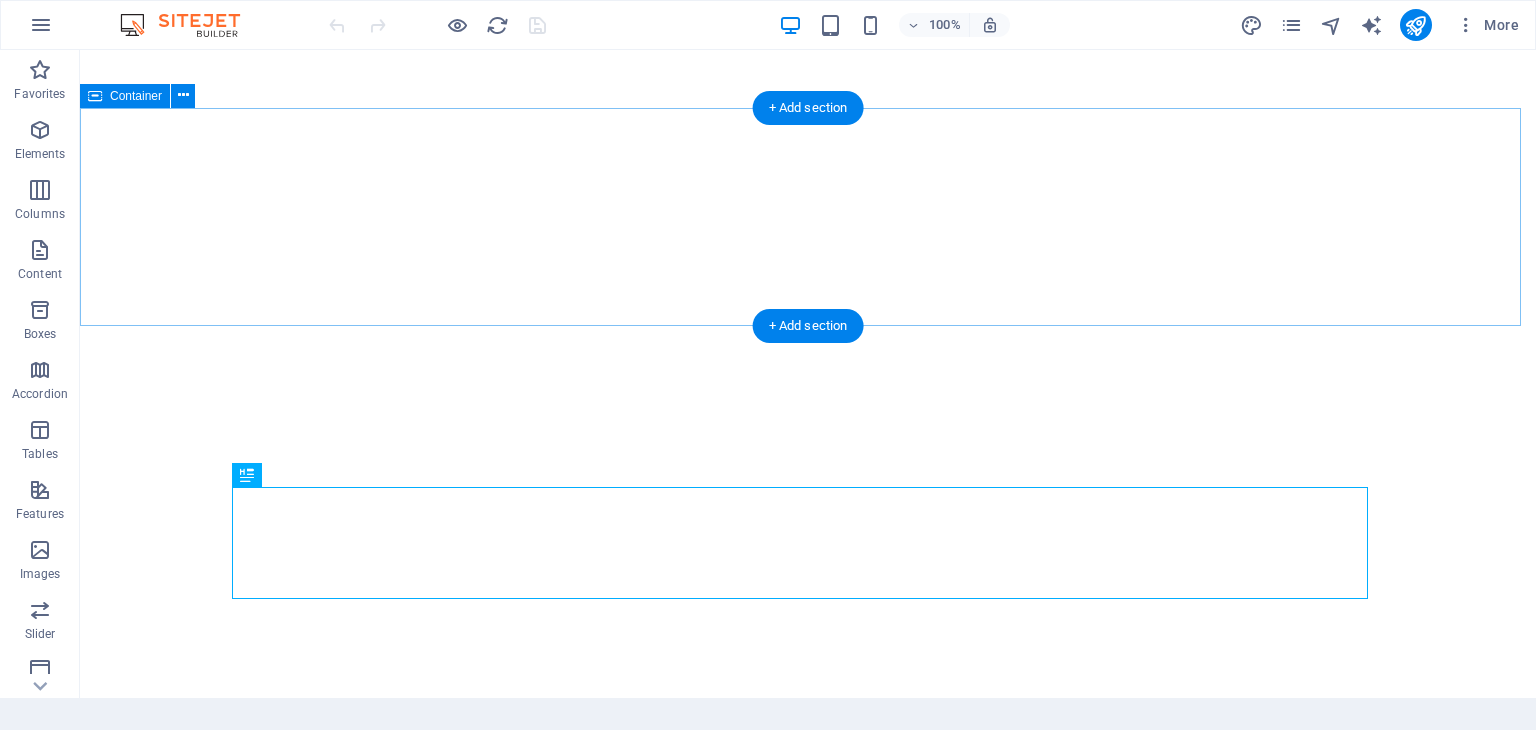 scroll, scrollTop: 0, scrollLeft: 0, axis: both 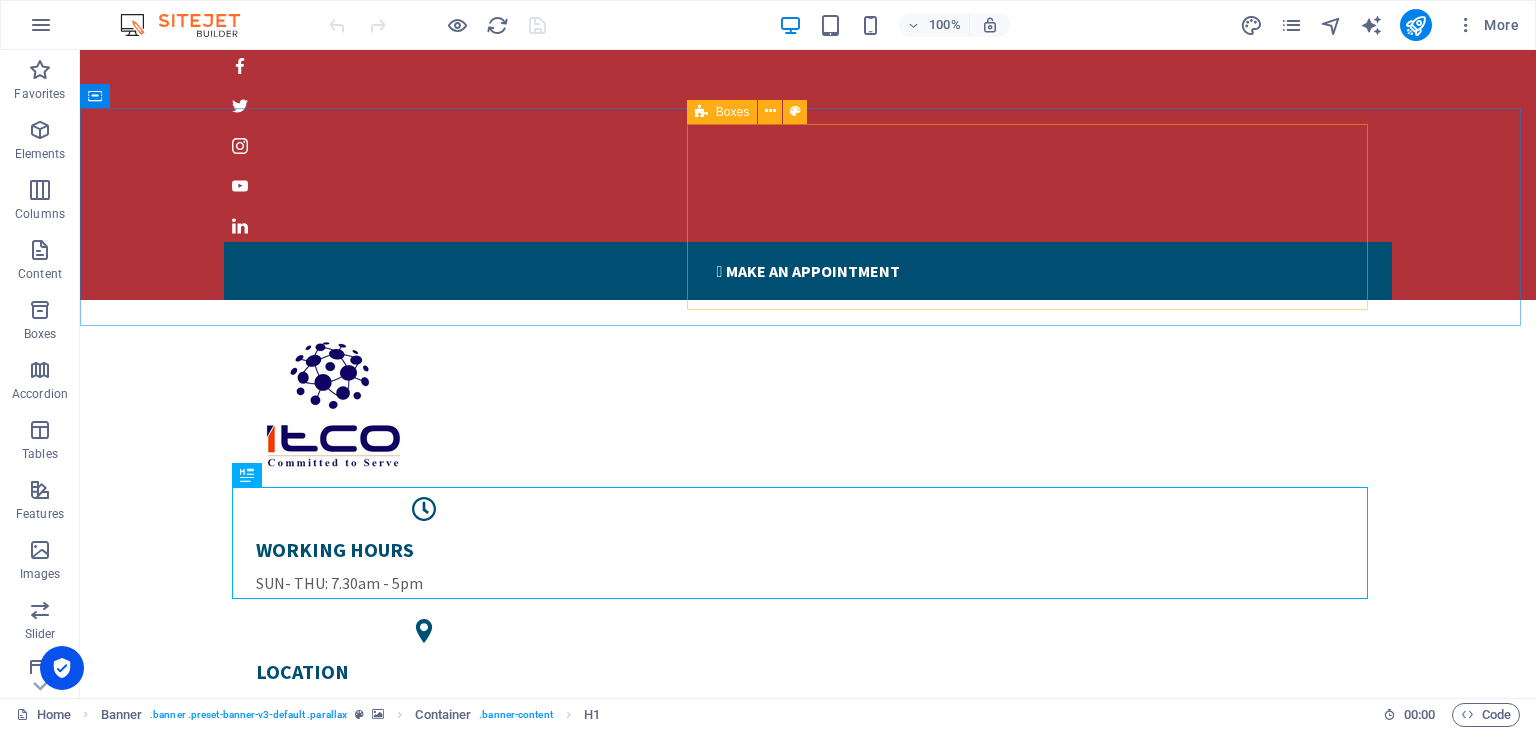click at bounding box center [701, 112] 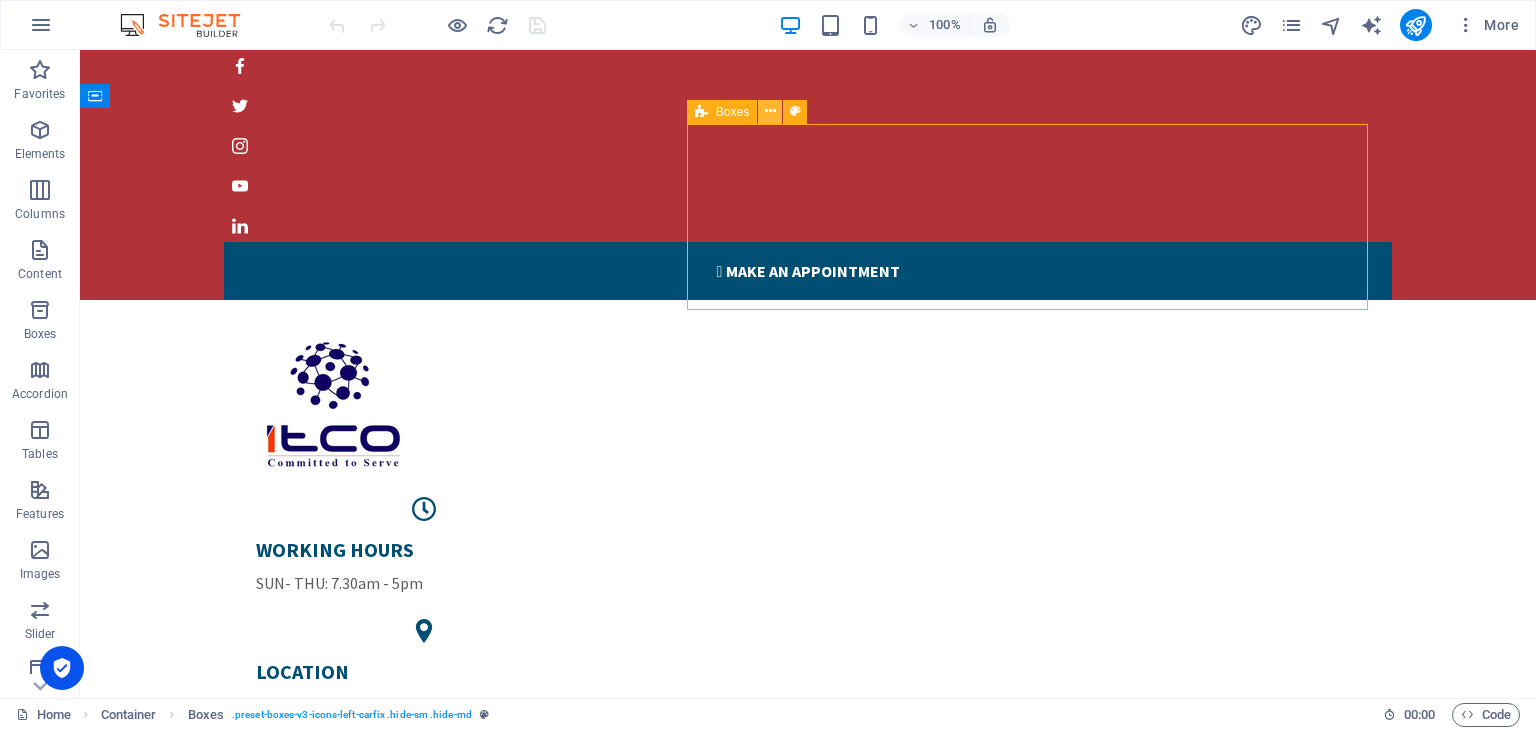 click at bounding box center [770, 111] 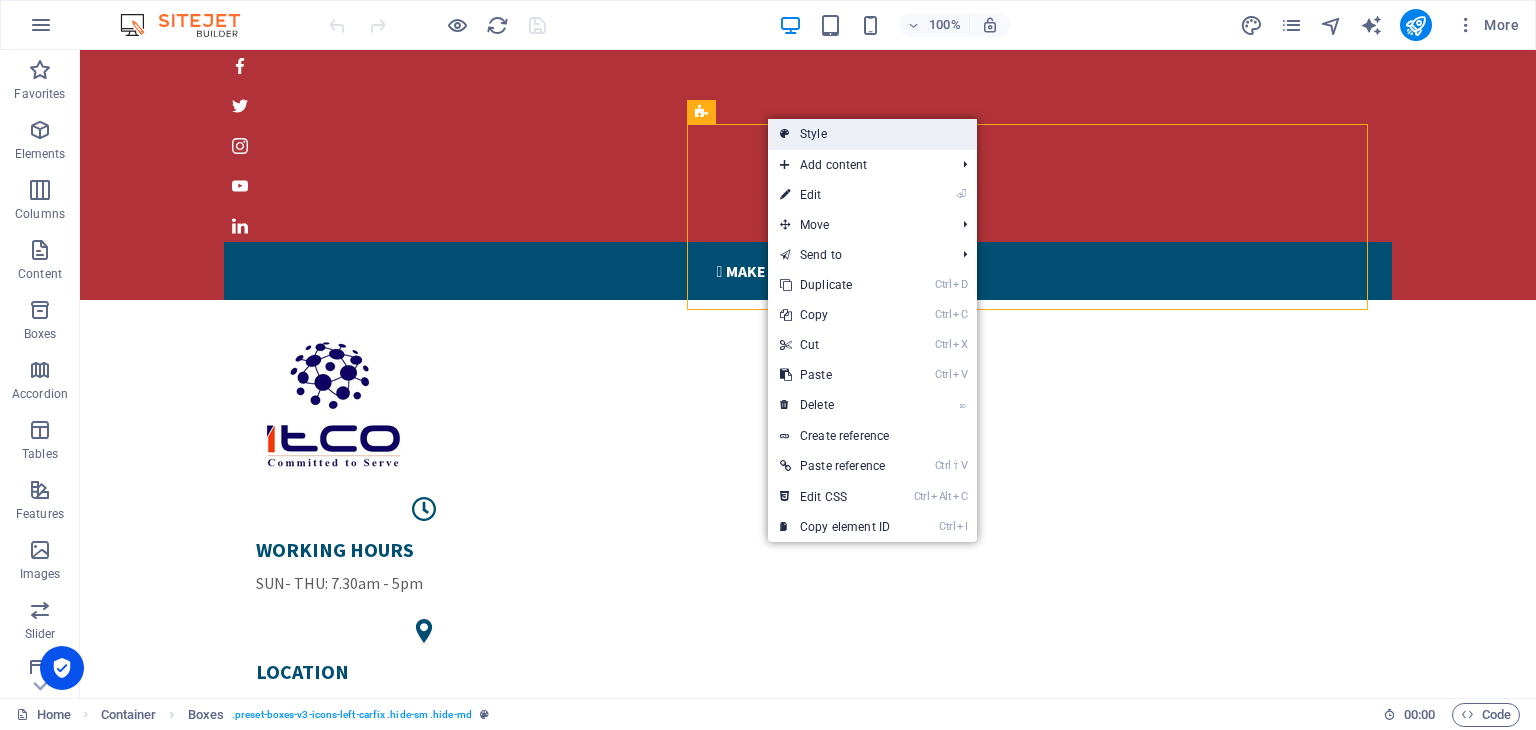 click on "Style" at bounding box center (872, 134) 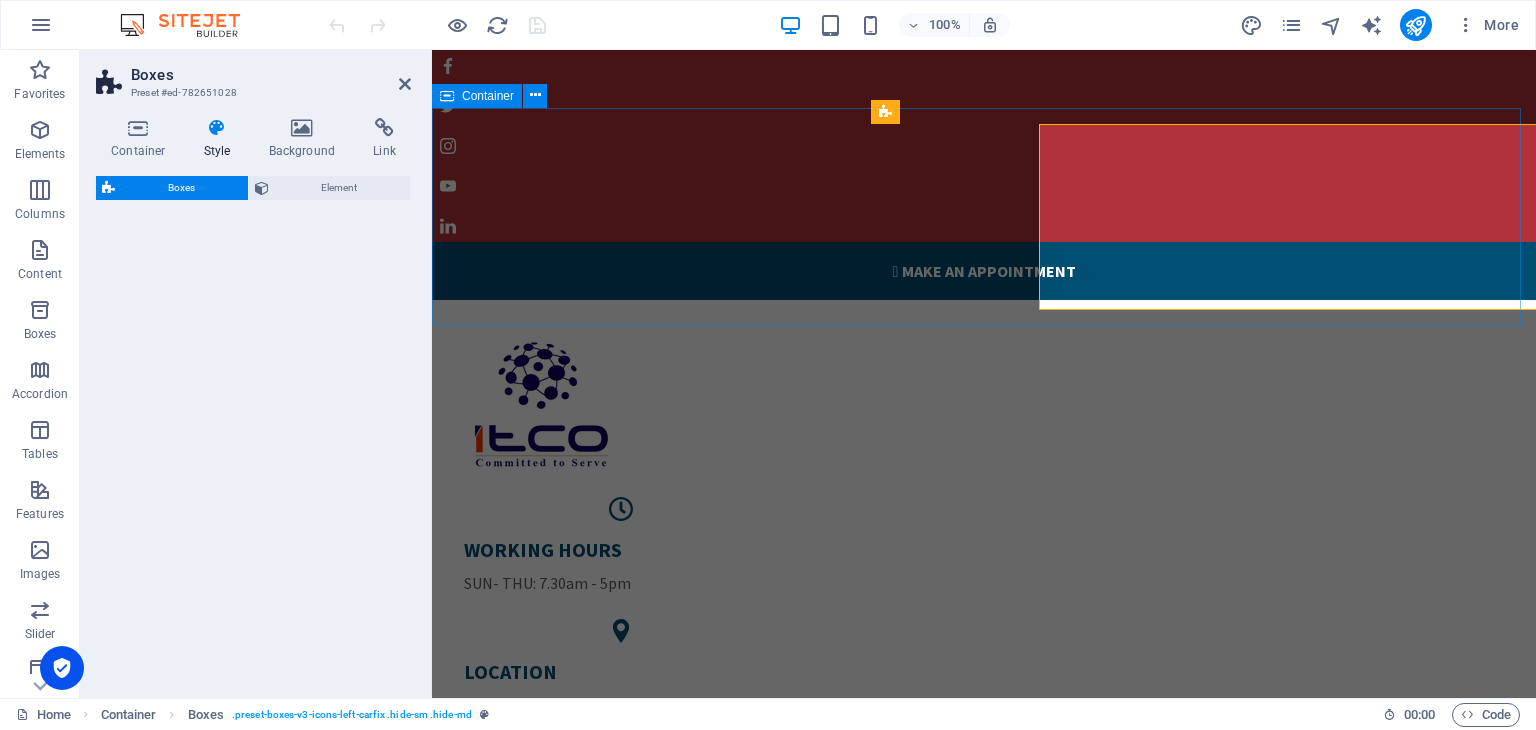 select on "rem" 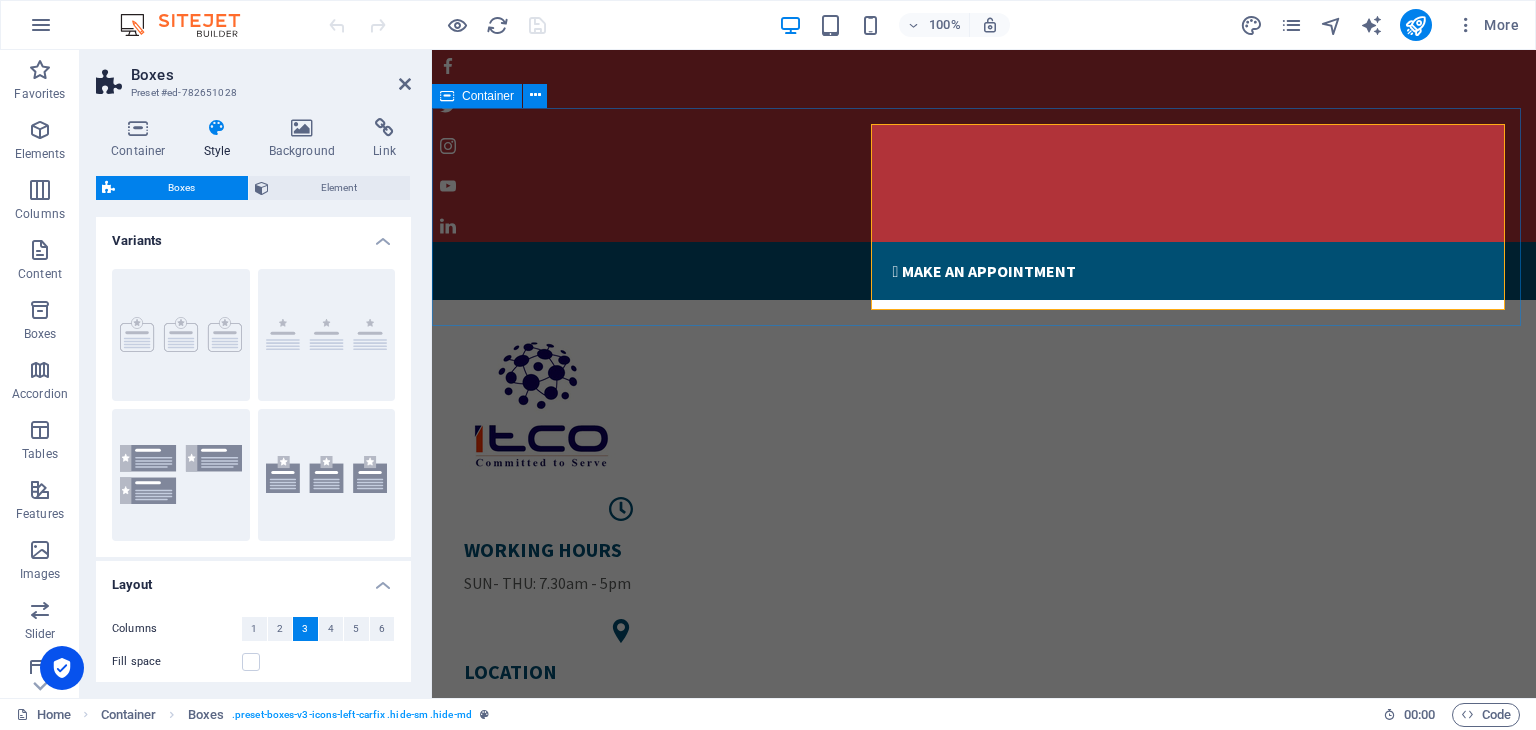 drag, startPoint x: 871, startPoint y: 126, endPoint x: 818, endPoint y: 126, distance: 53 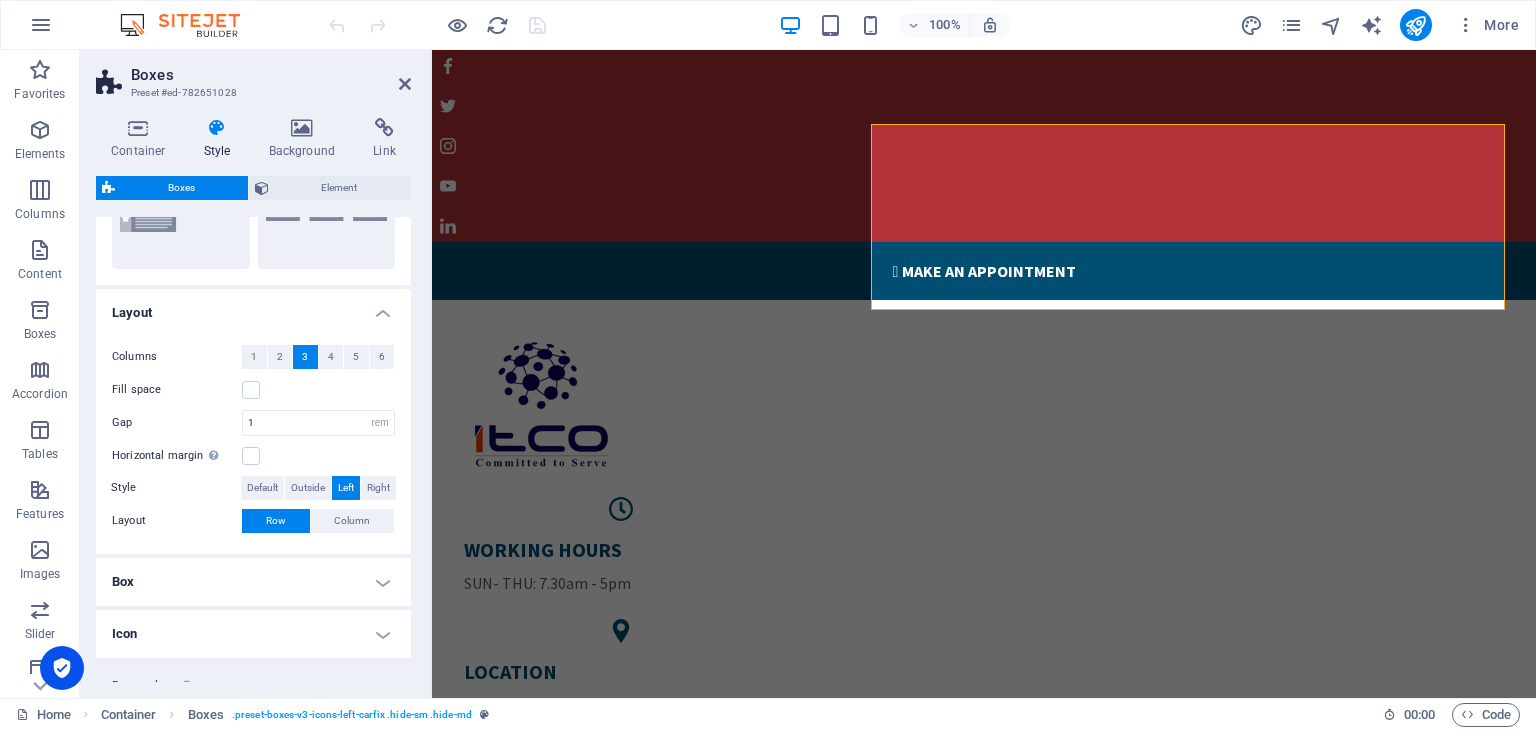 scroll, scrollTop: 328, scrollLeft: 0, axis: vertical 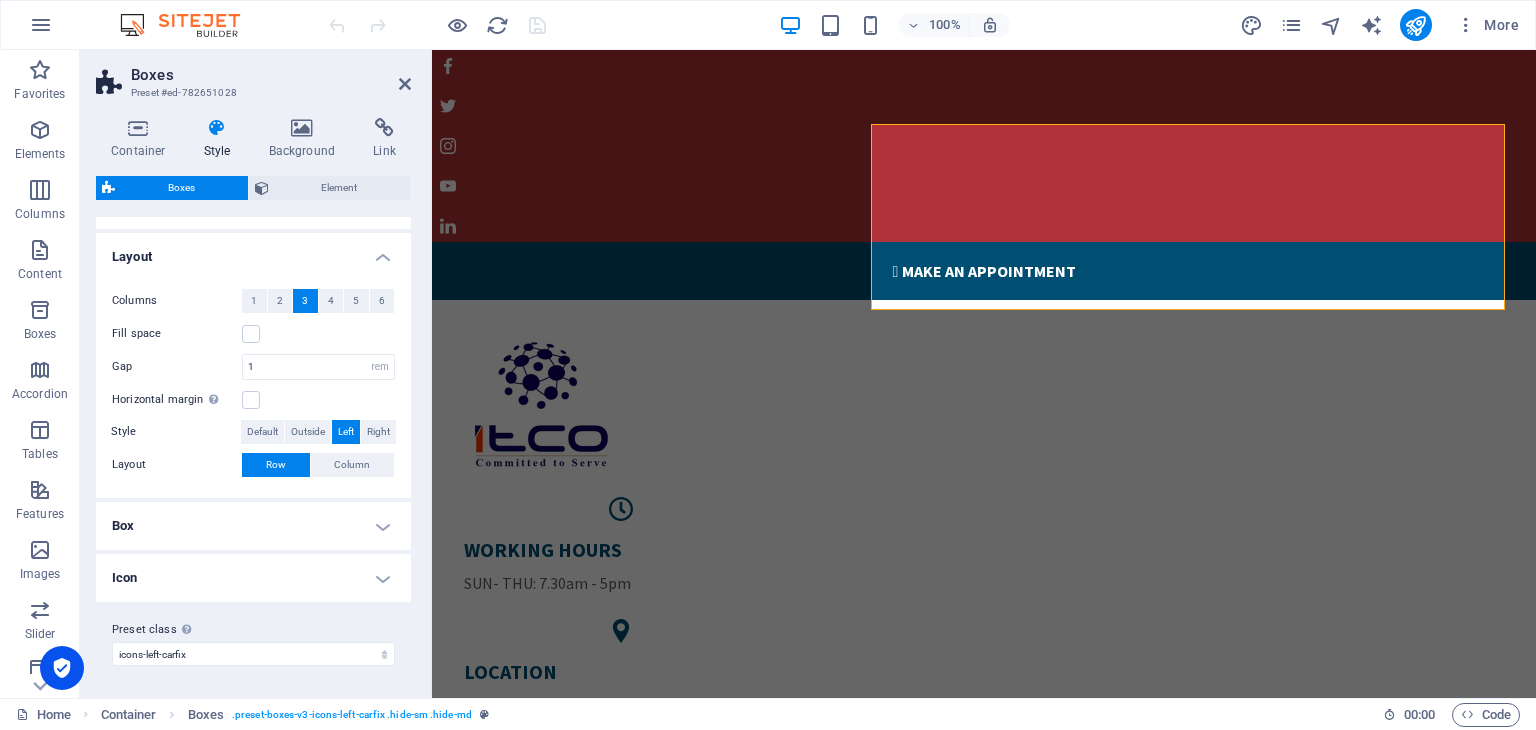 click on "Box" at bounding box center [253, 526] 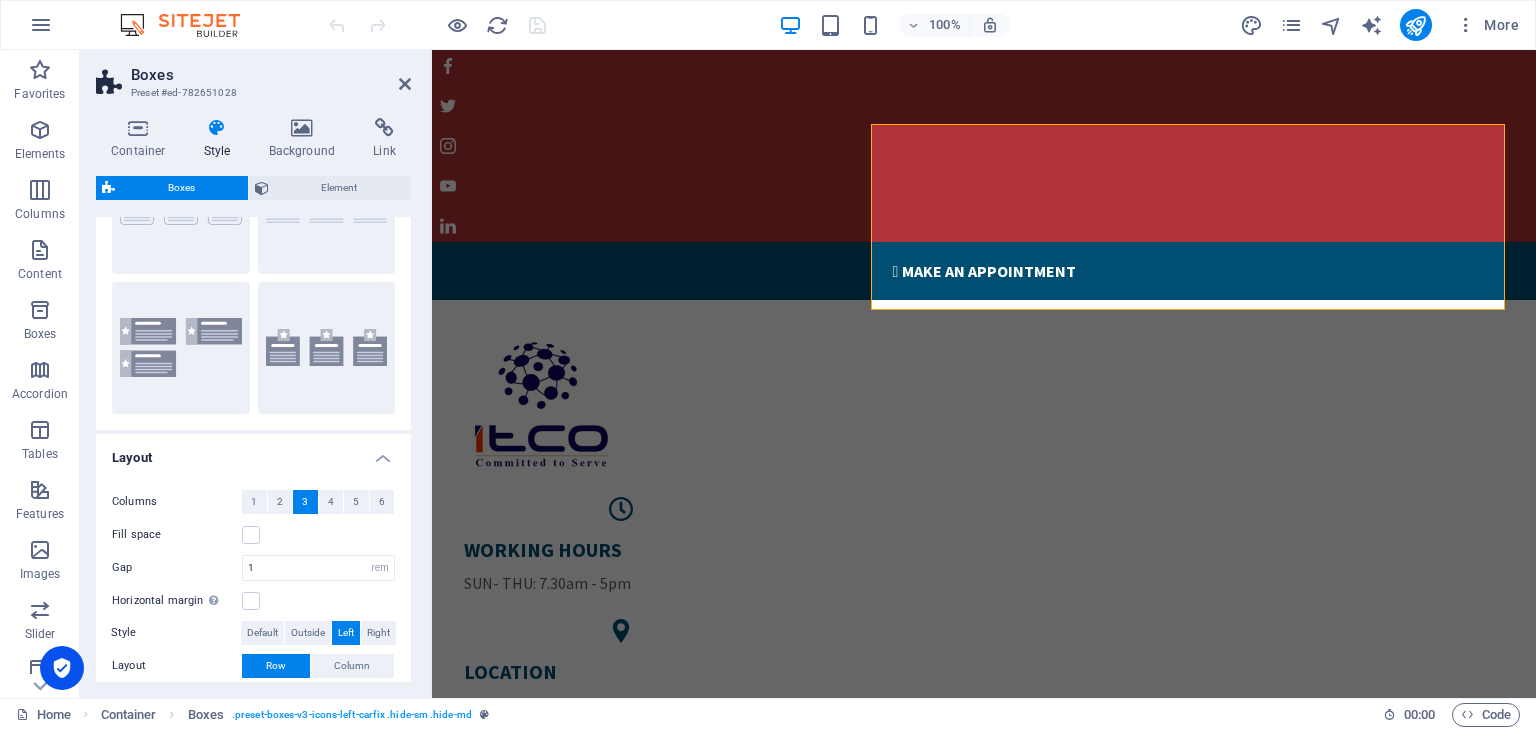 scroll, scrollTop: 0, scrollLeft: 0, axis: both 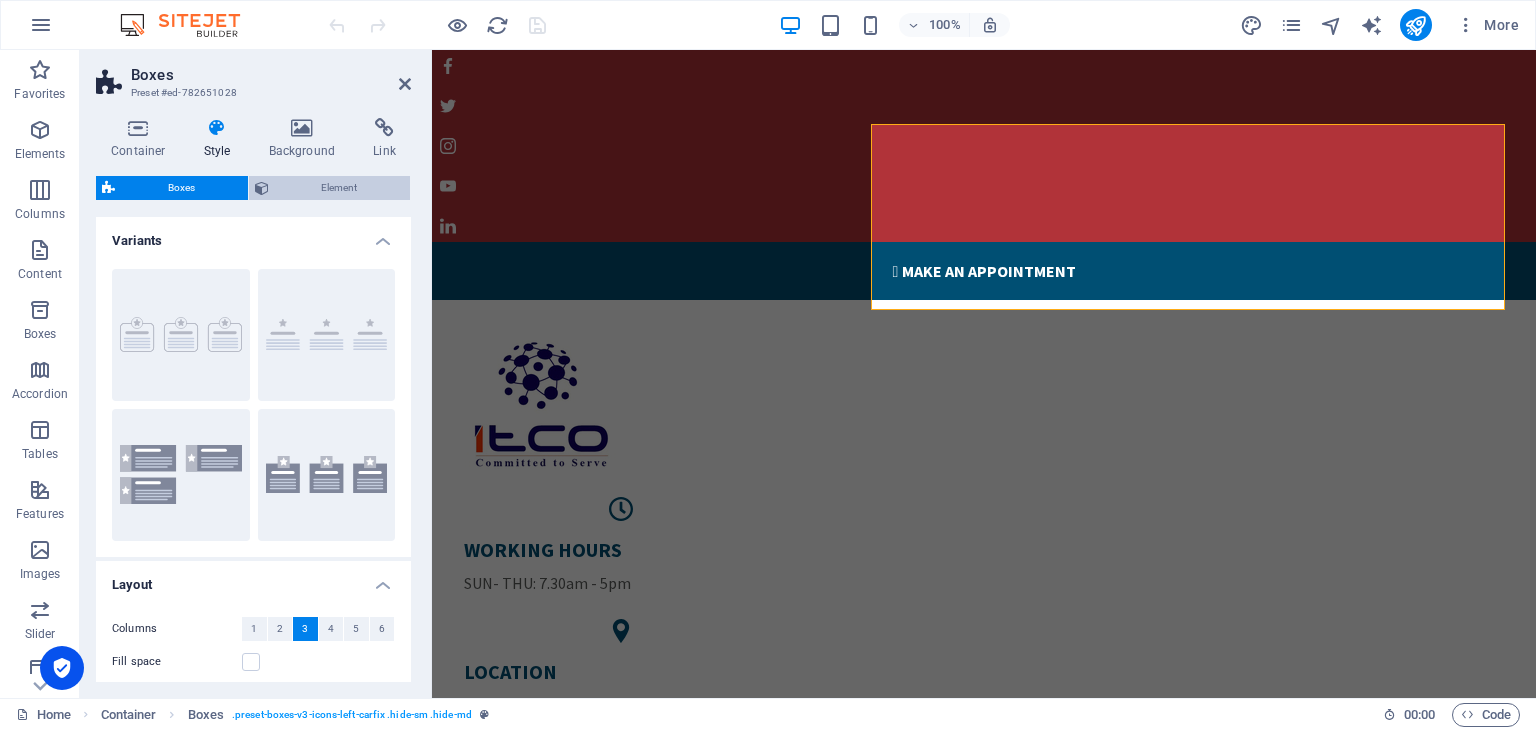 click on "Element" at bounding box center [340, 188] 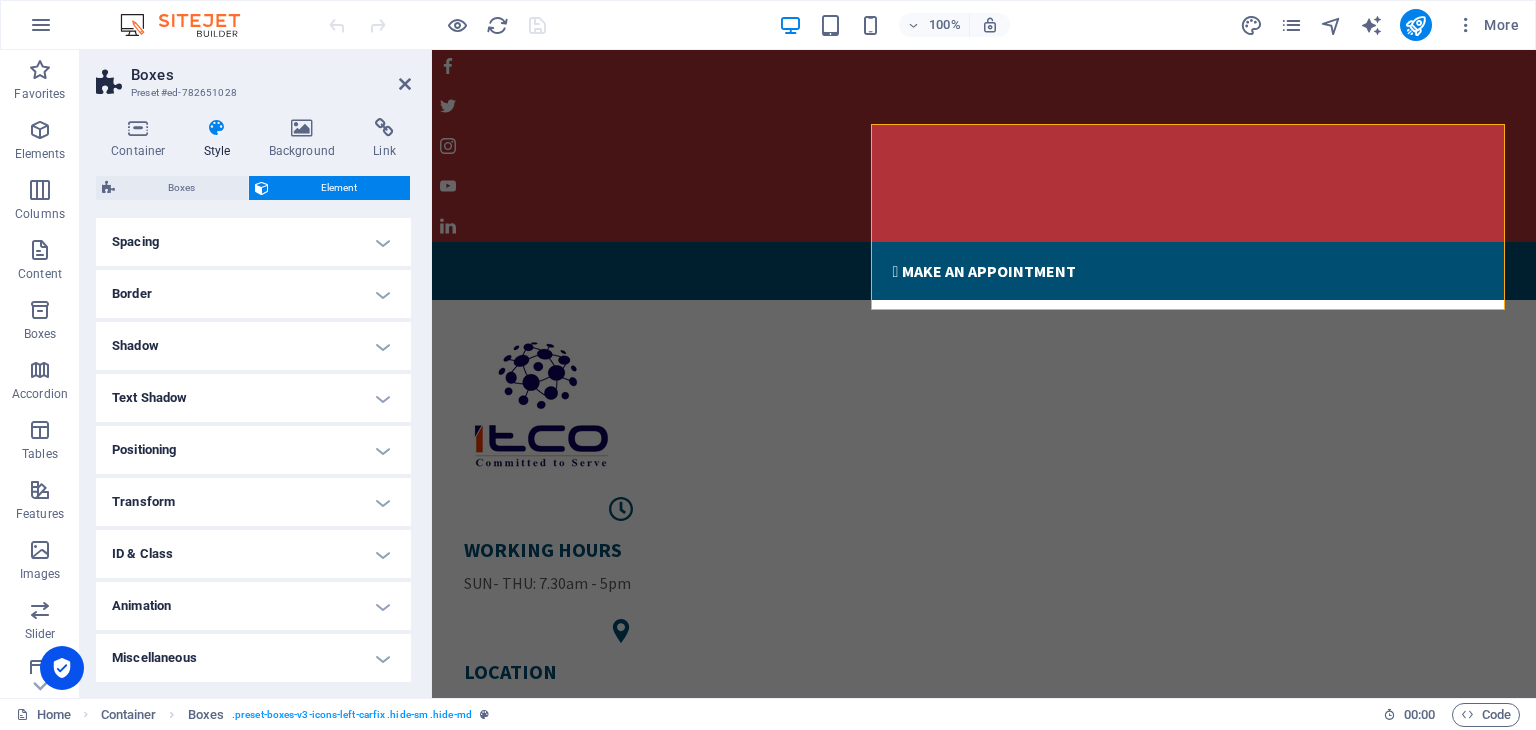 scroll, scrollTop: 0, scrollLeft: 0, axis: both 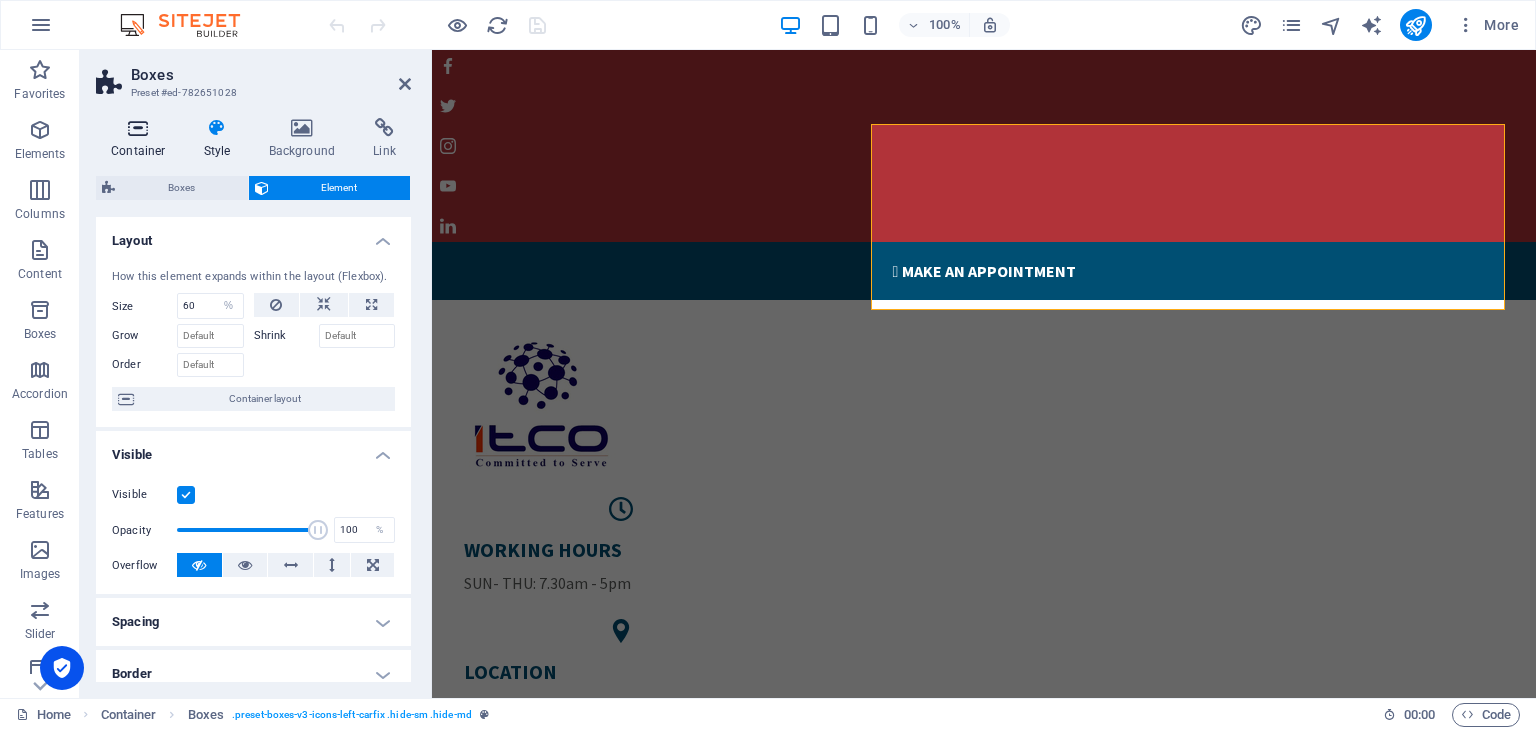 click at bounding box center [138, 128] 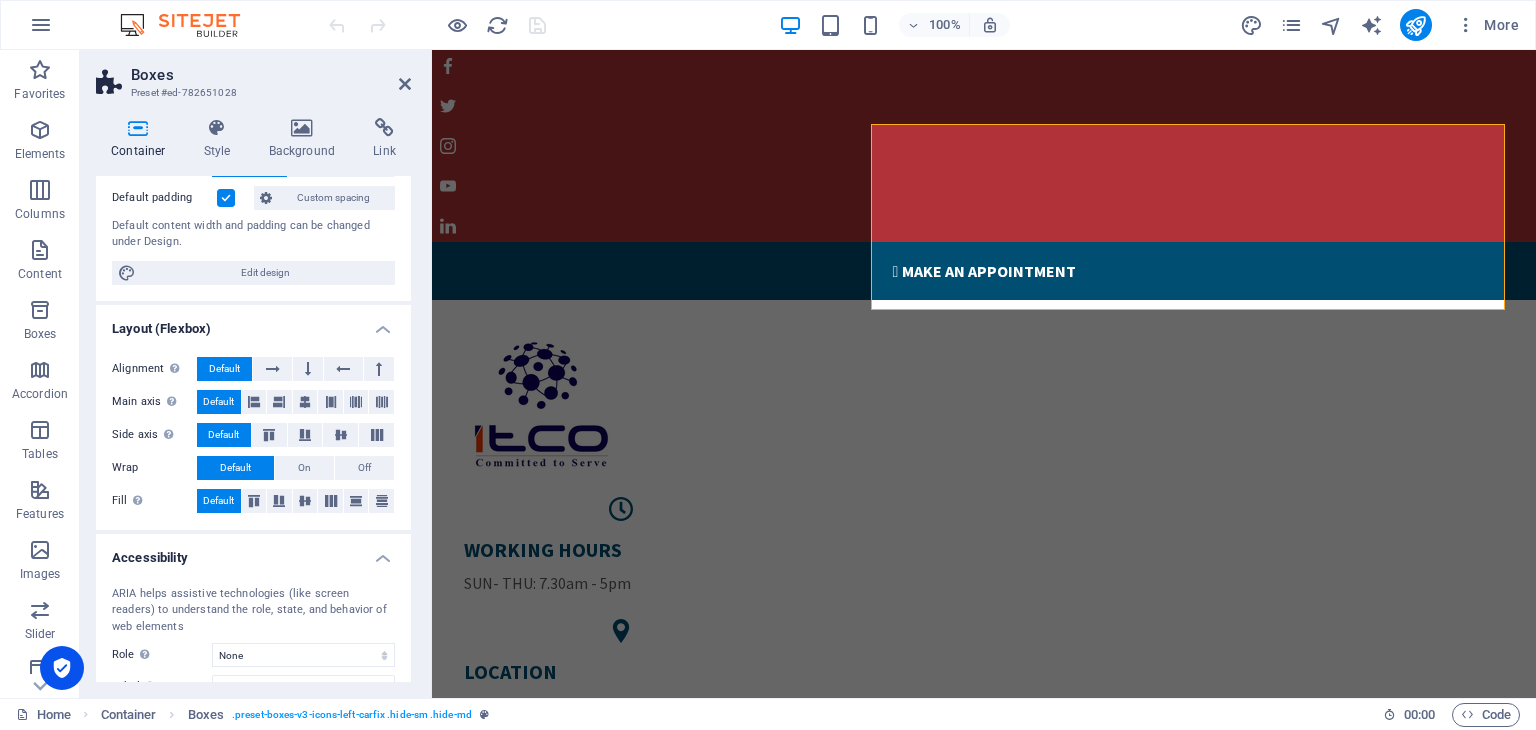 scroll, scrollTop: 140, scrollLeft: 0, axis: vertical 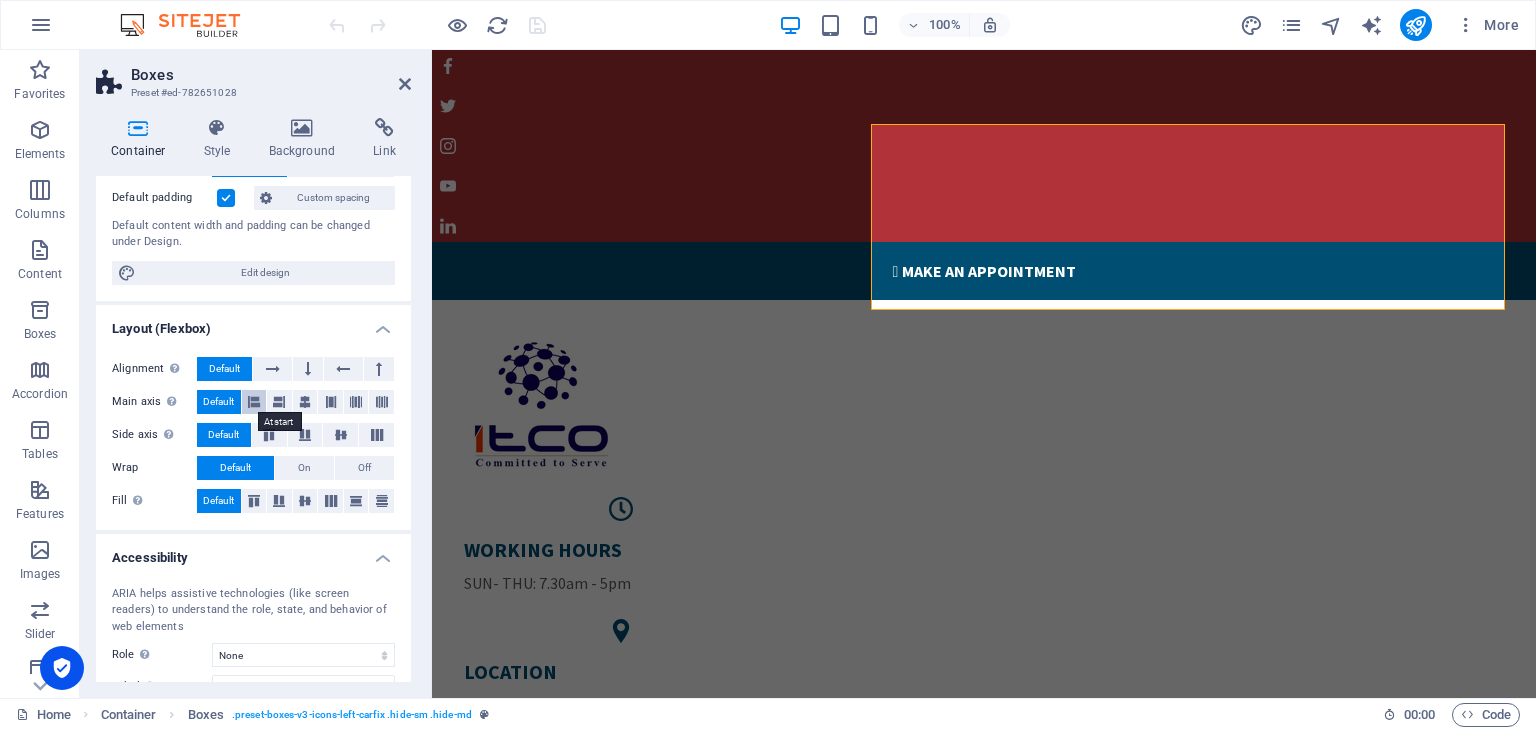 click at bounding box center [254, 402] 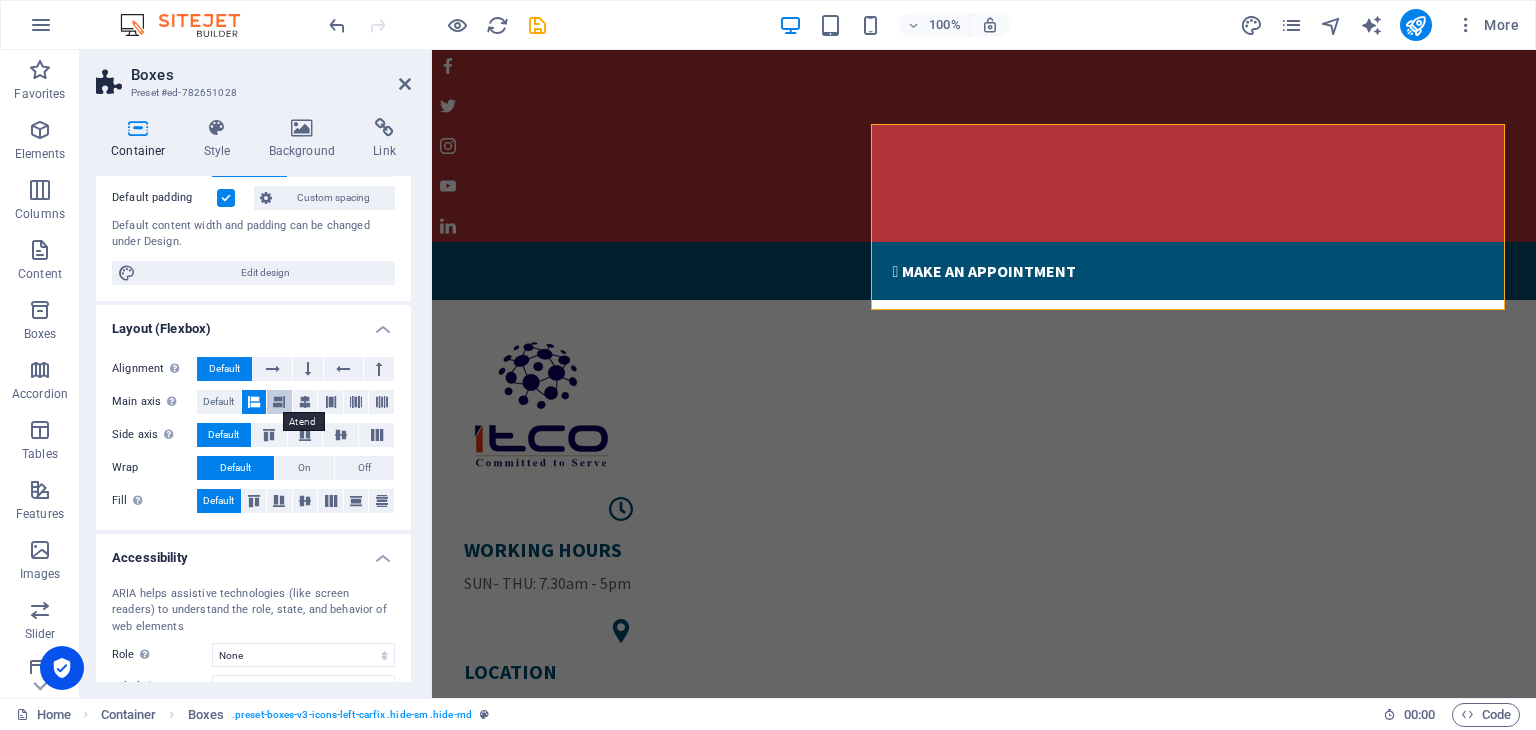 click at bounding box center [279, 402] 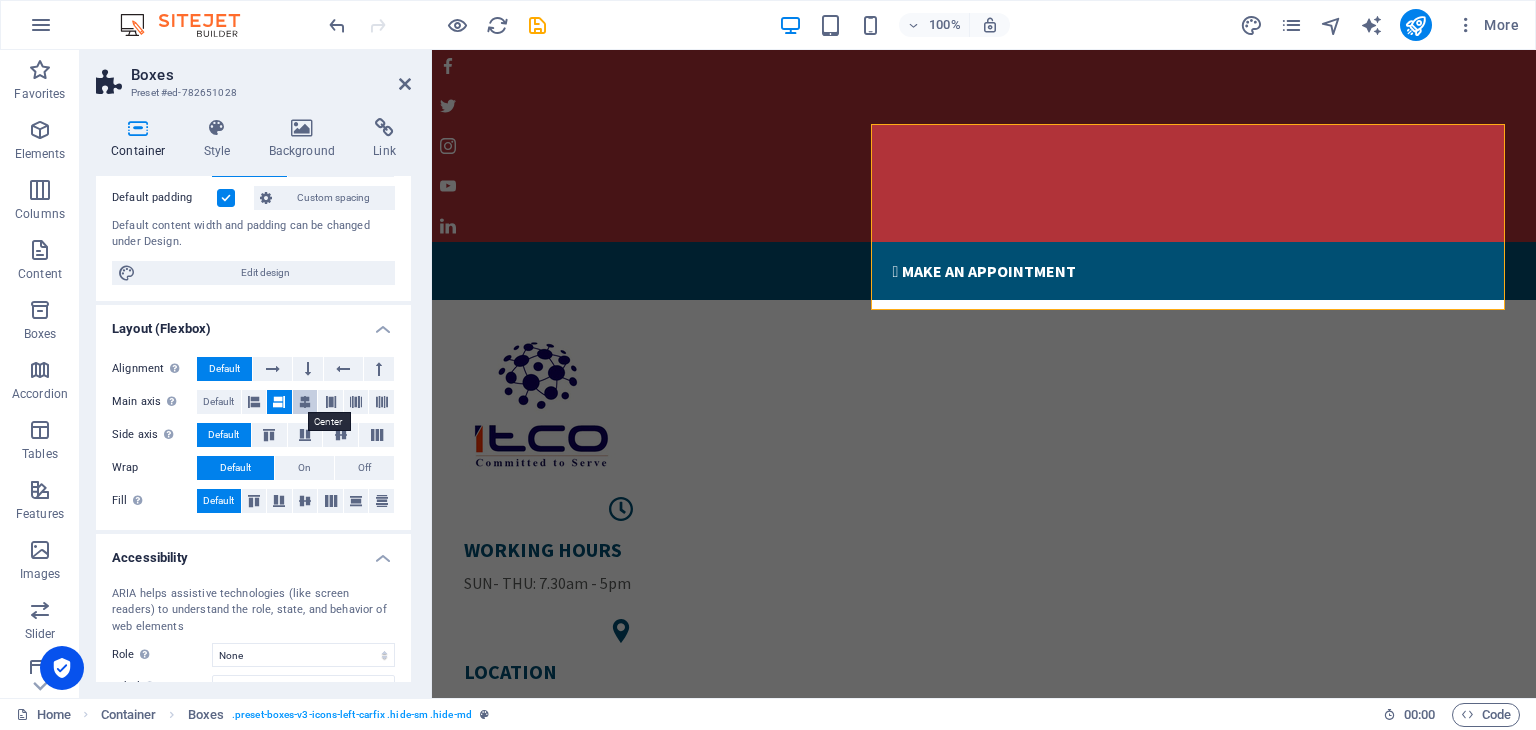 click at bounding box center [305, 402] 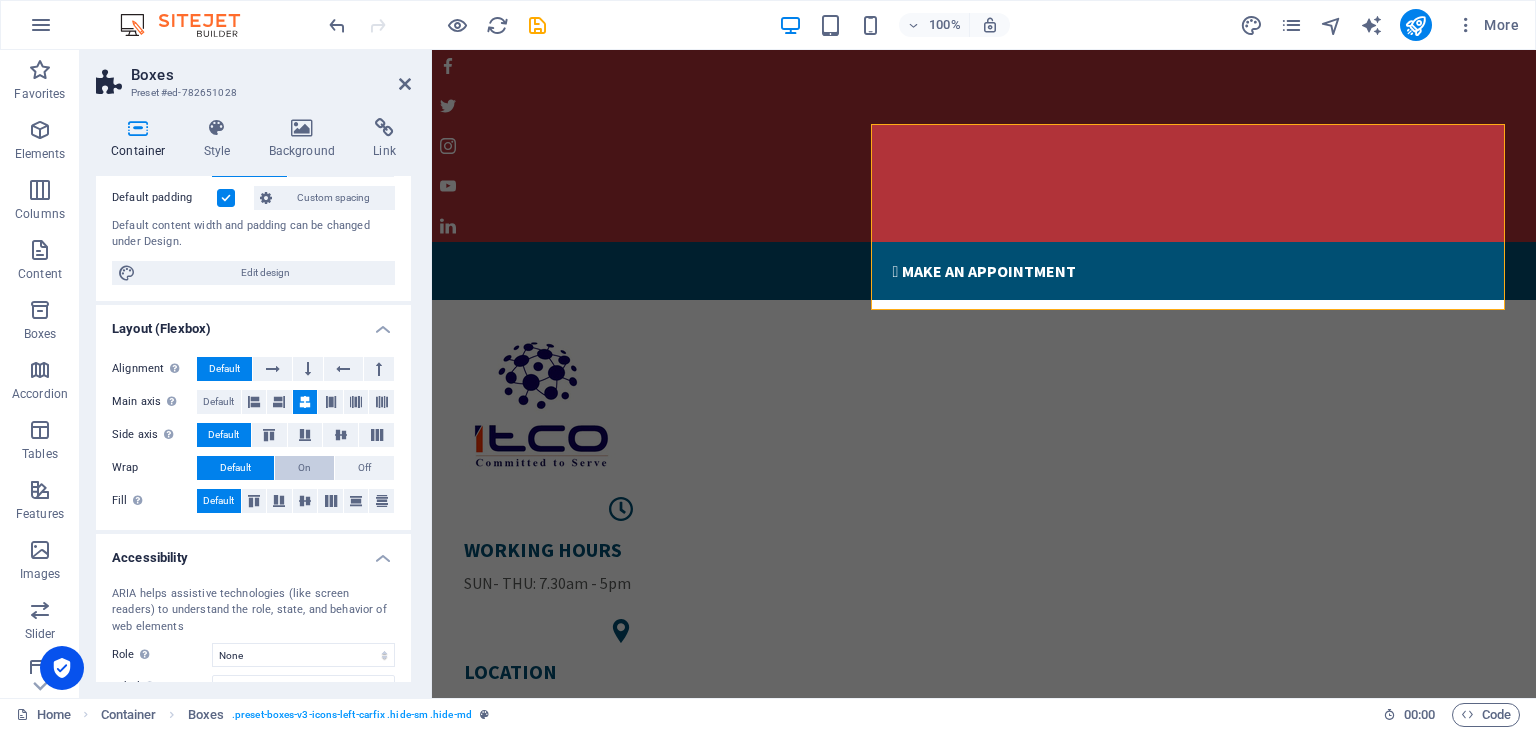 scroll, scrollTop: 268, scrollLeft: 0, axis: vertical 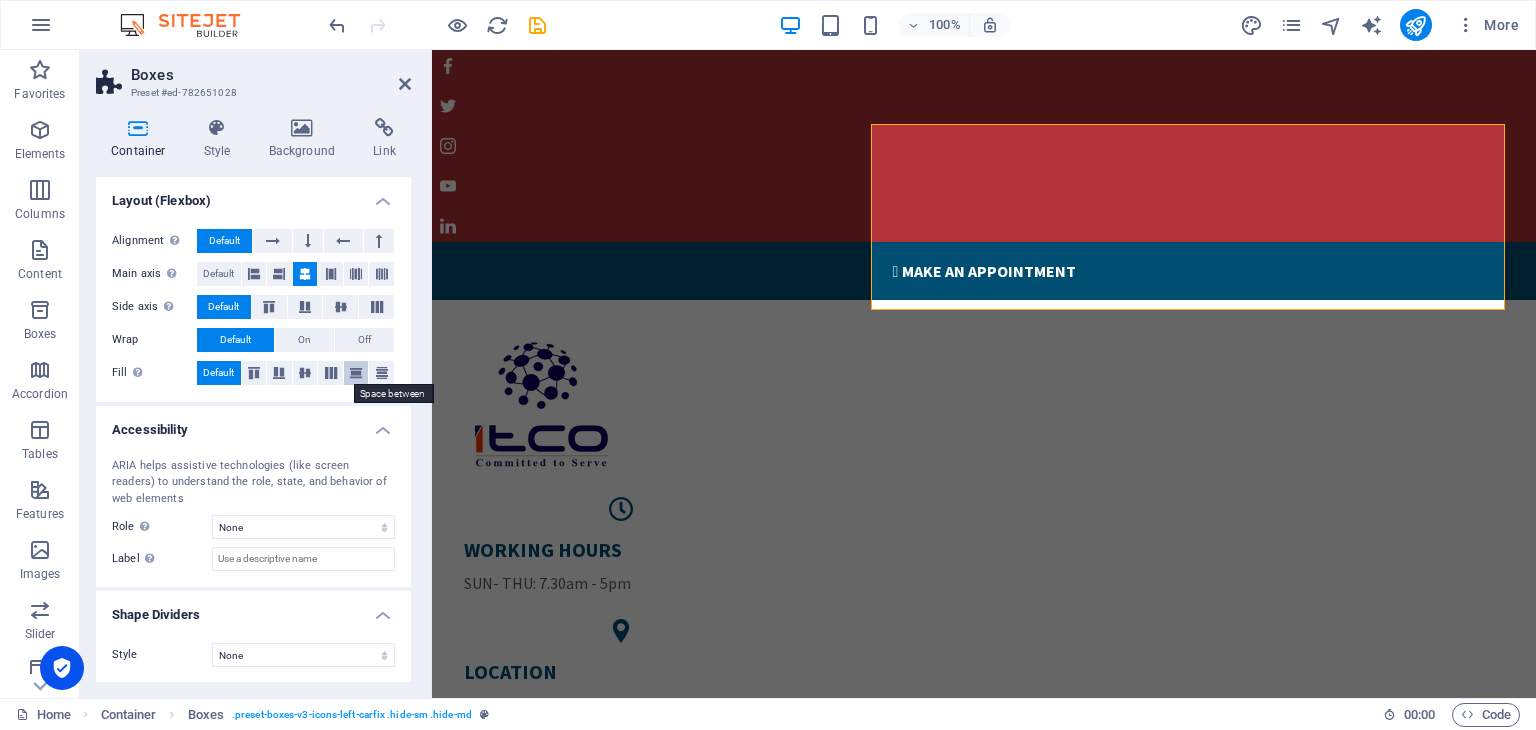 click at bounding box center [356, 373] 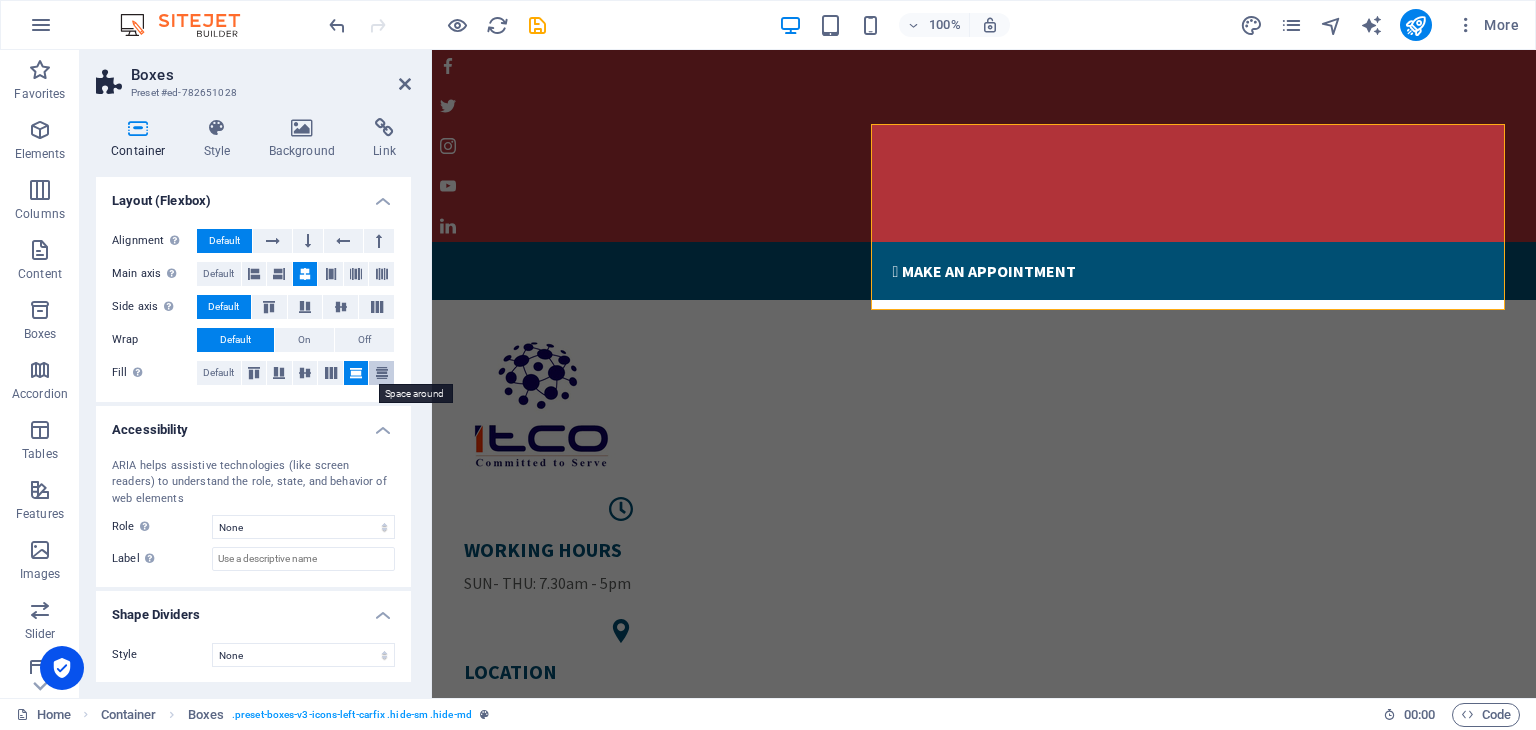click at bounding box center [382, 373] 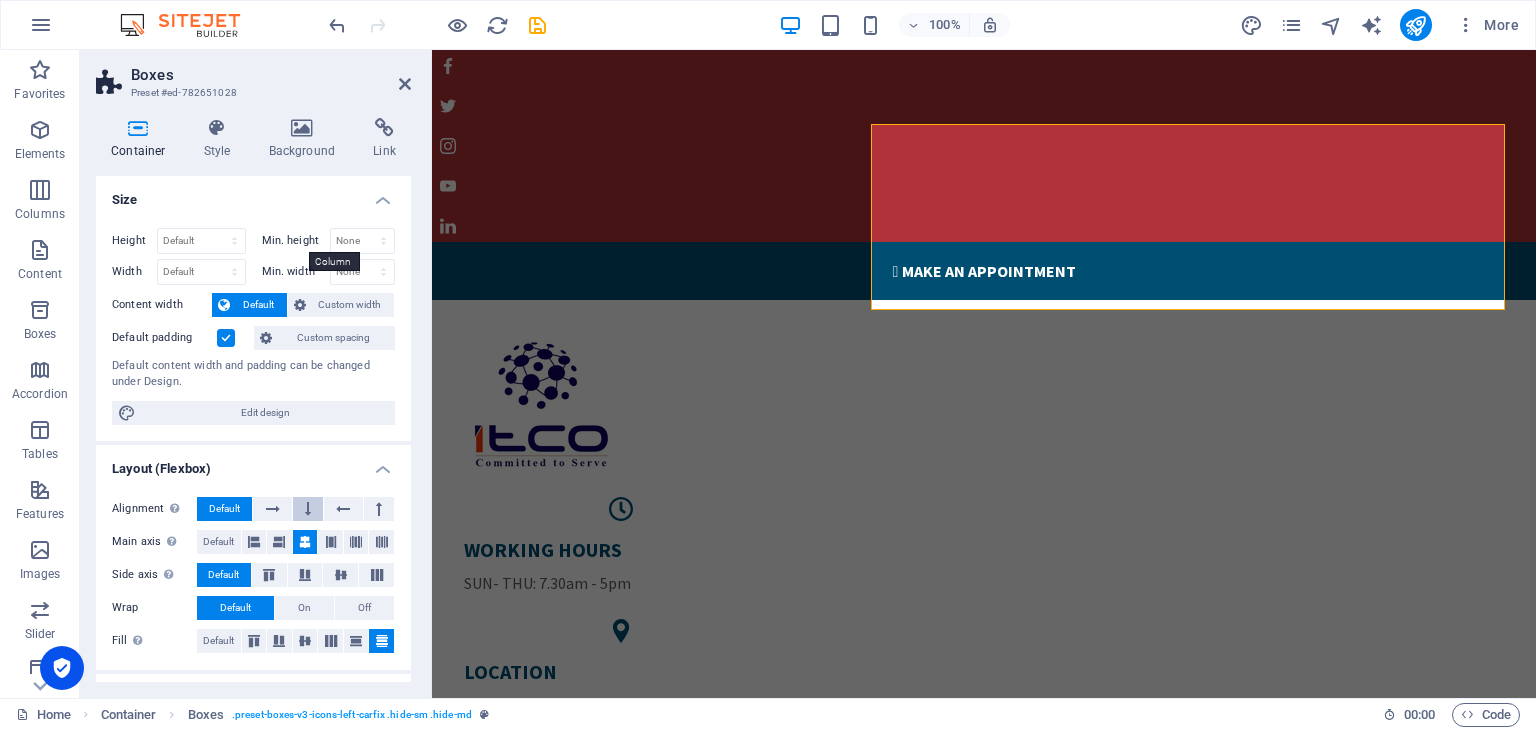 scroll, scrollTop: 0, scrollLeft: 0, axis: both 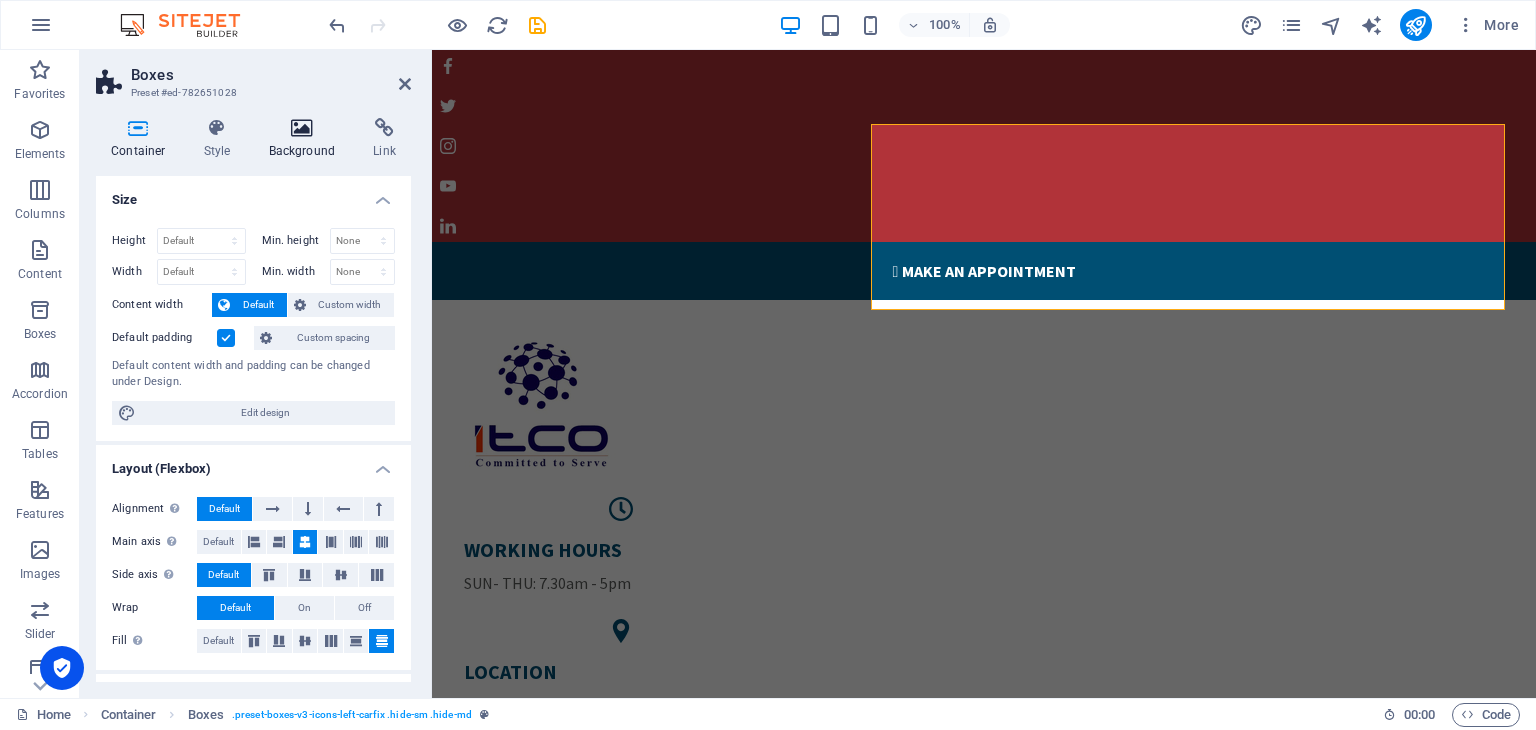 click at bounding box center (302, 128) 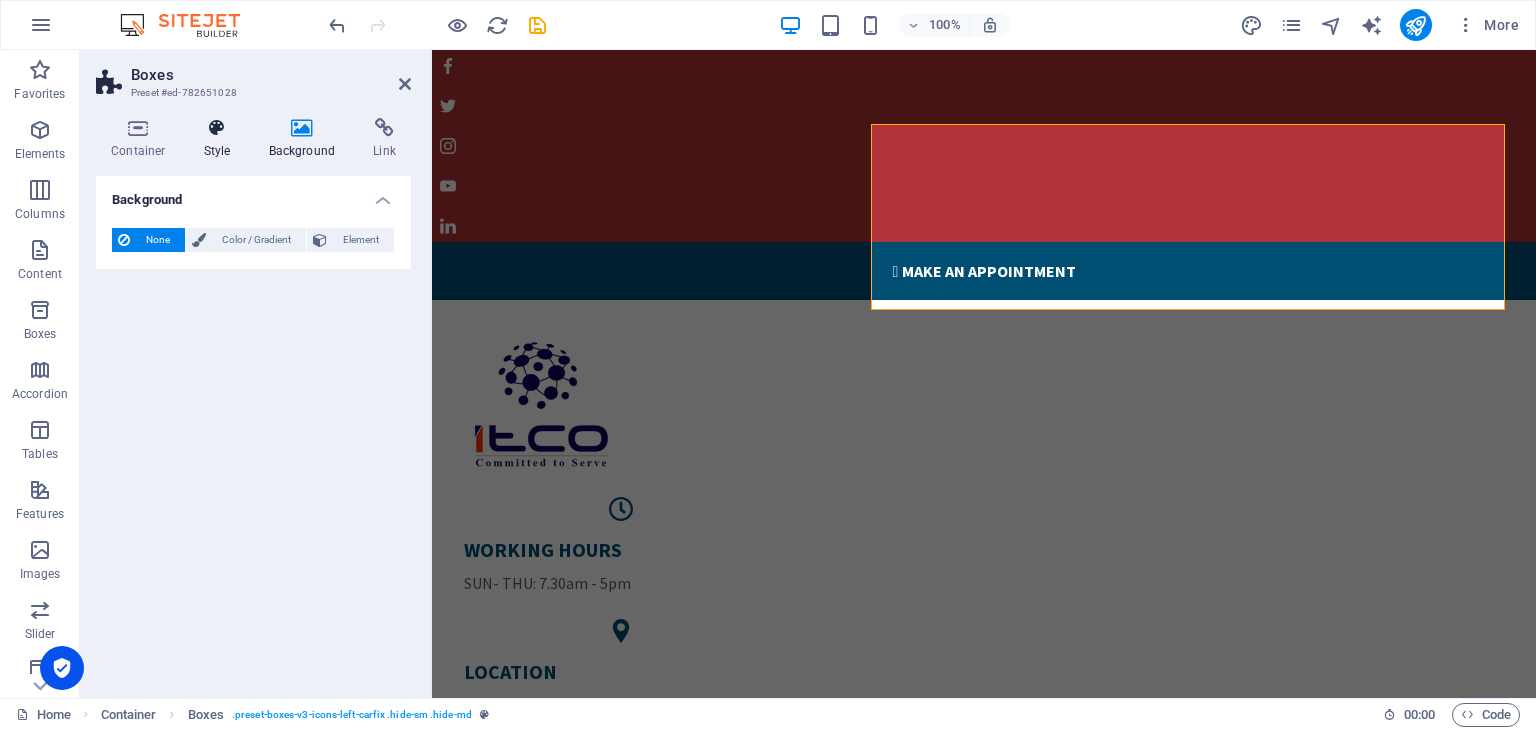 click at bounding box center [217, 128] 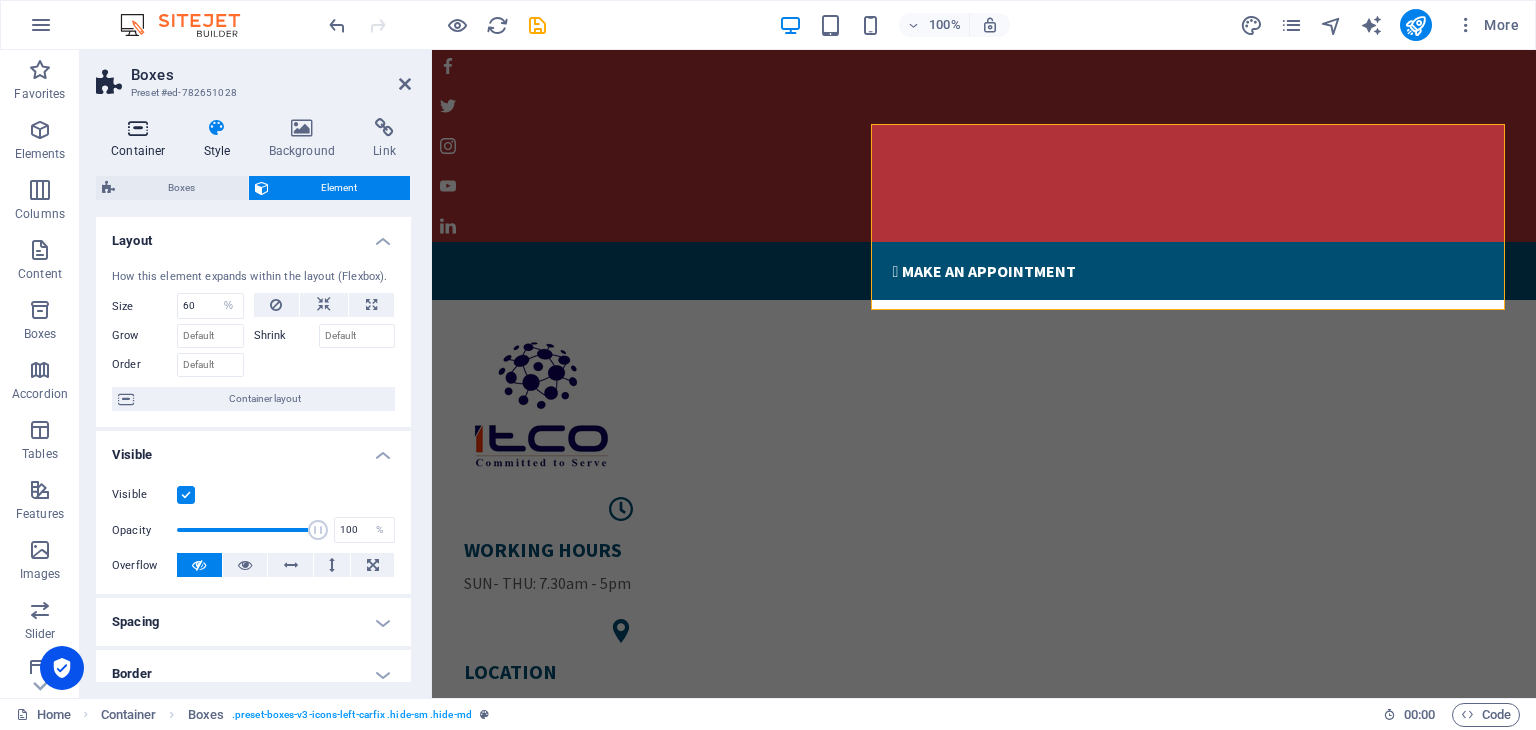 click at bounding box center (138, 128) 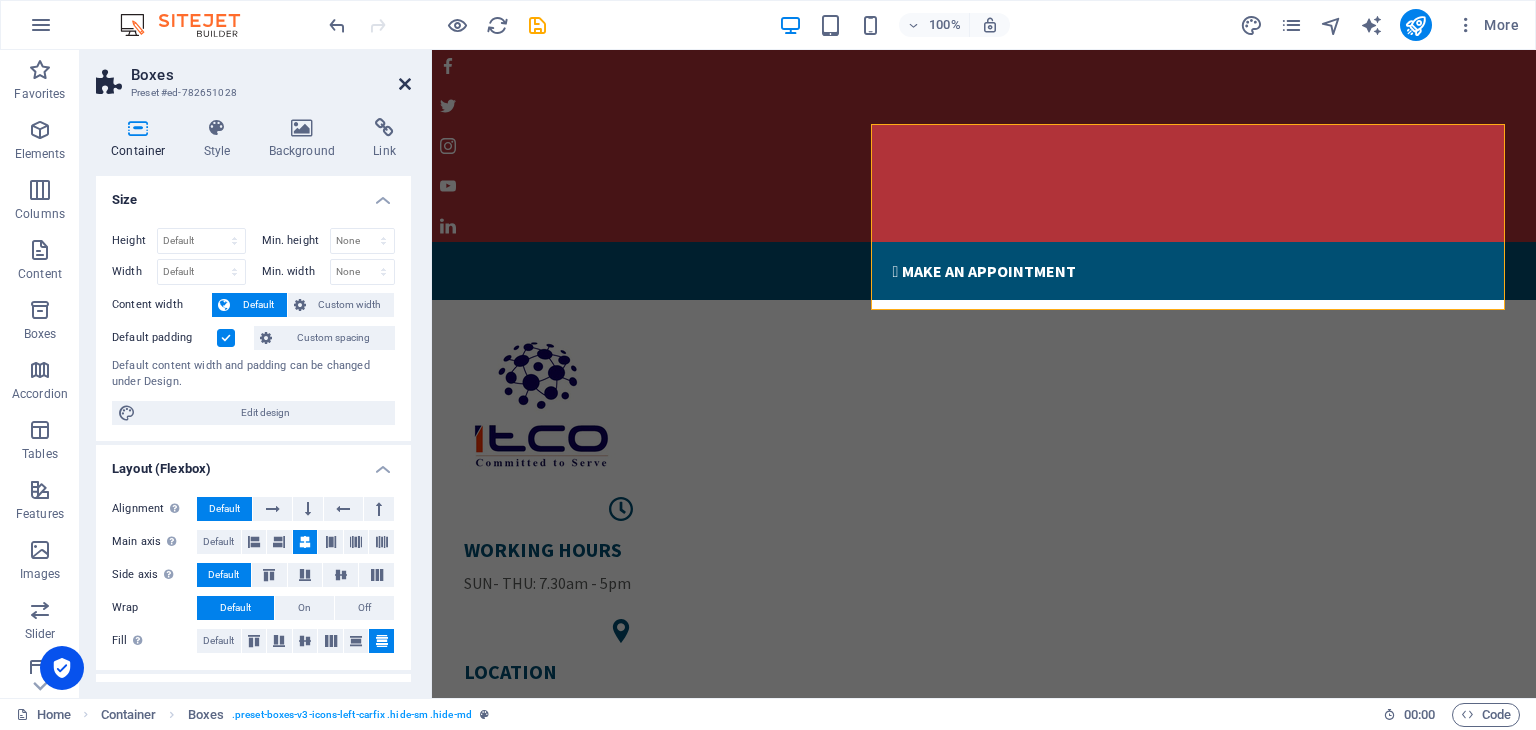 click at bounding box center [405, 84] 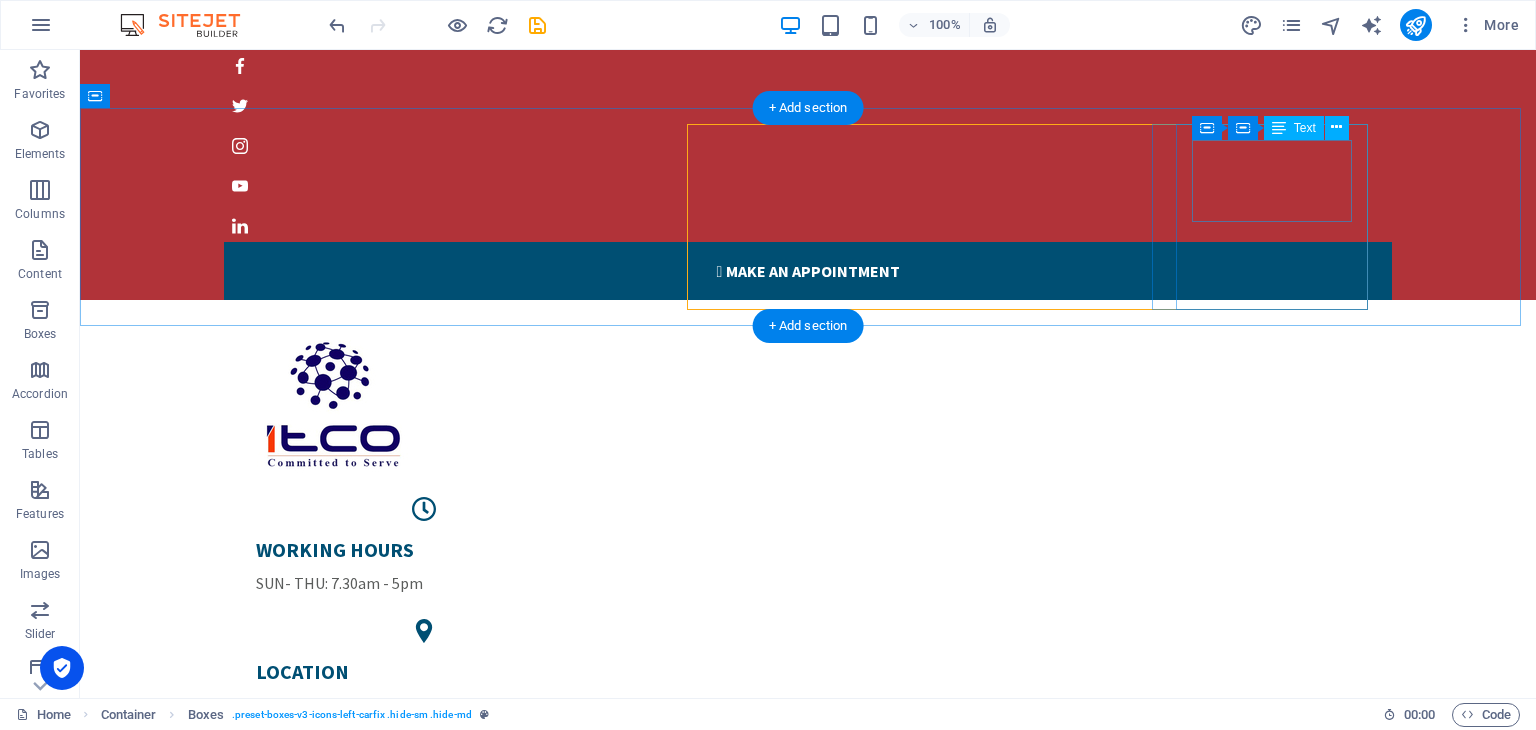 click on "PHONE NUMBER [PHONE_NUMBER]          0539440430" at bounding box center (424, 870) 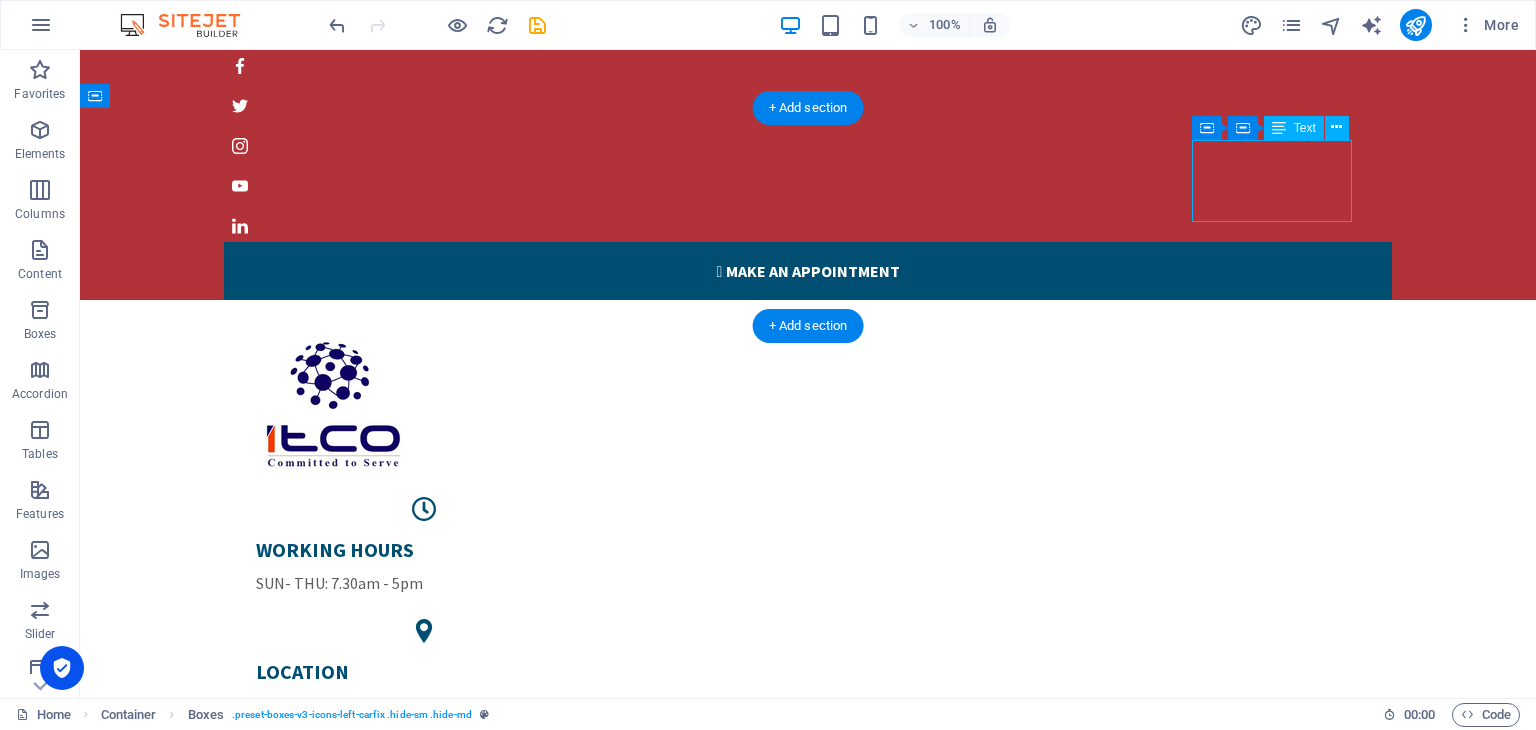 click on "PHONE NUMBER [PHONE_NUMBER]          0539440430" at bounding box center [424, 870] 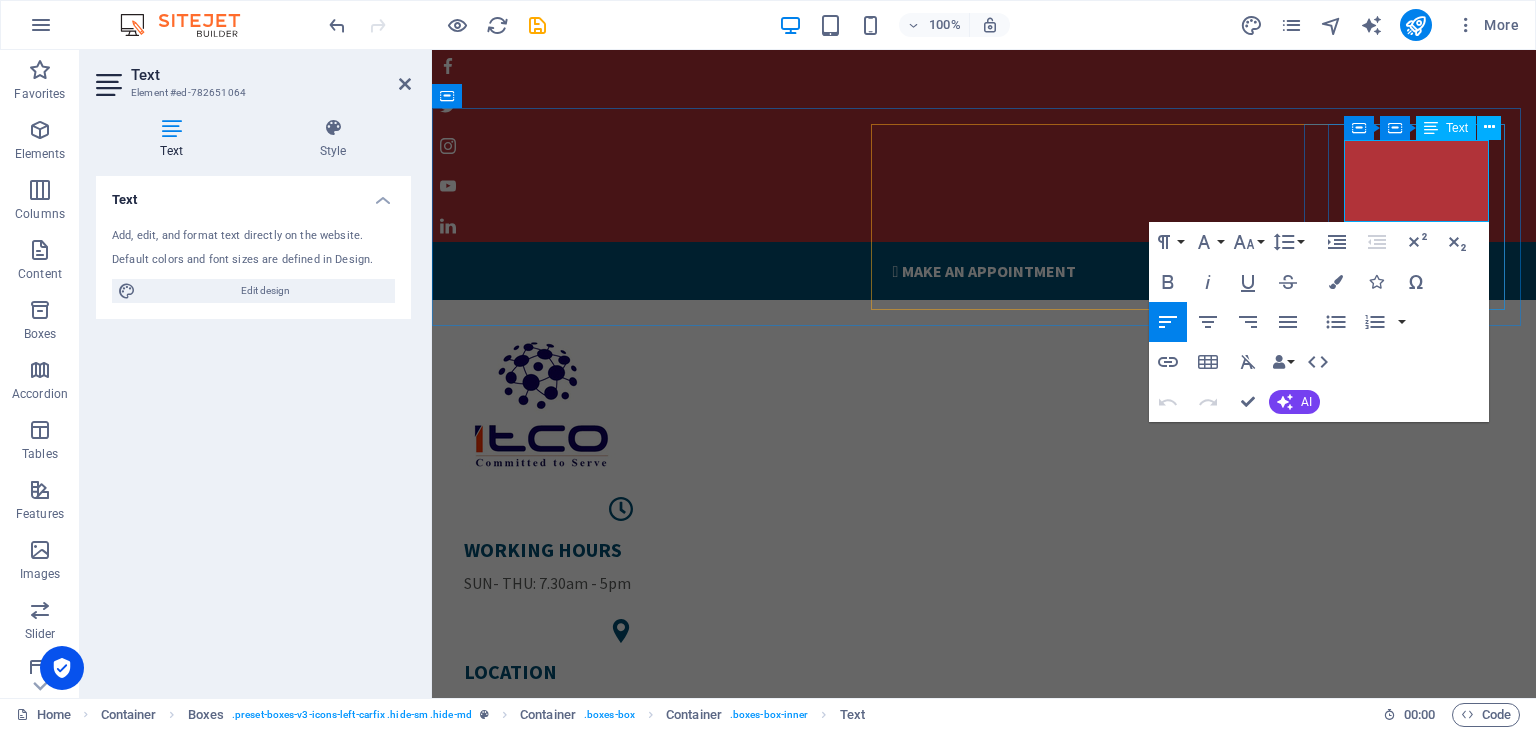 click on "0539440430" at bounding box center [621, 899] 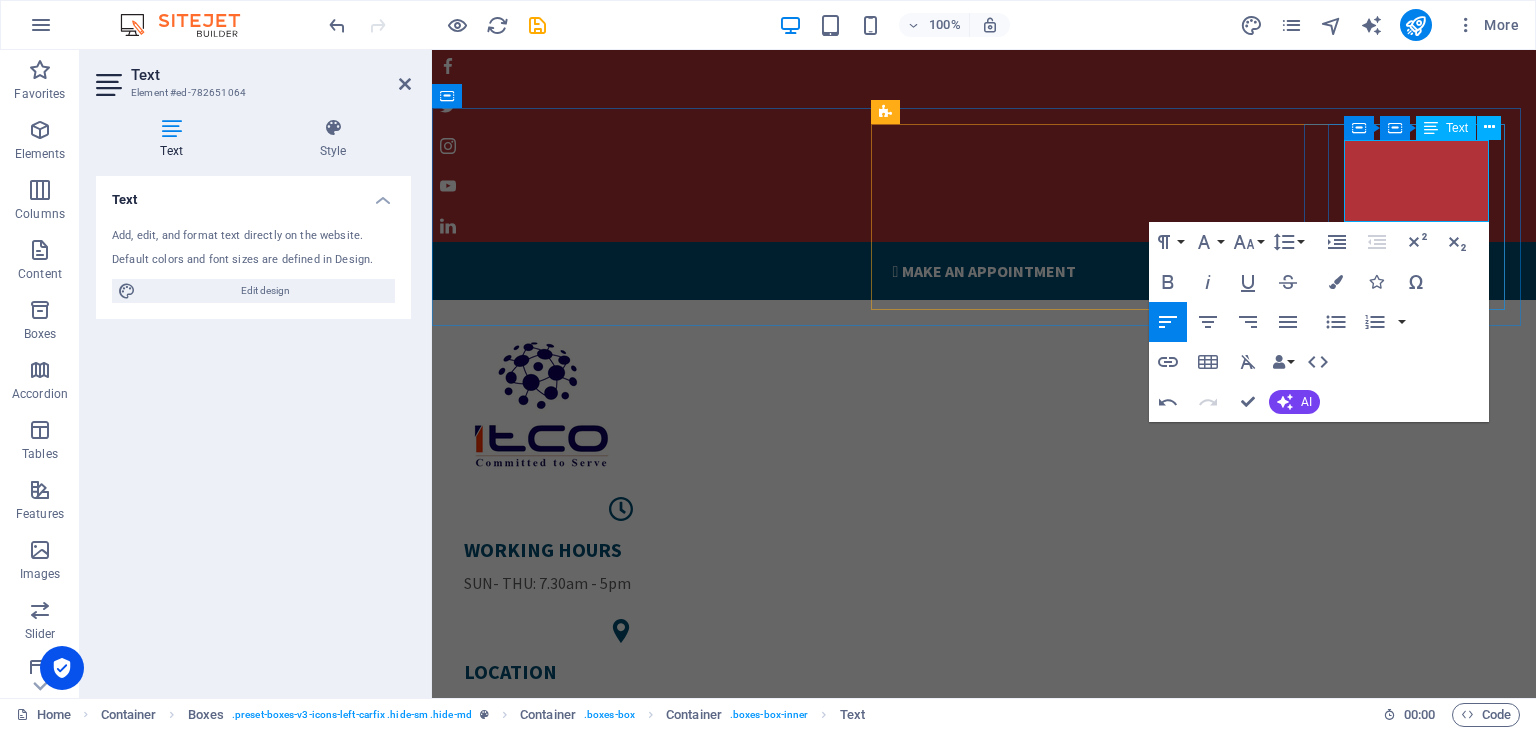 click on "[PHONE_NUMBER]" at bounding box center [621, 899] 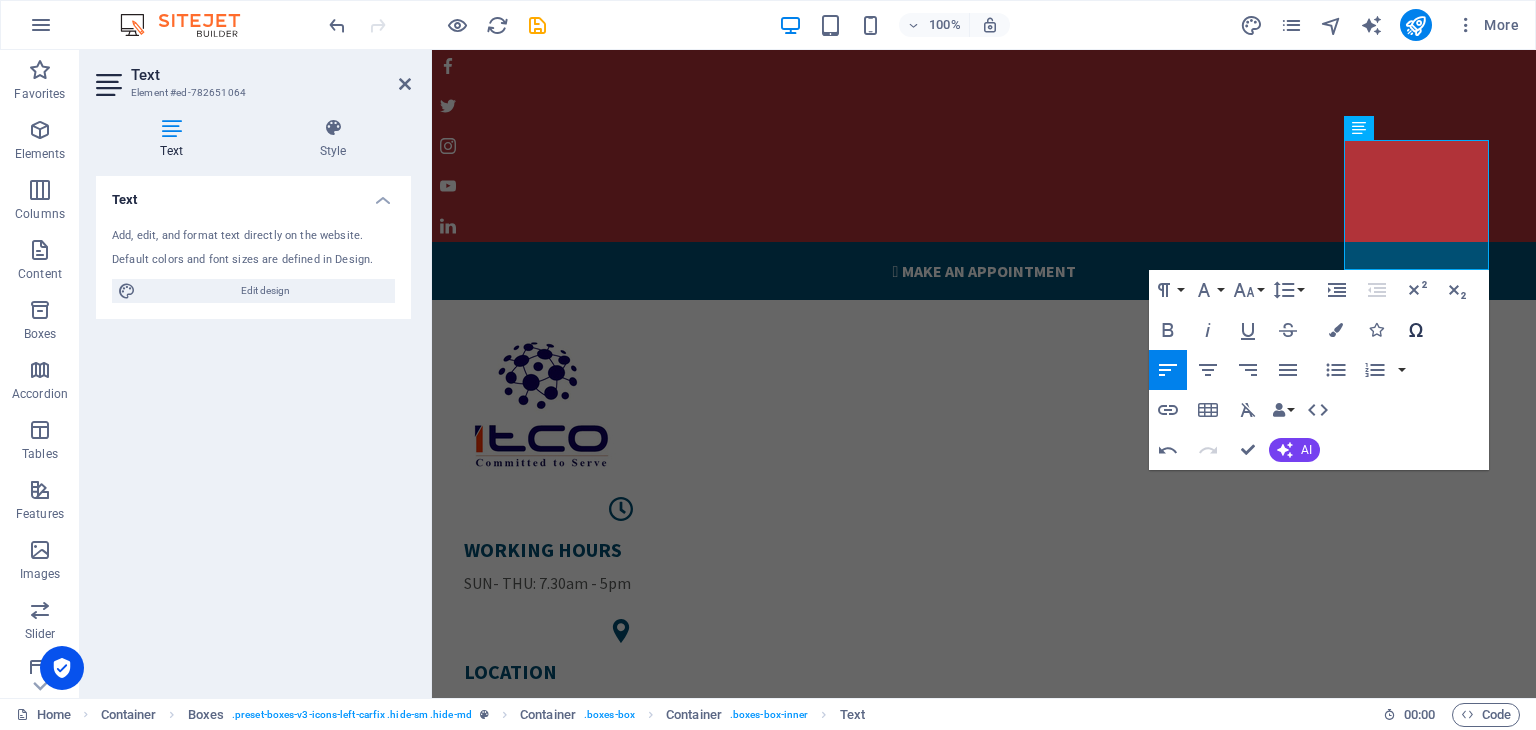 click 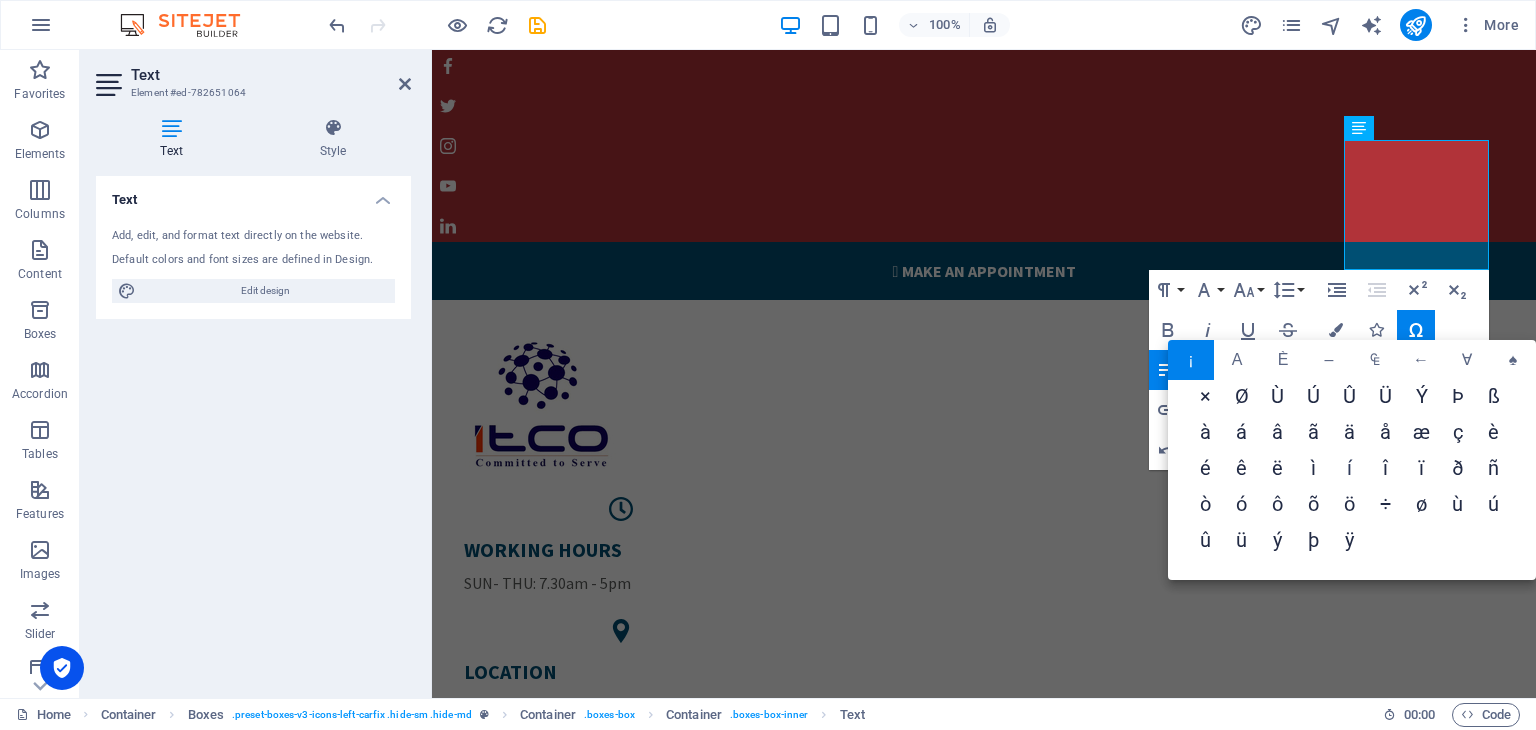 scroll, scrollTop: 0, scrollLeft: 0, axis: both 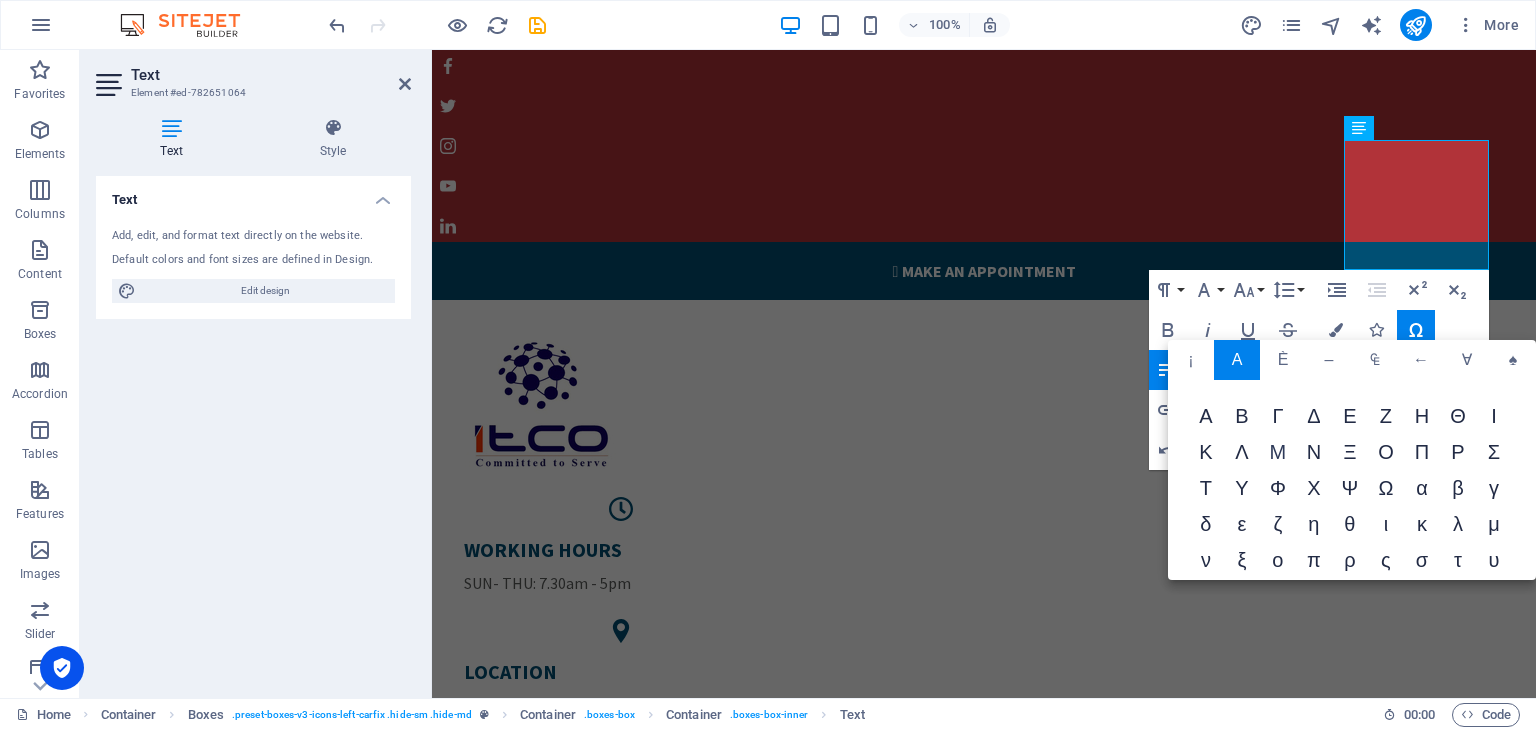 click on "Μ" at bounding box center (1278, 454) 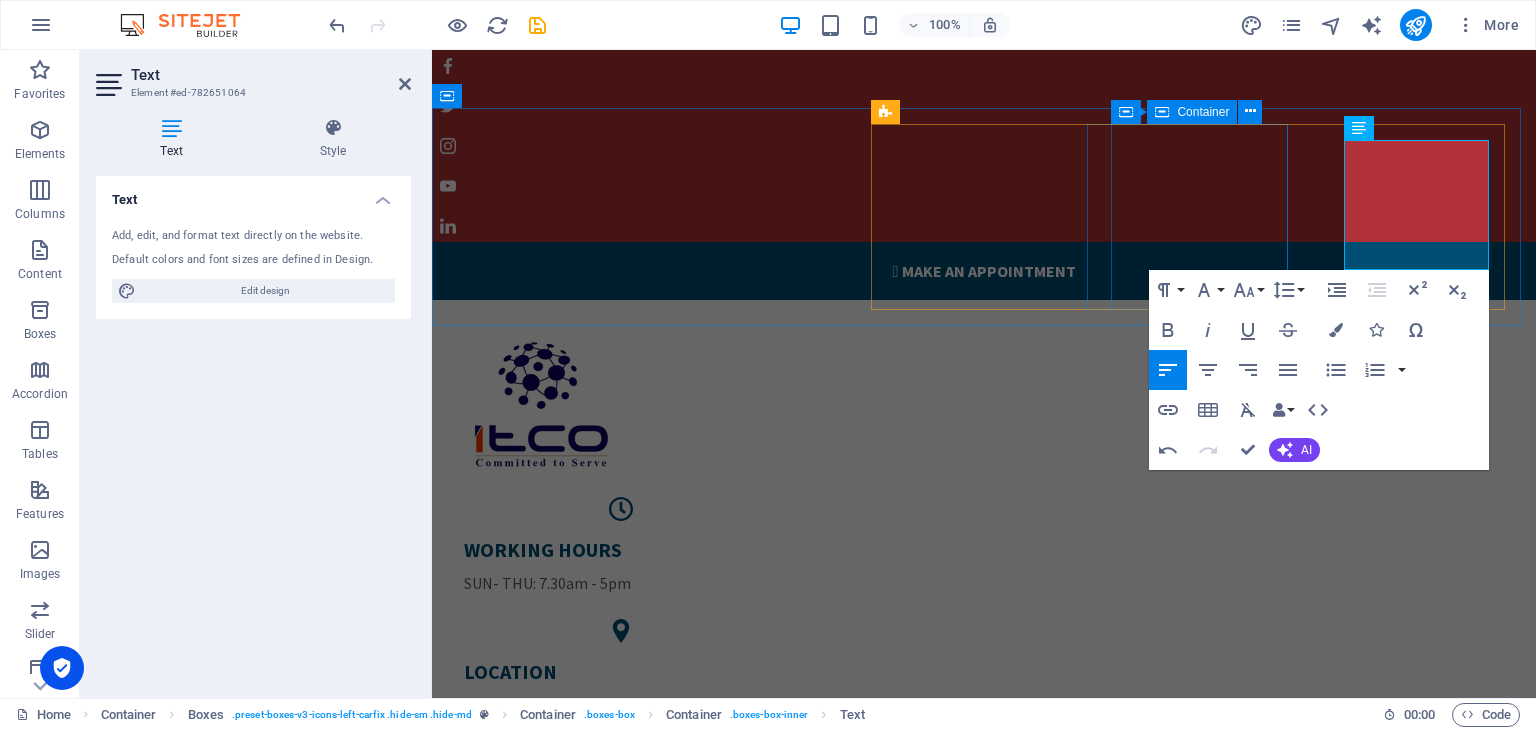 click on "LOCATION [PERSON_NAME] Bin Al [PERSON_NAME] Rakah, P.O Box 77218, [GEOGRAPHIC_DATA] 31952 - [GEOGRAPHIC_DATA]" at bounding box center (621, 712) 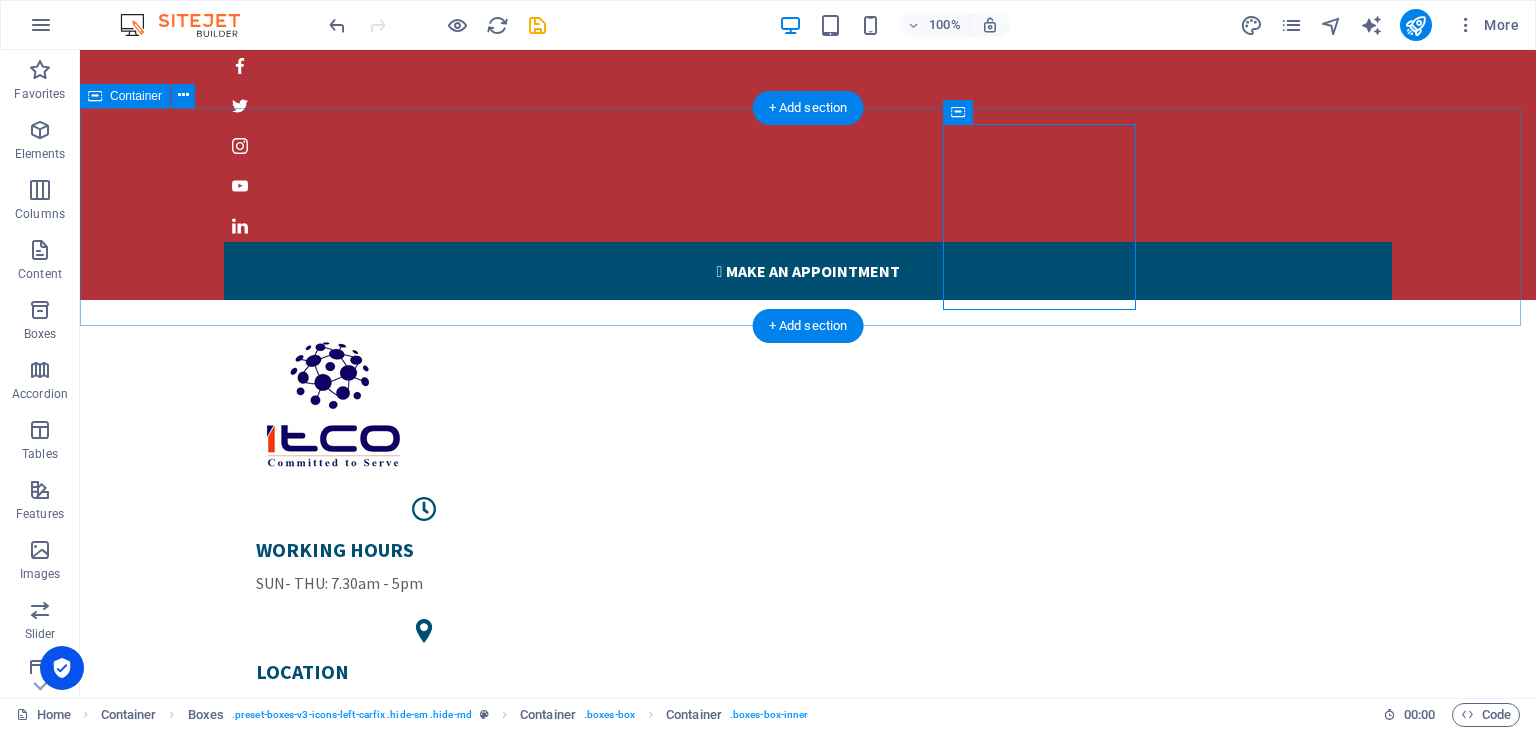 click on "WORKING HOURS SUN- THU: 7.30am - 5pm LOCATION [PERSON_NAME][GEOGRAPHIC_DATA][PERSON_NAME], [GEOGRAPHIC_DATA] - [GEOGRAPHIC_DATA] PHONE NUMBER [PHONE_NUMBER] [PHONE_NUMBER] [EMAIL_ADDRESS][DOMAIN_NAME]" at bounding box center [808, 645] 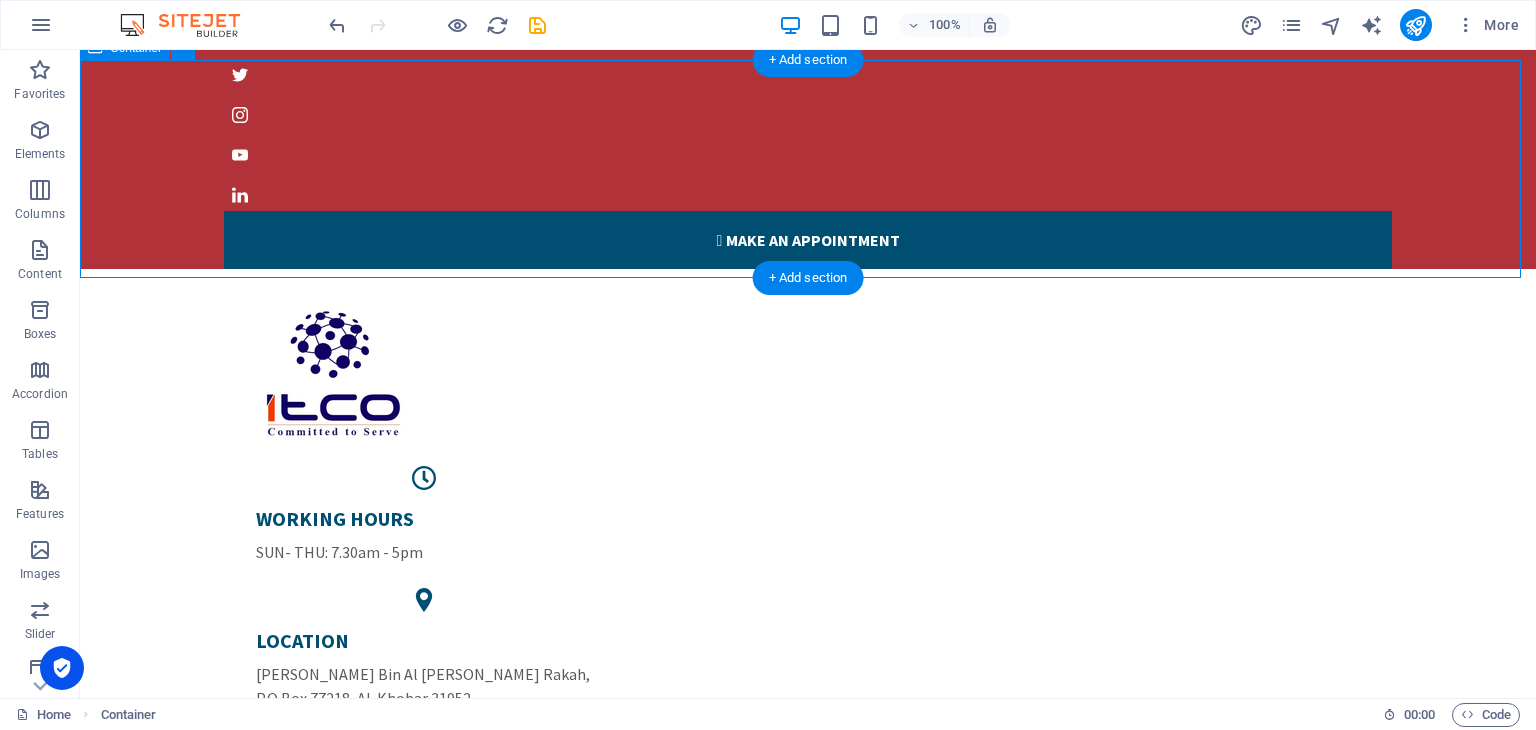 scroll, scrollTop: 52, scrollLeft: 0, axis: vertical 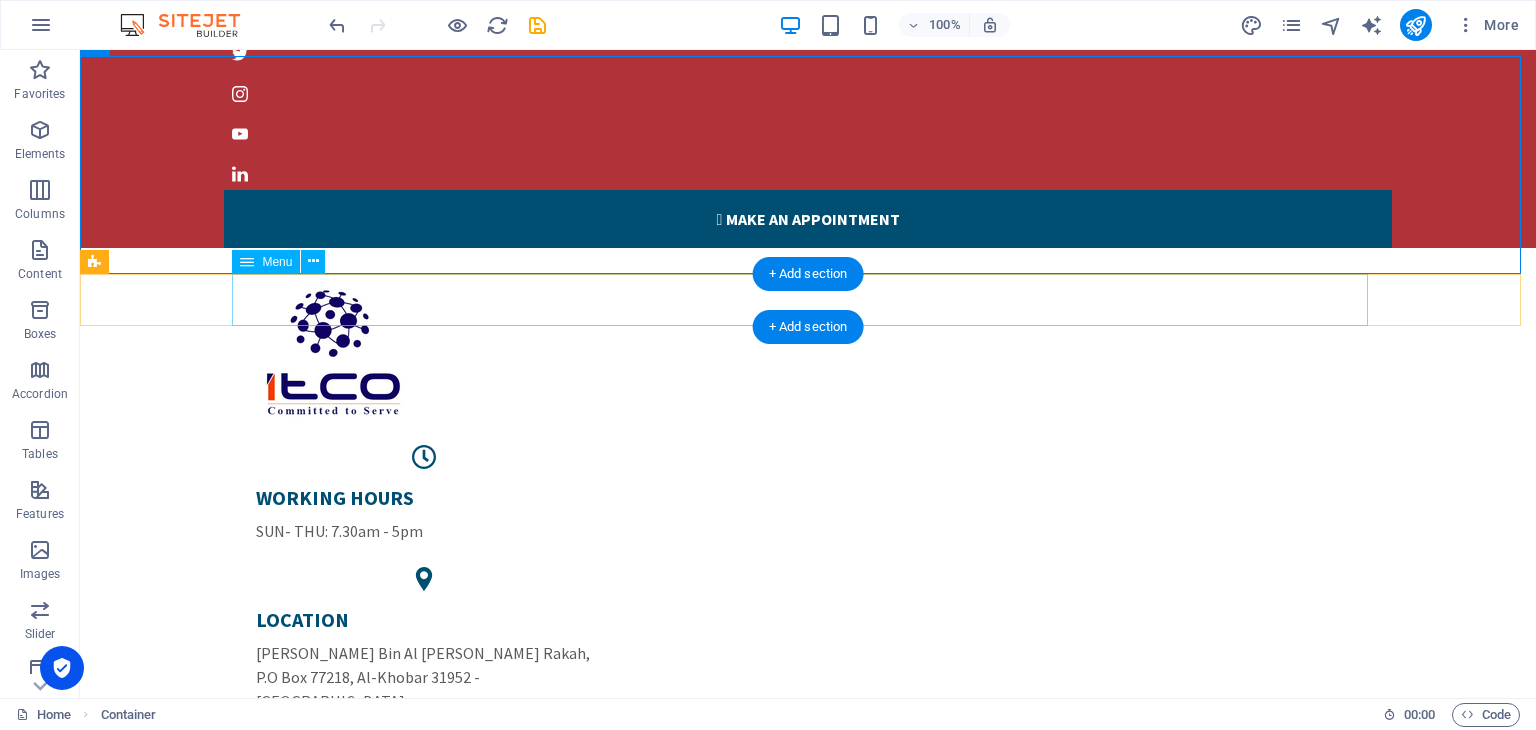 click on "Home About us Products Gallery Portal Contact" at bounding box center (808, 965) 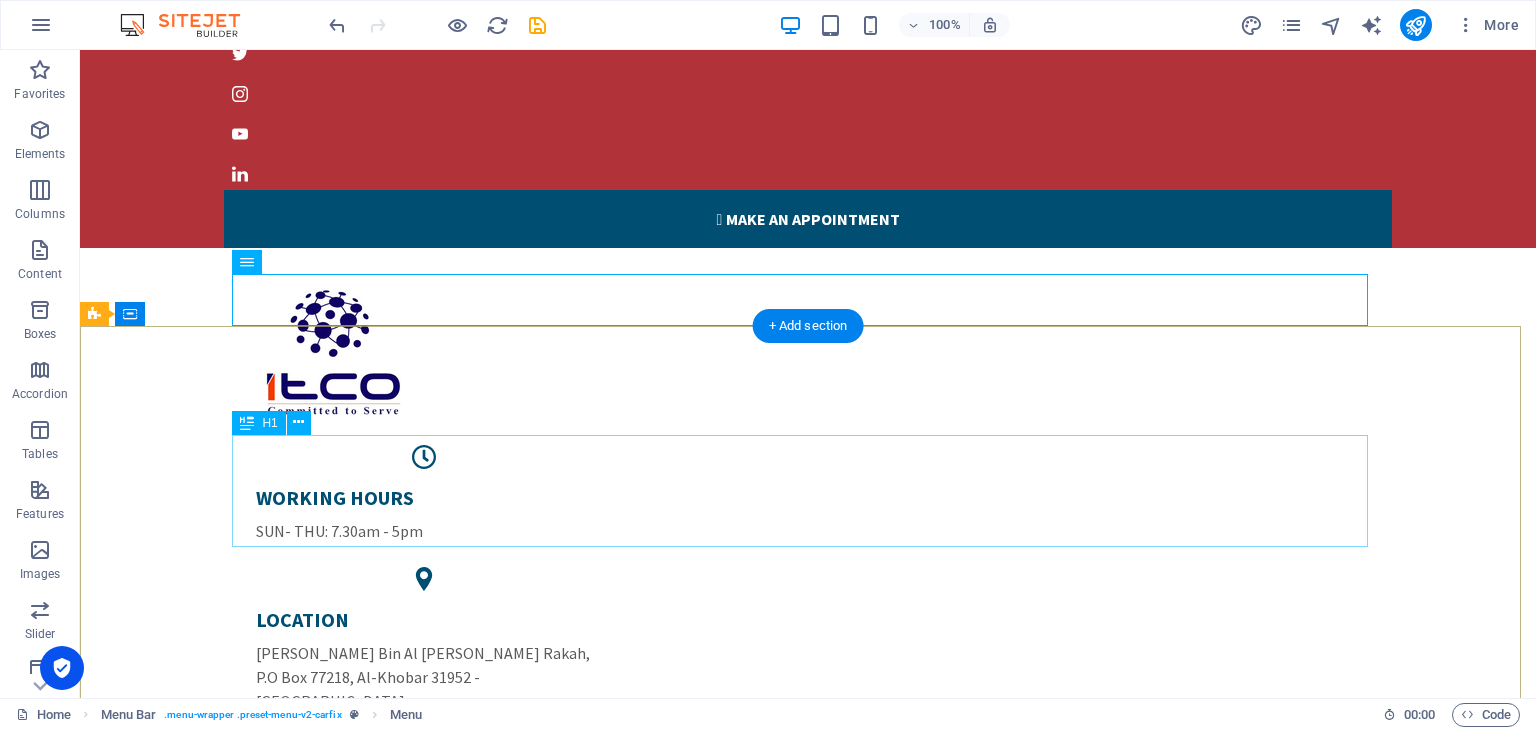 scroll, scrollTop: 0, scrollLeft: 0, axis: both 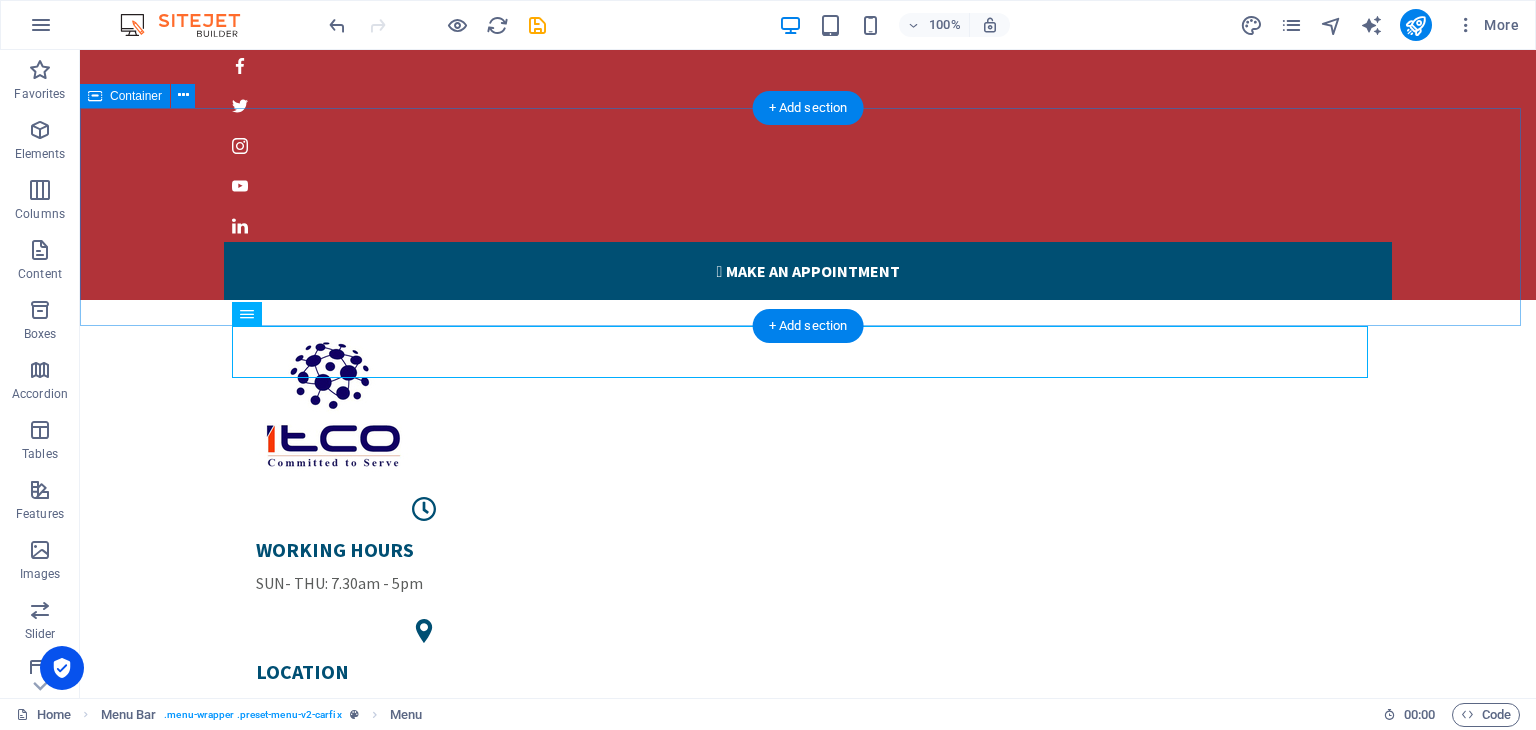 click on "WORKING HOURS SUN- THU: 7.30am - 5pm LOCATION [PERSON_NAME][GEOGRAPHIC_DATA][PERSON_NAME], [GEOGRAPHIC_DATA] - [GEOGRAPHIC_DATA] PHONE NUMBER [PHONE_NUMBER] [PHONE_NUMBER] [EMAIL_ADDRESS][DOMAIN_NAME]" at bounding box center [808, 645] 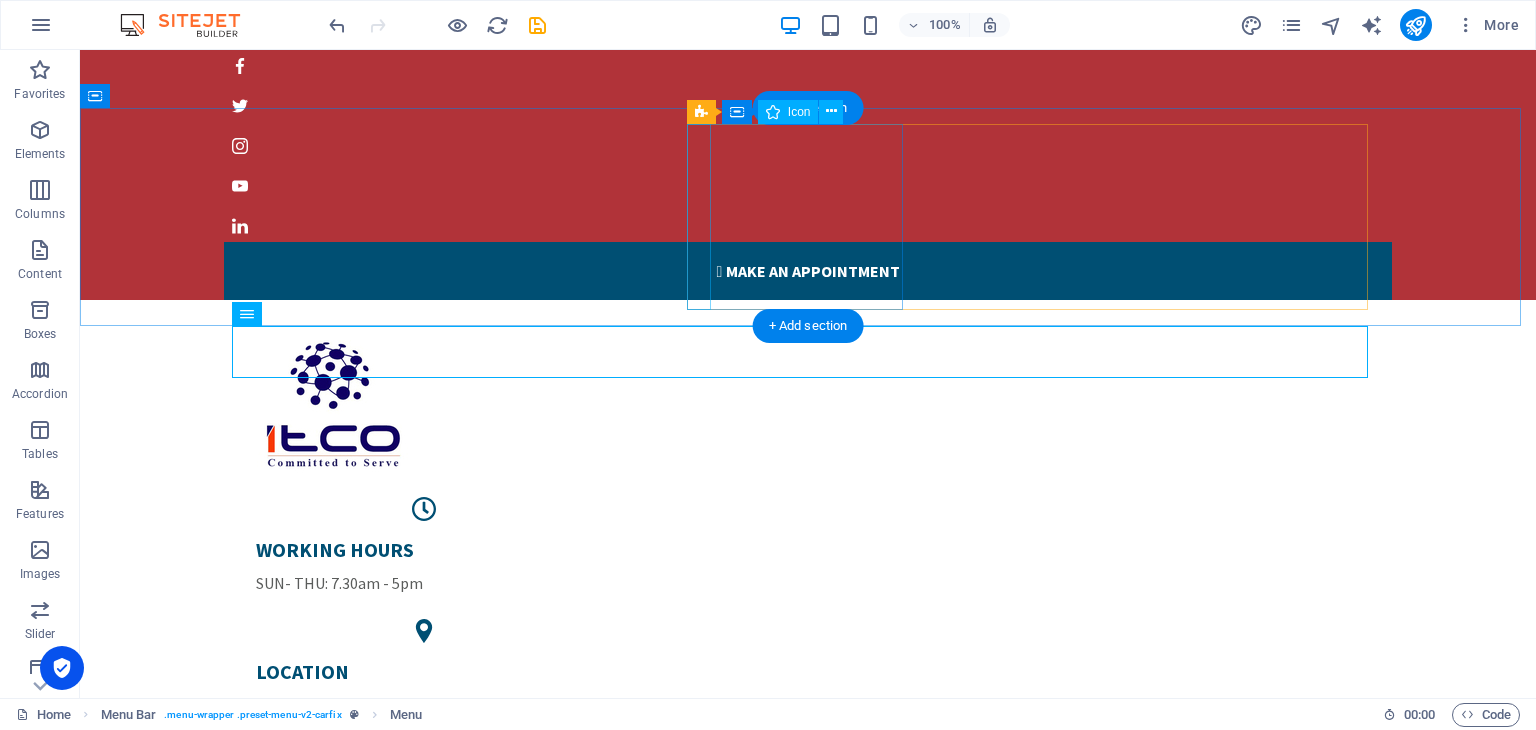 click at bounding box center [424, 509] 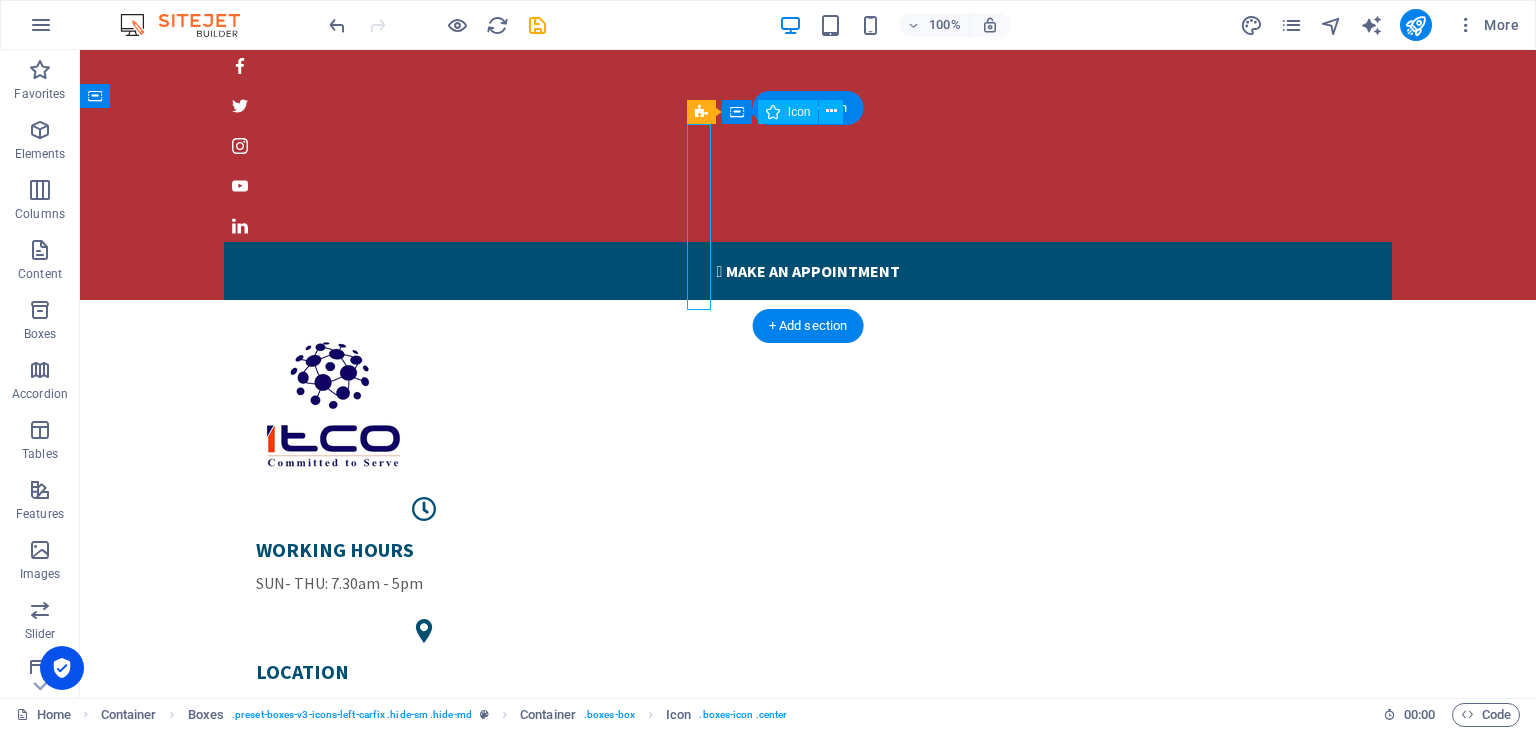 click at bounding box center [424, 509] 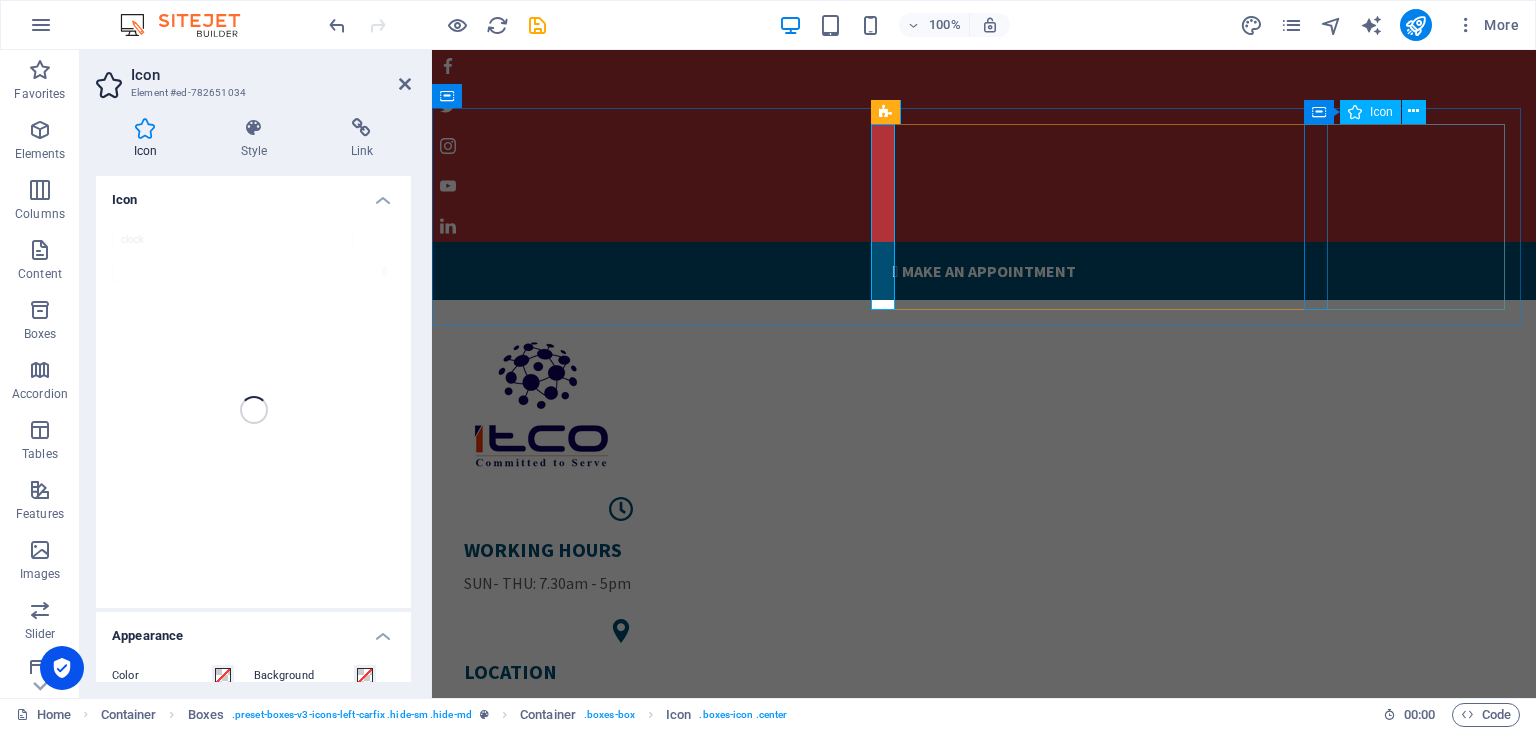 click at bounding box center [621, 801] 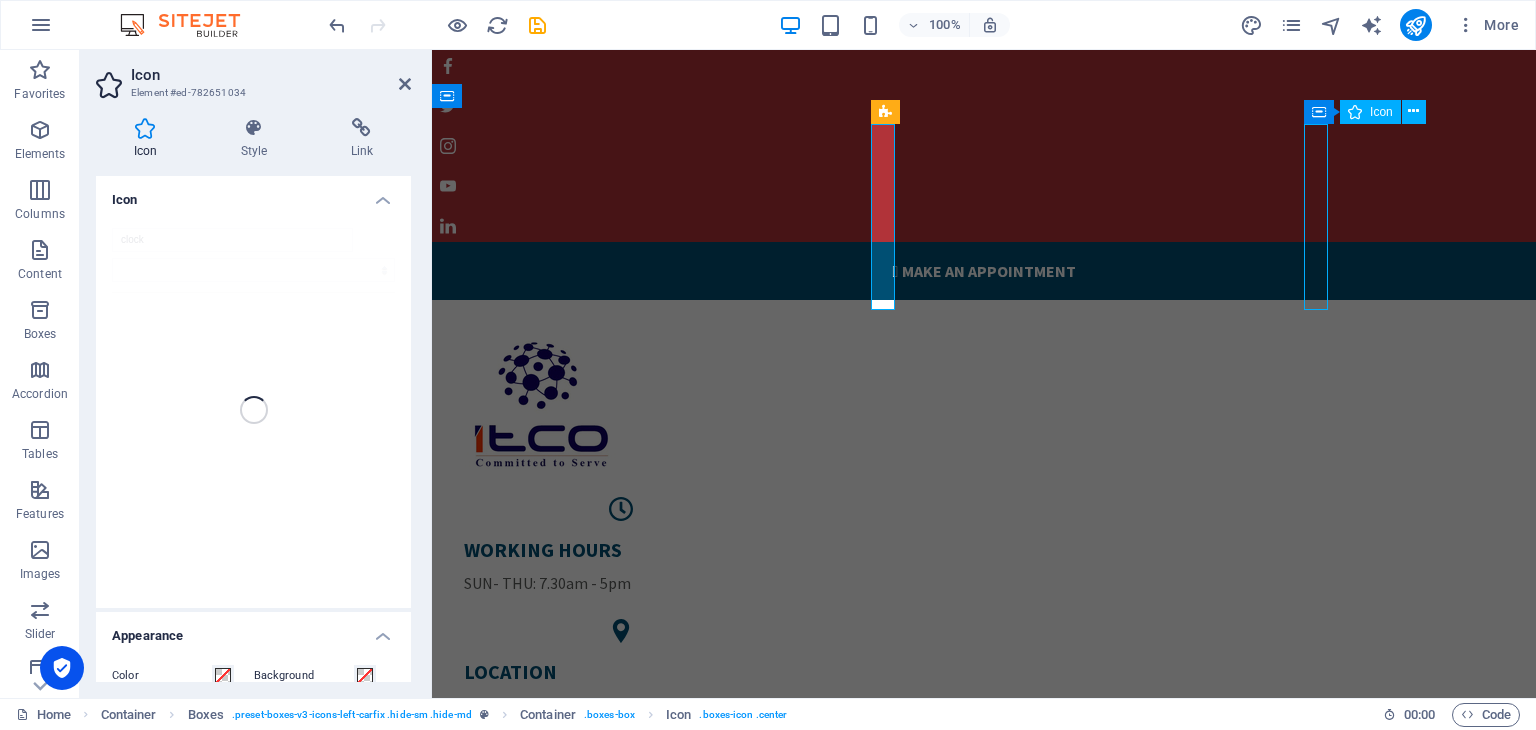 click at bounding box center [621, 801] 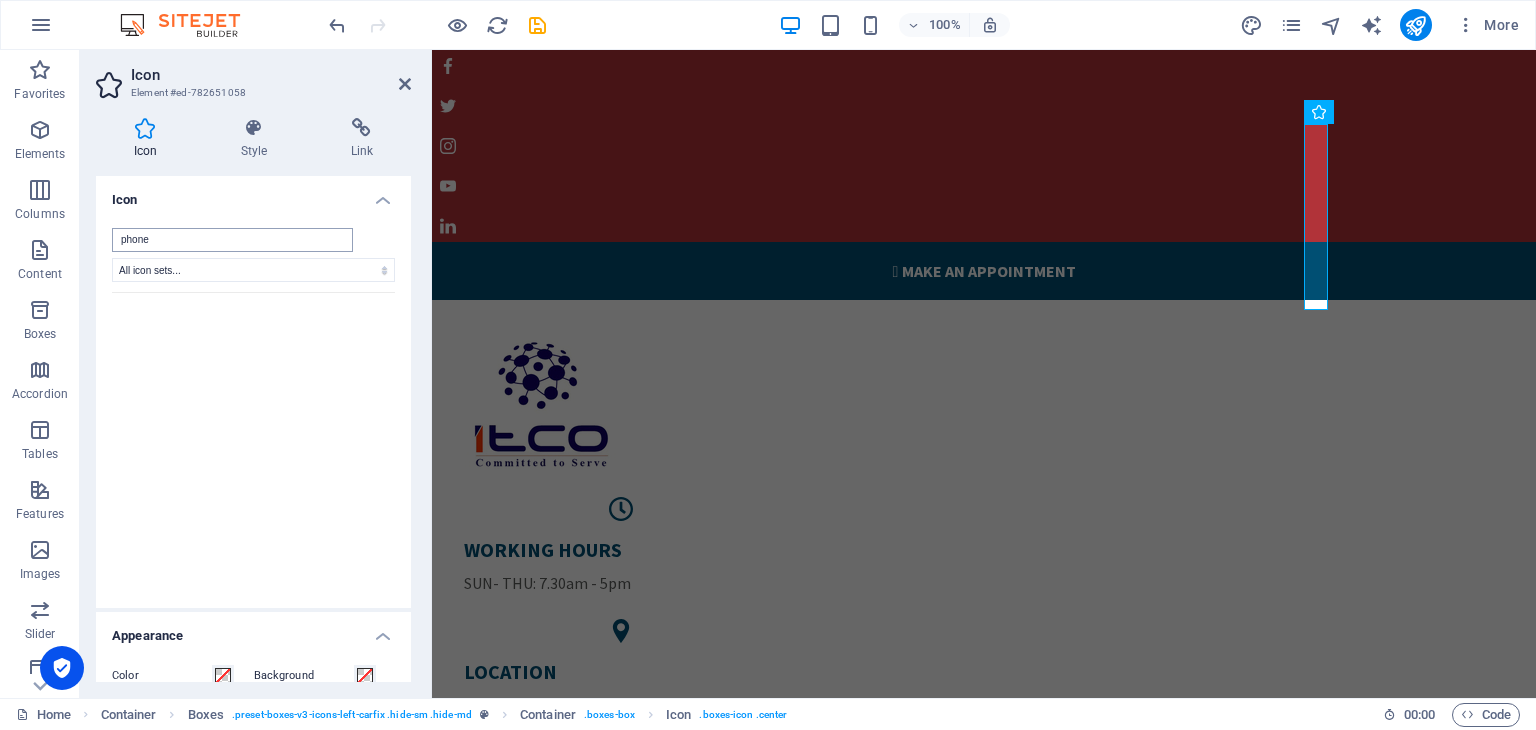 click on "phone" at bounding box center (232, 240) 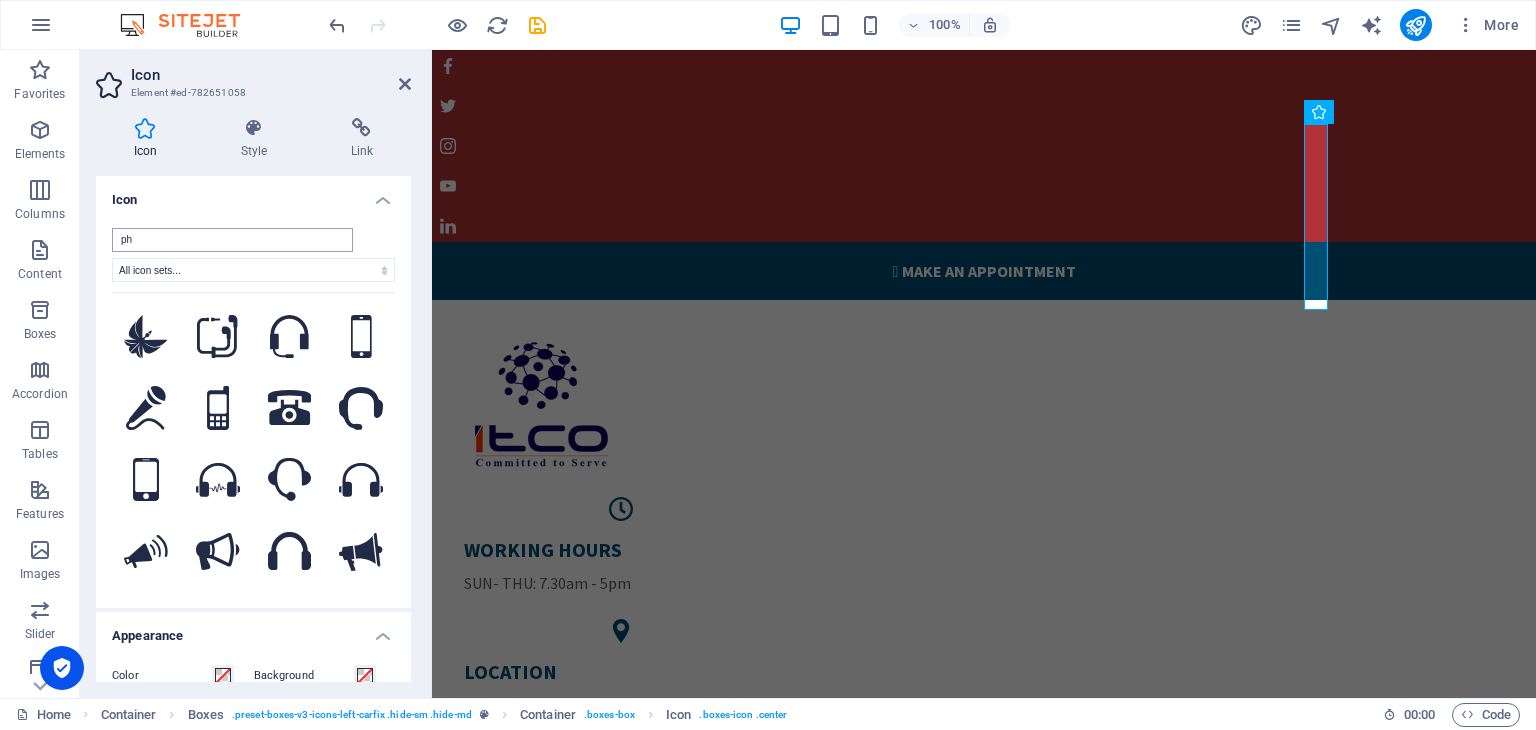 type on "p" 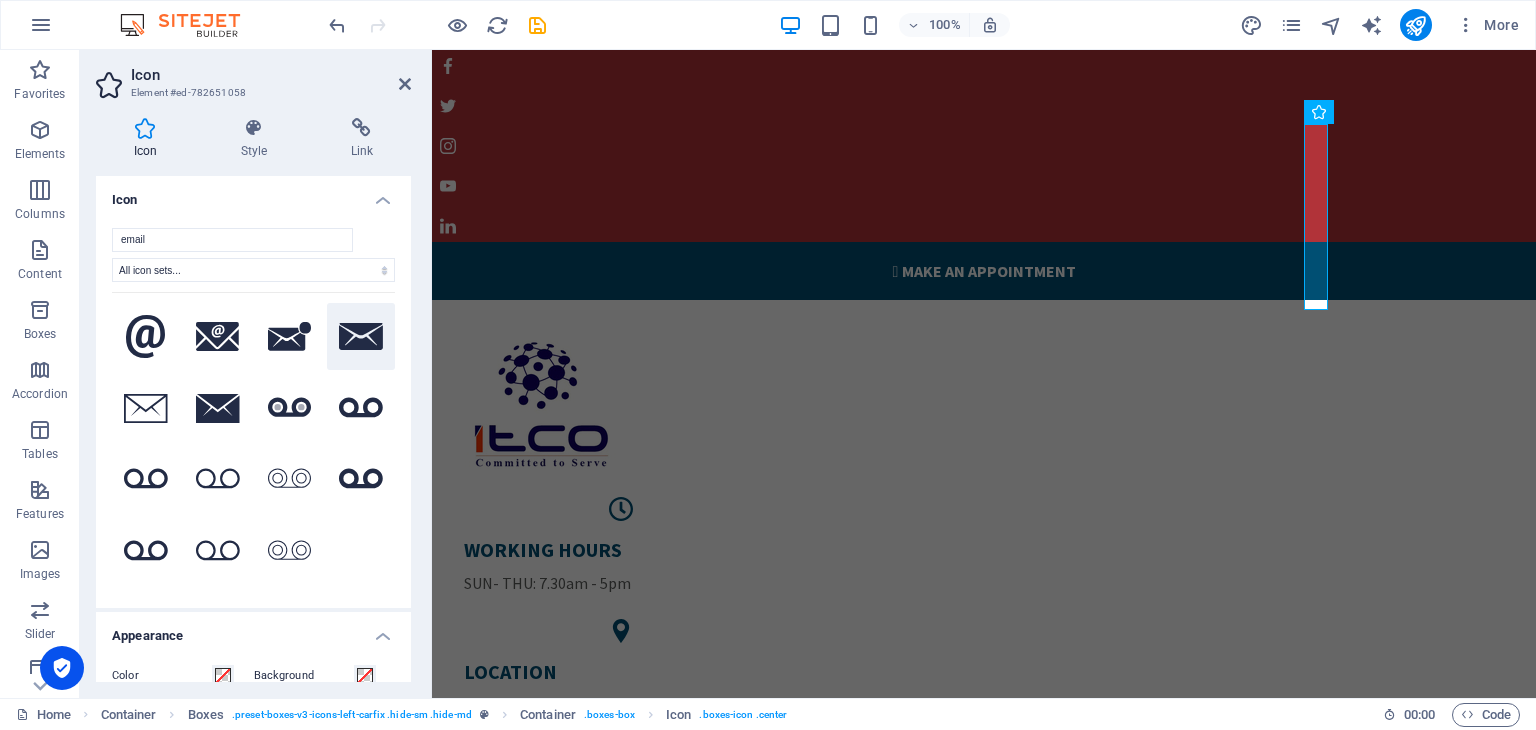 type on "email" 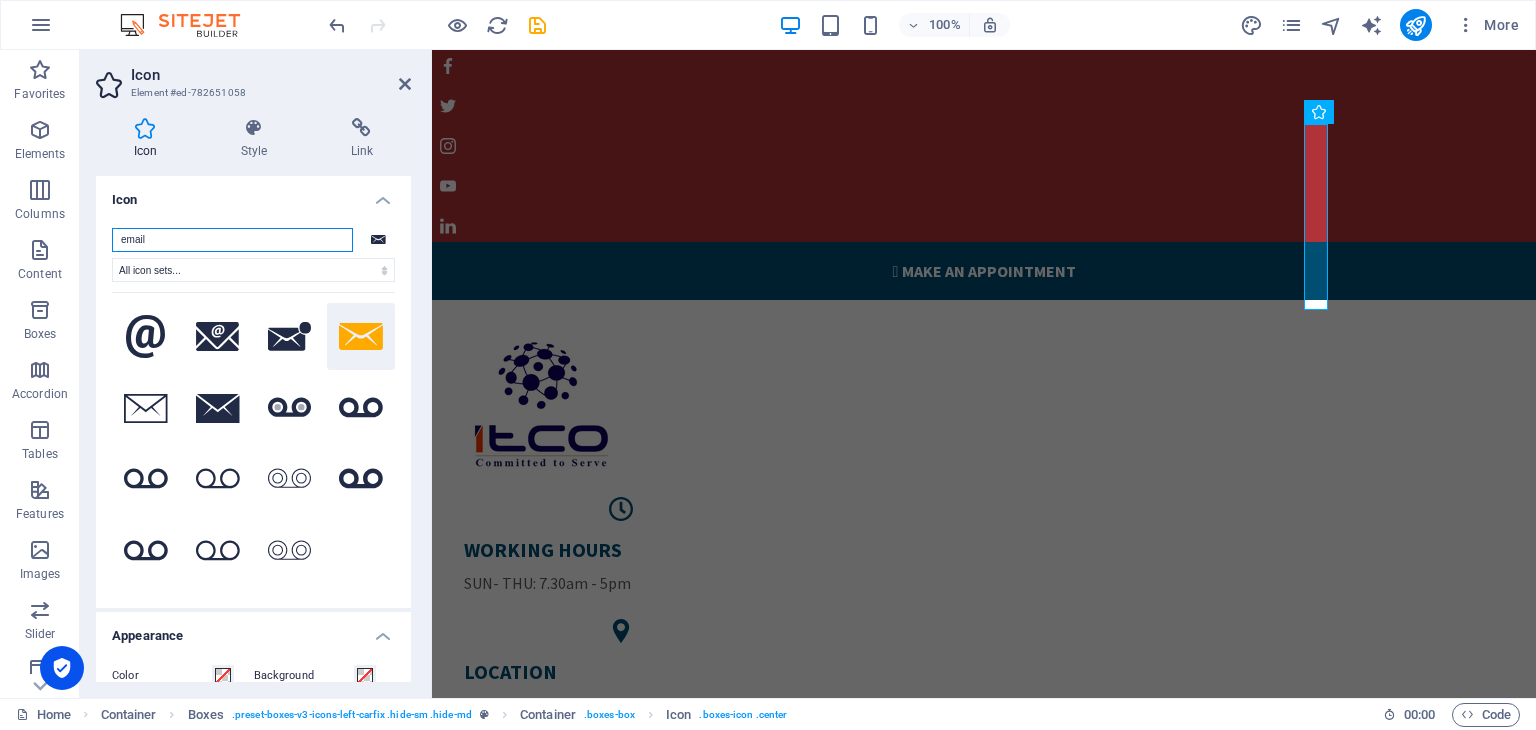click on "email" at bounding box center [232, 240] 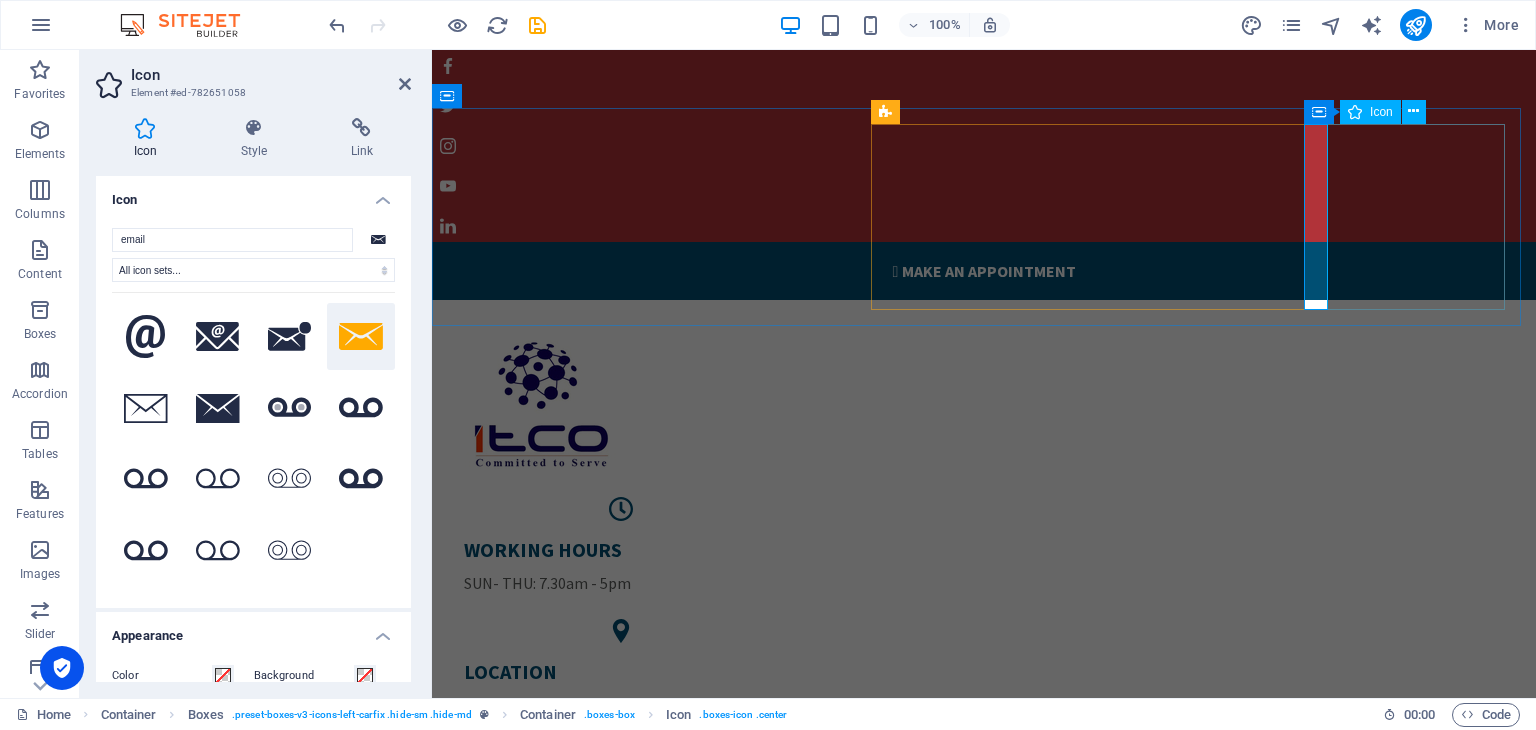 click at bounding box center (621, 801) 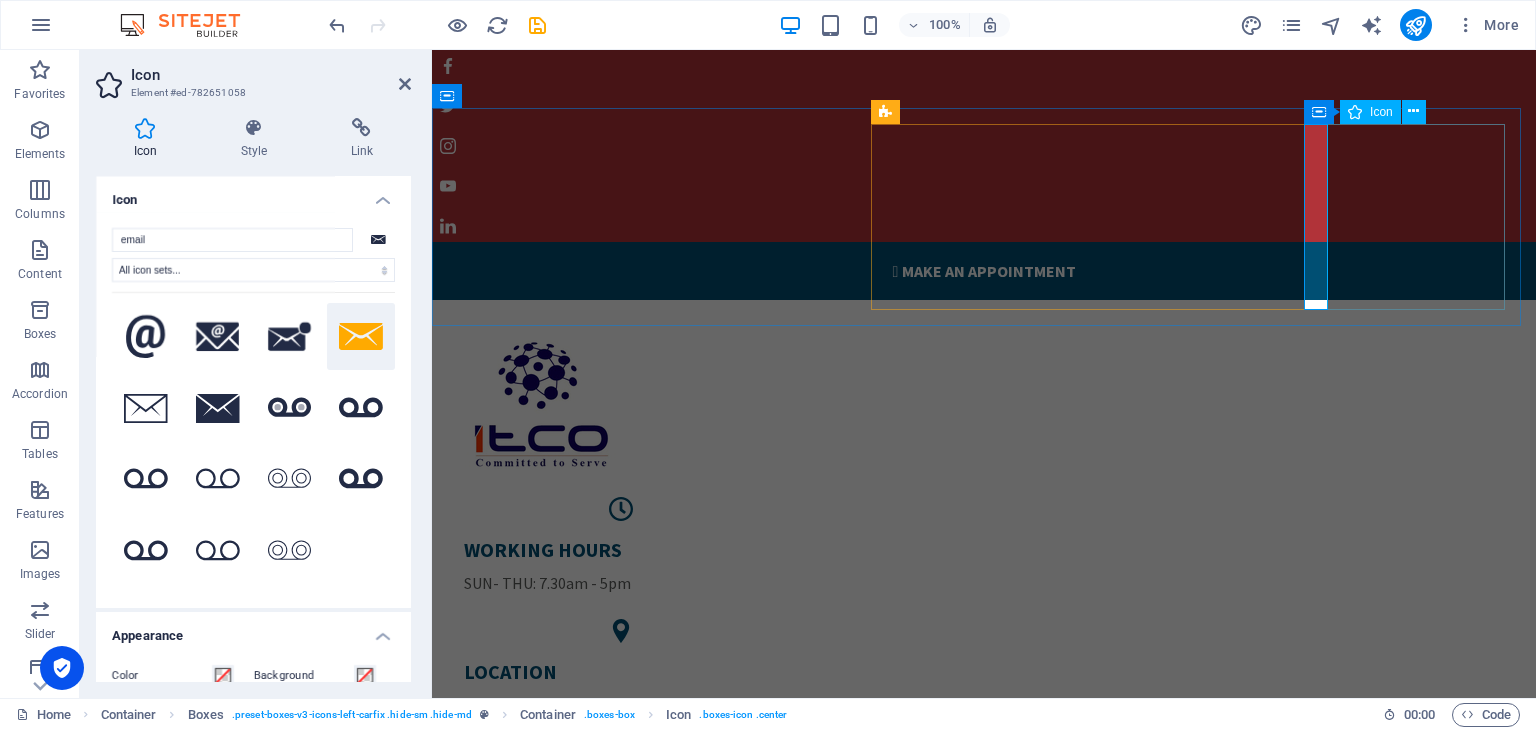 click at bounding box center (621, 801) 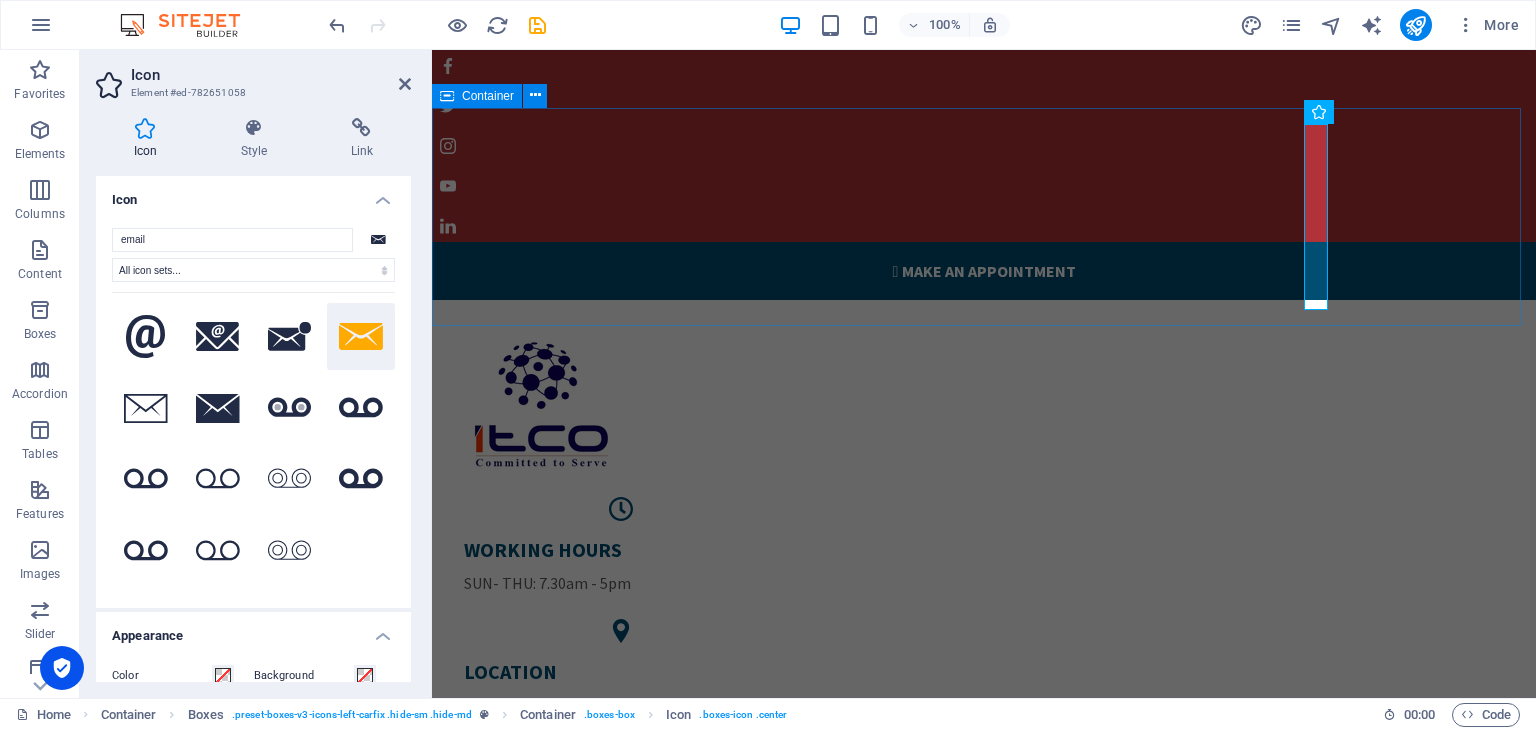 click on "WORKING HOURS SUN- THU: 7.30am - 5pm LOCATION [PERSON_NAME][GEOGRAPHIC_DATA][PERSON_NAME], [GEOGRAPHIC_DATA] - [GEOGRAPHIC_DATA] PHONE NUMBER [PHONE_NUMBER] [PHONE_NUMBER] [EMAIL_ADDRESS][DOMAIN_NAME]" at bounding box center [984, 645] 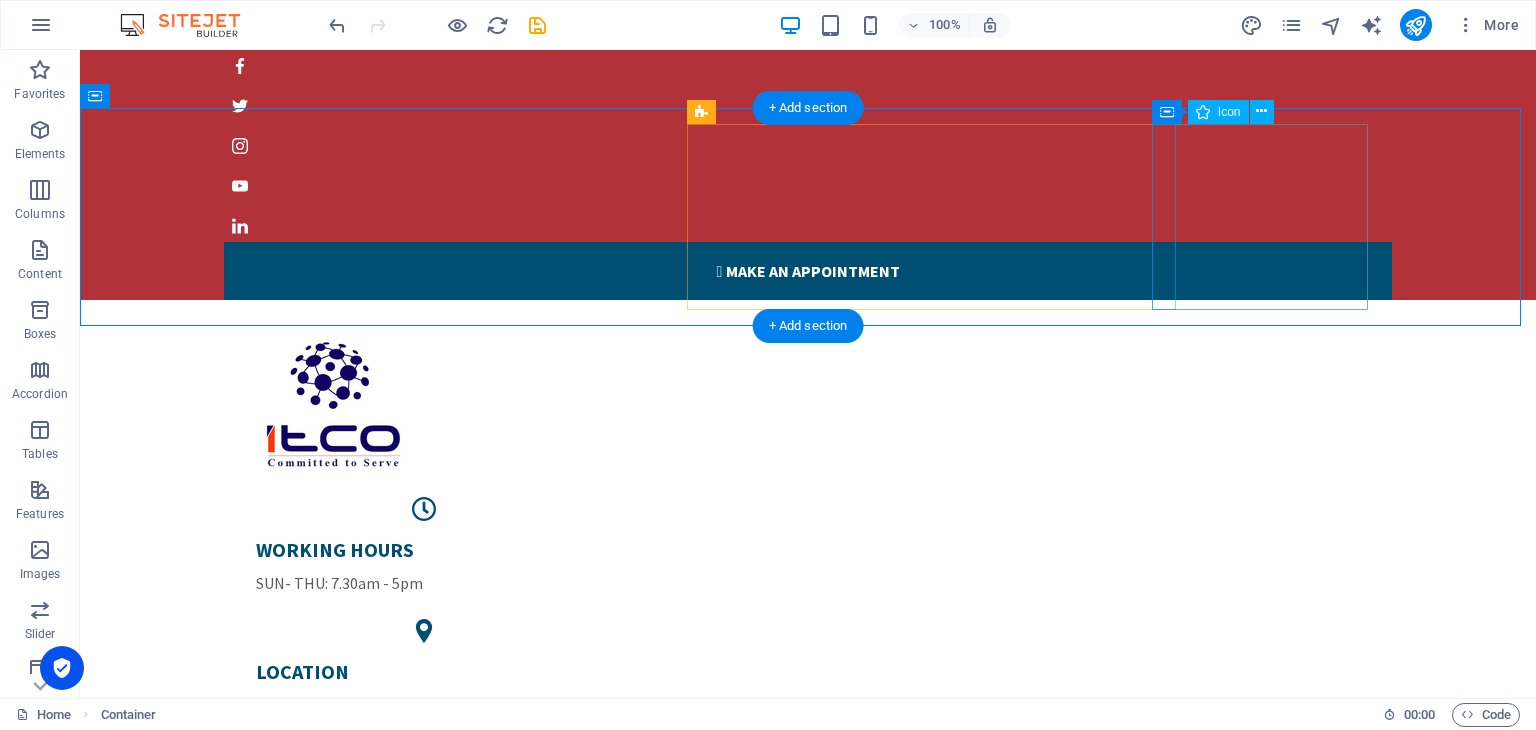 click at bounding box center [424, 801] 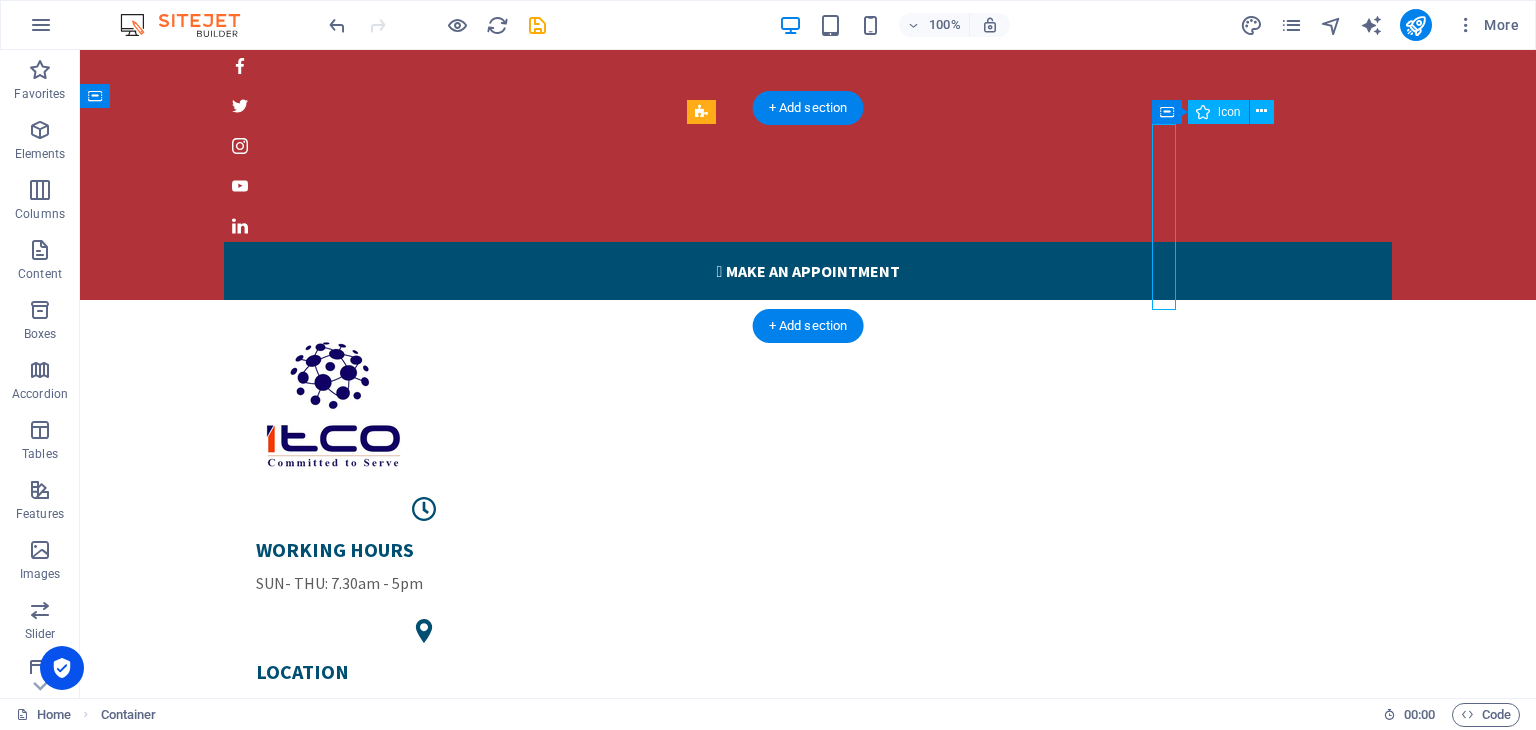 click at bounding box center [424, 801] 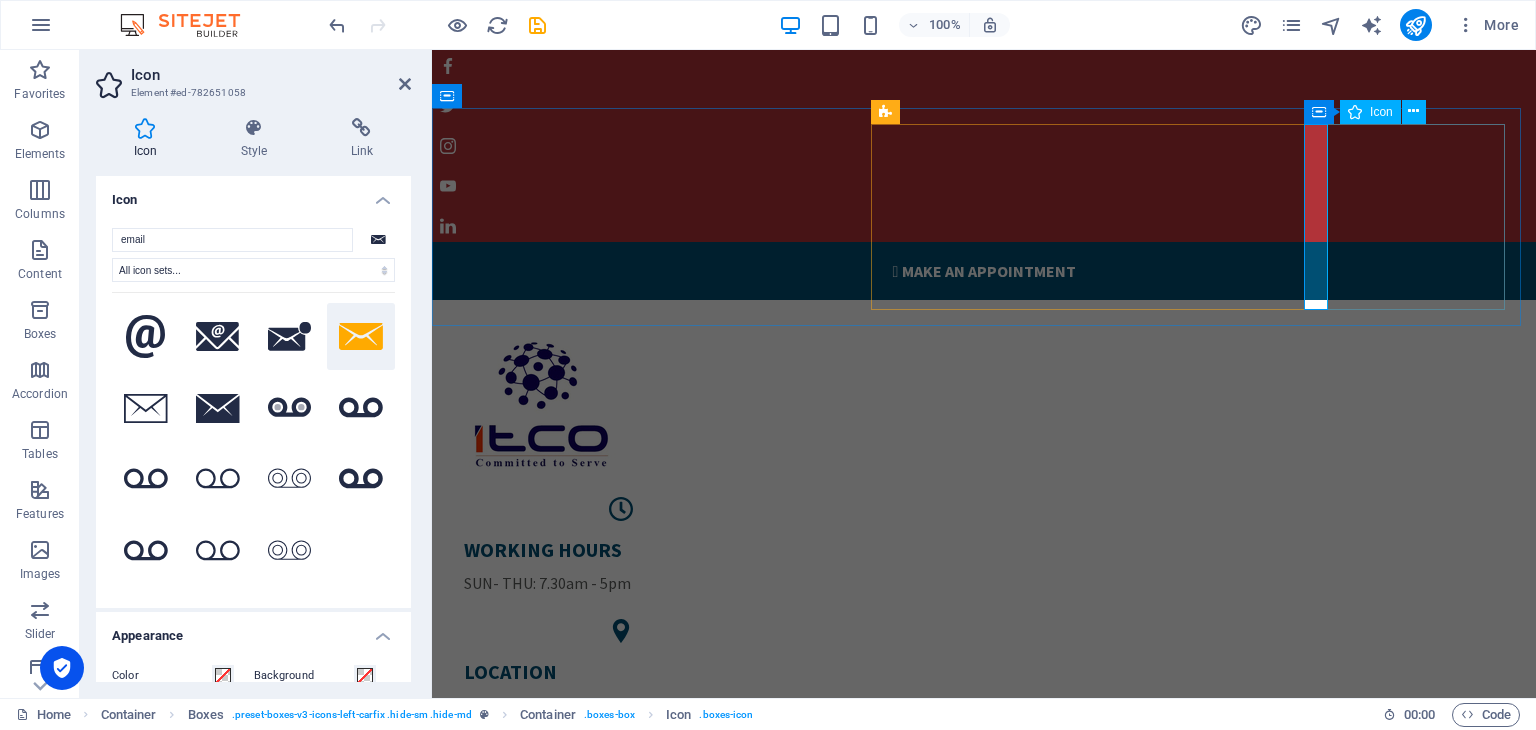 click at bounding box center [621, 801] 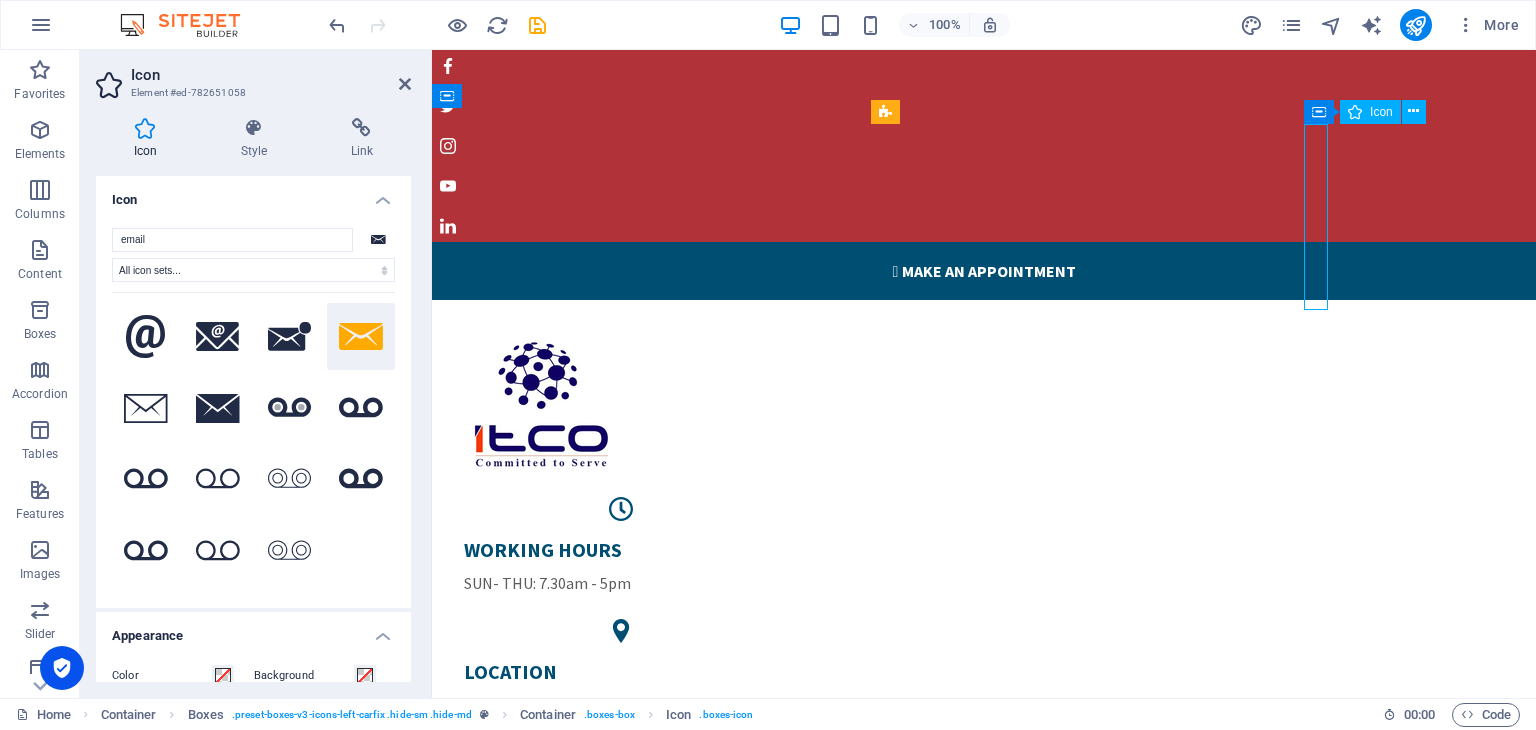drag, startPoint x: 1312, startPoint y: 214, endPoint x: 1313, endPoint y: 254, distance: 40.012497 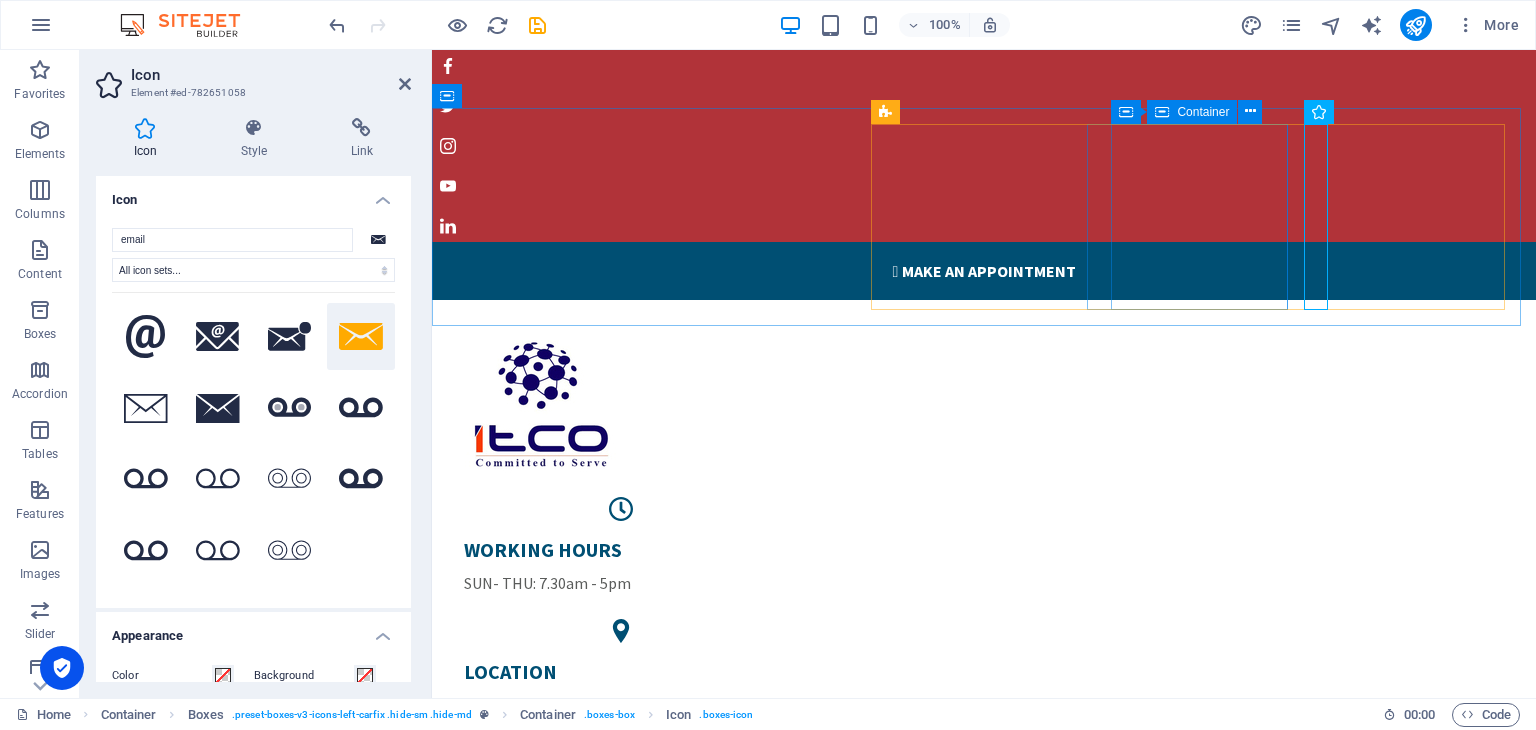 click on "LOCATION [PERSON_NAME] Bin Al [PERSON_NAME] Rakah, P.O Box 77218, [GEOGRAPHIC_DATA] 31952 - [GEOGRAPHIC_DATA]" at bounding box center [621, 712] 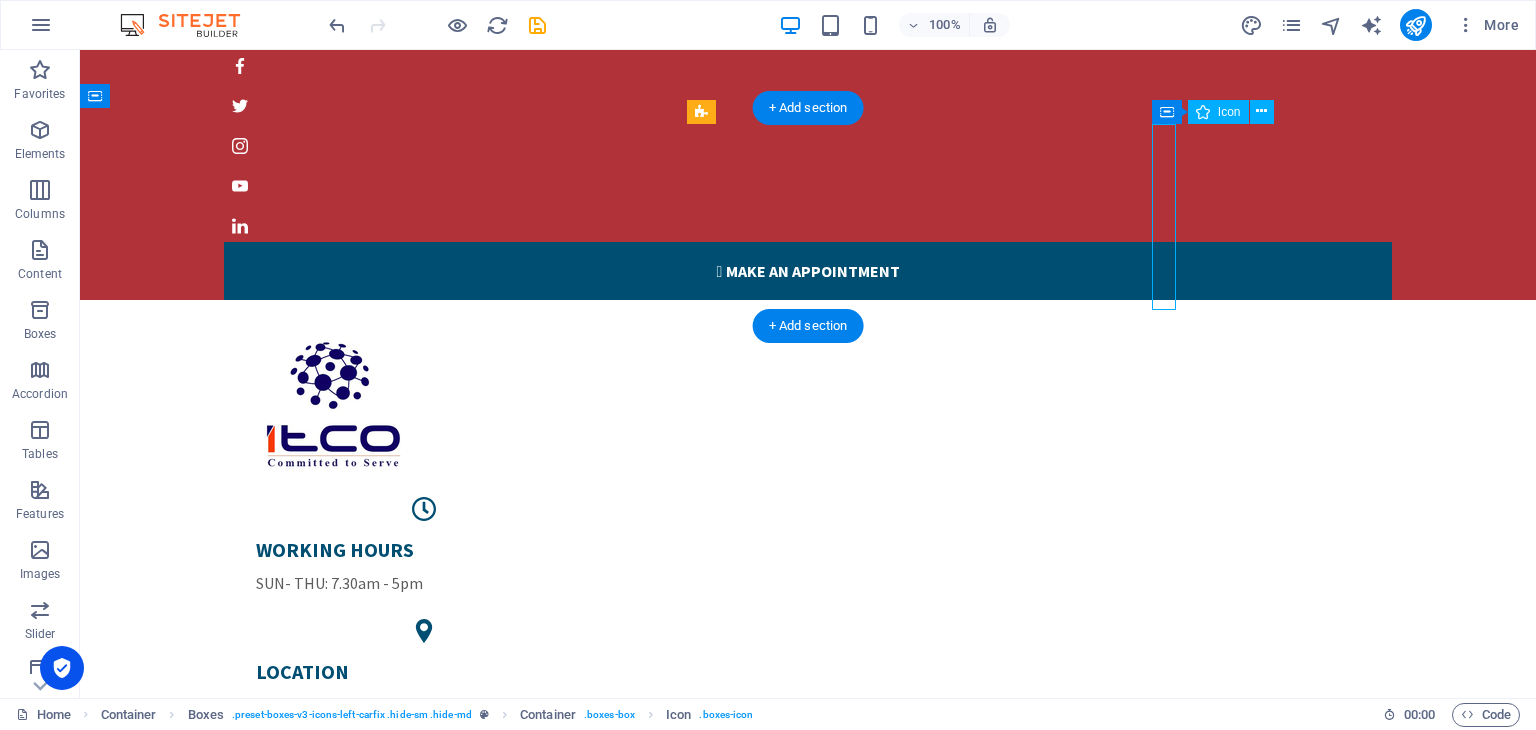 drag, startPoint x: 1164, startPoint y: 218, endPoint x: 1170, endPoint y: 254, distance: 36.496574 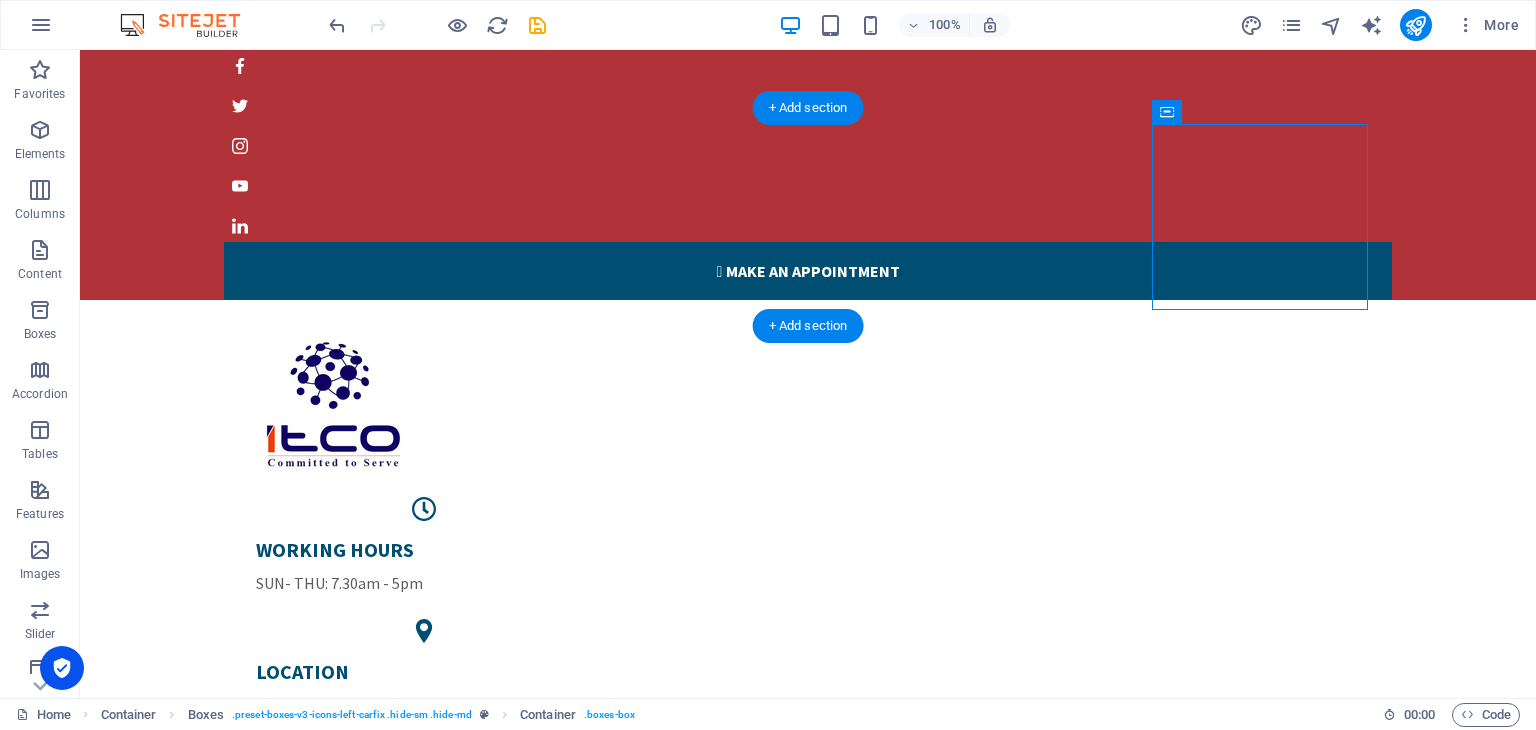 drag, startPoint x: 1242, startPoint y: 167, endPoint x: 1171, endPoint y: 201, distance: 78.72102 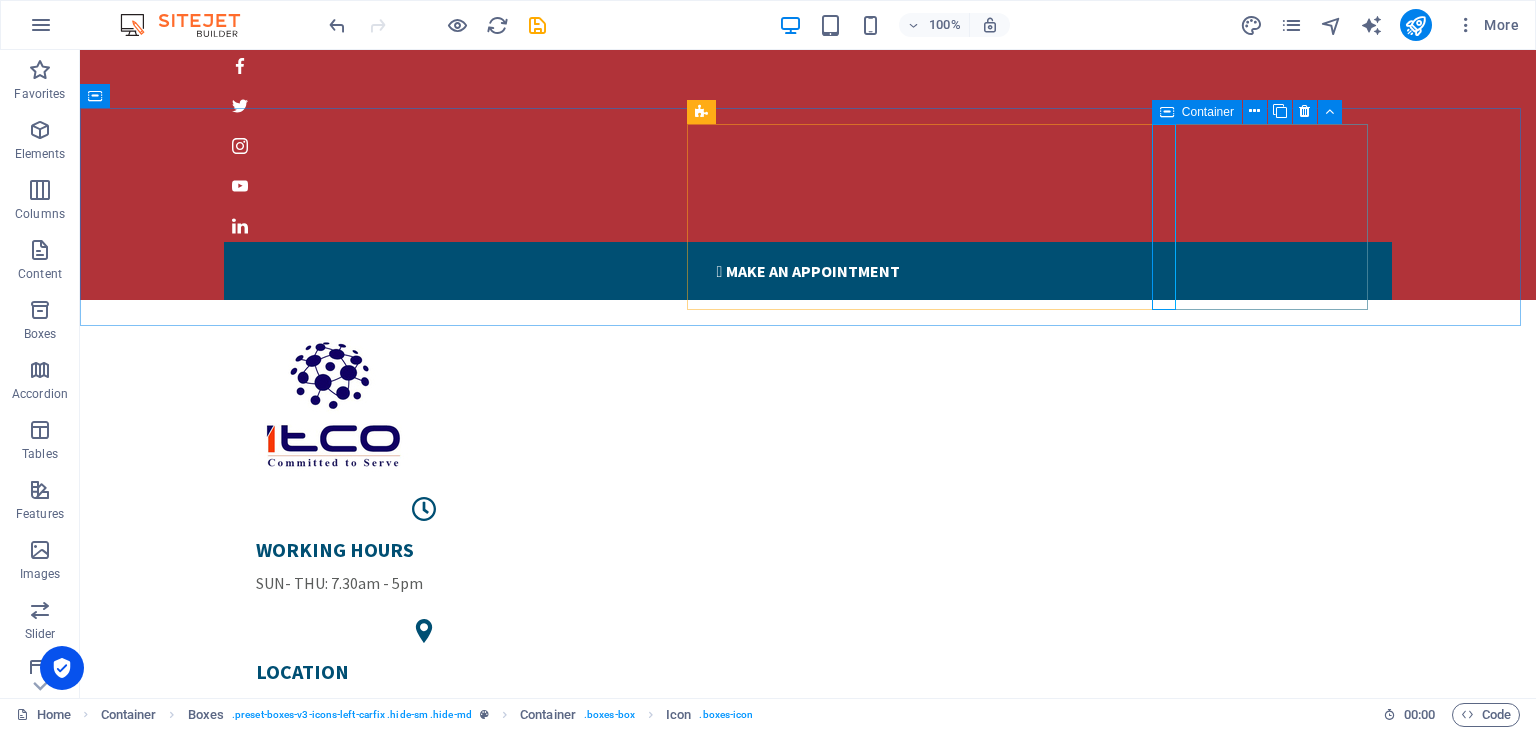 click at bounding box center [1167, 112] 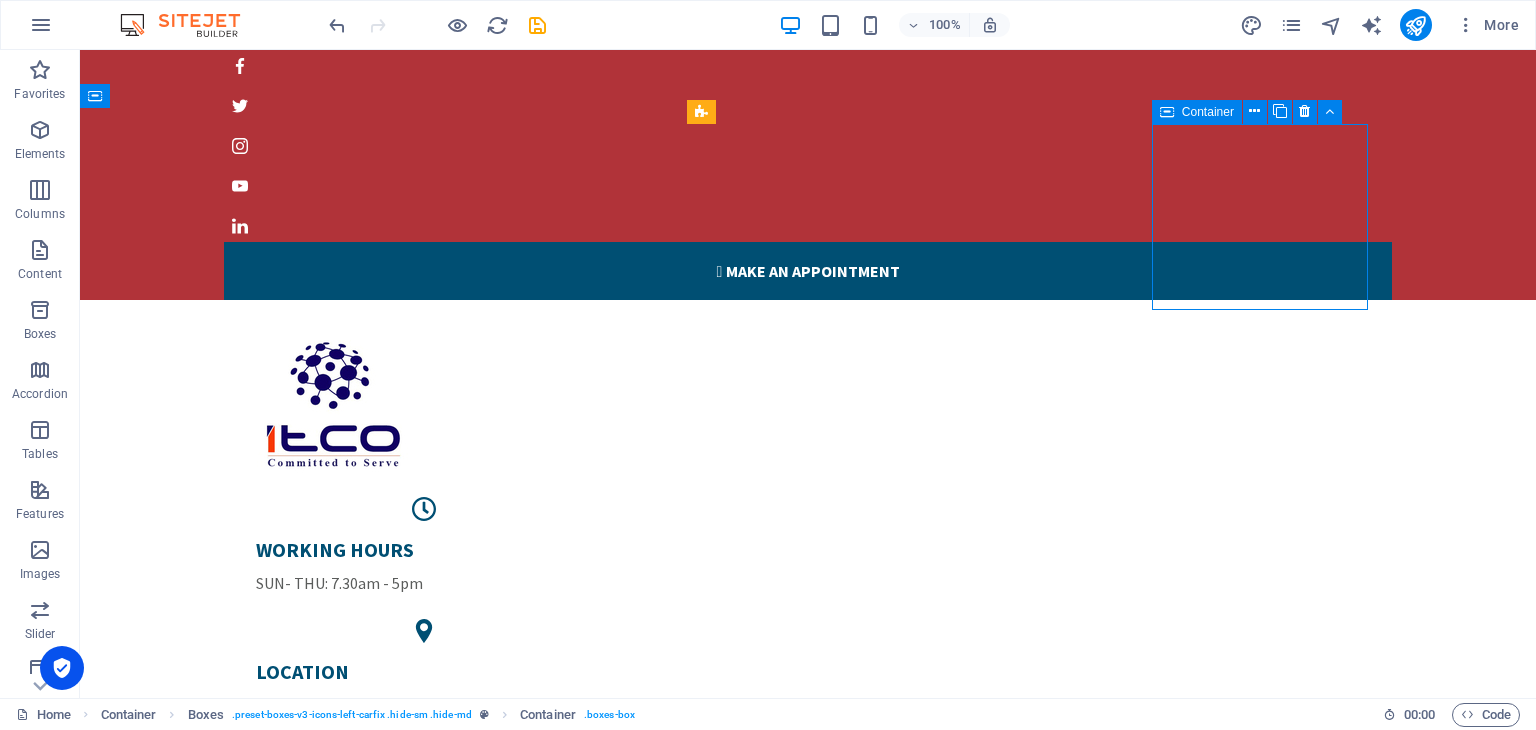 click at bounding box center (1167, 112) 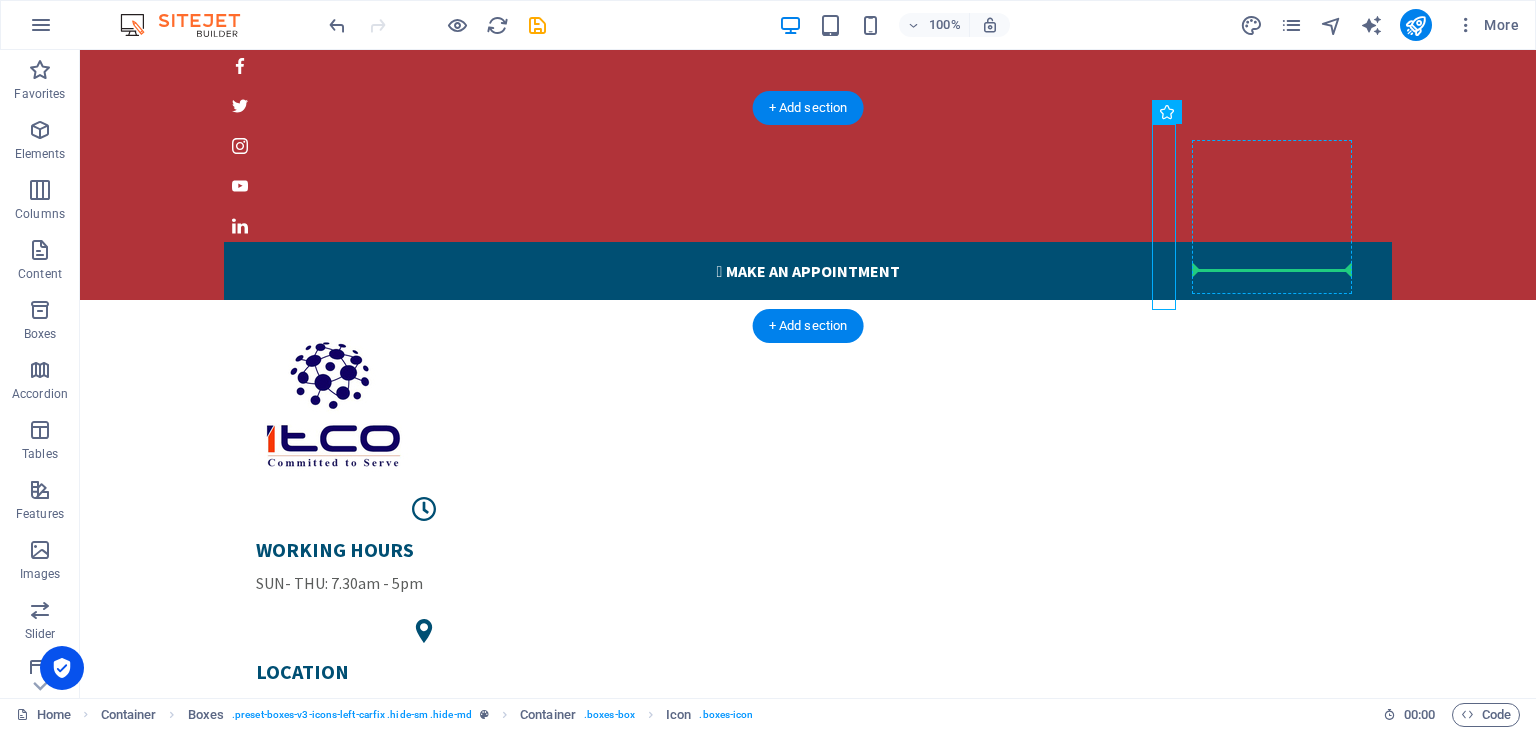 drag, startPoint x: 966, startPoint y: 213, endPoint x: 1318, endPoint y: 241, distance: 353.11188 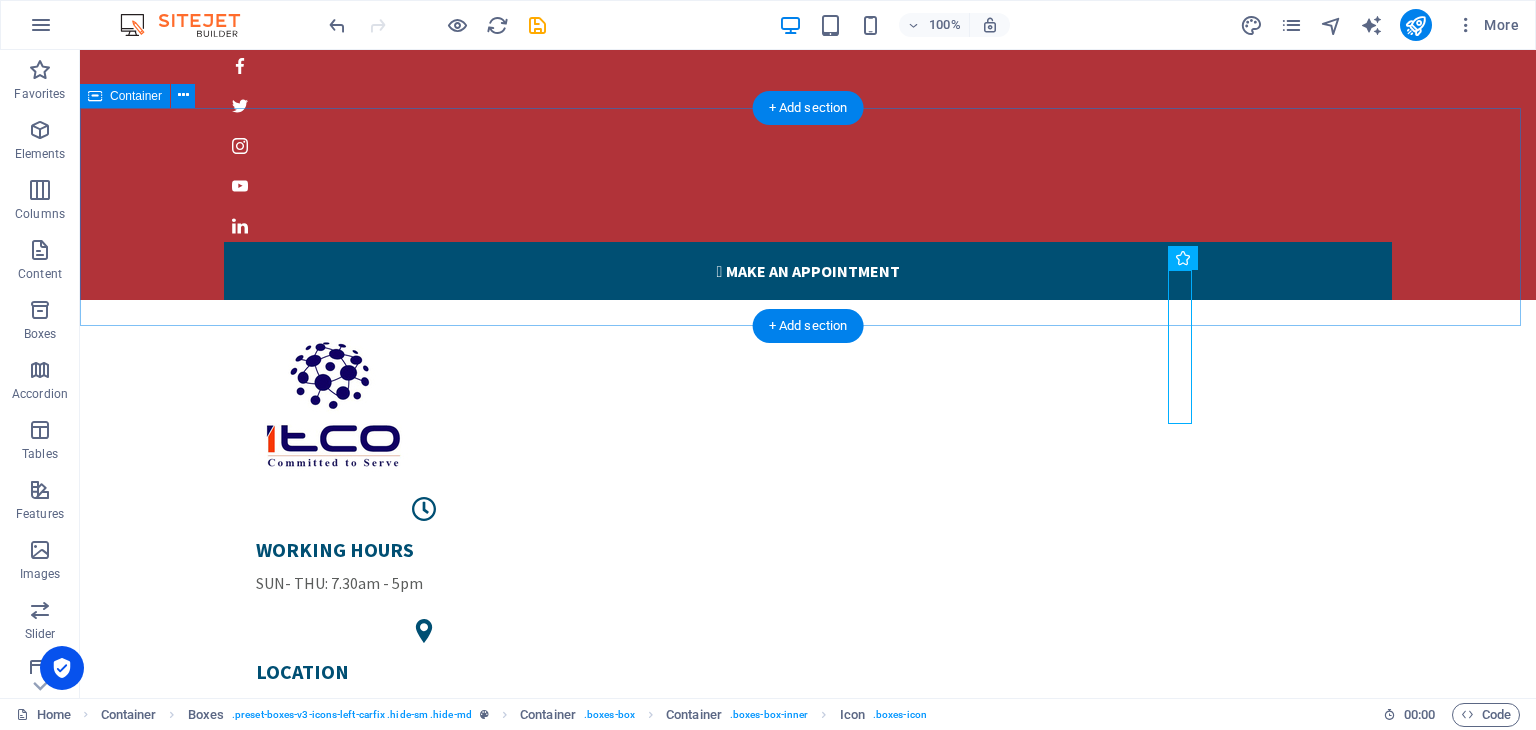 click on "WORKING HOURS SUN- THU: 7.30am - 5pm LOCATION [PERSON_NAME][GEOGRAPHIC_DATA][PERSON_NAME], [GEOGRAPHIC_DATA] - [GEOGRAPHIC_DATA] PHONE NUMBER [PHONE_NUMBER] [PHONE_NUMBER] [EMAIL_ADDRESS][DOMAIN_NAME]" at bounding box center [808, 645] 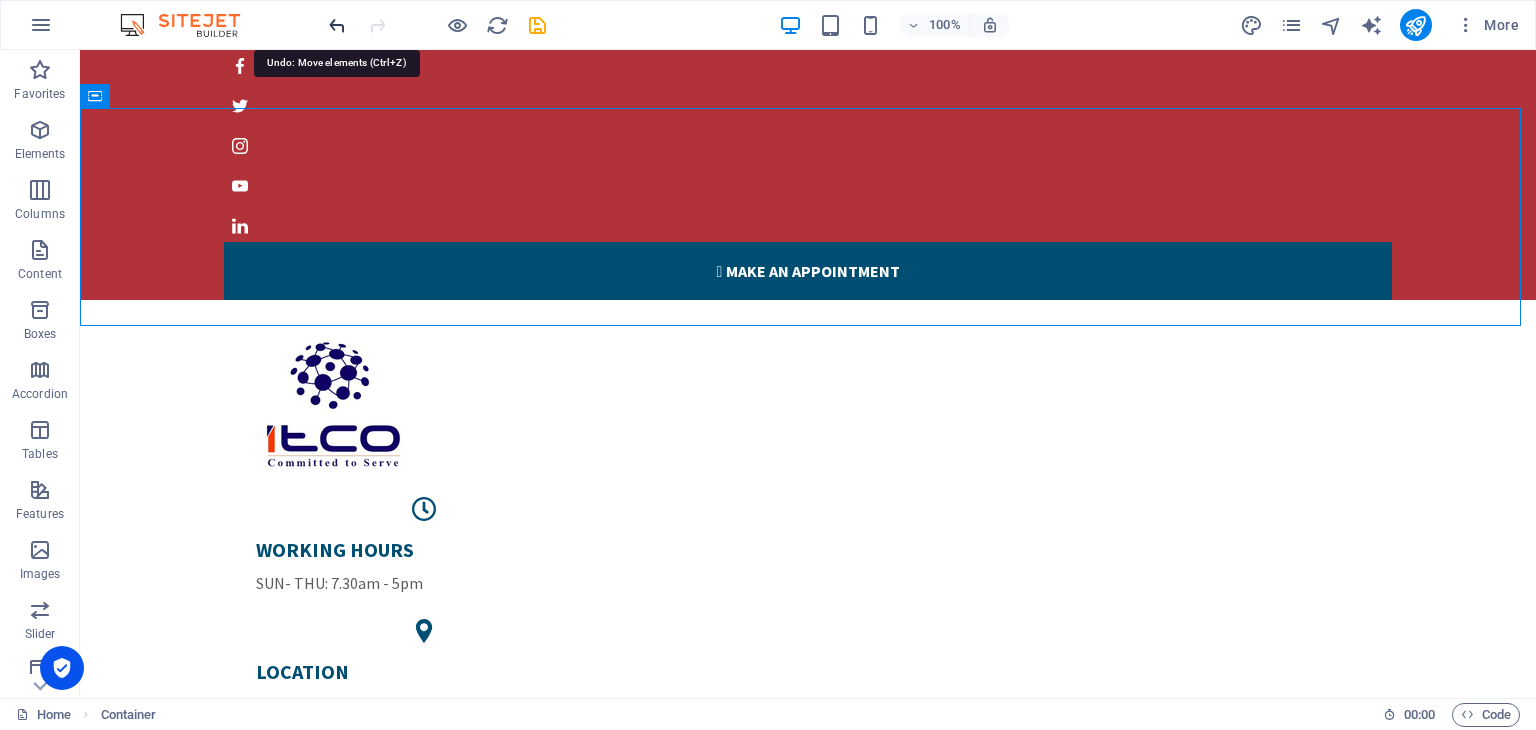 click at bounding box center [337, 25] 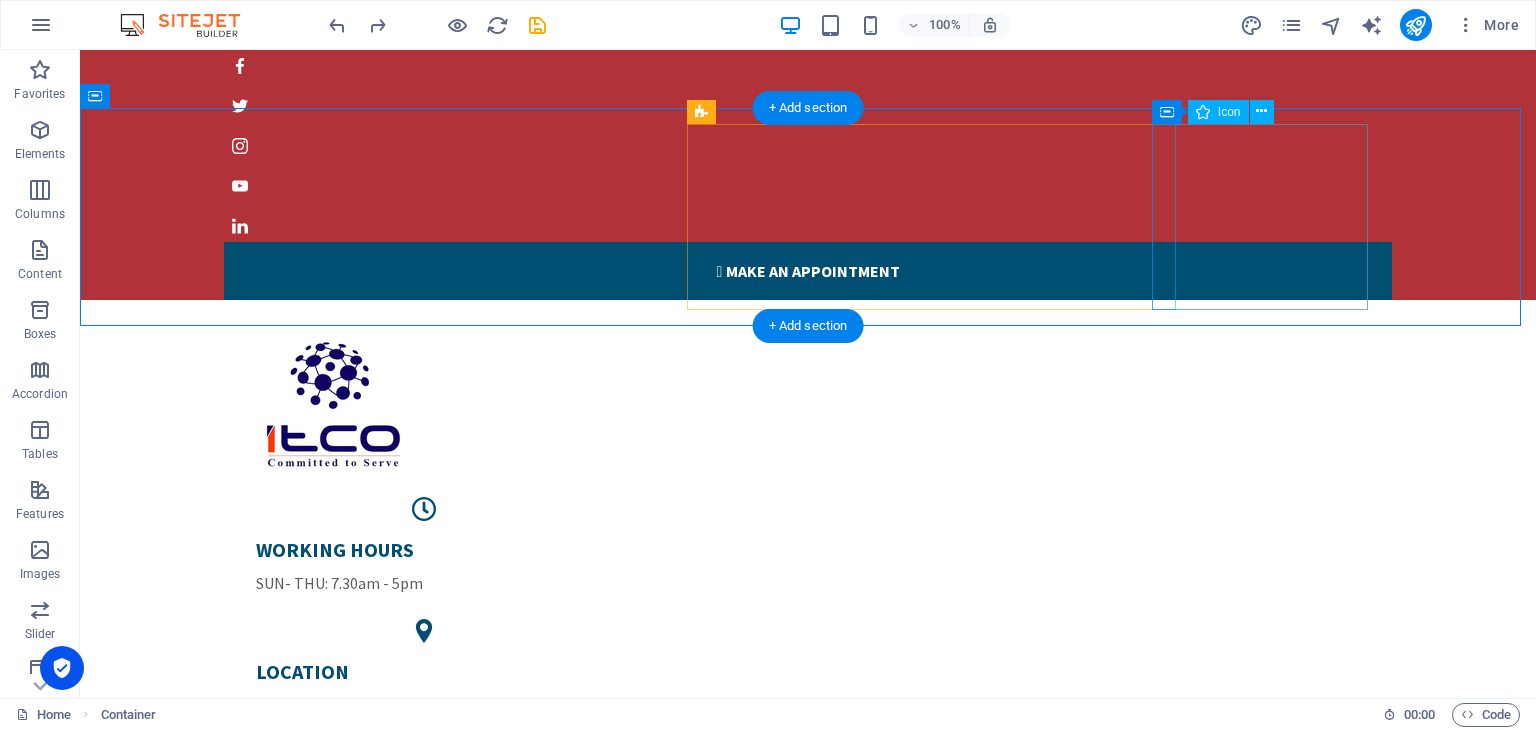 click at bounding box center [424, 801] 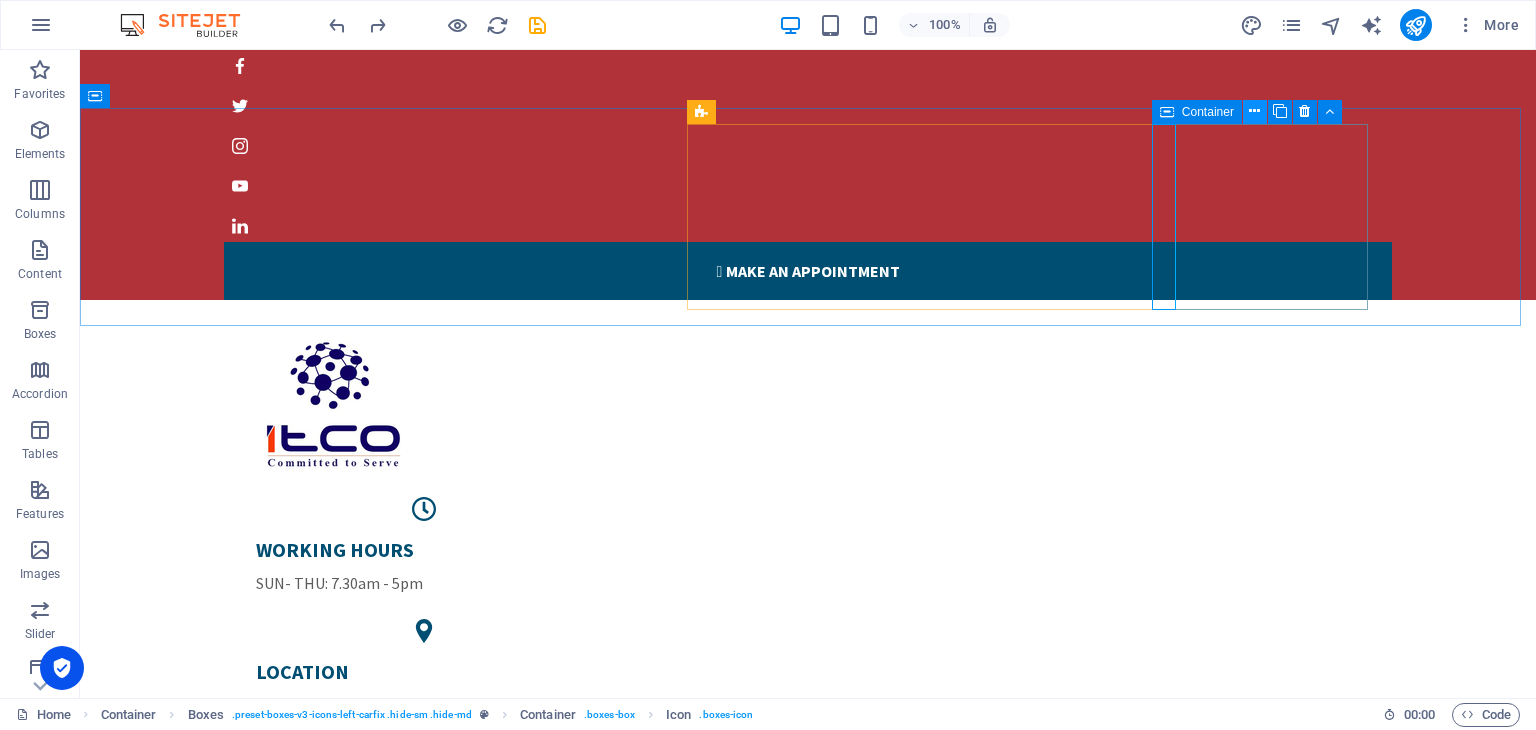 click at bounding box center [1254, 111] 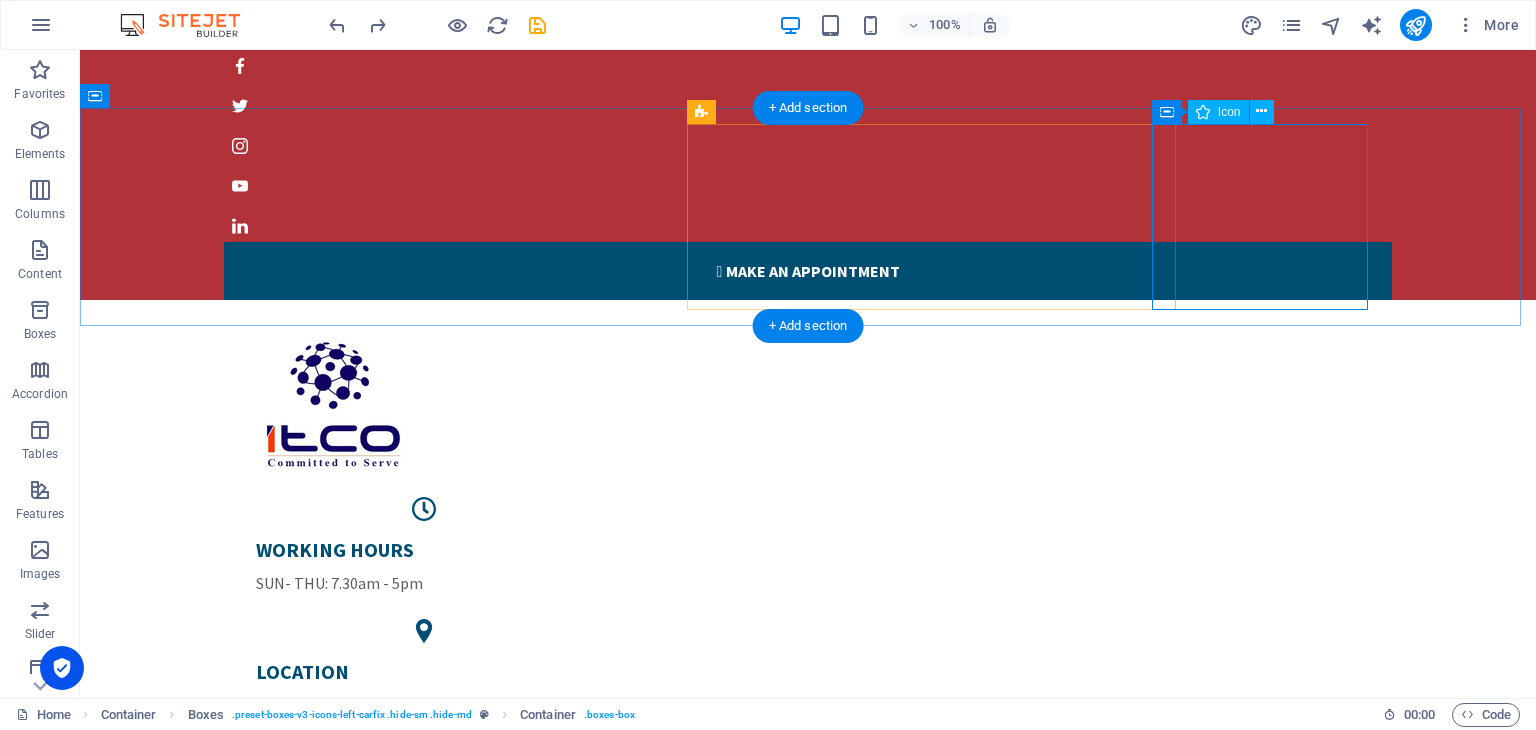 click at bounding box center [424, 801] 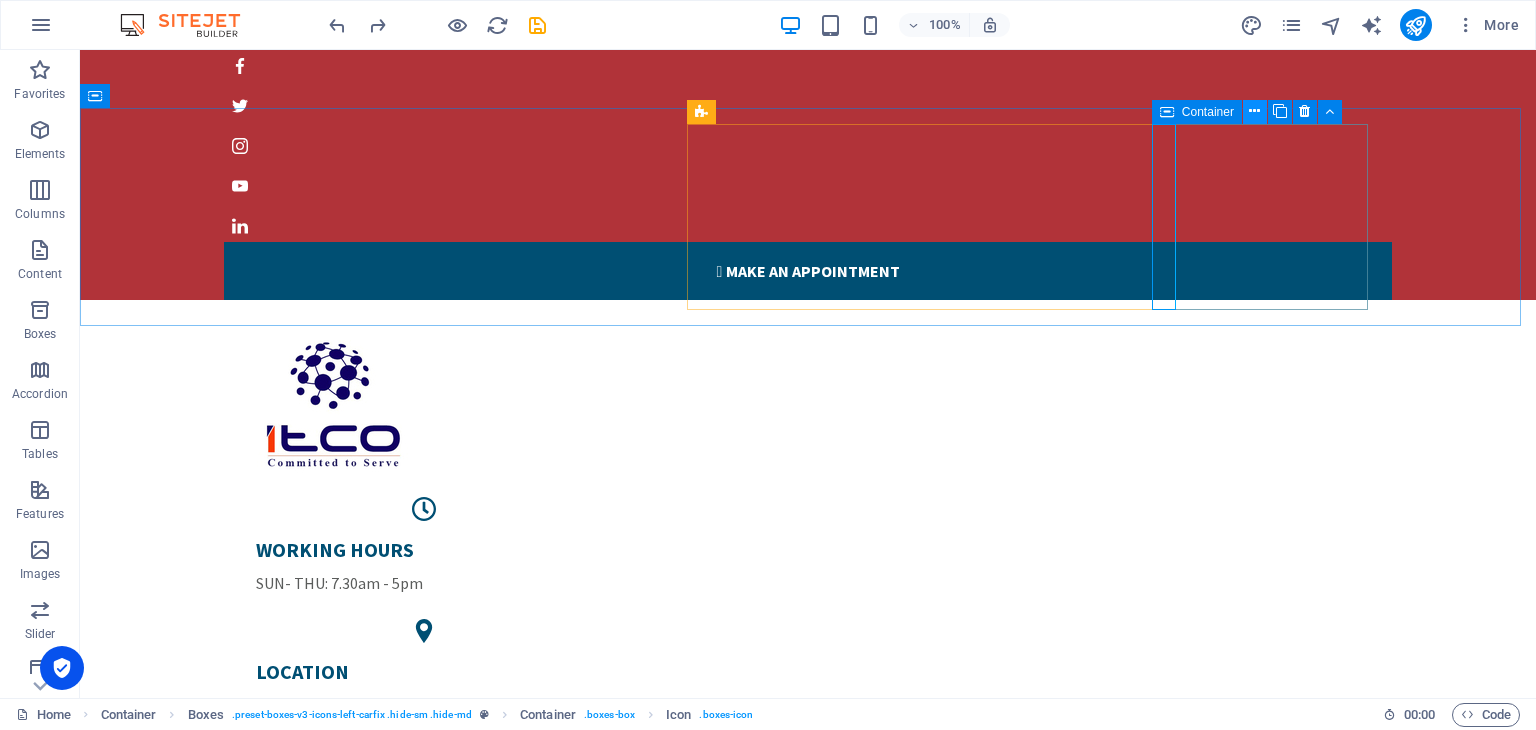 click at bounding box center [1254, 111] 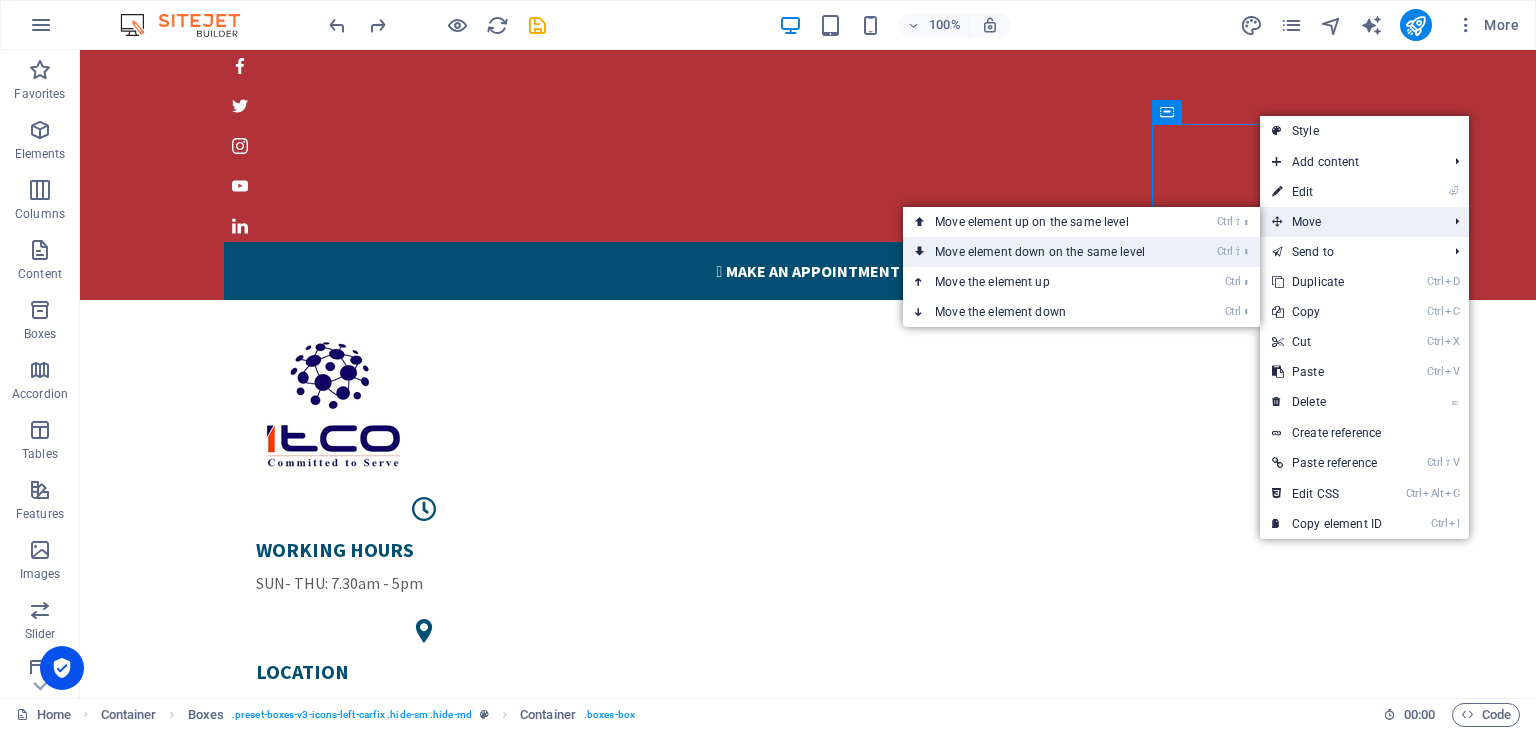click on "Ctrl ⇧ ⬇  Move element down on the same level" at bounding box center (1044, 252) 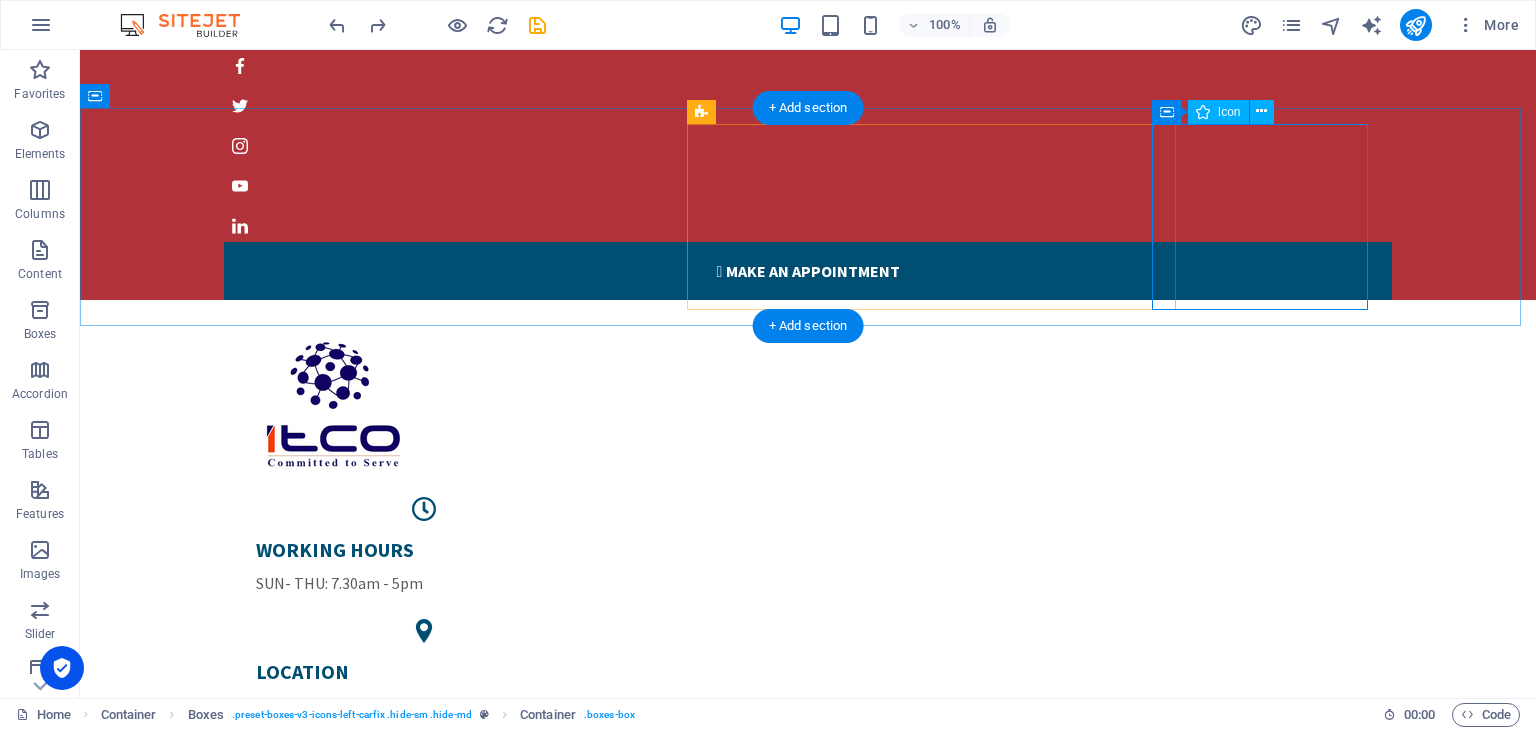 click at bounding box center (424, 801) 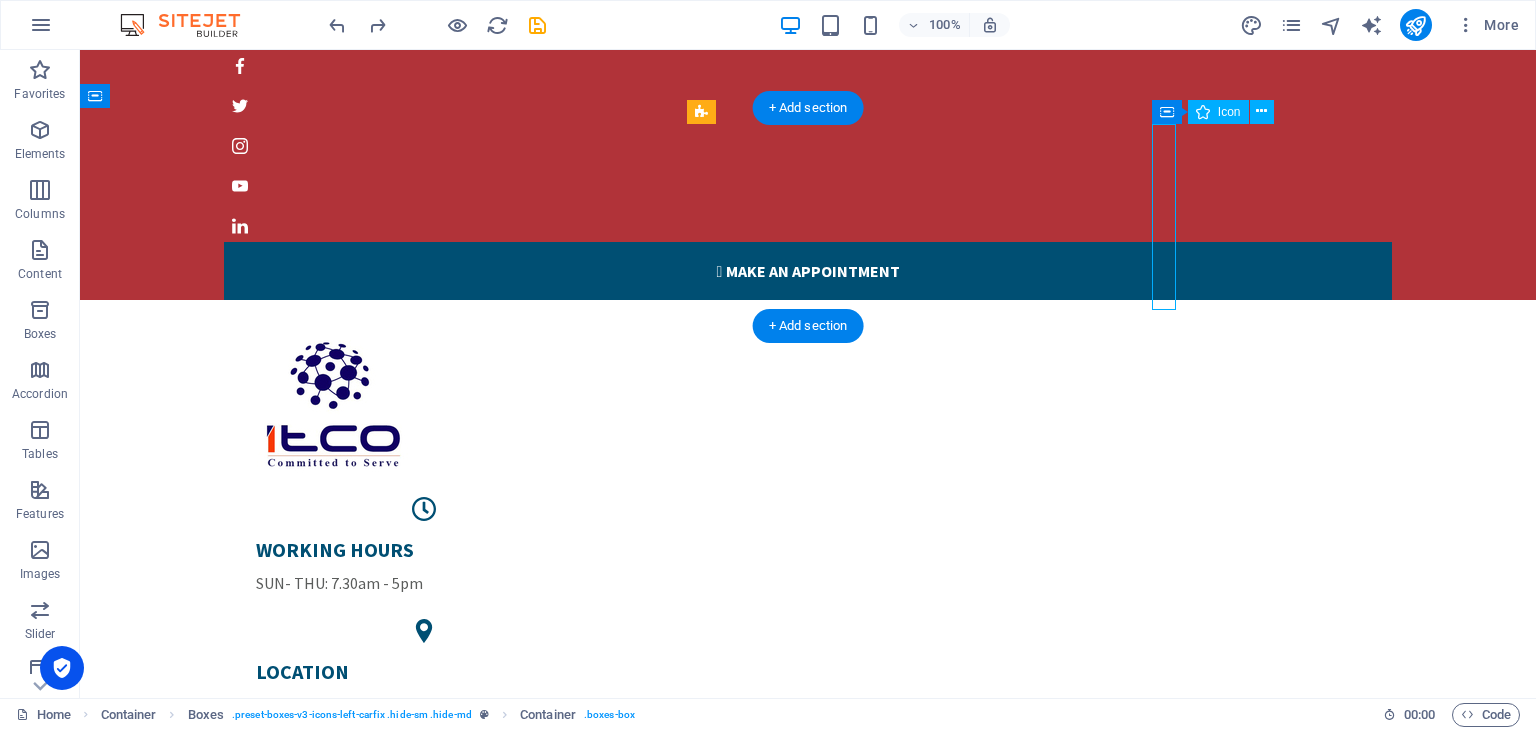 click at bounding box center (424, 801) 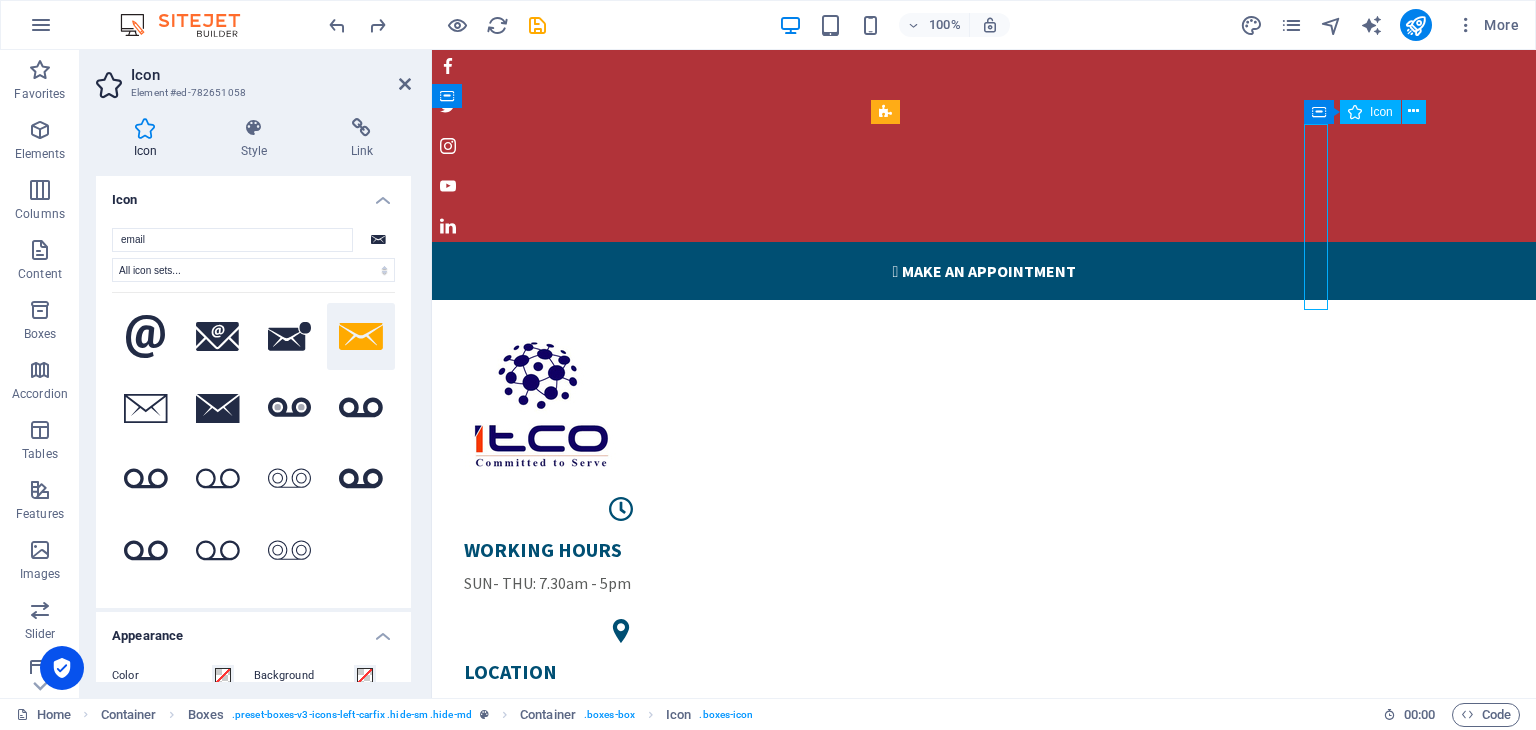 drag, startPoint x: 1312, startPoint y: 145, endPoint x: 1319, endPoint y: 240, distance: 95.257545 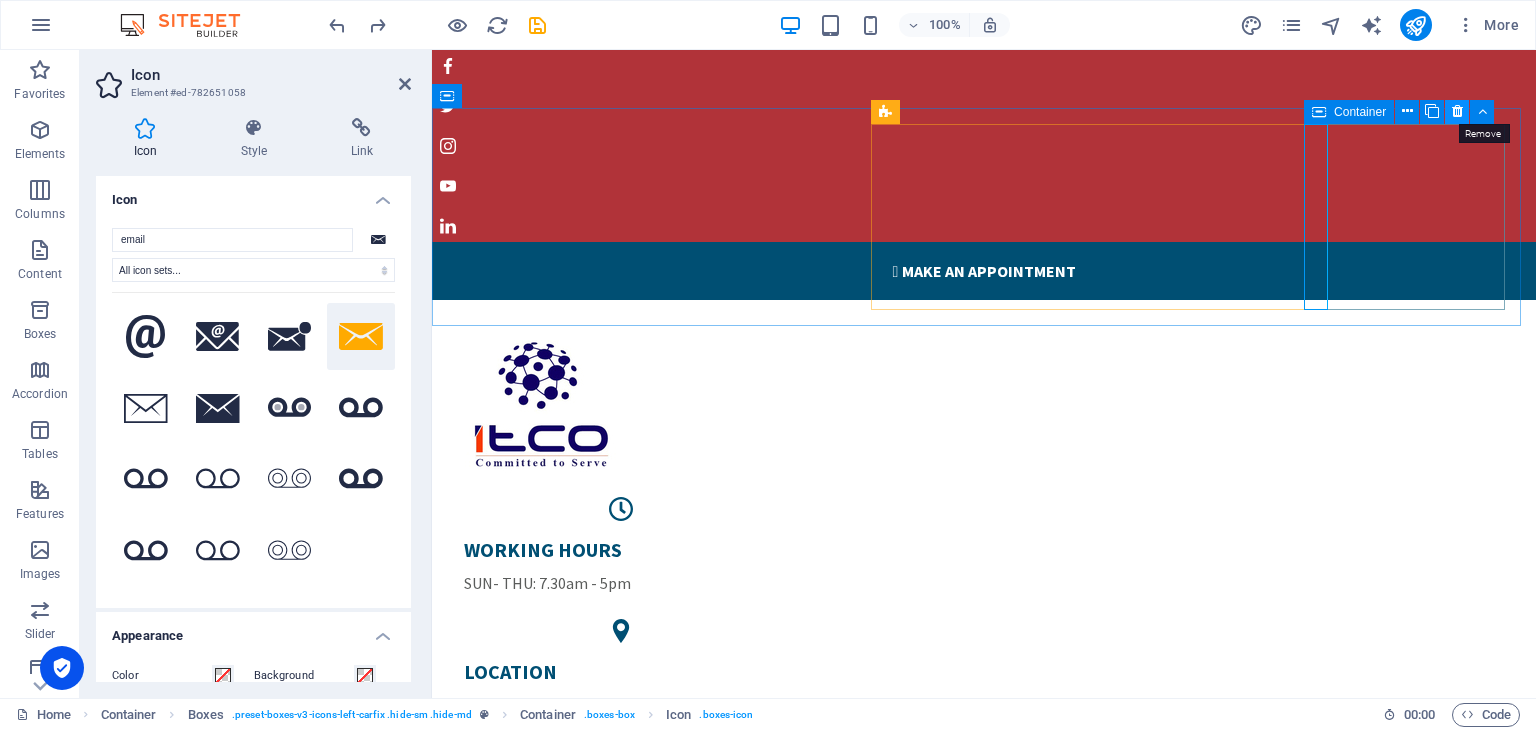 click at bounding box center (1457, 111) 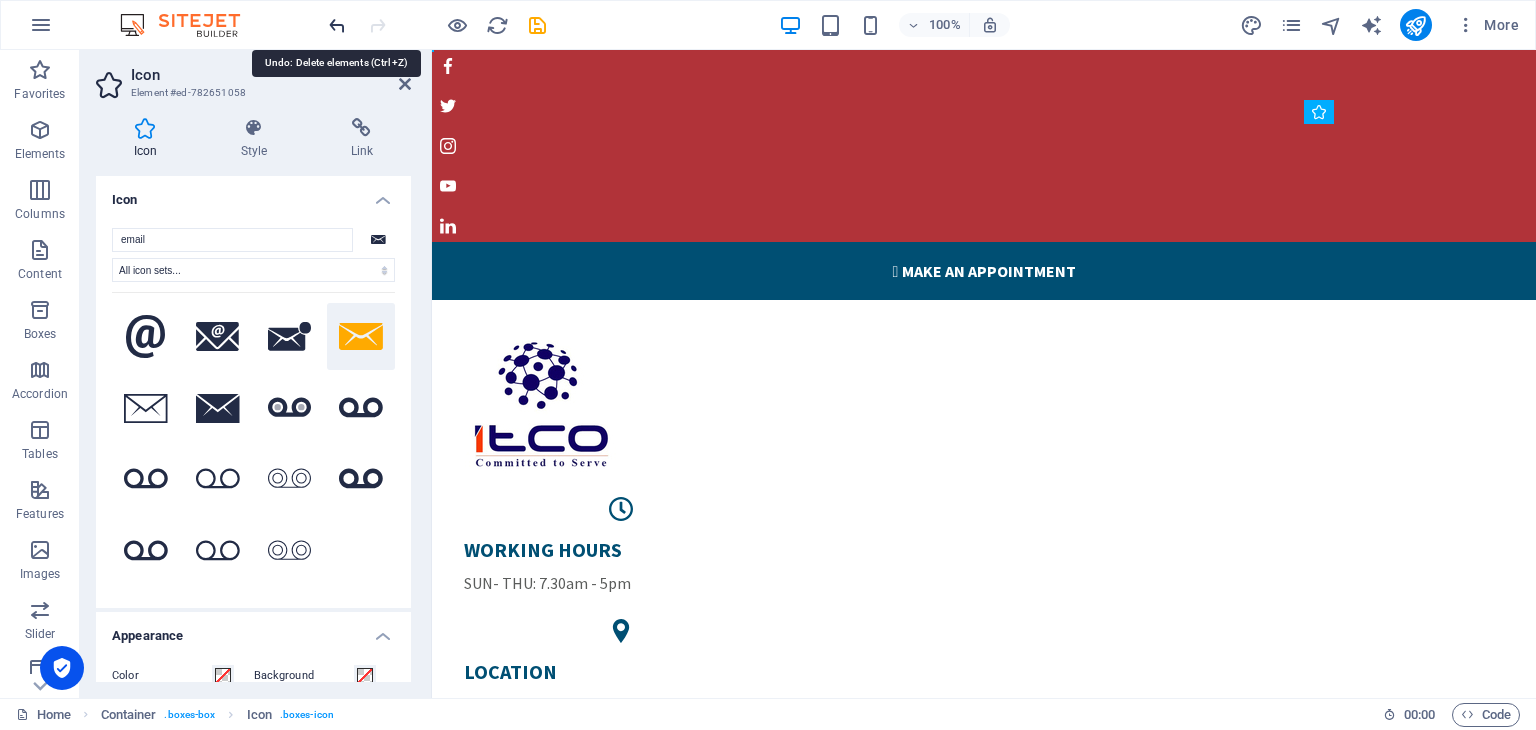 click at bounding box center (337, 25) 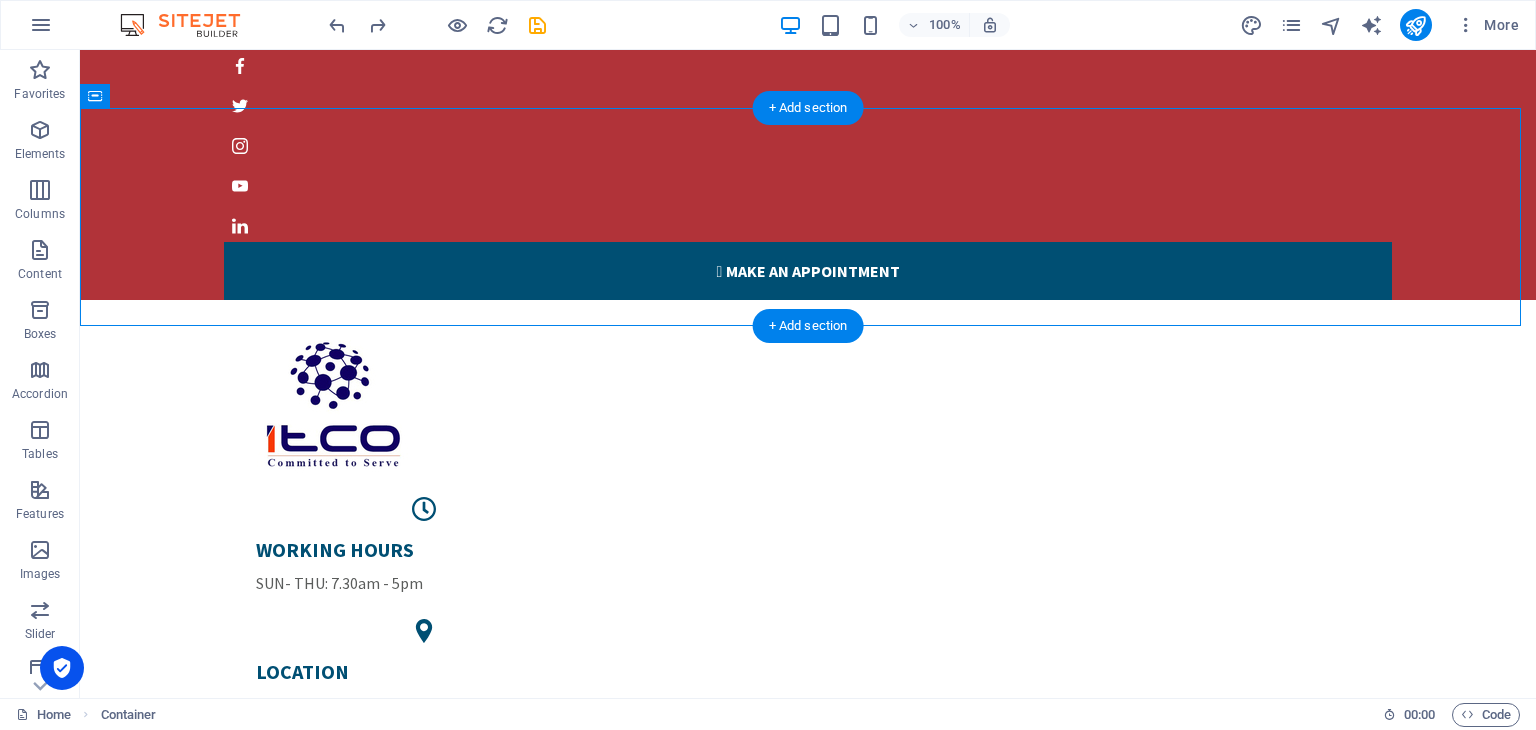 drag, startPoint x: 506, startPoint y: 131, endPoint x: 959, endPoint y: 188, distance: 456.57202 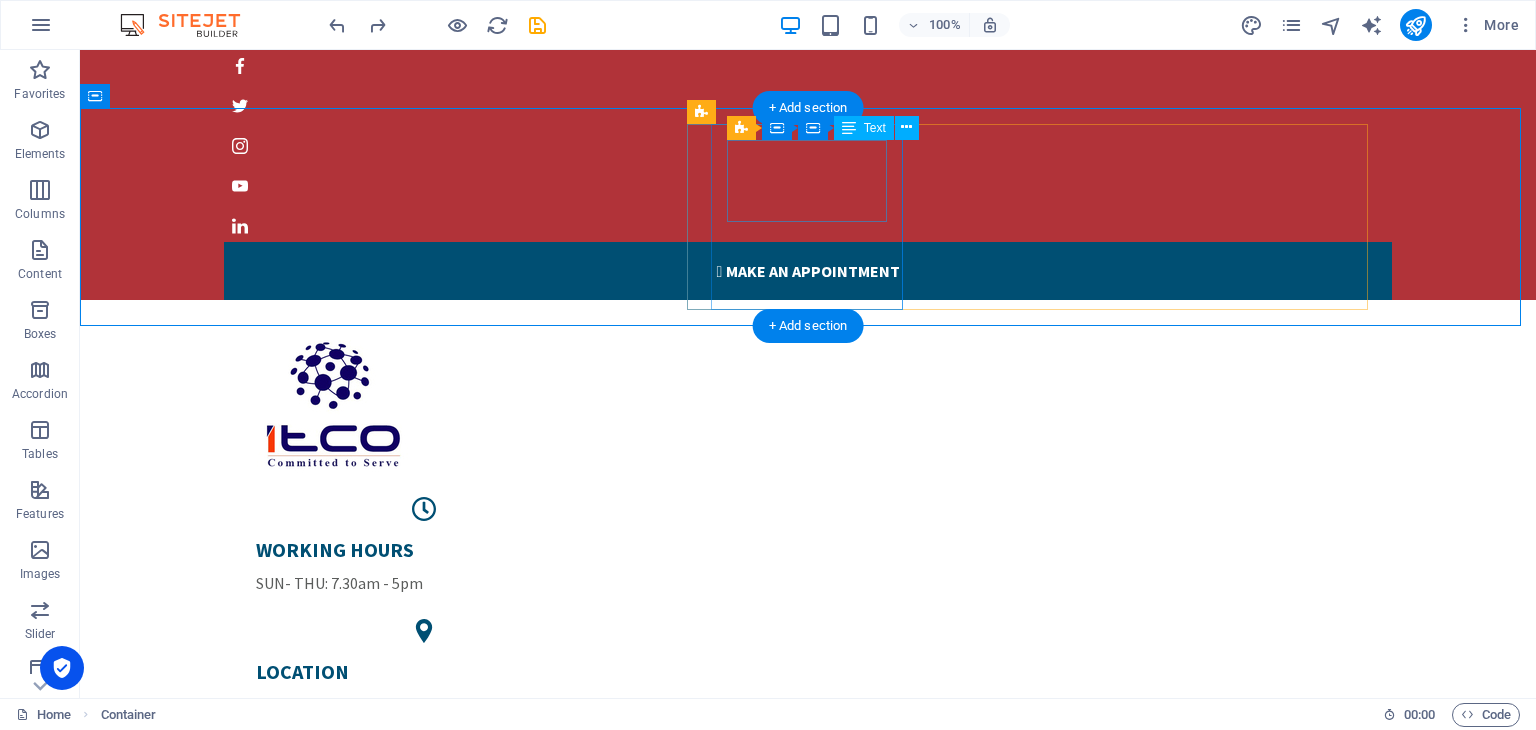 click on "WORKING HOURS SUN- THU: 7.30am - 5pm" at bounding box center (424, 566) 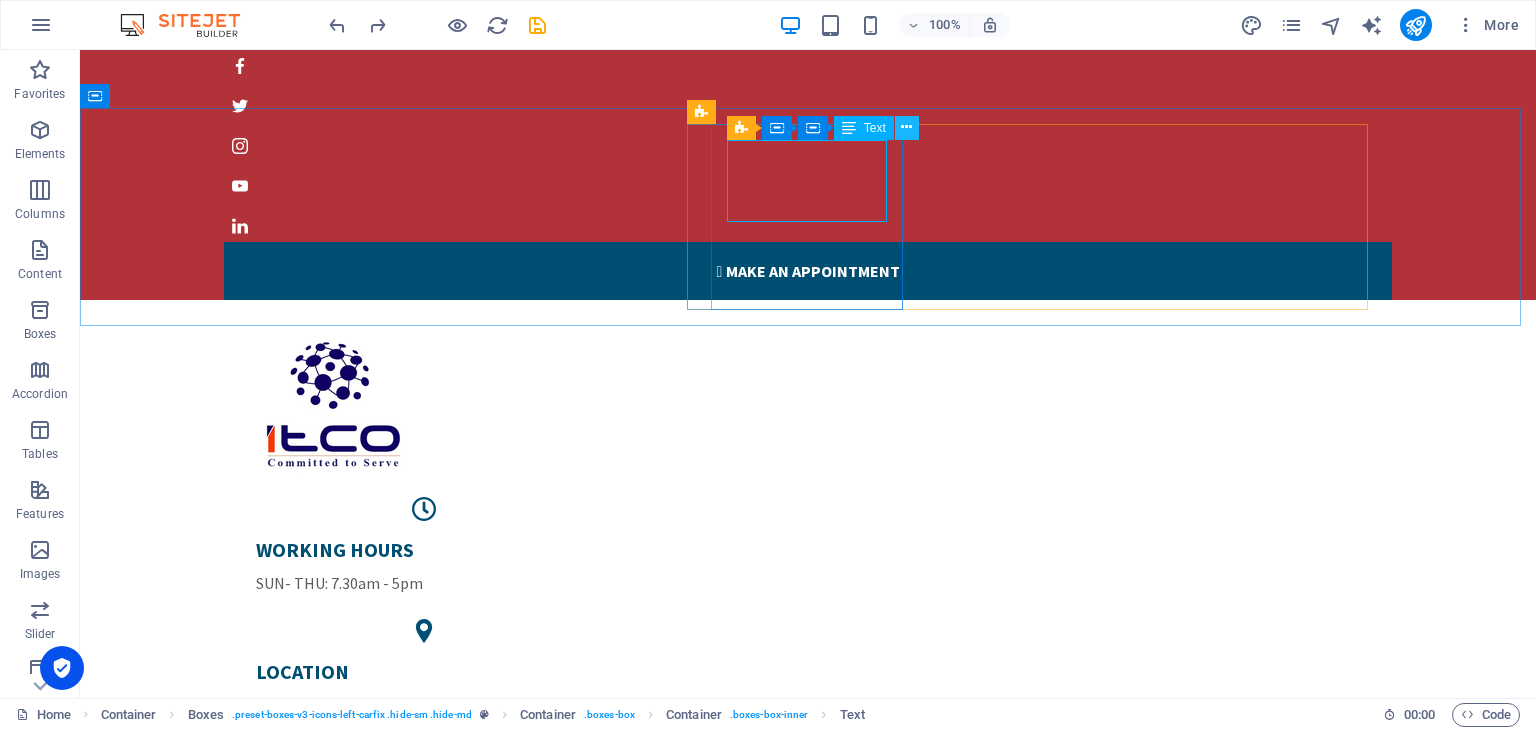 click at bounding box center [906, 127] 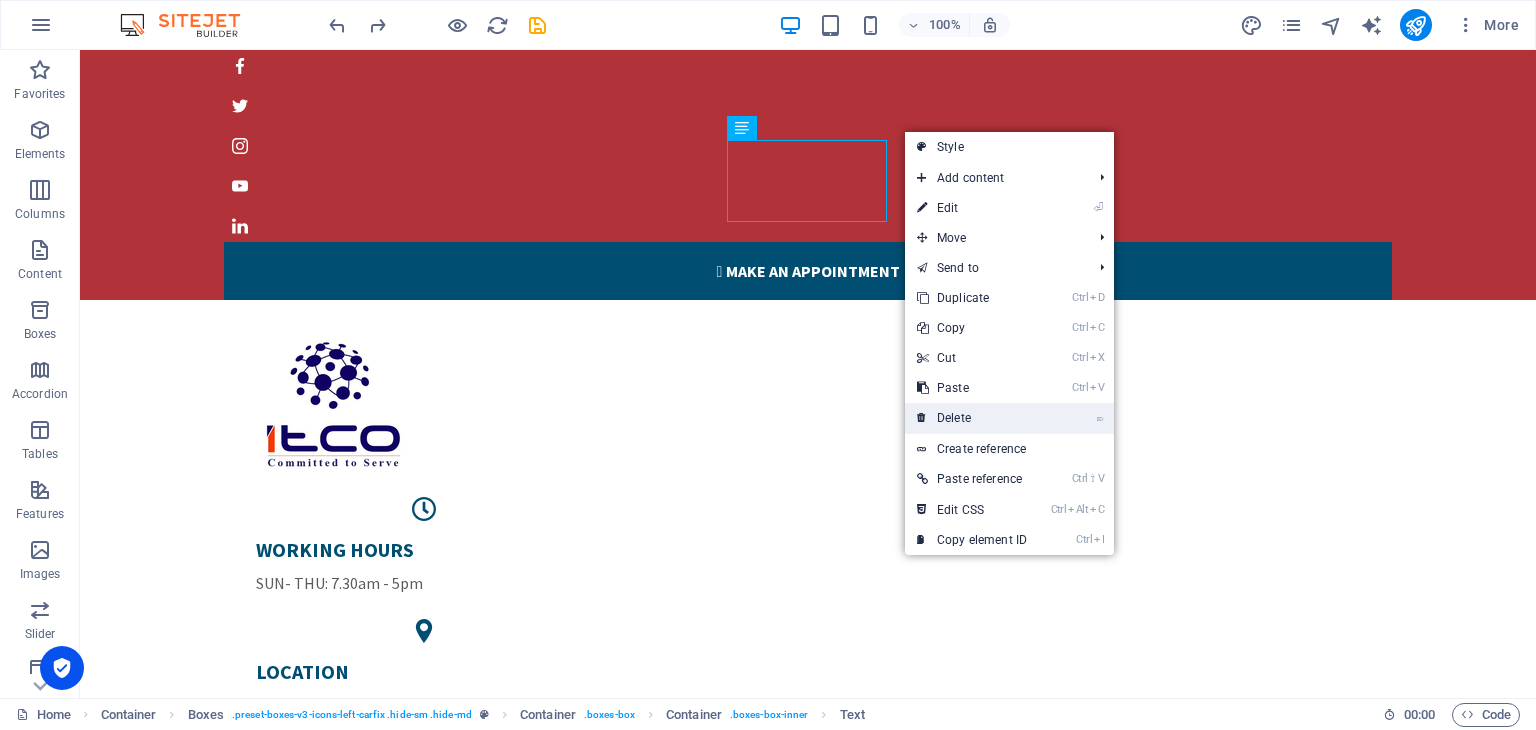 click on "⌦  Delete" at bounding box center (972, 418) 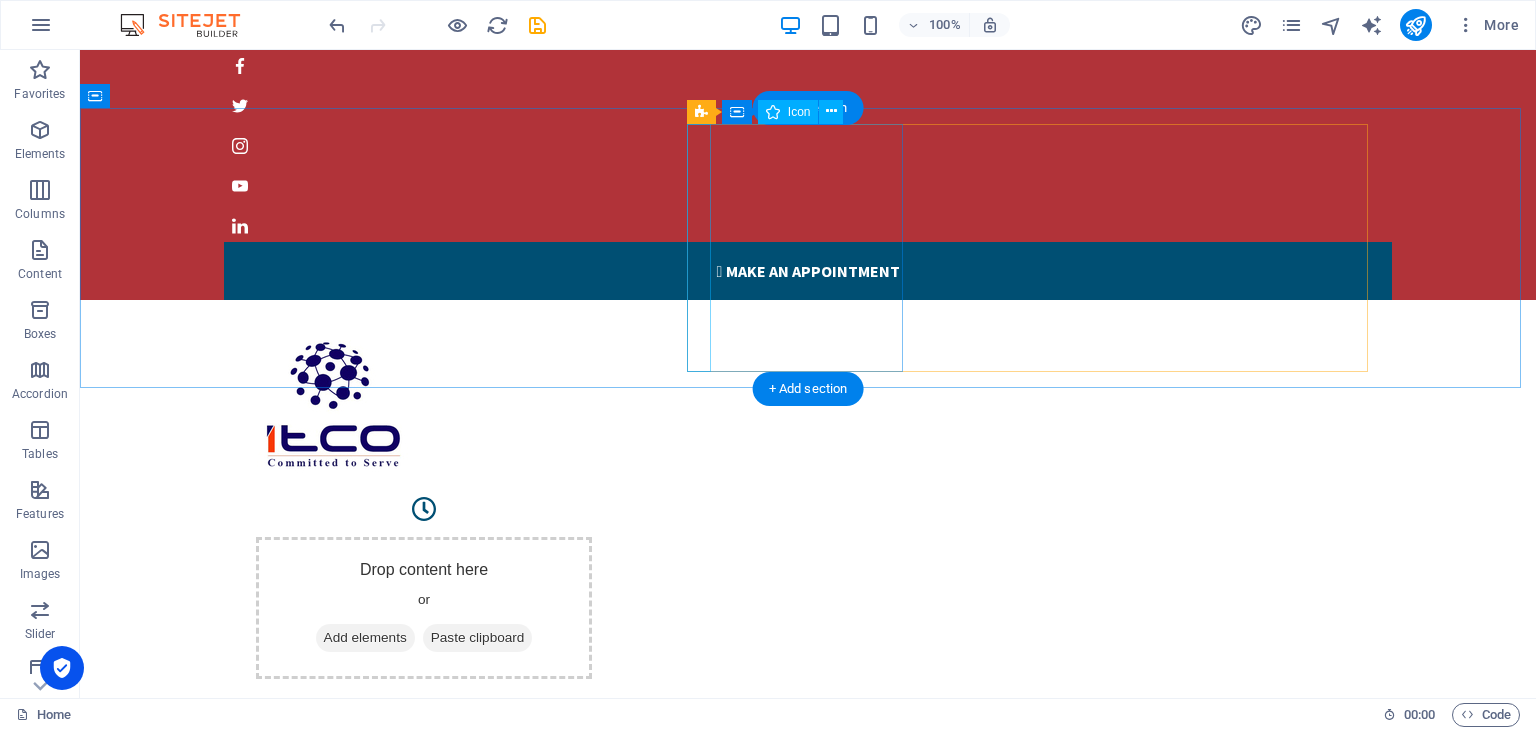 click at bounding box center [424, 509] 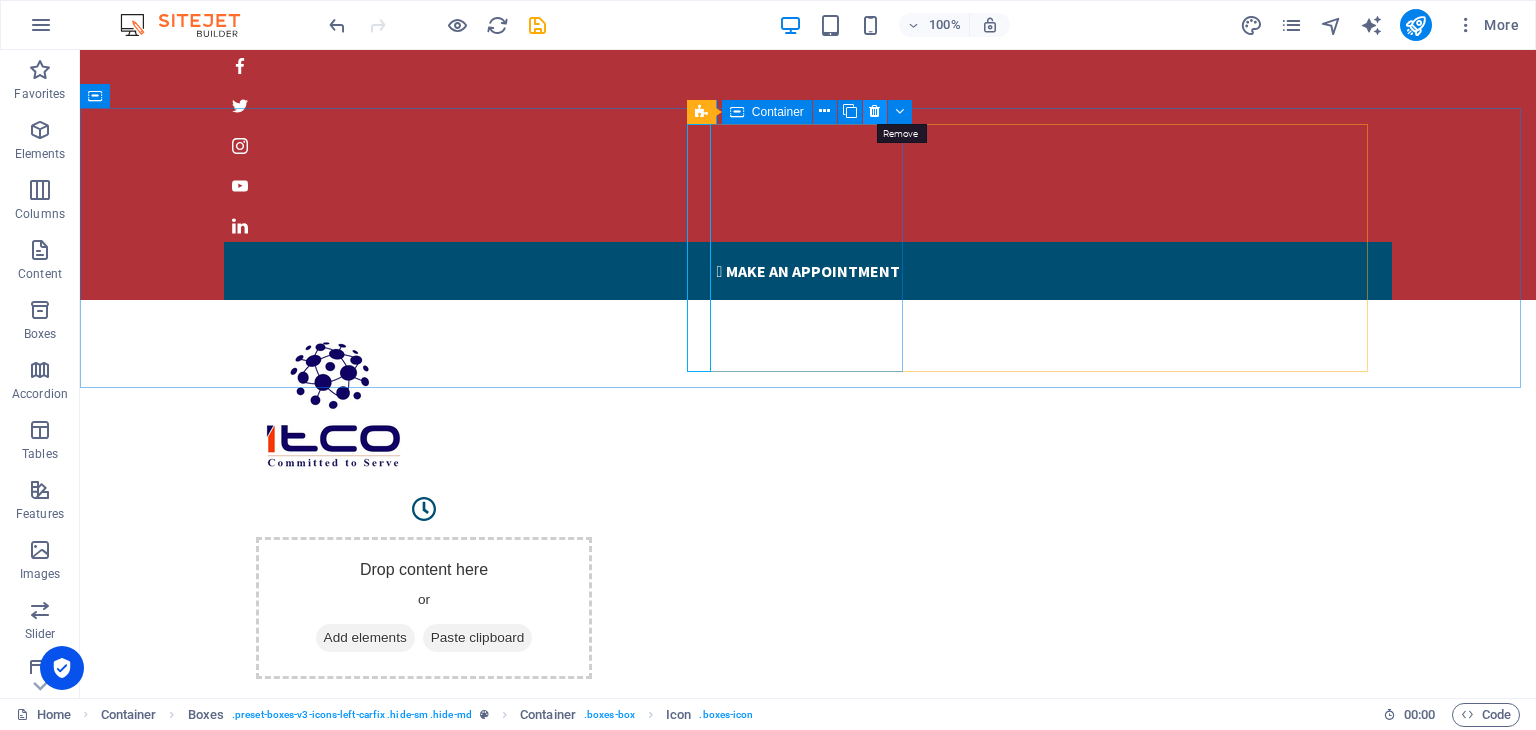 click at bounding box center [874, 111] 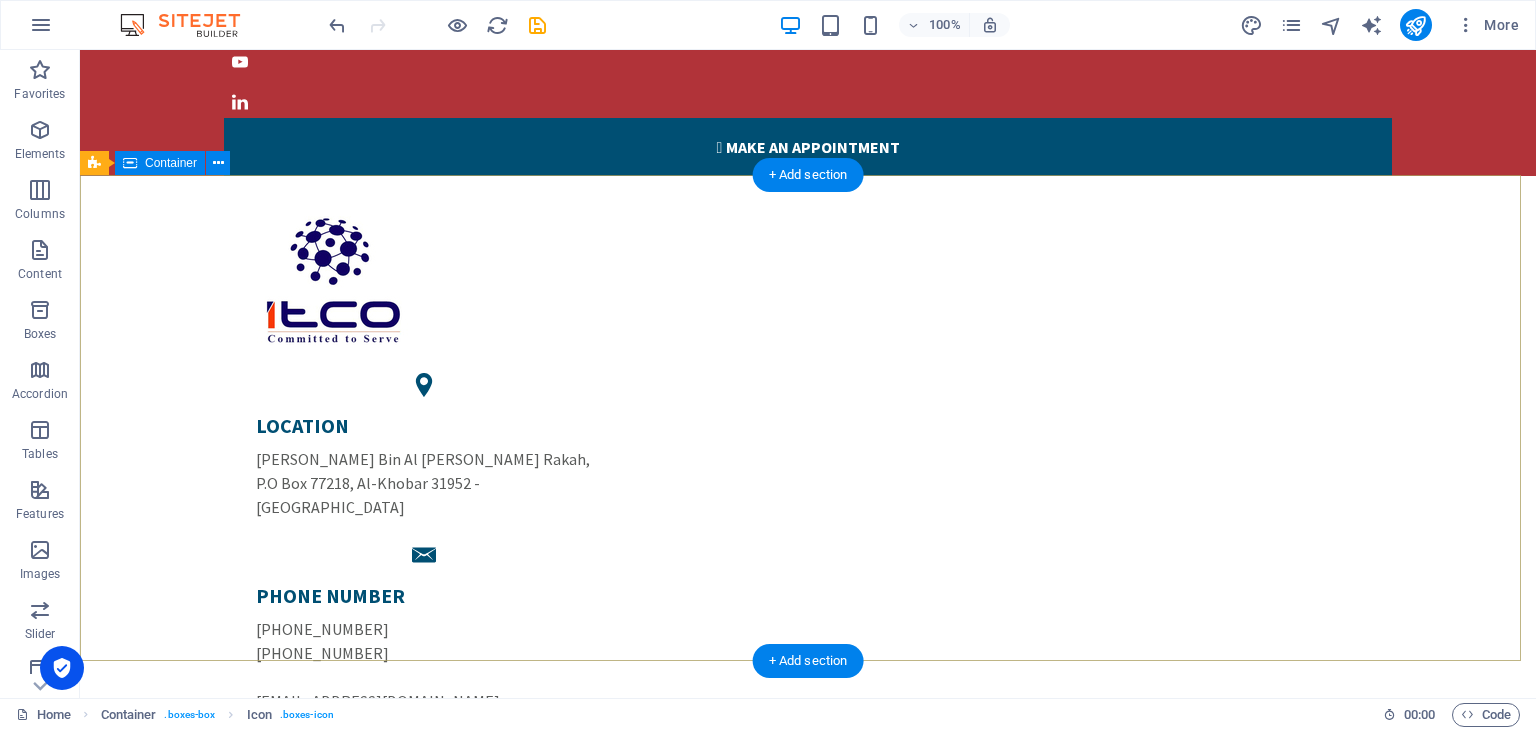 scroll, scrollTop: 0, scrollLeft: 0, axis: both 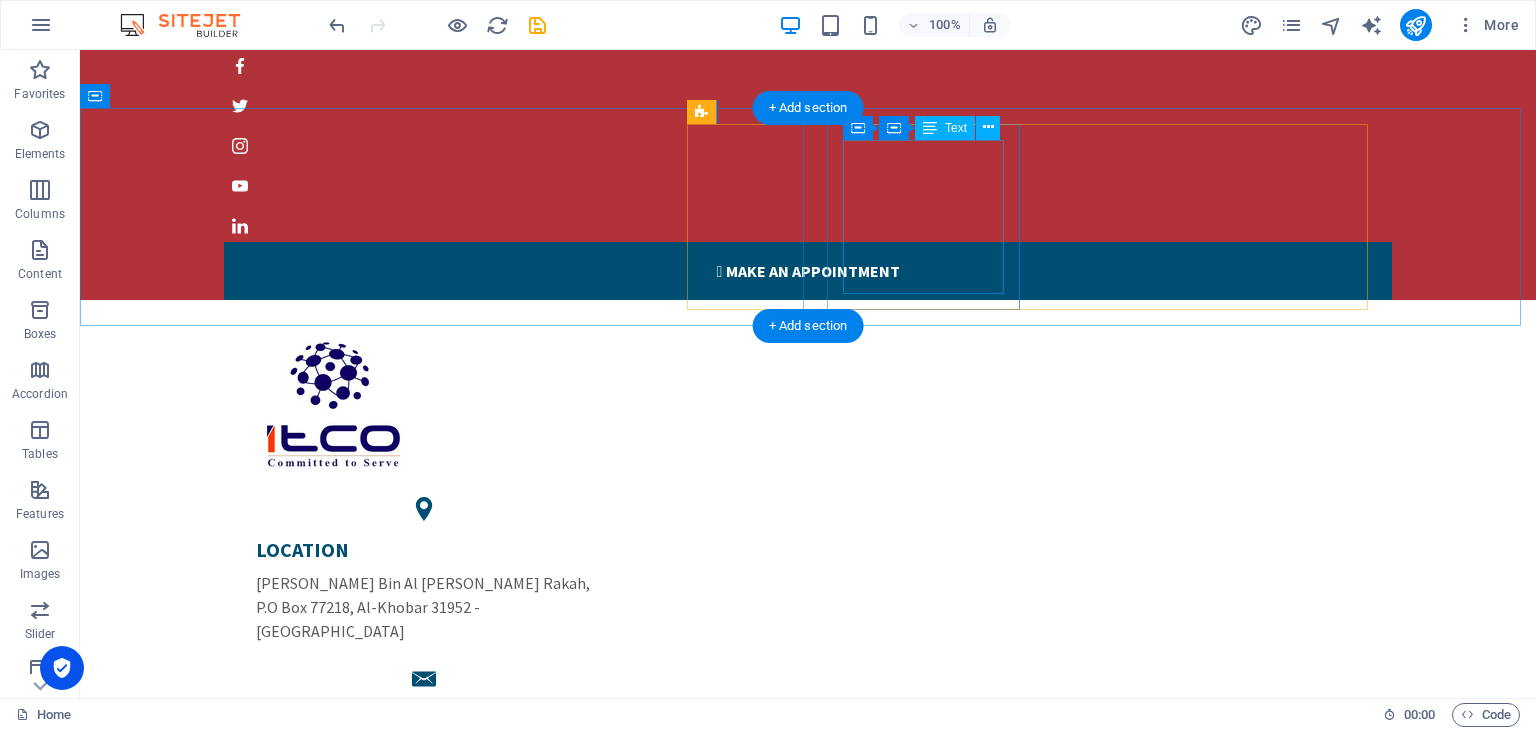 click on "LOCATION Khalid Bin Al Walid Rakah, P.O Box 77218, Al-Khobar 31952 - Kingdom of Saudi Arabia" at bounding box center [424, 590] 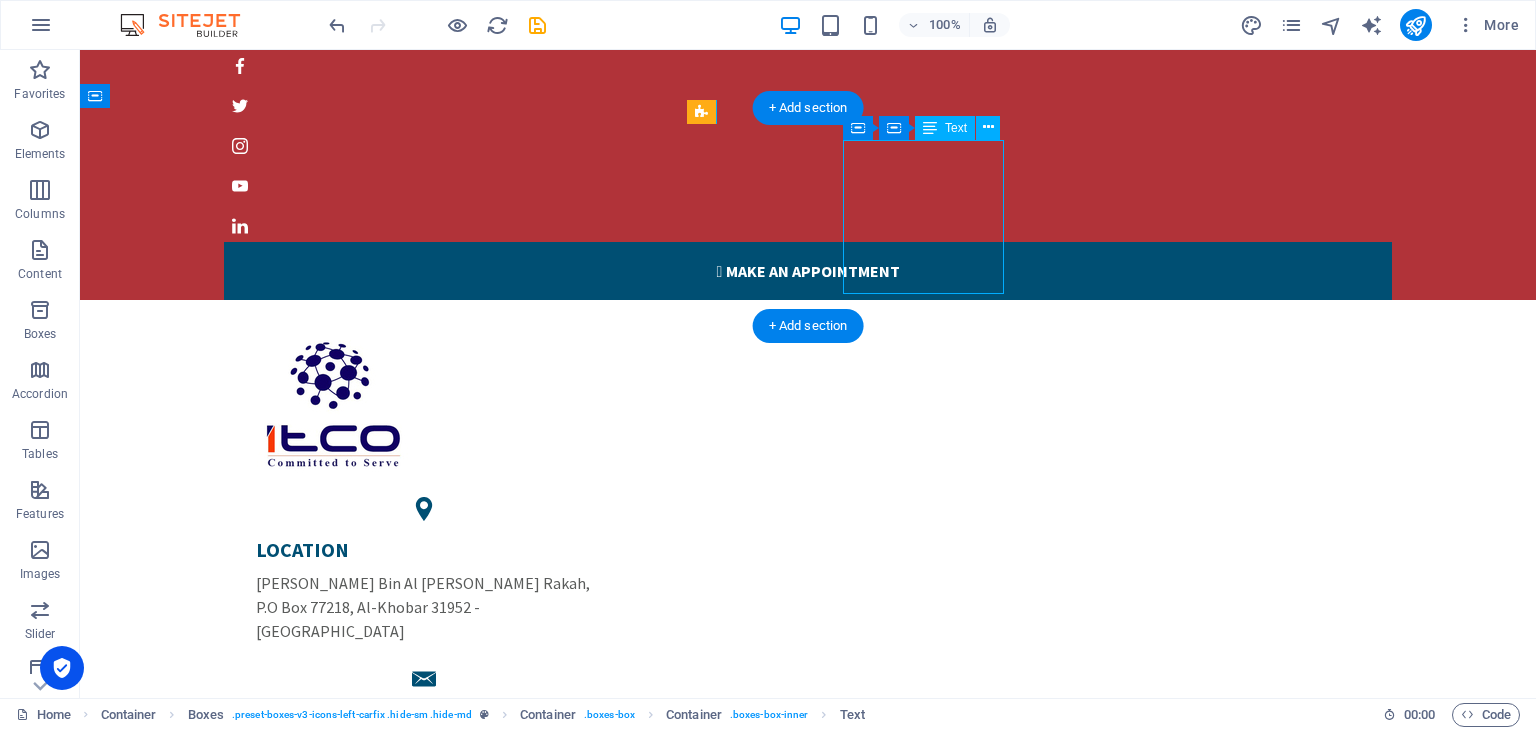 click on "LOCATION Khalid Bin Al Walid Rakah, P.O Box 77218, Al-Khobar 31952 - Kingdom of Saudi Arabia" at bounding box center [424, 590] 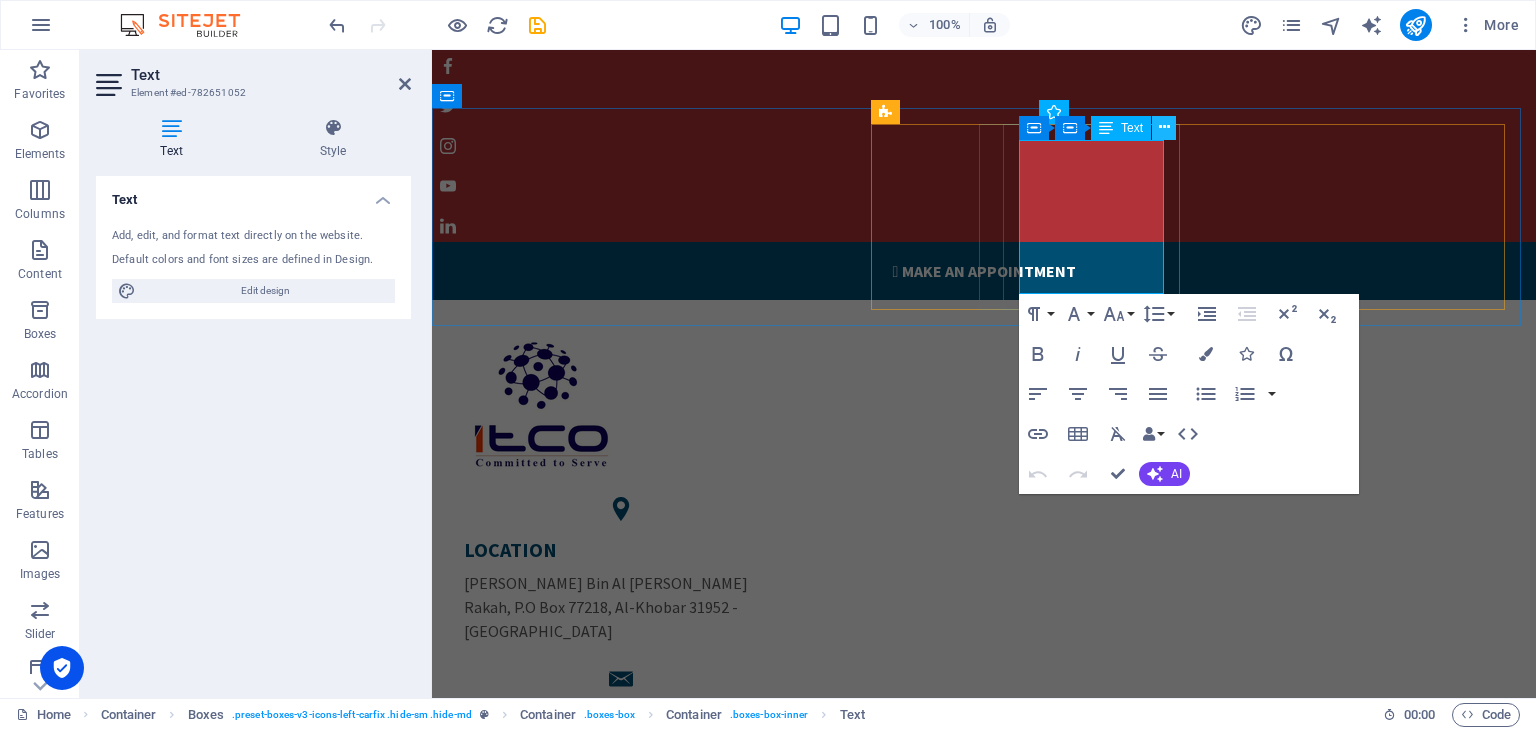 click at bounding box center [1164, 127] 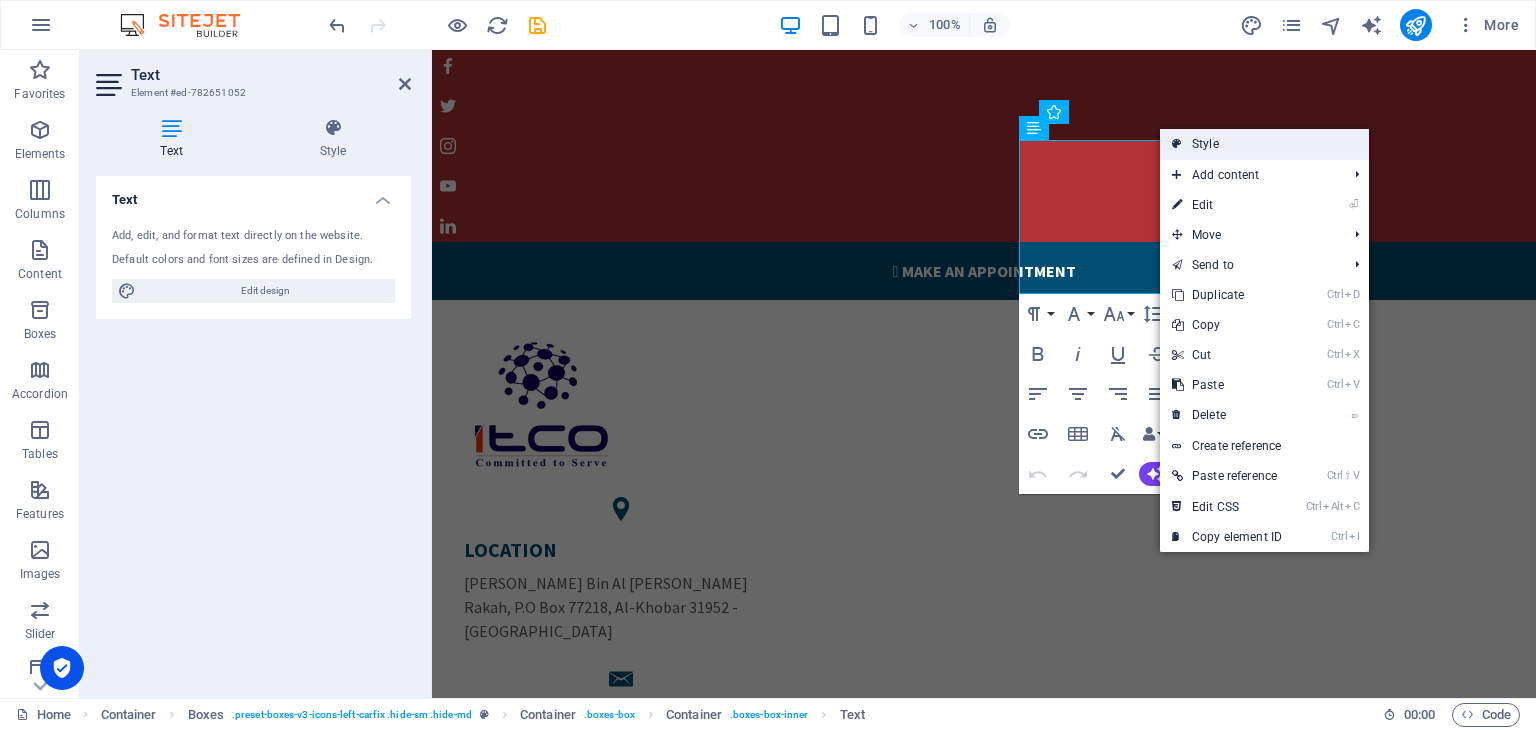 click on "Style" at bounding box center (1264, 144) 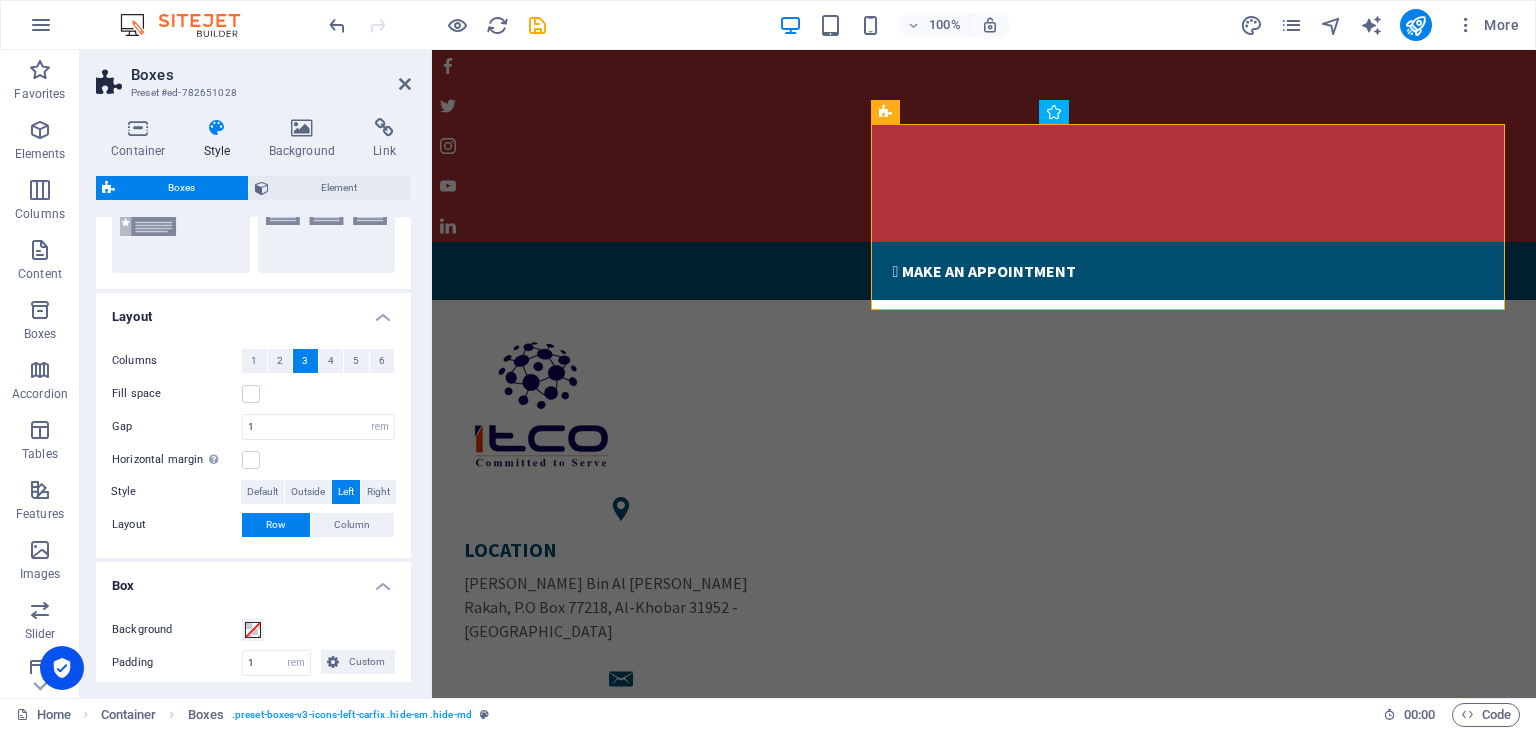 scroll, scrollTop: 272, scrollLeft: 0, axis: vertical 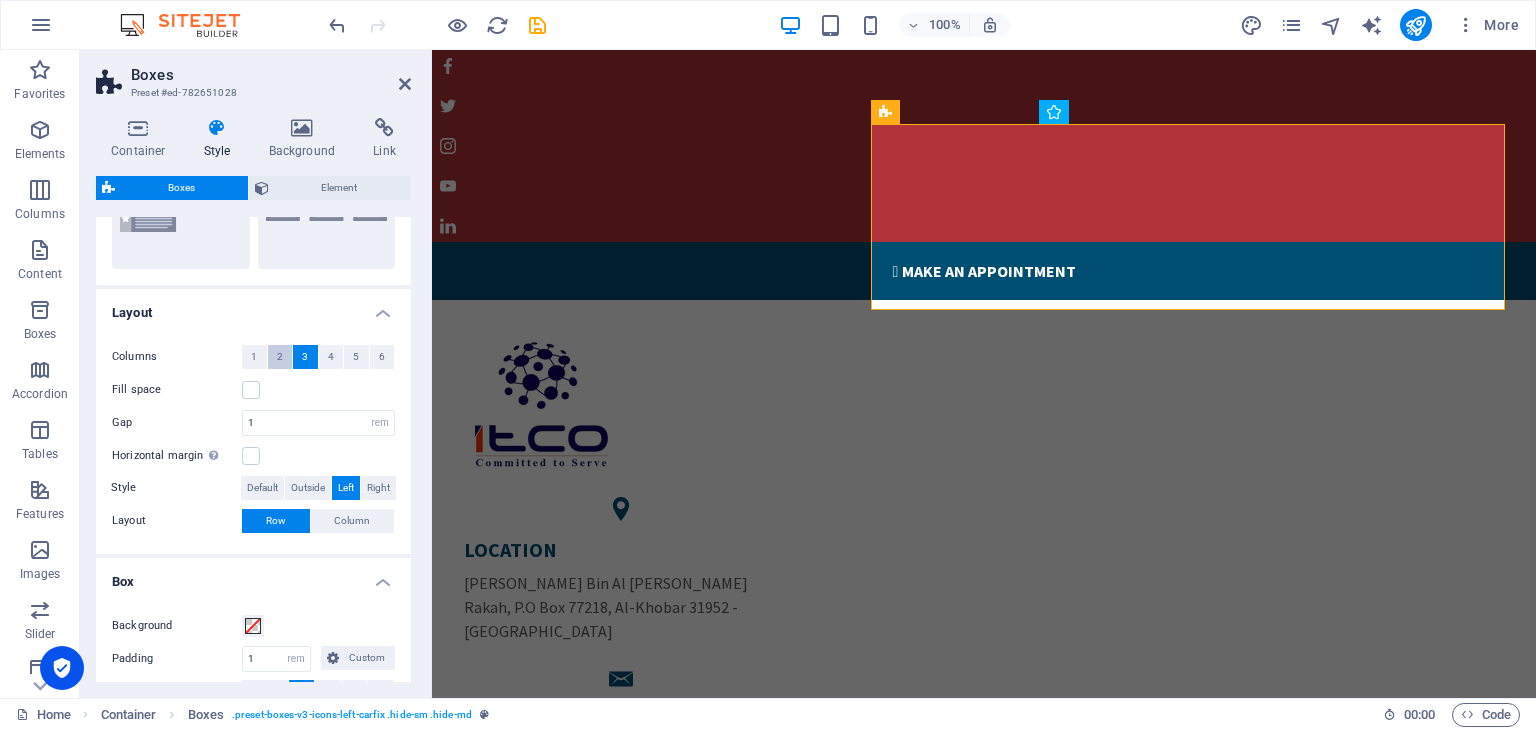 click on "2" at bounding box center [280, 357] 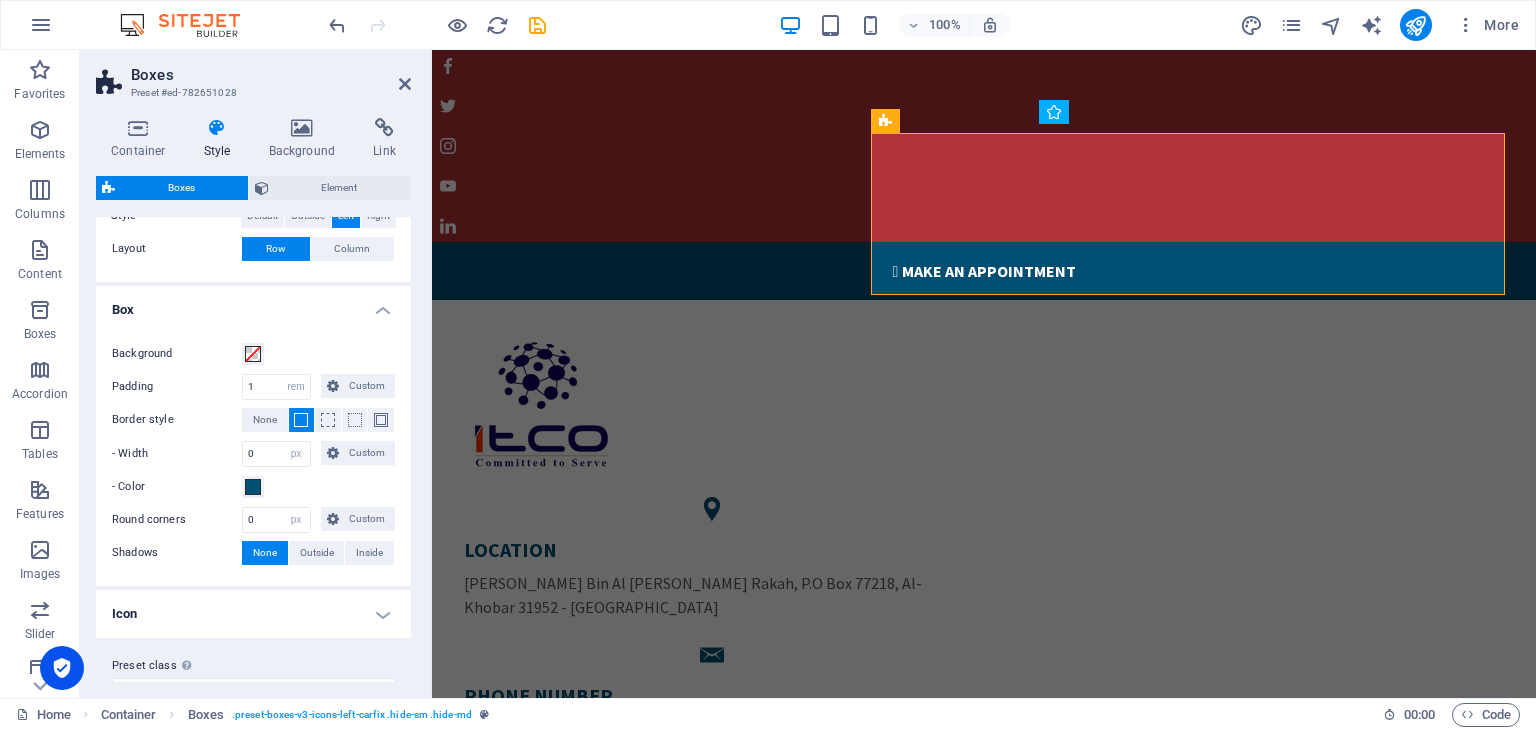 scroll, scrollTop: 552, scrollLeft: 0, axis: vertical 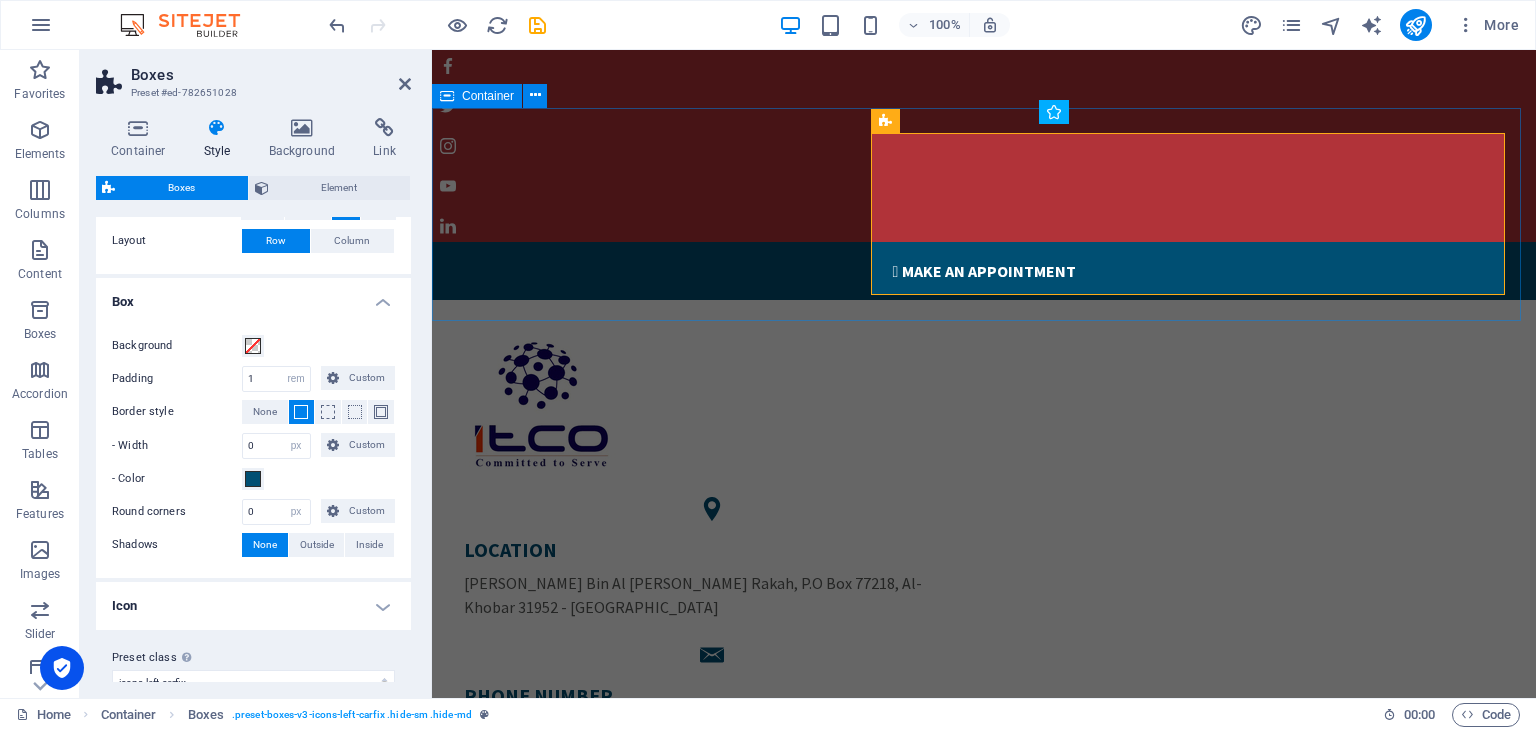 click on "LOCATION Khalid Bin Al Walid Rakah, P.O Box 77218, Al-Khobar 31952 - Kingdom of Saudi Arabia PHONE NUMBER +966 13 834 45 22 +966 53 944 04 30 sales@itcoksa.com" at bounding box center (984, 572) 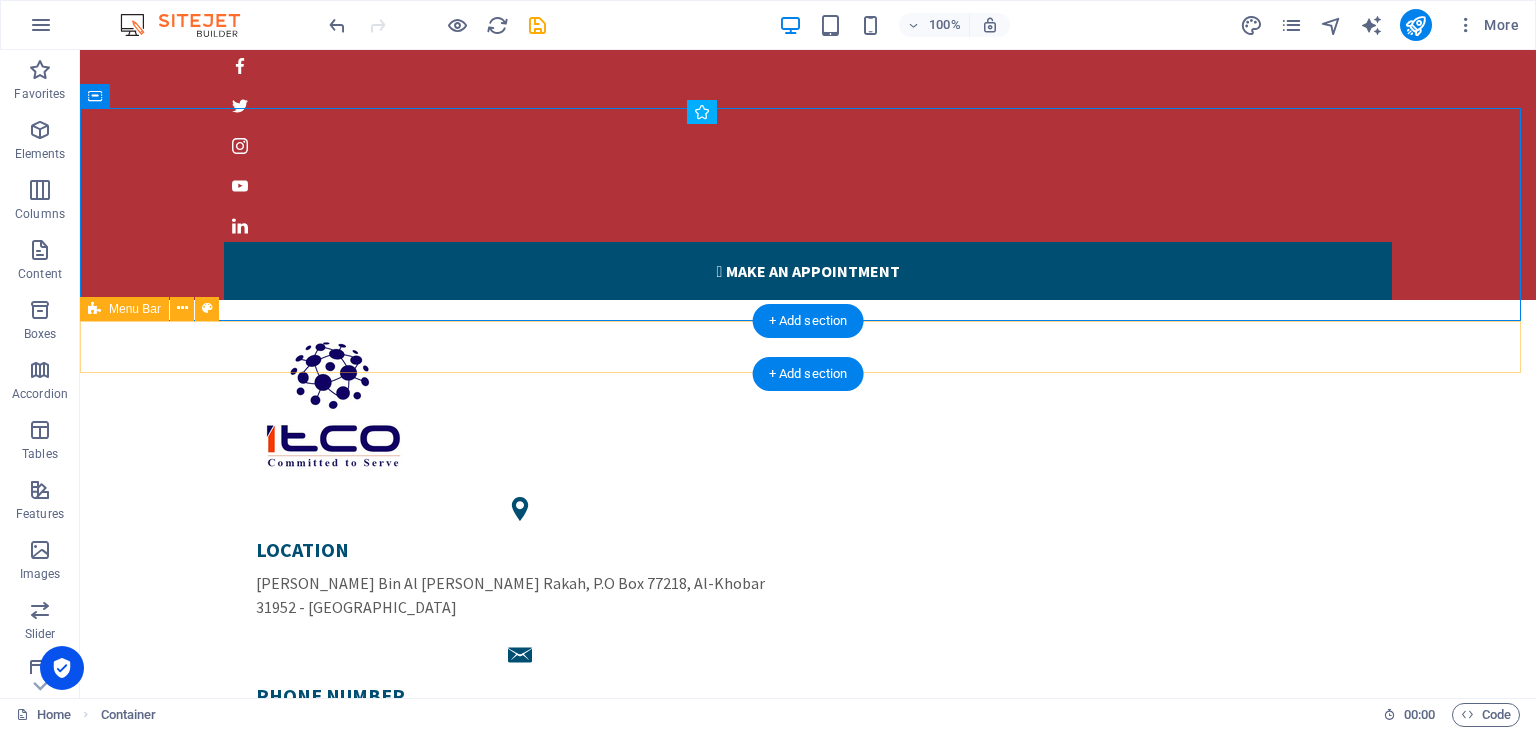 click on "Home About us Products Gallery Portal Contact" at bounding box center (808, 871) 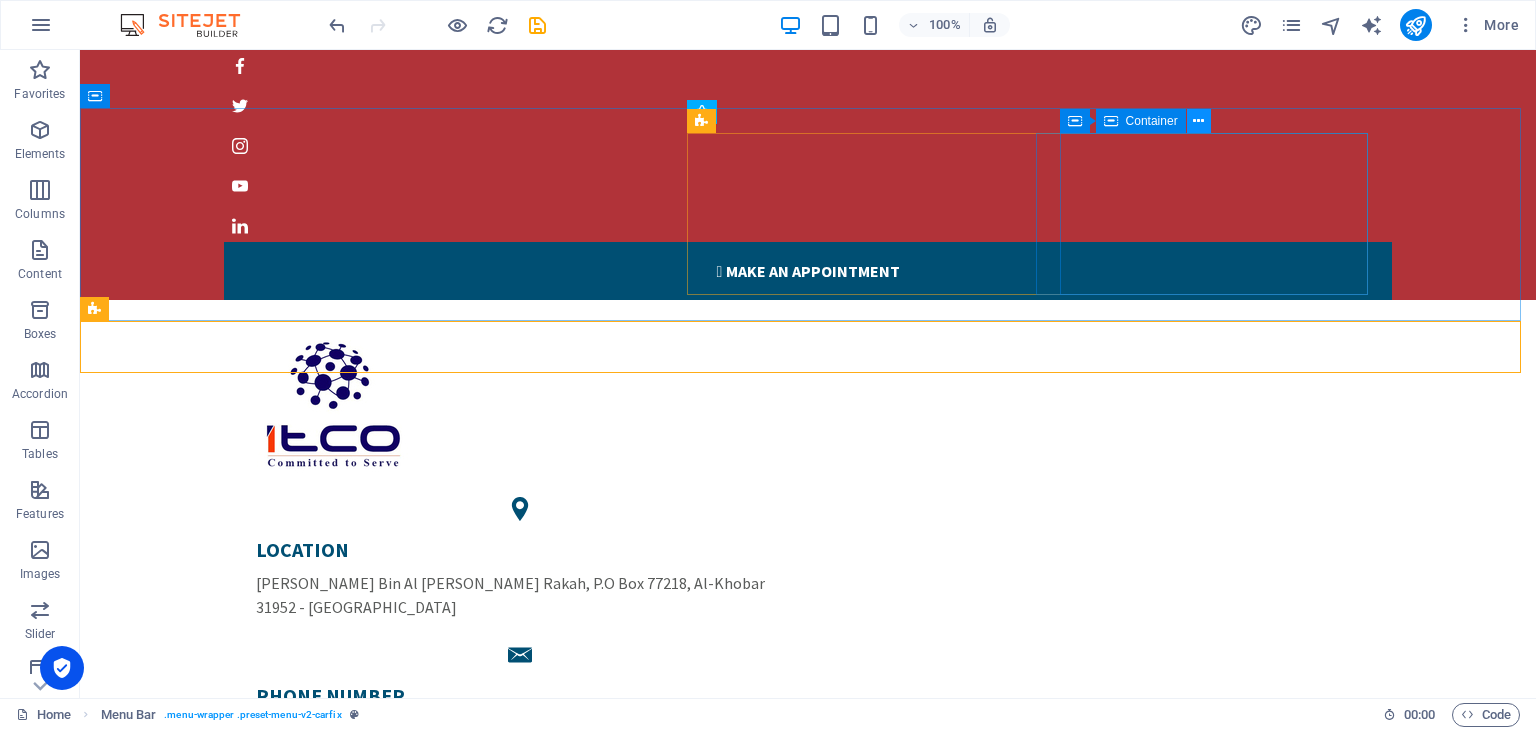click at bounding box center (1198, 121) 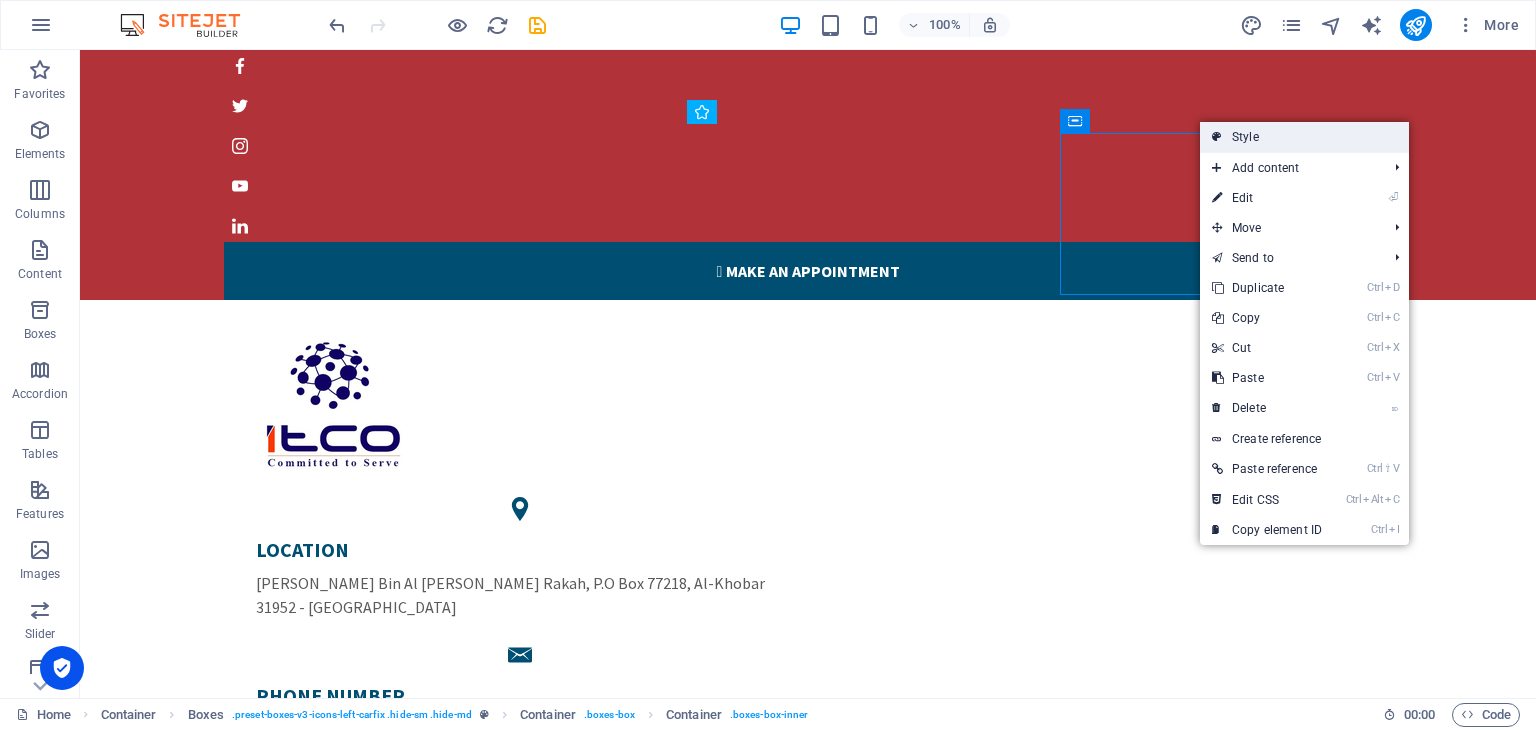 click on "Style" at bounding box center (1304, 137) 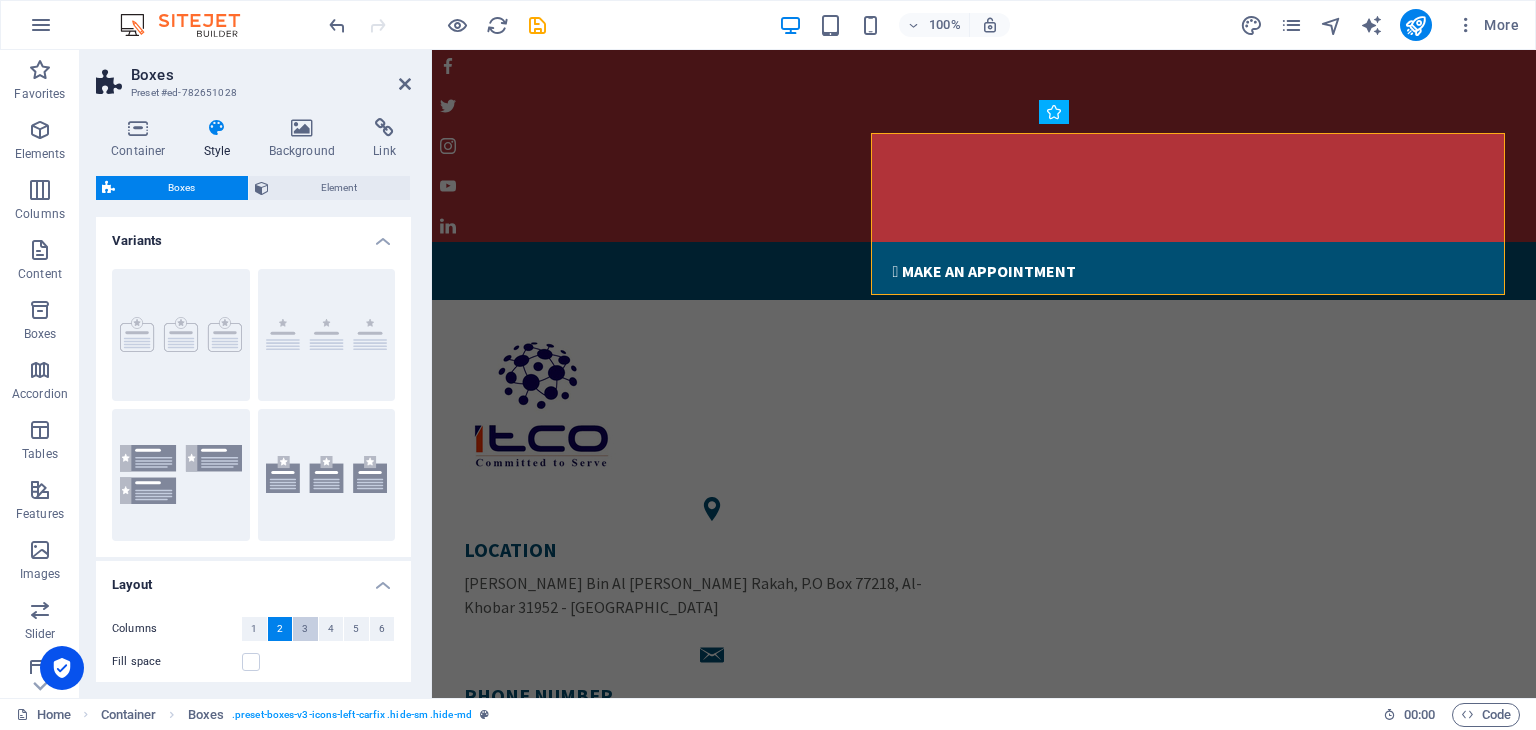 click on "3" at bounding box center [305, 629] 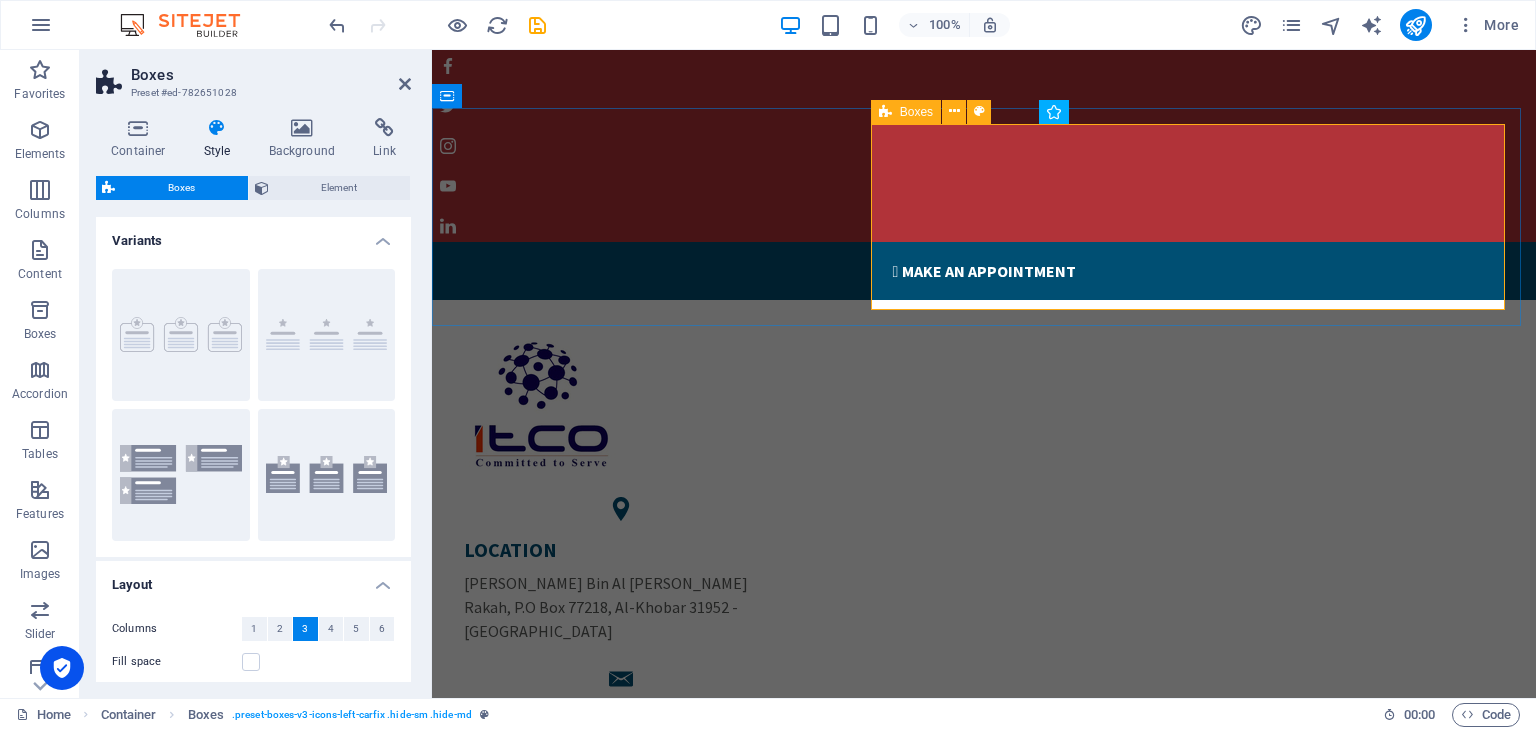 click on "LOCATION Khalid Bin Al Walid Rakah, P.O Box 77218, Al-Khobar 31952 - Kingdom of Saudi Arabia PHONE NUMBER +966 13 834 45 22 +966 53 944 04 30 sales@itcoksa.com" at bounding box center [984, 675] 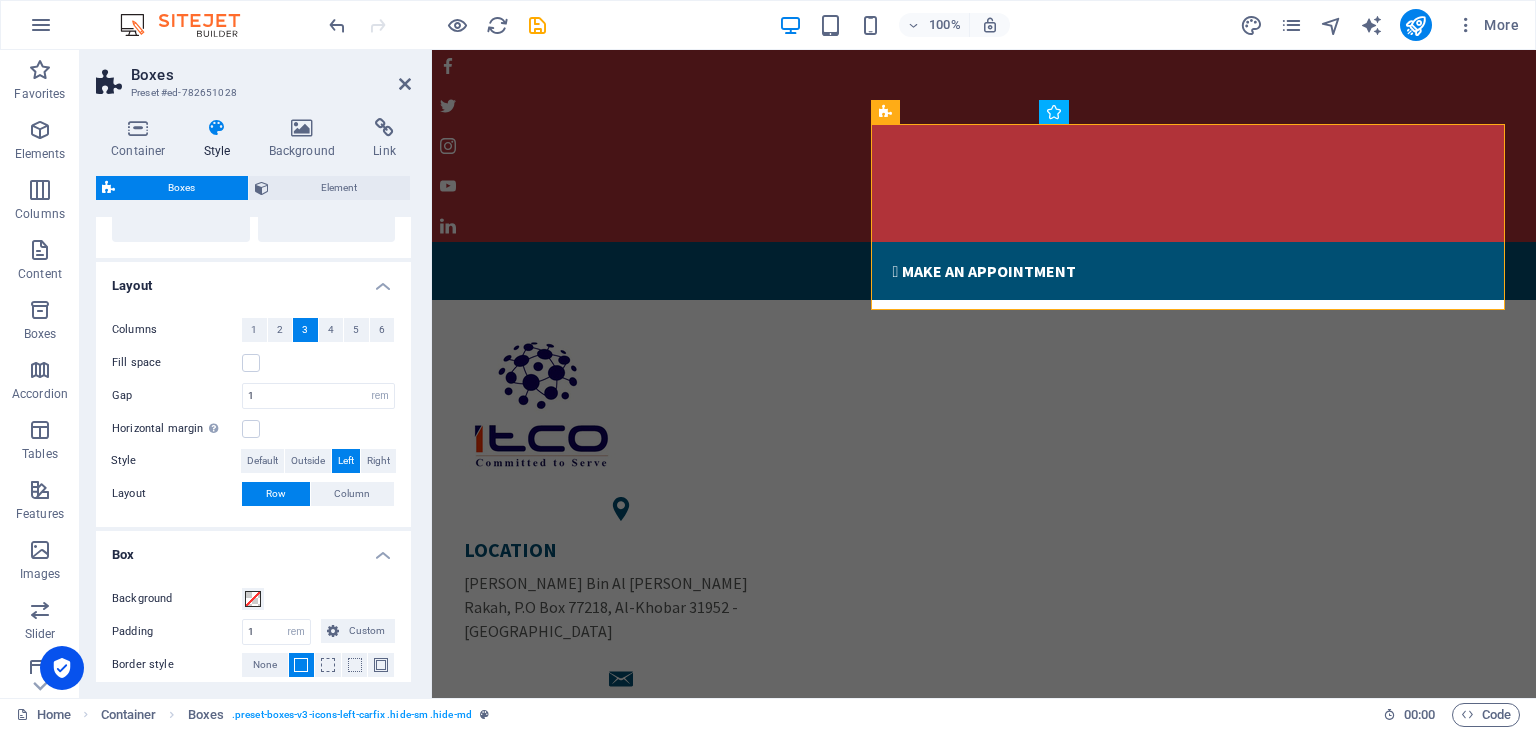 scroll, scrollTop: 304, scrollLeft: 0, axis: vertical 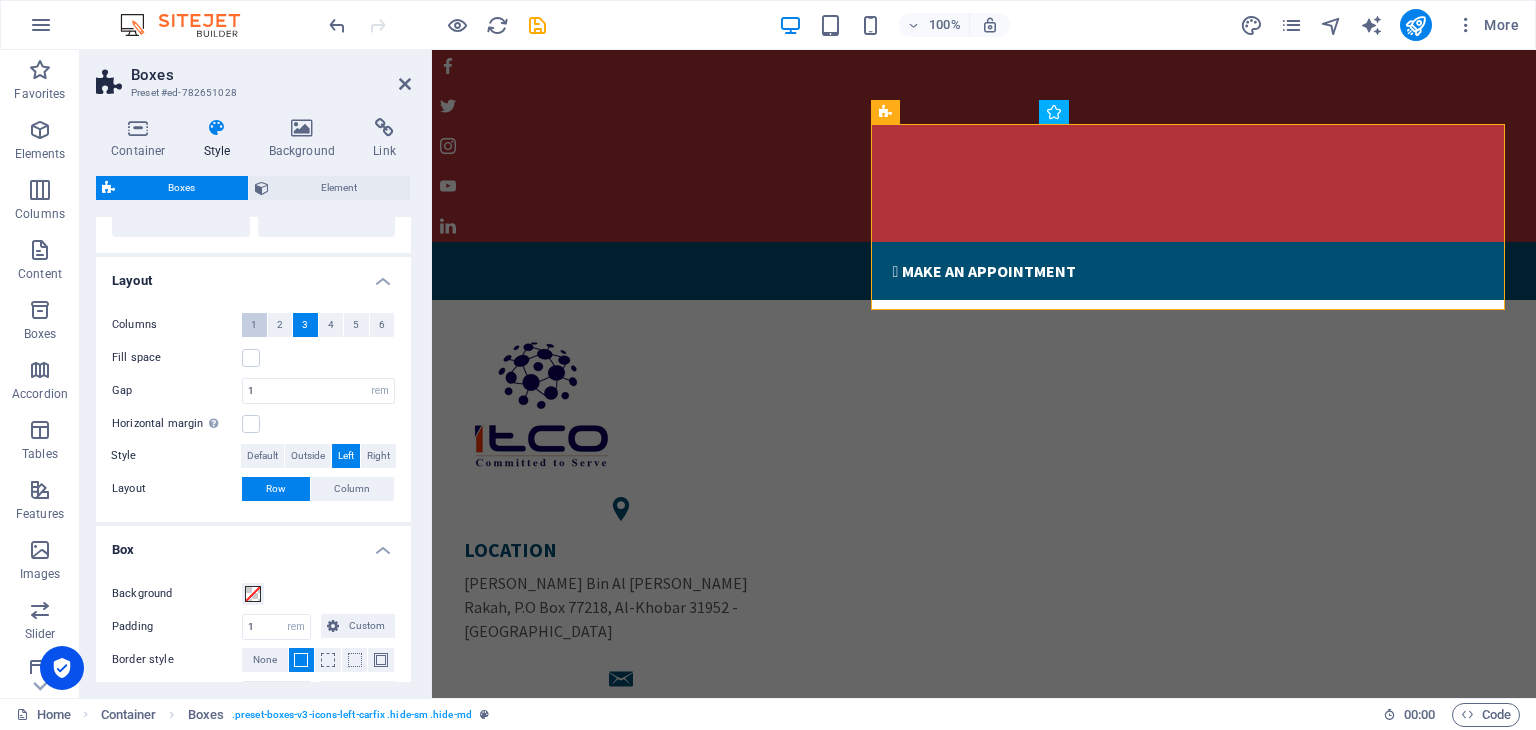 click on "1" at bounding box center [254, 325] 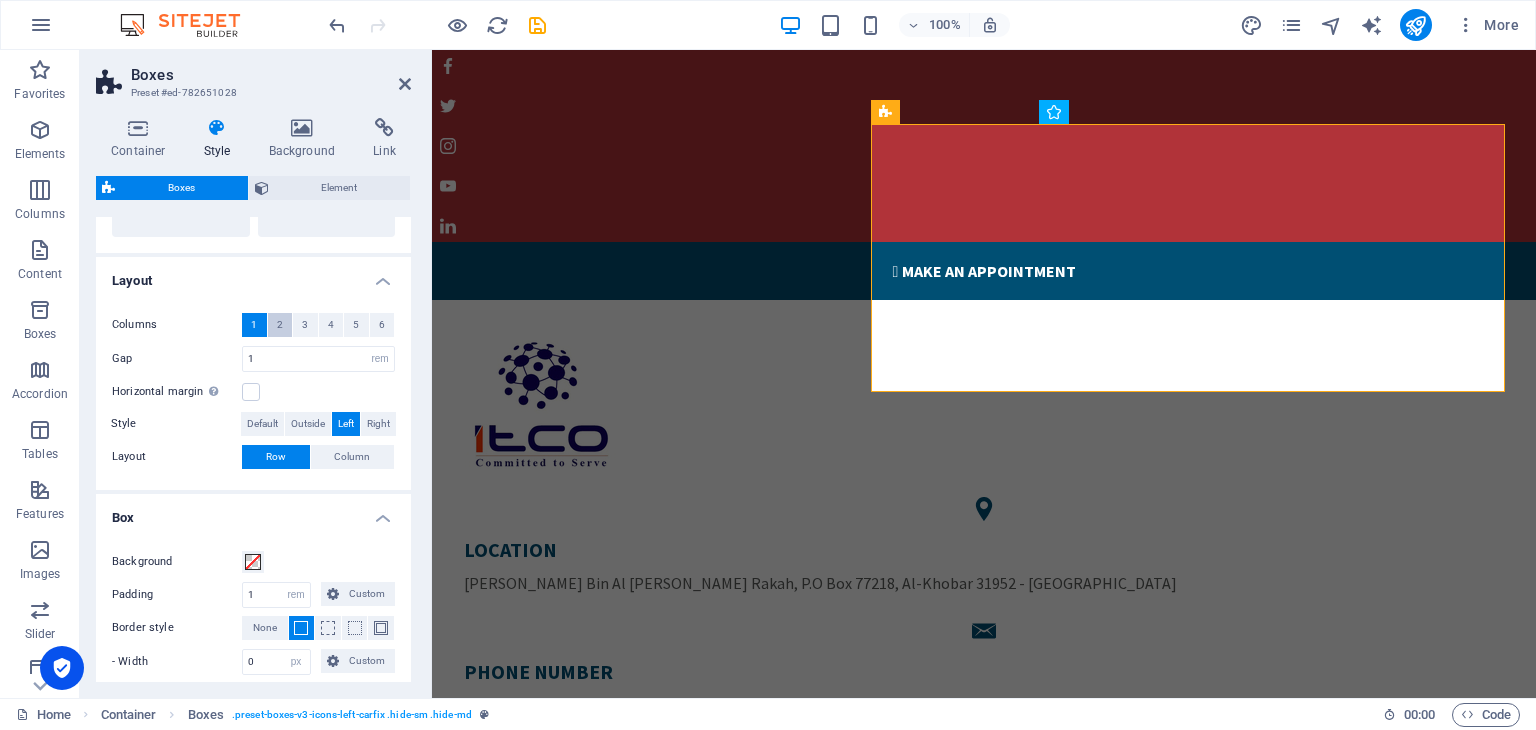 click on "2" at bounding box center (280, 325) 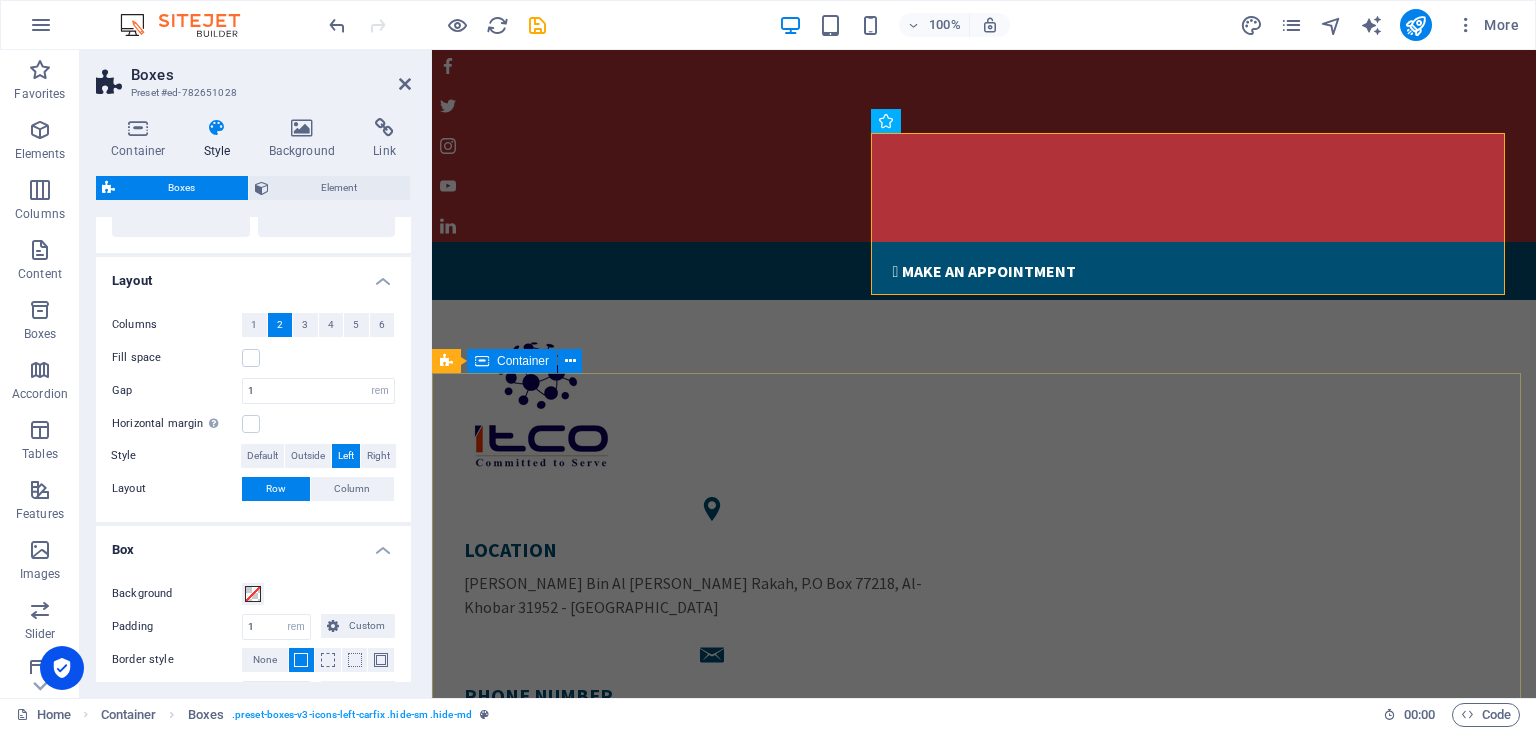 click on "Welcome to itco "Where Performance Meets Precision: ITCO in the Field" Learn more  " at bounding box center (984, 1690) 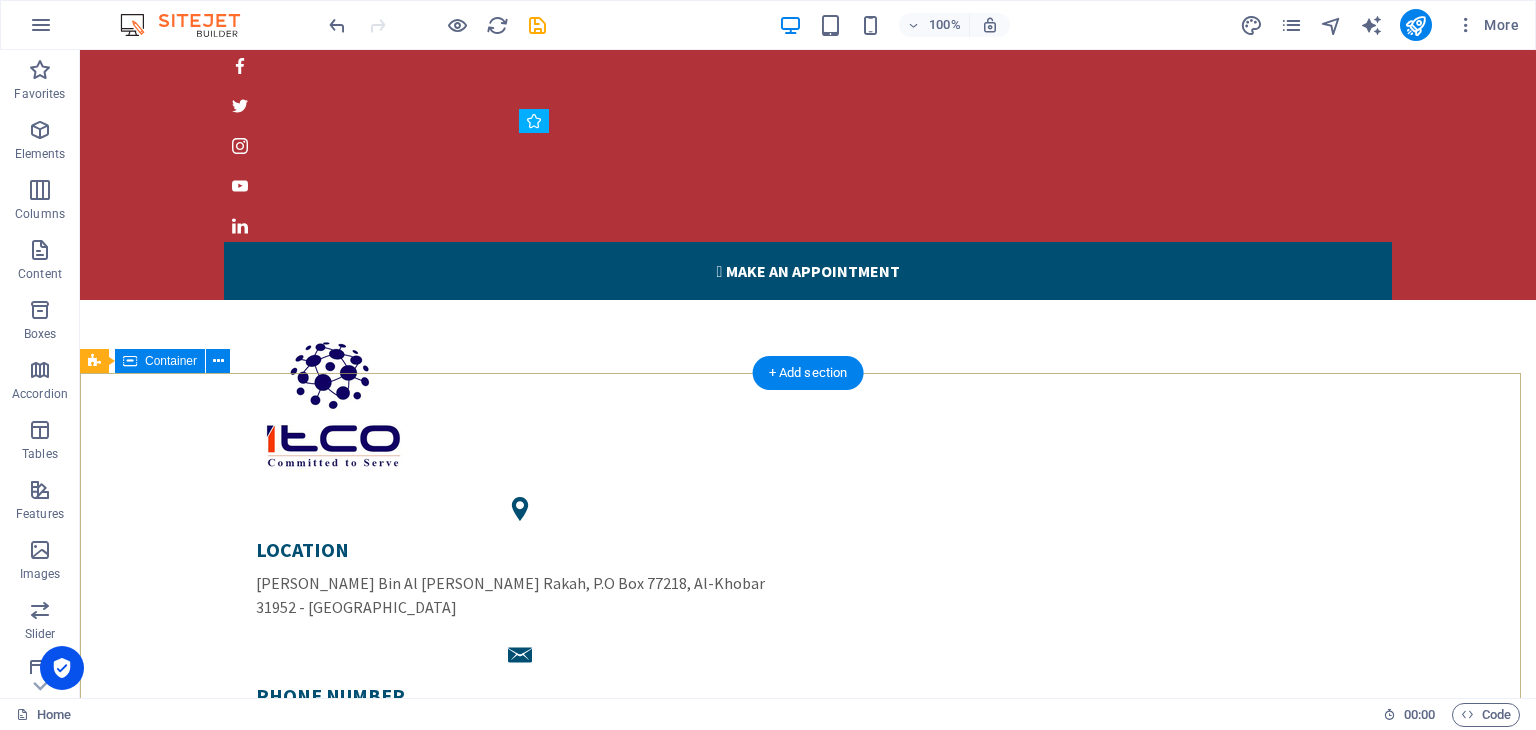 scroll, scrollTop: 0, scrollLeft: 0, axis: both 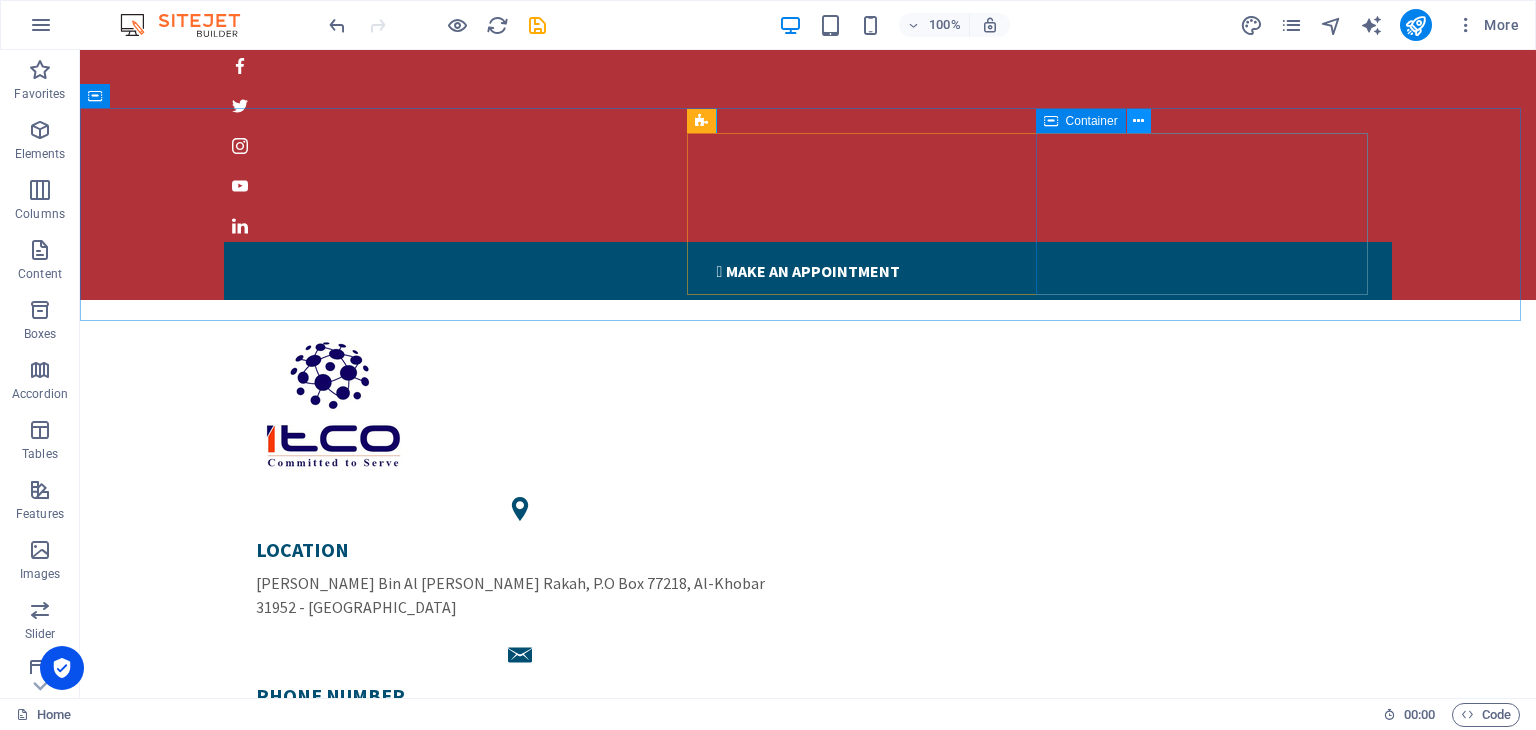 click at bounding box center [1139, 121] 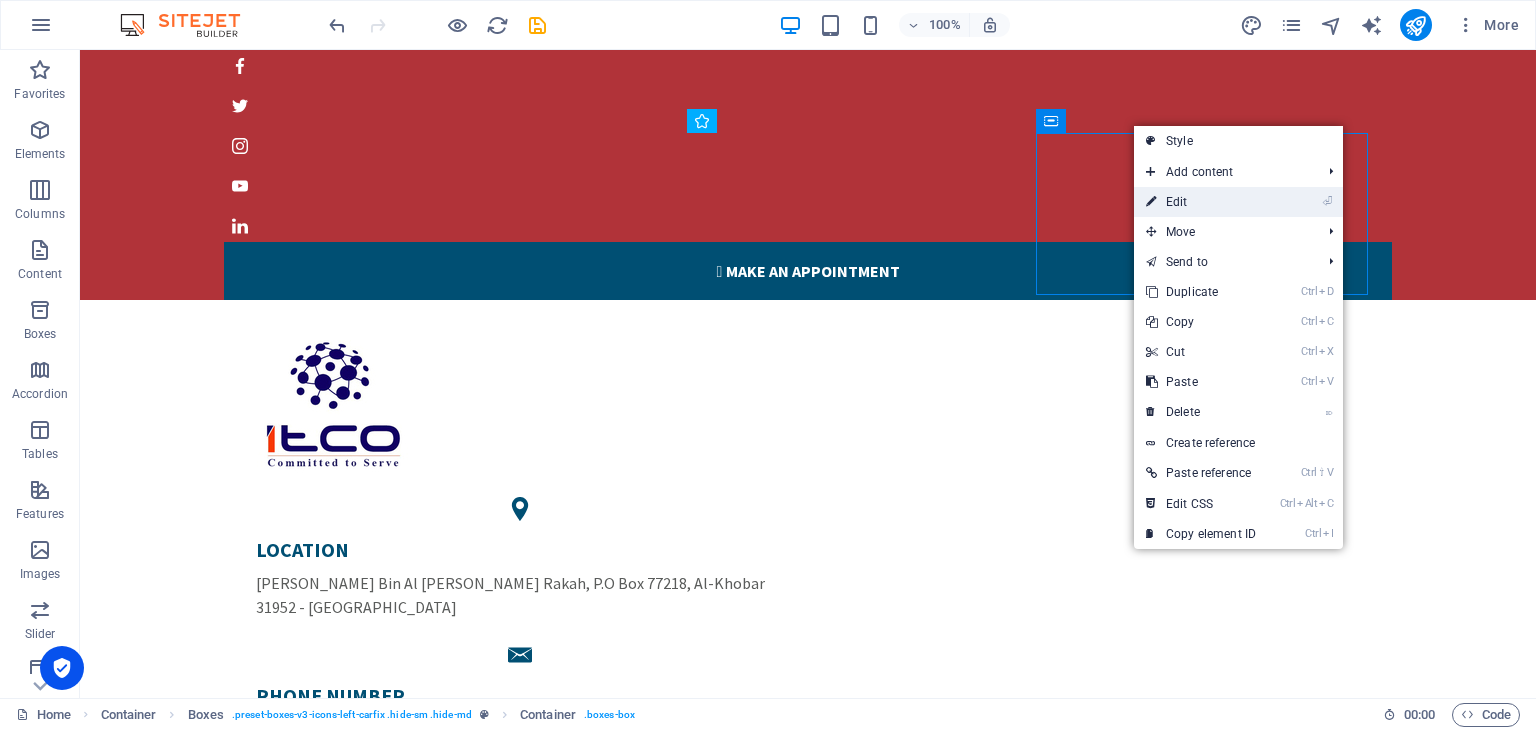click on "⏎  Edit" at bounding box center [1201, 202] 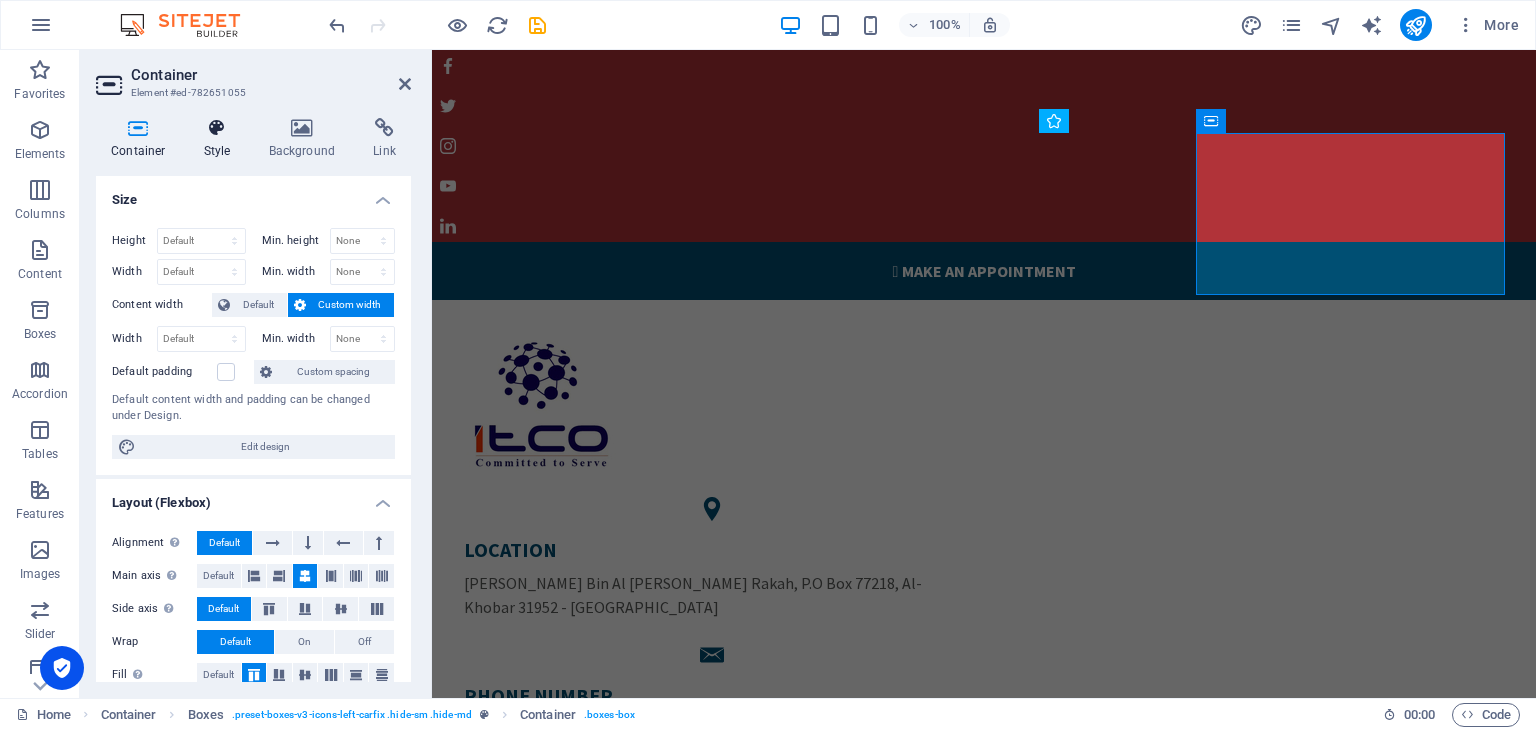 click on "Style" at bounding box center (221, 139) 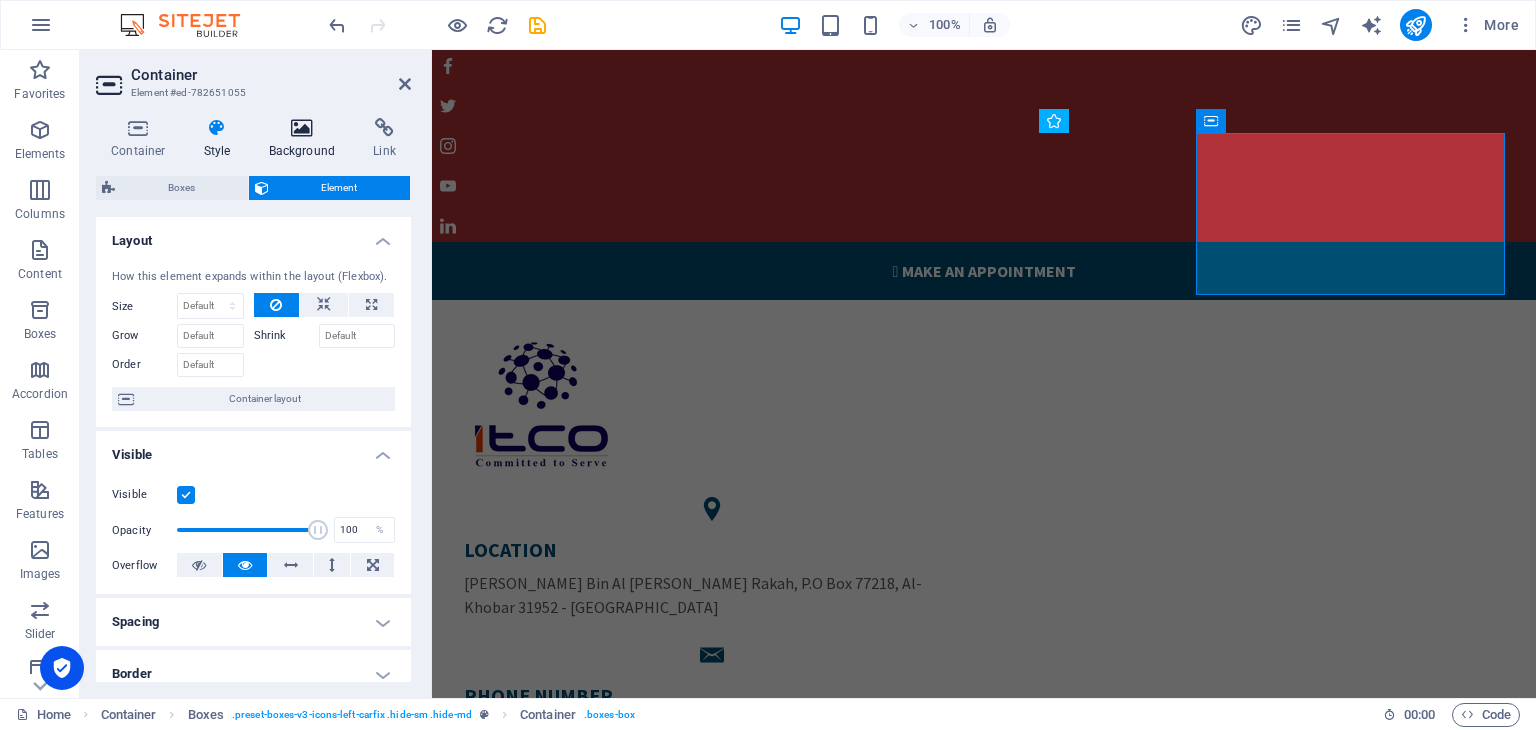 click at bounding box center (302, 128) 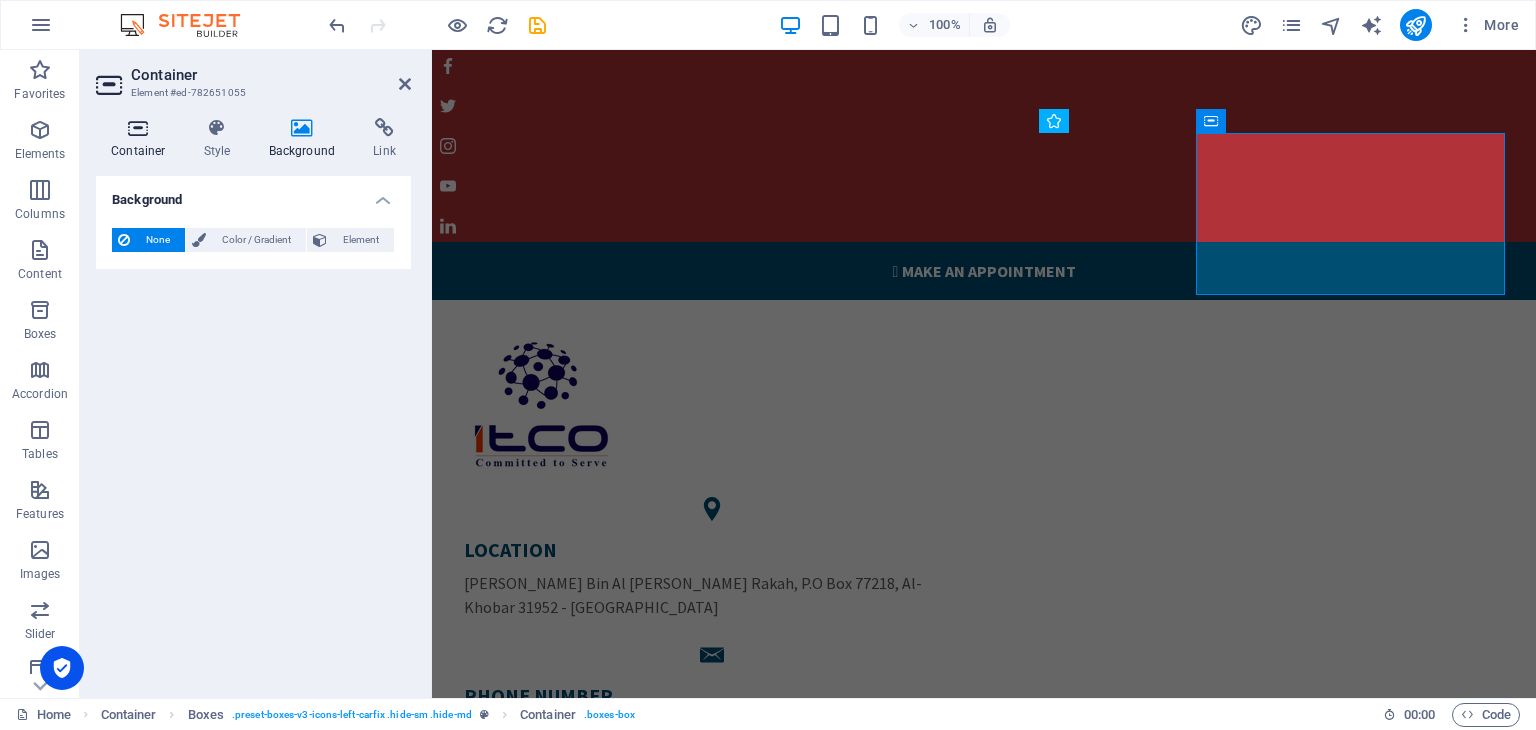 click at bounding box center (138, 128) 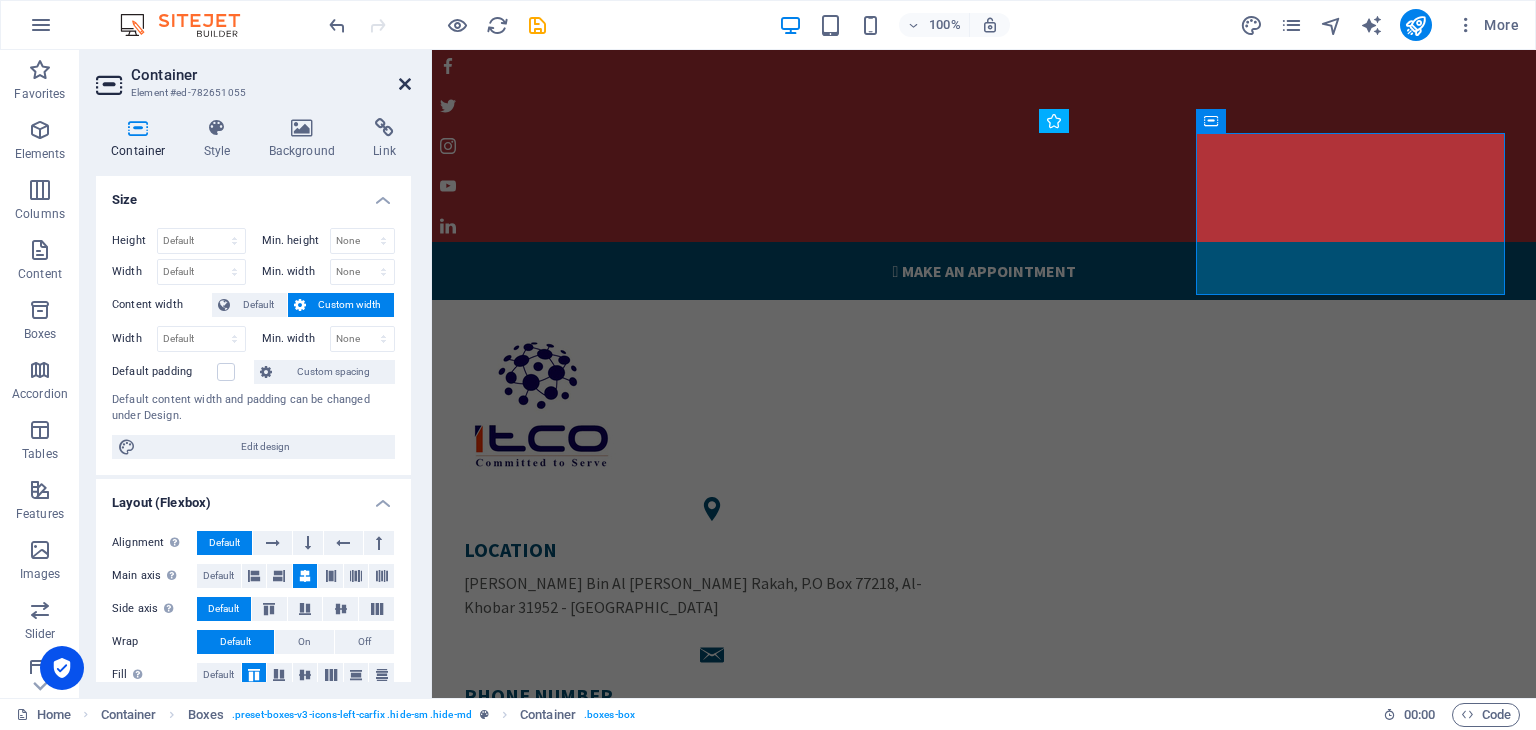 click at bounding box center (405, 84) 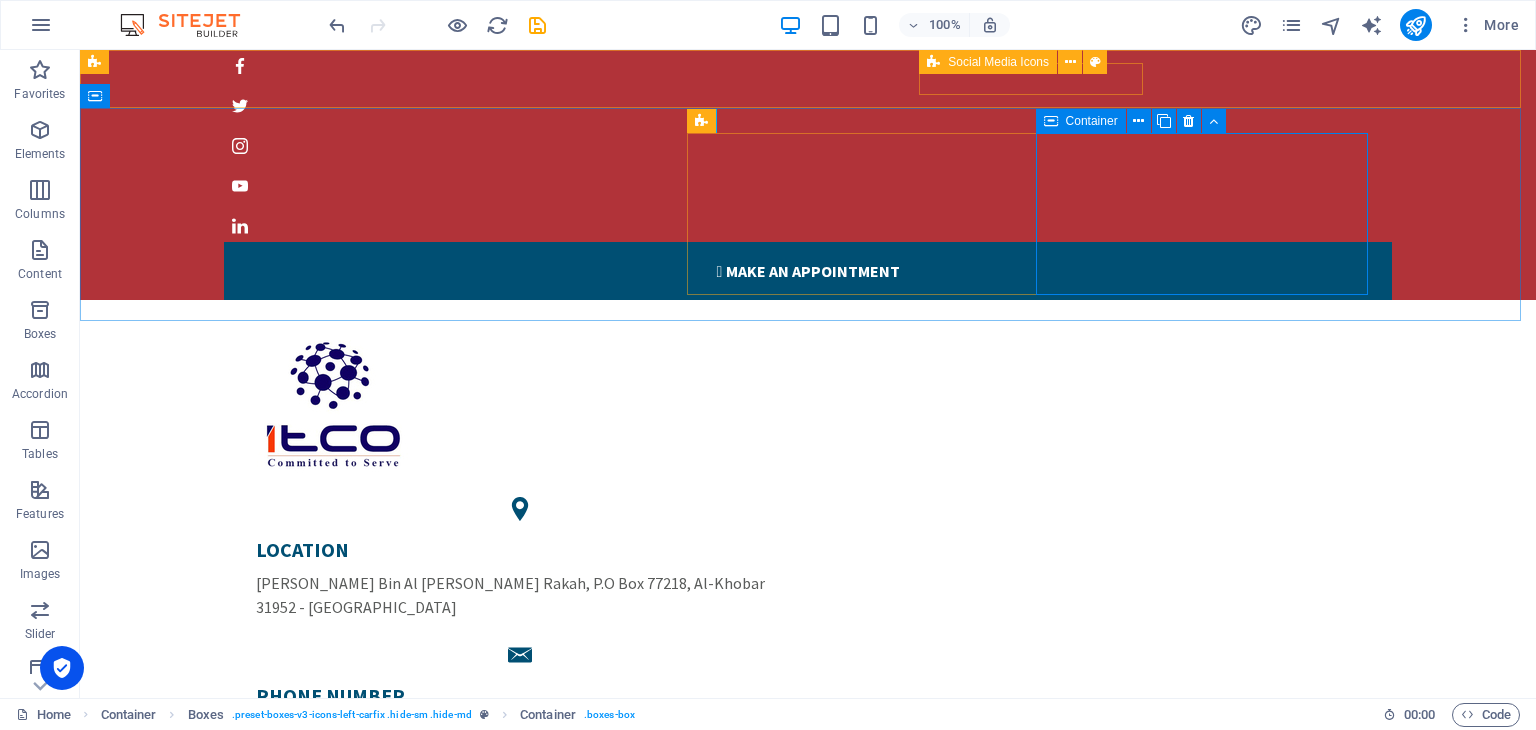 click at bounding box center (1051, 121) 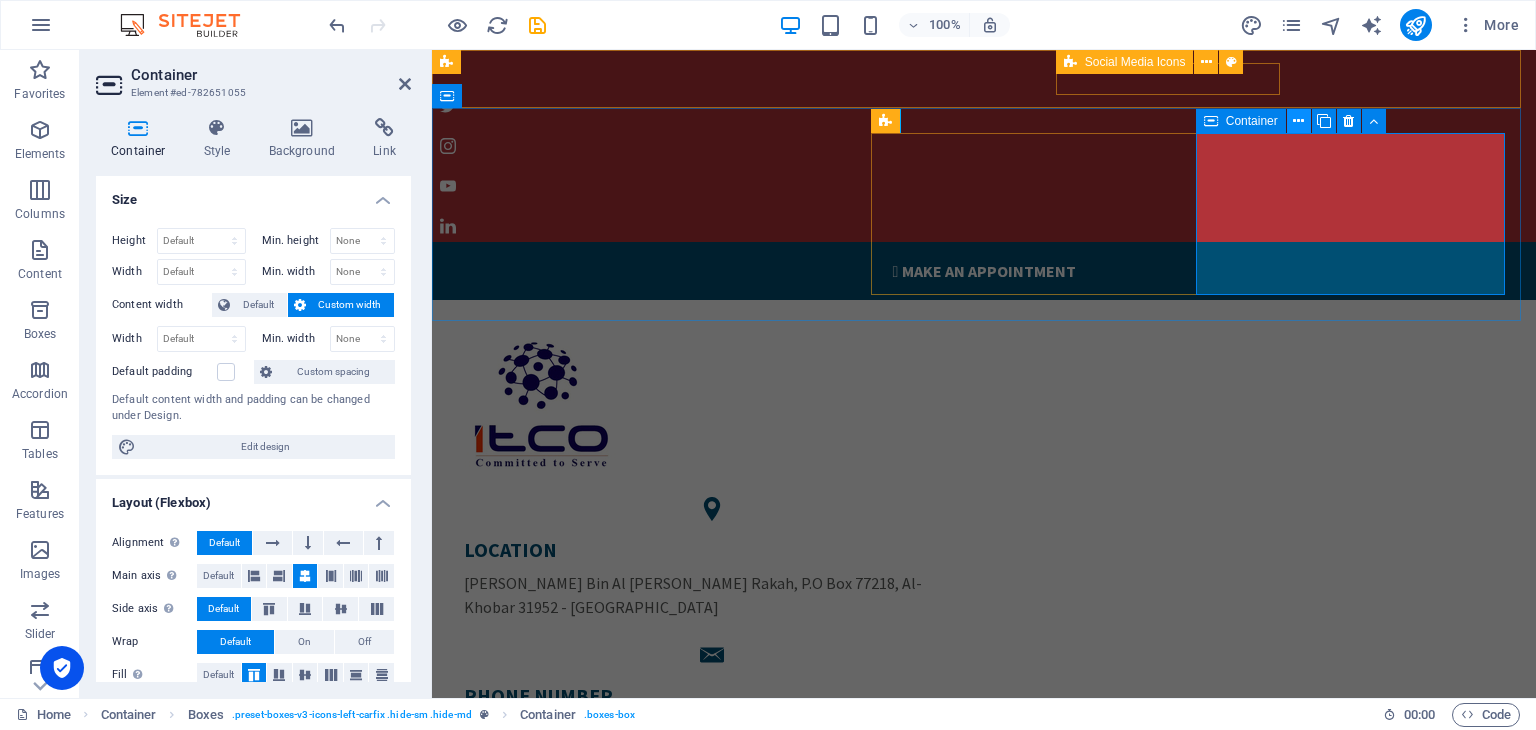 click at bounding box center [1298, 121] 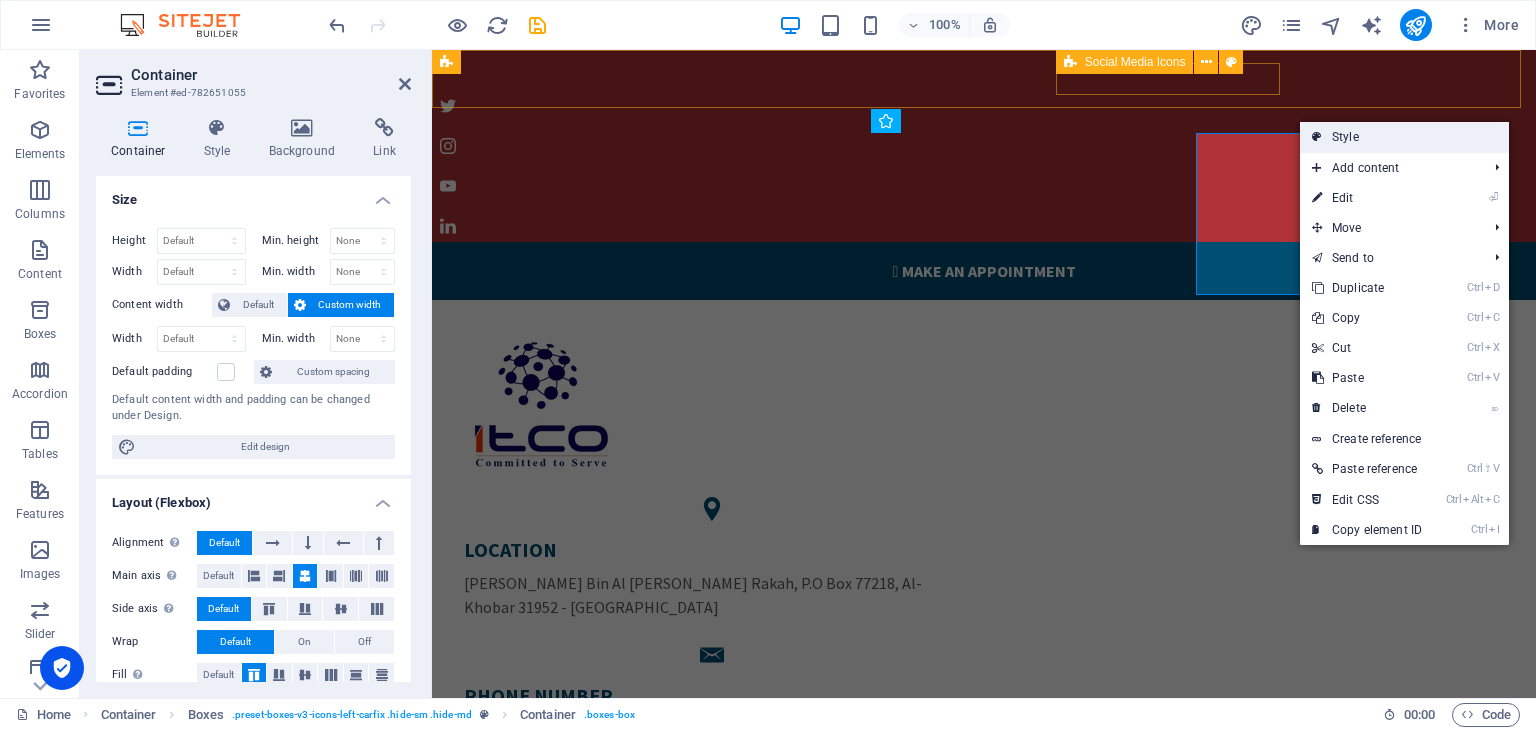 click at bounding box center (1317, 137) 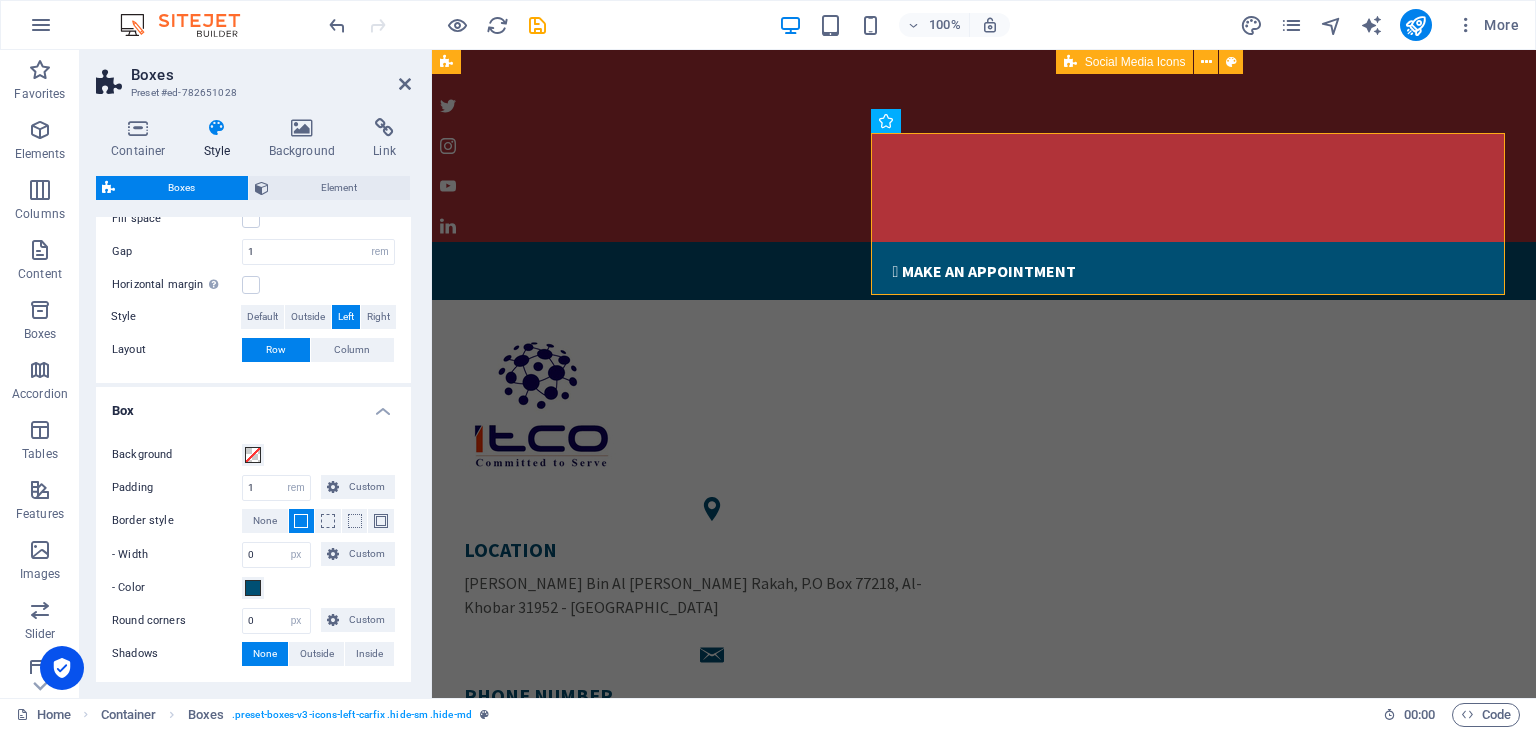 scroll, scrollTop: 456, scrollLeft: 0, axis: vertical 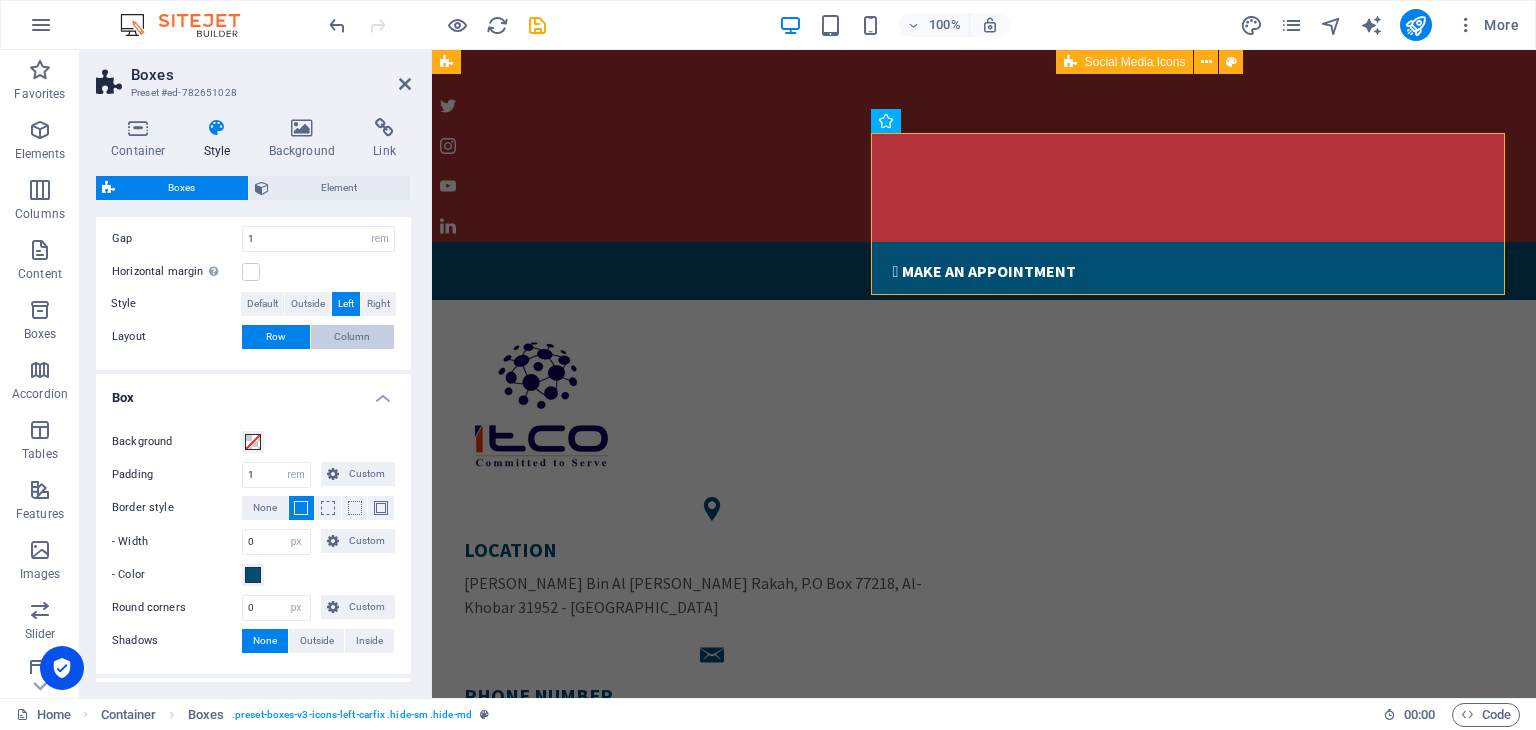 click on "Column" at bounding box center (352, 337) 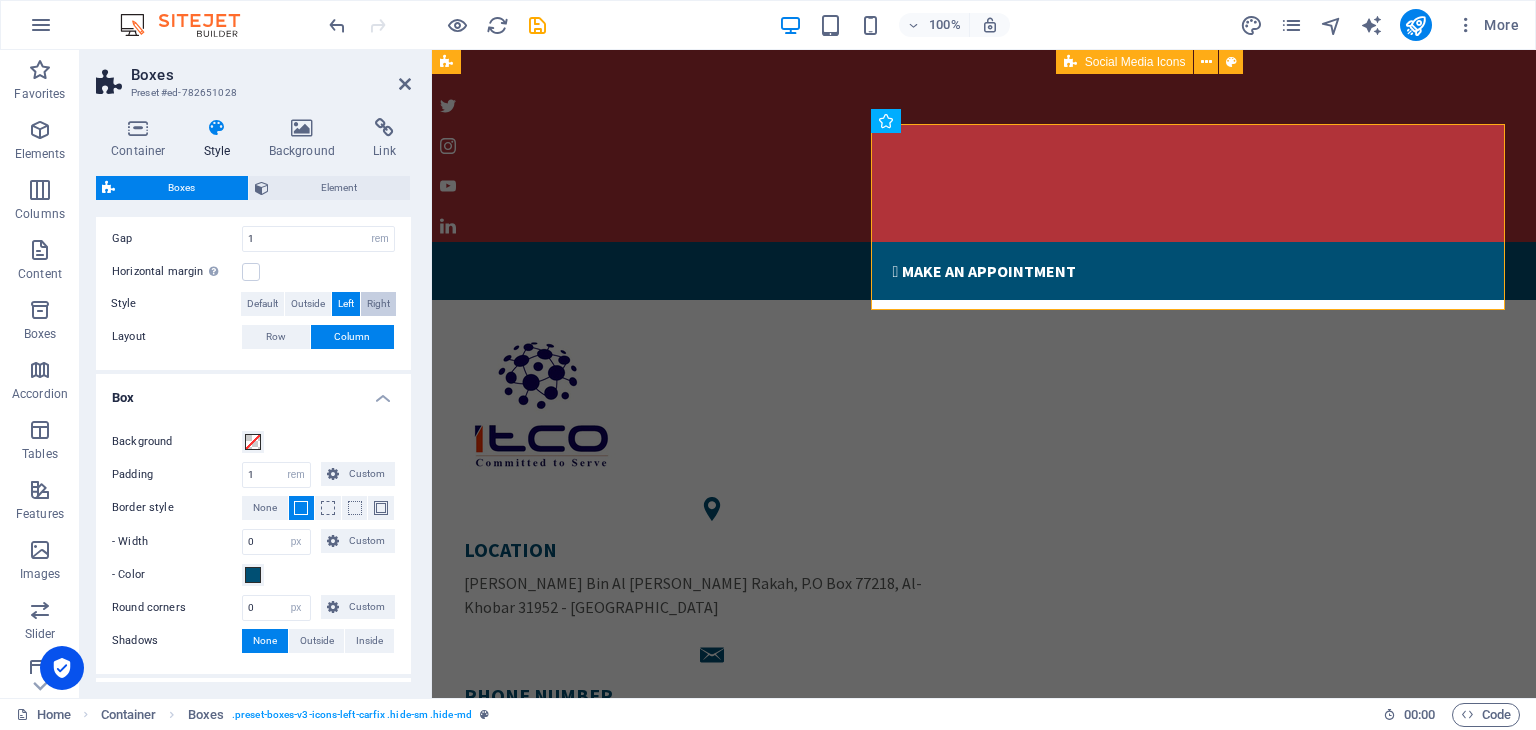 click on "Right" at bounding box center [378, 304] 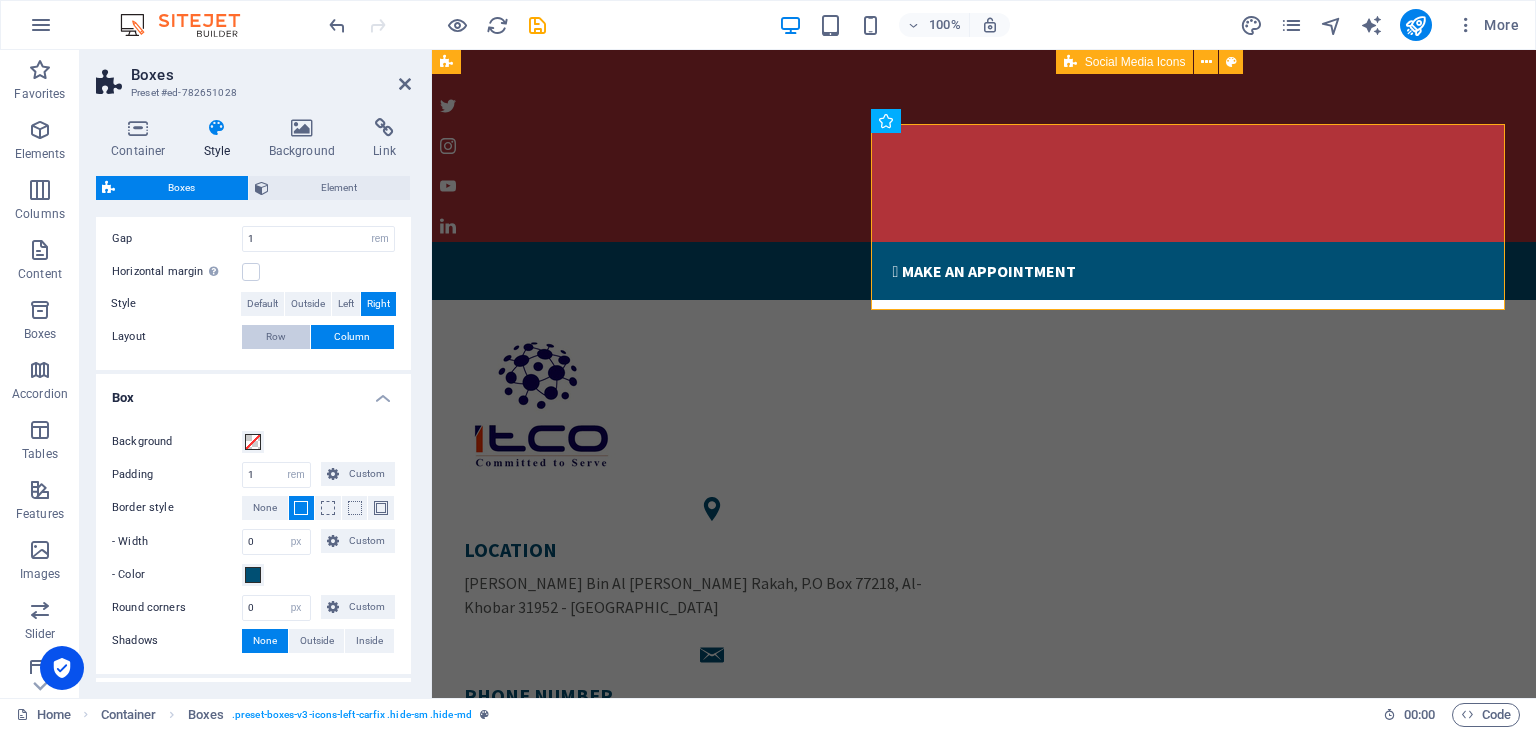 click on "Row" at bounding box center [276, 337] 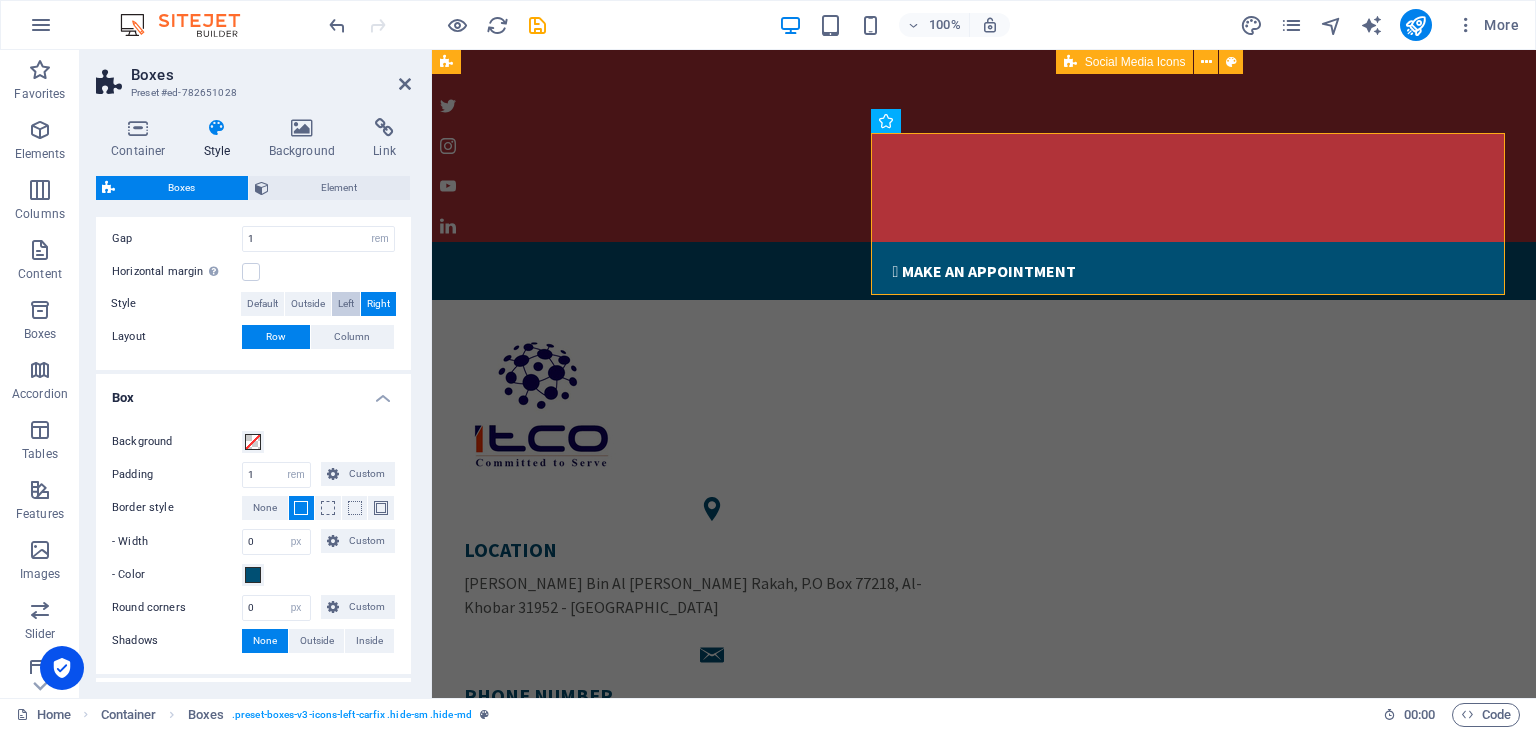 click on "Left" at bounding box center [346, 304] 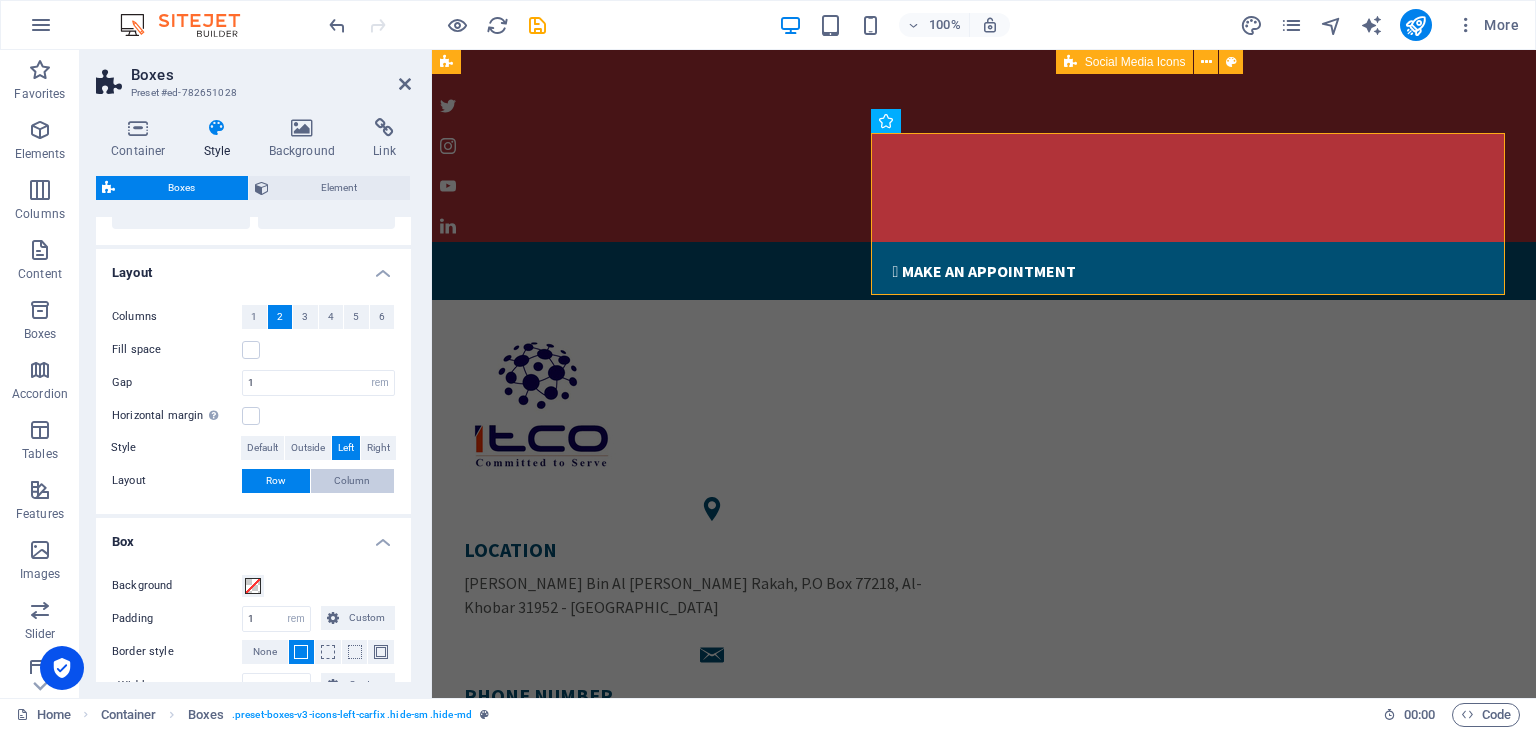 scroll, scrollTop: 578, scrollLeft: 0, axis: vertical 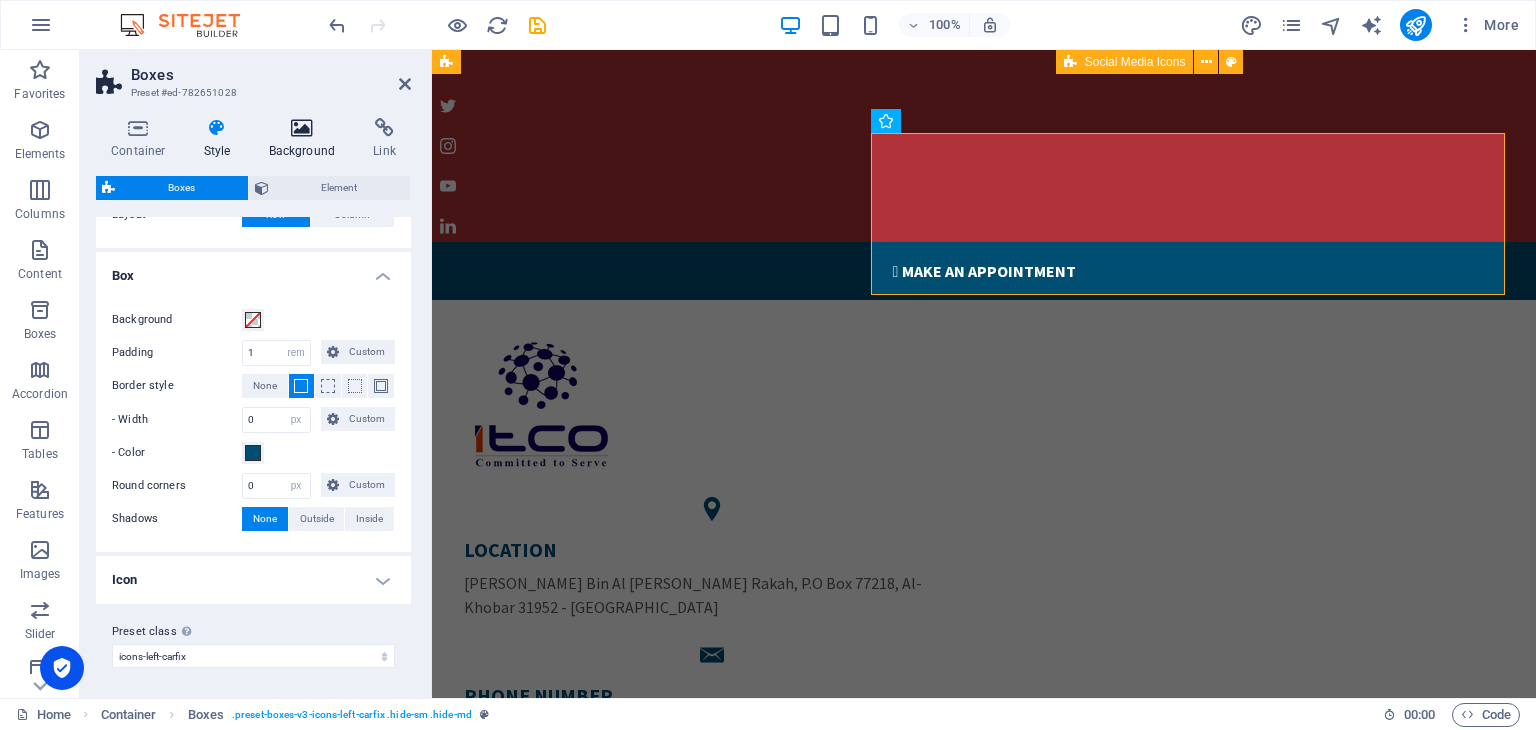 click at bounding box center [302, 128] 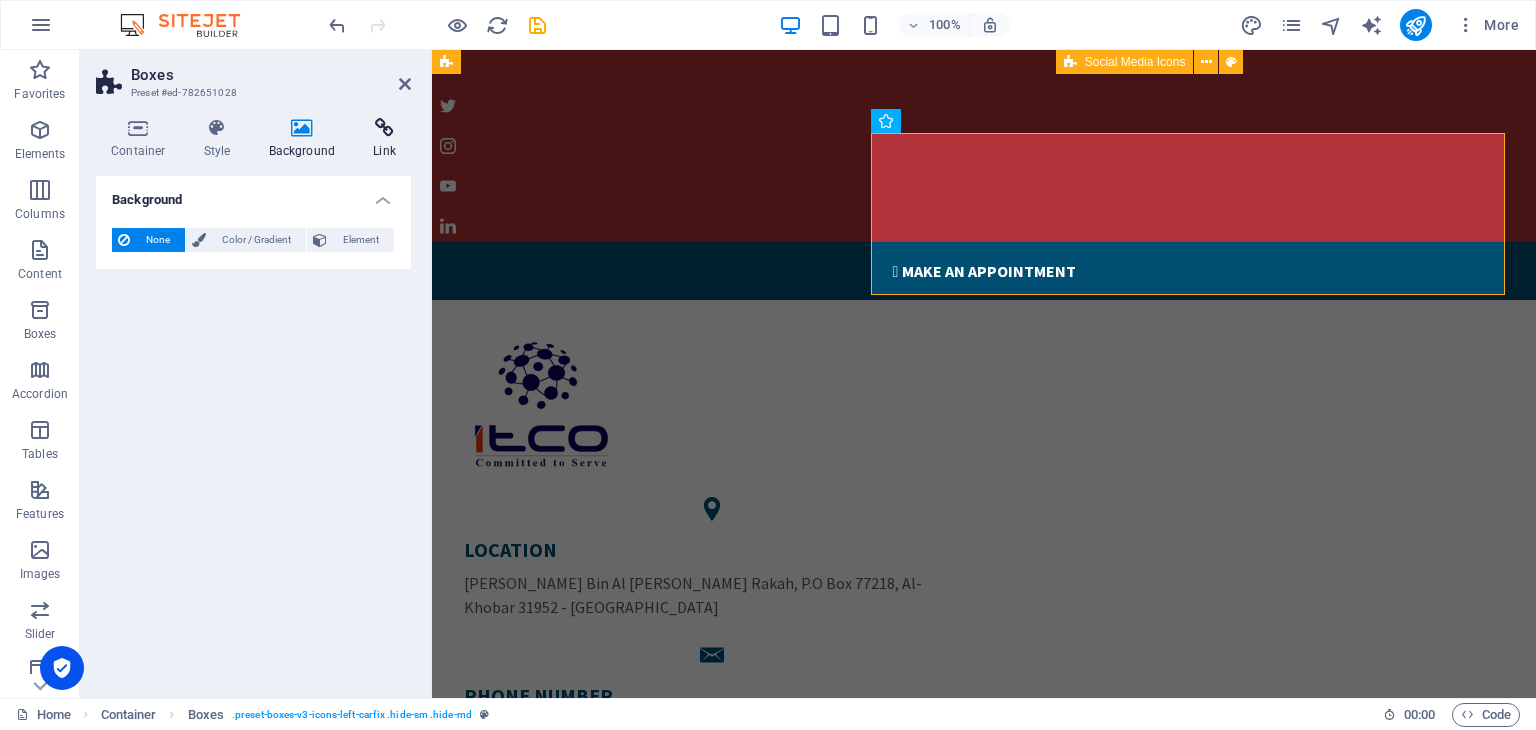 click at bounding box center (384, 128) 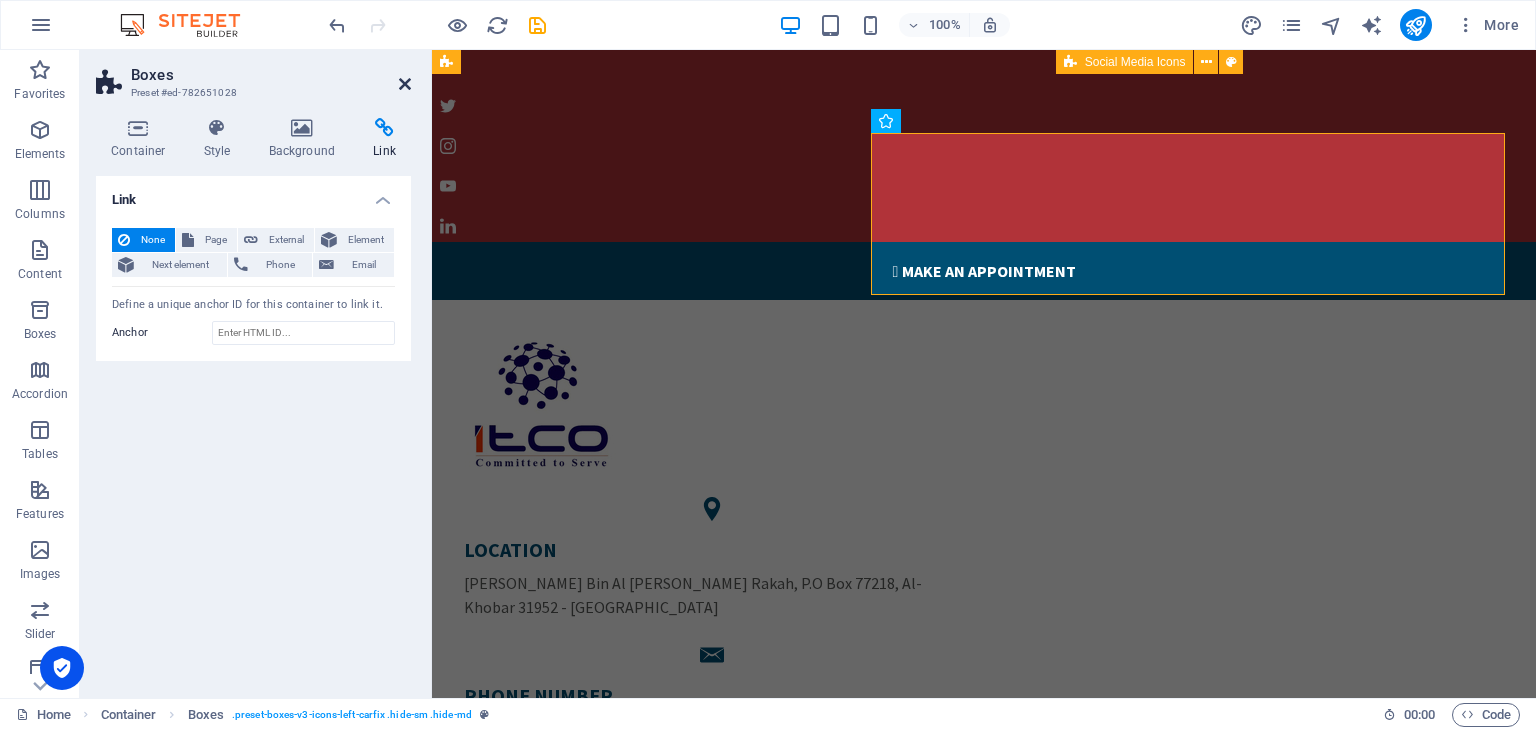 click at bounding box center (405, 84) 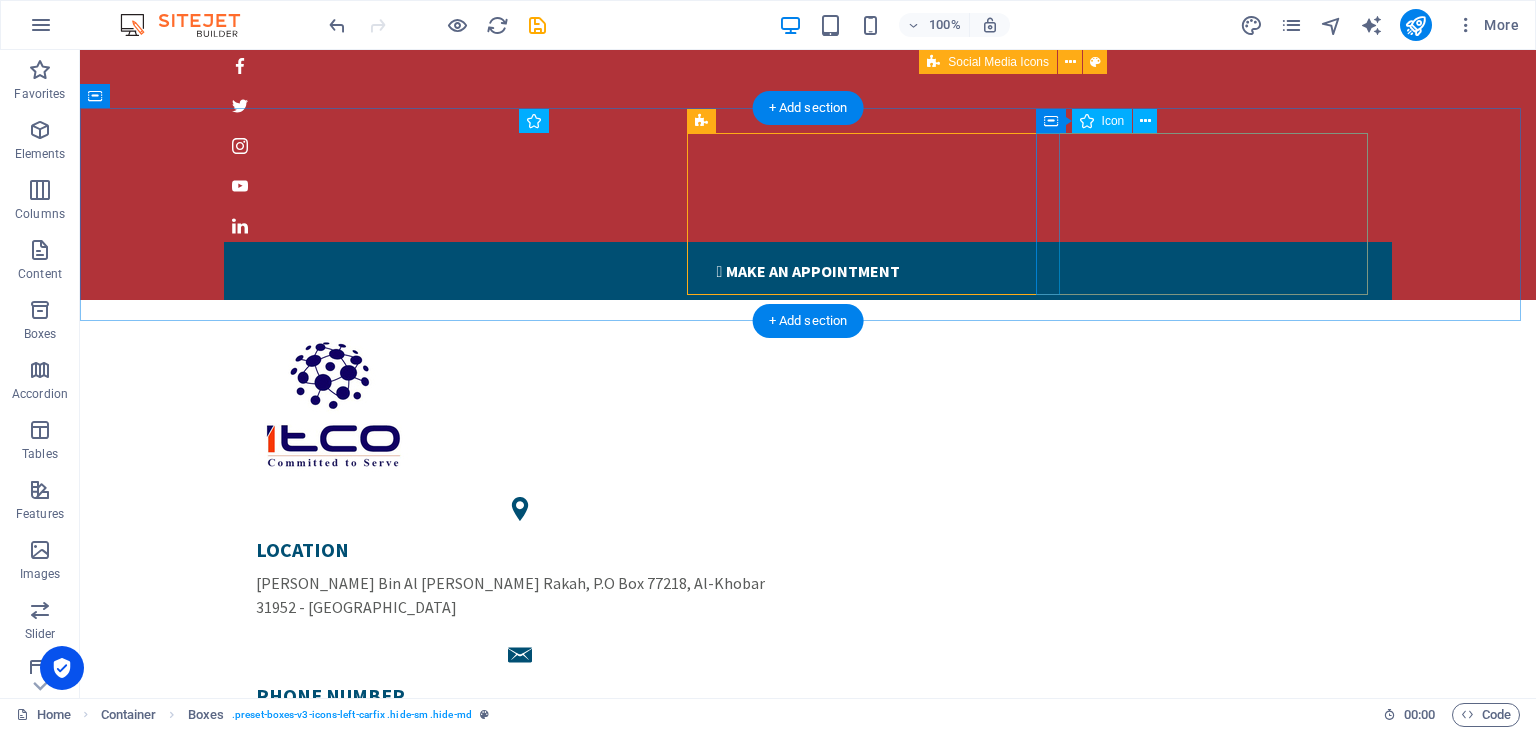 click at bounding box center [520, 655] 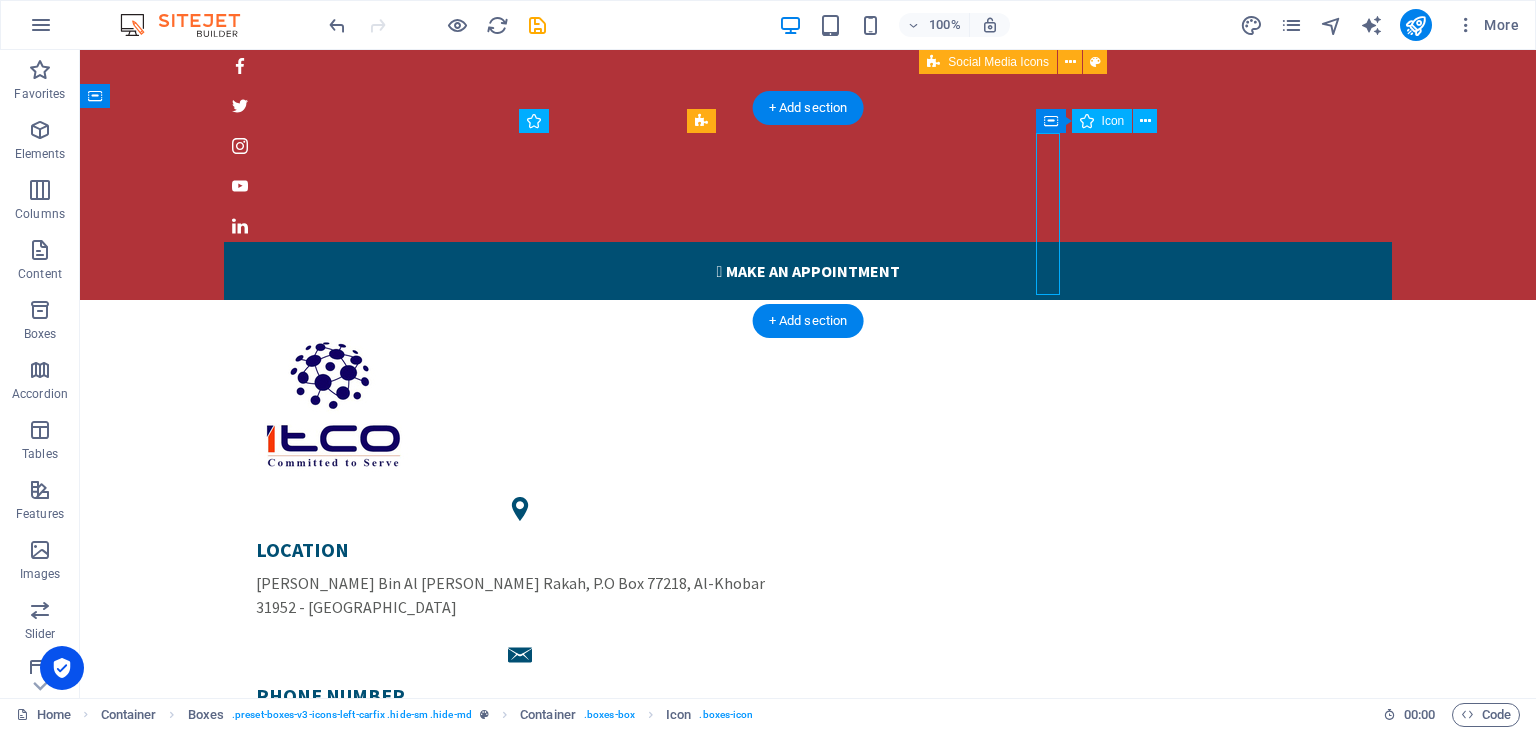 click at bounding box center (520, 655) 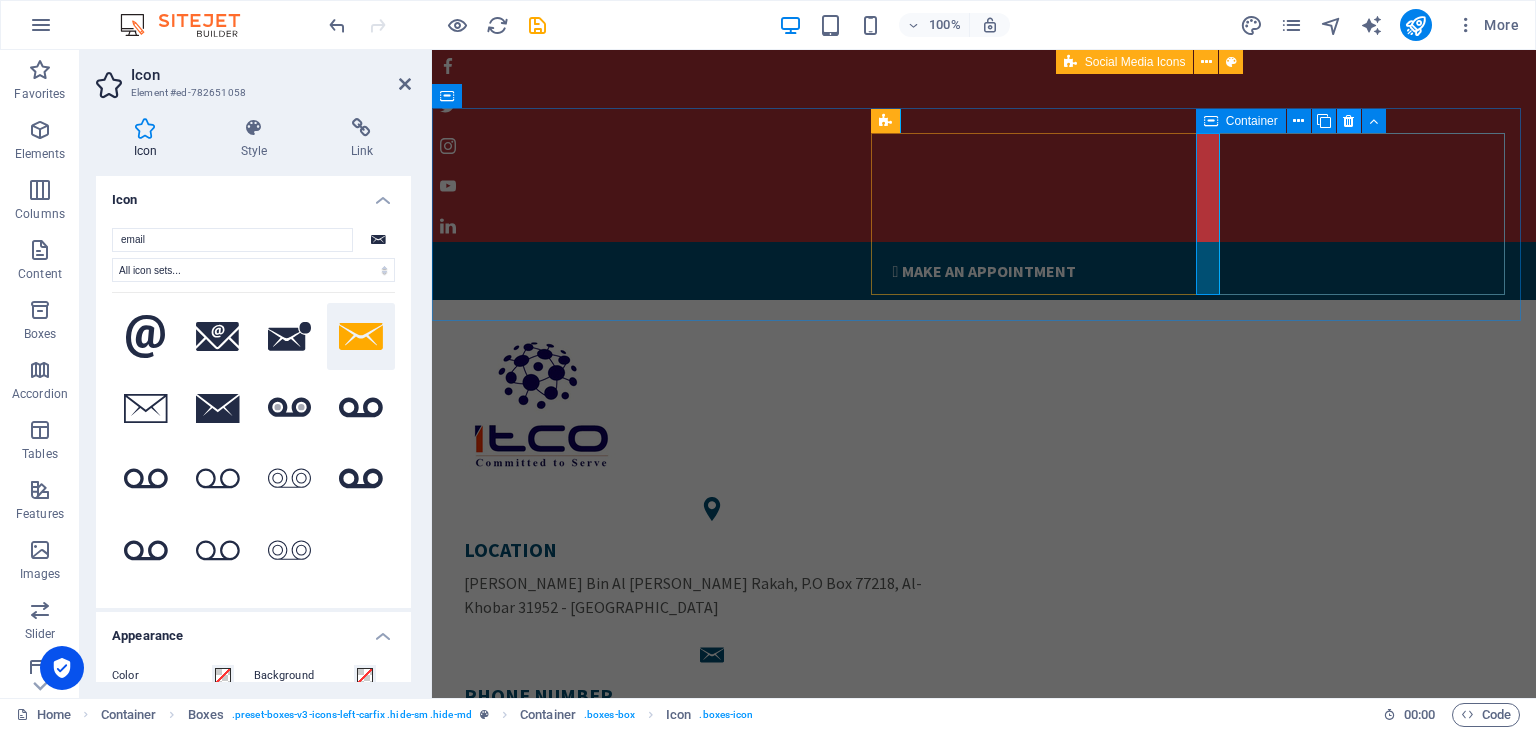 click at bounding box center [1349, 121] 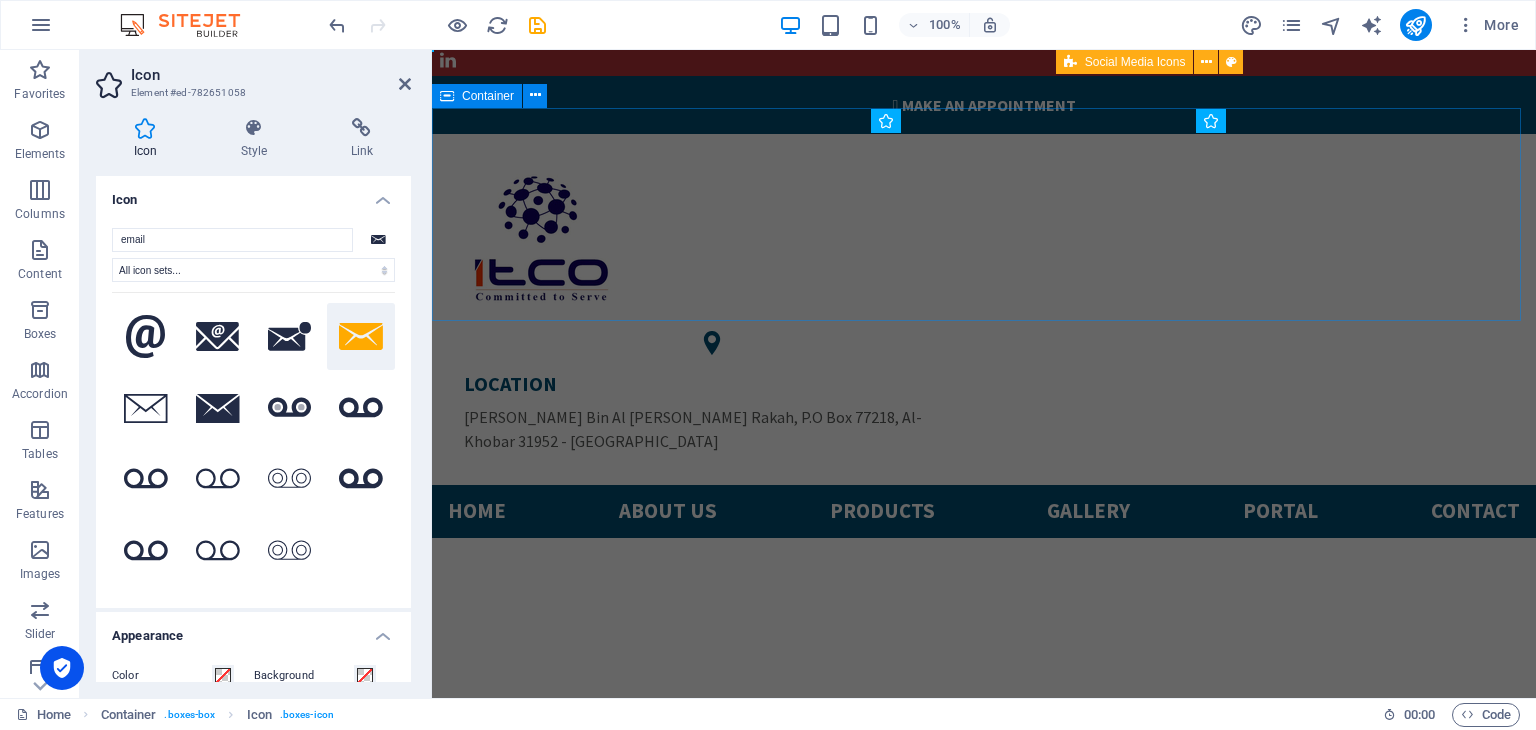scroll, scrollTop: 0, scrollLeft: 0, axis: both 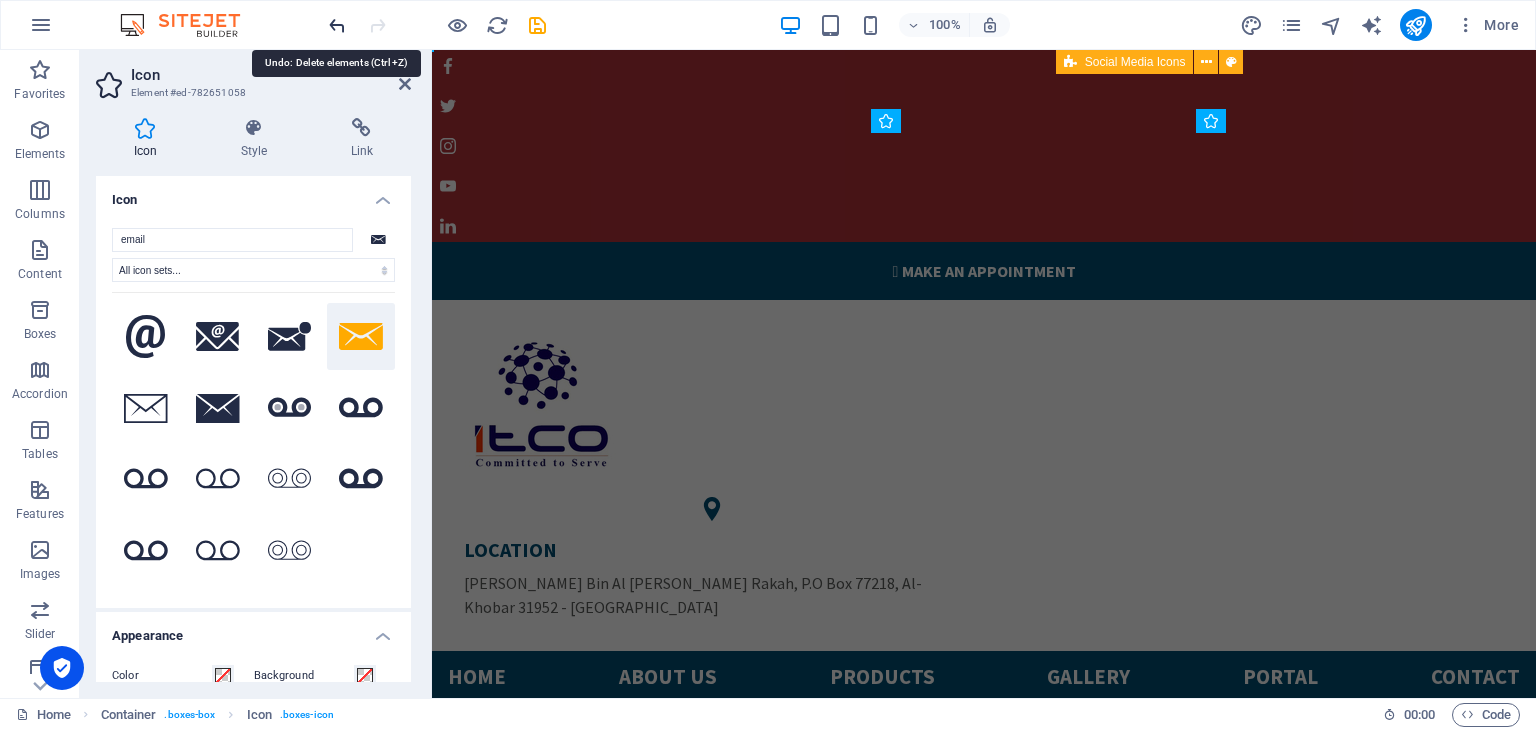 click at bounding box center (337, 25) 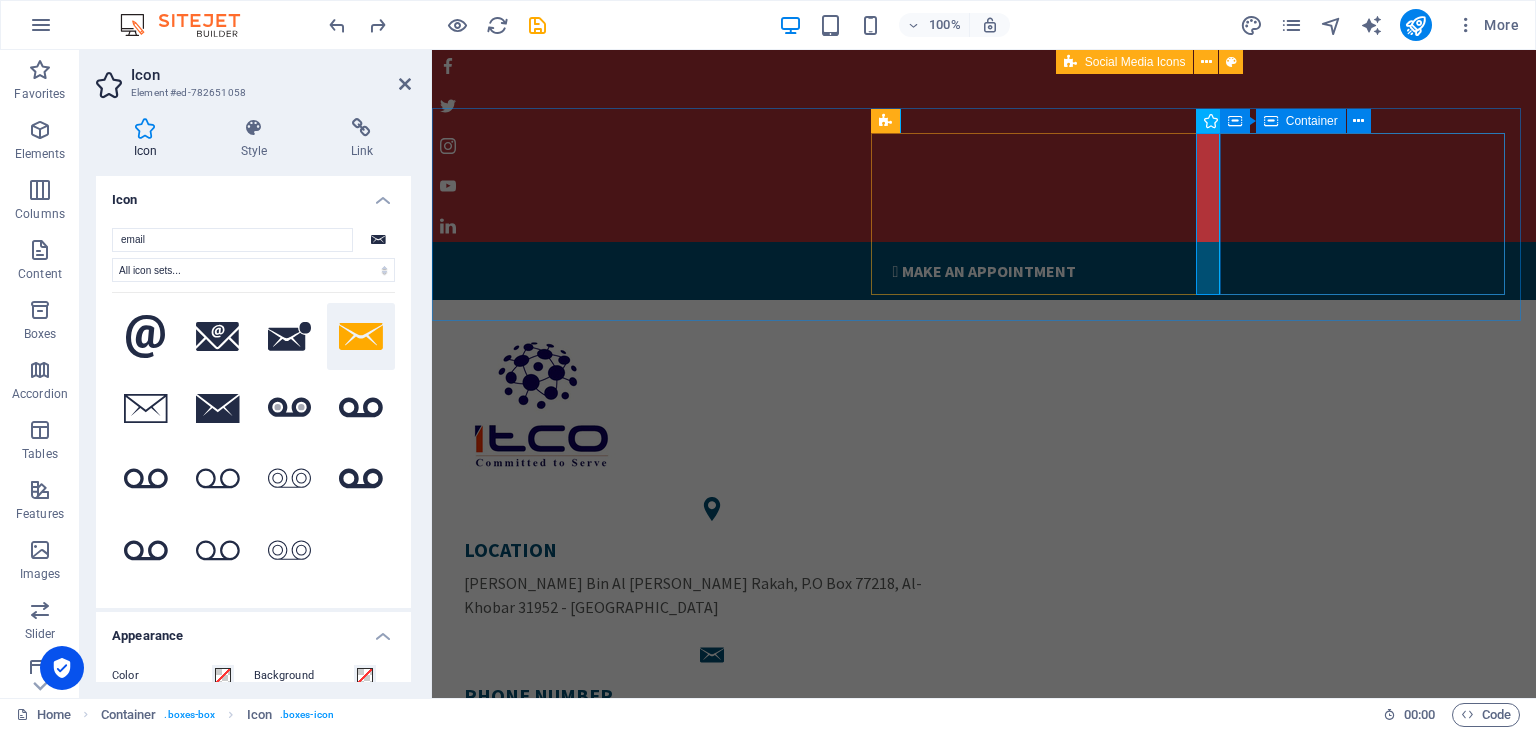 click on "PHONE NUMBER +966 13 834 45 22 +966 53 944 04 30 sales@itcoksa.com" at bounding box center (712, 748) 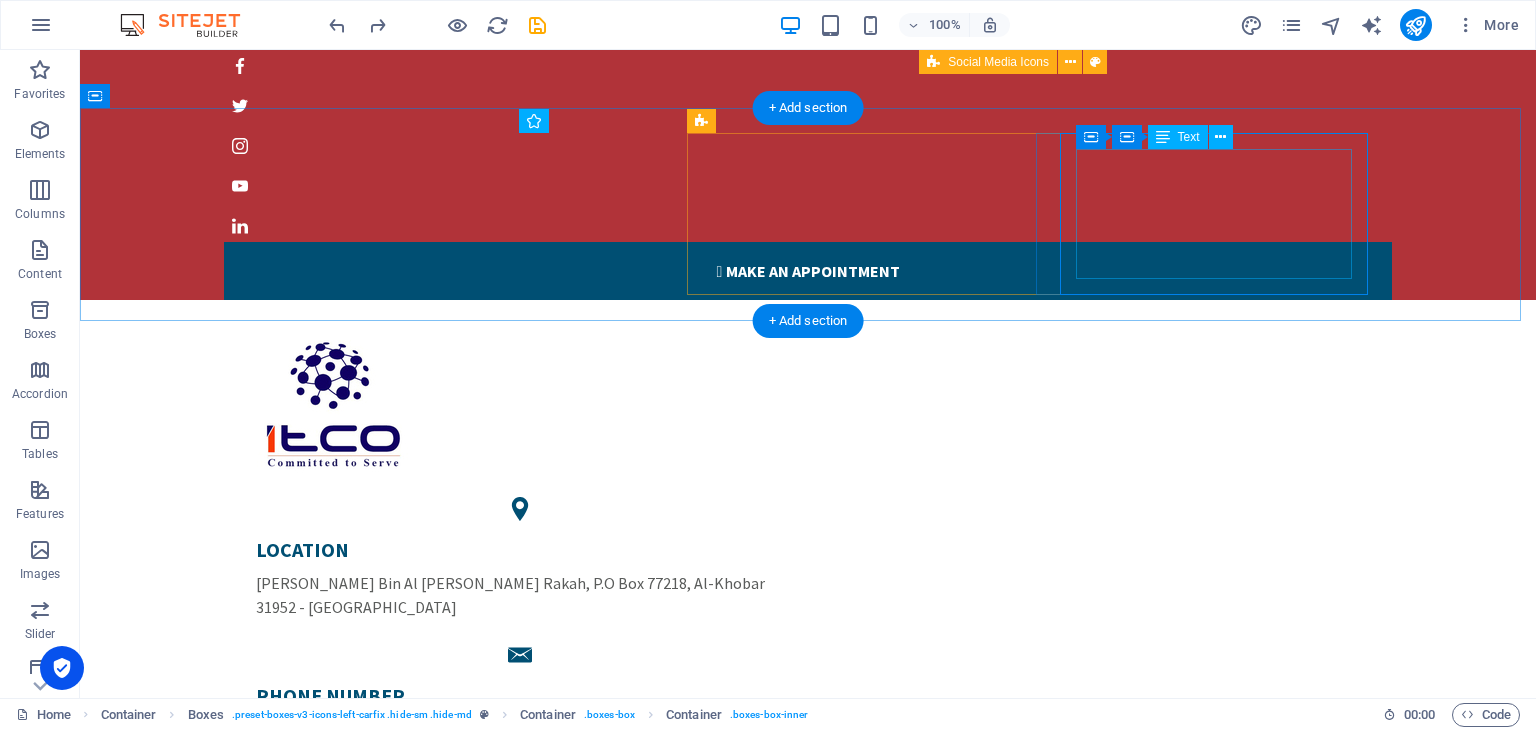click on "PHONE NUMBER +966 13 834 45 22 +966 53 944 04 30 sales@itcoksa.com" at bounding box center [520, 748] 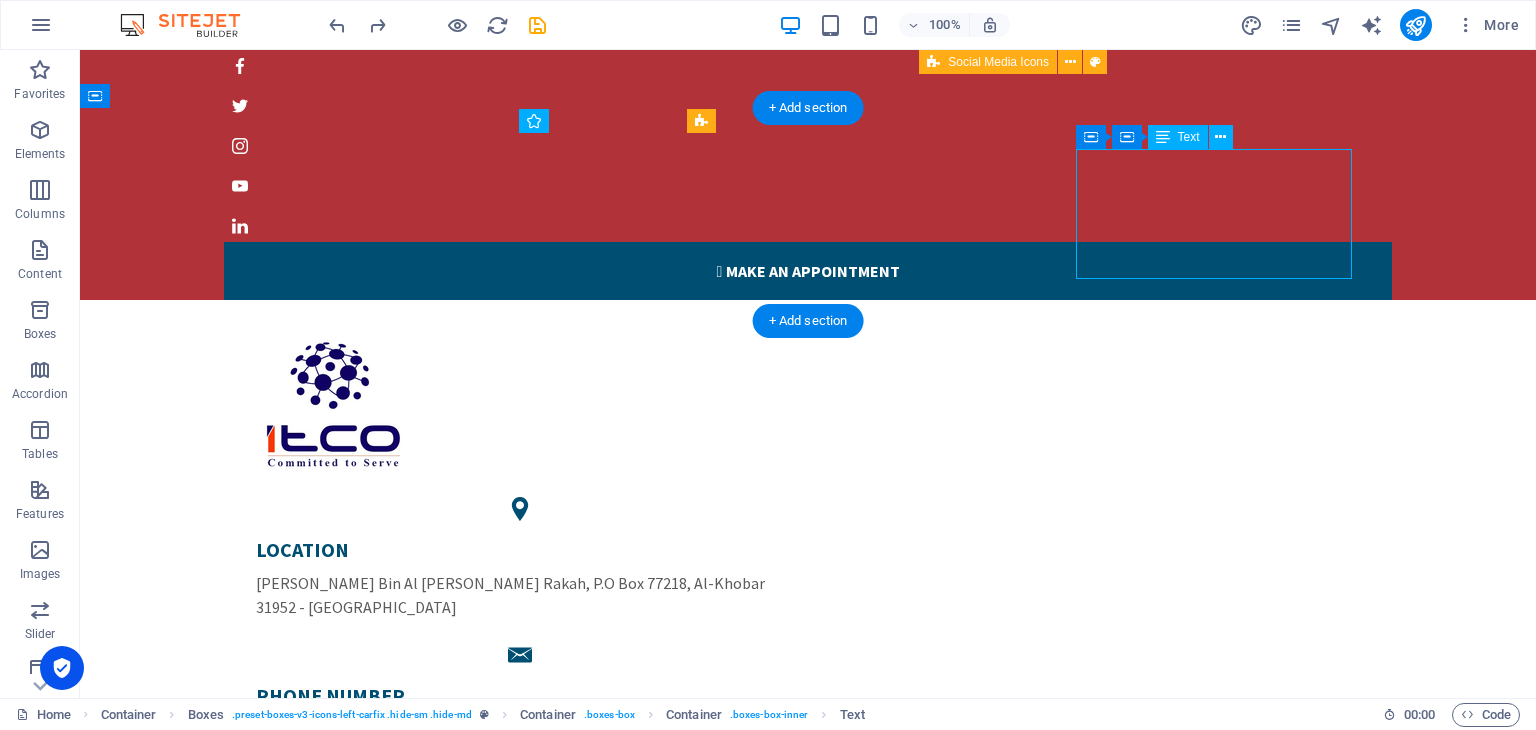 click on "PHONE NUMBER +966 13 834 45 22 +966 53 944 04 30 sales@itcoksa.com" at bounding box center (520, 748) 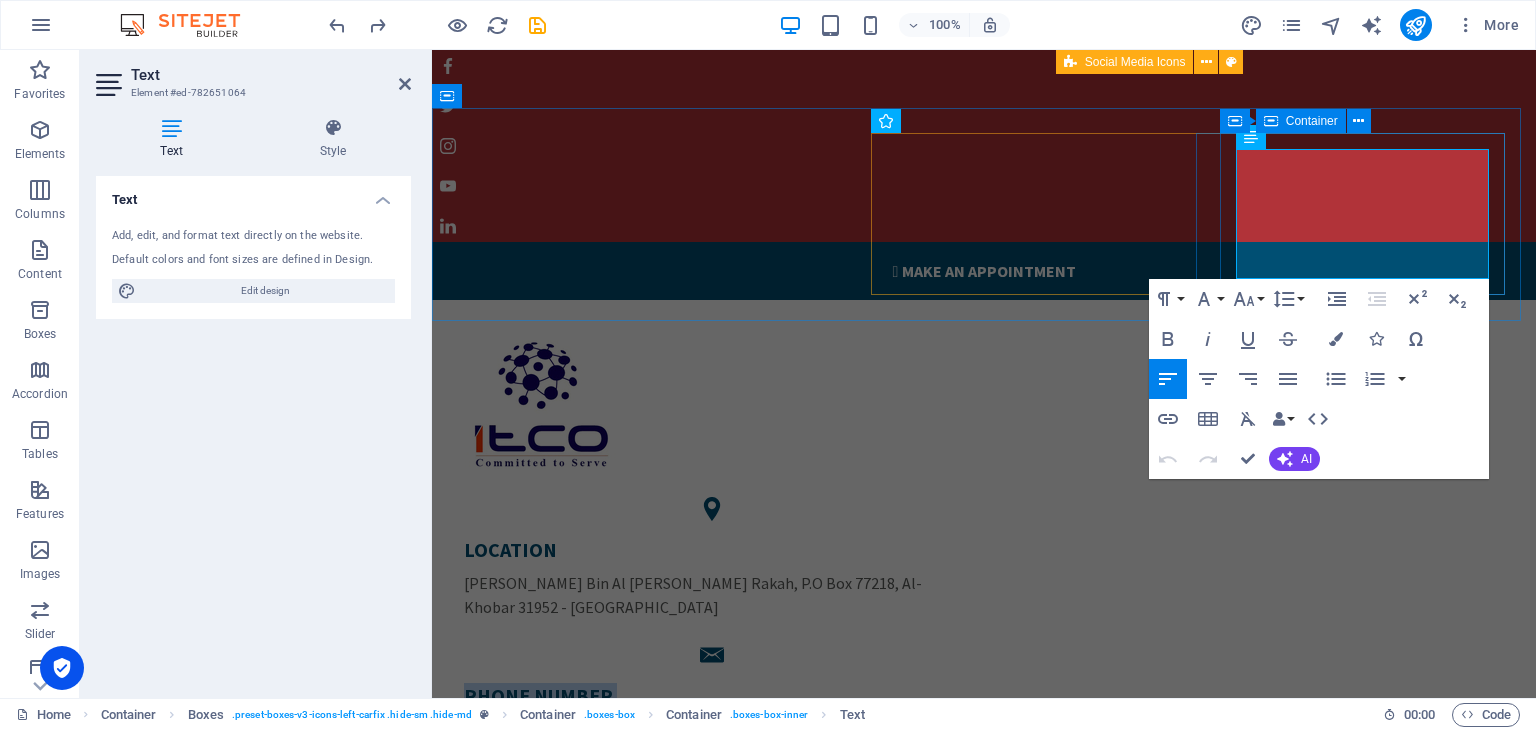 drag, startPoint x: 1372, startPoint y: 267, endPoint x: 1228, endPoint y: 150, distance: 185.53975 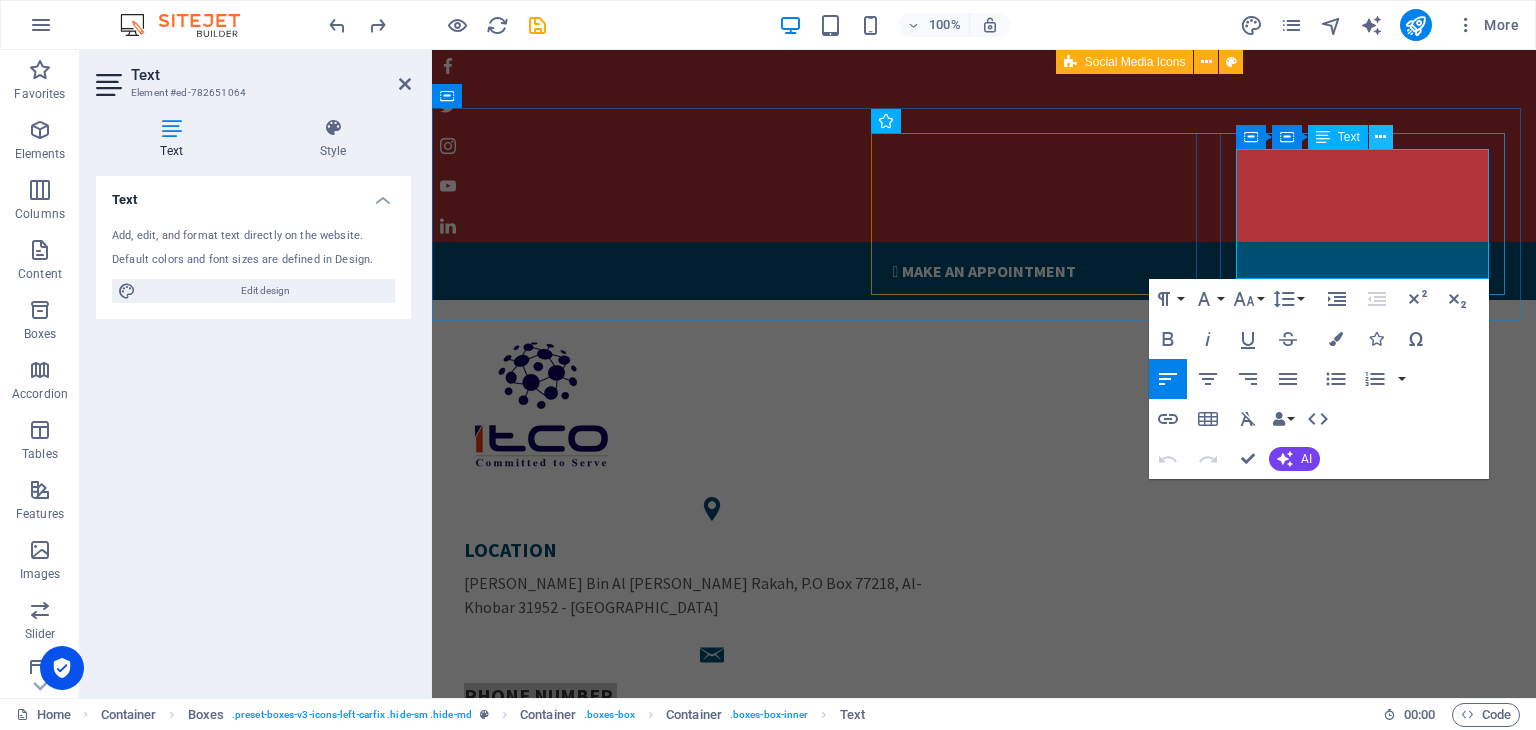 click at bounding box center [1381, 137] 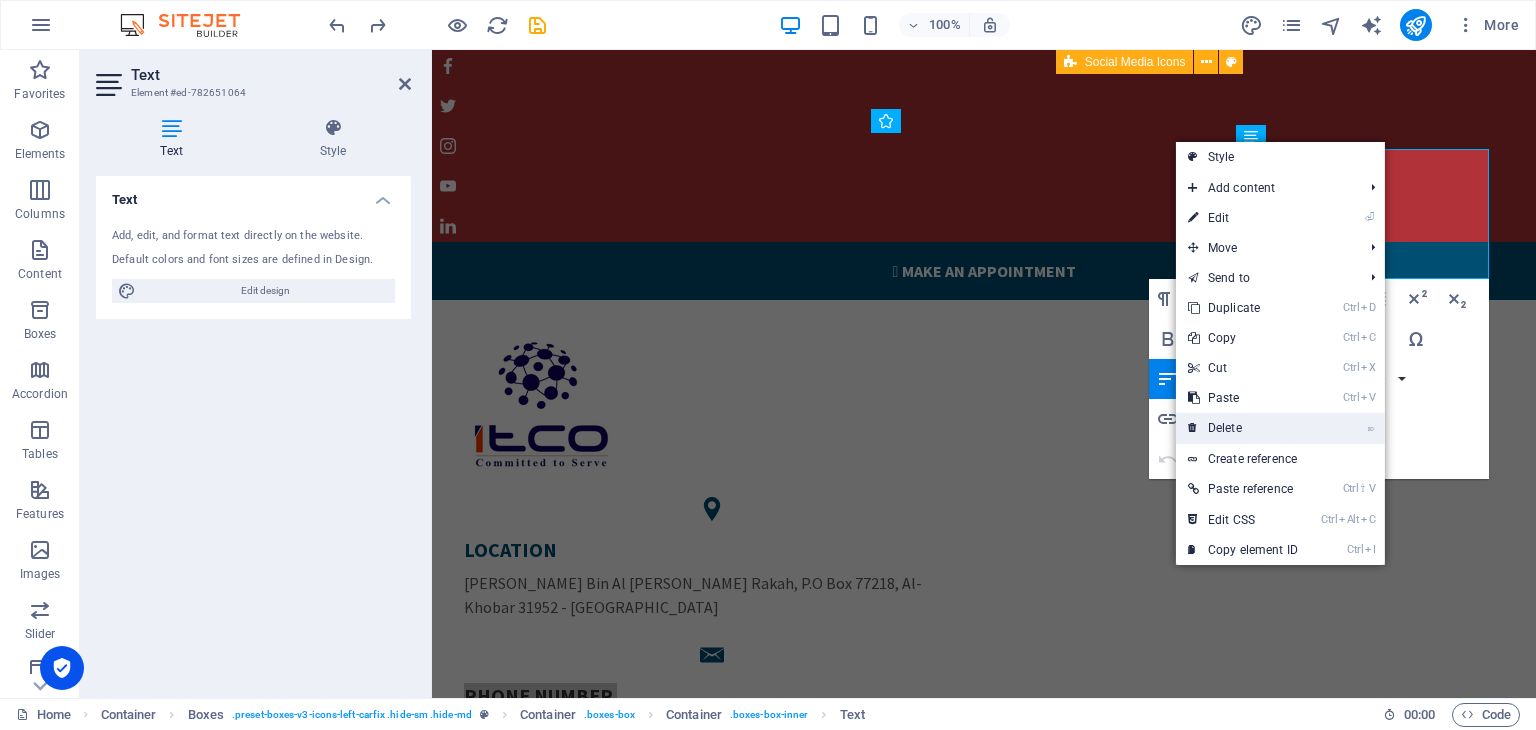 click on "⌦  Delete" at bounding box center [1243, 428] 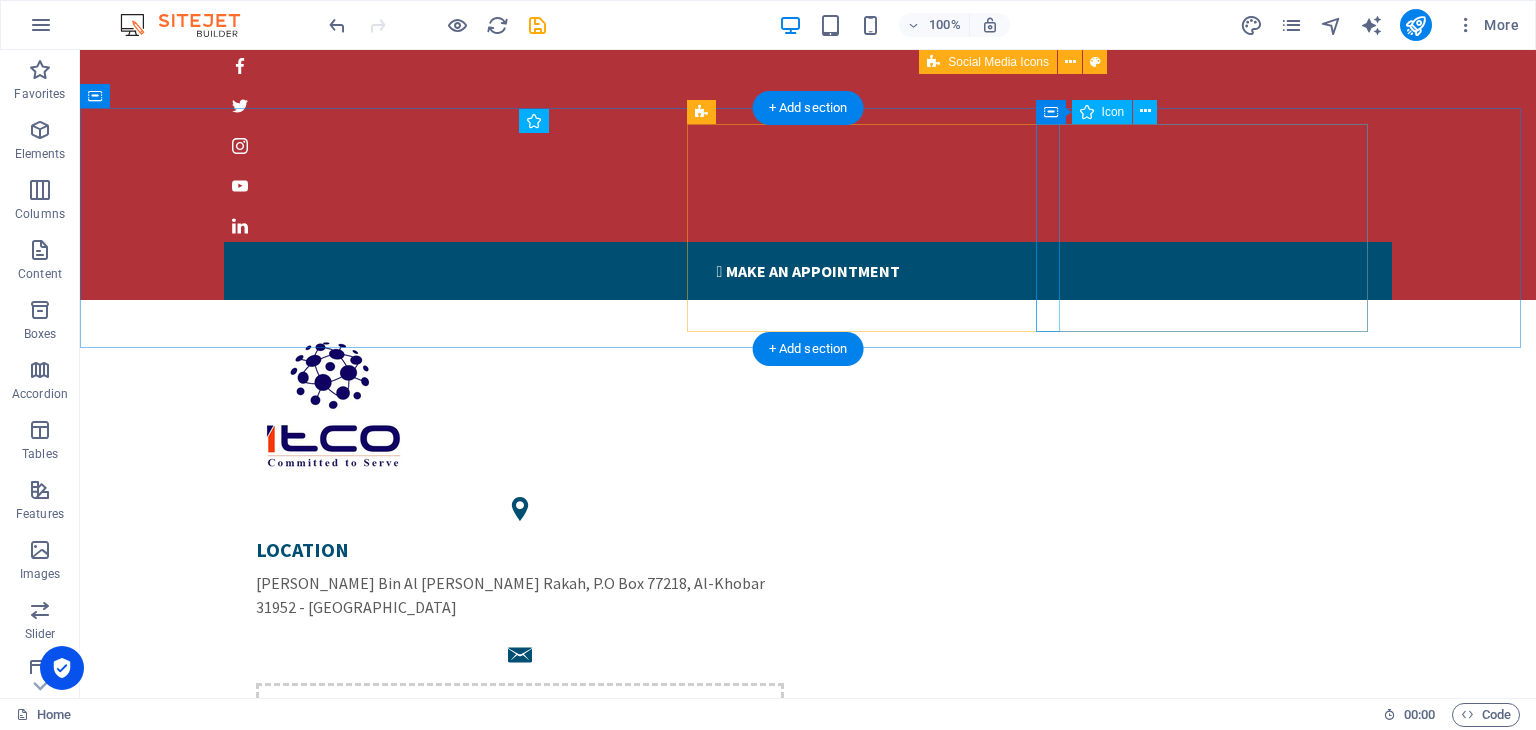 click at bounding box center [520, 655] 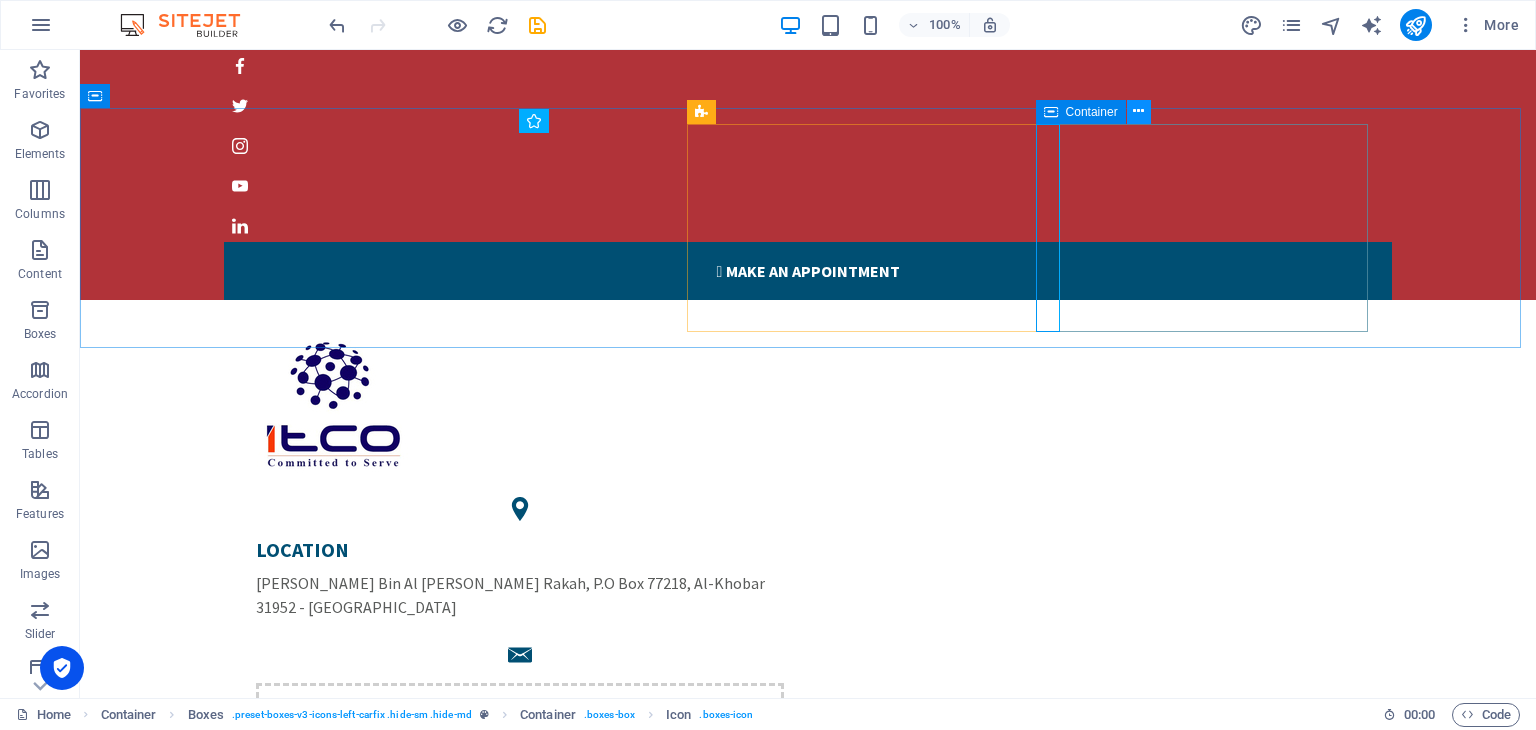 click at bounding box center [1138, 111] 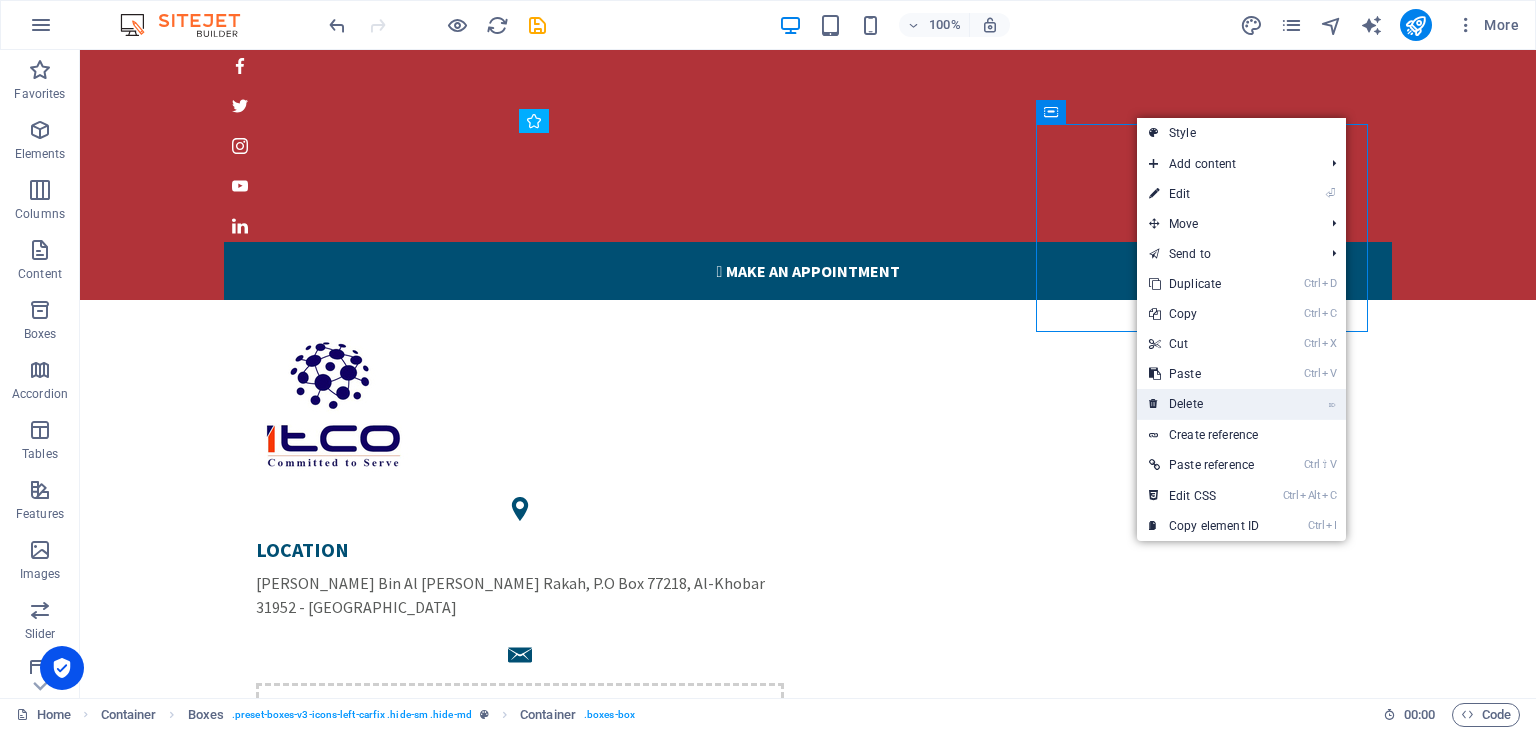 click on "⌦  Delete" at bounding box center [1204, 404] 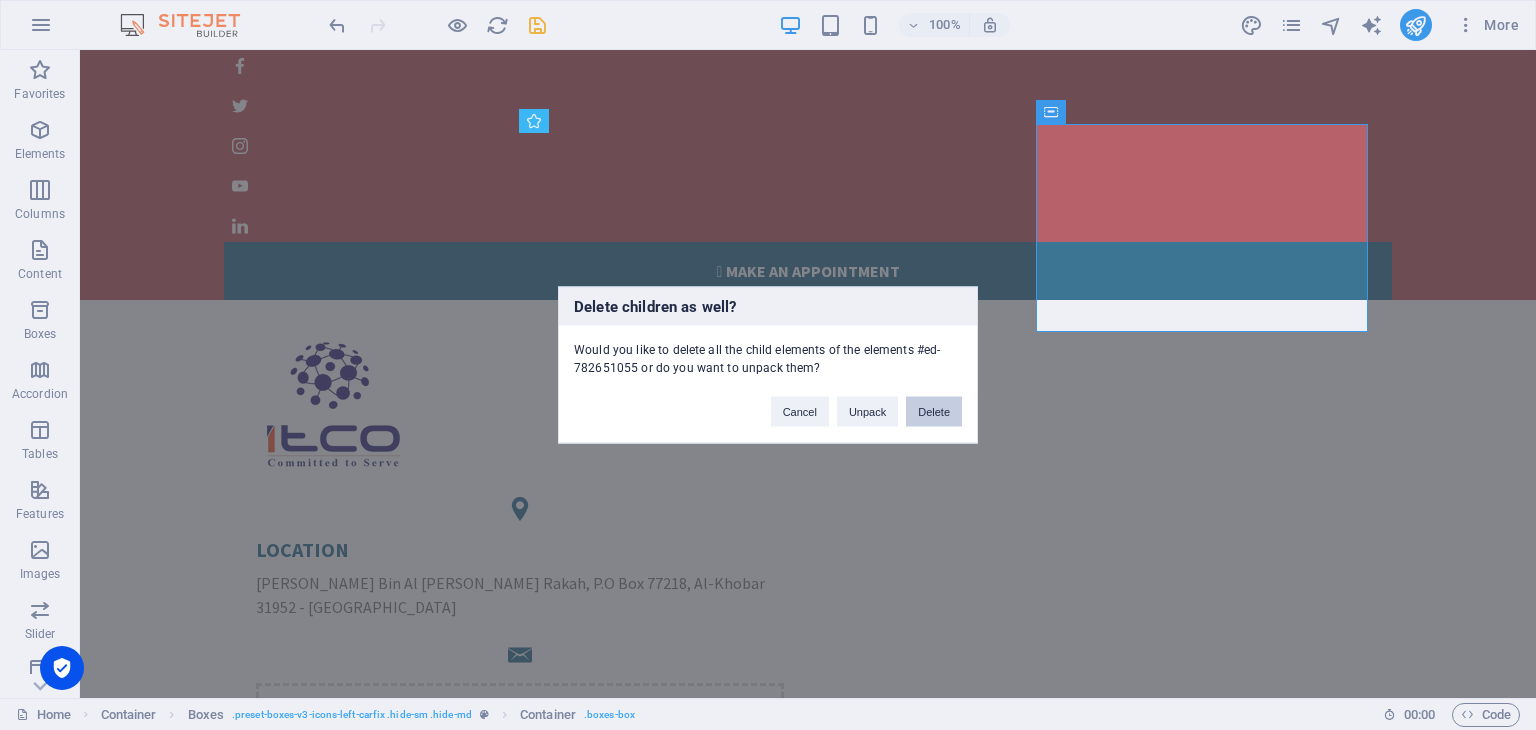 click on "Delete" at bounding box center (934, 412) 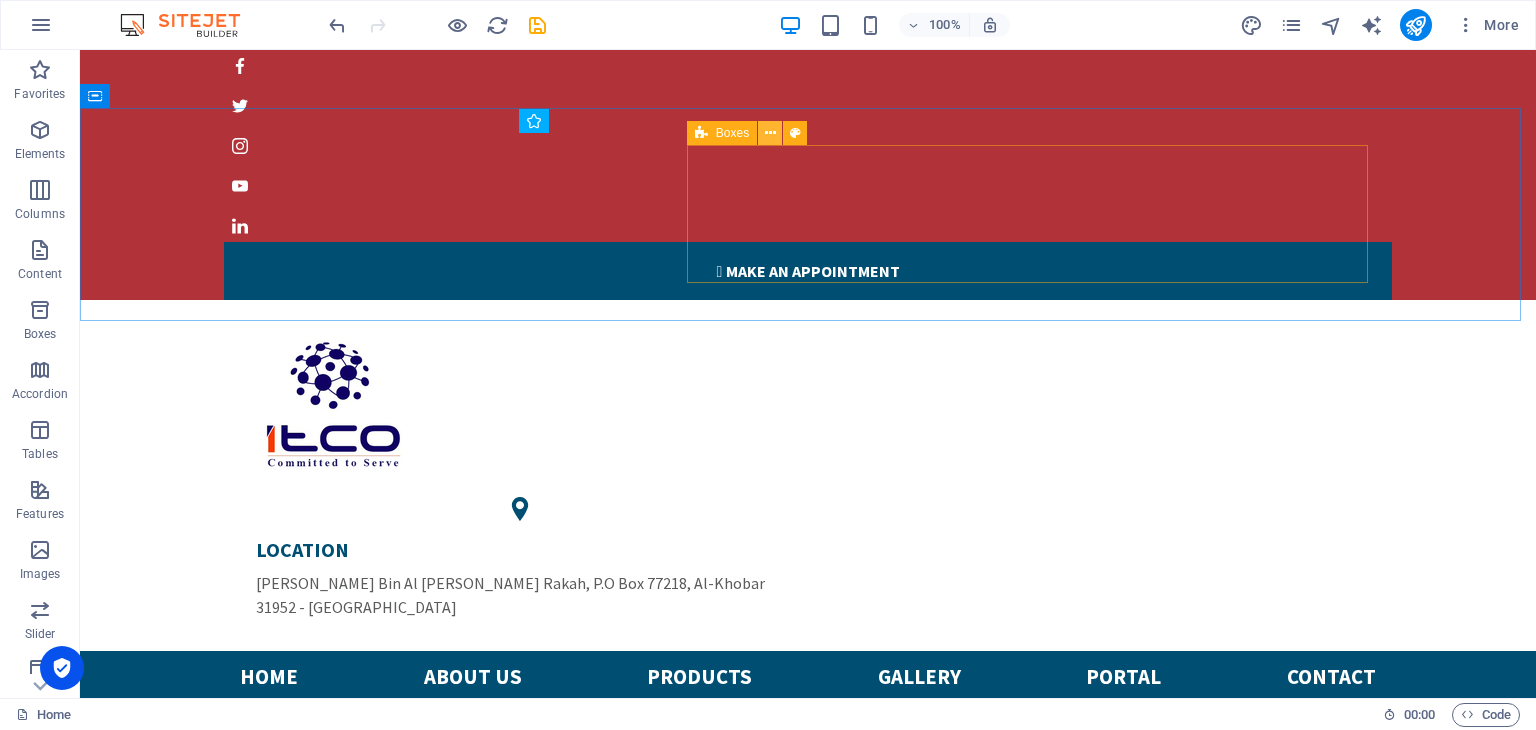 click at bounding box center [770, 133] 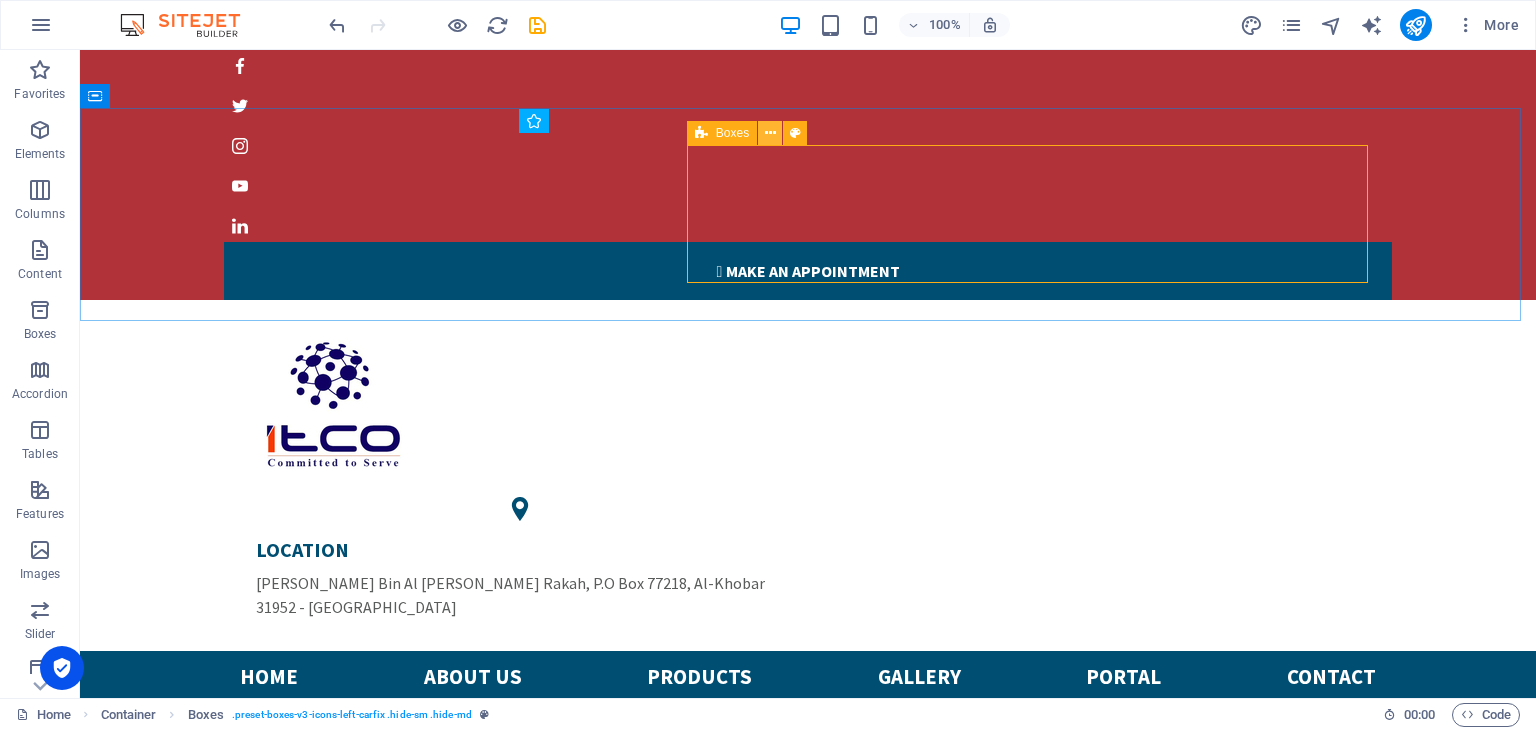 click at bounding box center [770, 133] 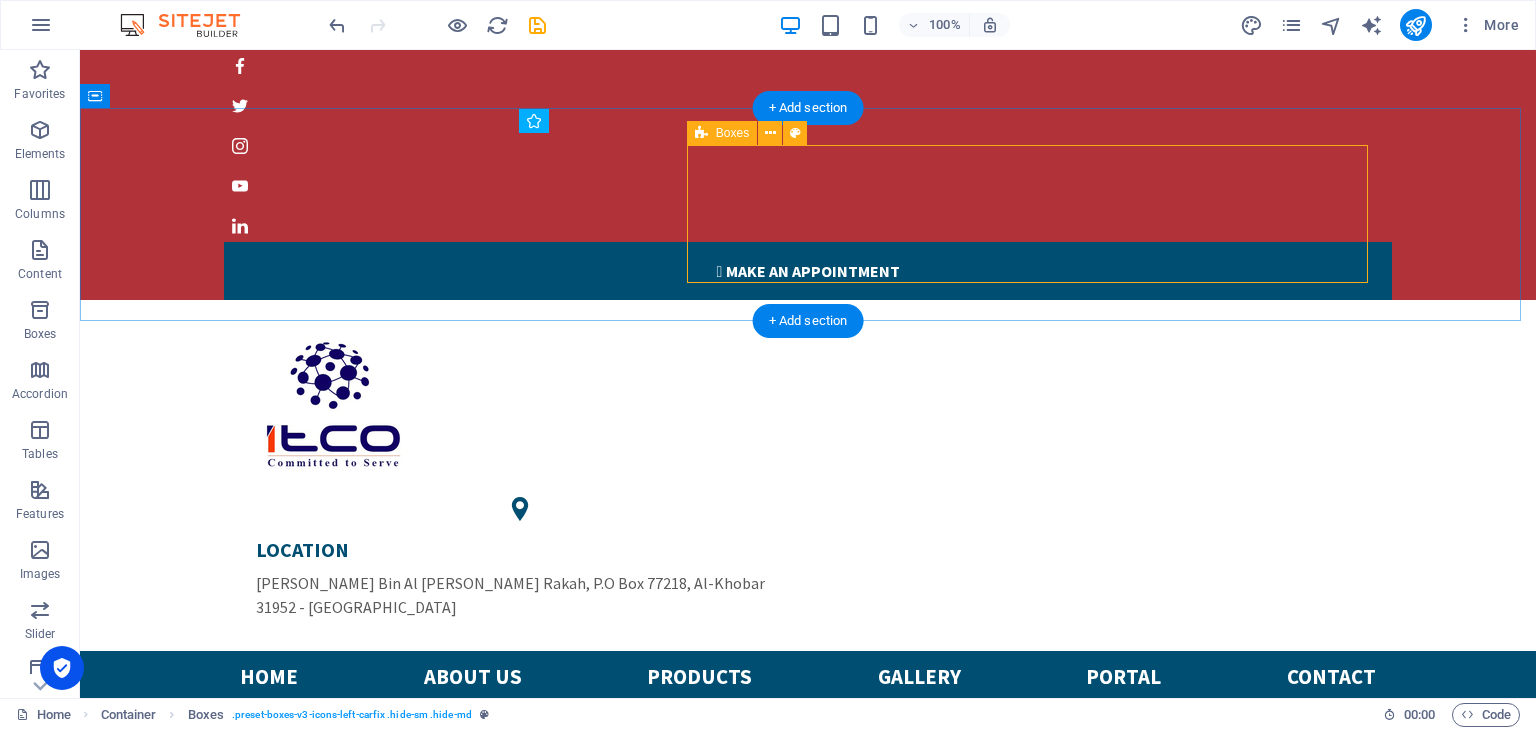 click on "LOCATION Khalid Bin Al Walid Rakah, P.O Box 77218, Al-Khobar 31952 - Kingdom of Saudi Arabia" at bounding box center [808, 566] 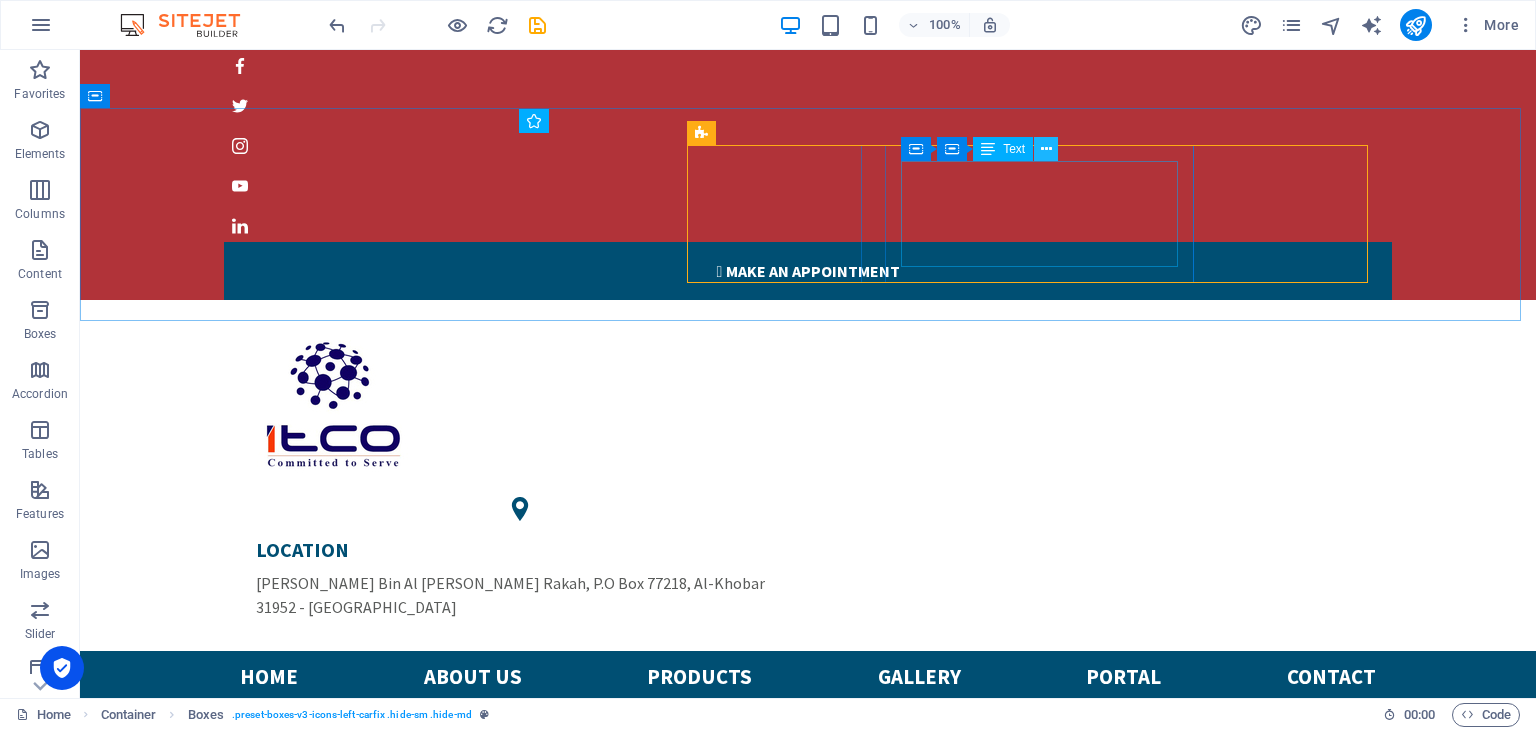 click at bounding box center (1046, 149) 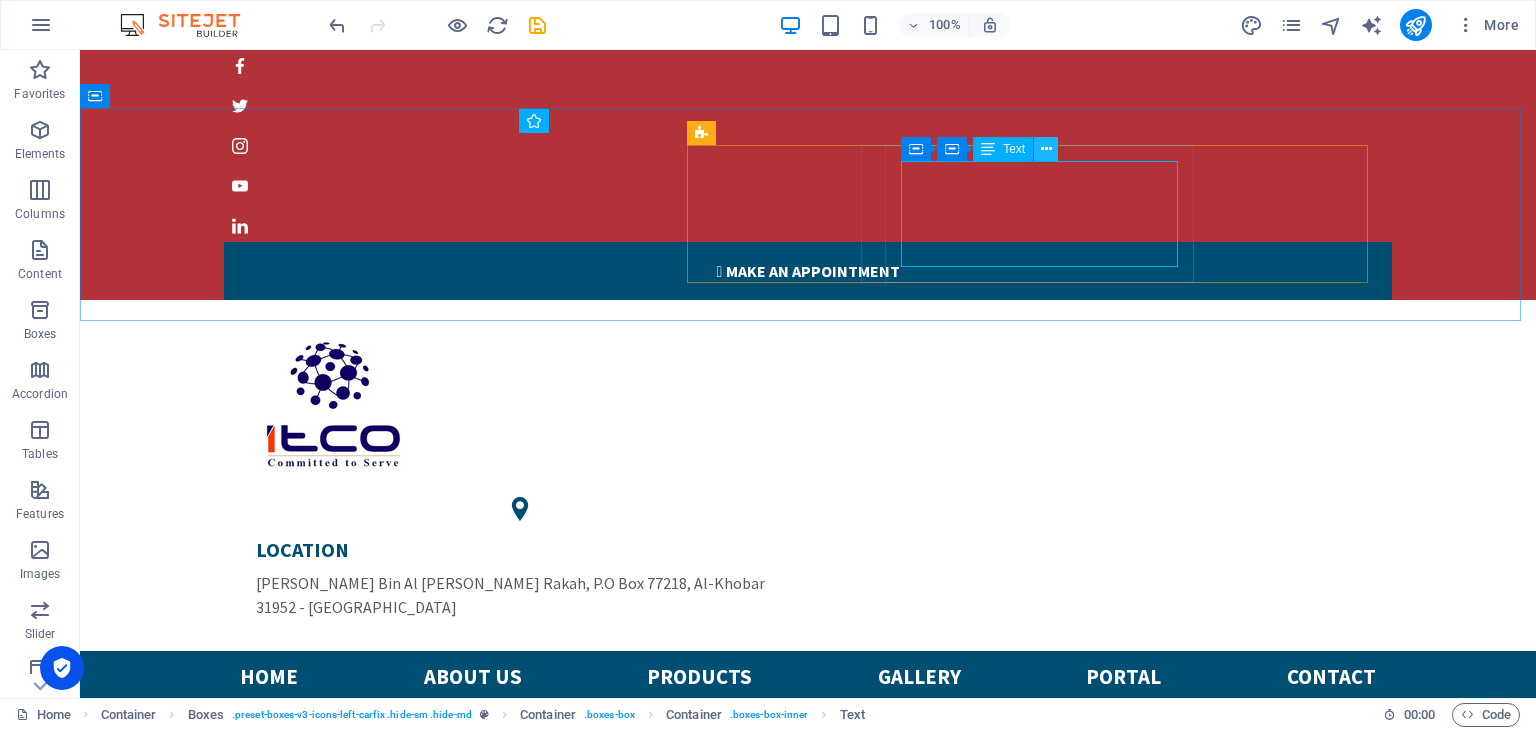 click at bounding box center (1046, 149) 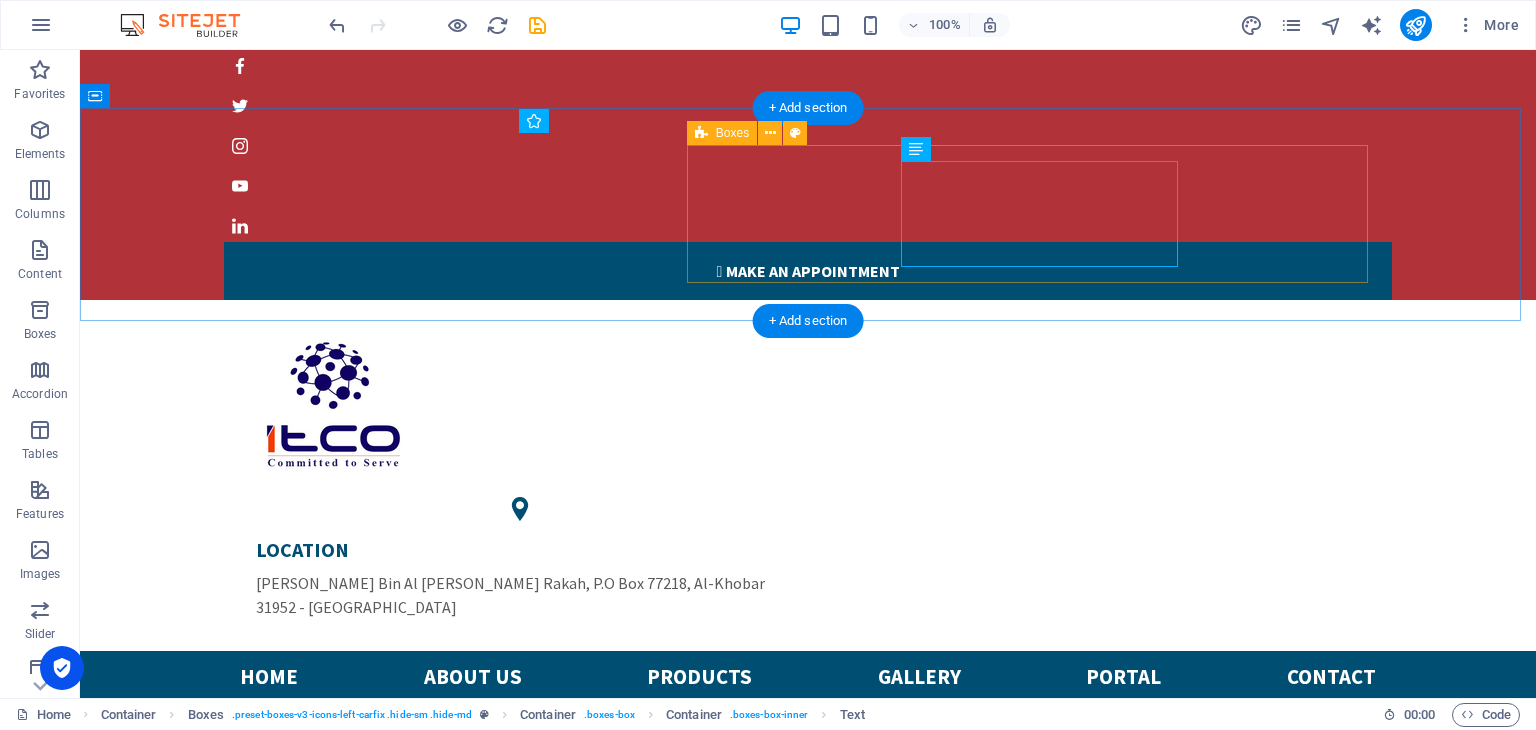 click on "LOCATION Khalid Bin Al Walid Rakah, P.O Box 77218, Al-Khobar 31952 - Kingdom of Saudi Arabia" at bounding box center (808, 566) 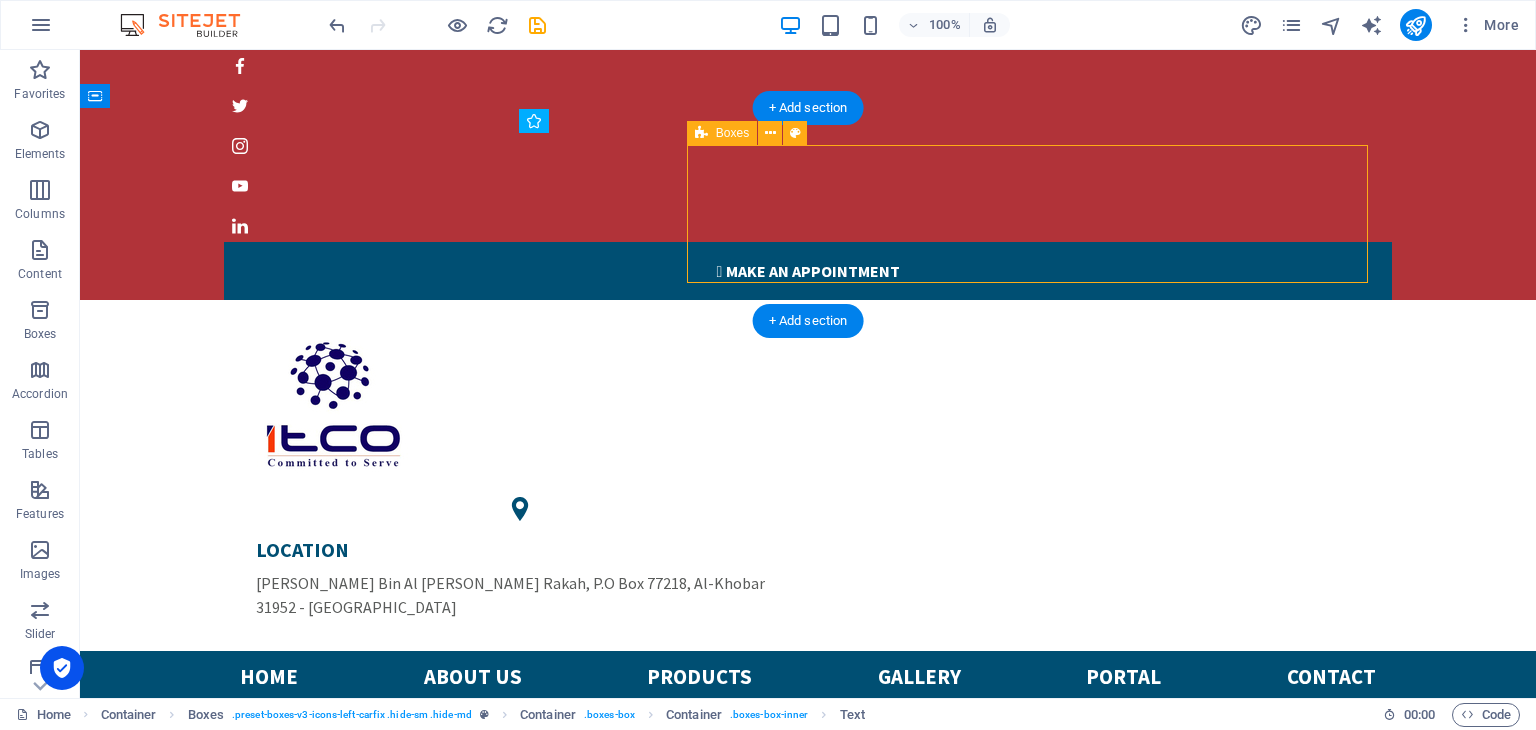 click on "LOCATION Khalid Bin Al Walid Rakah, P.O Box 77218, Al-Khobar 31952 - Kingdom of Saudi Arabia" at bounding box center (808, 566) 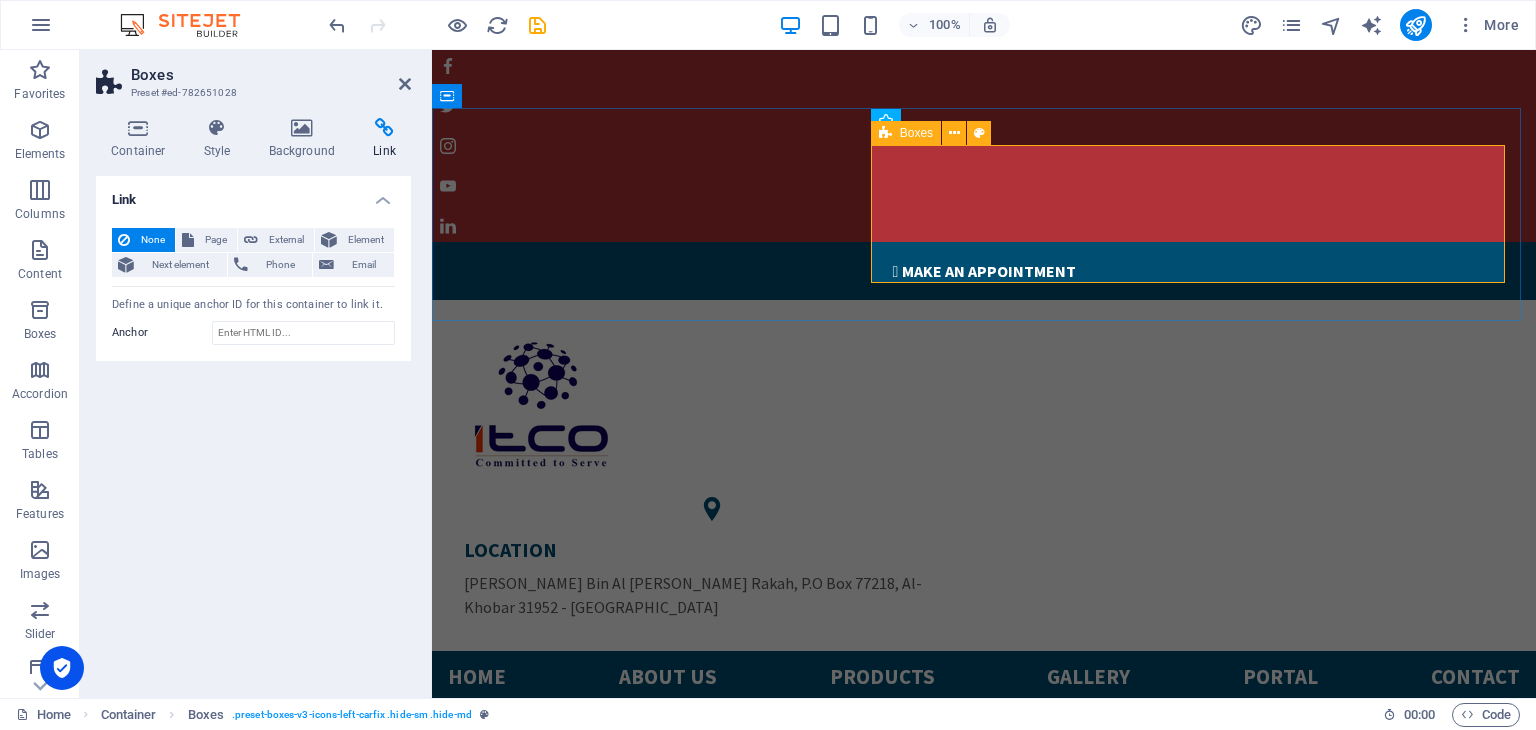 click on "LOCATION Khalid Bin Al Walid Rakah, P.O Box 77218, Al-Khobar 31952 - Kingdom of Saudi Arabia" at bounding box center [984, 566] 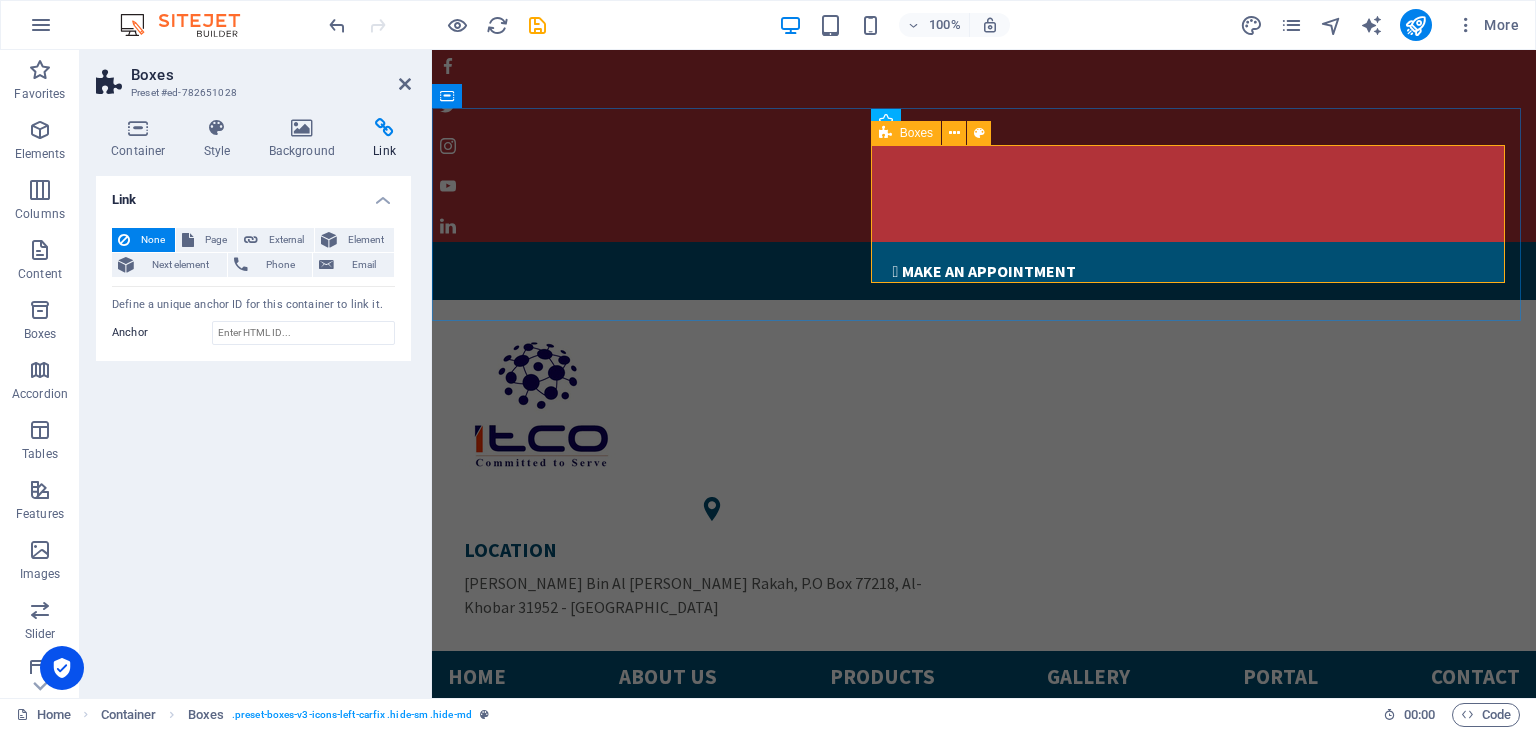 click on "LOCATION Khalid Bin Al Walid Rakah, P.O Box 77218, Al-Khobar 31952 - Kingdom of Saudi Arabia" at bounding box center (984, 566) 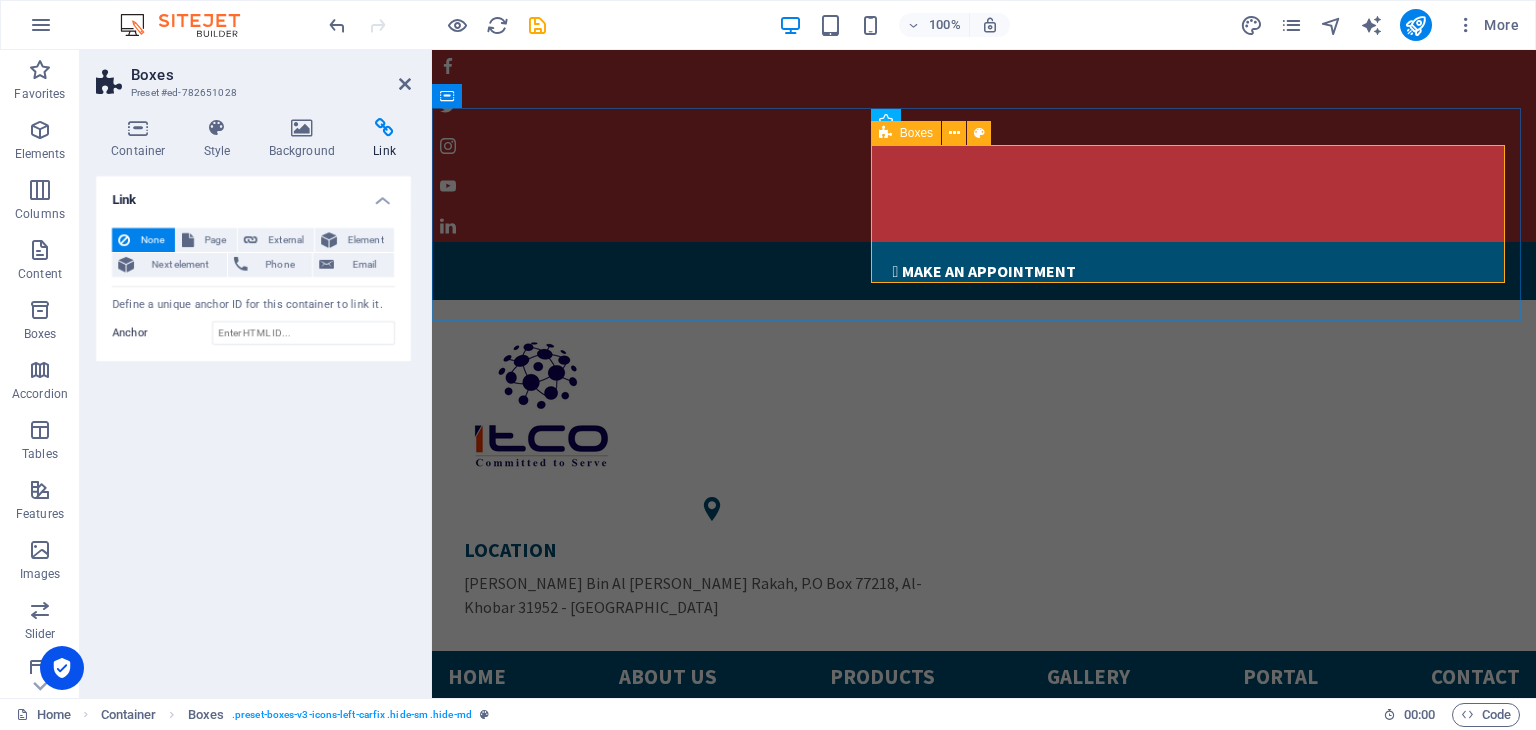 click on "LOCATION Khalid Bin Al Walid Rakah, P.O Box 77218, Al-Khobar 31952 - Kingdom of Saudi Arabia" at bounding box center [984, 566] 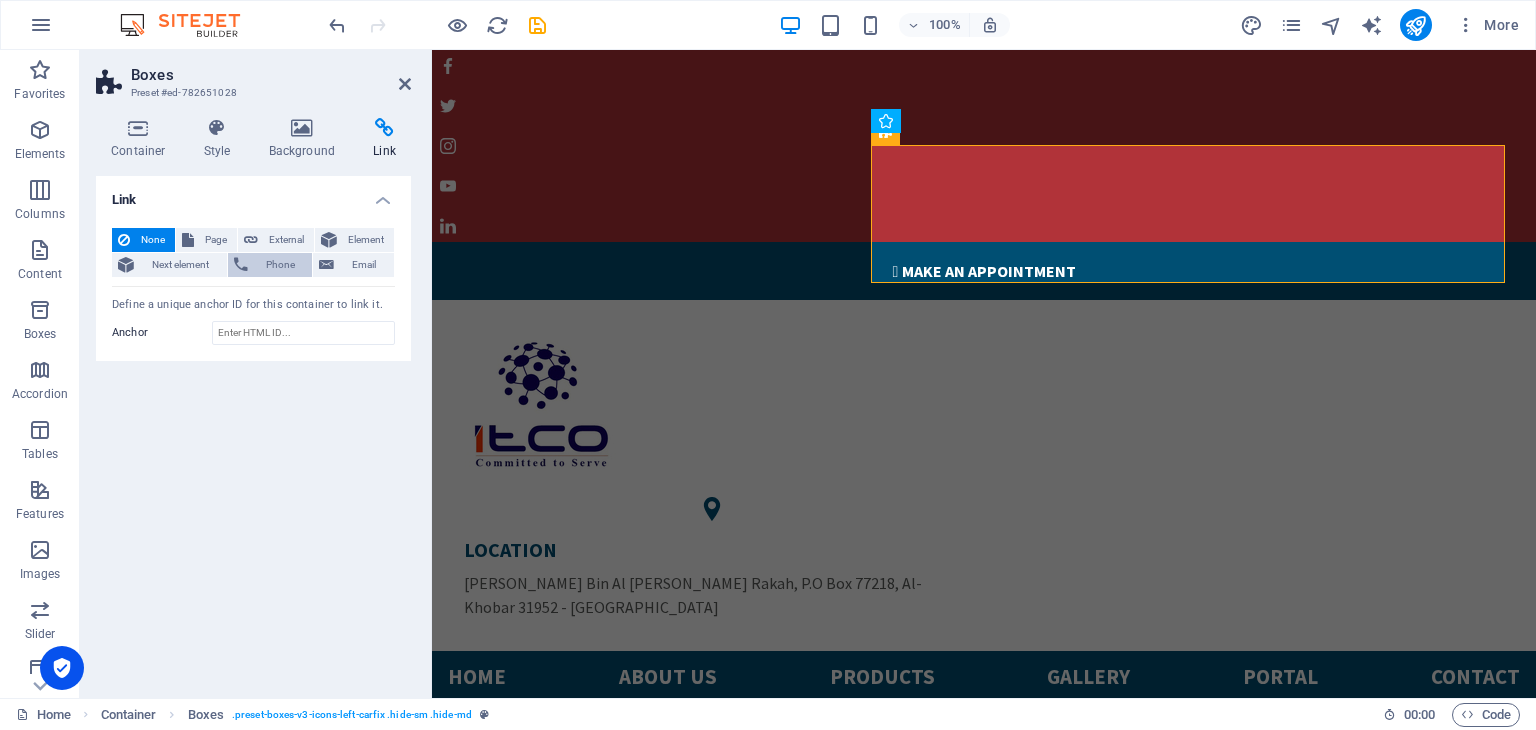click on "Phone" at bounding box center (280, 265) 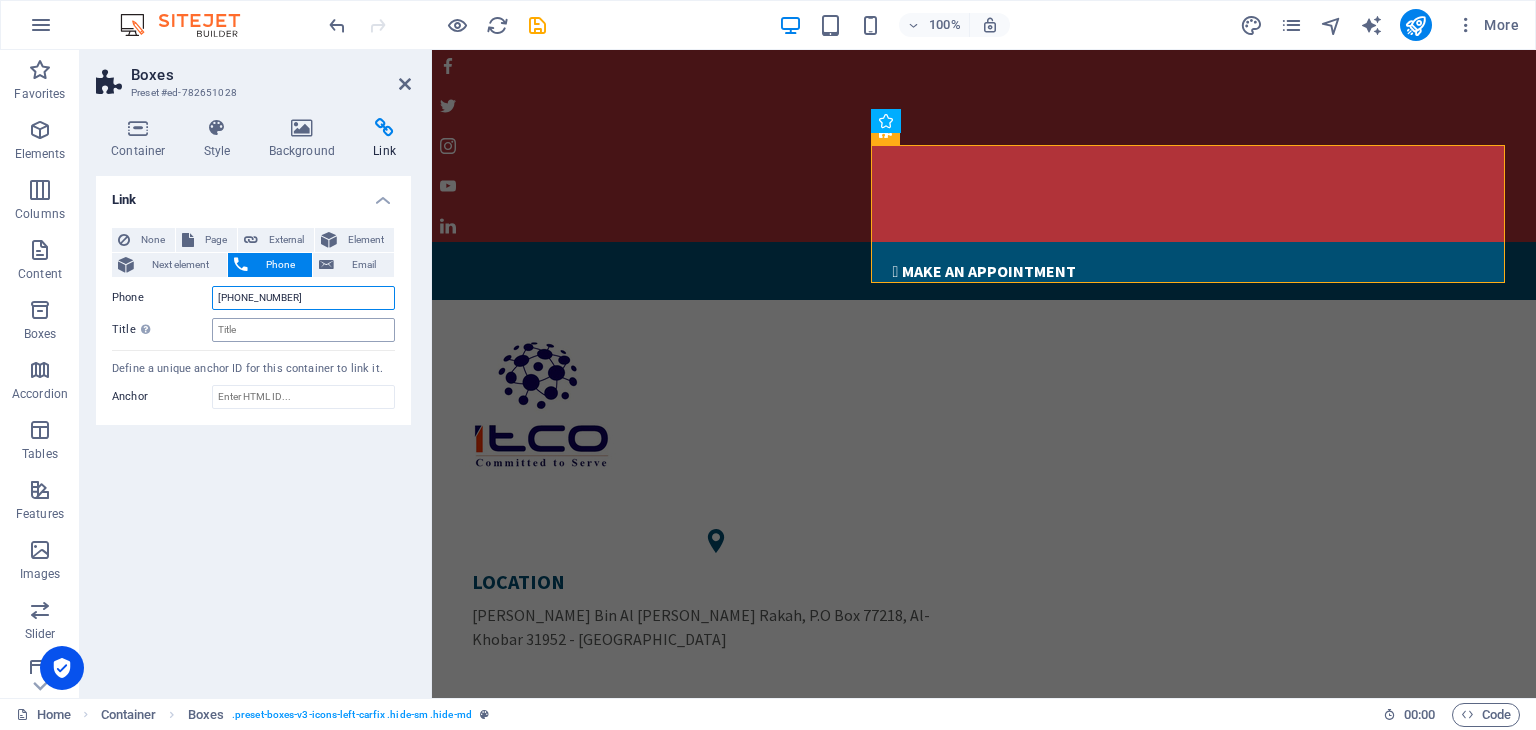 type on "+96618344522" 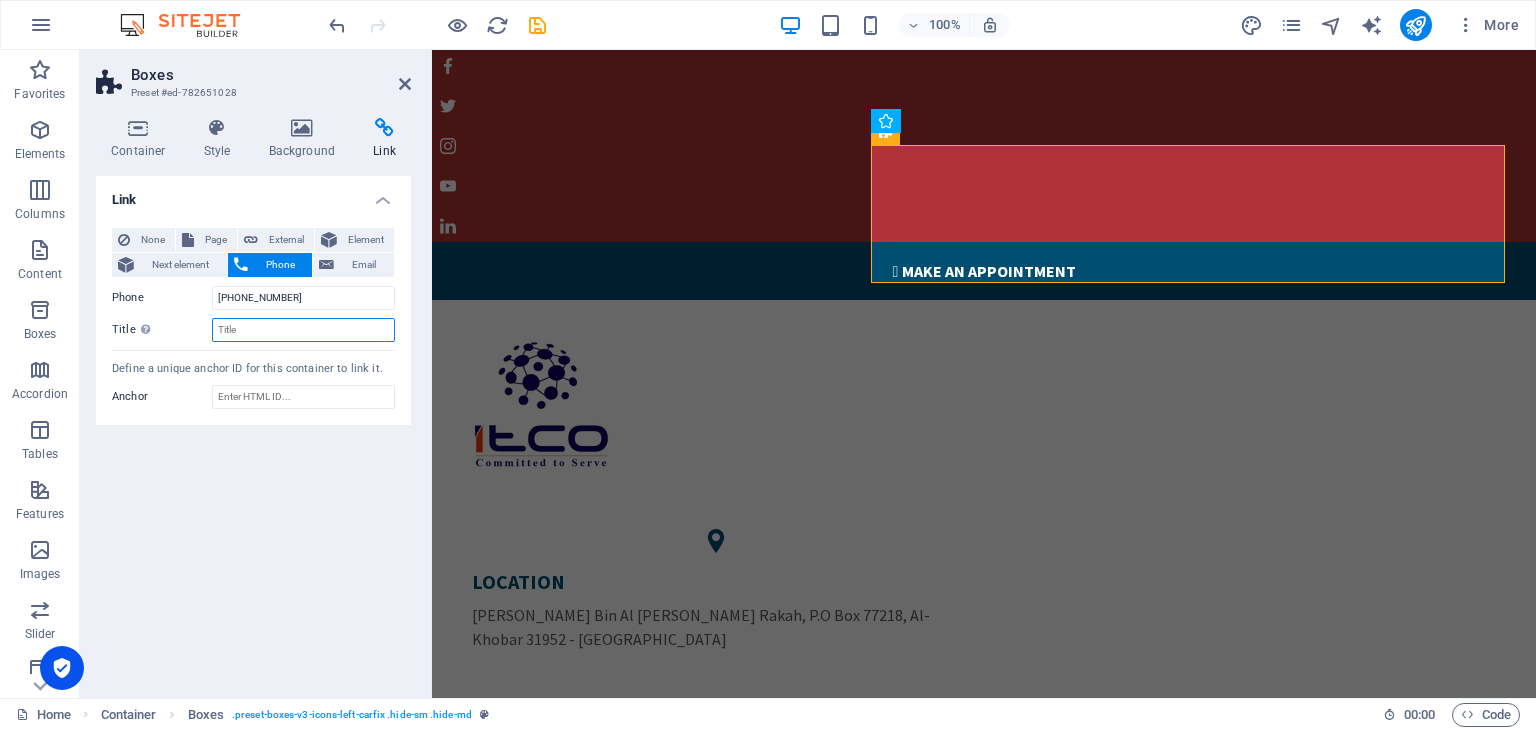 click on "Title Additional link description, should not be the same as the link text. The title is most often shown as a tooltip text when the mouse moves over the element. Leave empty if uncertain." at bounding box center (303, 330) 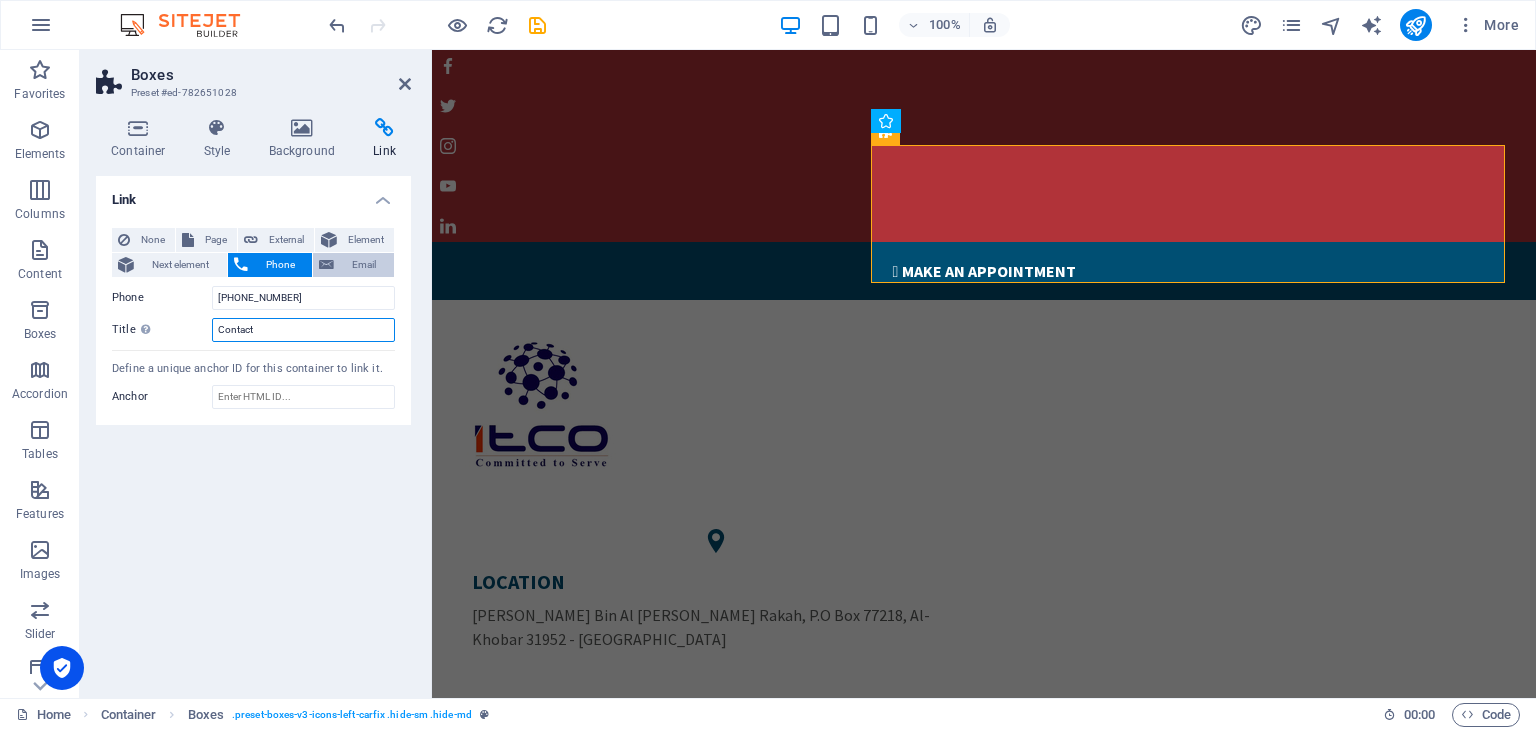 type on "Contact" 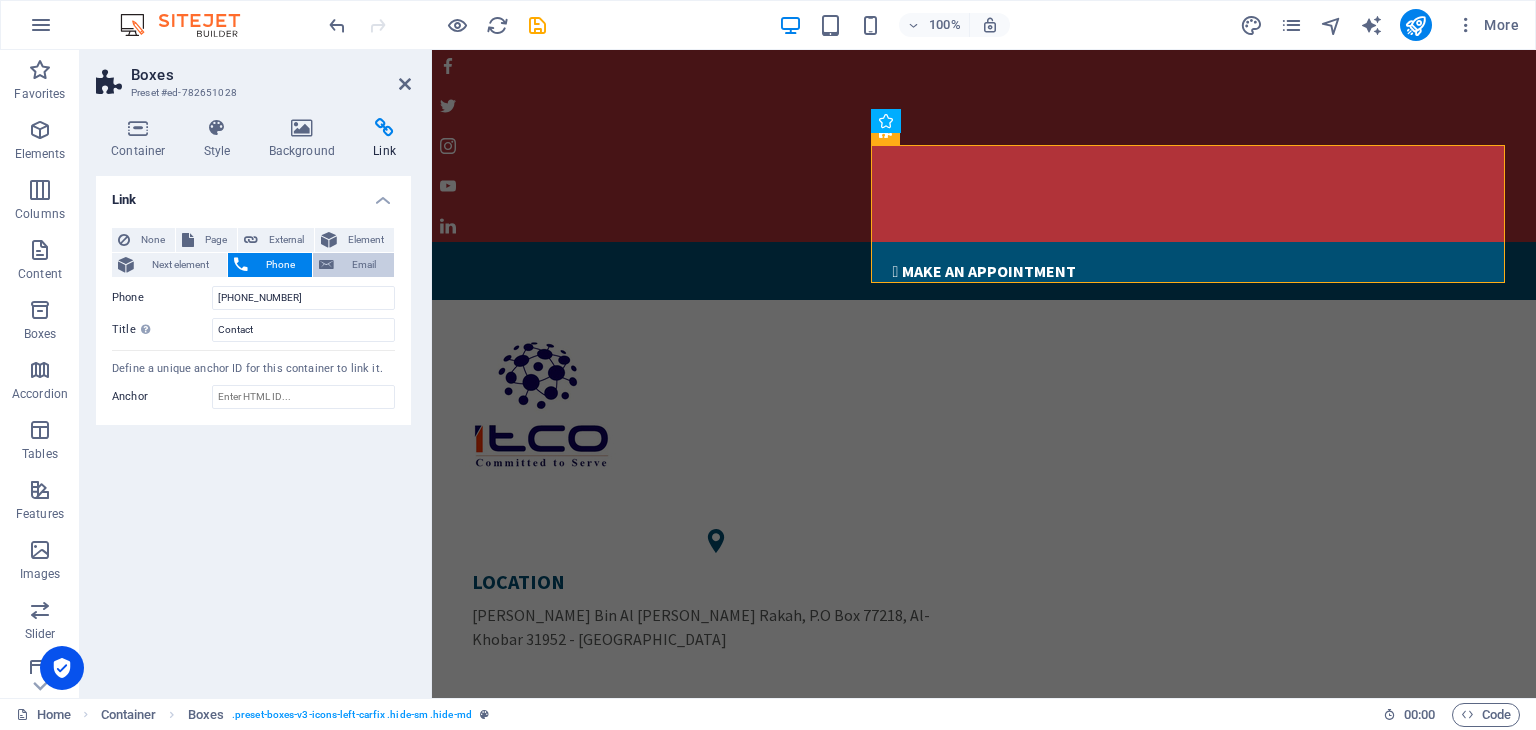 click on "Email" at bounding box center (364, 265) 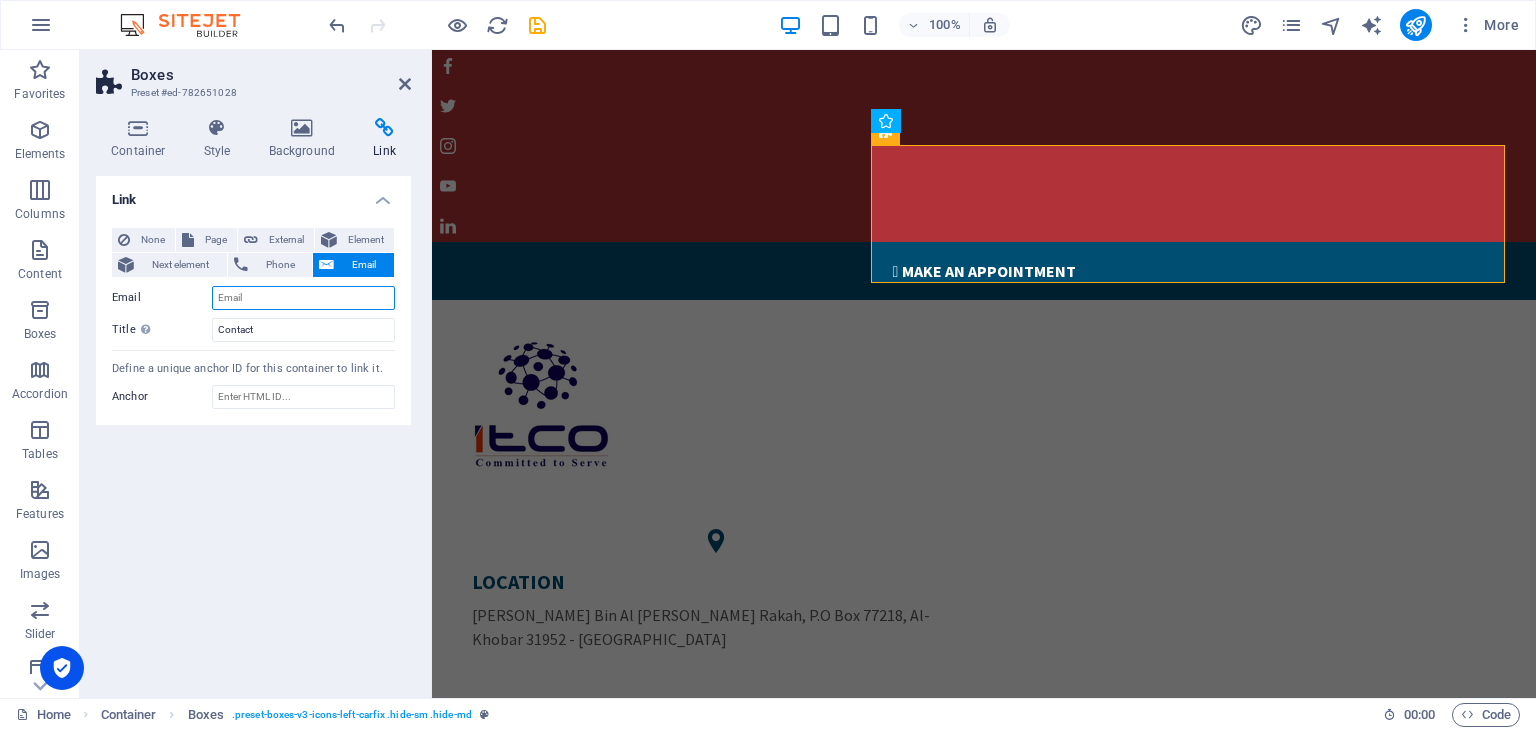 click on "Email" at bounding box center [303, 298] 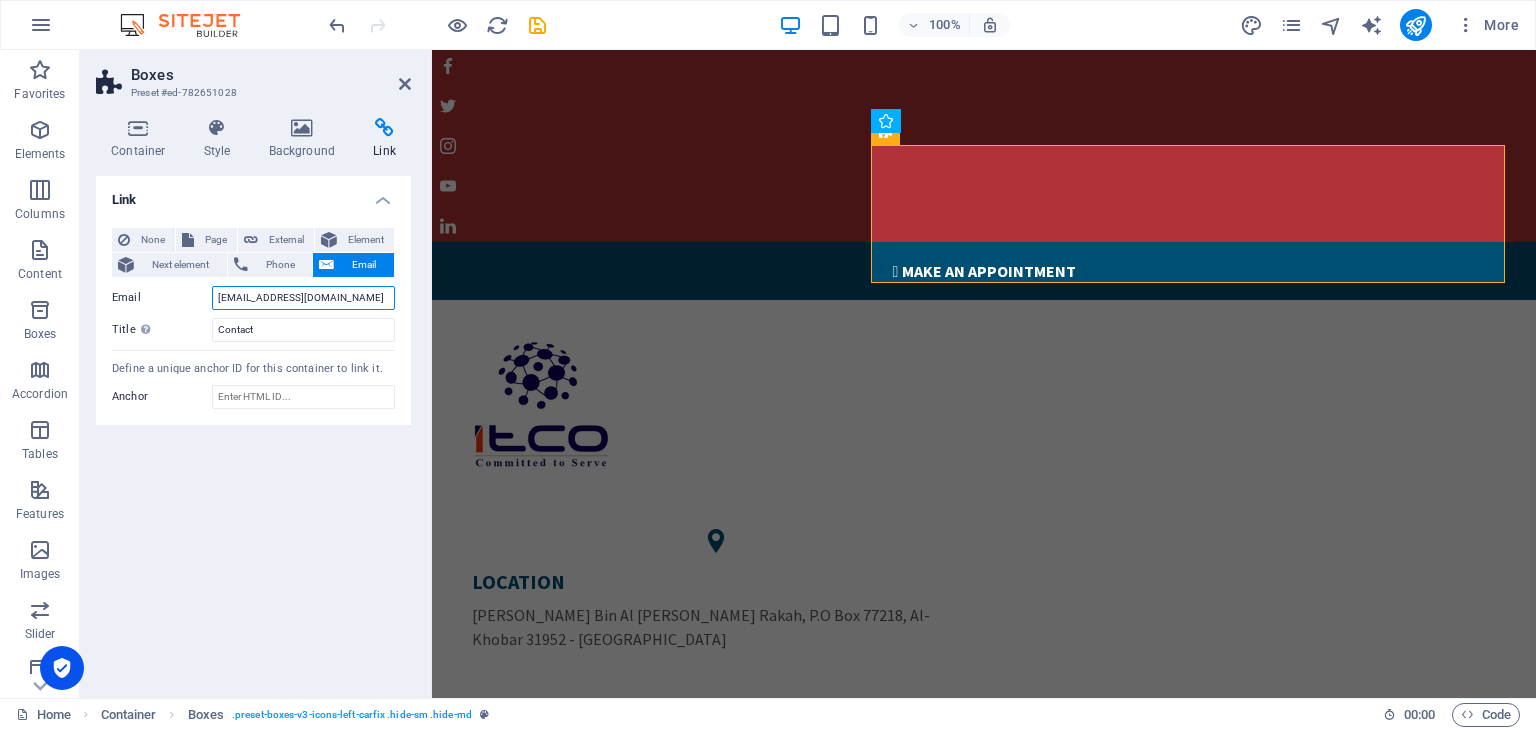 type on "[EMAIL_ADDRESS][DOMAIN_NAME]" 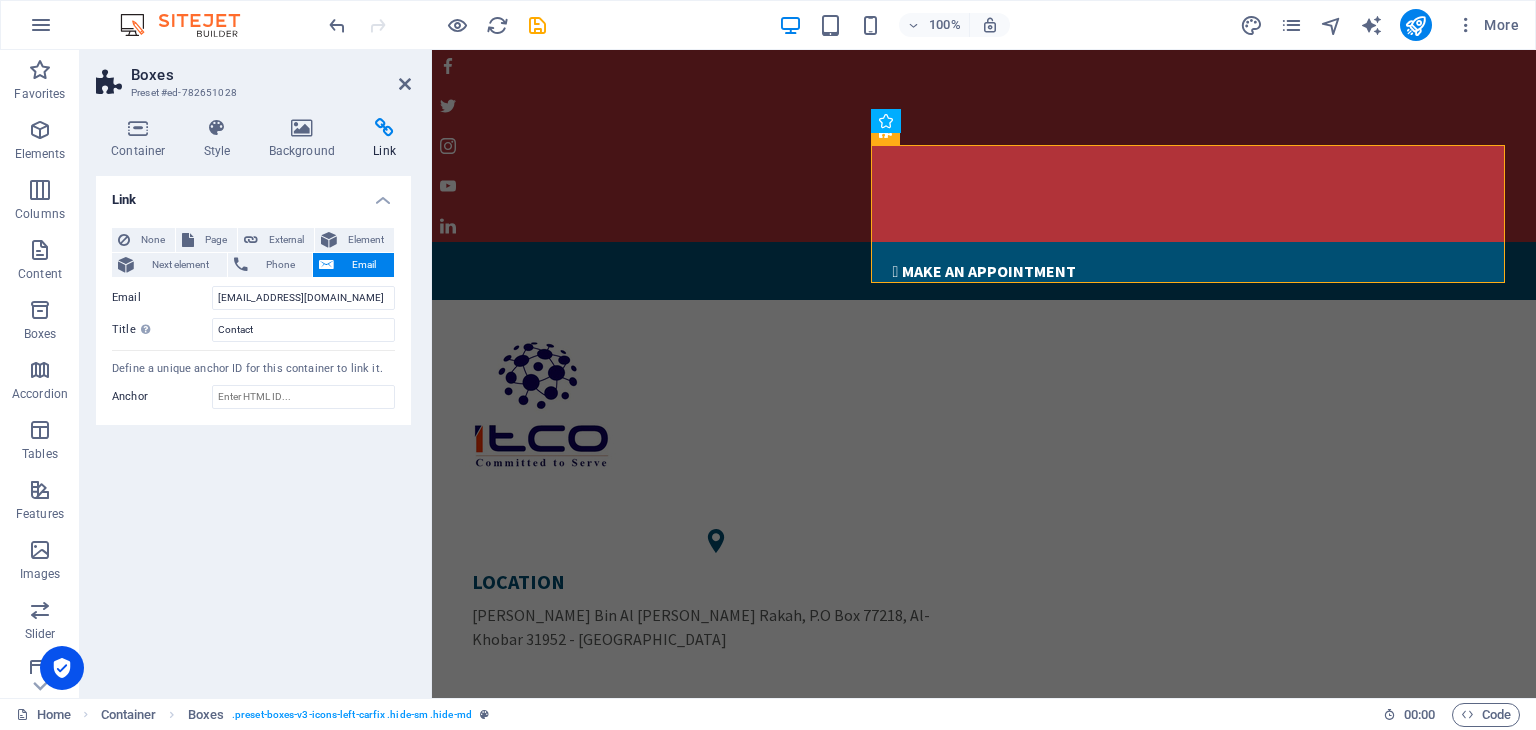 click on "Boxes Preset #ed-782651028" at bounding box center [253, 76] 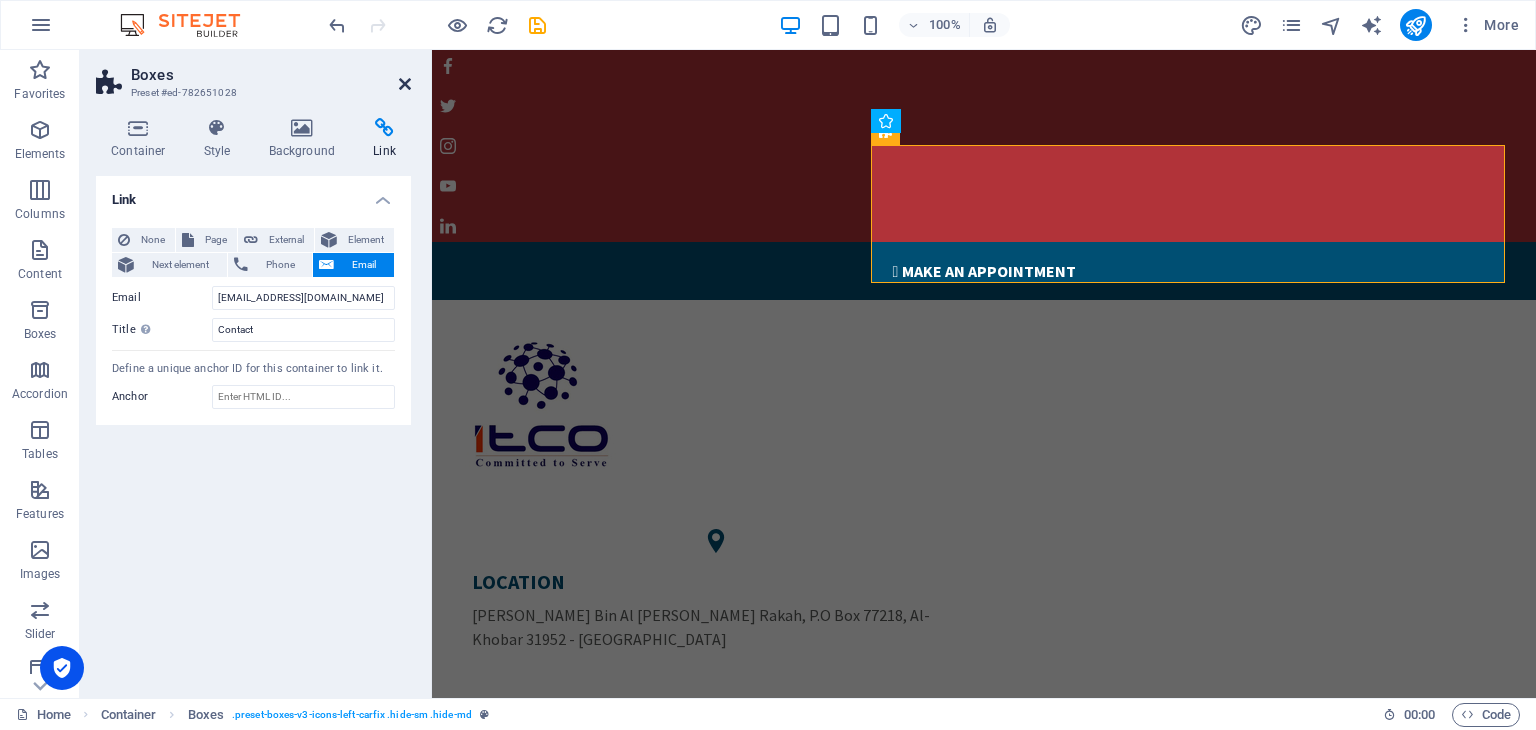 click at bounding box center (405, 84) 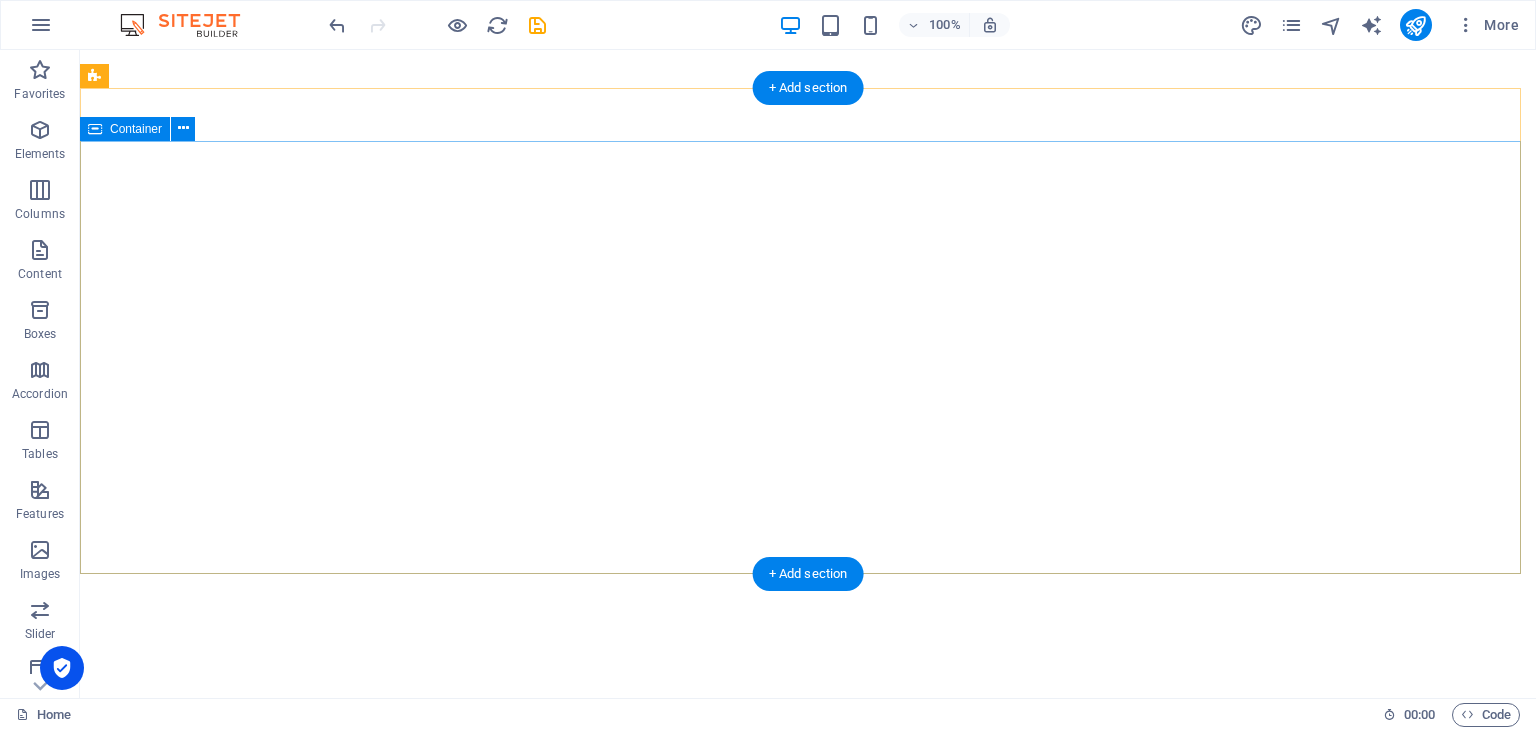 scroll, scrollTop: 0, scrollLeft: 0, axis: both 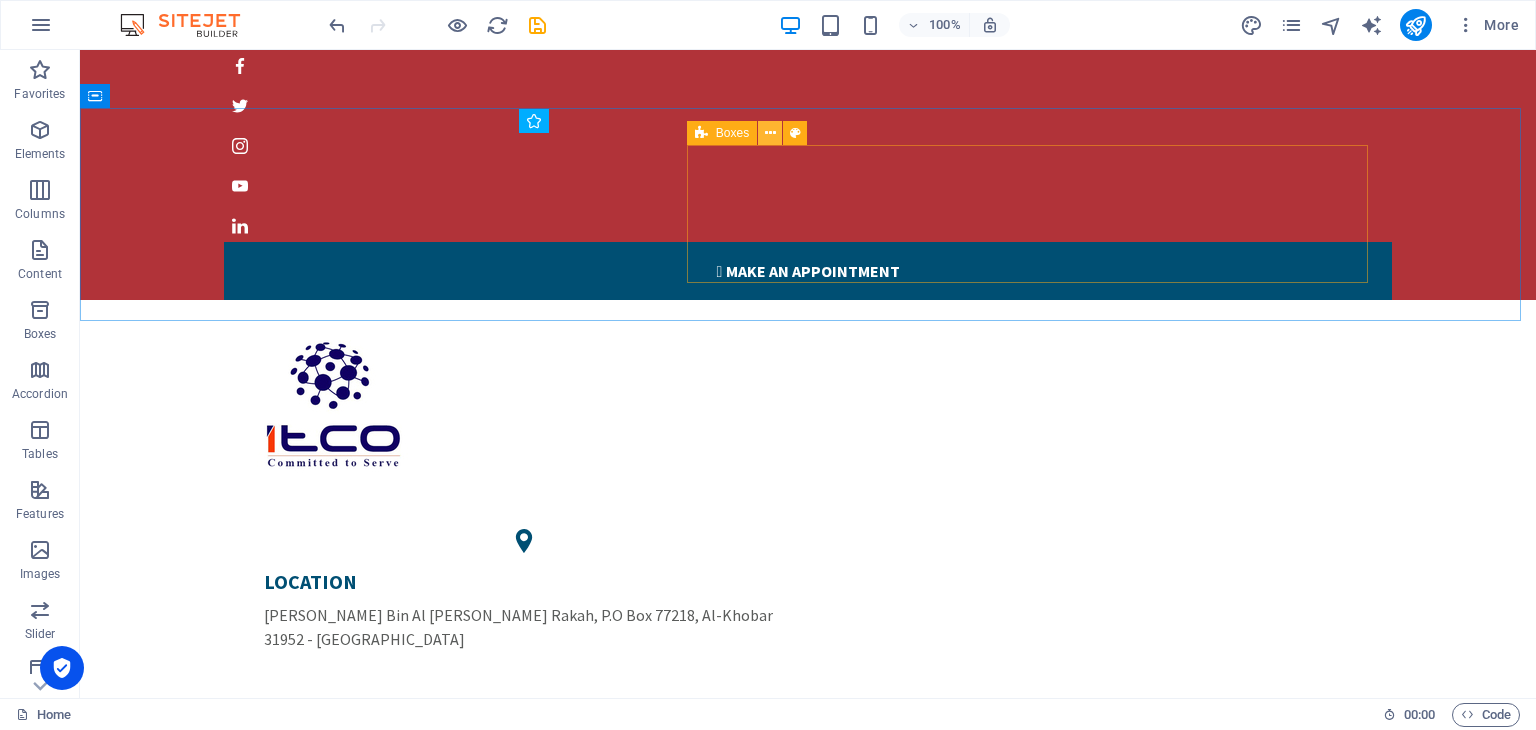 click at bounding box center (770, 133) 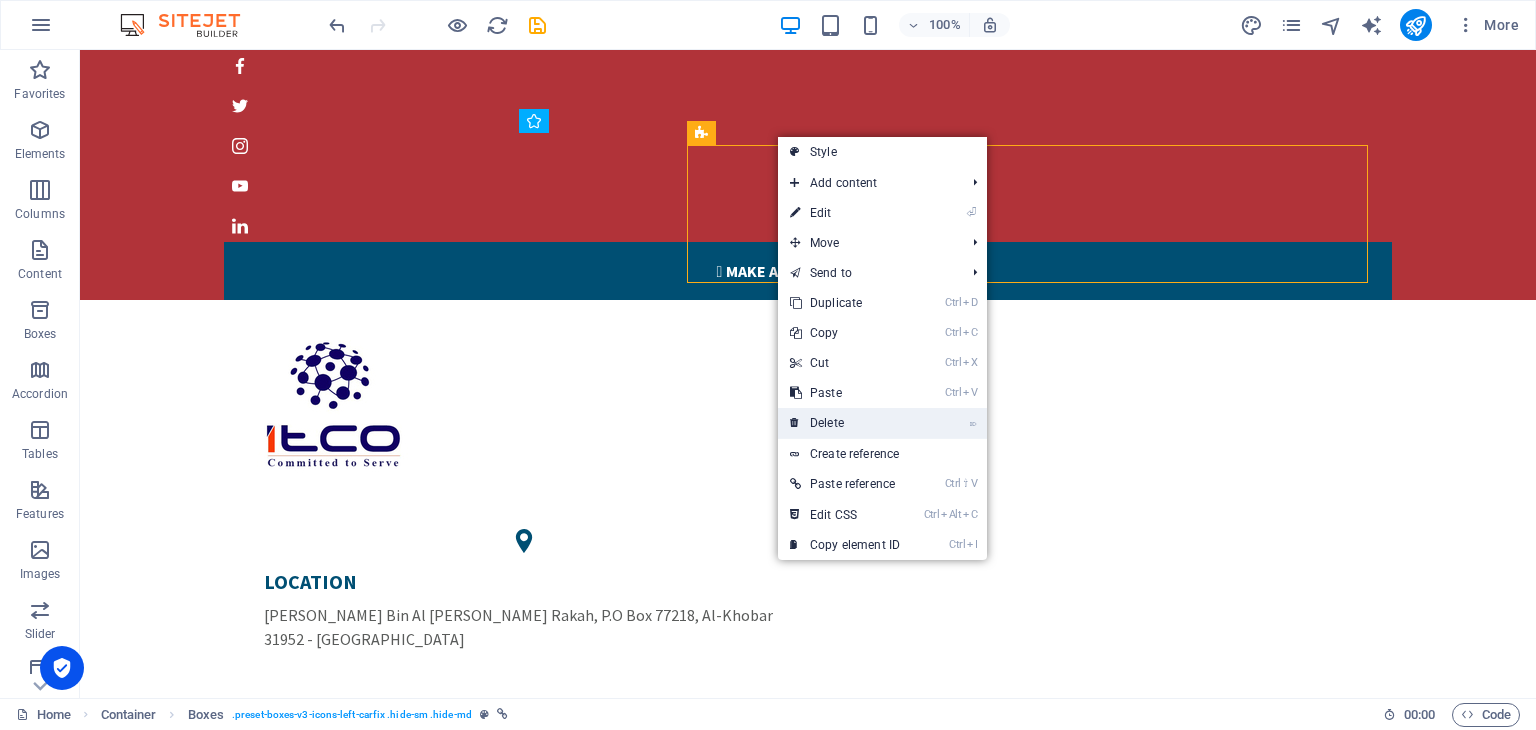 click on "⌦  Delete" at bounding box center [845, 423] 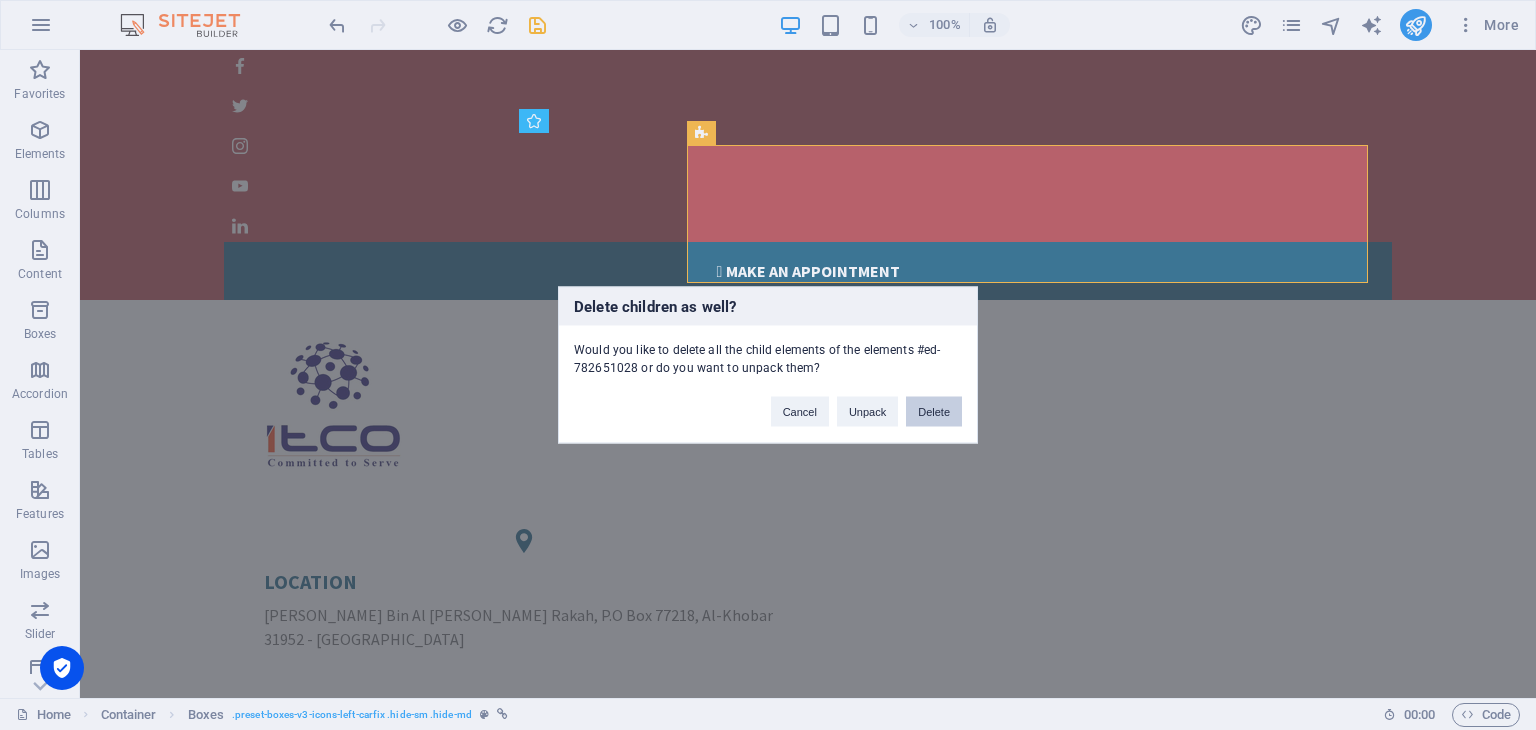 click on "Delete" at bounding box center (934, 412) 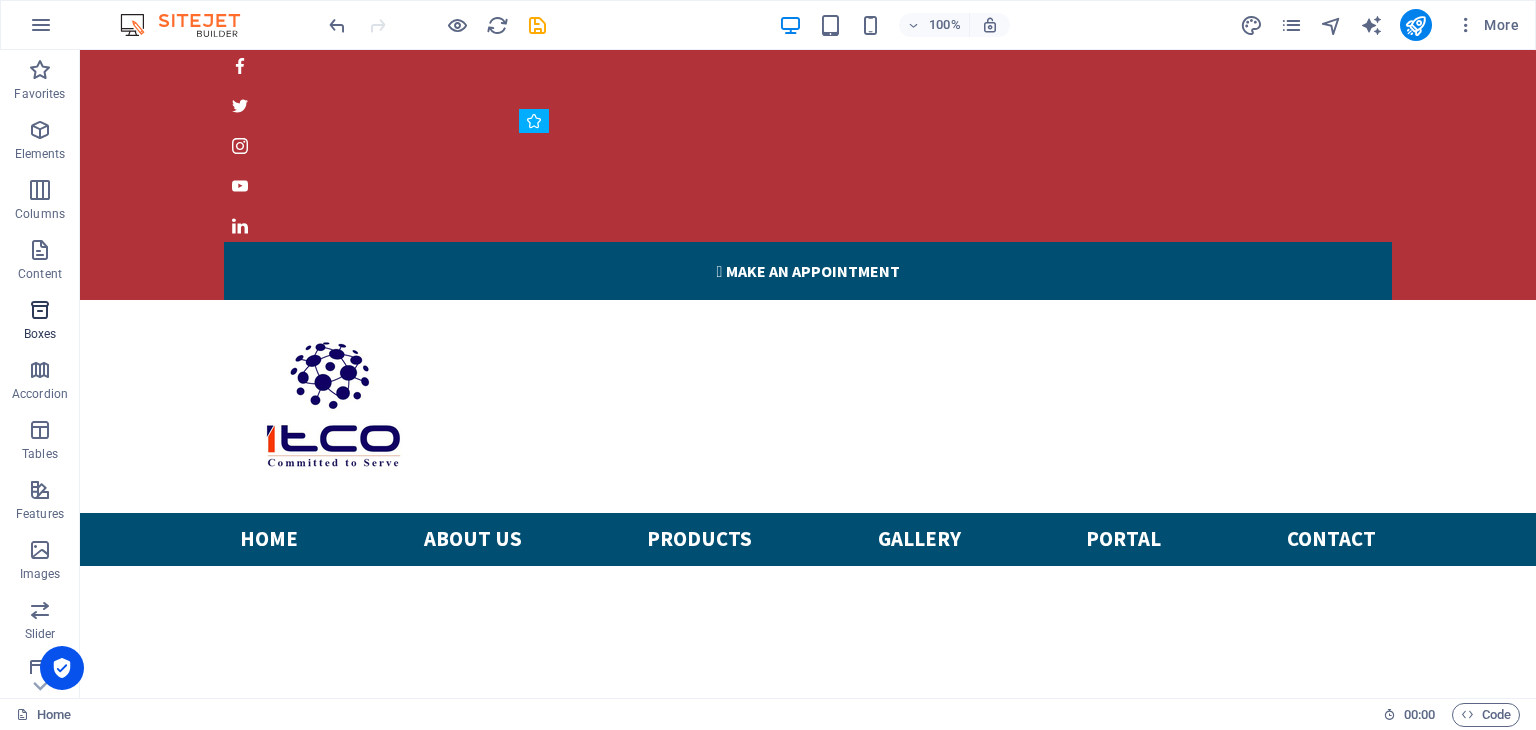 click at bounding box center (40, 310) 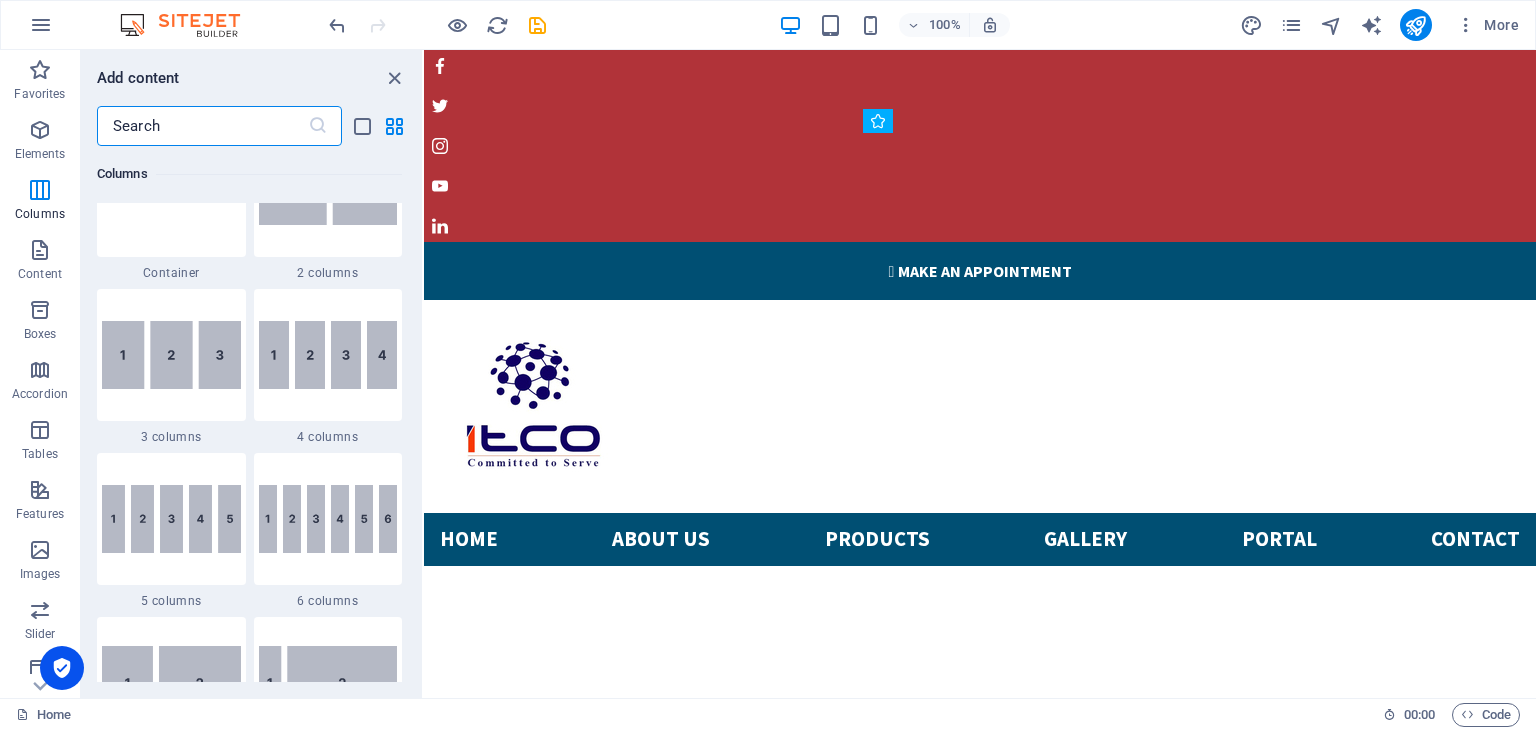 scroll, scrollTop: 1071, scrollLeft: 0, axis: vertical 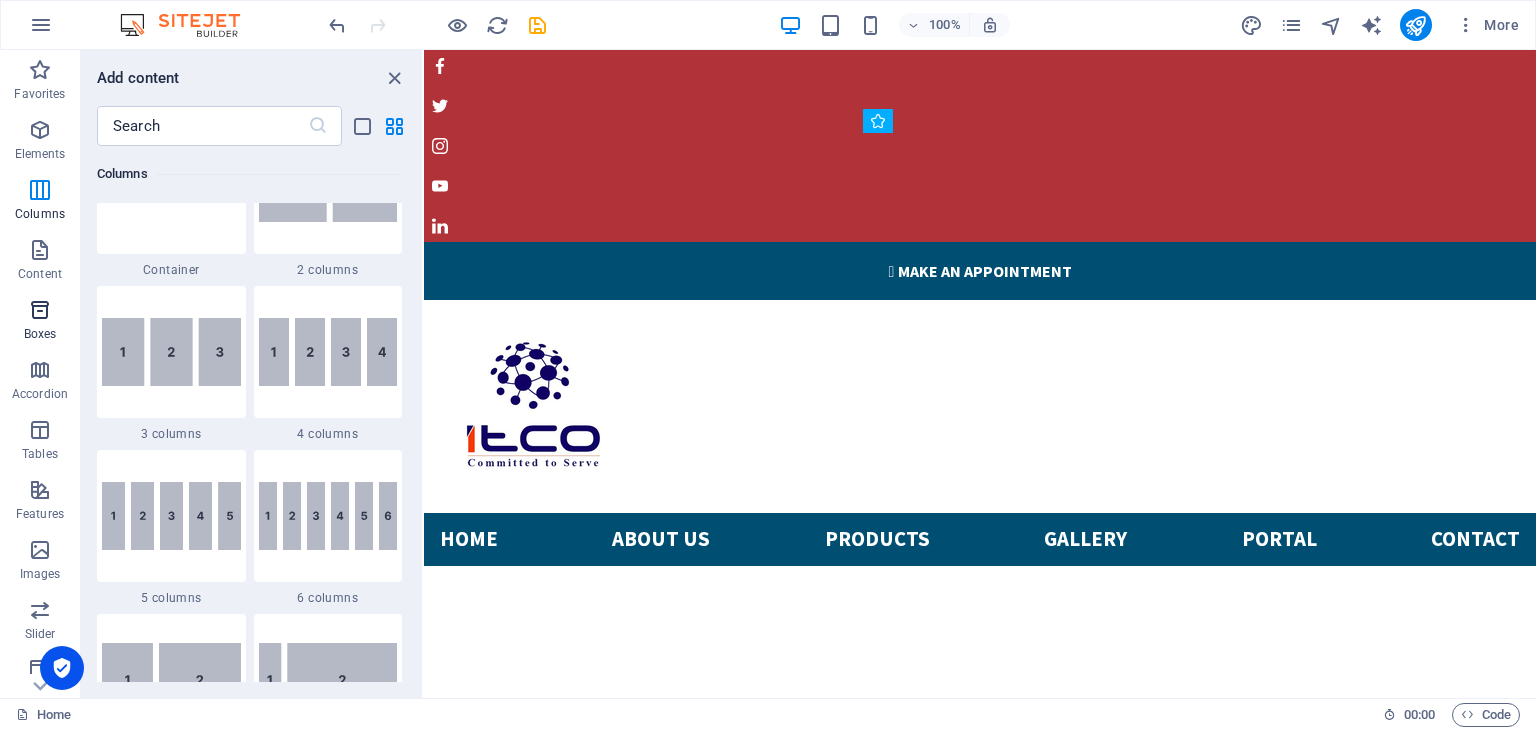 click on "Boxes" at bounding box center (40, 322) 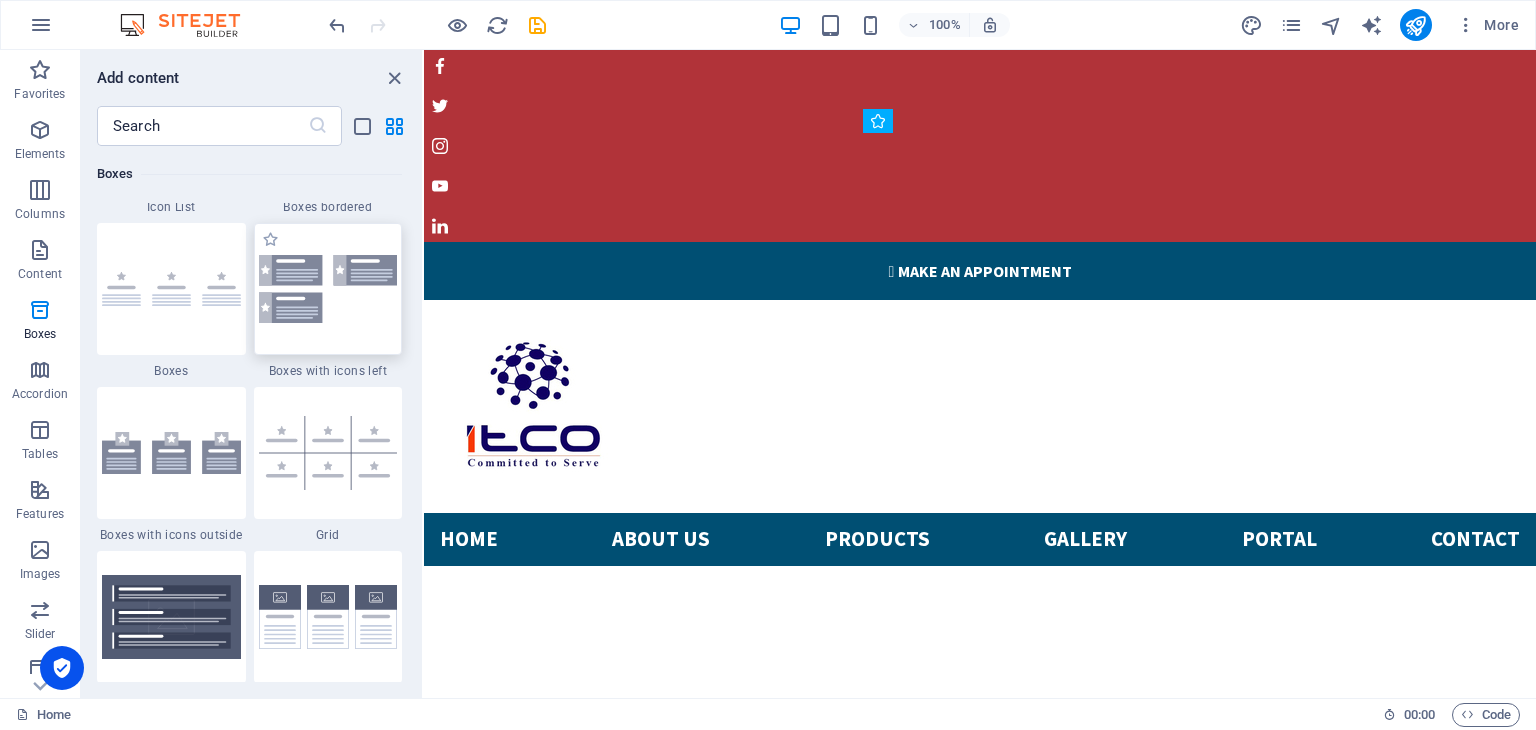 scroll, scrollTop: 5497, scrollLeft: 0, axis: vertical 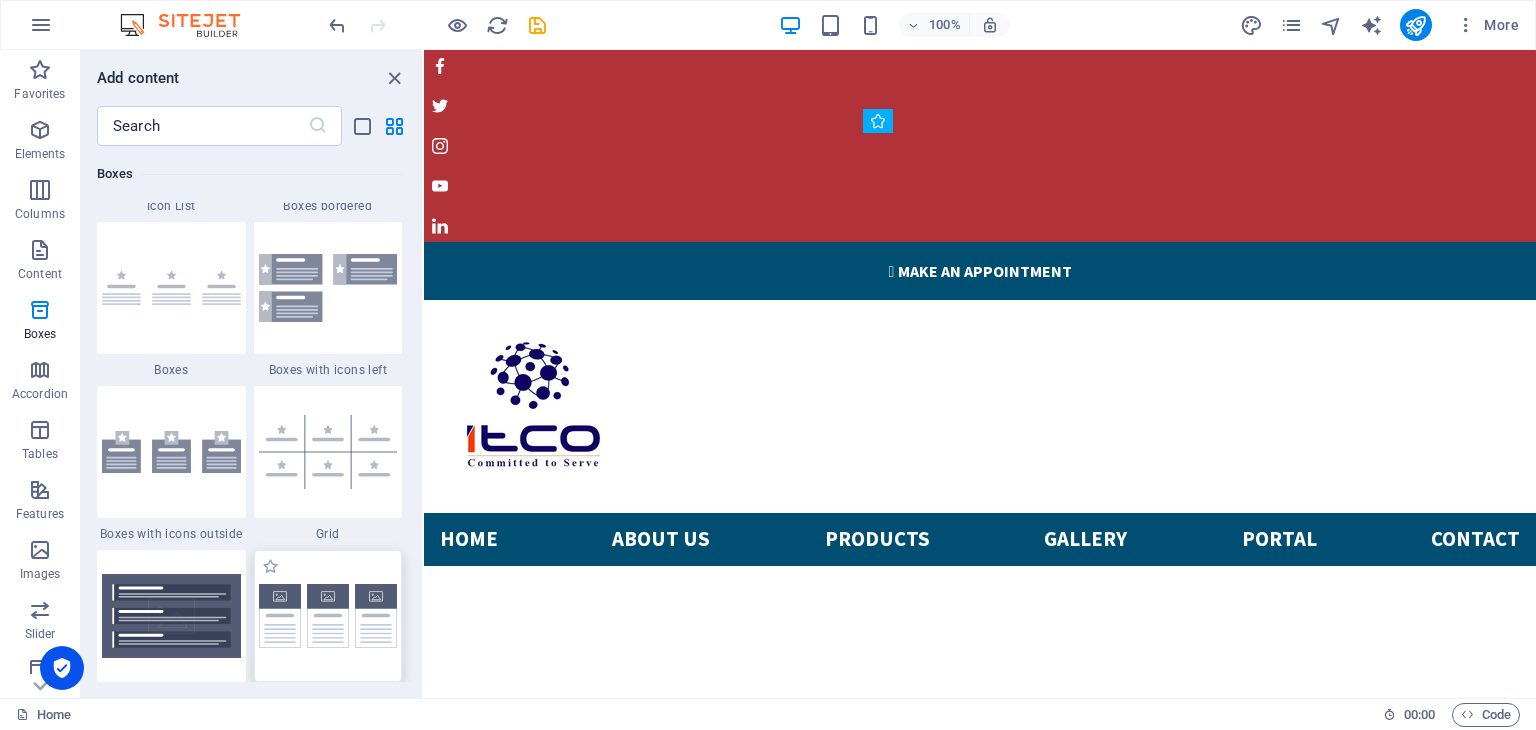 click at bounding box center [328, 616] 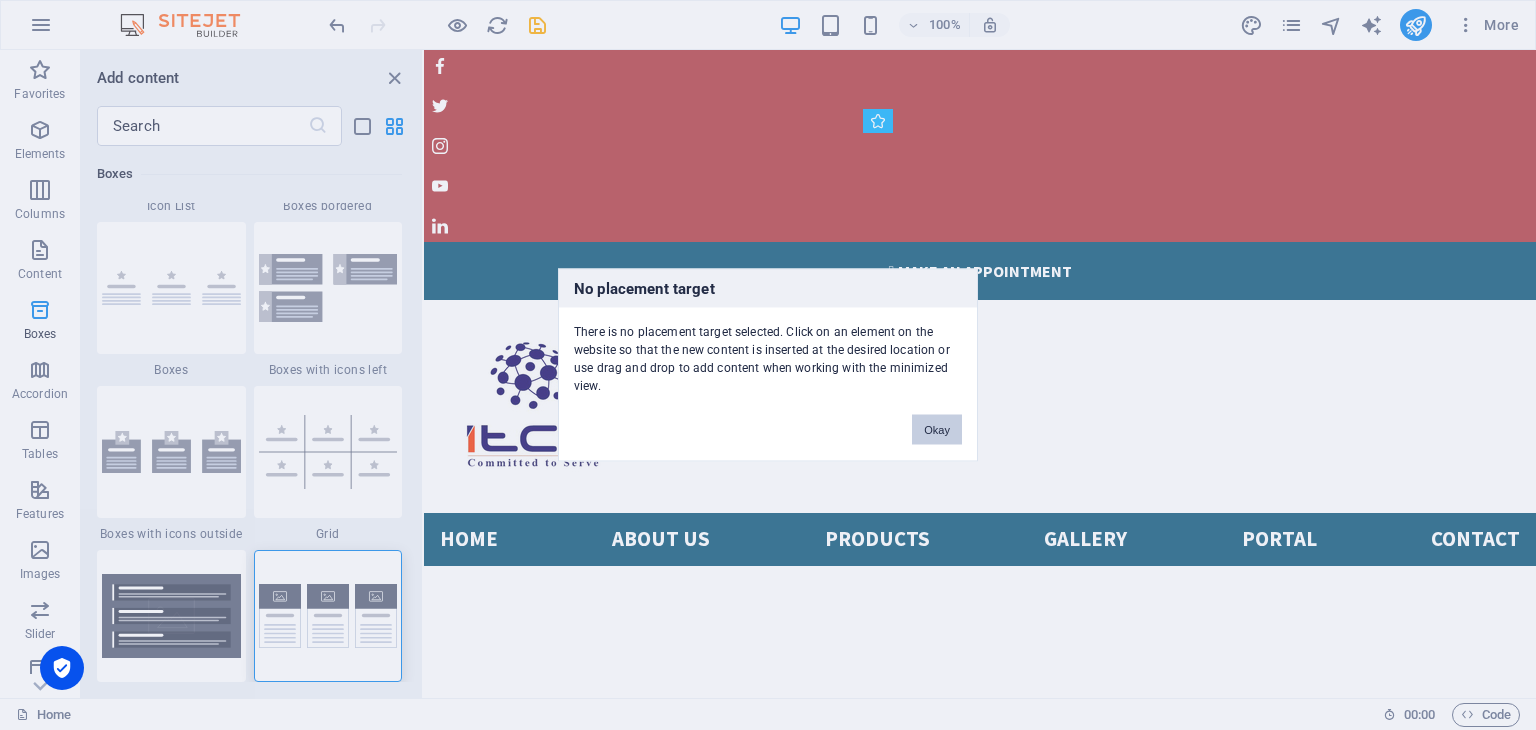 click on "Okay" at bounding box center [937, 430] 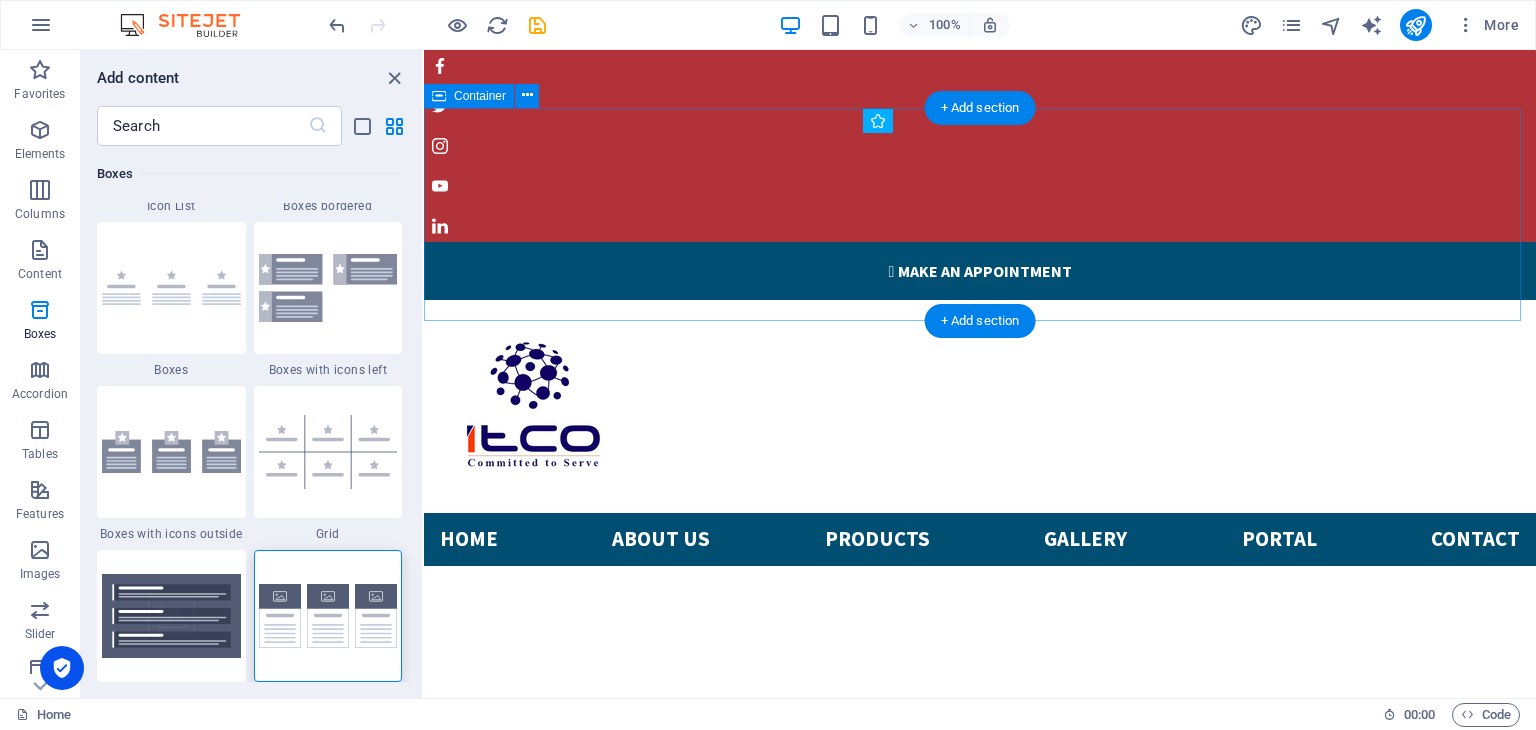 click at bounding box center (980, 406) 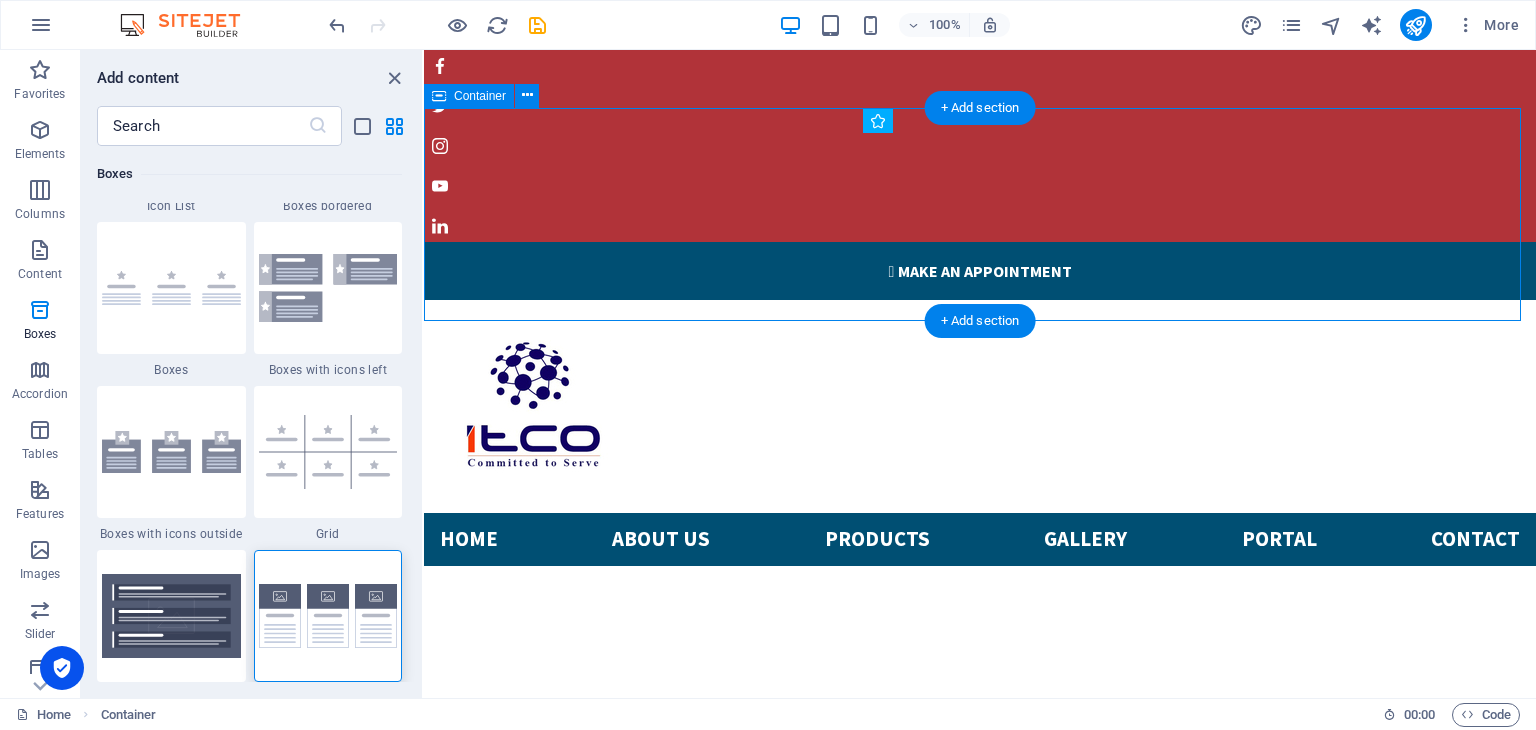 click at bounding box center [980, 406] 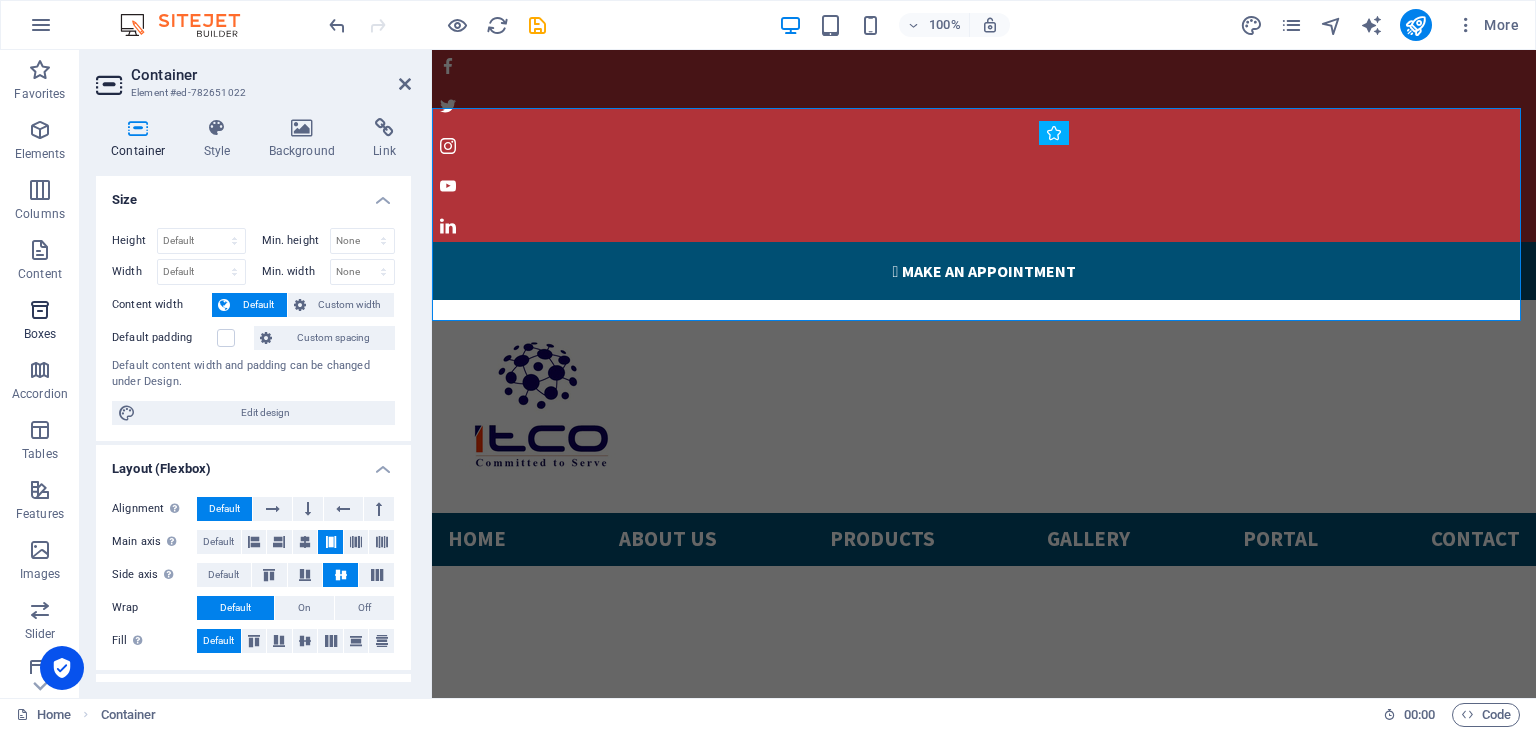 click on "Boxes" at bounding box center [40, 322] 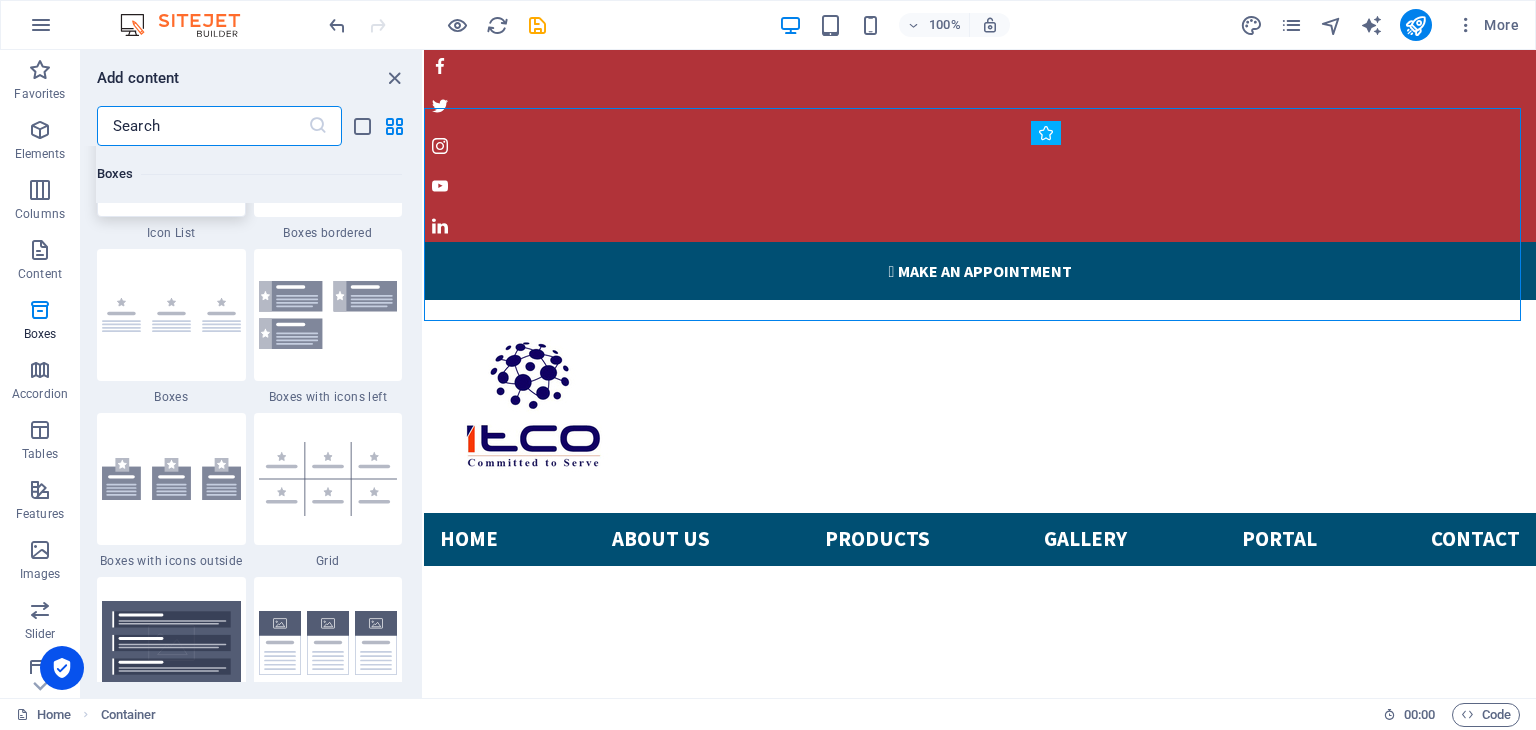 scroll, scrollTop: 5472, scrollLeft: 0, axis: vertical 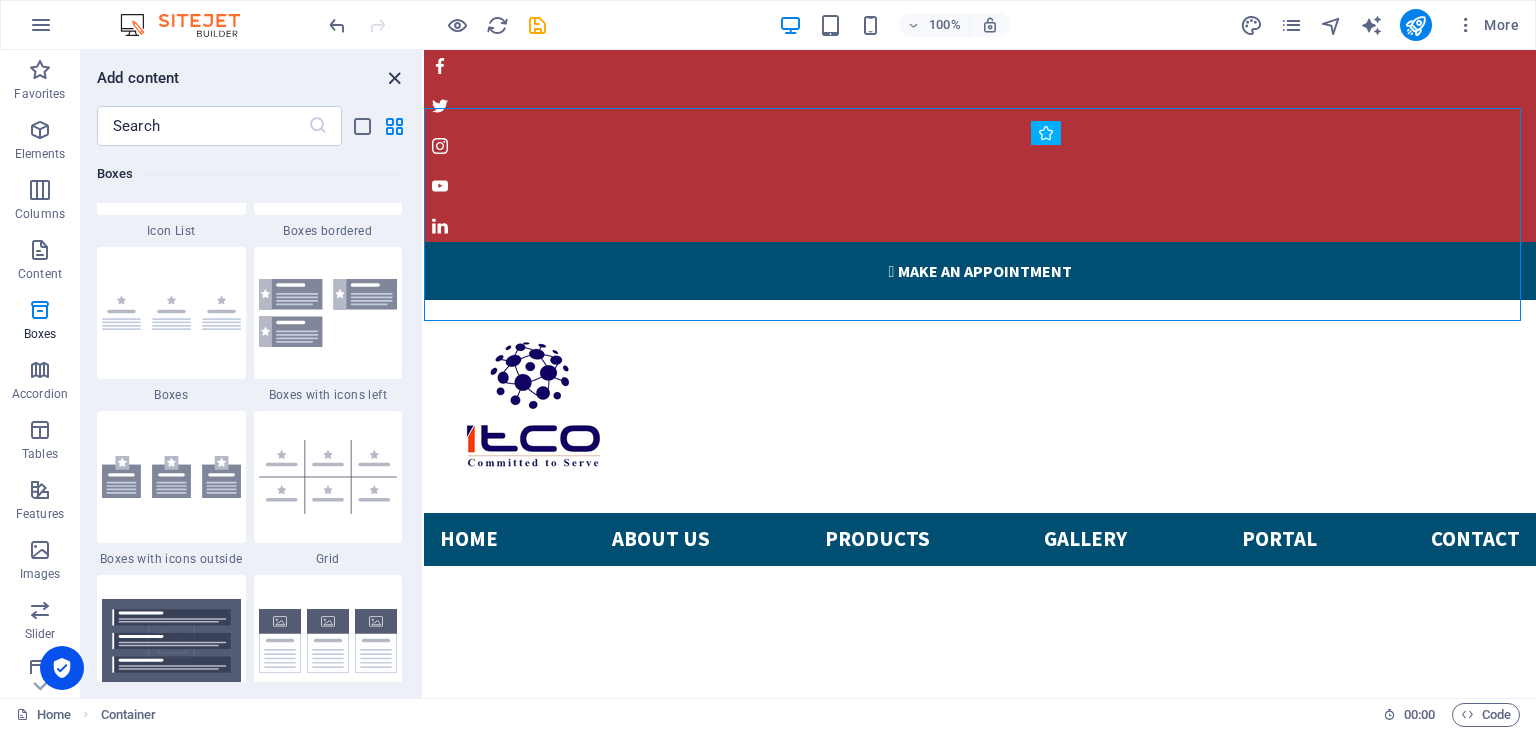 click at bounding box center (394, 78) 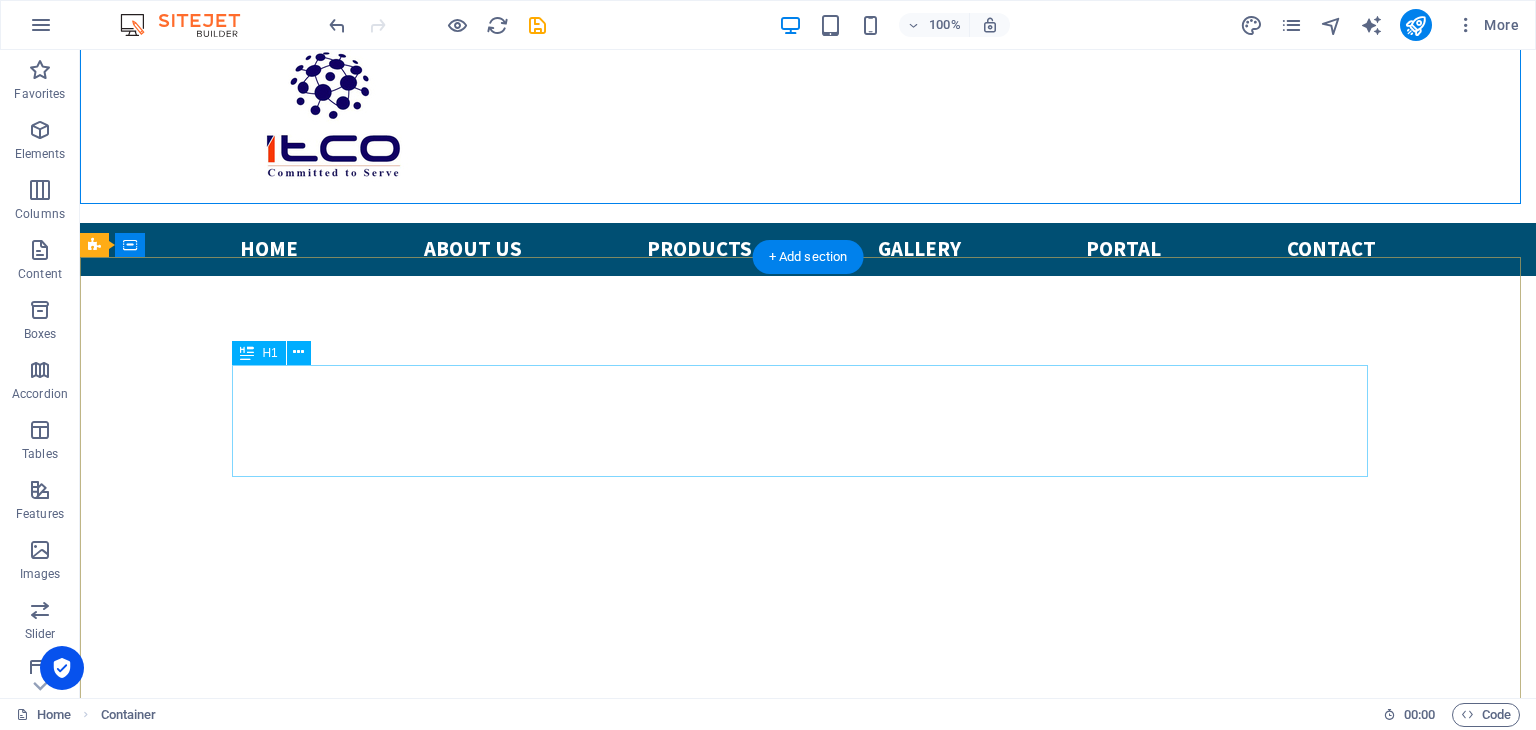 scroll, scrollTop: 0, scrollLeft: 0, axis: both 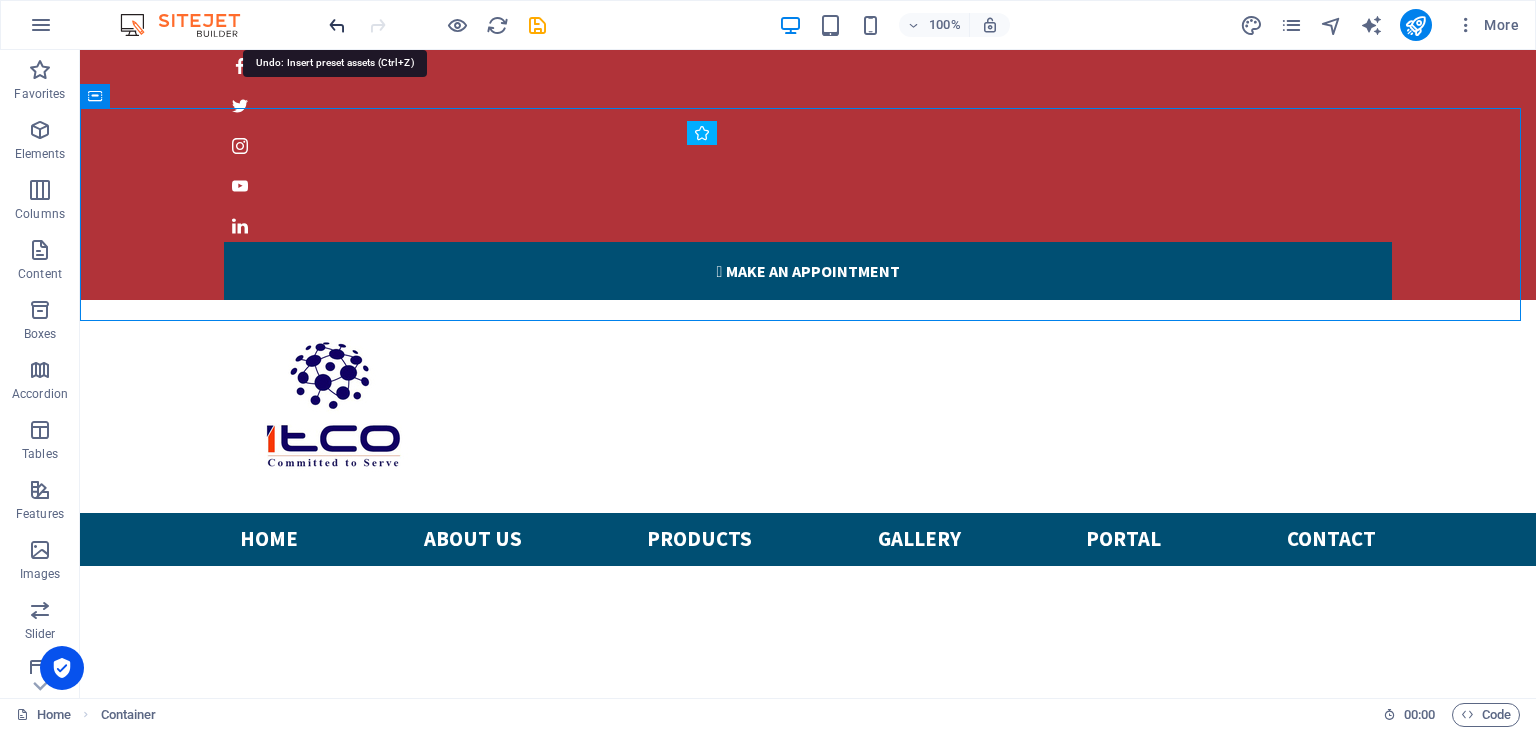 click at bounding box center [337, 25] 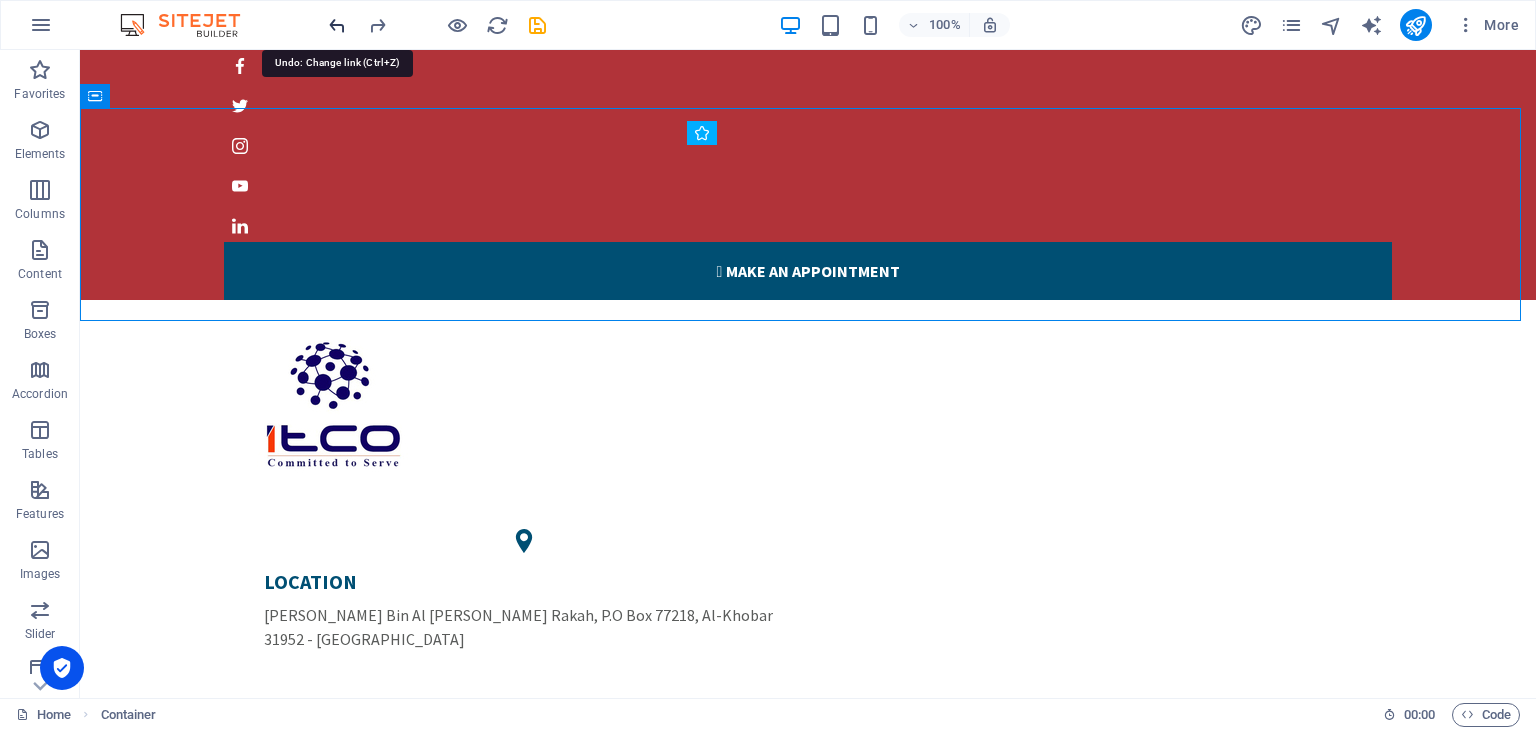 click at bounding box center (337, 25) 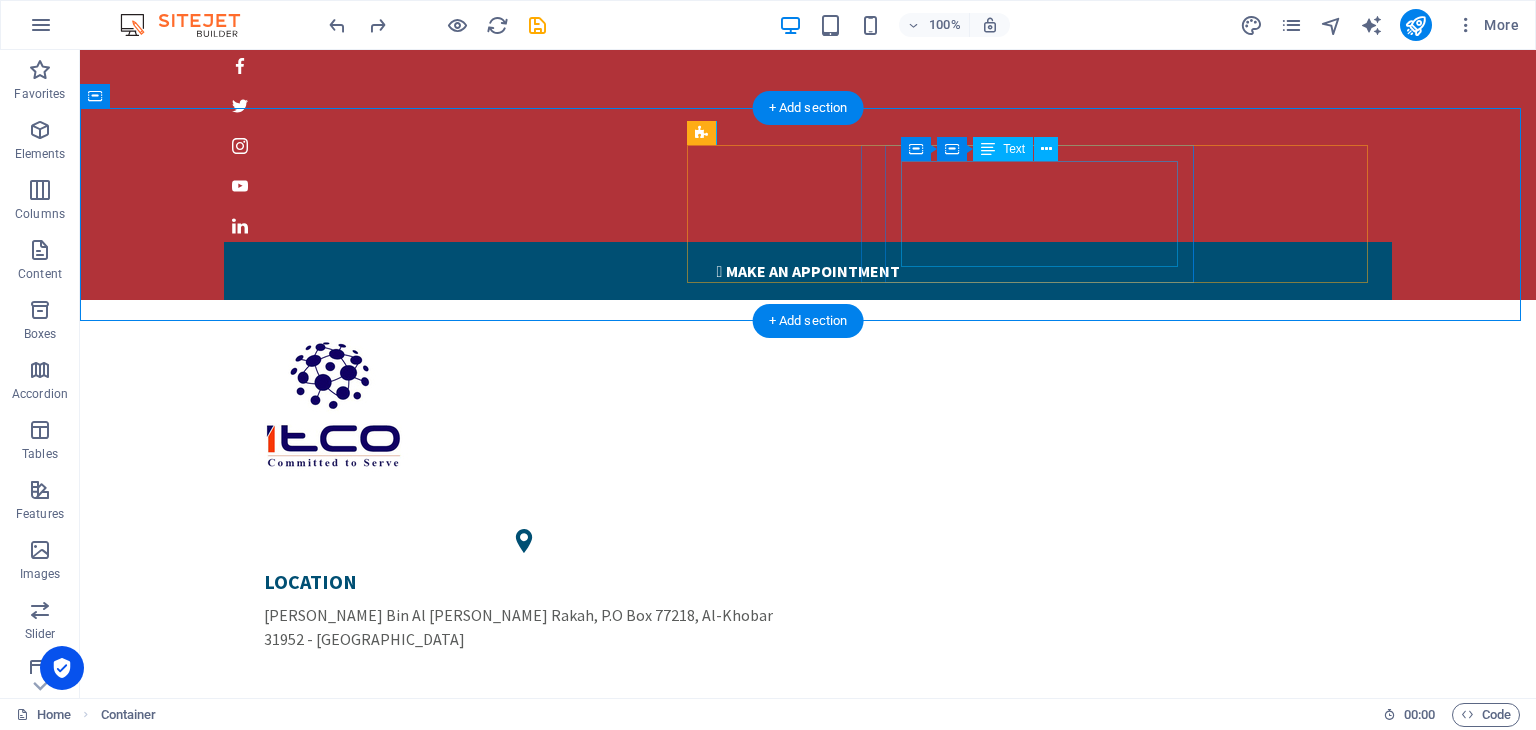 click on "LOCATION Khalid Bin Al Walid Rakah, P.O Box 77218, Al-Khobar 31952 - Kingdom of Saudi Arabia" at bounding box center (524, 610) 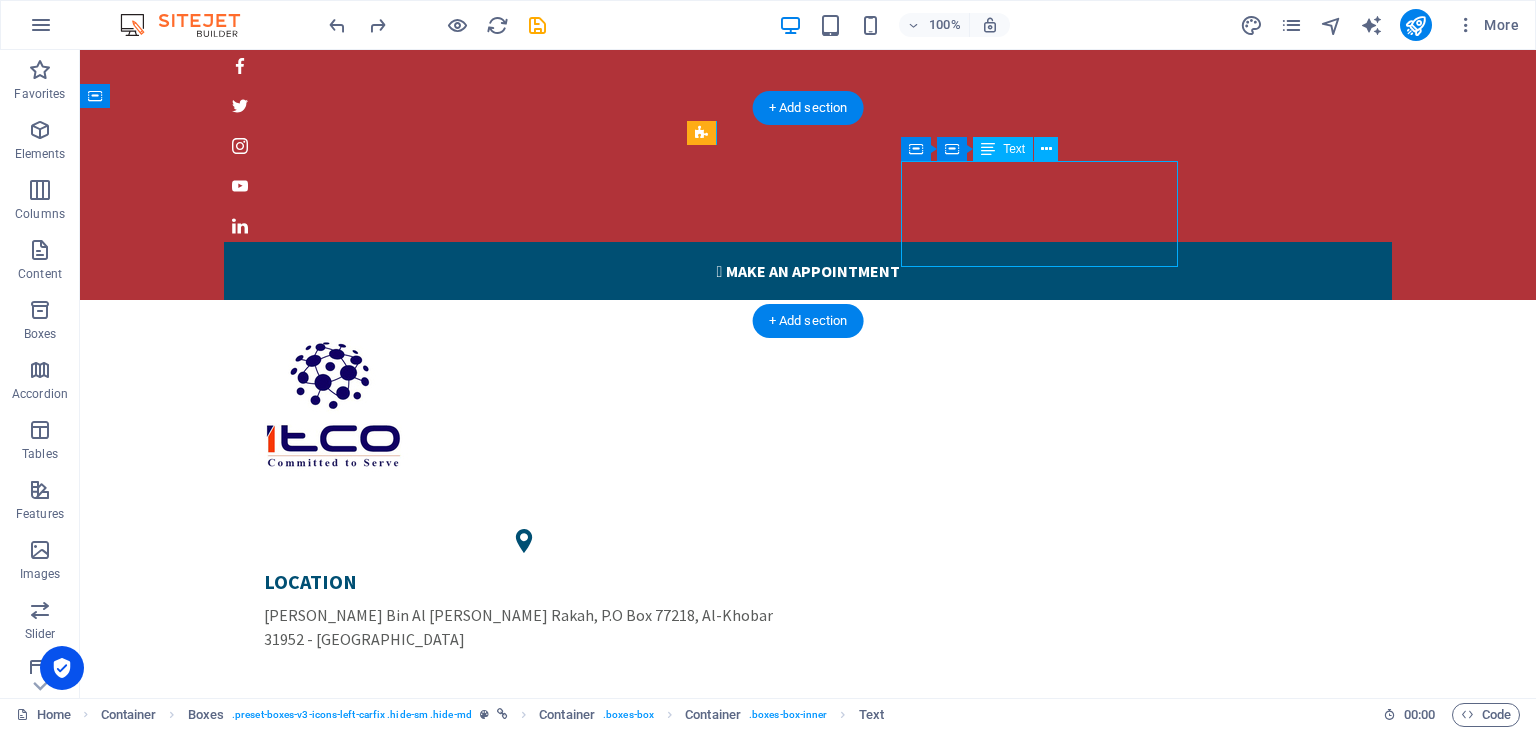 click on "LOCATION Khalid Bin Al Walid Rakah, P.O Box 77218, Al-Khobar 31952 - Kingdom of Saudi Arabia" at bounding box center (524, 610) 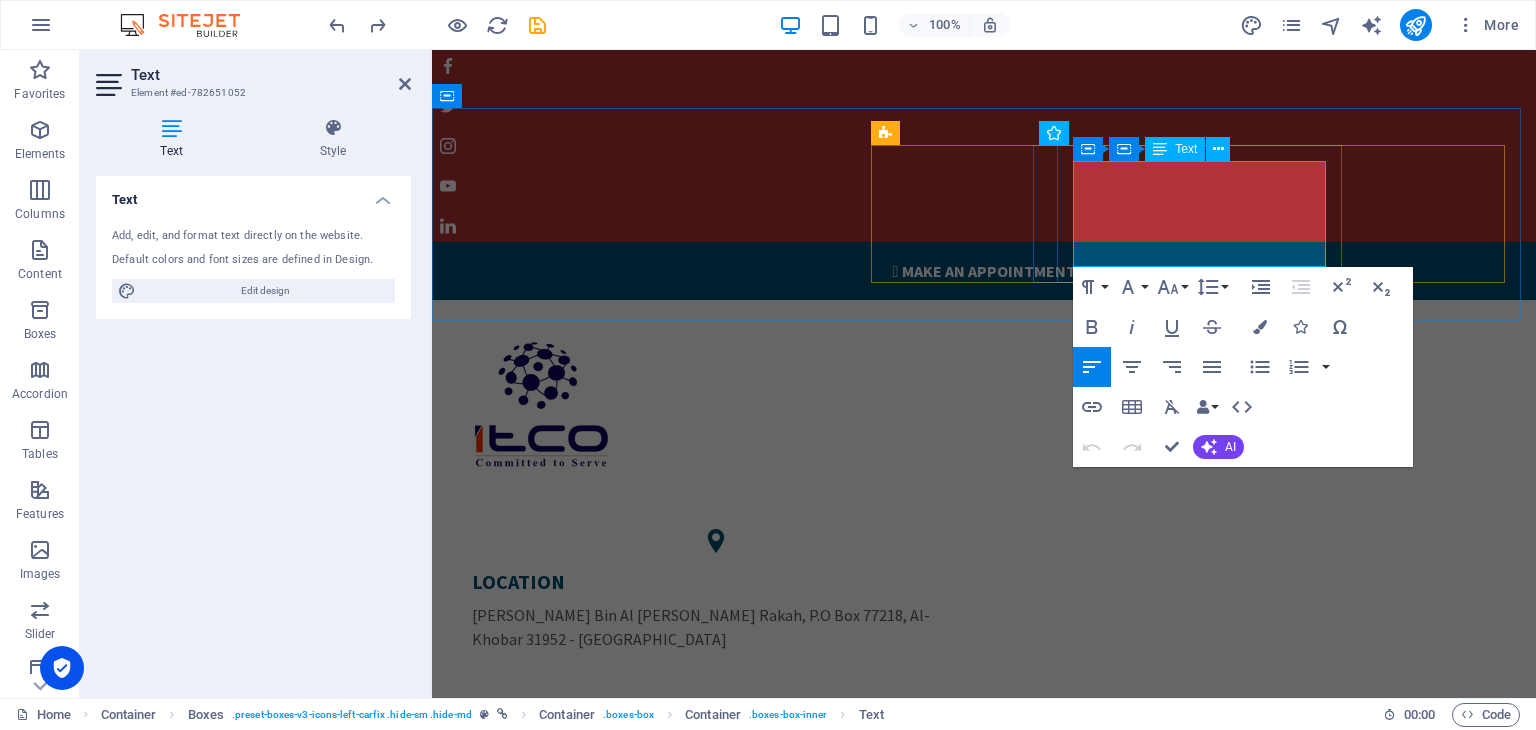 click on "[PERSON_NAME] Bin Al [PERSON_NAME] Rakah, P.O Box 77218, Al-Khobar 31952 - [GEOGRAPHIC_DATA]" at bounding box center [716, 627] 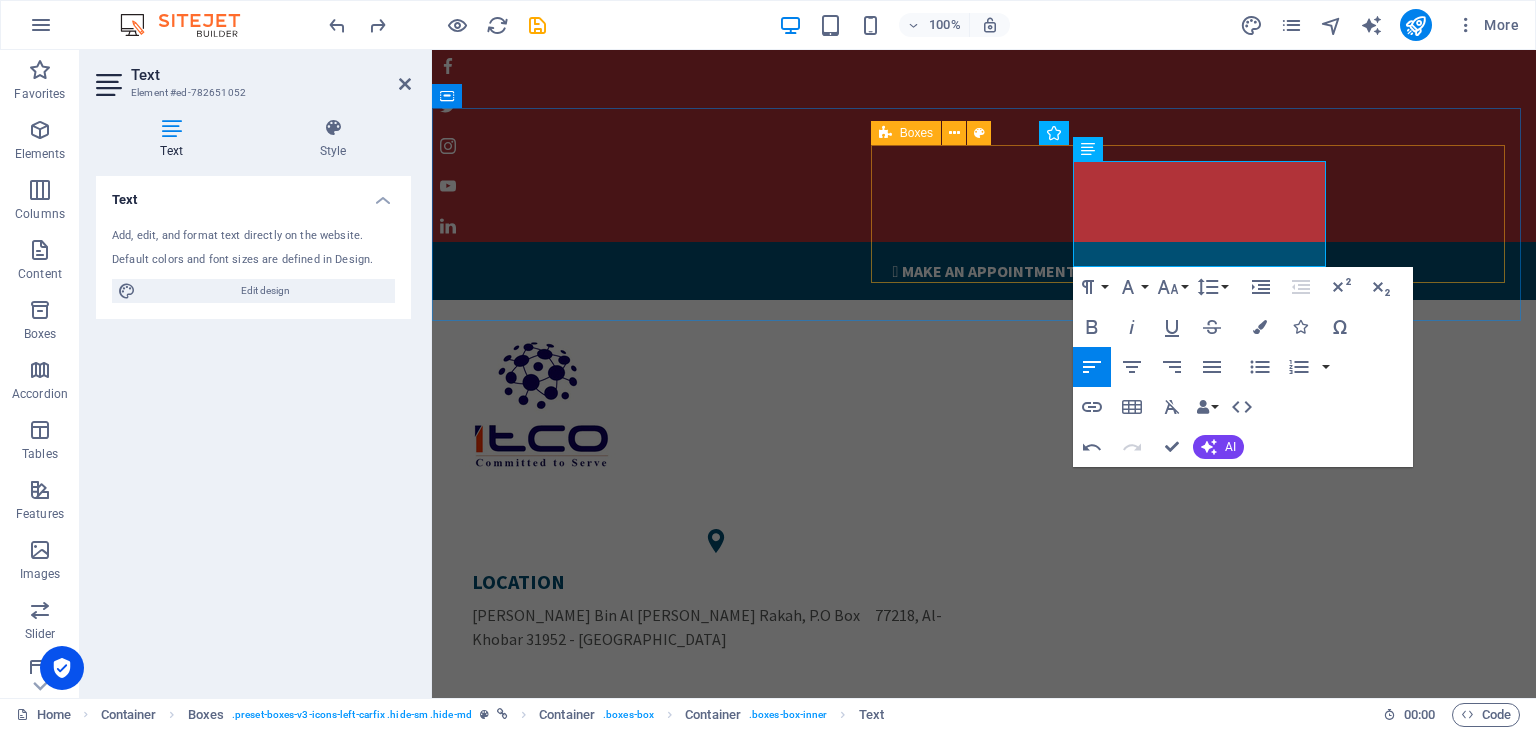 click on "LOCATION Khalid Bin Al Walid Rakah, P.O Box     77218, Al-Khobar 31952 - Kingdom of Saudi Arabia" at bounding box center [984, 598] 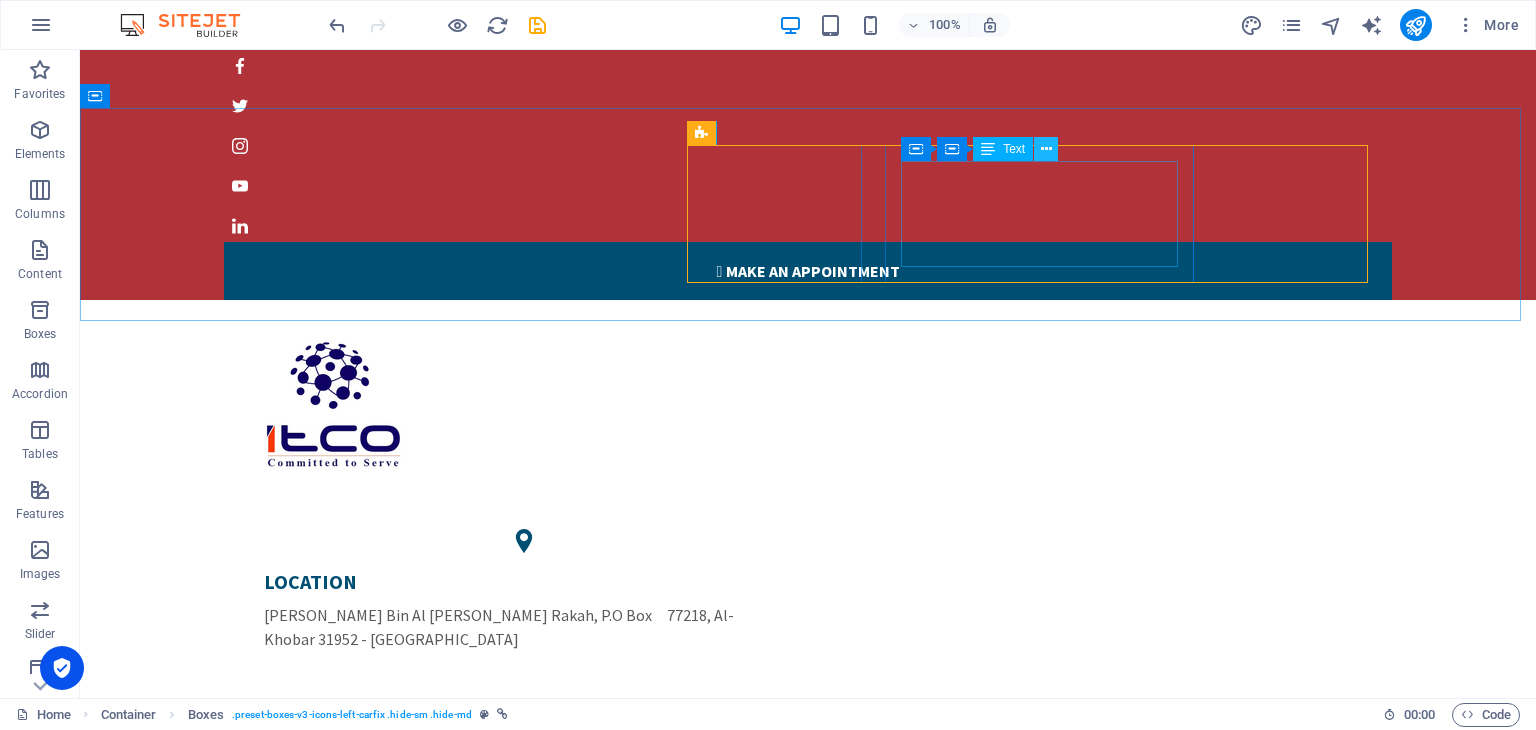 click at bounding box center (1046, 149) 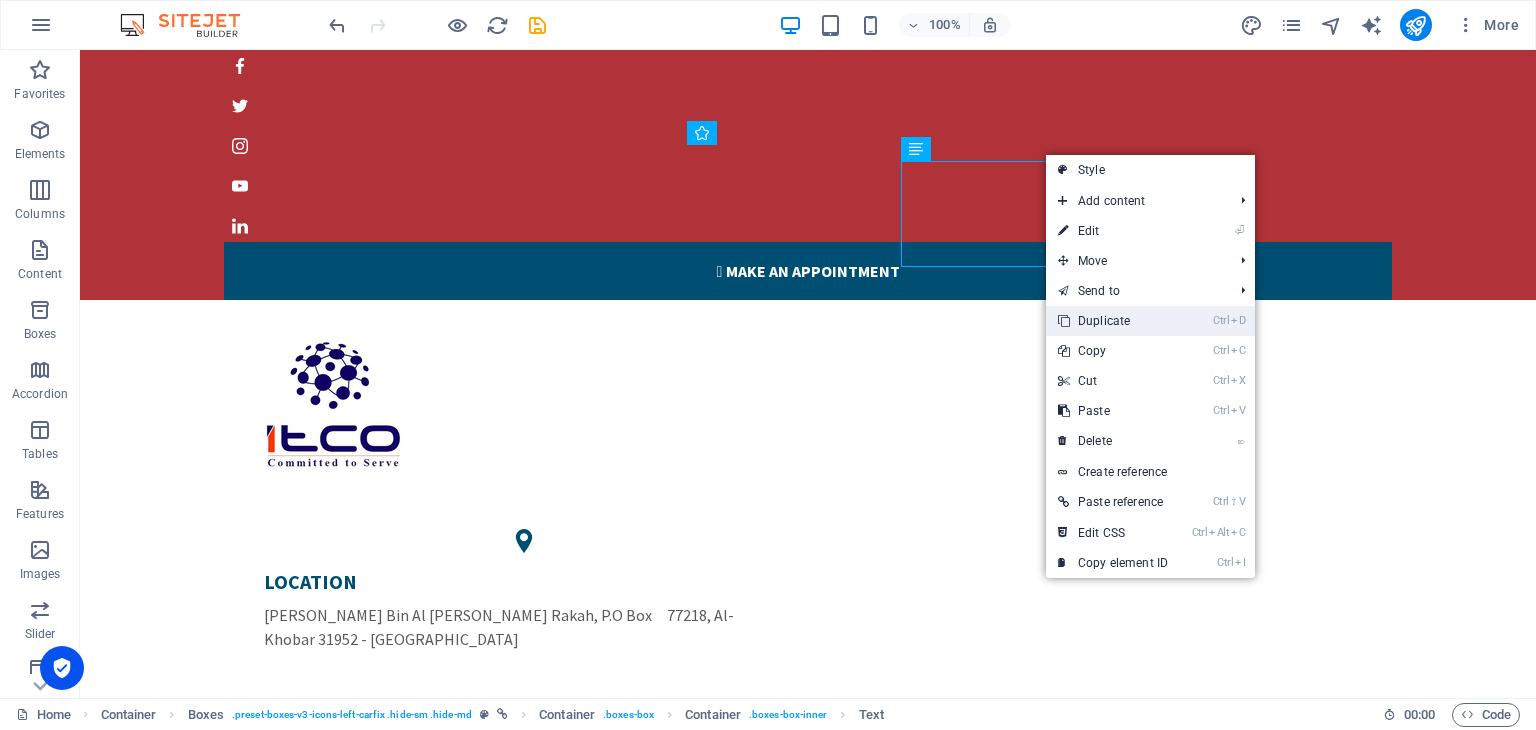 click on "Ctrl D  Duplicate" at bounding box center (1113, 321) 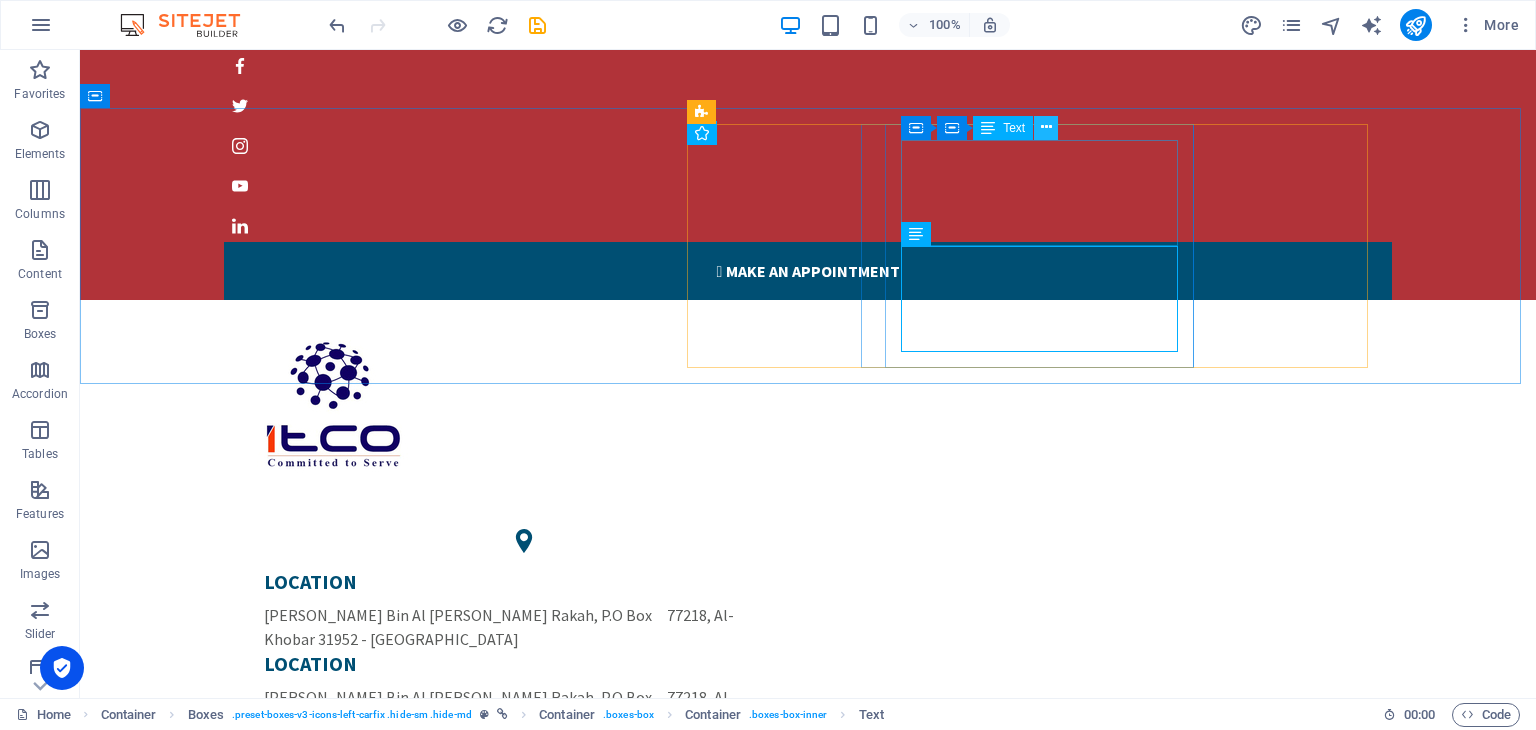 click at bounding box center [1046, 127] 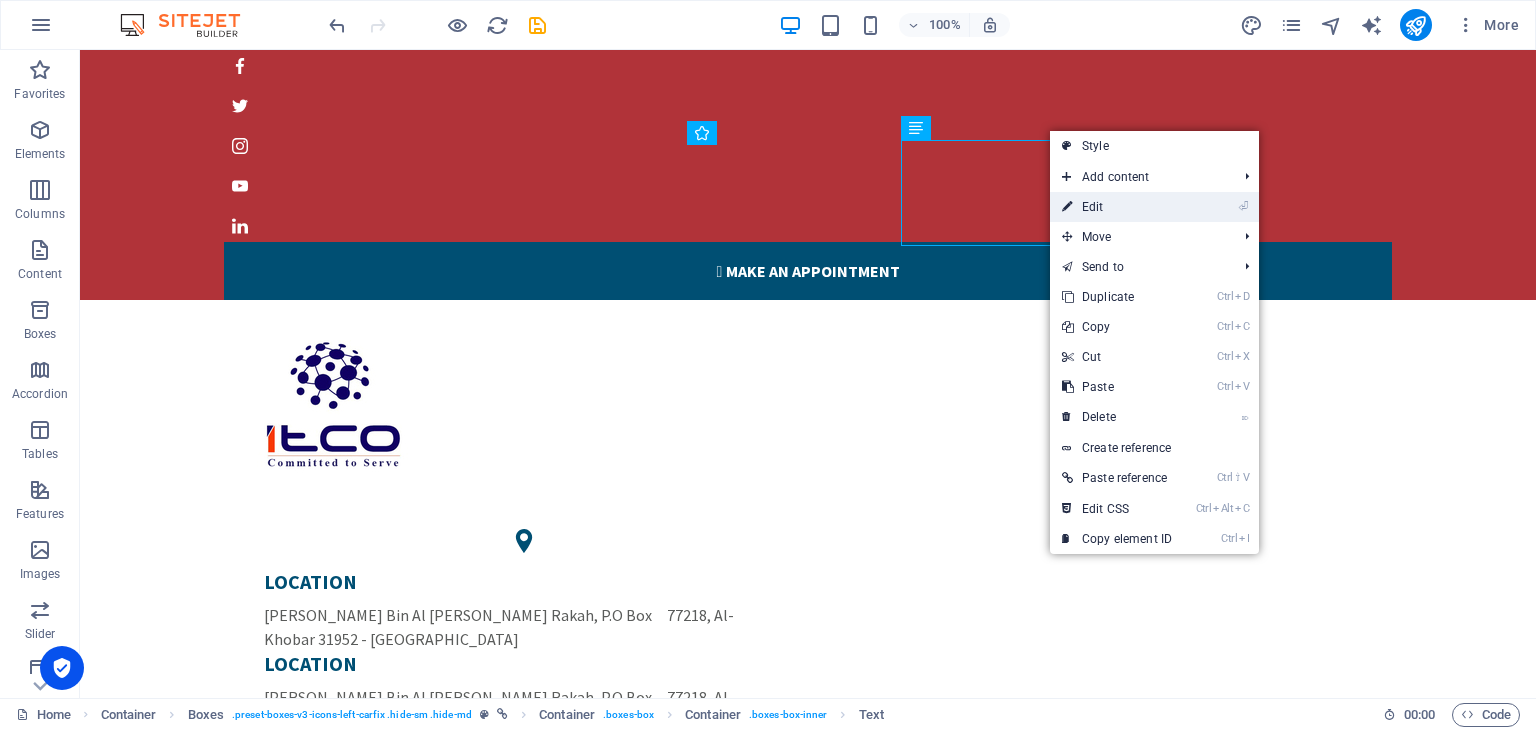 click at bounding box center [1067, 207] 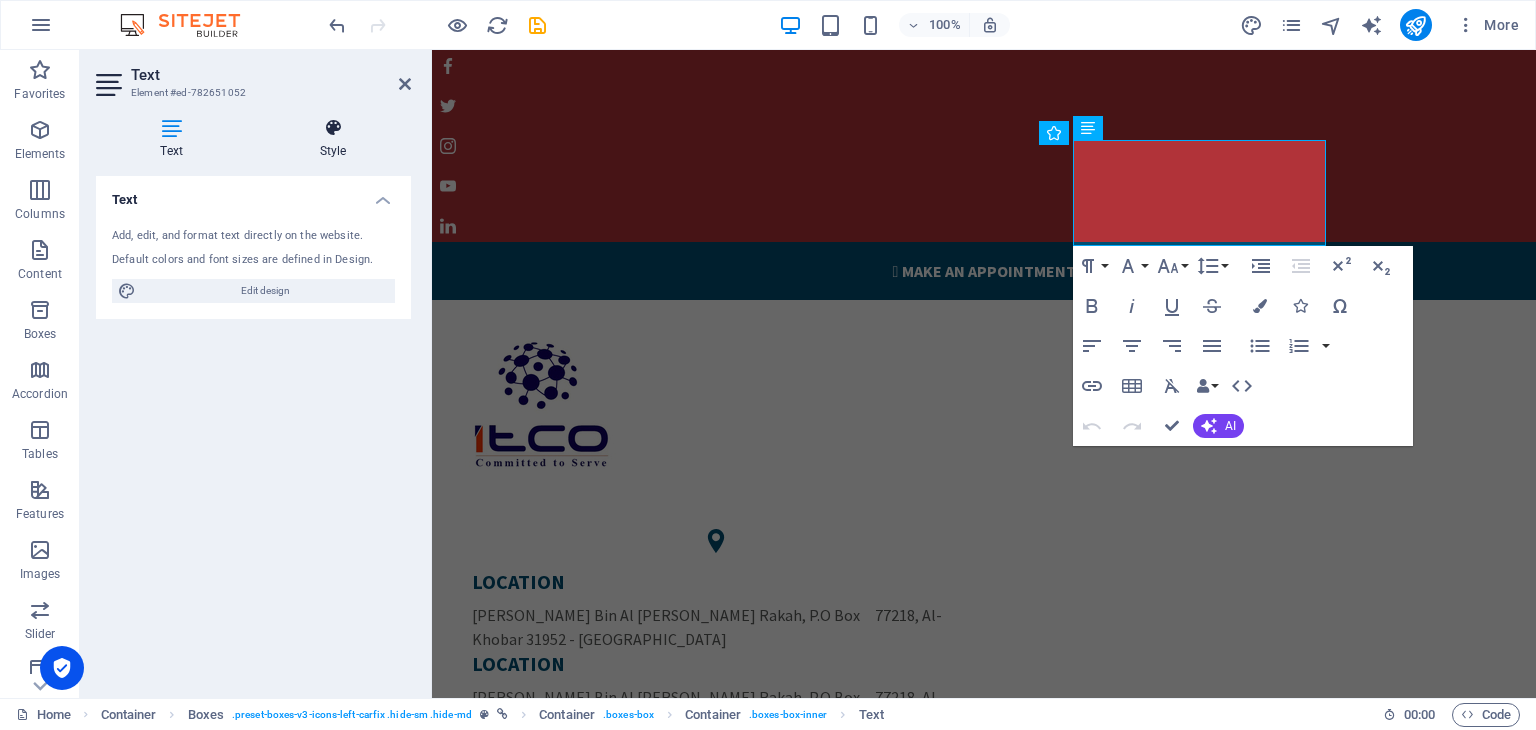 click on "Style" at bounding box center [333, 139] 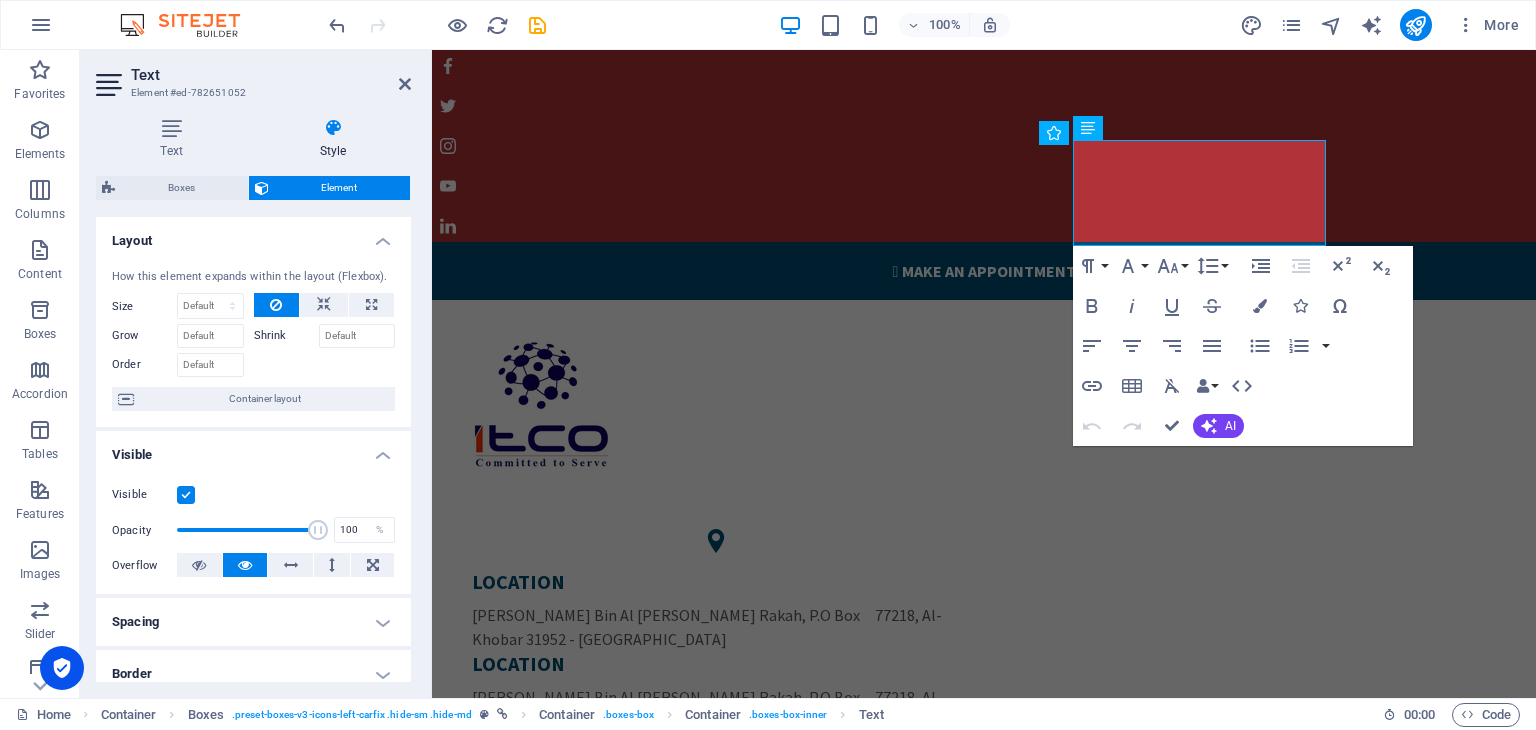 click on "Text Element #ed-782651052" at bounding box center [253, 76] 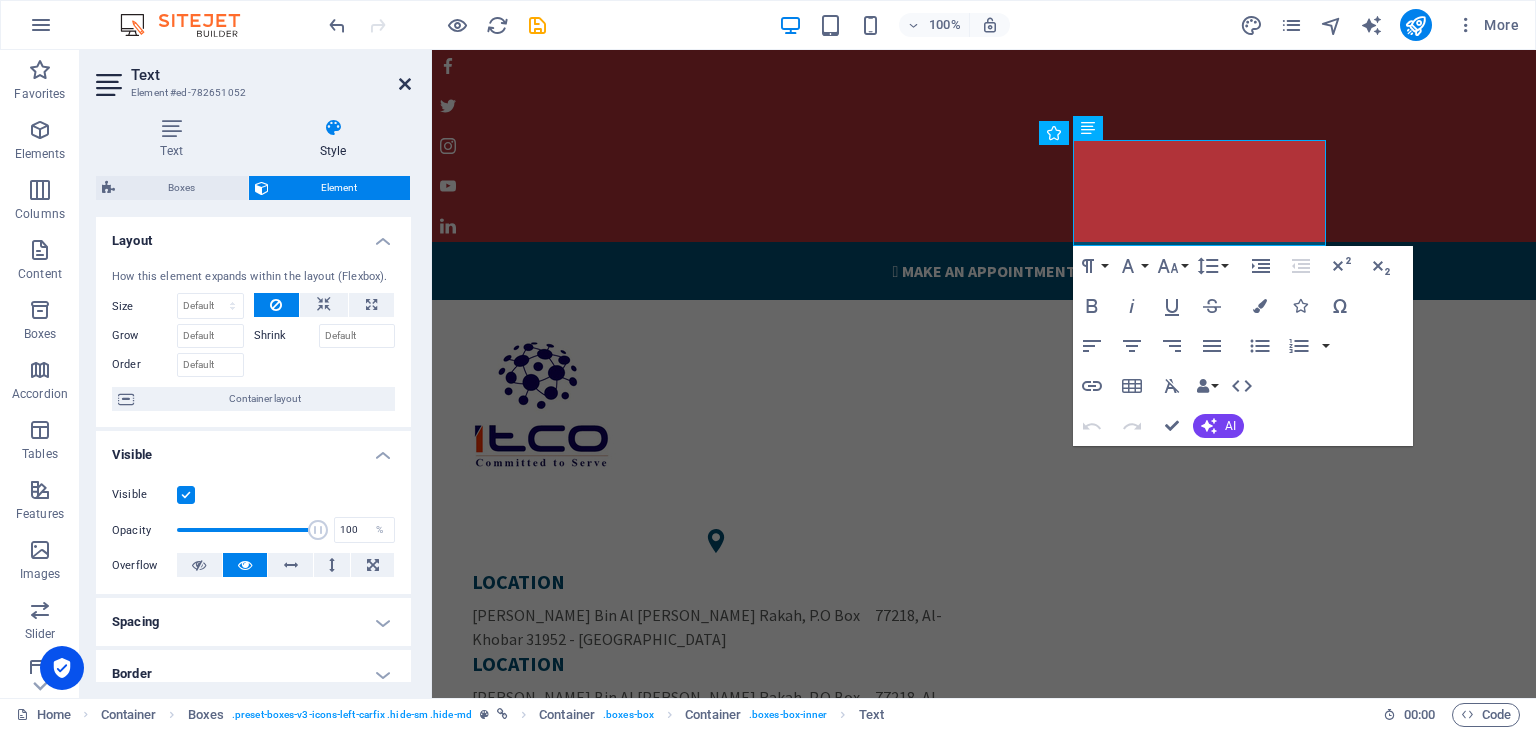 click at bounding box center [405, 84] 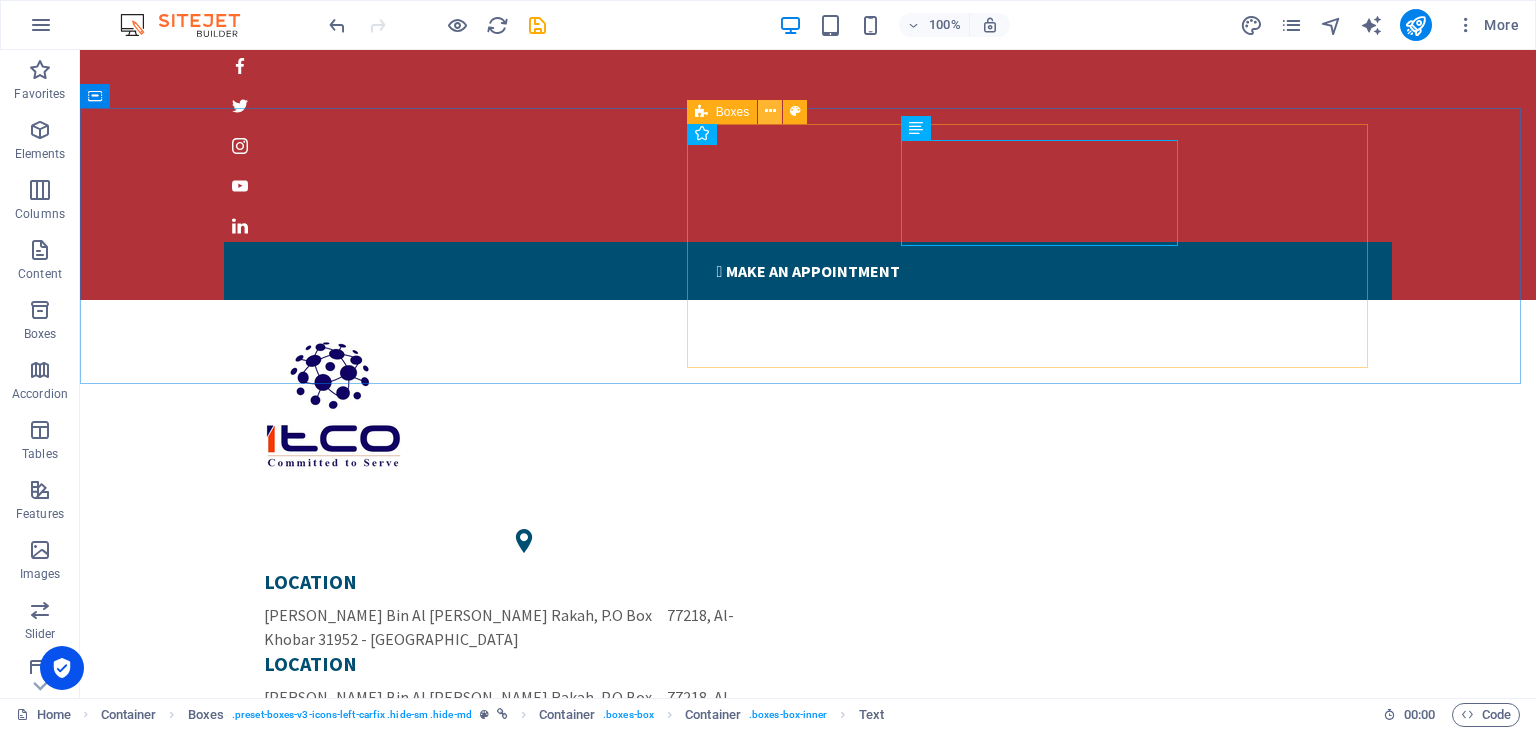 click at bounding box center (770, 111) 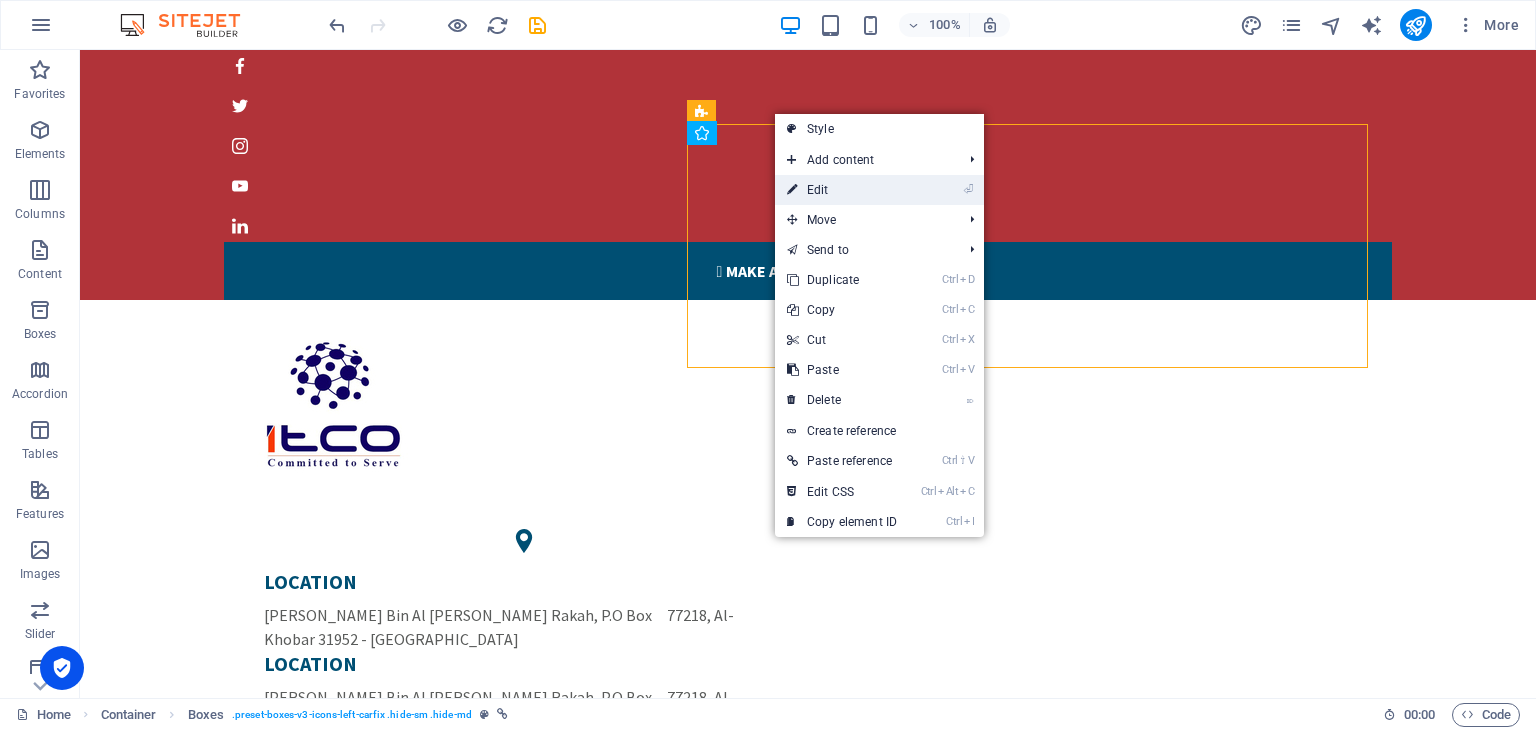 click on "⏎  Edit" at bounding box center [842, 190] 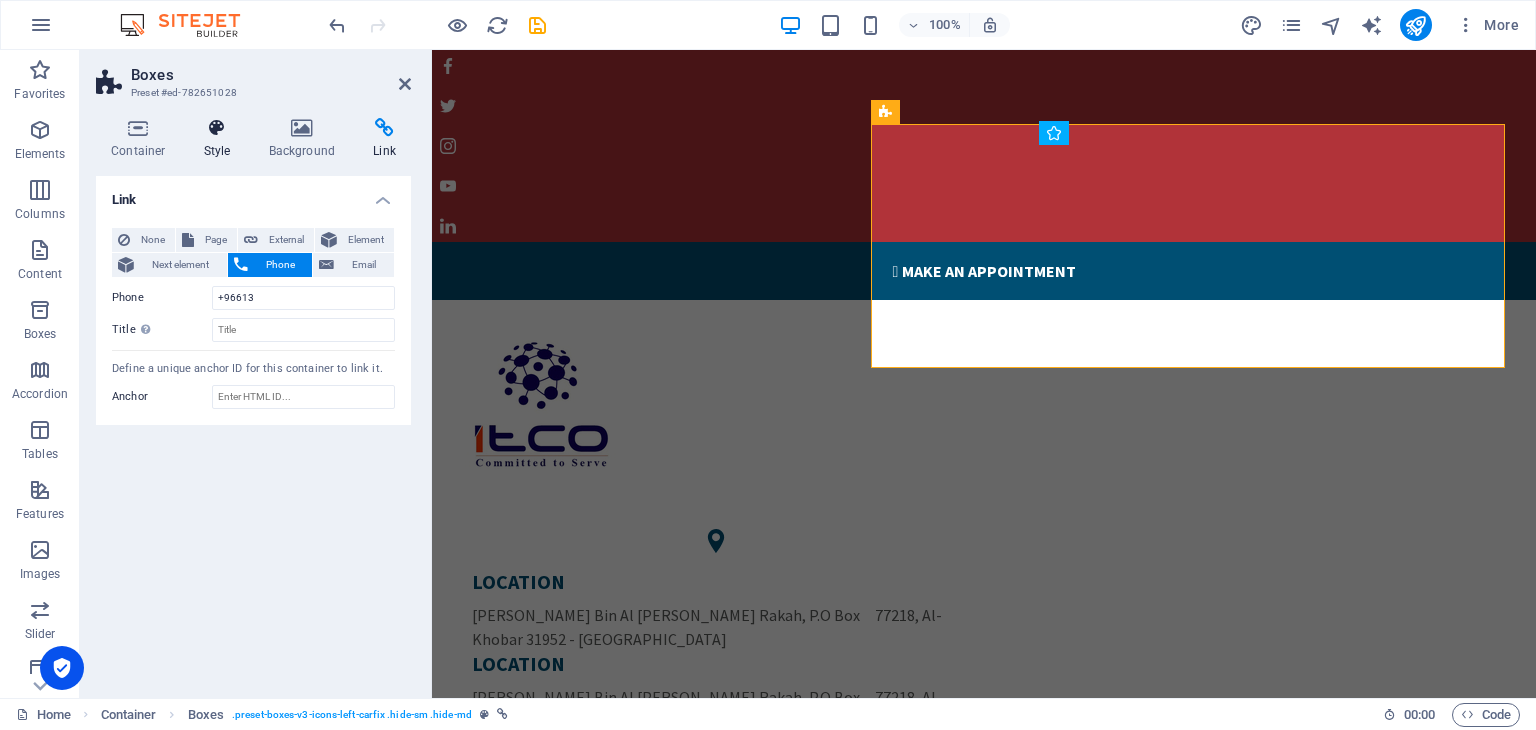 click on "Style" at bounding box center (221, 139) 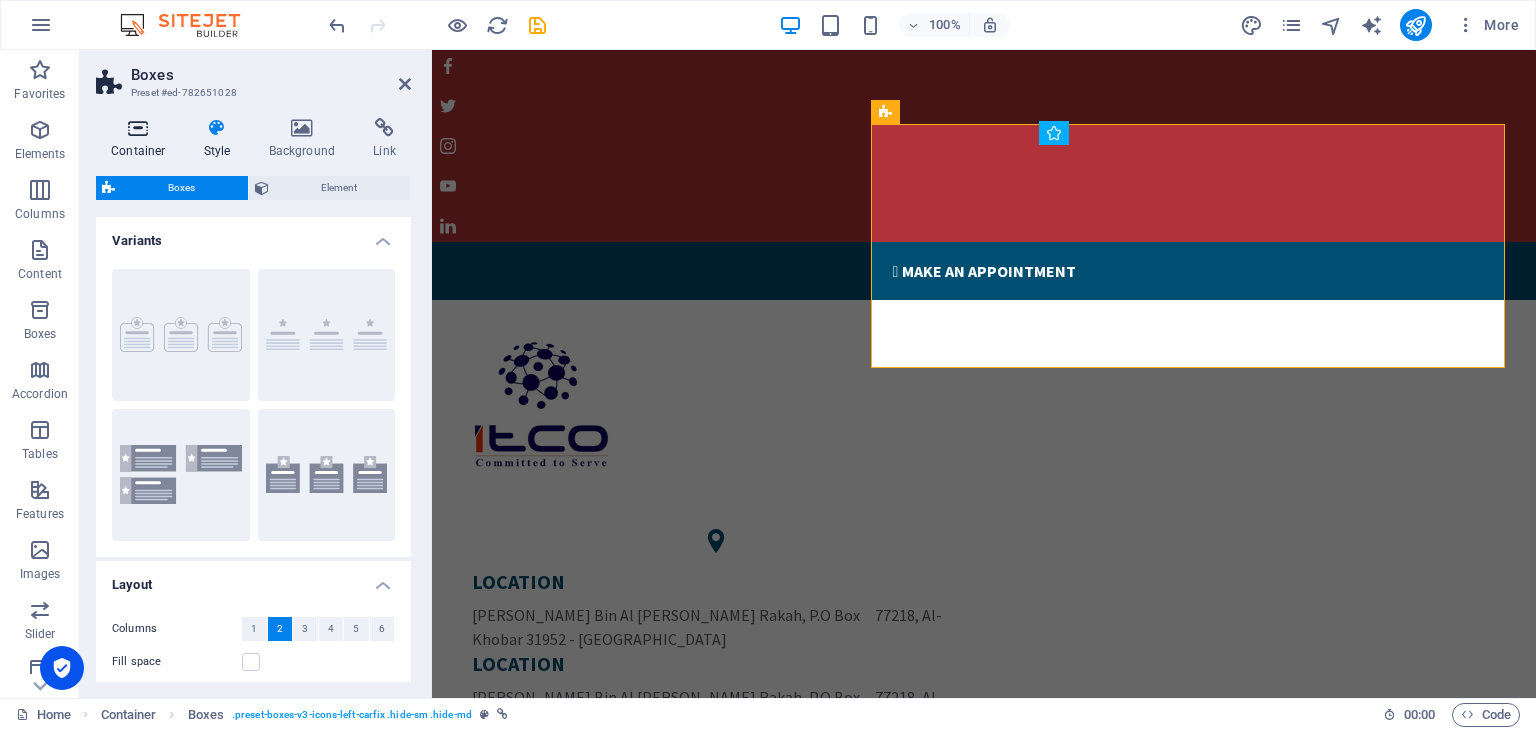 click on "Container" at bounding box center (142, 139) 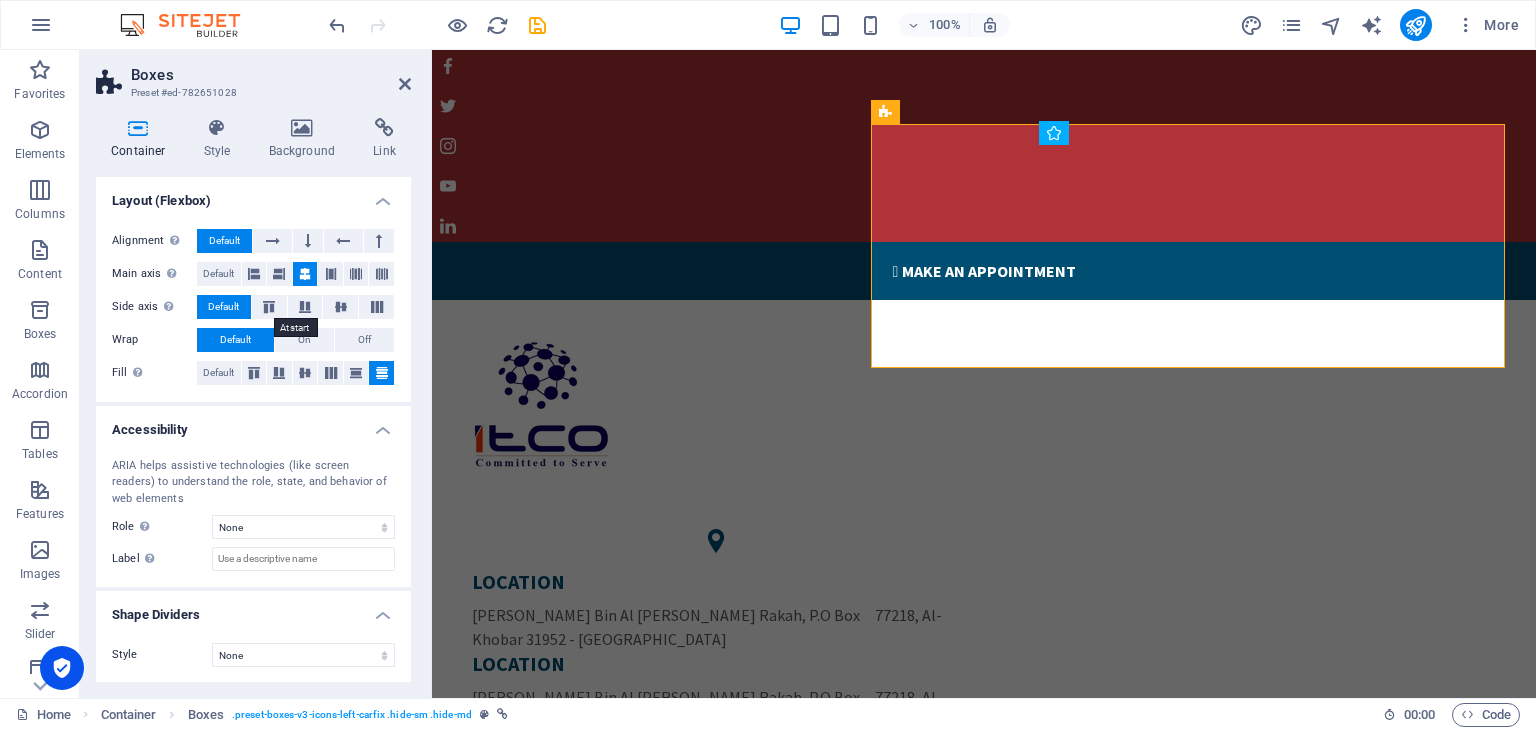 scroll, scrollTop: 0, scrollLeft: 0, axis: both 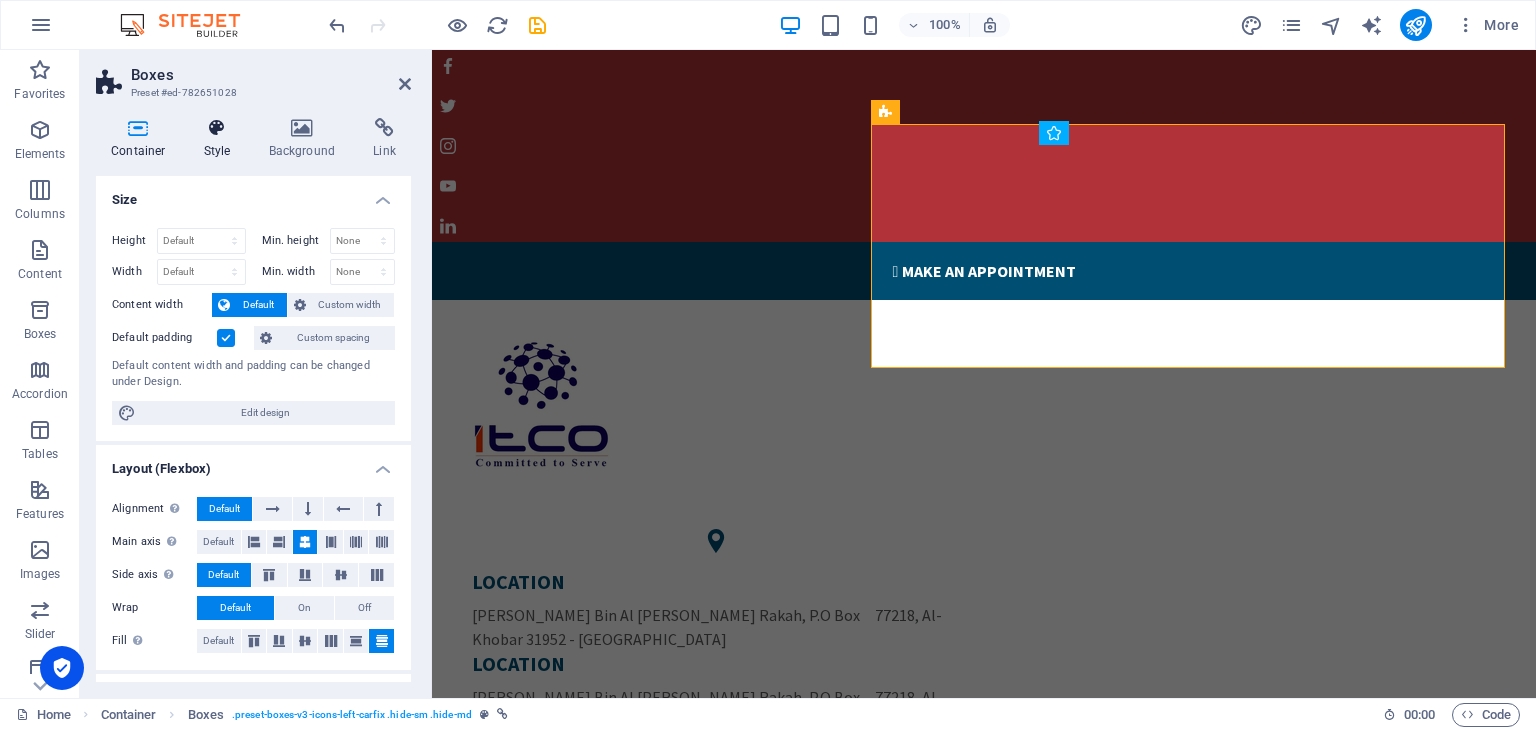 click at bounding box center (217, 128) 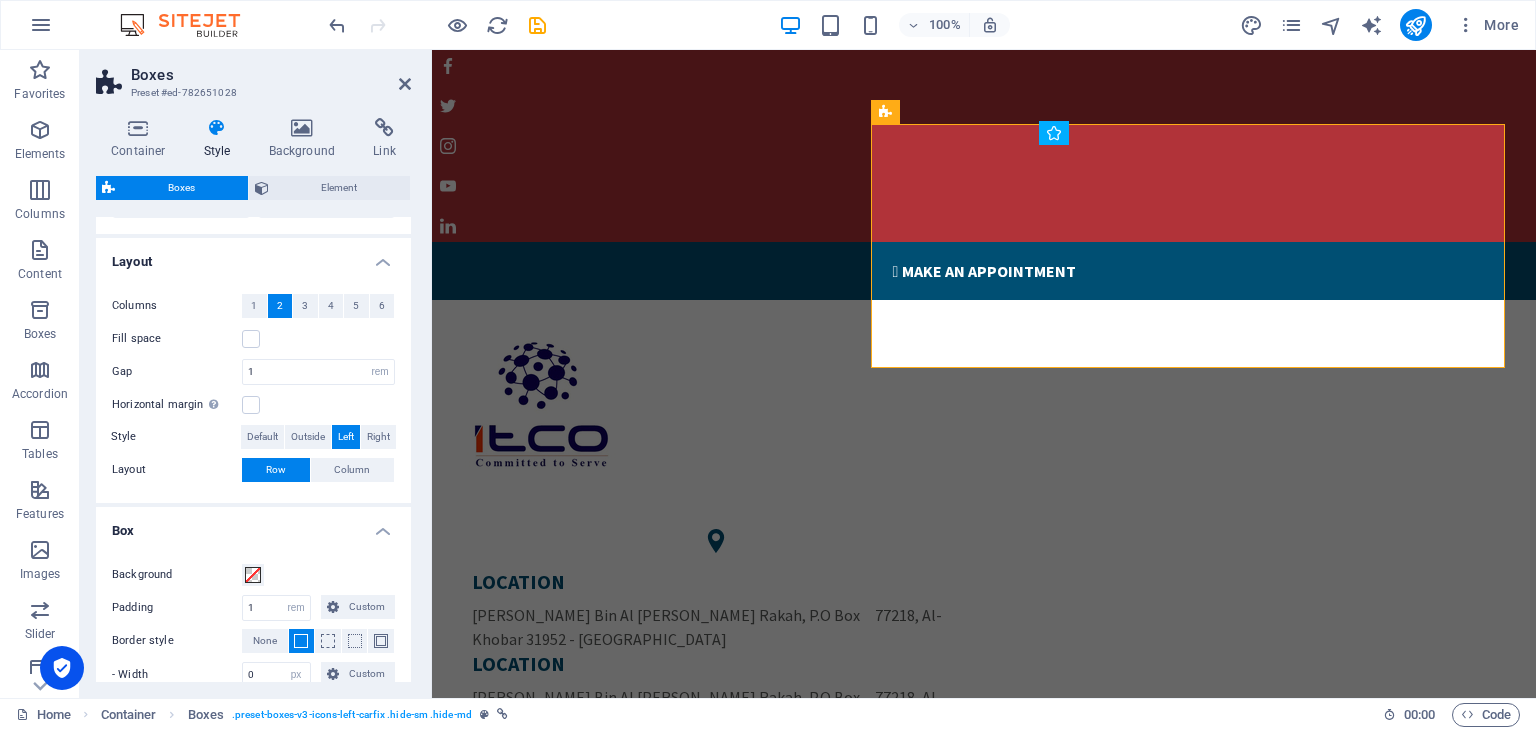 scroll, scrollTop: 328, scrollLeft: 0, axis: vertical 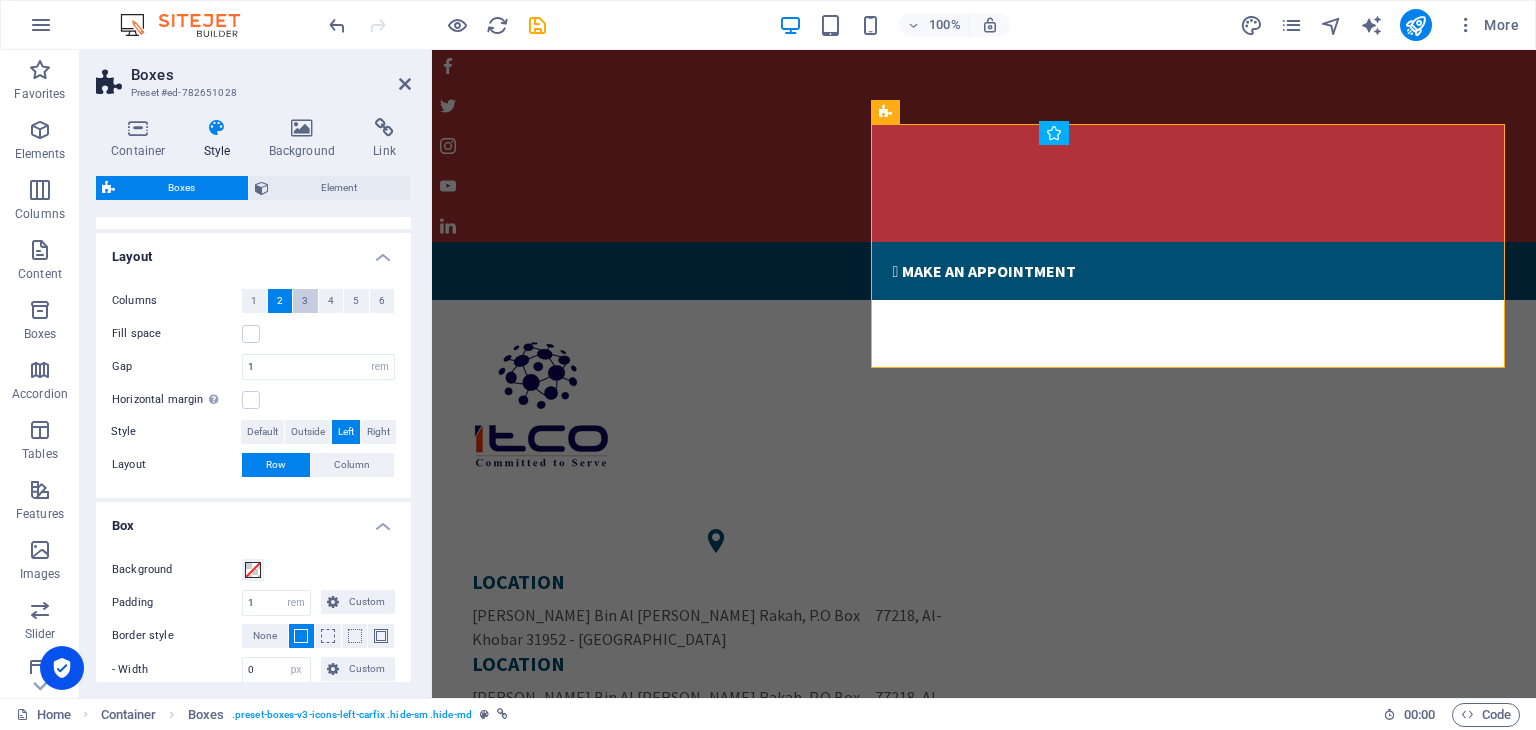 click on "3" at bounding box center [305, 301] 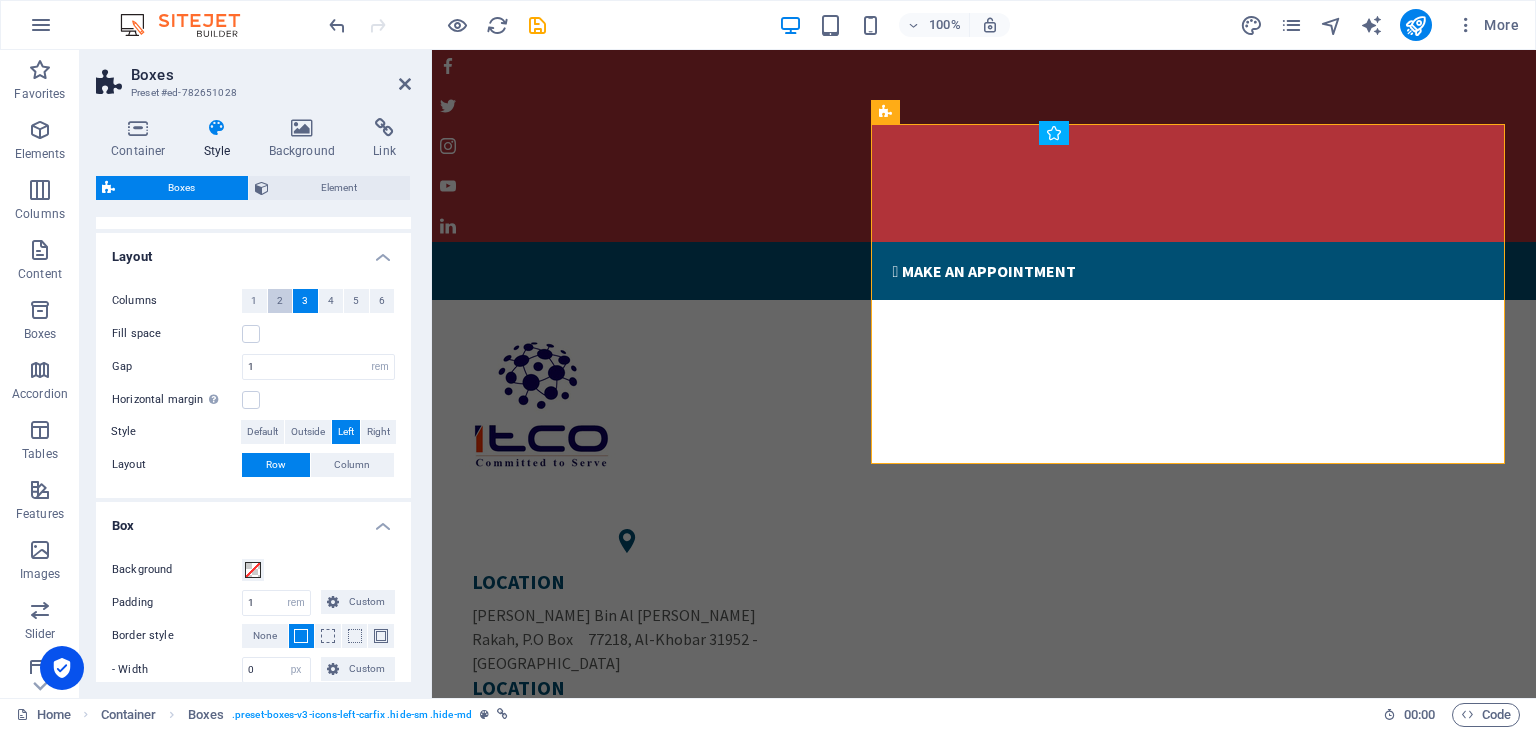 click on "2" at bounding box center [280, 301] 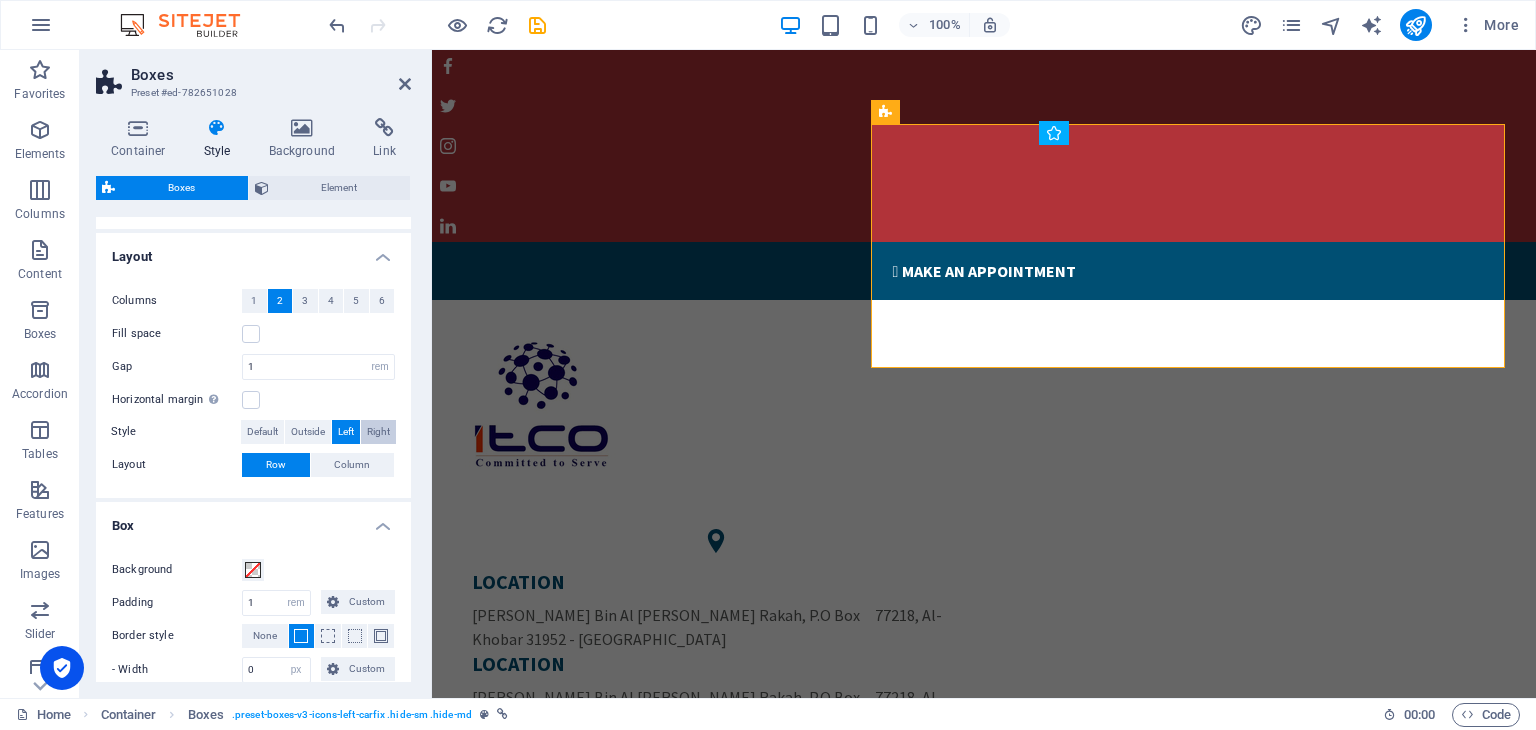 click on "Right" at bounding box center (378, 432) 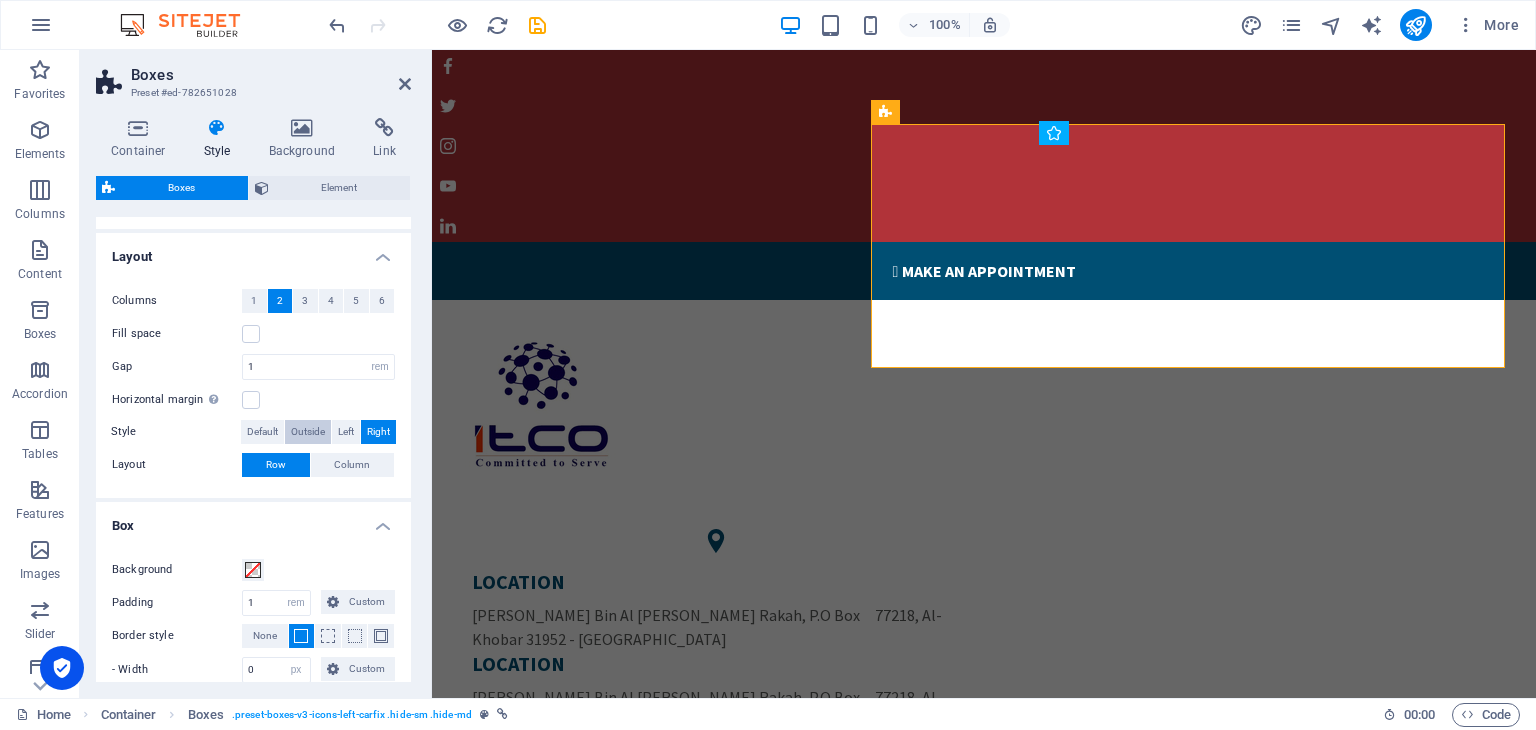 click on "Outside" at bounding box center (308, 432) 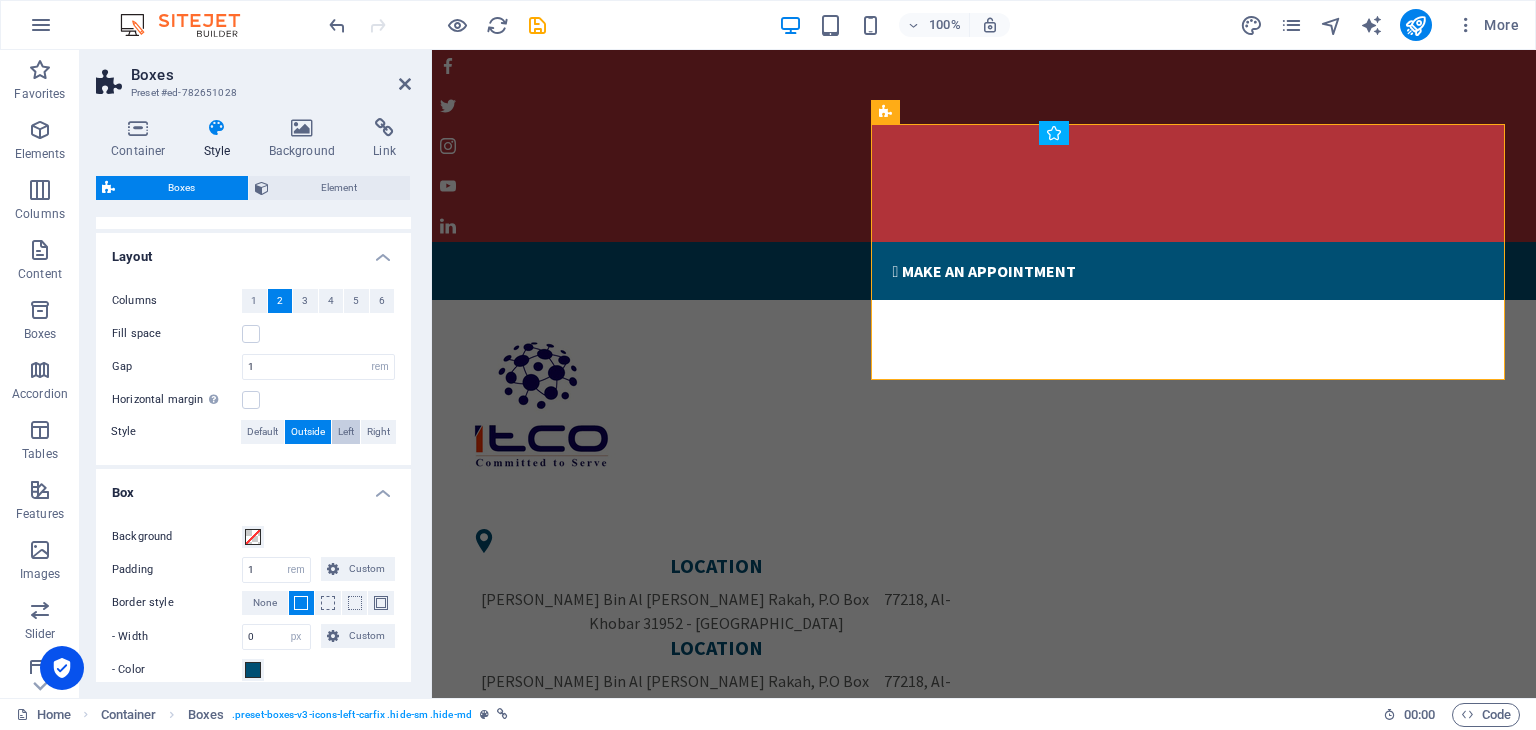 click on "Left" at bounding box center [346, 432] 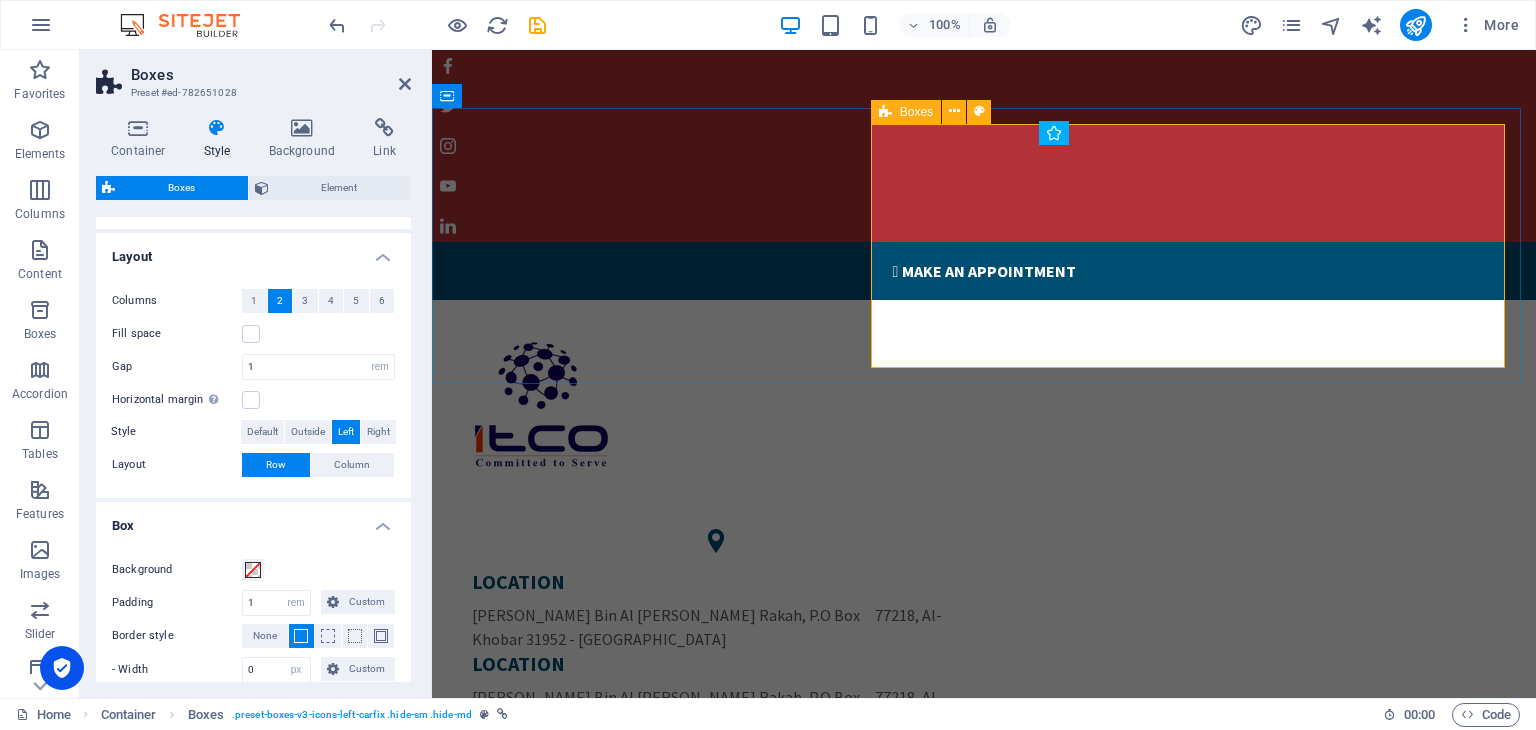 click on "LOCATION Khalid Bin Al Walid Rakah, P.O Box     77218, Al-Khobar 31952 - Kingdom of Saudi Arabia LOCATION Khalid Bin Al Walid Rakah, P.O Box     77218, Al-Khobar 31952 - Kingdom of Saudi Arabia" at bounding box center (984, 639) 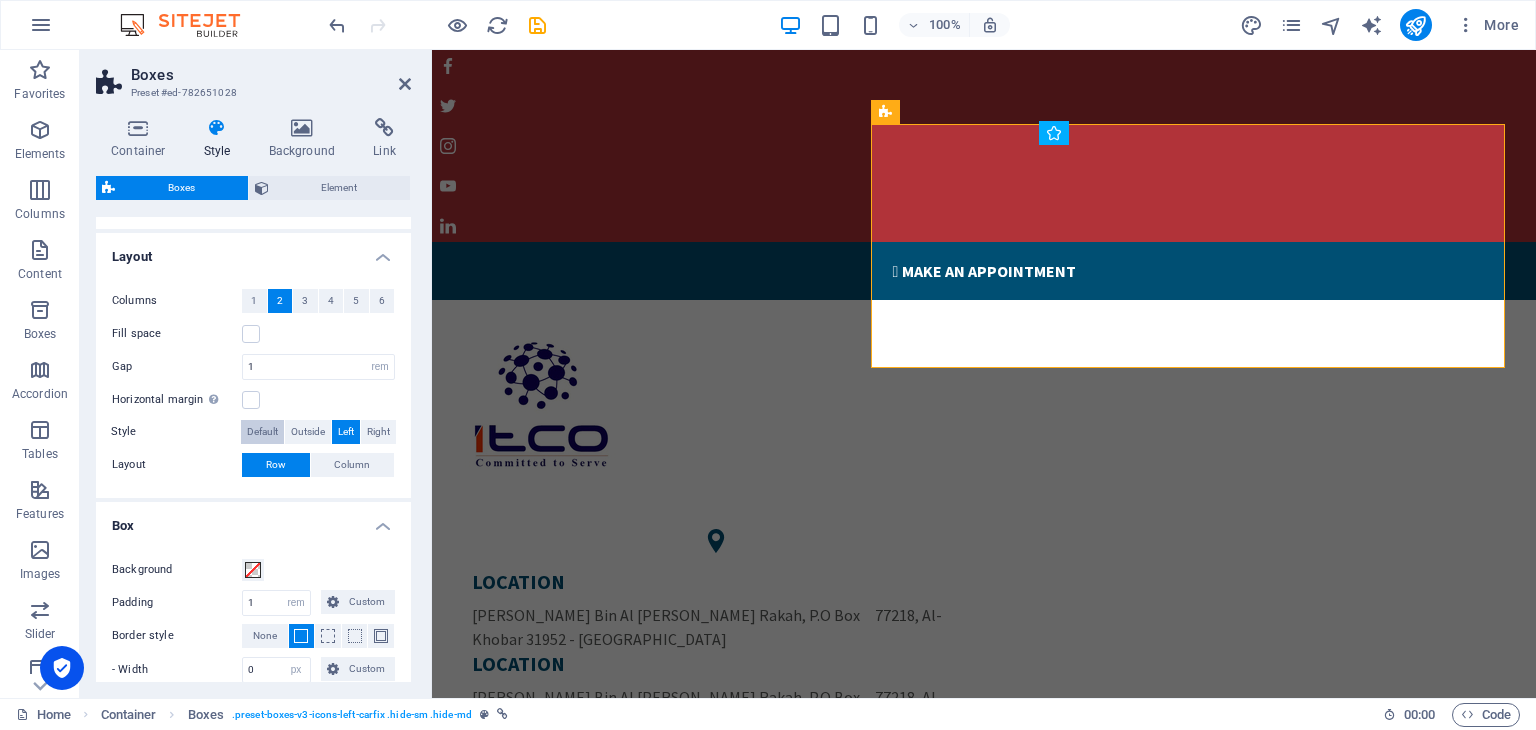 click on "Default" at bounding box center [262, 432] 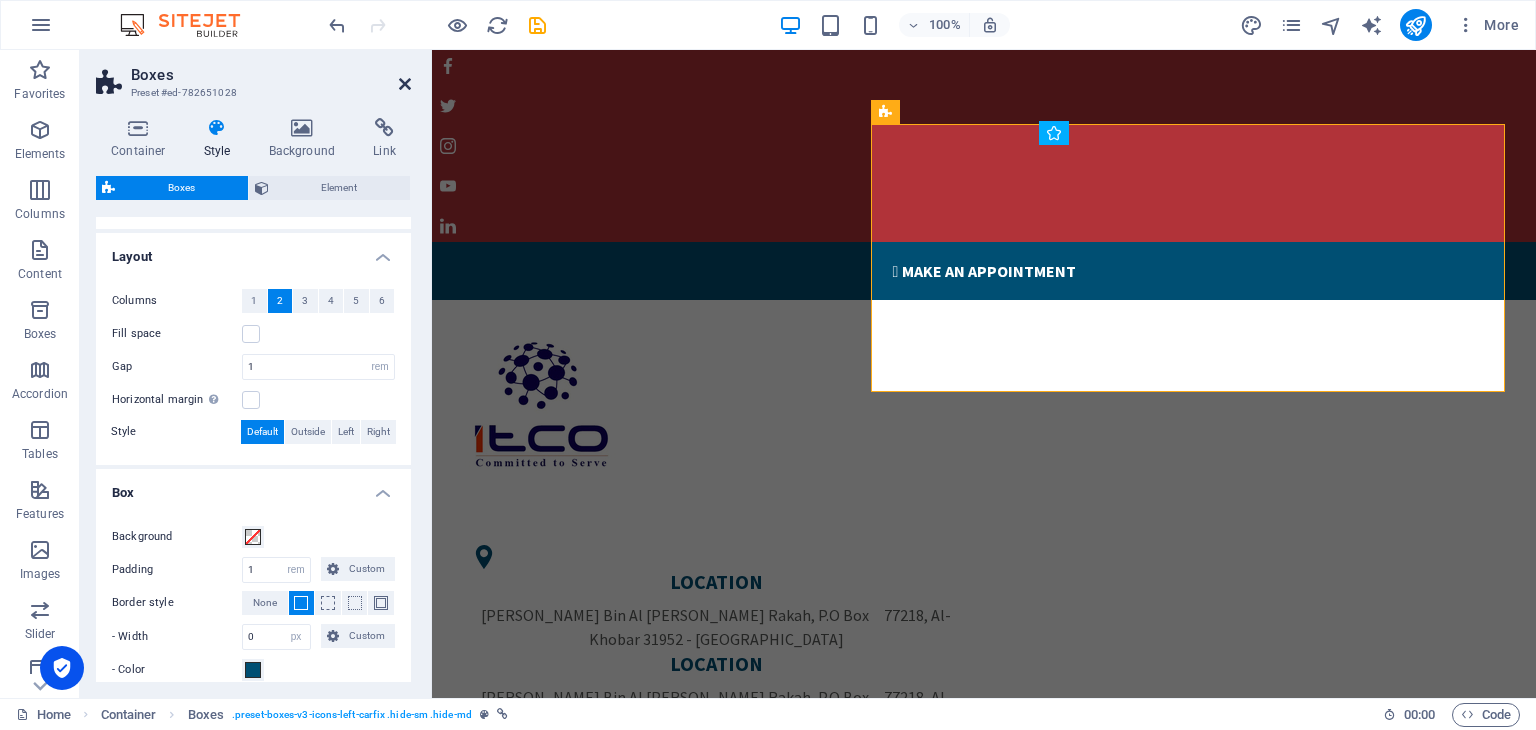 click at bounding box center (405, 84) 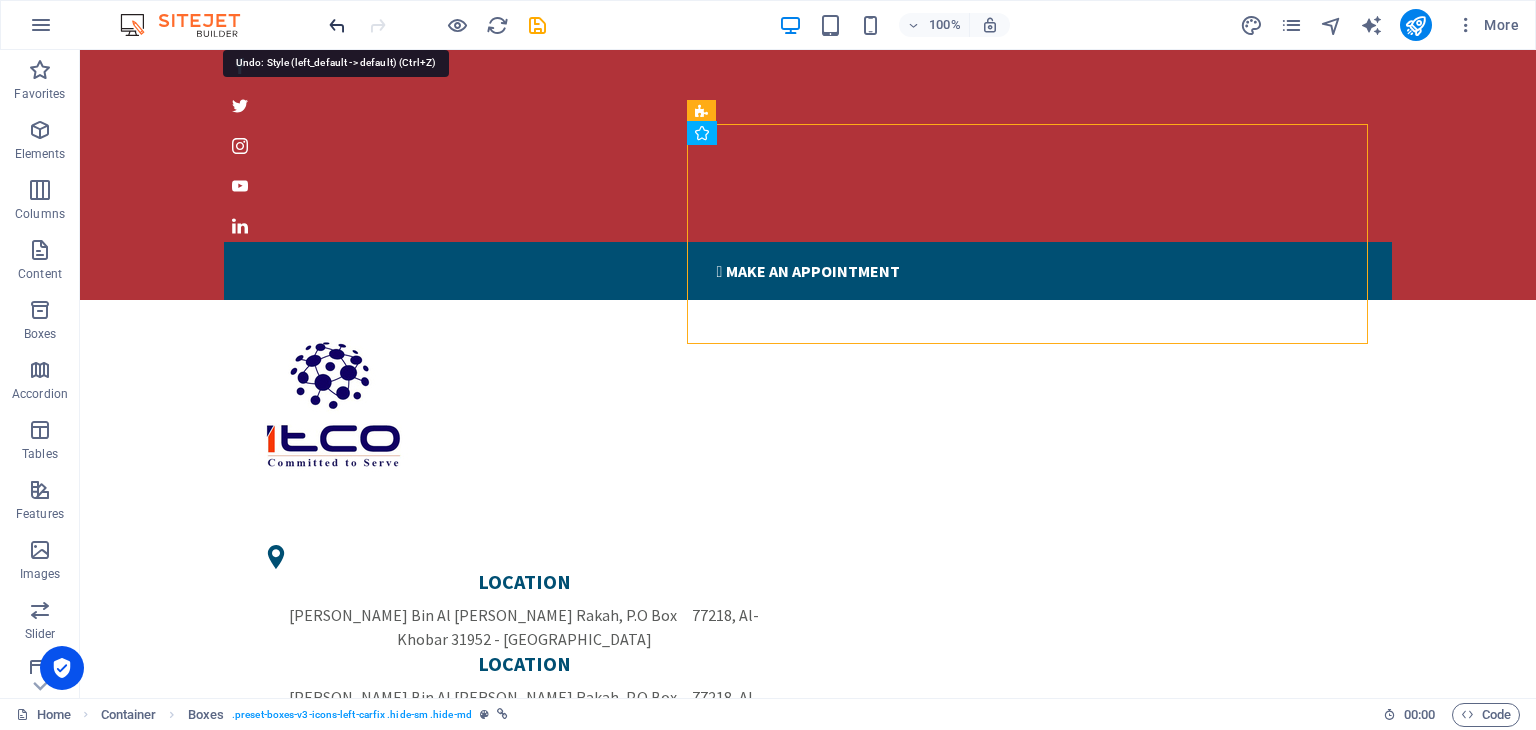 click at bounding box center (337, 25) 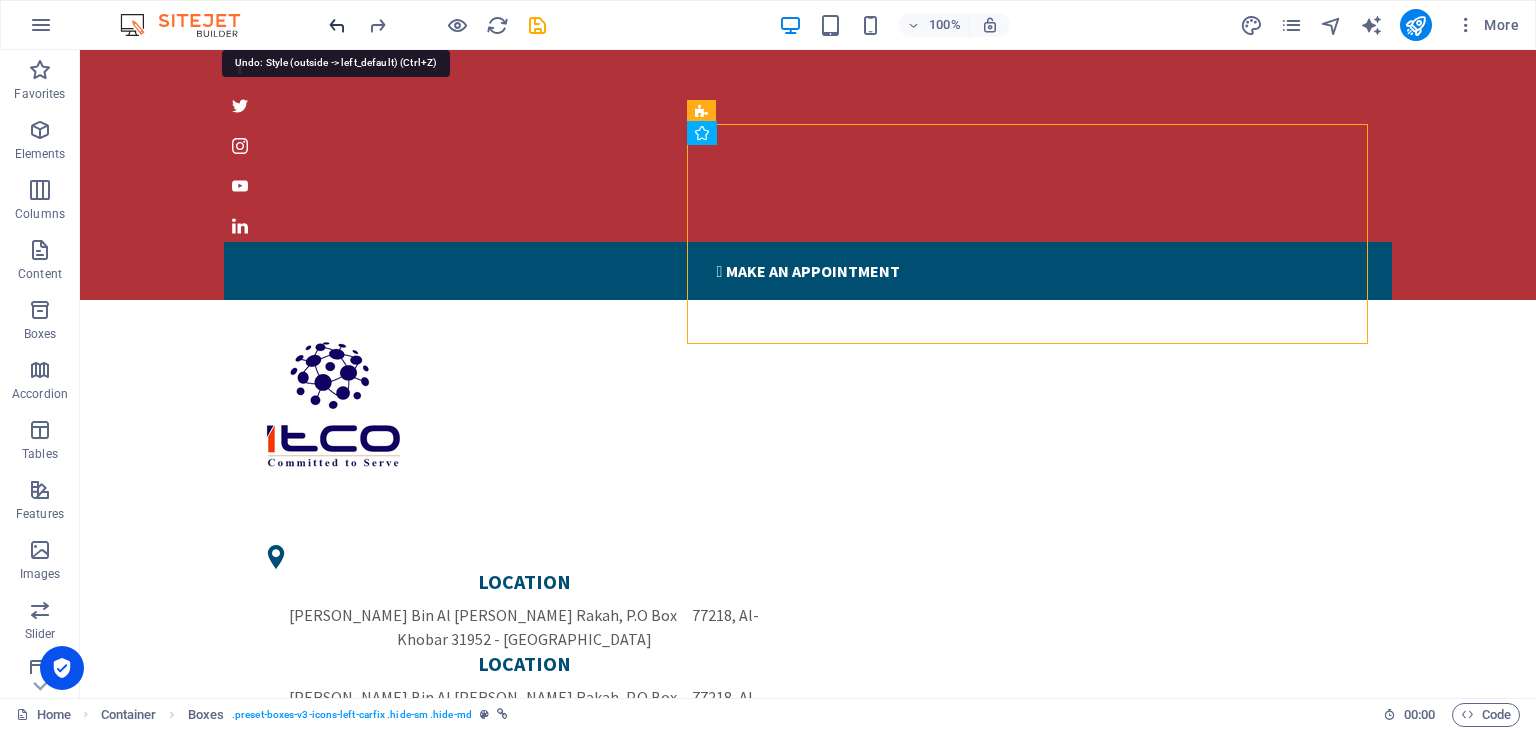 click at bounding box center [337, 25] 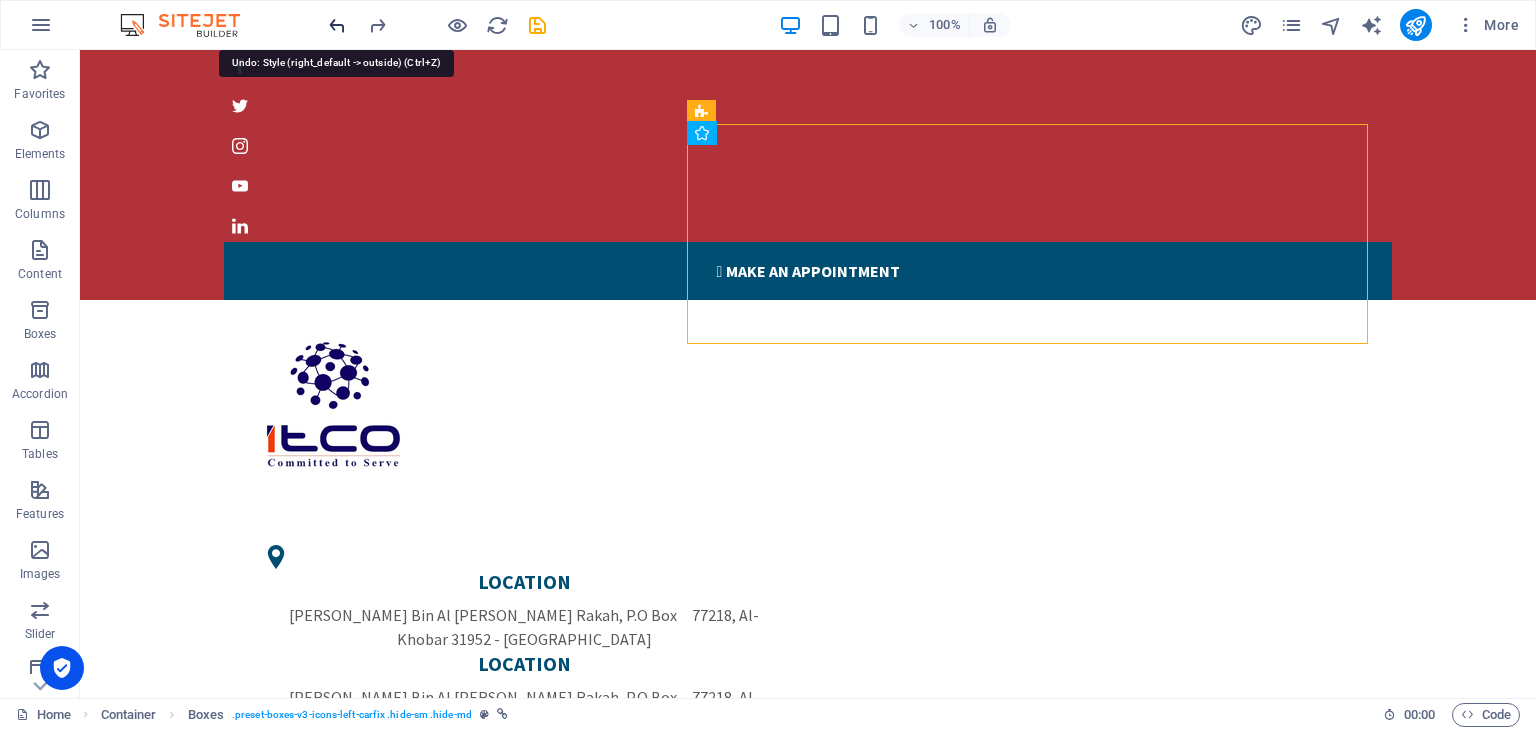 click at bounding box center (337, 25) 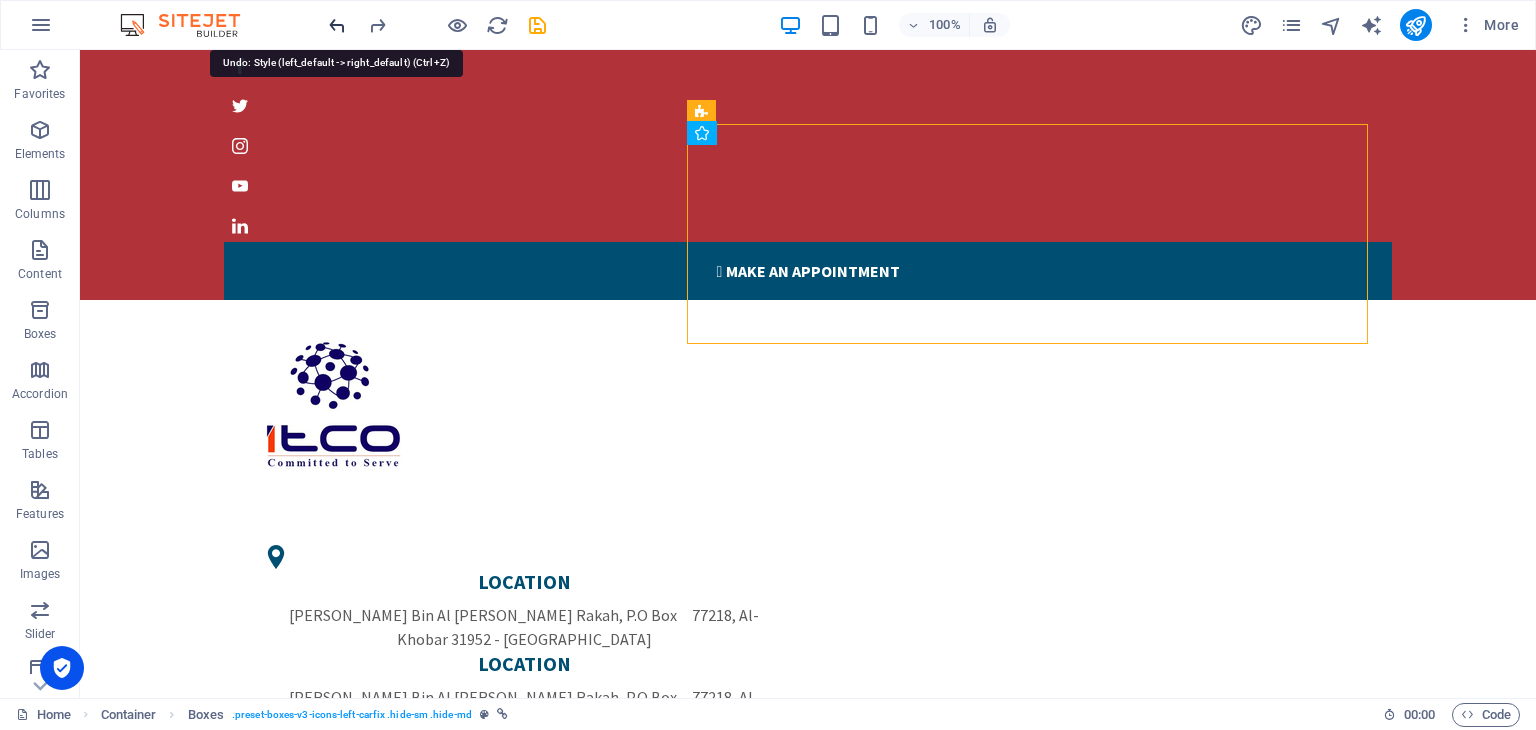 click at bounding box center (337, 25) 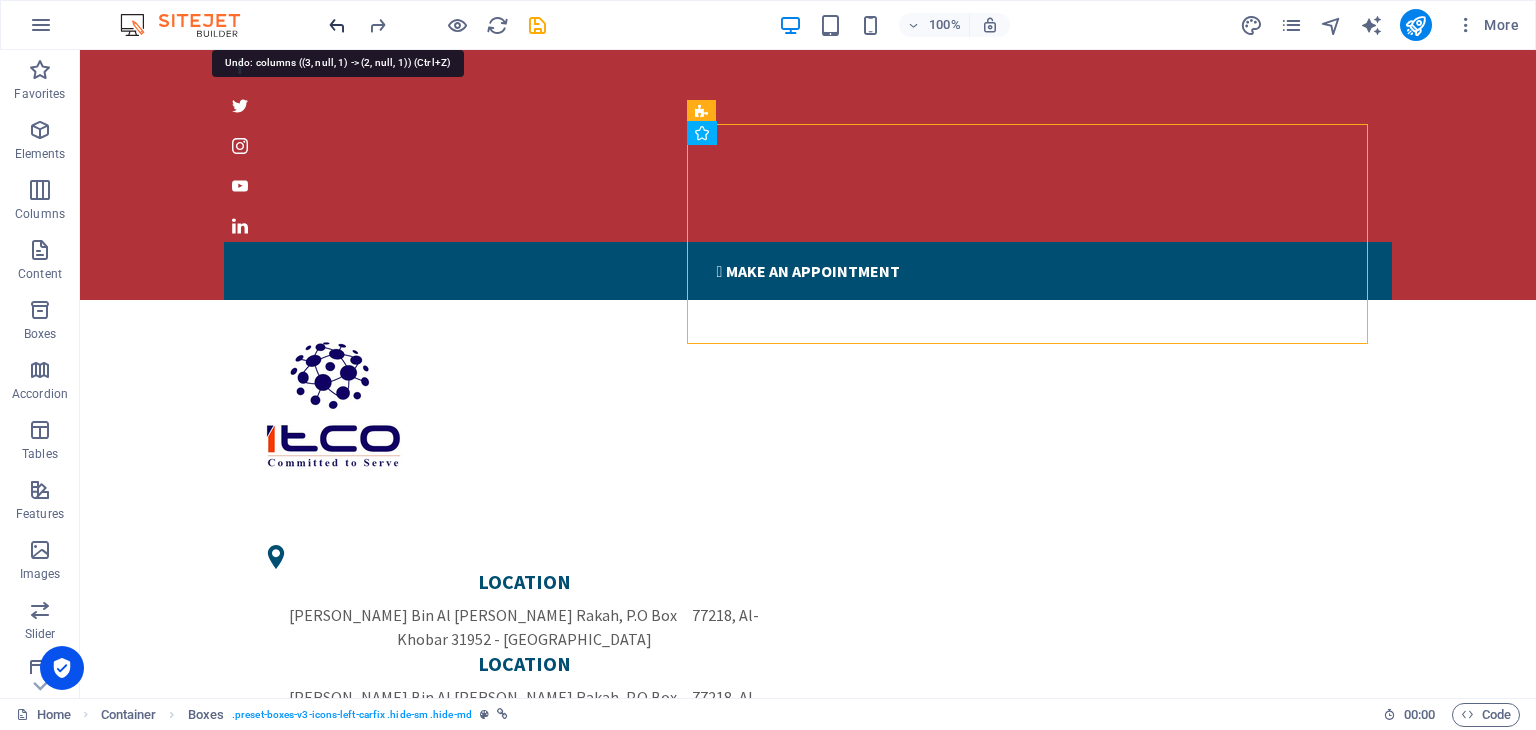 click at bounding box center (337, 25) 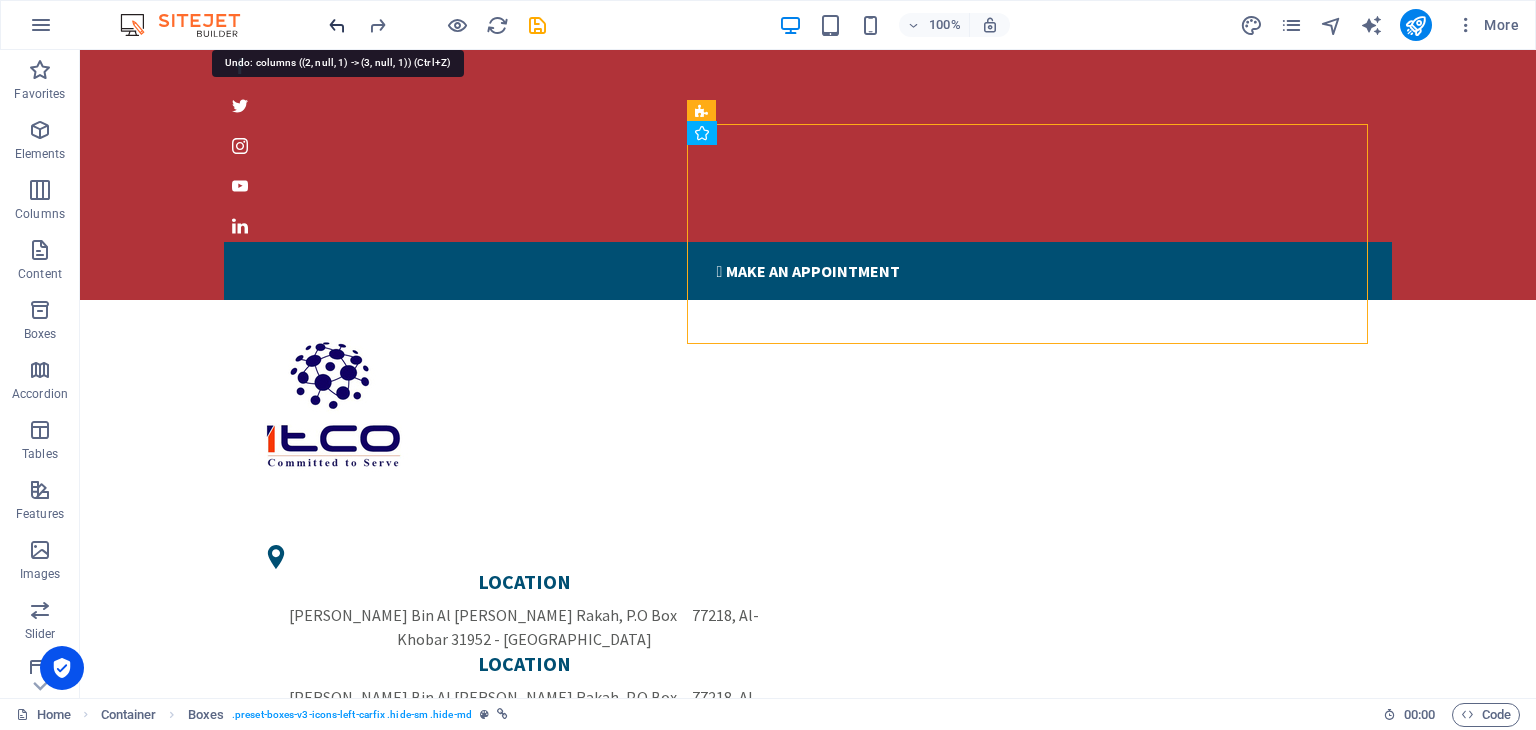 click at bounding box center [337, 25] 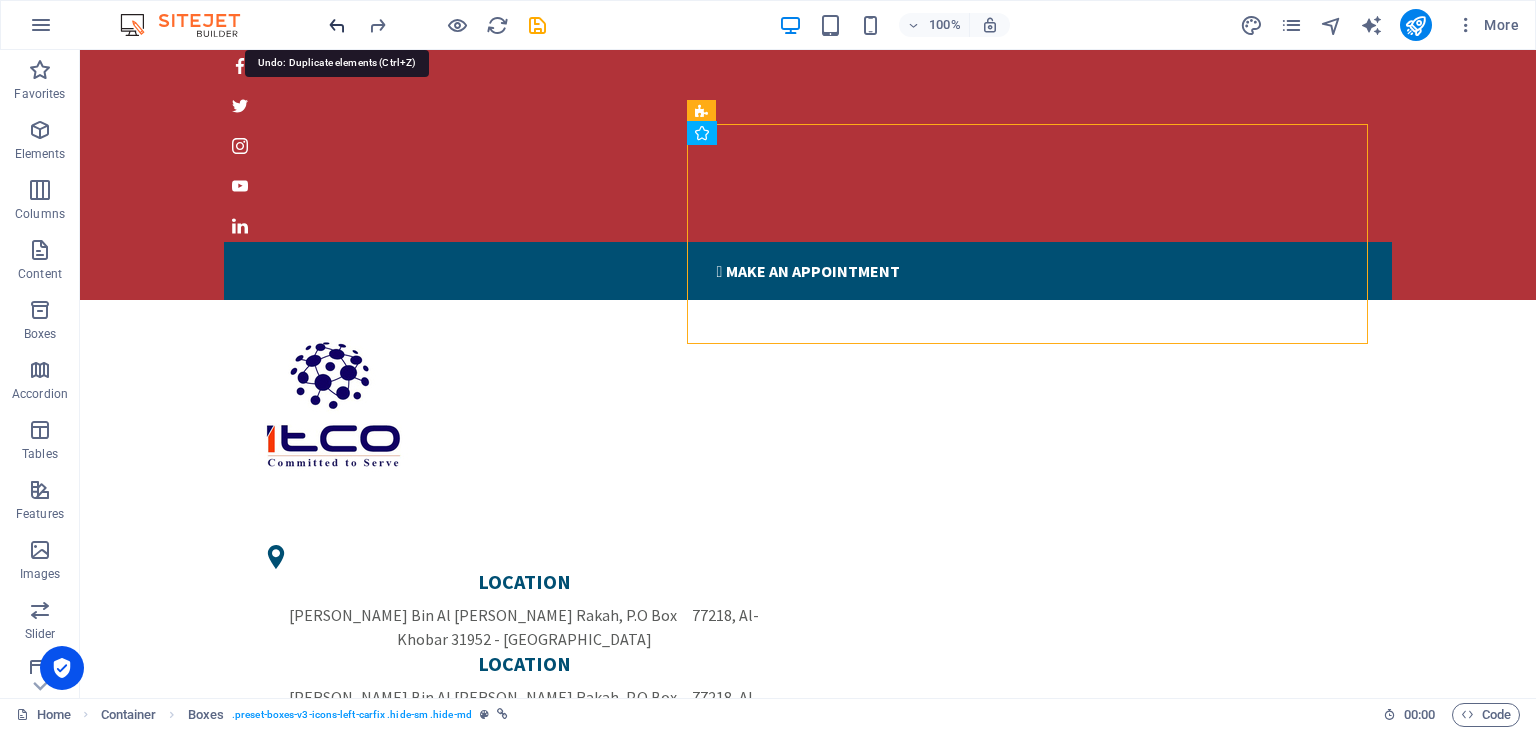 click at bounding box center (337, 25) 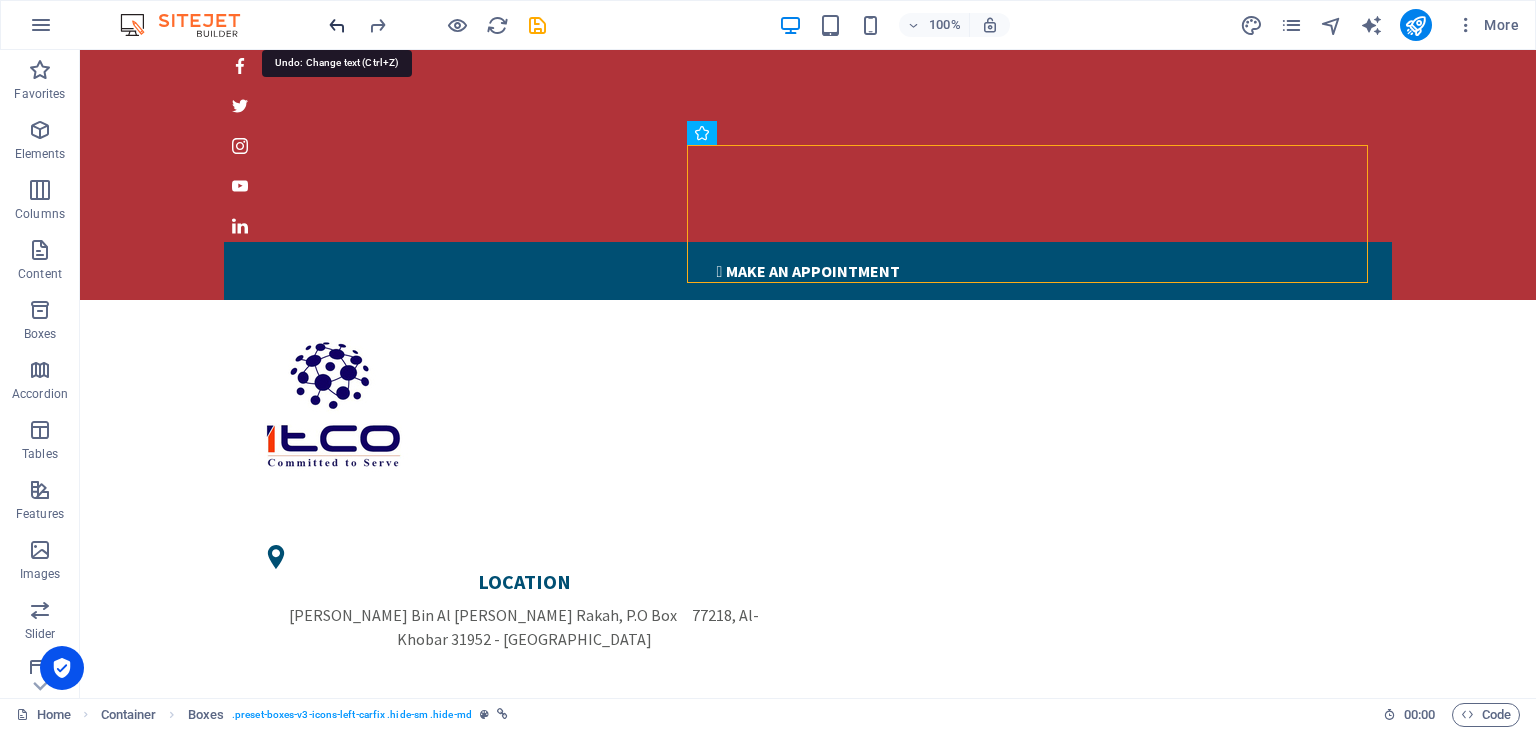 click at bounding box center (337, 25) 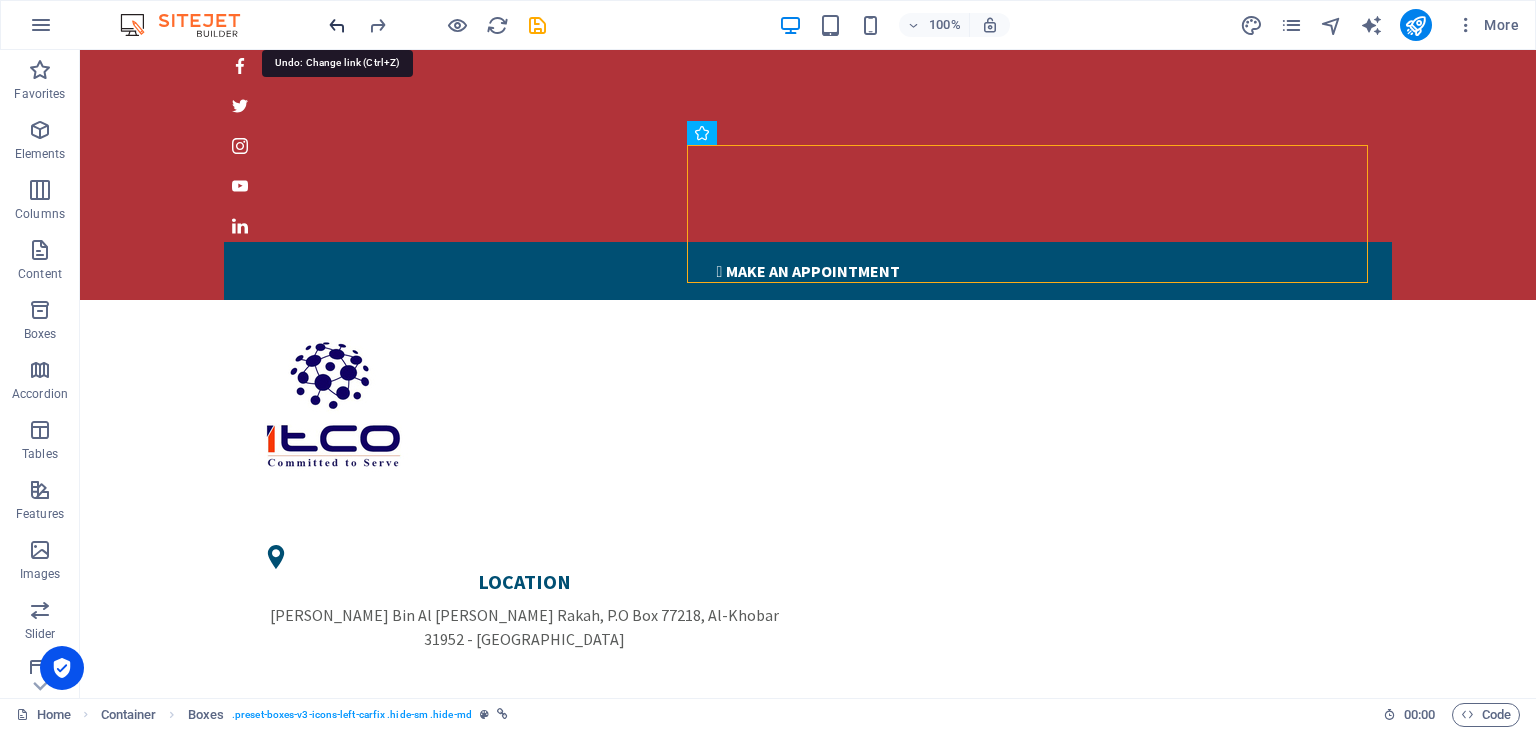 click at bounding box center [337, 25] 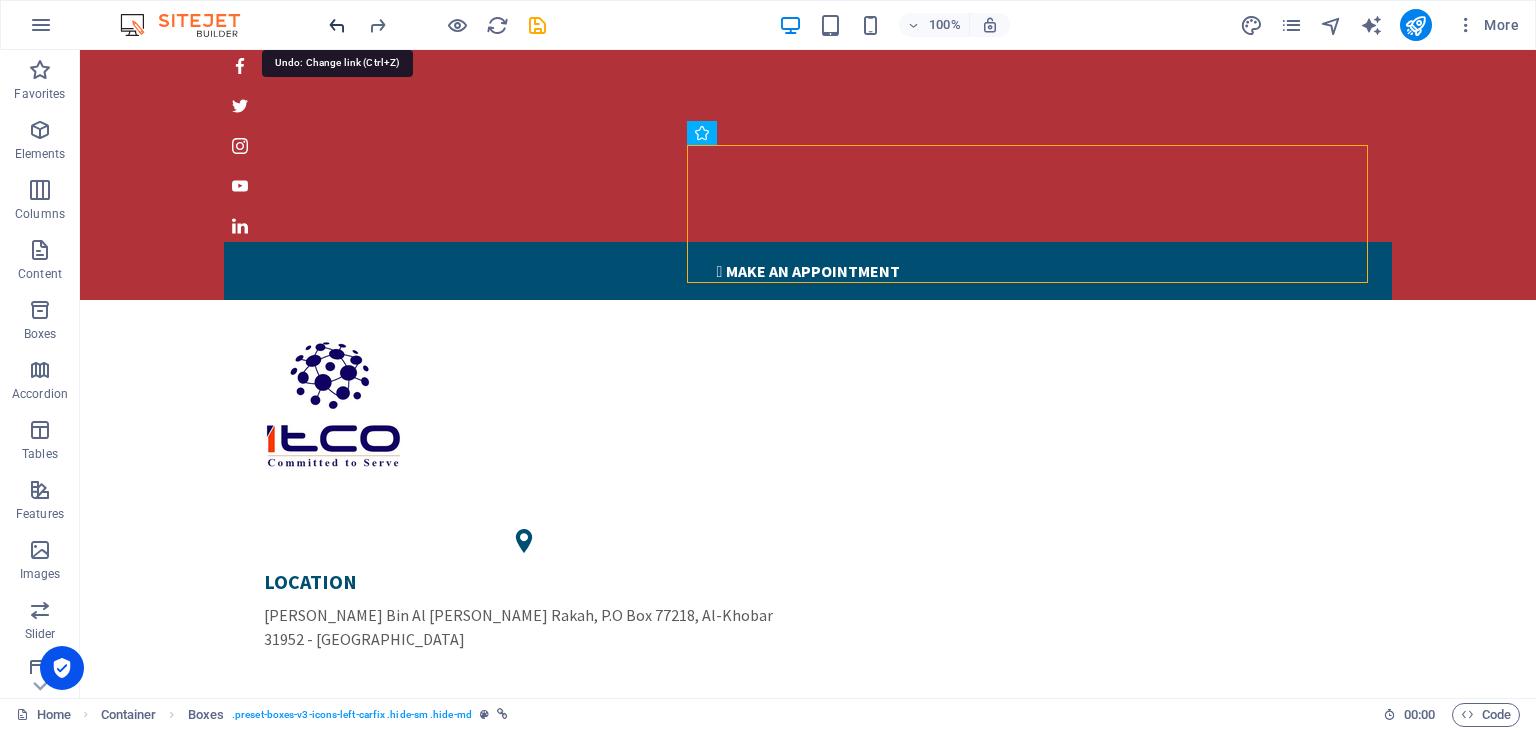 click at bounding box center [337, 25] 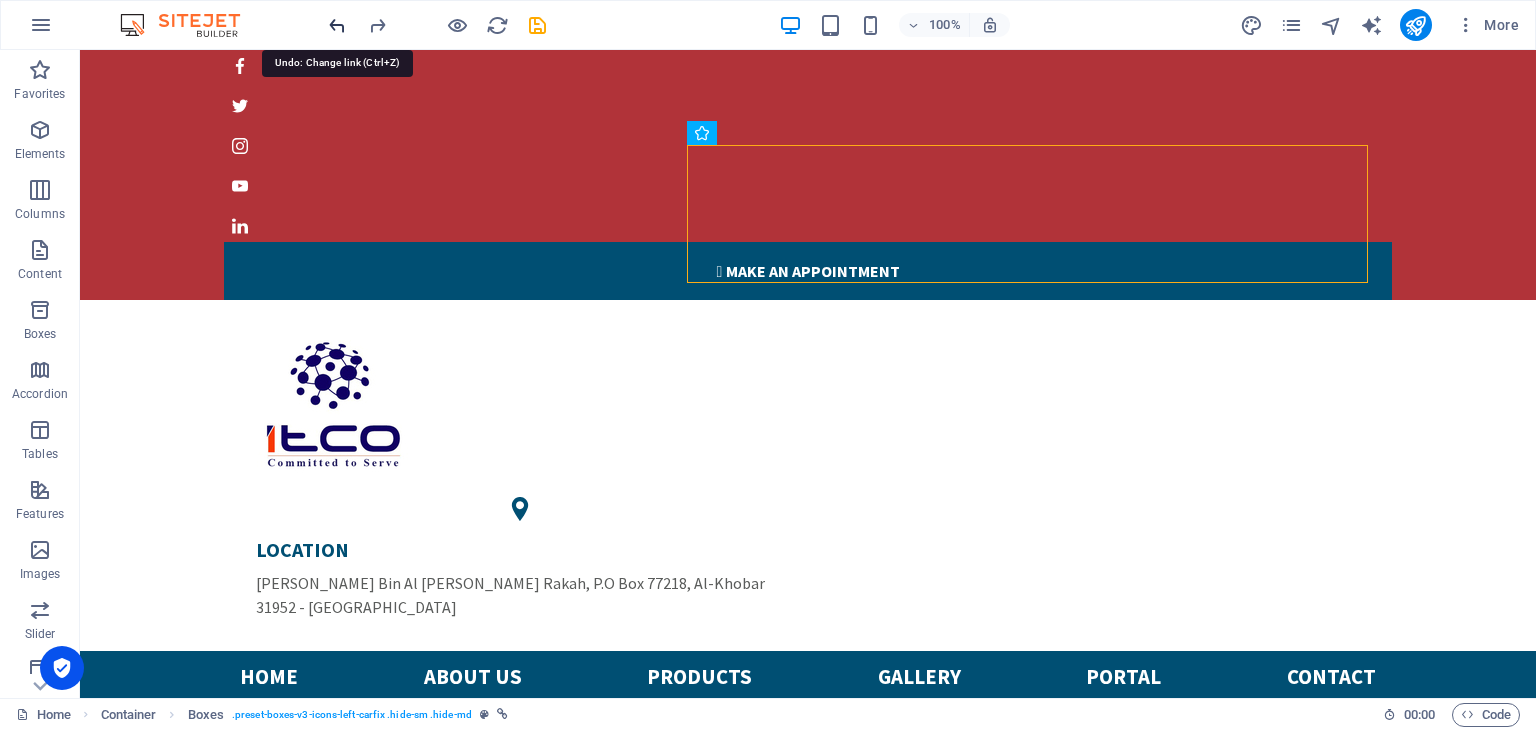 click at bounding box center [337, 25] 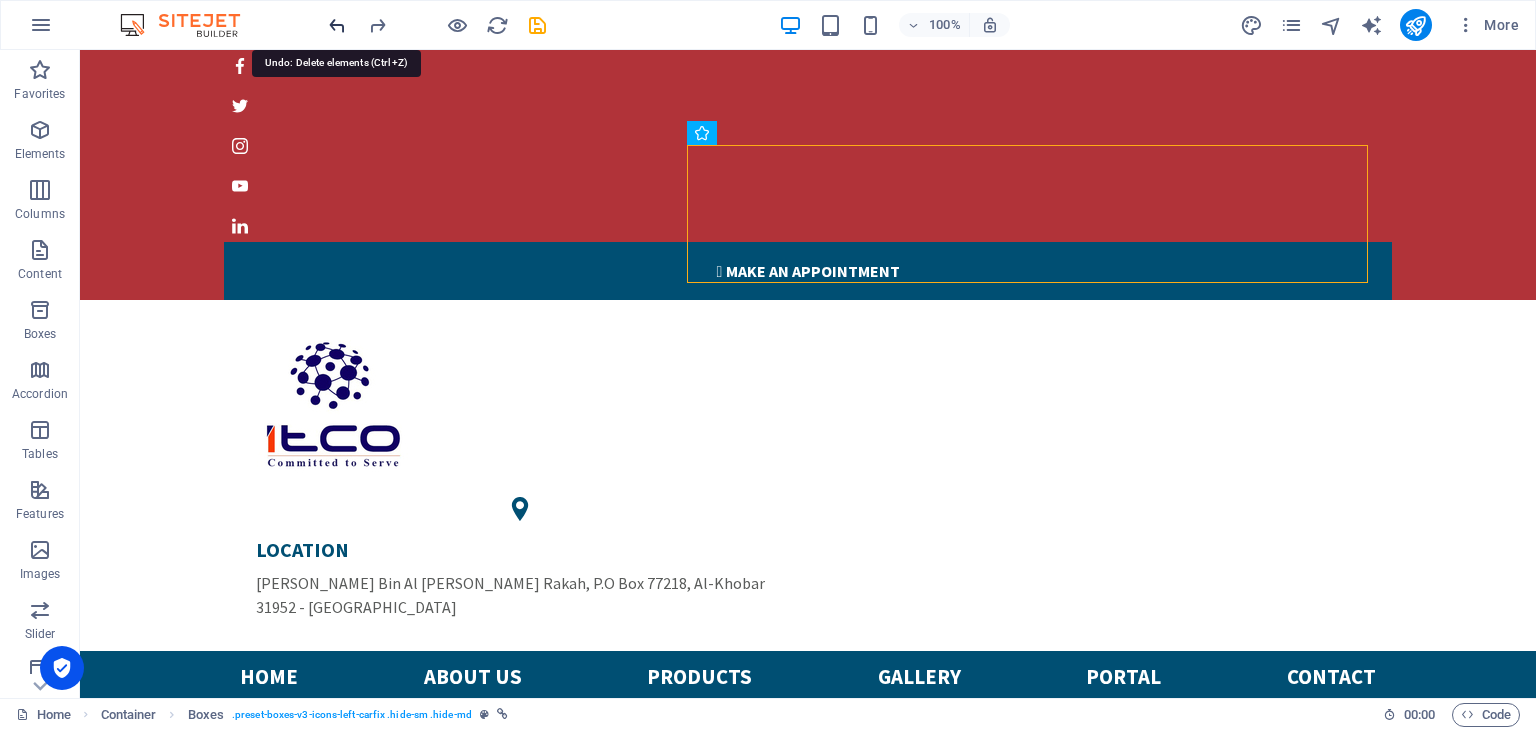 click at bounding box center (337, 25) 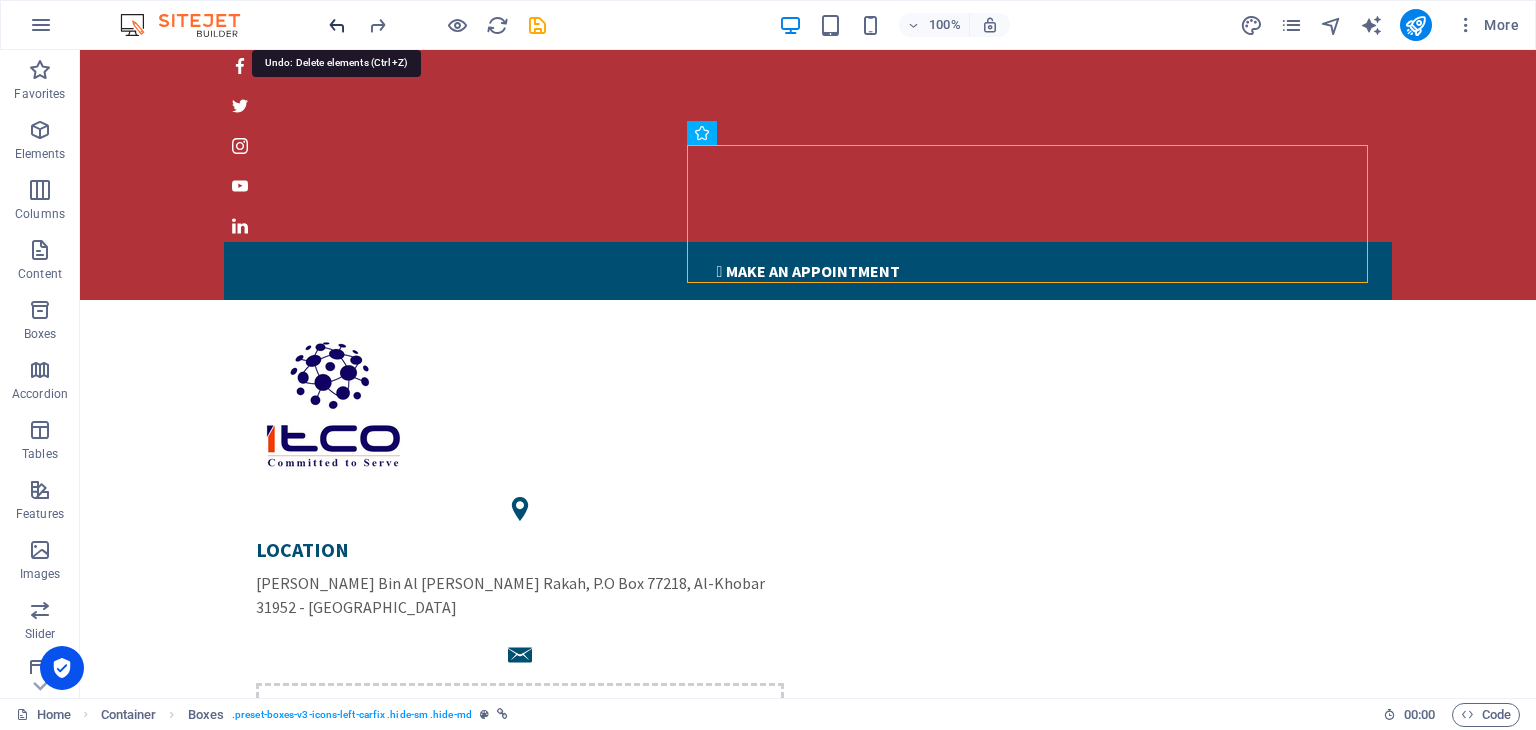 click at bounding box center (337, 25) 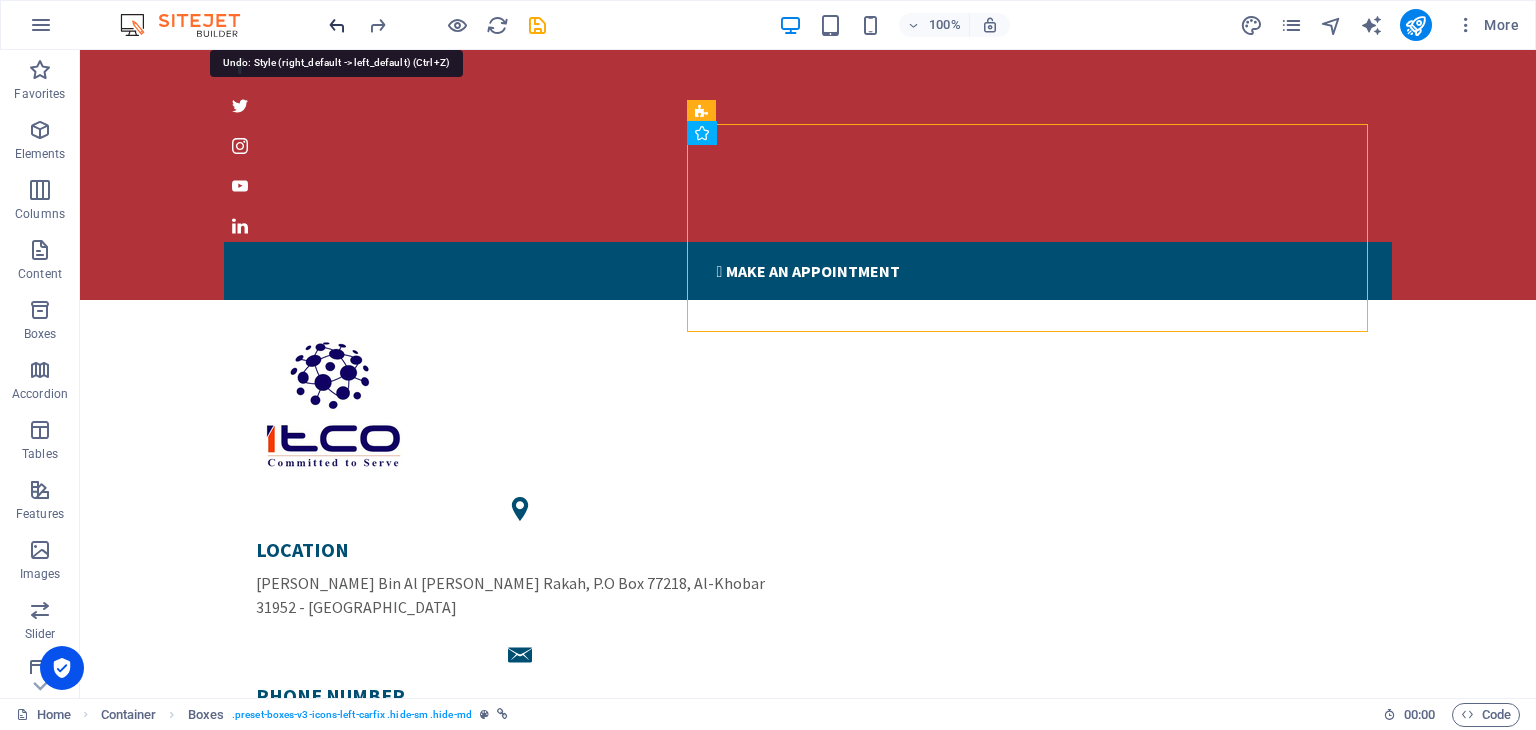 click at bounding box center (337, 25) 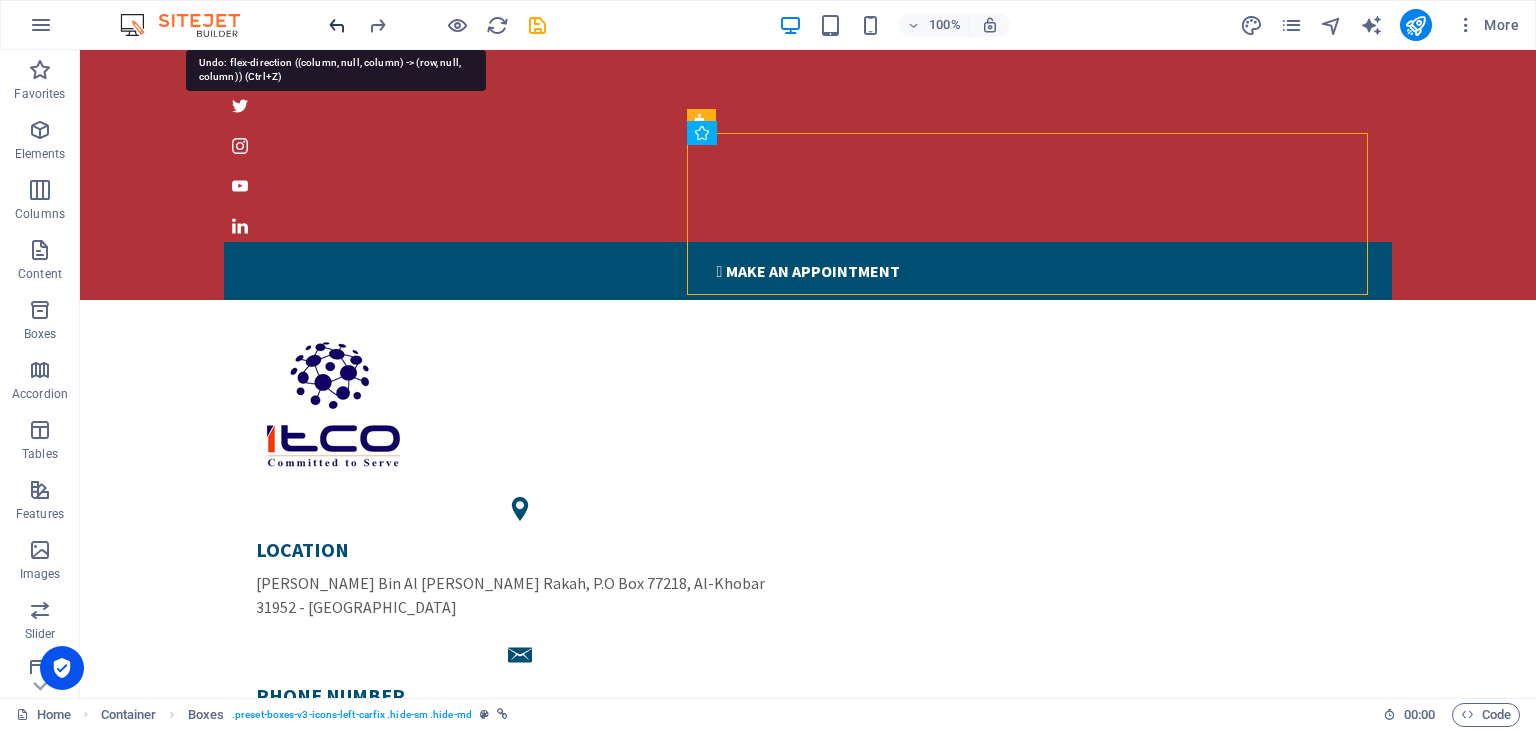 click at bounding box center (337, 25) 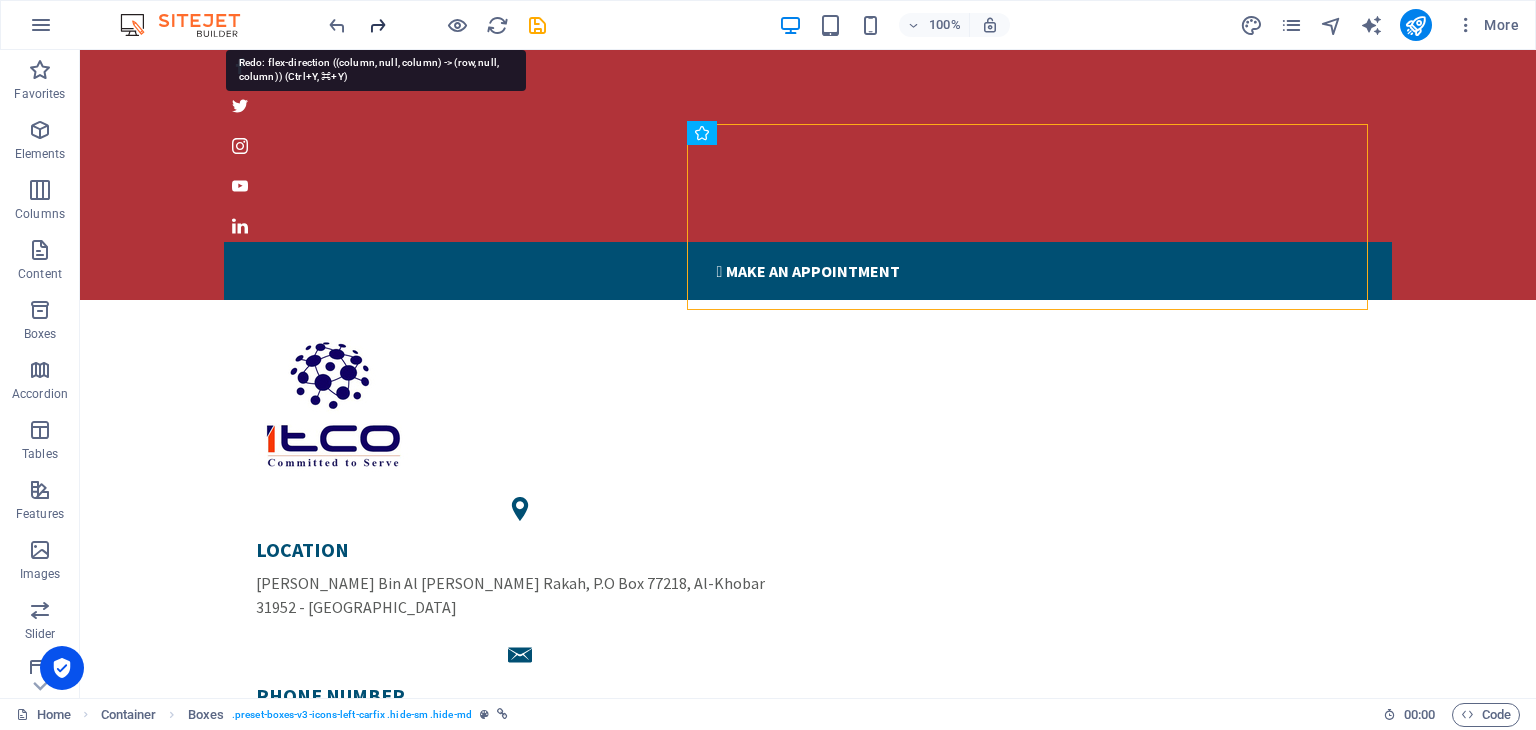 click at bounding box center (377, 25) 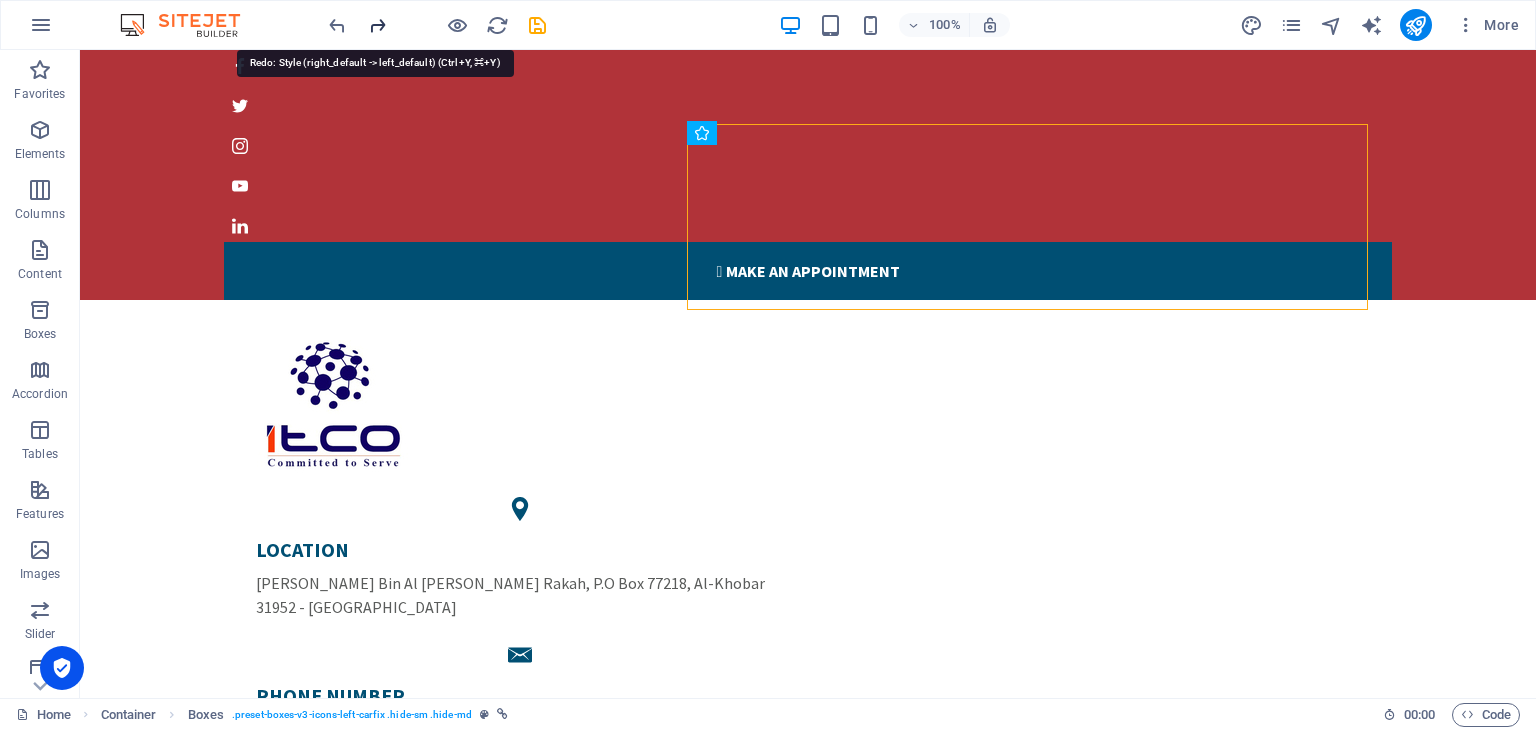 click at bounding box center (377, 25) 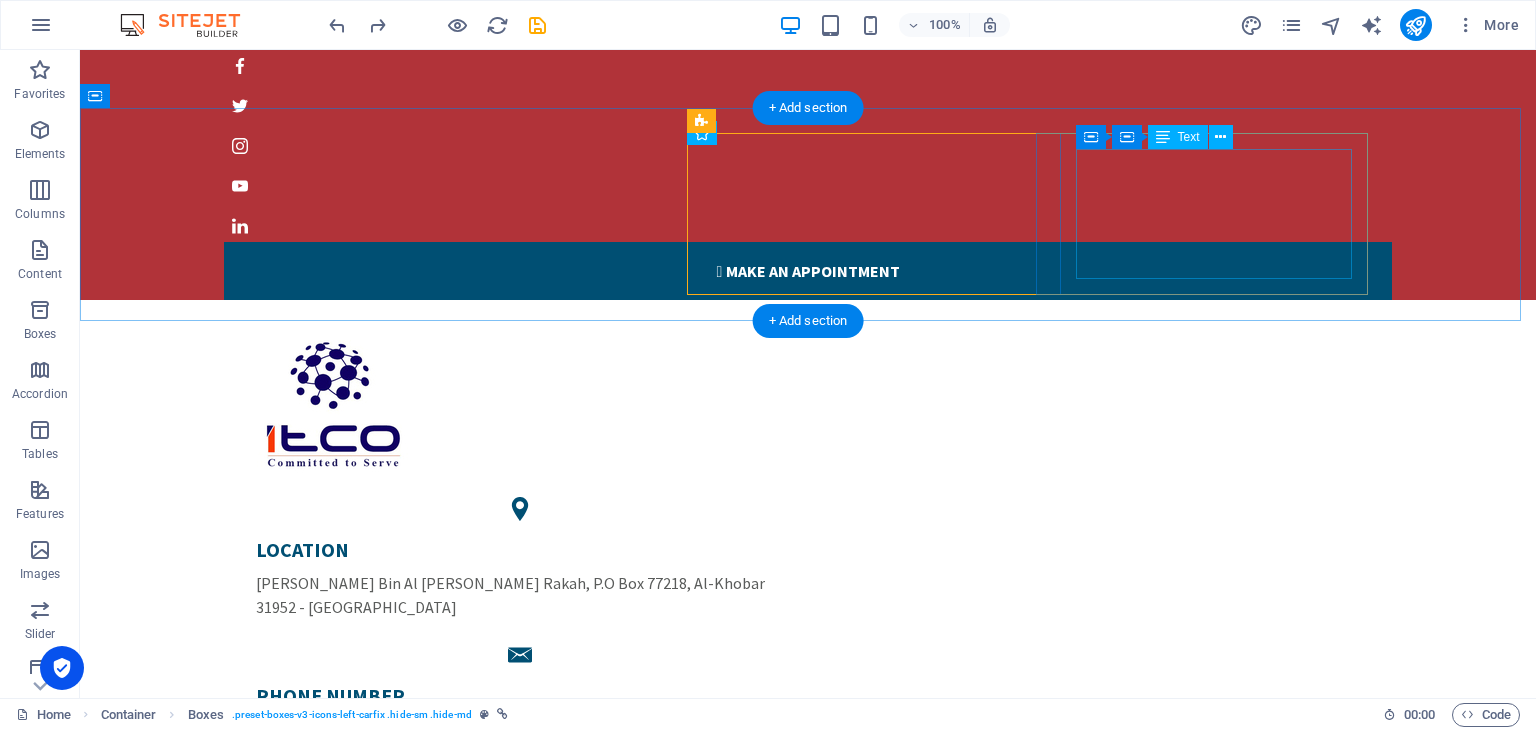 click on "PHONE NUMBER +966 13 834 45 22 +966 53 944 04 30 sales@itcoksa.com" at bounding box center (520, 748) 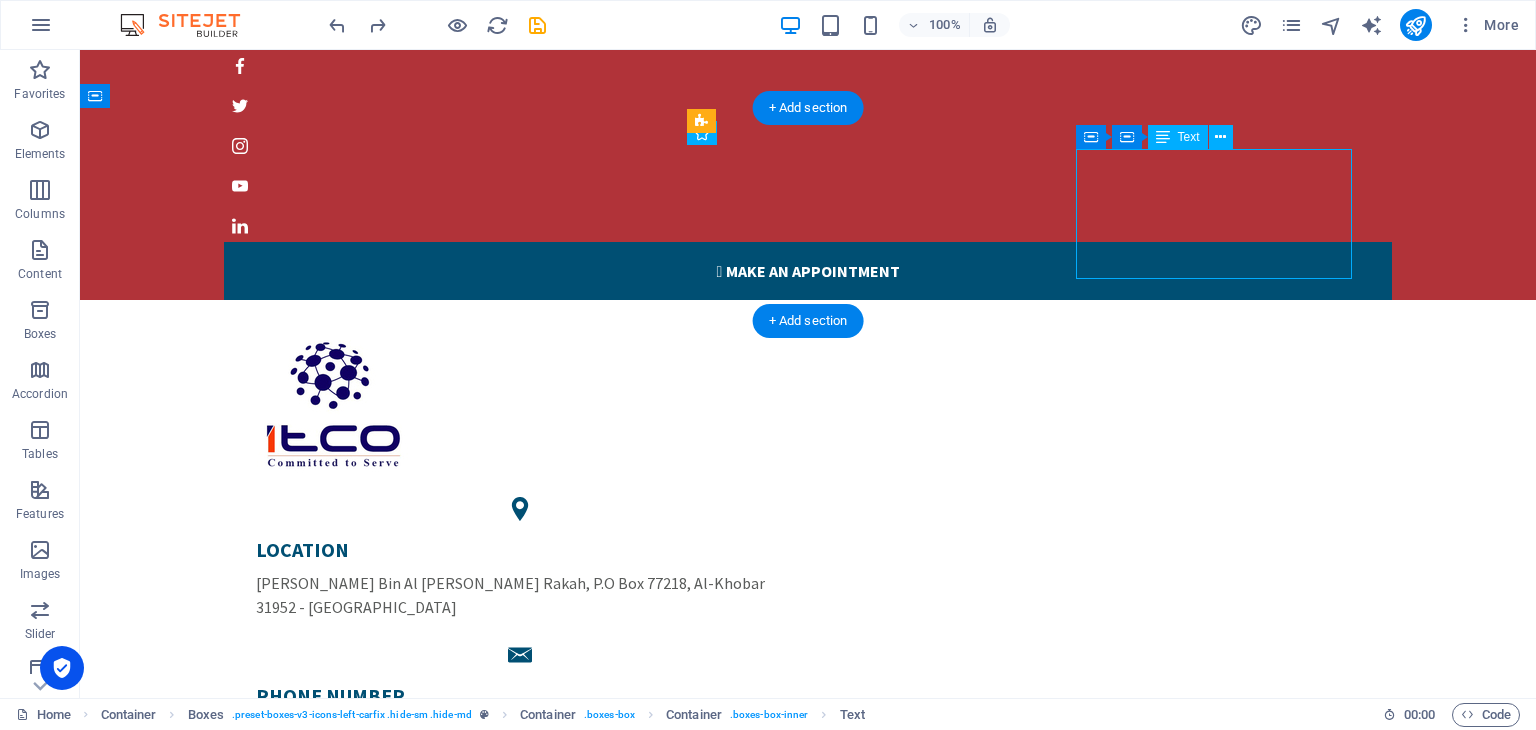 click on "PHONE NUMBER +966 13 834 45 22 +966 53 944 04 30 sales@itcoksa.com" at bounding box center [520, 748] 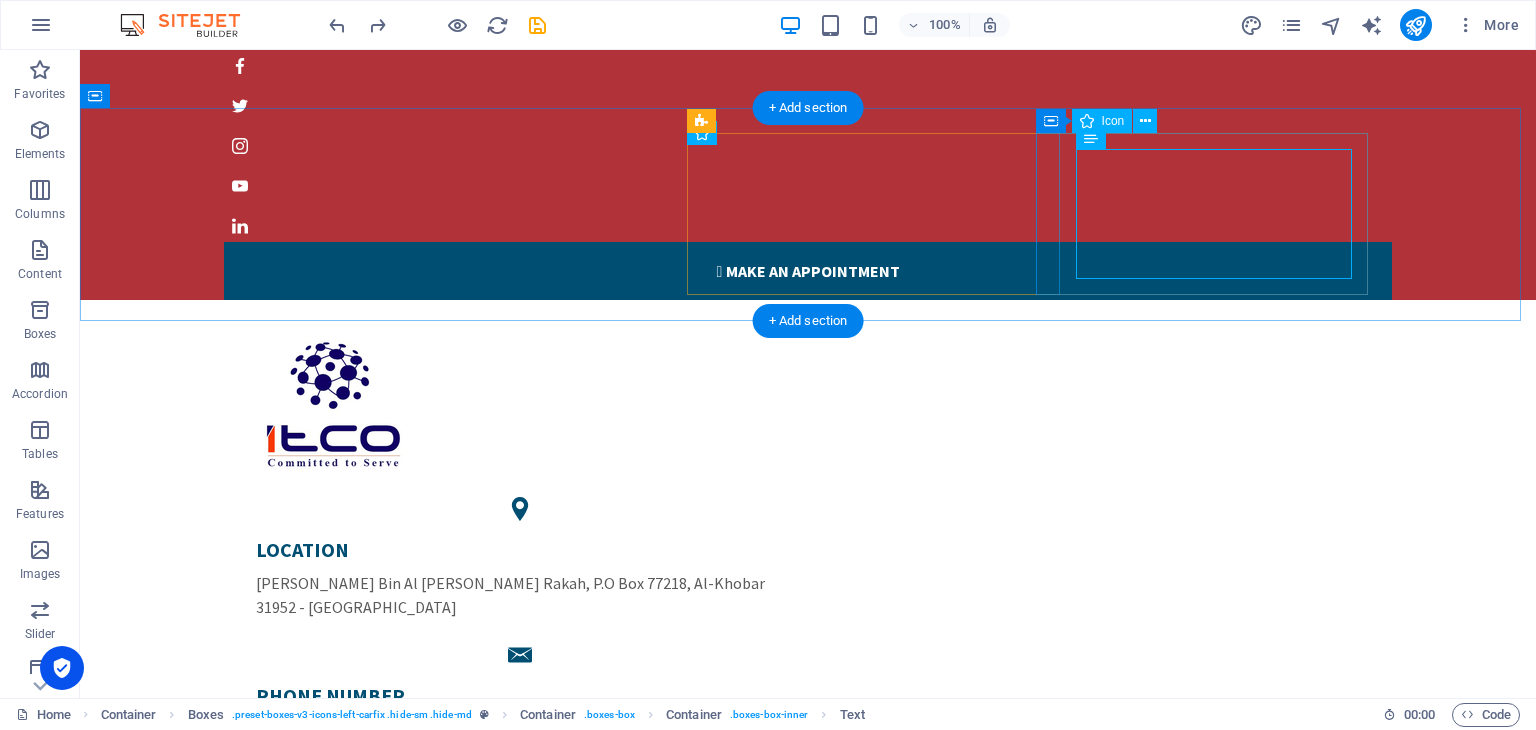 click at bounding box center (520, 655) 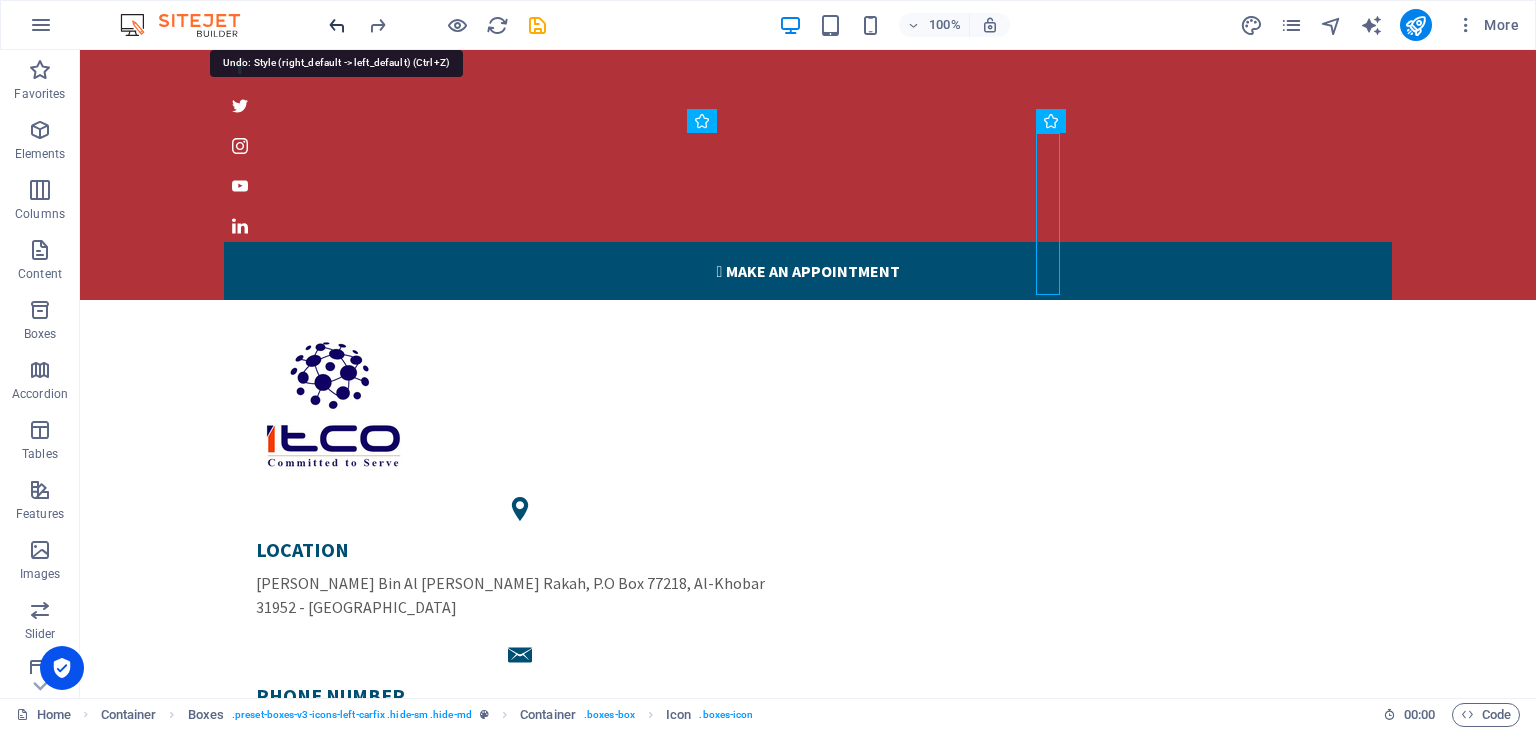 click at bounding box center [337, 25] 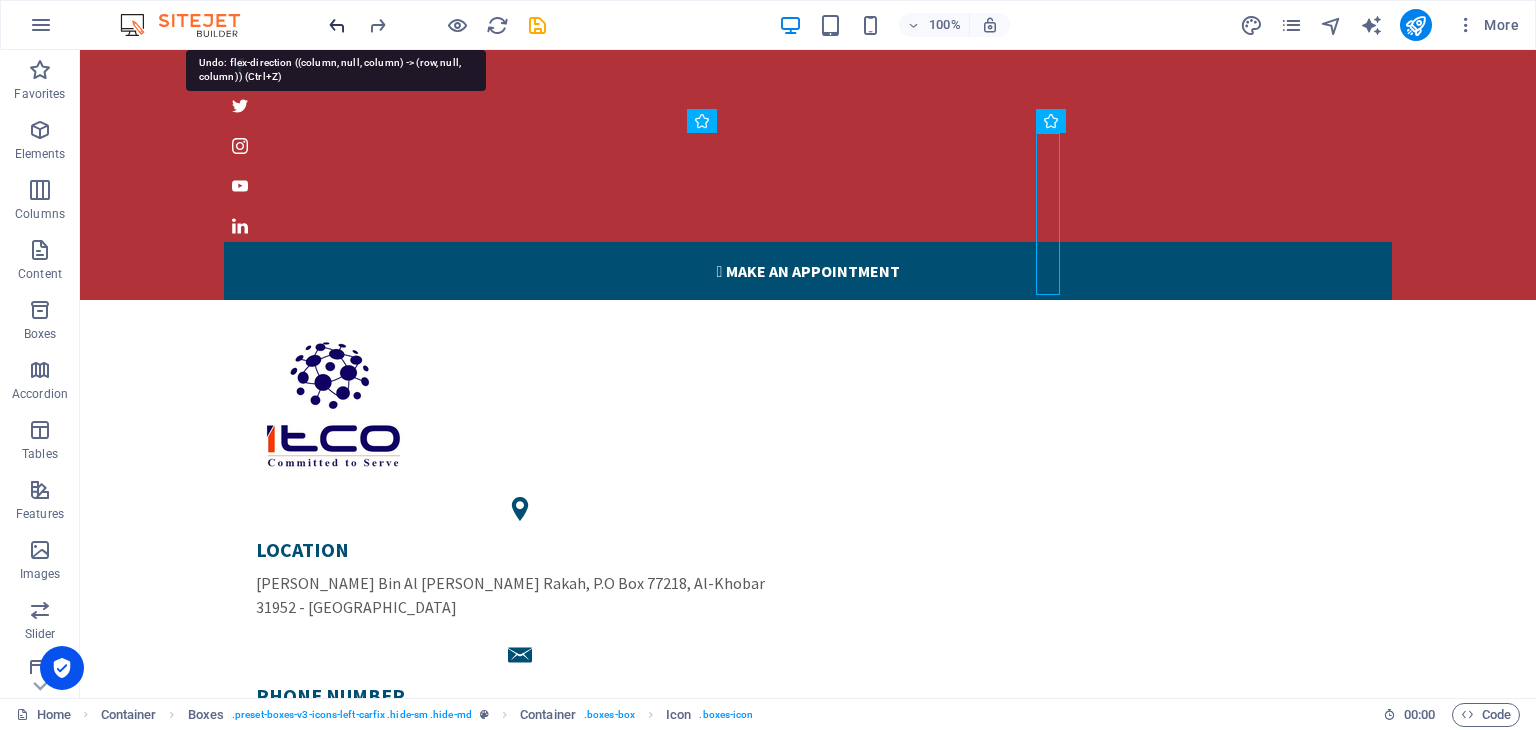 click at bounding box center (337, 25) 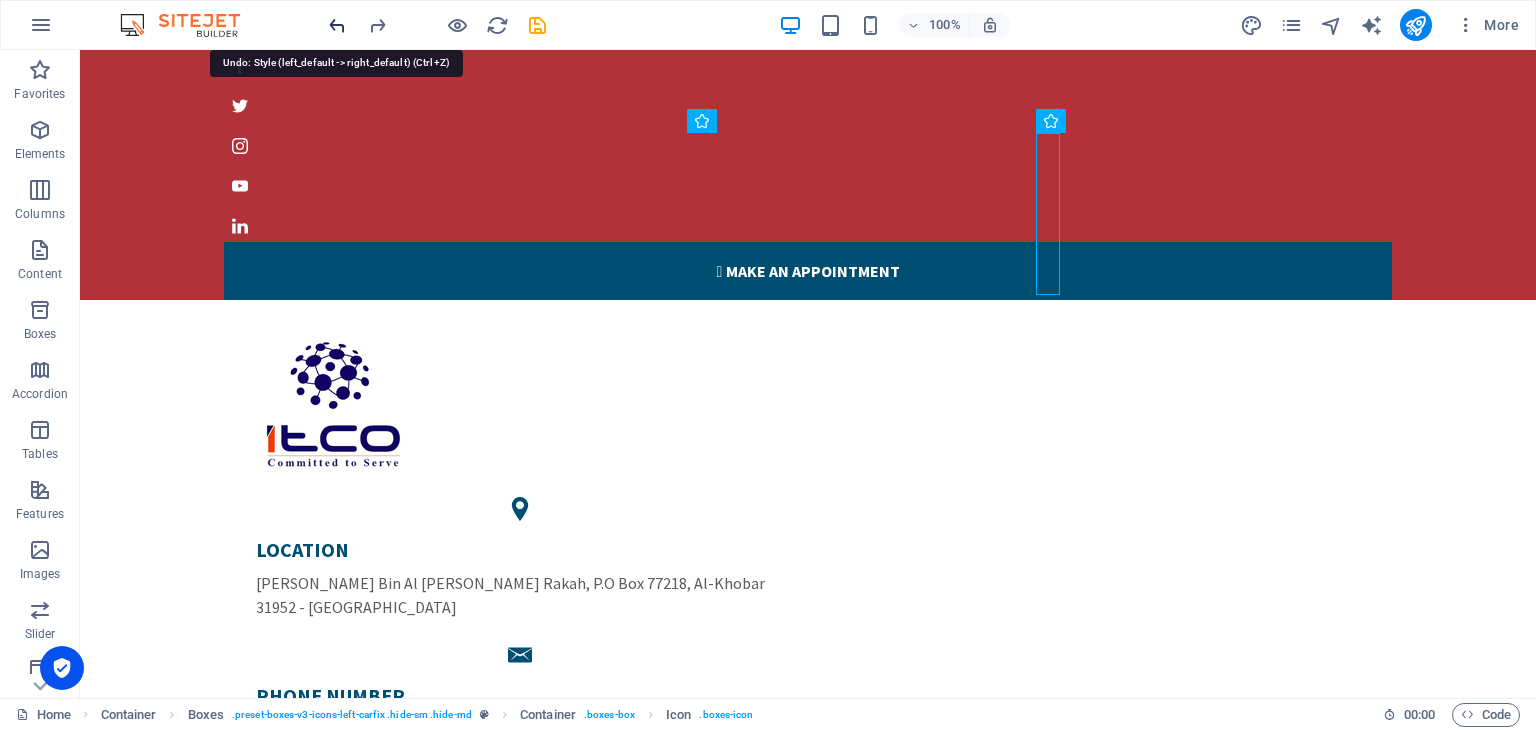 click at bounding box center (337, 25) 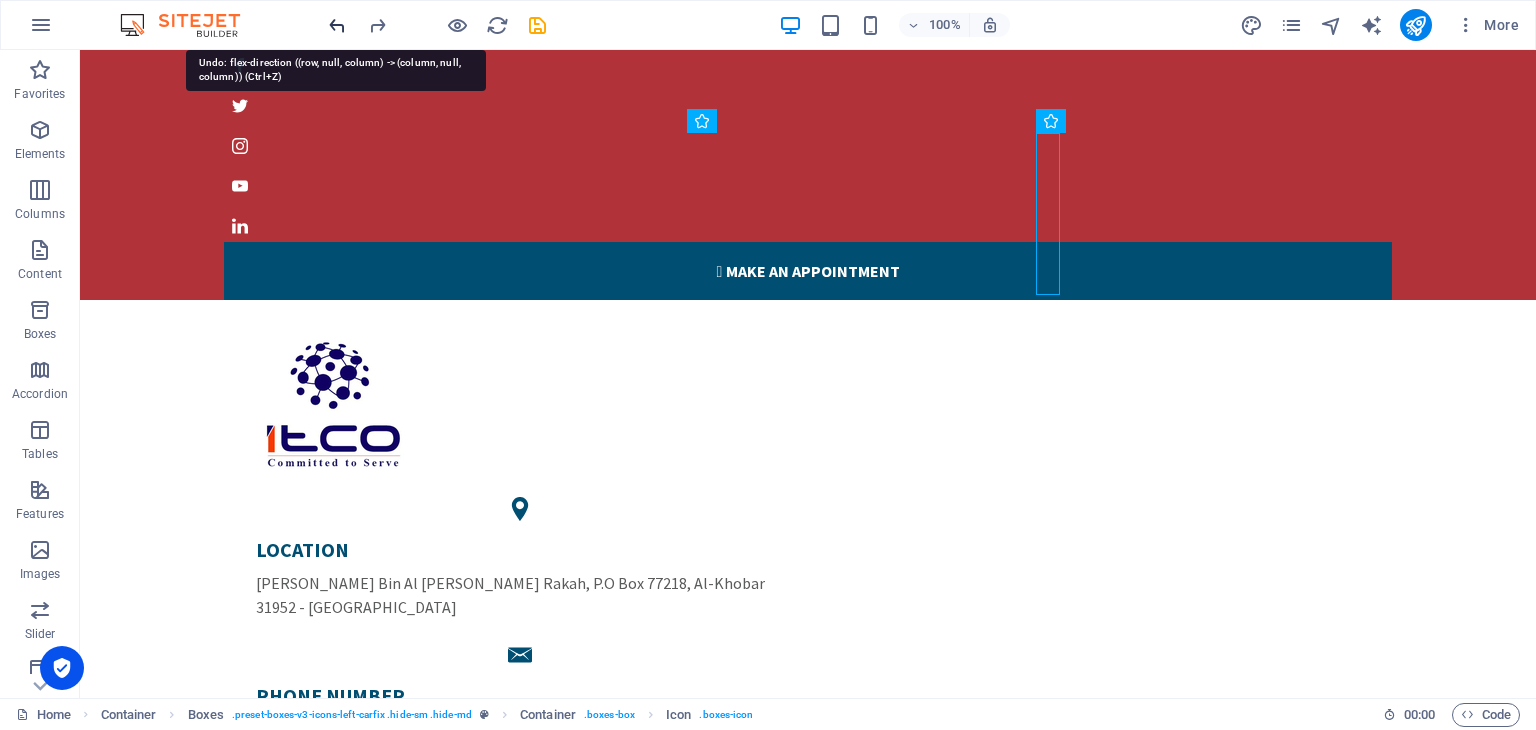 click at bounding box center (337, 25) 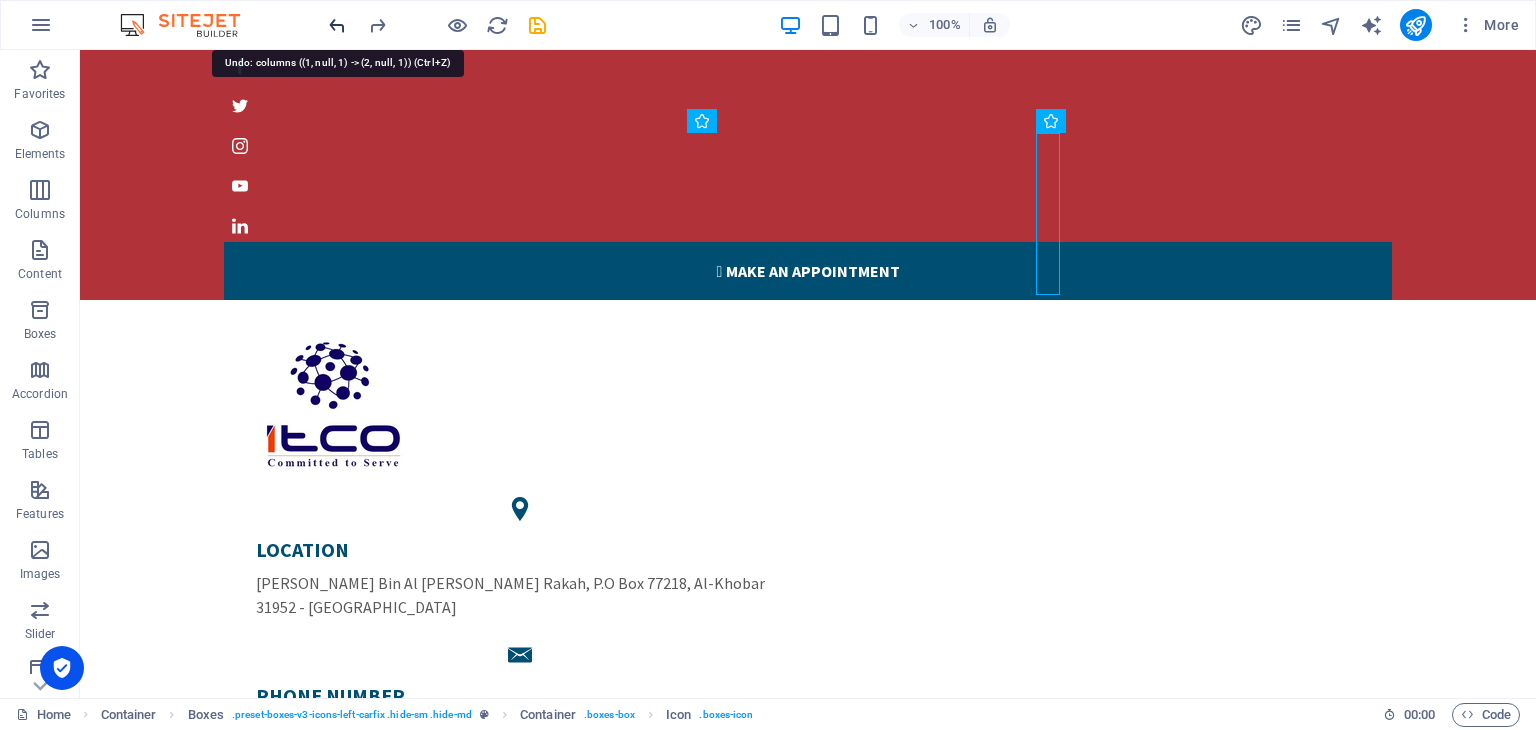 click at bounding box center [337, 25] 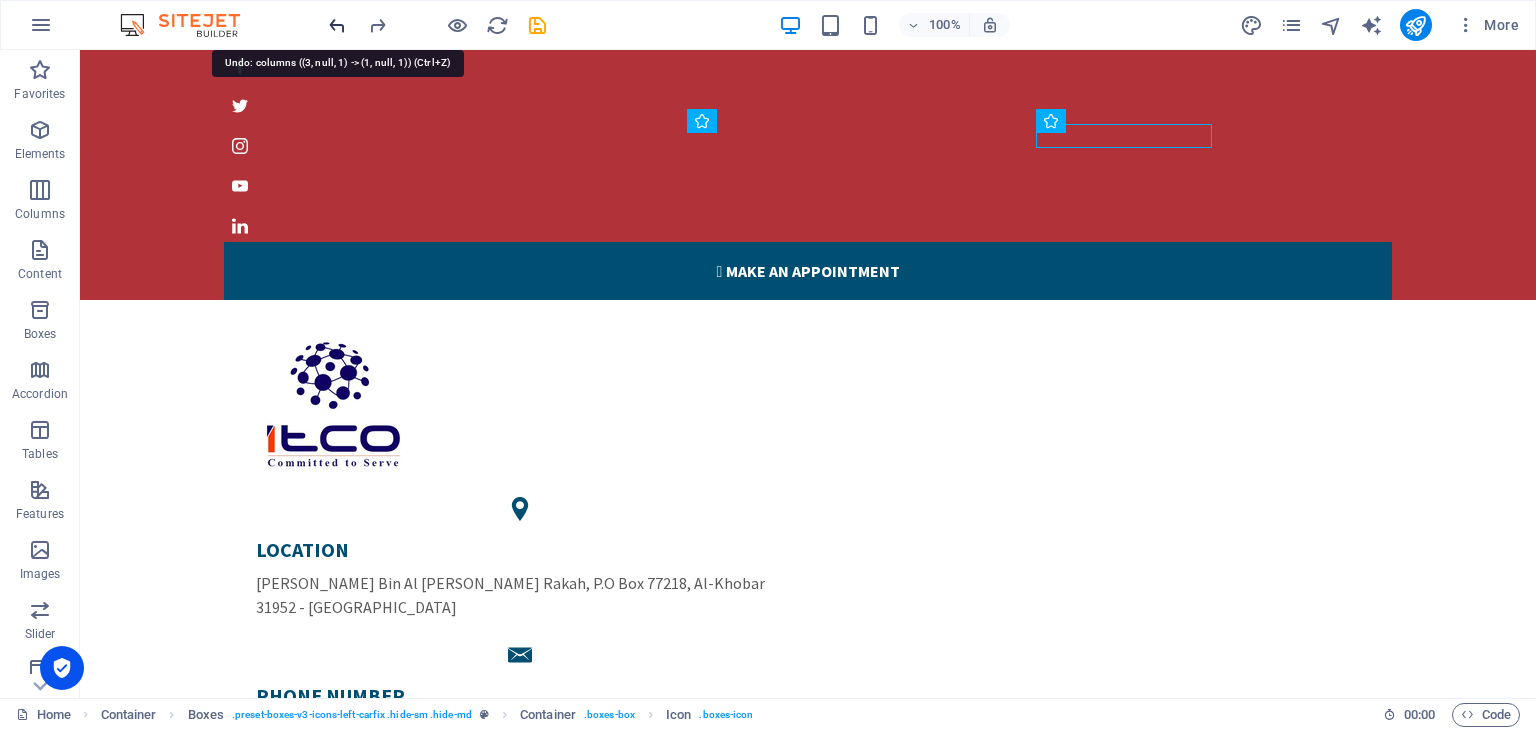 click at bounding box center [337, 25] 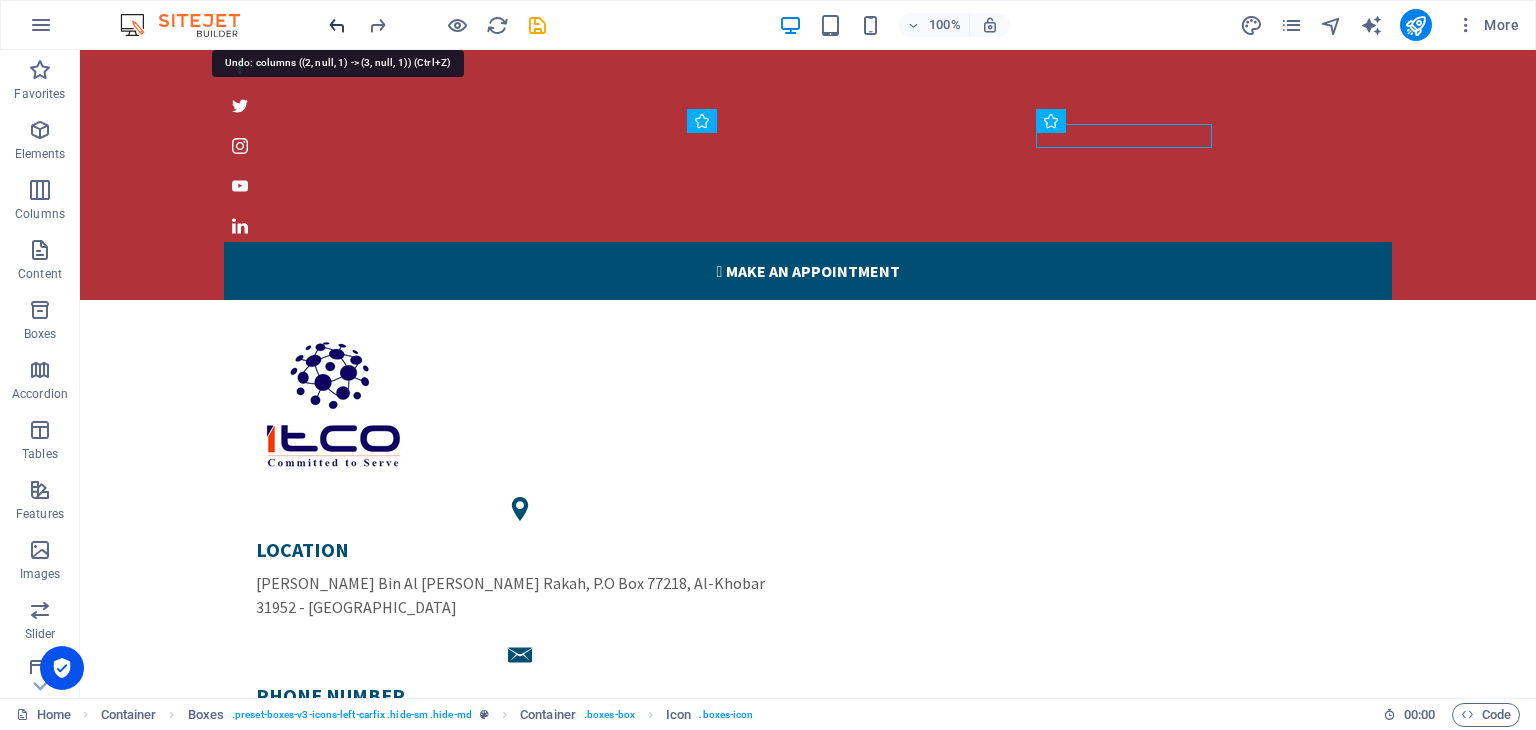 click at bounding box center [337, 25] 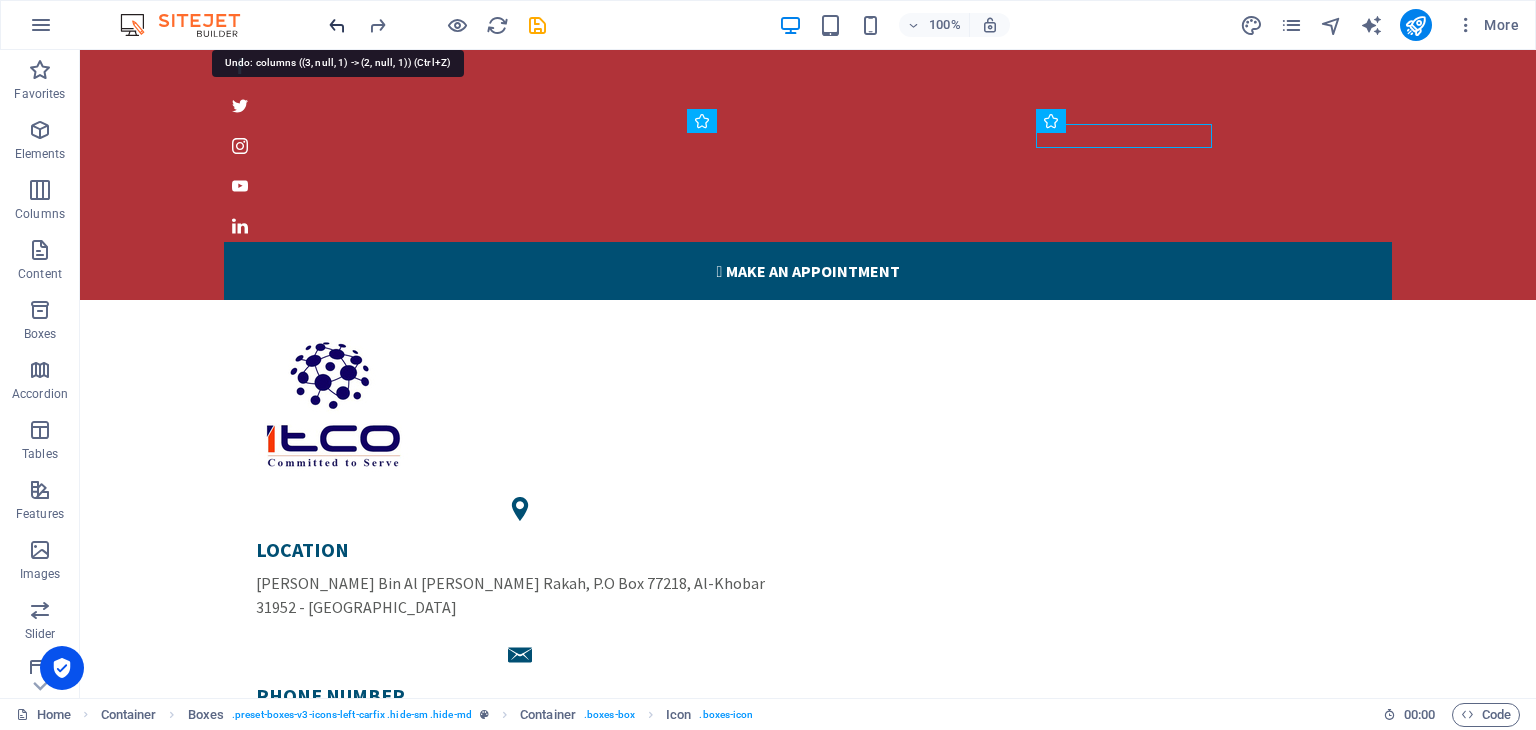 click at bounding box center (337, 25) 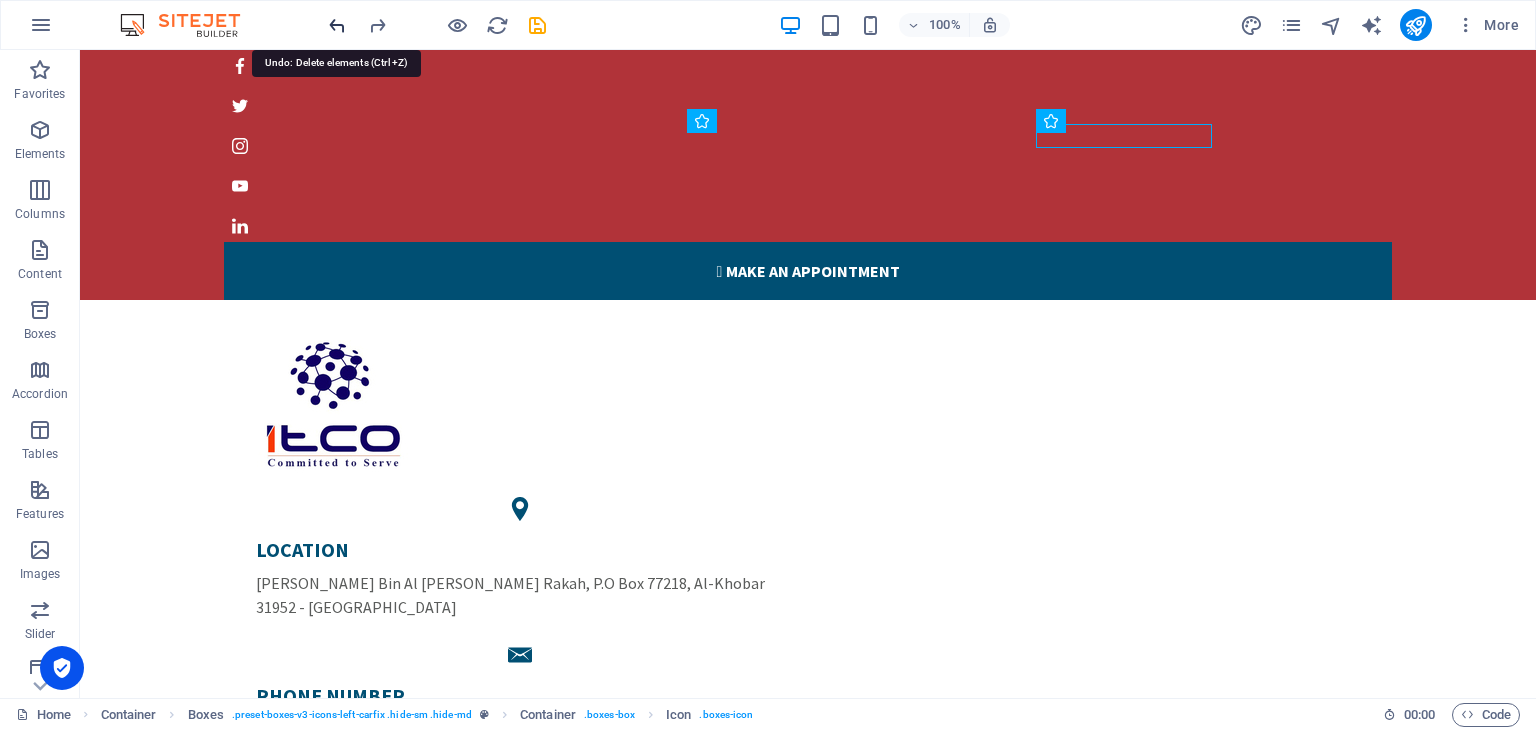click at bounding box center (337, 25) 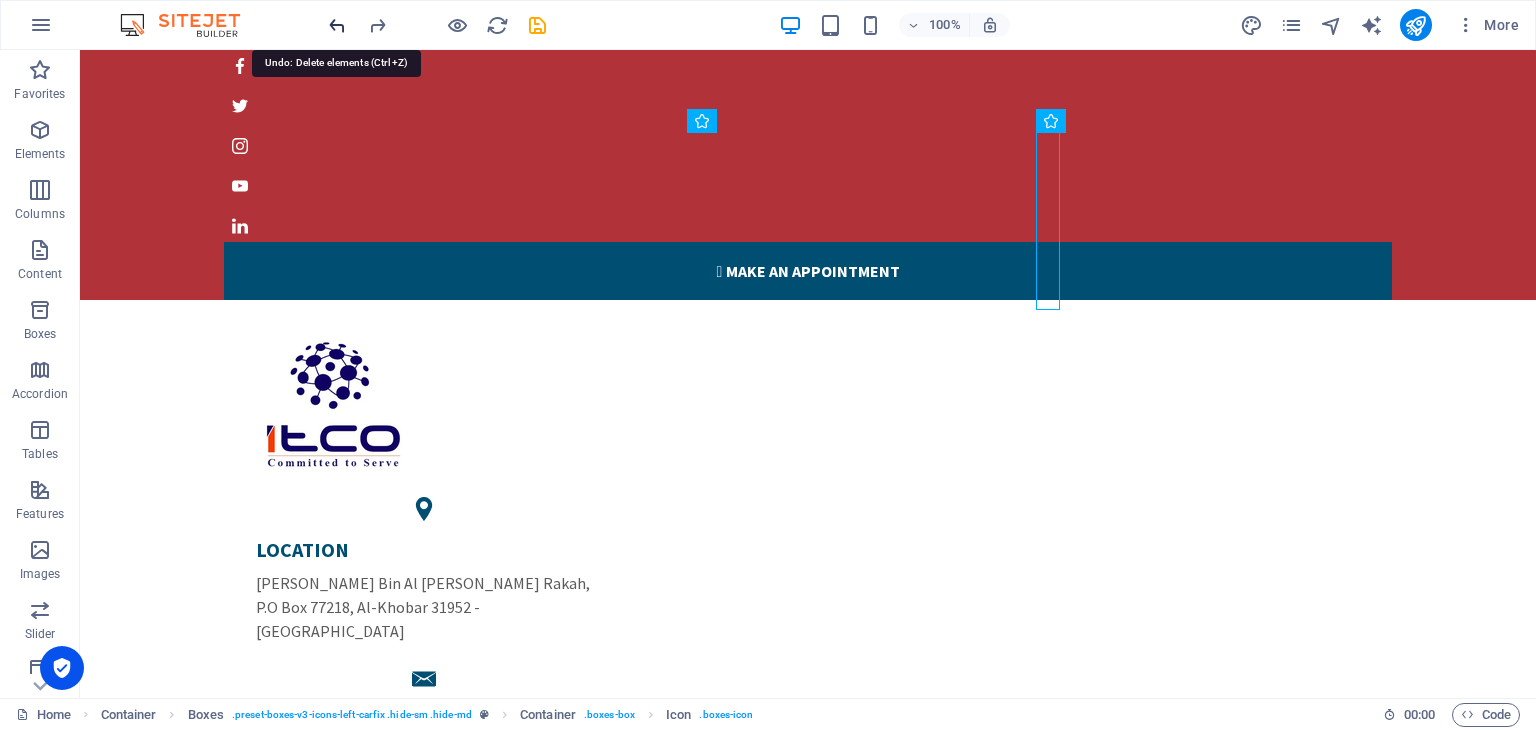 click at bounding box center (337, 25) 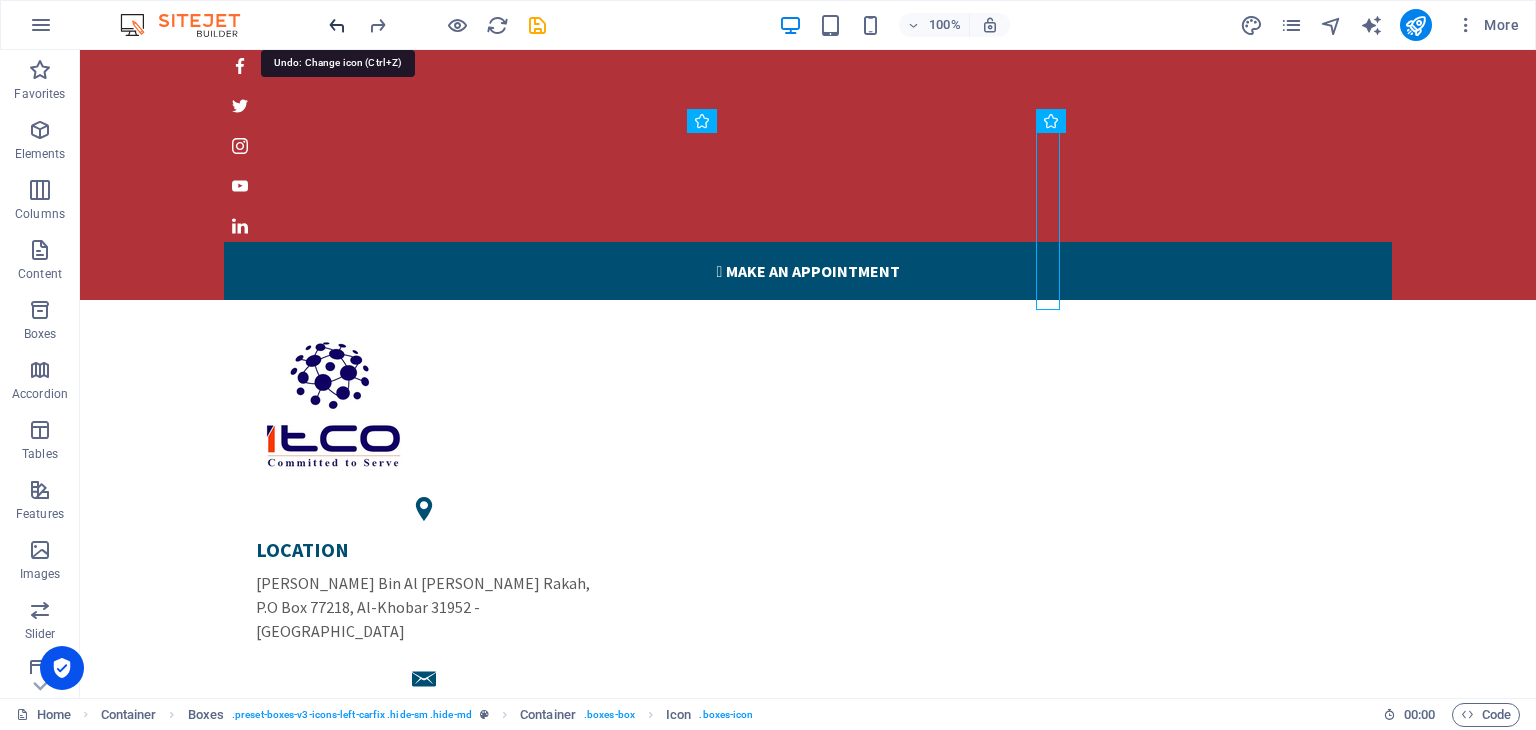 click at bounding box center (337, 25) 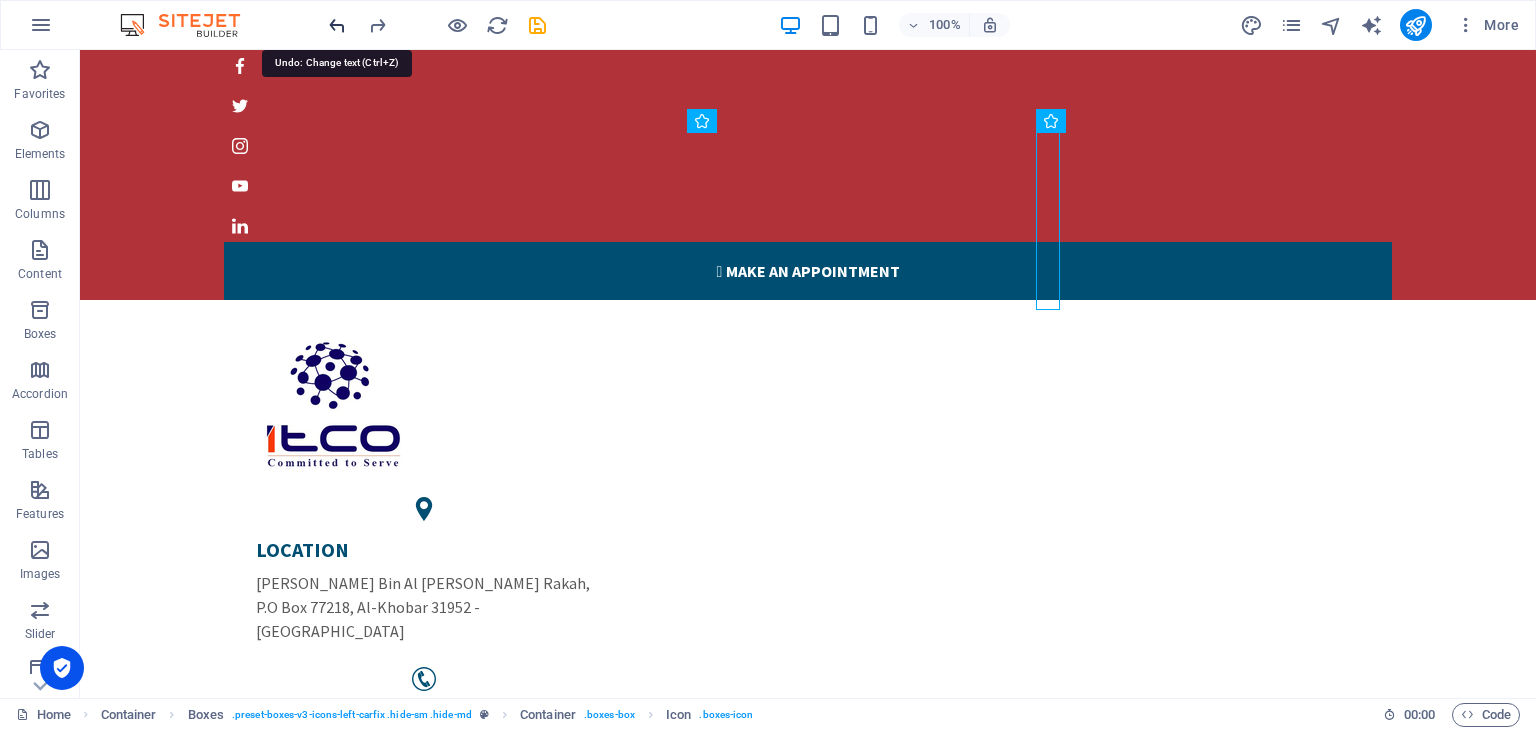 click at bounding box center [337, 25] 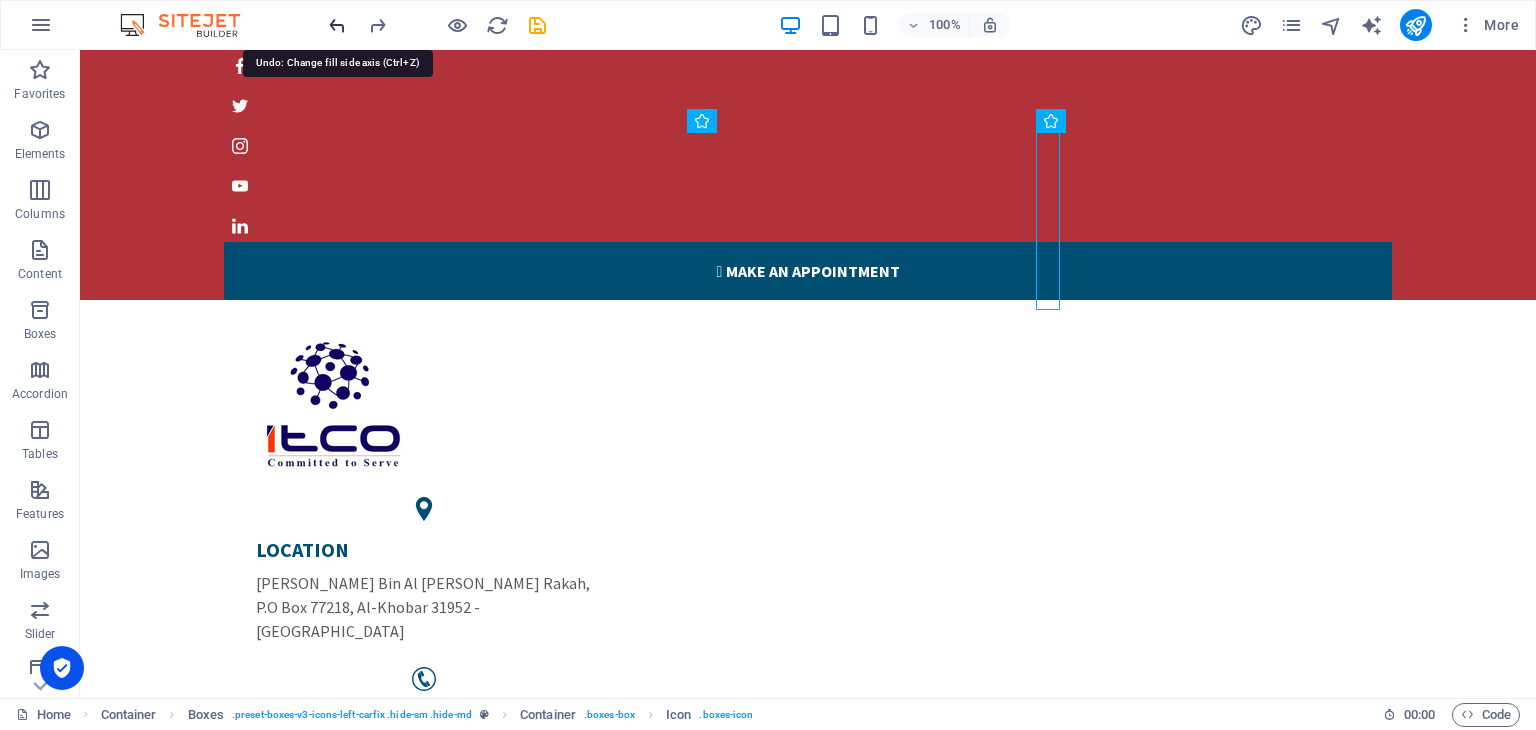 click at bounding box center (337, 25) 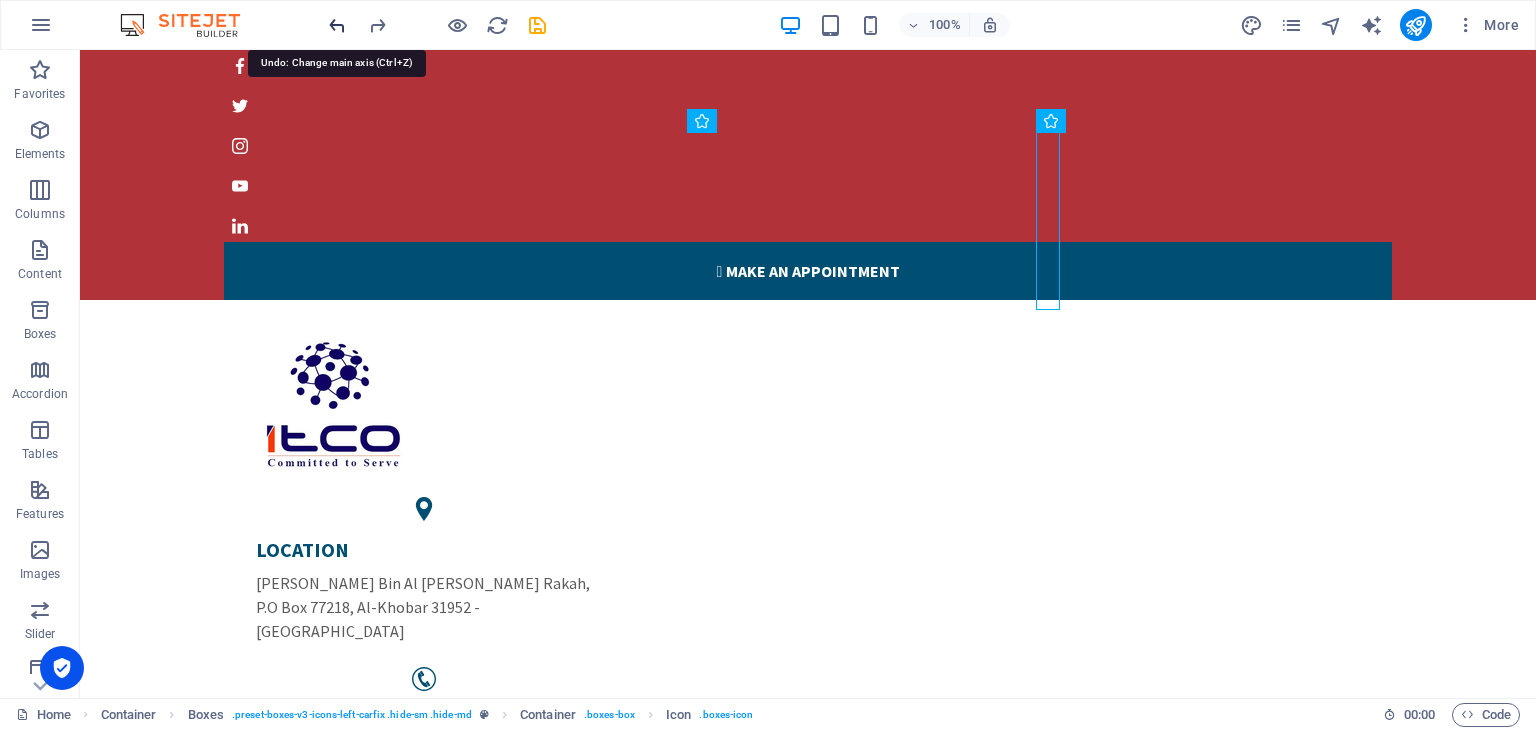 click at bounding box center (337, 25) 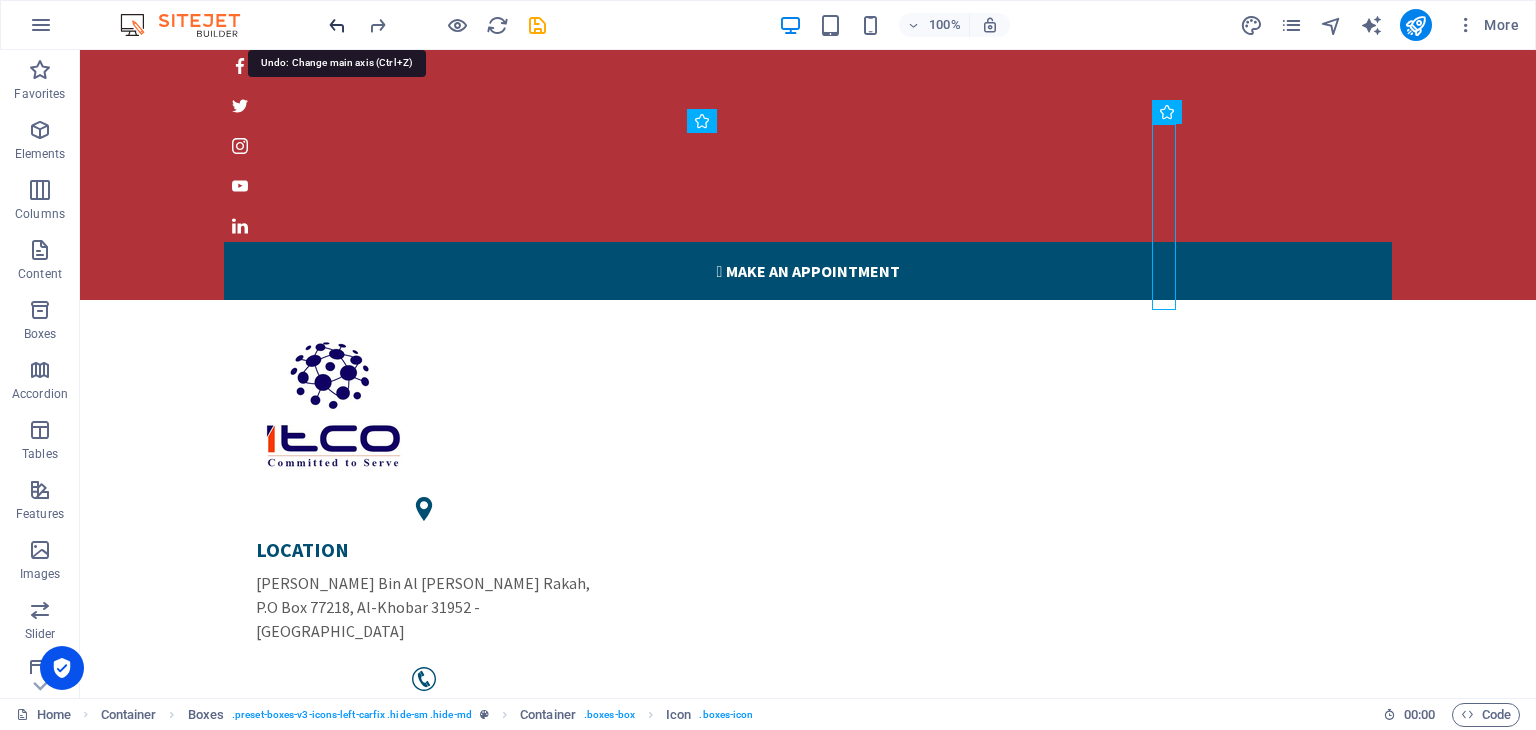 click at bounding box center (337, 25) 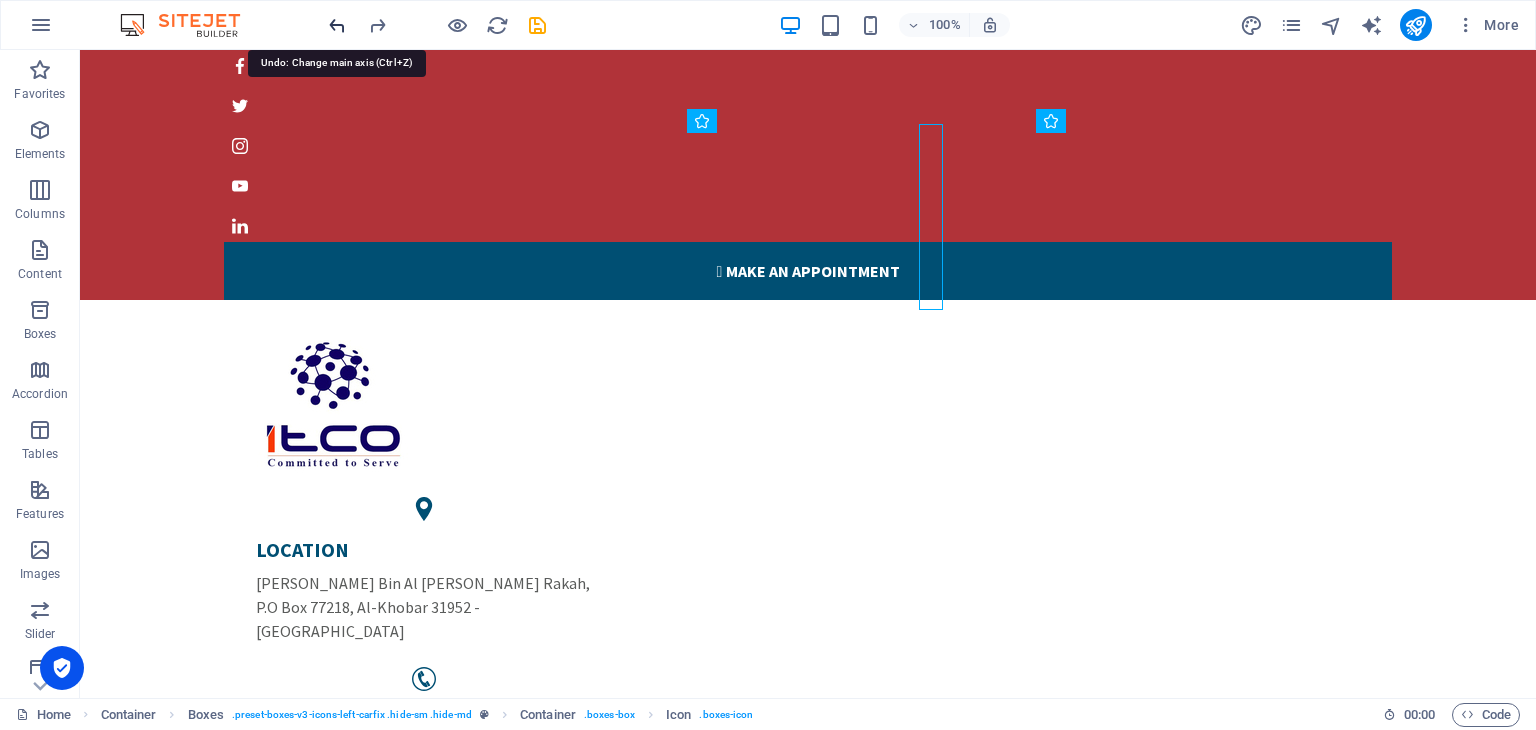 click at bounding box center [337, 25] 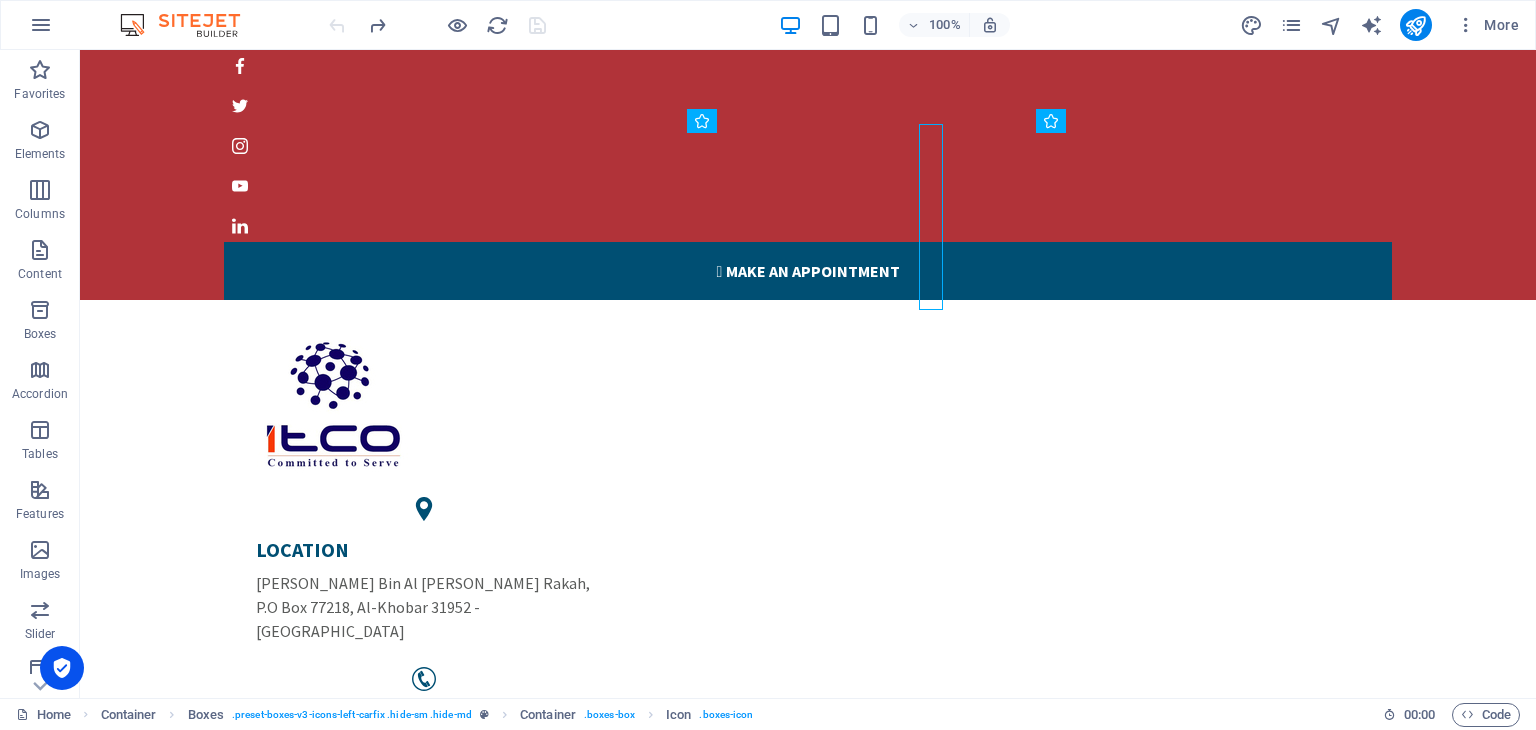 click at bounding box center (437, 25) 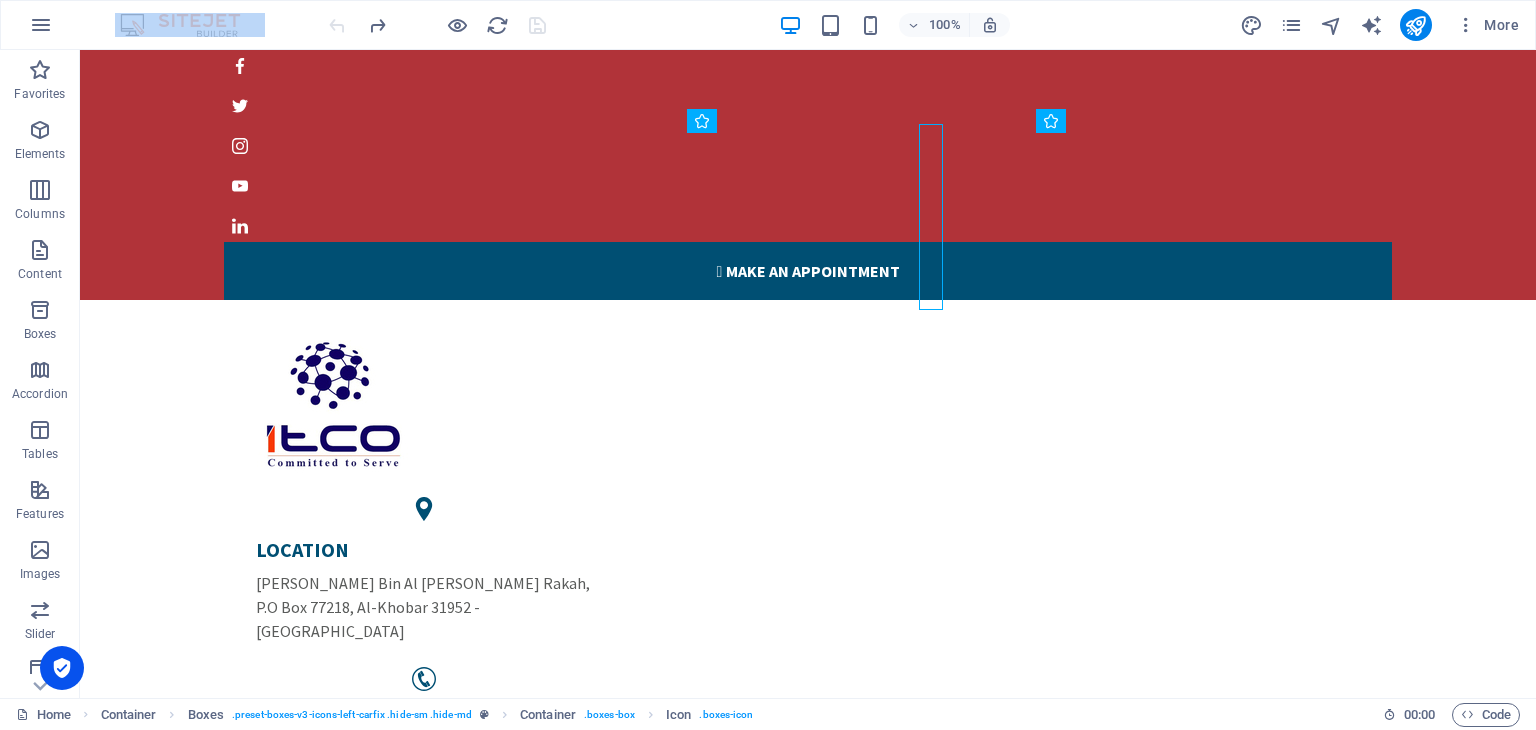 click at bounding box center (437, 25) 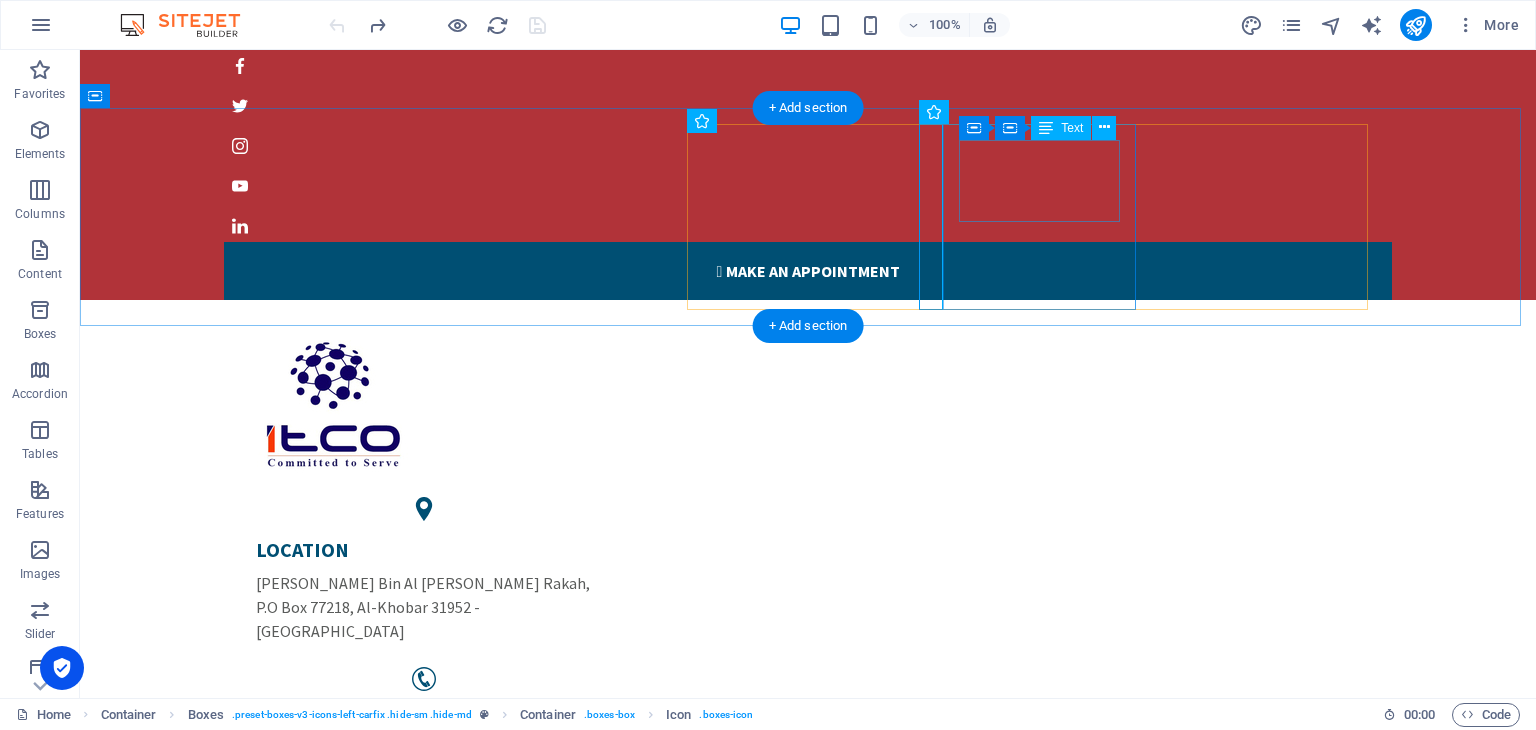 click on "PHONE NUMBER +966 13 834 45 22          0539440430" at bounding box center (424, 748) 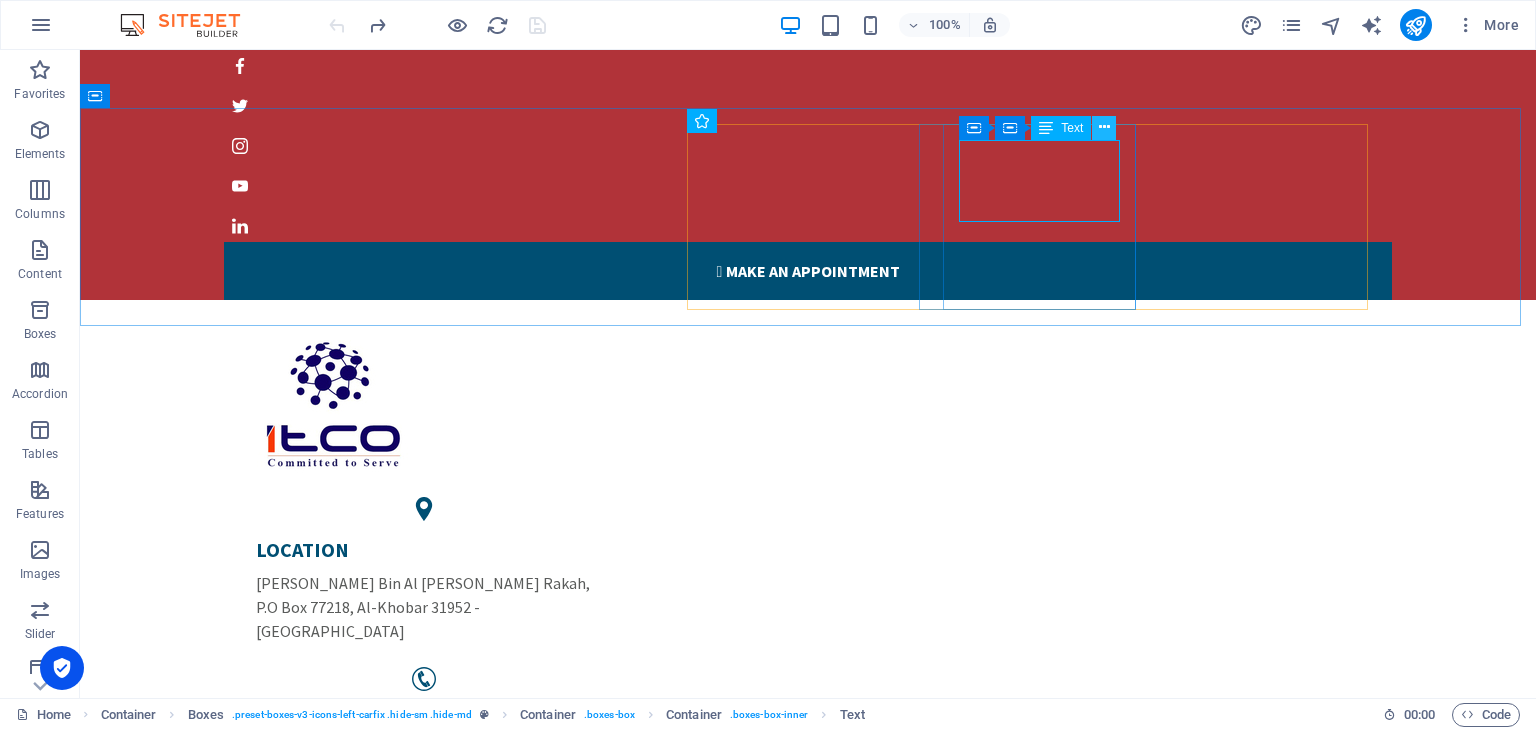 click at bounding box center [1104, 127] 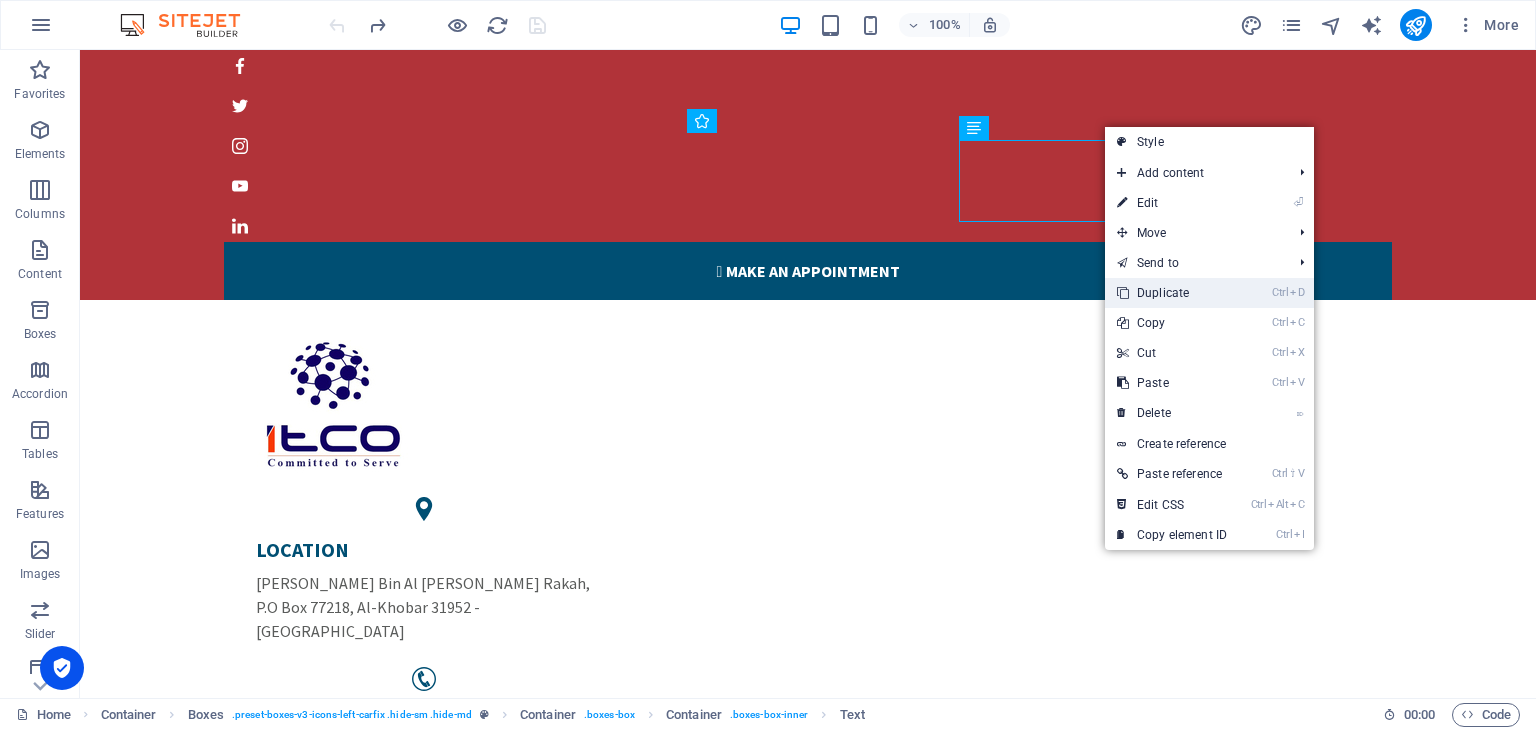 click on "Ctrl D  Duplicate" at bounding box center [1172, 293] 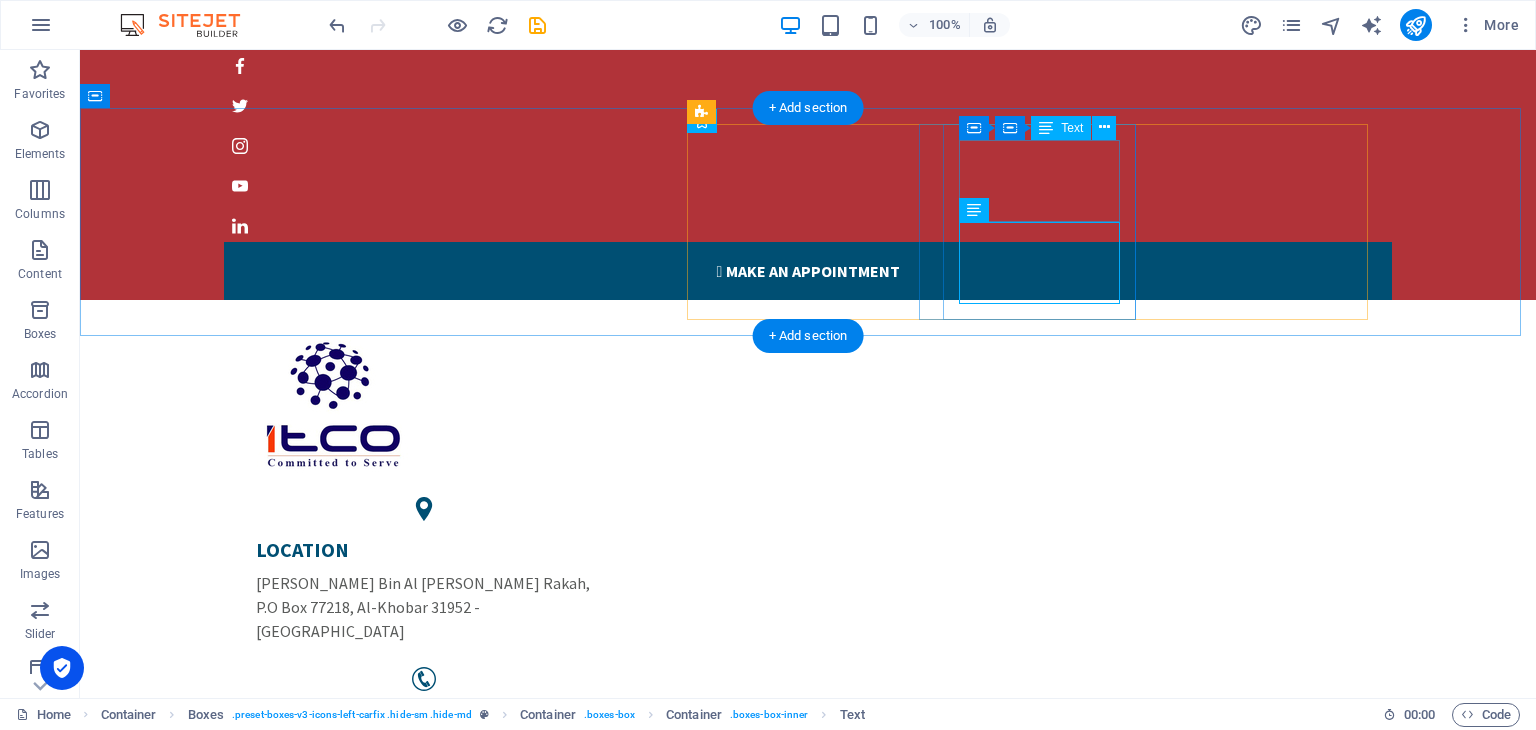 click on "PHONE NUMBER +966 13 834 45 22          0539440430" at bounding box center [424, 748] 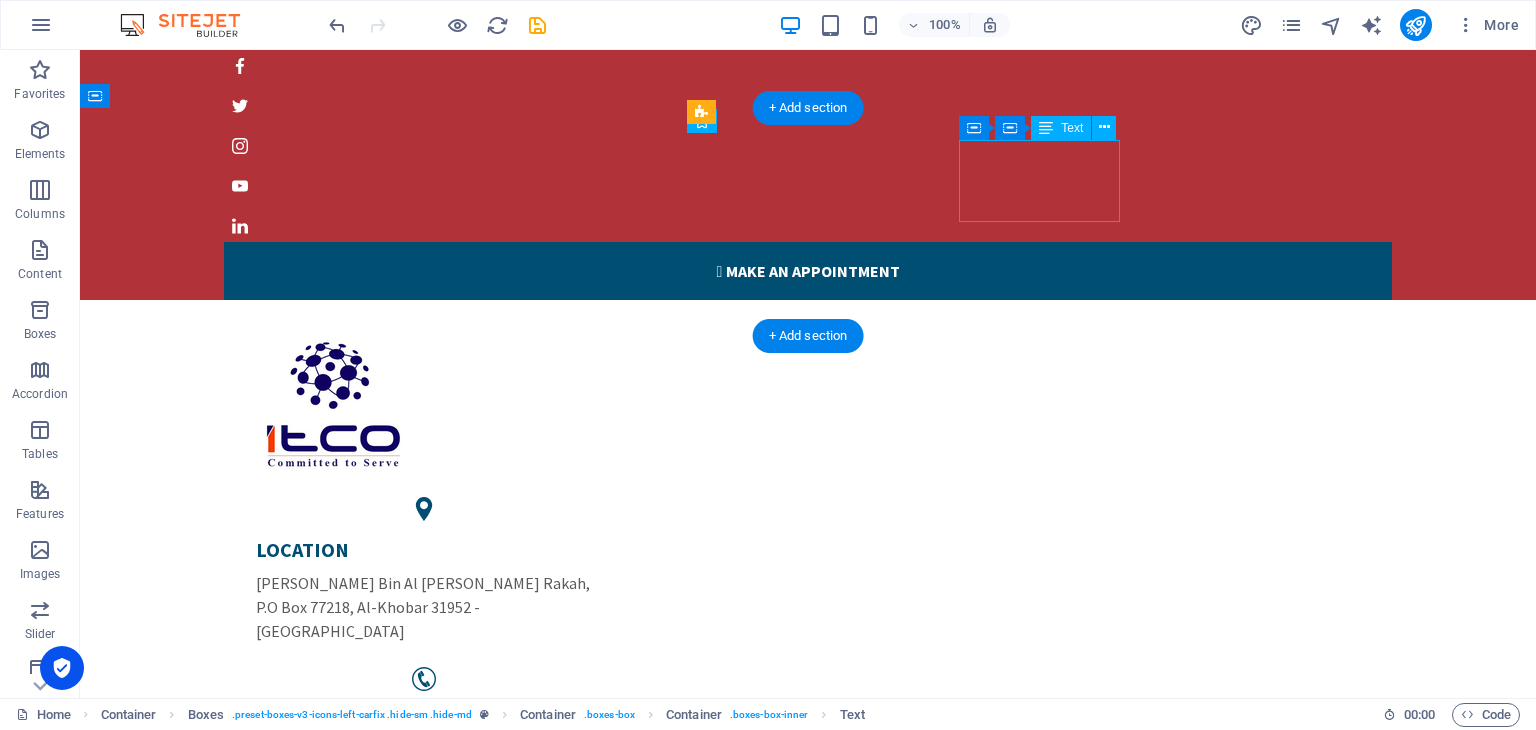 click on "PHONE NUMBER +966 13 834 45 22          0539440430" at bounding box center [424, 748] 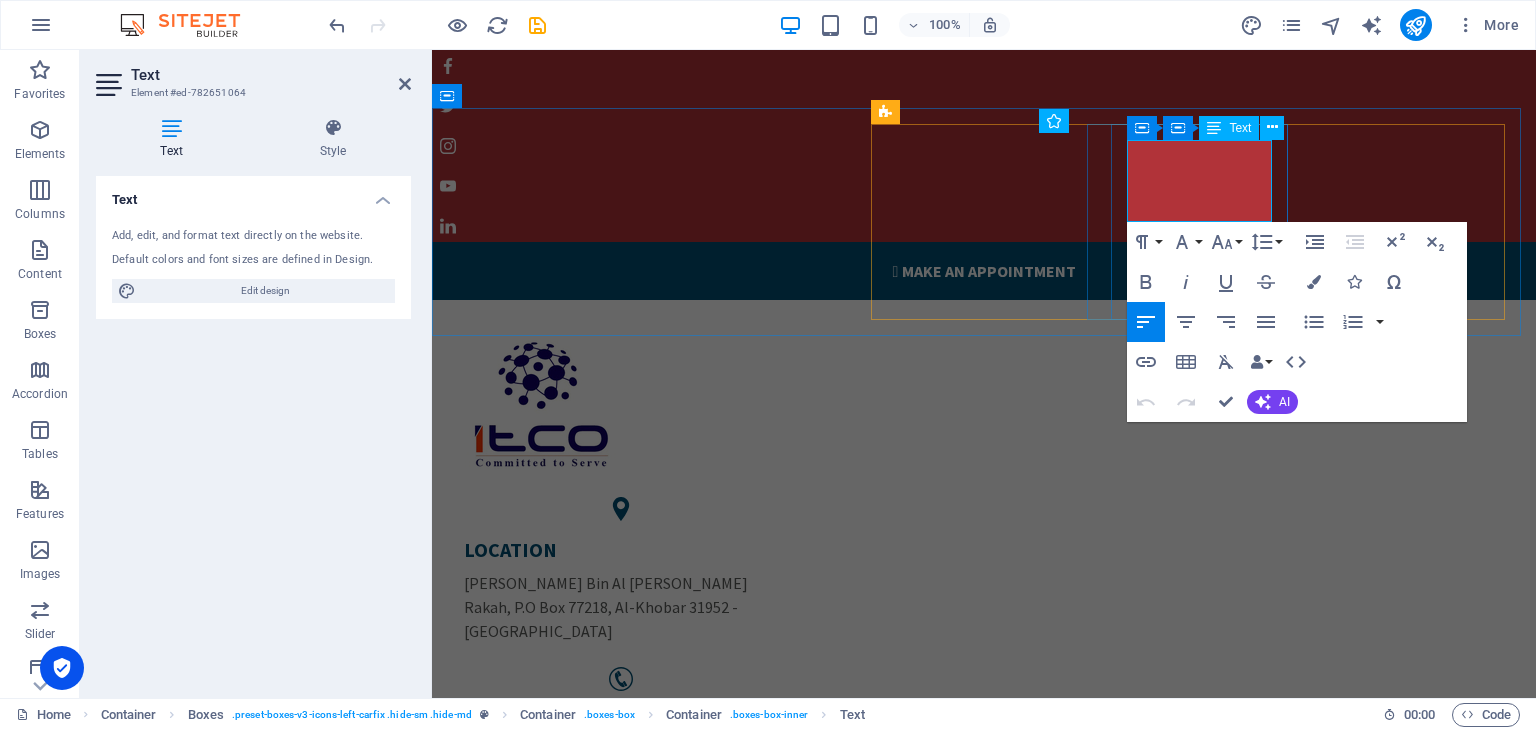 type 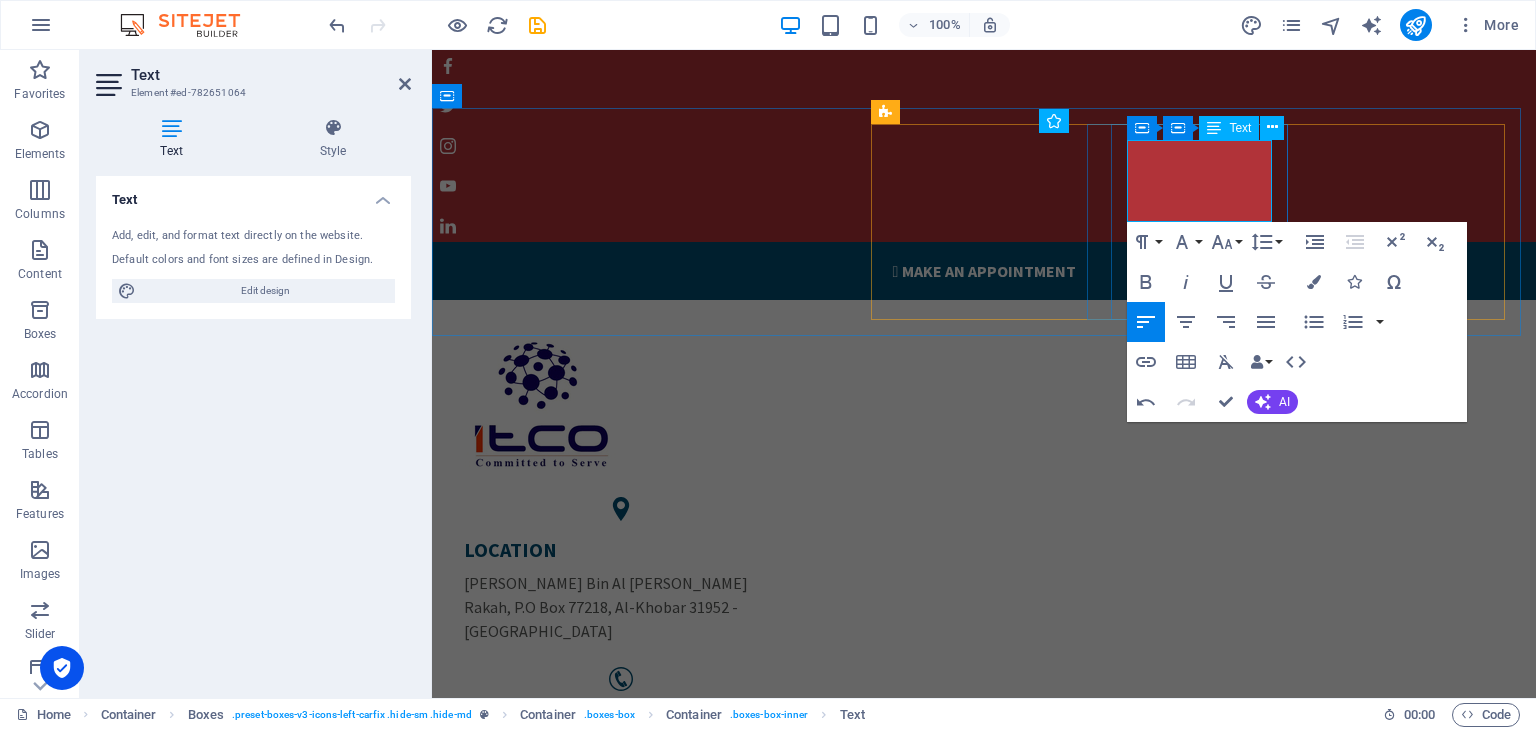 click on "0539440430" at bounding box center (621, 777) 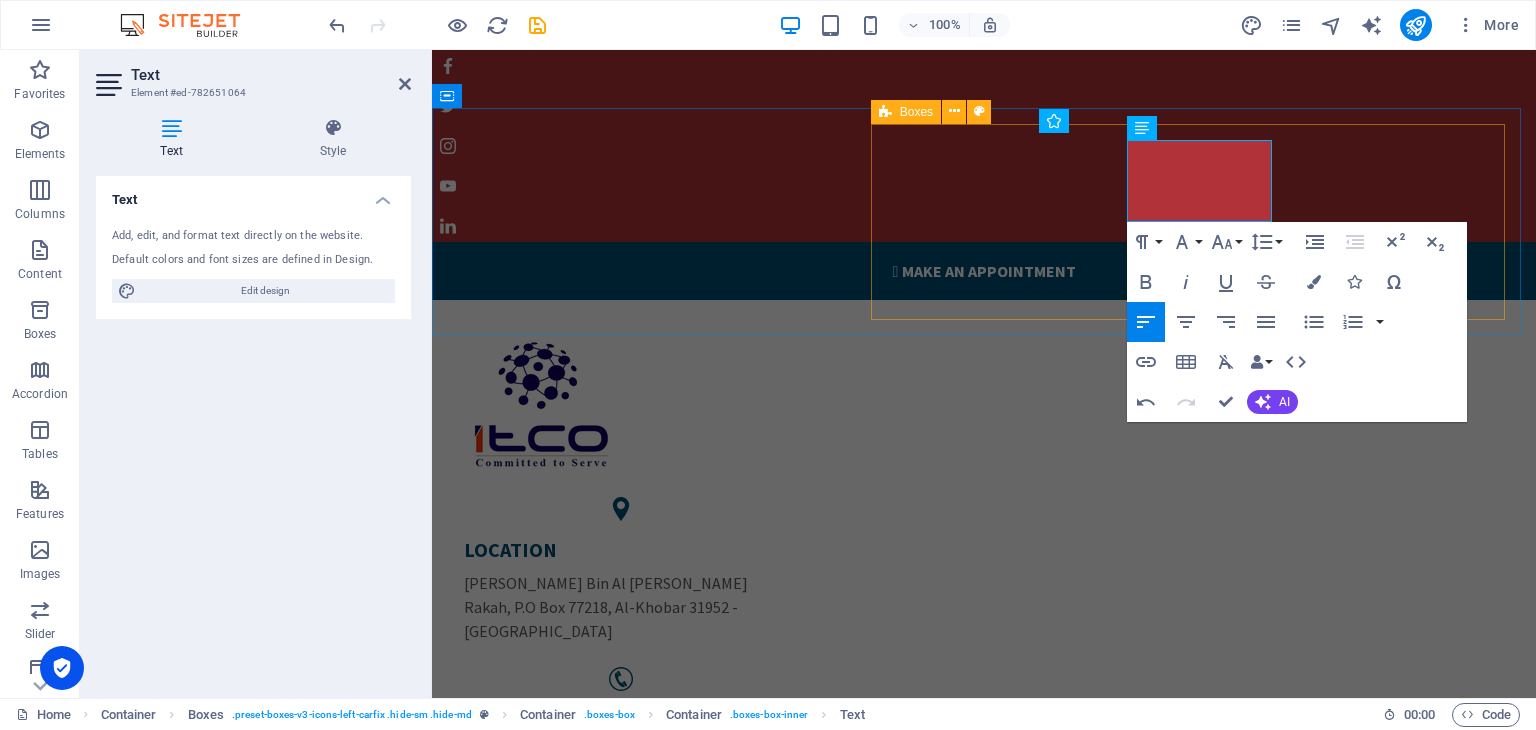 click on "LOCATION Khalid Bin Al Walid Rakah, P.O Box 77218, Al-Khobar 31952 - Kingdom of Saudi Arabia ​contact +966 13 834 45 22 +966 53 944 04 30 PHONE NUMBER +966 13 834 45 22          0539440430" at bounding box center [984, 692] 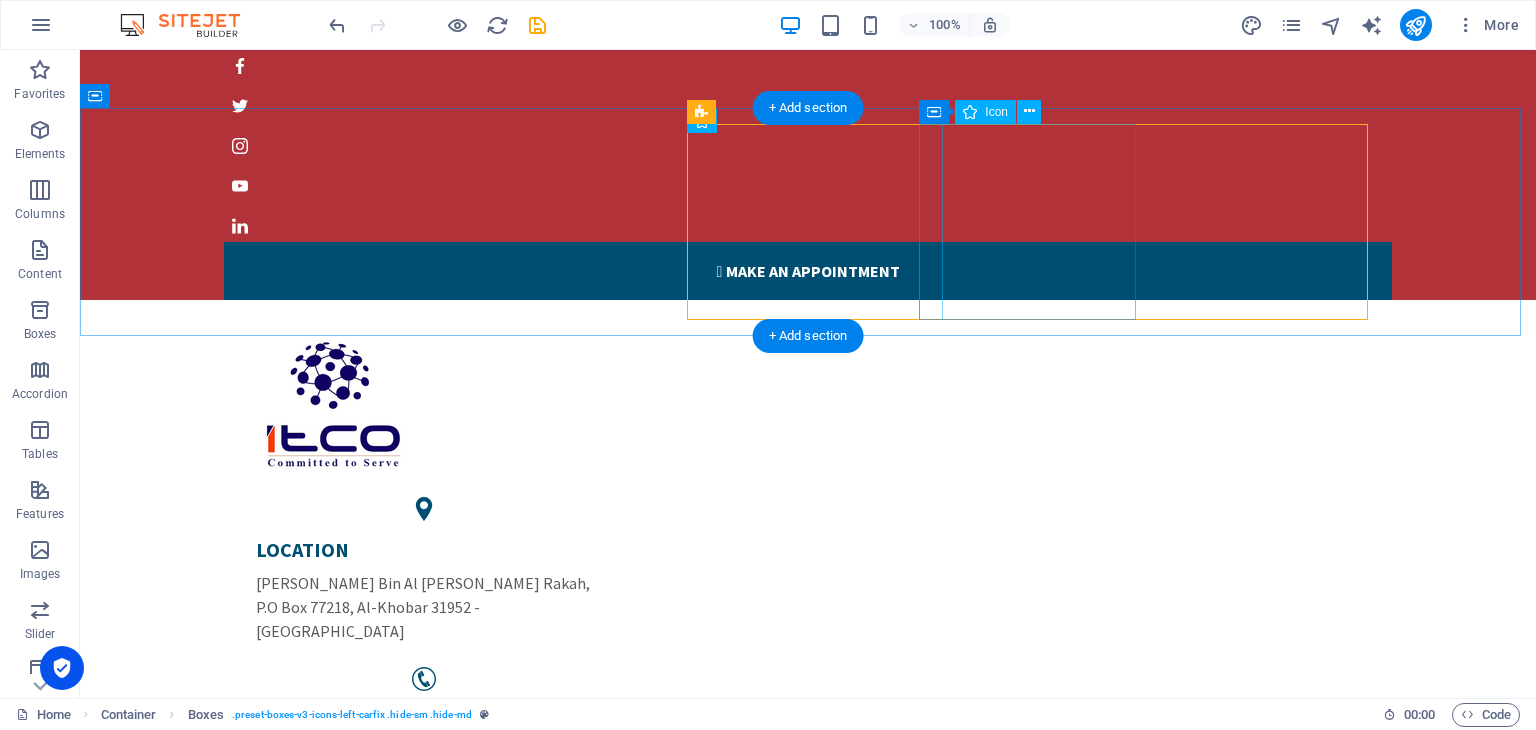 click at bounding box center [424, 679] 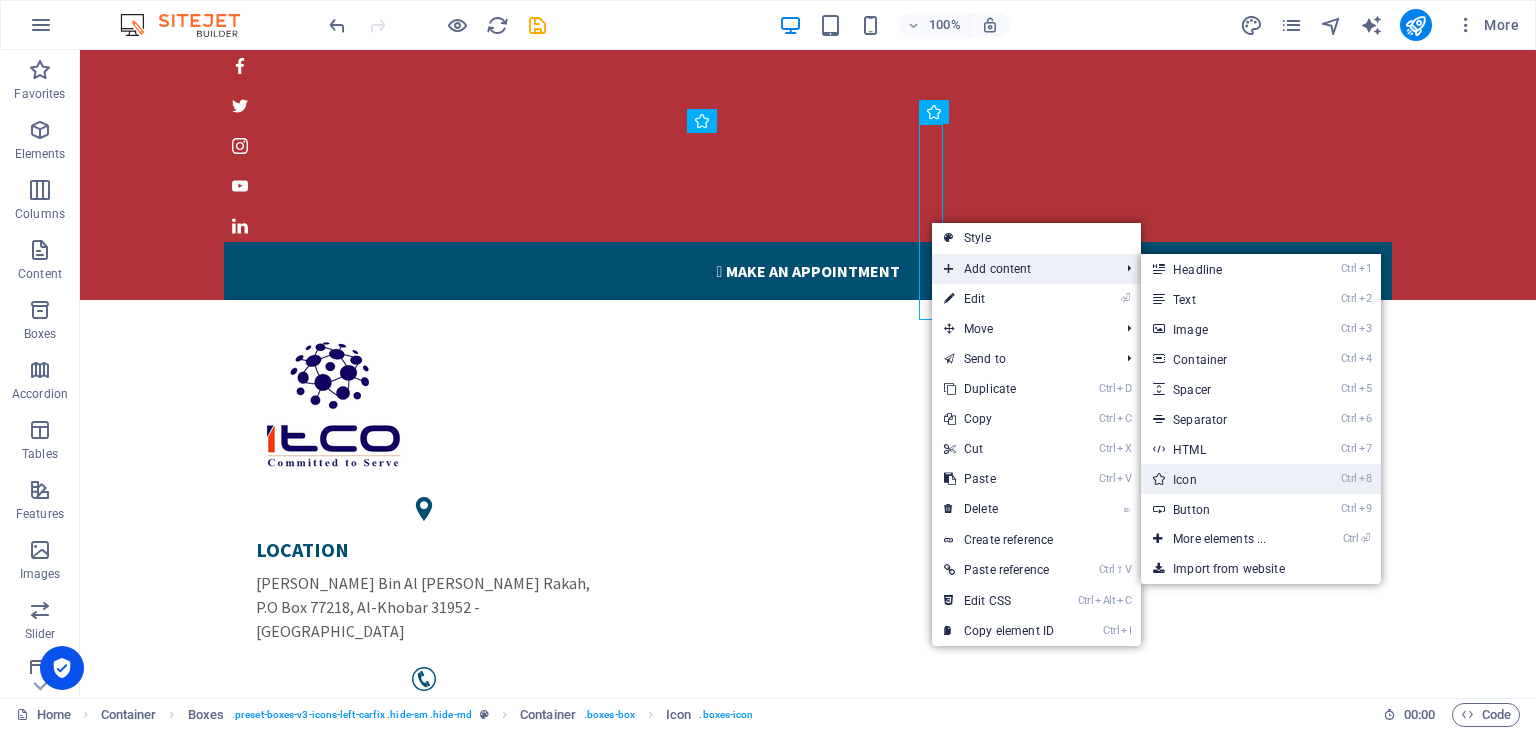 click on "Ctrl 8  Icon" at bounding box center (1223, 479) 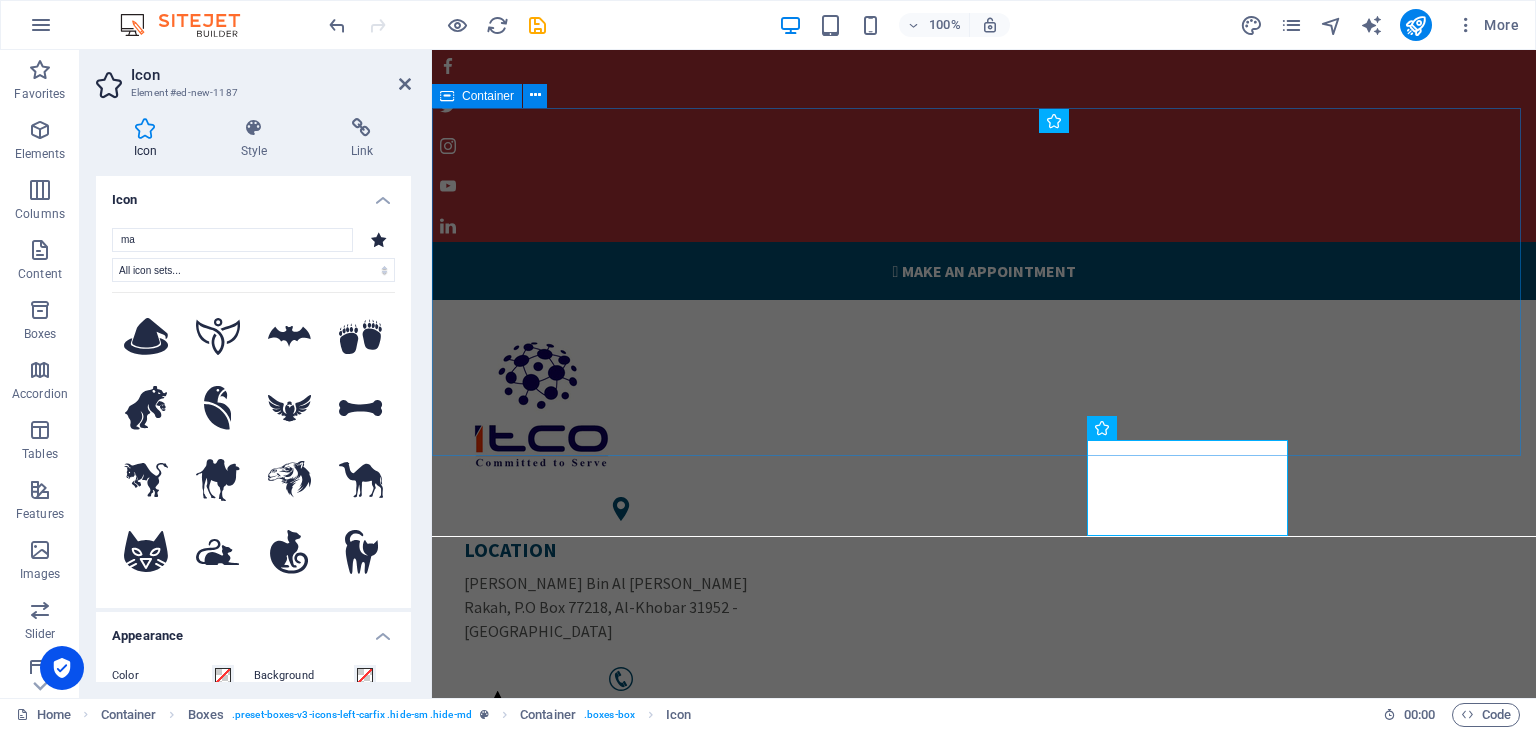 type on "ma" 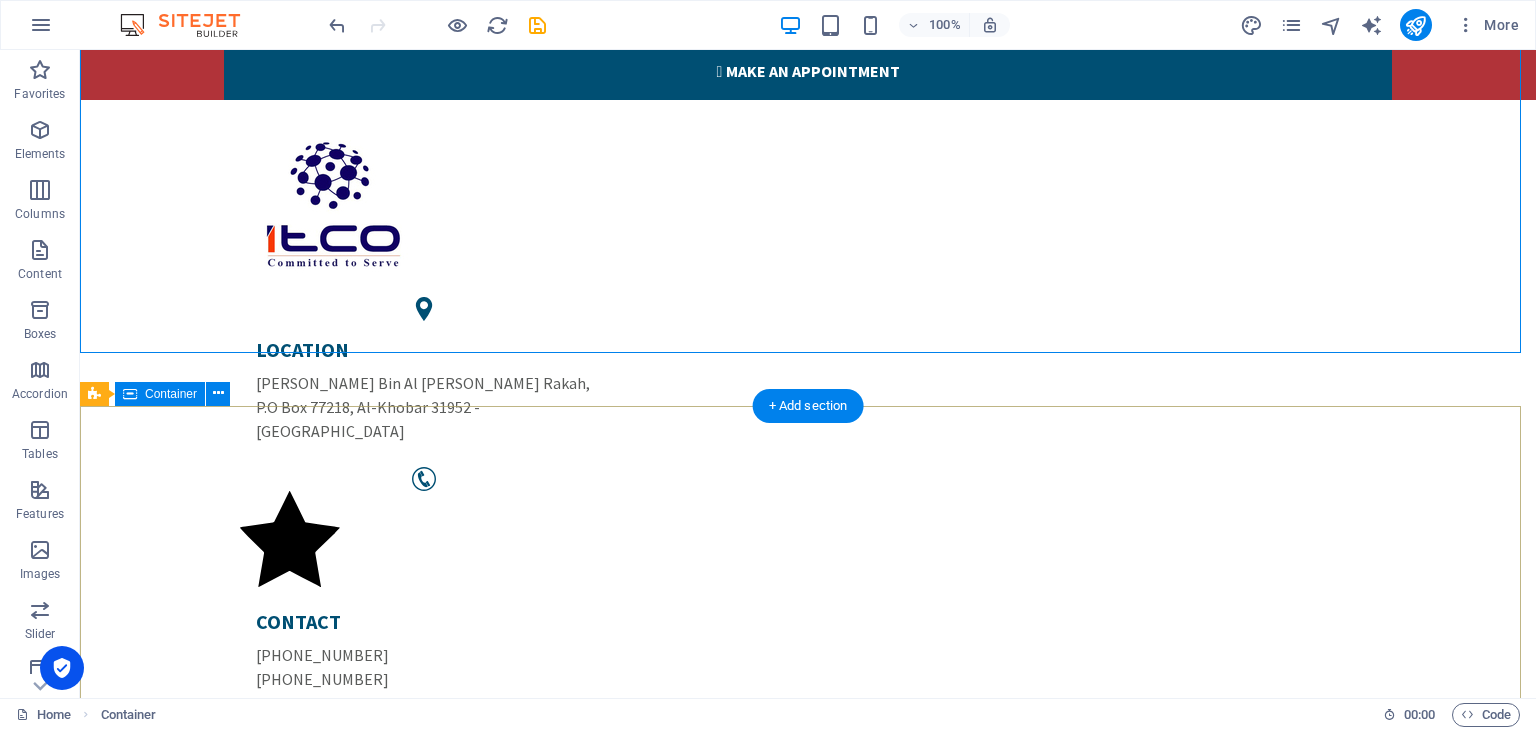 scroll, scrollTop: 0, scrollLeft: 0, axis: both 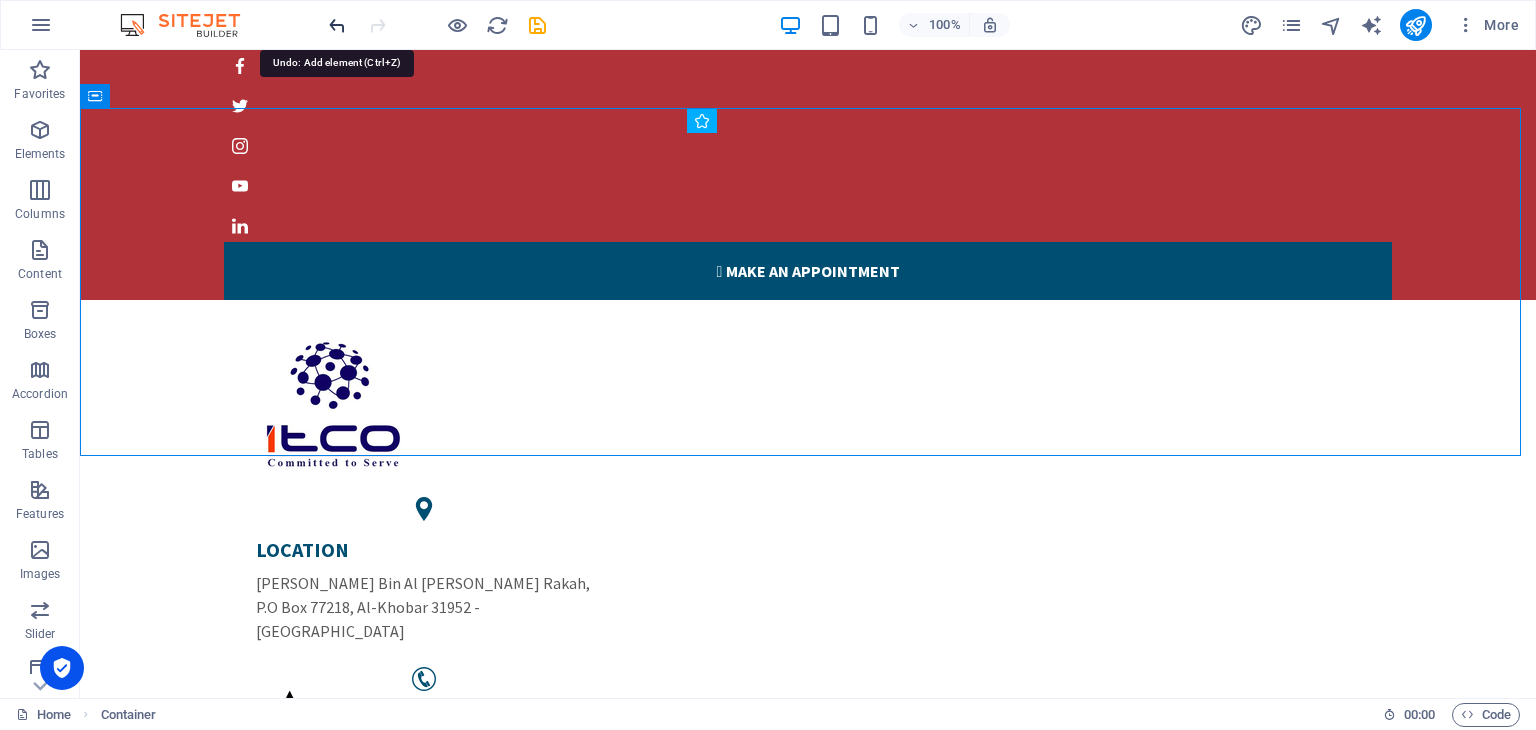 click at bounding box center [337, 25] 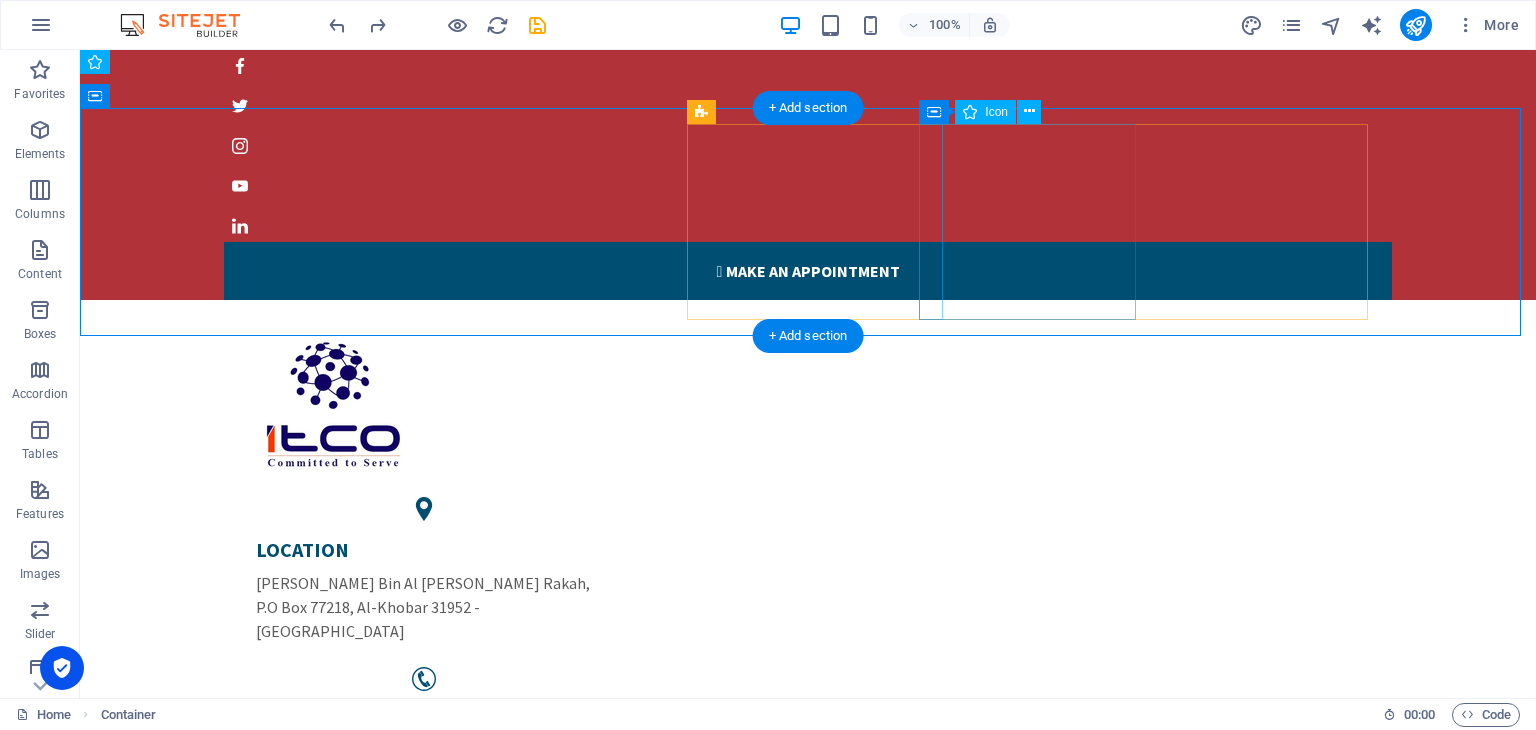 click at bounding box center [424, 679] 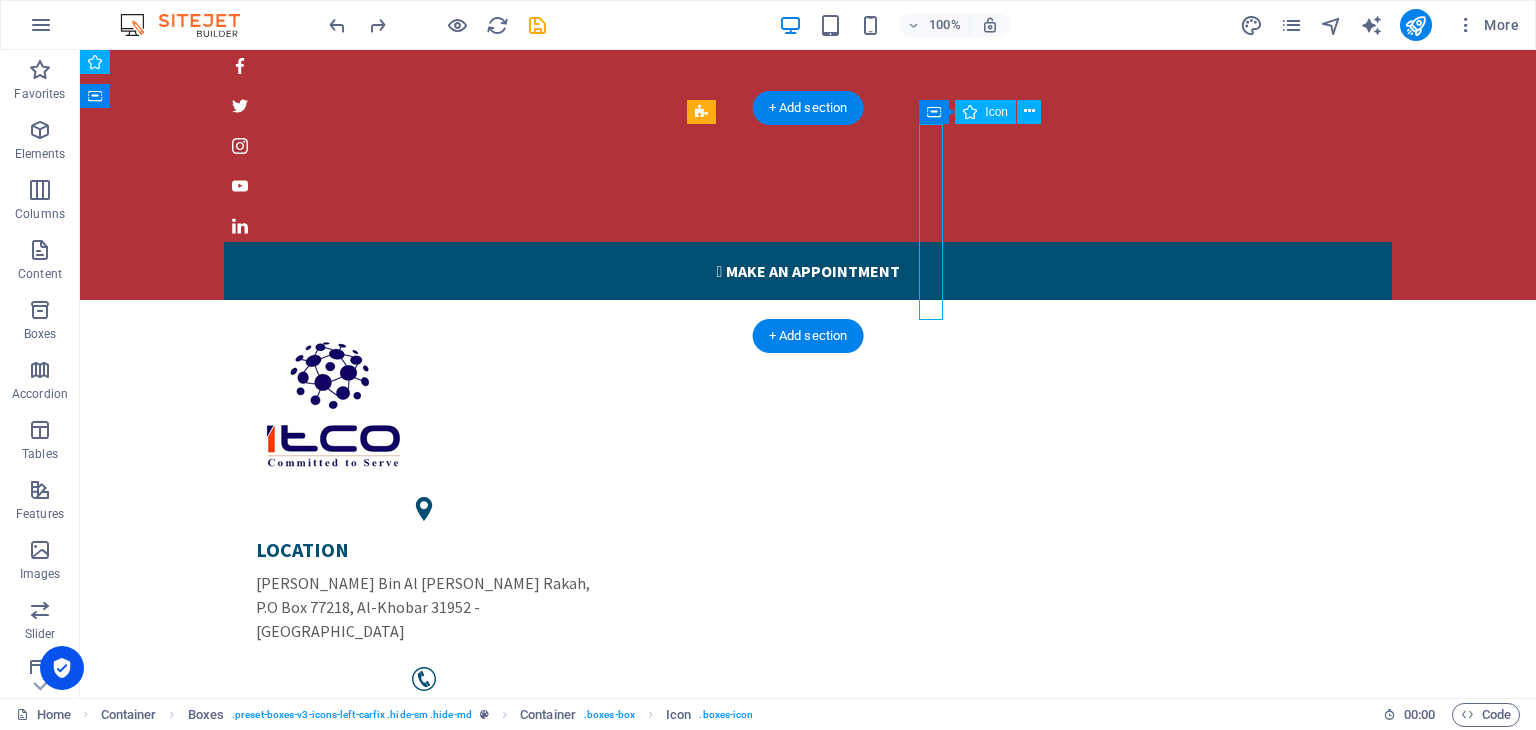 click at bounding box center [424, 679] 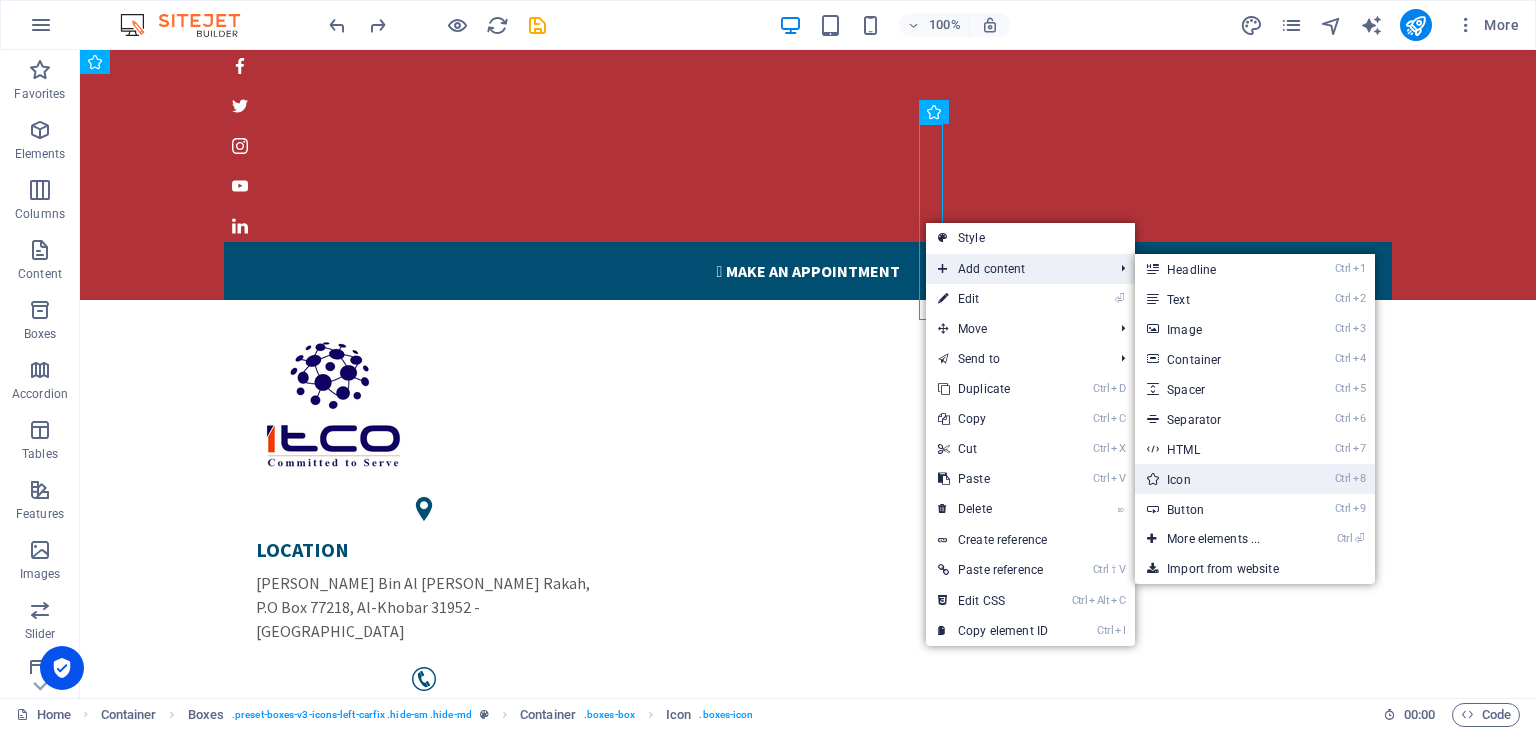 click on "Ctrl 8  Icon" at bounding box center [1217, 479] 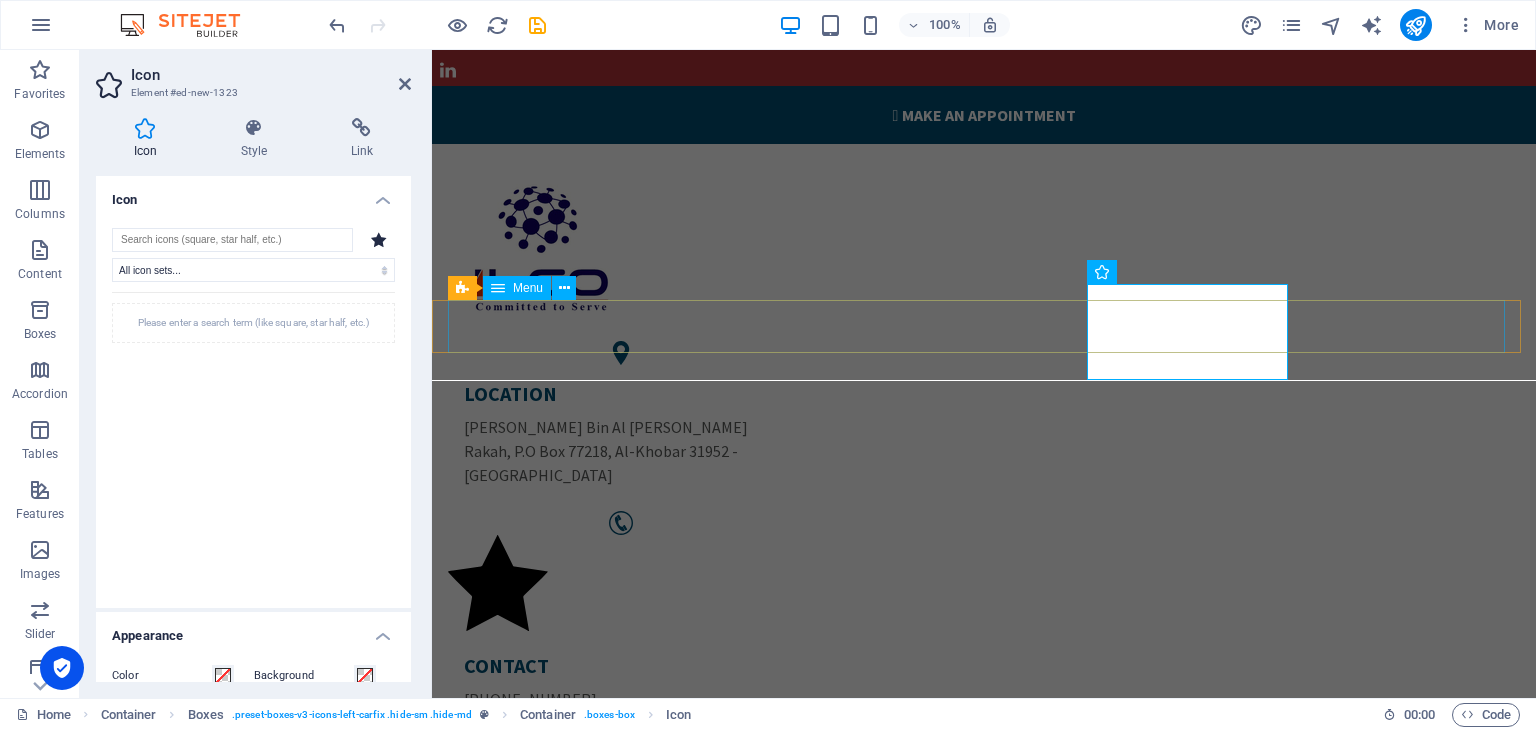 scroll, scrollTop: 156, scrollLeft: 0, axis: vertical 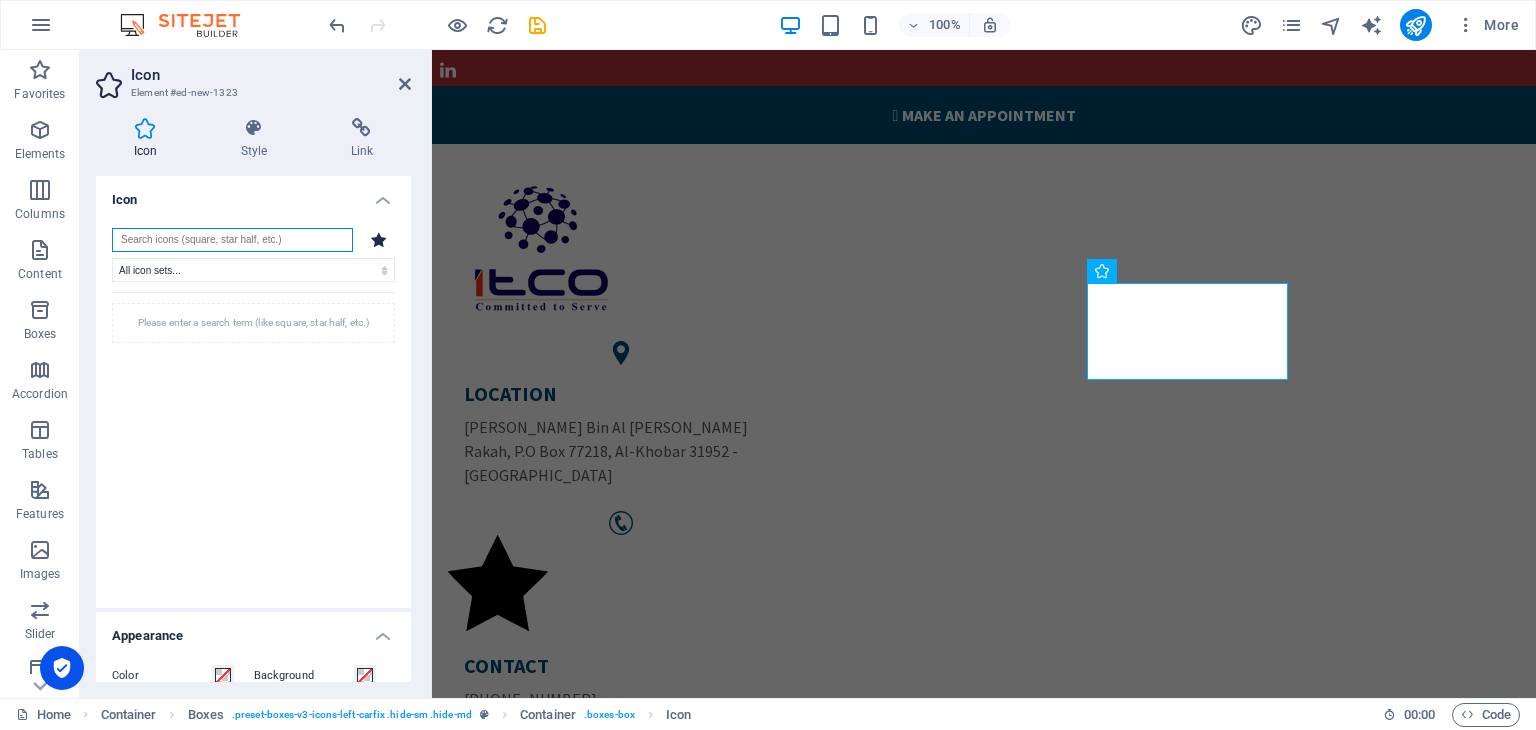 click at bounding box center (232, 240) 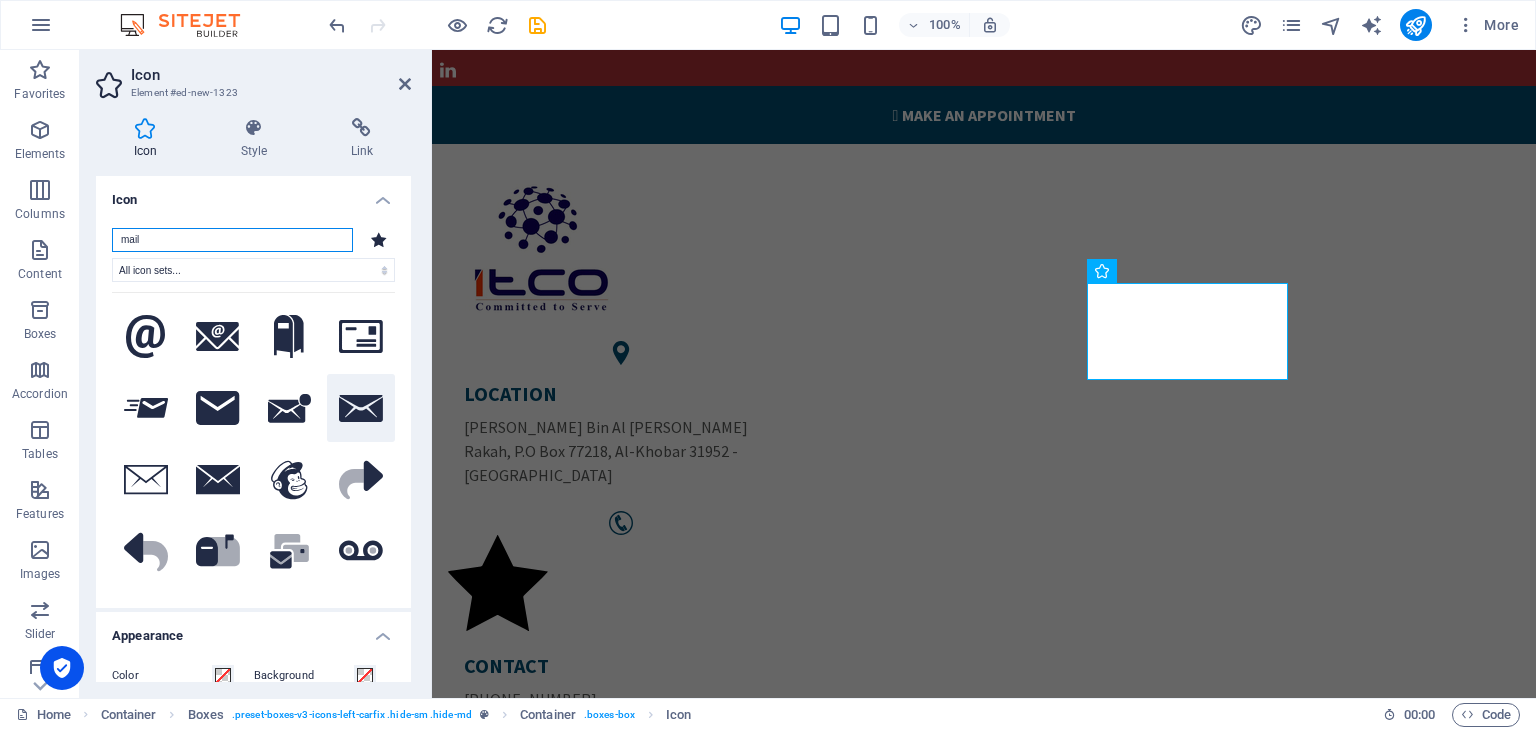 type on "mail" 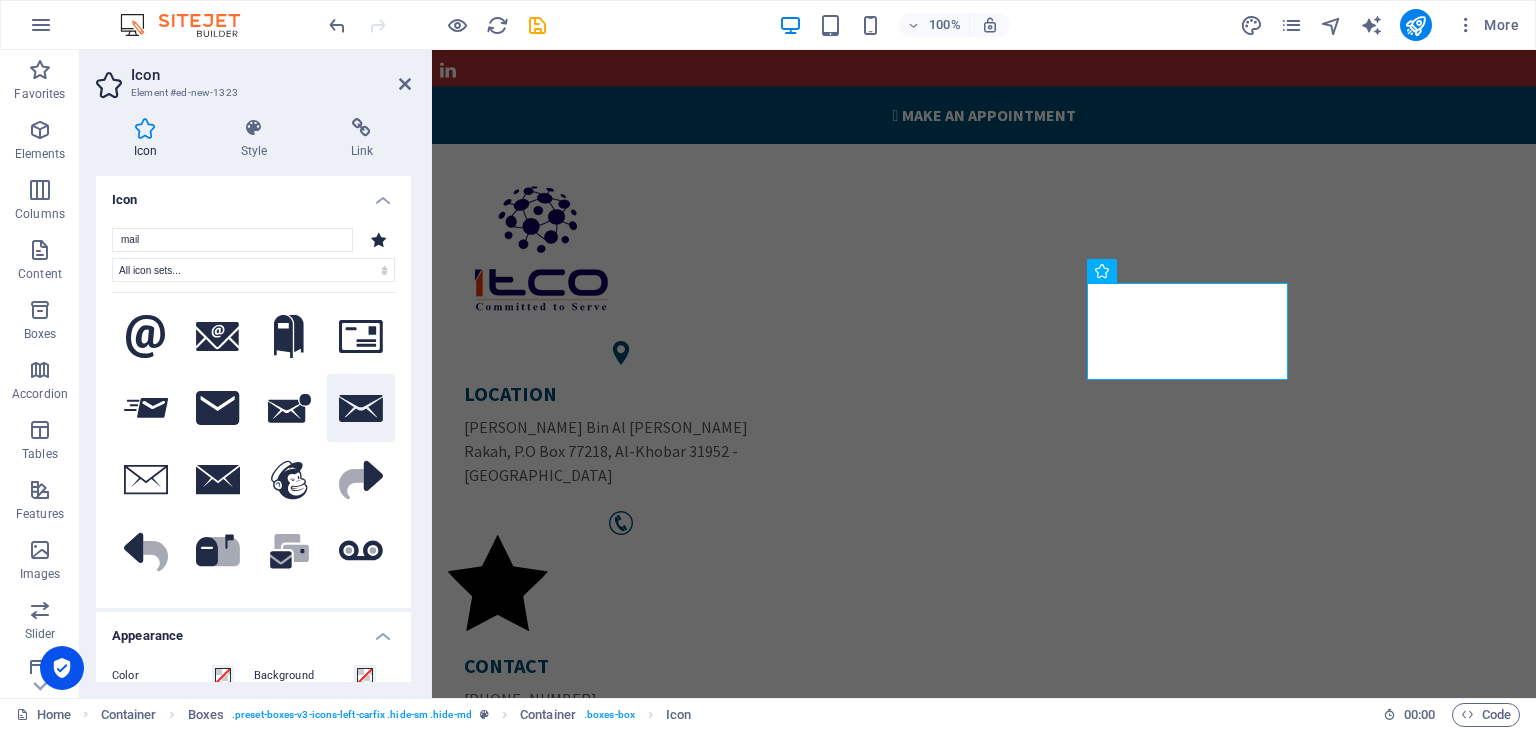 click 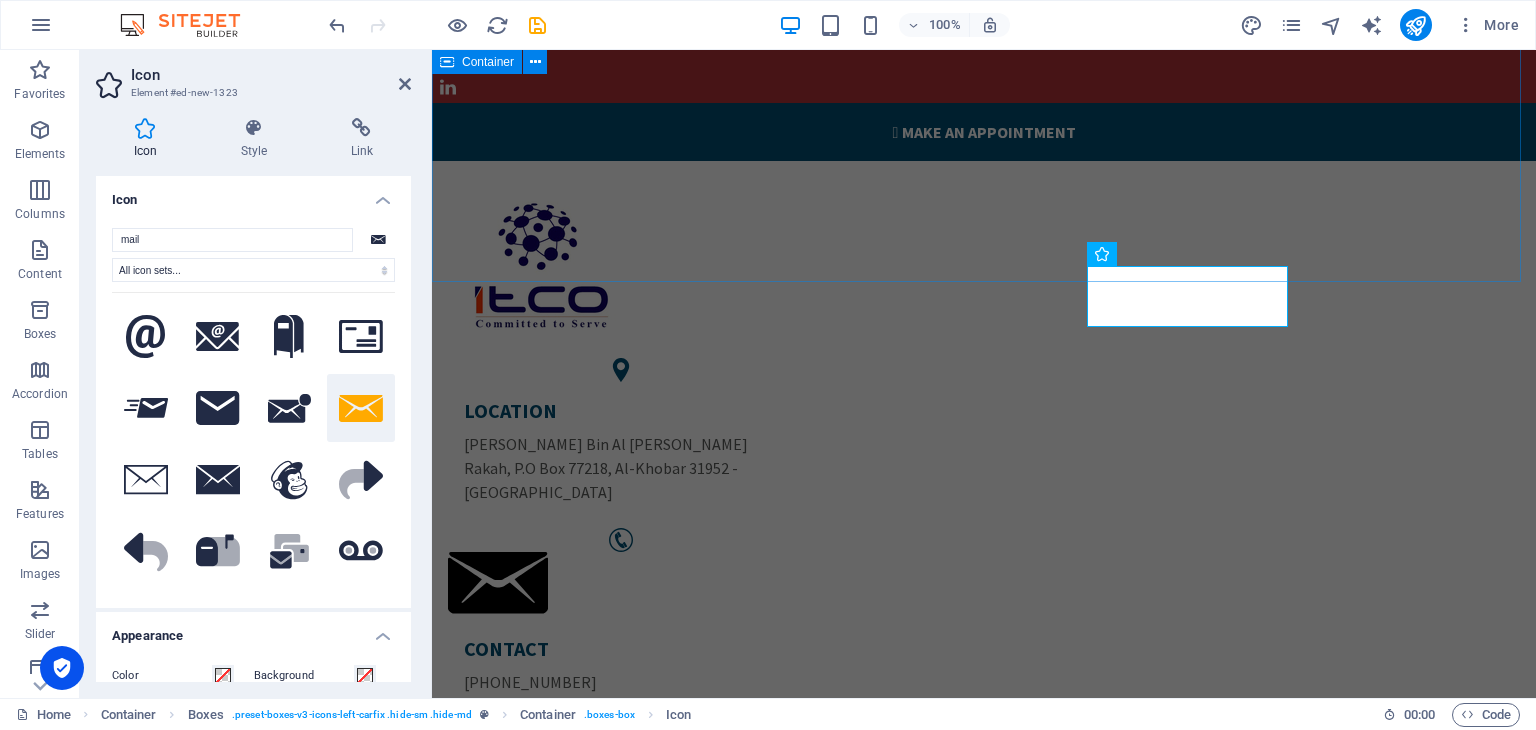 click on "LOCATION Khalid Bin Al Walid Rakah, P.O Box 77218, Al-Khobar 31952 - Kingdom of Saudi Arabia contact +966 13 834 45 22 +966 53 944 04 30 PHONE NUMBER +966 13 834 45 22          0539440430" at bounding box center (984, 496) 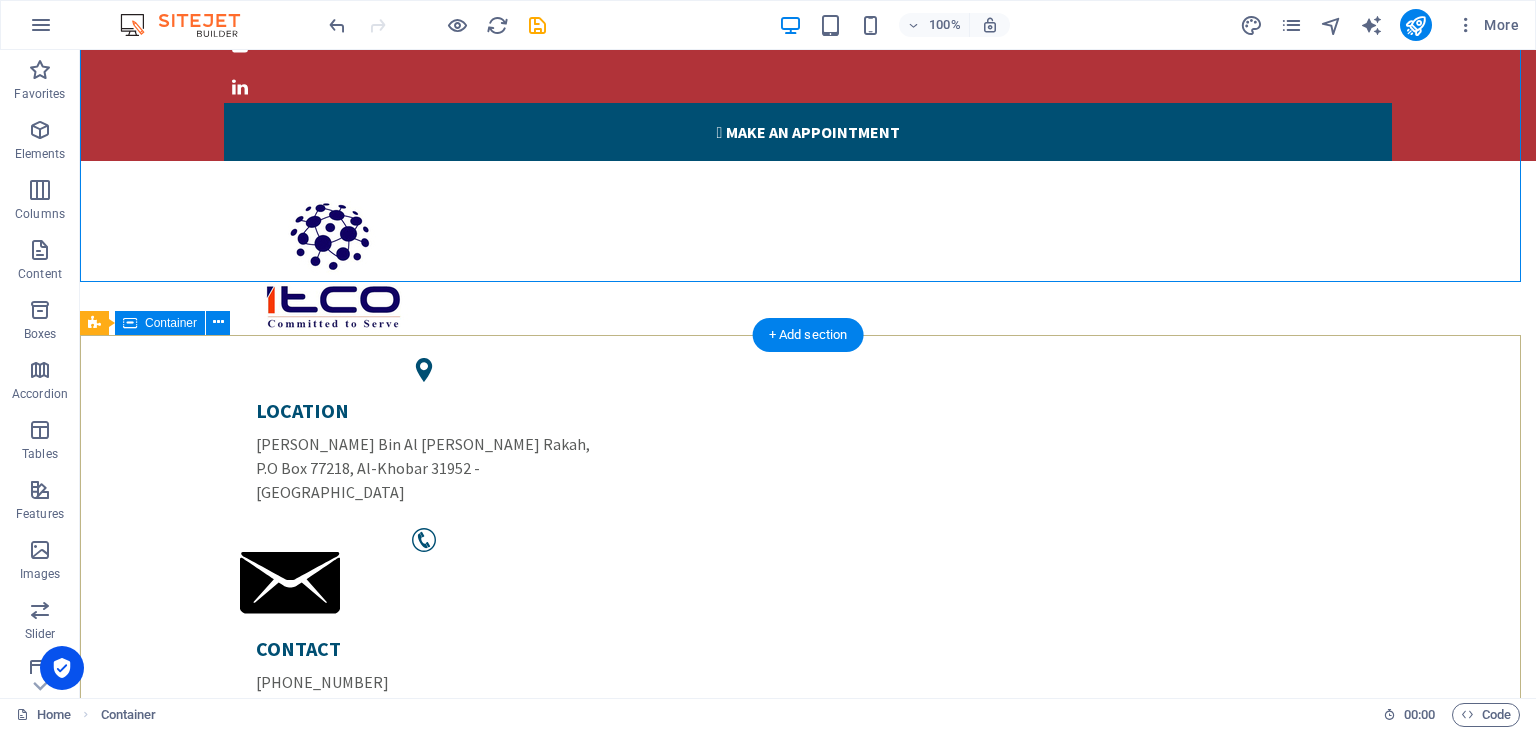 scroll, scrollTop: 0, scrollLeft: 0, axis: both 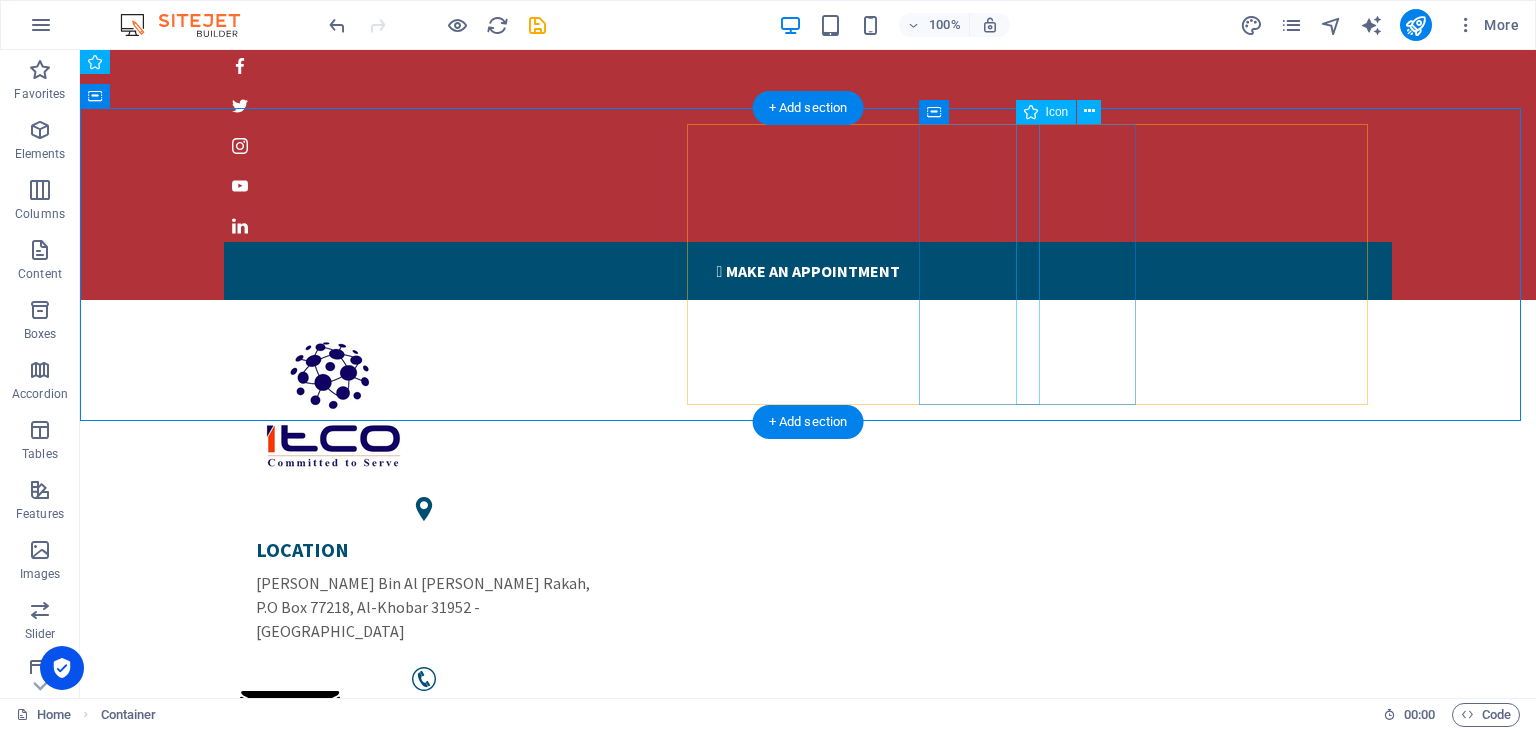 click at bounding box center (424, 679) 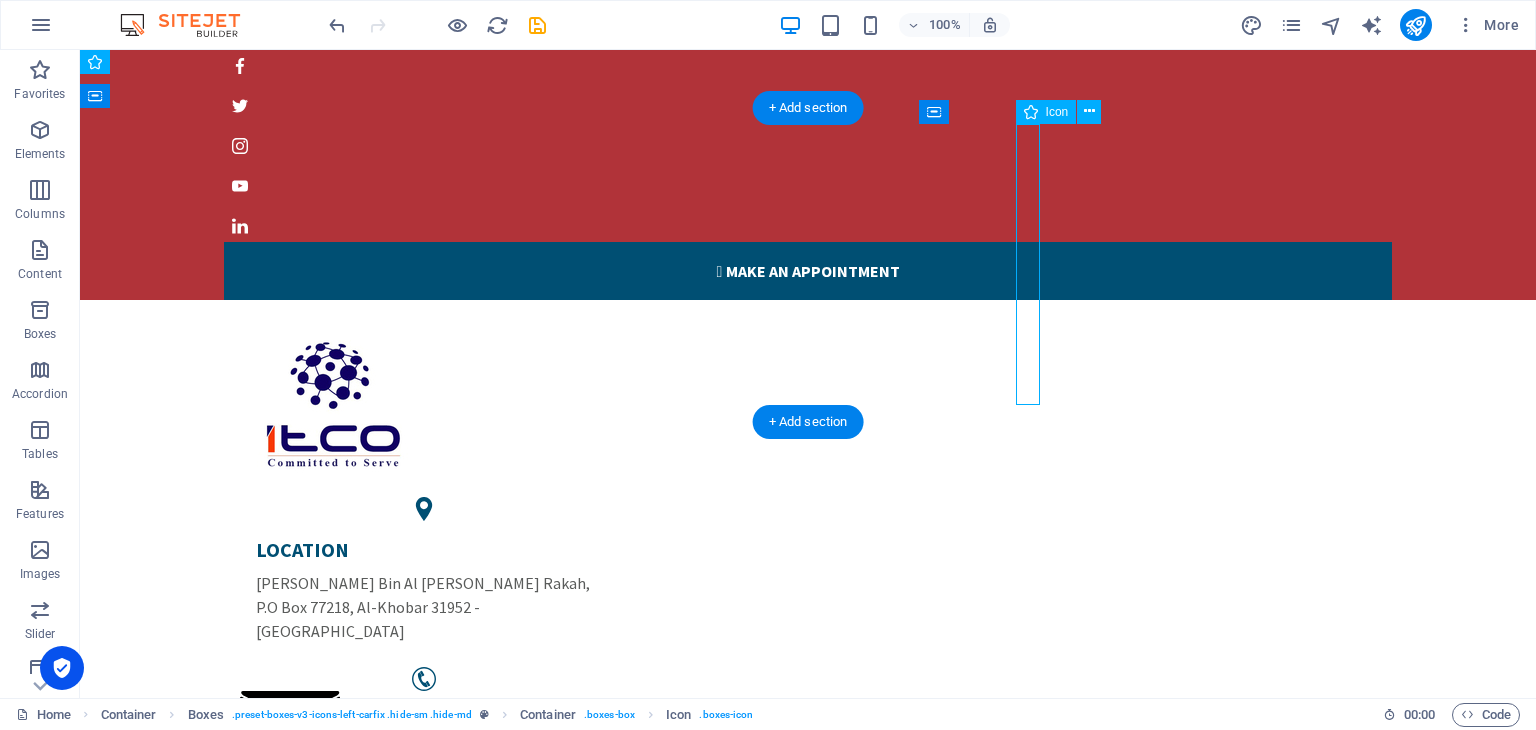 click at bounding box center (424, 679) 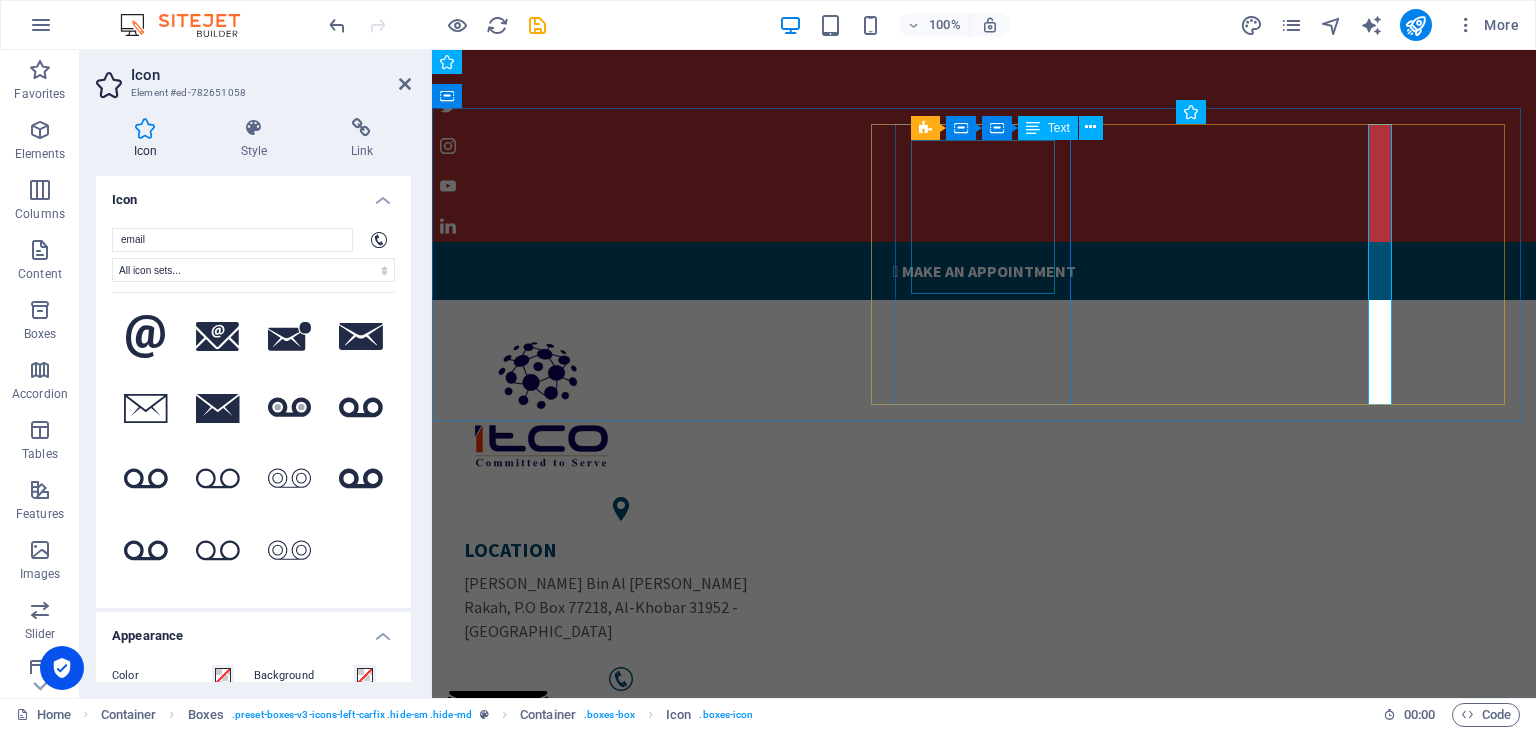 drag, startPoint x: 1391, startPoint y: 229, endPoint x: 1039, endPoint y: 229, distance: 352 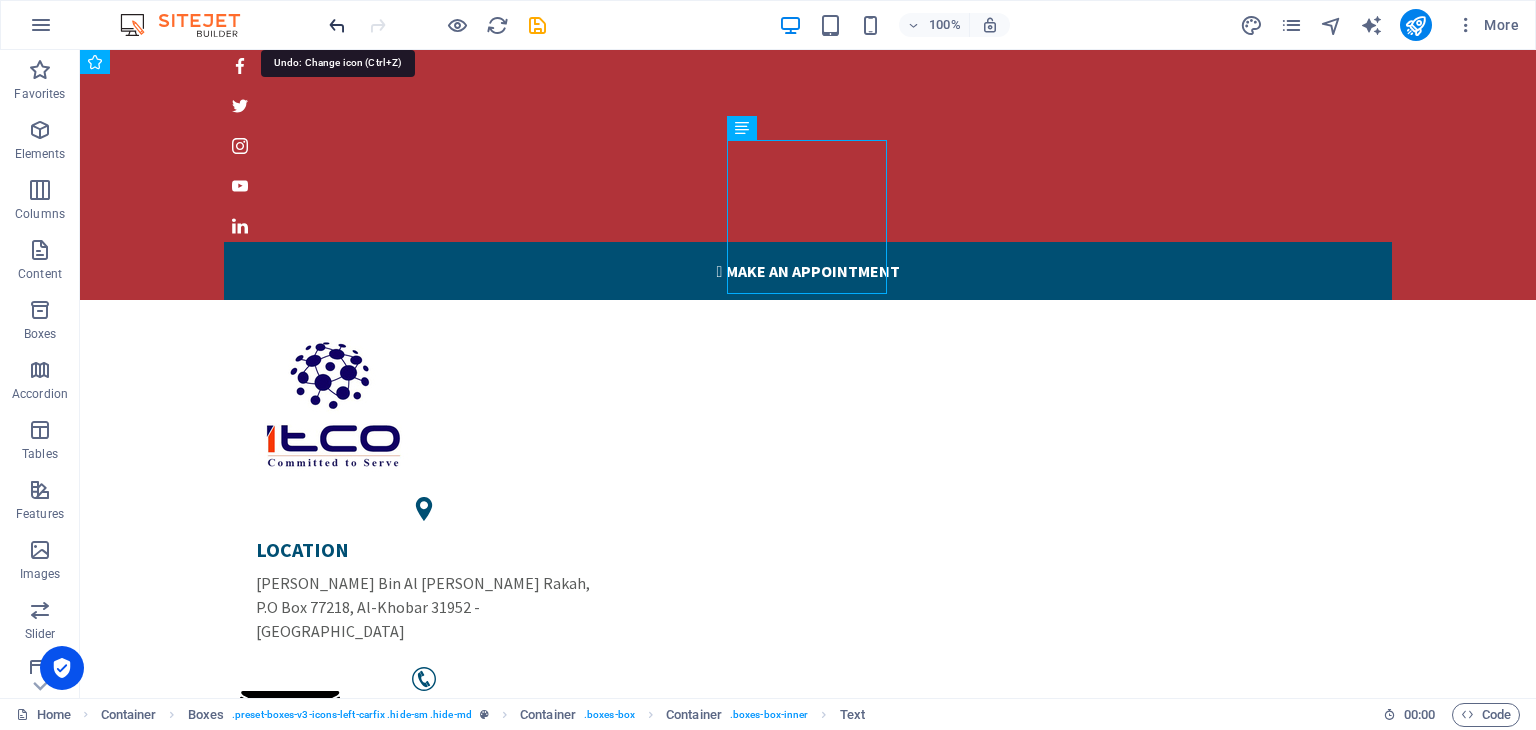 click at bounding box center [337, 25] 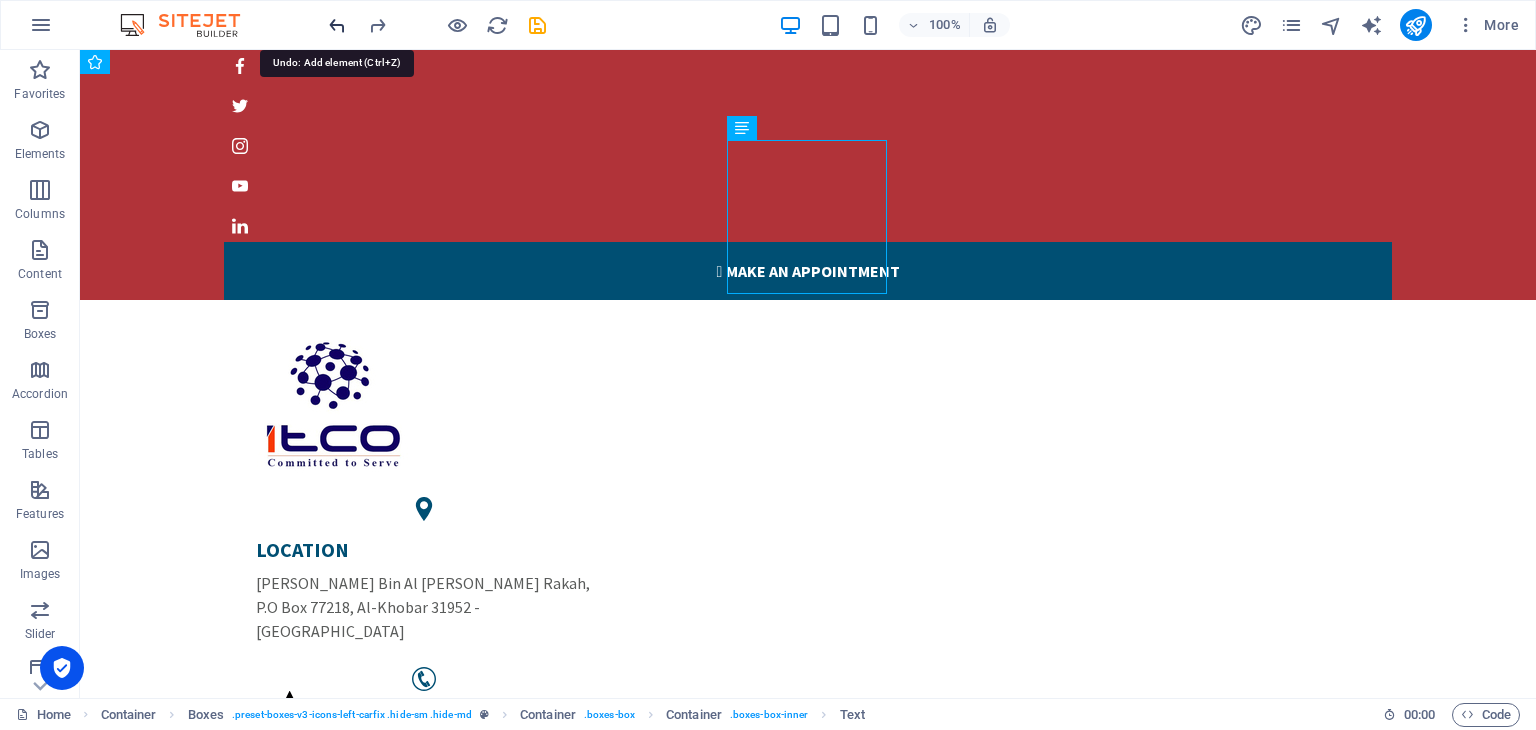 click at bounding box center (337, 25) 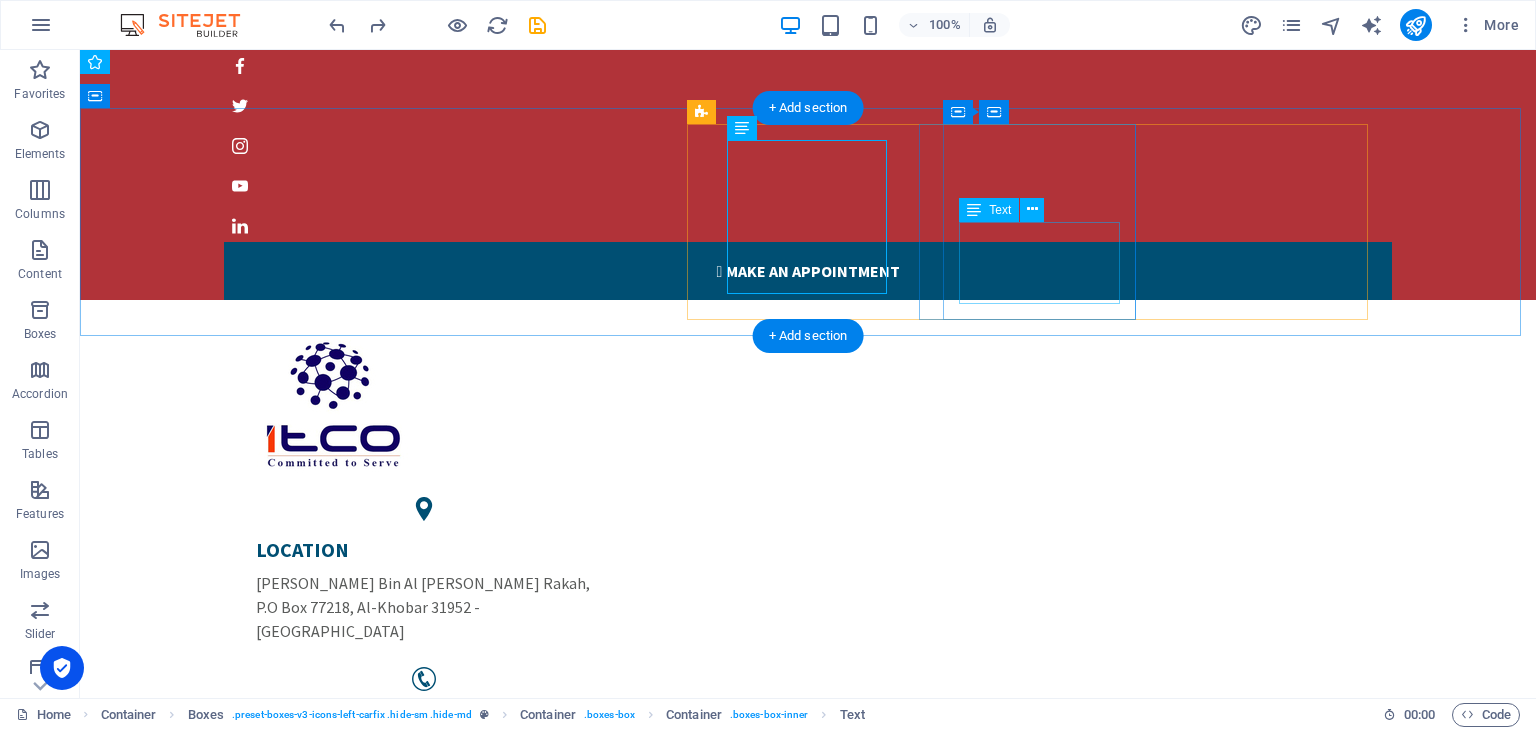 click on "PHONE NUMBER +966 13 834 45 22          0539440430" at bounding box center (424, 830) 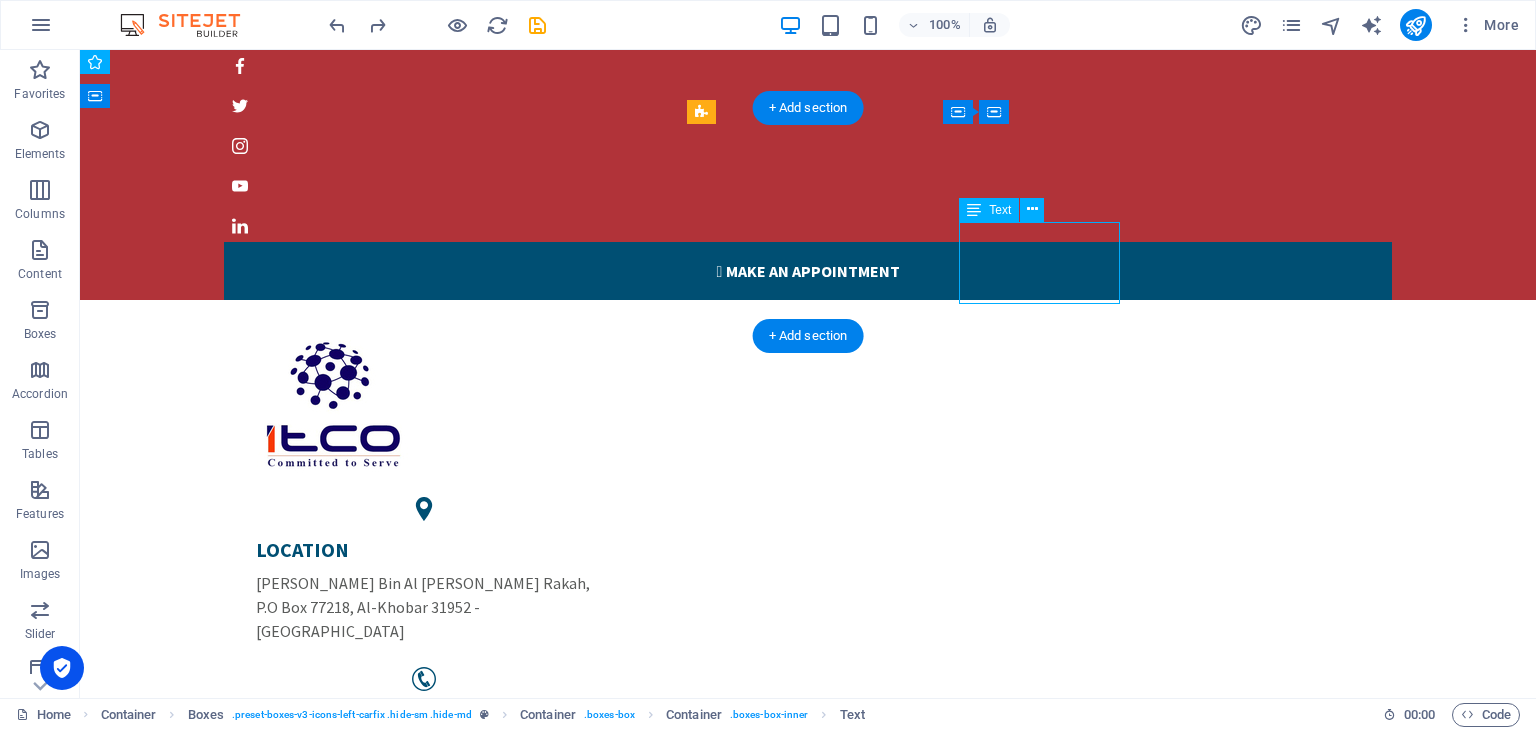 click on "PHONE NUMBER +966 13 834 45 22          0539440430" at bounding box center [424, 830] 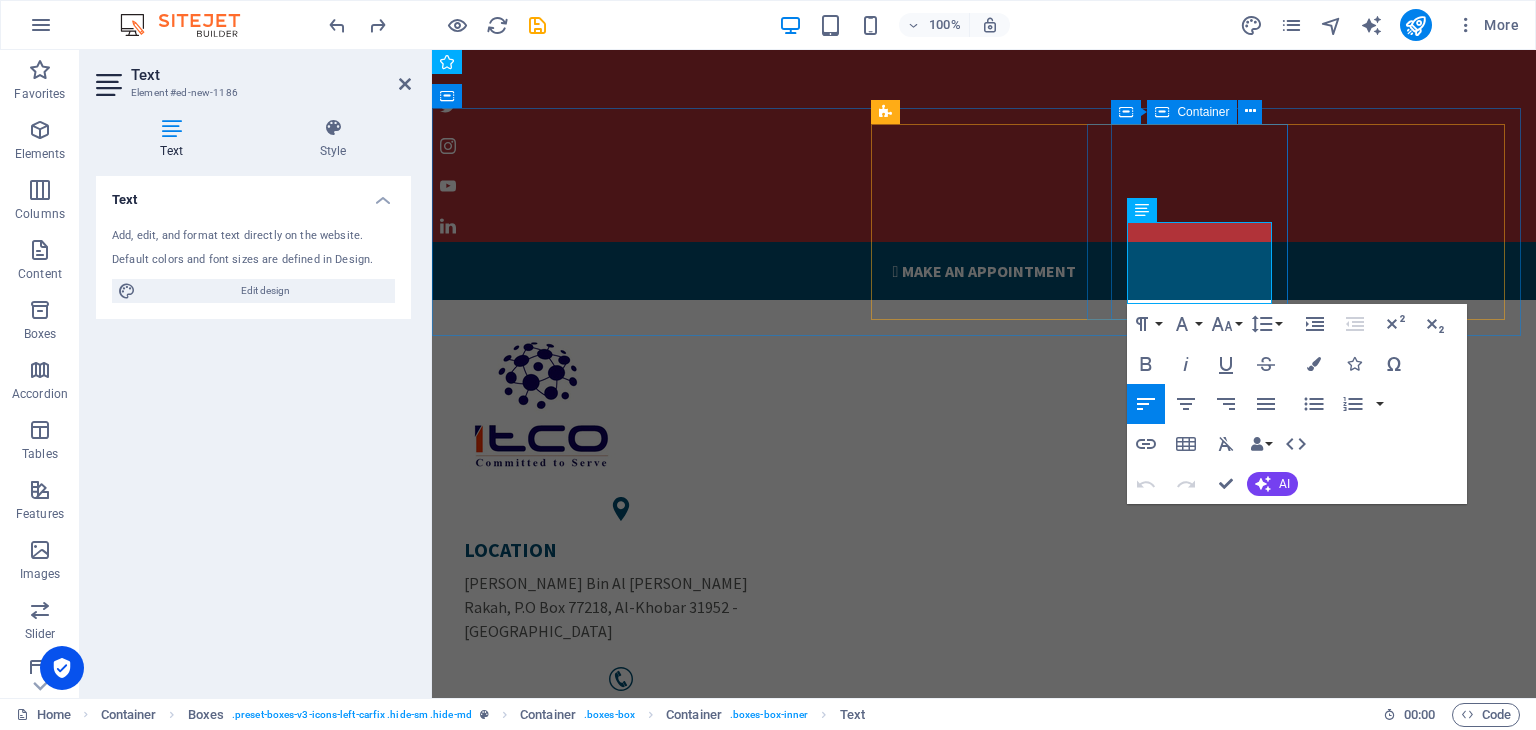 drag, startPoint x: 1247, startPoint y: 295, endPoint x: 1125, endPoint y: 239, distance: 134.23859 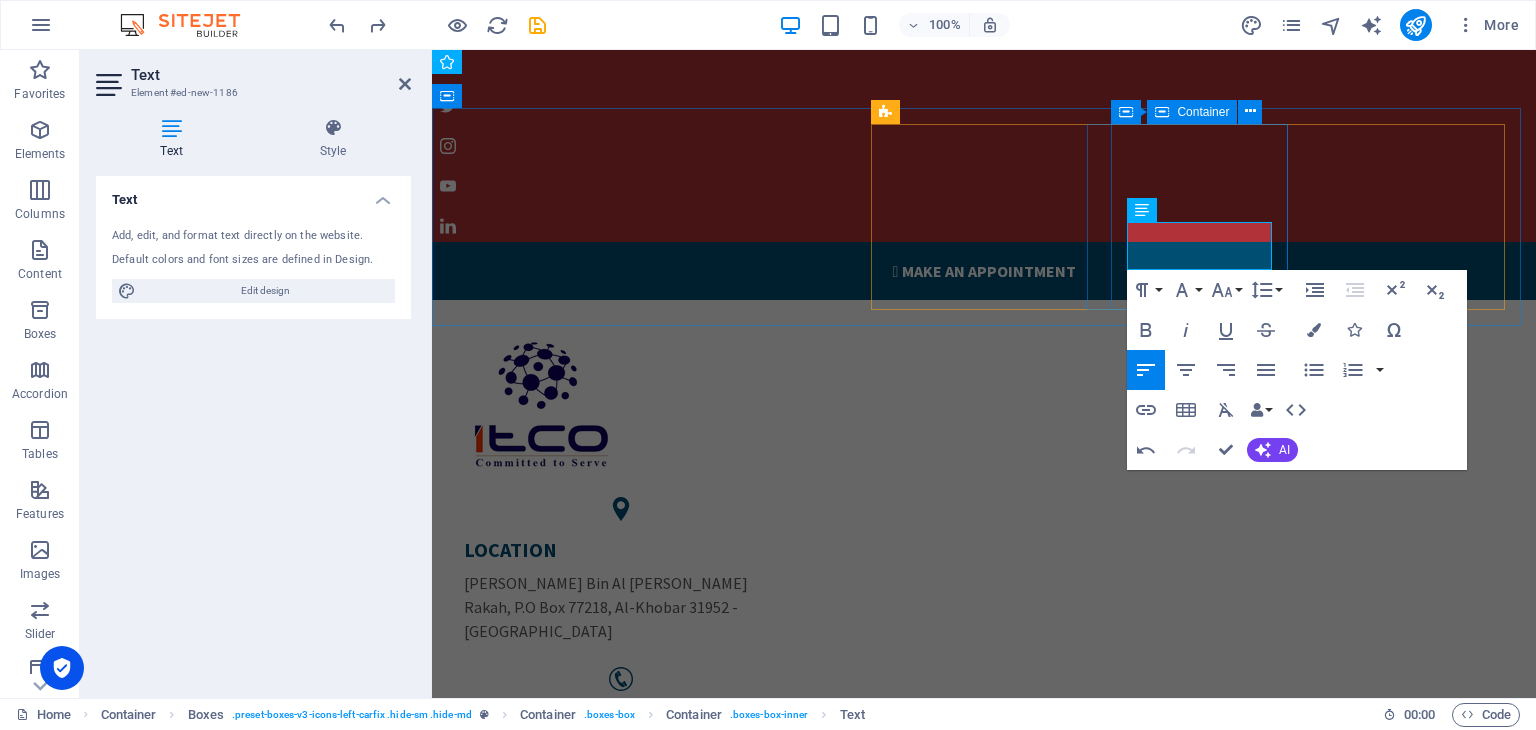 type 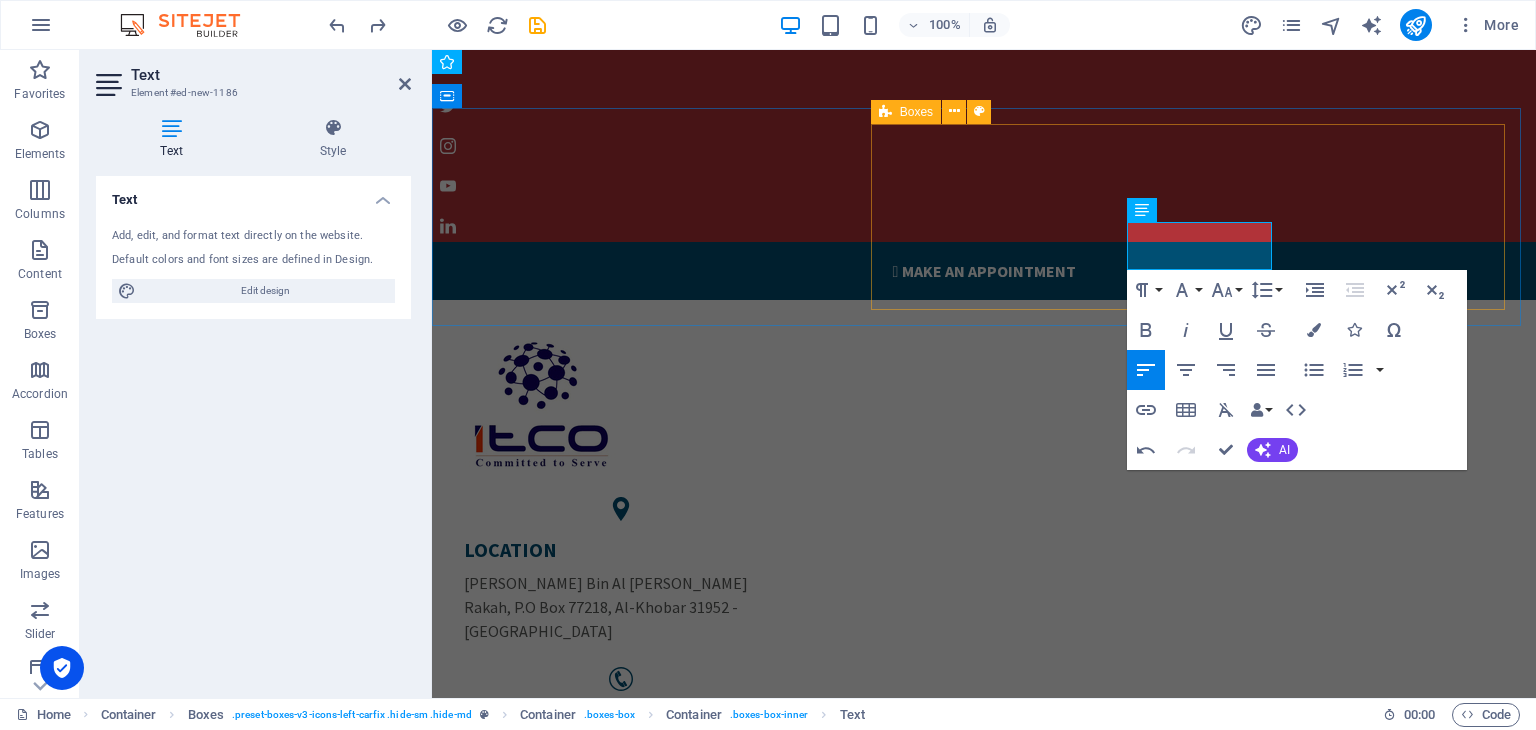 click on "LOCATION Khalid Bin Al Walid Rakah, P.O Box 77218, Al-Khobar 31952 - Kingdom of Saudi Arabia contact +966 13 834 45 22 +966 53 944 04 30 sales@itcoksa.com" at bounding box center (984, 675) 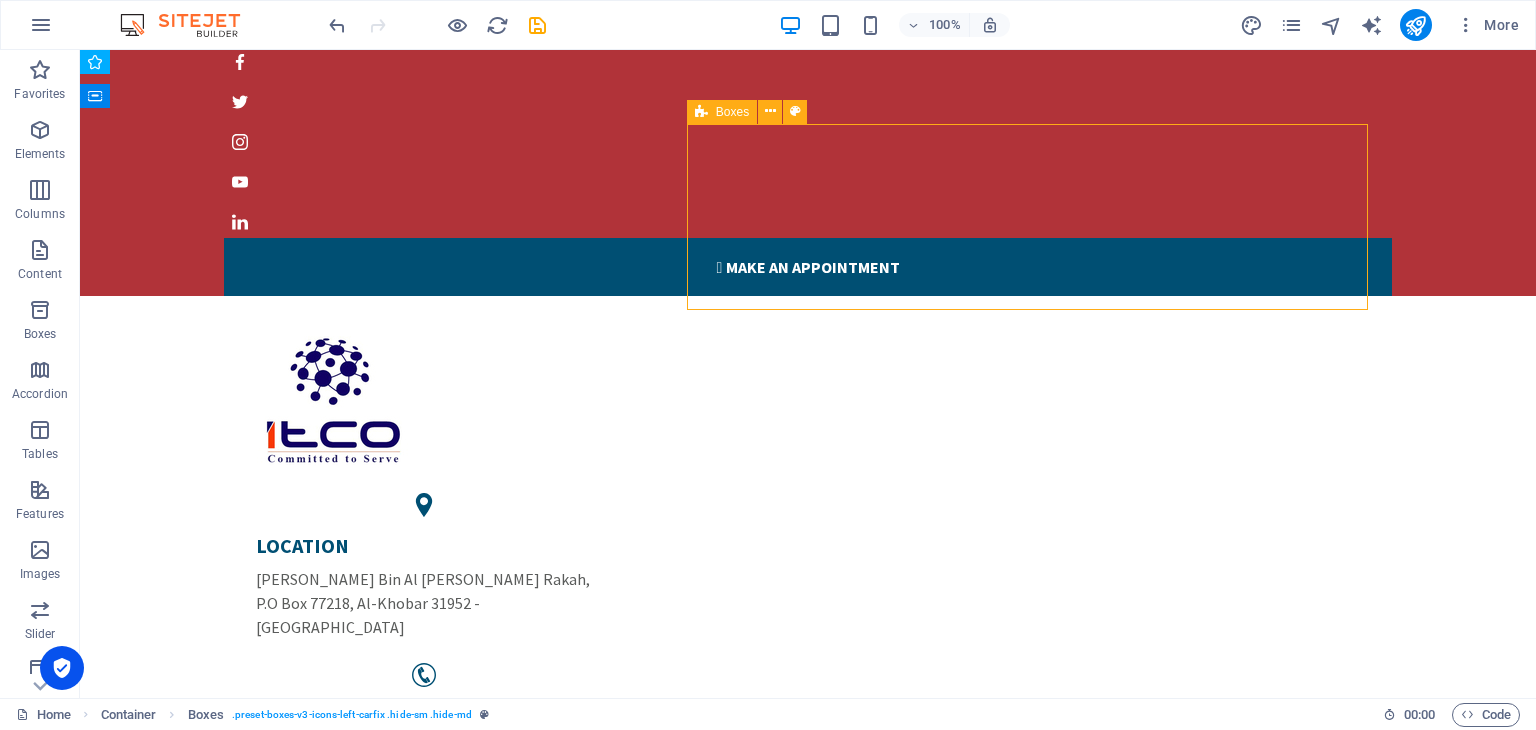 scroll, scrollTop: 0, scrollLeft: 0, axis: both 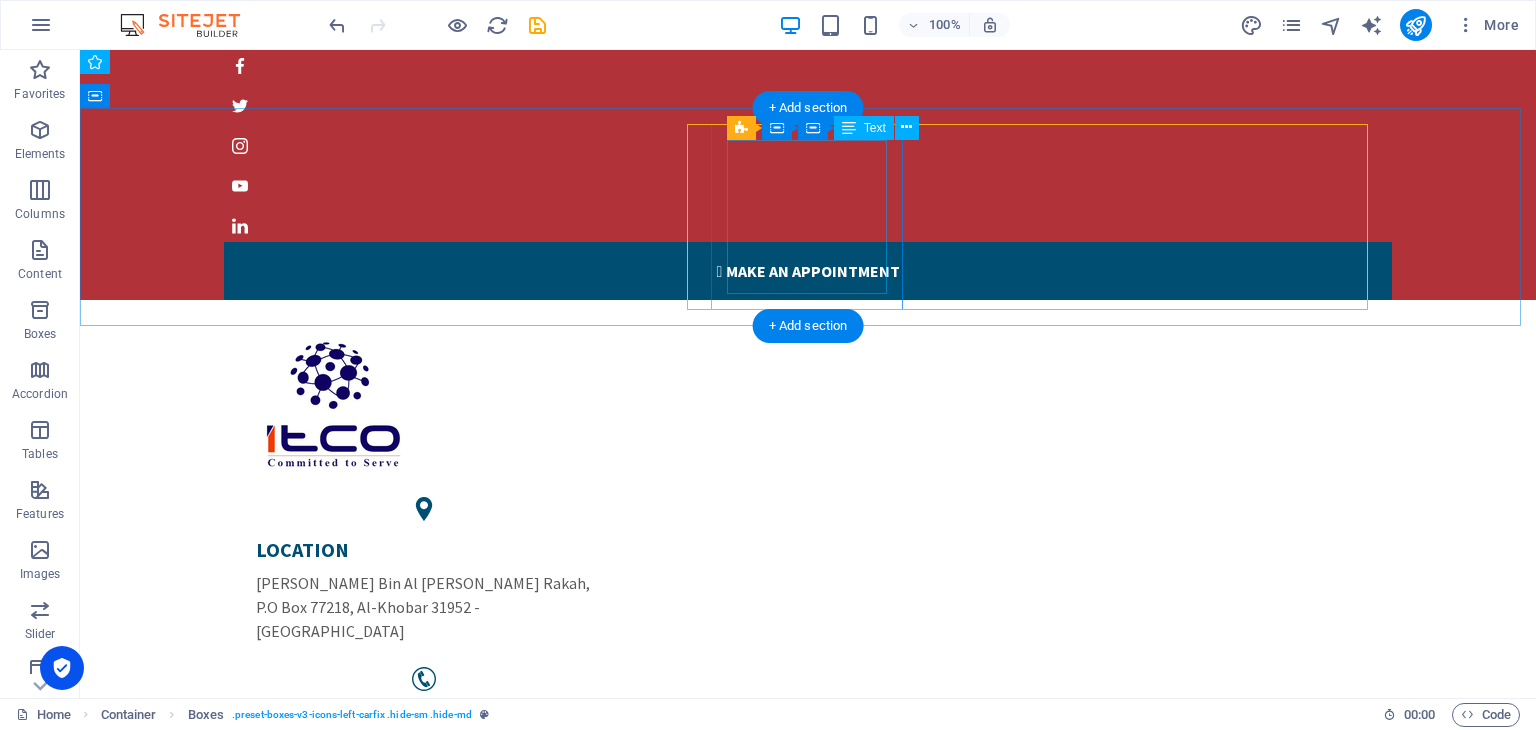 click on "LOCATION Khalid Bin Al Walid Rakah, P.O Box 77218, Al-Khobar 31952 - Kingdom of Saudi Arabia" at bounding box center (424, 590) 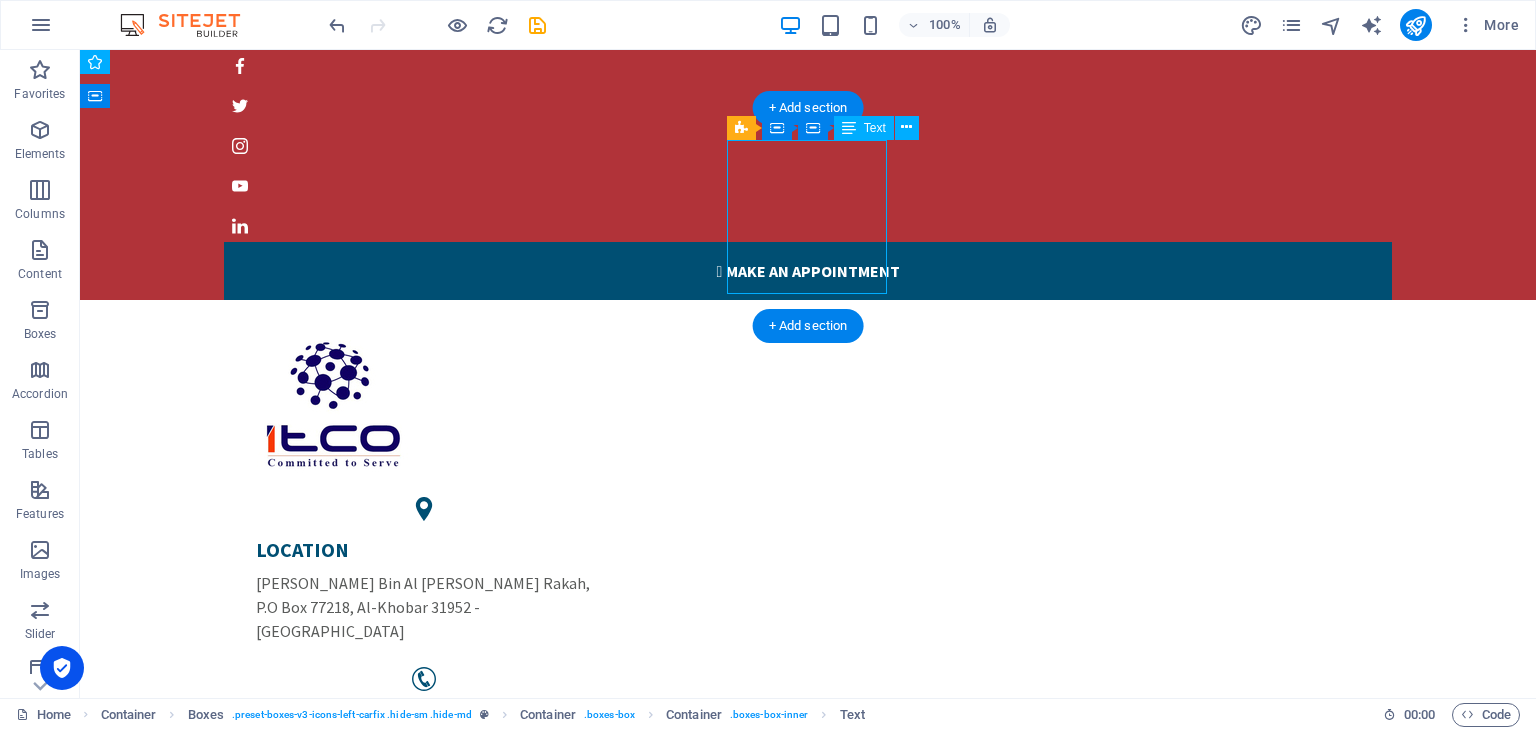 click on "LOCATION Khalid Bin Al Walid Rakah, P.O Box 77218, Al-Khobar 31952 - Kingdom of Saudi Arabia" at bounding box center (424, 590) 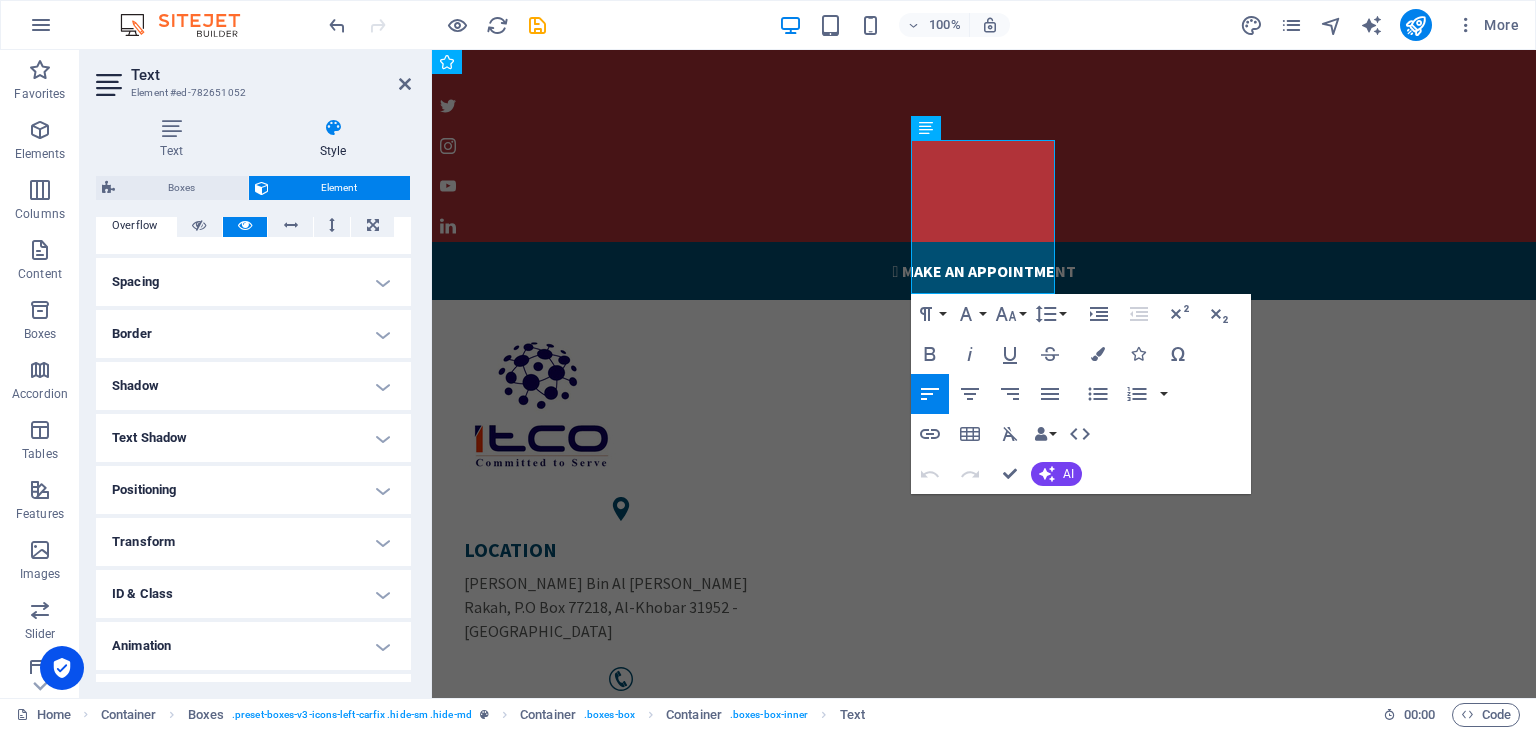 scroll, scrollTop: 340, scrollLeft: 0, axis: vertical 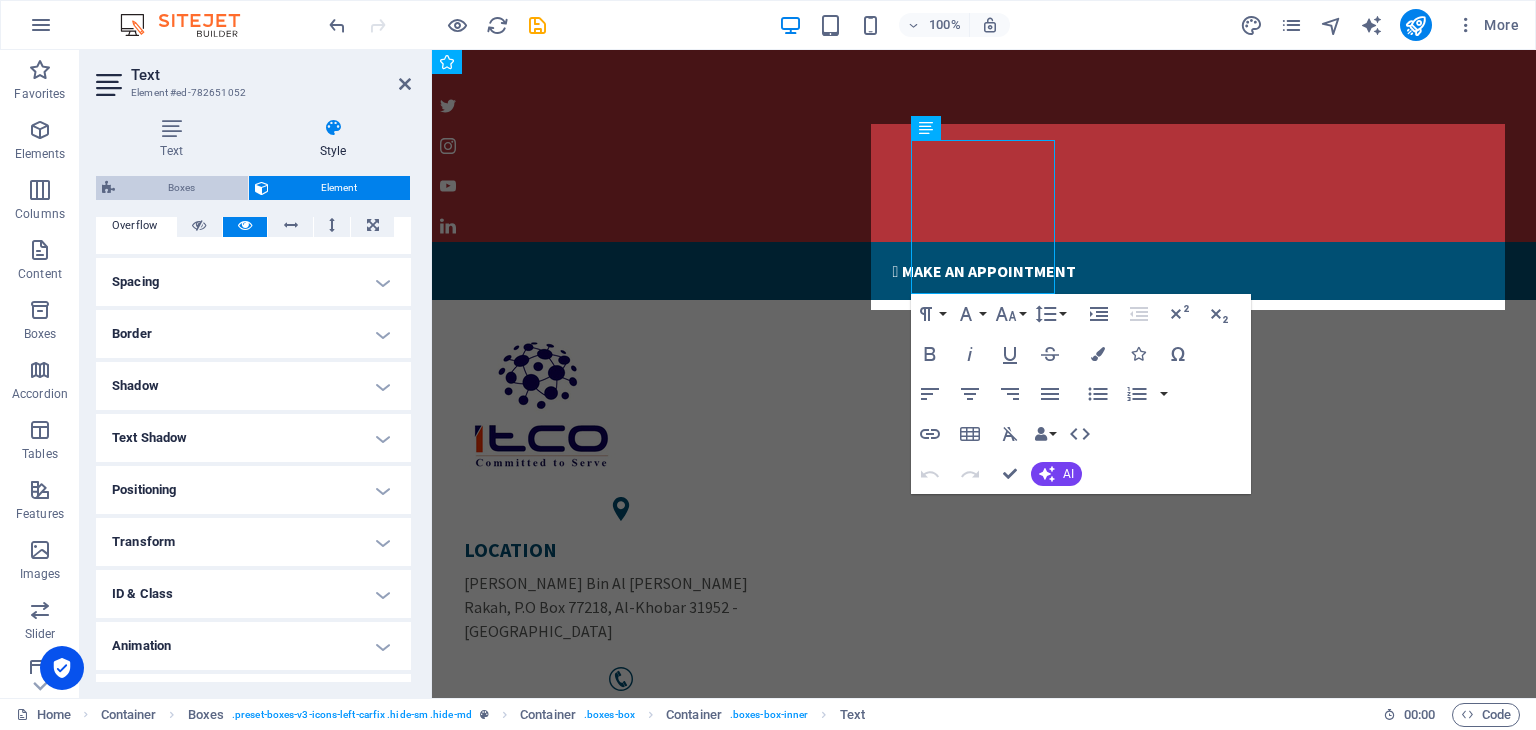 click on "Boxes" at bounding box center [181, 188] 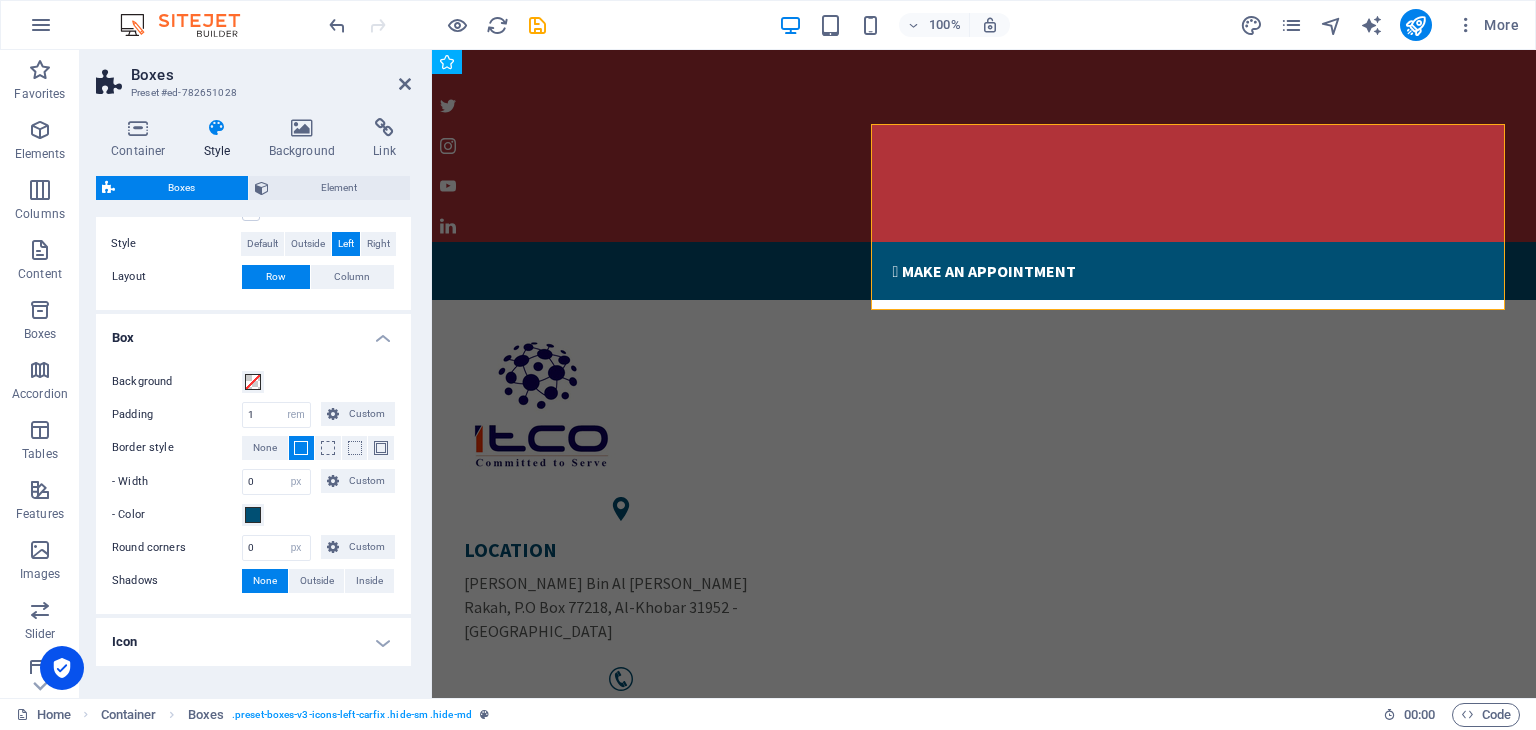 scroll, scrollTop: 578, scrollLeft: 0, axis: vertical 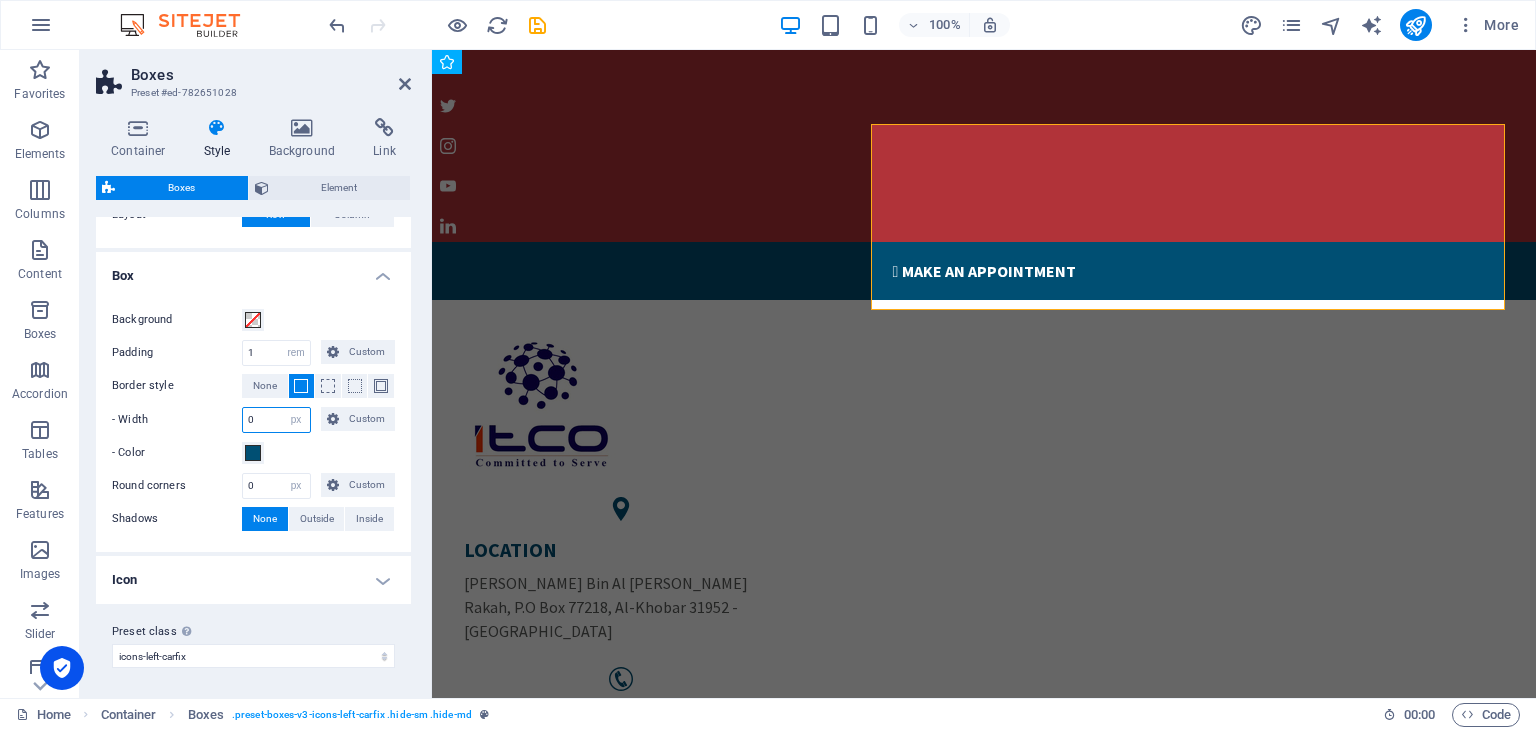 click on "0" at bounding box center (276, 420) 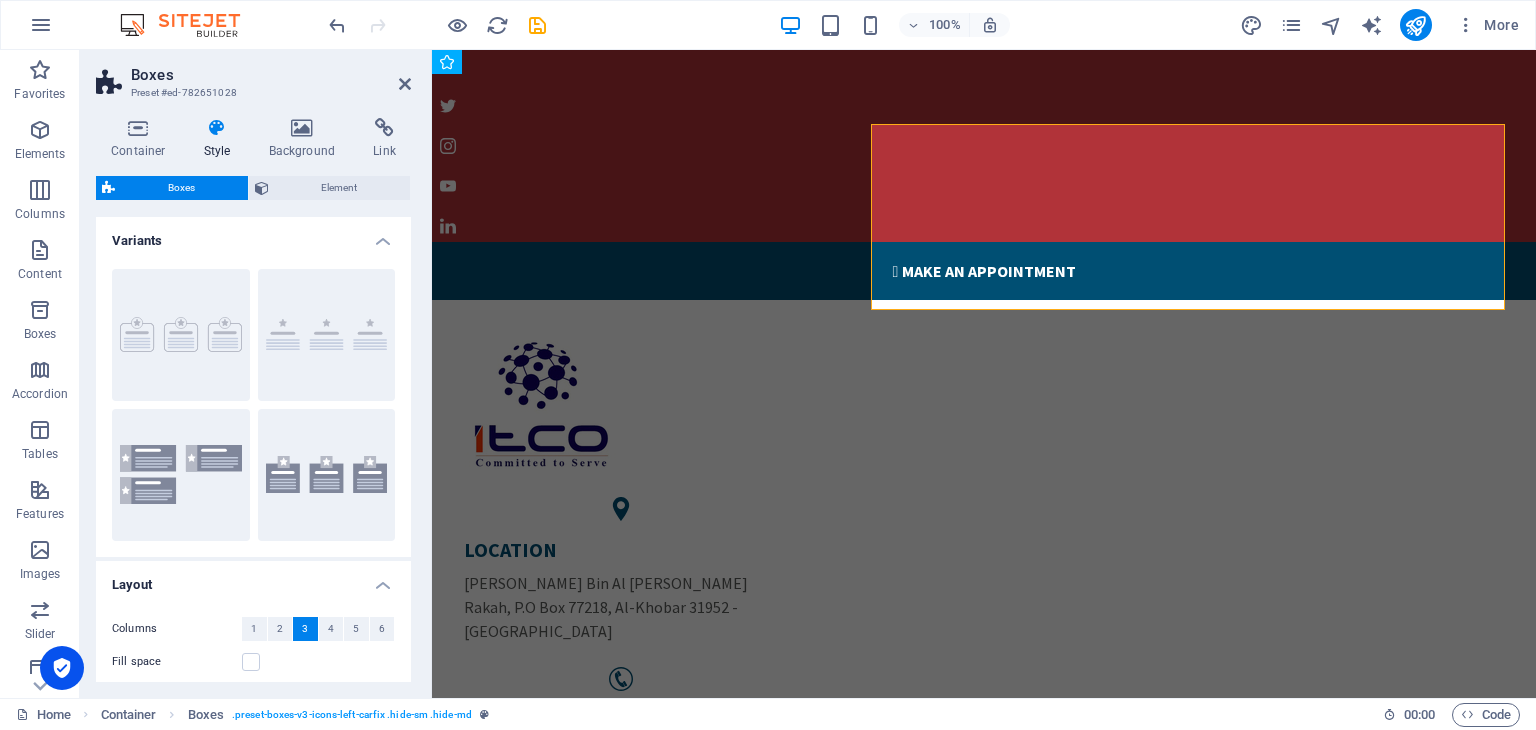 scroll, scrollTop: 191, scrollLeft: 0, axis: vertical 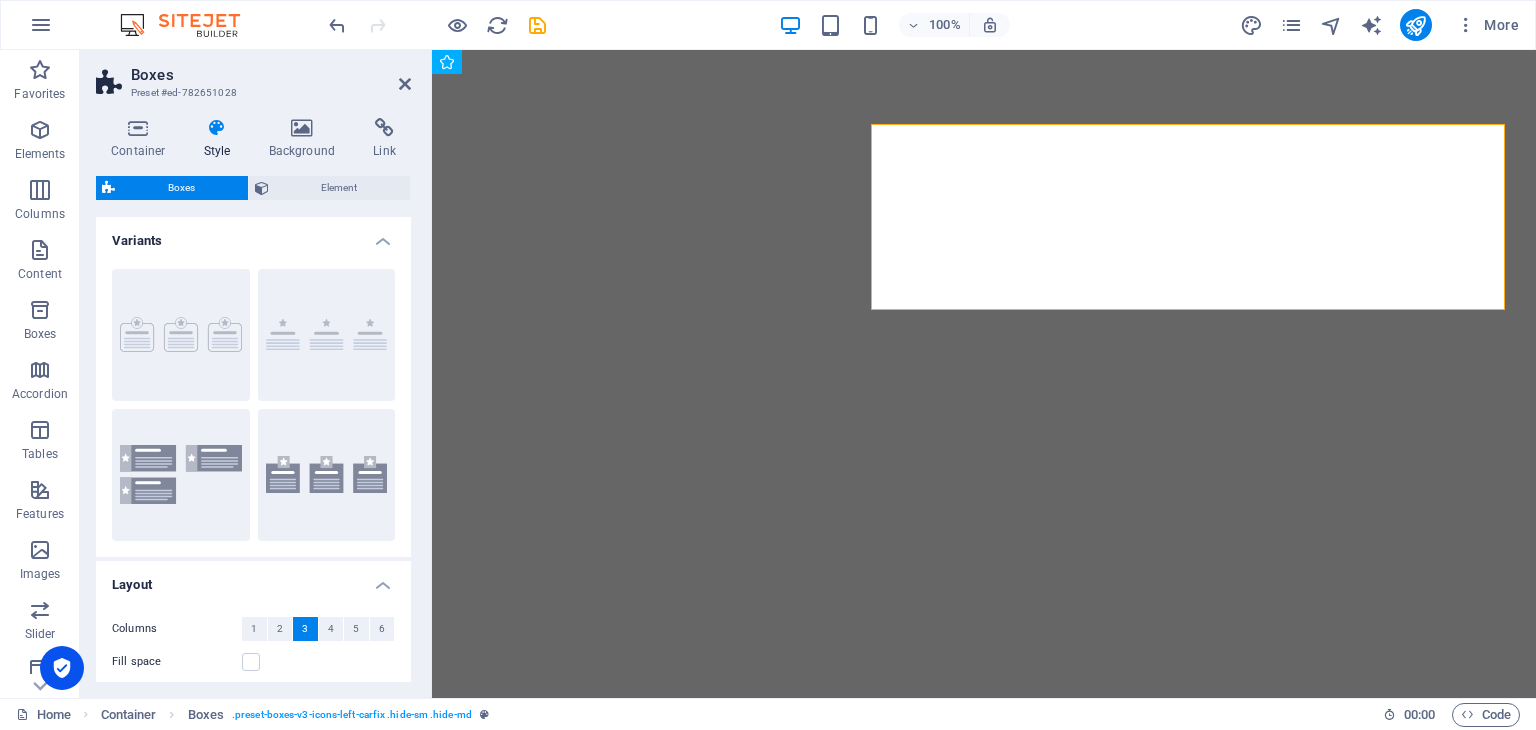 select on "%" 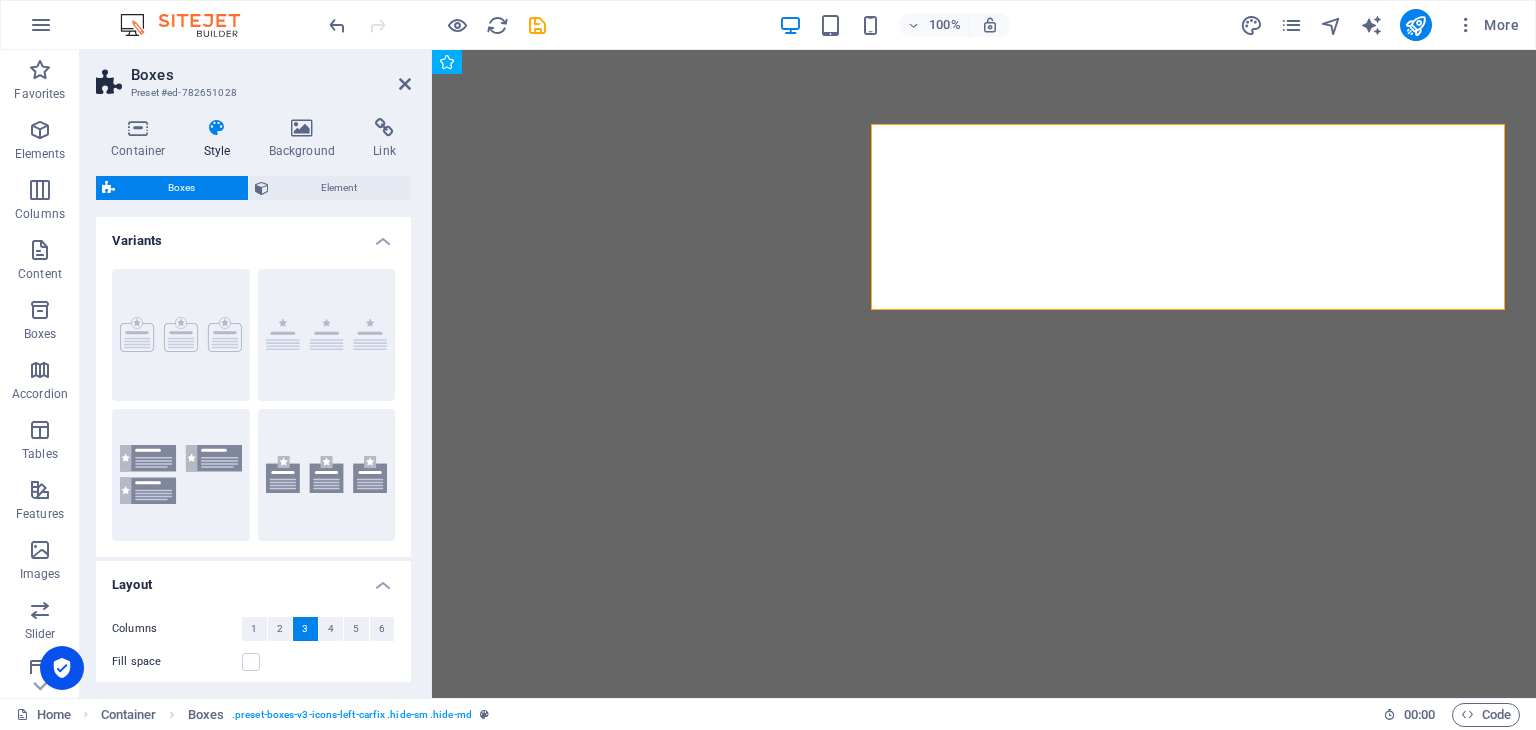 scroll, scrollTop: 0, scrollLeft: 0, axis: both 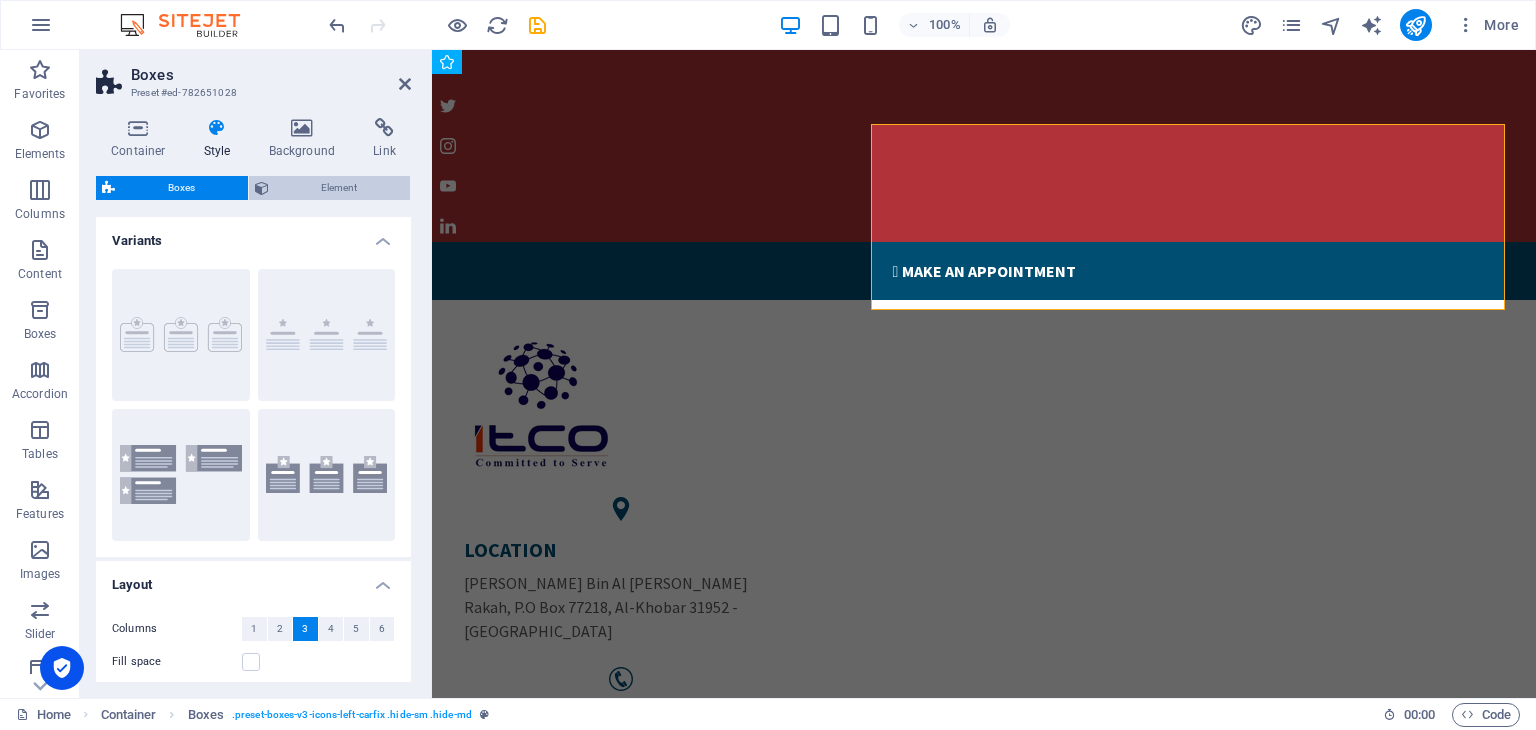 click on "Element" at bounding box center [340, 188] 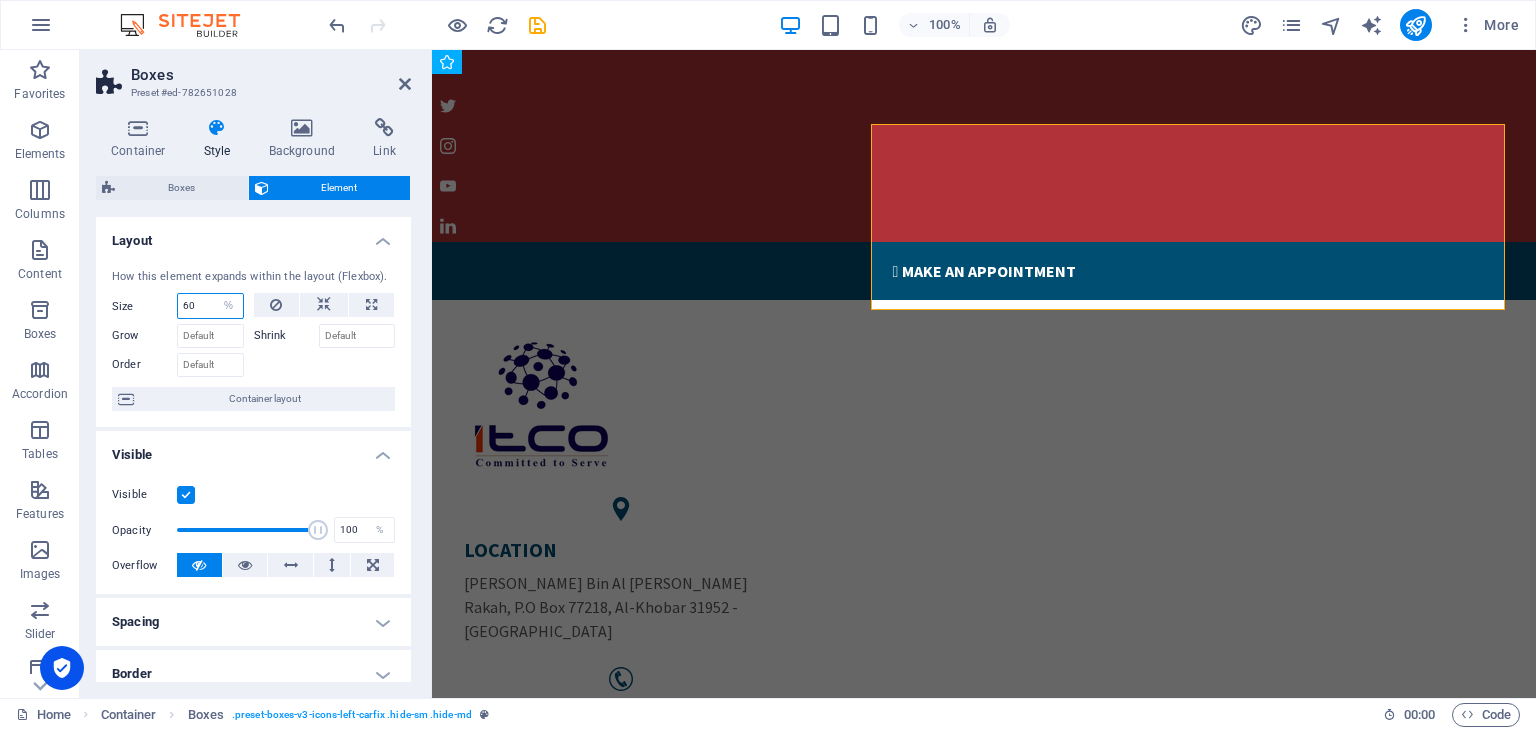 click on "60" at bounding box center (210, 306) 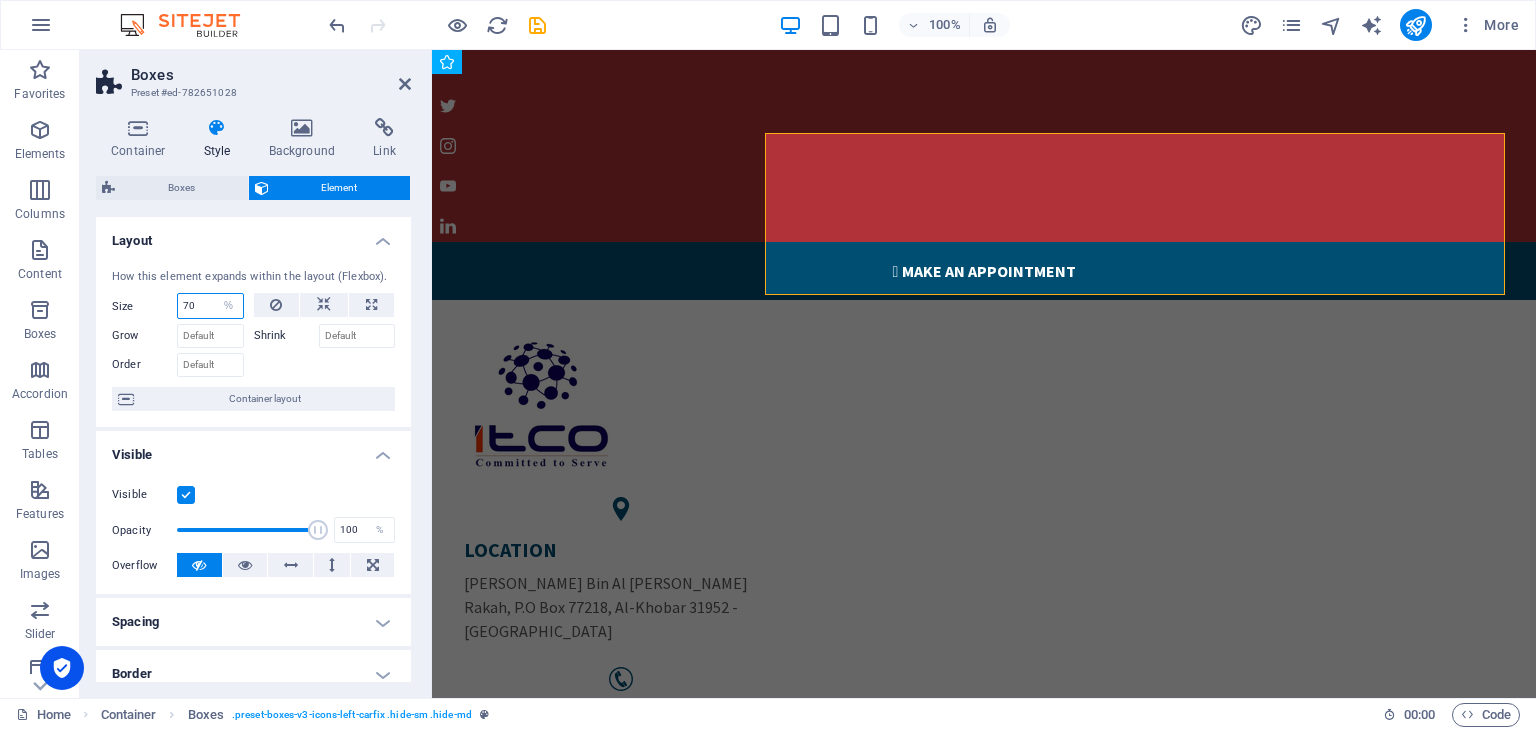 click on "70" at bounding box center (210, 306) 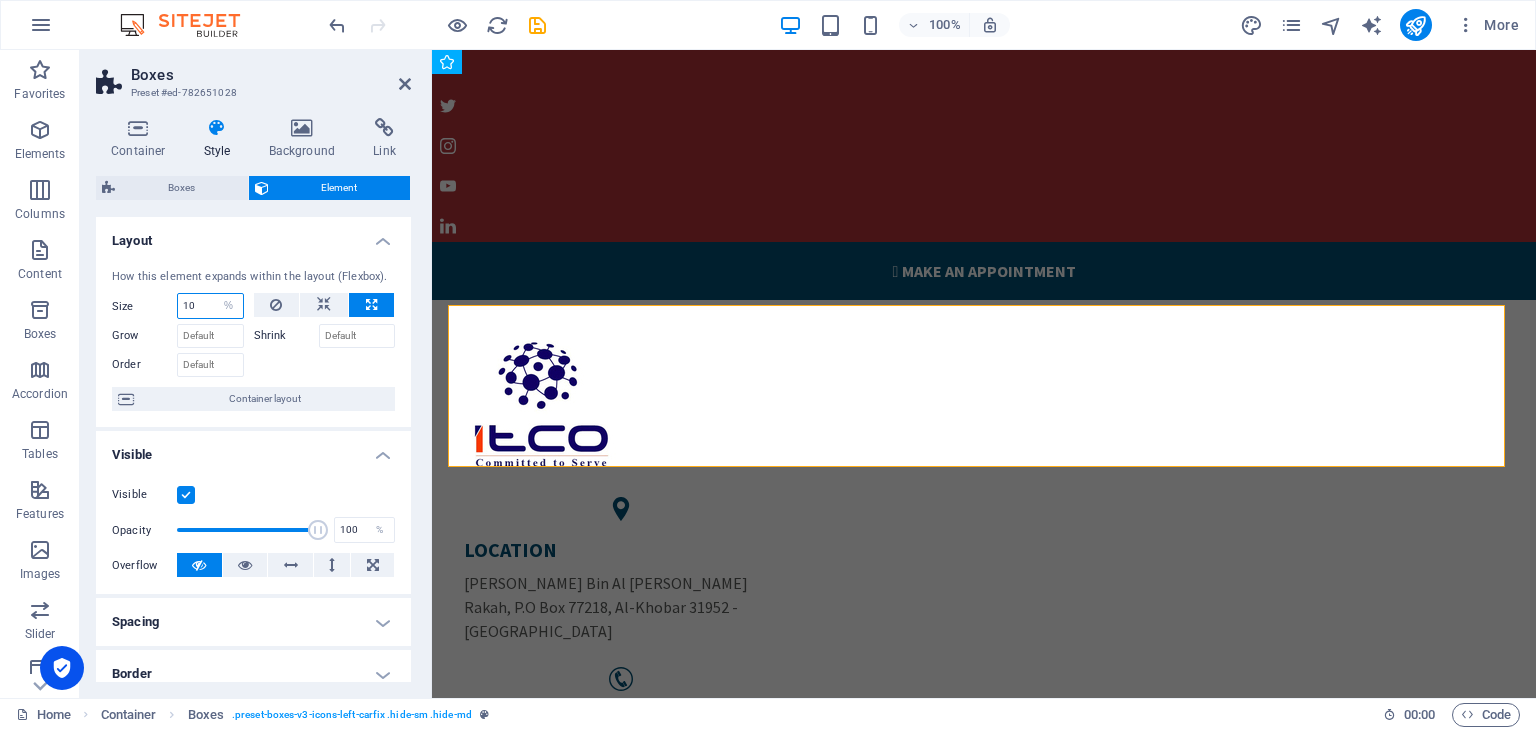 type on "1" 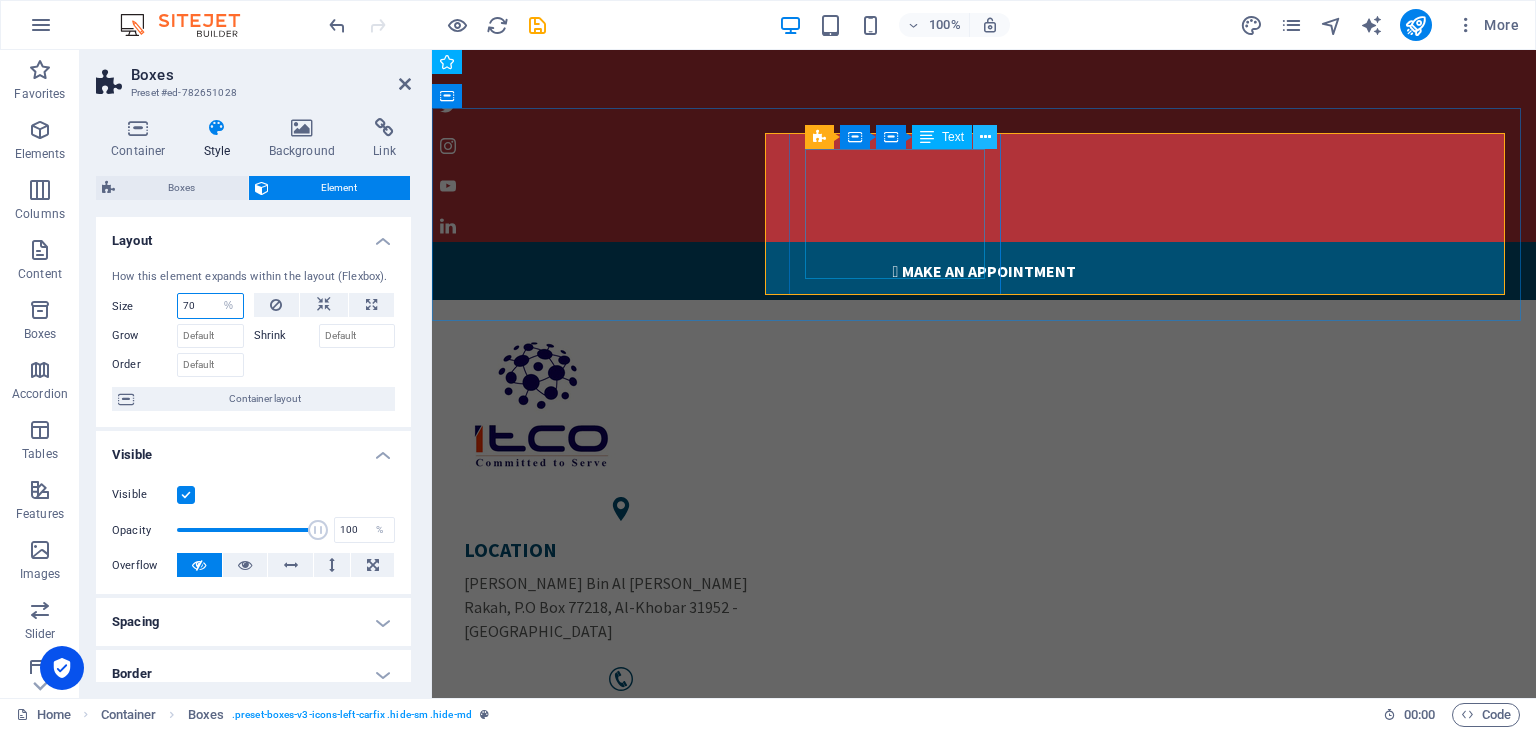 type on "70" 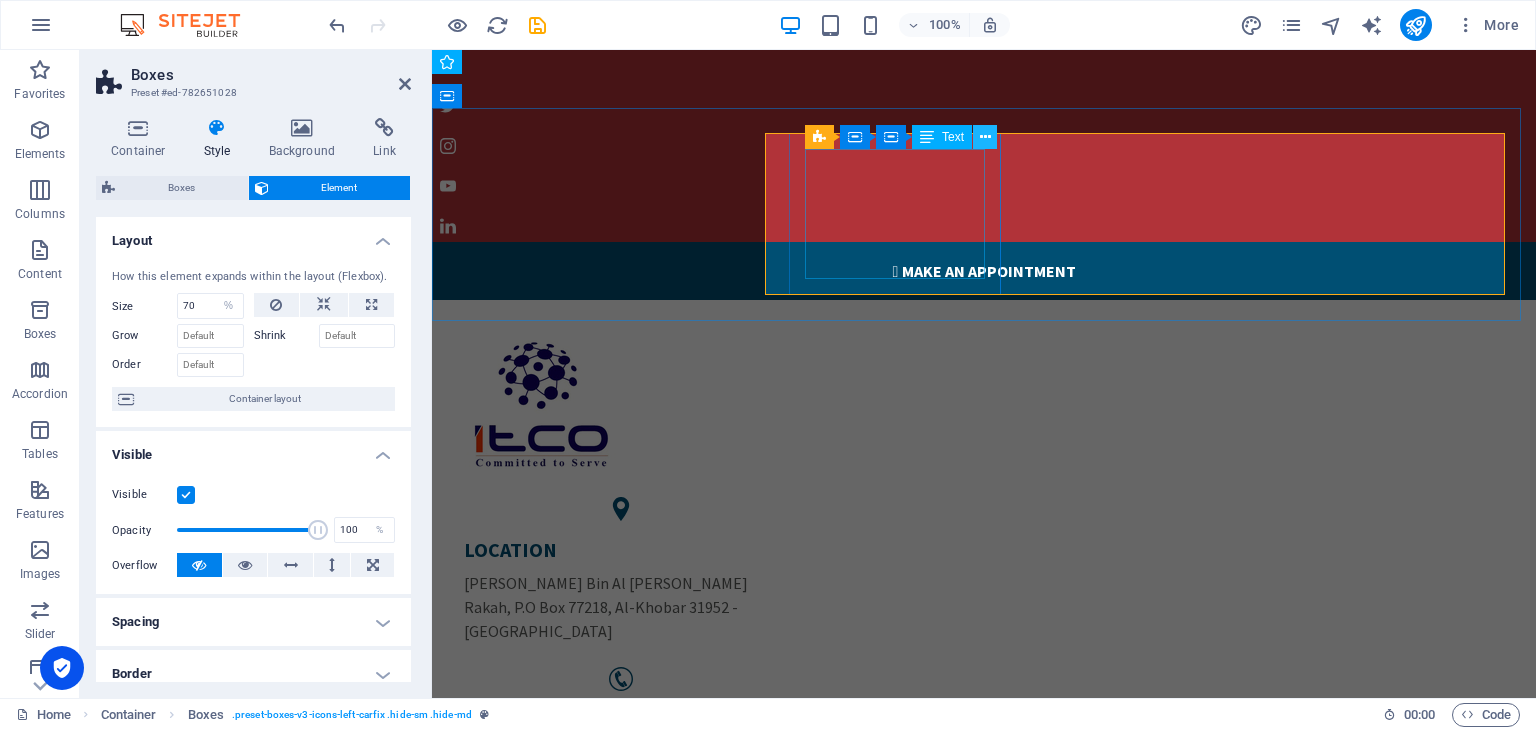 click at bounding box center (985, 137) 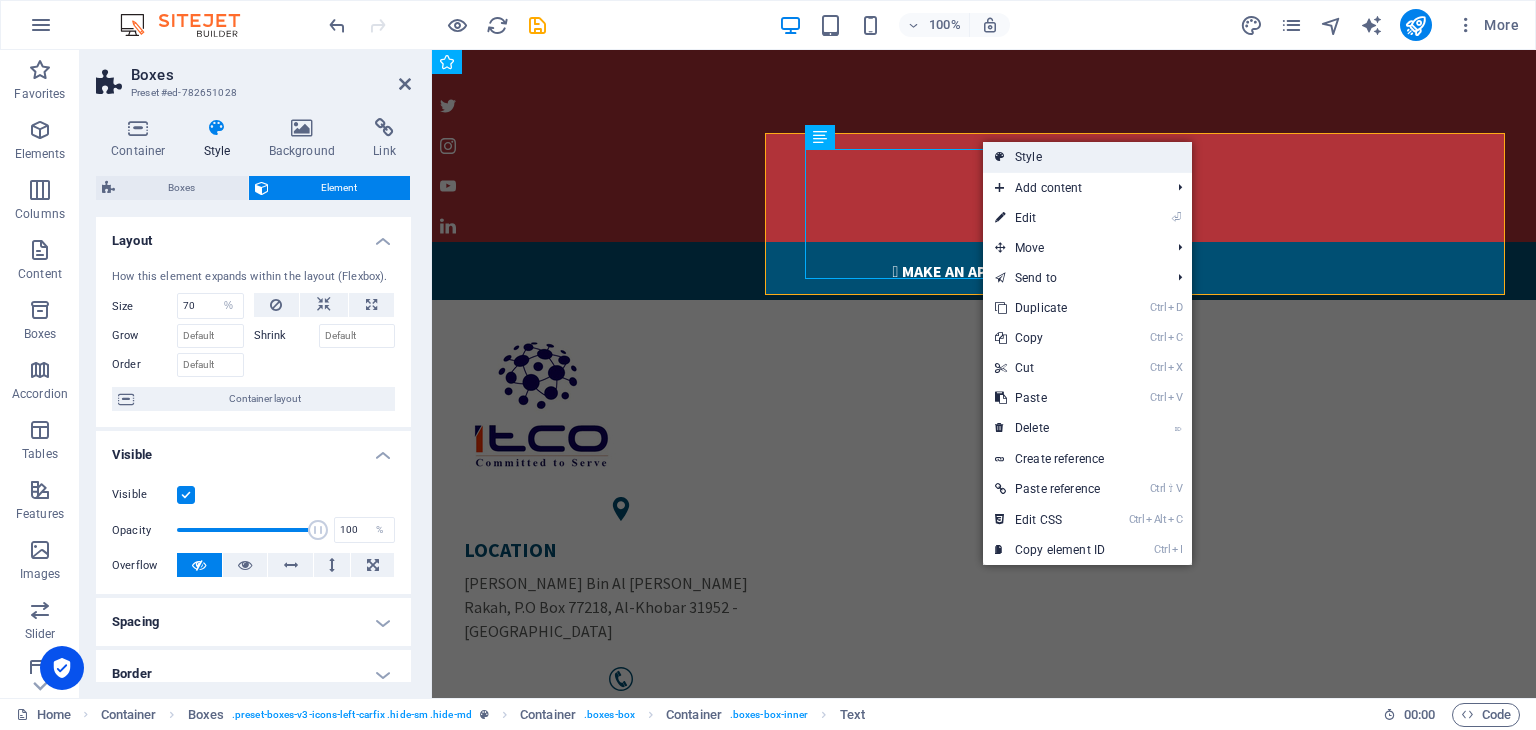 click on "Style" at bounding box center (1087, 157) 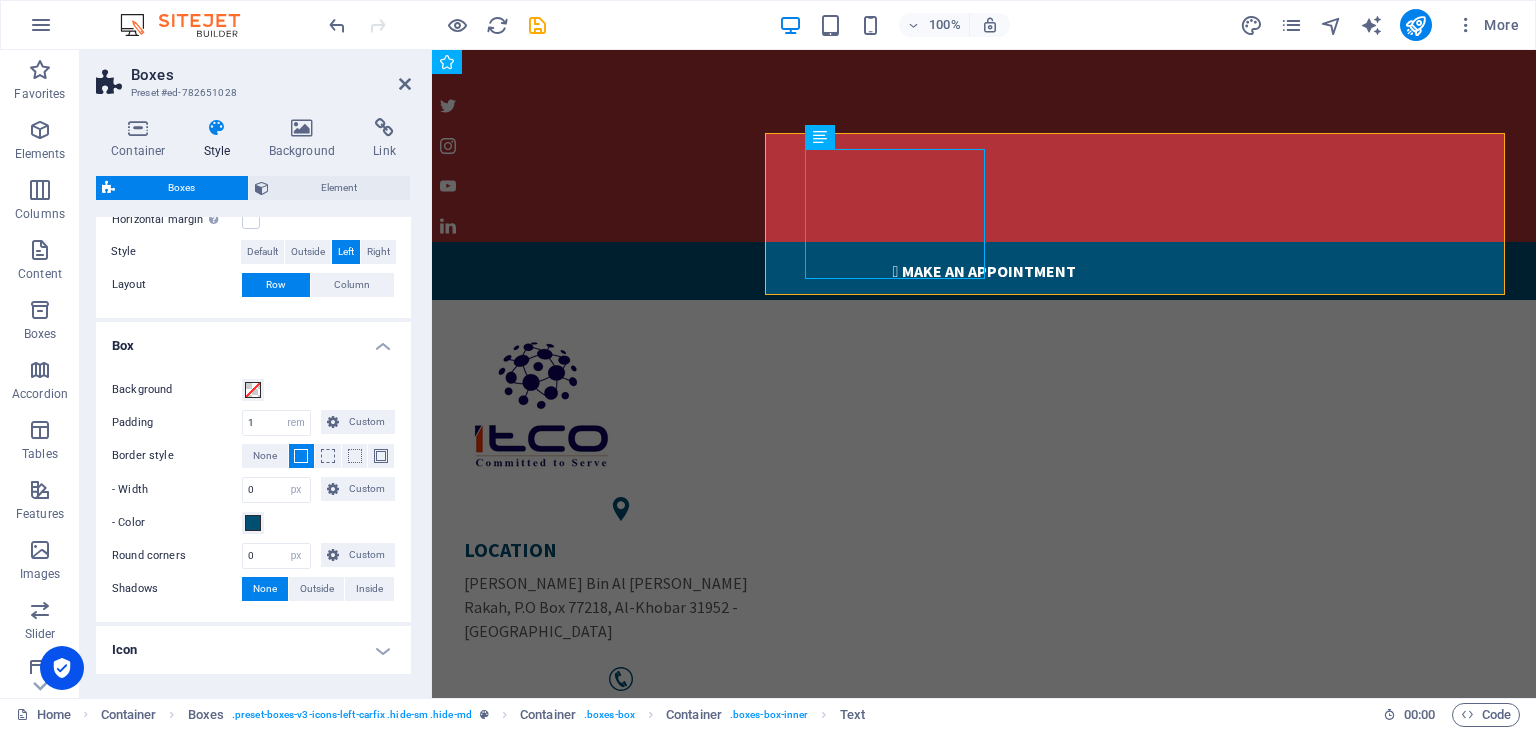 scroll, scrollTop: 510, scrollLeft: 0, axis: vertical 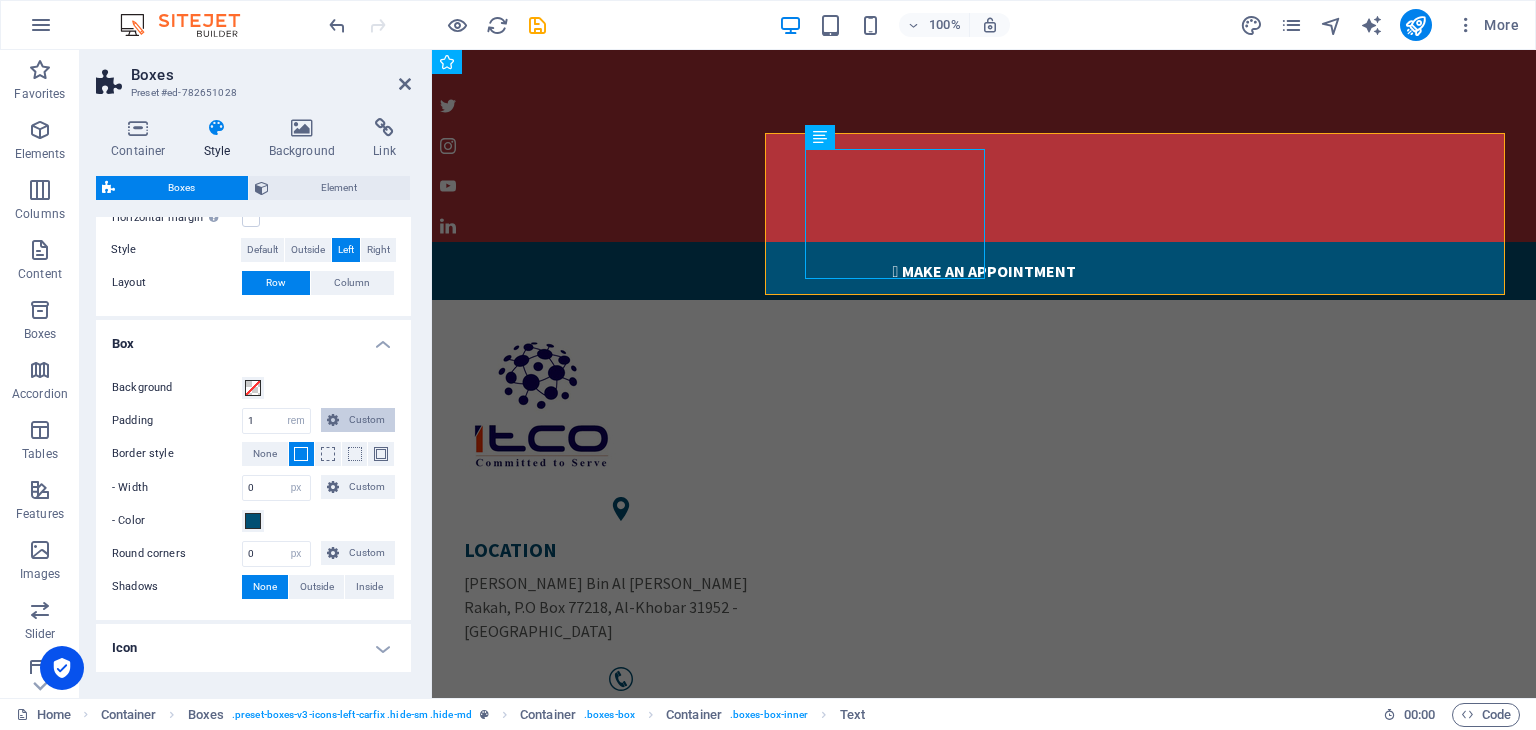click on "Custom" at bounding box center (358, 420) 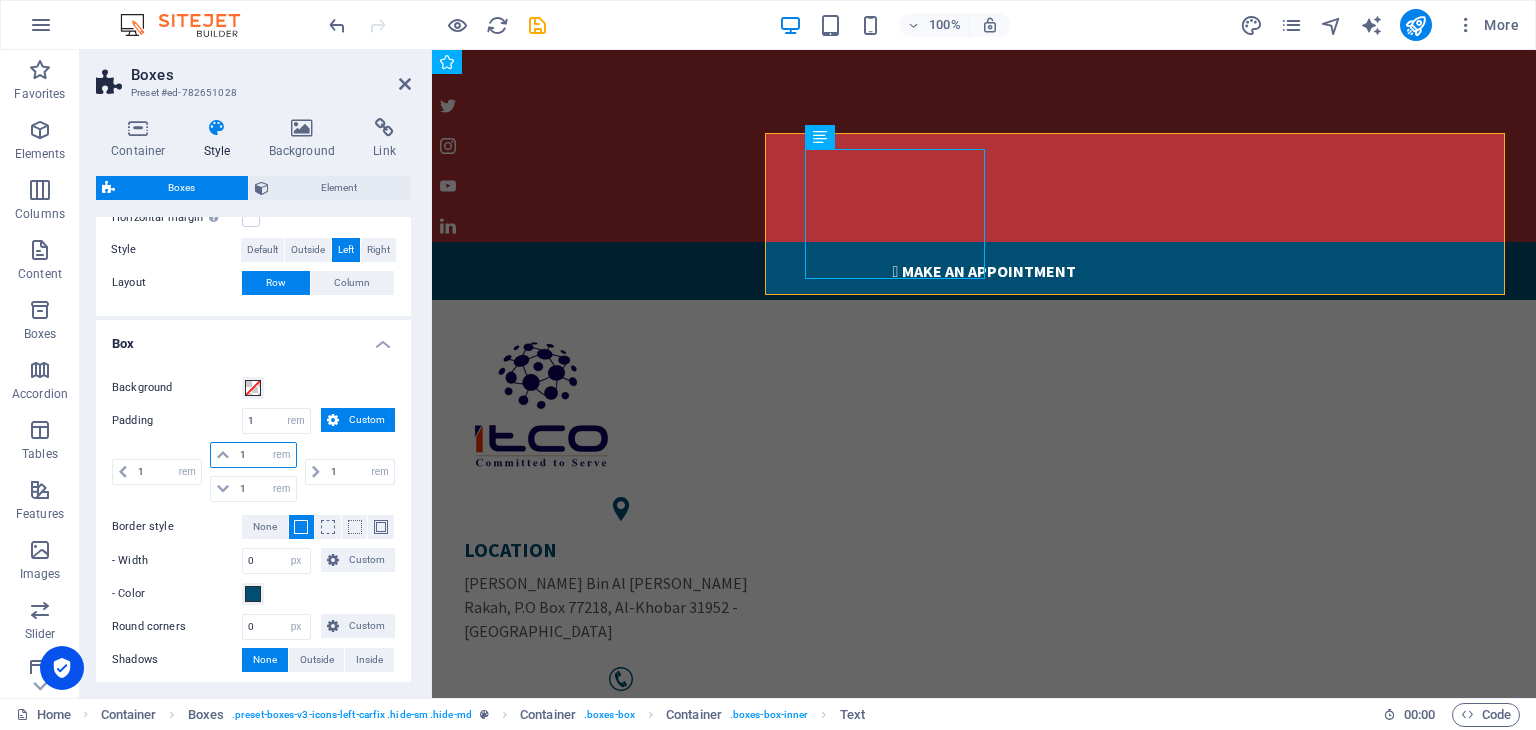 click on "1" at bounding box center [265, 455] 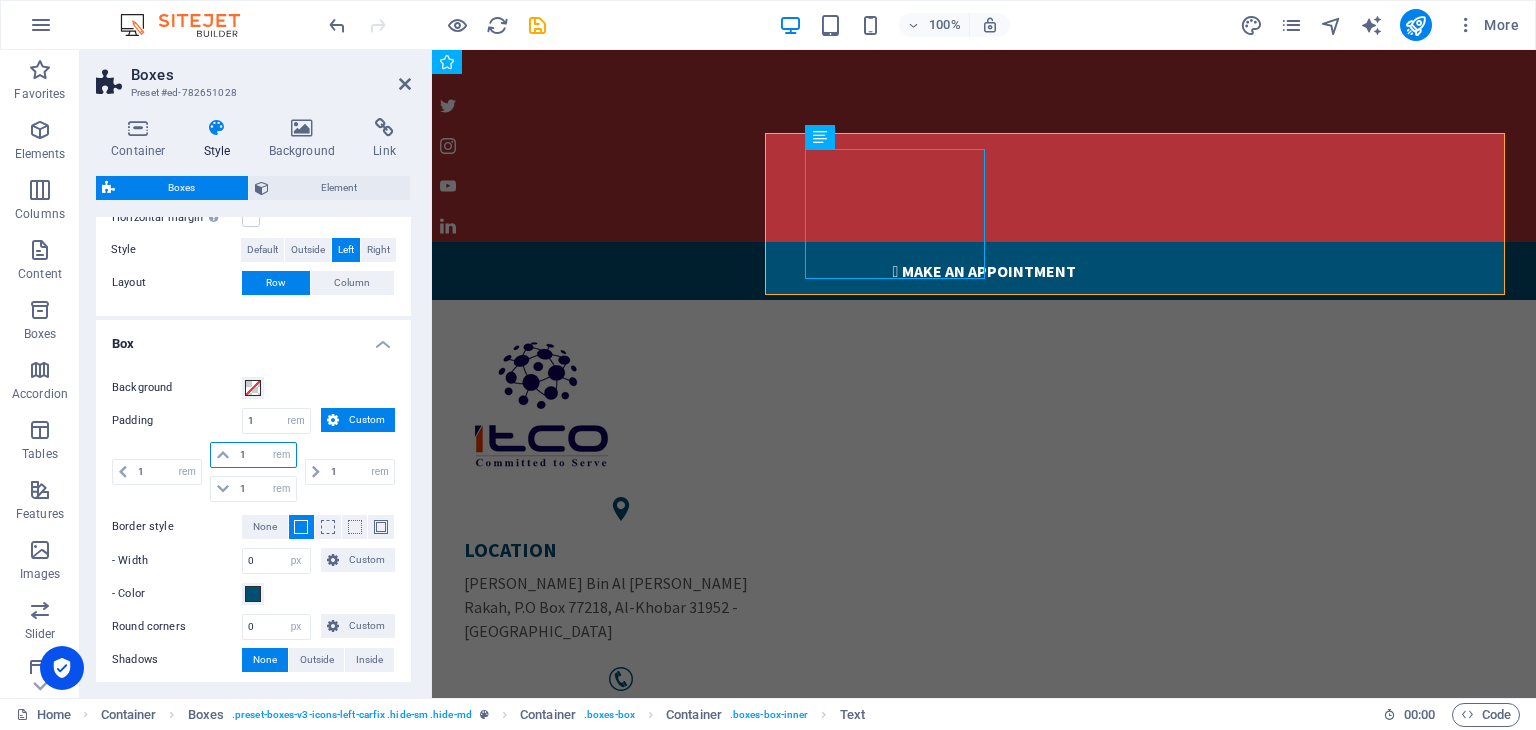 type on "12" 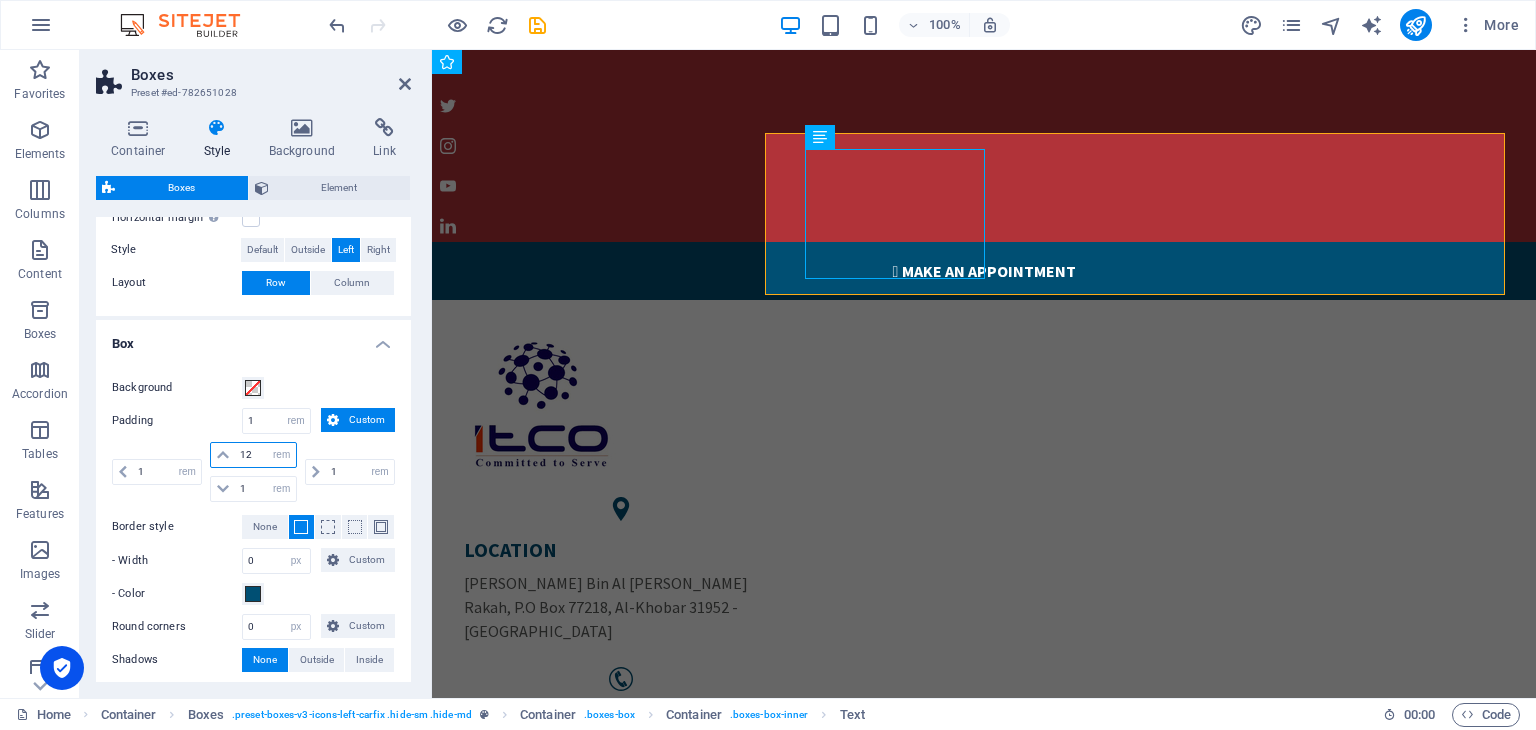 type 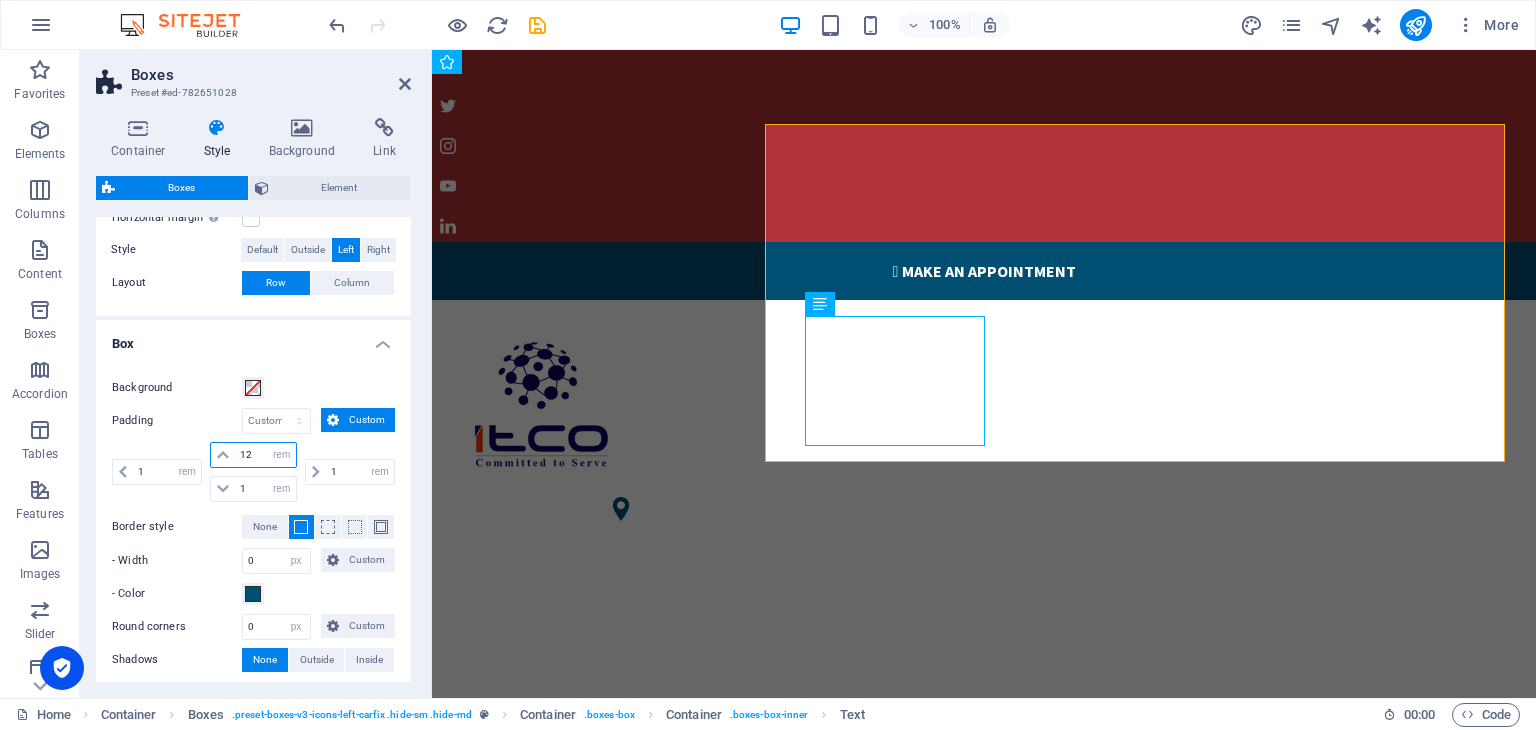 type on "1" 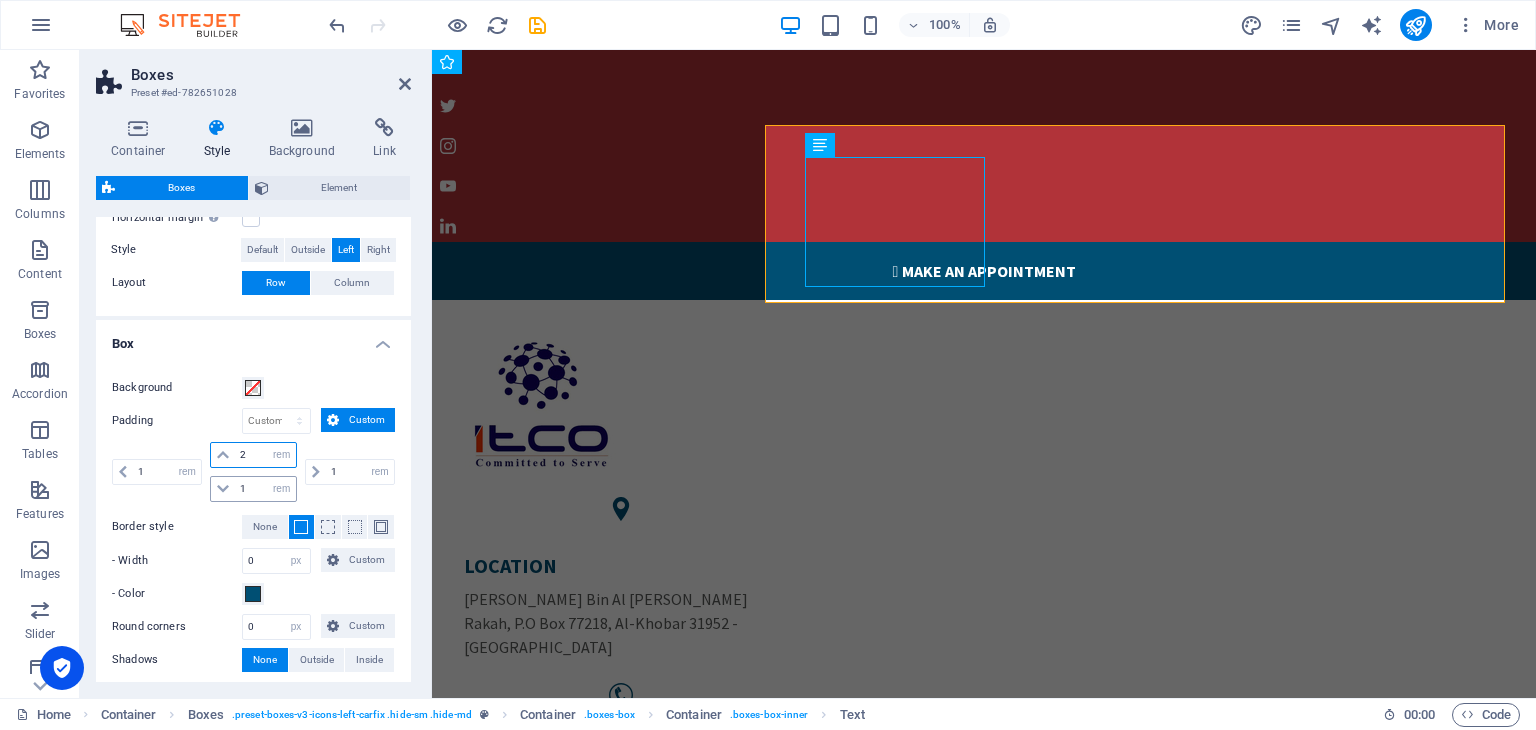 type on "2" 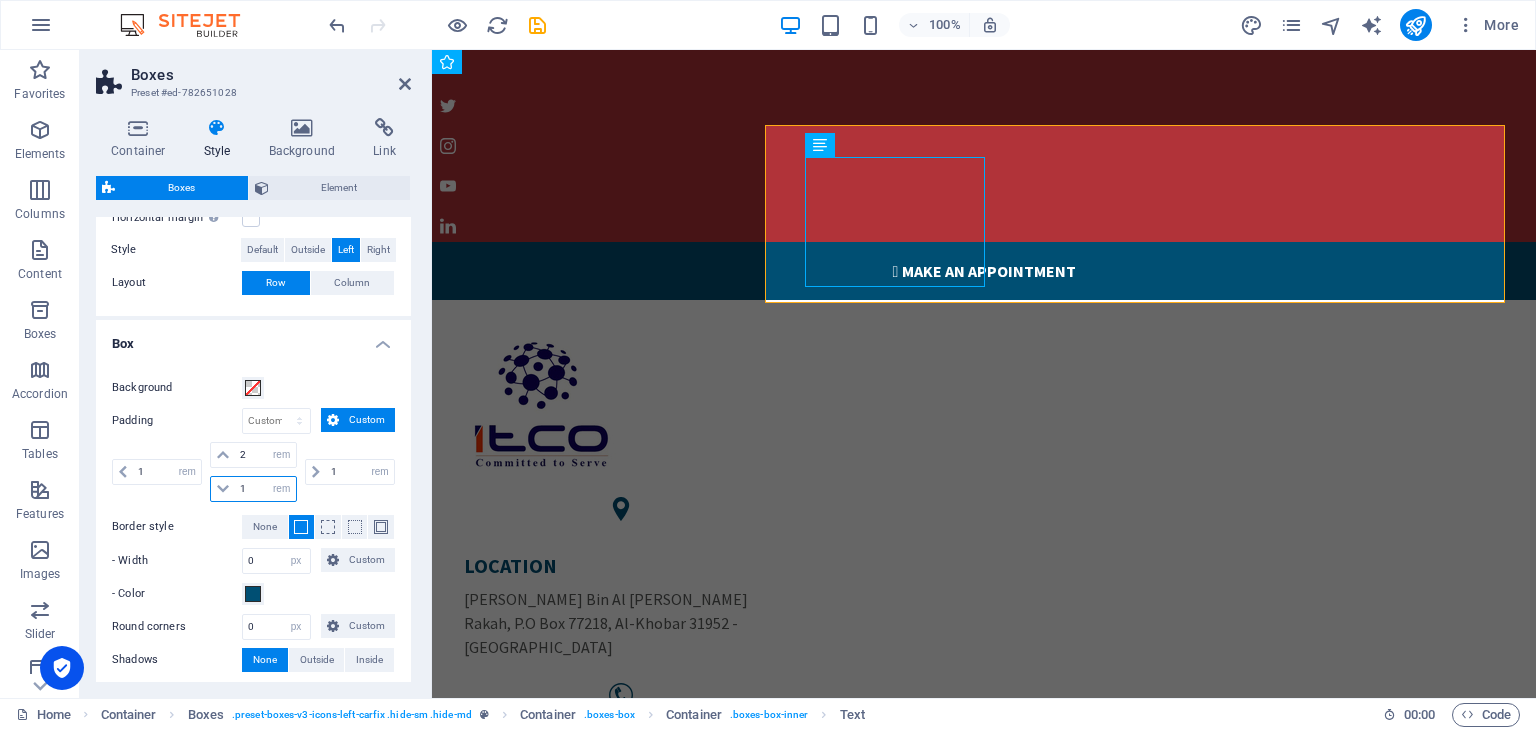 click on "1" at bounding box center [265, 489] 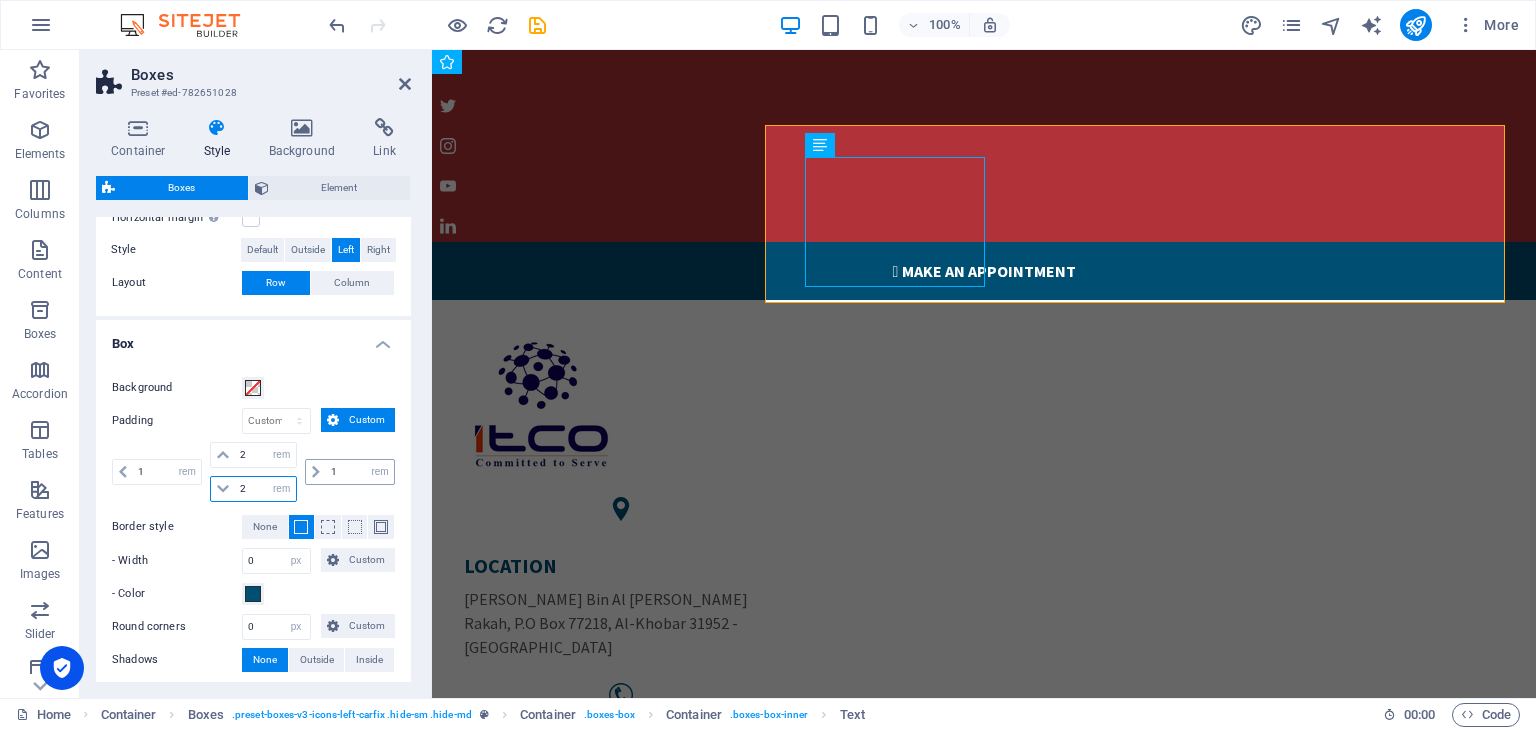type on "2" 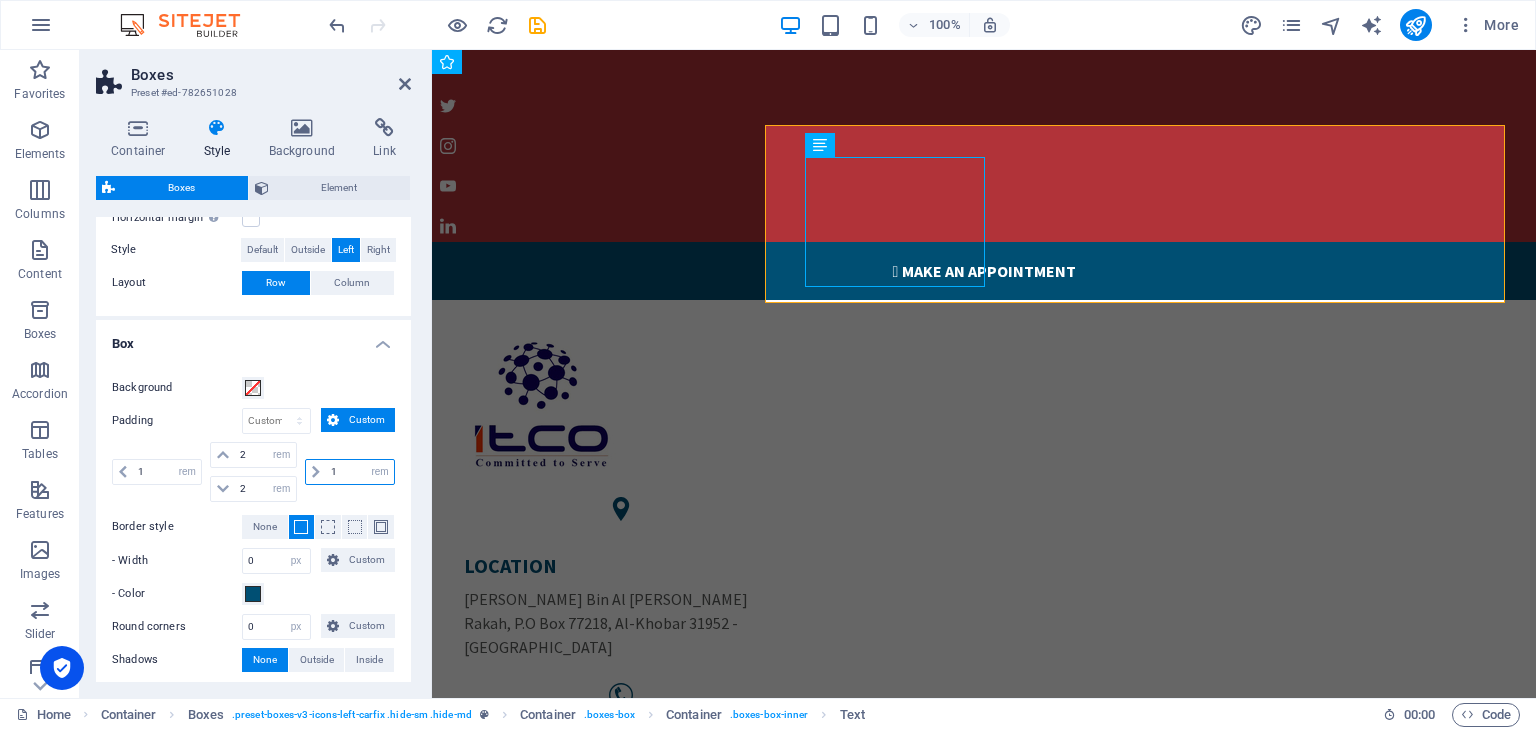 click on "1" at bounding box center [360, 472] 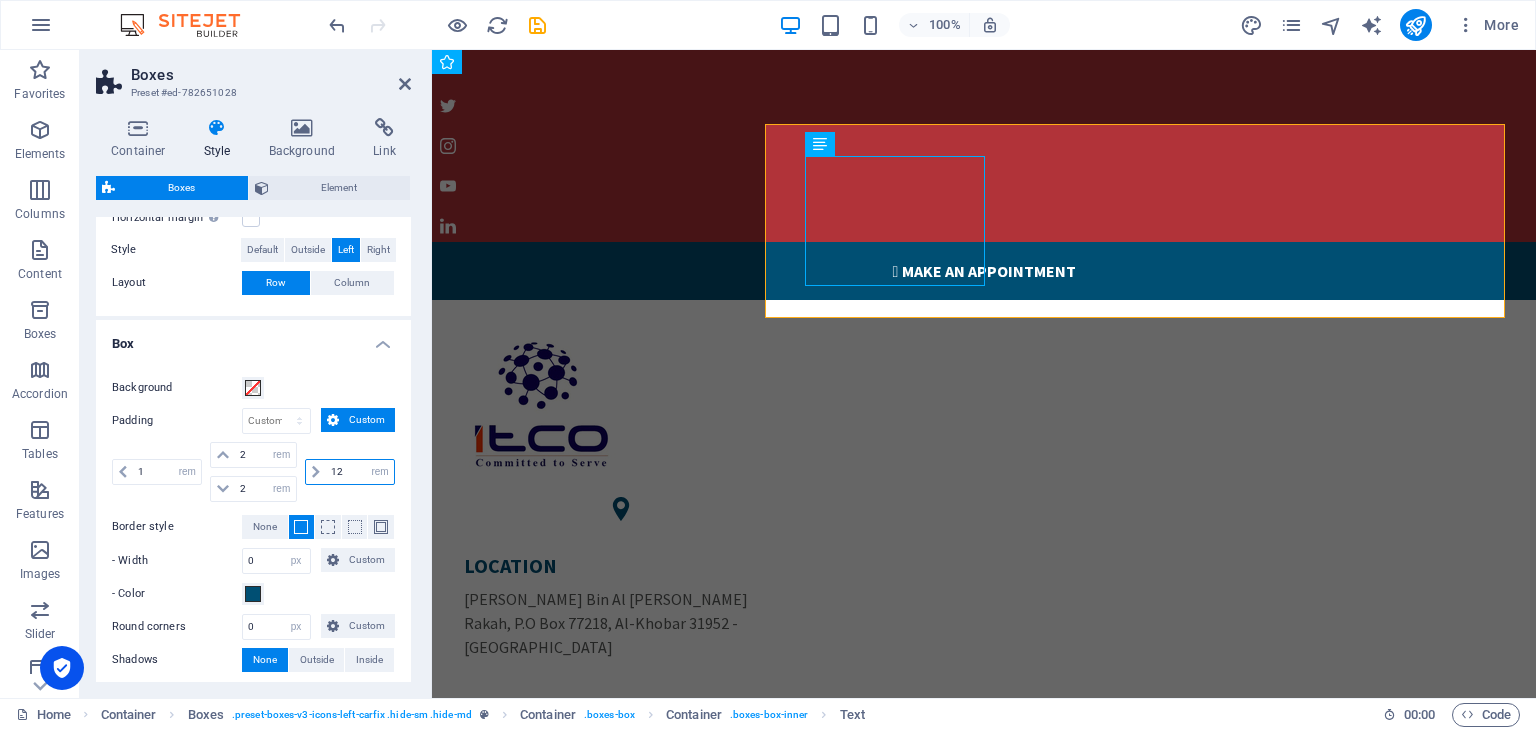 type on "1" 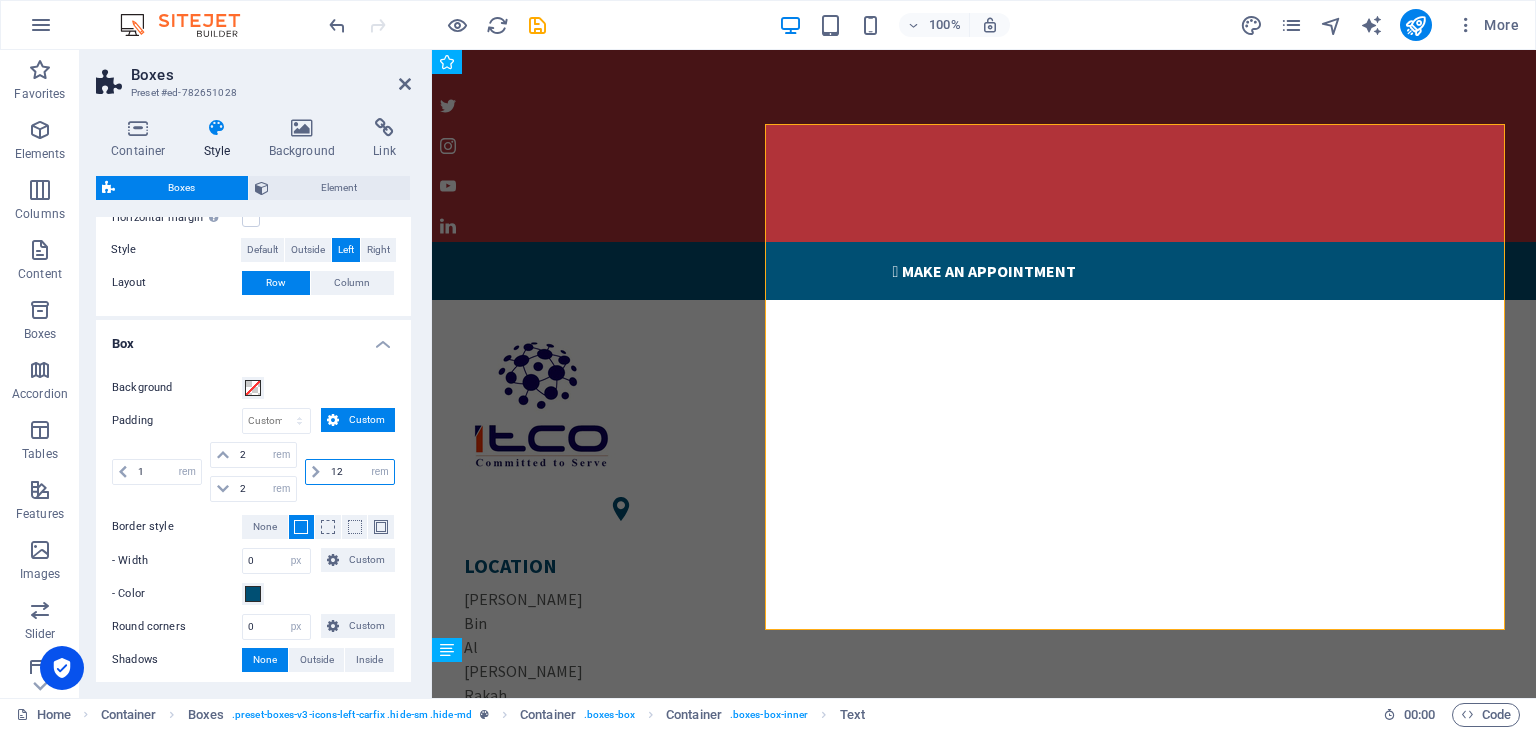 type on "1" 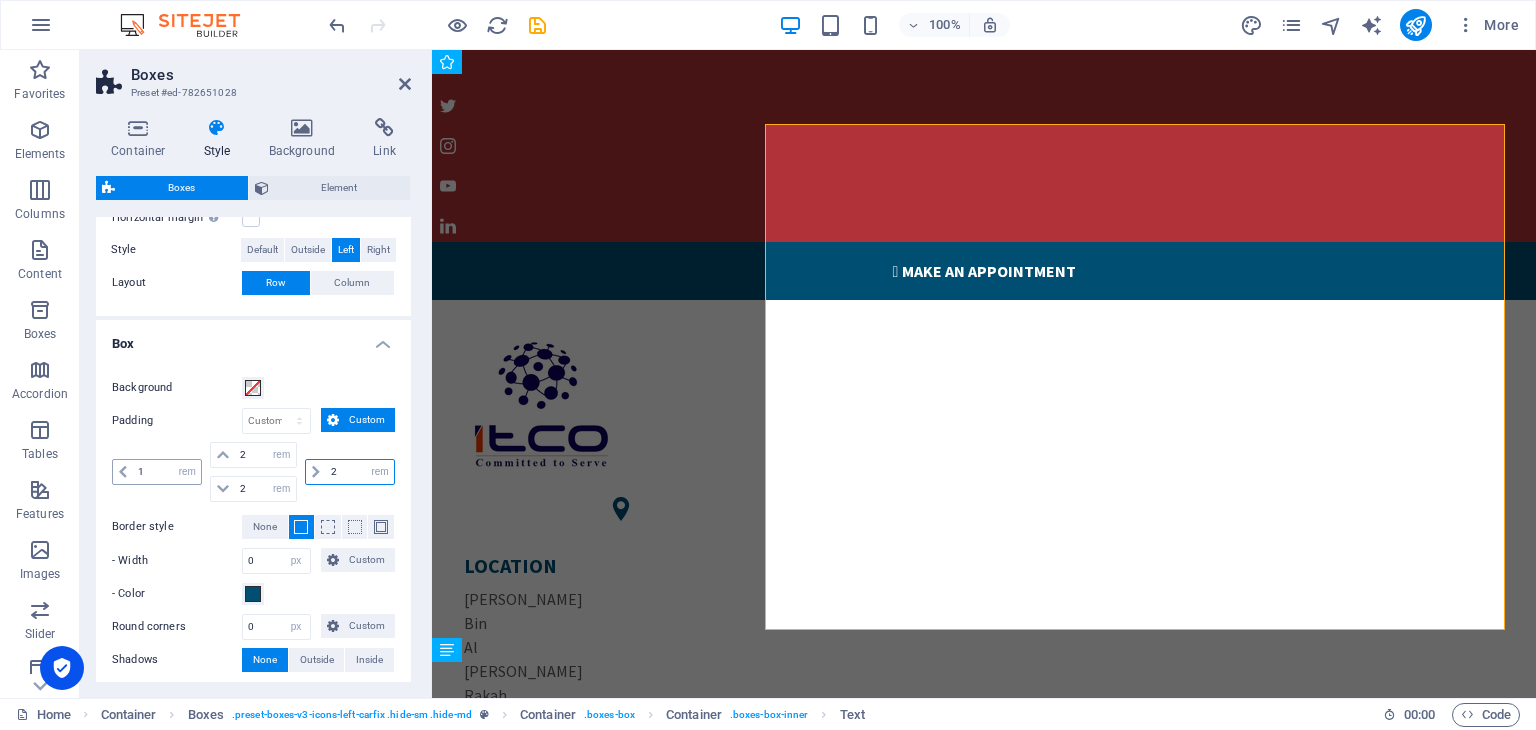 type on "2" 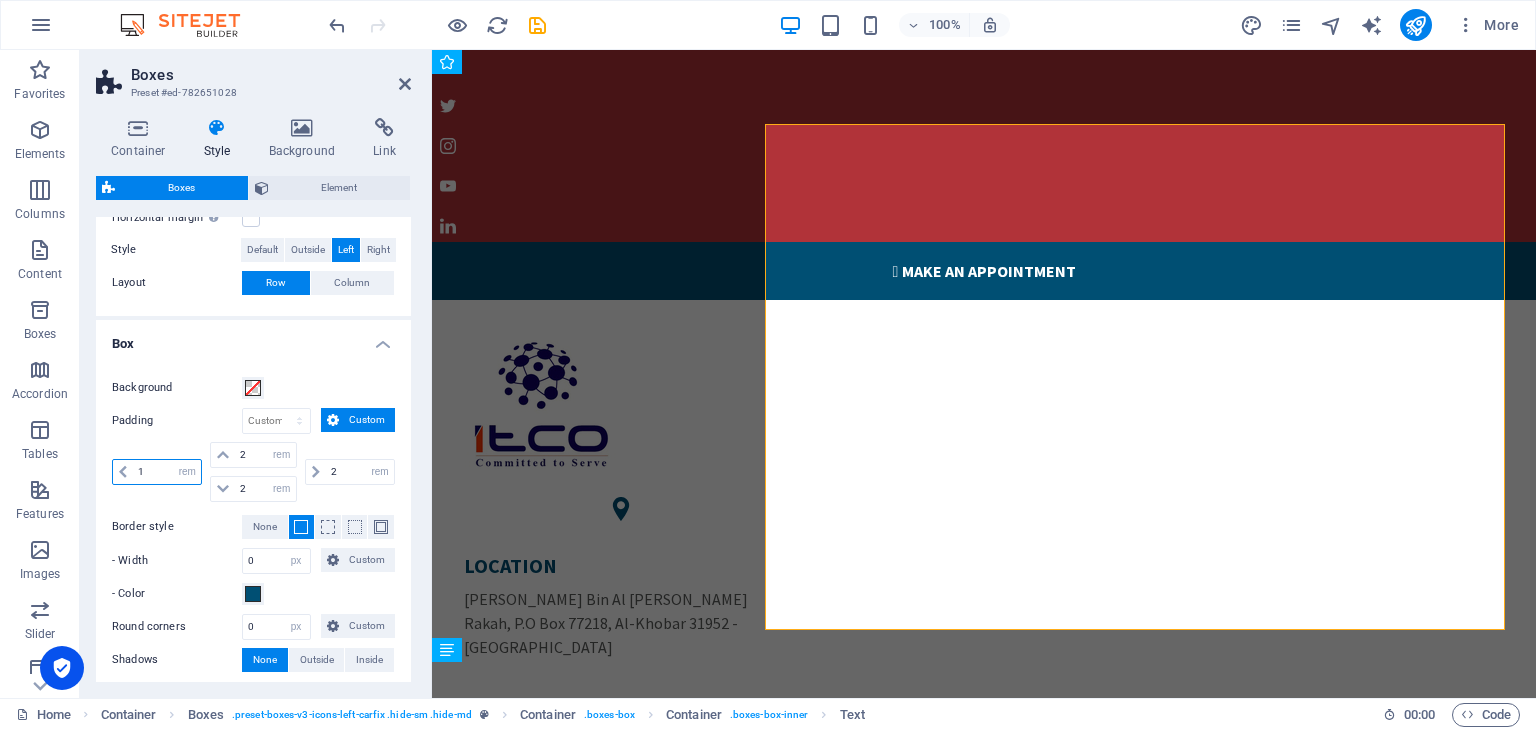 click on "1" at bounding box center (167, 472) 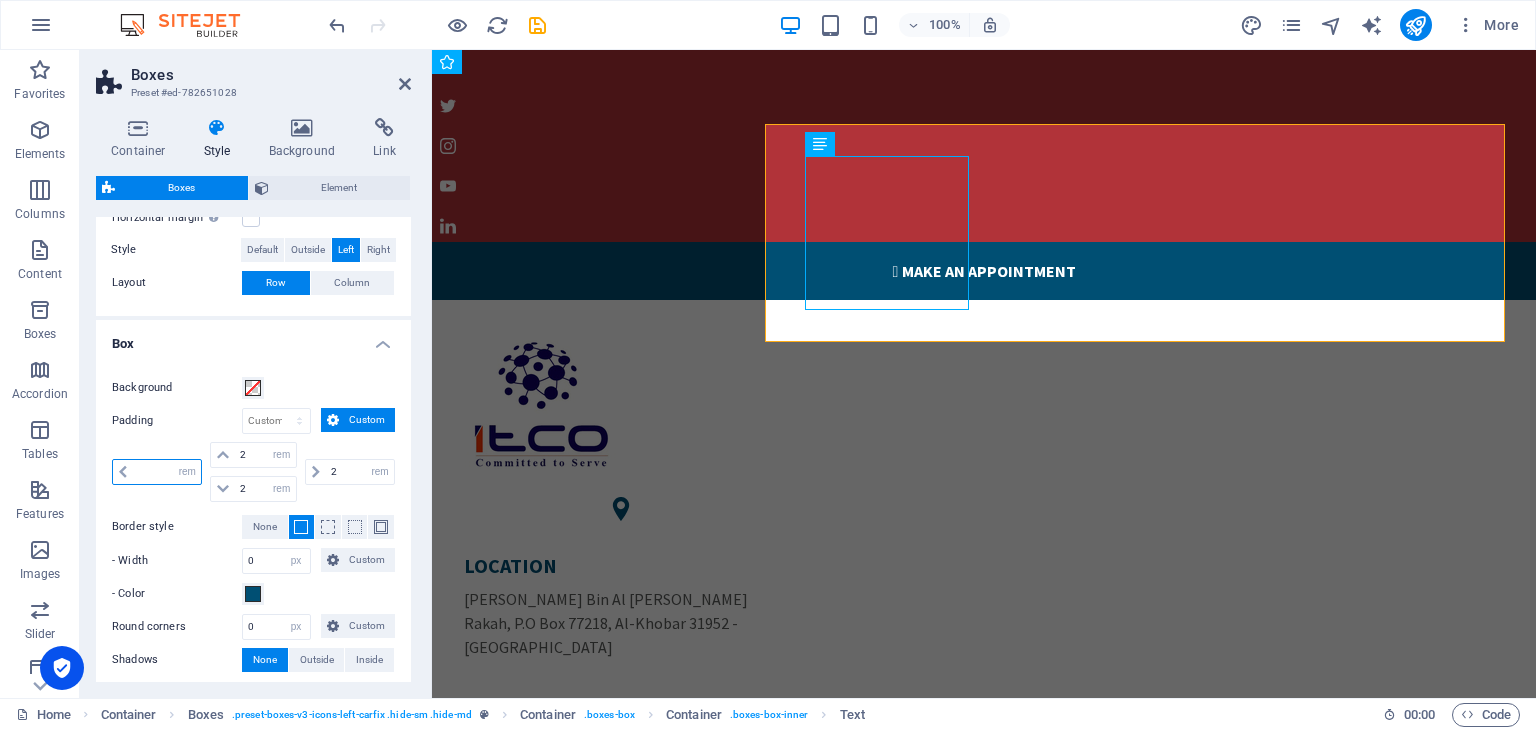 type on "2" 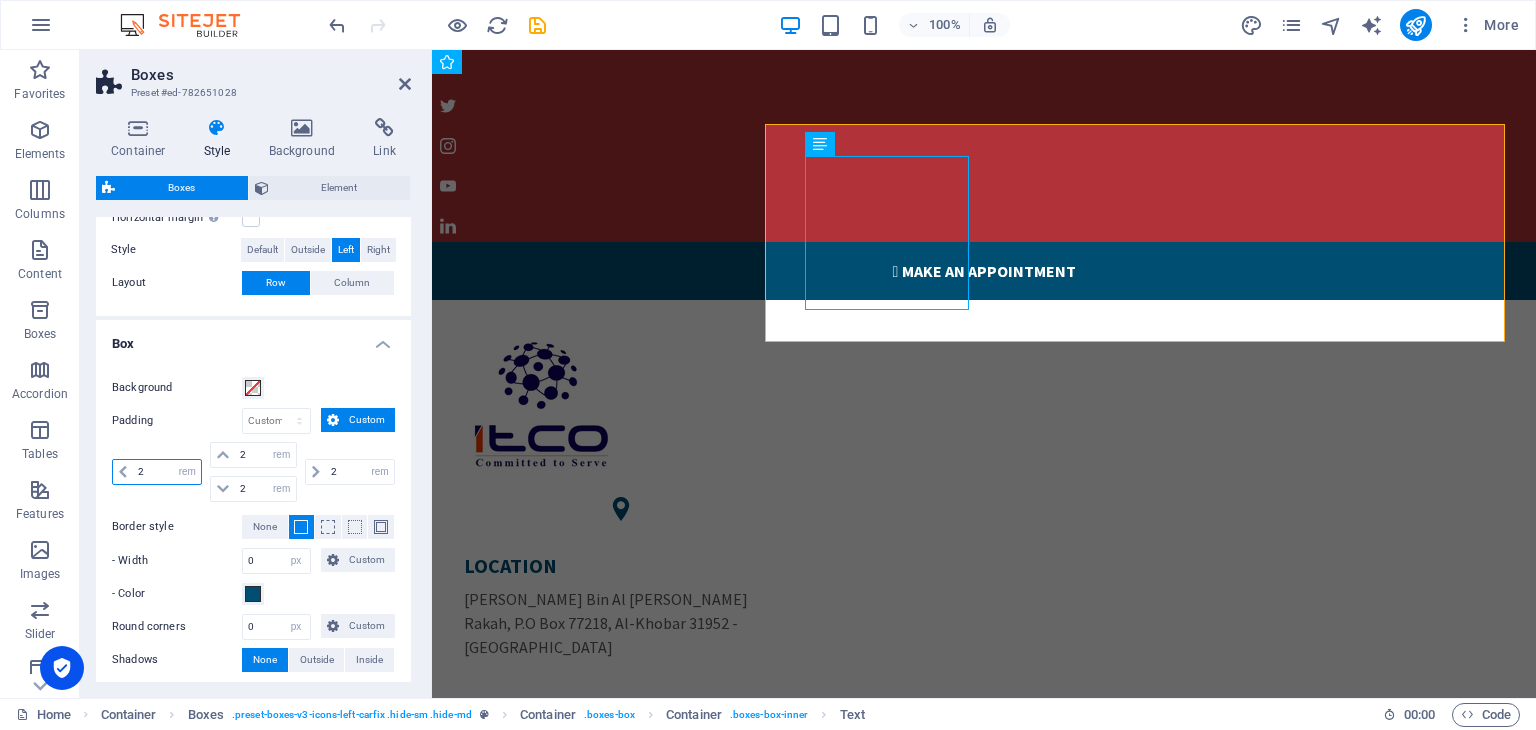 type on "2" 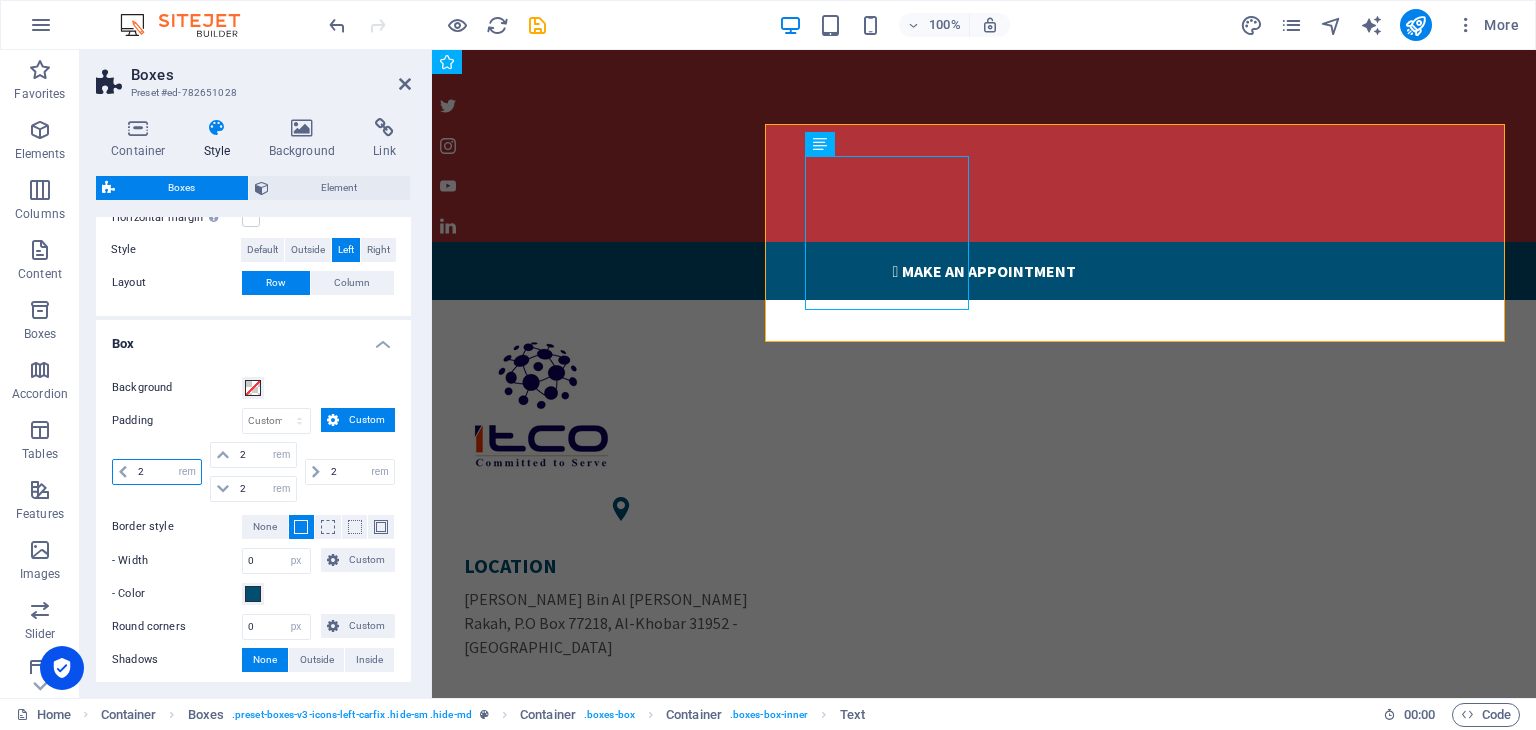 select on "rem" 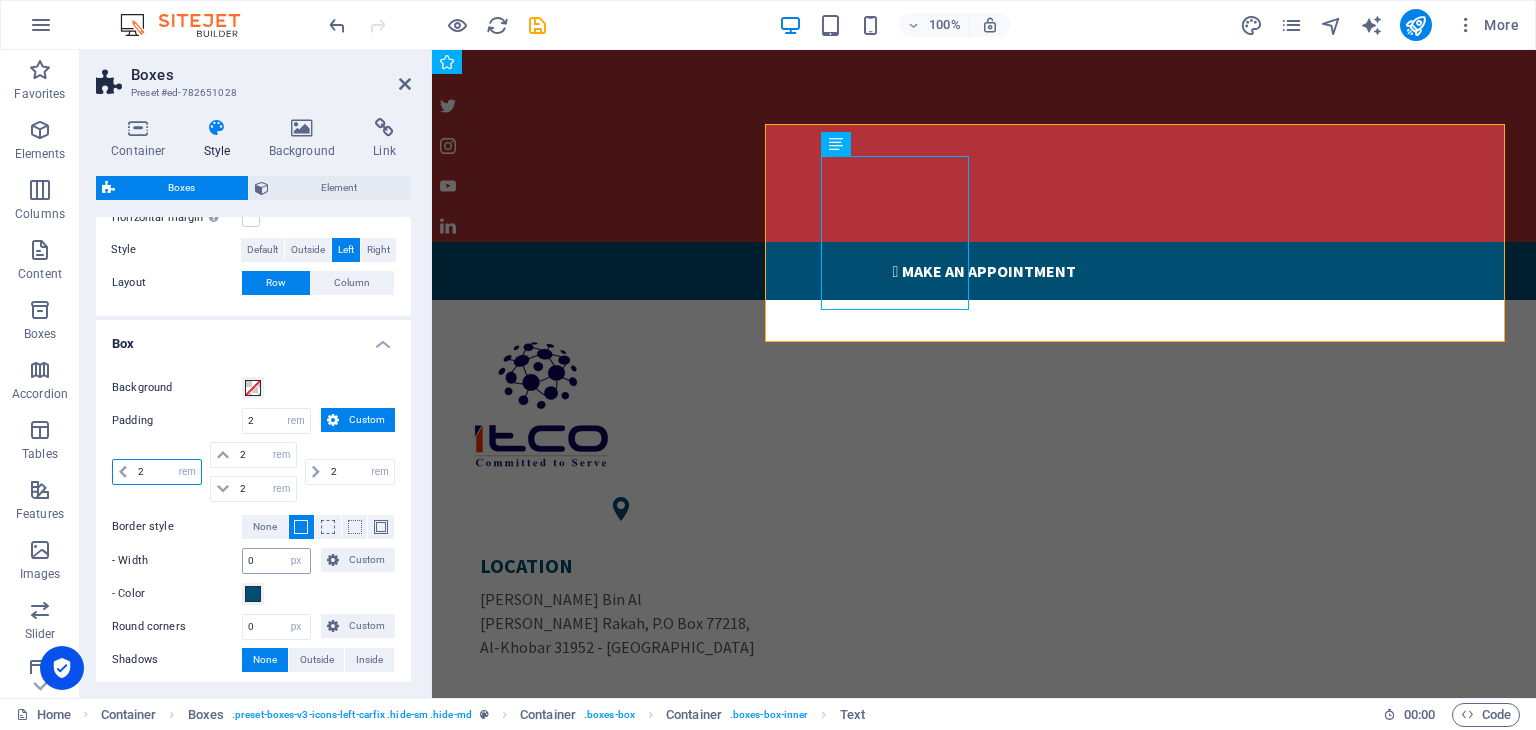 type on "2" 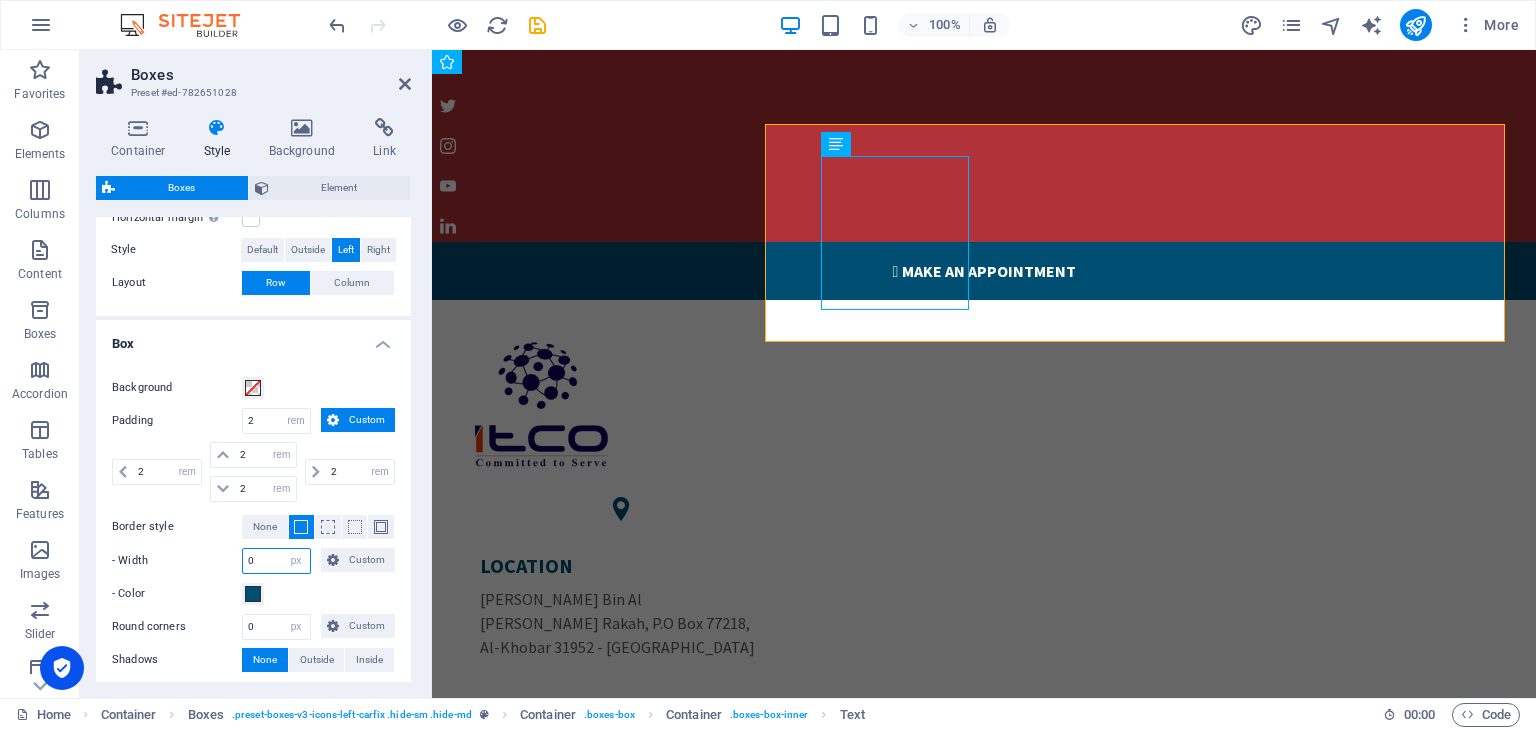 click on "0" at bounding box center [276, 561] 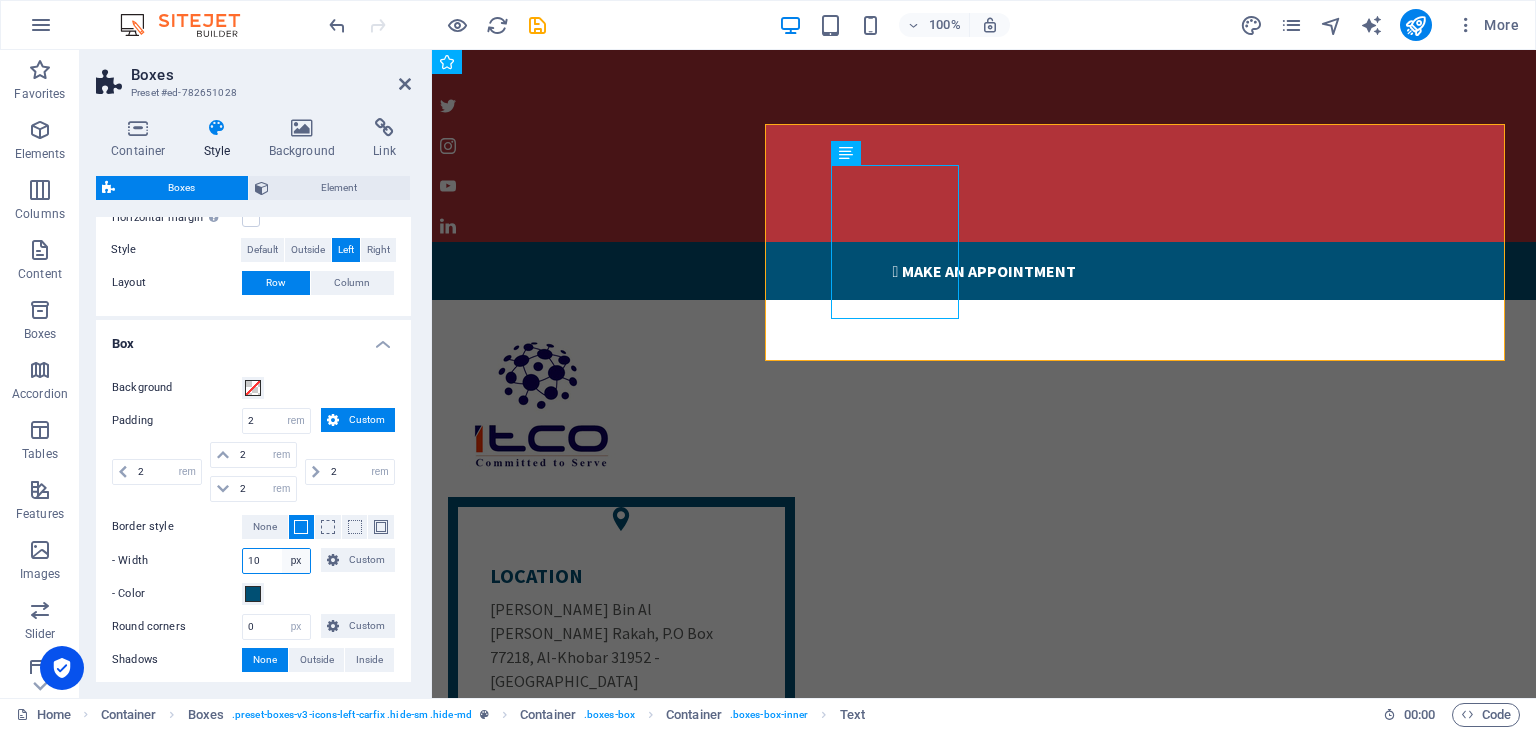 type on "1" 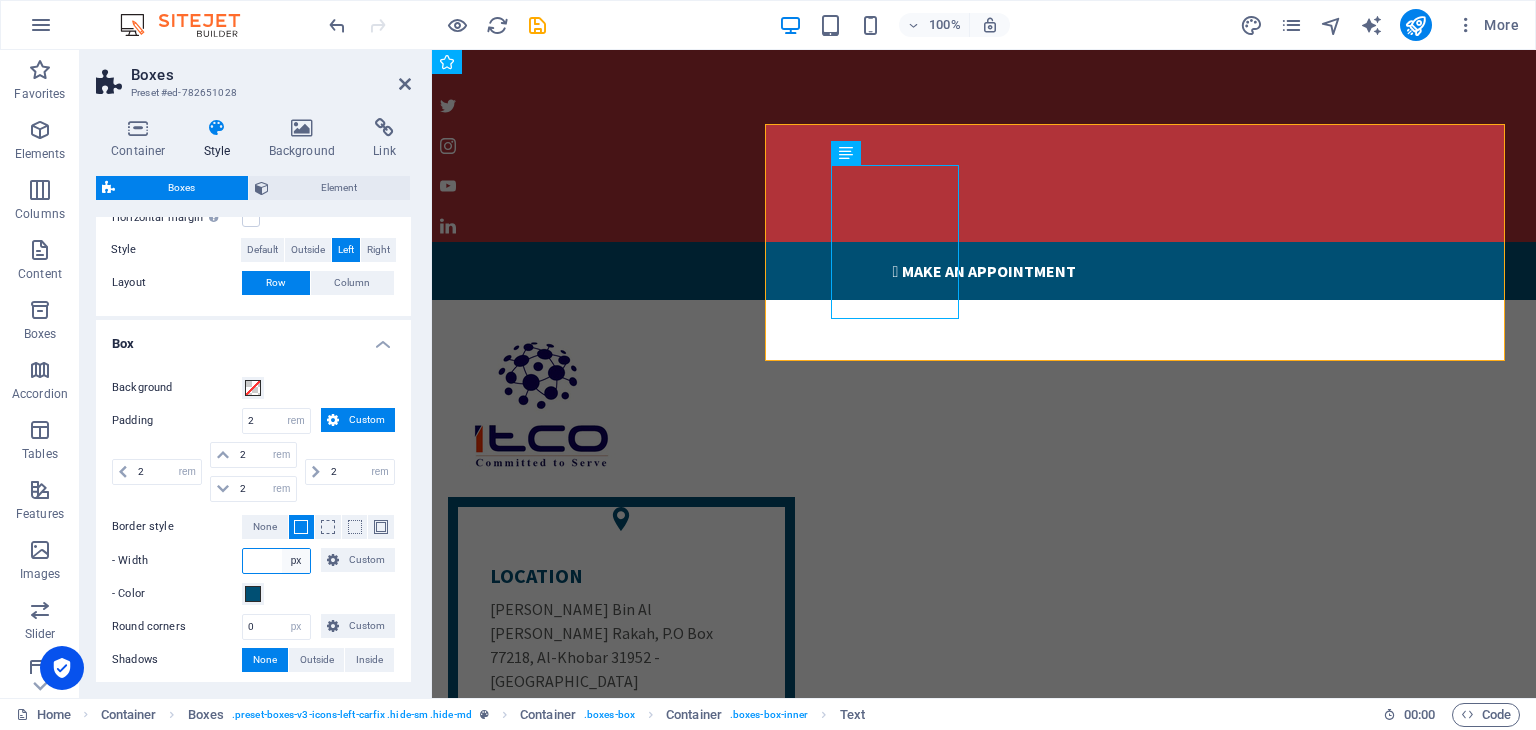 type on "0" 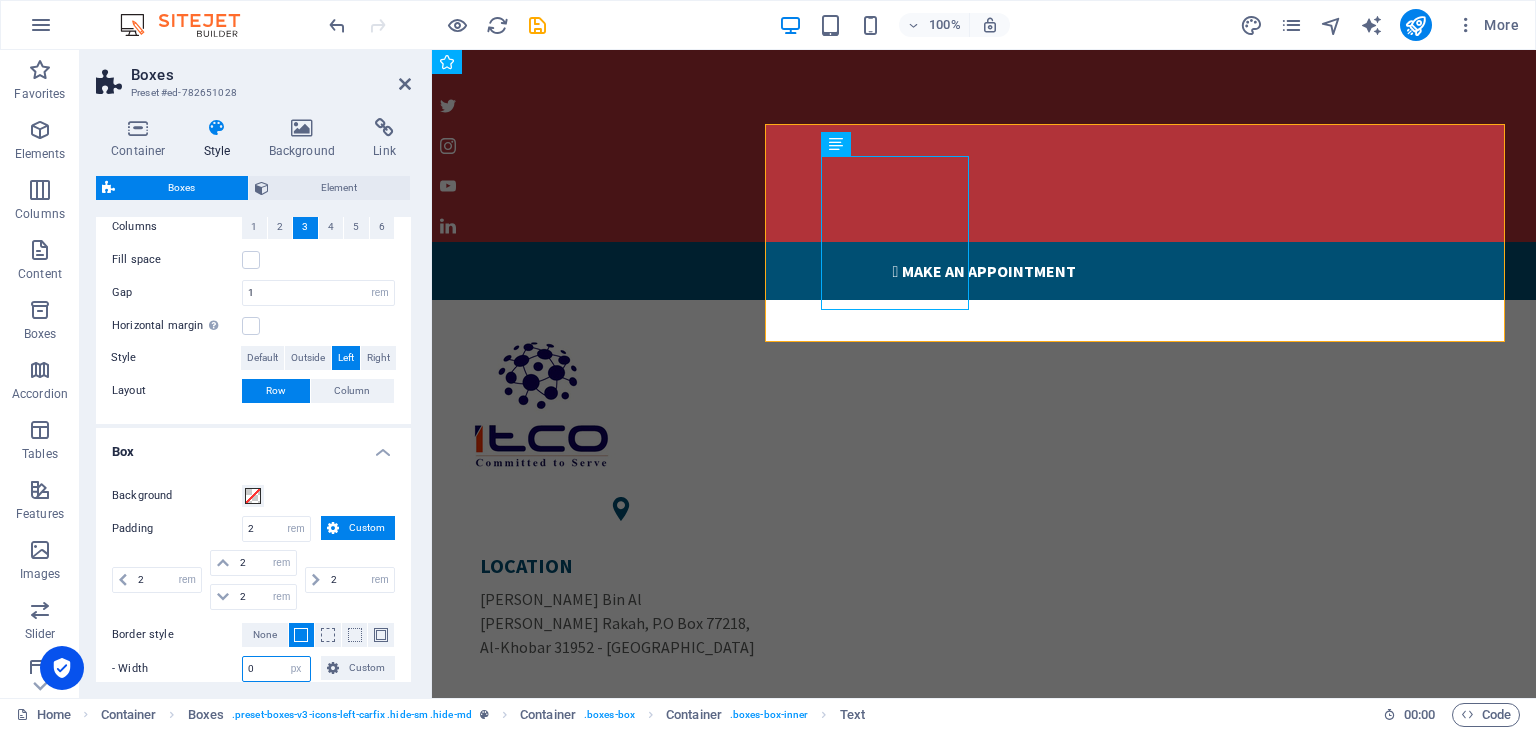 scroll, scrollTop: 374, scrollLeft: 0, axis: vertical 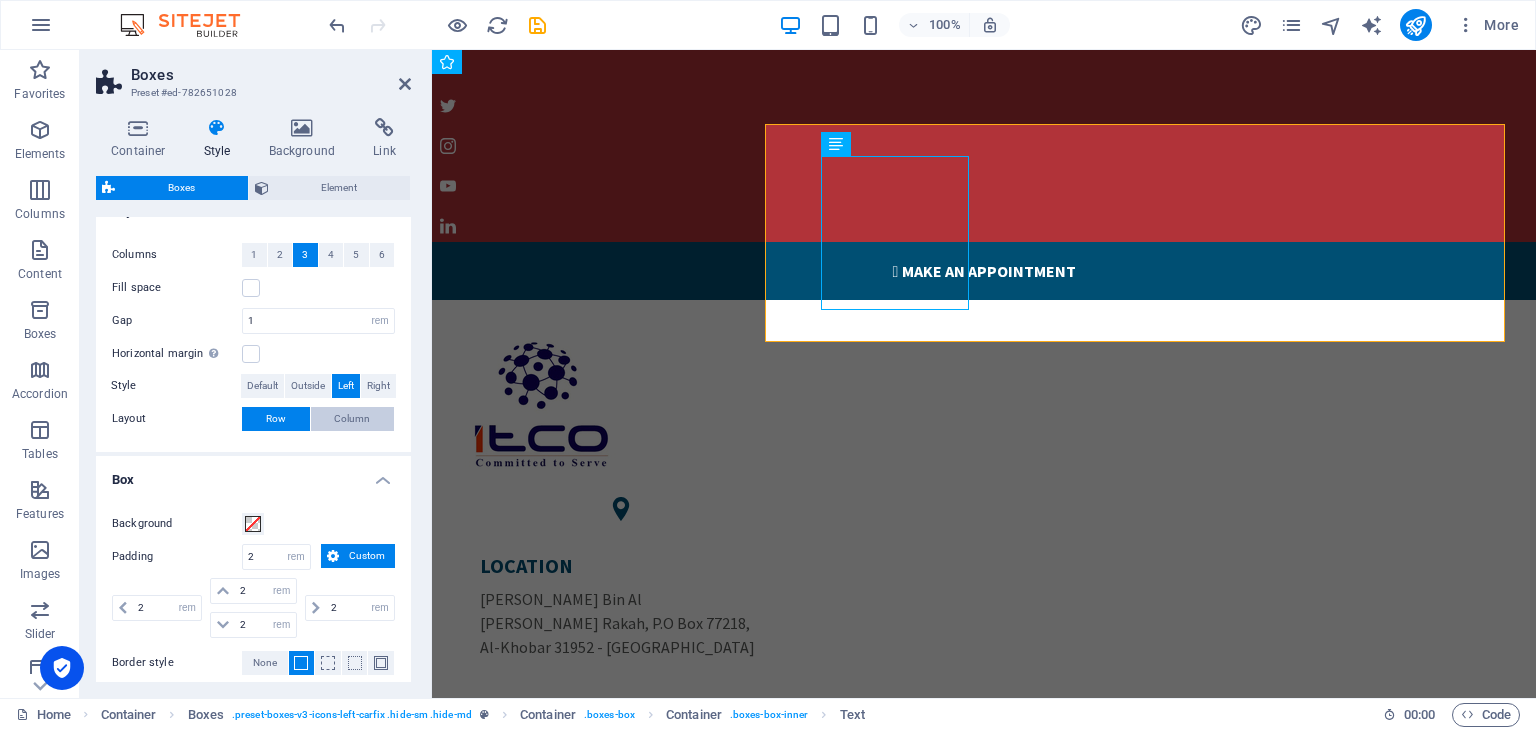 click on "Column" at bounding box center [352, 419] 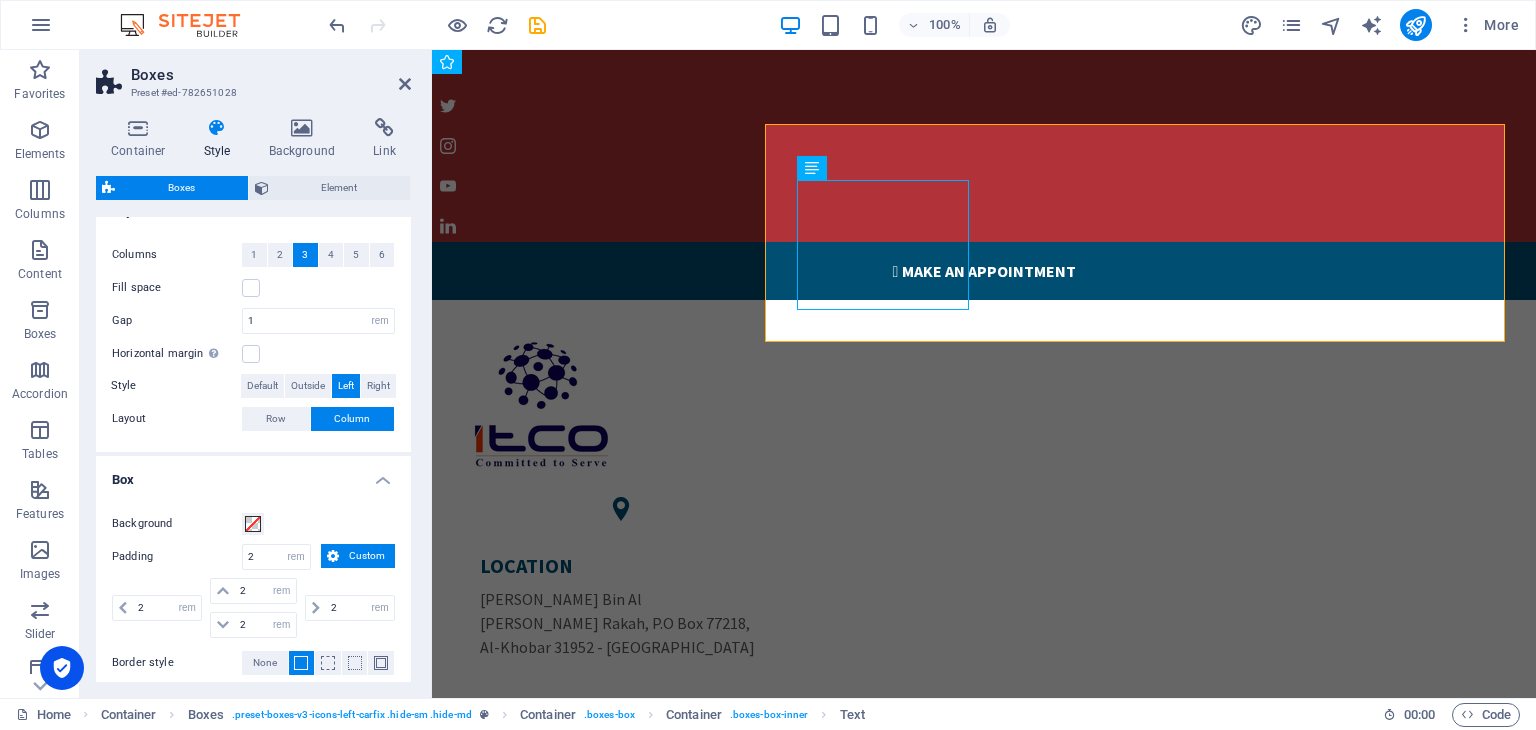 scroll, scrollTop: 329, scrollLeft: 0, axis: vertical 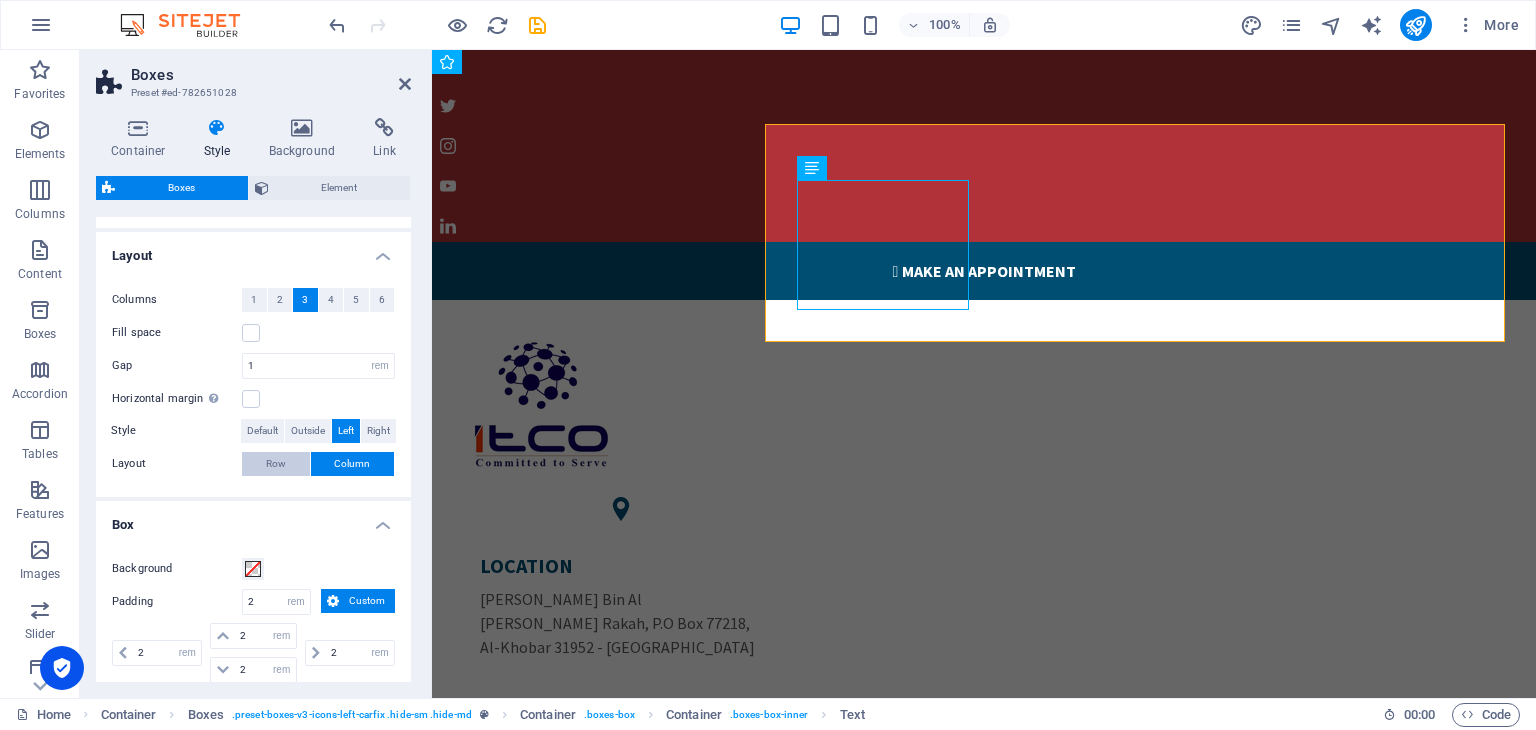 click on "Row" at bounding box center [276, 464] 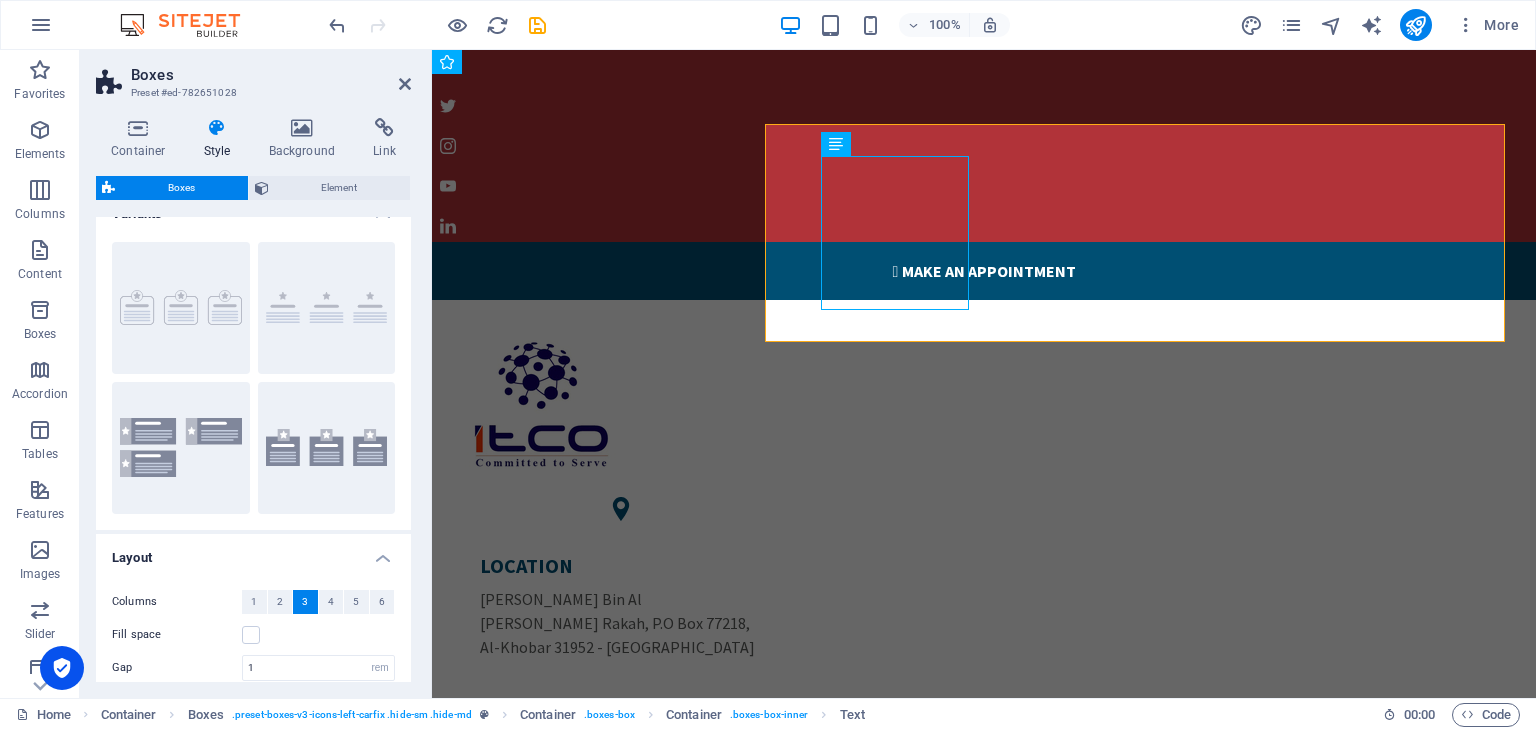 scroll, scrollTop: 0, scrollLeft: 0, axis: both 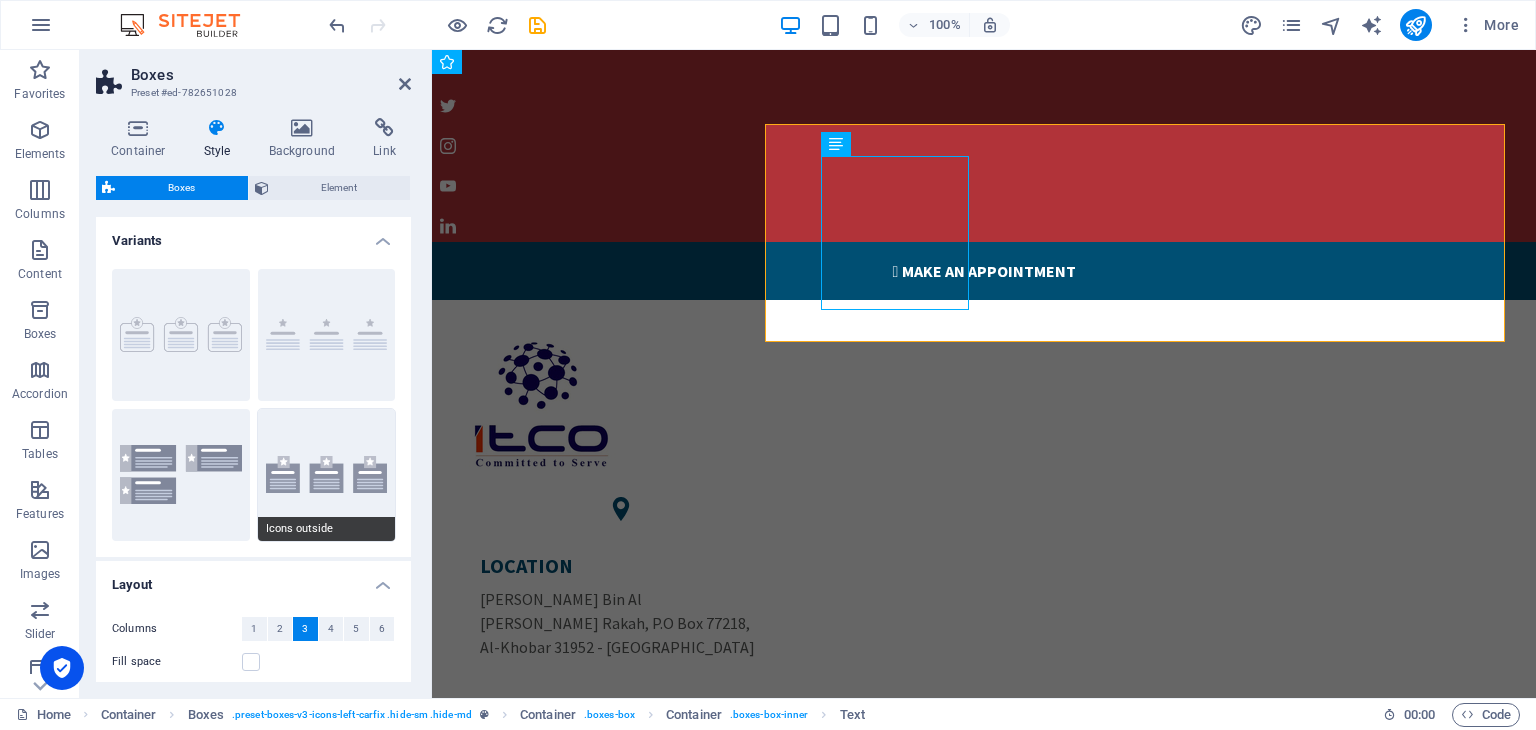 click on "Icons outside" at bounding box center (327, 475) 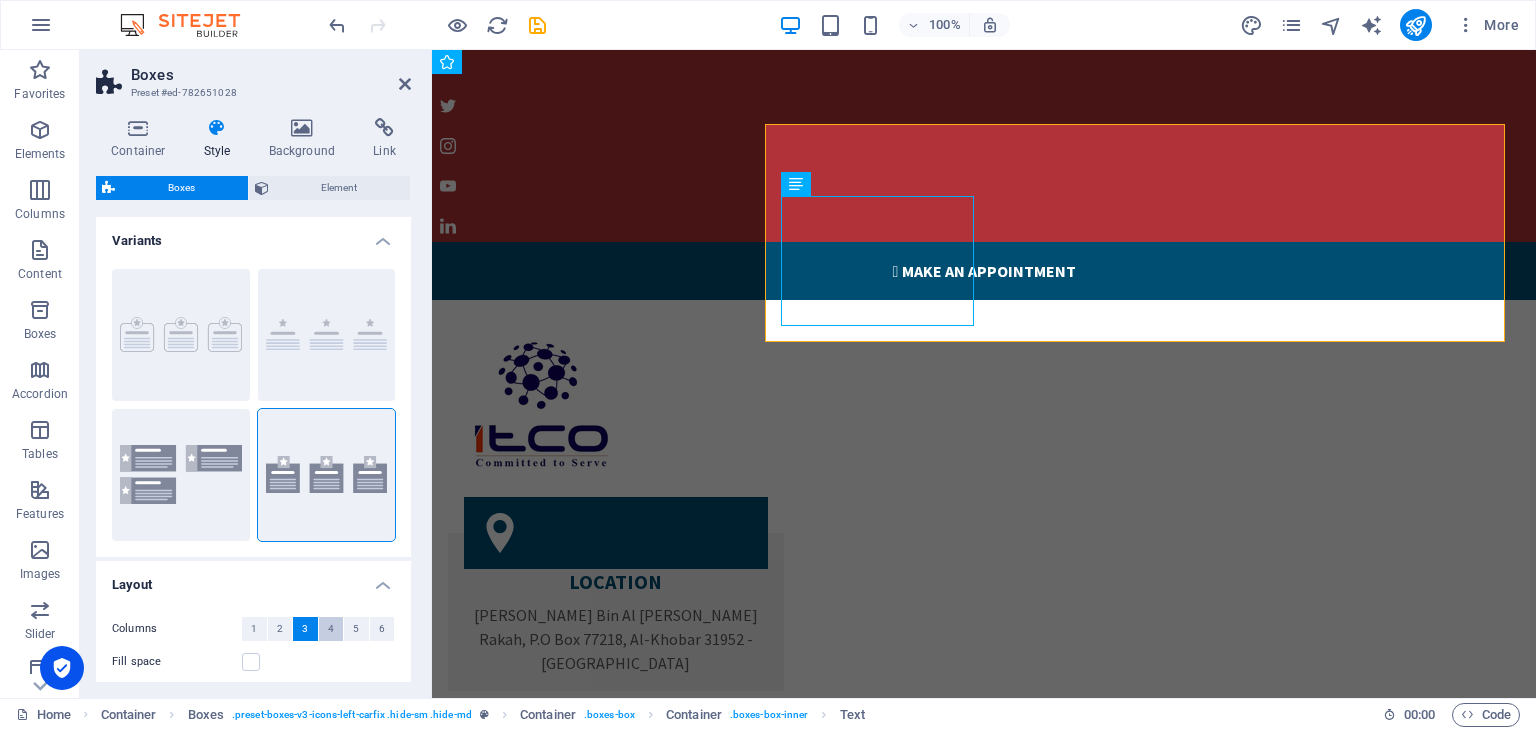 click on "4" at bounding box center [331, 629] 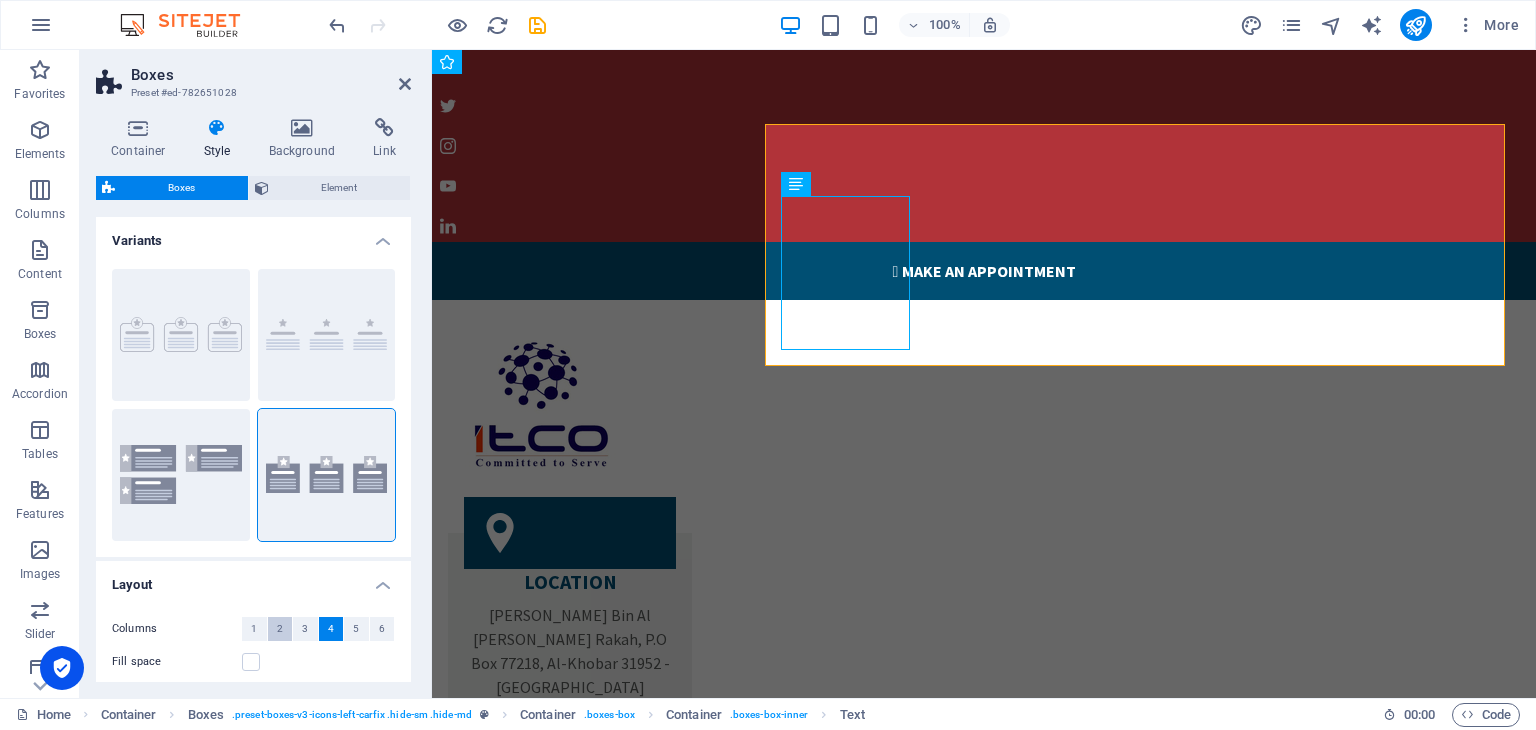 click on "2" at bounding box center [280, 629] 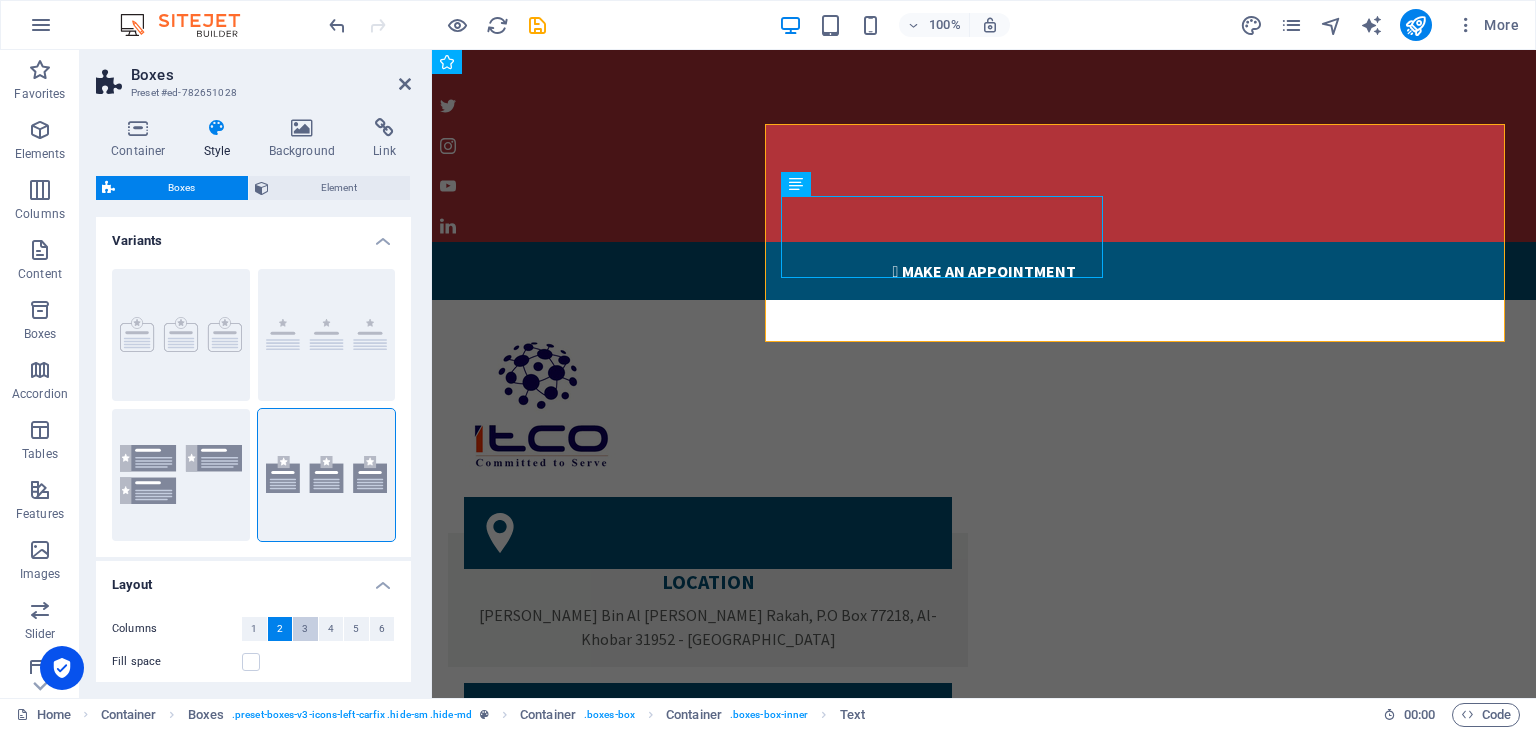 click on "3" at bounding box center [305, 629] 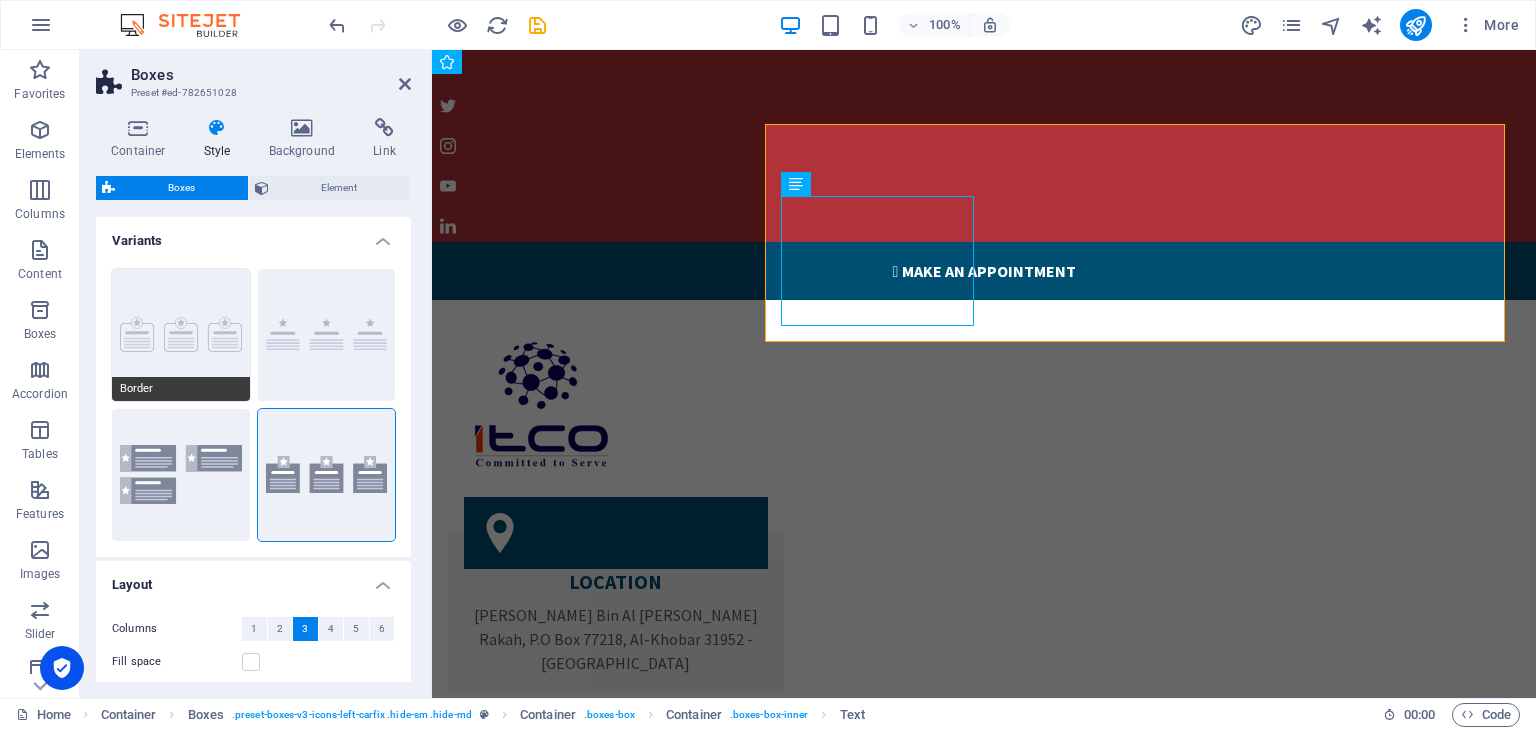 click on "Border" at bounding box center (181, 335) 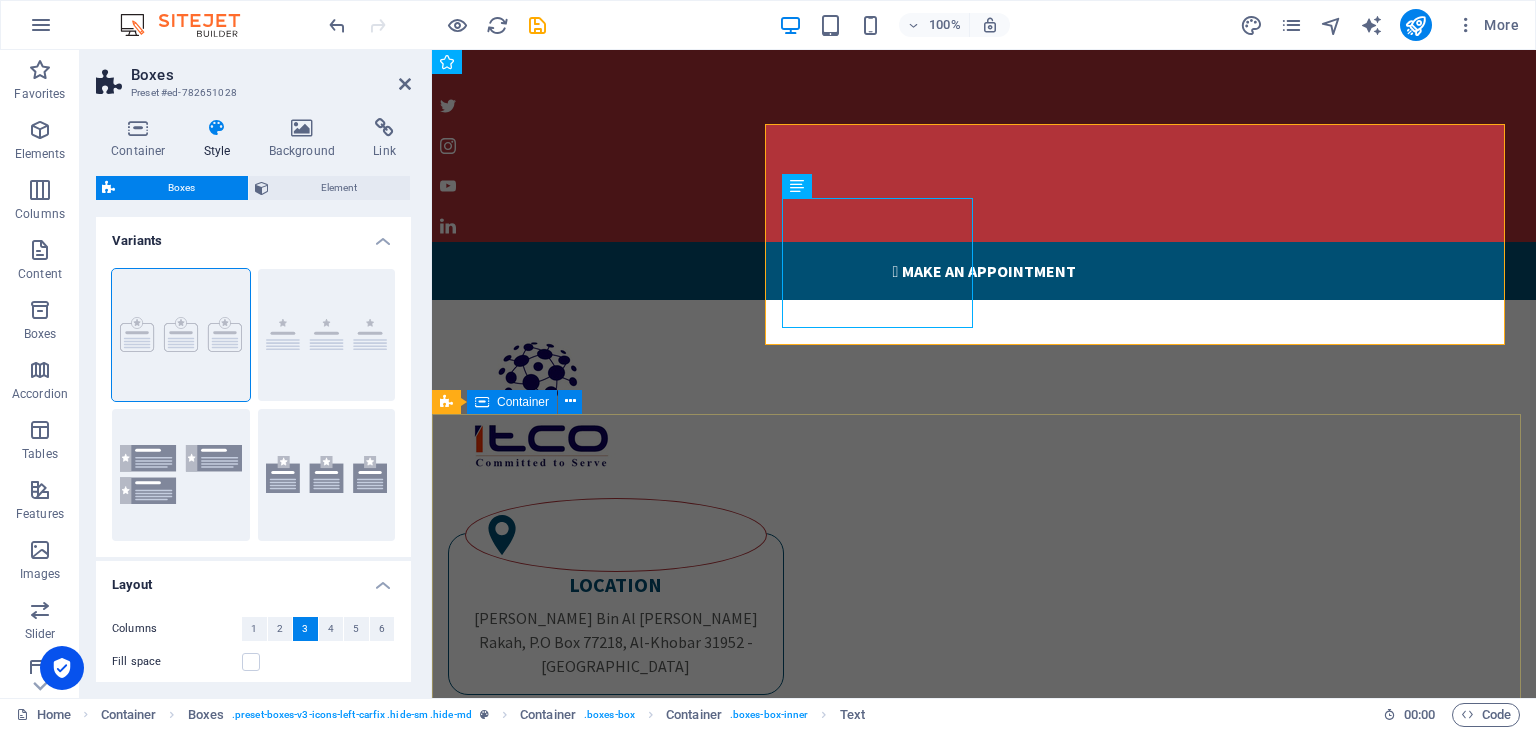 click on "Welcome to itco "Where Performance Meets Precision: ITCO in the Field" Learn more  " at bounding box center (984, 1794) 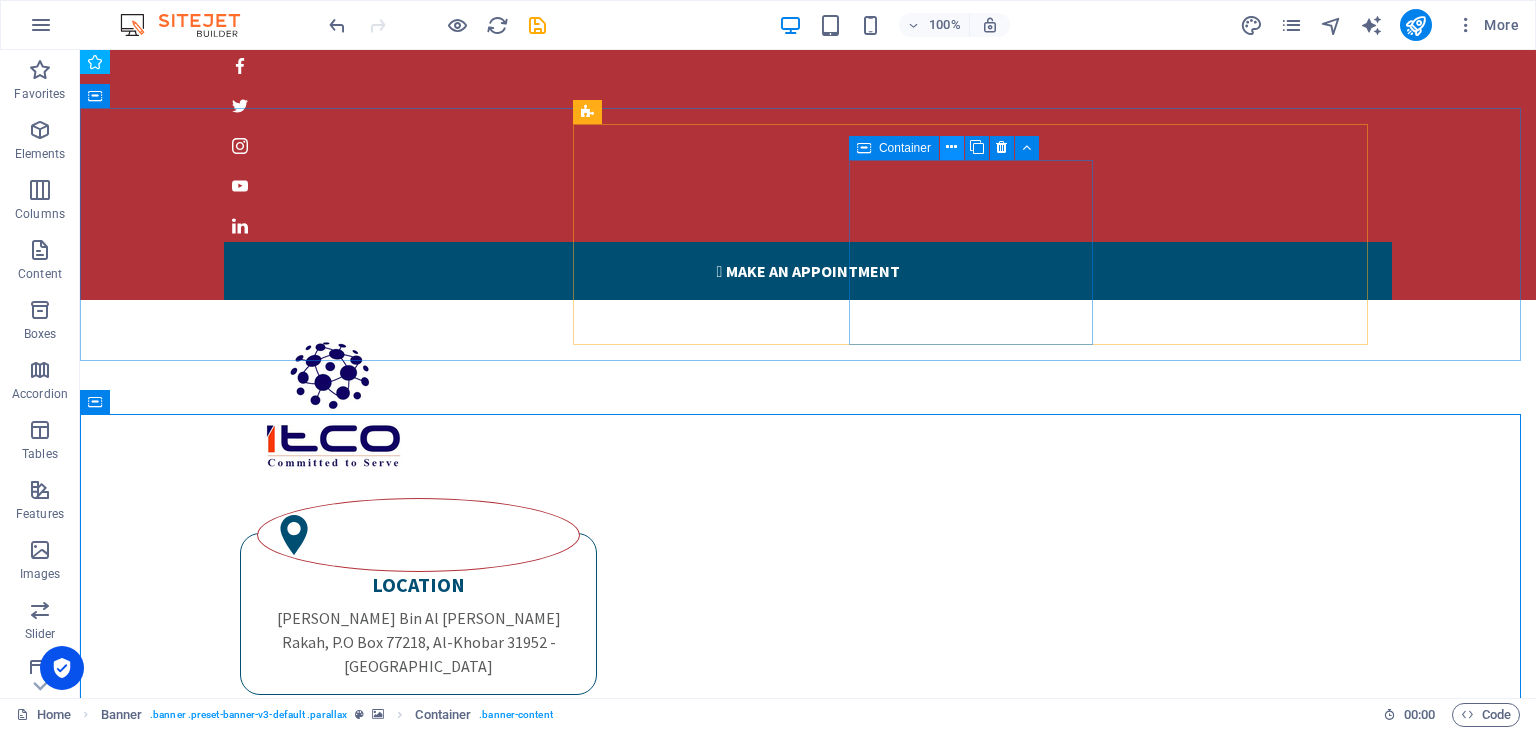 click at bounding box center [951, 147] 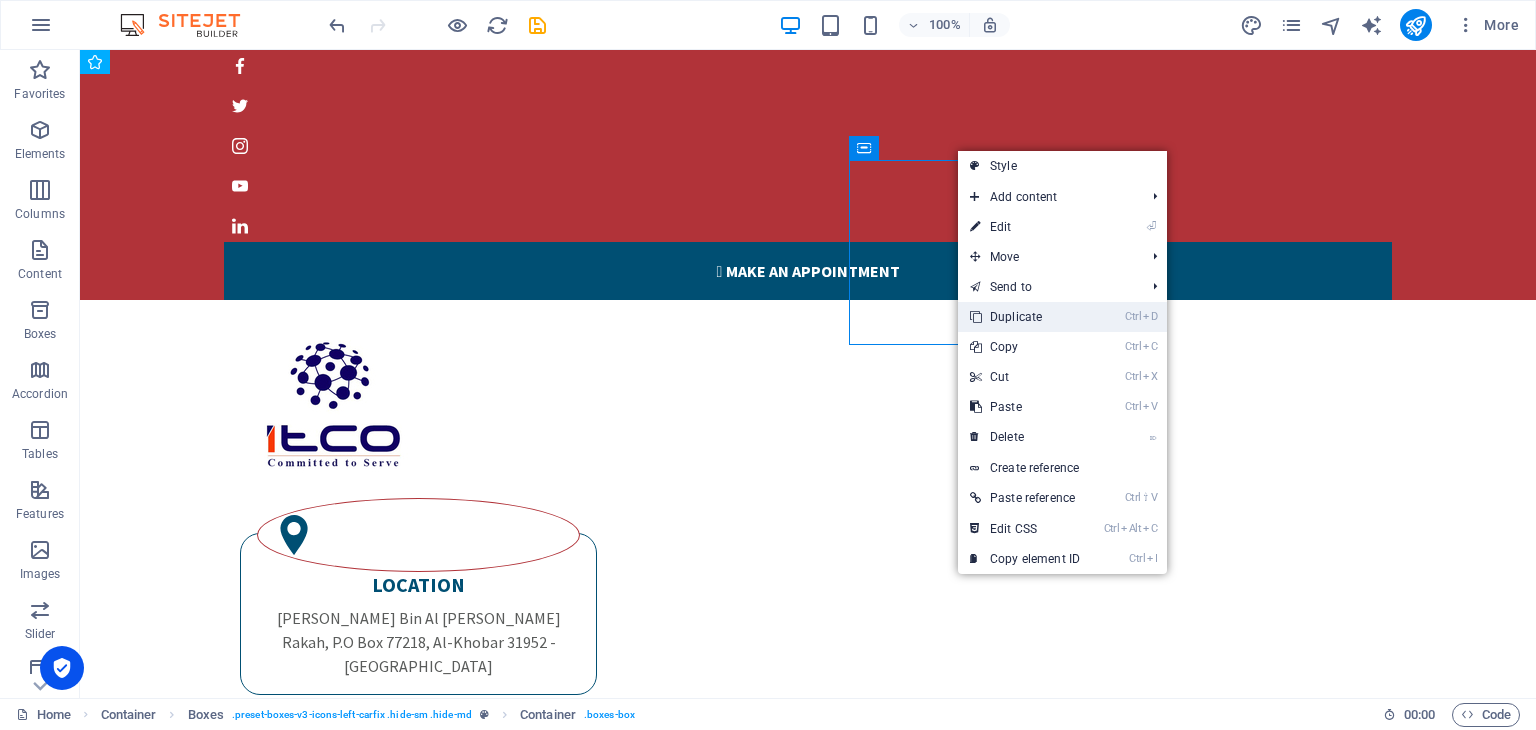 click on "Ctrl D  Duplicate" at bounding box center [1025, 317] 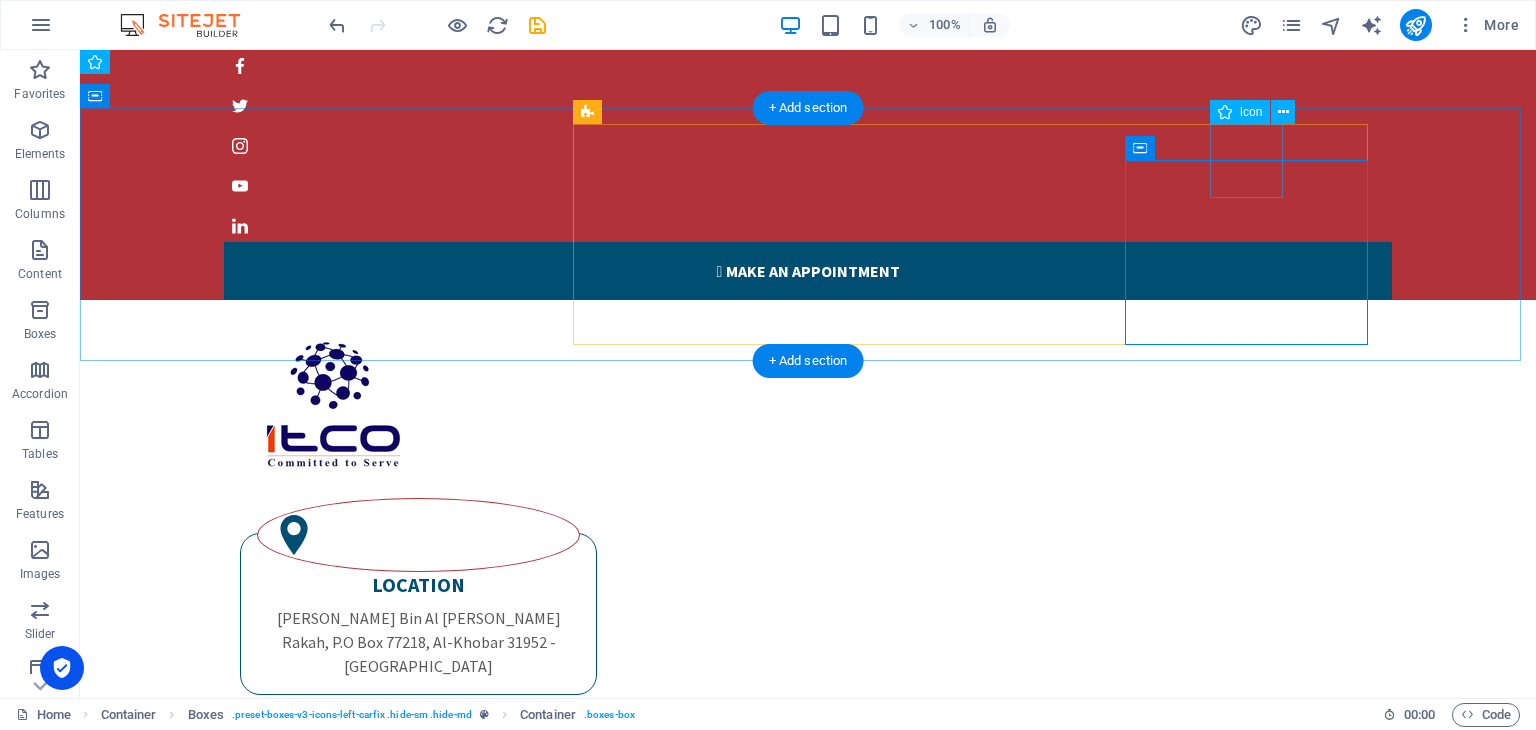 click at bounding box center (418, 987) 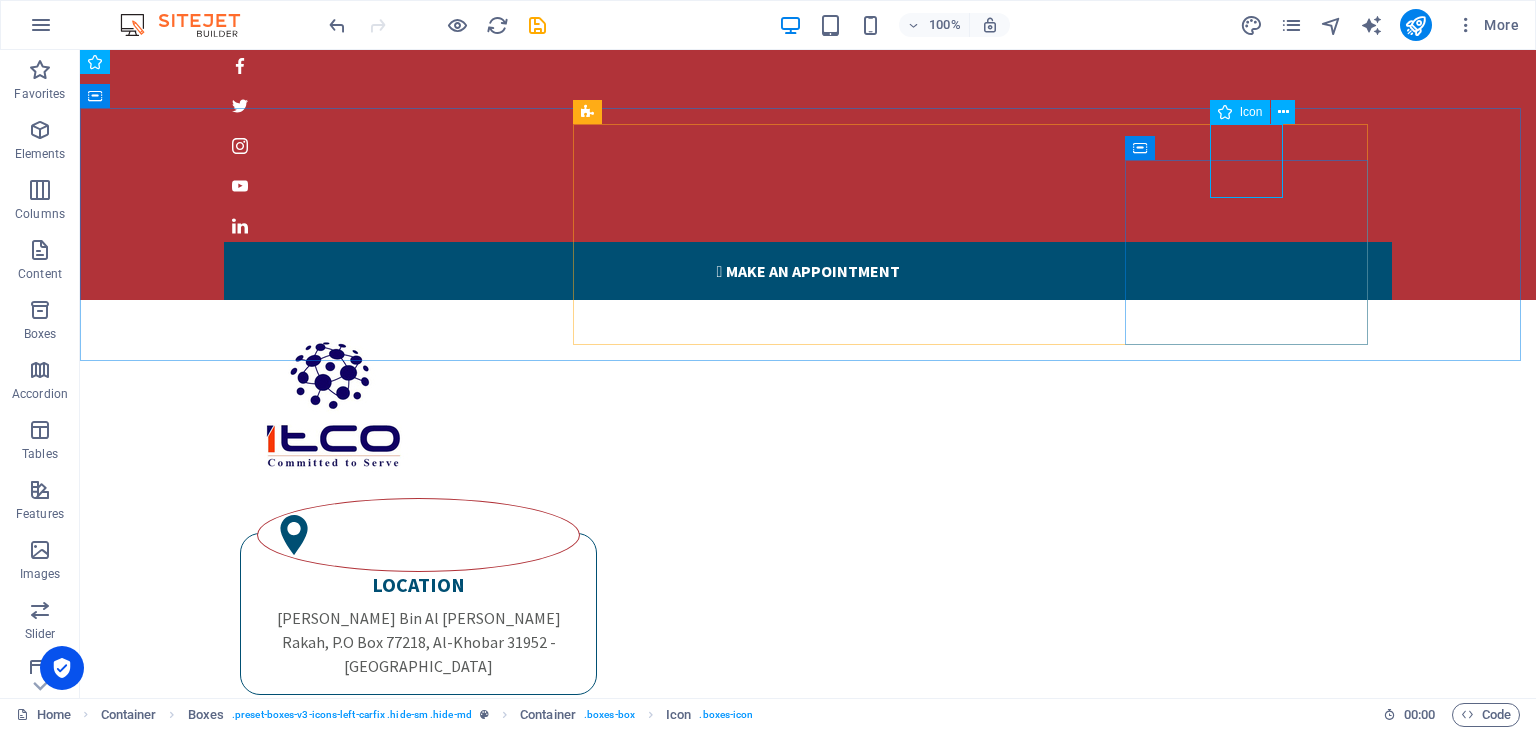 click at bounding box center (1225, 112) 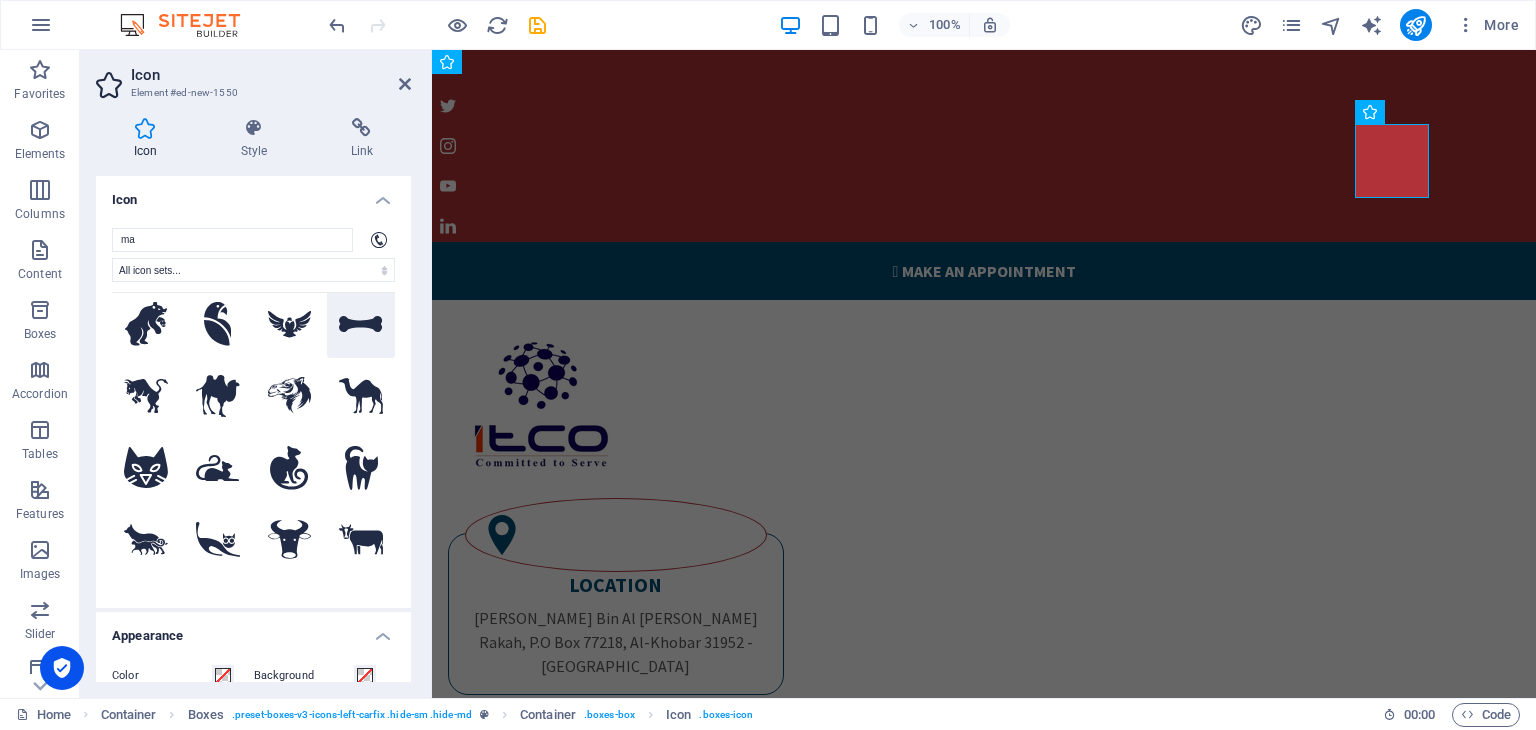 scroll, scrollTop: 88, scrollLeft: 0, axis: vertical 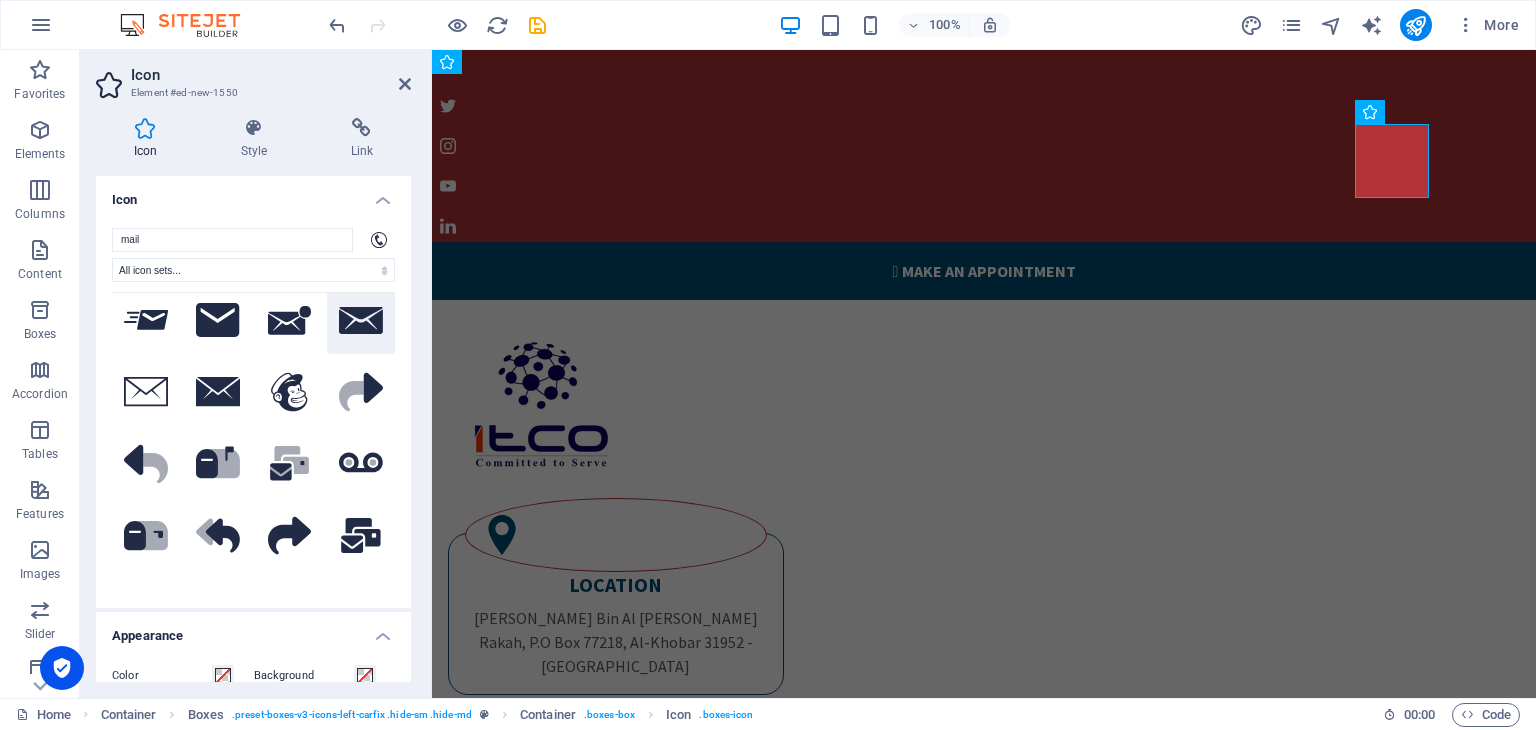 type on "mail" 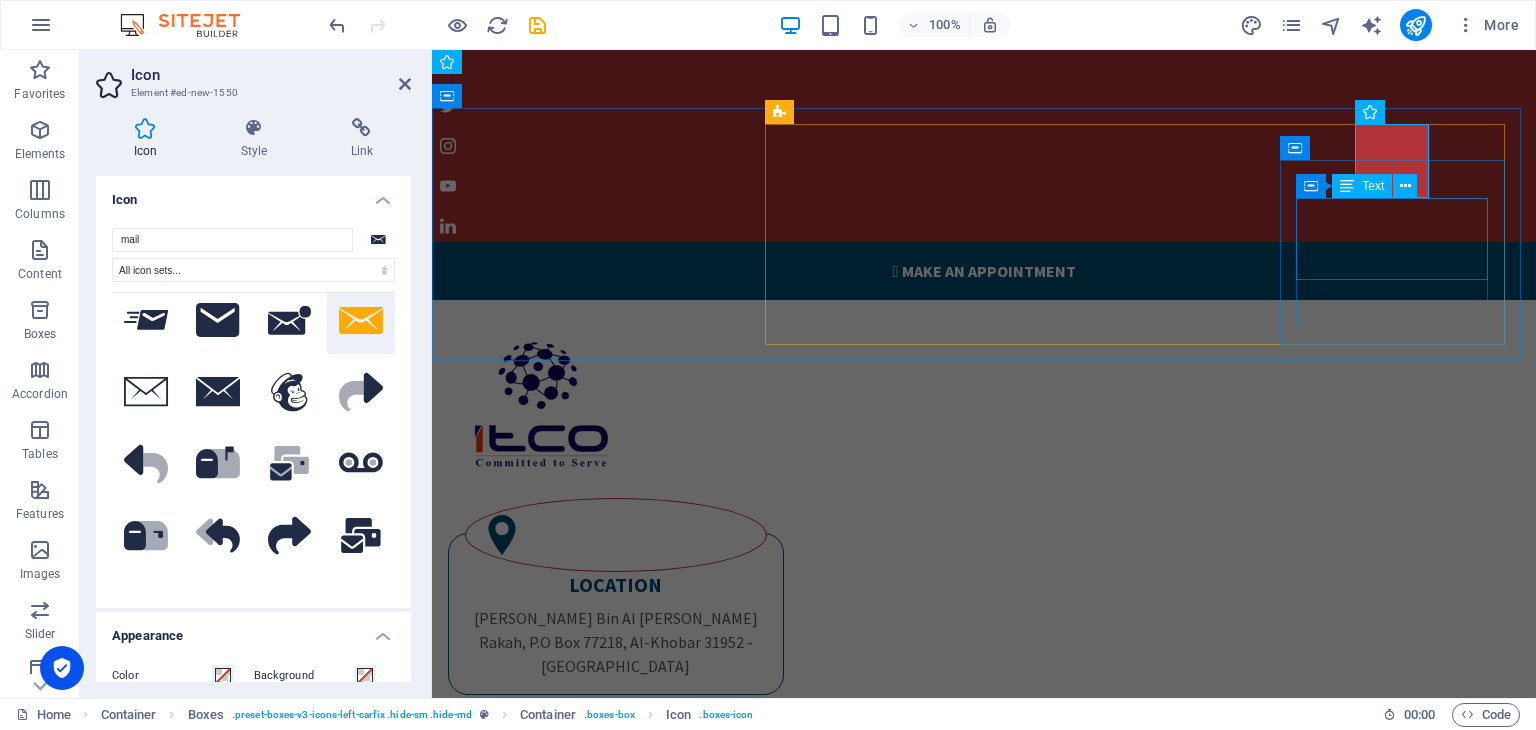click on "contact +966 13 834 45 22 +966 53 944 04 30" at bounding box center (616, 1065) 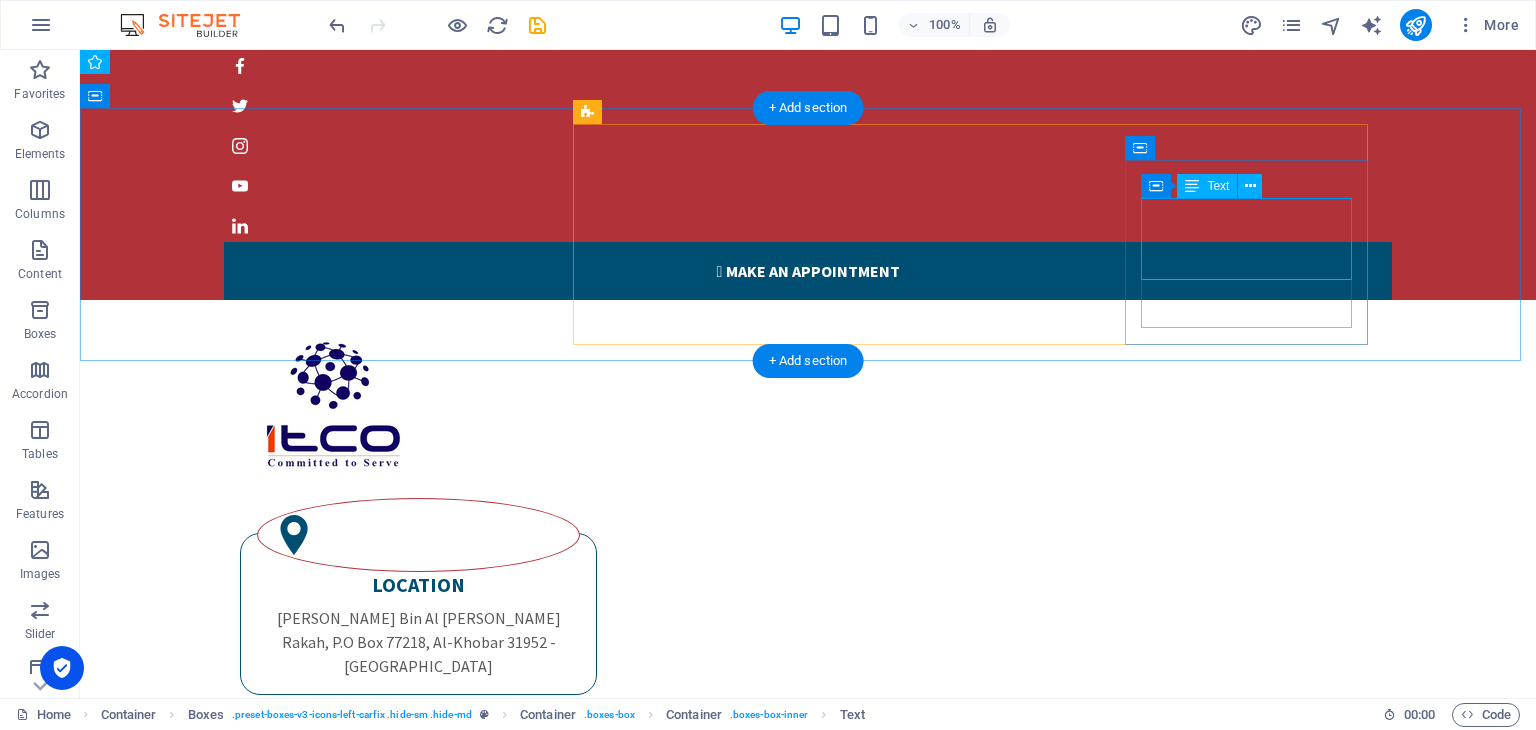 click on "contact +966 13 834 45 22 +966 53 944 04 30" at bounding box center (418, 1065) 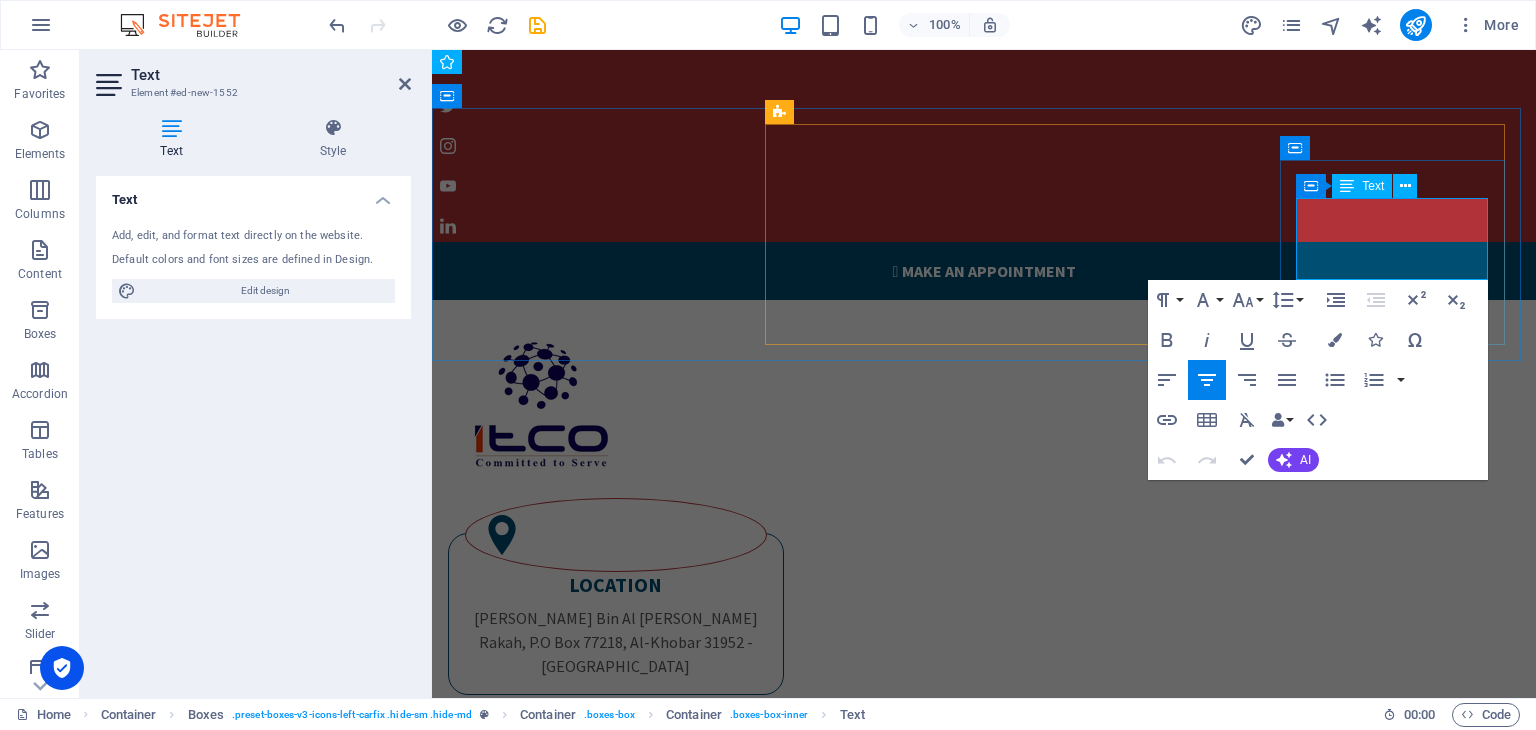 drag, startPoint x: 1464, startPoint y: 266, endPoint x: 1336, endPoint y: 250, distance: 128.99612 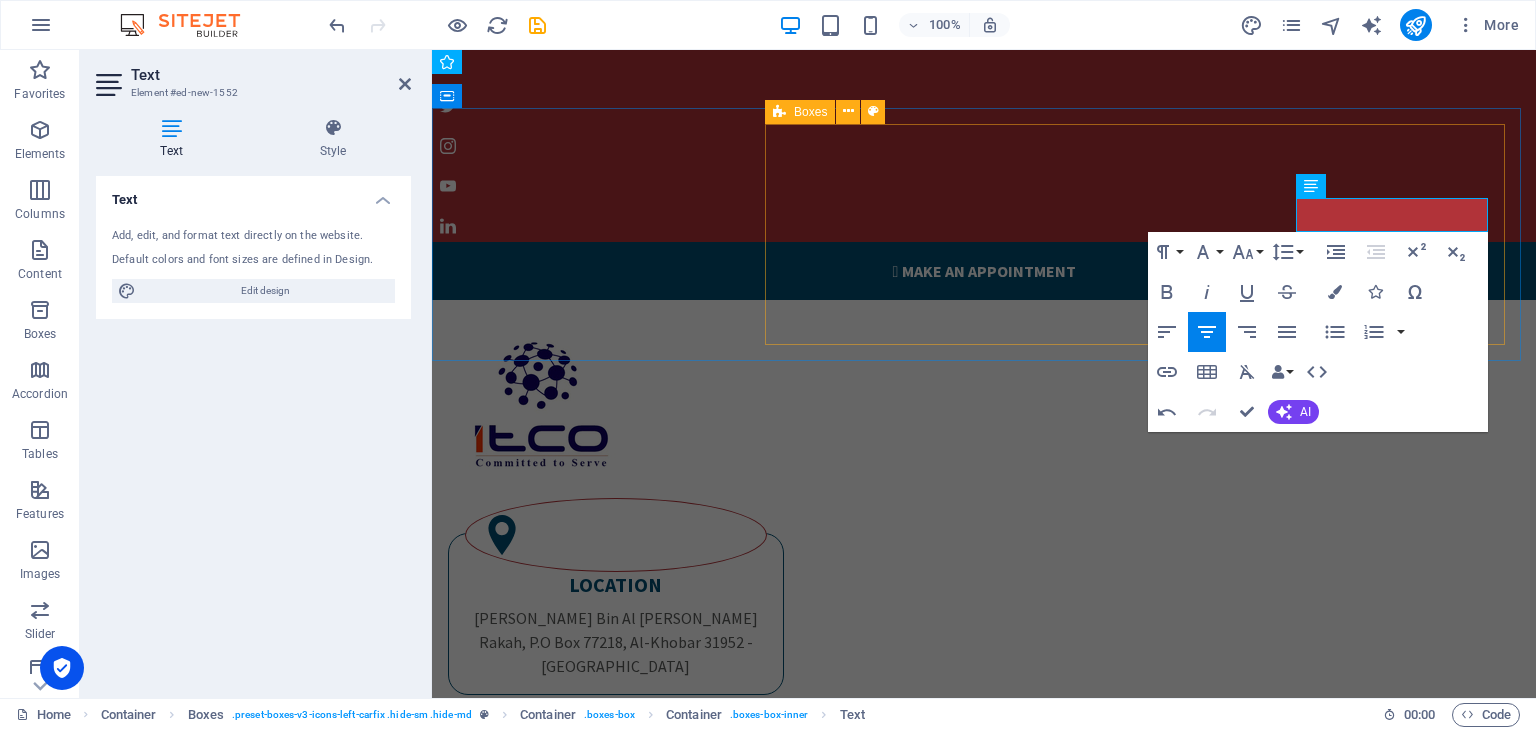 click on "LOCATION Khalid Bin Al Walid Rakah, P.O Box 77218, Al-Khobar 31952 - Kingdom of Saudi Arabia contact +966 13 834 45 22 +966 53 944 04 30 sales@itcoksa.com contact sales@itcoksa.com" at bounding box center (984, 810) 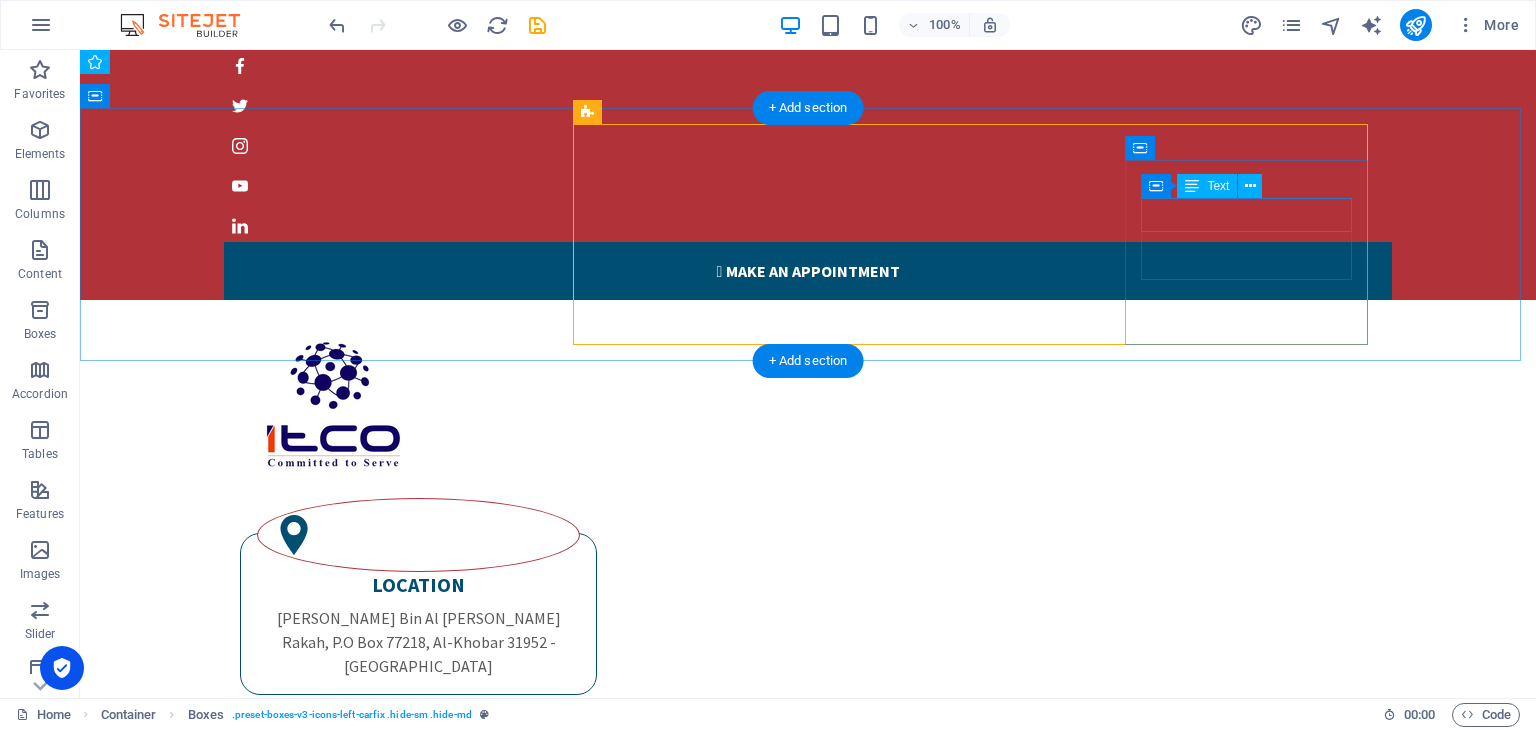 click on "contact" at bounding box center [418, 1037] 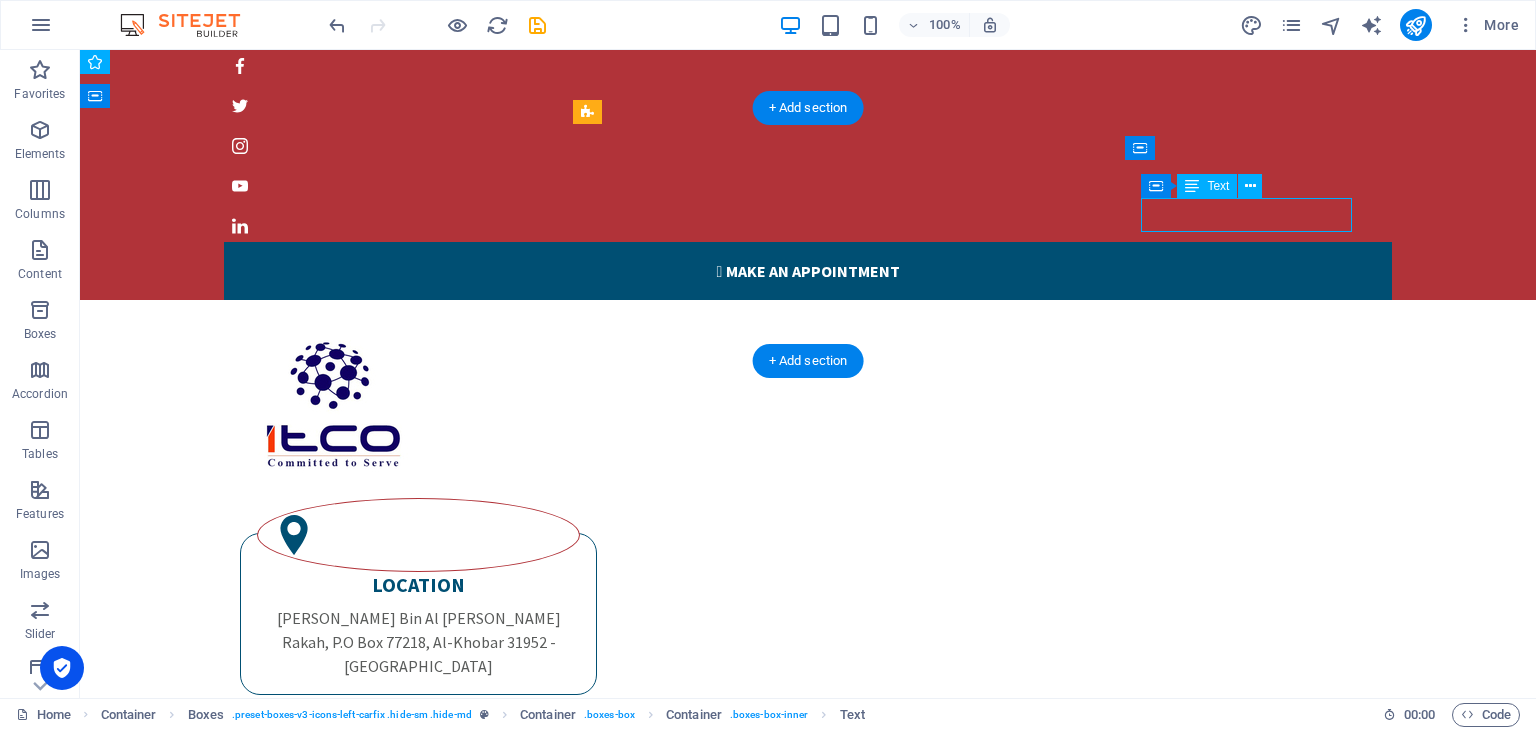 click on "contact" at bounding box center (418, 1037) 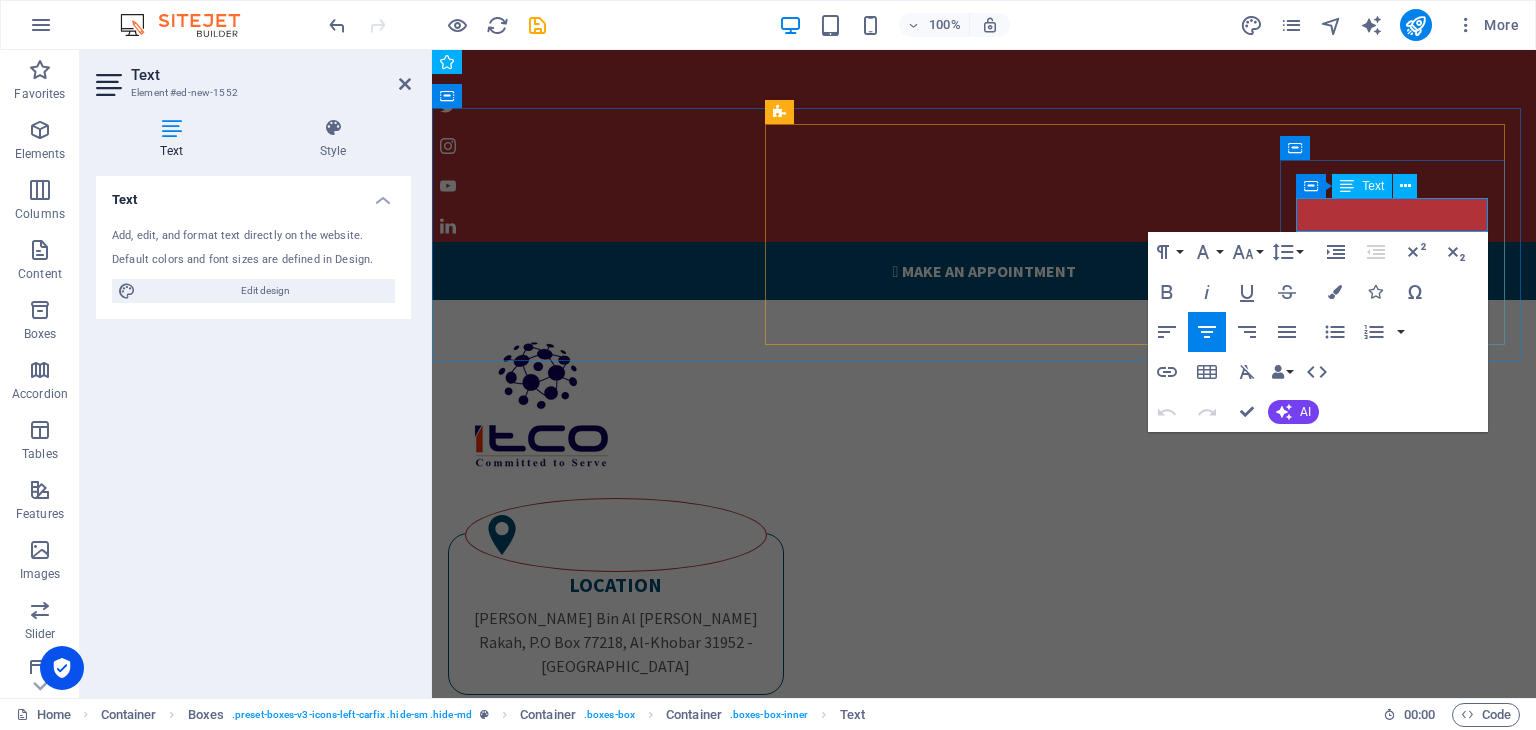 click on "contact" at bounding box center (616, 1037) 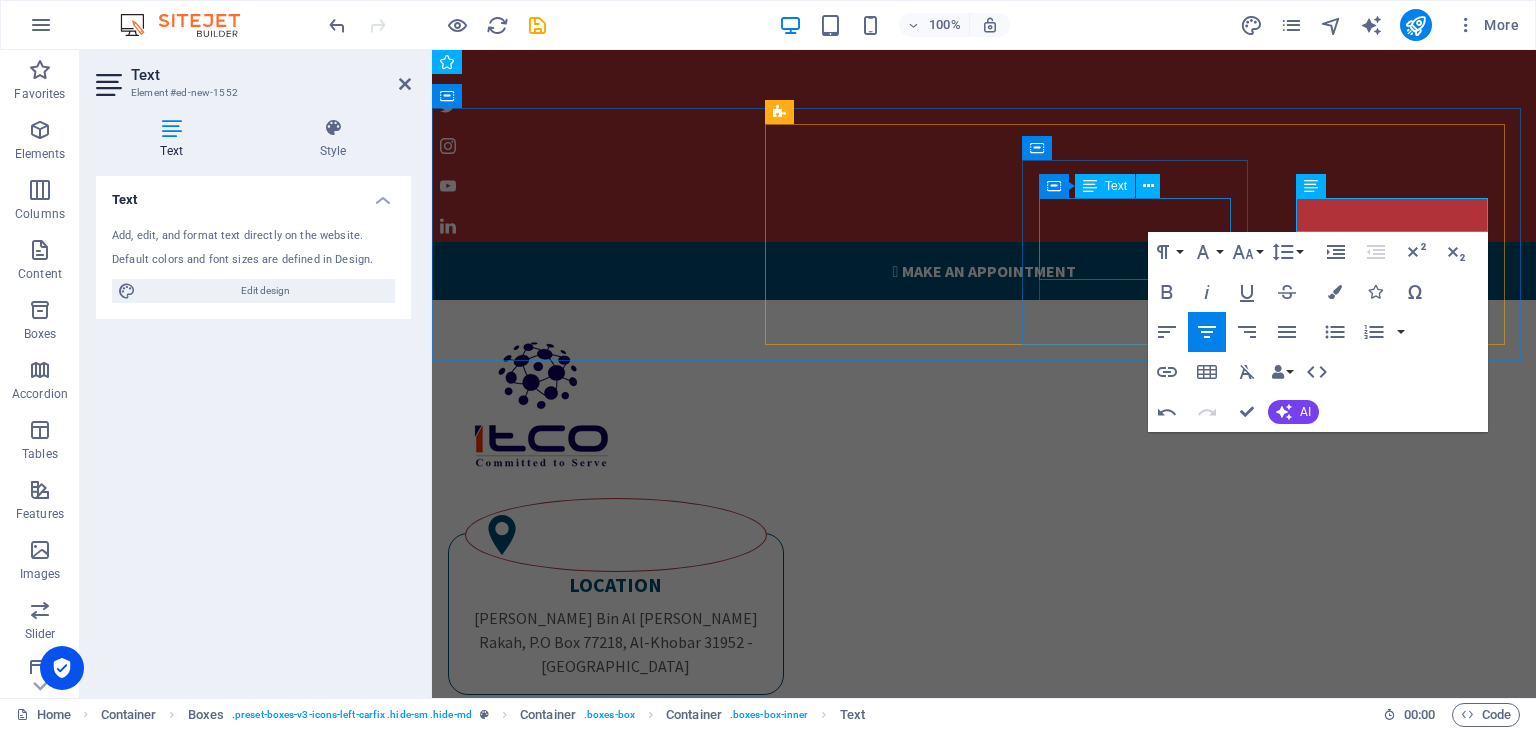 click on "contact +966 13 834 45 22 +966 53 944 04 30" at bounding box center (616, 827) 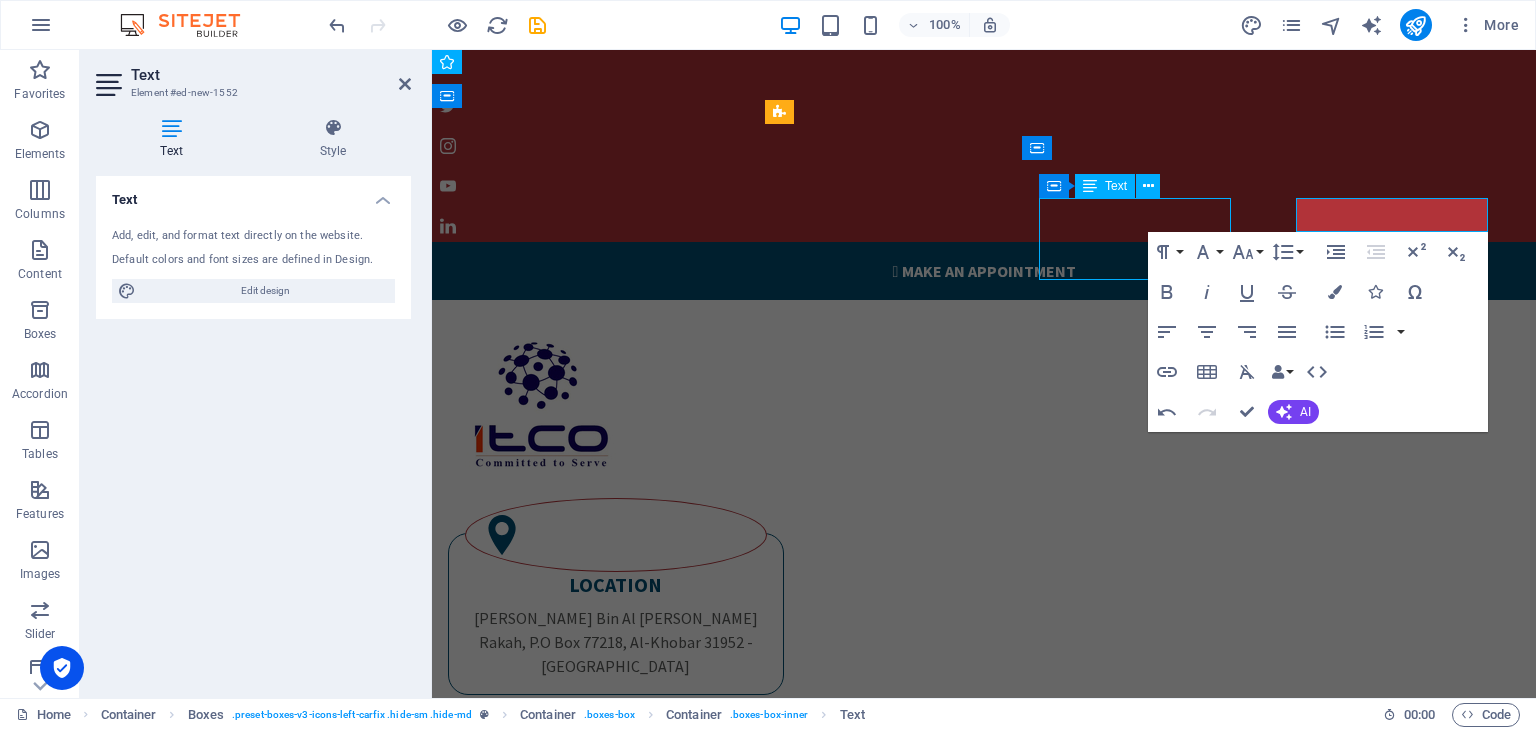 click on "contact +966 13 834 45 22 +966 53 944 04 30" at bounding box center [616, 827] 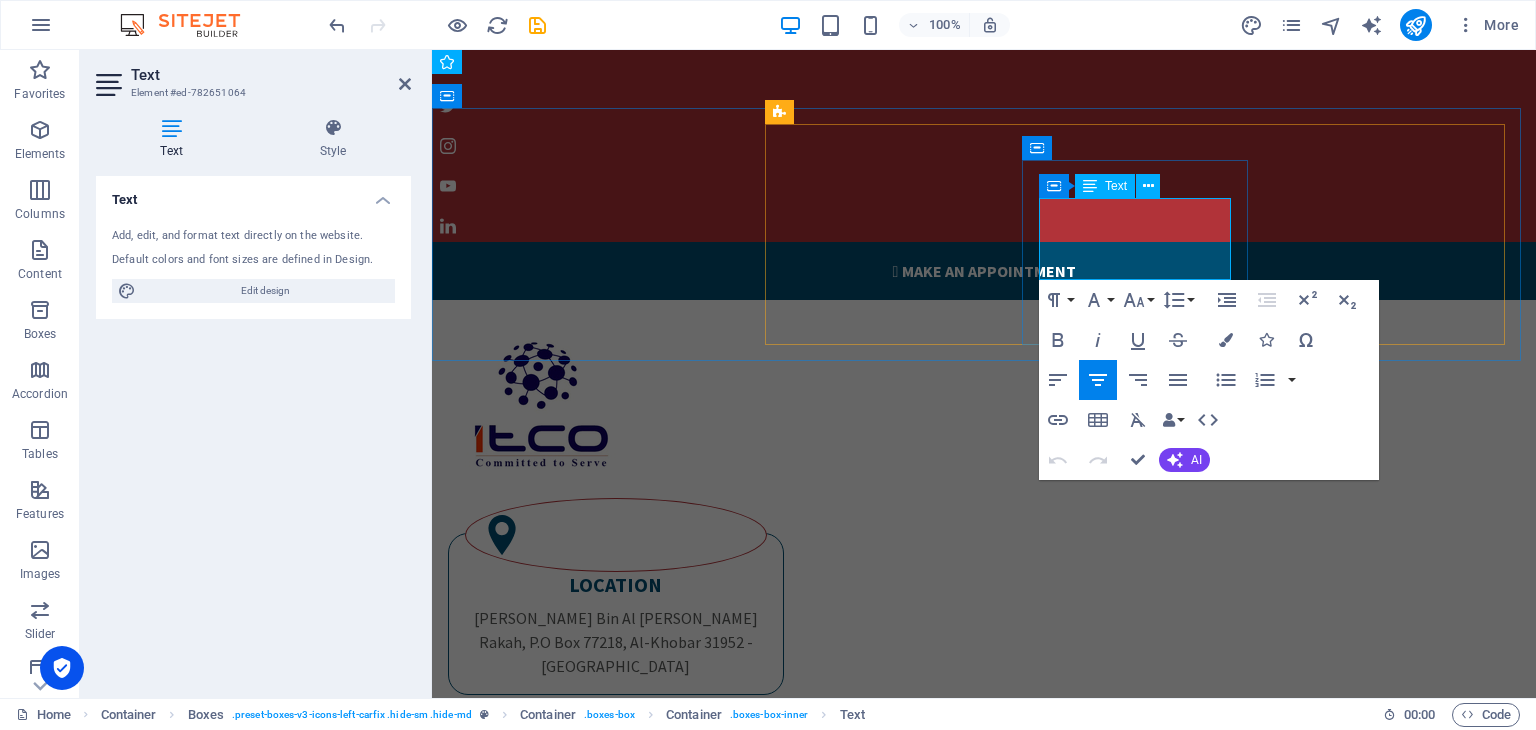 click on "contact" at bounding box center [616, 799] 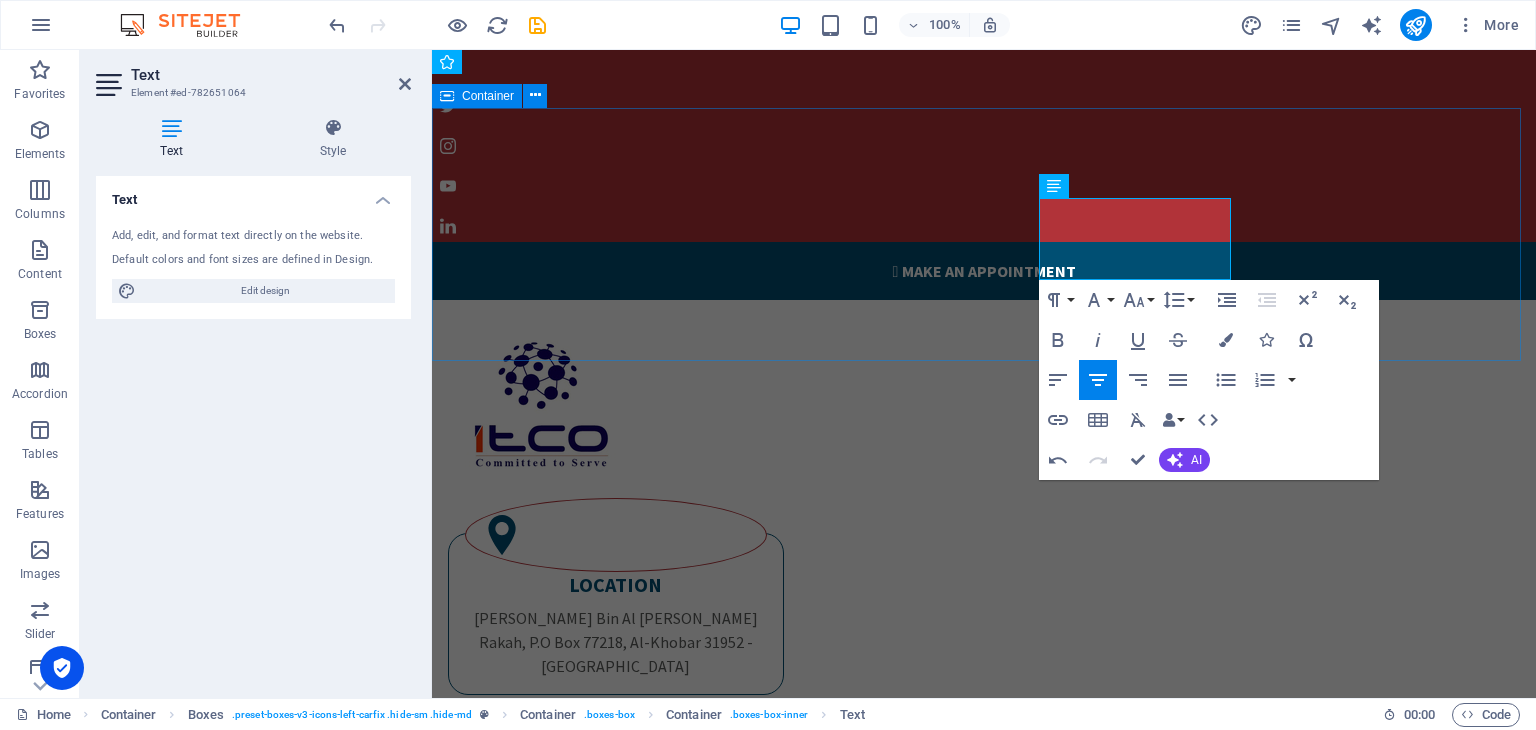 click on "LOCATION Khalid Bin Al Walid Rakah, P.O Box 77218, Al-Khobar 31952 - Kingdom of Saudi Arabia ​phone +966 13 834 45 22 +966 53 944 04 30 sales@itcoksa.com mail sales@itcoksa.com" at bounding box center (984, 719) 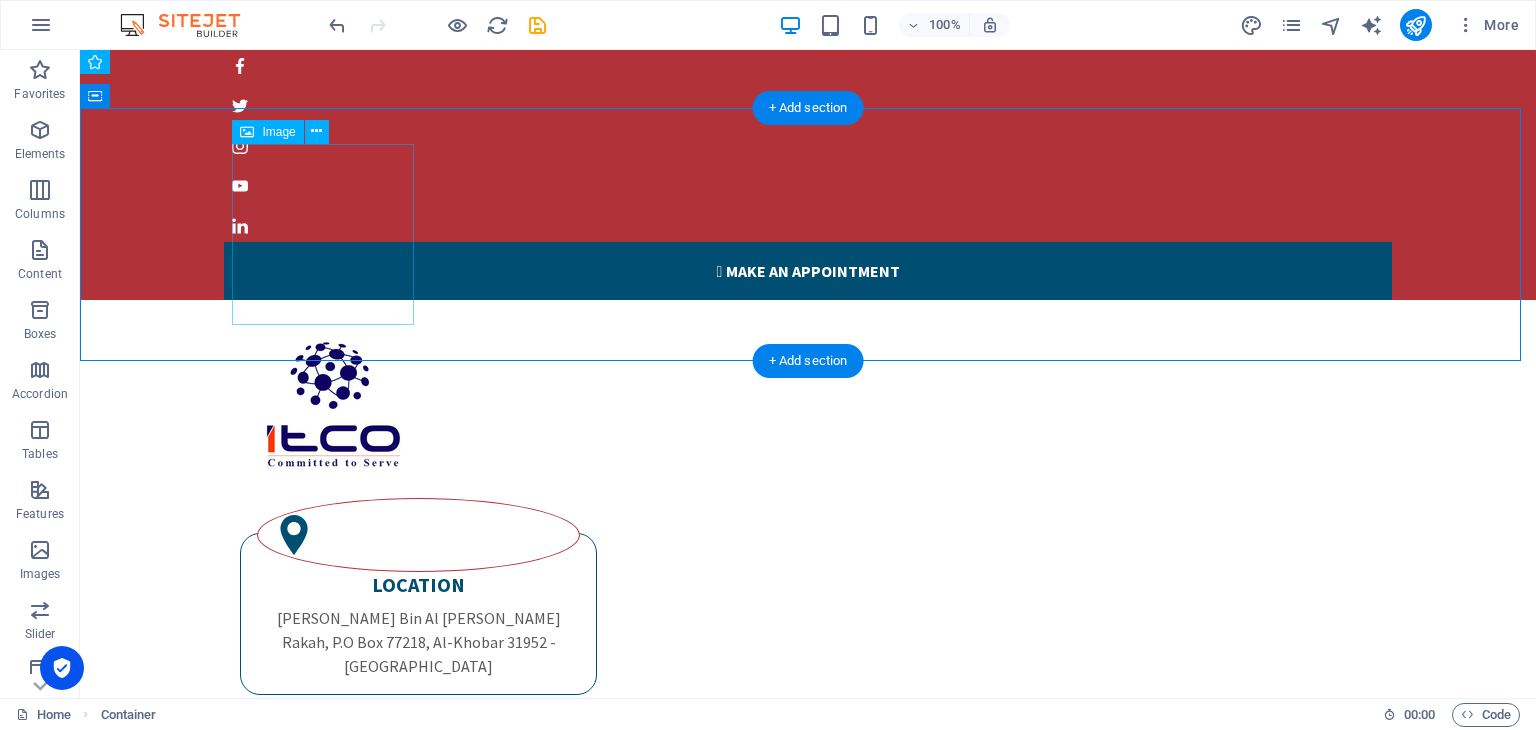 click at bounding box center [808, 406] 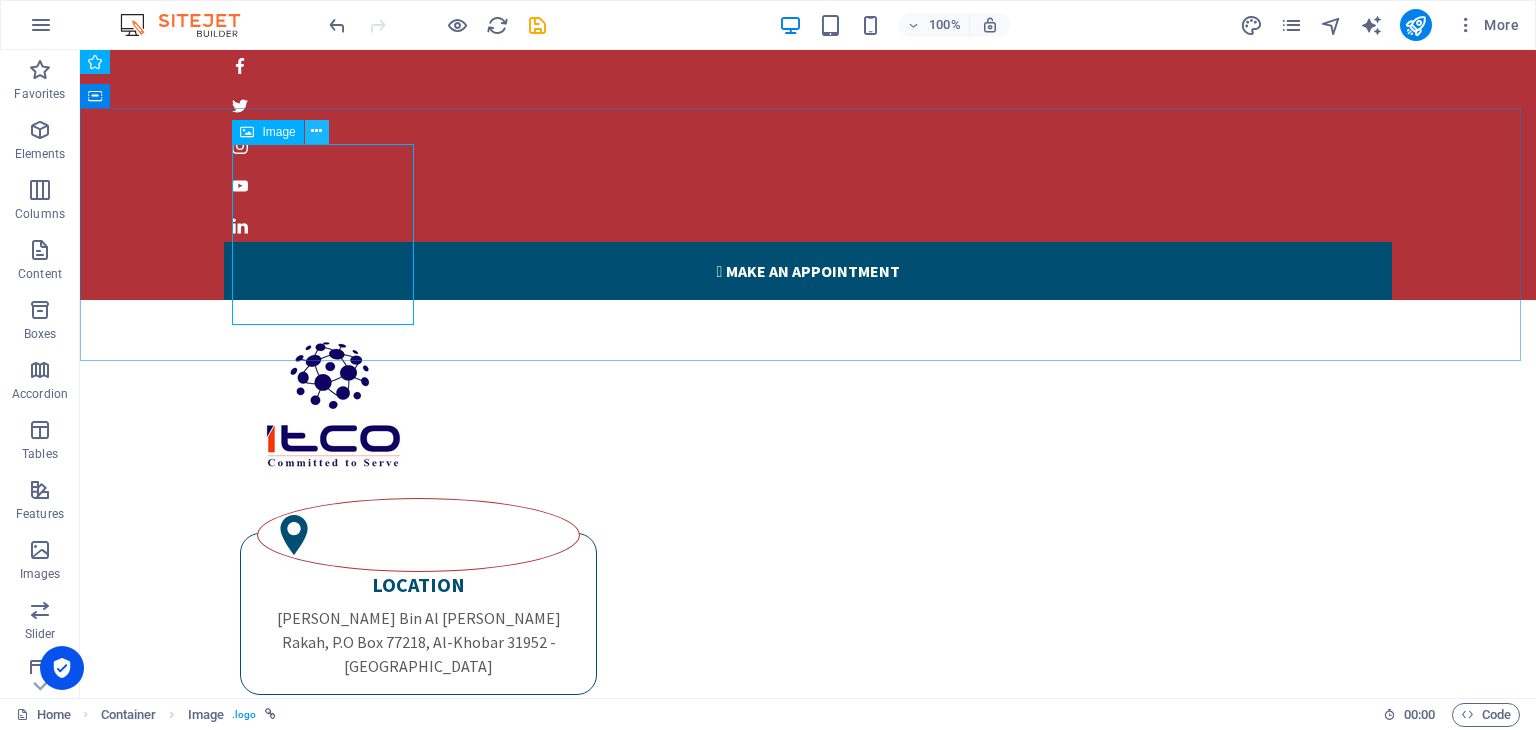 click at bounding box center [316, 131] 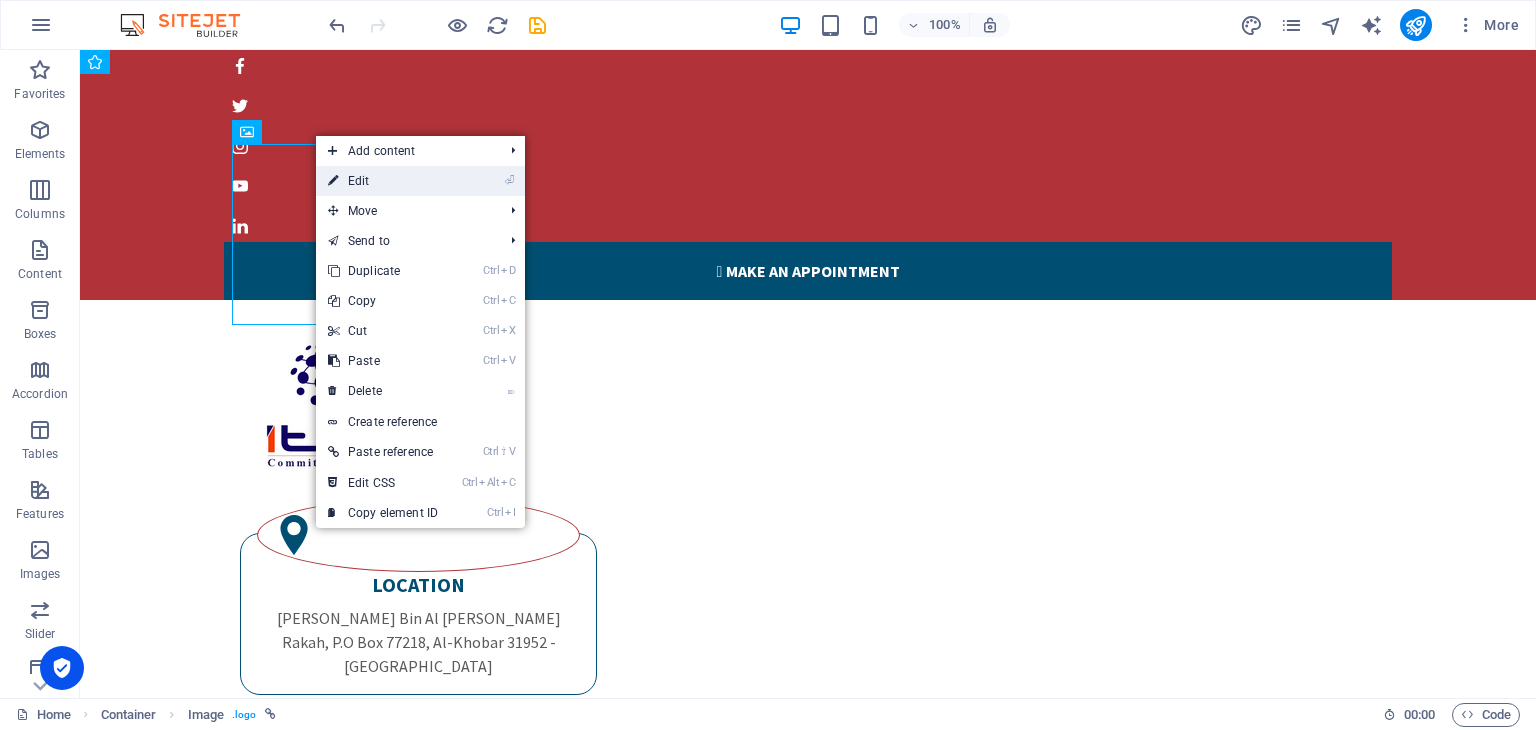click on "⏎  Edit" at bounding box center (383, 181) 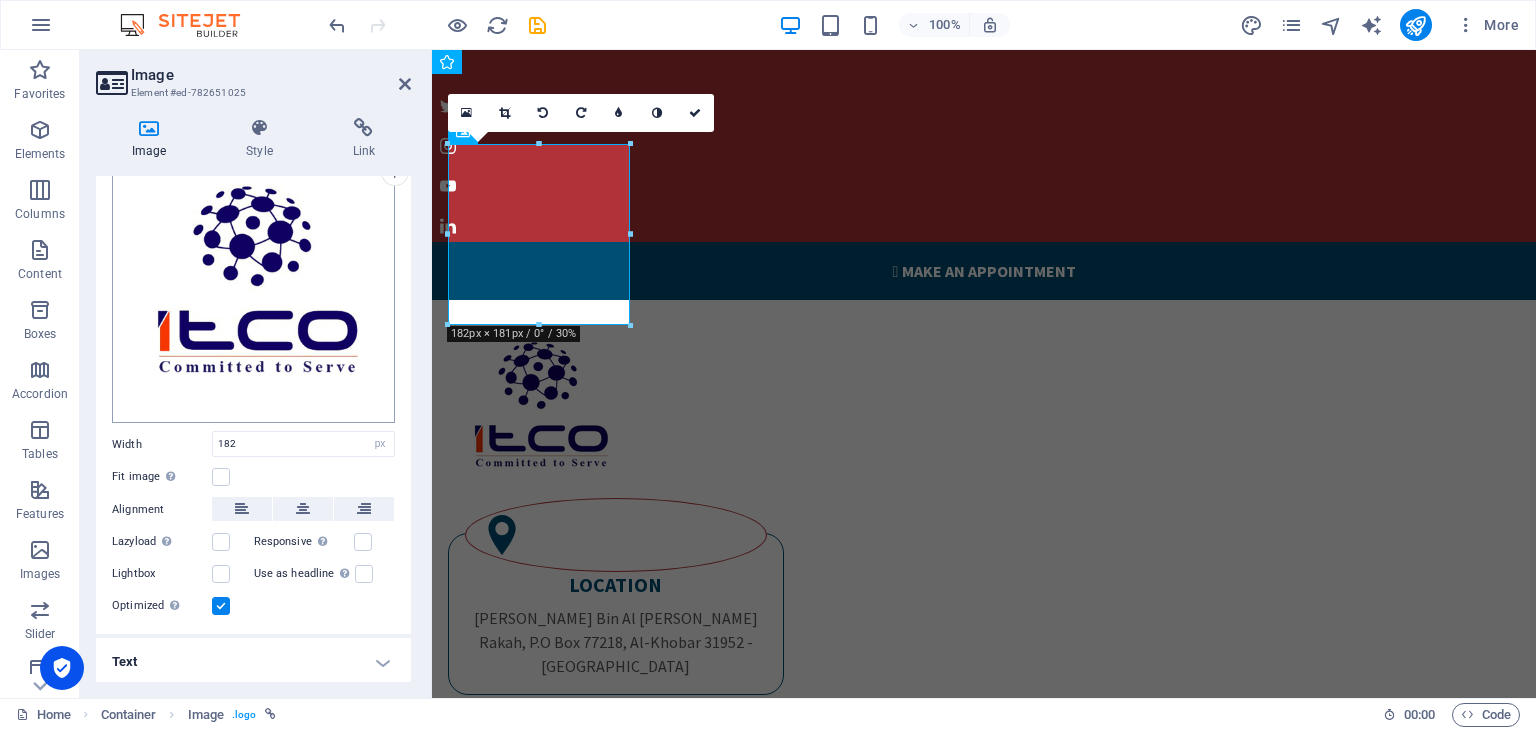 scroll, scrollTop: 0, scrollLeft: 0, axis: both 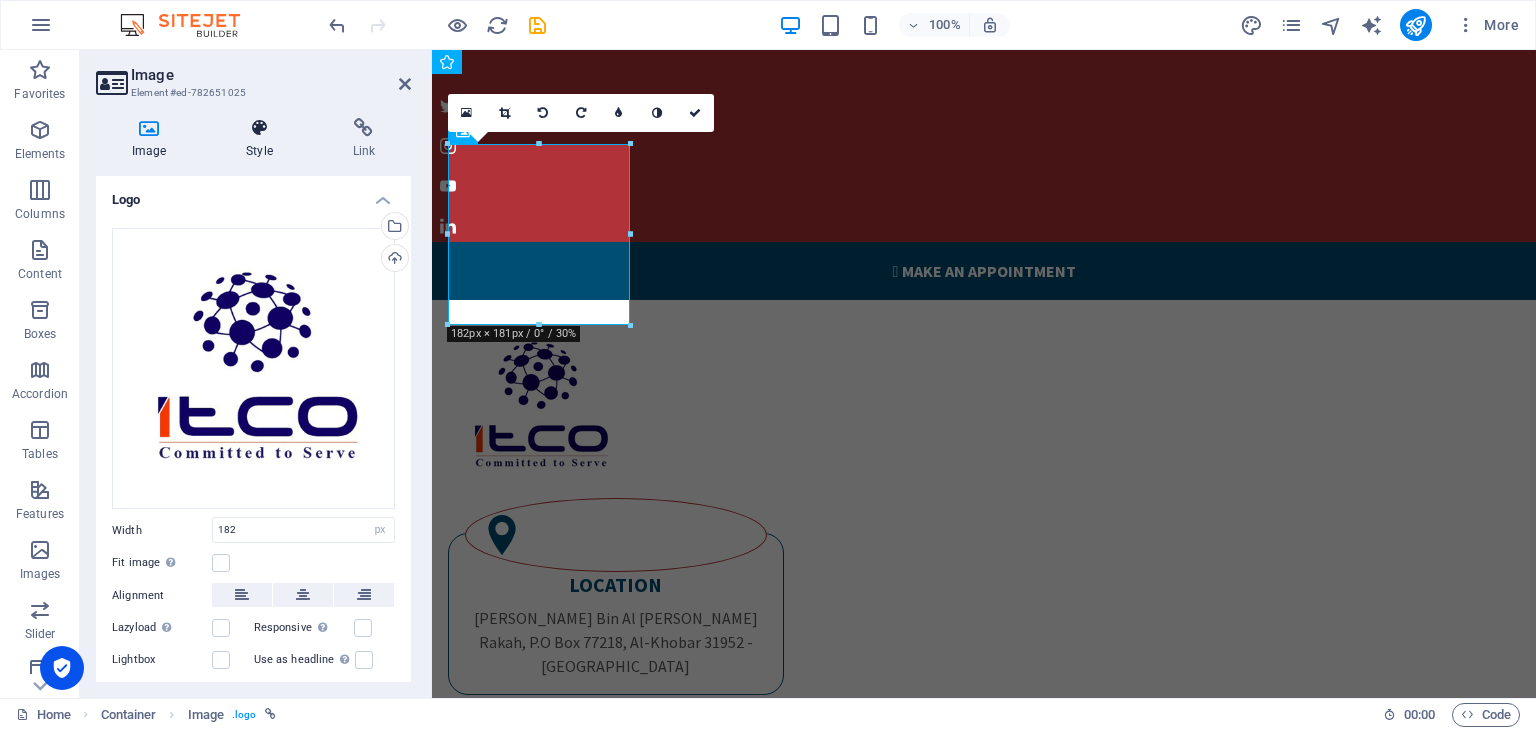 drag, startPoint x: 249, startPoint y: 168, endPoint x: 263, endPoint y: 133, distance: 37.696156 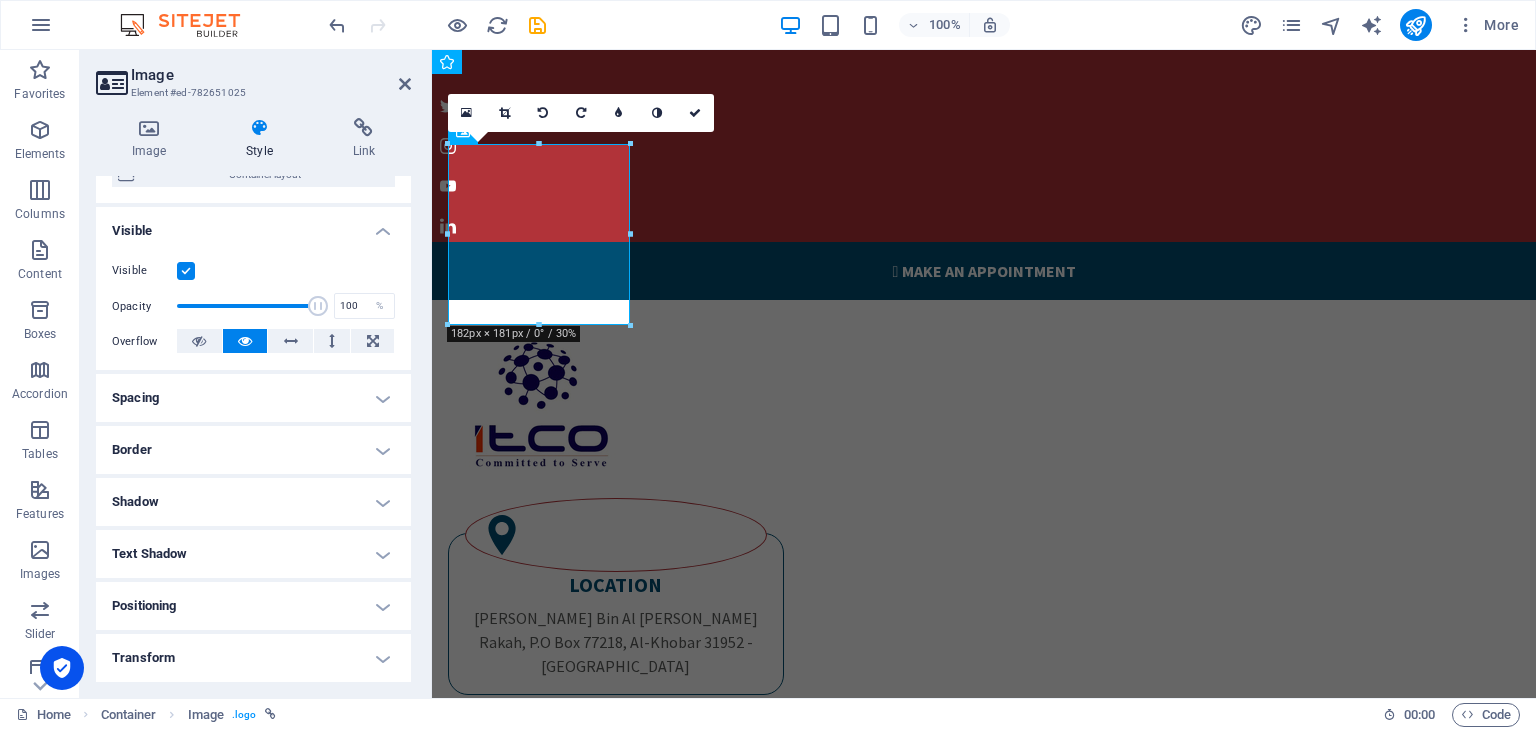 scroll, scrollTop: 184, scrollLeft: 0, axis: vertical 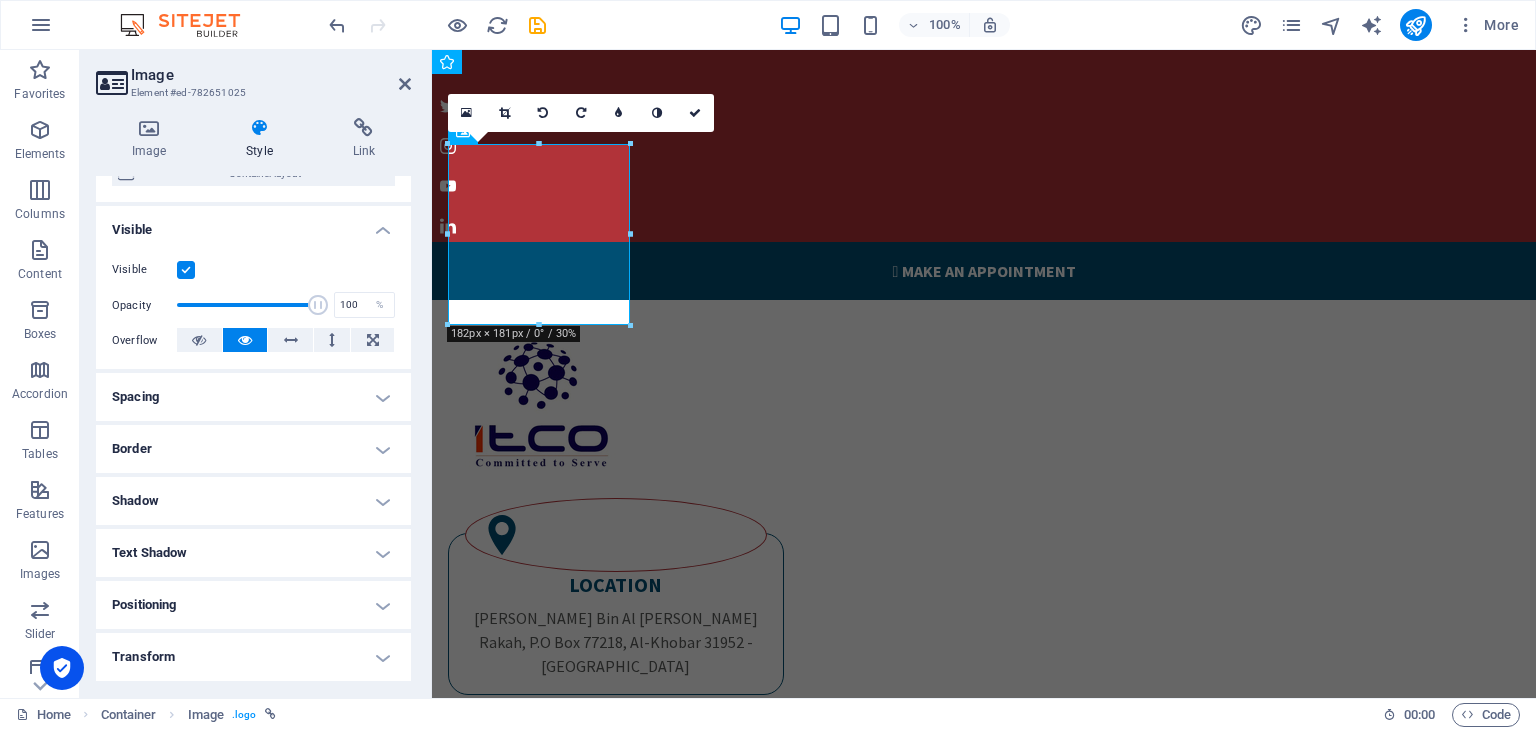 click on "Border" at bounding box center (253, 449) 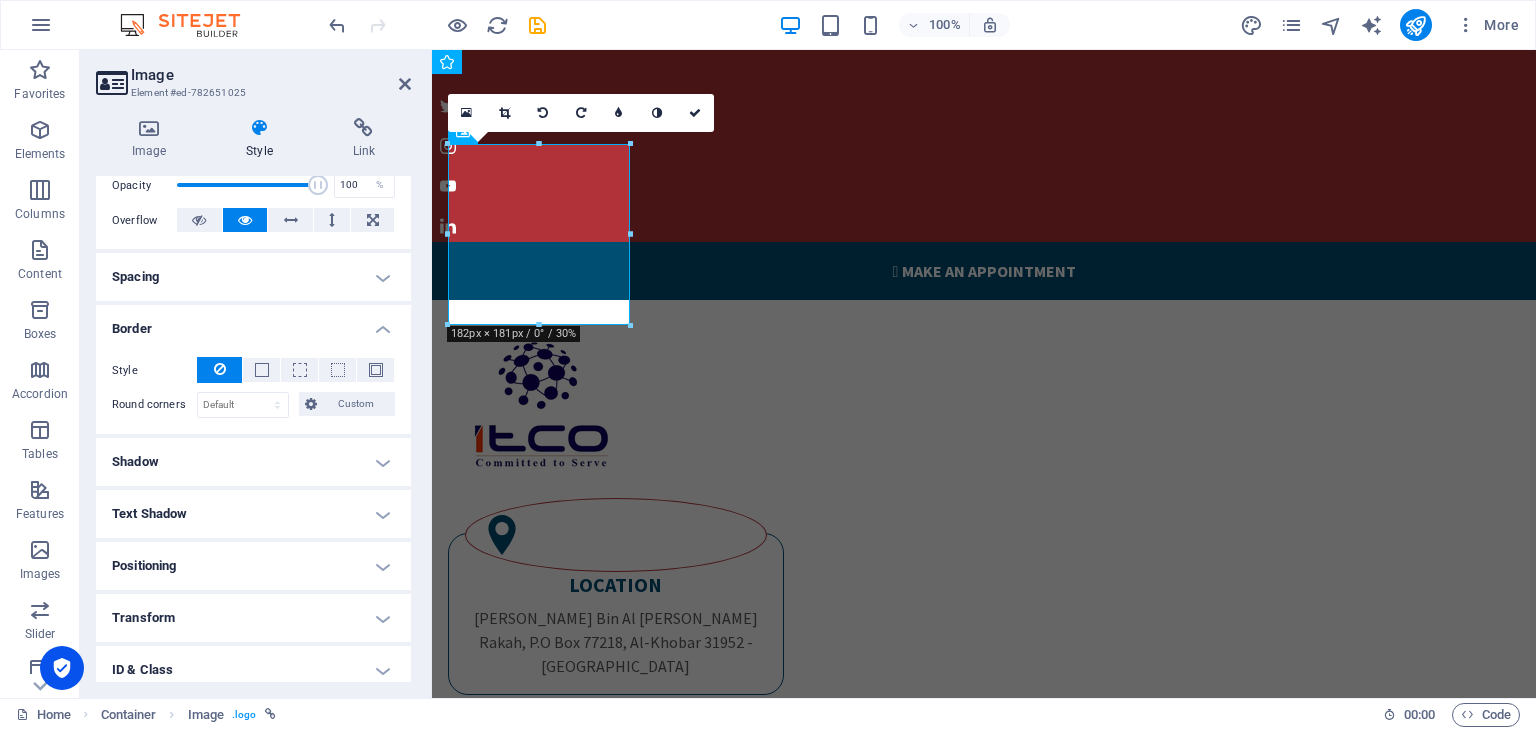 scroll, scrollTop: 306, scrollLeft: 0, axis: vertical 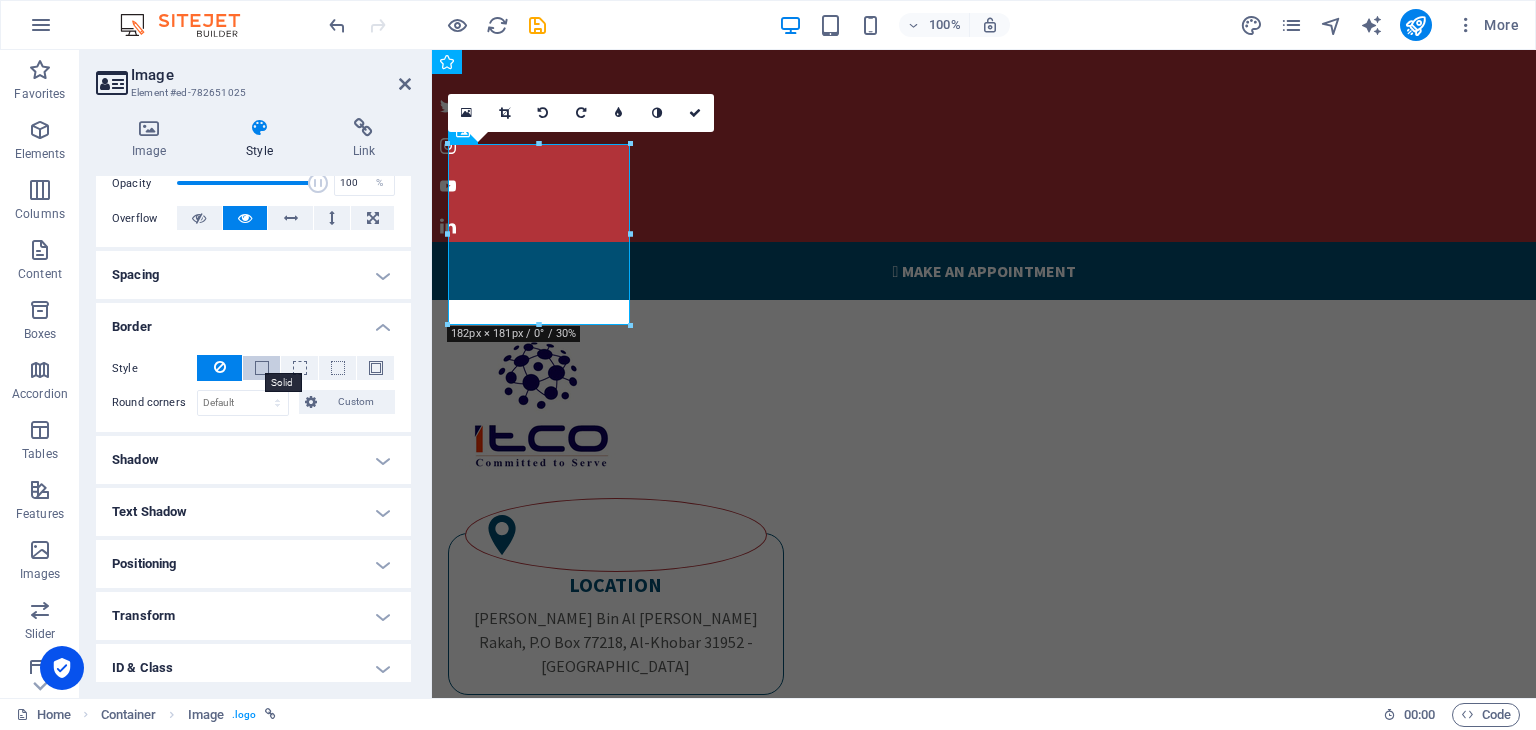 click at bounding box center (262, 368) 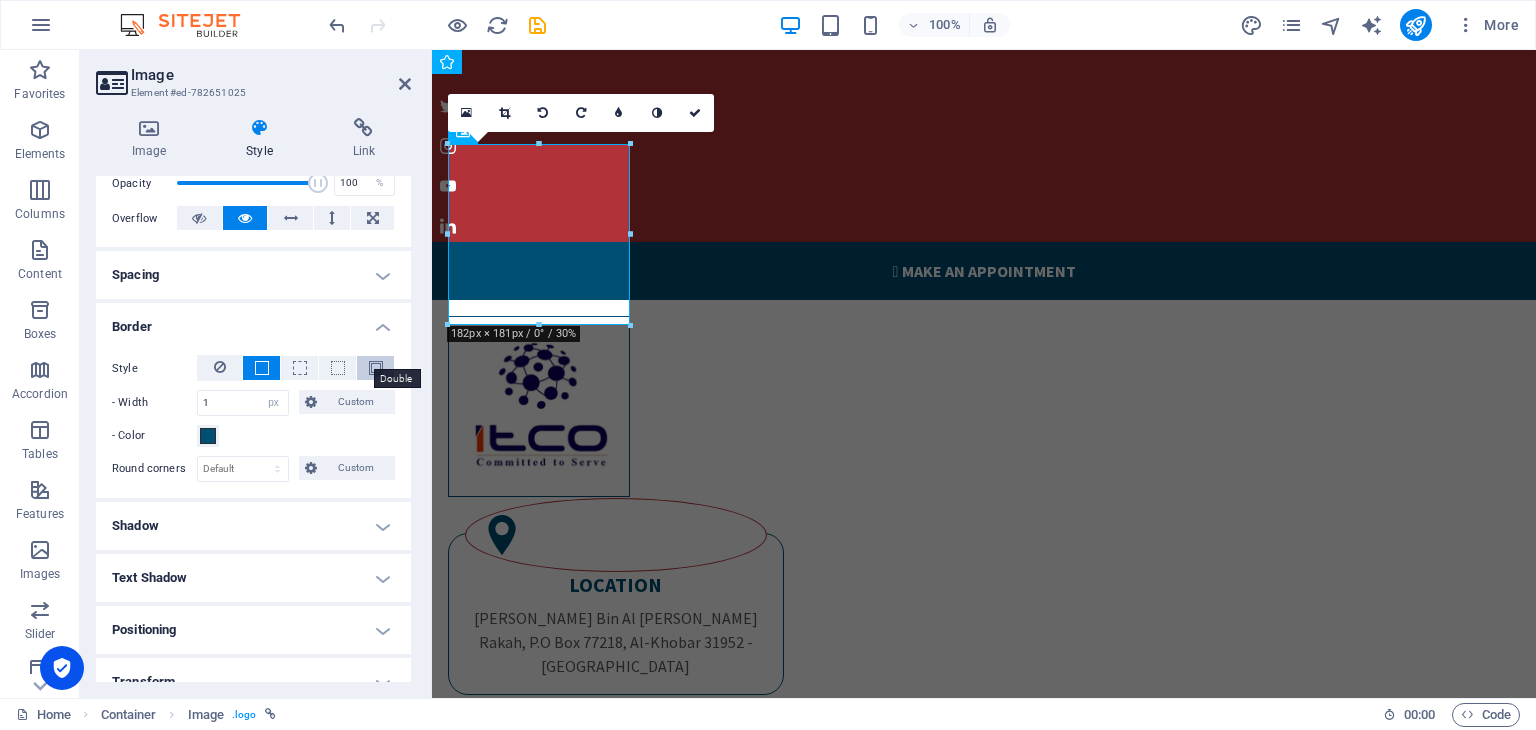 click at bounding box center (376, 368) 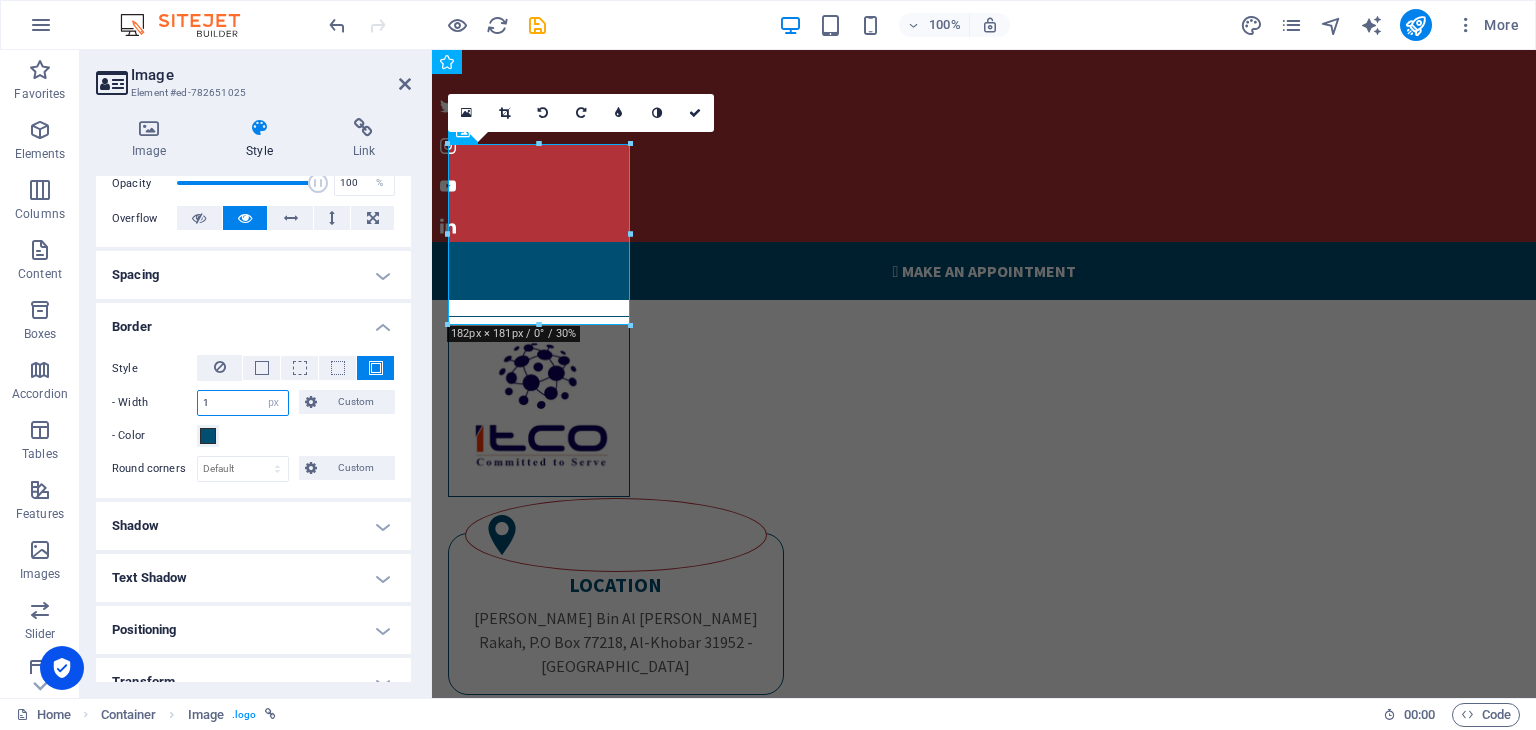 click on "1" at bounding box center (243, 403) 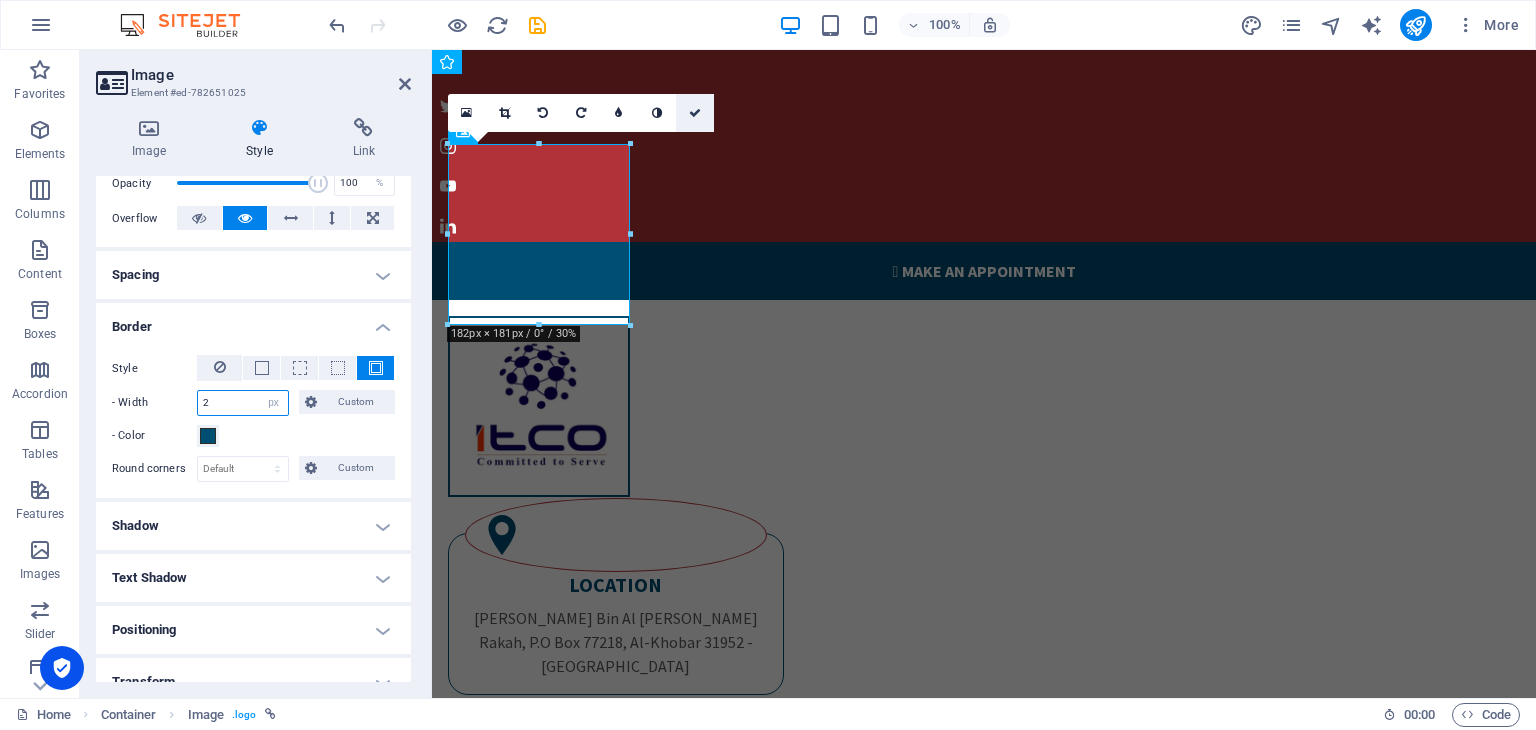 type on "2" 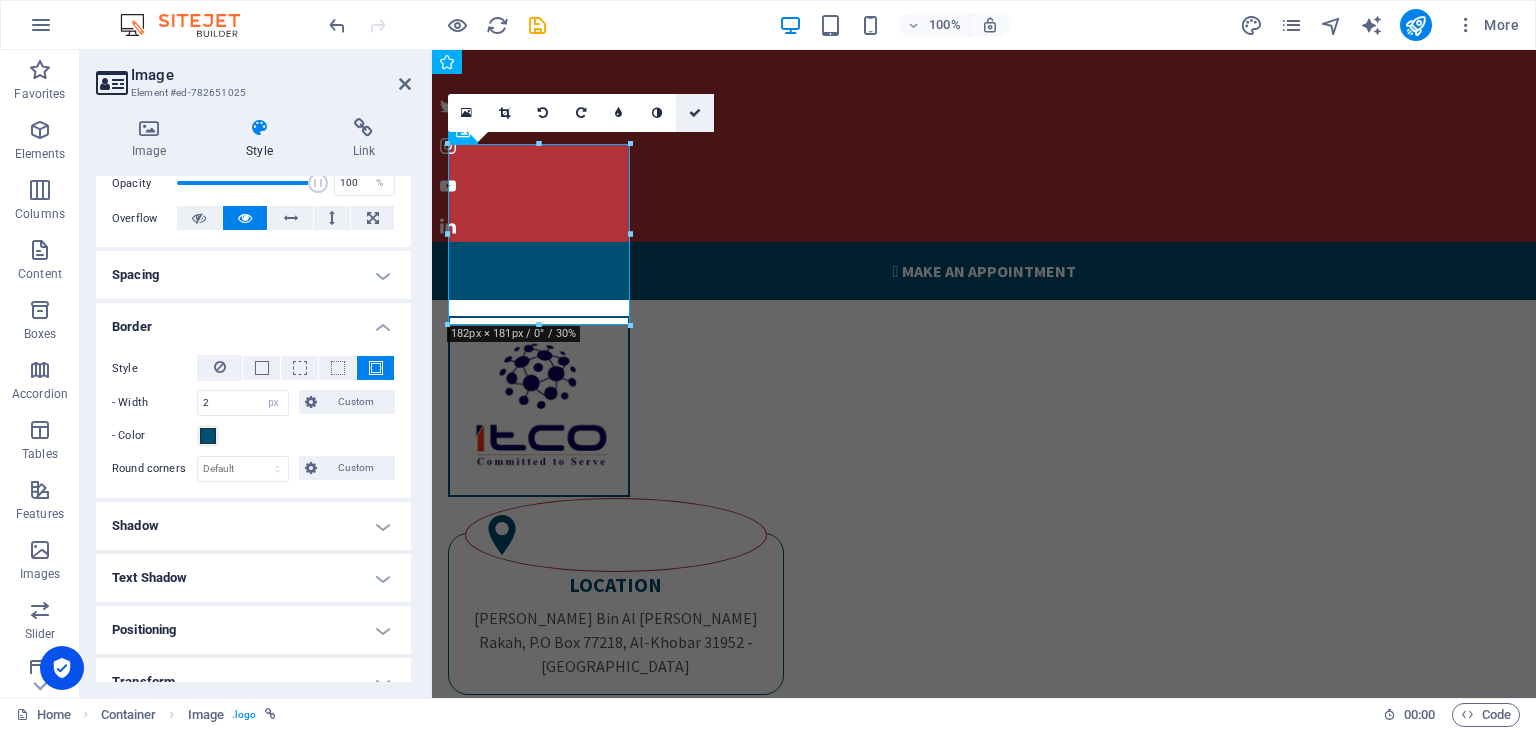 click at bounding box center [695, 113] 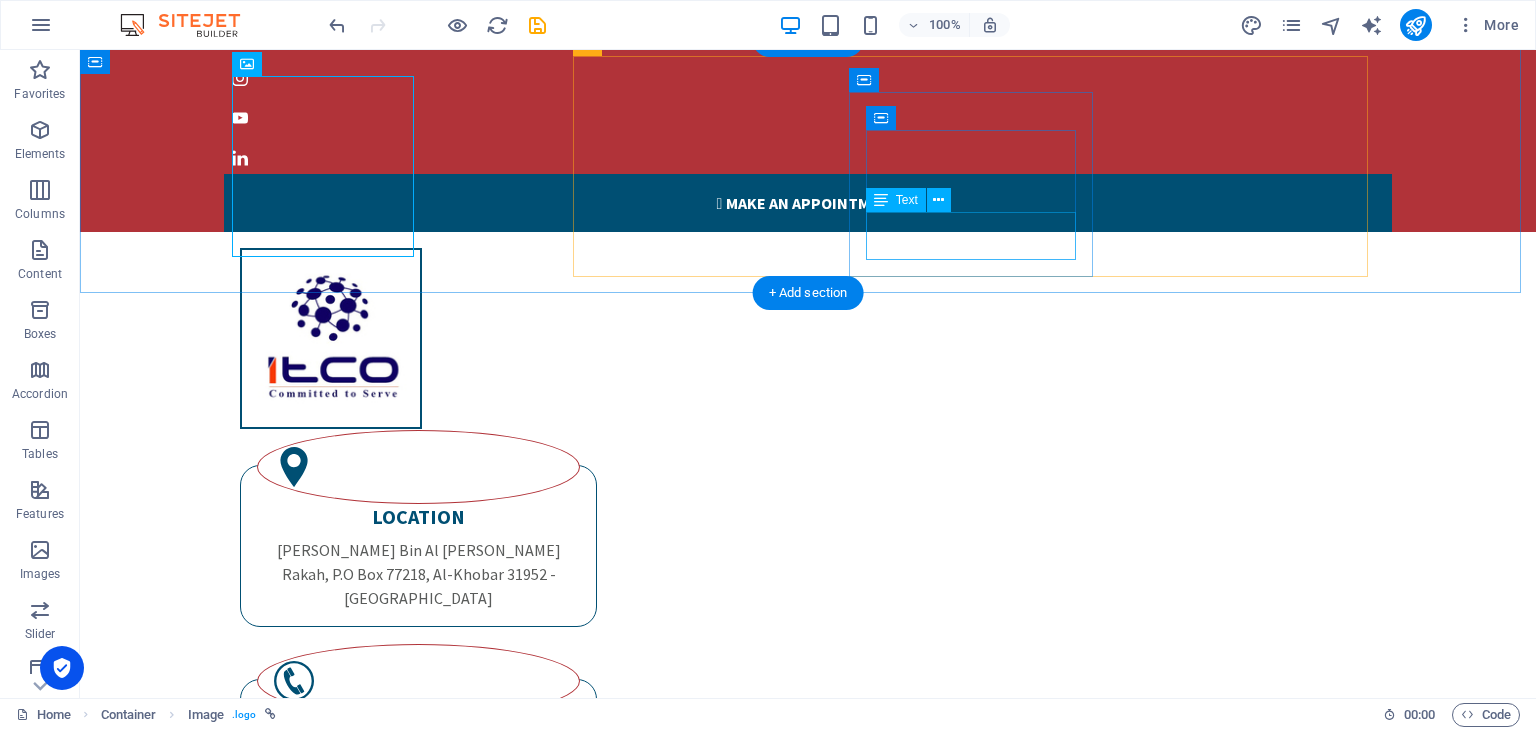 scroll, scrollTop: 0, scrollLeft: 0, axis: both 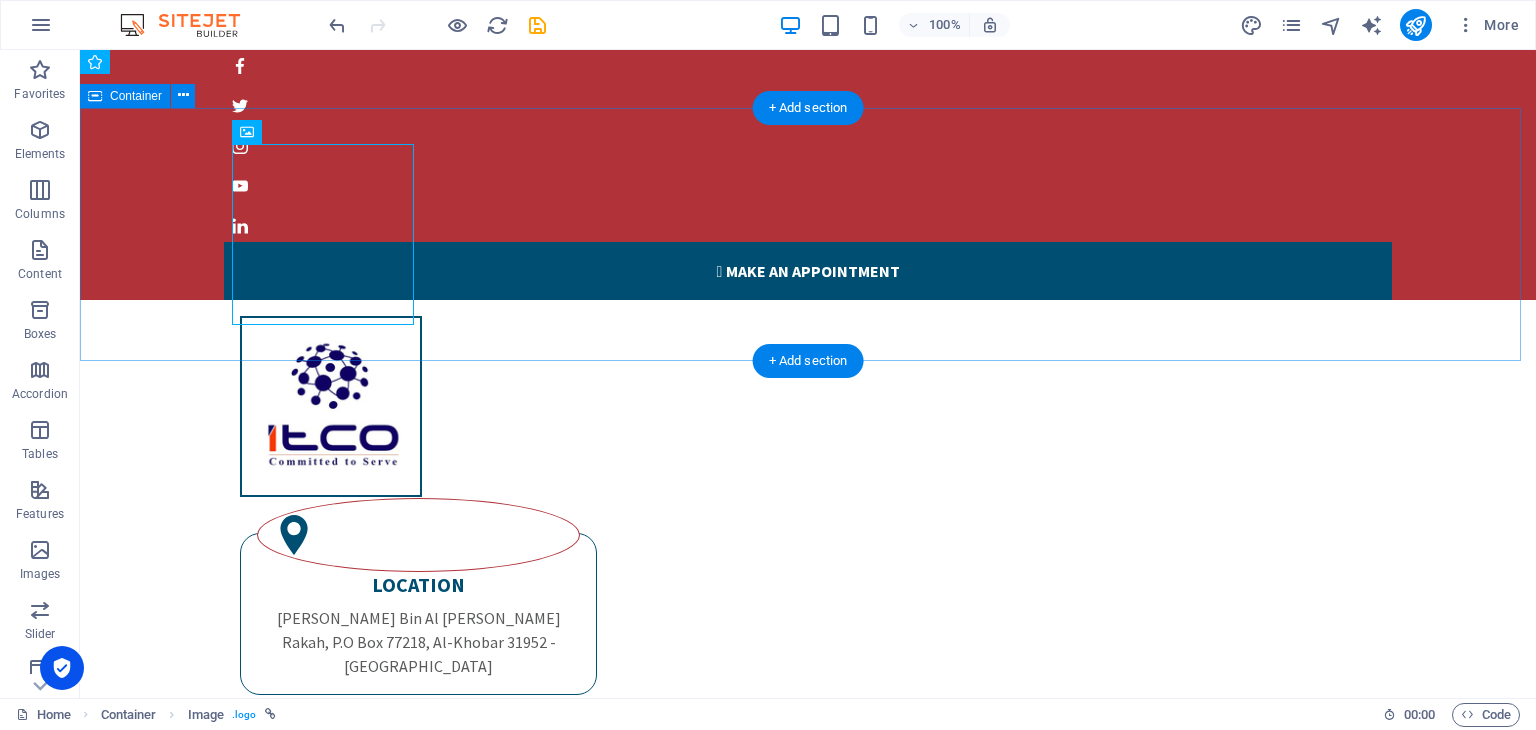 click on "LOCATION Khalid Bin Al Walid Rakah, P.O Box 77218, Al-Khobar 31952 - Kingdom of Saudi Arabia phone +966 13 834 45 22 +966 53 944 04 30 sales@itcoksa.com mail sales@itcoksa.com" at bounding box center (808, 719) 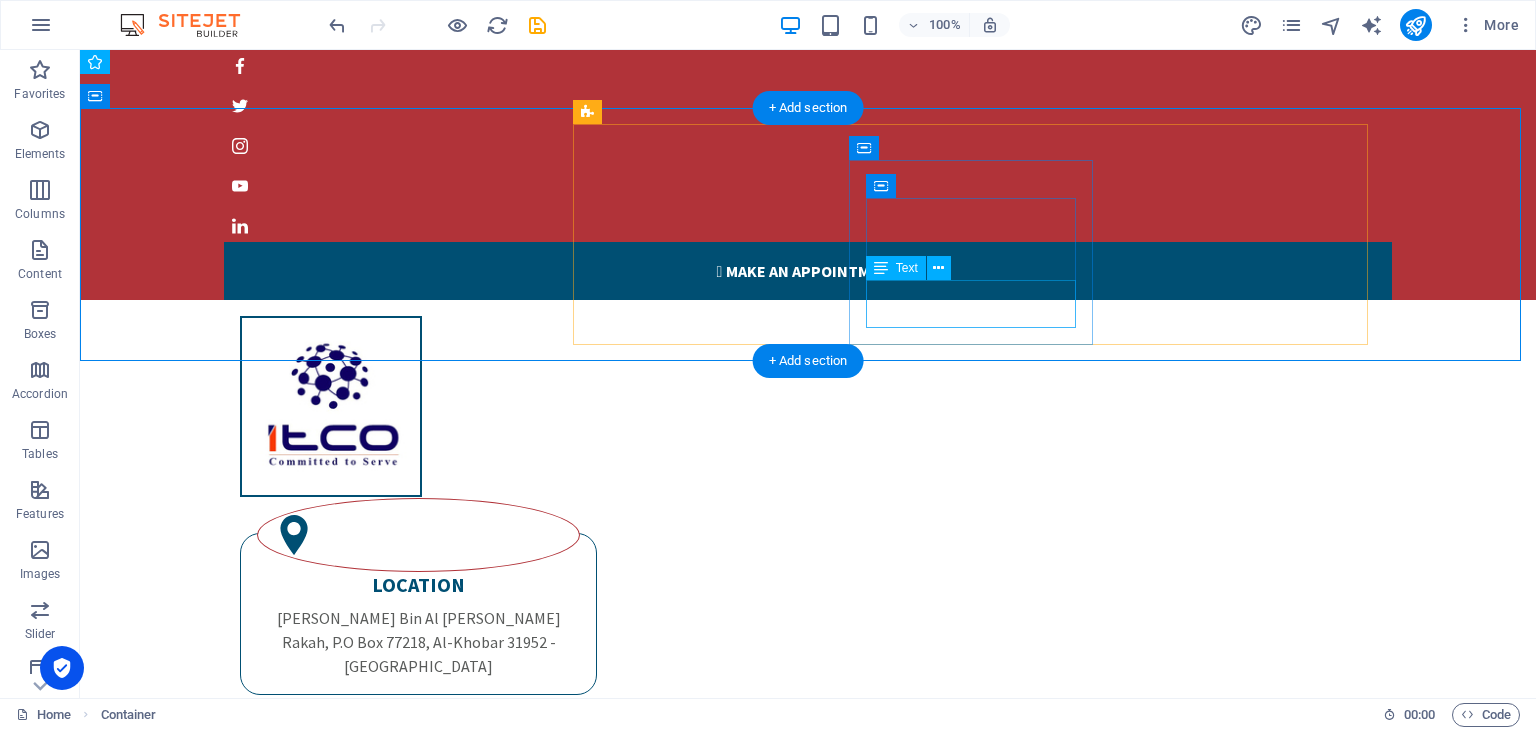 click on "[EMAIL_ADDRESS][DOMAIN_NAME]" at bounding box center (418, 892) 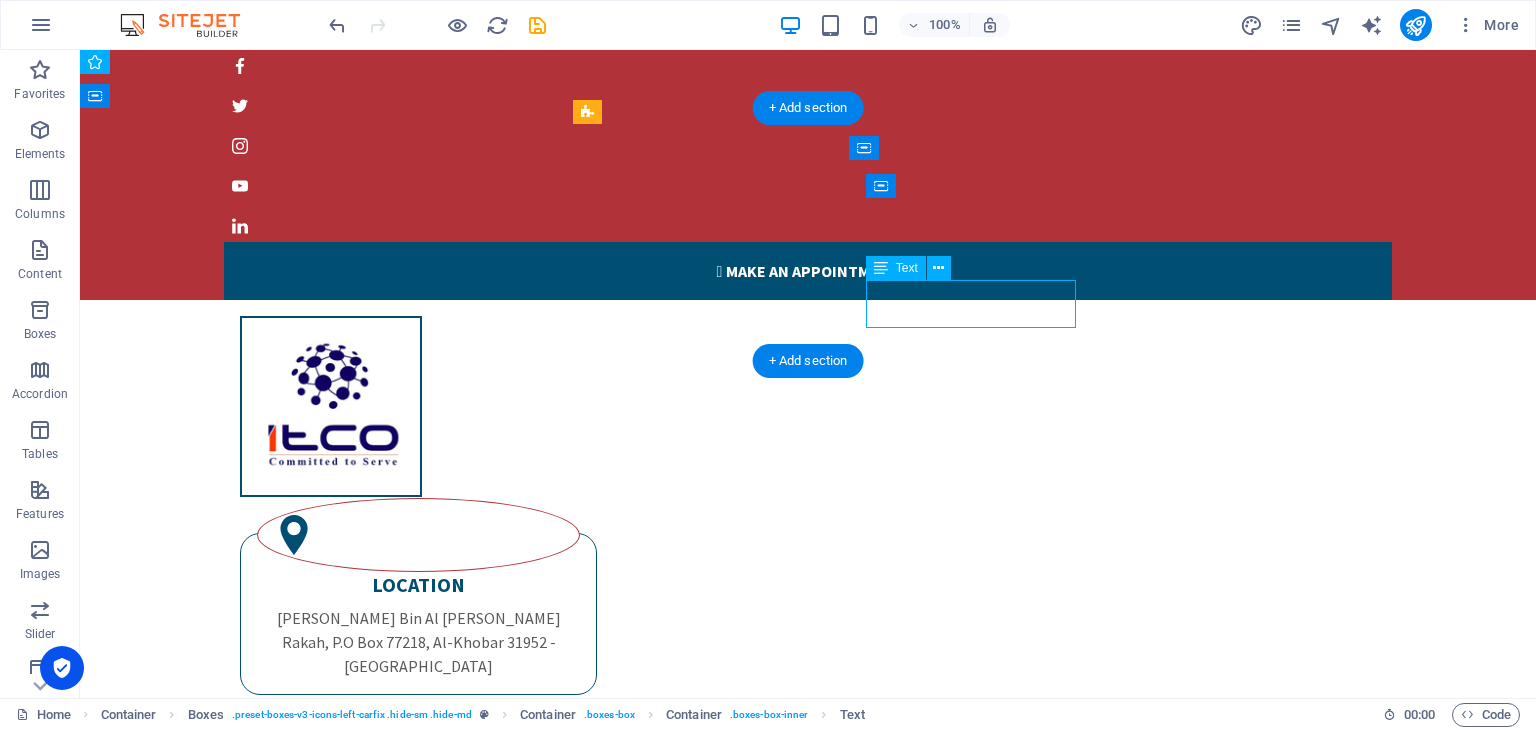 click on "[EMAIL_ADDRESS][DOMAIN_NAME]" at bounding box center (418, 892) 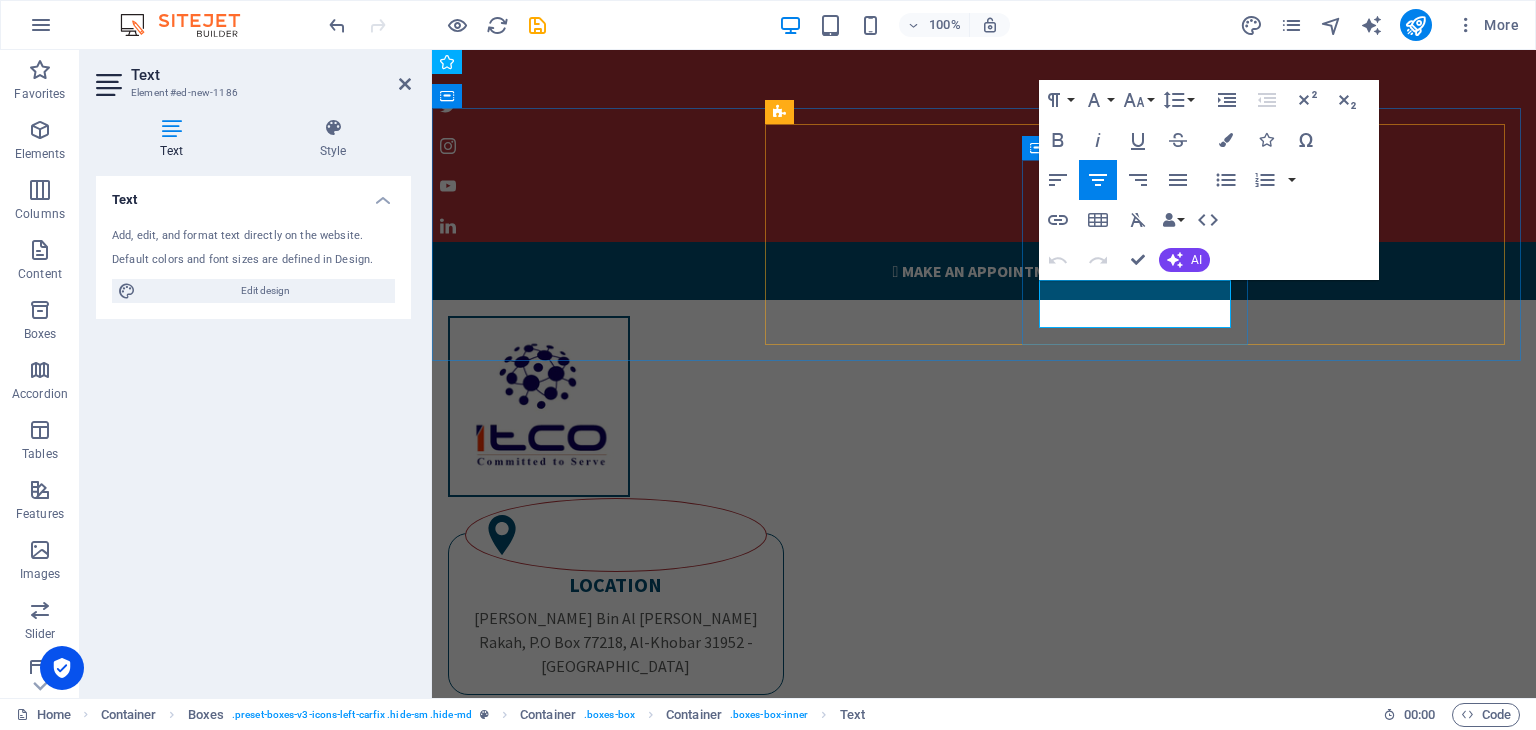 drag, startPoint x: 1203, startPoint y: 315, endPoint x: 1088, endPoint y: 301, distance: 115.84904 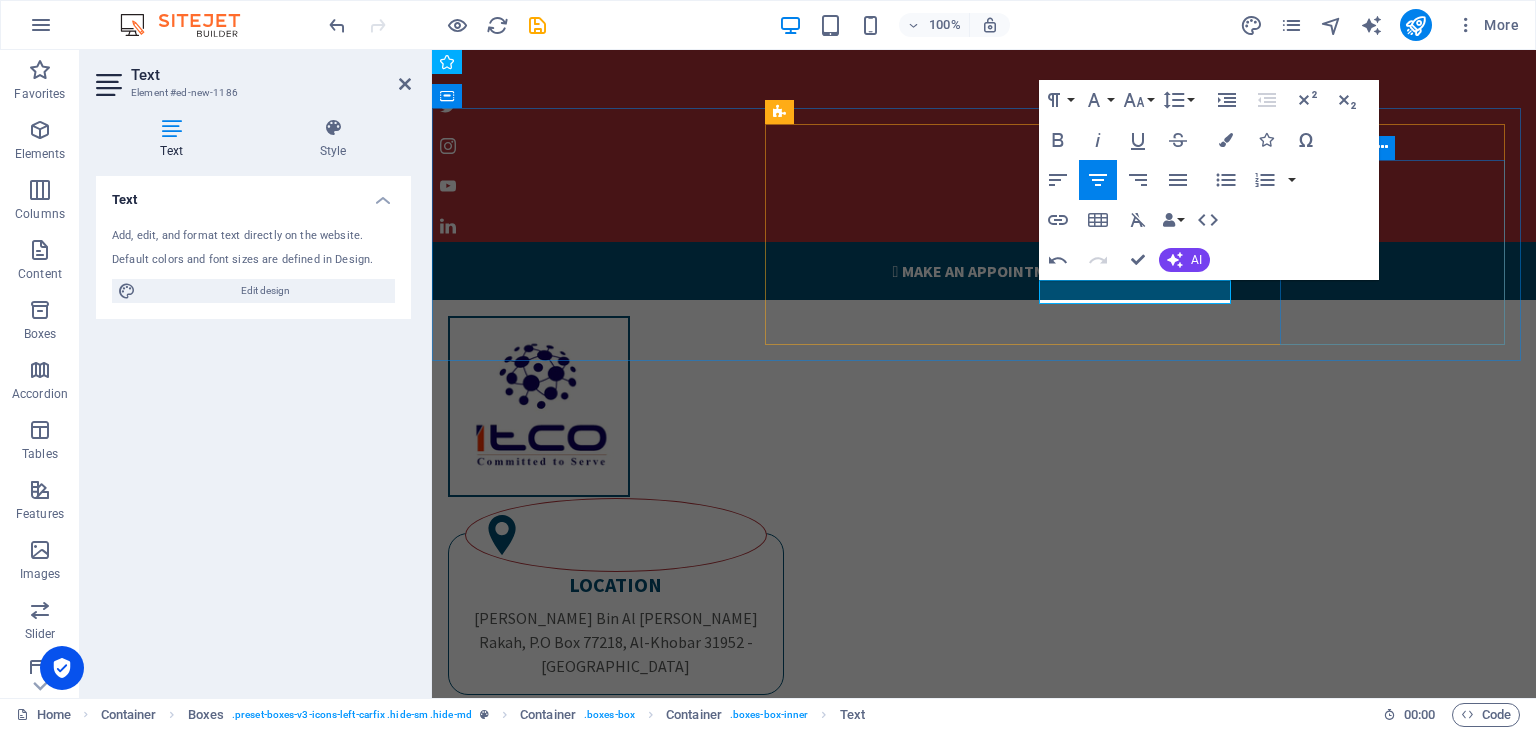 click on "mail sales@itcoksa.com" at bounding box center [616, 1030] 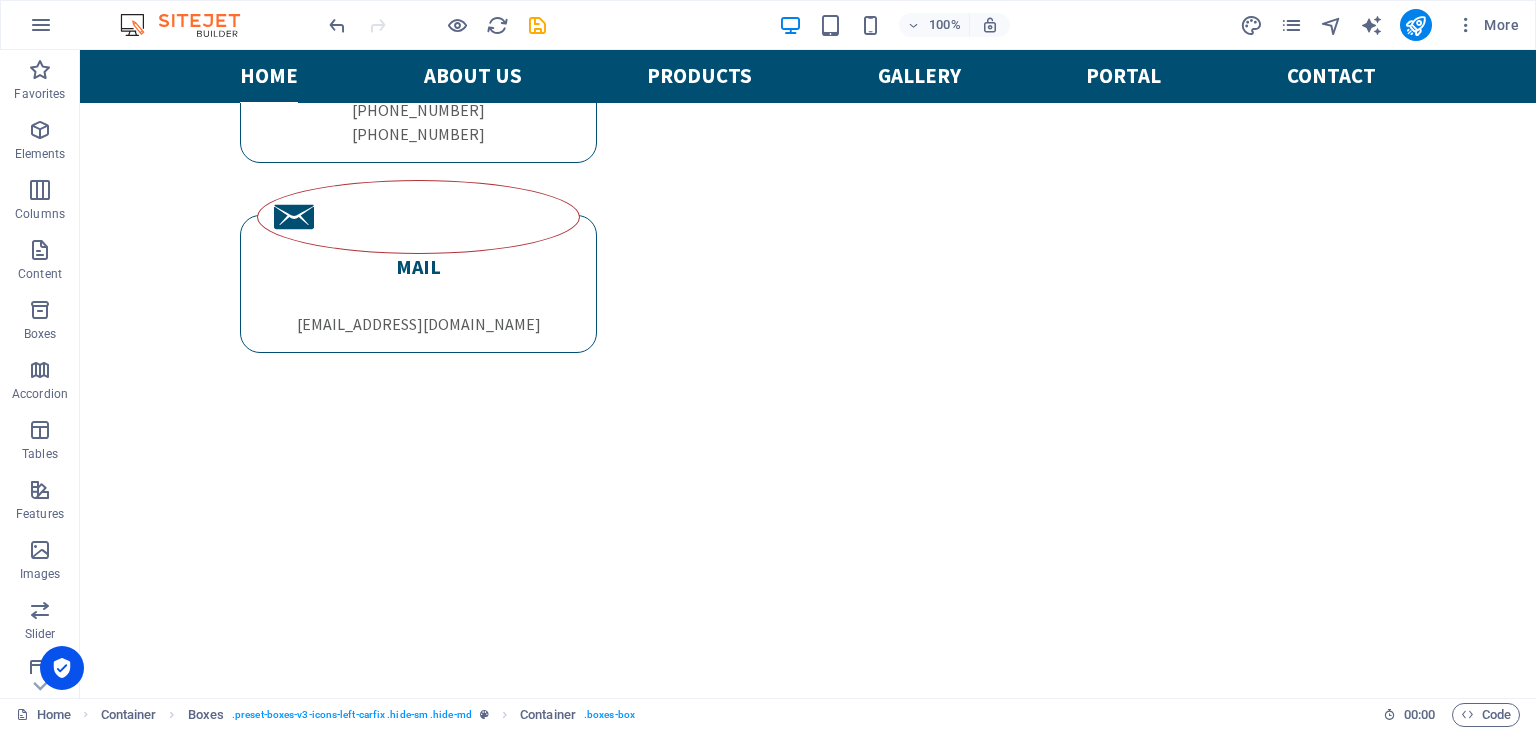 scroll, scrollTop: 723, scrollLeft: 0, axis: vertical 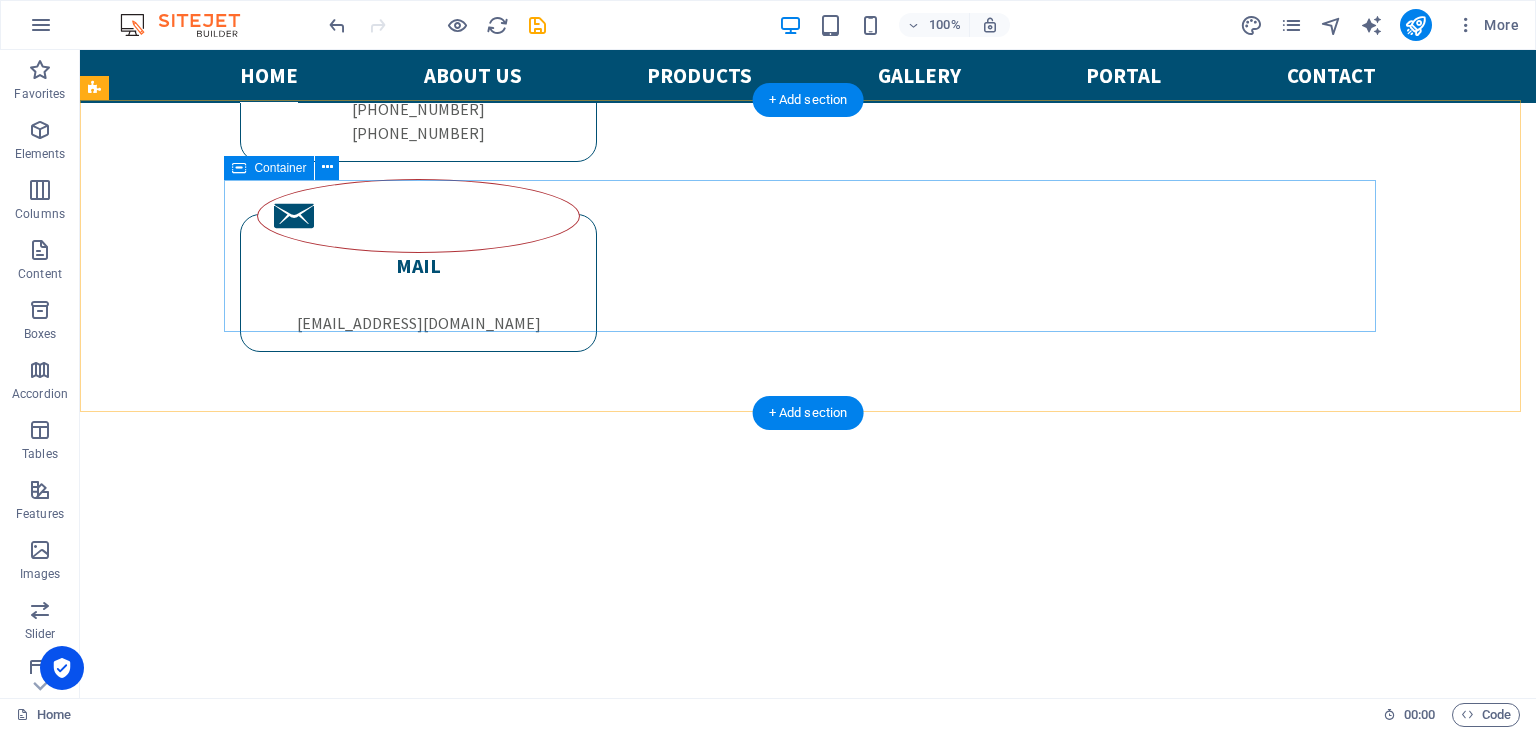 click at bounding box center (808, 1776) 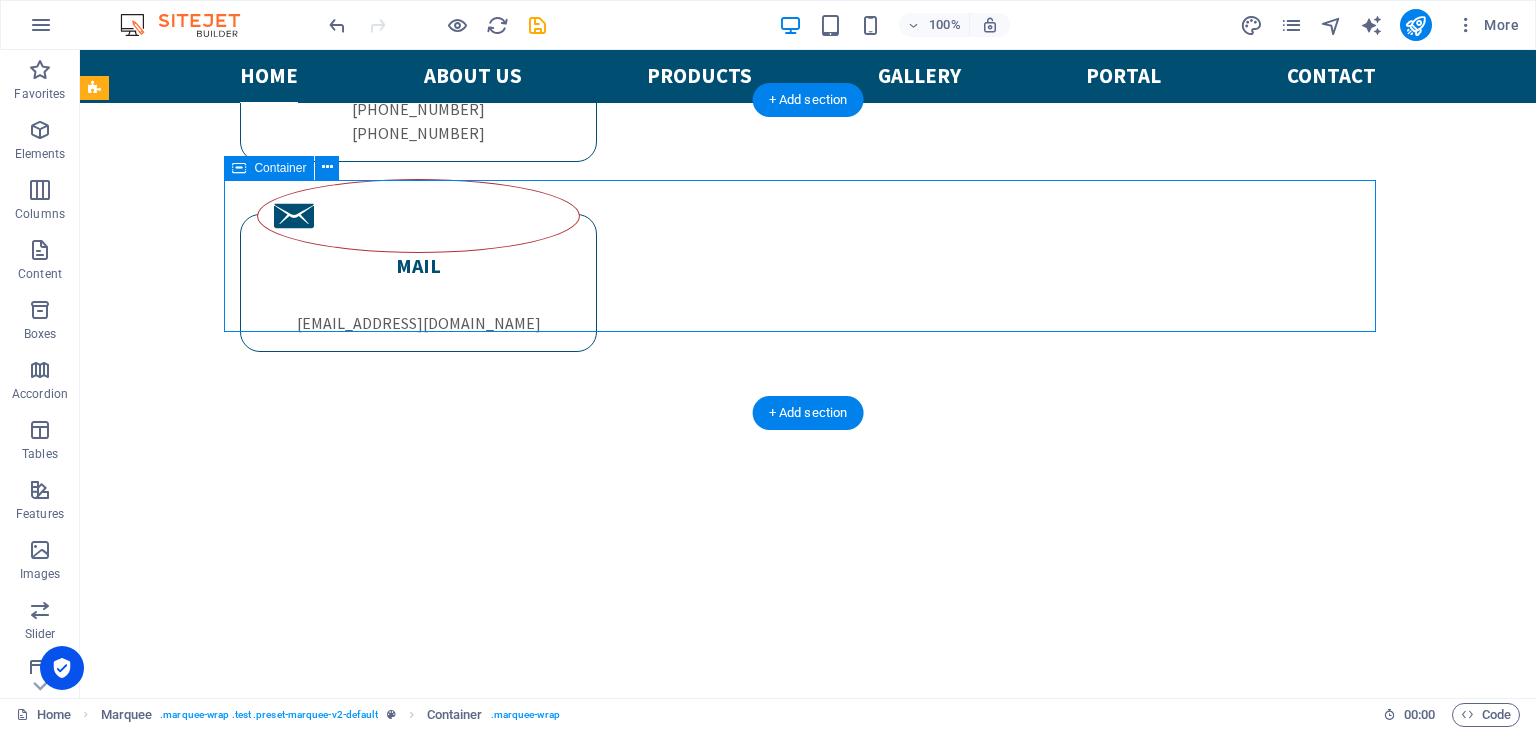 click at bounding box center (808, 1776) 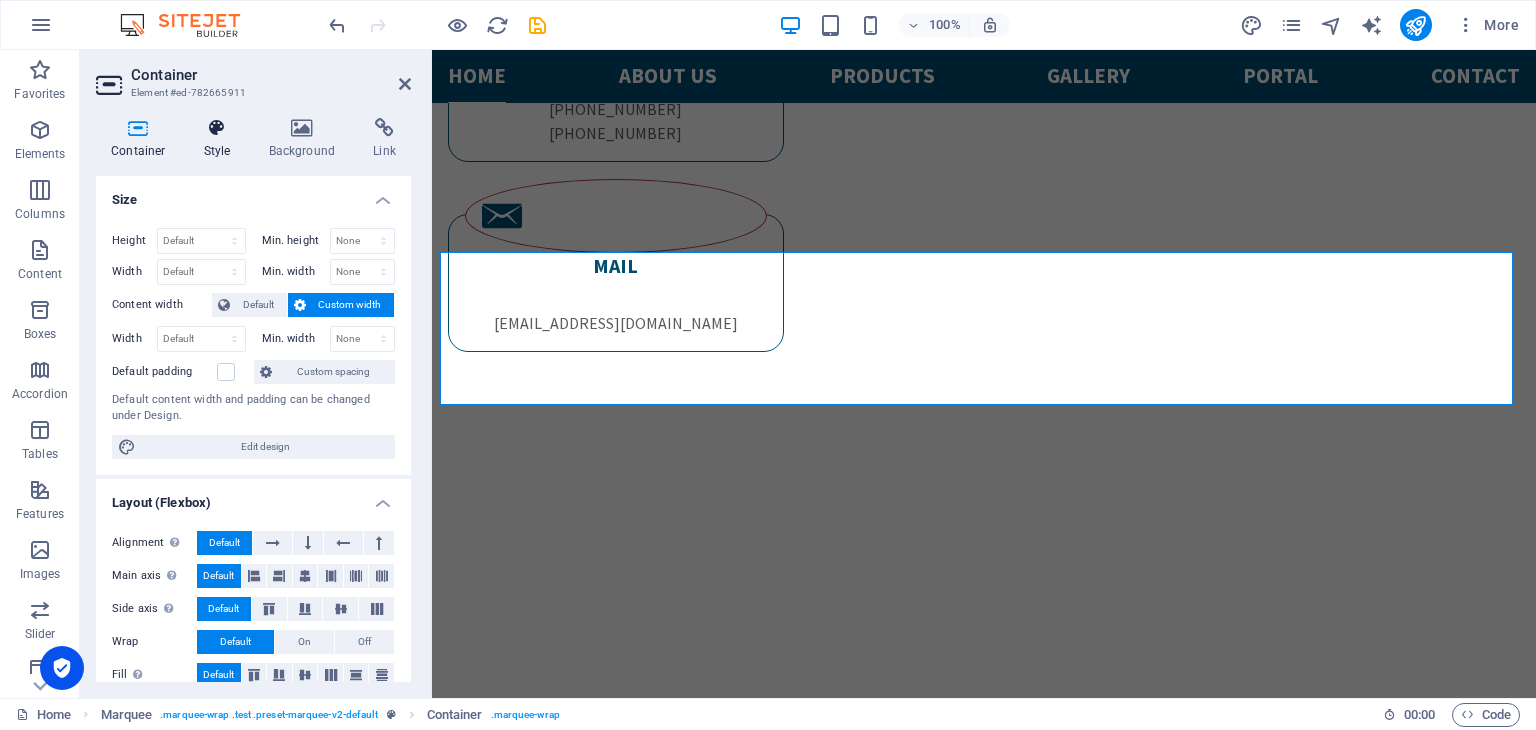 click on "Style" at bounding box center (221, 139) 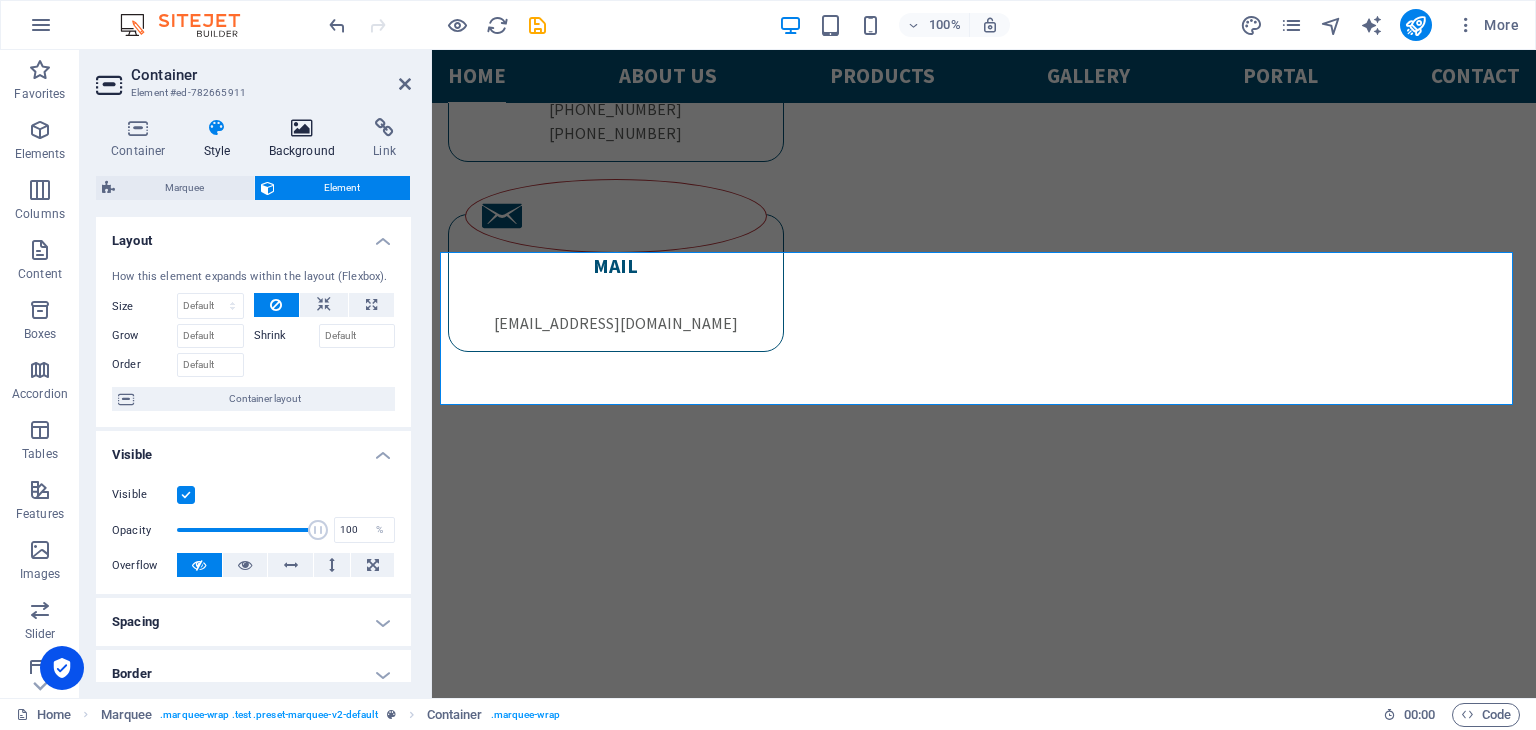 click at bounding box center [302, 128] 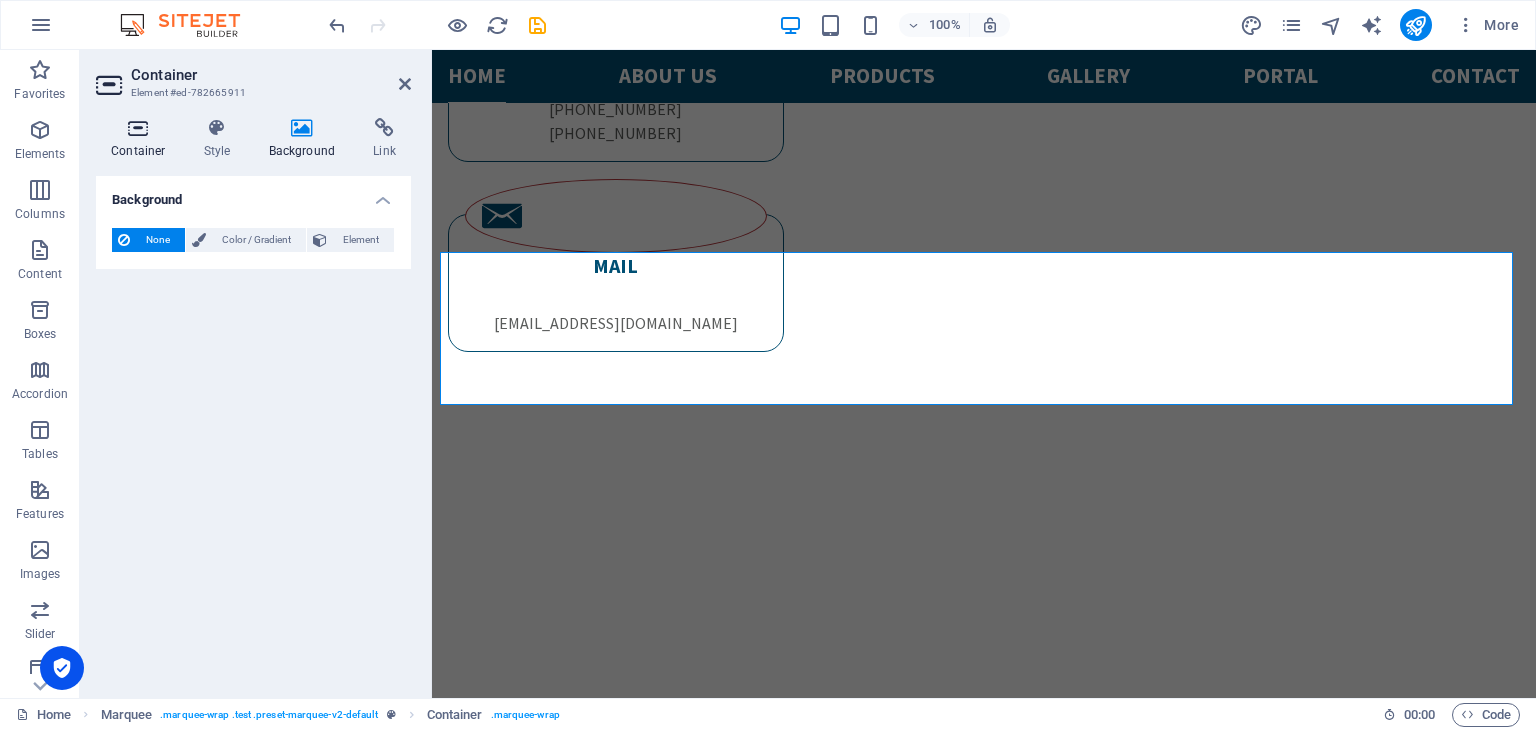 click on "Container" at bounding box center [142, 139] 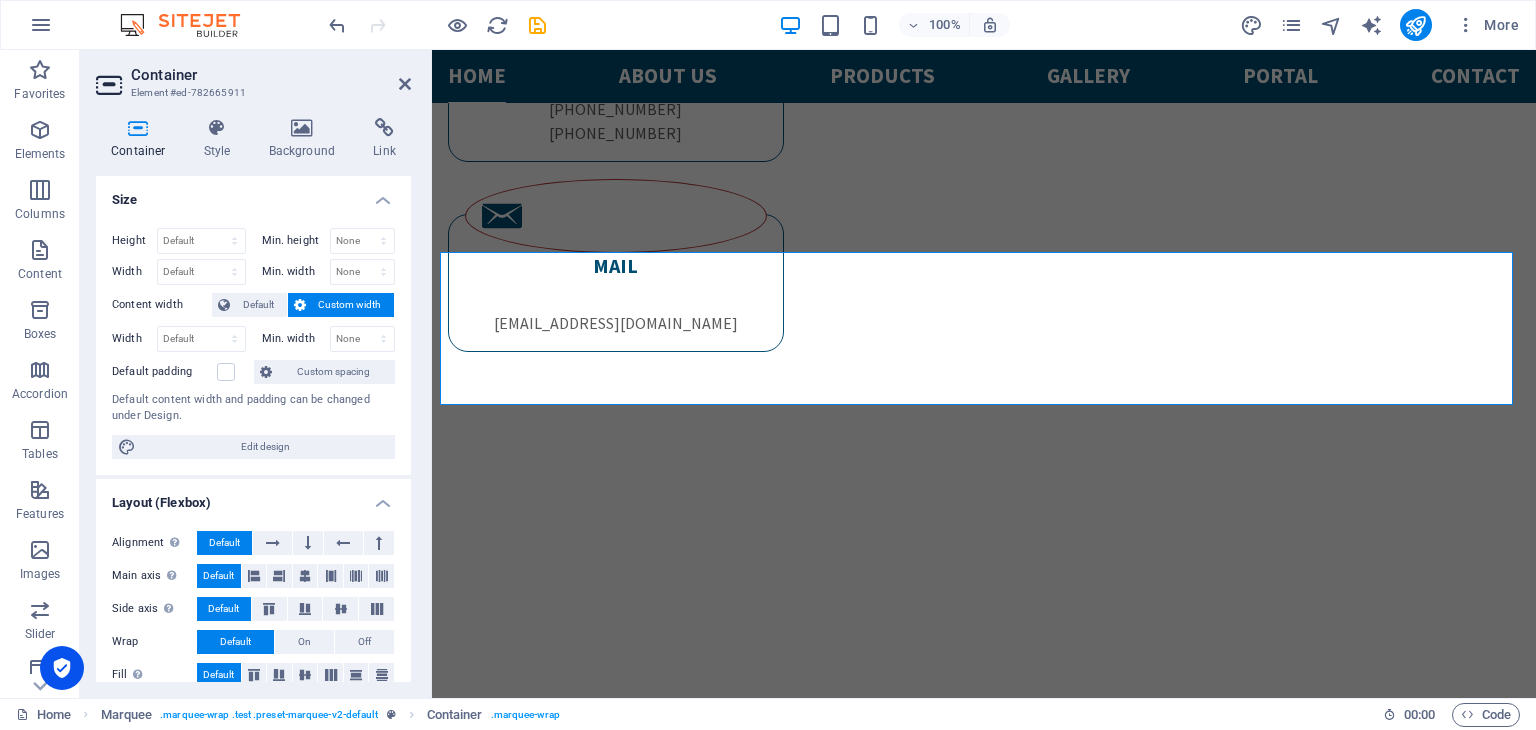 scroll, scrollTop: 301, scrollLeft: 0, axis: vertical 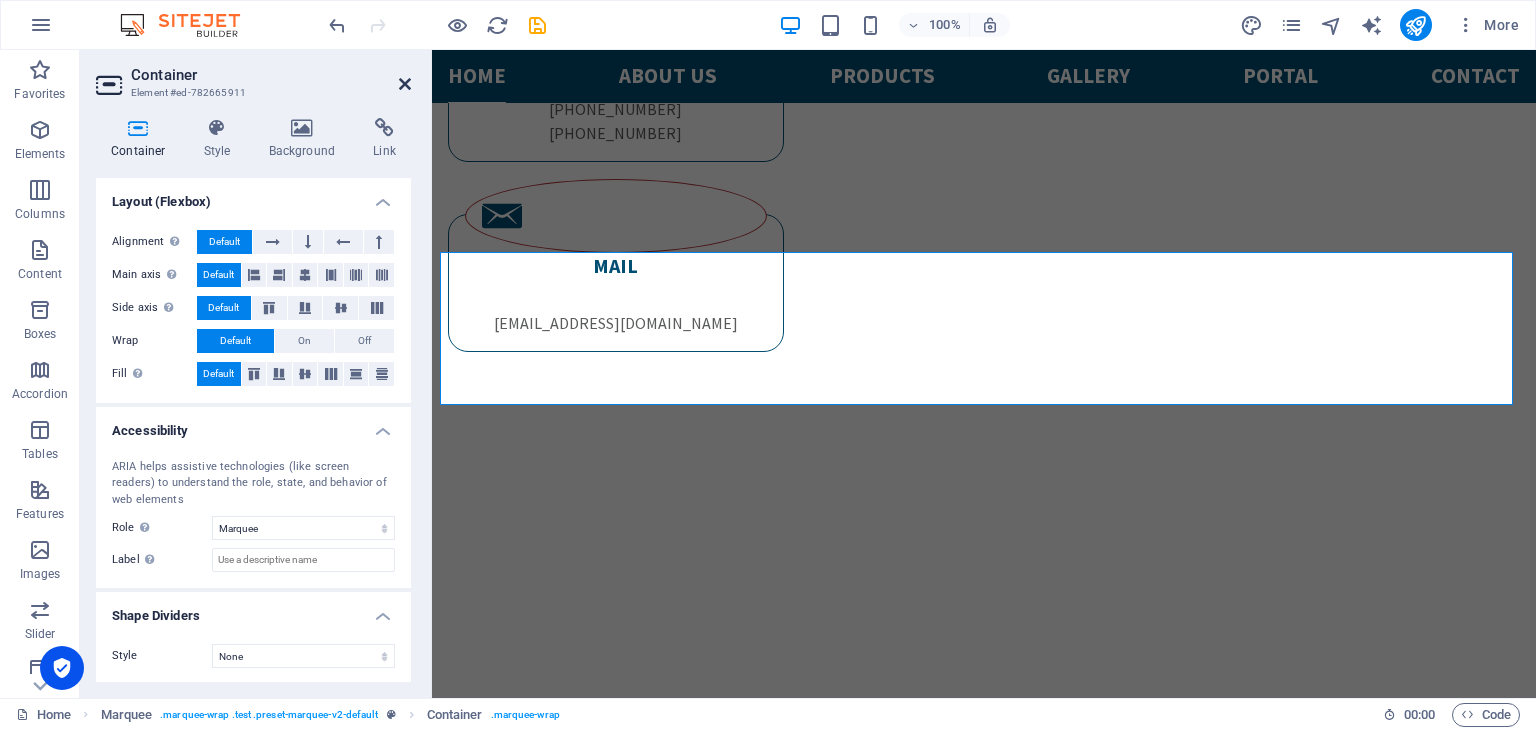 click at bounding box center [405, 84] 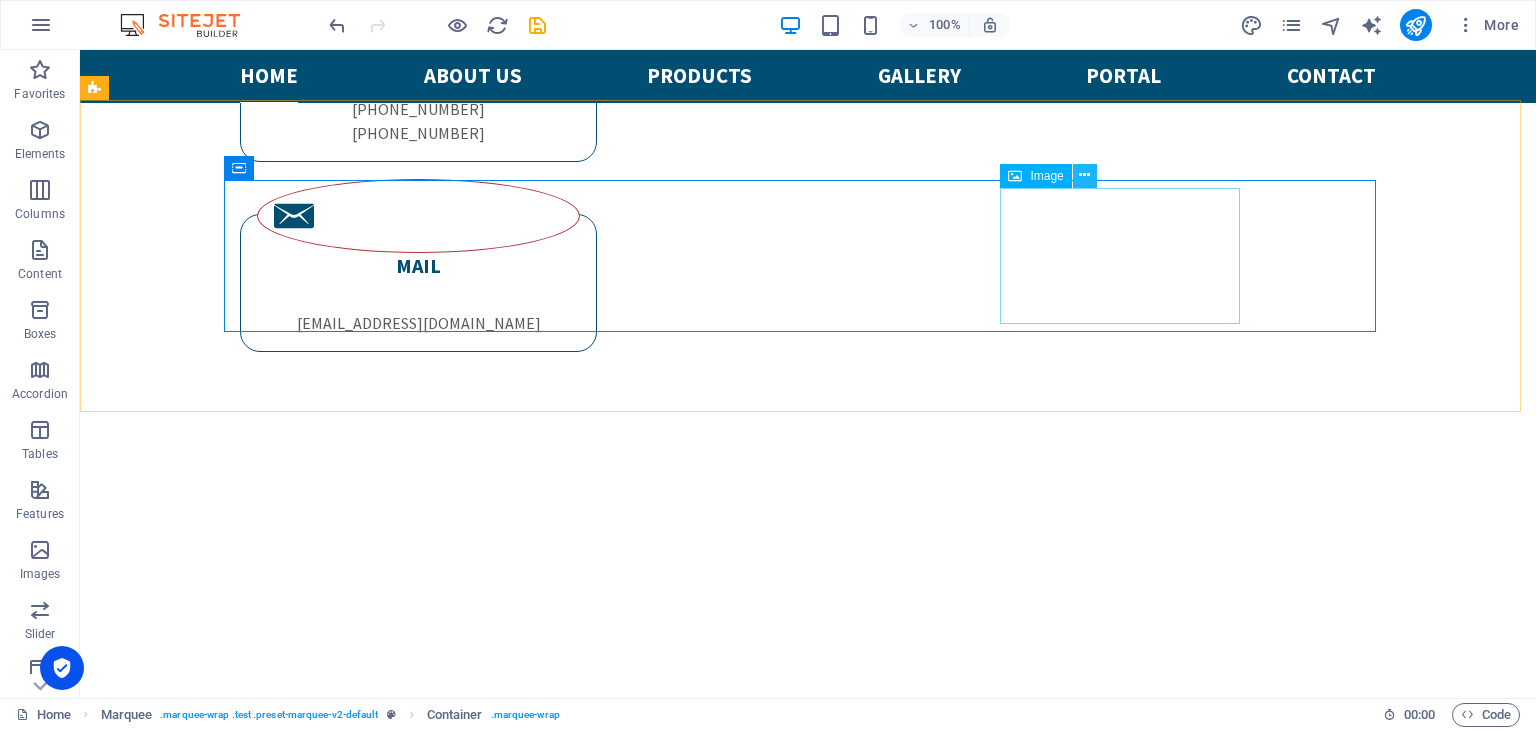click at bounding box center [1084, 175] 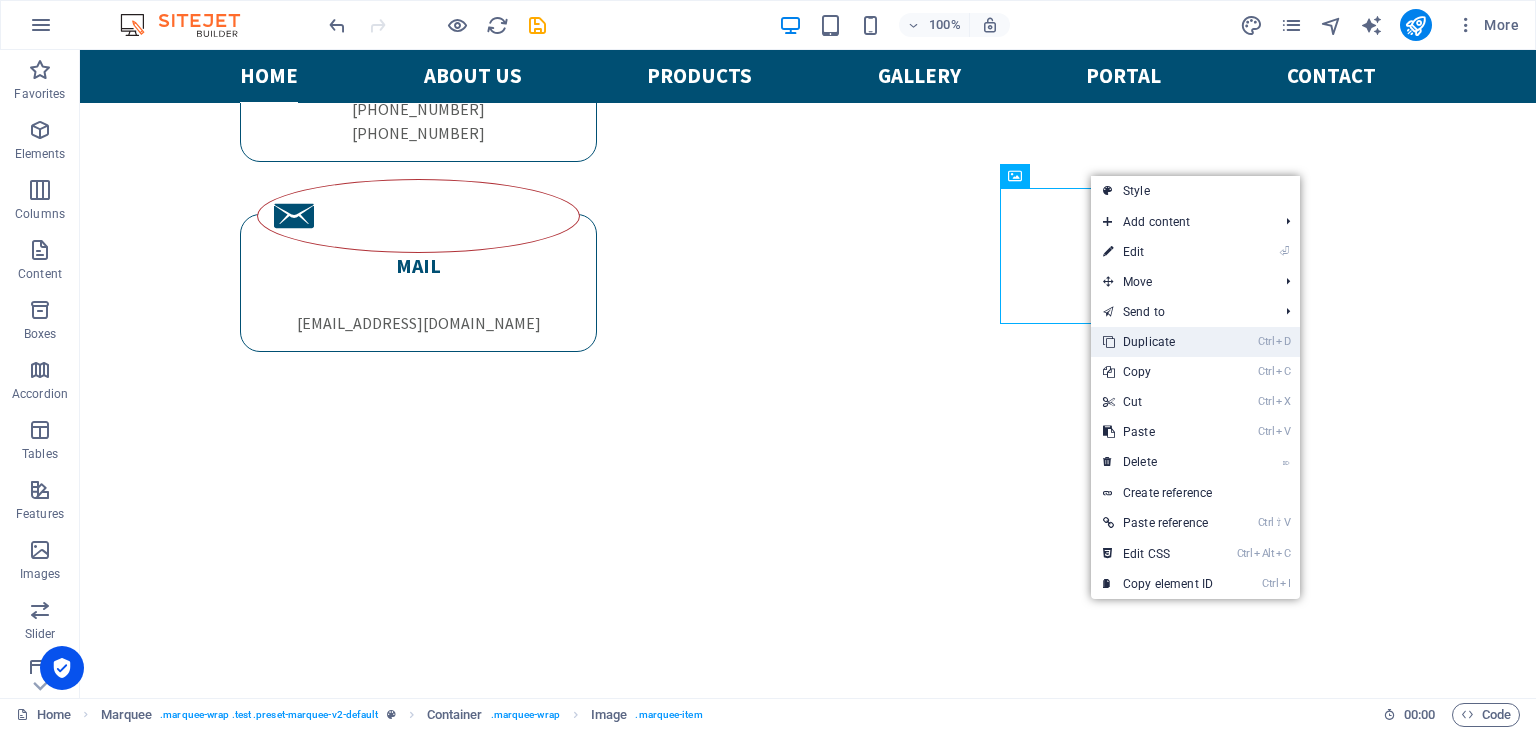 click on "Ctrl D  Duplicate" at bounding box center [1158, 342] 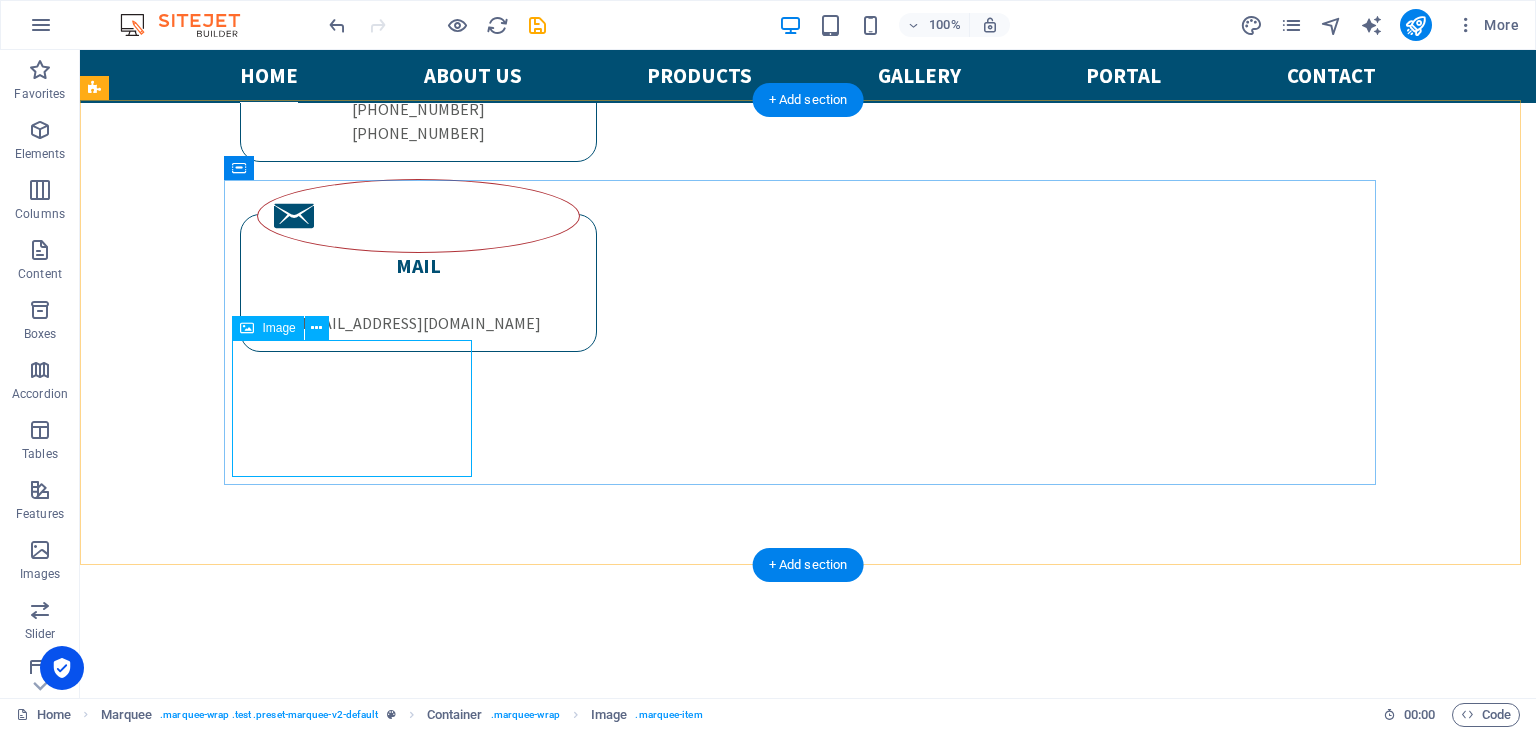click at bounding box center (360, 2138) 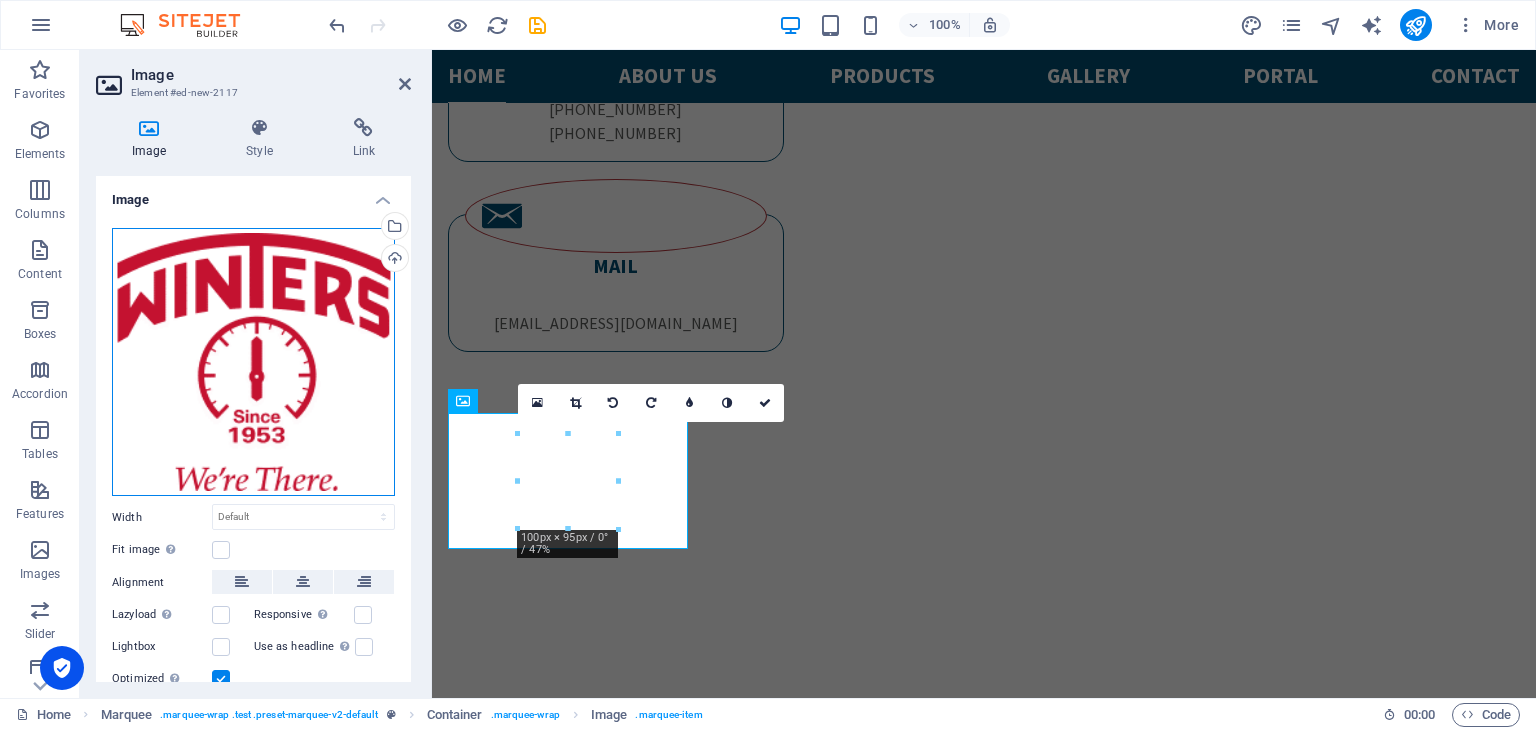 click on "Drag files here, click to choose files or select files from Files or our free stock photos & videos" at bounding box center (253, 362) 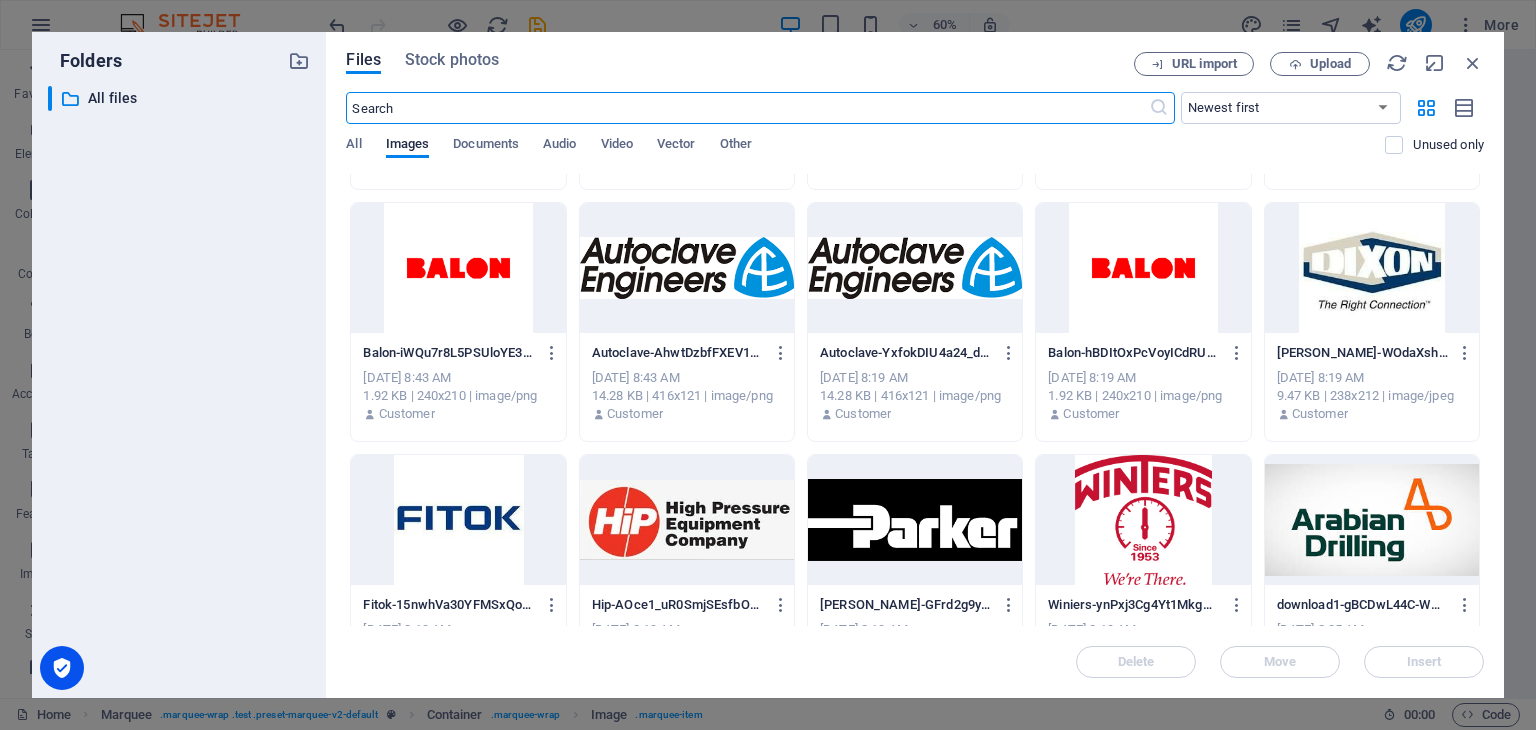 scroll, scrollTop: 1475, scrollLeft: 0, axis: vertical 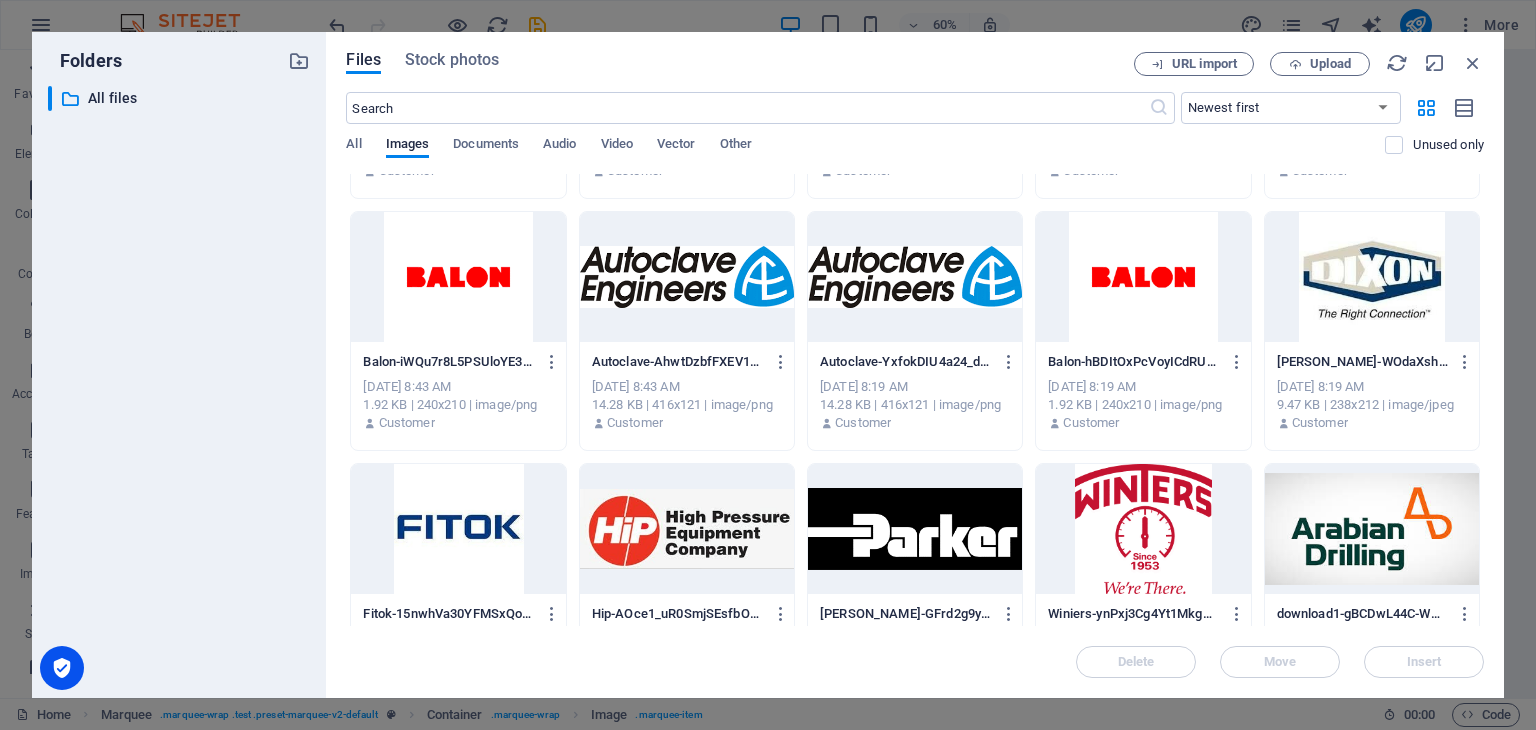 click at bounding box center [687, 529] 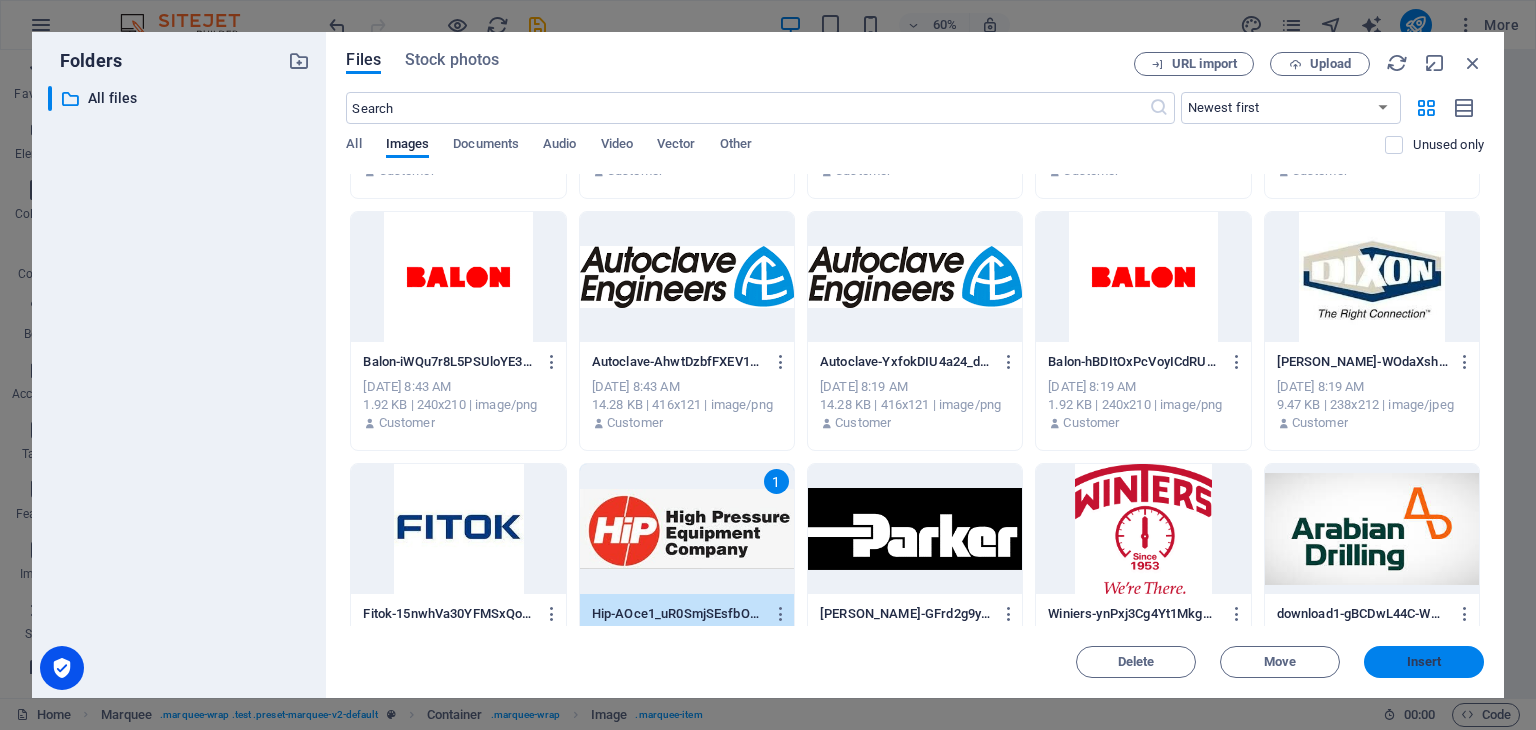 click on "Insert" at bounding box center (1424, 662) 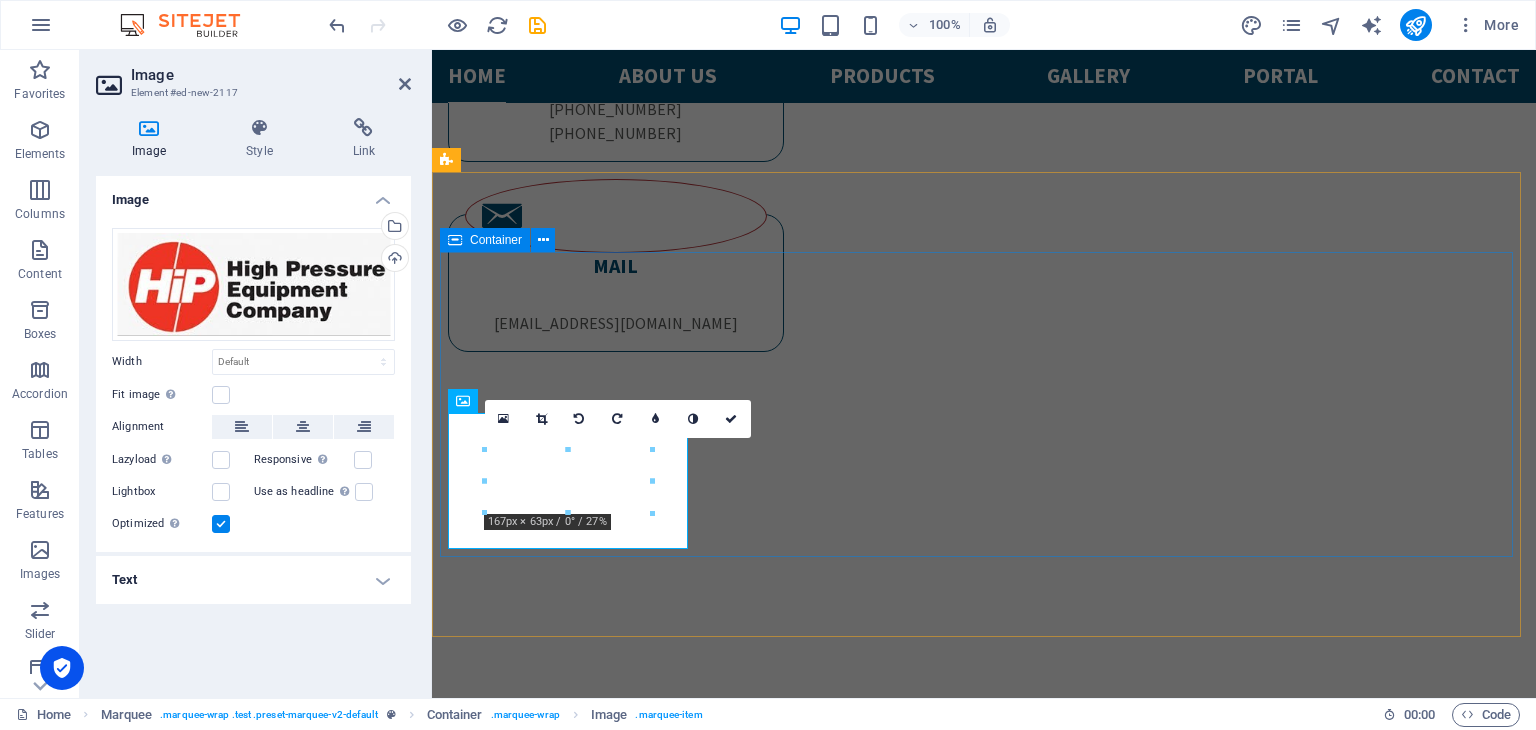 click at bounding box center (984, 1930) 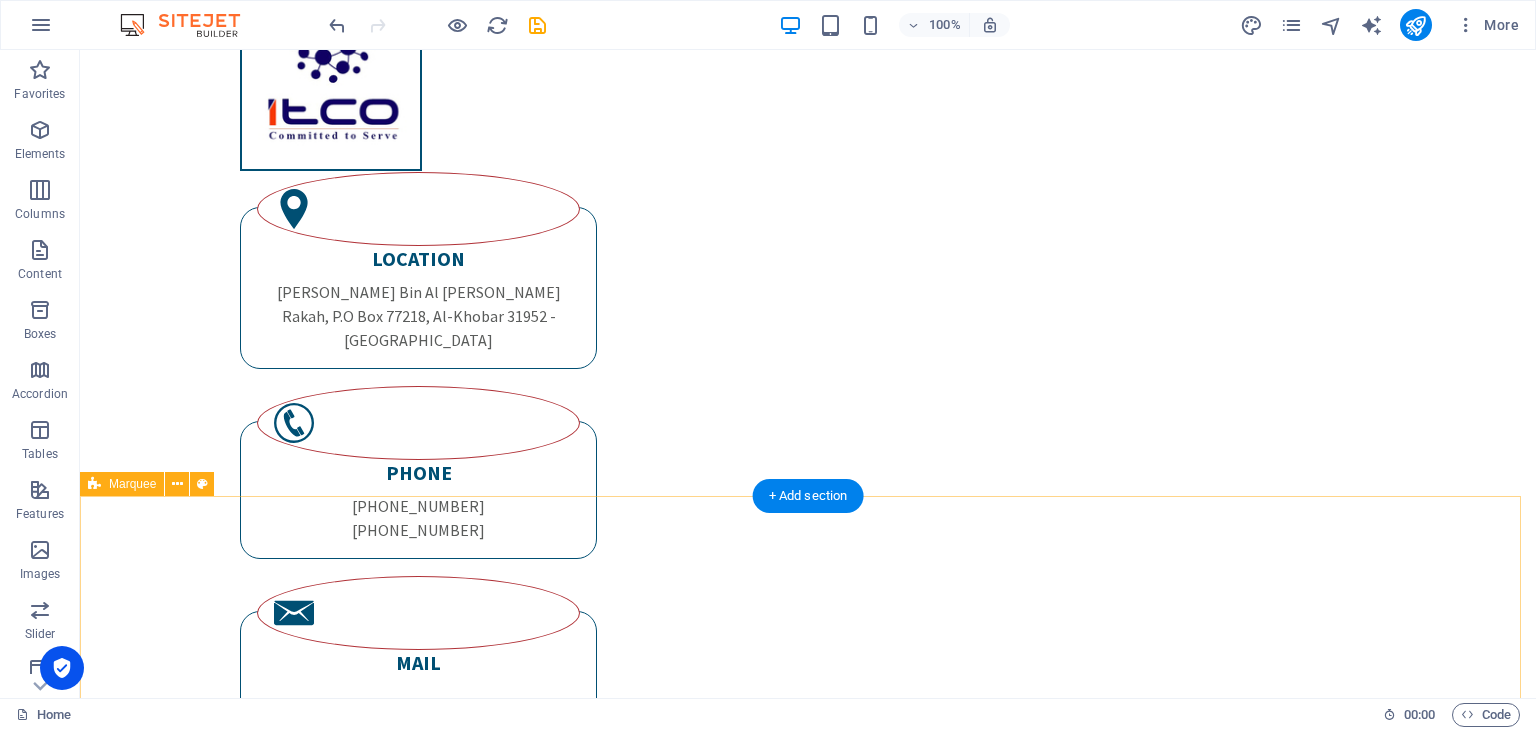 scroll, scrollTop: 0, scrollLeft: 0, axis: both 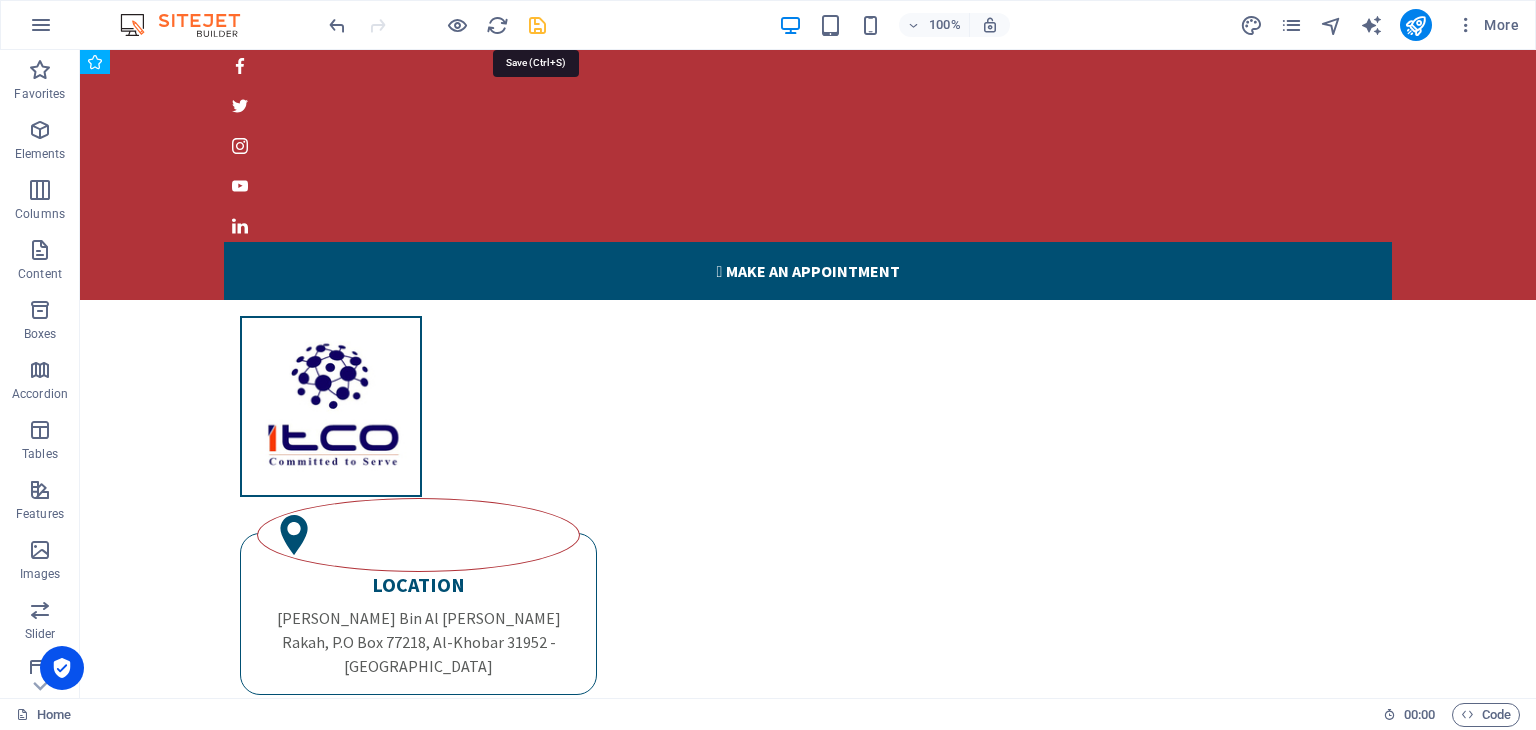 click at bounding box center (537, 25) 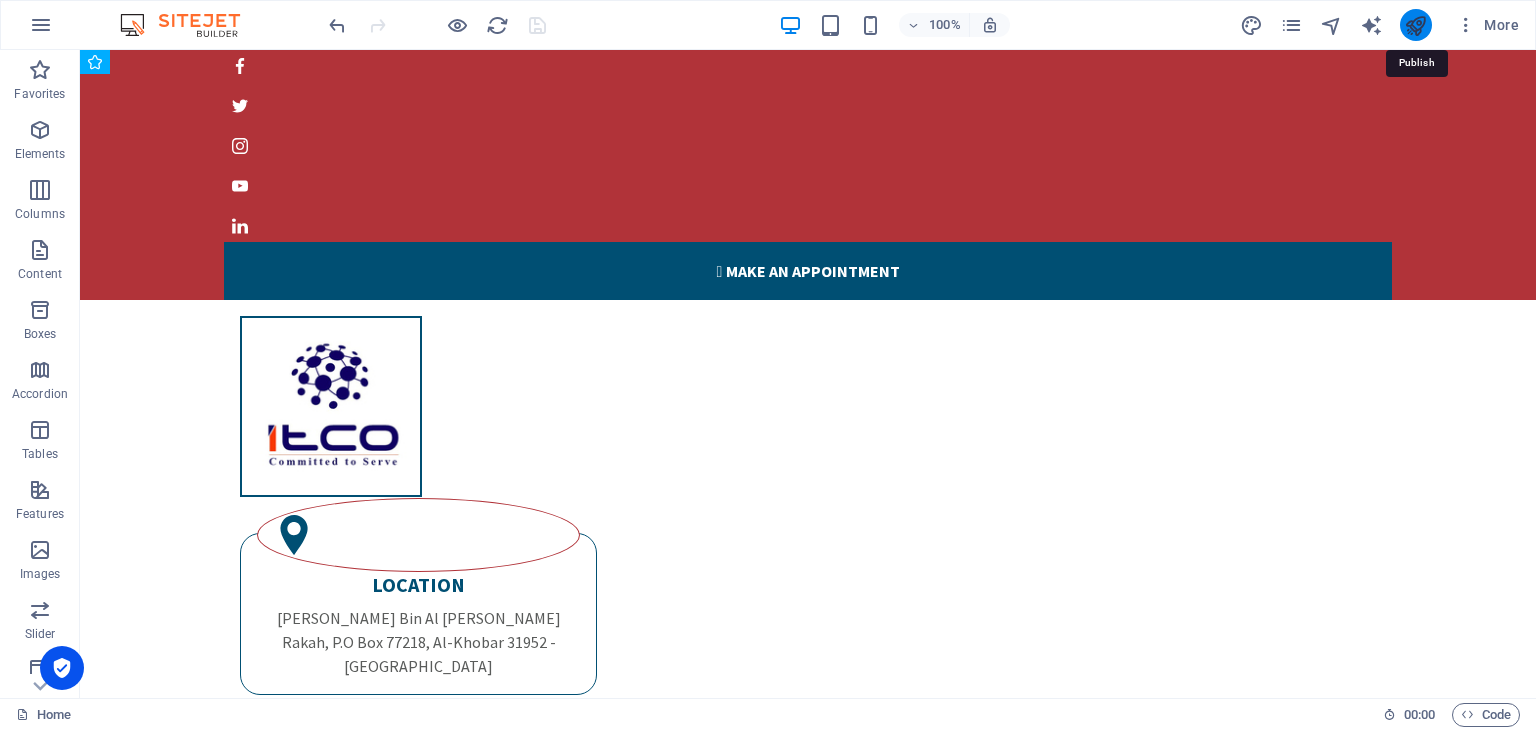click at bounding box center [1415, 25] 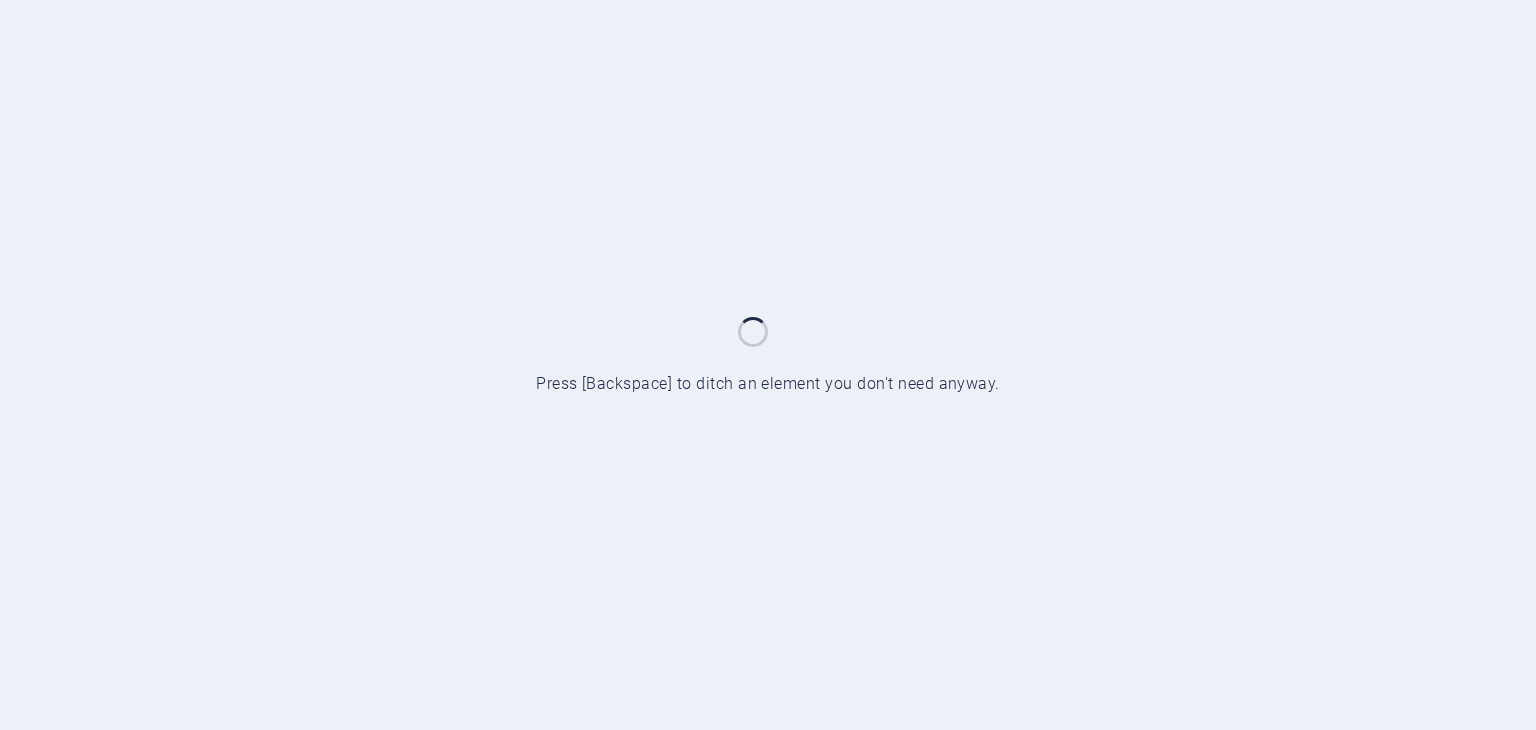 scroll, scrollTop: 0, scrollLeft: 0, axis: both 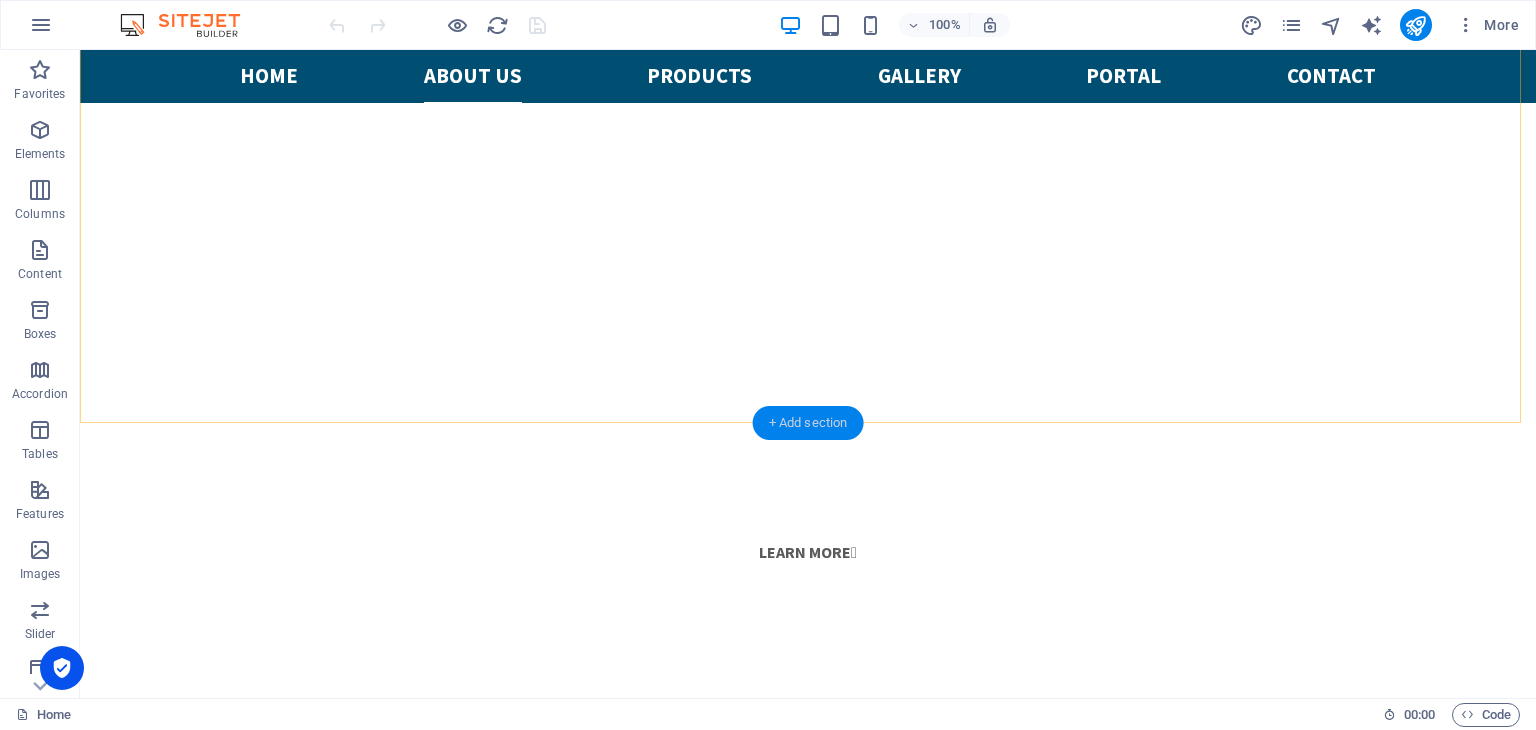 click on "+ Add section" at bounding box center (808, 423) 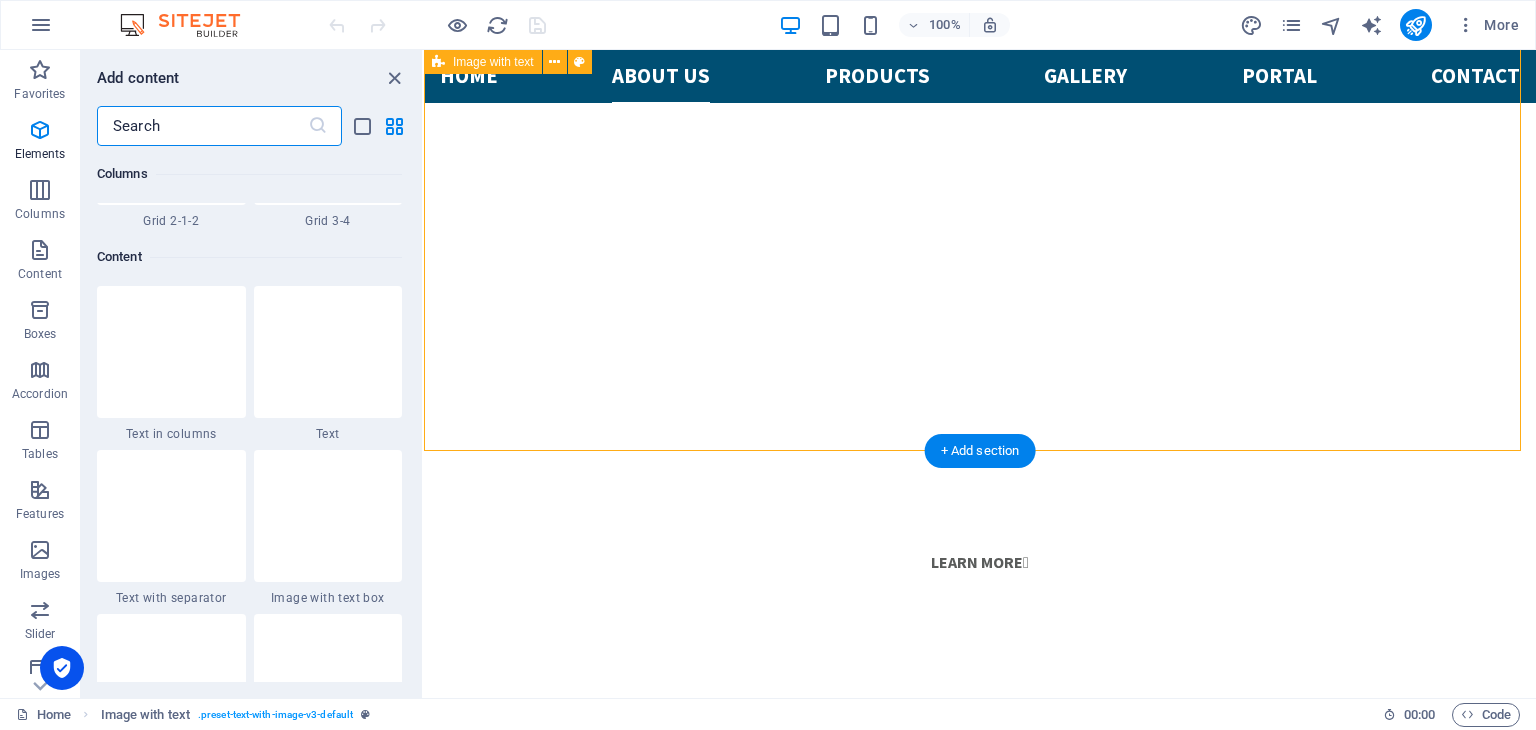 scroll, scrollTop: 3499, scrollLeft: 0, axis: vertical 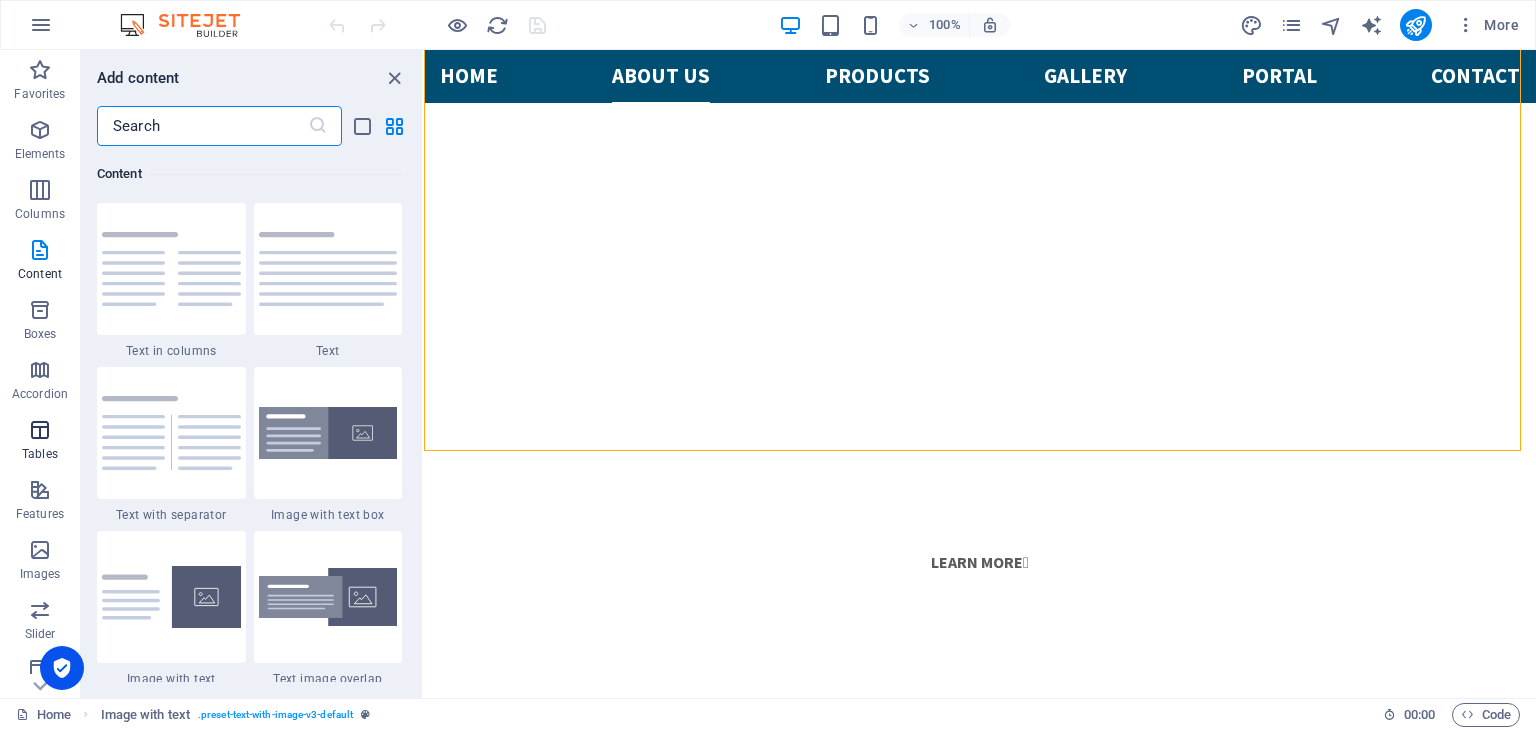 click on "Tables" at bounding box center [40, 442] 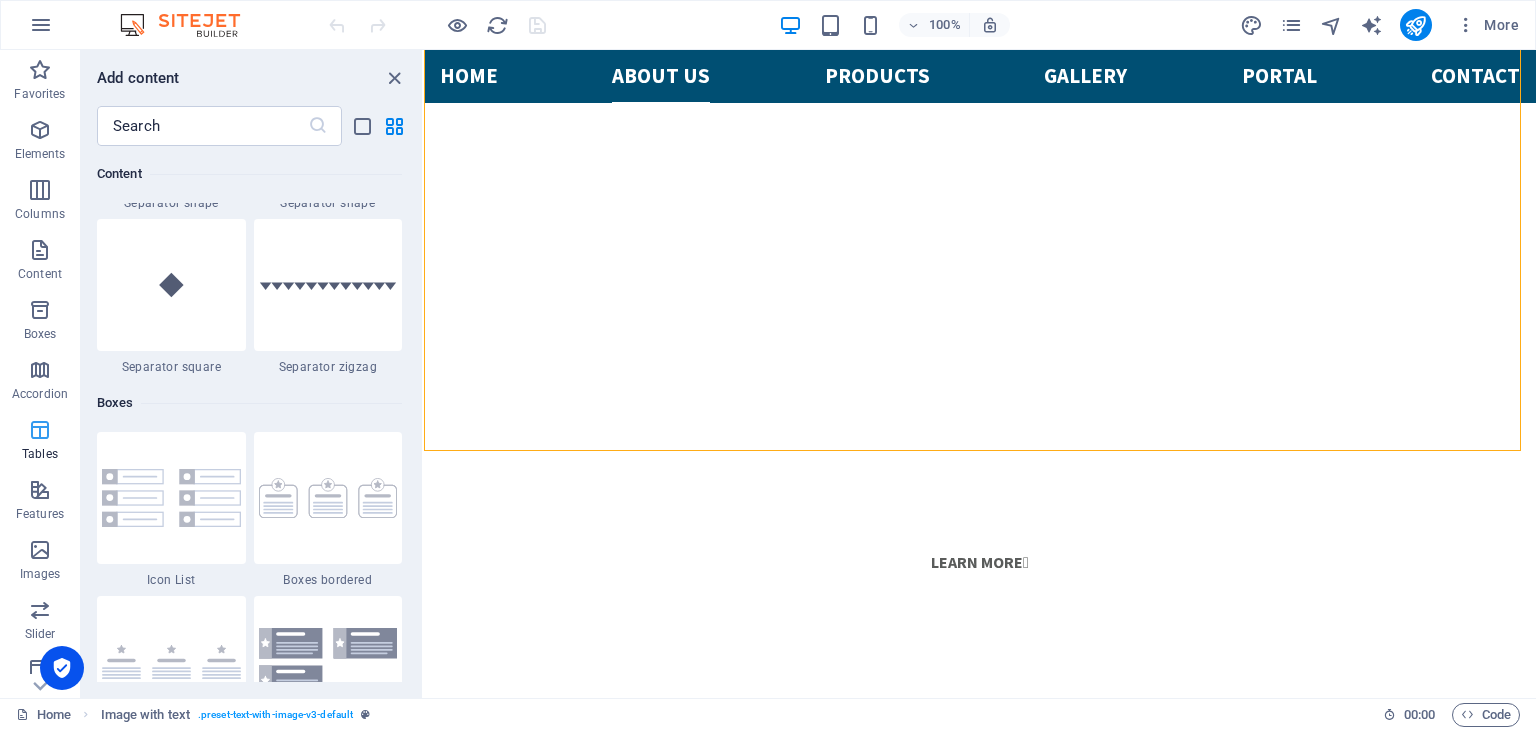 scroll, scrollTop: 6762, scrollLeft: 0, axis: vertical 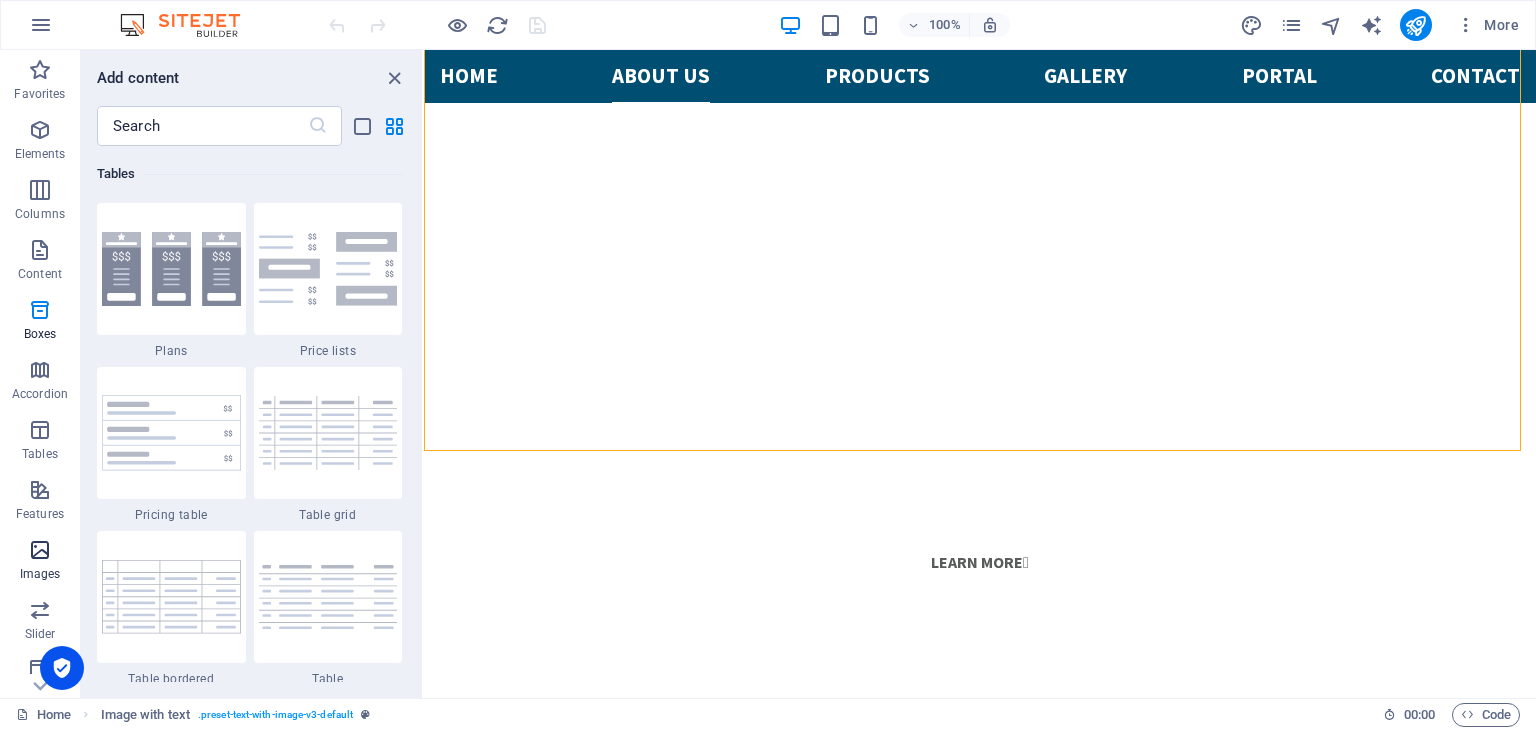 click on "Images" at bounding box center (40, 574) 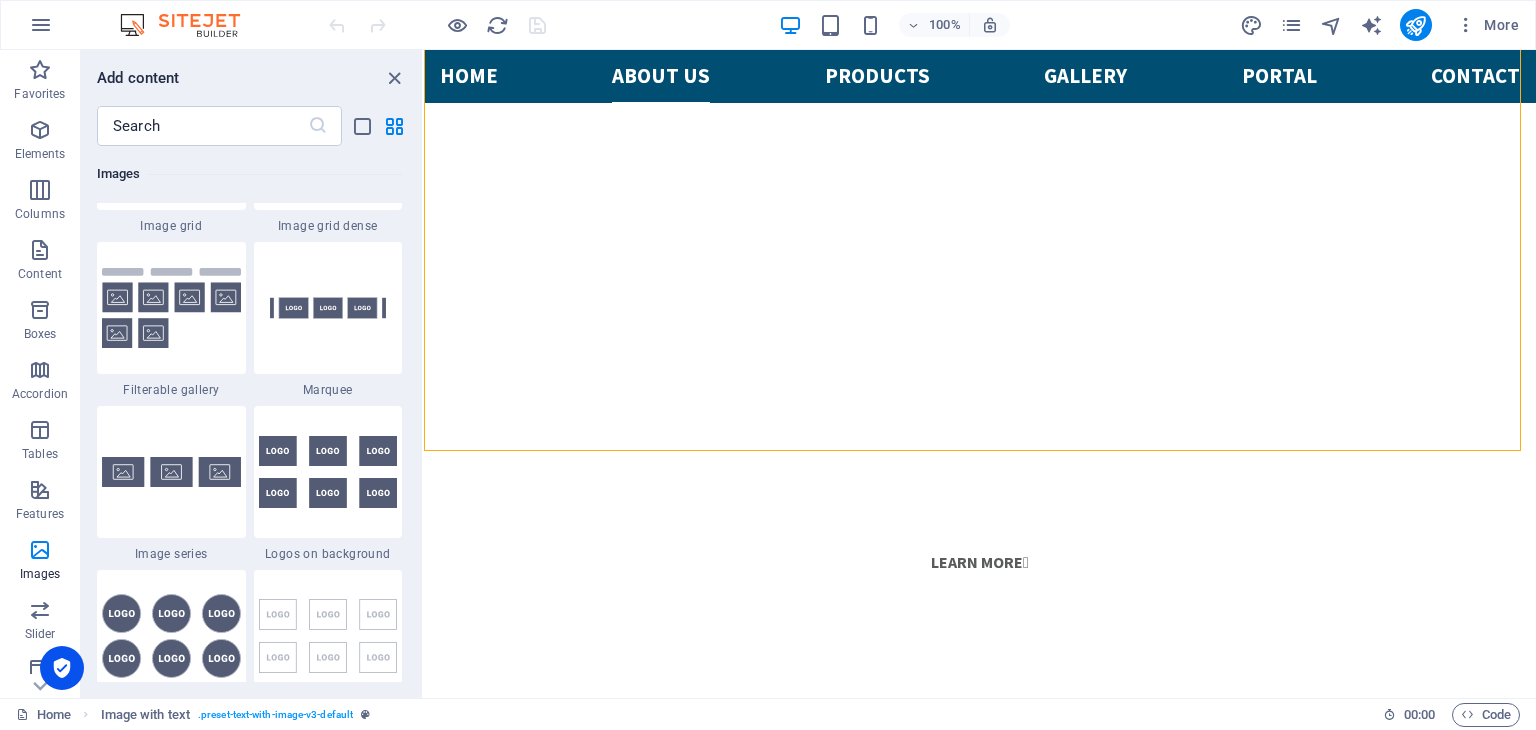 scroll, scrollTop: 10431, scrollLeft: 0, axis: vertical 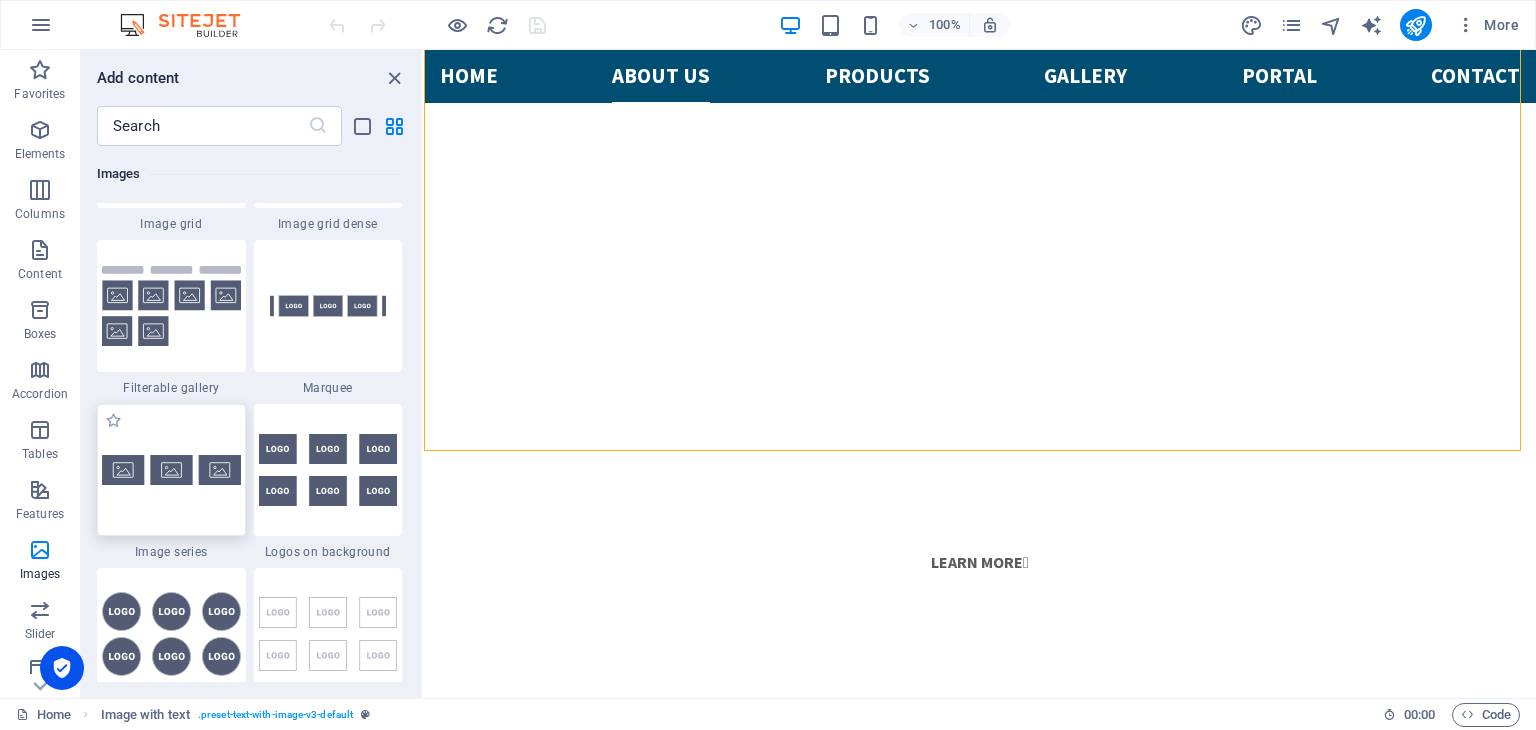 click at bounding box center (171, 470) 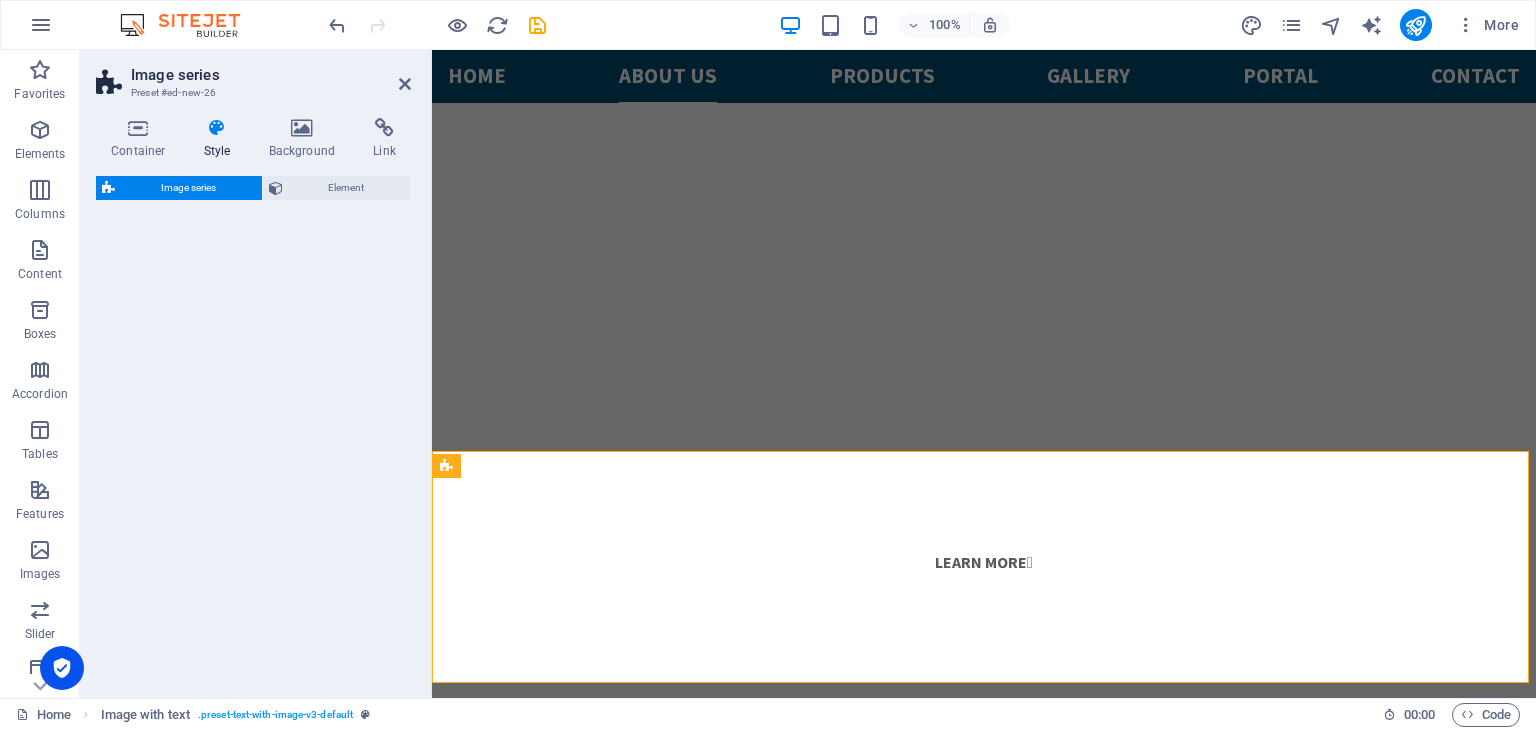 select on "rem" 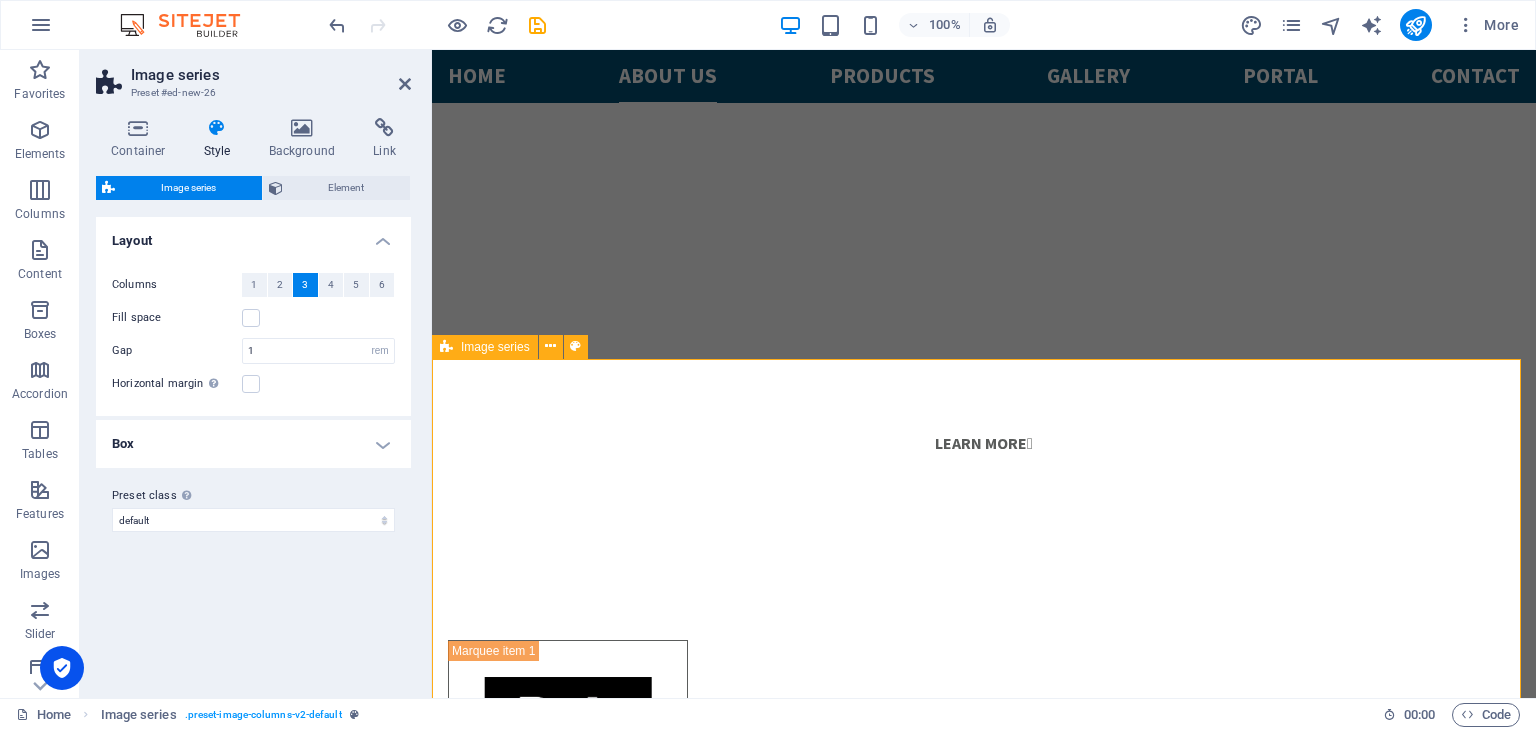 scroll, scrollTop: 1656, scrollLeft: 0, axis: vertical 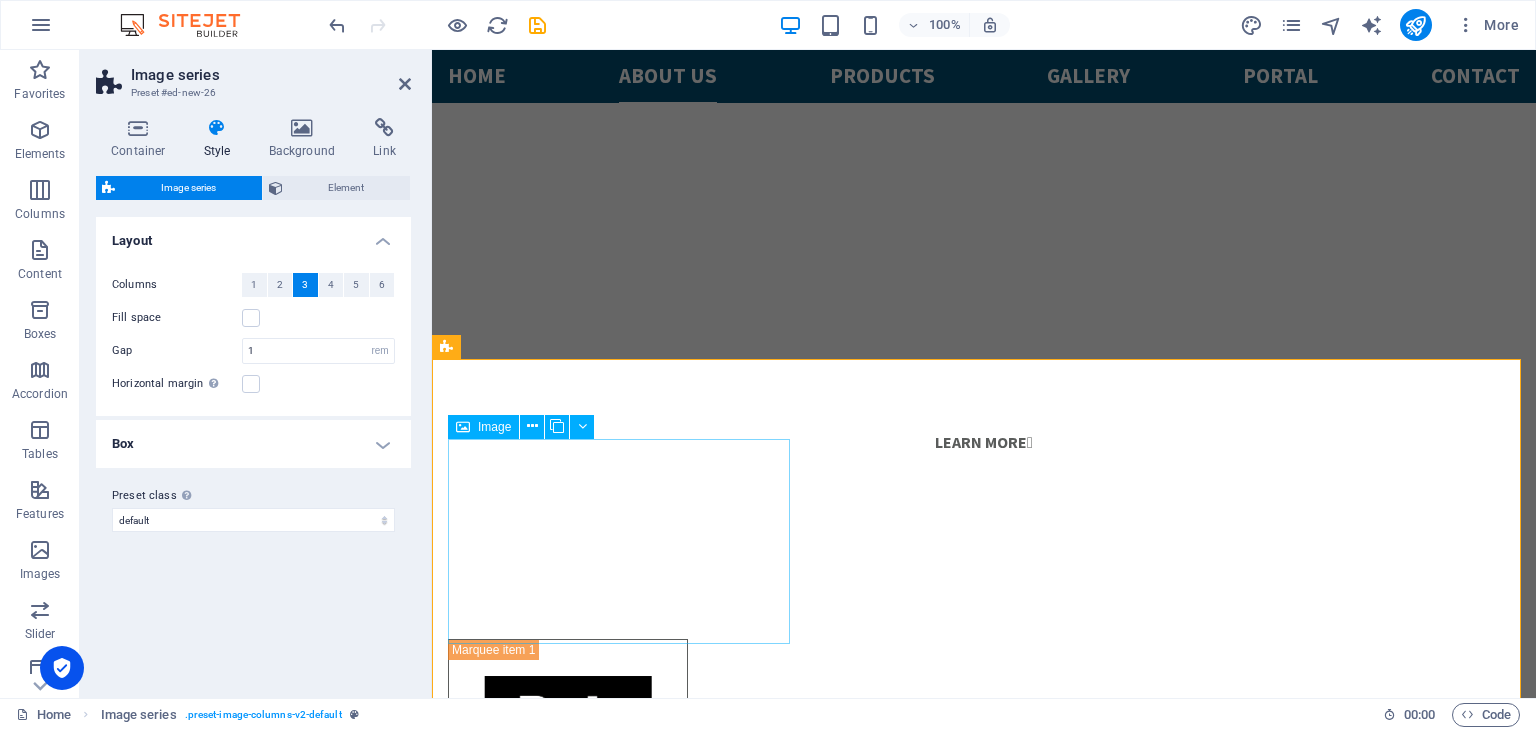 click at bounding box center [621, 2472] 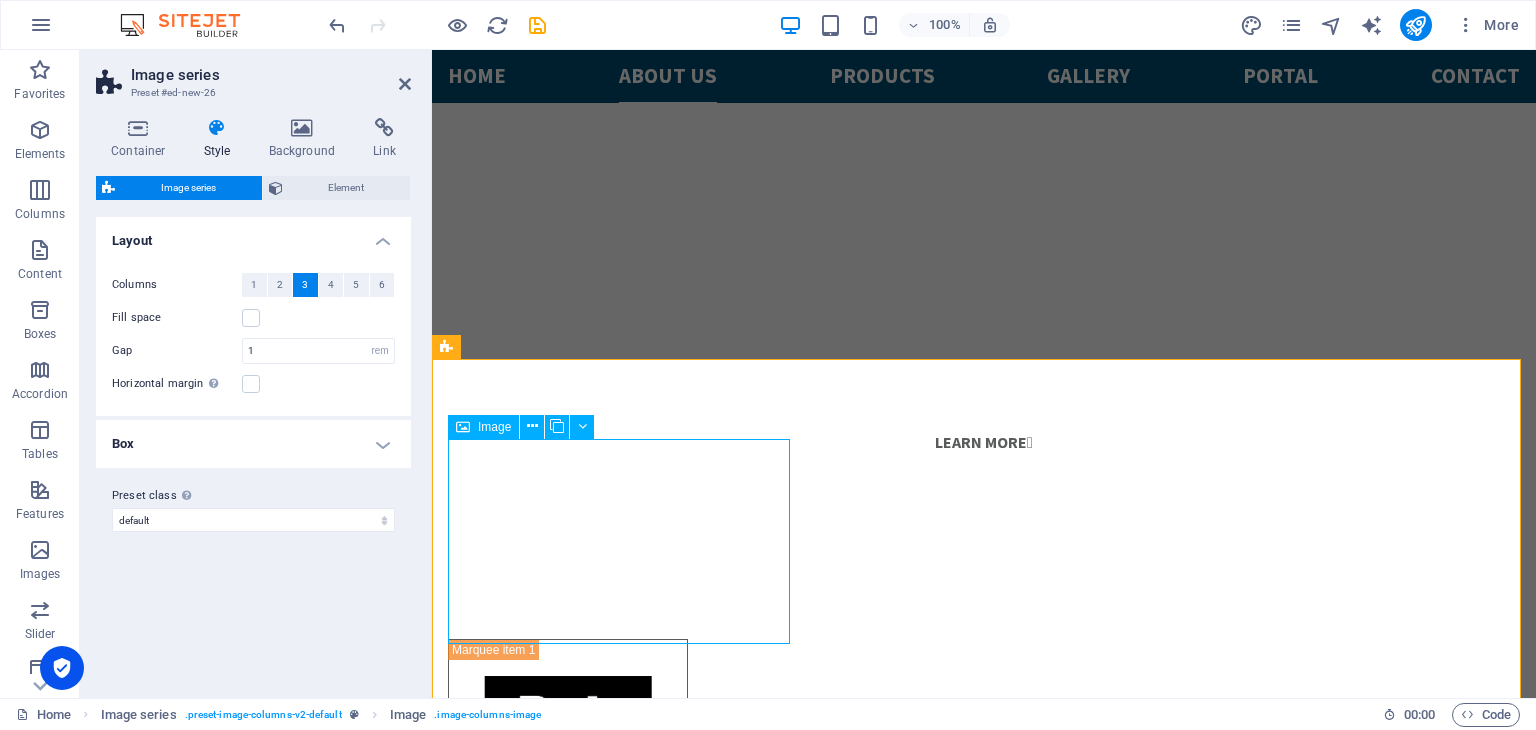click at bounding box center [621, 2472] 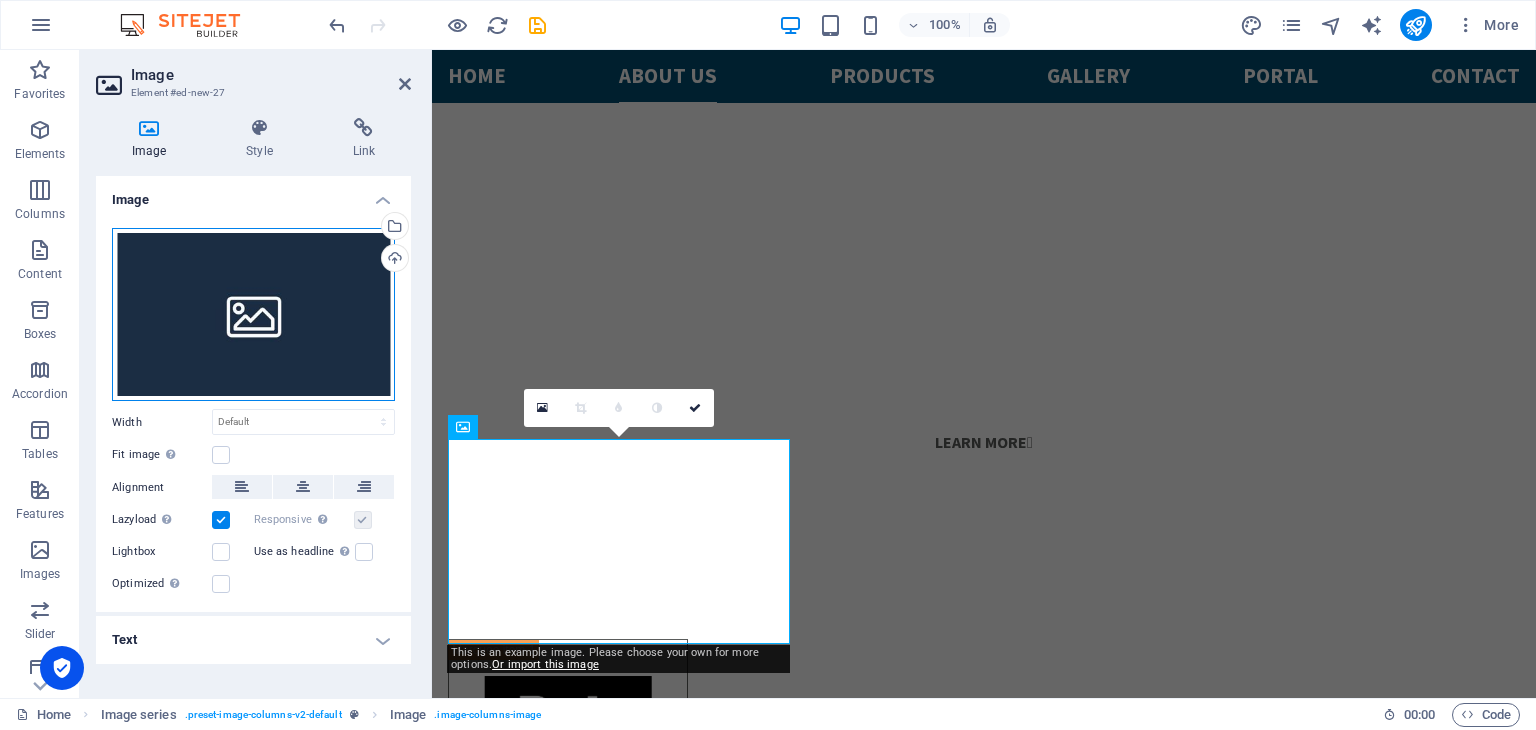click on "Drag files here, click to choose files or select files from Files or our free stock photos & videos" at bounding box center (253, 315) 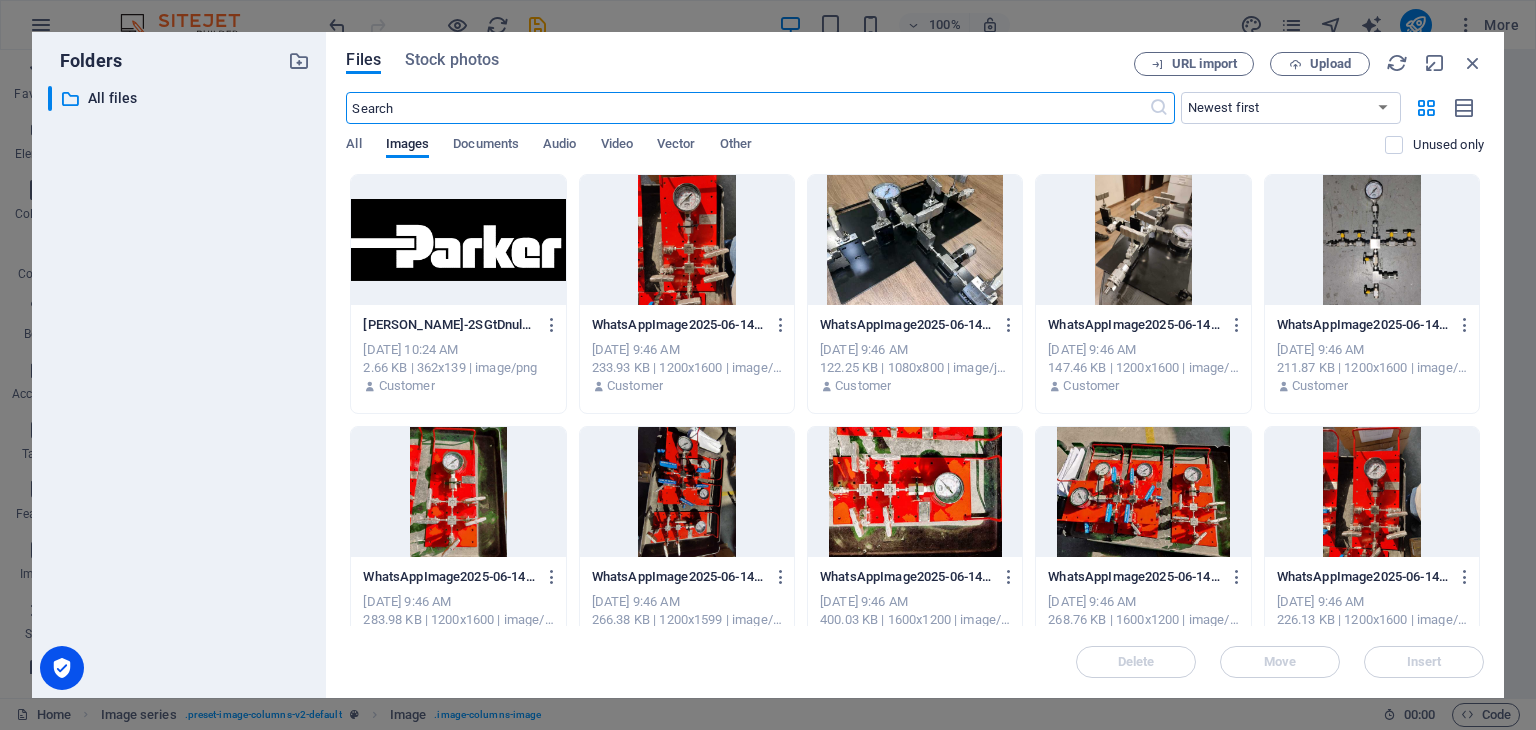 scroll, scrollTop: 1931, scrollLeft: 0, axis: vertical 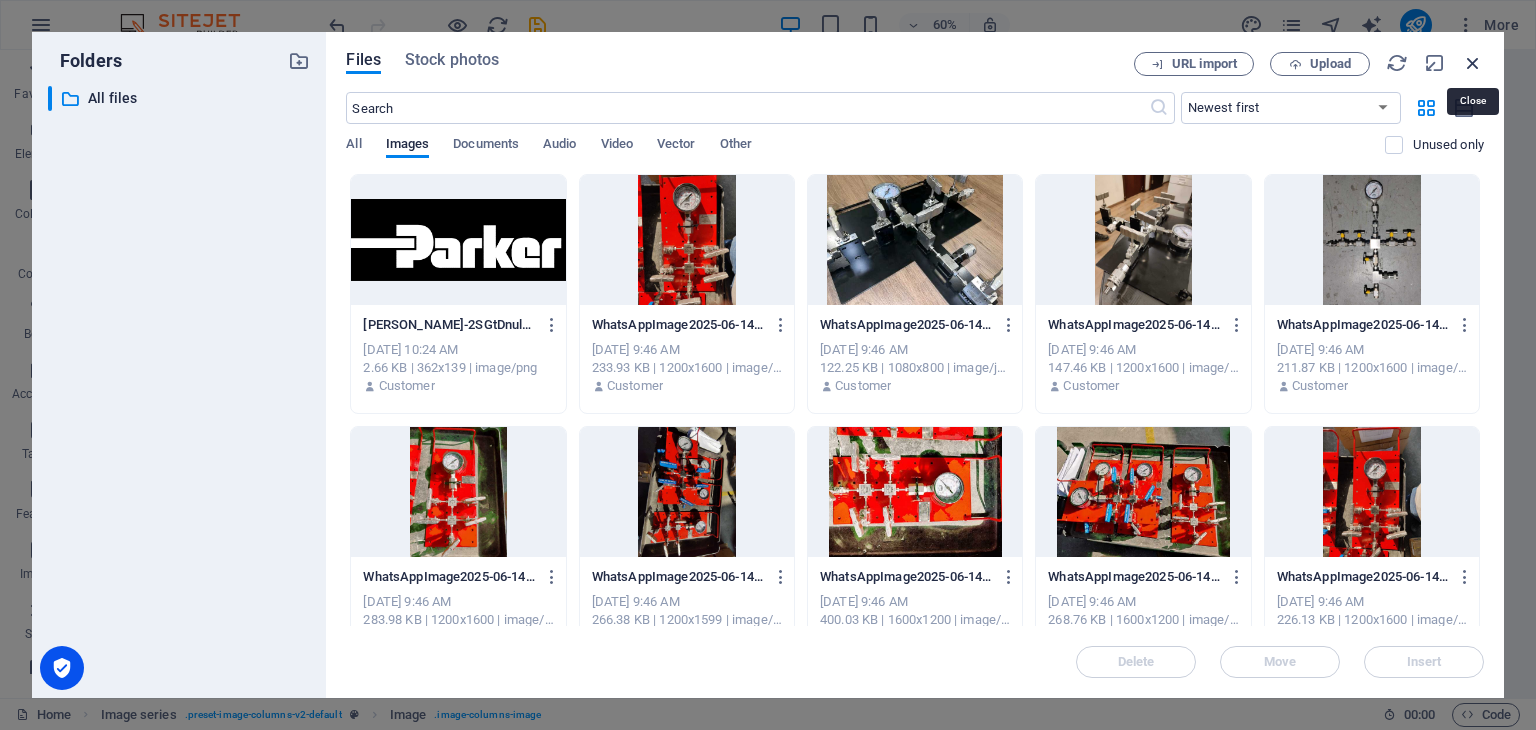 click at bounding box center (1473, 63) 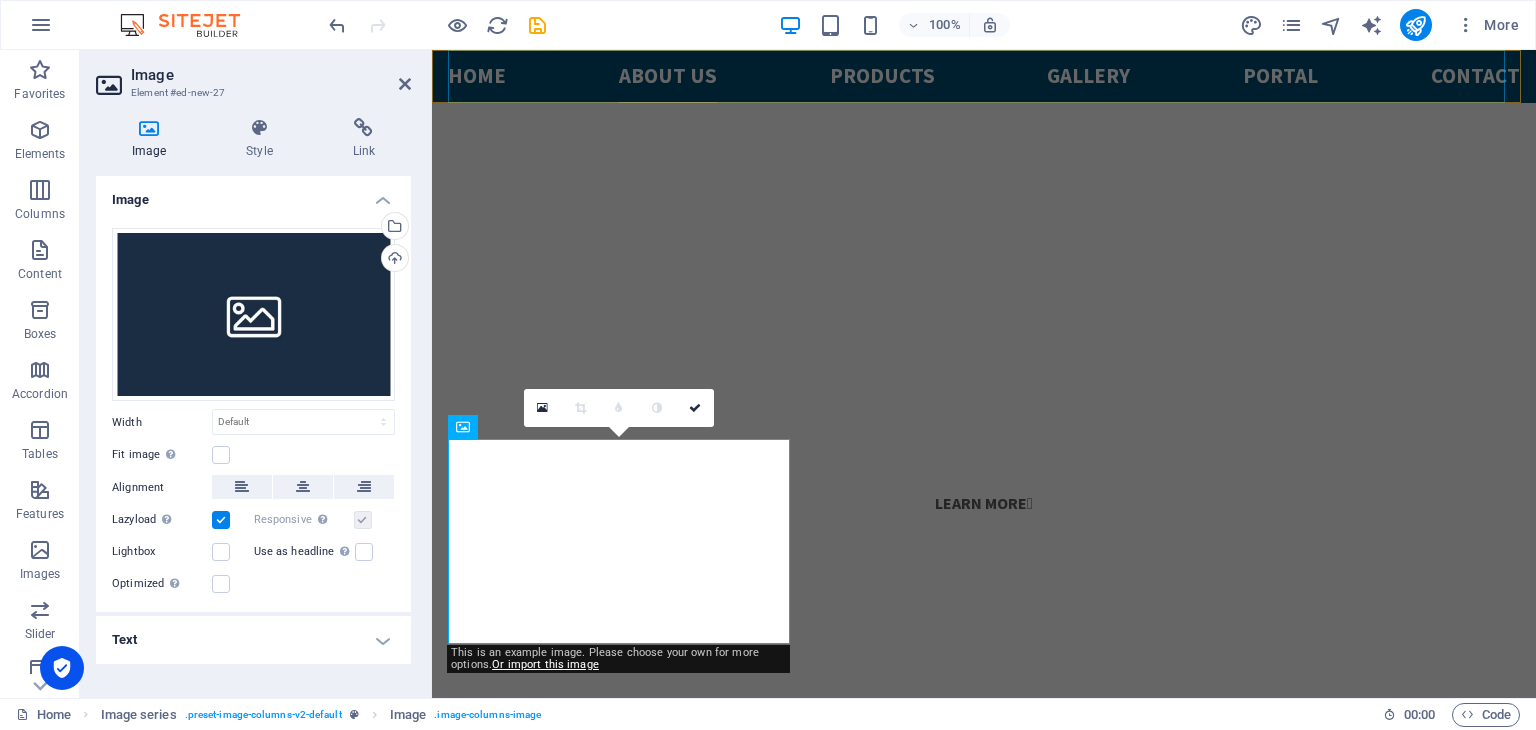 scroll, scrollTop: 1656, scrollLeft: 0, axis: vertical 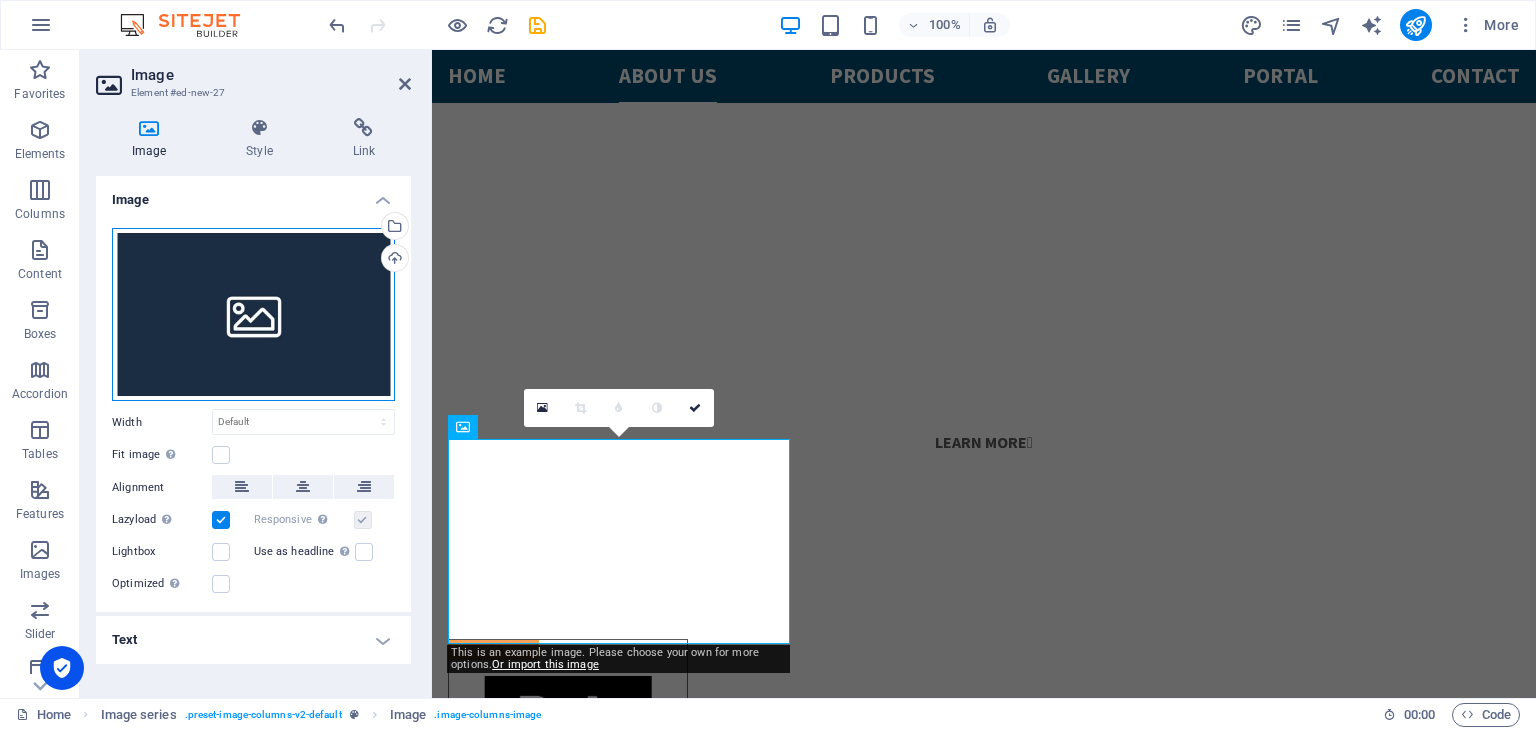 click on "Drag files here, click to choose files or select files from Files or our free stock photos & videos" at bounding box center [253, 315] 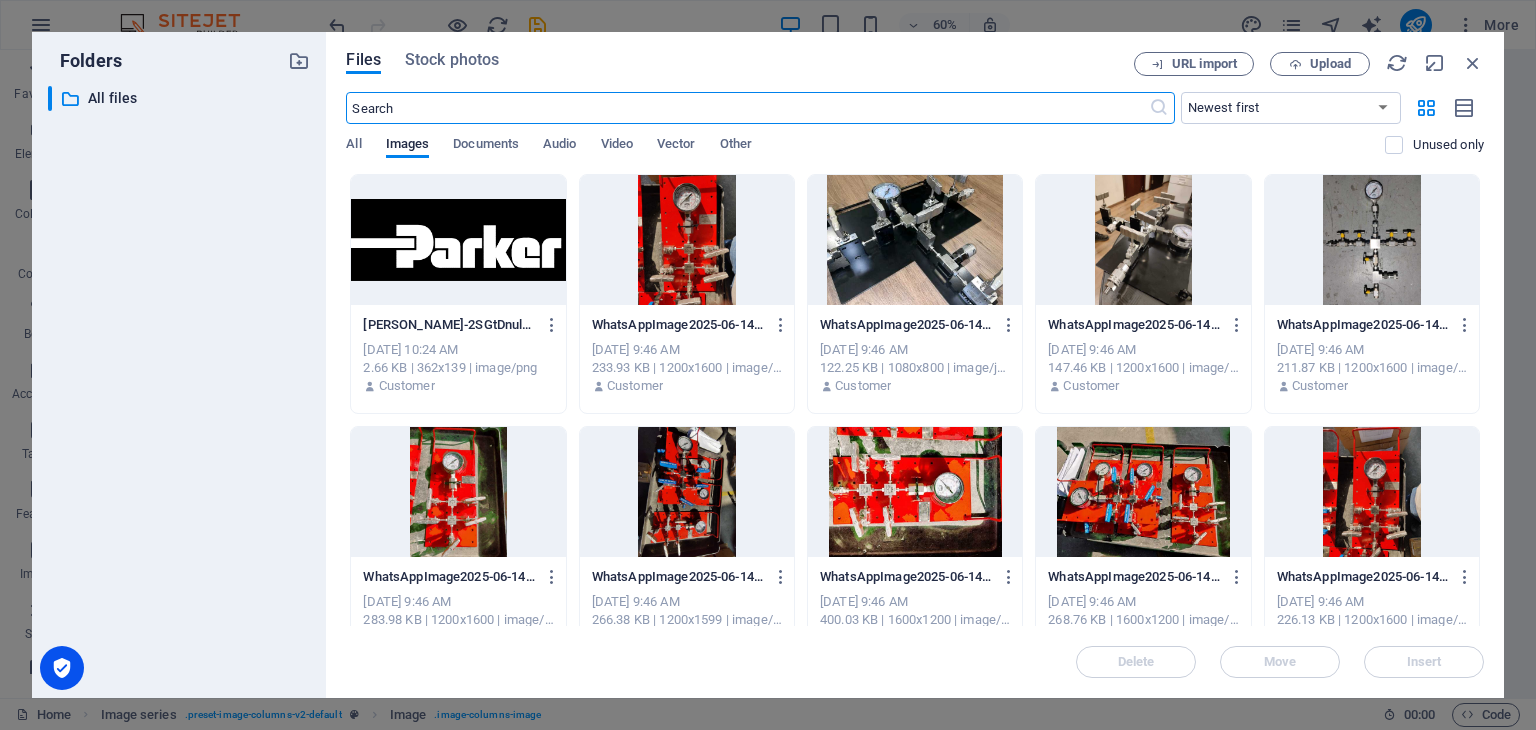 scroll, scrollTop: 1931, scrollLeft: 0, axis: vertical 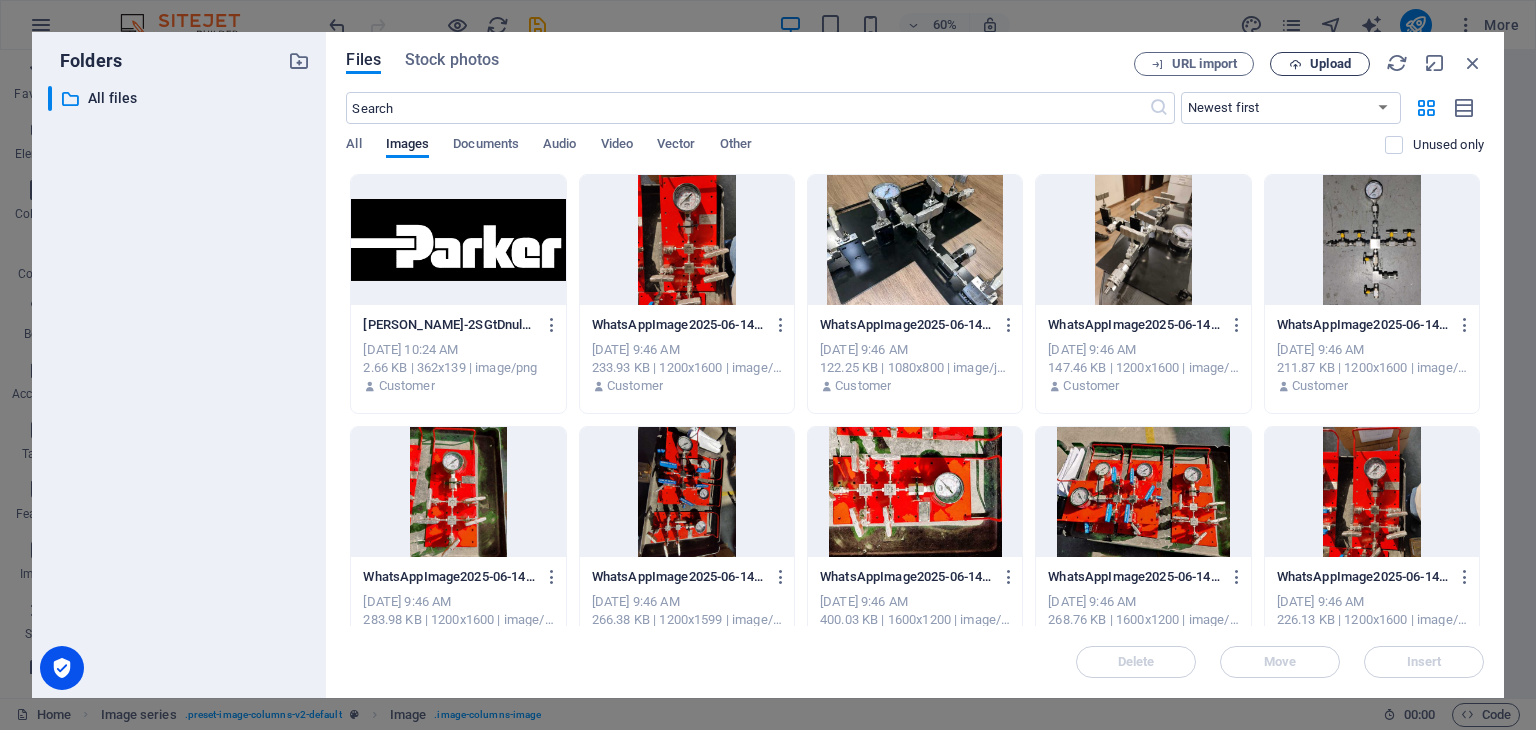 click on "Upload" at bounding box center (1330, 64) 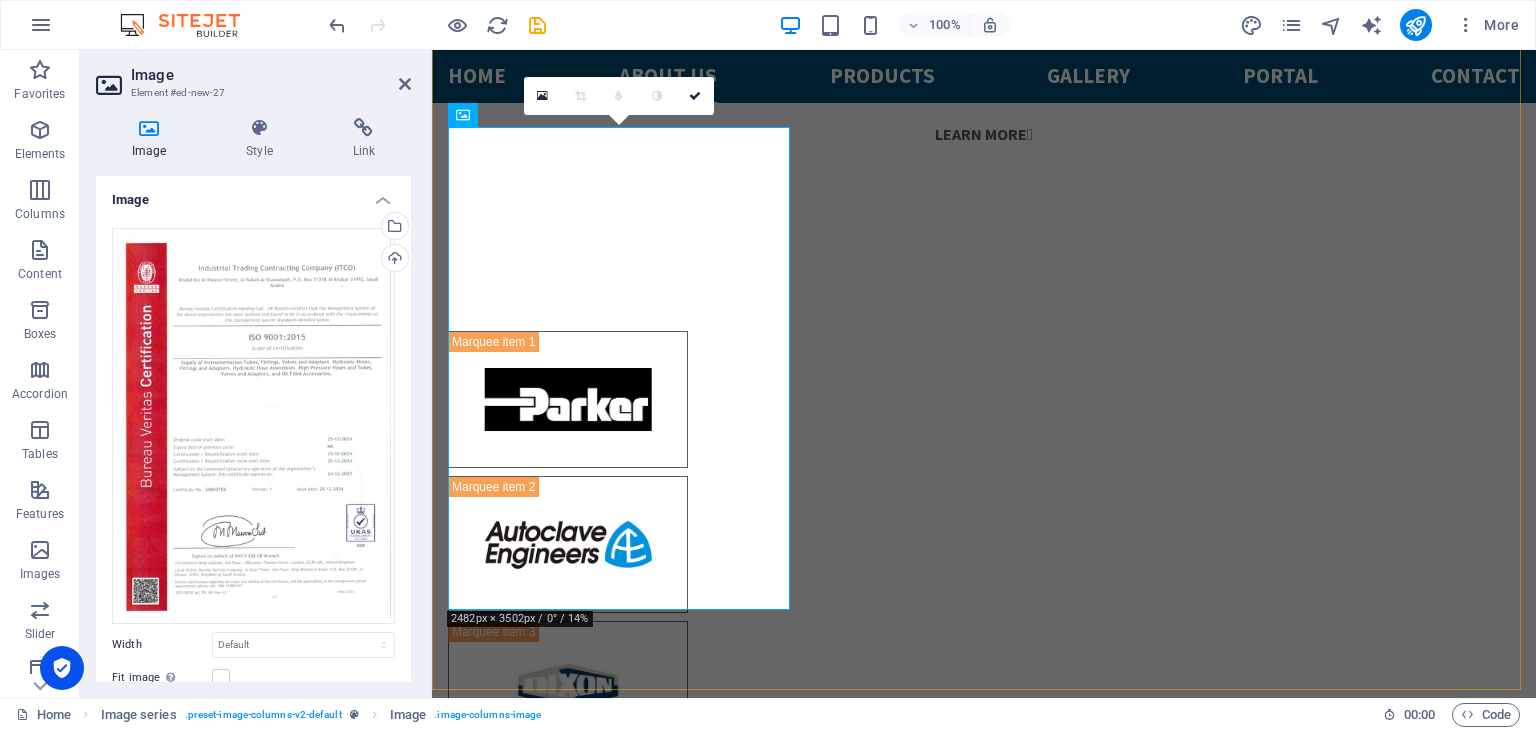 scroll, scrollTop: 1978, scrollLeft: 0, axis: vertical 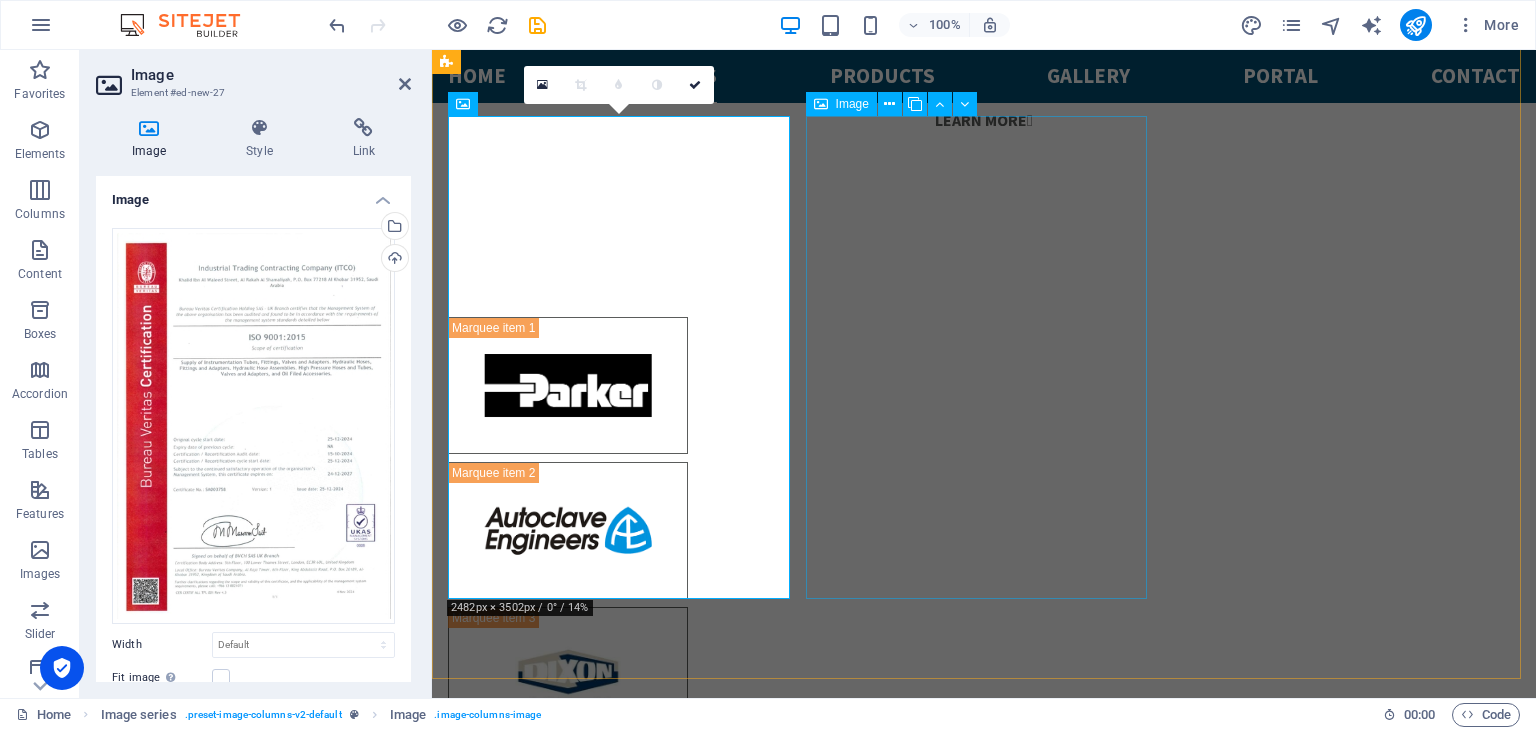 click at bounding box center [621, 2648] 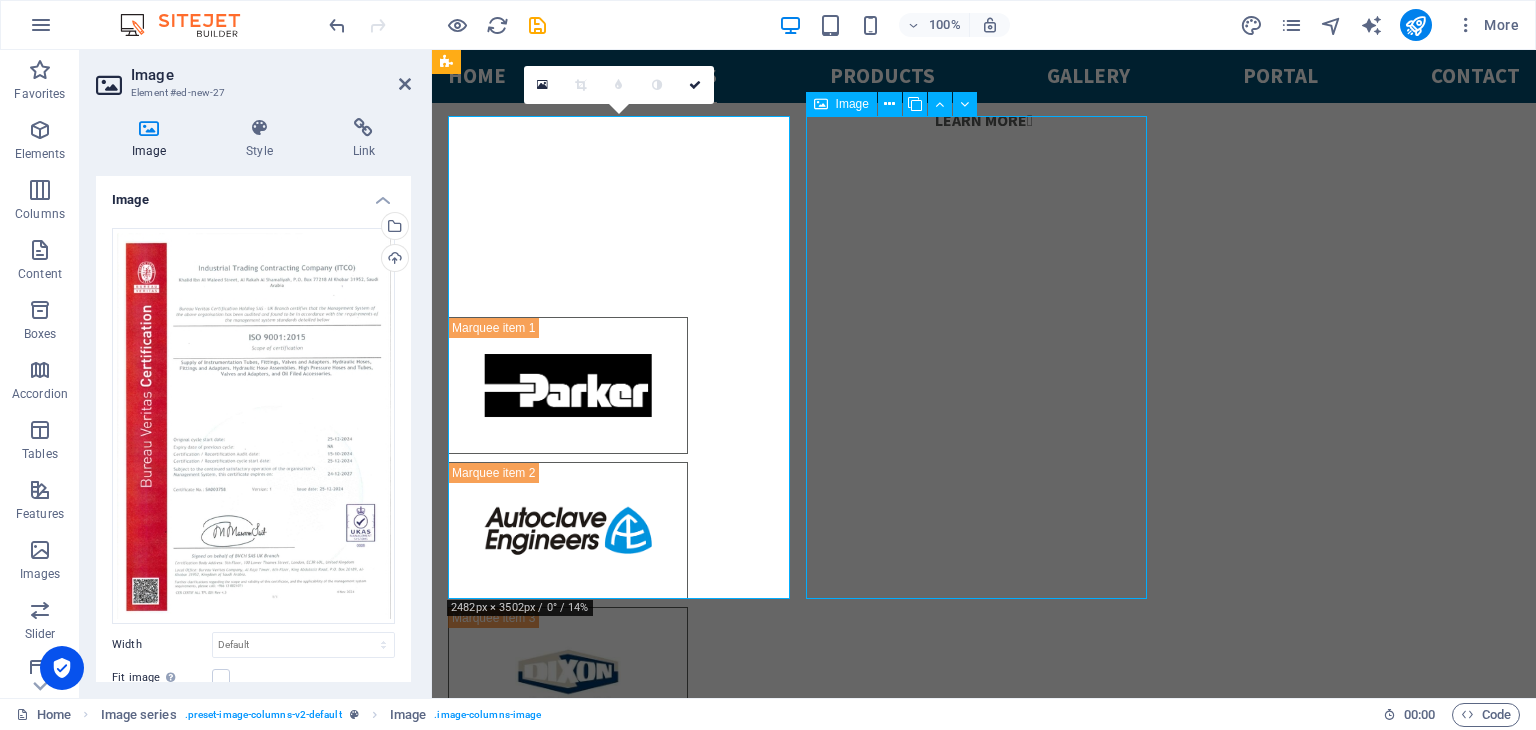 click at bounding box center [621, 2648] 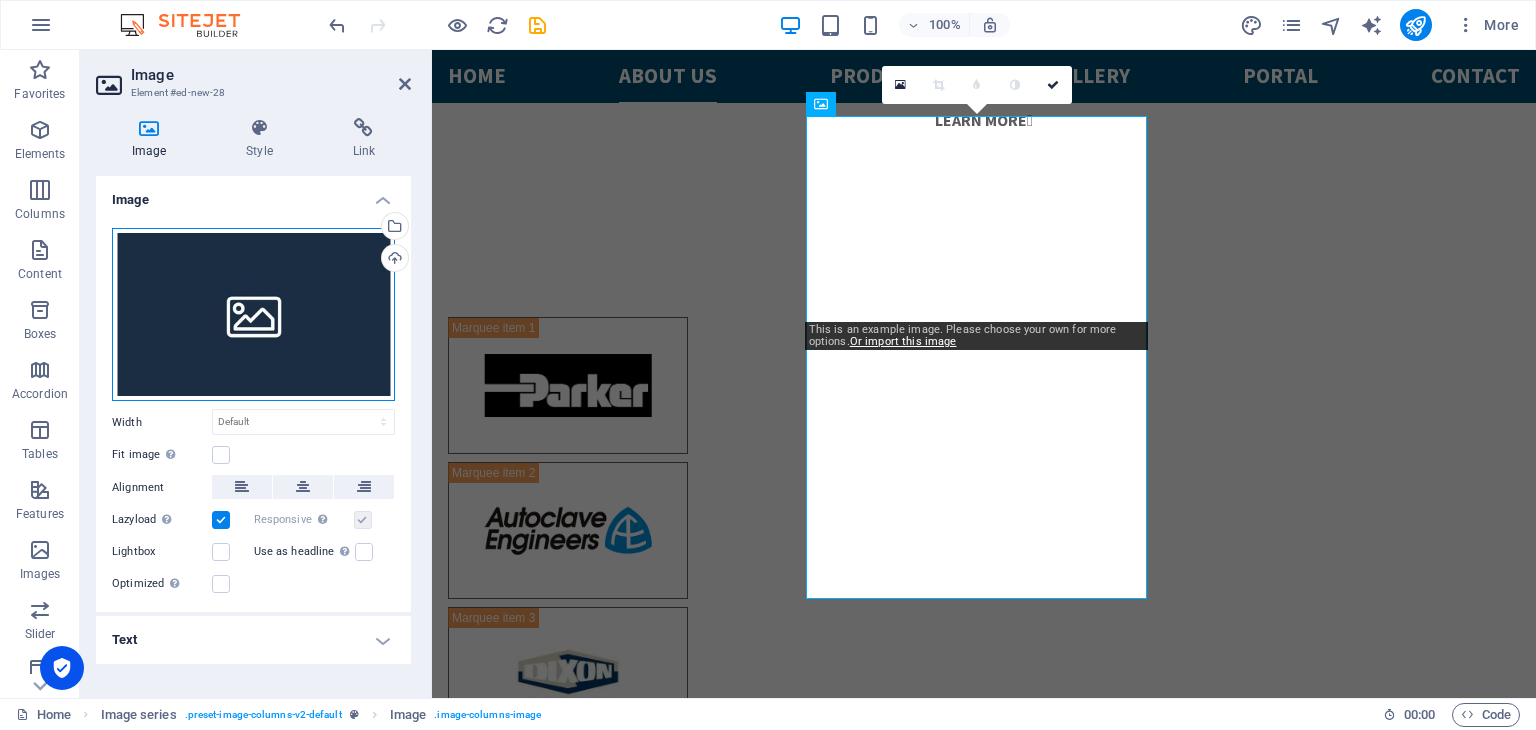 click on "Drag files here, click to choose files or select files from Files or our free stock photos & videos" at bounding box center (253, 315) 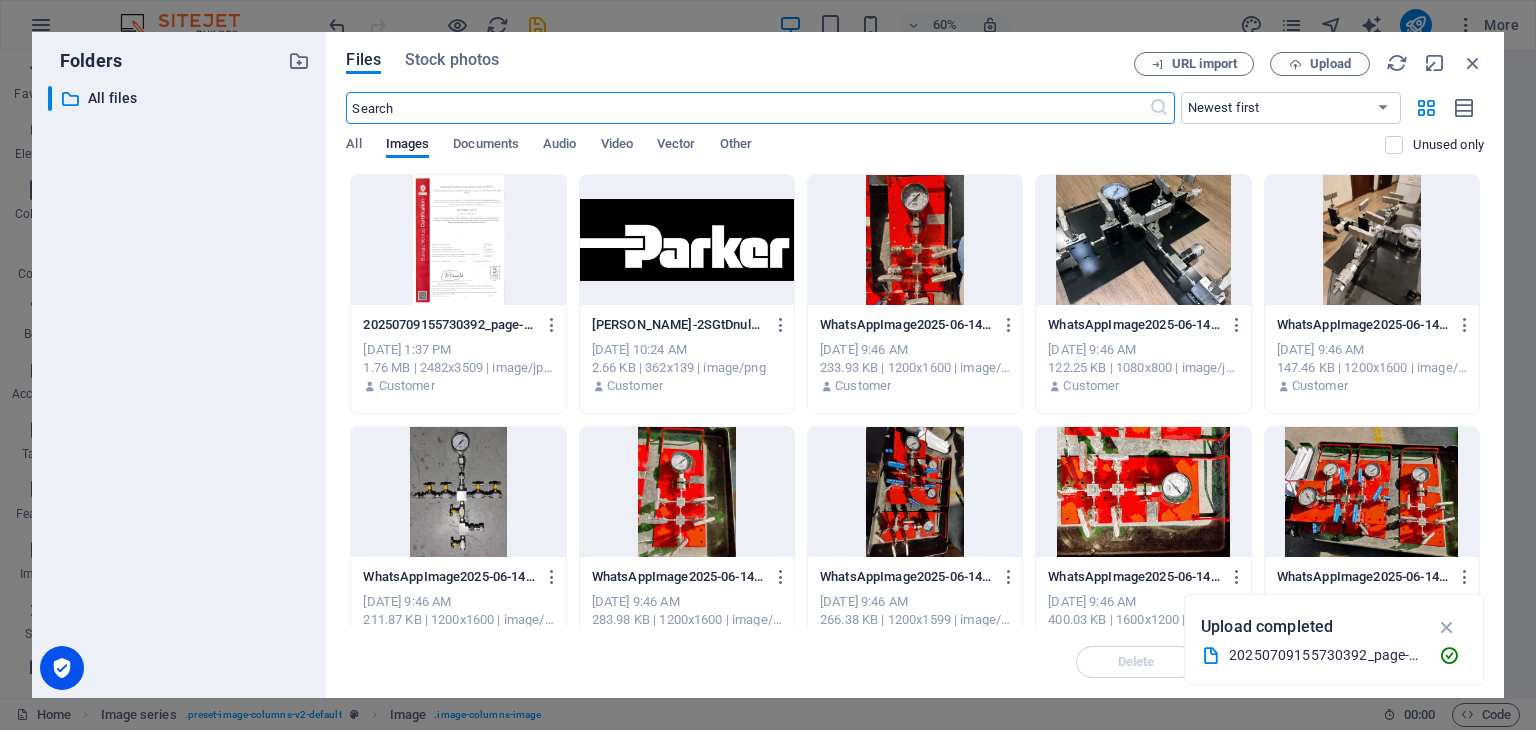 scroll, scrollTop: 2280, scrollLeft: 0, axis: vertical 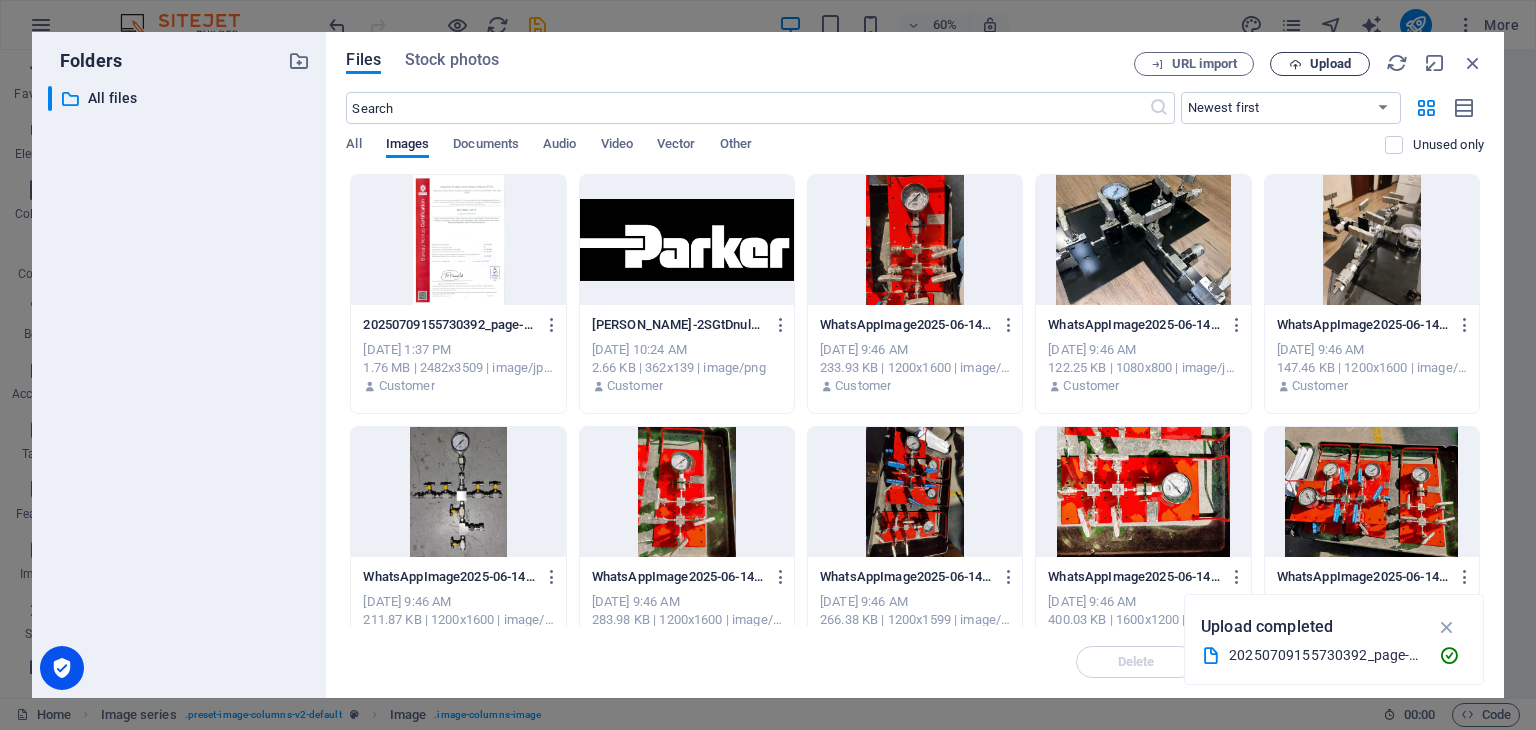 click on "Upload" at bounding box center (1330, 64) 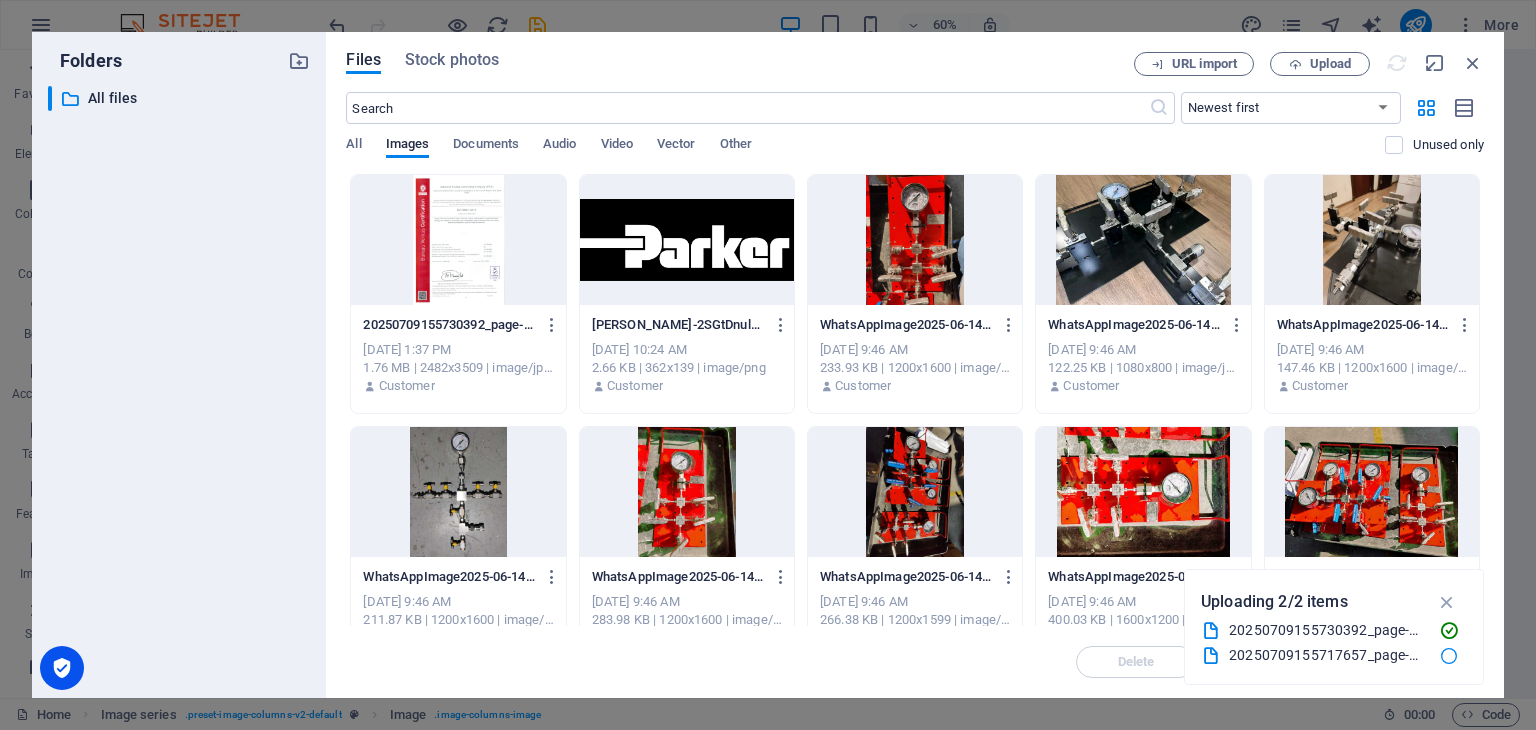 scroll, scrollTop: 1978, scrollLeft: 0, axis: vertical 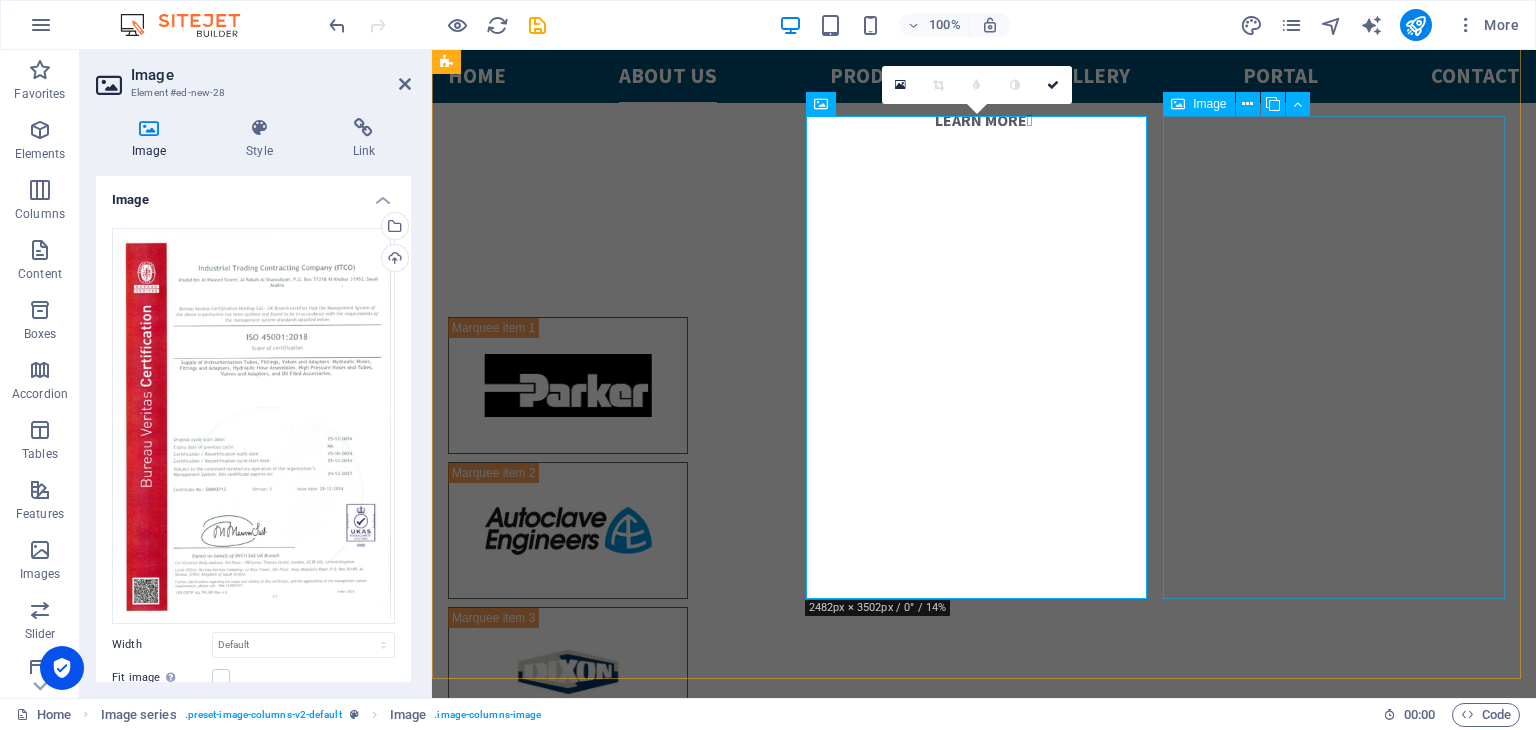 click at bounding box center [621, 3147] 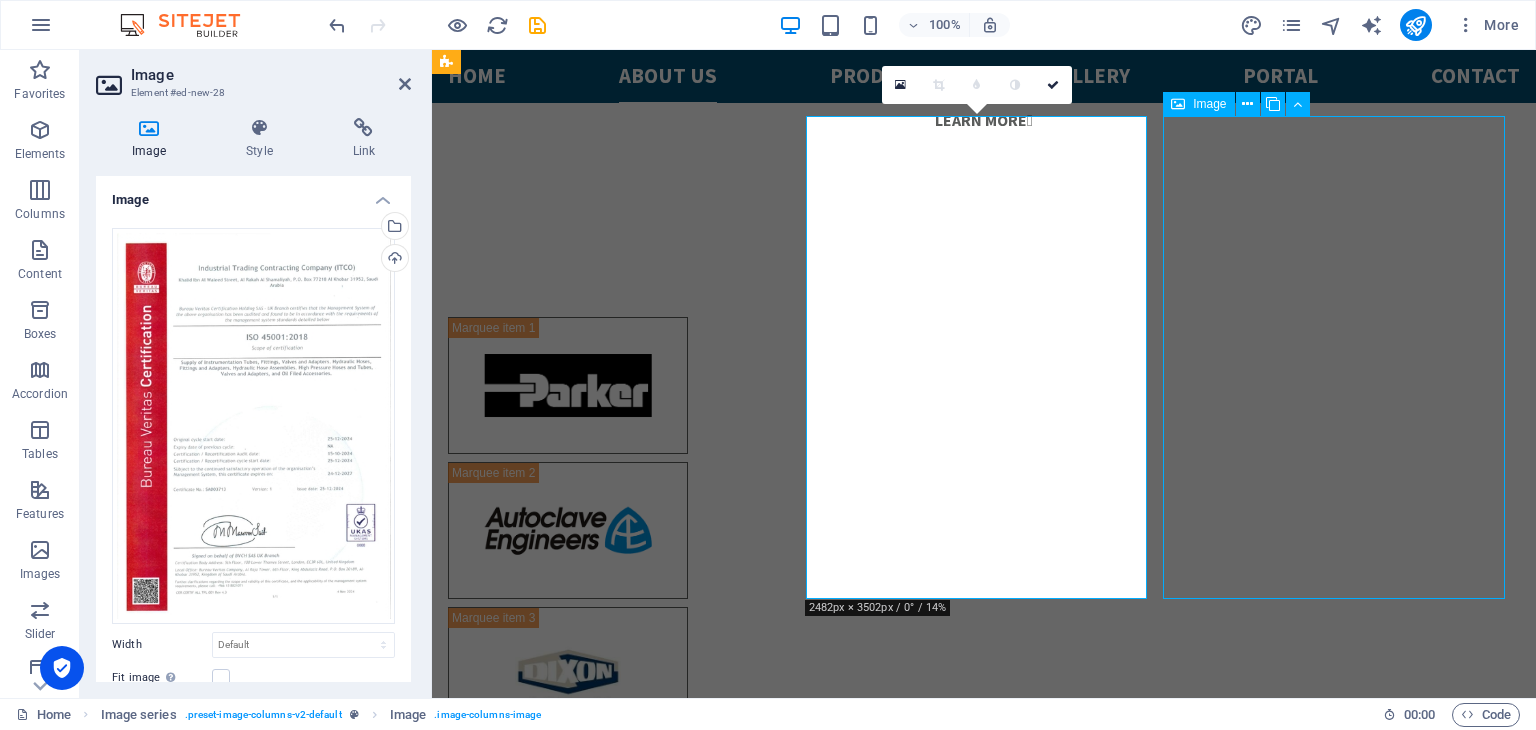 click at bounding box center [621, 3147] 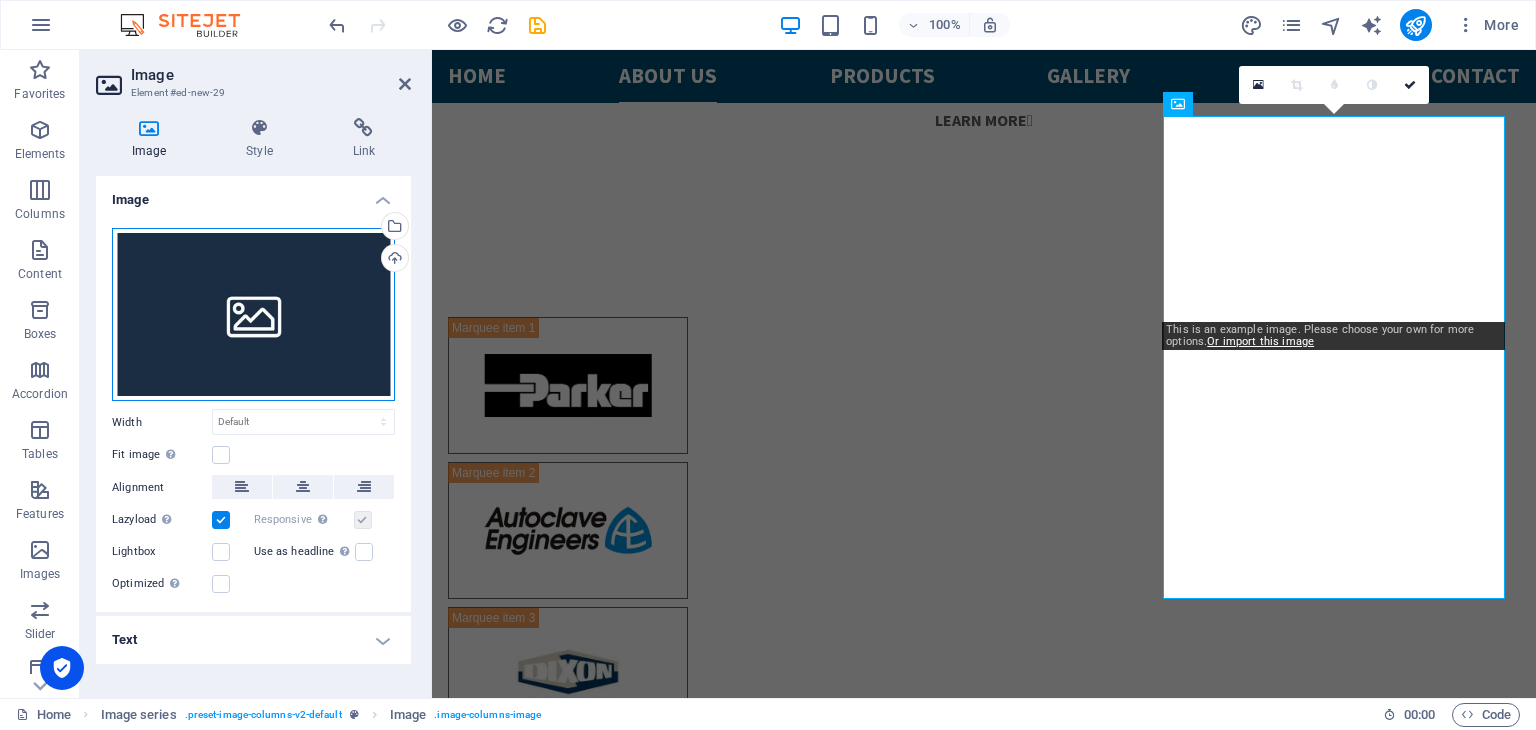click on "Drag files here, click to choose files or select files from Files or our free stock photos & videos" at bounding box center (253, 315) 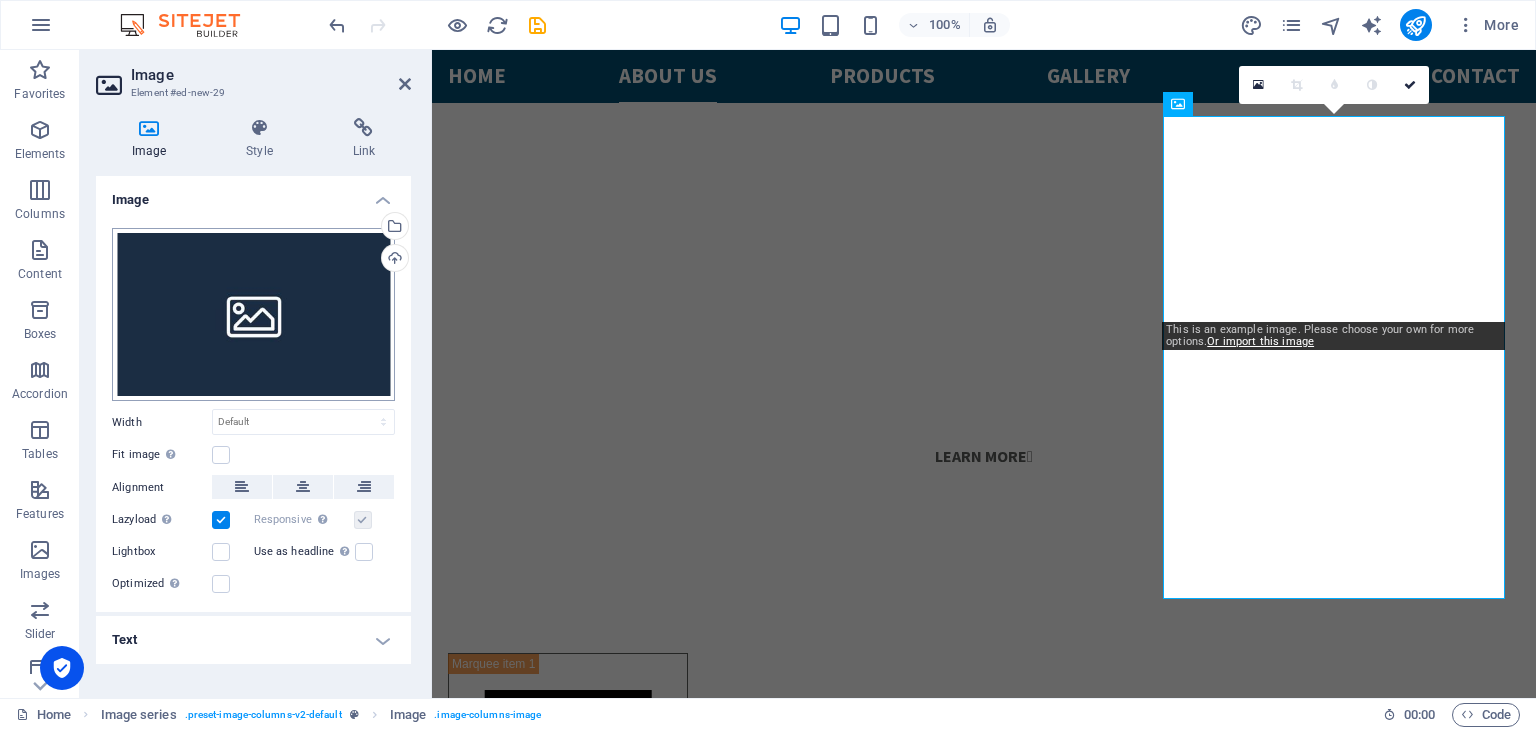 scroll, scrollTop: 2280, scrollLeft: 0, axis: vertical 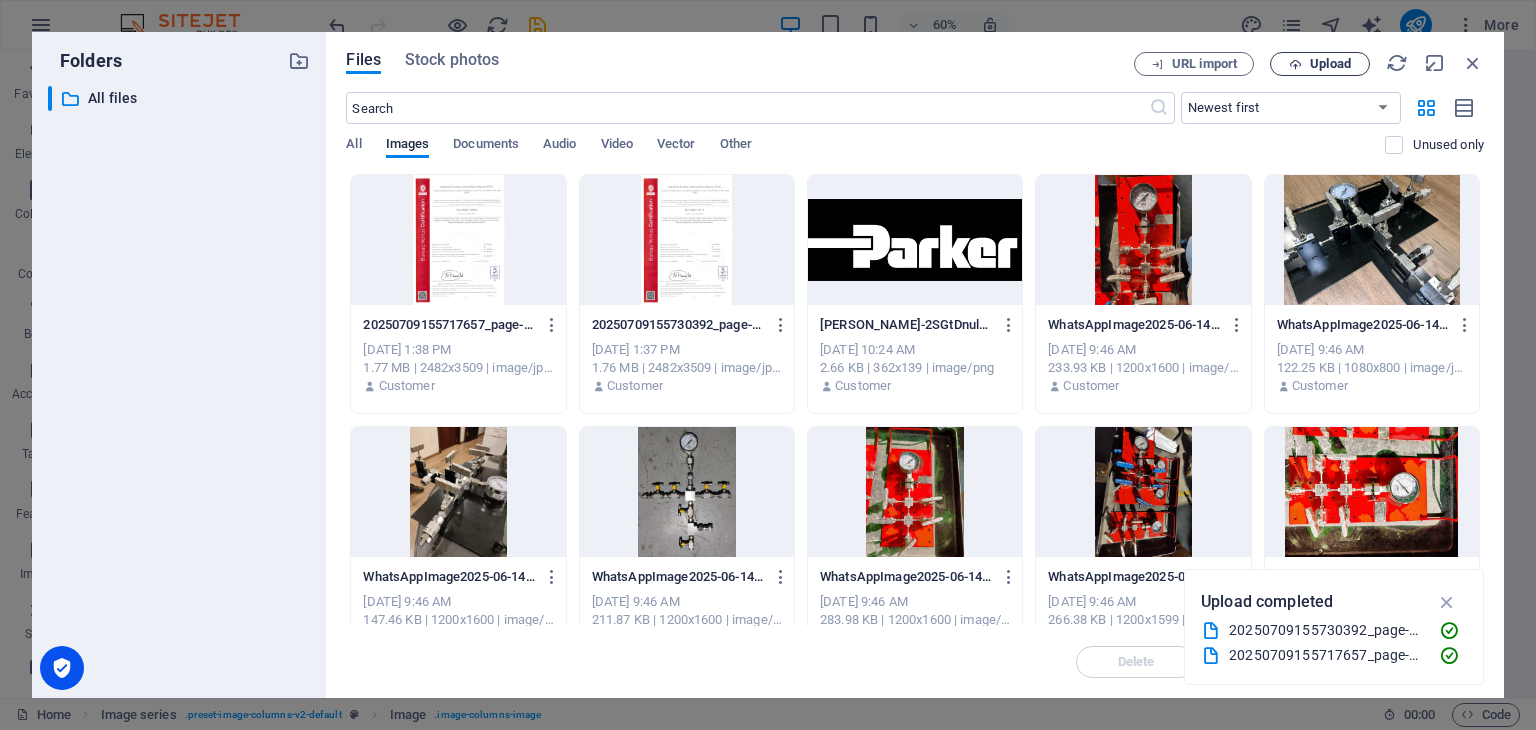 click on "Upload" at bounding box center [1330, 64] 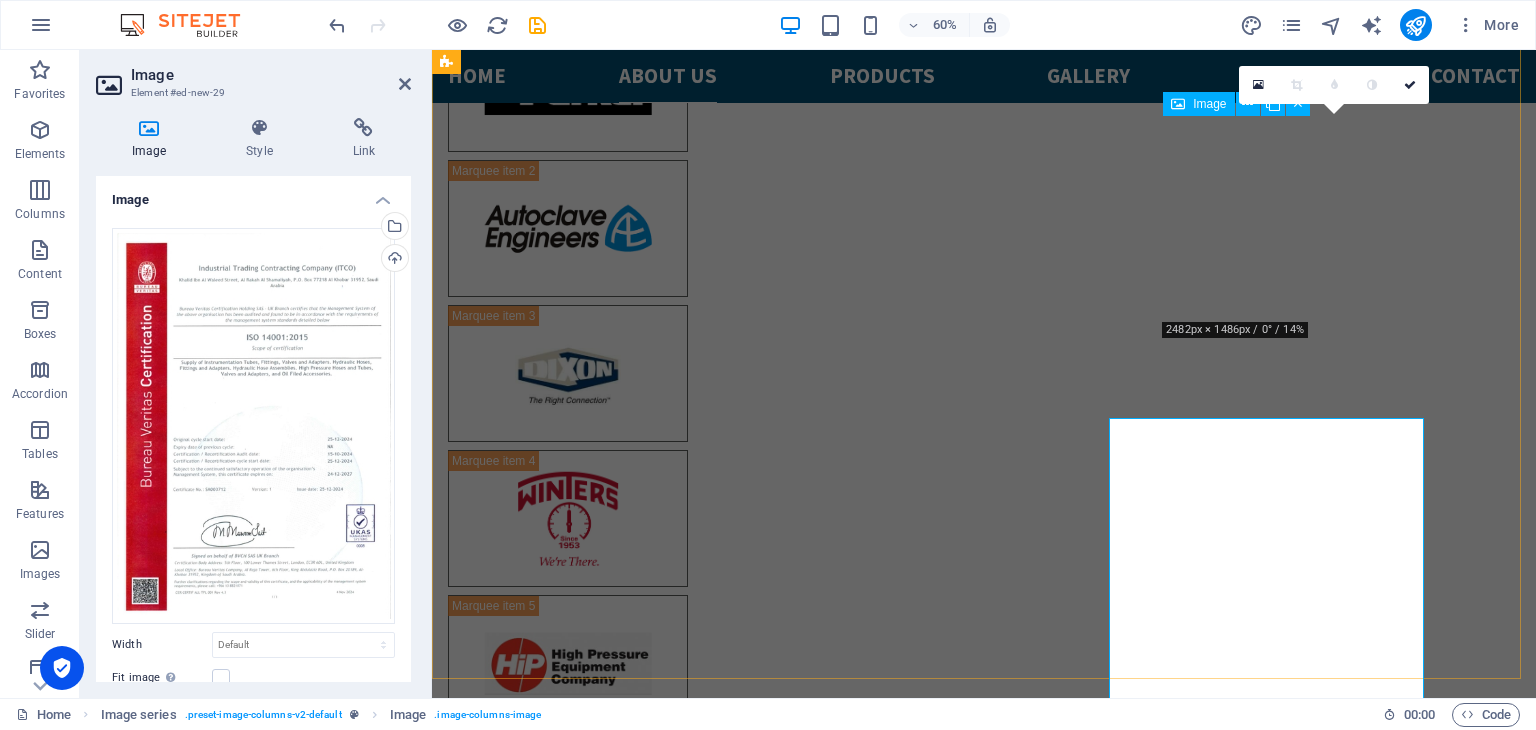 scroll, scrollTop: 1978, scrollLeft: 0, axis: vertical 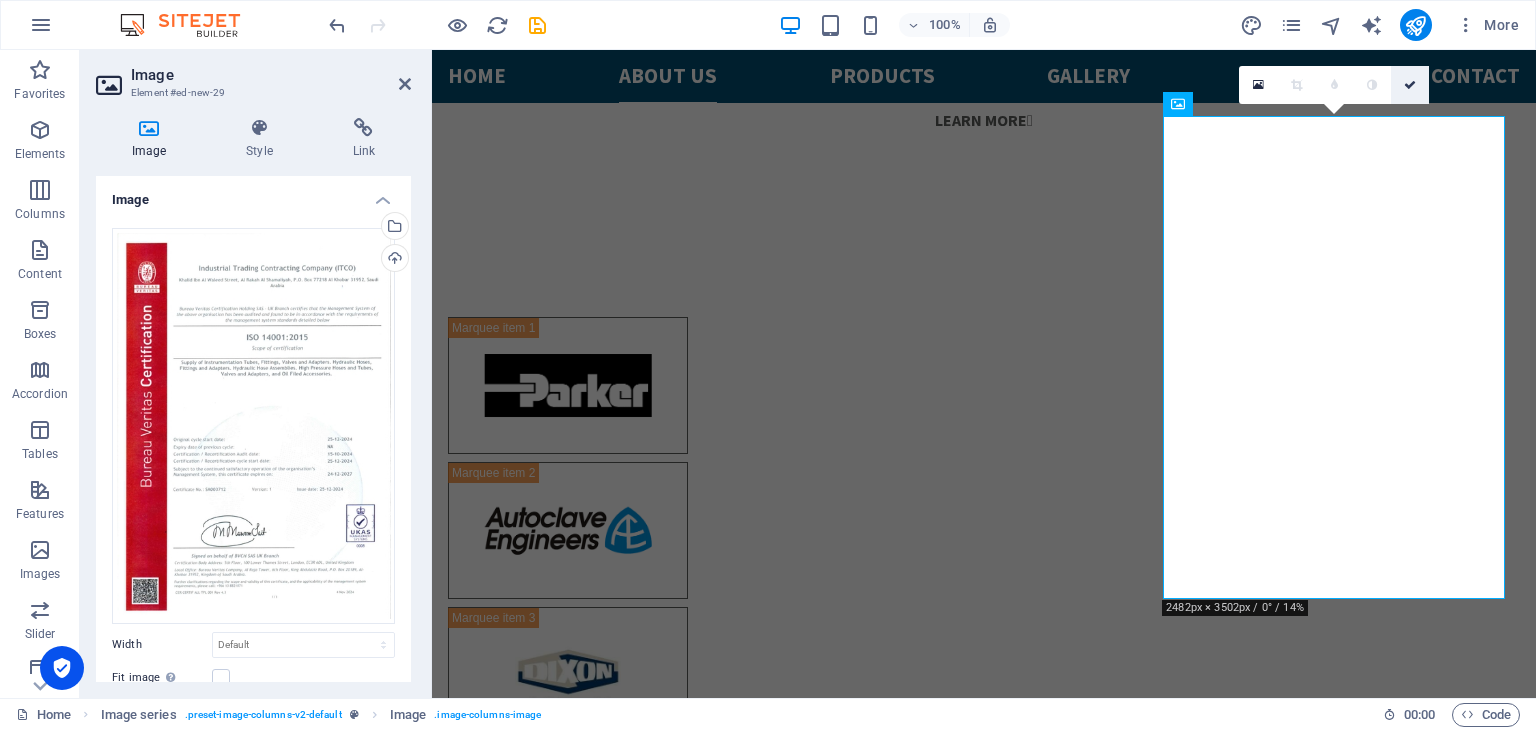 click at bounding box center [1410, 85] 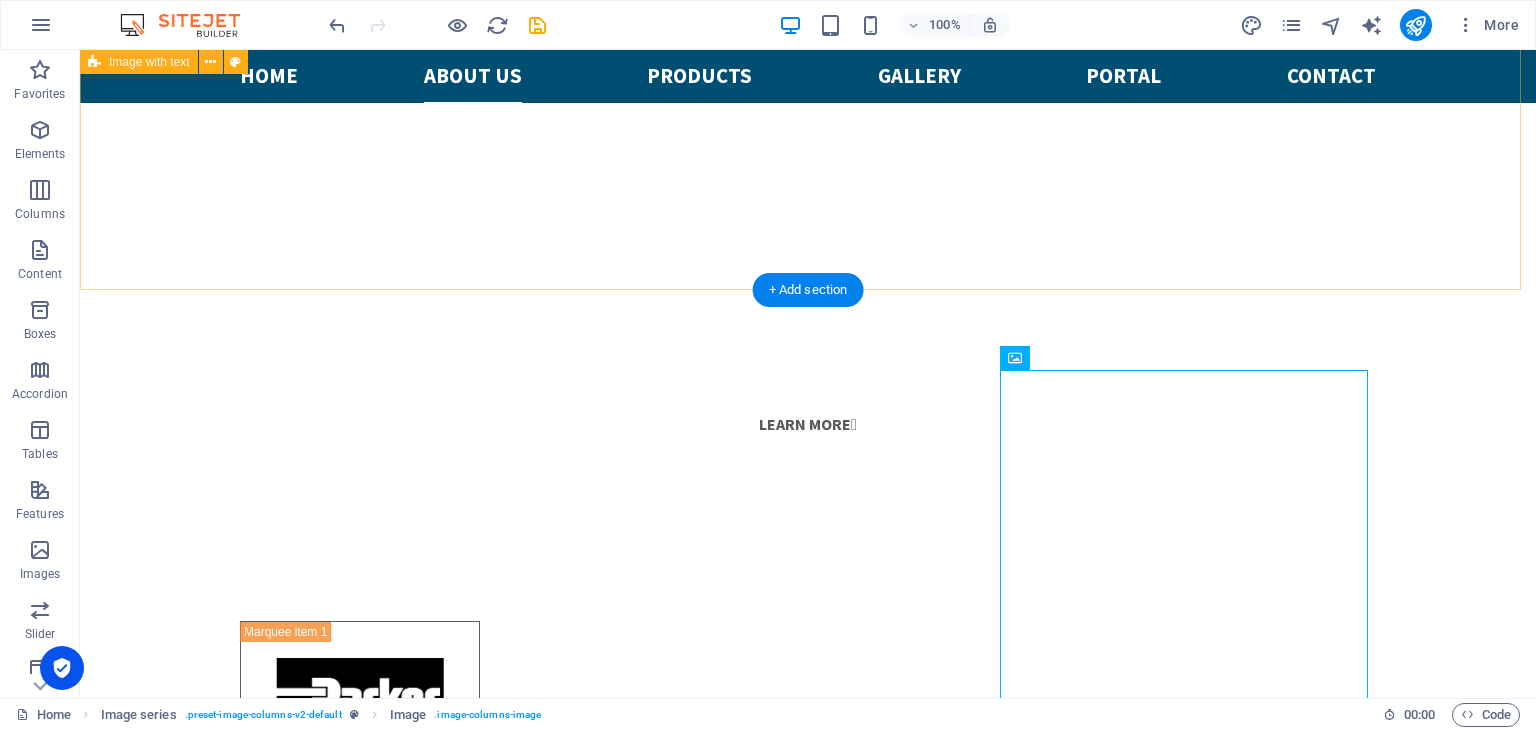 scroll, scrollTop: 1589, scrollLeft: 0, axis: vertical 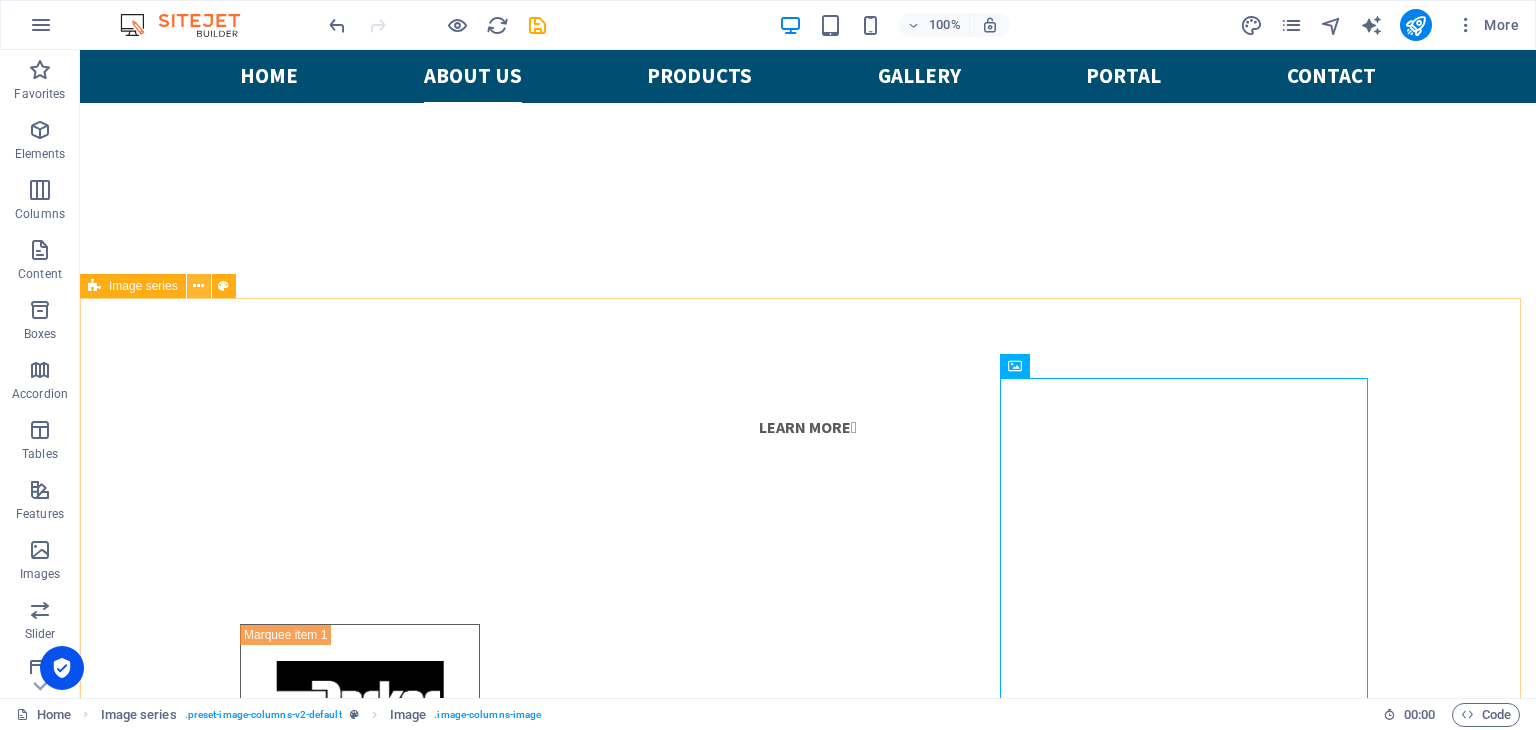 click at bounding box center [198, 286] 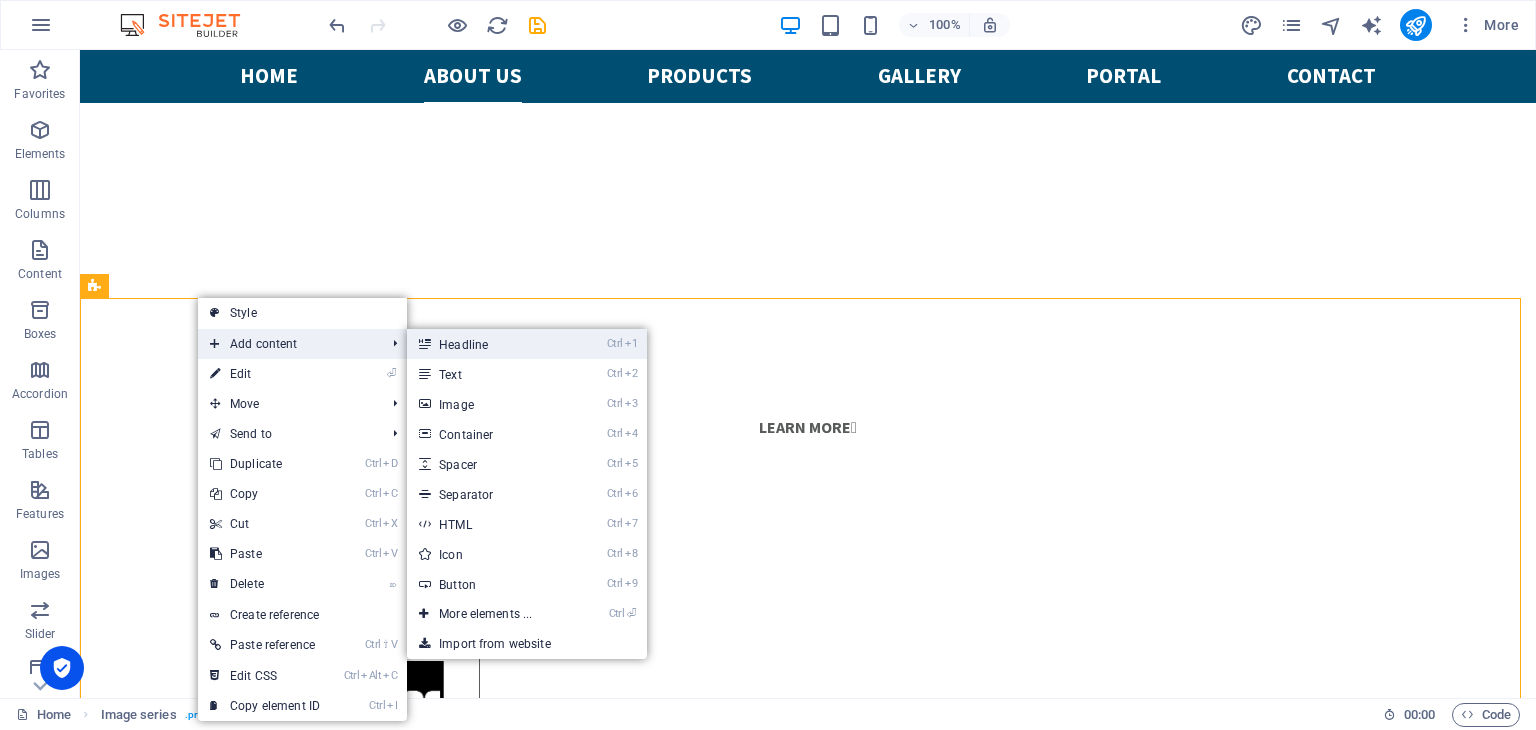 click on "Ctrl 1  Headline" at bounding box center (489, 344) 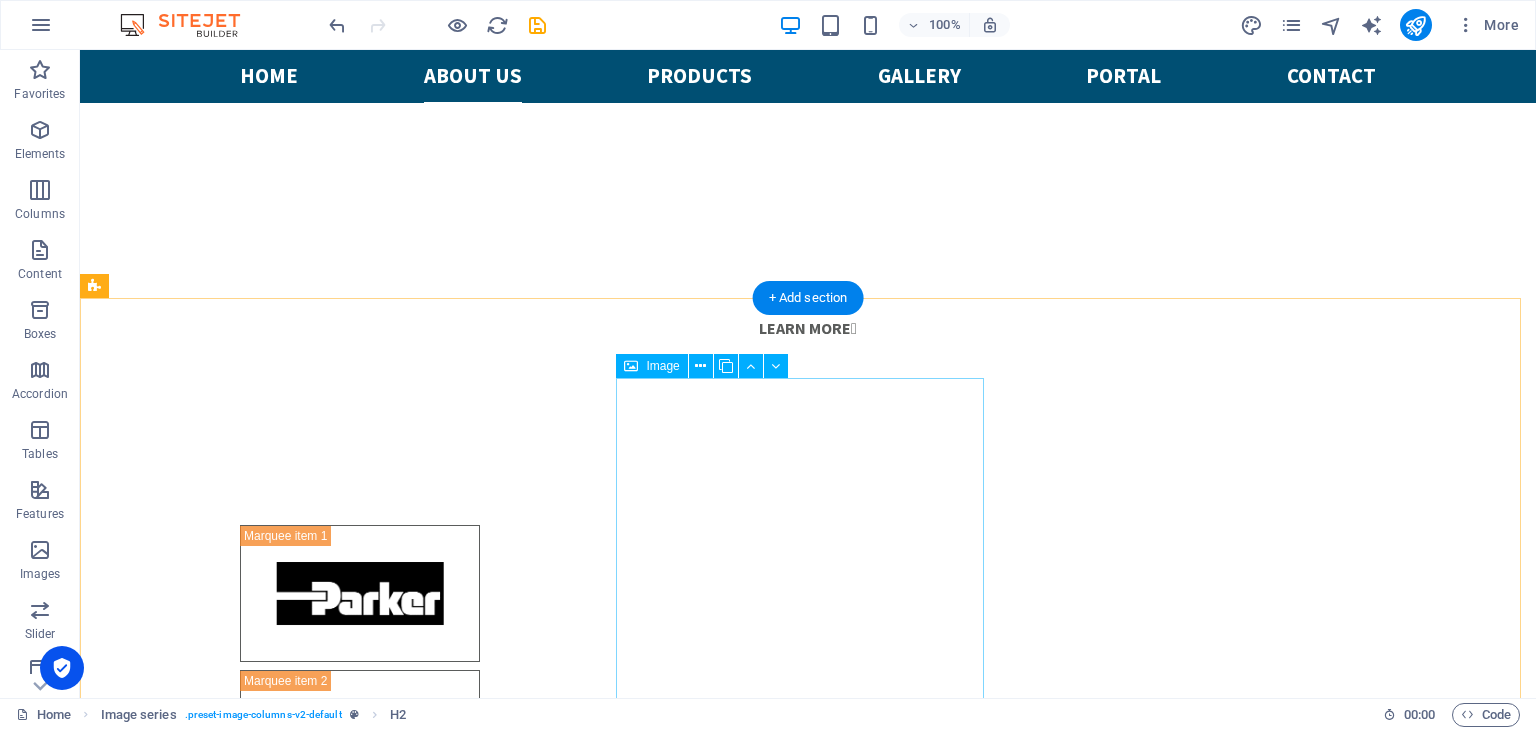 scroll, scrollTop: 1589, scrollLeft: 0, axis: vertical 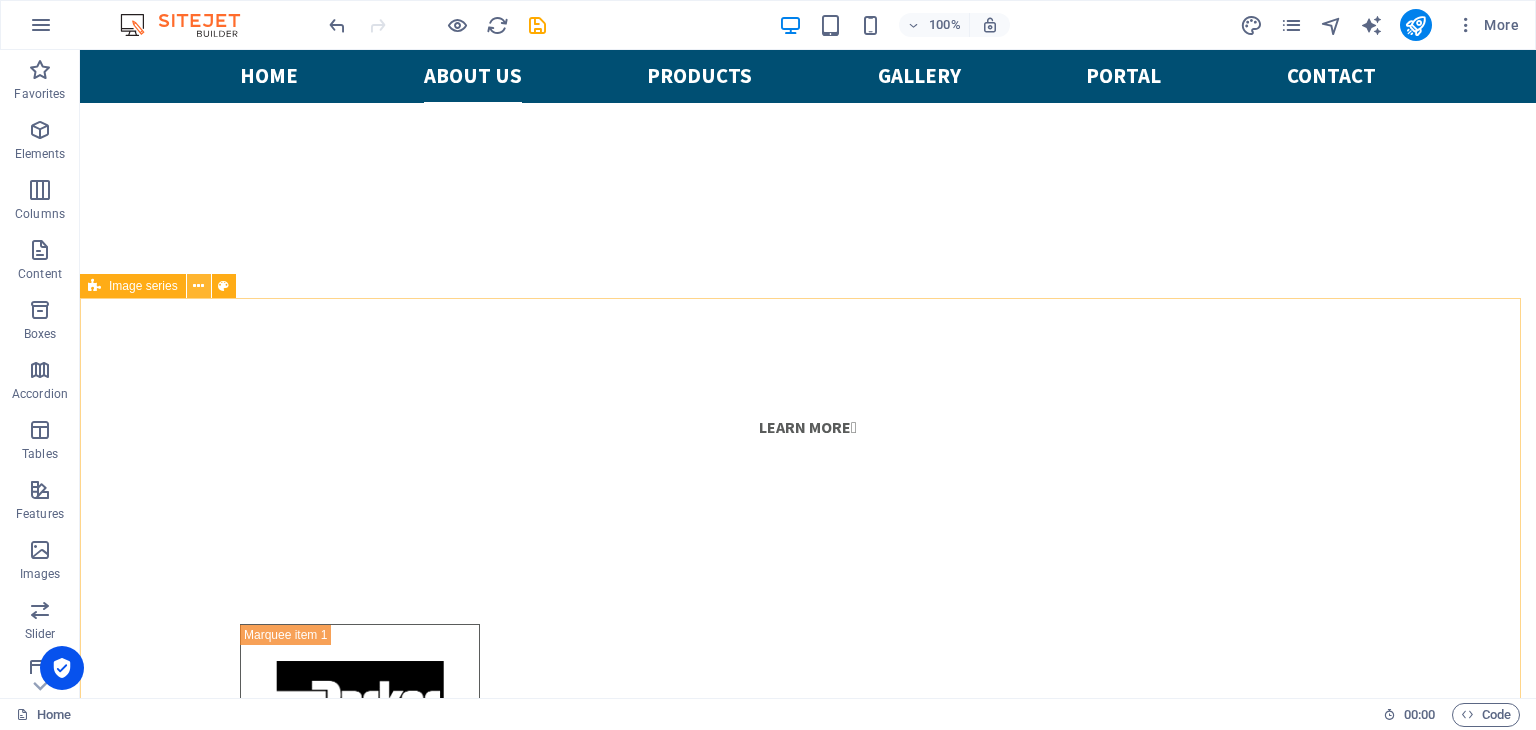 click at bounding box center (198, 286) 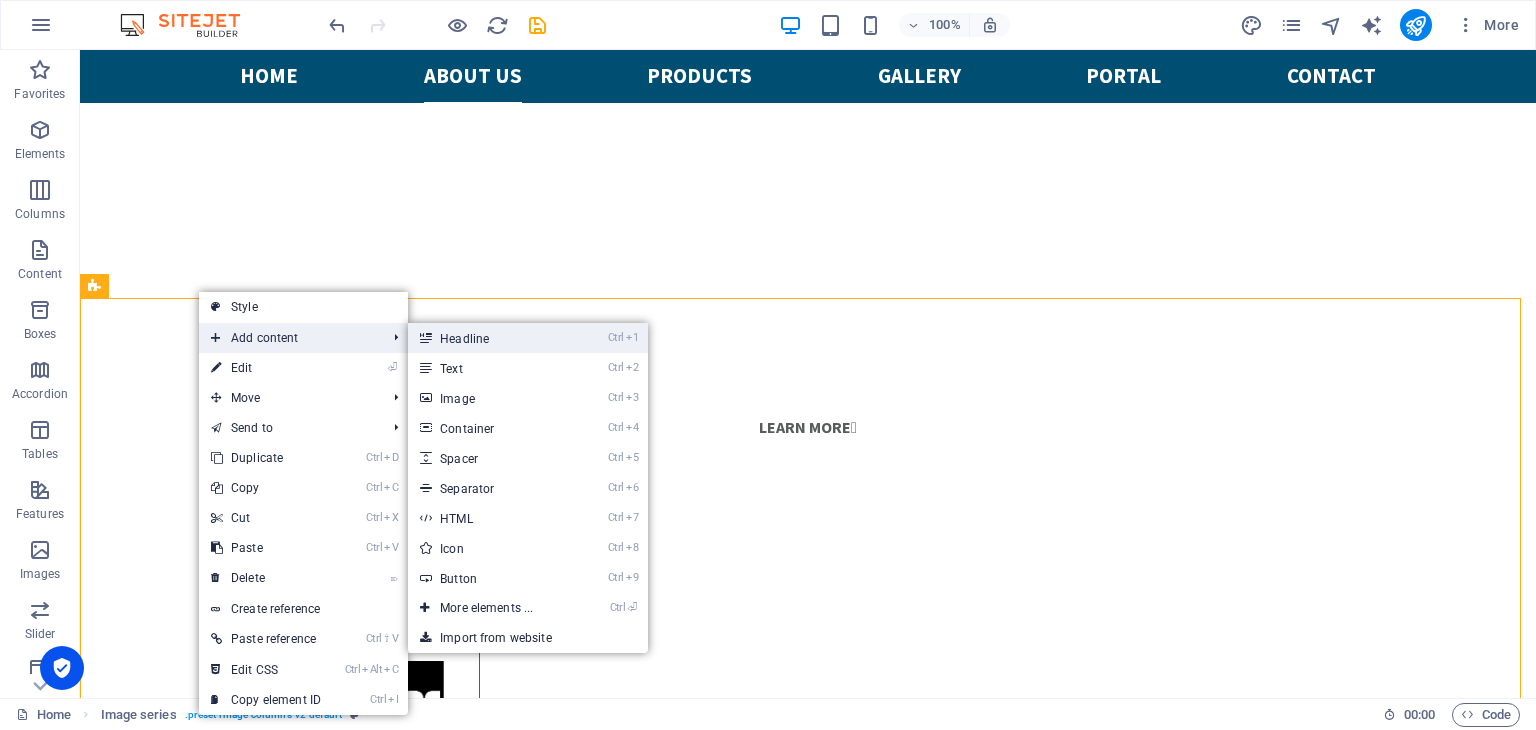 click on "Ctrl 1  Headline" at bounding box center (490, 338) 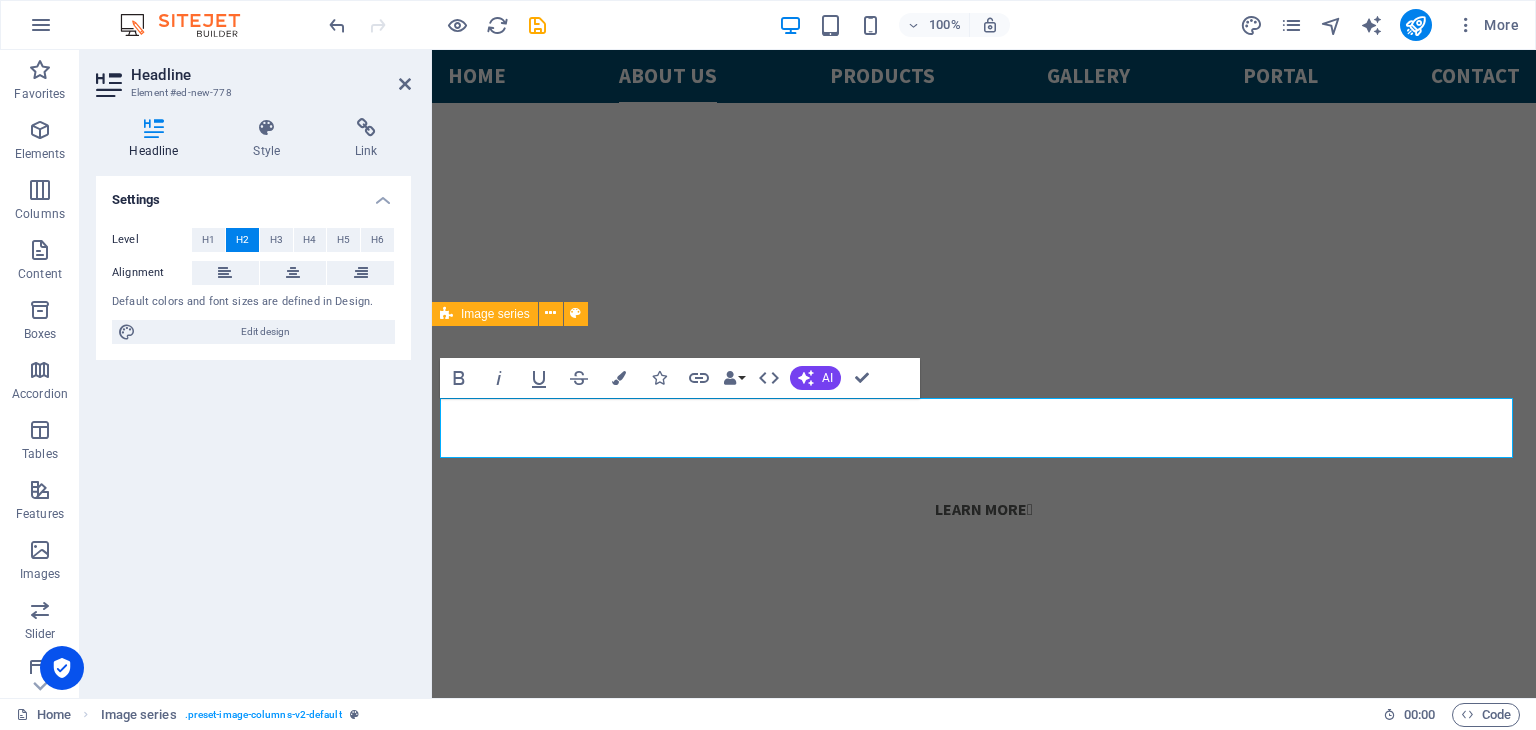 scroll, scrollTop: 1688, scrollLeft: 0, axis: vertical 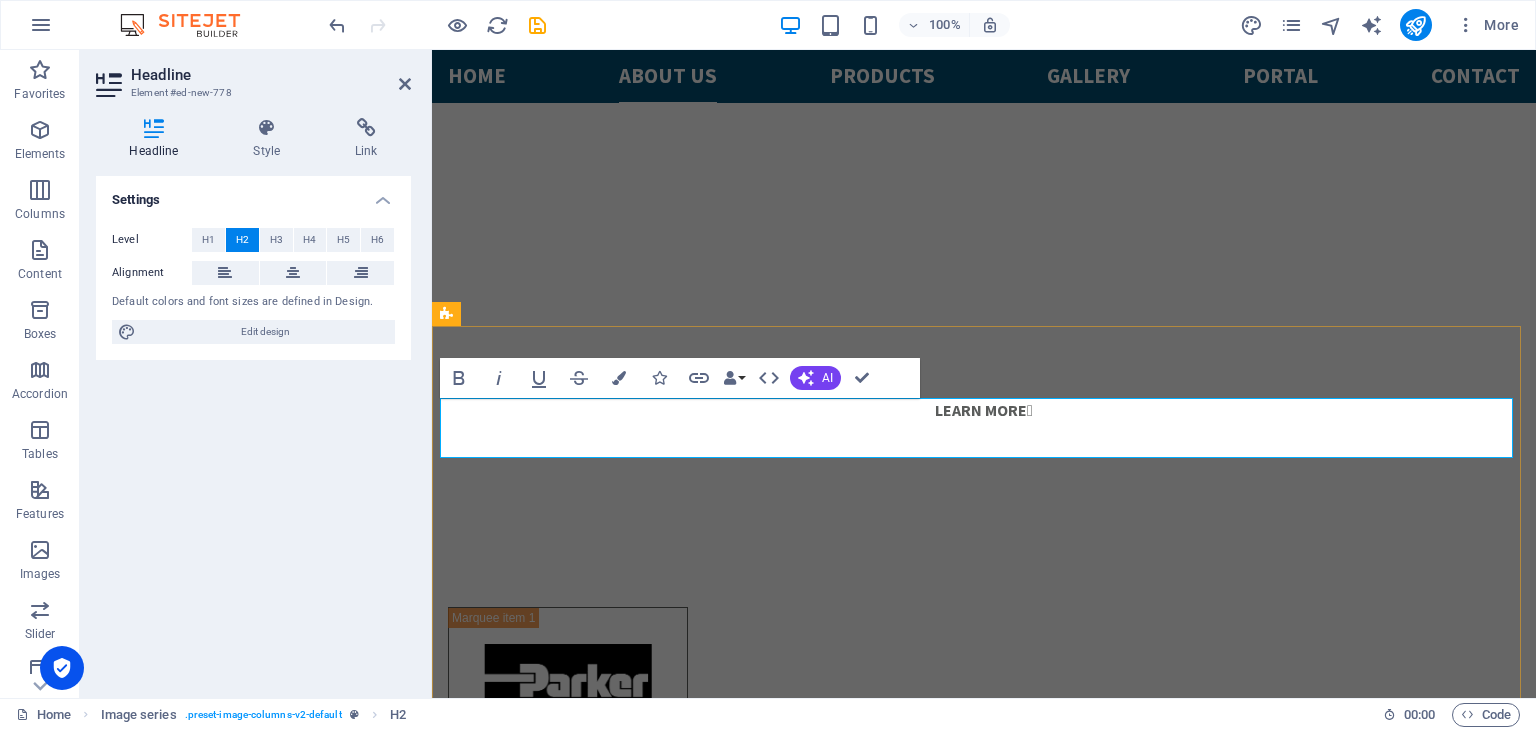 click on "New headline" at bounding box center [984, 2354] 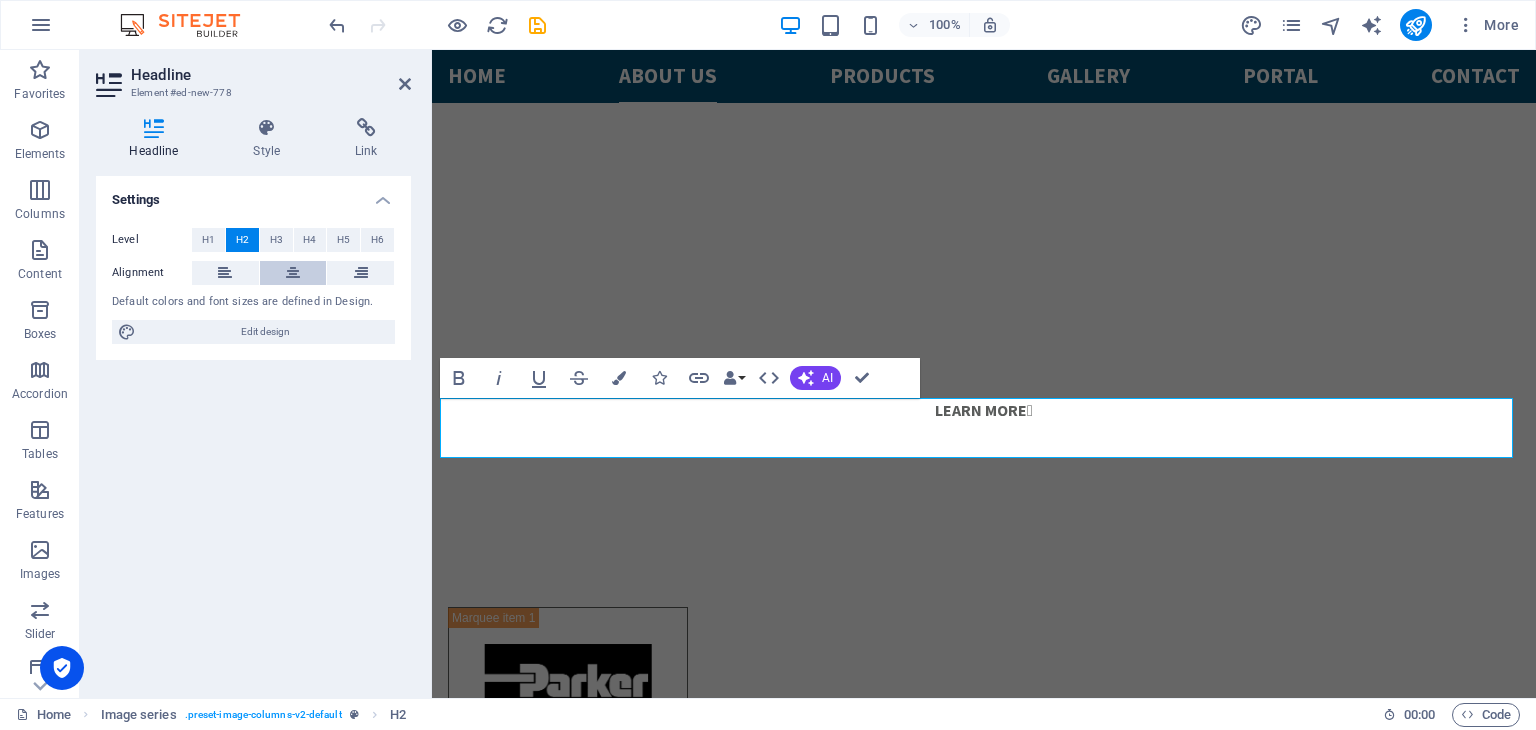 click at bounding box center [293, 273] 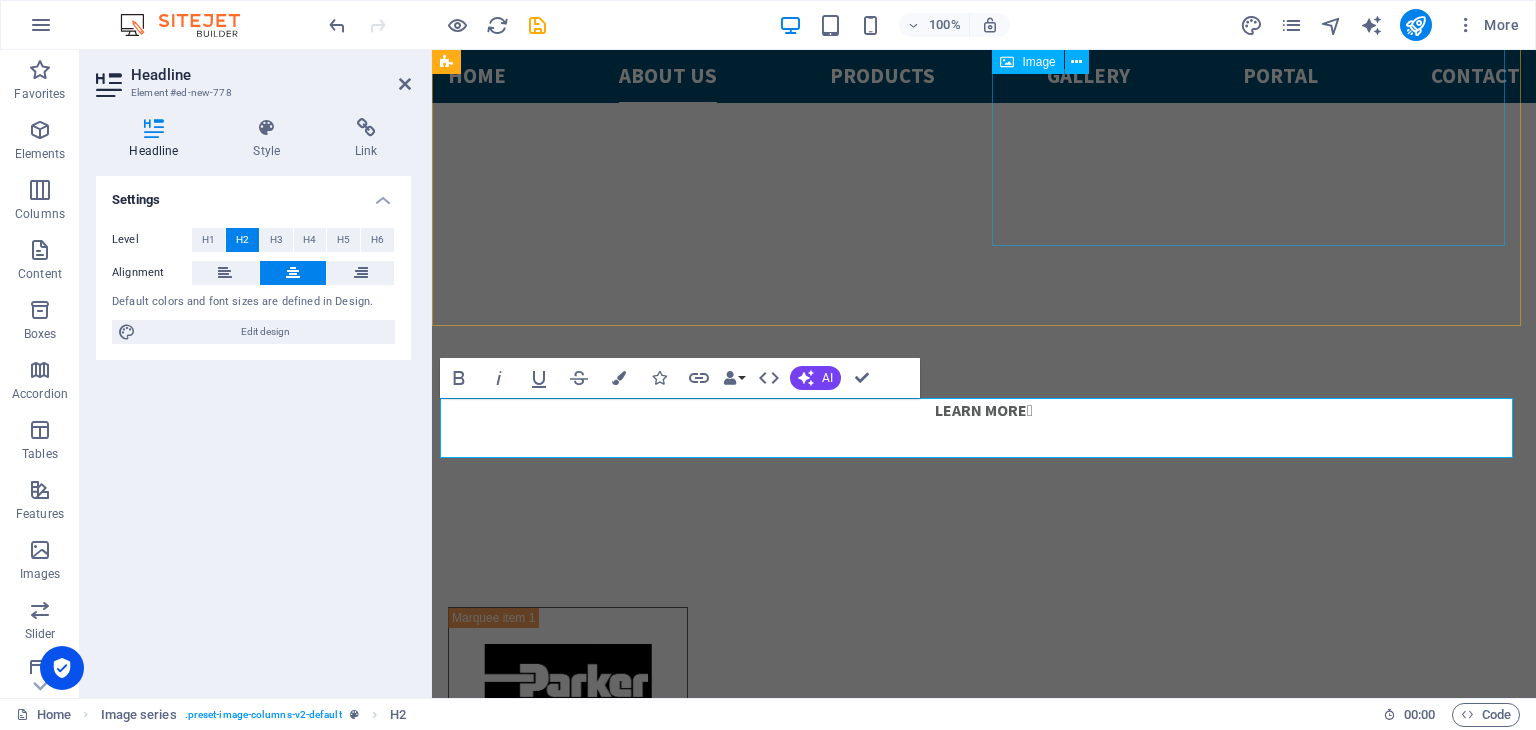 click at bounding box center (984, 1994) 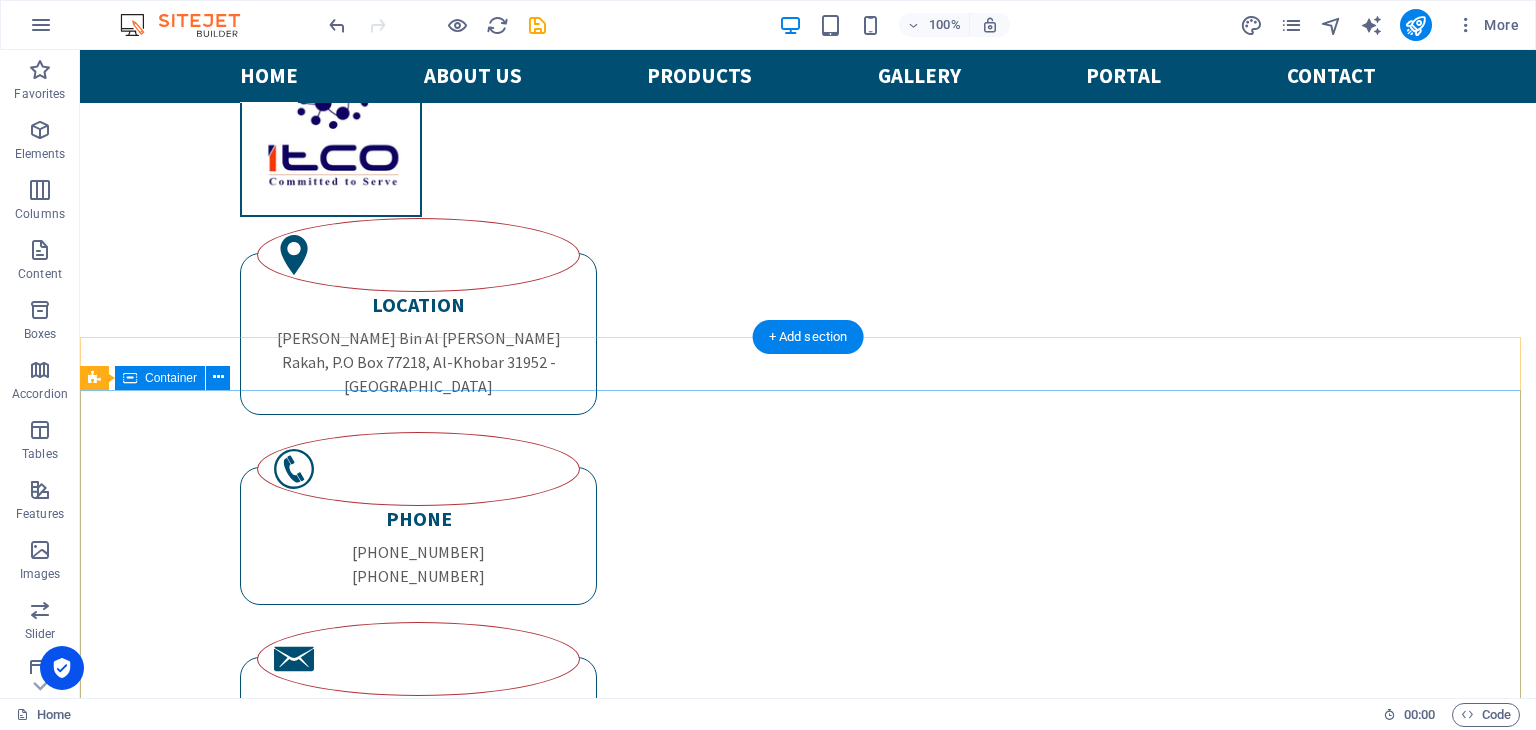 scroll, scrollTop: 0, scrollLeft: 0, axis: both 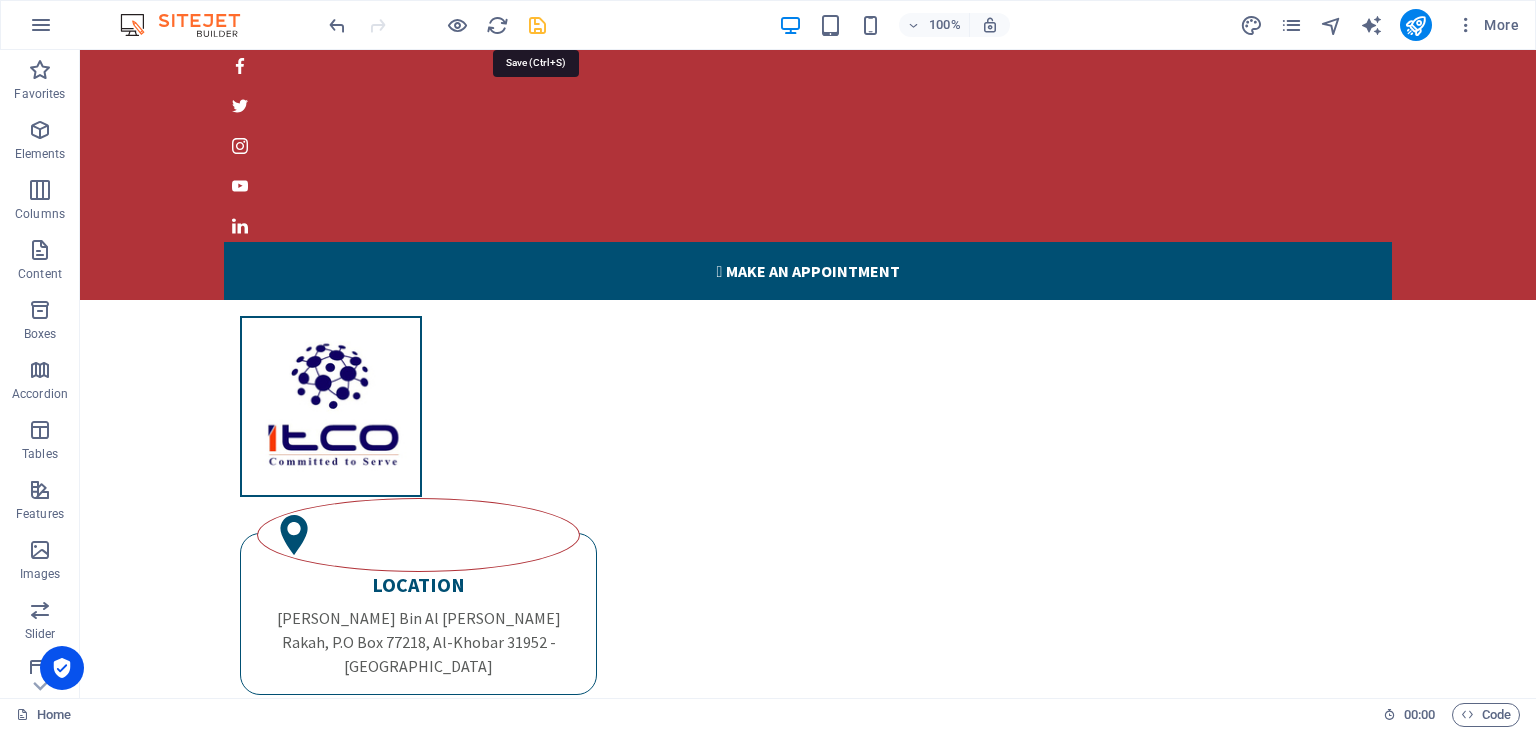 click at bounding box center (537, 25) 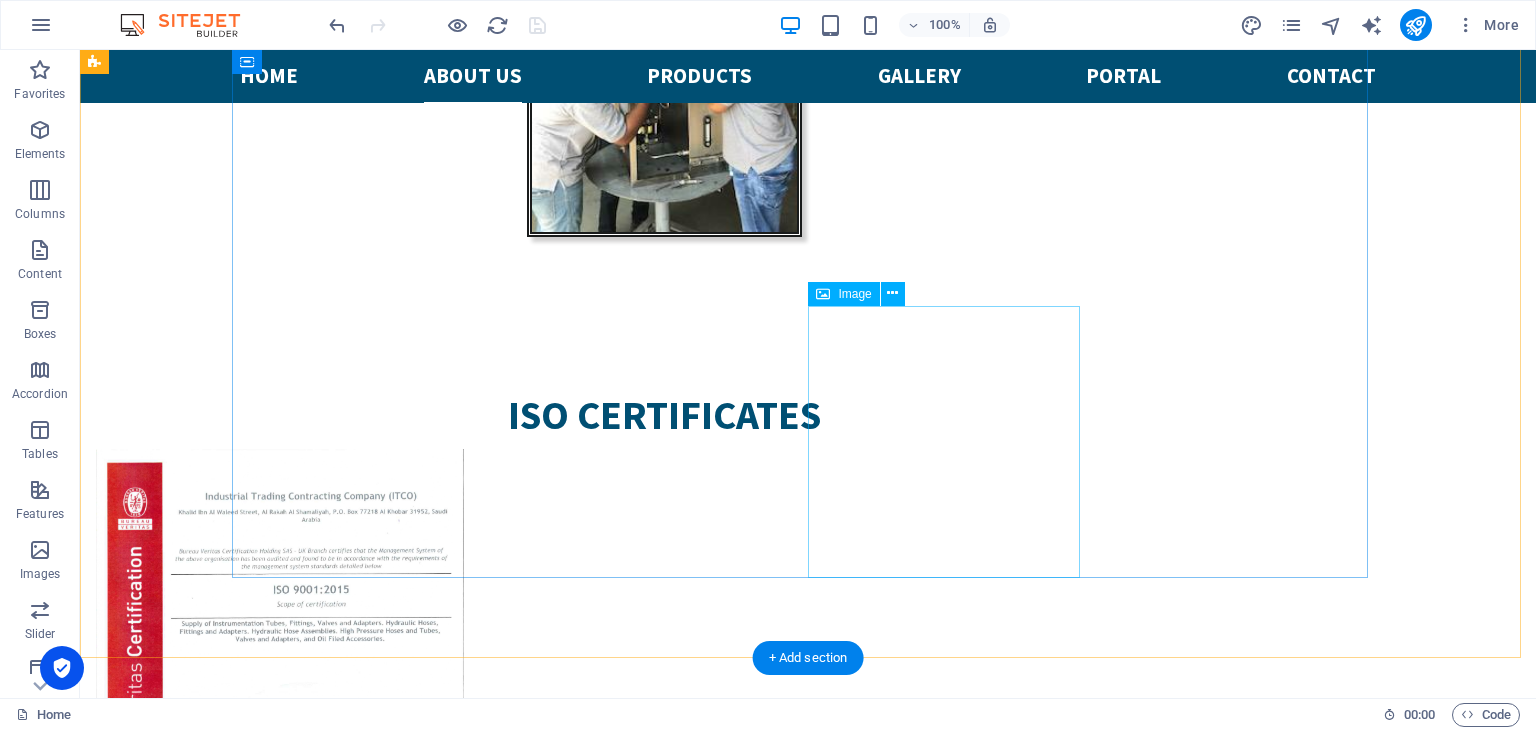 scroll, scrollTop: 3436, scrollLeft: 0, axis: vertical 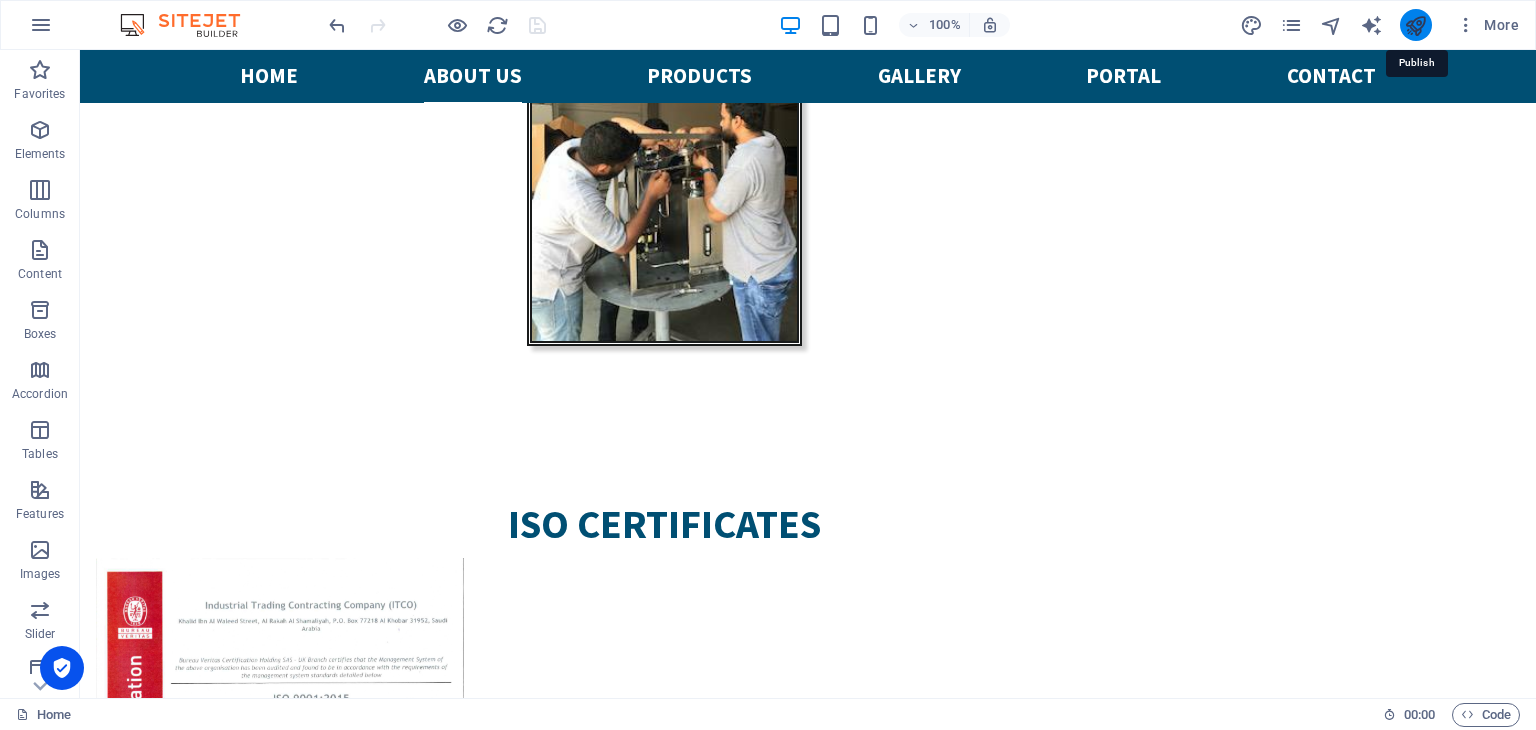 click at bounding box center [1415, 25] 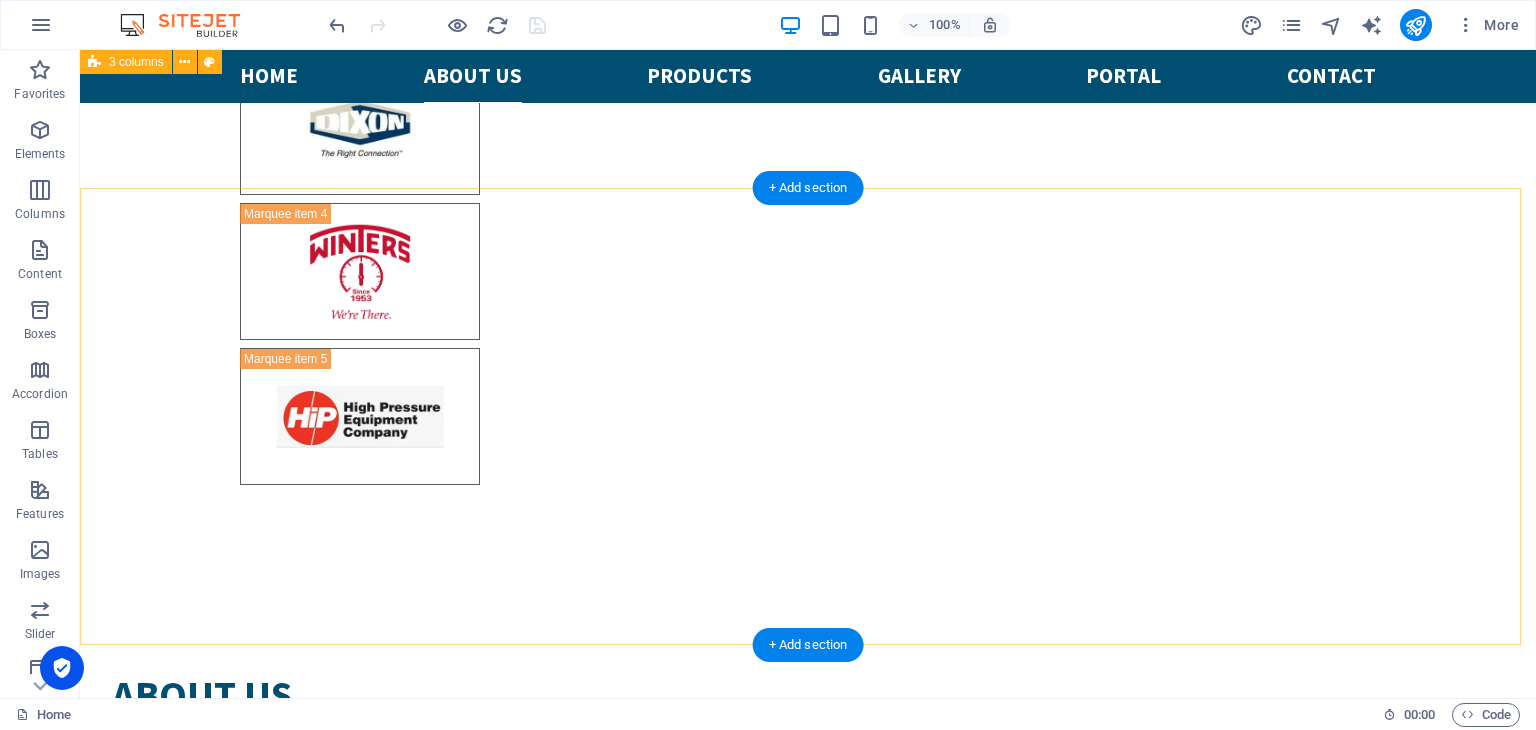 scroll, scrollTop: 2369, scrollLeft: 0, axis: vertical 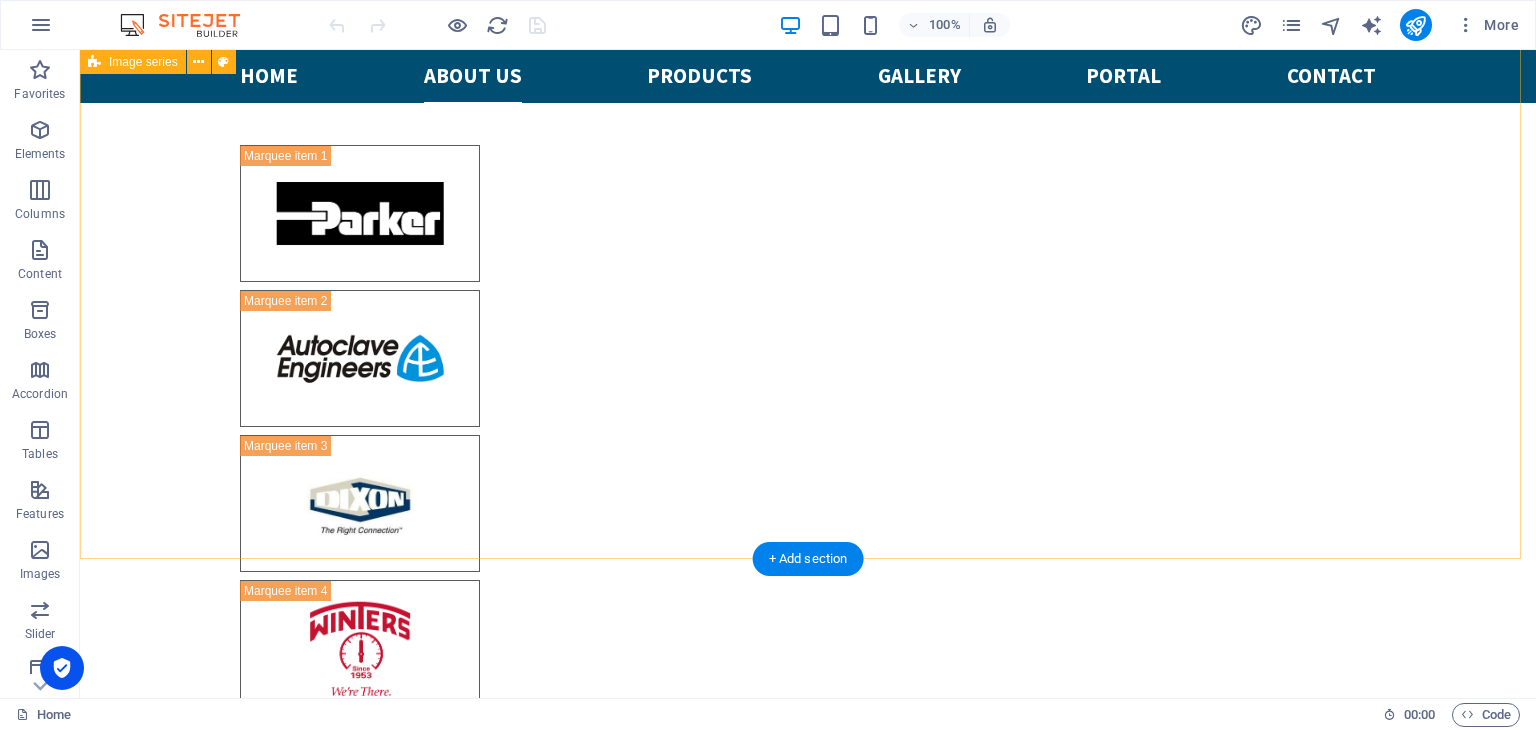 click on "ISo certificates" at bounding box center [808, 2688] 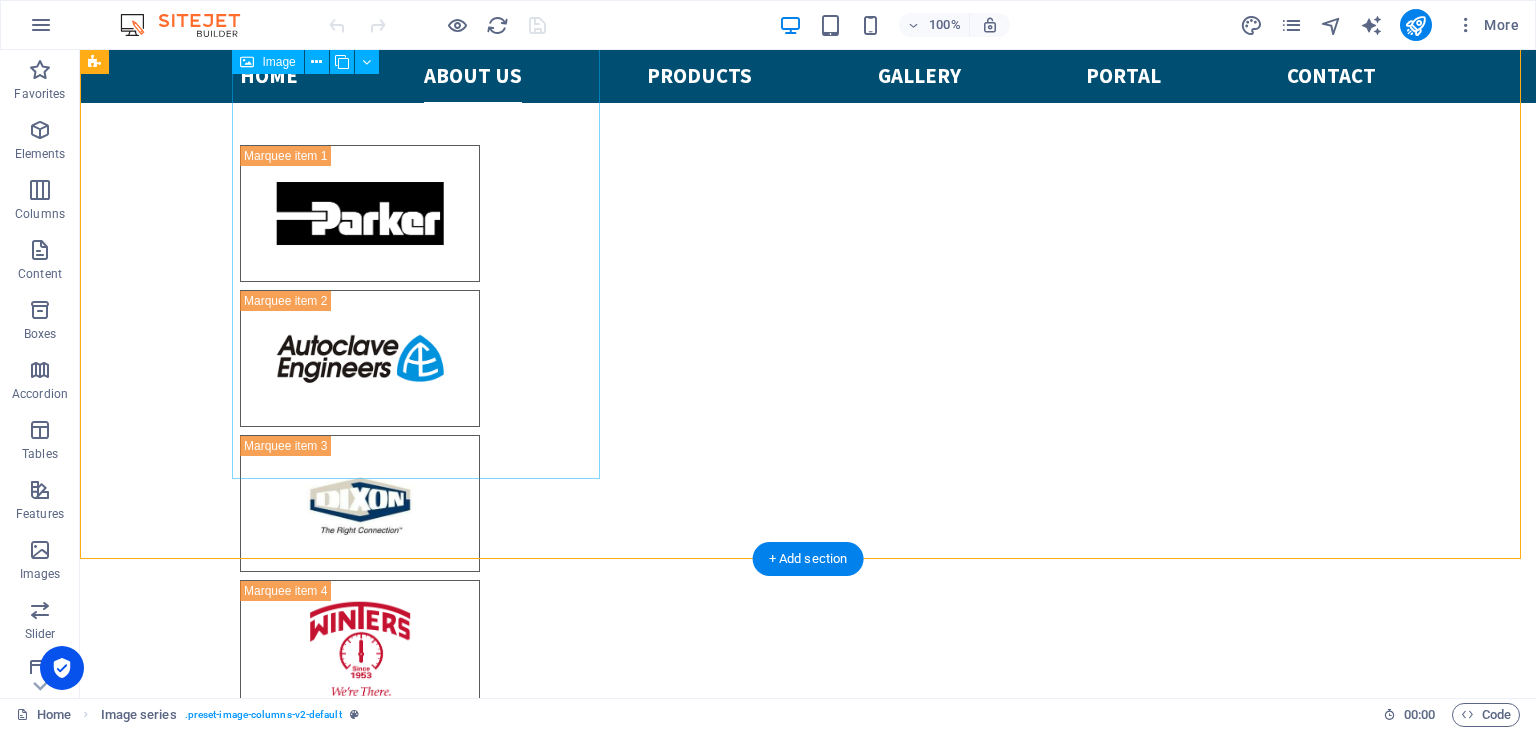 click at bounding box center (280, 2186) 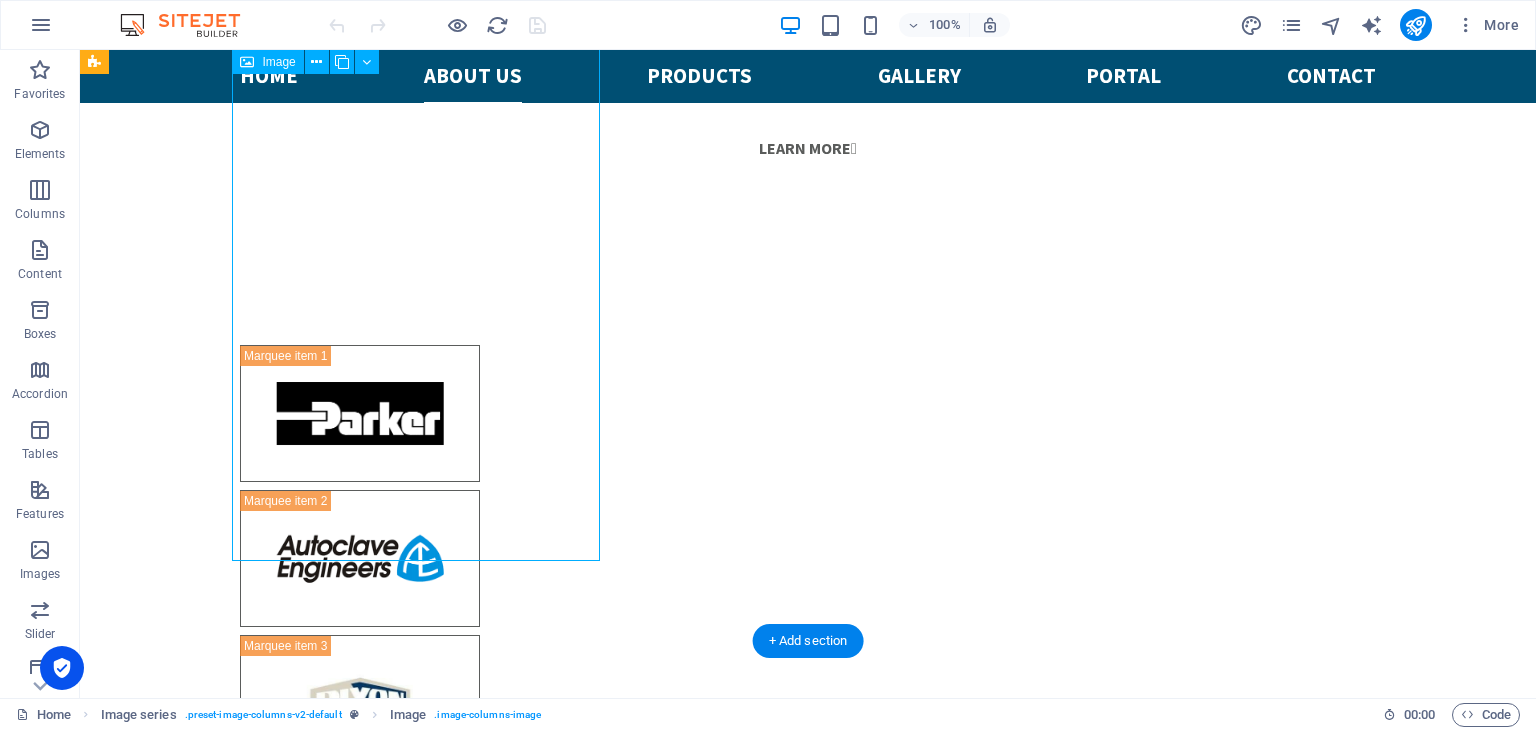 scroll, scrollTop: 1826, scrollLeft: 0, axis: vertical 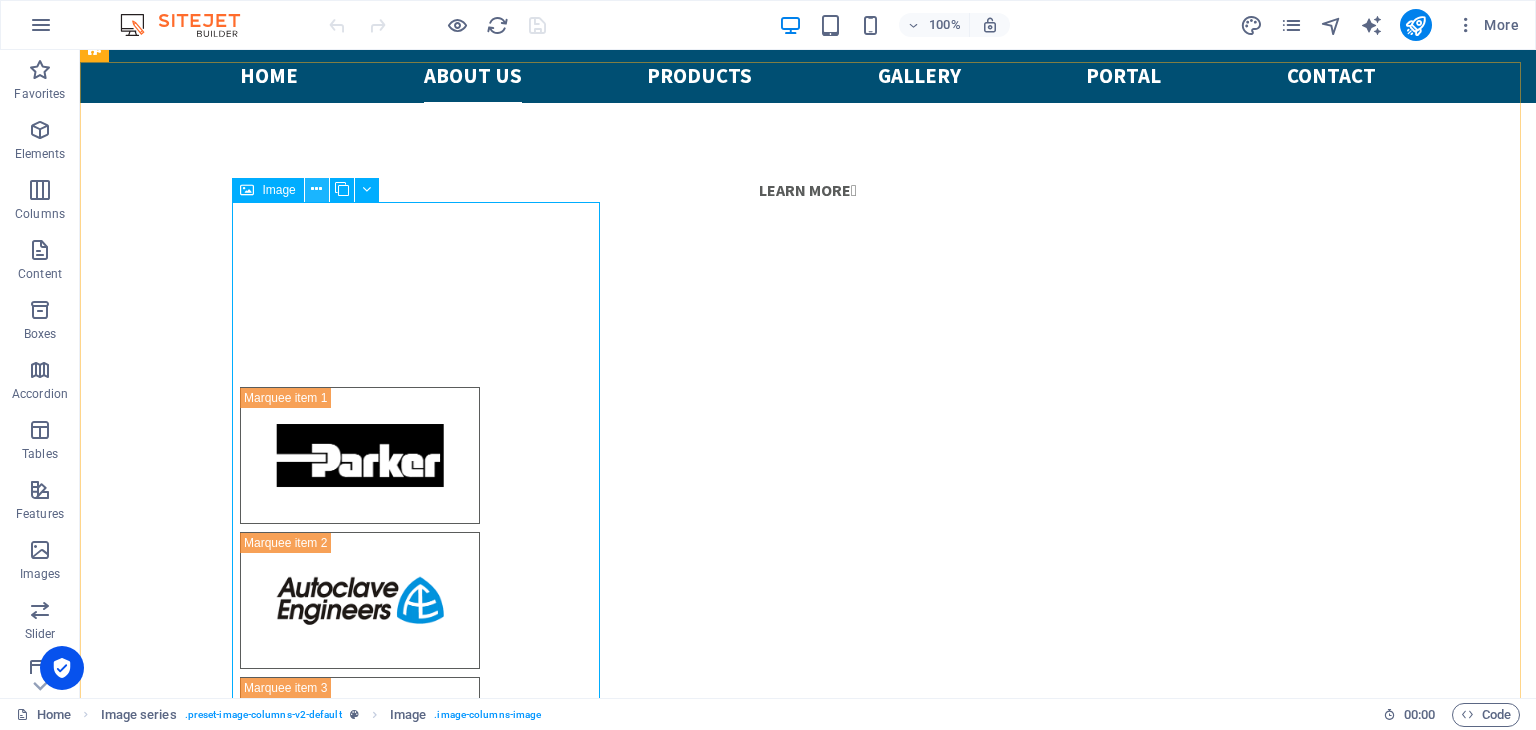 click at bounding box center (316, 189) 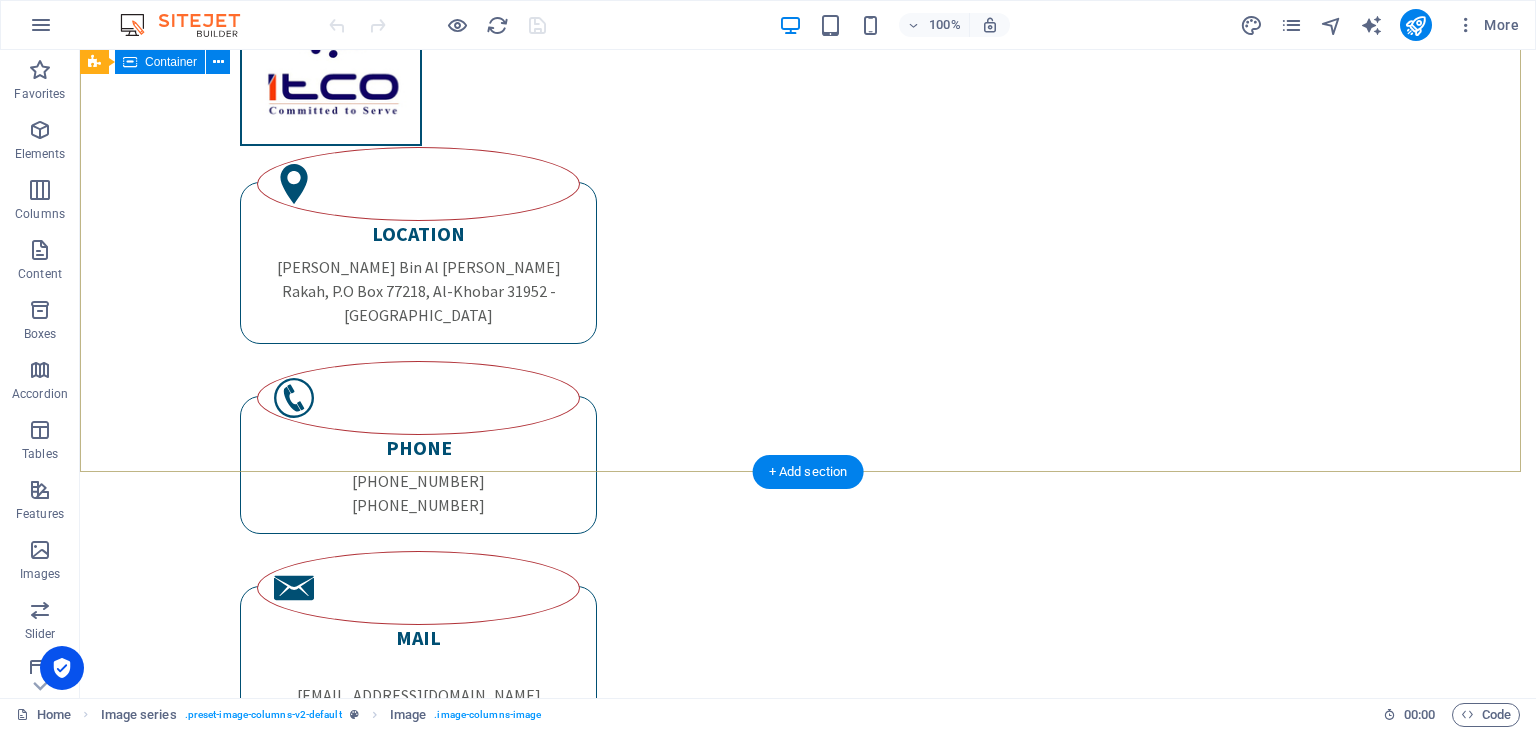 scroll, scrollTop: 0, scrollLeft: 0, axis: both 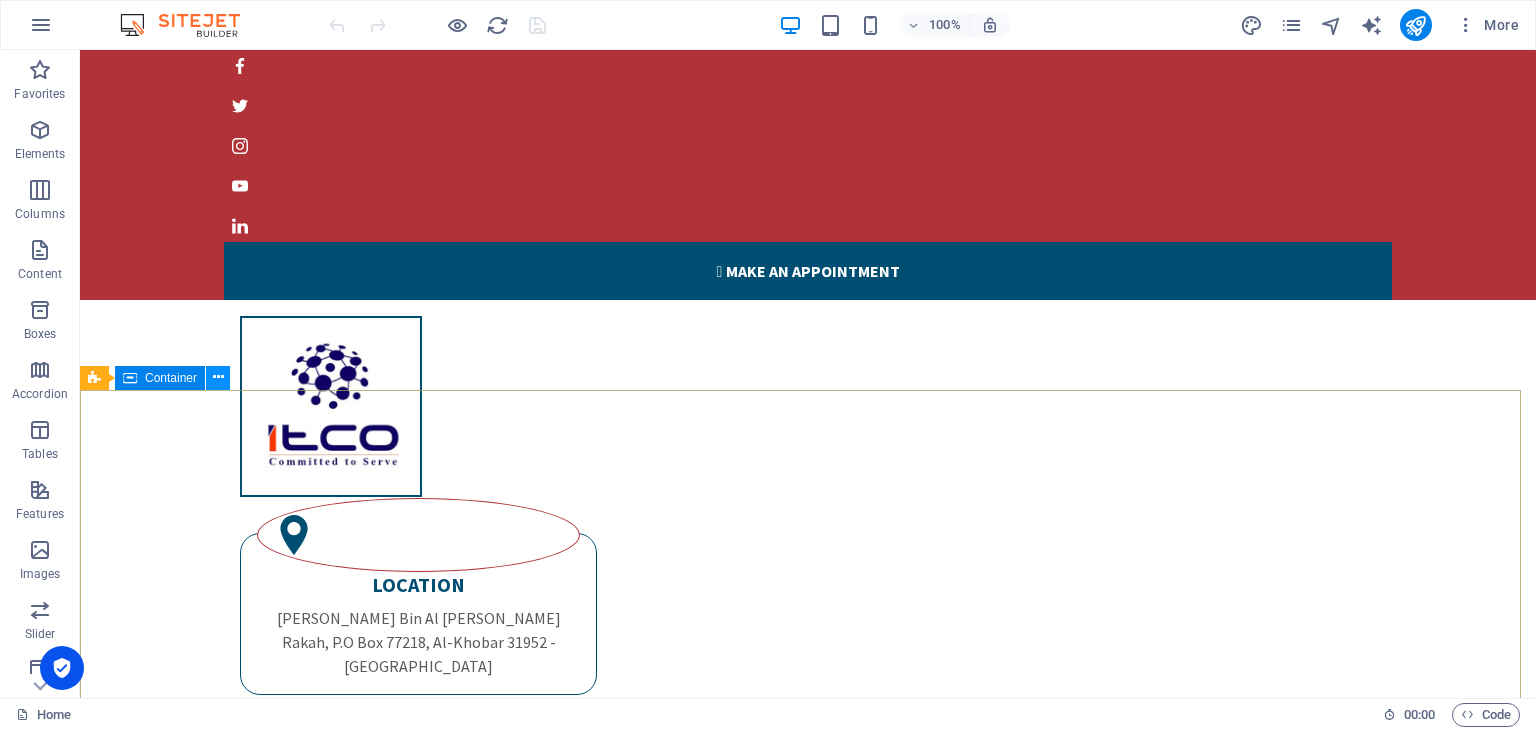 click at bounding box center [218, 377] 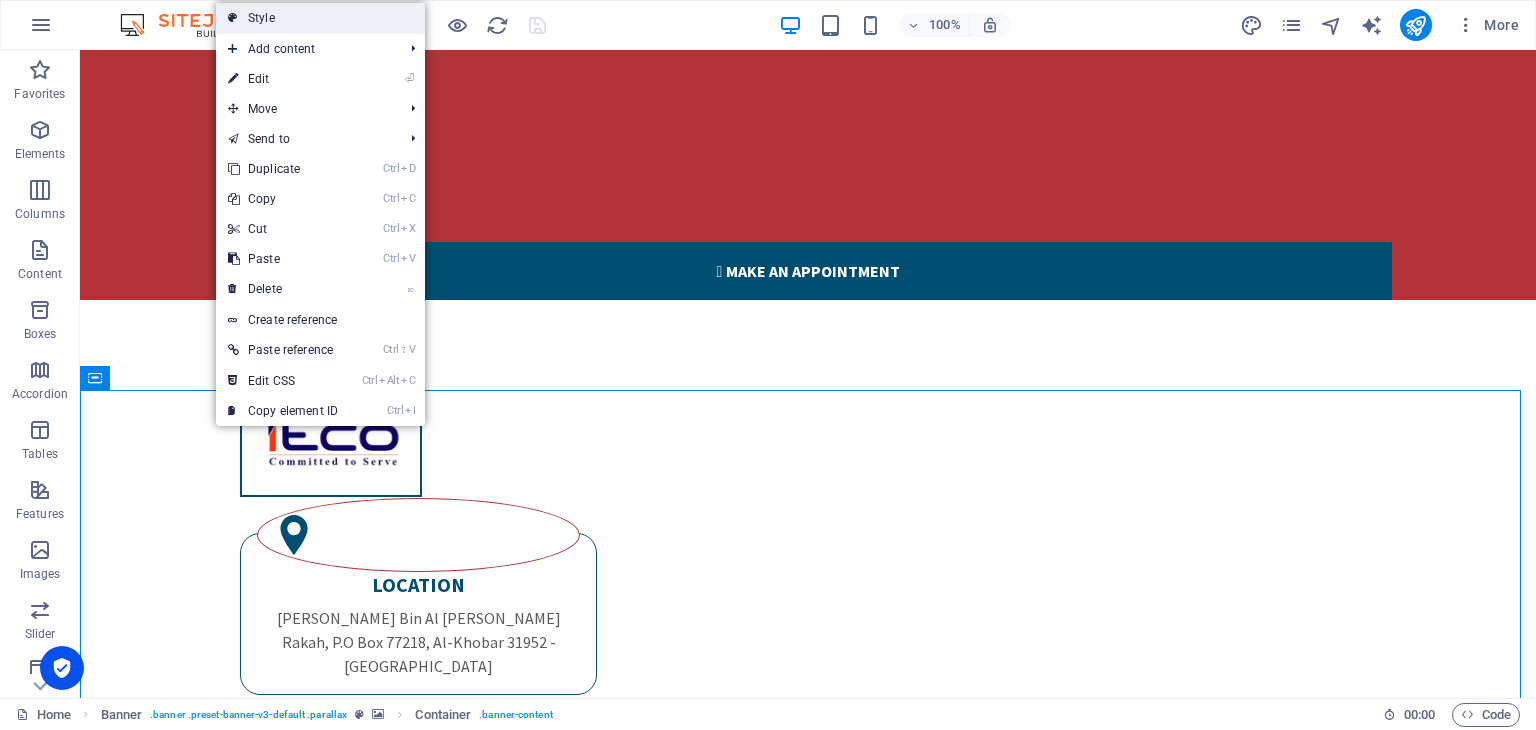 click on "Style" at bounding box center (320, 18) 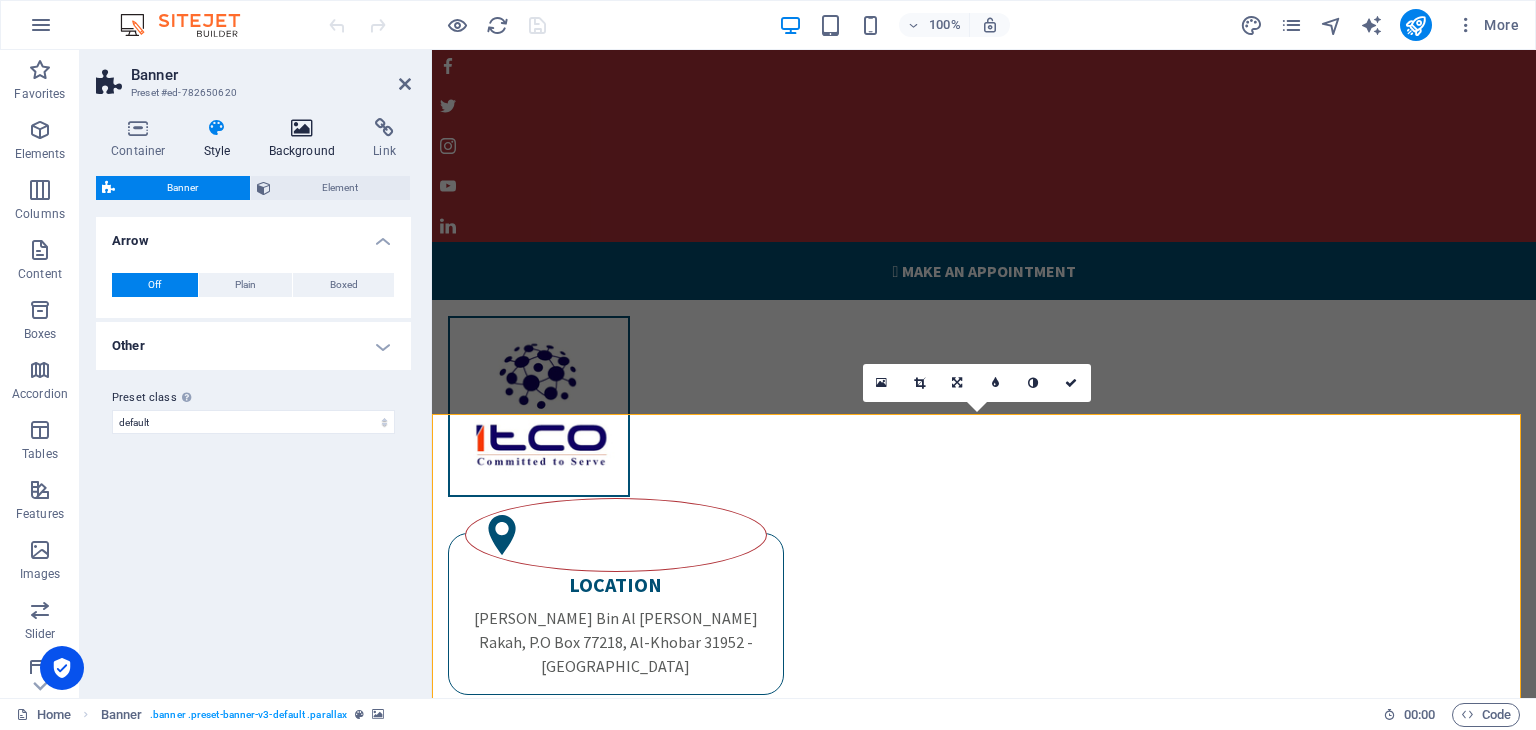 click on "Background" at bounding box center [306, 139] 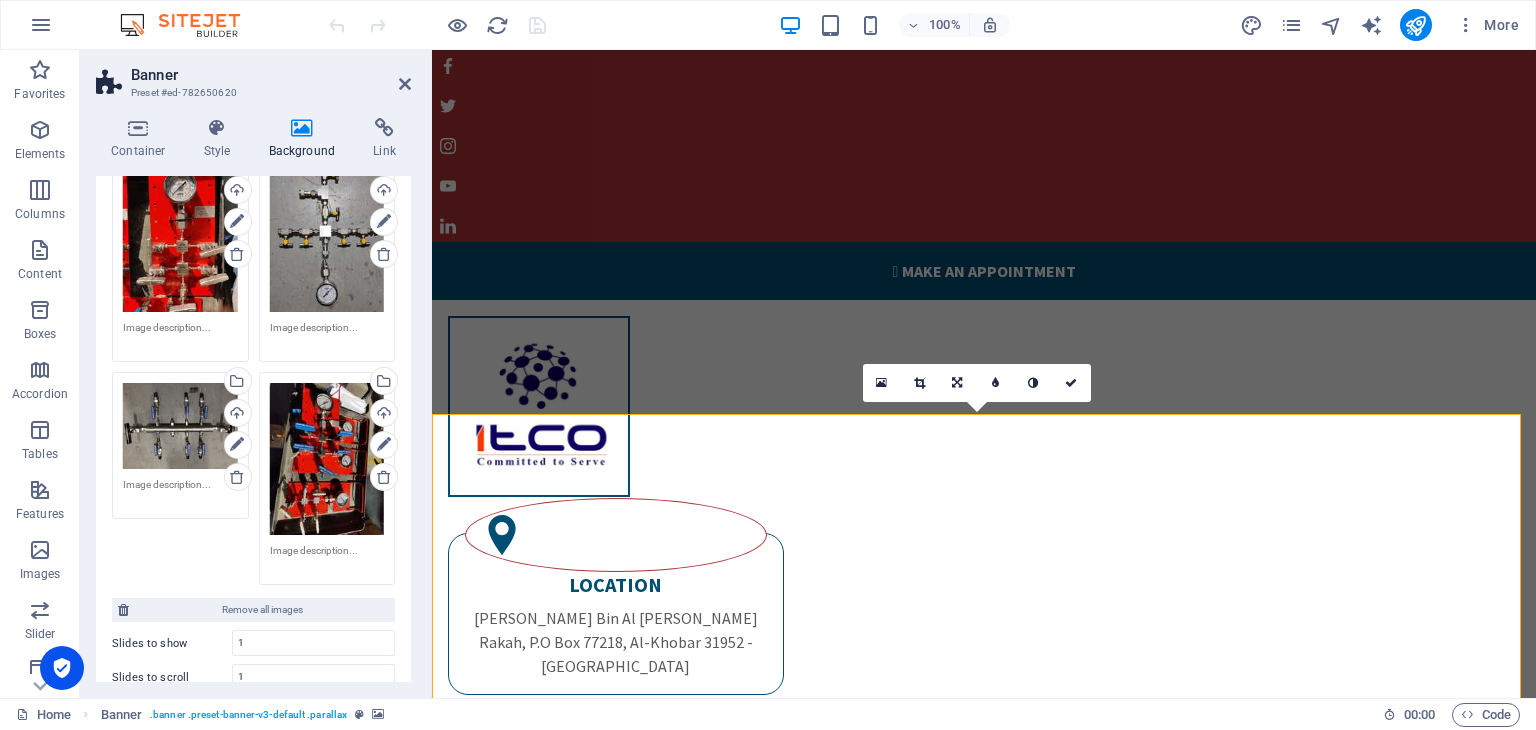 scroll, scrollTop: 288, scrollLeft: 0, axis: vertical 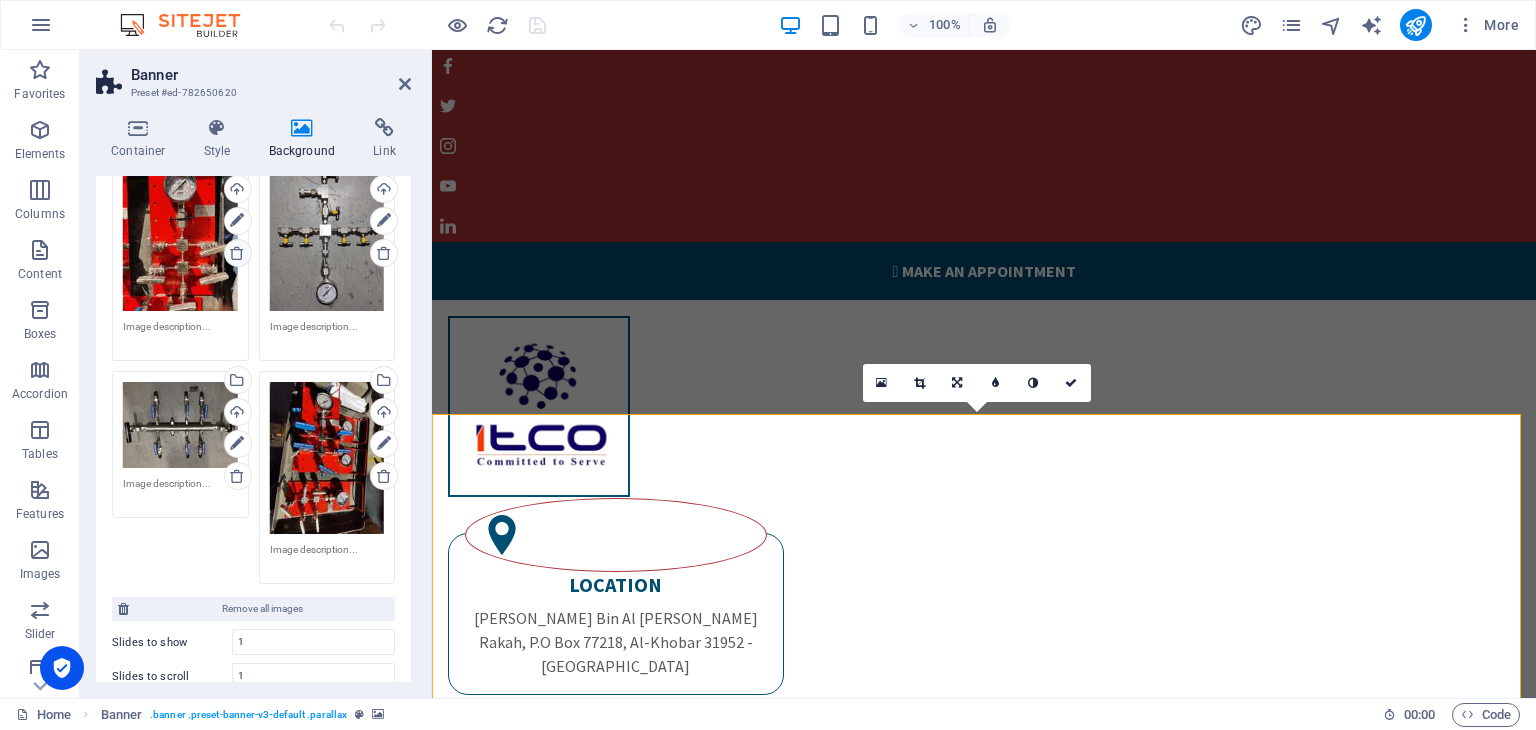 click at bounding box center (237, 253) 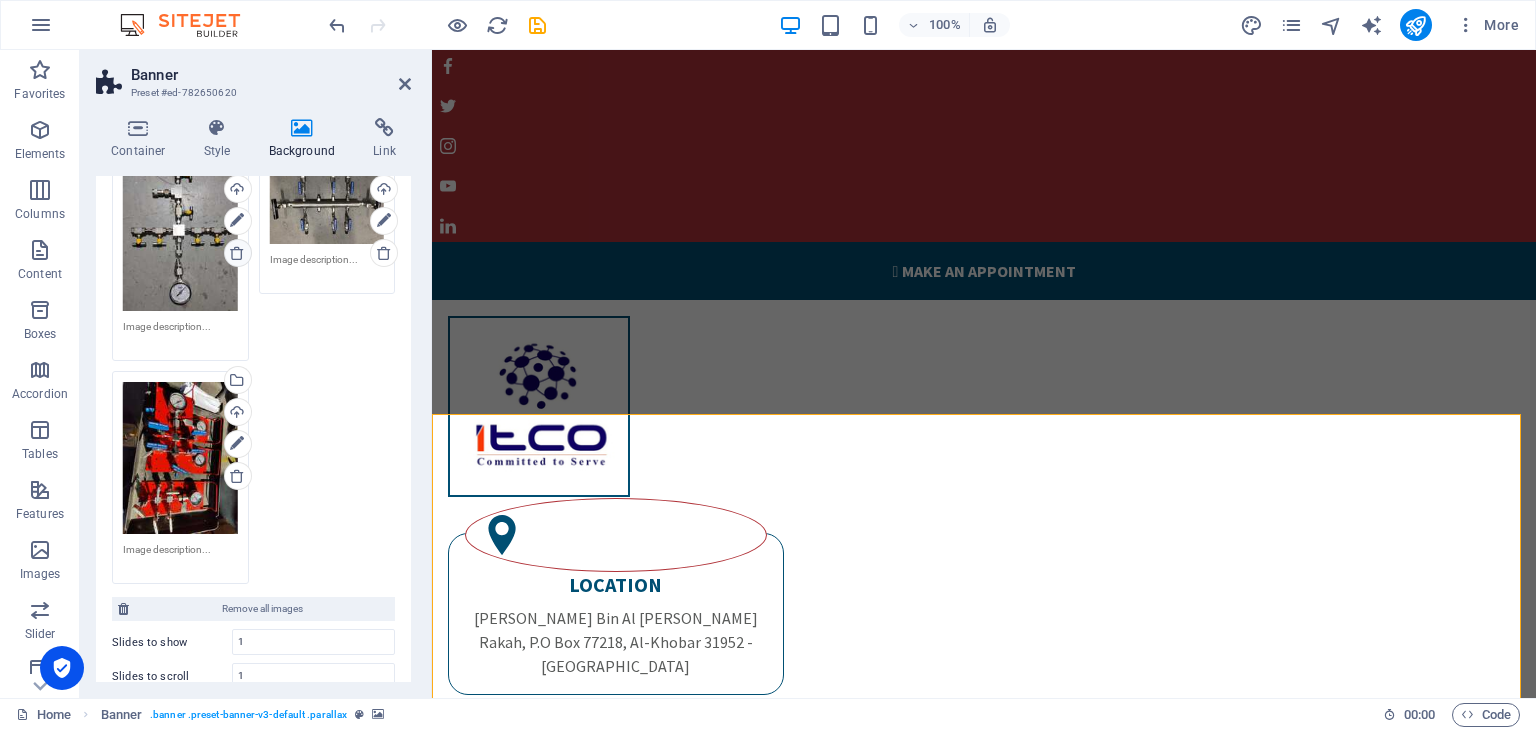 click at bounding box center (237, 253) 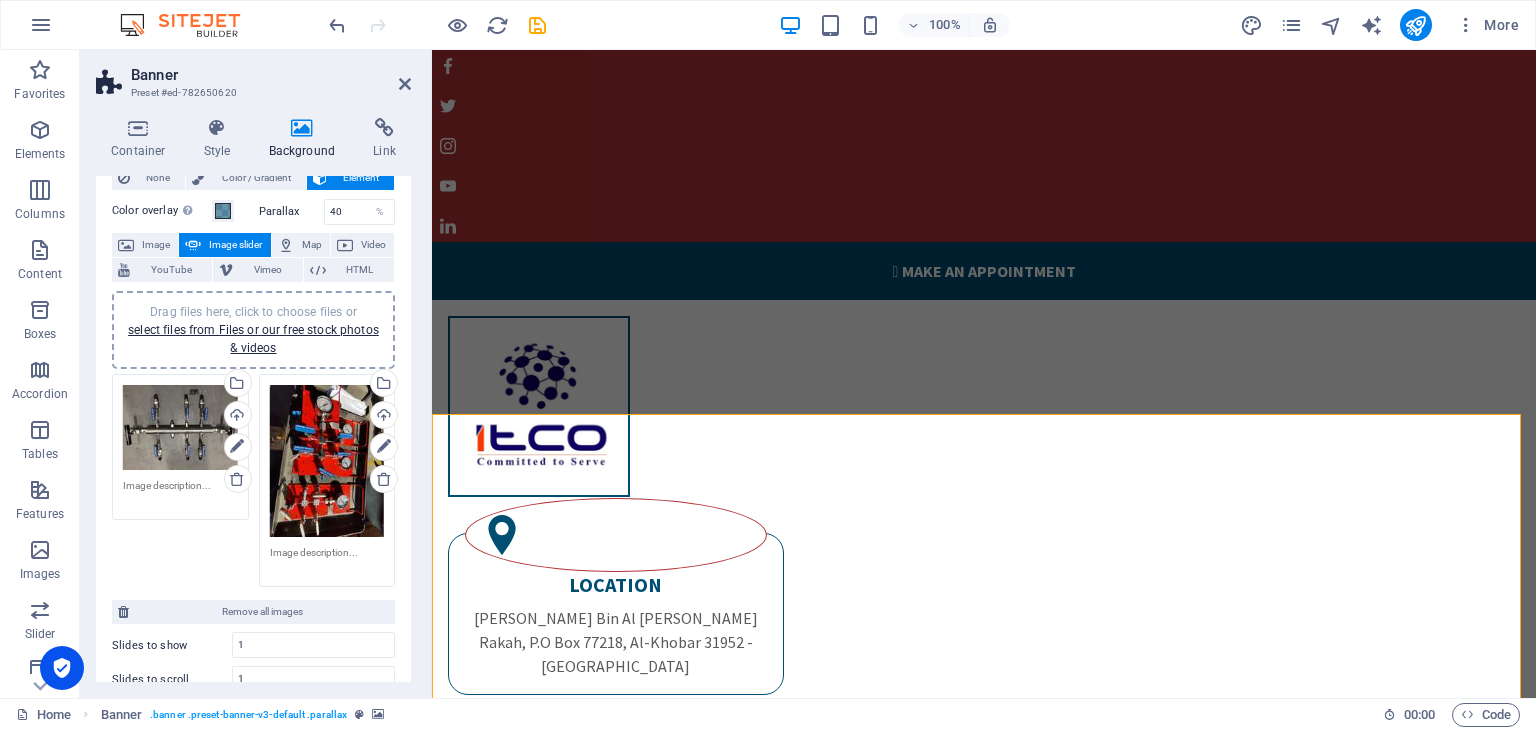 scroll, scrollTop: 60, scrollLeft: 0, axis: vertical 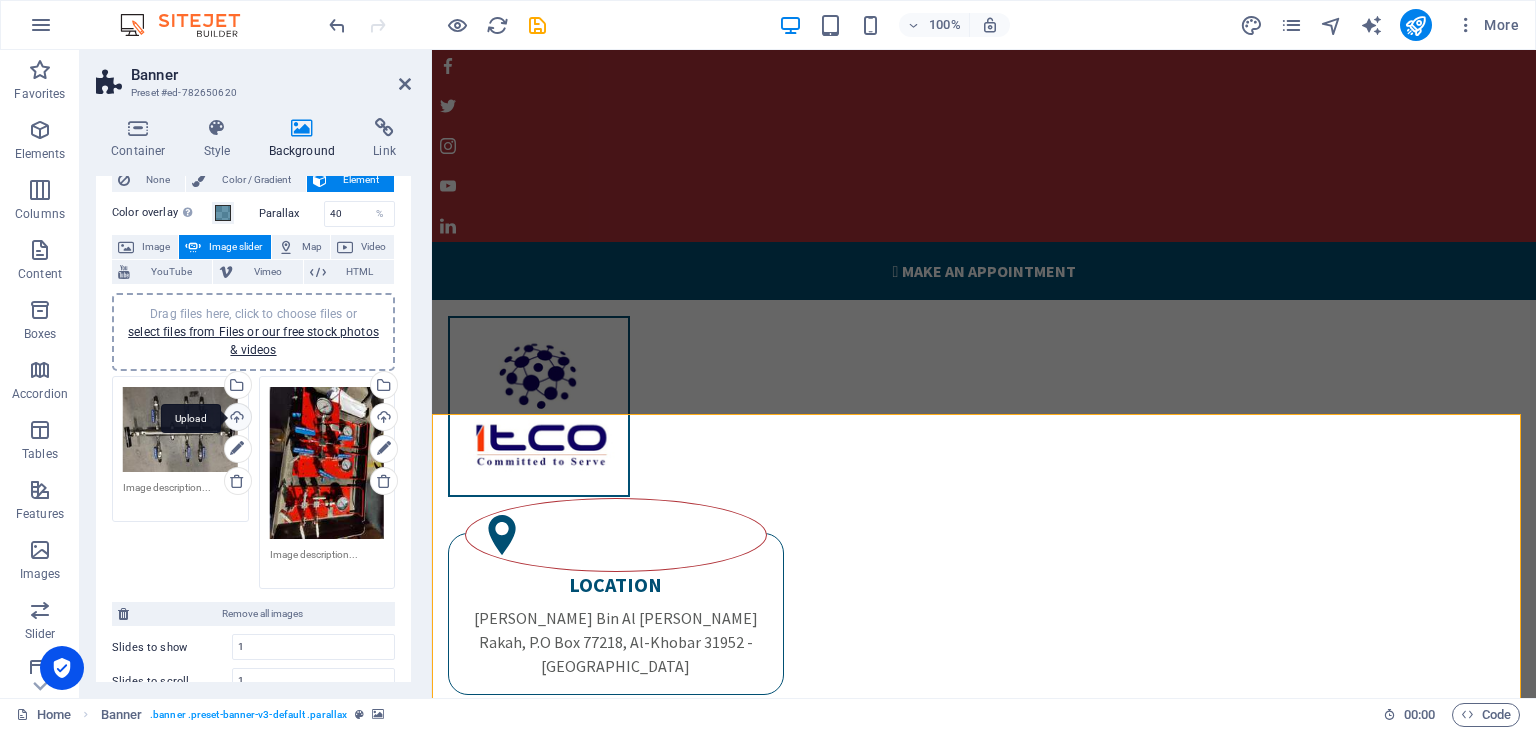 click on "Upload" at bounding box center (236, 419) 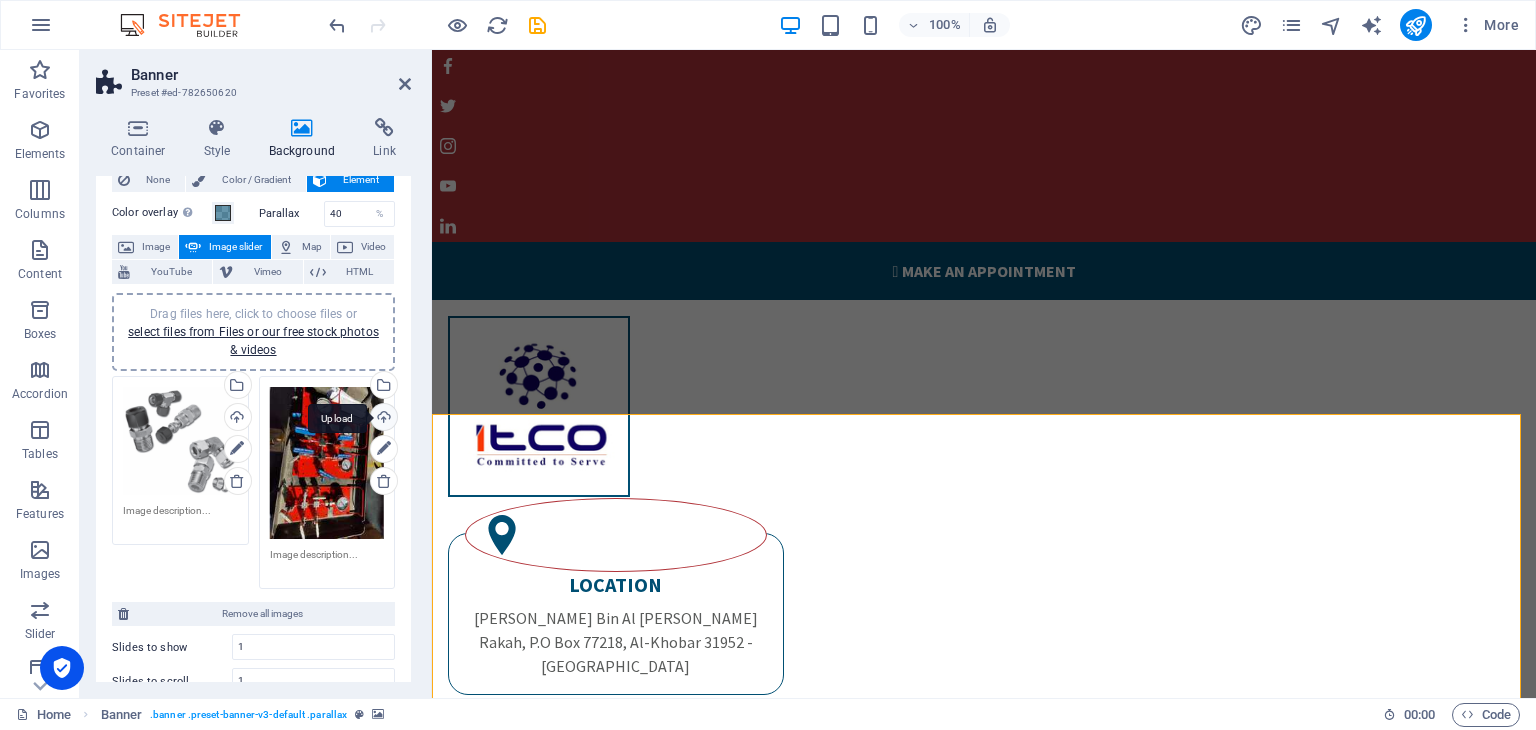click on "Upload" at bounding box center (382, 419) 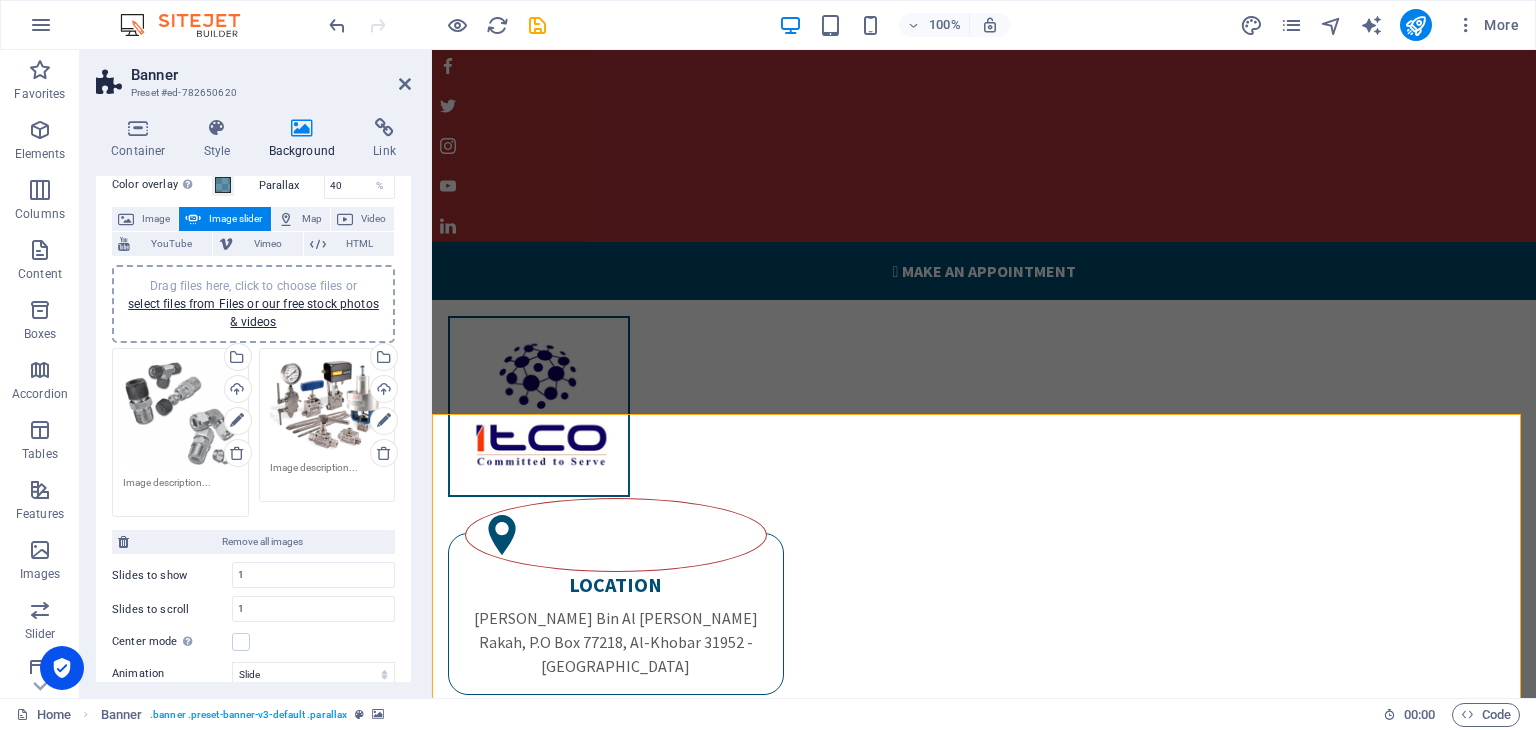 scroll, scrollTop: 87, scrollLeft: 0, axis: vertical 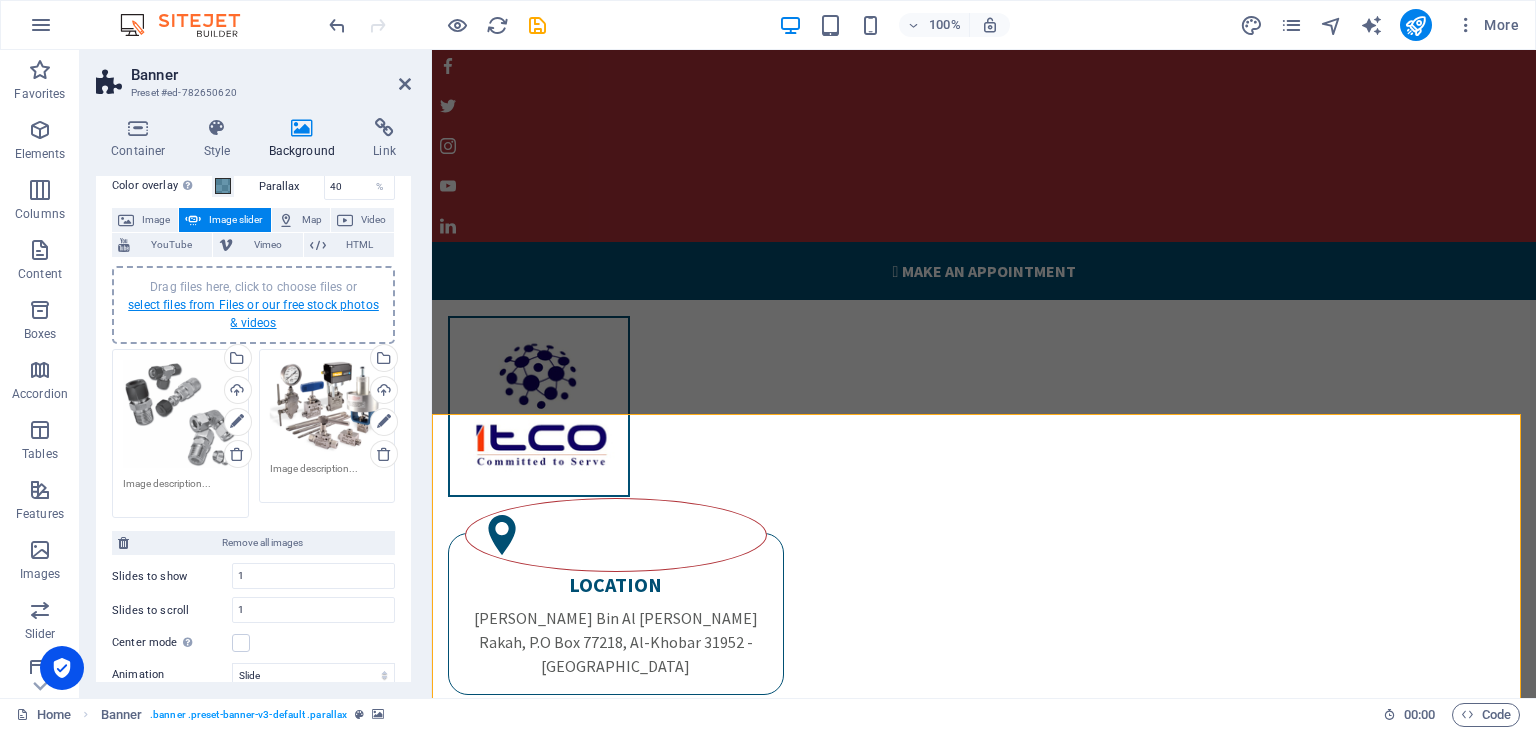 click on "select files from Files or our free stock photos & videos" at bounding box center [253, 314] 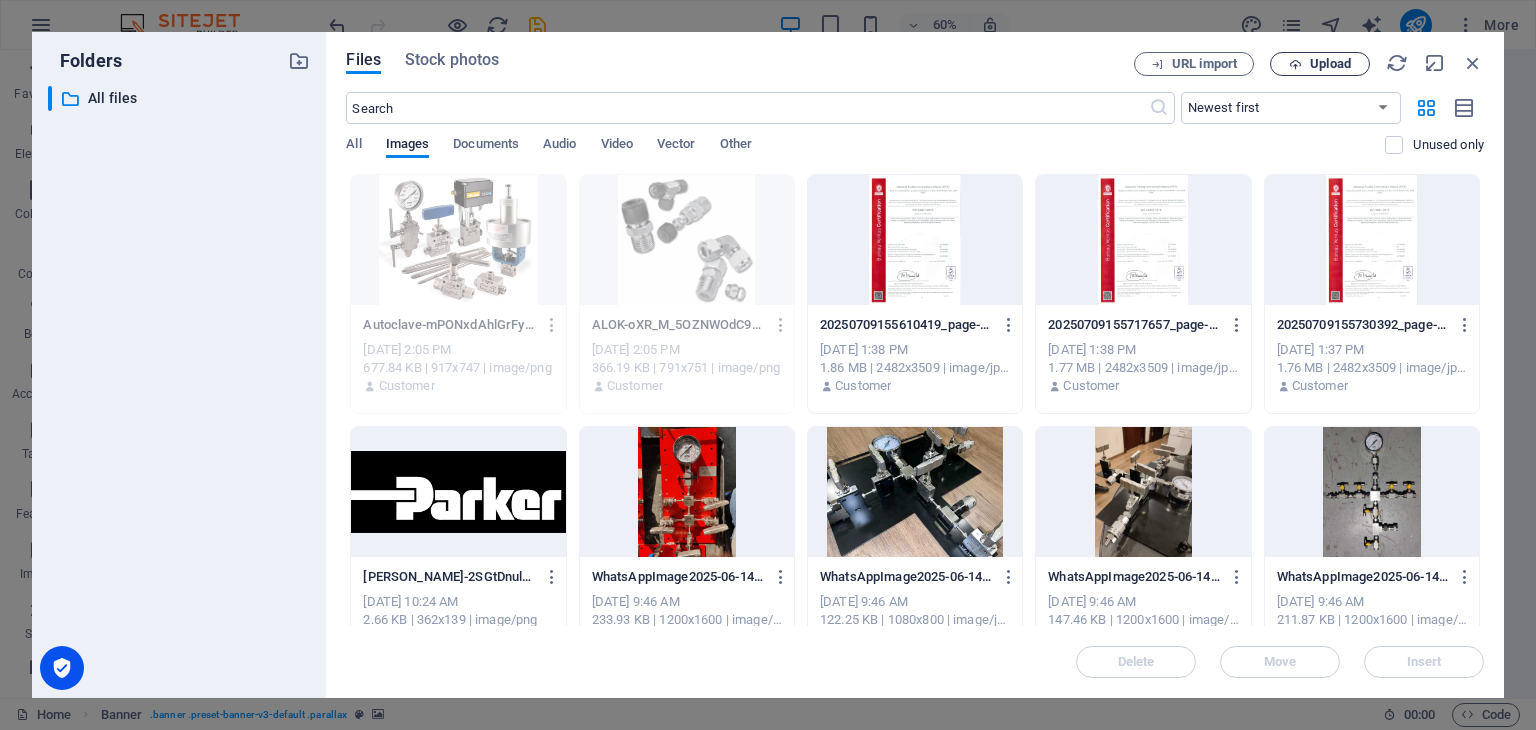 click on "Upload" at bounding box center [1330, 64] 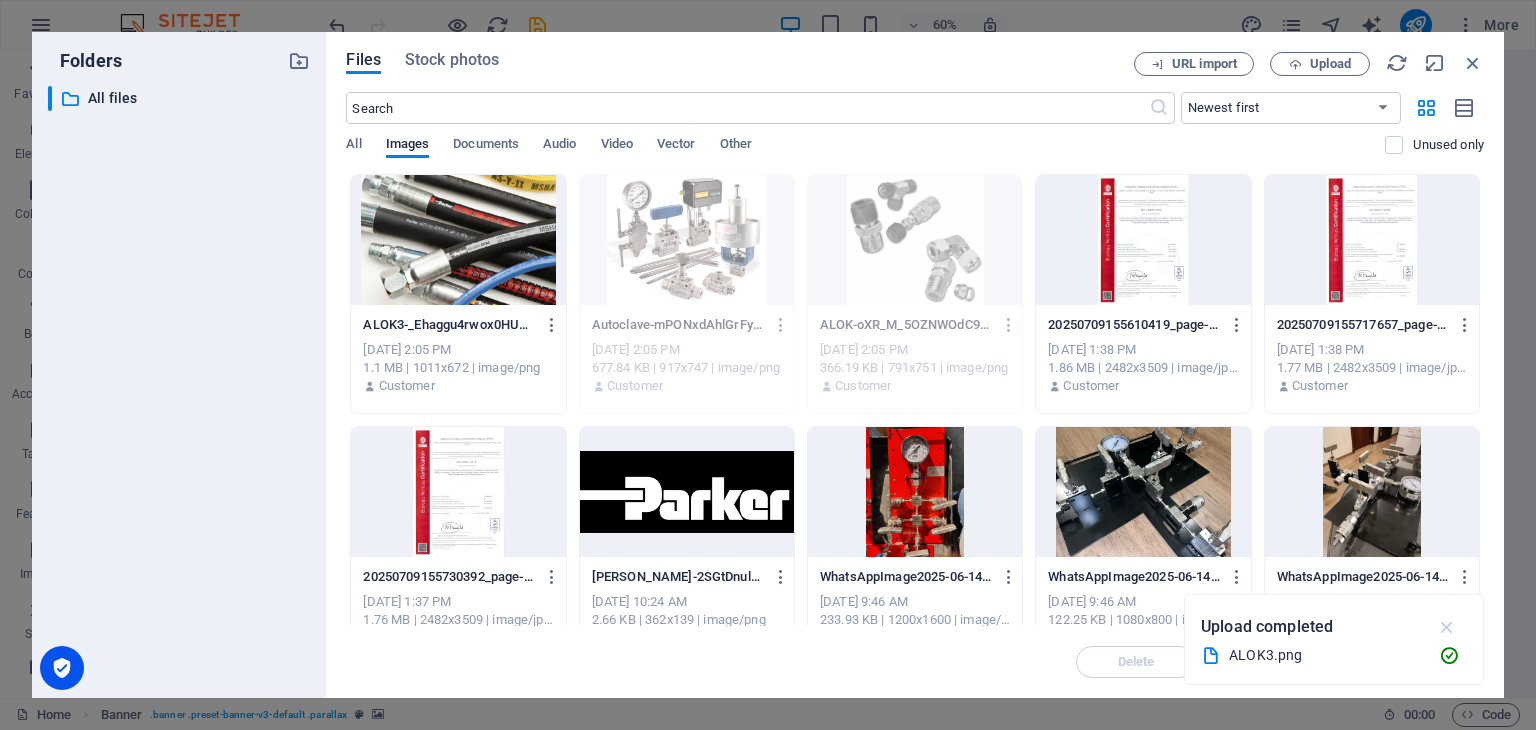 click at bounding box center (1447, 627) 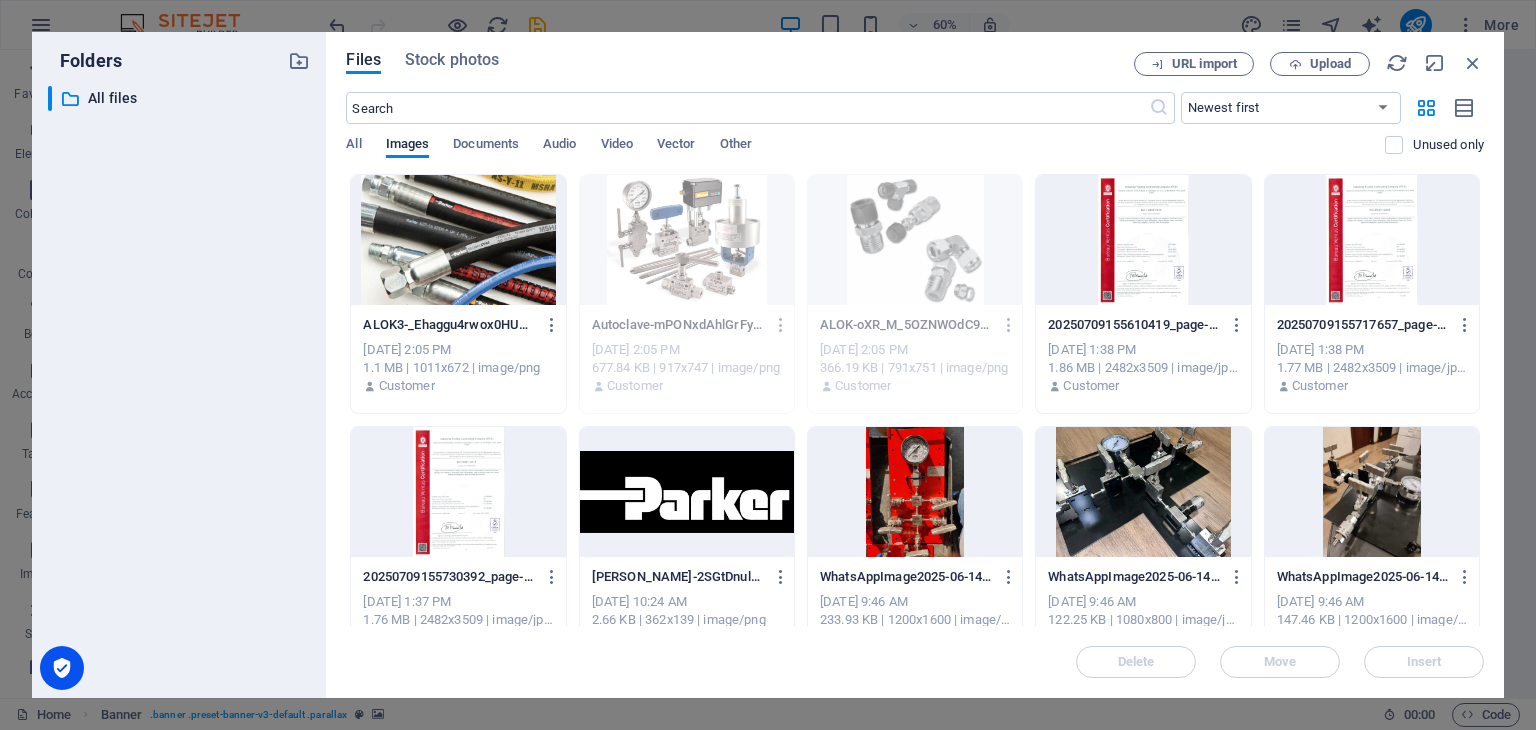 click at bounding box center [458, 240] 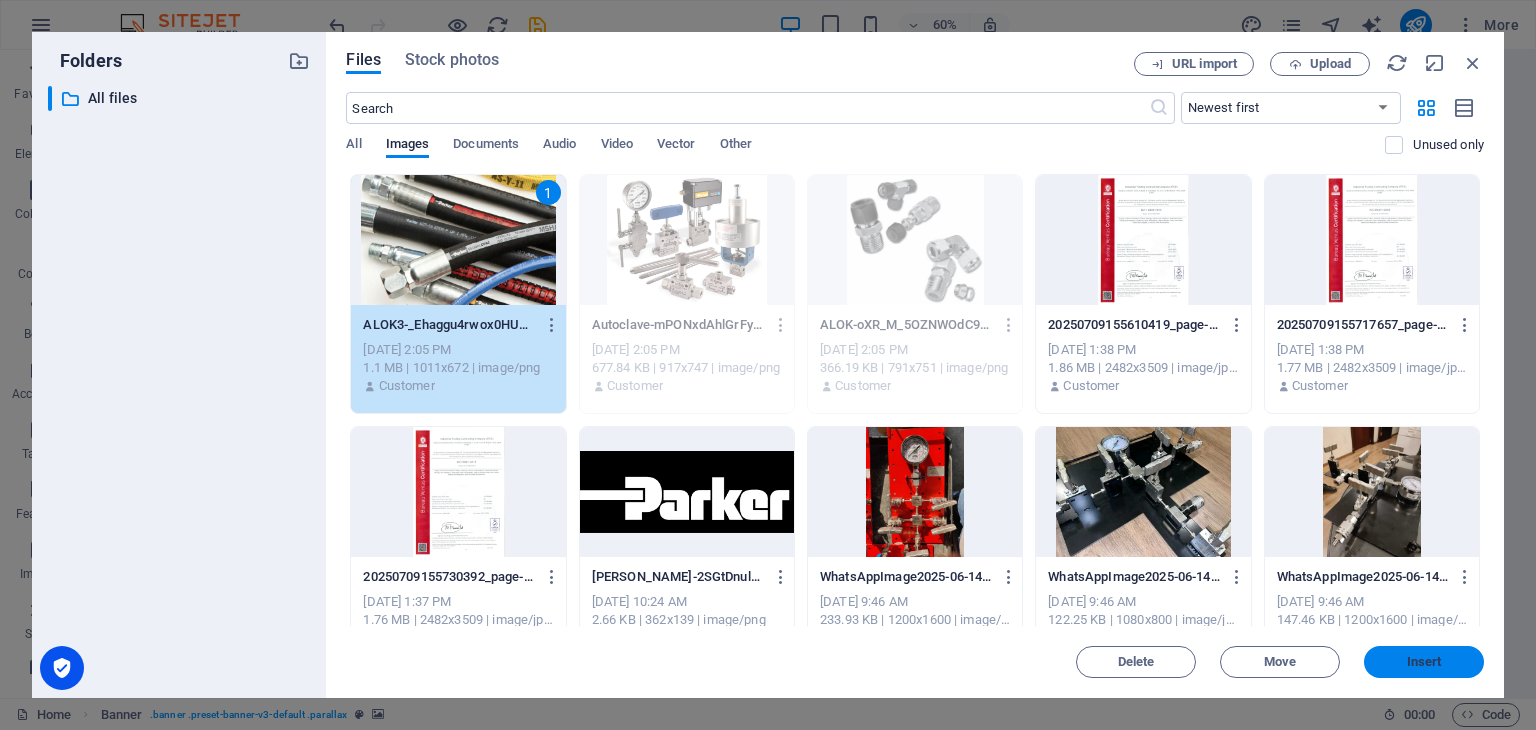 click on "Insert" at bounding box center [1424, 662] 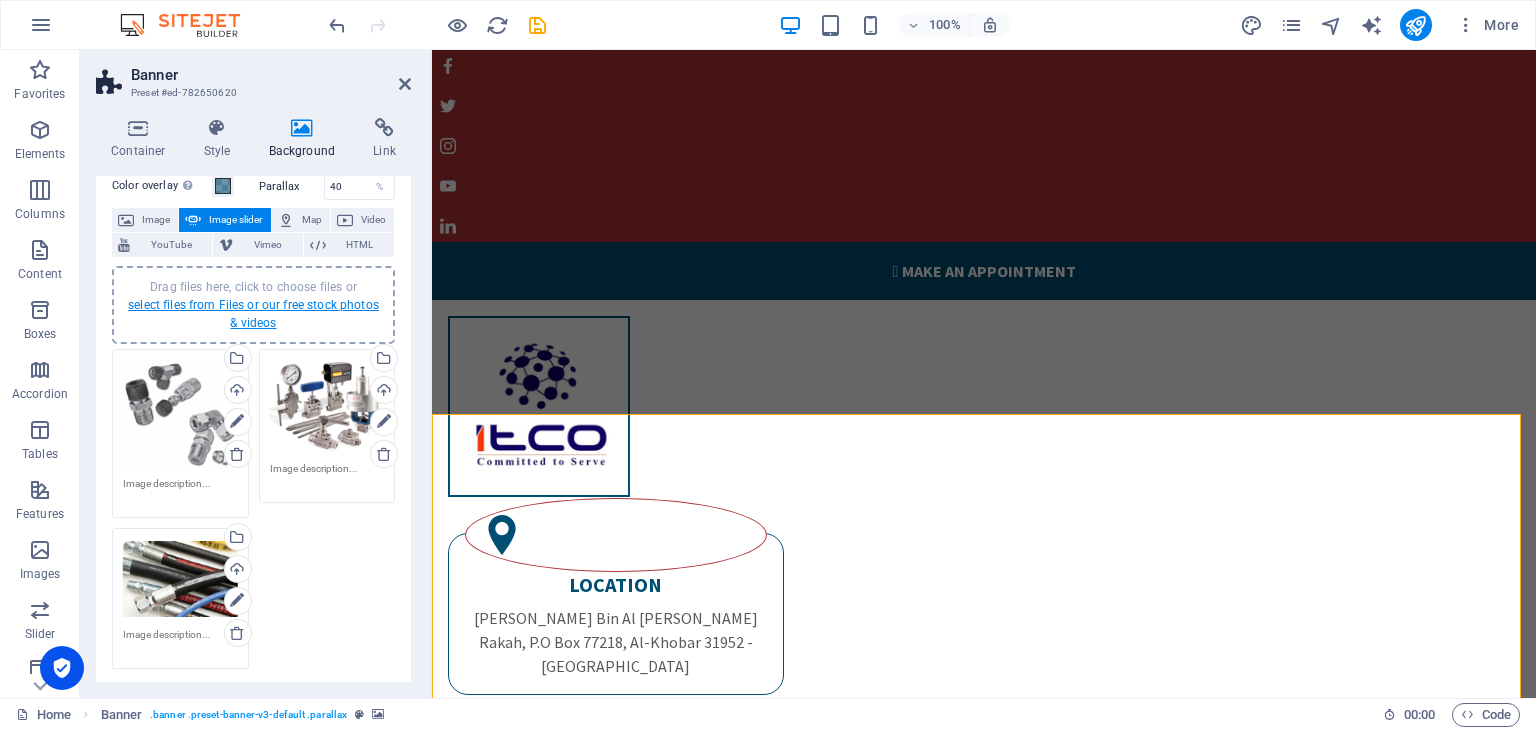 click on "select files from Files or our free stock photos & videos" at bounding box center [253, 314] 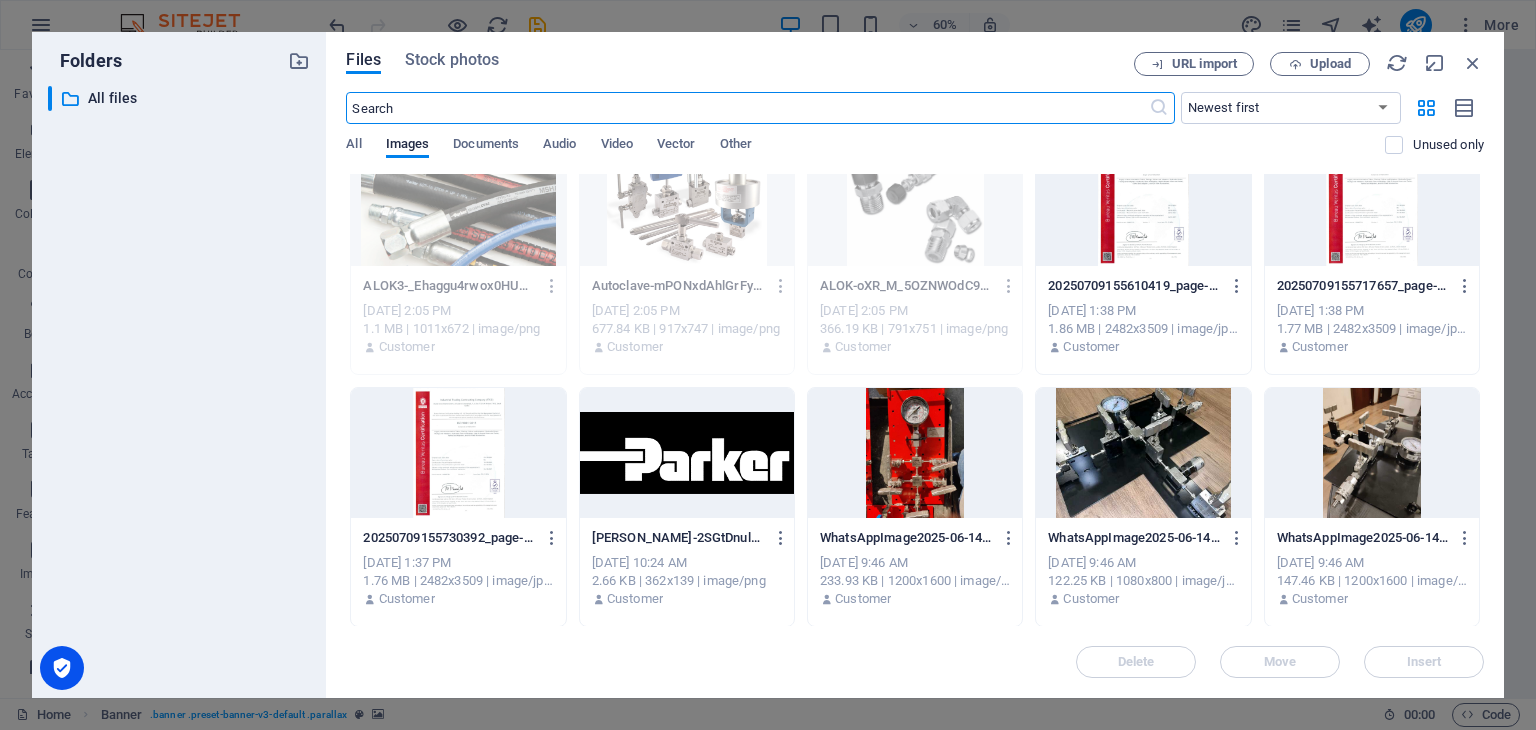 scroll, scrollTop: 0, scrollLeft: 0, axis: both 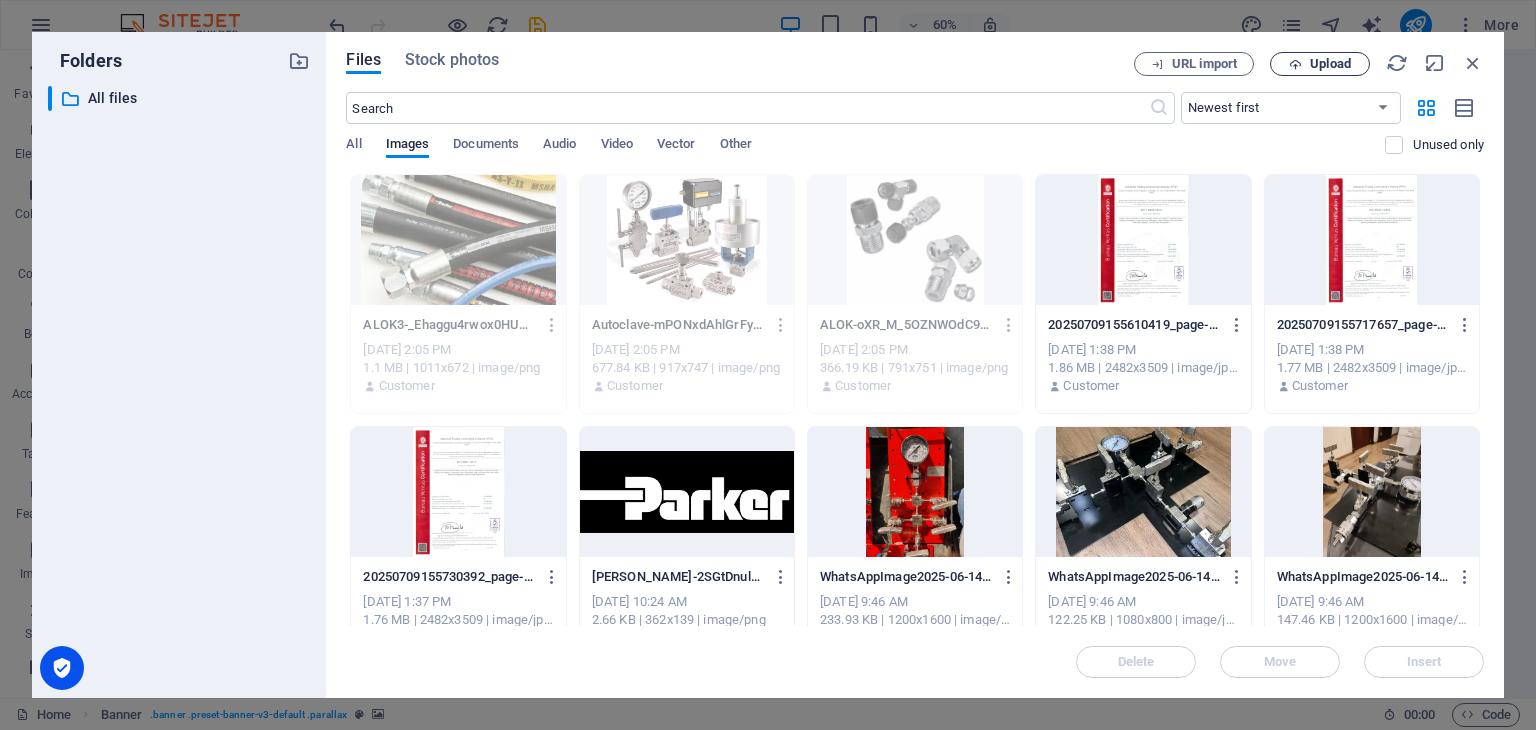 click on "Upload" at bounding box center (1330, 64) 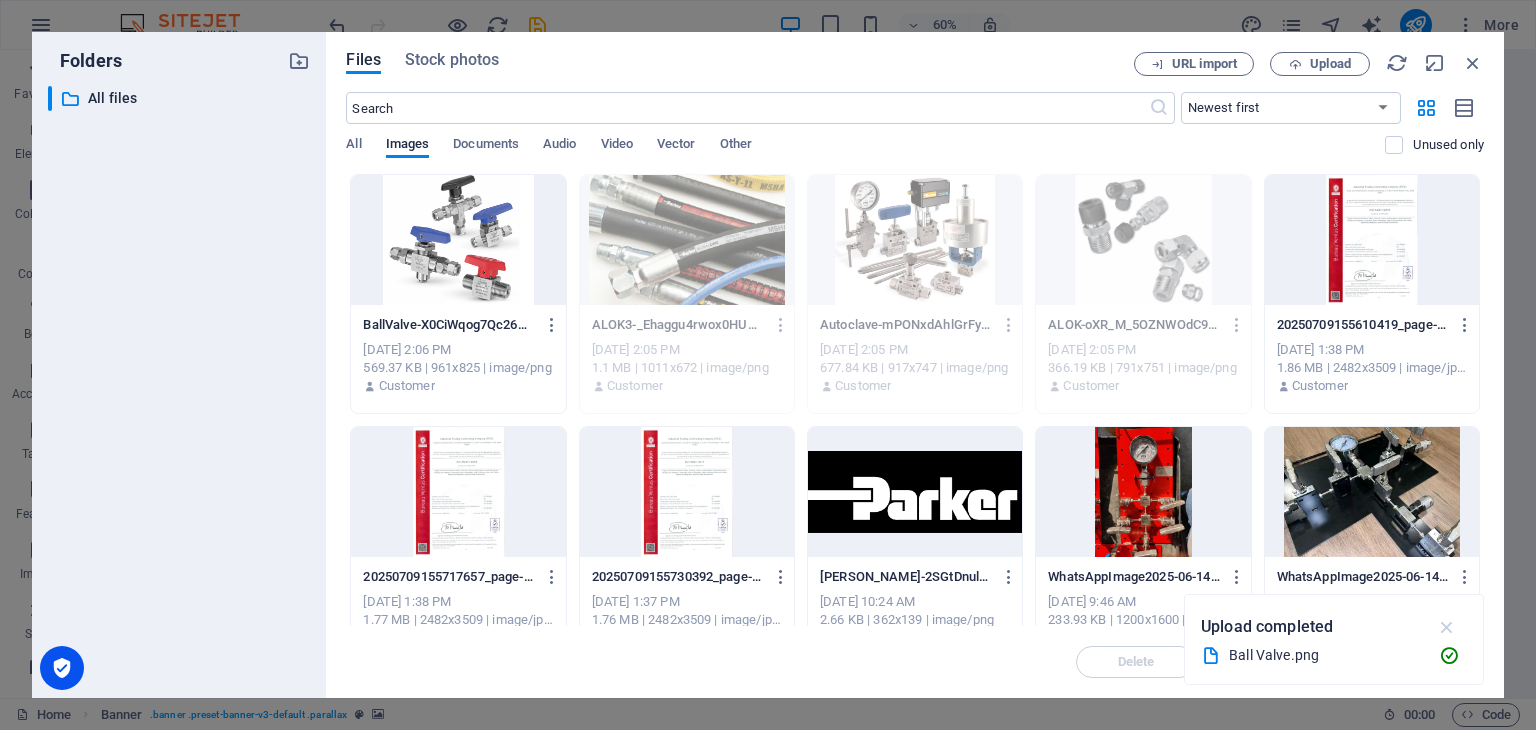 click at bounding box center (1447, 627) 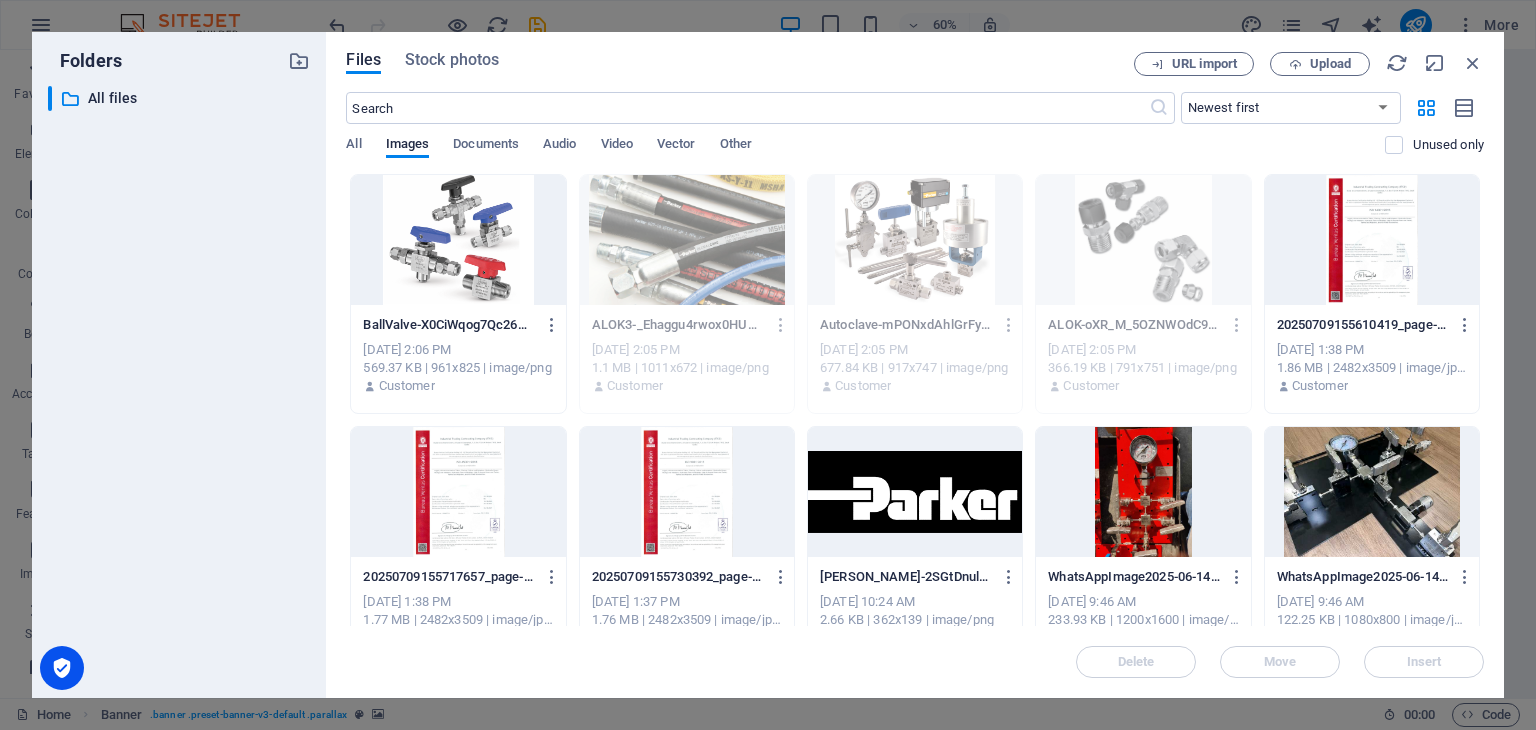 click at bounding box center [458, 240] 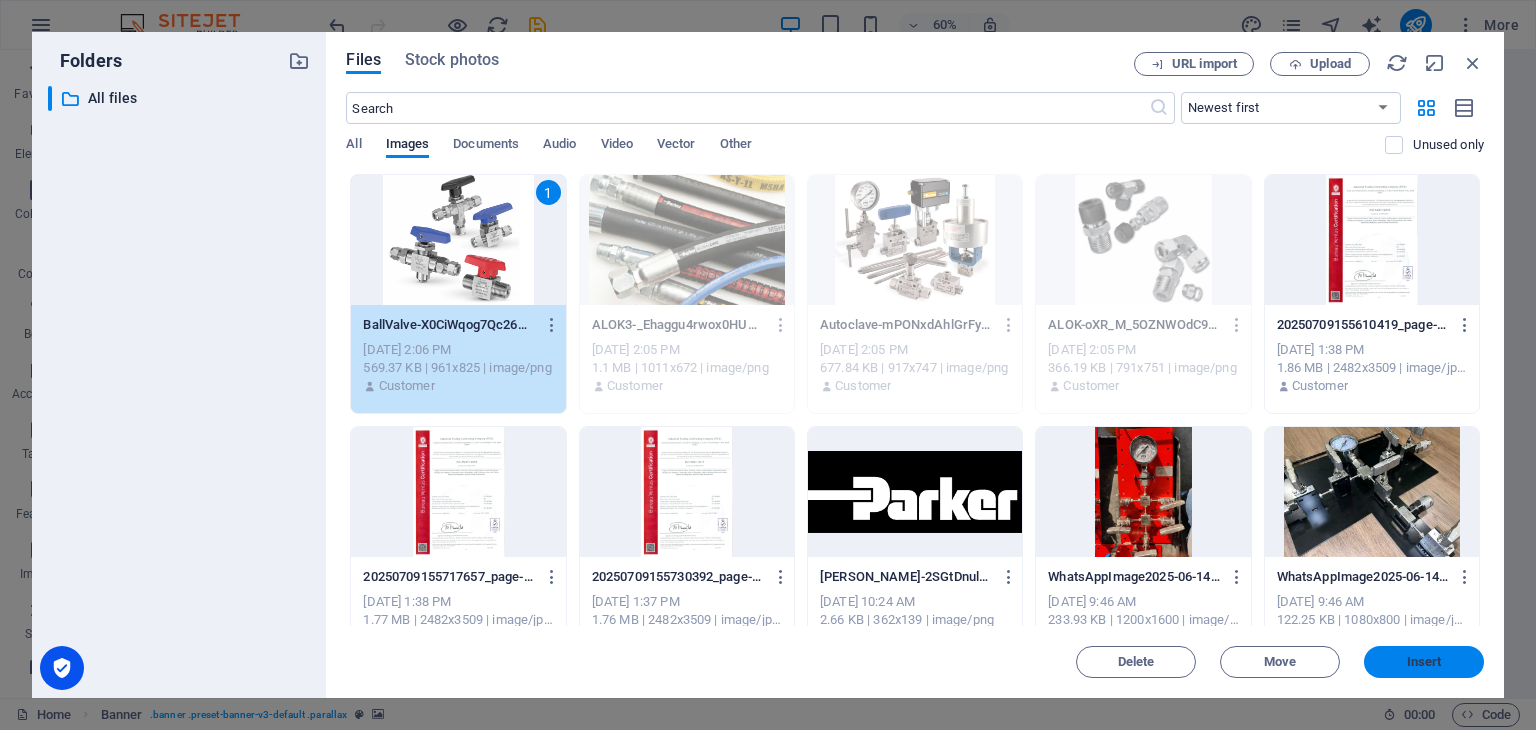 click on "Insert" at bounding box center (1424, 662) 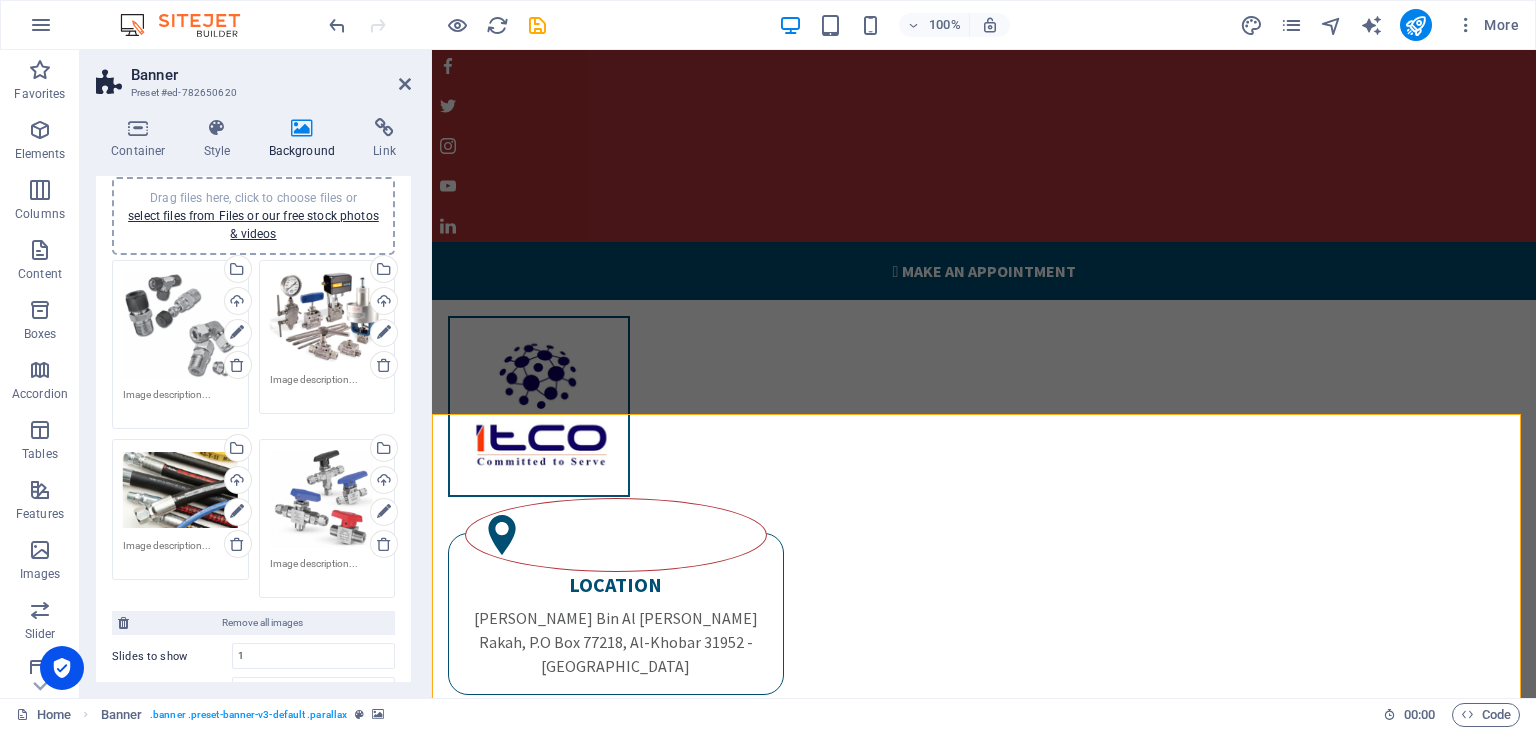 scroll, scrollTop: 162, scrollLeft: 0, axis: vertical 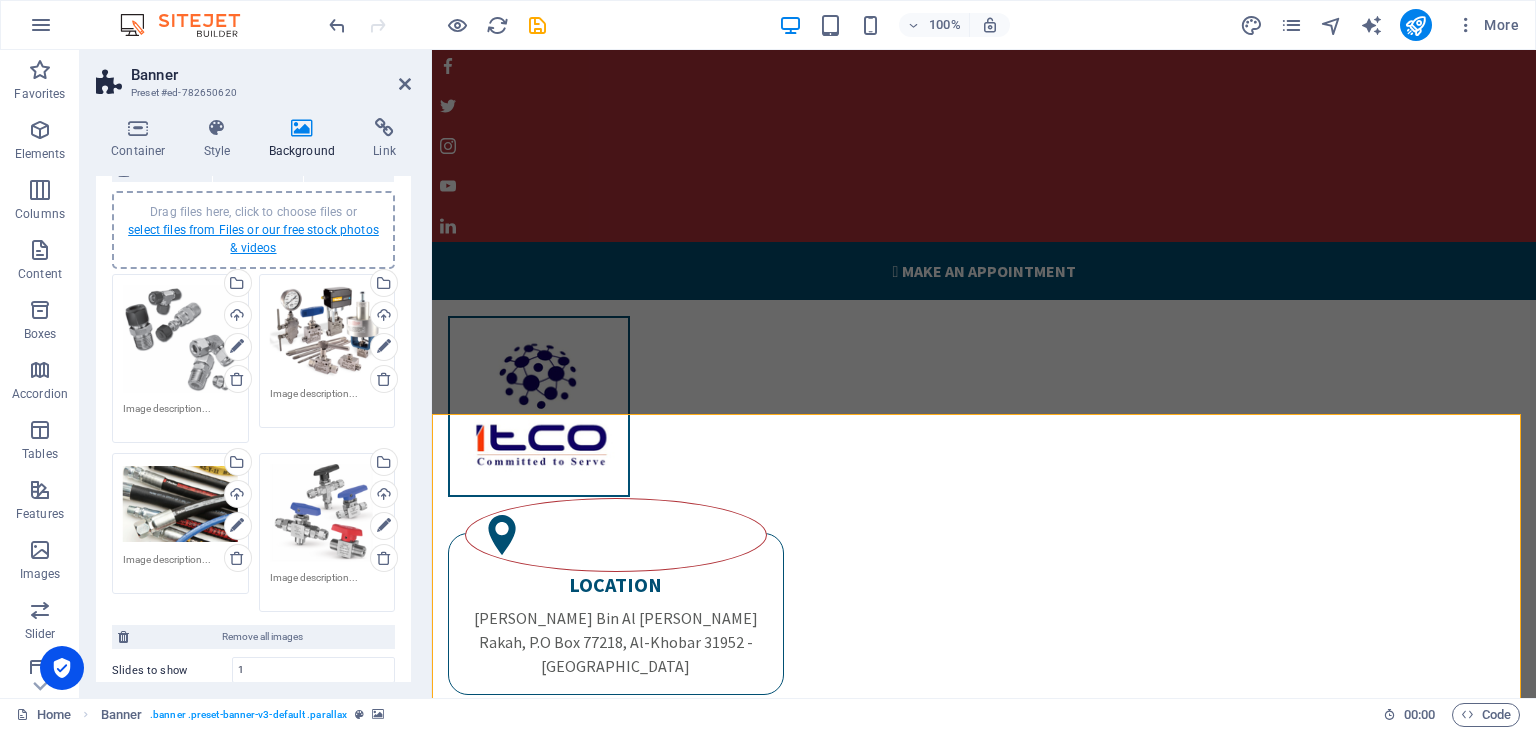 click on "select files from Files or our free stock photos & videos" at bounding box center (253, 239) 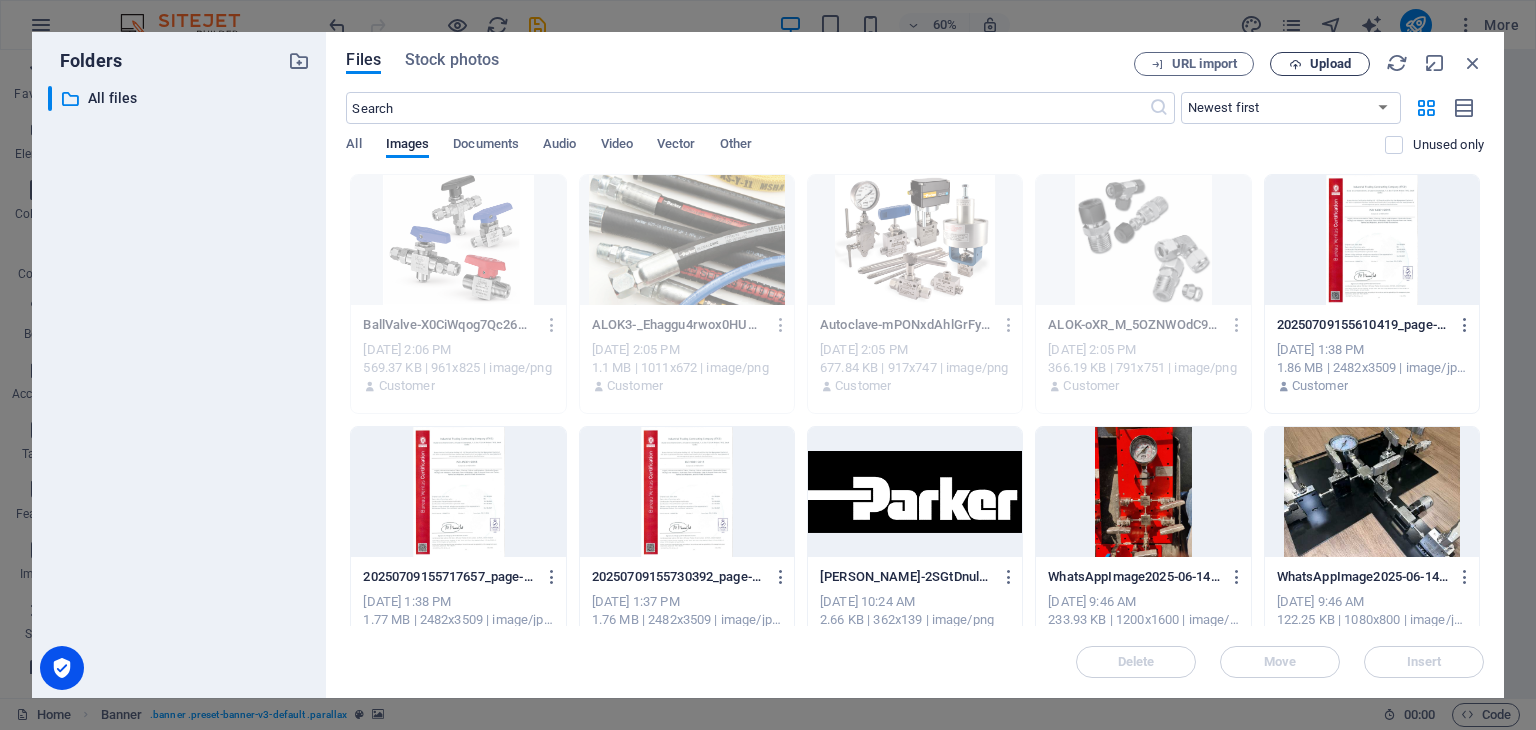 click on "Upload" at bounding box center [1330, 64] 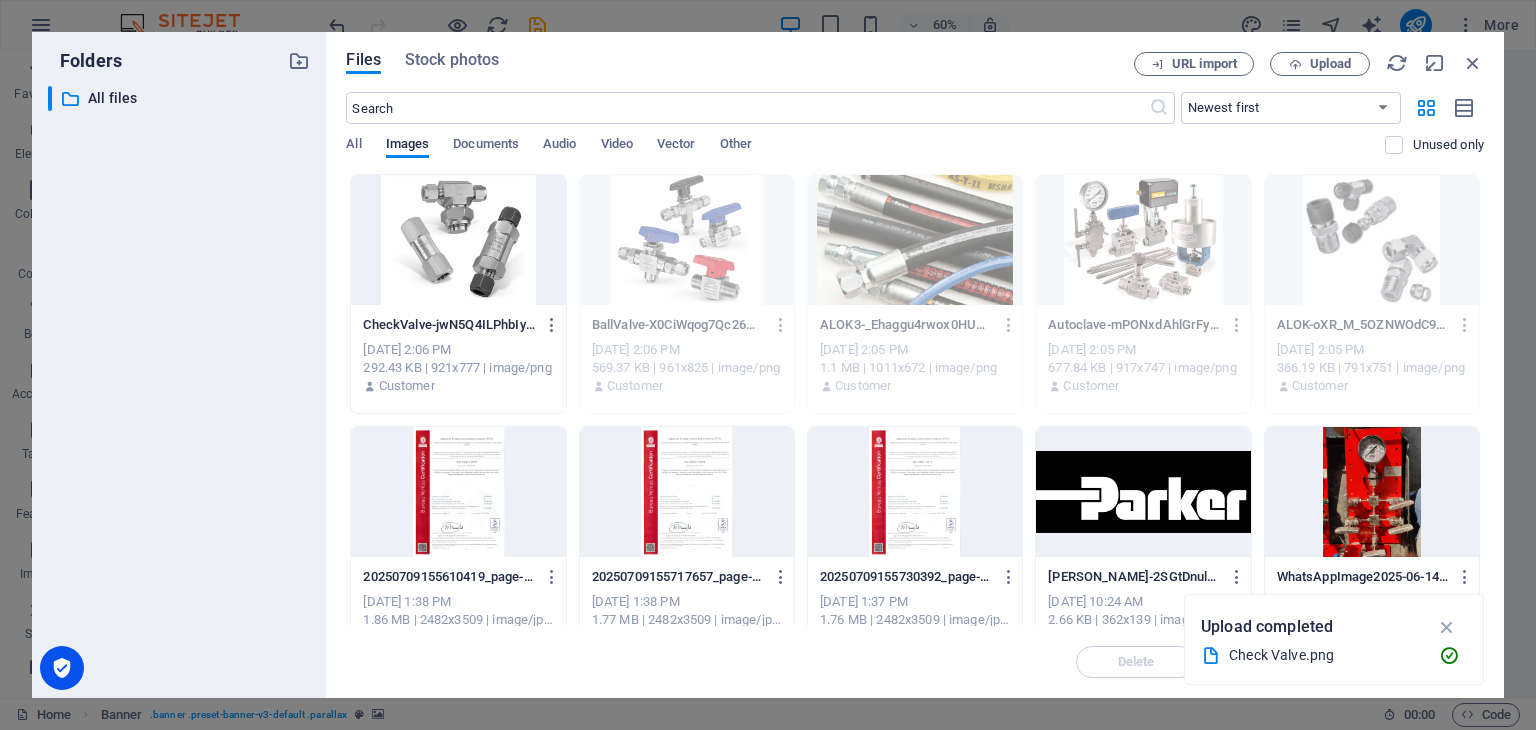 click at bounding box center [458, 240] 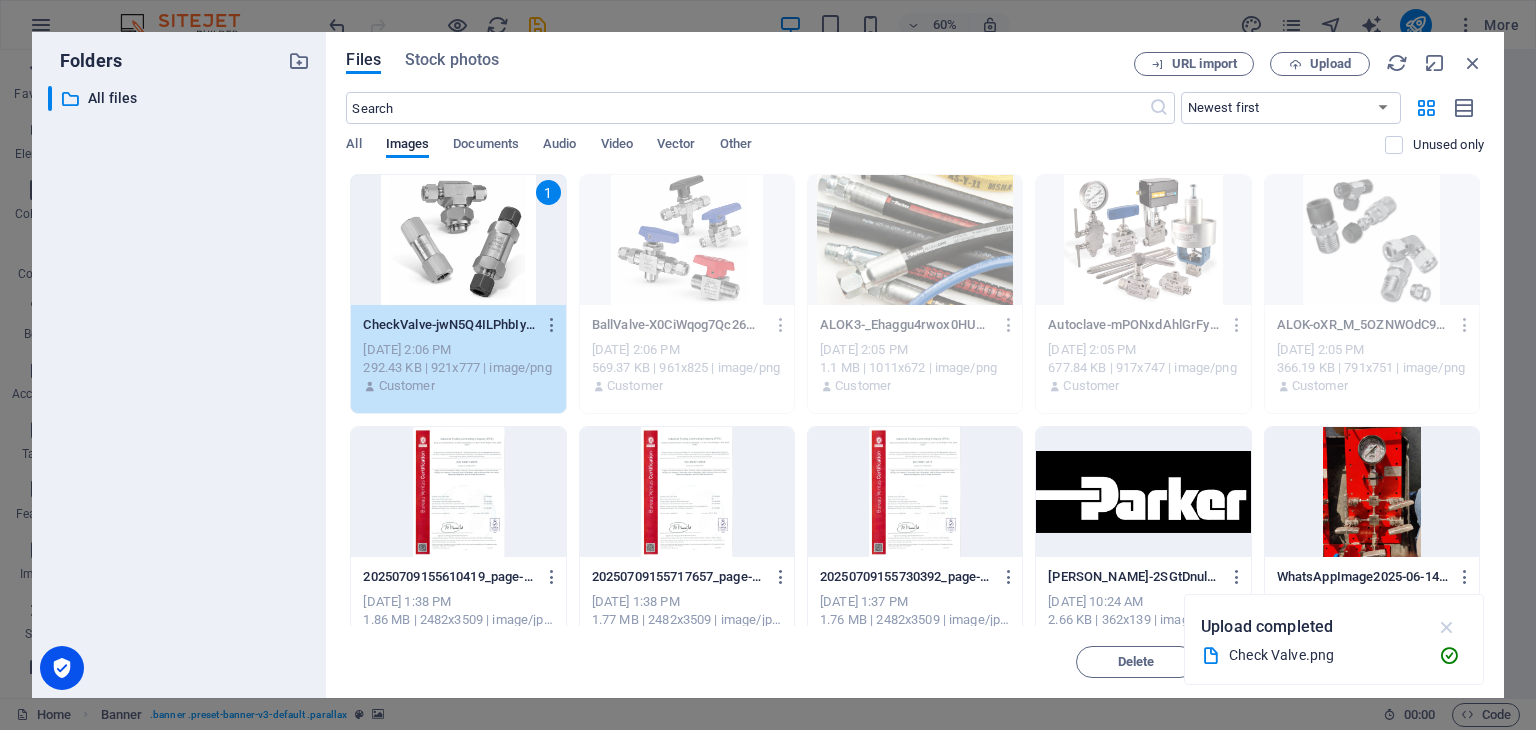 click at bounding box center (1447, 627) 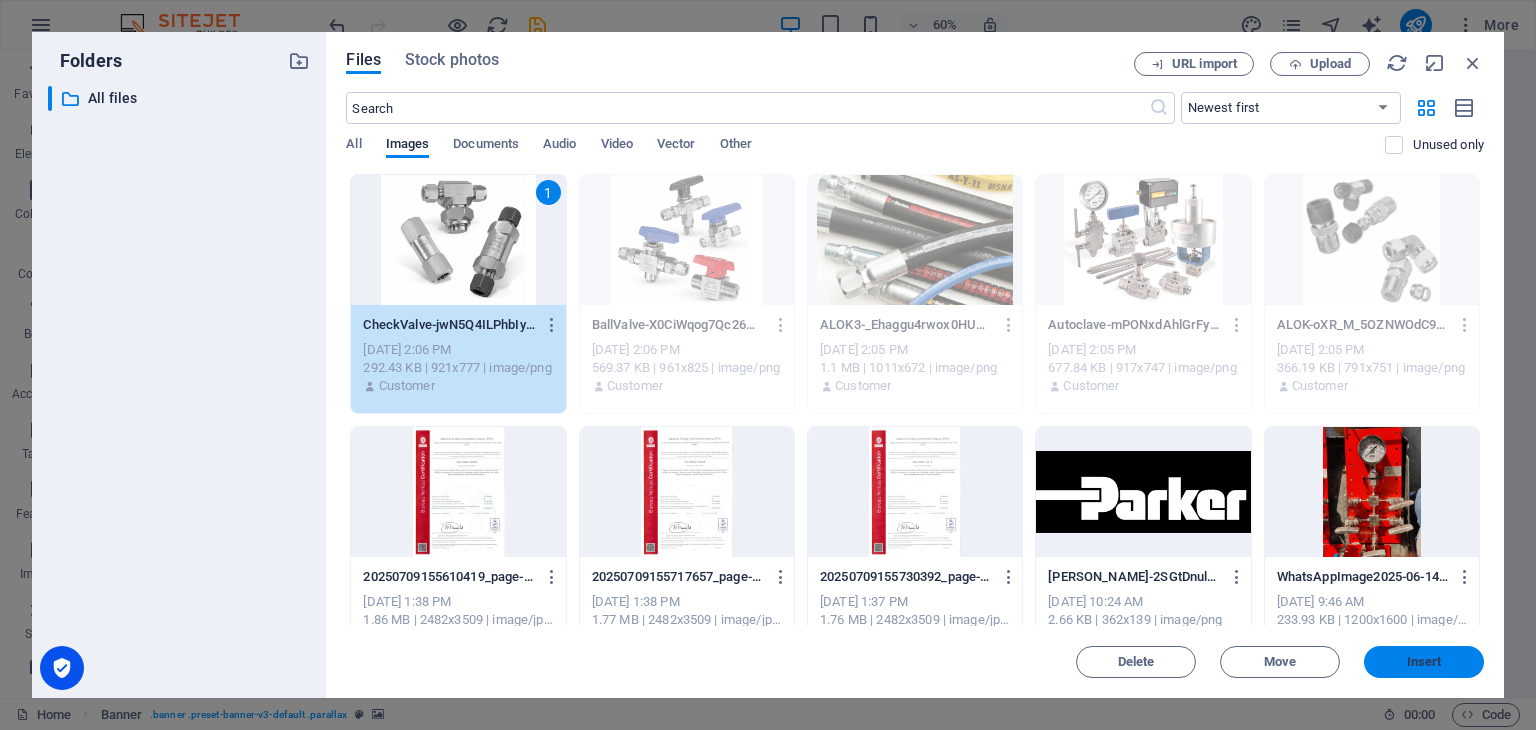 click on "Insert" at bounding box center (1424, 662) 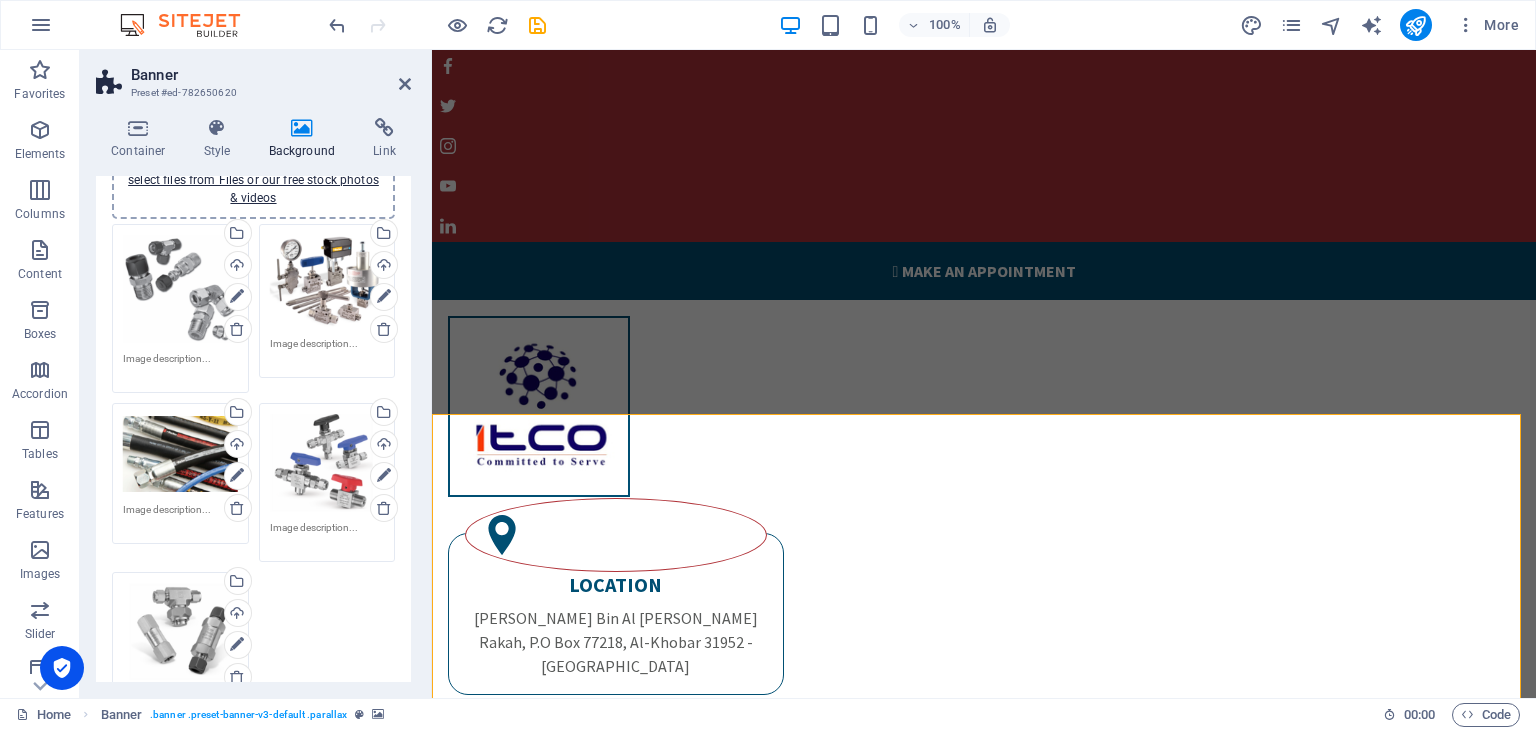 scroll, scrollTop: 212, scrollLeft: 0, axis: vertical 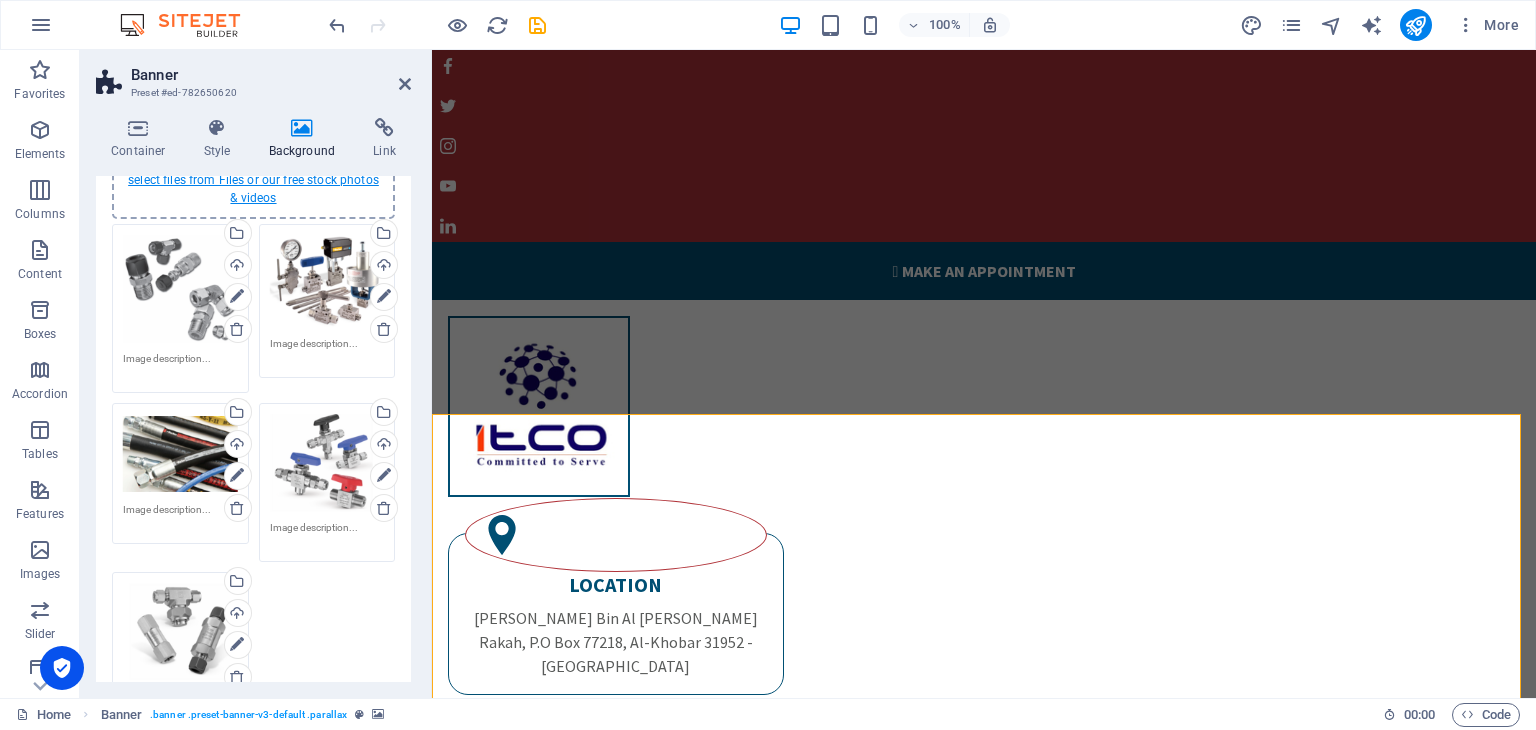 click on "select files from Files or our free stock photos & videos" at bounding box center (253, 189) 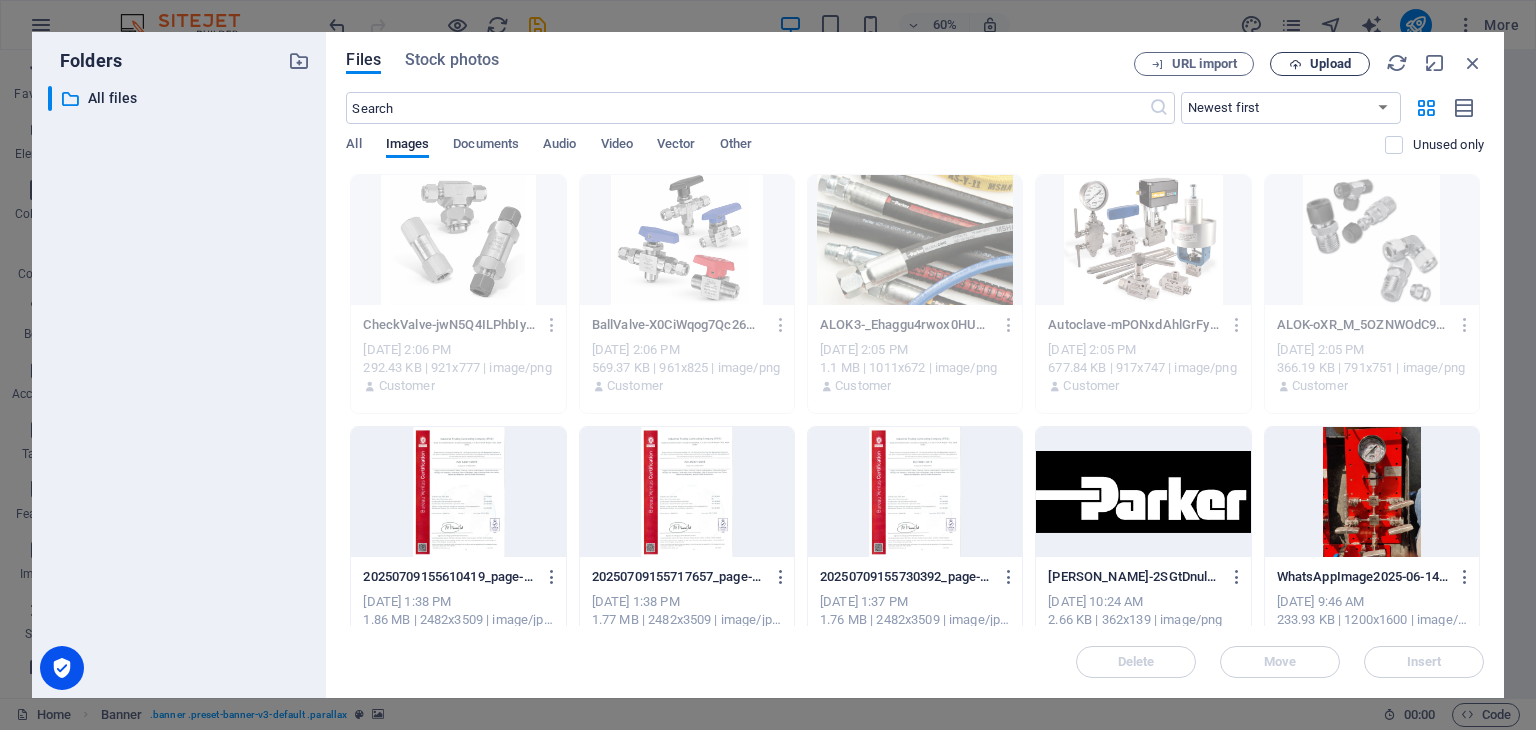click on "Upload" at bounding box center (1330, 64) 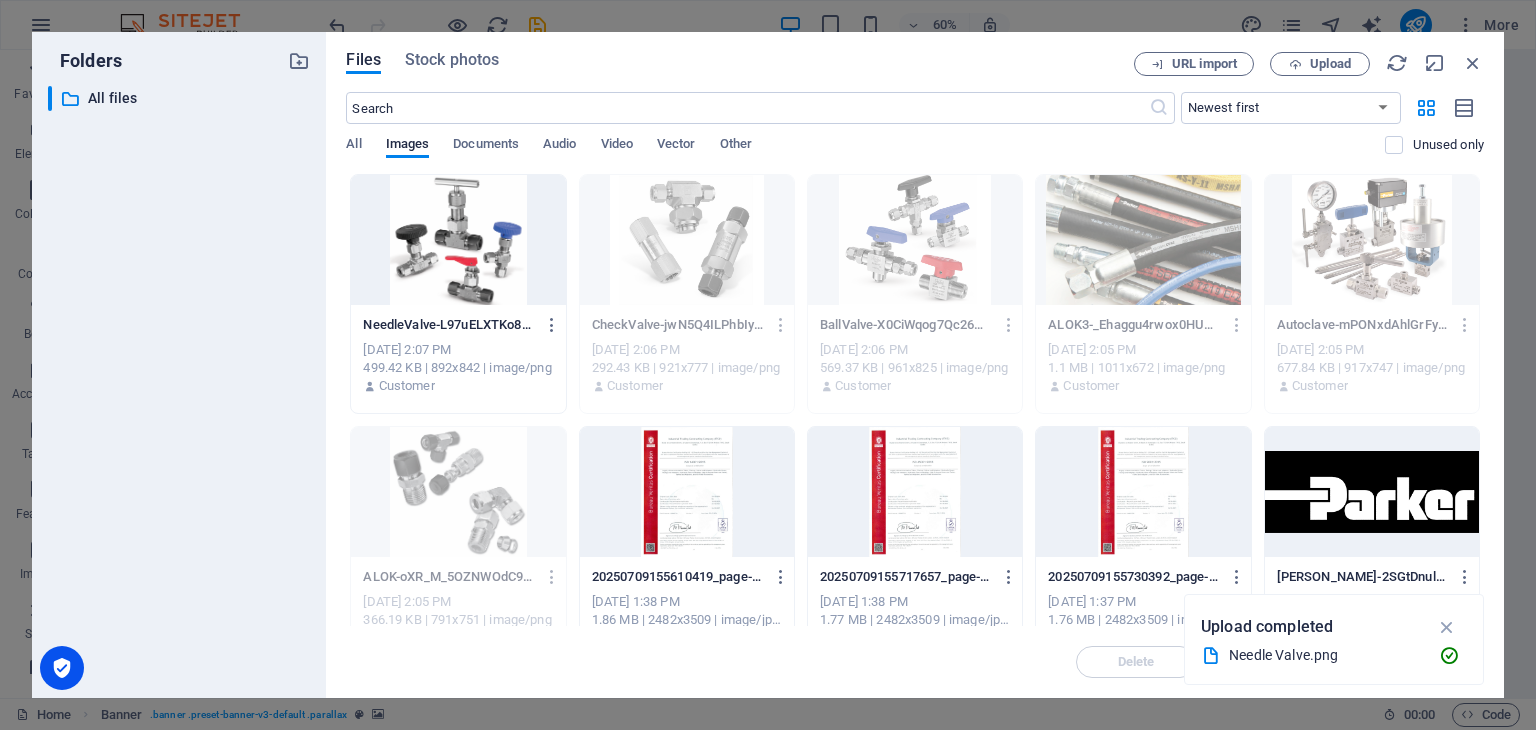 click at bounding box center (458, 240) 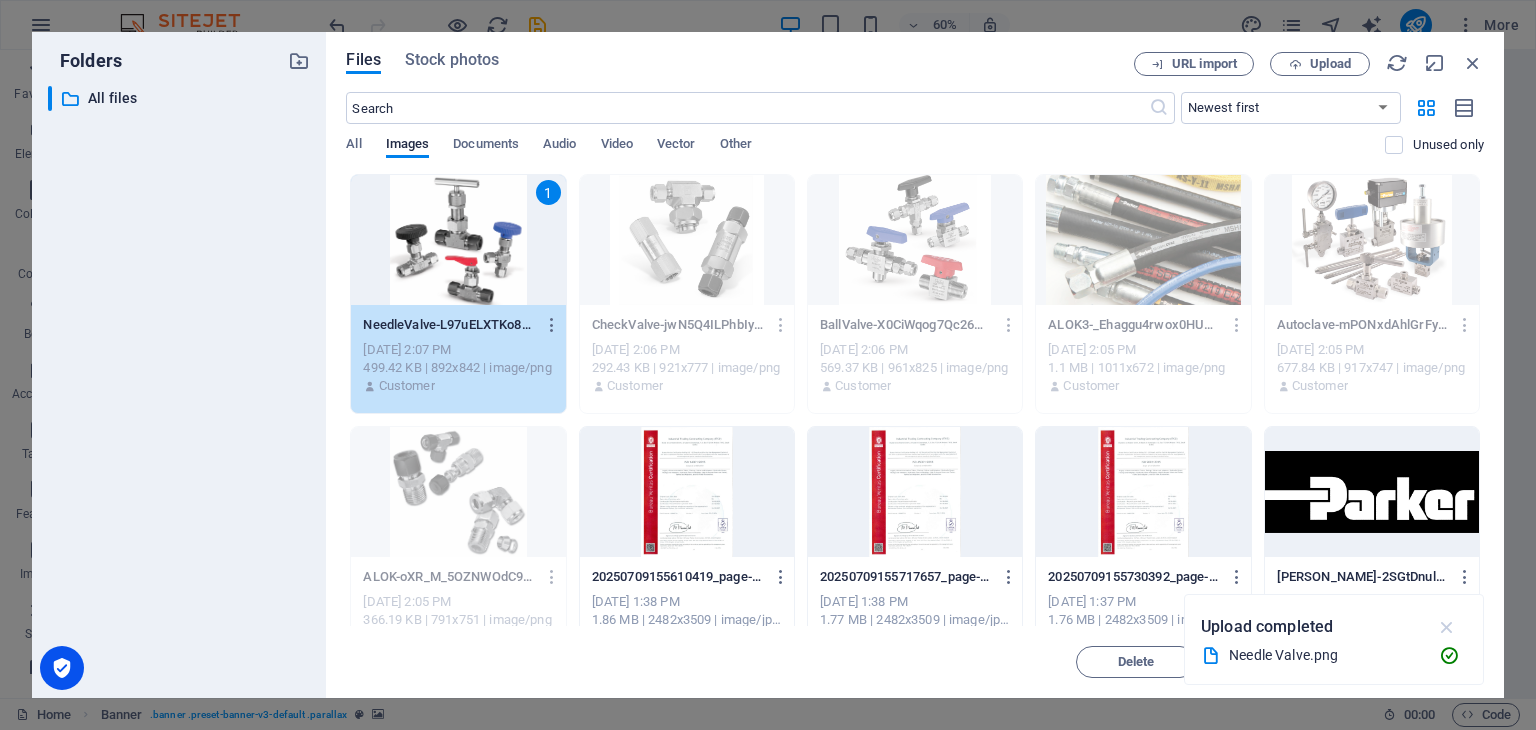 click at bounding box center [1447, 627] 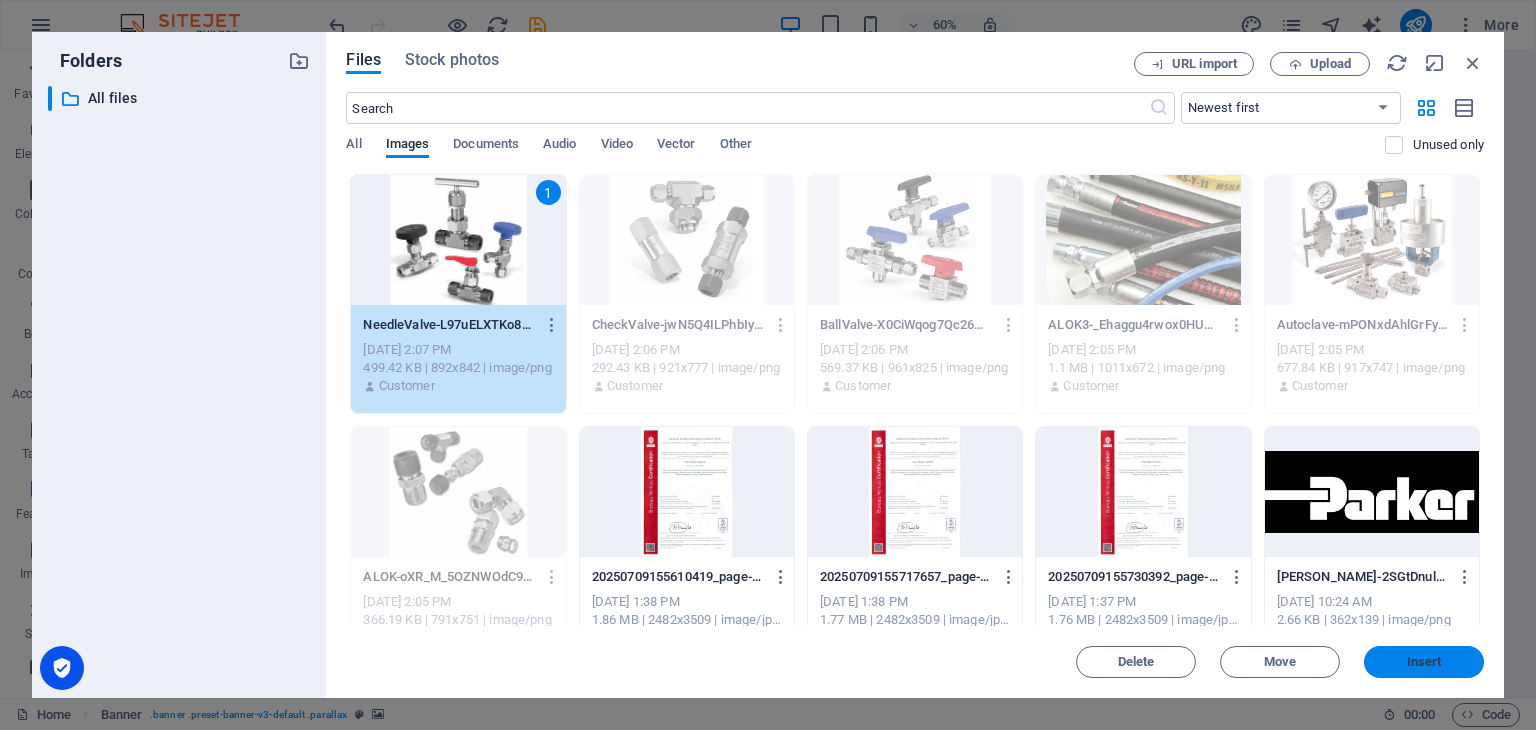 click on "Insert" at bounding box center [1424, 662] 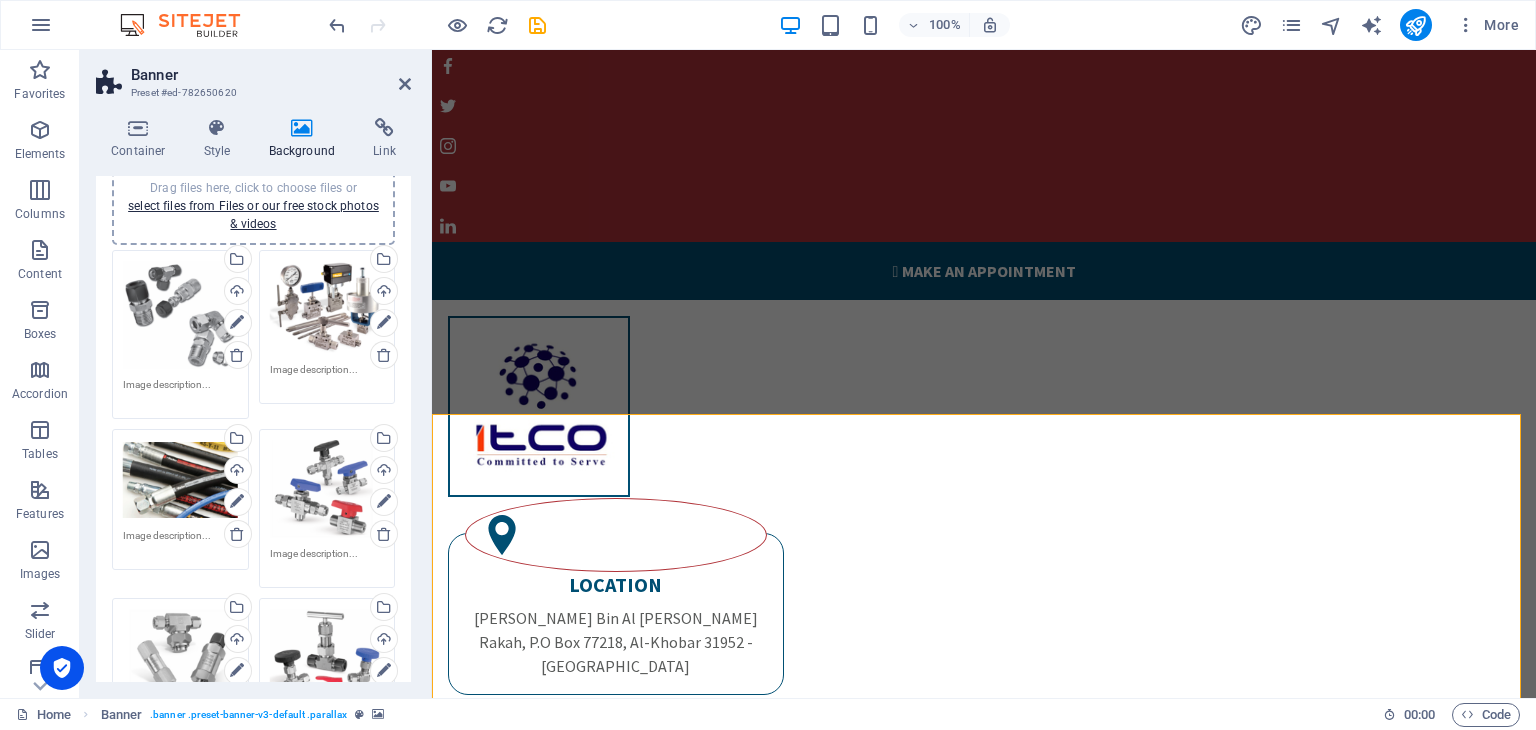 scroll, scrollTop: 184, scrollLeft: 0, axis: vertical 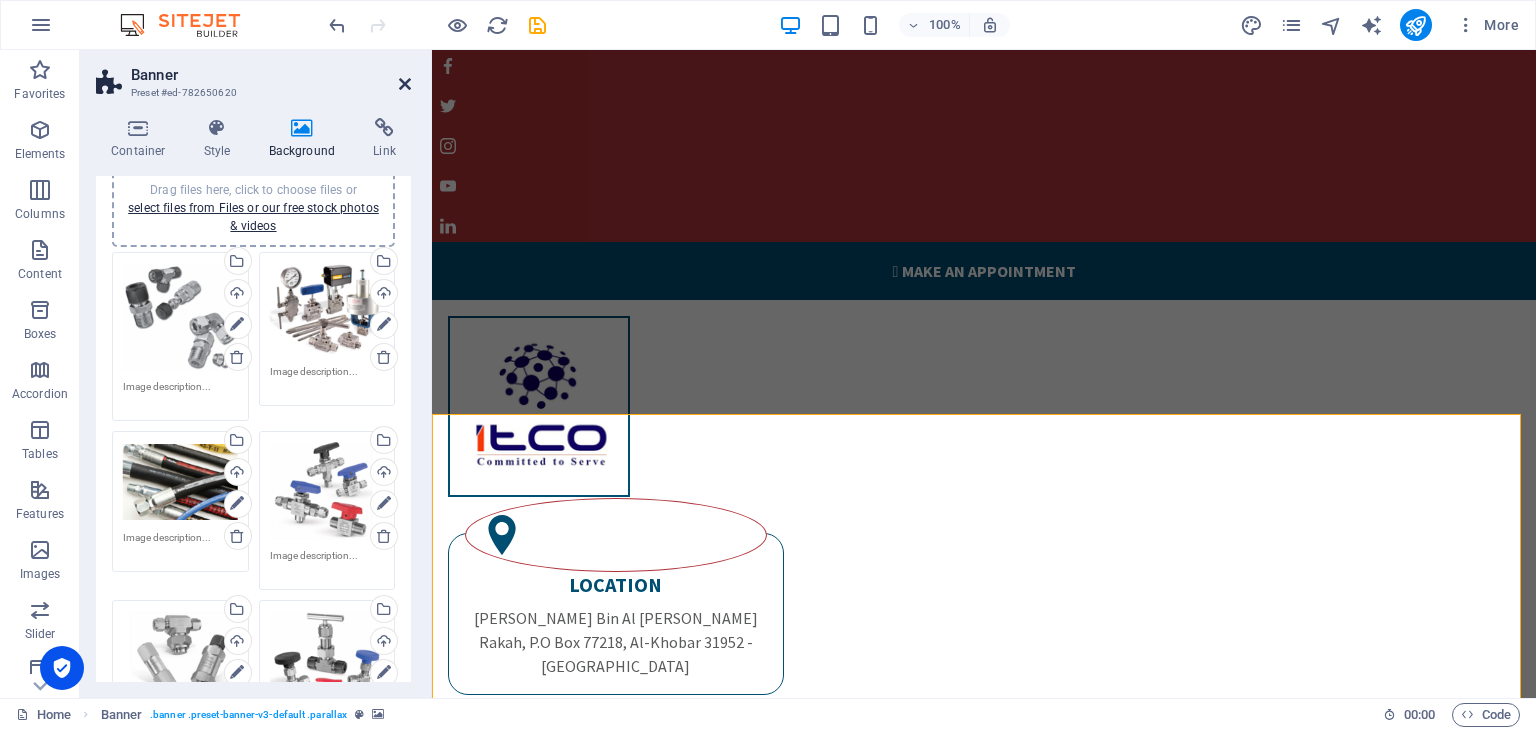 click at bounding box center [405, 84] 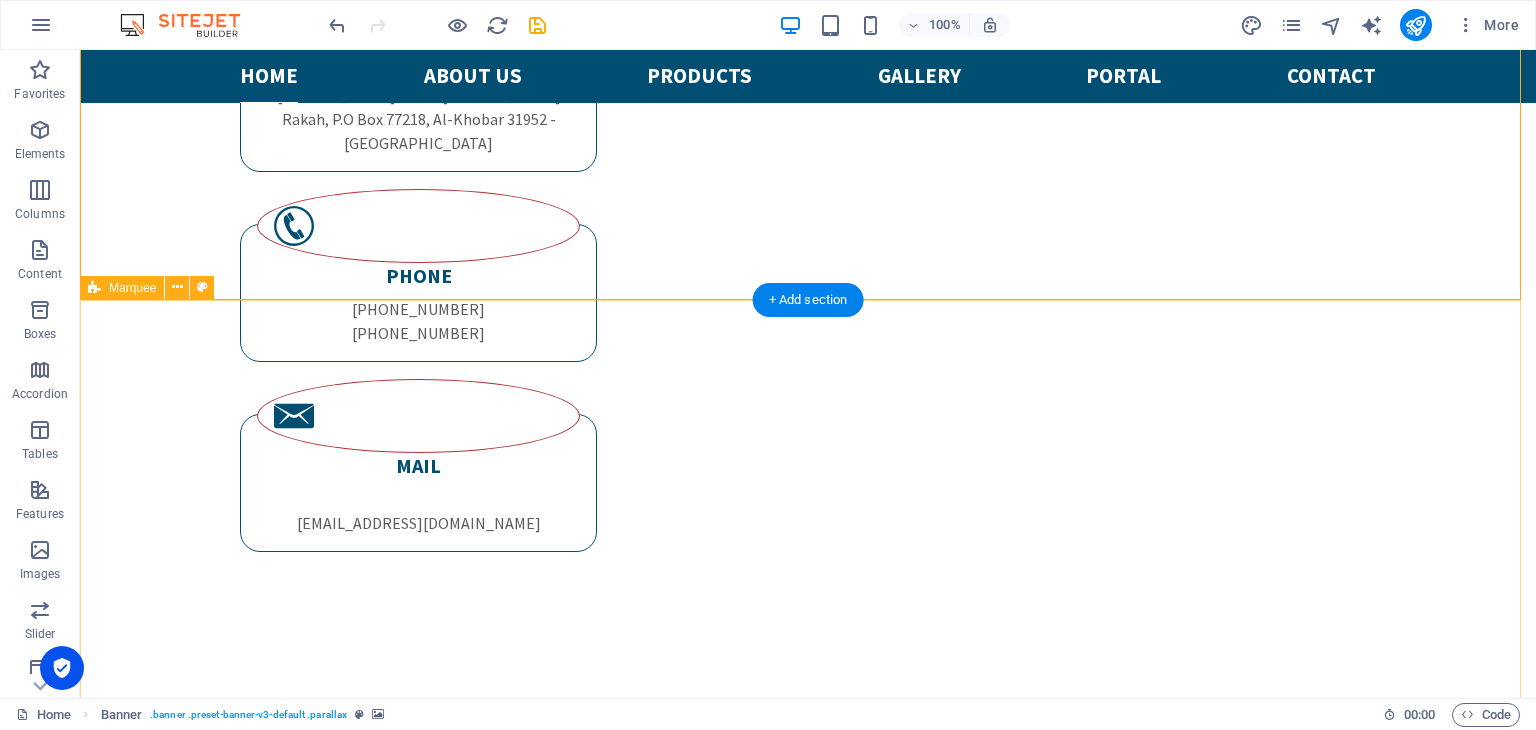 scroll, scrollTop: 576, scrollLeft: 0, axis: vertical 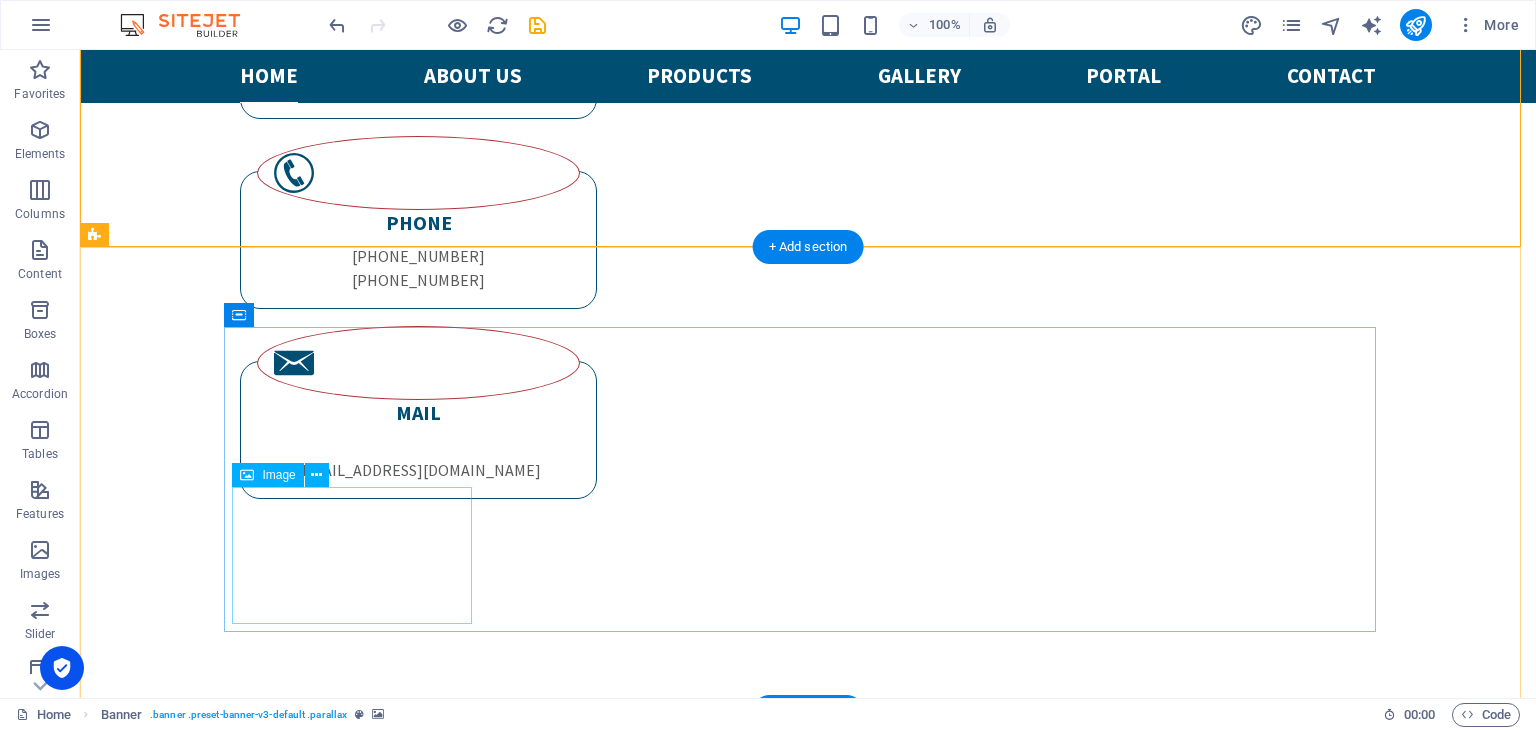 click at bounding box center [360, 2285] 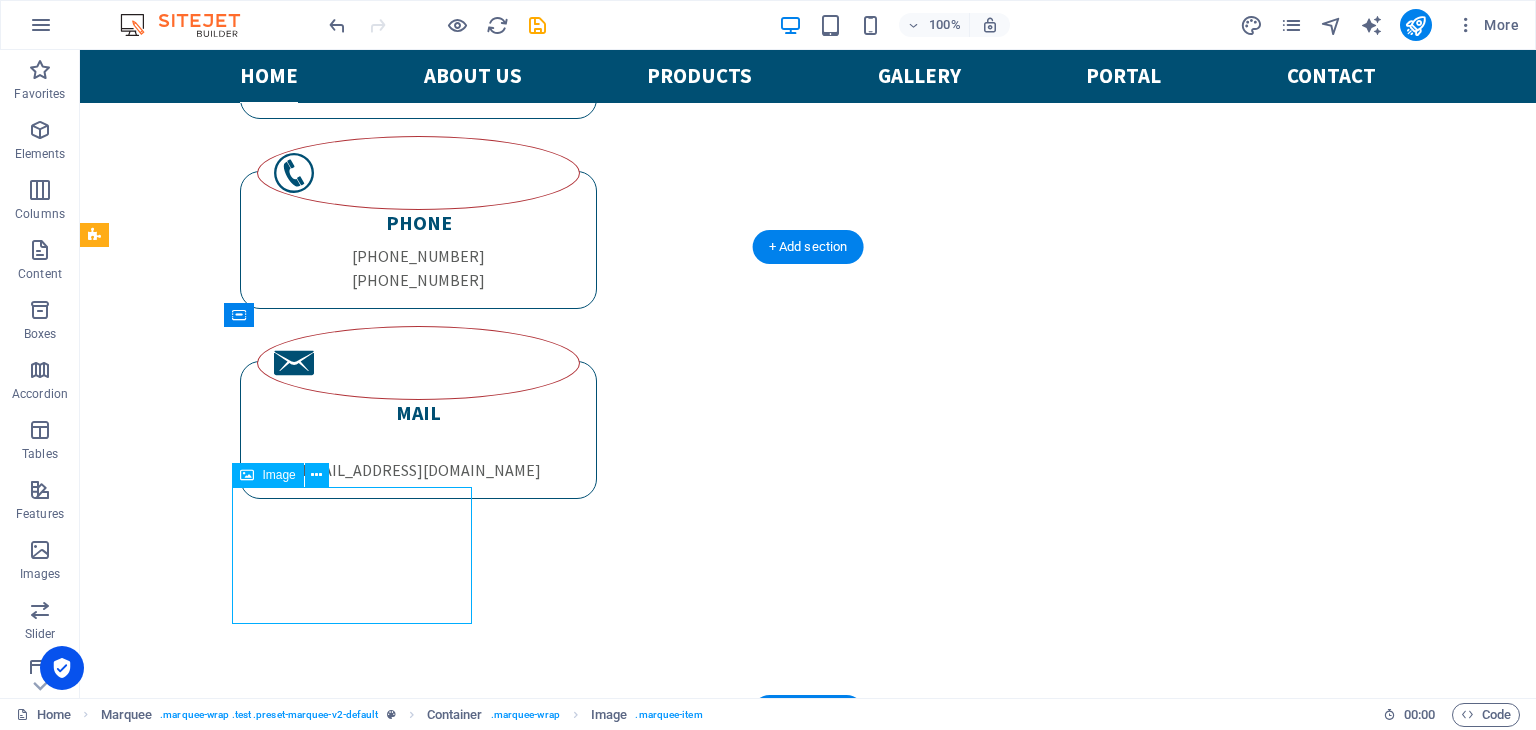 click at bounding box center (360, 2285) 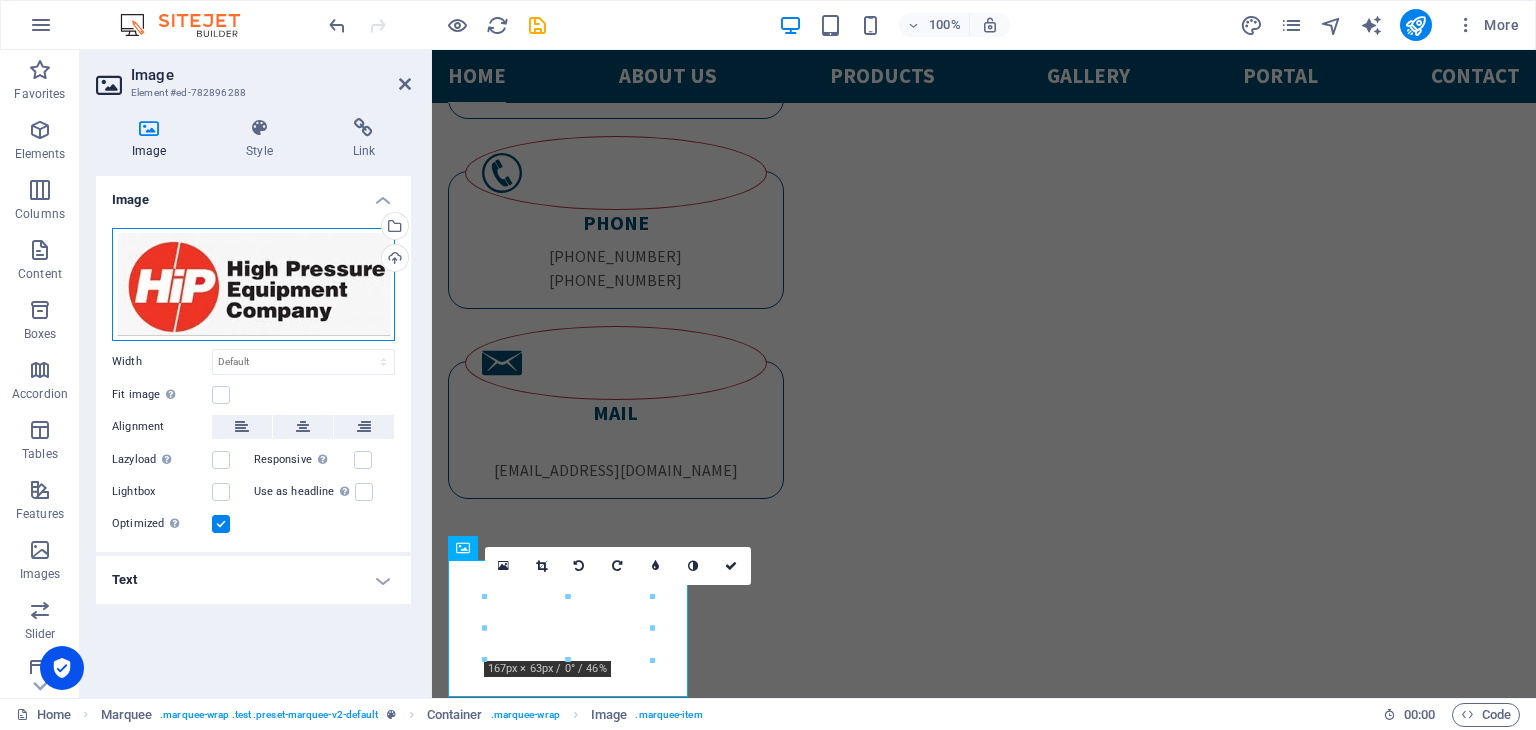click on "Drag files here, click to choose files or select files from Files or our free stock photos & videos" at bounding box center (253, 284) 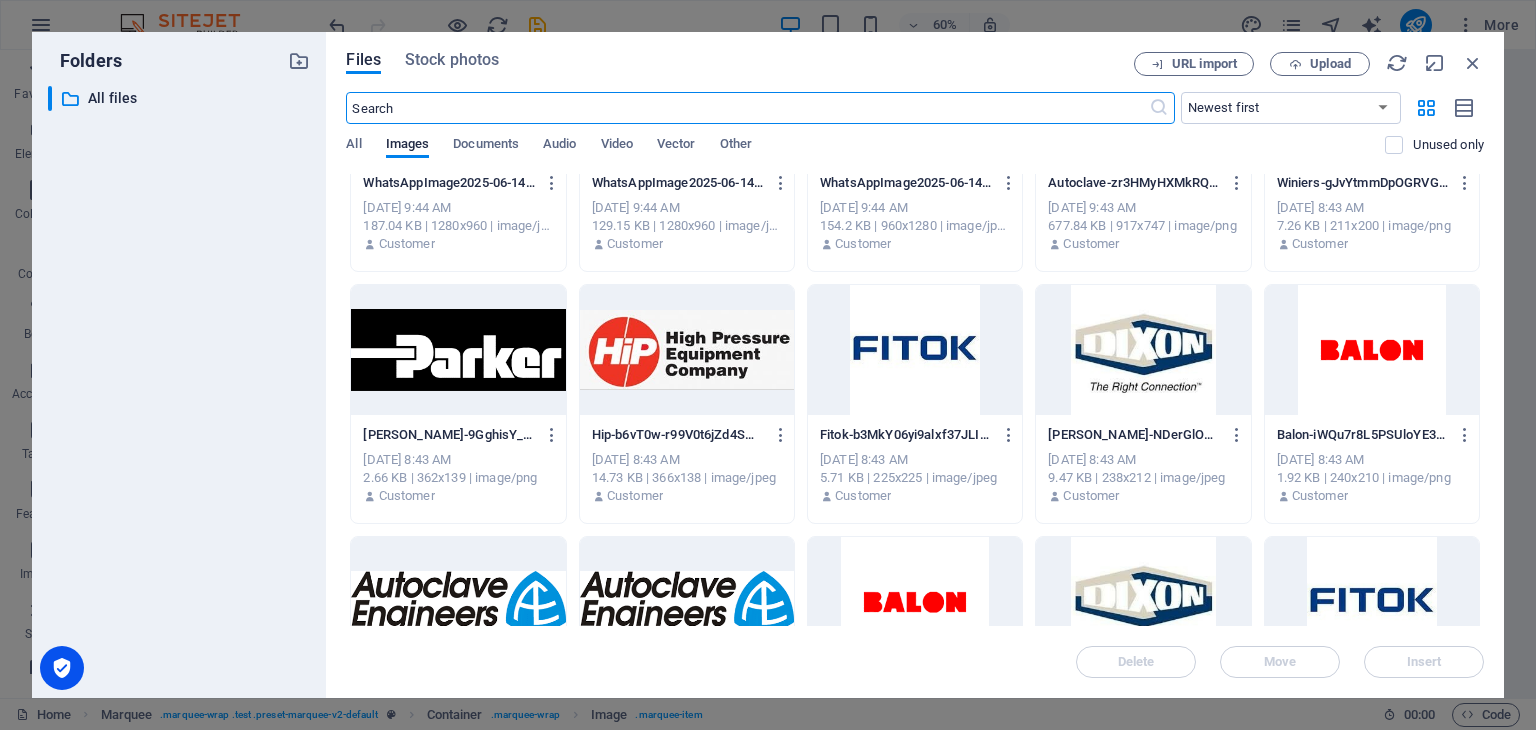 scroll, scrollTop: 1666, scrollLeft: 0, axis: vertical 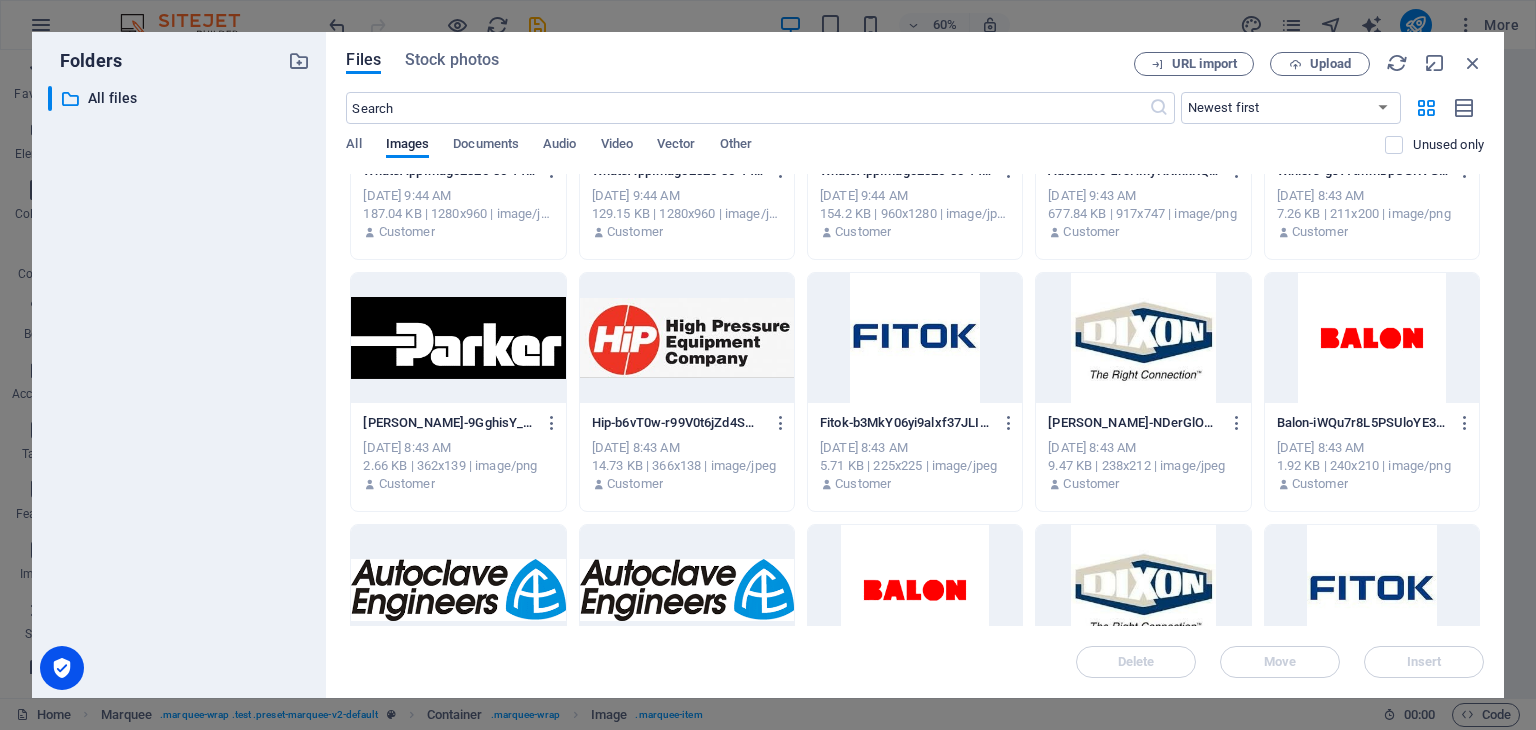 click at bounding box center [1372, 338] 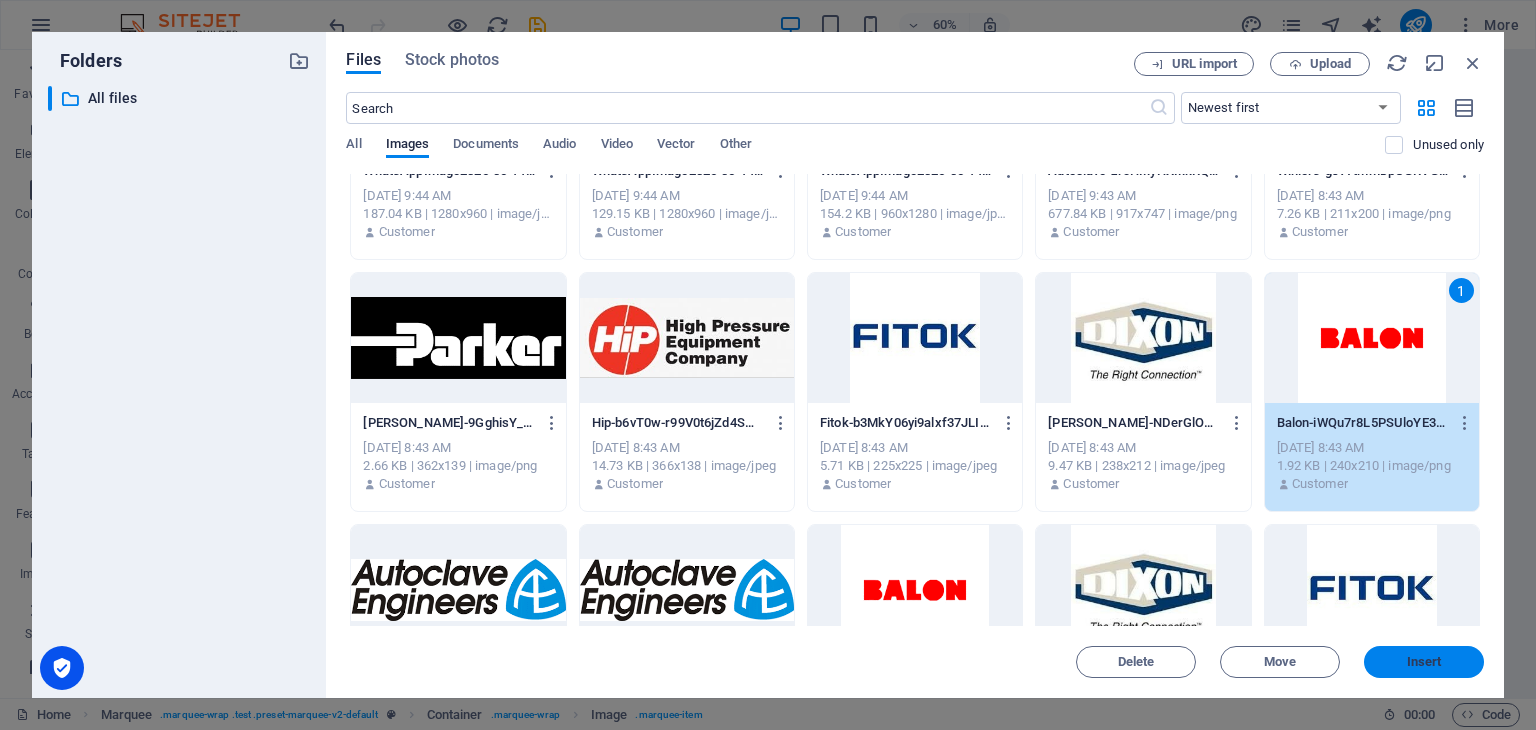 click on "Insert" at bounding box center [1424, 662] 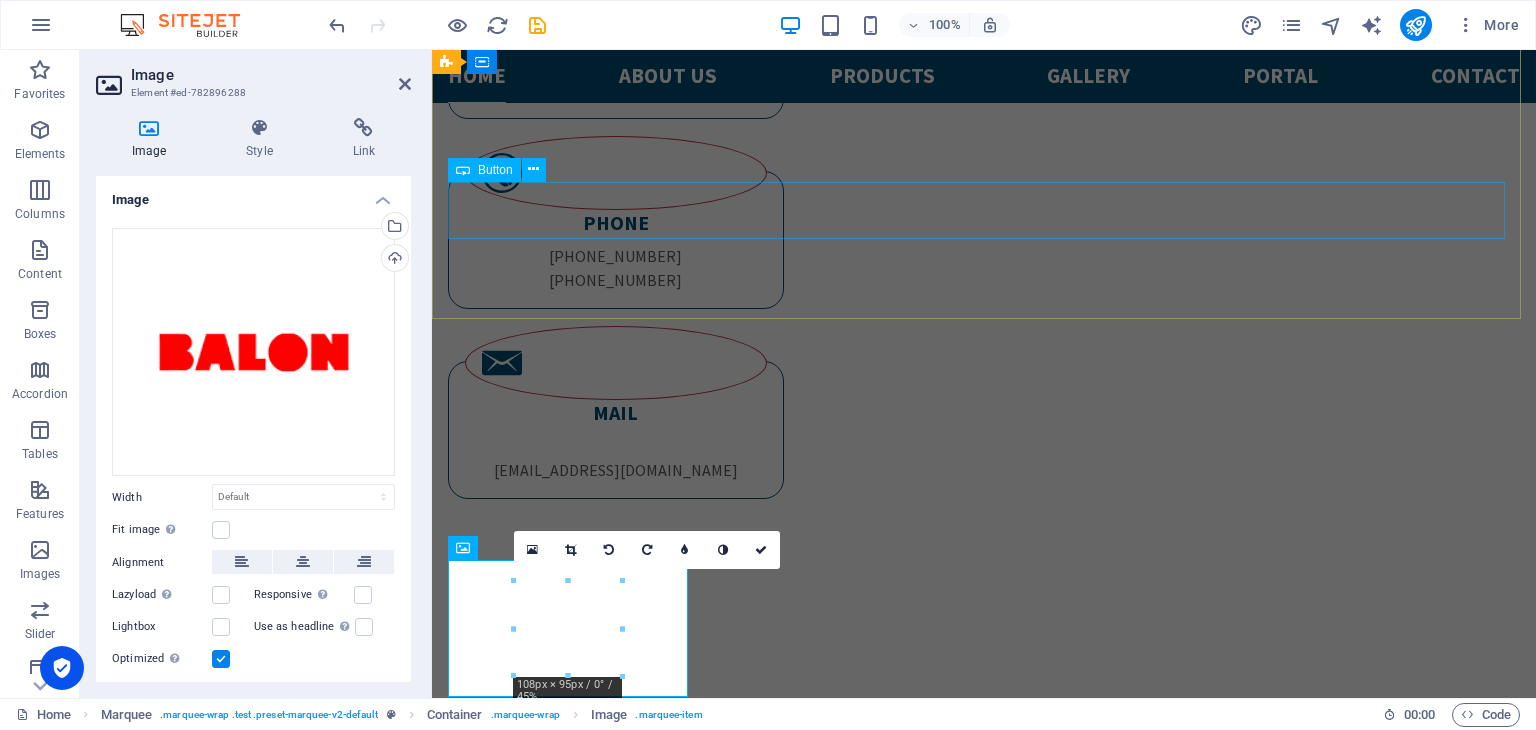 click on "Learn more  " at bounding box center (984, 1522) 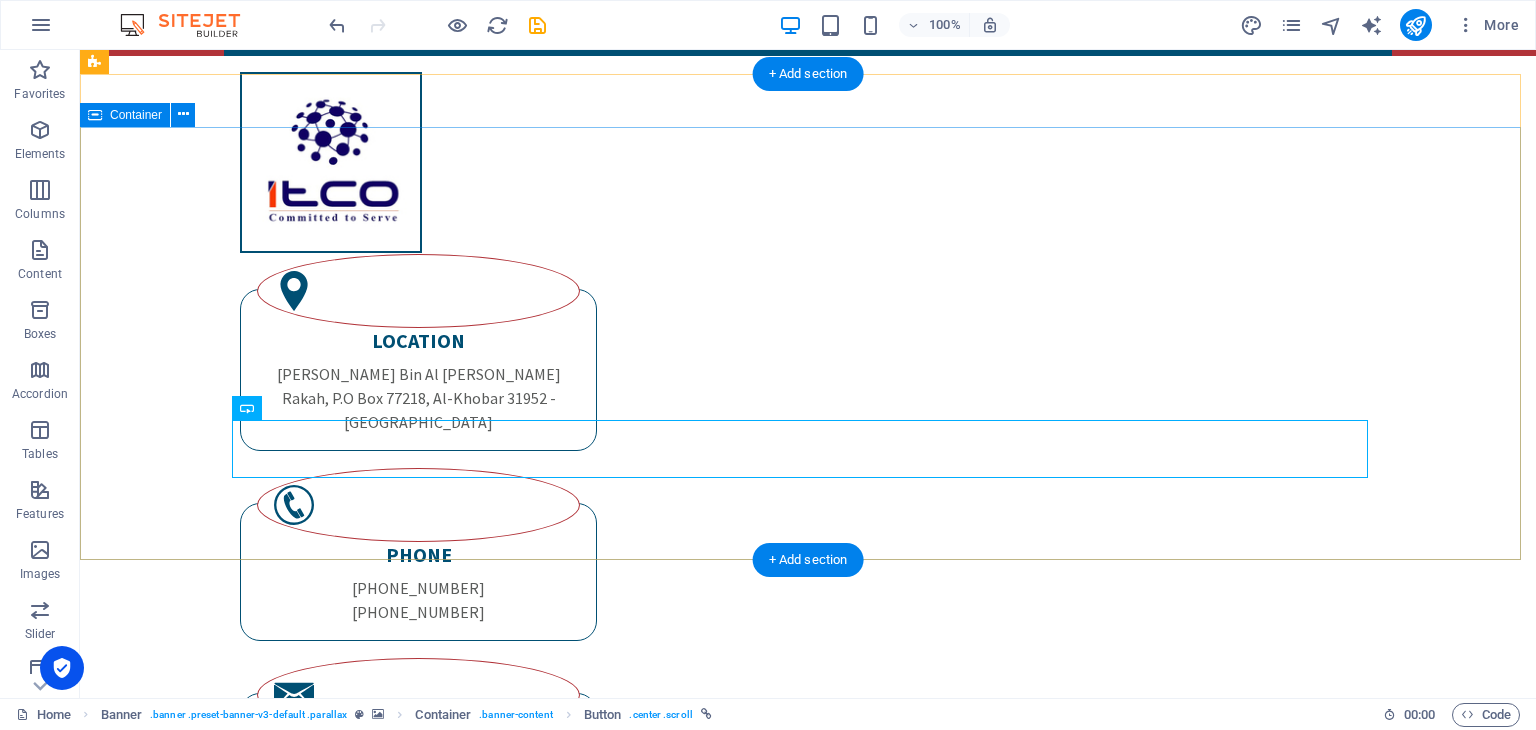scroll, scrollTop: 244, scrollLeft: 0, axis: vertical 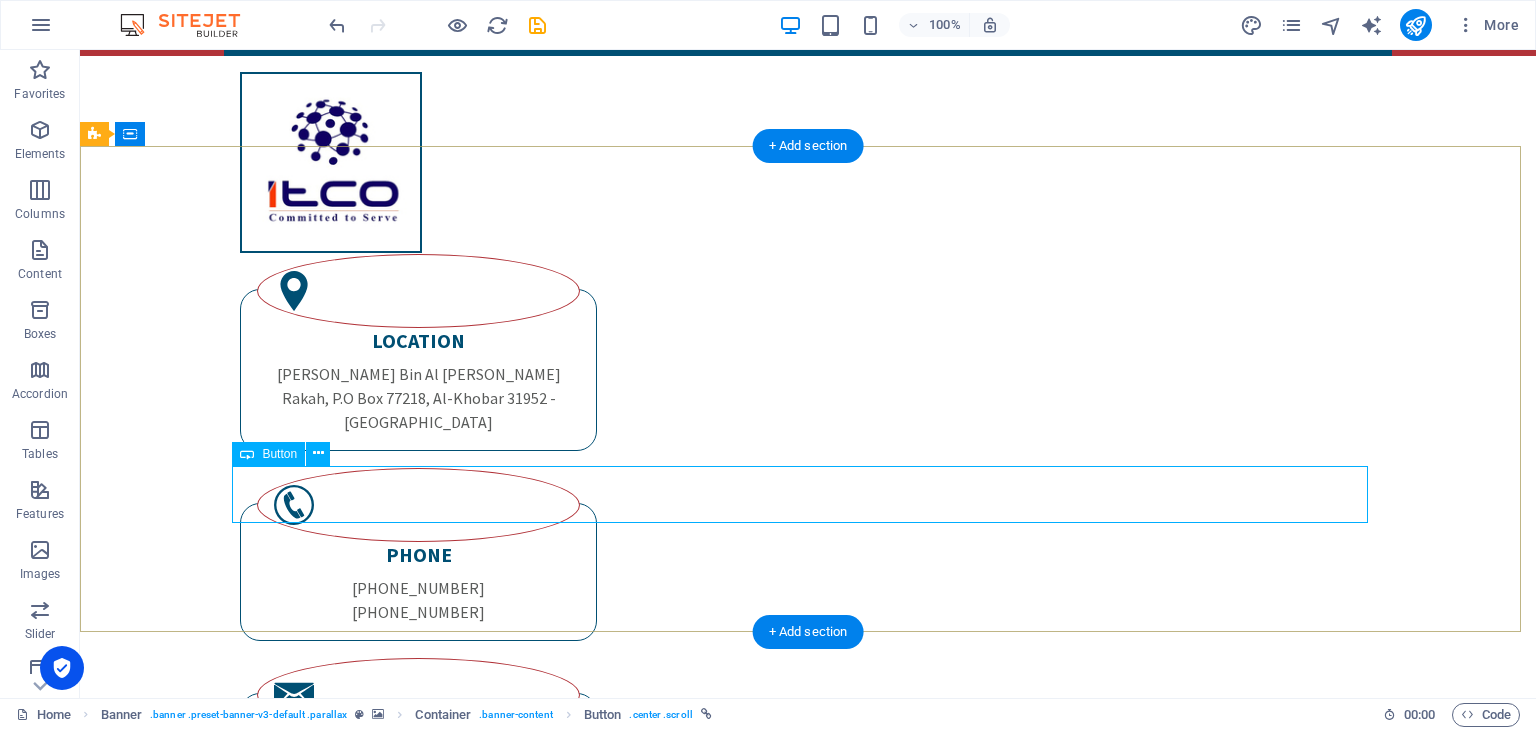 click on "Learn more  " at bounding box center [808, 1772] 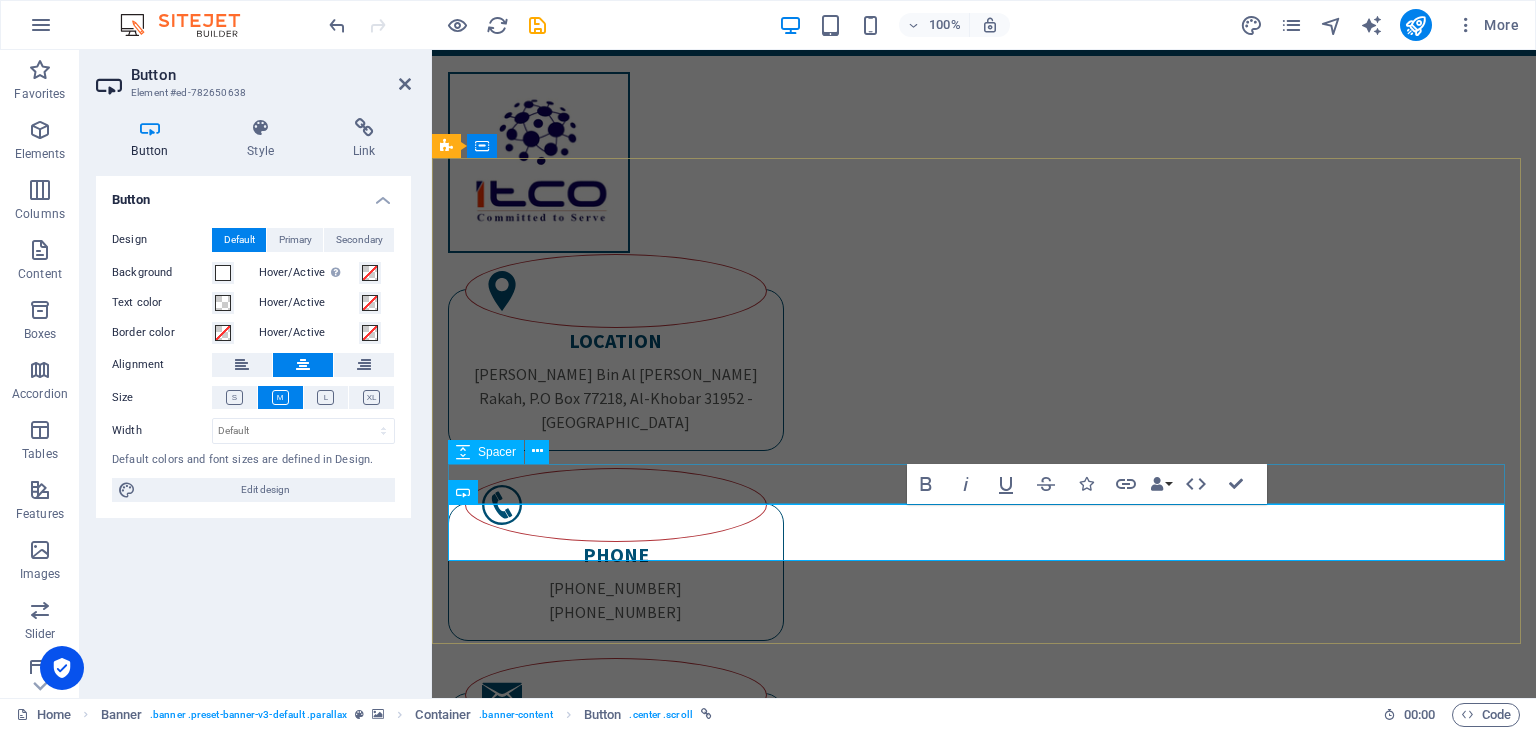 scroll, scrollTop: 256, scrollLeft: 0, axis: vertical 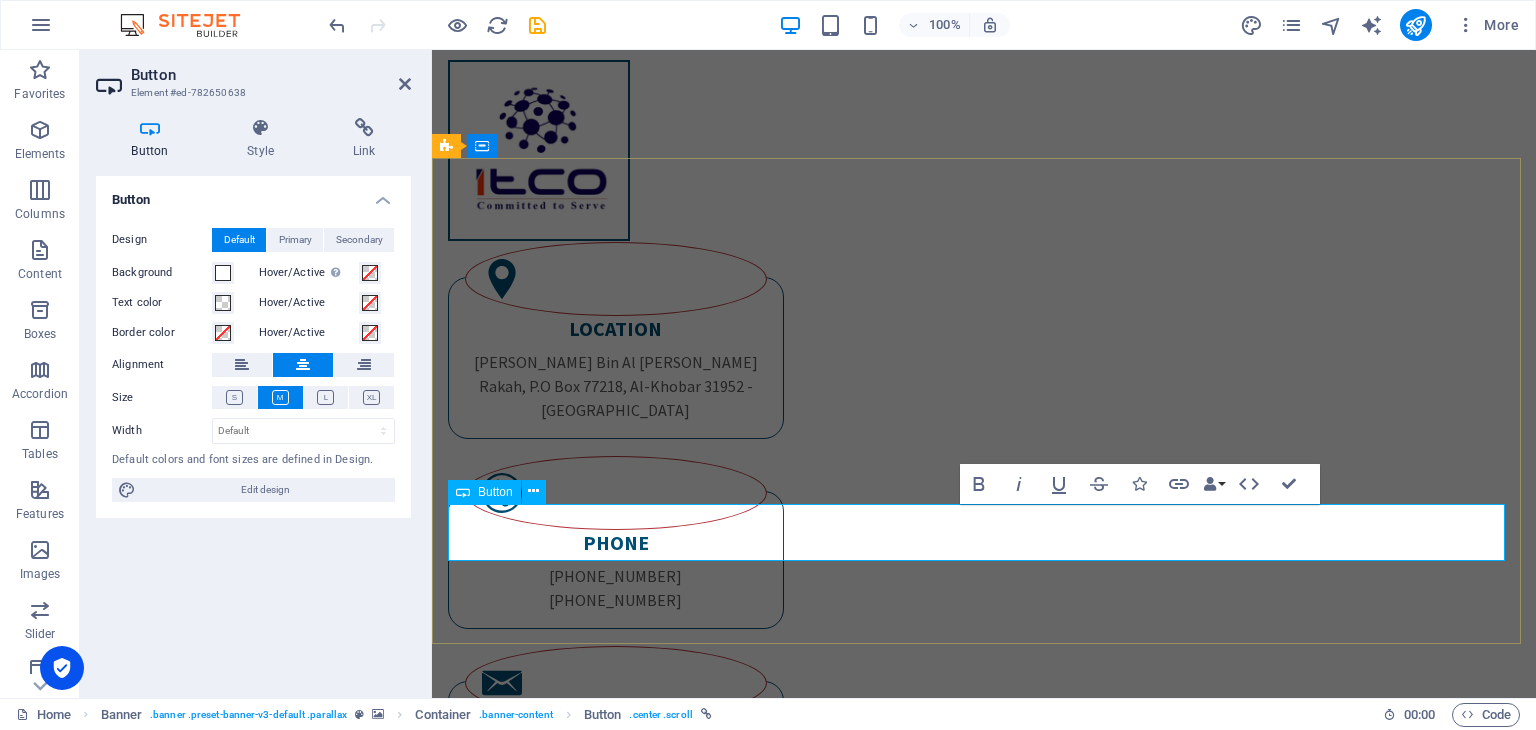 click at bounding box center (984, 1812) 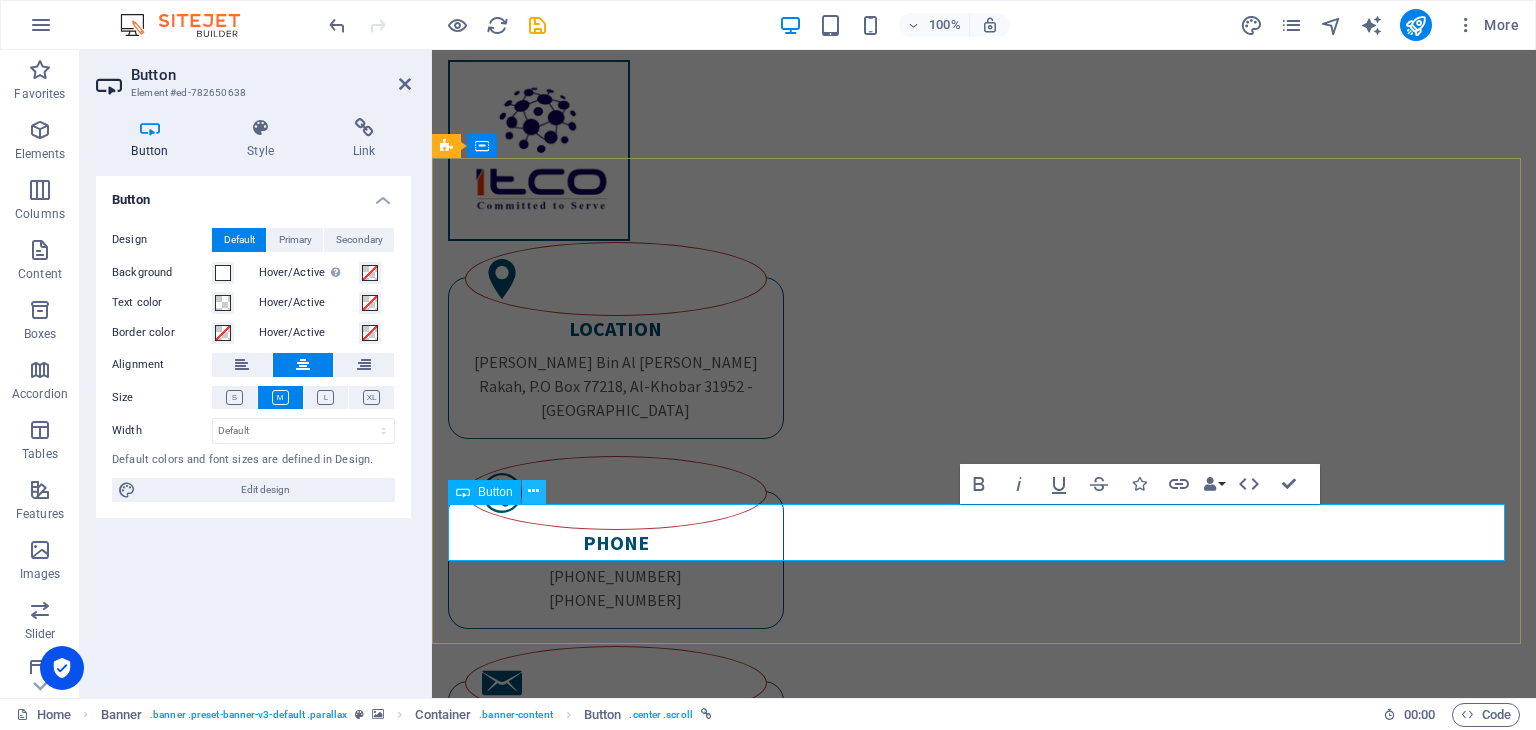 click at bounding box center [533, 491] 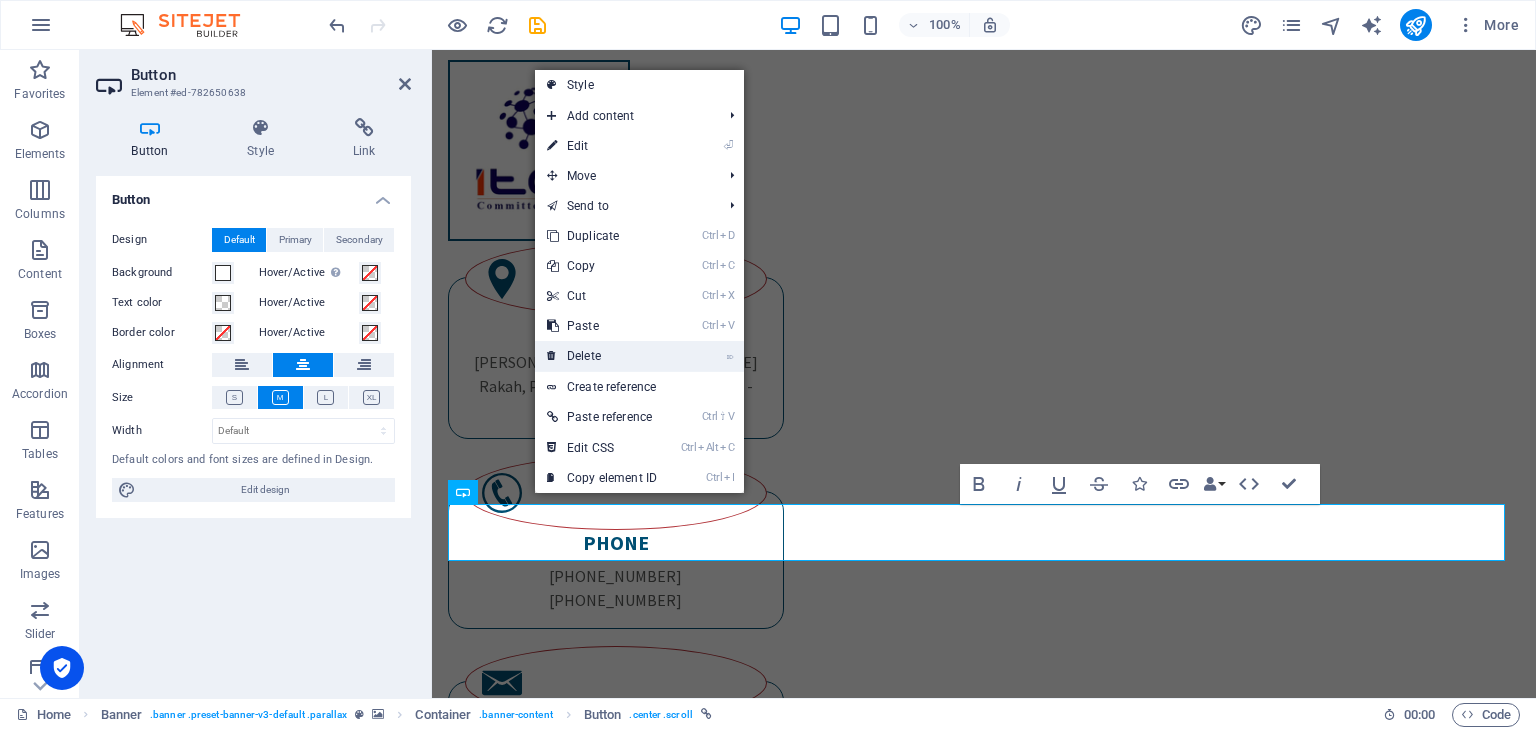 click on "⌦  Delete" at bounding box center (602, 356) 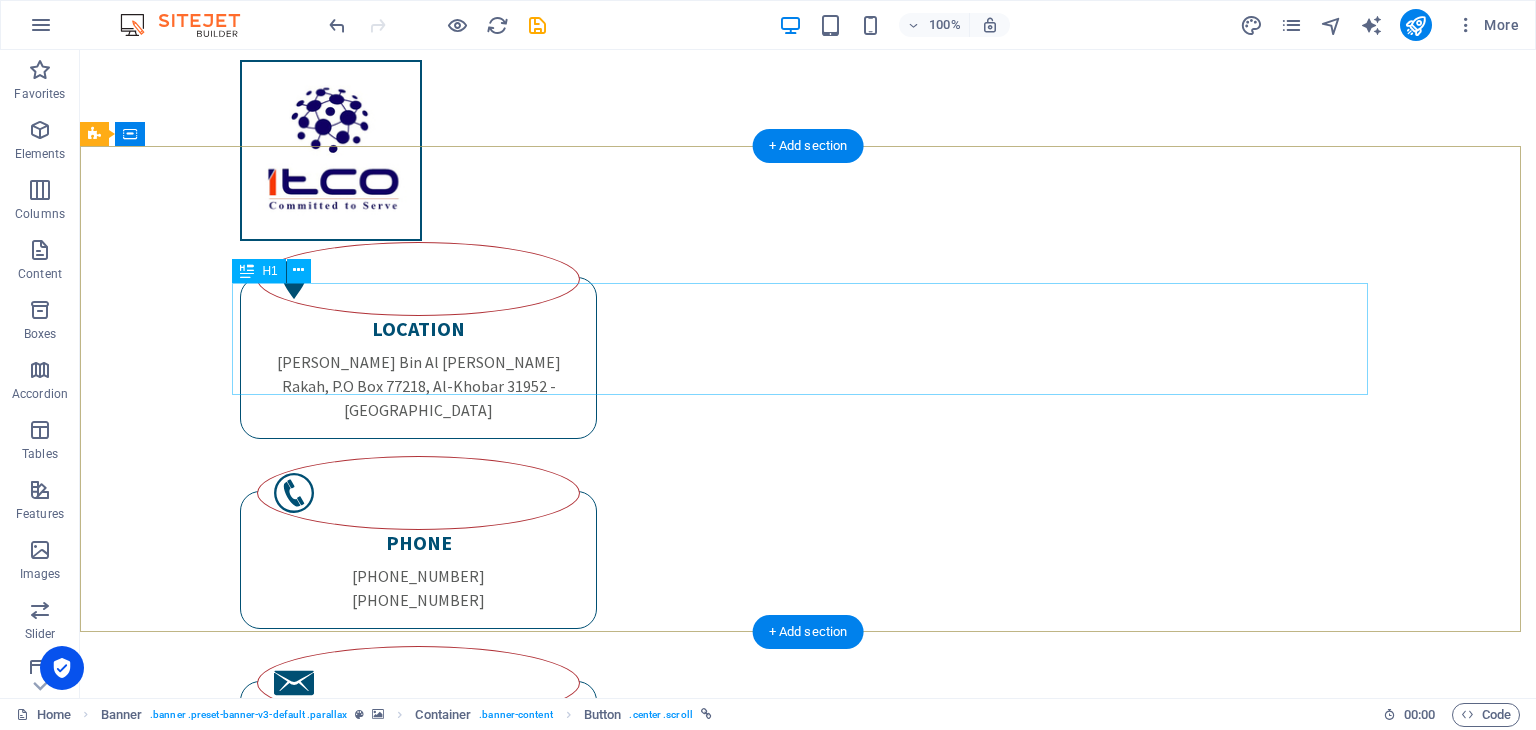 scroll, scrollTop: 244, scrollLeft: 0, axis: vertical 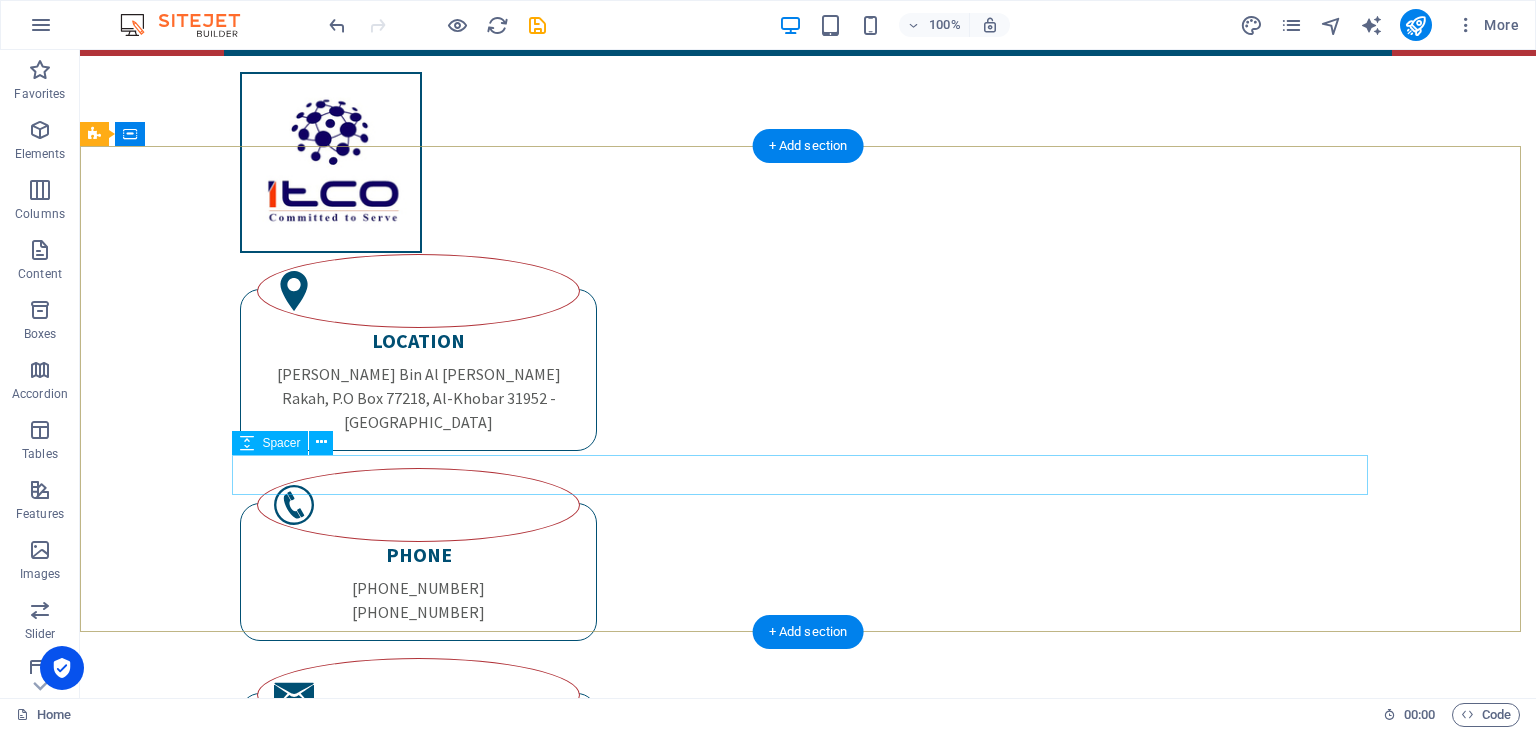click at bounding box center (808, 1723) 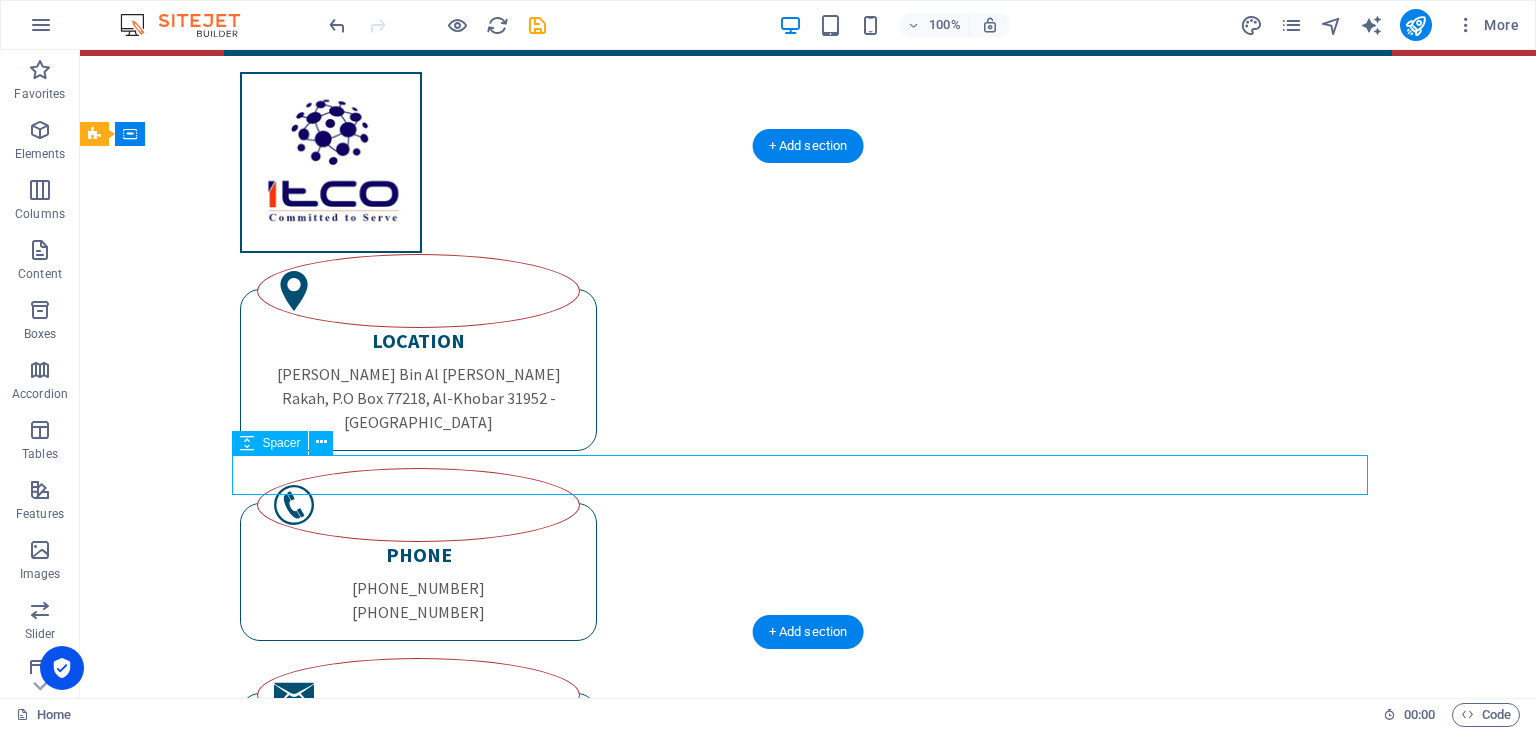 click at bounding box center [808, 1723] 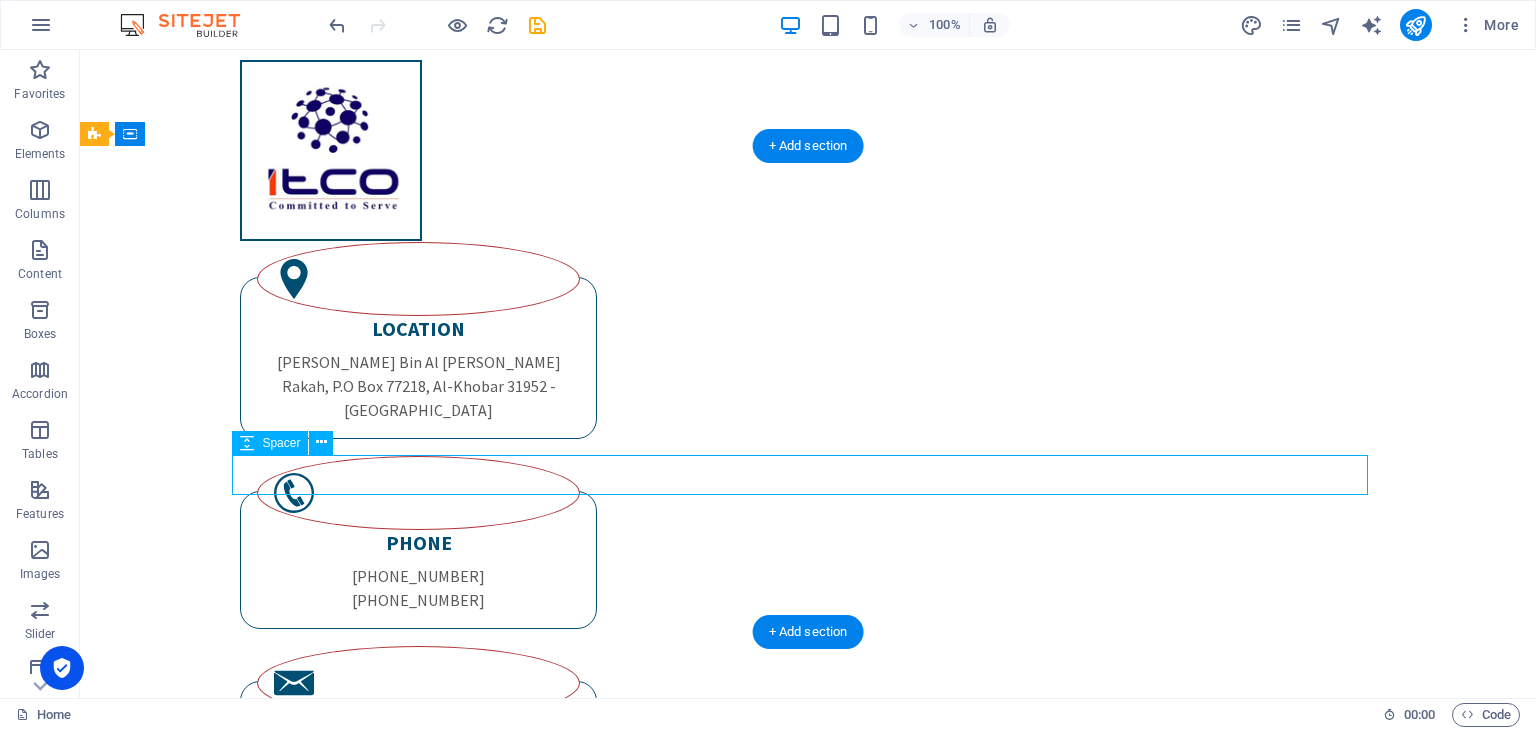 select on "rem" 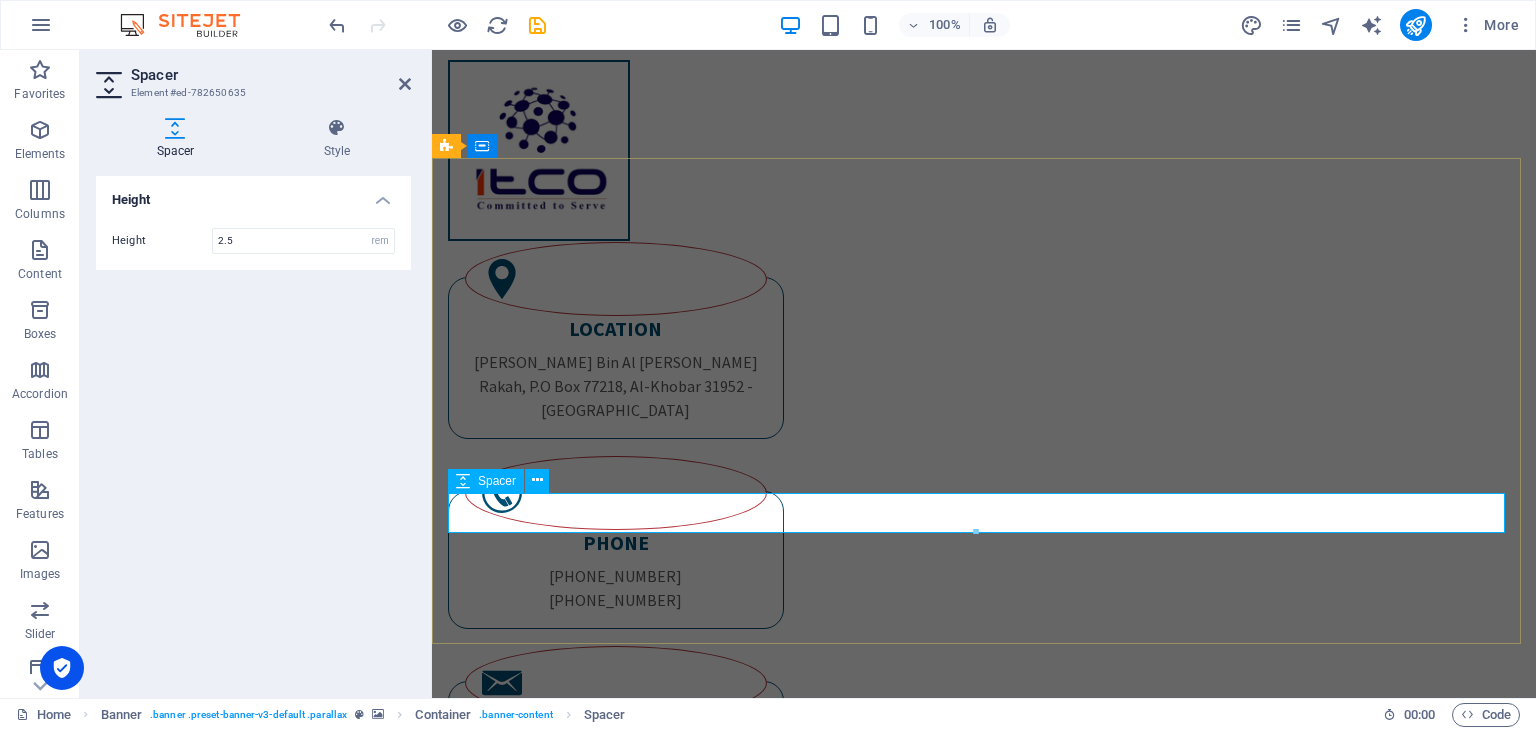 click at bounding box center [984, 1763] 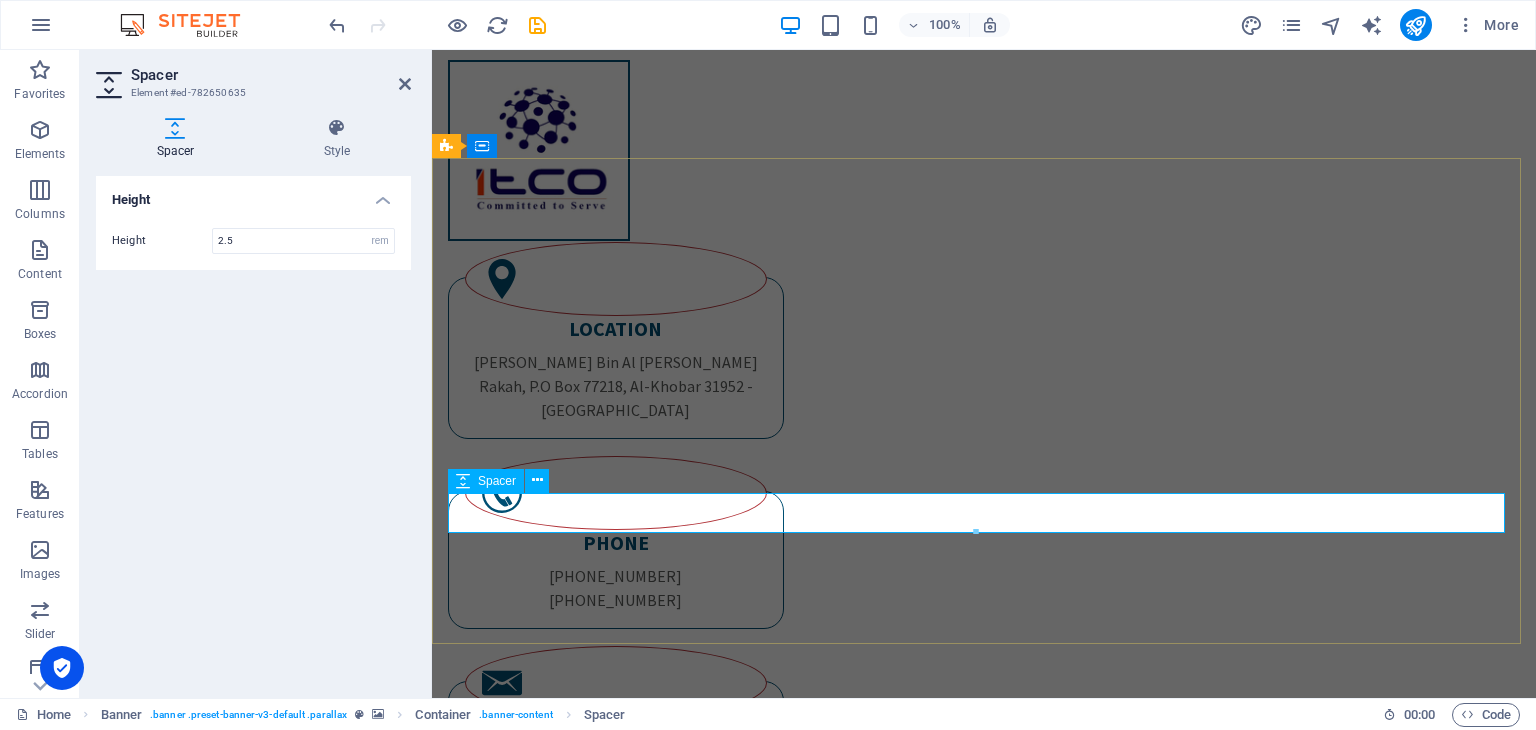 click at bounding box center [984, 1763] 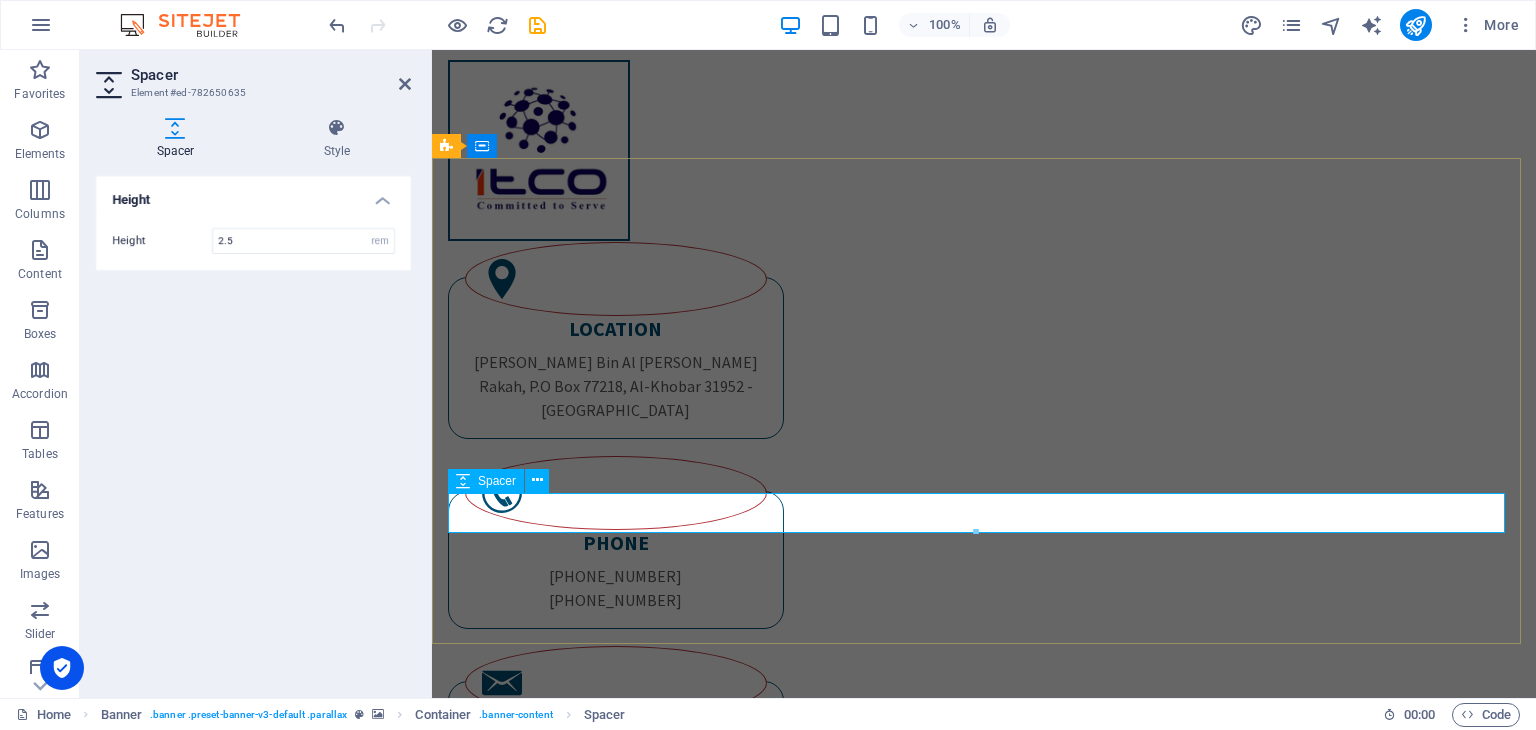 click at bounding box center (984, 1763) 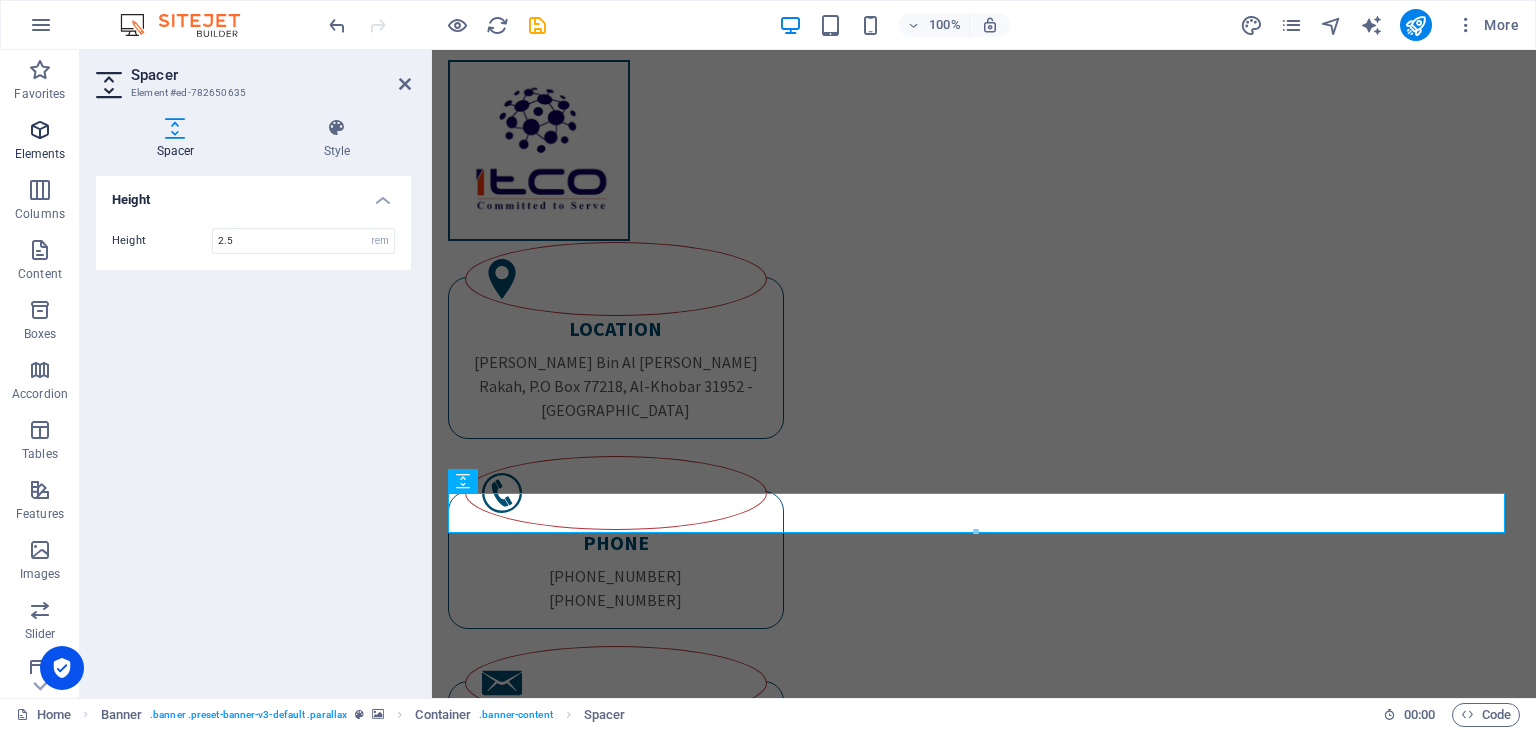 click on "Elements" at bounding box center [40, 154] 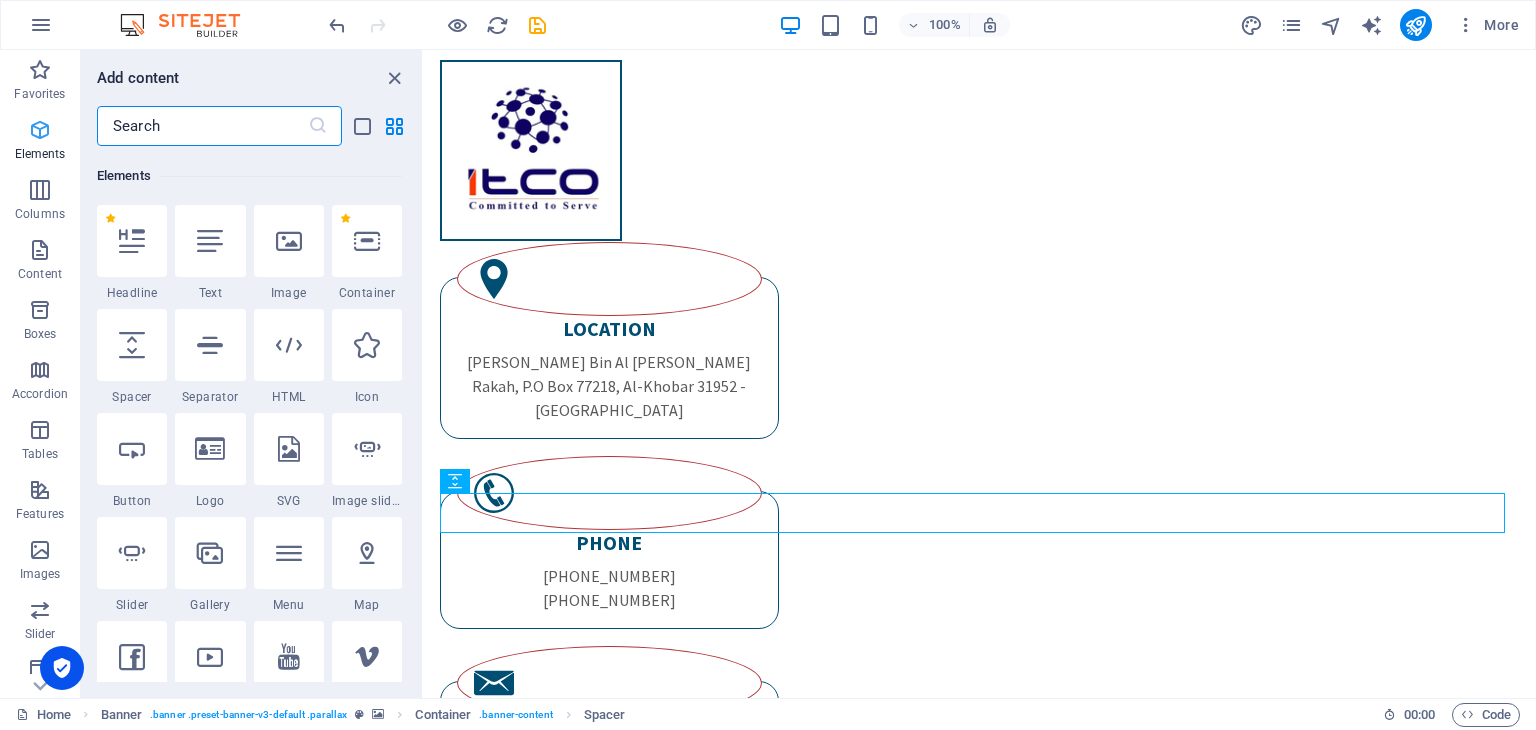 scroll, scrollTop: 212, scrollLeft: 0, axis: vertical 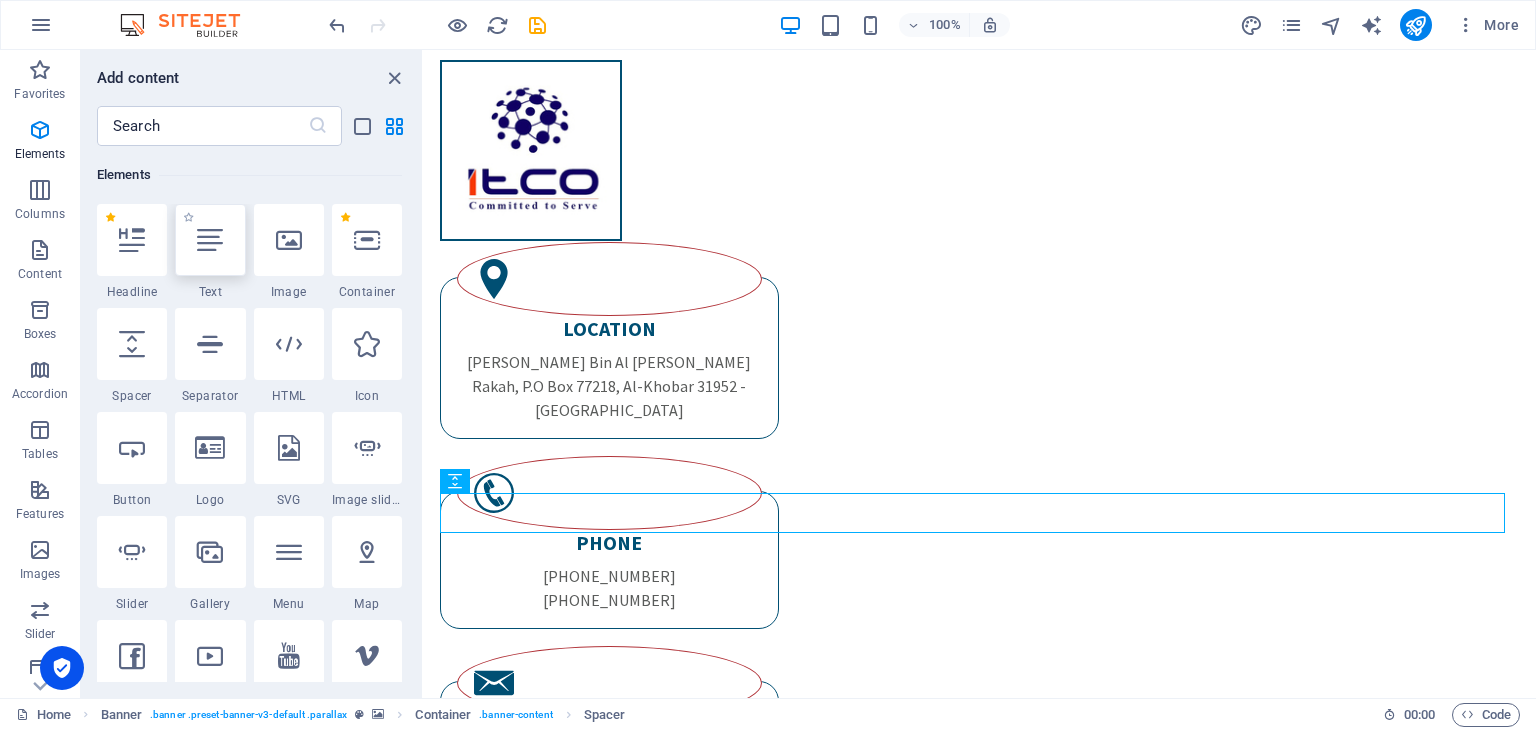 click at bounding box center (210, 240) 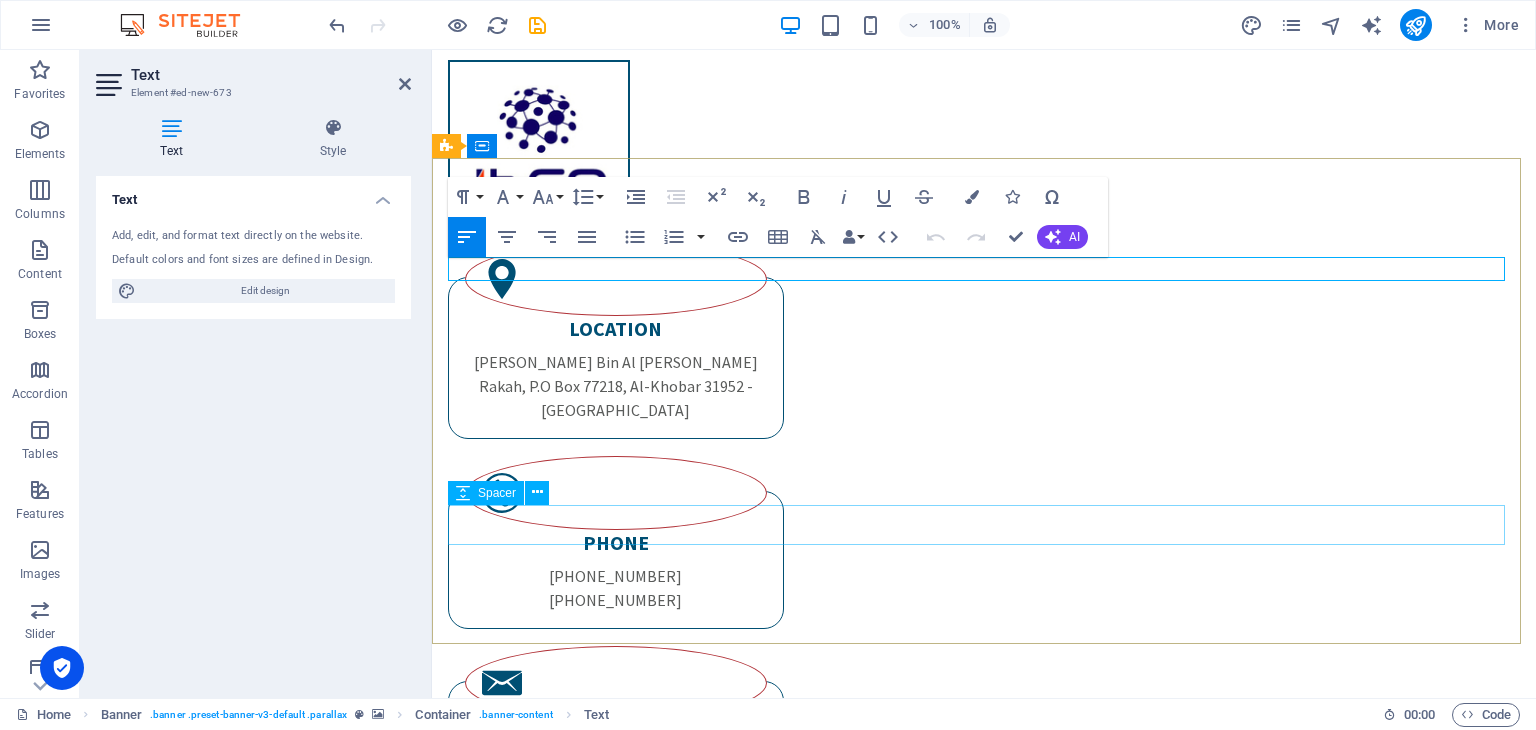 click at bounding box center [984, 1787] 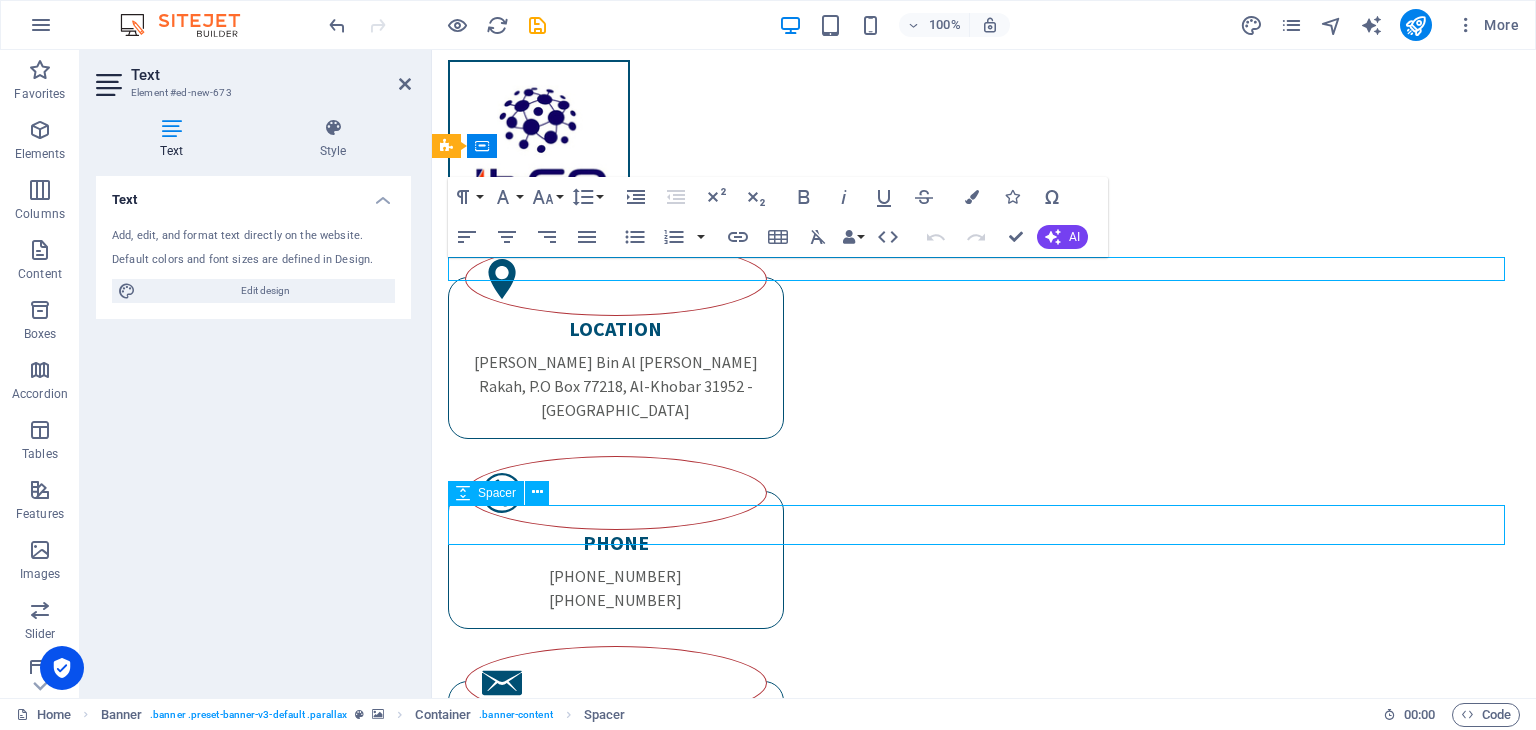 click at bounding box center (984, 1787) 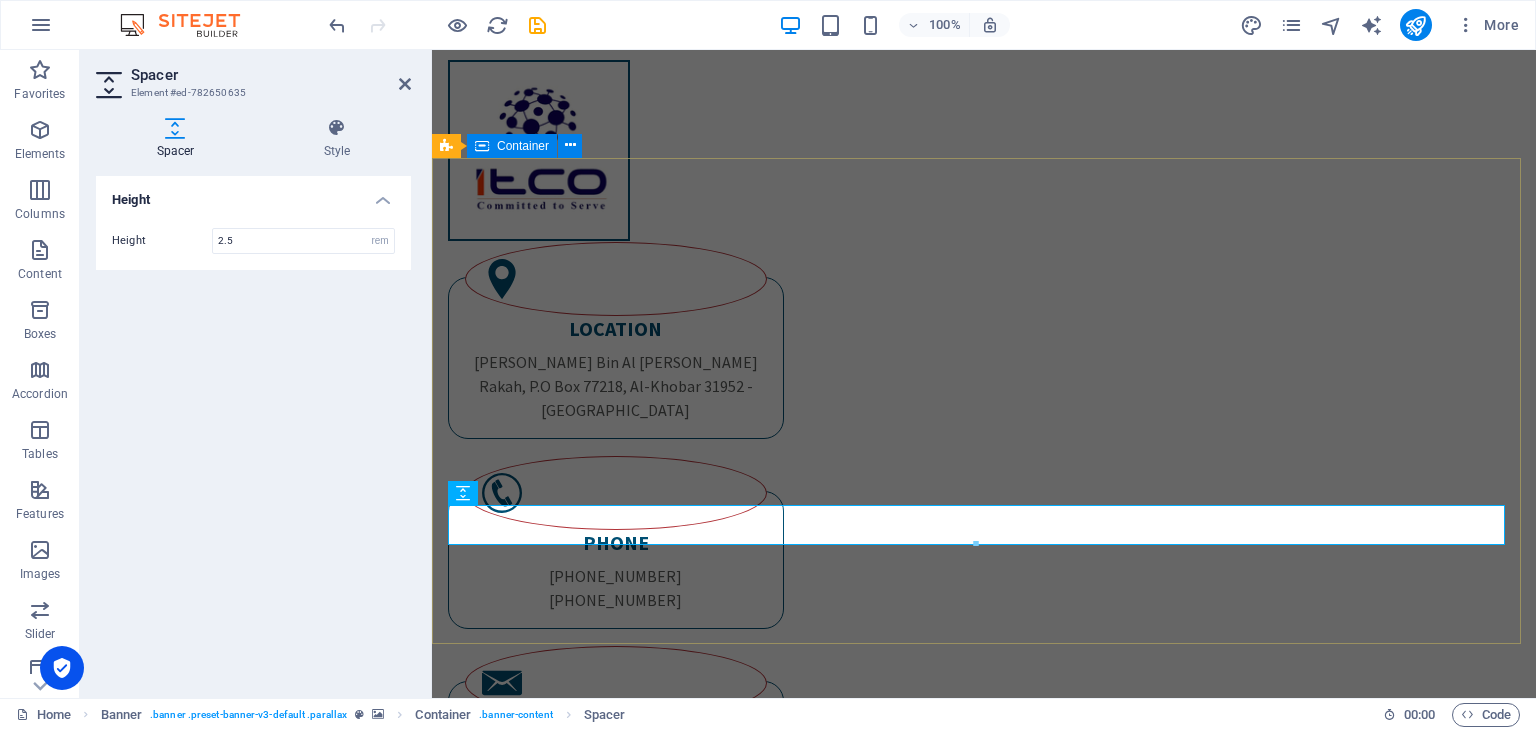 click on "New text element Welcome to itco "Where Performance Meets Precision: ITCO in the Field"" at bounding box center (984, 1663) 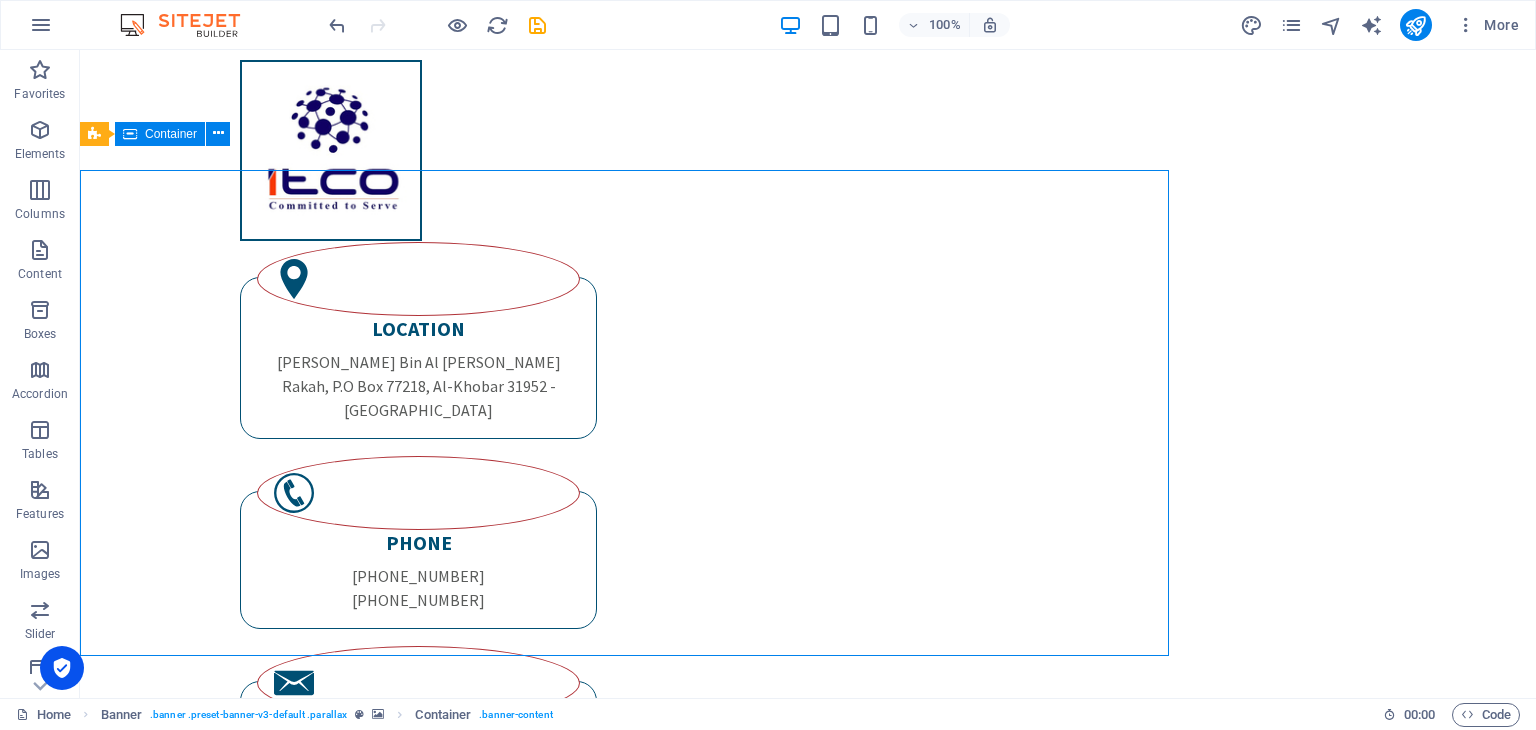 scroll, scrollTop: 244, scrollLeft: 0, axis: vertical 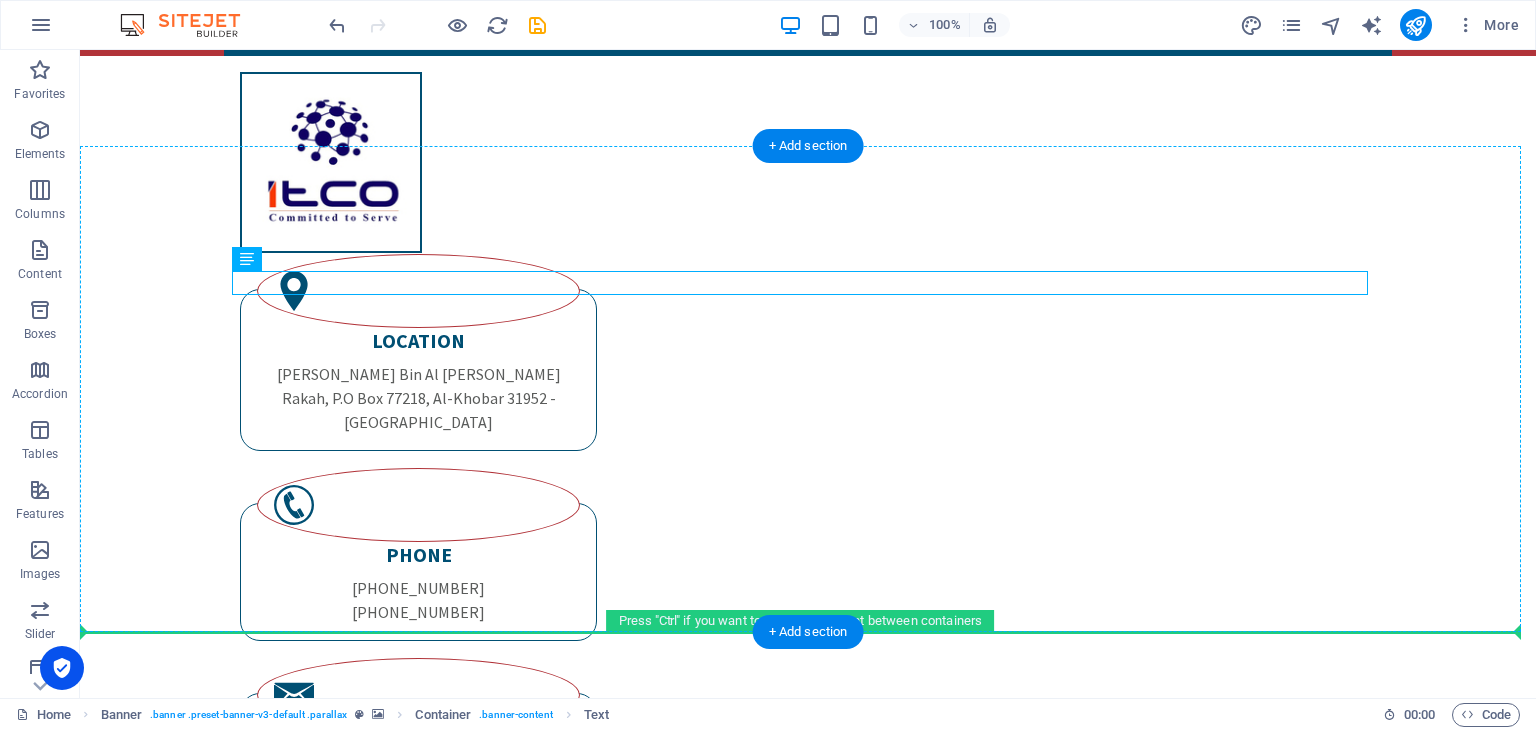 drag, startPoint x: 644, startPoint y: 282, endPoint x: 728, endPoint y: 511, distance: 243.92007 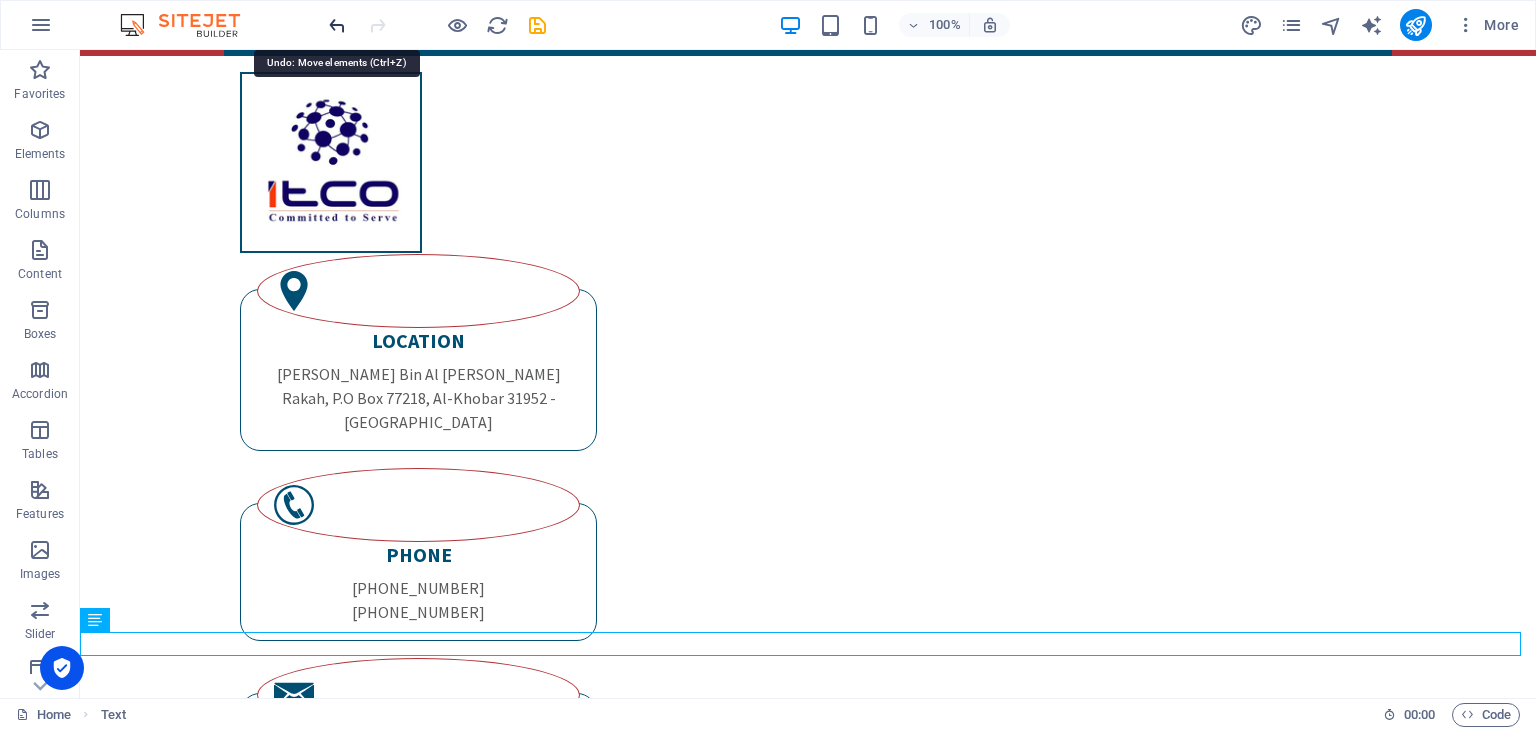 click at bounding box center (337, 25) 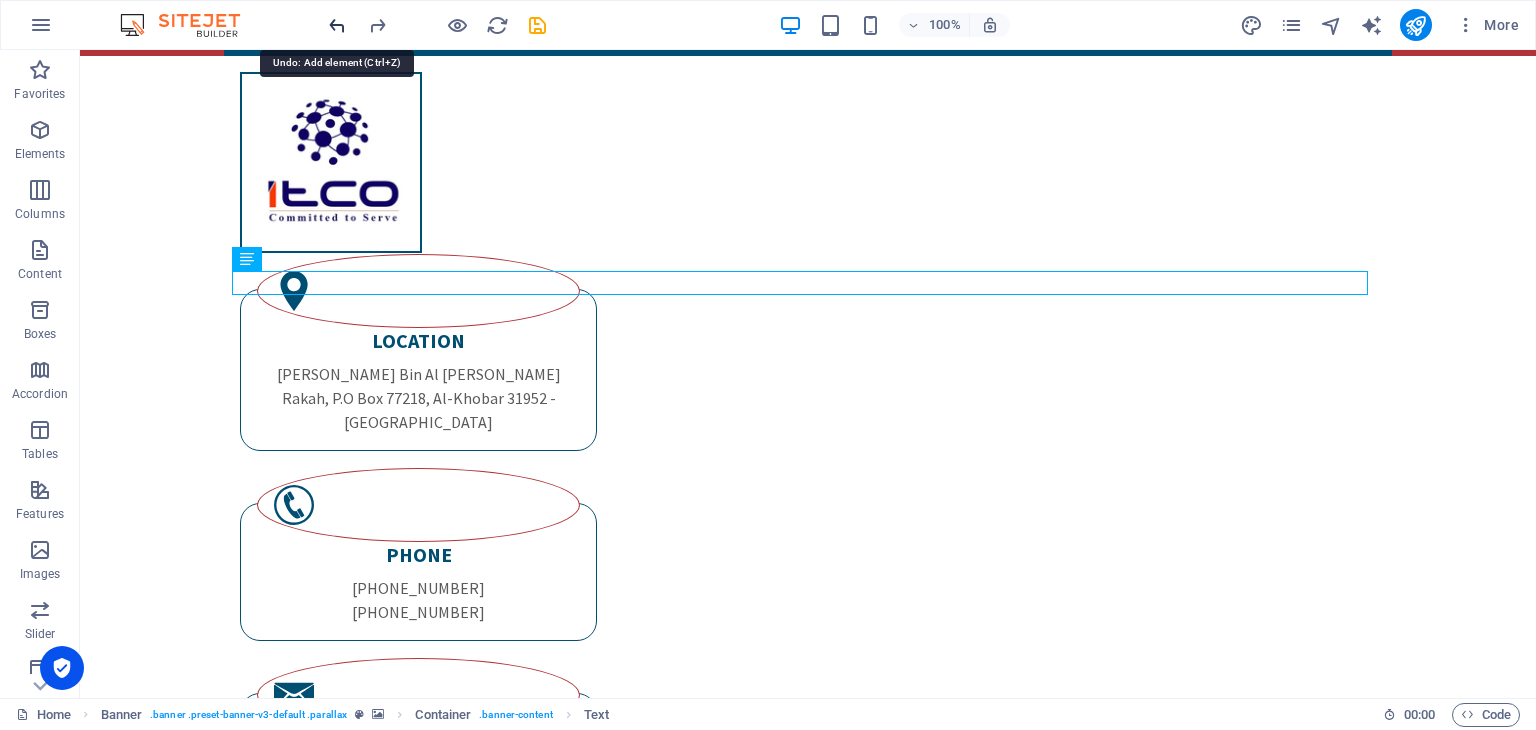 click at bounding box center [337, 25] 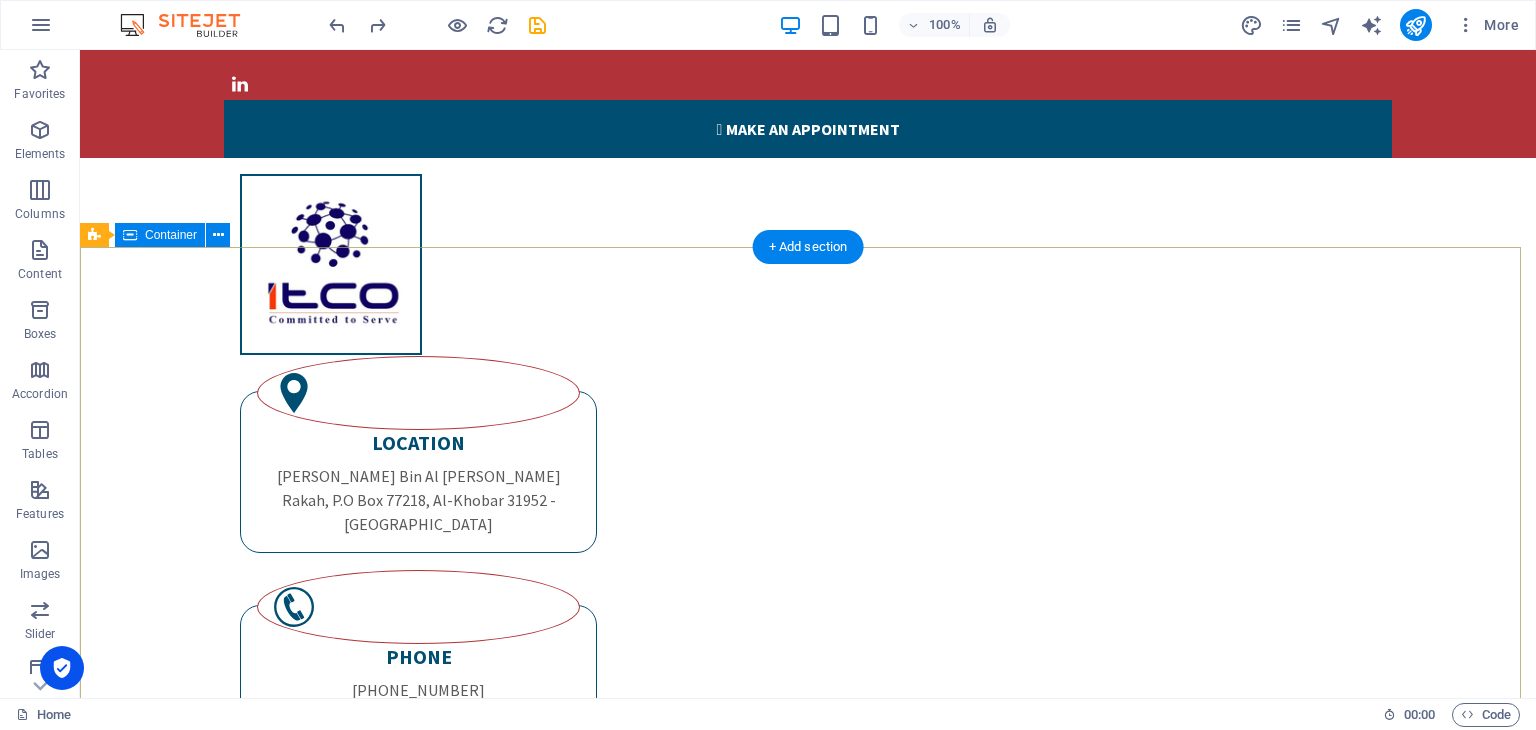 scroll, scrollTop: 131, scrollLeft: 0, axis: vertical 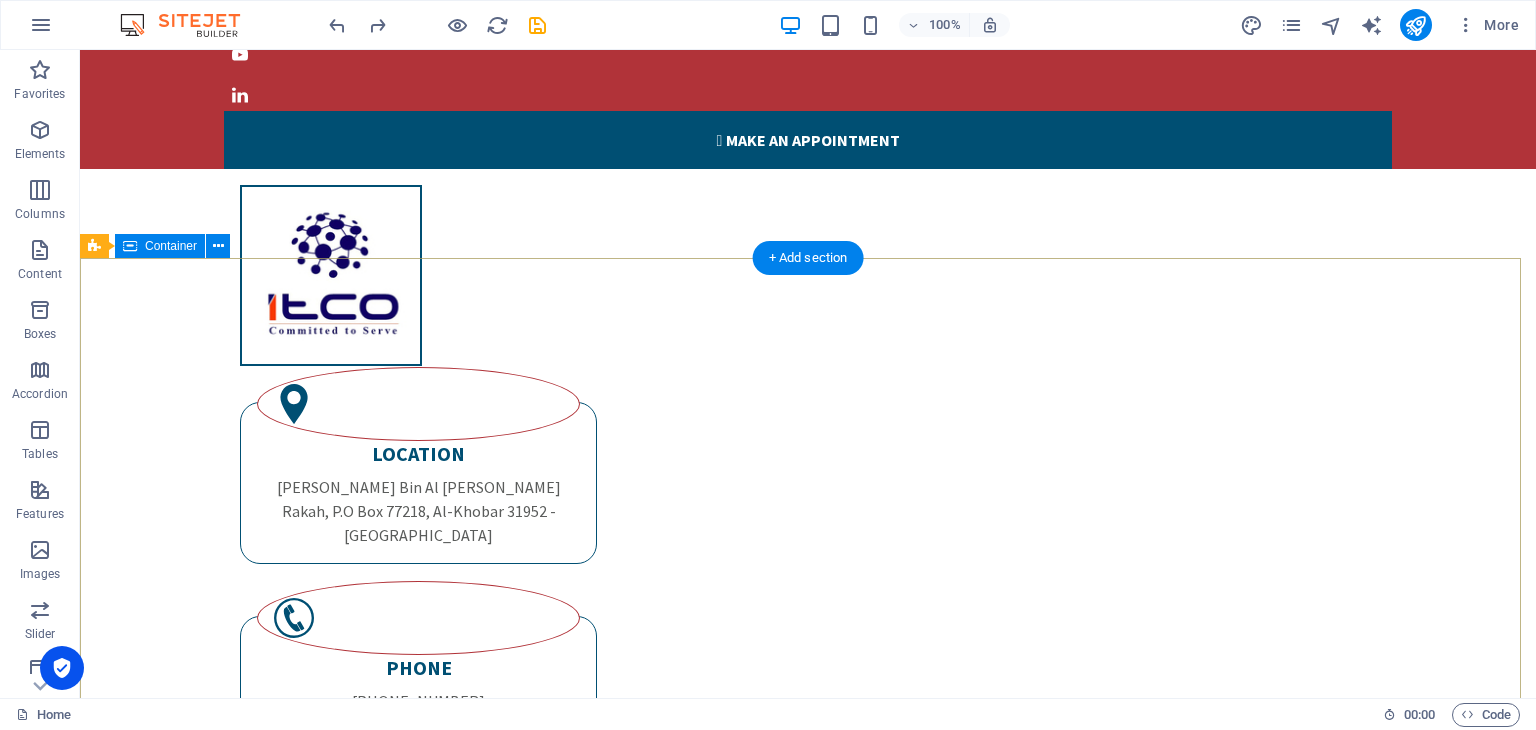 click on "Welcome to itco "Where Performance Meets Precision: ITCO in the Field"" at bounding box center [808, 1750] 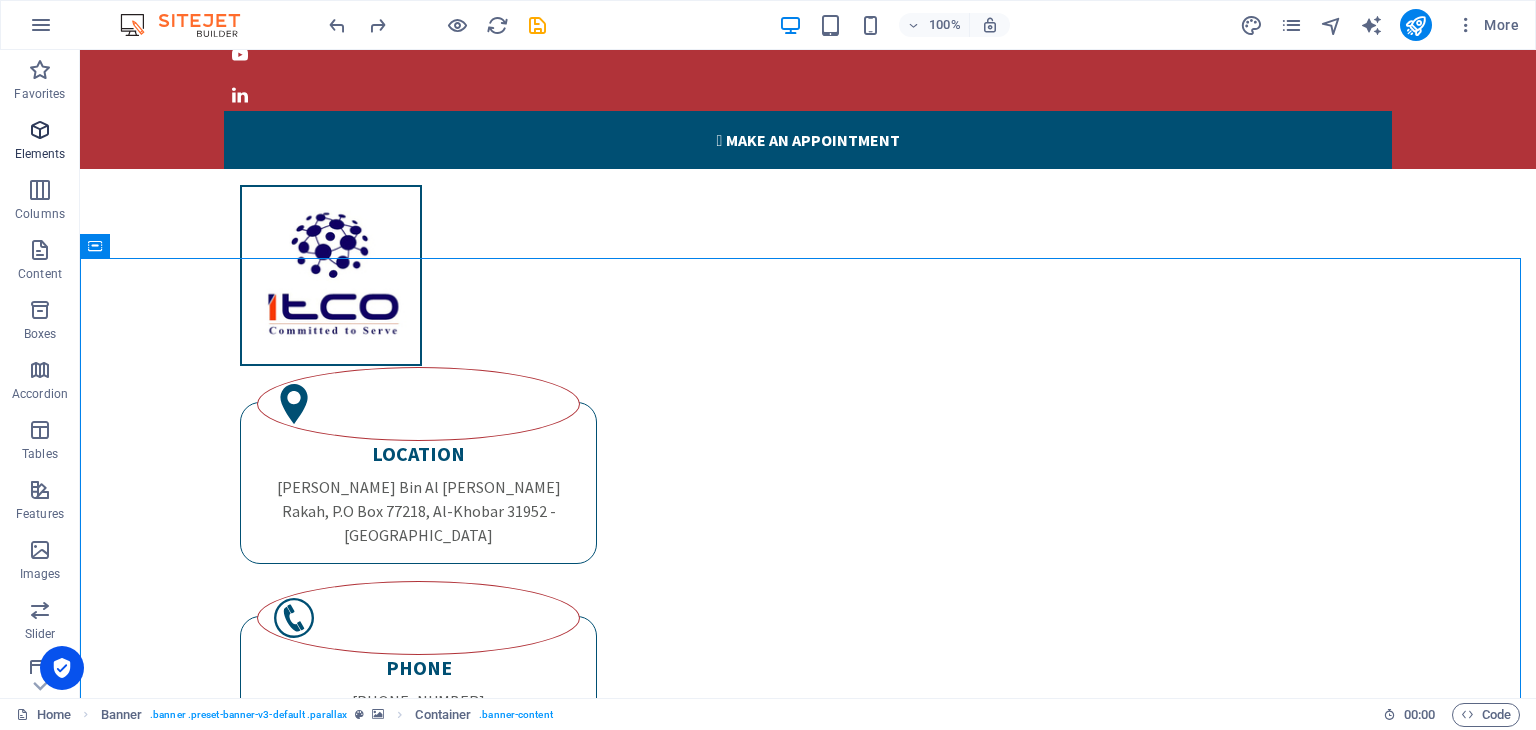 click on "Elements" at bounding box center (40, 154) 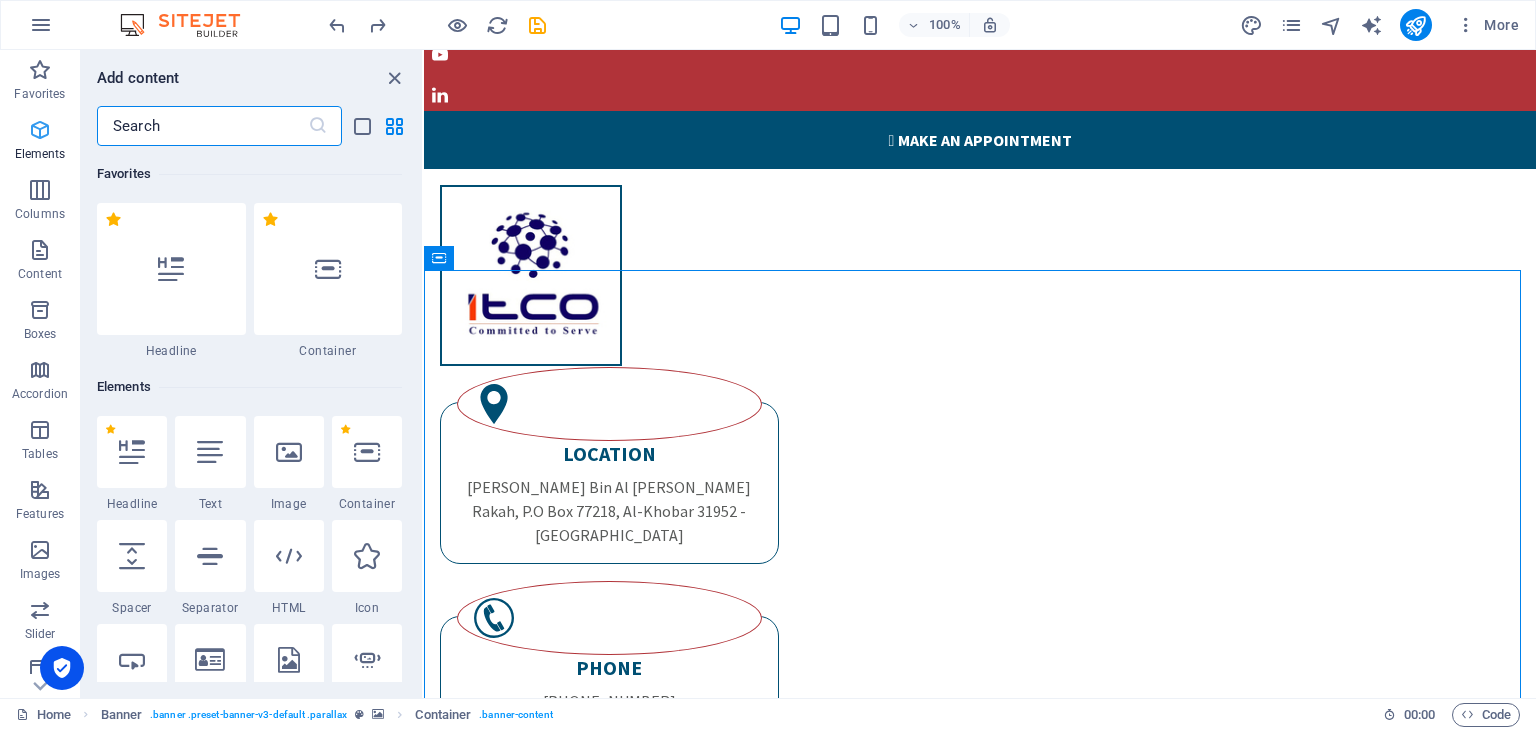 scroll, scrollTop: 143, scrollLeft: 0, axis: vertical 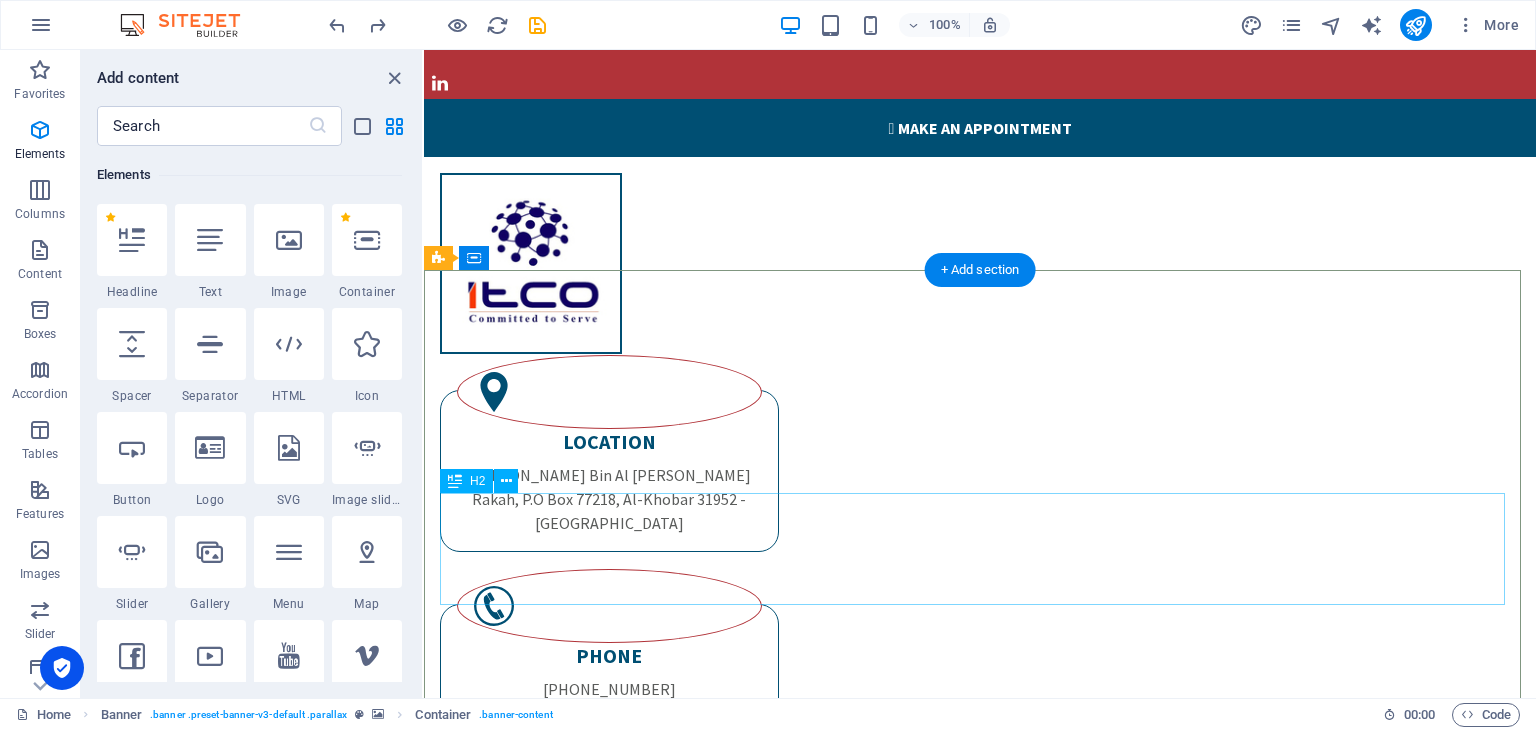 click on ""Where Performance Meets Precision: ITCO in the Field"" at bounding box center [980, 1796] 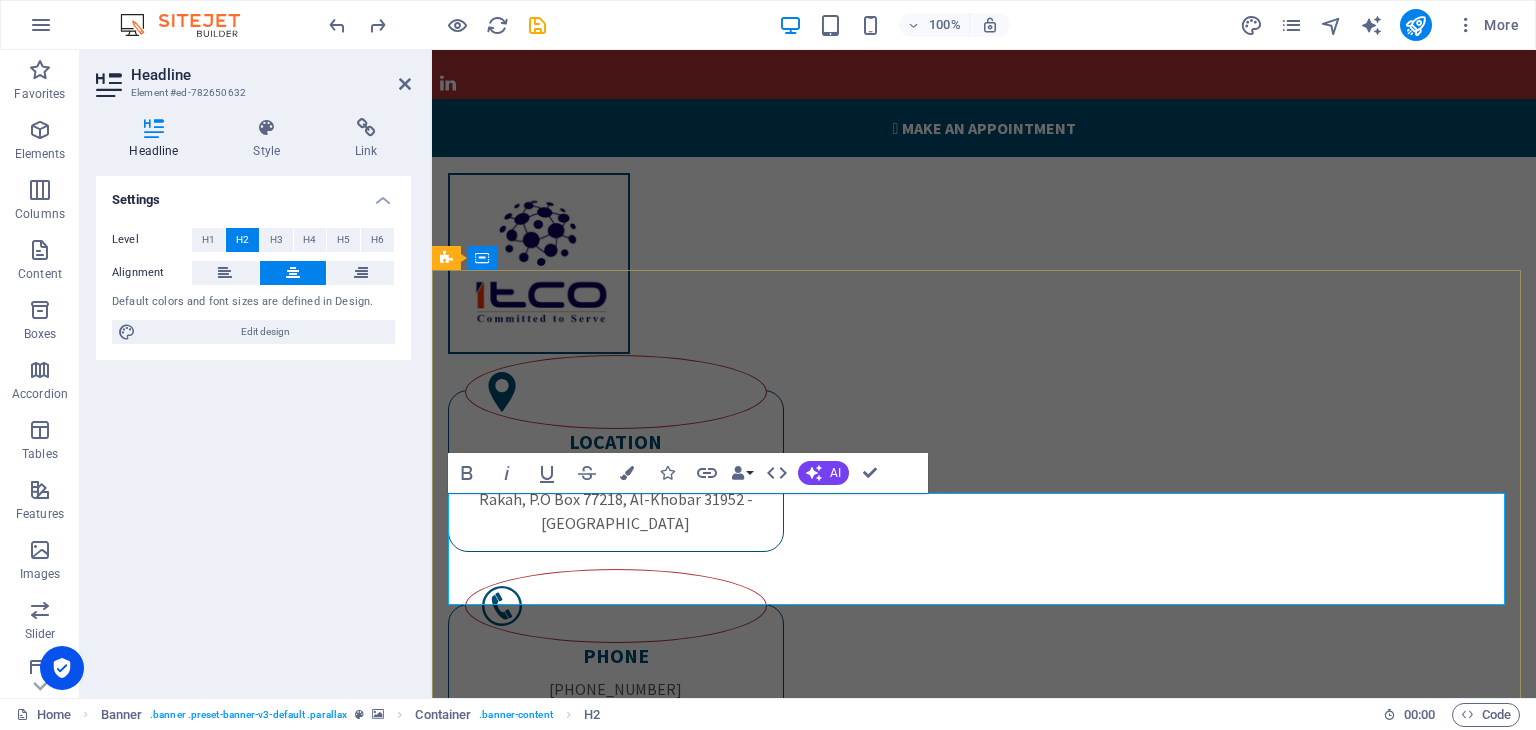 click on ""Where Performance Meets Precision: ITCO in the Field"" at bounding box center [984, 1796] 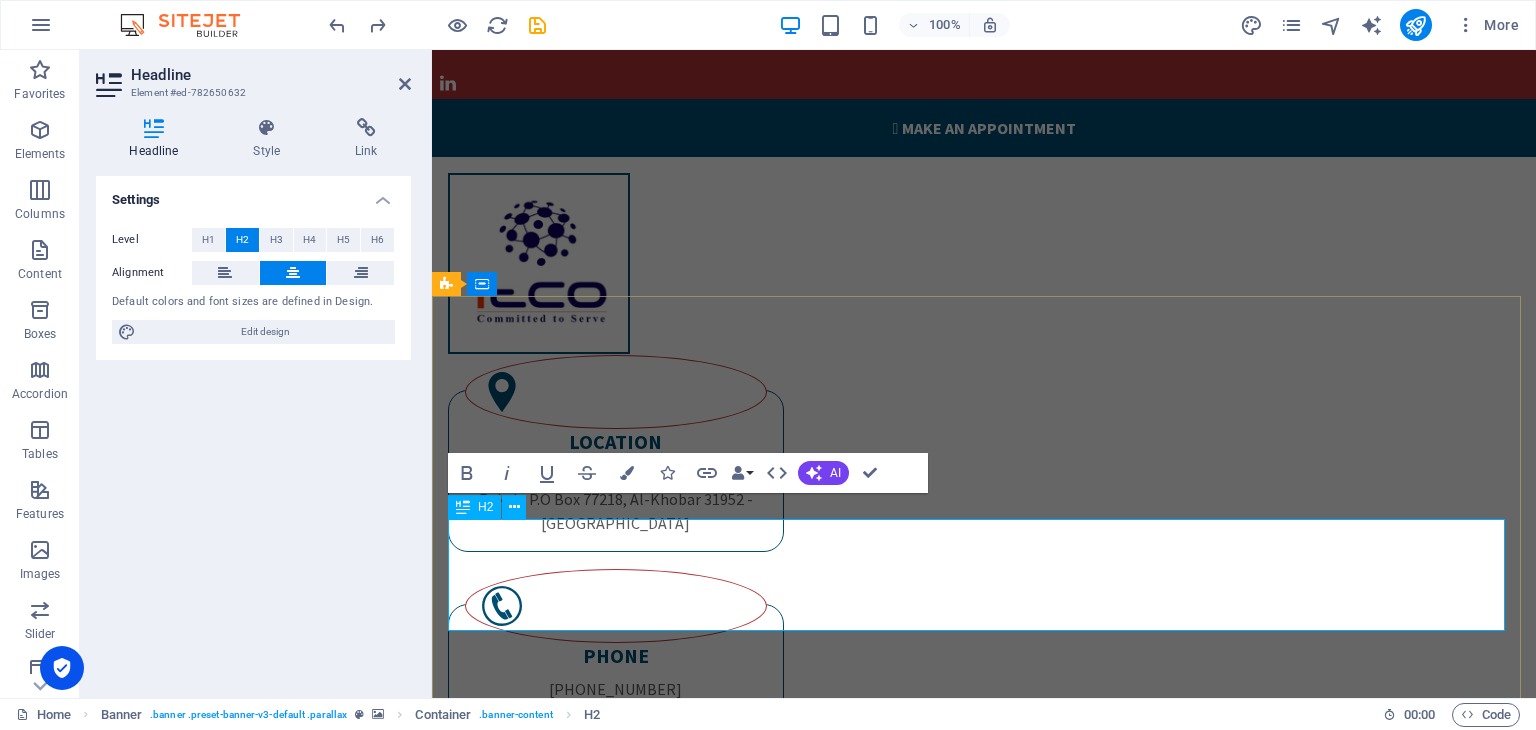 scroll, scrollTop: 117, scrollLeft: 0, axis: vertical 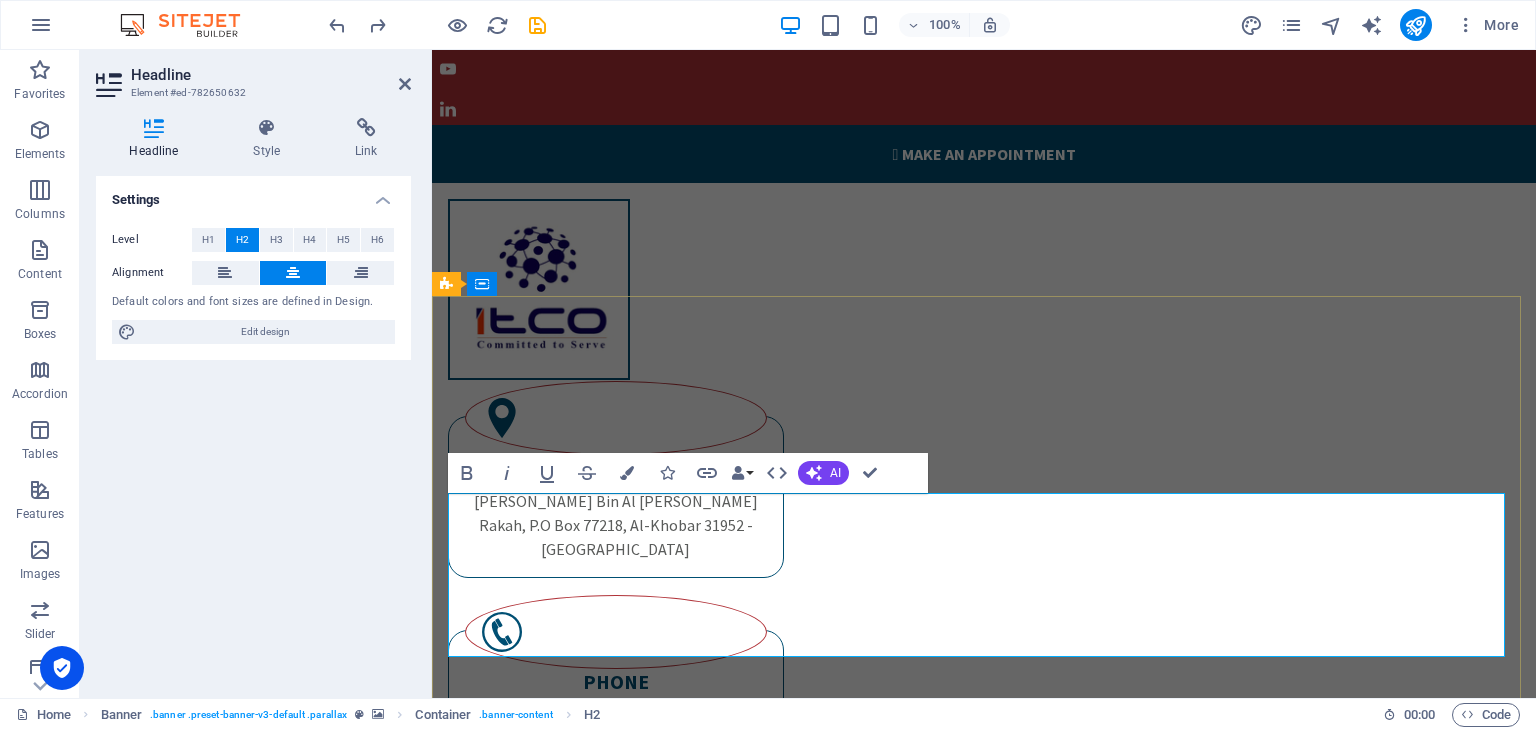 type 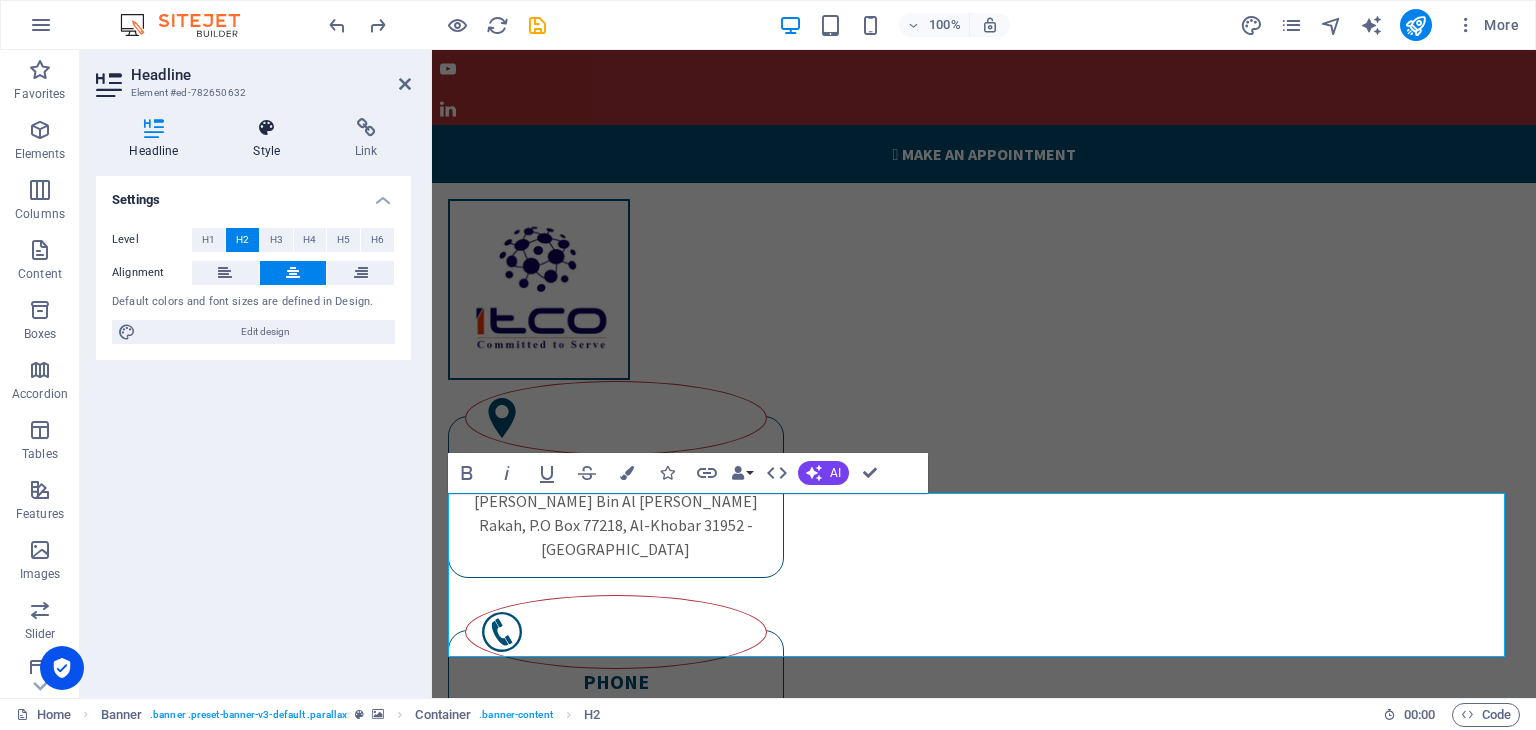 click on "Style" at bounding box center (271, 139) 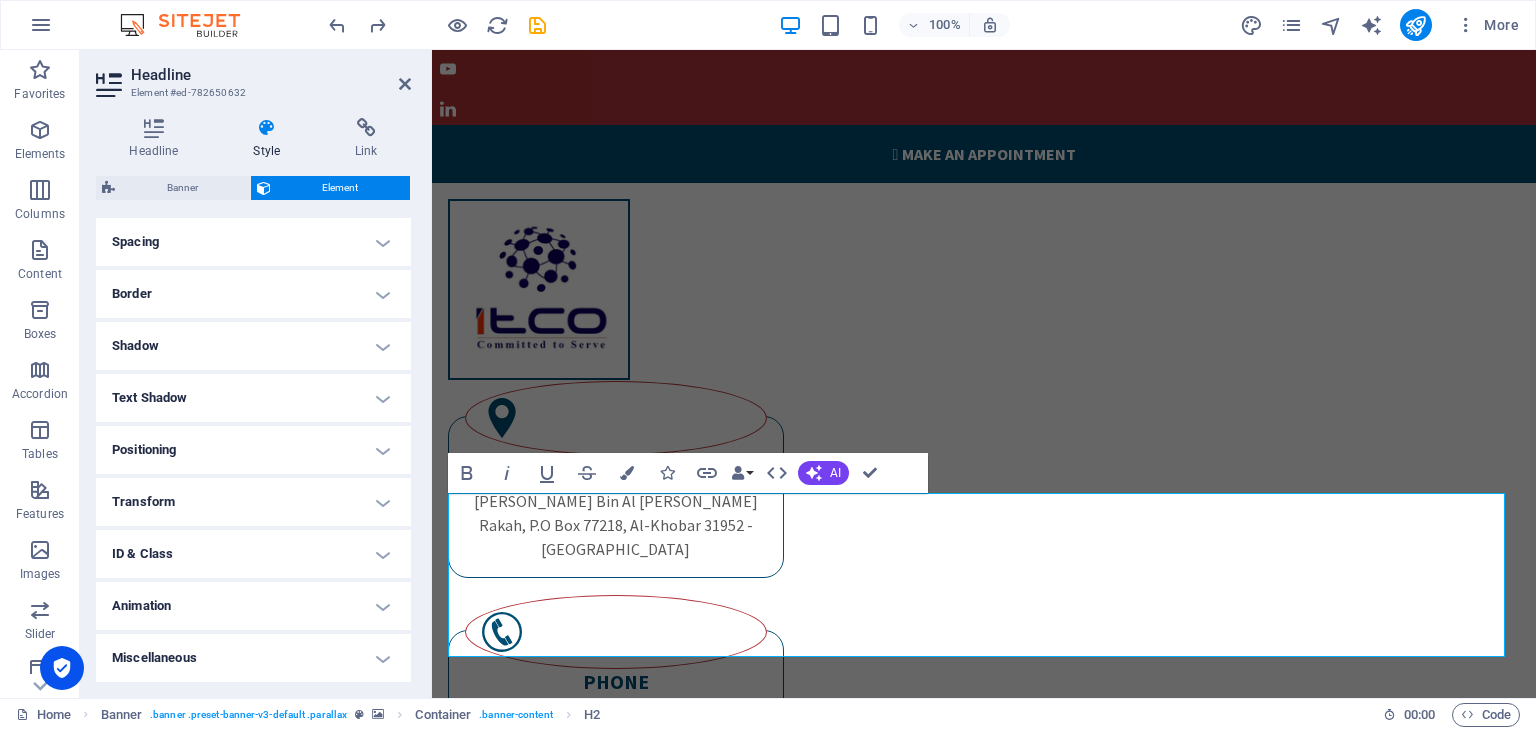 scroll, scrollTop: 0, scrollLeft: 0, axis: both 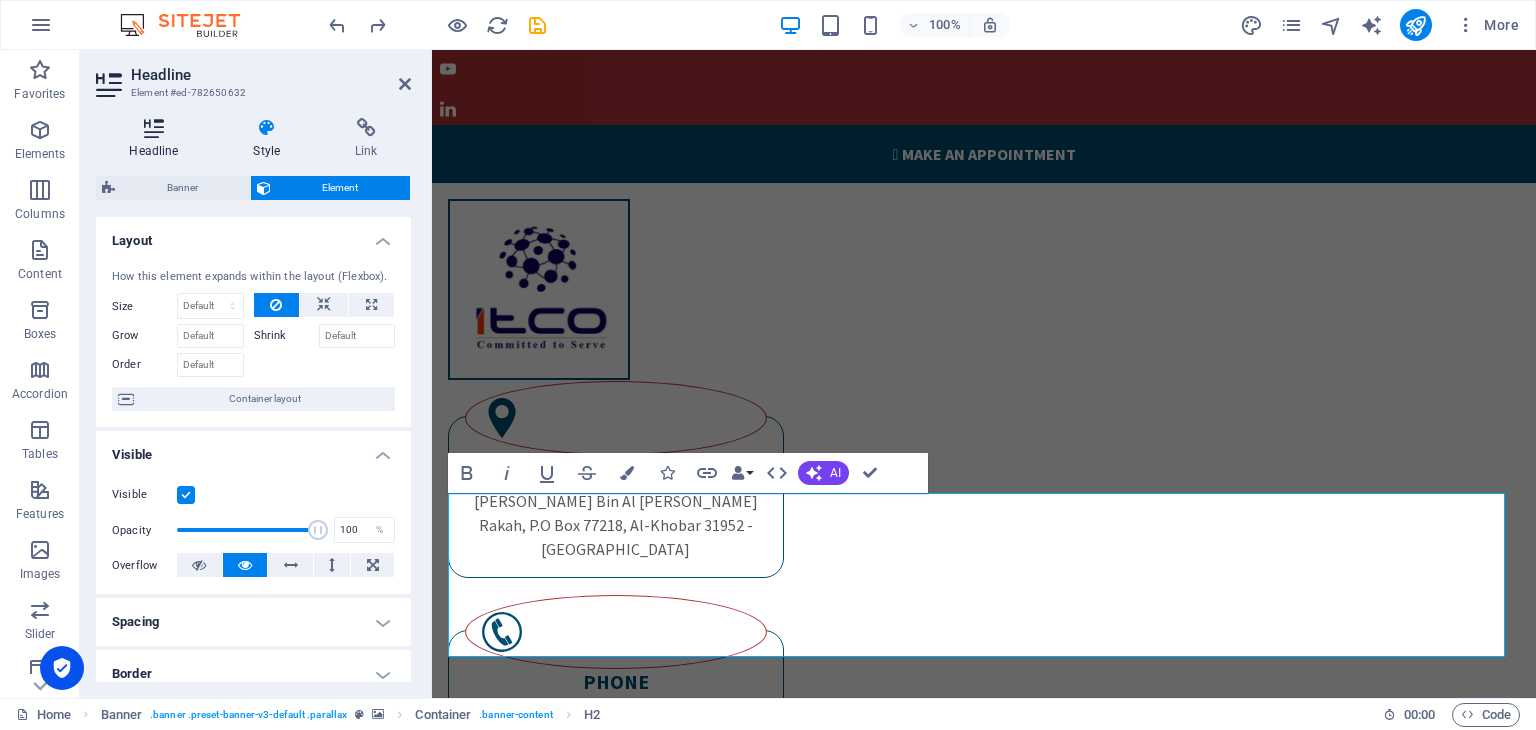 click at bounding box center (154, 128) 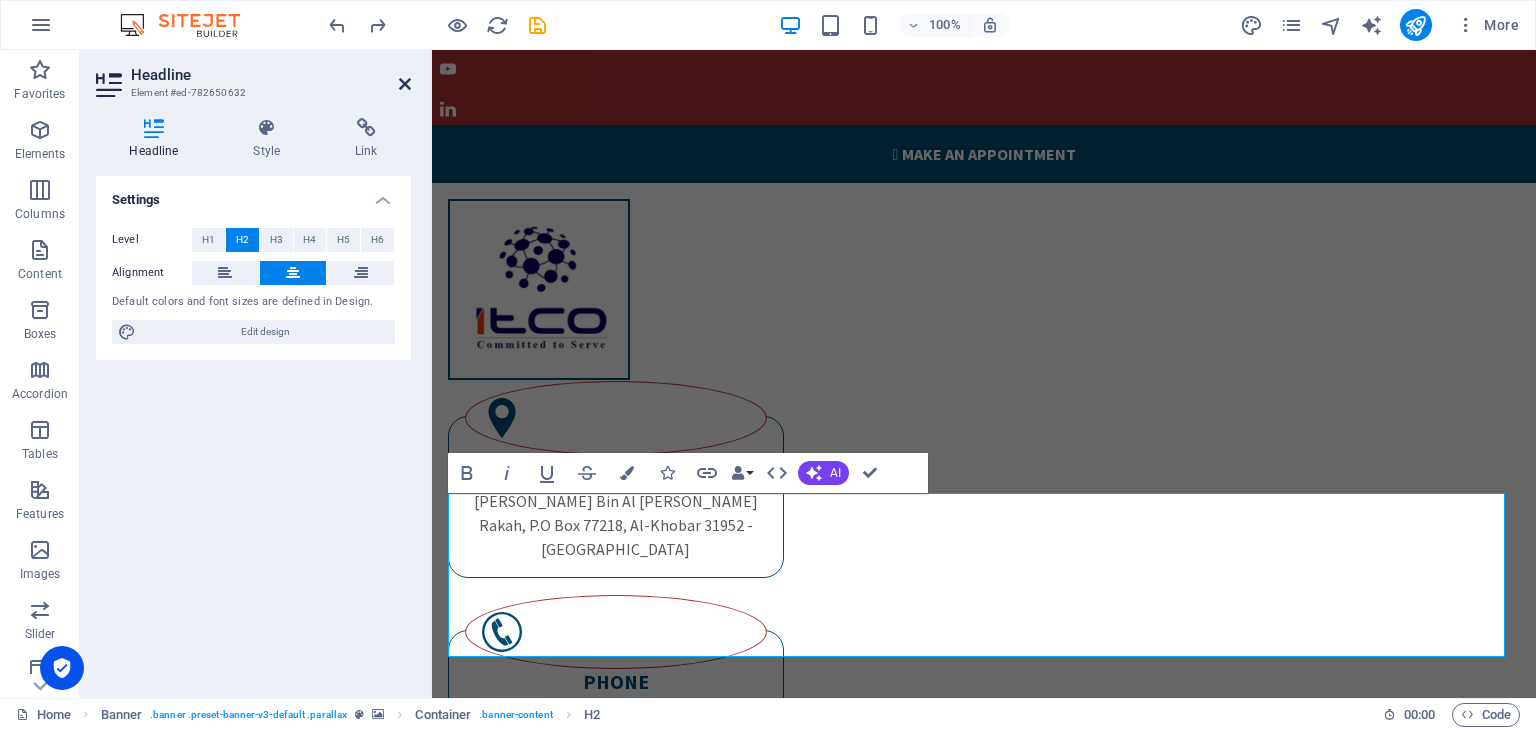 click at bounding box center [405, 84] 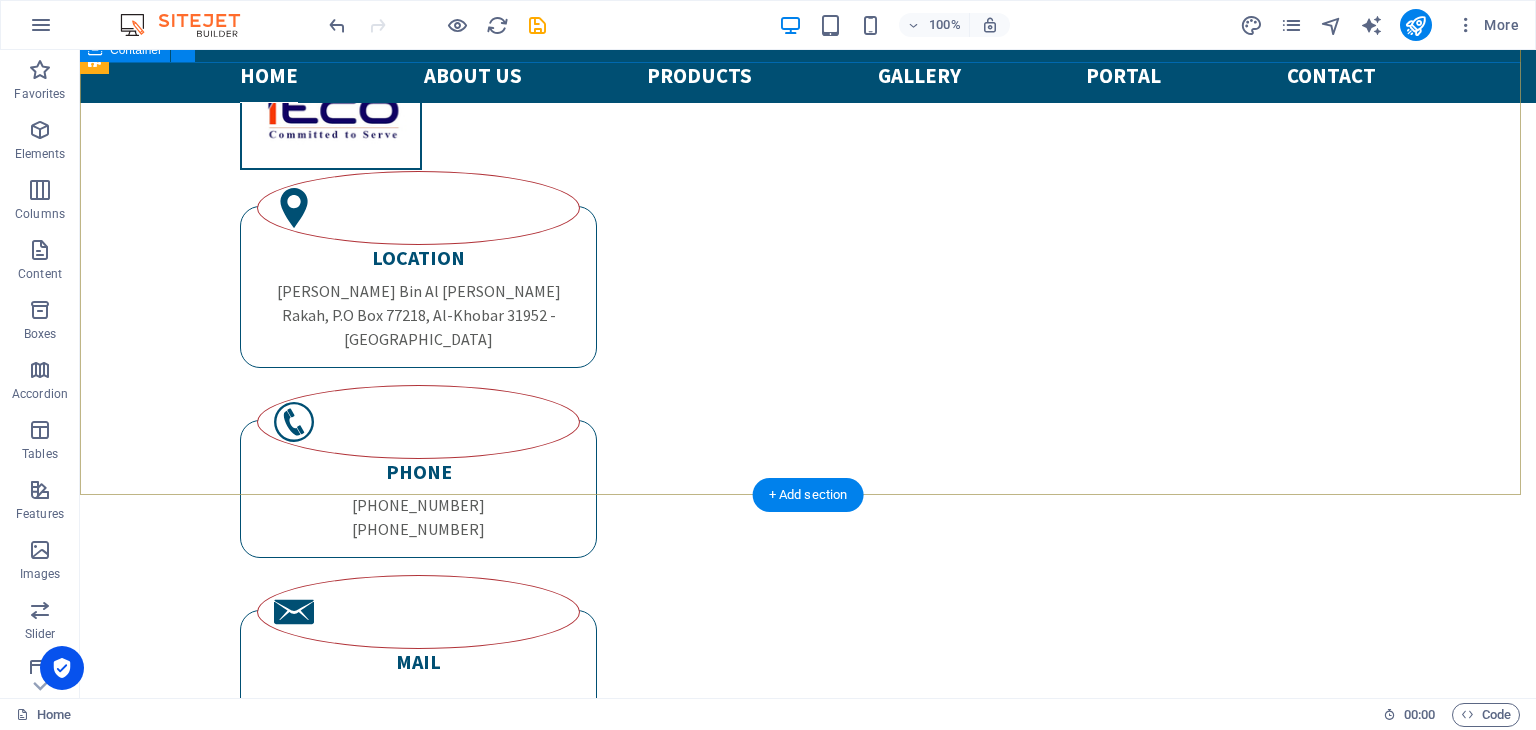 scroll, scrollTop: 328, scrollLeft: 0, axis: vertical 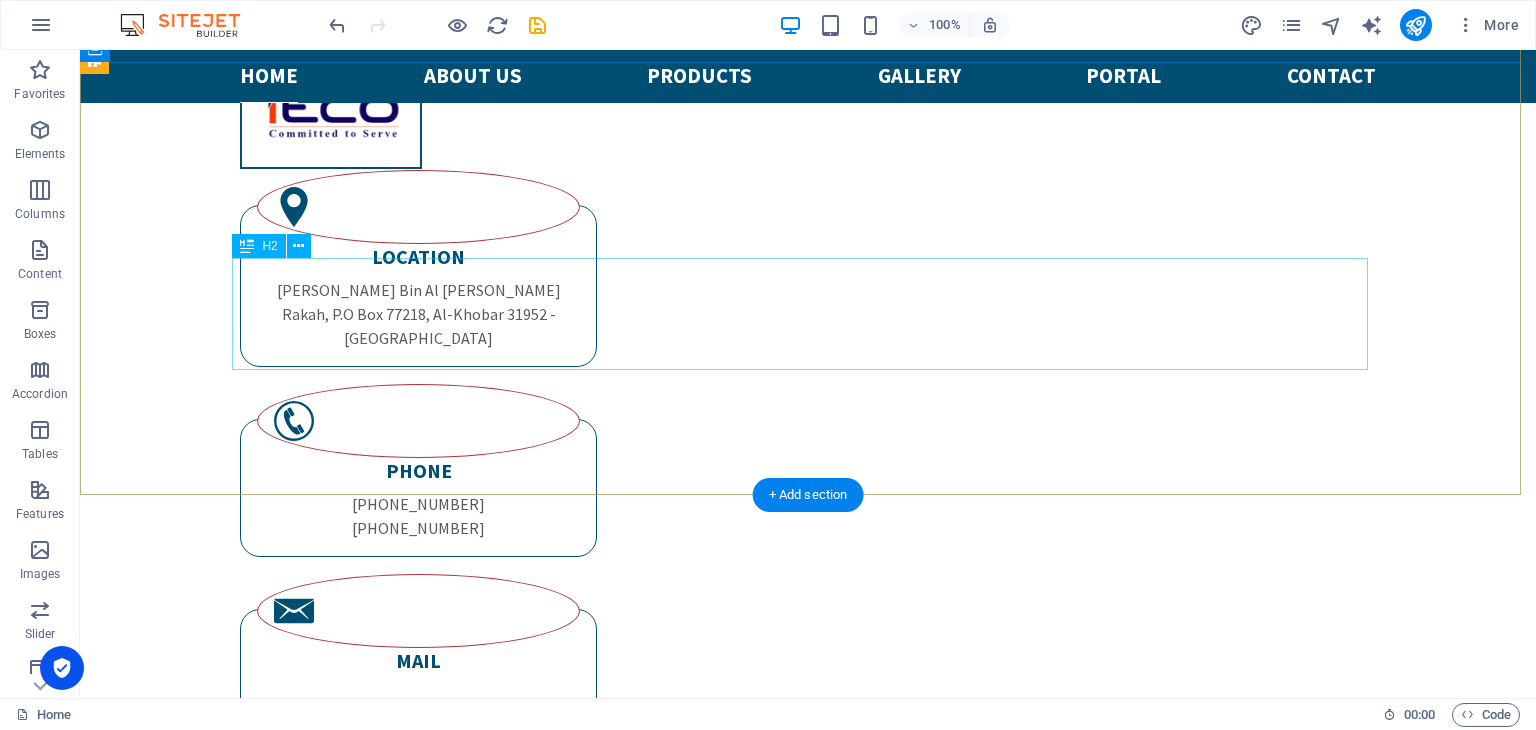 click on ""Where Performance Meets Precision: ITCO in the Field" Parker distributor" at bounding box center (808, 1611) 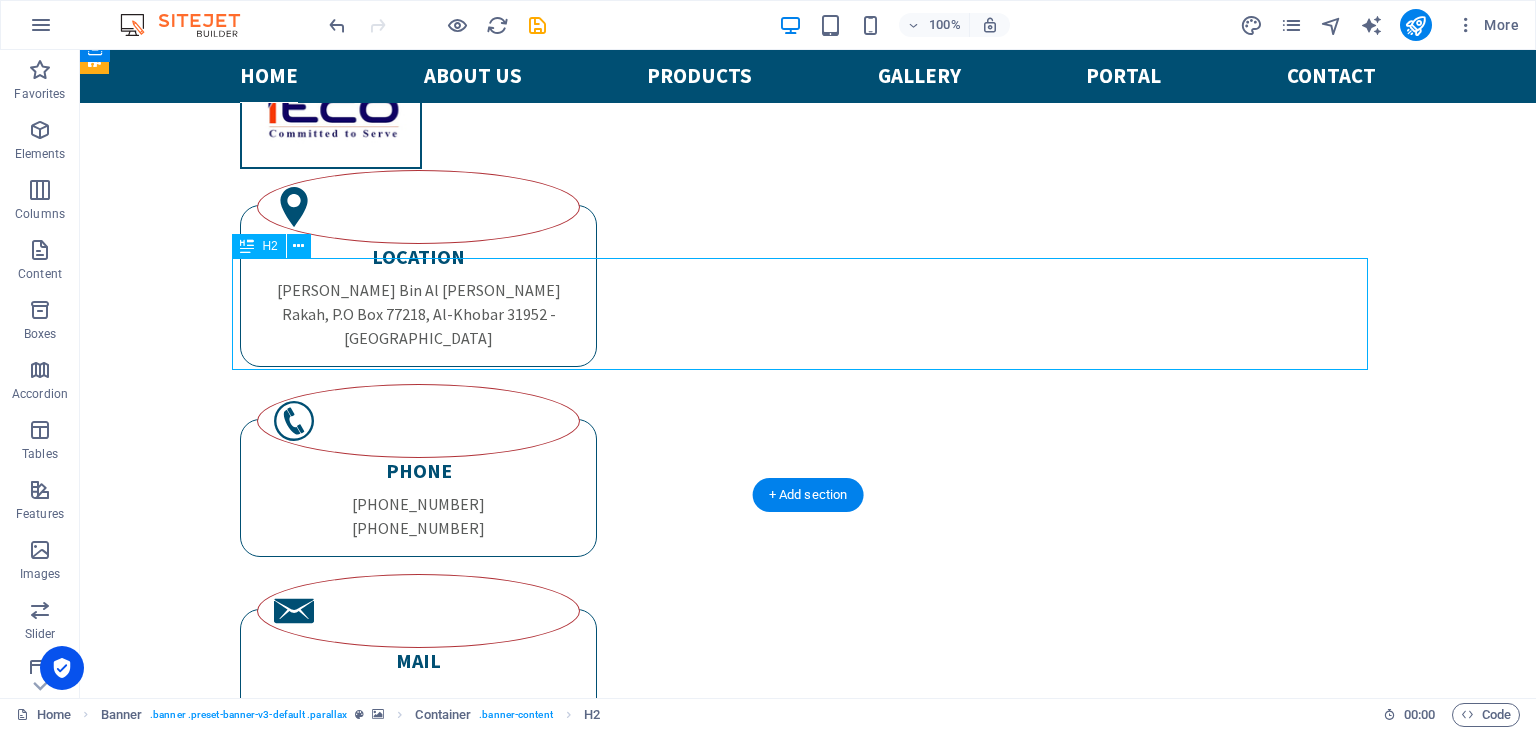 click on ""Where Performance Meets Precision: ITCO in the Field" Parker distributor" at bounding box center [808, 1611] 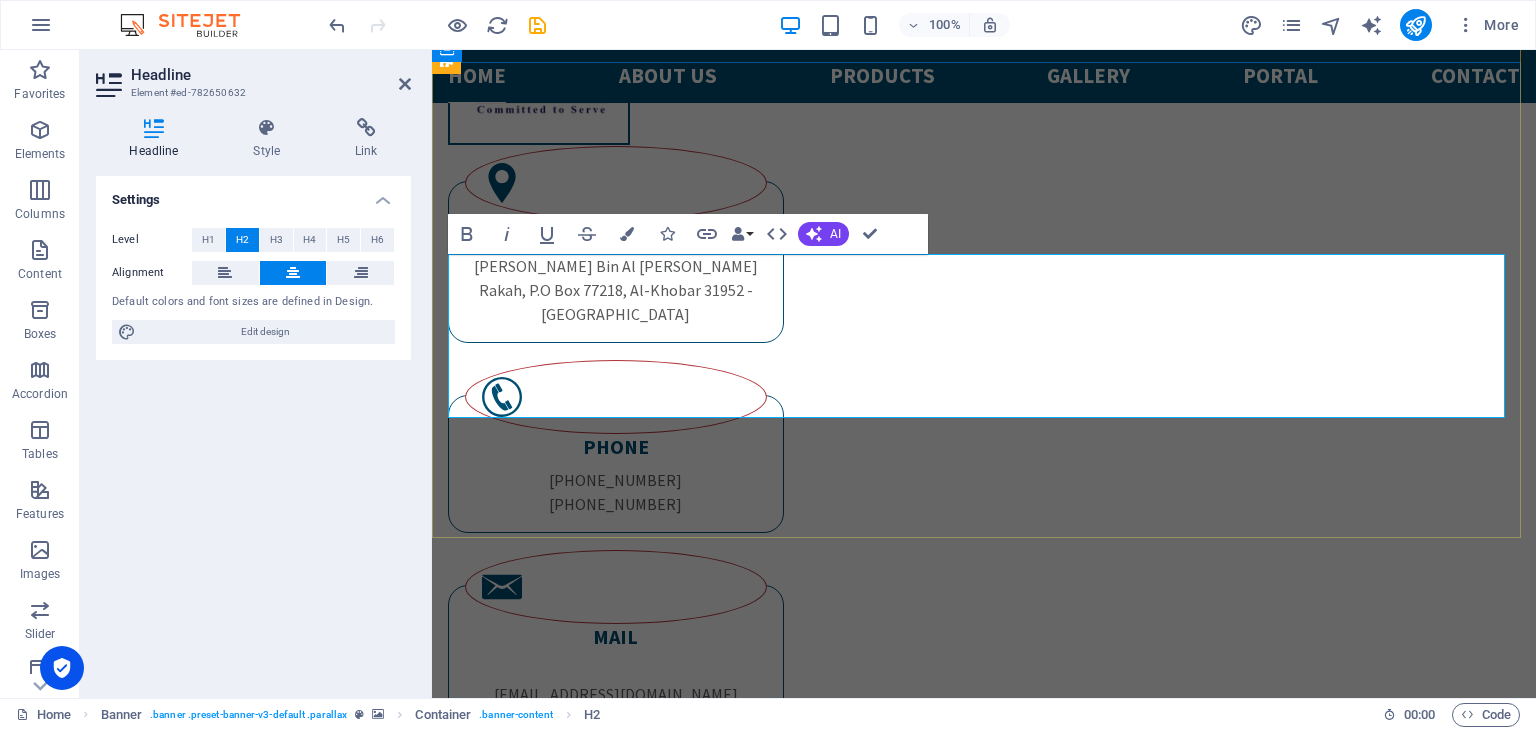 click on ""Where Performance Meets Precision: ITCO in the Field" Parker distributor" at bounding box center (984, 1613) 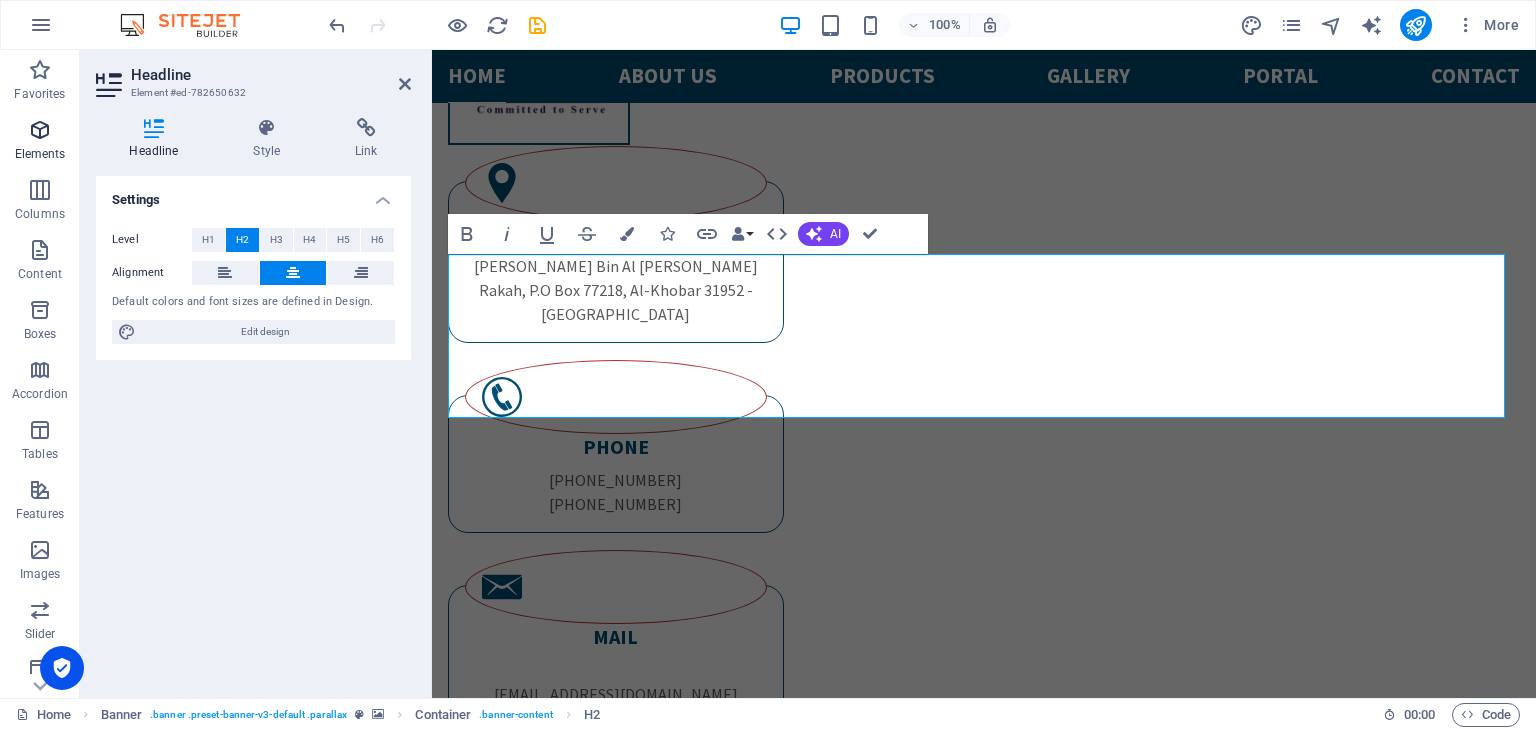 click at bounding box center [40, 130] 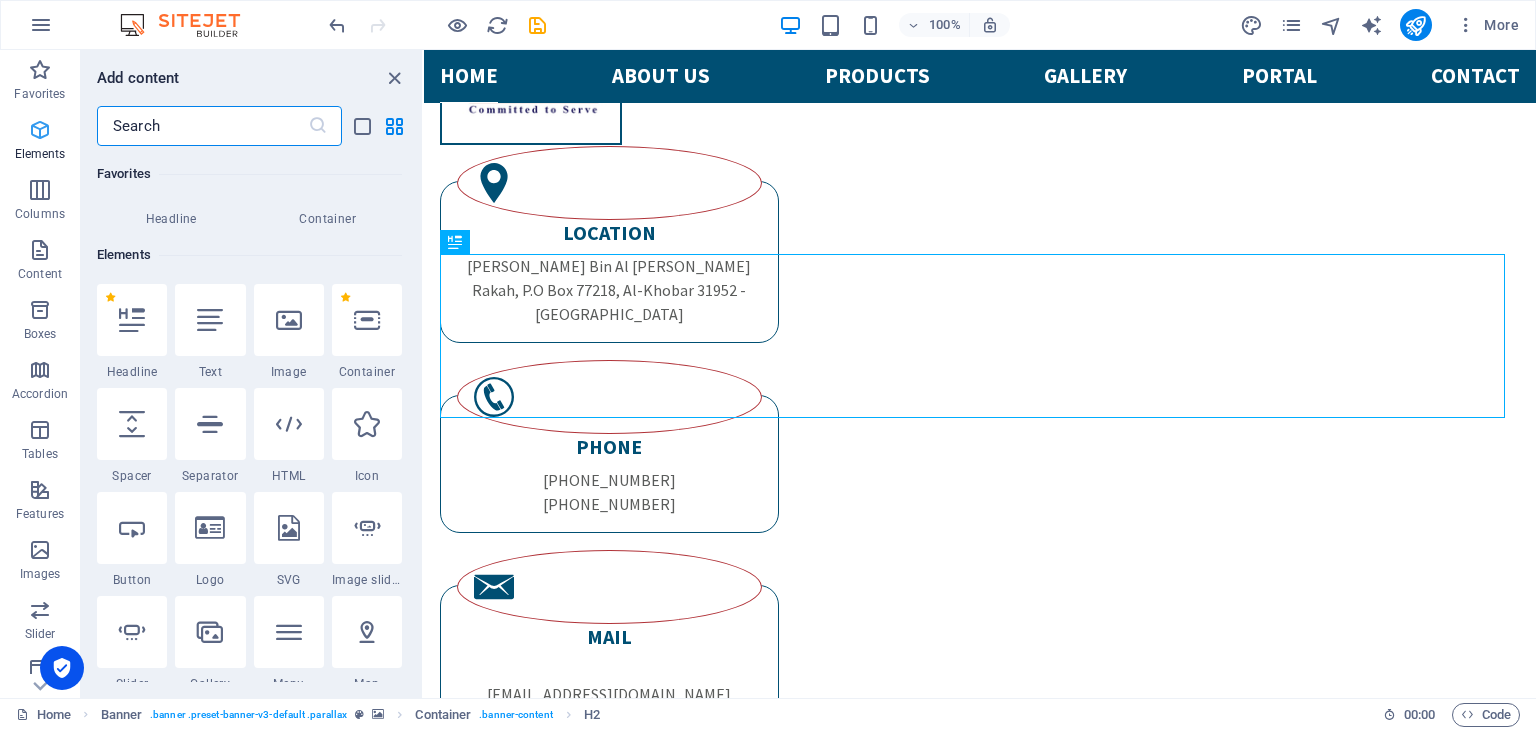 scroll, scrollTop: 212, scrollLeft: 0, axis: vertical 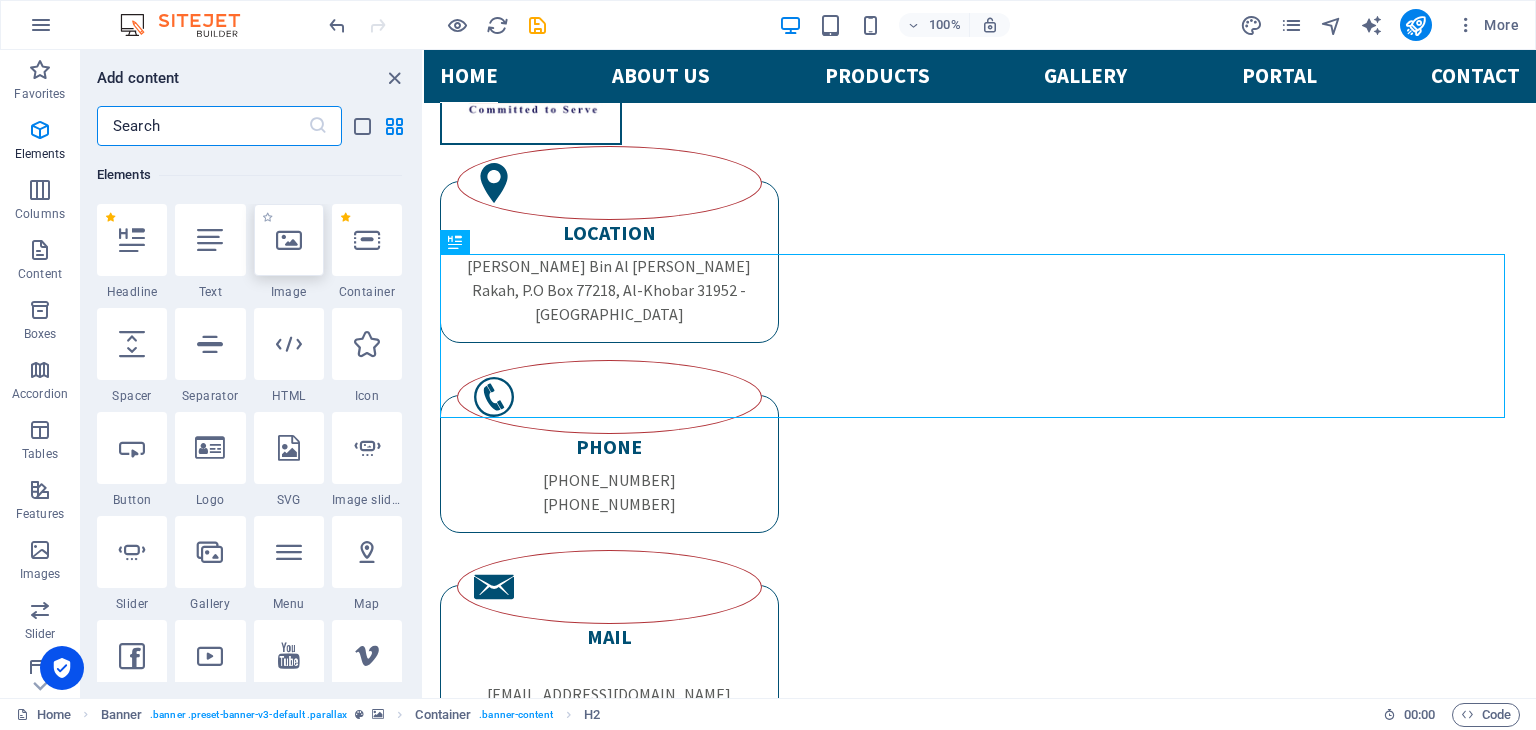 click at bounding box center [289, 240] 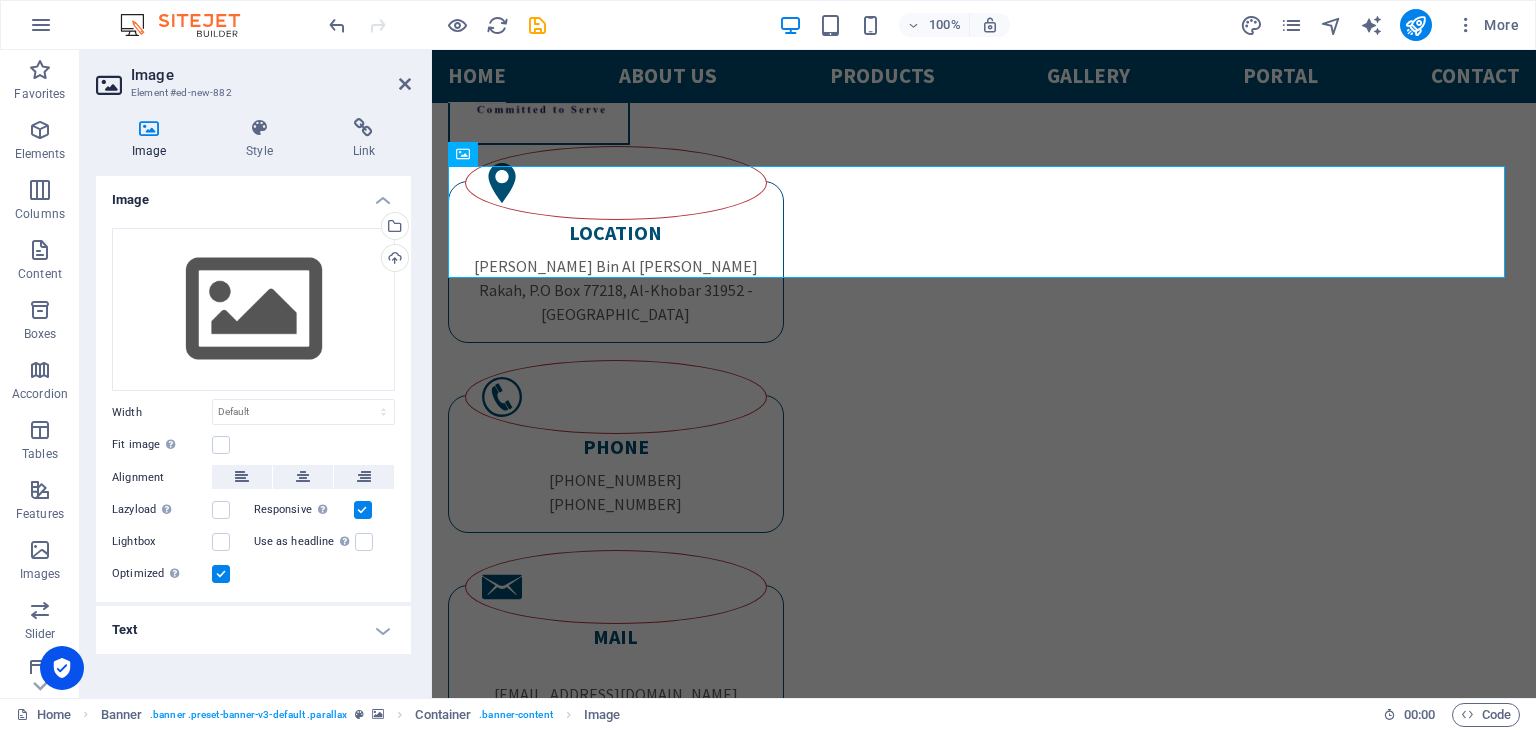 scroll, scrollTop: 328, scrollLeft: 0, axis: vertical 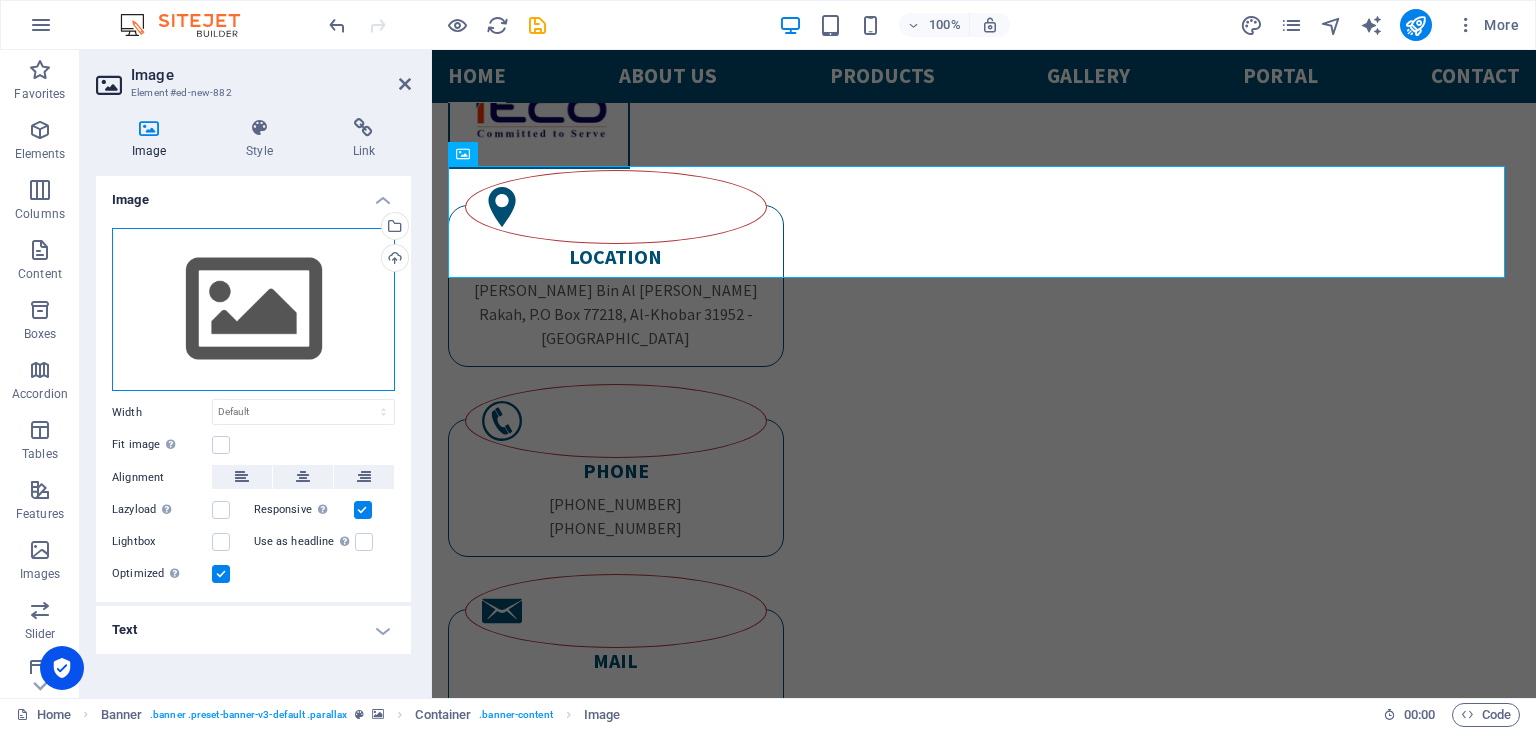 click on "Drag files here, click to choose files or select files from Files or our free stock photos & videos" at bounding box center (253, 310) 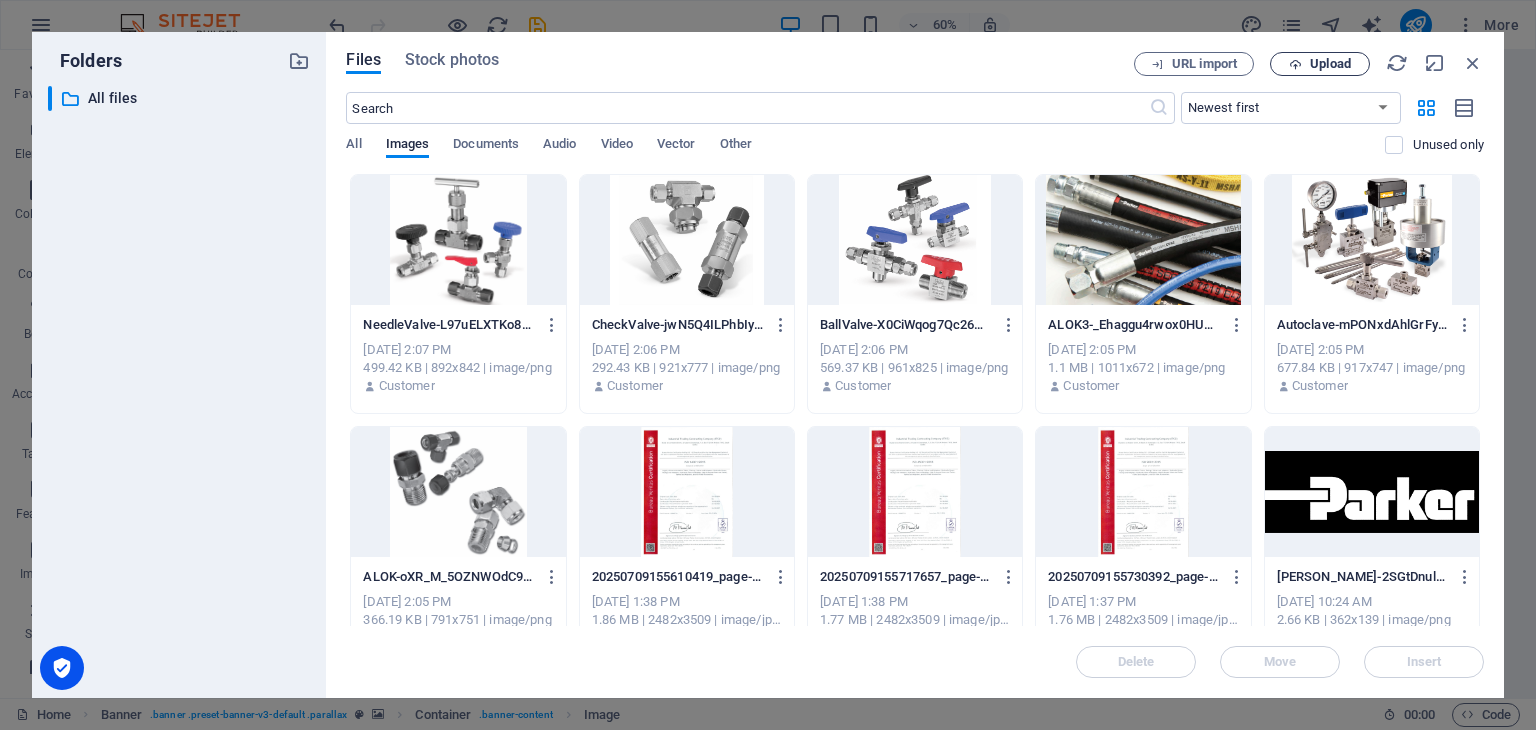 click at bounding box center [1295, 64] 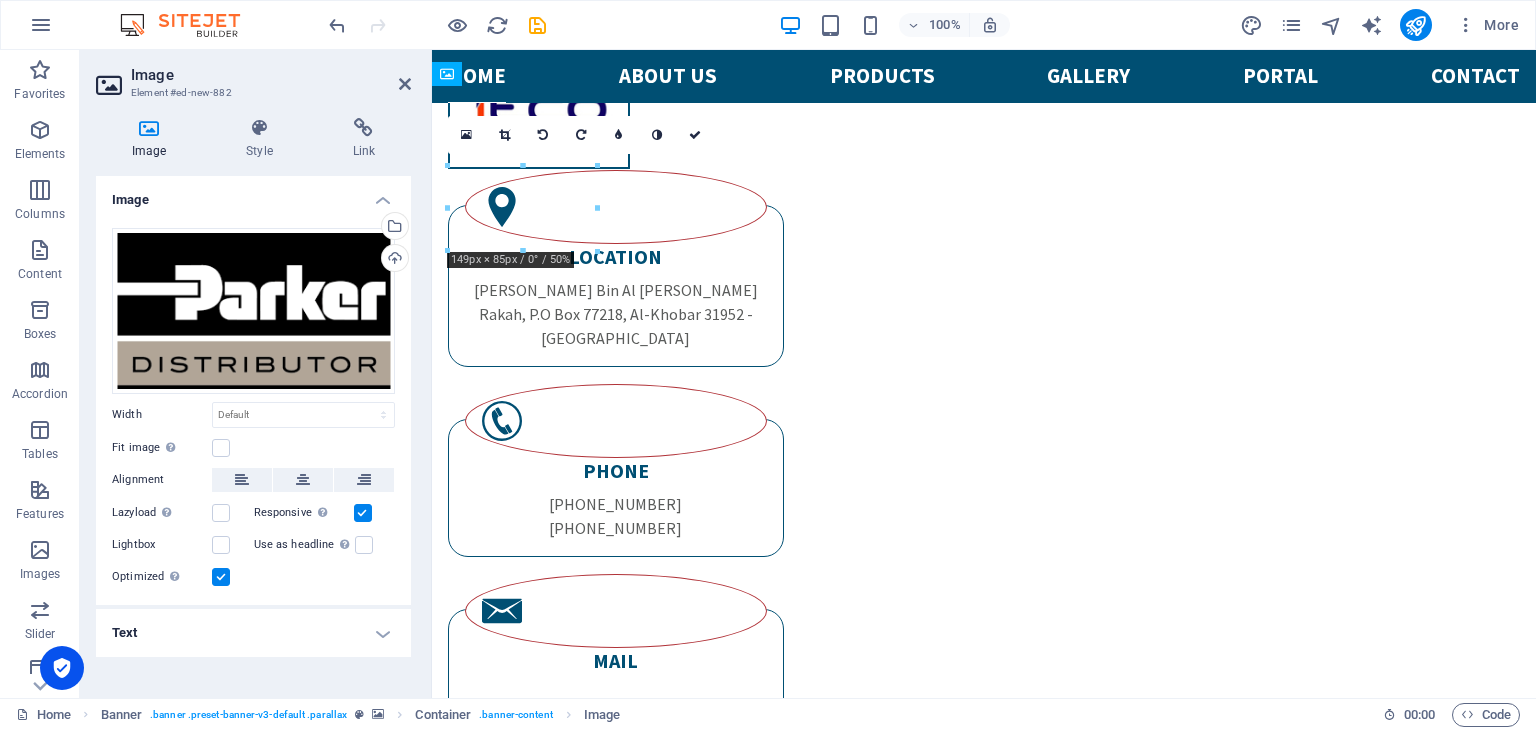 drag, startPoint x: 534, startPoint y: 186, endPoint x: 1324, endPoint y: 513, distance: 855.0023 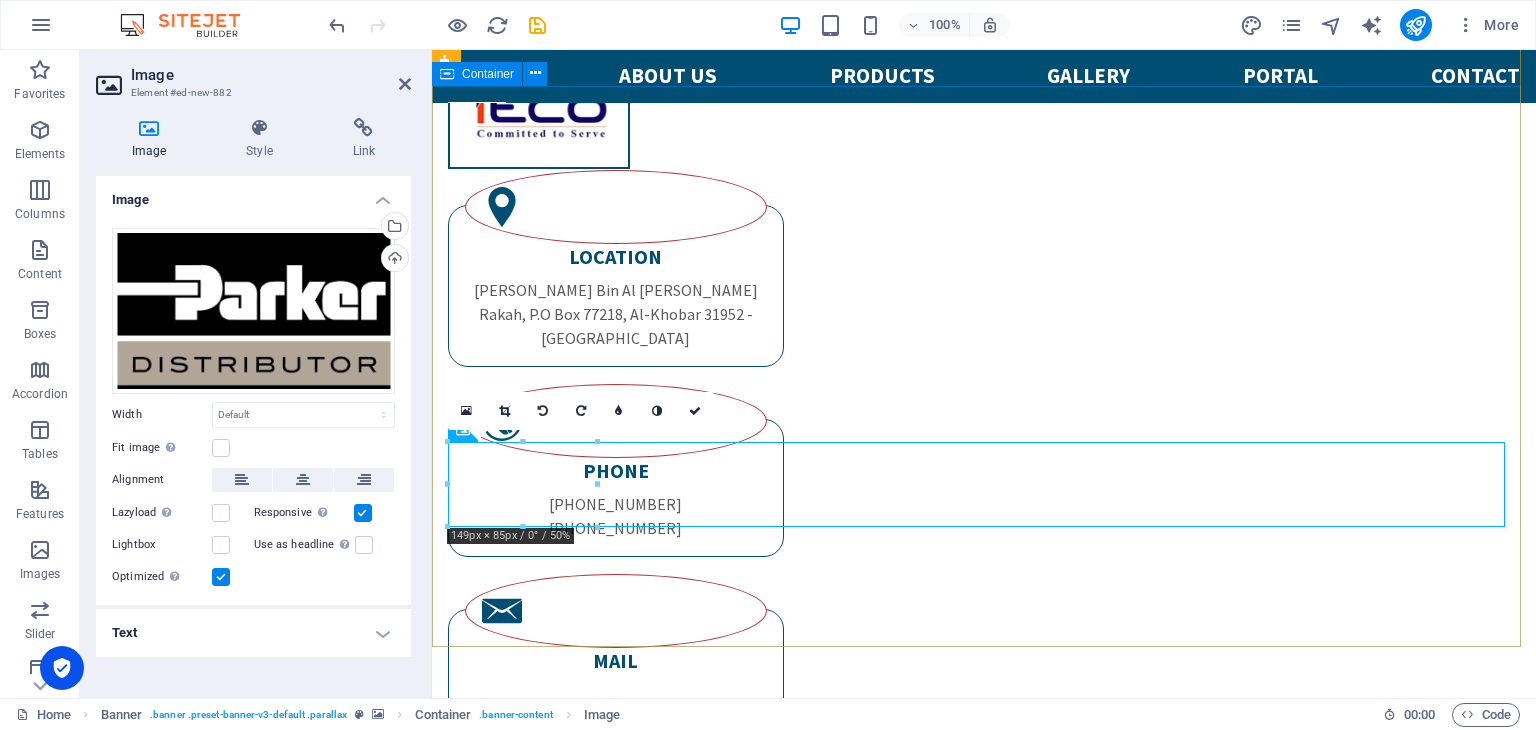 click on "Welcome to itco "Where Performance Meets Precision: ITCO in the Field" Parker distributor" at bounding box center (984, 1869) 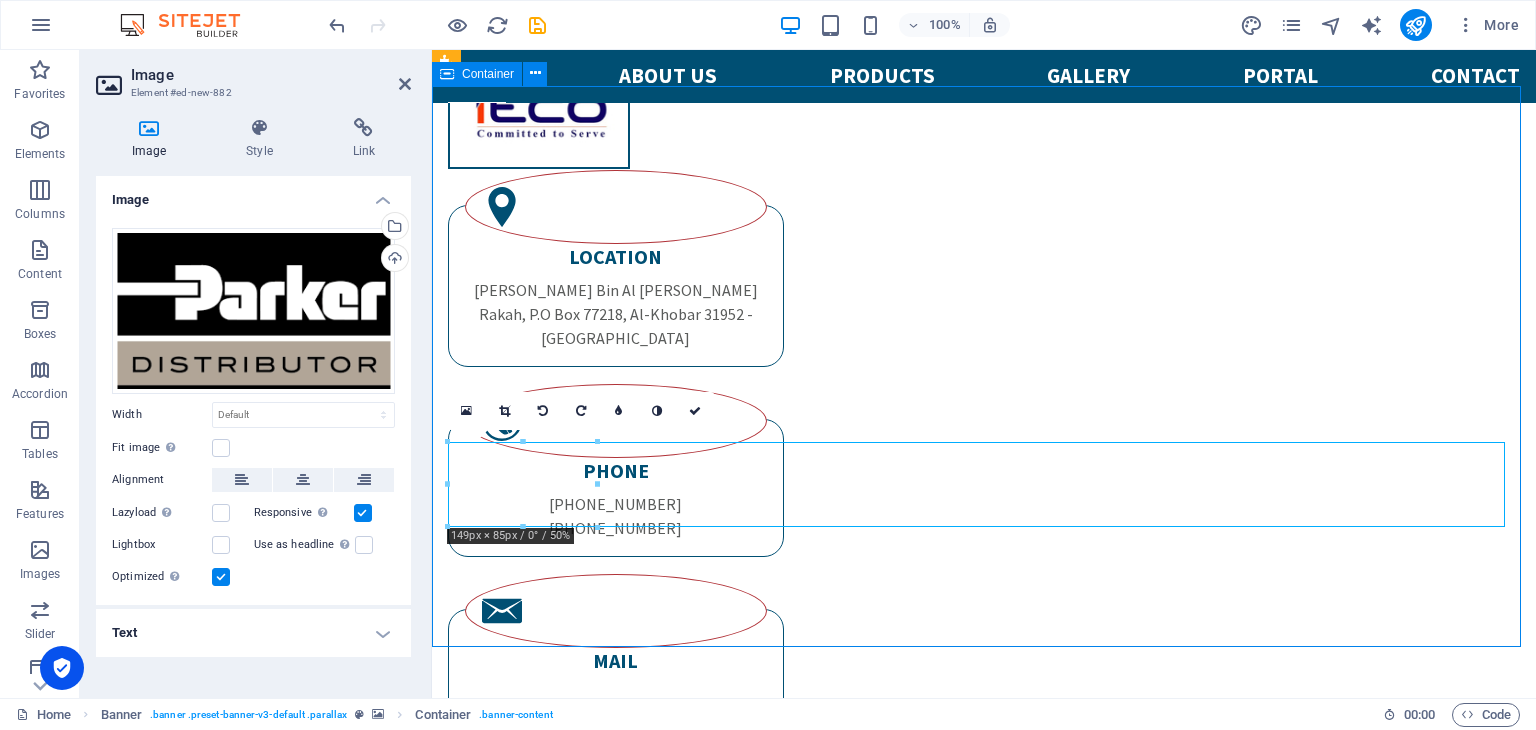 scroll, scrollTop: 304, scrollLeft: 0, axis: vertical 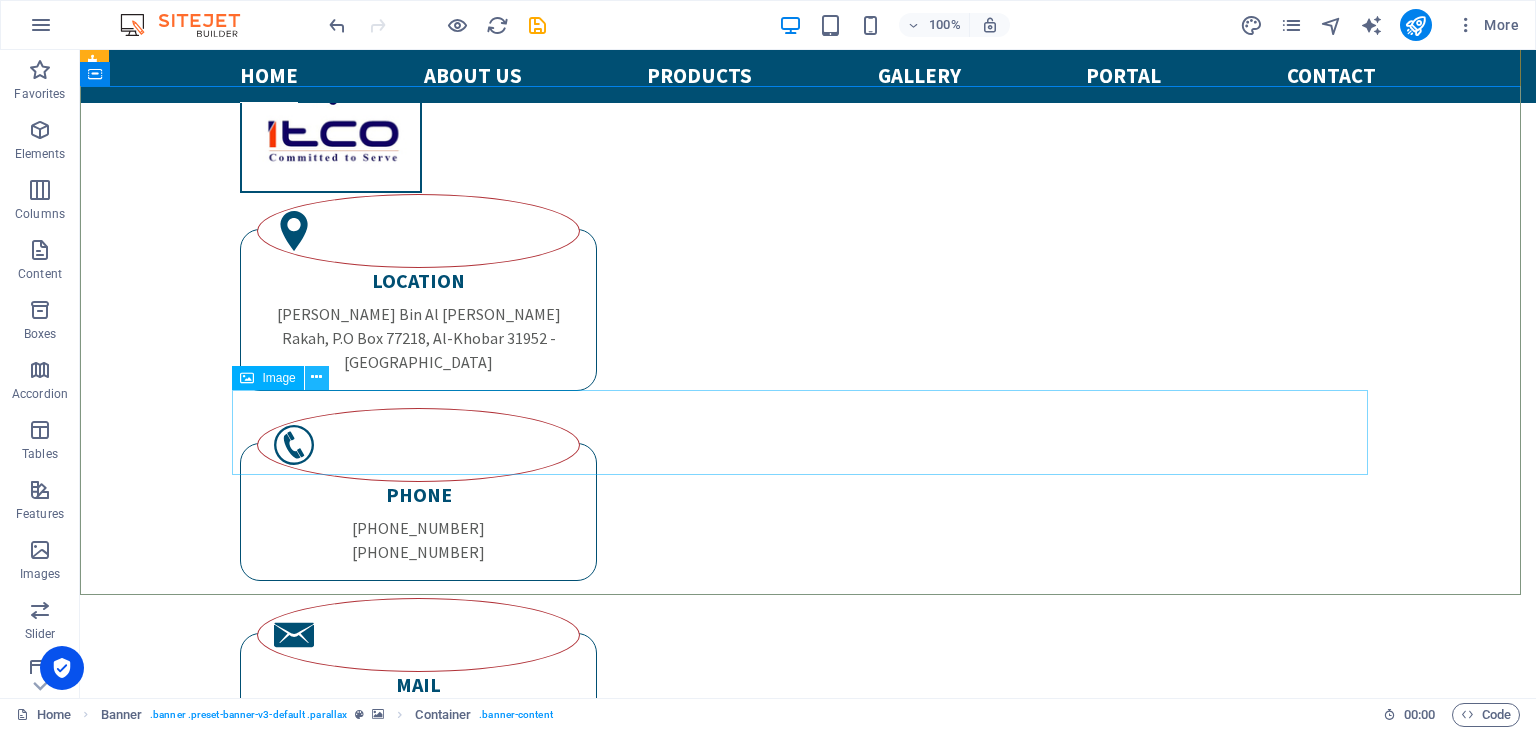 click at bounding box center [316, 377] 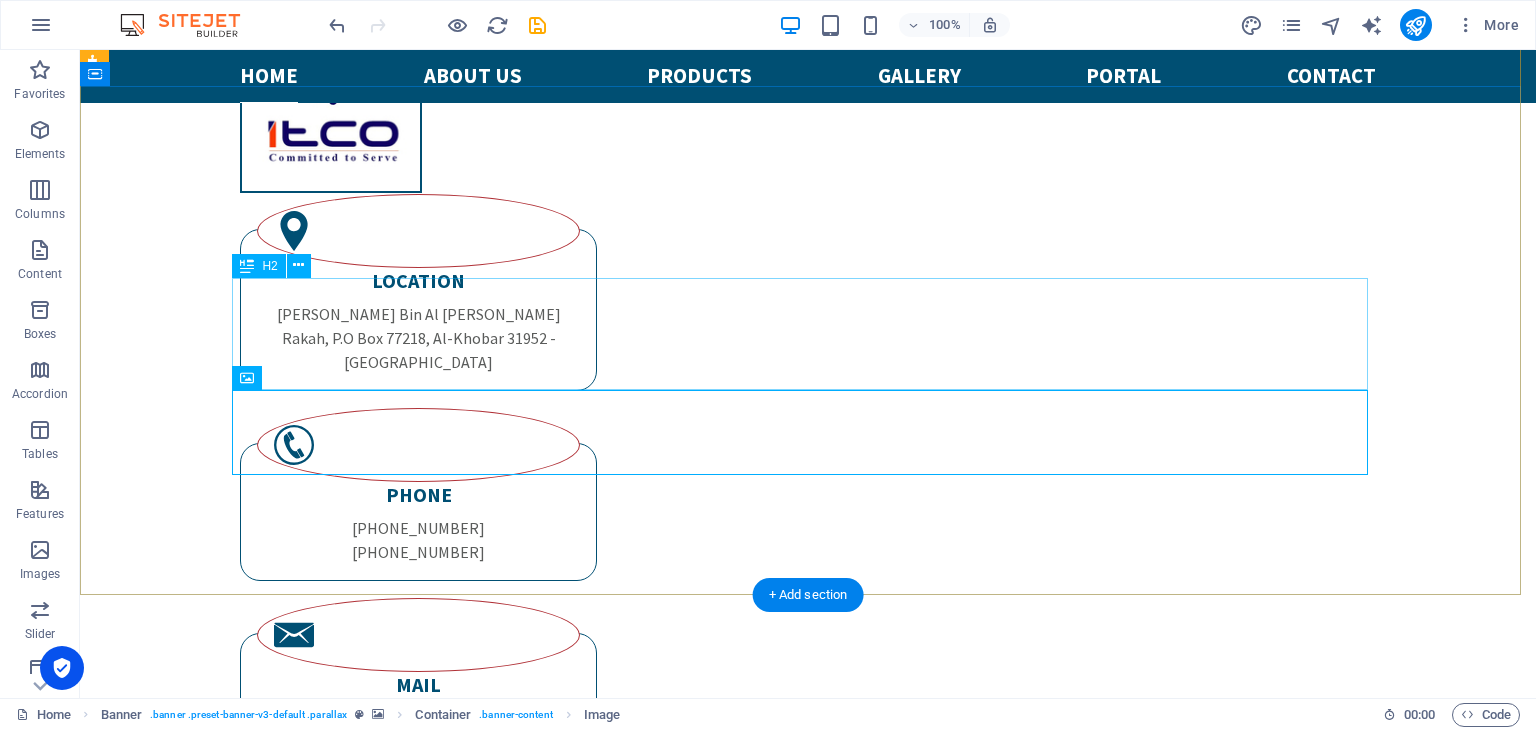 click on ""Where Performance Meets Precision: ITCO in the Field" Parker distributor" at bounding box center (808, 1681) 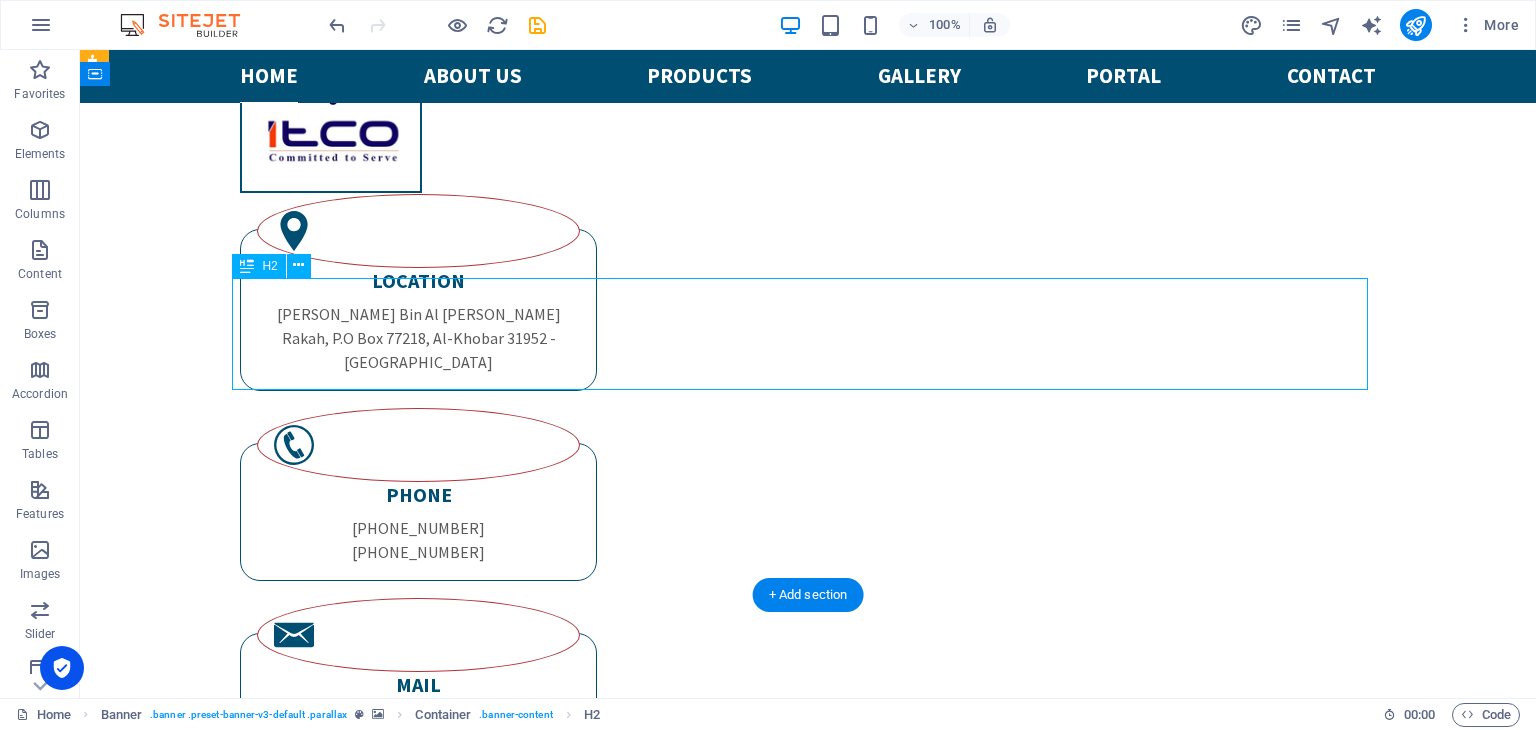 click on ""Where Performance Meets Precision: ITCO in the Field" Parker distributor" at bounding box center (808, 1681) 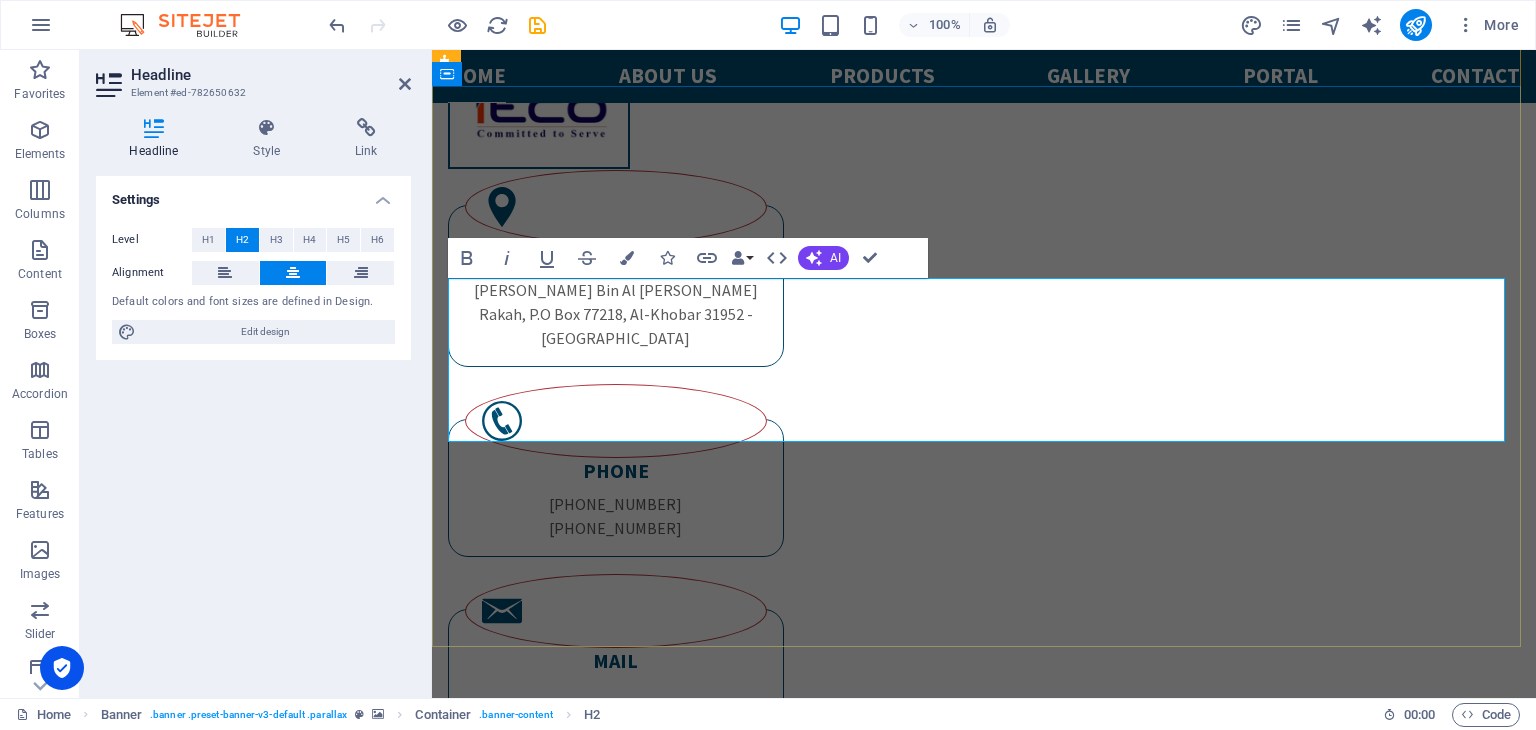 click on ""Where Performance Meets Precision: ITCO in the Field" Parker distributor" at bounding box center [984, 1637] 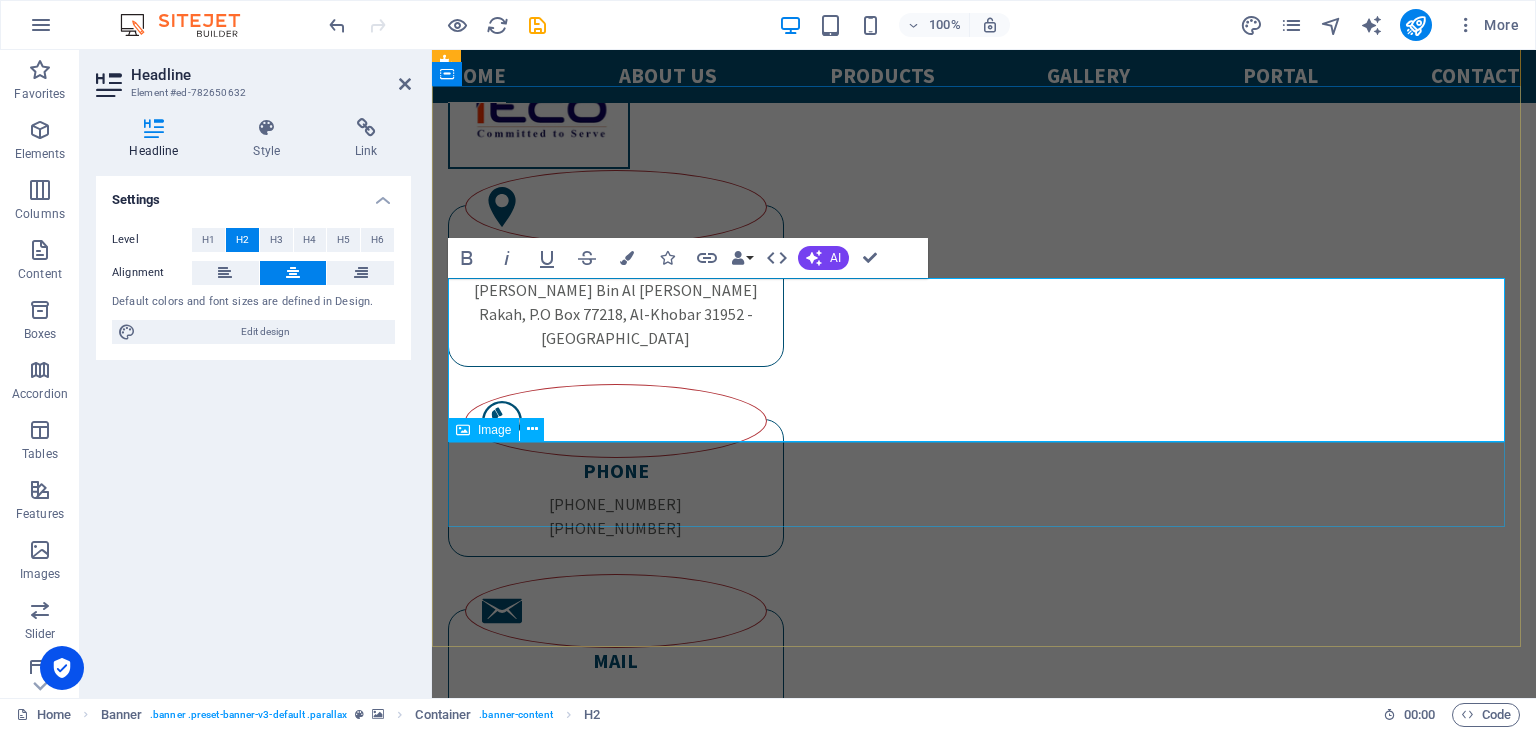 click at bounding box center (984, 1808) 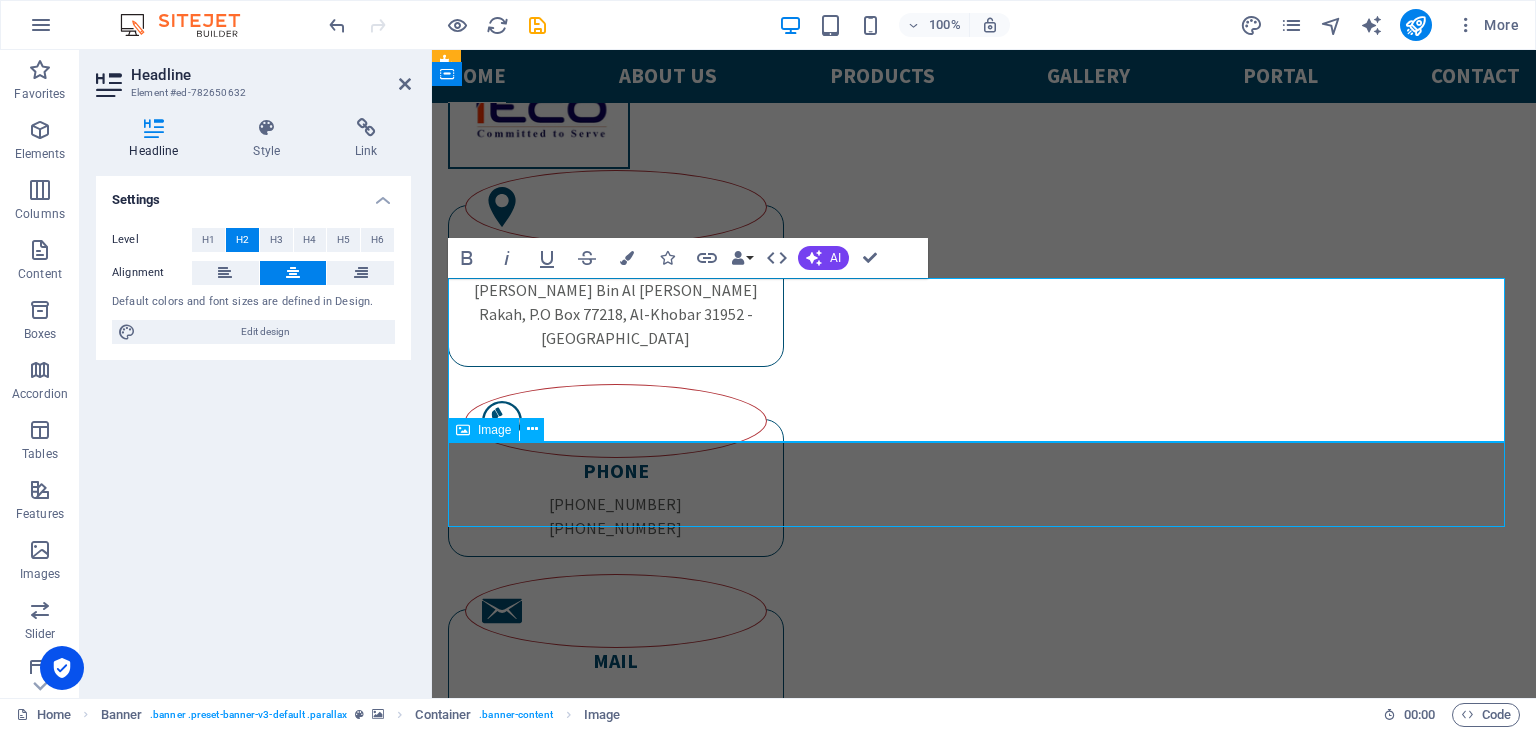 scroll, scrollTop: 304, scrollLeft: 0, axis: vertical 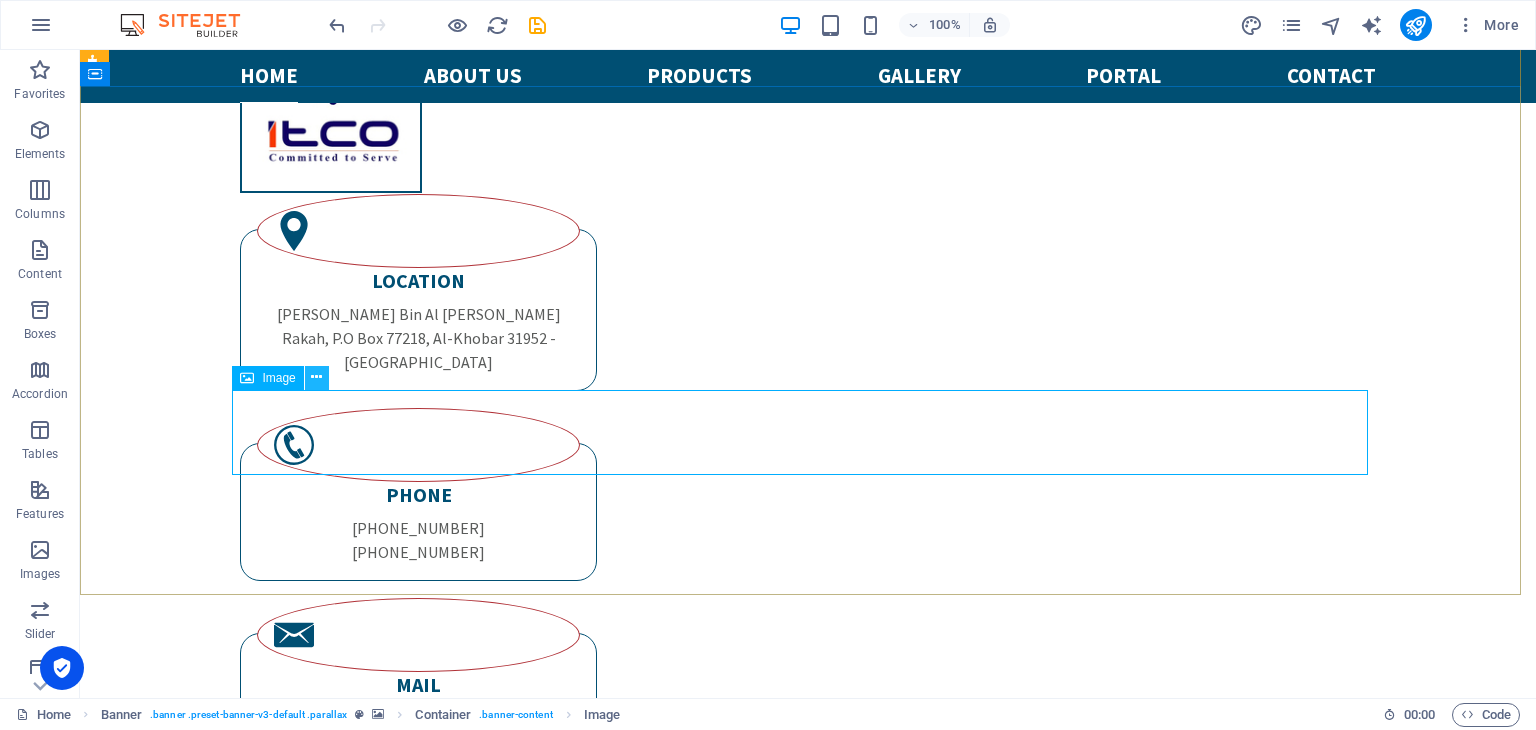 click at bounding box center (316, 377) 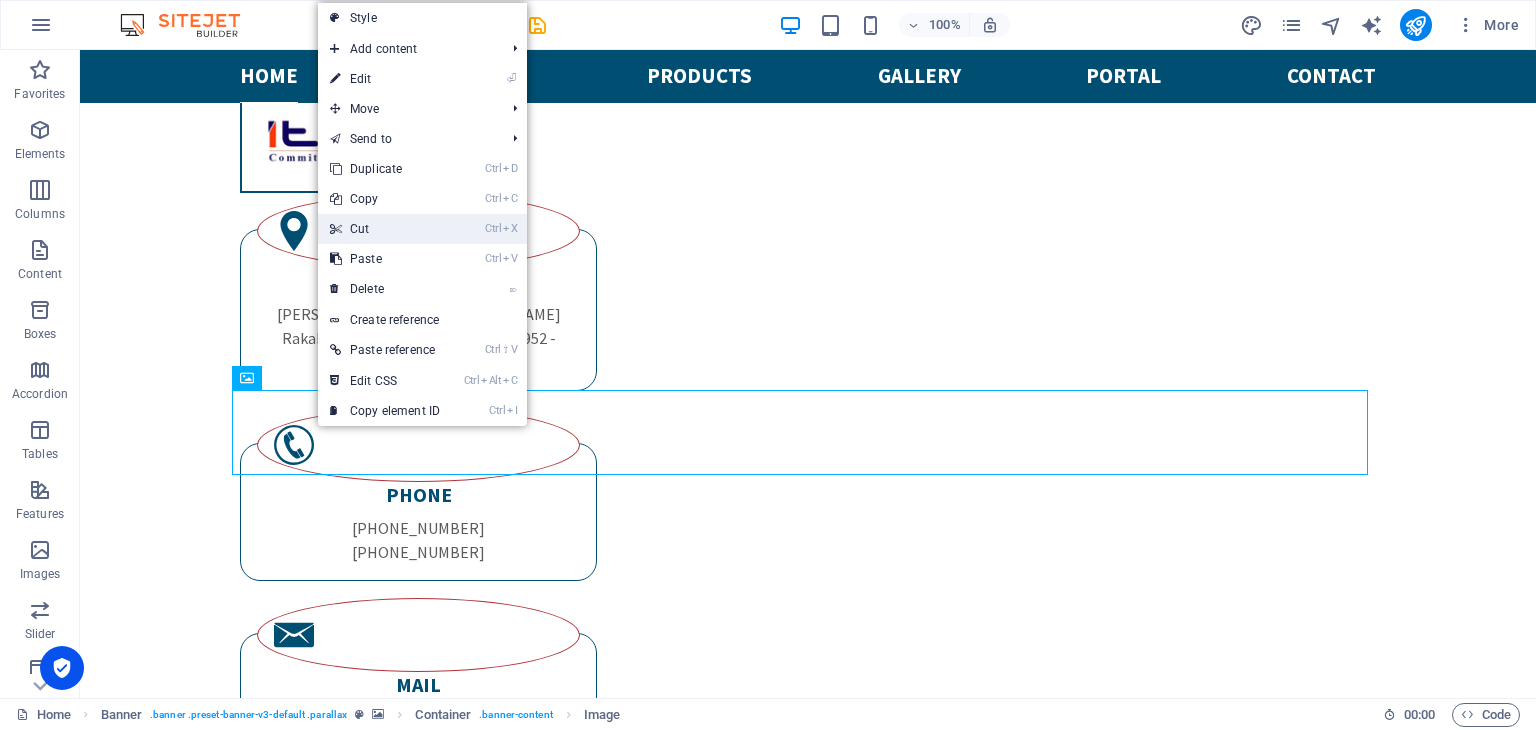 click on "Ctrl X  Cut" at bounding box center [385, 229] 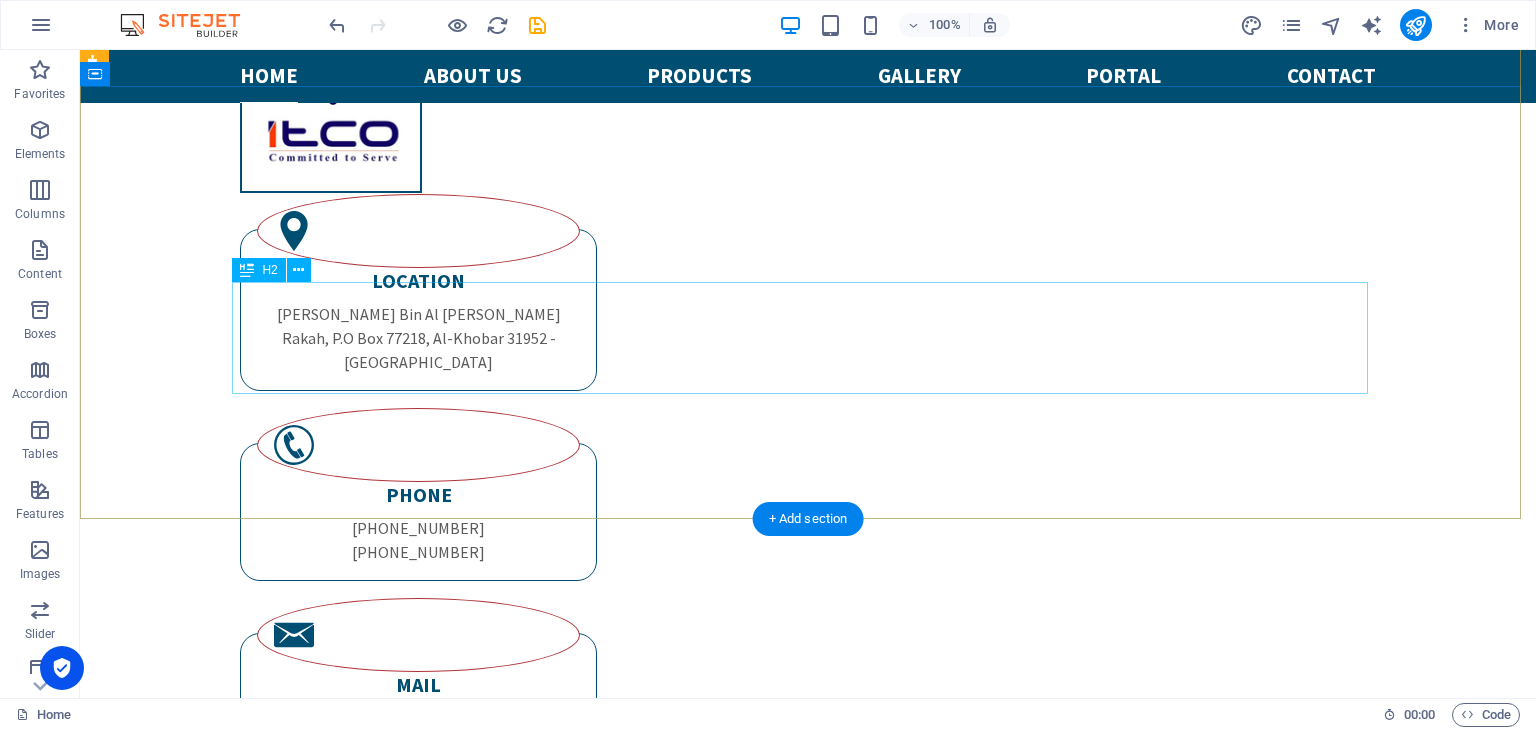 click on ""Where Performance Meets Precision: ITCO in the Field" Parker distributor" at bounding box center (808, 1635) 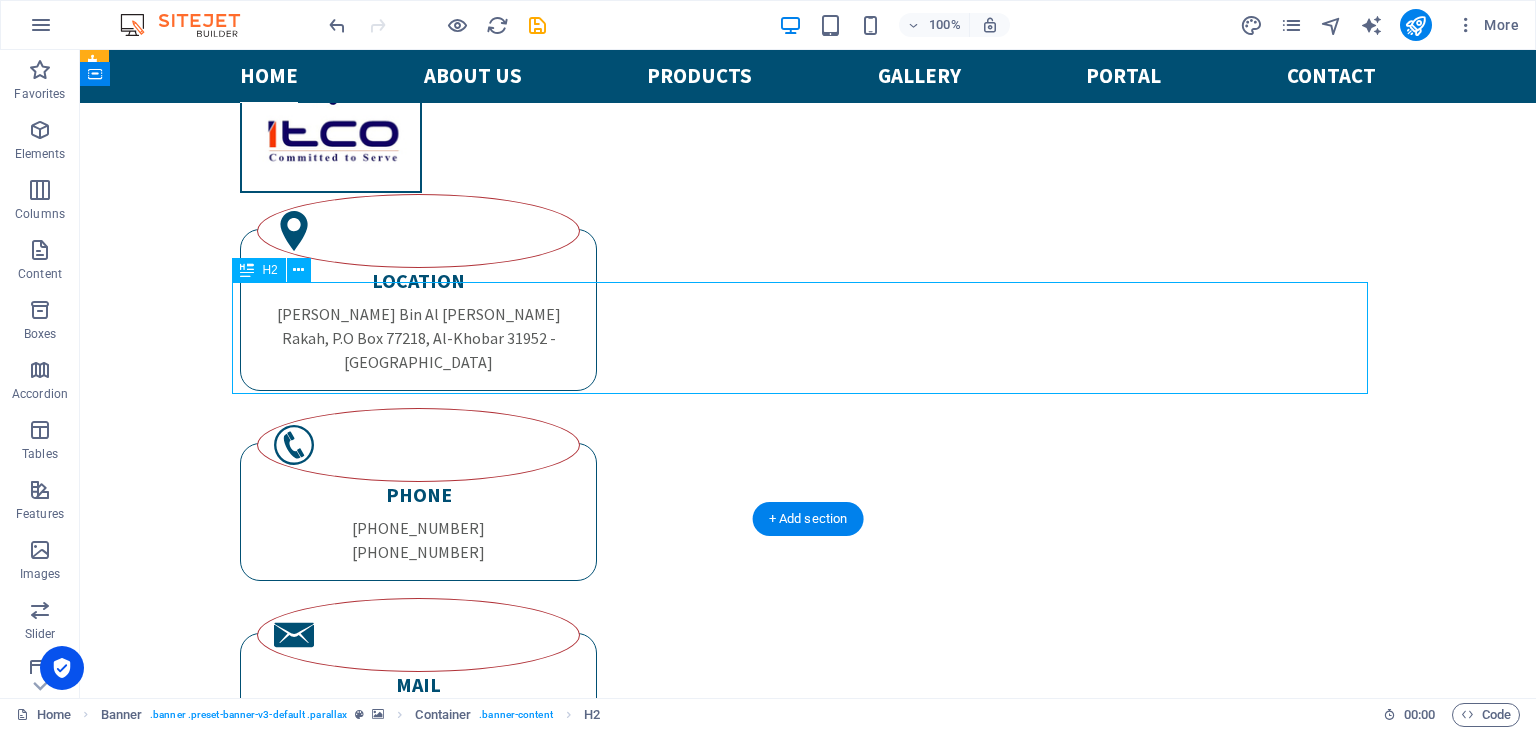click on ""Where Performance Meets Precision: ITCO in the Field" Parker distributor" at bounding box center (808, 1635) 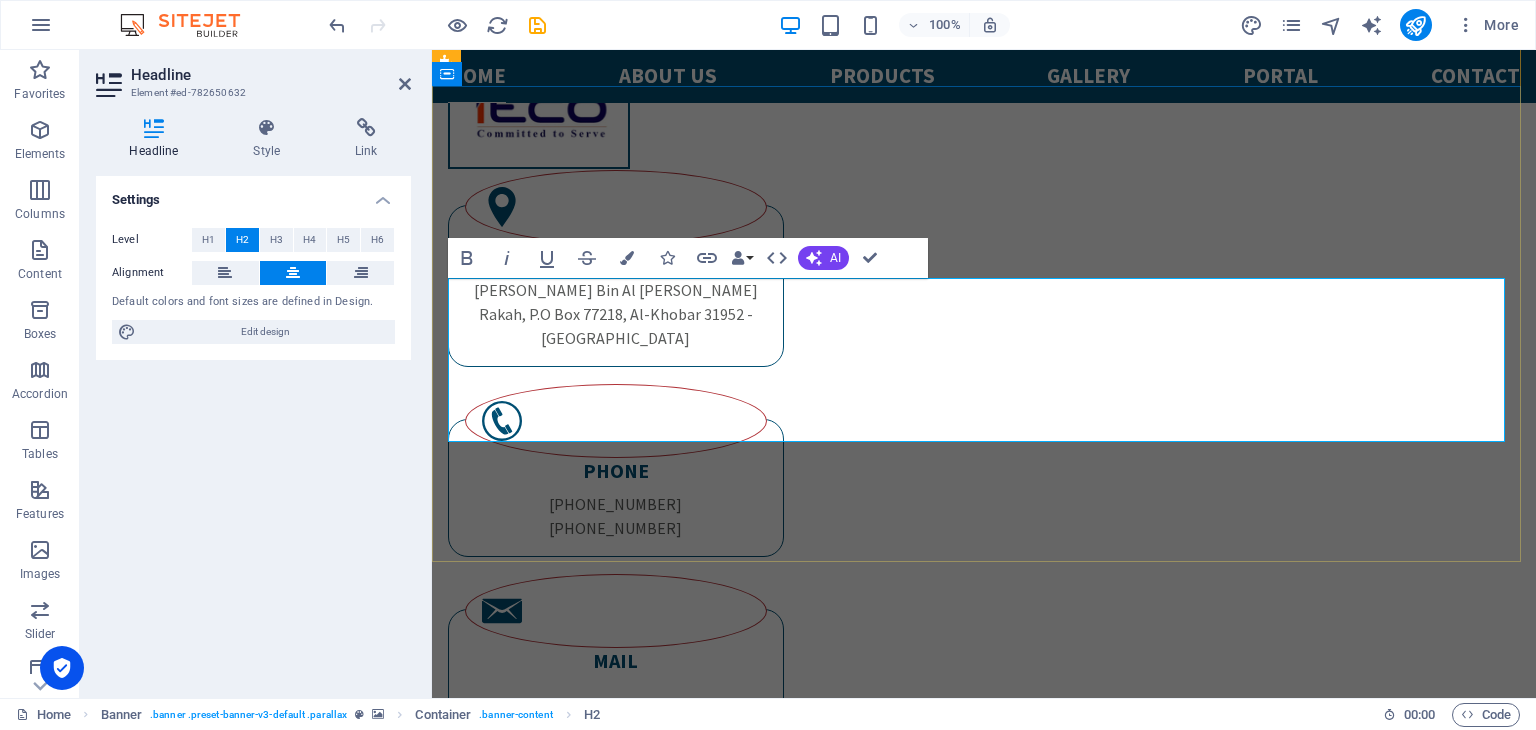 click on ""Where Performance Meets Precision: ITCO in the Field" Parker distributor" at bounding box center [984, 1637] 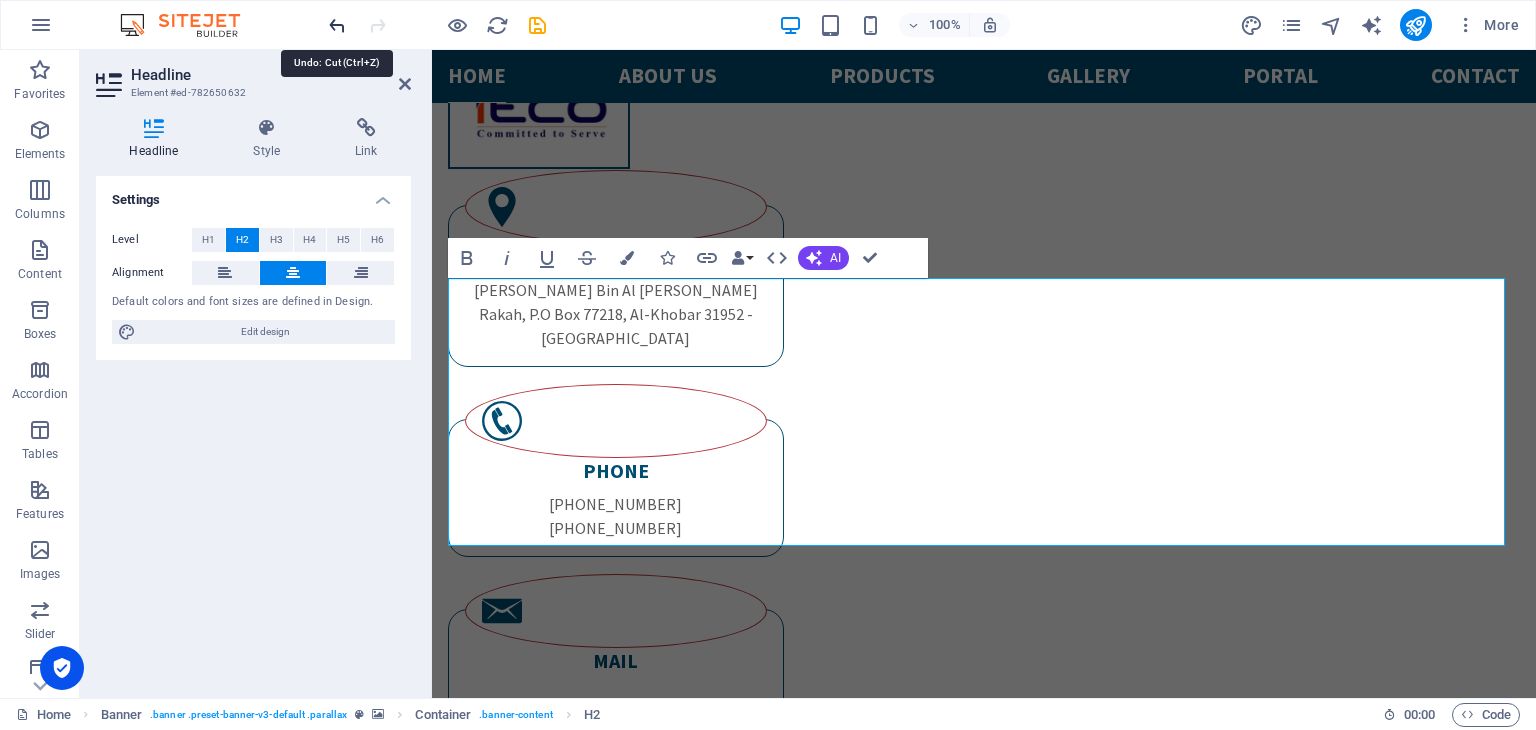 click at bounding box center [337, 25] 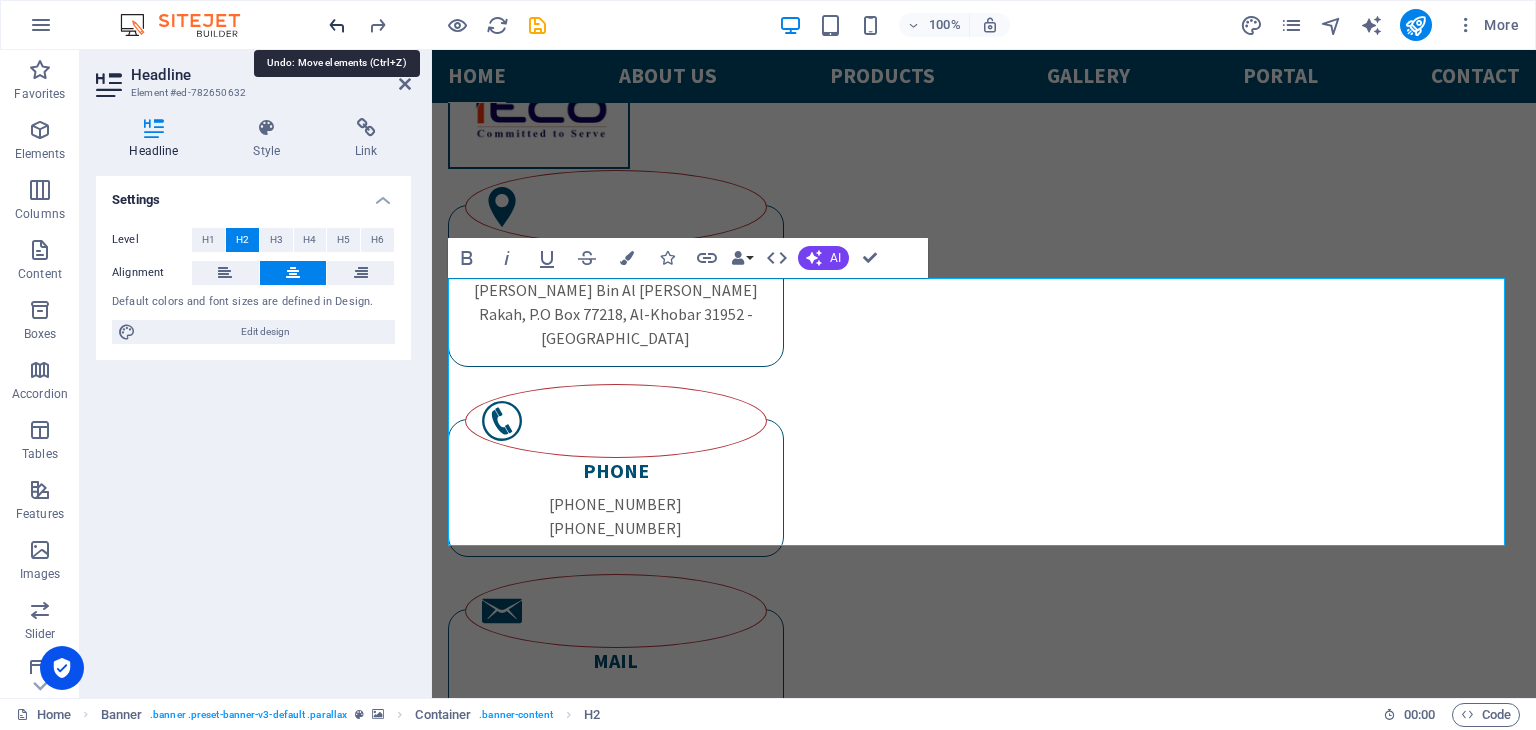 click at bounding box center (337, 25) 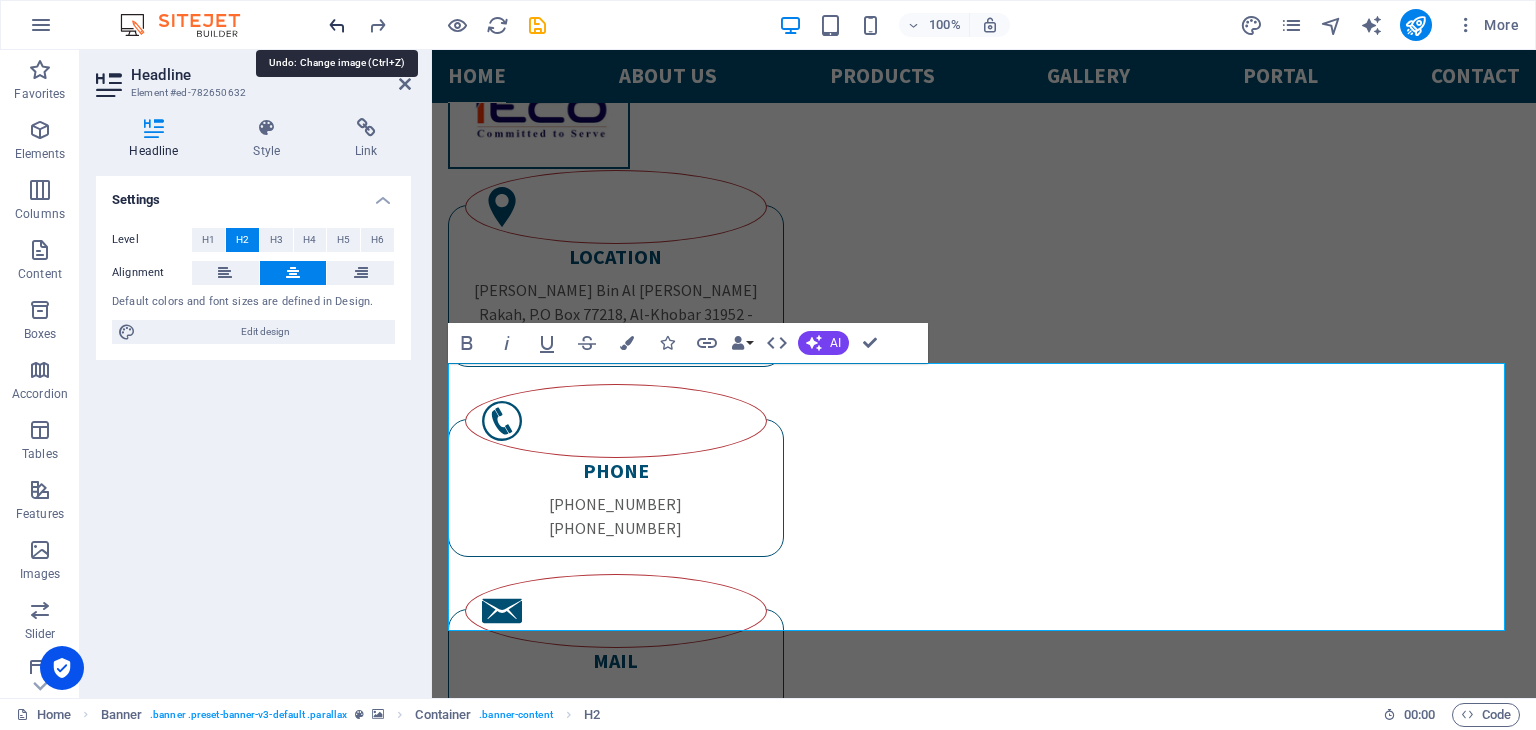 click at bounding box center [337, 25] 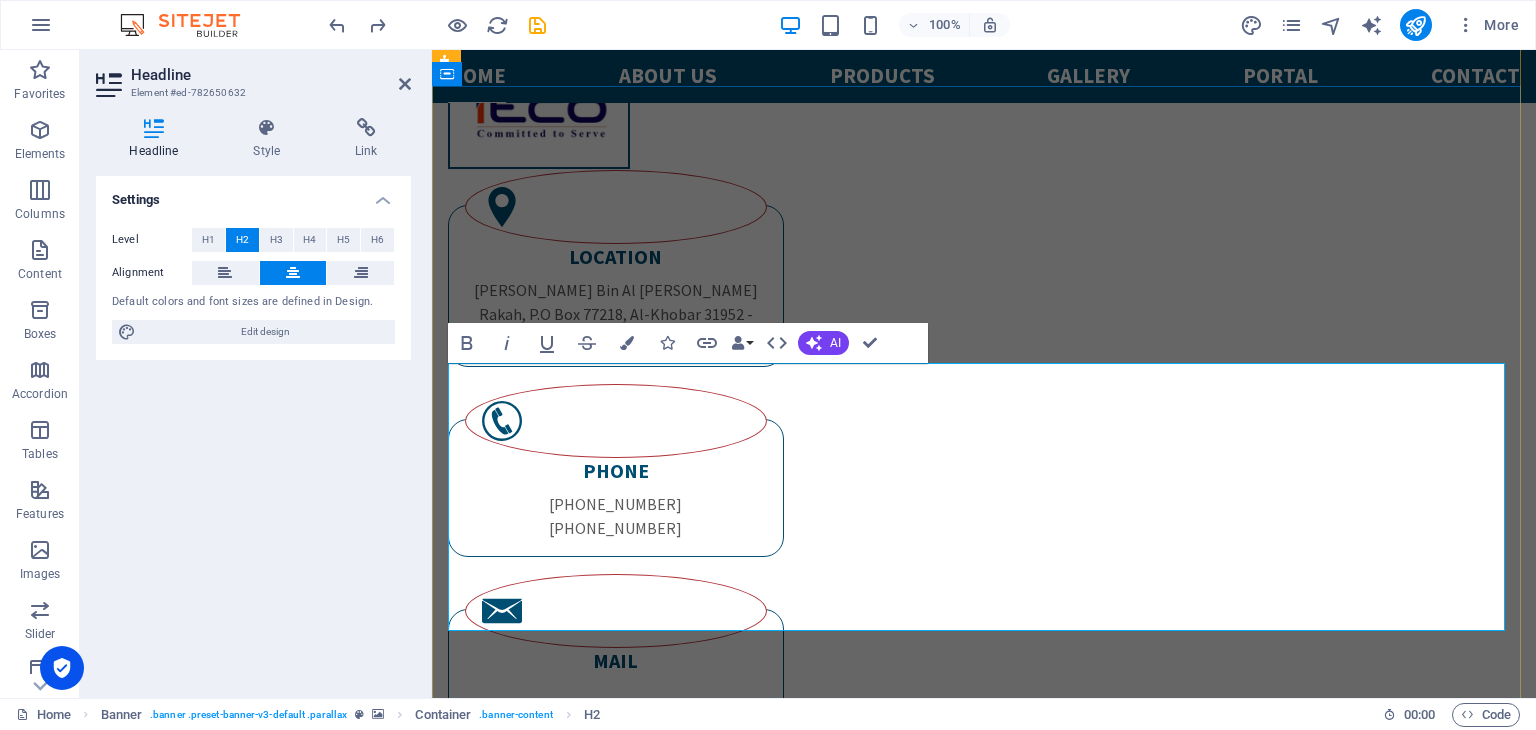 click on ""Where Performance Meets Precision: ITCO in the Field" Parker distributor PHONE NUMBER+966 13 834 45 22+966 53 944 04 30 sales@itcoksa.com" at bounding box center [984, 1998] 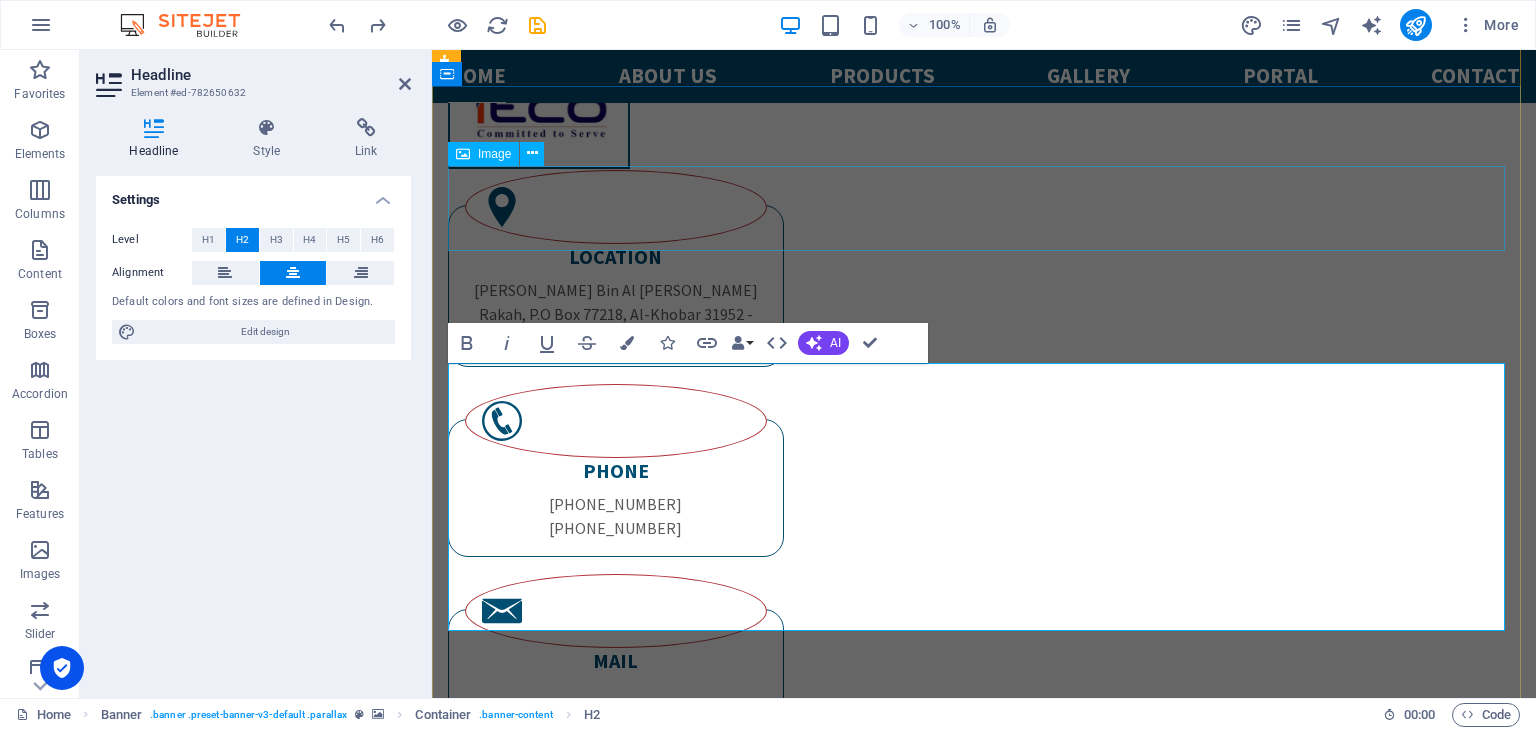 click at bounding box center [984, 1671] 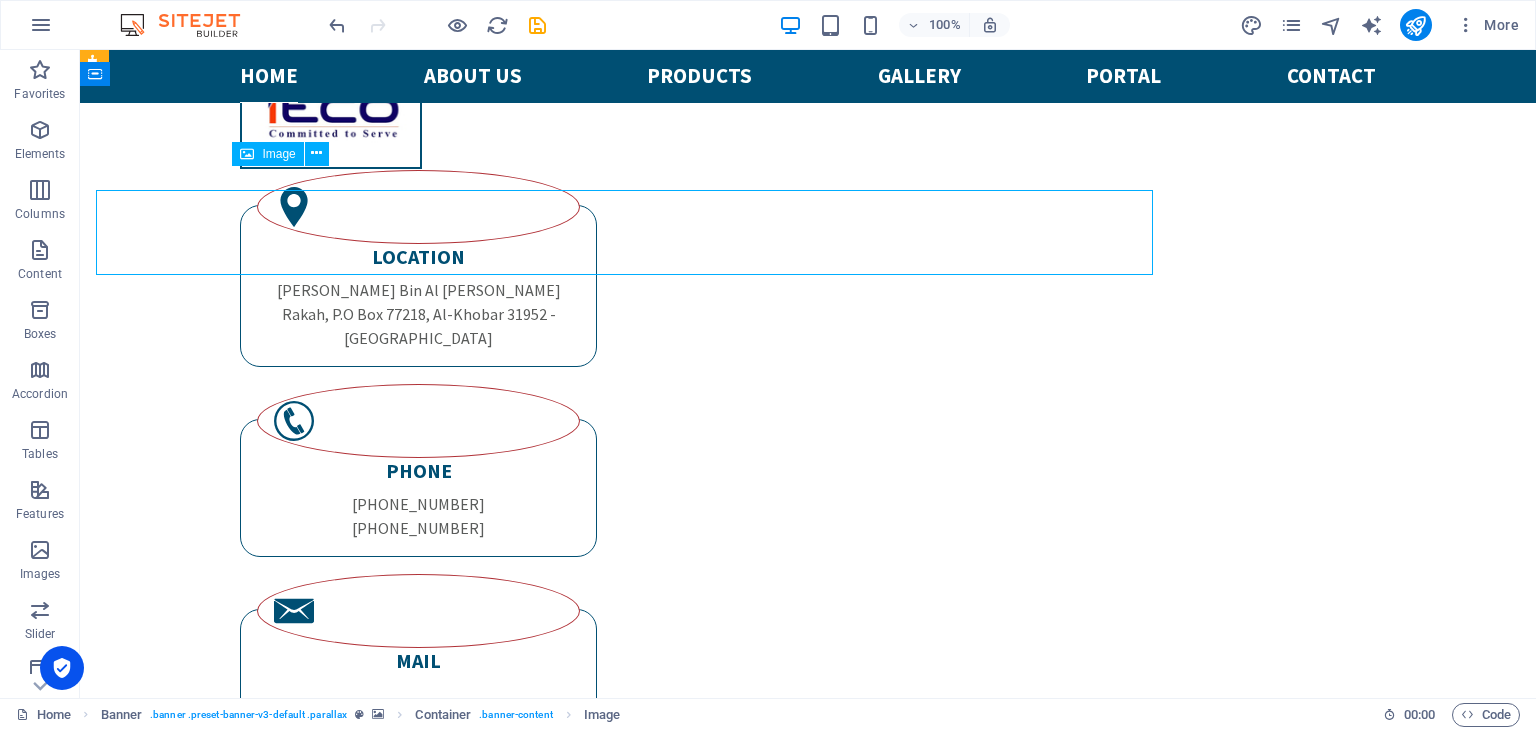 scroll, scrollTop: 304, scrollLeft: 0, axis: vertical 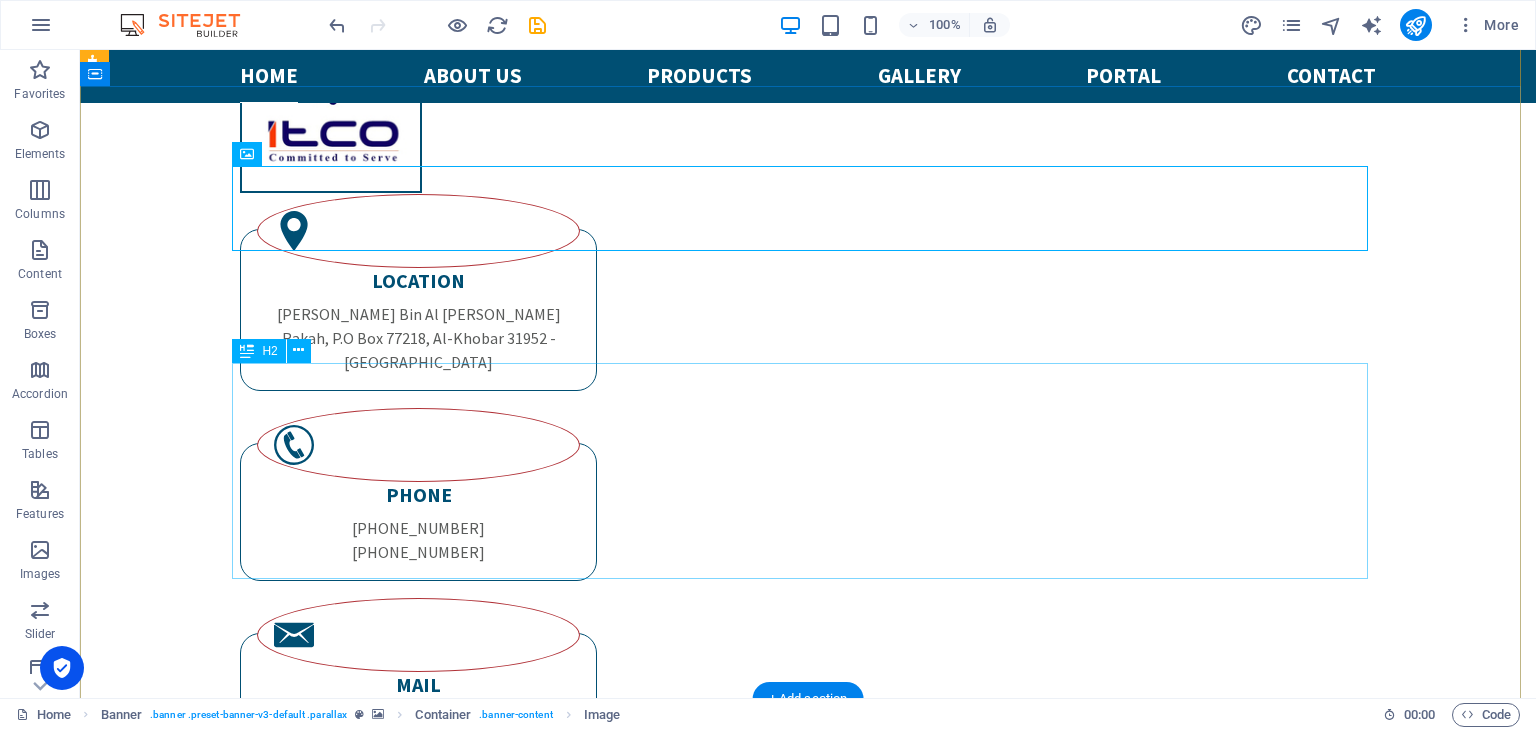 click on ""Where Performance Meets Precision: ITCO in the Field" Parker distributor PHONE NUMBER+966 13 834 45 22+966 53 944 04 30 sales@itcoksa.com" at bounding box center [808, 1965] 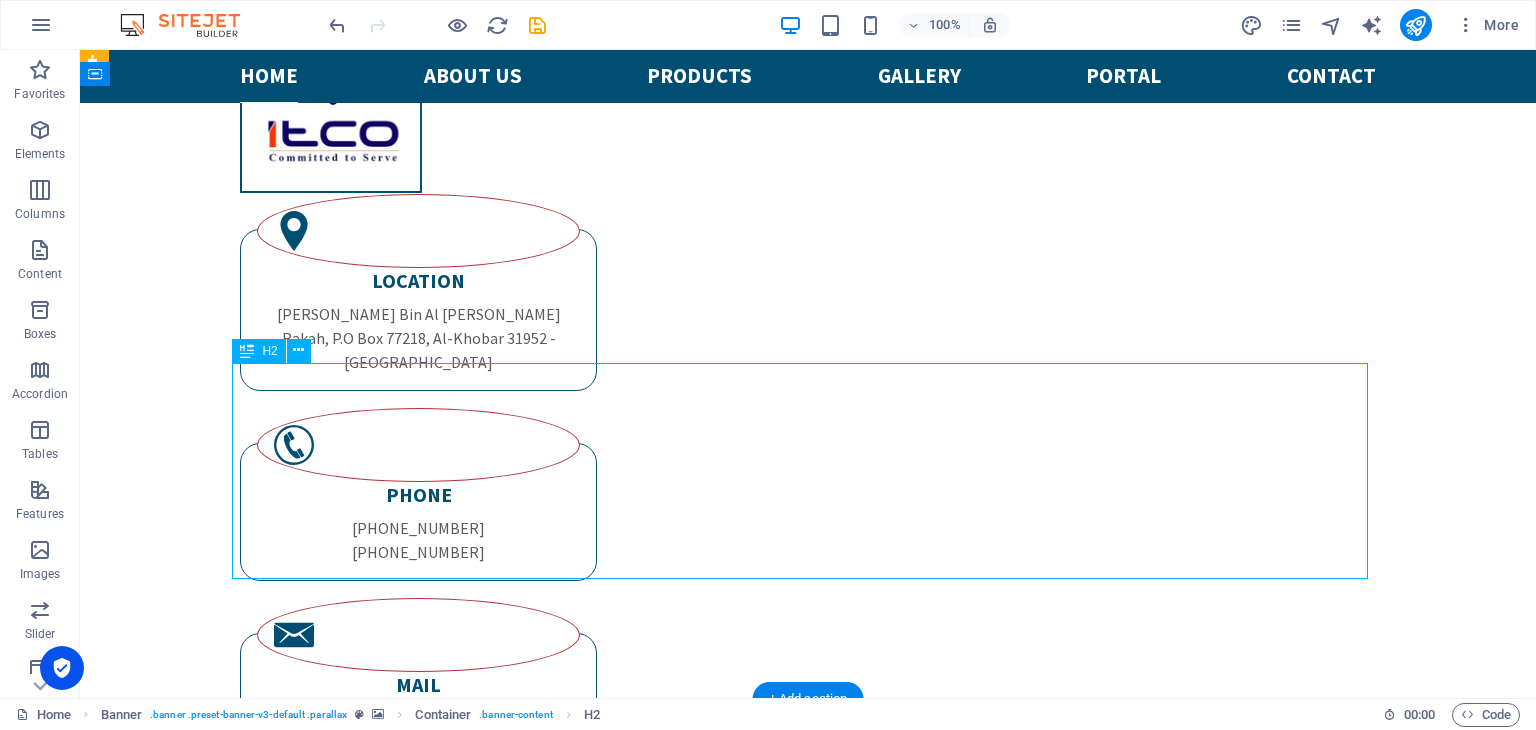 click on ""Where Performance Meets Precision: ITCO in the Field" Parker distributor PHONE NUMBER+966 13 834 45 22+966 53 944 04 30 sales@itcoksa.com" at bounding box center [808, 1965] 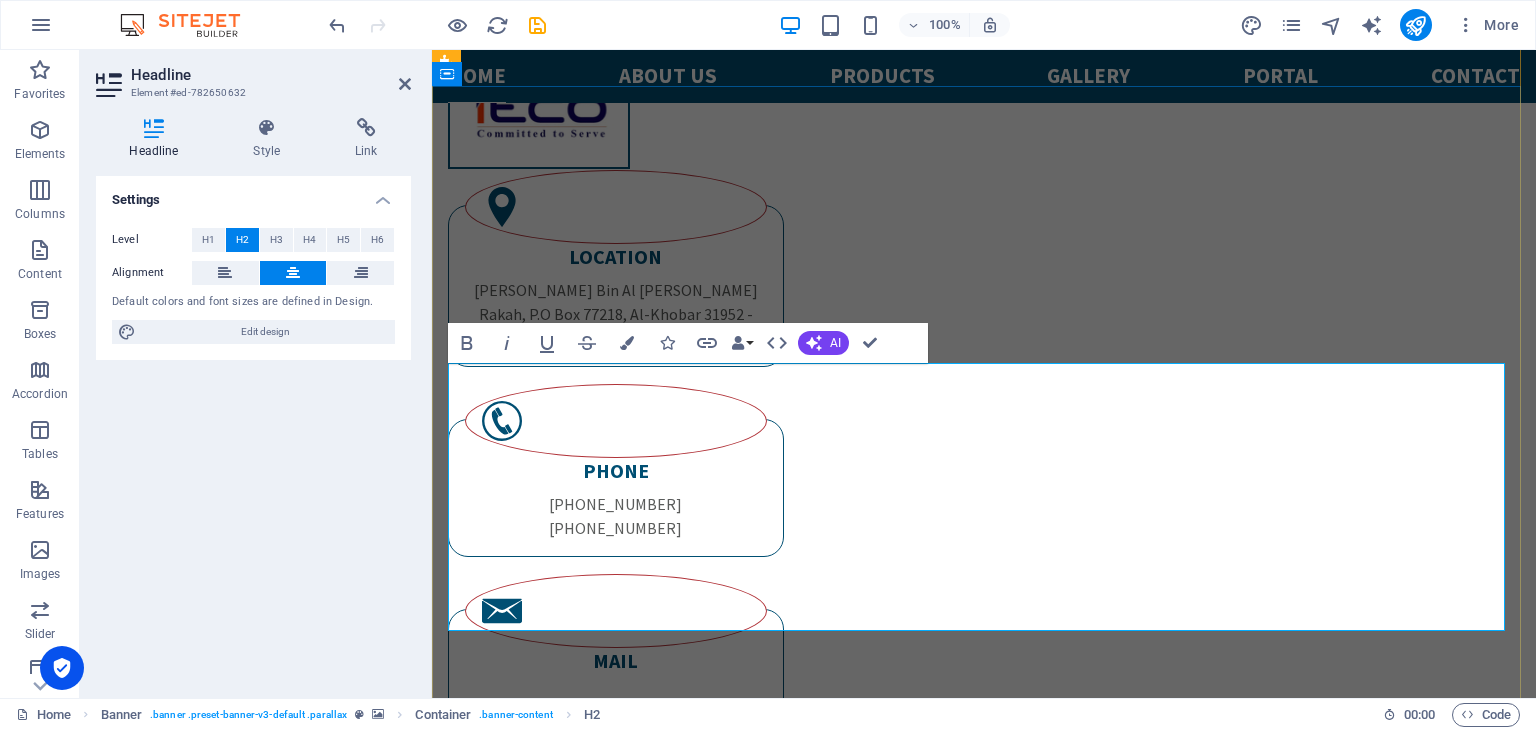 click on ""Where Performance Meets Precision: ITCO in the Field" Parker distributor PHONE NUMBER+966 13 834 45 22+966 53 944 04 30 sales@itcoksa.com" at bounding box center (984, 1859) 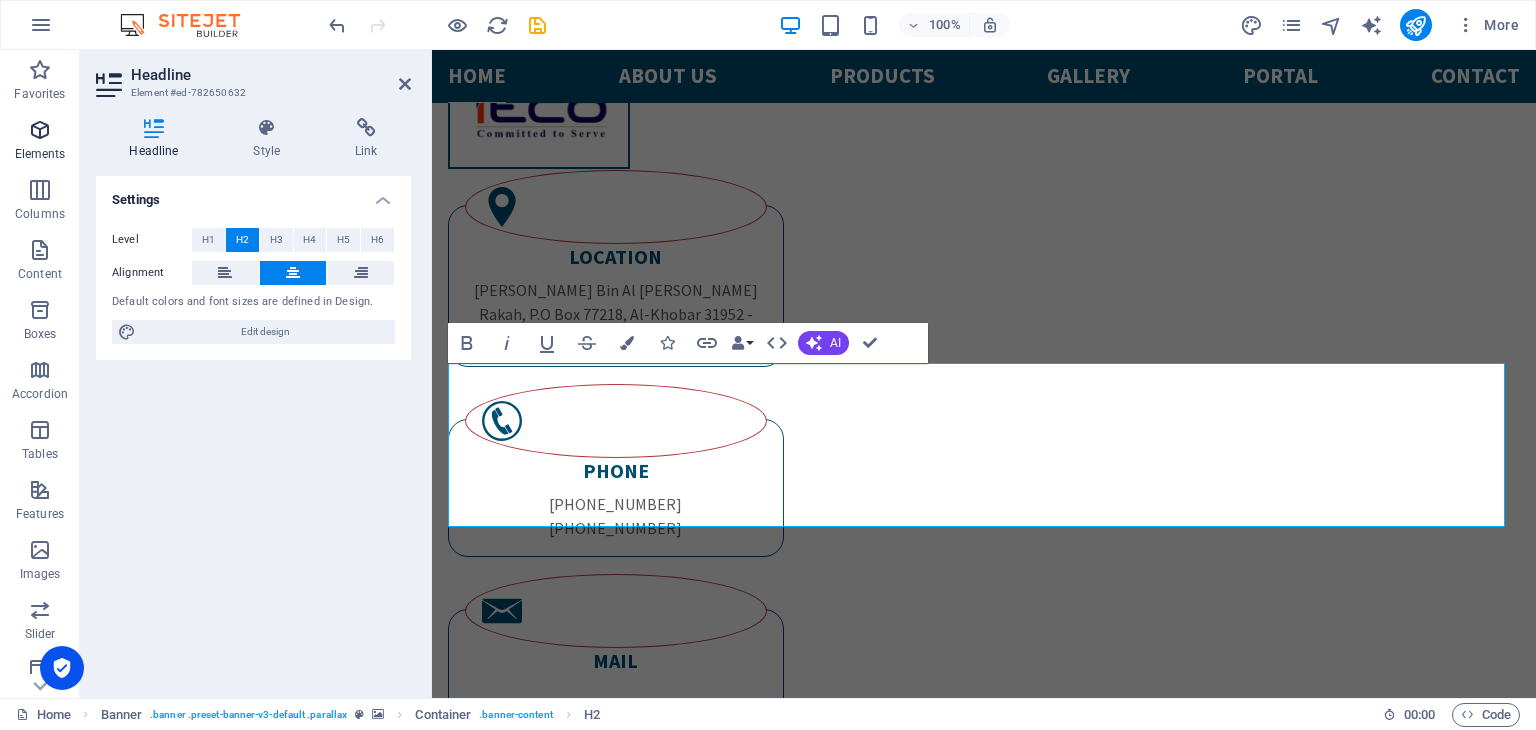 click at bounding box center (40, 130) 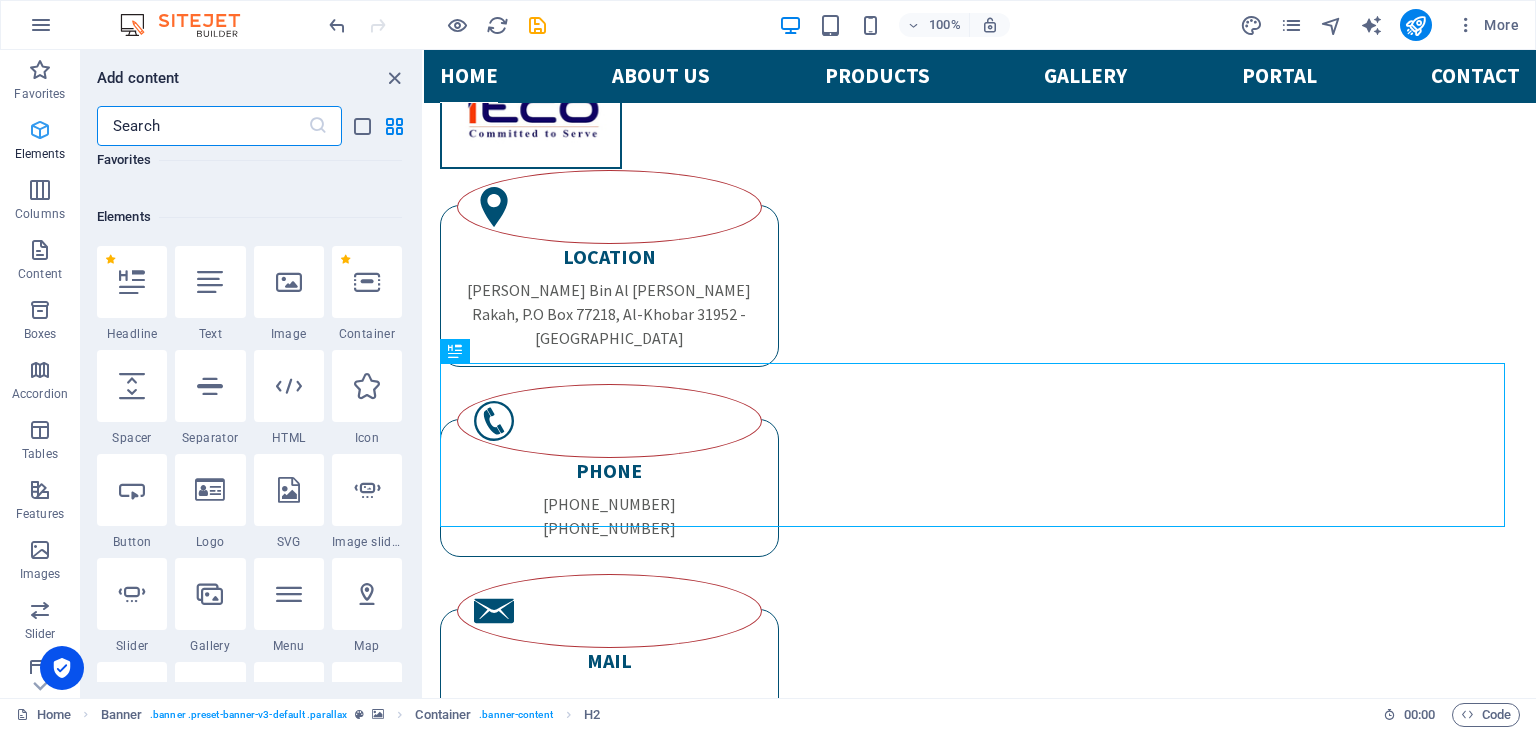 scroll, scrollTop: 212, scrollLeft: 0, axis: vertical 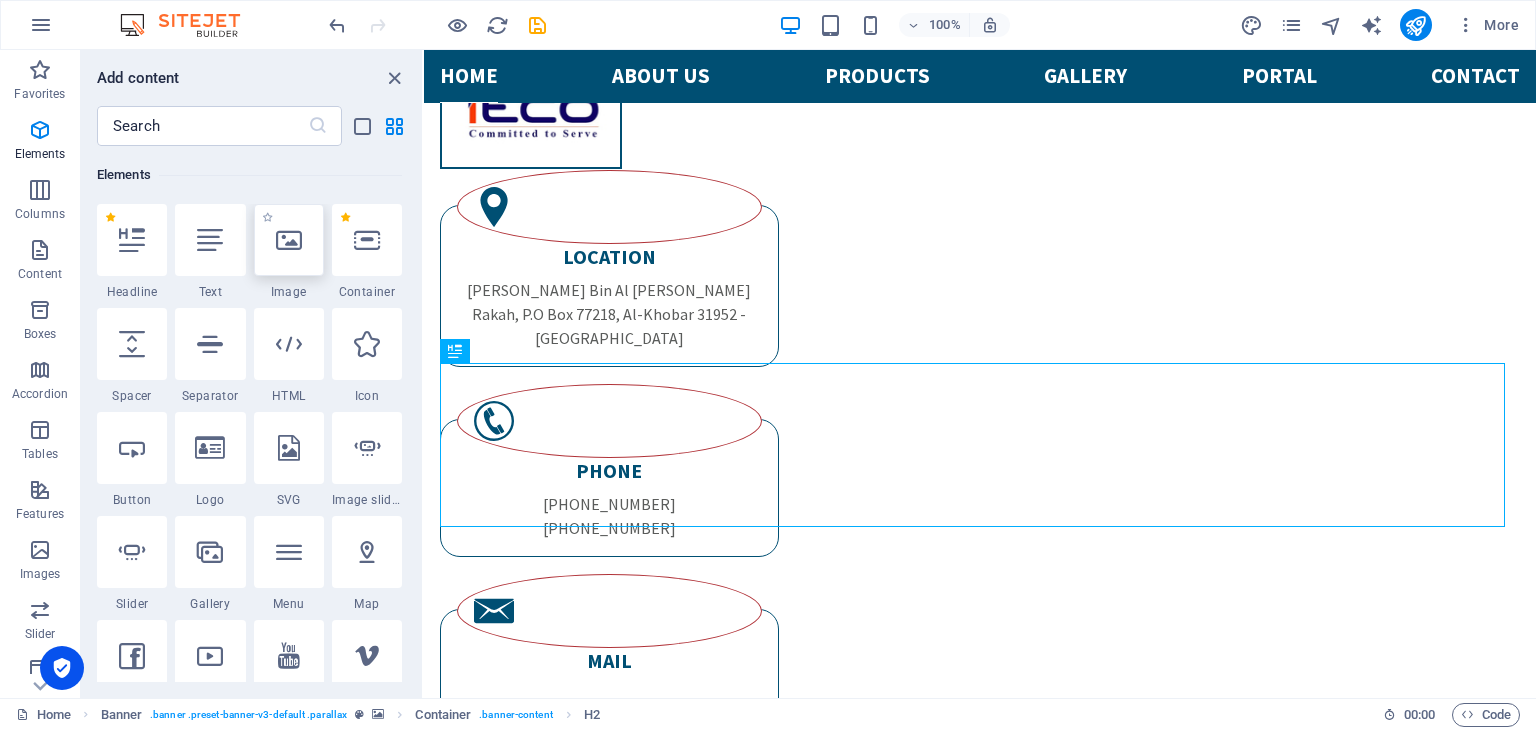 click at bounding box center (289, 240) 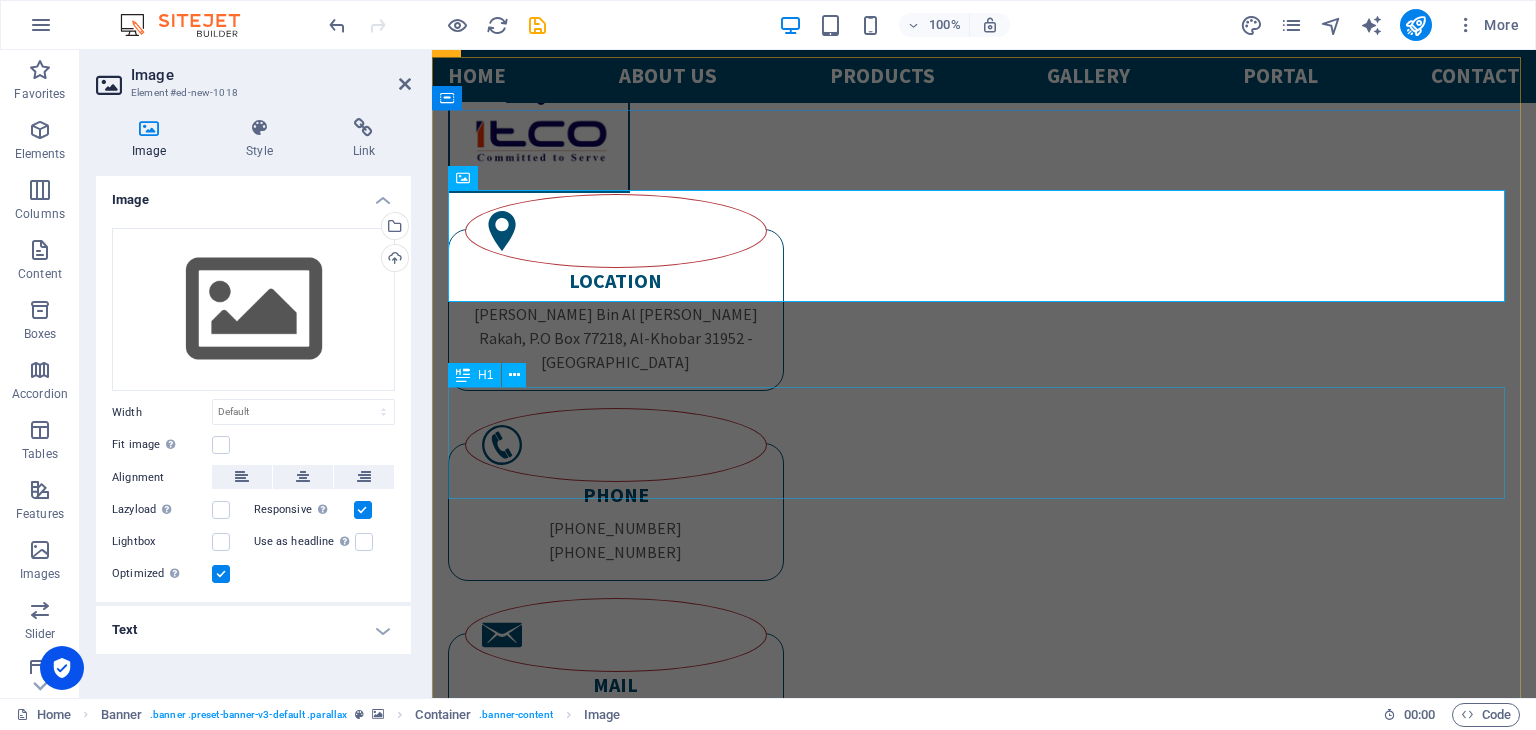 click on "Welcome to itco" at bounding box center [984, 2009] 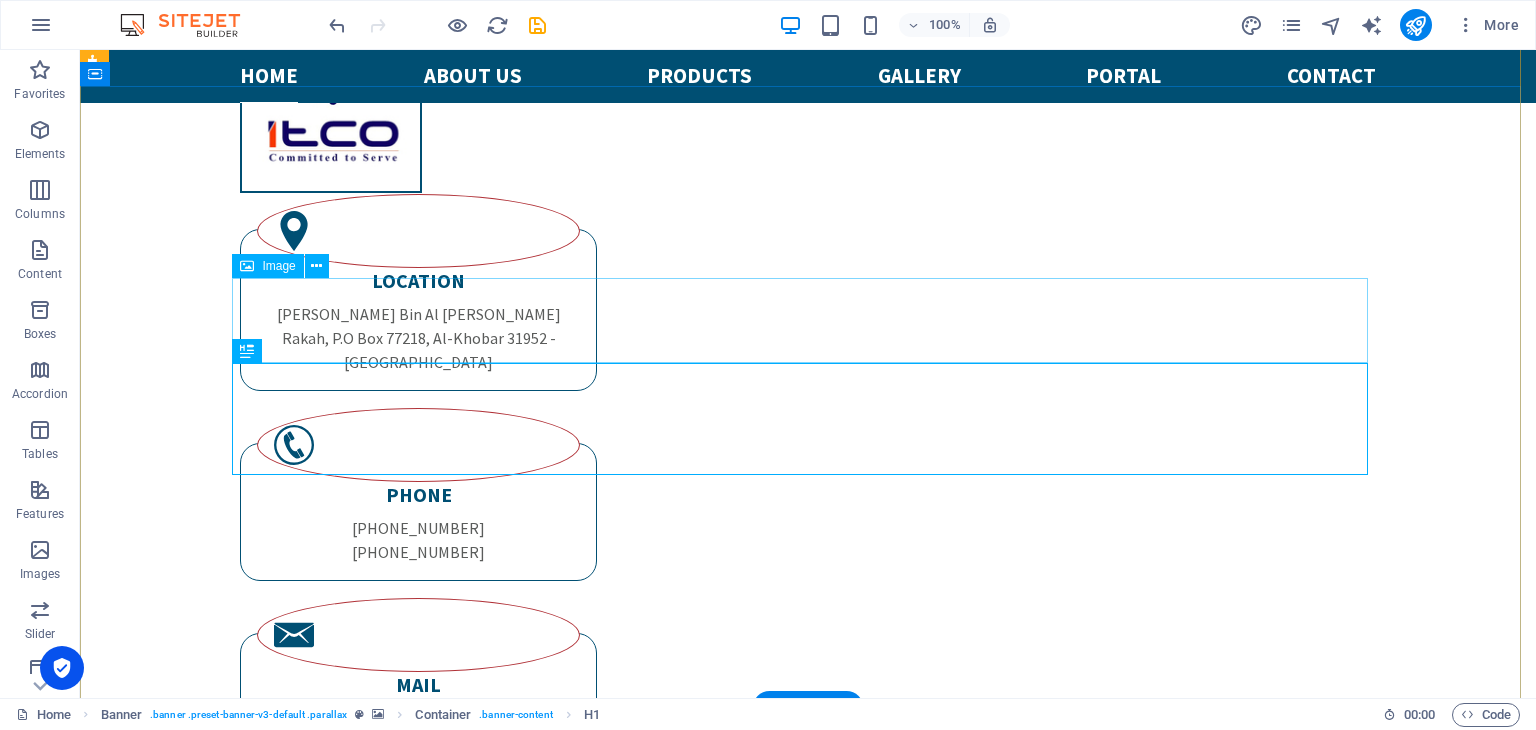 click at bounding box center [808, 1872] 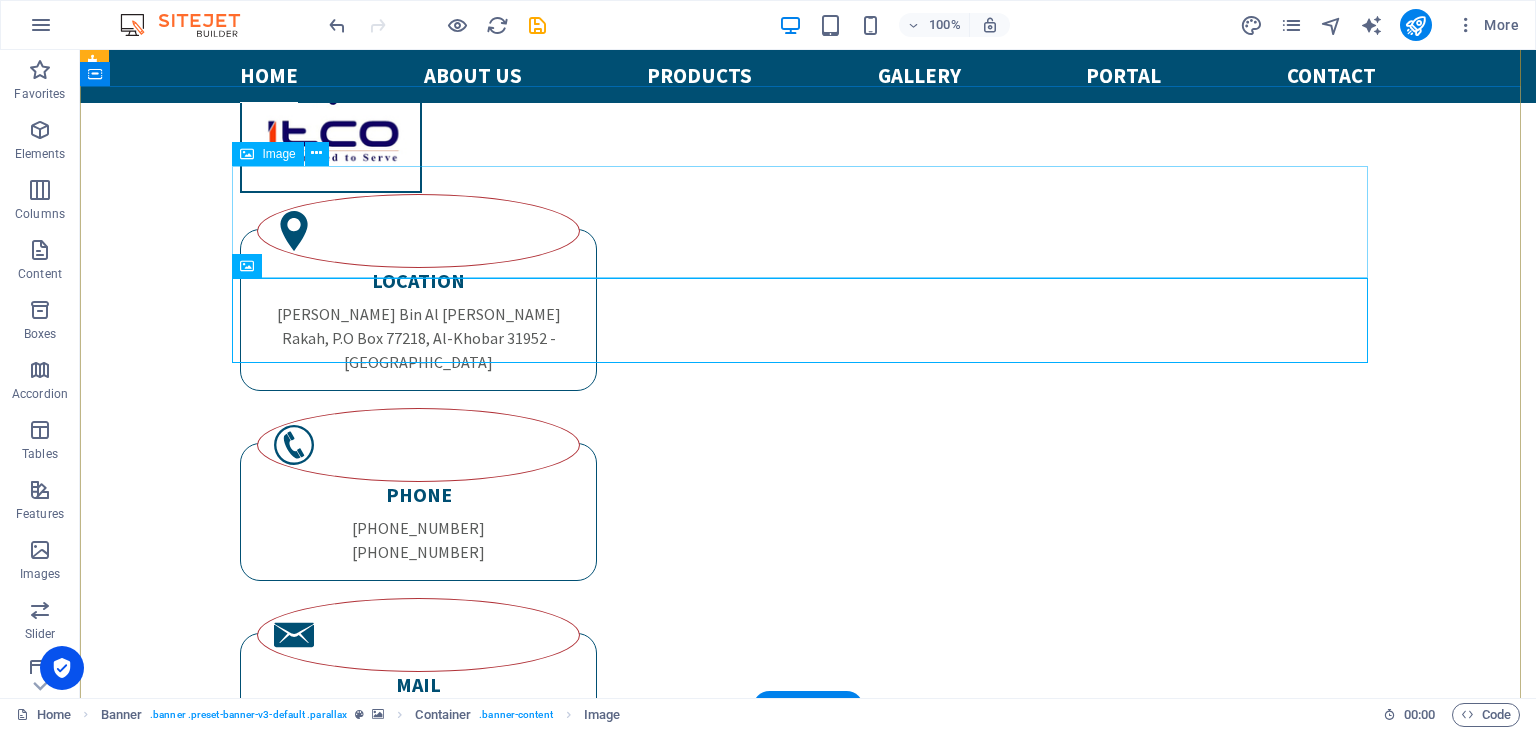 click at bounding box center (808, 1674) 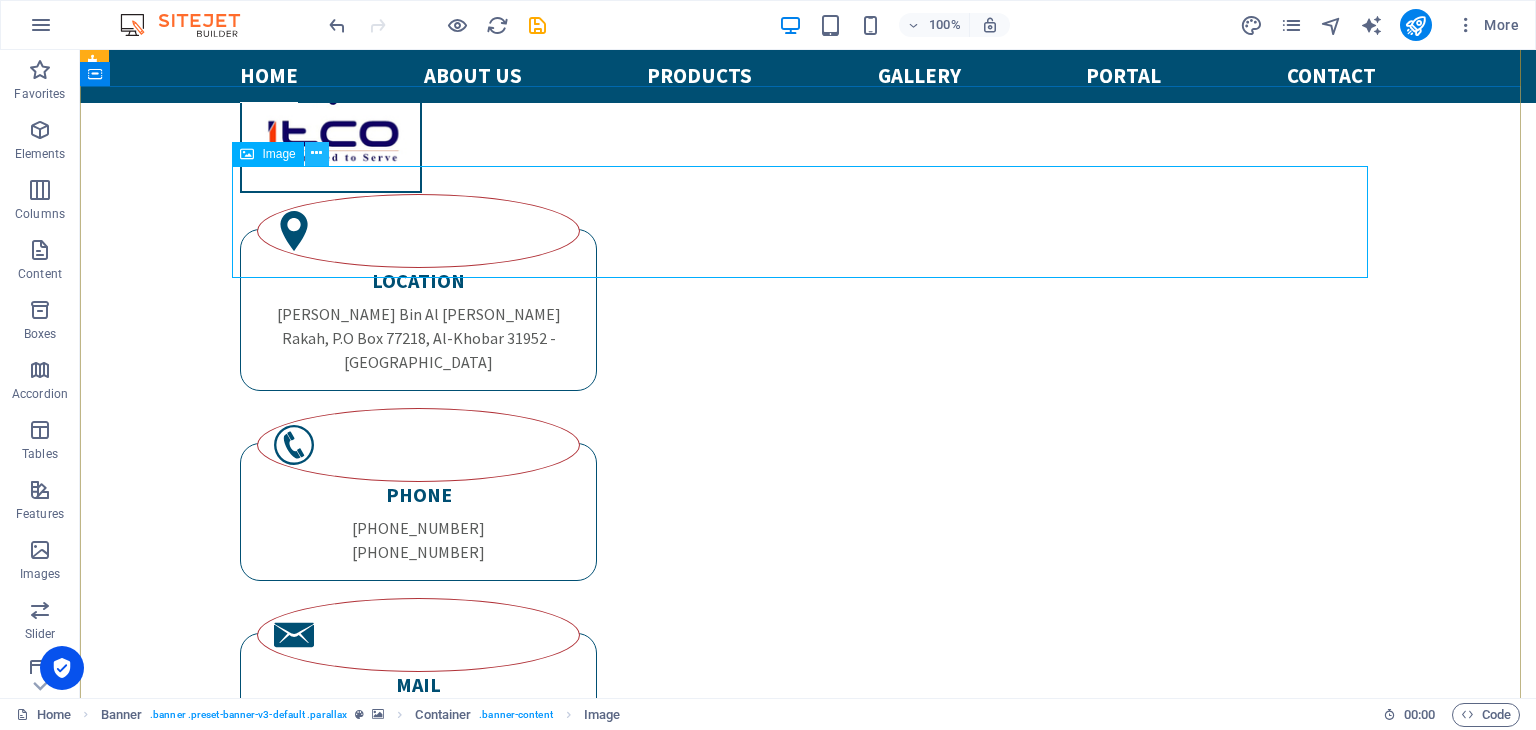 click at bounding box center (316, 153) 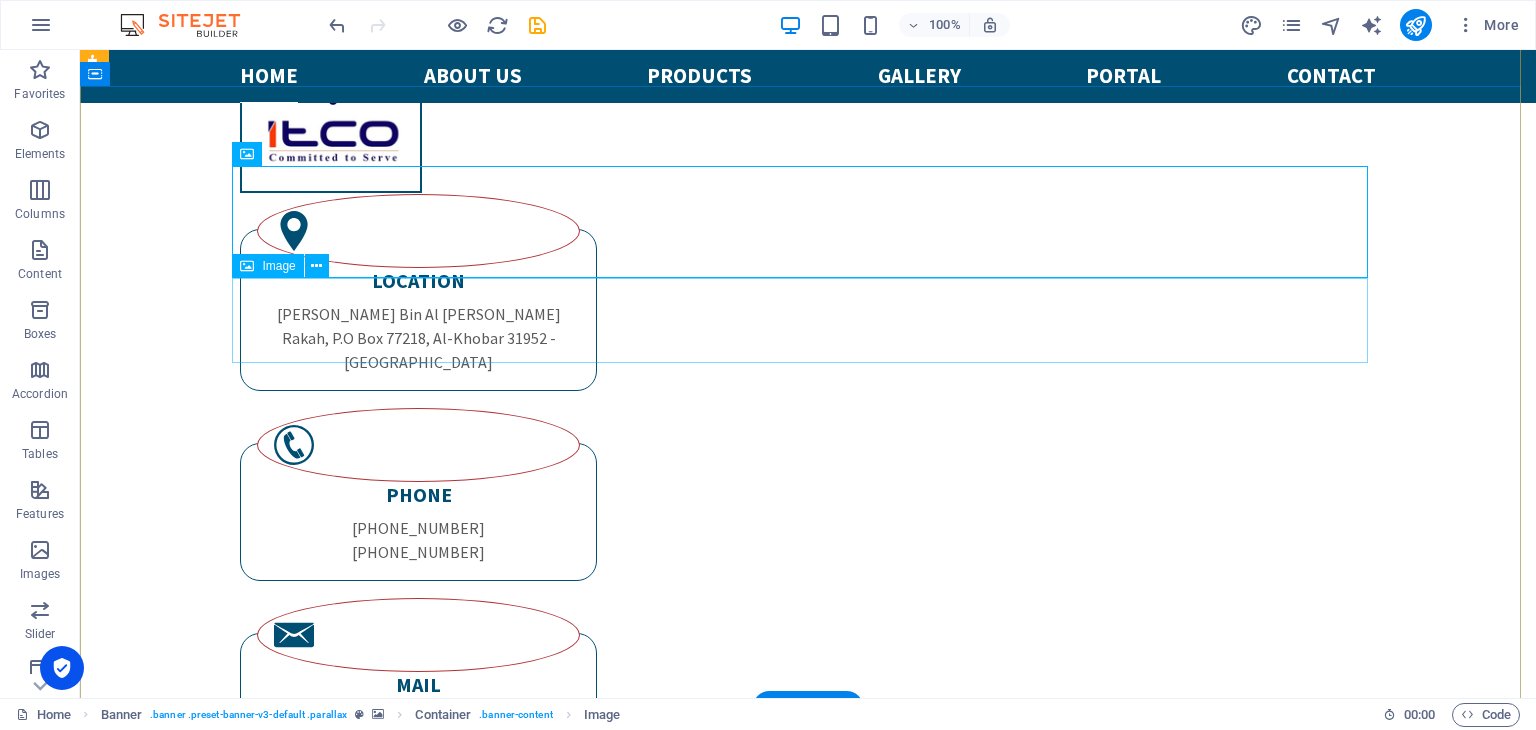 click at bounding box center [808, 1872] 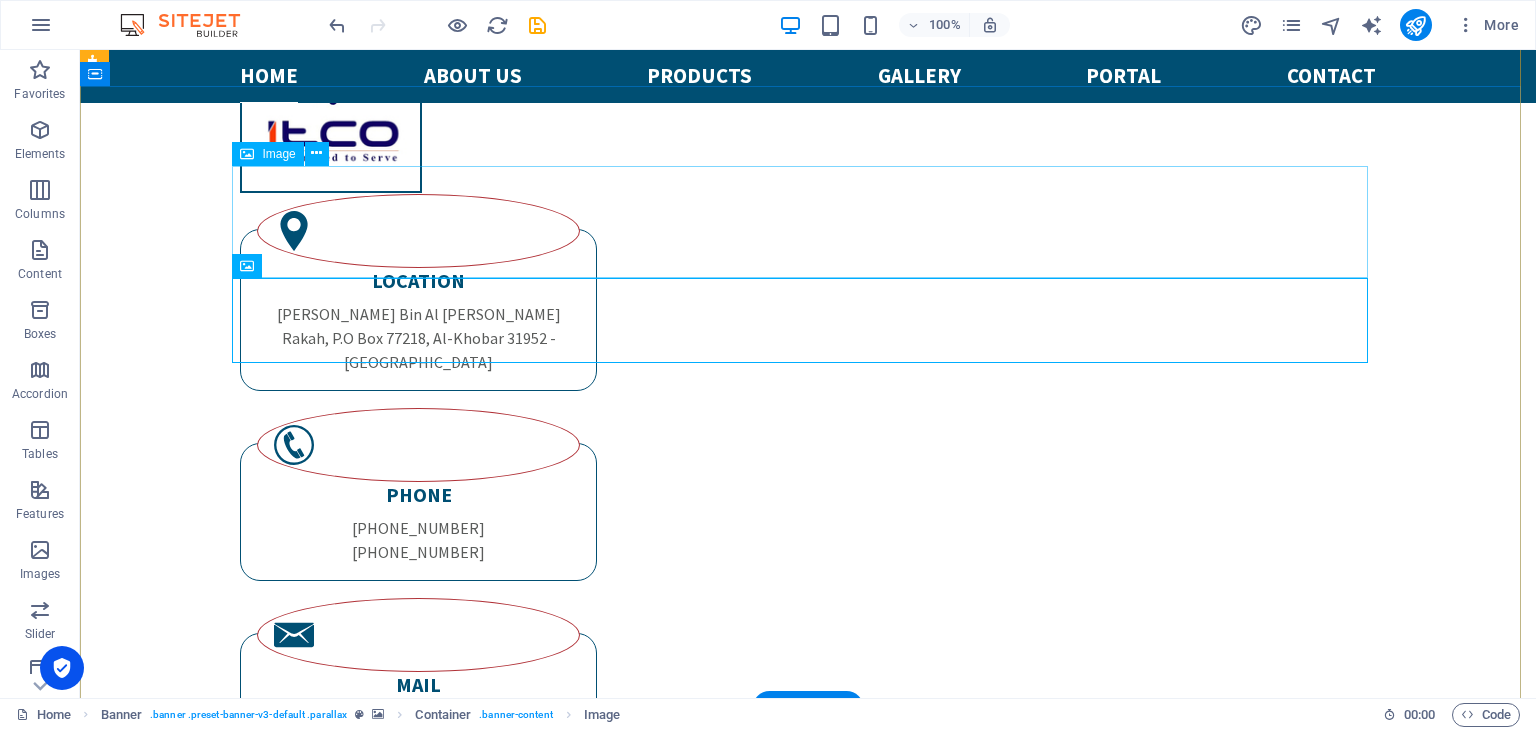 click at bounding box center [808, 1674] 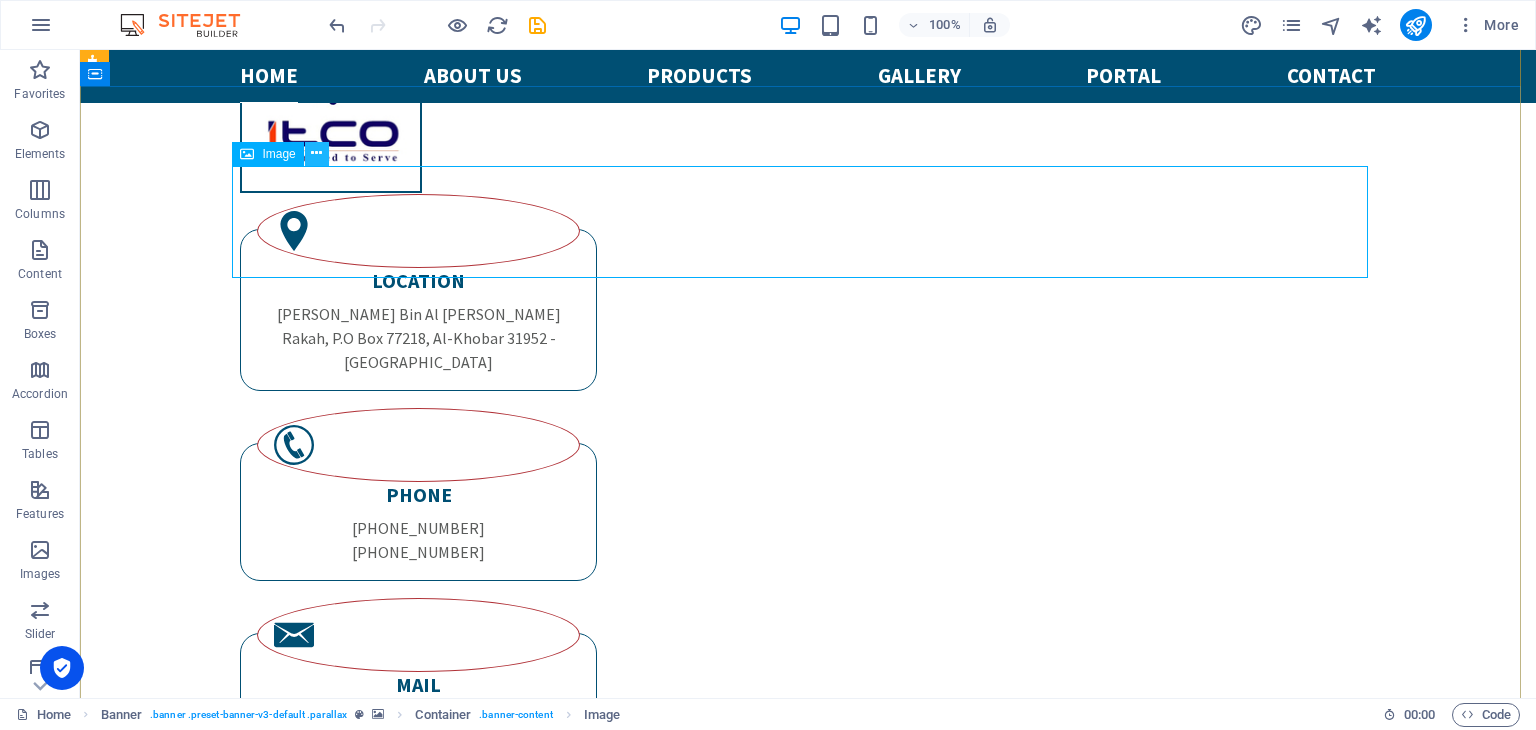 click at bounding box center (316, 153) 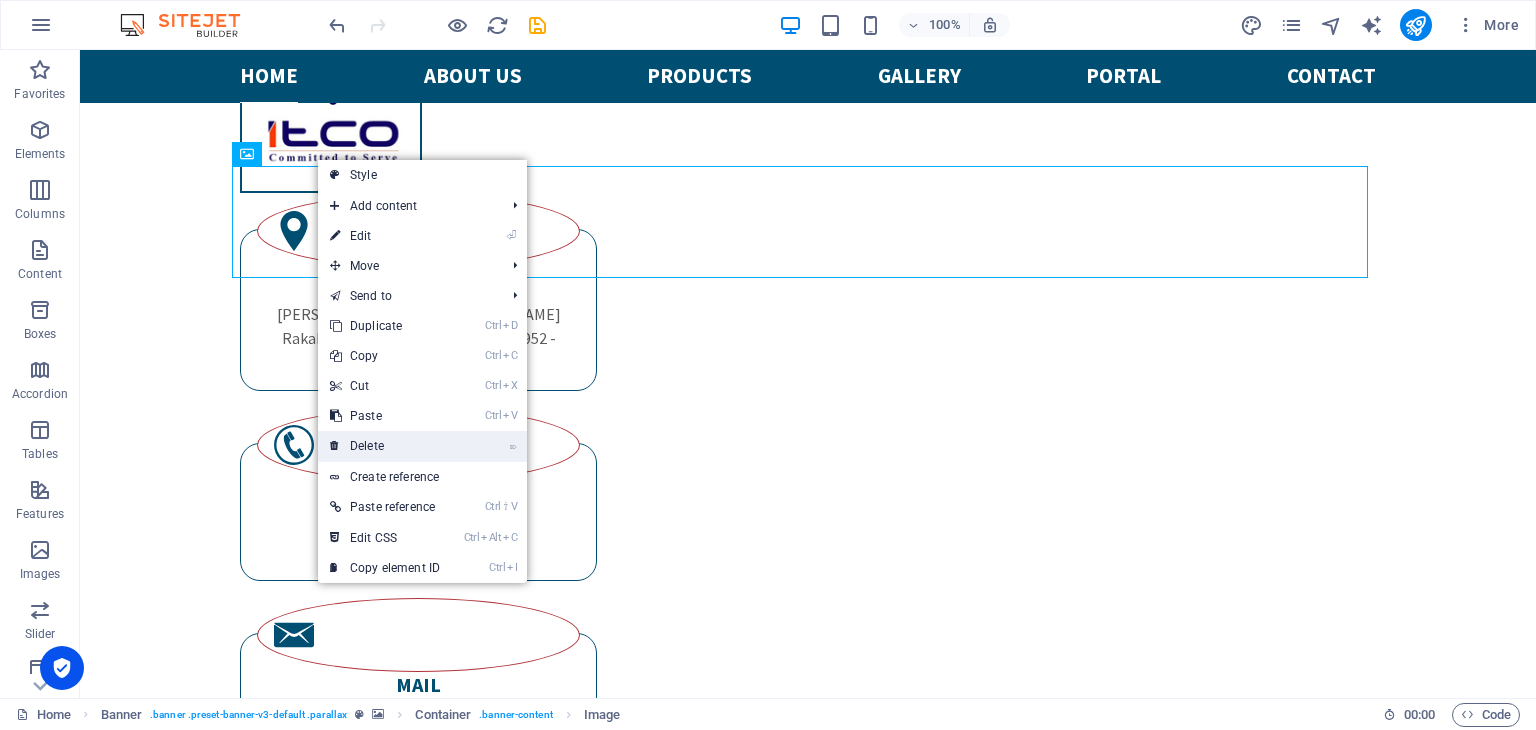 click on "⌦  Delete" at bounding box center (385, 446) 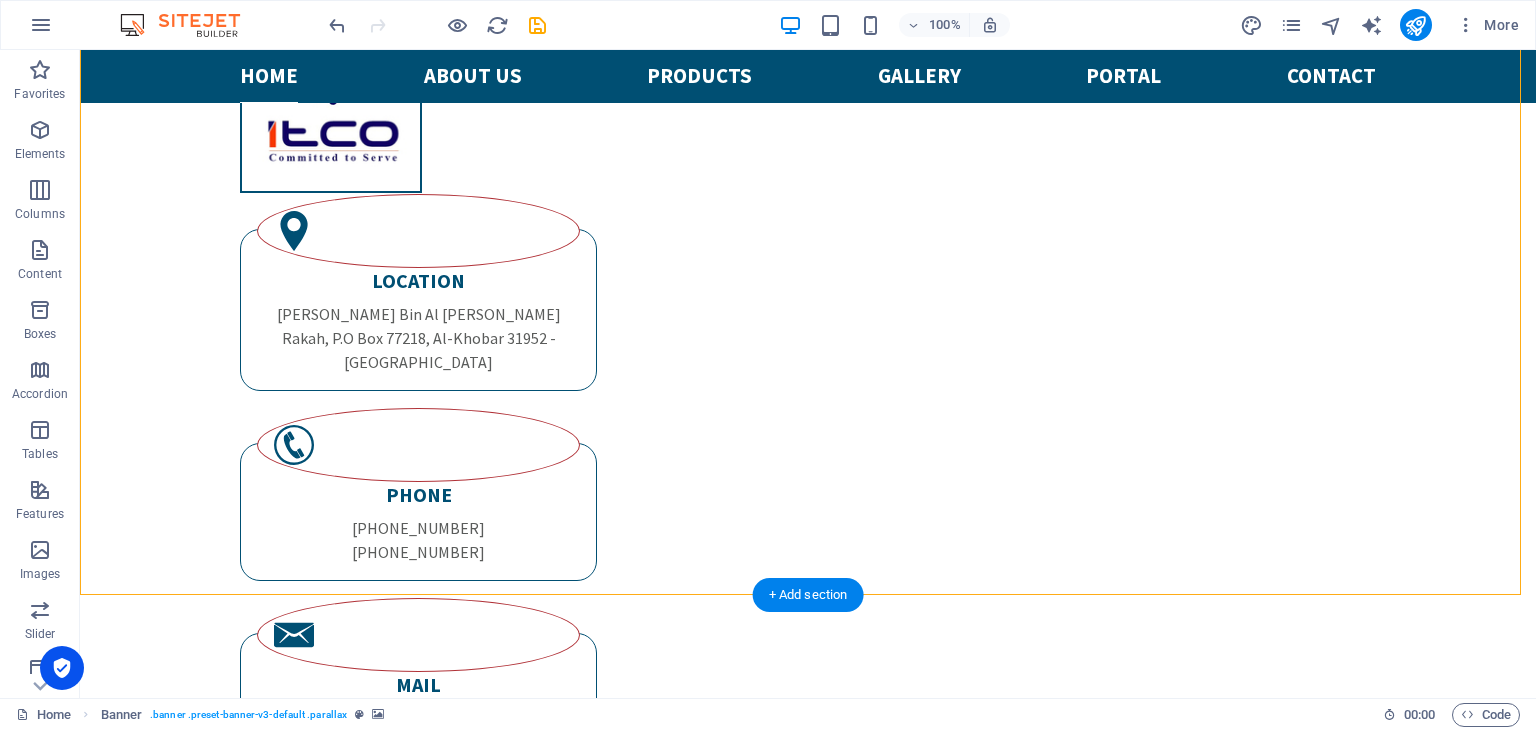 drag, startPoint x: 340, startPoint y: 202, endPoint x: 338, endPoint y: 458, distance: 256.0078 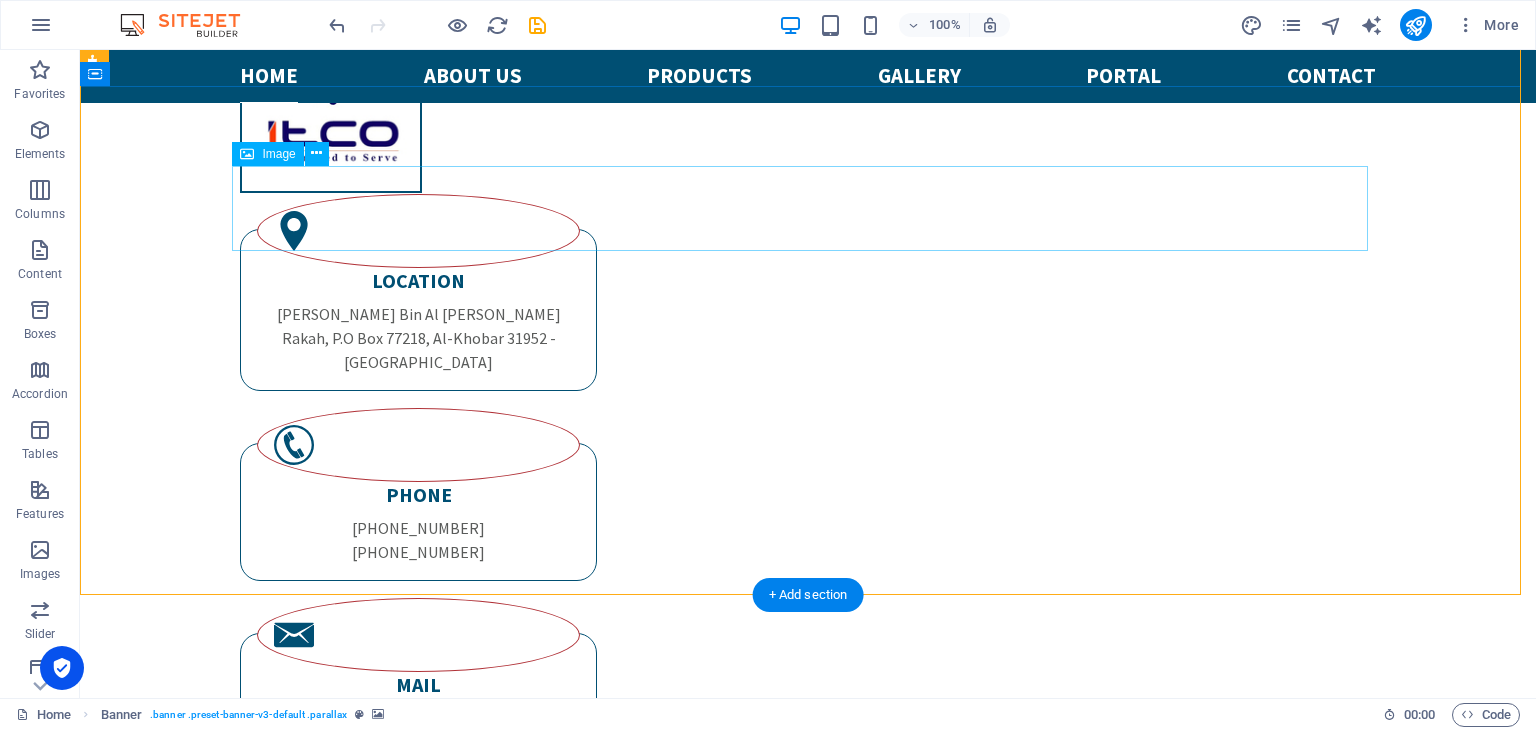 click at bounding box center [808, 1602] 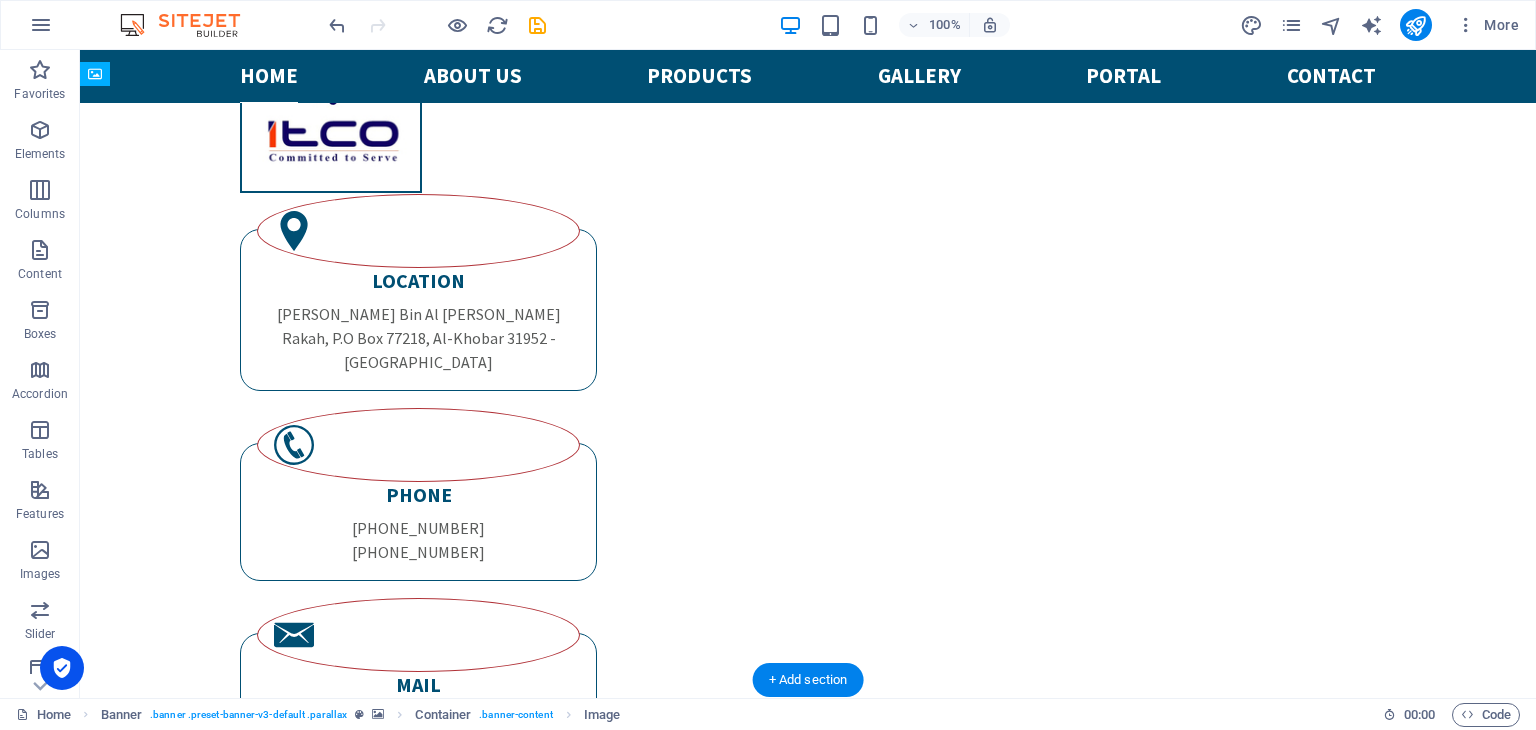 drag, startPoint x: 298, startPoint y: 208, endPoint x: 340, endPoint y: 554, distance: 348.53983 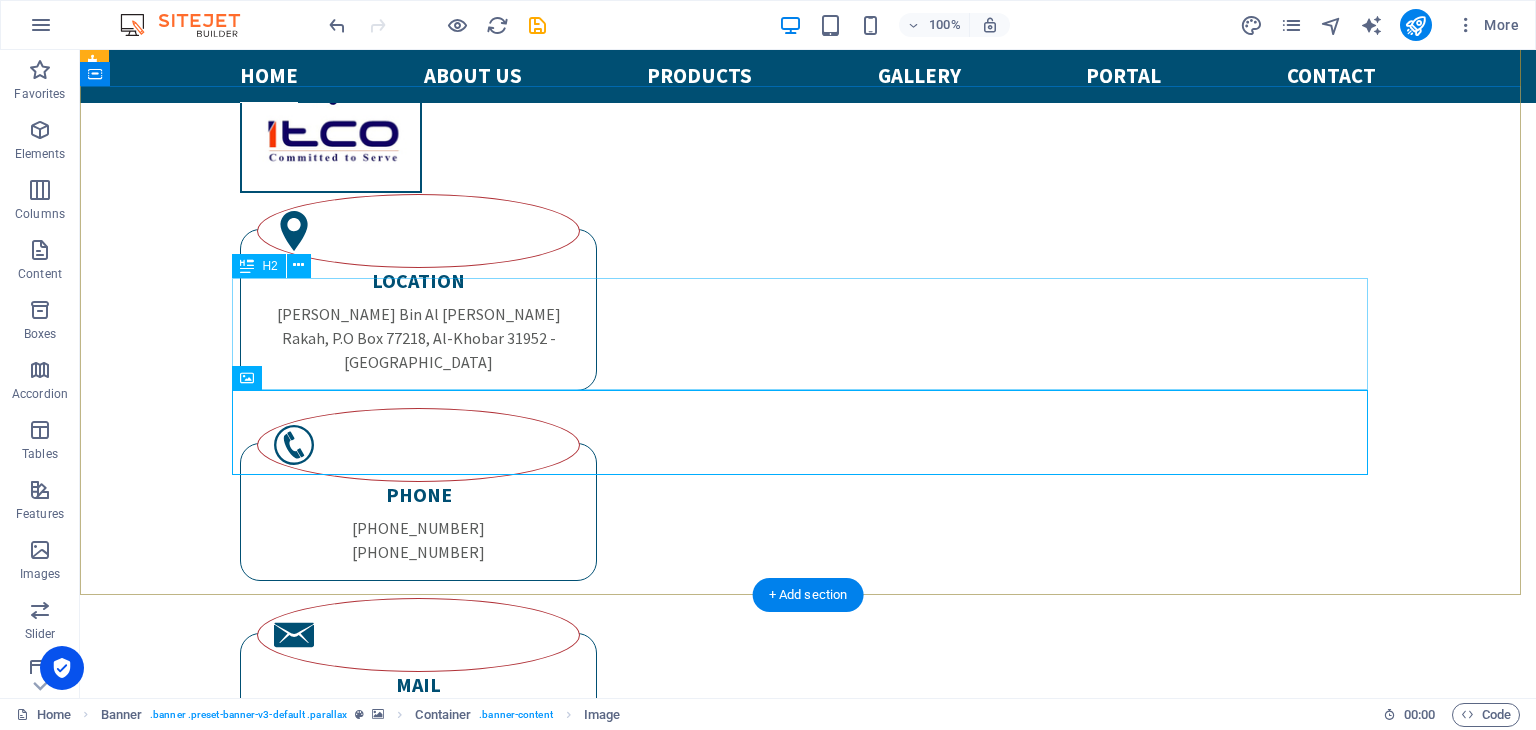click on ""Where Performance Meets Precision: ITCO in the Field" Parker distributor" at bounding box center (808, 1783) 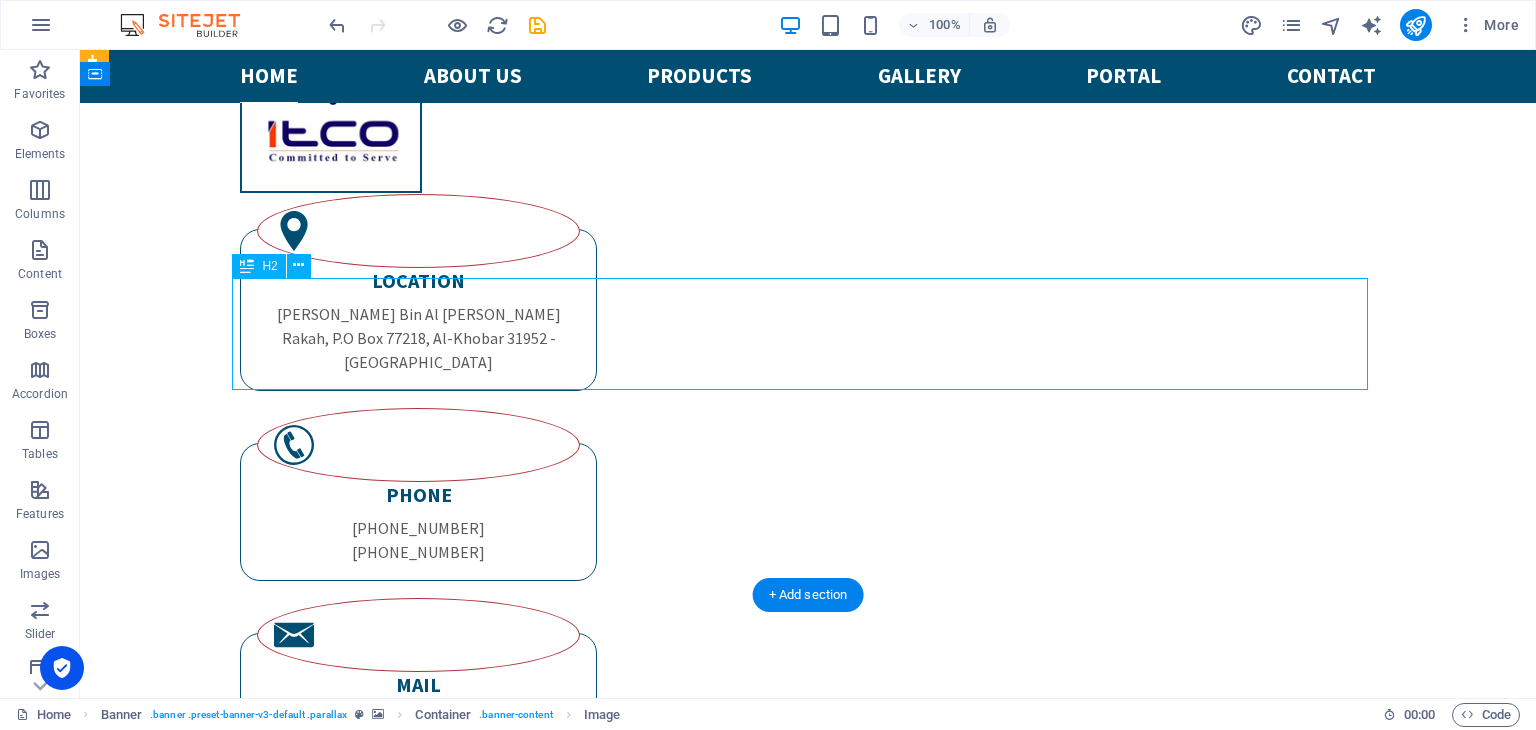 click on ""Where Performance Meets Precision: ITCO in the Field" Parker distributor" at bounding box center [808, 1783] 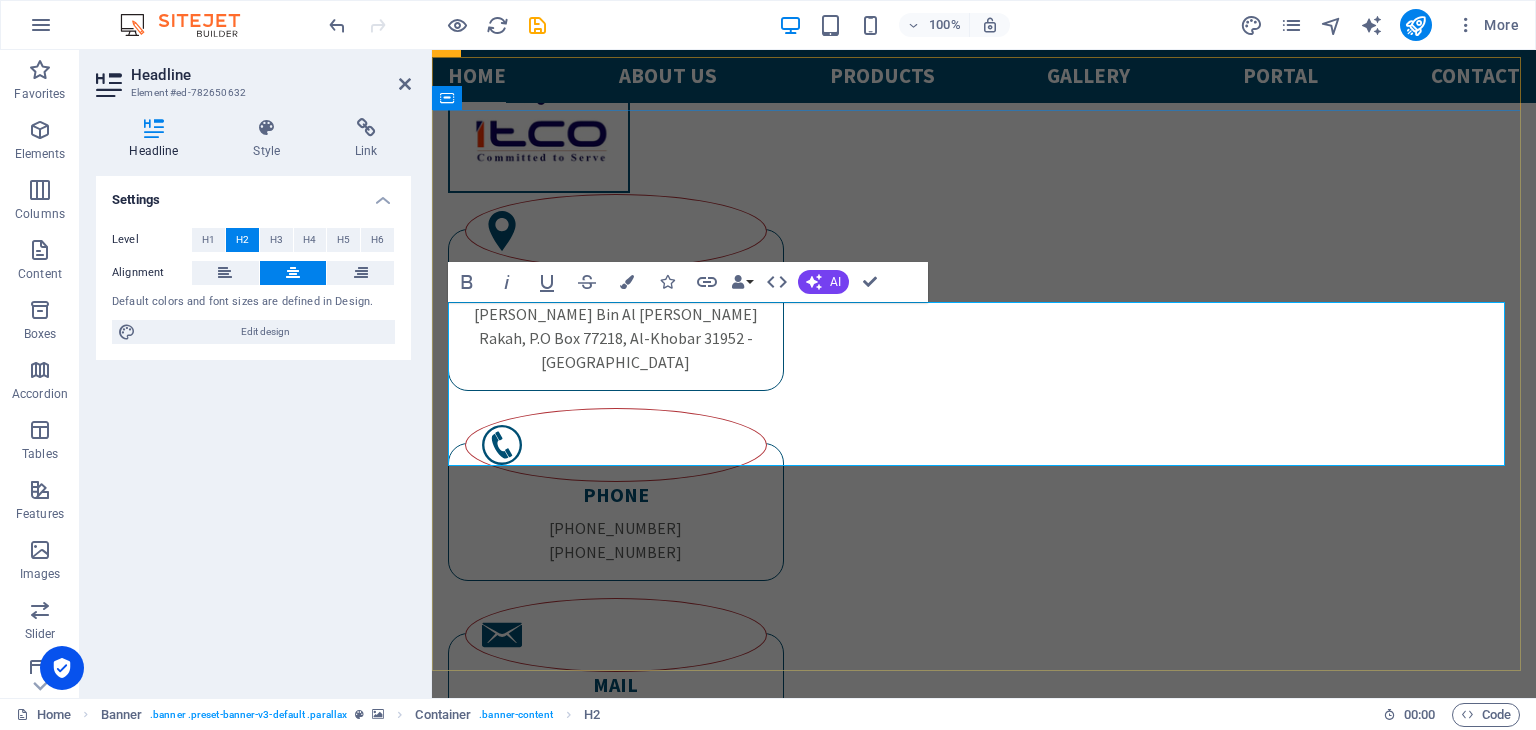 click on ""Where Performance Meets Precision: ITCO in the Field" Parker distributor" at bounding box center (984, 1809) 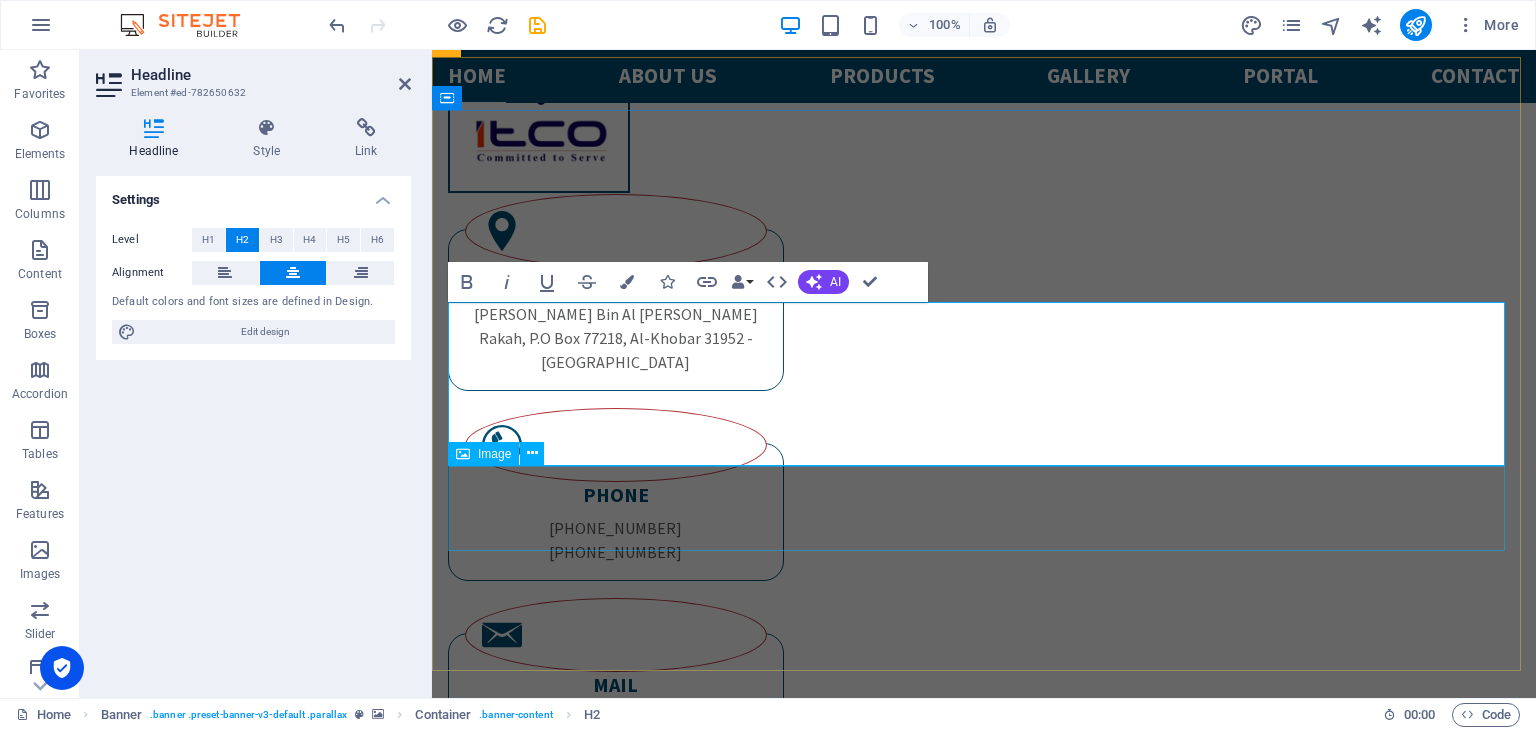 click at bounding box center [984, 1909] 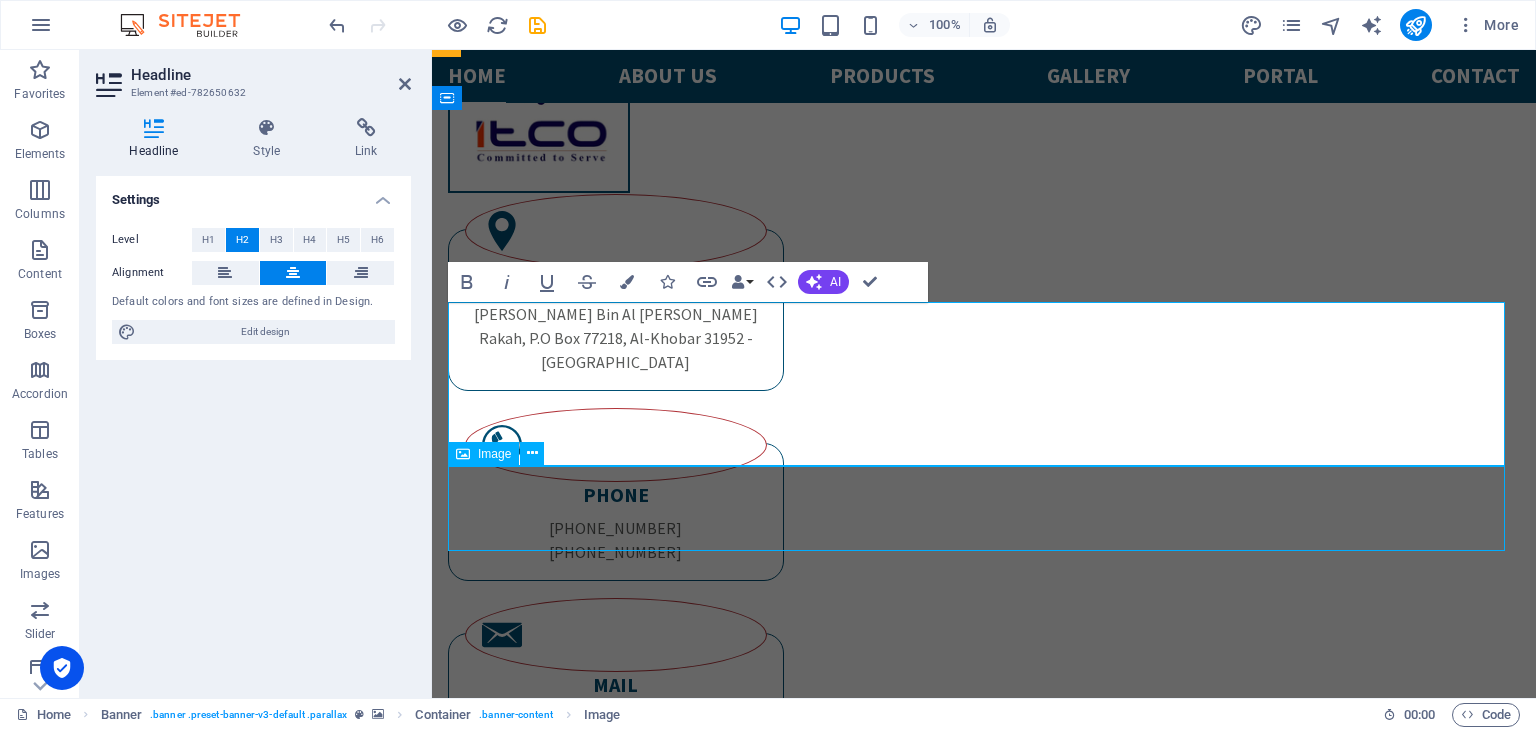 click at bounding box center (984, 1909) 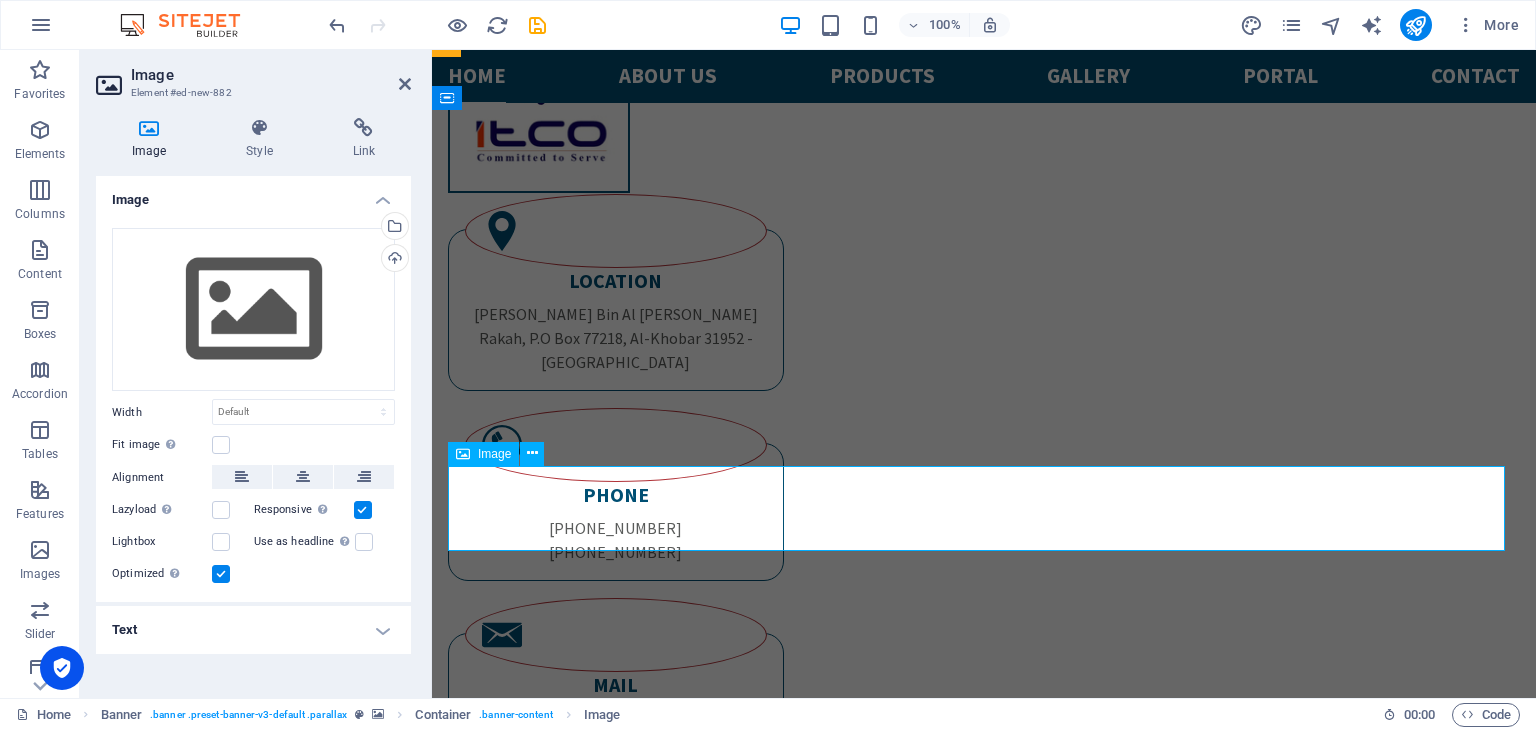 click at bounding box center [984, 1878] 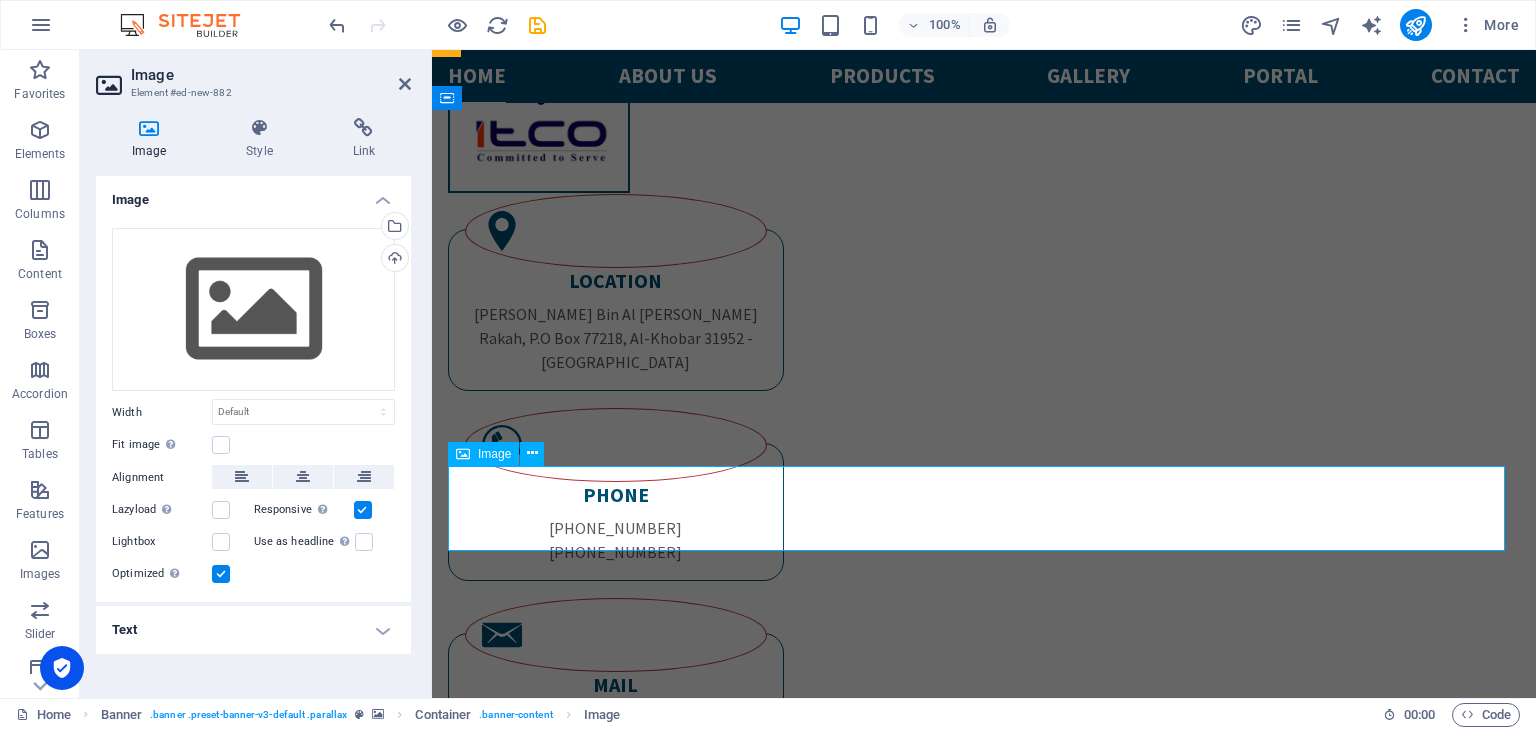 click at bounding box center (984, 1878) 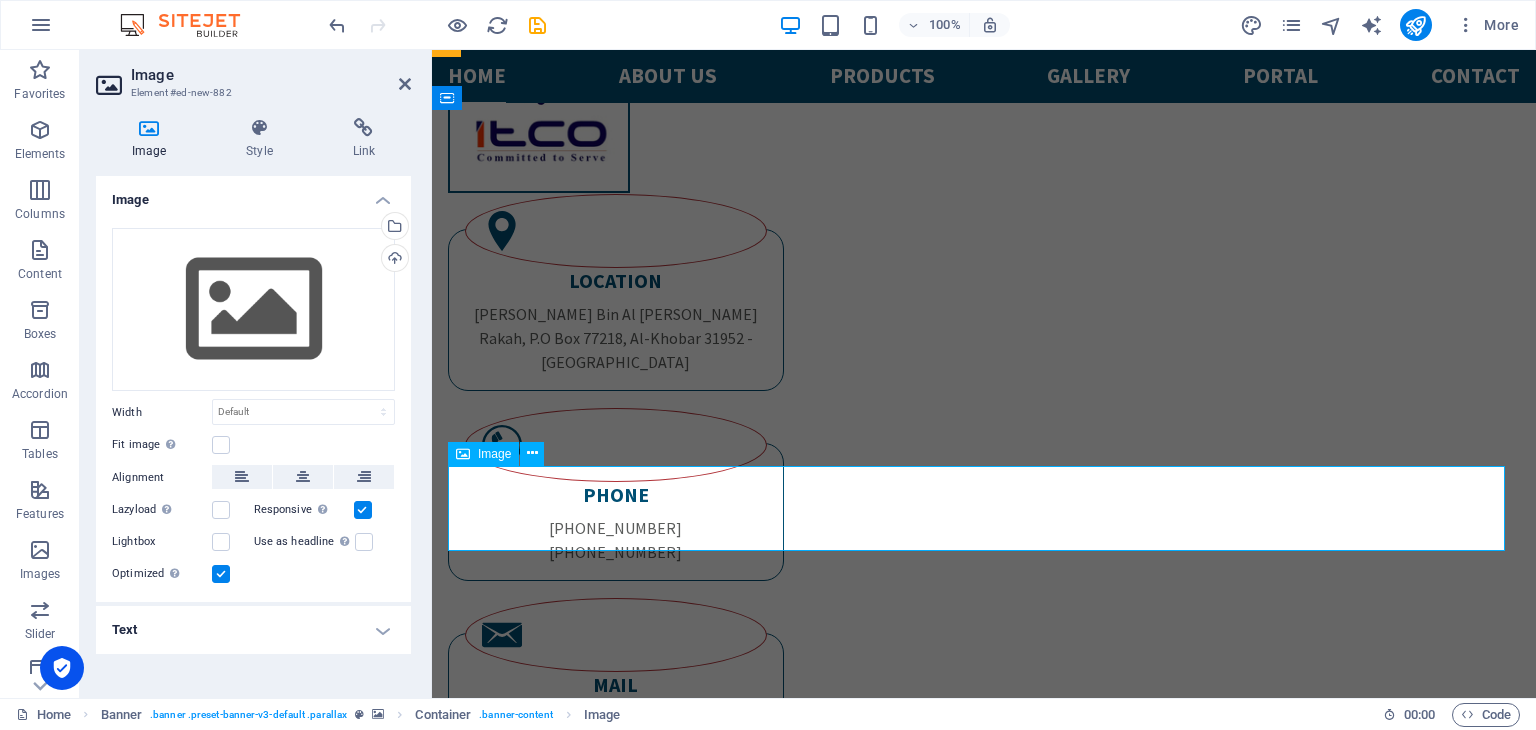 click at bounding box center [984, 1878] 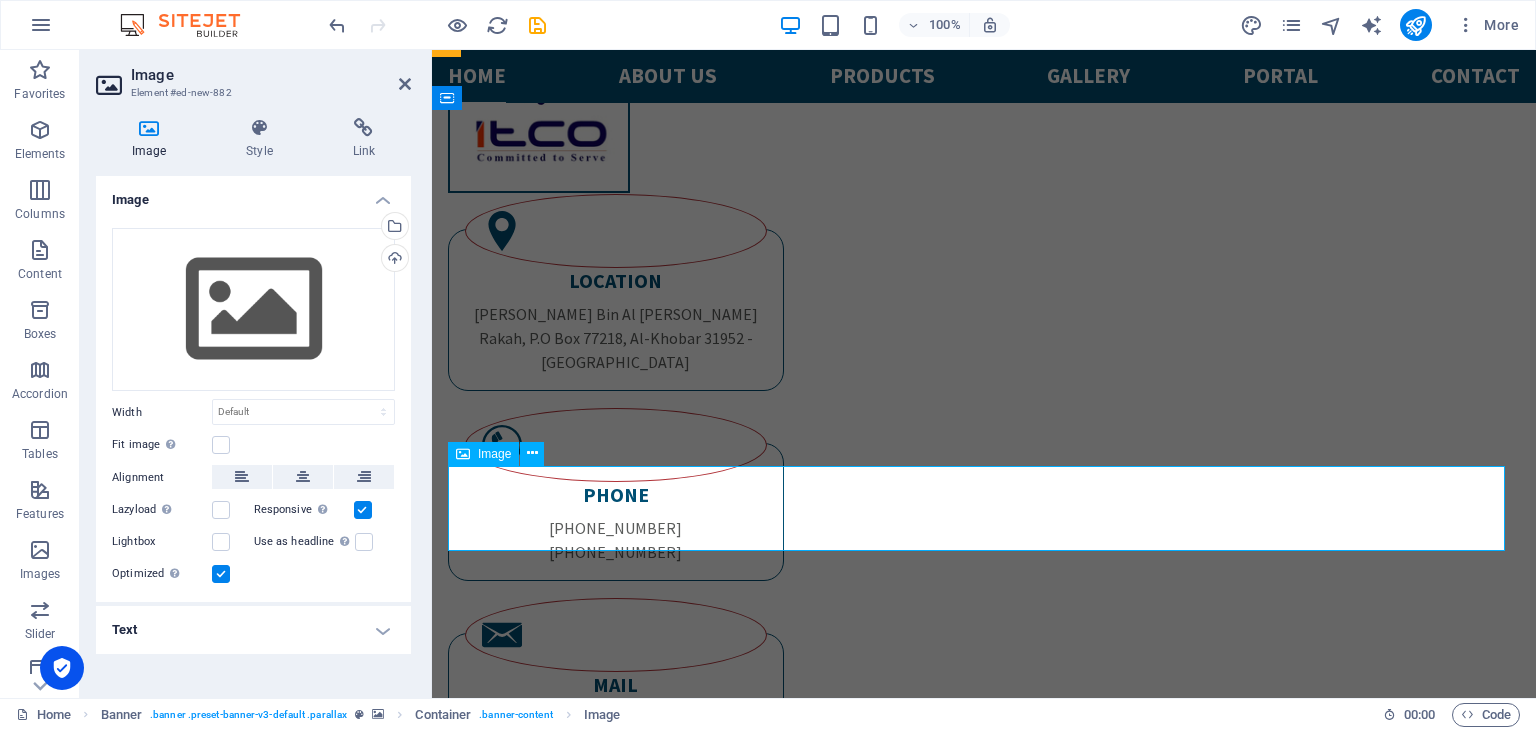 click at bounding box center [984, 1878] 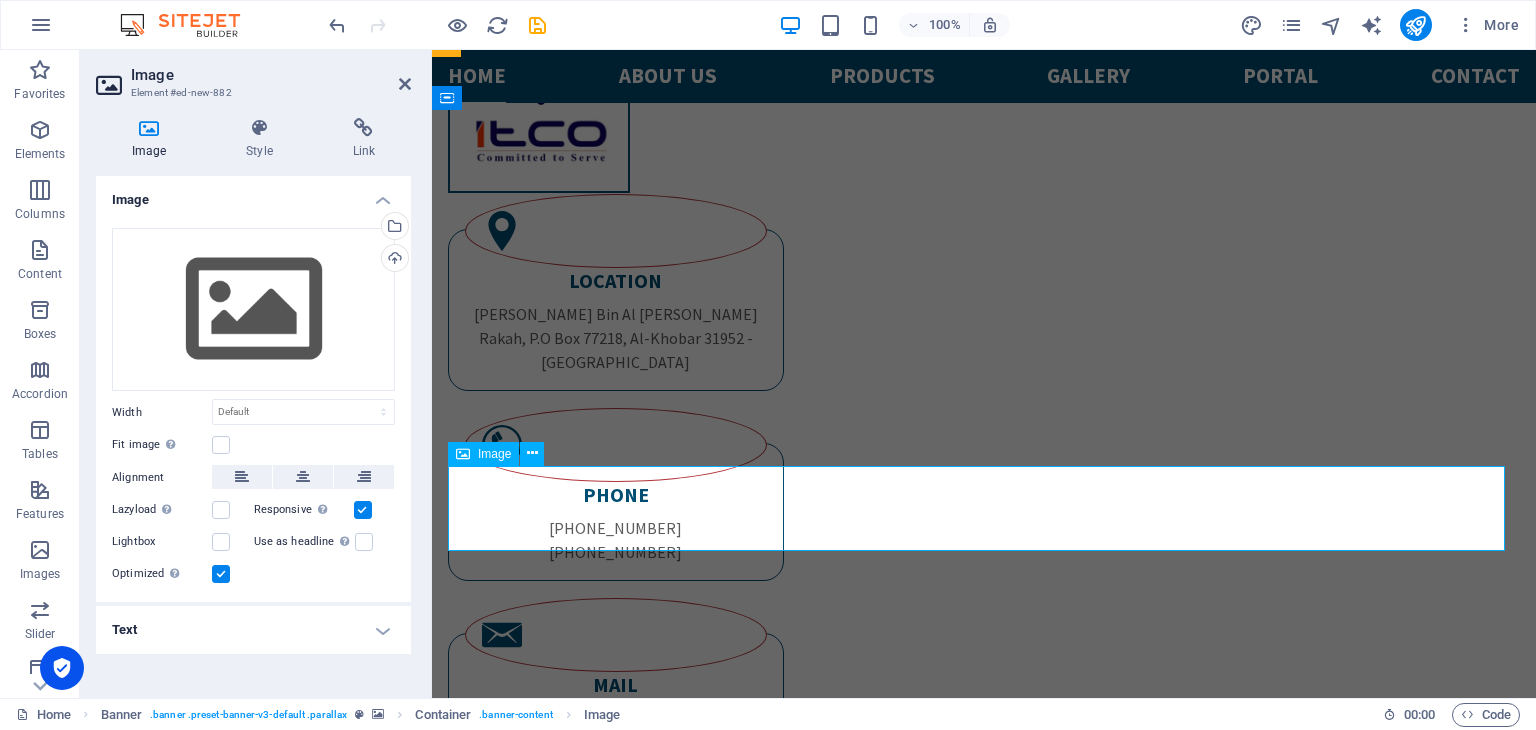 click at bounding box center [984, 1878] 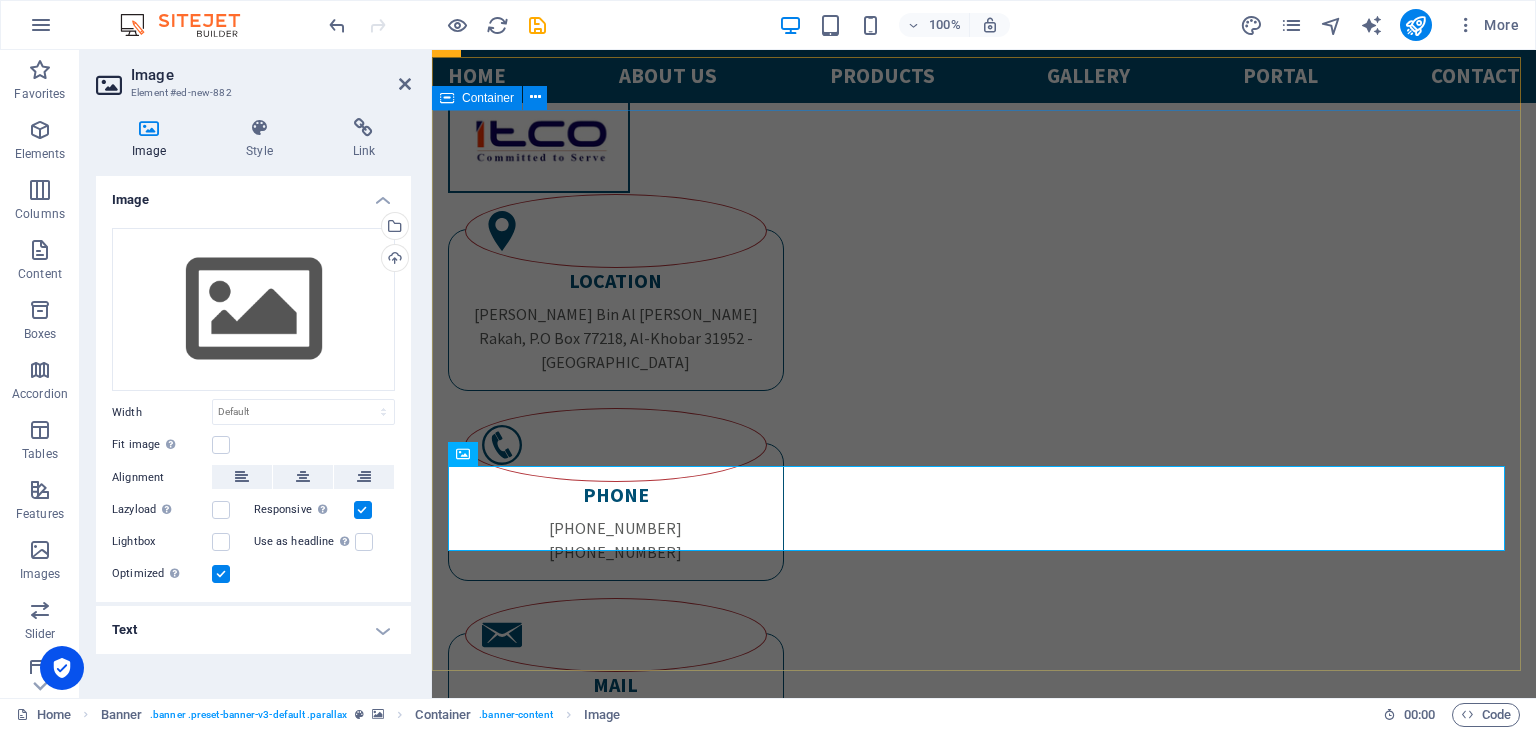 click on "Welcome to itco "Where Performance Meets Precision: ITCO in the Field"" at bounding box center (984, 1760) 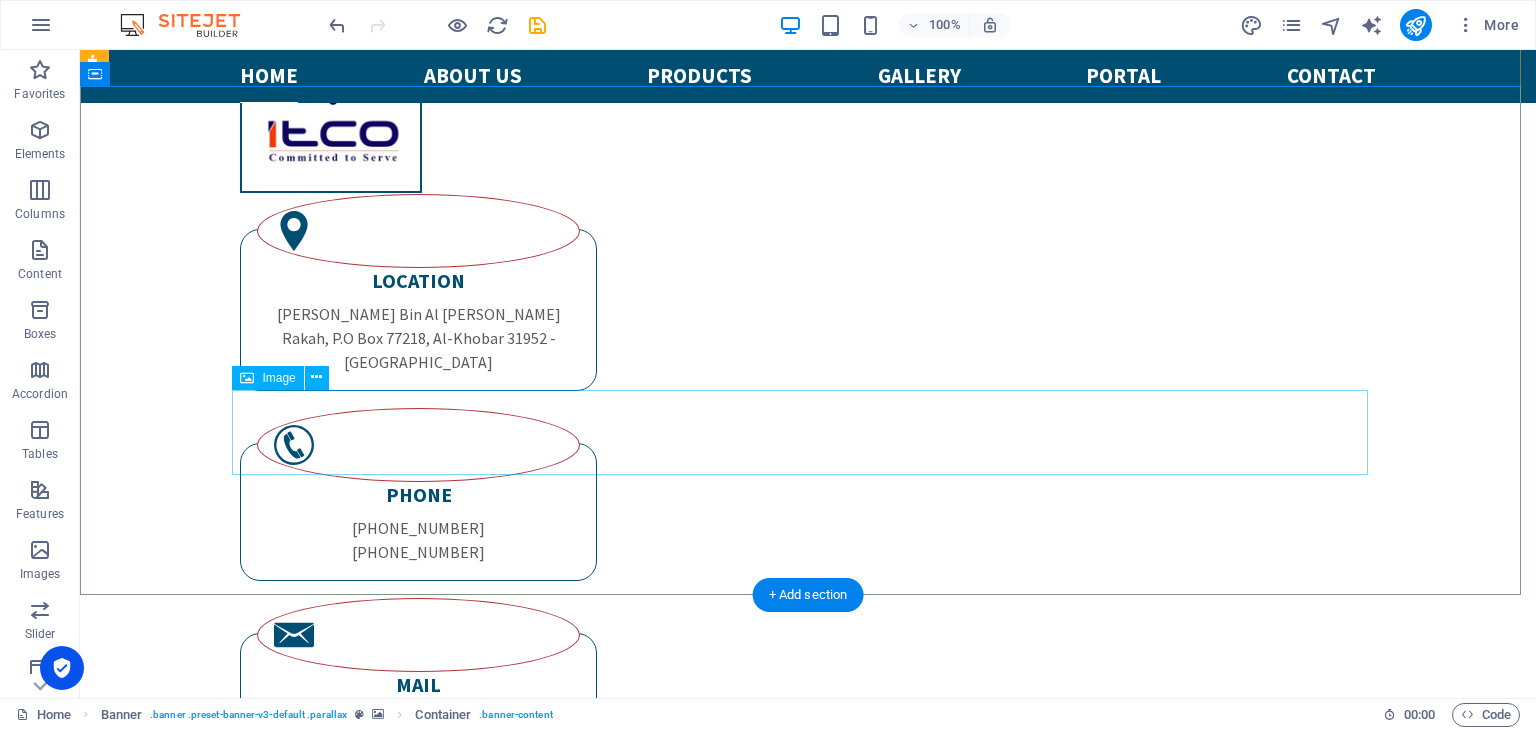 click at bounding box center (808, 1826) 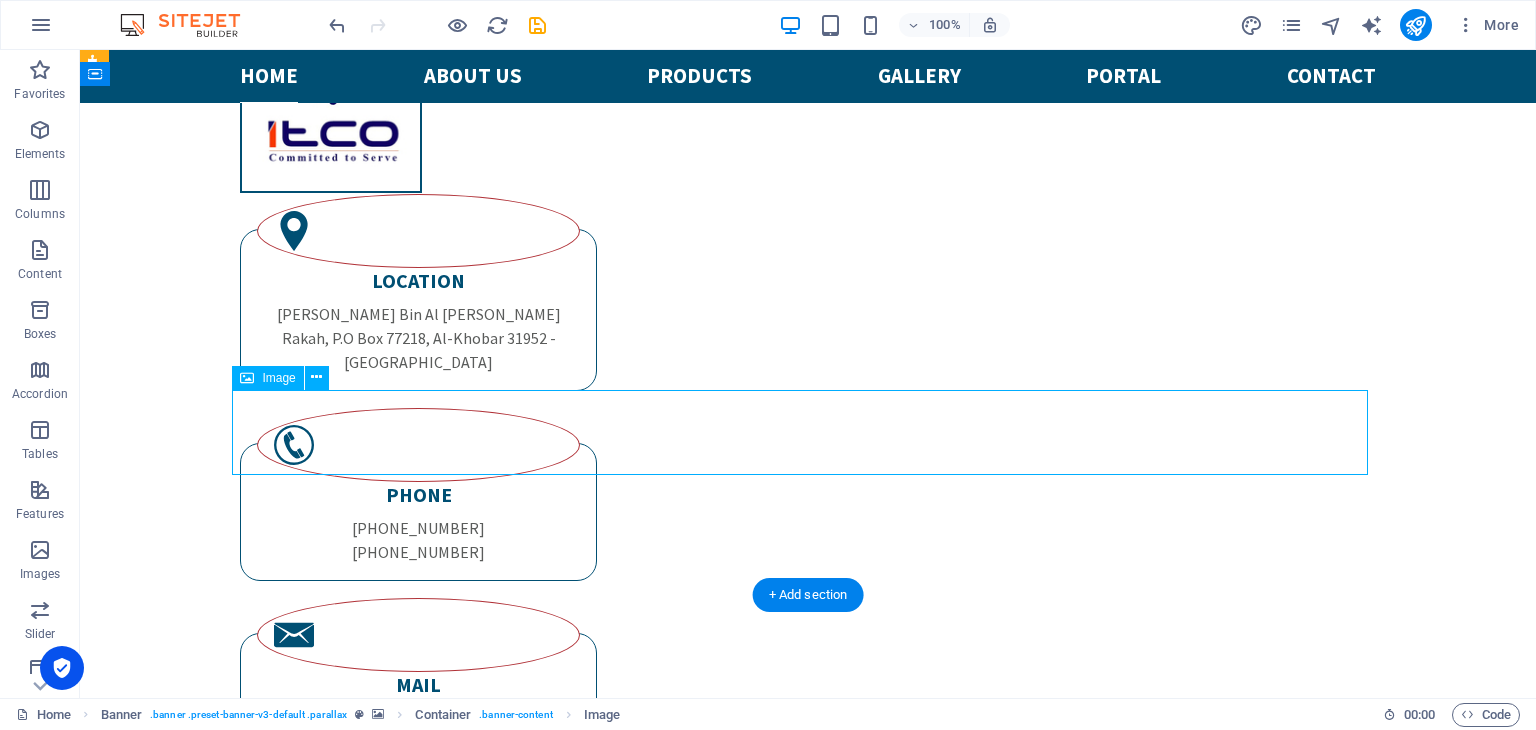 drag, startPoint x: 1366, startPoint y: 390, endPoint x: 1260, endPoint y: 417, distance: 109.38464 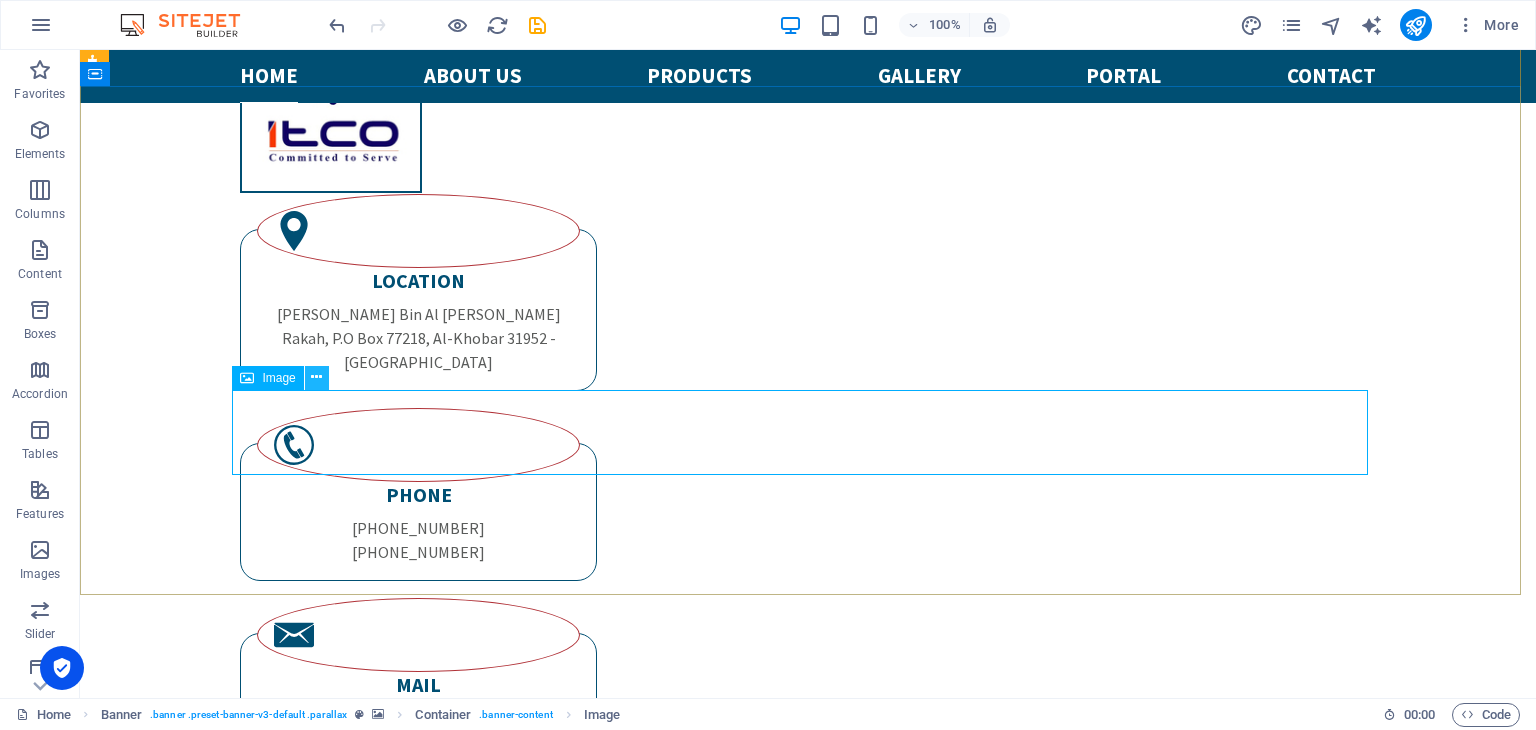 click at bounding box center (316, 377) 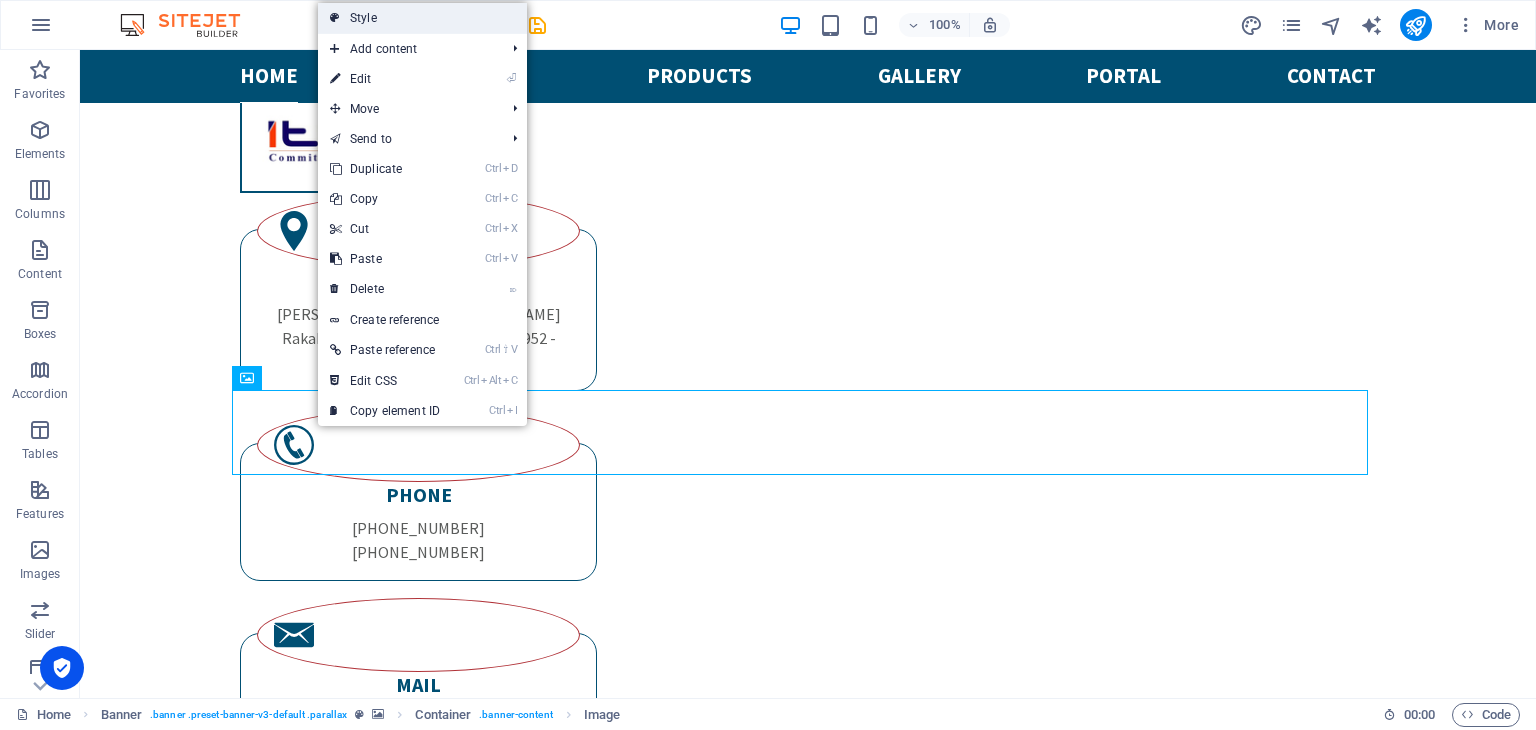 click on "Style" at bounding box center [422, 18] 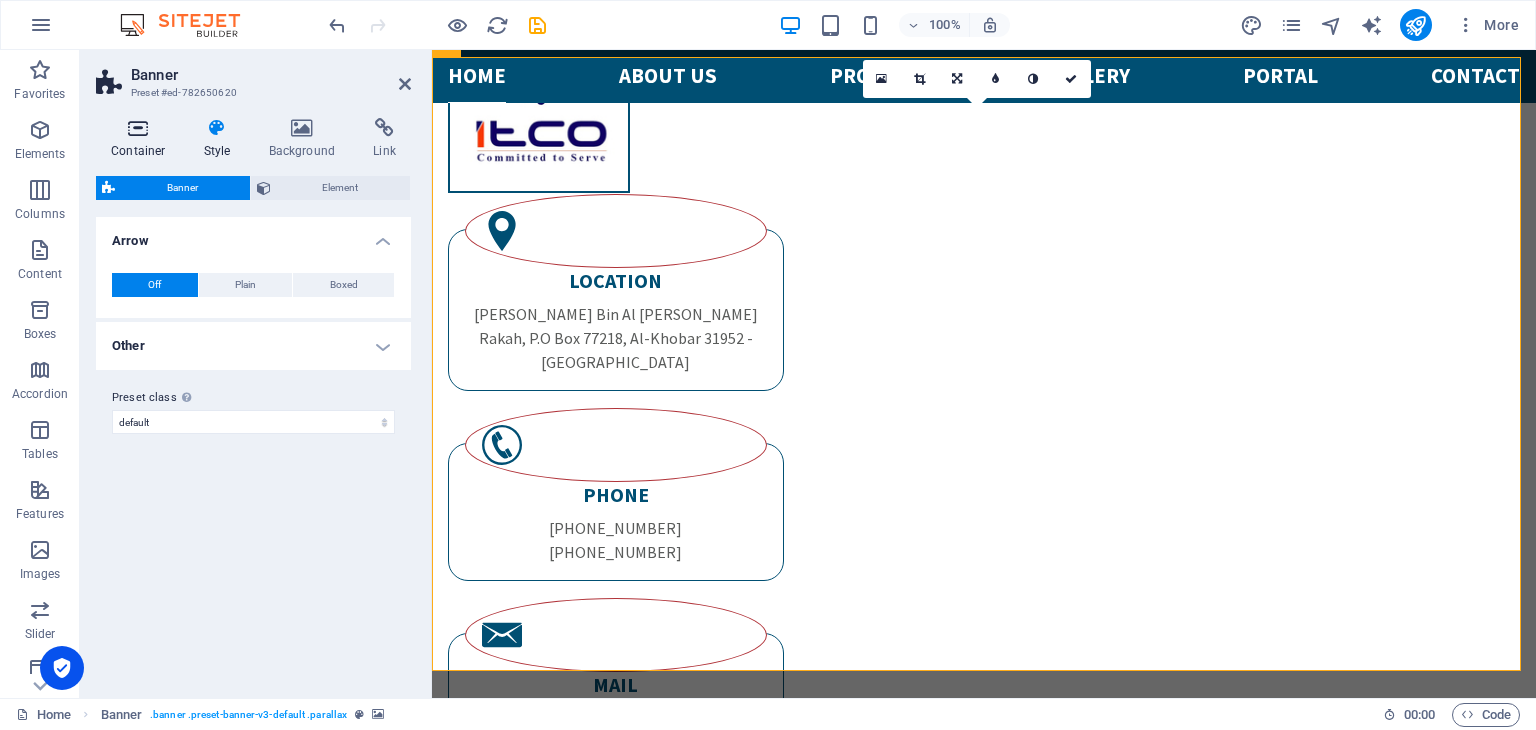click at bounding box center [138, 128] 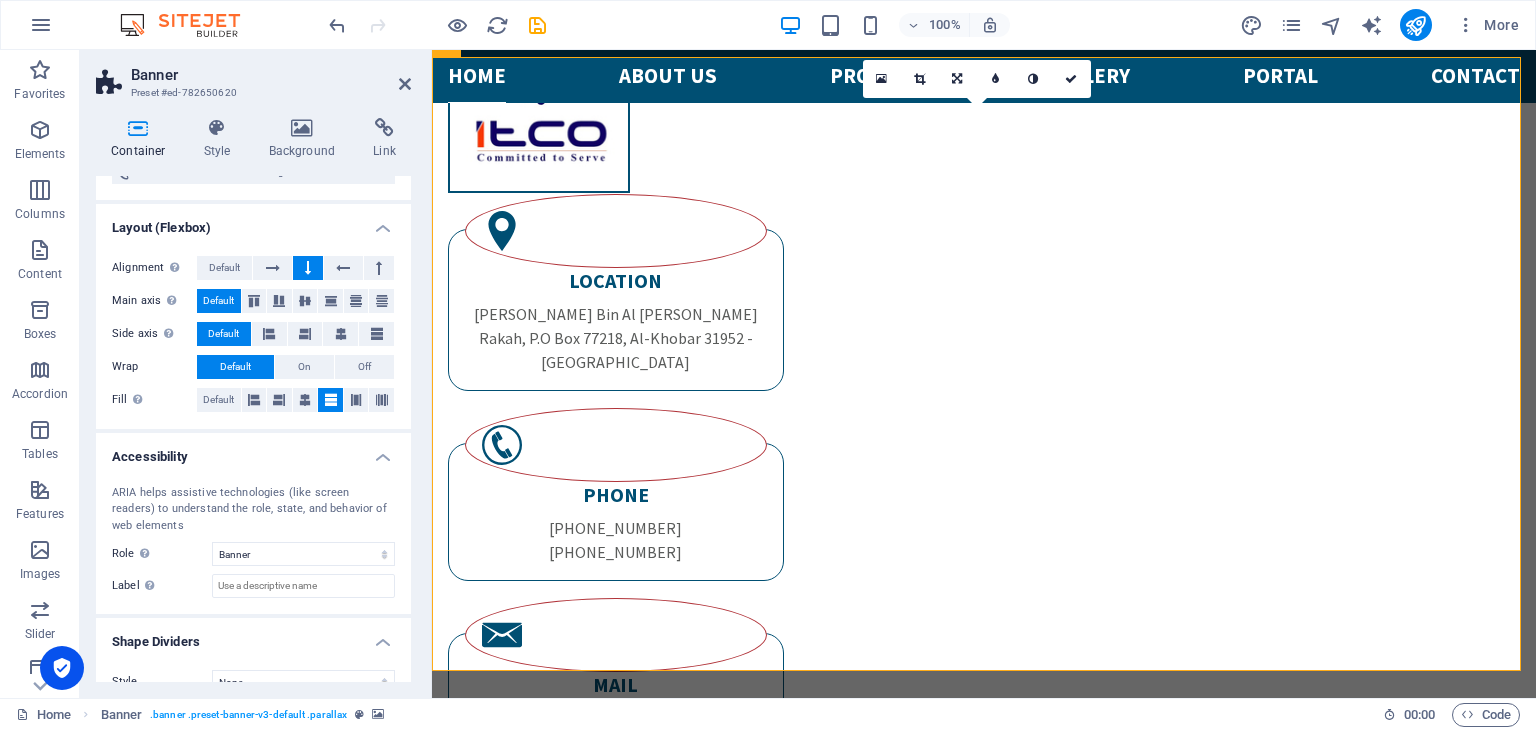 scroll, scrollTop: 0, scrollLeft: 0, axis: both 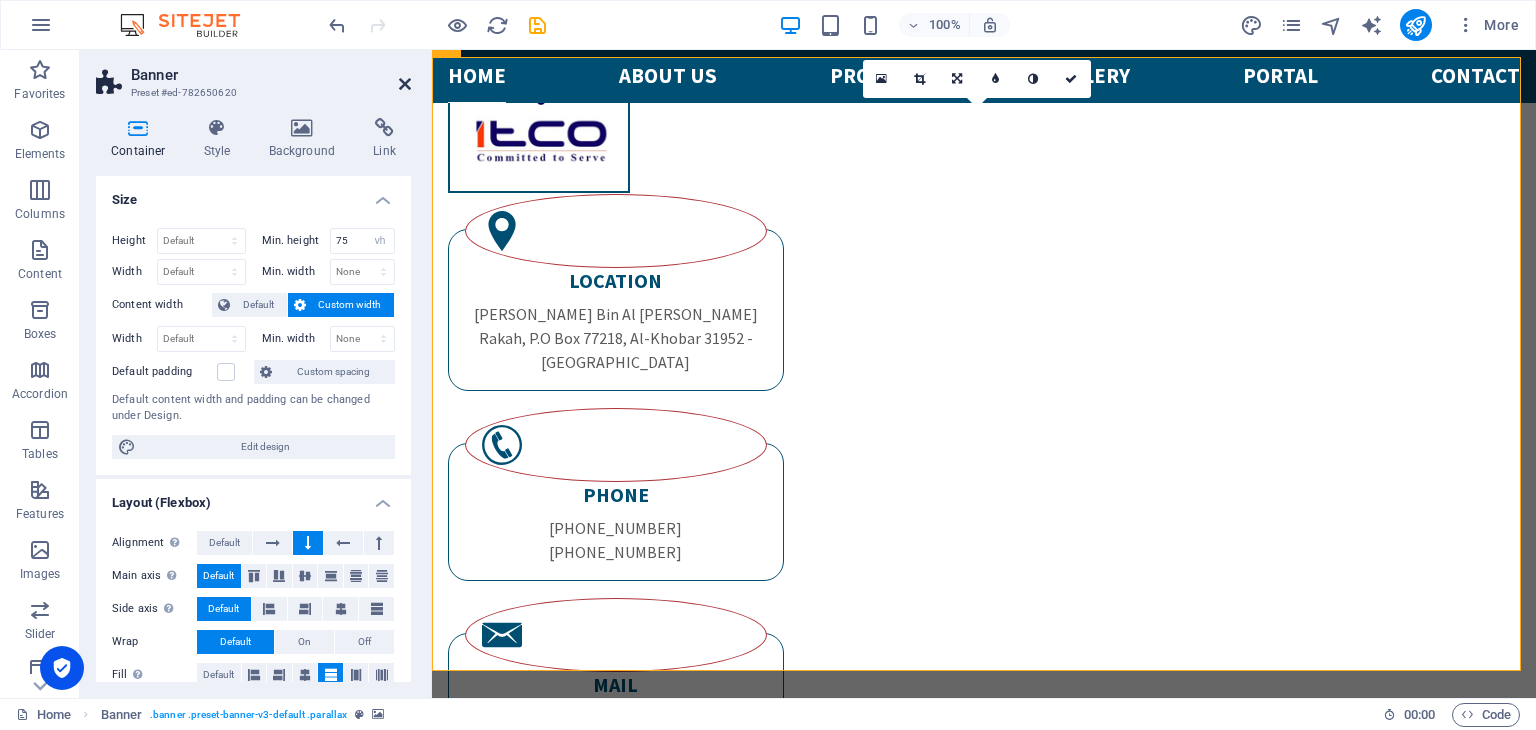 click at bounding box center [405, 84] 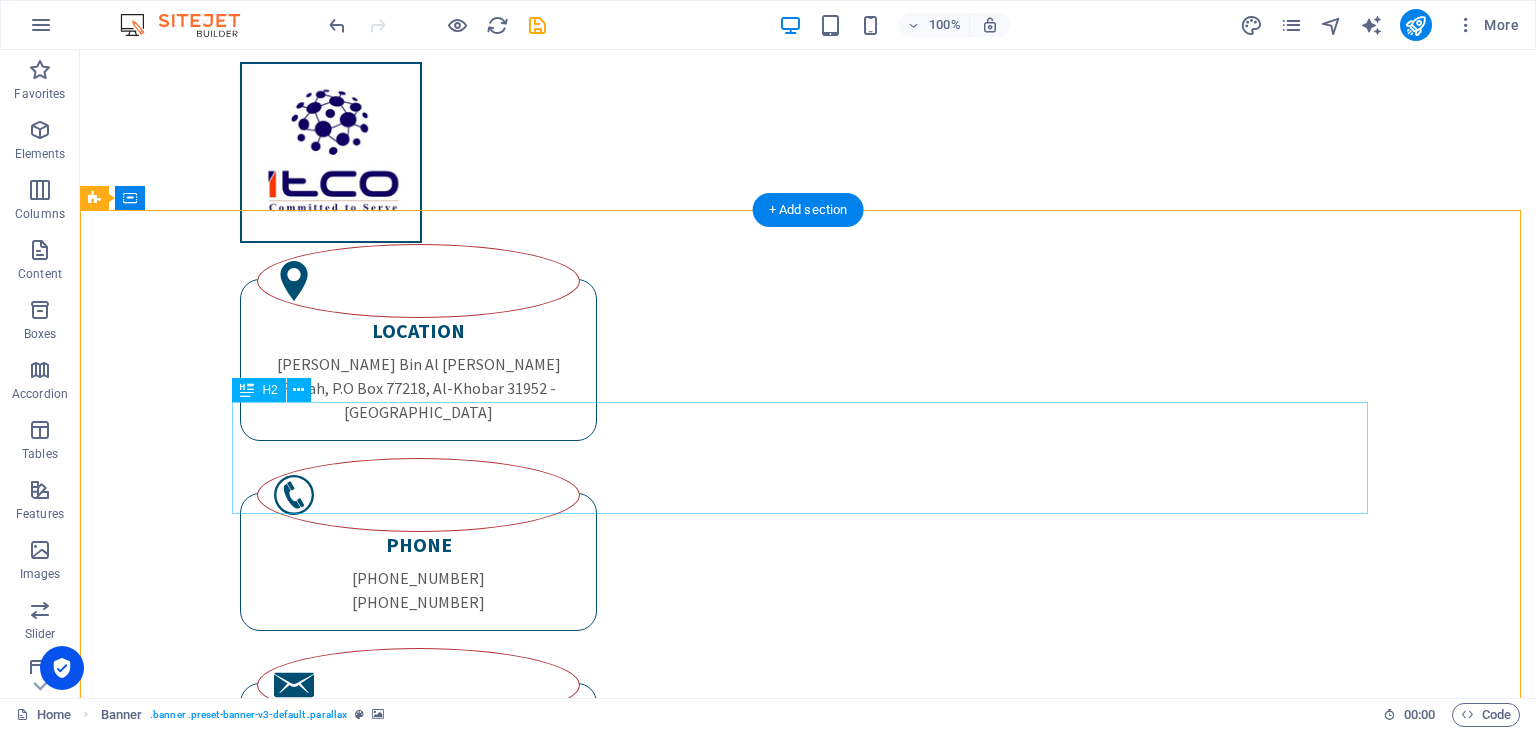 scroll, scrollTop: 286, scrollLeft: 0, axis: vertical 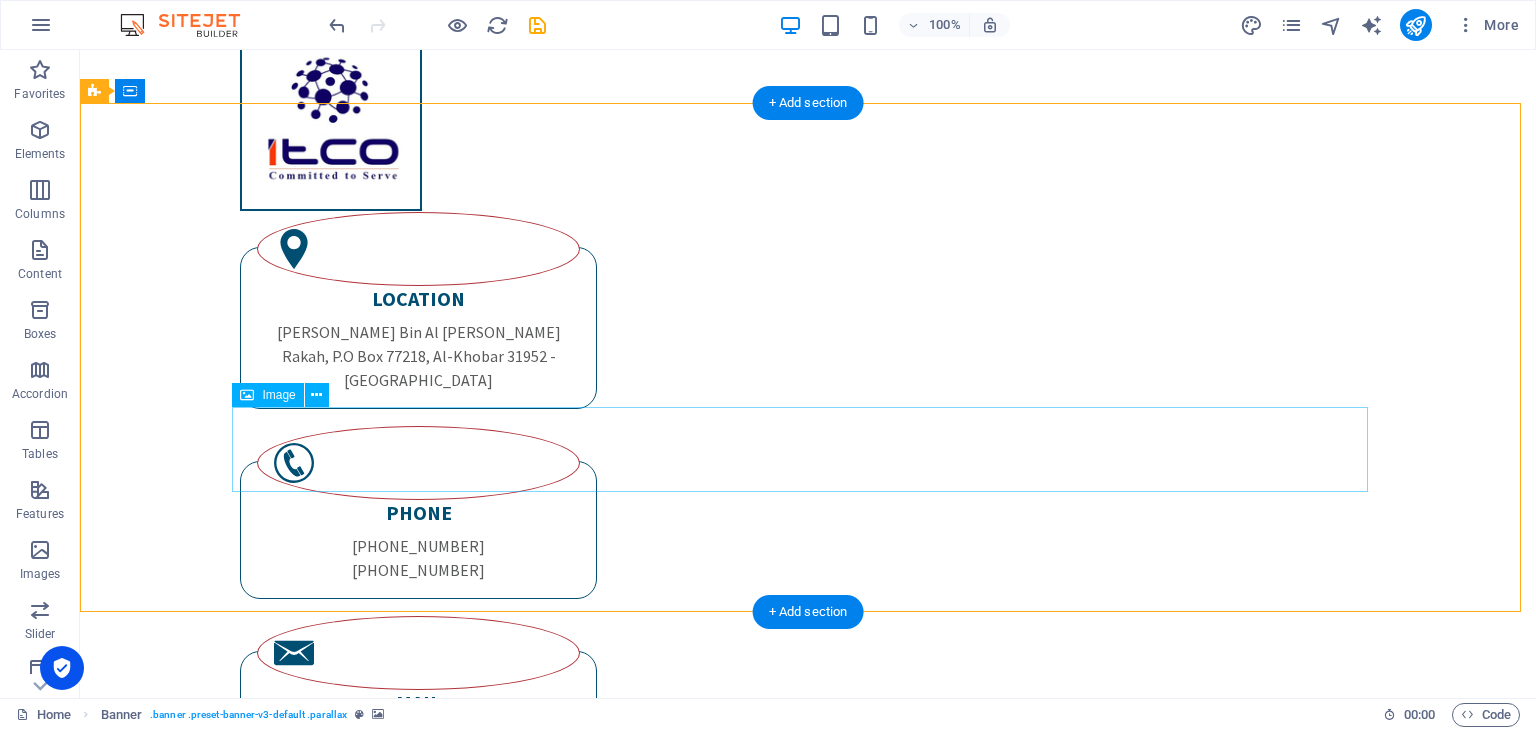 click at bounding box center [808, 1812] 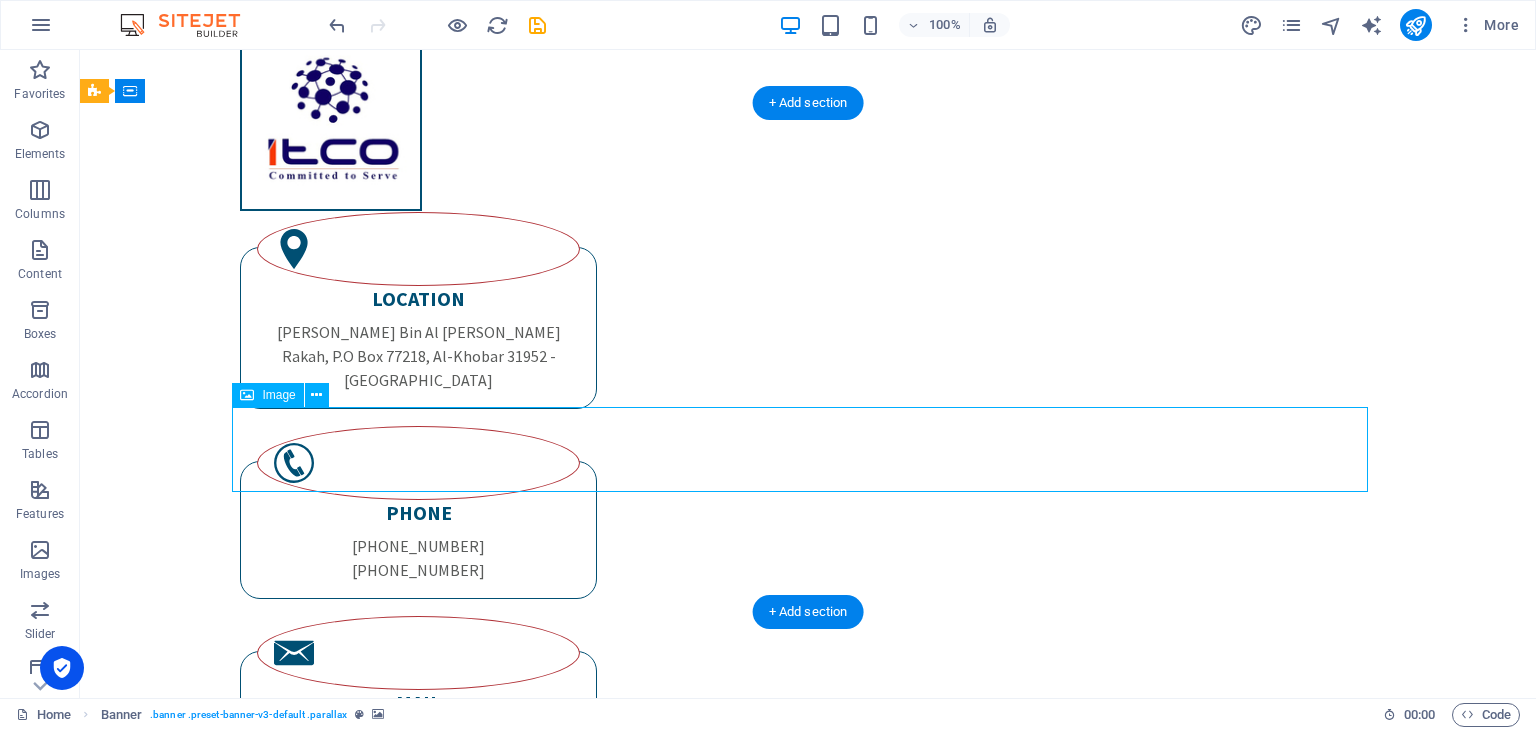 click at bounding box center [808, 1812] 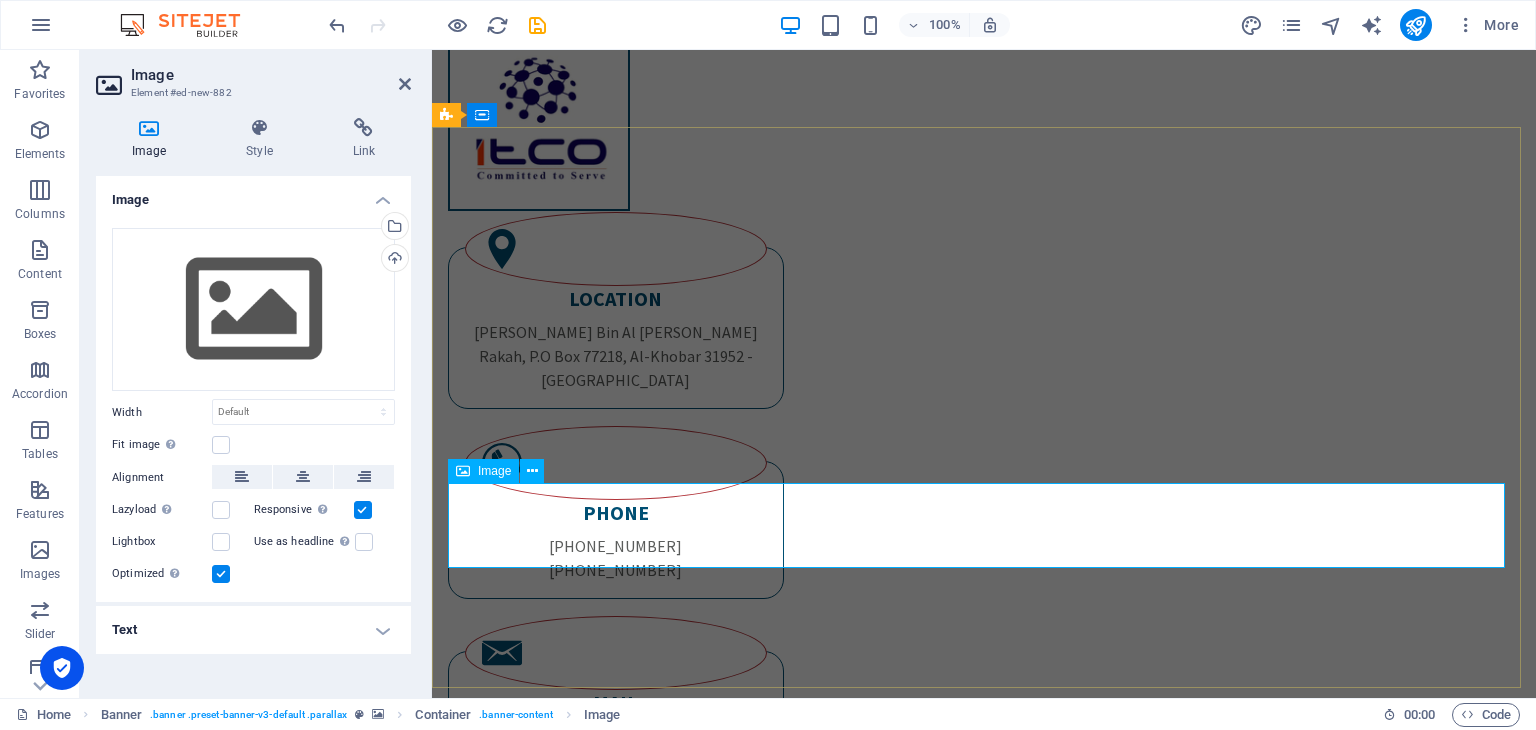 click at bounding box center [984, 1864] 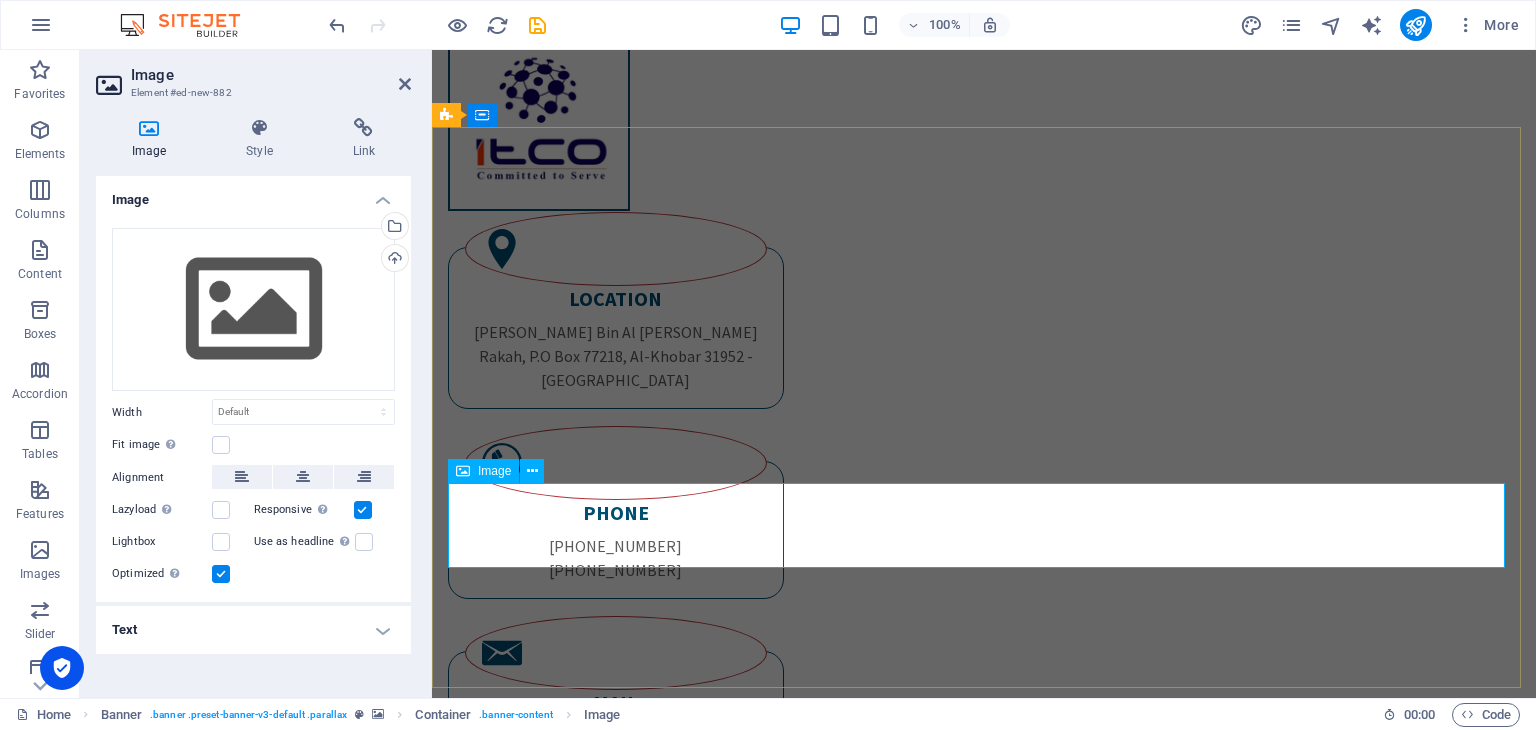 click at bounding box center (984, 1864) 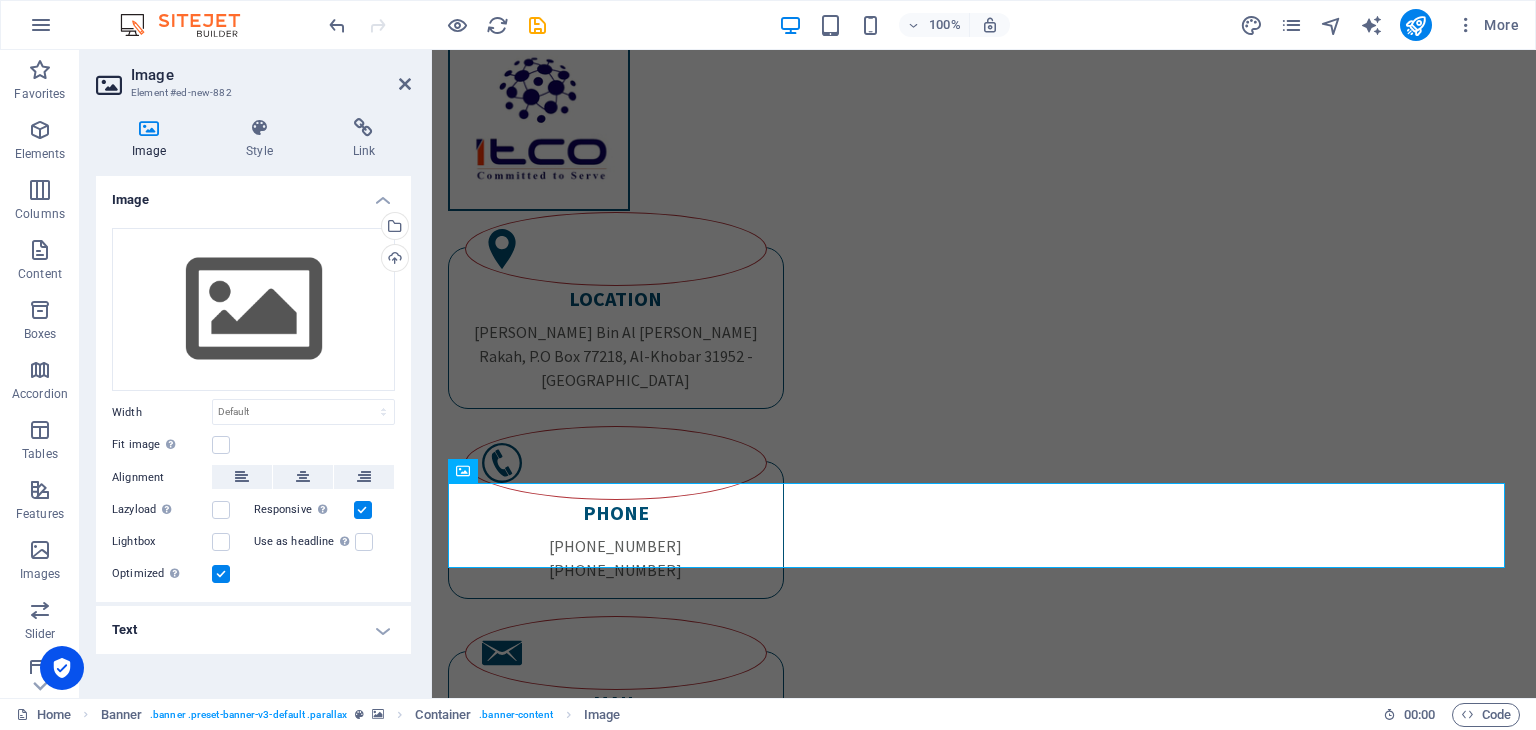 click on "Text" at bounding box center (253, 630) 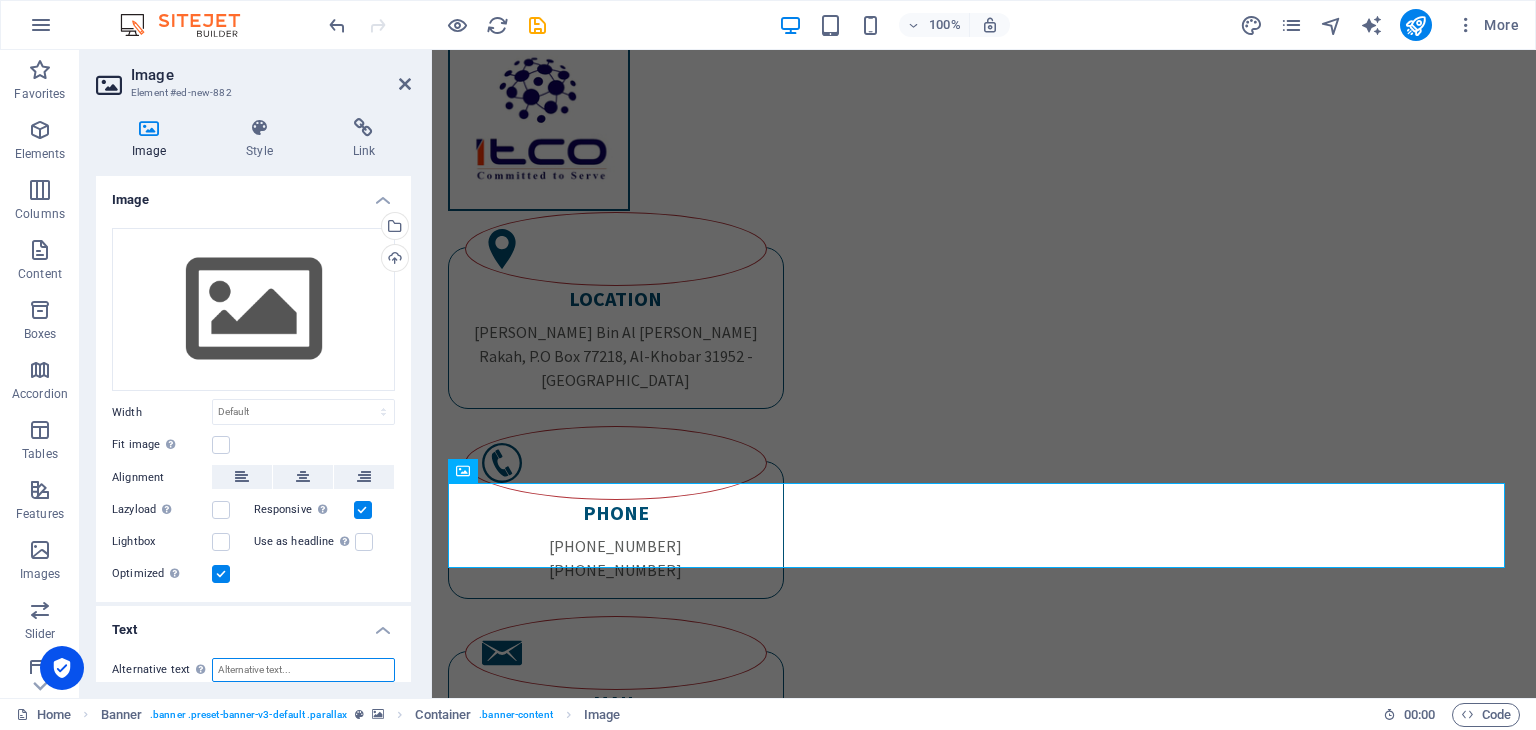 click on "Alternative text The alternative text is used by devices that cannot display images (e.g. image search engines) and should be added to every image to improve website accessibility." at bounding box center (303, 670) 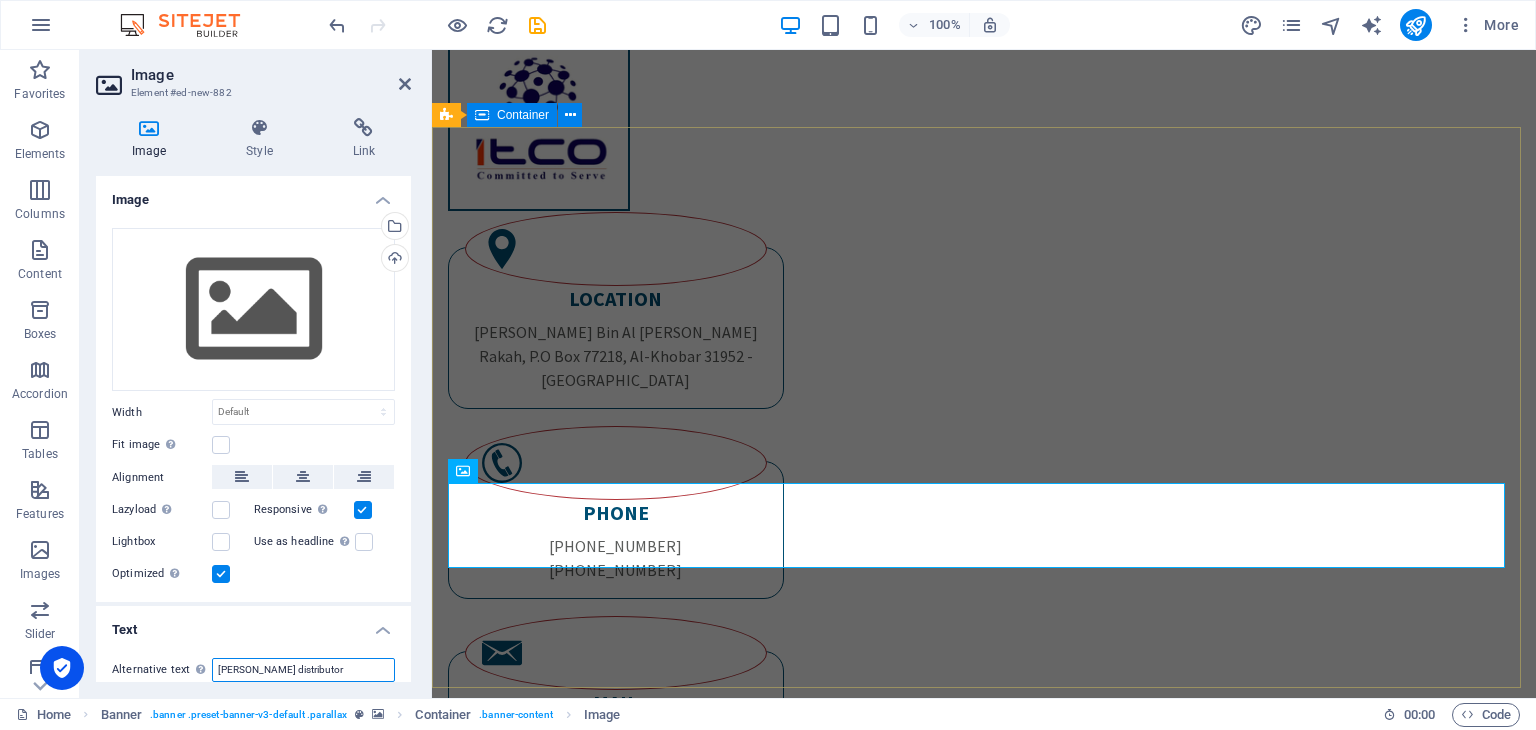 type on "[PERSON_NAME] distributor" 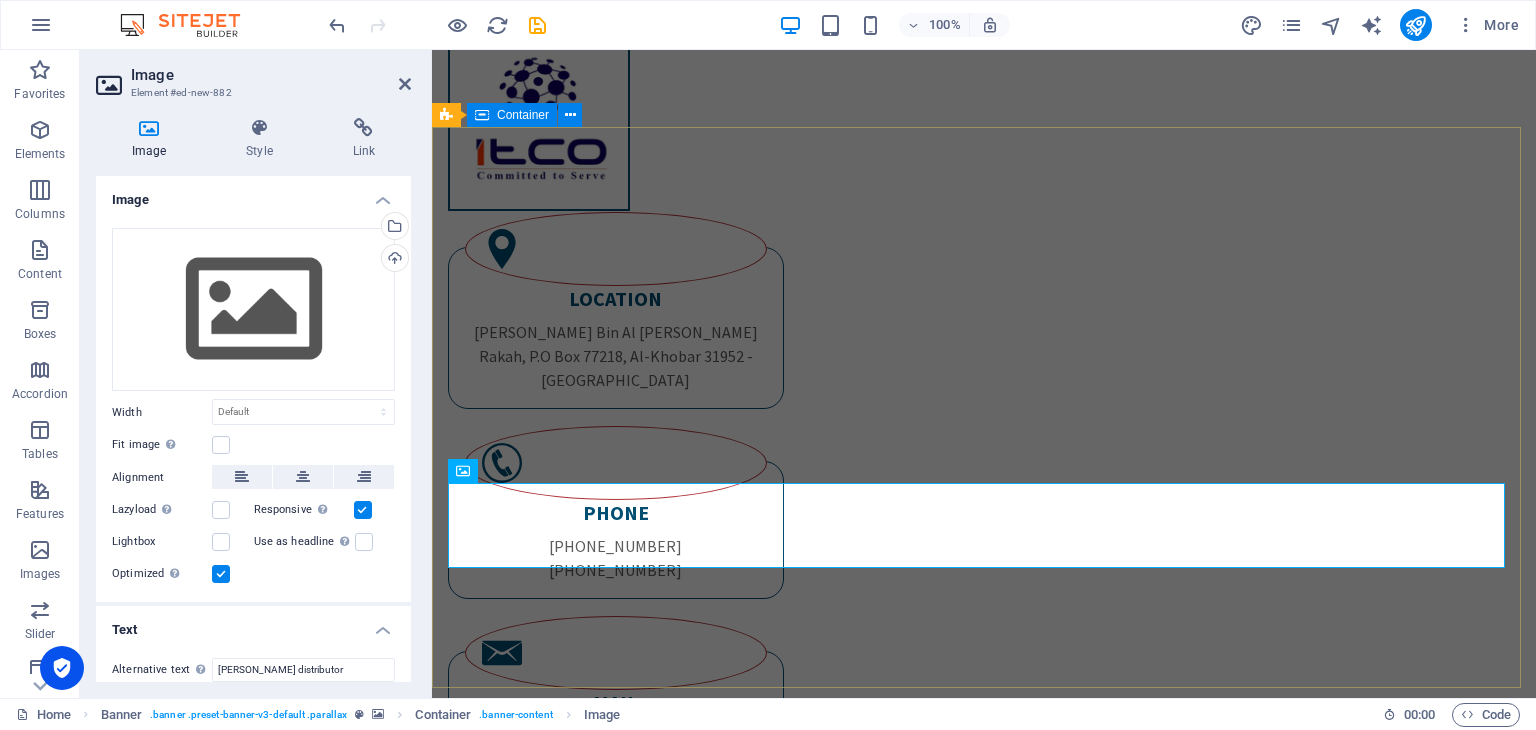 click on "Welcome to itco "Where Performance Meets Precision: ITCO in the Field"" at bounding box center (984, 1777) 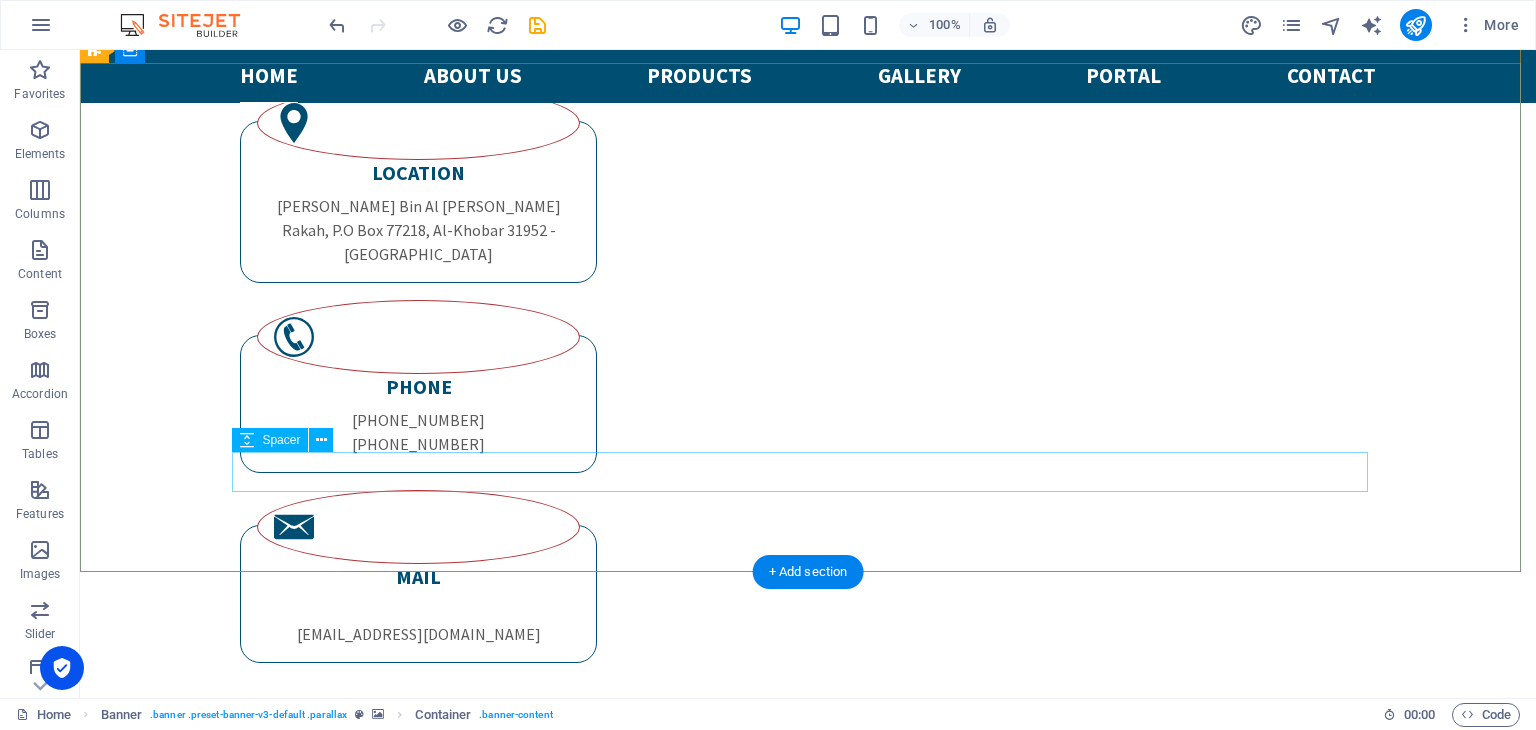 scroll, scrollTop: 446, scrollLeft: 0, axis: vertical 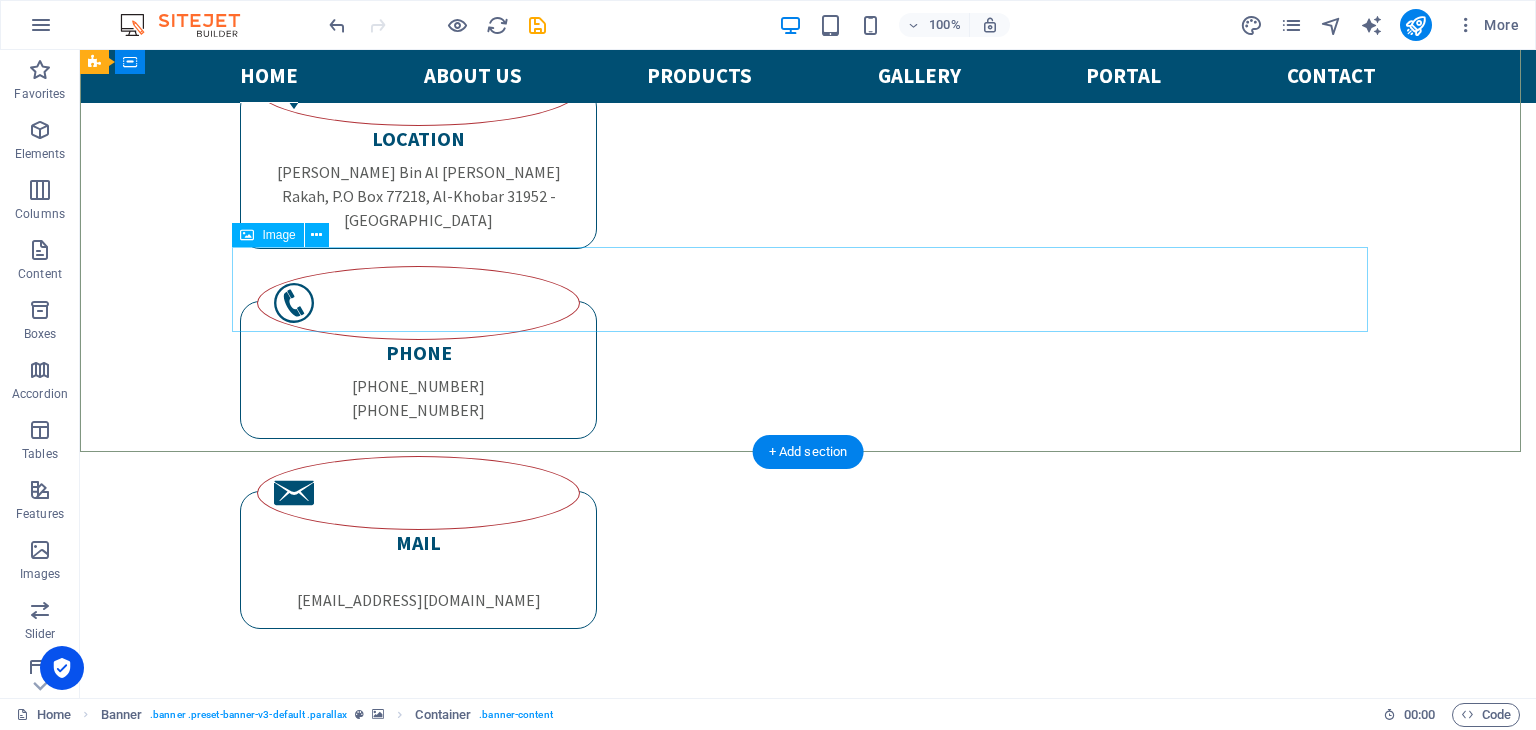 click at bounding box center [808, 1652] 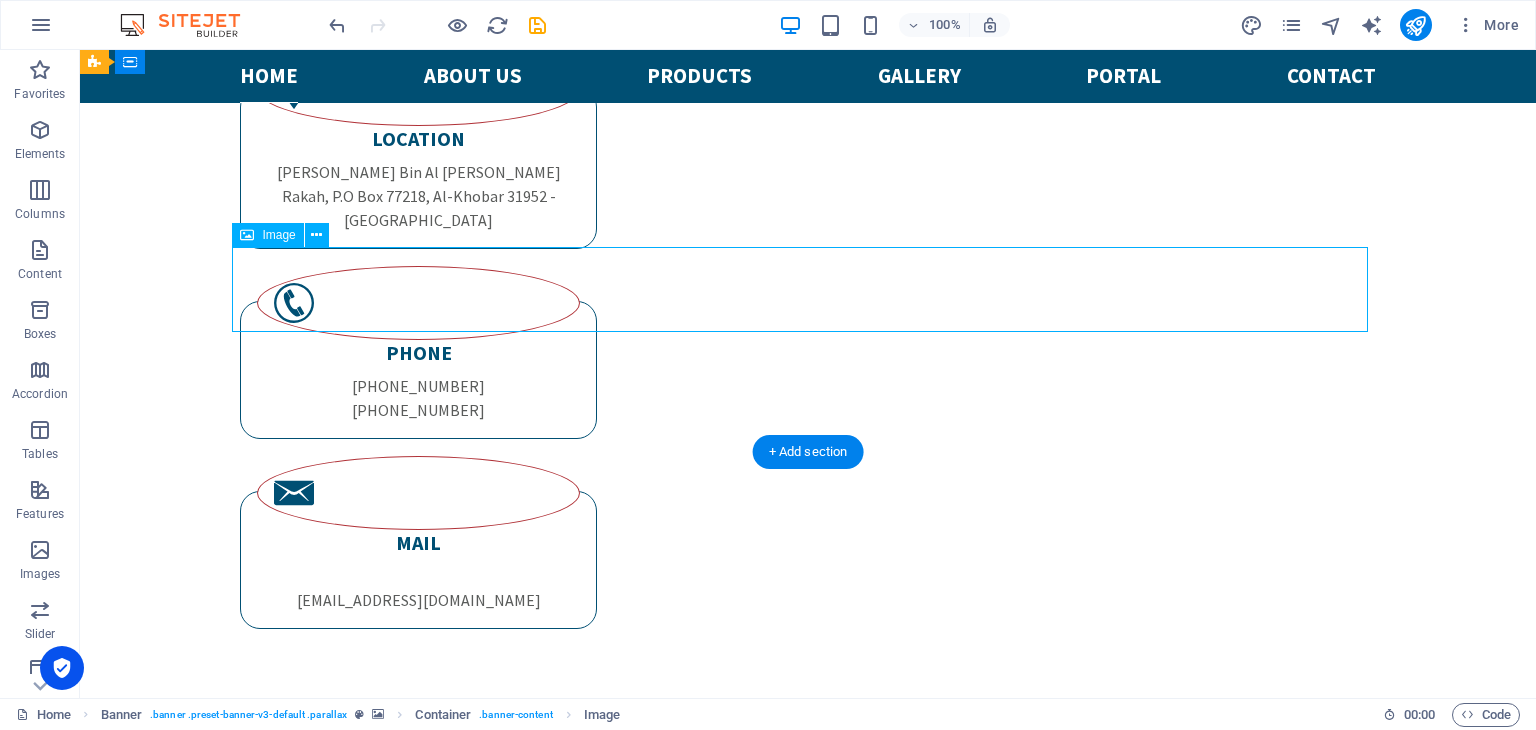 click at bounding box center [808, 1652] 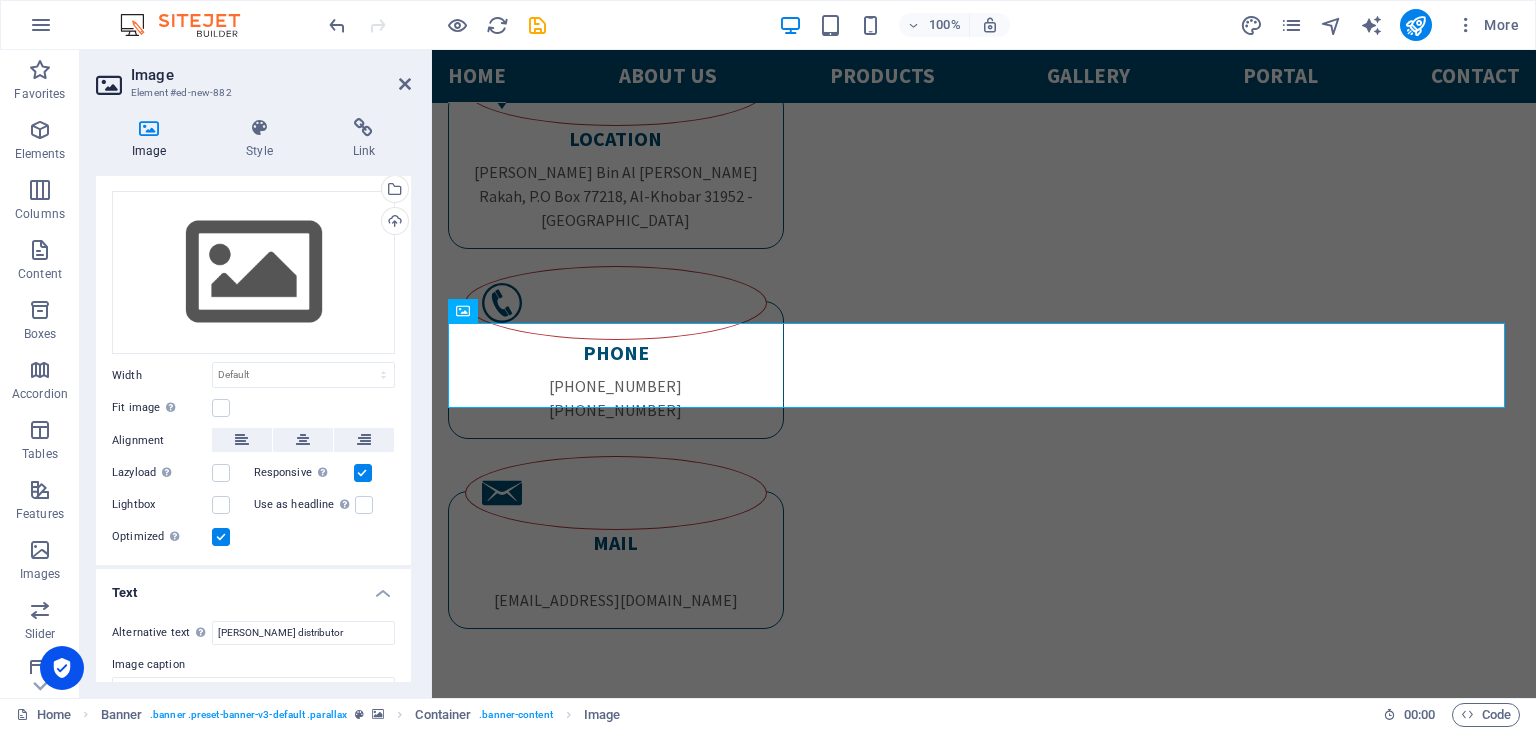 scroll, scrollTop: 0, scrollLeft: 0, axis: both 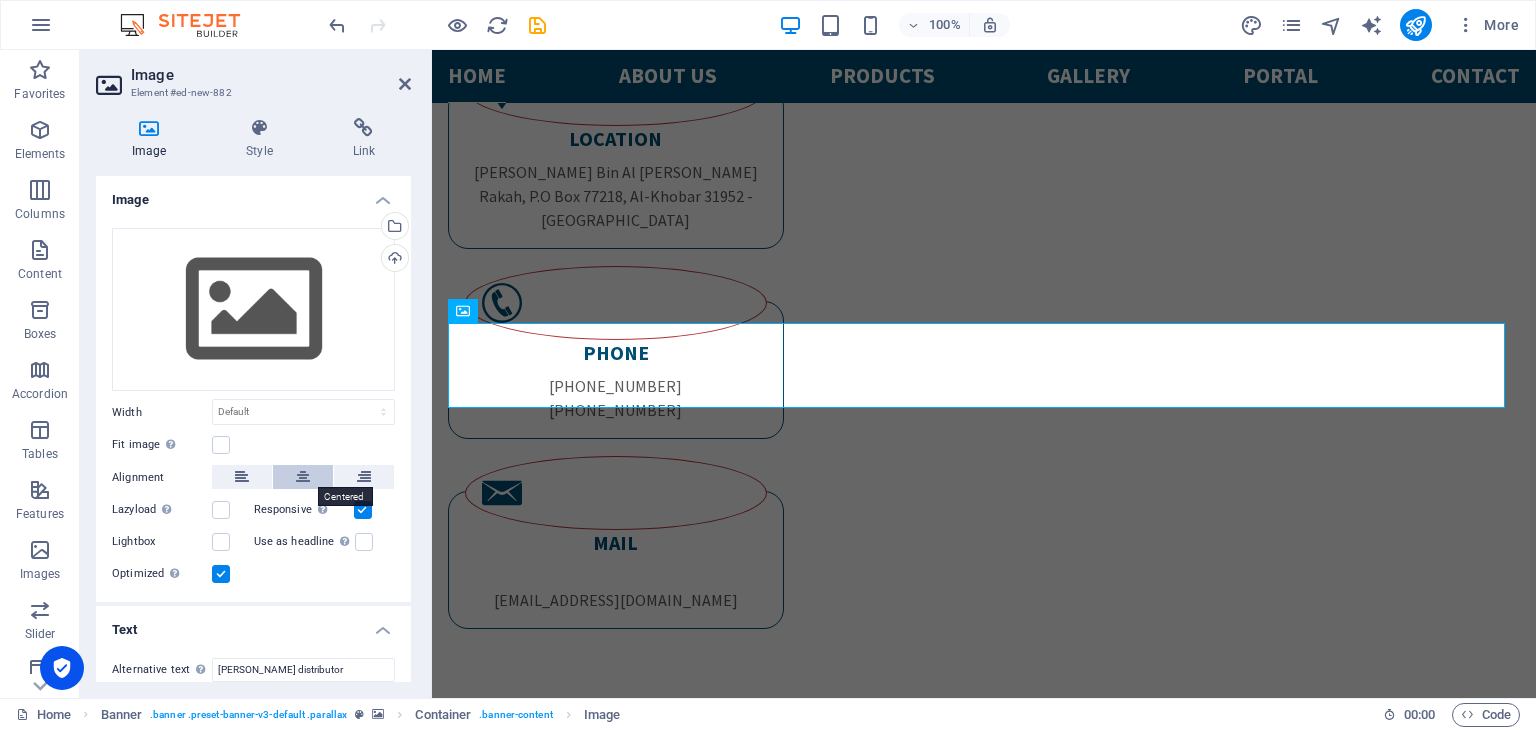 click at bounding box center (303, 477) 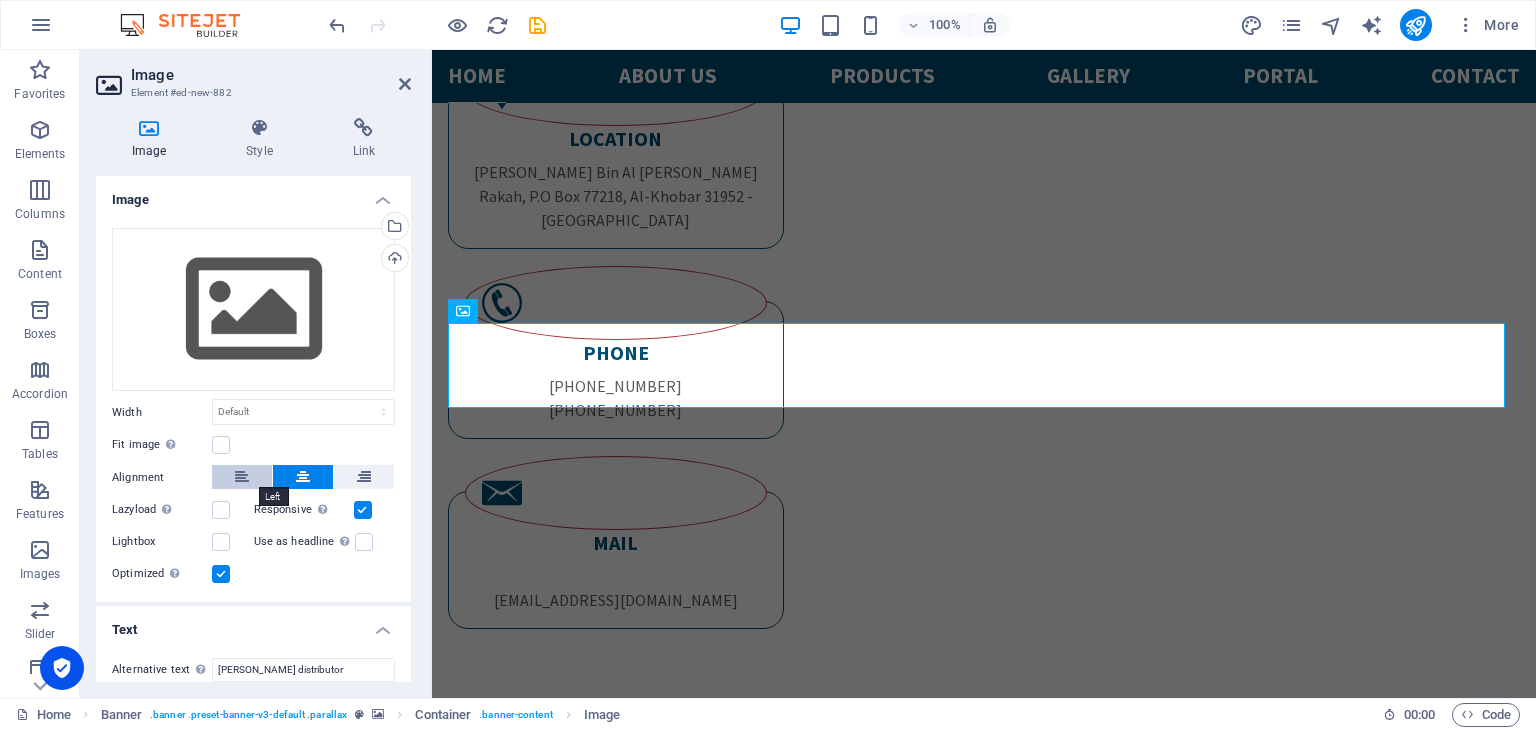 click at bounding box center [242, 477] 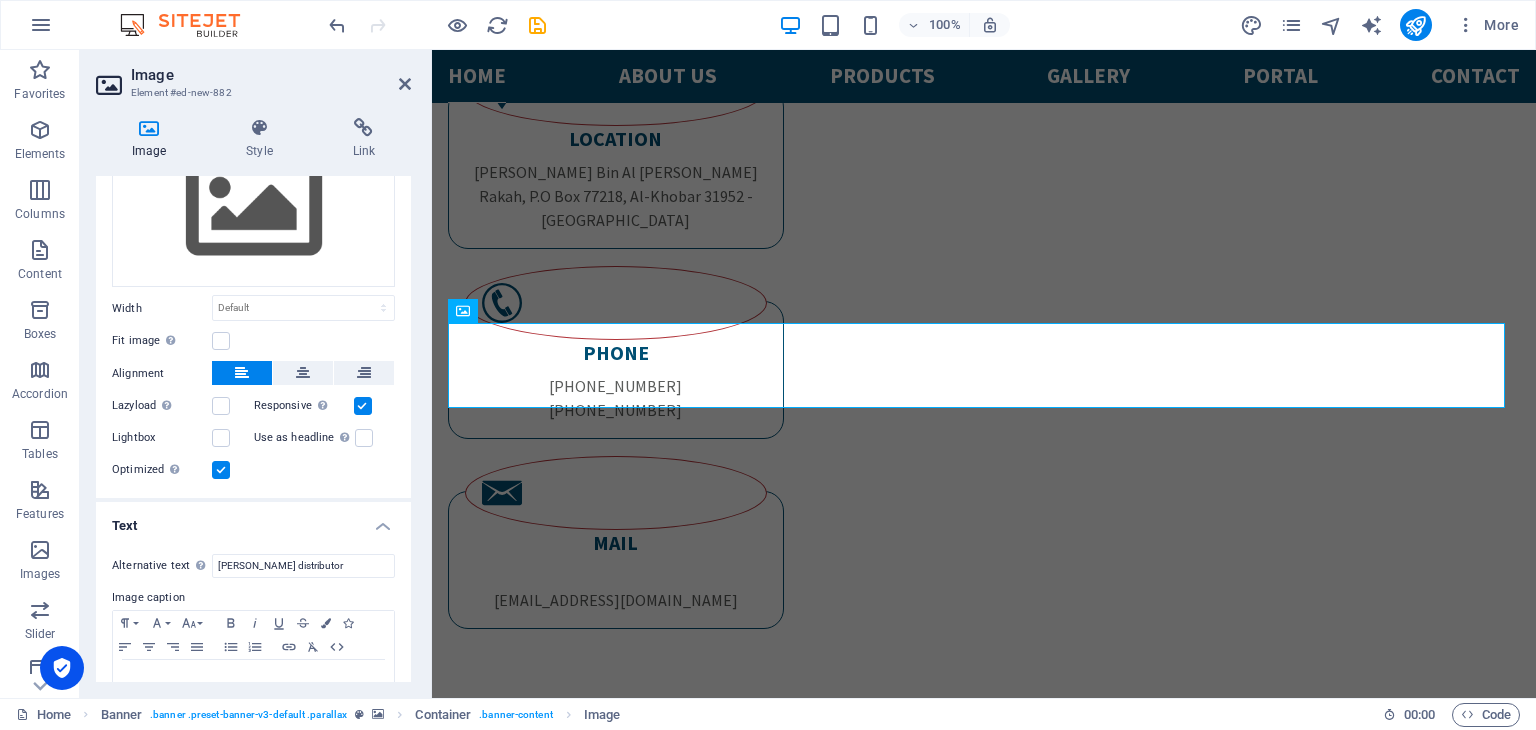 scroll, scrollTop: 157, scrollLeft: 0, axis: vertical 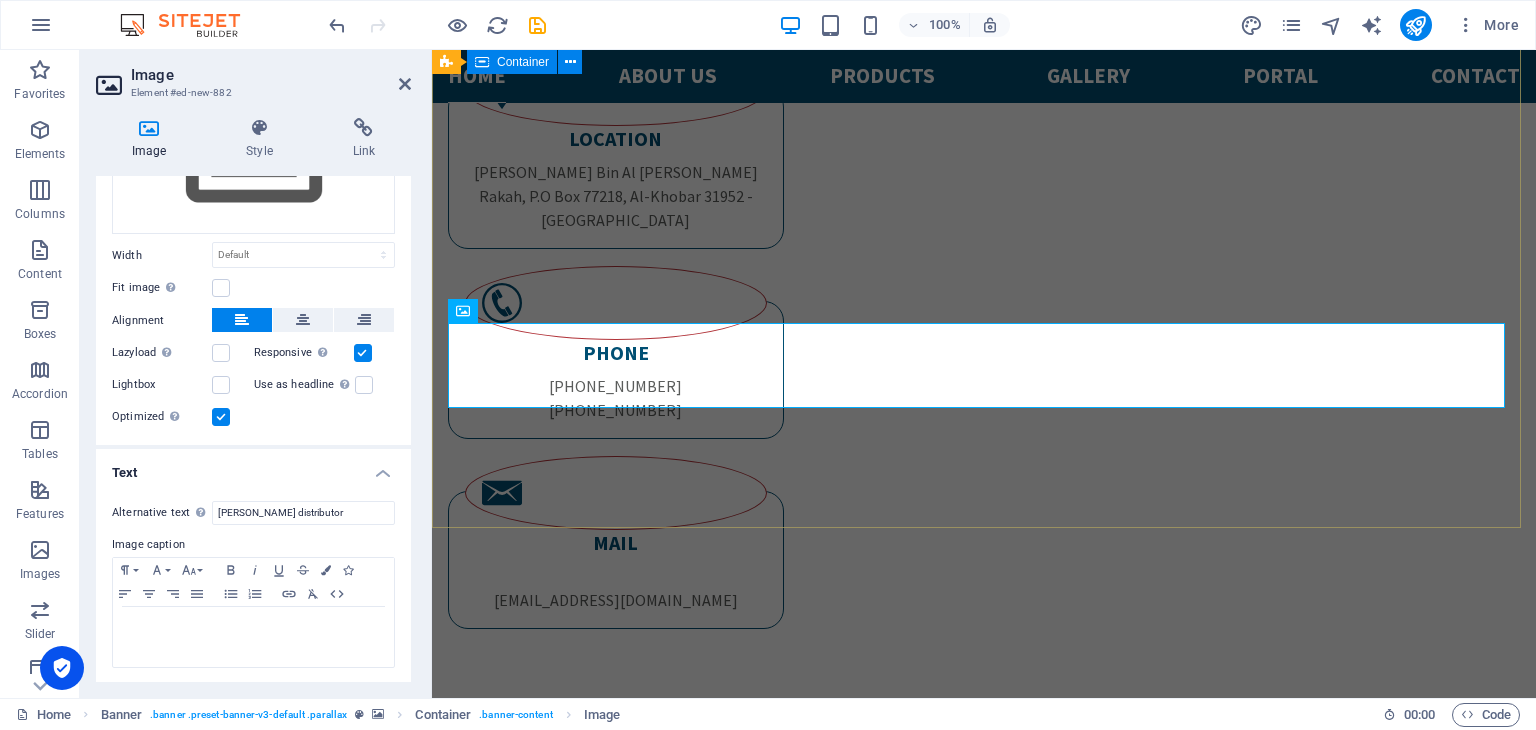 click on "Welcome to itco "Where Performance Meets Precision: ITCO in the Field"" at bounding box center (984, 1649) 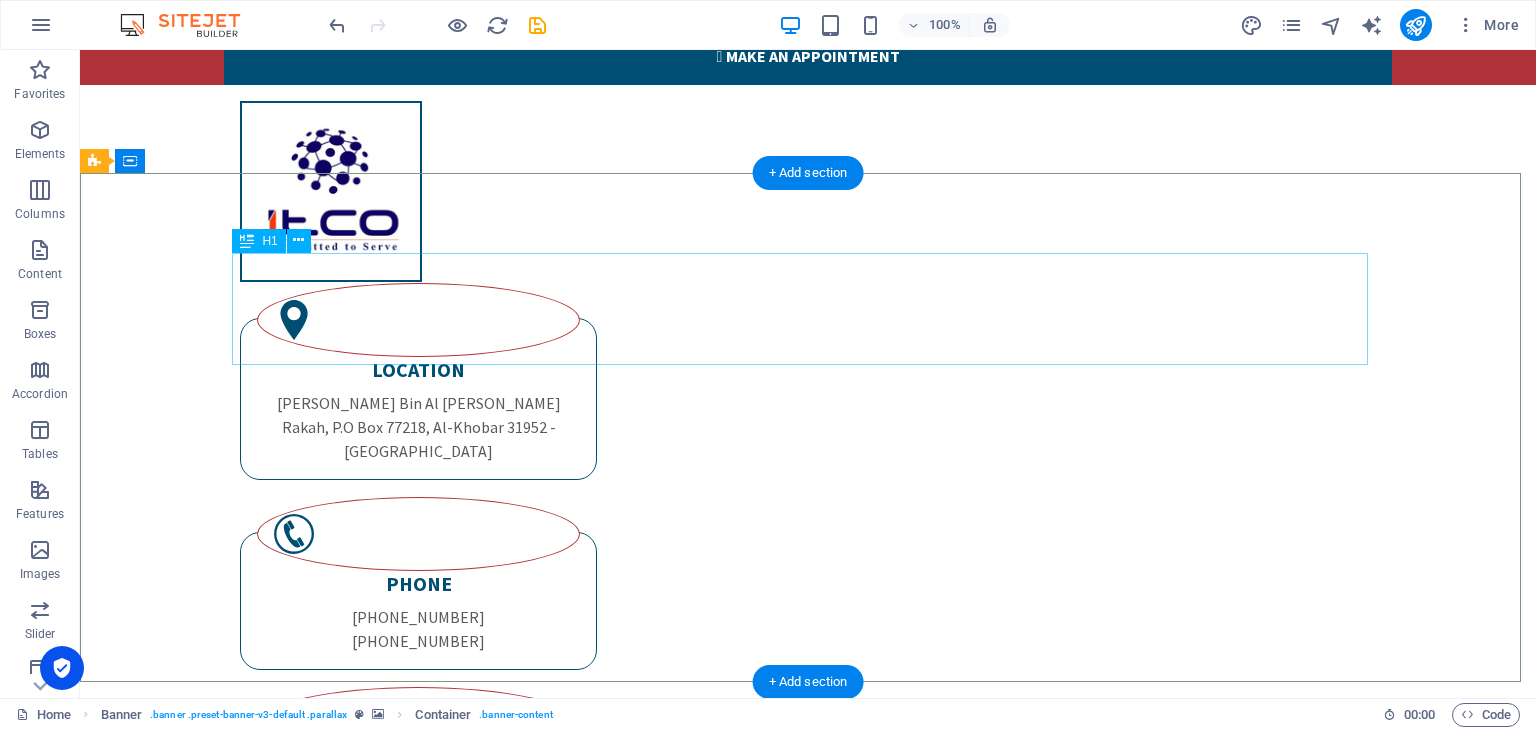 scroll, scrollTop: 222, scrollLeft: 0, axis: vertical 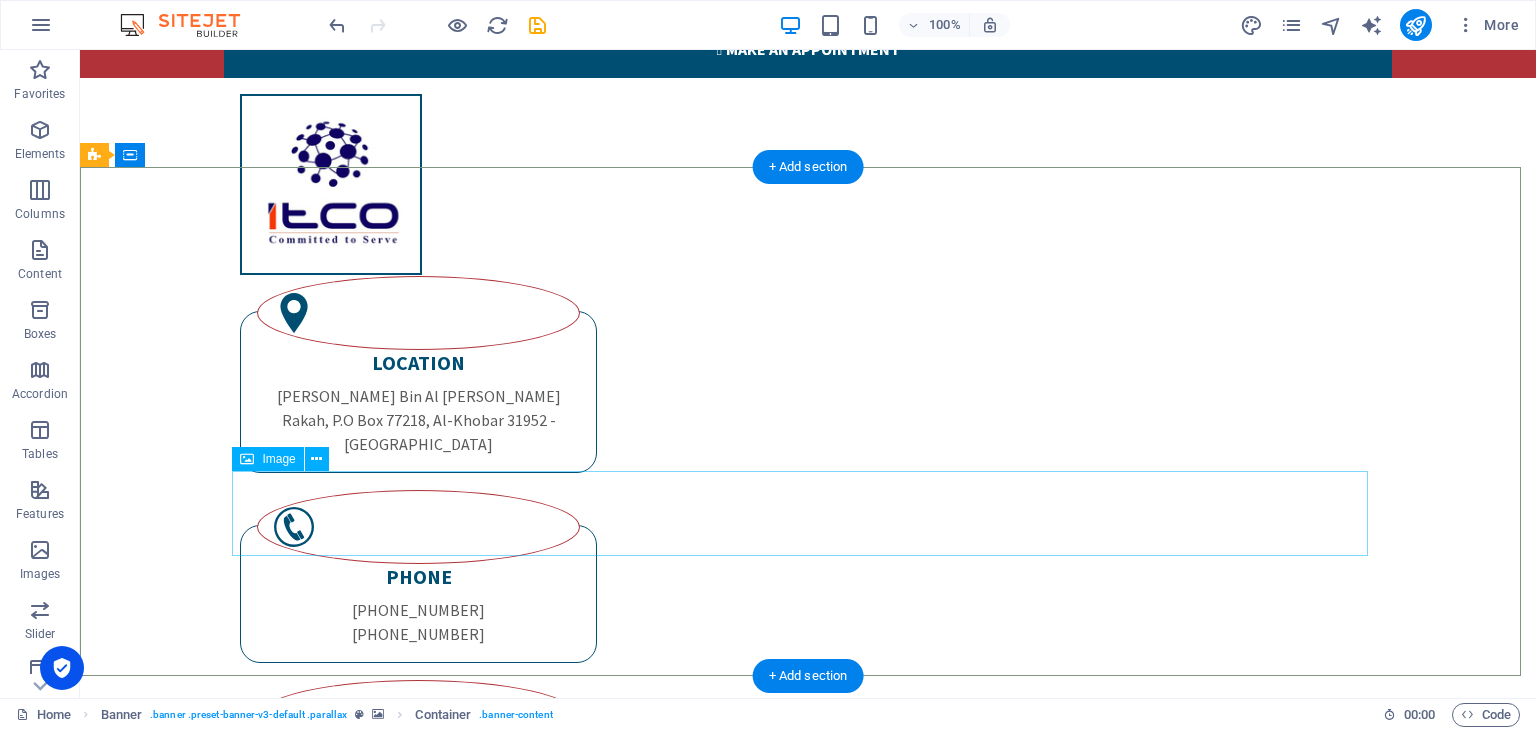 click at bounding box center [808, 1876] 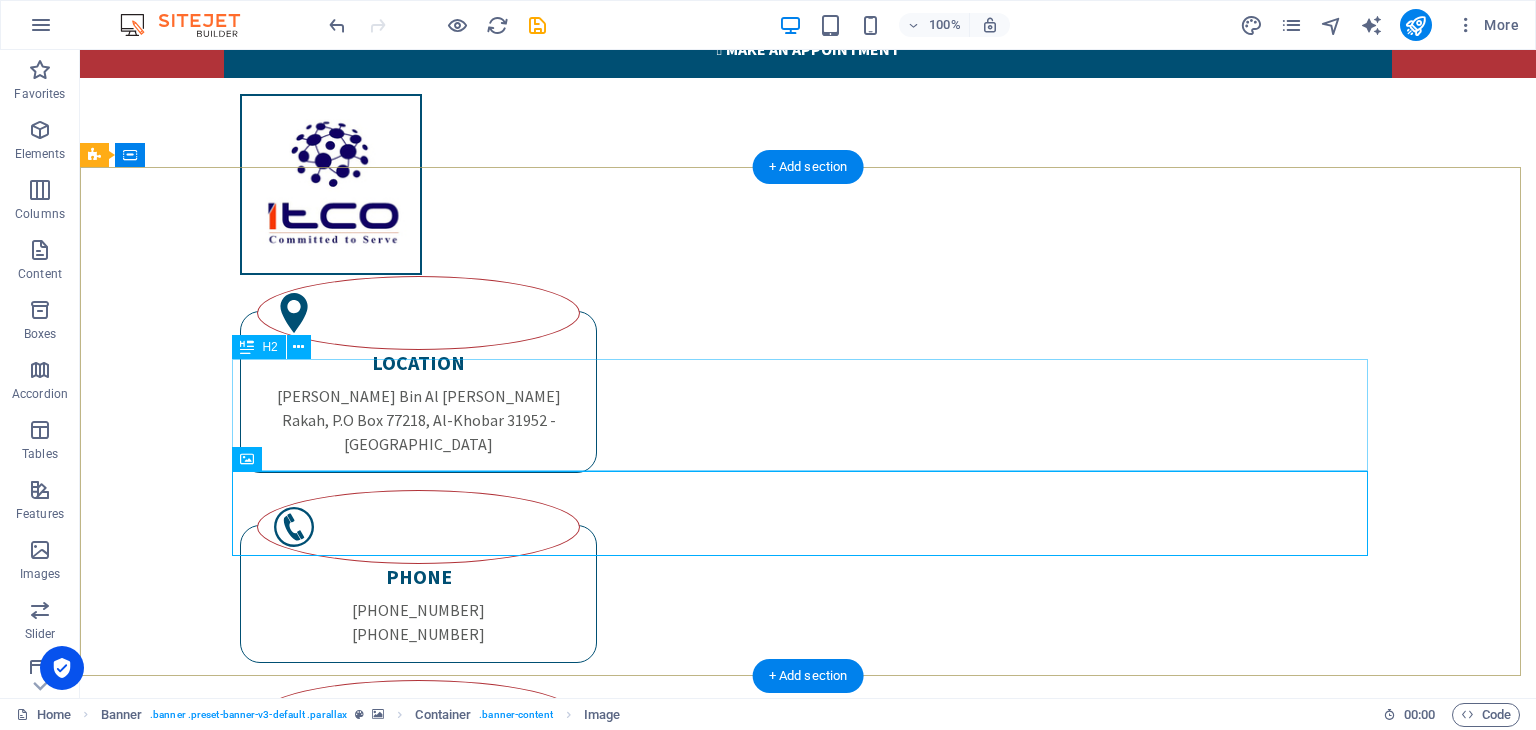 click on ""Where Performance Meets Precision: ITCO in the Field"" at bounding box center (808, 1731) 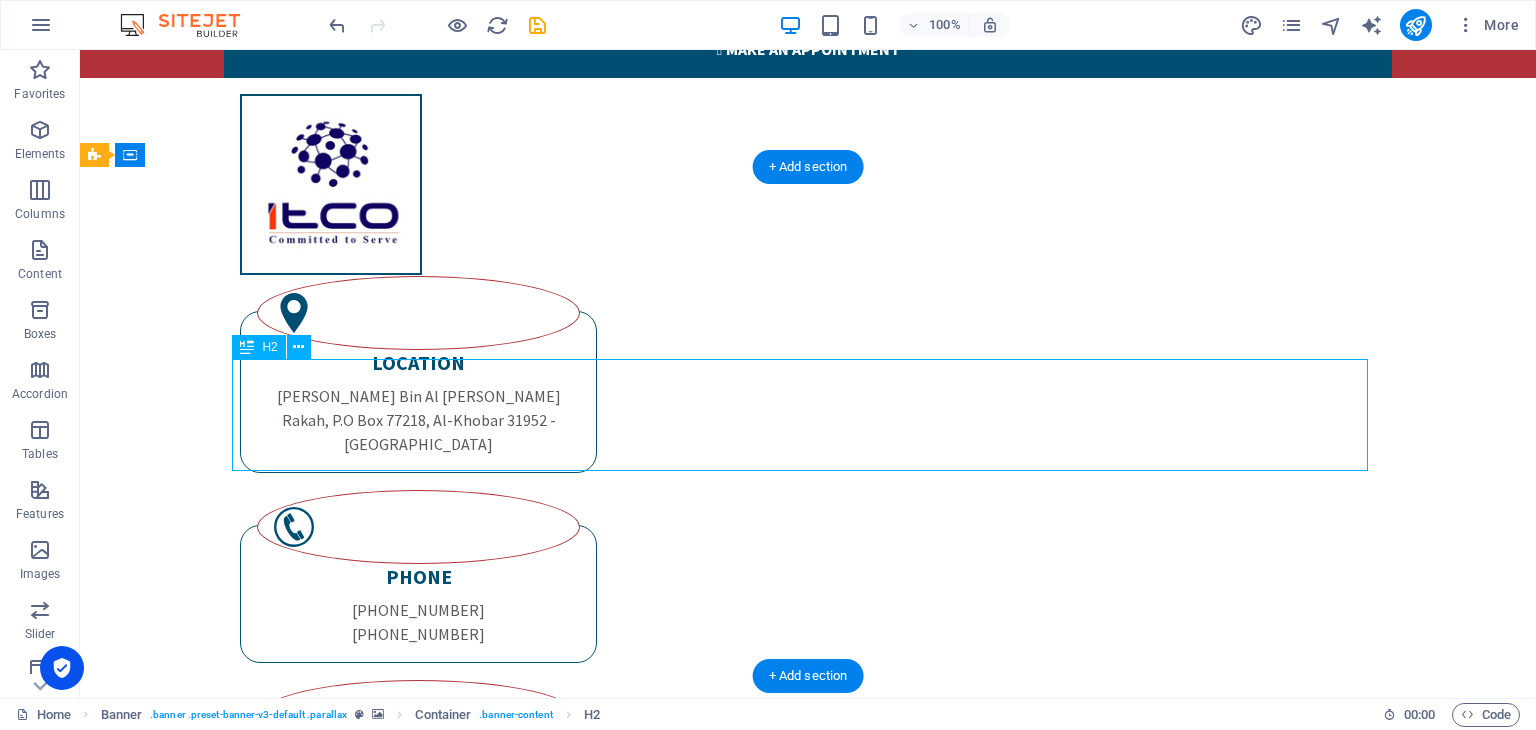 click on ""Where Performance Meets Precision: ITCO in the Field"" at bounding box center [808, 1731] 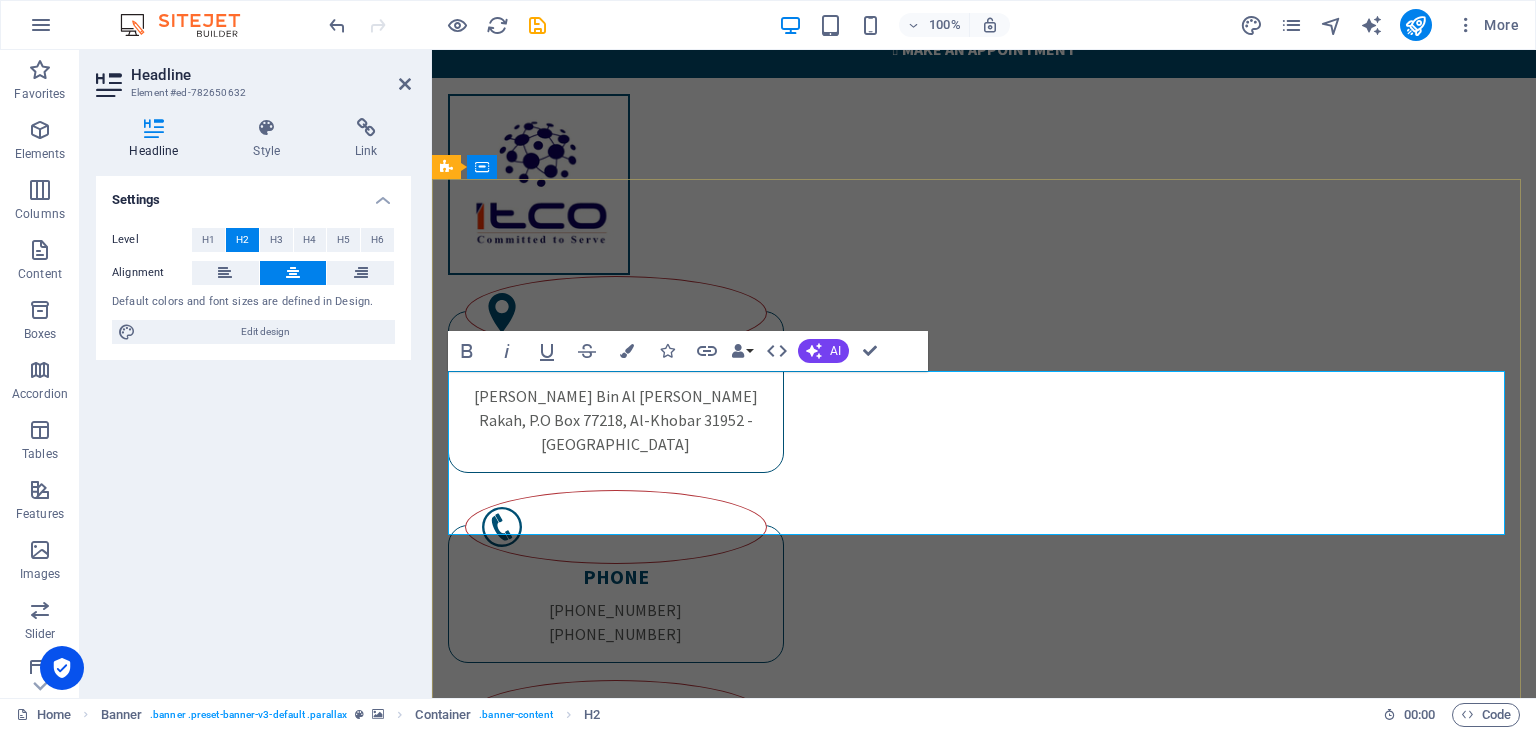 scroll, scrollTop: 234, scrollLeft: 0, axis: vertical 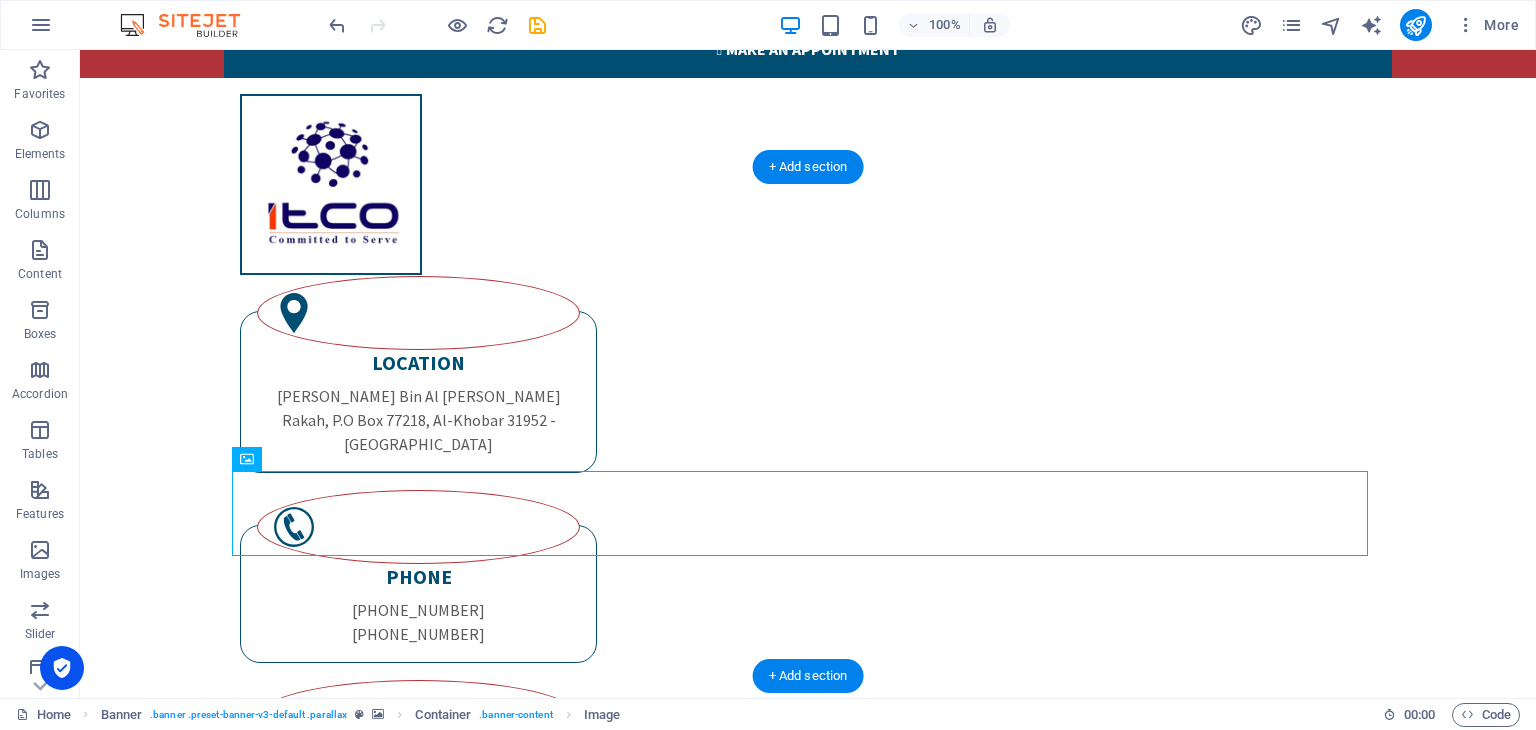 drag, startPoint x: 528, startPoint y: 582, endPoint x: 472, endPoint y: 510, distance: 91.214035 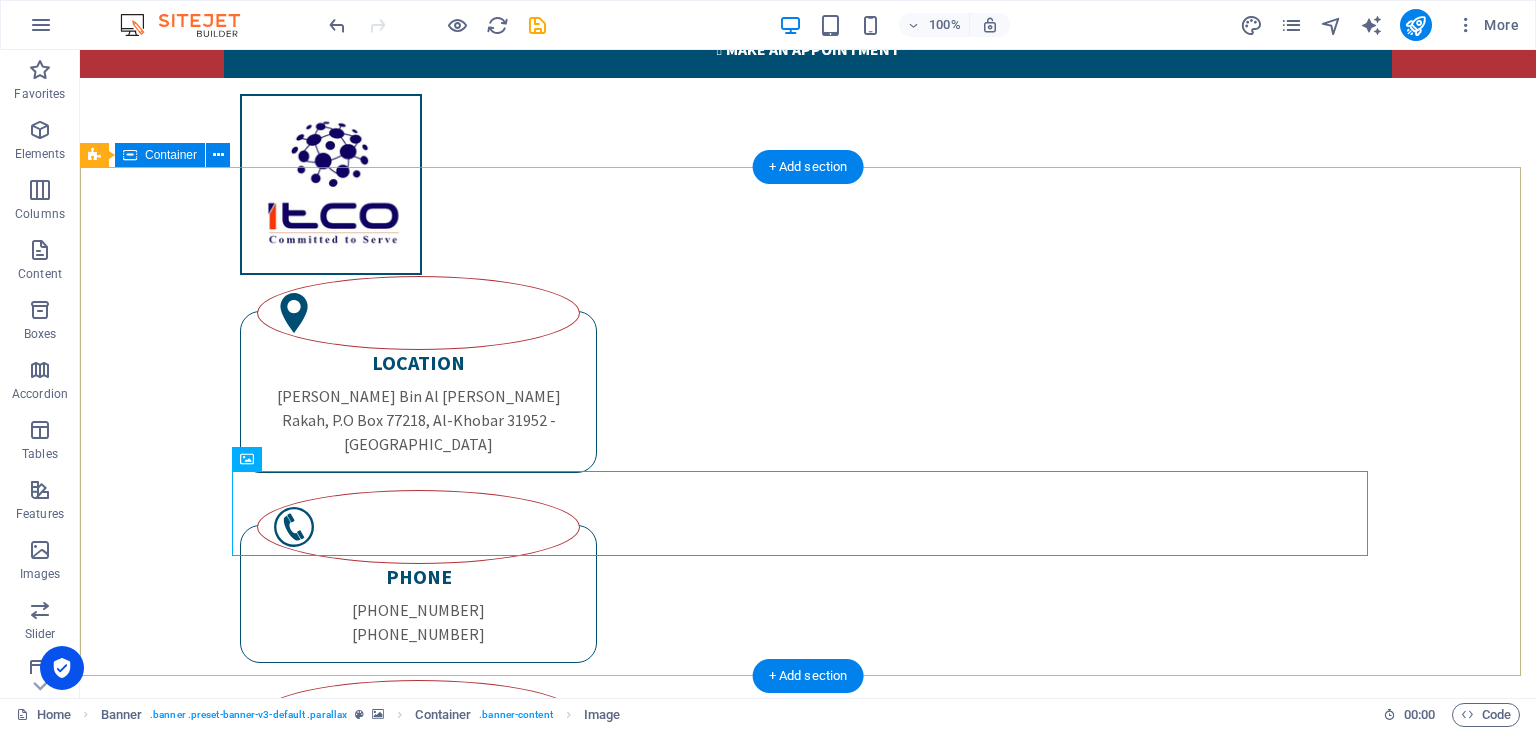 click on "Welcome to itco "Where Performance Meets Precision: ITCO in the Field"" at bounding box center (808, 1784) 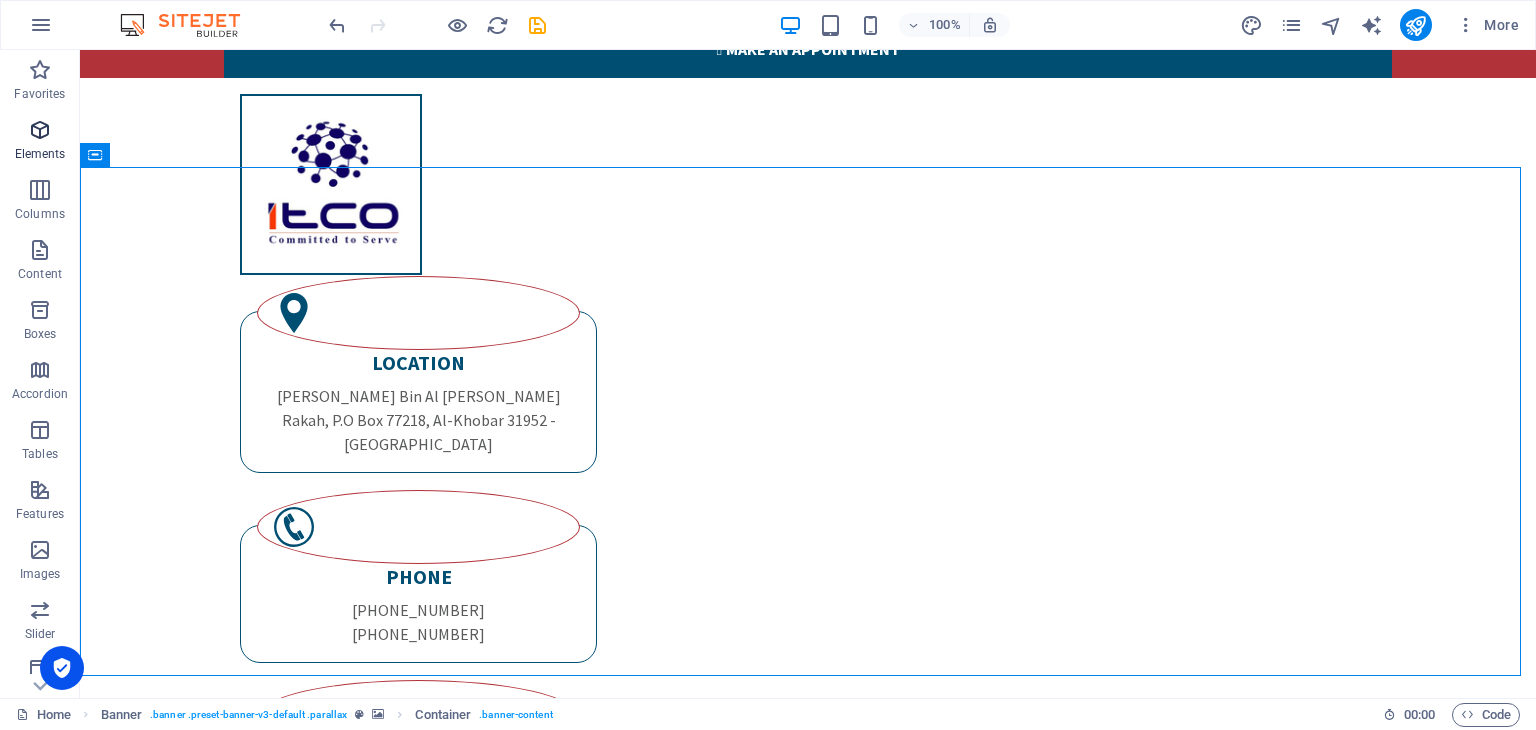 click at bounding box center [40, 130] 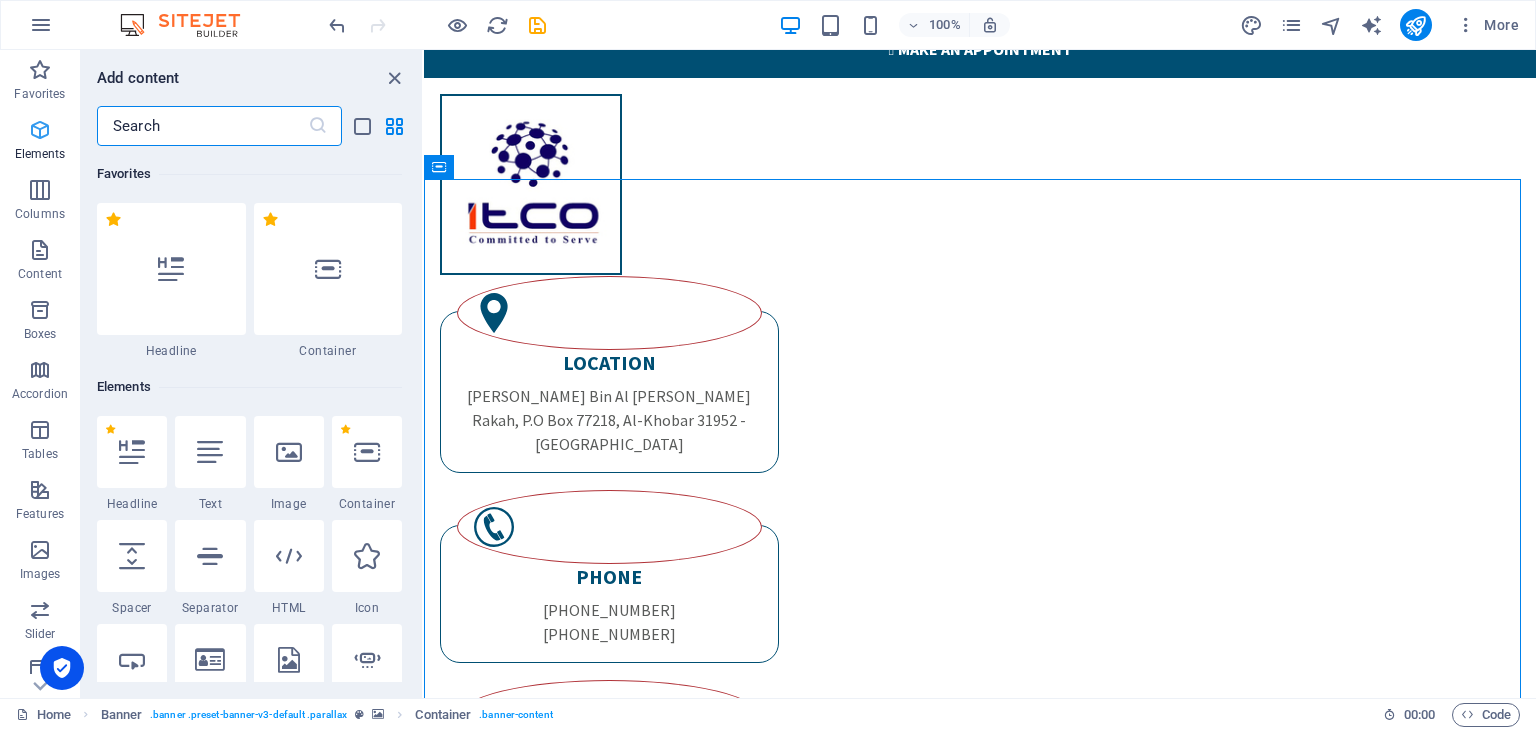scroll, scrollTop: 234, scrollLeft: 0, axis: vertical 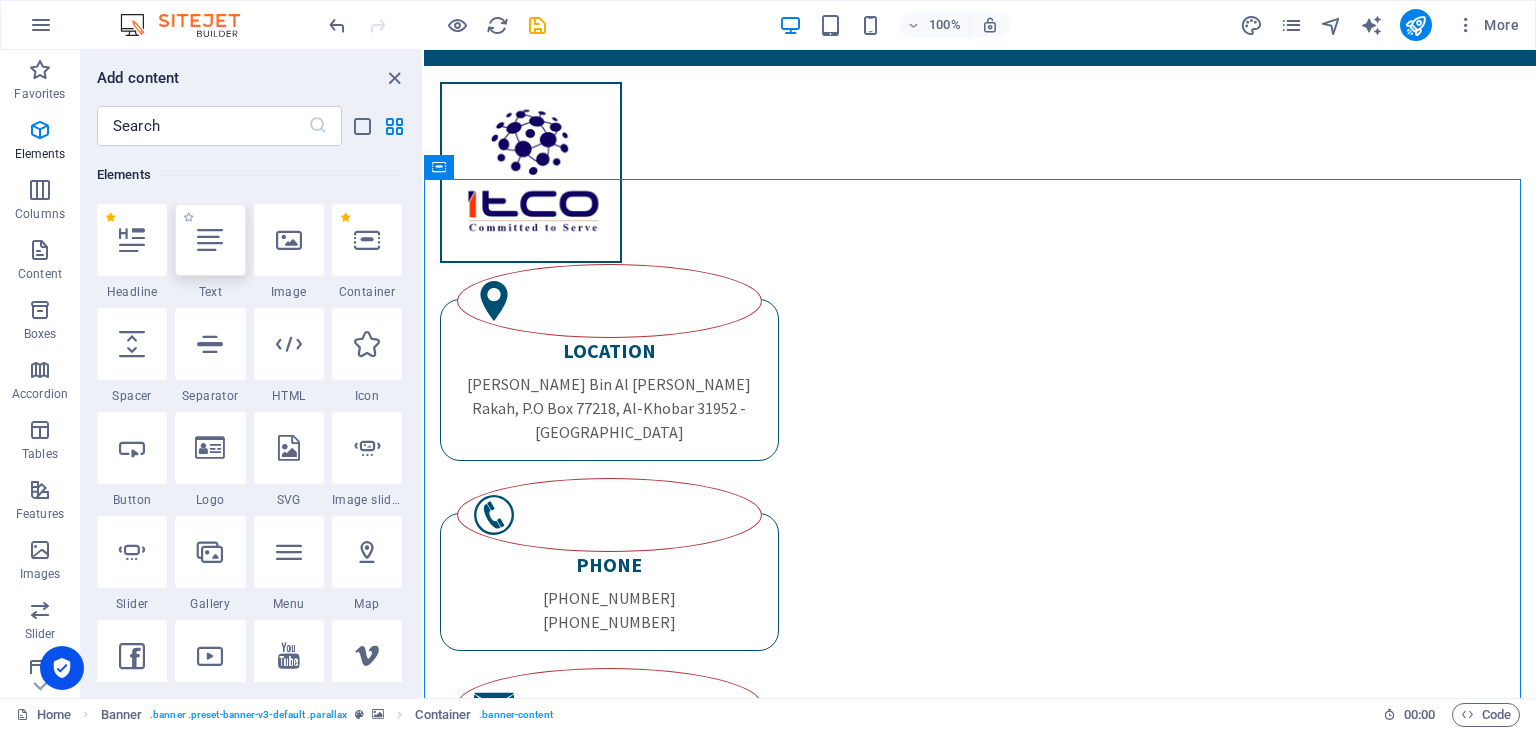 click at bounding box center (210, 240) 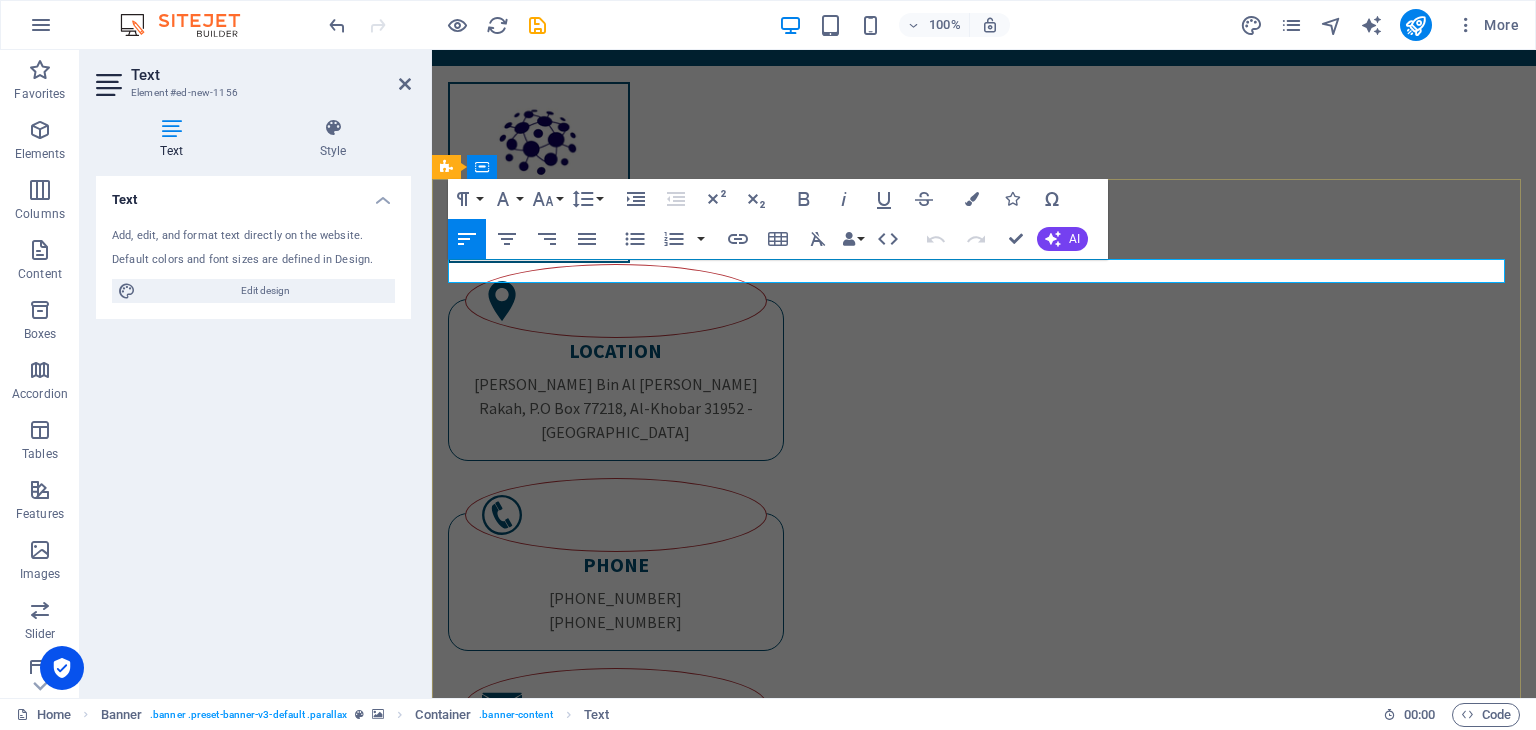 click on "New text element" at bounding box center (984, 1598) 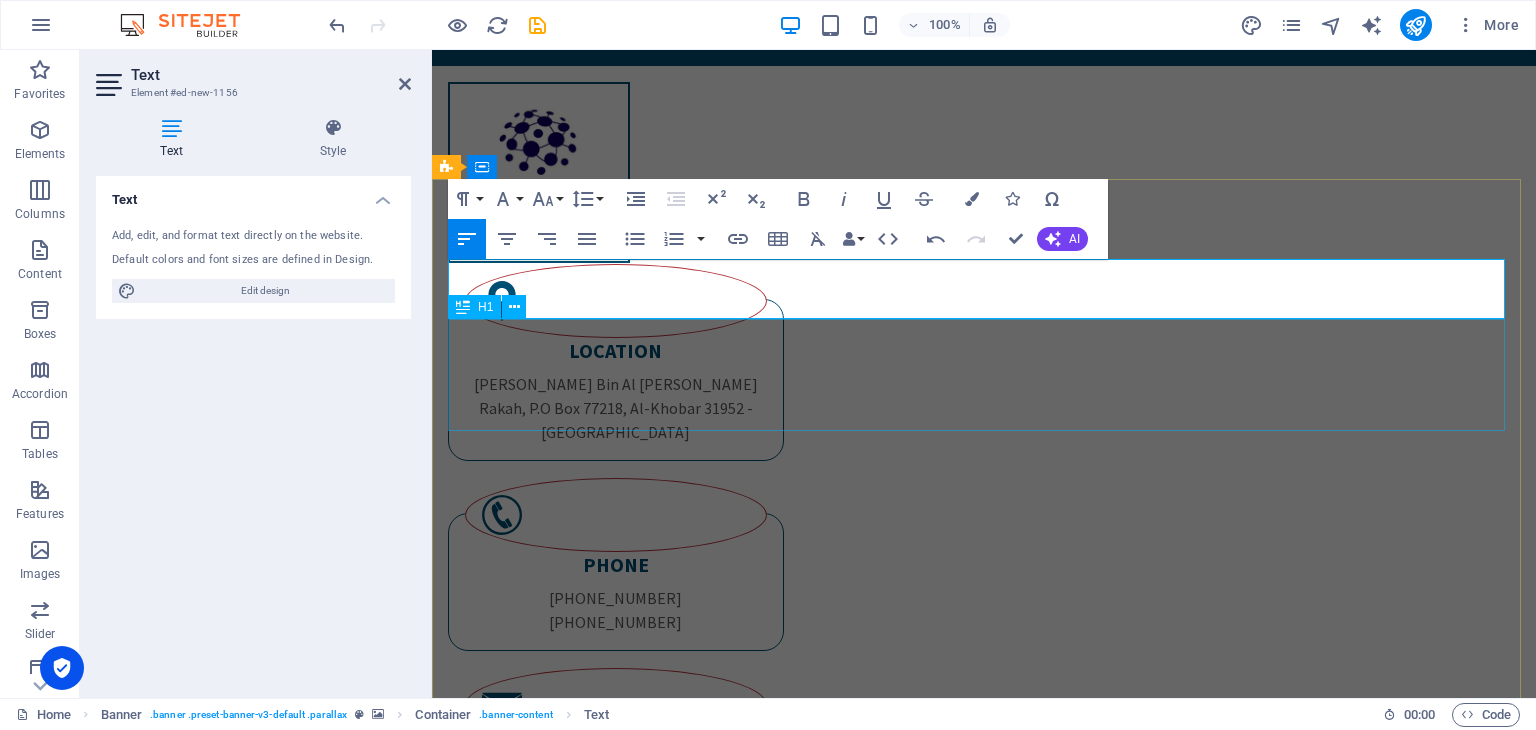 click on "Welcome to itco" at bounding box center [984, 1734] 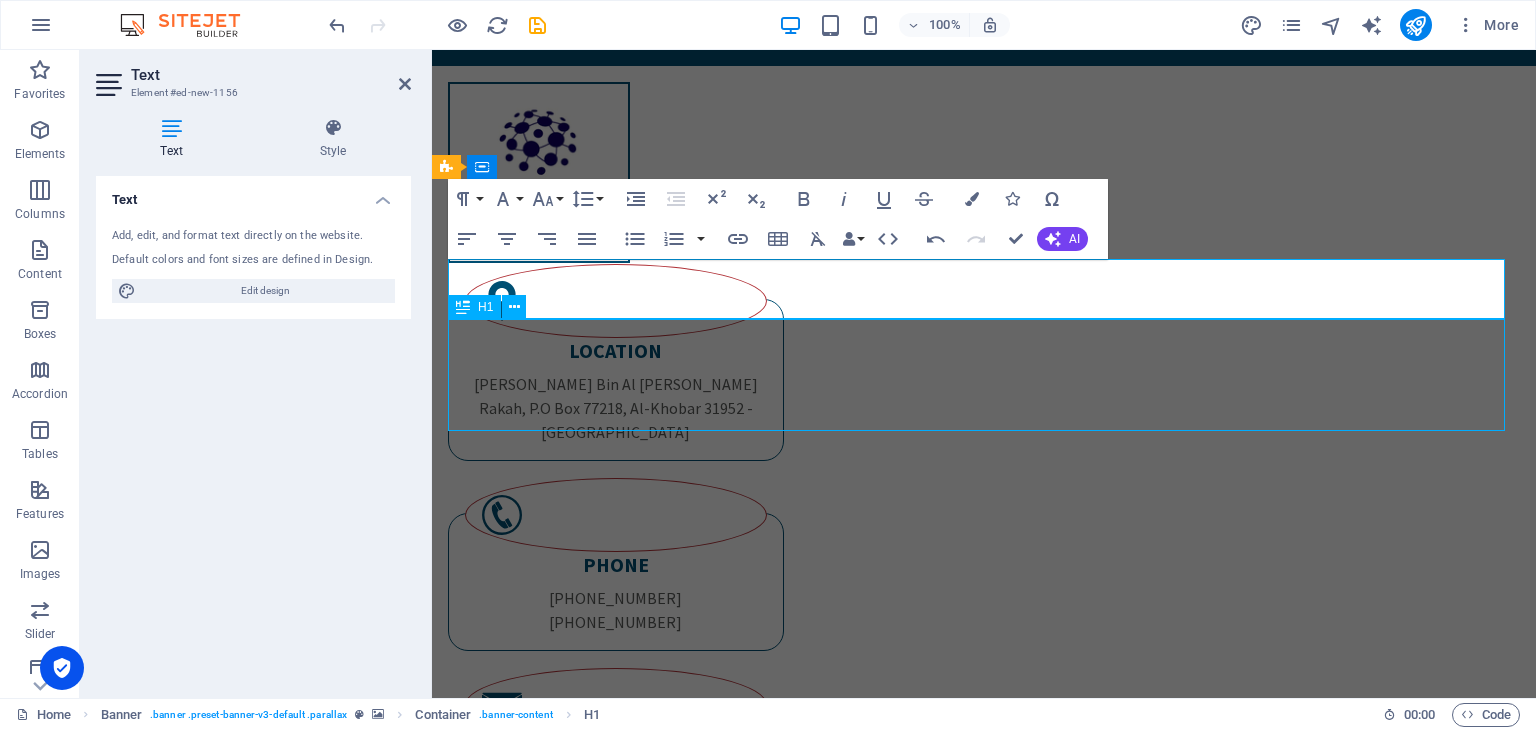 scroll, scrollTop: 222, scrollLeft: 0, axis: vertical 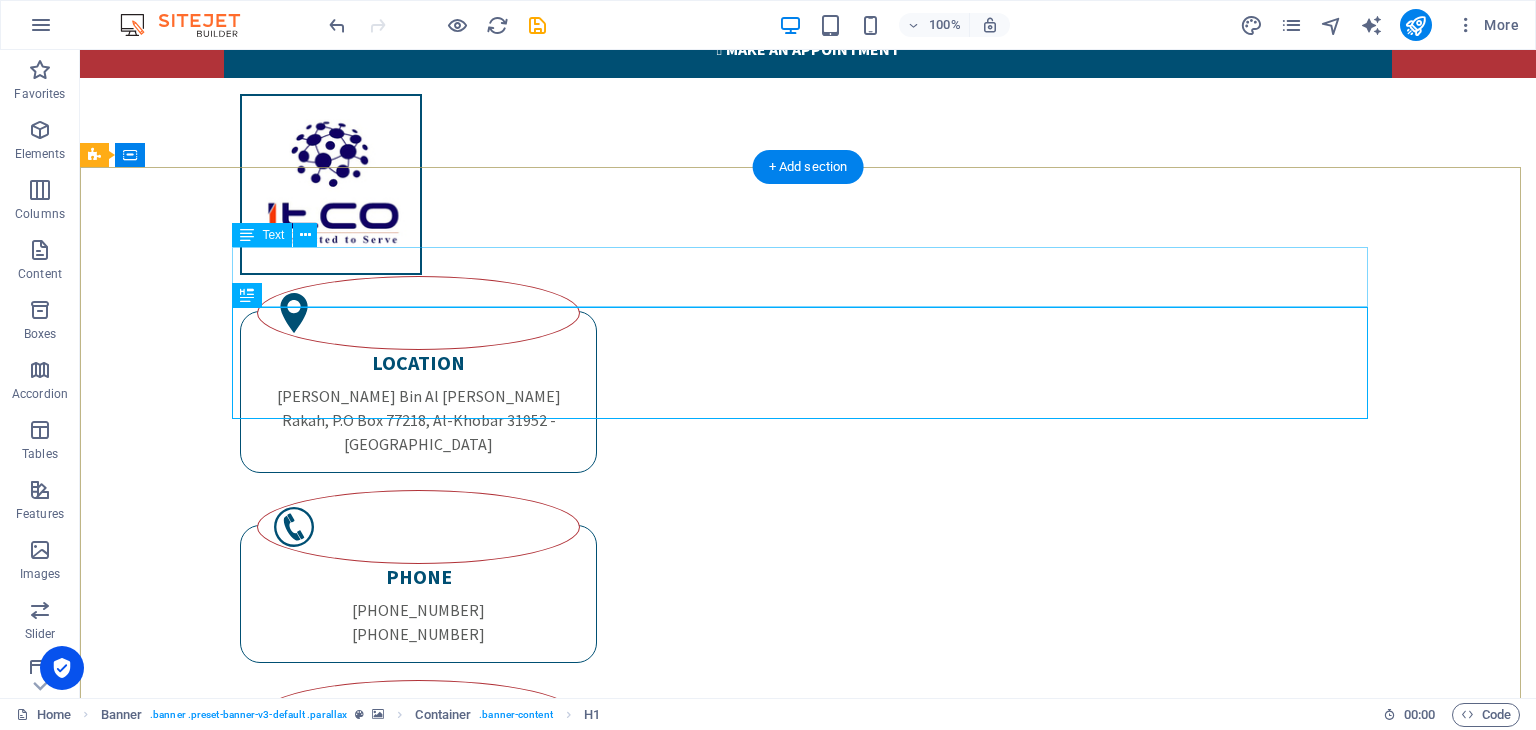 click on "[PERSON_NAME] distributor" at bounding box center (808, 1629) 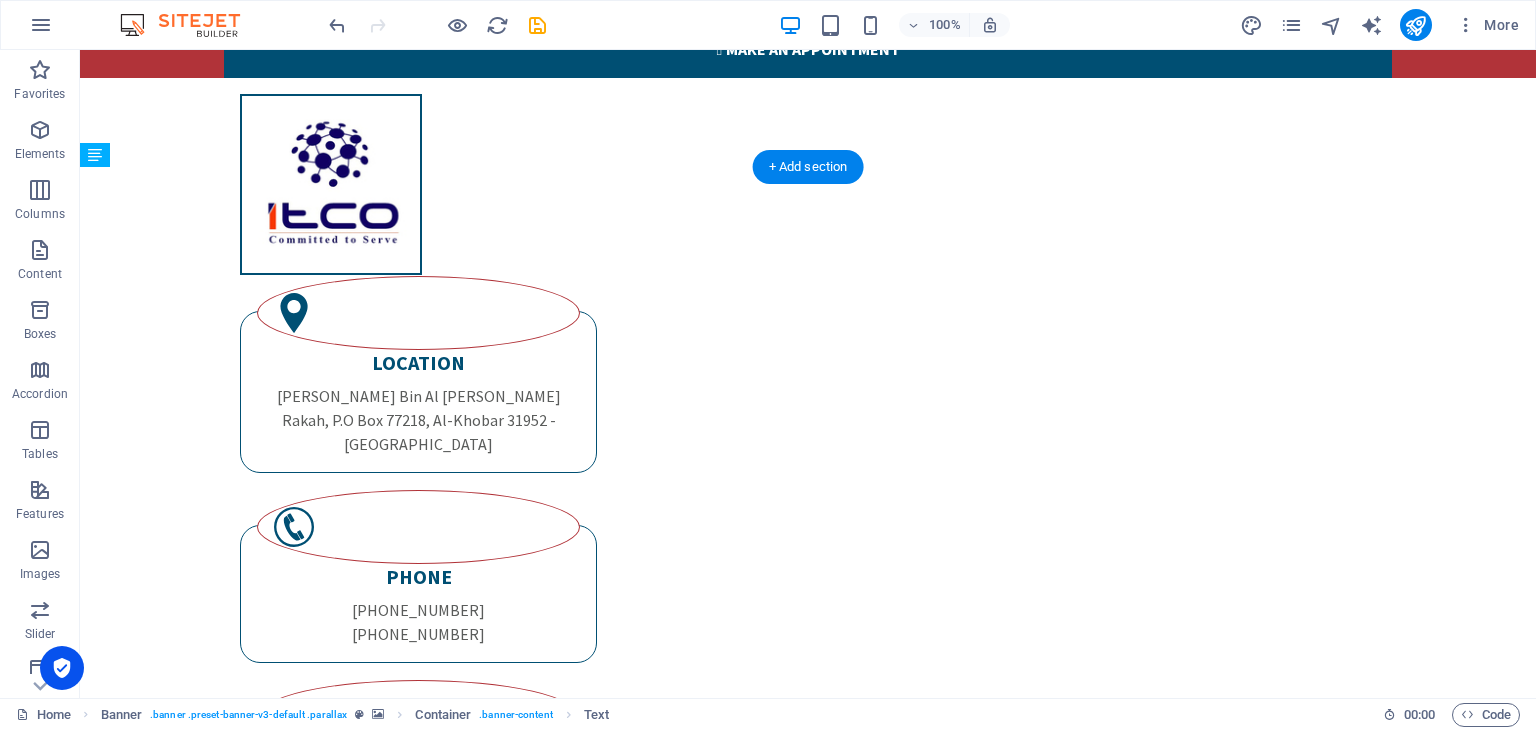 drag, startPoint x: 443, startPoint y: 278, endPoint x: 811, endPoint y: 530, distance: 446.01346 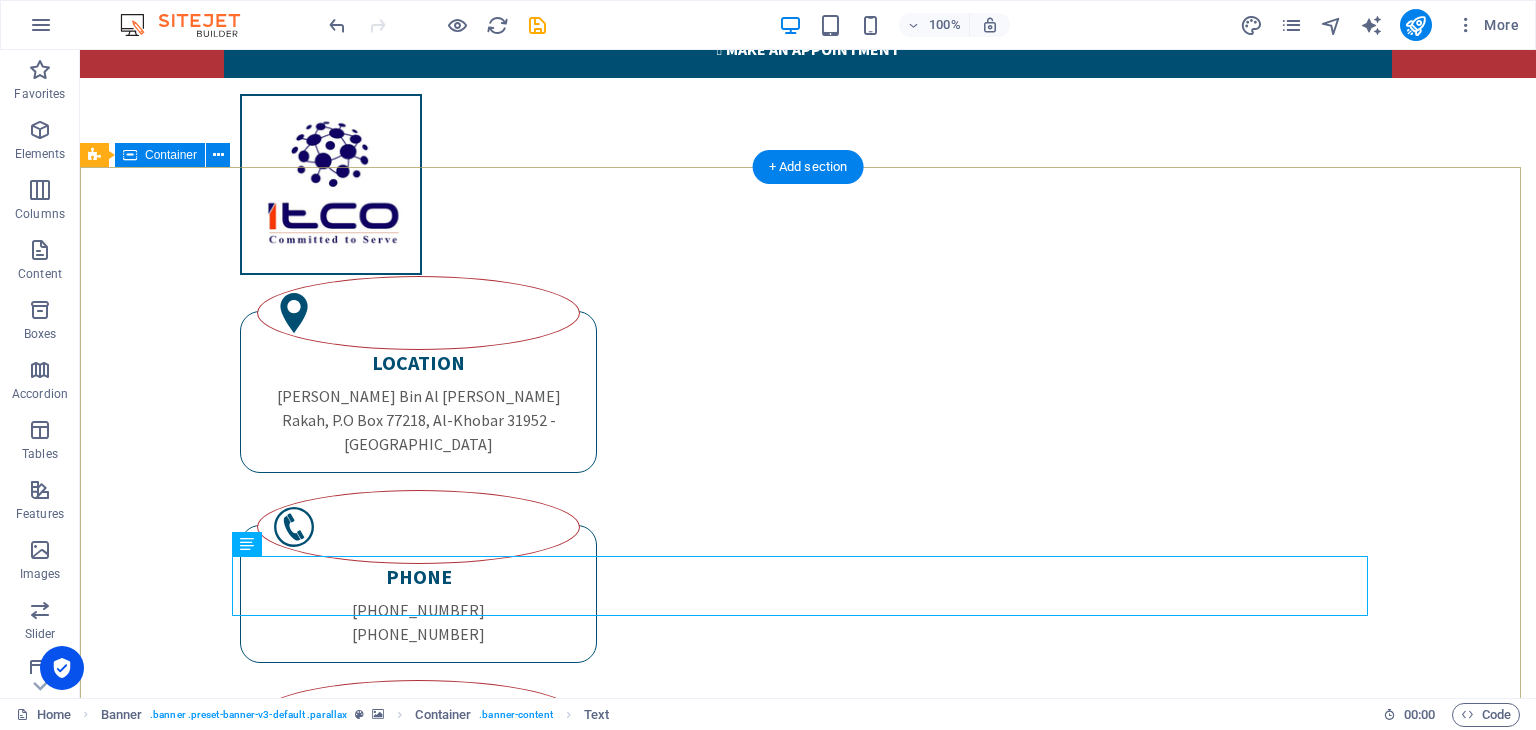 click on "Welcome to itco "Where Performance Meets Precision: ITCO in the Field"   Parker distributor" at bounding box center (808, 1886) 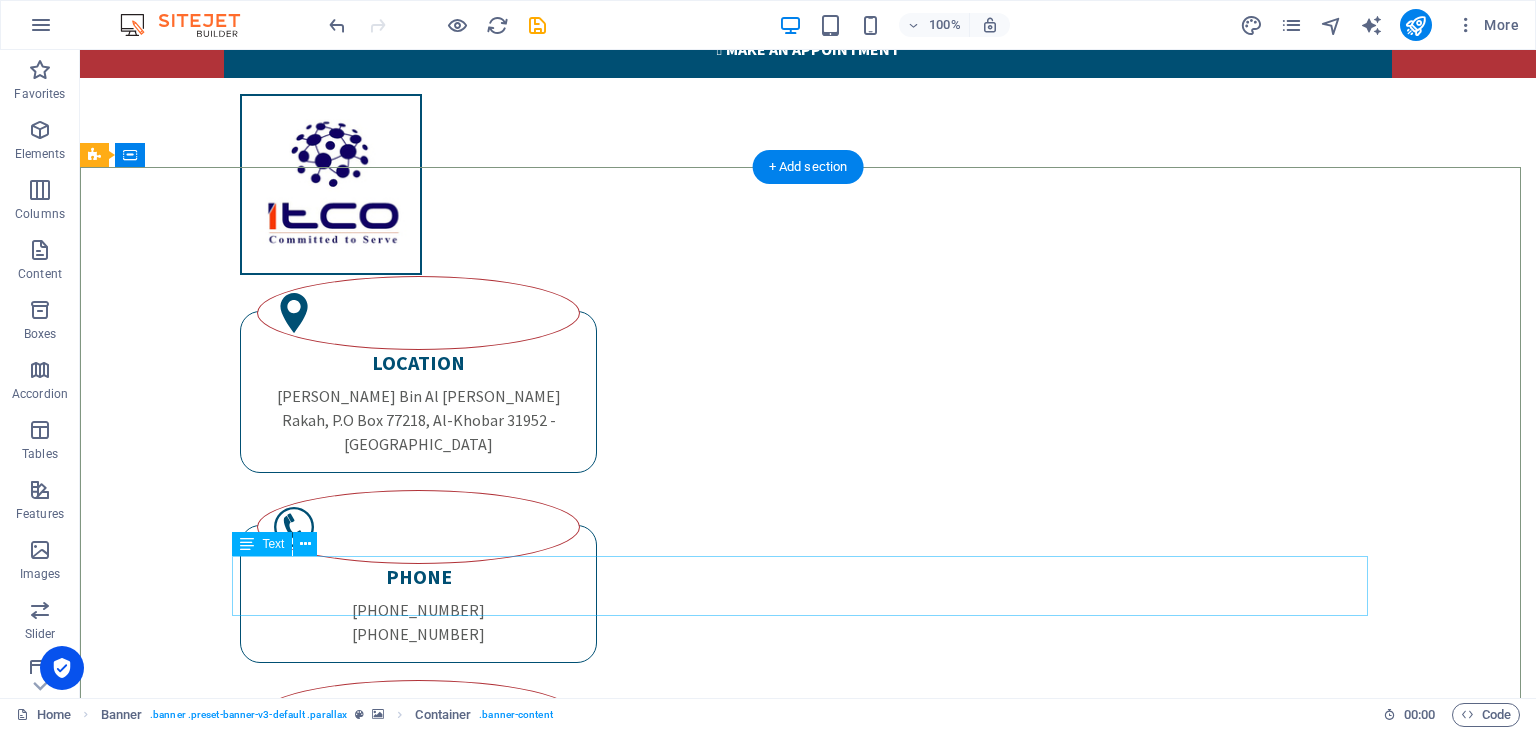 click on "[PERSON_NAME] distributor" at bounding box center [808, 2059] 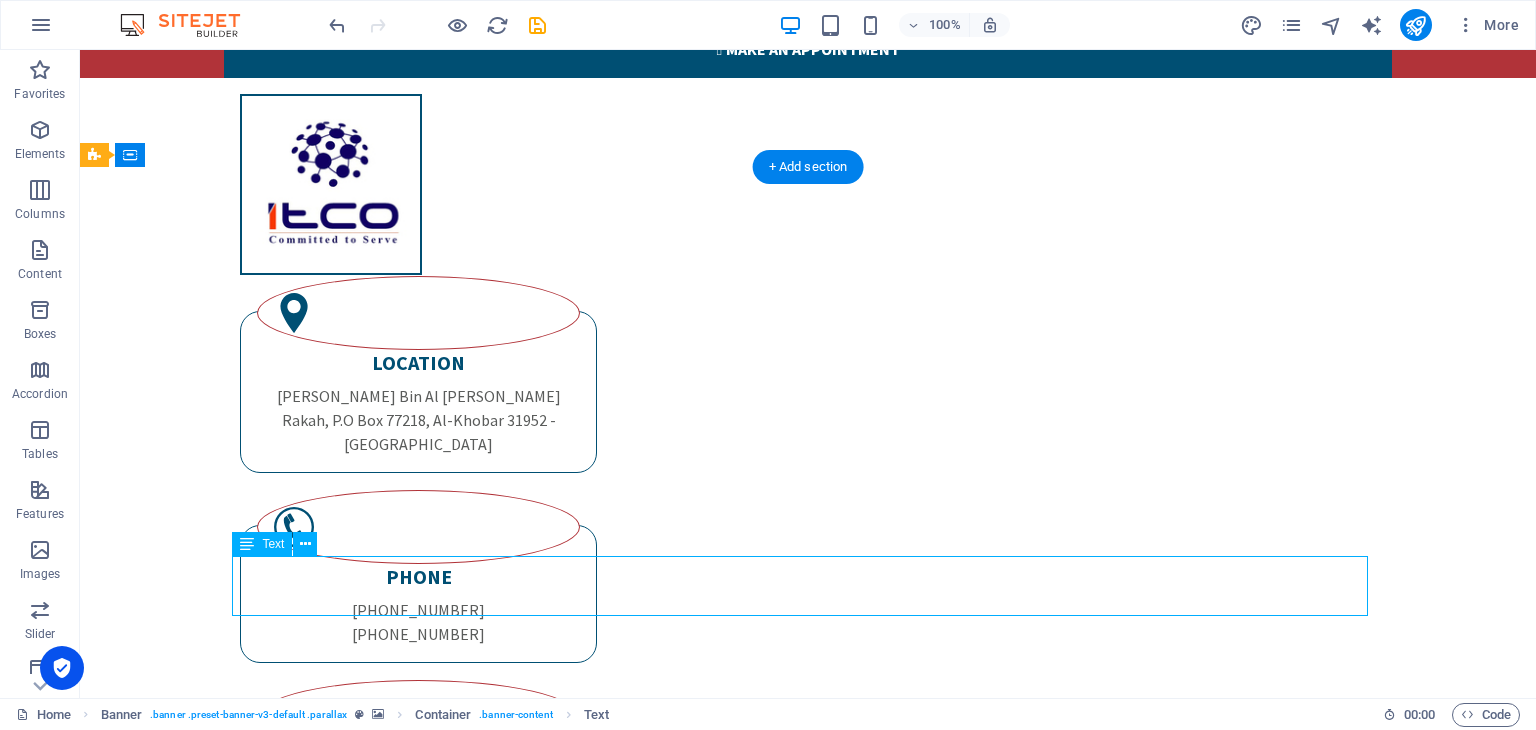 click on "[PERSON_NAME] distributor" at bounding box center [808, 2059] 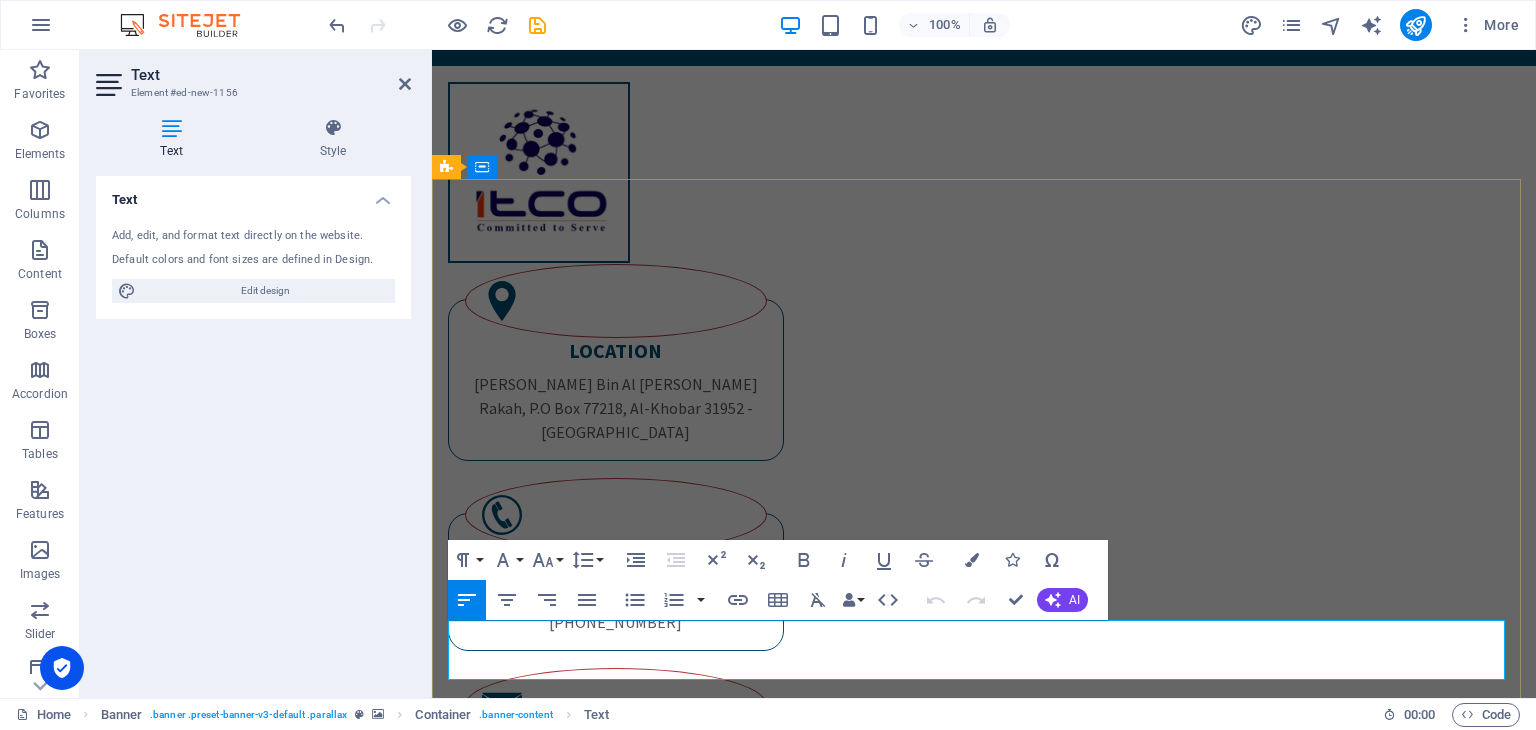 drag, startPoint x: 848, startPoint y: 653, endPoint x: 457, endPoint y: 654, distance: 391.00128 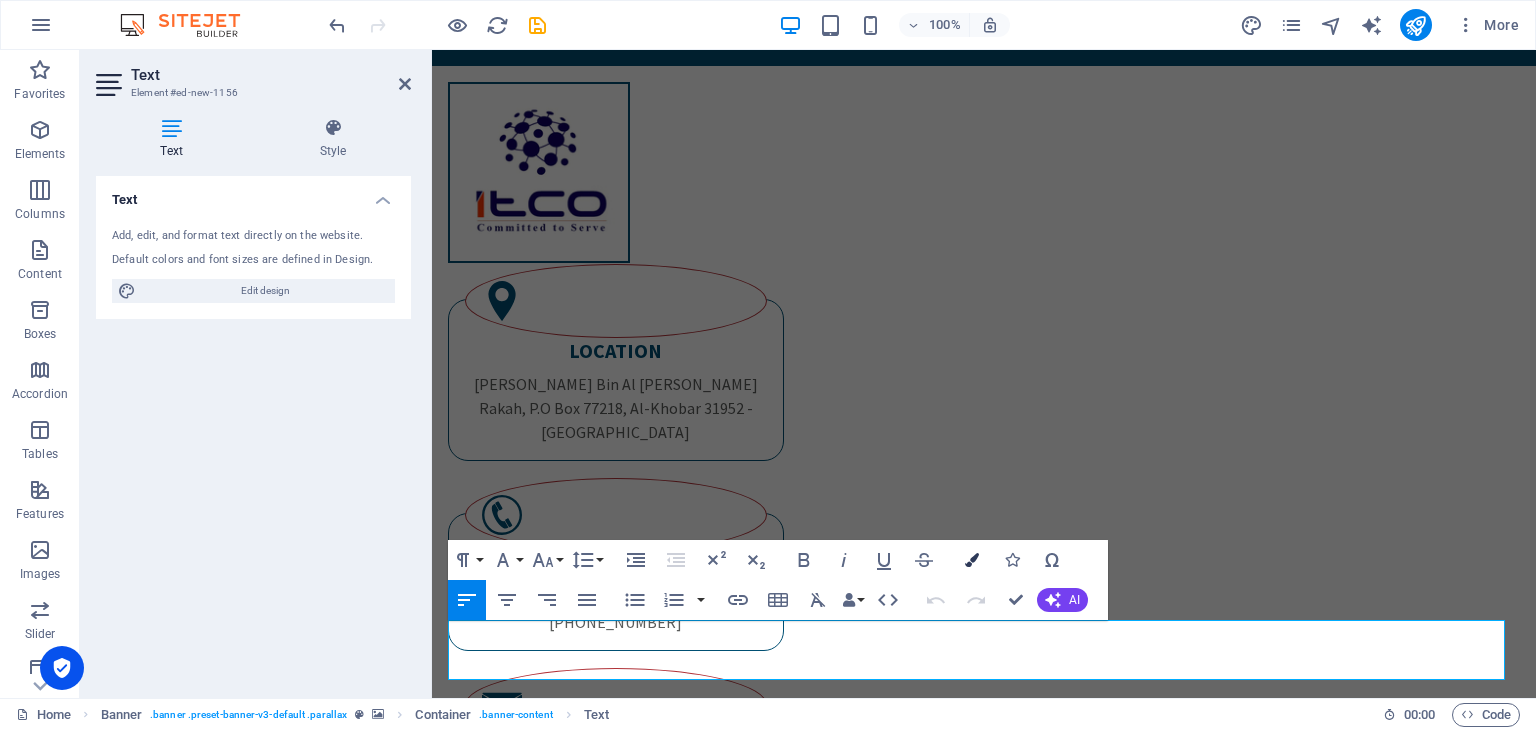 click at bounding box center (972, 560) 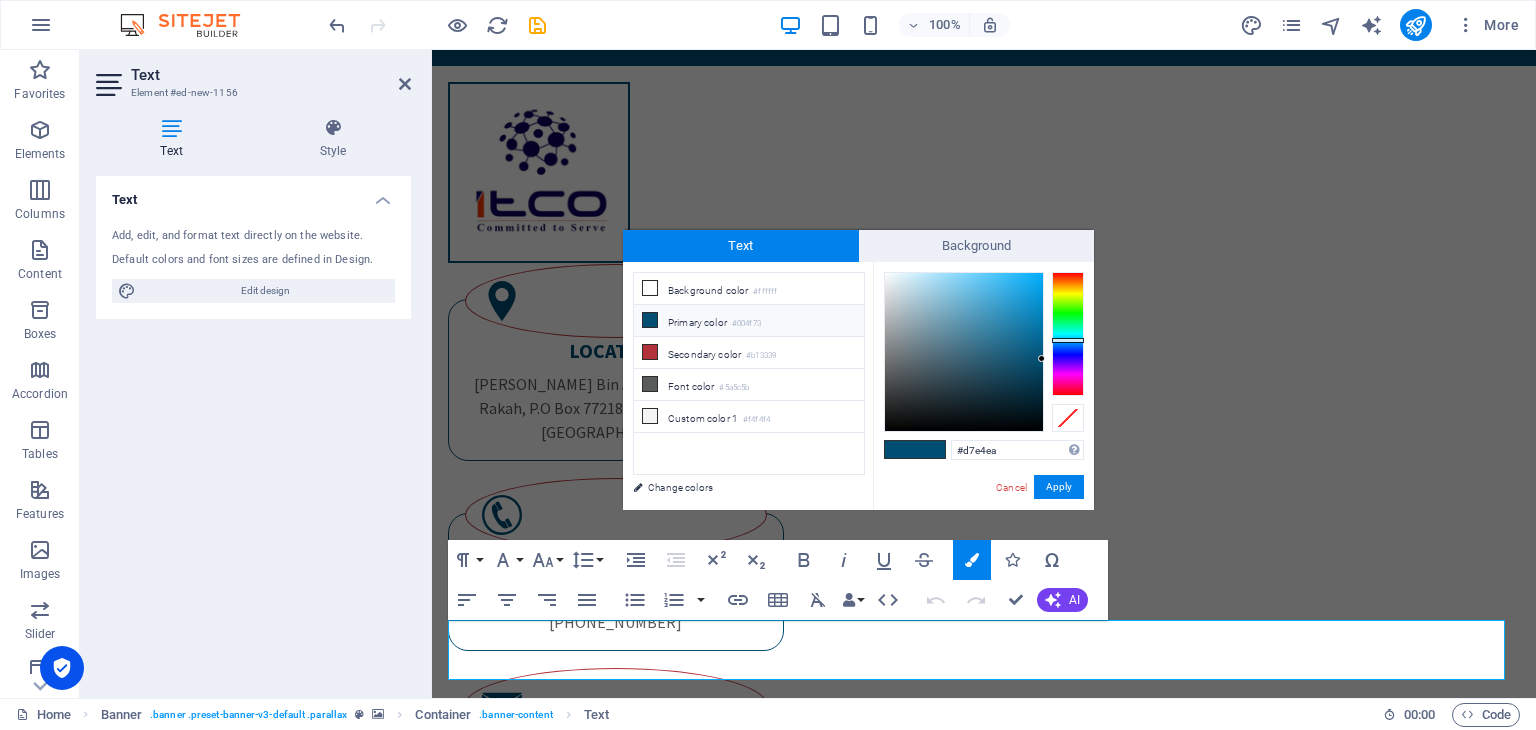click at bounding box center (964, 352) 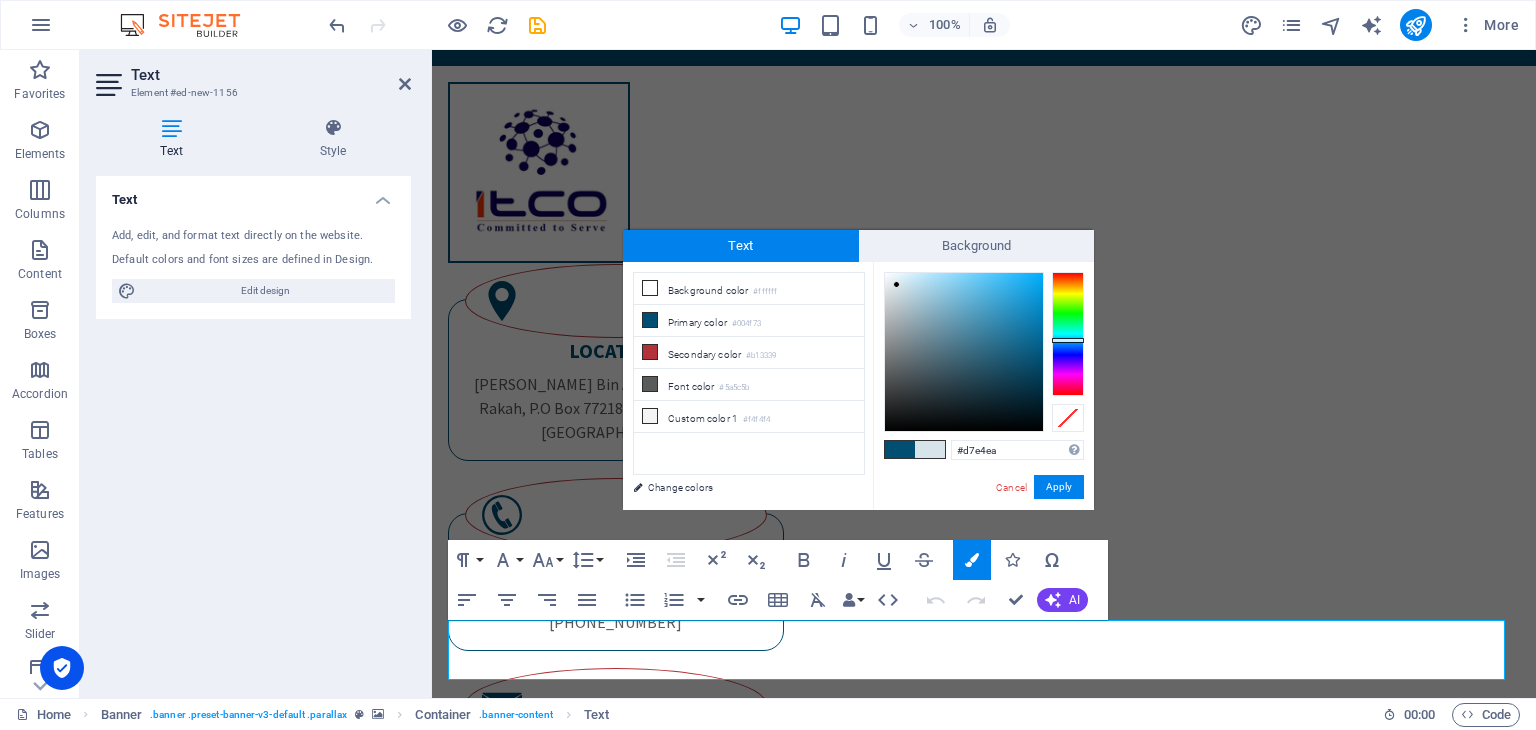 type on "#e4edf1" 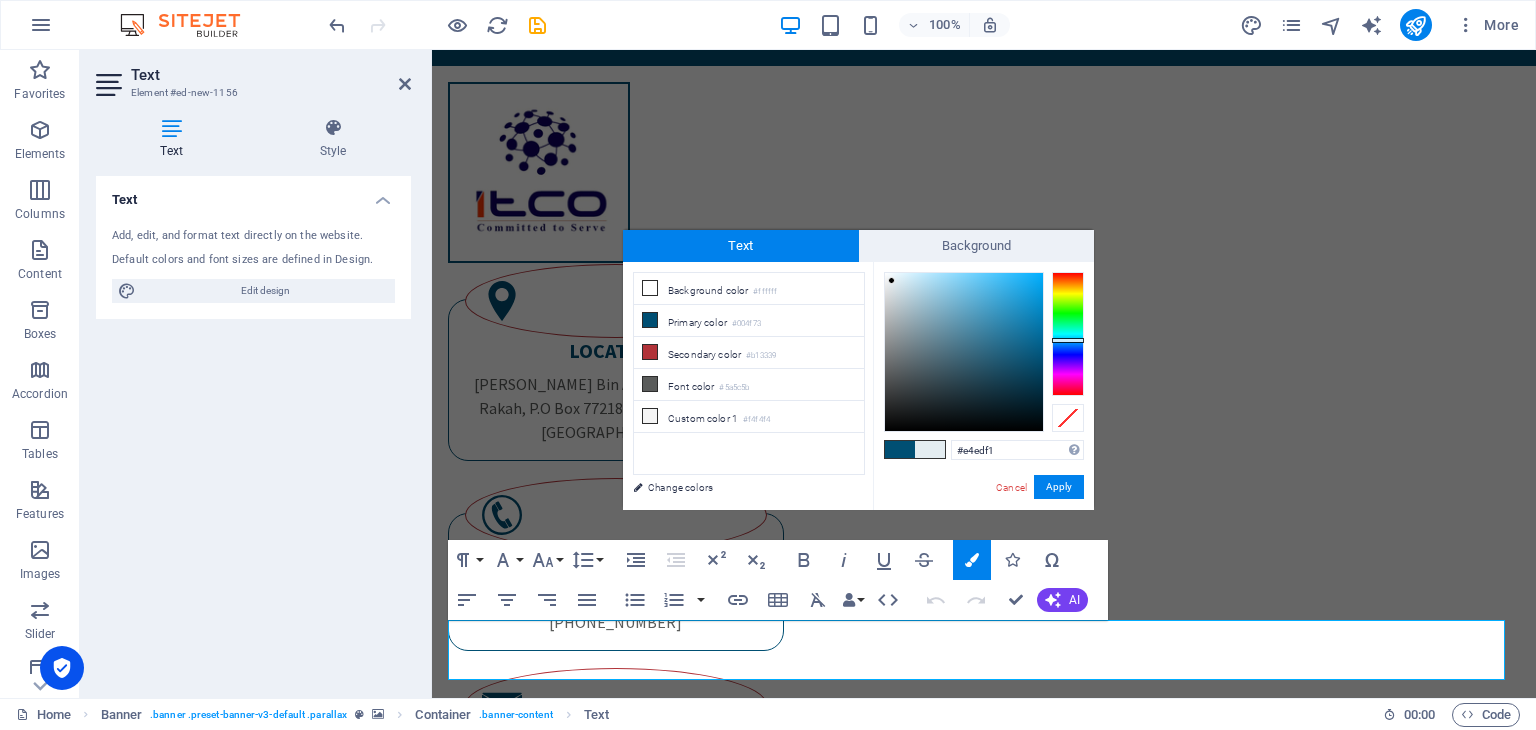 click at bounding box center [964, 352] 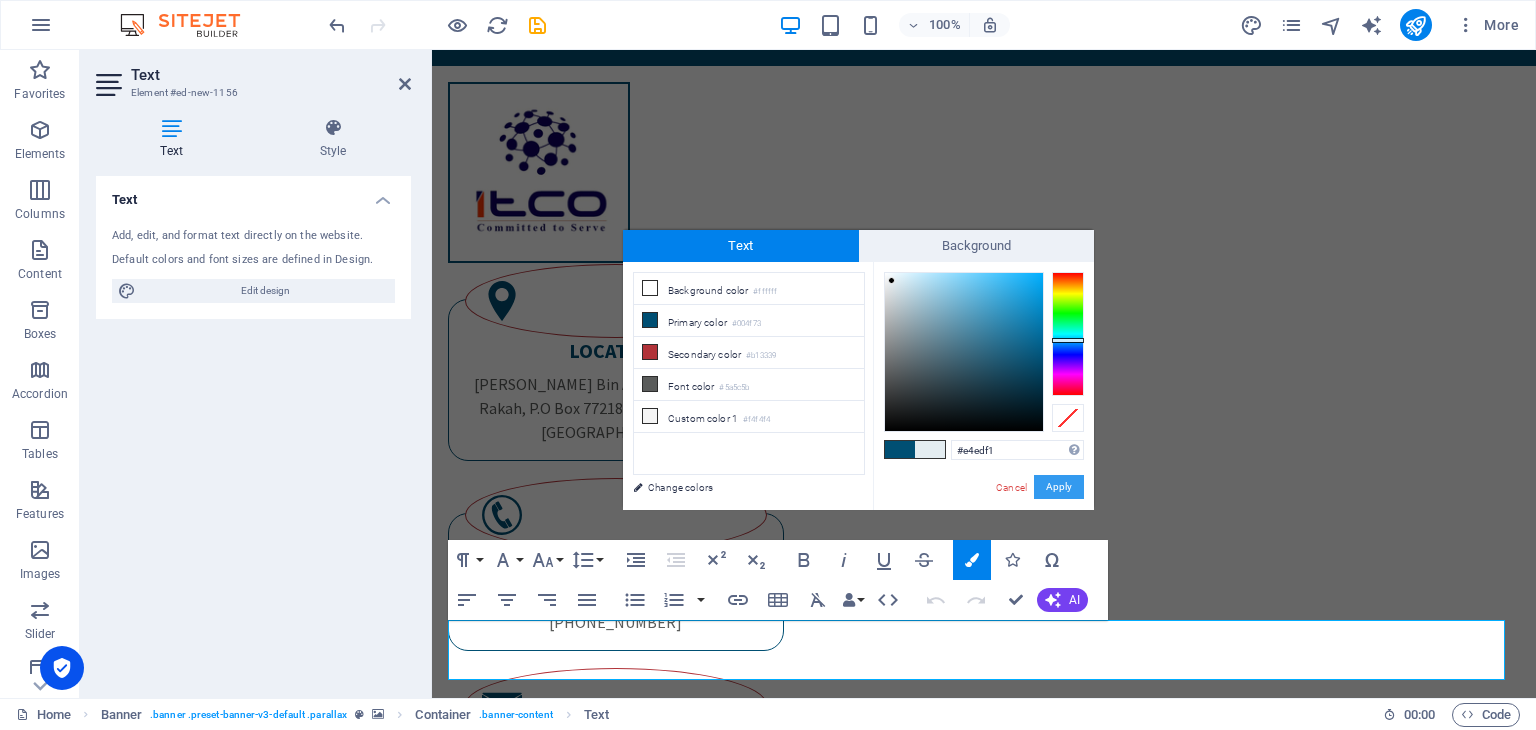 click on "Apply" at bounding box center [1059, 487] 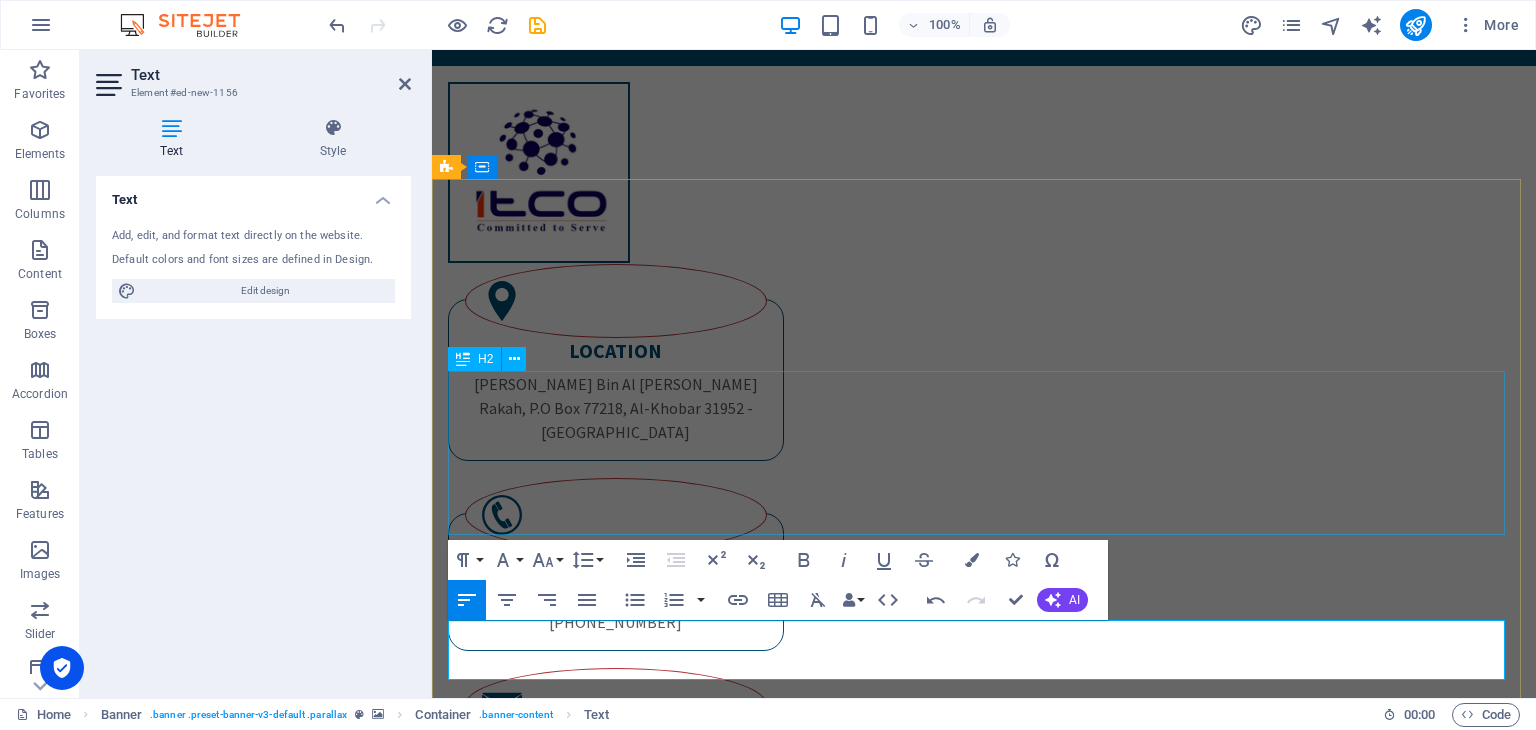 click on ""Where Performance Meets Precision: ITCO in the Field"" at bounding box center (984, 1812) 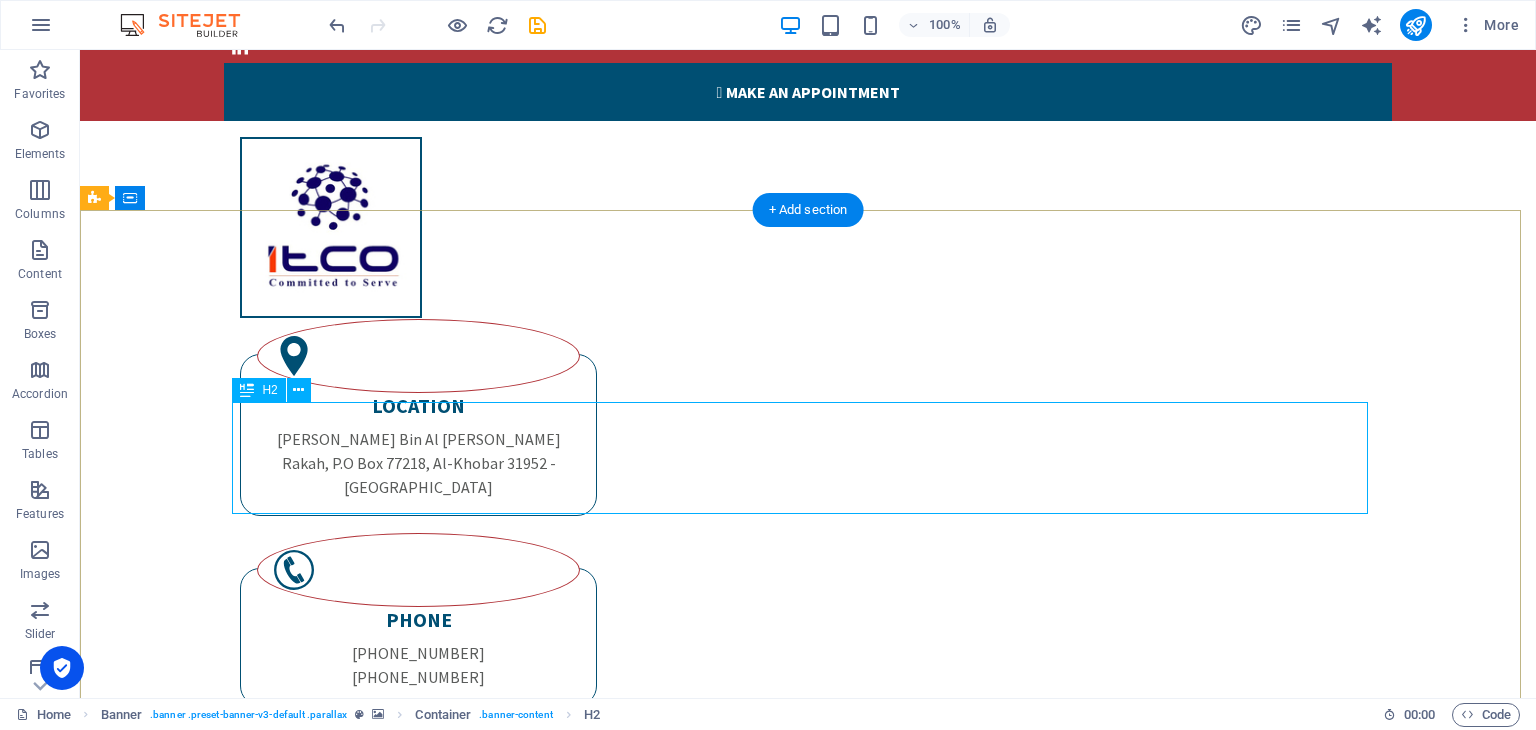 scroll, scrollTop: 308, scrollLeft: 0, axis: vertical 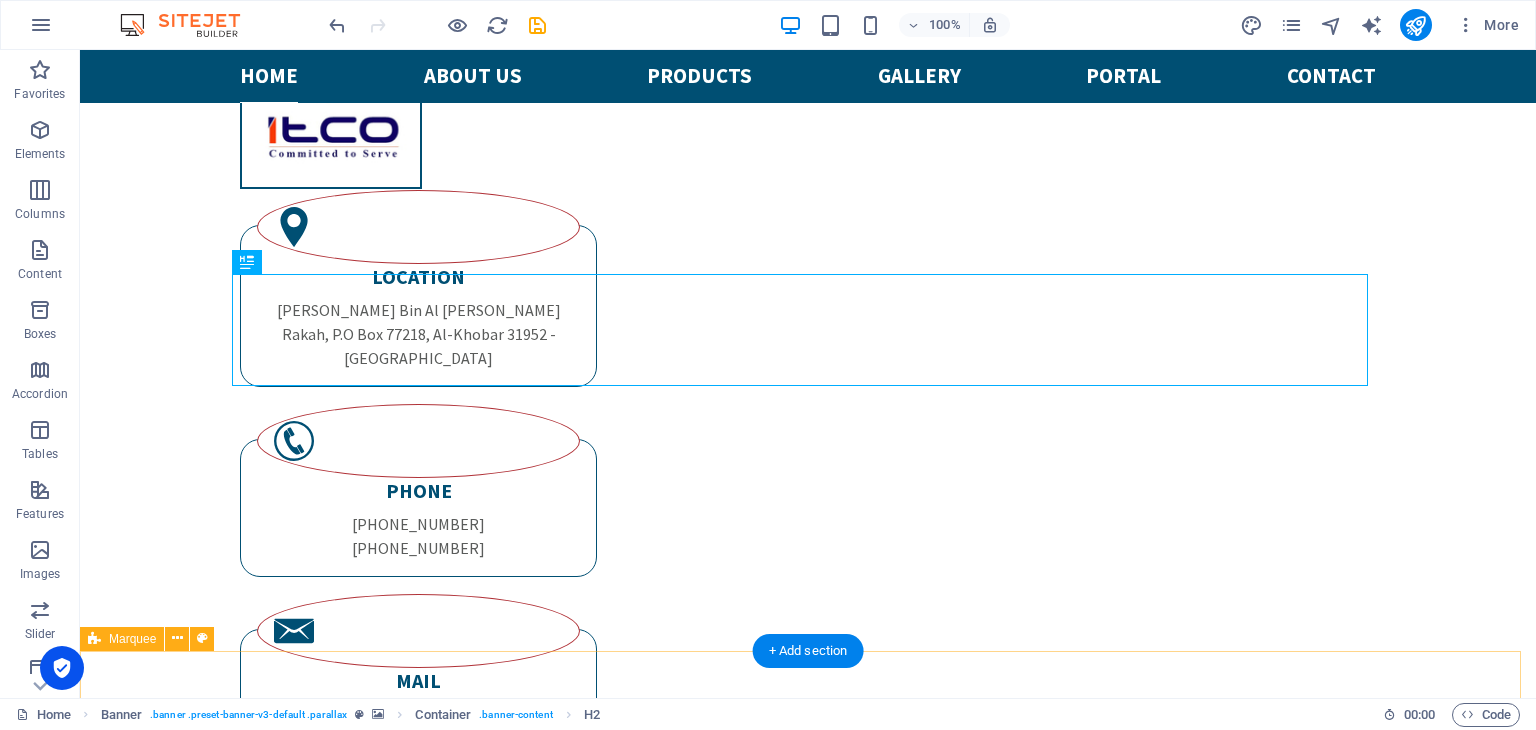 click at bounding box center [808, 2537] 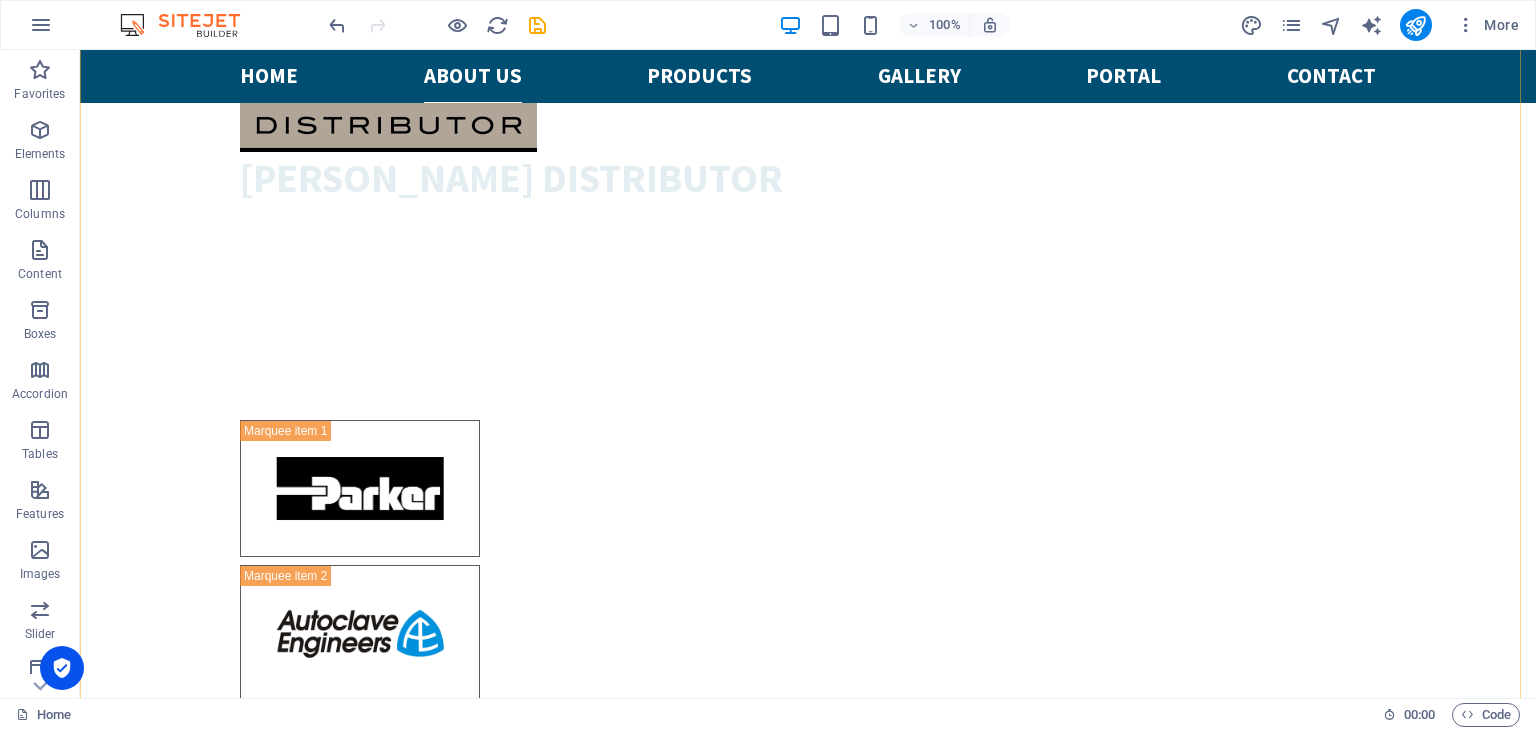 scroll, scrollTop: 2083, scrollLeft: 0, axis: vertical 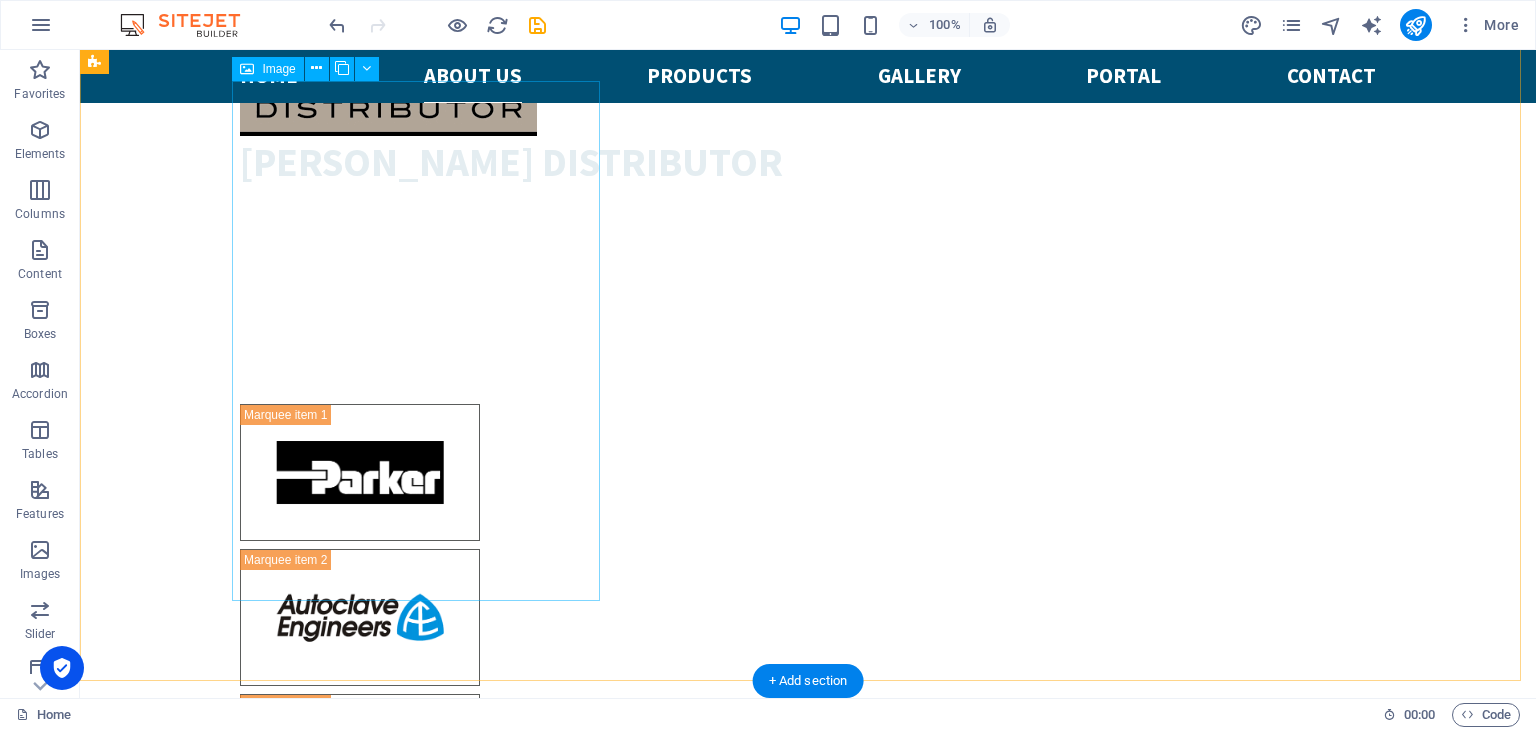 click at bounding box center (280, 2445) 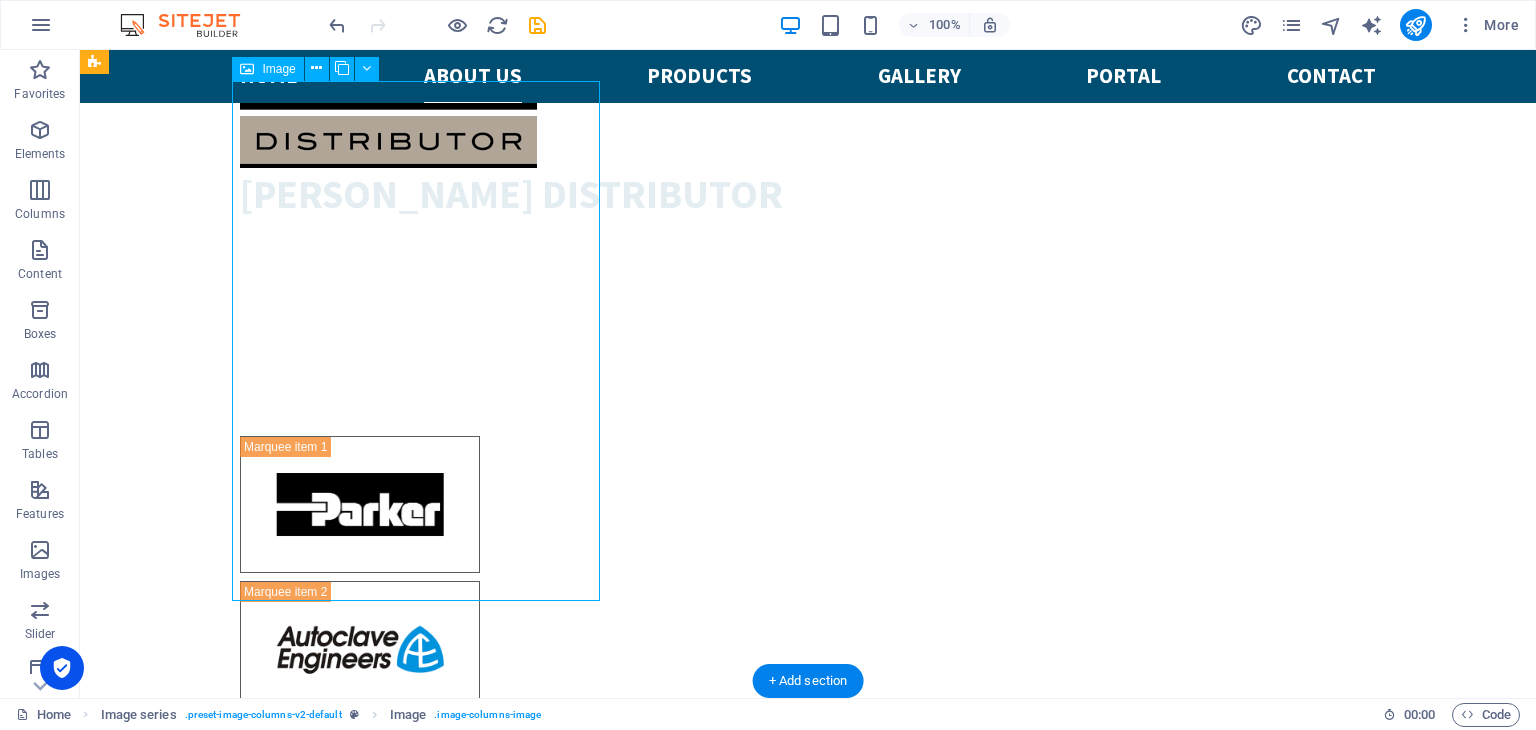 scroll, scrollTop: 1991, scrollLeft: 0, axis: vertical 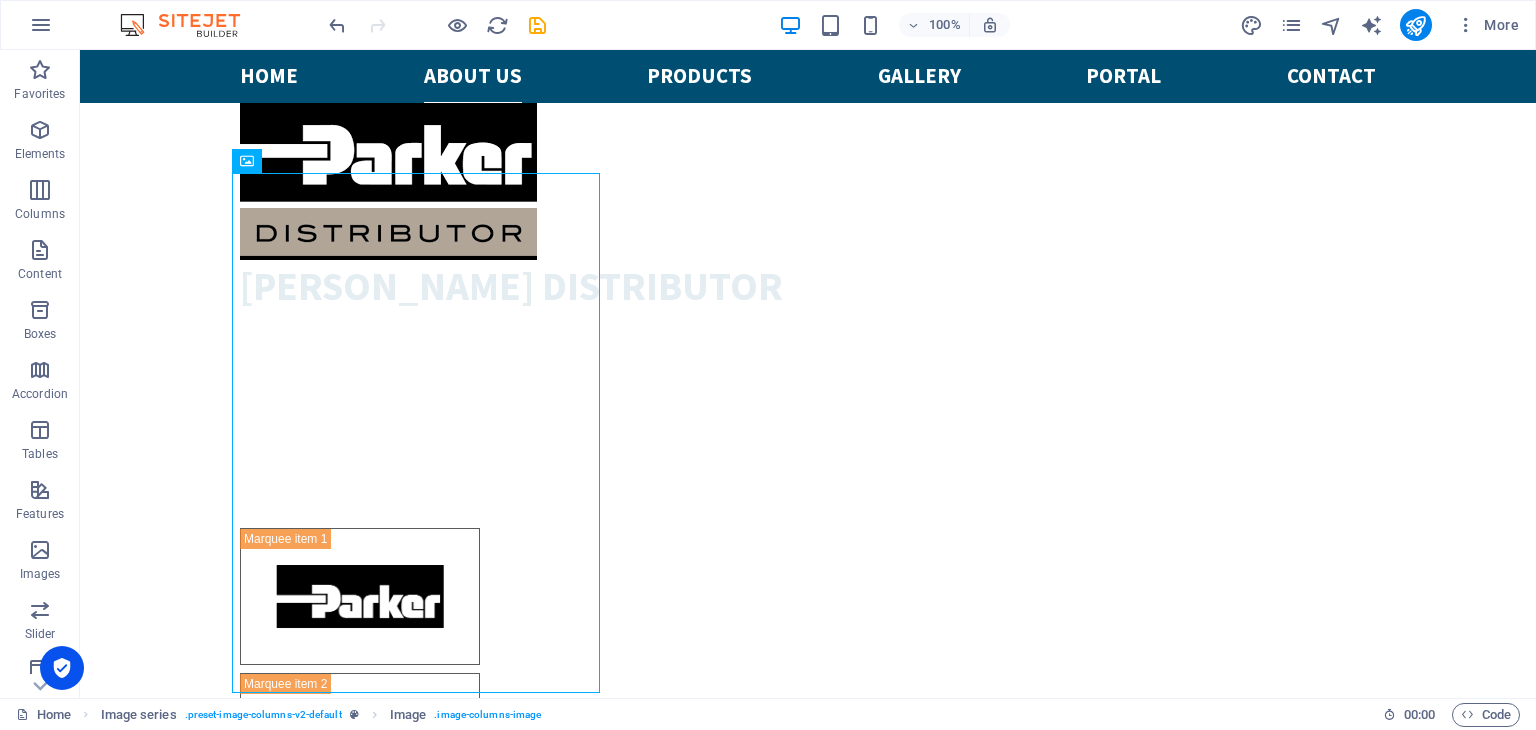 drag, startPoint x: 332, startPoint y: 222, endPoint x: 468, endPoint y: 271, distance: 144.55795 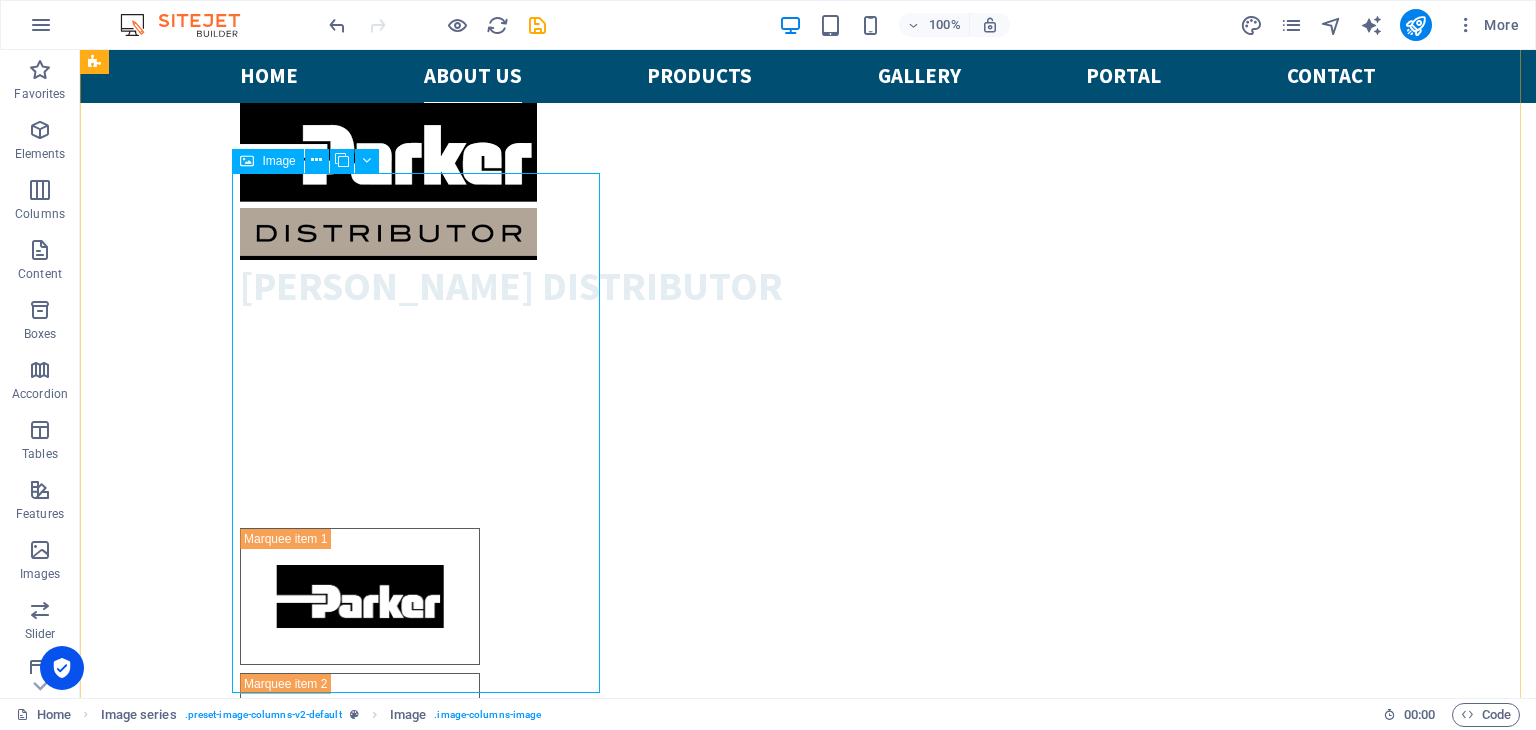 click at bounding box center [280, 2569] 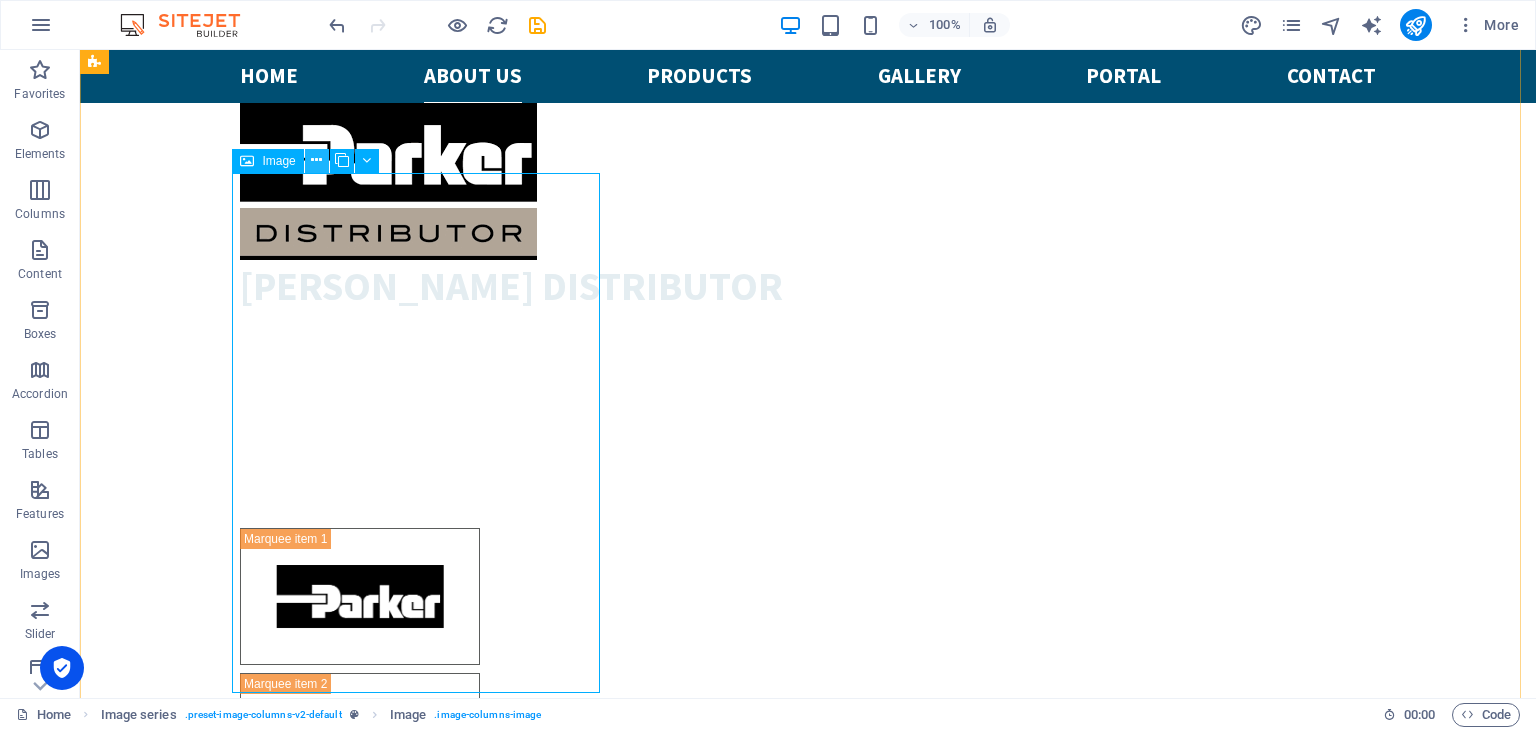 click at bounding box center (316, 160) 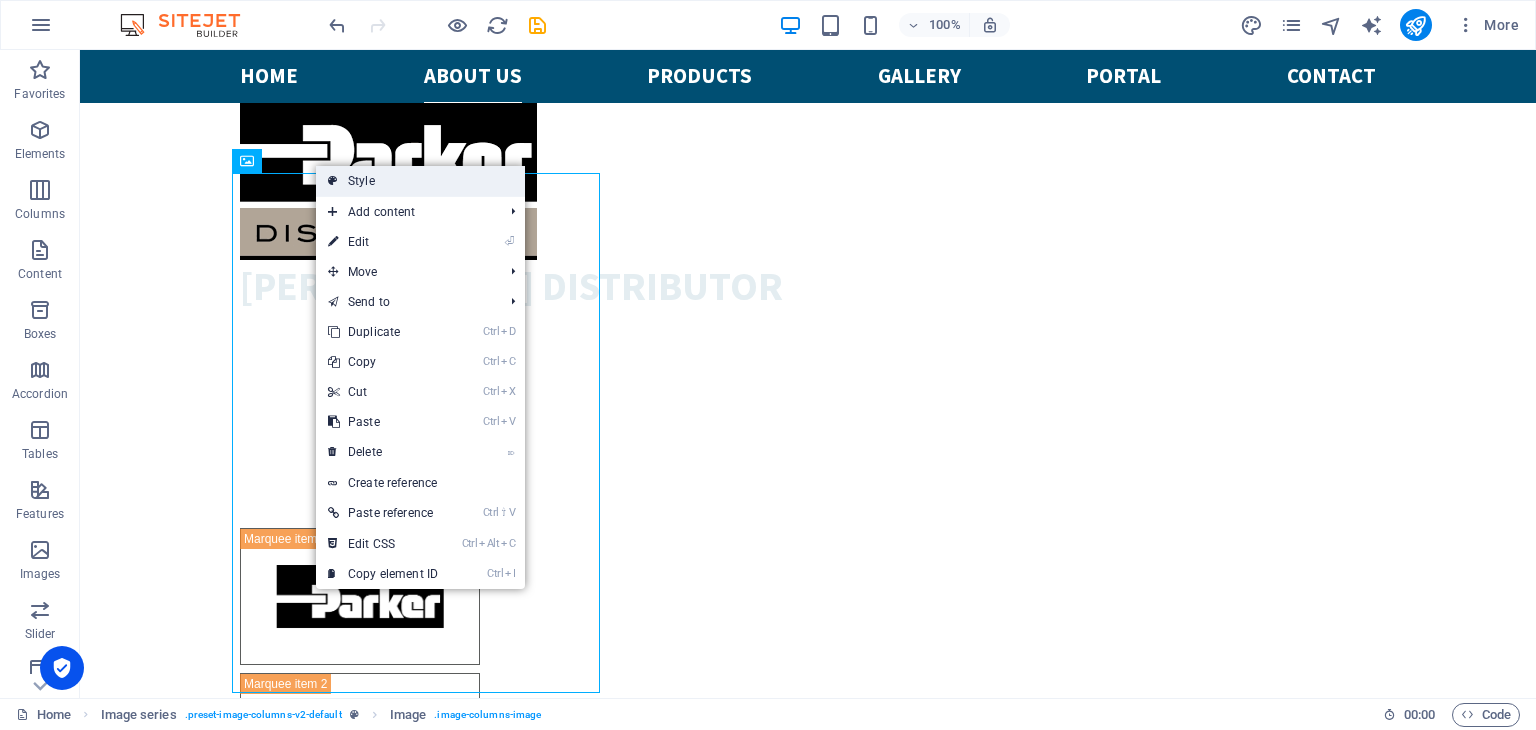 click on "Style" at bounding box center (420, 181) 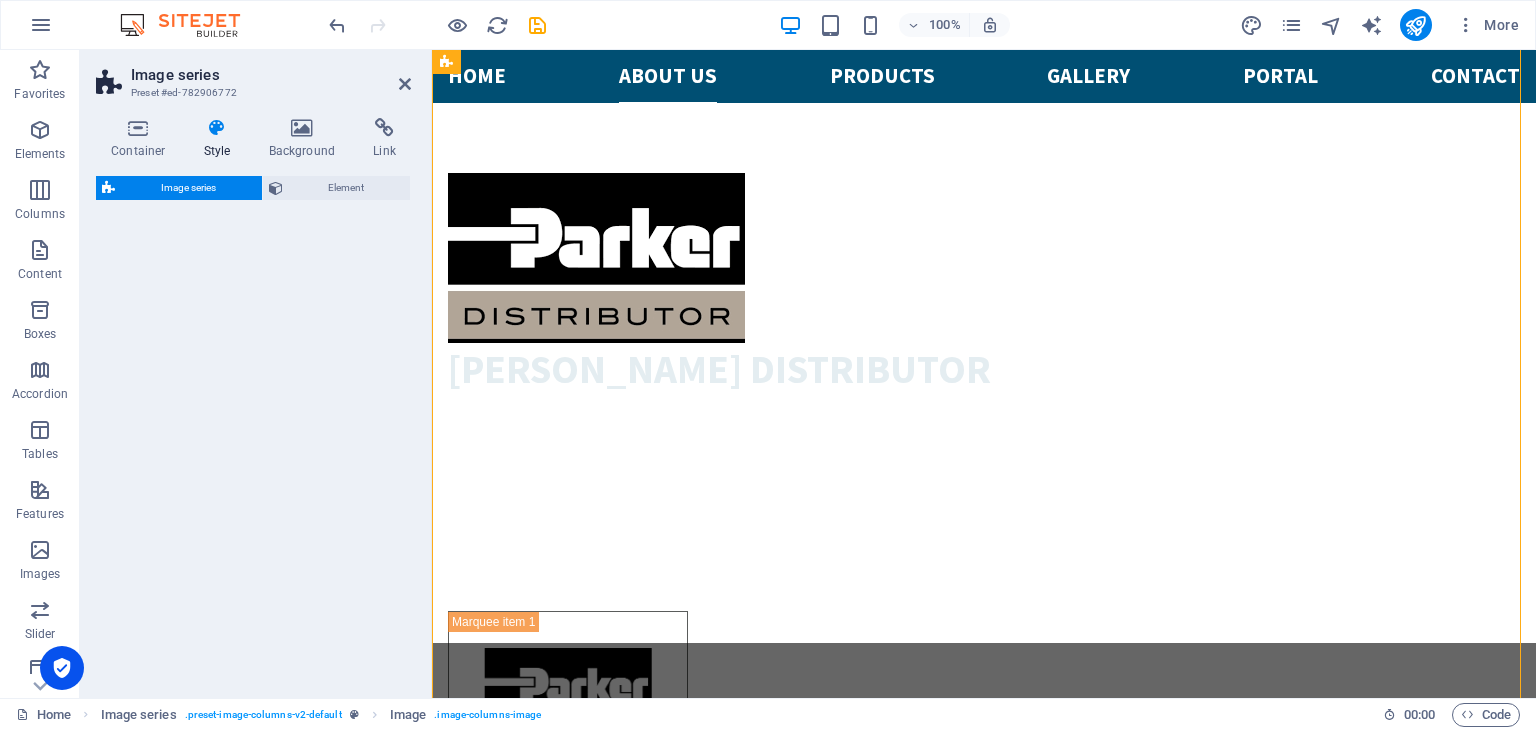 select on "rem" 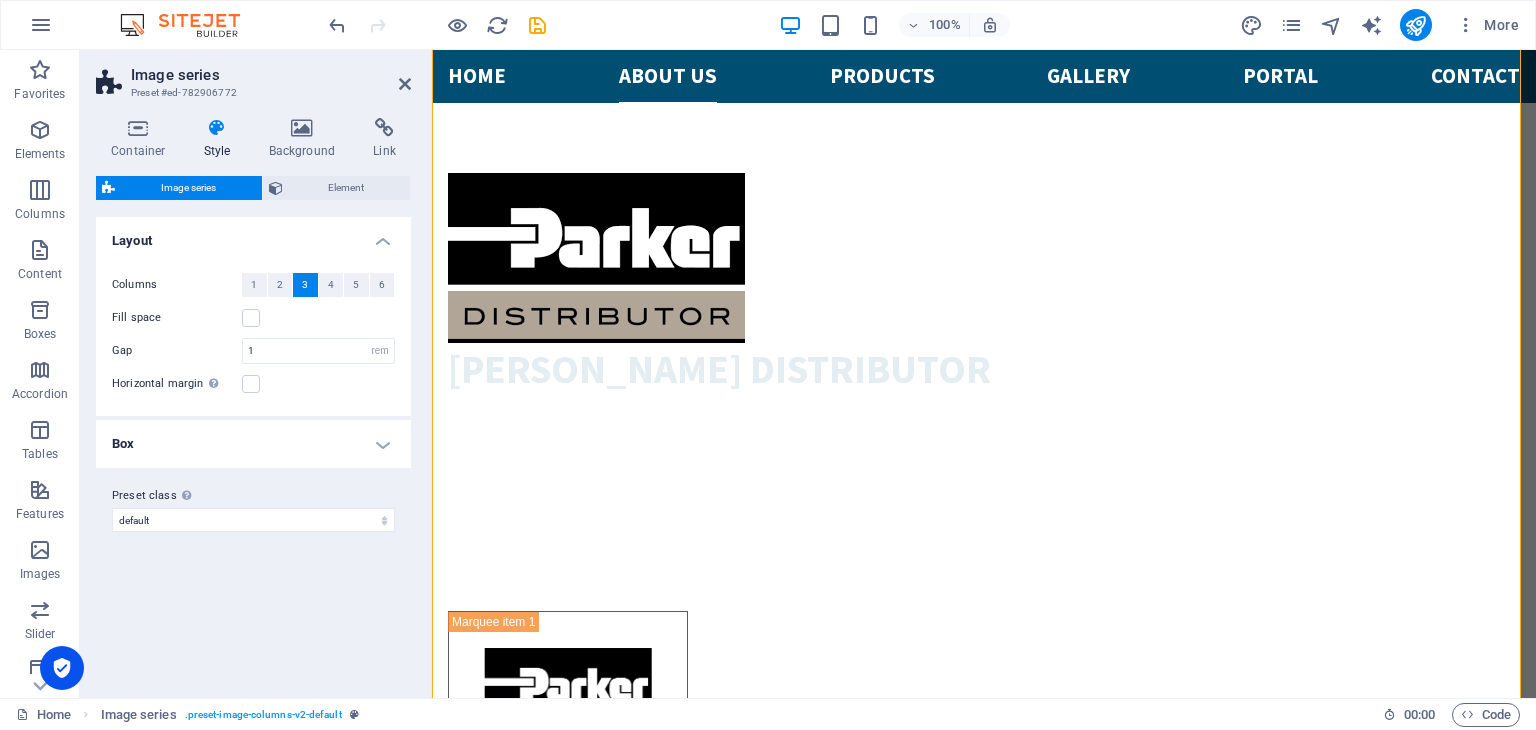 scroll, scrollTop: 2120, scrollLeft: 0, axis: vertical 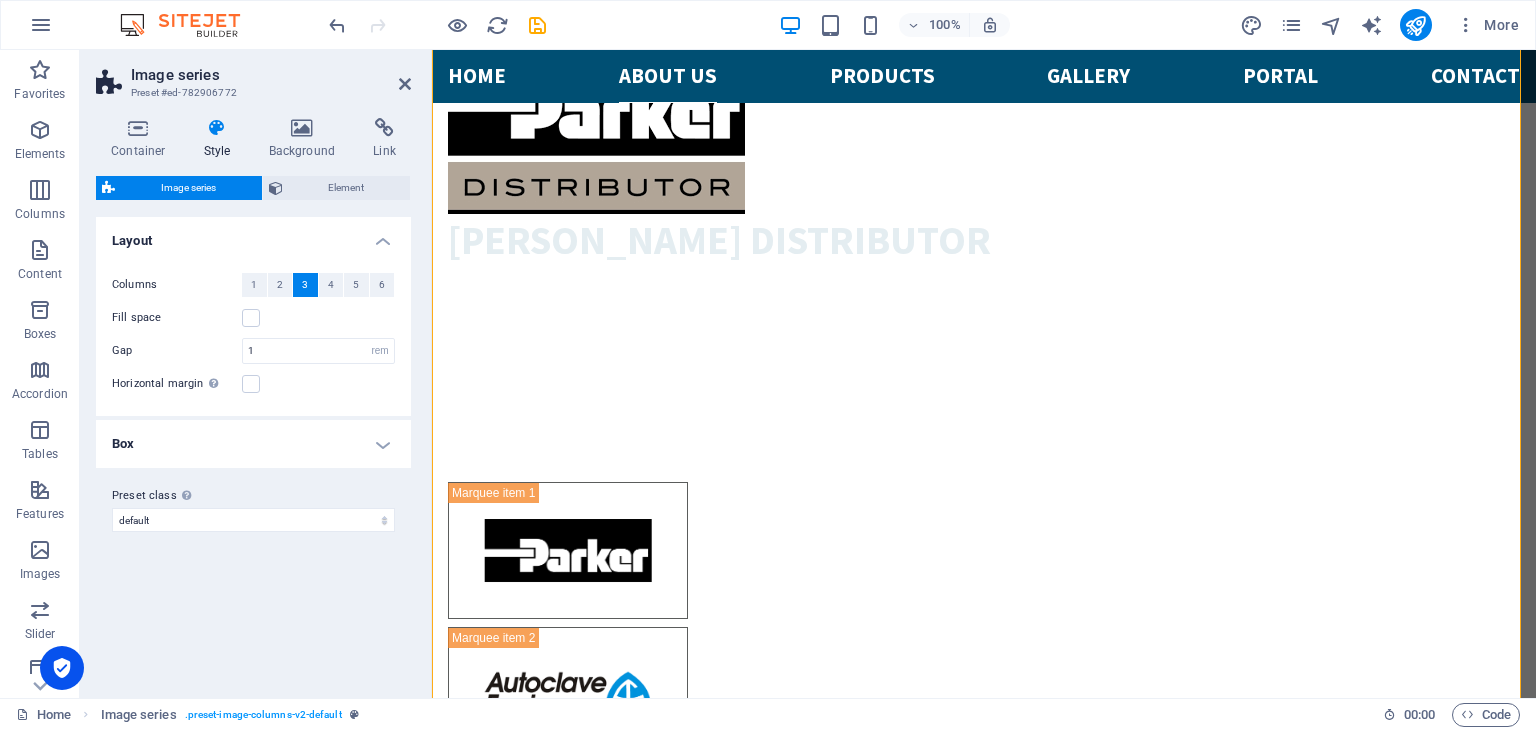 click on "Box" at bounding box center (253, 444) 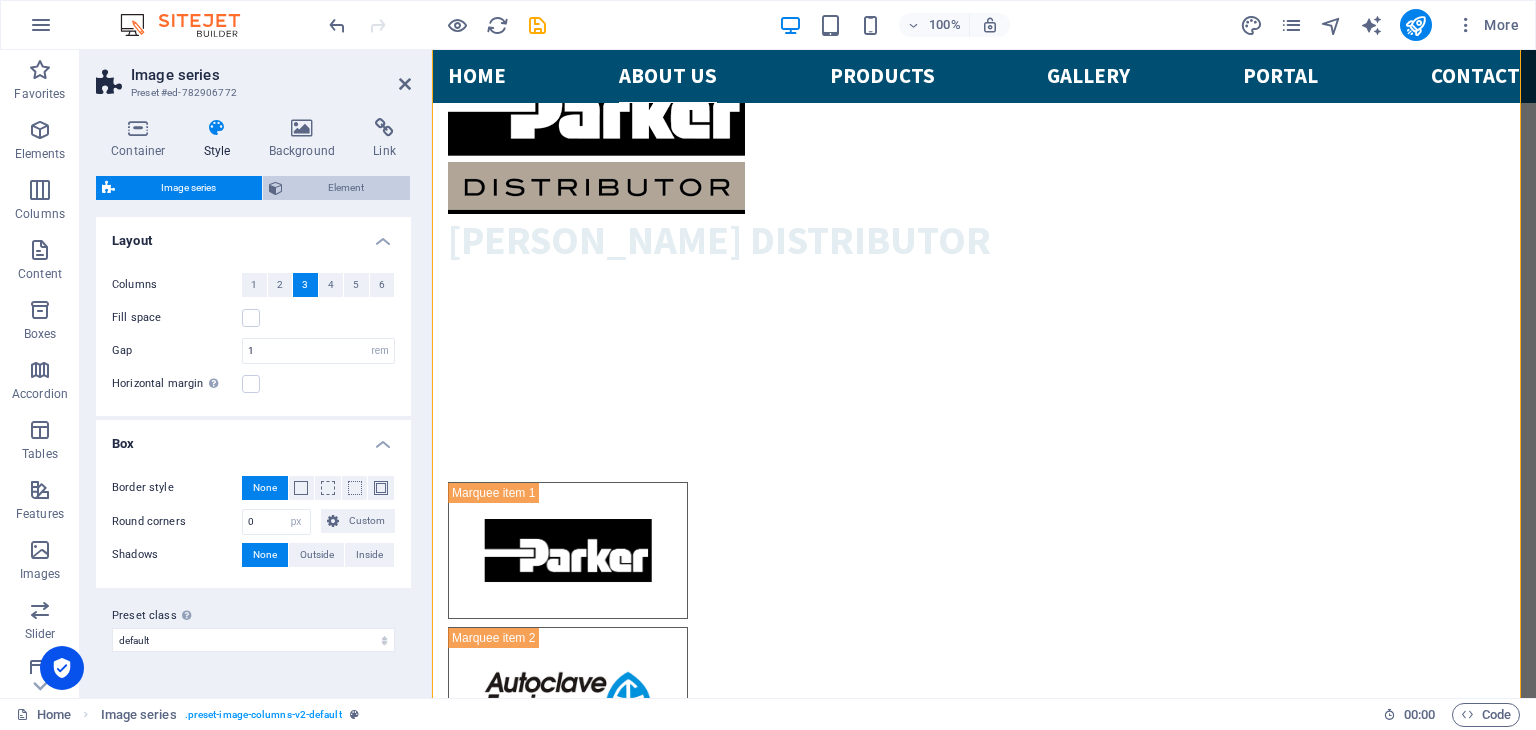 click on "Element" at bounding box center [347, 188] 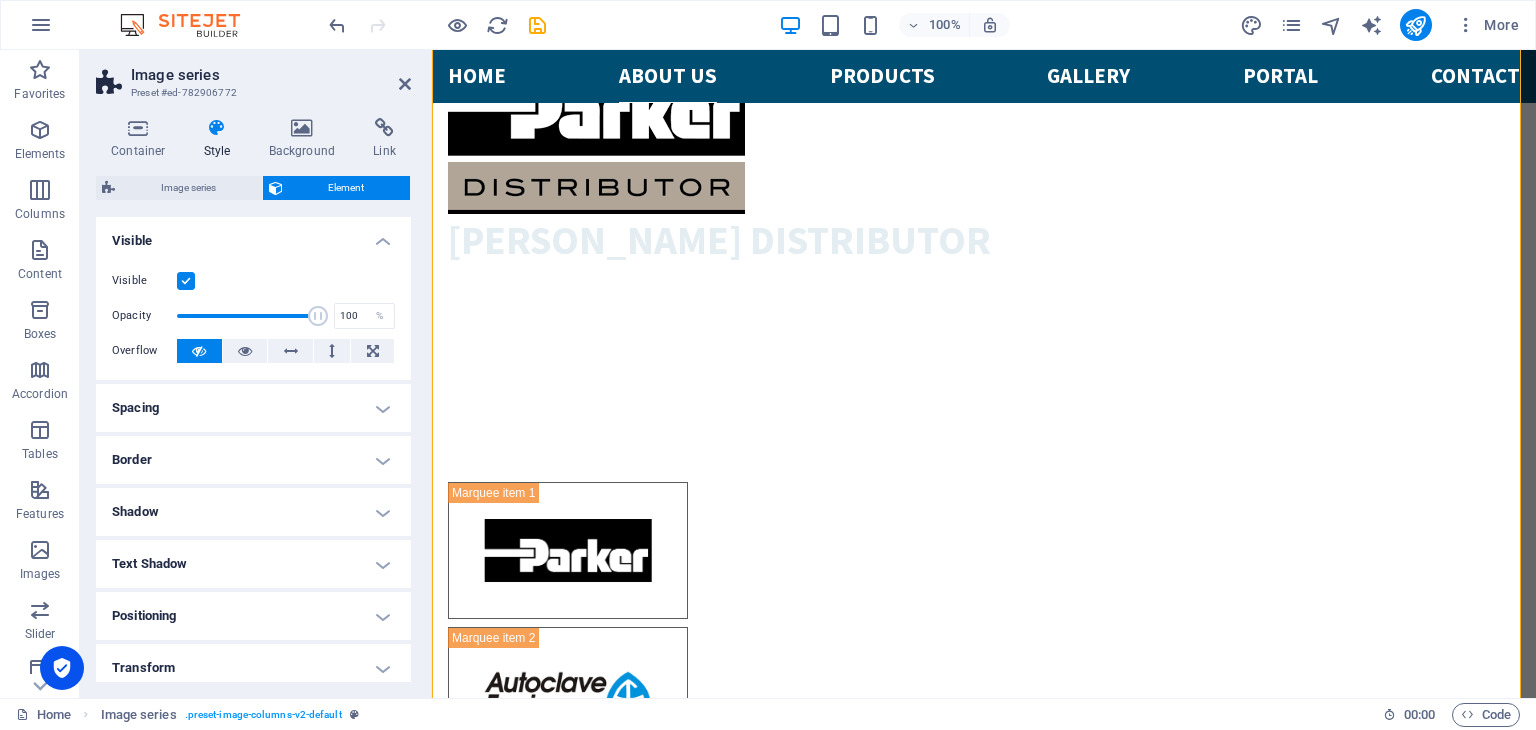 scroll, scrollTop: 2, scrollLeft: 0, axis: vertical 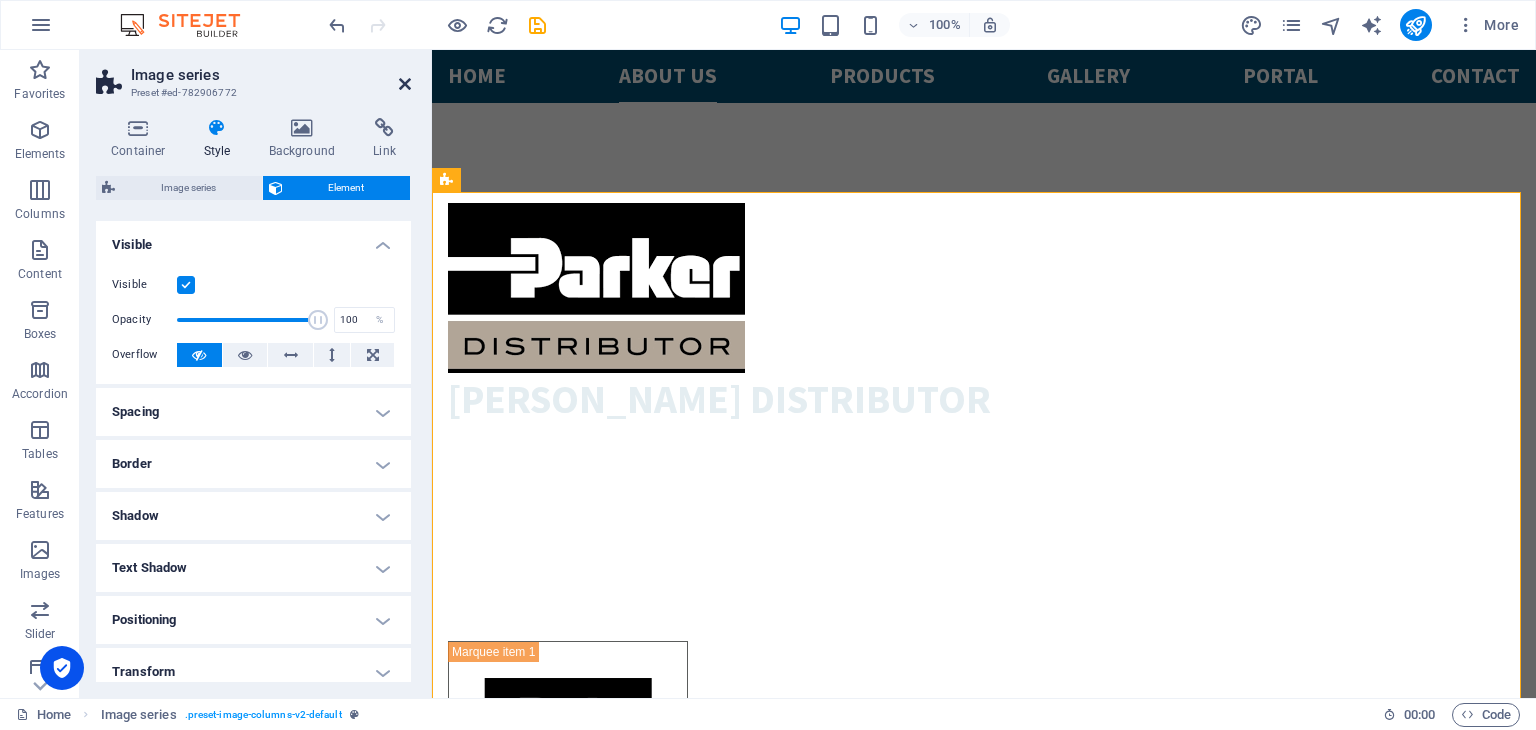 click at bounding box center [405, 84] 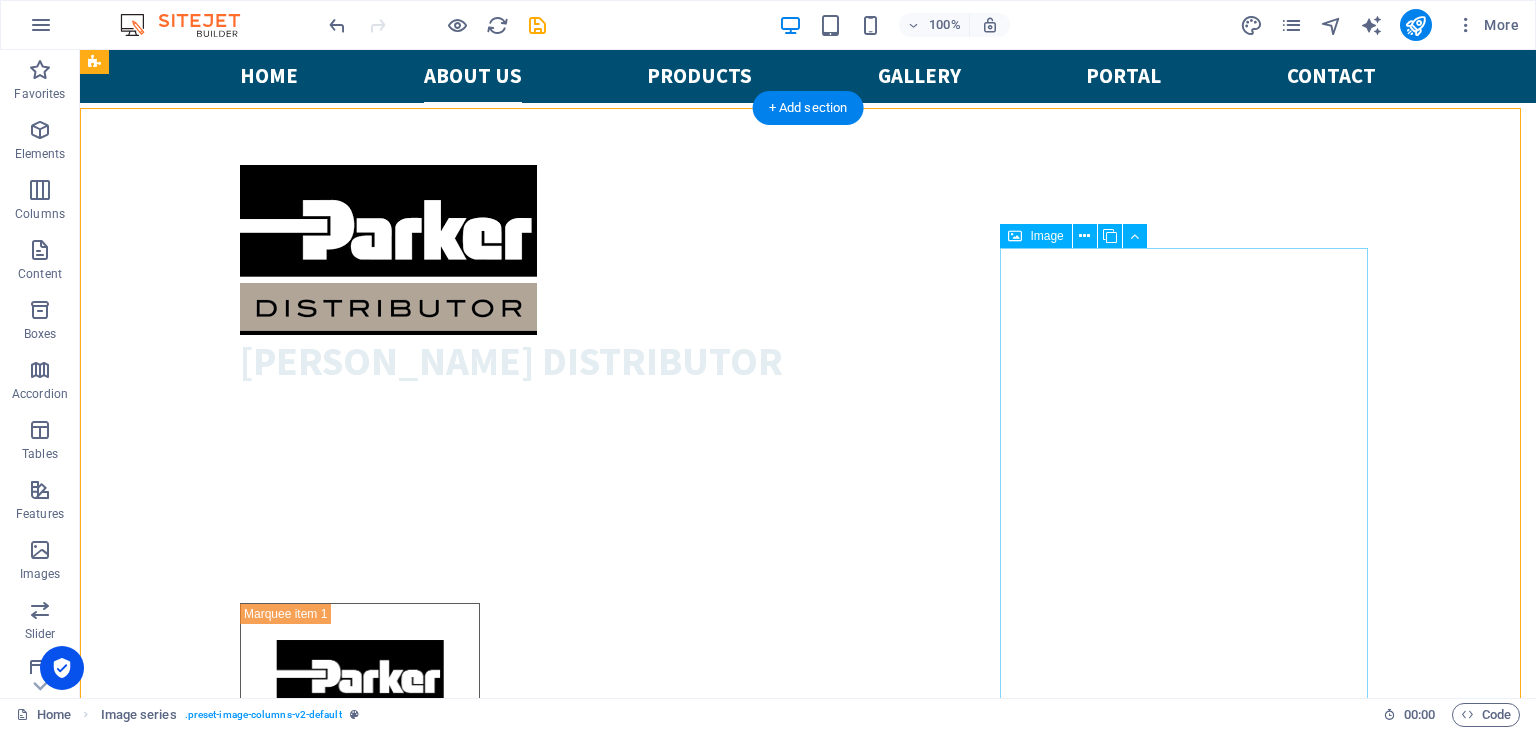 scroll, scrollTop: 1915, scrollLeft: 0, axis: vertical 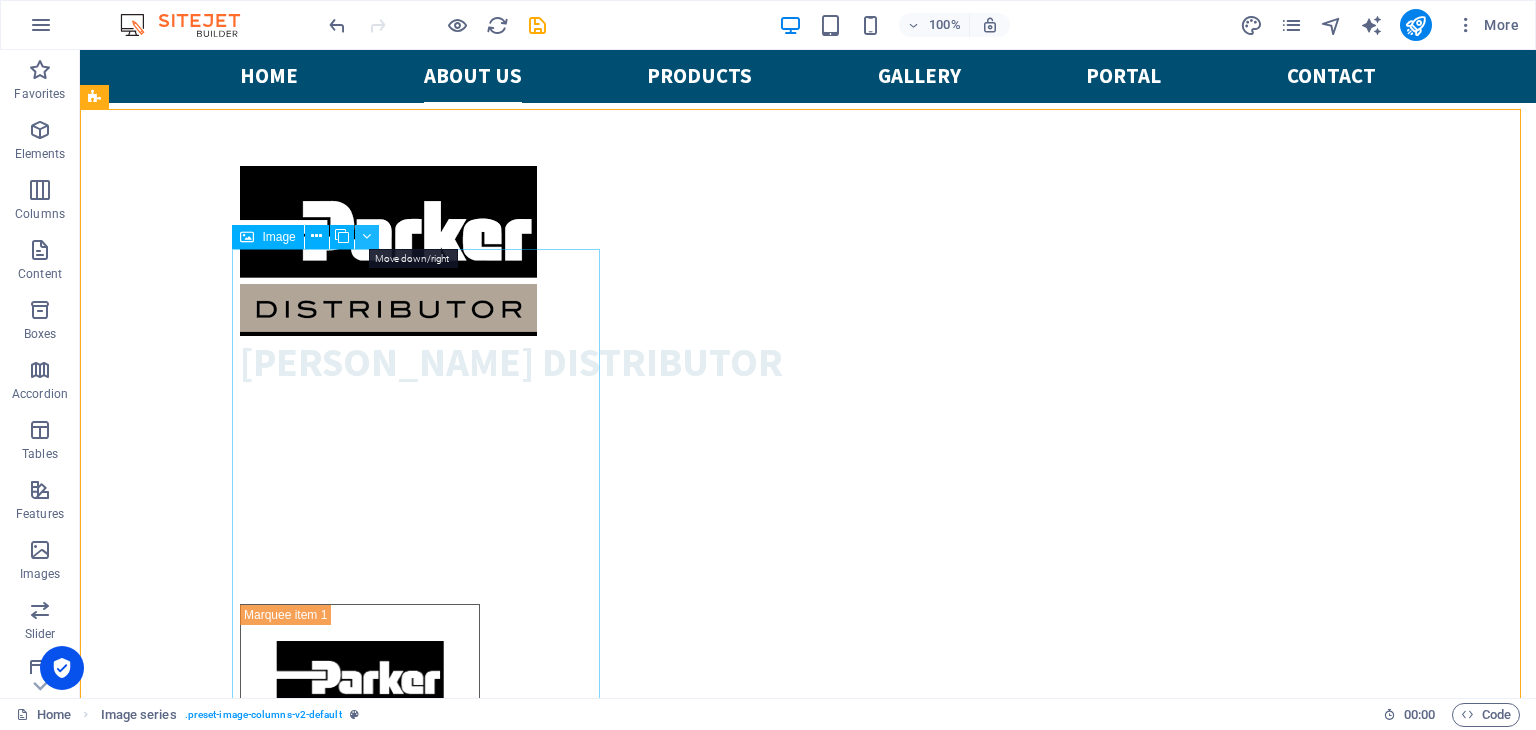 click at bounding box center [366, 236] 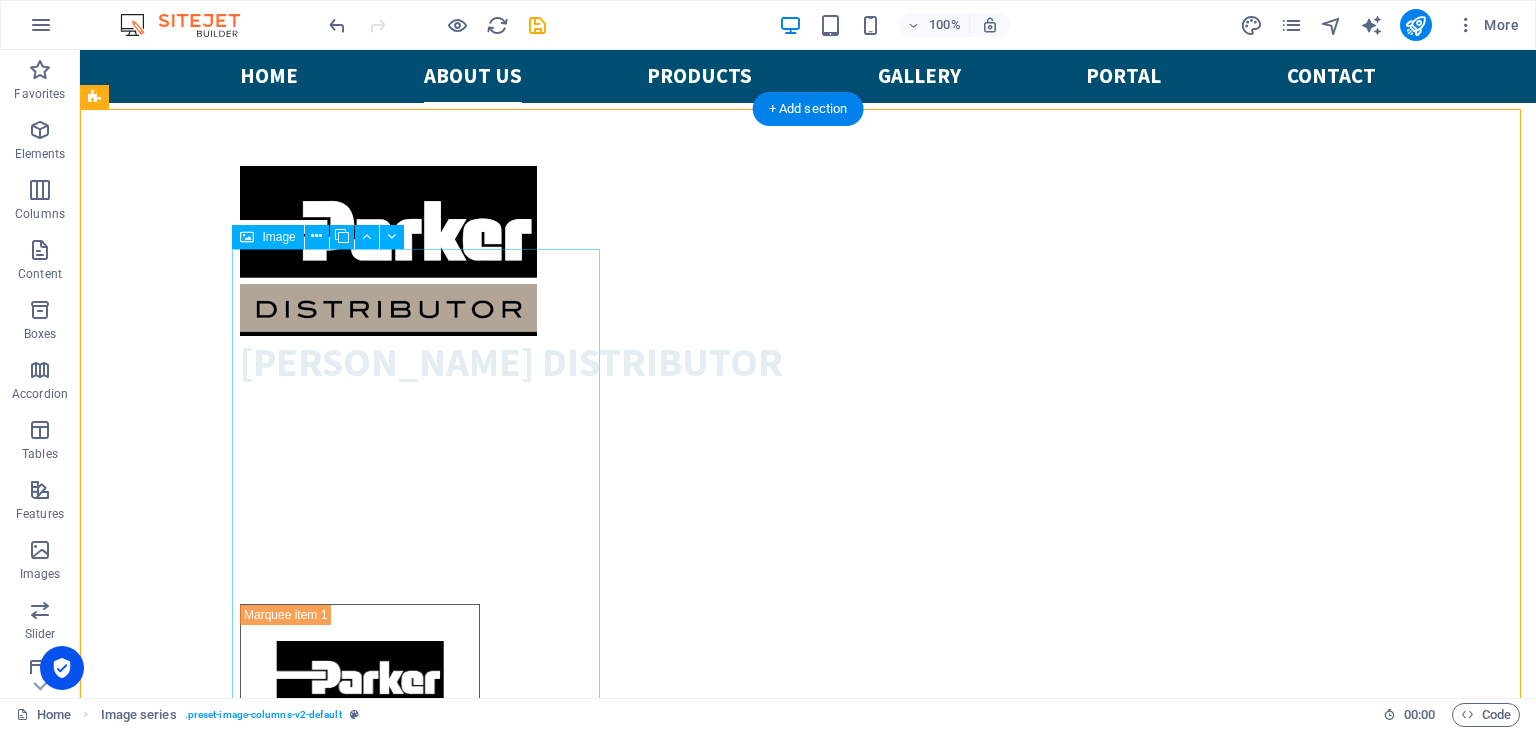 click at bounding box center [280, 2645] 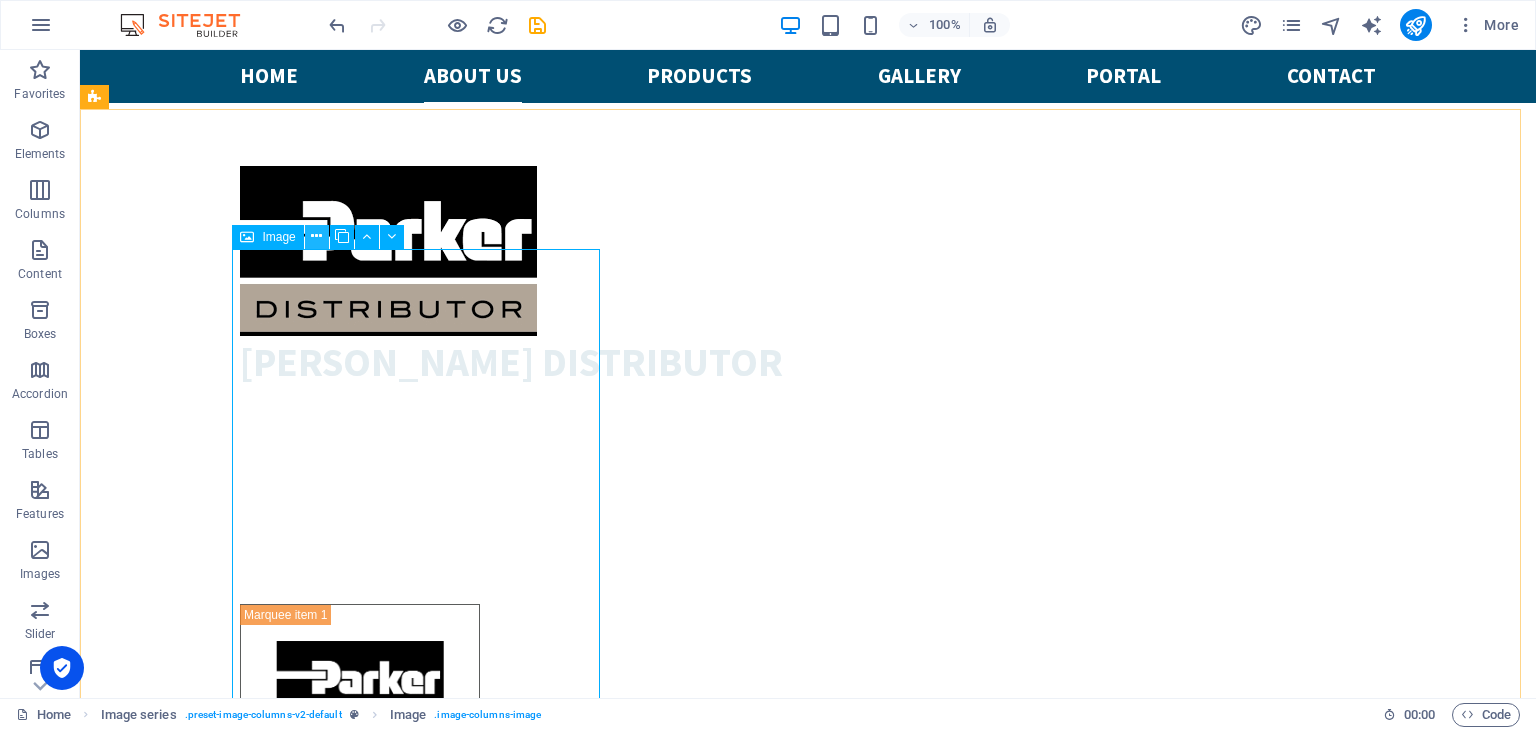 click at bounding box center [316, 236] 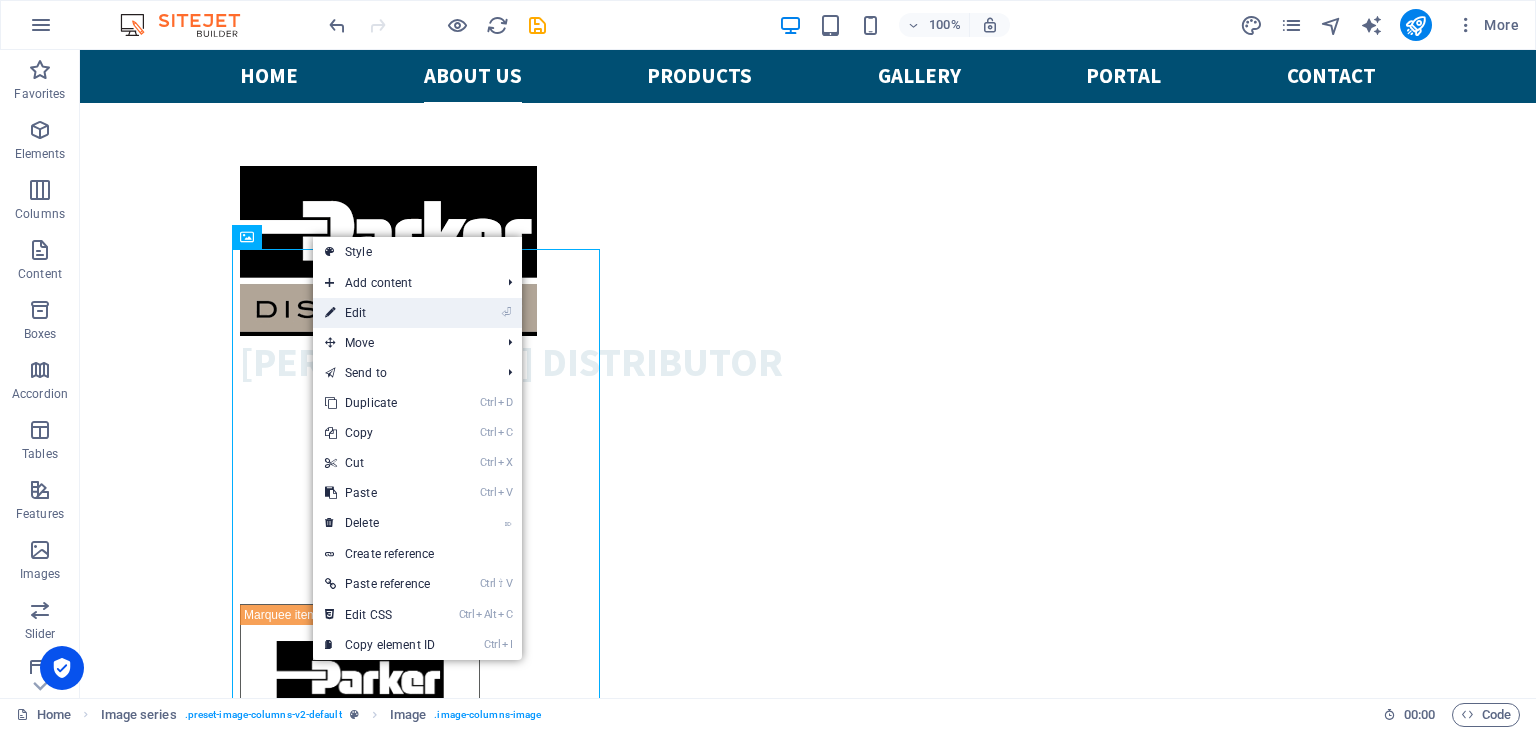 click on "⏎  Edit" at bounding box center [380, 313] 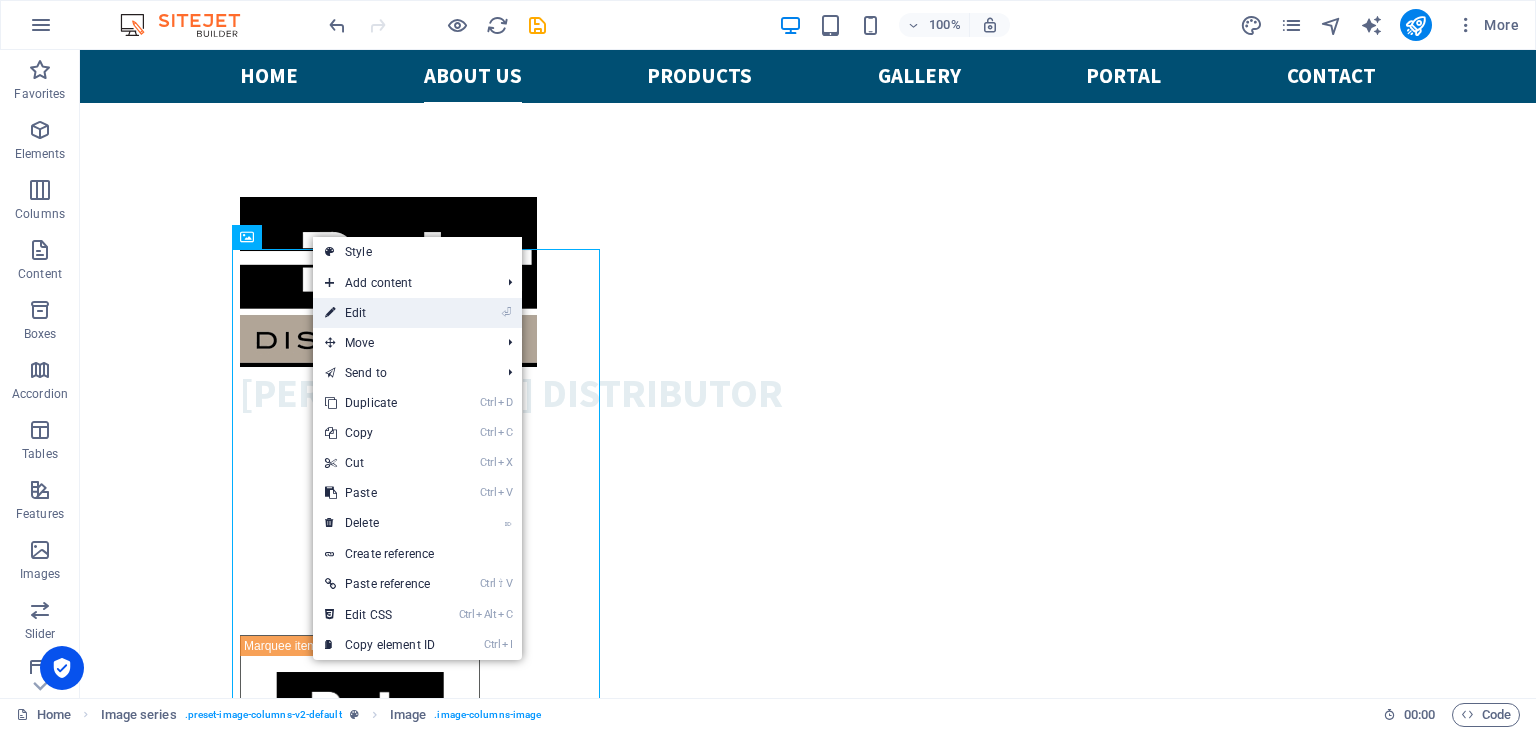 scroll, scrollTop: 1991, scrollLeft: 0, axis: vertical 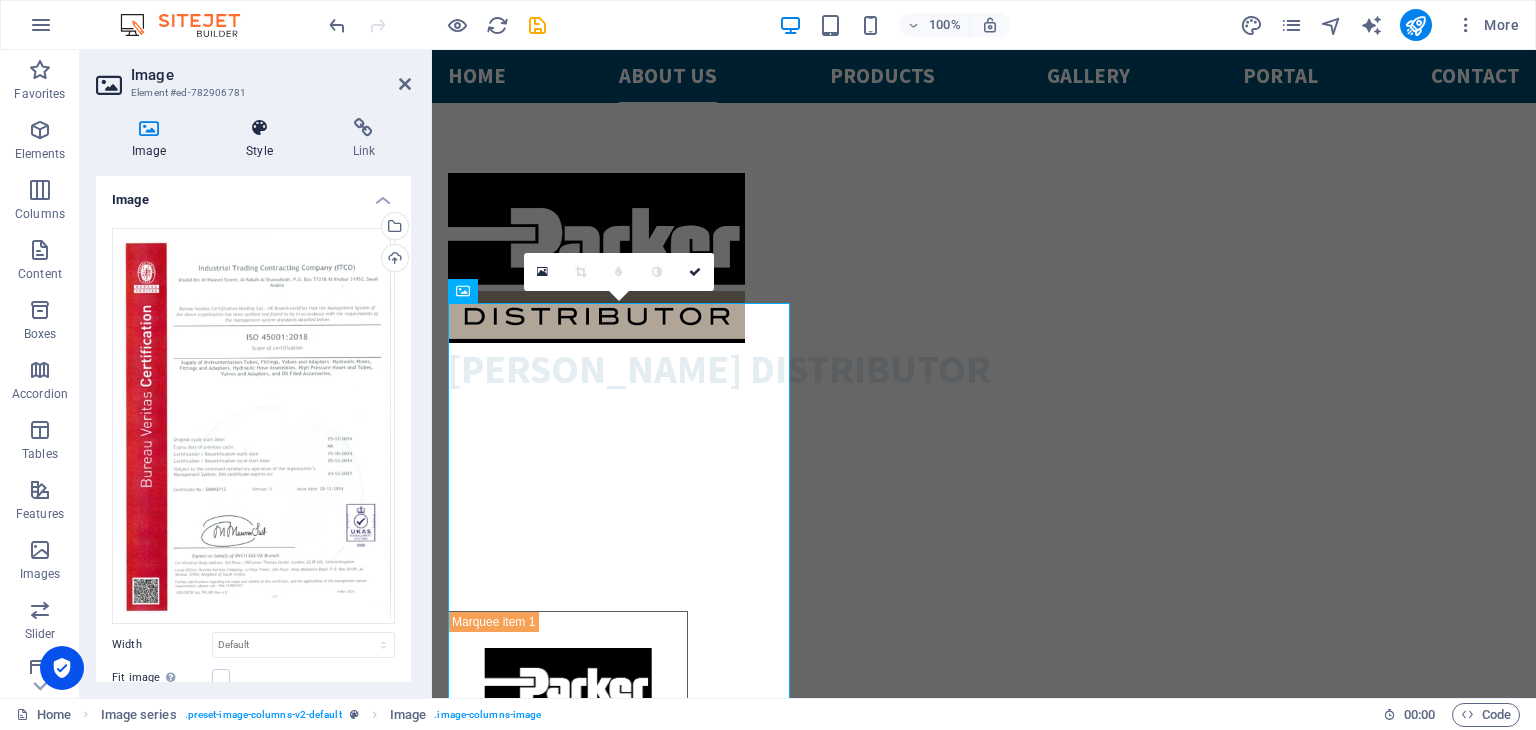 click at bounding box center (259, 128) 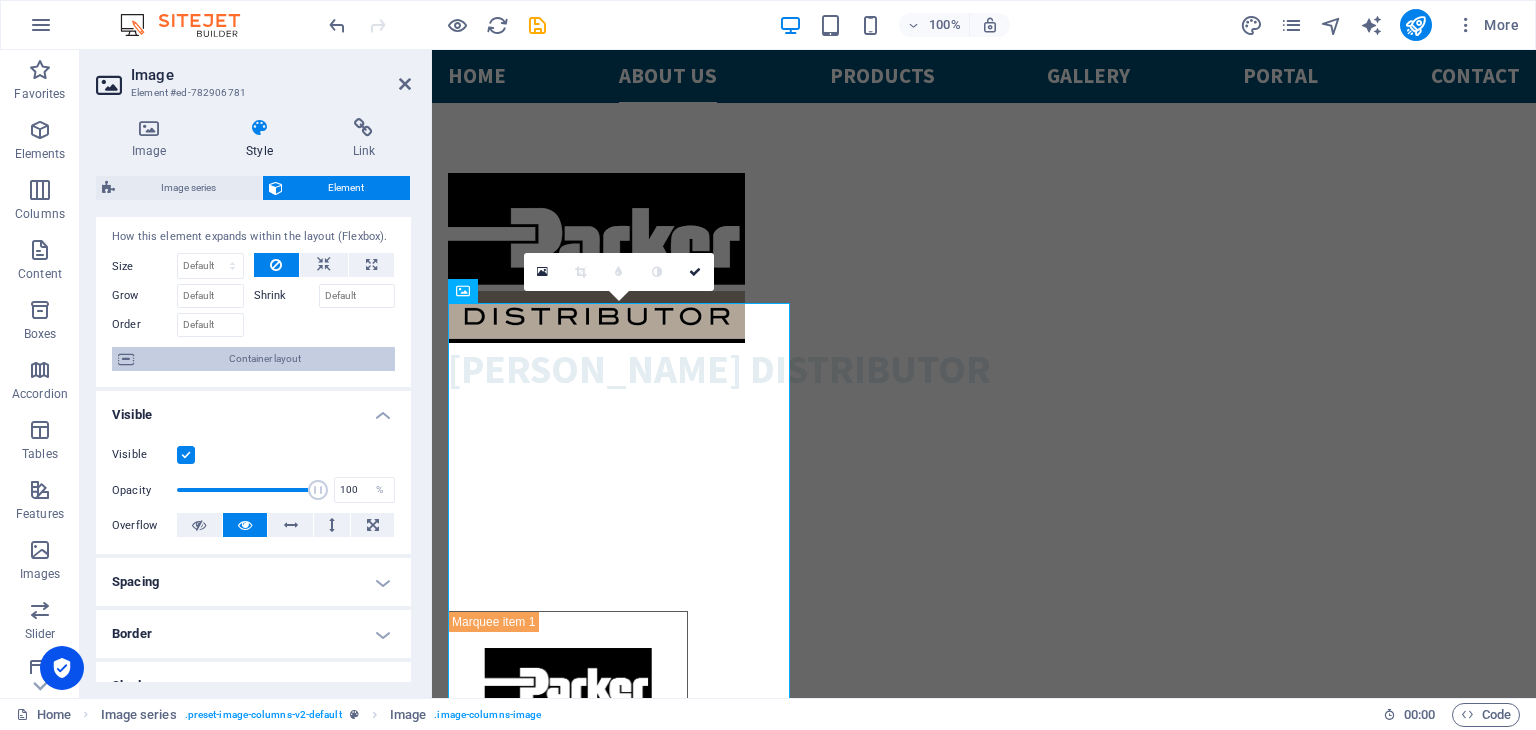 scroll, scrollTop: 34, scrollLeft: 0, axis: vertical 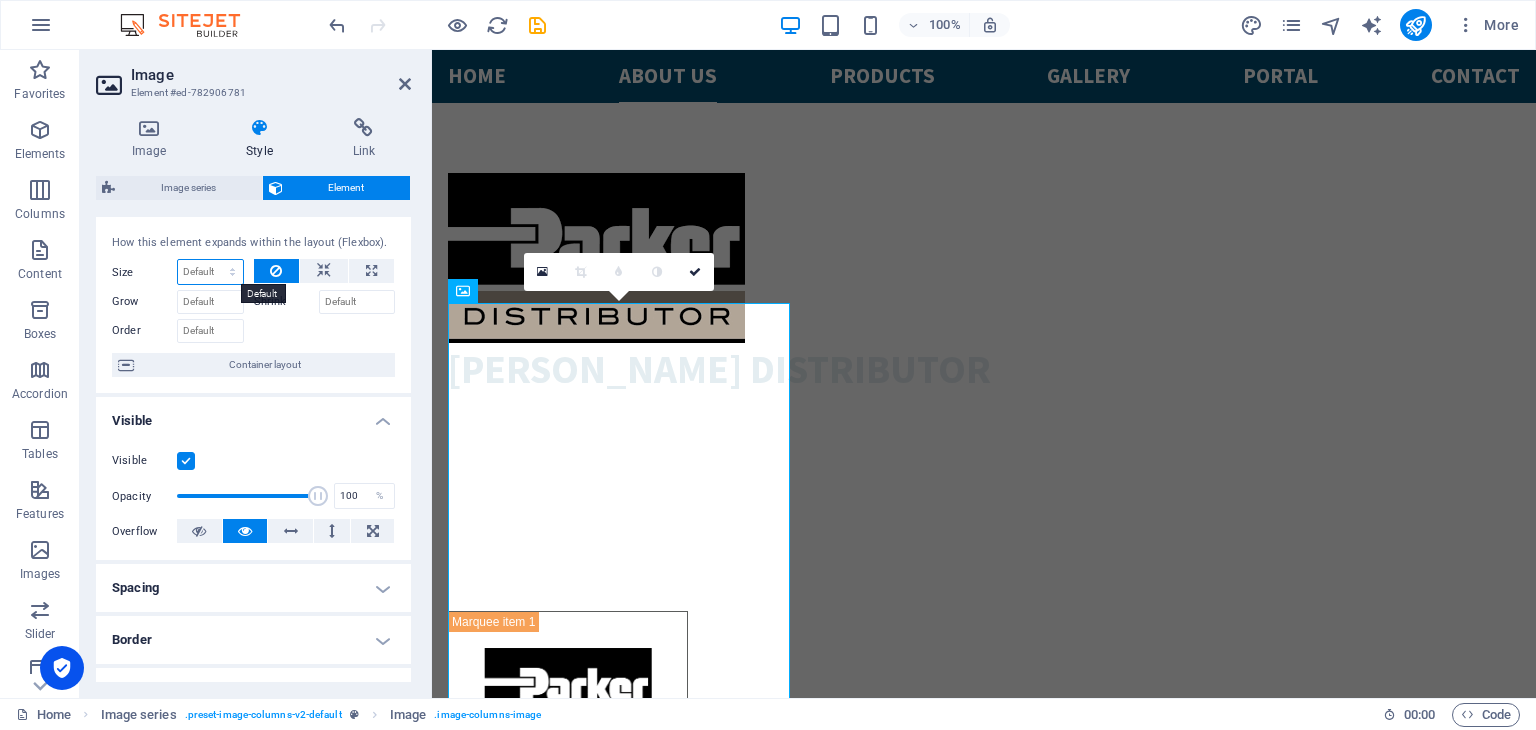 click on "Default auto px % 1/1 1/2 1/3 1/4 1/5 1/6 1/7 1/8 1/9 1/10" at bounding box center (210, 272) 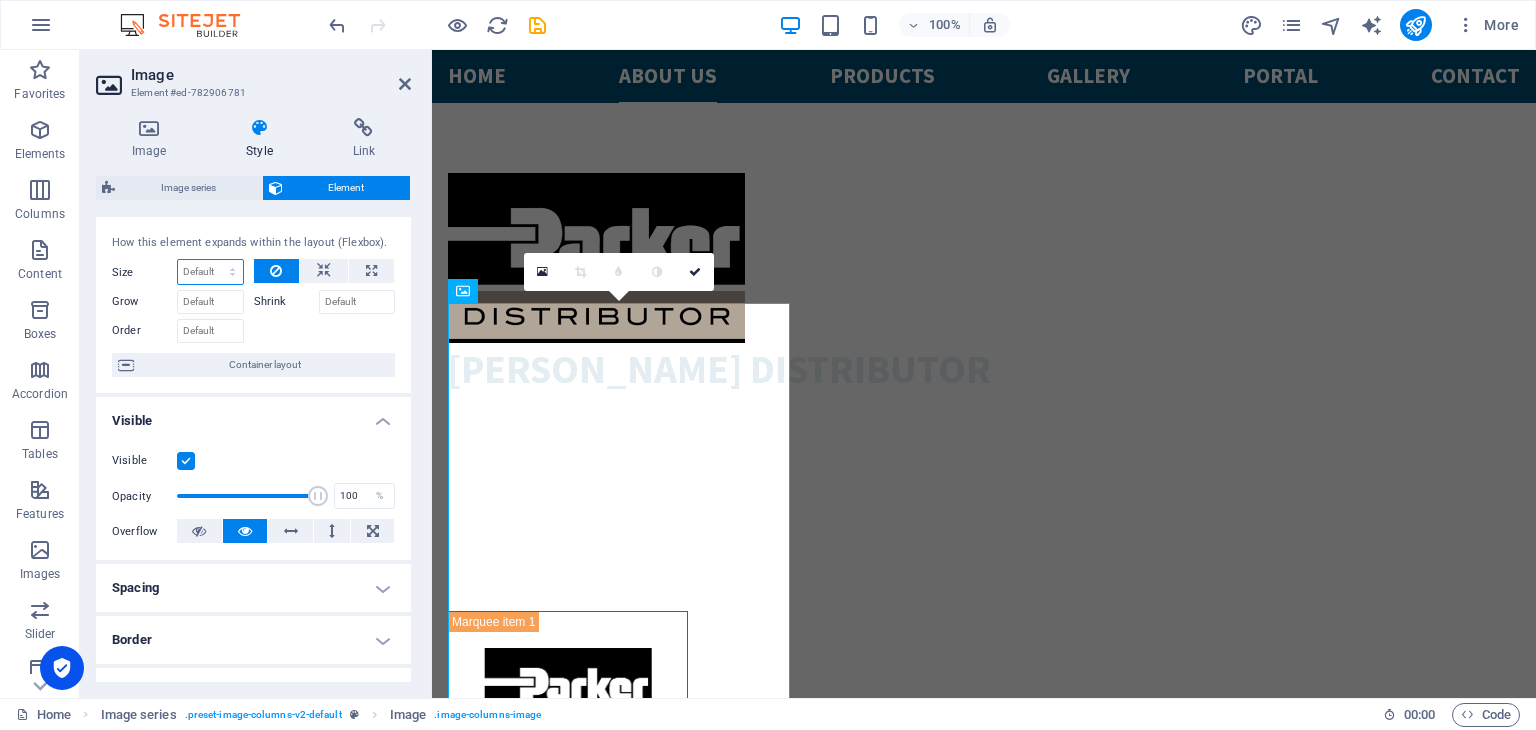 select on "px" 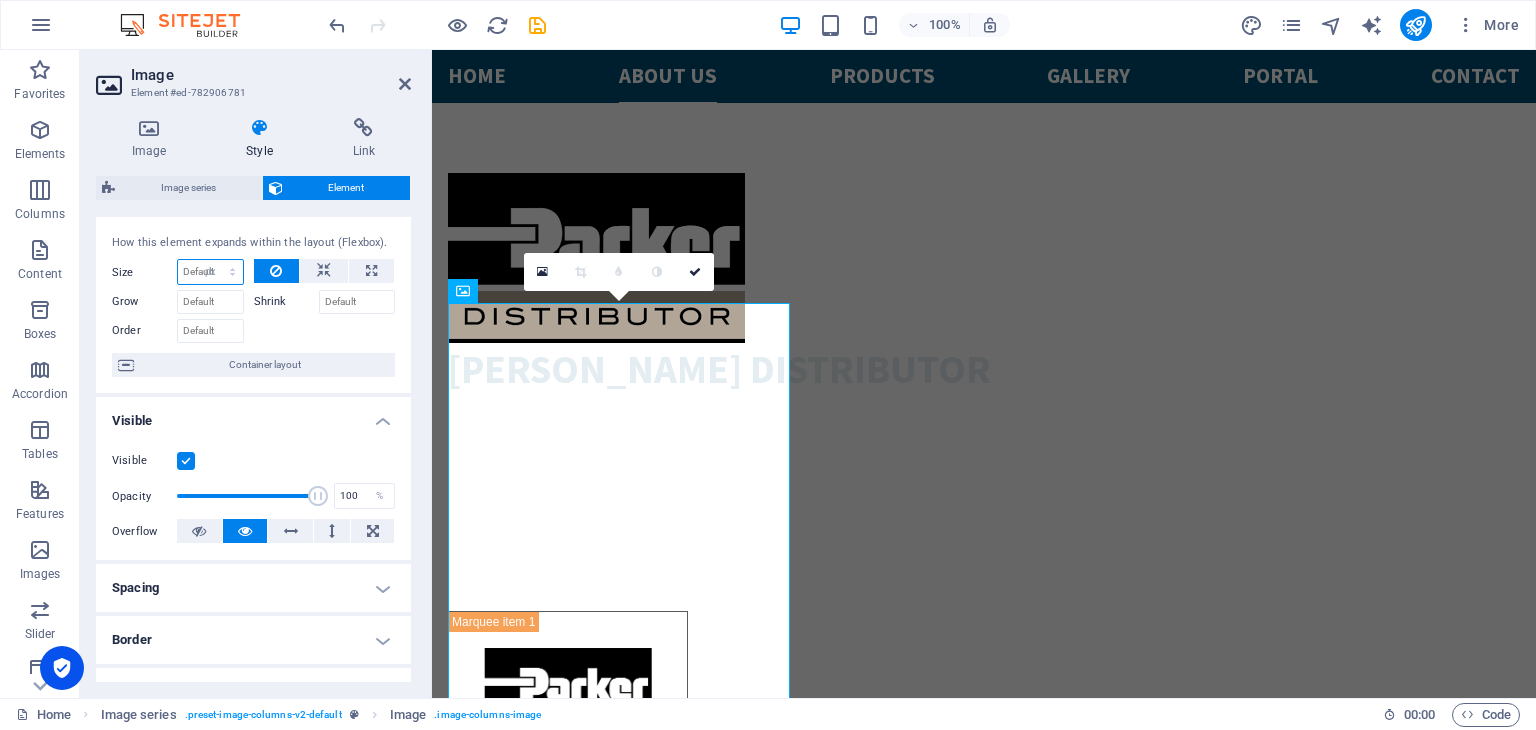 click on "Default auto px % 1/1 1/2 1/3 1/4 1/5 1/6 1/7 1/8 1/9 1/10" at bounding box center (210, 272) 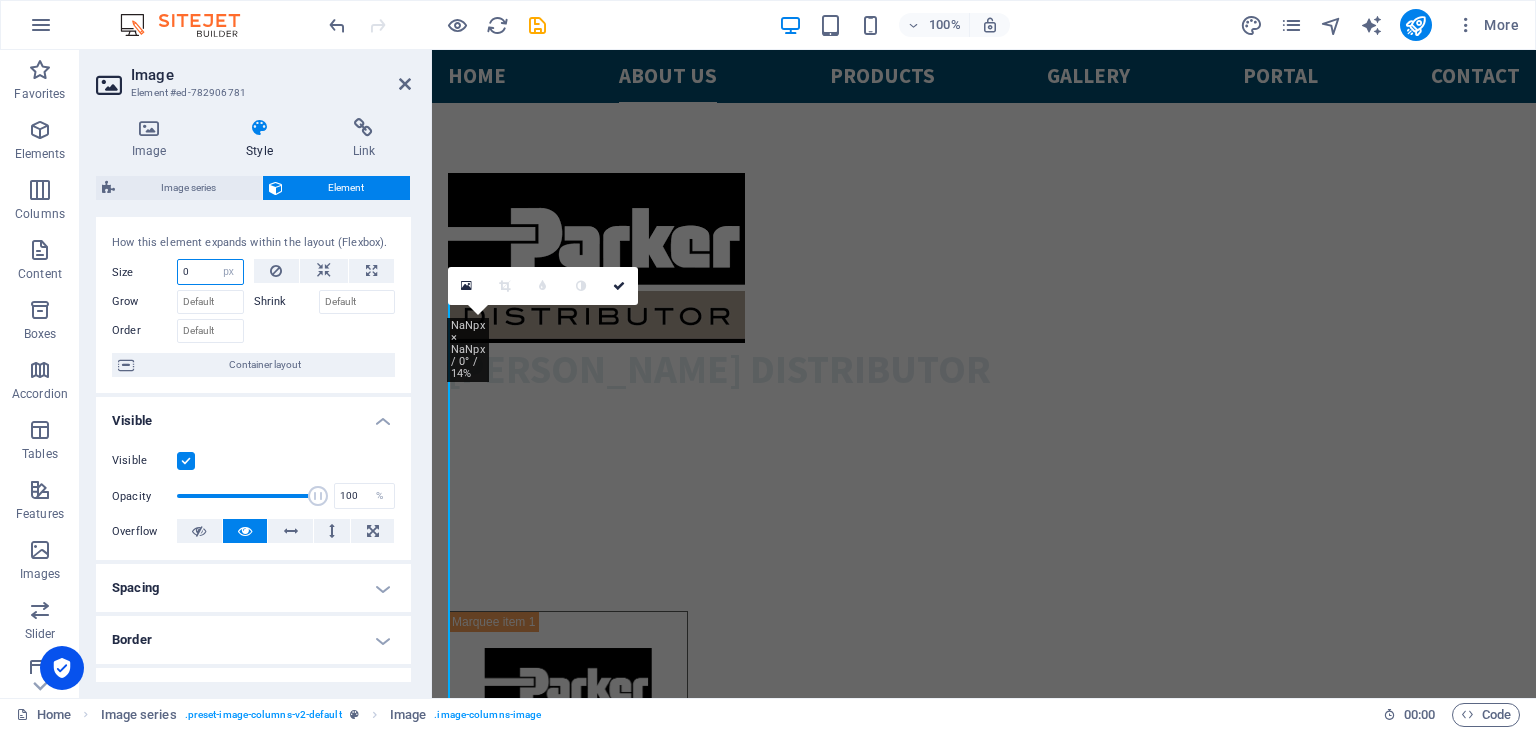 click on "0" at bounding box center [210, 272] 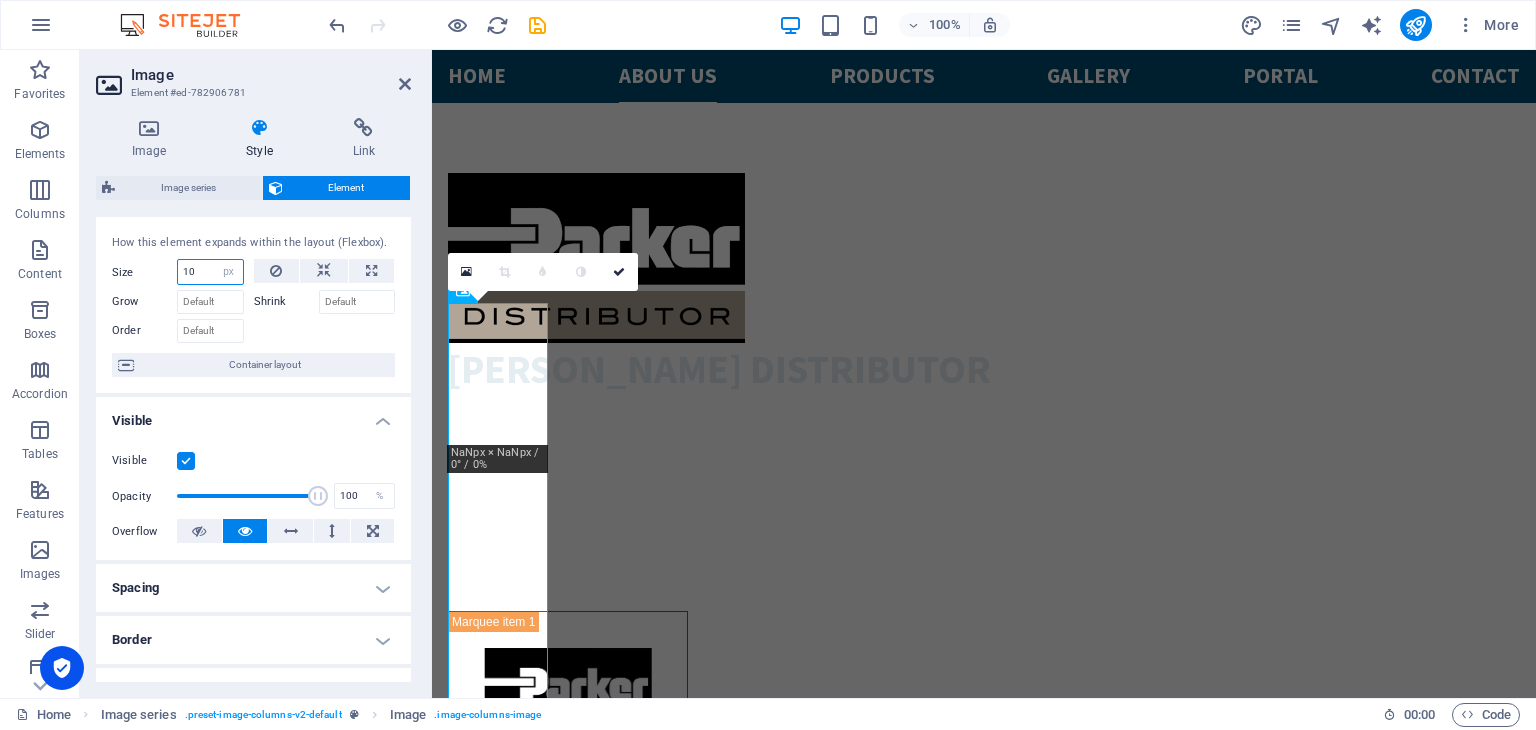 type on "1" 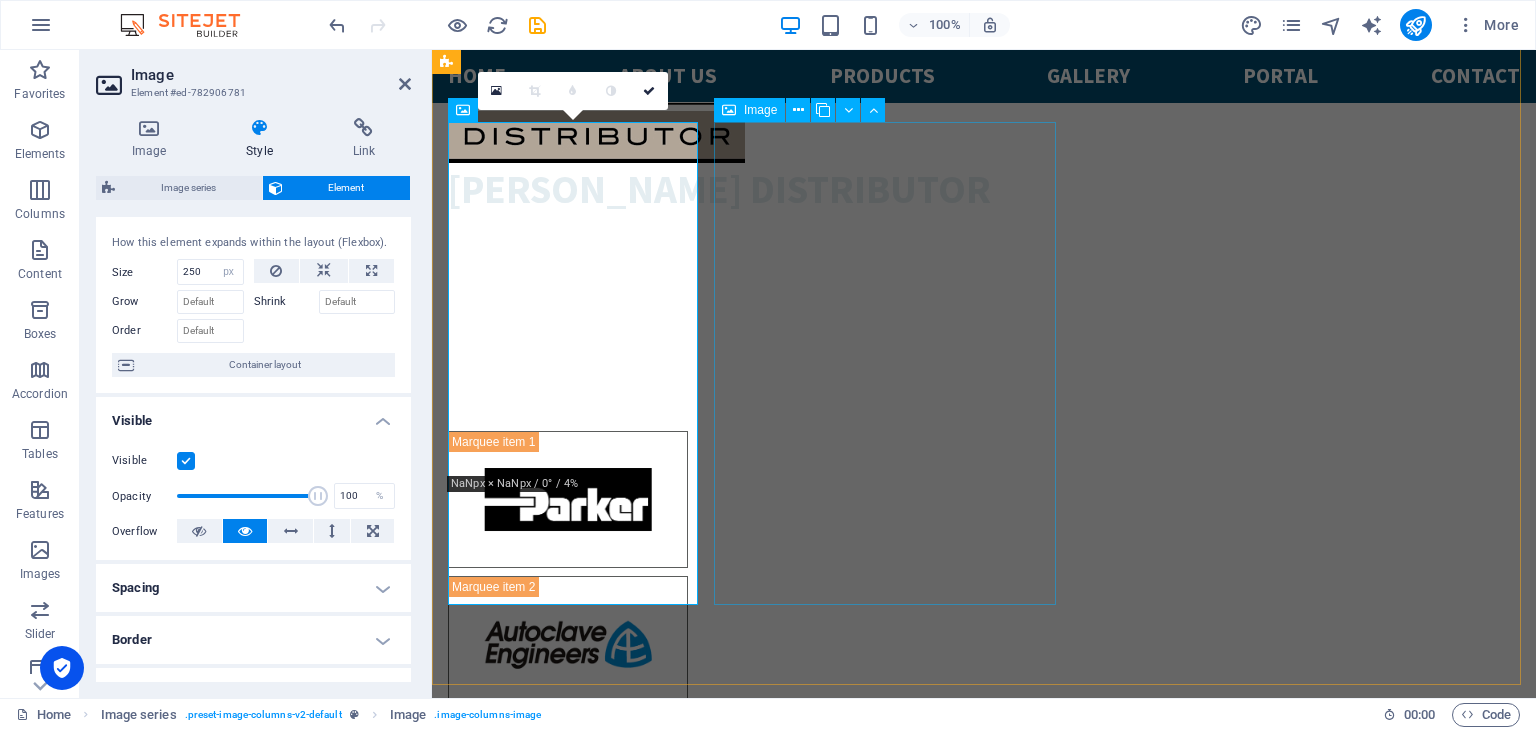 scroll, scrollTop: 2170, scrollLeft: 0, axis: vertical 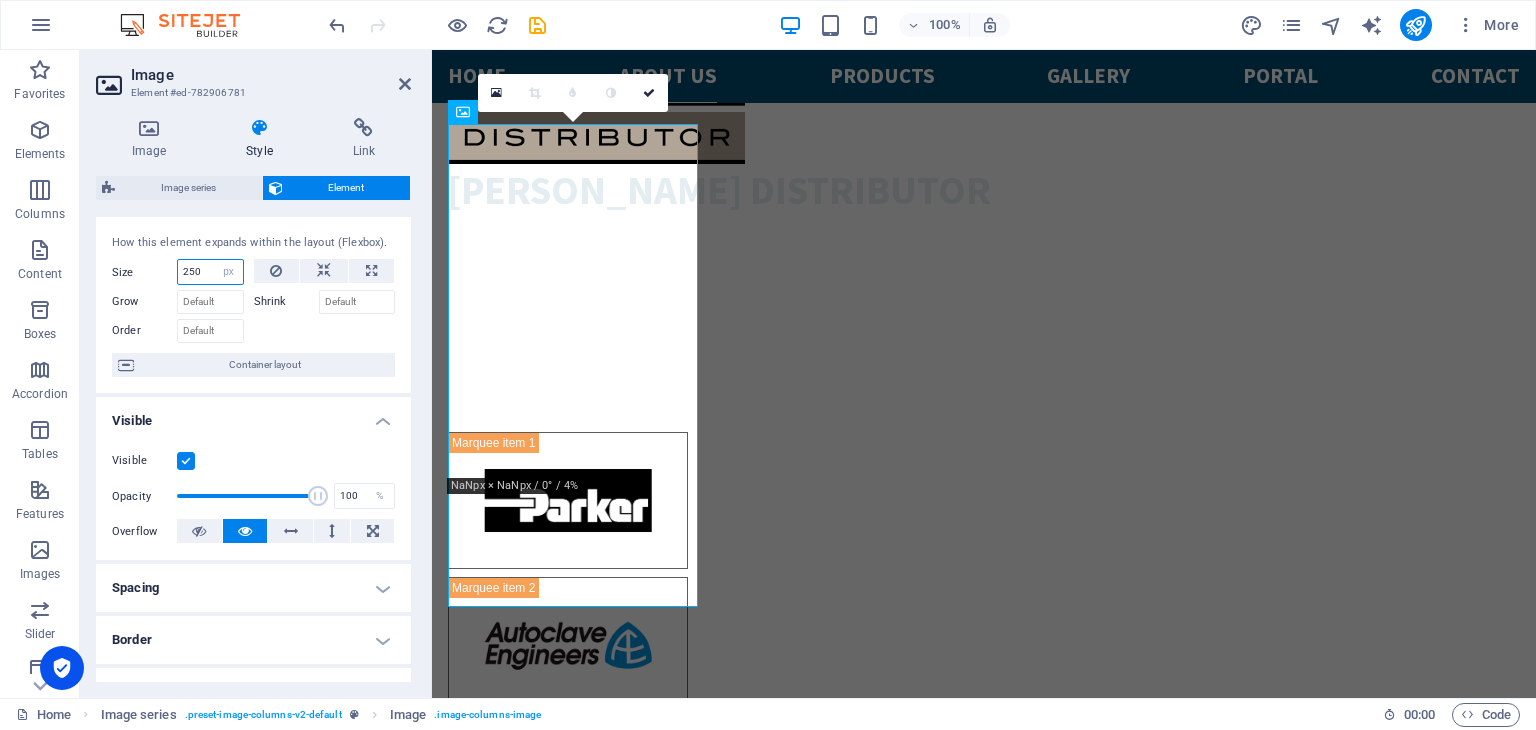 click on "250" at bounding box center [210, 272] 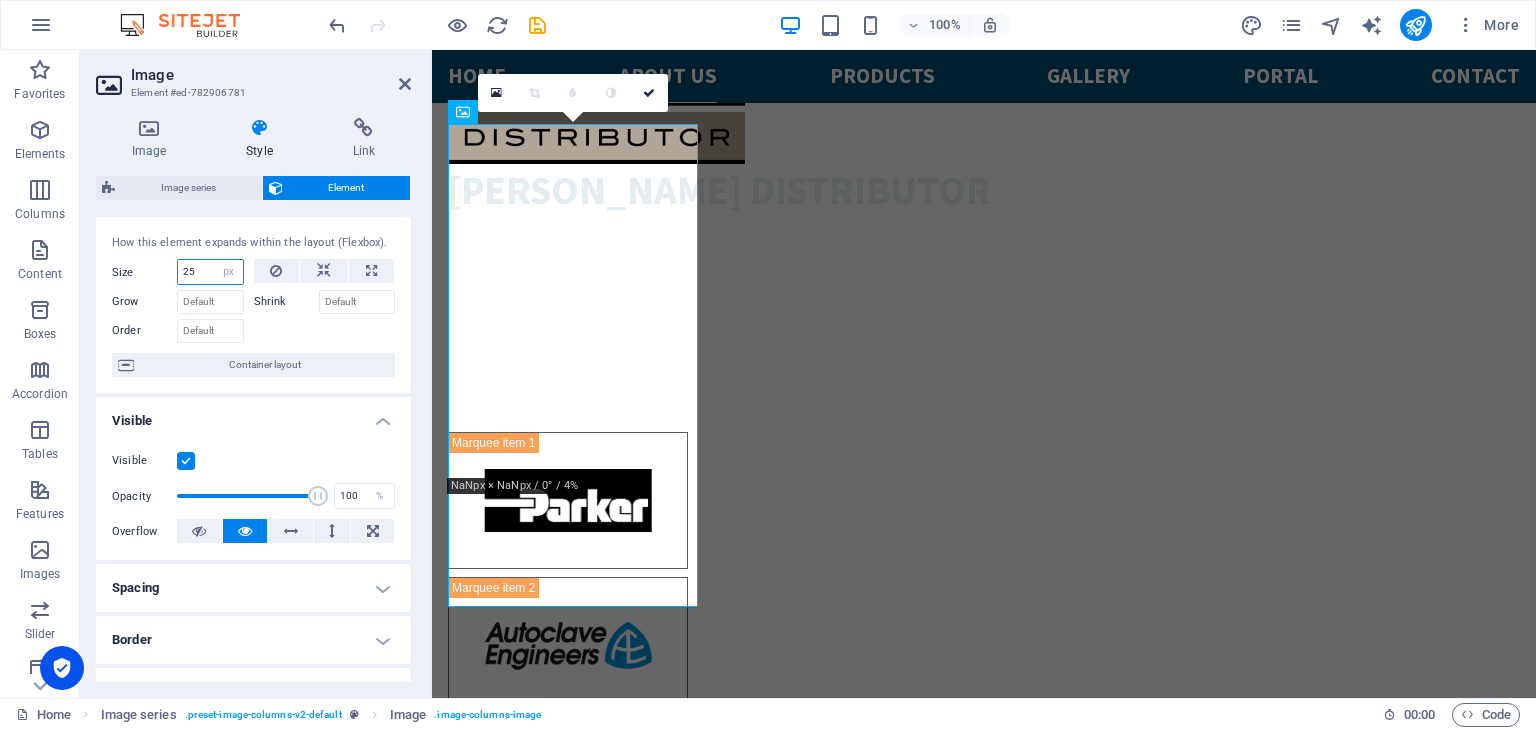 type on "2" 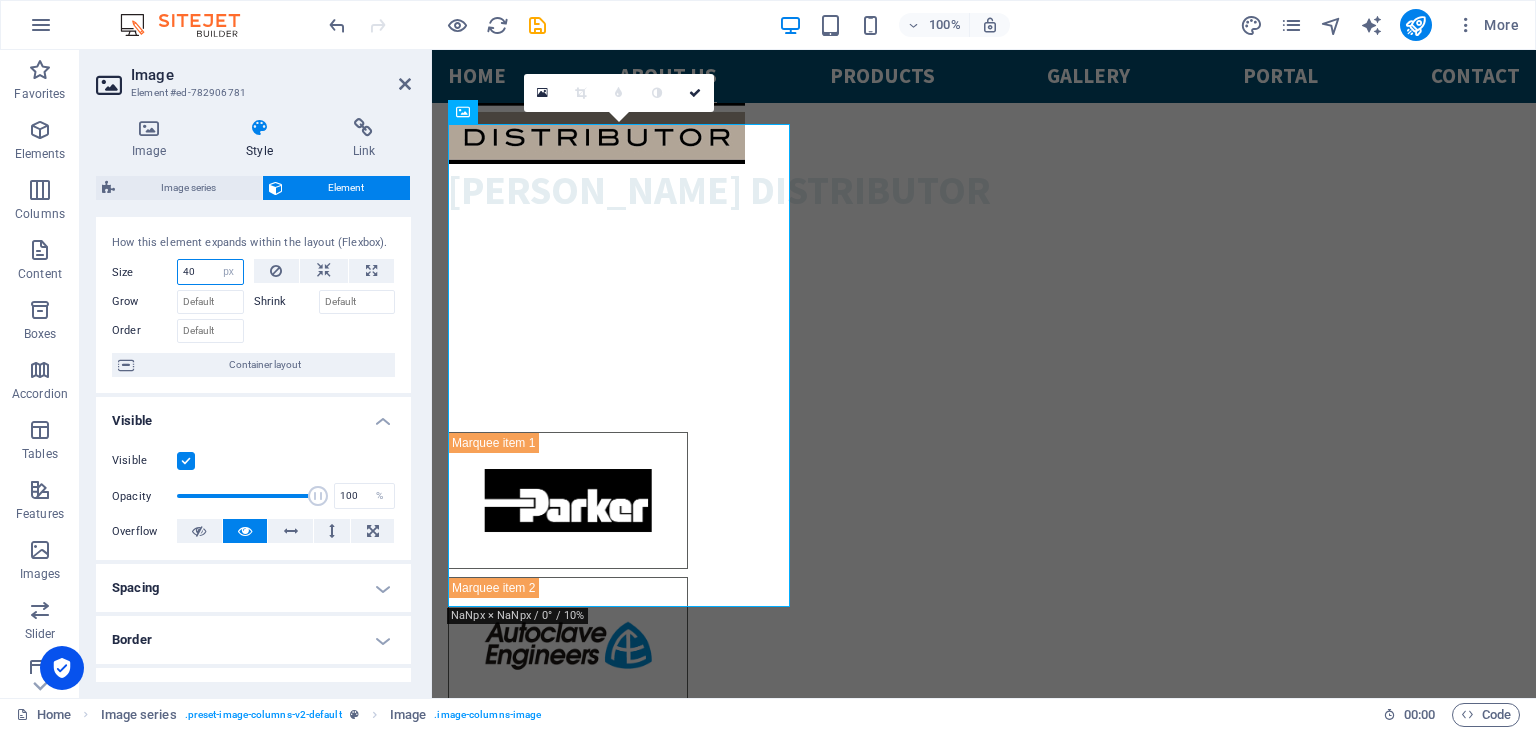 type on "4" 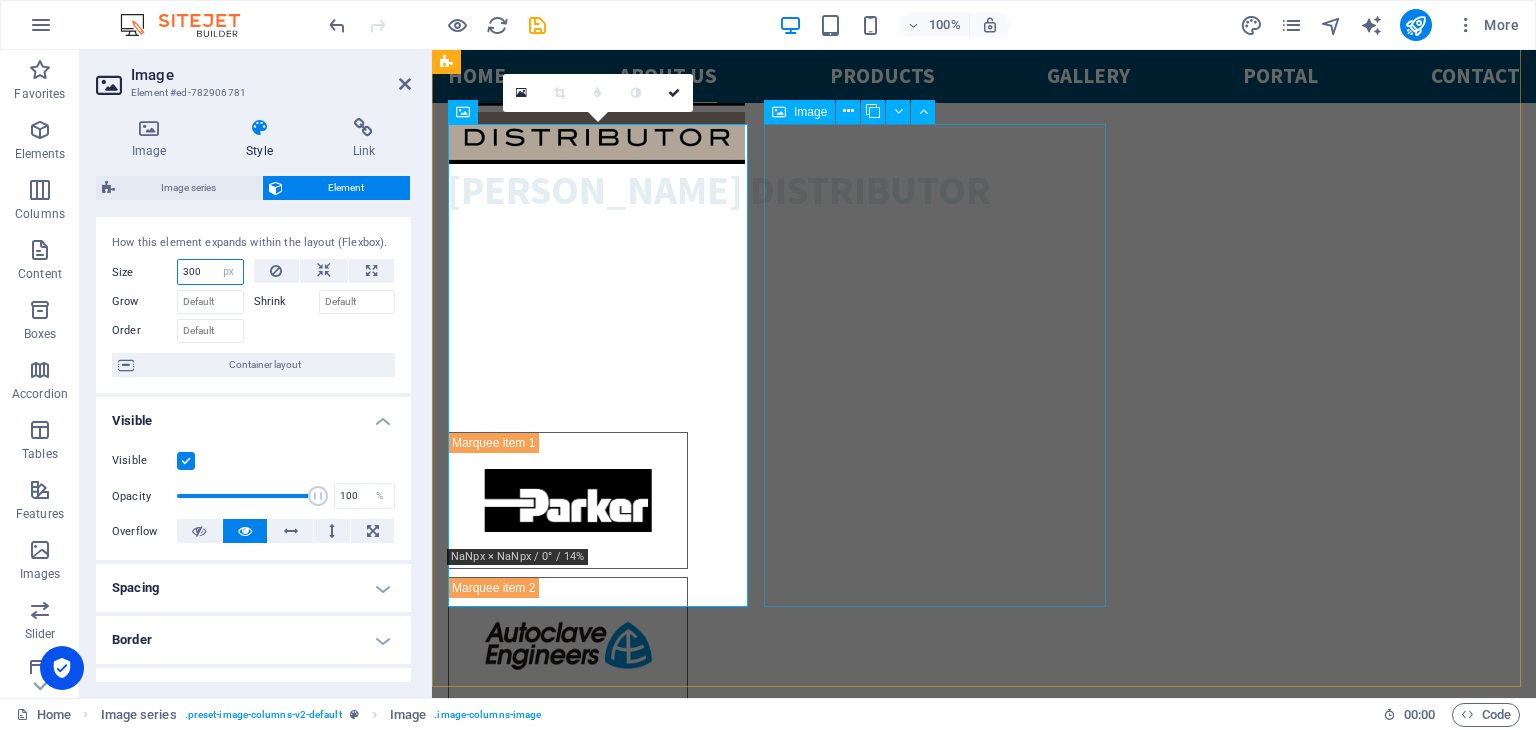 type on "300" 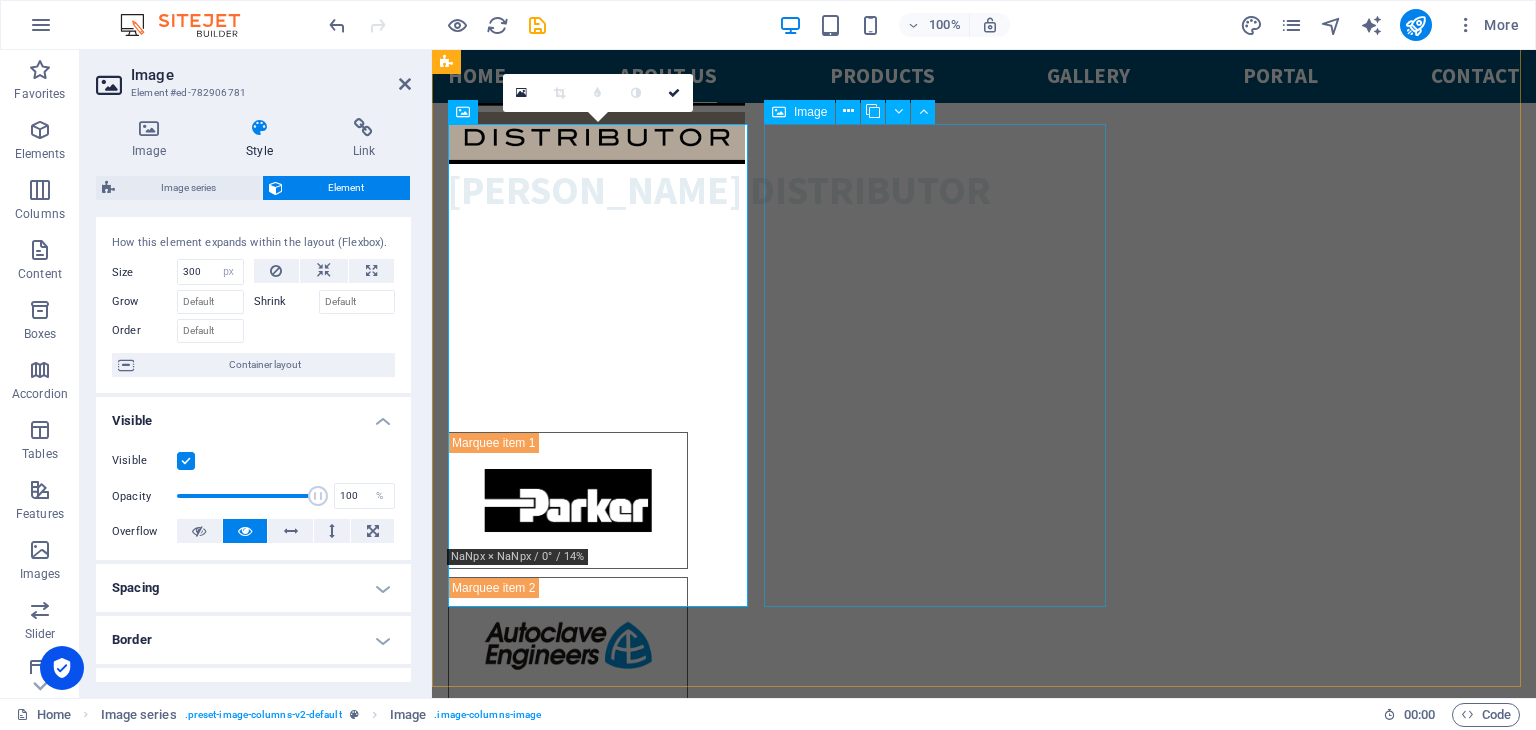 click at bounding box center [621, 2956] 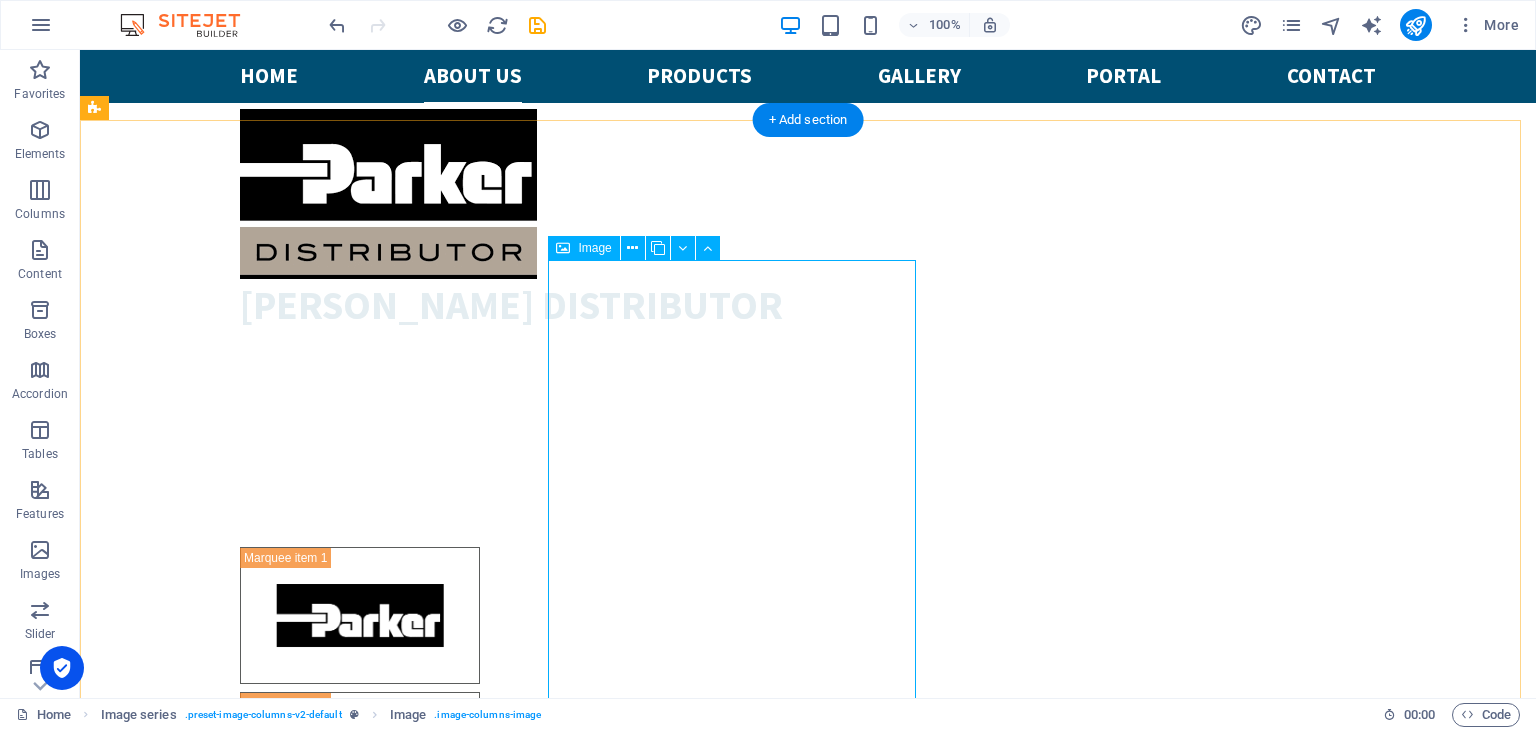 scroll, scrollTop: 1992, scrollLeft: 0, axis: vertical 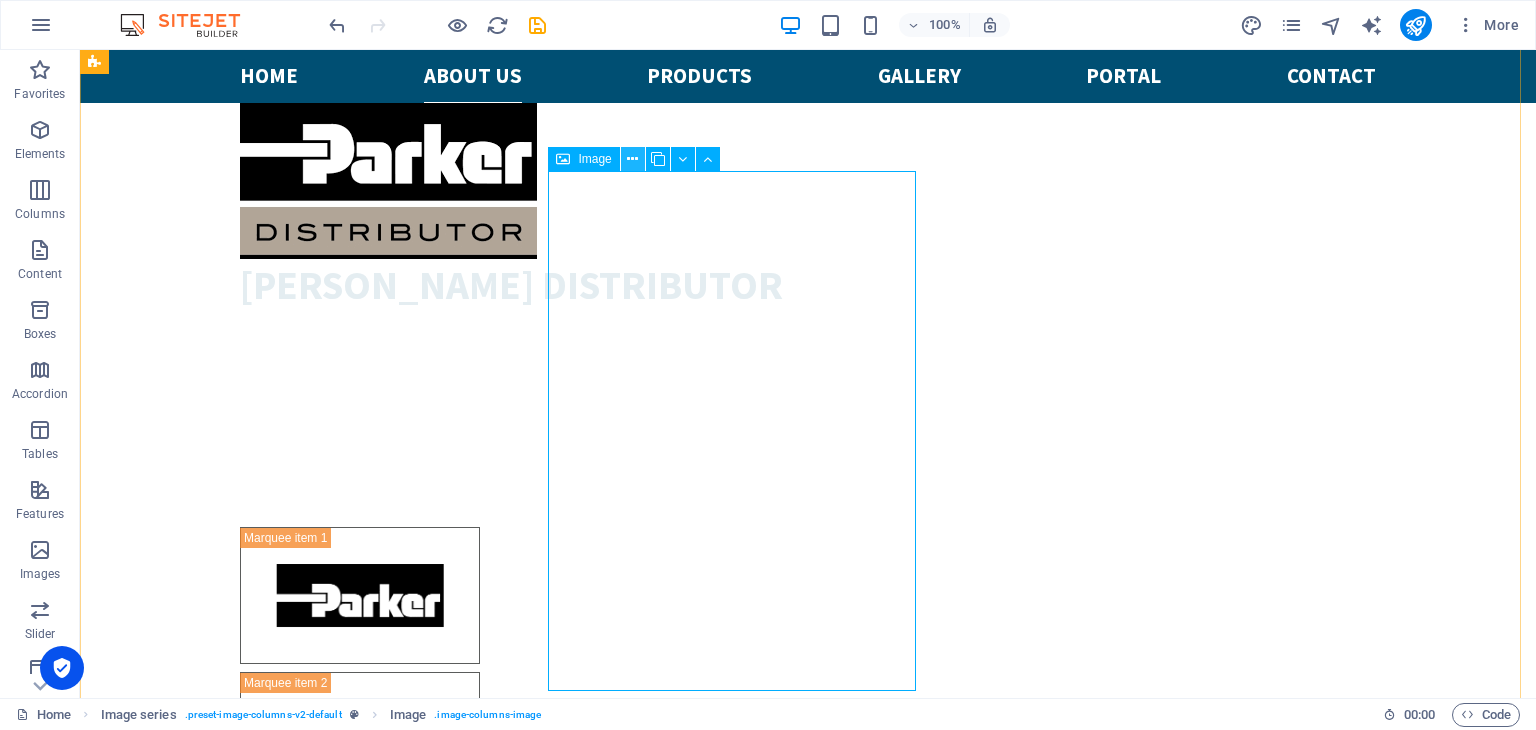 click at bounding box center [632, 159] 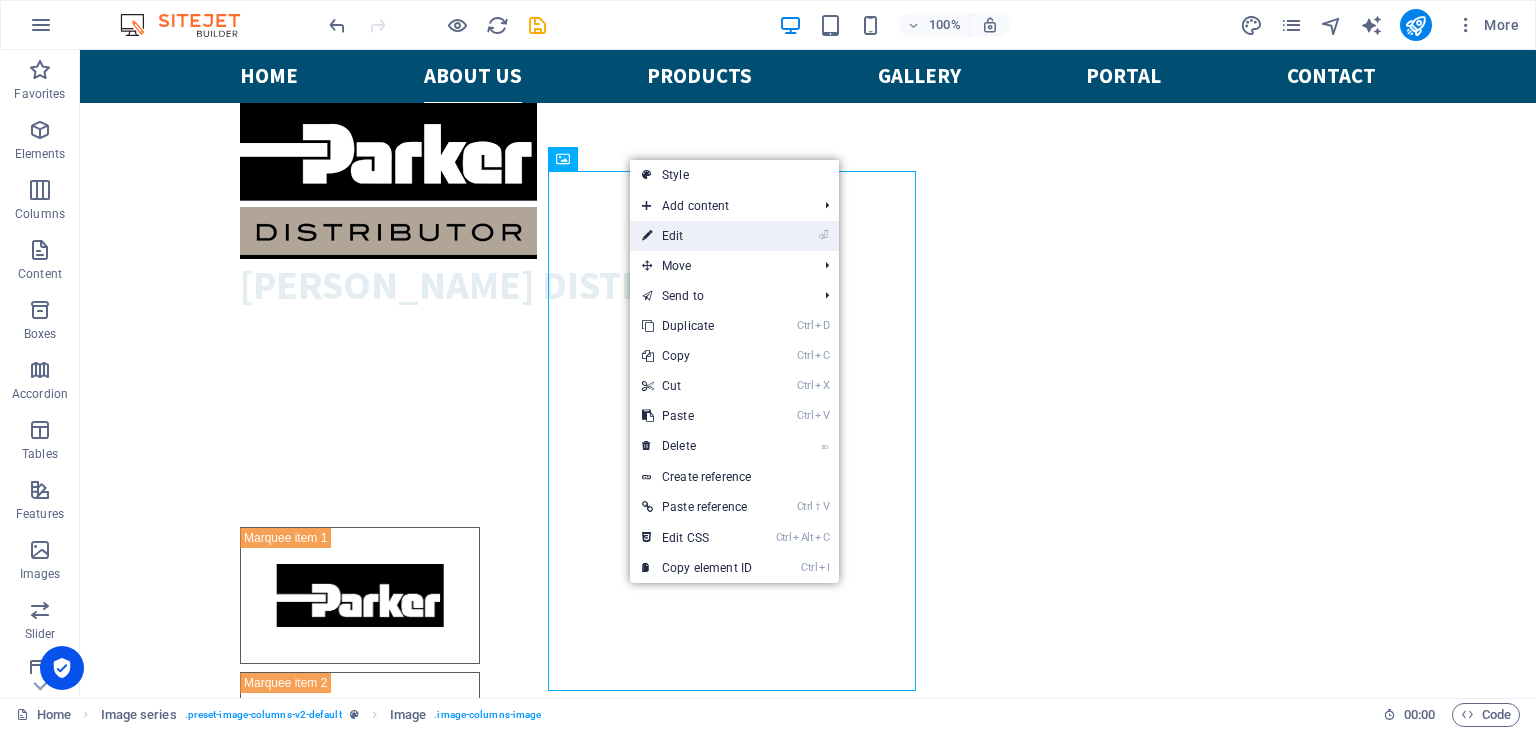 click on "⏎  Edit" at bounding box center (697, 236) 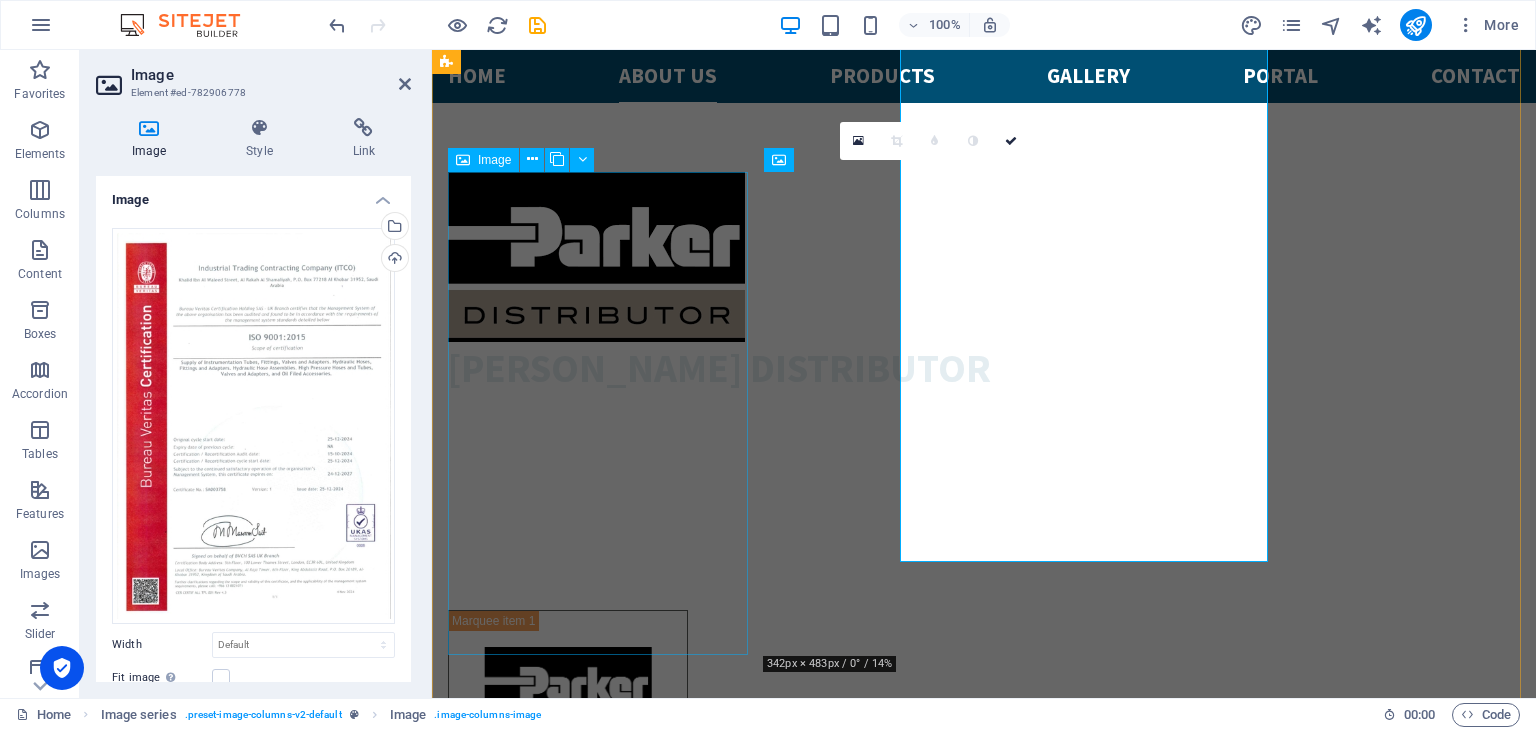 scroll, scrollTop: 2122, scrollLeft: 0, axis: vertical 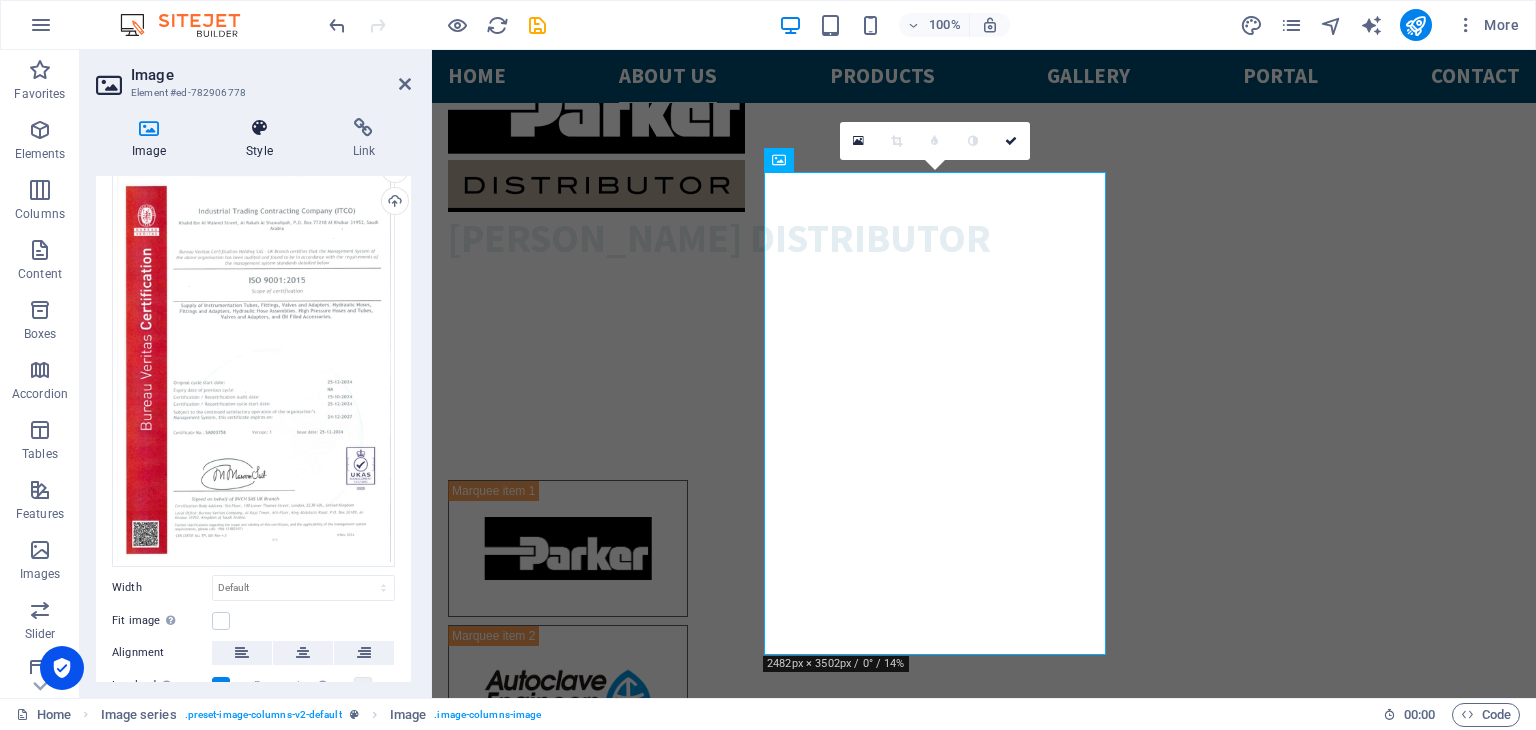 click at bounding box center (259, 128) 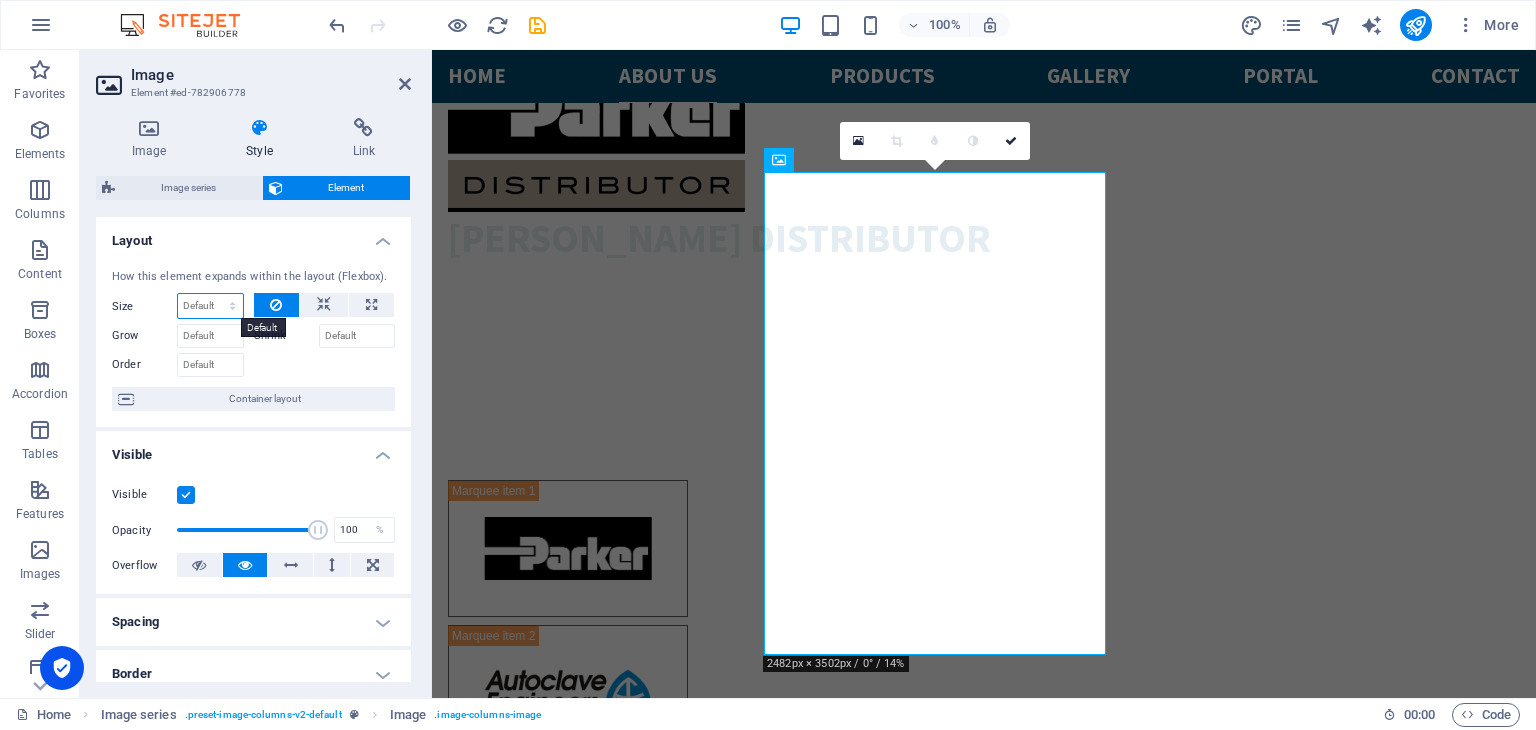 click on "Default auto px % 1/1 1/2 1/3 1/4 1/5 1/6 1/7 1/8 1/9 1/10" at bounding box center [210, 306] 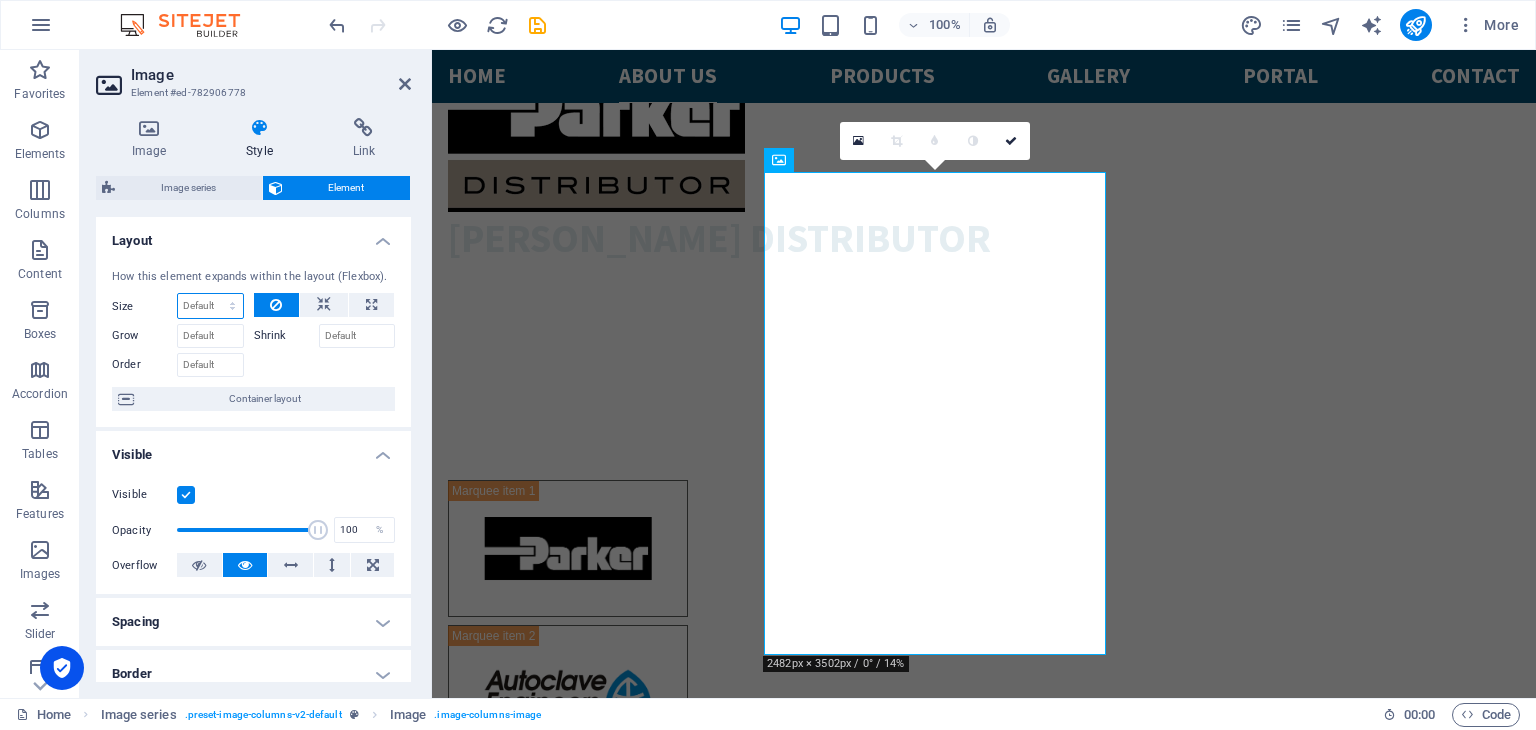 select on "px" 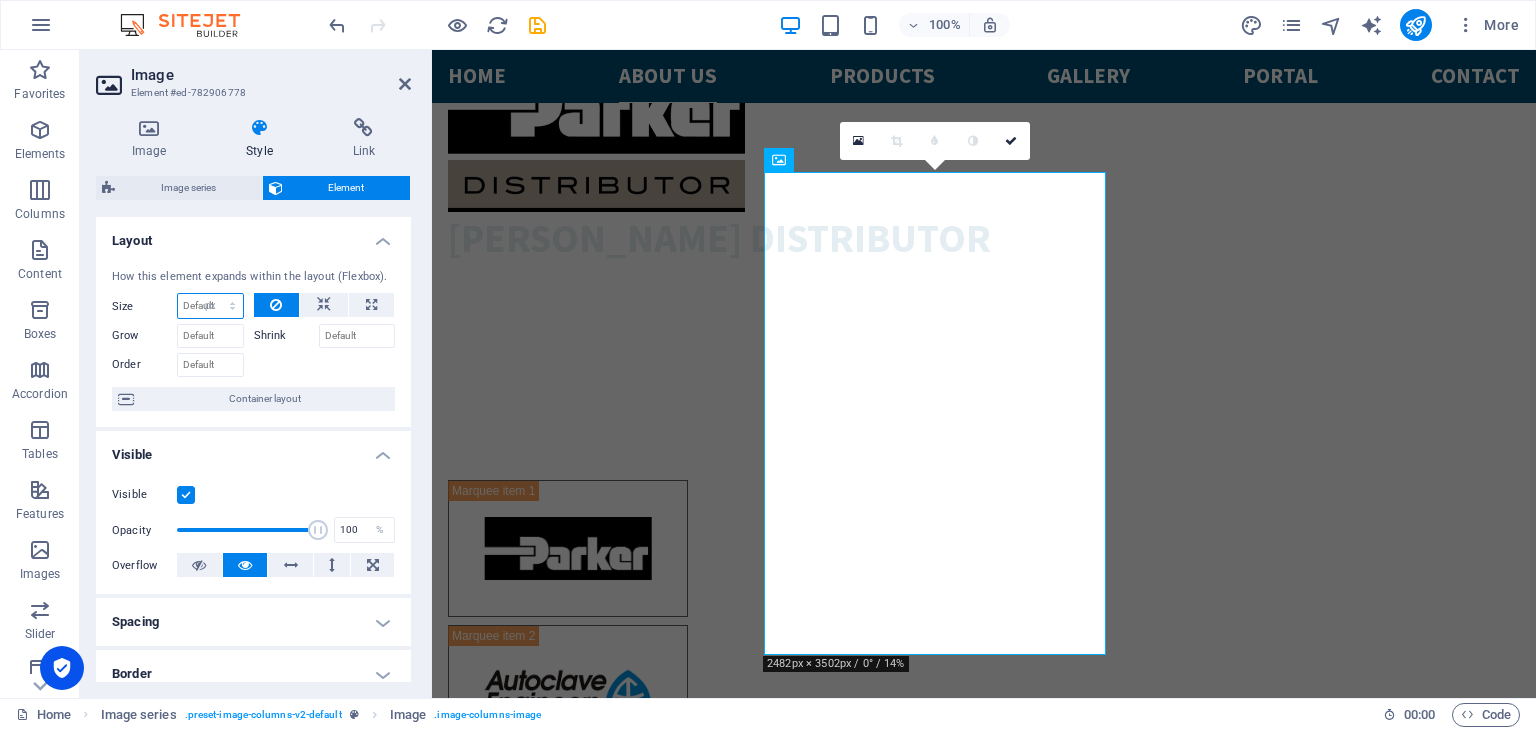 click on "Default auto px % 1/1 1/2 1/3 1/4 1/5 1/6 1/7 1/8 1/9 1/10" at bounding box center [210, 306] 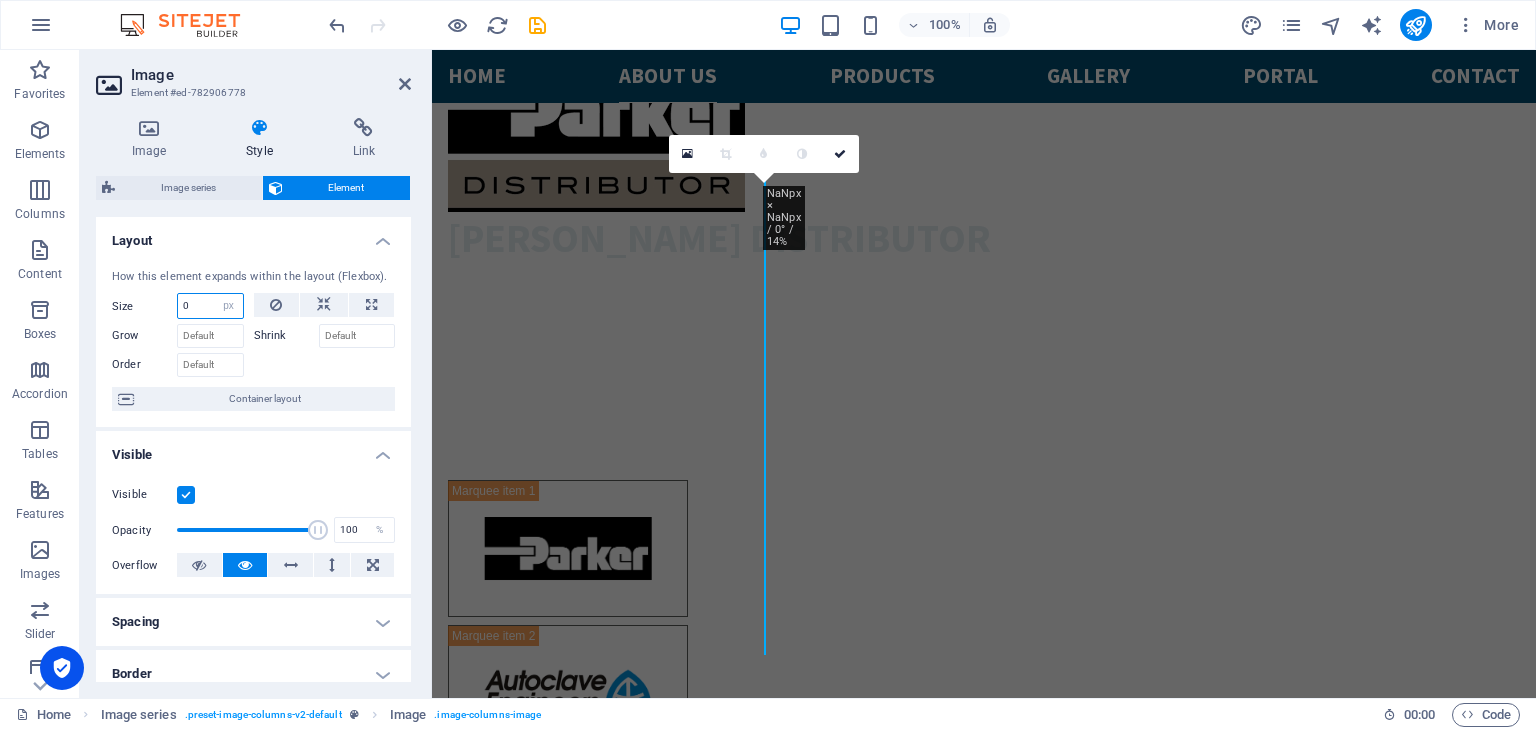 click on "0" at bounding box center (210, 306) 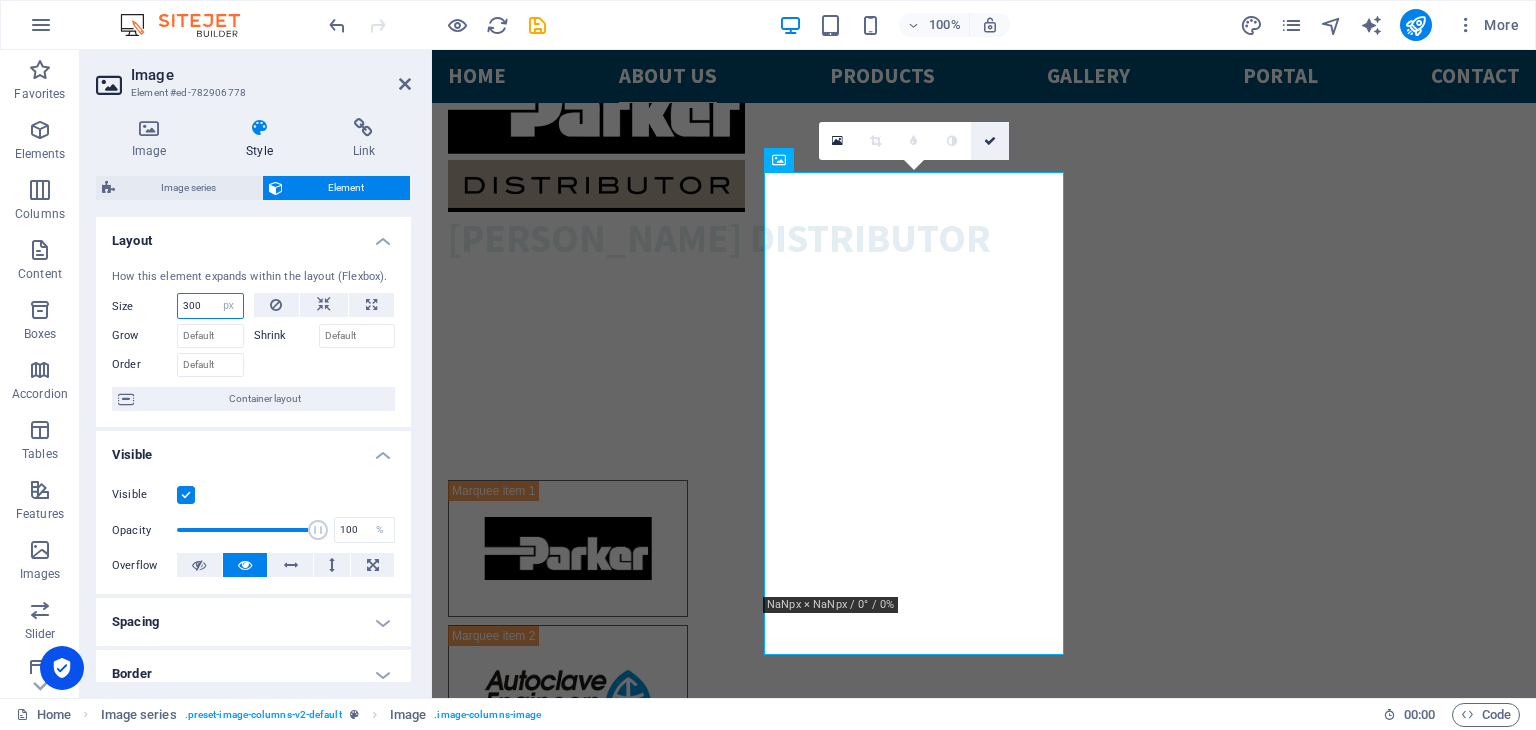 type on "300" 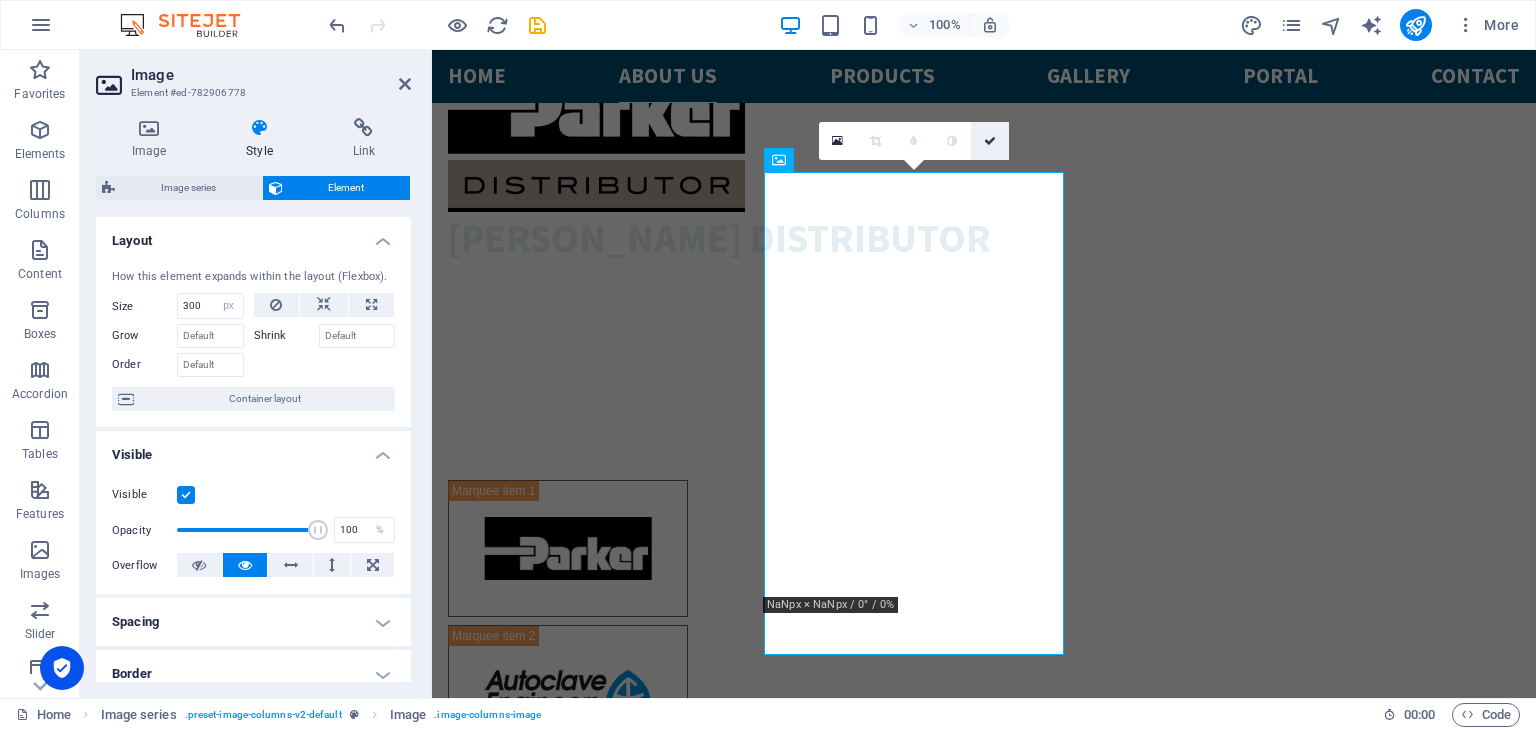 click at bounding box center (990, 141) 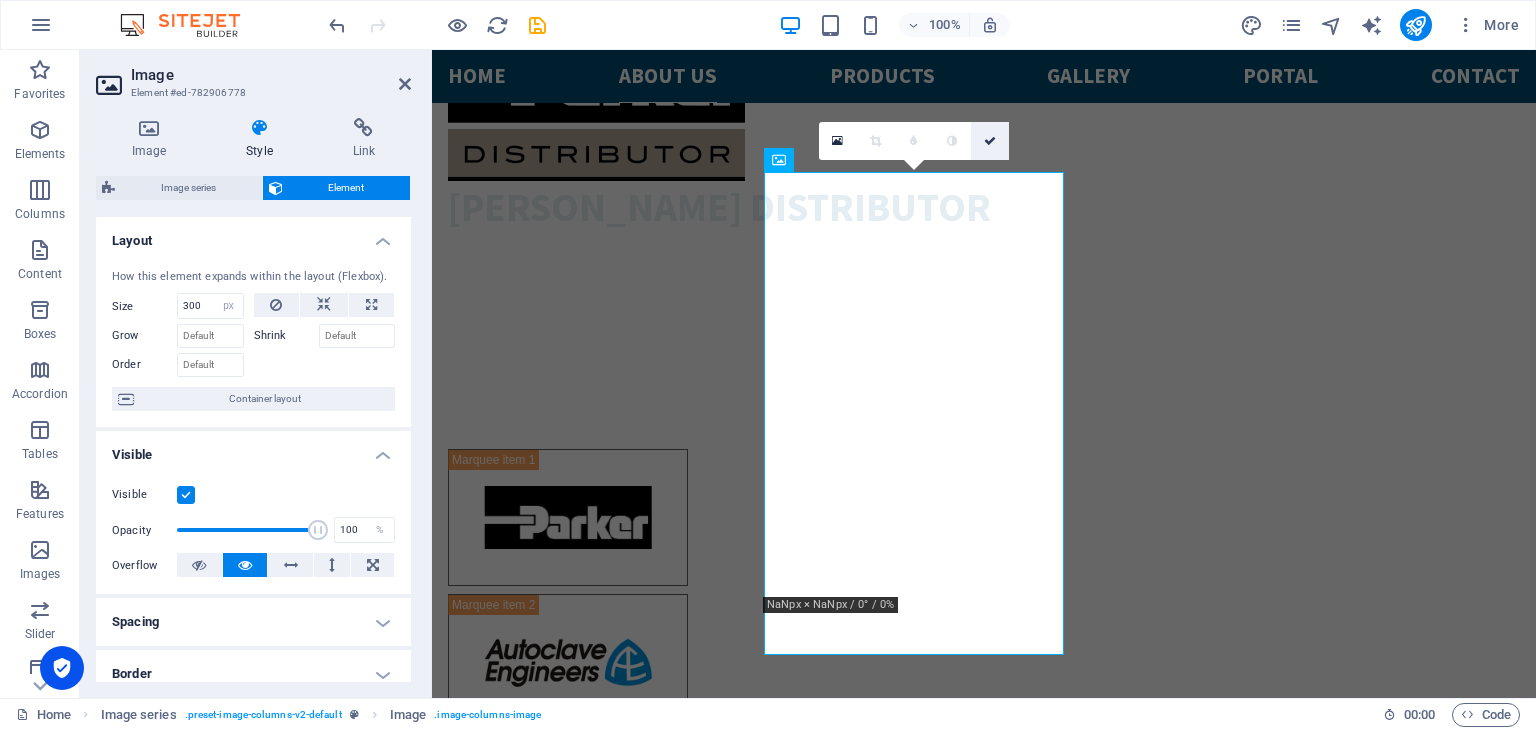 scroll, scrollTop: 1992, scrollLeft: 0, axis: vertical 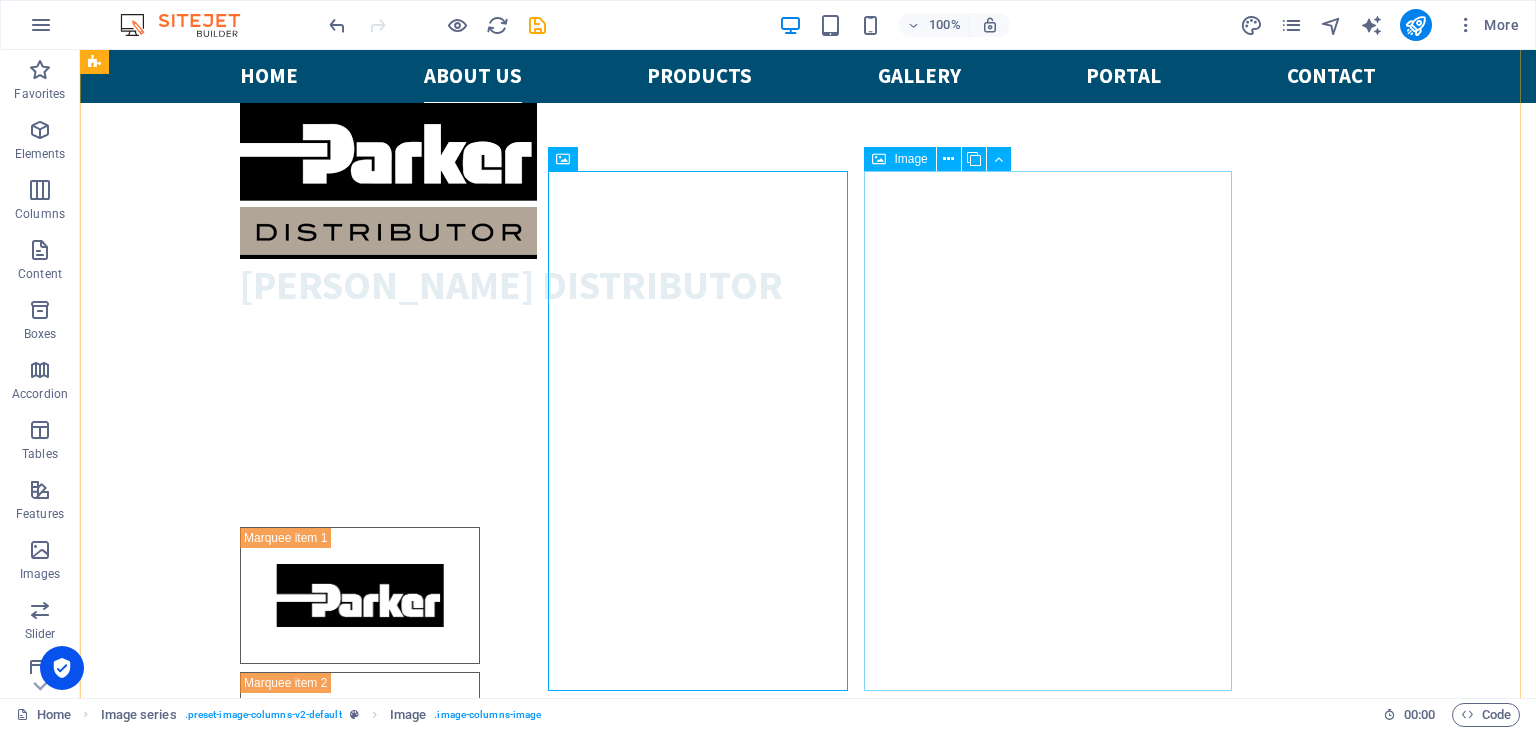 click at bounding box center [280, 3625] 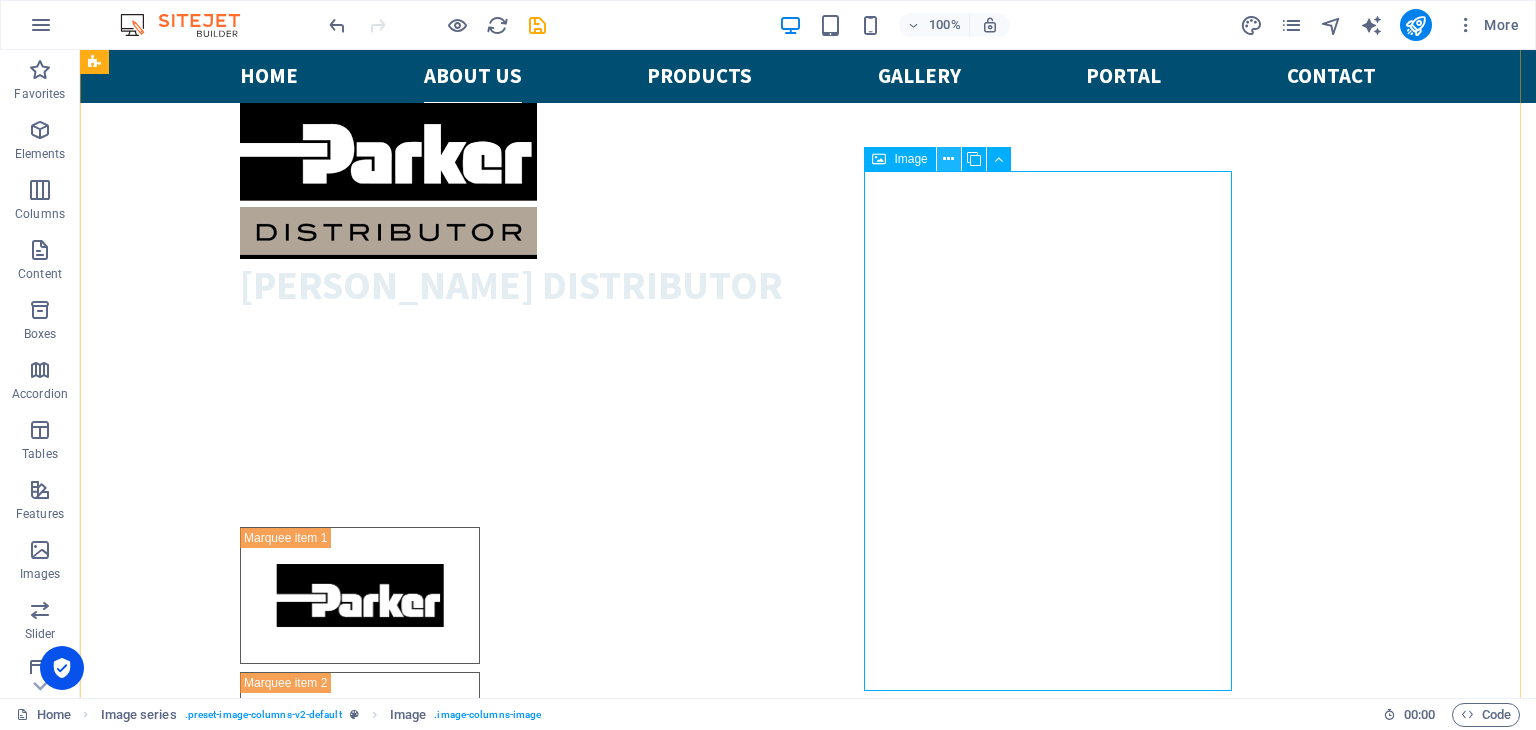 click at bounding box center [948, 159] 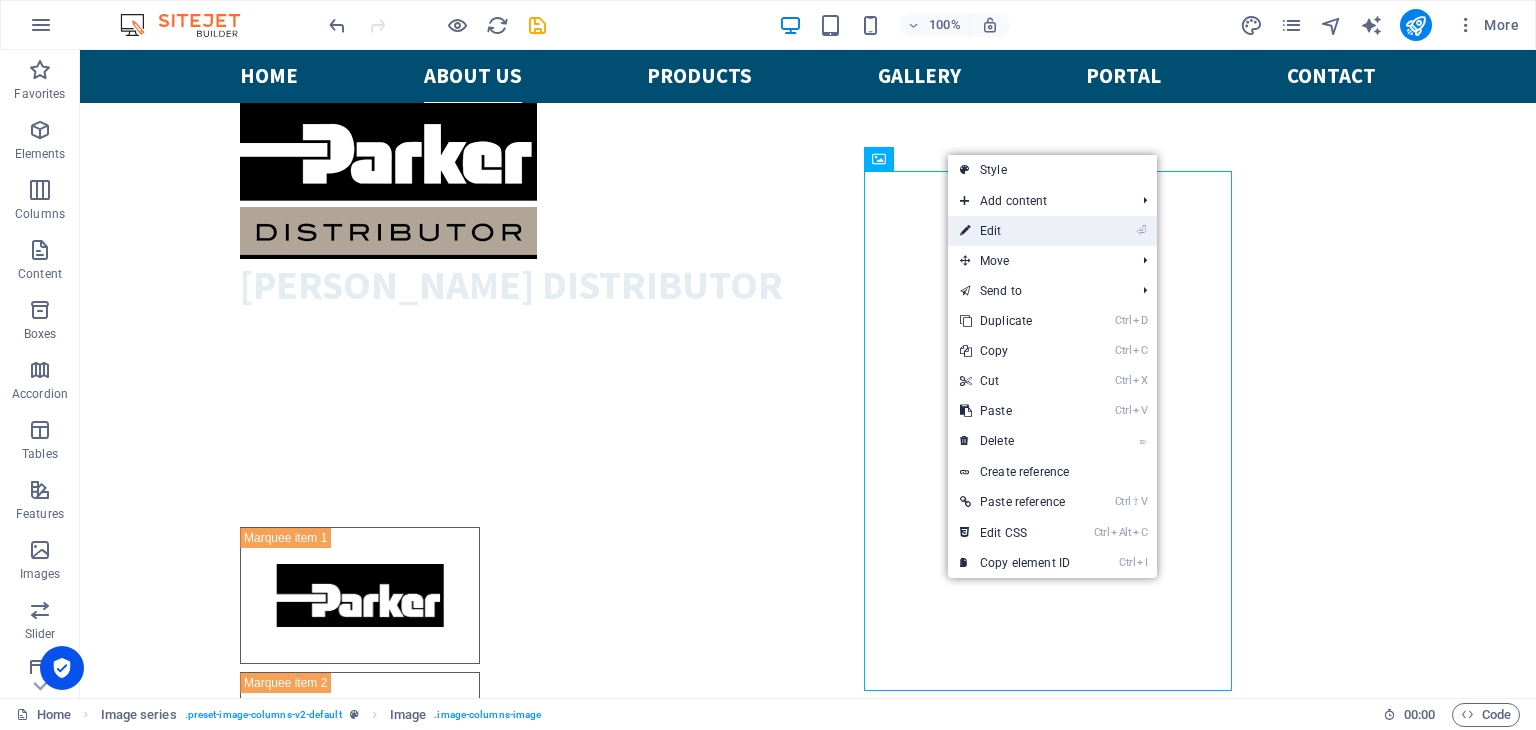 click on "⏎  Edit" at bounding box center [1015, 231] 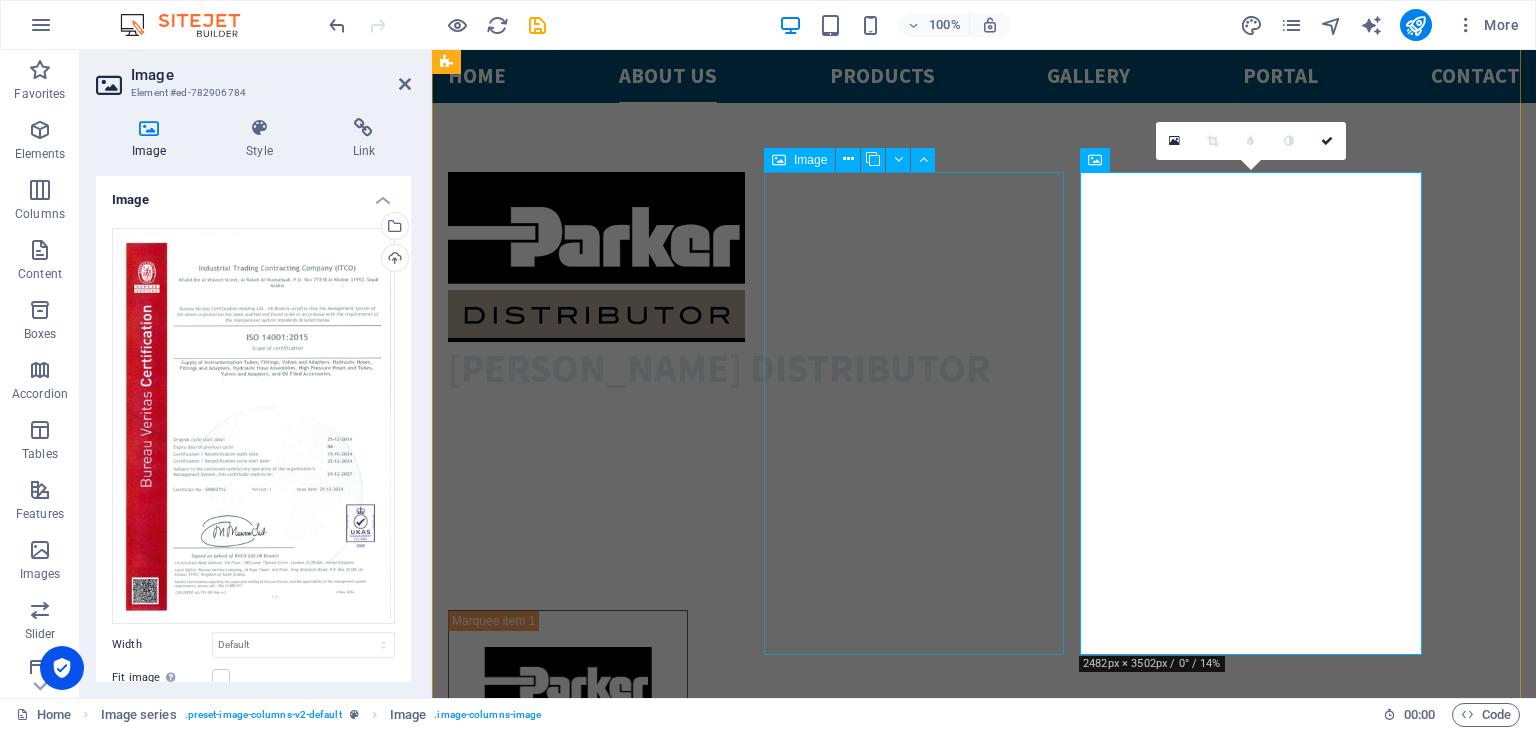 scroll, scrollTop: 2122, scrollLeft: 0, axis: vertical 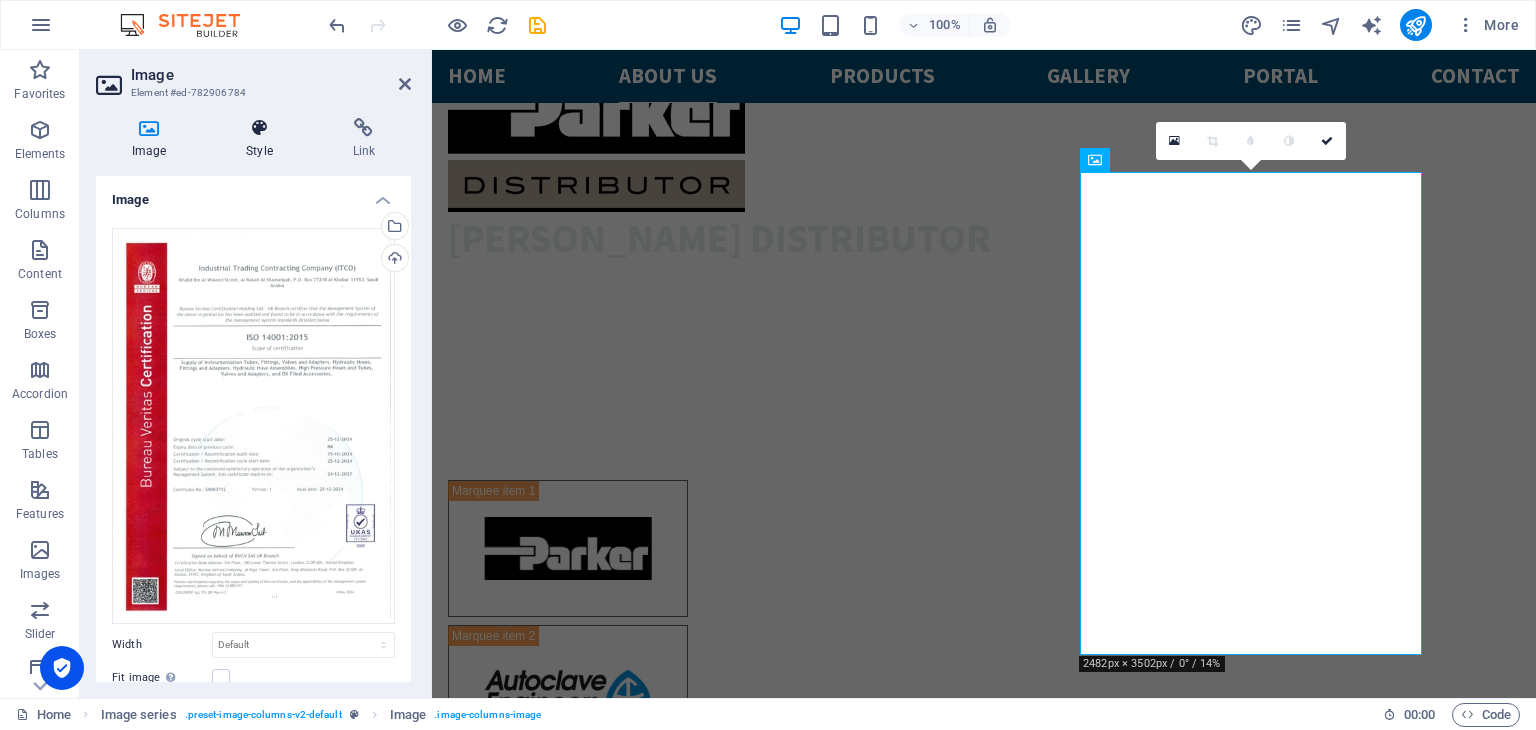 click at bounding box center [259, 128] 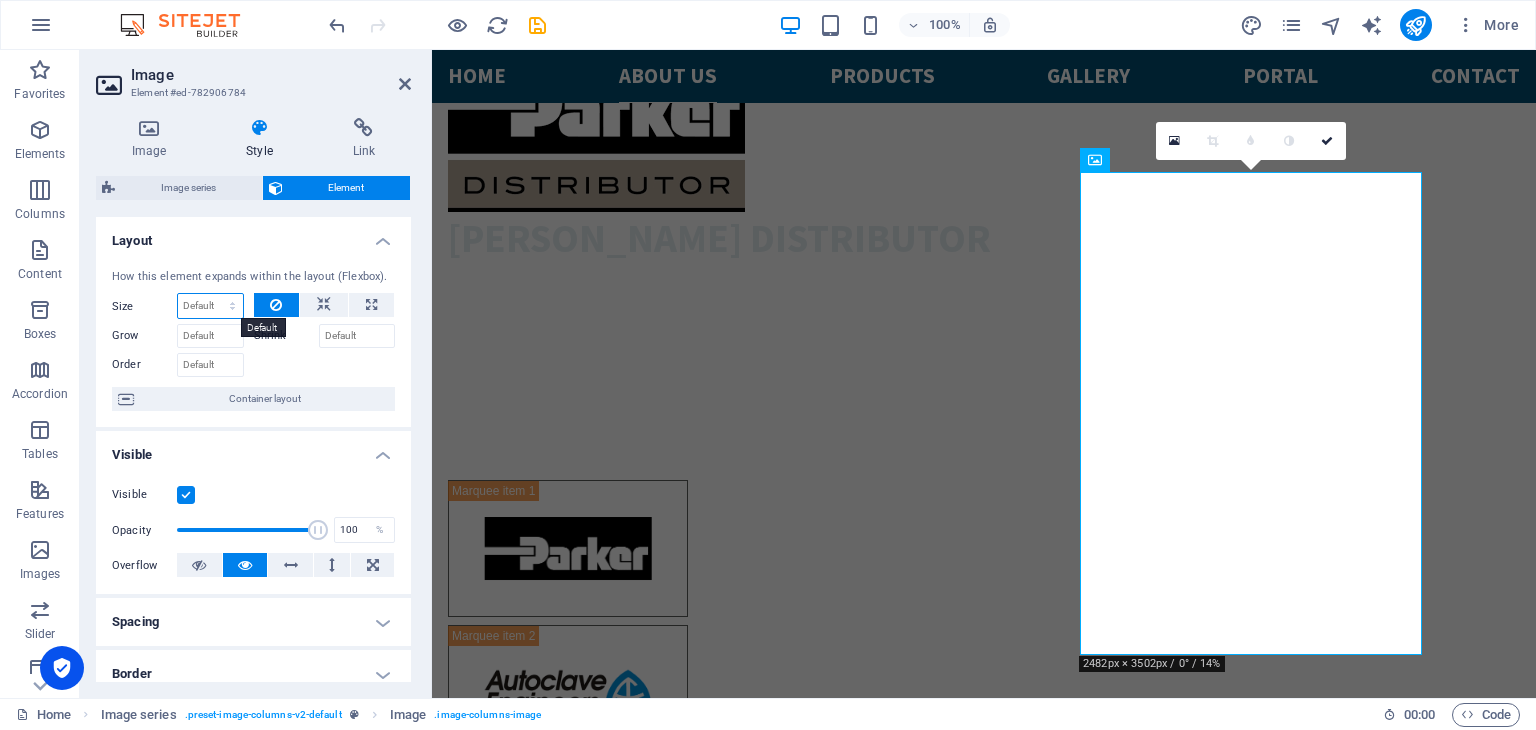 click on "Default auto px % 1/1 1/2 1/3 1/4 1/5 1/6 1/7 1/8 1/9 1/10" at bounding box center [210, 306] 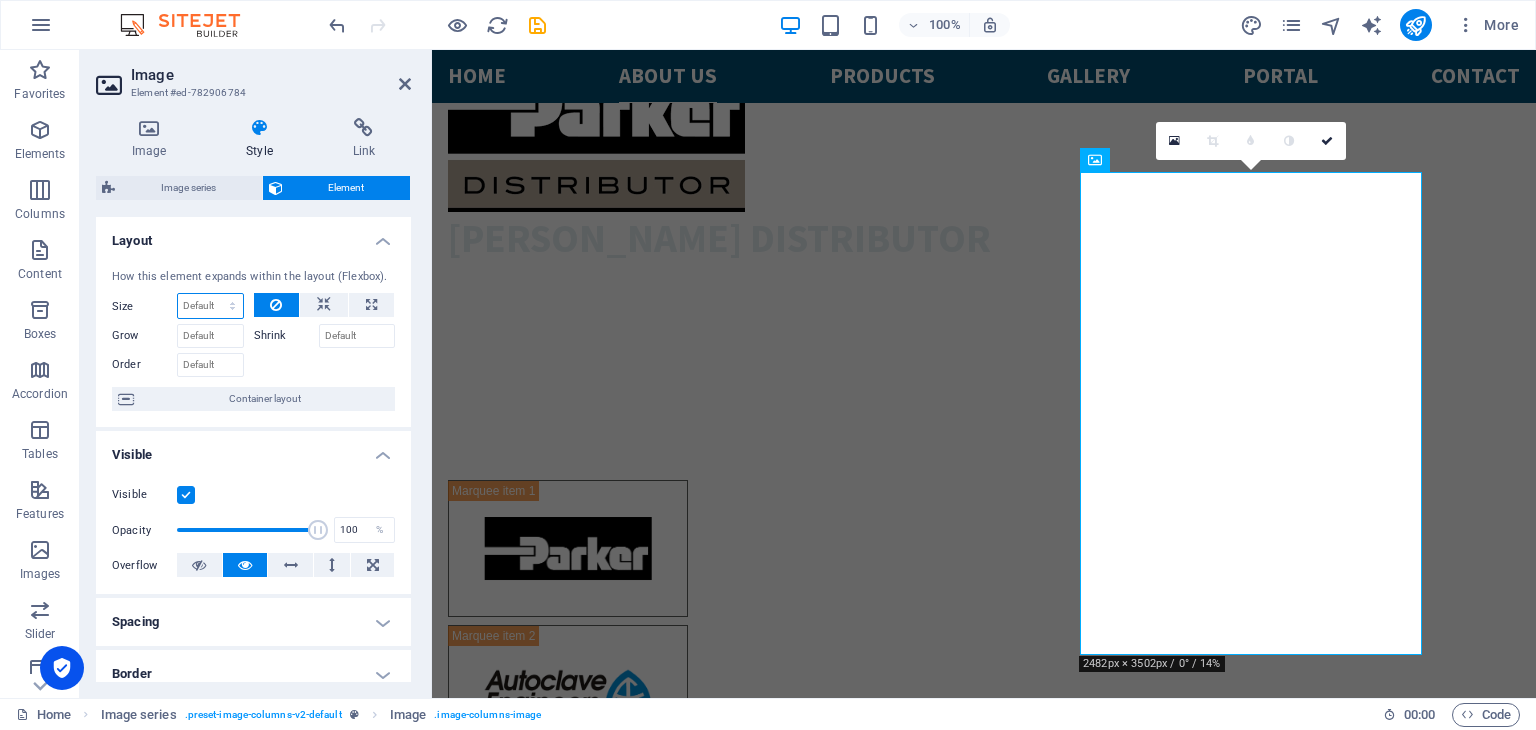 select on "px" 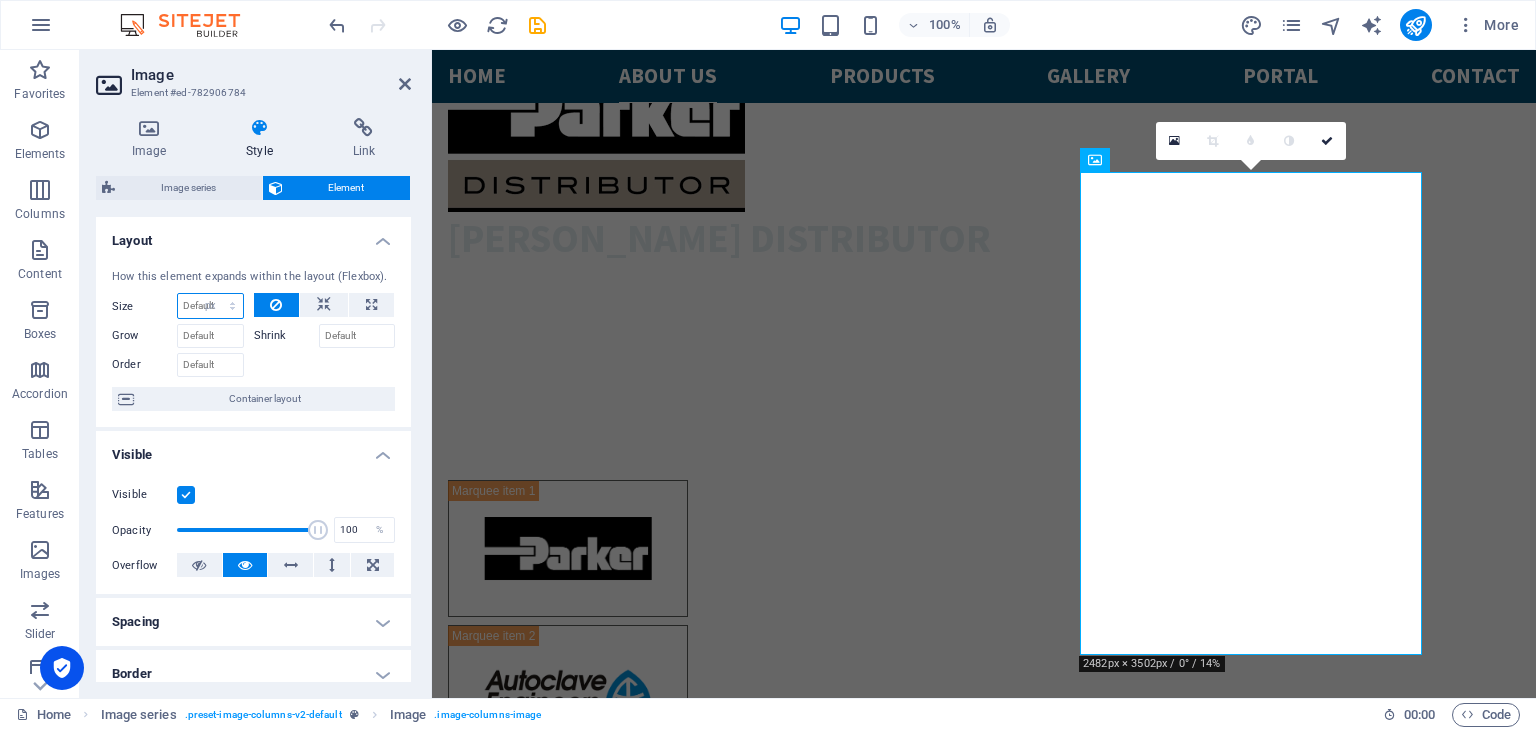 click on "Default auto px % 1/1 1/2 1/3 1/4 1/5 1/6 1/7 1/8 1/9 1/10" at bounding box center (210, 306) 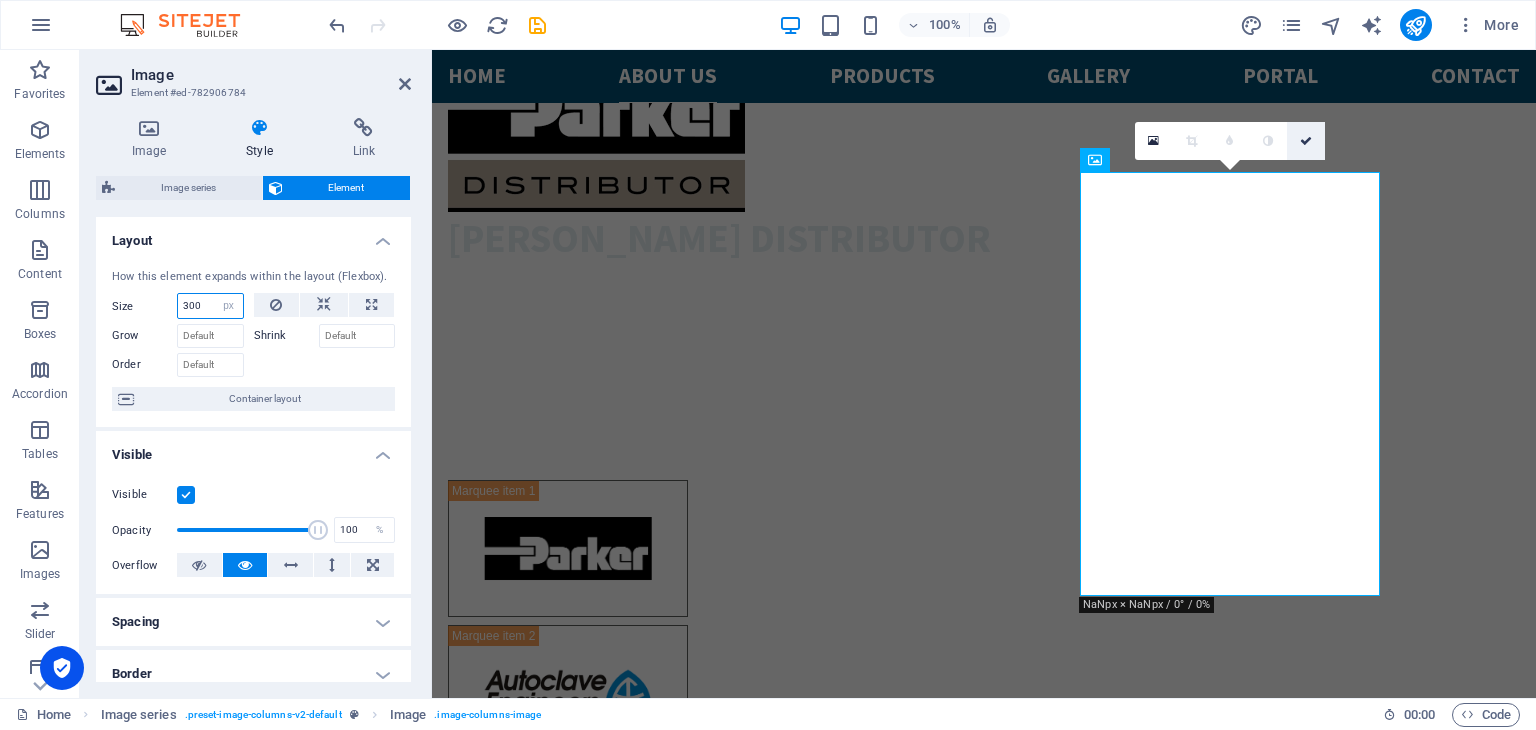type on "300" 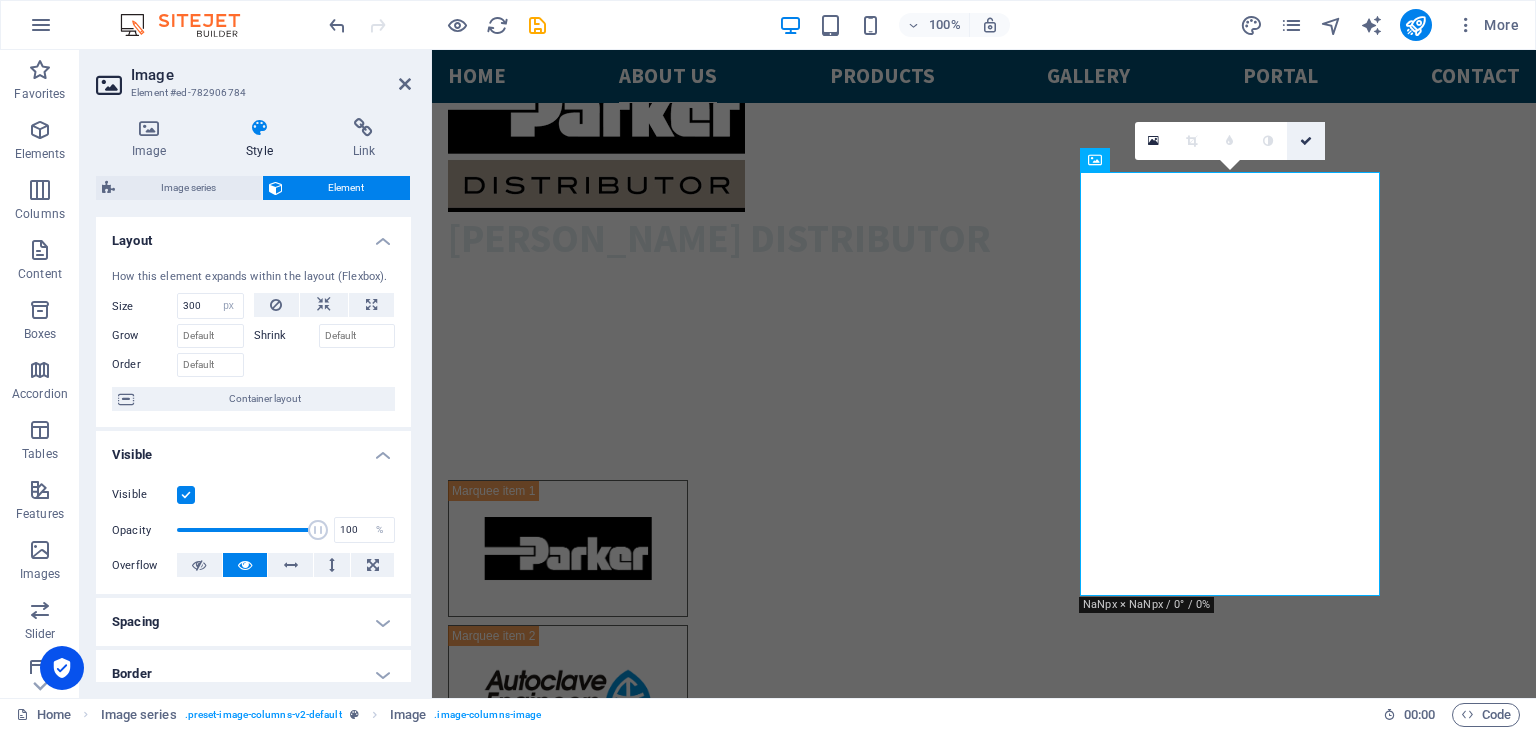 click at bounding box center [1306, 141] 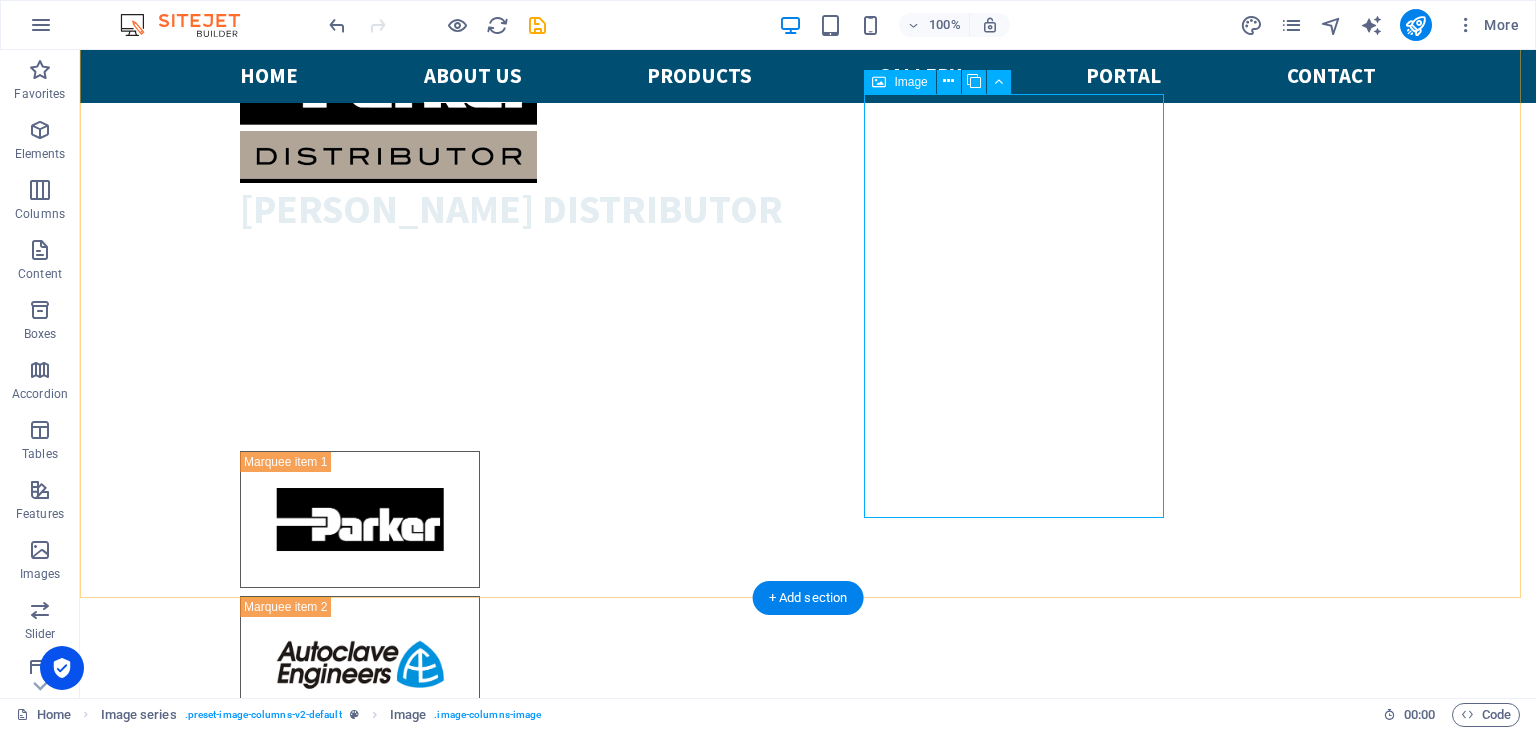 scroll, scrollTop: 2076, scrollLeft: 0, axis: vertical 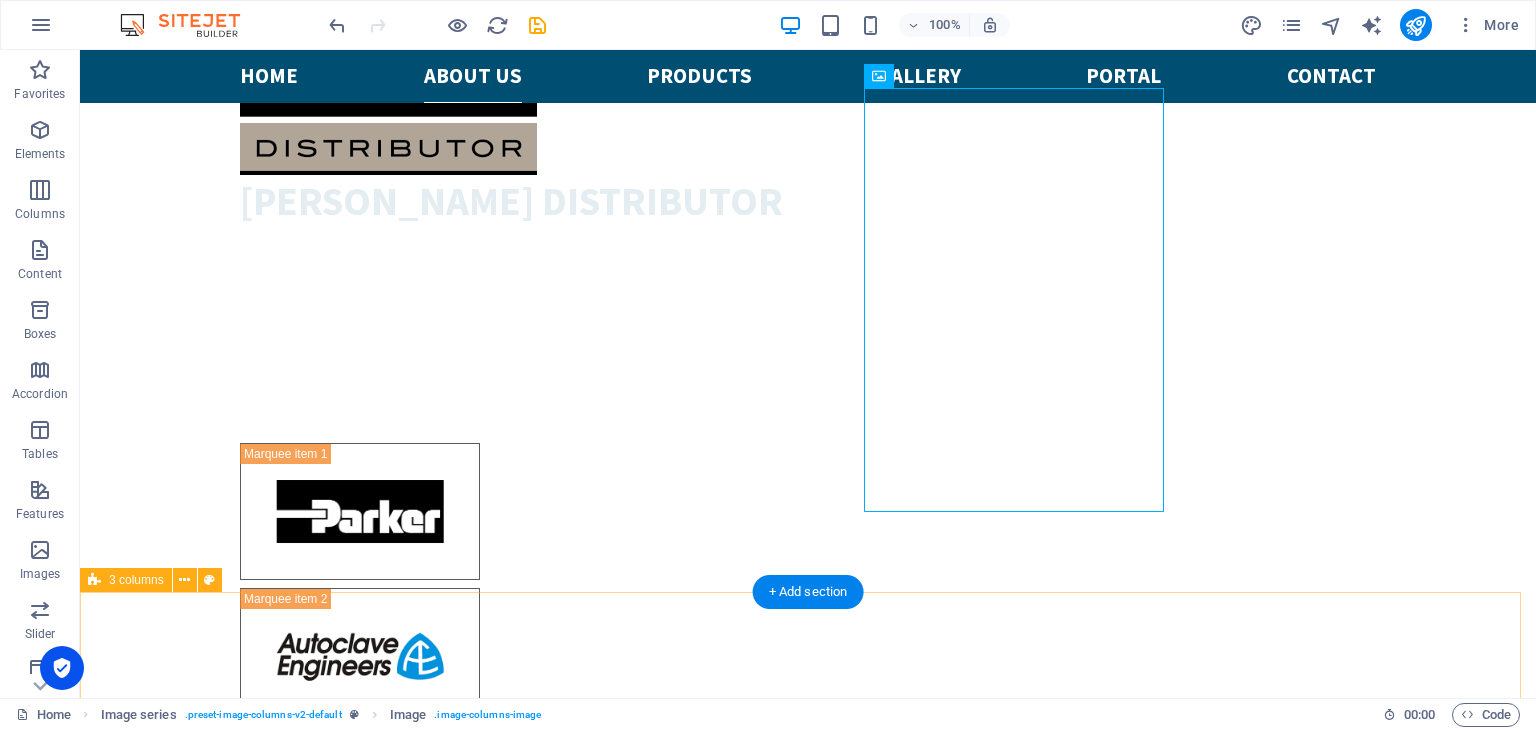 click on "Our mission Explore creative, reliable engineering solutions tailored to industry needs Our vision Operate with the highest ethical standards across all business practices our core values [PERSON_NAME] a safe, honest, and collaborative work environment" at bounding box center [808, 4416] 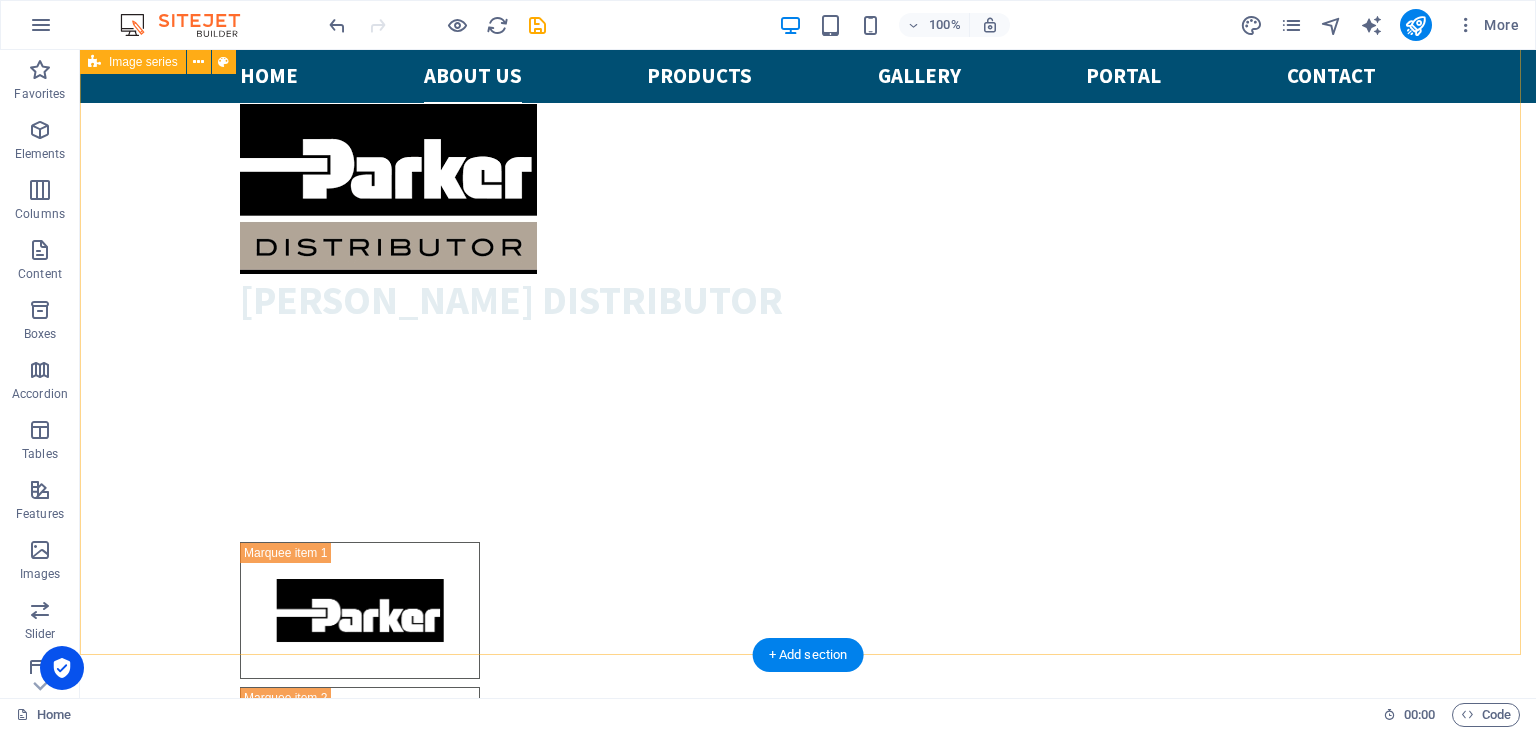scroll, scrollTop: 1972, scrollLeft: 0, axis: vertical 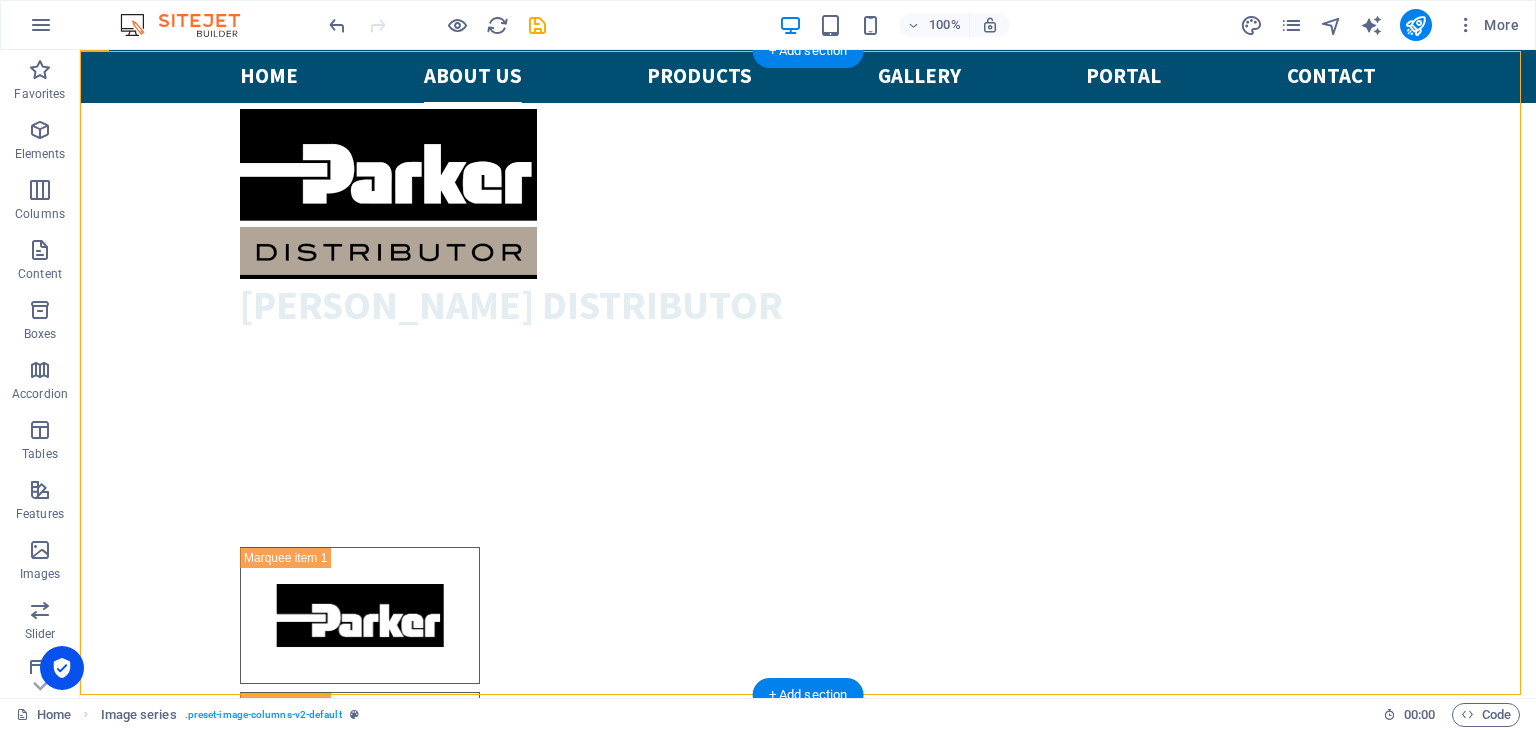 drag, startPoint x: 454, startPoint y: 306, endPoint x: 363, endPoint y: 251, distance: 106.32967 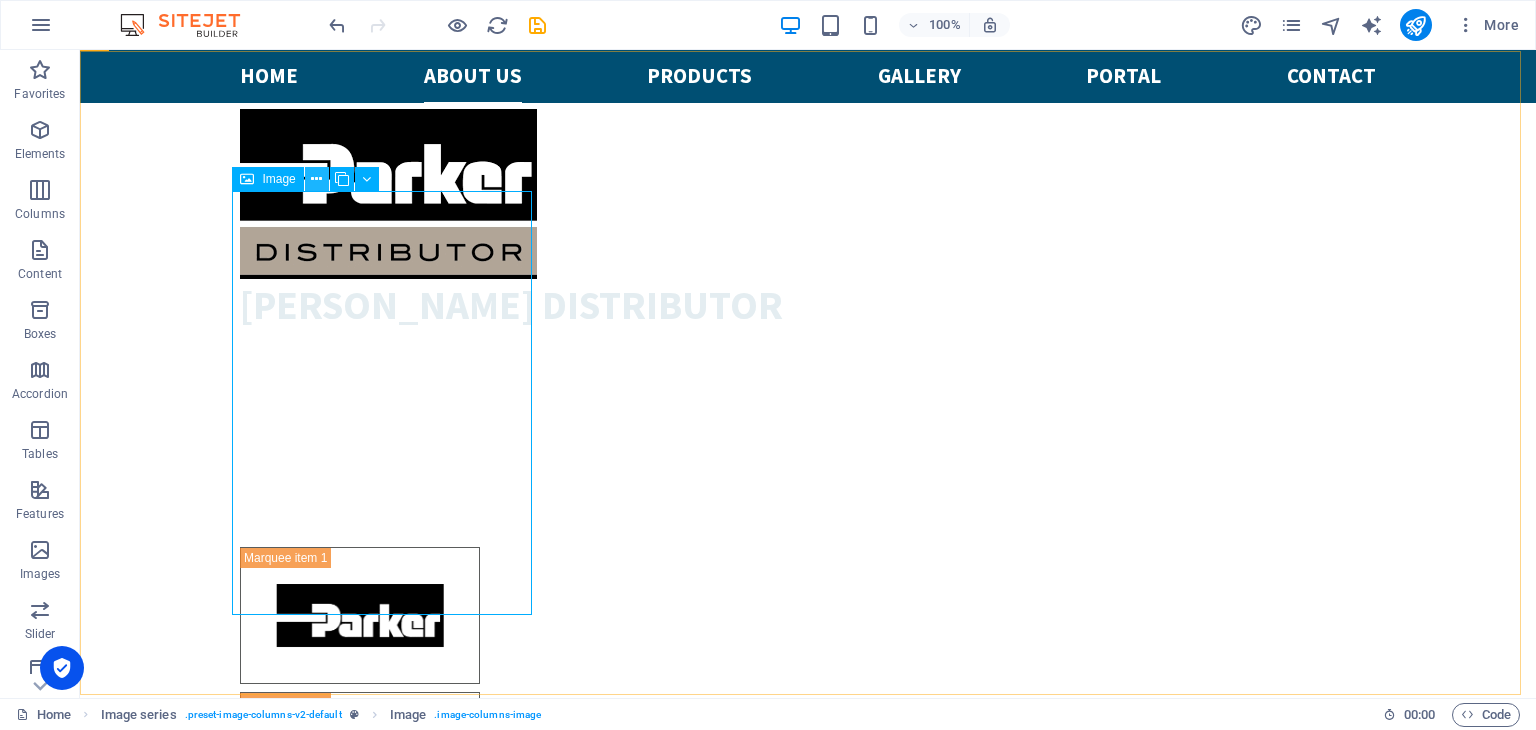 click at bounding box center [316, 179] 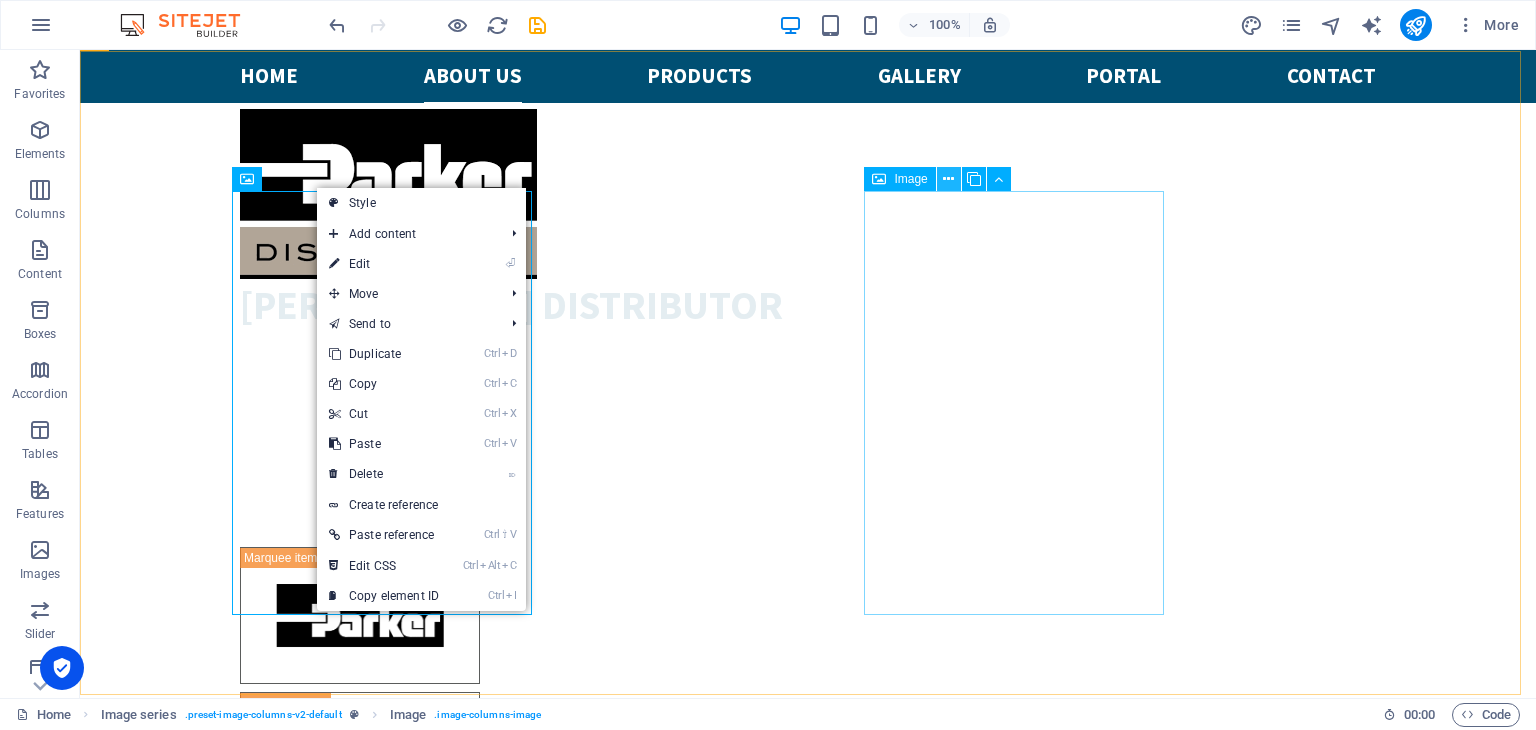 click at bounding box center (948, 179) 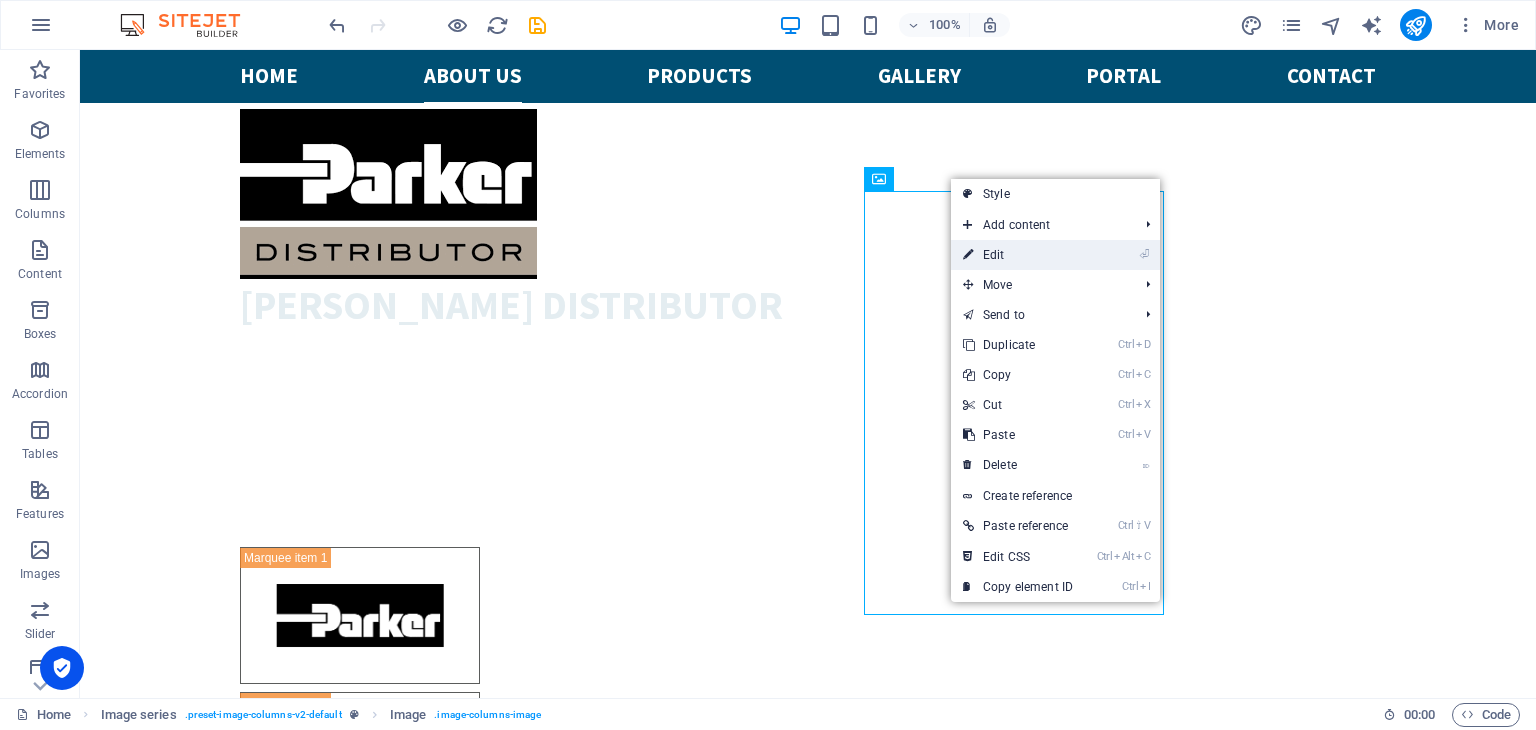 click on "⏎  Edit" at bounding box center [1018, 255] 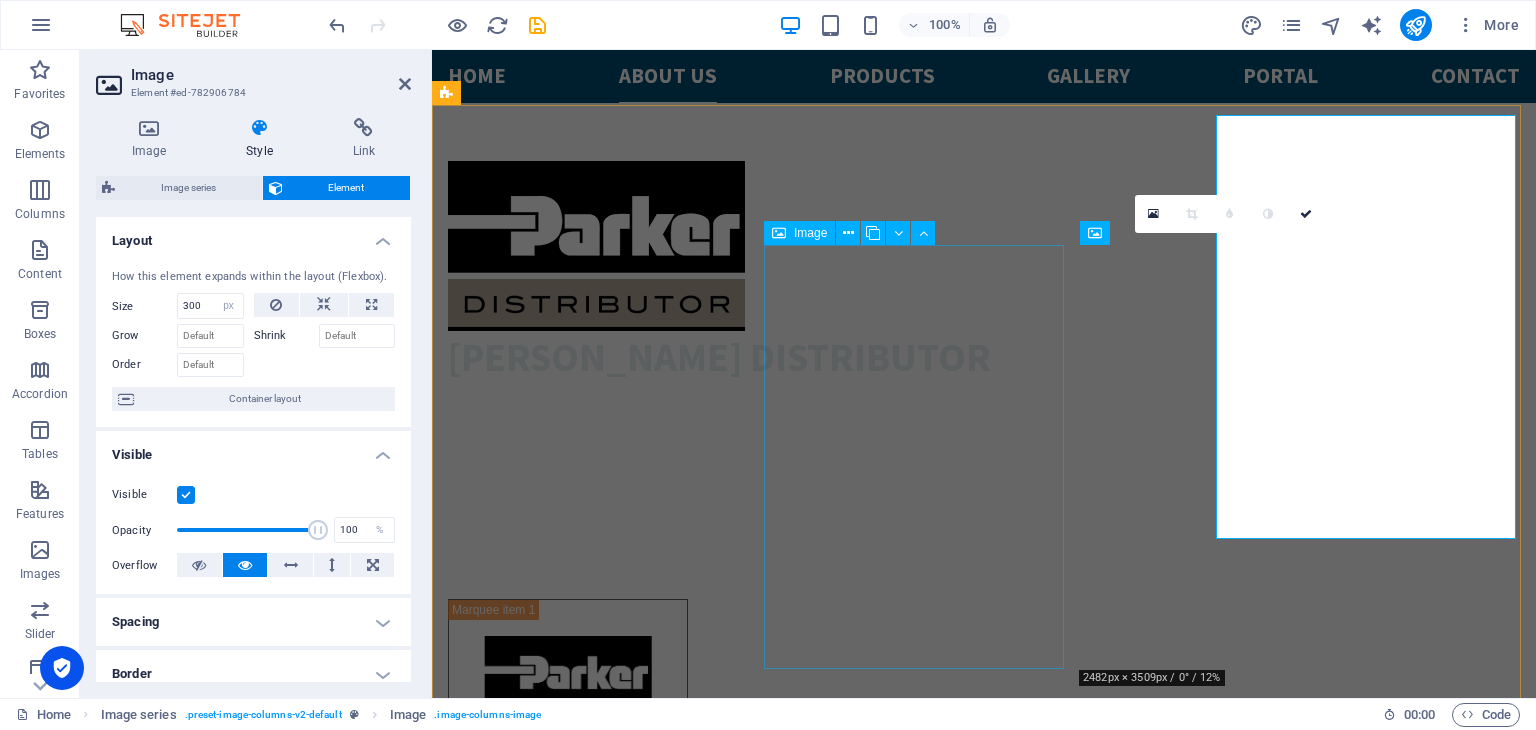 scroll, scrollTop: 2048, scrollLeft: 0, axis: vertical 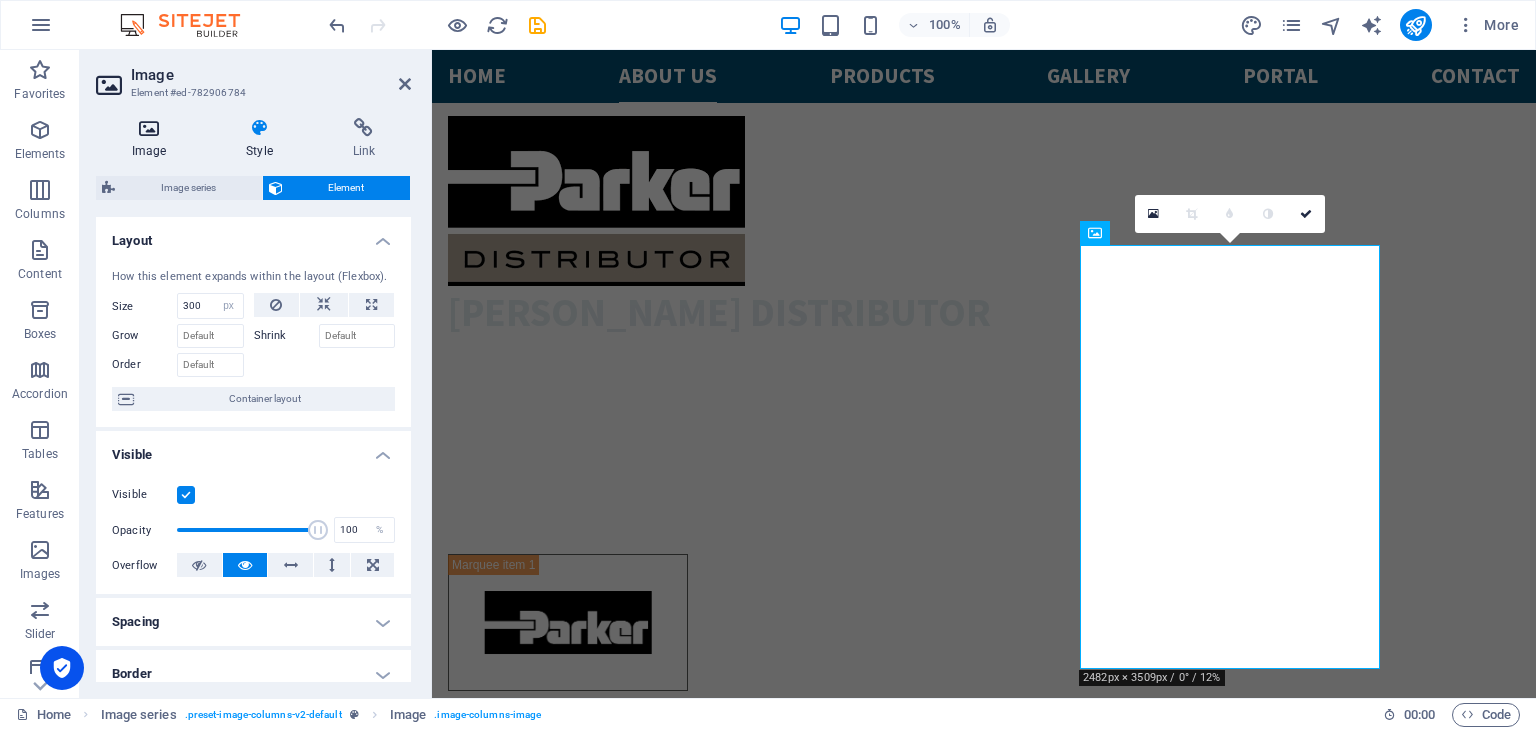 click at bounding box center (149, 128) 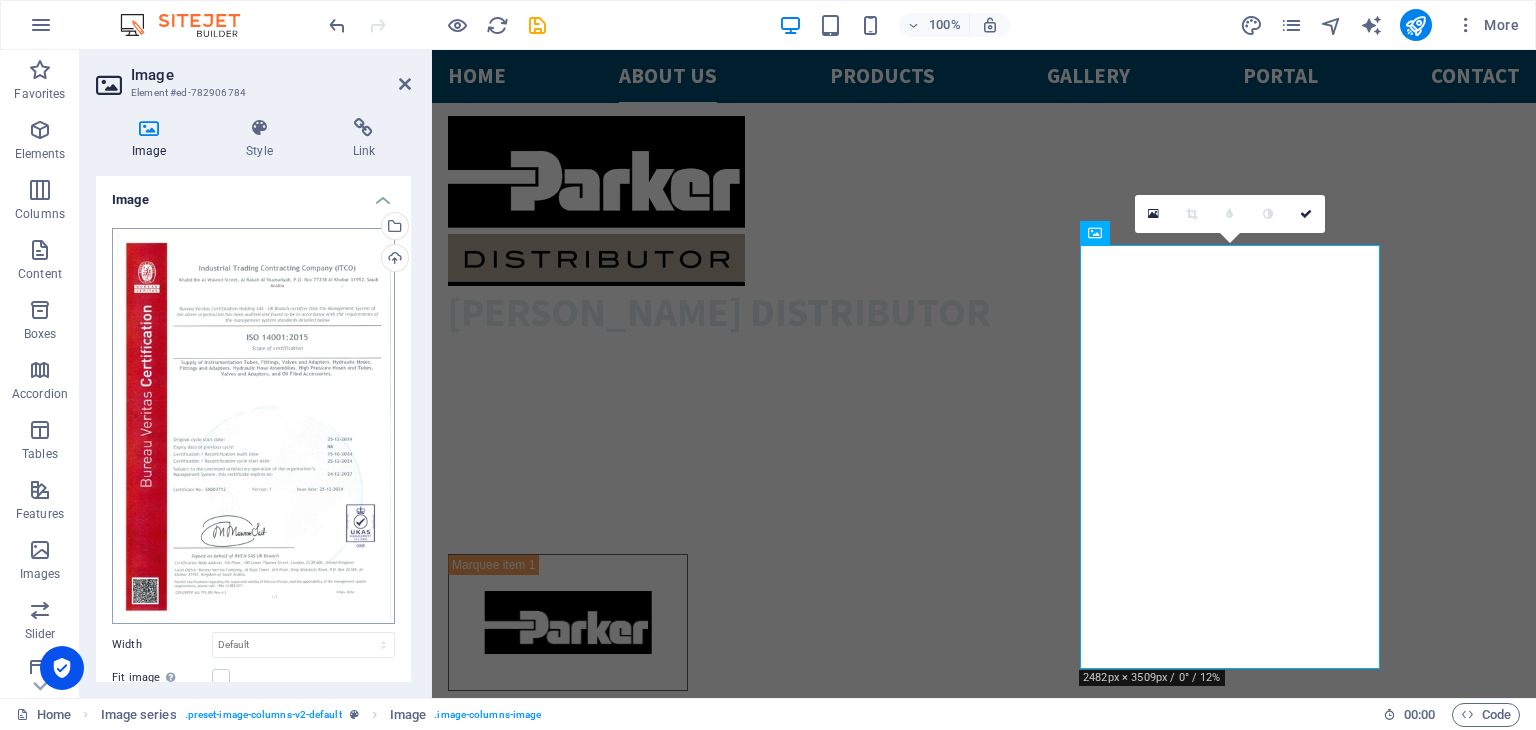 scroll, scrollTop: 199, scrollLeft: 0, axis: vertical 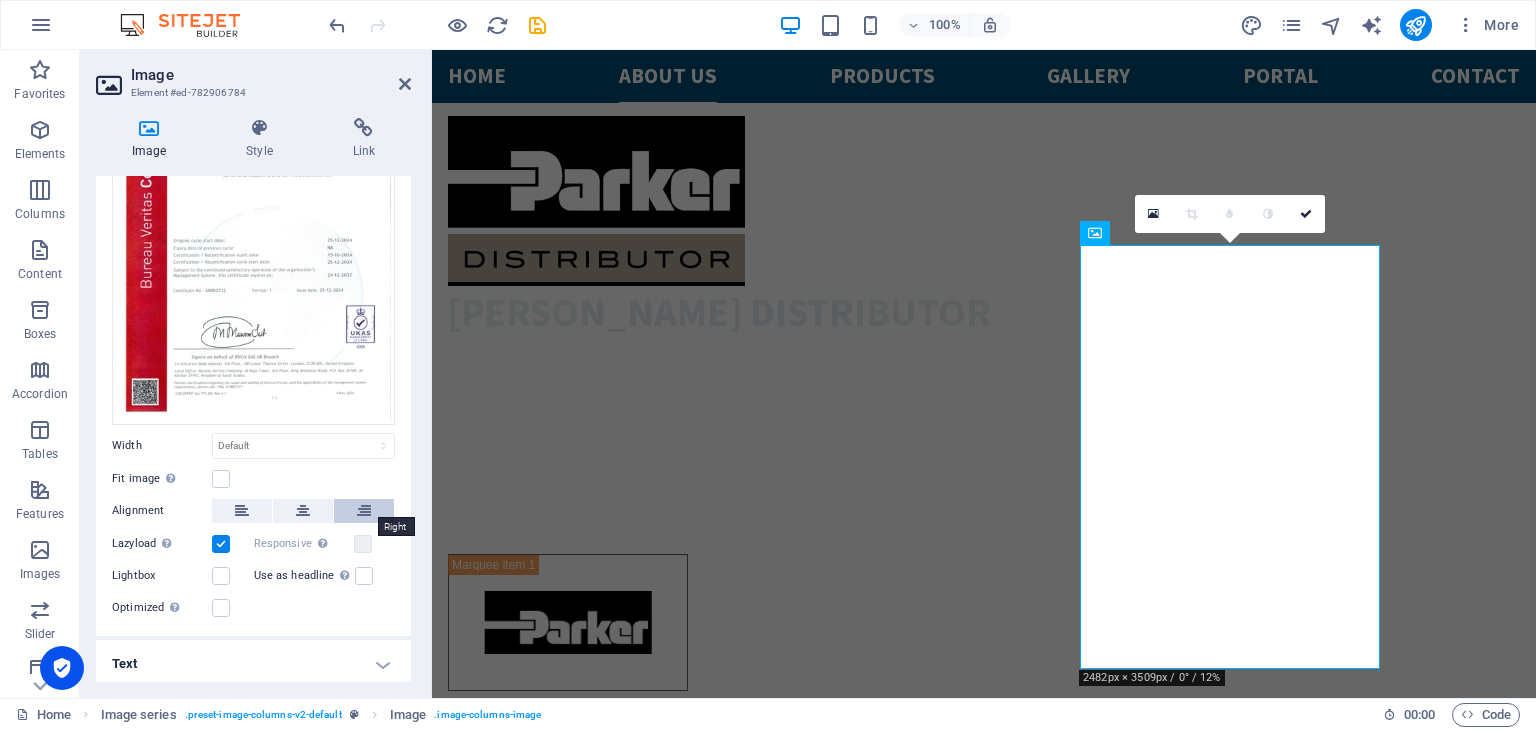 click at bounding box center [364, 511] 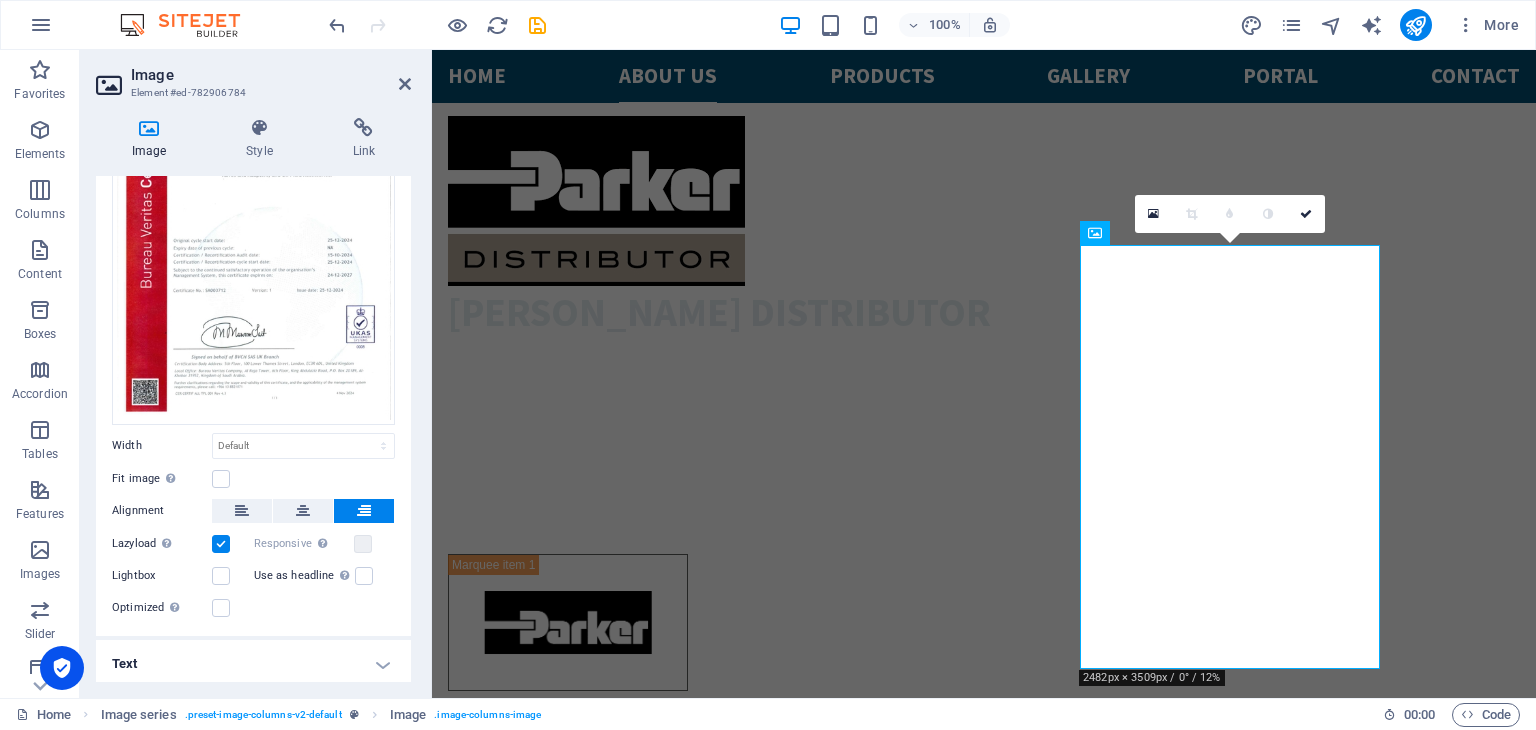 click at bounding box center (364, 511) 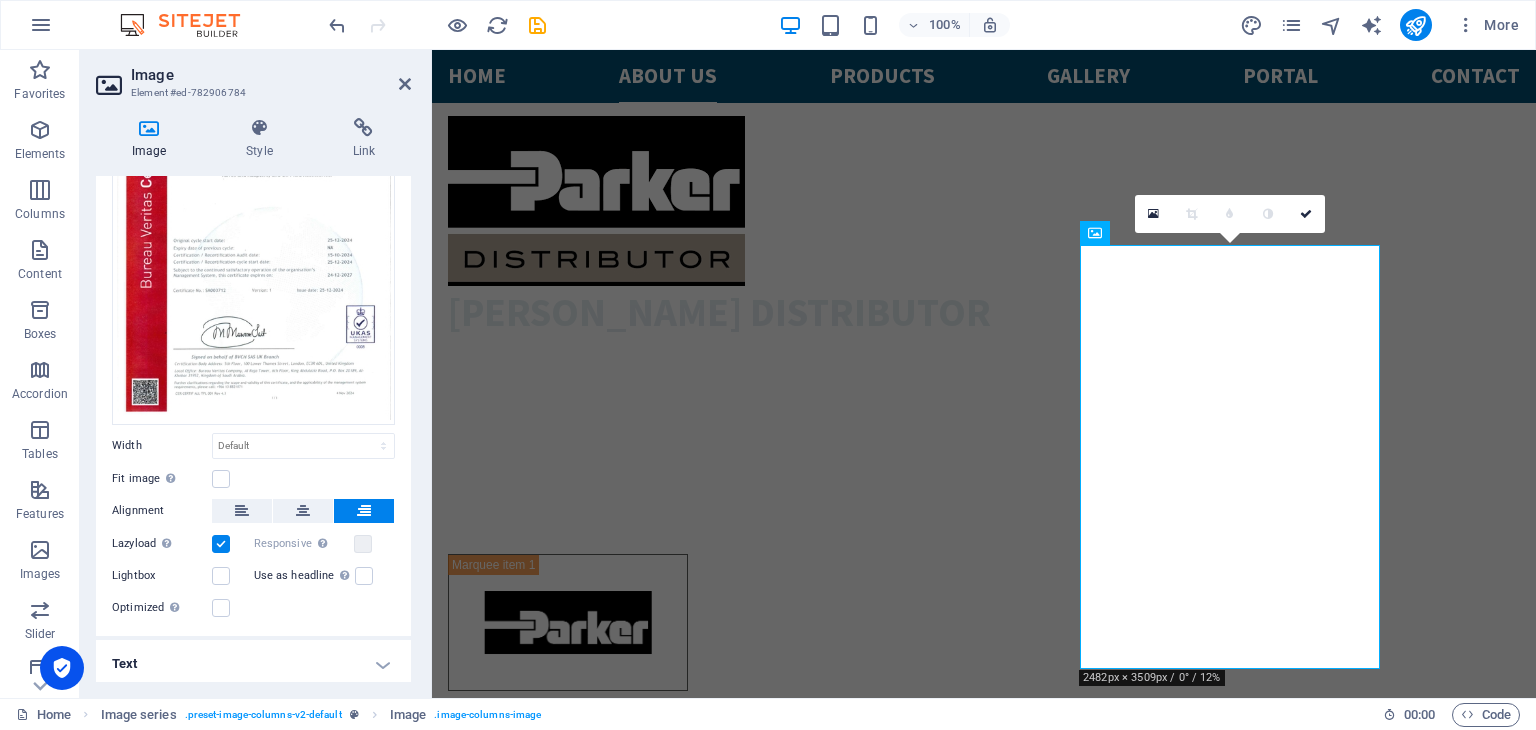 click at bounding box center [364, 511] 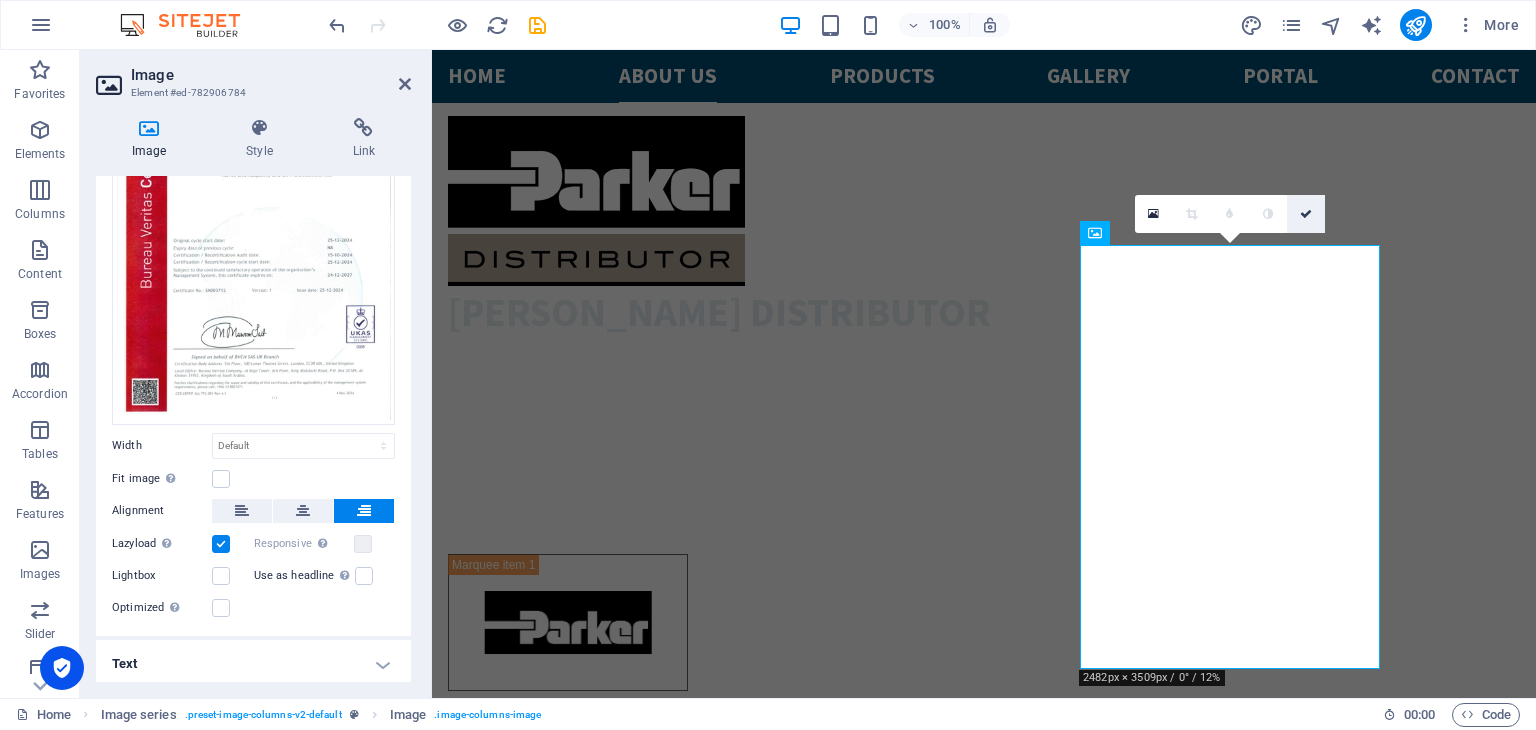 click at bounding box center (1306, 214) 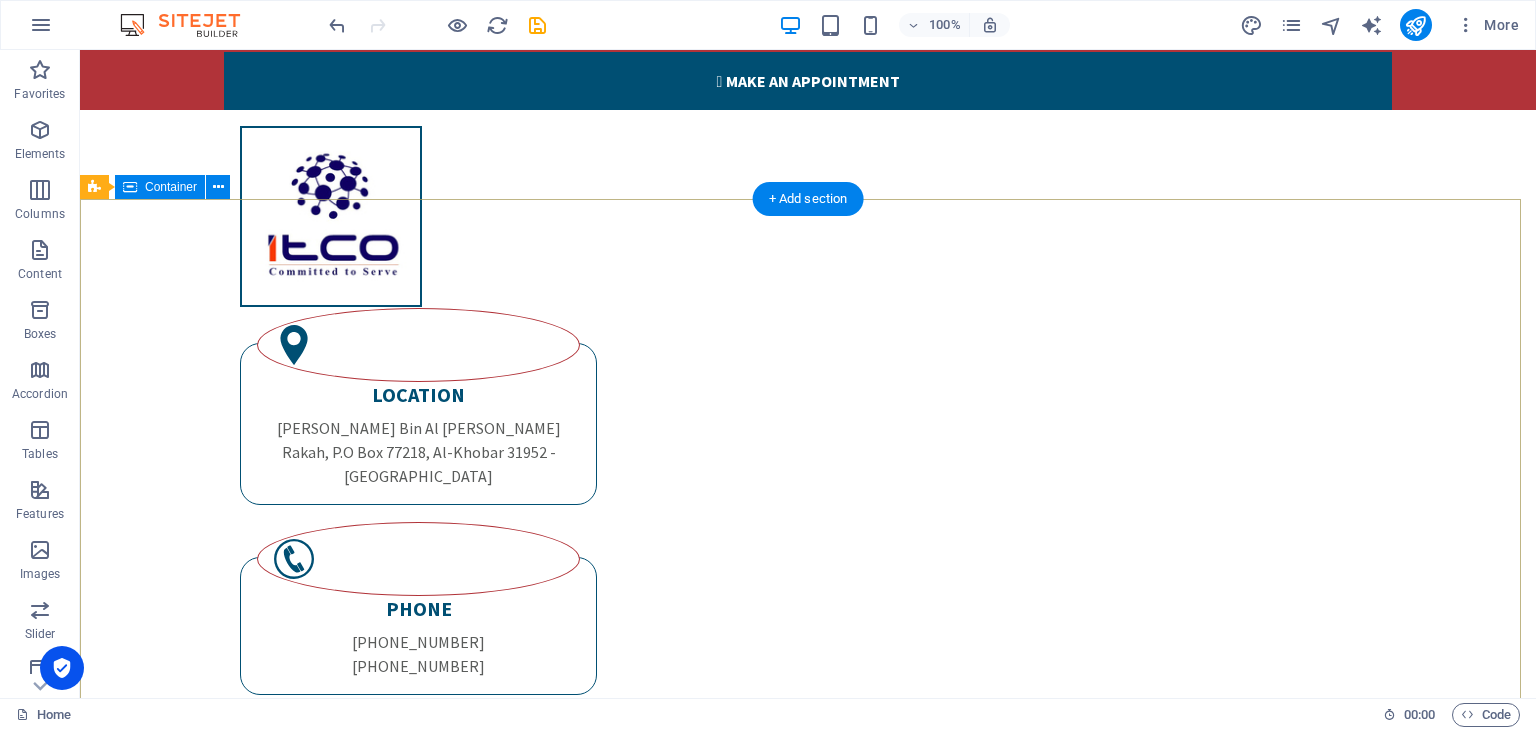scroll, scrollTop: 0, scrollLeft: 0, axis: both 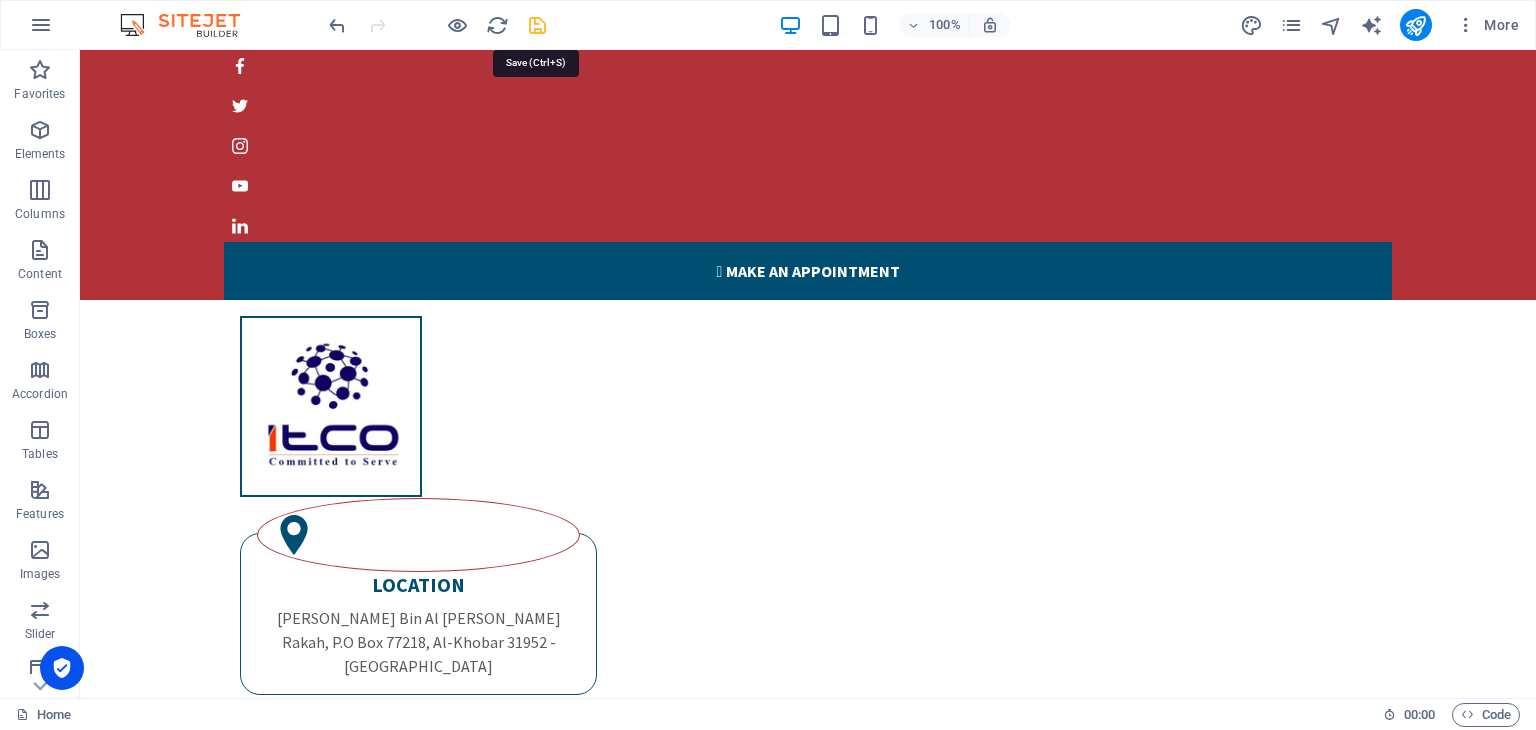 click at bounding box center [537, 25] 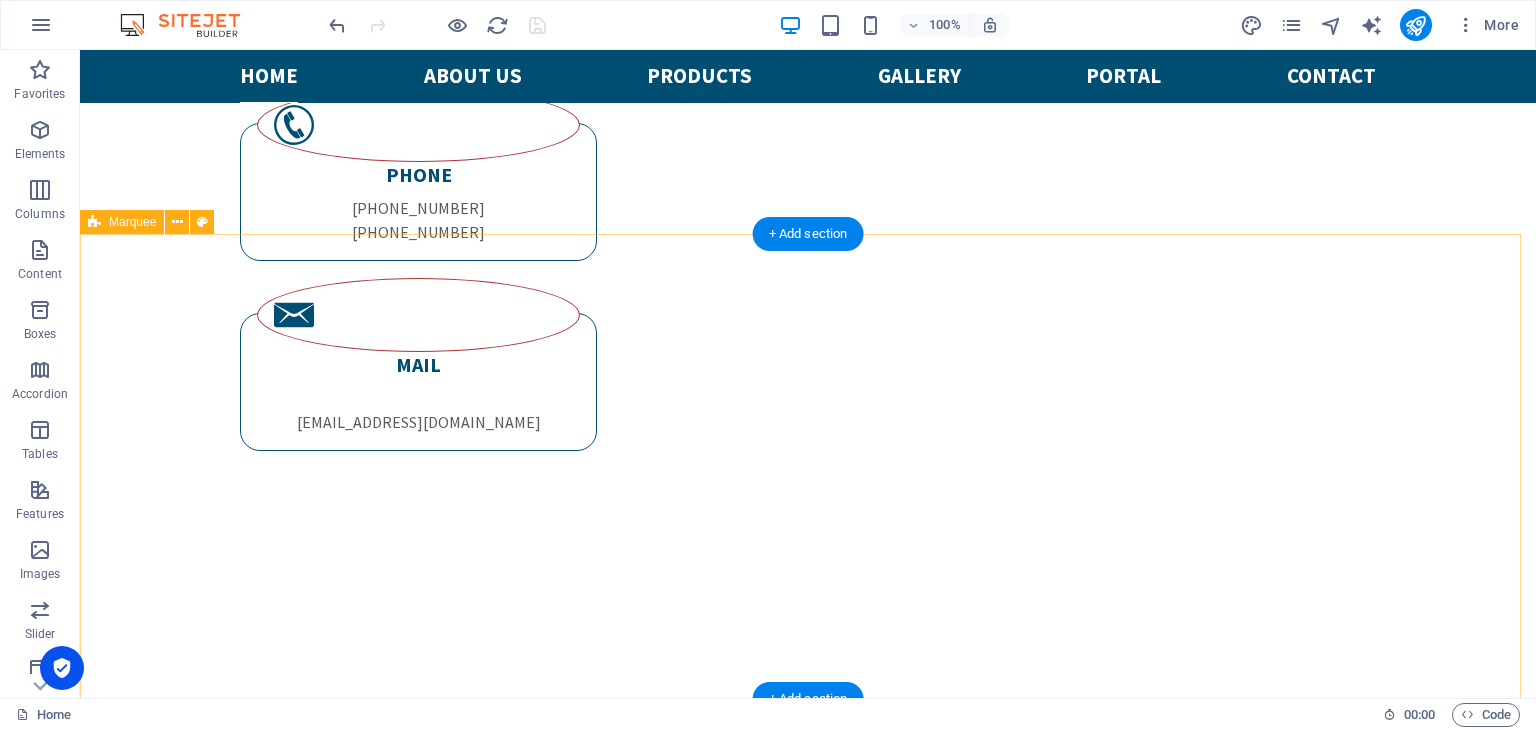 scroll, scrollTop: 0, scrollLeft: 0, axis: both 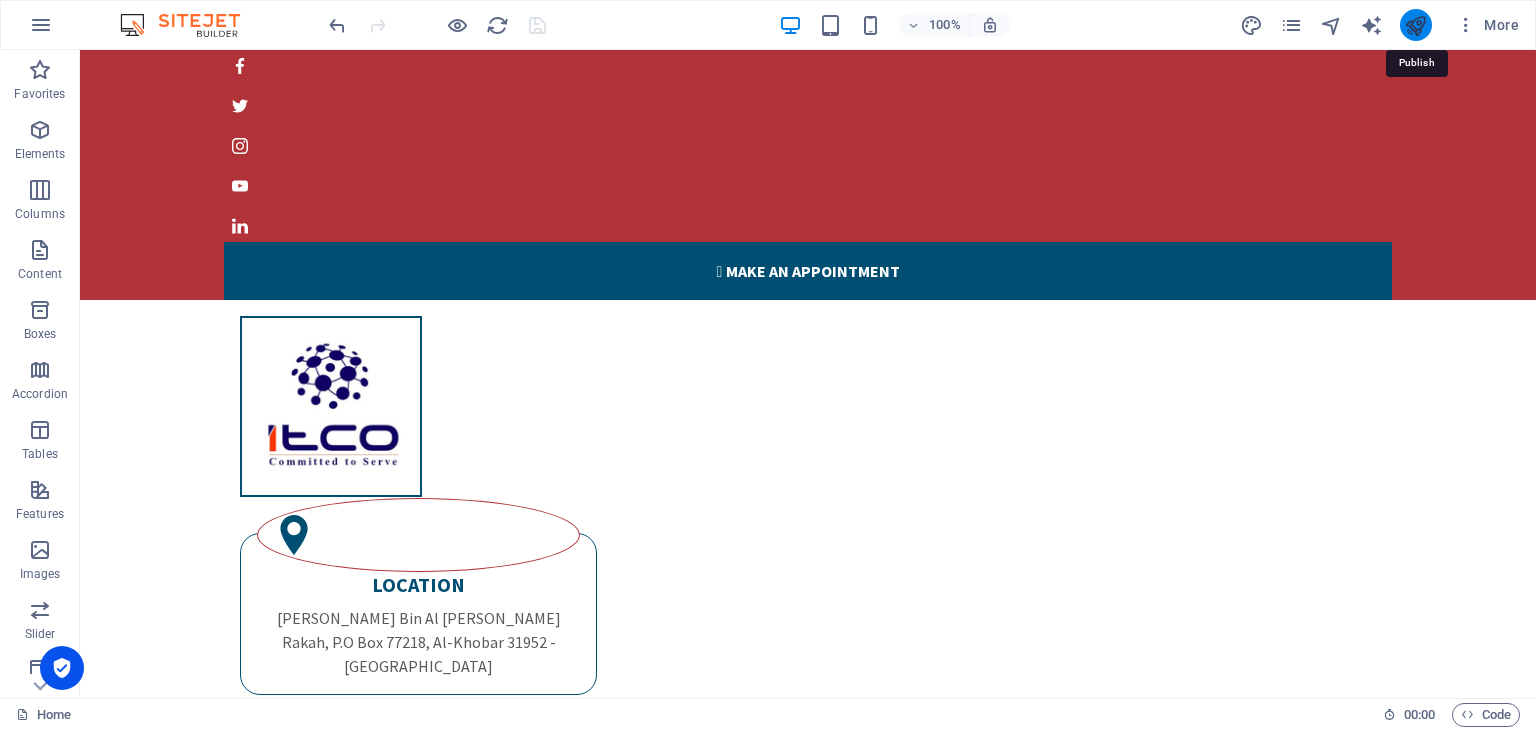 click at bounding box center (1415, 25) 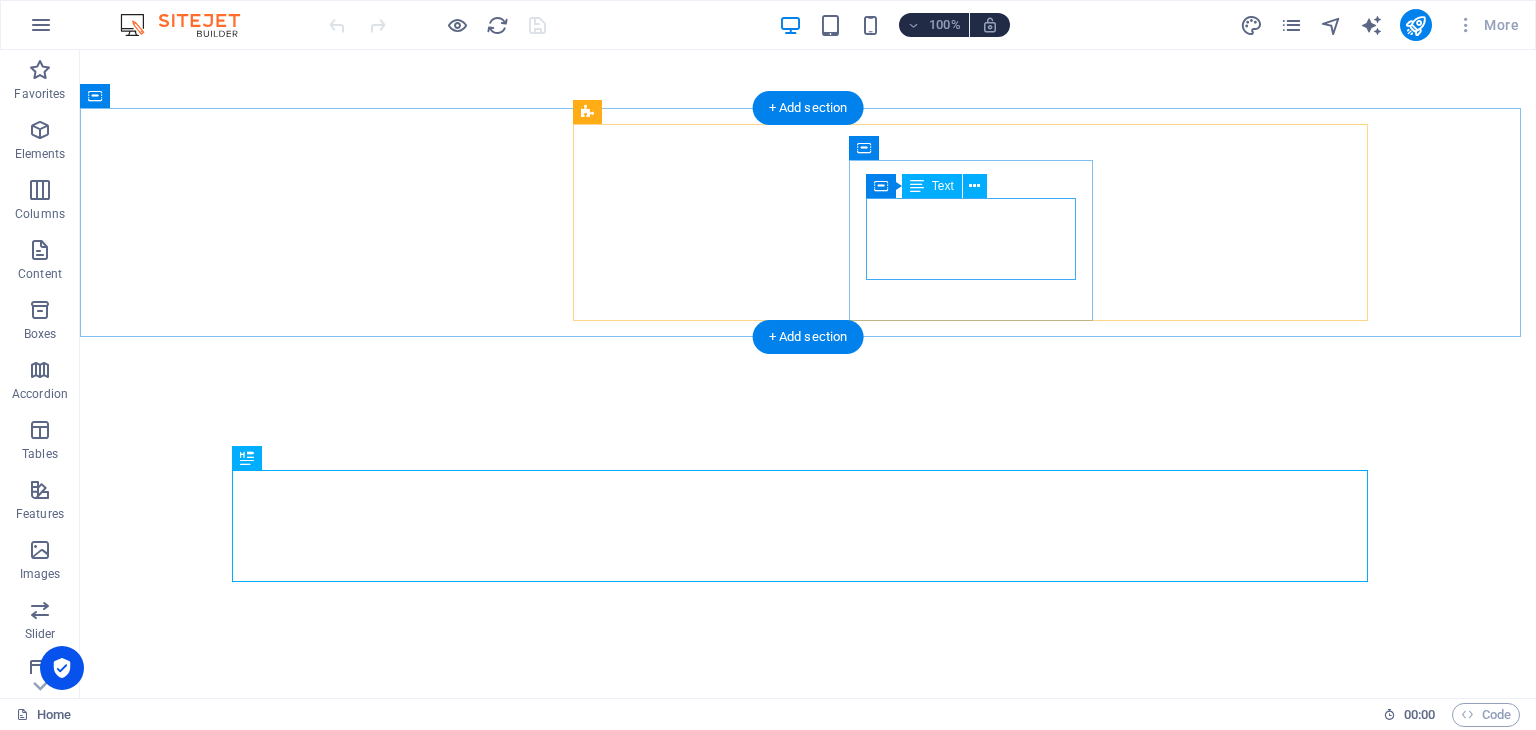 scroll, scrollTop: 0, scrollLeft: 0, axis: both 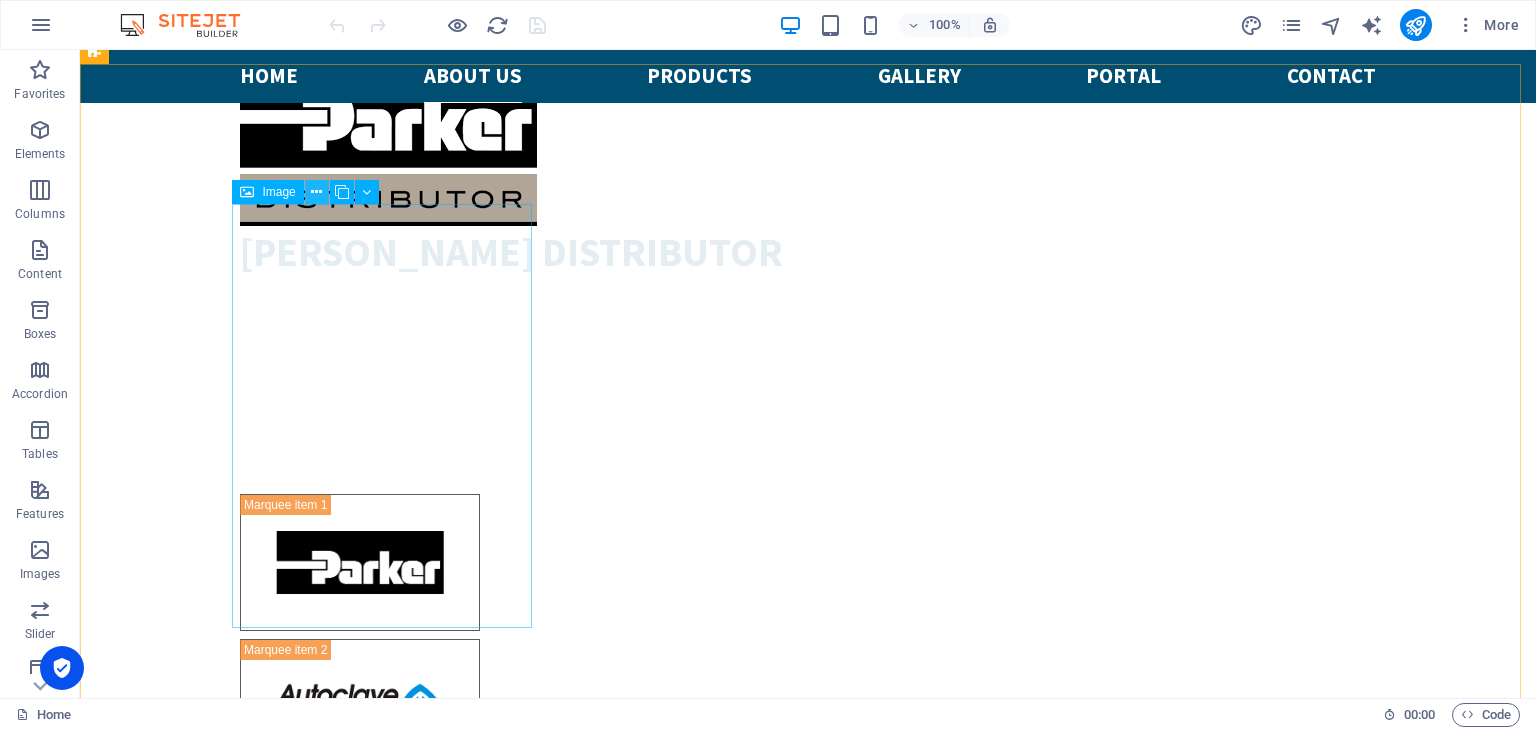 click at bounding box center [316, 192] 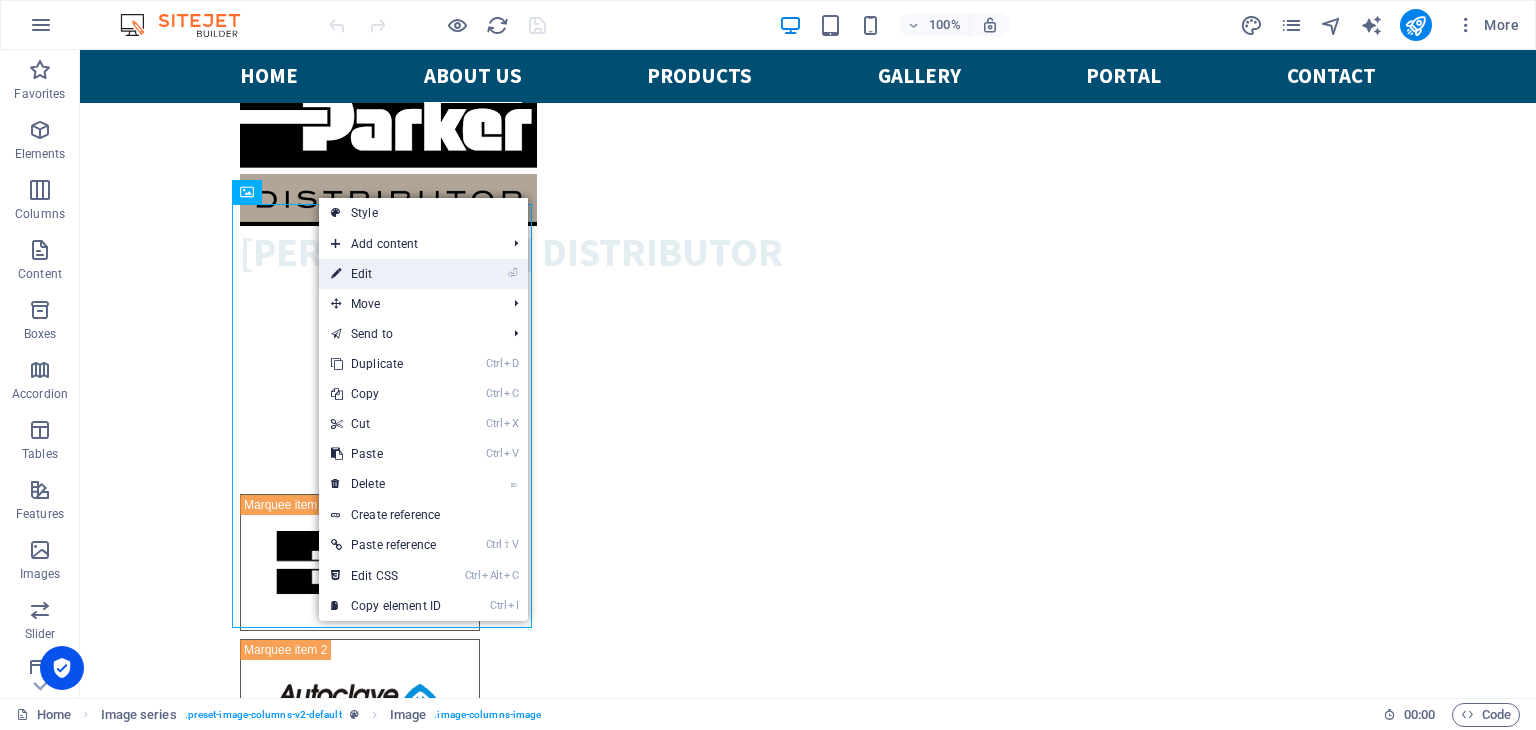 click on "⏎  Edit" at bounding box center [386, 274] 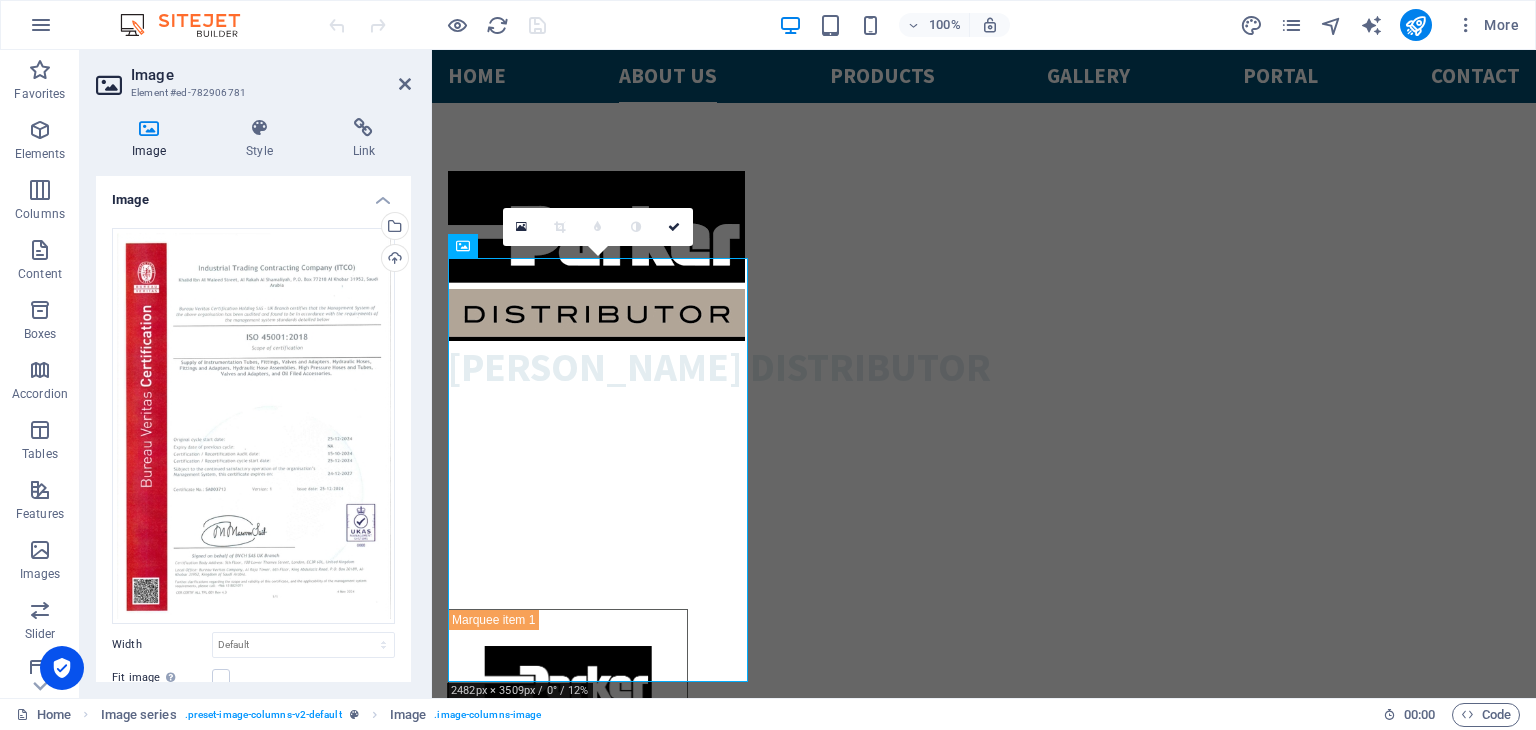 scroll, scrollTop: 2120, scrollLeft: 0, axis: vertical 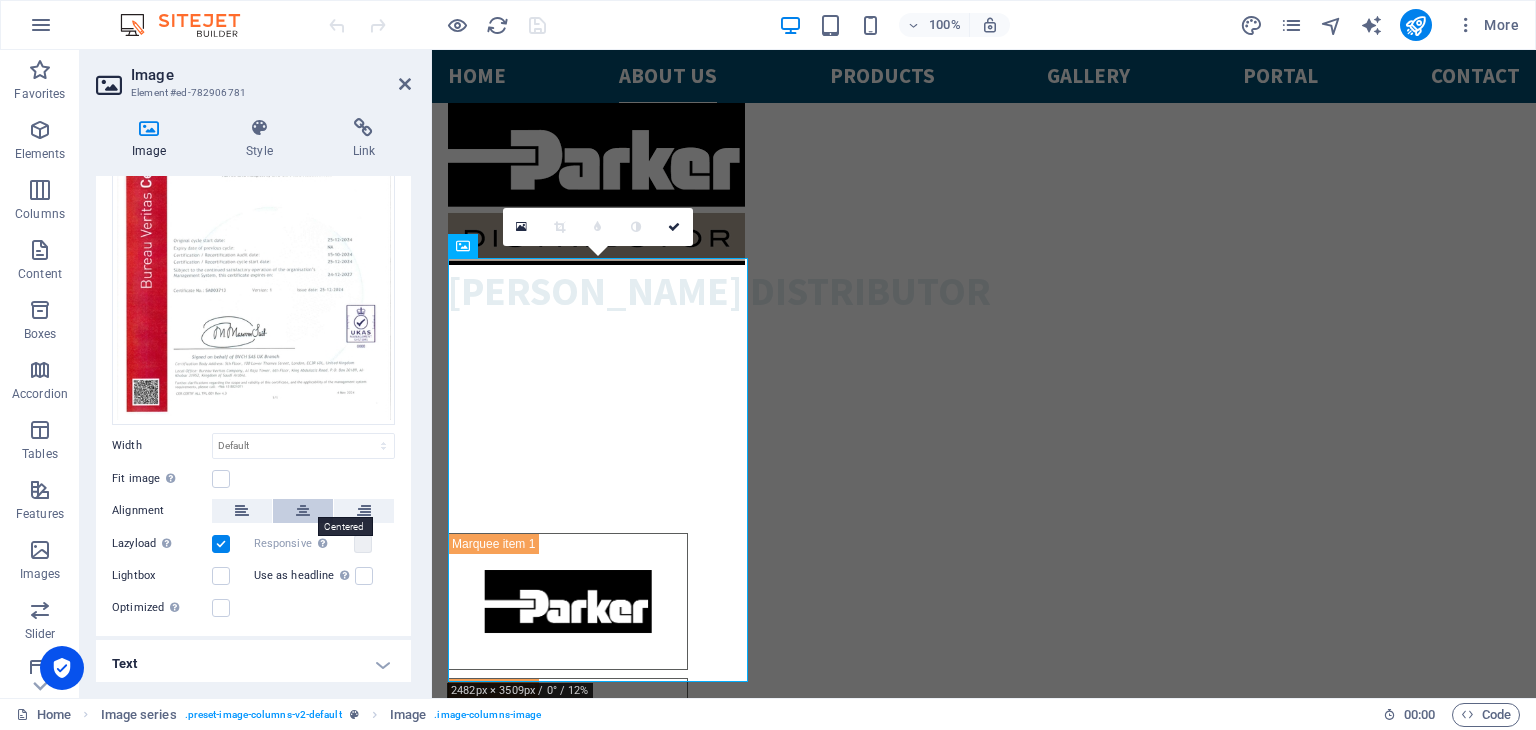 click at bounding box center [303, 511] 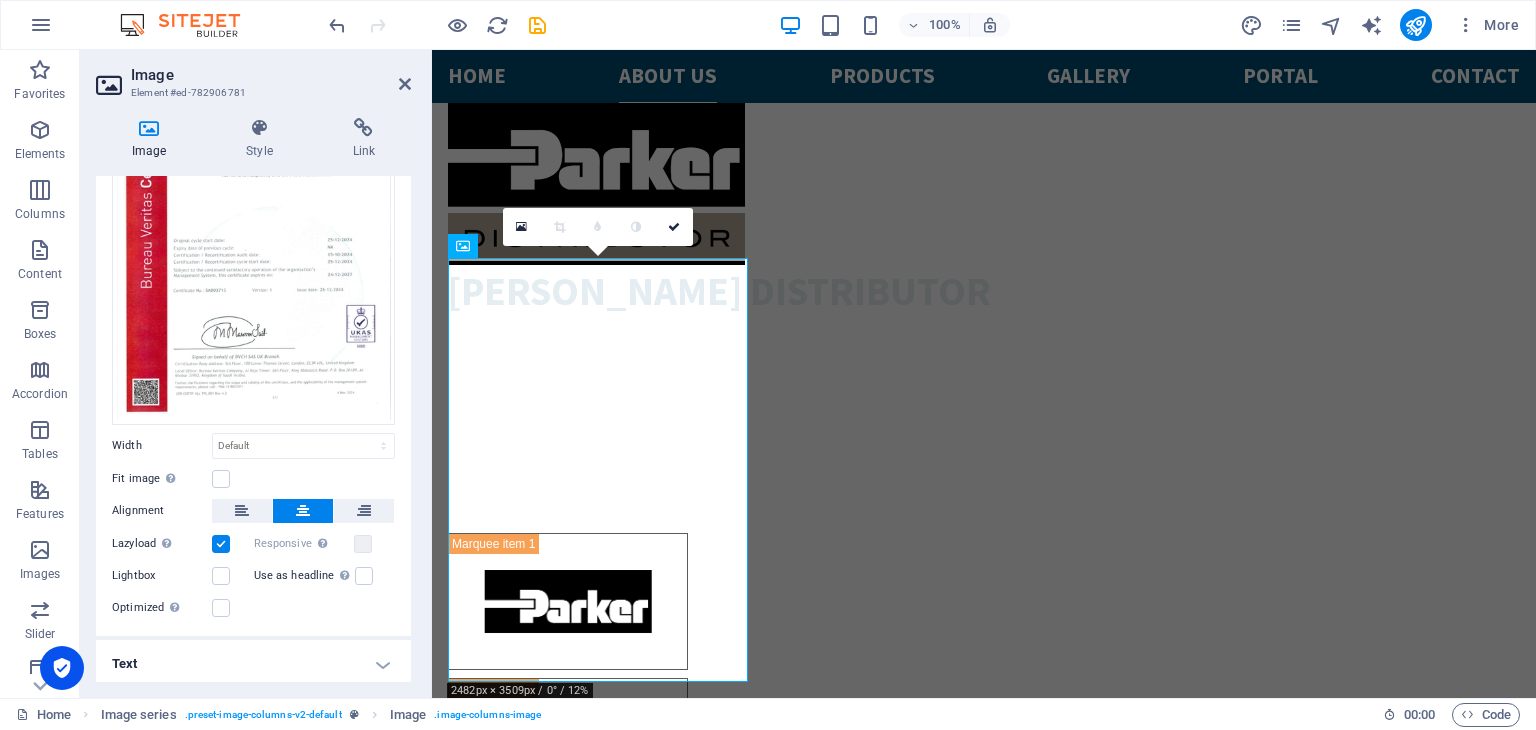 click at bounding box center [303, 511] 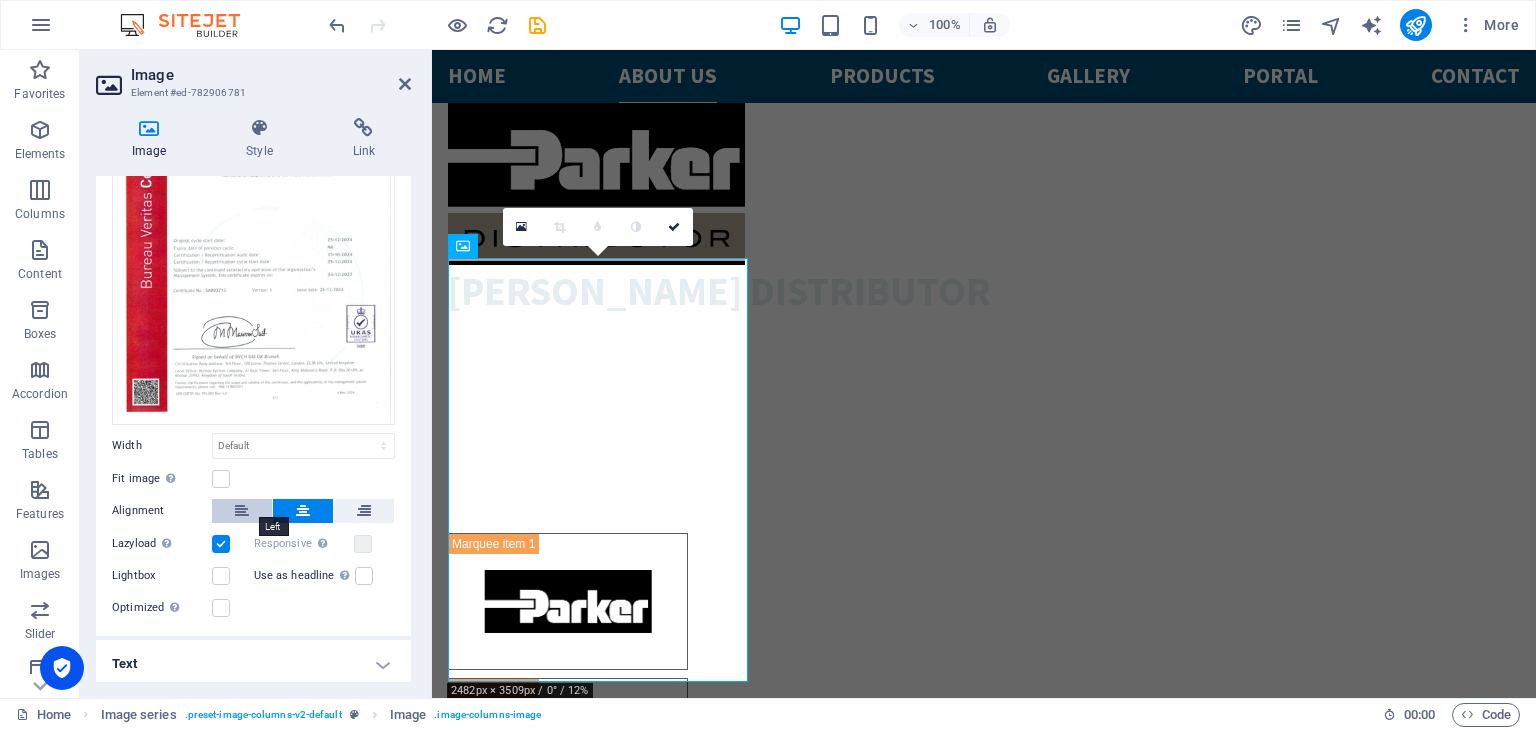click at bounding box center [242, 511] 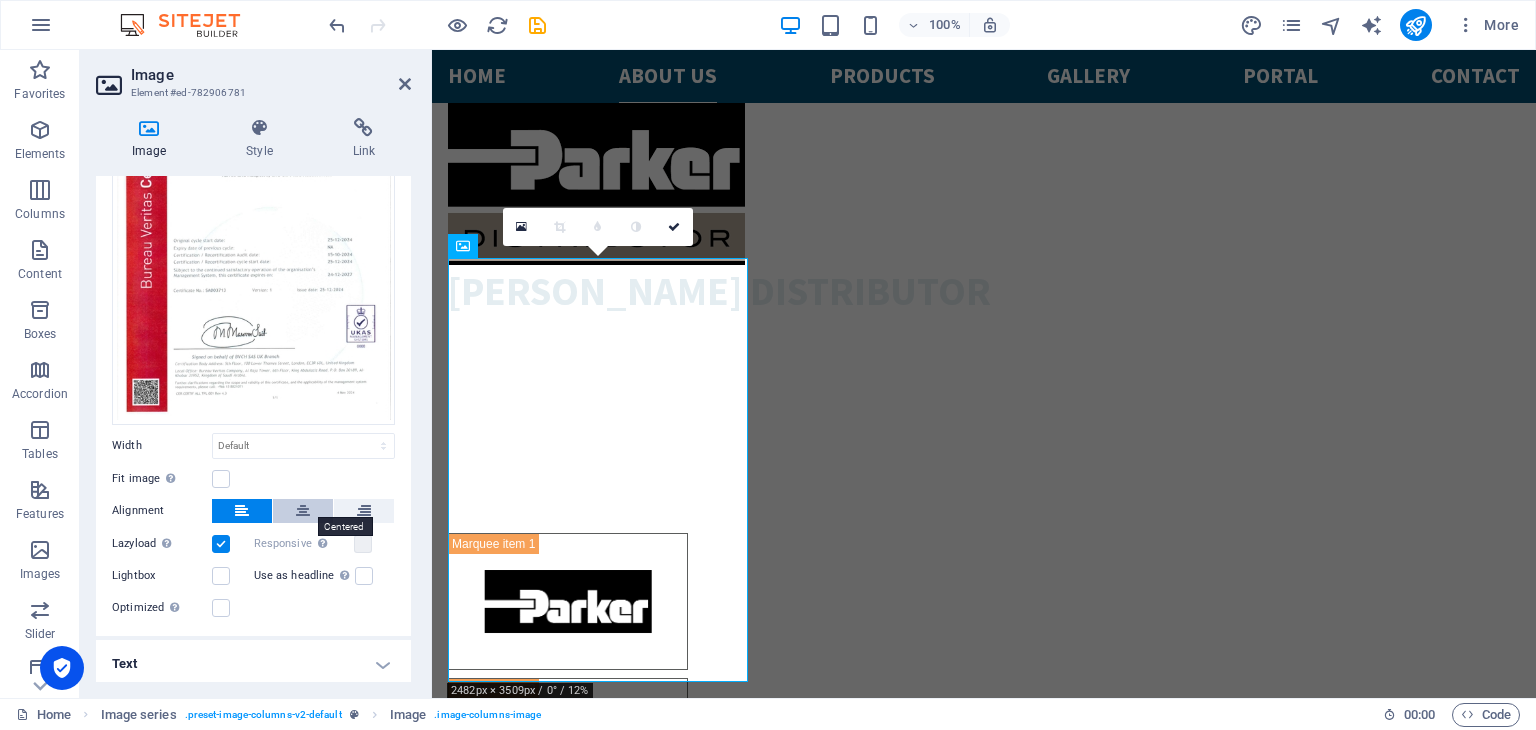 click at bounding box center (303, 511) 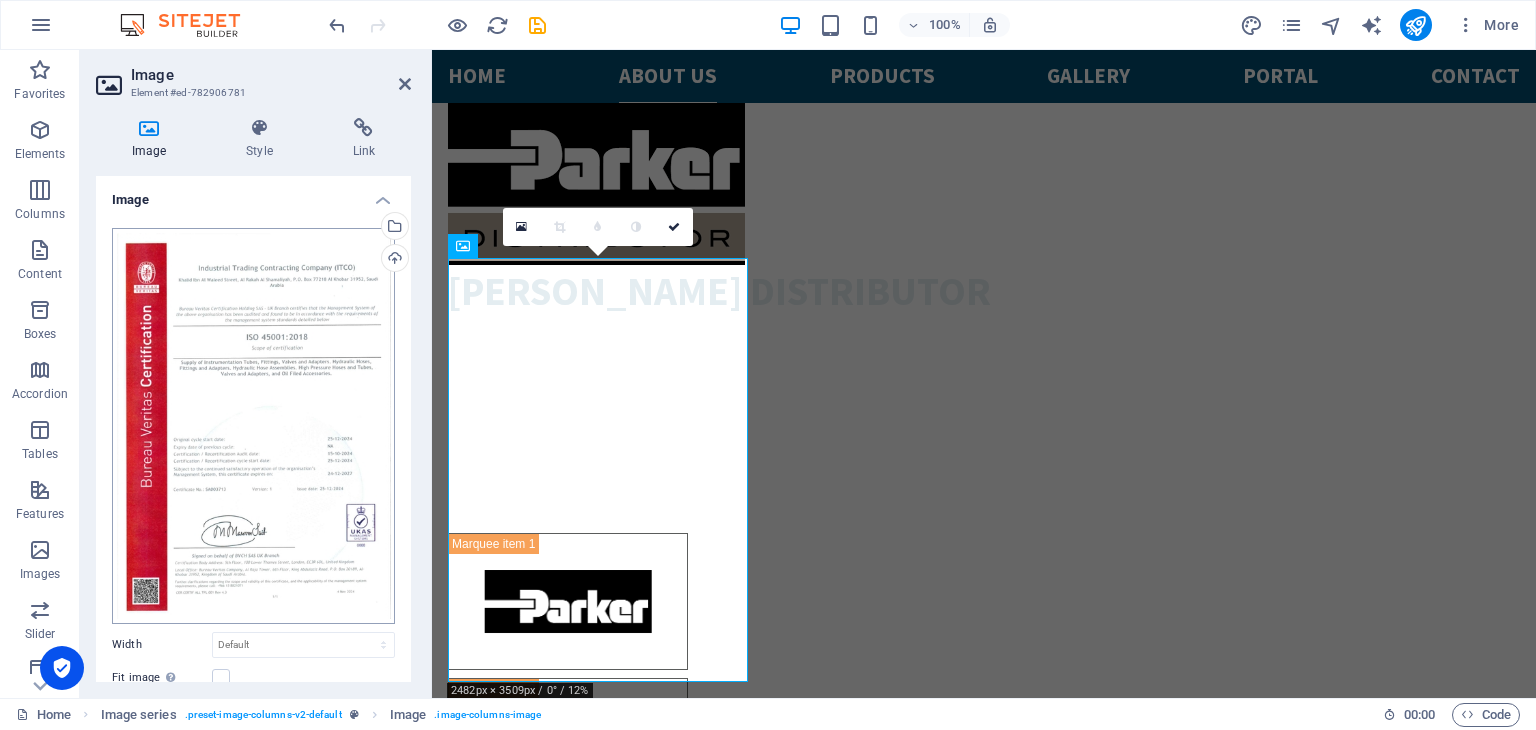 scroll, scrollTop: 199, scrollLeft: 0, axis: vertical 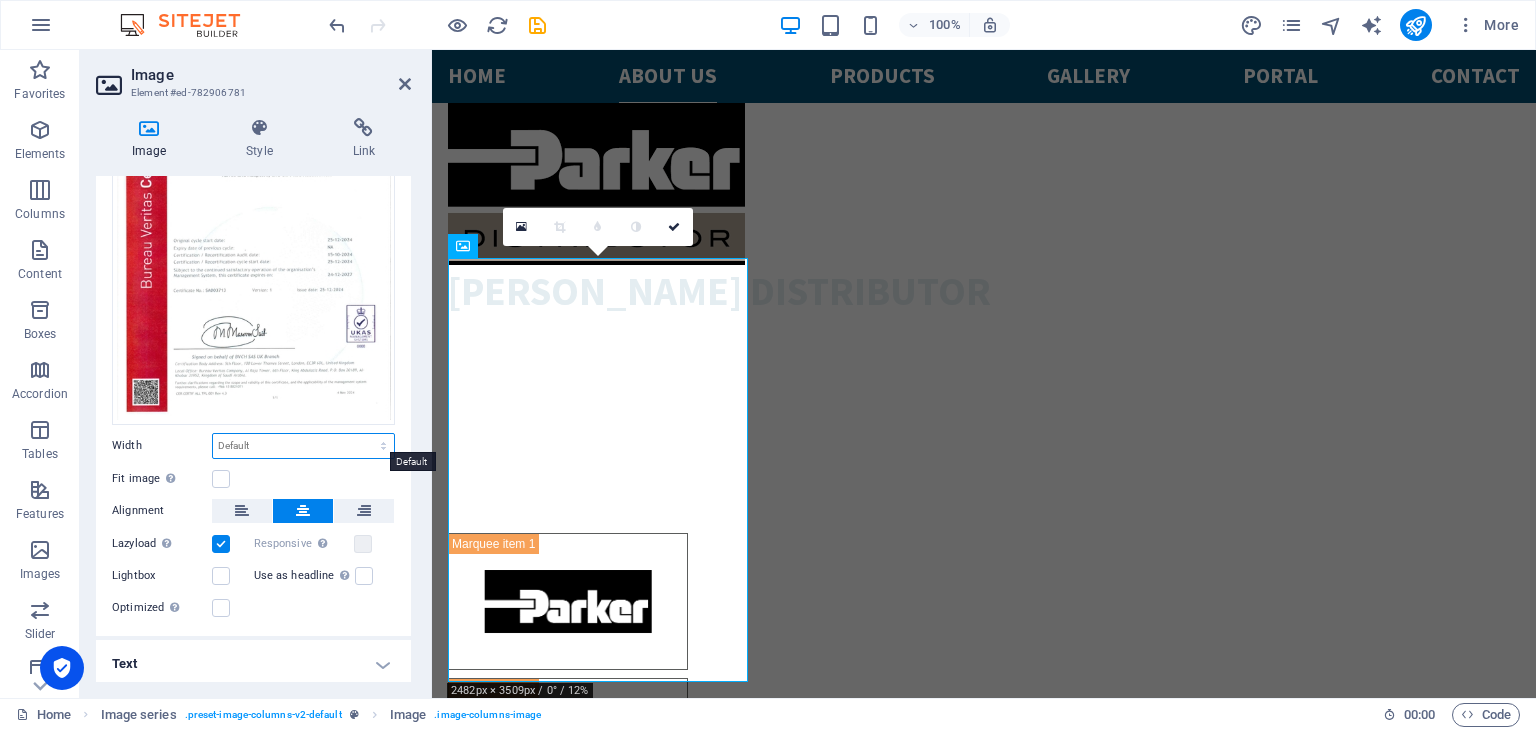 click on "Default auto px rem % em vh vw" at bounding box center [303, 446] 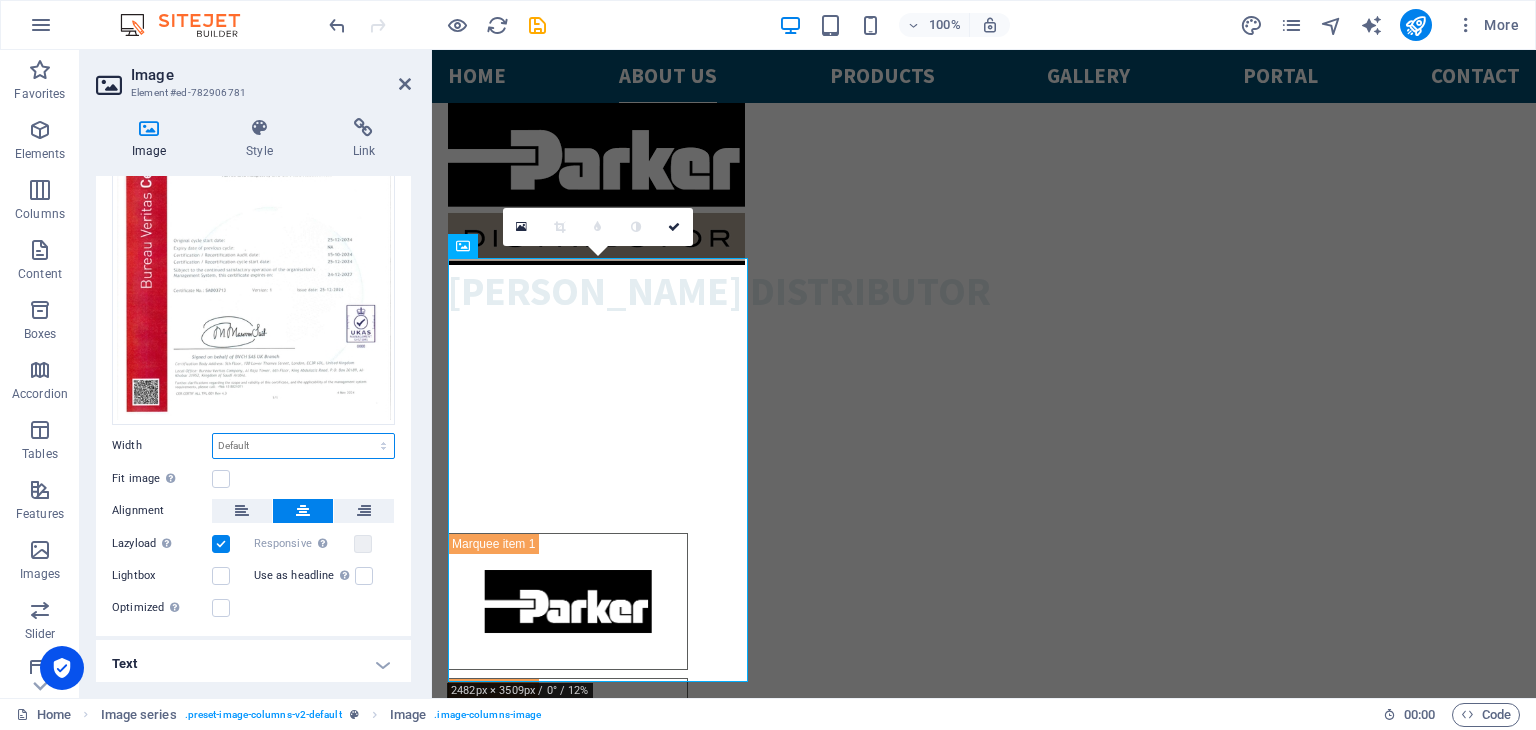 select on "px" 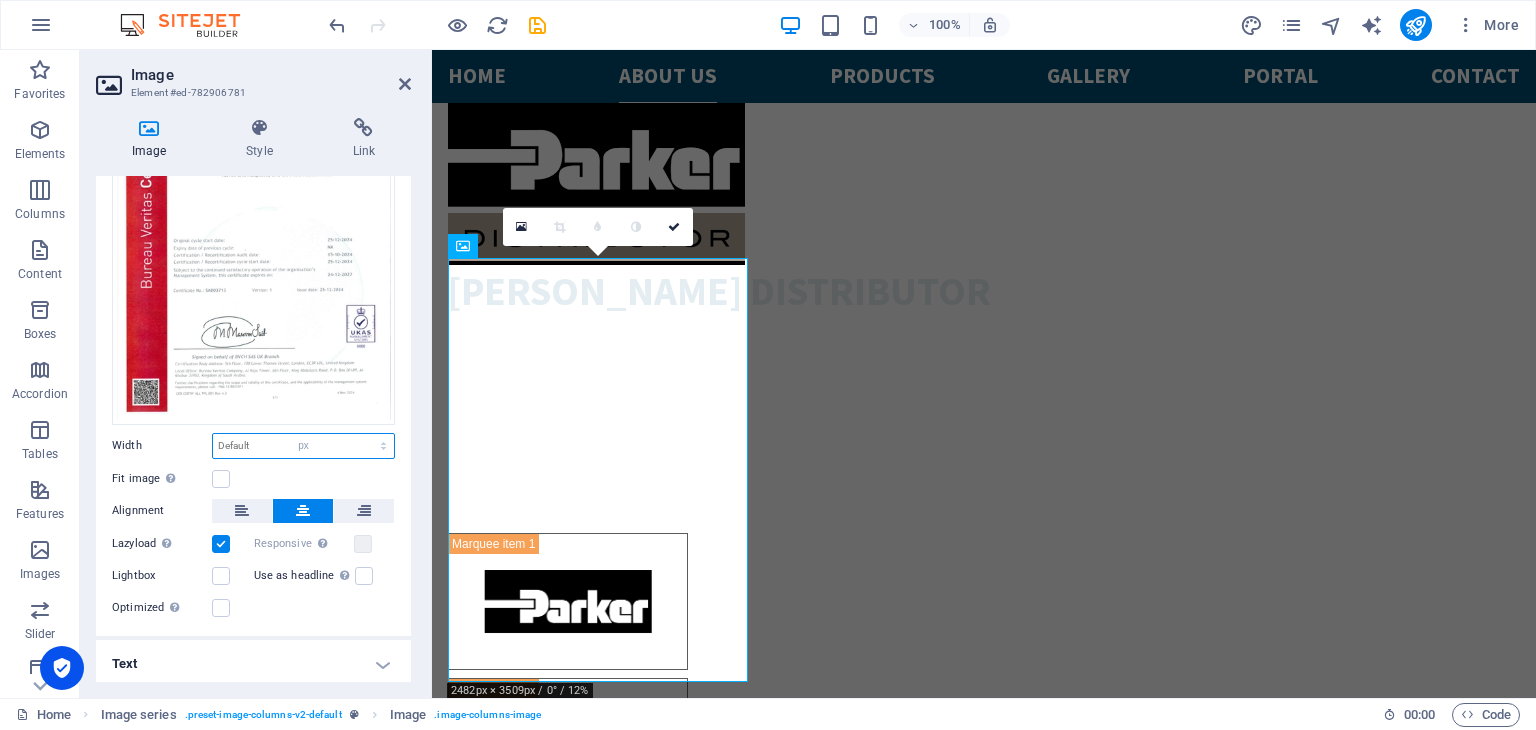 click on "Default auto px rem % em vh vw" at bounding box center (303, 446) 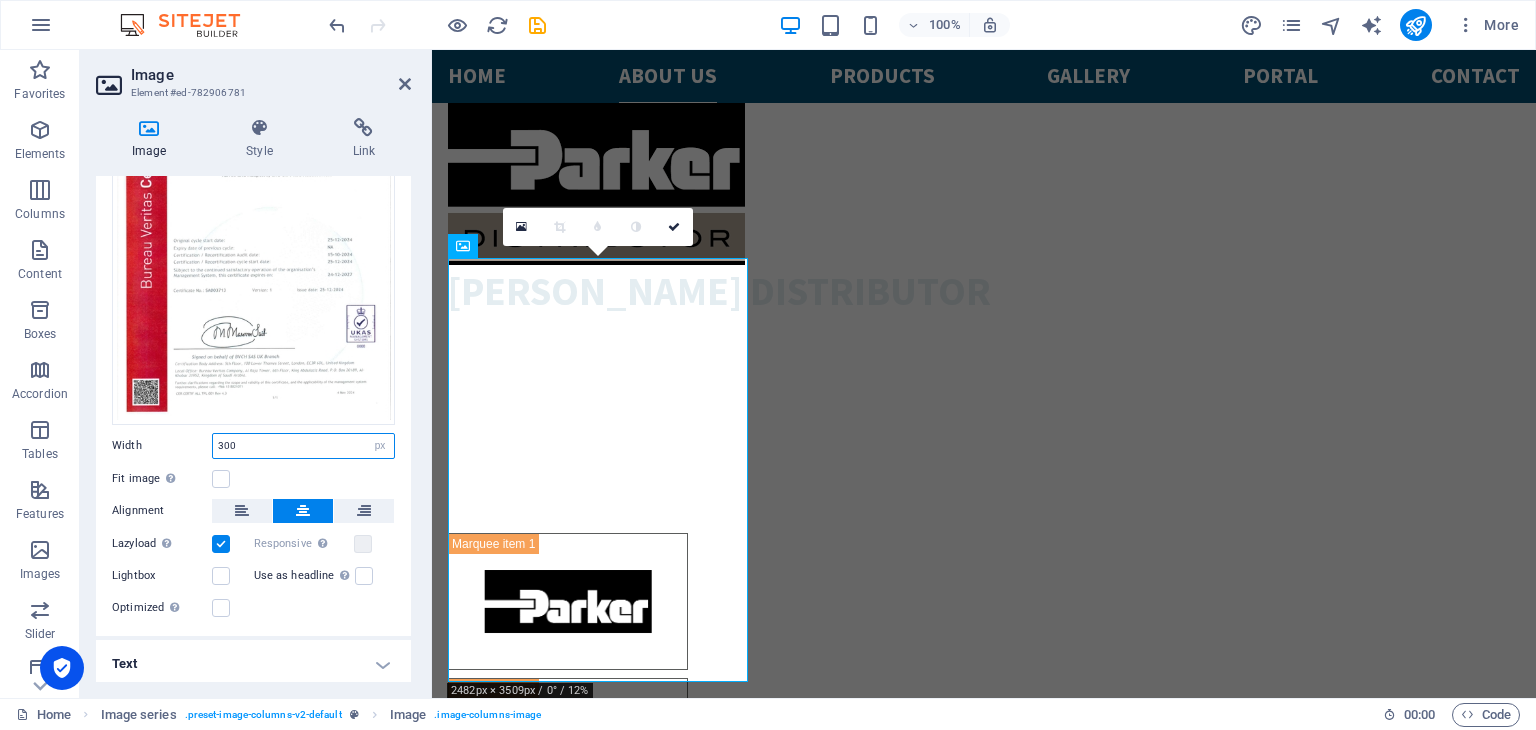 click on "300" at bounding box center [303, 446] 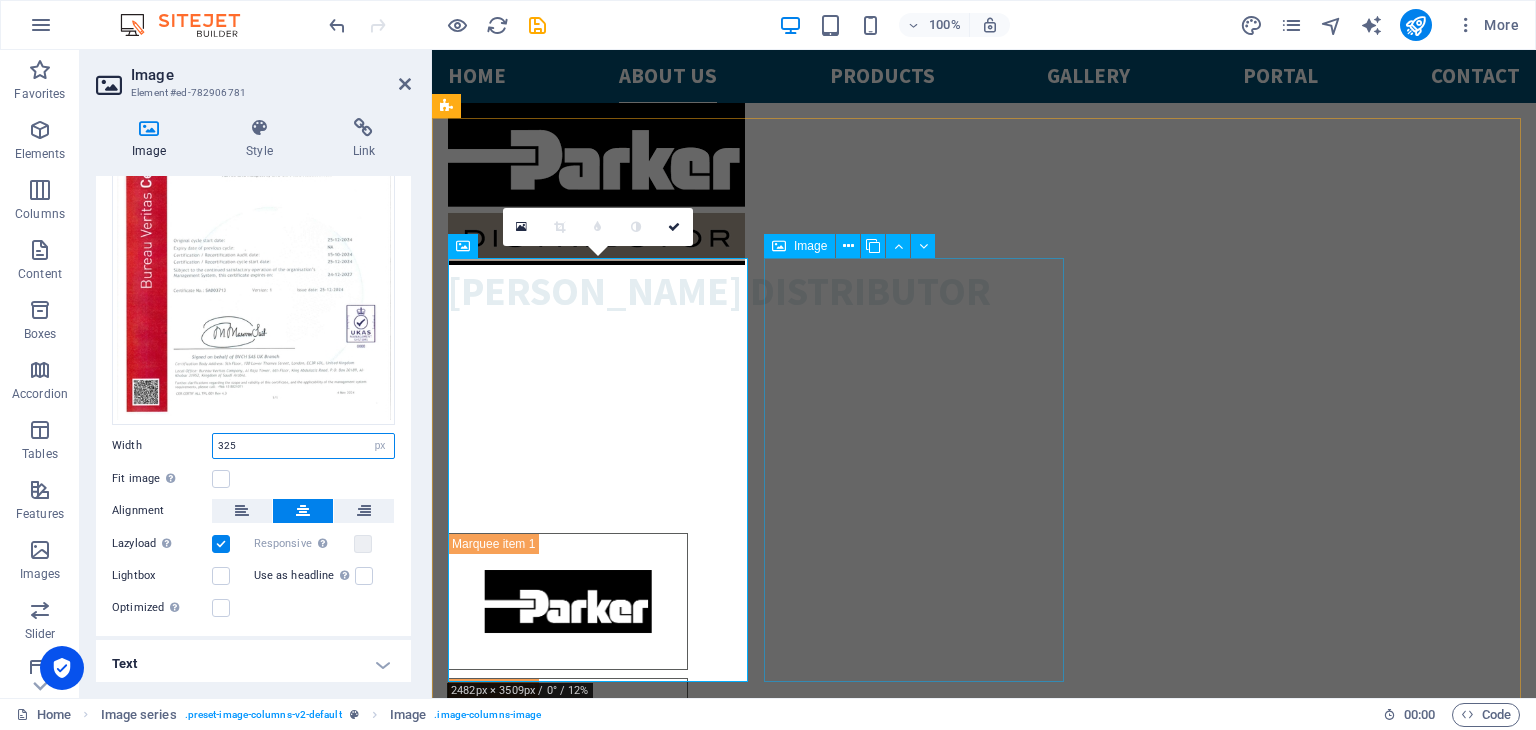type on "325" 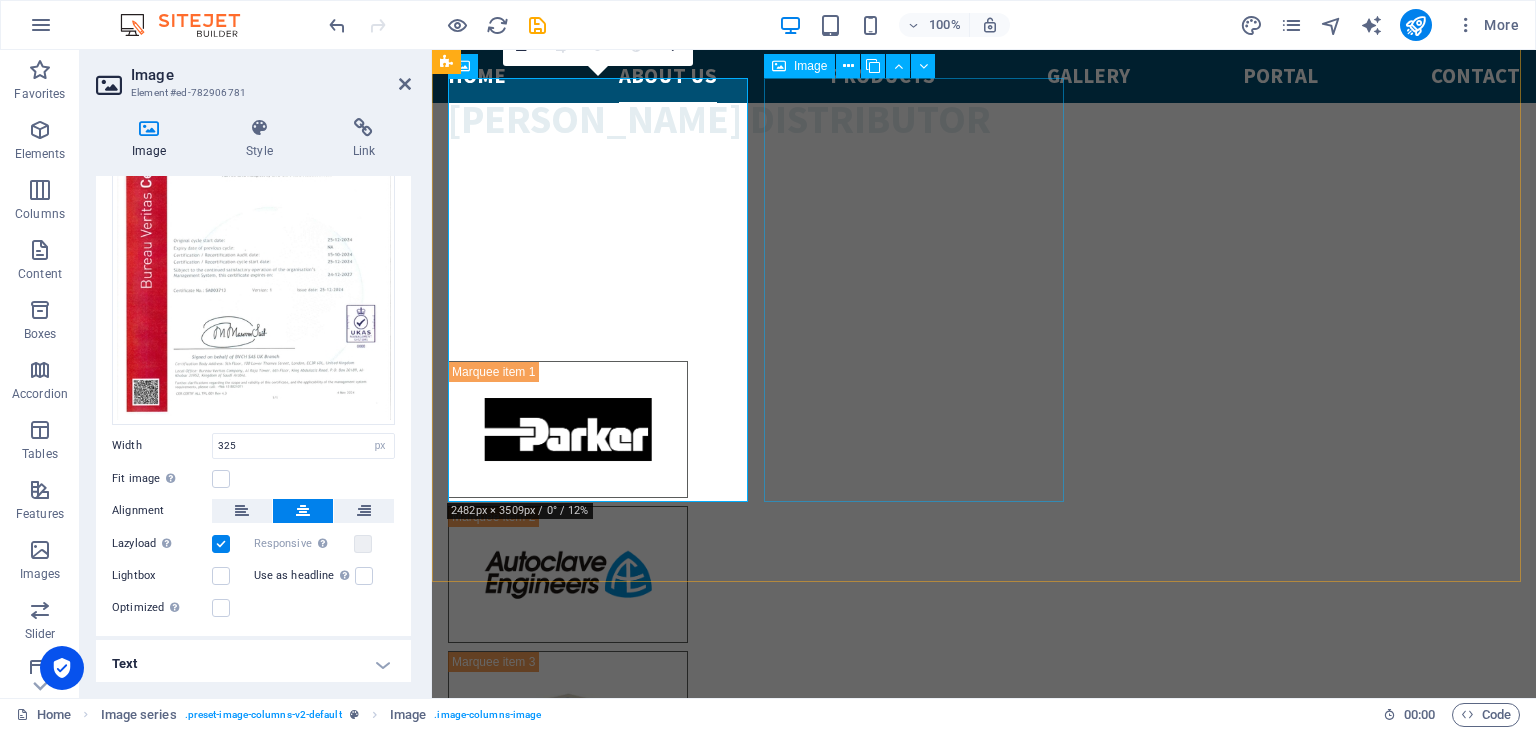 scroll, scrollTop: 2291, scrollLeft: 0, axis: vertical 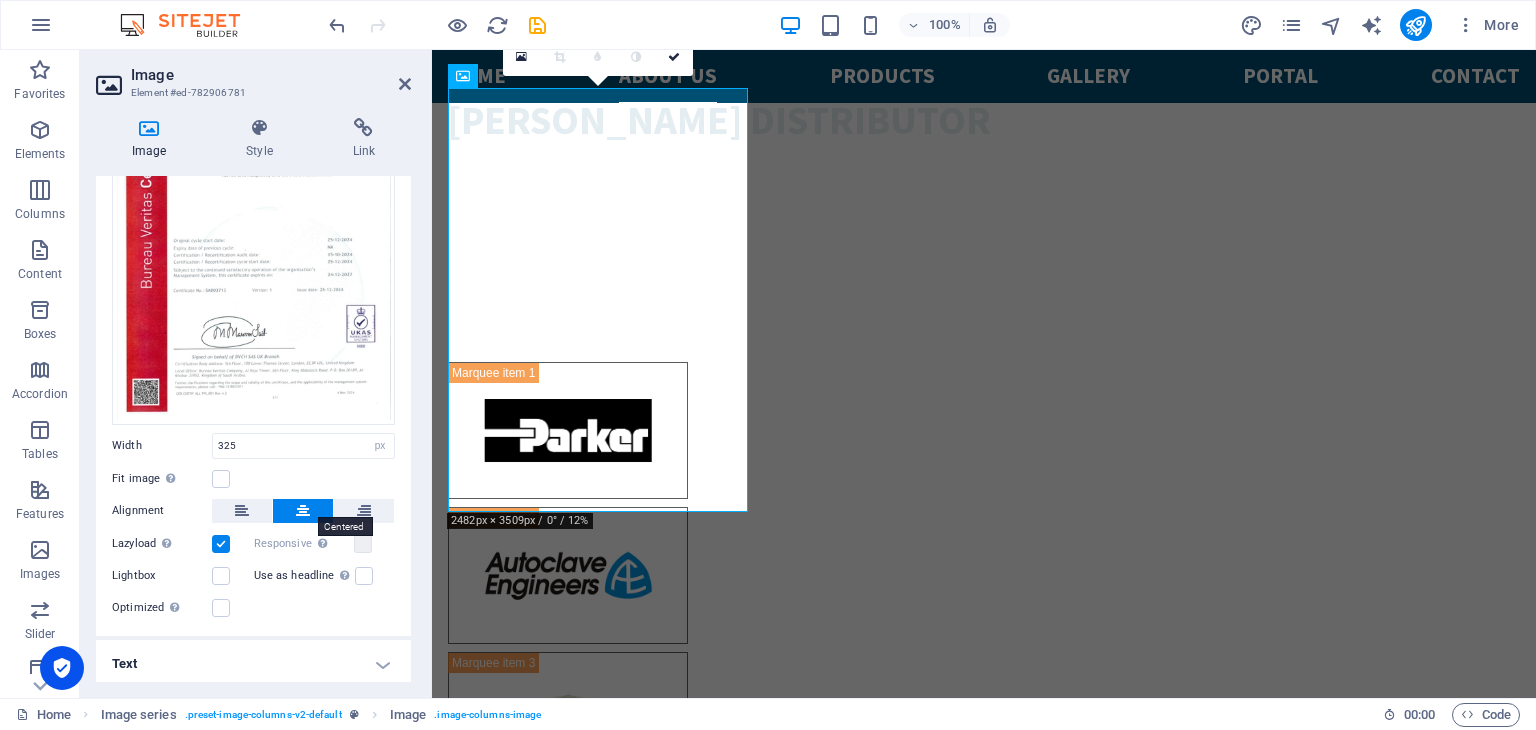 click at bounding box center (303, 511) 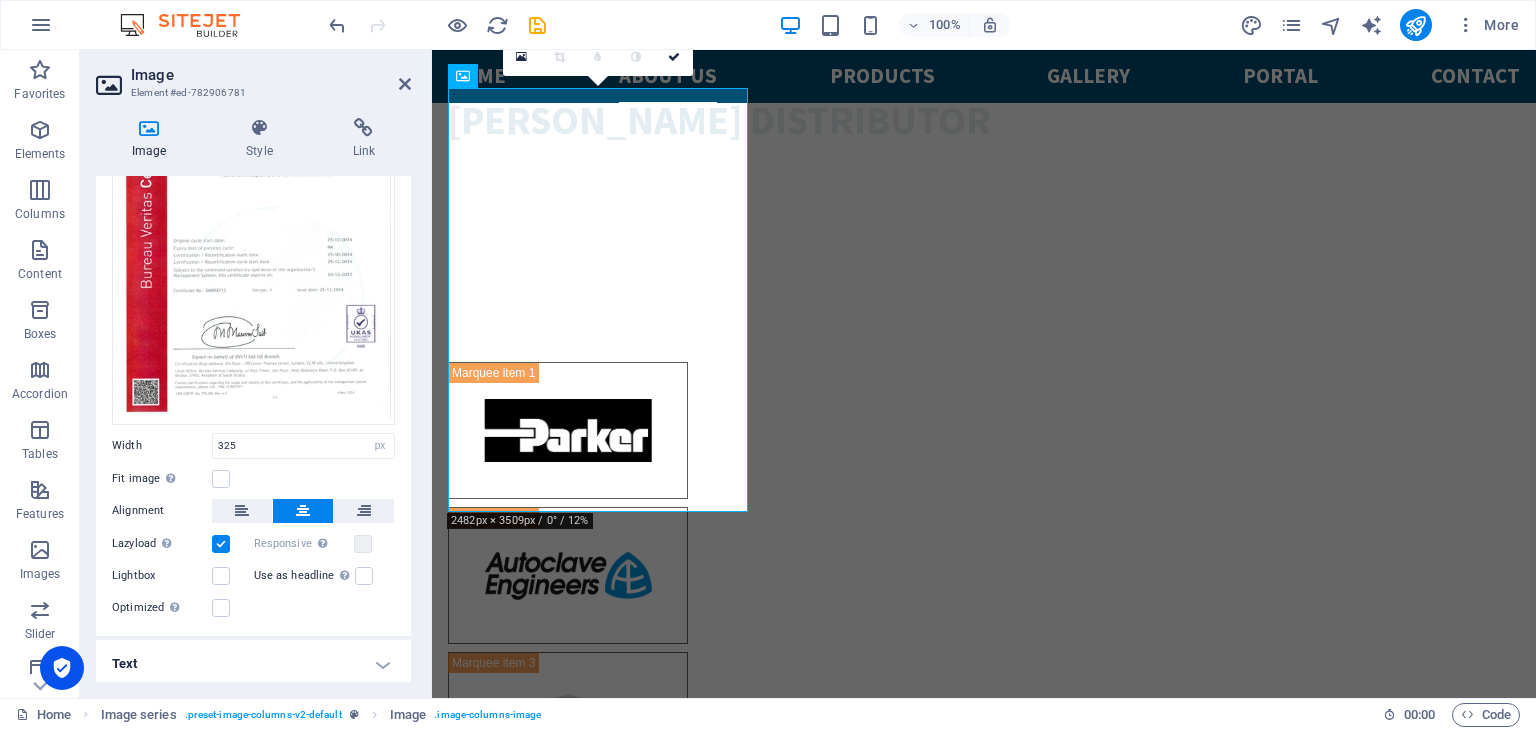 click at bounding box center (303, 511) 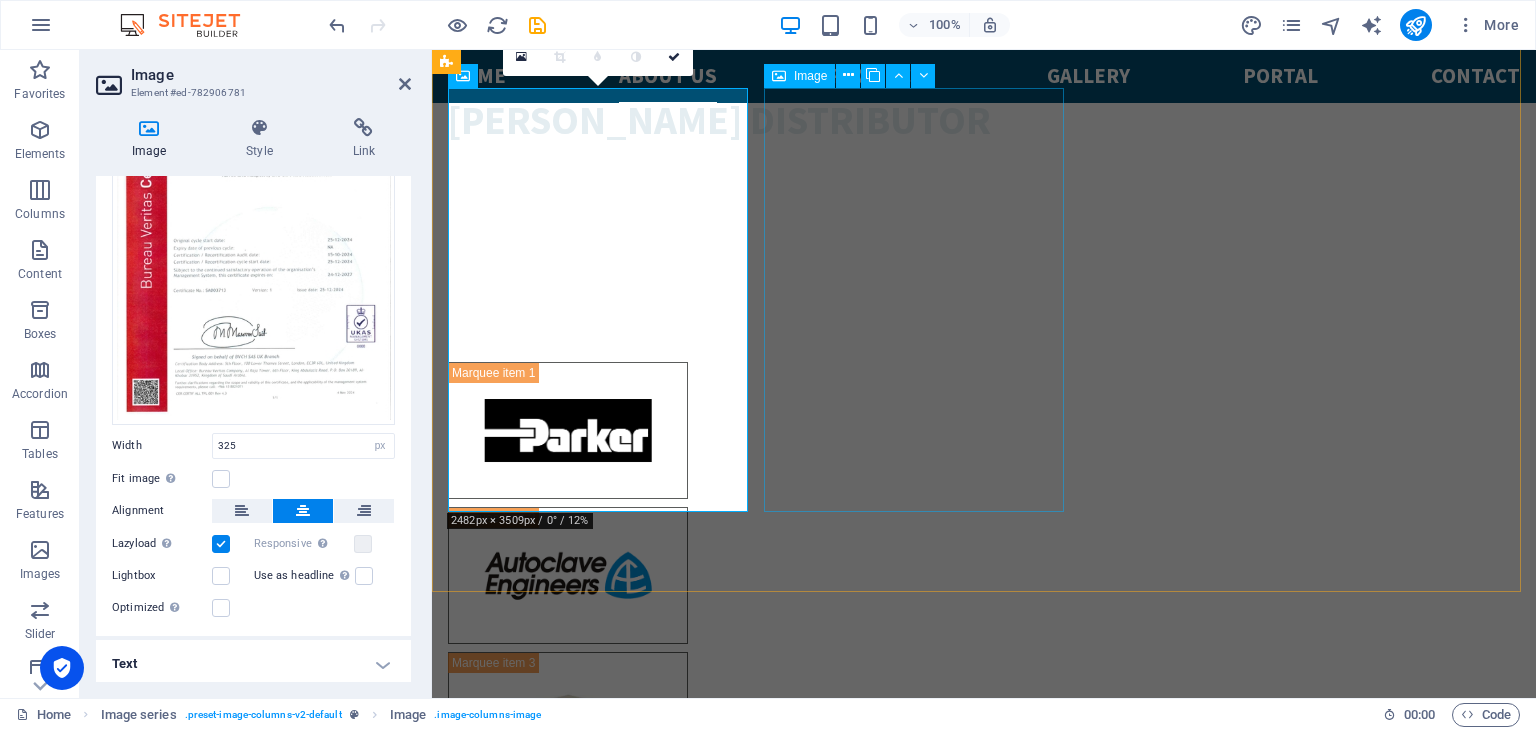 click at bounding box center (621, 2856) 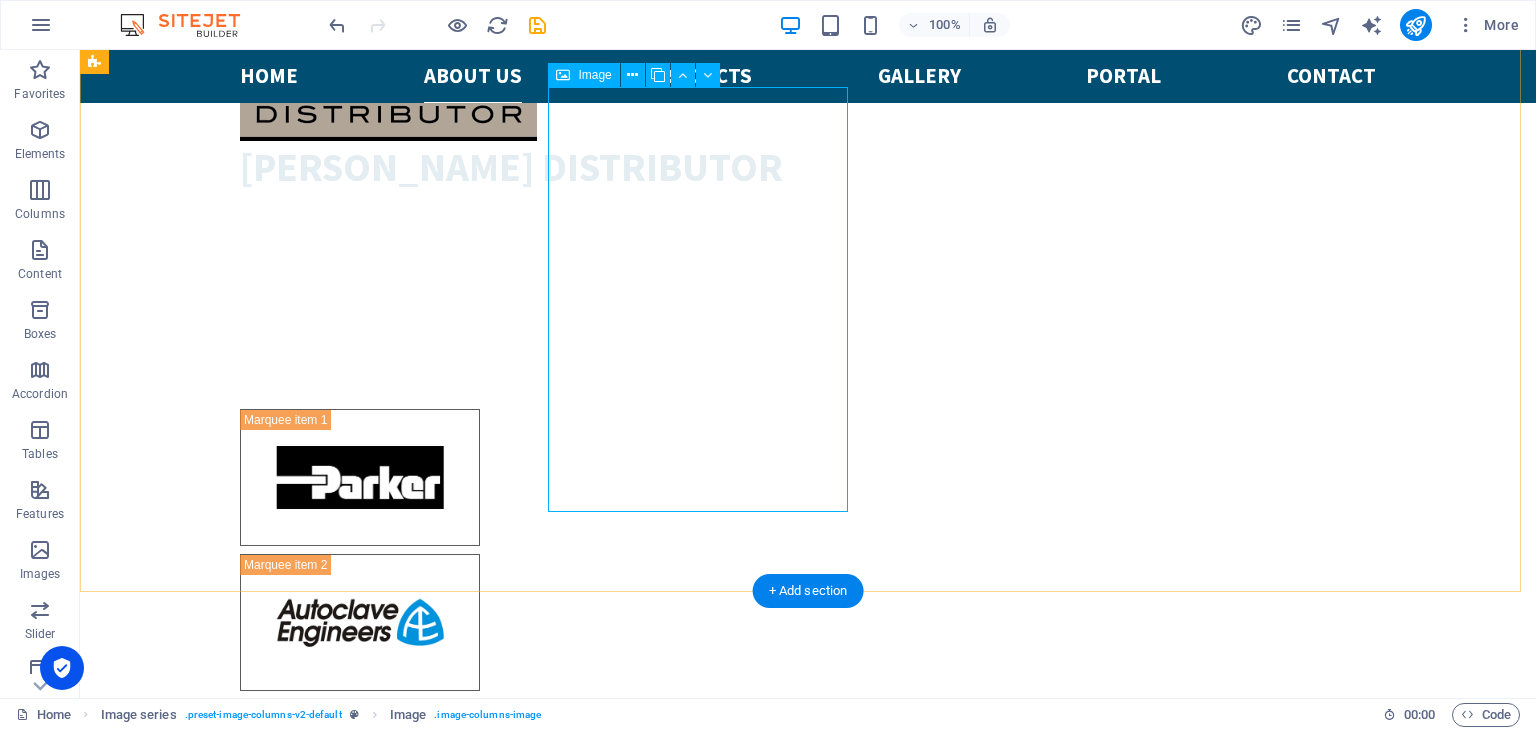 scroll, scrollTop: 2040, scrollLeft: 0, axis: vertical 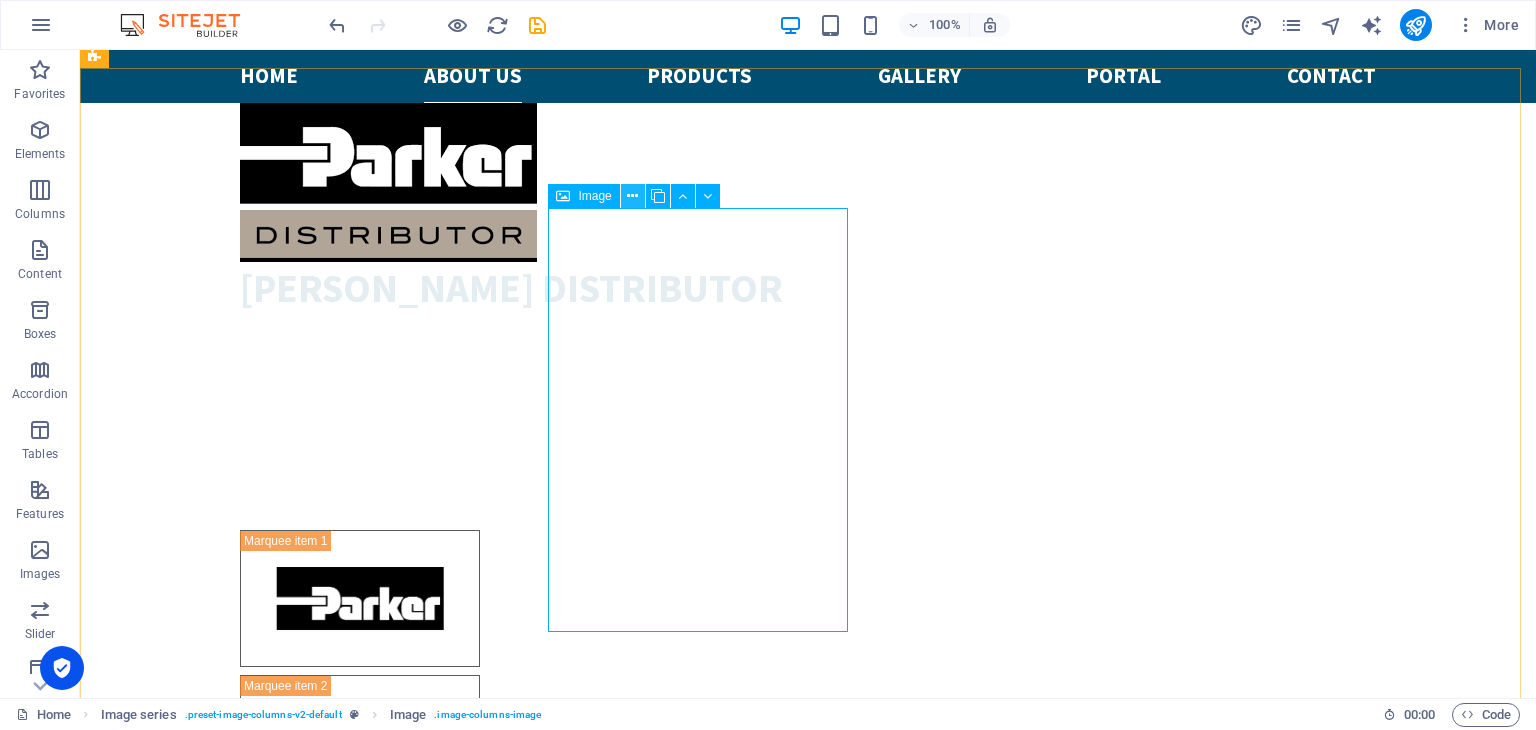 click at bounding box center (632, 196) 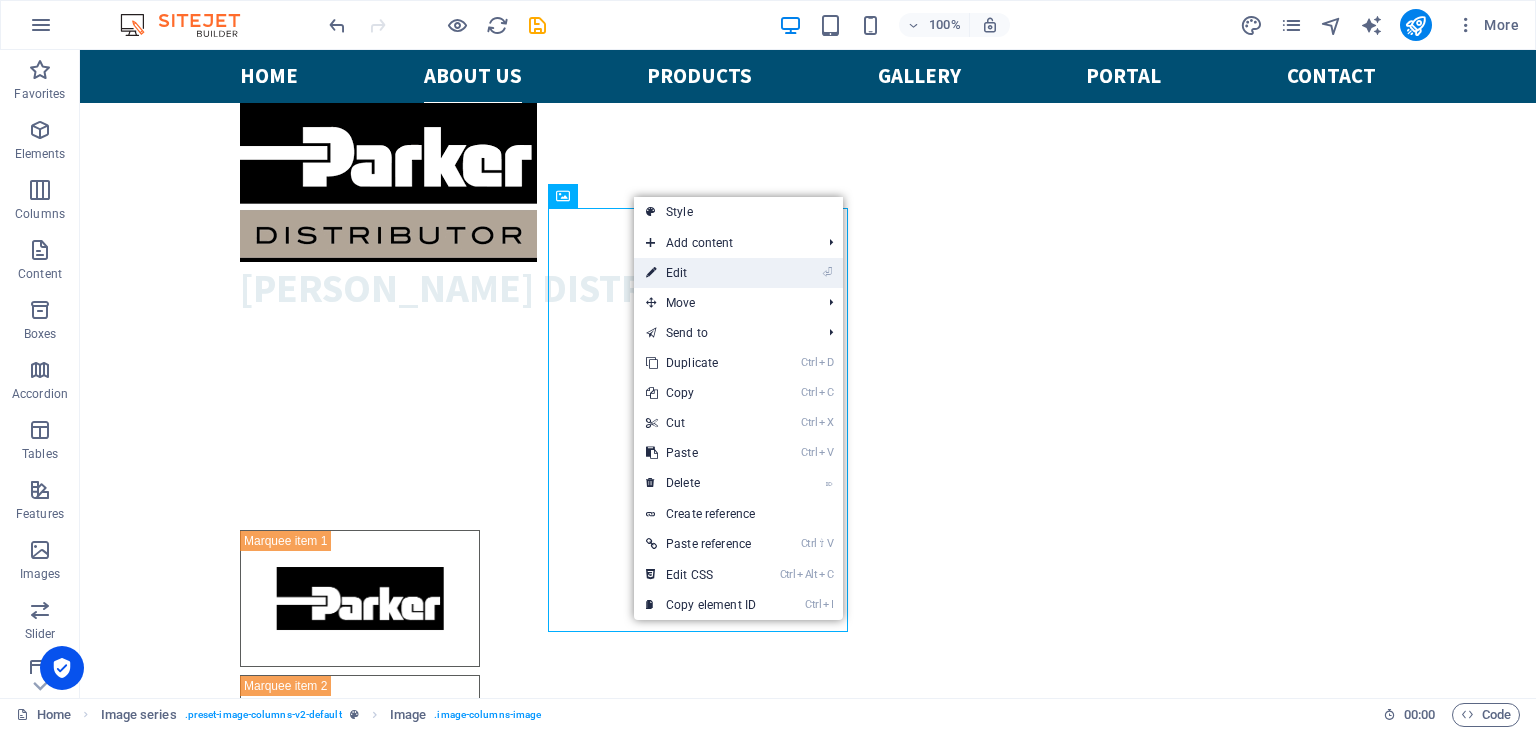 click on "⏎  Edit" at bounding box center (701, 273) 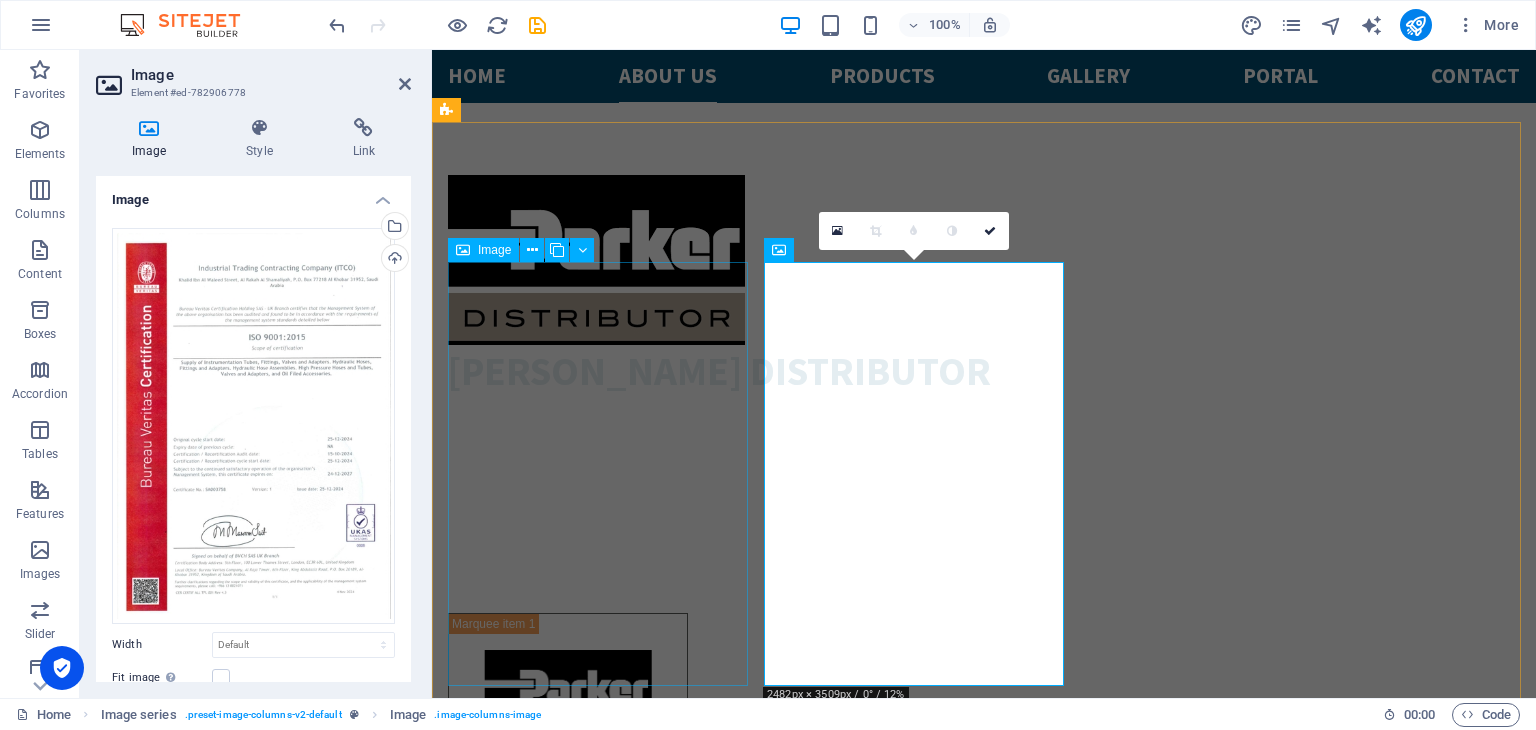 scroll, scrollTop: 2116, scrollLeft: 0, axis: vertical 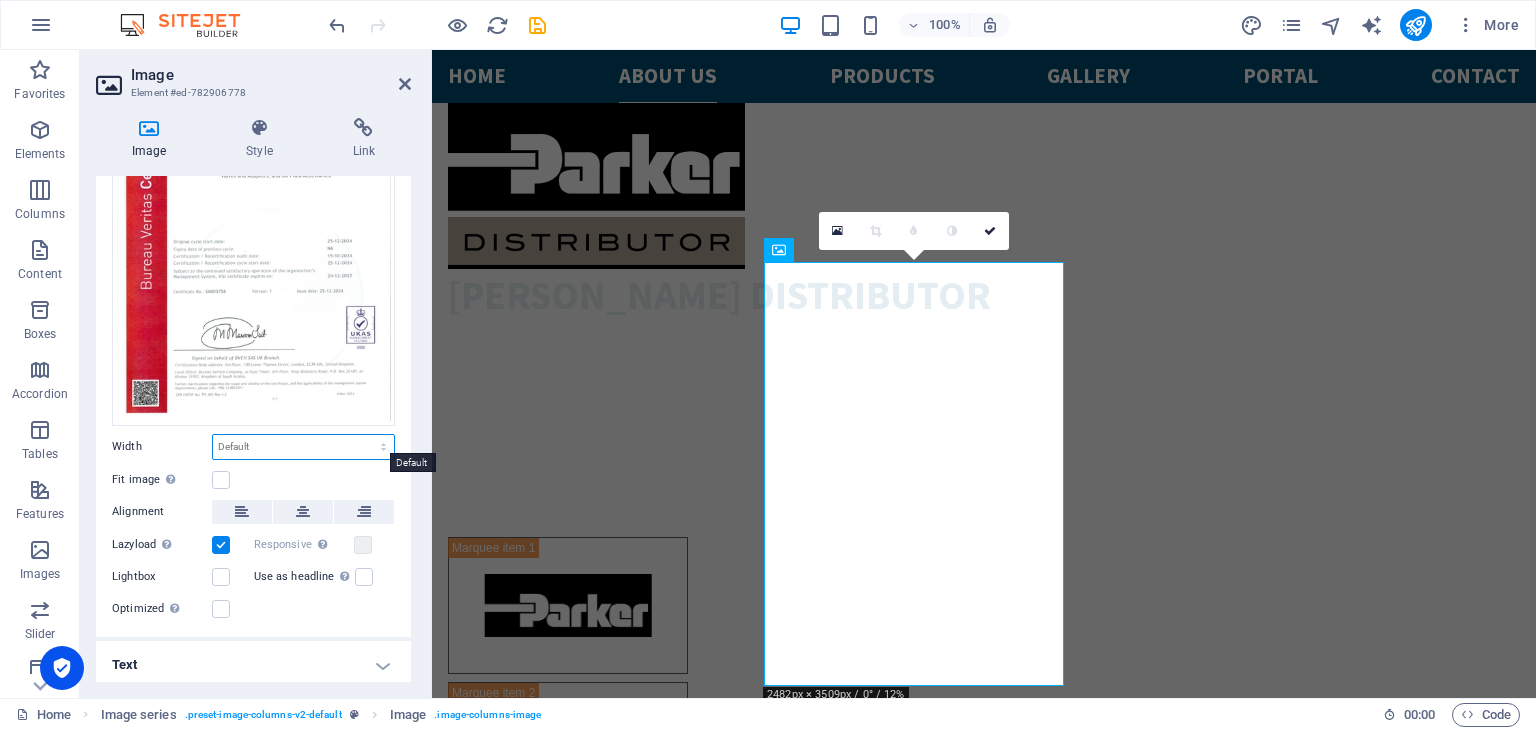 click on "Default auto px rem % em vh vw" at bounding box center [303, 447] 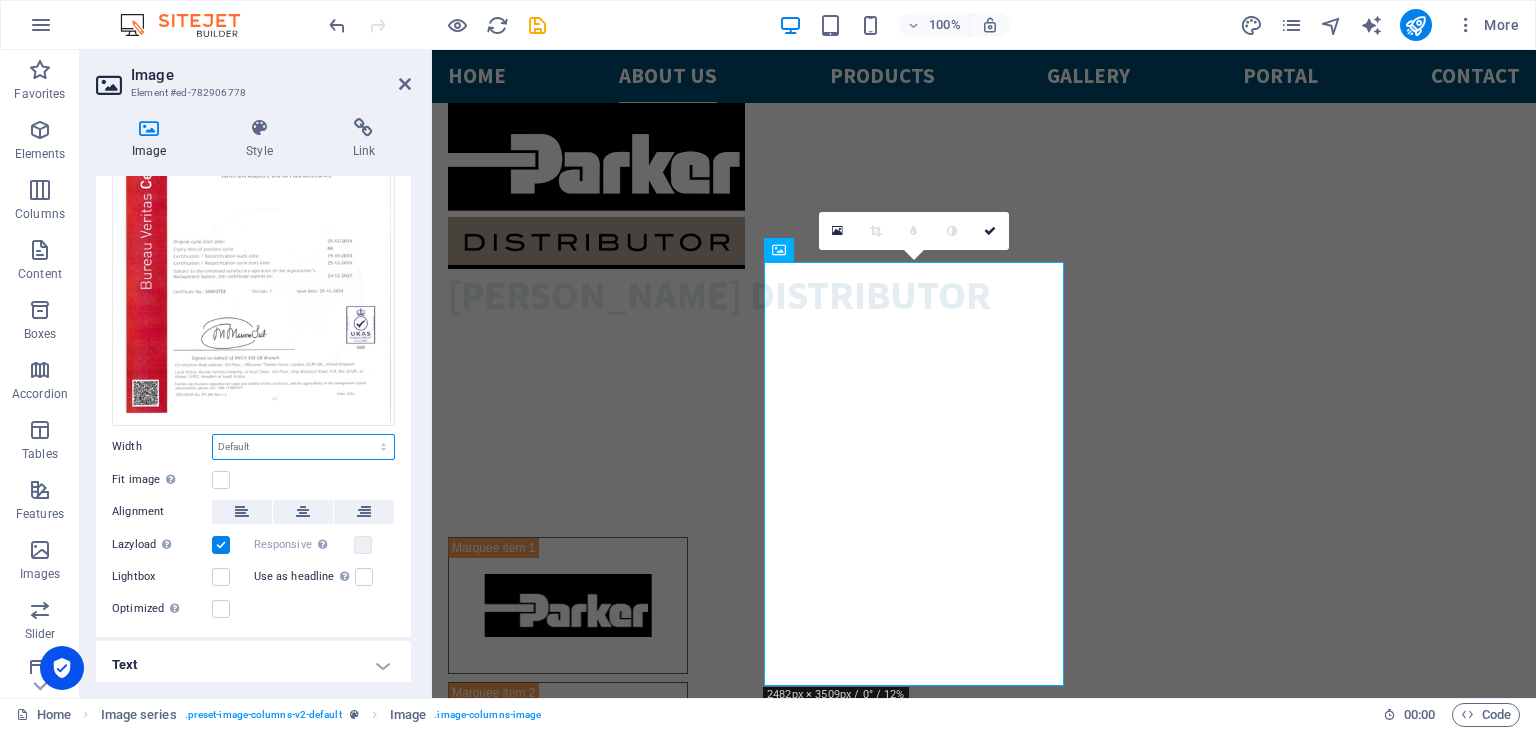 select on "px" 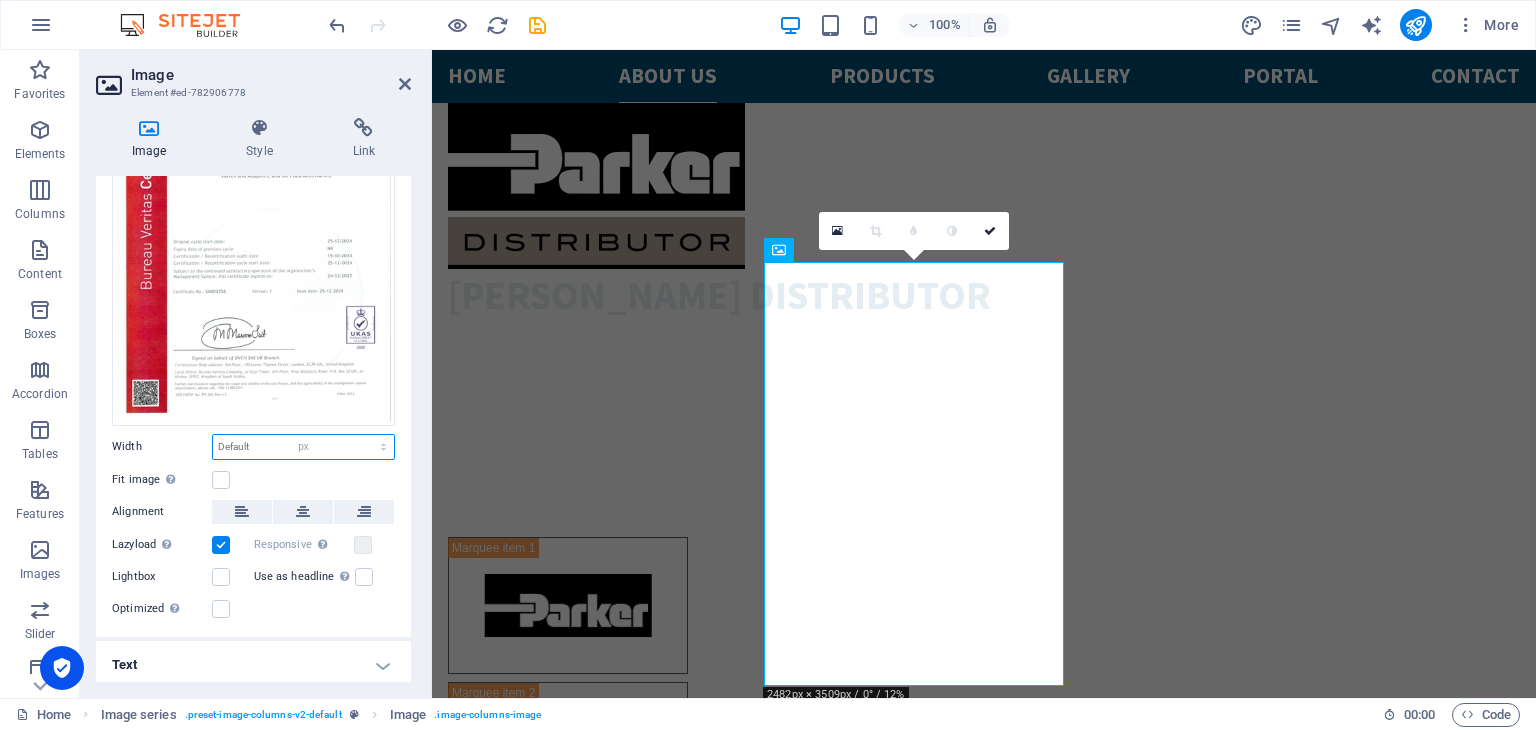 click on "Default auto px rem % em vh vw" at bounding box center [303, 447] 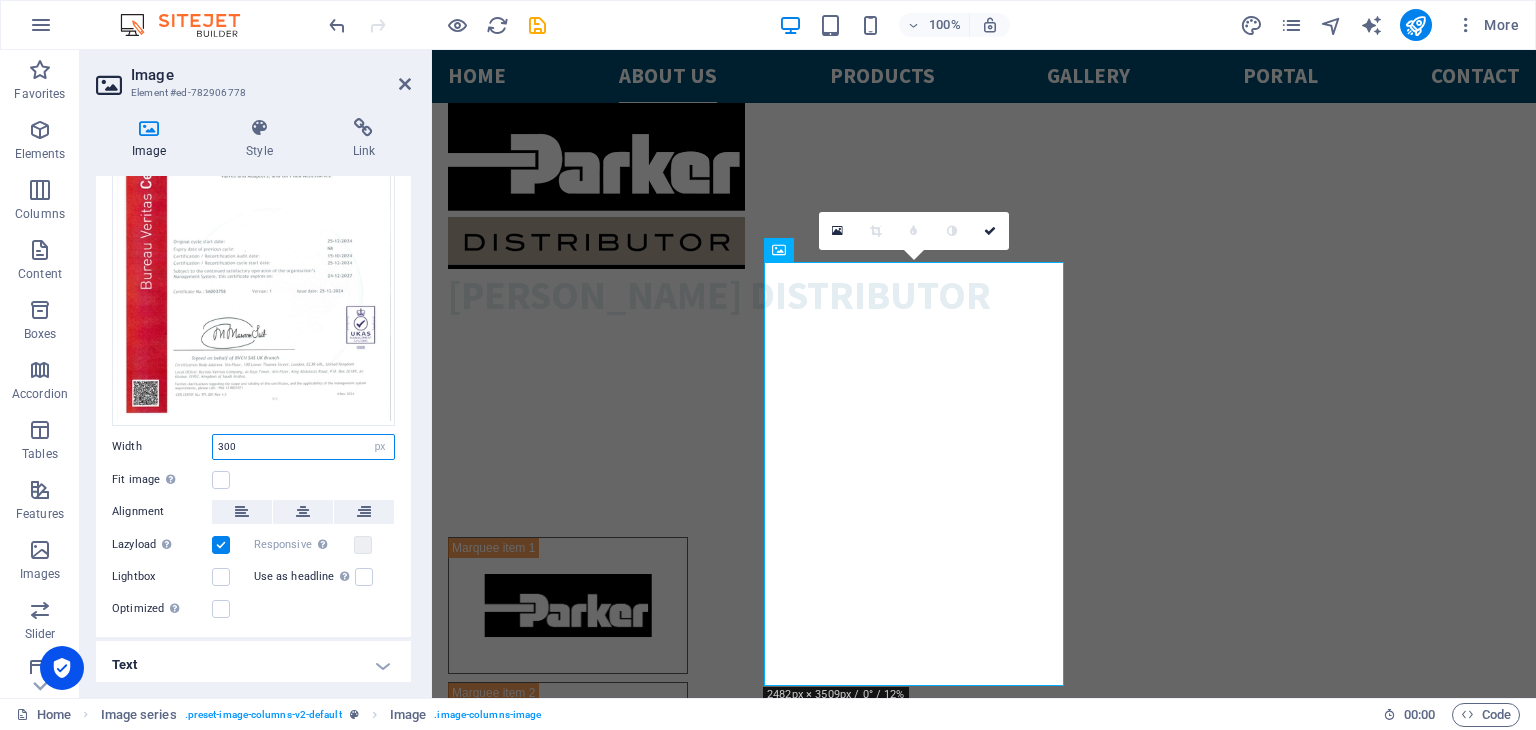 click on "300" at bounding box center (303, 447) 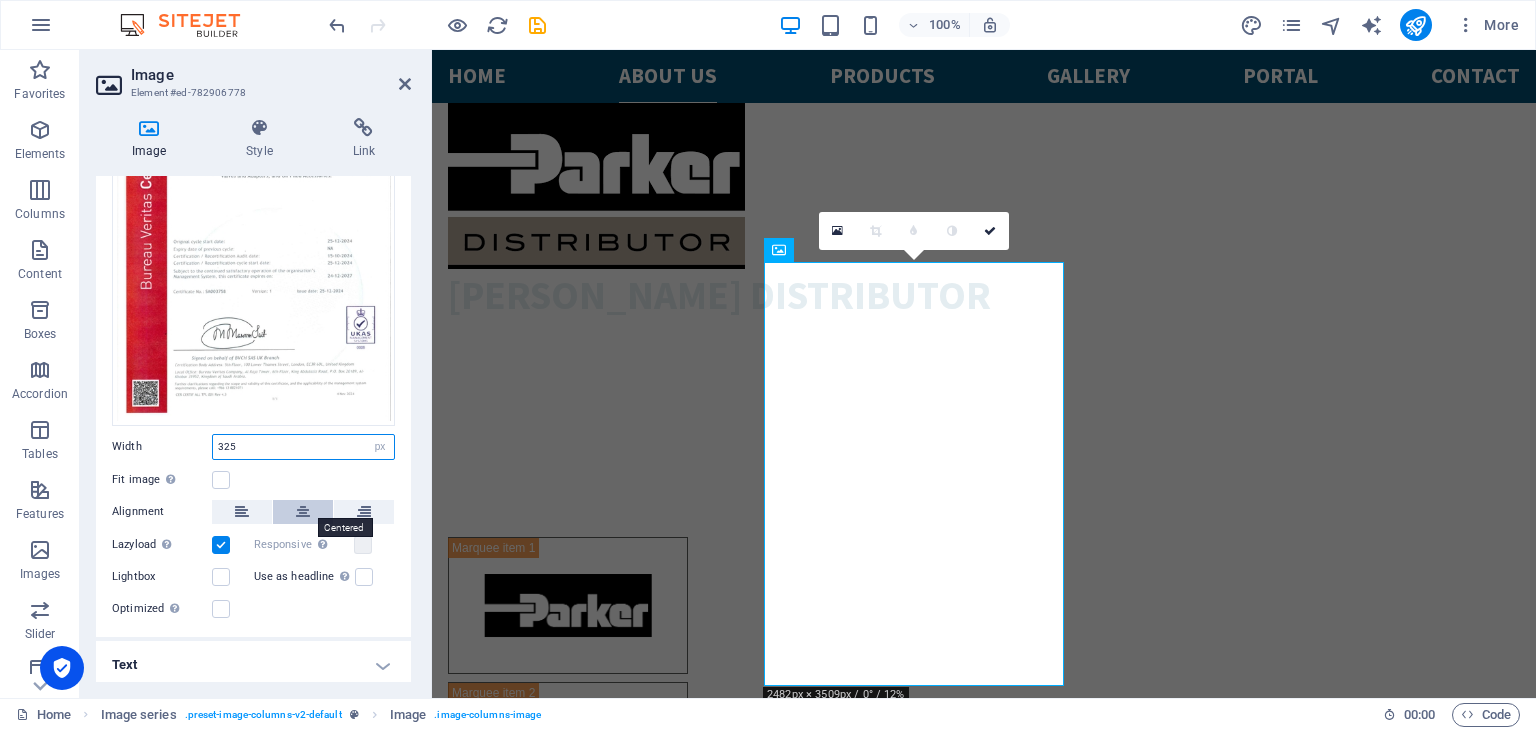 type on "325" 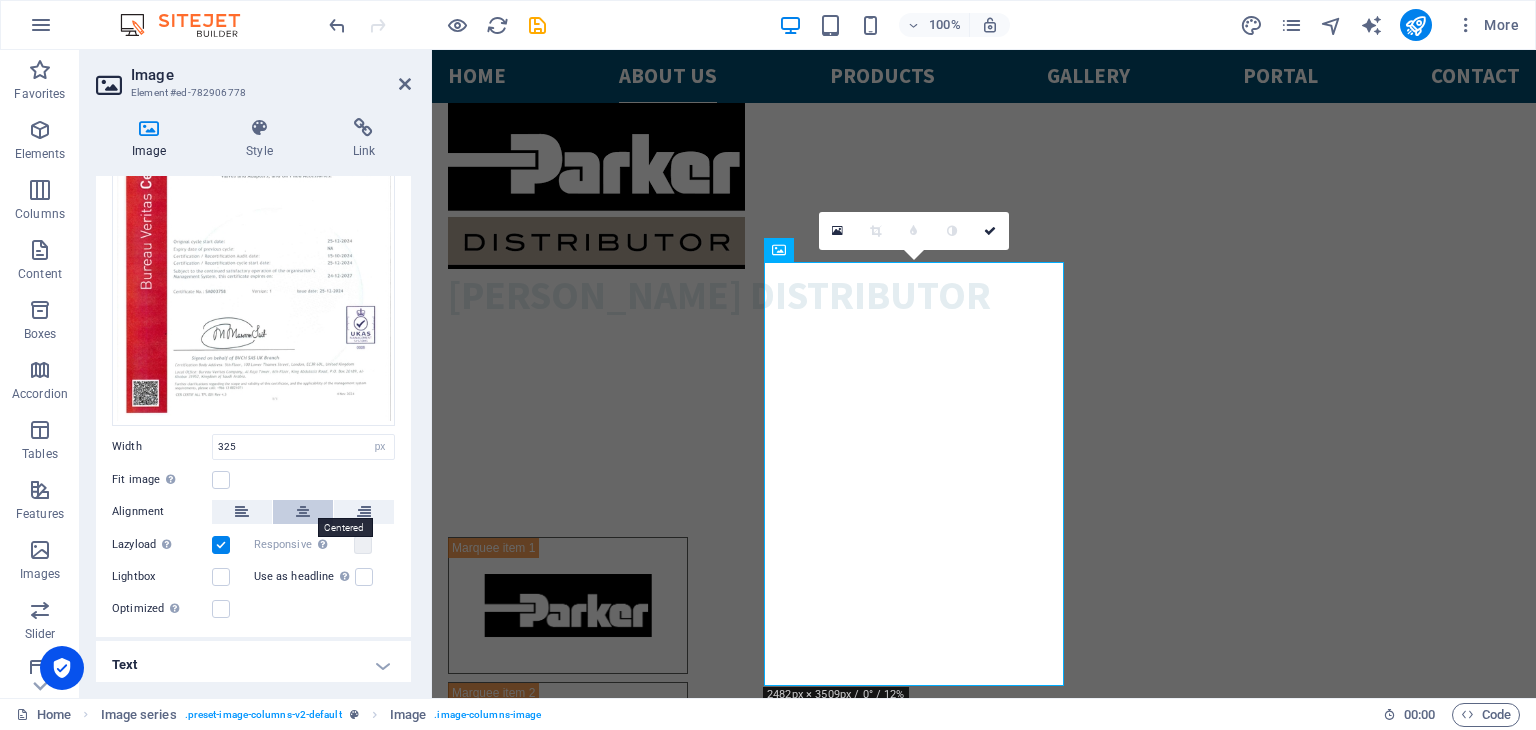 click at bounding box center [303, 512] 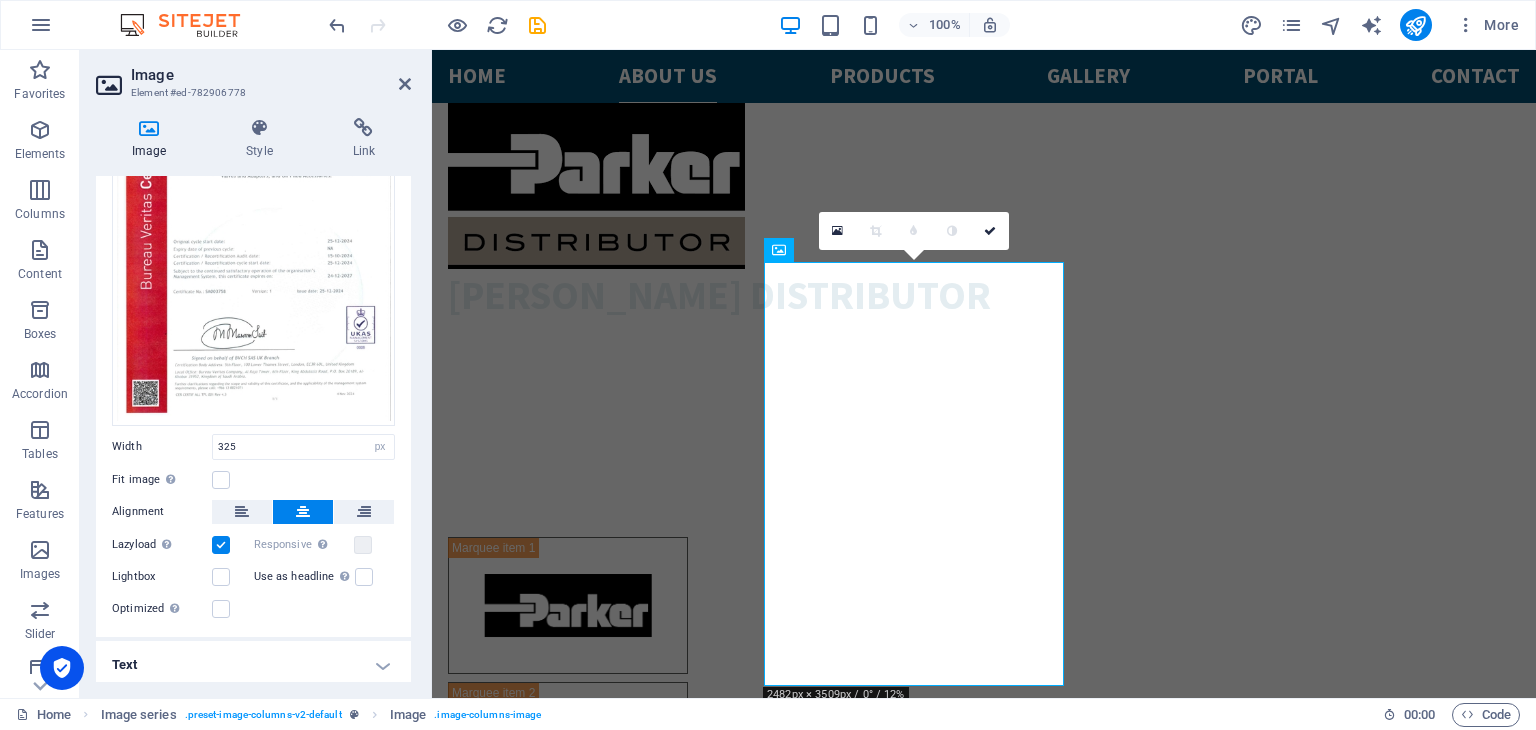 click at bounding box center (303, 512) 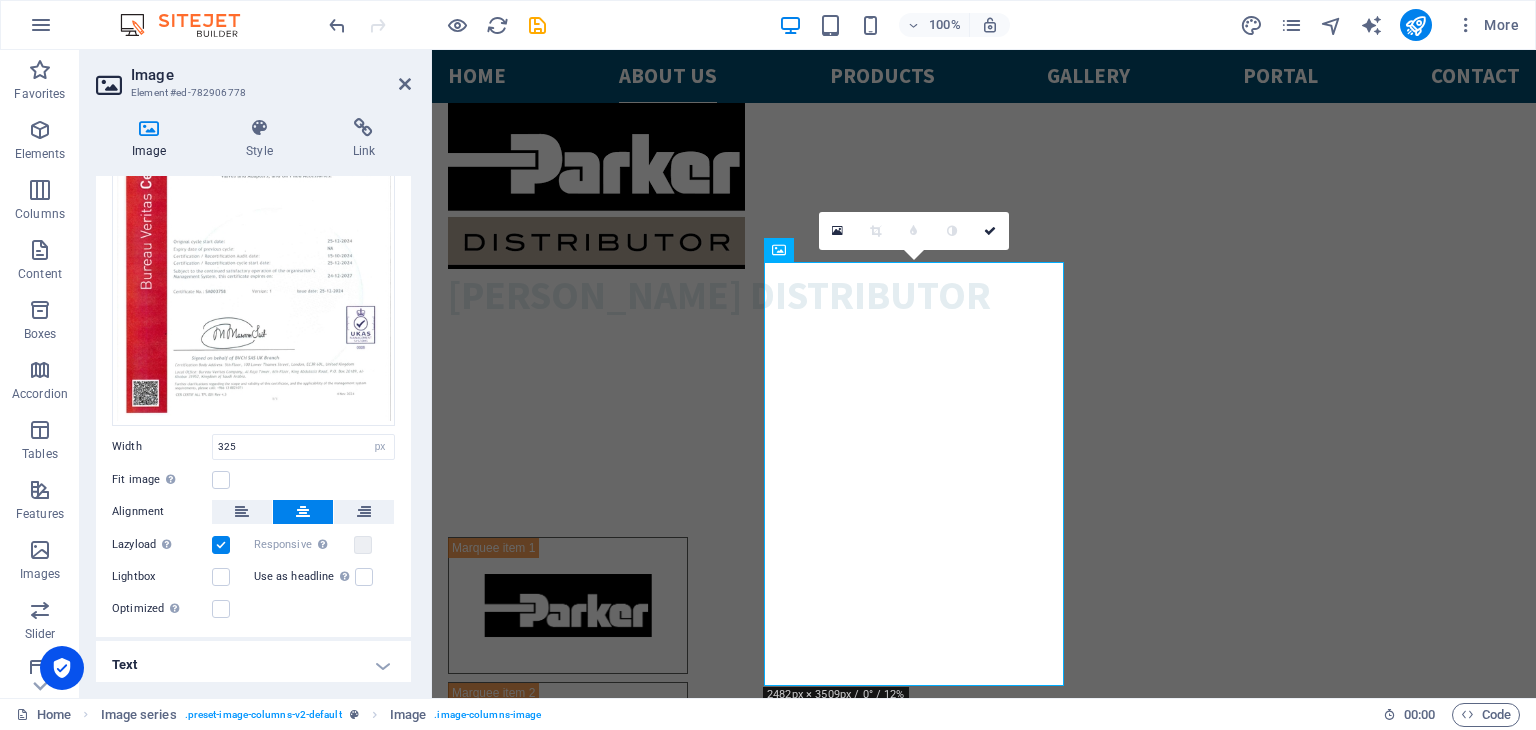 click at bounding box center [303, 512] 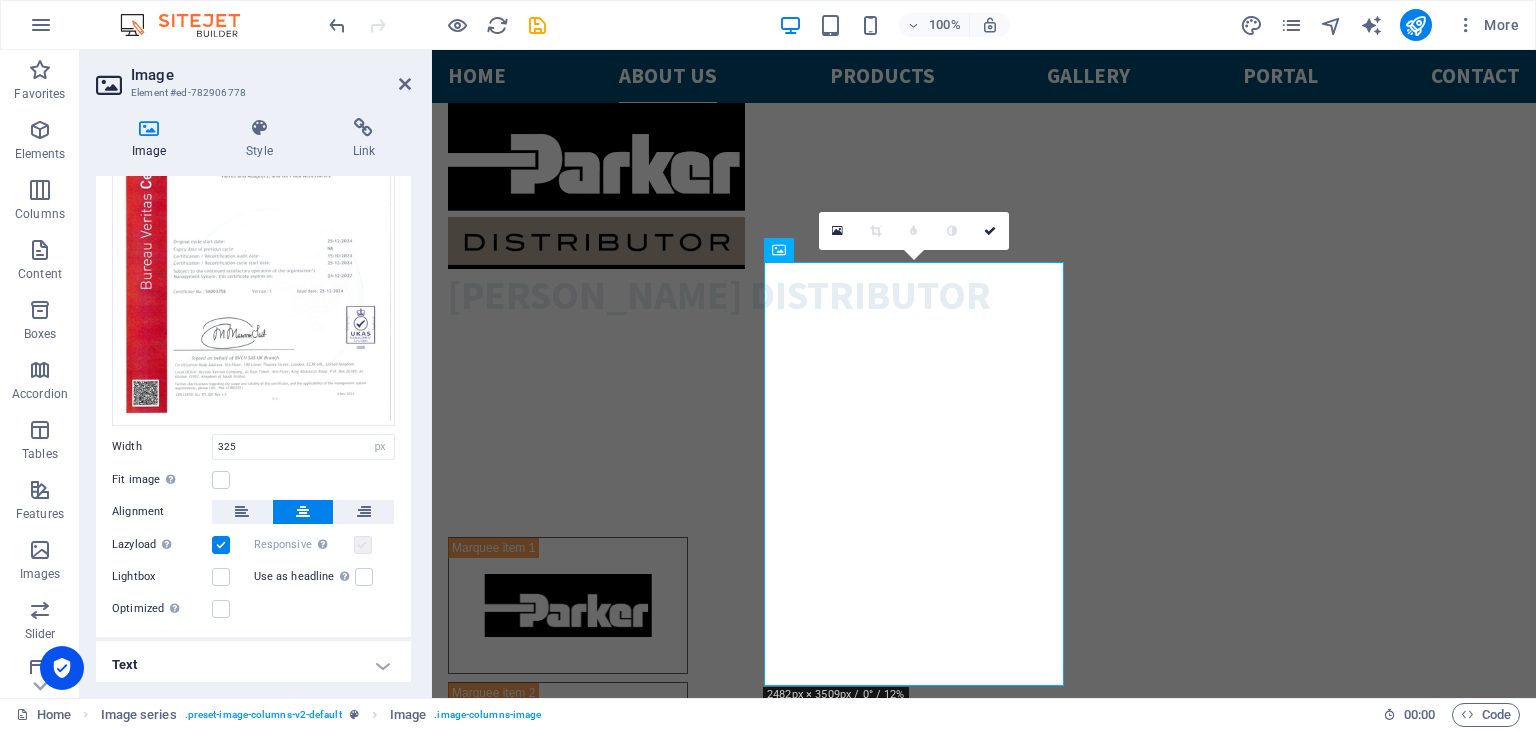 click at bounding box center [363, 545] 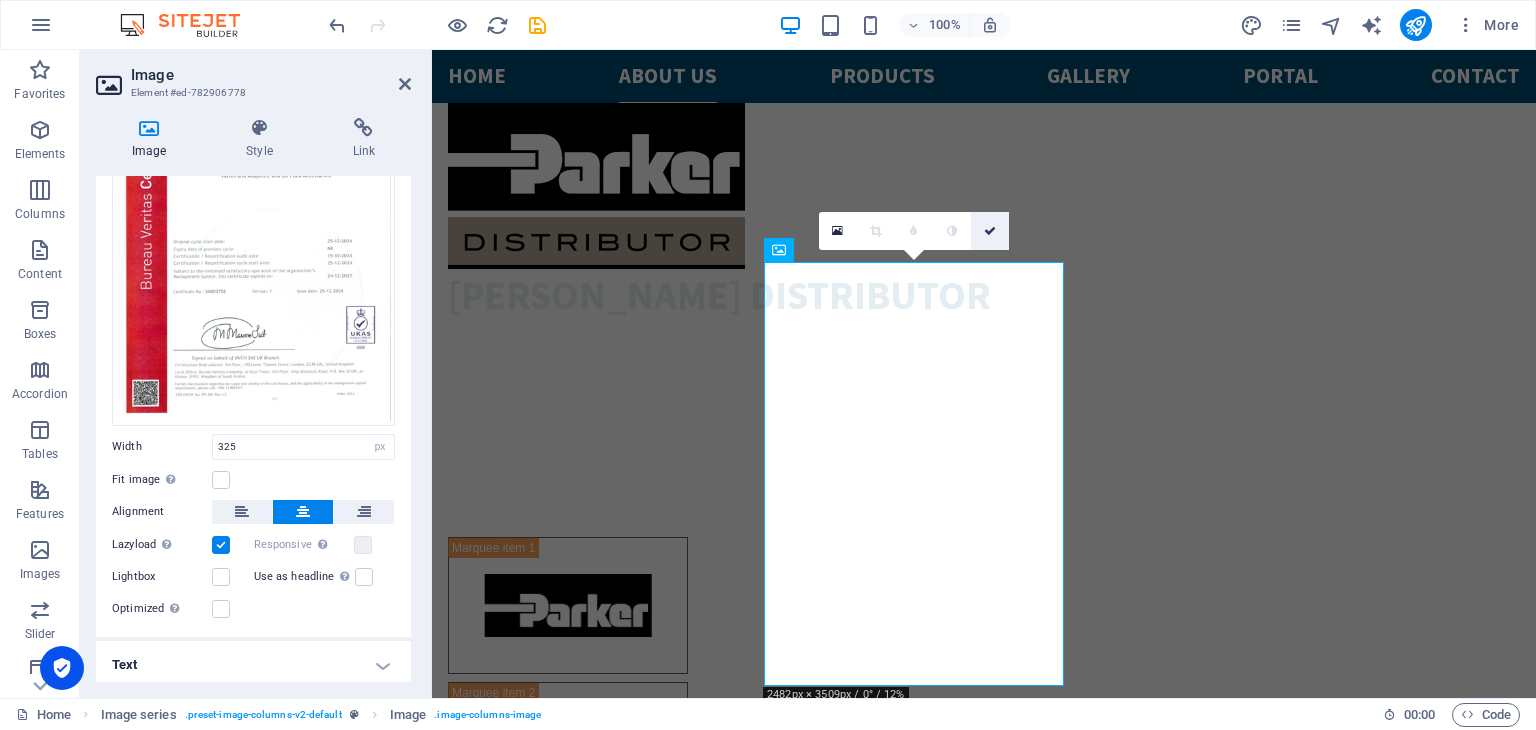 click at bounding box center (990, 231) 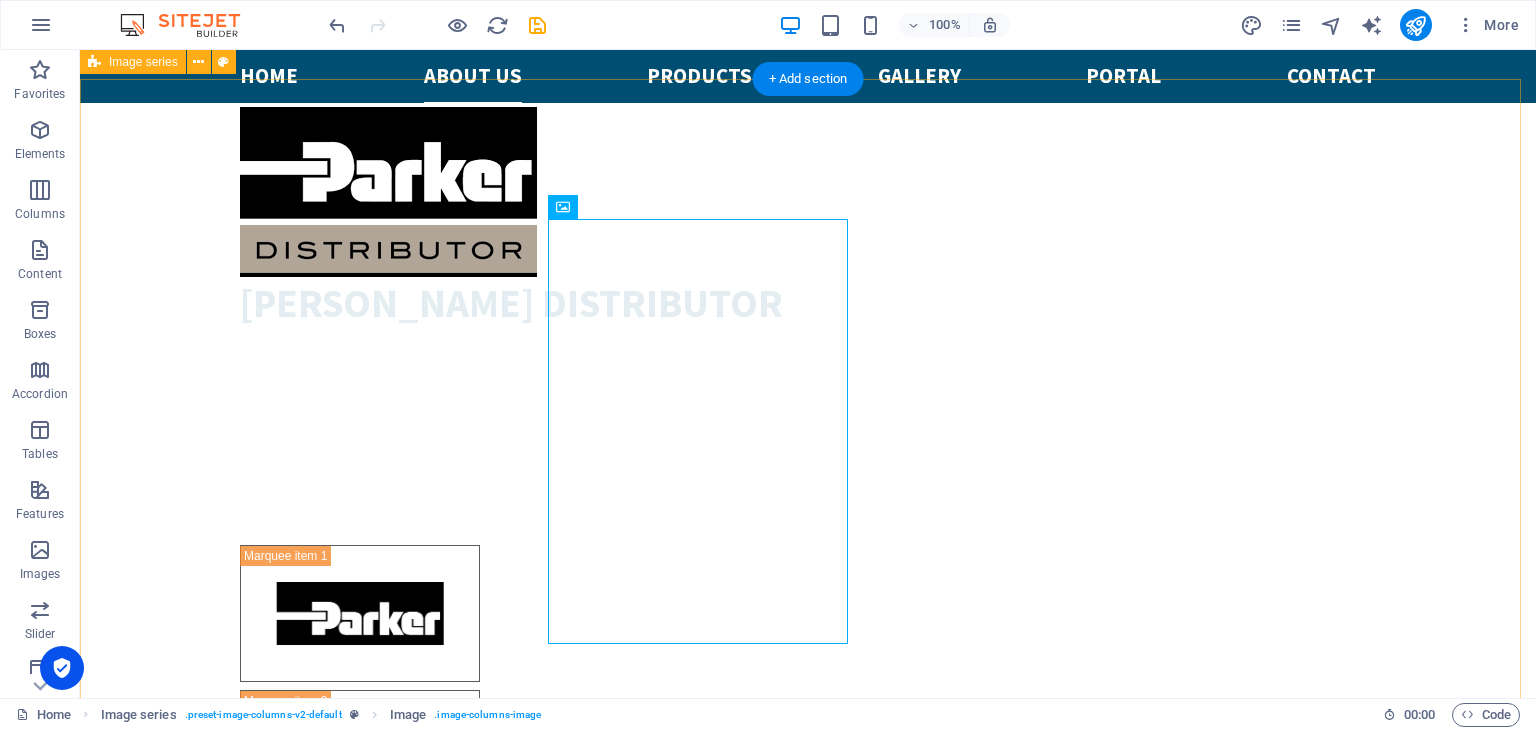 scroll, scrollTop: 2024, scrollLeft: 0, axis: vertical 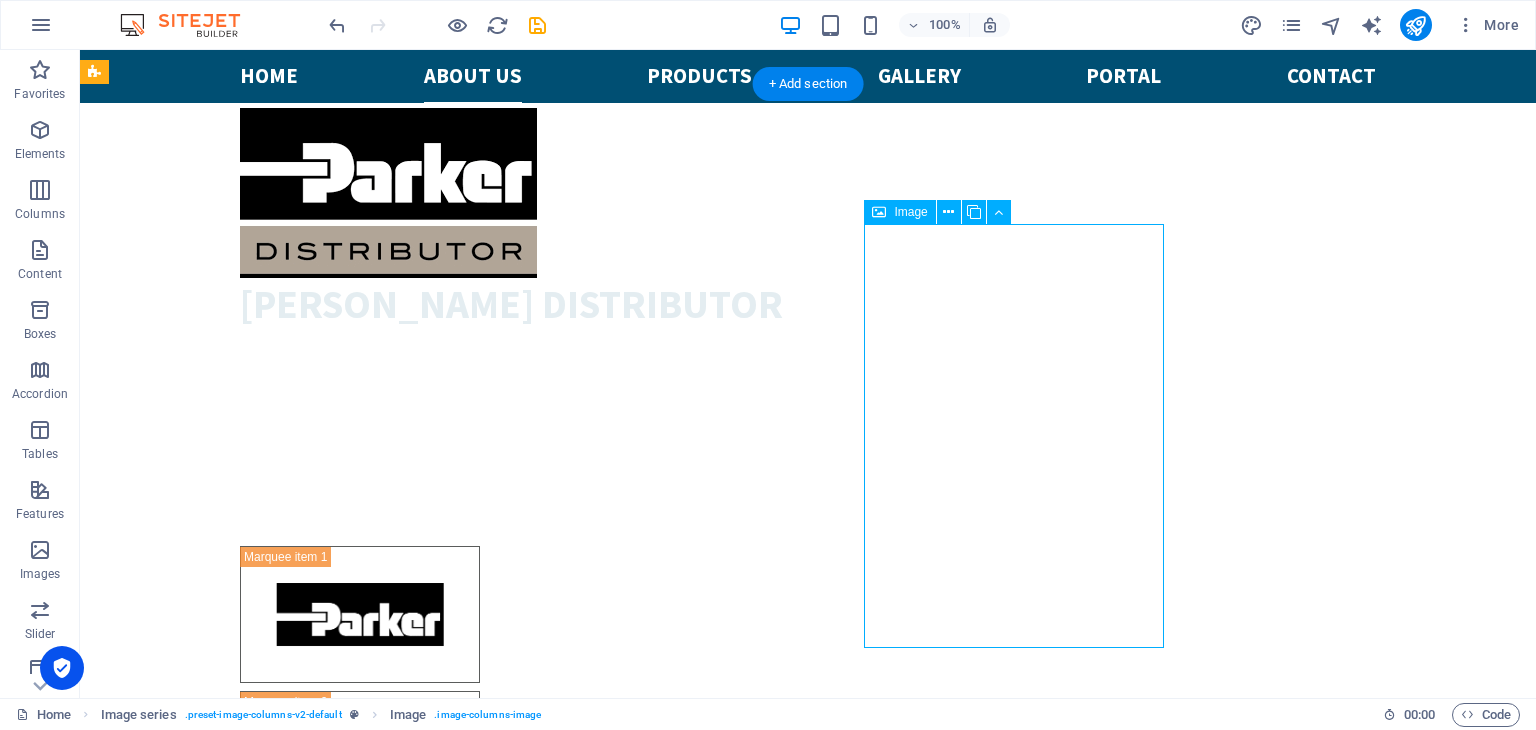 drag, startPoint x: 1053, startPoint y: 336, endPoint x: 1148, endPoint y: 336, distance: 95 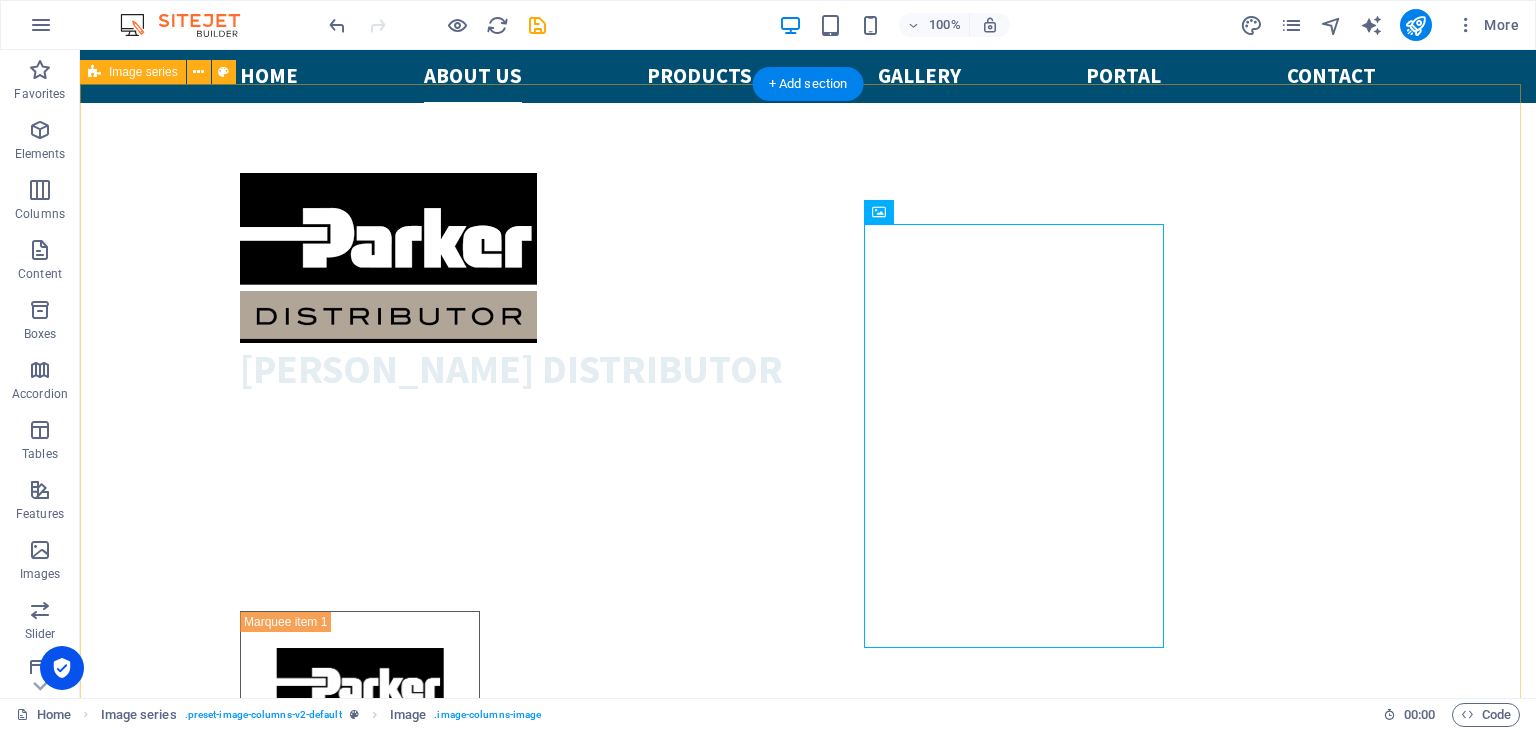scroll, scrollTop: 1957, scrollLeft: 0, axis: vertical 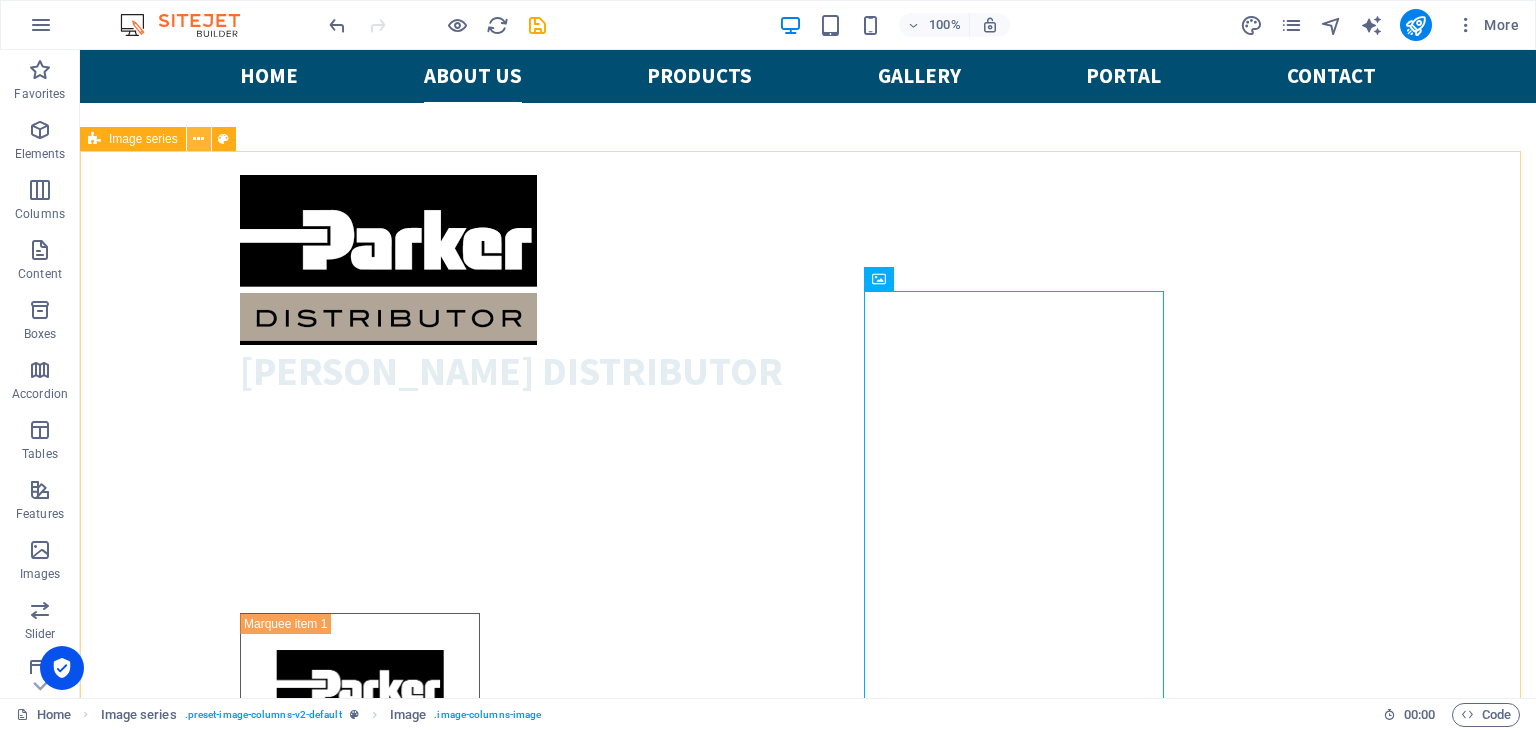 click at bounding box center [198, 139] 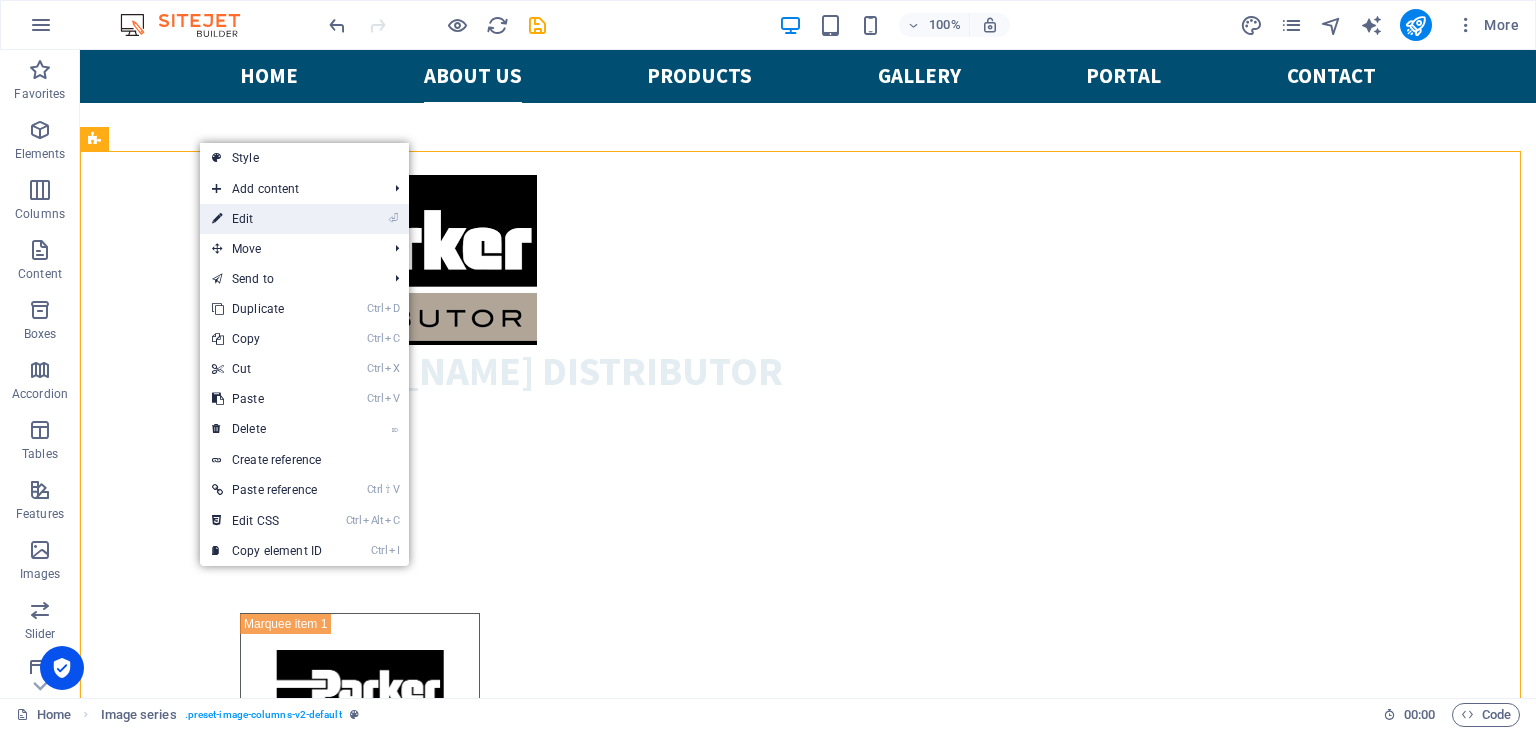 click on "⏎  Edit" at bounding box center (267, 219) 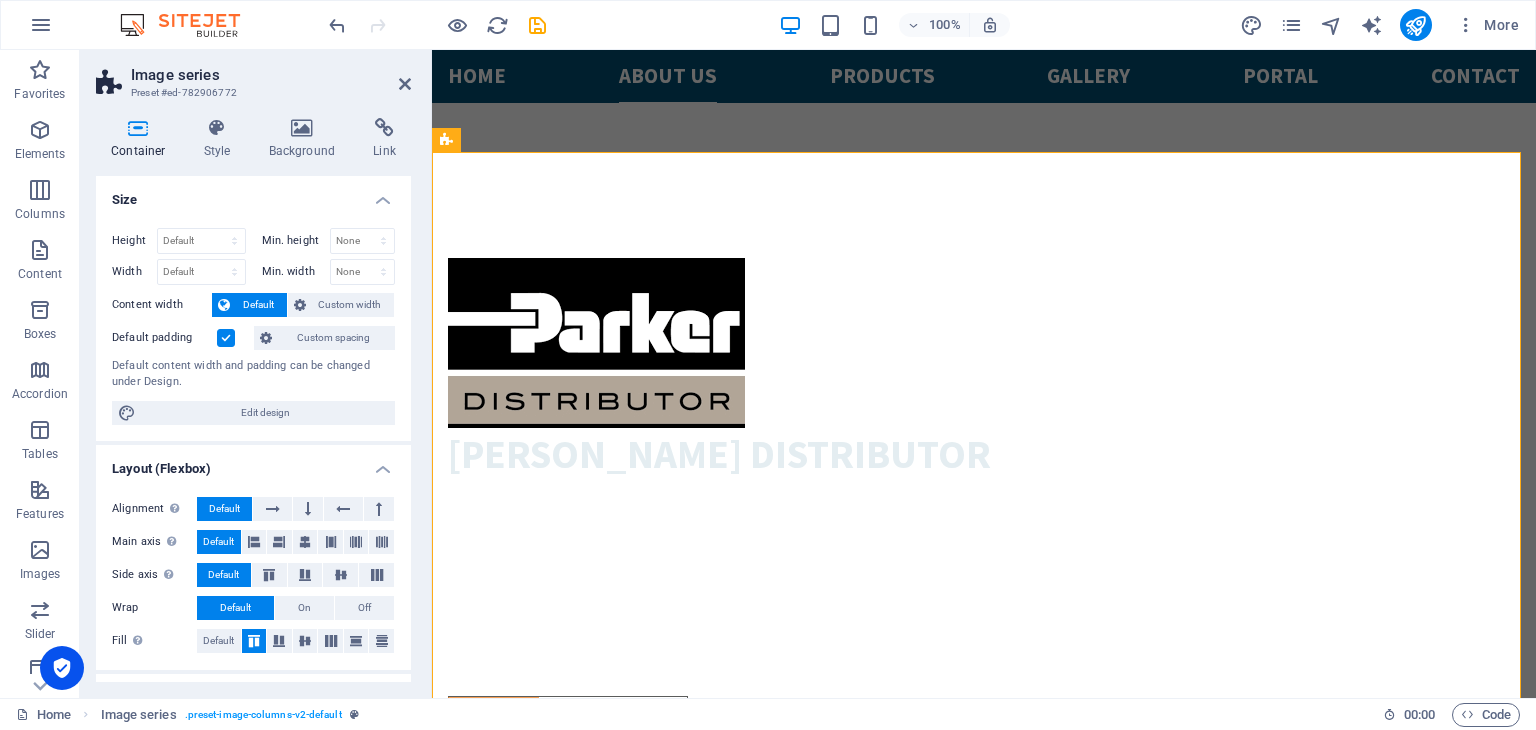 scroll, scrollTop: 2087, scrollLeft: 0, axis: vertical 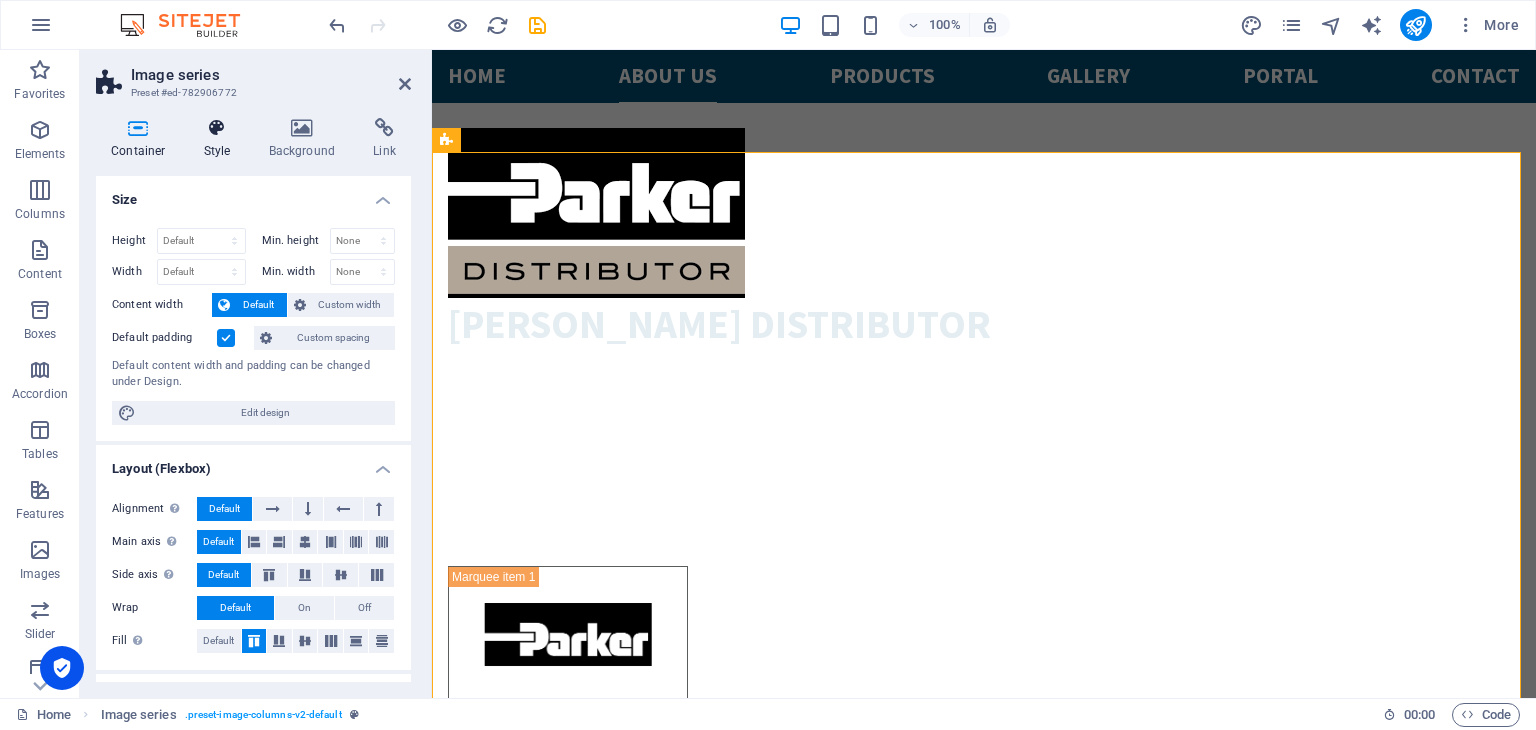 click at bounding box center [217, 128] 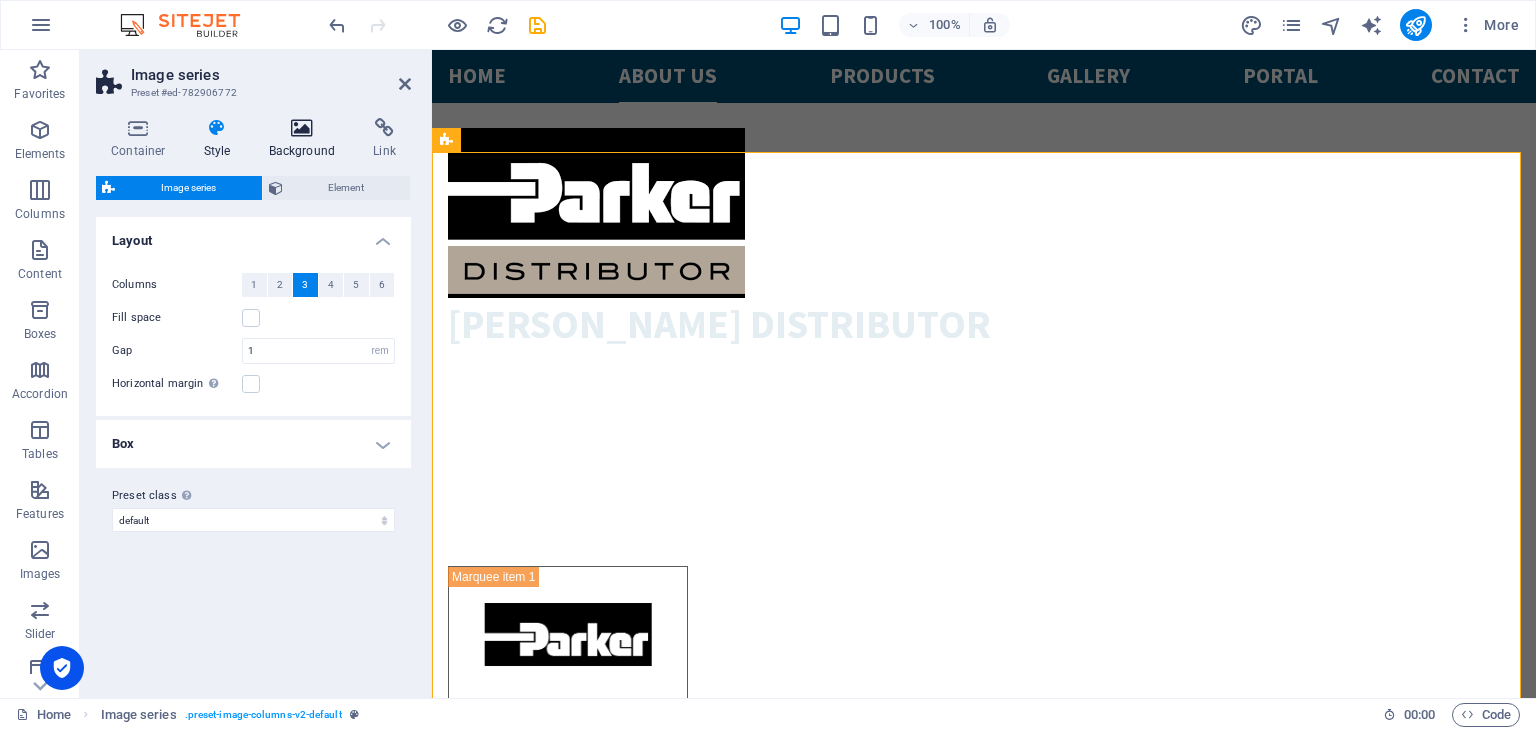click at bounding box center [302, 128] 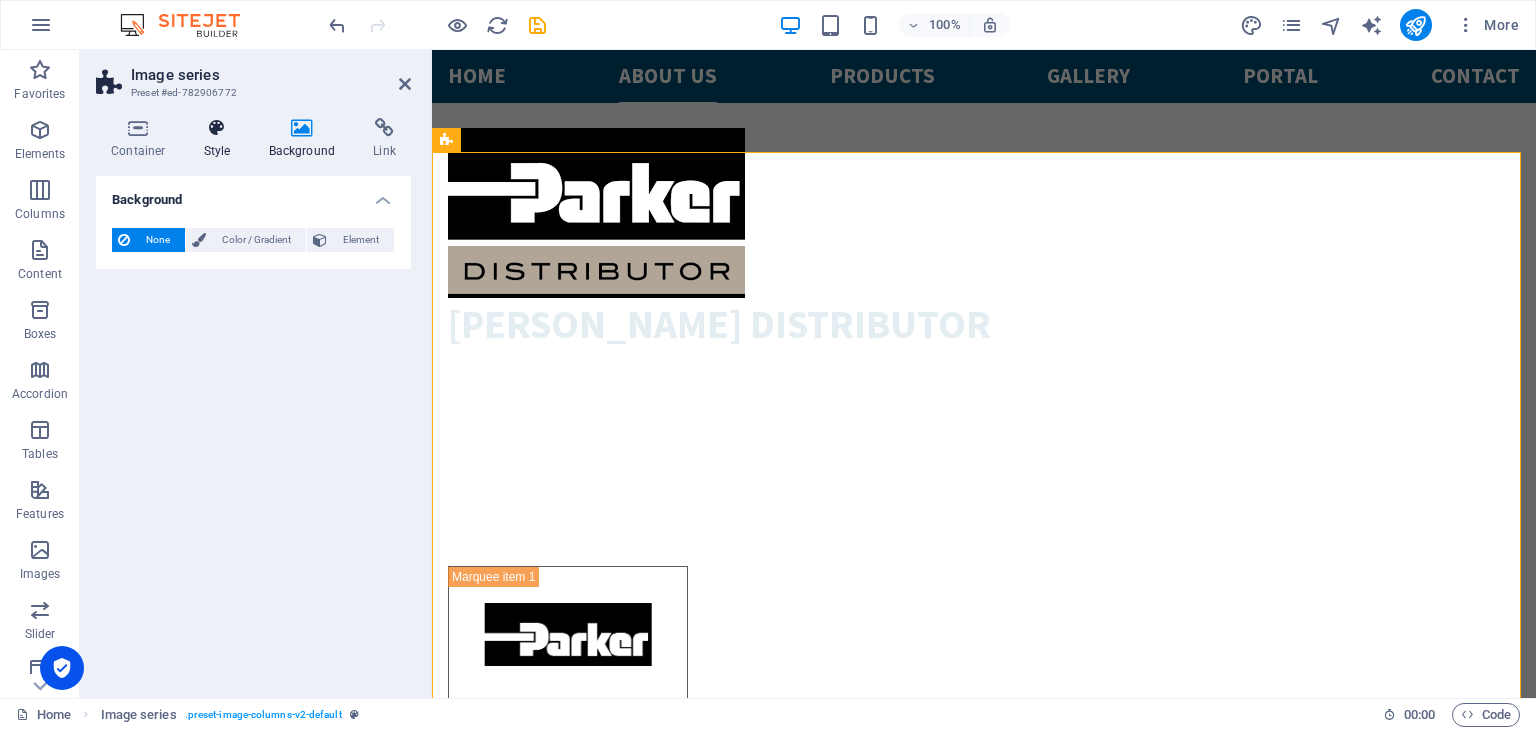 click at bounding box center [217, 128] 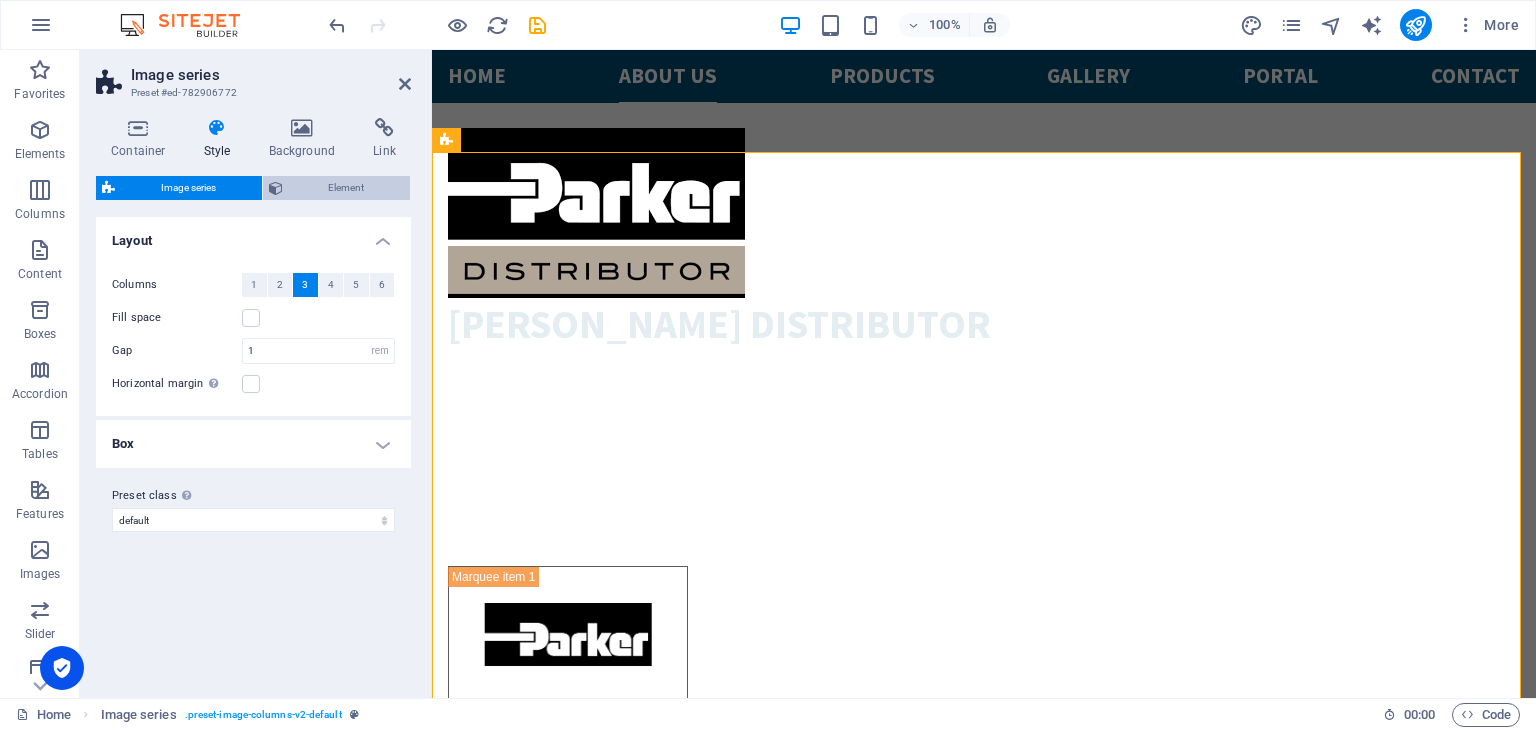 click on "Element" at bounding box center [347, 188] 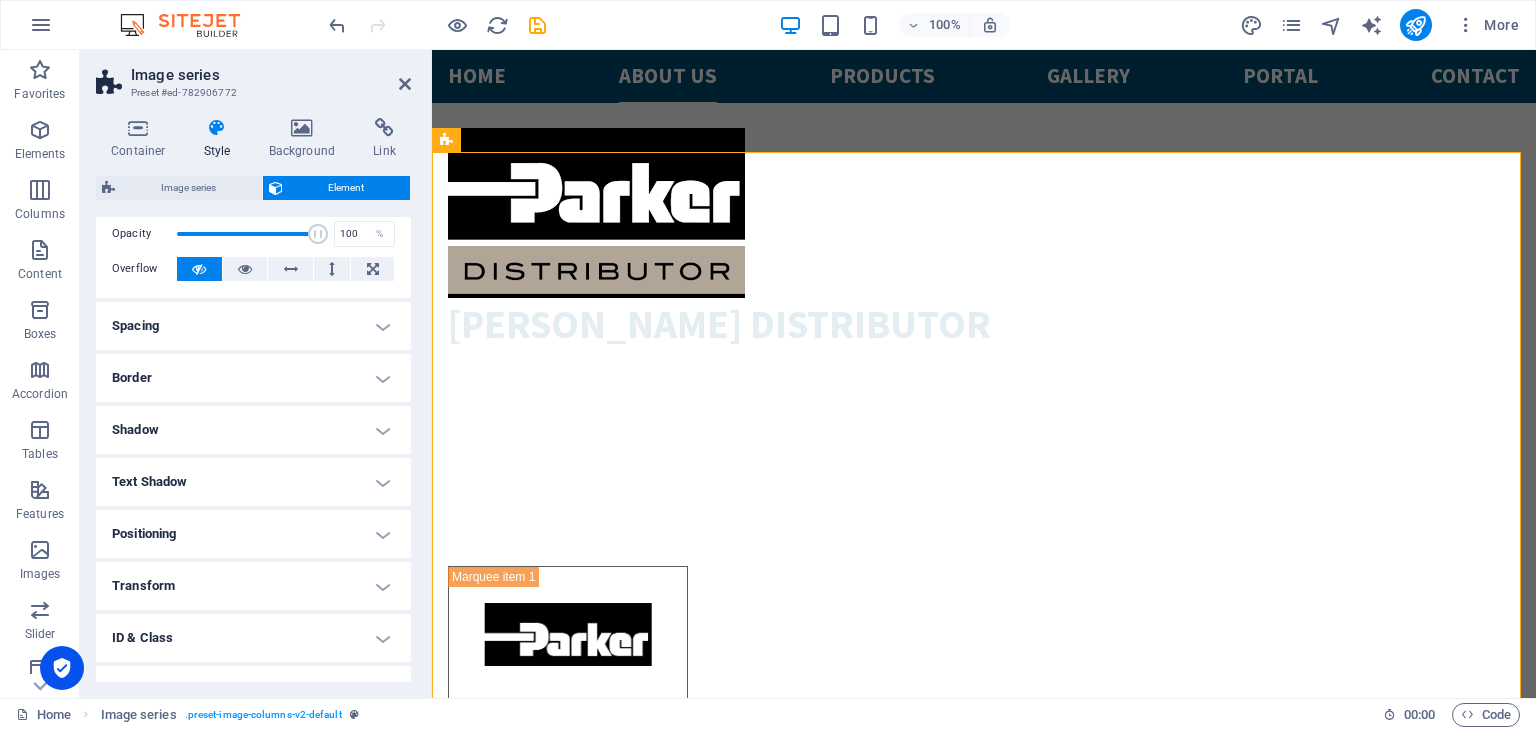 scroll, scrollTop: 92, scrollLeft: 0, axis: vertical 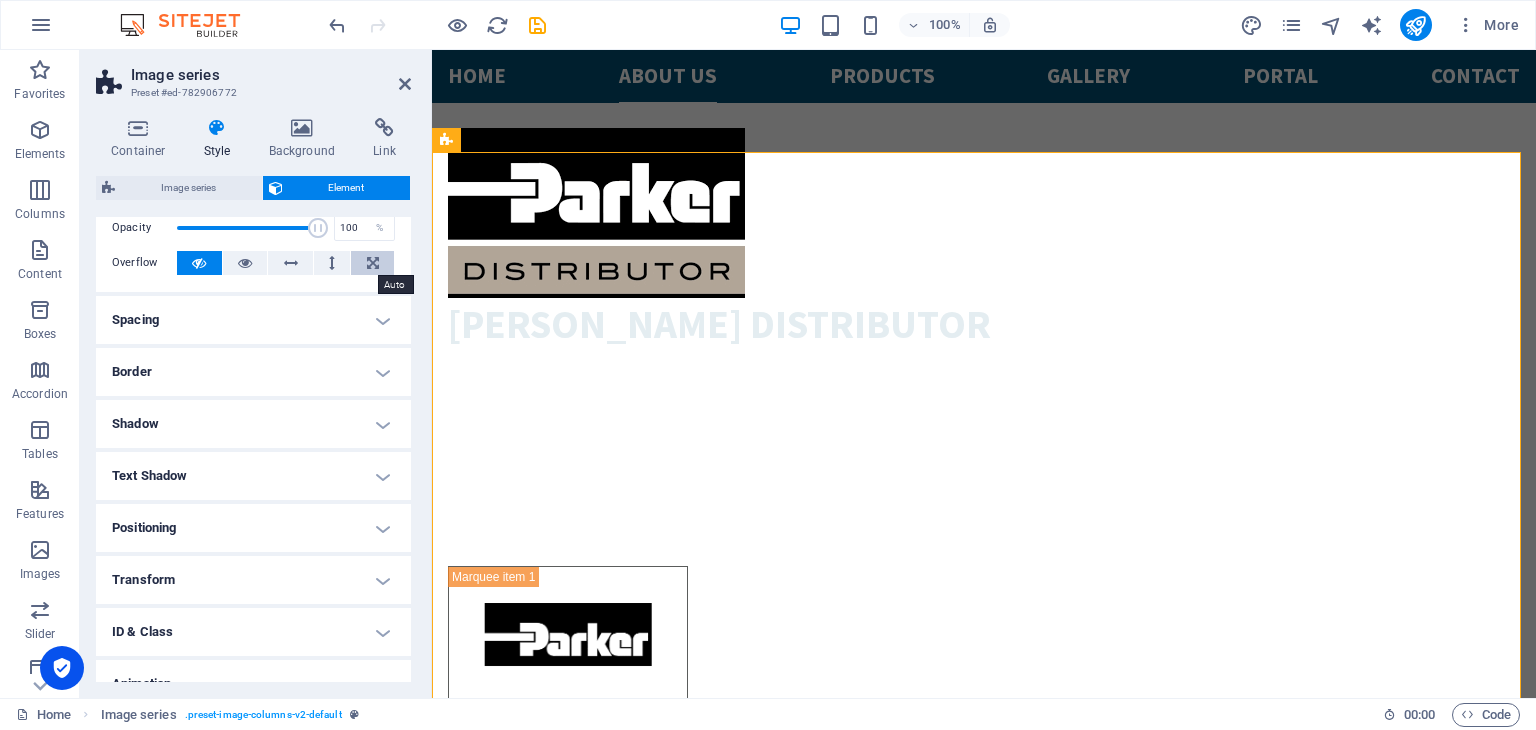 click at bounding box center [372, 263] 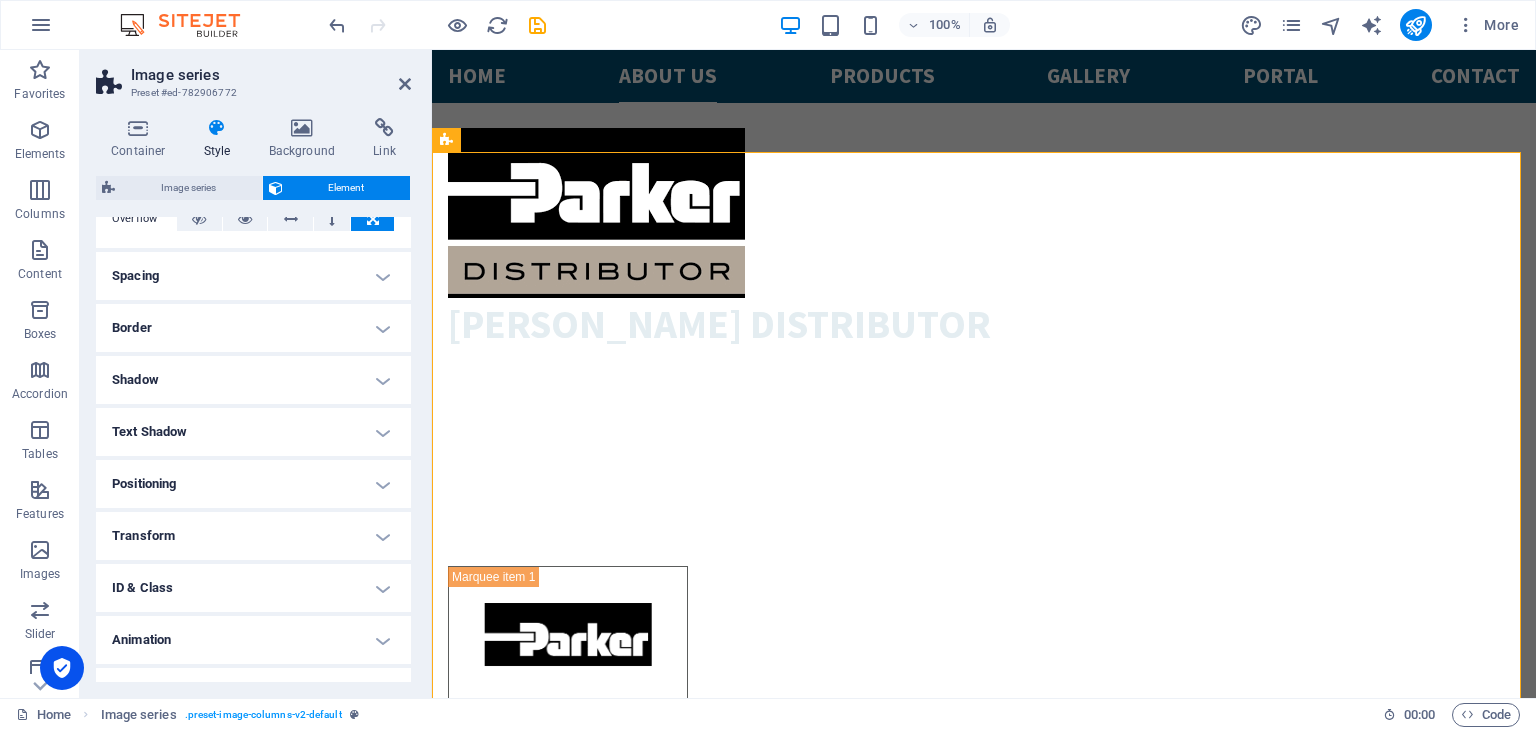 scroll, scrollTop: 138, scrollLeft: 0, axis: vertical 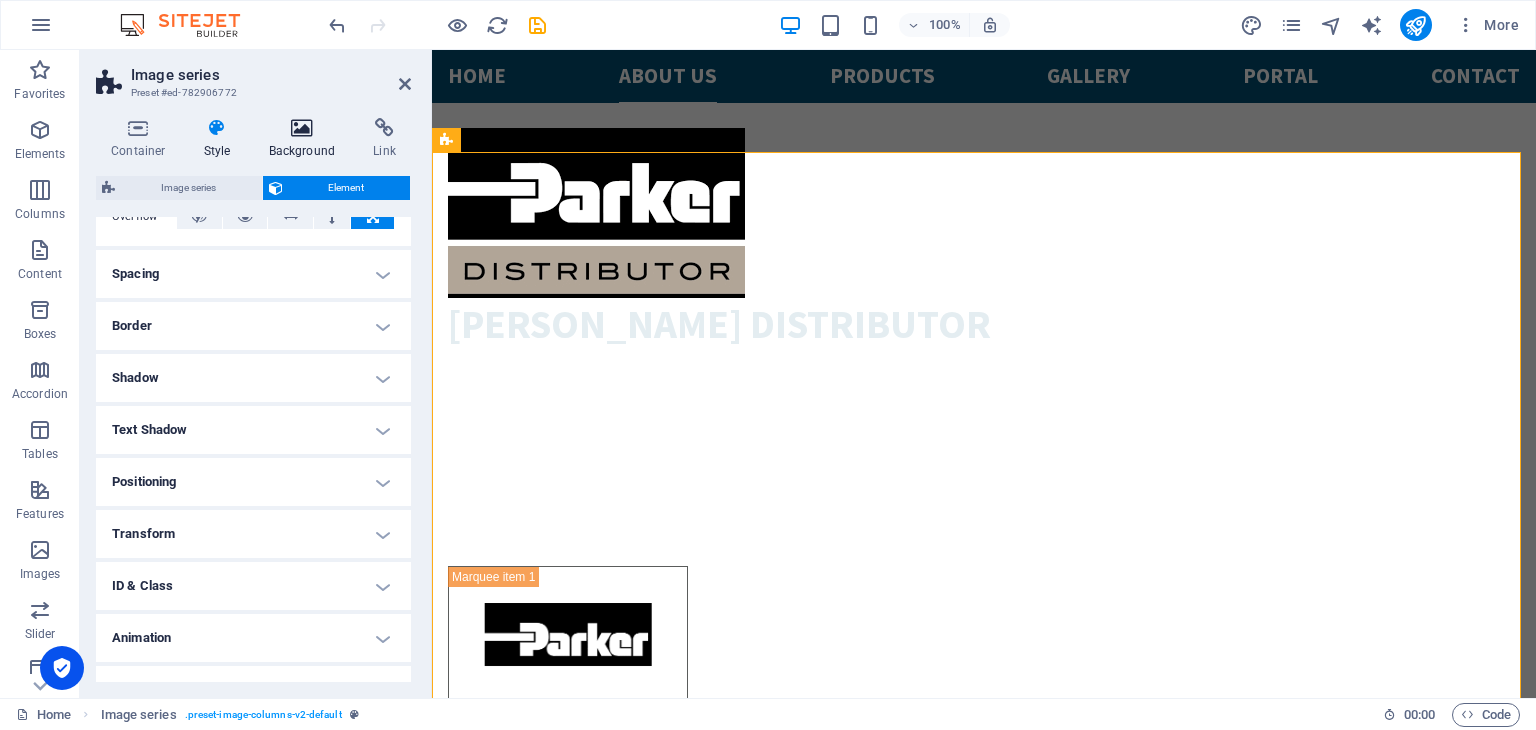 click at bounding box center (302, 128) 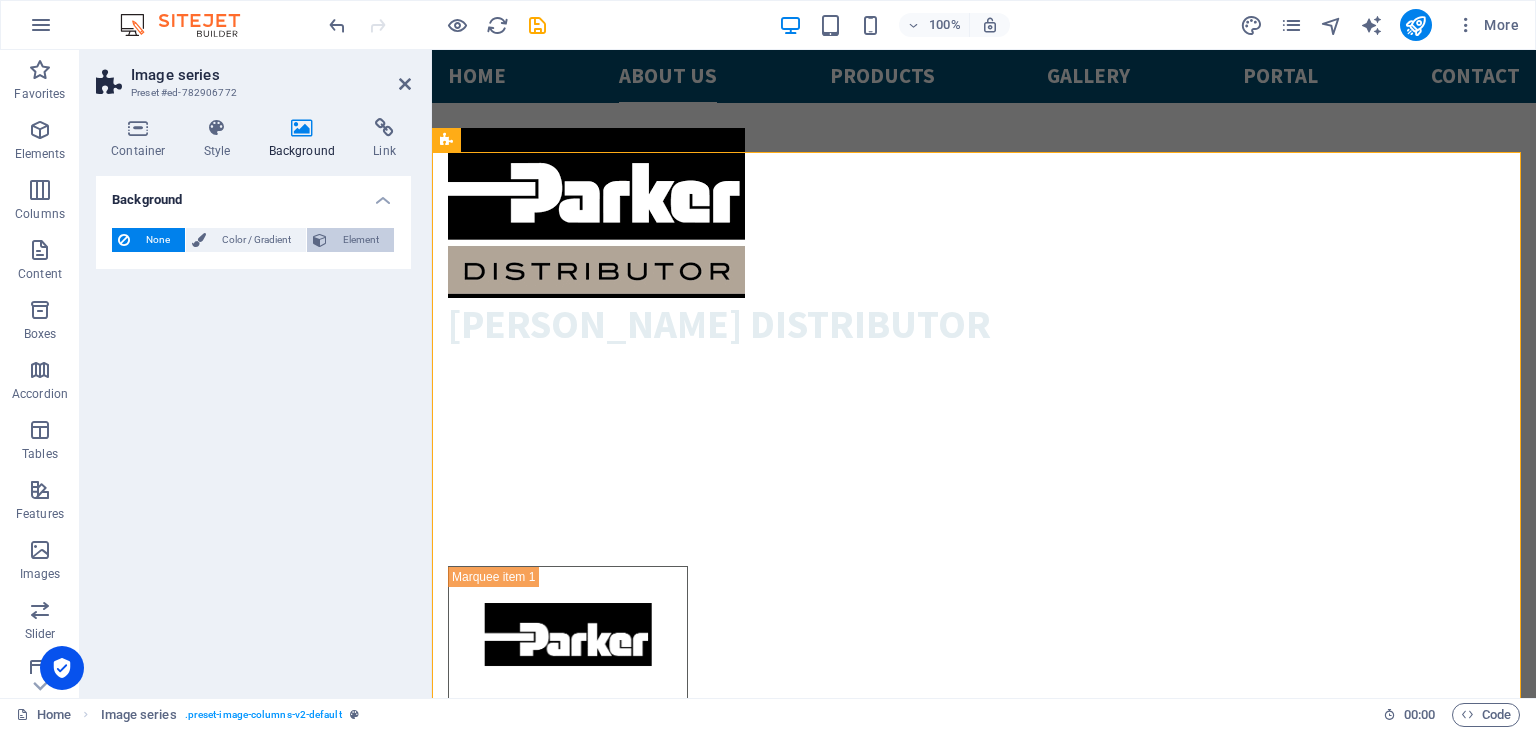 click on "Element" at bounding box center (360, 240) 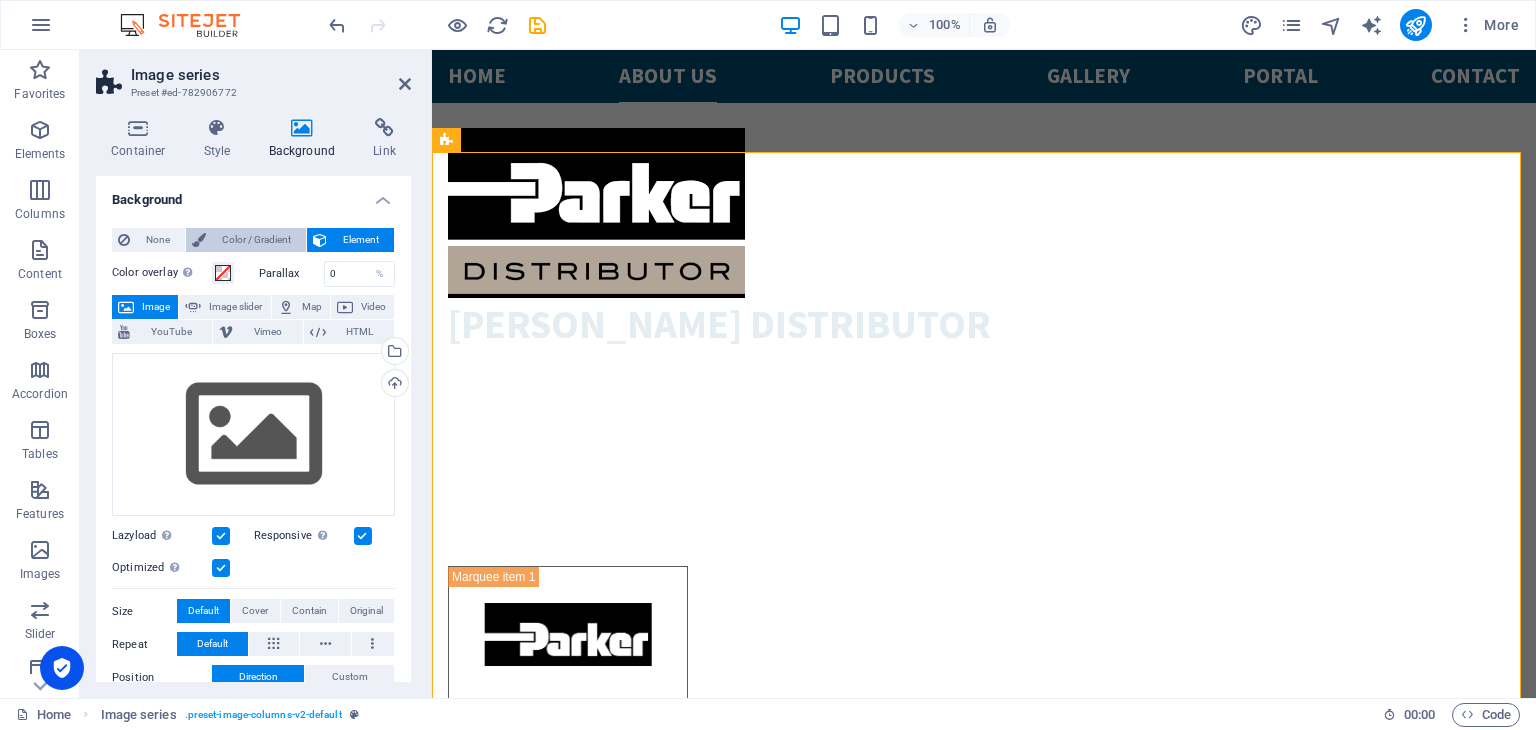 click on "Color / Gradient" at bounding box center [256, 240] 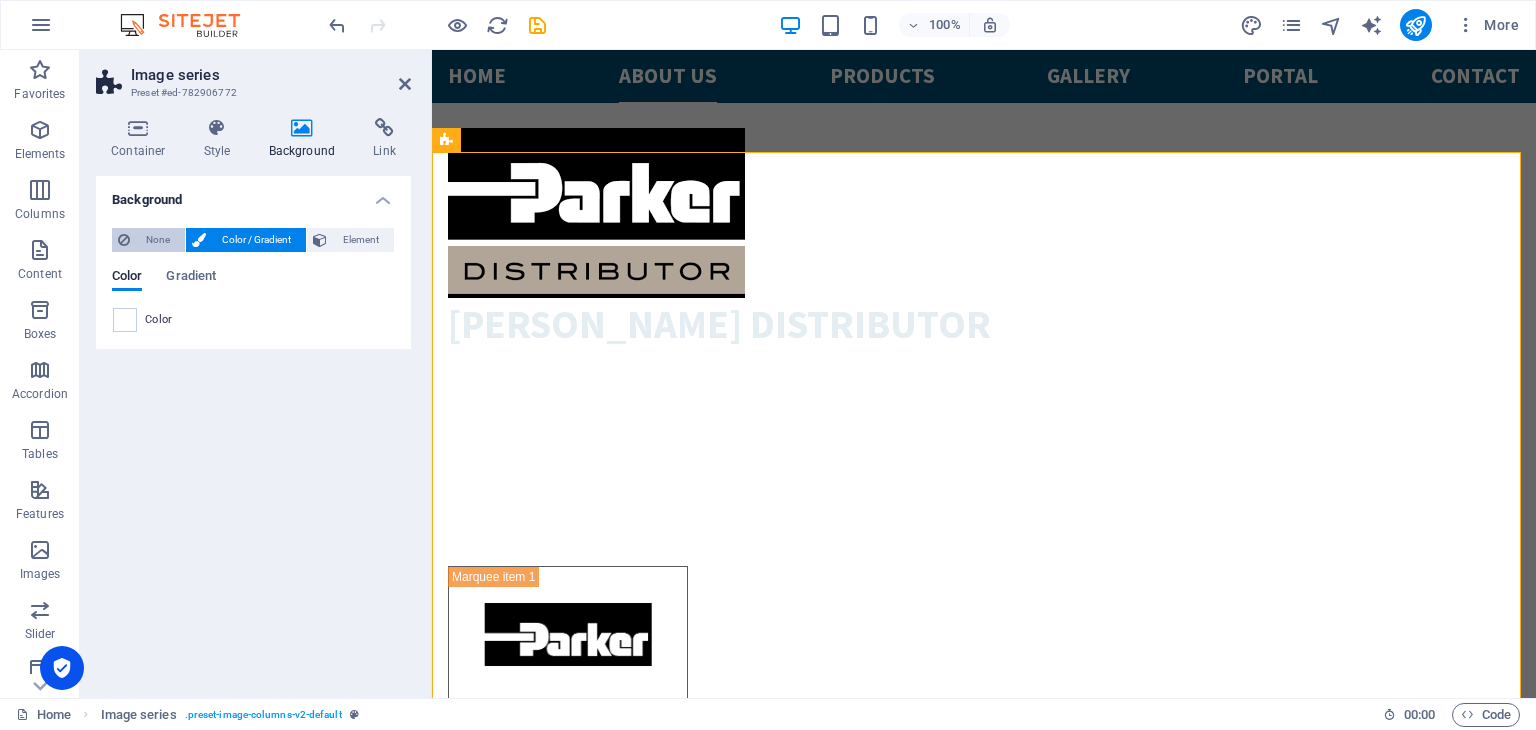 click at bounding box center [124, 240] 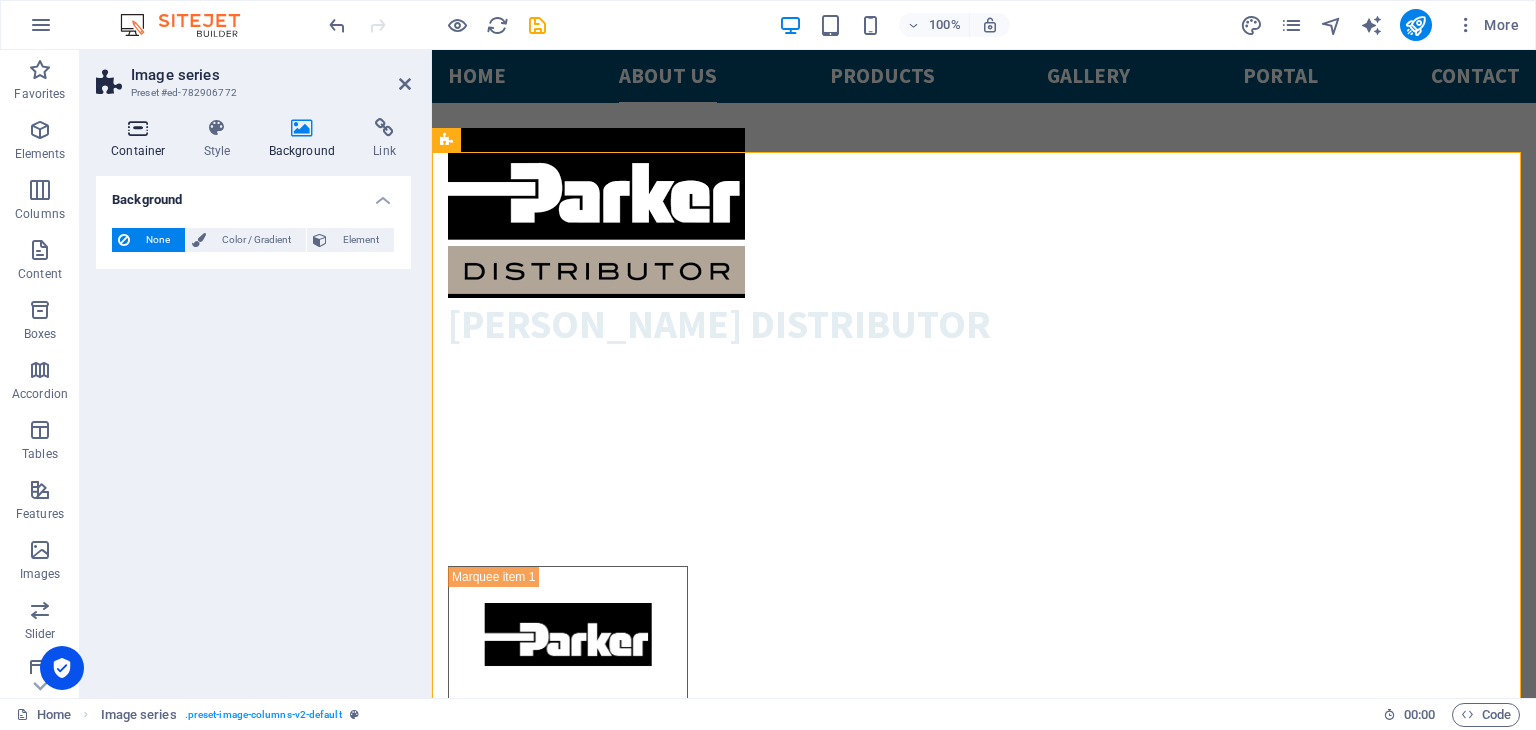 click at bounding box center (138, 128) 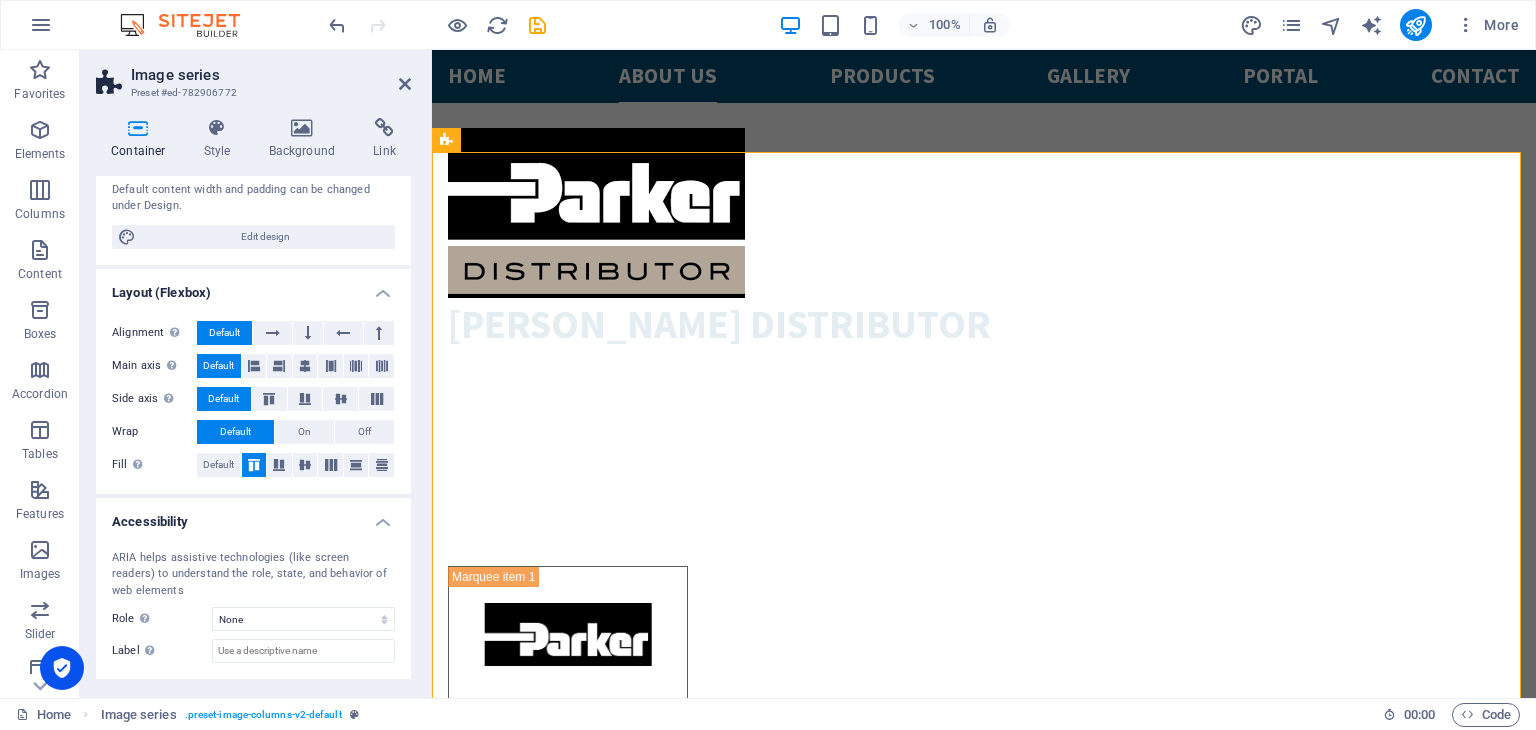 scroll, scrollTop: 180, scrollLeft: 0, axis: vertical 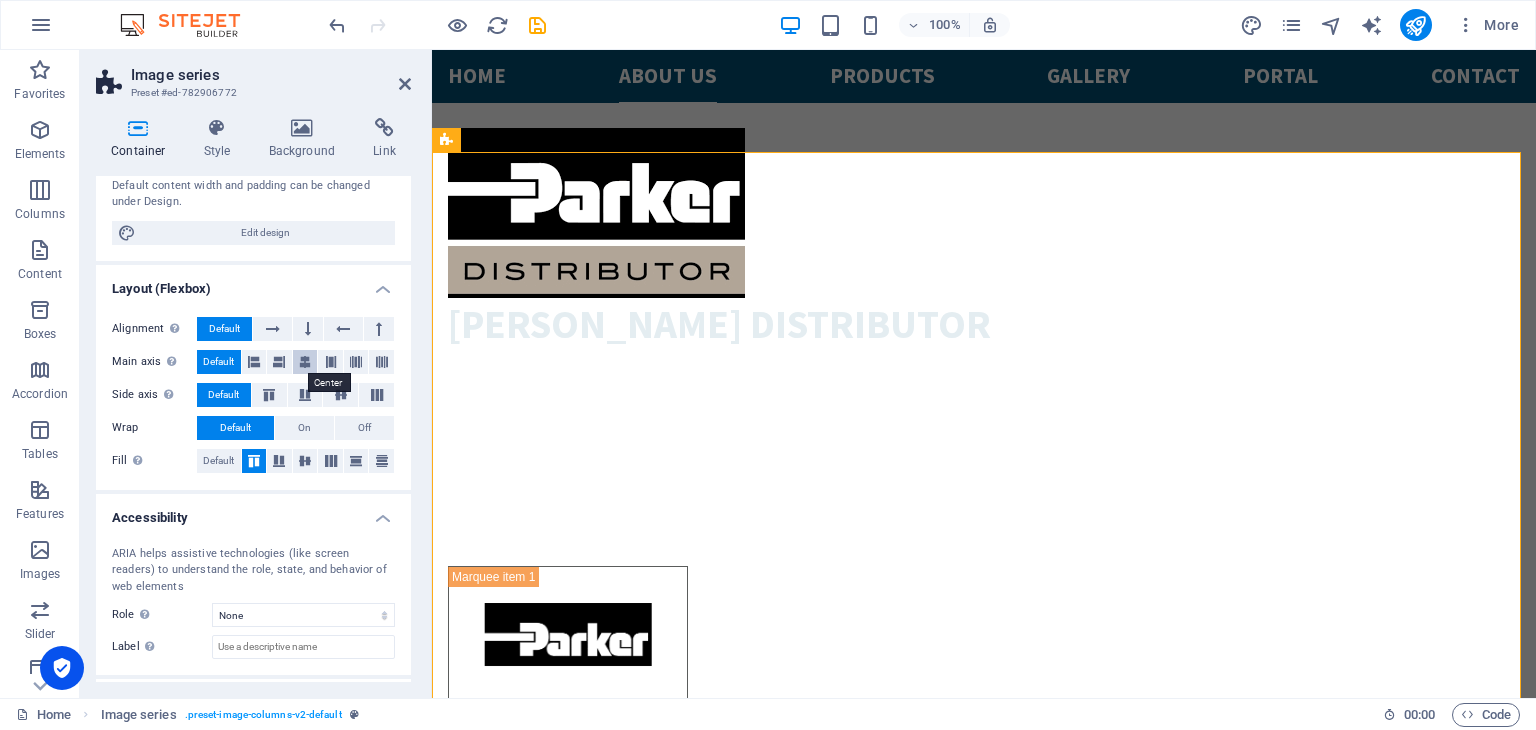 click at bounding box center [305, 362] 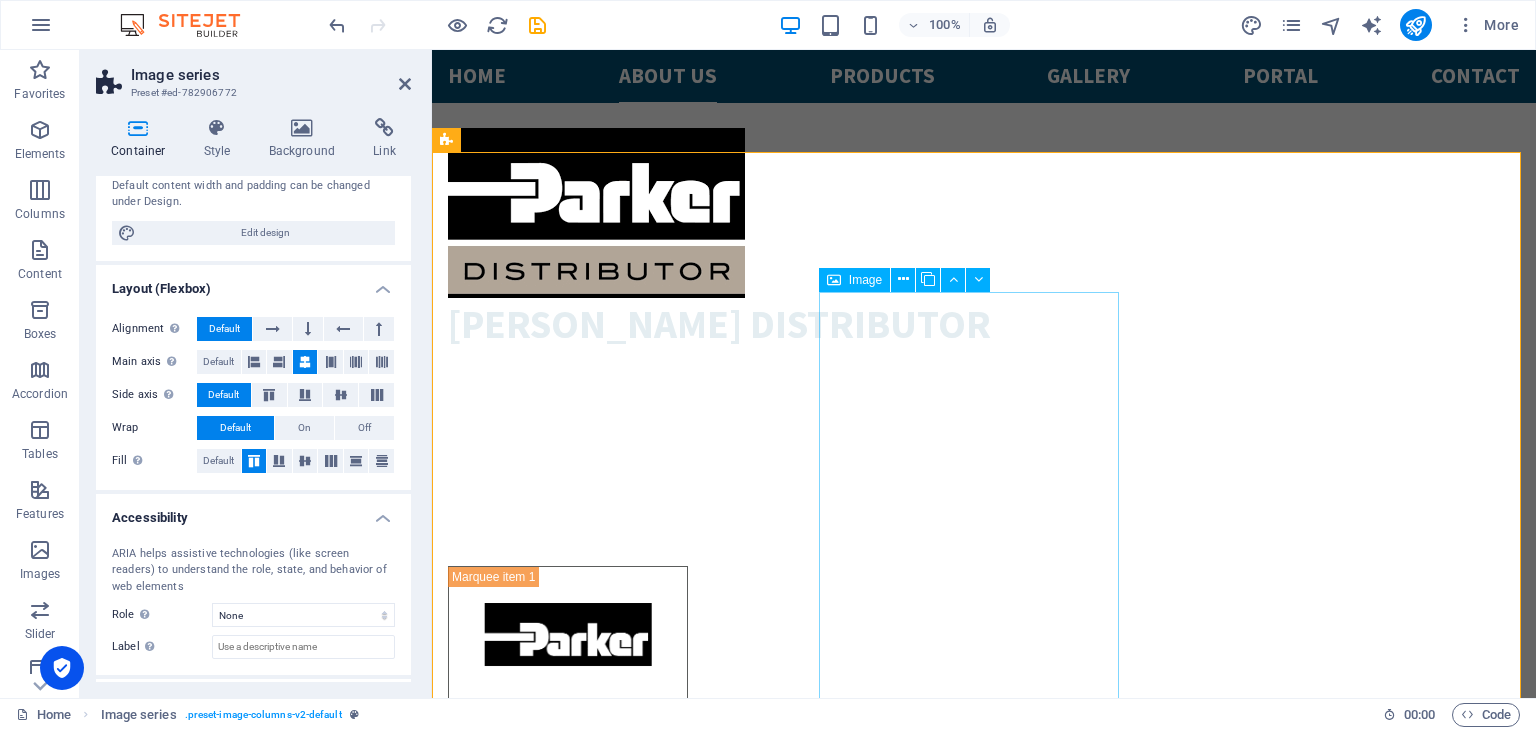 scroll, scrollTop: 8, scrollLeft: 0, axis: vertical 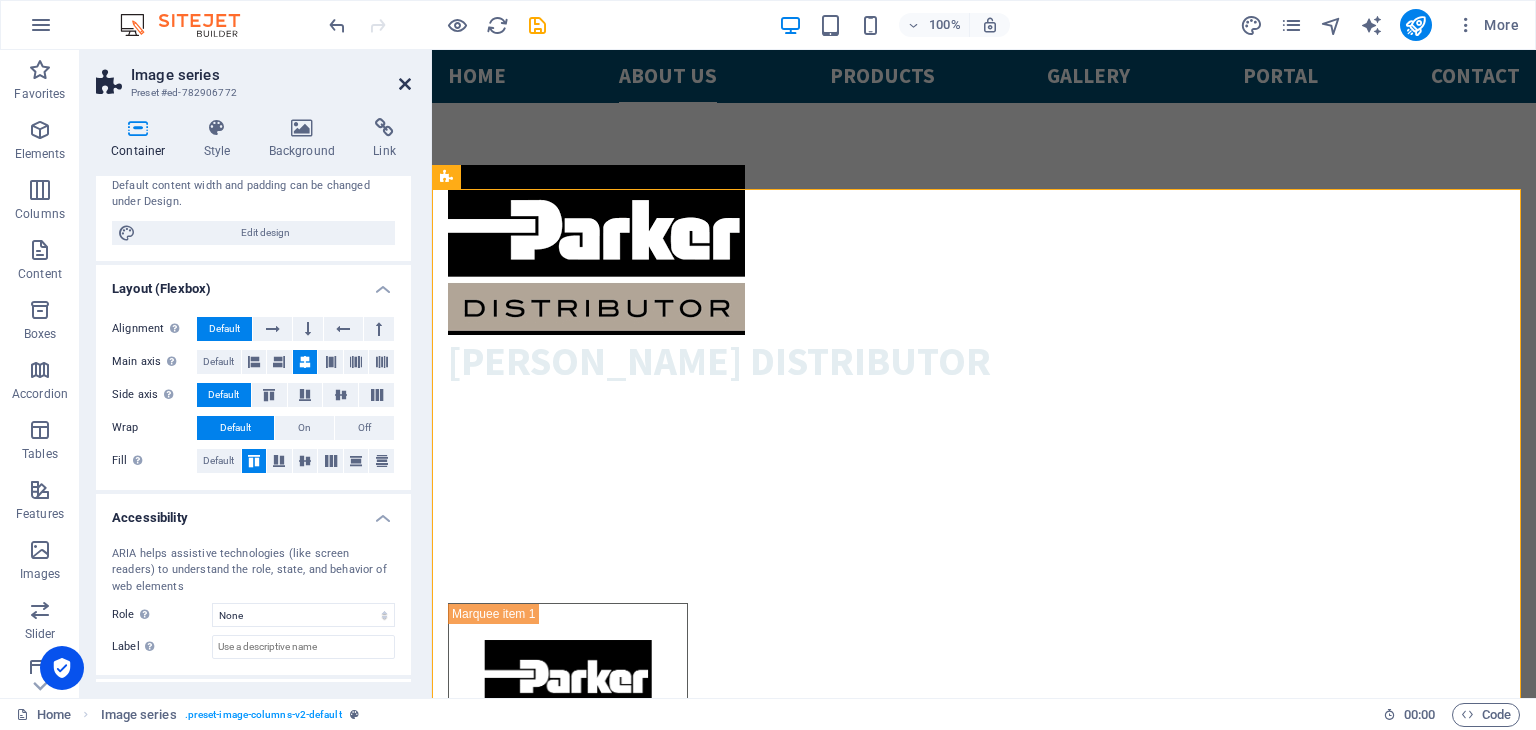 click at bounding box center [405, 84] 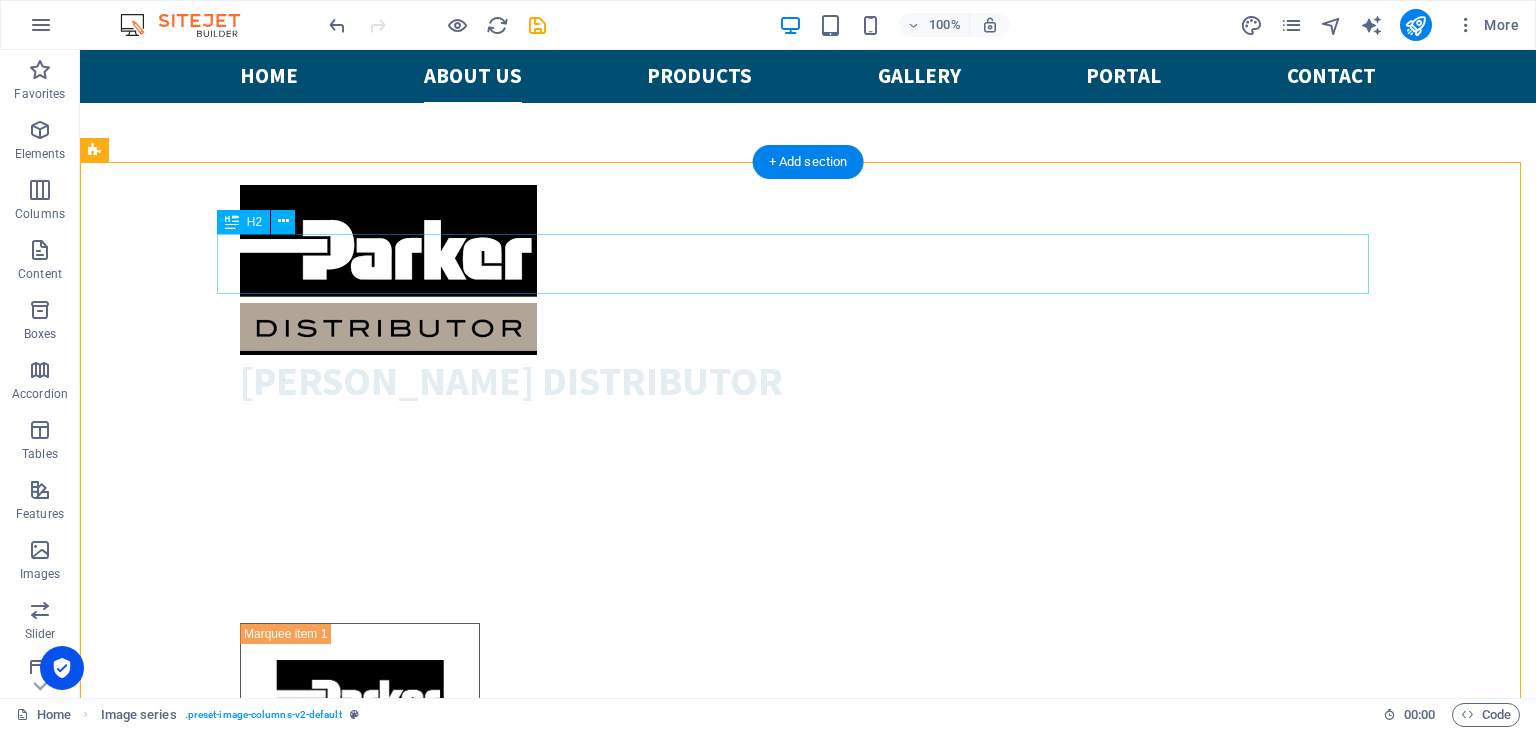 scroll, scrollTop: 8, scrollLeft: 0, axis: vertical 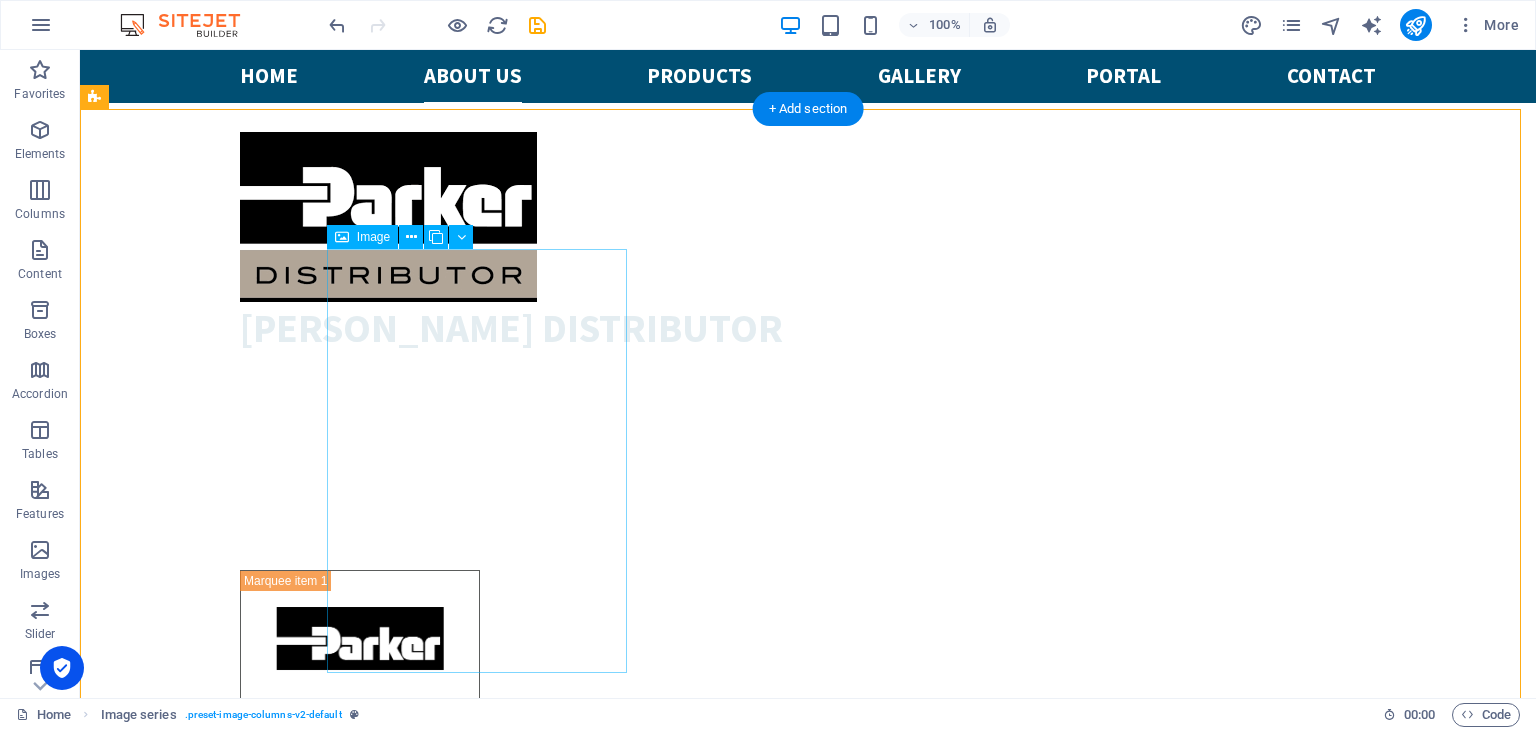 click at bounding box center (280, 2580) 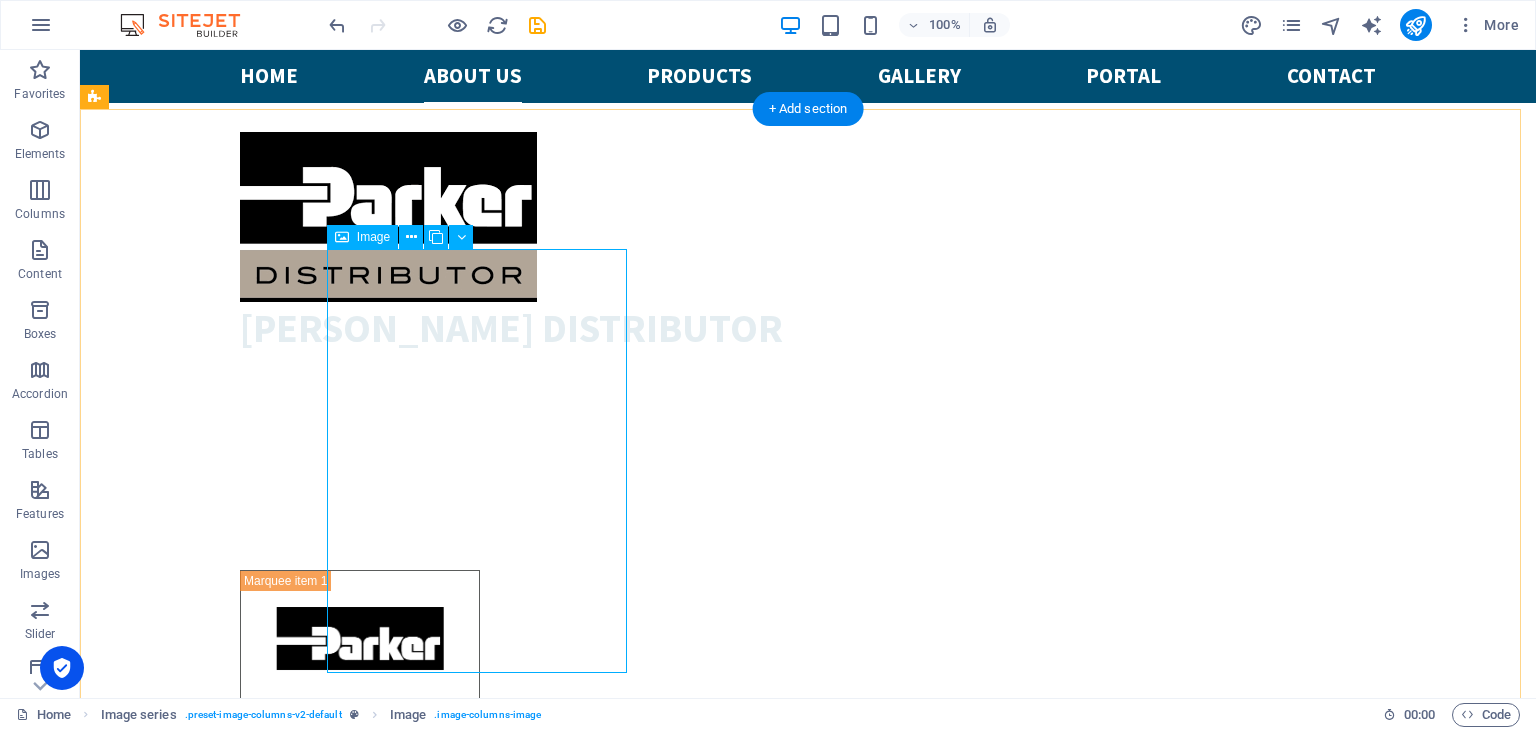 click at bounding box center [280, 2580] 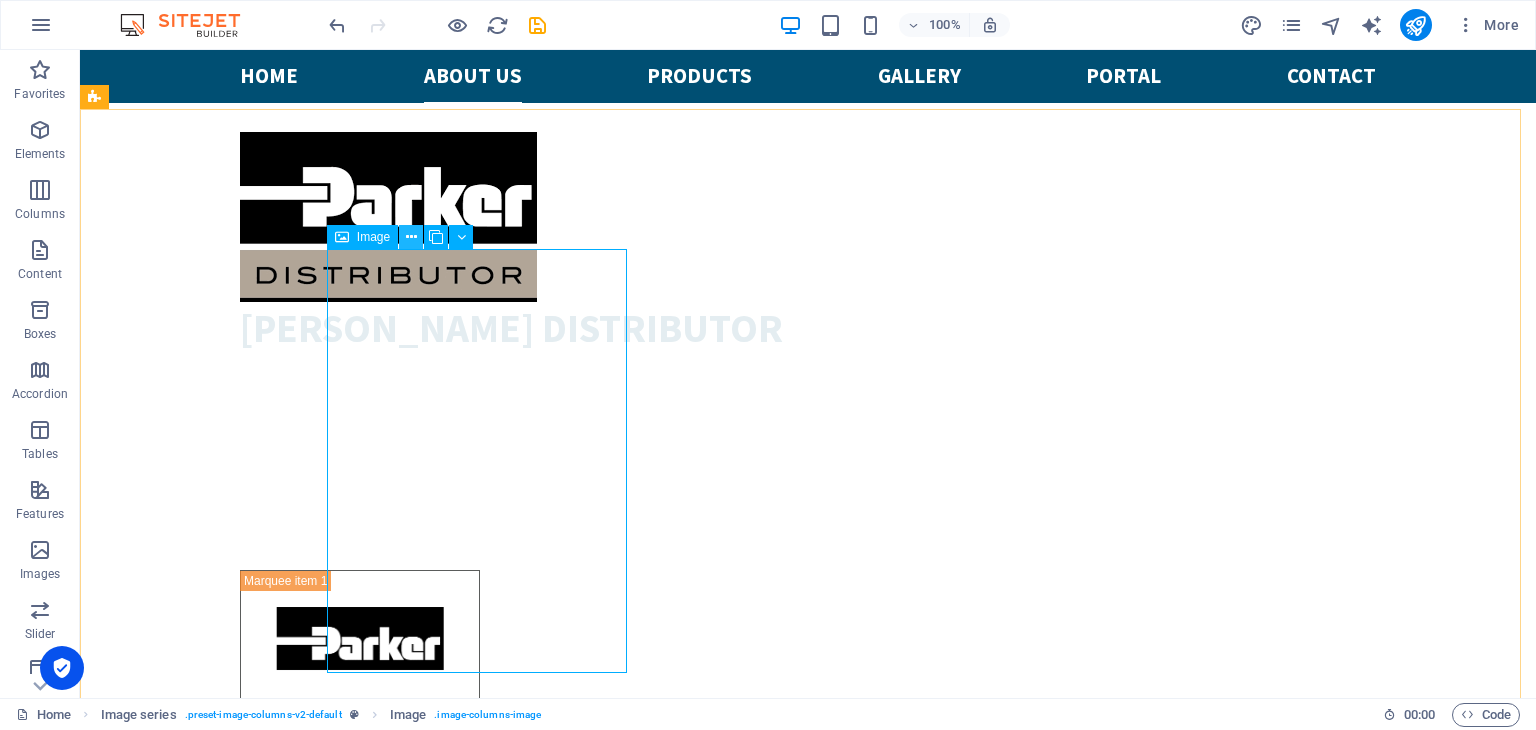 click at bounding box center [411, 237] 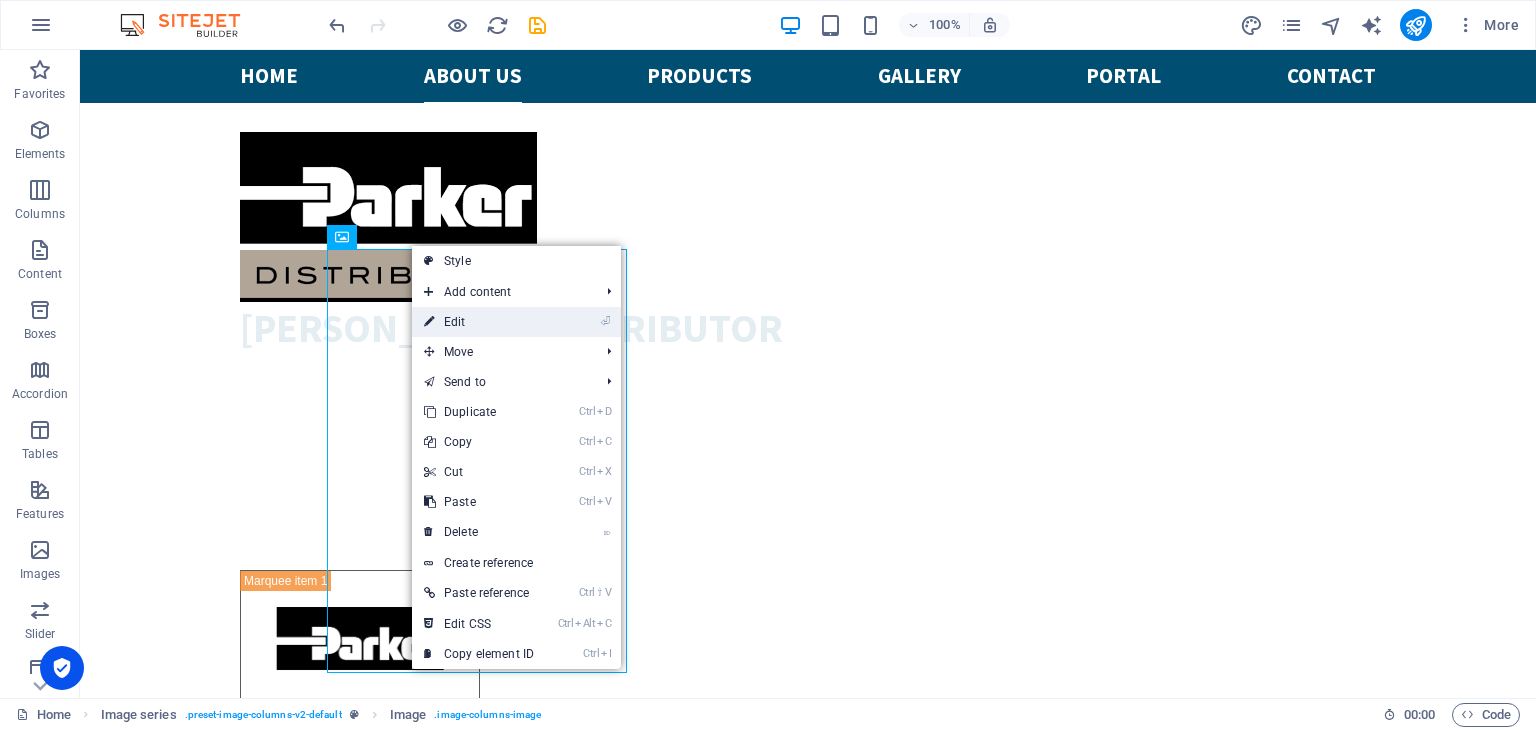 click on "⏎  Edit" at bounding box center [479, 322] 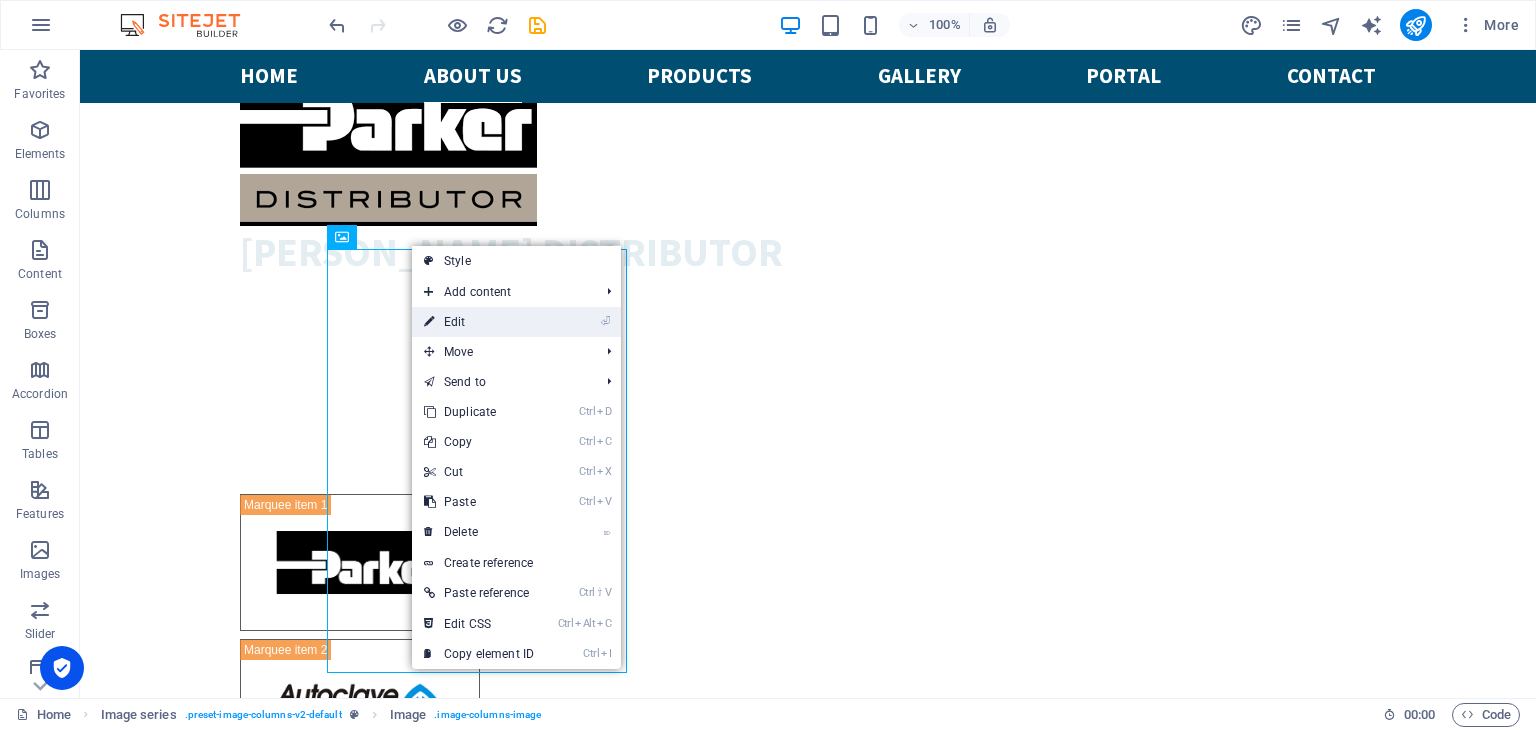 select on "px" 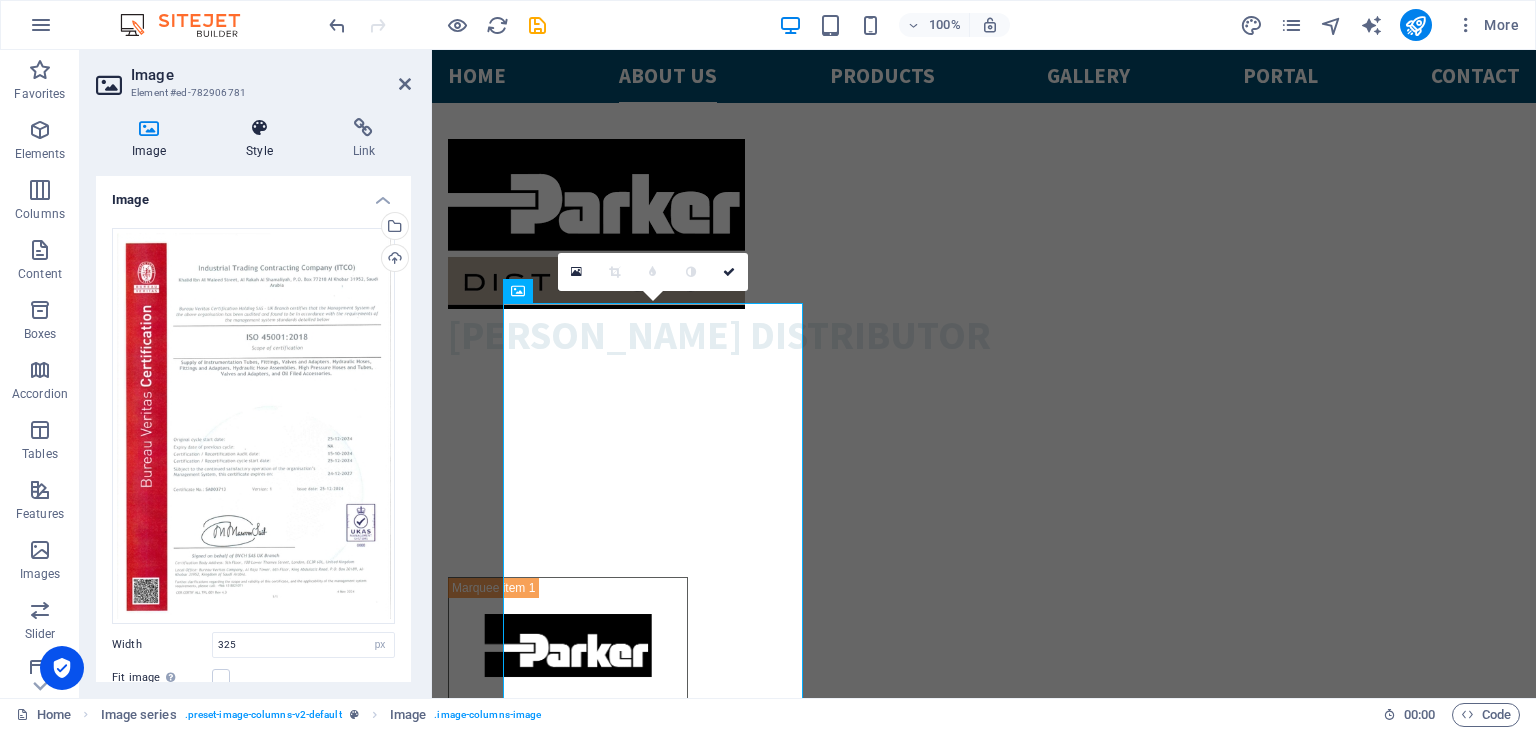 click on "Style" at bounding box center [263, 139] 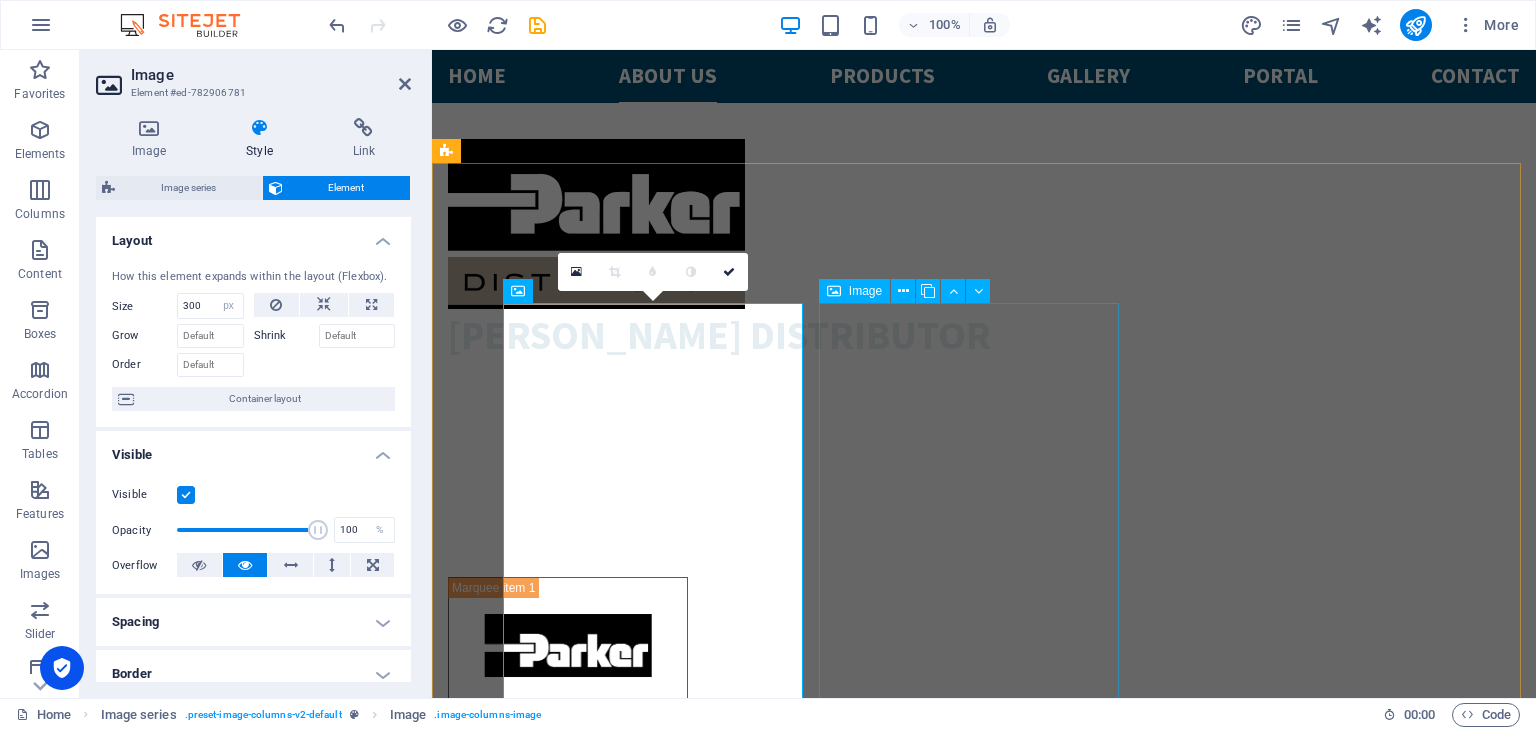 click at bounding box center (621, 3055) 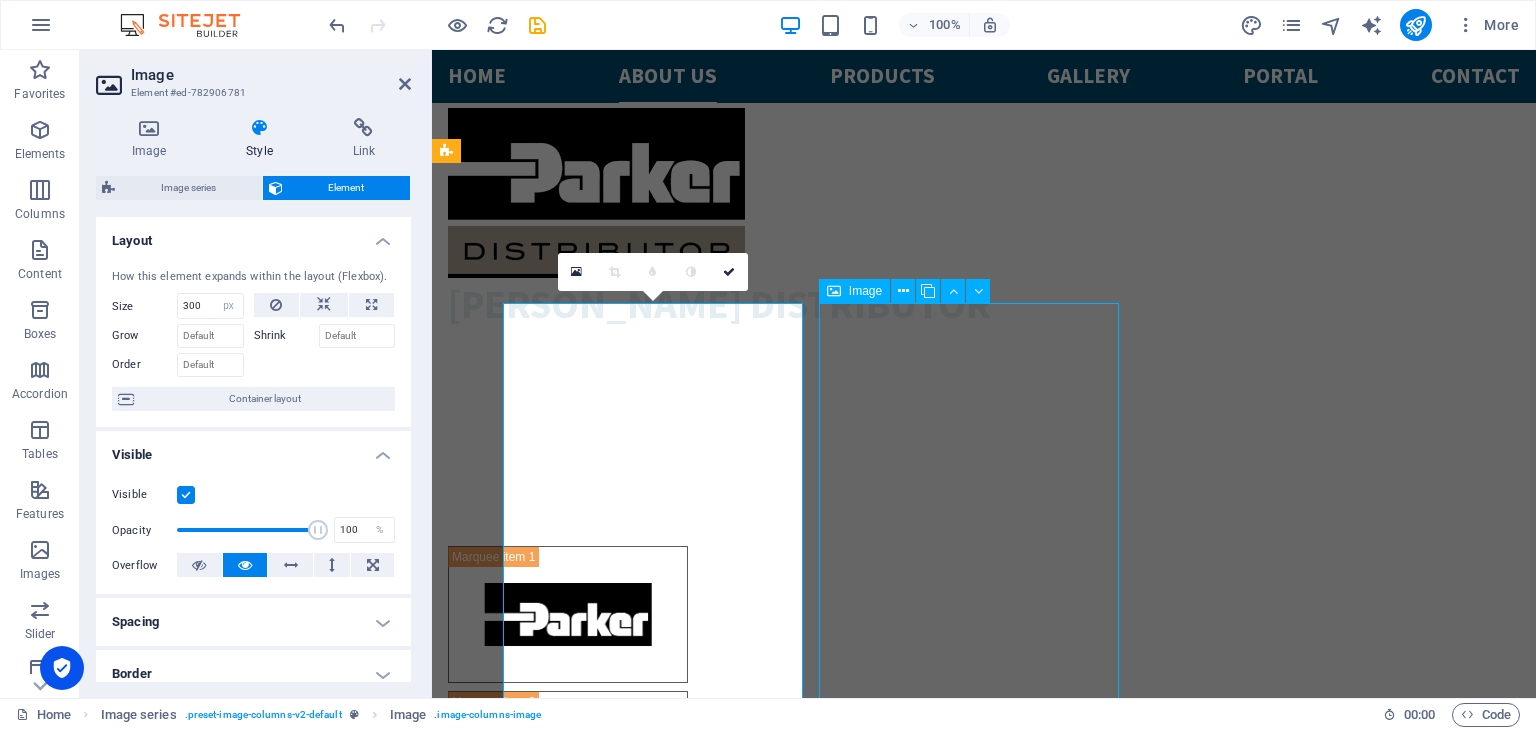 scroll, scrollTop: 2000, scrollLeft: 0, axis: vertical 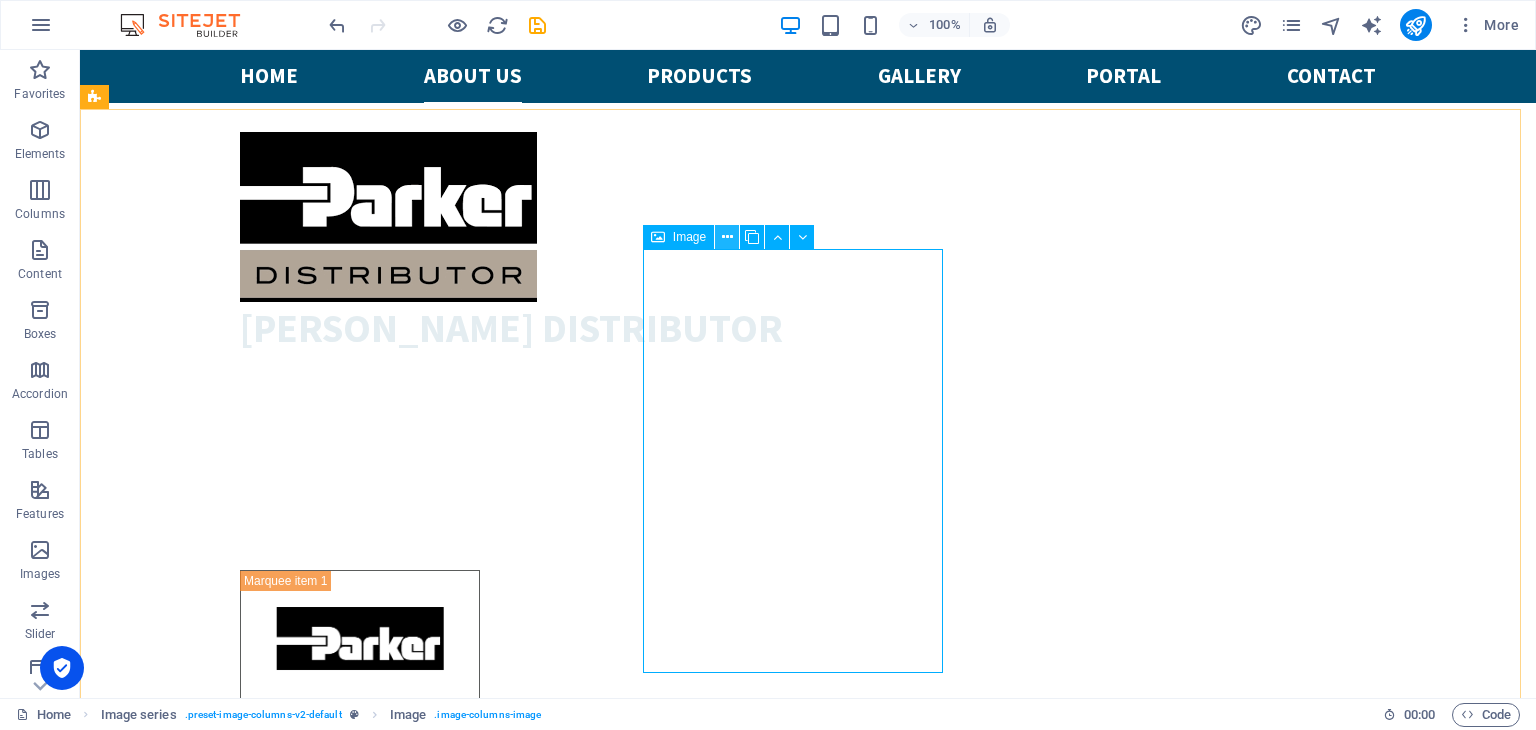 click at bounding box center (727, 237) 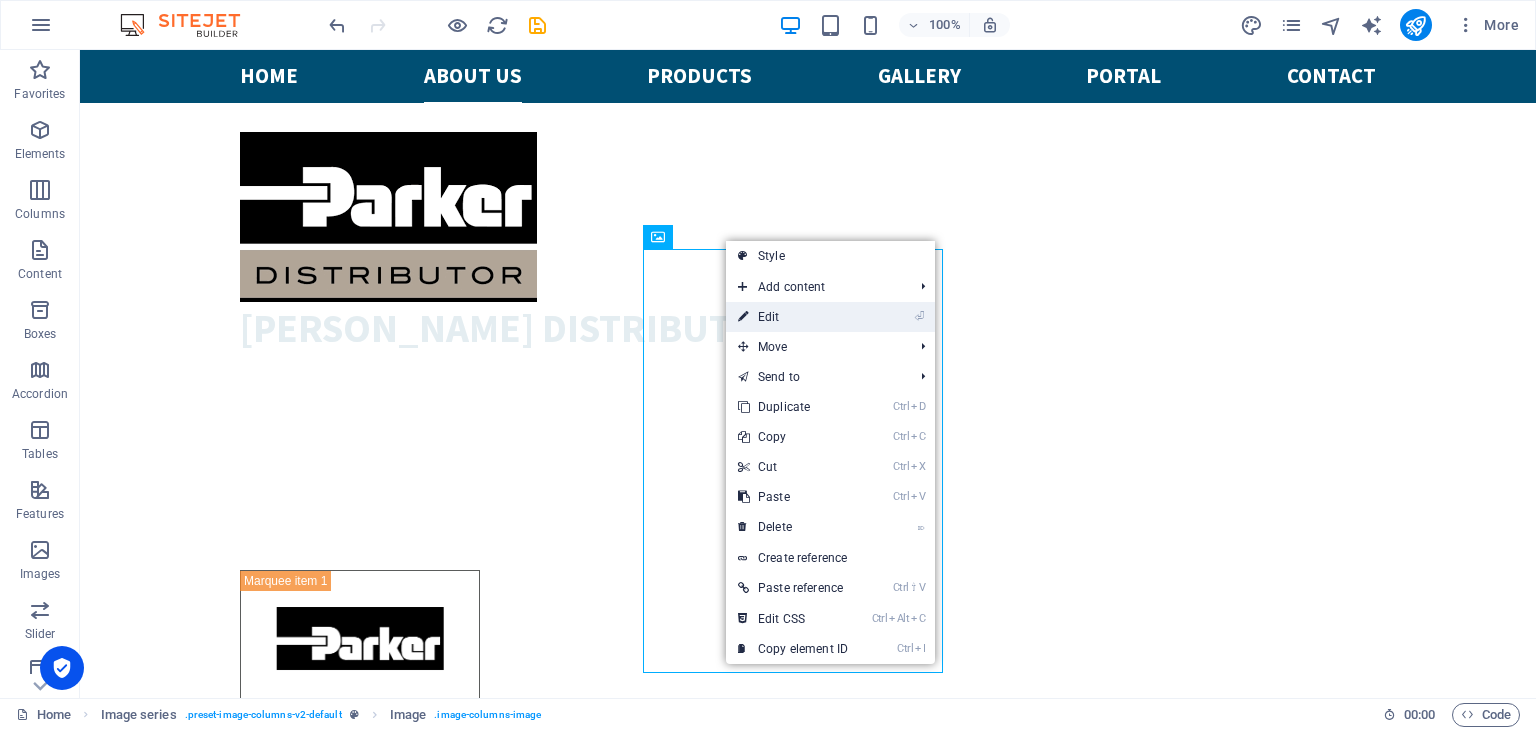 click on "⏎  Edit" at bounding box center [793, 317] 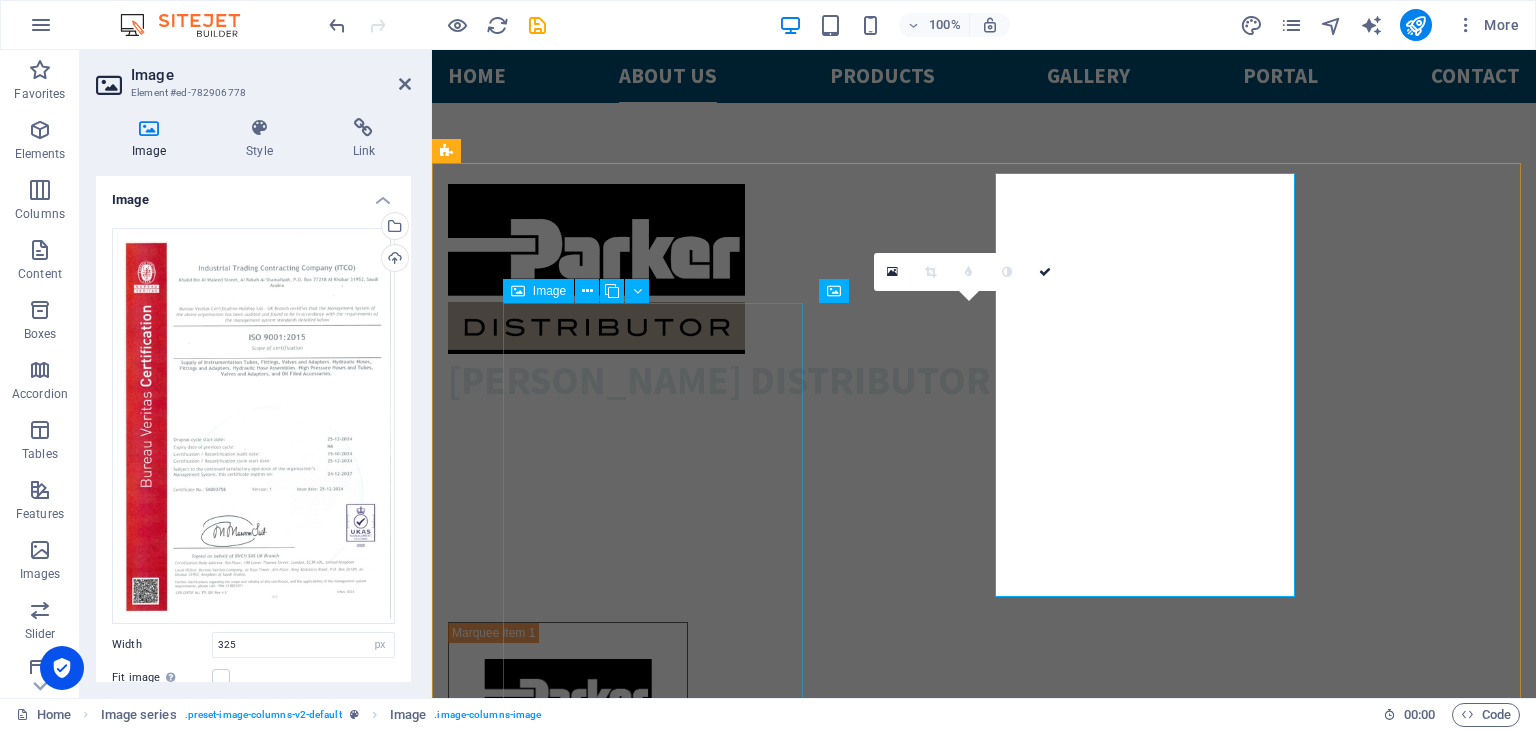 scroll, scrollTop: 2076, scrollLeft: 0, axis: vertical 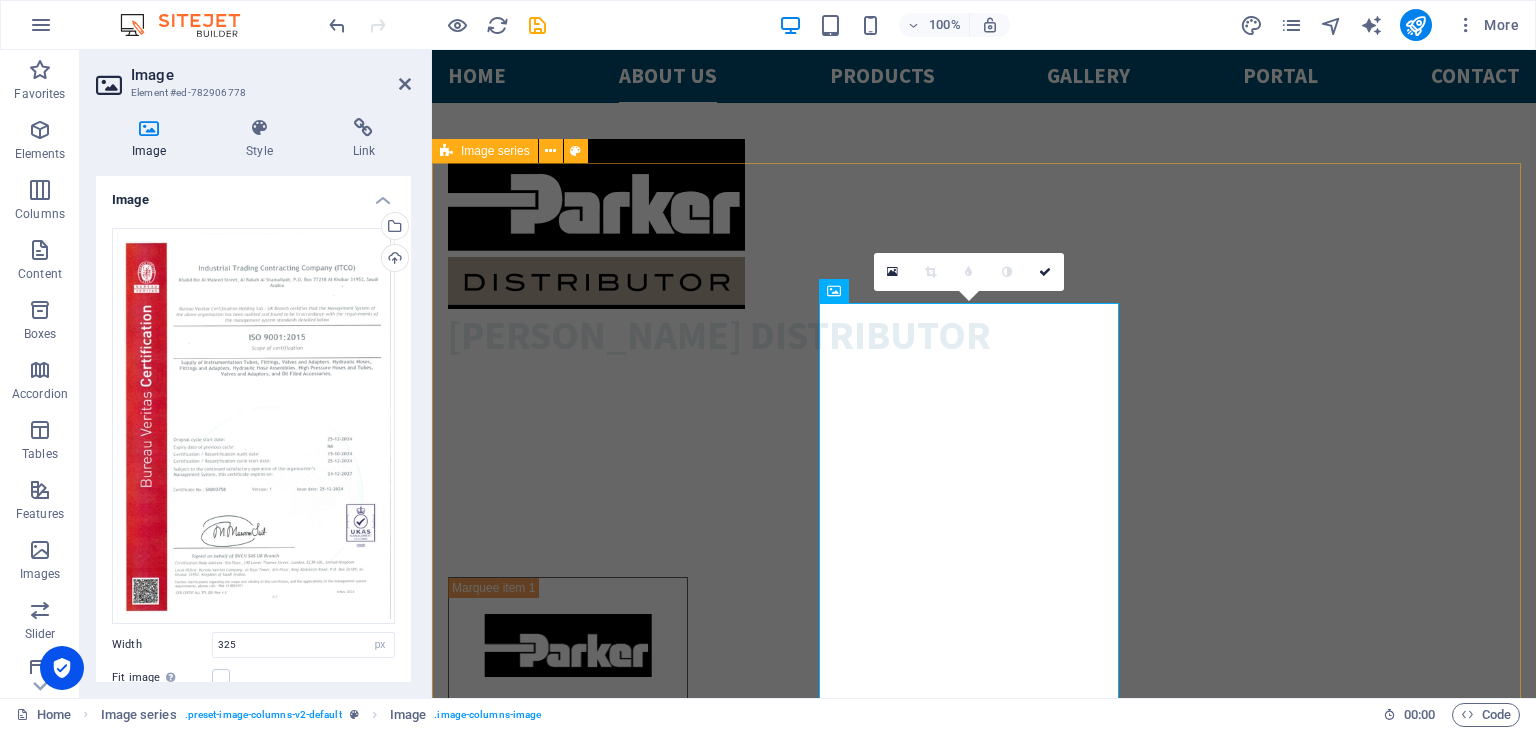 click on "ISo certificates" at bounding box center [984, 3044] 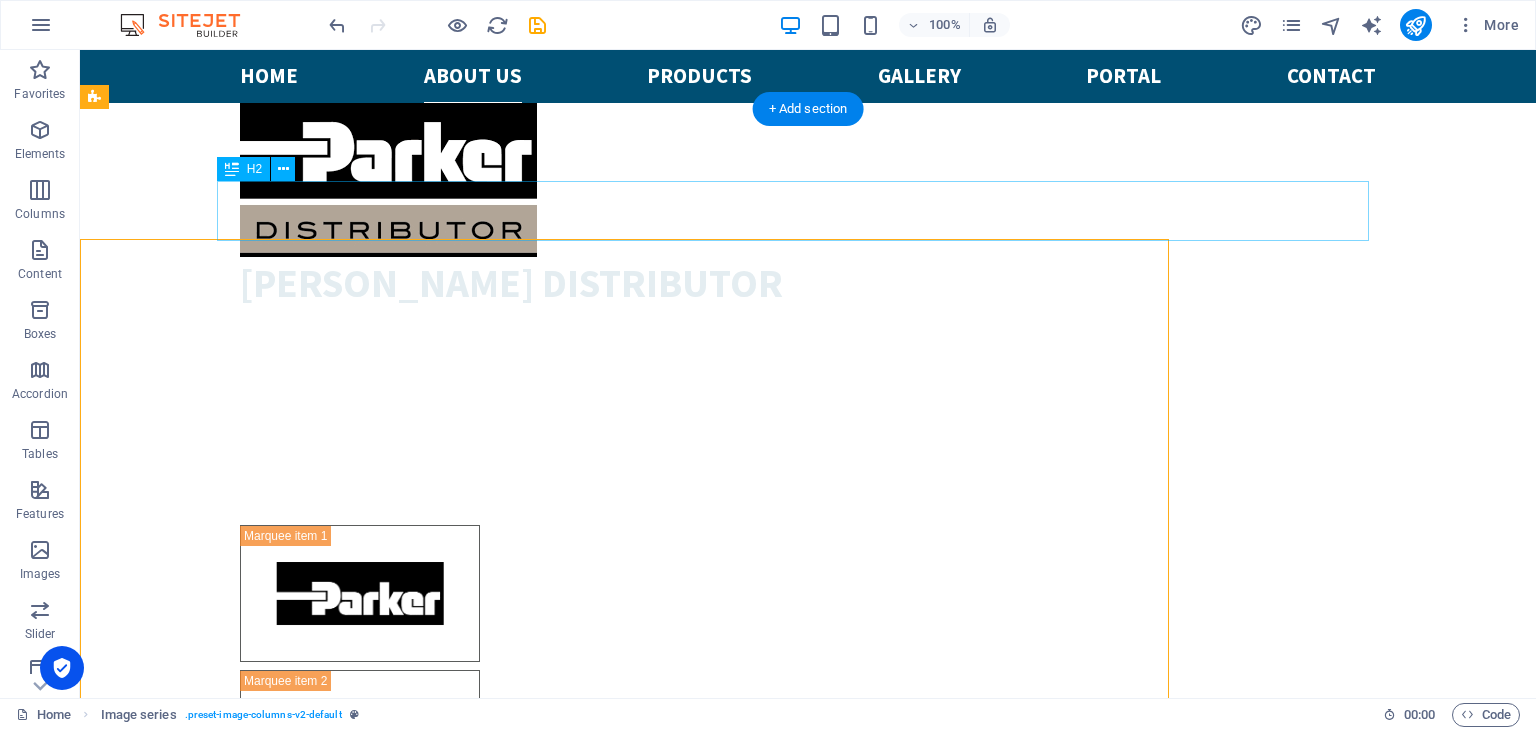 scroll, scrollTop: 2000, scrollLeft: 0, axis: vertical 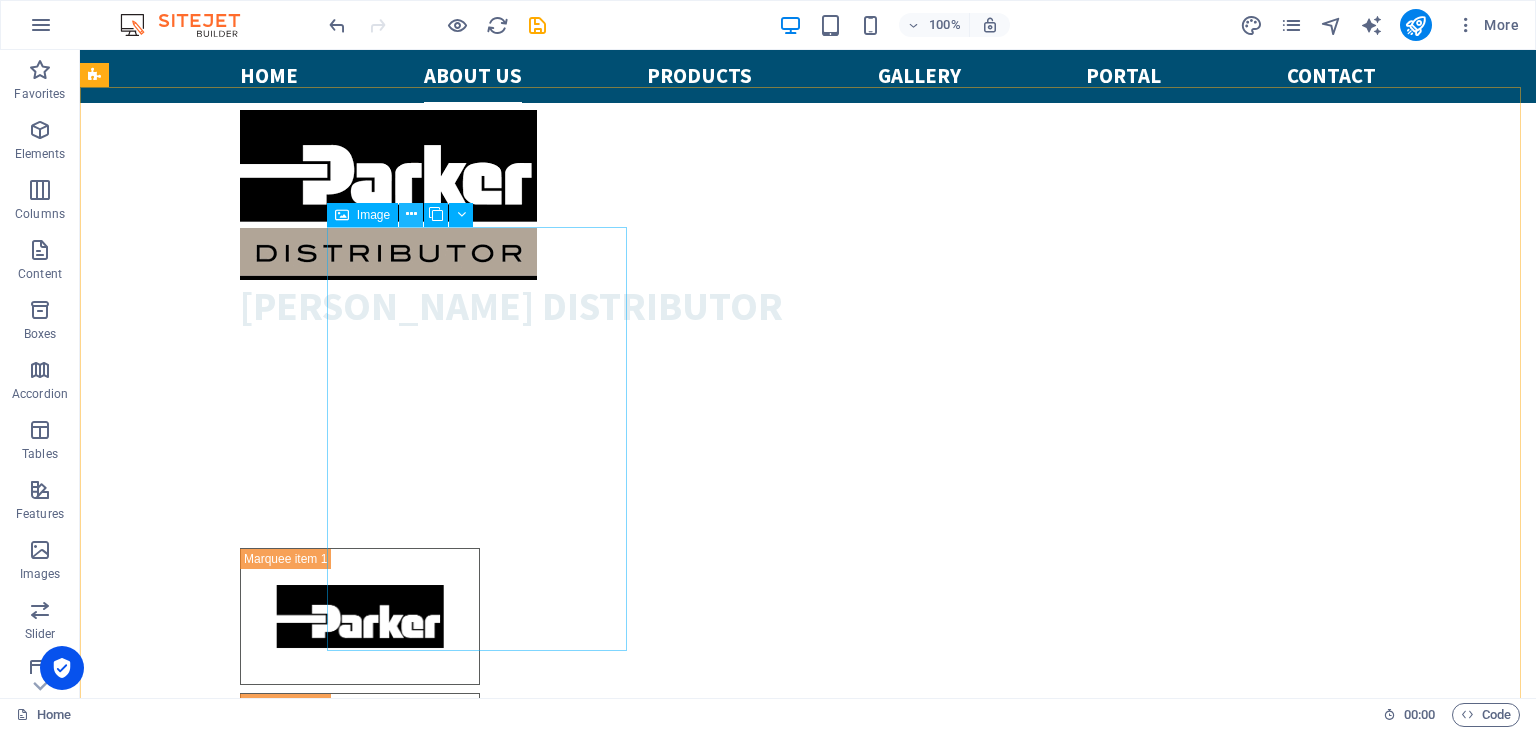 click at bounding box center (411, 215) 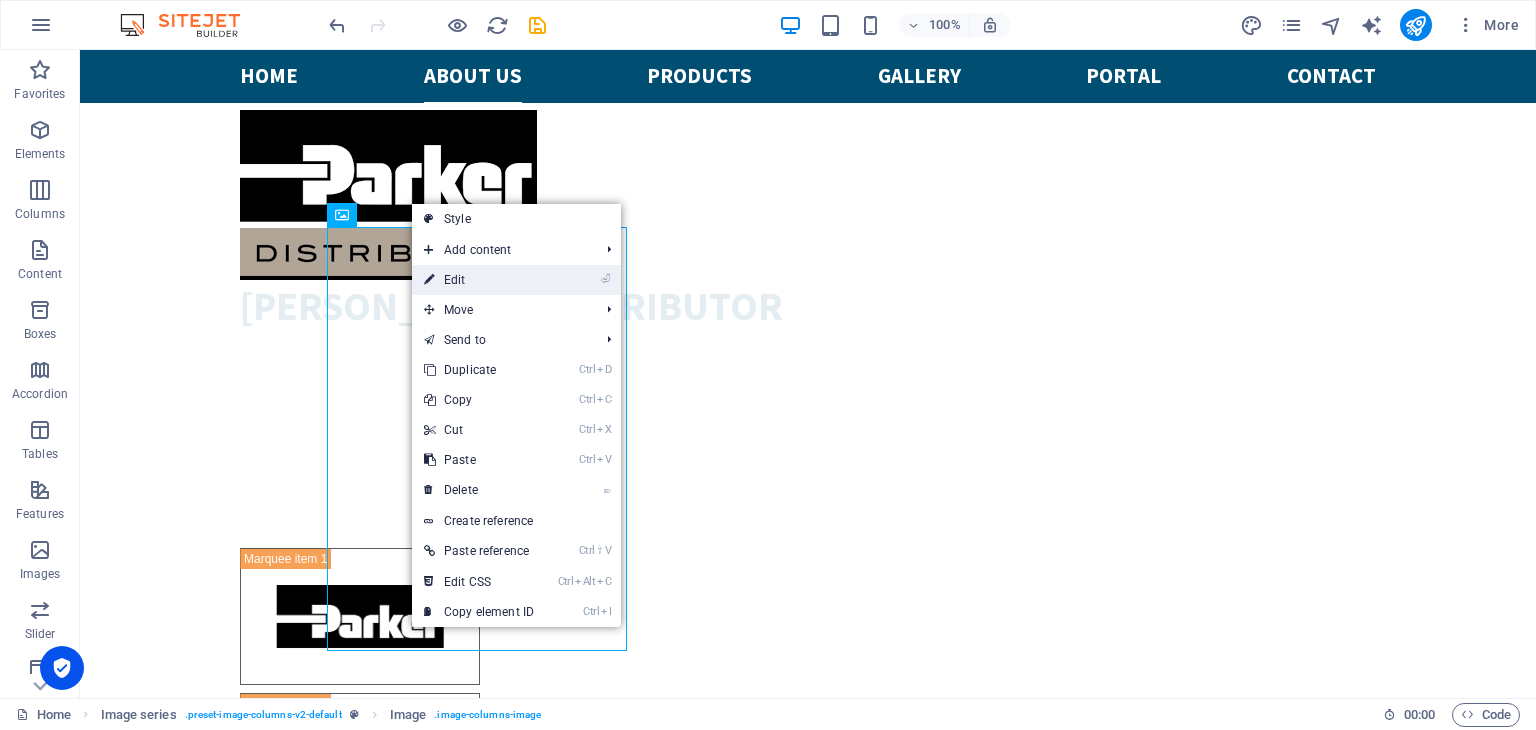 click on "⏎  Edit" at bounding box center (479, 280) 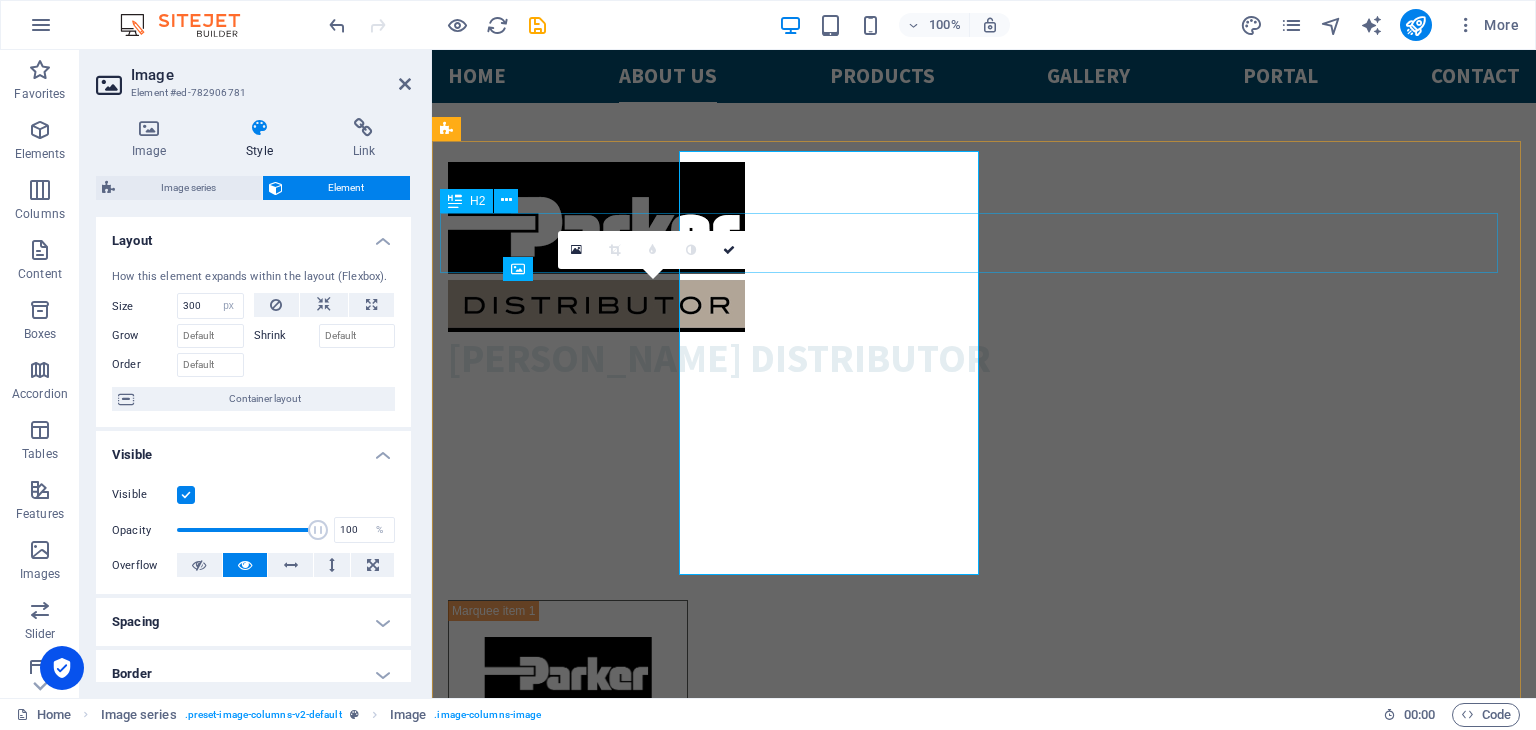 scroll, scrollTop: 2098, scrollLeft: 0, axis: vertical 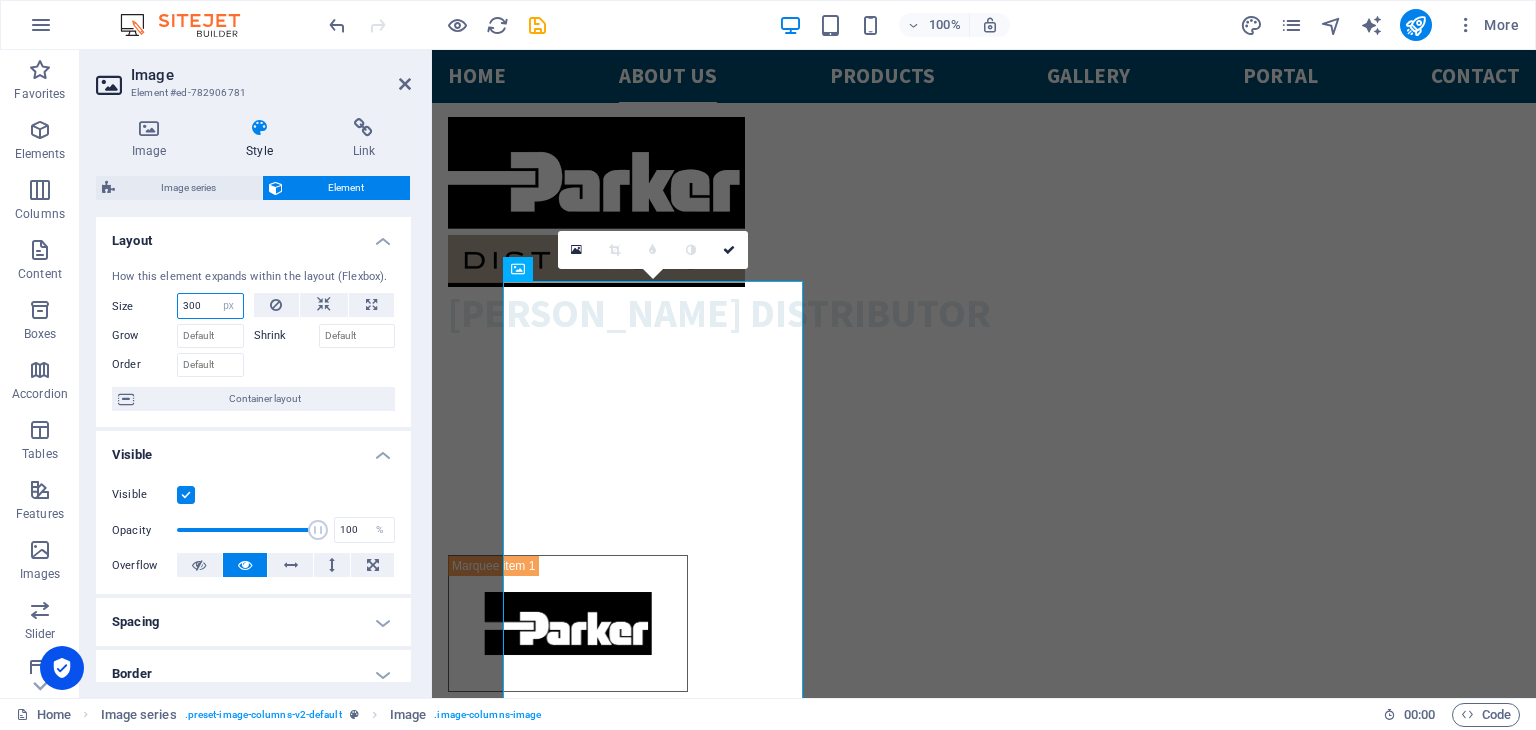 click on "300" at bounding box center [210, 306] 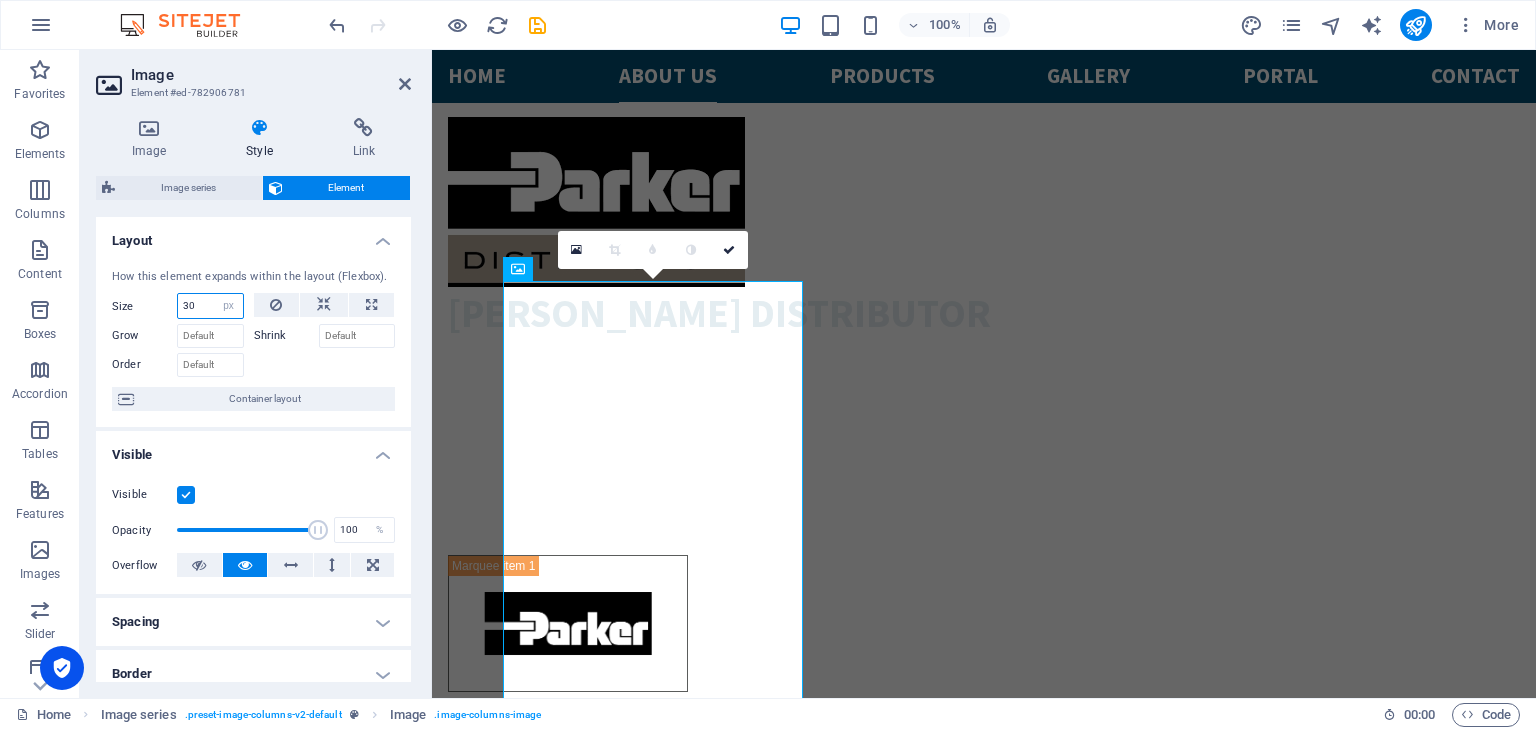 type on "3" 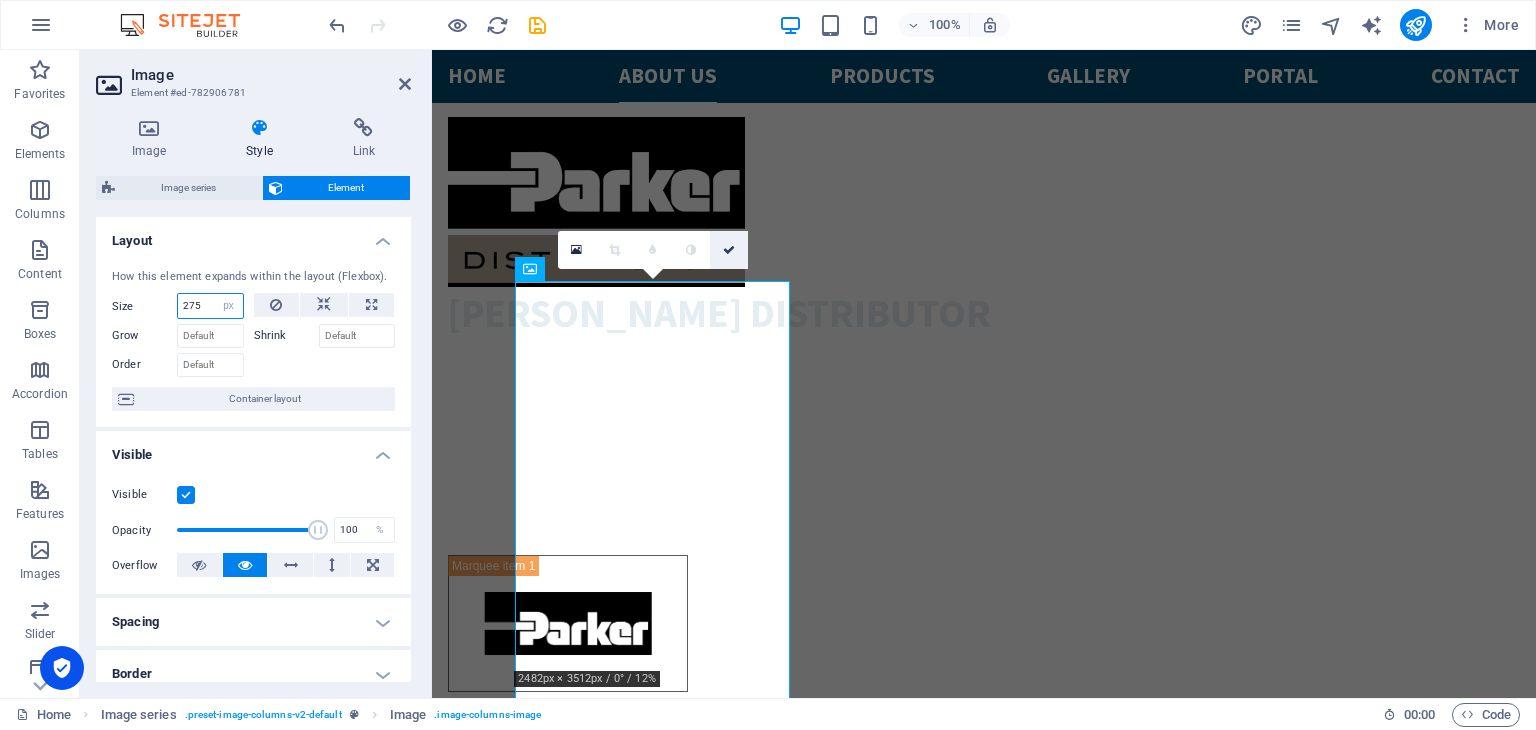 type on "275" 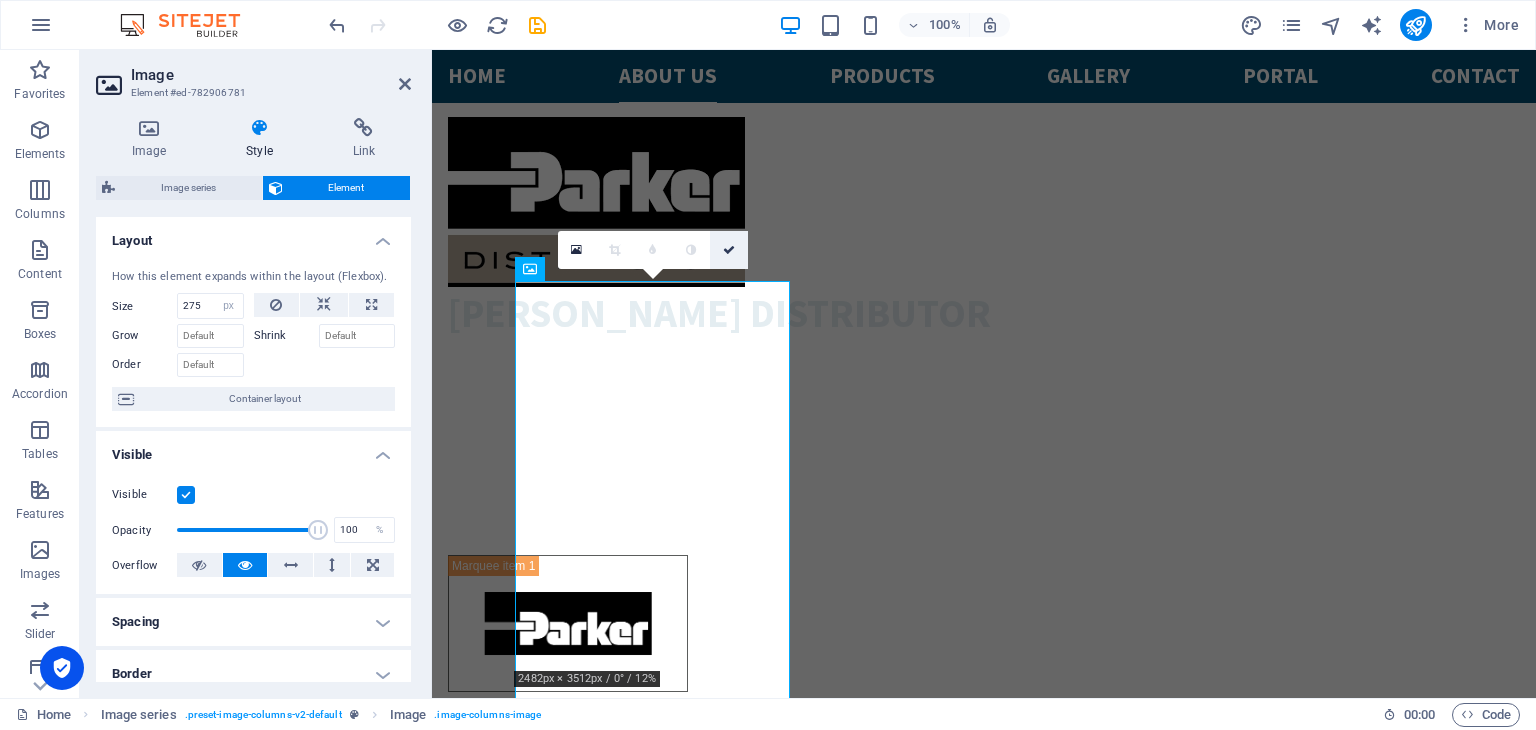 click at bounding box center (729, 250) 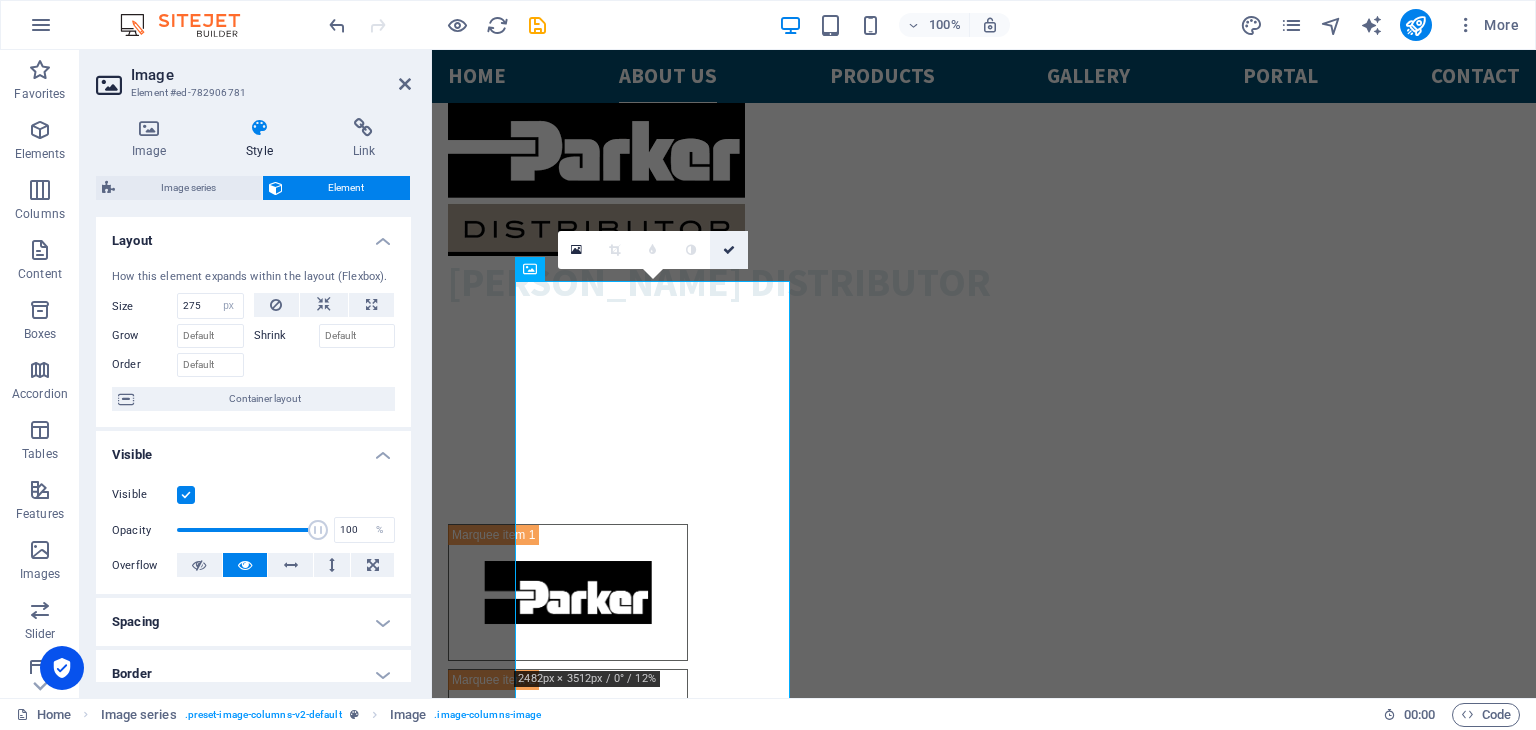 scroll, scrollTop: 2022, scrollLeft: 0, axis: vertical 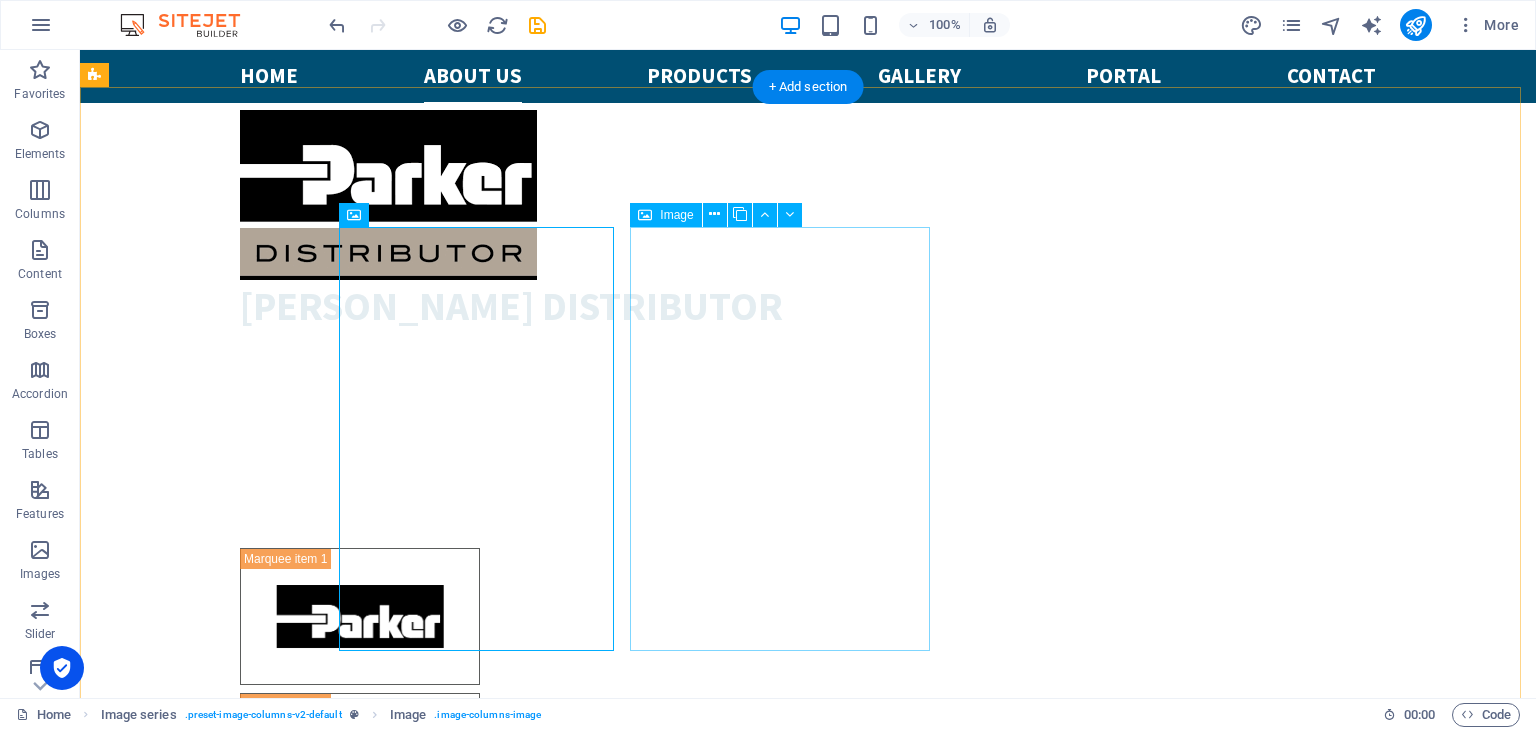 click at bounding box center [280, 3026] 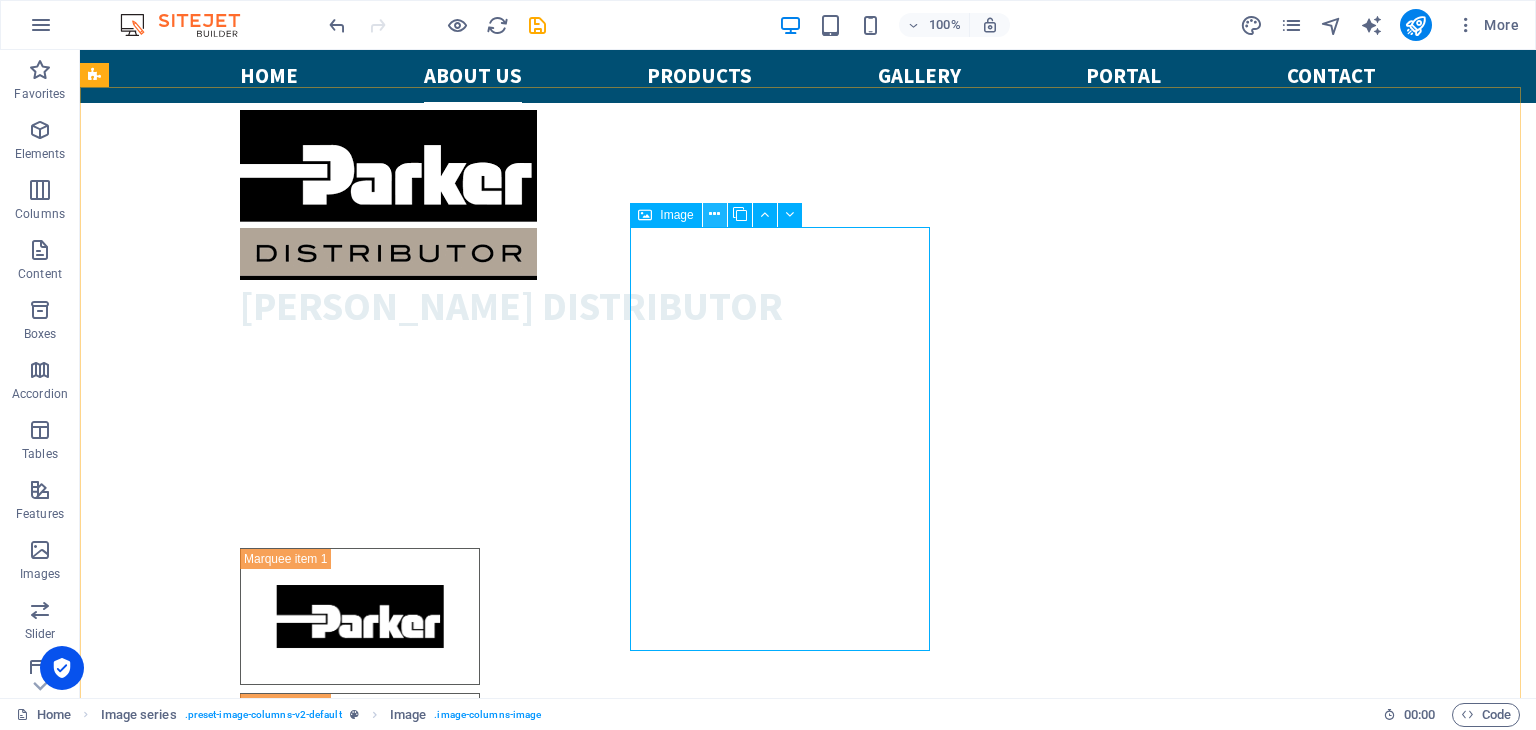 click at bounding box center (714, 214) 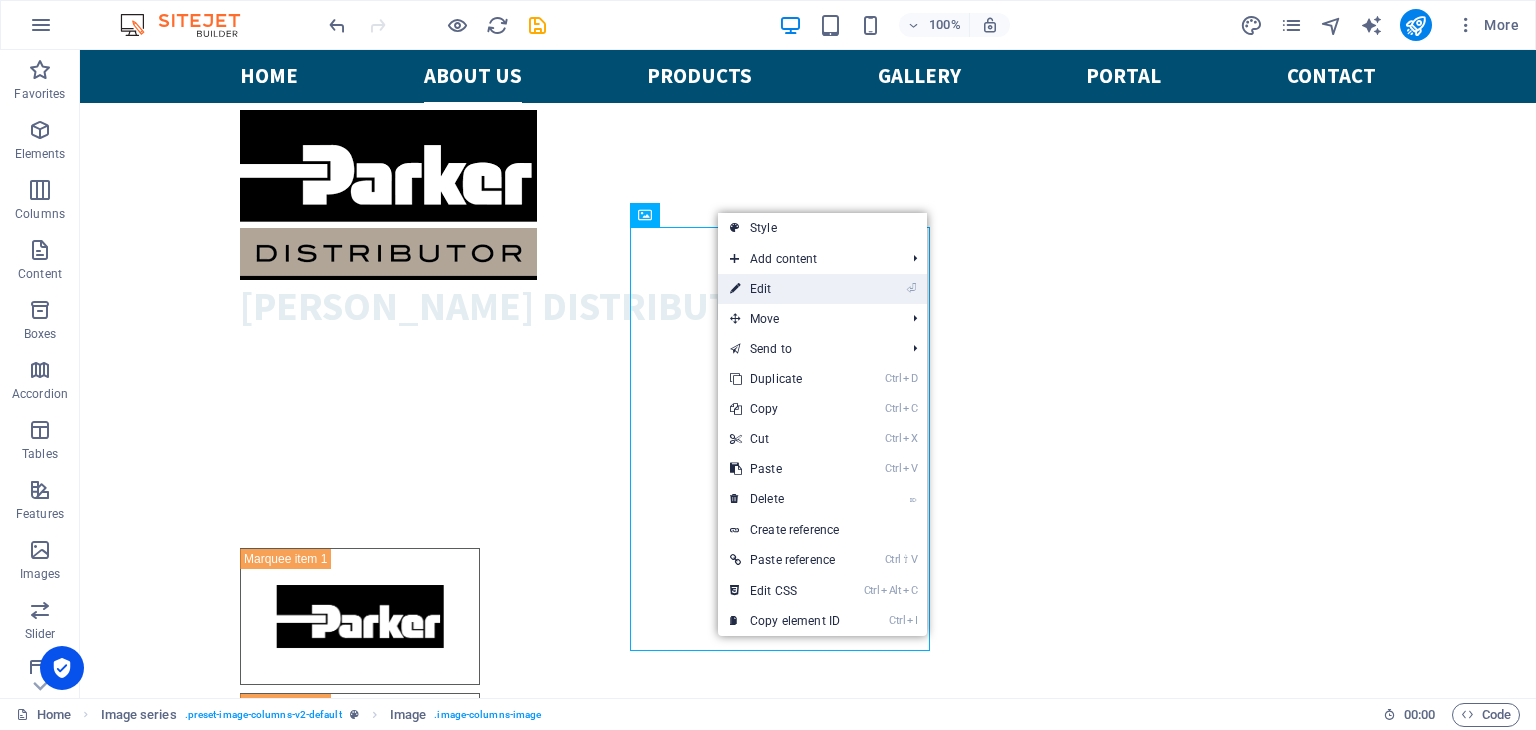 click on "⏎  Edit" at bounding box center [785, 289] 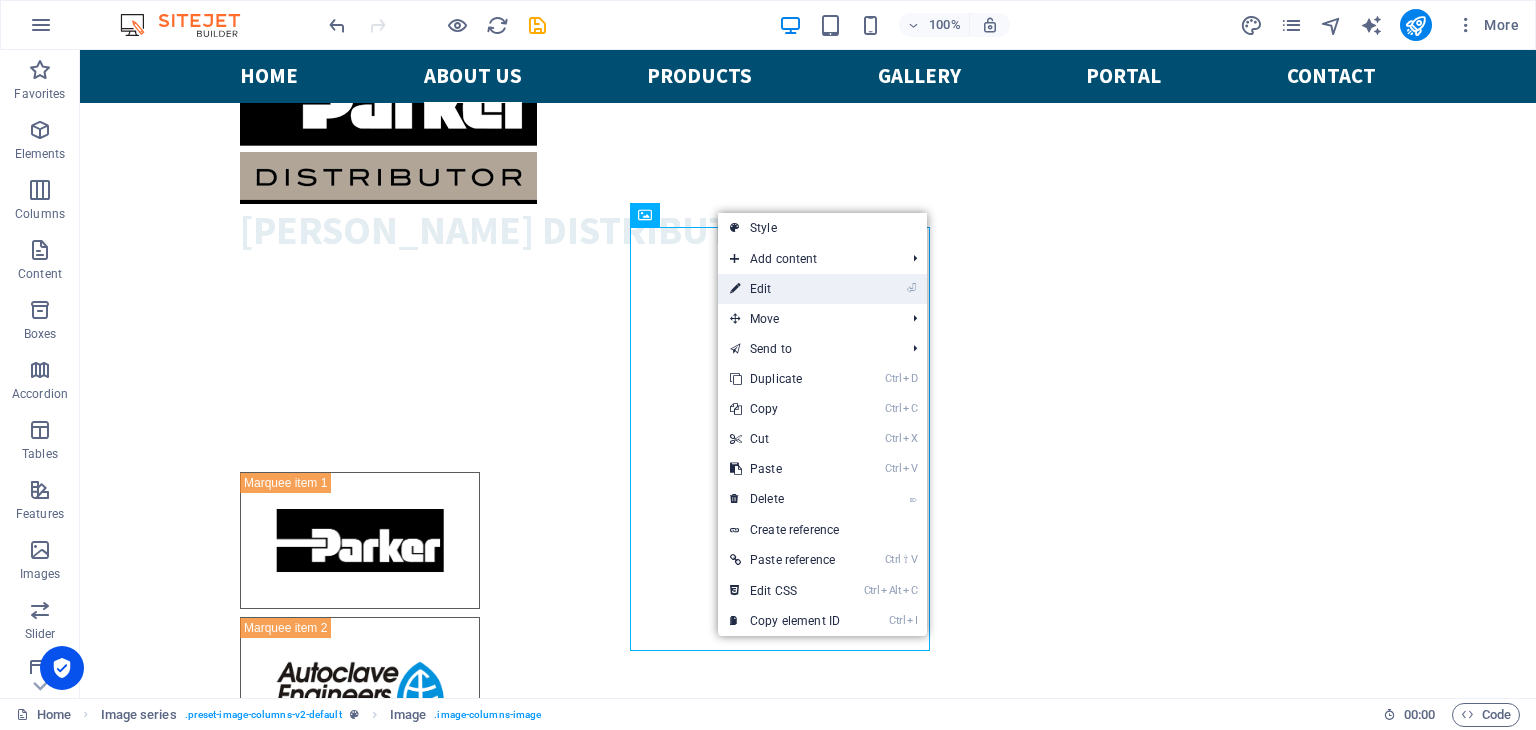 select on "px" 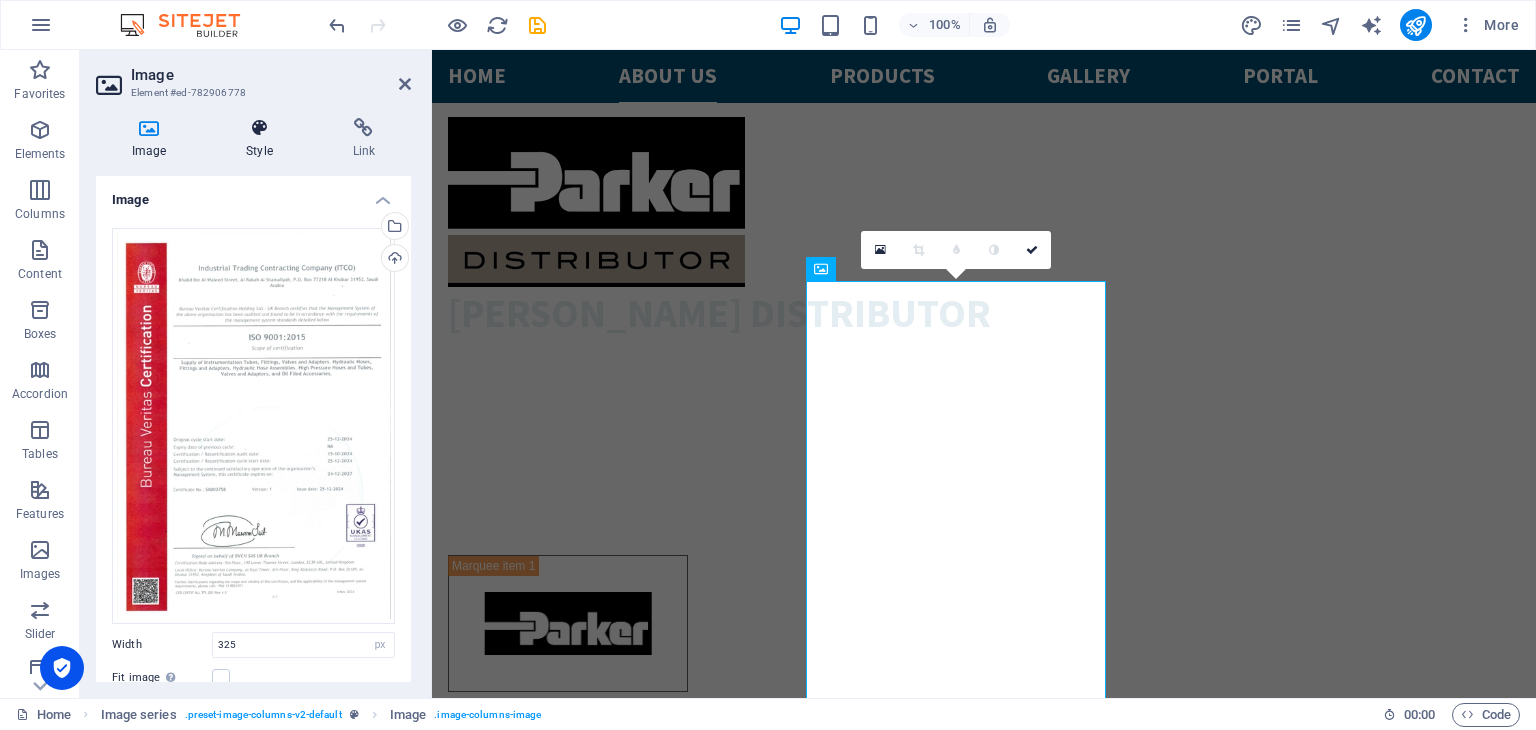 click at bounding box center [259, 128] 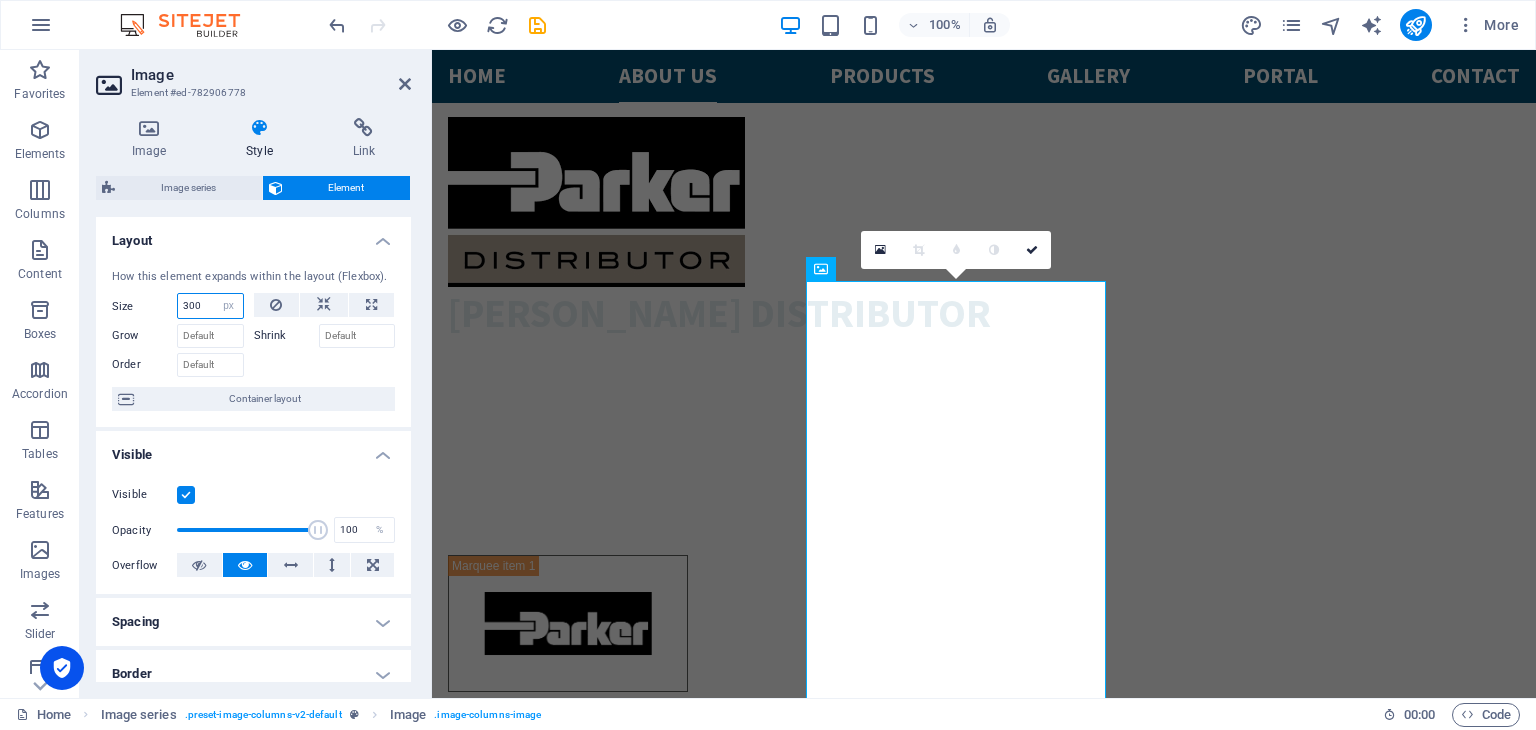 click on "300" at bounding box center [210, 306] 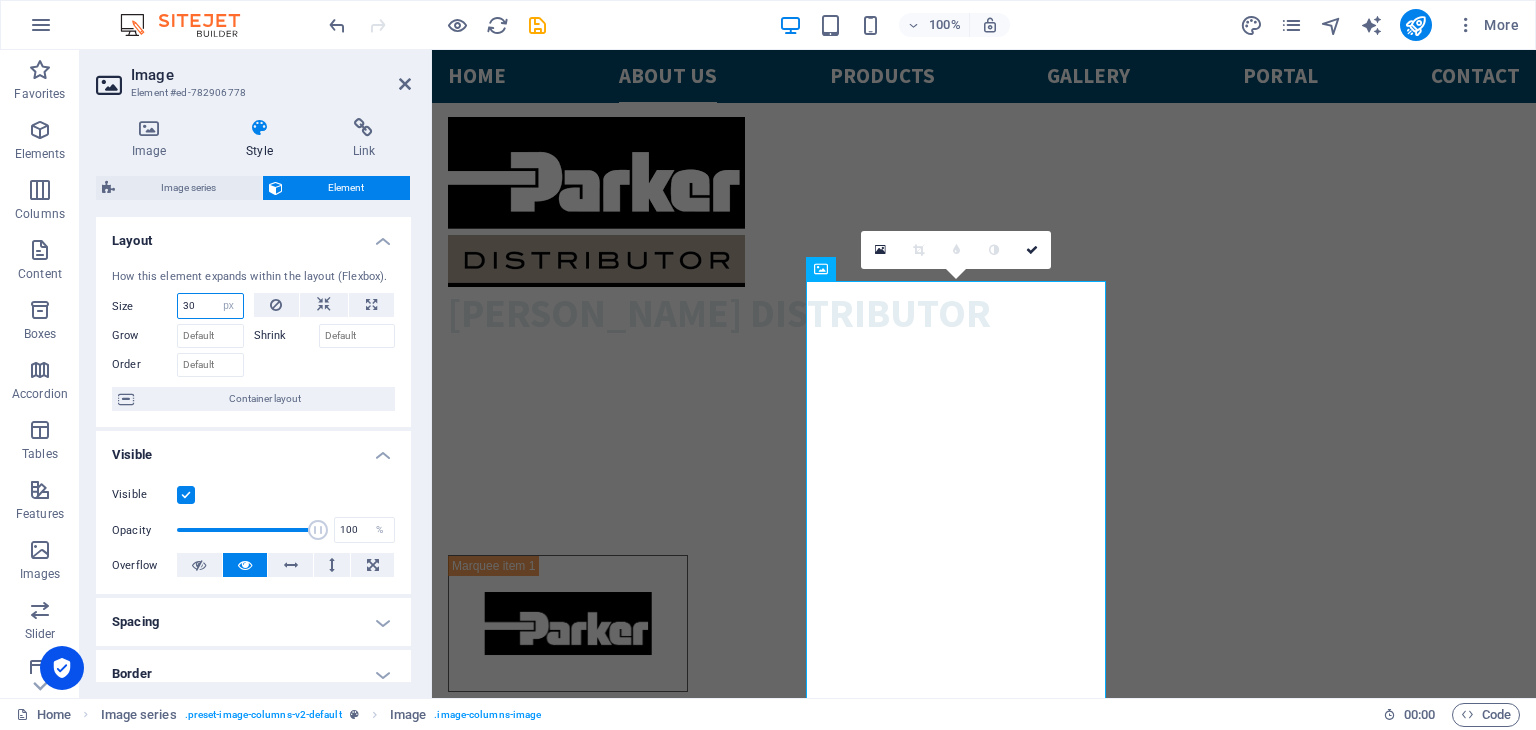 type on "3" 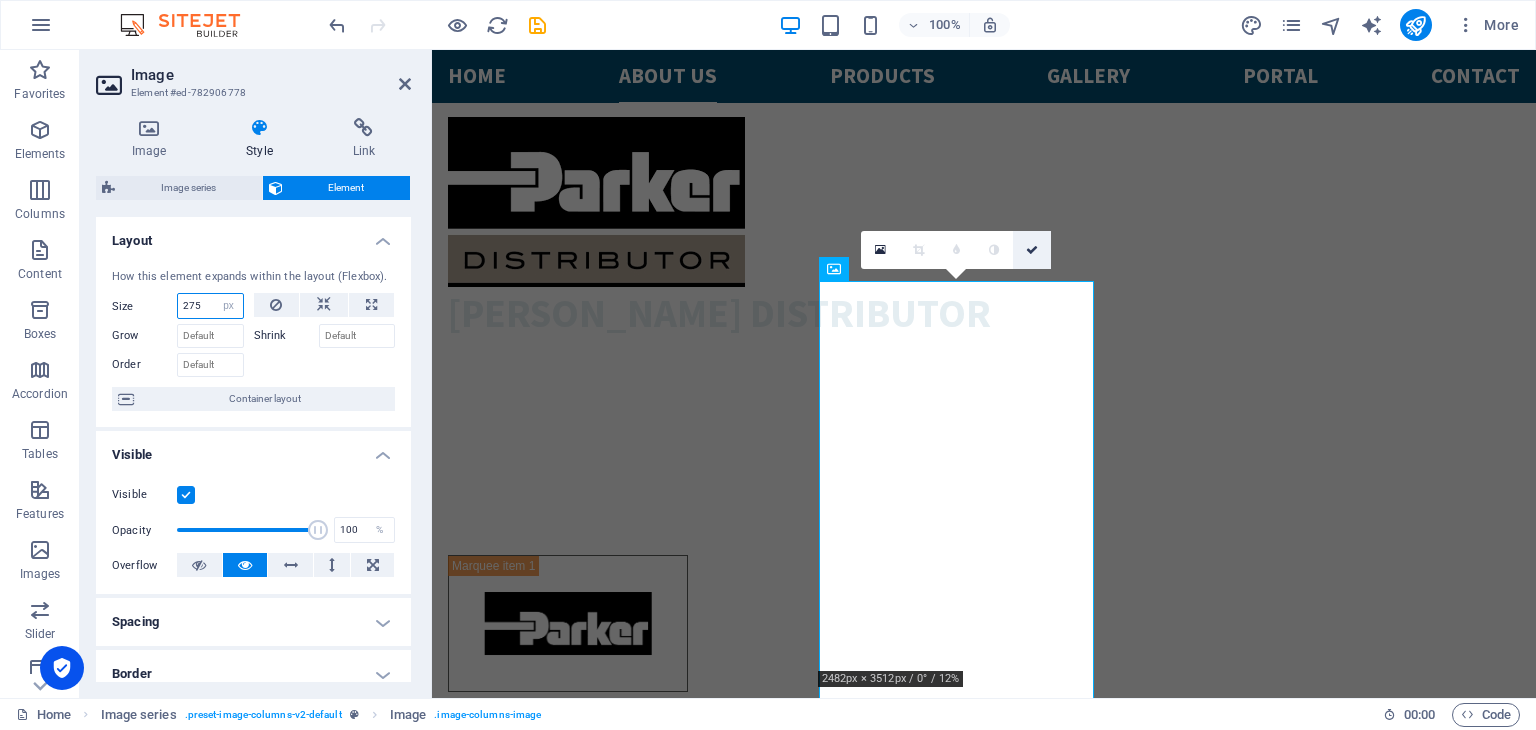 type on "275" 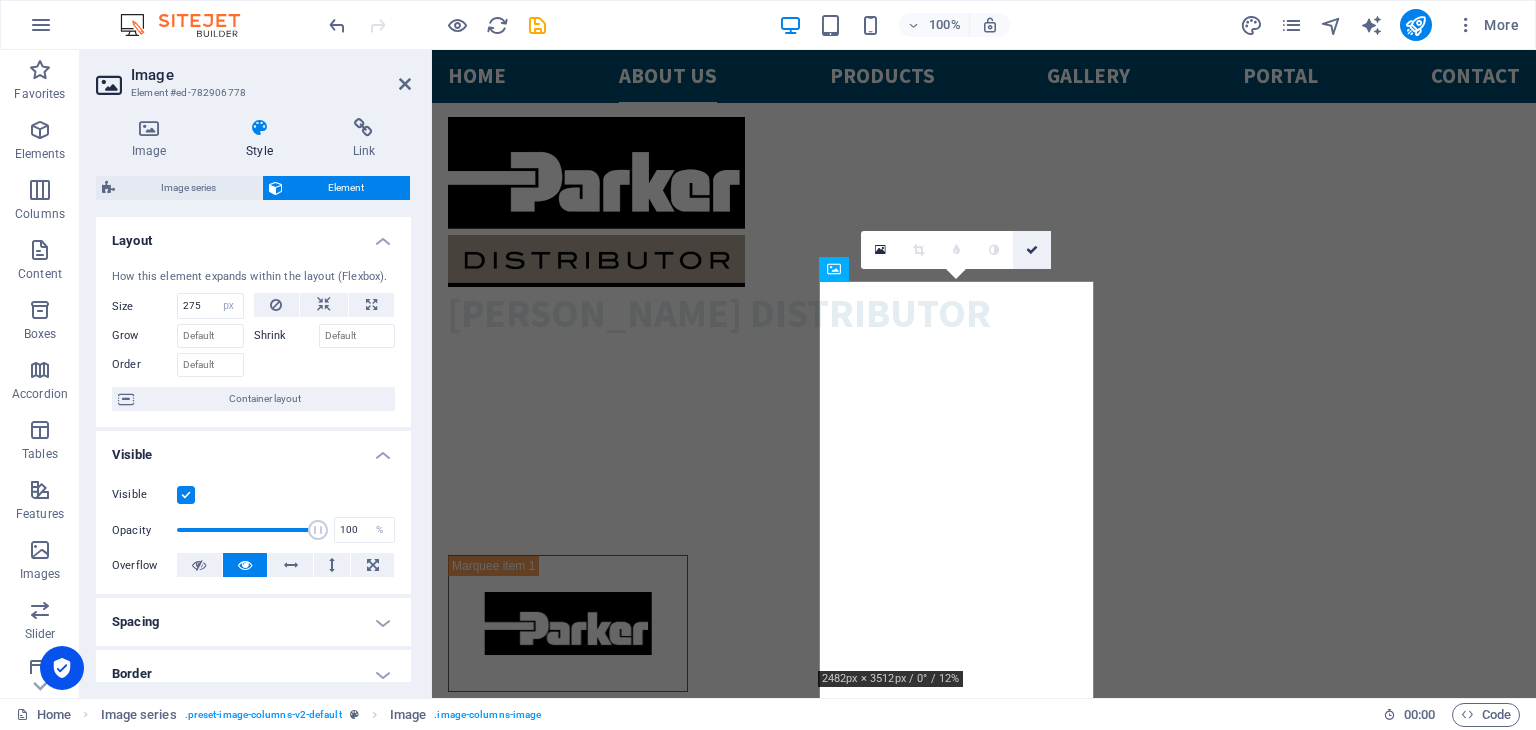 click at bounding box center [1032, 250] 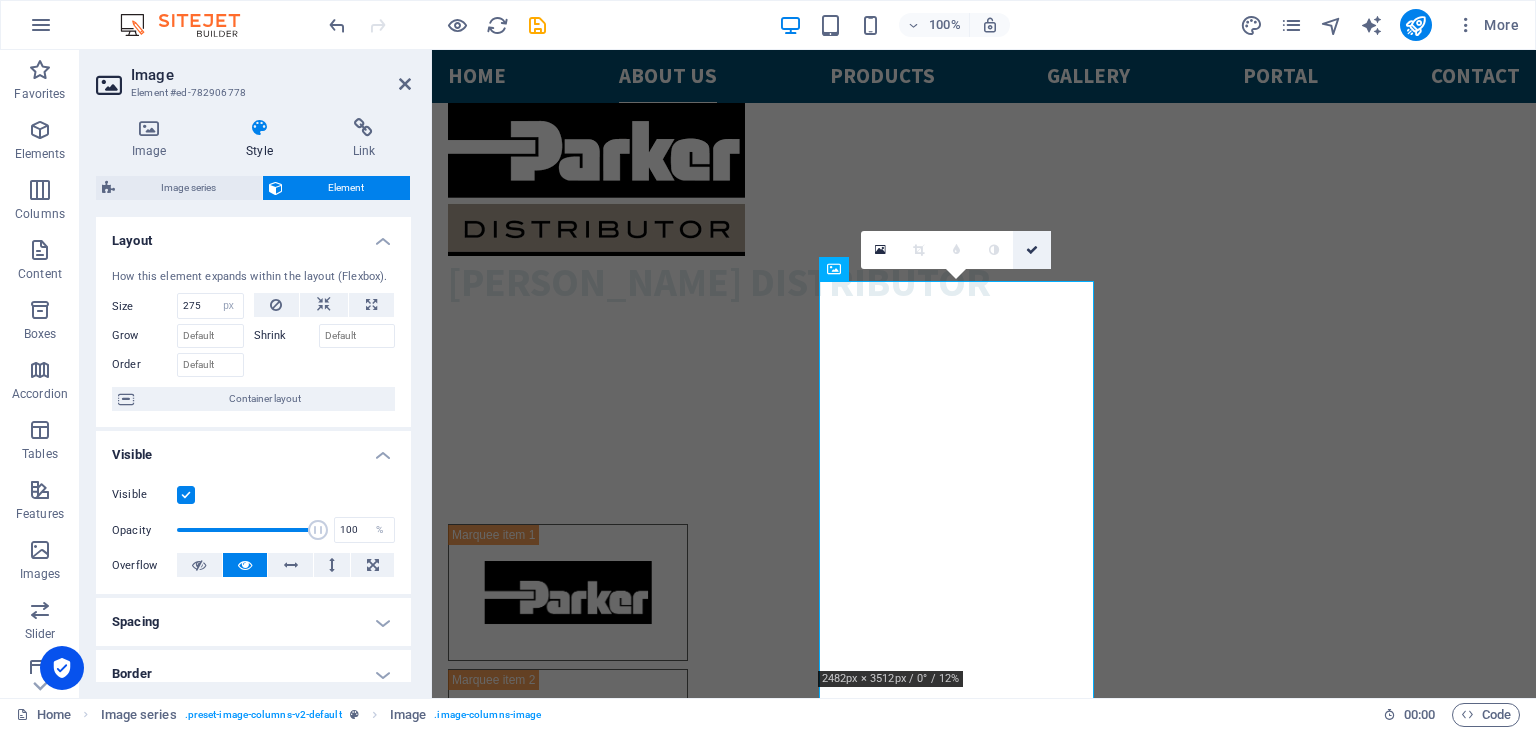 scroll, scrollTop: 2022, scrollLeft: 0, axis: vertical 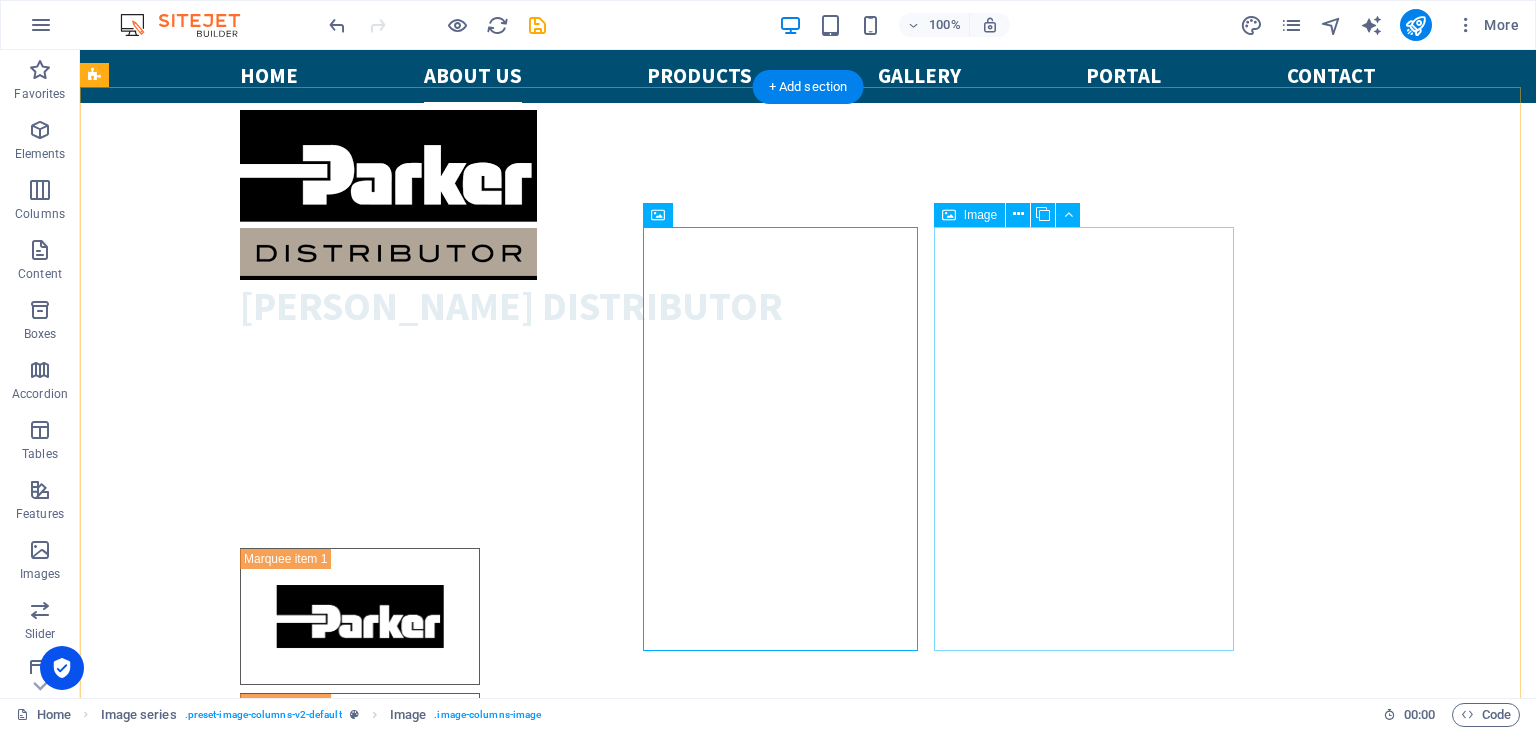 click at bounding box center (280, 3524) 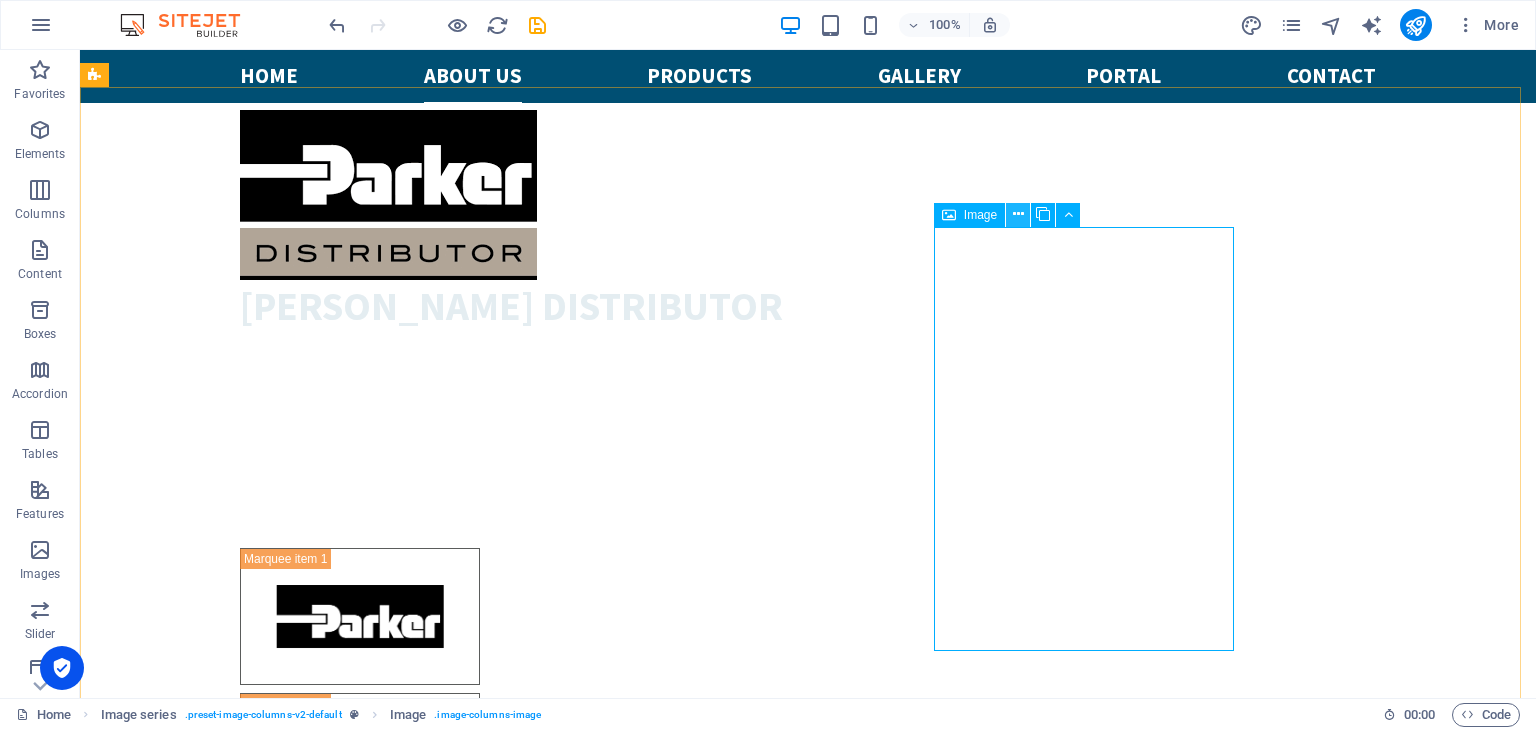 click at bounding box center (1018, 214) 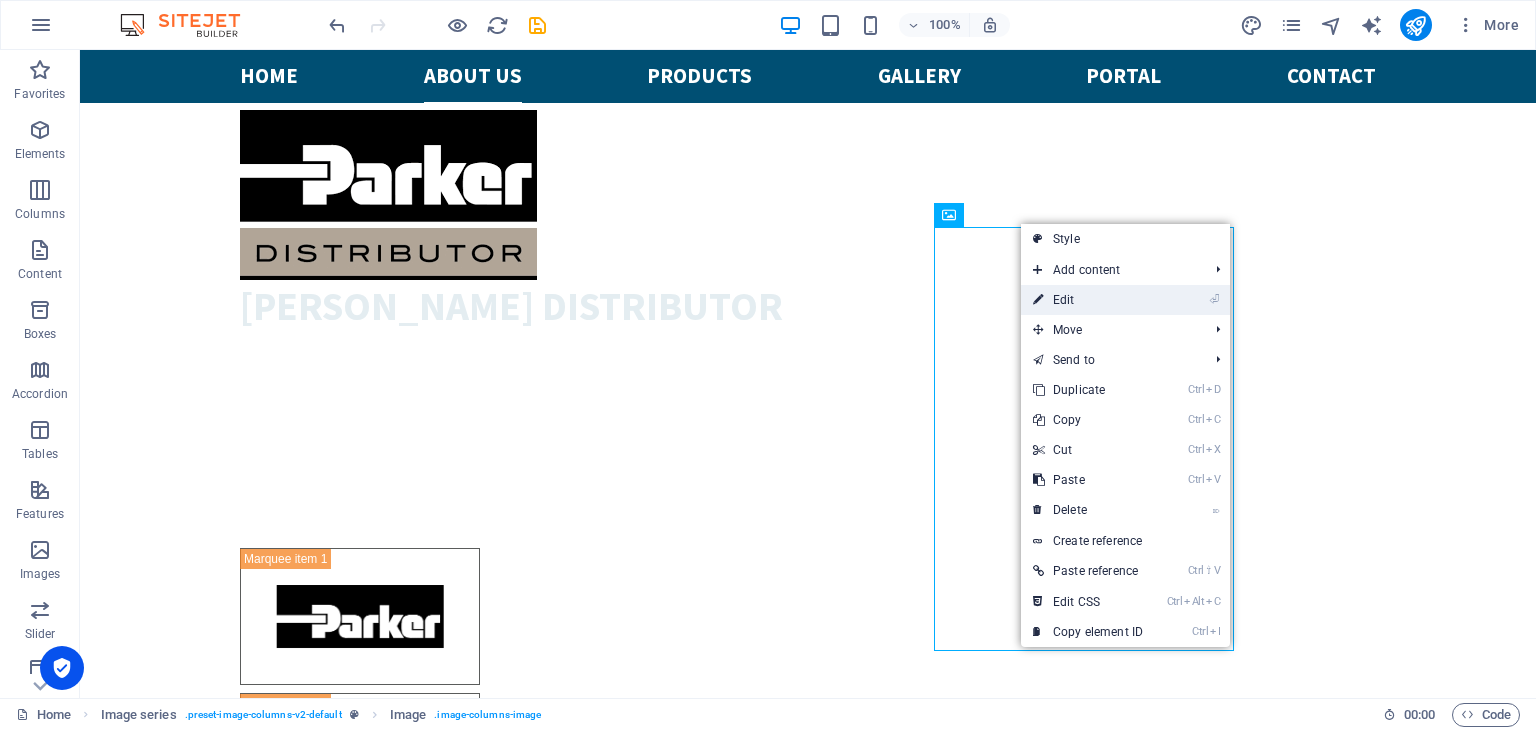 drag, startPoint x: 1067, startPoint y: 300, endPoint x: 595, endPoint y: 249, distance: 474.7473 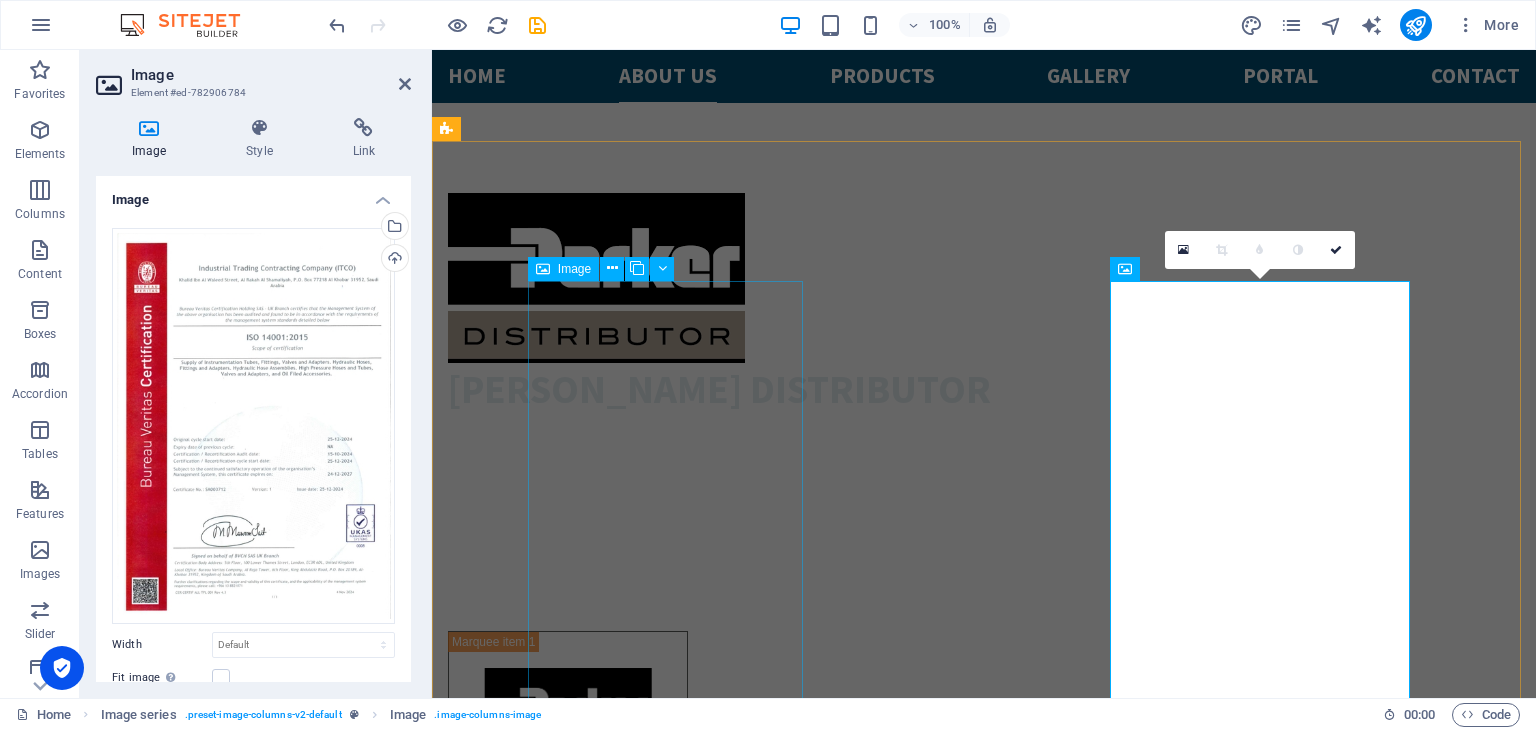 scroll, scrollTop: 2098, scrollLeft: 0, axis: vertical 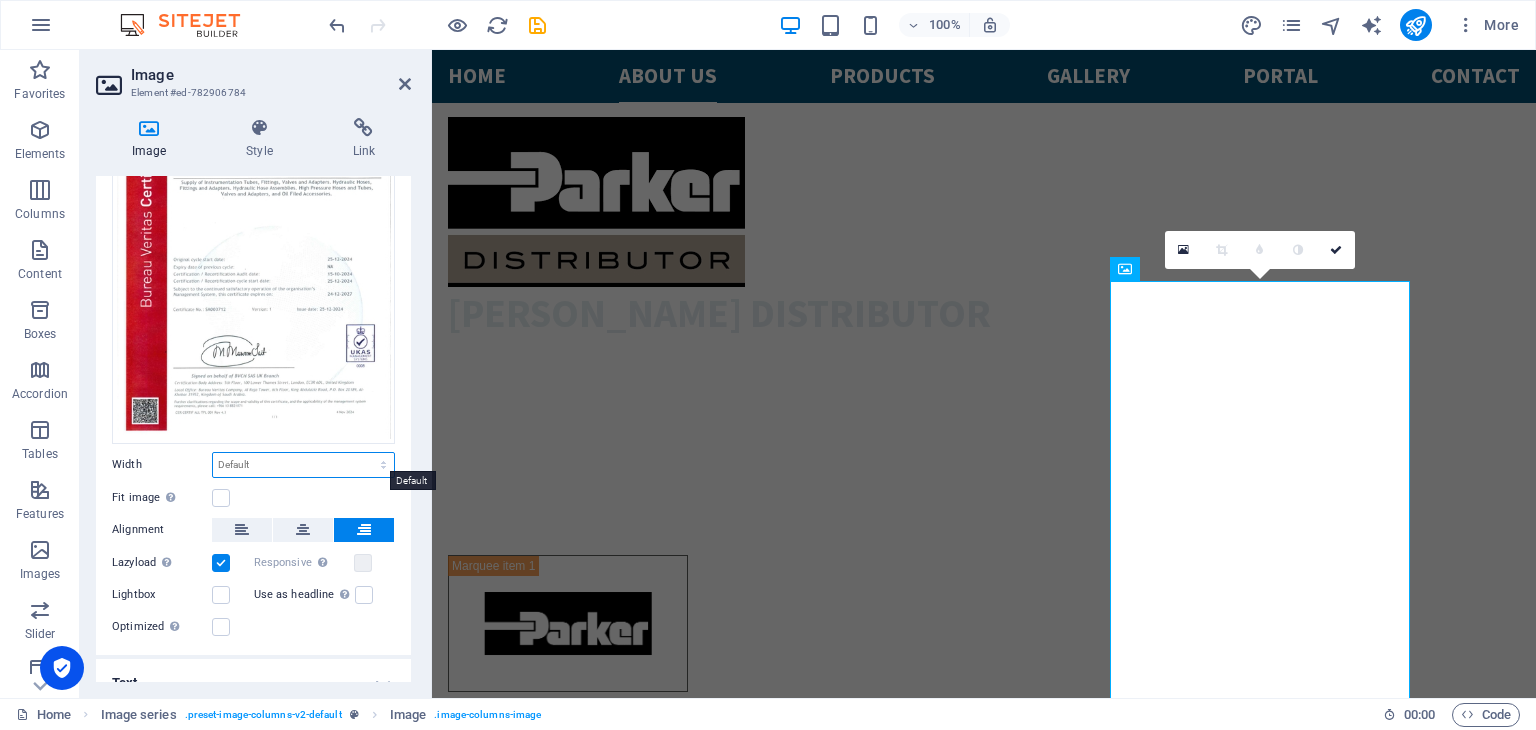 click on "Default auto px rem % em vh vw" at bounding box center (303, 465) 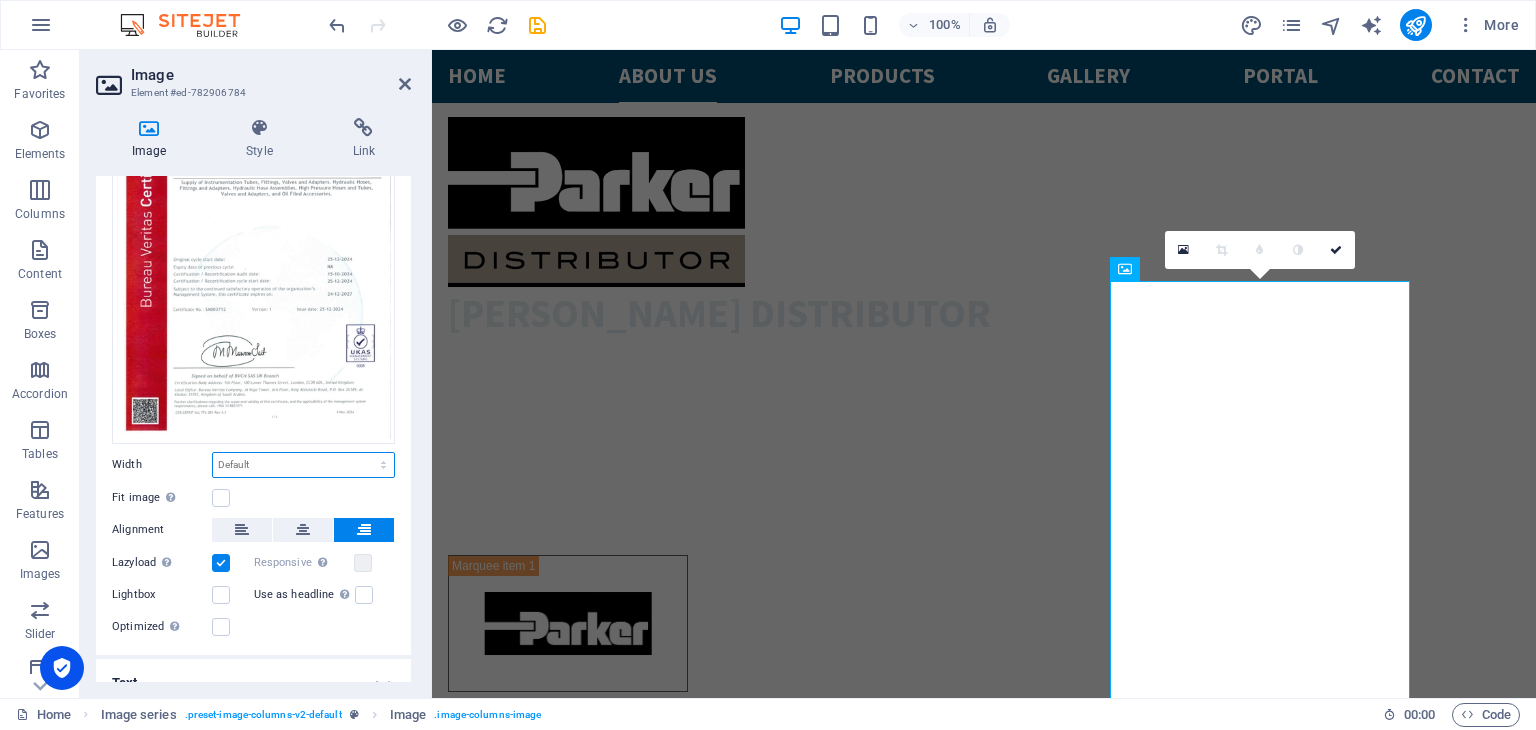 select on "px" 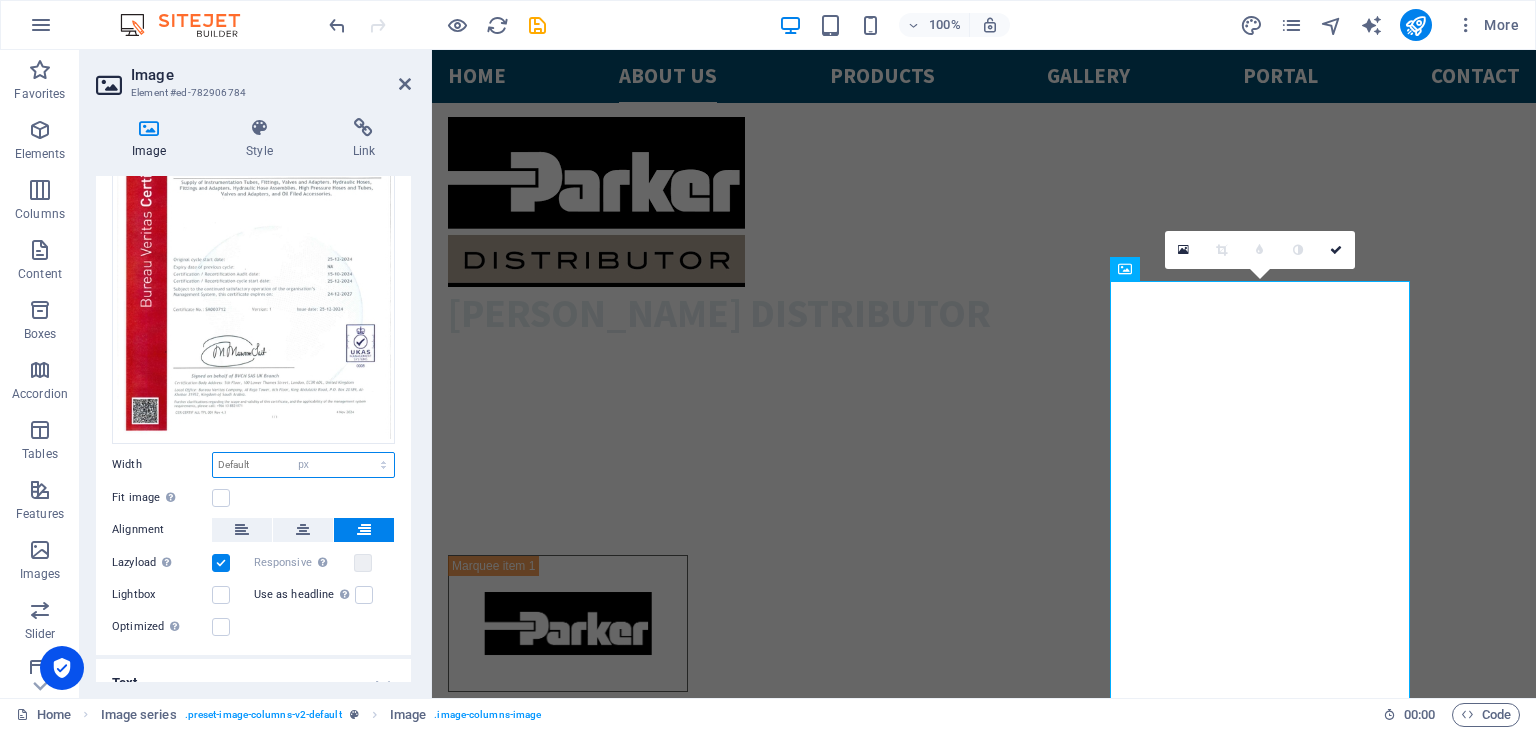 click on "Default auto px rem % em vh vw" at bounding box center (303, 465) 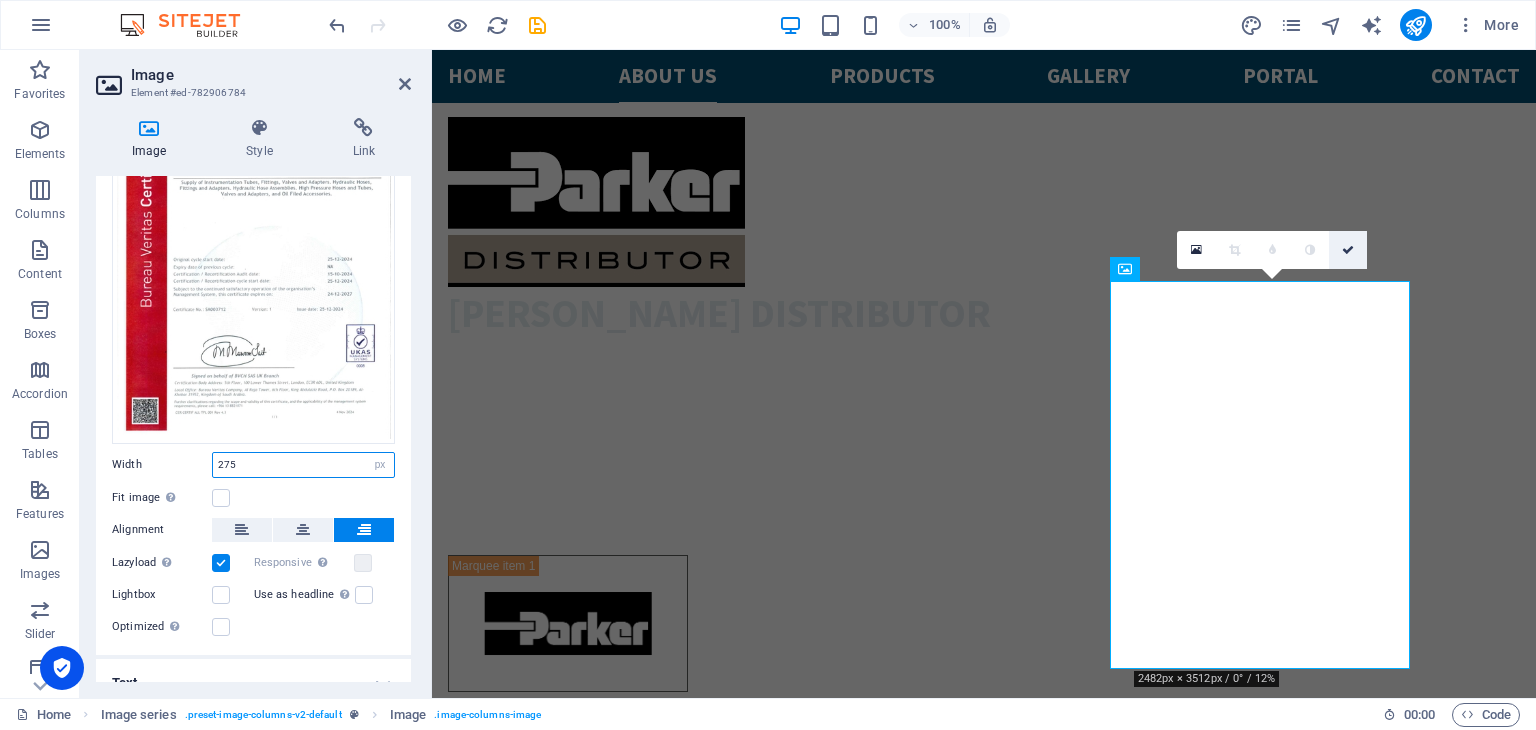 type on "275" 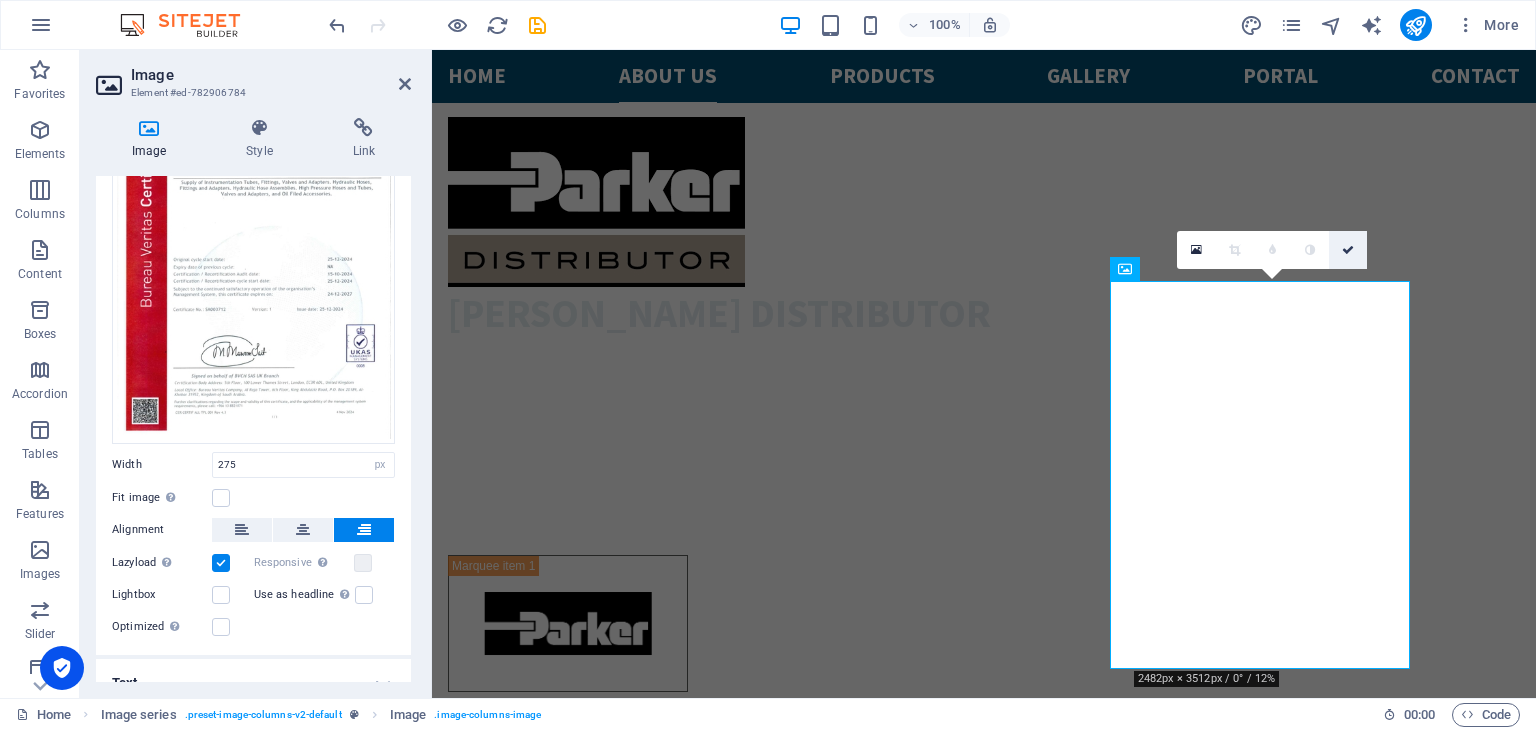 click at bounding box center (1348, 250) 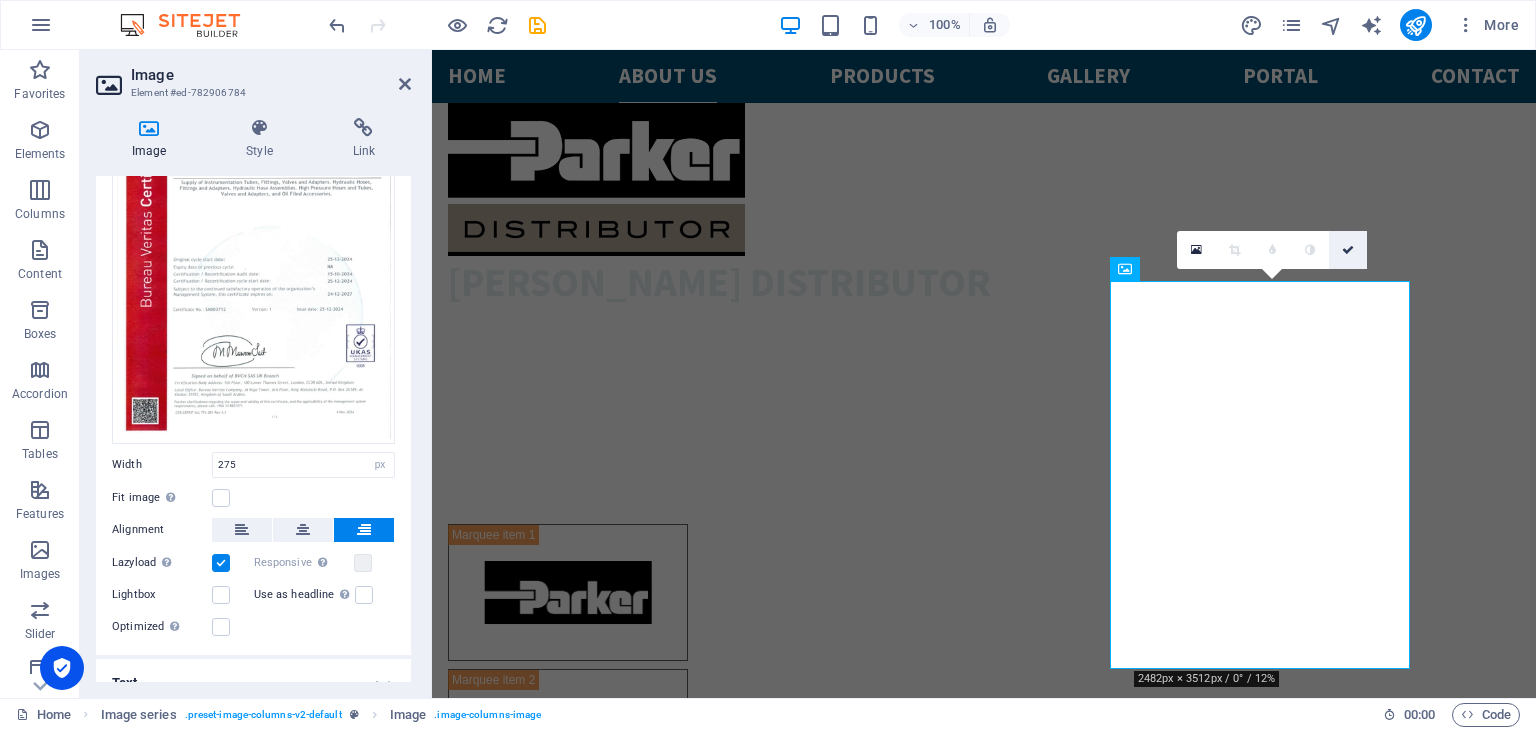 scroll, scrollTop: 2022, scrollLeft: 0, axis: vertical 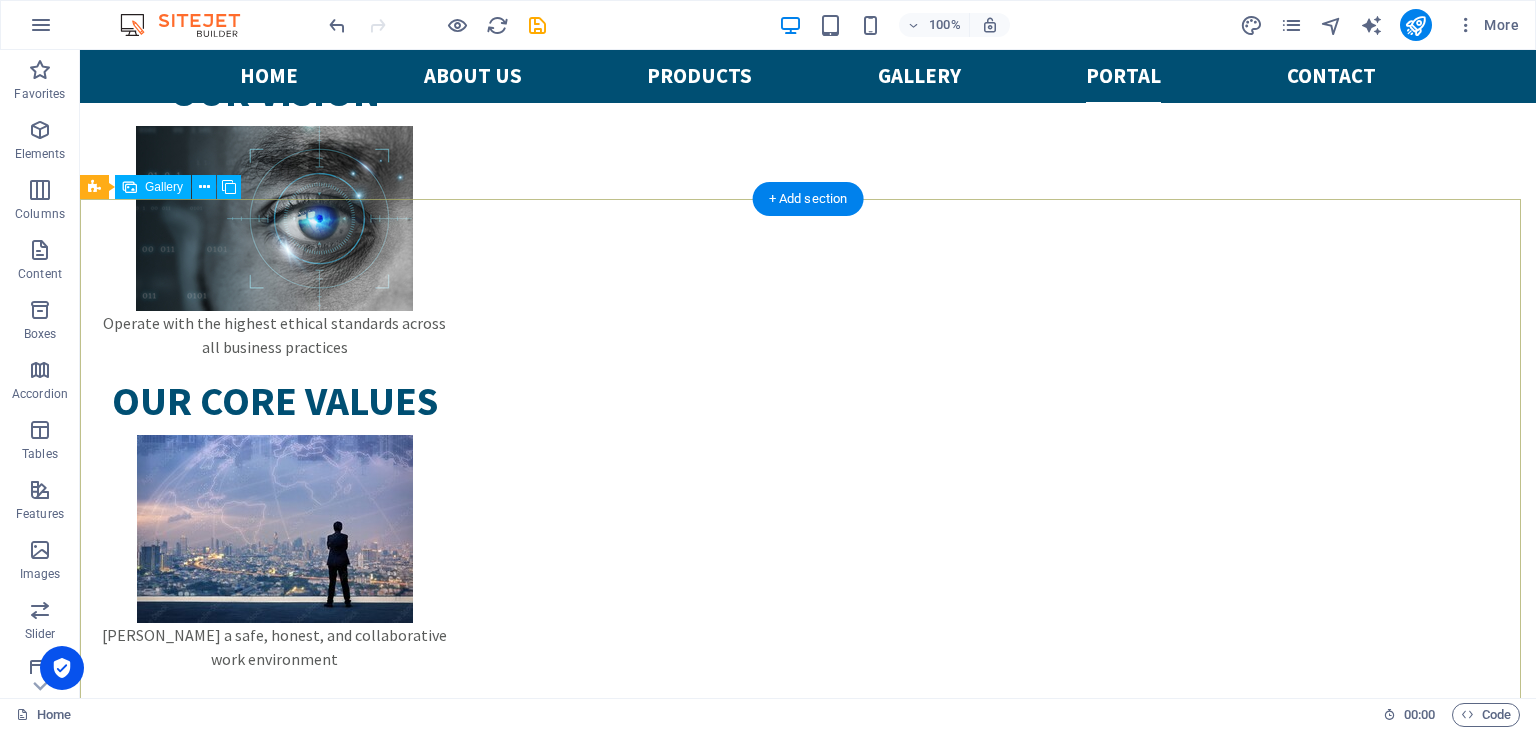 click at bounding box center [1354, 10687] 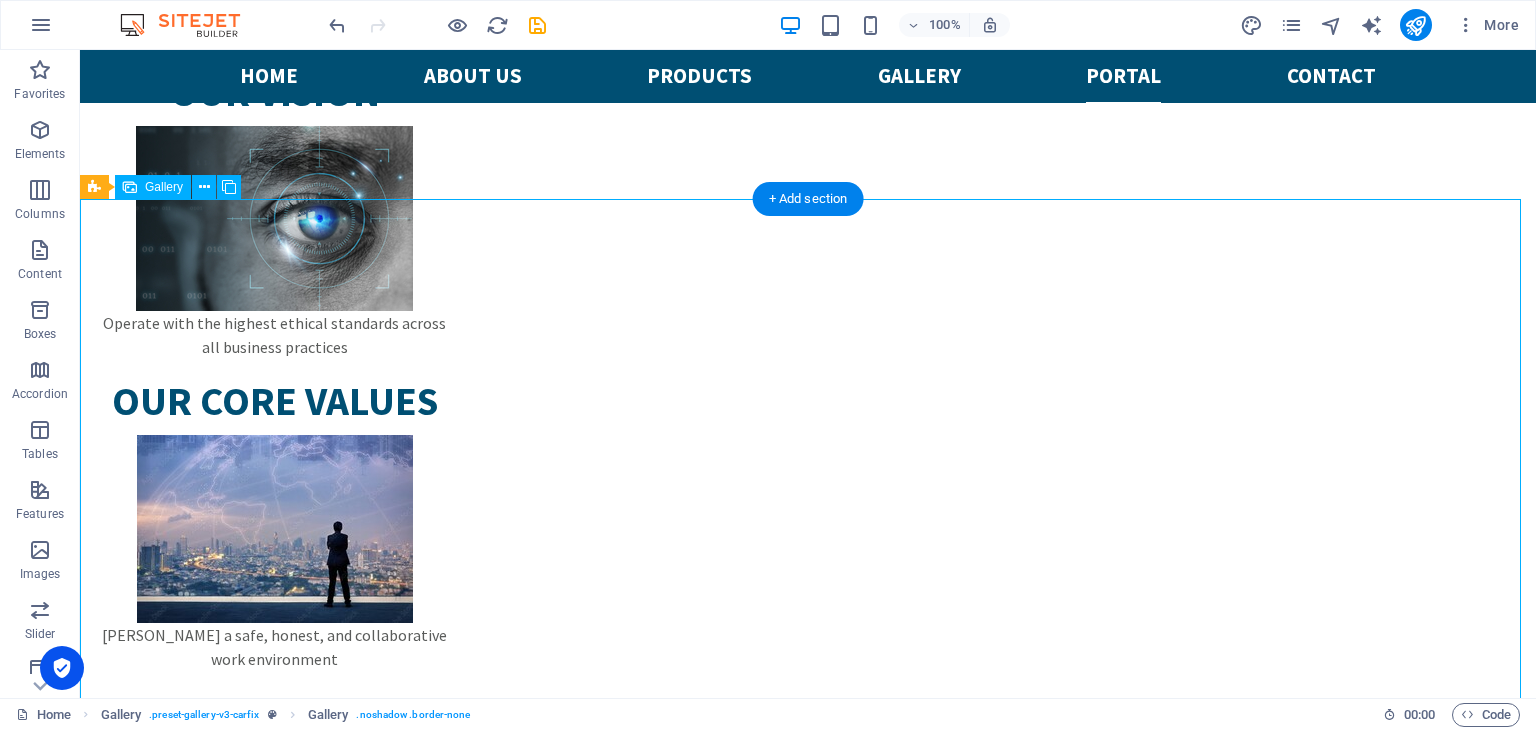 click at bounding box center (1354, 10687) 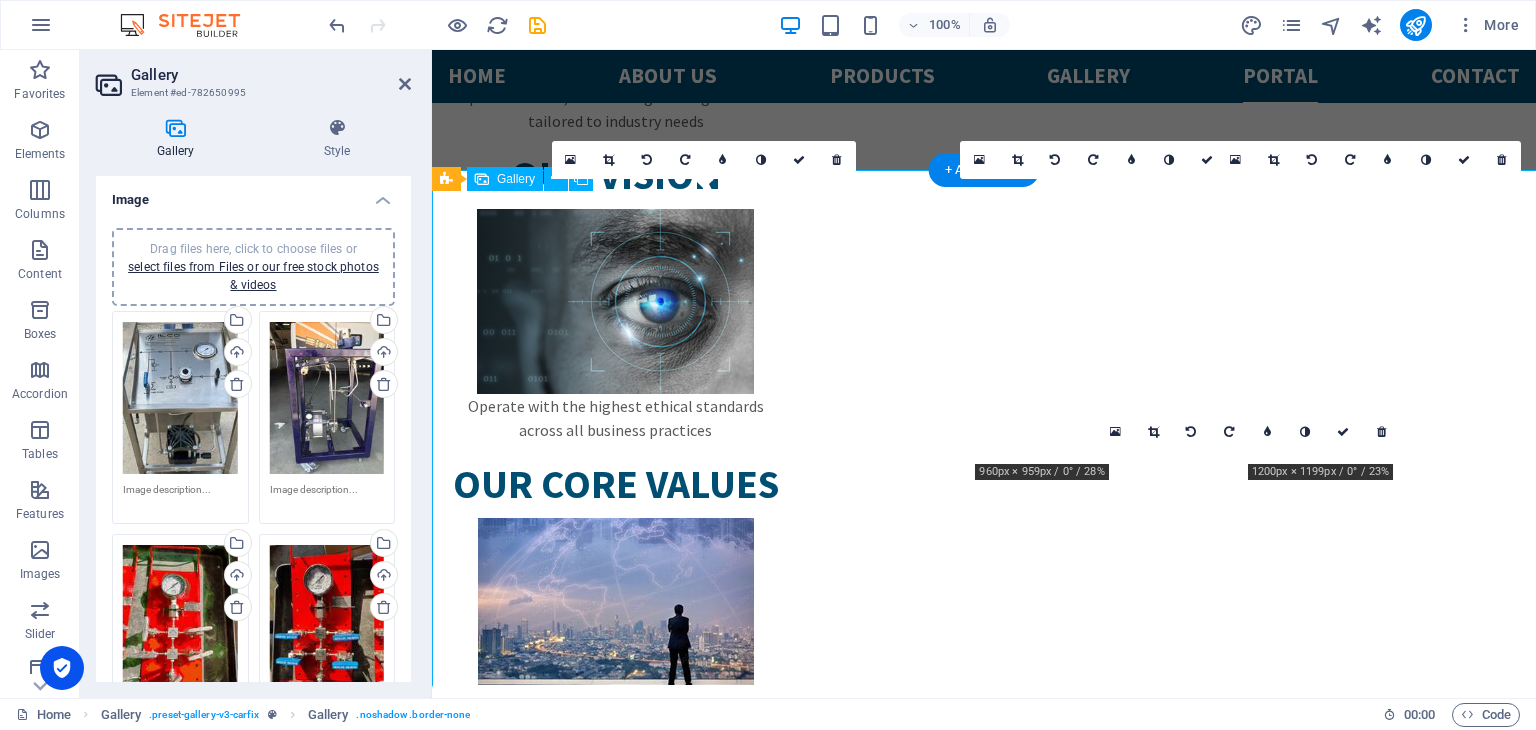 scroll, scrollTop: 6104, scrollLeft: 0, axis: vertical 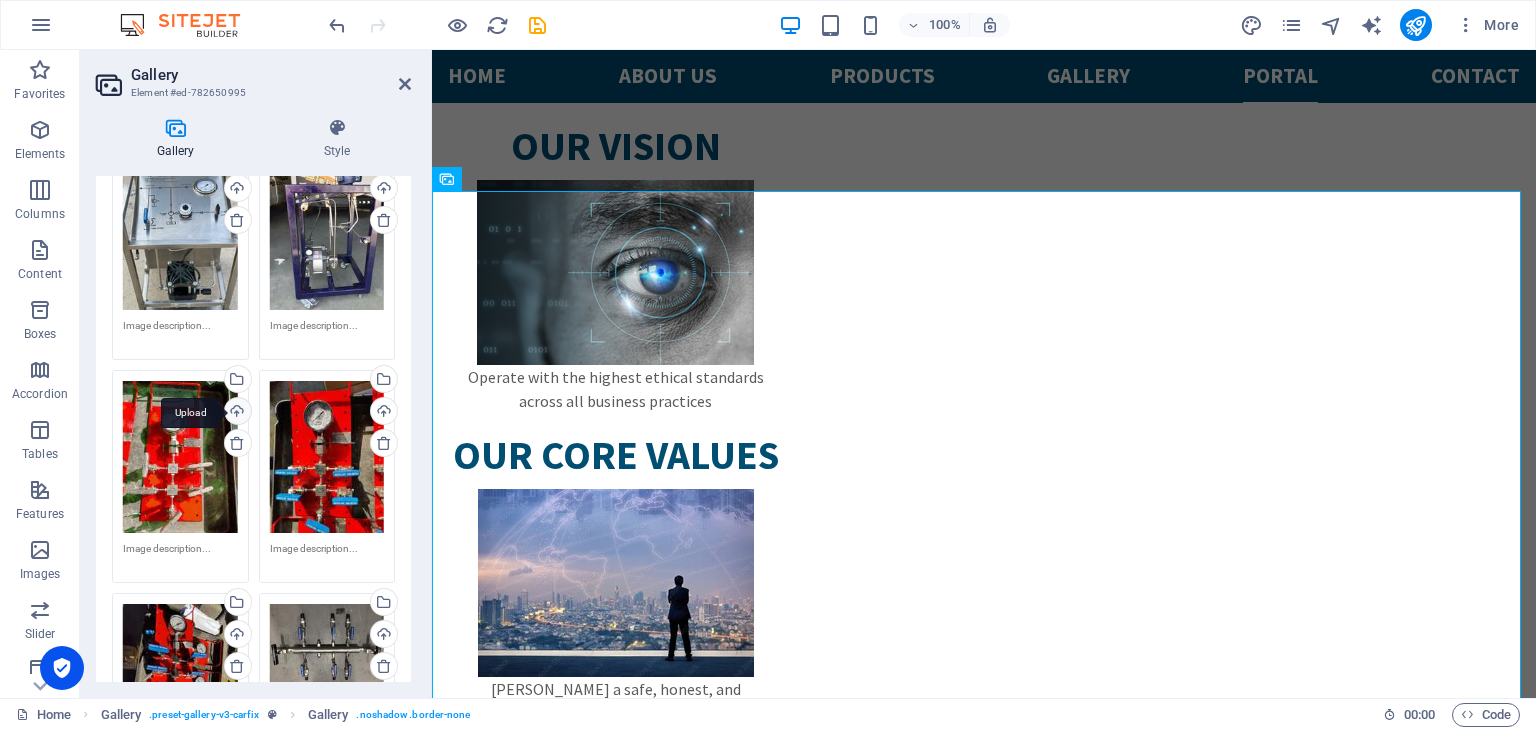 click on "Upload" at bounding box center [236, 413] 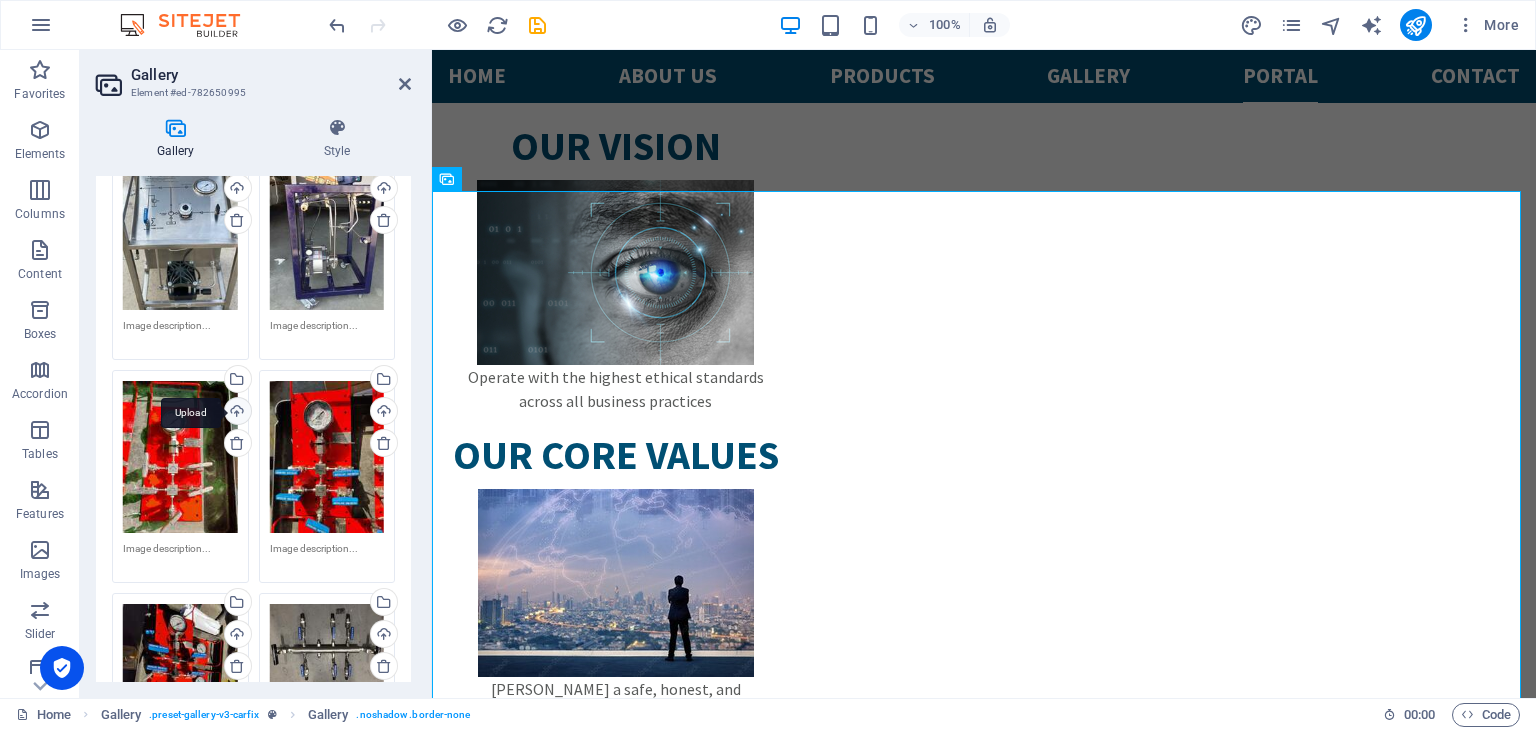 click on "Upload" at bounding box center [236, 413] 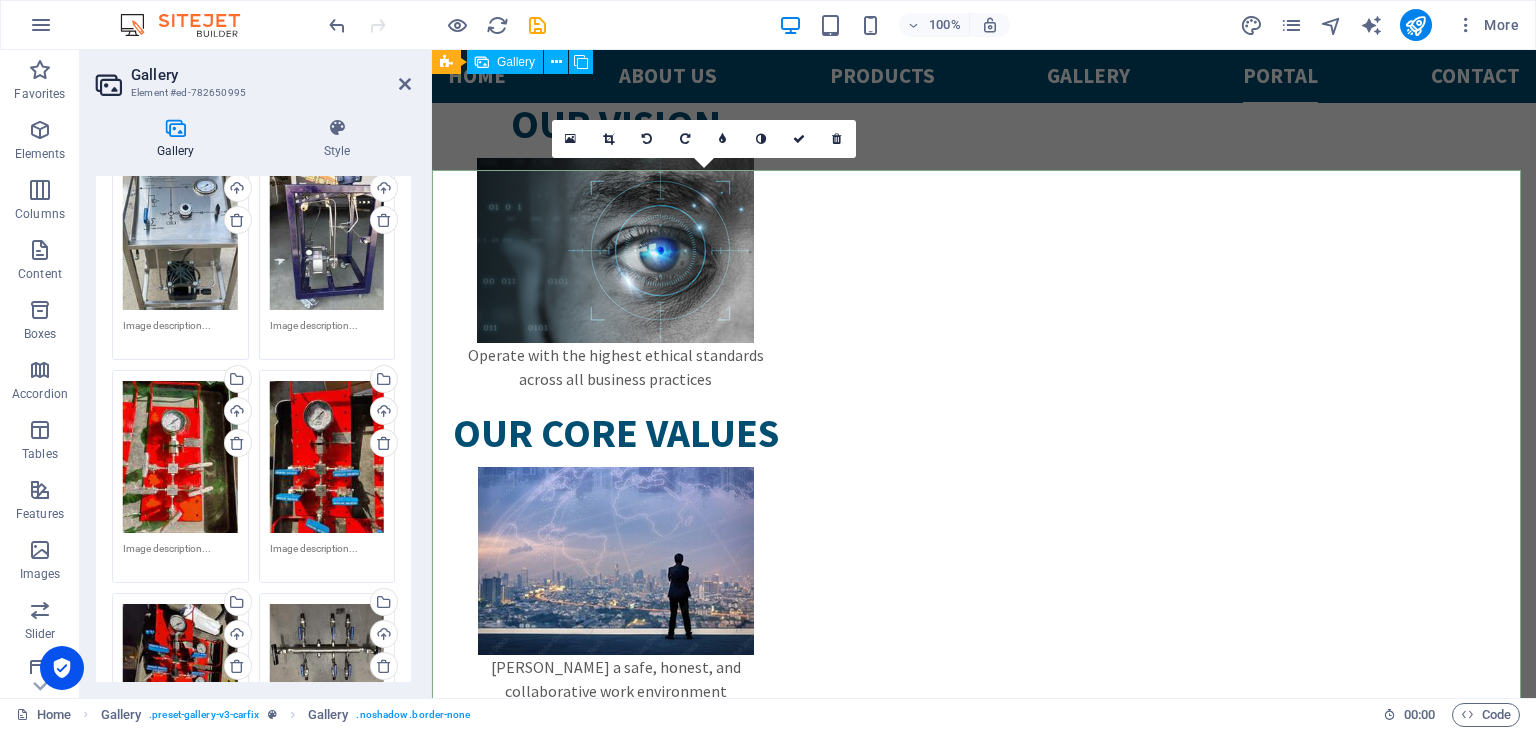 scroll, scrollTop: 6124, scrollLeft: 0, axis: vertical 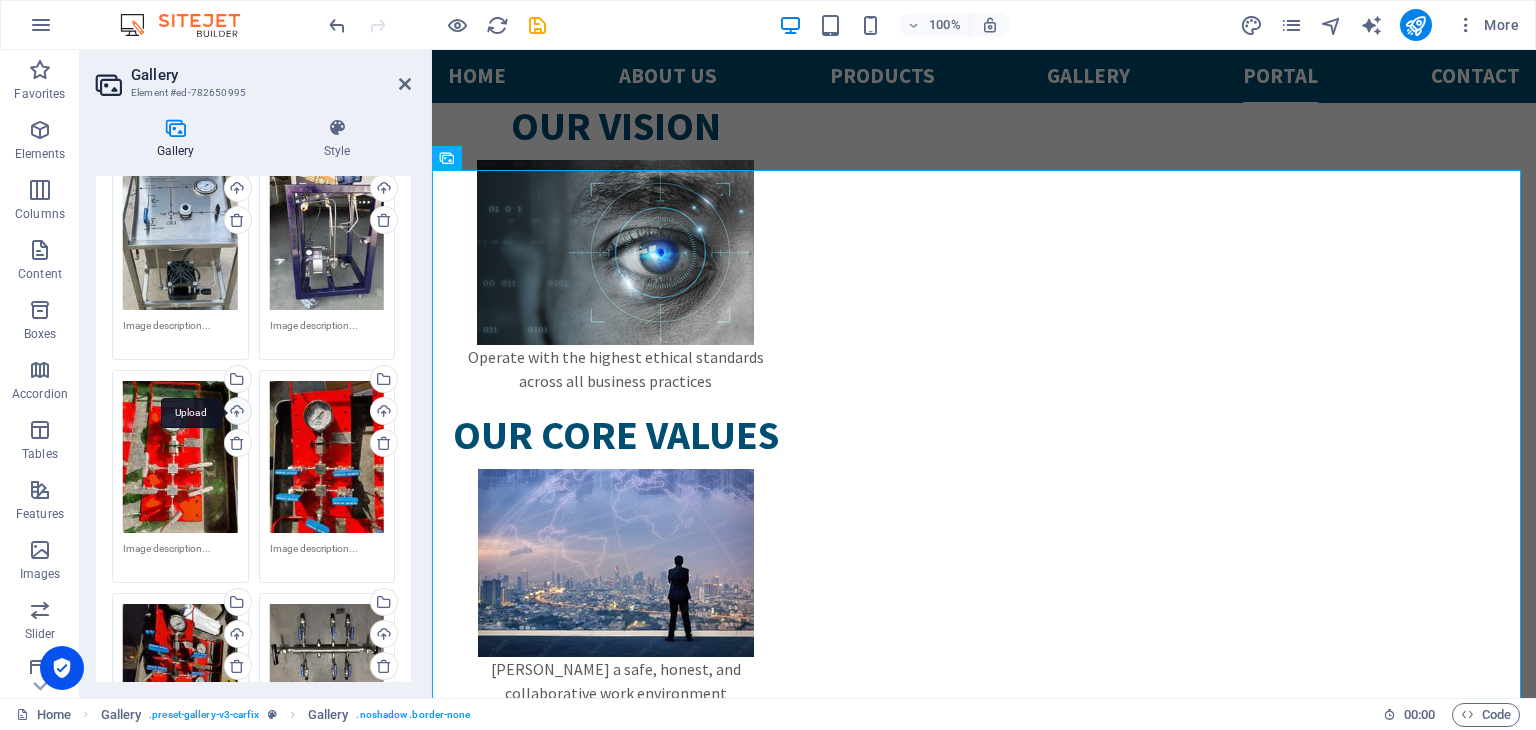 click on "Upload" at bounding box center [236, 413] 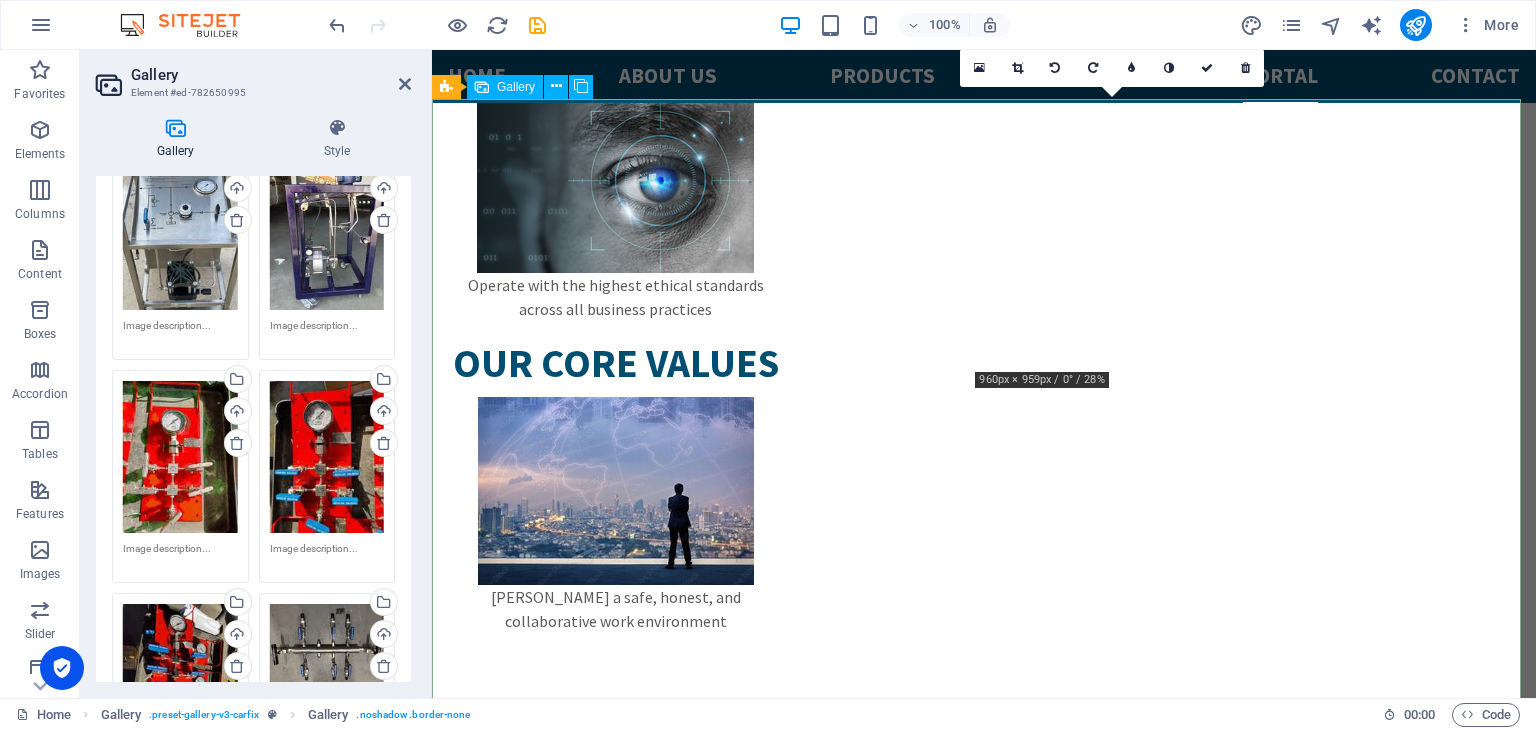 scroll, scrollTop: 6088, scrollLeft: 0, axis: vertical 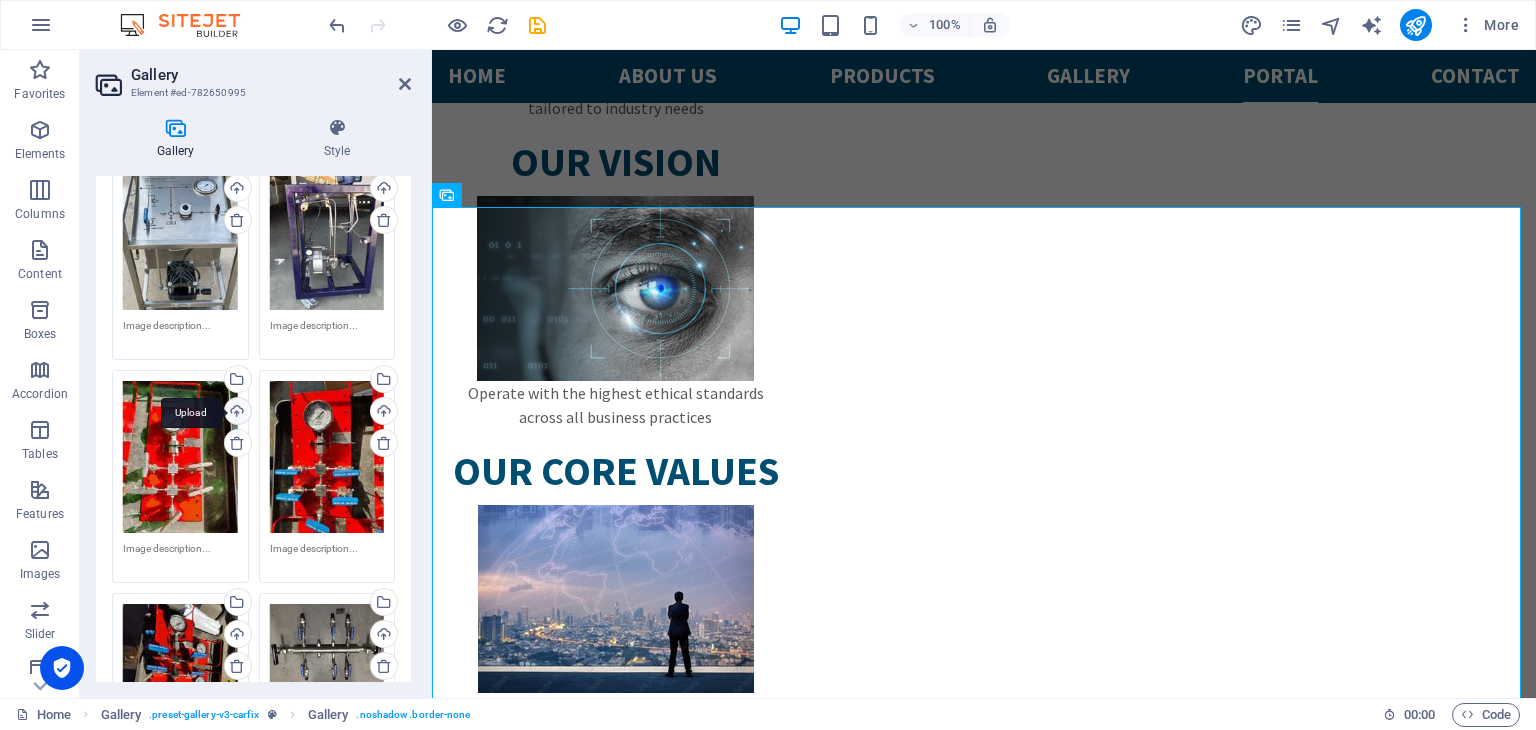 click on "Upload" at bounding box center (236, 413) 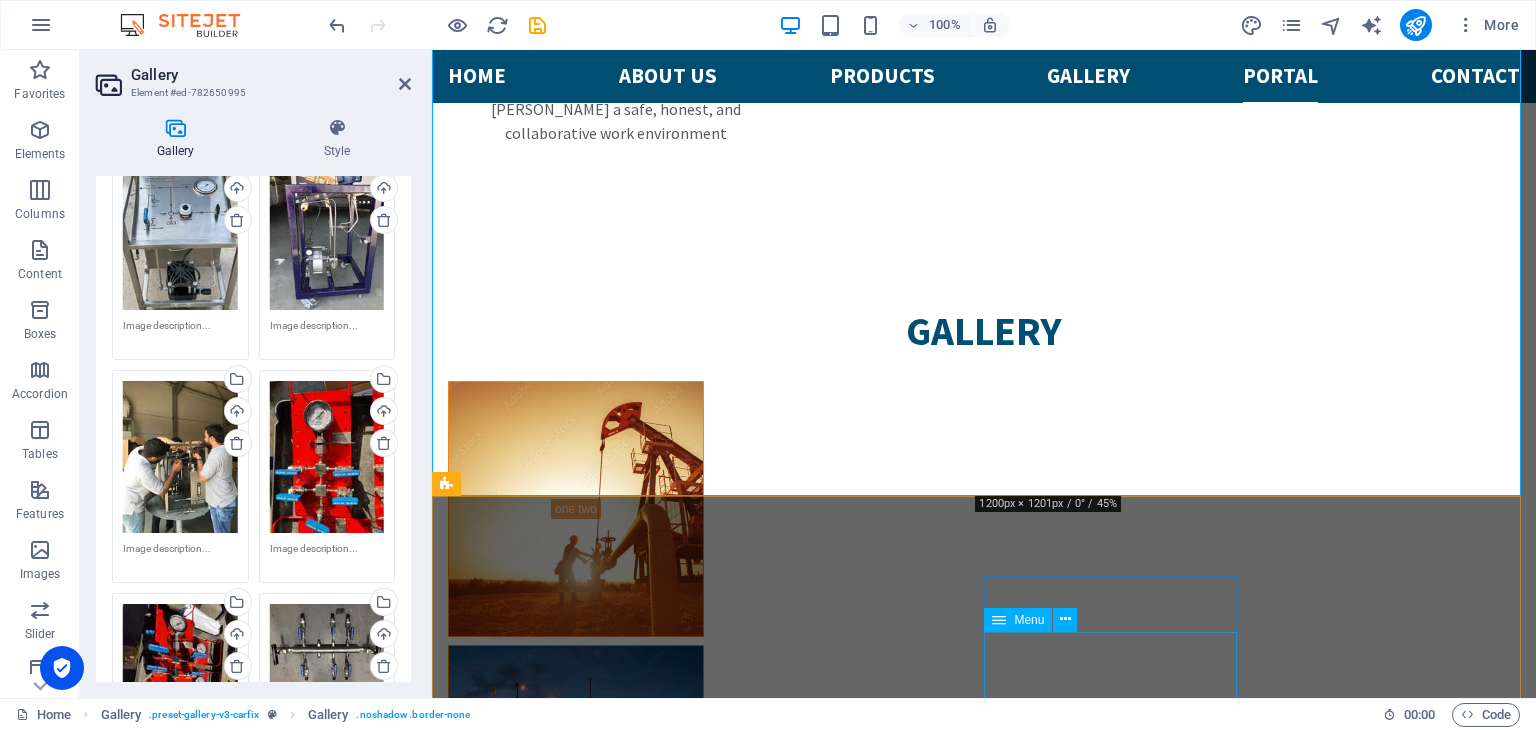scroll, scrollTop: 6884, scrollLeft: 0, axis: vertical 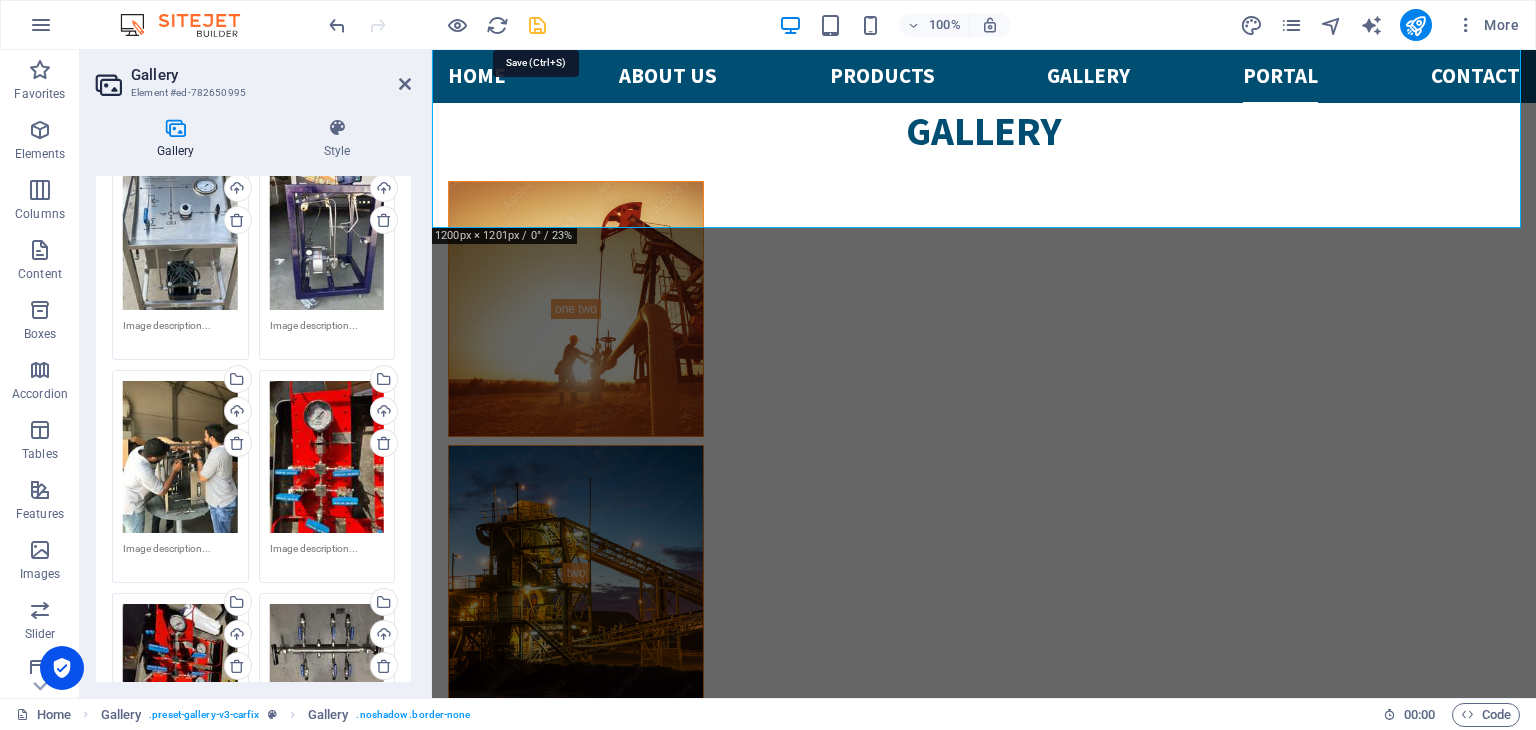 click at bounding box center (537, 25) 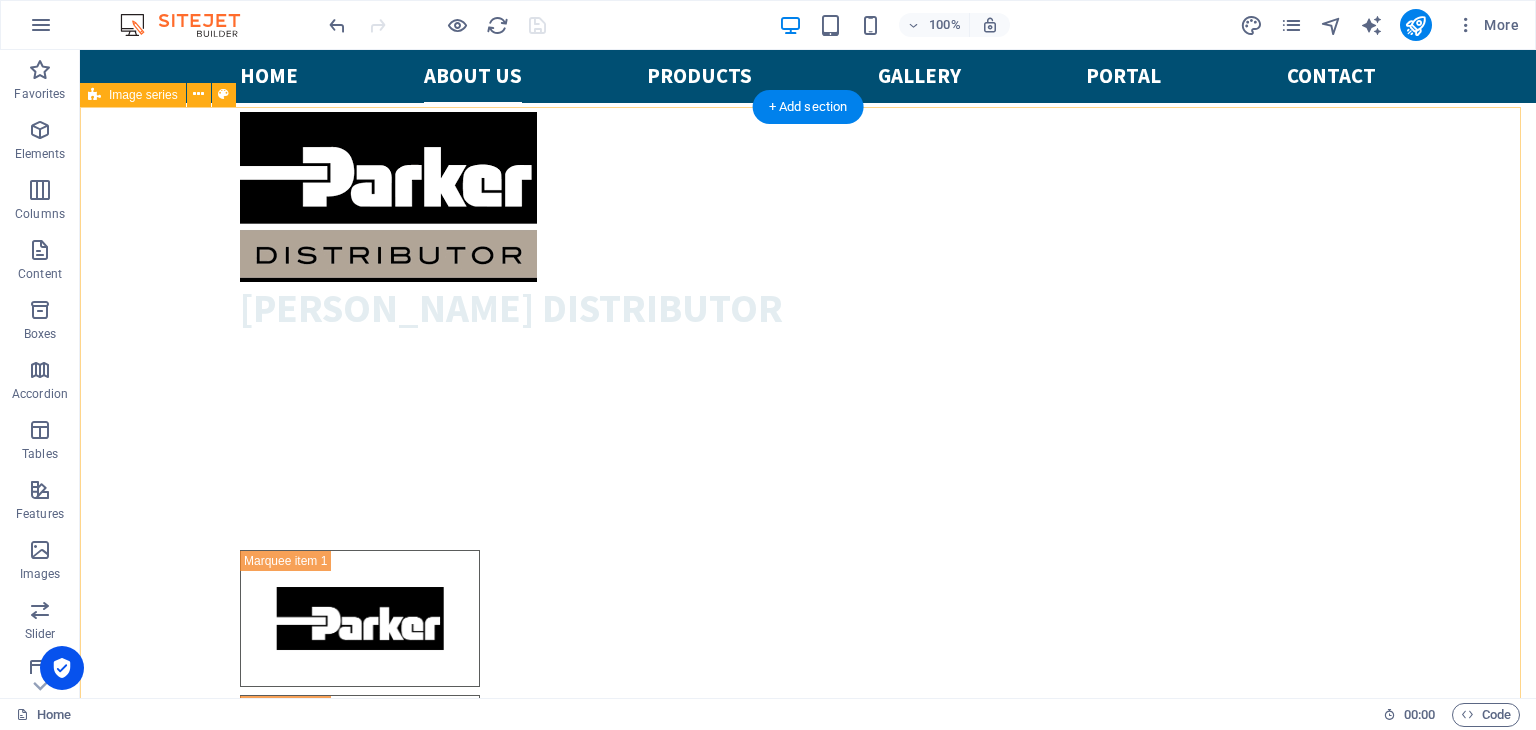 scroll, scrollTop: 2031, scrollLeft: 0, axis: vertical 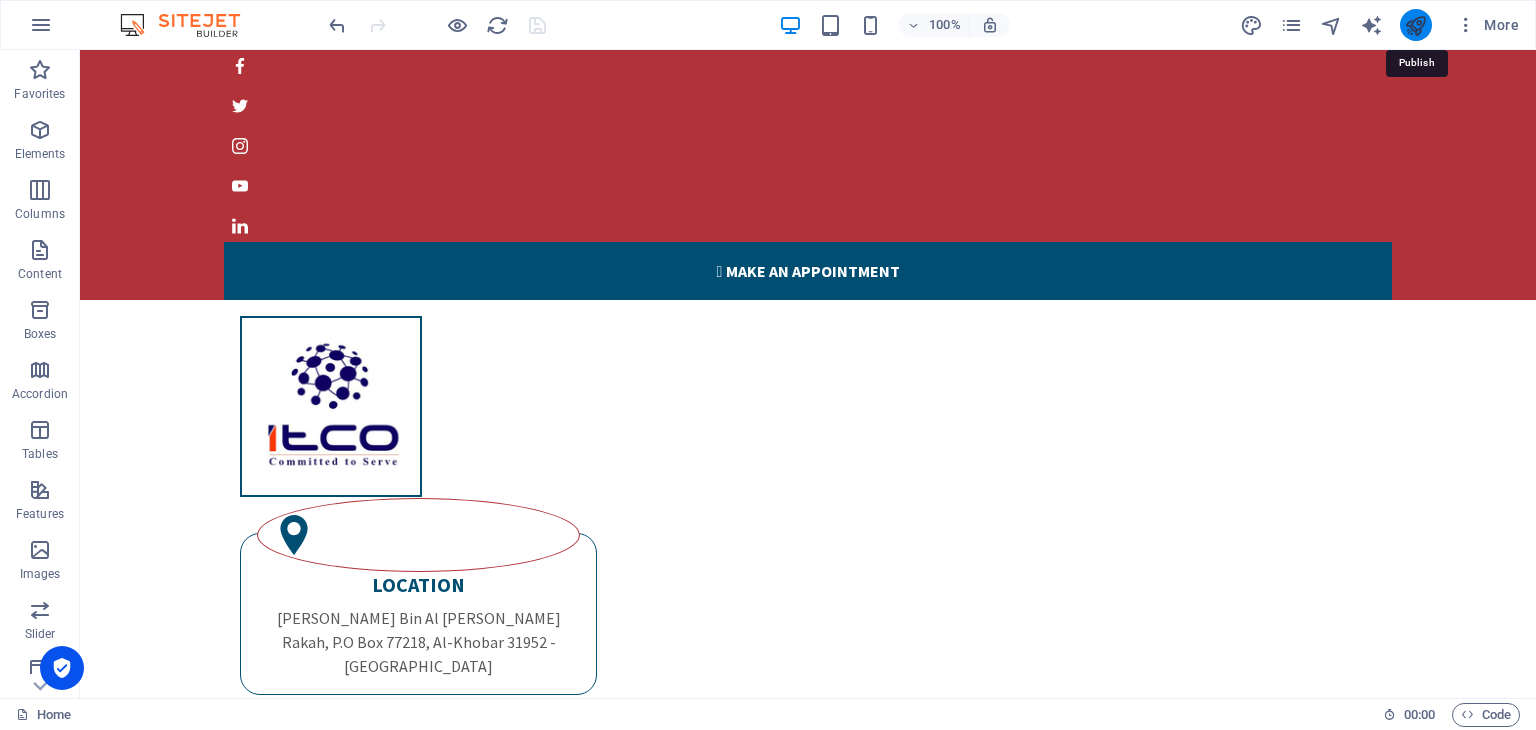click at bounding box center (1415, 25) 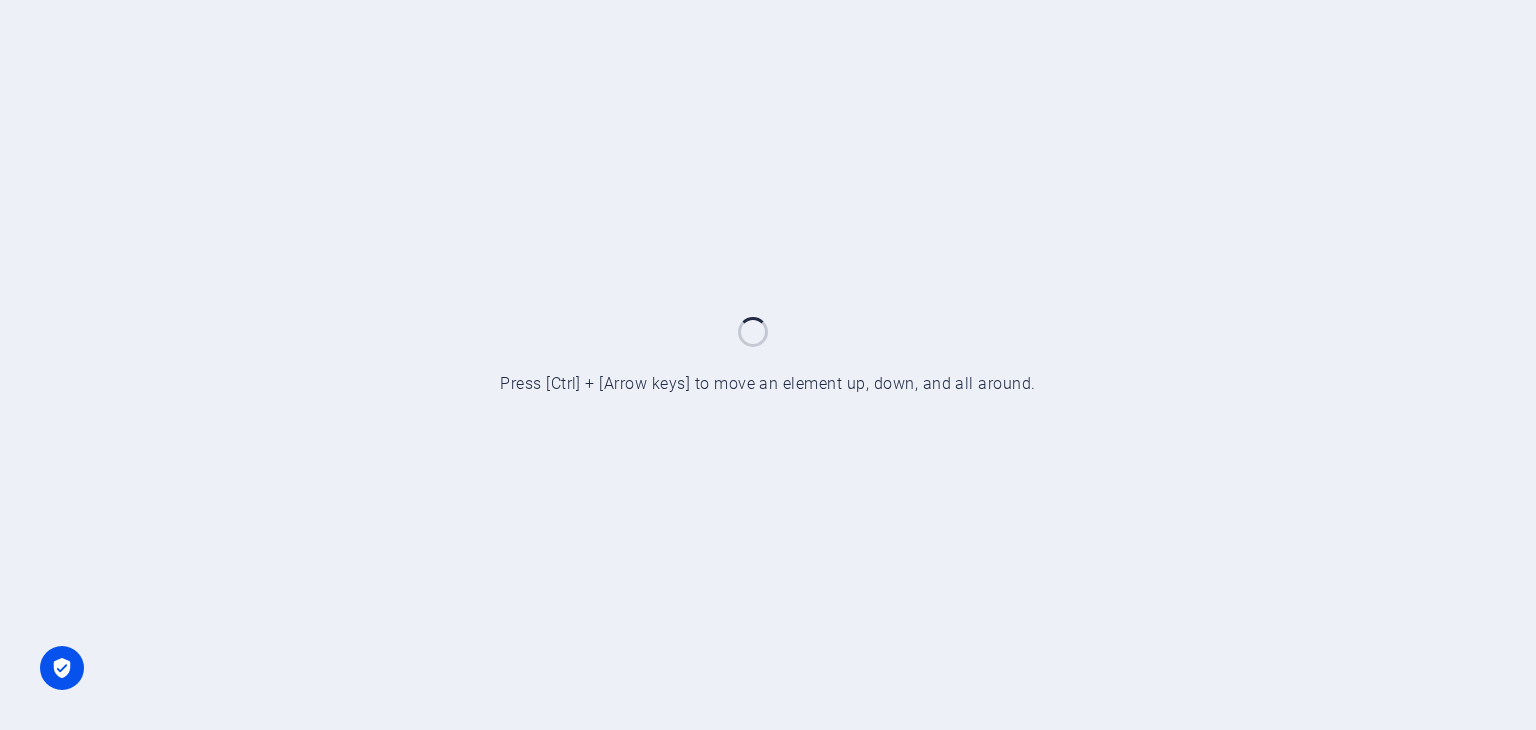 scroll, scrollTop: 0, scrollLeft: 0, axis: both 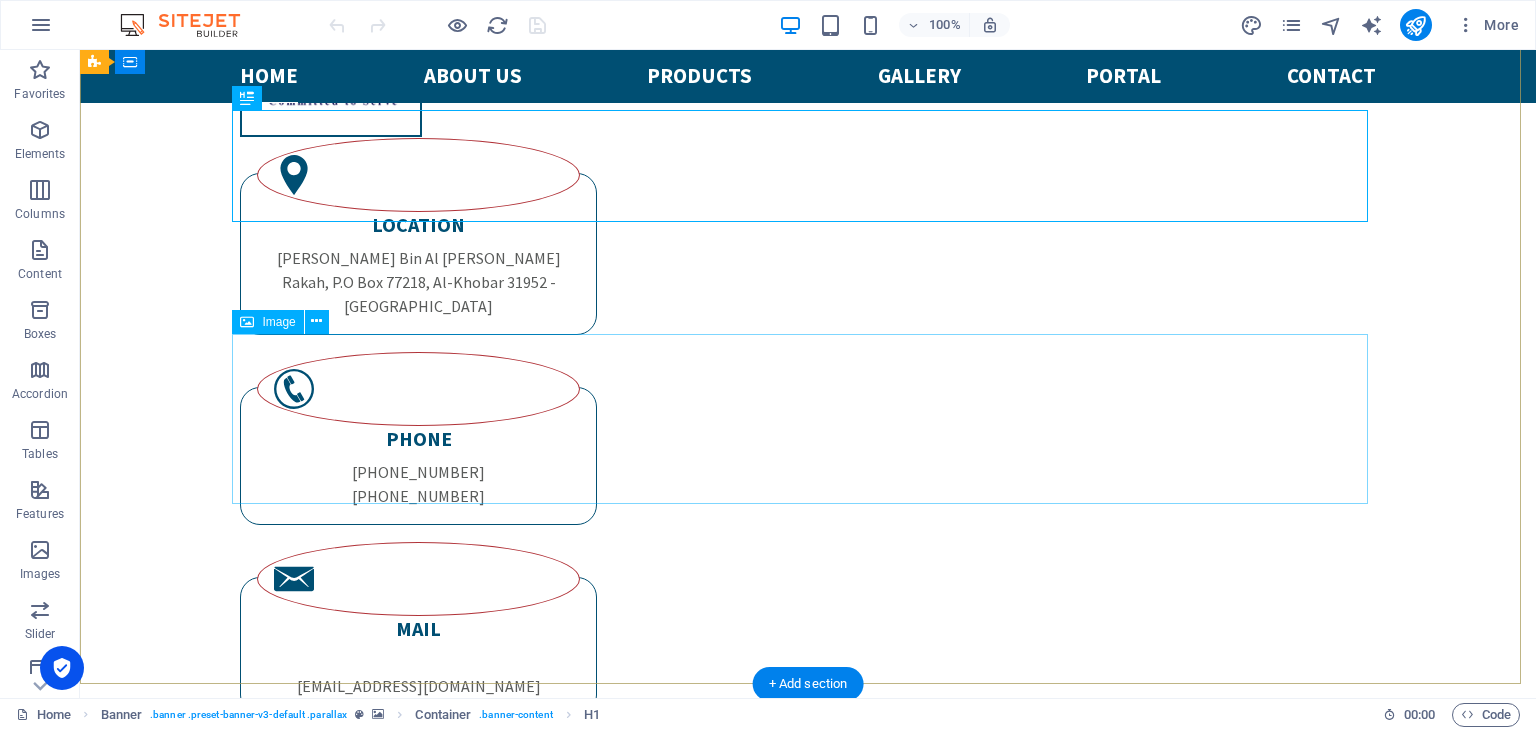 click at bounding box center (808, 1825) 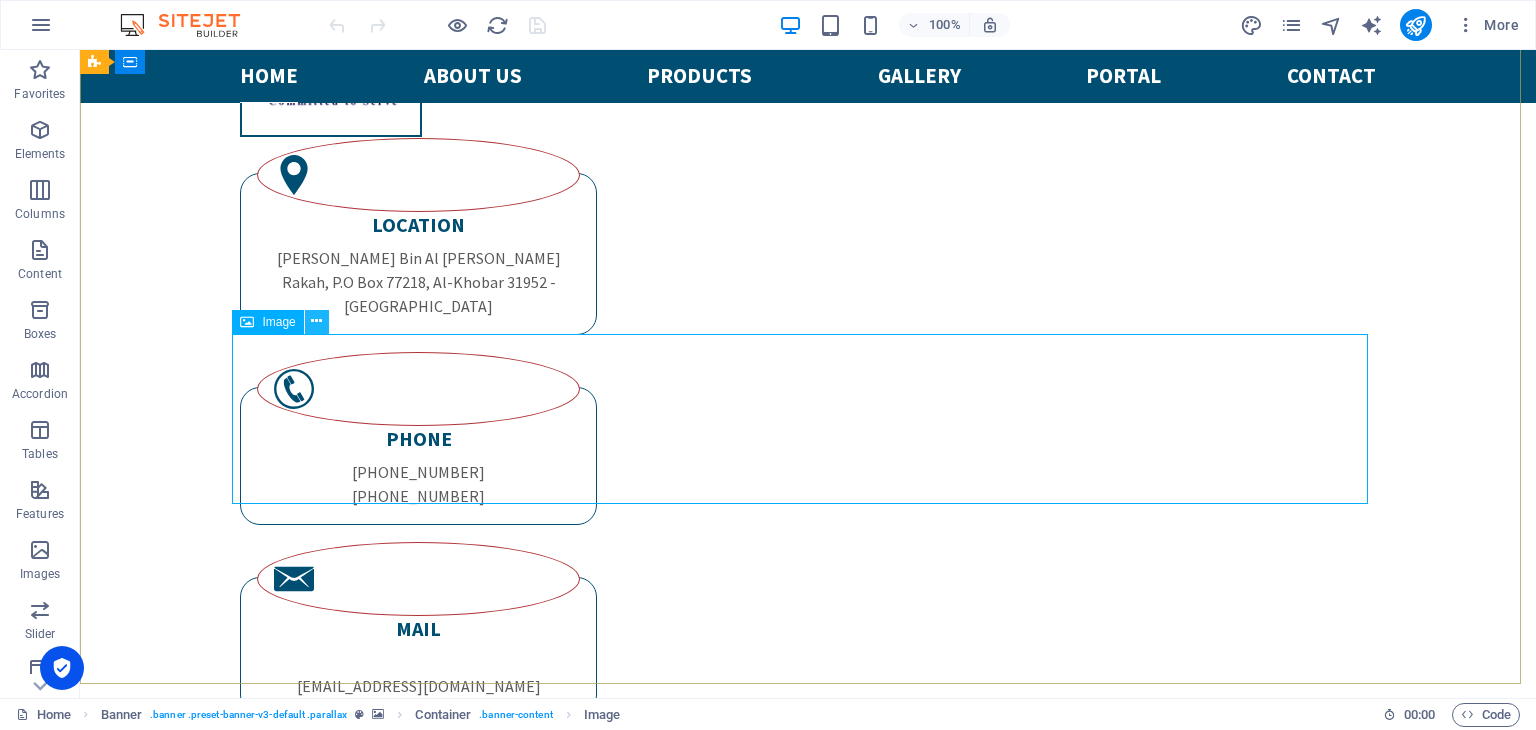 click at bounding box center [317, 322] 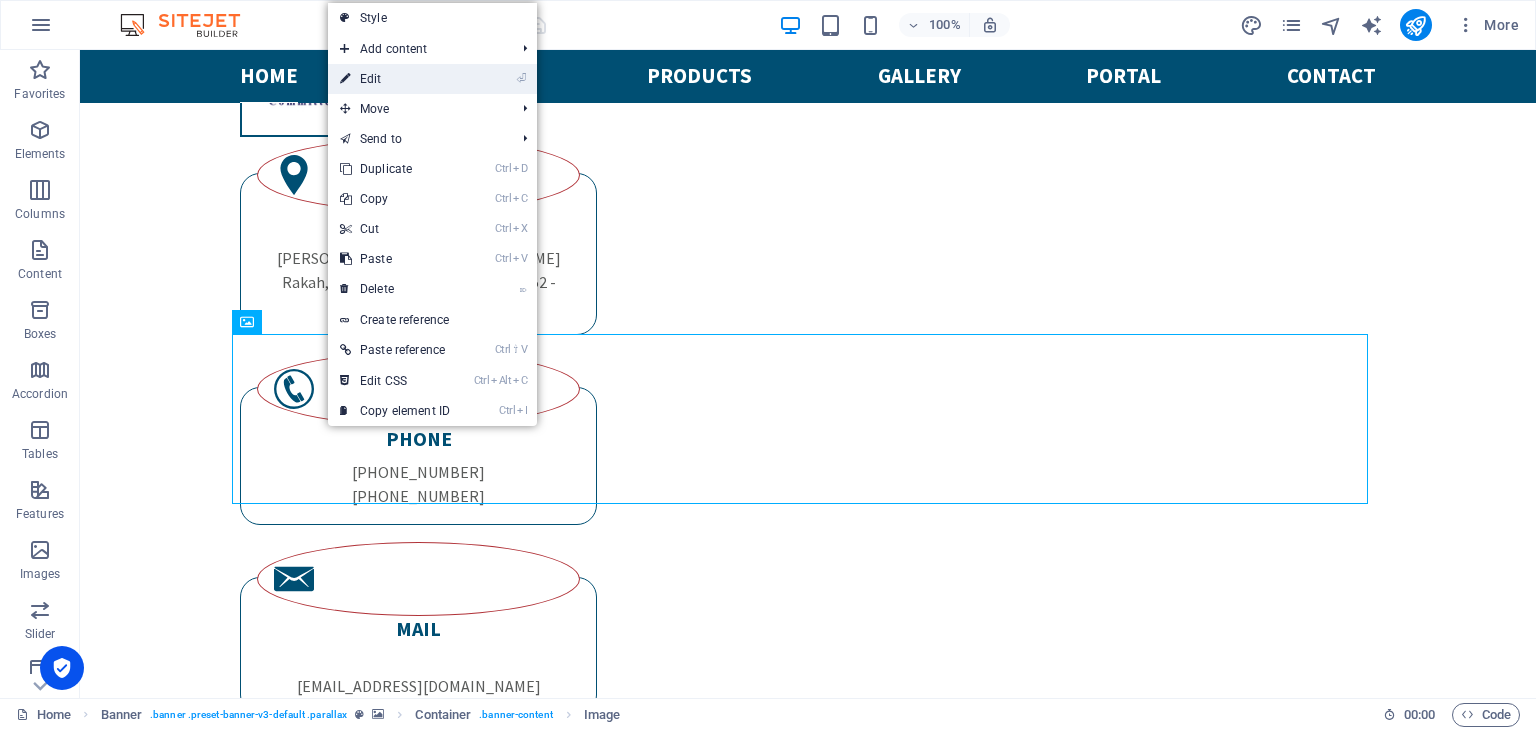 click on "⏎  Edit" at bounding box center [395, 79] 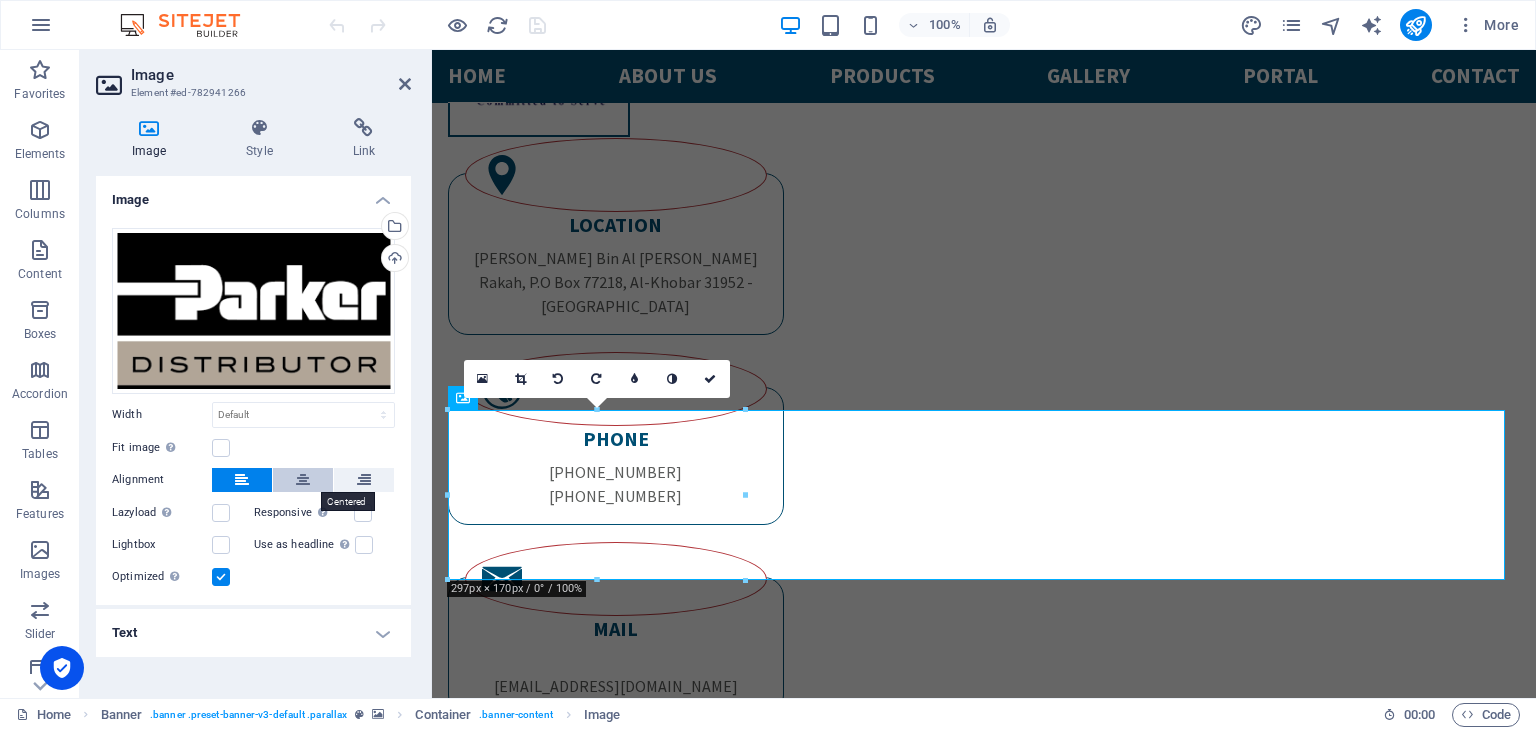 click at bounding box center [303, 480] 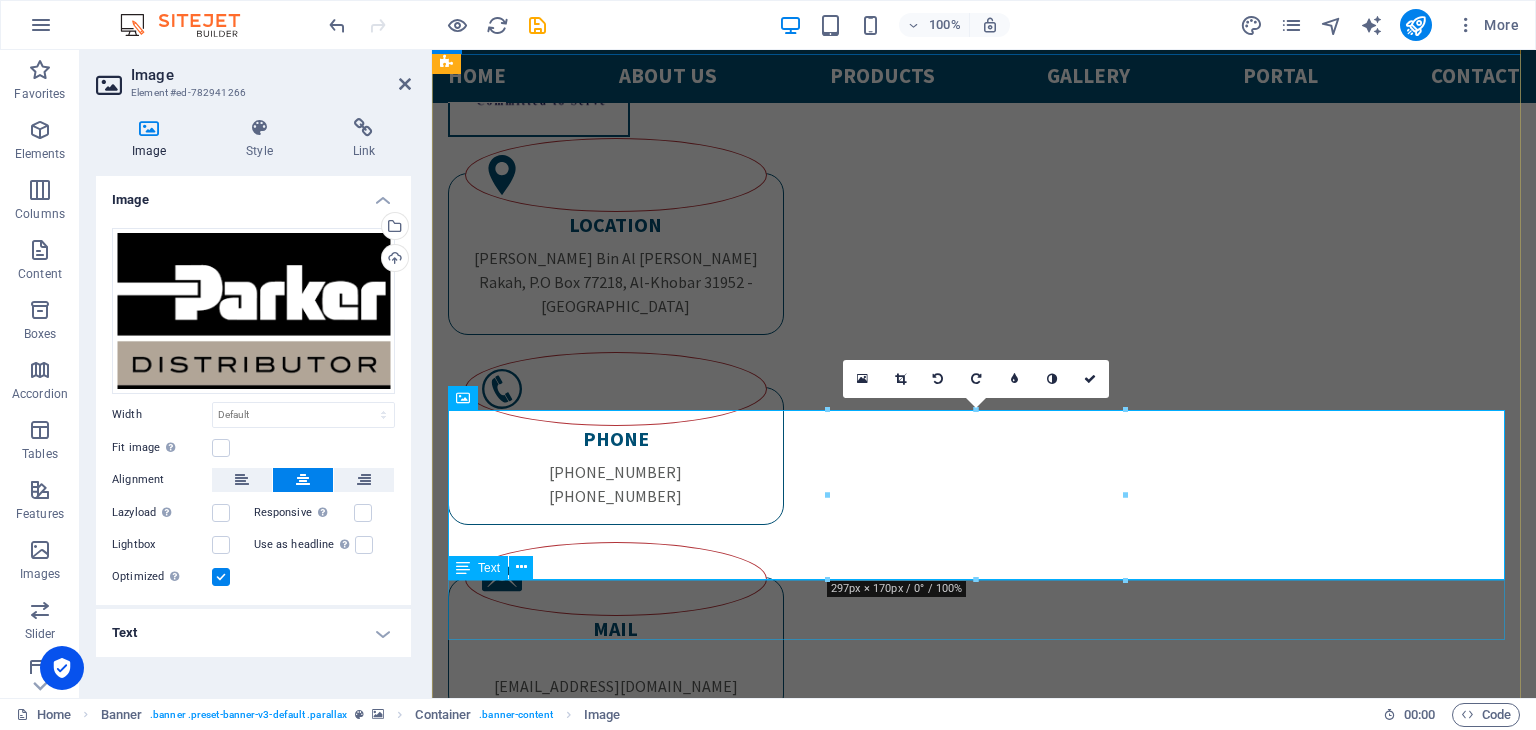 click on "[PERSON_NAME] distributor" at bounding box center (984, 2051) 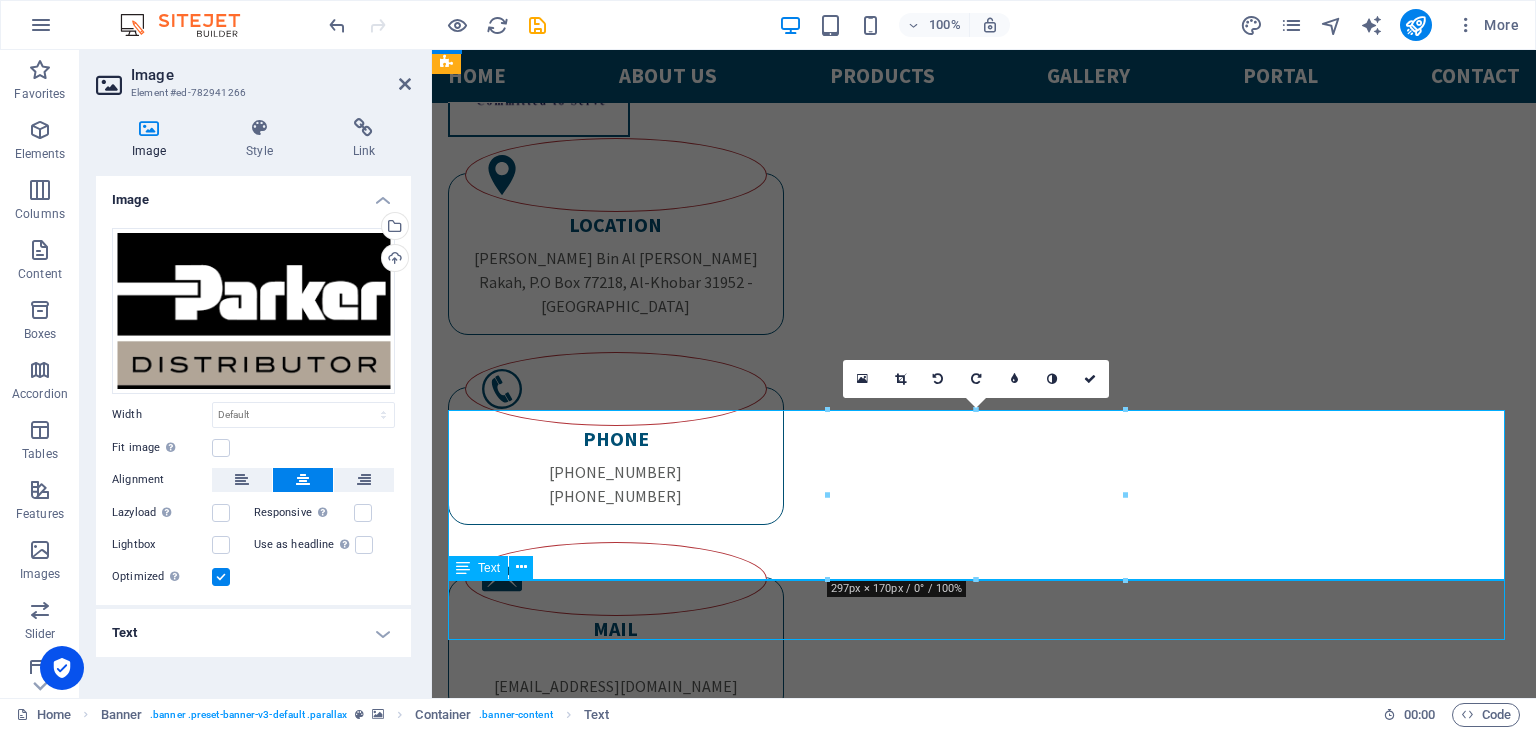 scroll, scrollTop: 336, scrollLeft: 0, axis: vertical 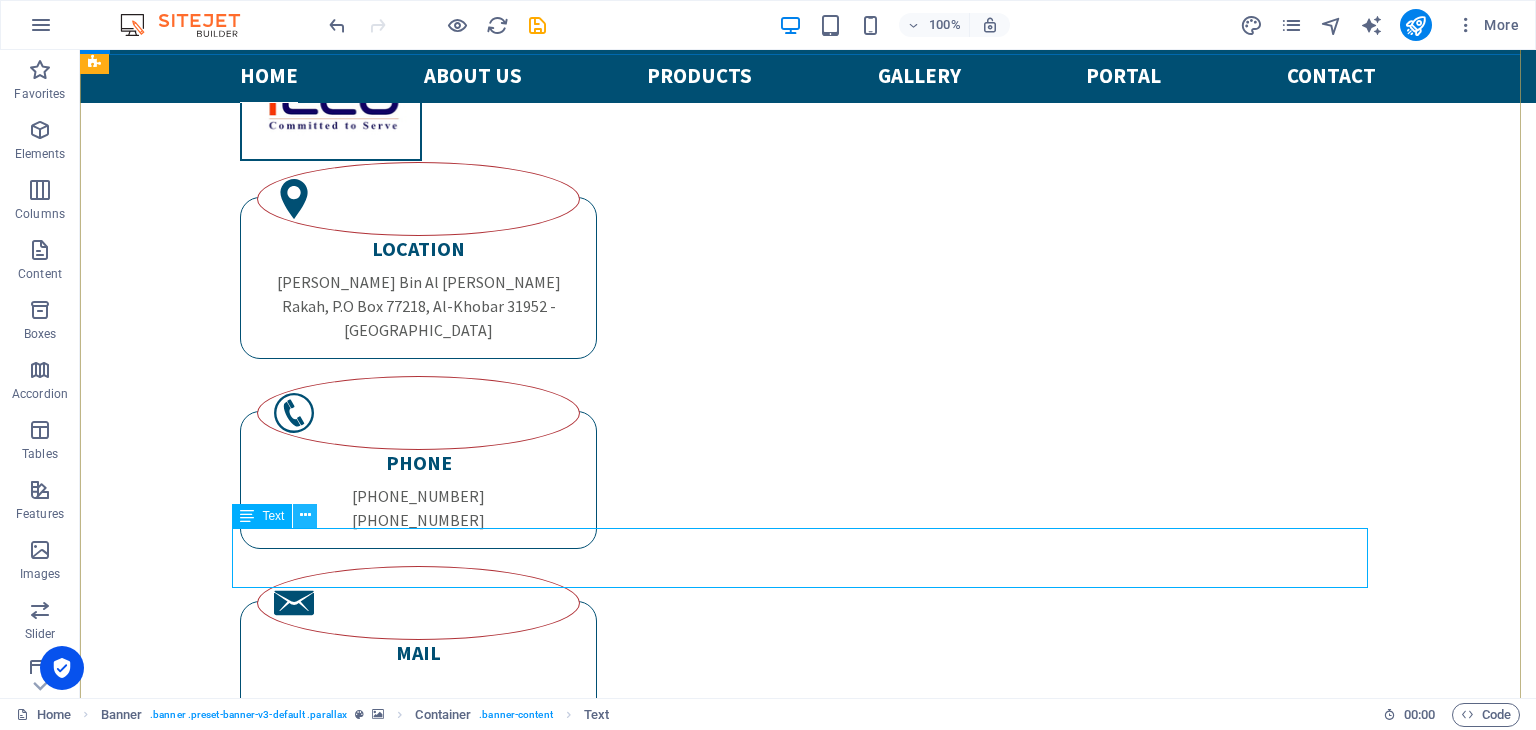 click at bounding box center [305, 515] 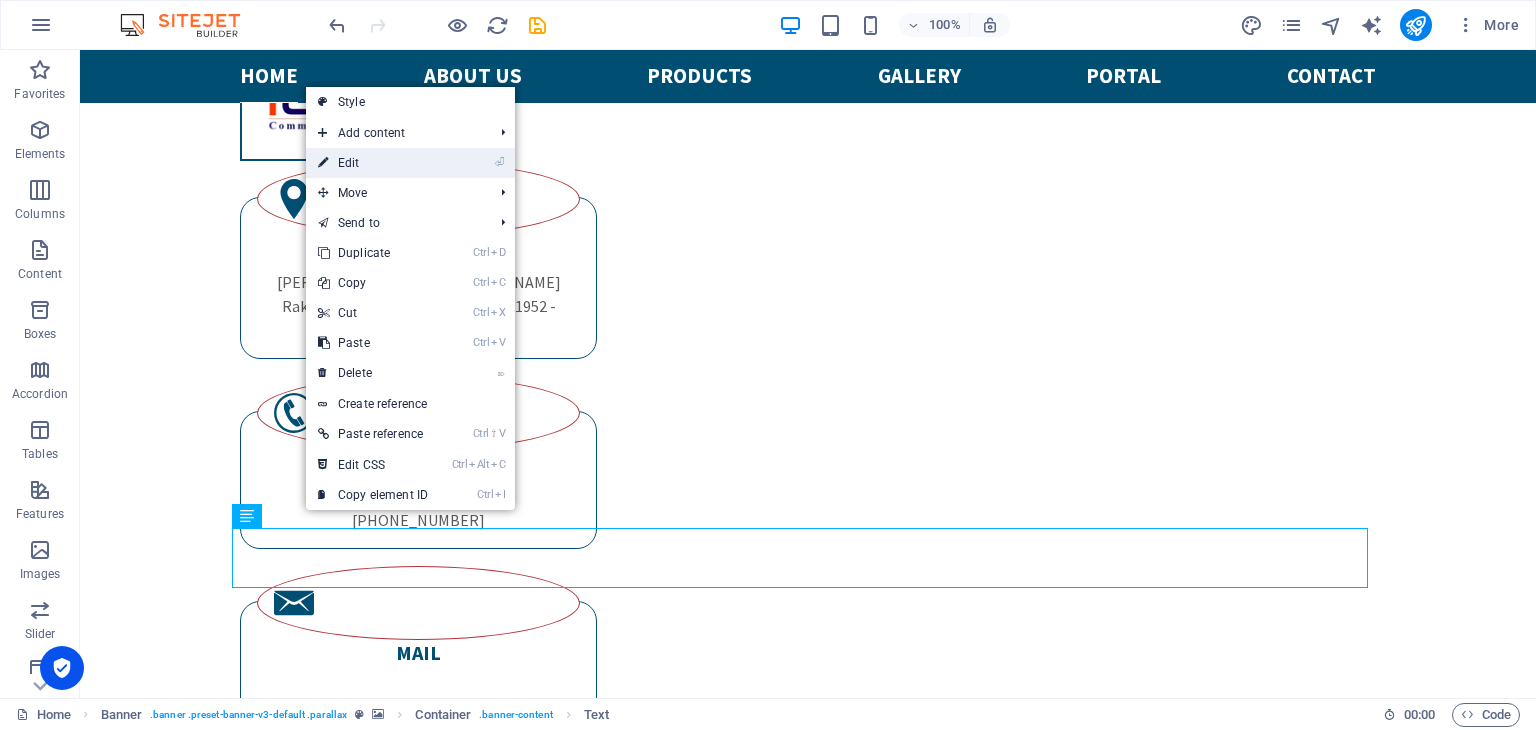 click on "⏎  Edit" at bounding box center [373, 163] 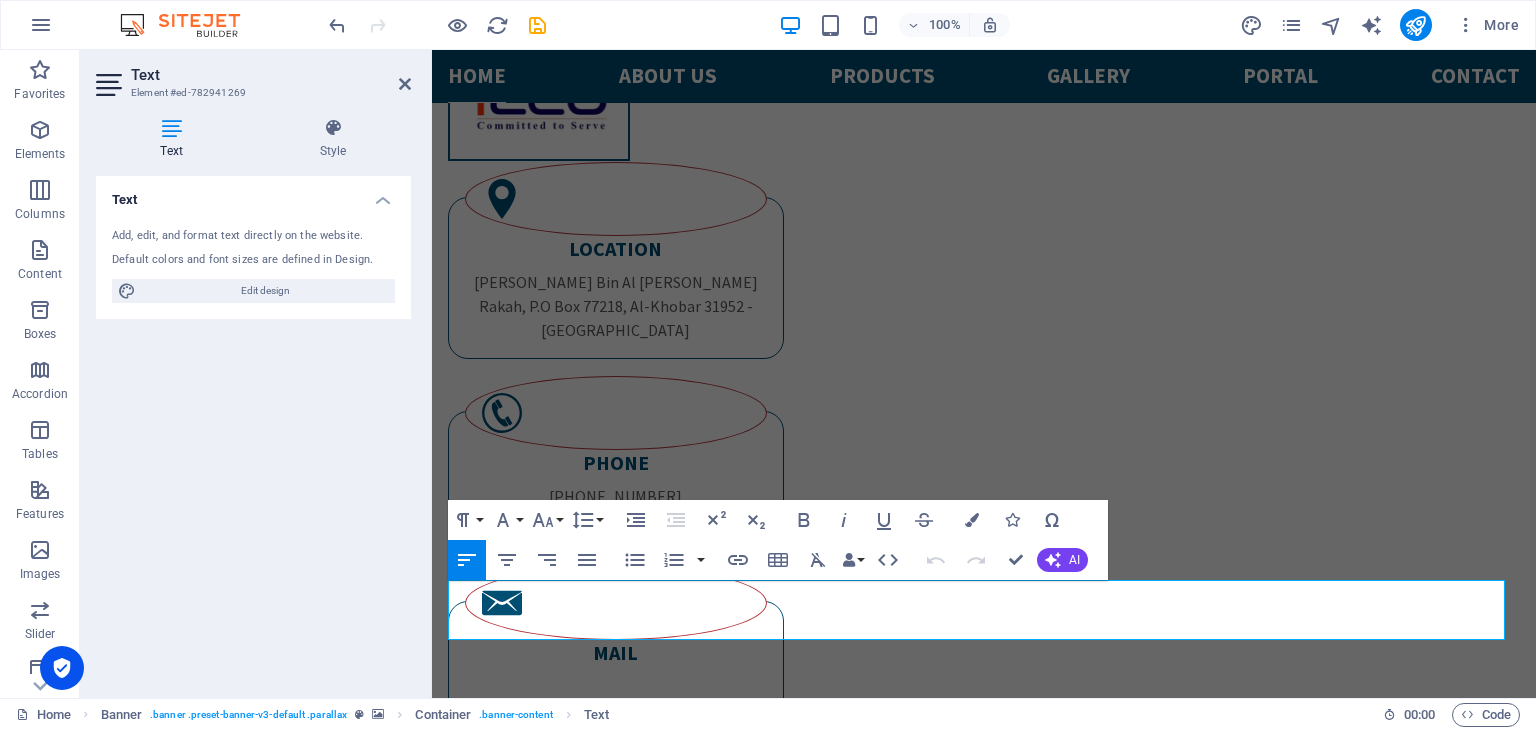 scroll, scrollTop: 360, scrollLeft: 0, axis: vertical 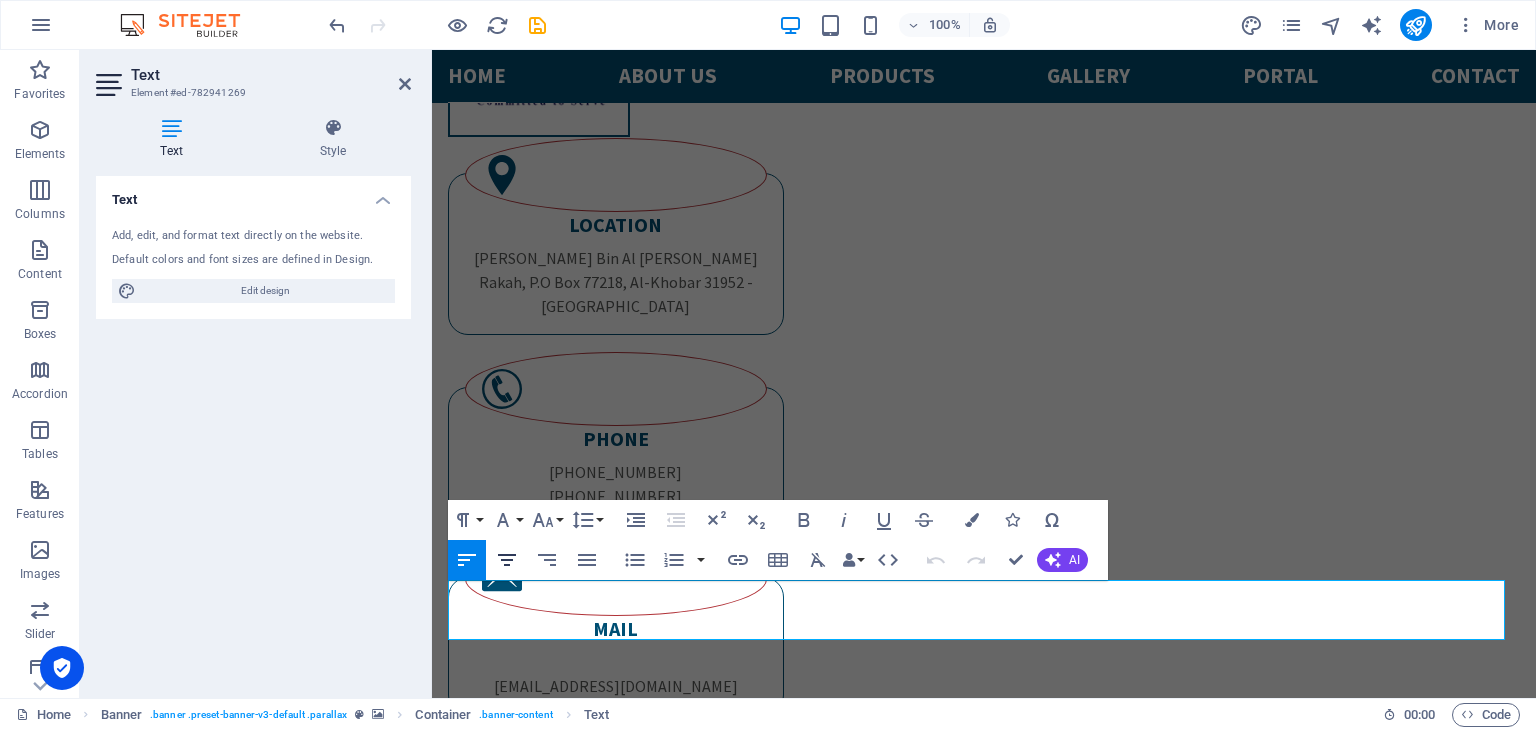 click 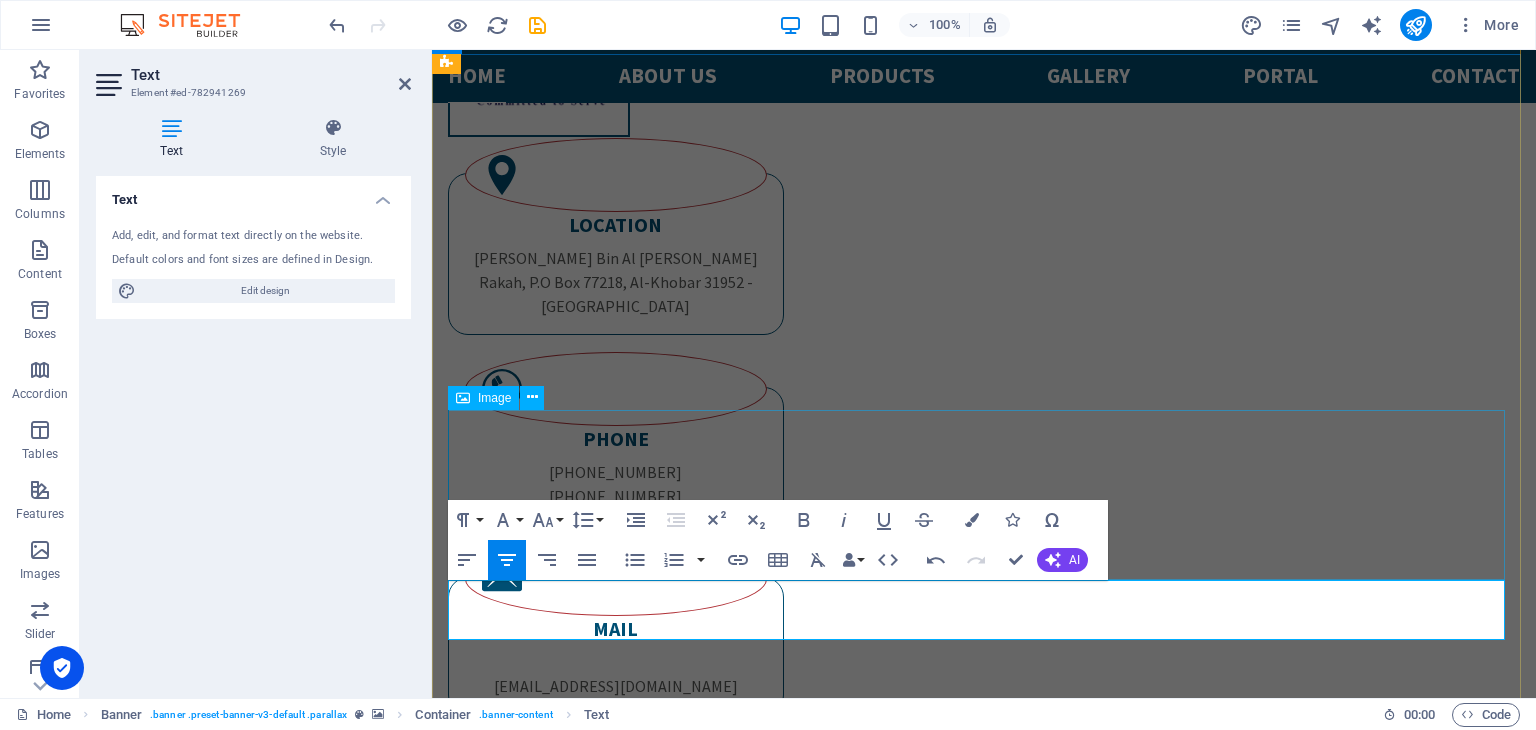 click at bounding box center [984, 1940] 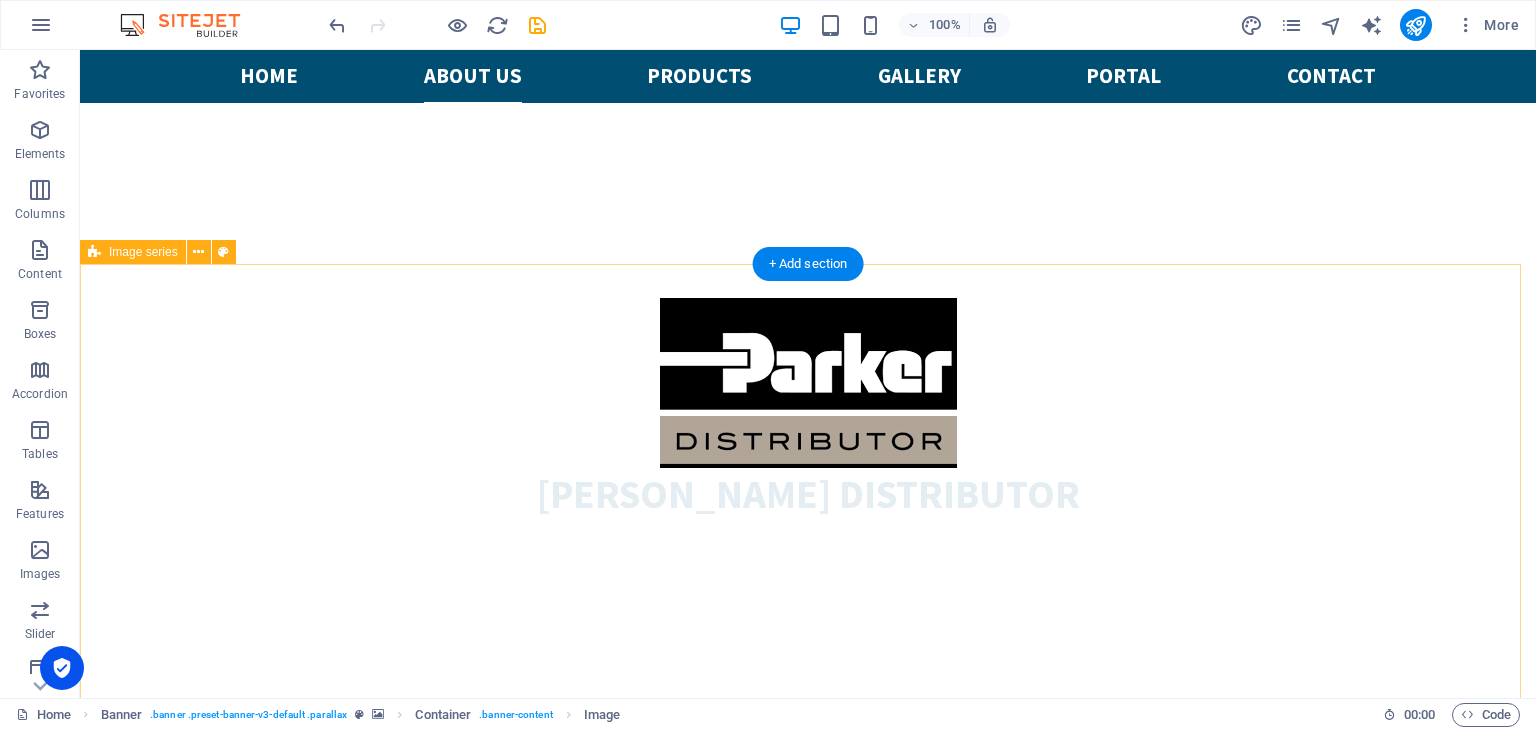 scroll, scrollTop: 1864, scrollLeft: 0, axis: vertical 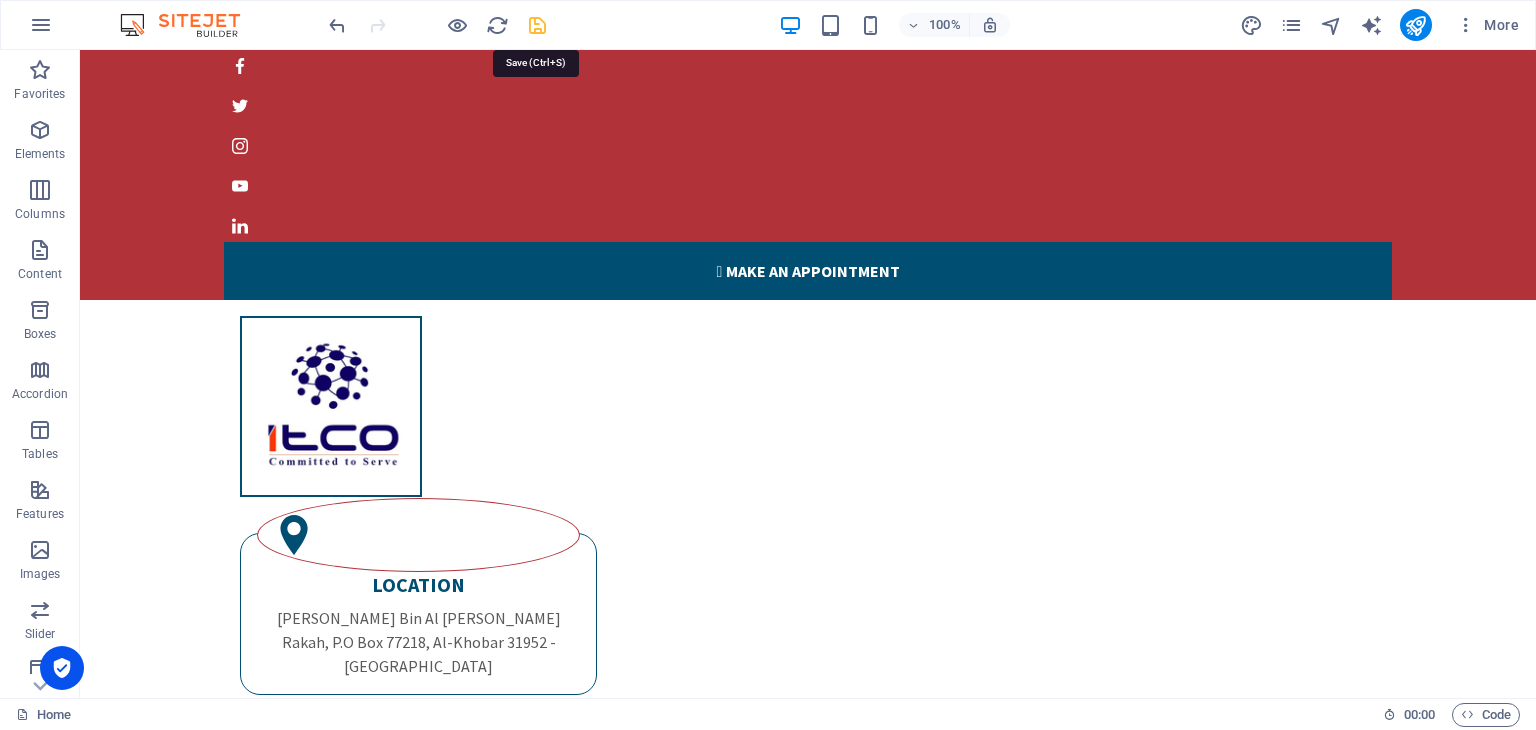 click at bounding box center (537, 25) 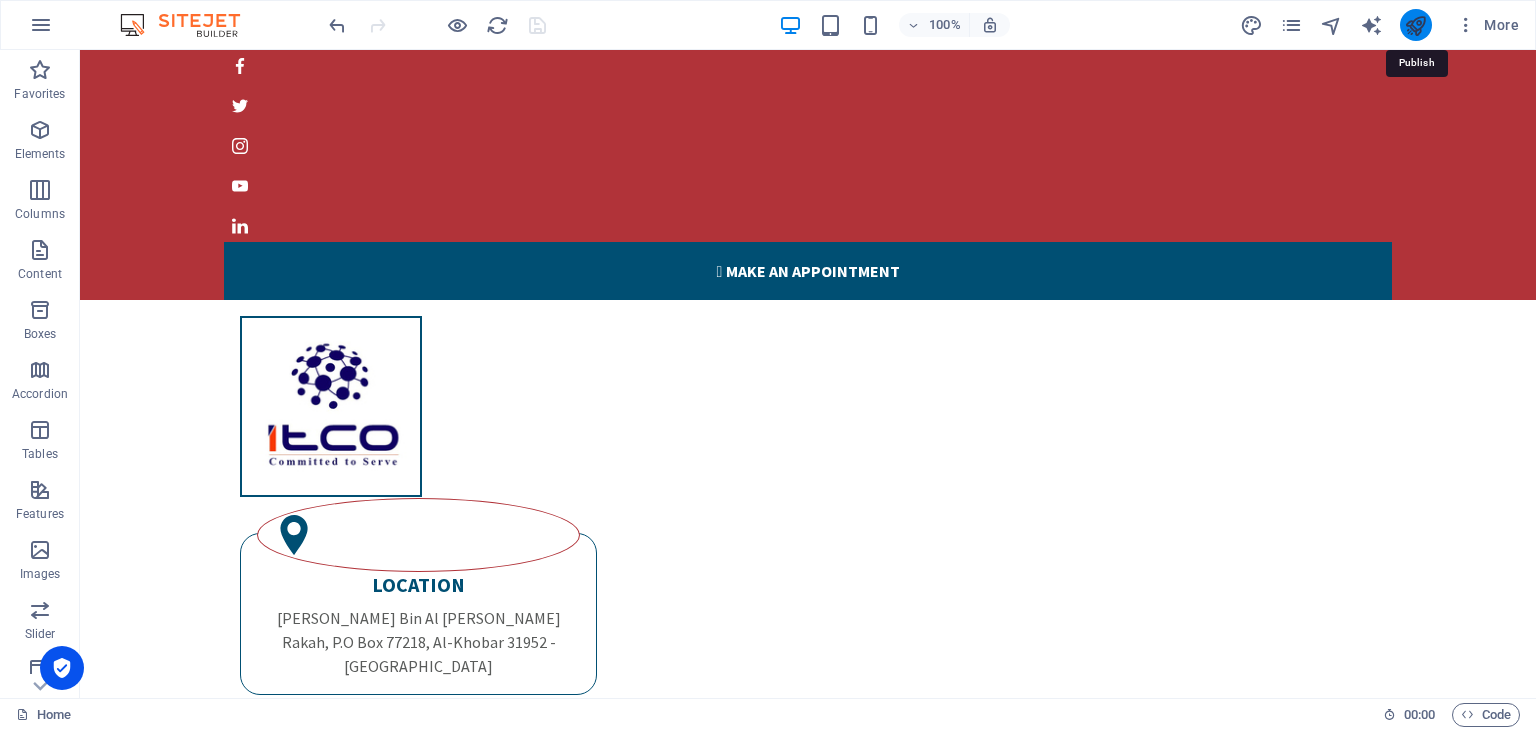 click at bounding box center (1415, 25) 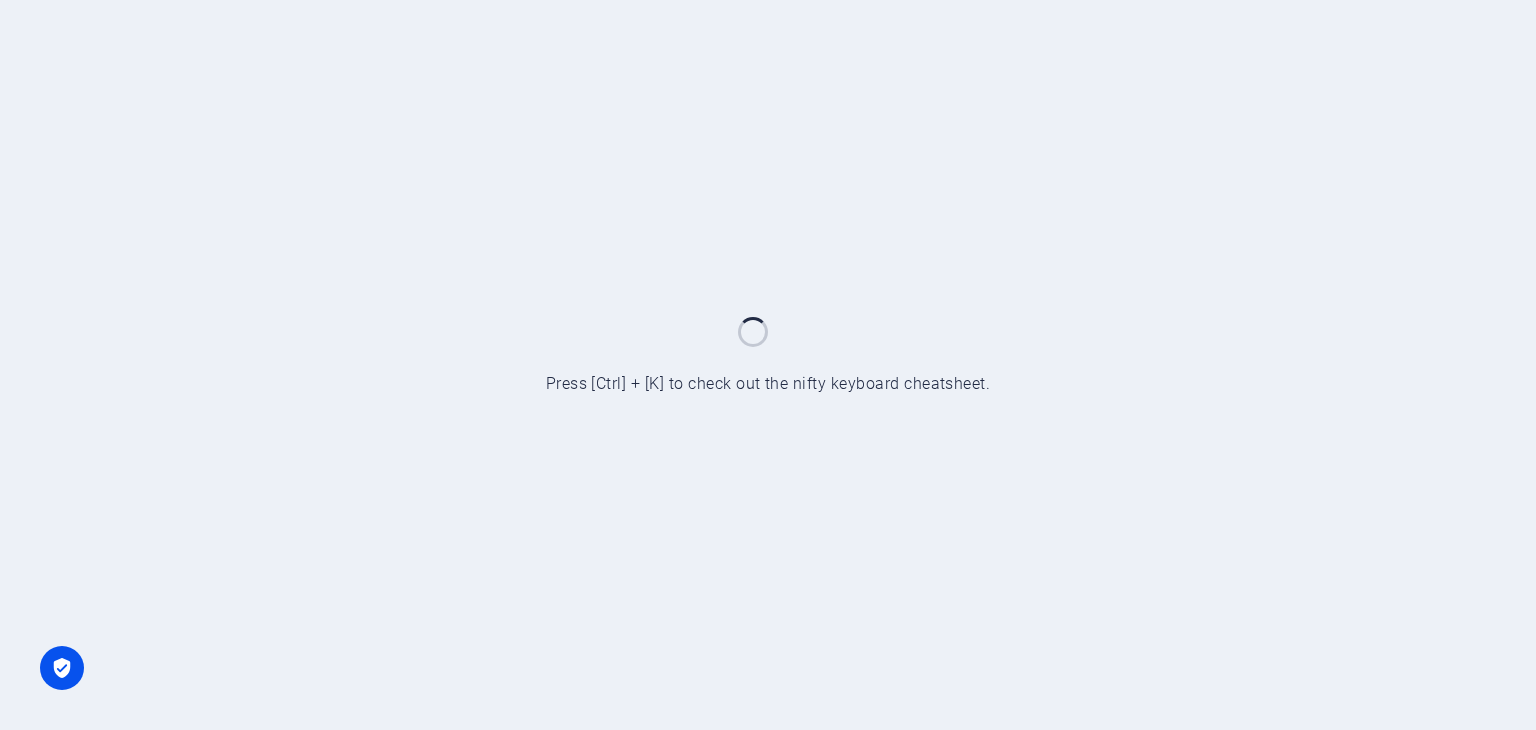 scroll, scrollTop: 0, scrollLeft: 0, axis: both 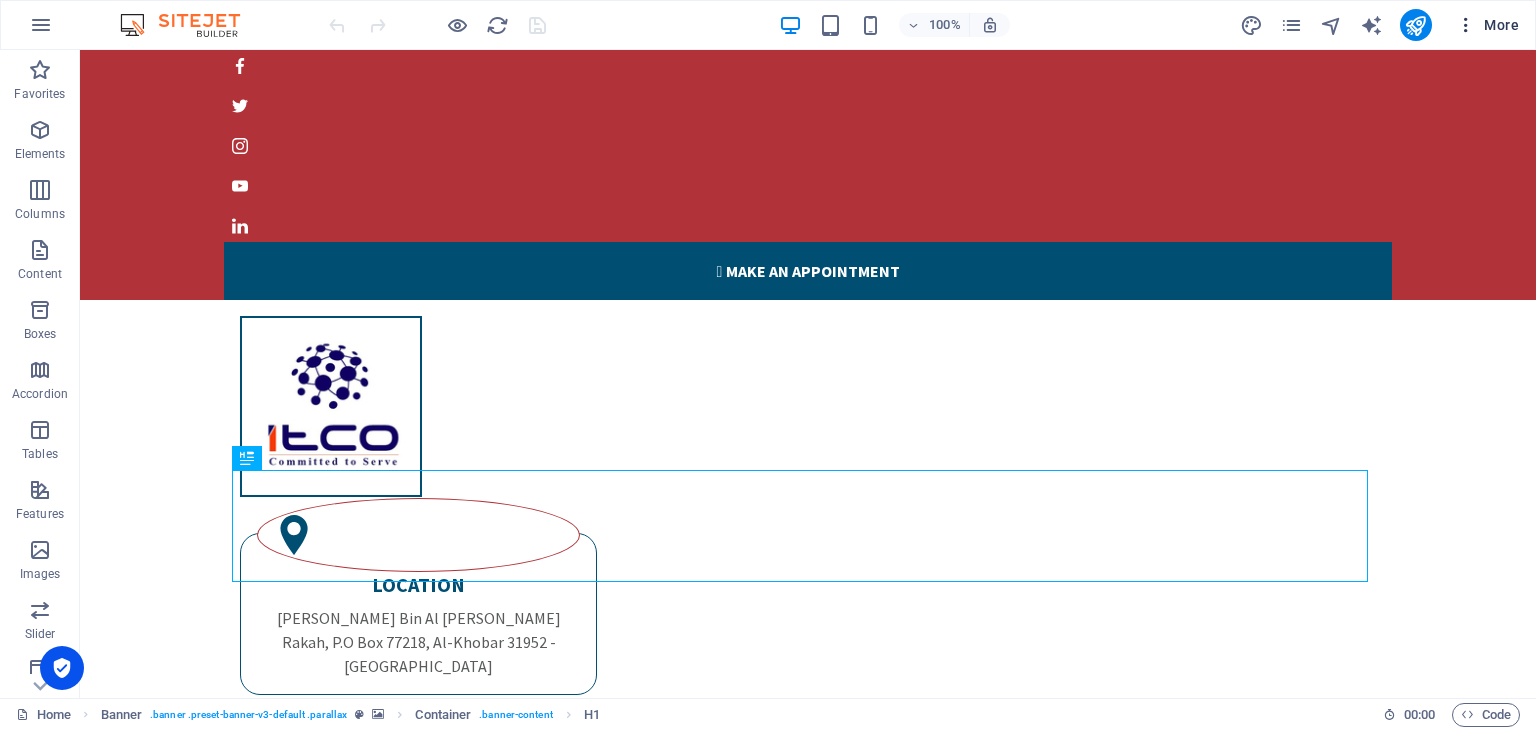 click at bounding box center (1466, 25) 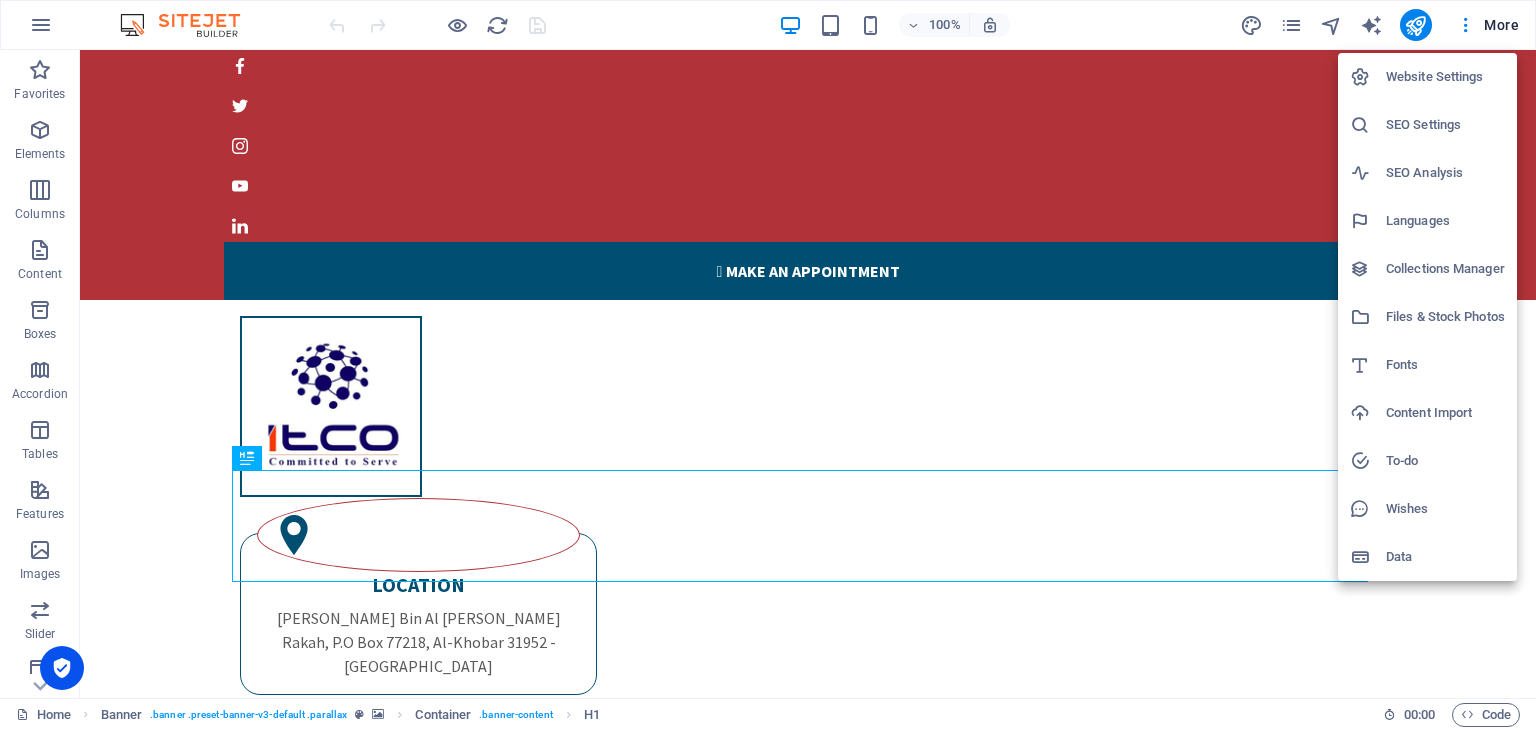 click on "Website Settings" at bounding box center [1445, 77] 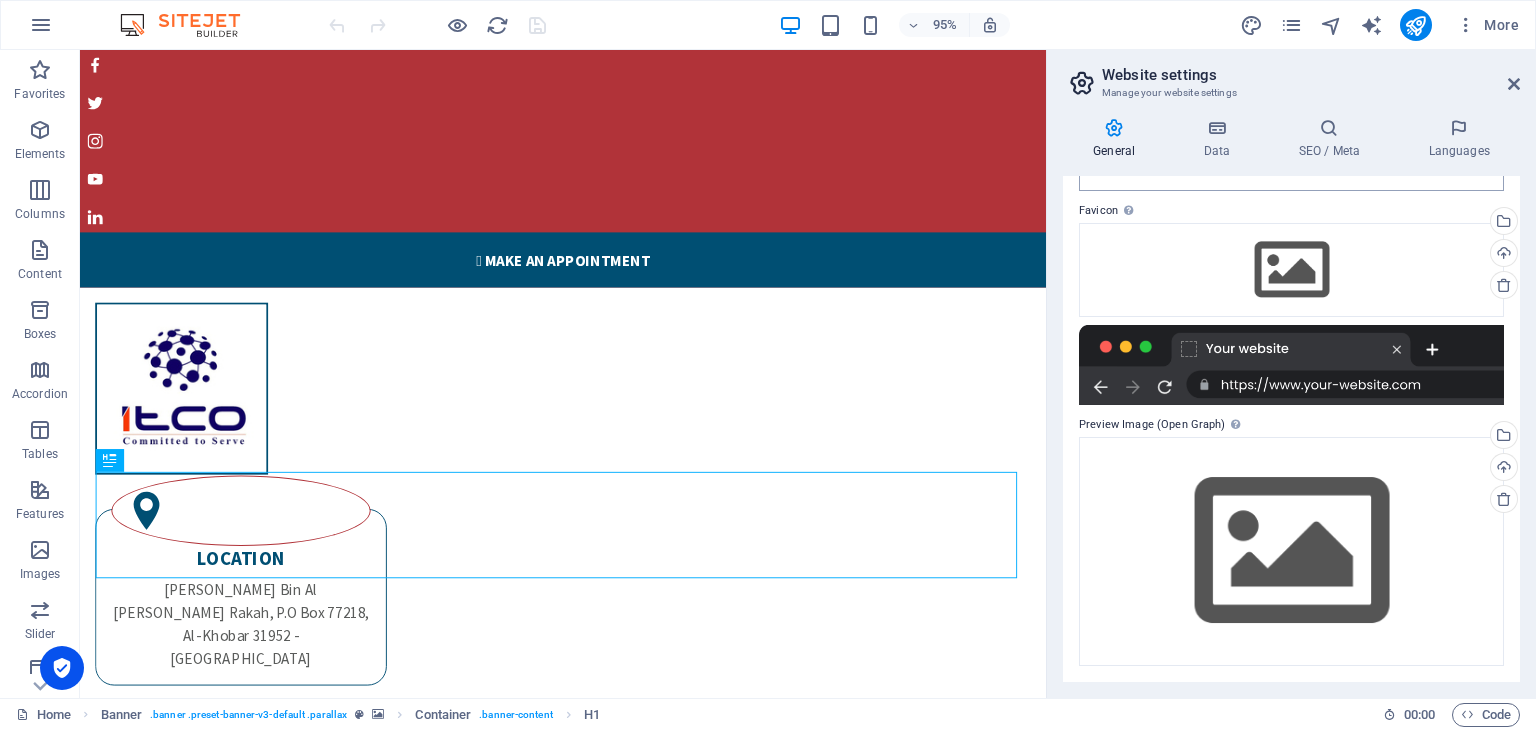 scroll, scrollTop: 0, scrollLeft: 0, axis: both 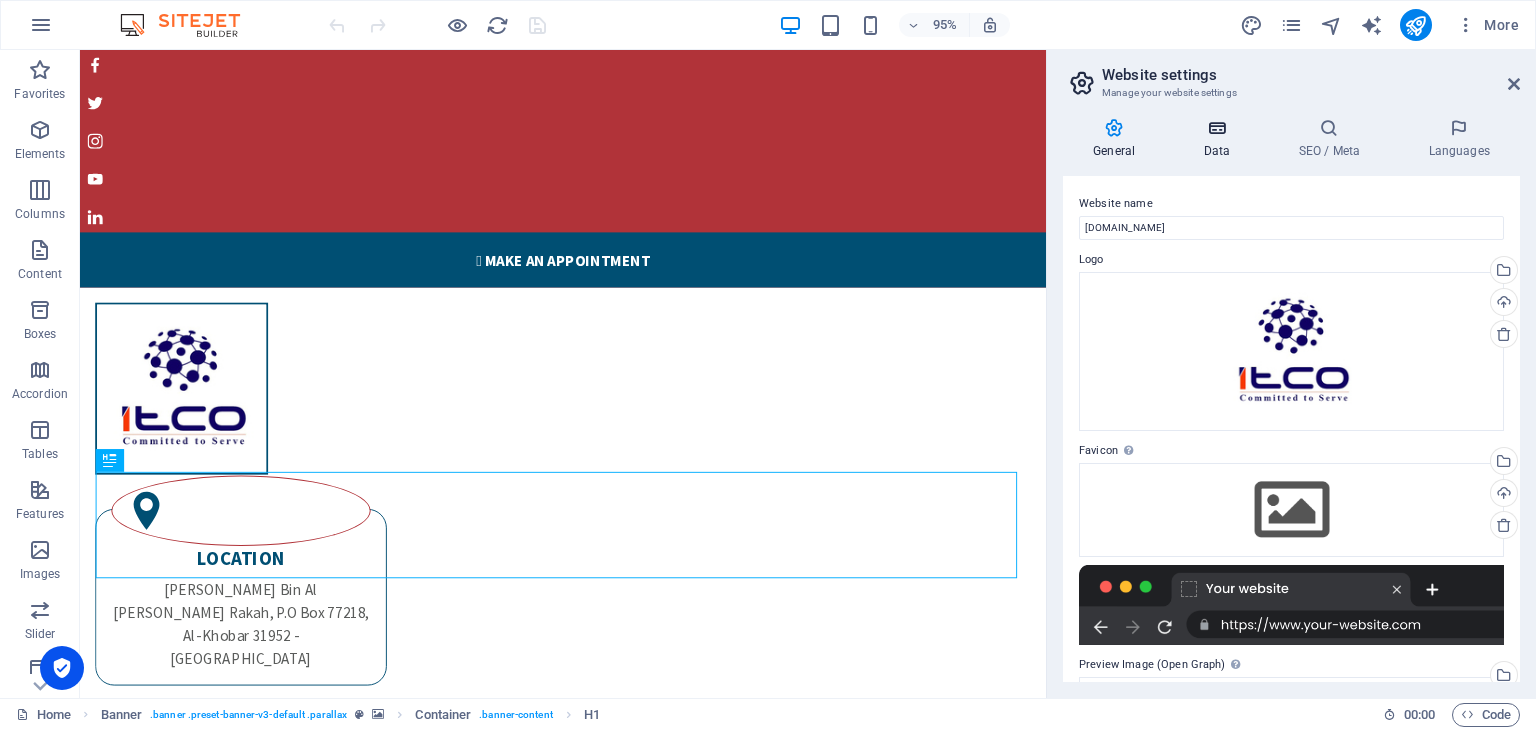 click at bounding box center [1216, 128] 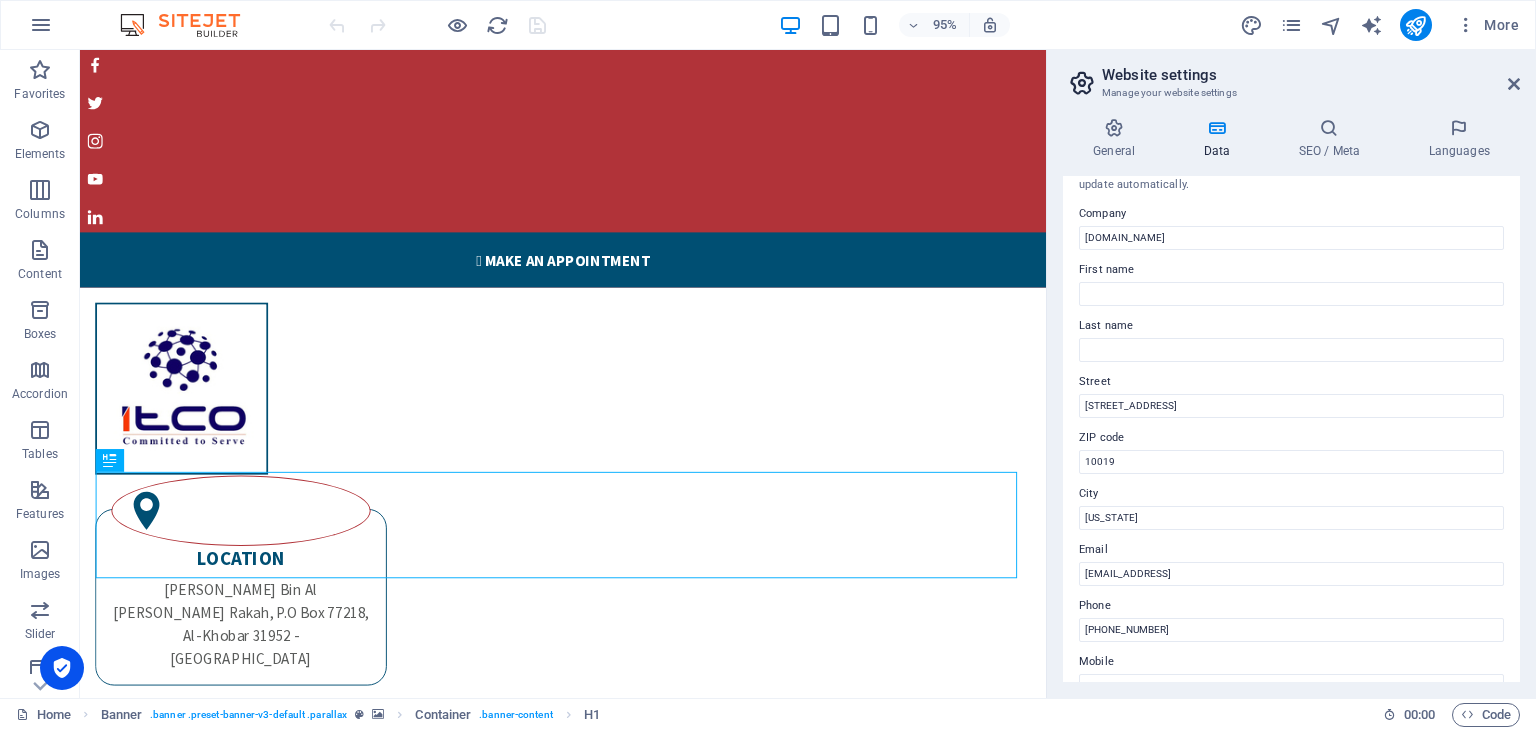 scroll, scrollTop: 40, scrollLeft: 0, axis: vertical 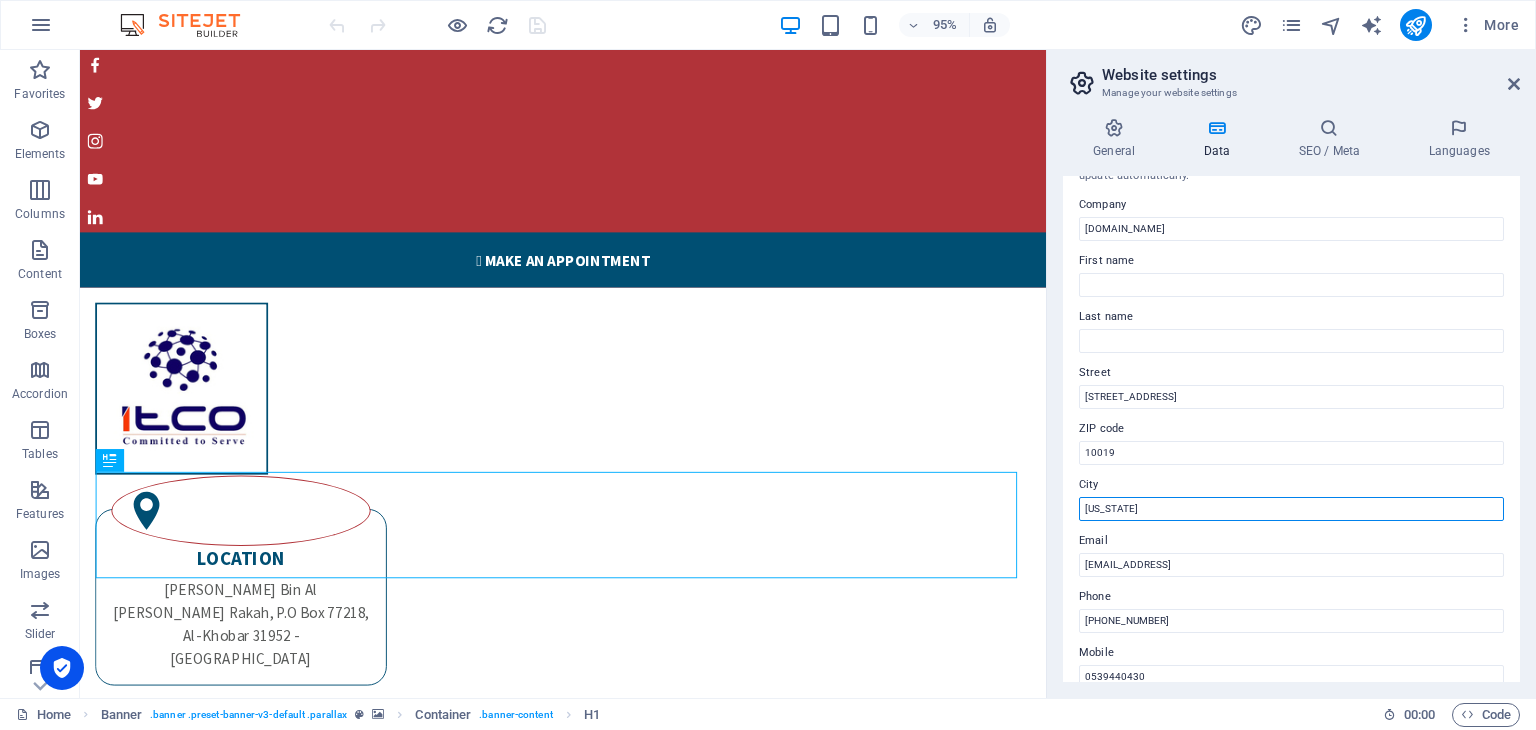 click on "[US_STATE]" at bounding box center (1291, 509) 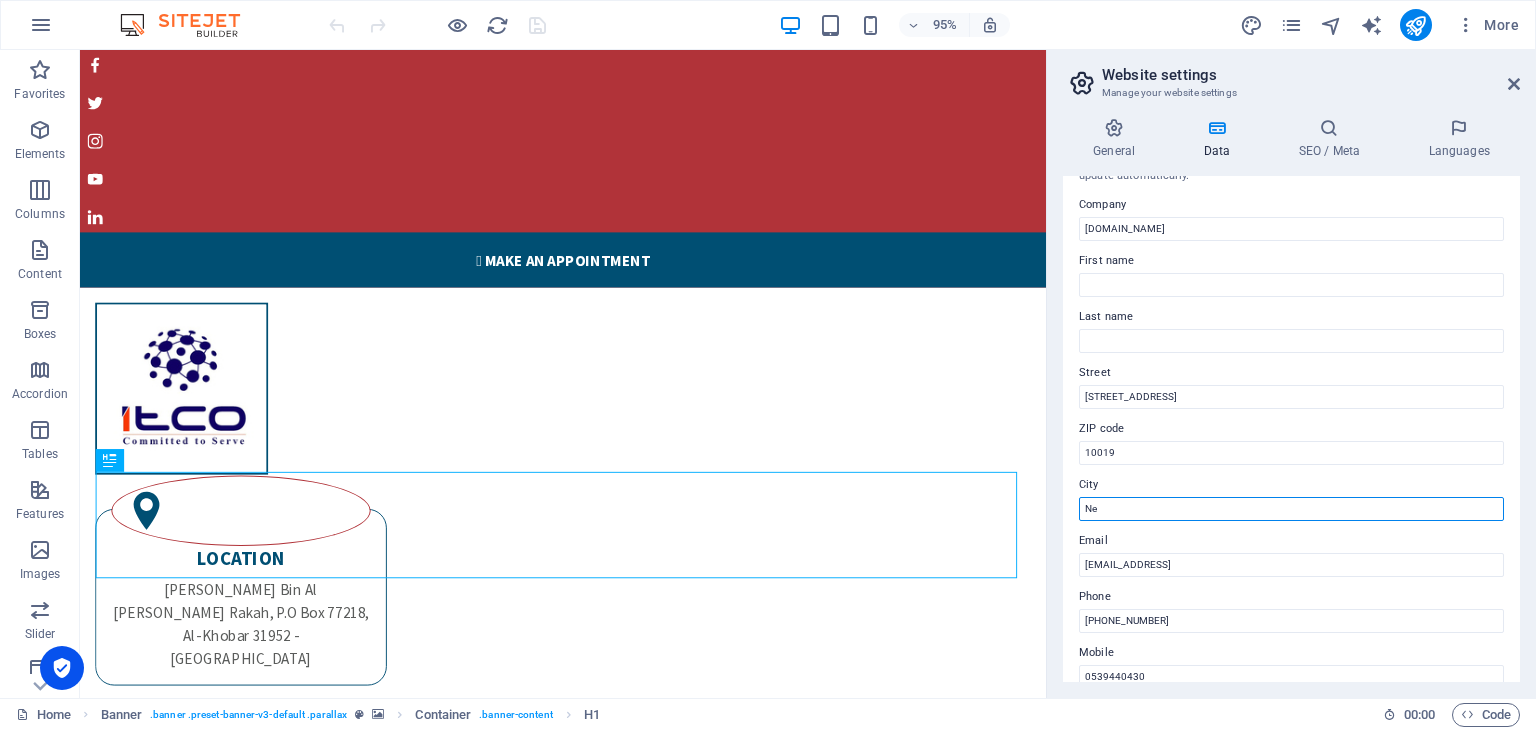 type on "N" 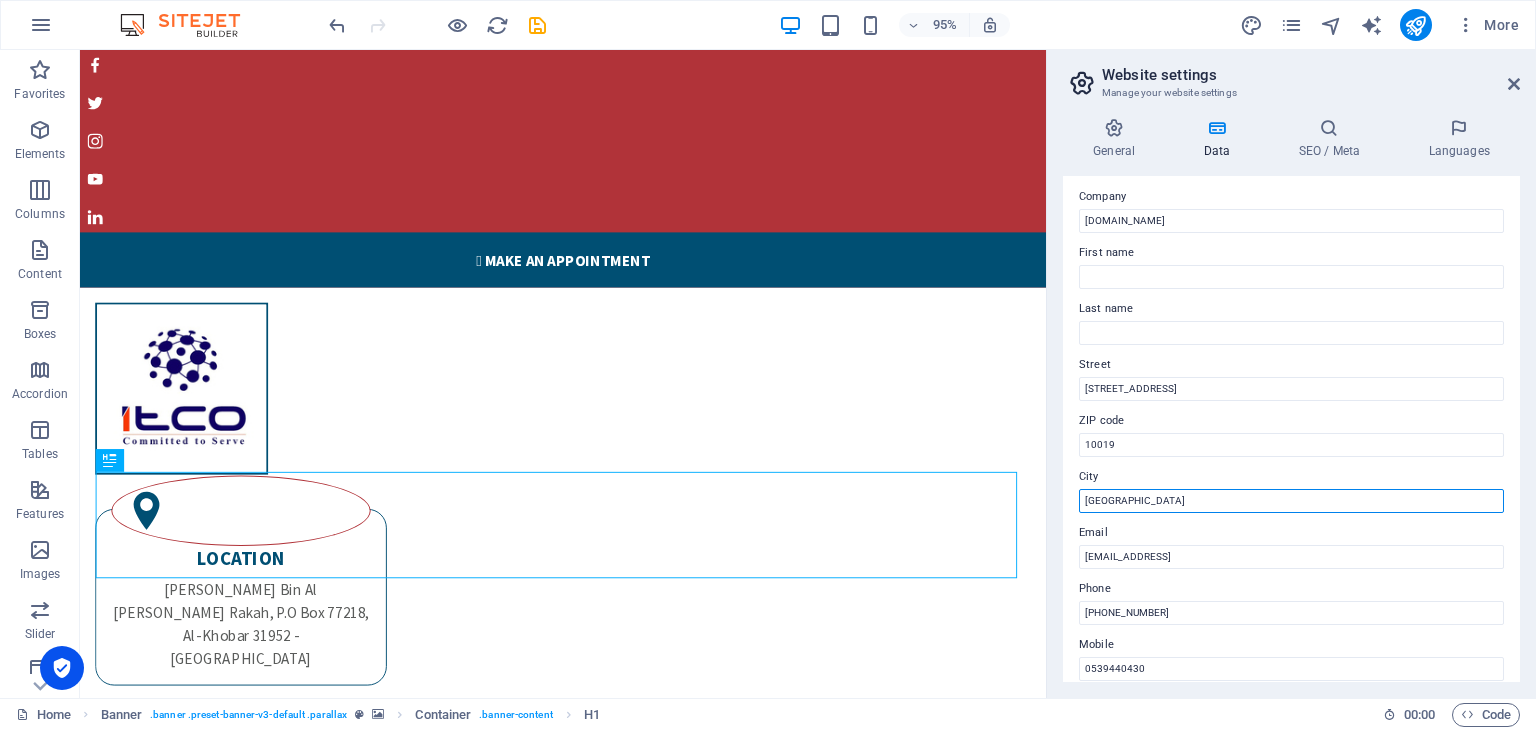 scroll, scrollTop: 0, scrollLeft: 0, axis: both 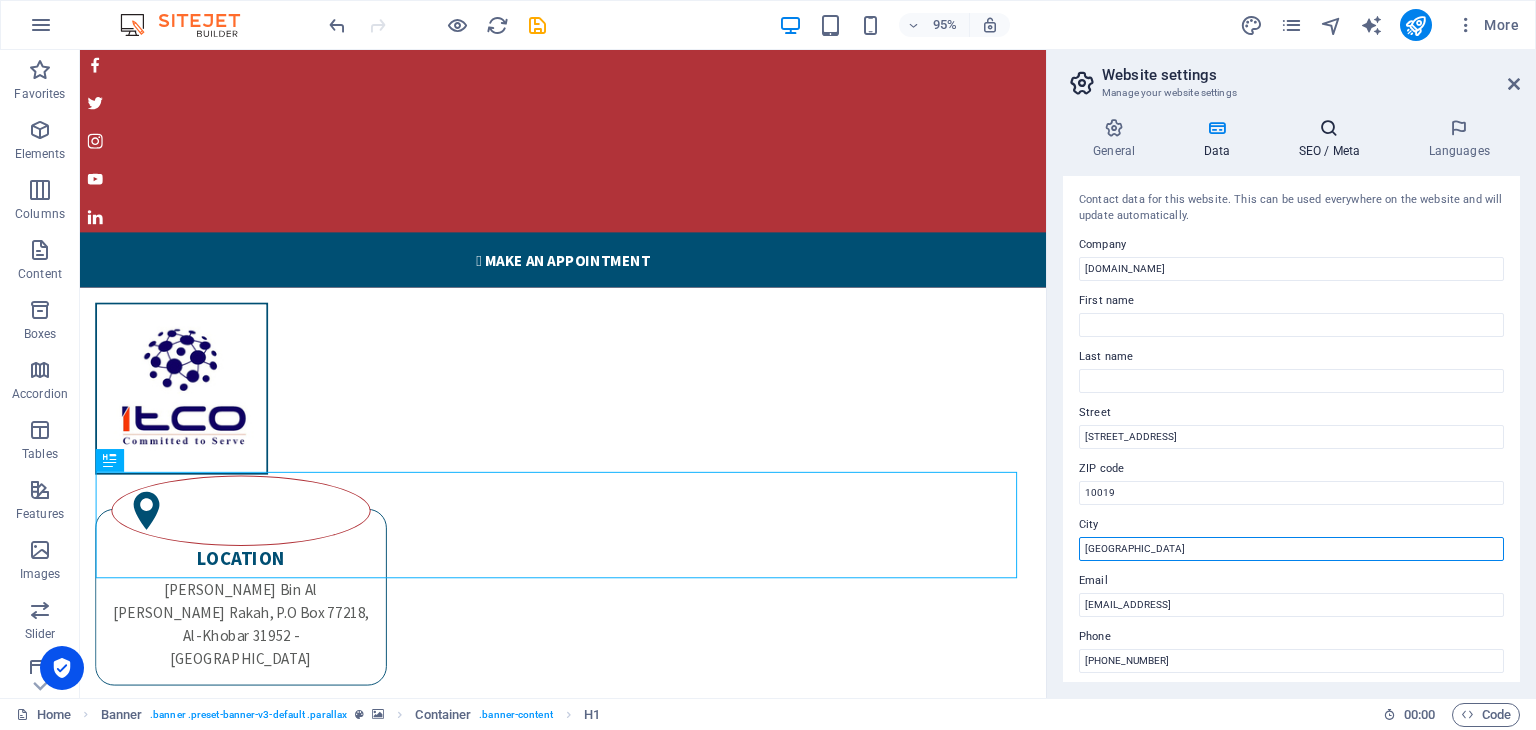 type on "[GEOGRAPHIC_DATA]" 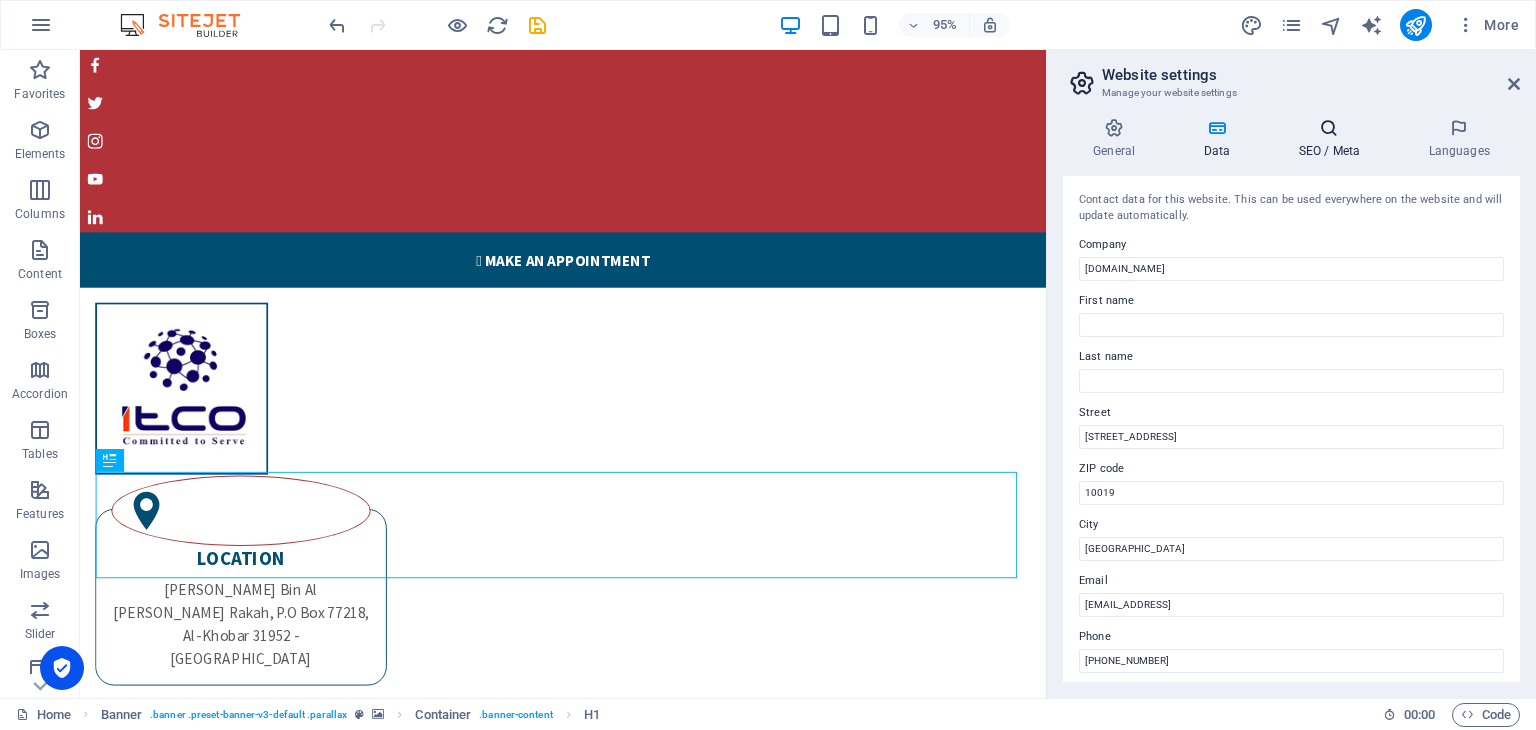 click on "SEO / Meta" at bounding box center [1333, 139] 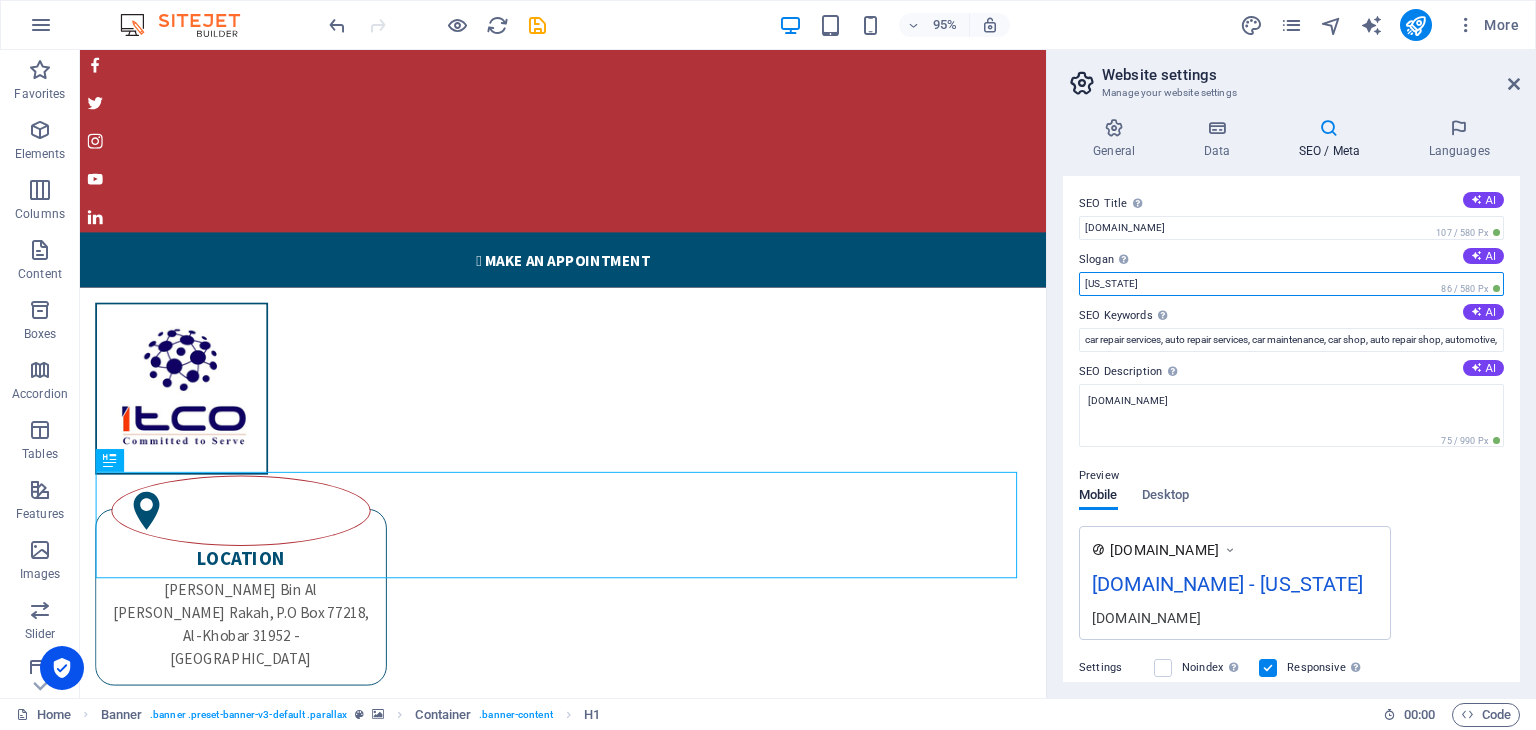 click on "[US_STATE]" at bounding box center (1291, 284) 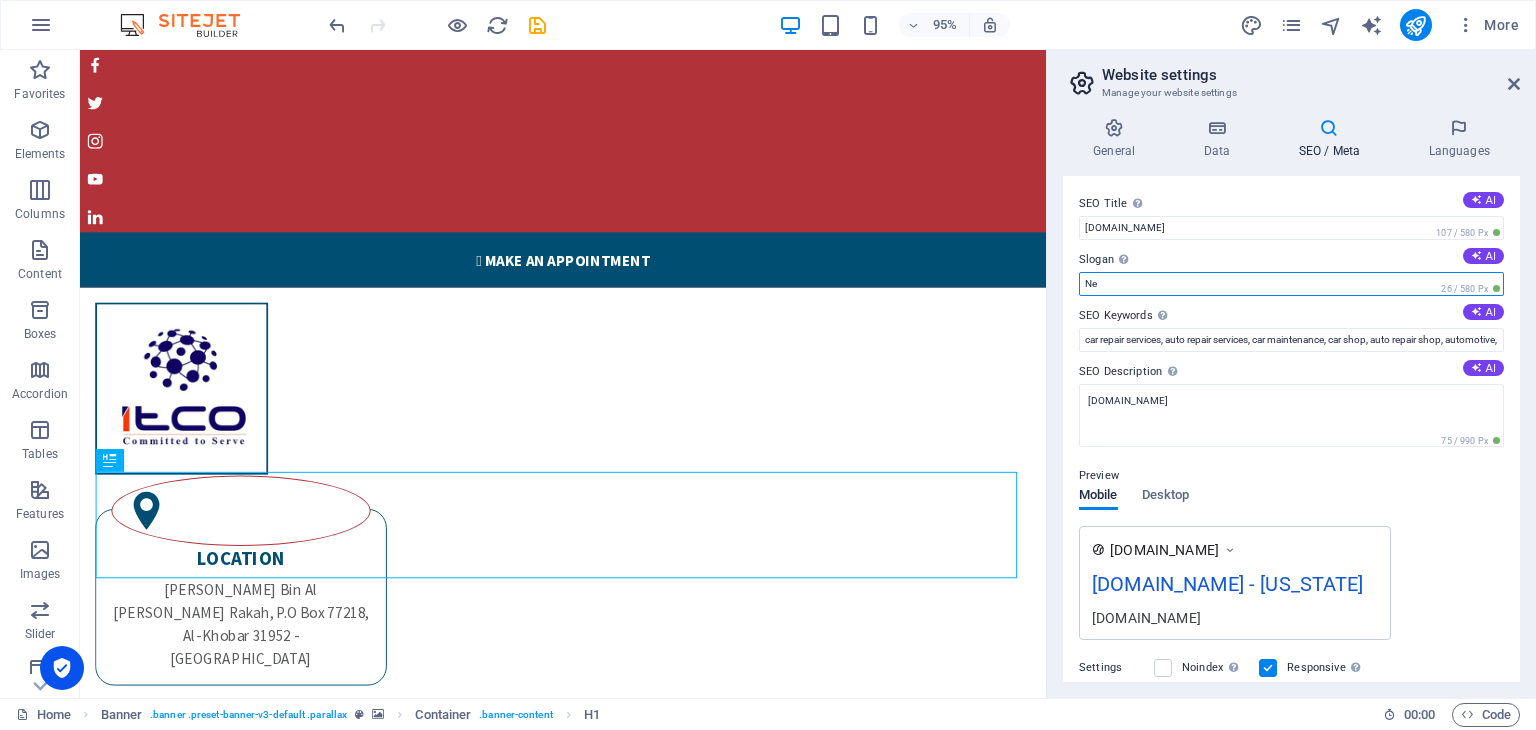 type on "N" 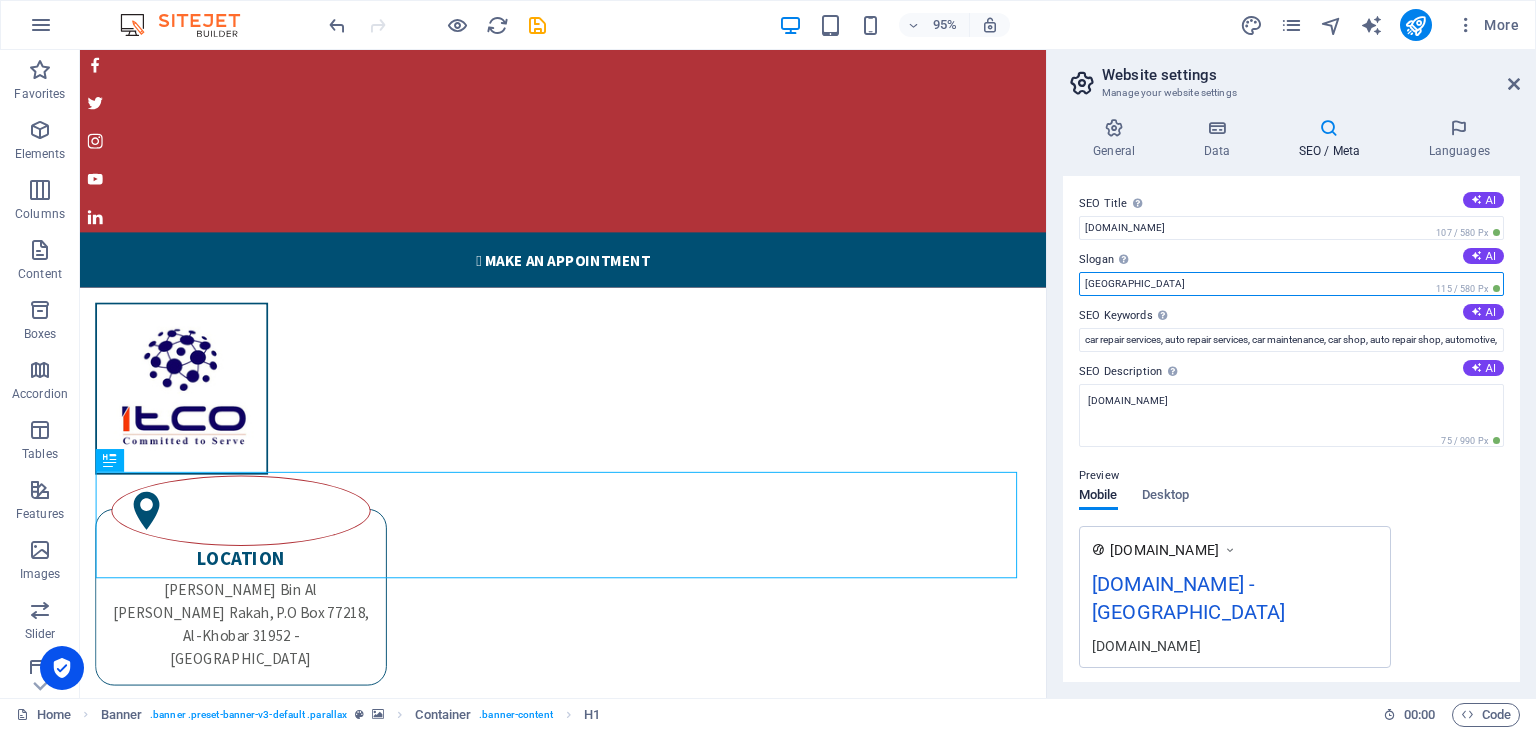 scroll, scrollTop: 0, scrollLeft: 0, axis: both 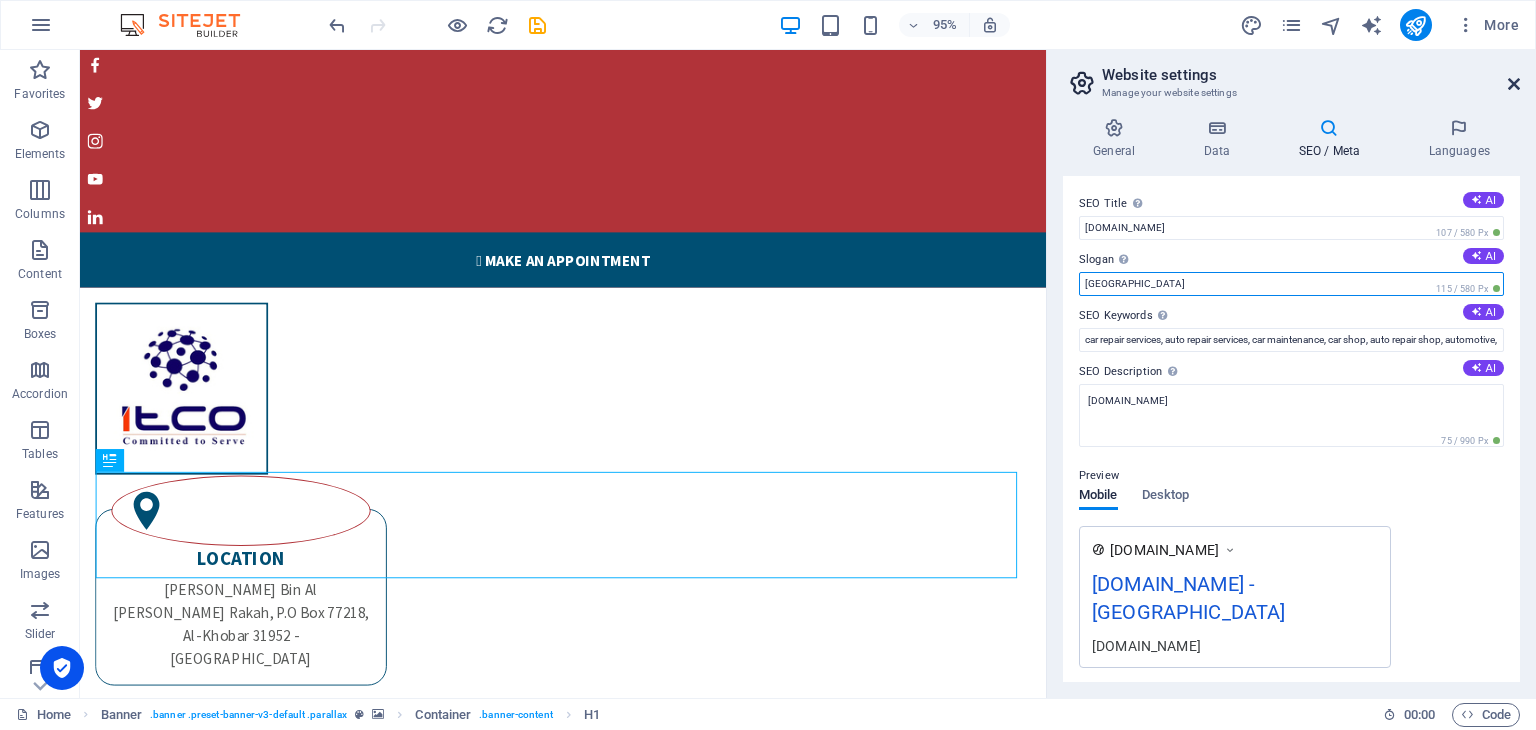 type on "[GEOGRAPHIC_DATA]" 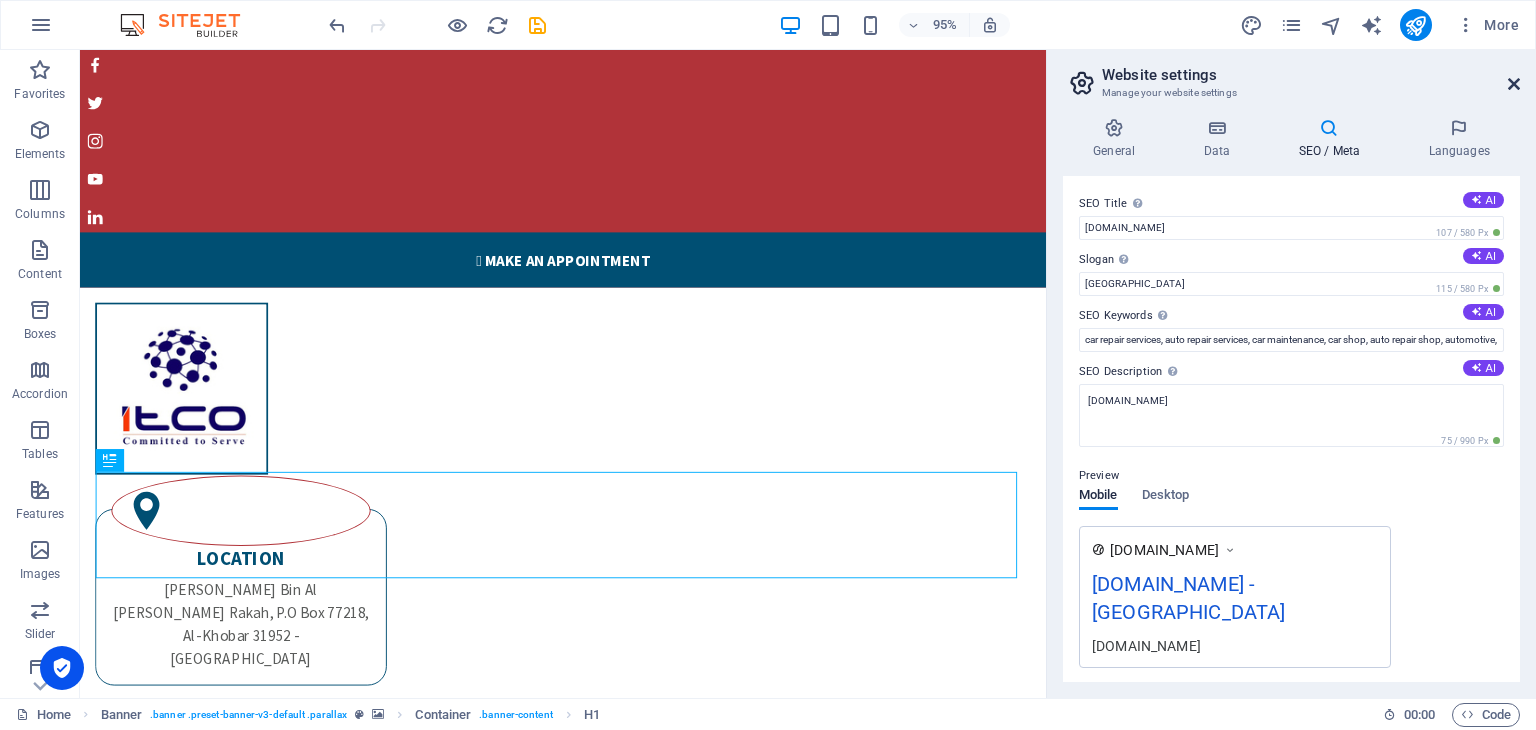 click at bounding box center [1514, 84] 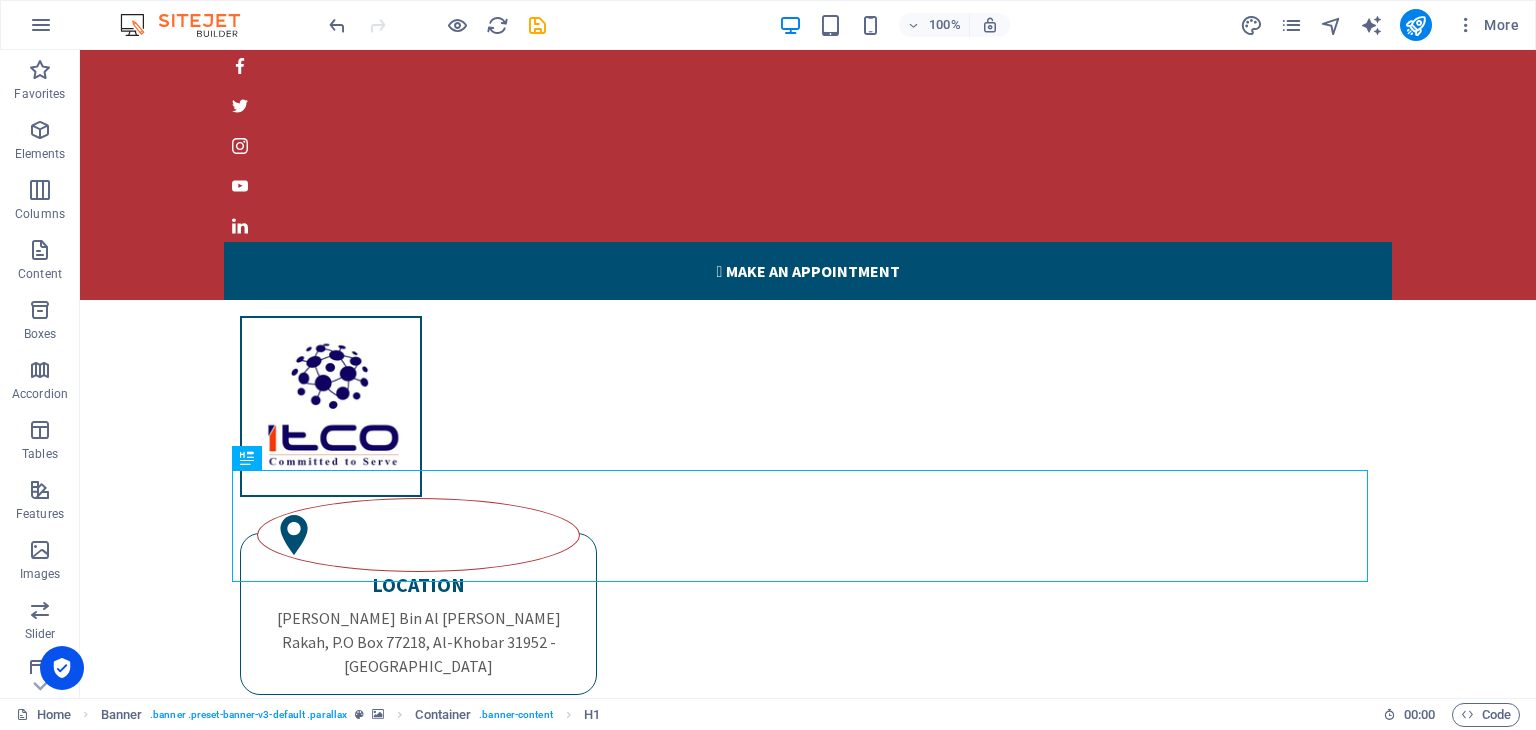 click at bounding box center [437, 25] 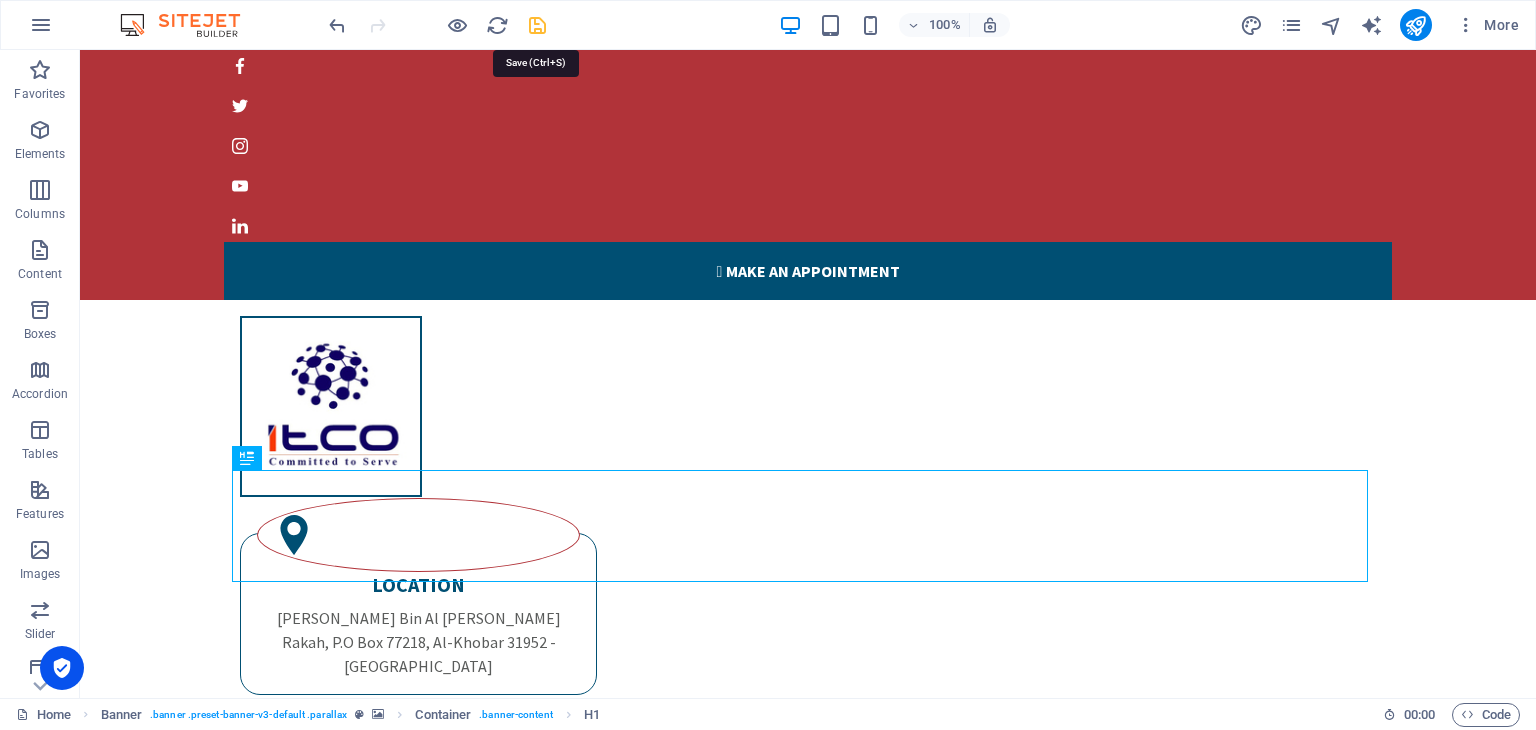 click at bounding box center (537, 25) 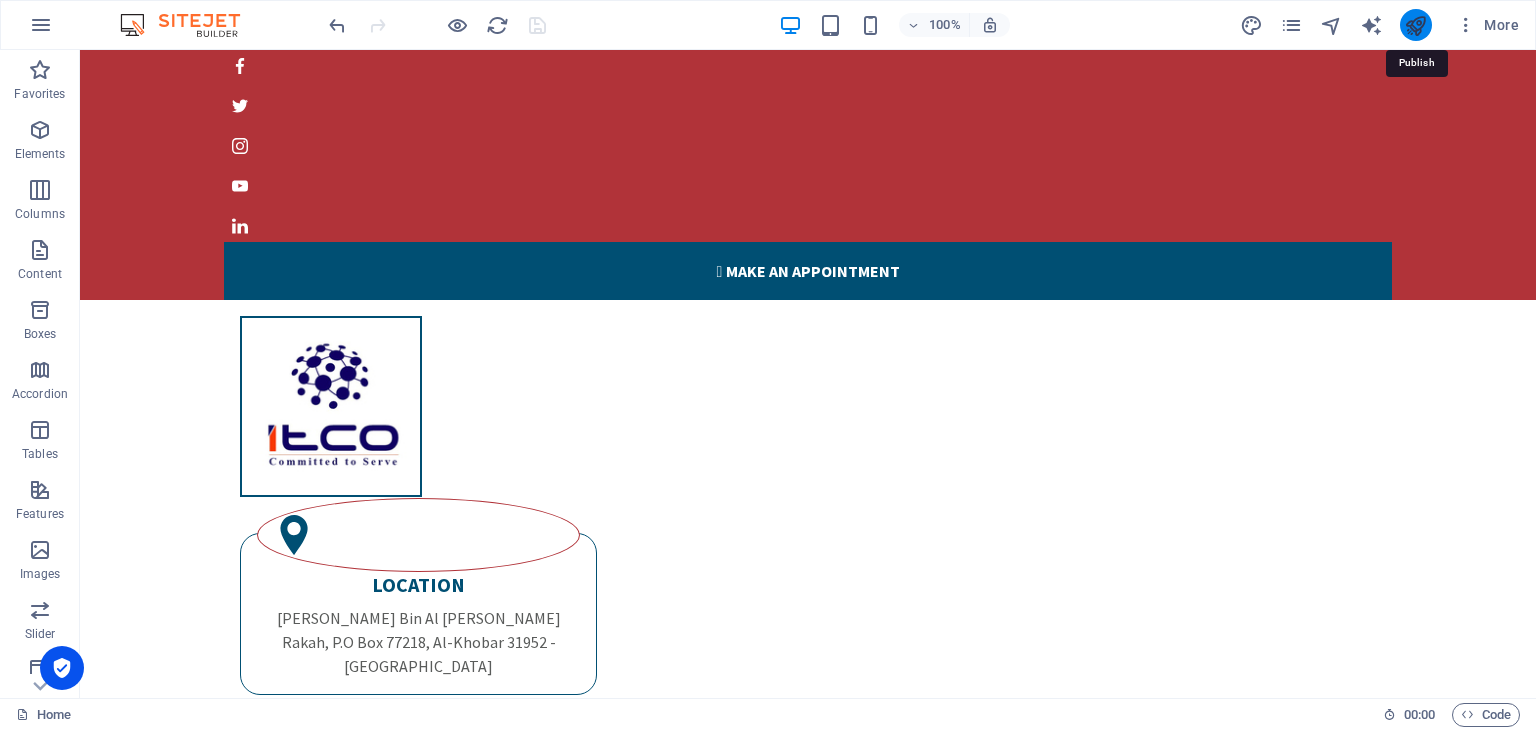 click at bounding box center [1415, 25] 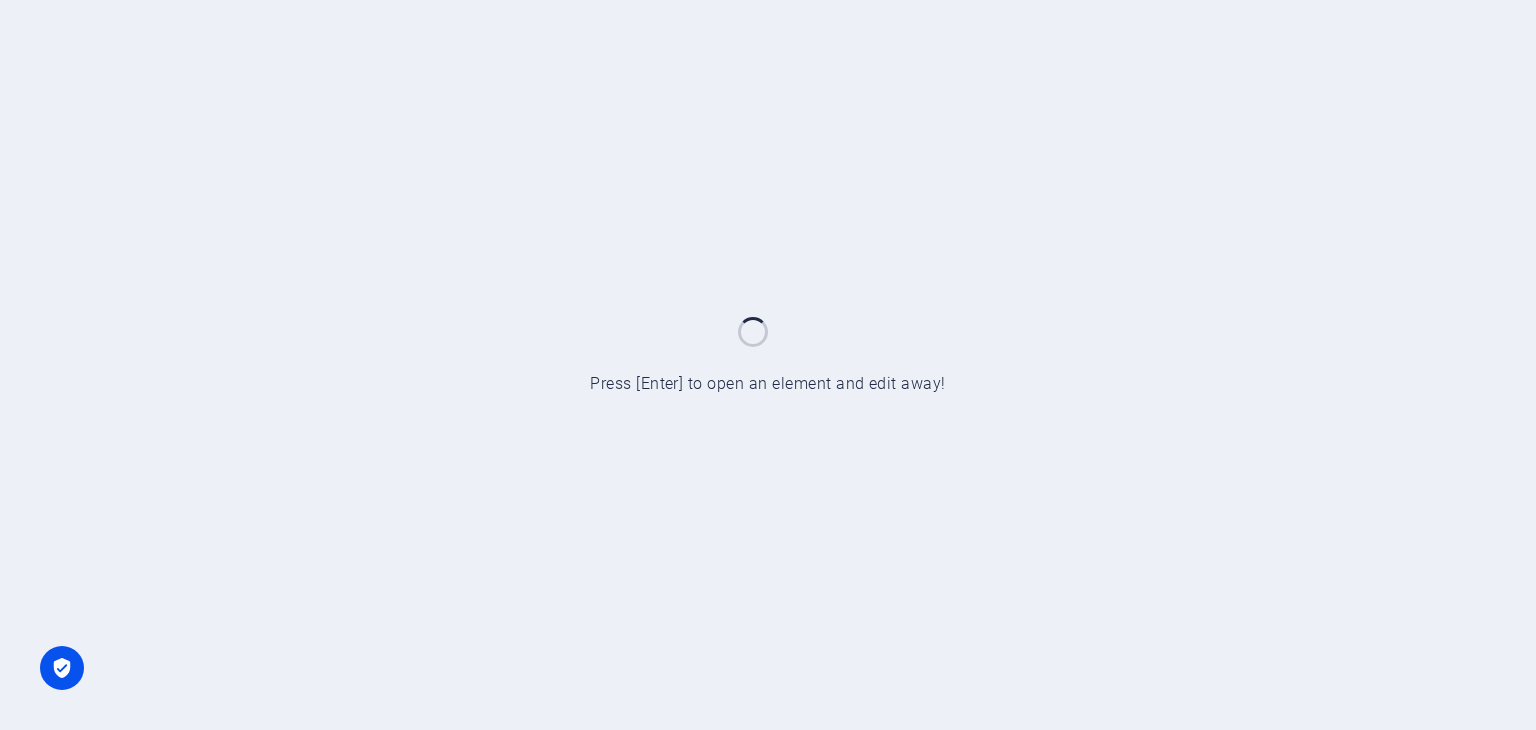 scroll, scrollTop: 0, scrollLeft: 0, axis: both 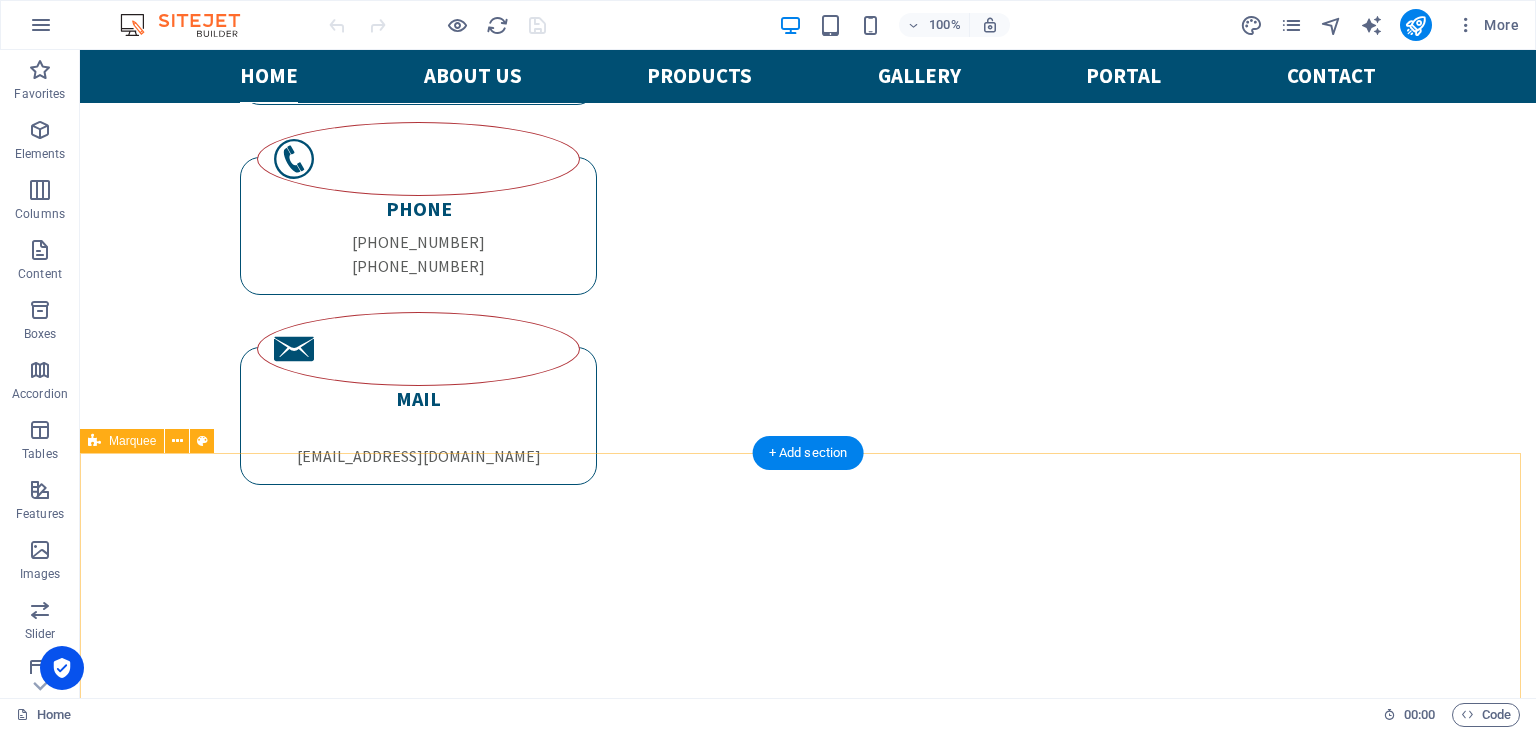 click at bounding box center [808, 2306] 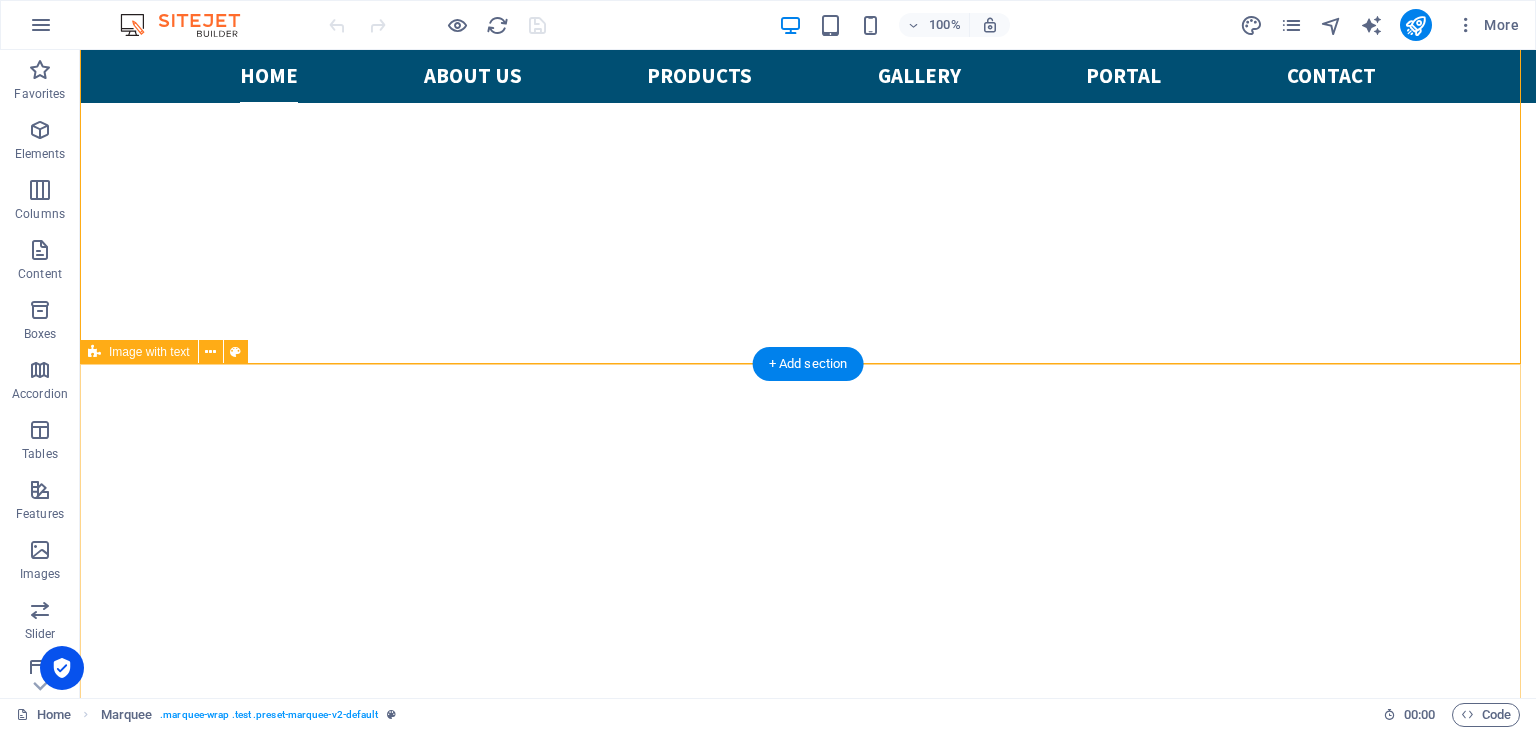 scroll, scrollTop: 1148, scrollLeft: 0, axis: vertical 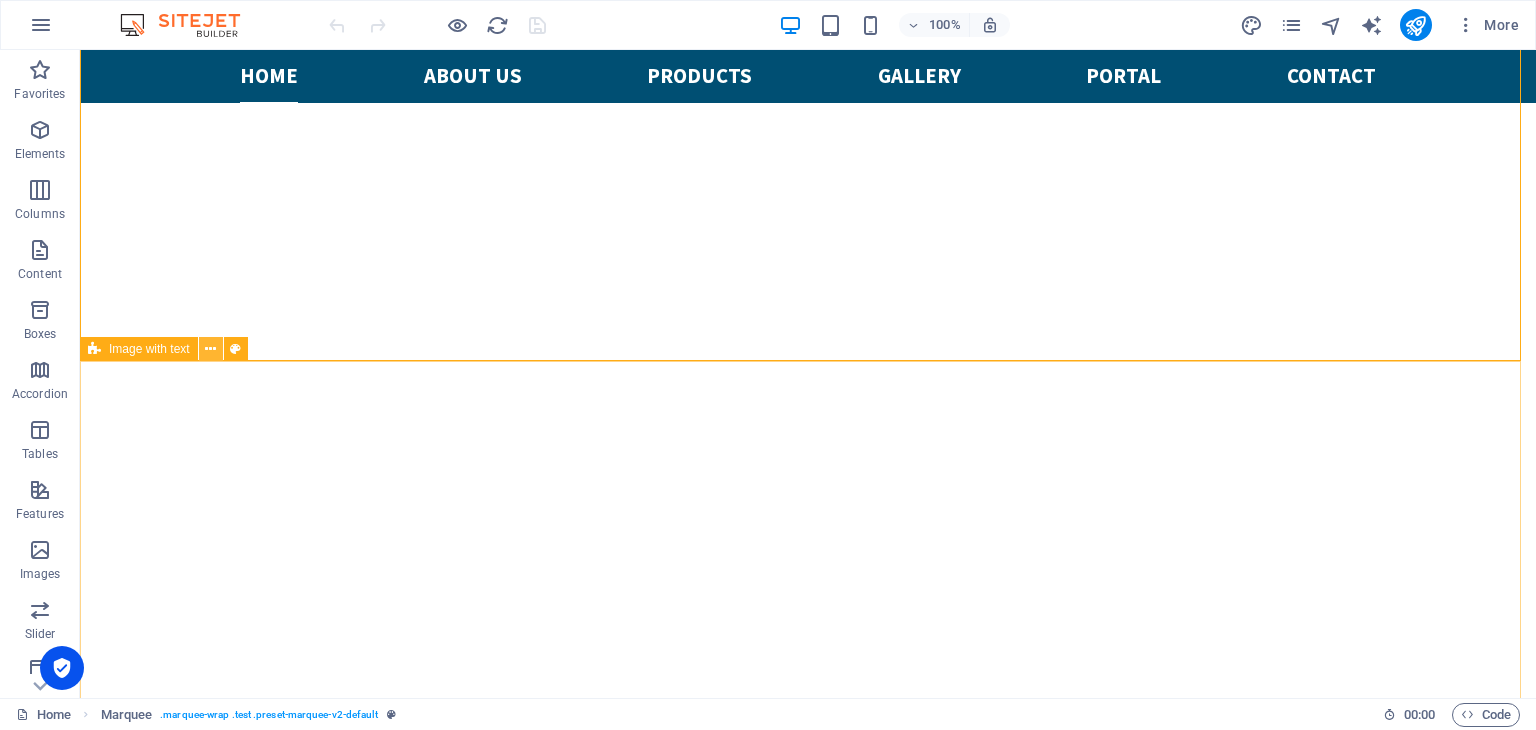 click at bounding box center (210, 349) 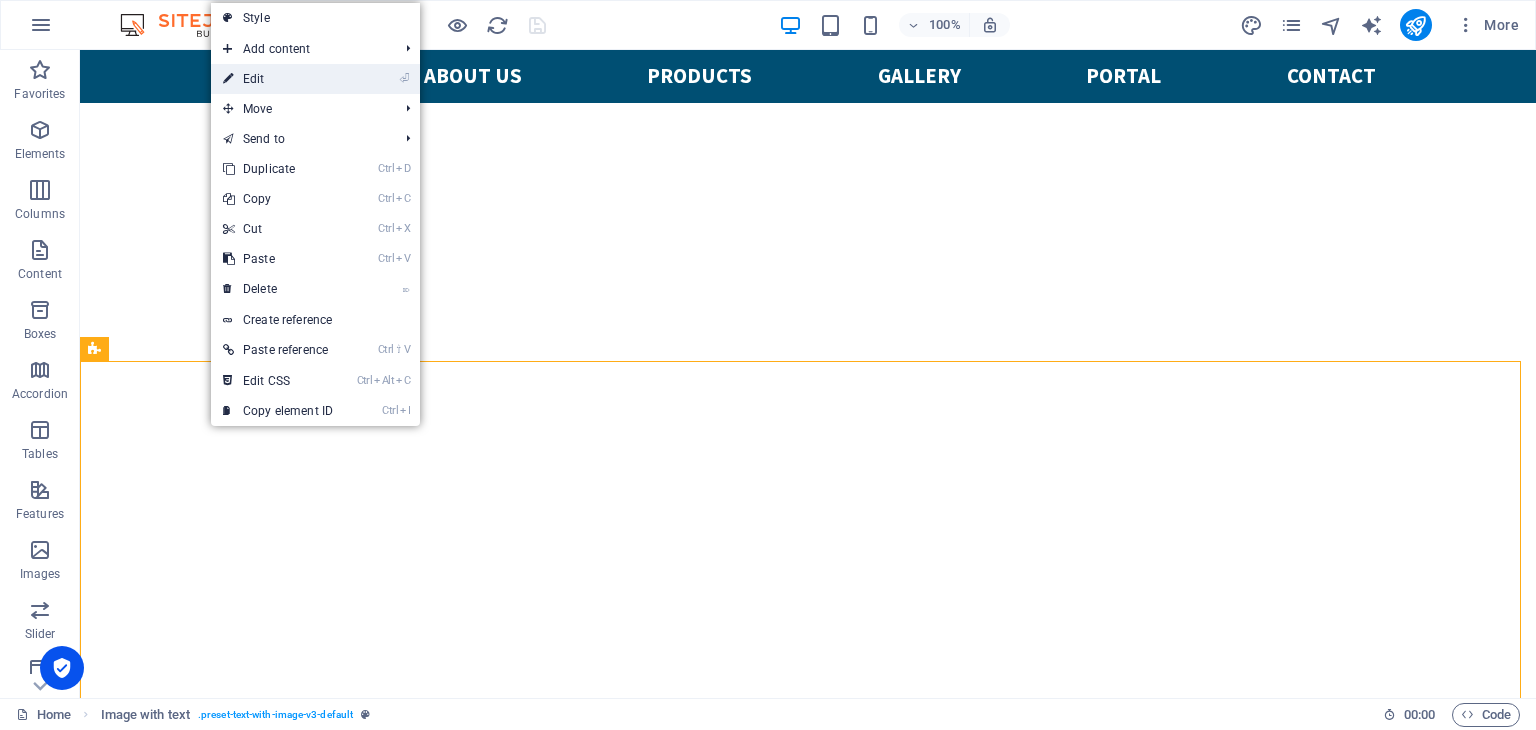 click on "⏎  Edit" at bounding box center [278, 79] 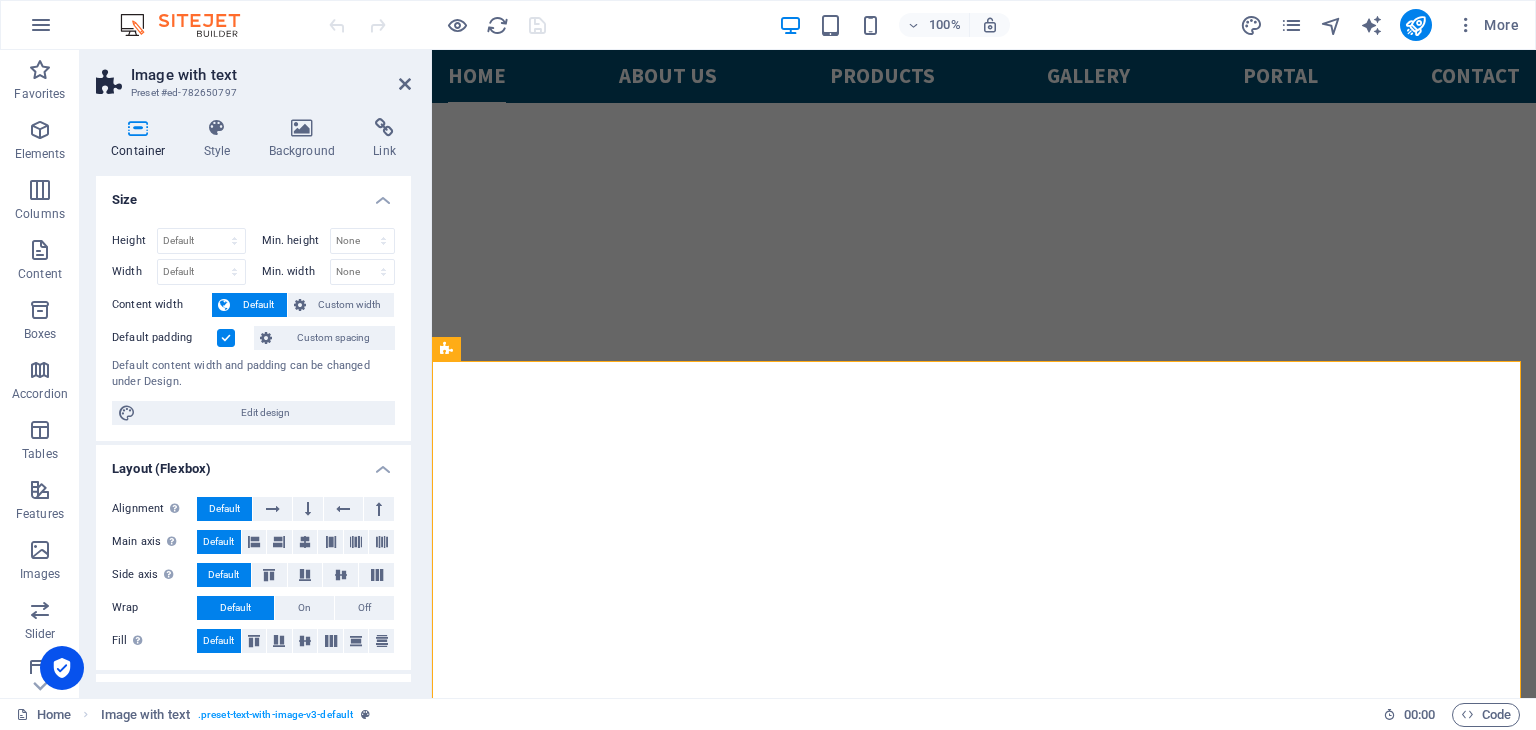 scroll, scrollTop: 1224, scrollLeft: 0, axis: vertical 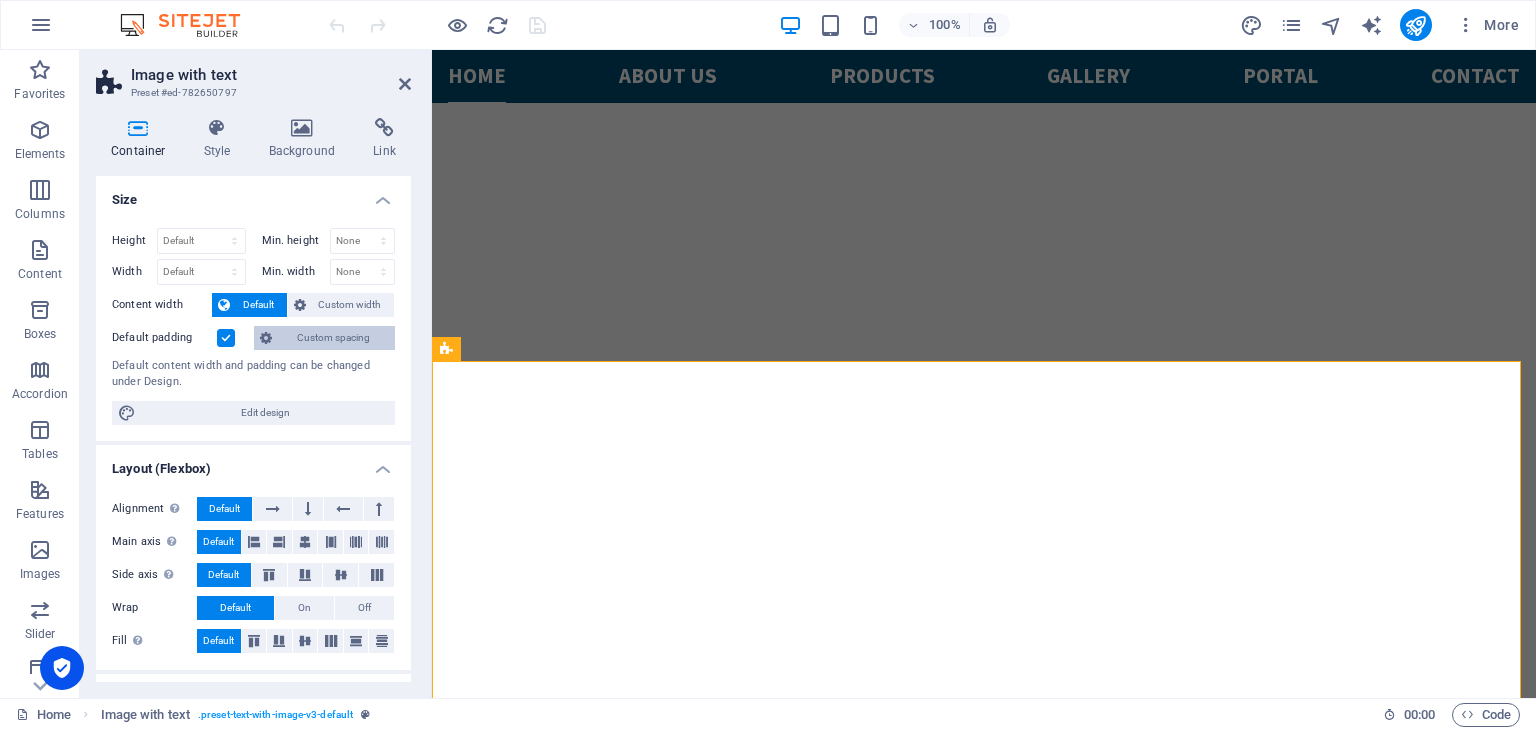 click on "Custom spacing" at bounding box center (333, 338) 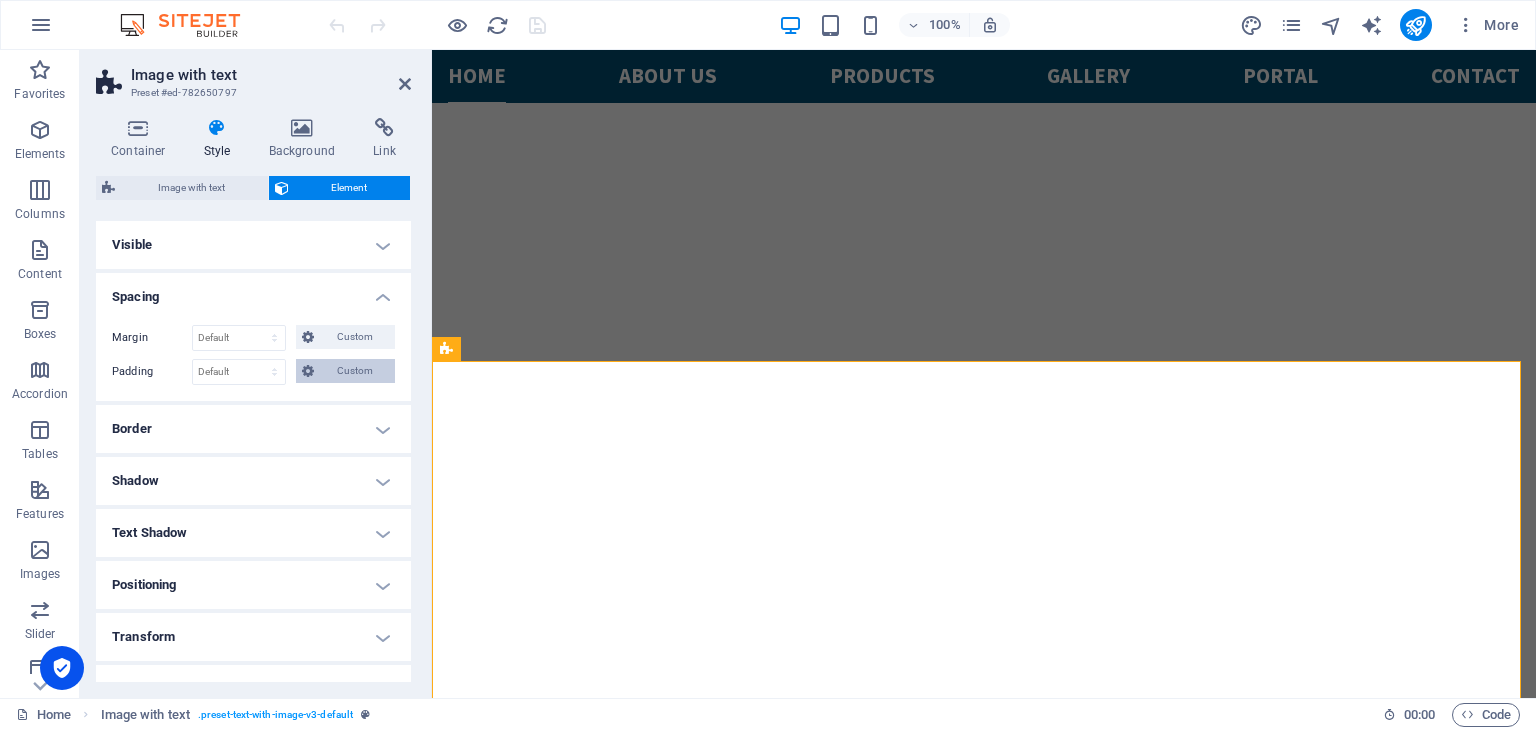 click on "Custom" at bounding box center (354, 371) 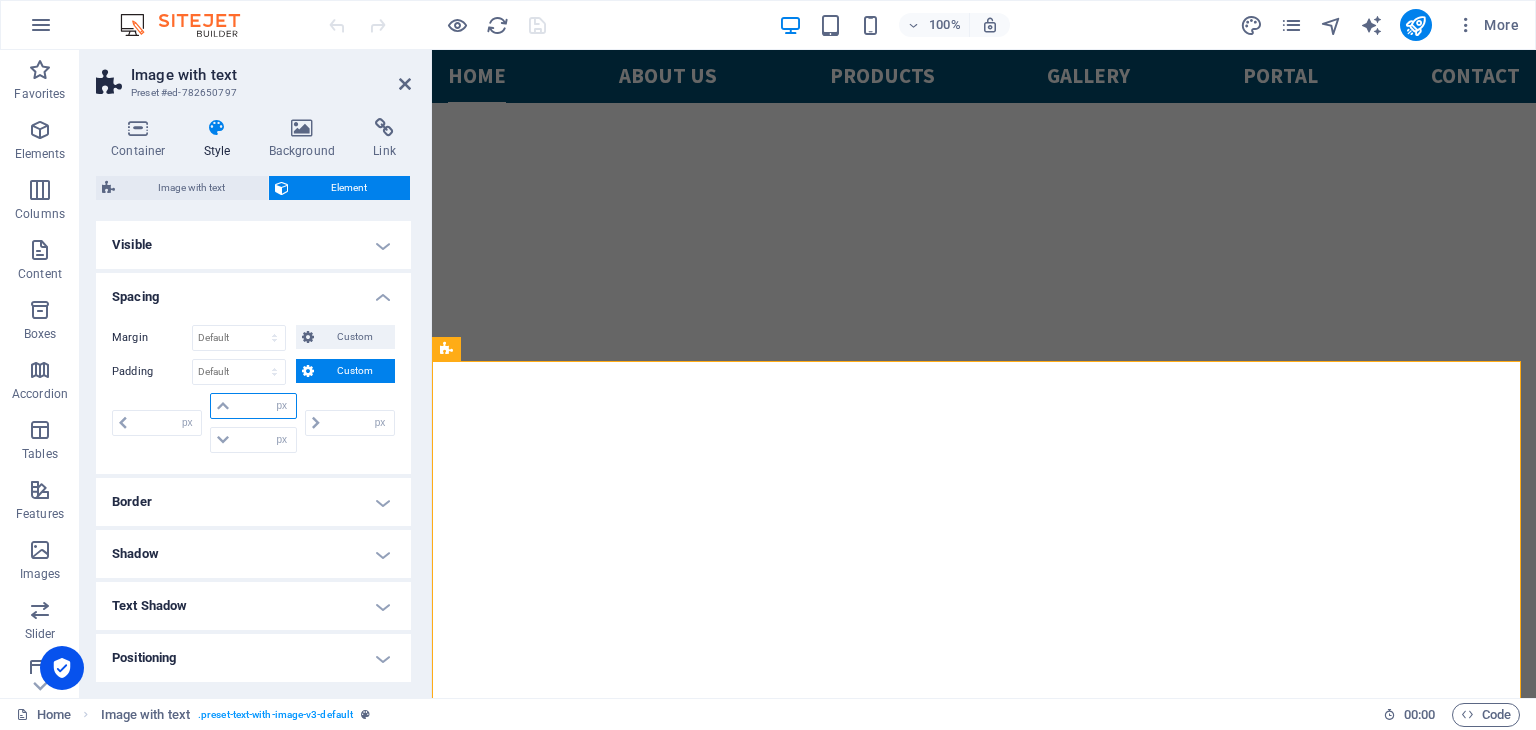 click at bounding box center (265, 406) 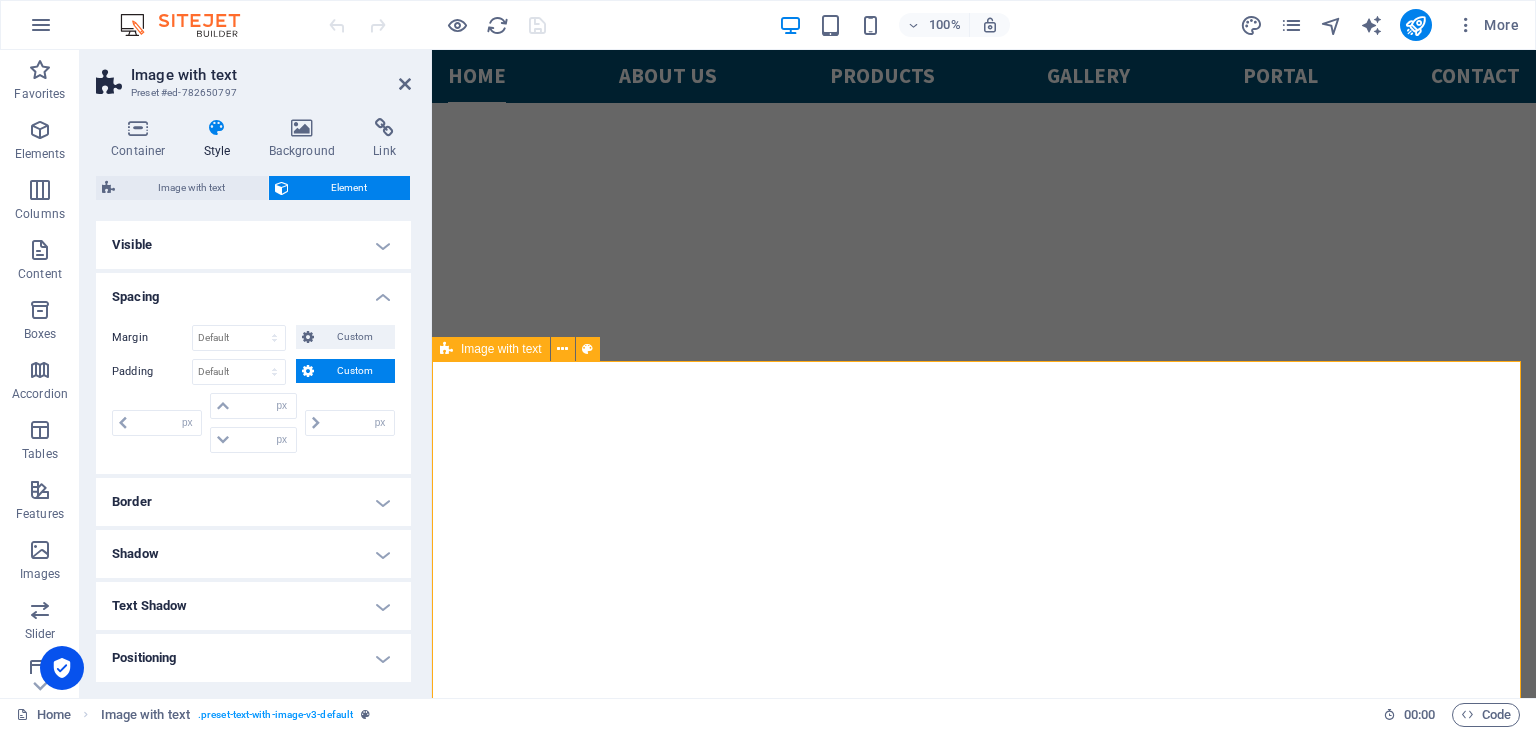 click on "About us Founded in [DATE], ITCO has grown to become a trusted and leading supplier in the Saudi Arabian market, specializing in Instrumentation Tube Fittings, High-Pressure Hoses, Valves, Adaptors, and Couplings. With a strong presence across Petrochemical, Mining, Drilling, Automotive, and Basic Industries, we are proud partners with globally recognized brands including Parker, Goodyear, HIP, [PERSON_NAME], and [PERSON_NAME]. "Explore how ITCO's high-performance fittings, valves, and Instrumentation components are integrated into critical machinery and systems across leading industries — delivering precision, durability, and reliability where it matters most."" at bounding box center (984, 2656) 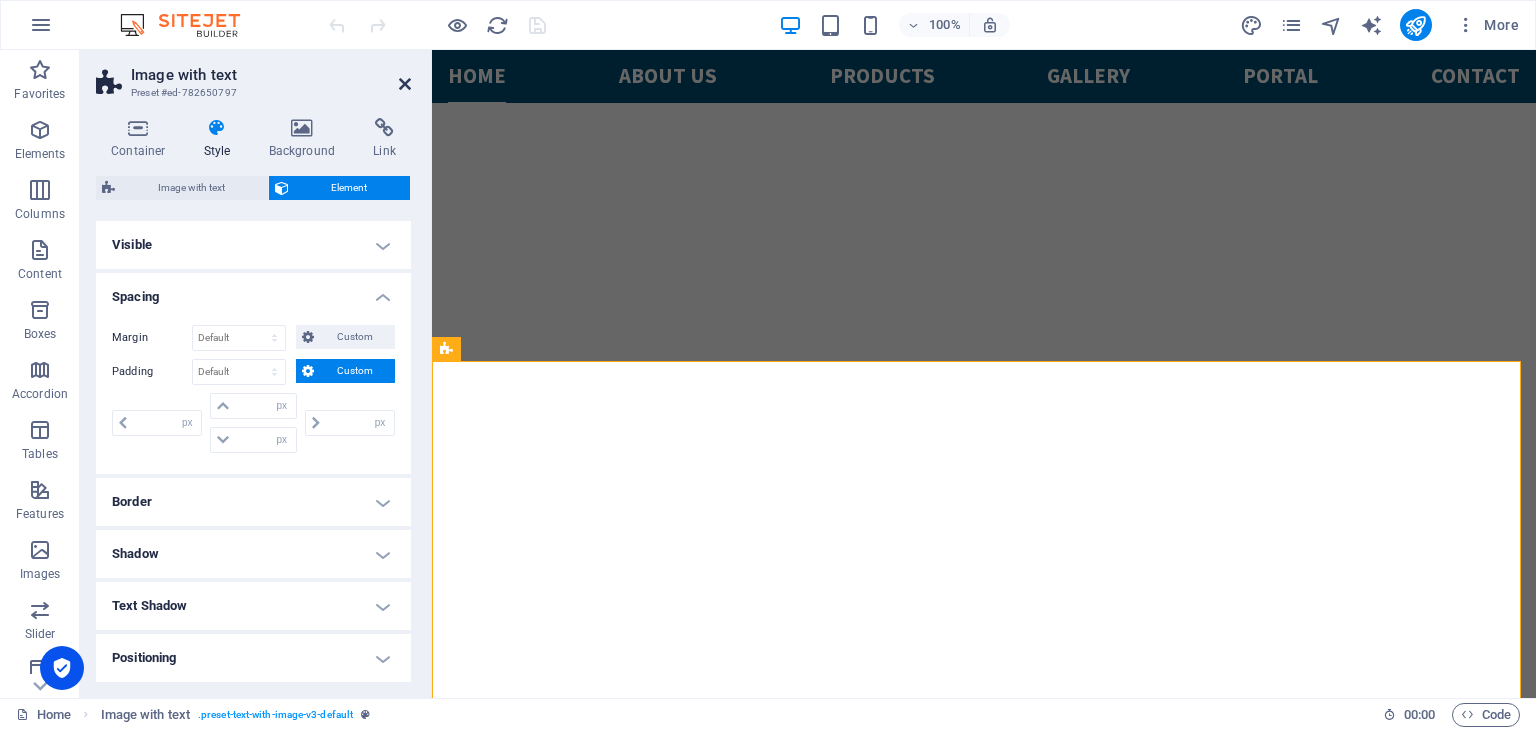 click at bounding box center [405, 84] 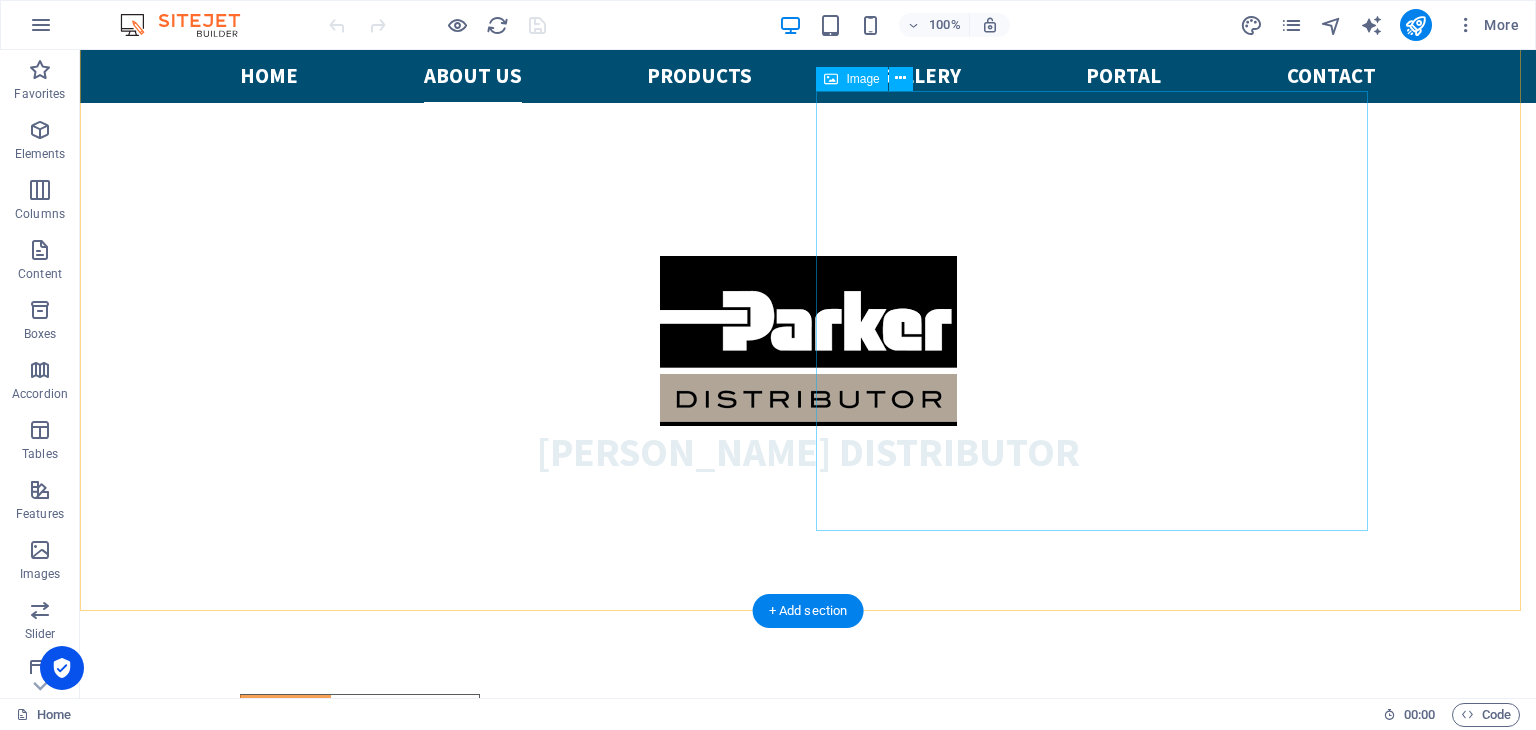 scroll, scrollTop: 1936, scrollLeft: 0, axis: vertical 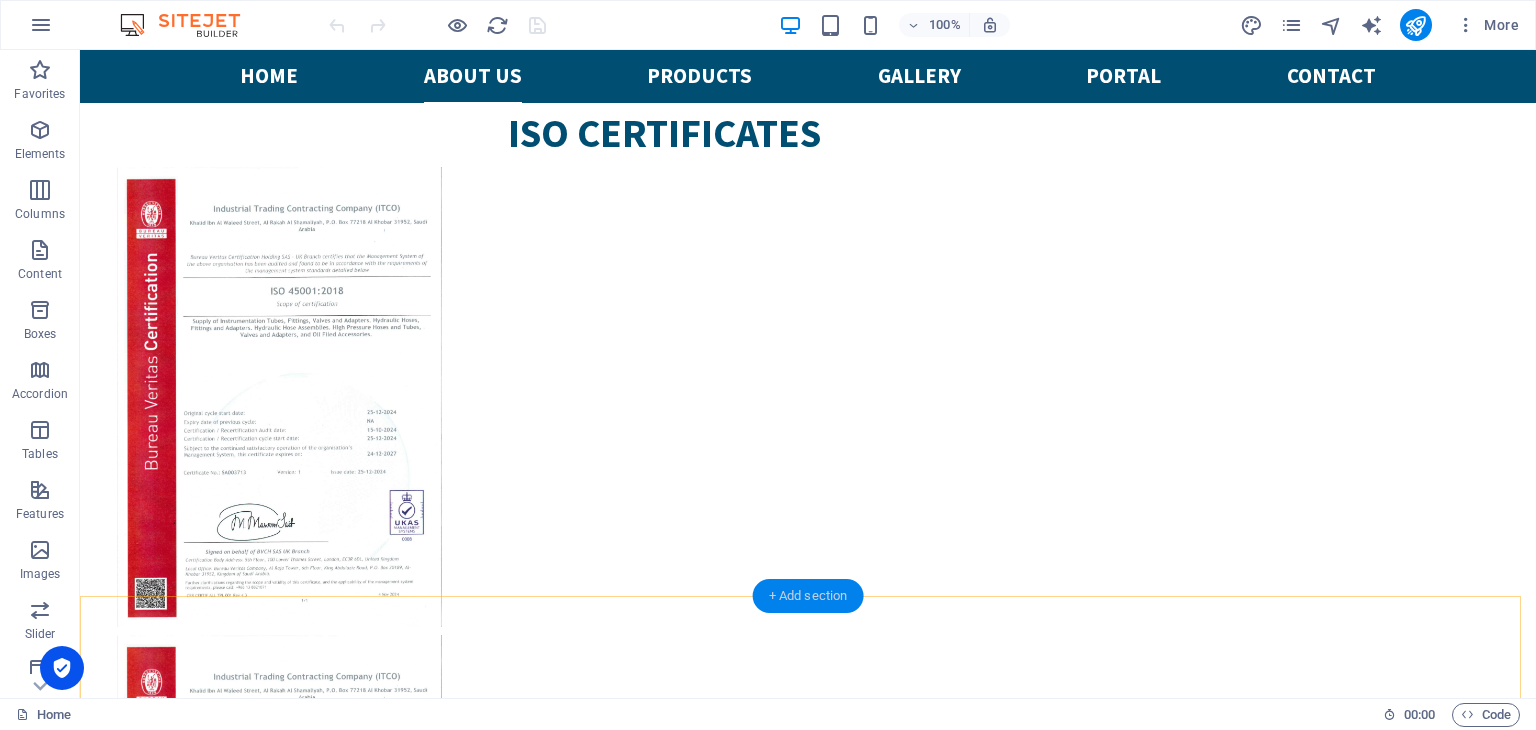 click on "+ Add section" at bounding box center [808, 596] 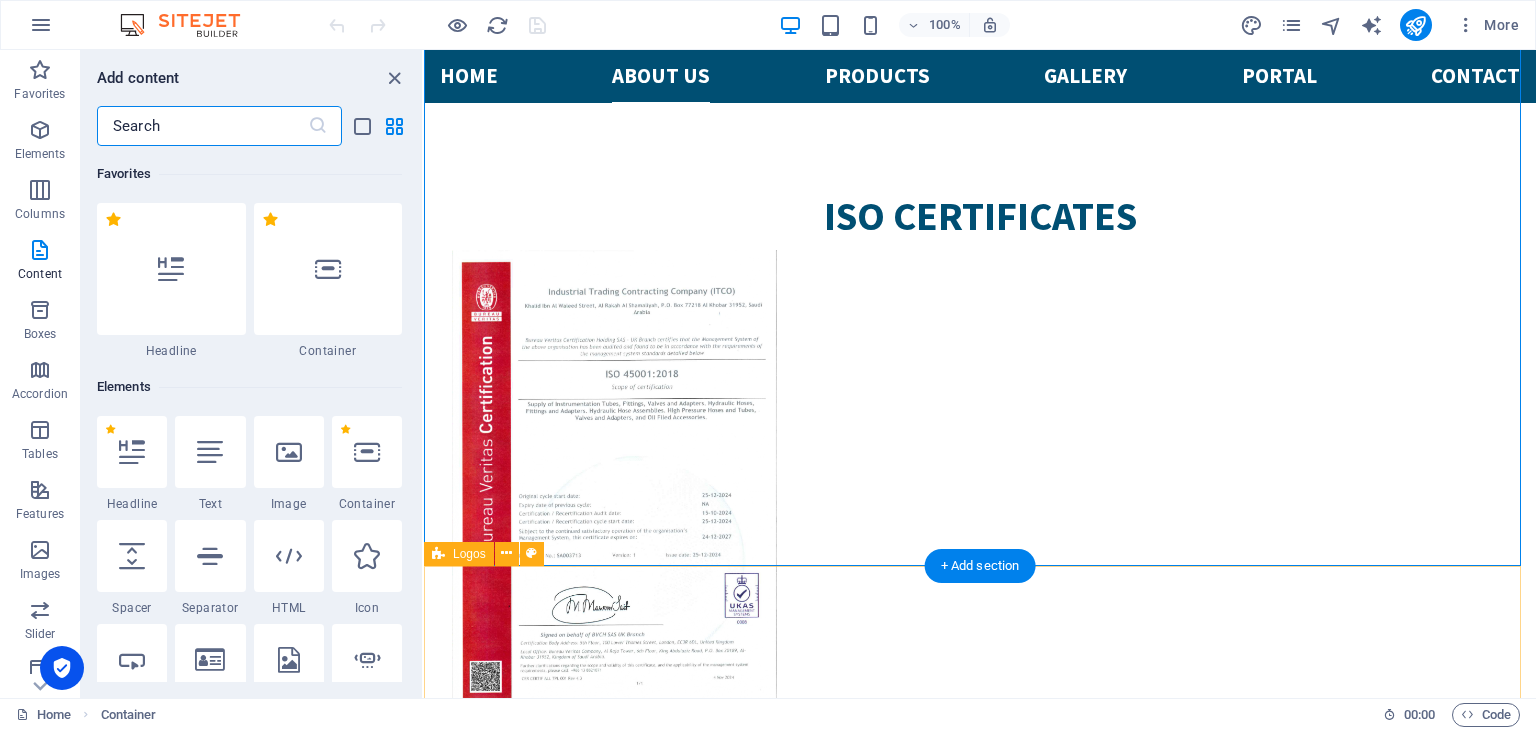 scroll, scrollTop: 4295, scrollLeft: 0, axis: vertical 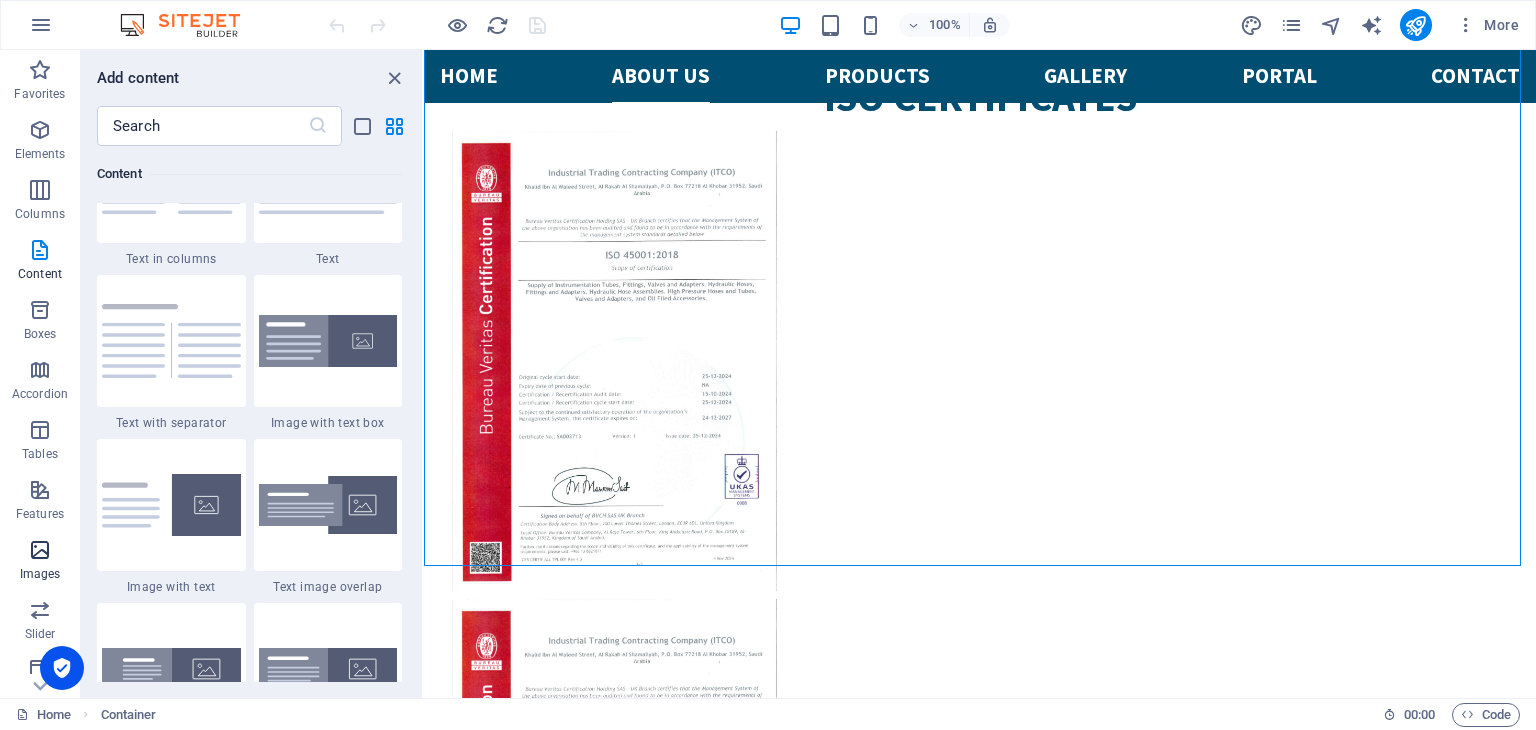 click at bounding box center [40, 550] 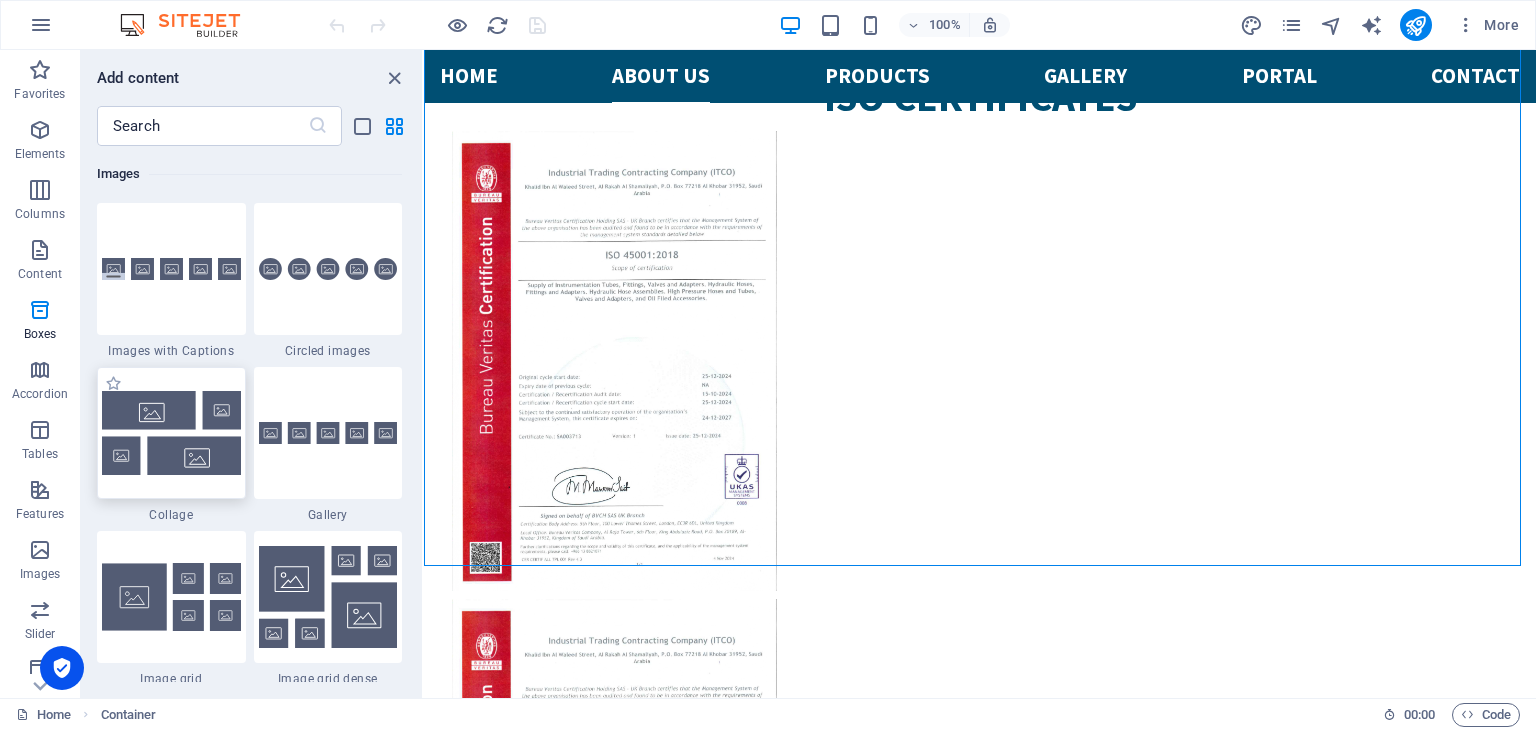 scroll, scrollTop: 9976, scrollLeft: 0, axis: vertical 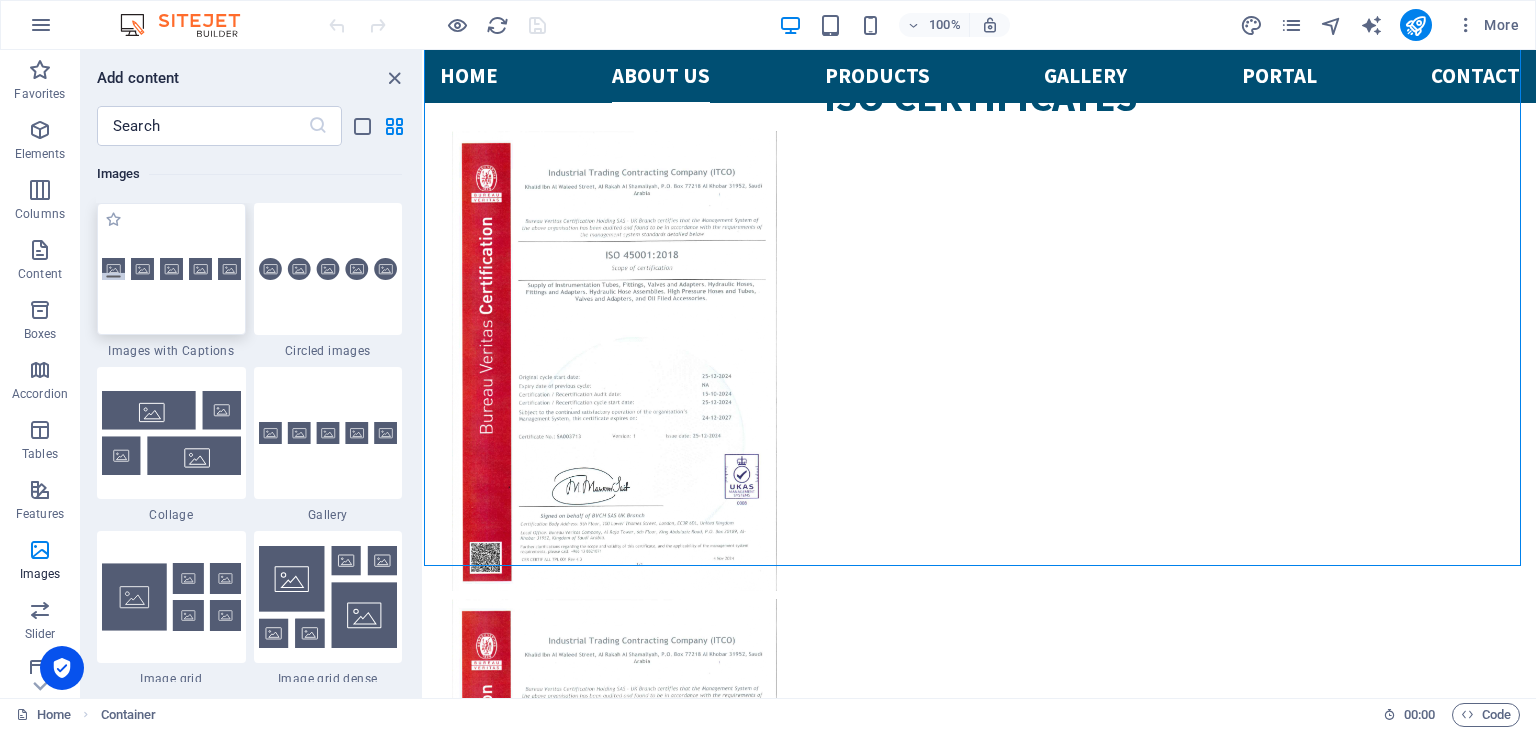 click at bounding box center (171, 269) 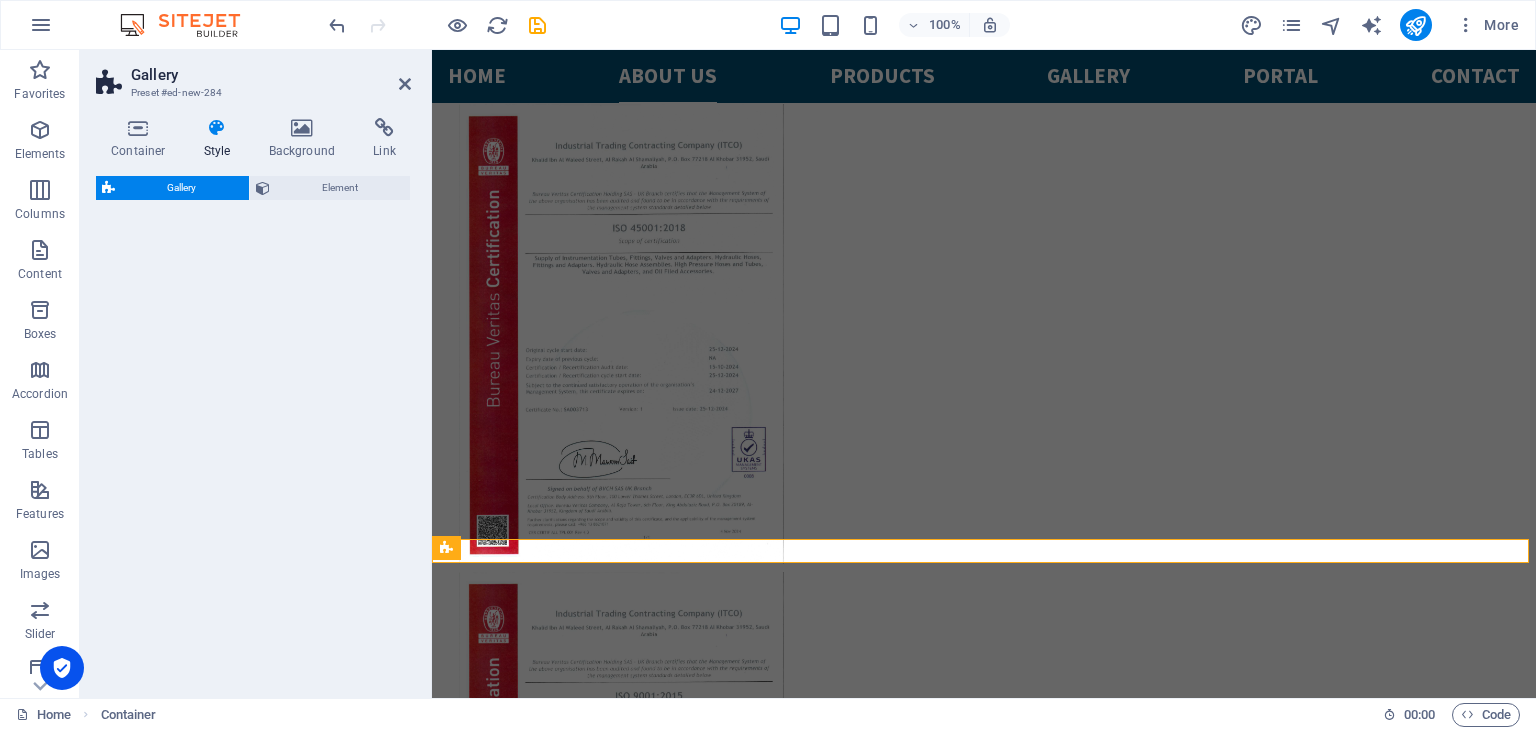select on "rem" 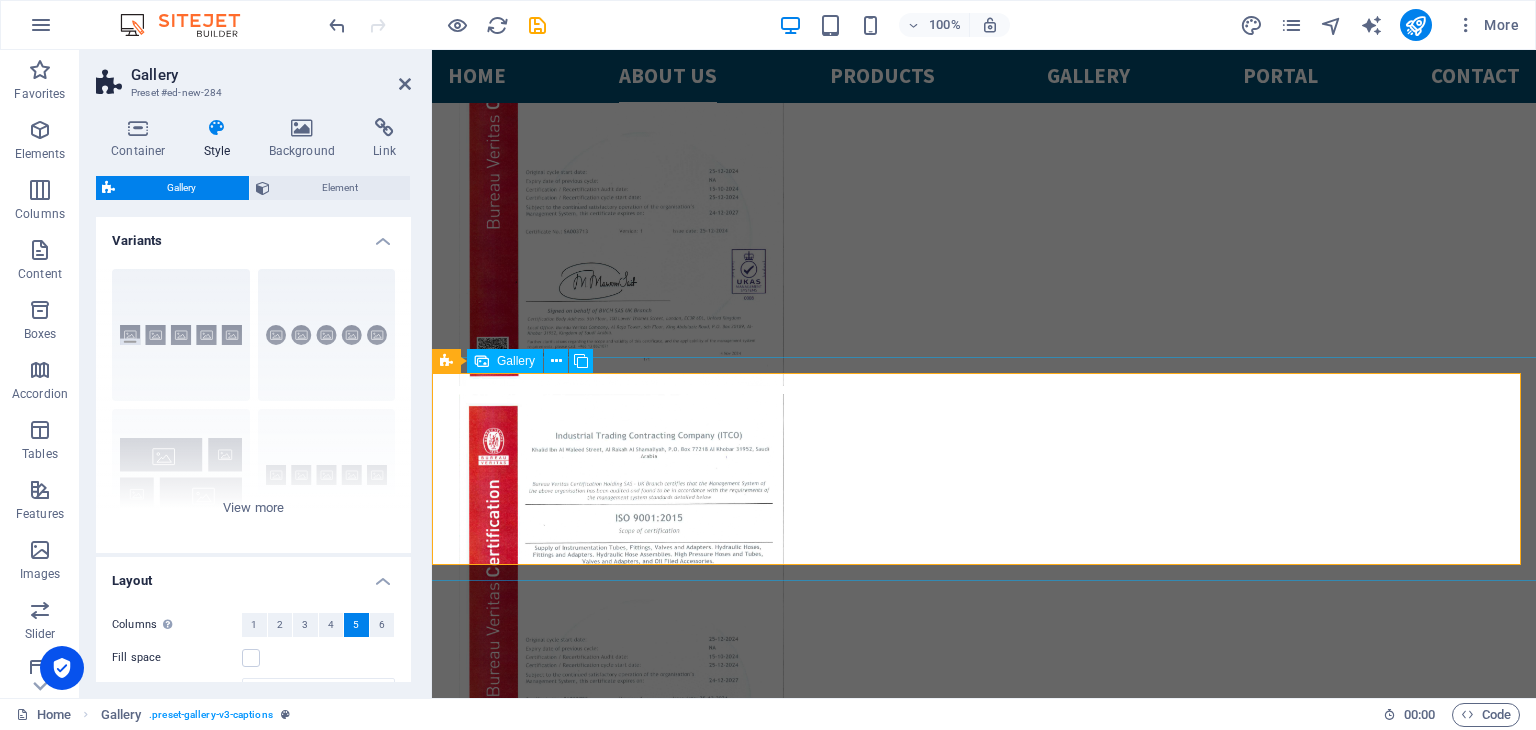 scroll, scrollTop: 4510, scrollLeft: 0, axis: vertical 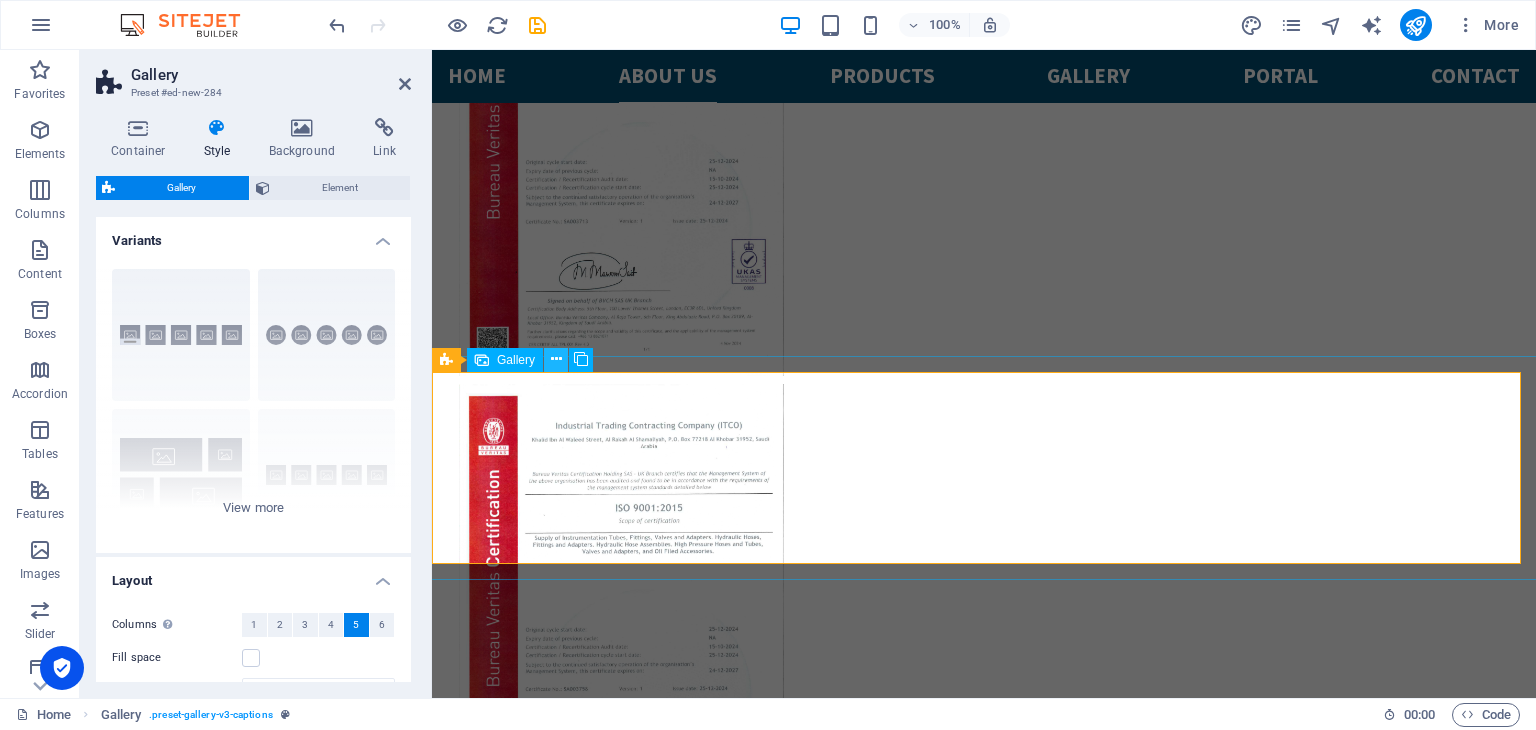 click at bounding box center [556, 359] 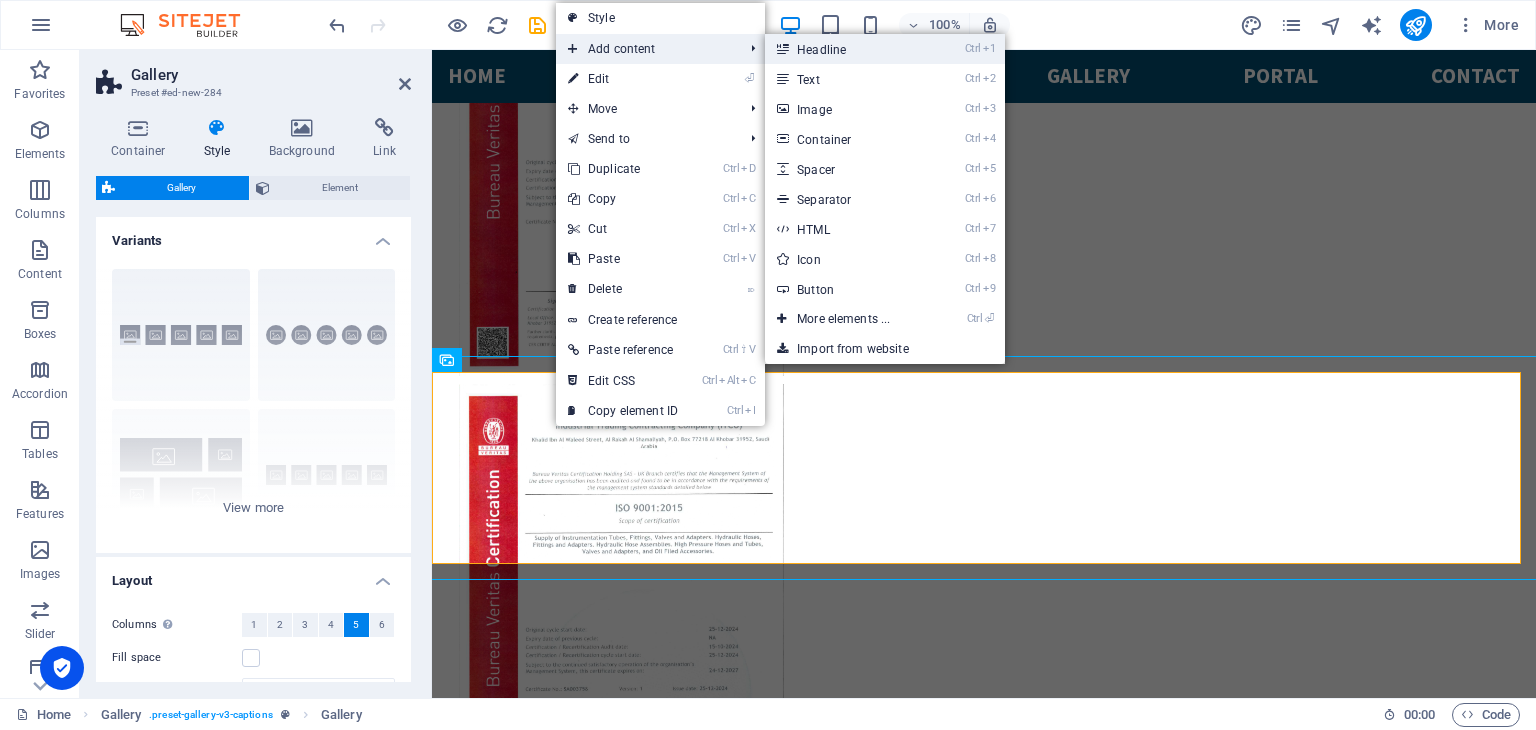 click on "Ctrl 1  Headline" at bounding box center [847, 49] 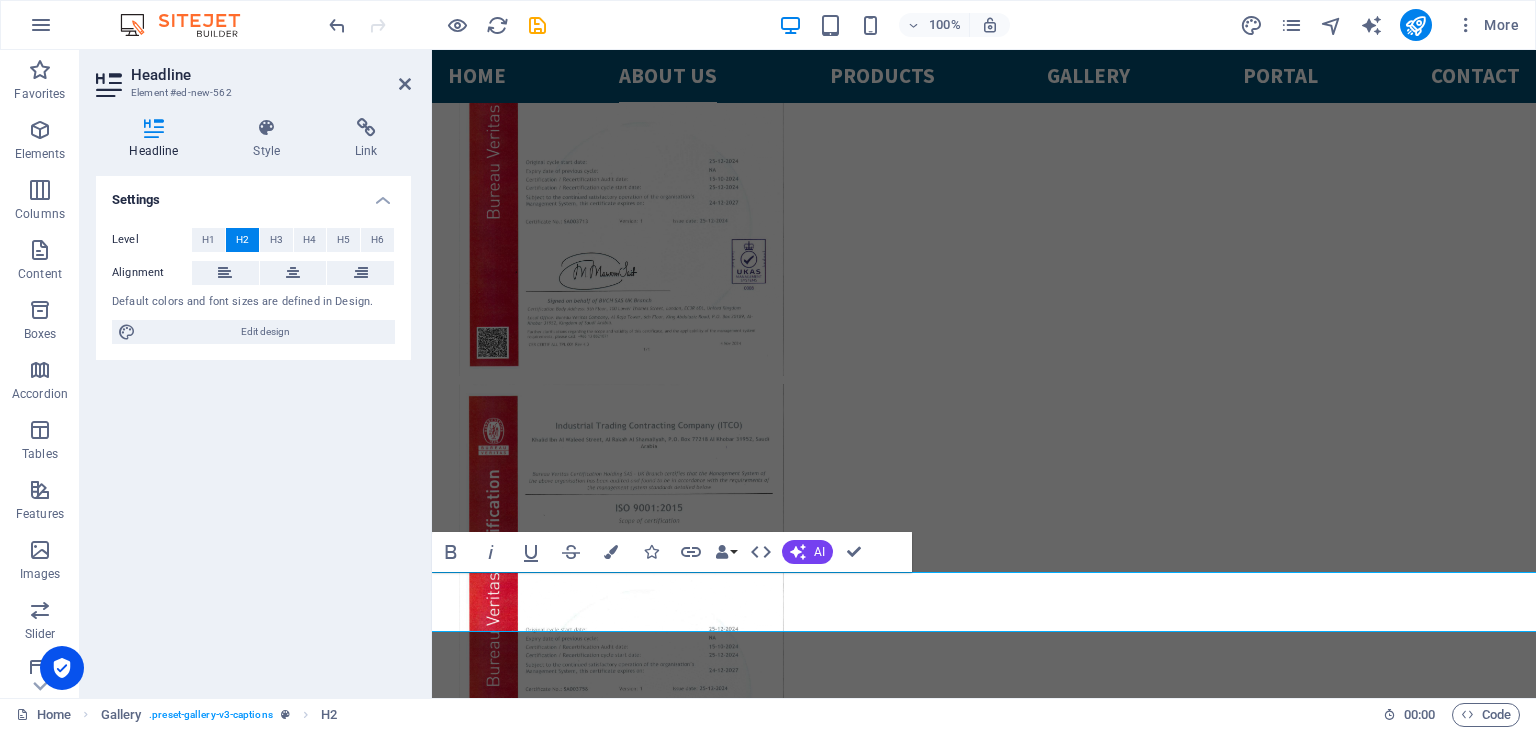 scroll, scrollTop: 8, scrollLeft: 0, axis: vertical 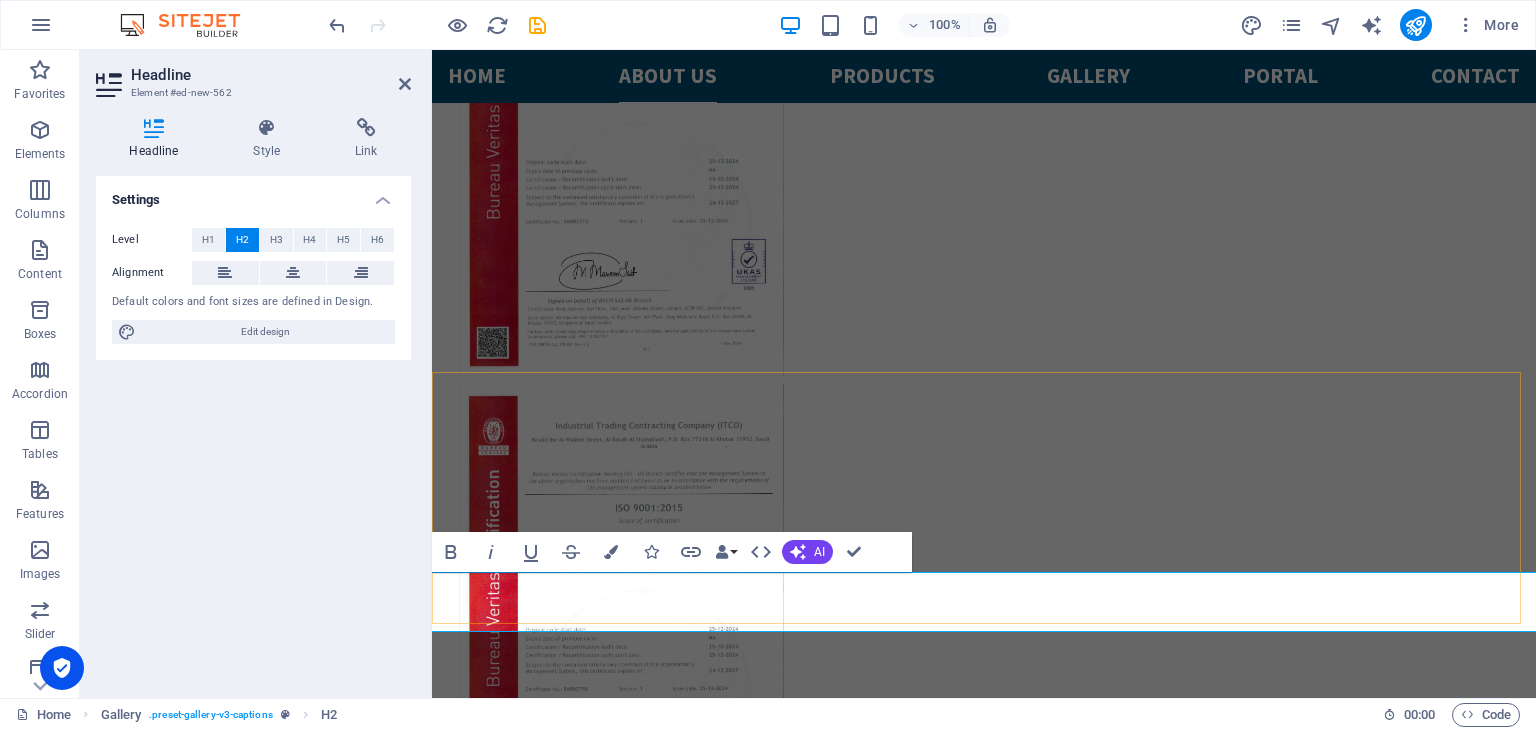 click on "New headline" at bounding box center [984, 7307] 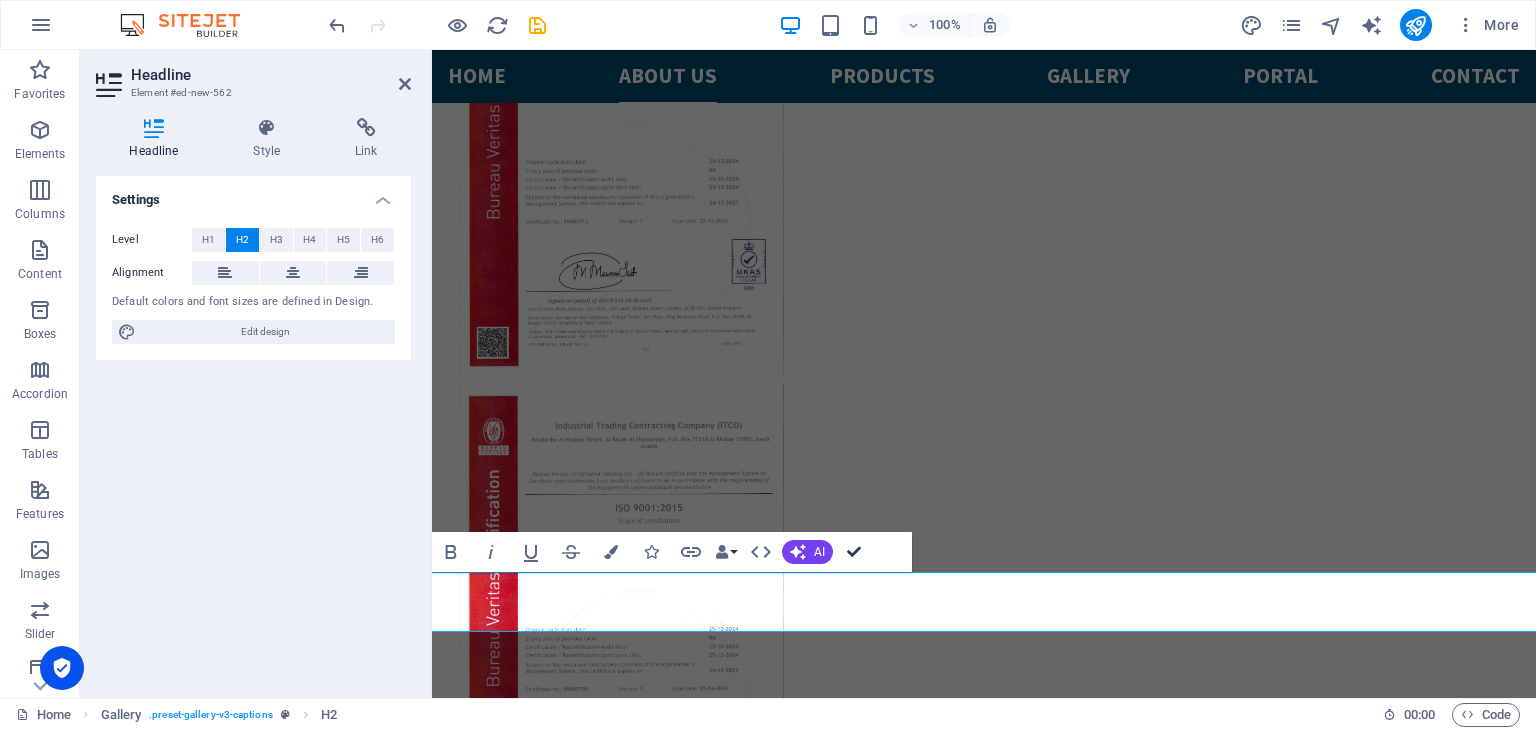 scroll, scrollTop: 4471, scrollLeft: 0, axis: vertical 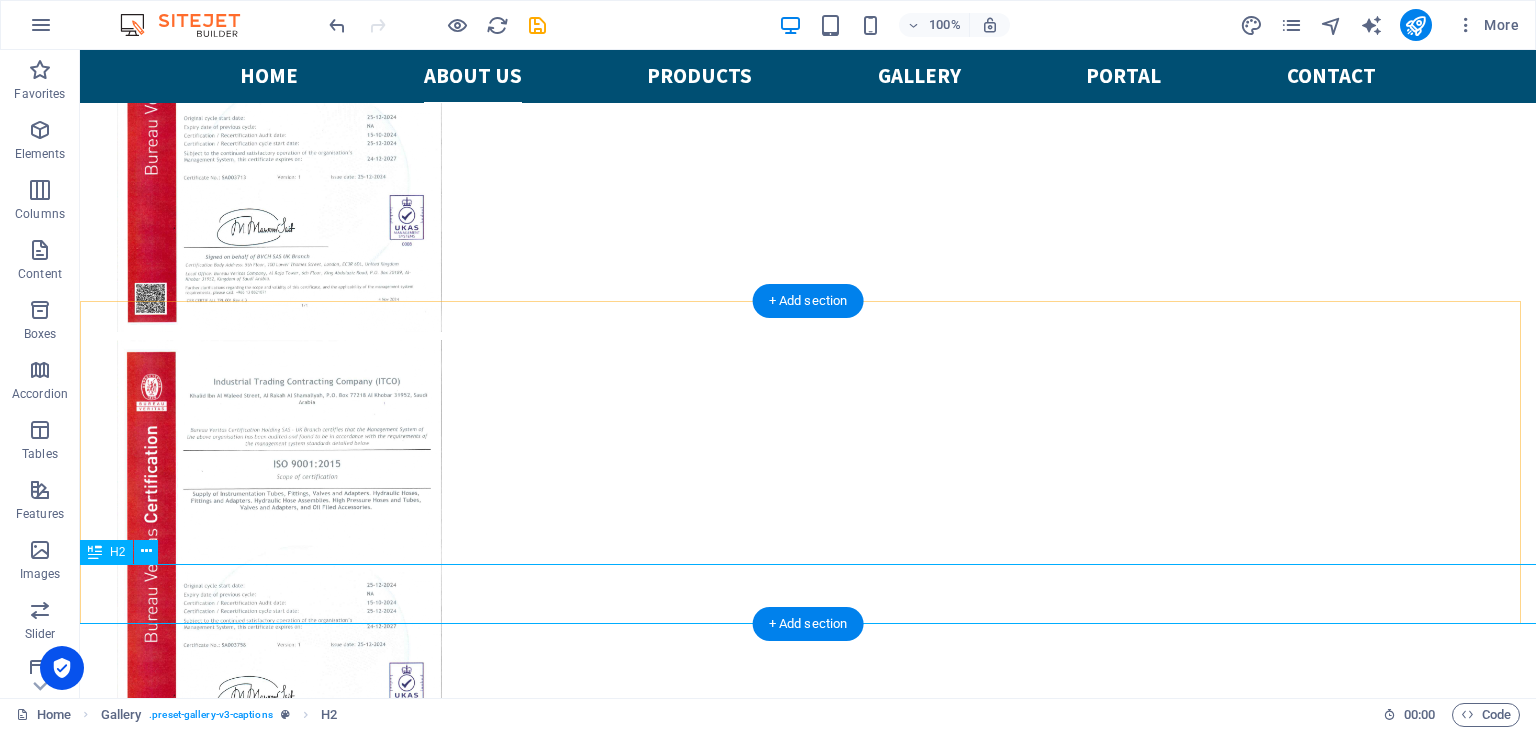 click on "products category" at bounding box center (808, 7477) 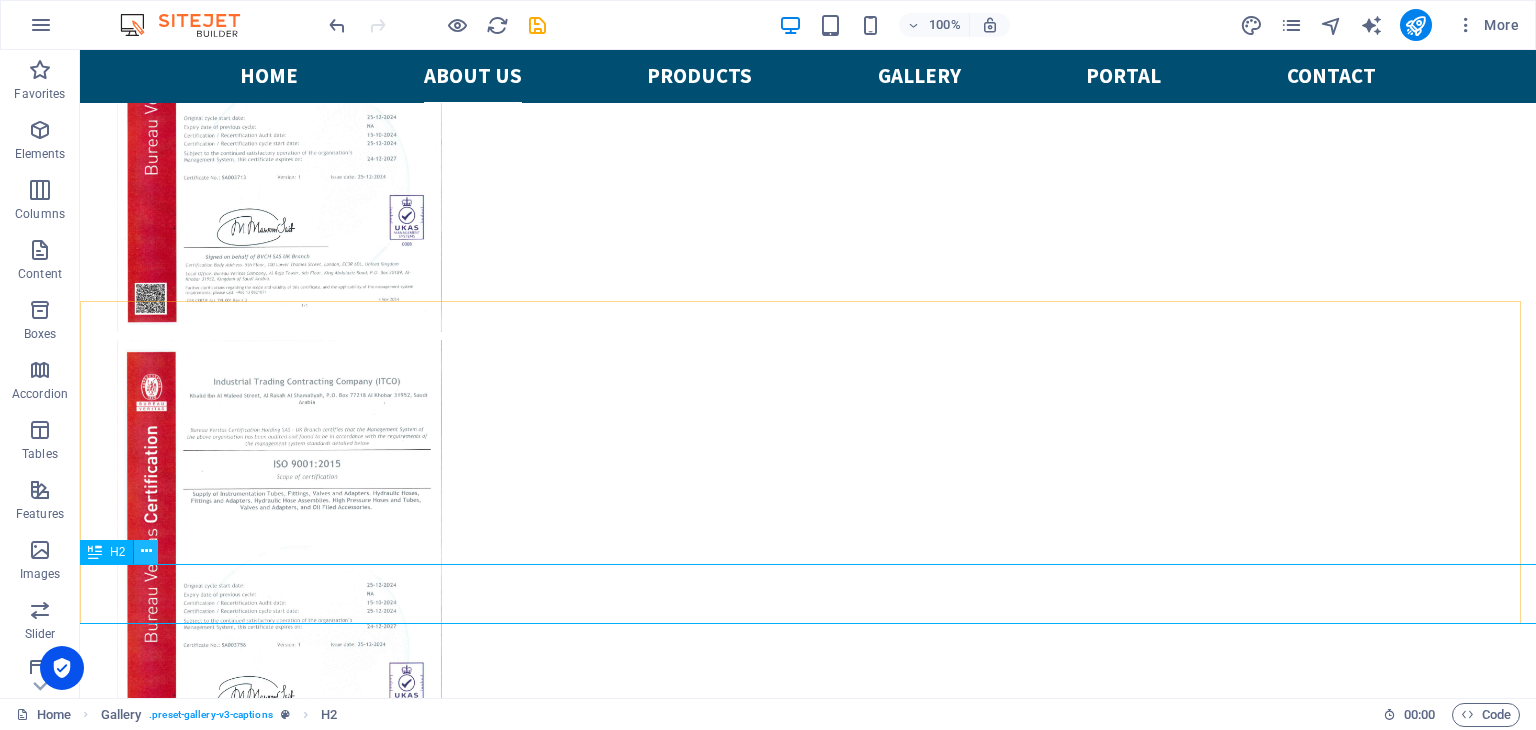 click at bounding box center [146, 551] 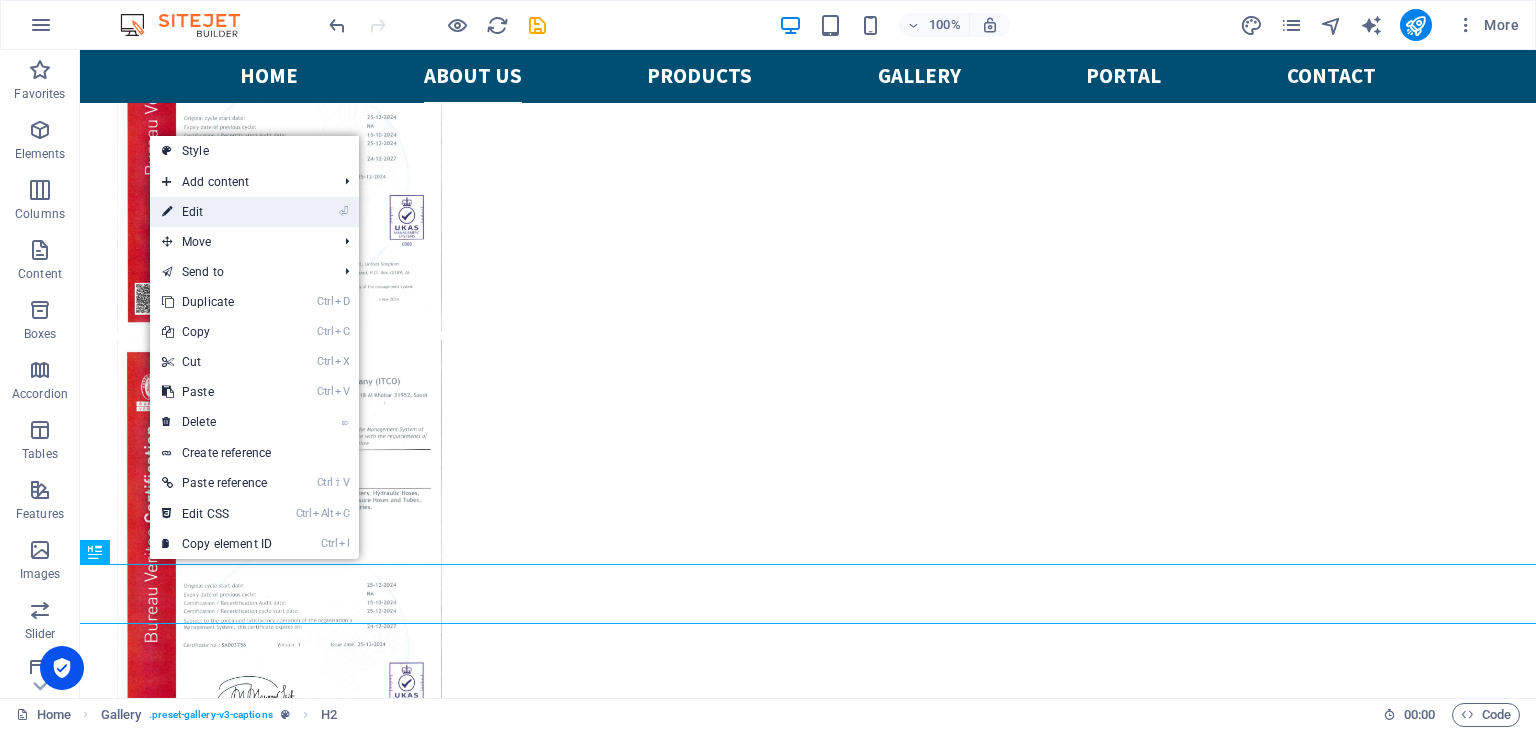 click on "⏎  Edit" at bounding box center [217, 212] 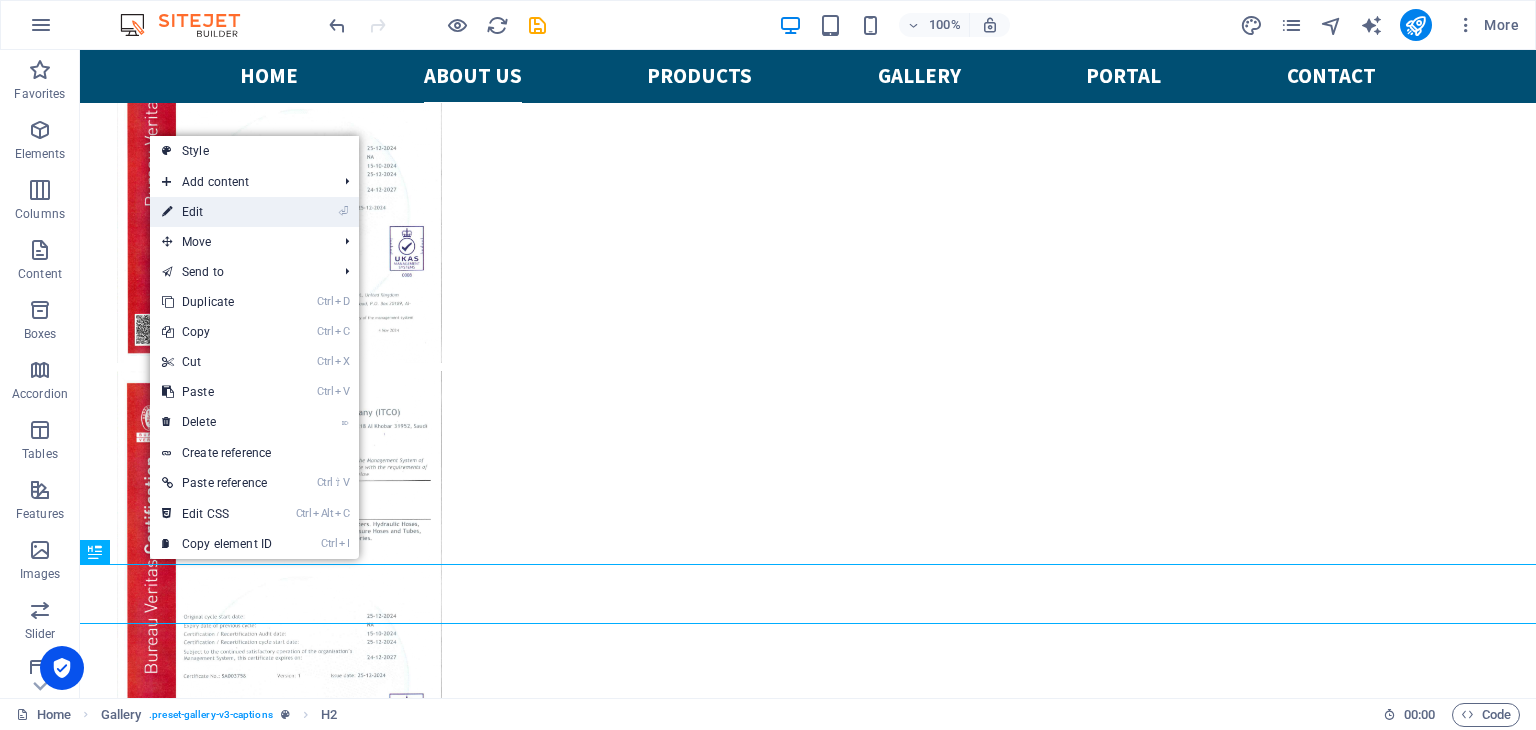 scroll, scrollTop: 4557, scrollLeft: 0, axis: vertical 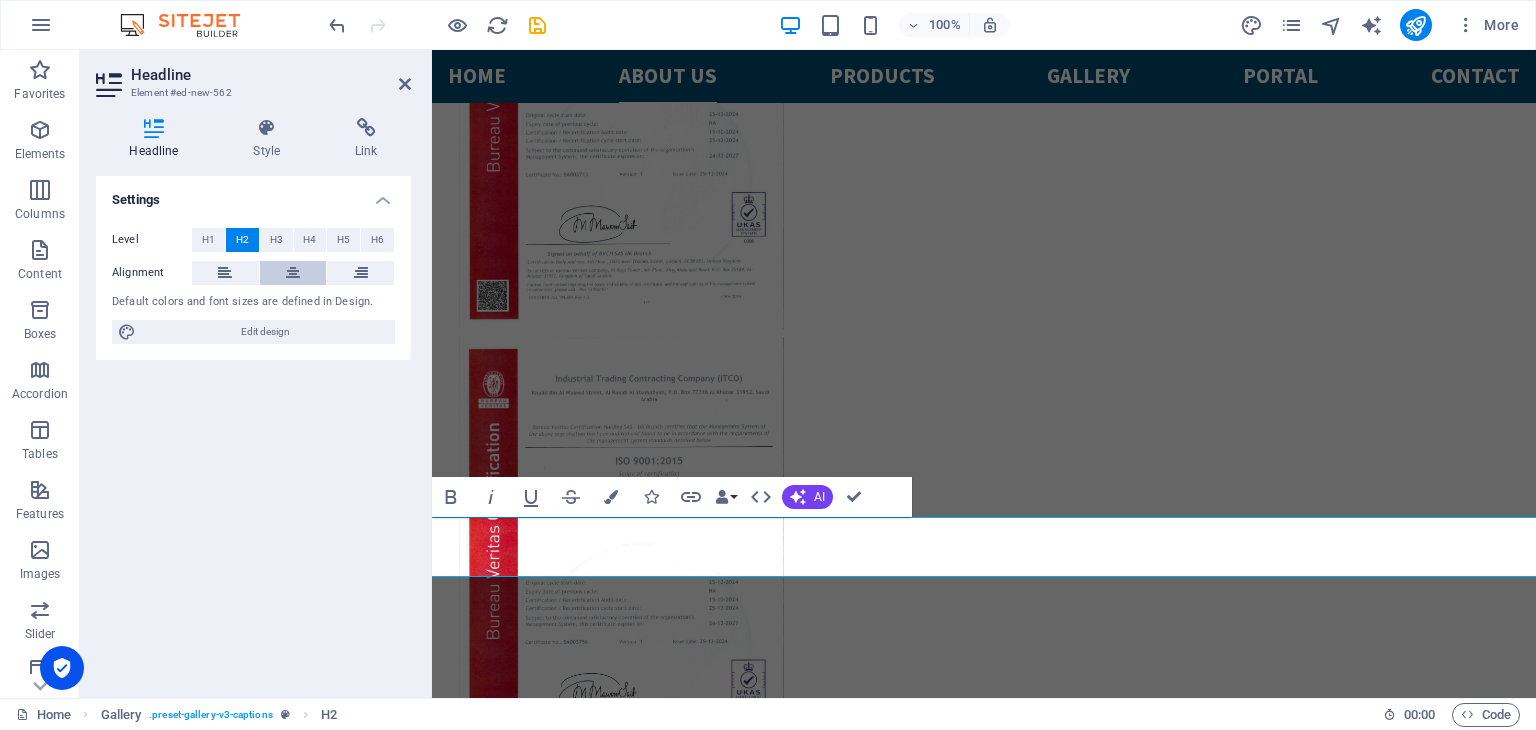 click at bounding box center (293, 273) 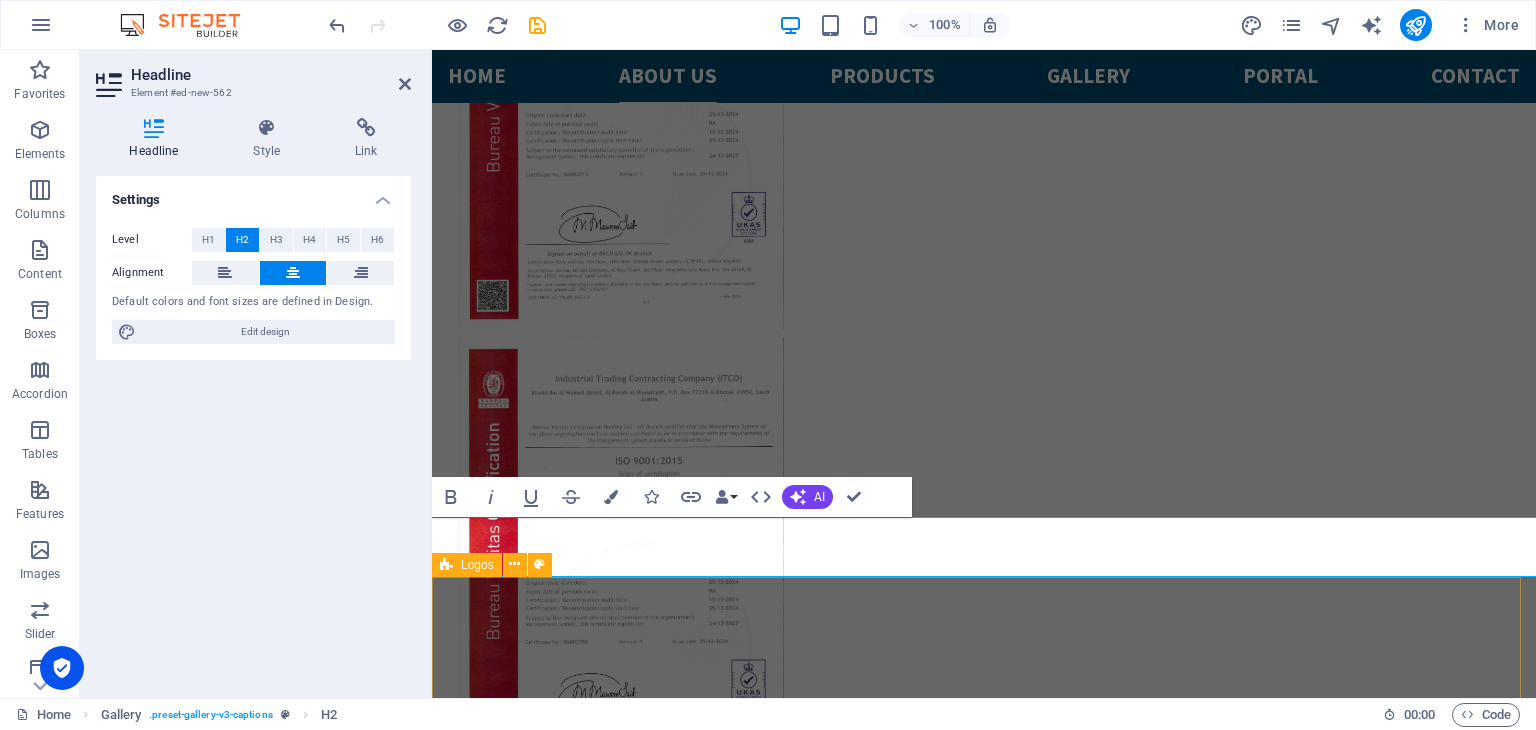 click on "OUR CORPORATE PARTNERS" at bounding box center (984, 9604) 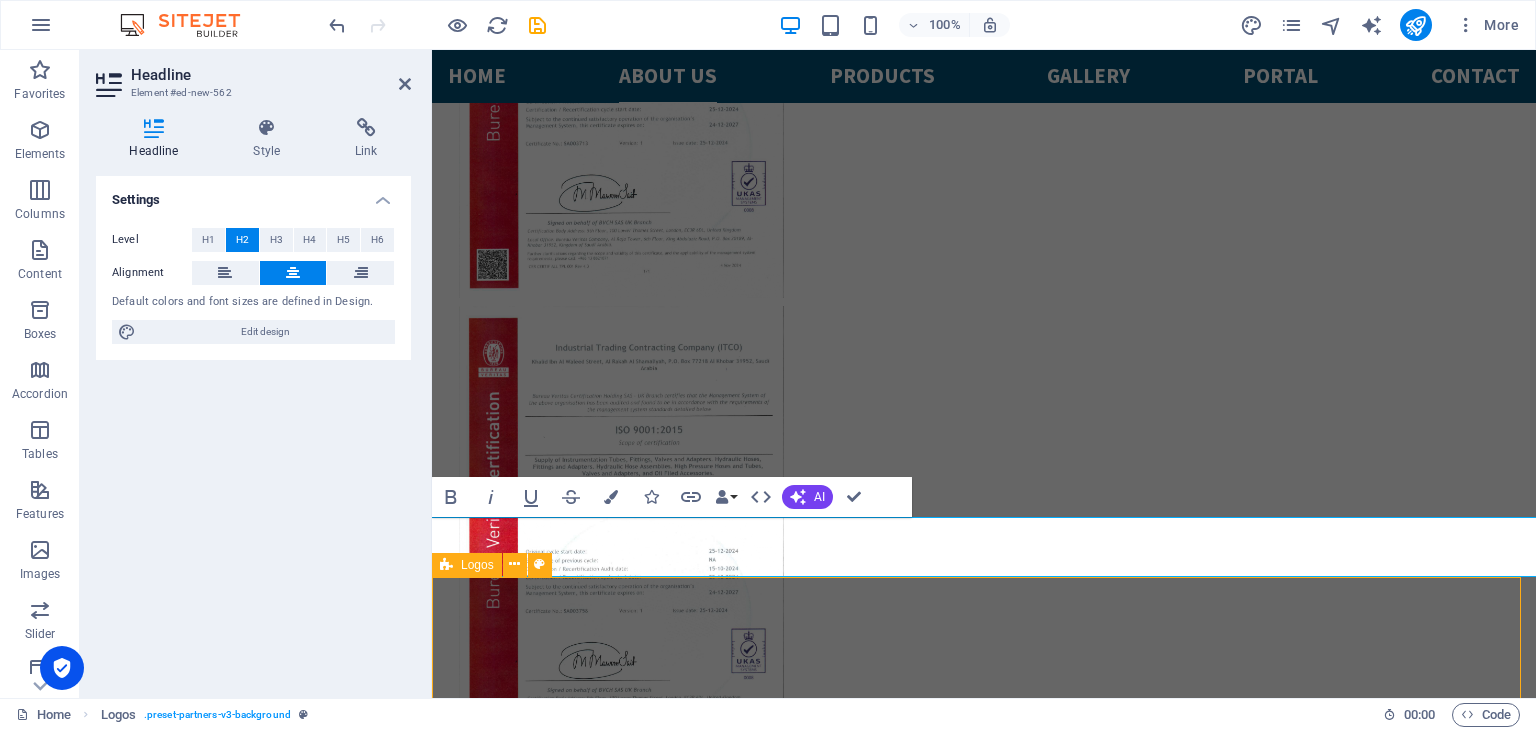 scroll, scrollTop: 4471, scrollLeft: 0, axis: vertical 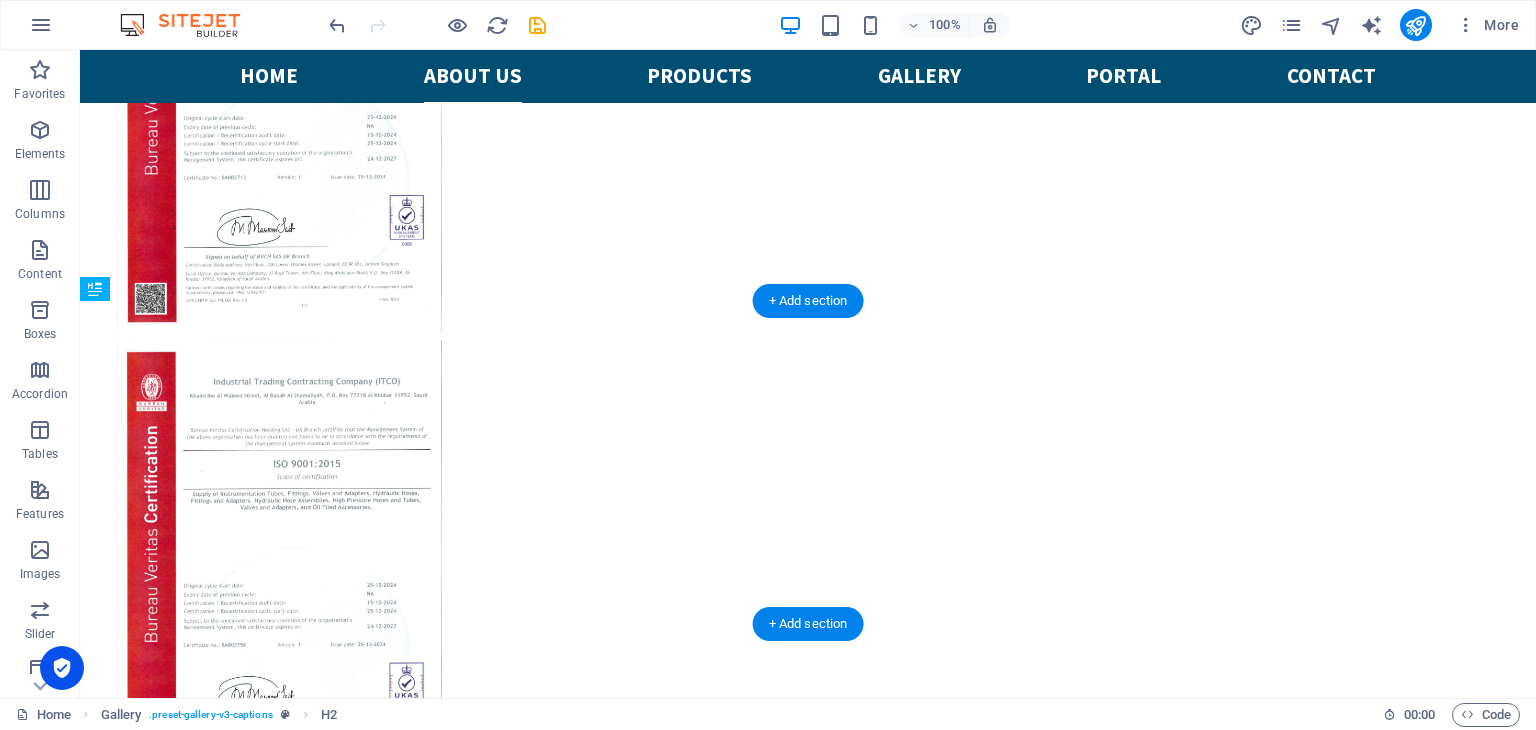 drag, startPoint x: 979, startPoint y: 583, endPoint x: 918, endPoint y: 348, distance: 242.78798 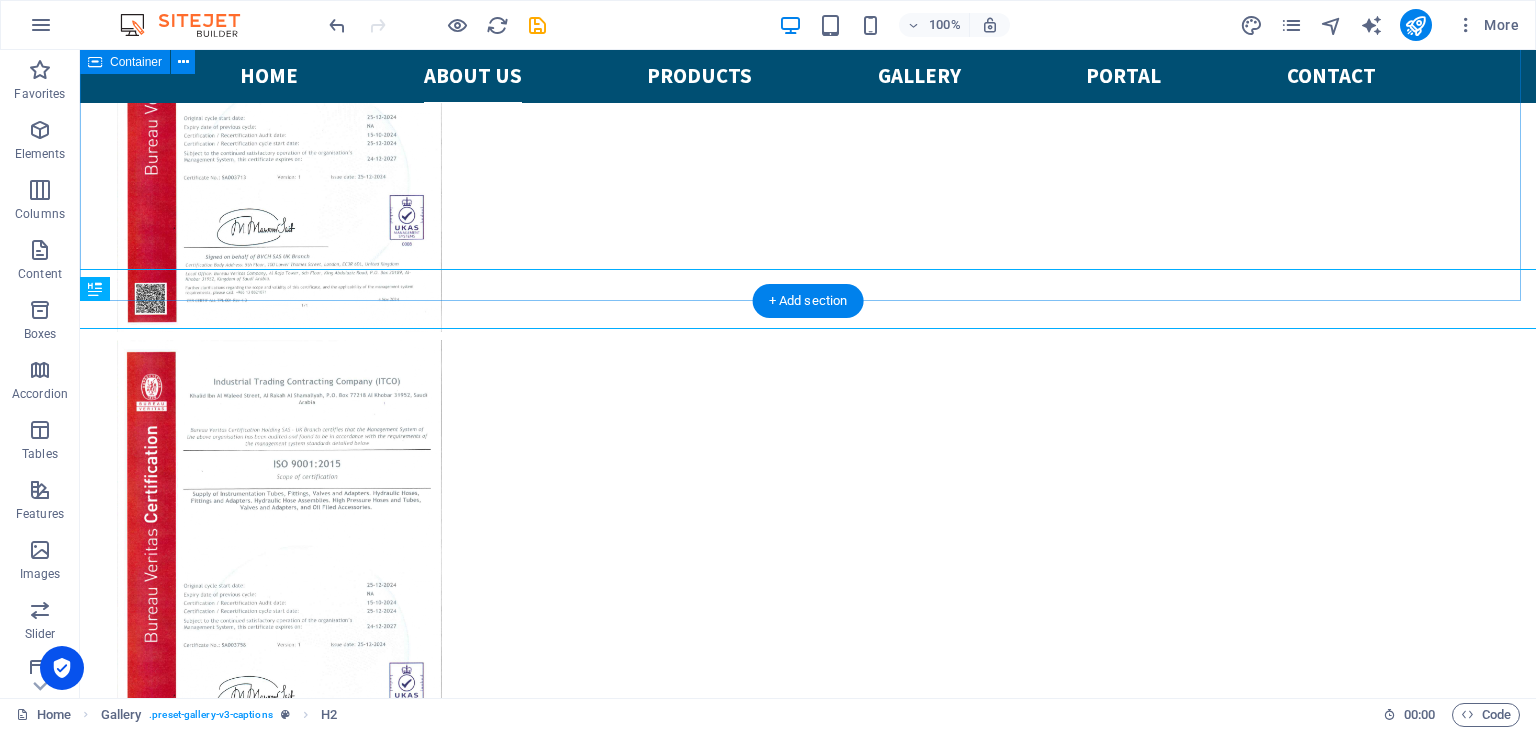 click on "Key facts about our company Our Expert Services – Engineered for Reliability and Efficiency fast shipping We prioritize quick delivery across the Kingdom, with transparent pricing and no hidden charges—getting you the parts and products you need, when you need them, without complications Installation From initial setup to operational readiness, our skilled team handles the full lifecycle of your systems—ensuring proper installation, thorough commissioning, and reliable ongoing maintenance for optimal performance respondent 24*7 Our expert technicians are available around the clock to provide on-site support and emergency services, ensuring minimal downtime and swift resolution of technical issues wherever and whenever they arise Maintenance Customized maintenance schedules designed to proactively detect and resolve issues before they become costly problems—extending equipment life, boosting efficiency, and reducing unexpected downtime." at bounding box center (808, 6557) 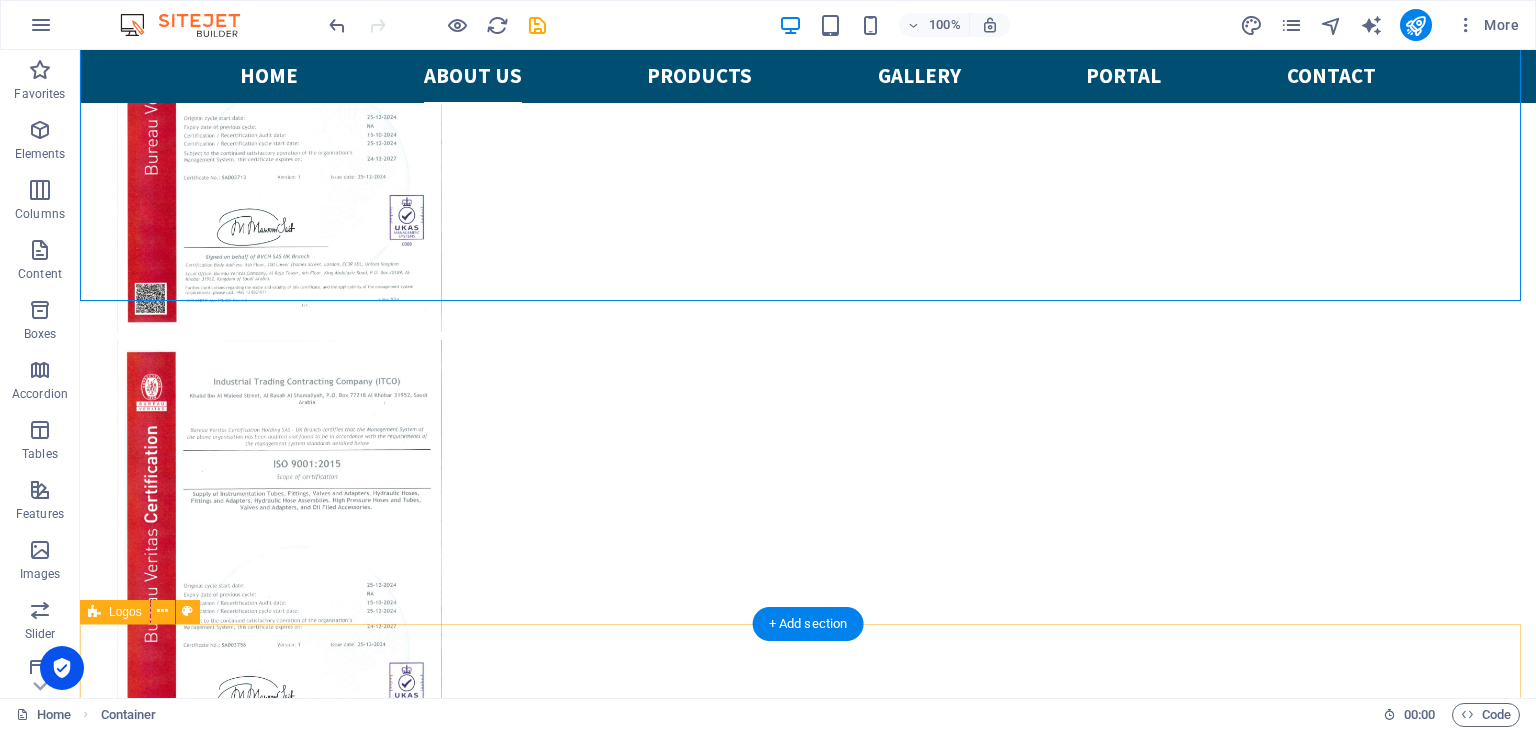 click on "OUR CORPORATE PARTNERS" at bounding box center [808, 9965] 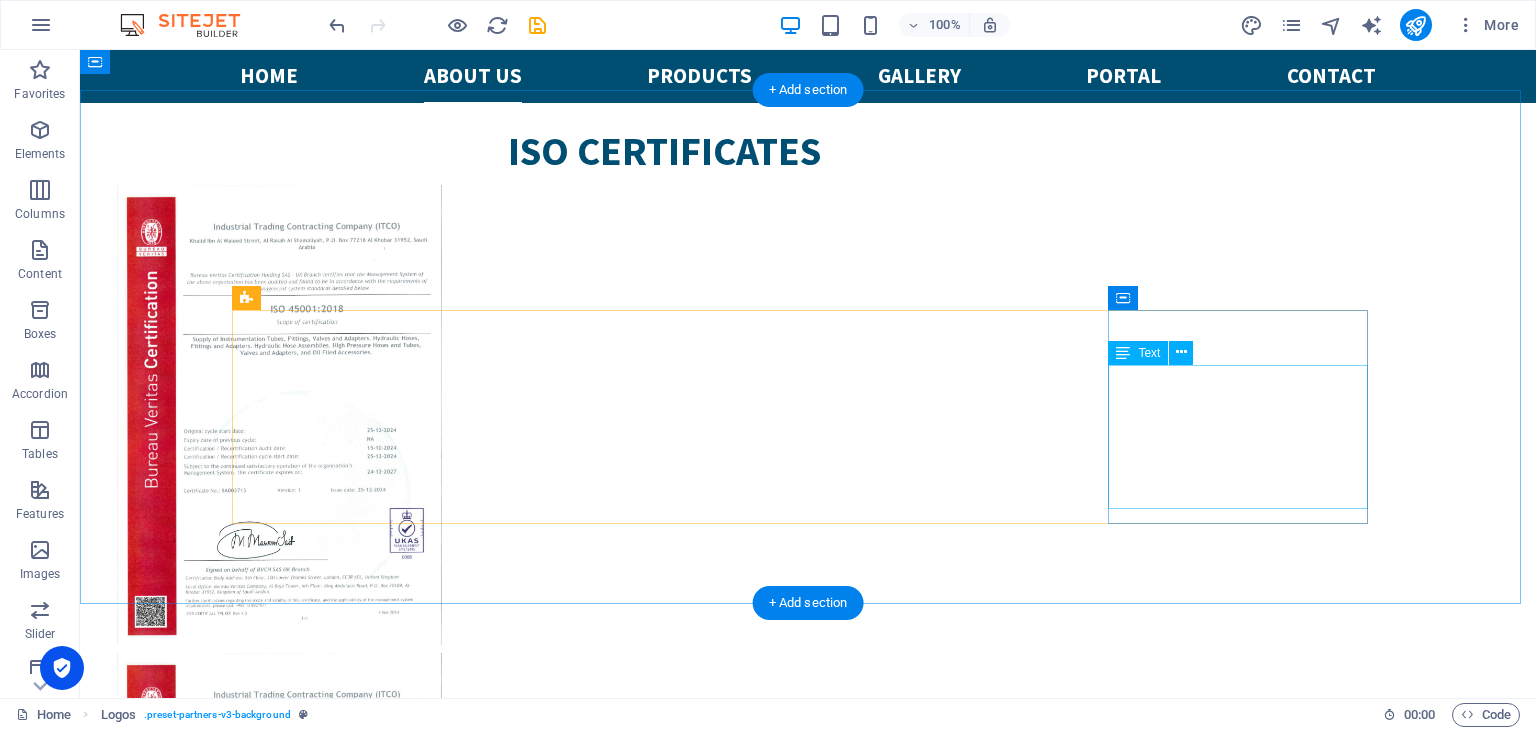 scroll, scrollTop: 4156, scrollLeft: 0, axis: vertical 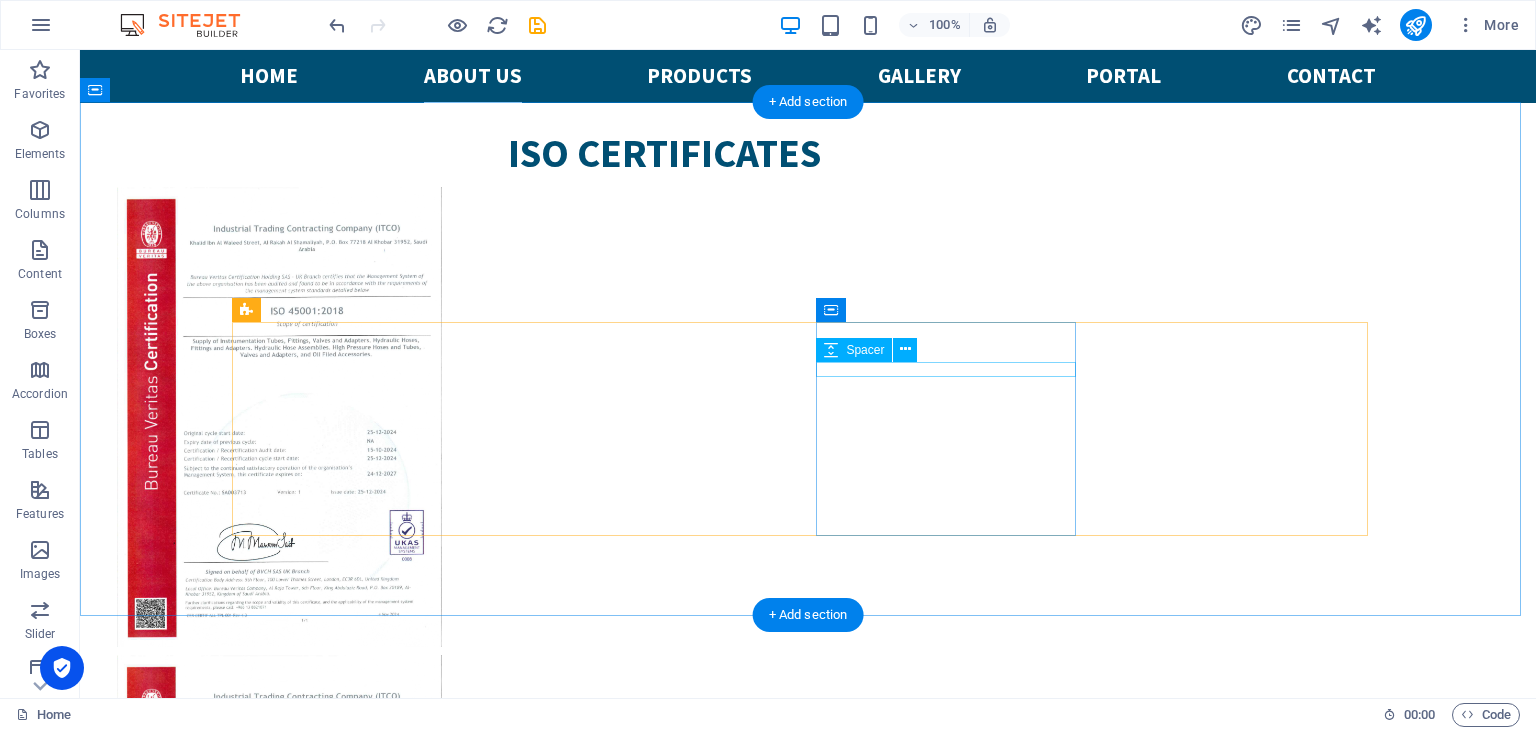 click at bounding box center (370, 7008) 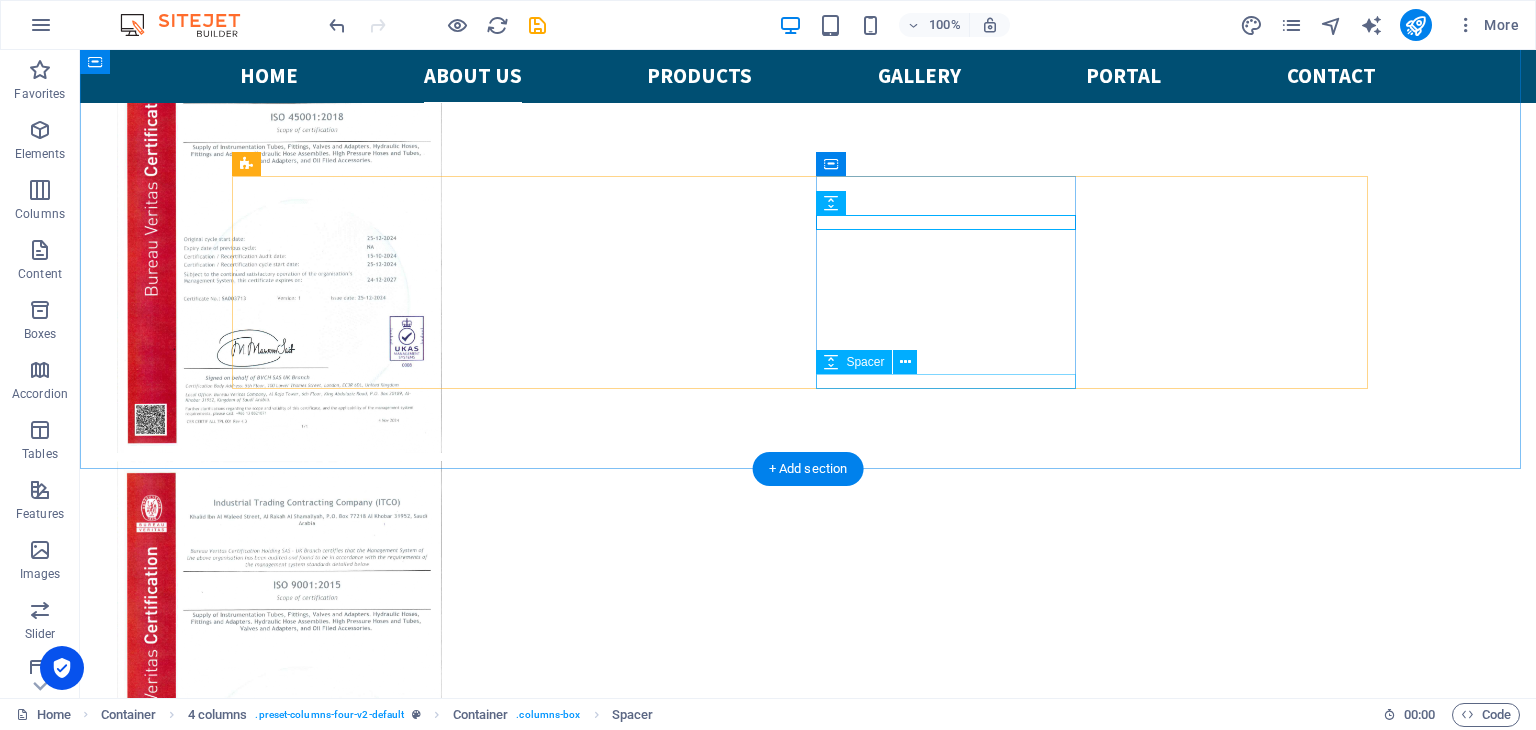 scroll, scrollTop: 4352, scrollLeft: 0, axis: vertical 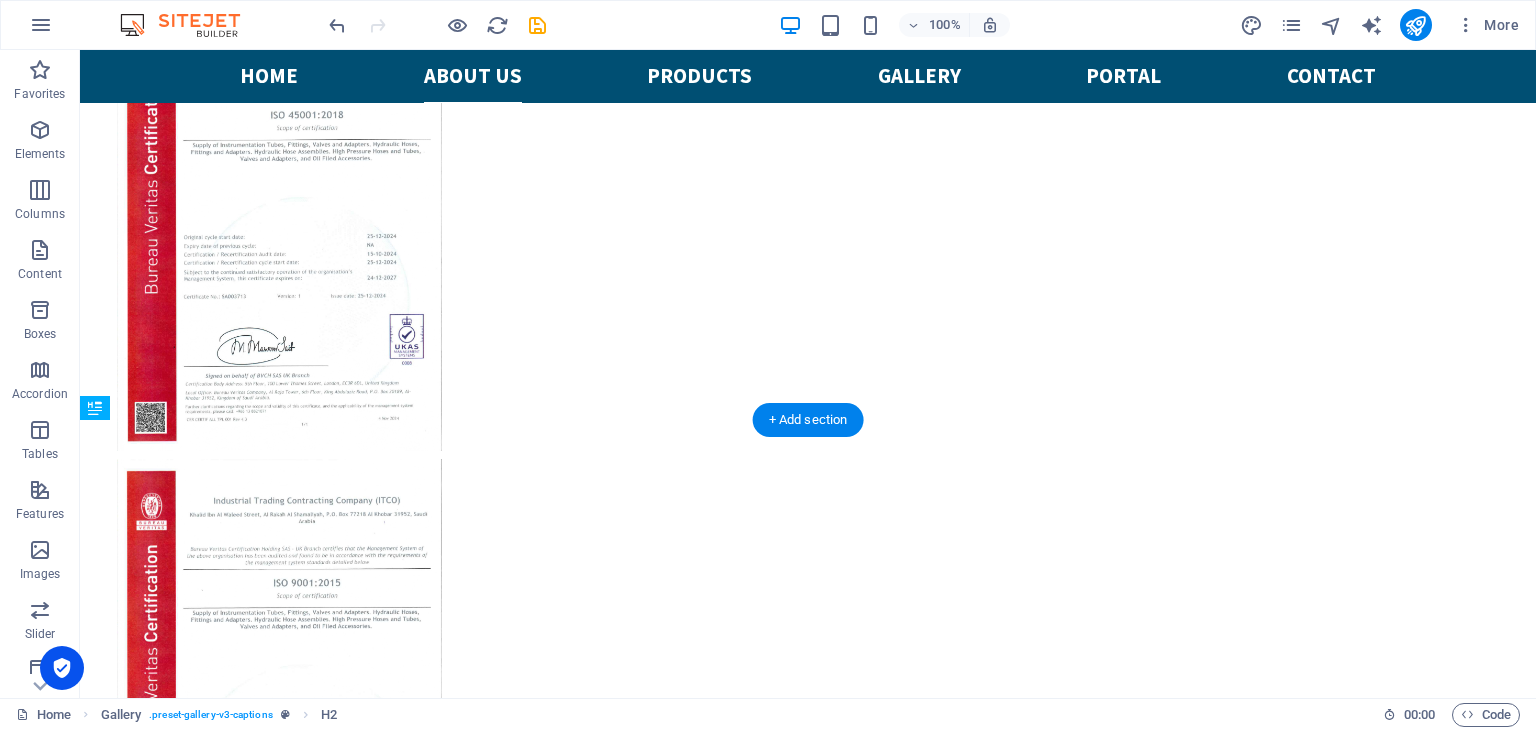 drag, startPoint x: 907, startPoint y: 429, endPoint x: 907, endPoint y: 451, distance: 22 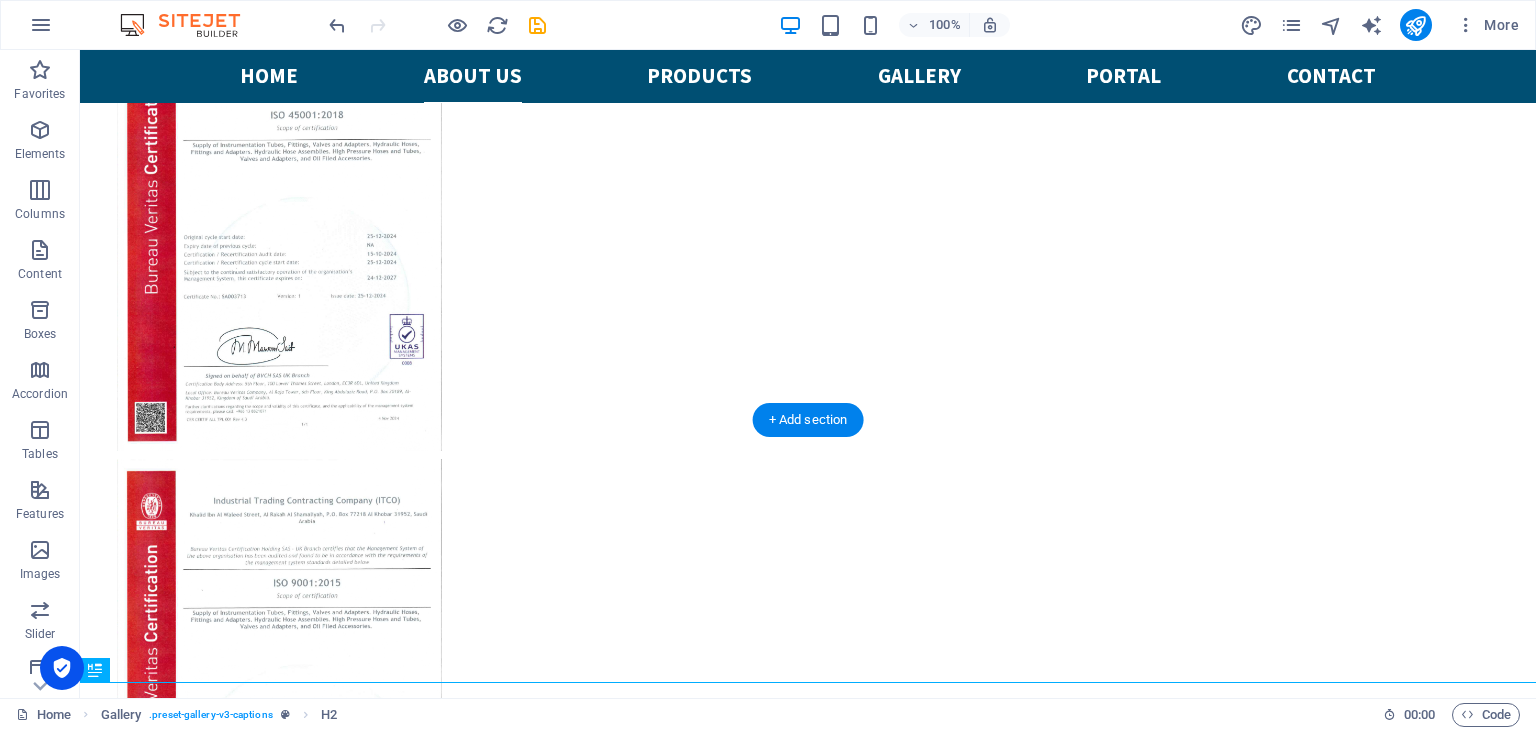 scroll, scrollTop: 4479, scrollLeft: 0, axis: vertical 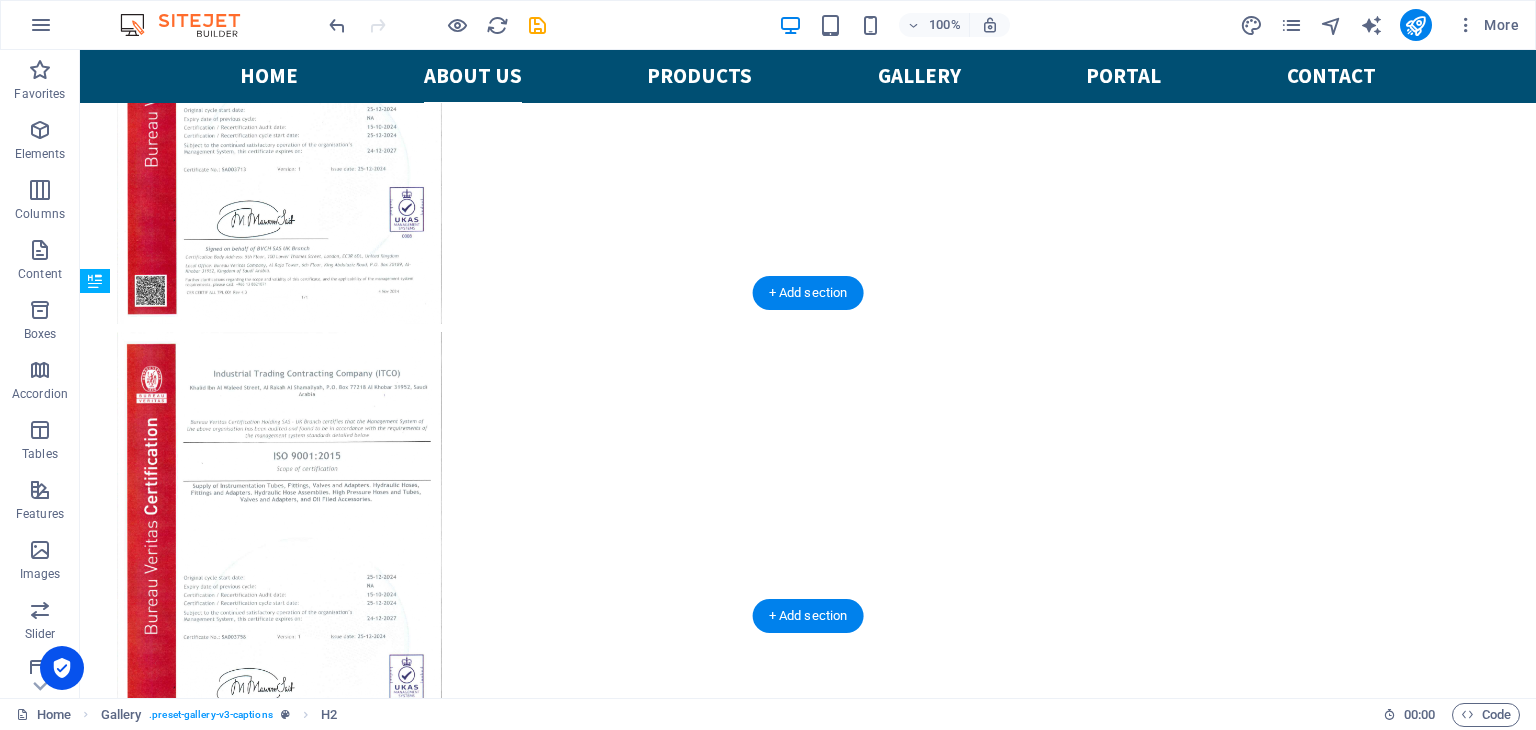 drag, startPoint x: 916, startPoint y: 592, endPoint x: 884, endPoint y: 354, distance: 240.14163 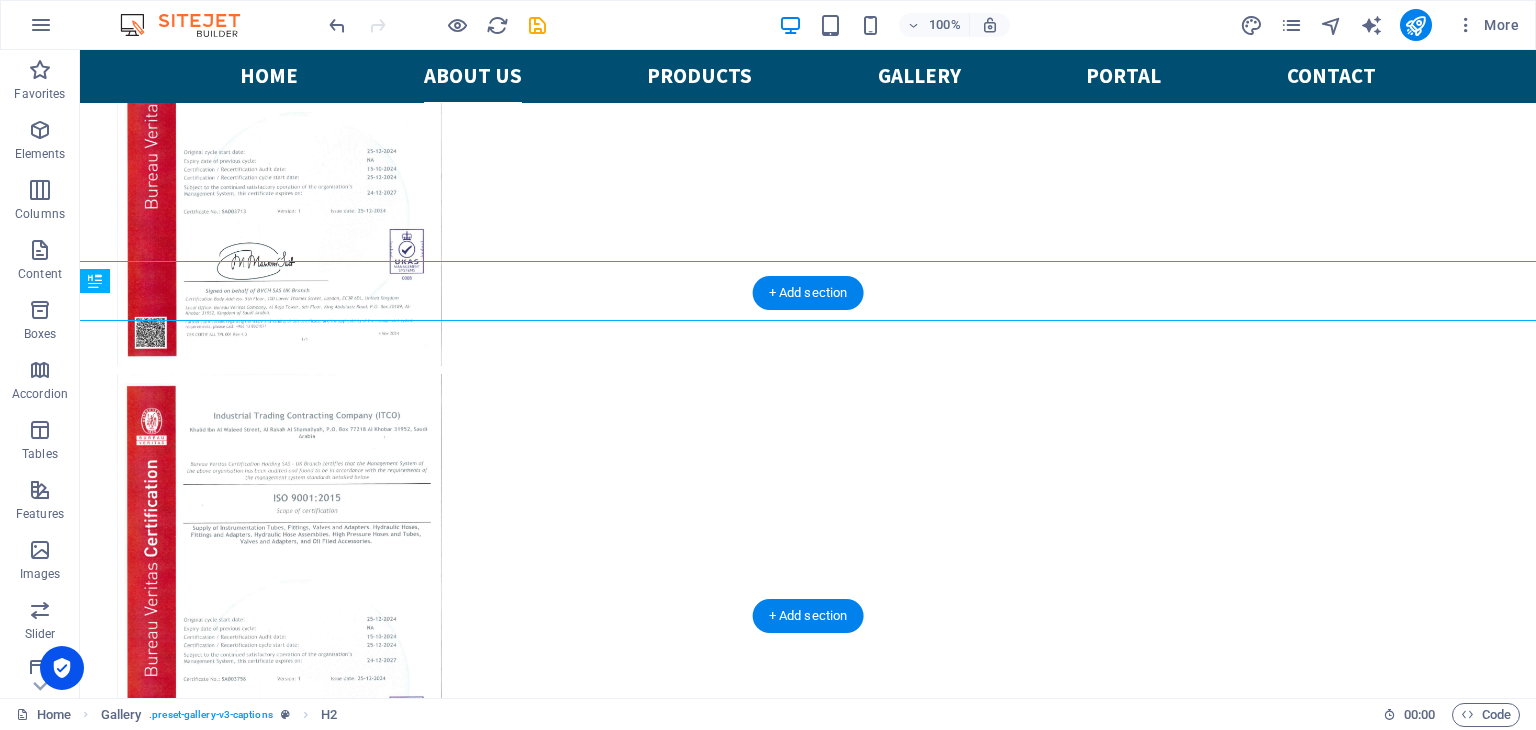 scroll, scrollTop: 4427, scrollLeft: 0, axis: vertical 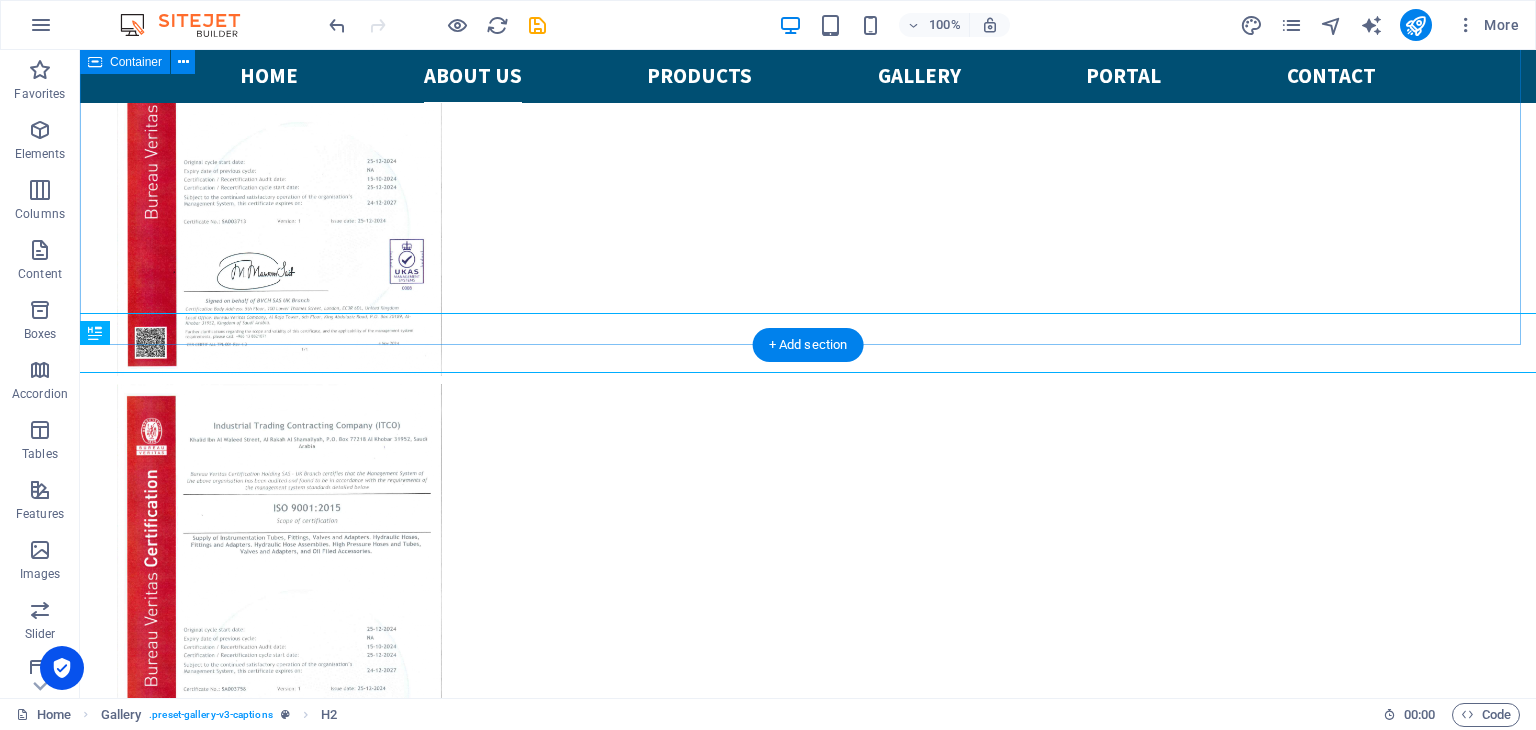 click on "Key facts about our company Our Expert Services – Engineered for Reliability and Efficiency fast shipping We prioritize quick delivery across the Kingdom, with transparent pricing and no hidden charges—getting you the parts and products you need, when you need them, without complications Installation From initial setup to operational readiness, our skilled team handles the full lifecycle of your systems—ensuring proper installation, thorough commissioning, and reliable ongoing maintenance for optimal performance respondent 24*7 Our expert technicians are available around the clock to provide on-site support and emergency services, ensuring minimal downtime and swift resolution of technical issues wherever and whenever they arise Maintenance Customized maintenance schedules designed to proactively detect and resolve issues before they become costly problems—extending equipment life, boosting efficiency, and reducing unexpected downtime." at bounding box center (808, 6601) 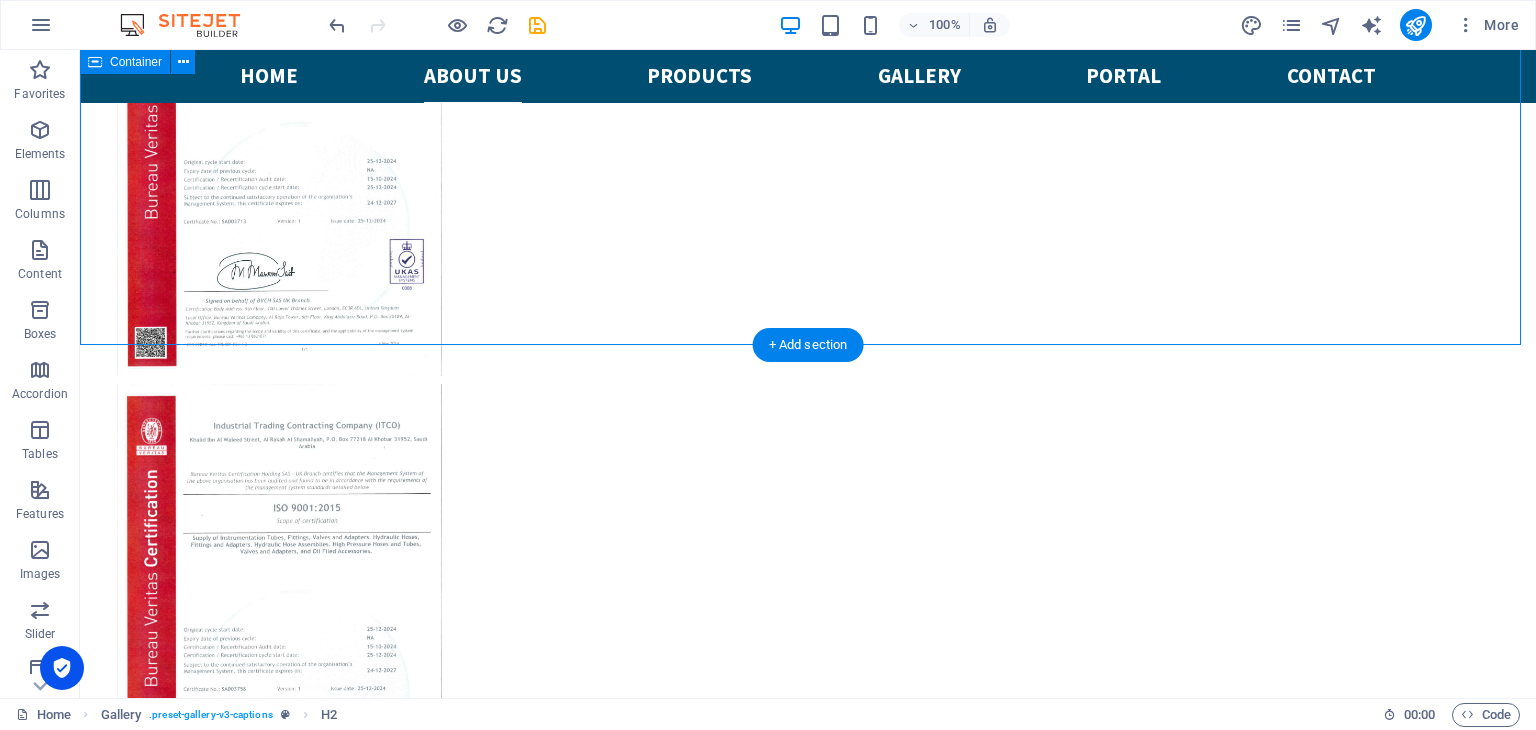 click on "Key facts about our company Our Expert Services – Engineered for Reliability and Efficiency fast shipping We prioritize quick delivery across the Kingdom, with transparent pricing and no hidden charges—getting you the parts and products you need, when you need them, without complications Installation From initial setup to operational readiness, our skilled team handles the full lifecycle of your systems—ensuring proper installation, thorough commissioning, and reliable ongoing maintenance for optimal performance respondent 24*7 Our expert technicians are available around the clock to provide on-site support and emergency services, ensuring minimal downtime and swift resolution of technical issues wherever and whenever they arise Maintenance Customized maintenance schedules designed to proactively detect and resolve issues before they become costly problems—extending equipment life, boosting efficiency, and reducing unexpected downtime." at bounding box center (808, 6601) 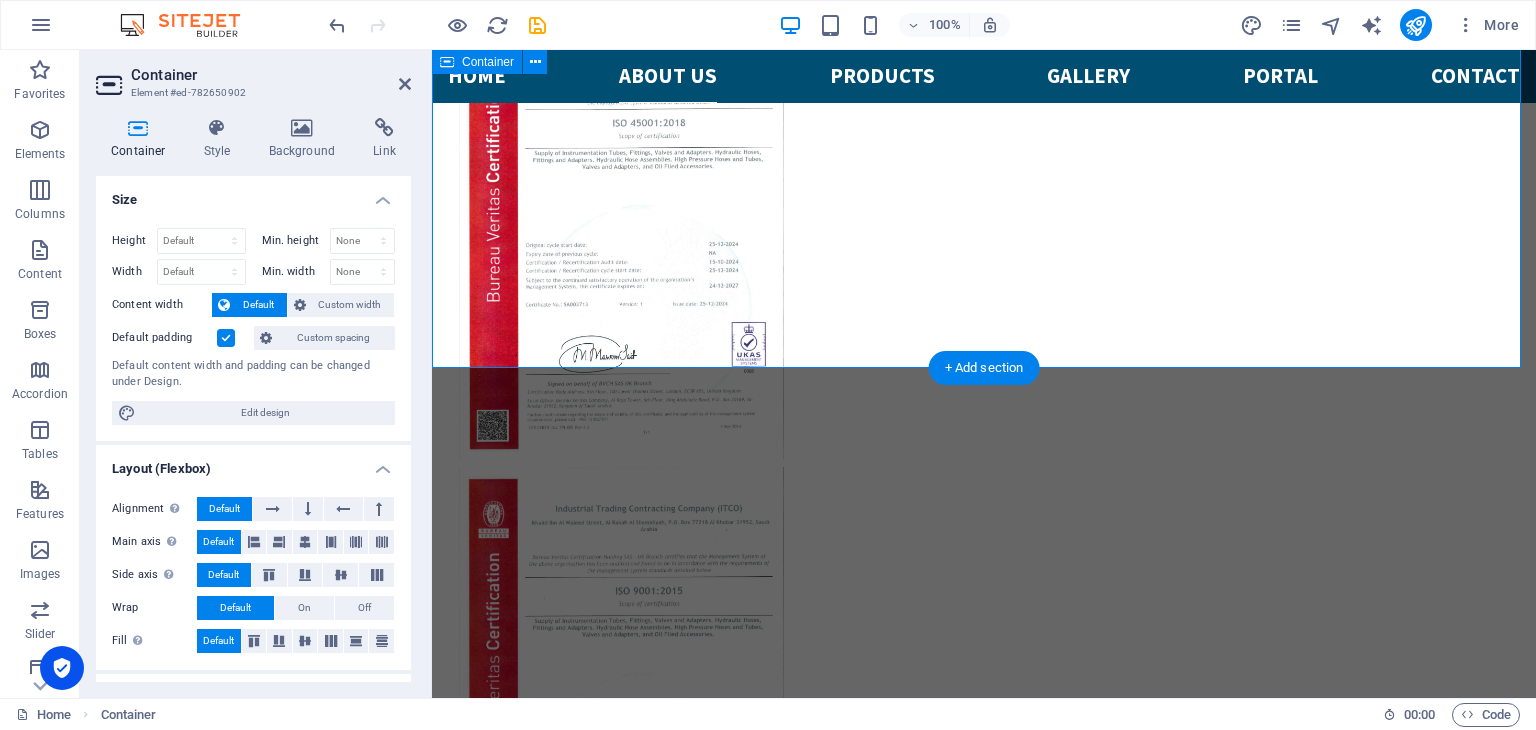scroll, scrollTop: 4513, scrollLeft: 0, axis: vertical 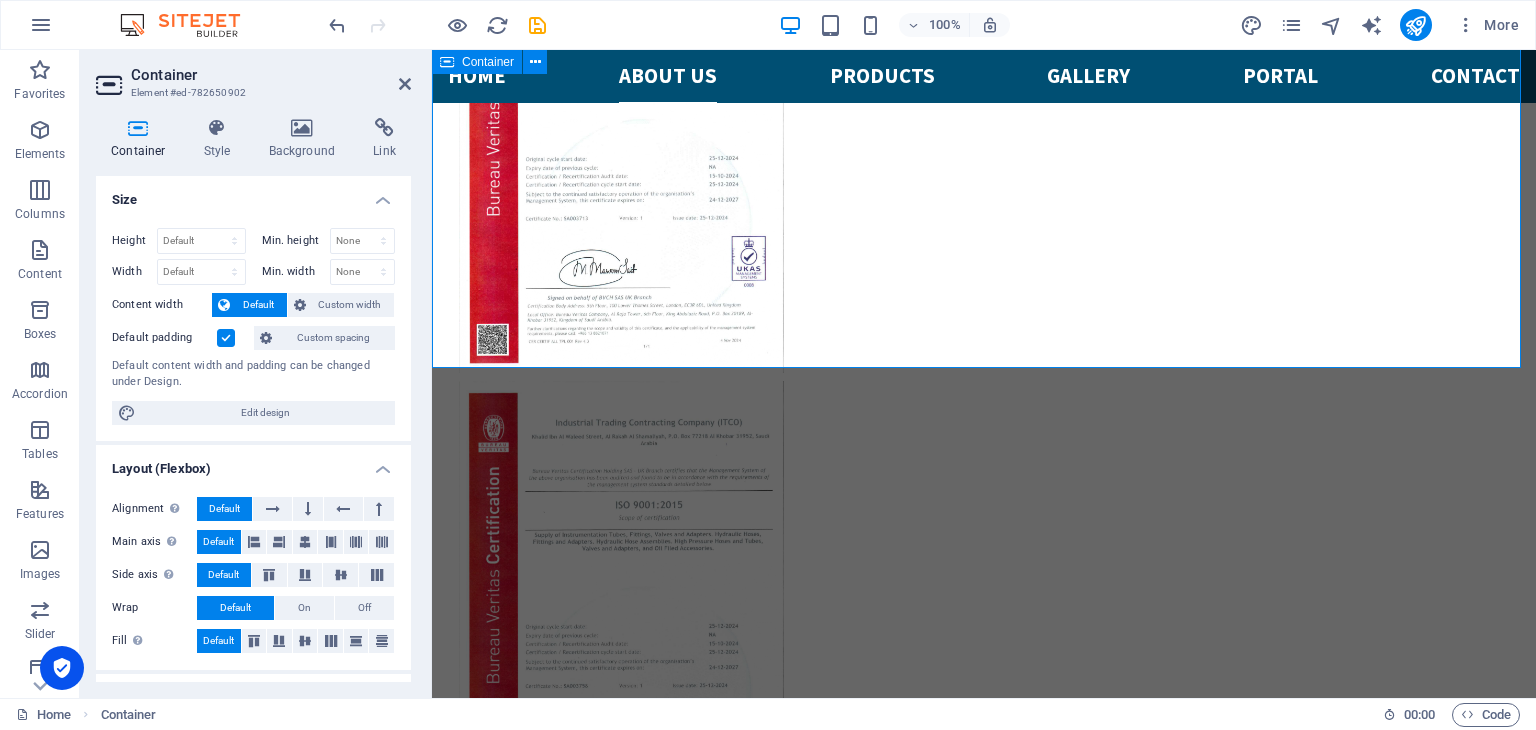 drag, startPoint x: 804, startPoint y: 369, endPoint x: 798, endPoint y: 305, distance: 64.28063 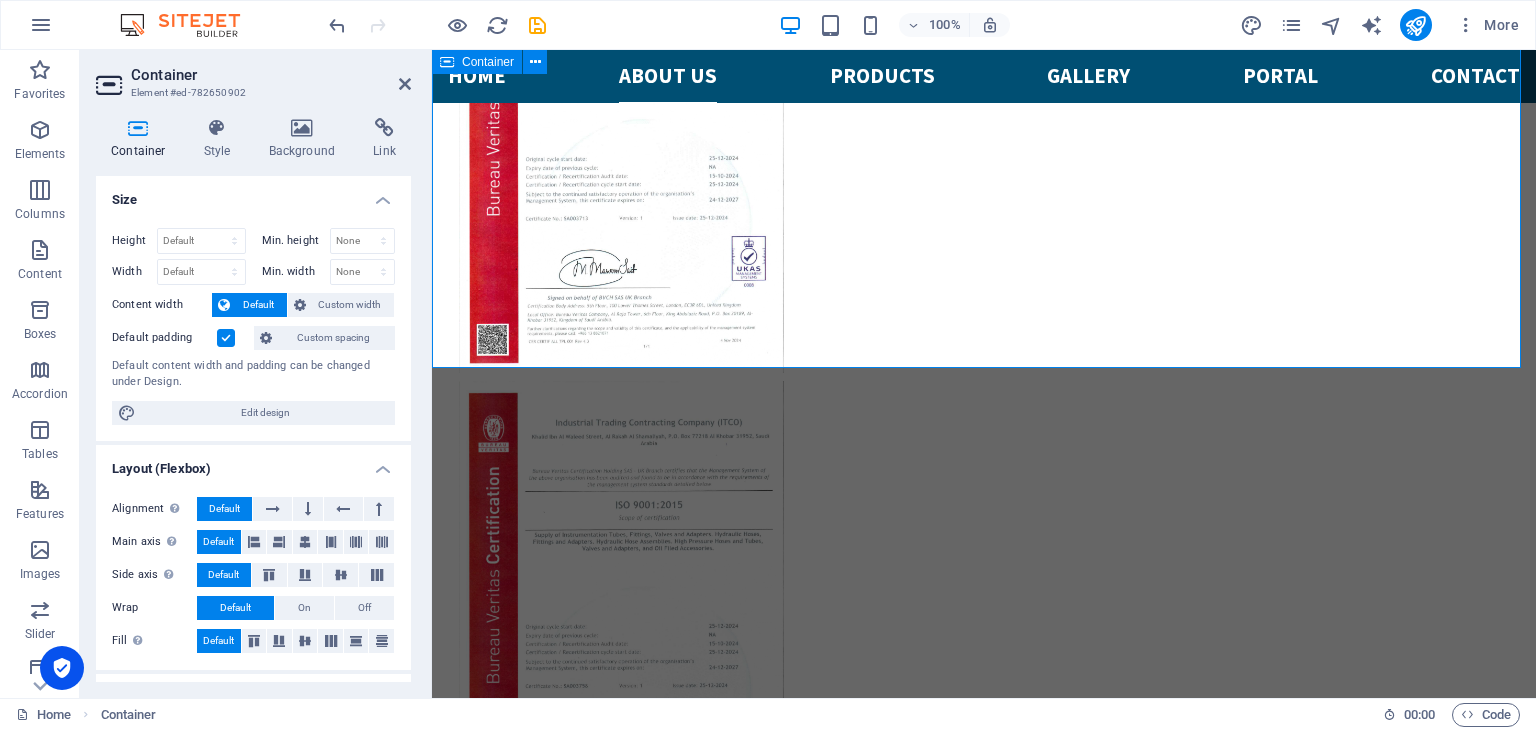 click on "  Make an appointment LOCATION [PERSON_NAME] Bin Al [PERSON_NAME] Rakah, P.O Box 77218, Al-Khobar 31952 - [GEOGRAPHIC_DATA] phone [PHONE_NUMBER] [PHONE_NUMBER] mail [EMAIL_ADDRESS][DOMAIN_NAME] Home About us Products Gallery Portal Contact Welcome to itco "Where Performance Meets Precision: ITCO in the Field"   [PERSON_NAME] distributor About us Founded in [DATE], ITCO has grown to become a trusted and leading supplier in the Saudi Arabian market, specializing in Instrumentation Tube Fittings, High-Pressure Hoses, Valves, Adaptors, and Couplings. With a strong presence across Petrochemical, Mining, Drilling, Automotive, and Basic Industries, we are proud partners with globally recognized brands including Parker, Goodyear, HIP, [PERSON_NAME], and [PERSON_NAME]. "Explore how ITCO's high-performance fittings, valves, and Instrumentation components are integrated into critical machinery and systems across leading industries — delivering precision, durability, and reliability where it matters most." ISo certificates Our mission Our vision Home" at bounding box center (984, 4736) 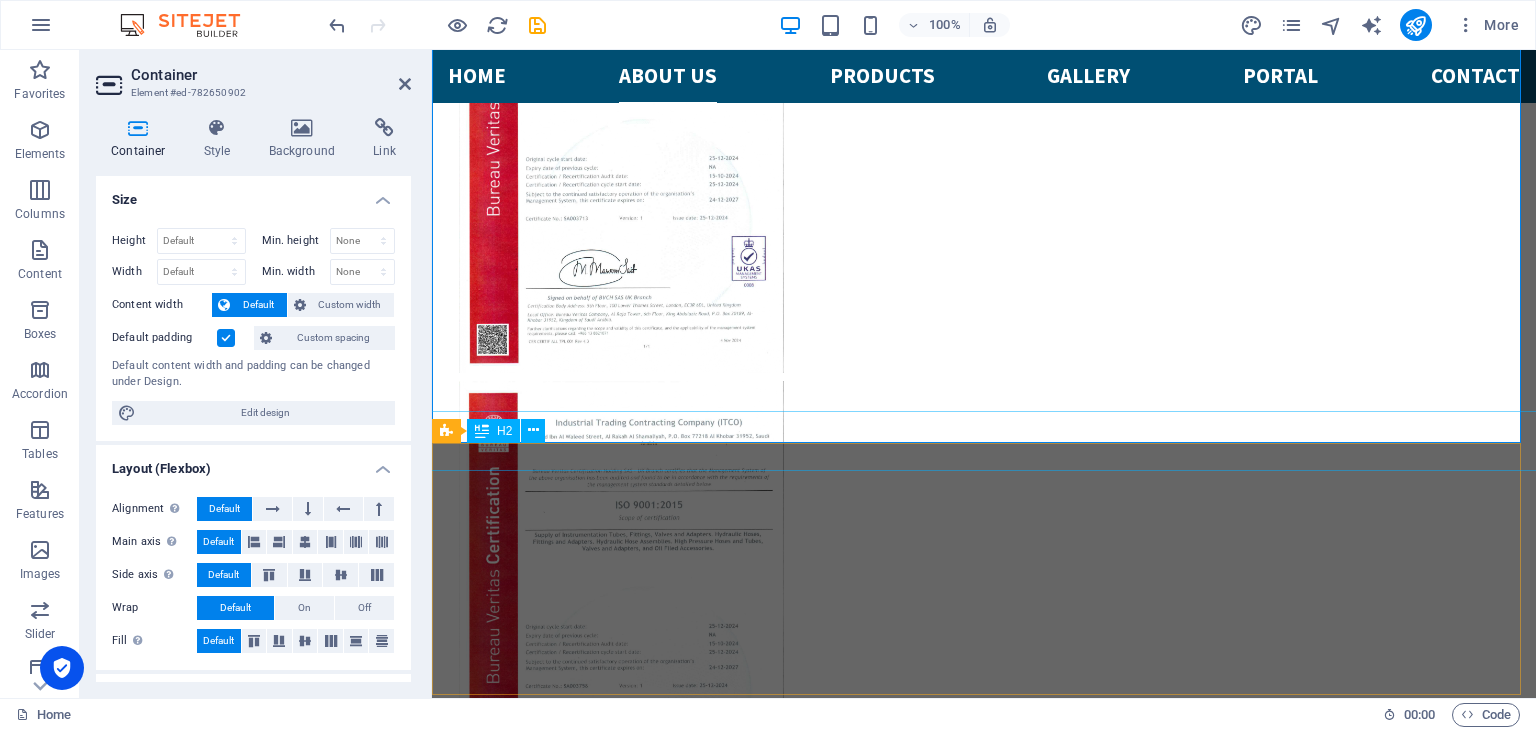 scroll, scrollTop: 4413, scrollLeft: 0, axis: vertical 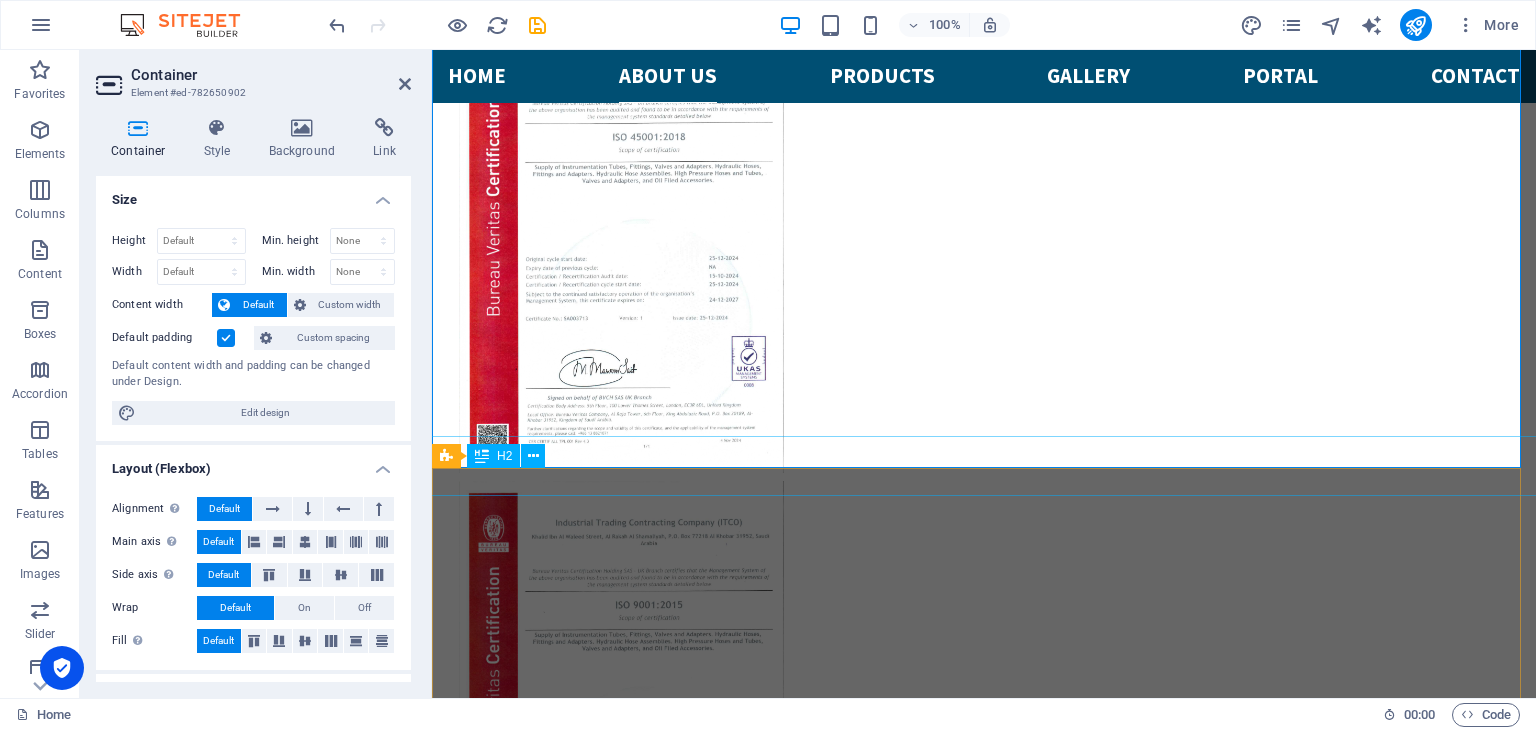click on "products category" at bounding box center (984, 7176) 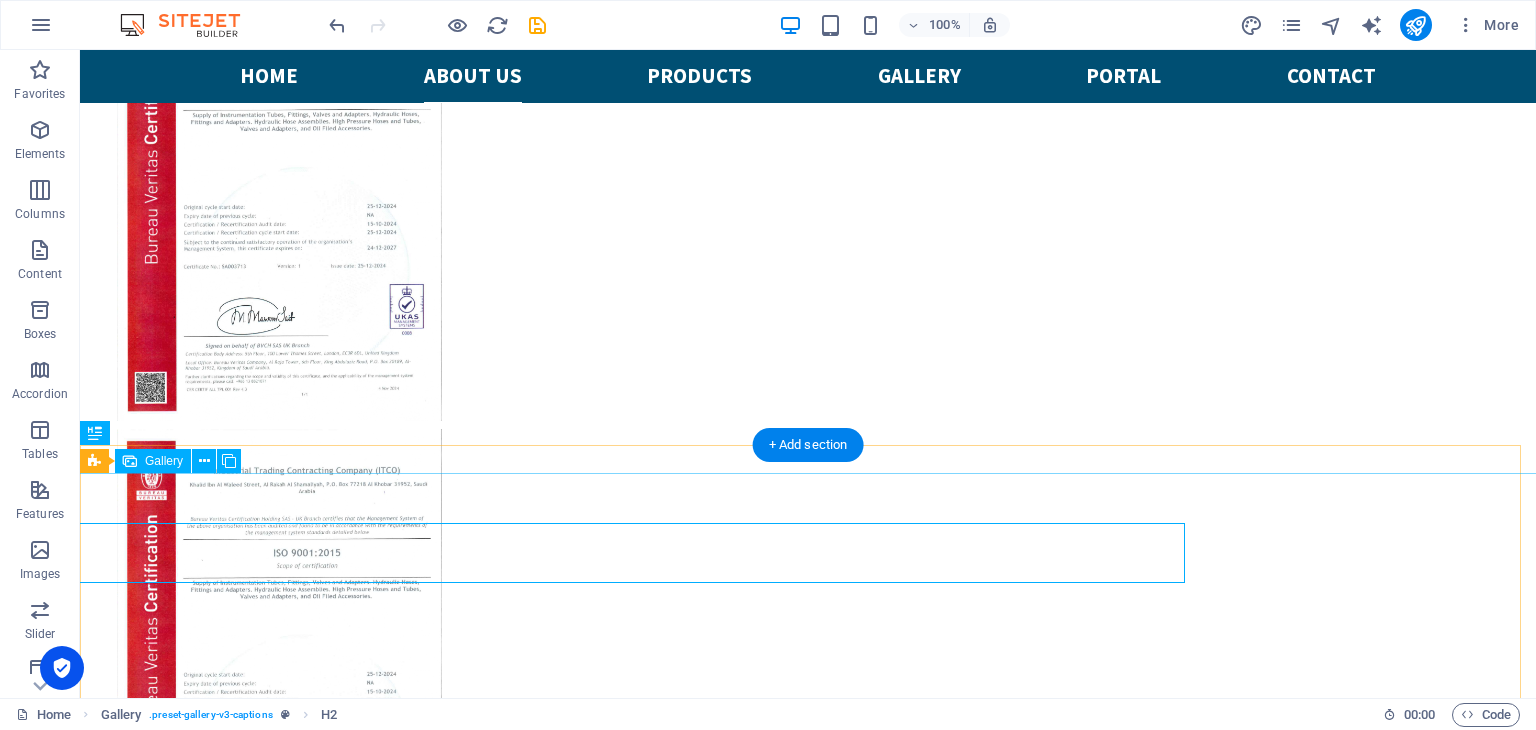 scroll, scrollTop: 4327, scrollLeft: 0, axis: vertical 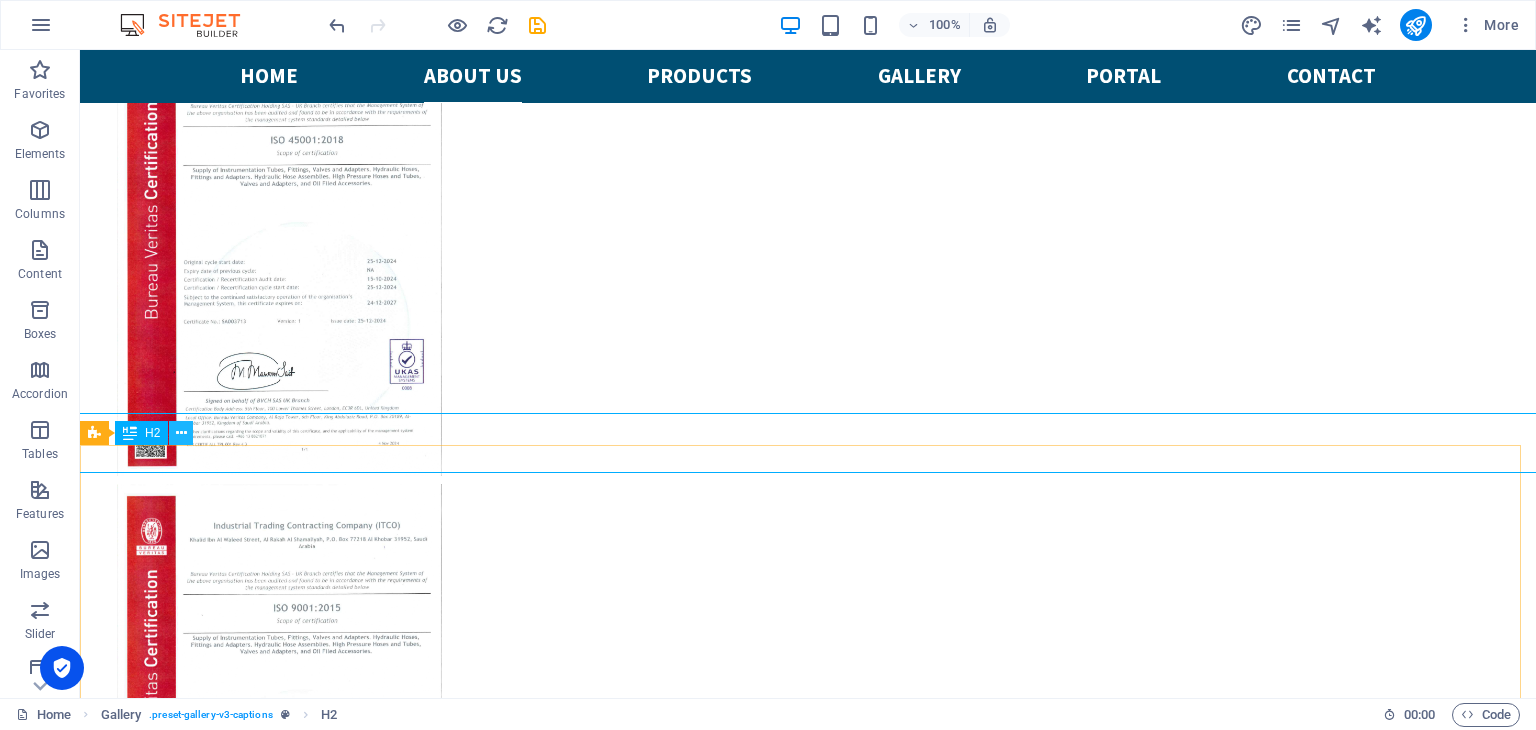 click at bounding box center (181, 433) 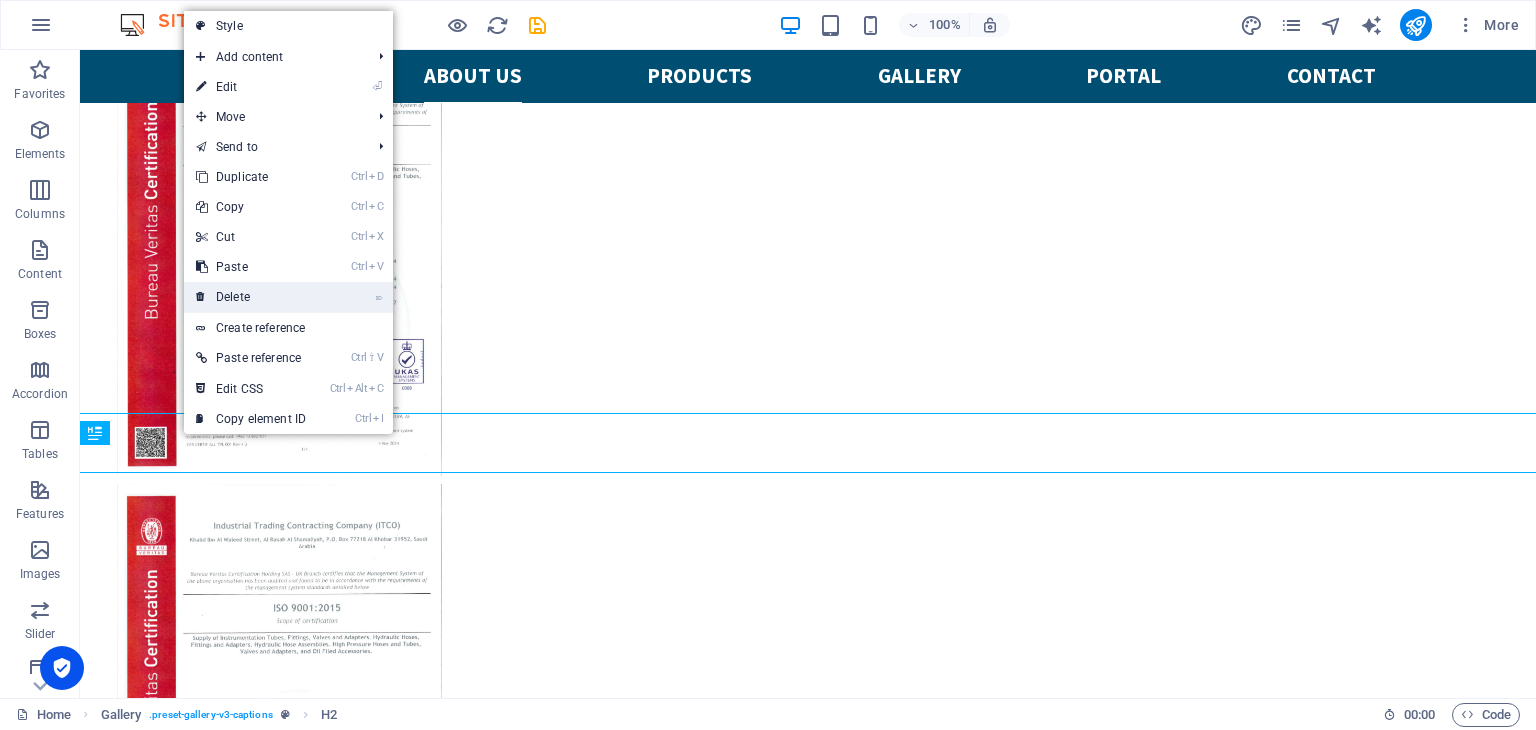 click on "⌦  Delete" at bounding box center [251, 297] 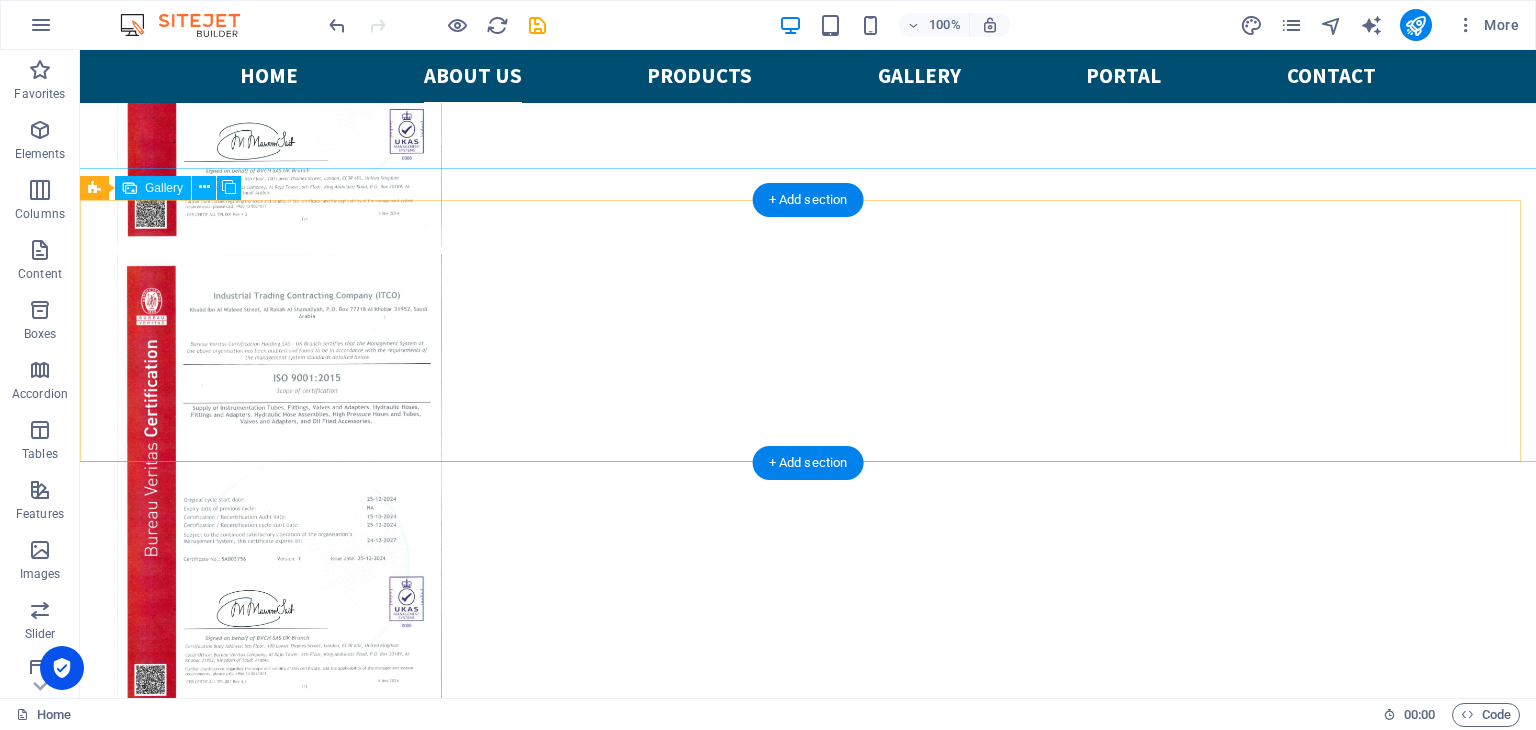 scroll, scrollTop: 4556, scrollLeft: 0, axis: vertical 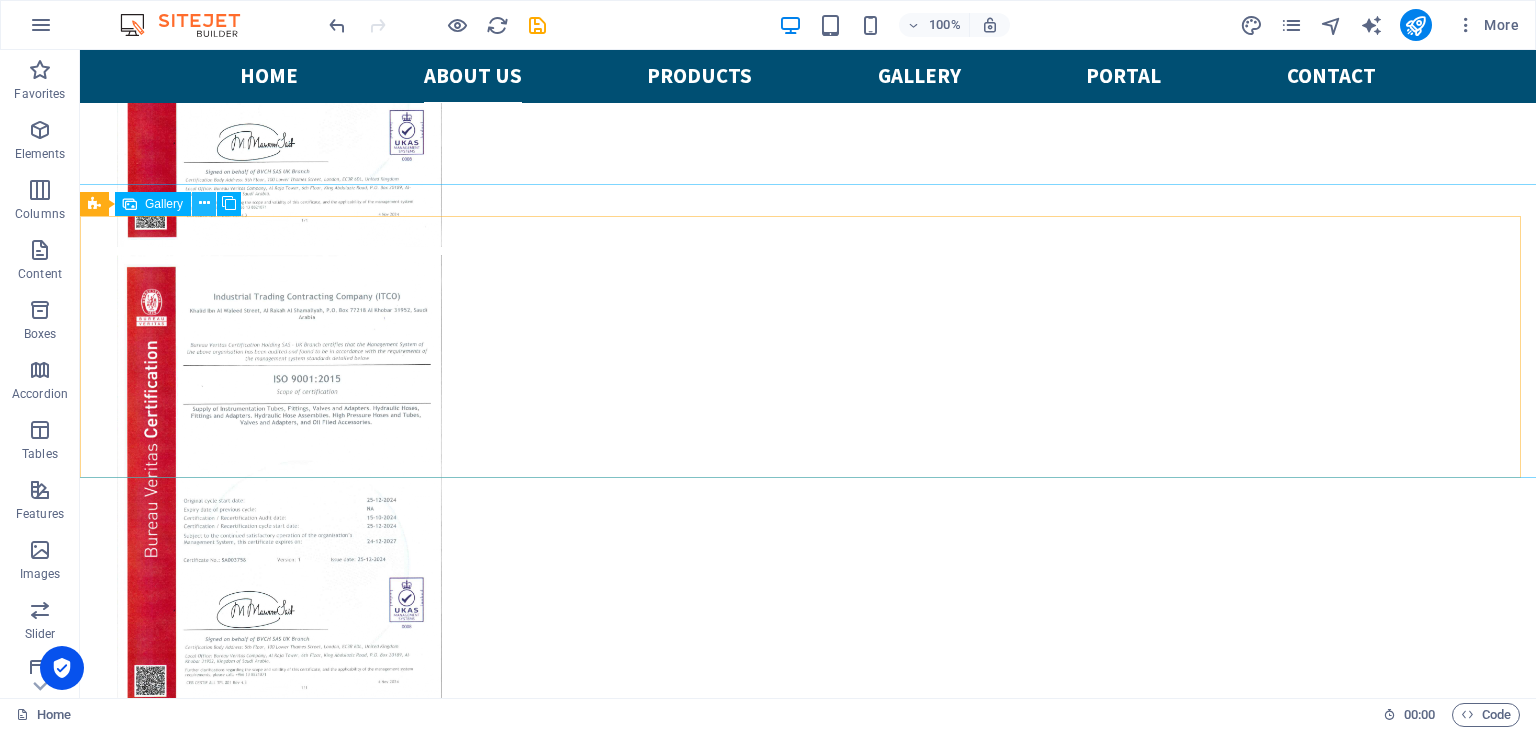 click at bounding box center [204, 203] 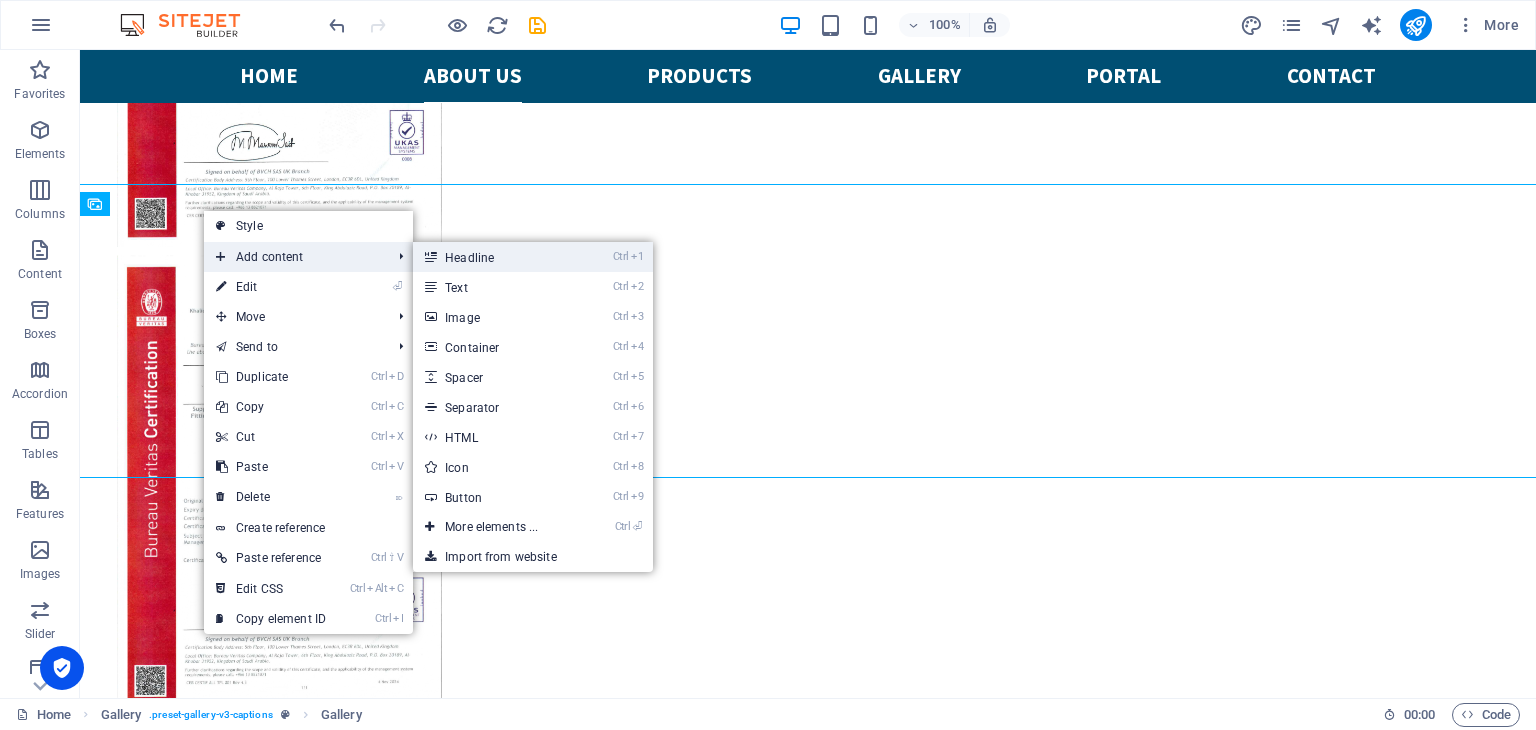 click on "Ctrl 1  Headline" at bounding box center [495, 257] 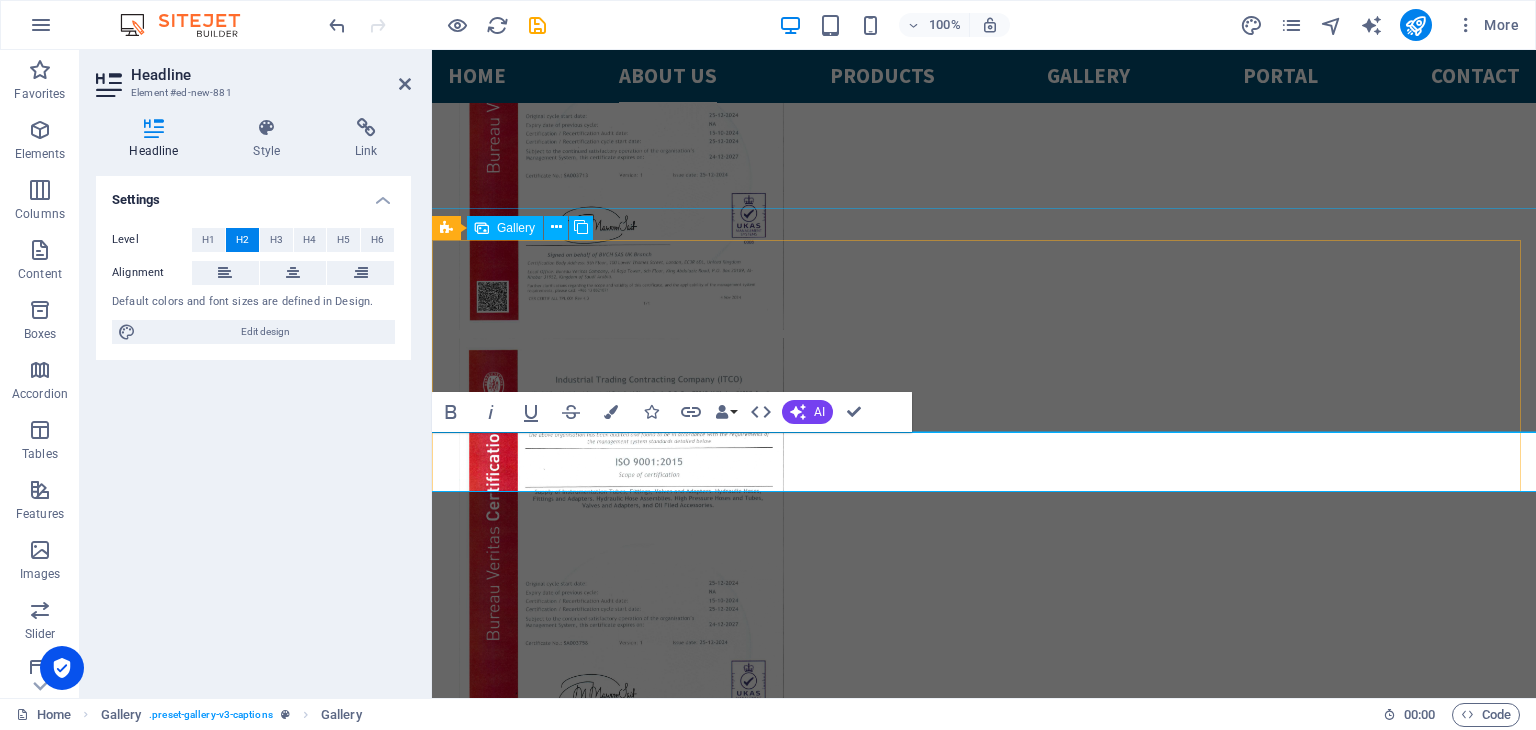 scroll, scrollTop: 4642, scrollLeft: 0, axis: vertical 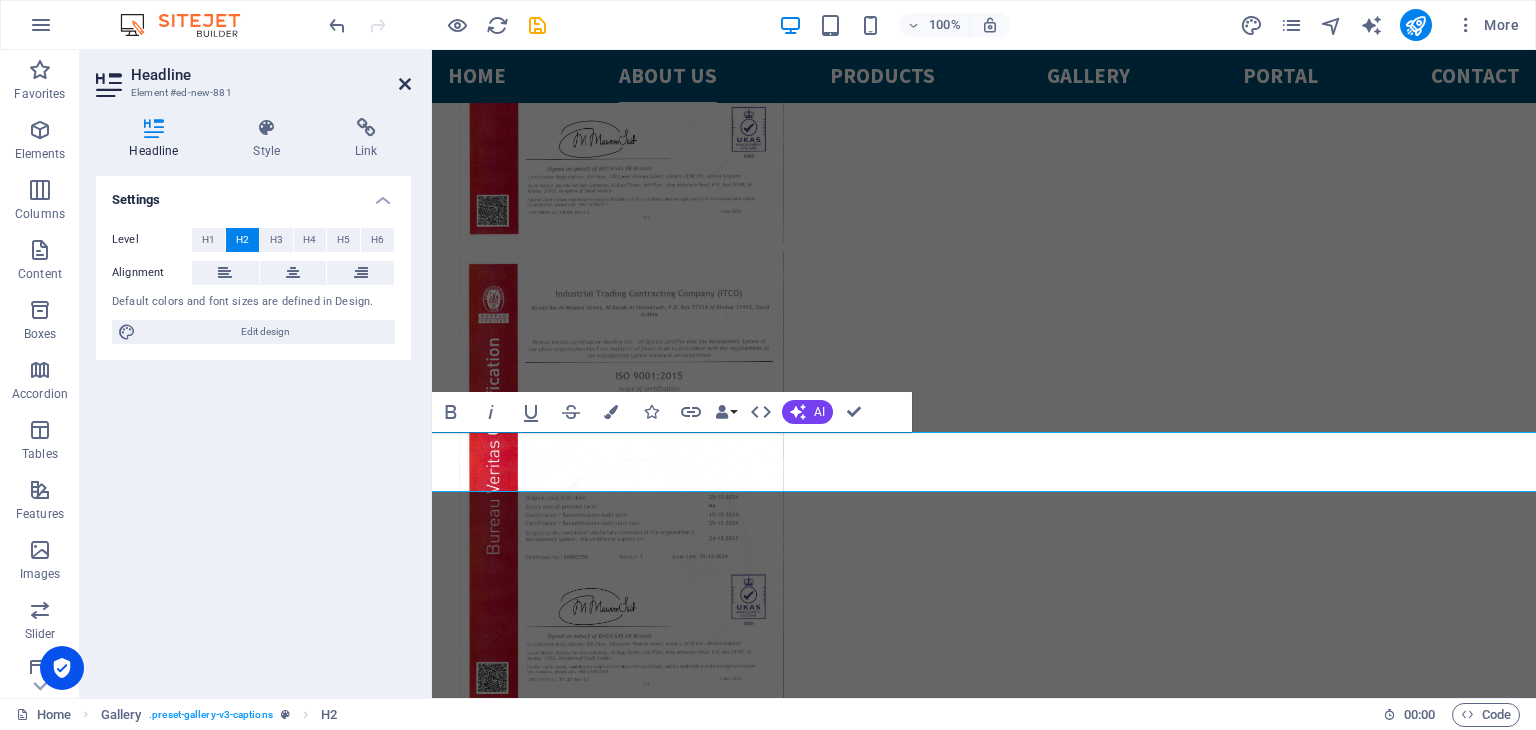 click at bounding box center [405, 84] 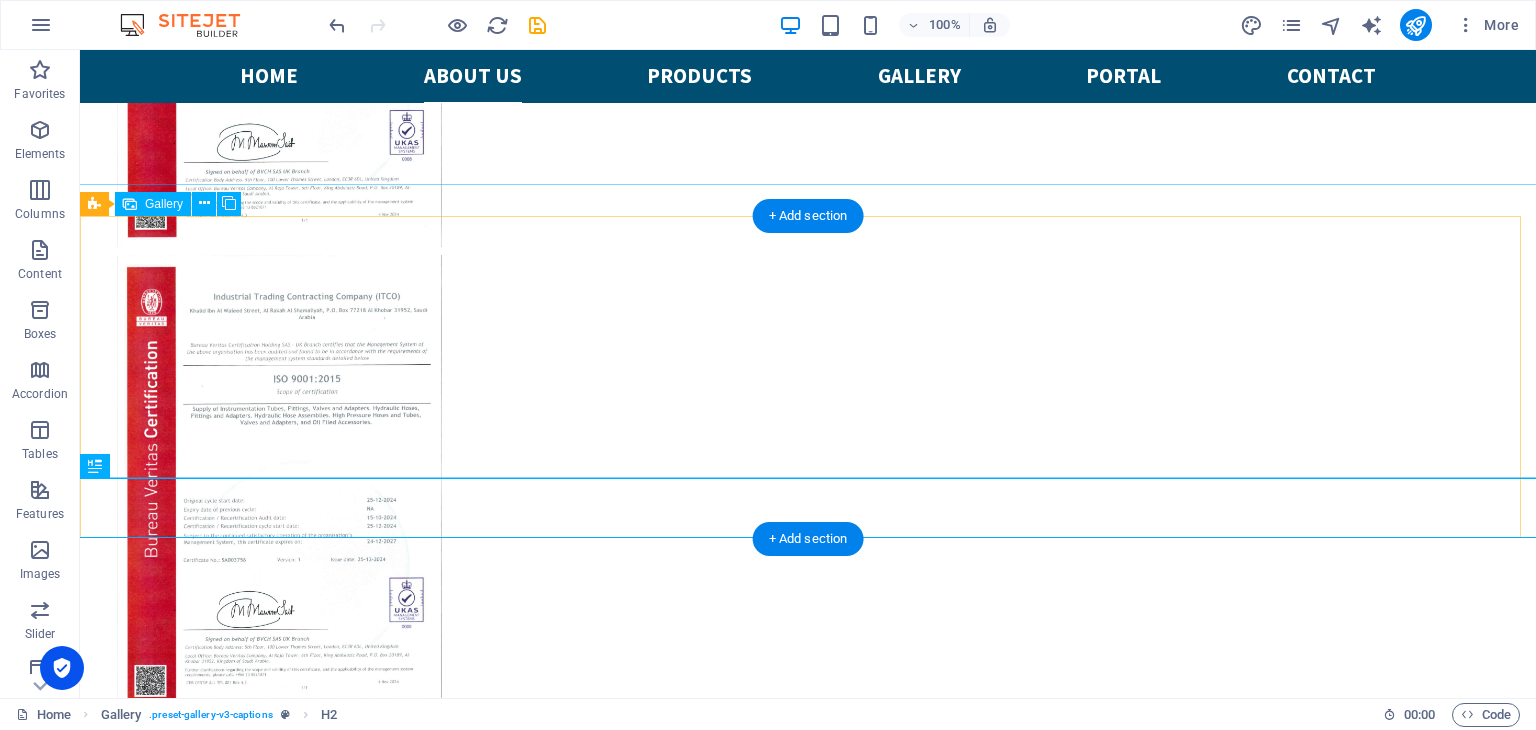 click at bounding box center [213, 7217] 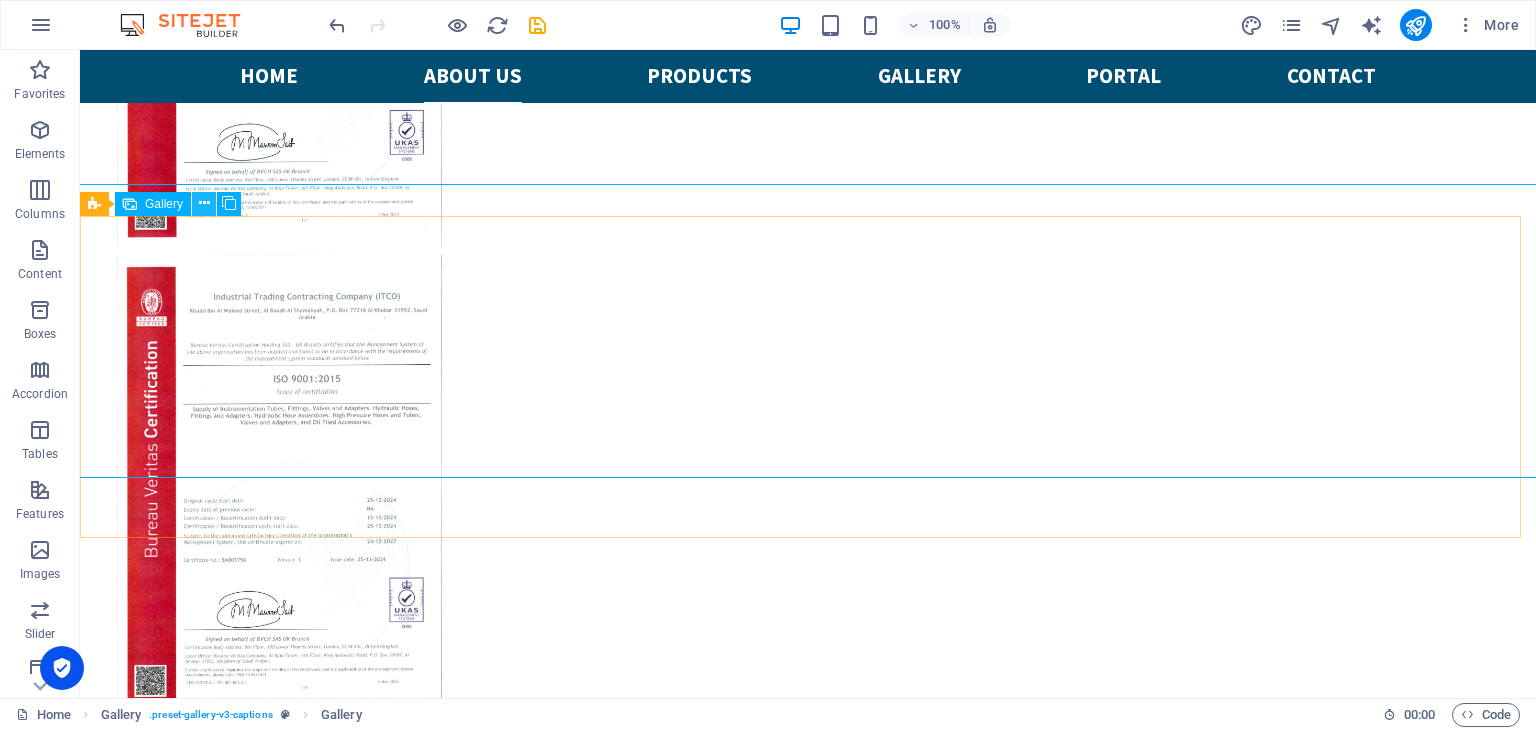 click at bounding box center (204, 203) 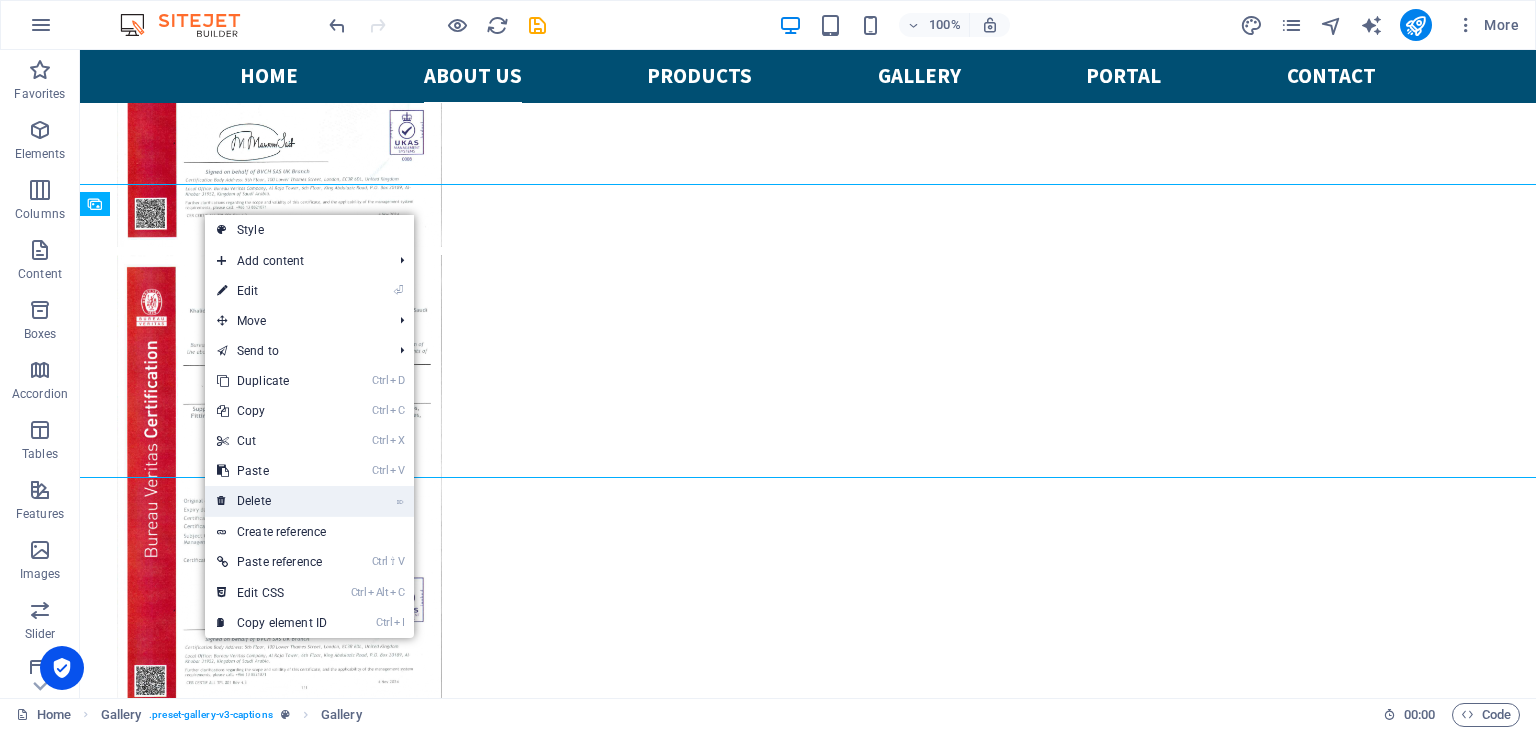 click on "⌦  Delete" at bounding box center [272, 501] 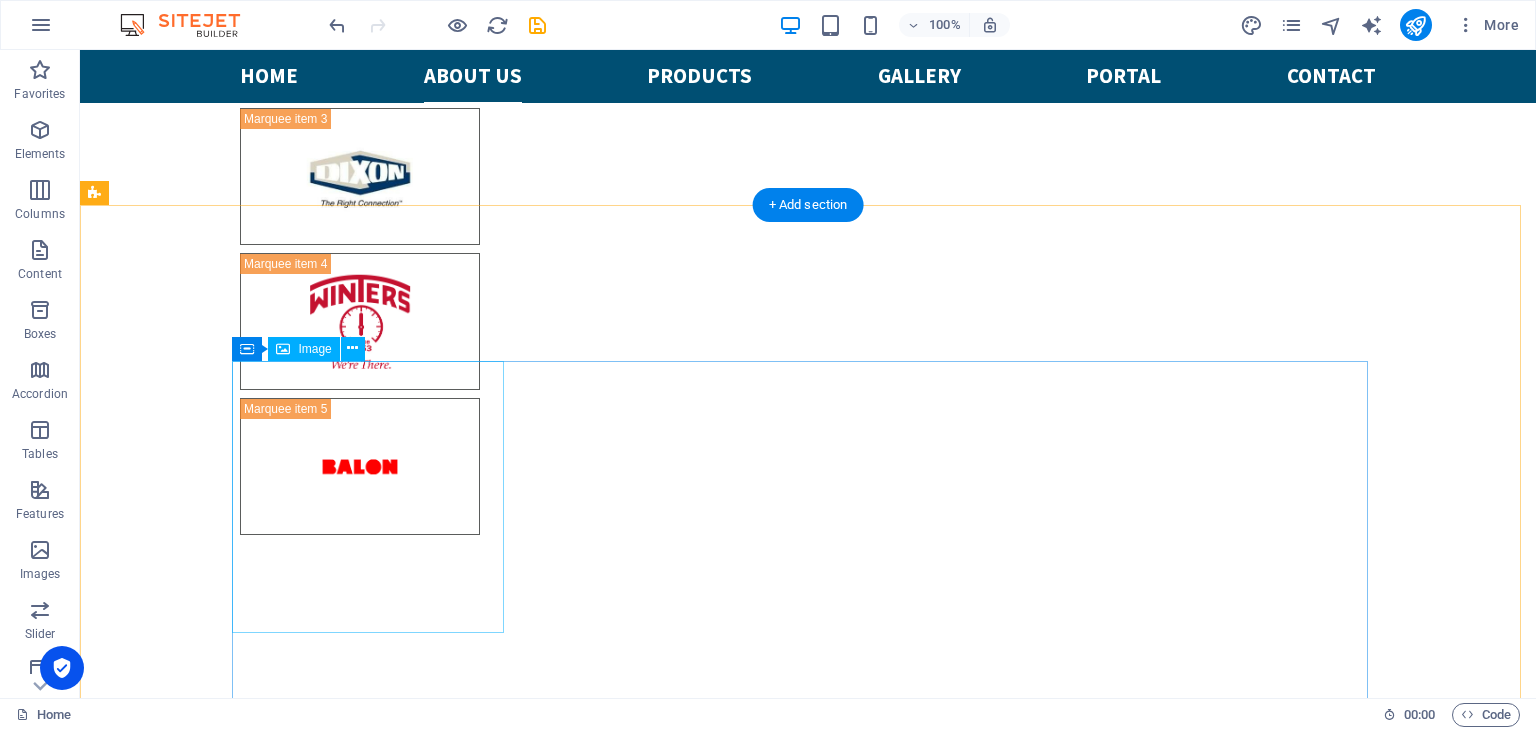 scroll, scrollTop: 2693, scrollLeft: 0, axis: vertical 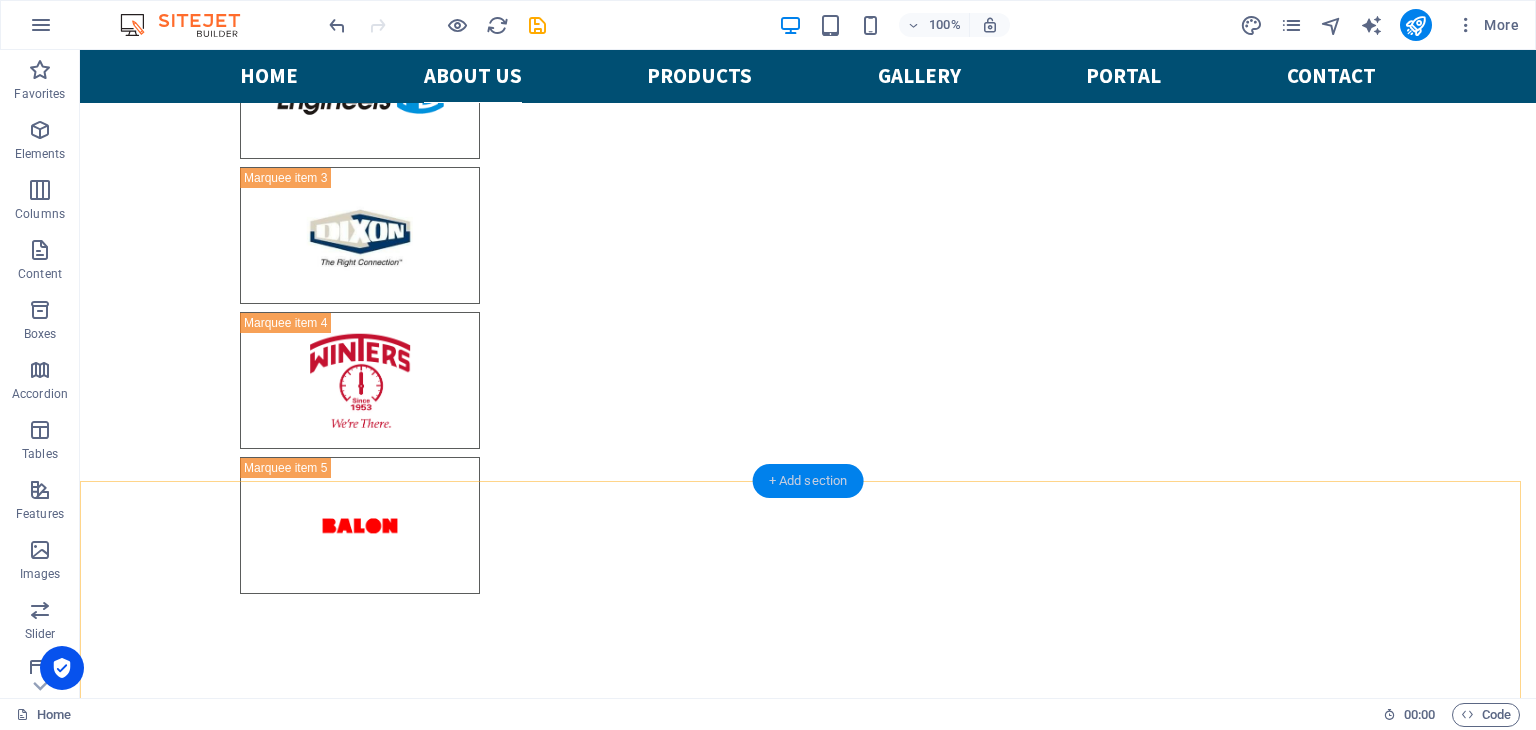click on "+ Add section" at bounding box center (808, 481) 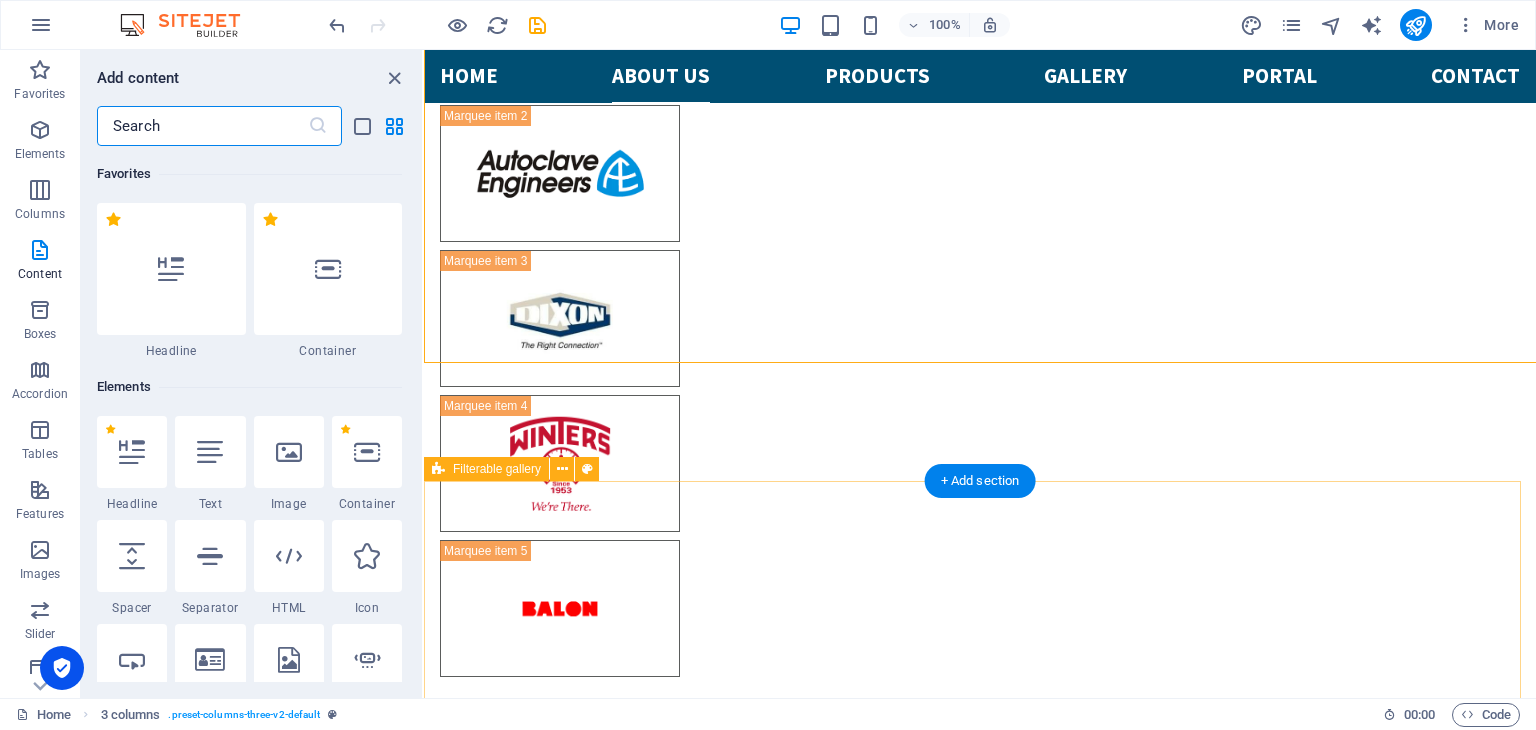 scroll, scrollTop: 2811, scrollLeft: 0, axis: vertical 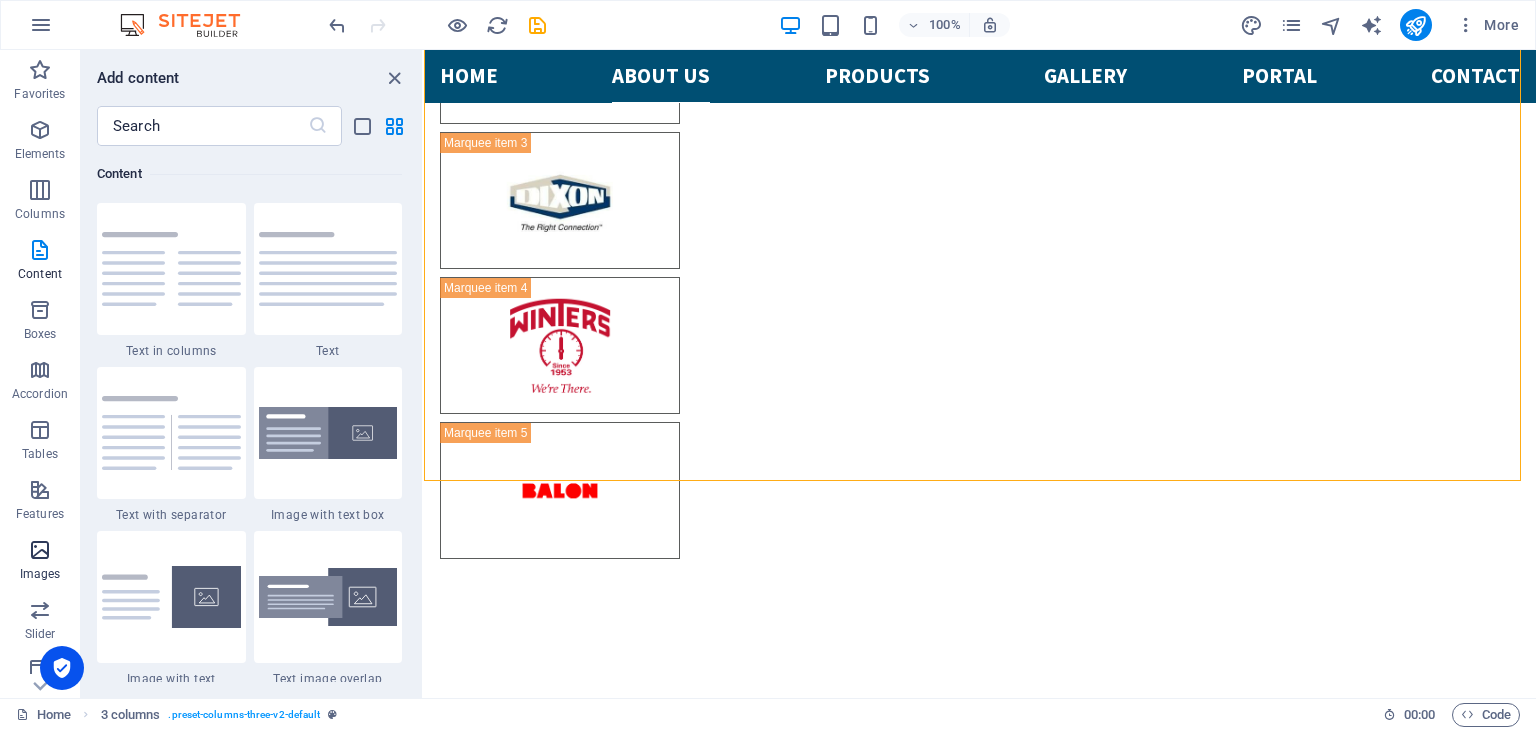 click at bounding box center (40, 550) 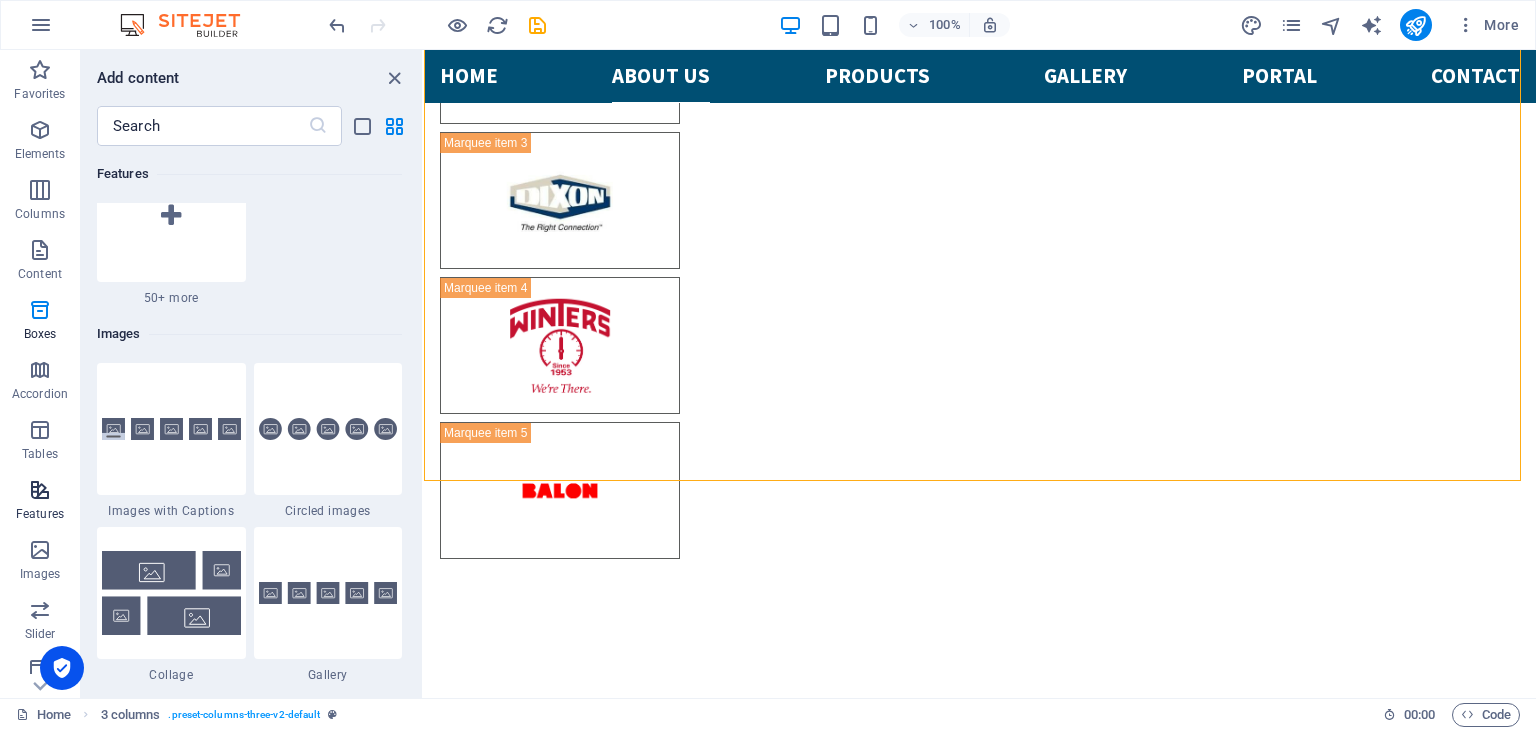 scroll, scrollTop: 9976, scrollLeft: 0, axis: vertical 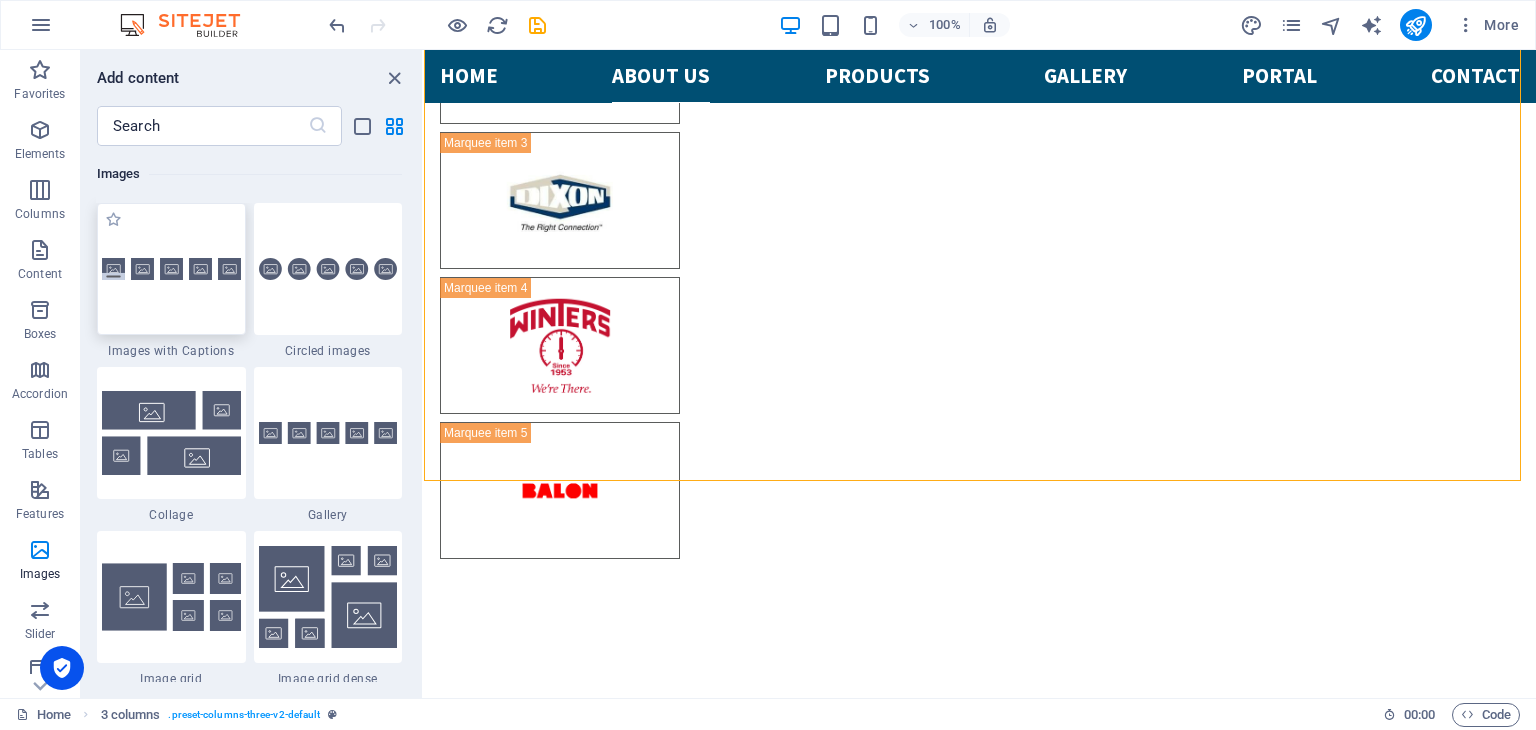 click at bounding box center (171, 269) 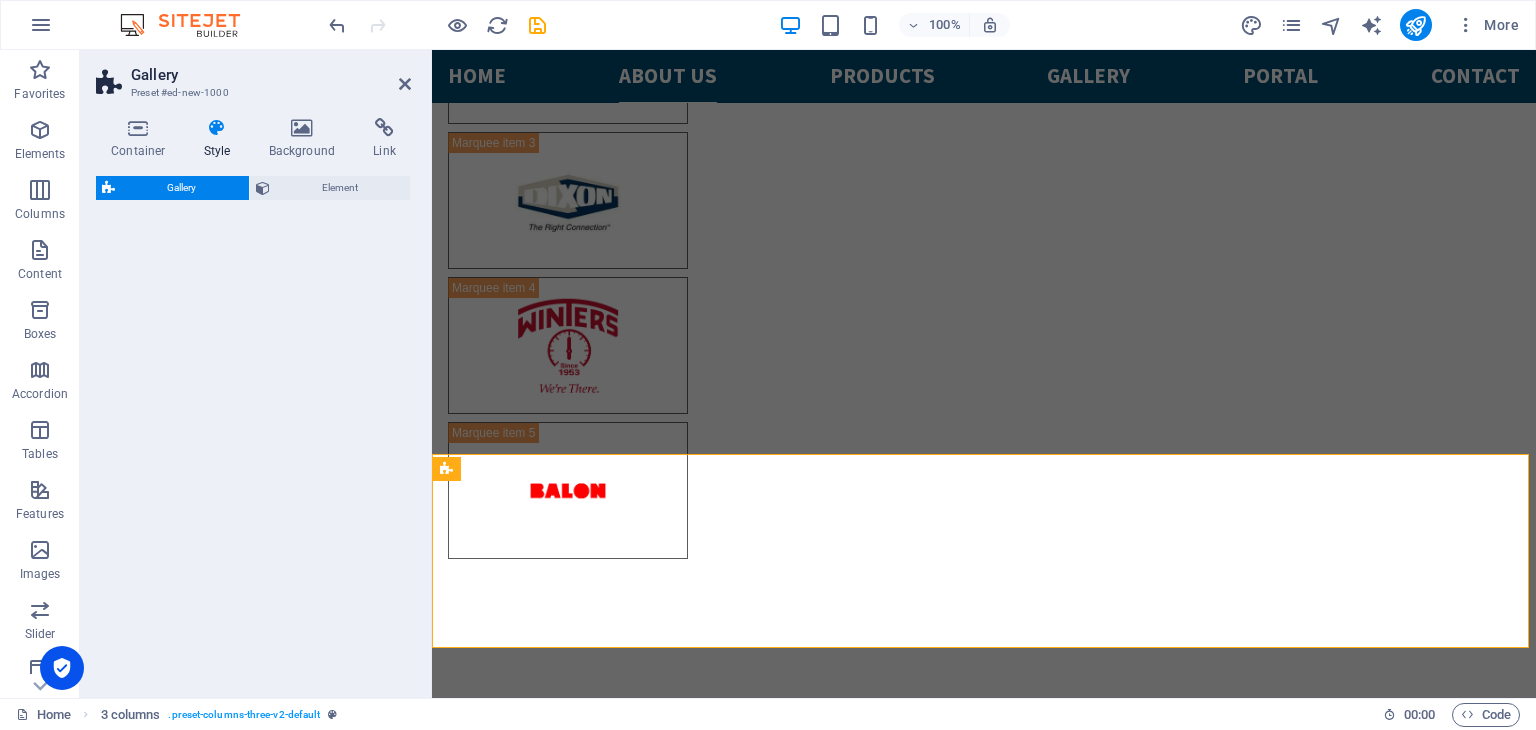 scroll, scrollTop: 2838, scrollLeft: 0, axis: vertical 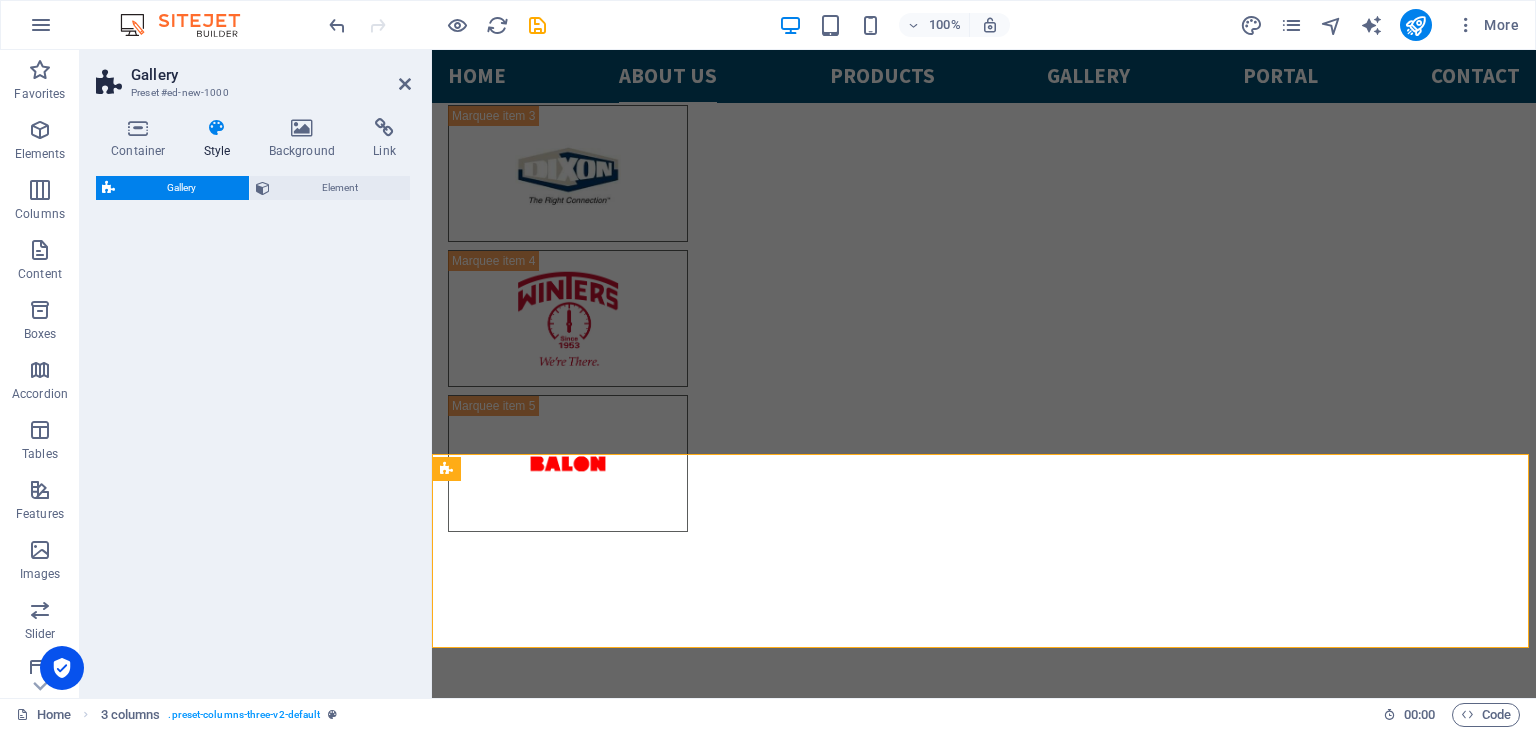 select on "rem" 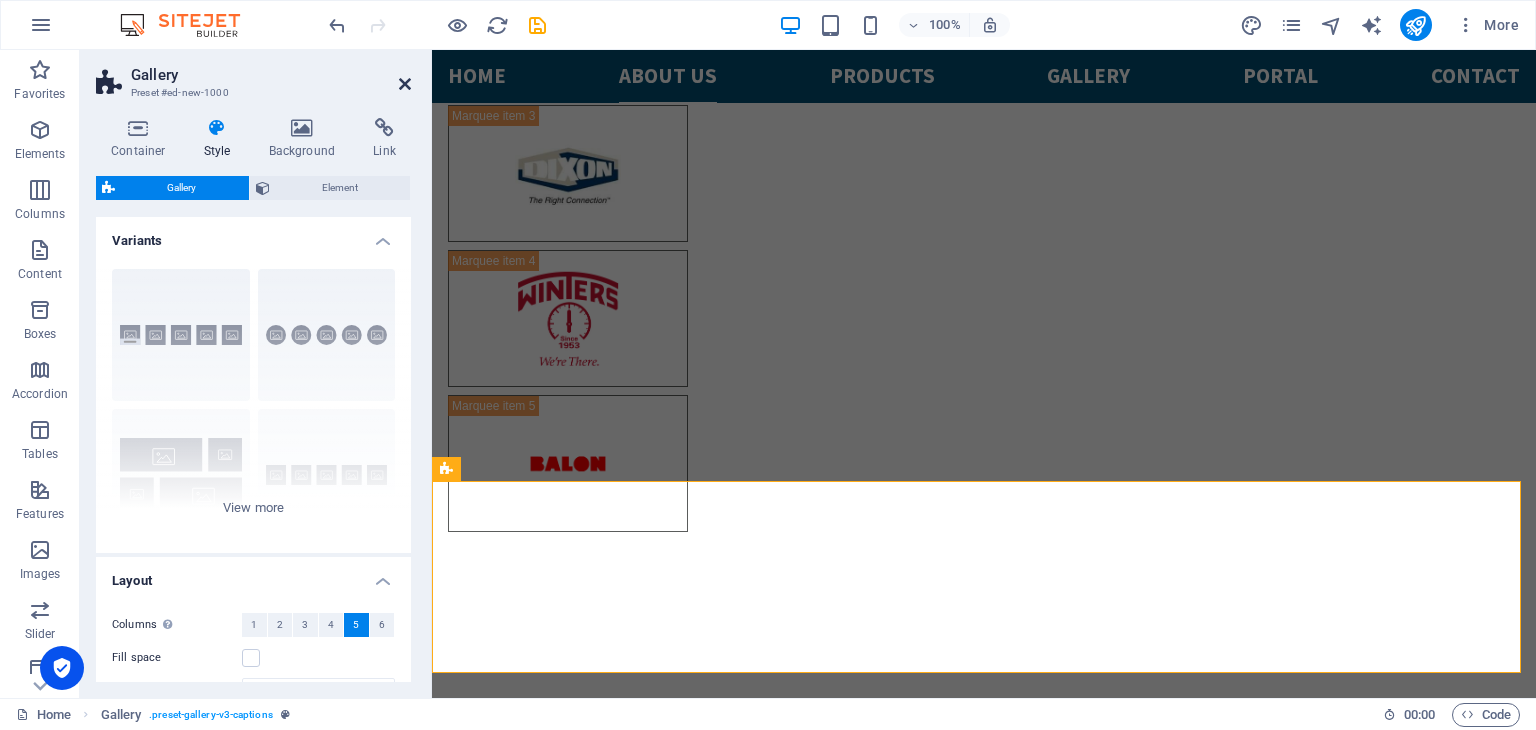 click at bounding box center (405, 84) 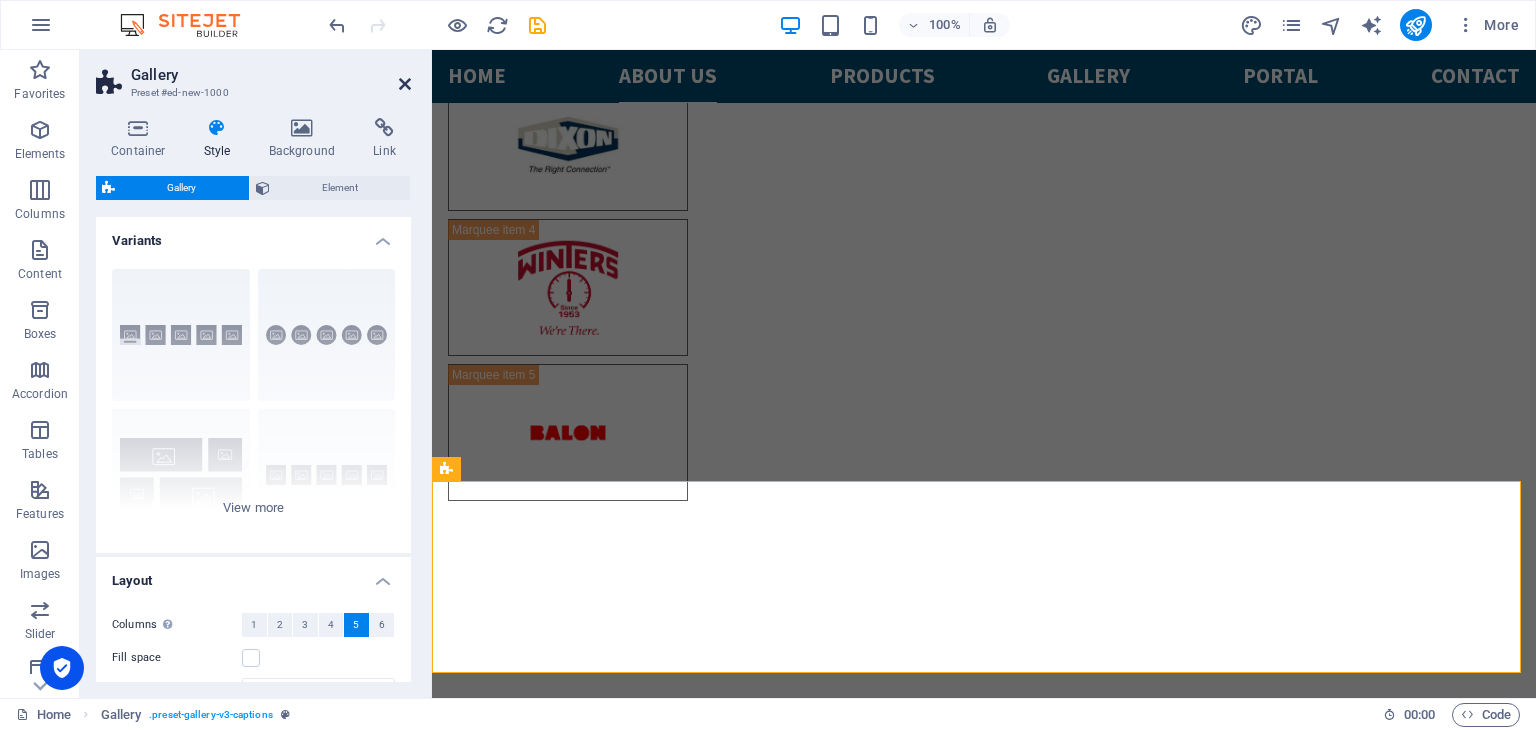 scroll, scrollTop: 2693, scrollLeft: 0, axis: vertical 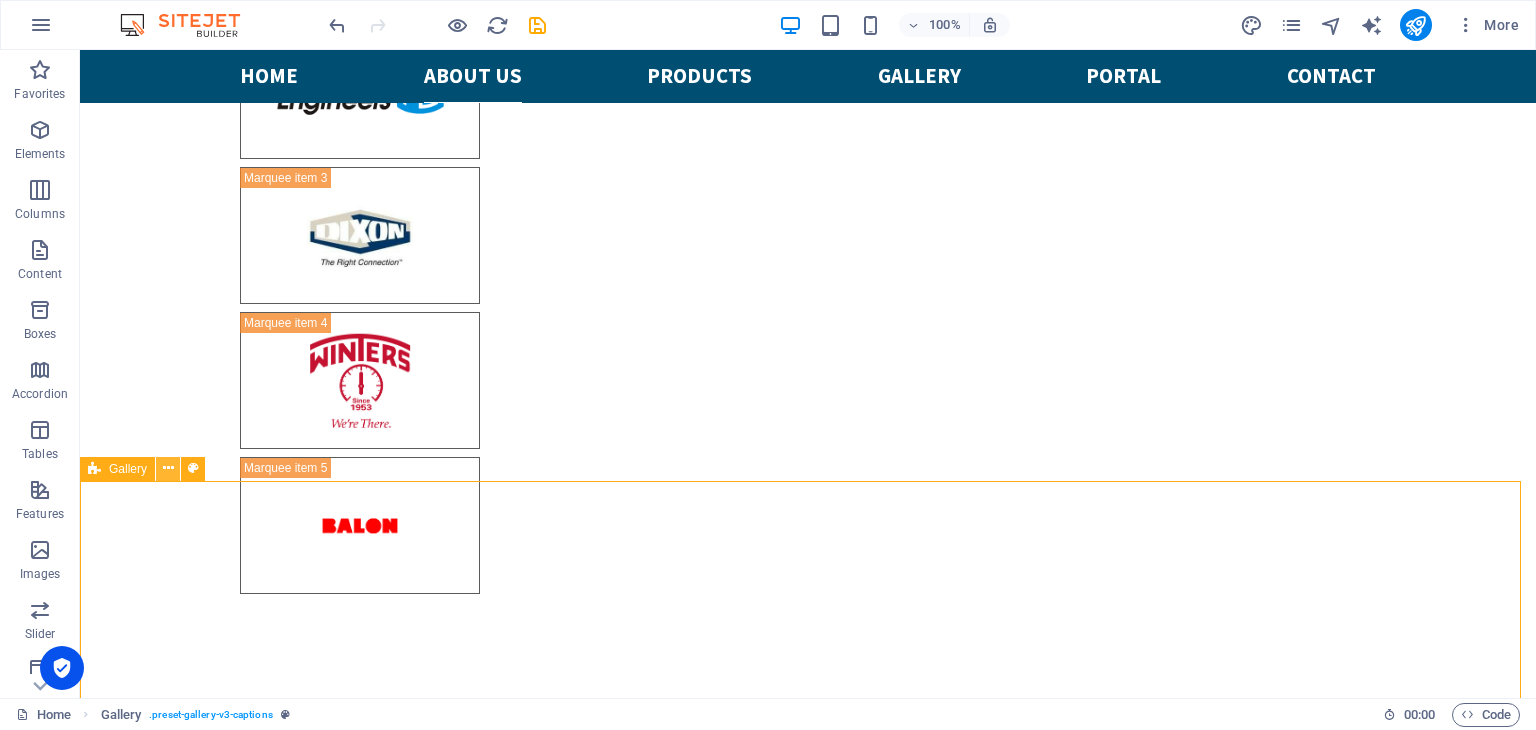 click at bounding box center (168, 469) 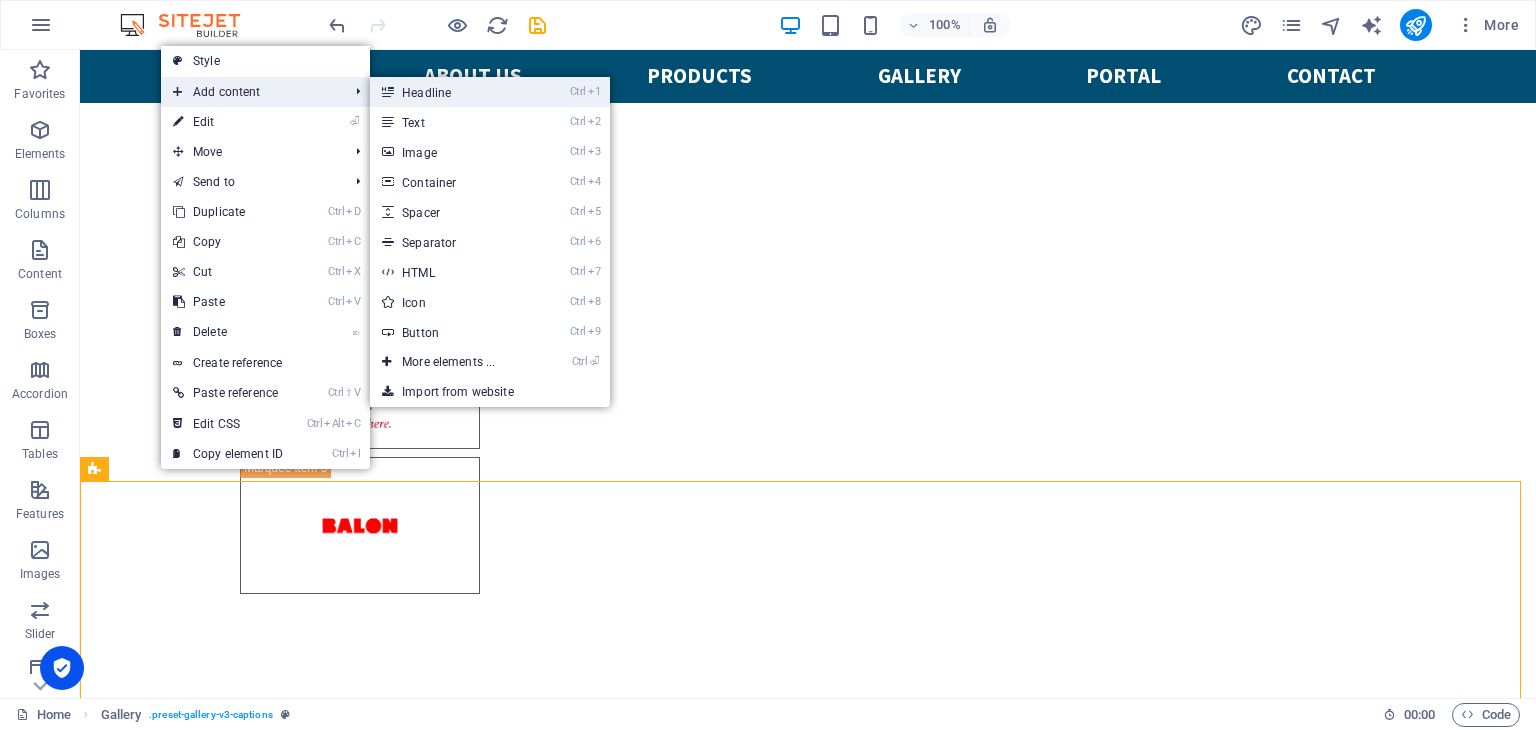 click on "Ctrl 1  Headline" at bounding box center [452, 92] 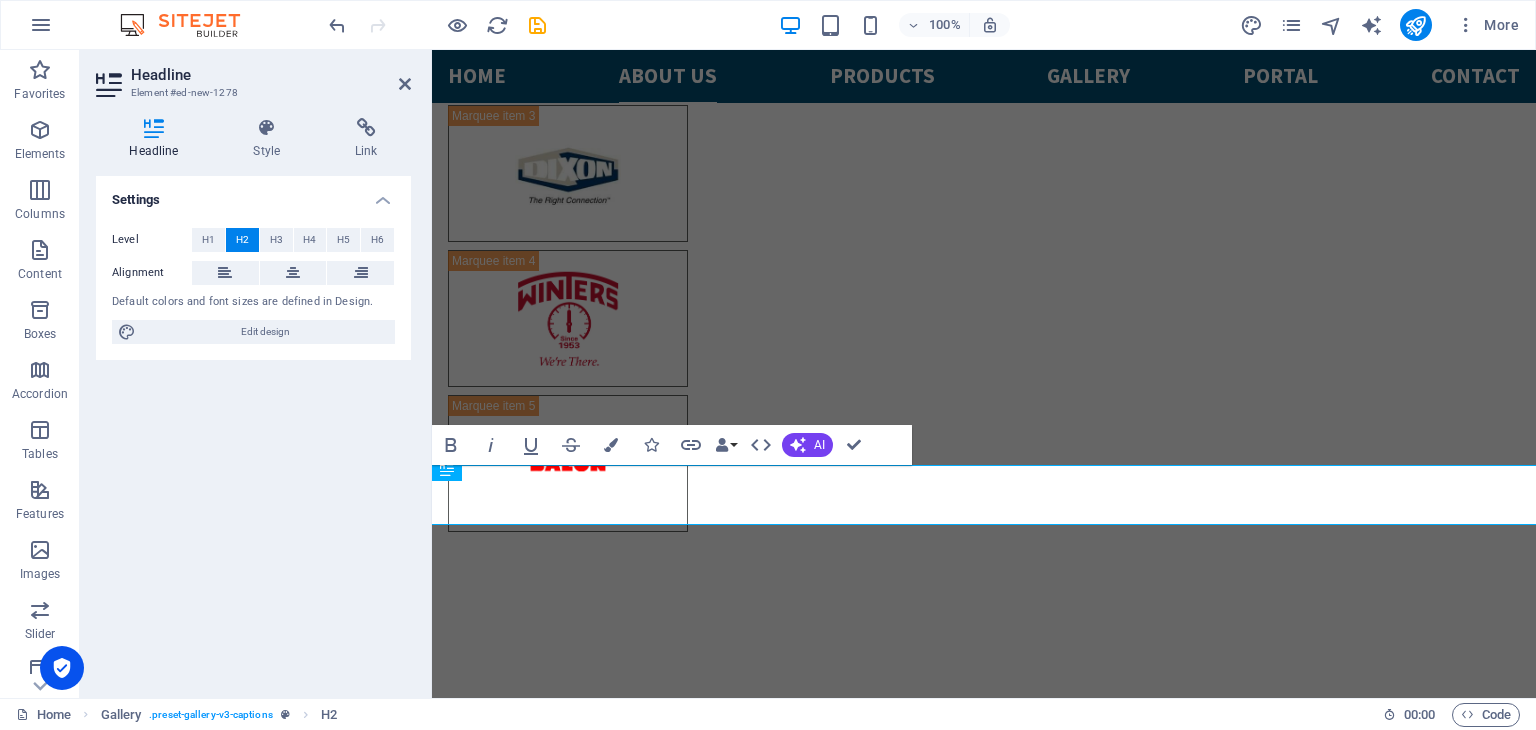 scroll, scrollTop: 2693, scrollLeft: 0, axis: vertical 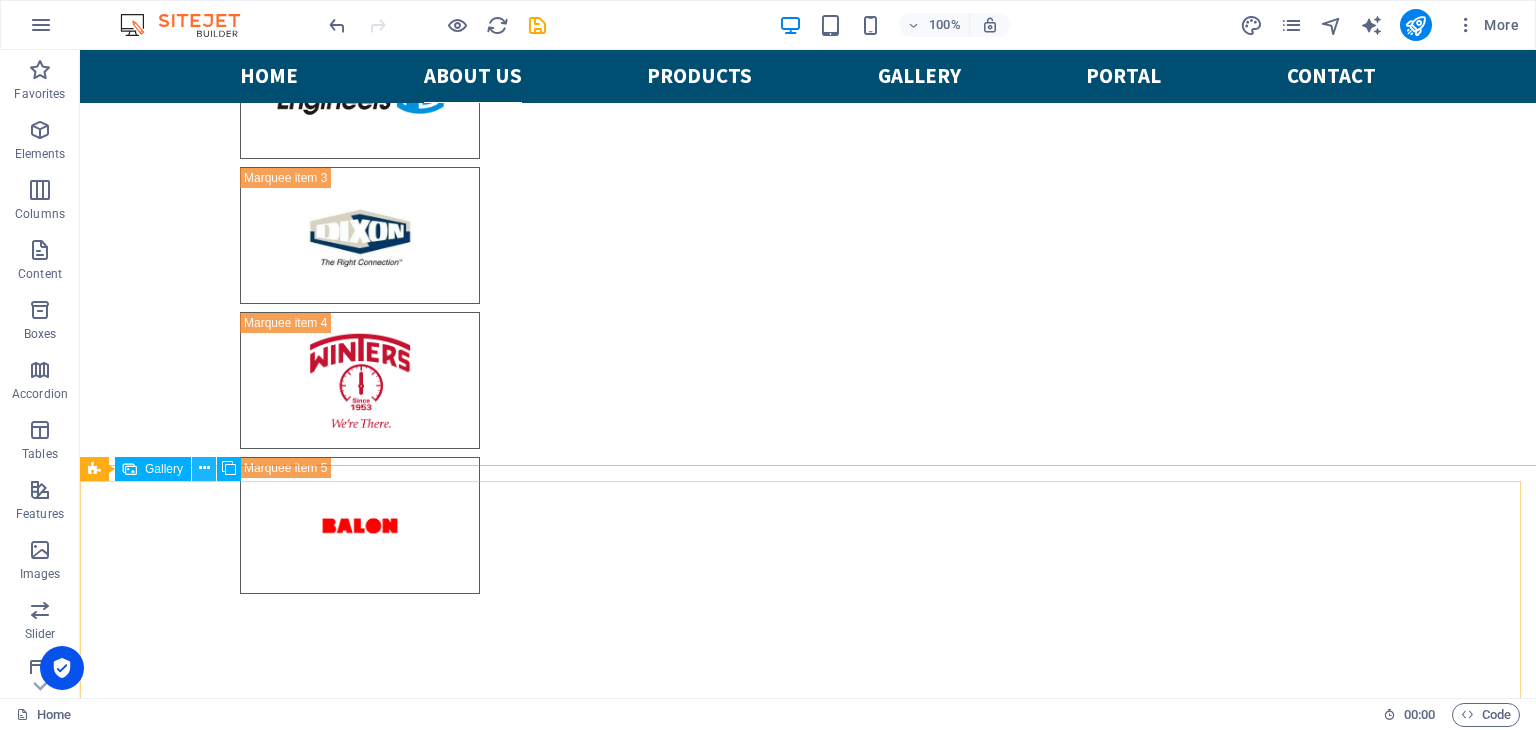 click at bounding box center (204, 469) 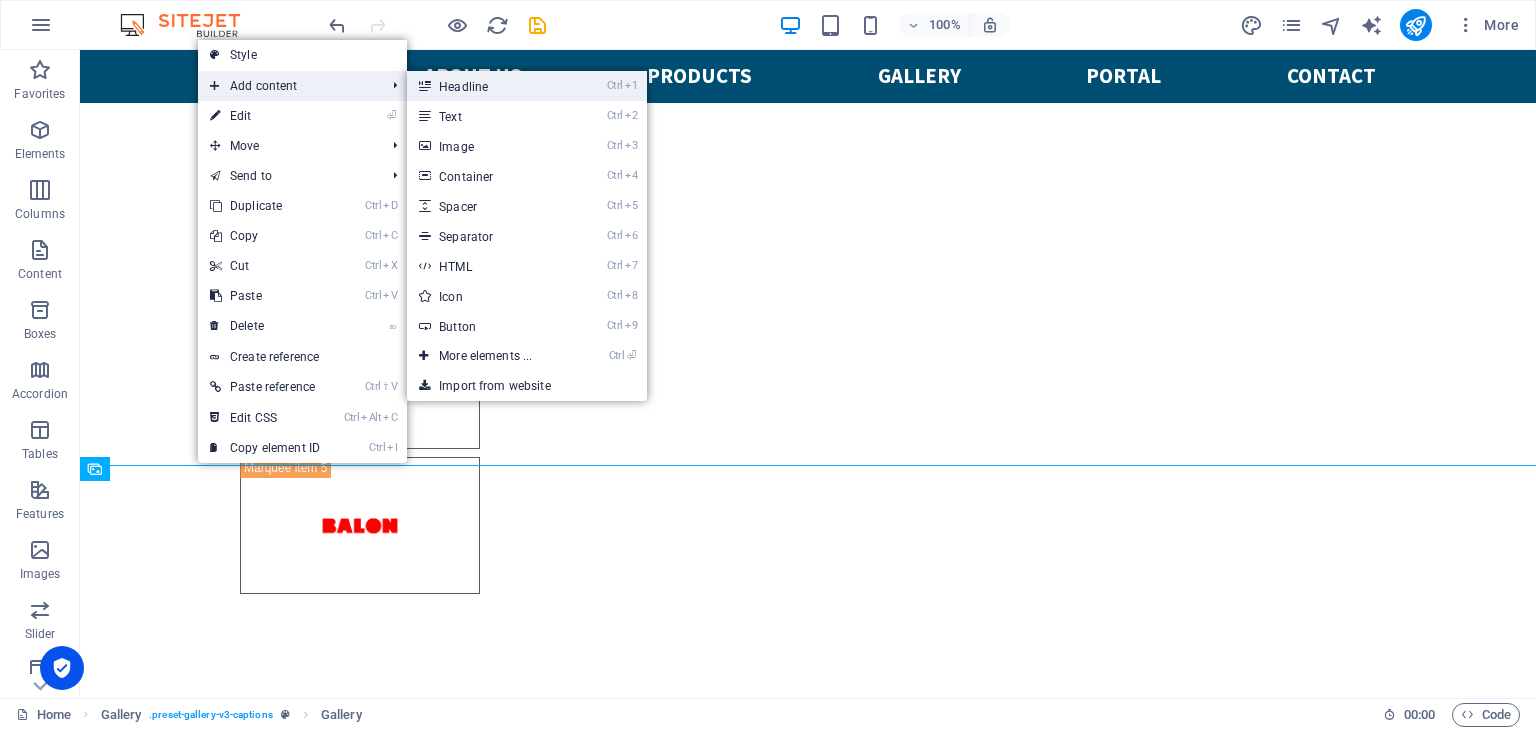 click on "Ctrl 1  Headline" at bounding box center [489, 86] 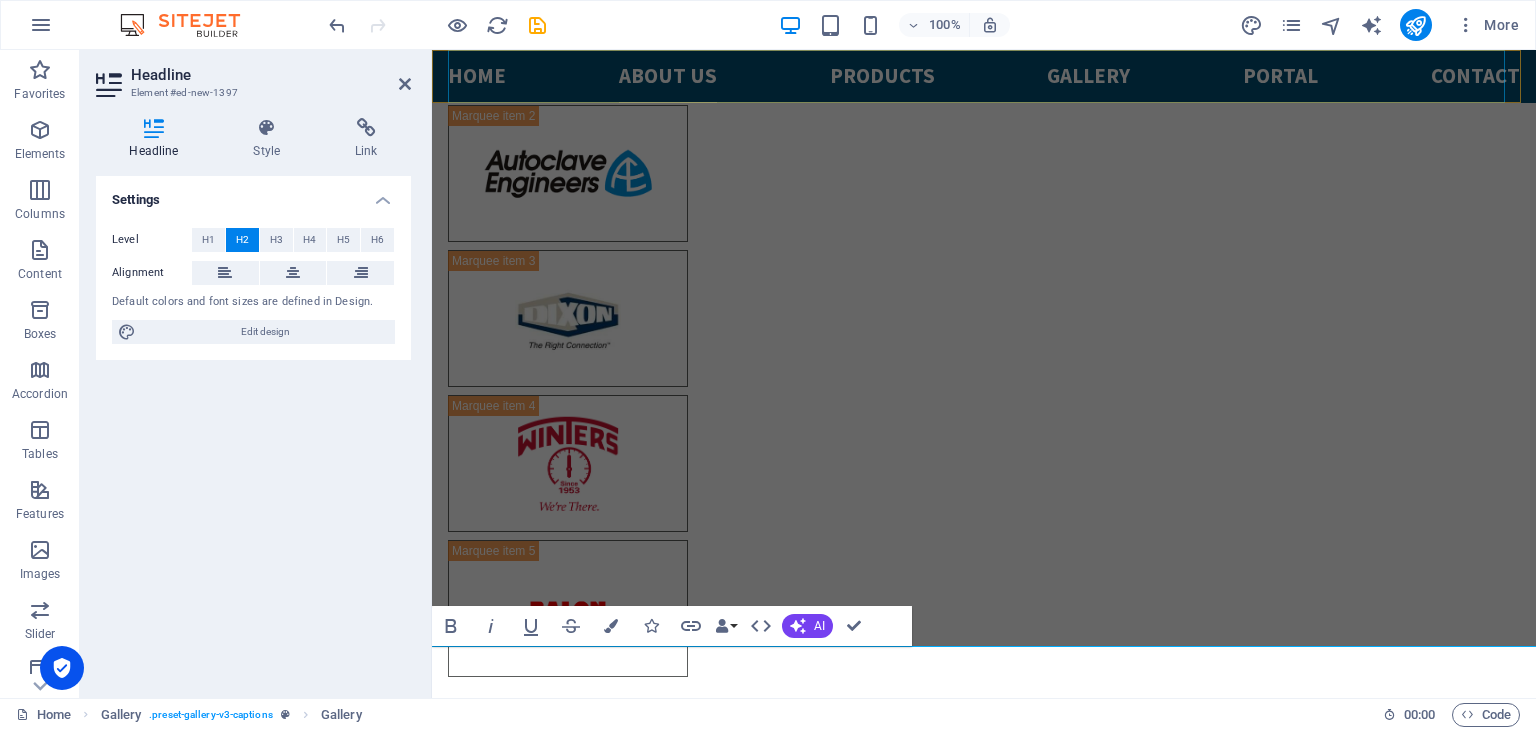 scroll, scrollTop: 2873, scrollLeft: 0, axis: vertical 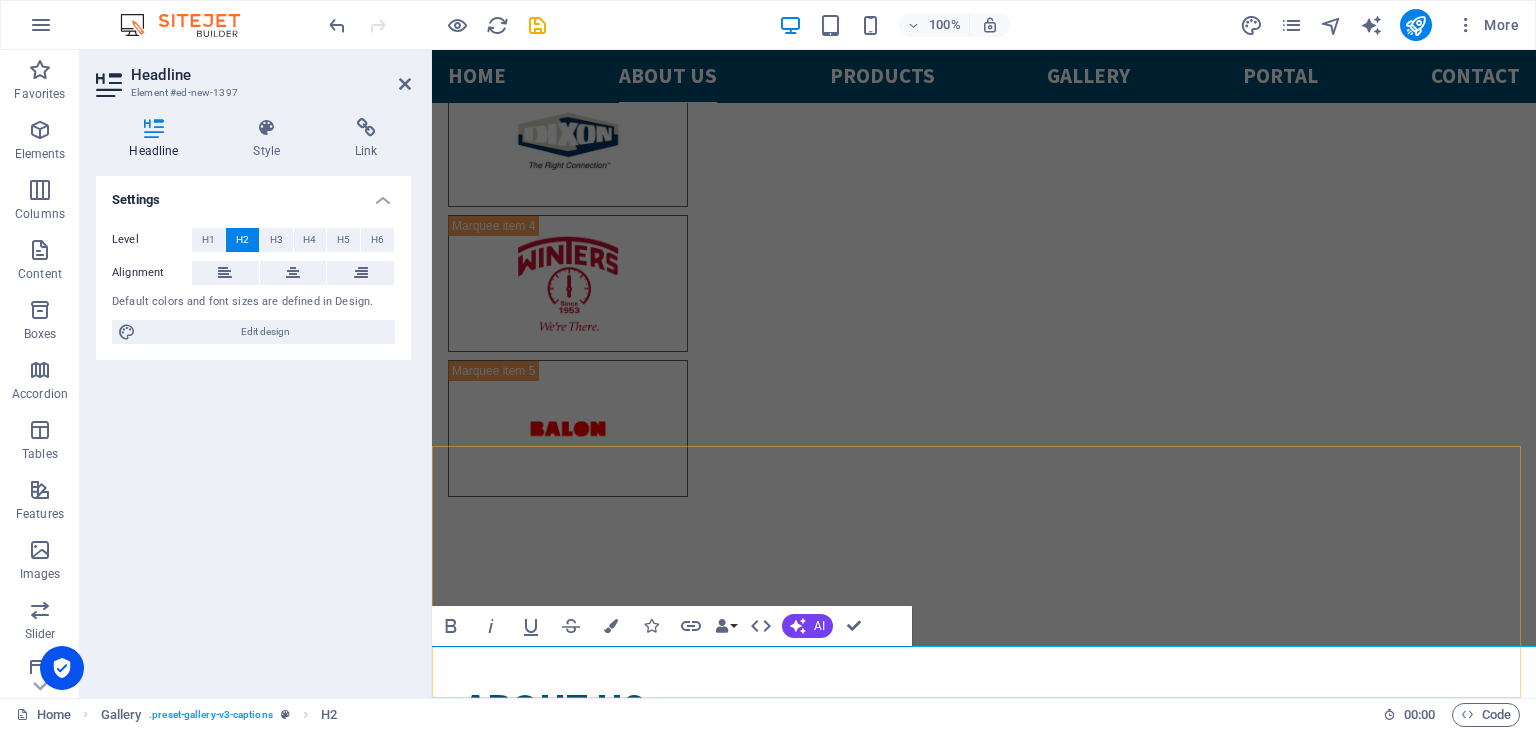 click on "New headline" at bounding box center (984, 4273) 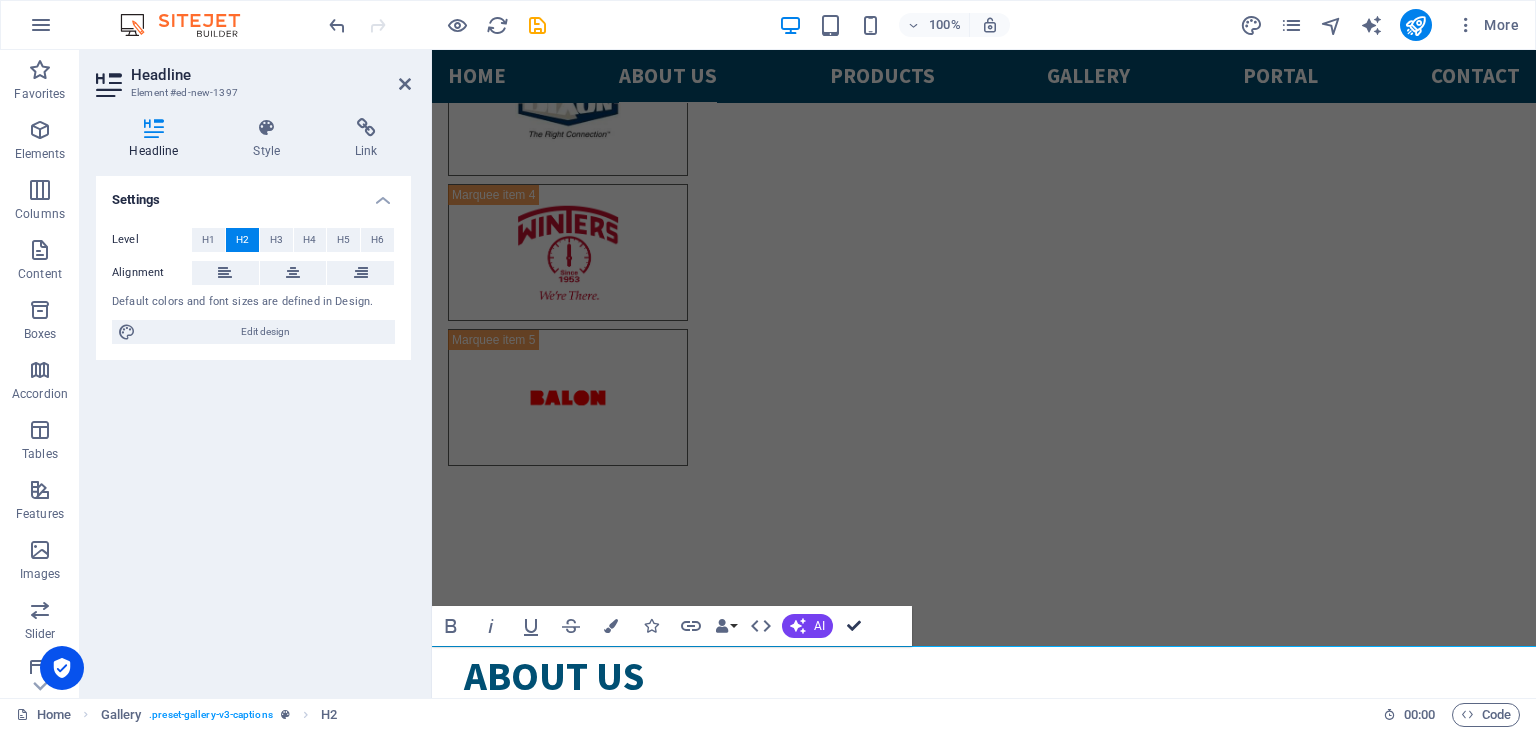 scroll, scrollTop: 2799, scrollLeft: 0, axis: vertical 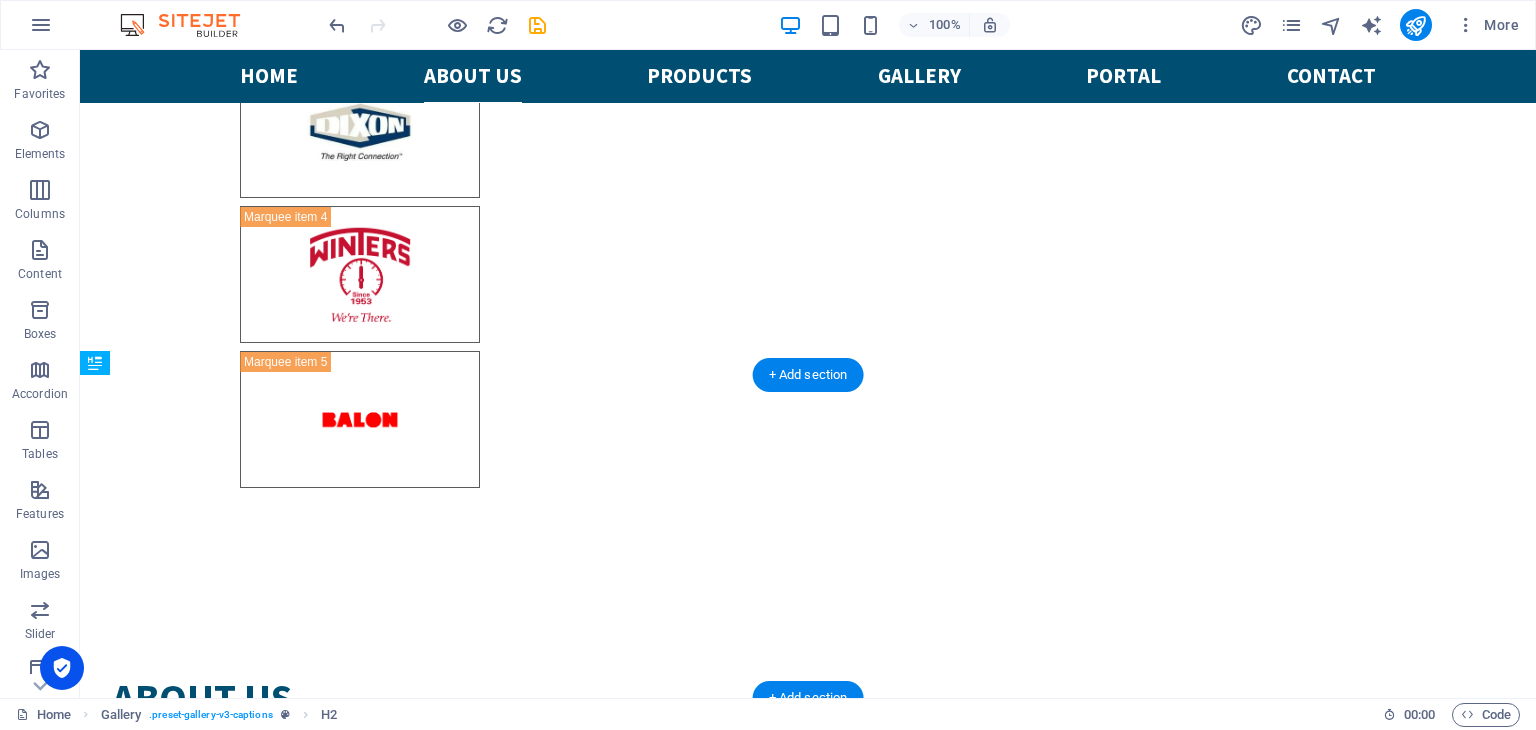 drag, startPoint x: 464, startPoint y: 671, endPoint x: 457, endPoint y: 445, distance: 226.10838 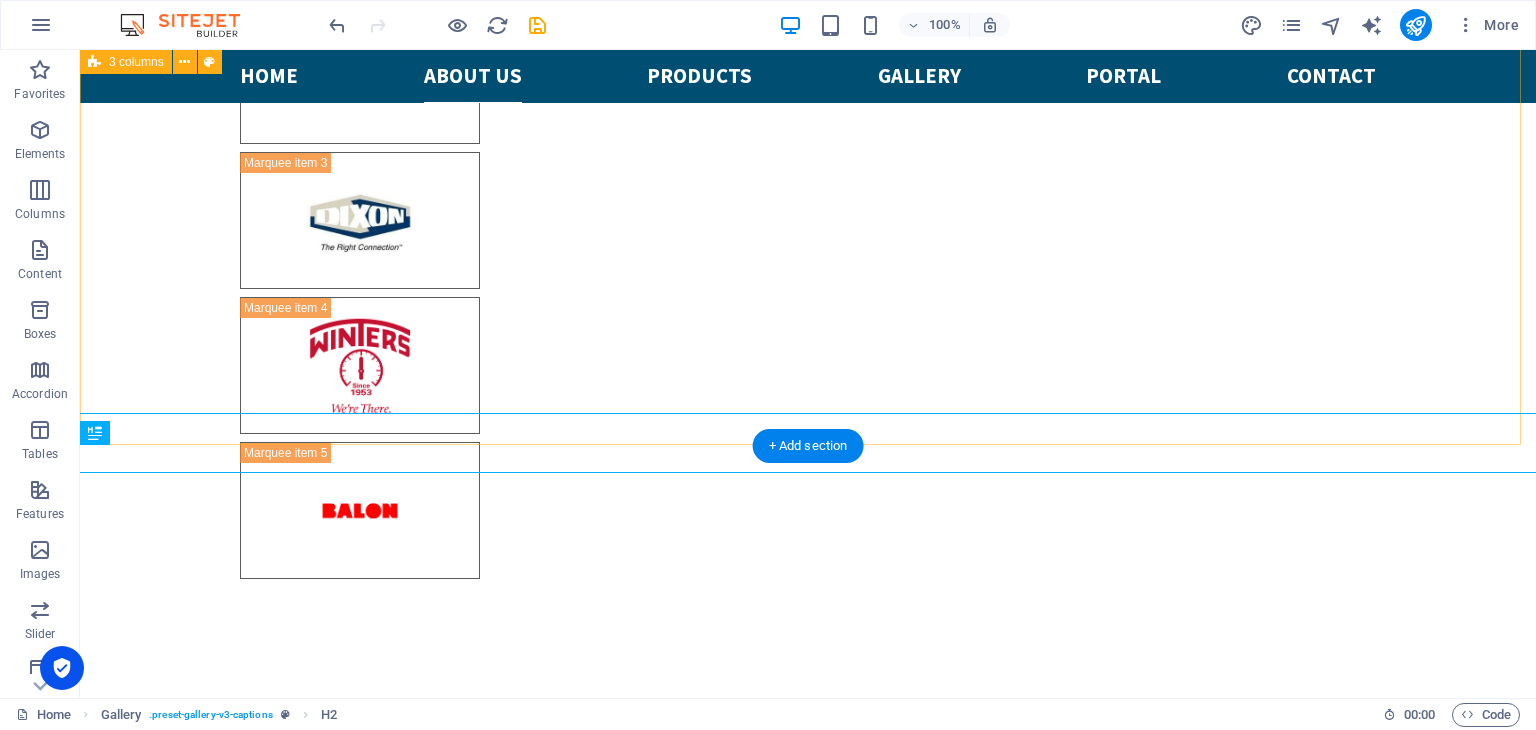 scroll, scrollTop: 2706, scrollLeft: 0, axis: vertical 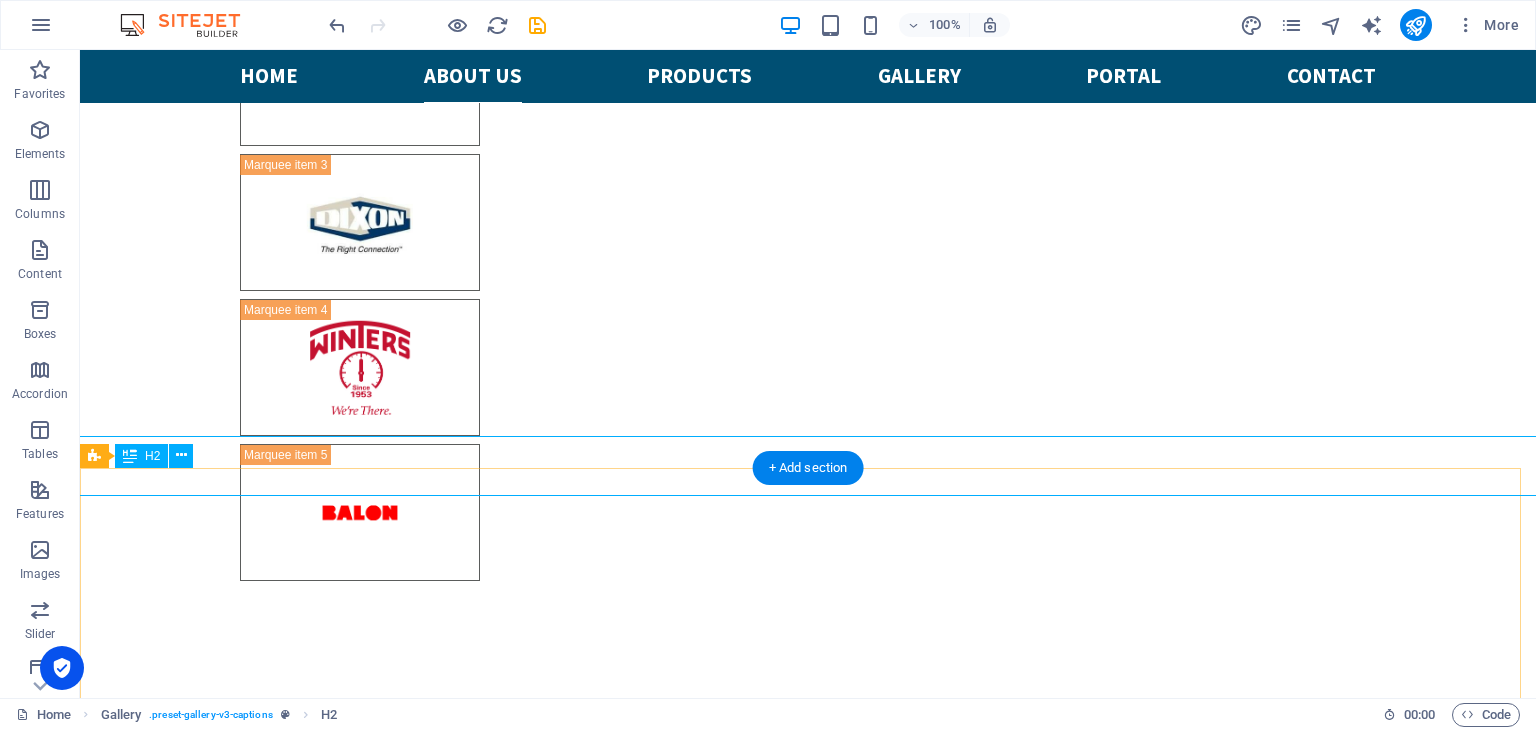 click on "product category" at bounding box center [808, 4130] 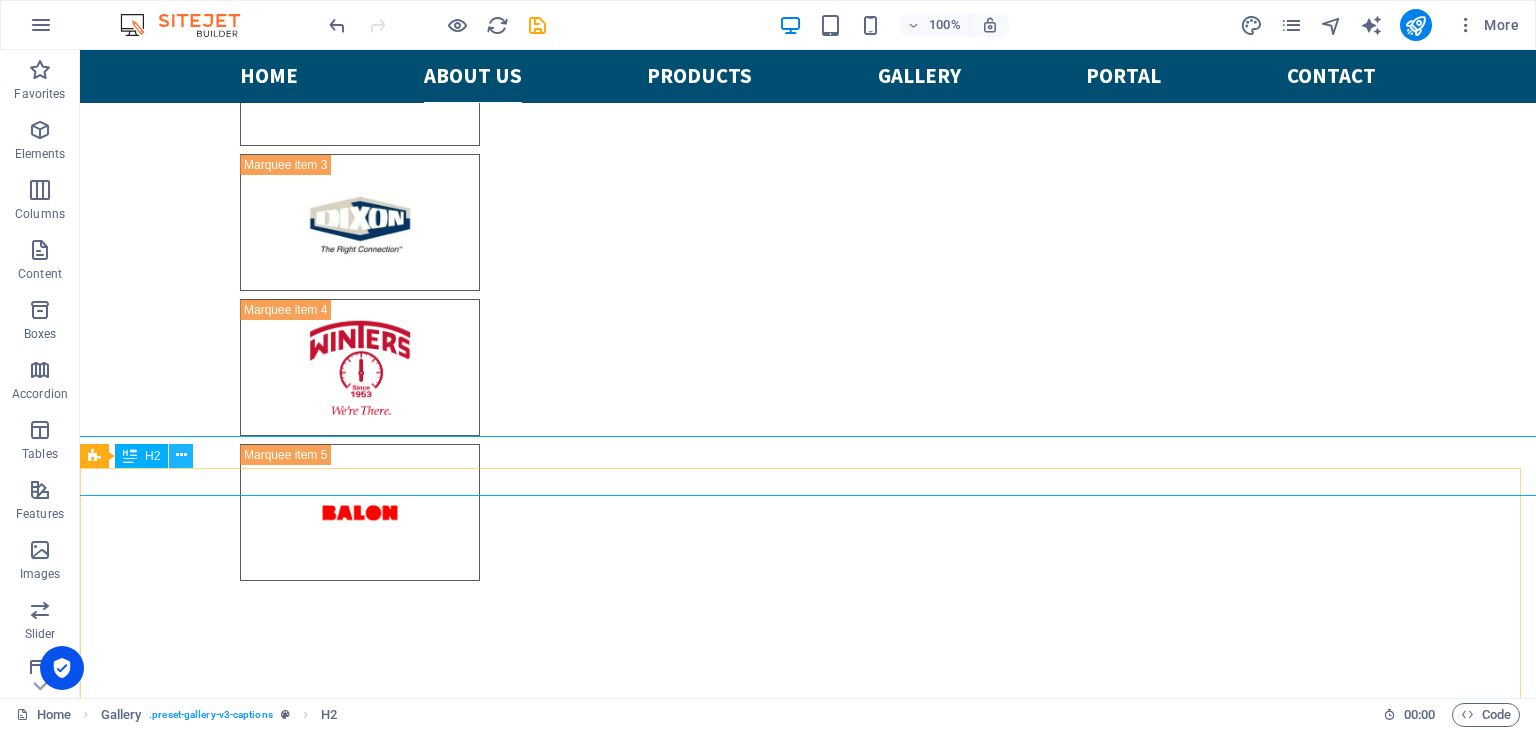 click at bounding box center (181, 455) 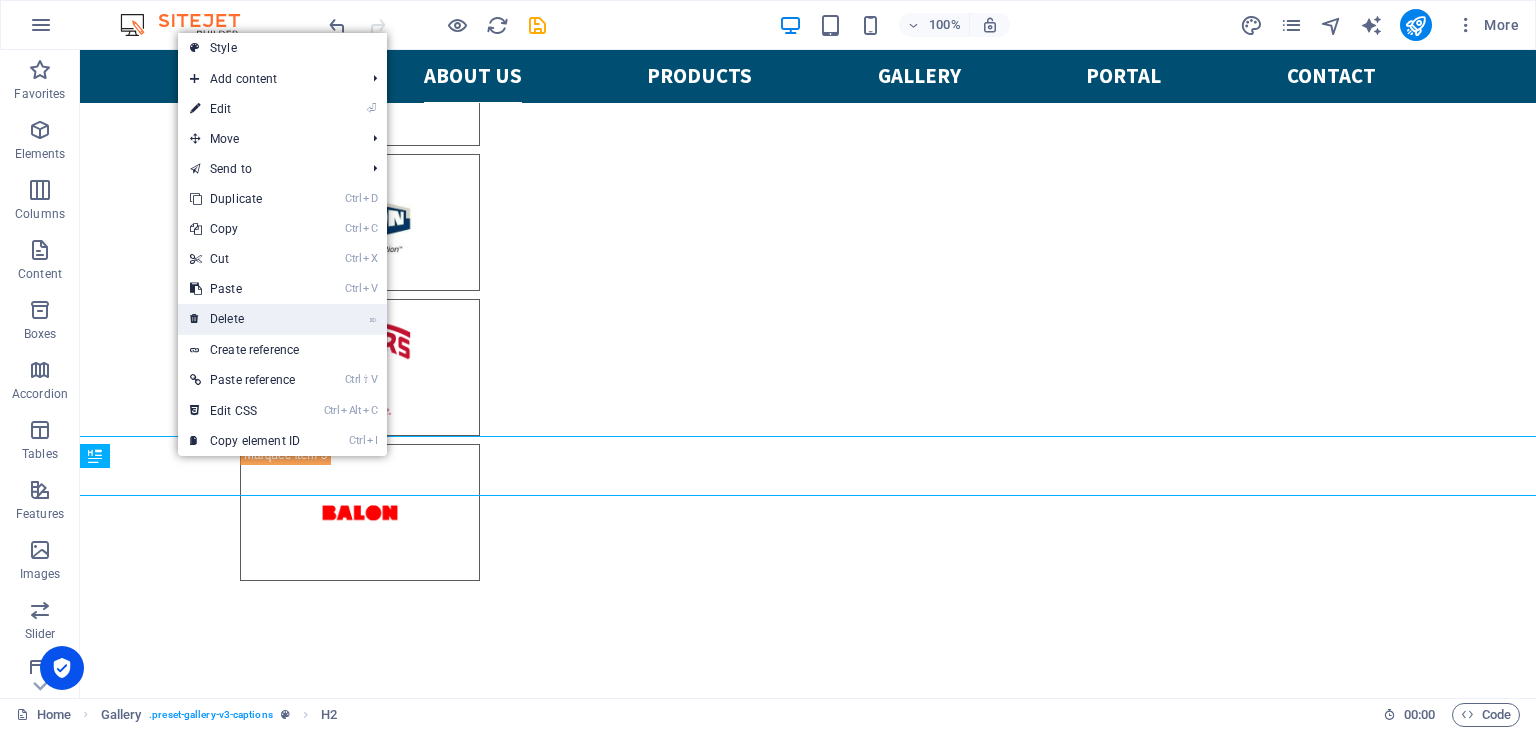 click on "⌦  Delete" at bounding box center (245, 319) 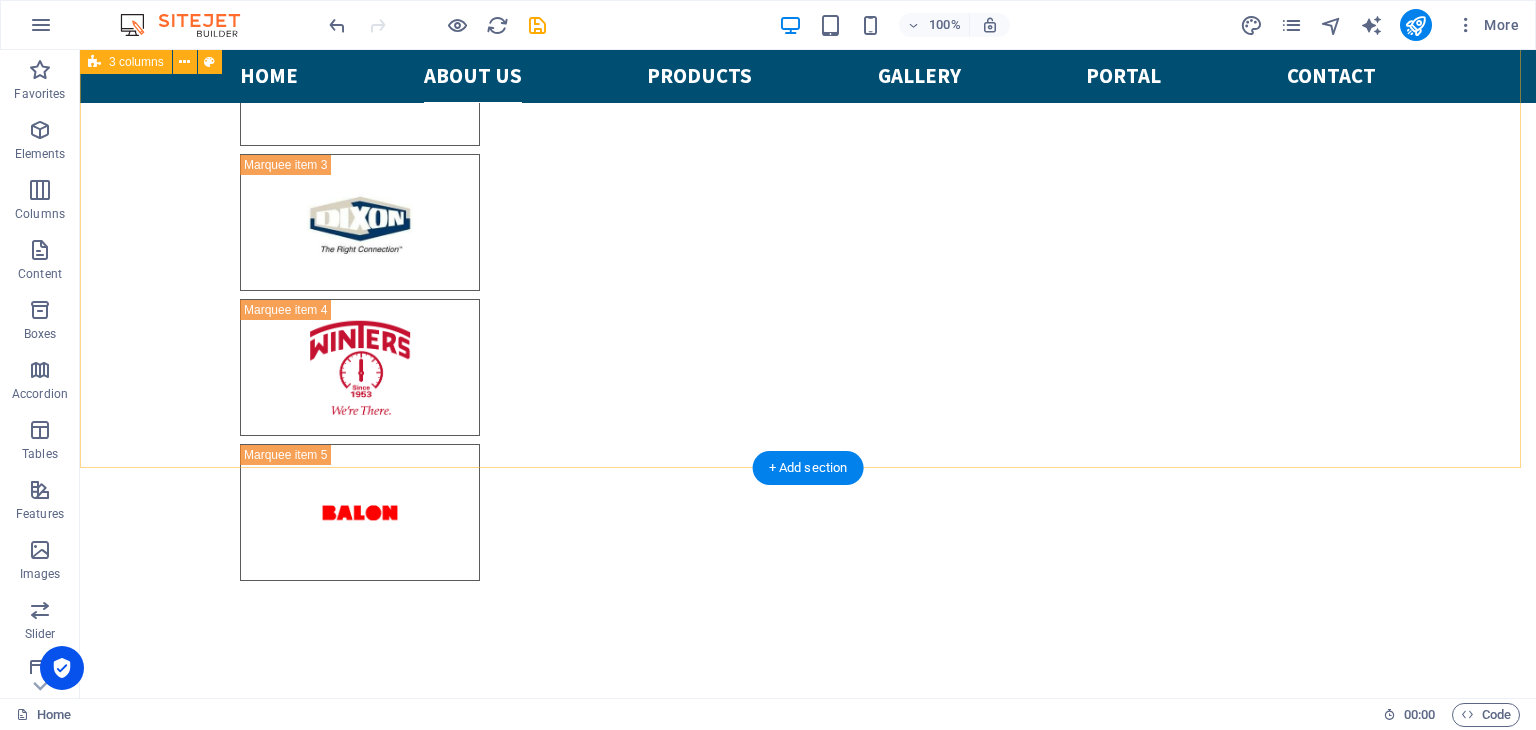 click on "Our mission Explore creative, reliable engineering solutions tailored to industry needs Our vision Operate with the highest ethical standards across all business practices our core values [PERSON_NAME] a safe, honest, and collaborative work environment" at bounding box center (808, 3584) 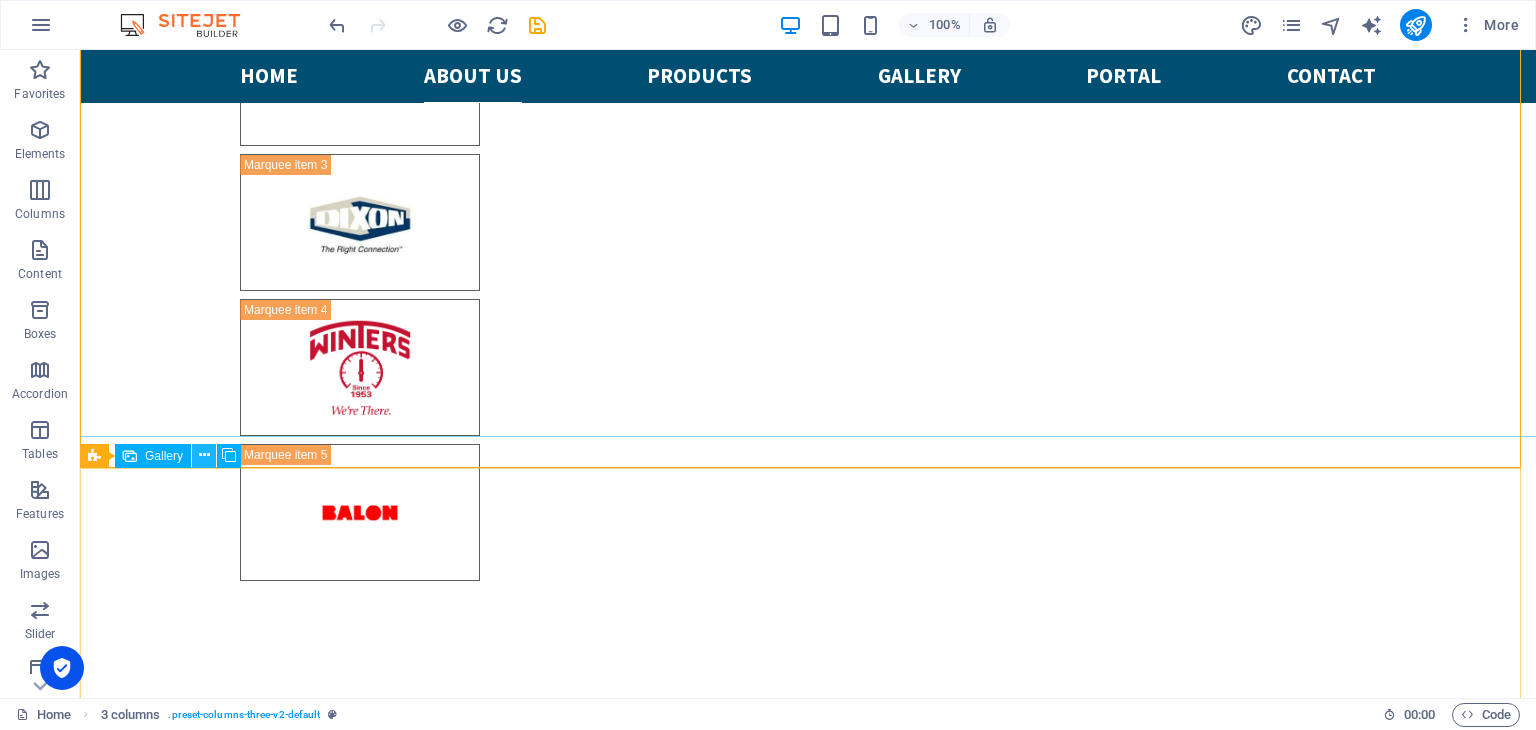 click at bounding box center [204, 455] 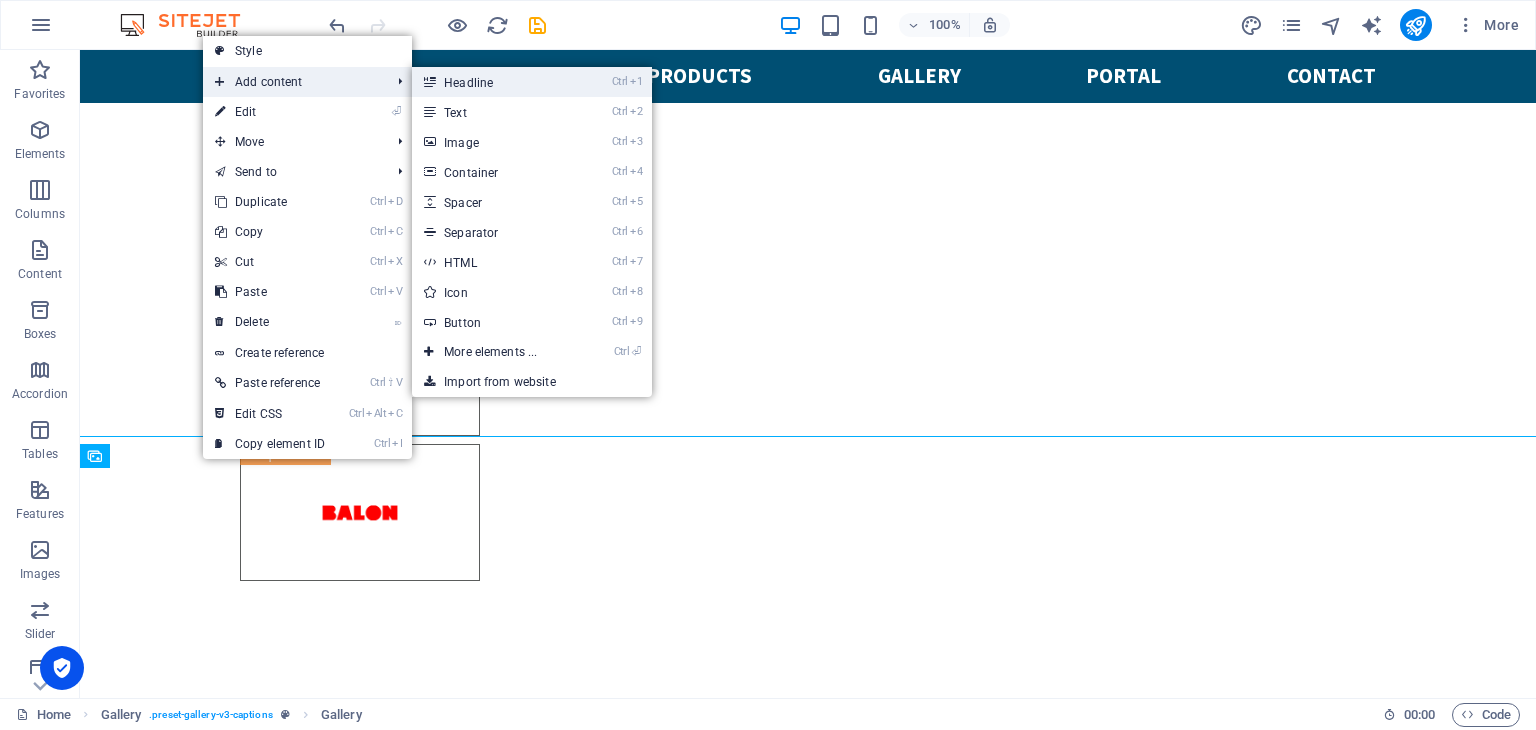 click on "Ctrl 1  Headline" at bounding box center (494, 82) 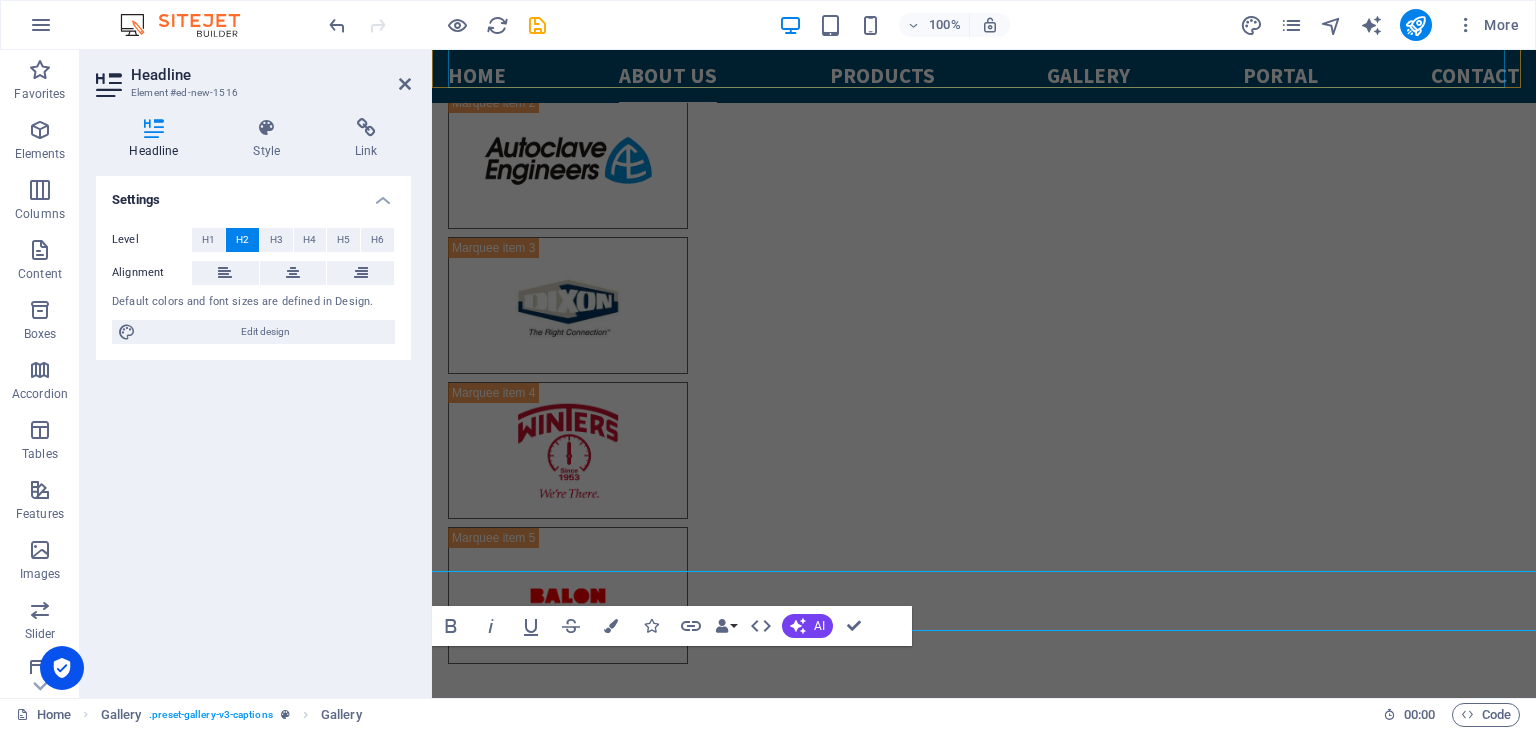 scroll, scrollTop: 2865, scrollLeft: 0, axis: vertical 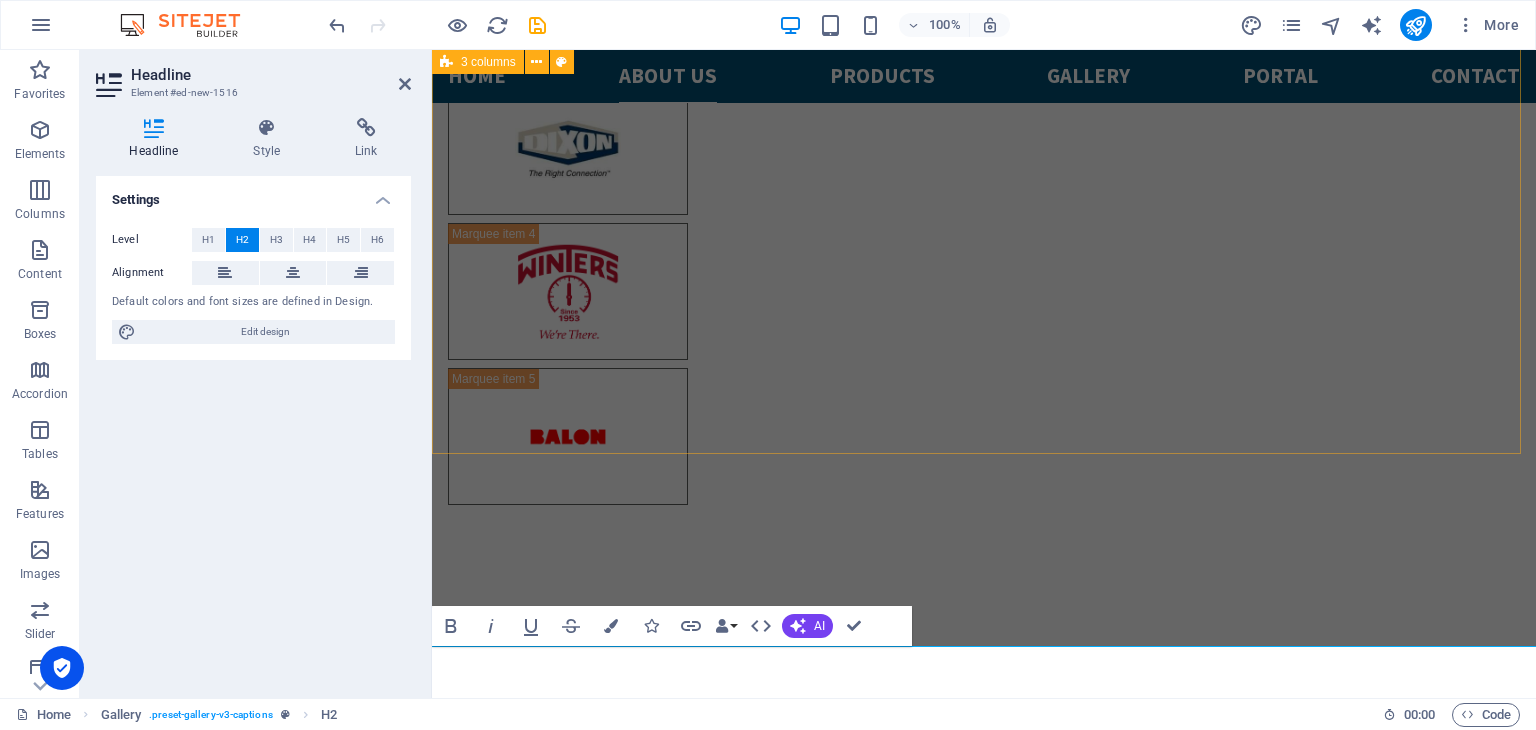 click on "Our mission Explore creative, reliable engineering solutions tailored to industry needs Our vision Operate with the highest ethical standards across all business practices our core values [PERSON_NAME] a safe, honest, and collaborative work environment" at bounding box center (984, 3508) 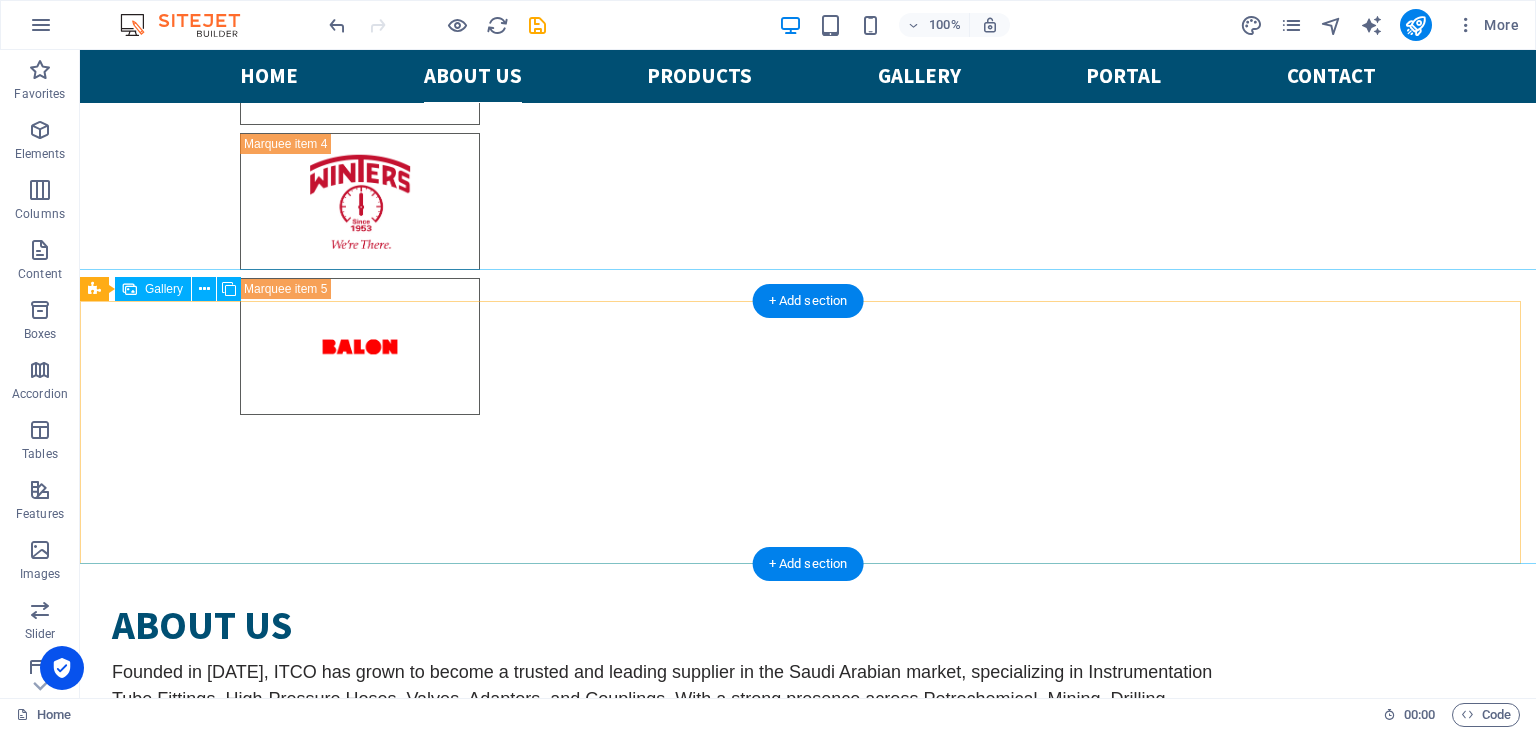 scroll, scrollTop: 2824, scrollLeft: 0, axis: vertical 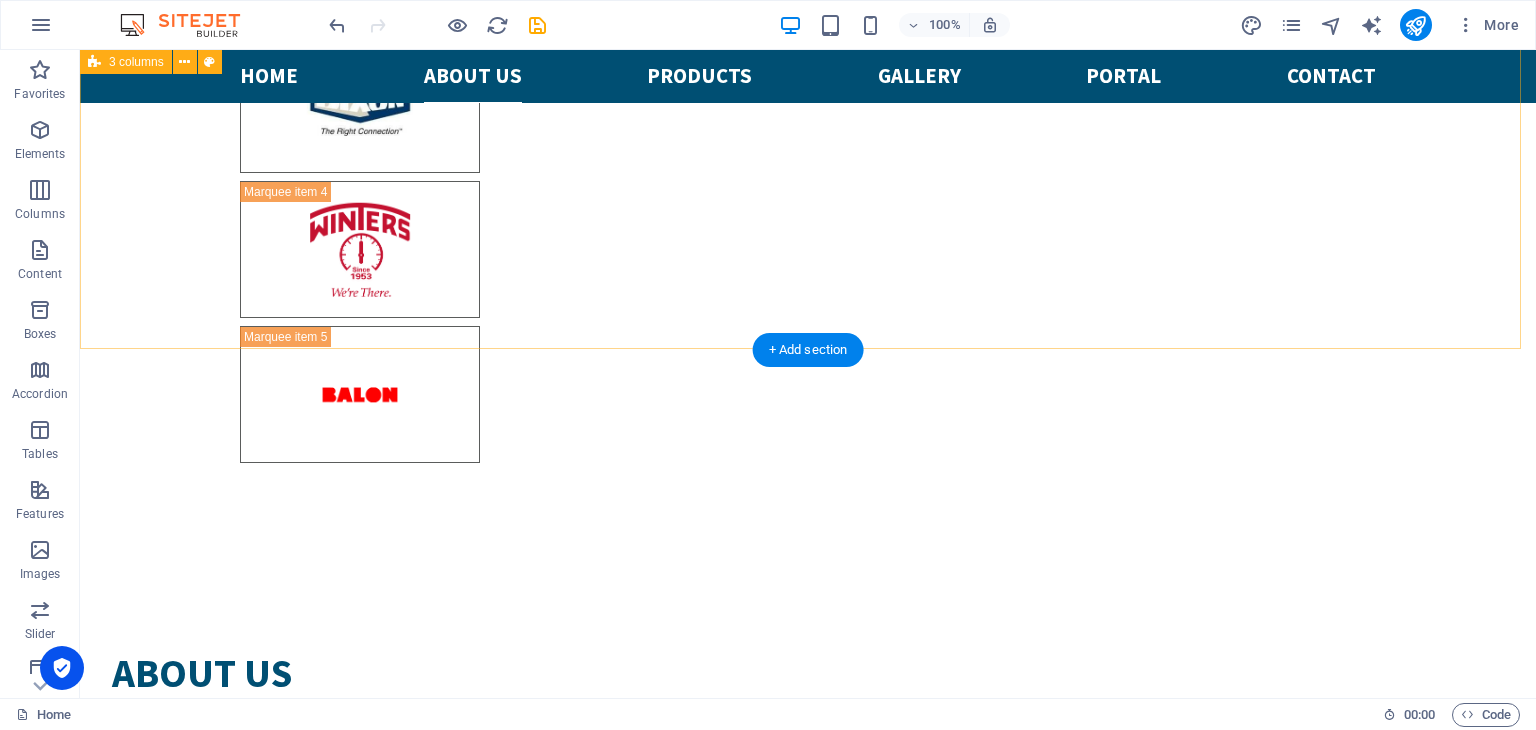 click on "Our mission Explore creative, reliable engineering solutions tailored to industry needs Our vision Operate with the highest ethical standards across all business practices our core values [PERSON_NAME] a safe, honest, and collaborative work environment" at bounding box center (808, 3466) 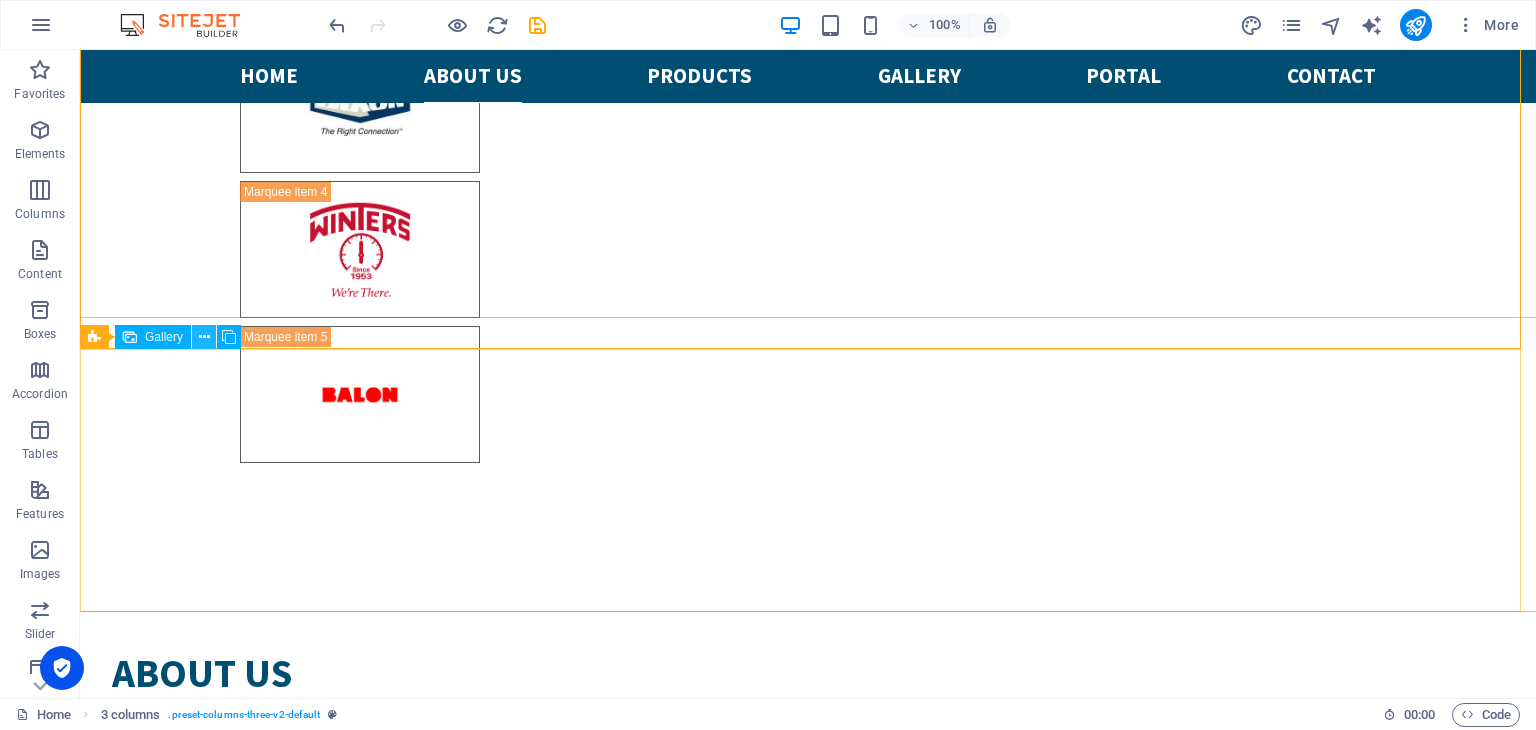 click at bounding box center [204, 337] 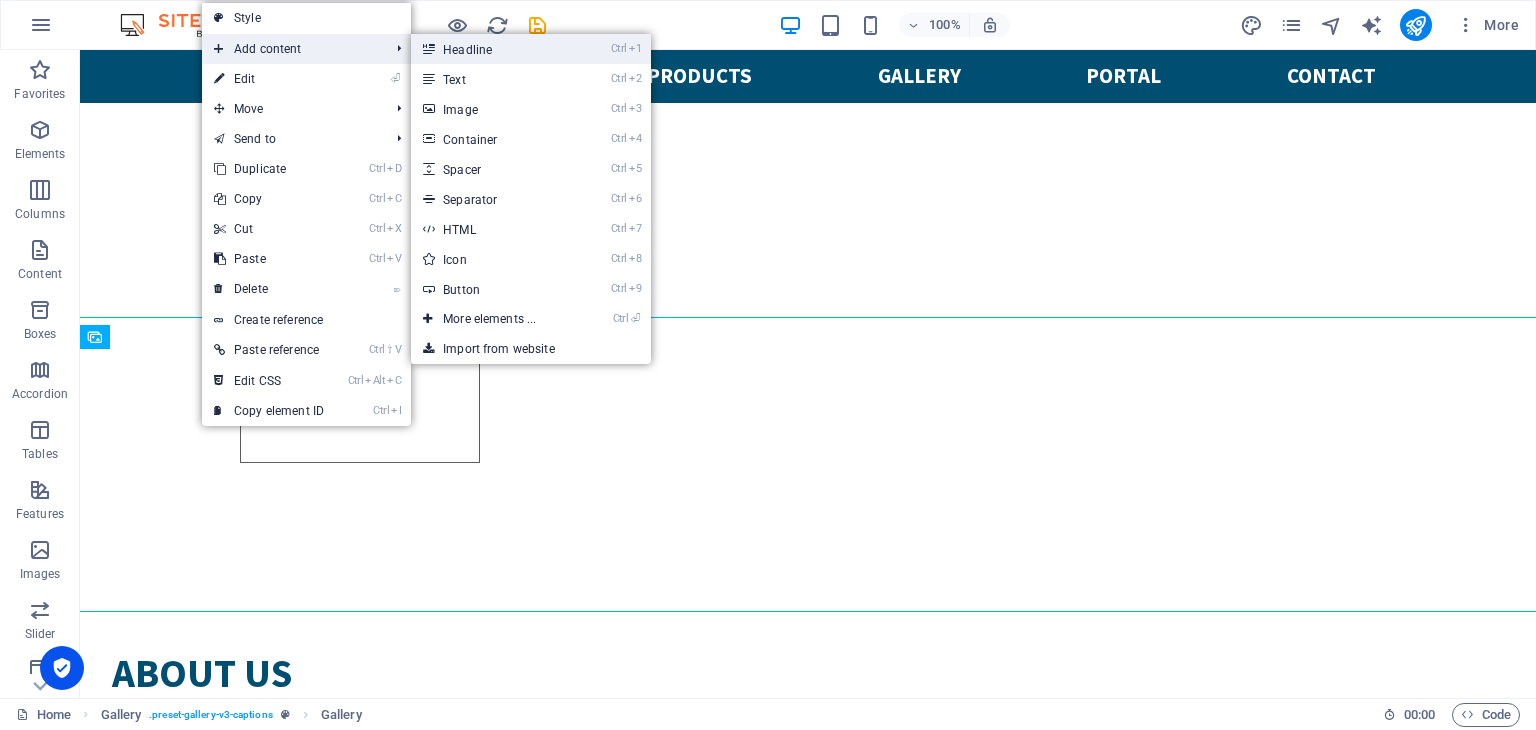 click on "Ctrl 1  Headline" at bounding box center [493, 49] 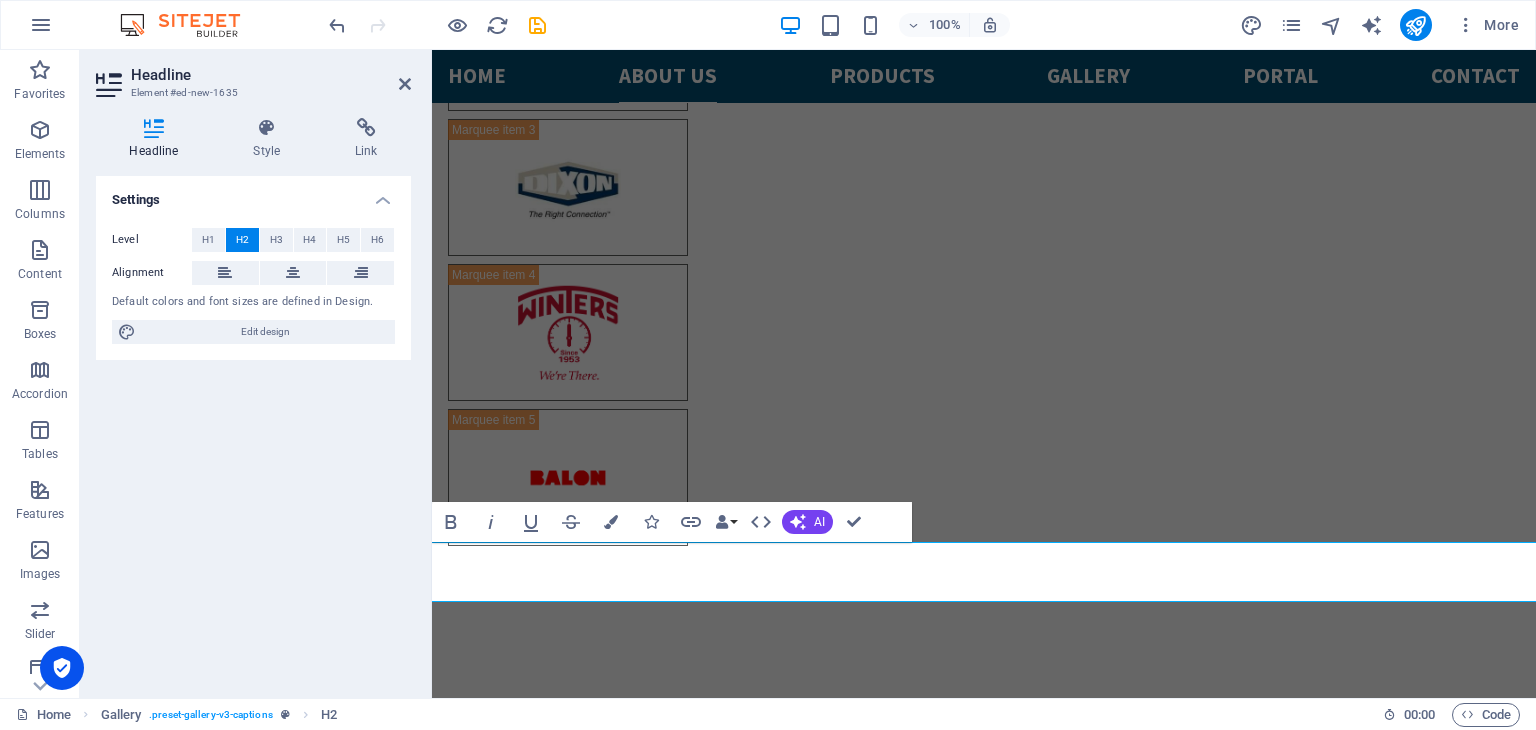 scroll, scrollTop: 2969, scrollLeft: 0, axis: vertical 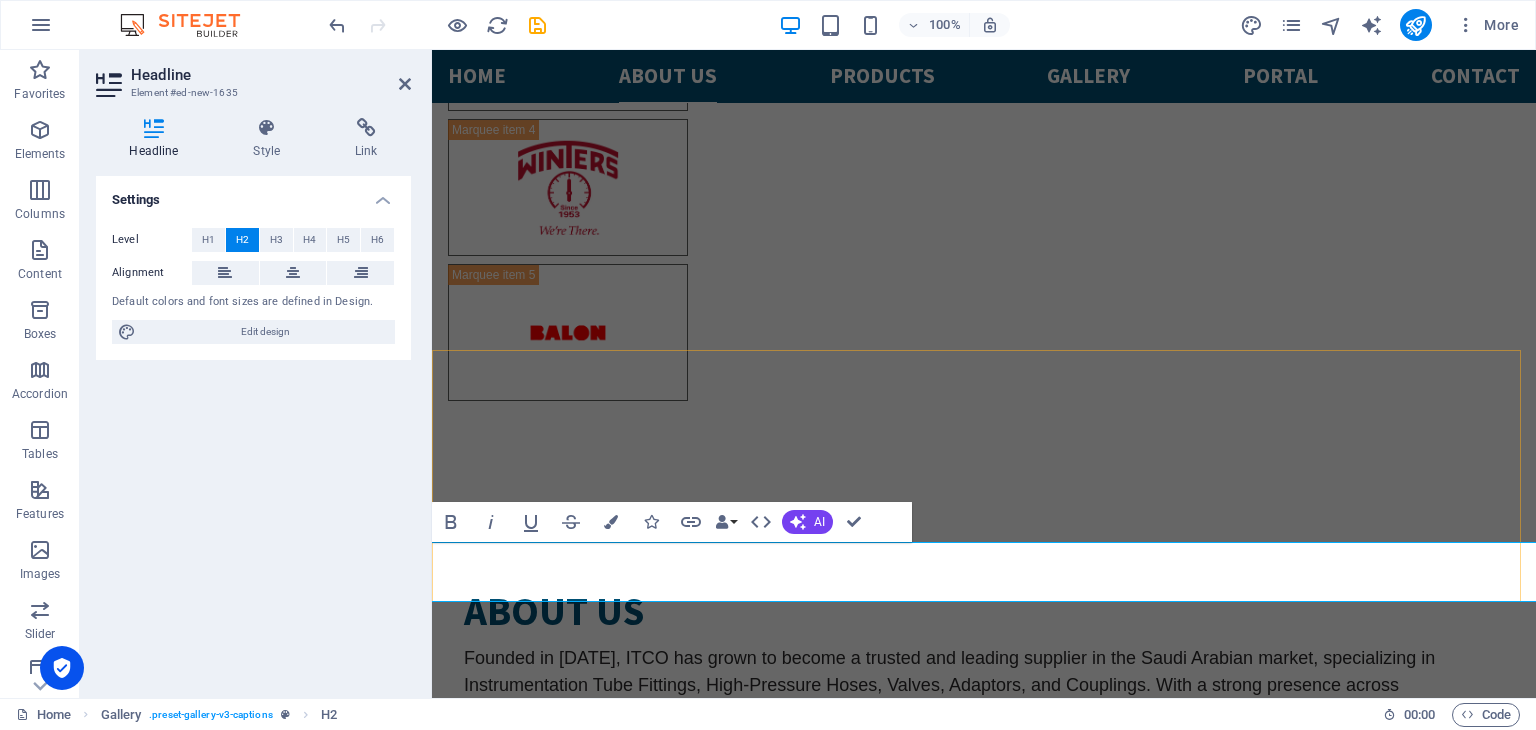 click on "New headline" at bounding box center (984, 4177) 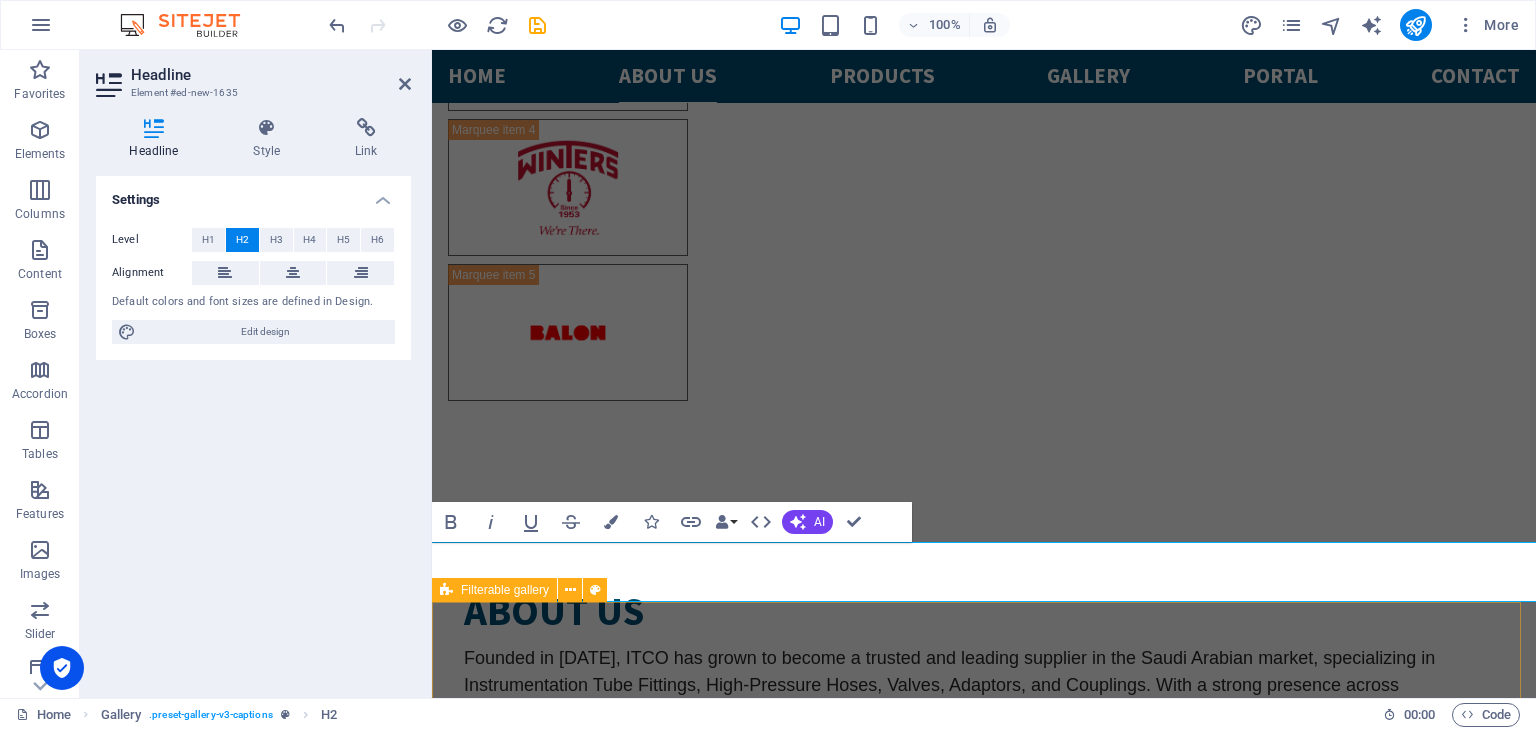 click on "GALLERY" at bounding box center (984, 5894) 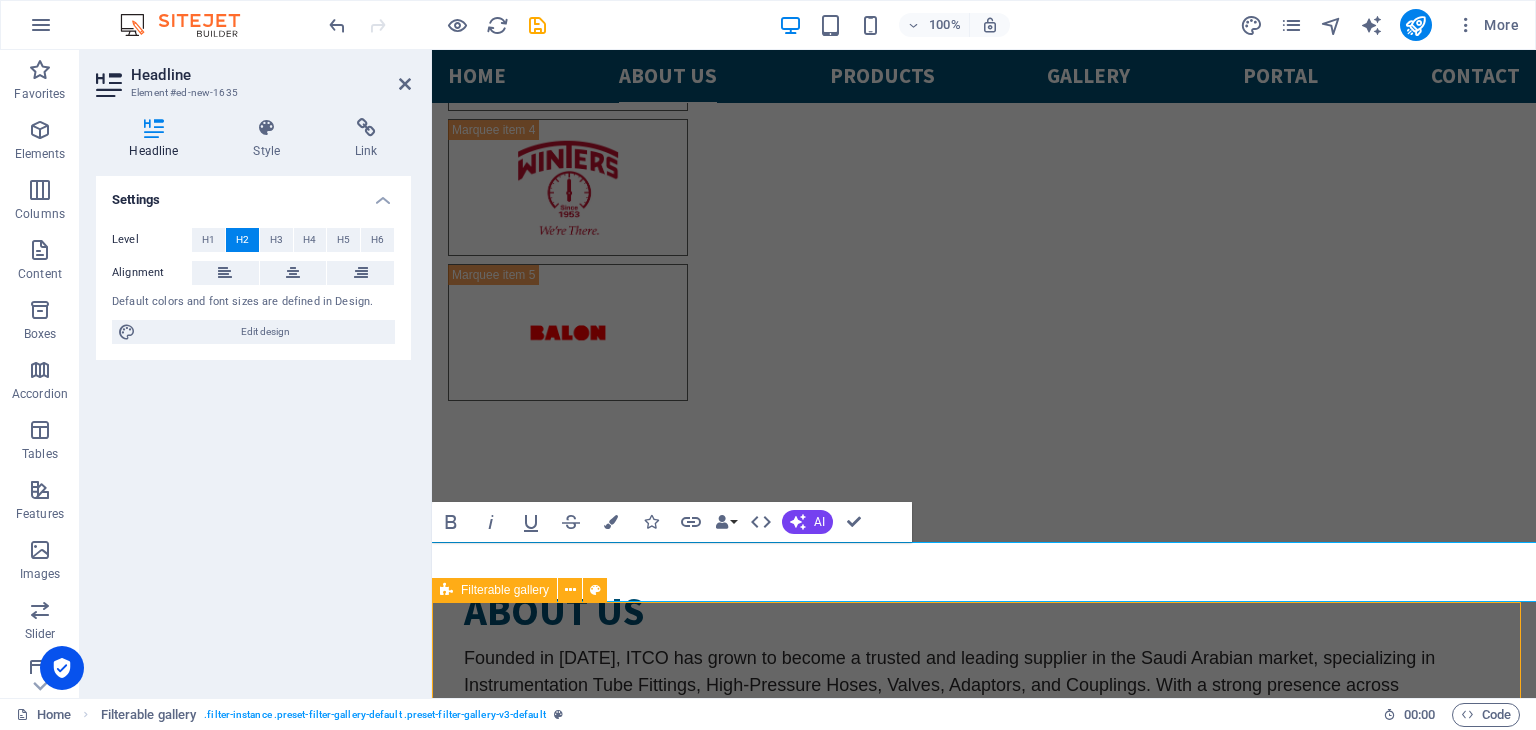 scroll, scrollTop: 2824, scrollLeft: 0, axis: vertical 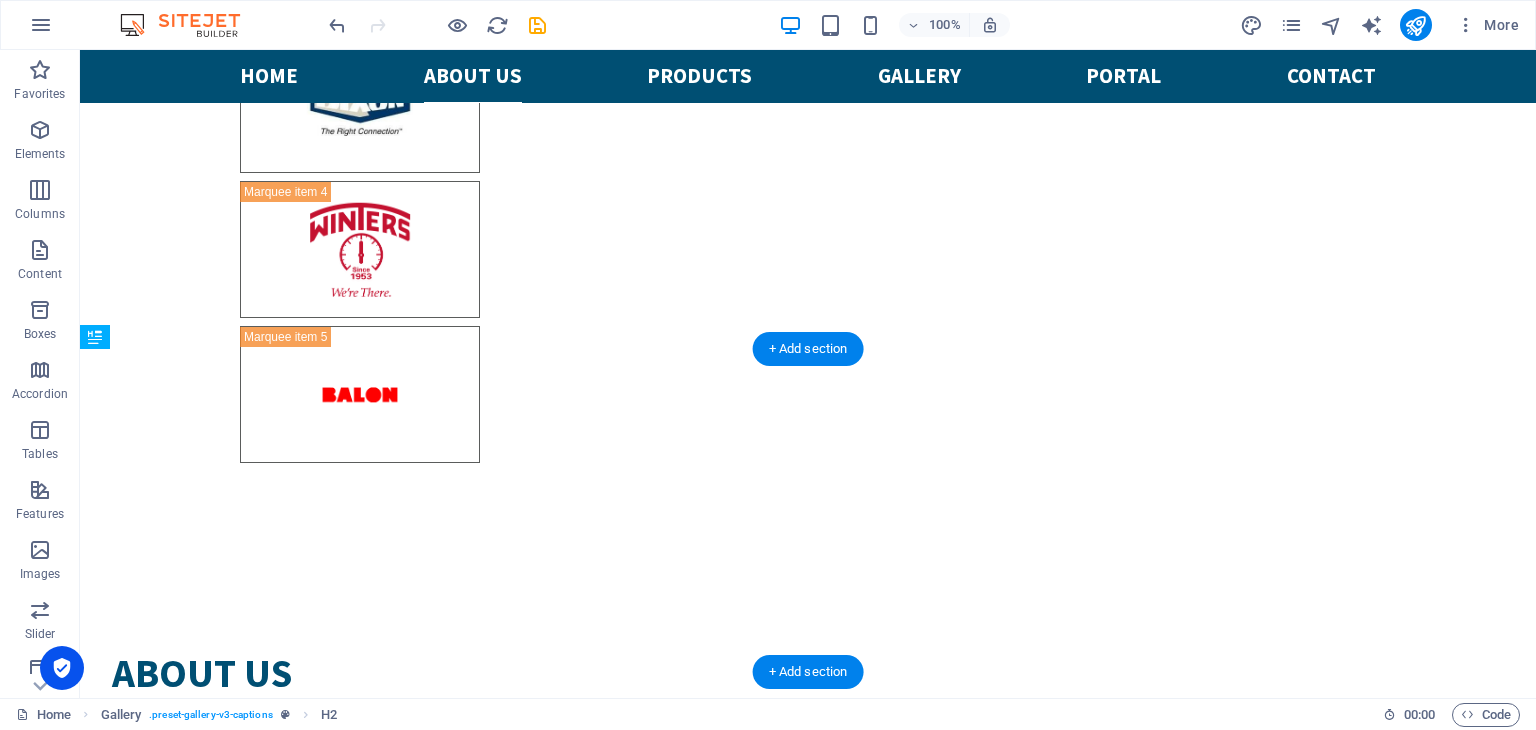 drag, startPoint x: 464, startPoint y: 659, endPoint x: 487, endPoint y: 411, distance: 249.06425 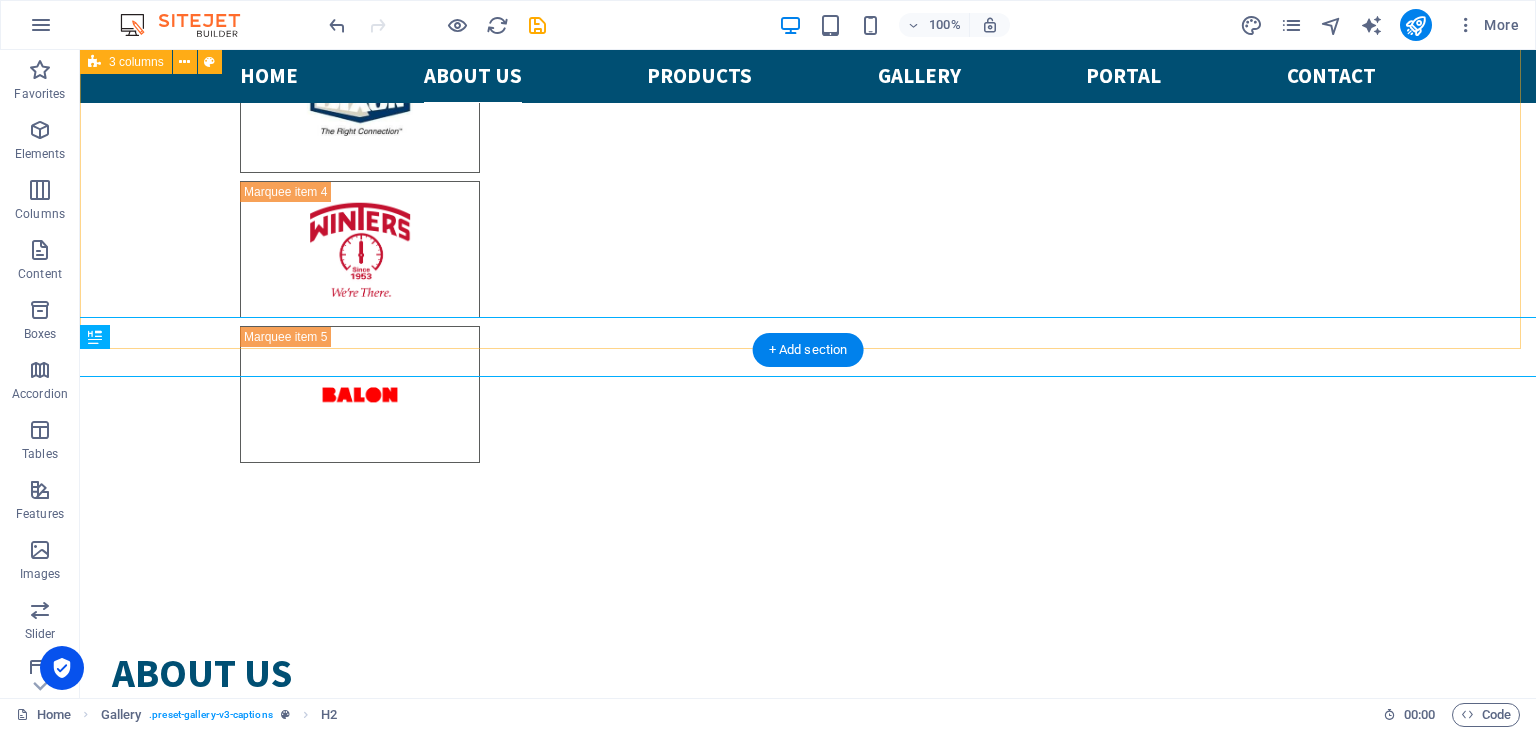 click on "Our mission Explore creative, reliable engineering solutions tailored to industry needs Our vision Operate with the highest ethical standards across all business practices our core values [PERSON_NAME] a safe, honest, and collaborative work environment" at bounding box center [808, 3466] 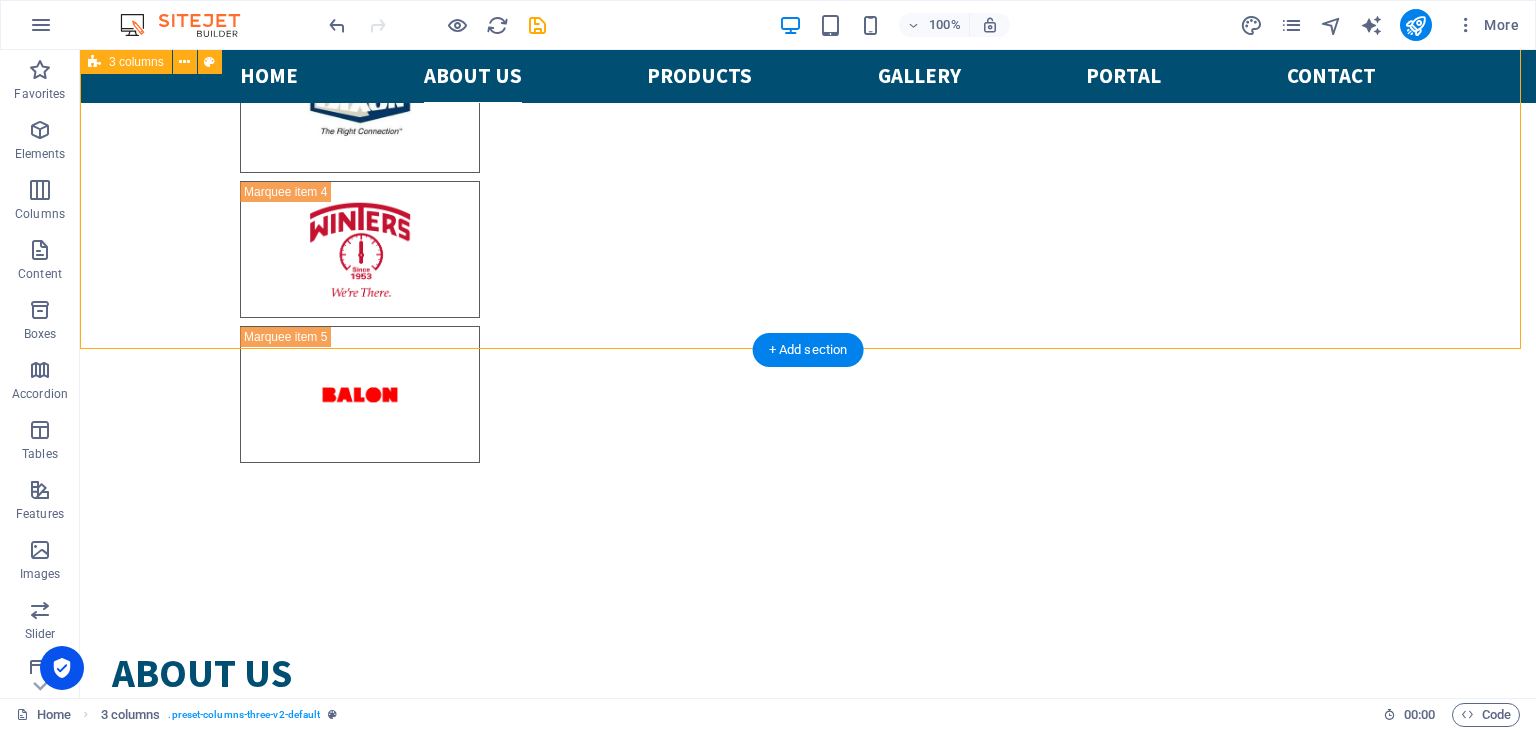click on "Our mission Explore creative, reliable engineering solutions tailored to industry needs Our vision Operate with the highest ethical standards across all business practices our core values [PERSON_NAME] a safe, honest, and collaborative work environment" at bounding box center [808, 3466] 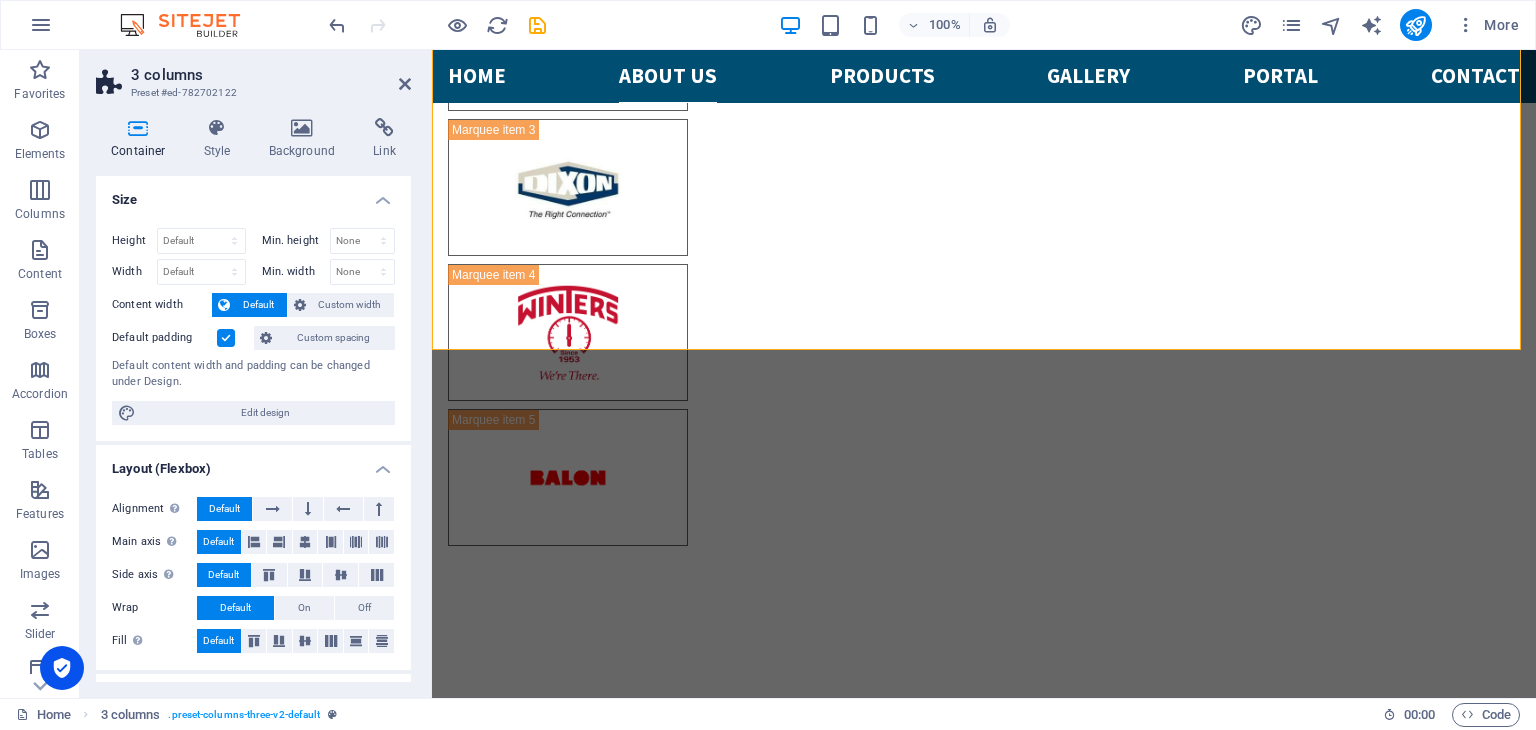 scroll, scrollTop: 2969, scrollLeft: 0, axis: vertical 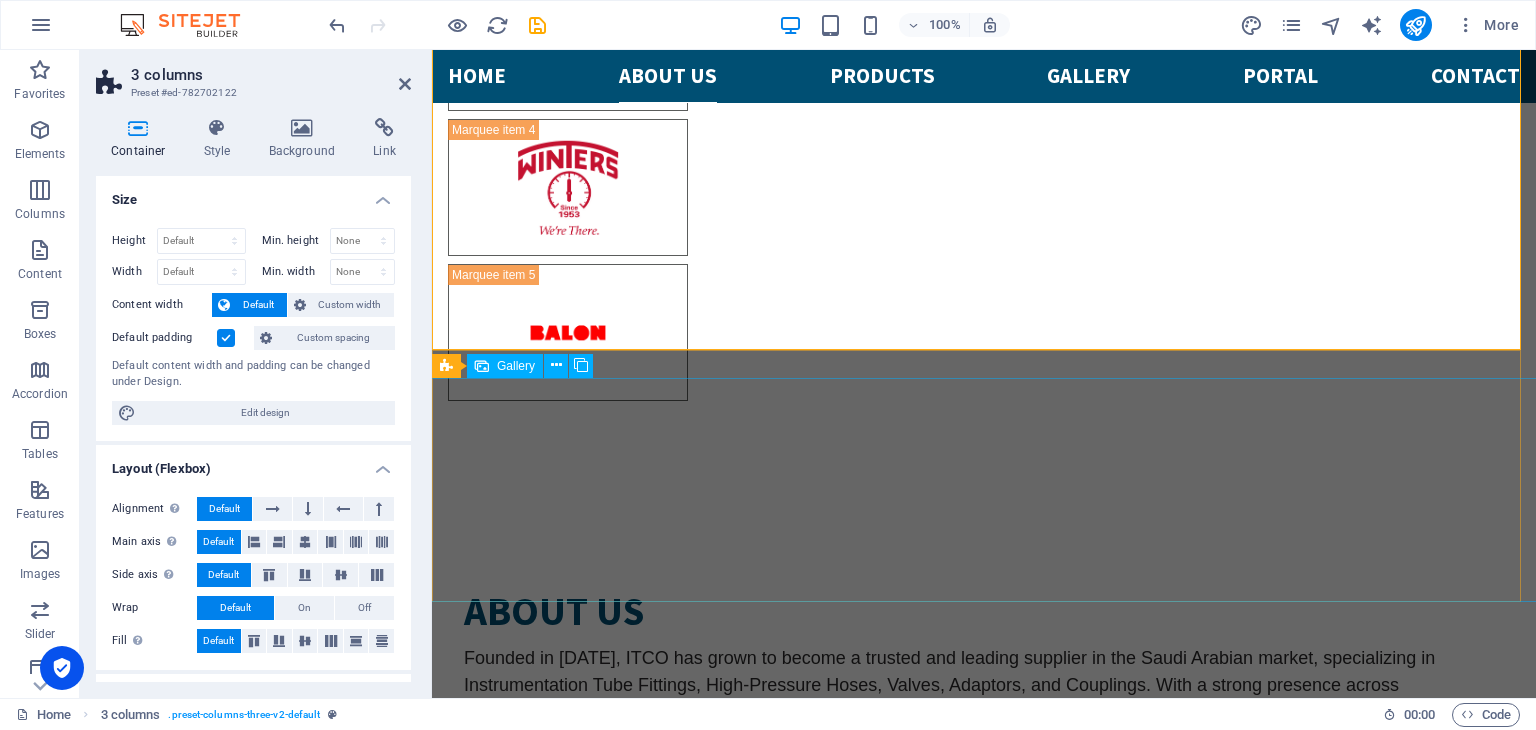 click at bounding box center [529, 4097] 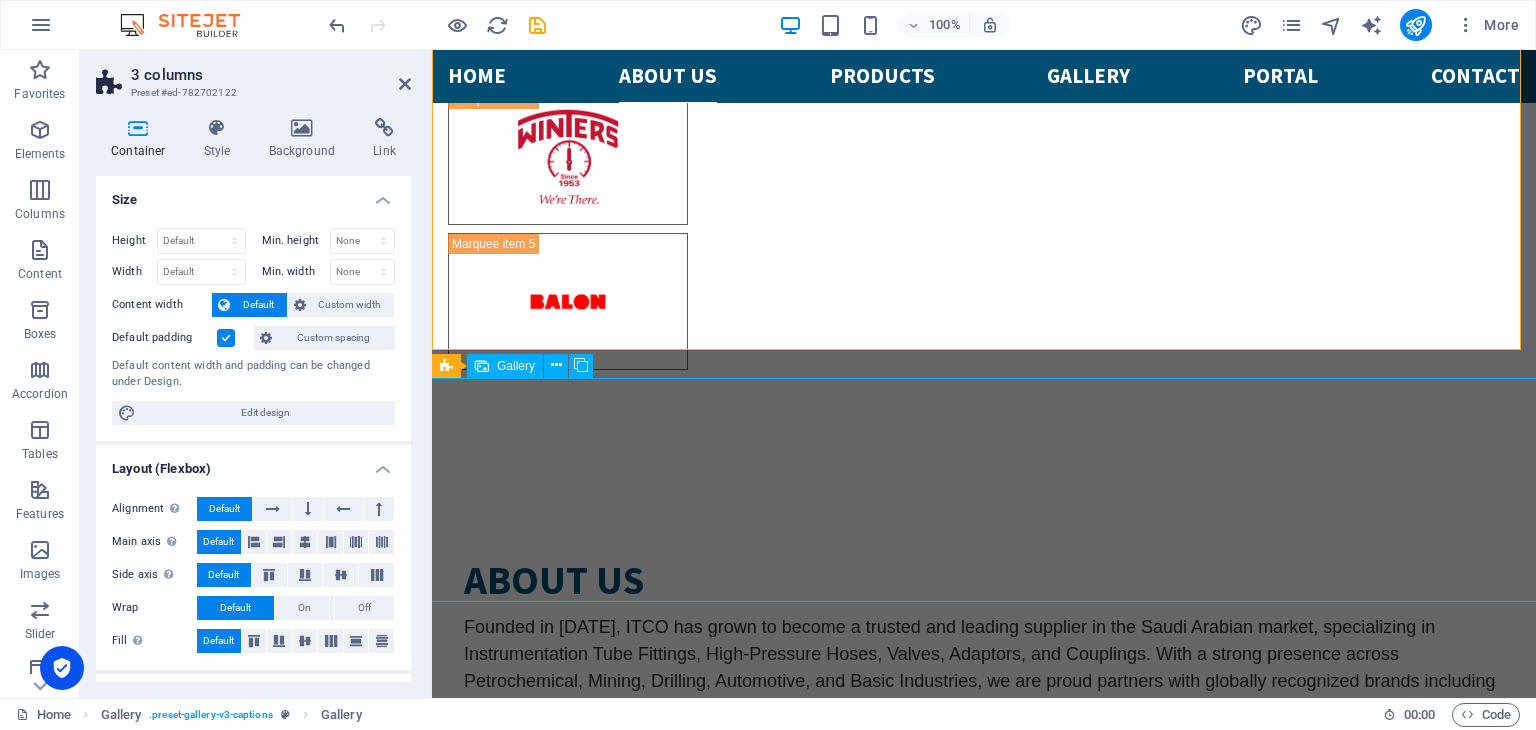 scroll, scrollTop: 2824, scrollLeft: 0, axis: vertical 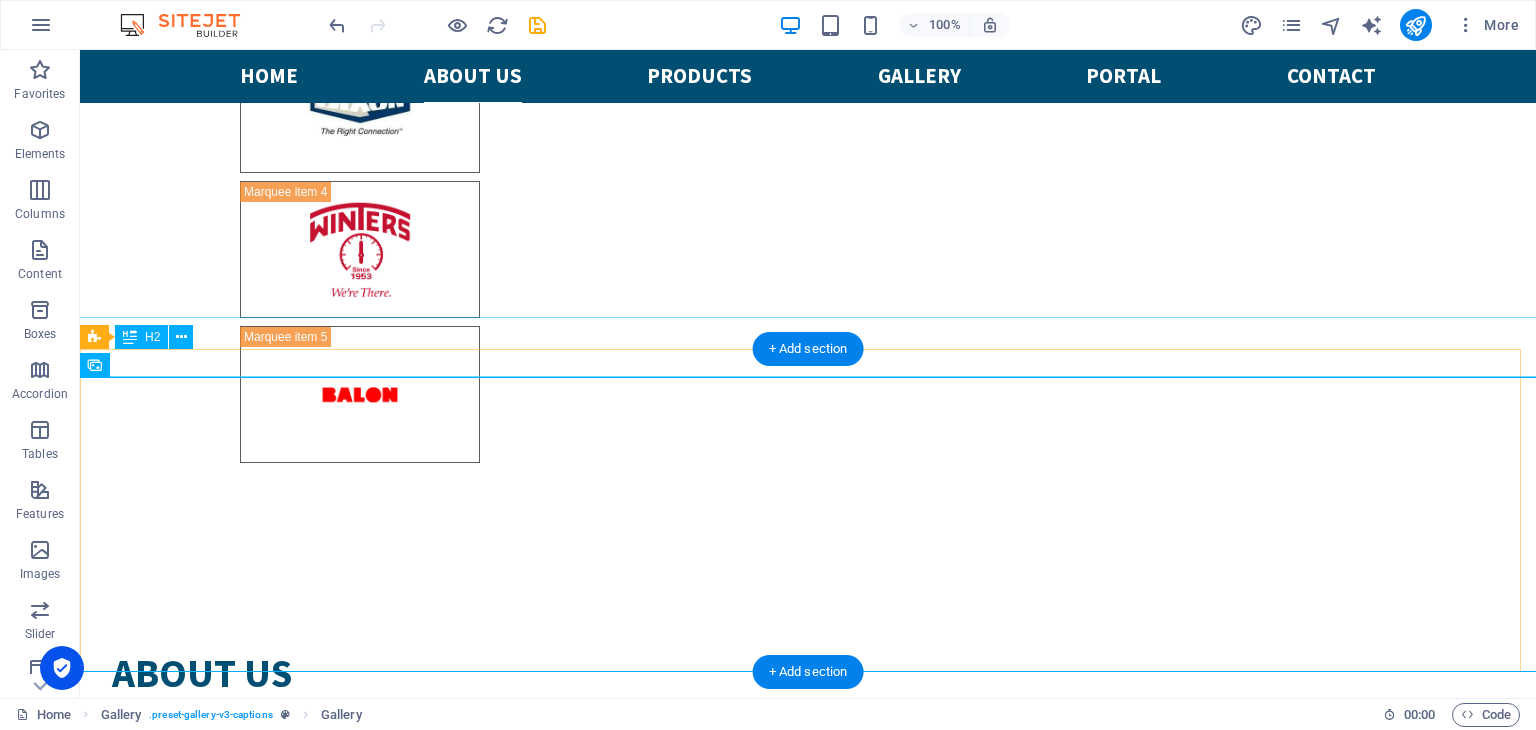 click on "New headline" at bounding box center [808, 4012] 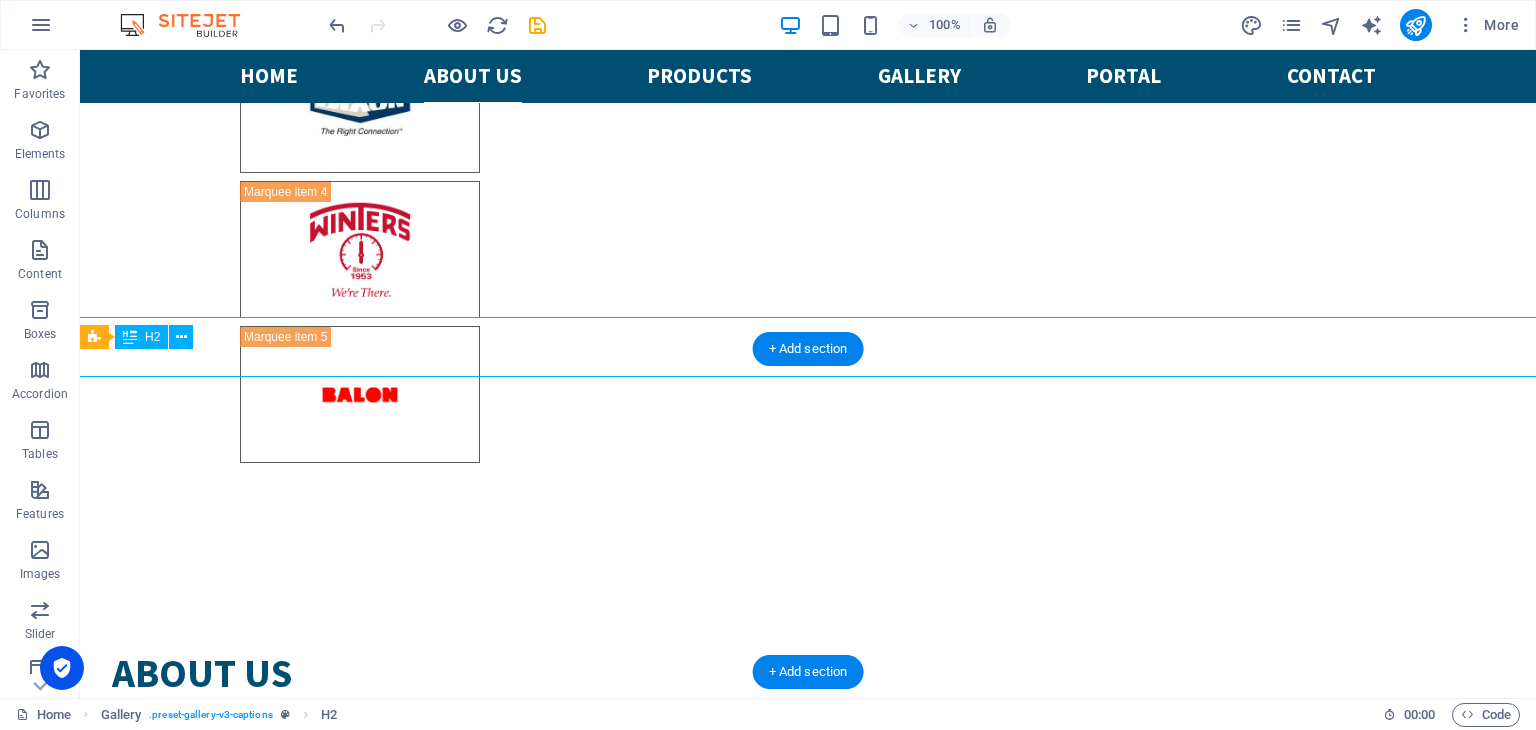 click on "New headline" at bounding box center [808, 4012] 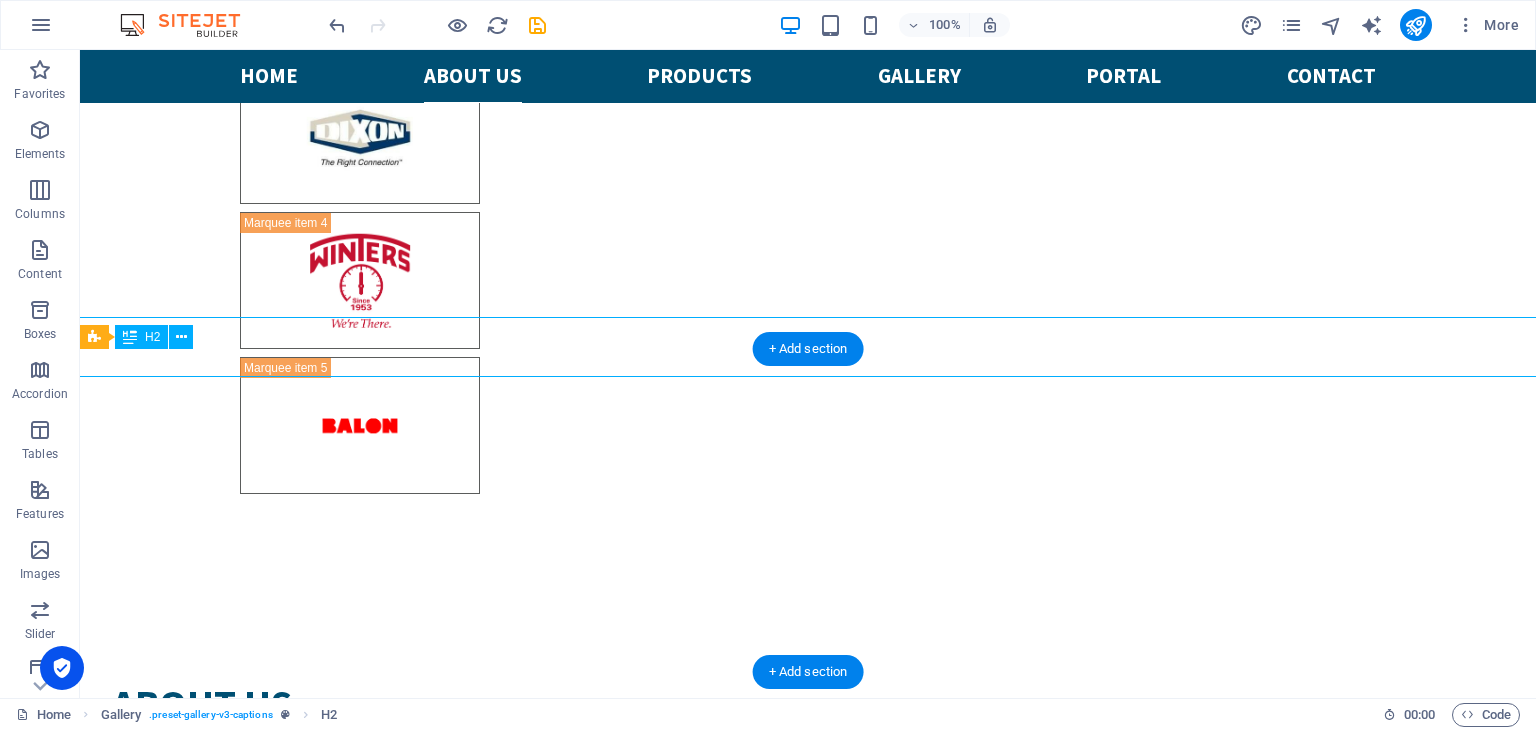 scroll, scrollTop: 2969, scrollLeft: 0, axis: vertical 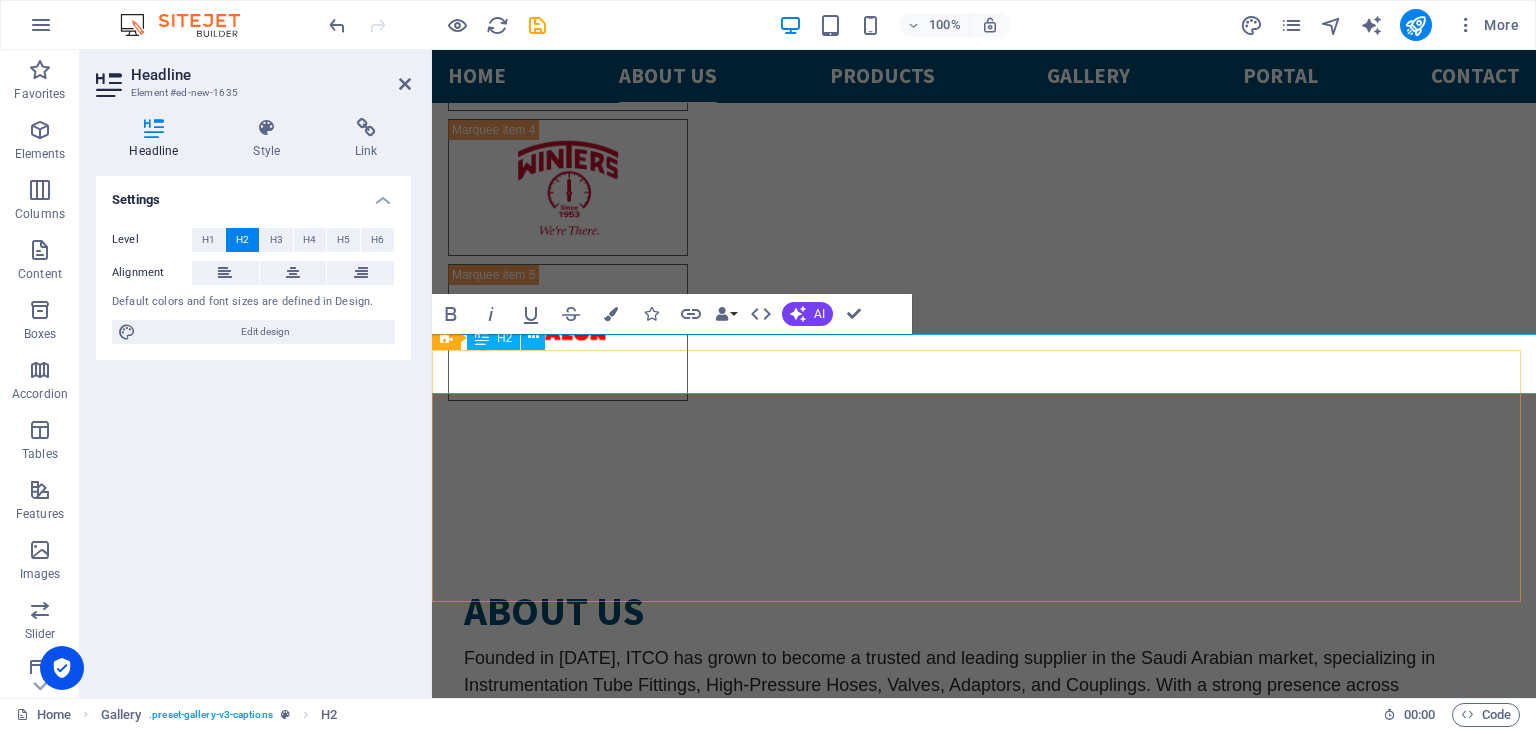 type 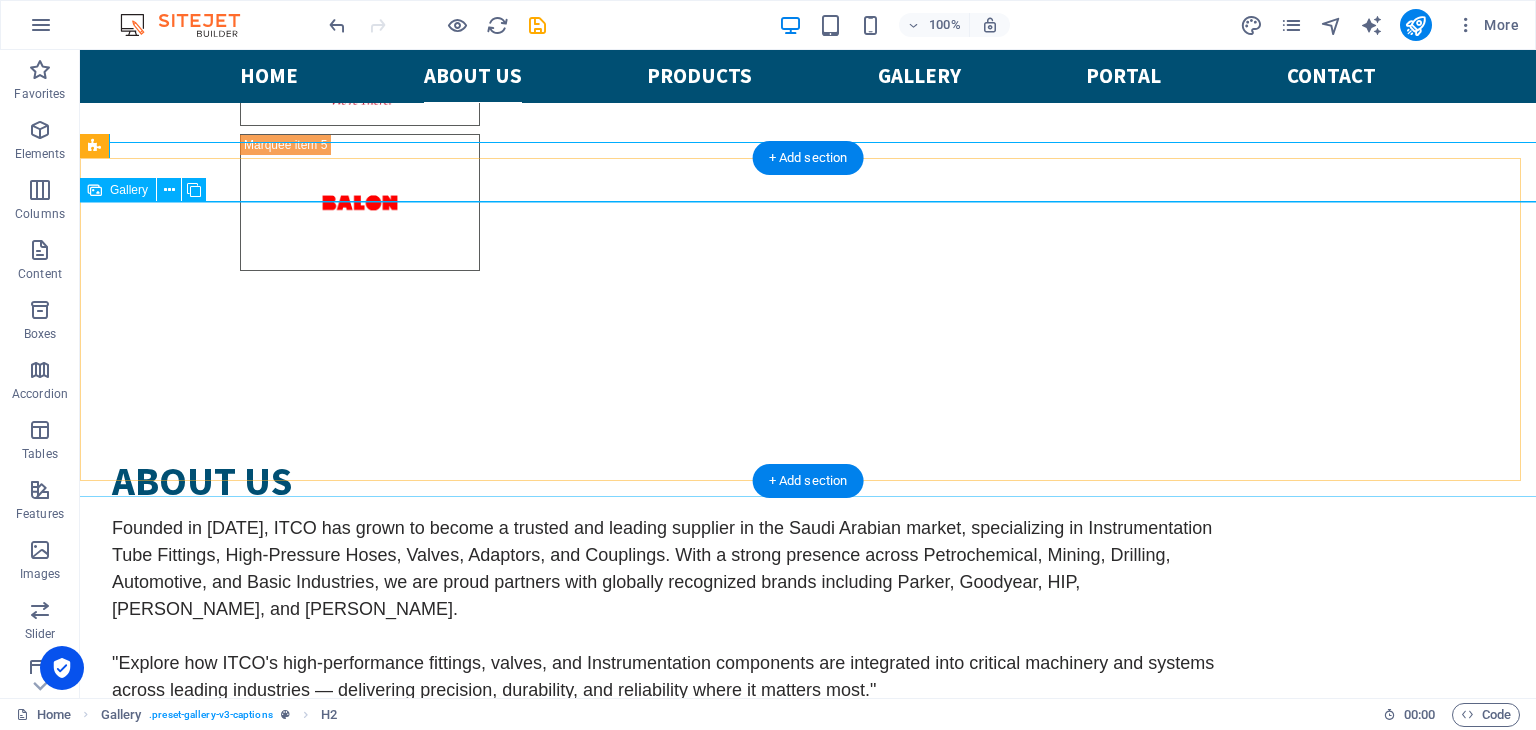 scroll, scrollTop: 2788, scrollLeft: 0, axis: vertical 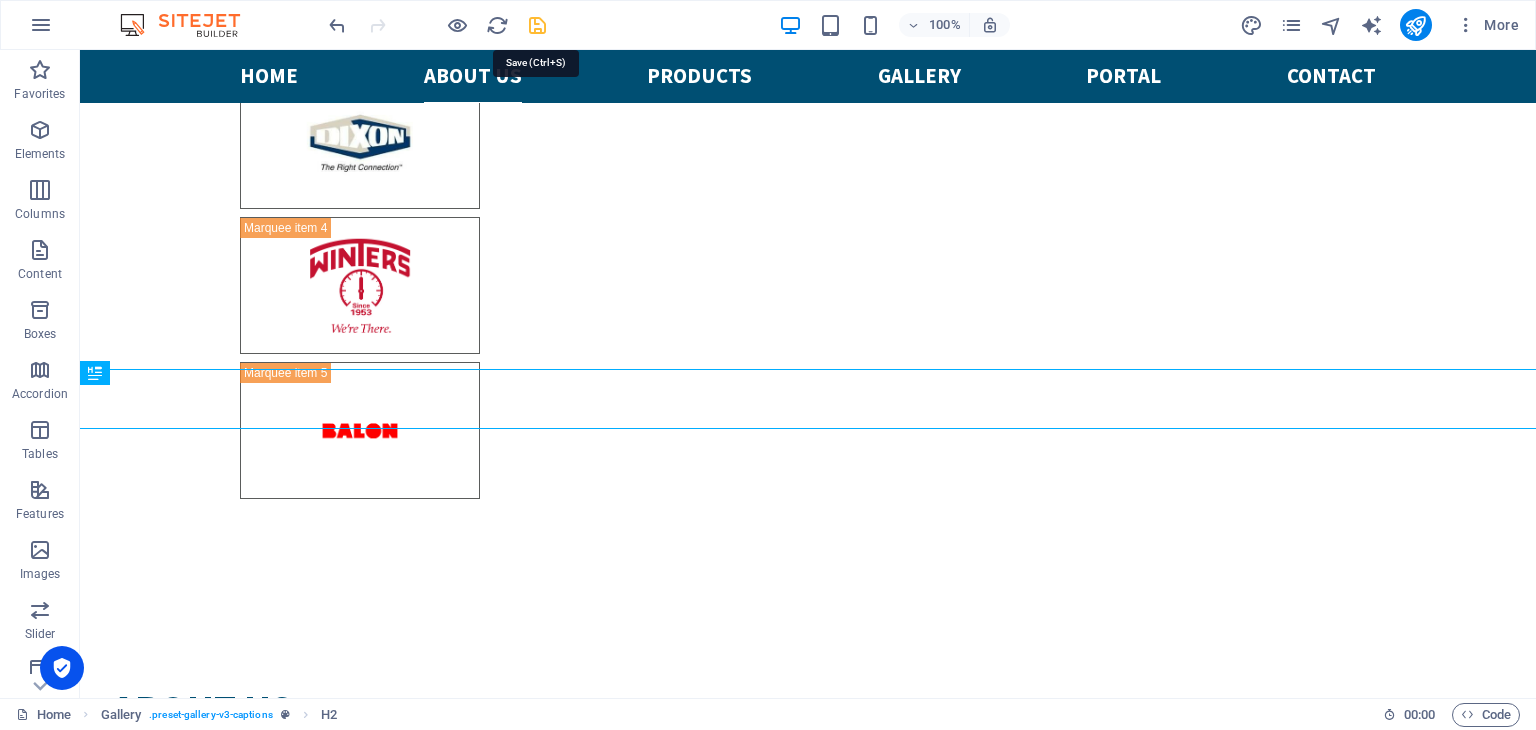 click at bounding box center [537, 25] 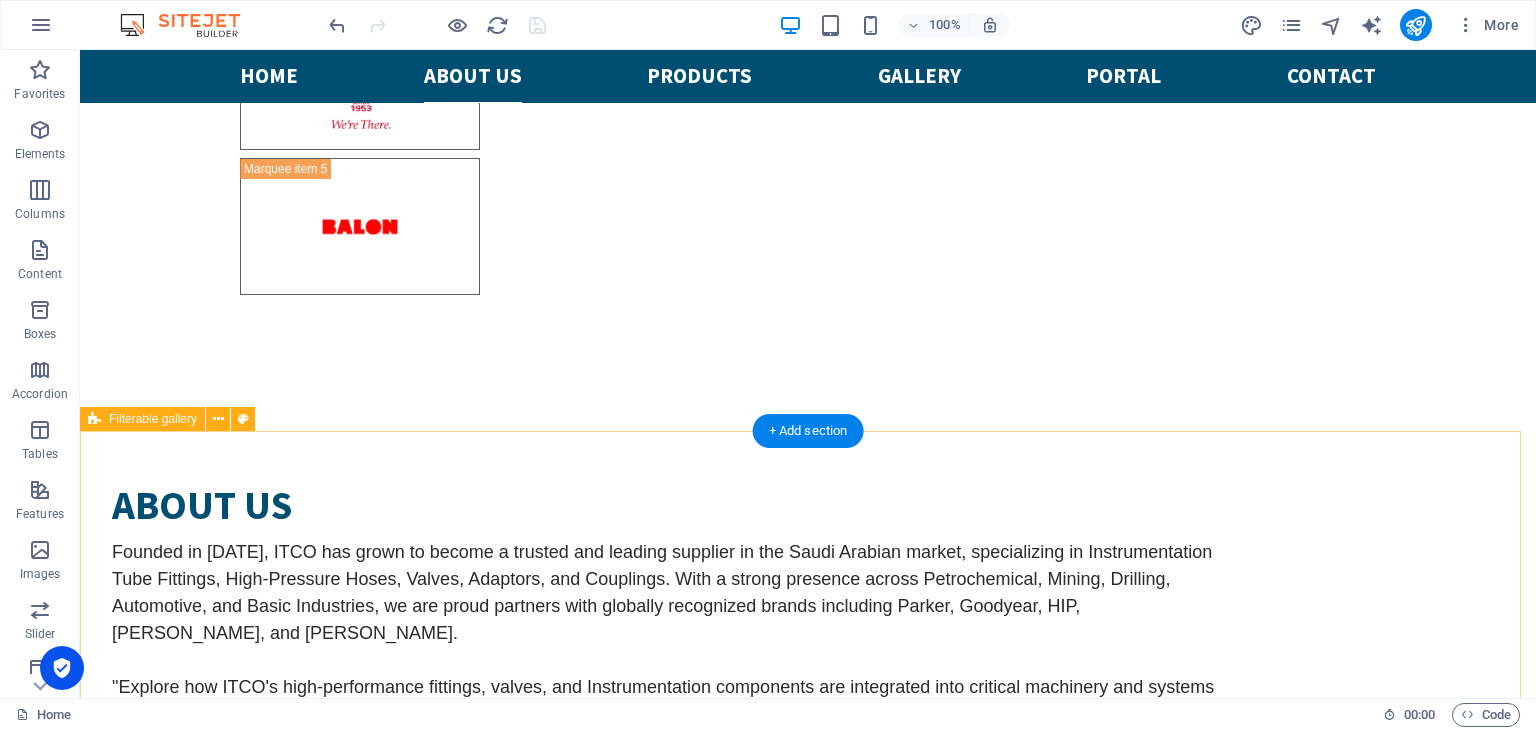 scroll, scrollTop: 2984, scrollLeft: 0, axis: vertical 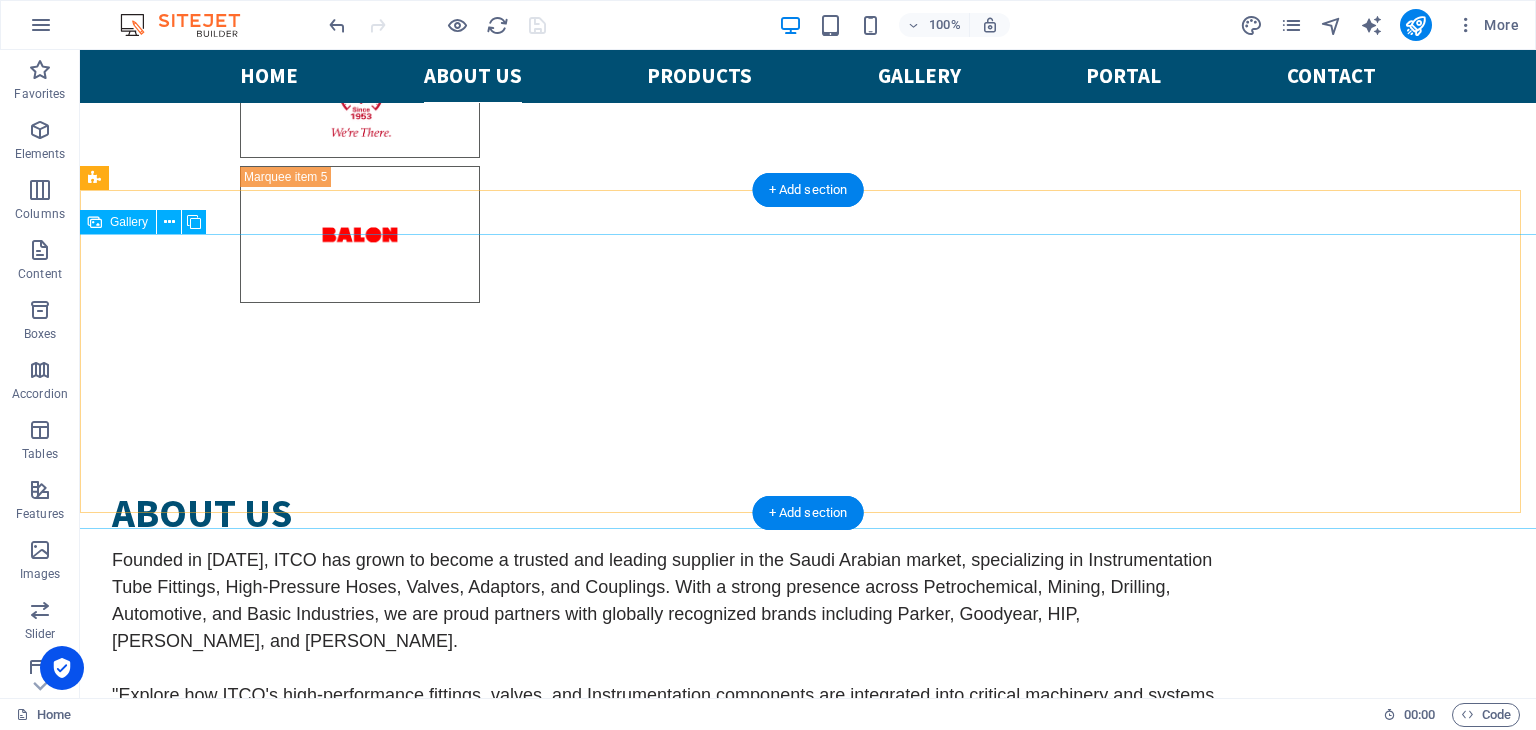 click at bounding box center (213, 4035) 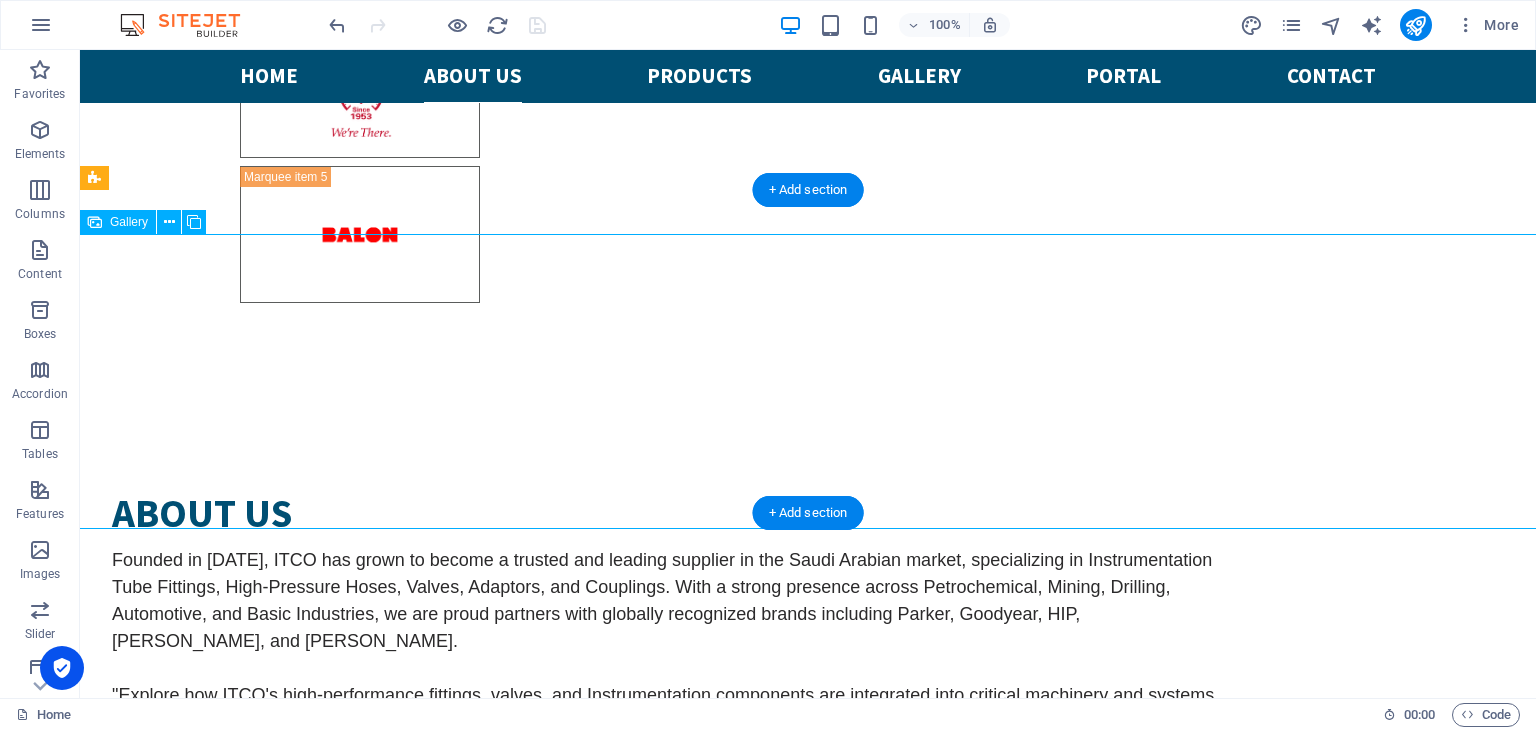 click at bounding box center (213, 4035) 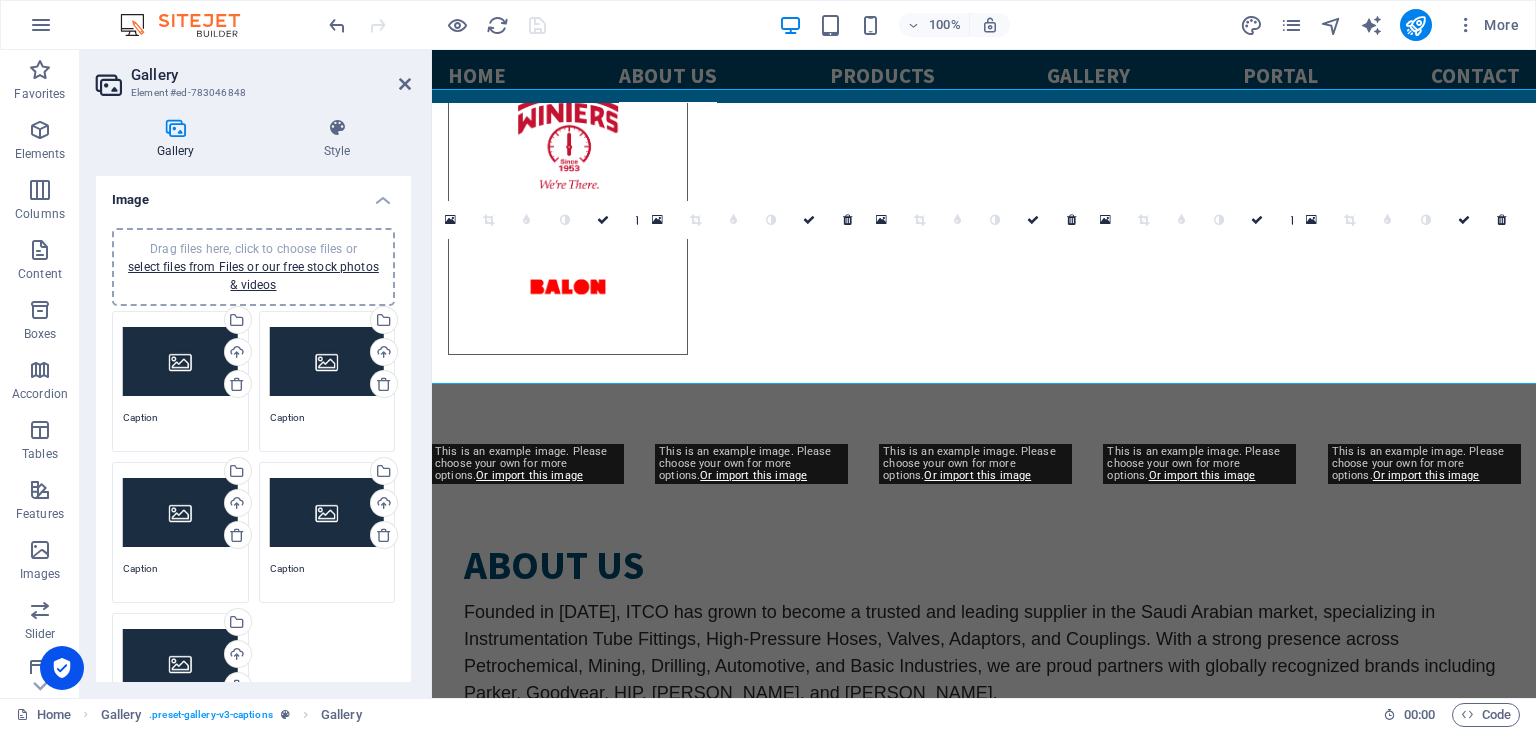 scroll, scrollTop: 3128, scrollLeft: 0, axis: vertical 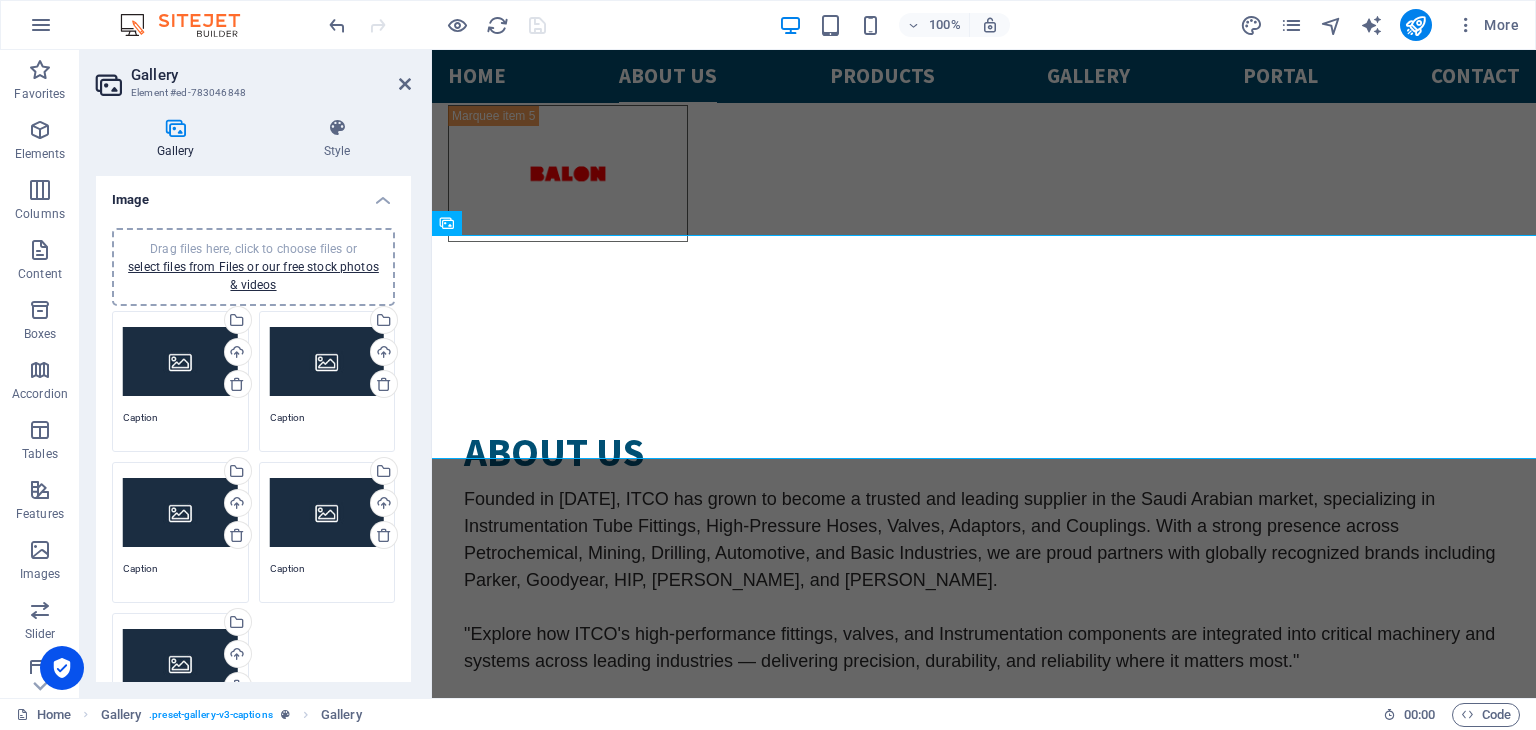 click on "Drag files here, click to choose files or select files from Files or our free stock photos & videos" at bounding box center [180, 362] 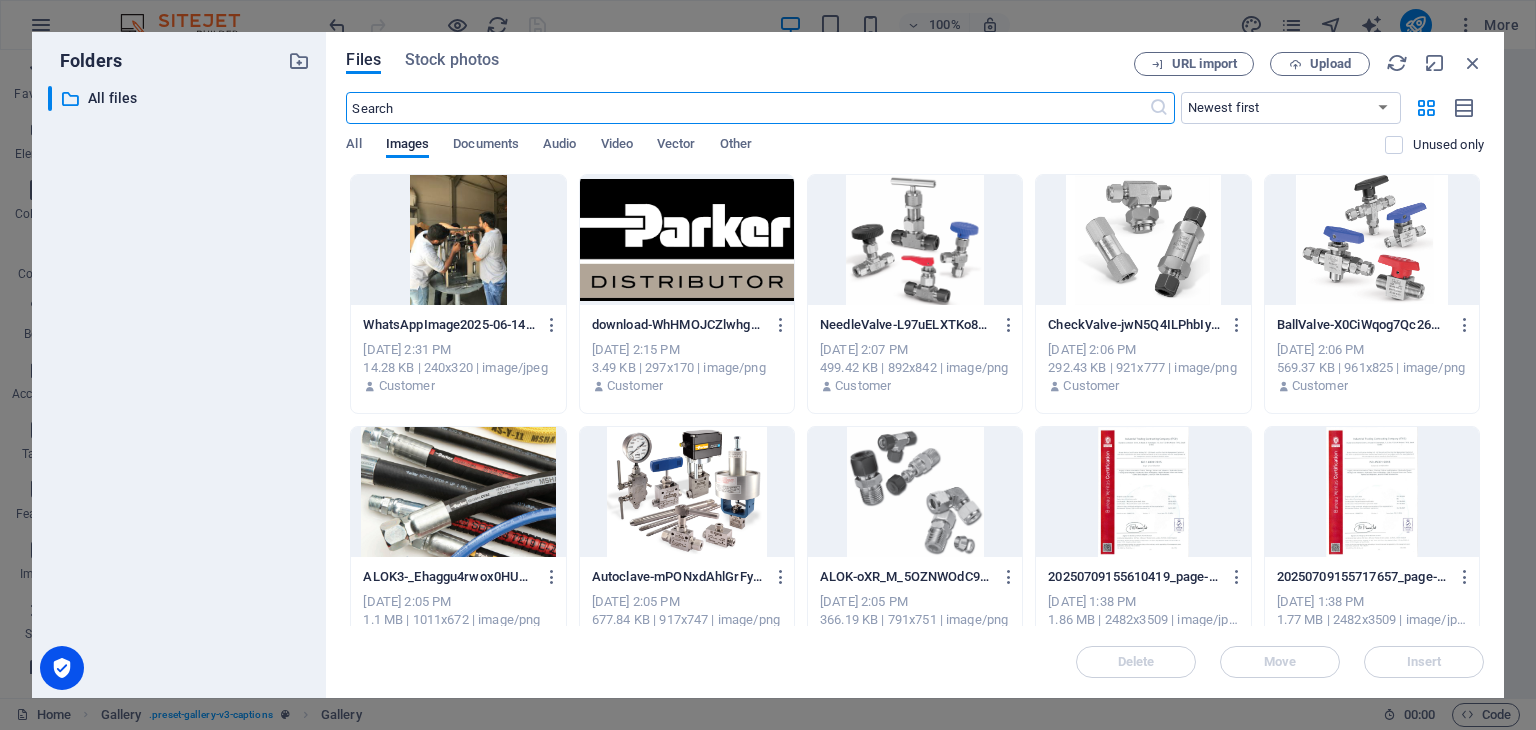 scroll, scrollTop: 3206, scrollLeft: 0, axis: vertical 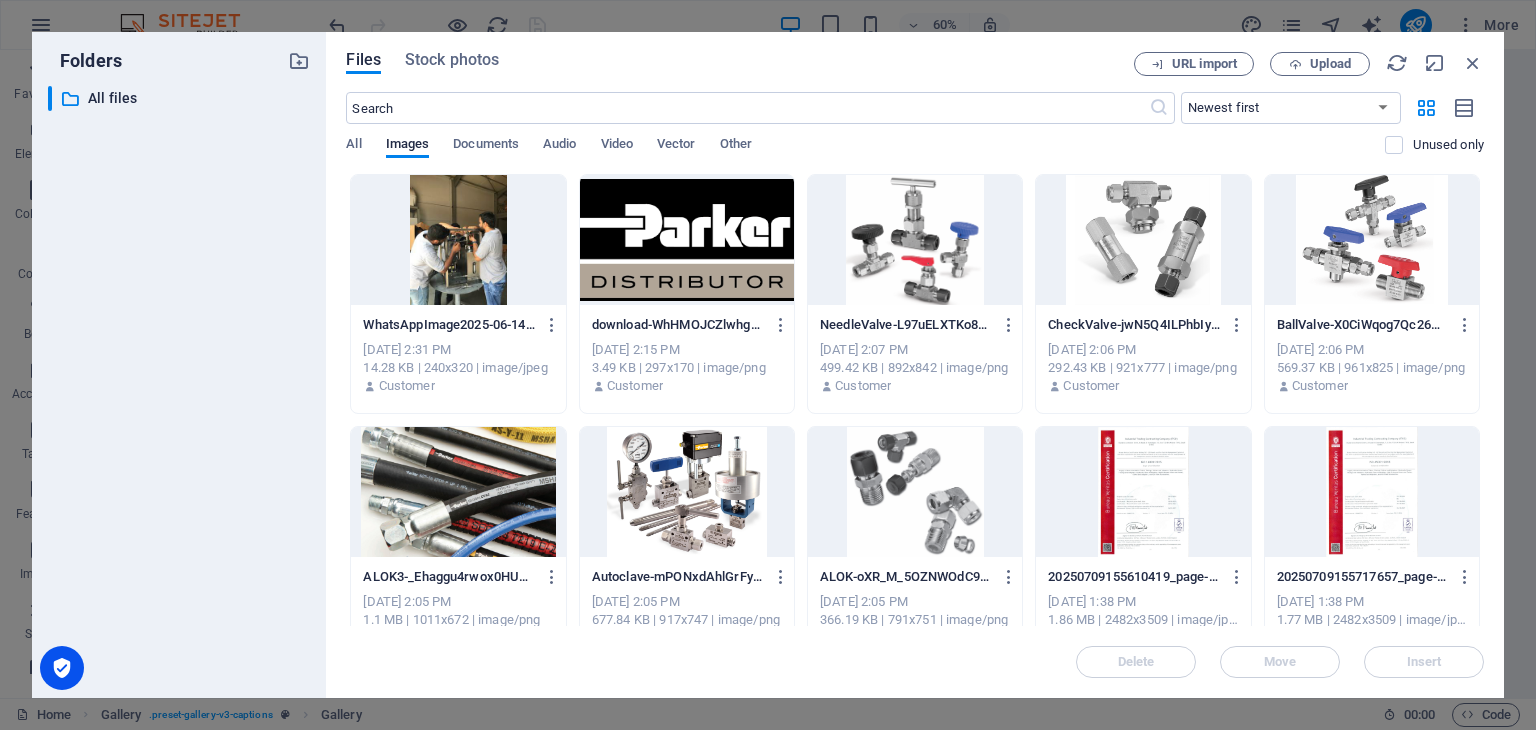 click at bounding box center (915, 492) 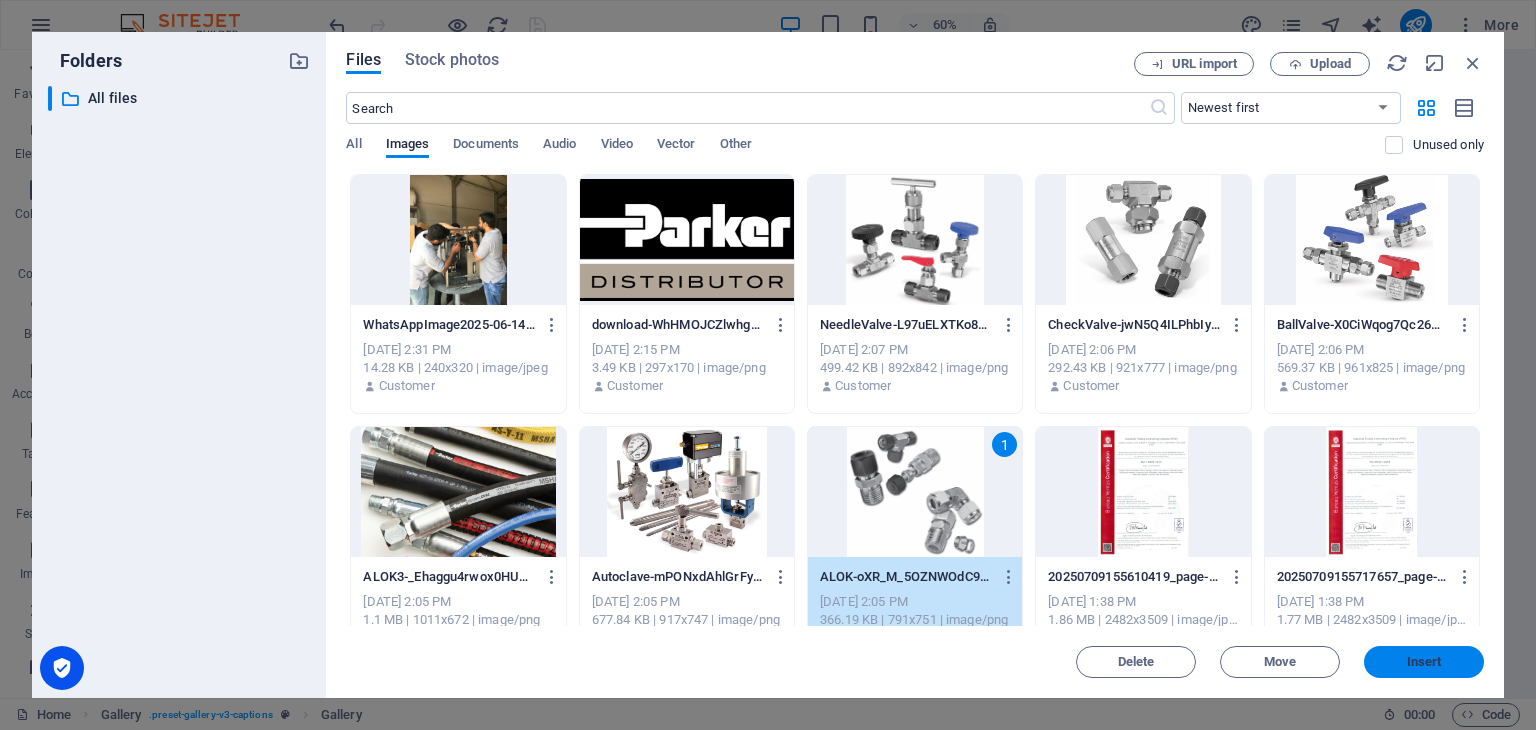 click on "Insert" at bounding box center [1424, 662] 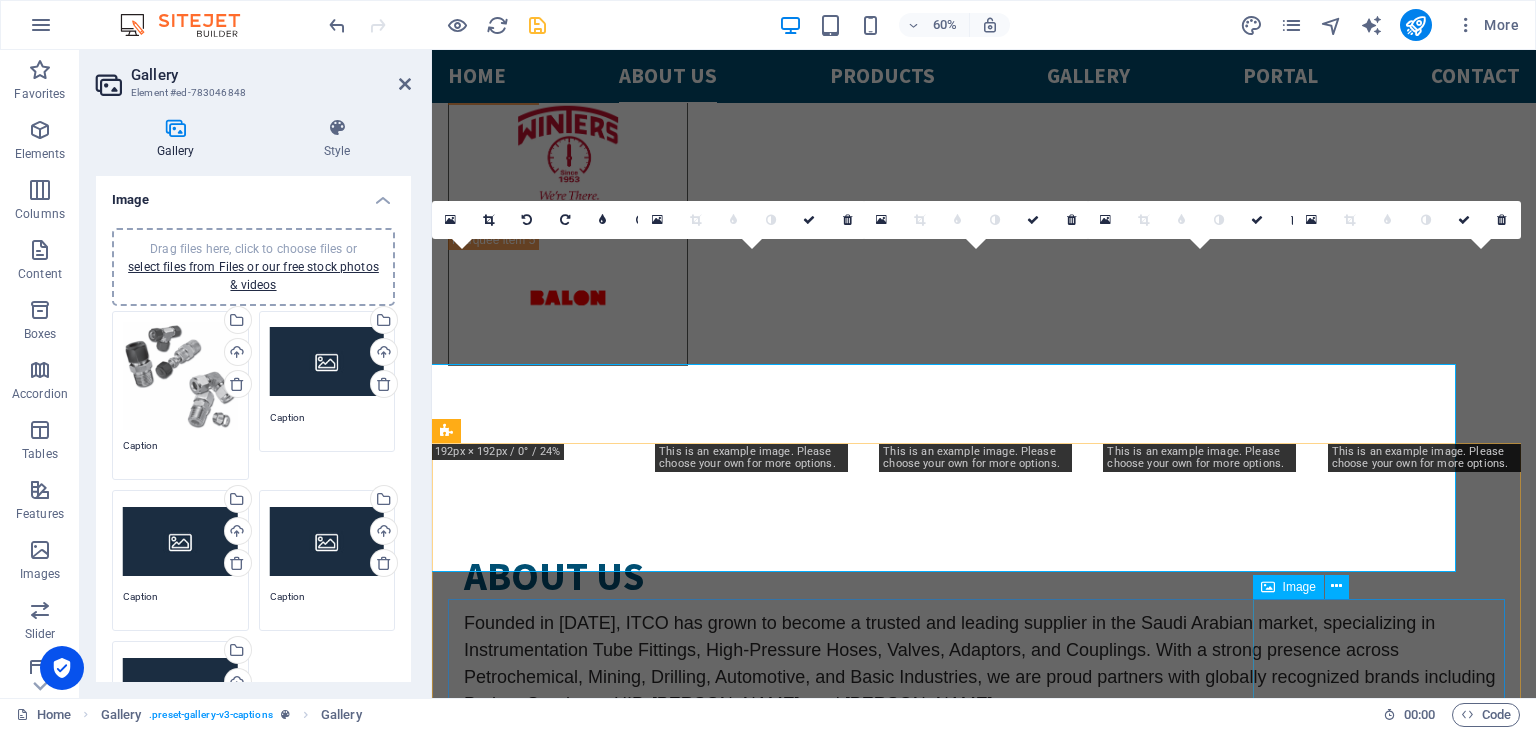 scroll, scrollTop: 3128, scrollLeft: 0, axis: vertical 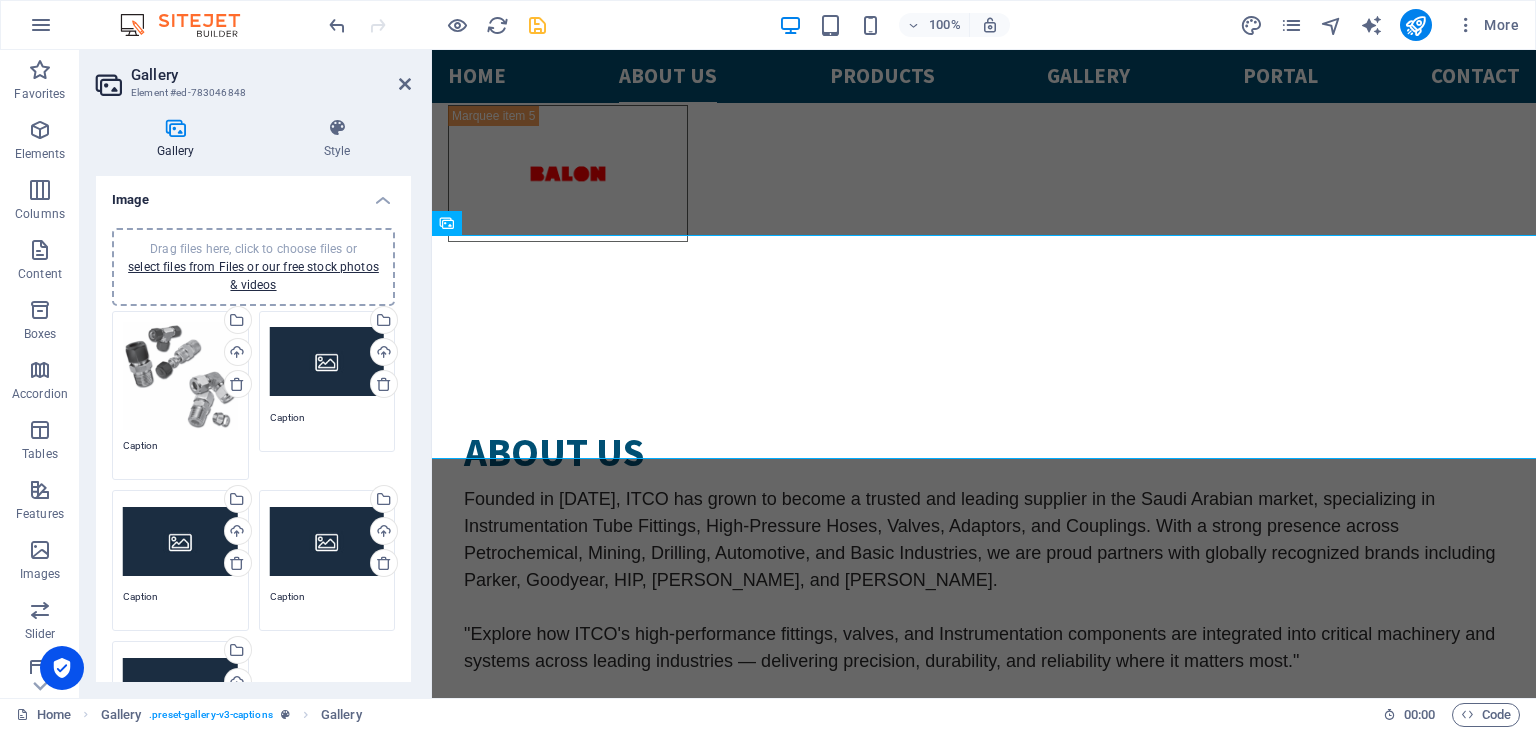 click on "Drag files here, click to choose files or select files from Files or our free stock photos & videos" at bounding box center [327, 362] 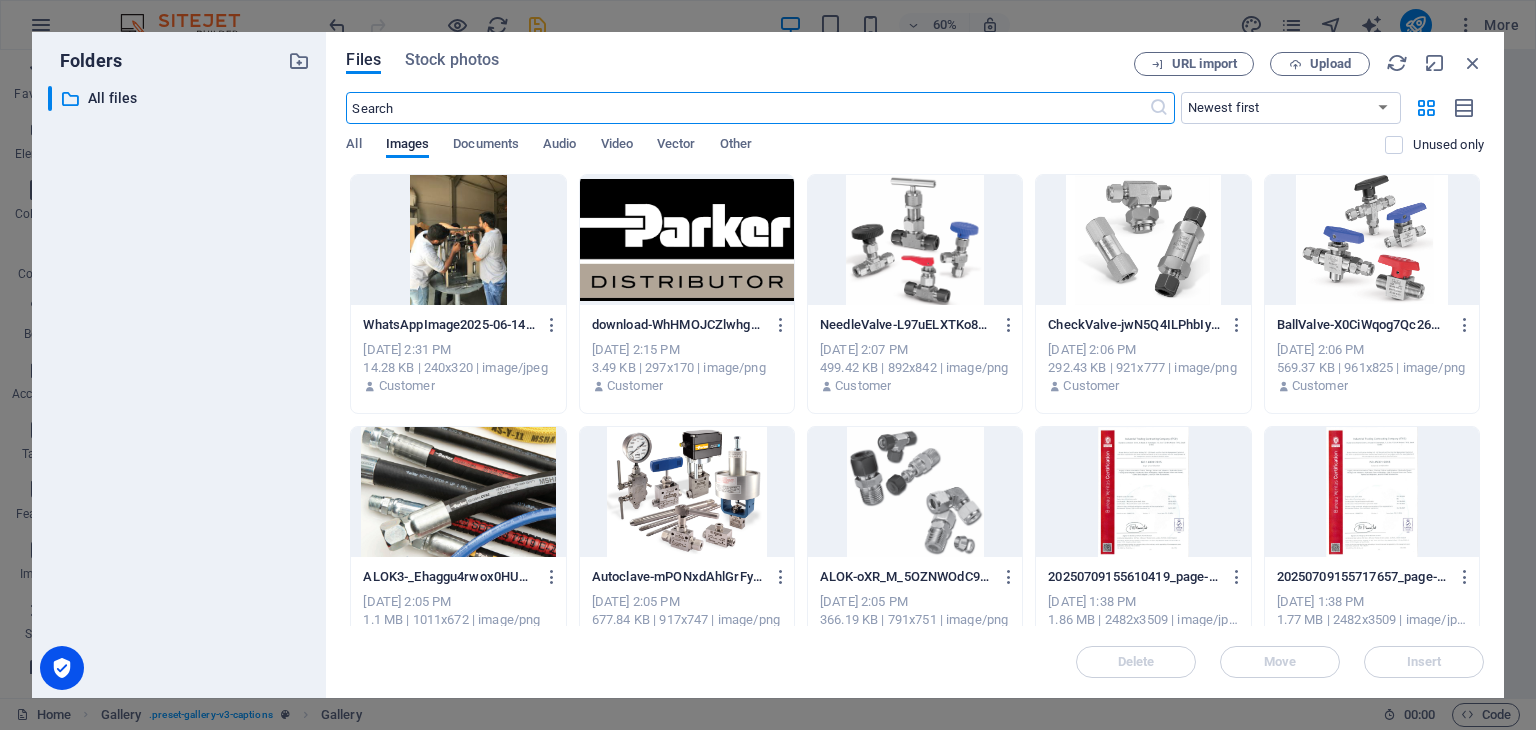 scroll, scrollTop: 3206, scrollLeft: 0, axis: vertical 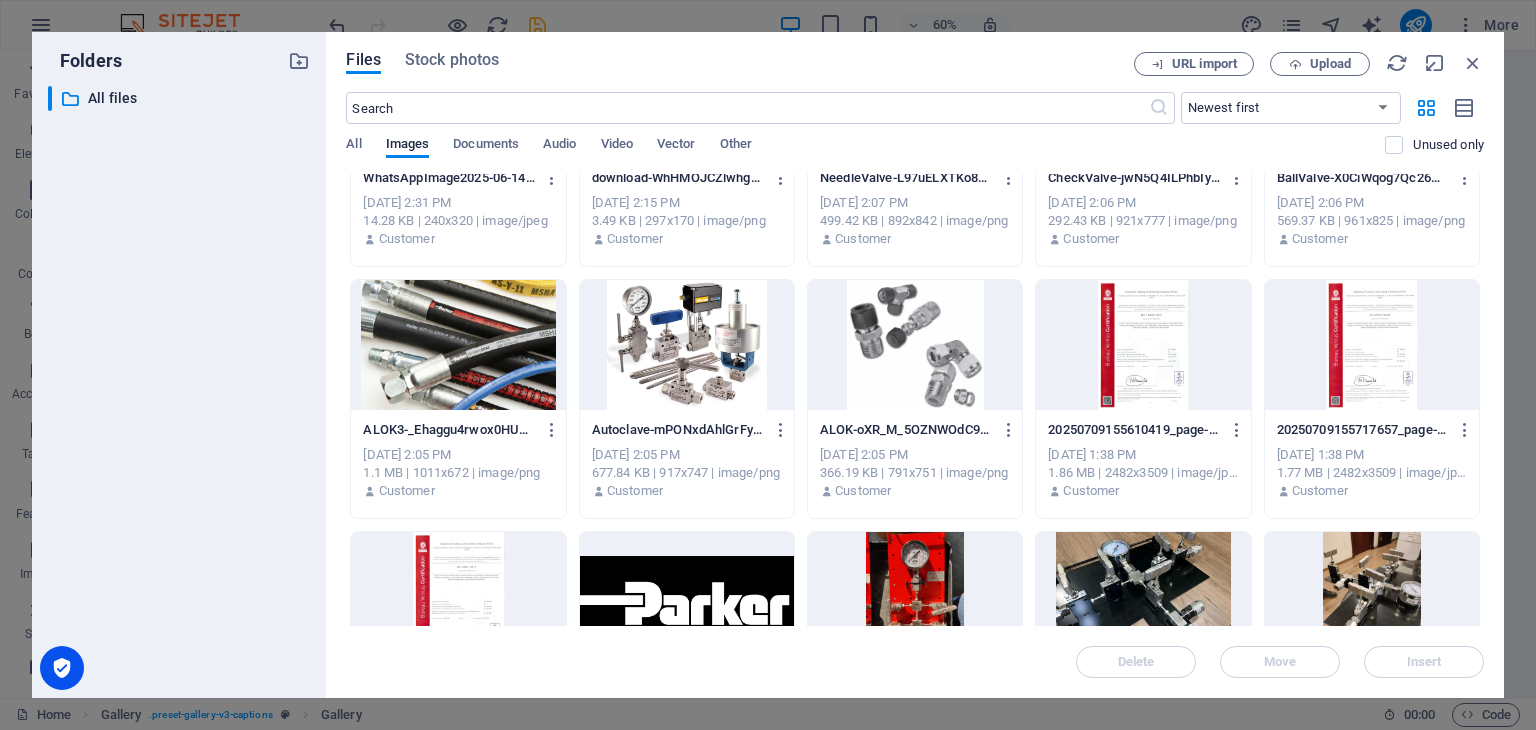 click at bounding box center (687, 345) 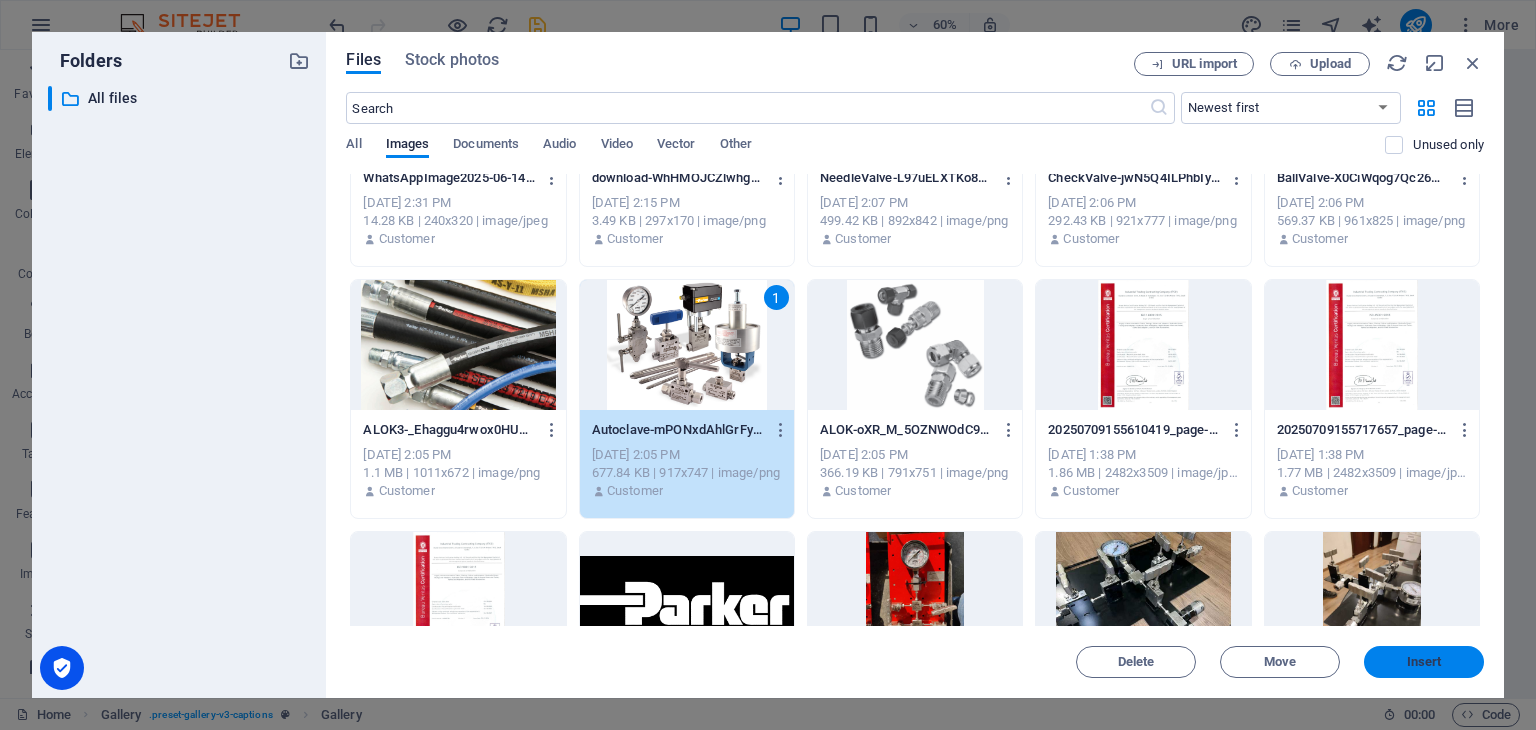 click on "Insert" at bounding box center [1424, 662] 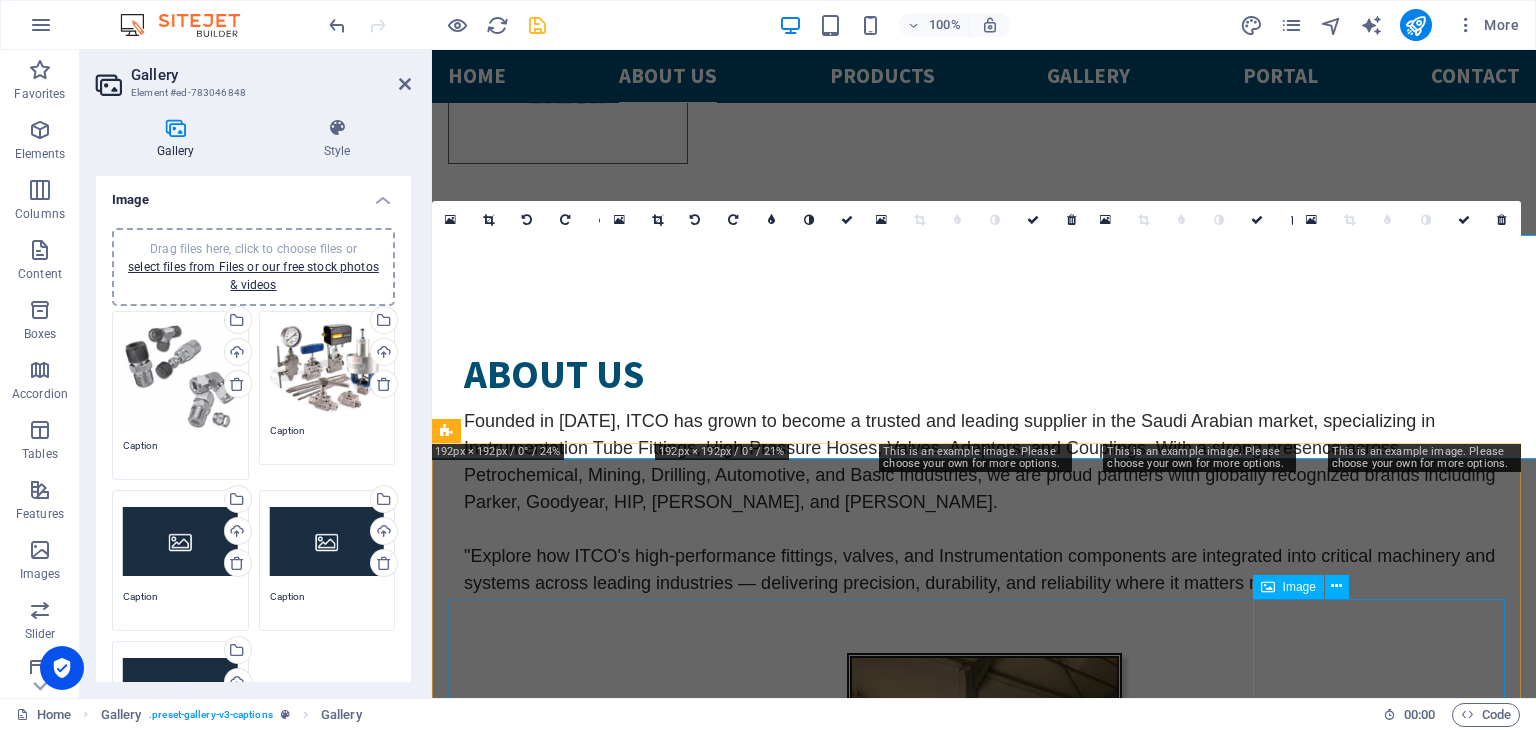 scroll, scrollTop: 3128, scrollLeft: 0, axis: vertical 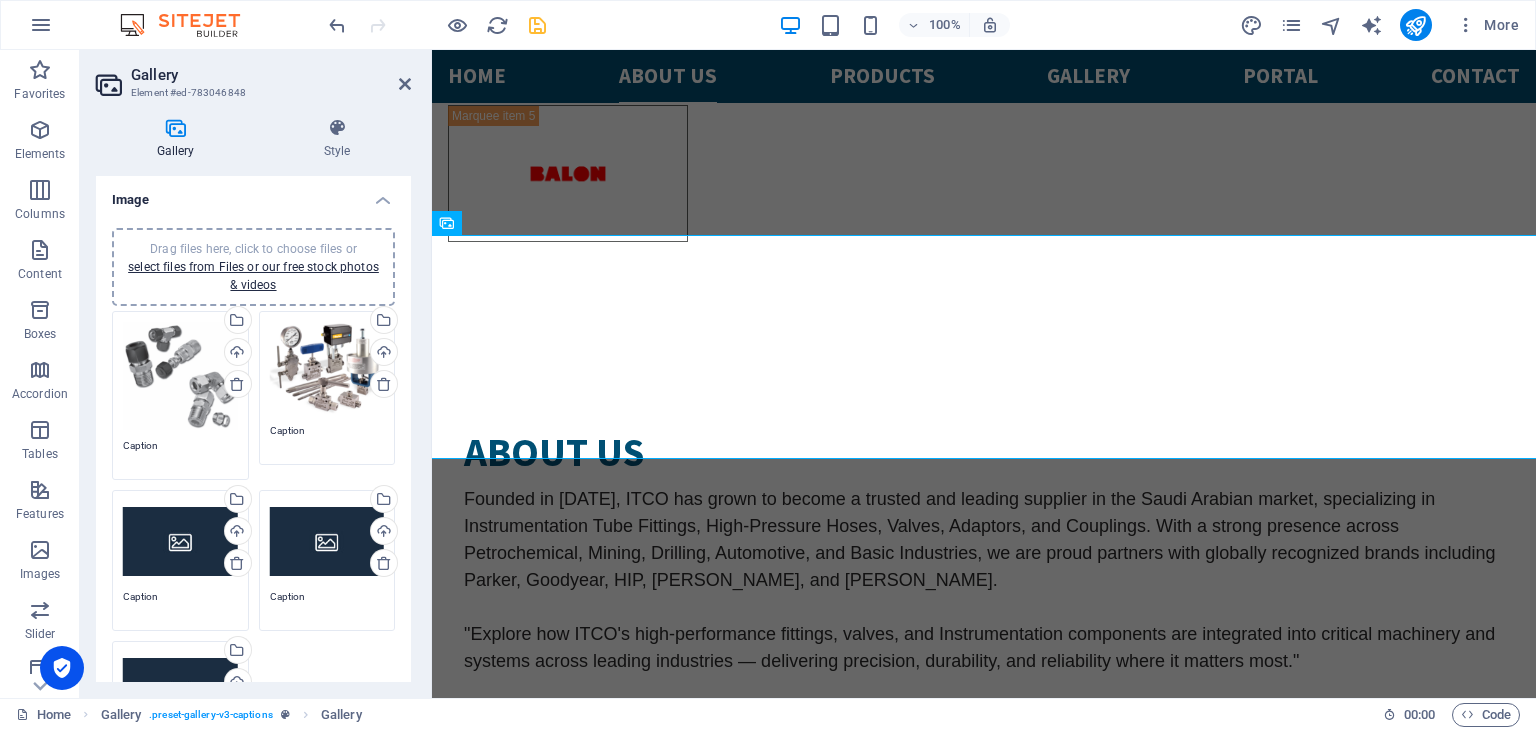 click on "Drag files here, click to choose files or select files from Files or our free stock photos & videos" at bounding box center [180, 541] 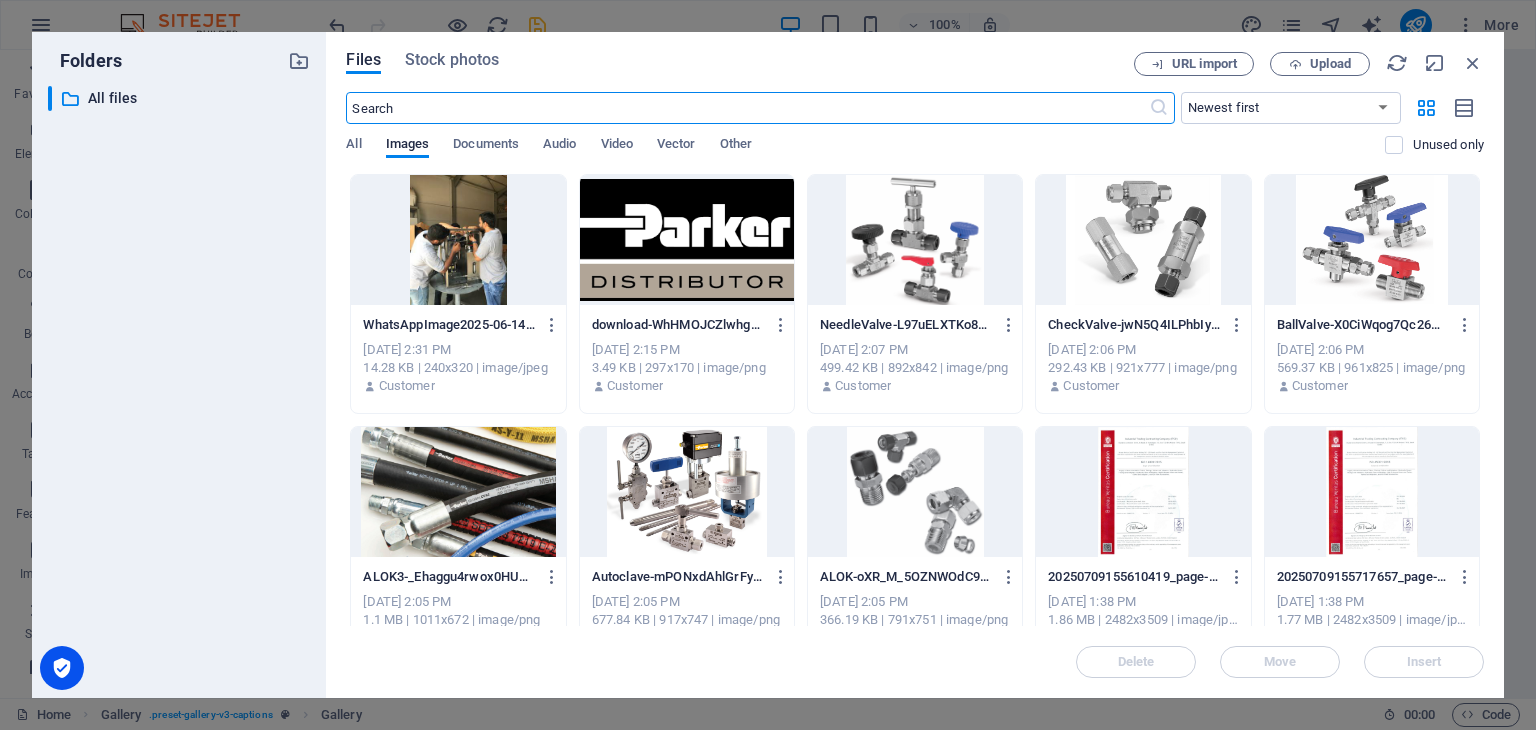 scroll, scrollTop: 3206, scrollLeft: 0, axis: vertical 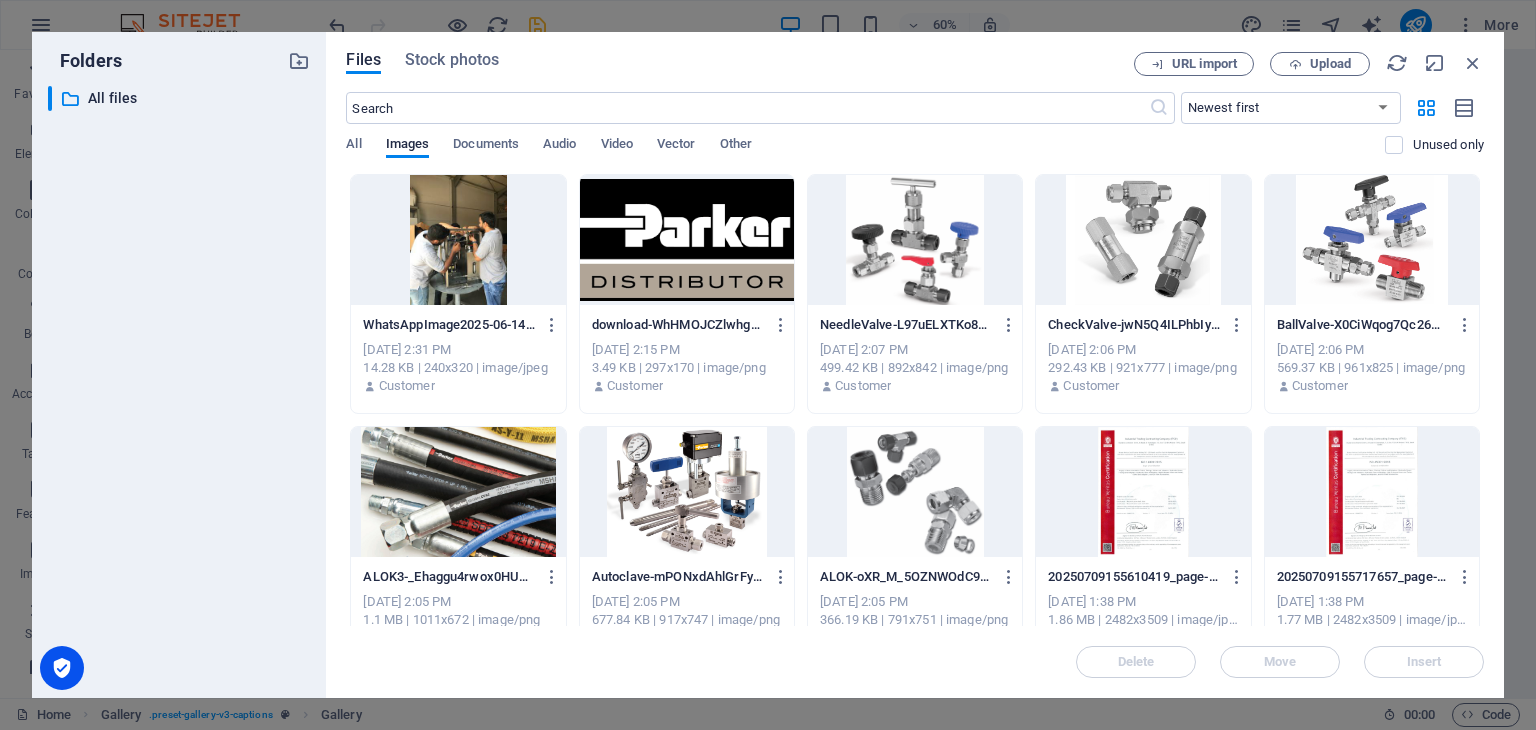 click at bounding box center (1372, 240) 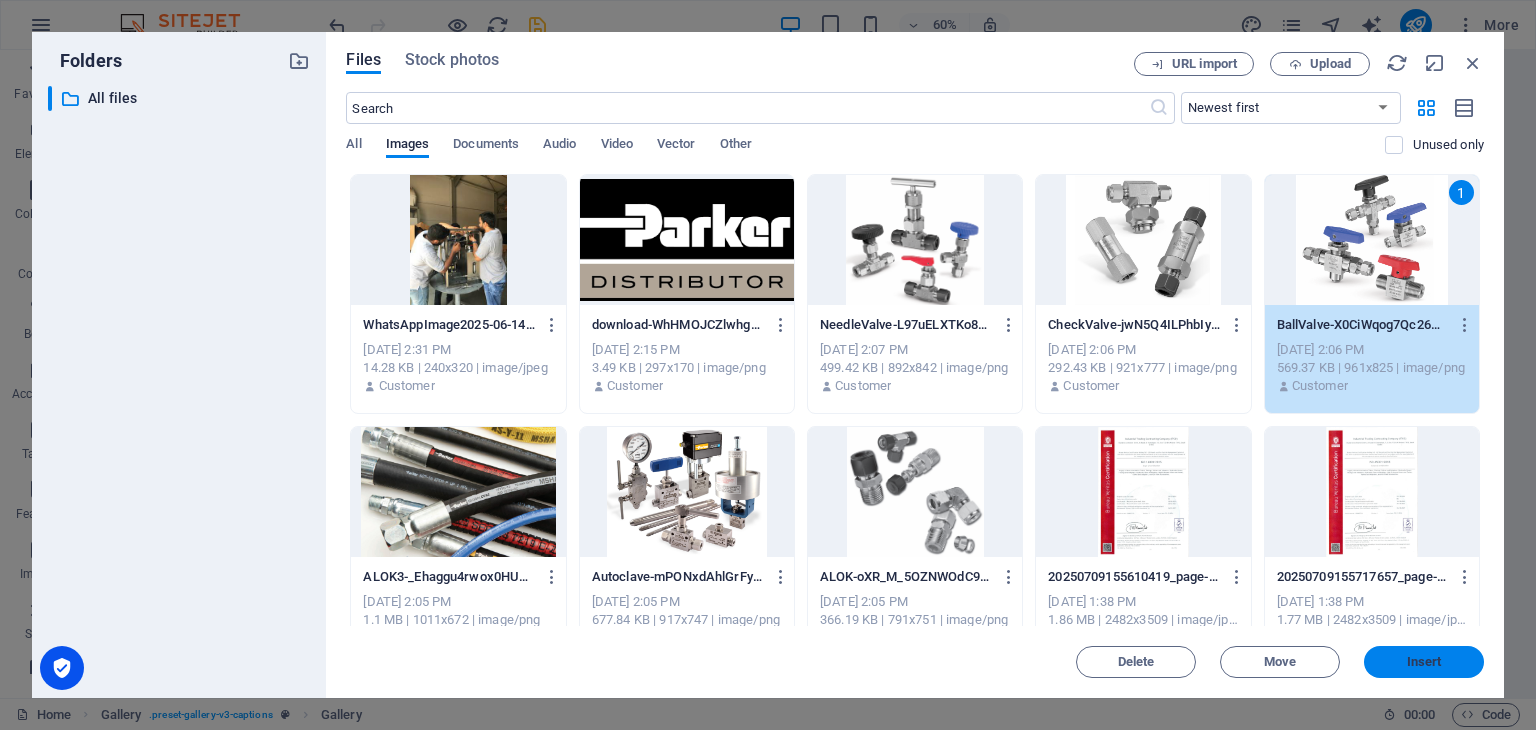 click on "Insert" at bounding box center (1424, 662) 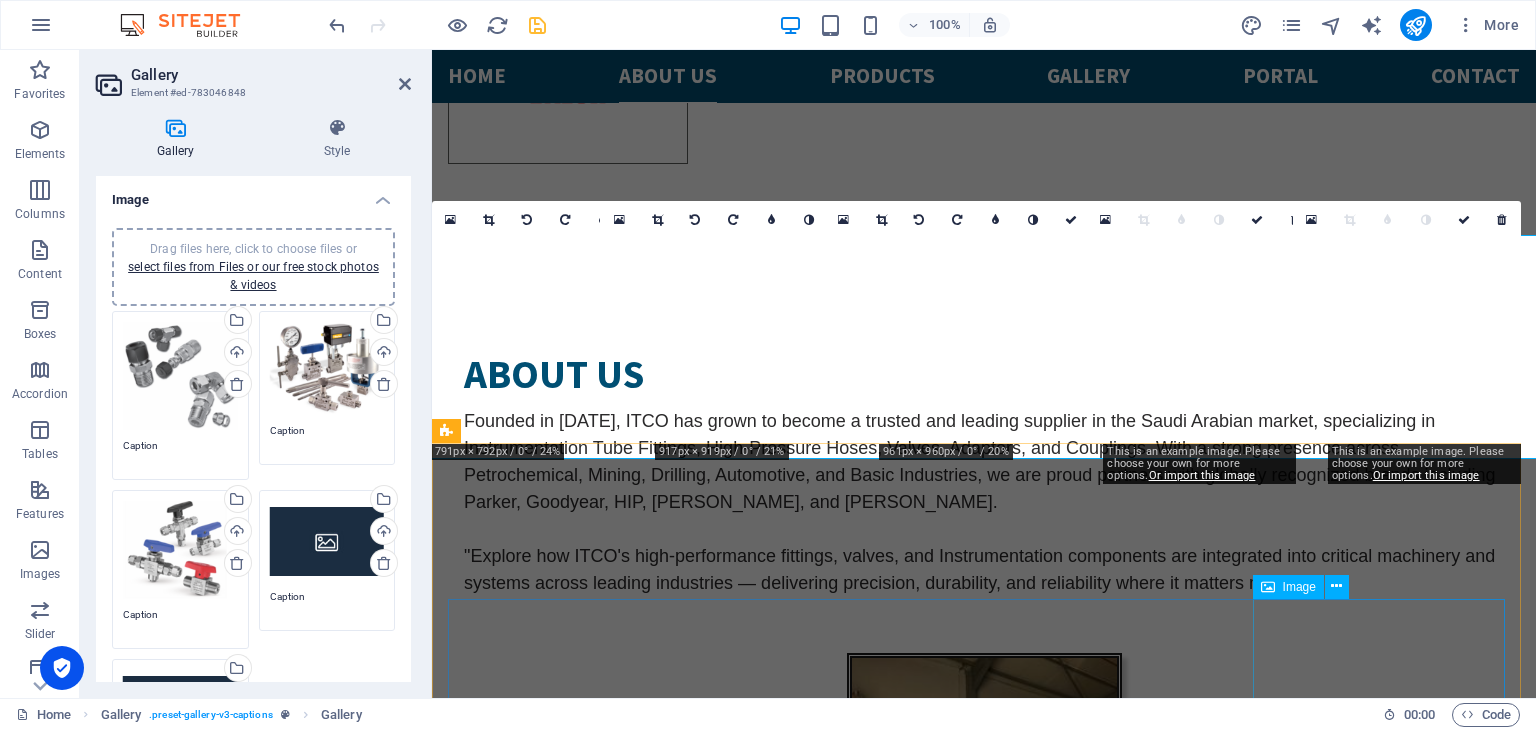 scroll, scrollTop: 3128, scrollLeft: 0, axis: vertical 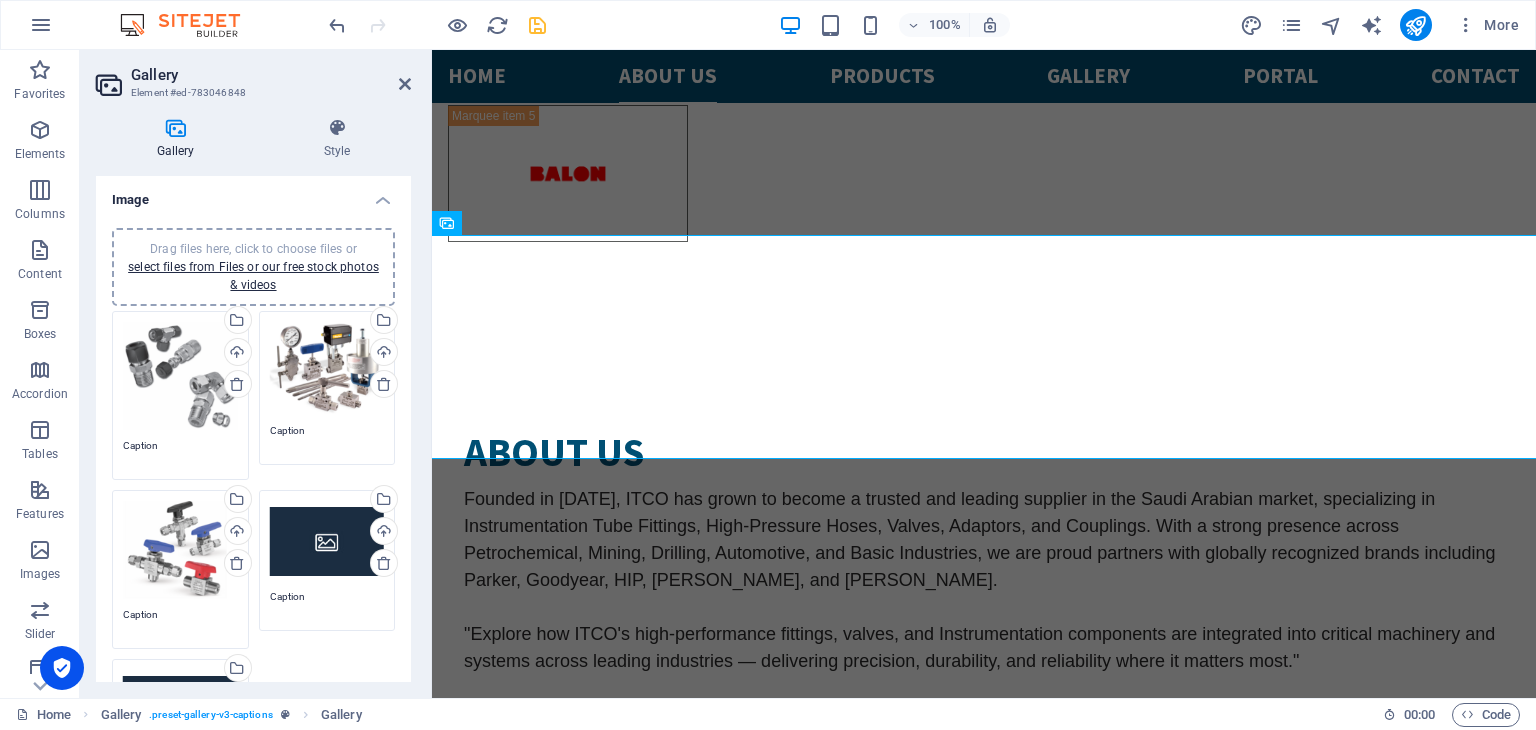 click on "Drag files here, click to choose files or select files from Files or our free stock photos & videos" at bounding box center (327, 541) 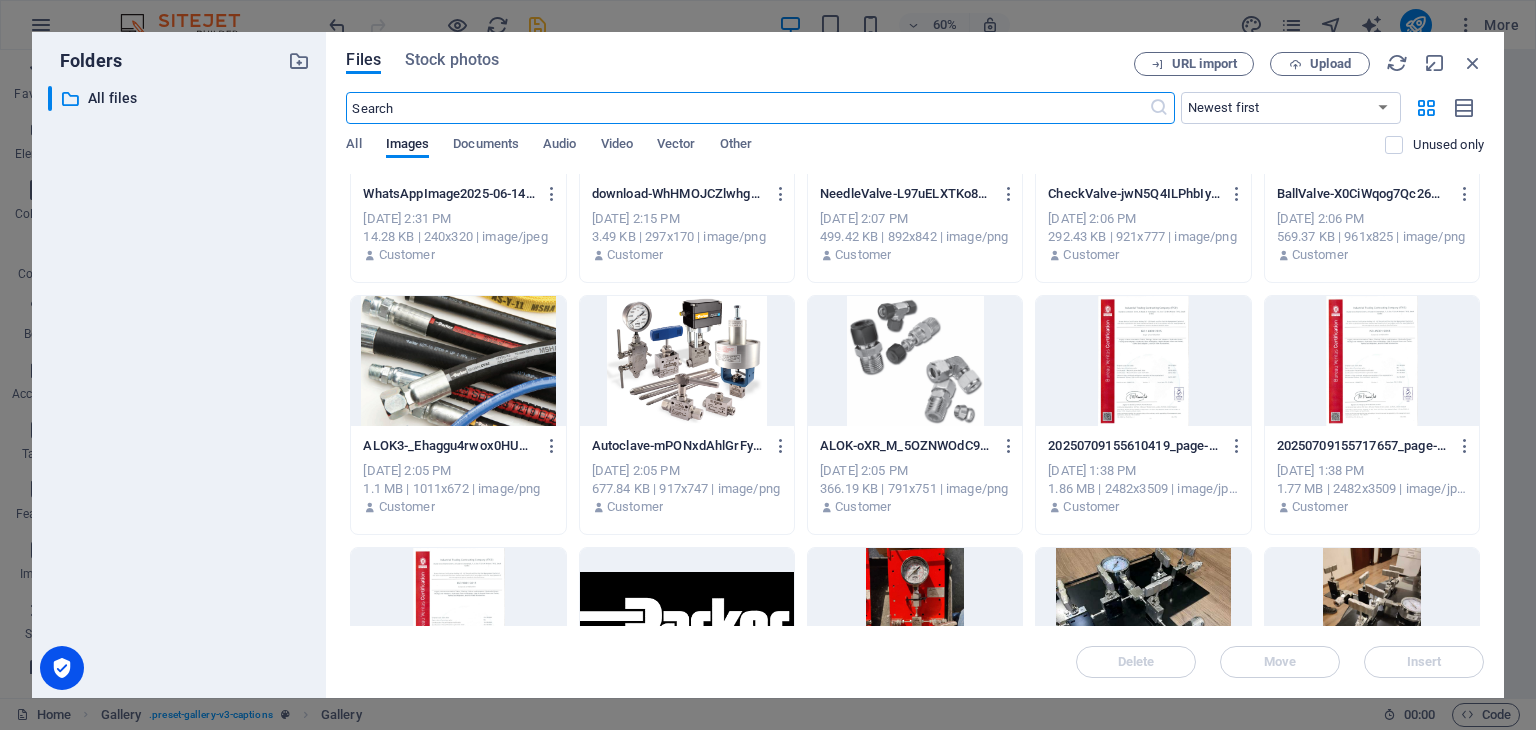 scroll, scrollTop: 0, scrollLeft: 0, axis: both 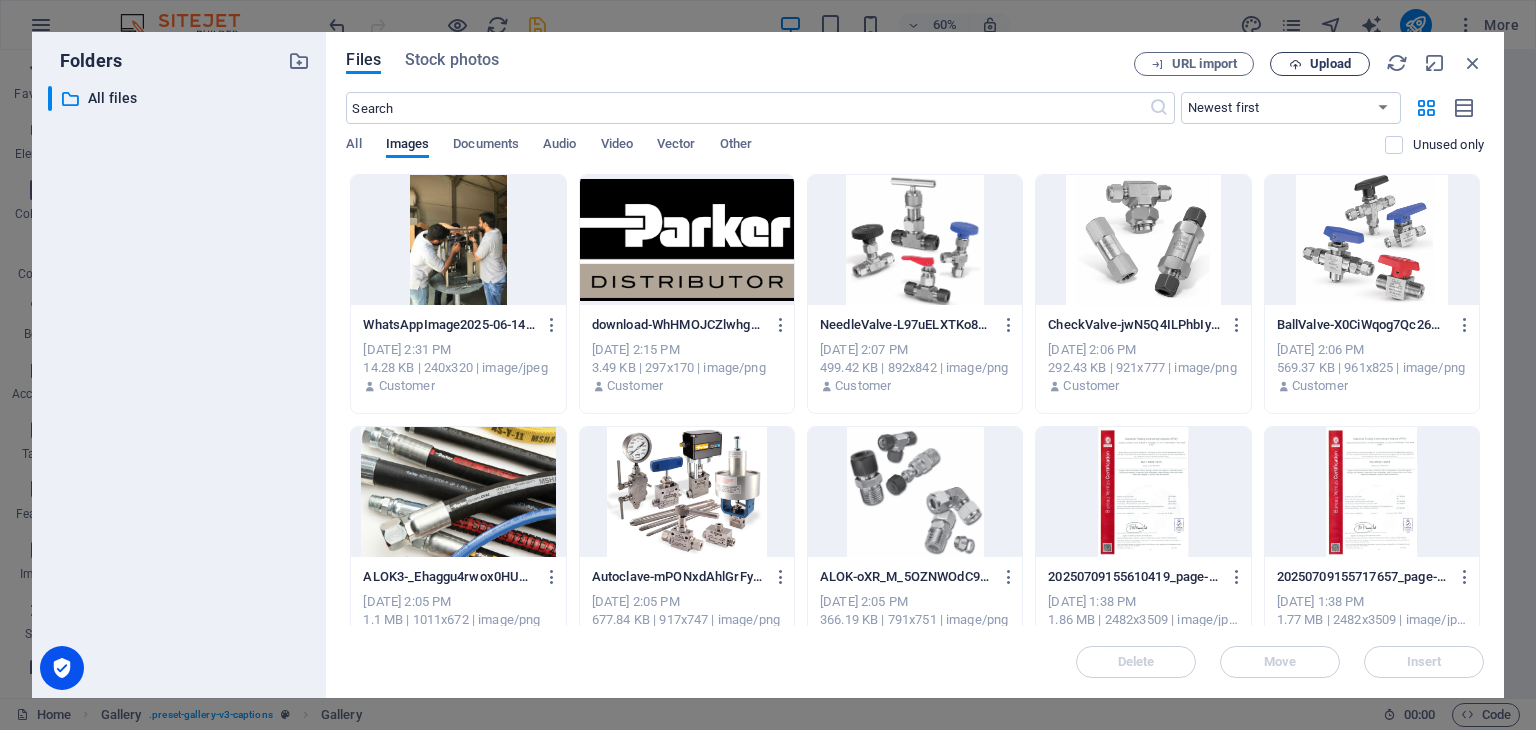 click on "Upload" at bounding box center (1330, 64) 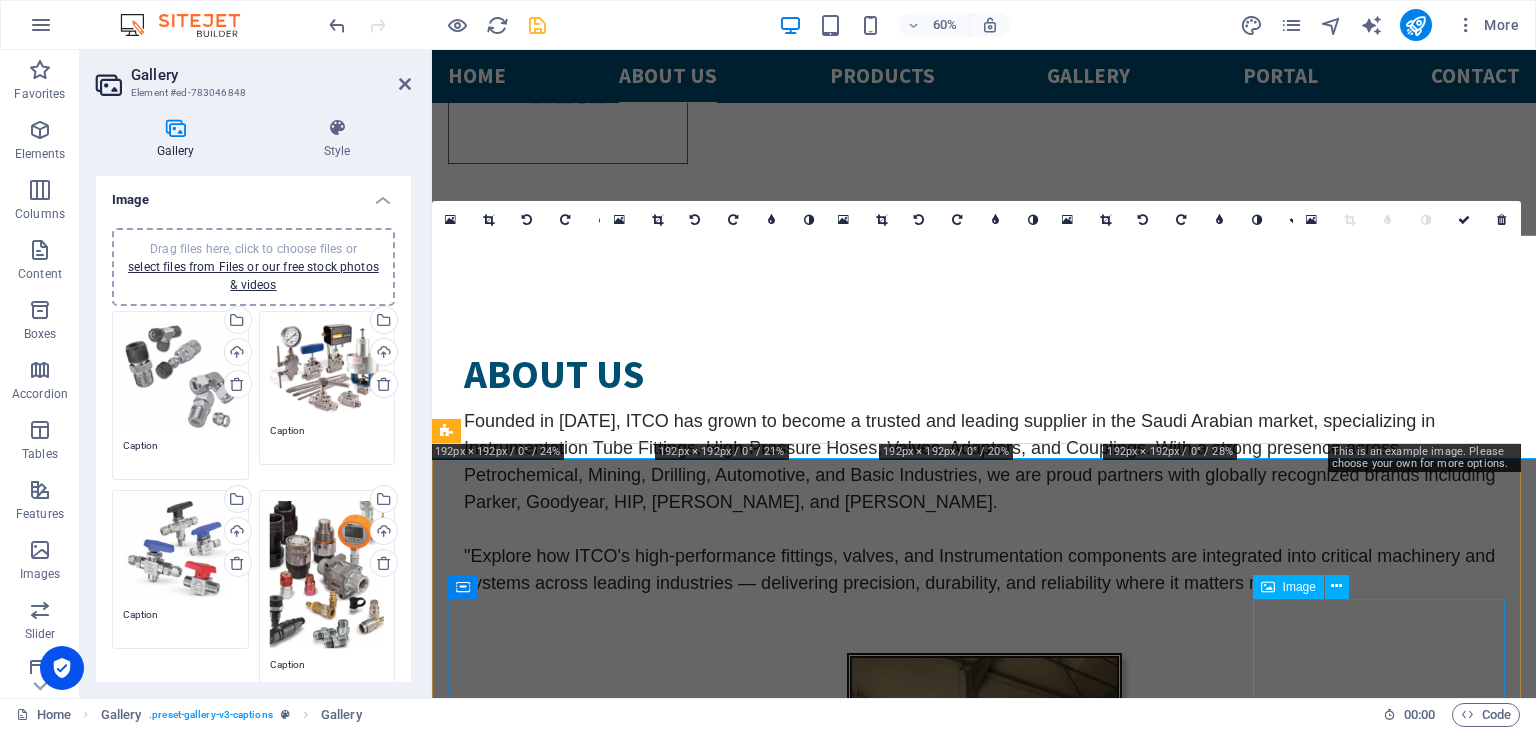 scroll, scrollTop: 3128, scrollLeft: 0, axis: vertical 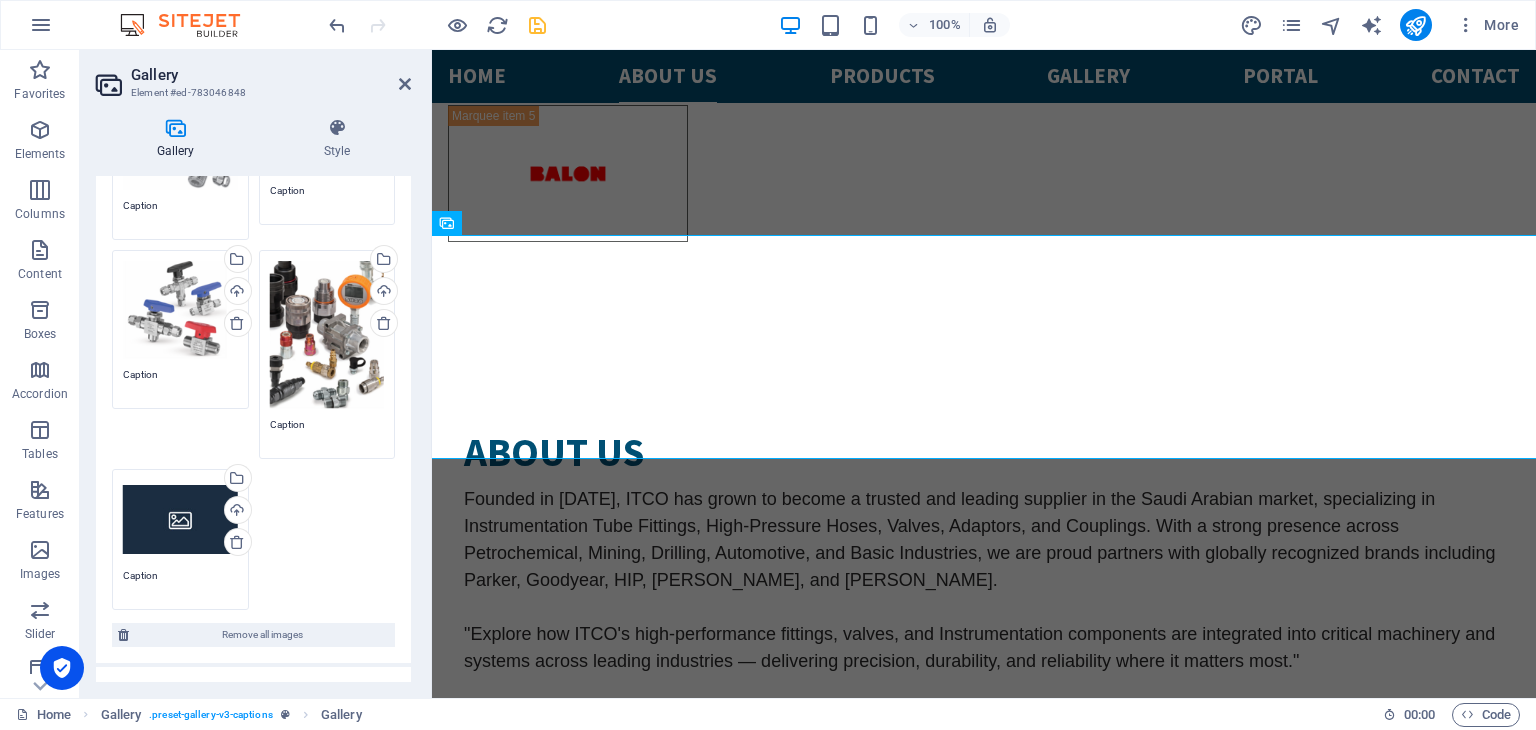 click on "Drag files here, click to choose files or select files from Files or our free stock photos & videos" at bounding box center [180, 520] 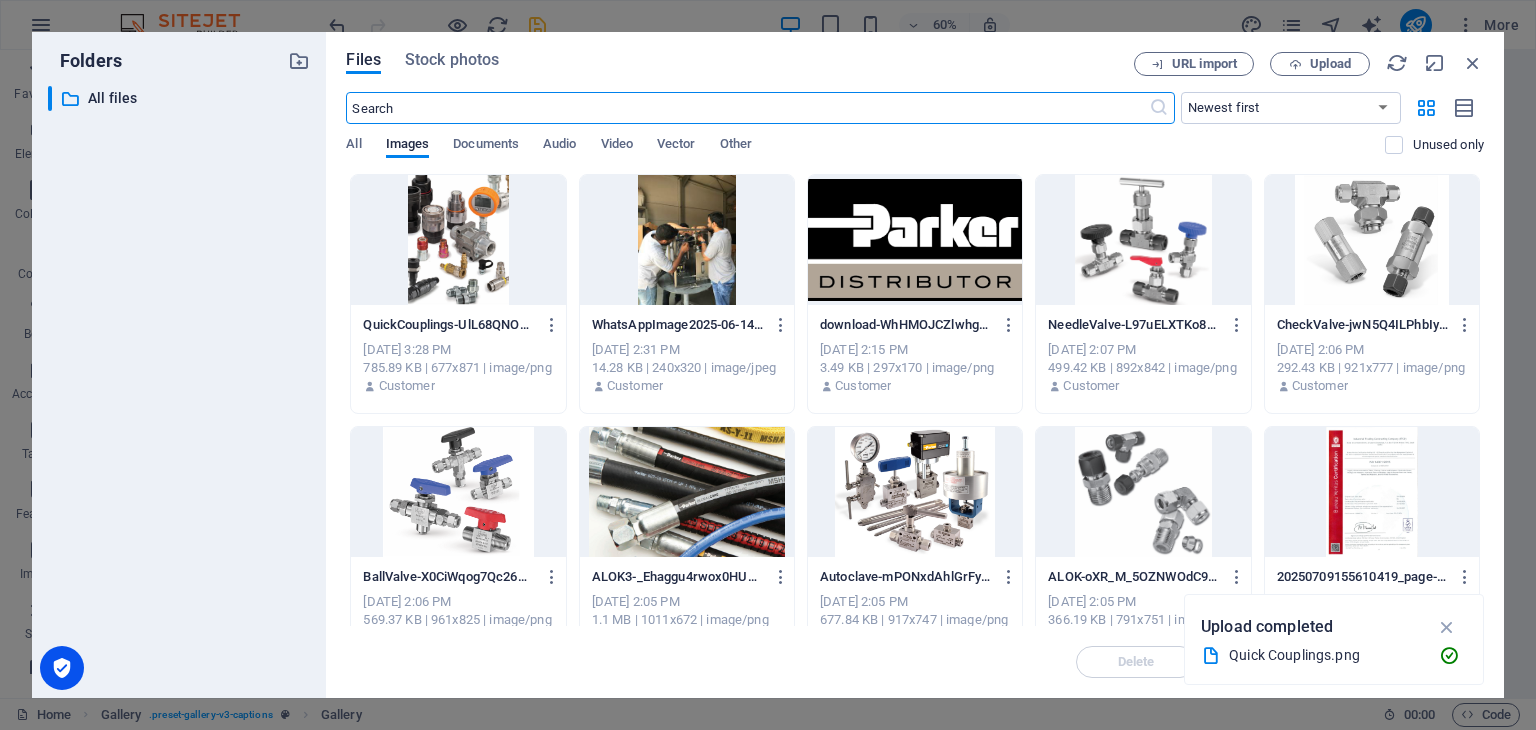 scroll, scrollTop: 3206, scrollLeft: 0, axis: vertical 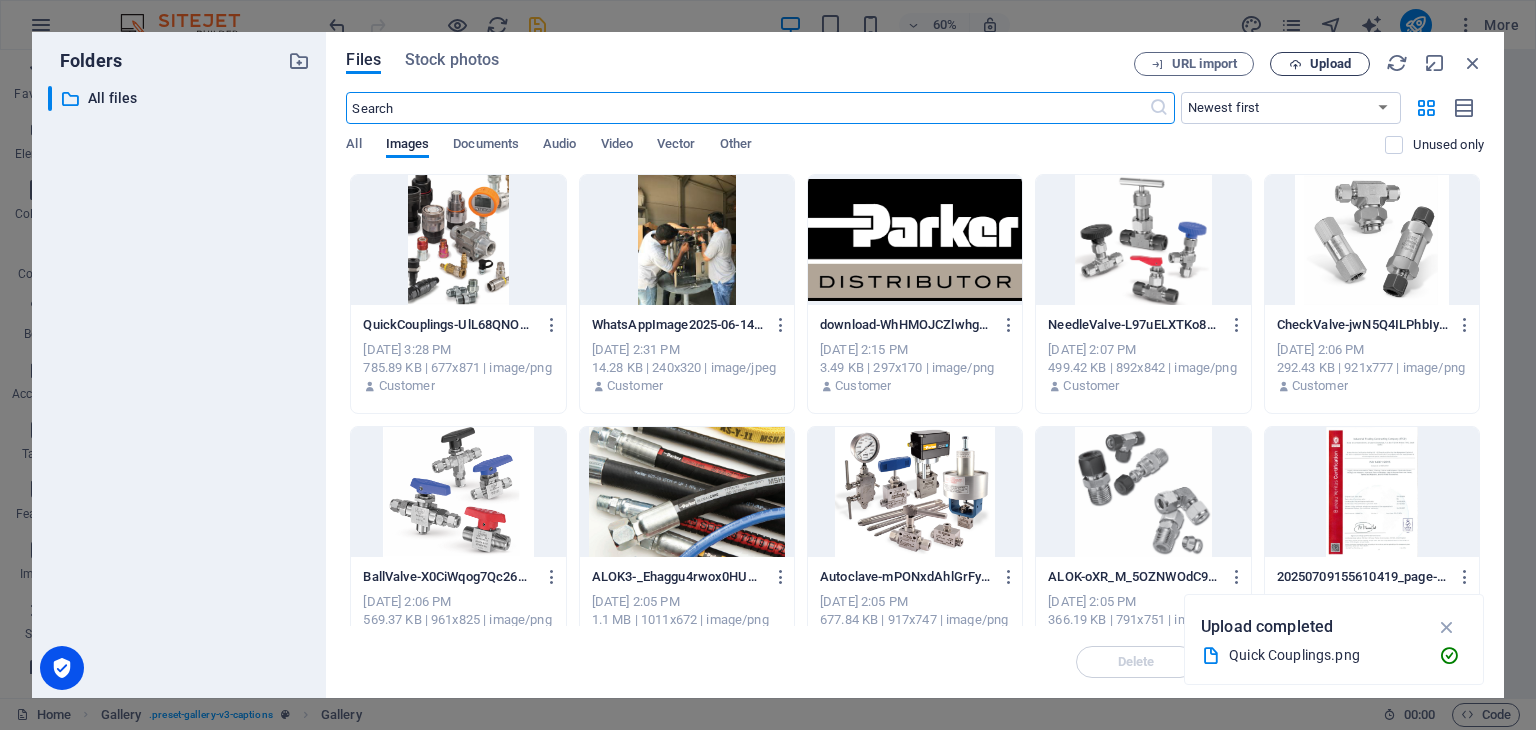 click on "Upload" at bounding box center (1330, 64) 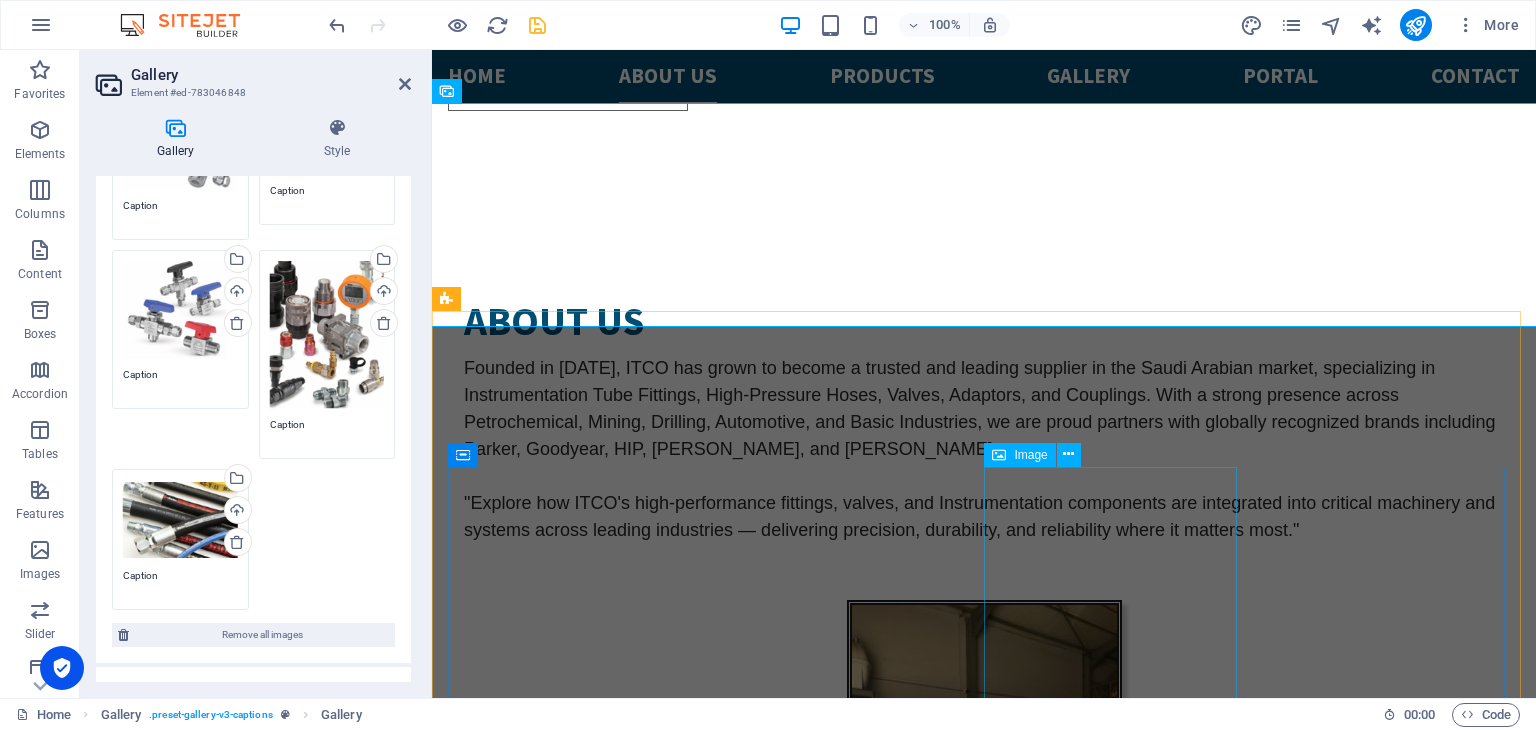 scroll, scrollTop: 3260, scrollLeft: 0, axis: vertical 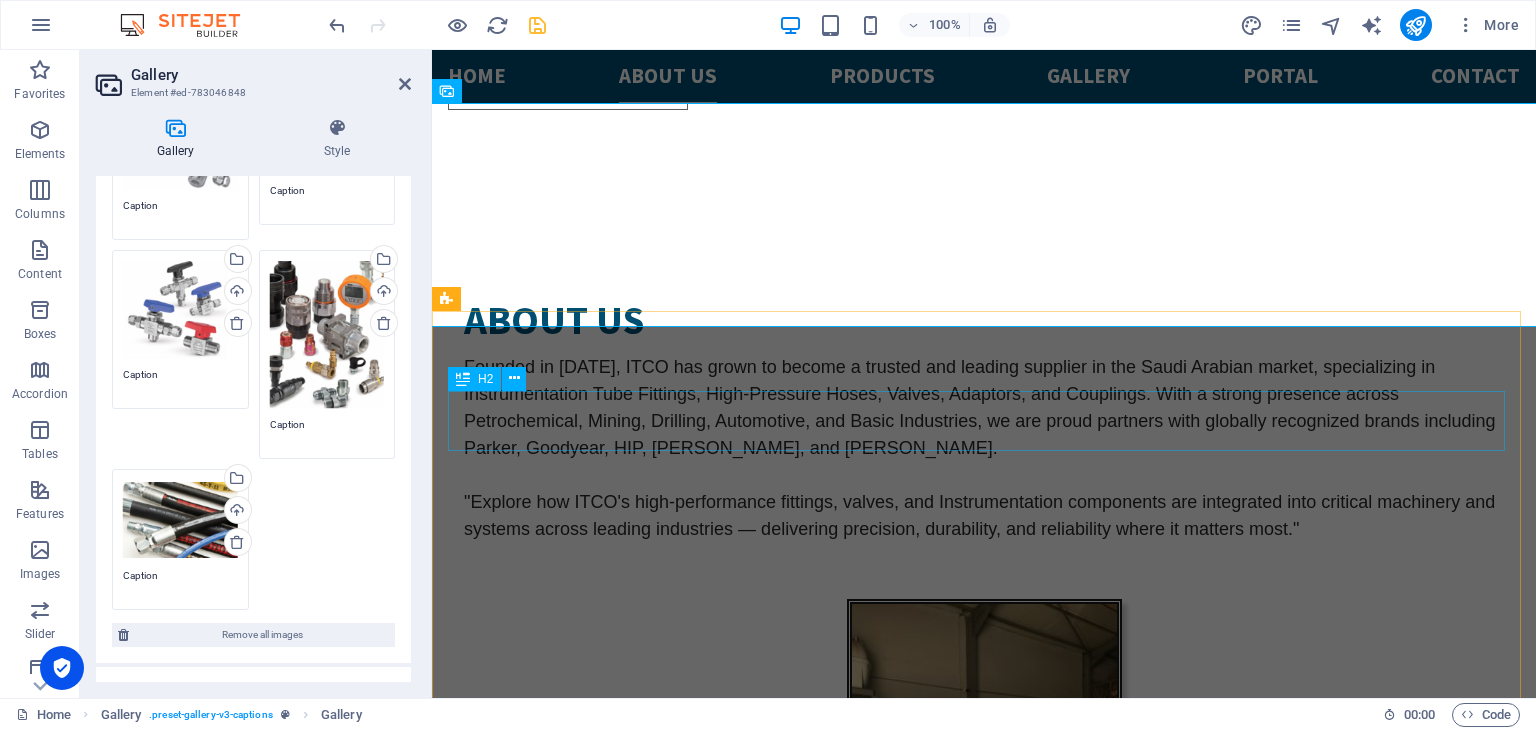 click on "GALLERY" at bounding box center (984, 4010) 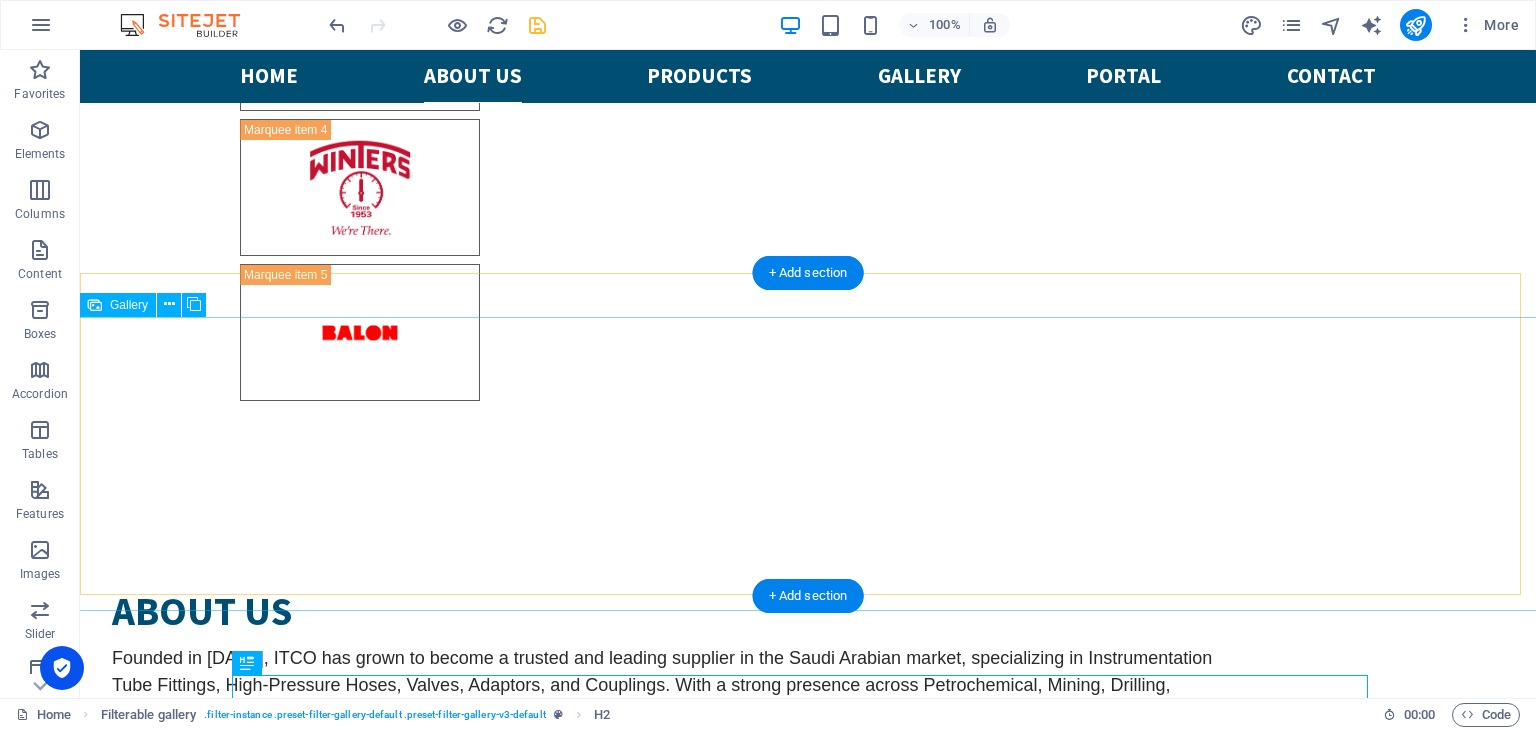scroll, scrollTop: 2881, scrollLeft: 0, axis: vertical 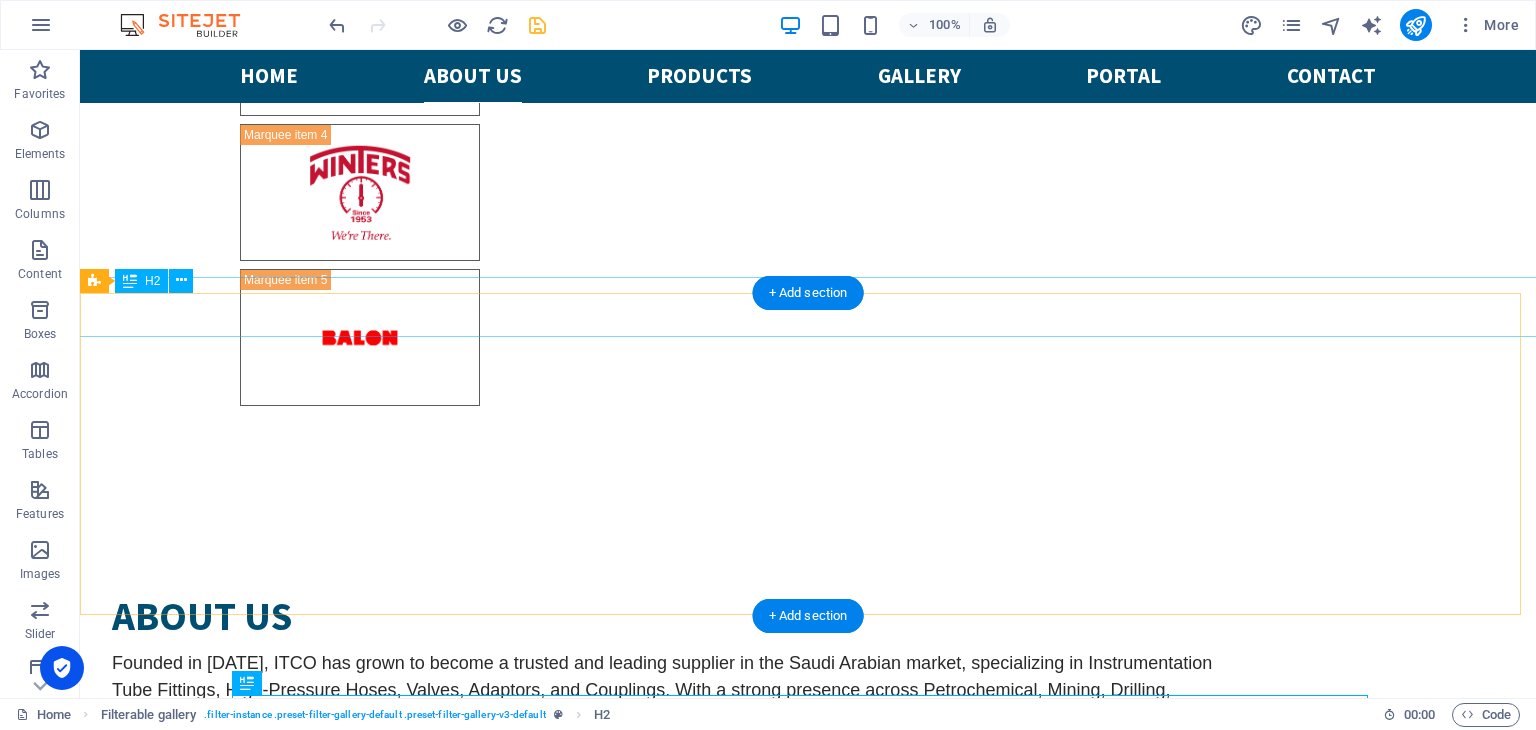 click on "product" at bounding box center (808, 3955) 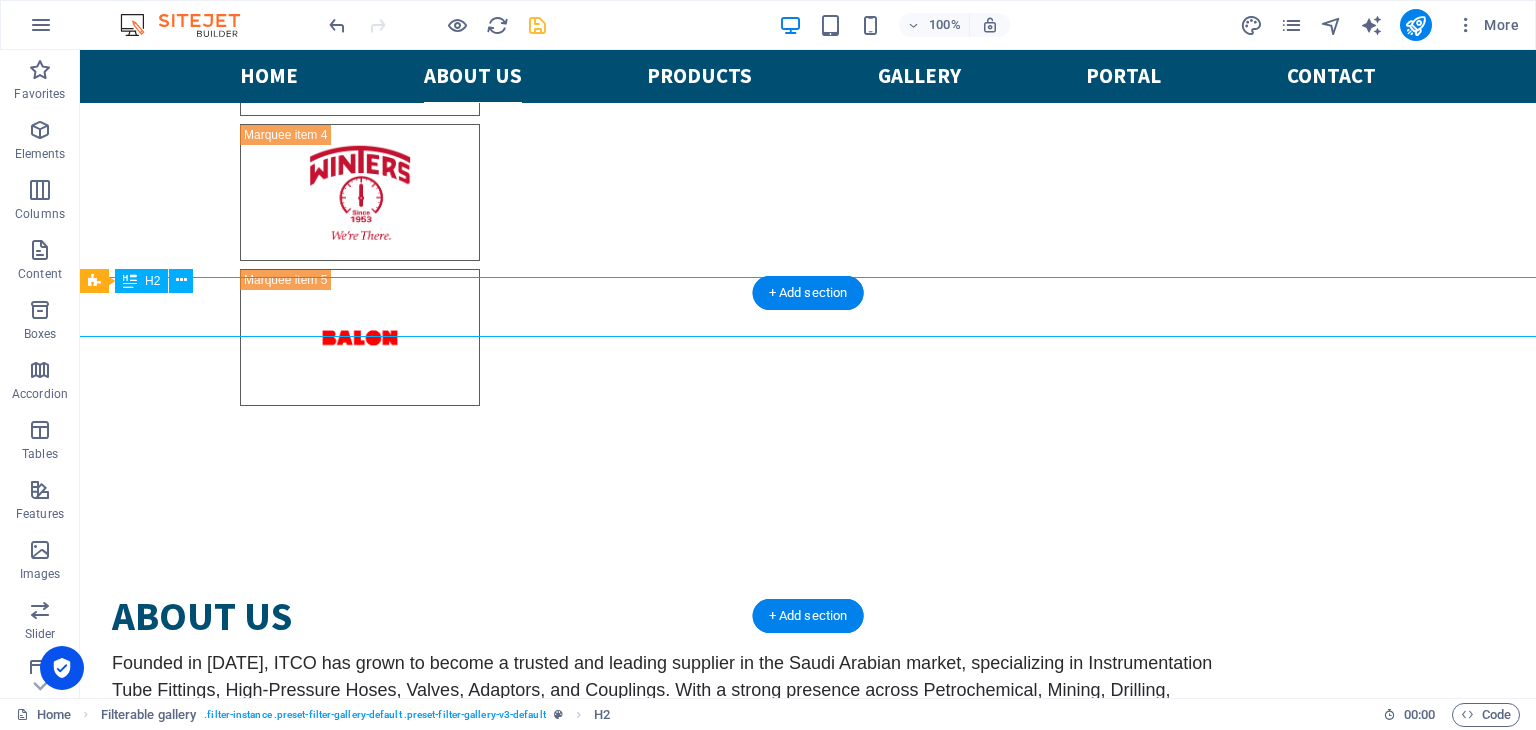 click on "product" at bounding box center (808, 3955) 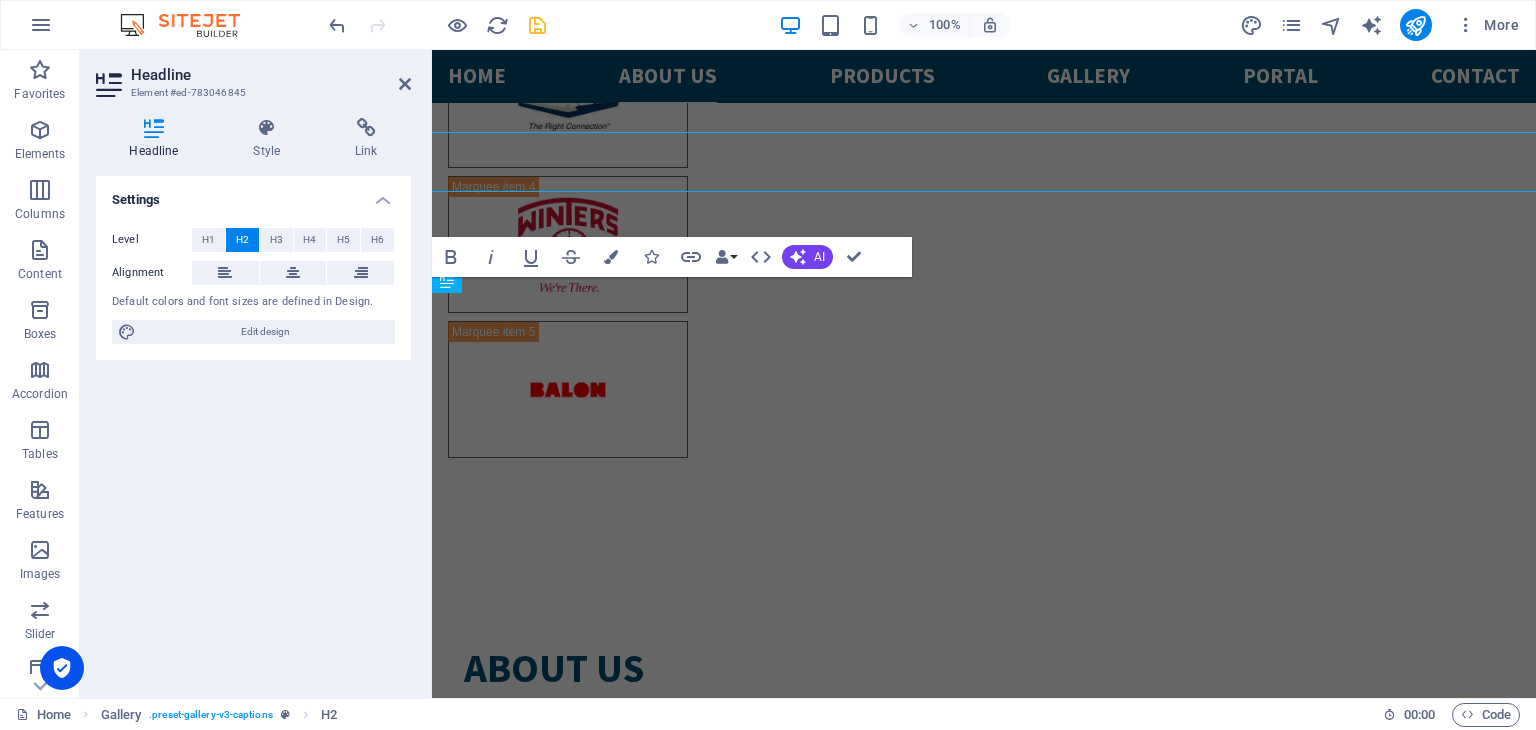 scroll, scrollTop: 3026, scrollLeft: 0, axis: vertical 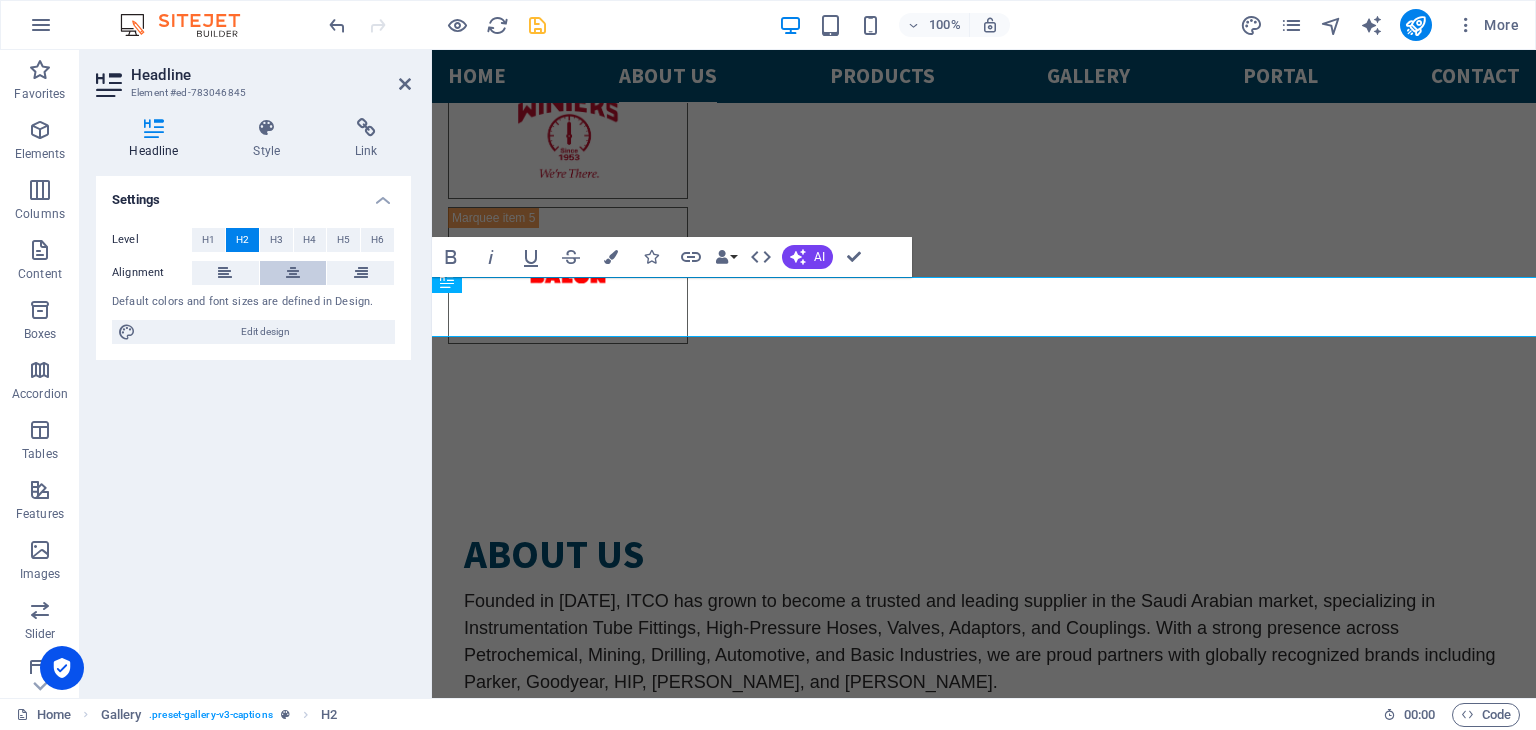 click at bounding box center [293, 273] 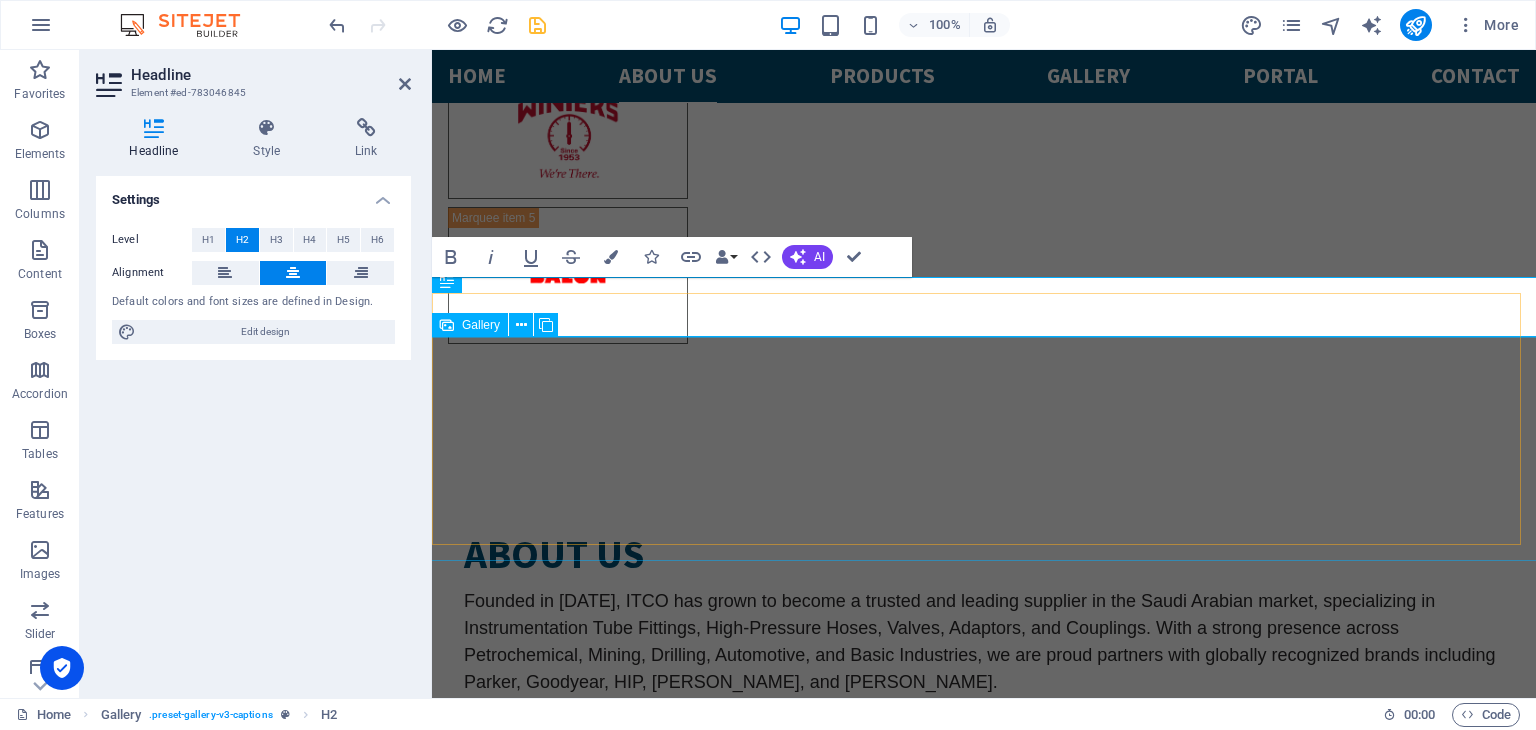 click at bounding box center [1211, 4040] 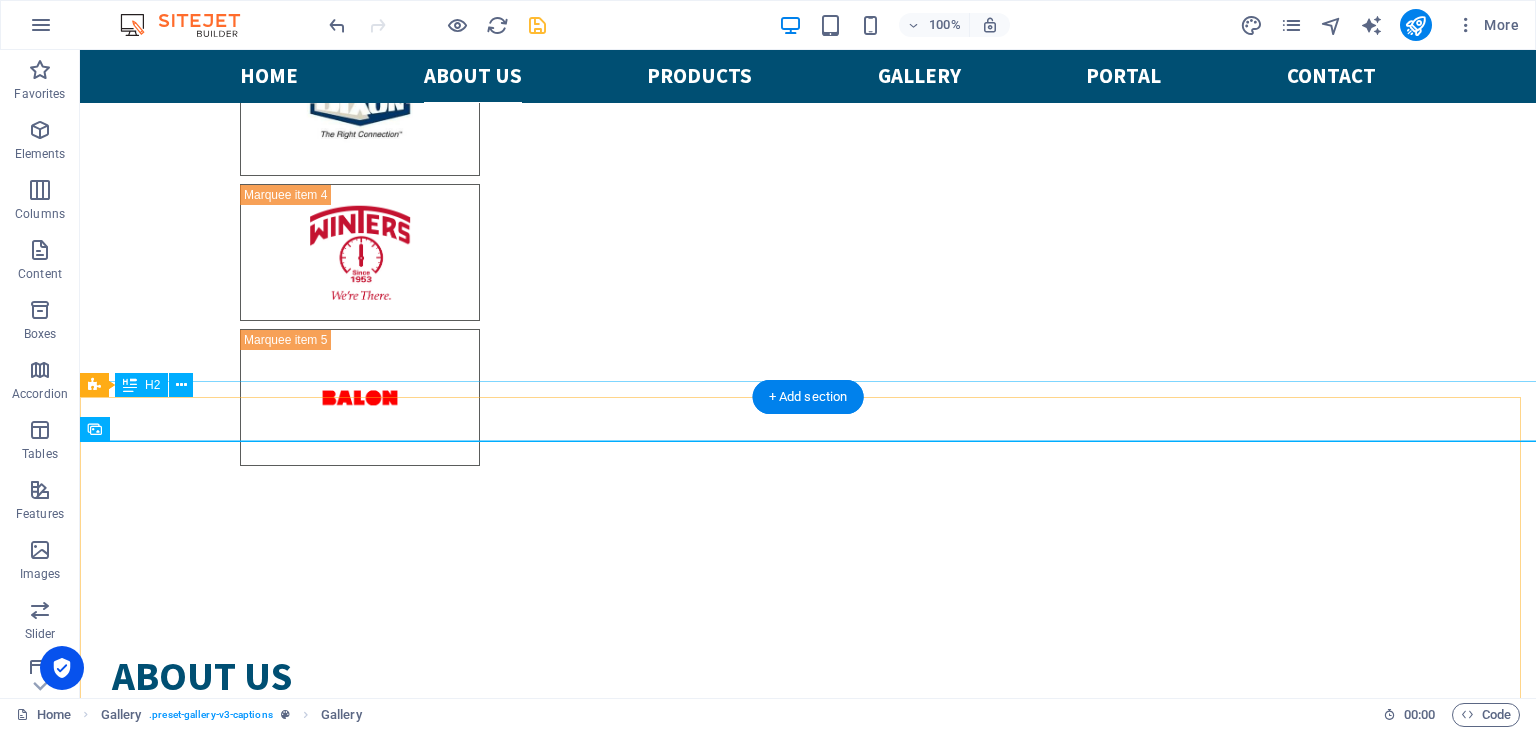 scroll, scrollTop: 2773, scrollLeft: 0, axis: vertical 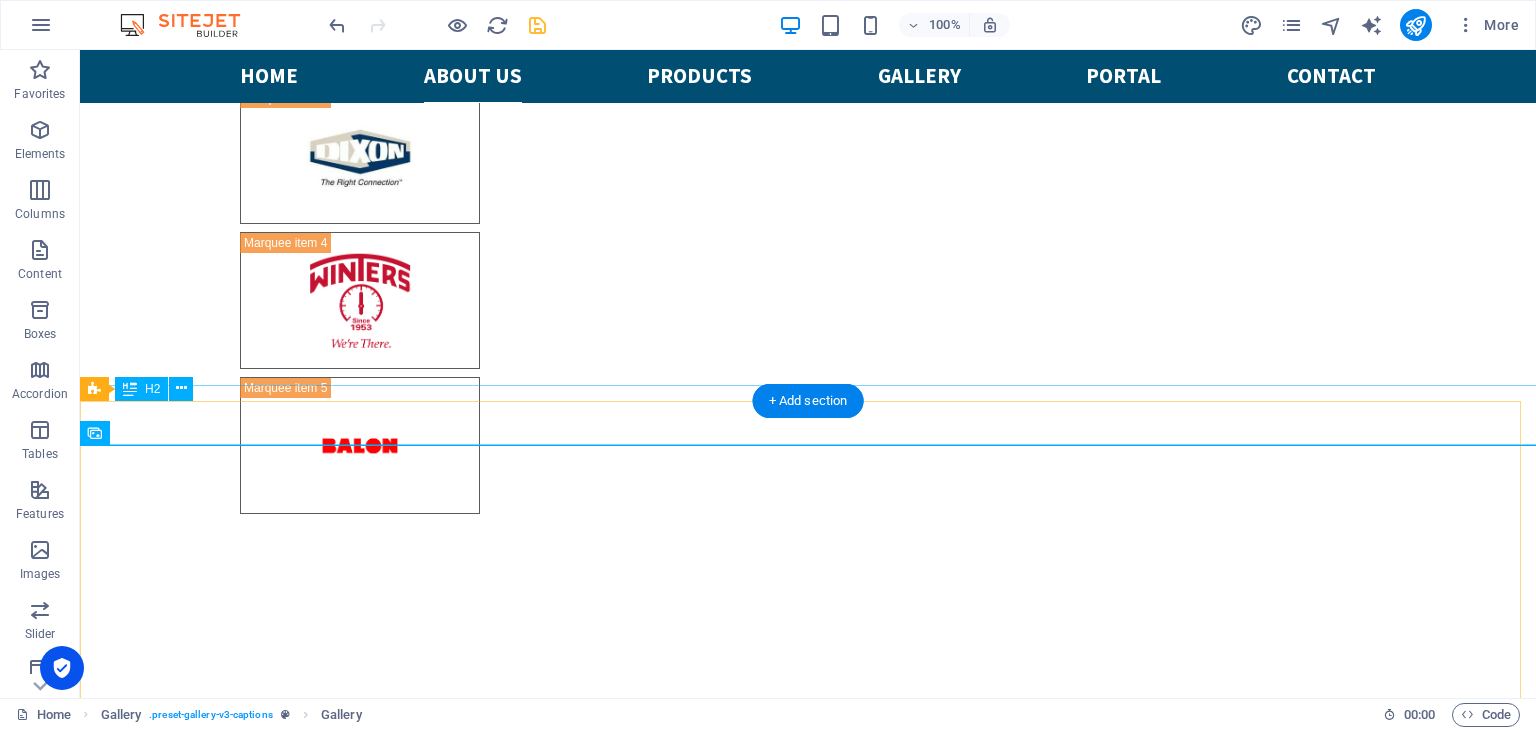 click on "product" at bounding box center (808, 4063) 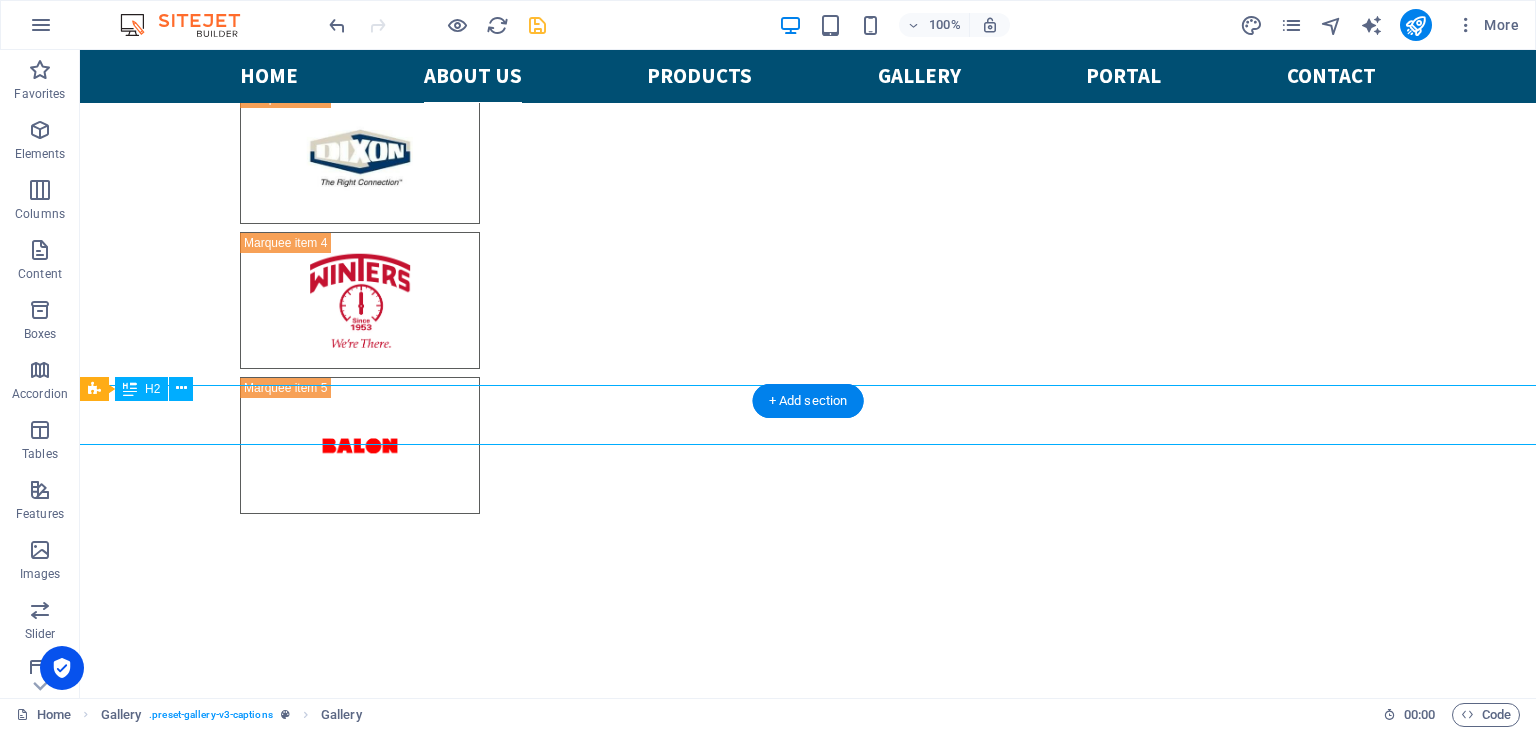 click on "product" at bounding box center (808, 4063) 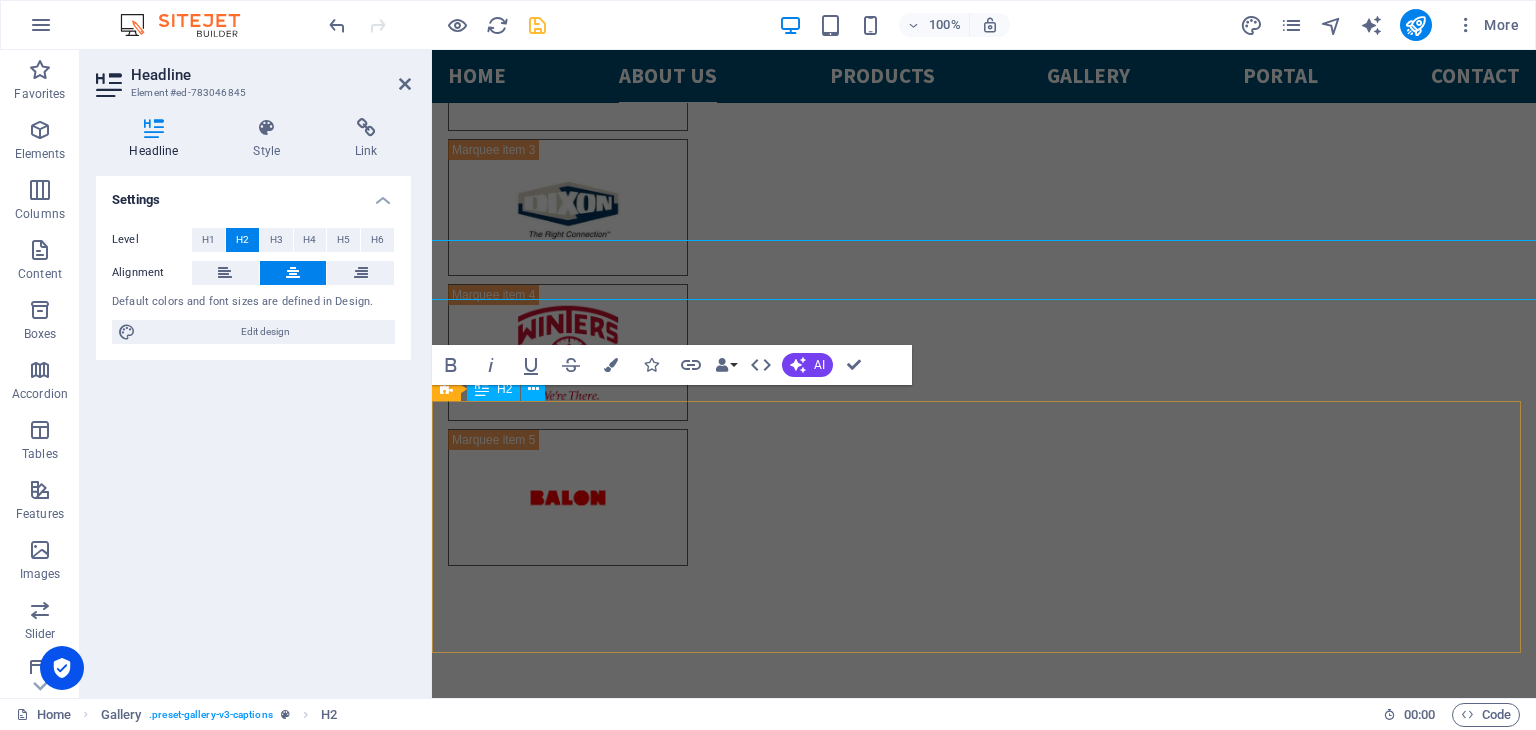 scroll, scrollTop: 2918, scrollLeft: 0, axis: vertical 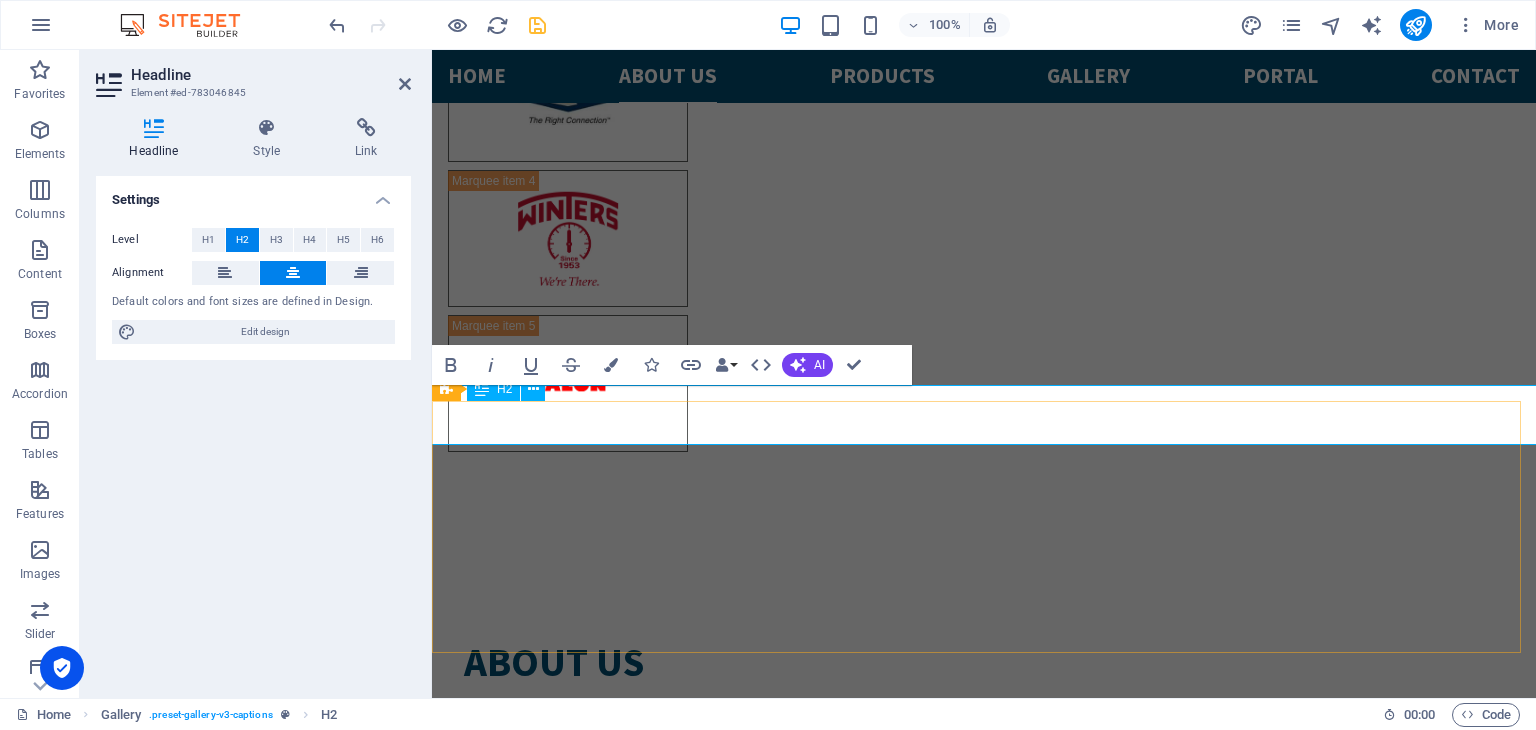 click on "product" at bounding box center (984, 4001) 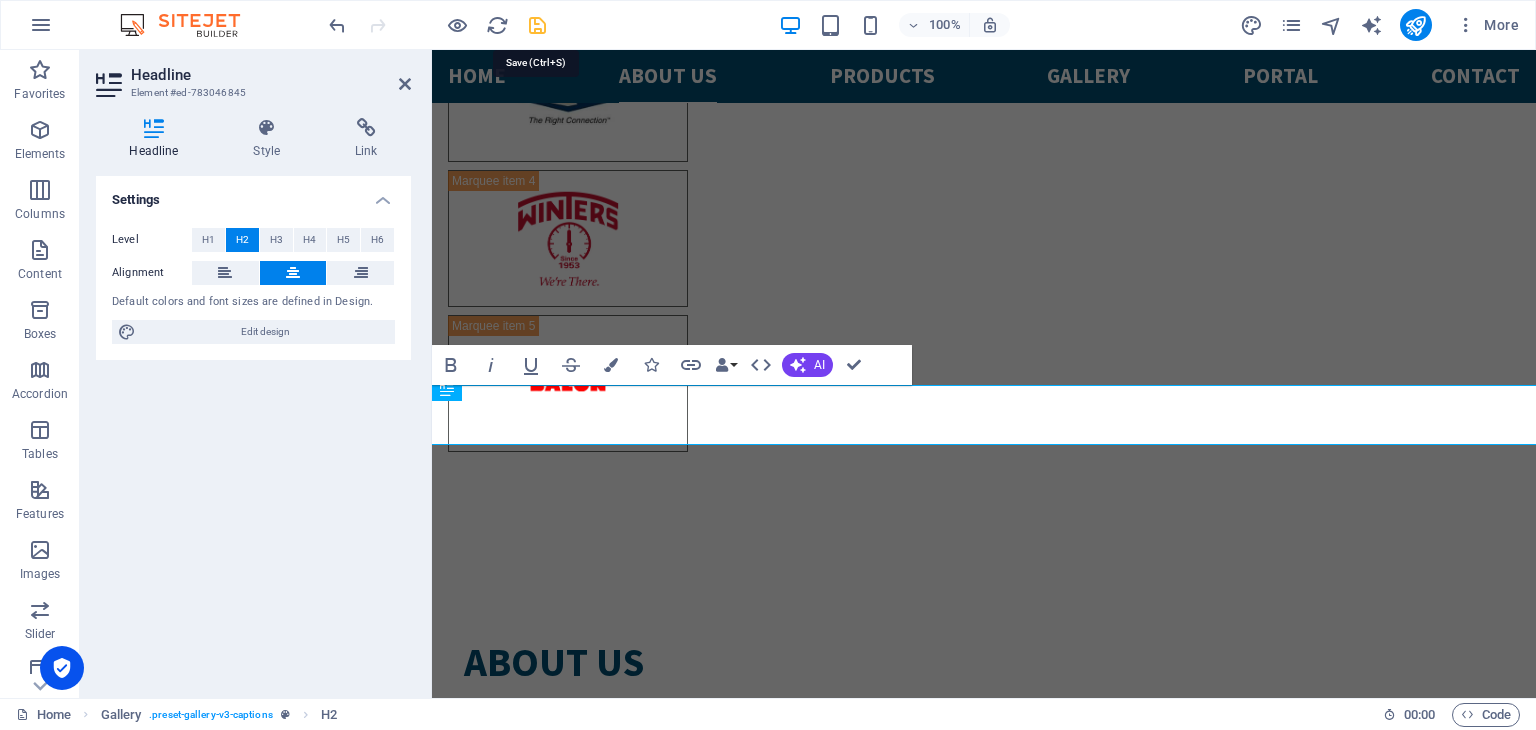 click at bounding box center [537, 25] 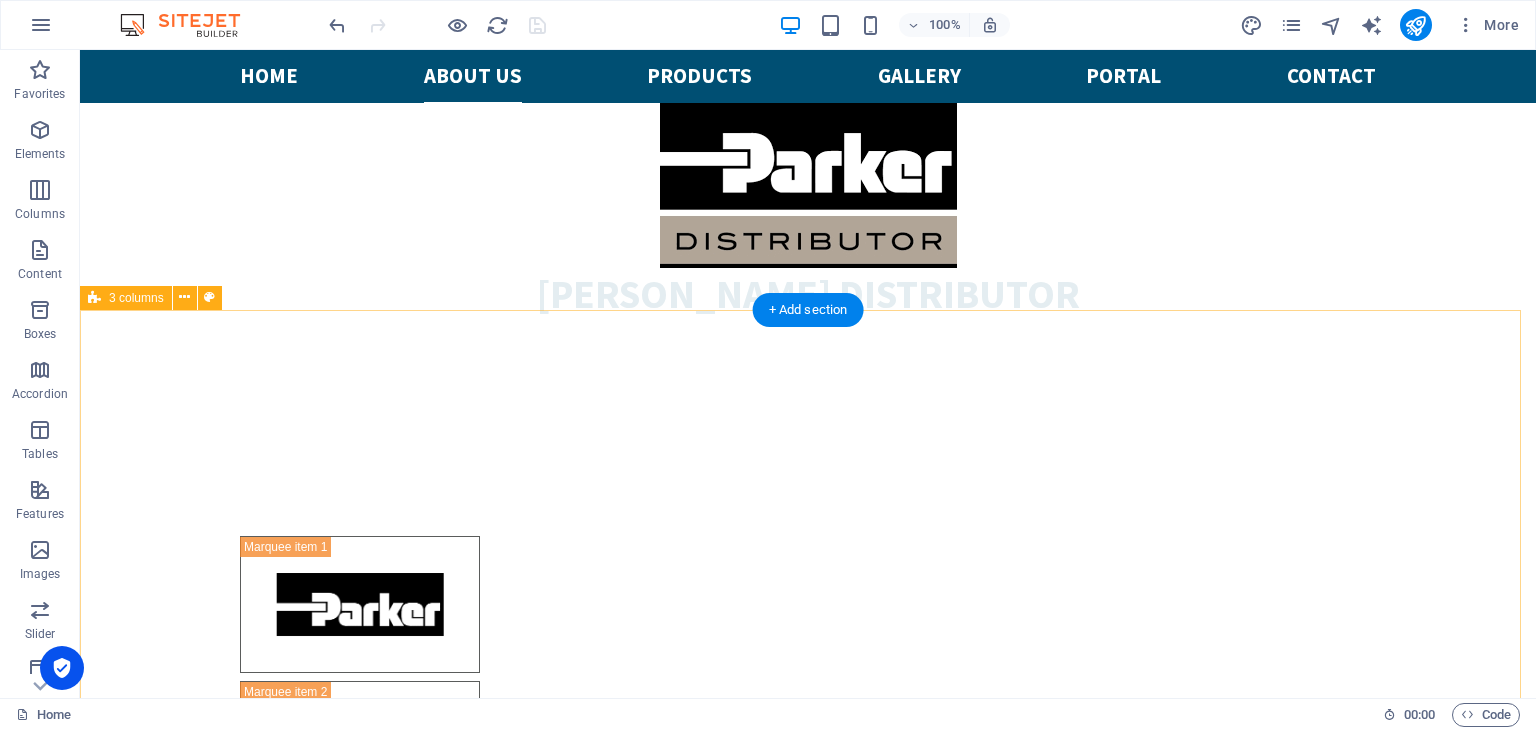 scroll, scrollTop: 1965, scrollLeft: 0, axis: vertical 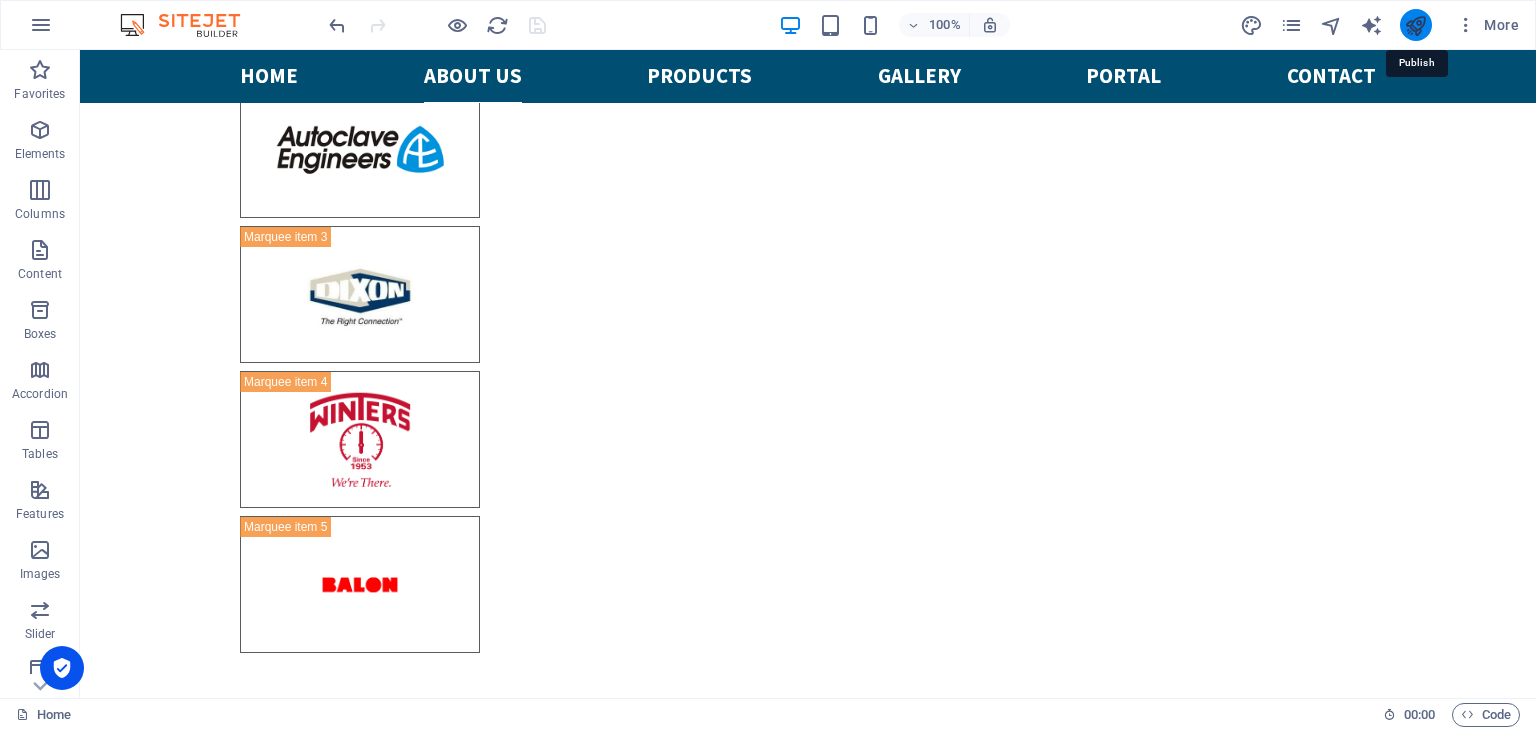 click at bounding box center [1415, 25] 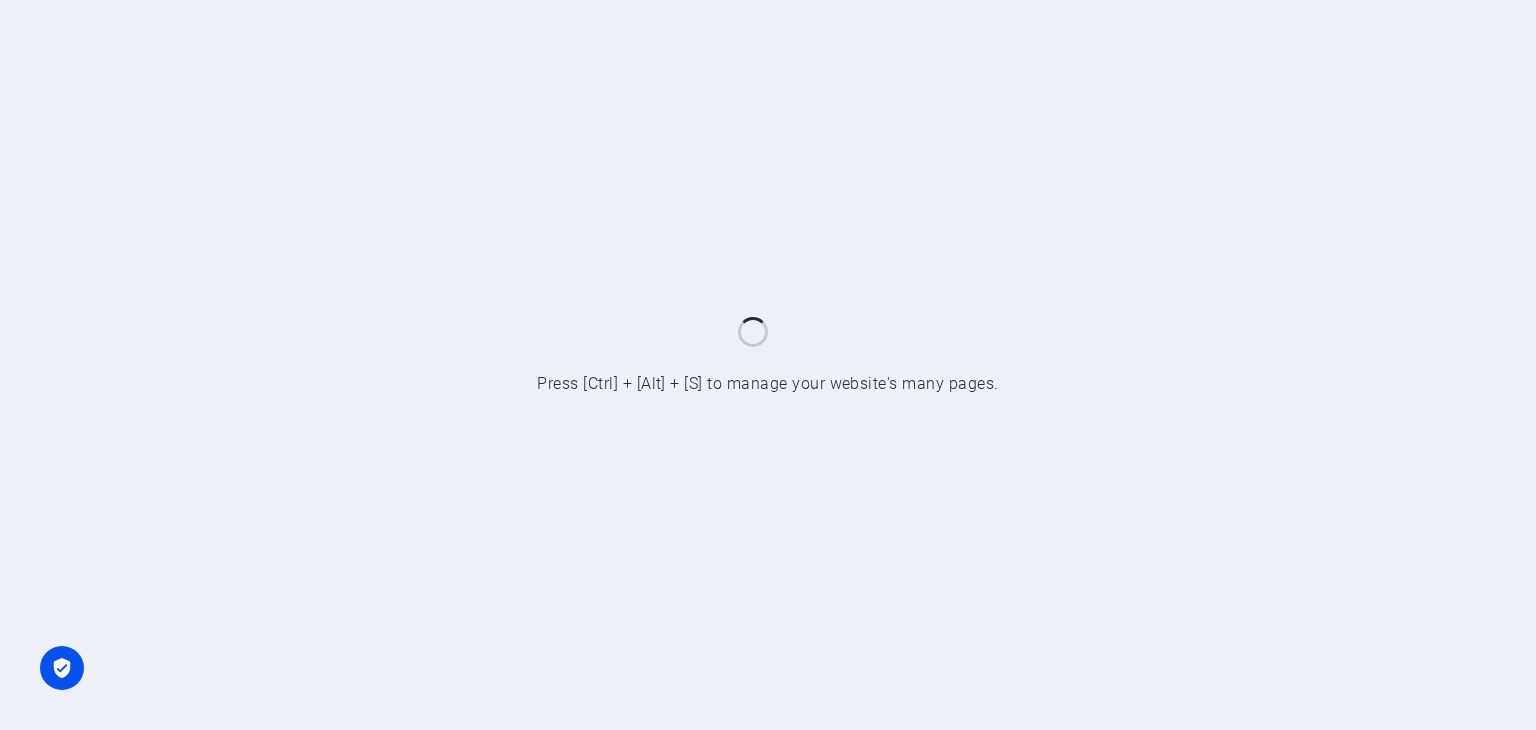 scroll, scrollTop: 0, scrollLeft: 0, axis: both 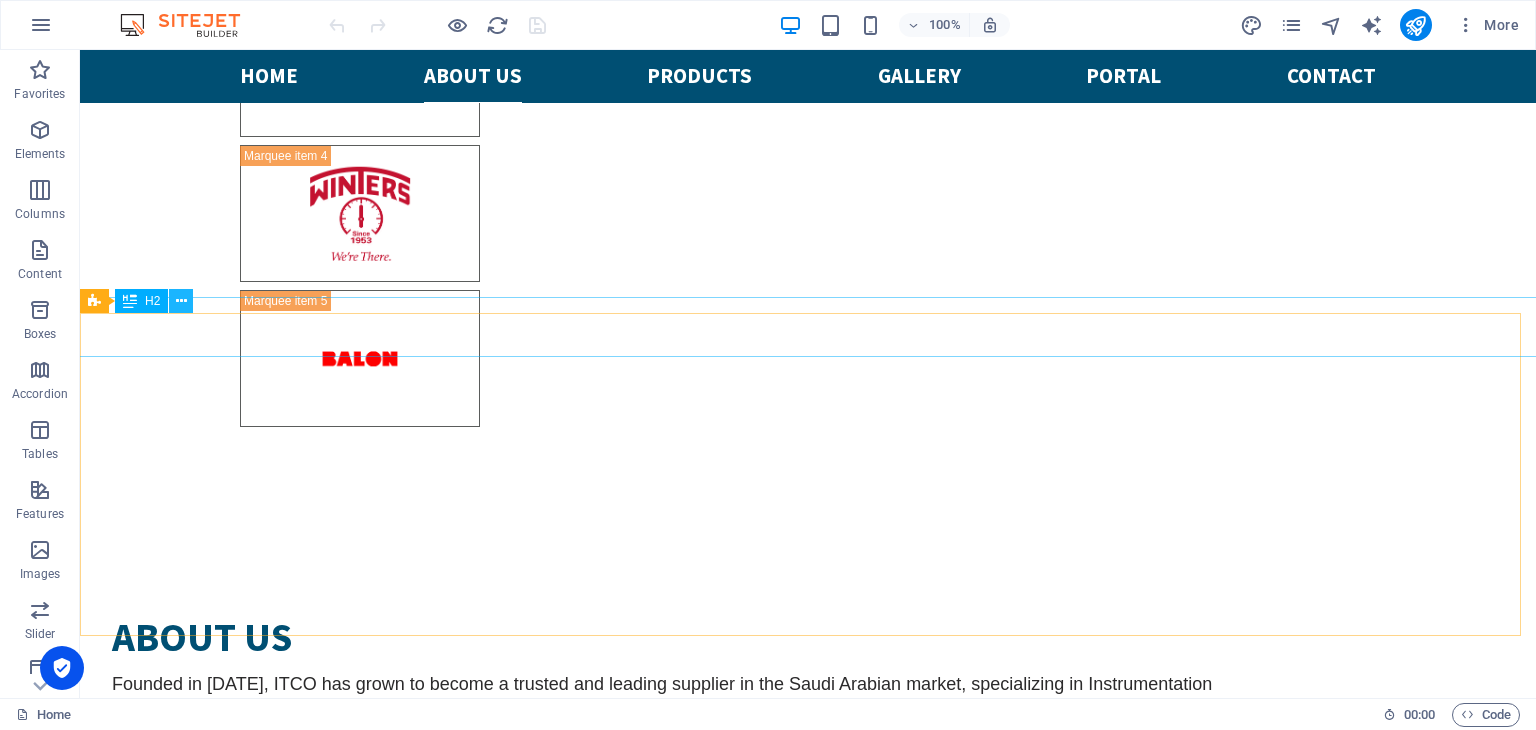 click at bounding box center (181, 301) 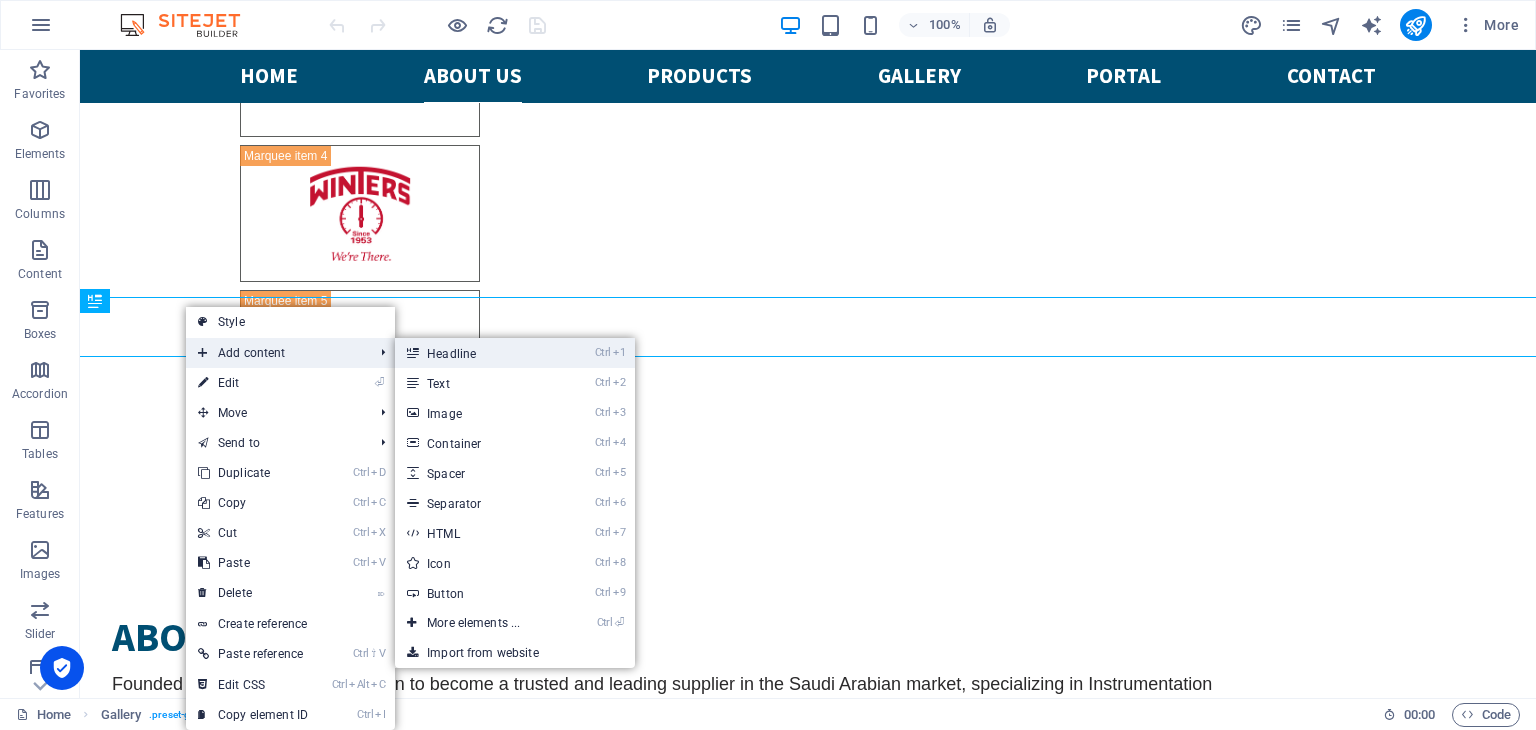 click on "Ctrl 1  Headline" at bounding box center [477, 353] 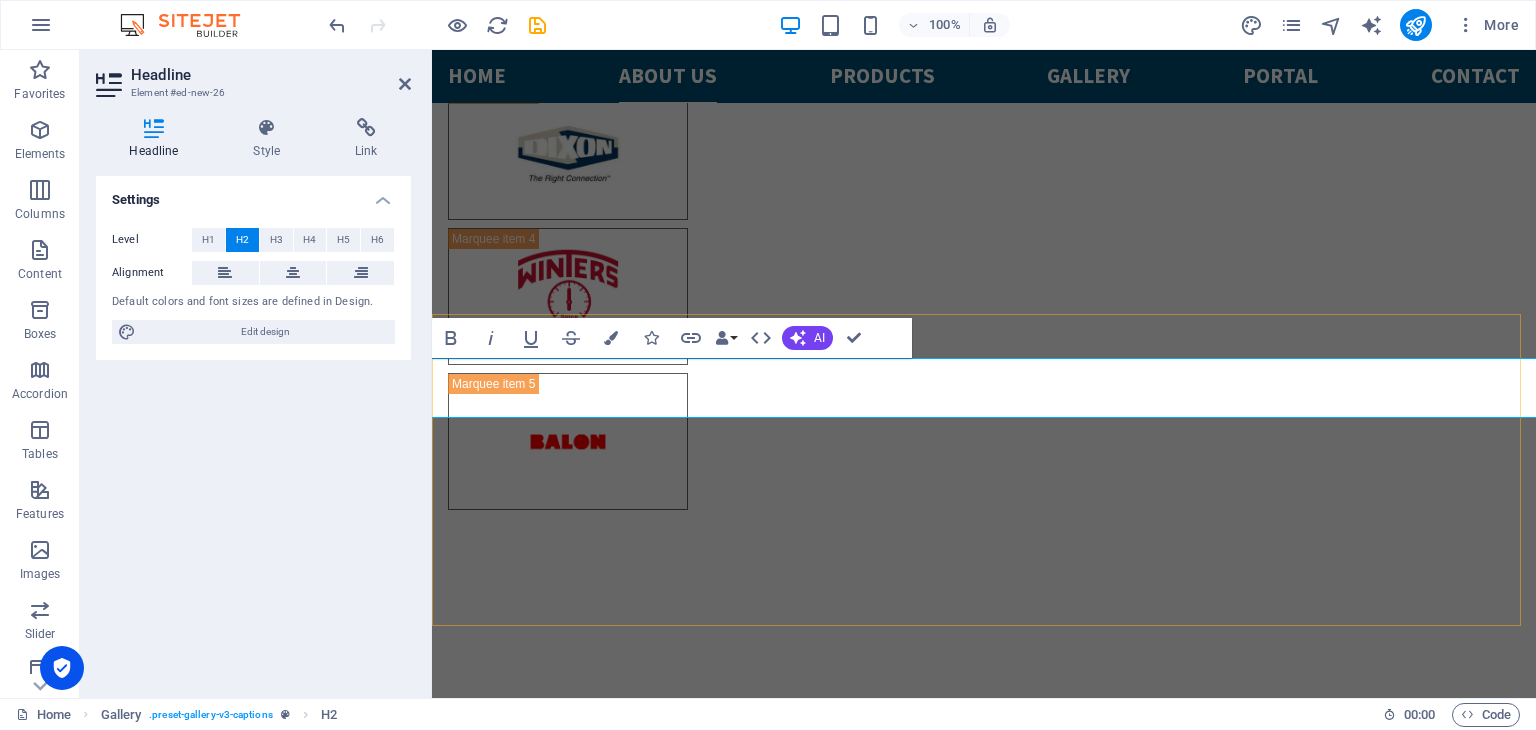 scroll, scrollTop: 3005, scrollLeft: 0, axis: vertical 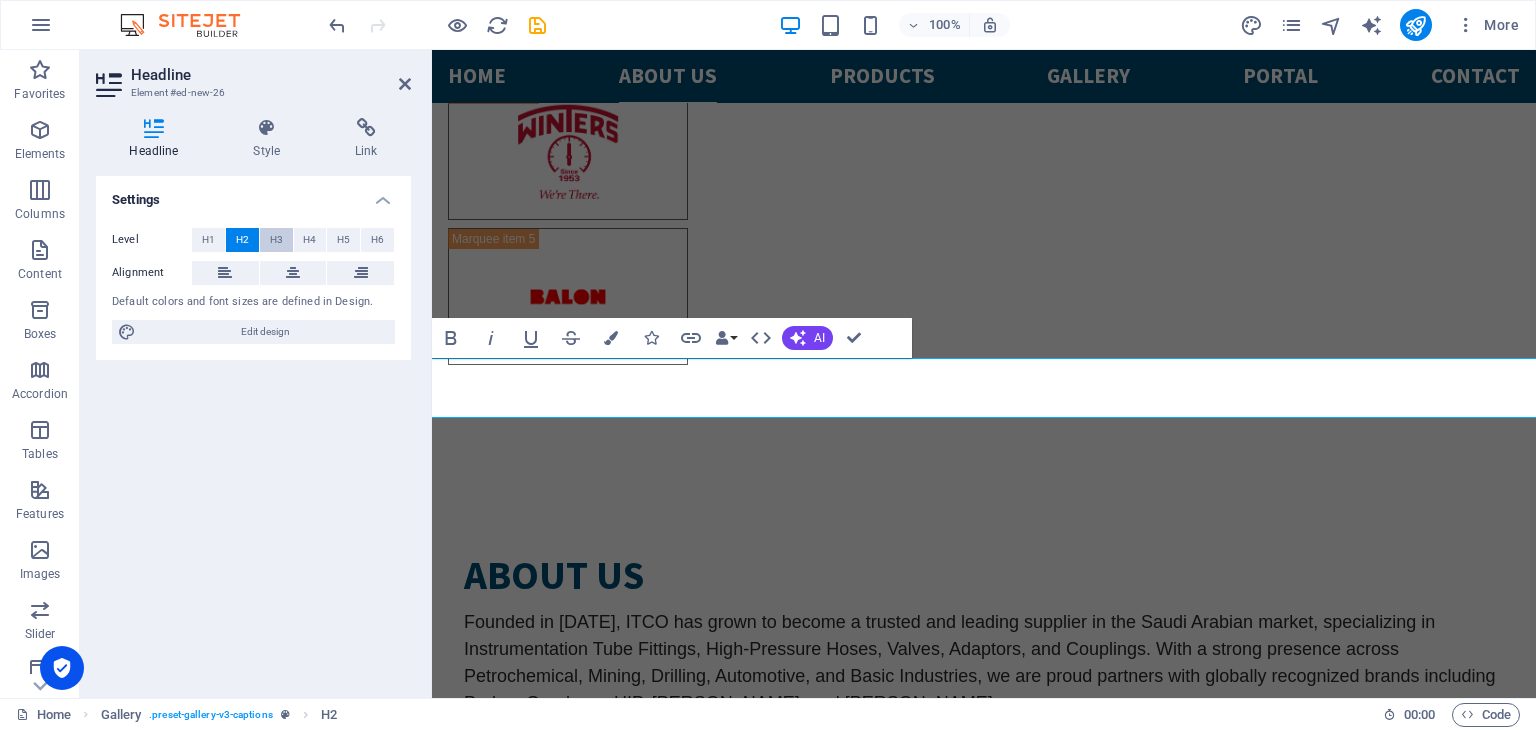 click on "H3" at bounding box center [276, 240] 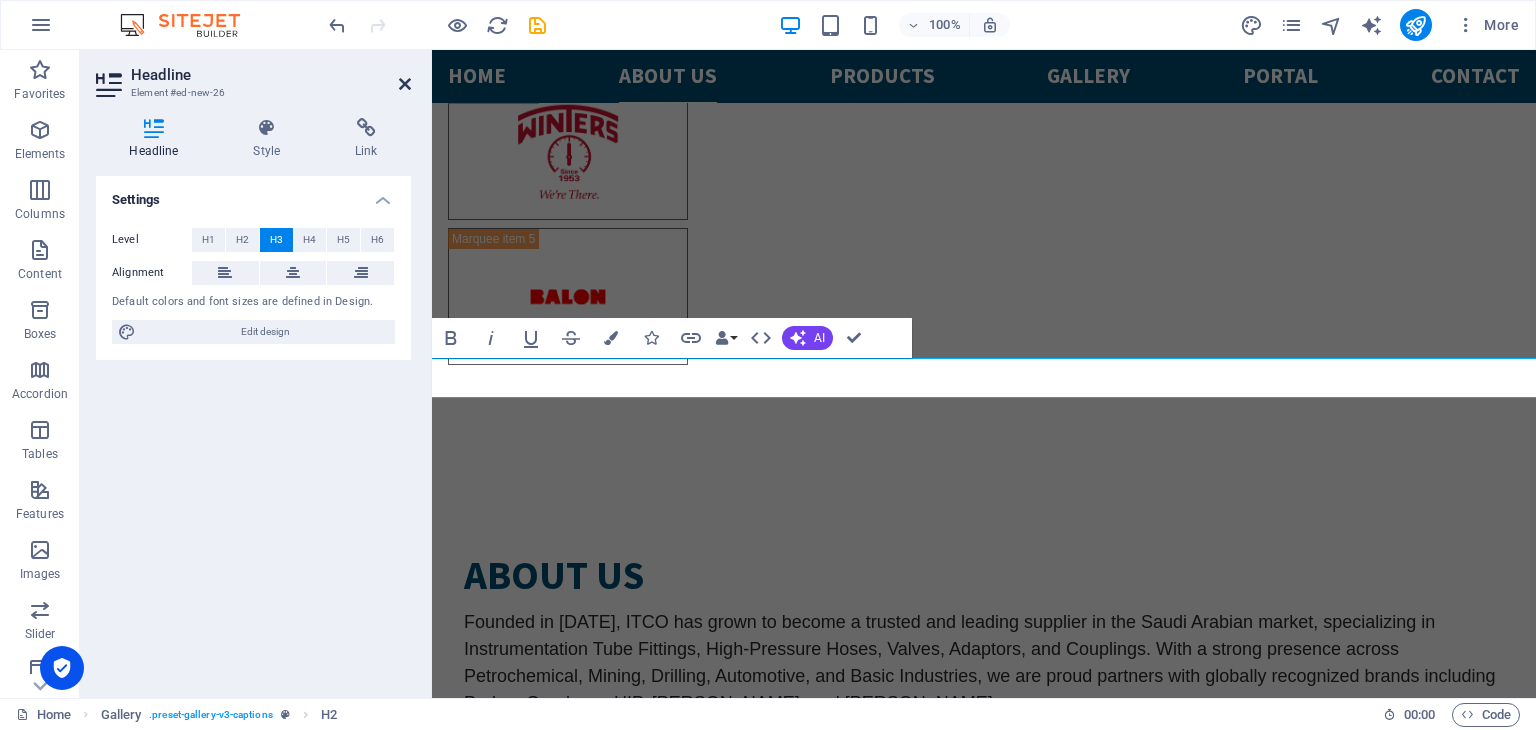 click at bounding box center [405, 84] 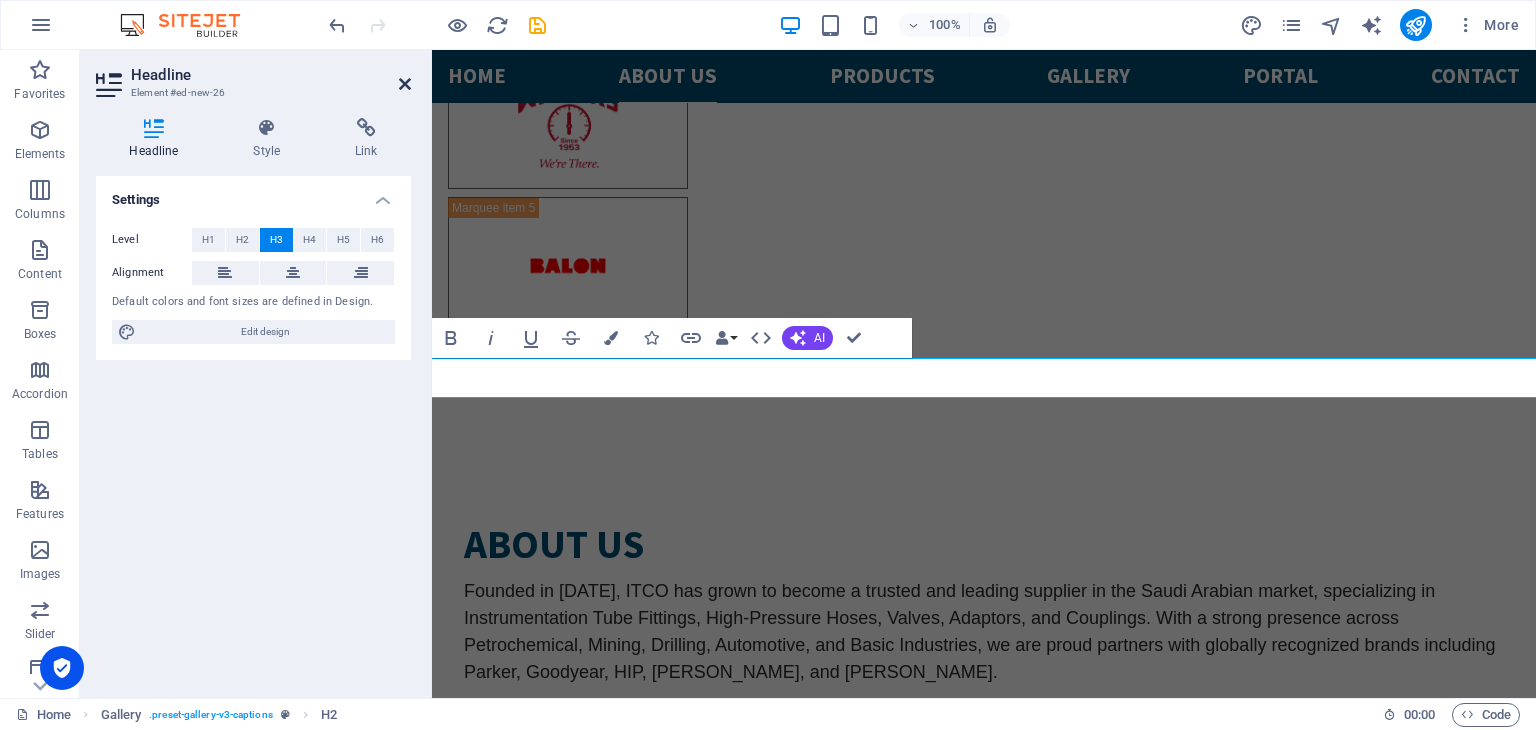 scroll, scrollTop: 2860, scrollLeft: 0, axis: vertical 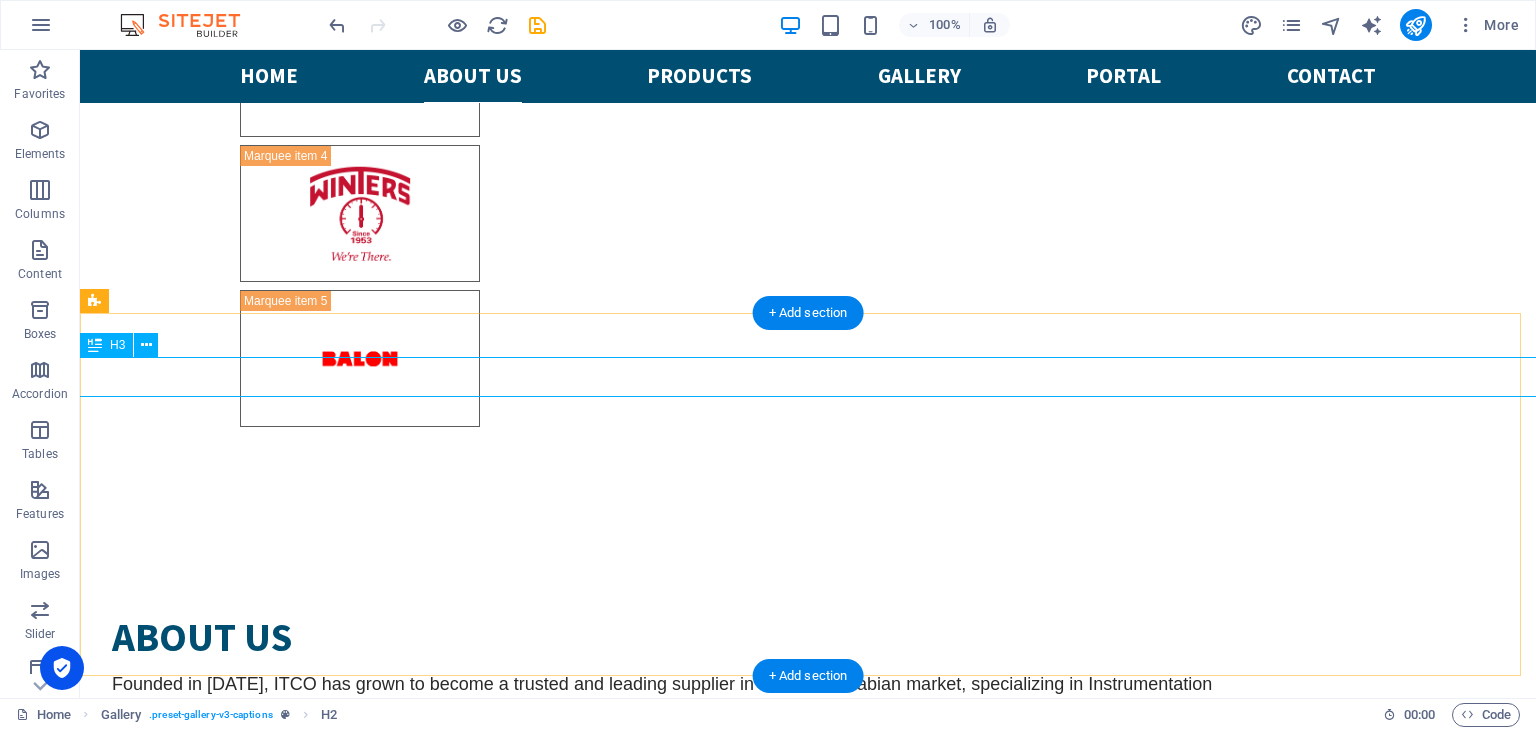 click on "New headline" at bounding box center (808, 4026) 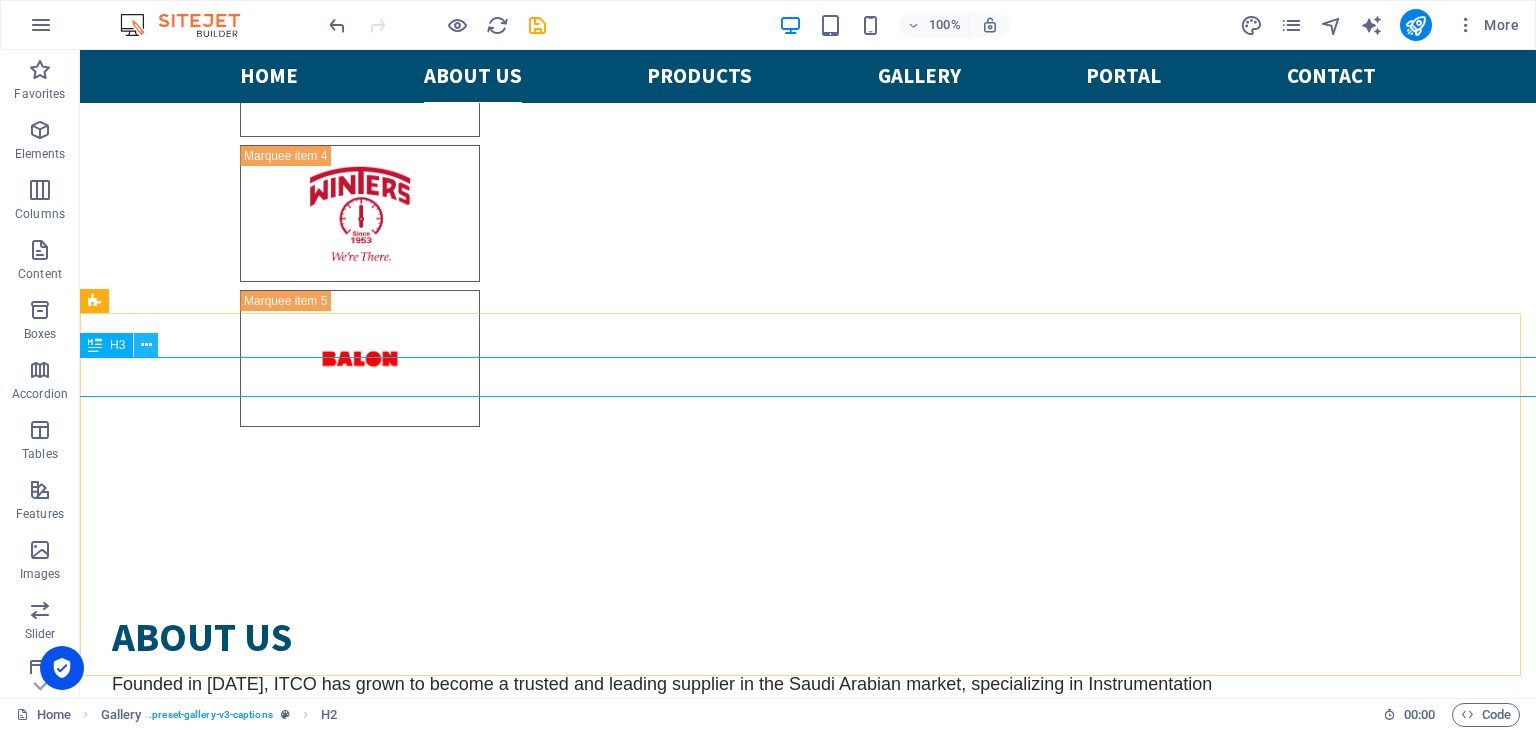 click at bounding box center [146, 345] 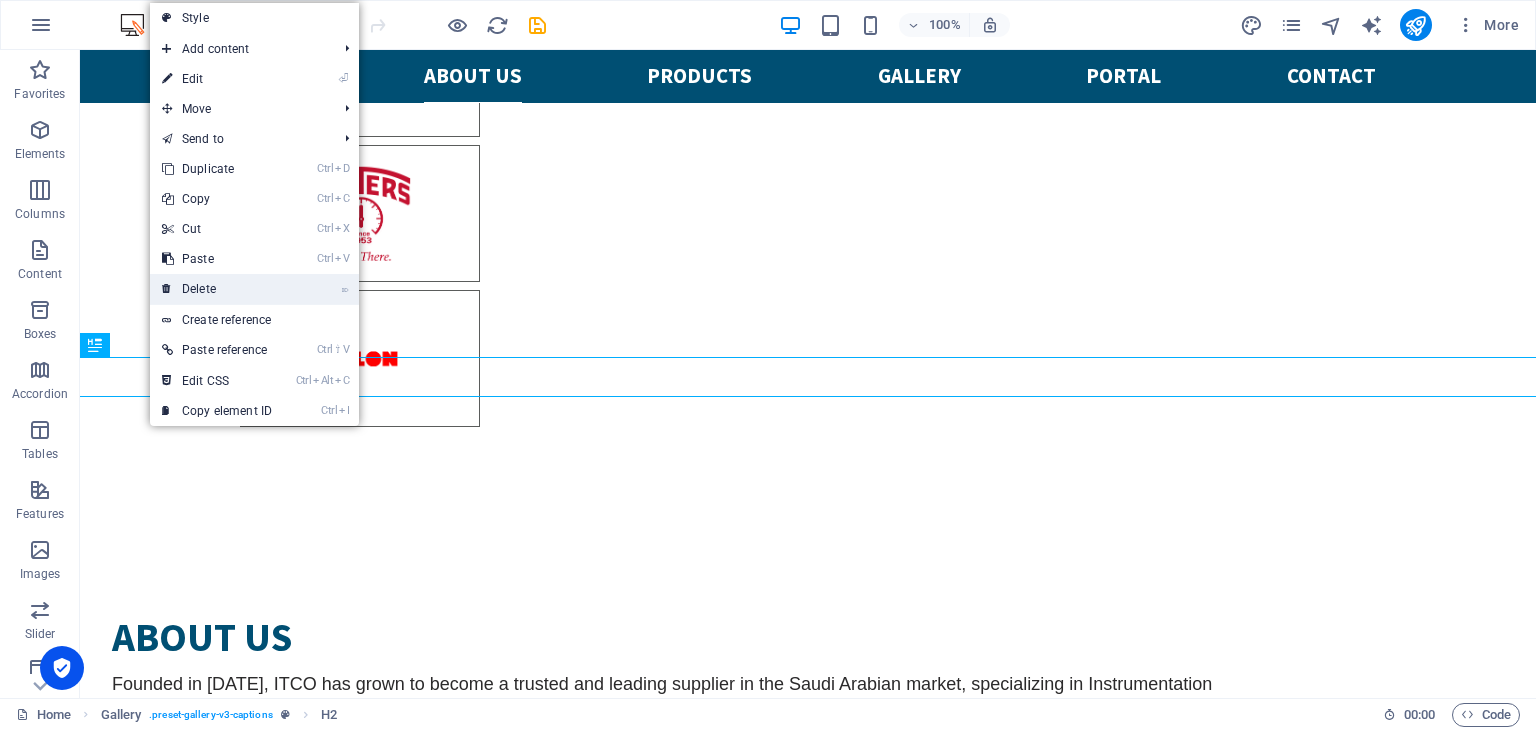 click on "⌦  Delete" at bounding box center [217, 289] 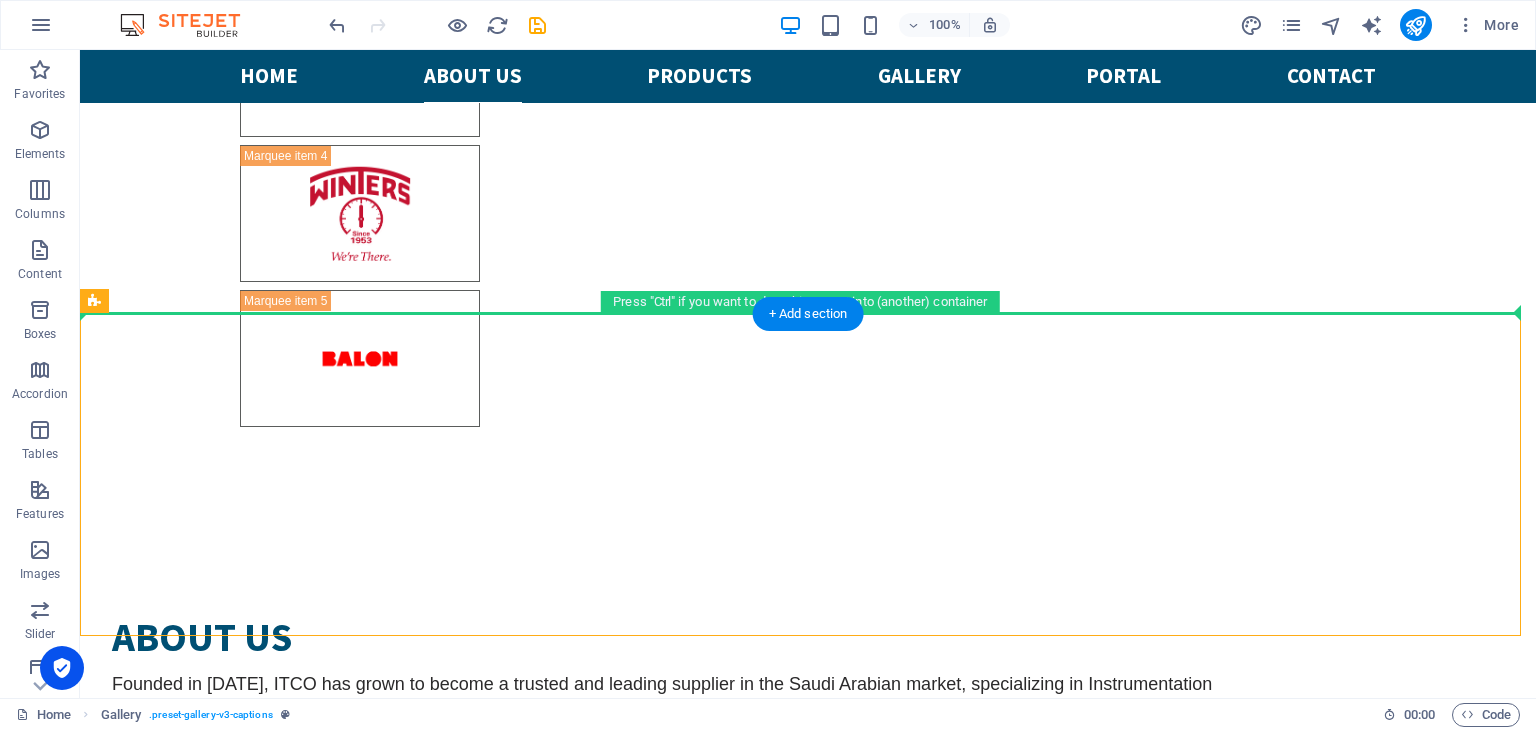 drag, startPoint x: 172, startPoint y: 349, endPoint x: 94, endPoint y: 257, distance: 120.61509 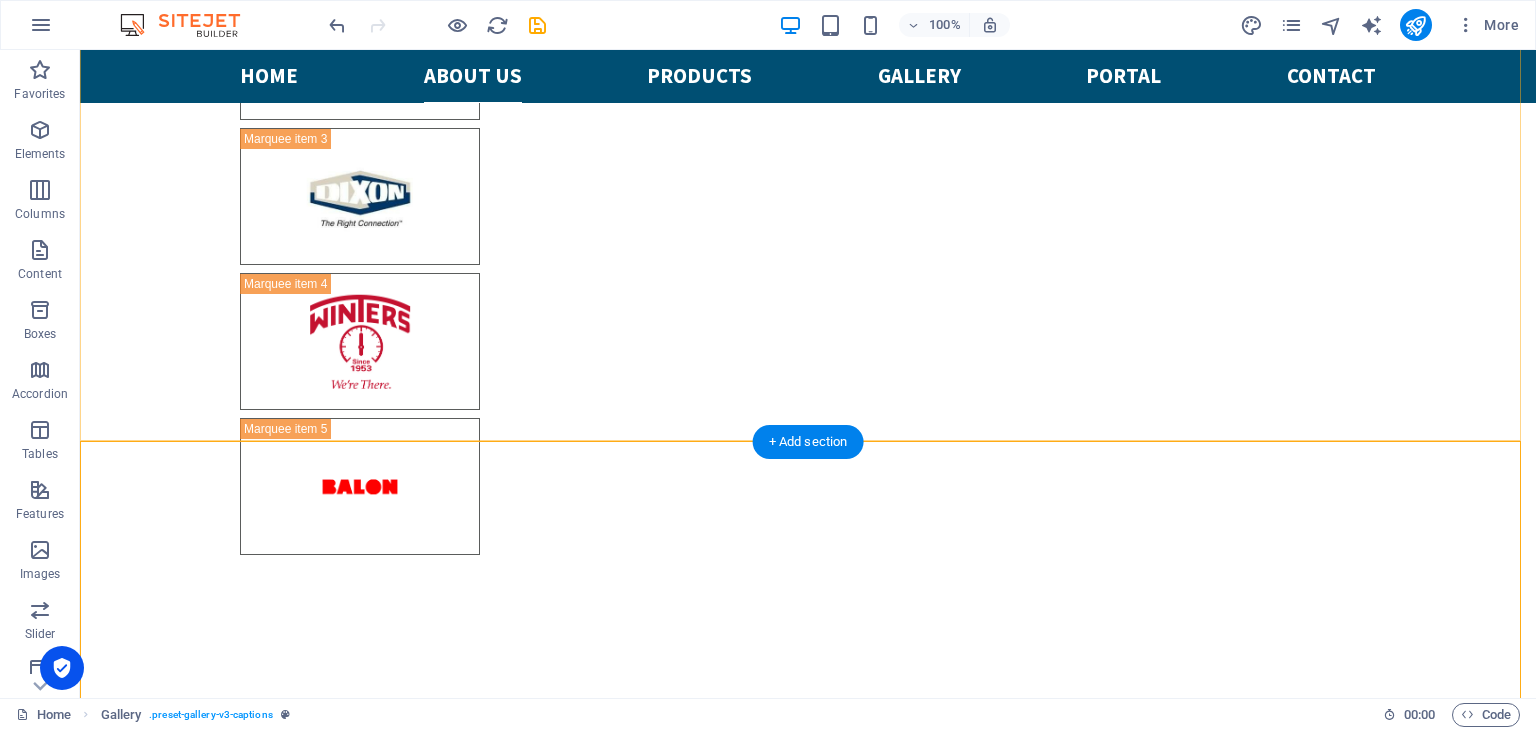 scroll, scrollTop: 2735, scrollLeft: 0, axis: vertical 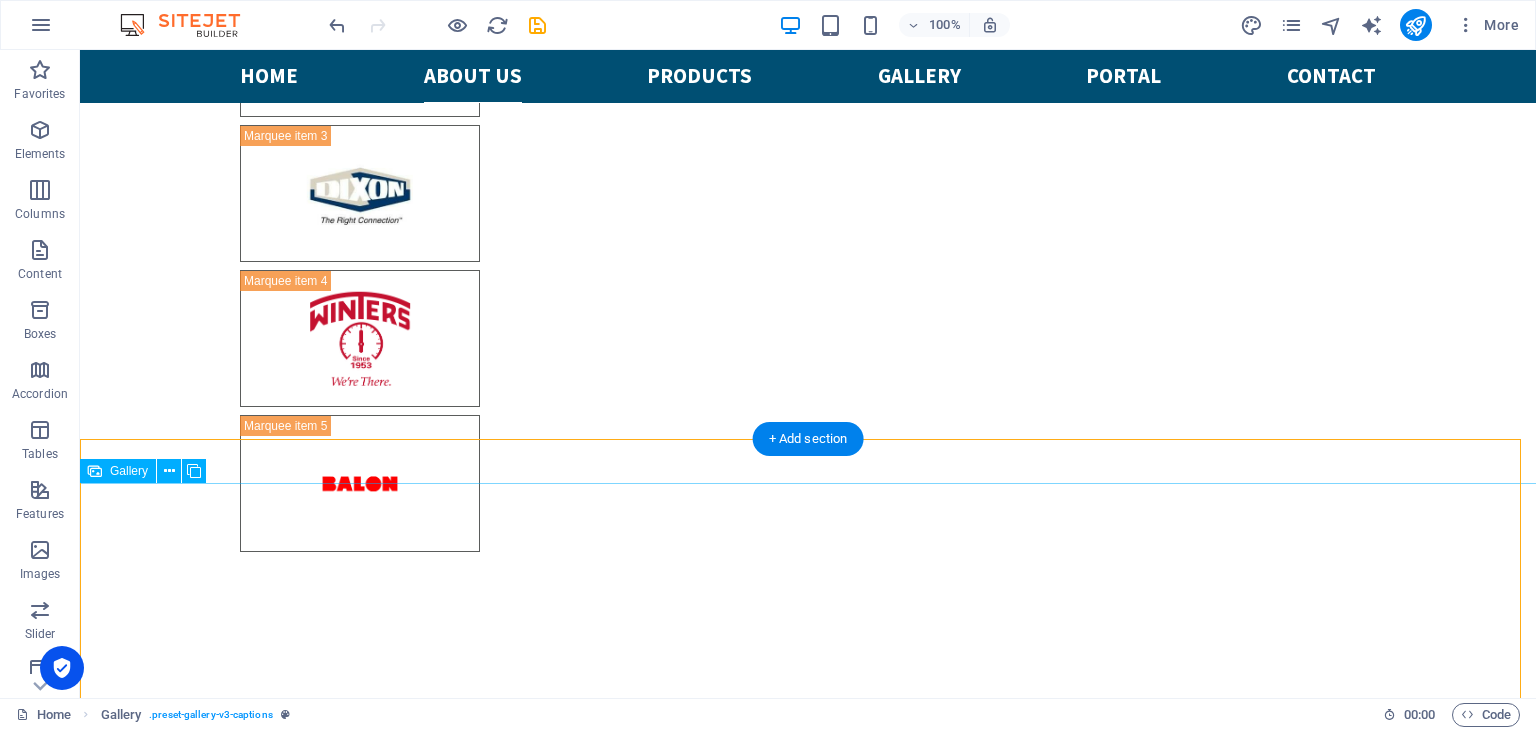 click at bounding box center (213, 4284) 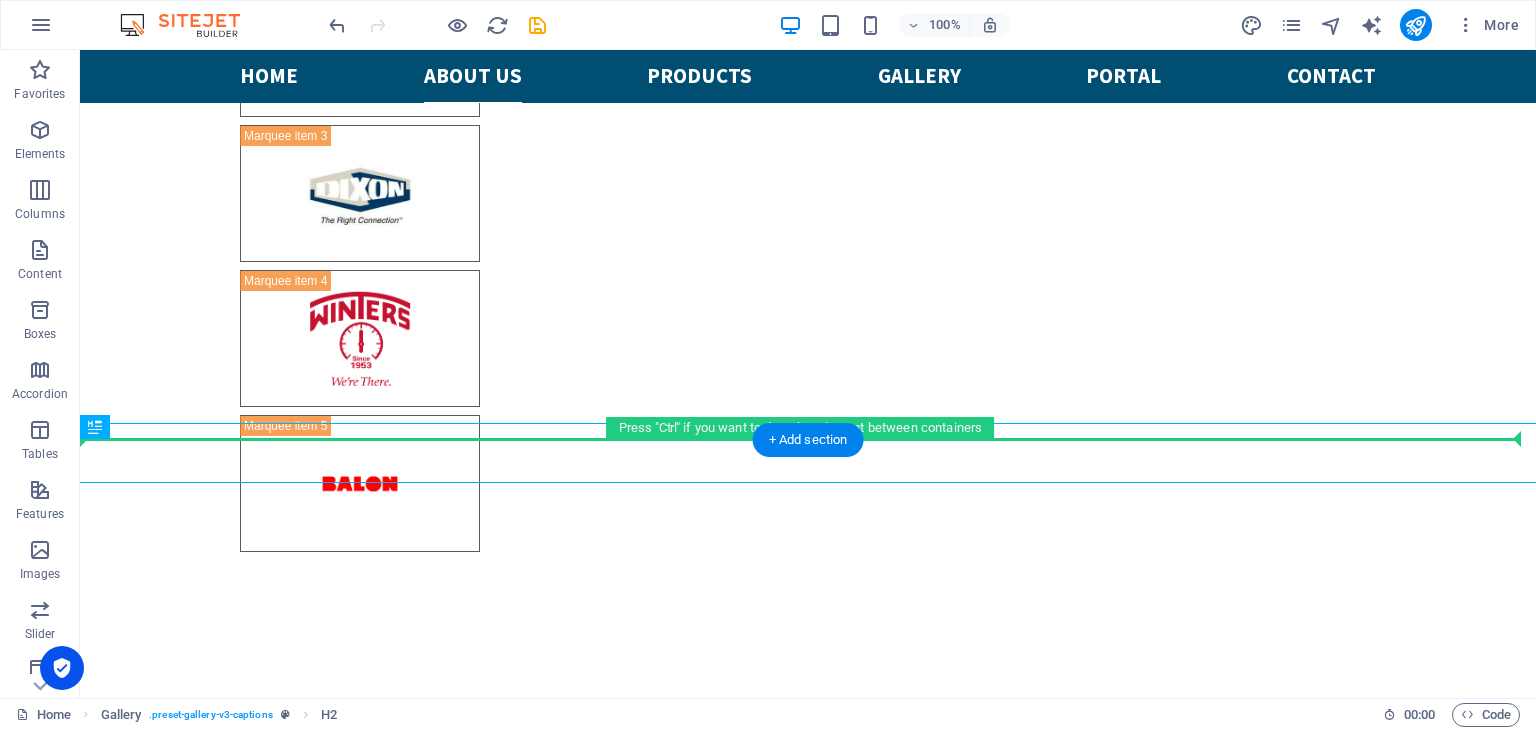 drag, startPoint x: 248, startPoint y: 441, endPoint x: 242, endPoint y: 421, distance: 20.880613 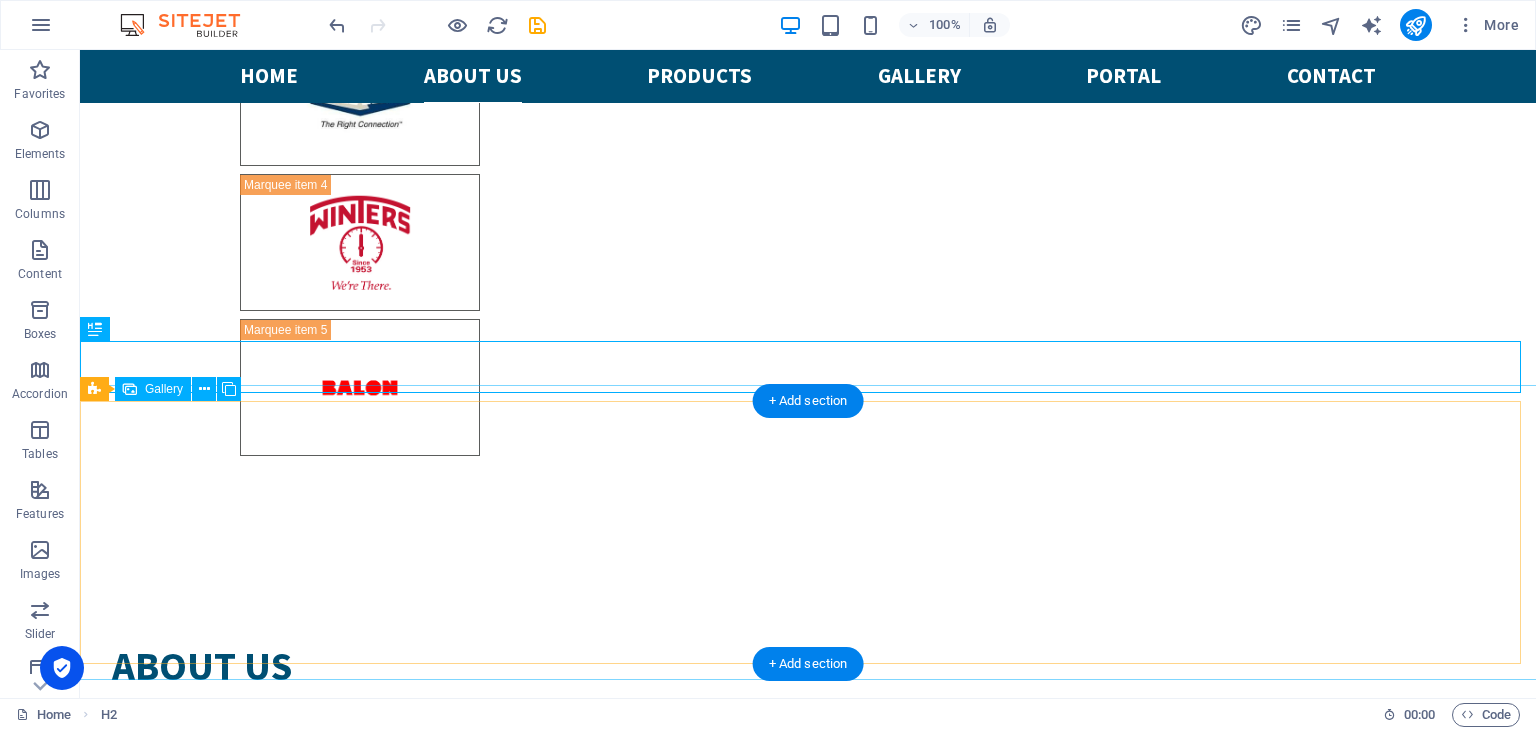 scroll, scrollTop: 2832, scrollLeft: 0, axis: vertical 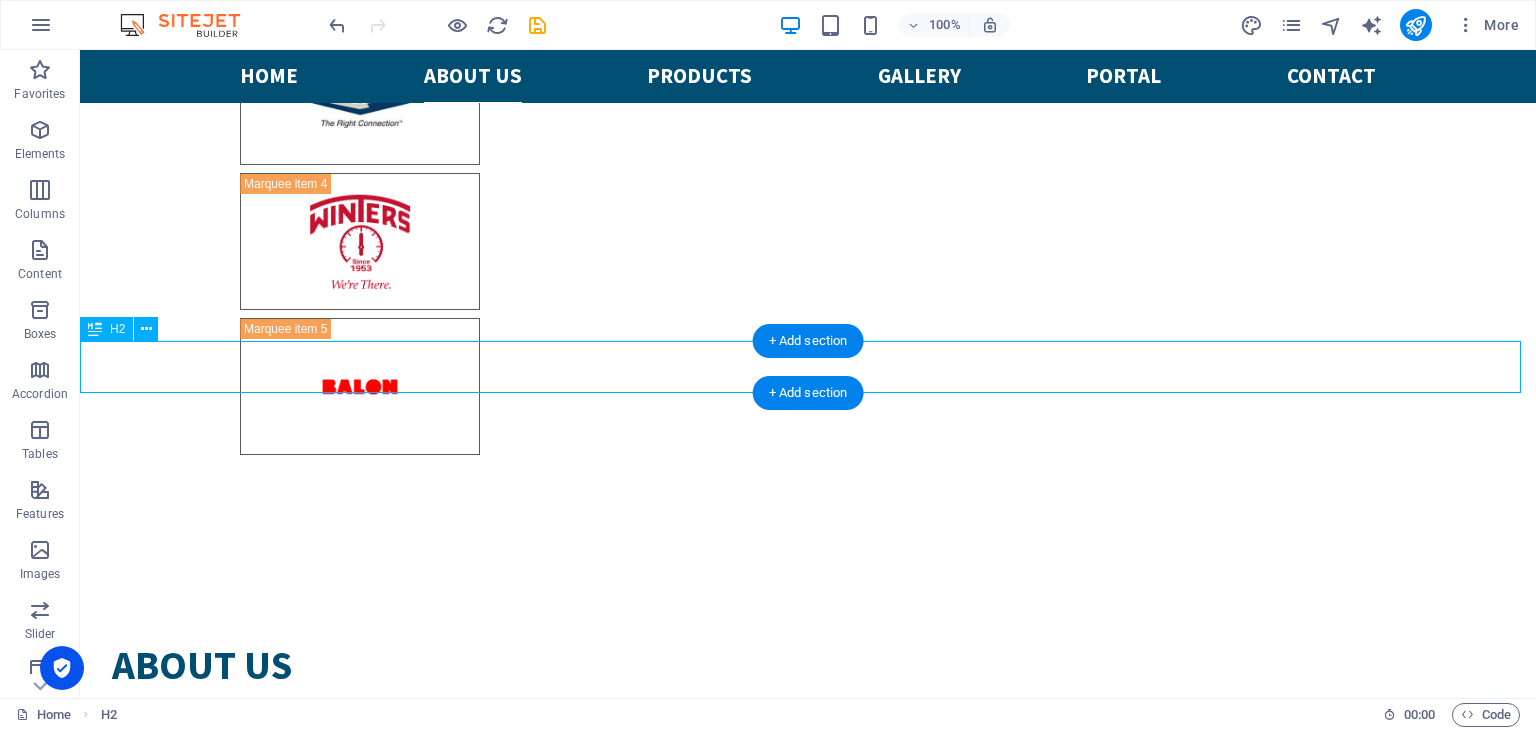click on "product category" at bounding box center [808, 4020] 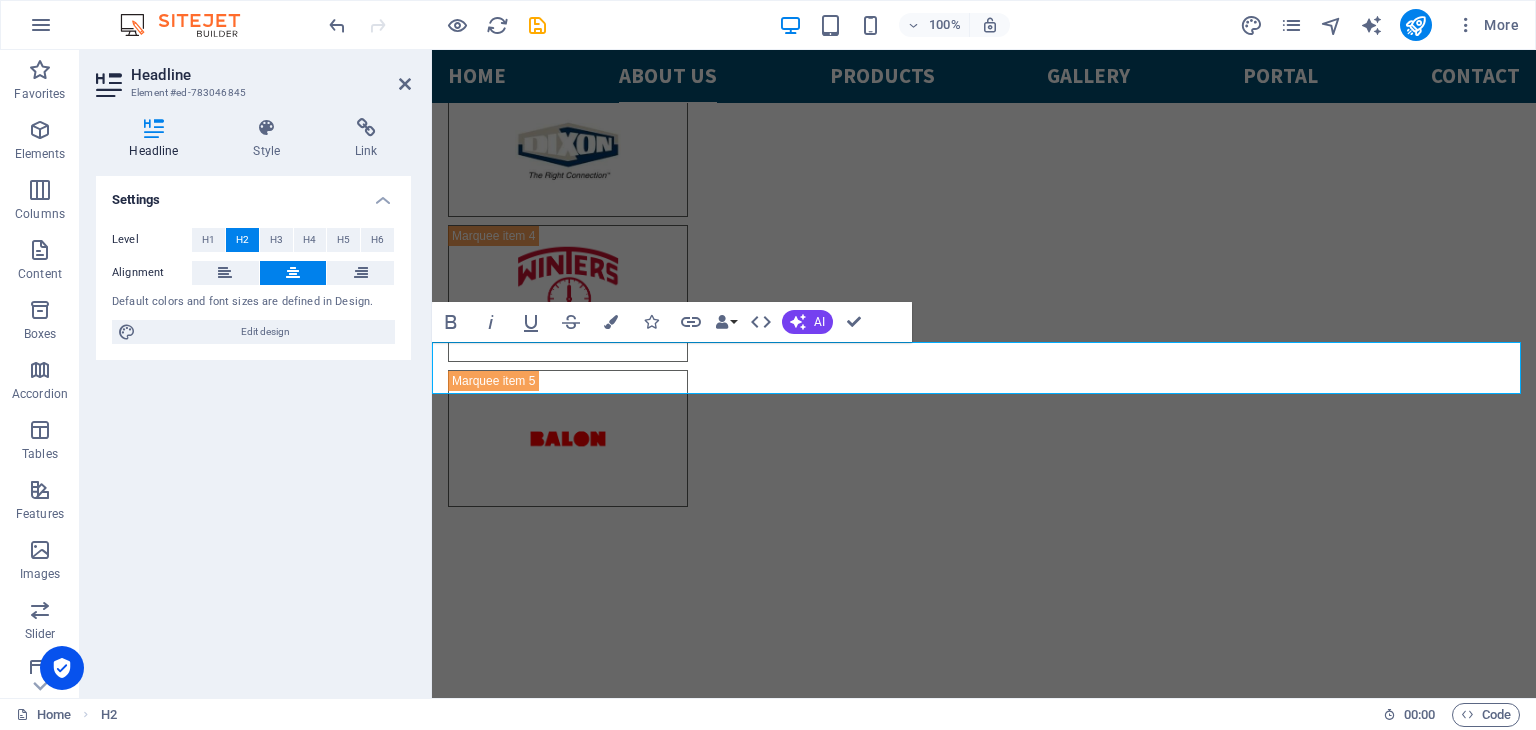 scroll, scrollTop: 2977, scrollLeft: 0, axis: vertical 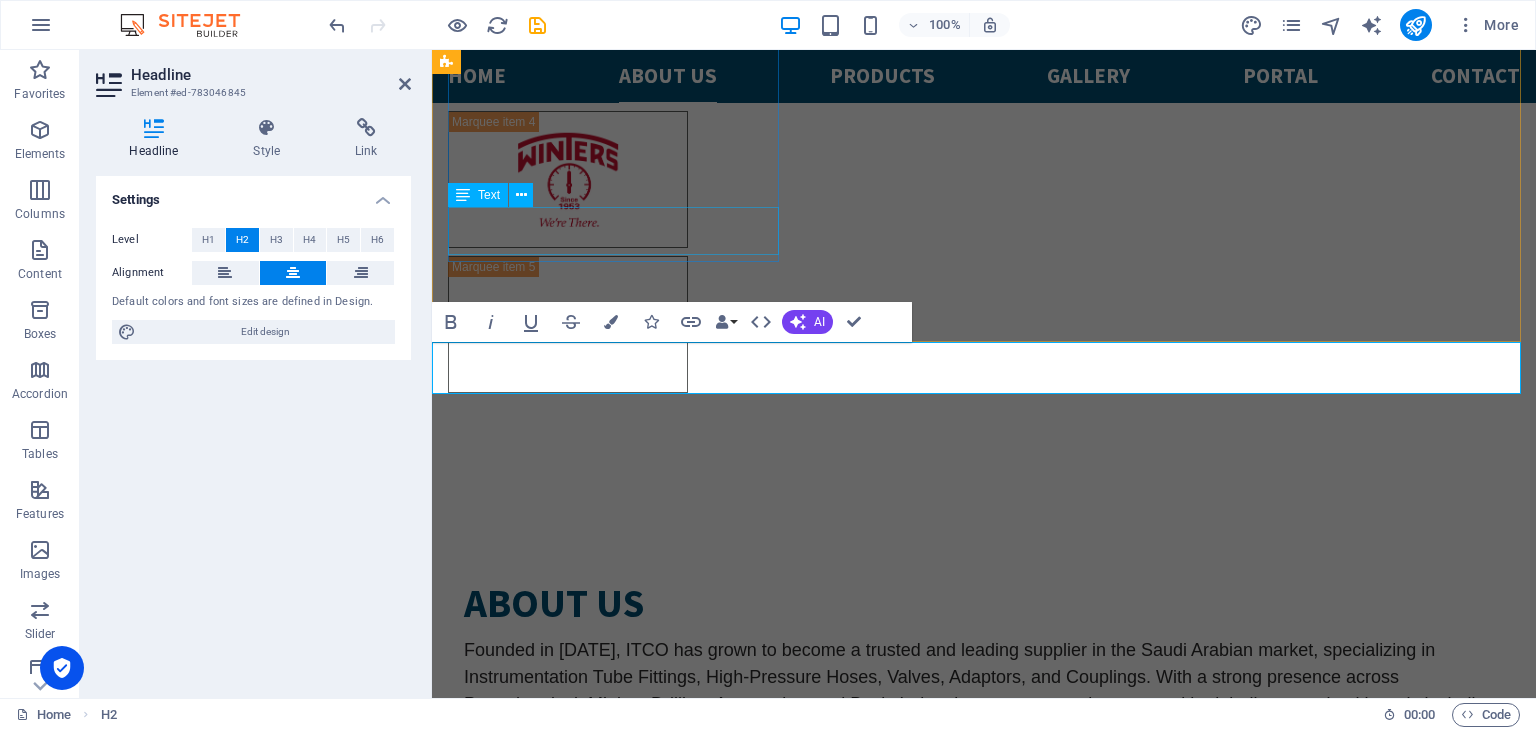 click on "Explore creative, reliable engineering solutions tailored to industry needs" at bounding box center (616, 3207) 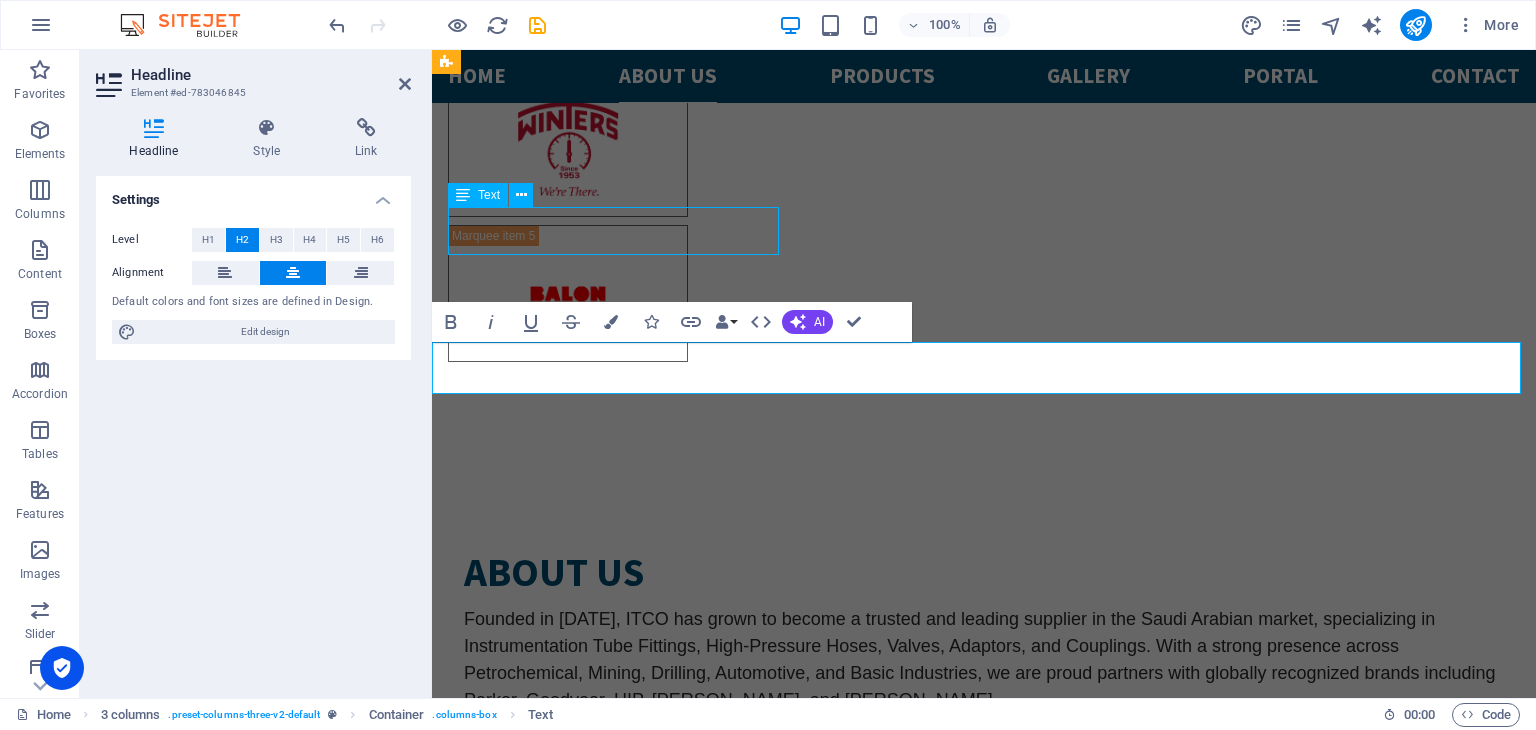 scroll, scrollTop: 2832, scrollLeft: 0, axis: vertical 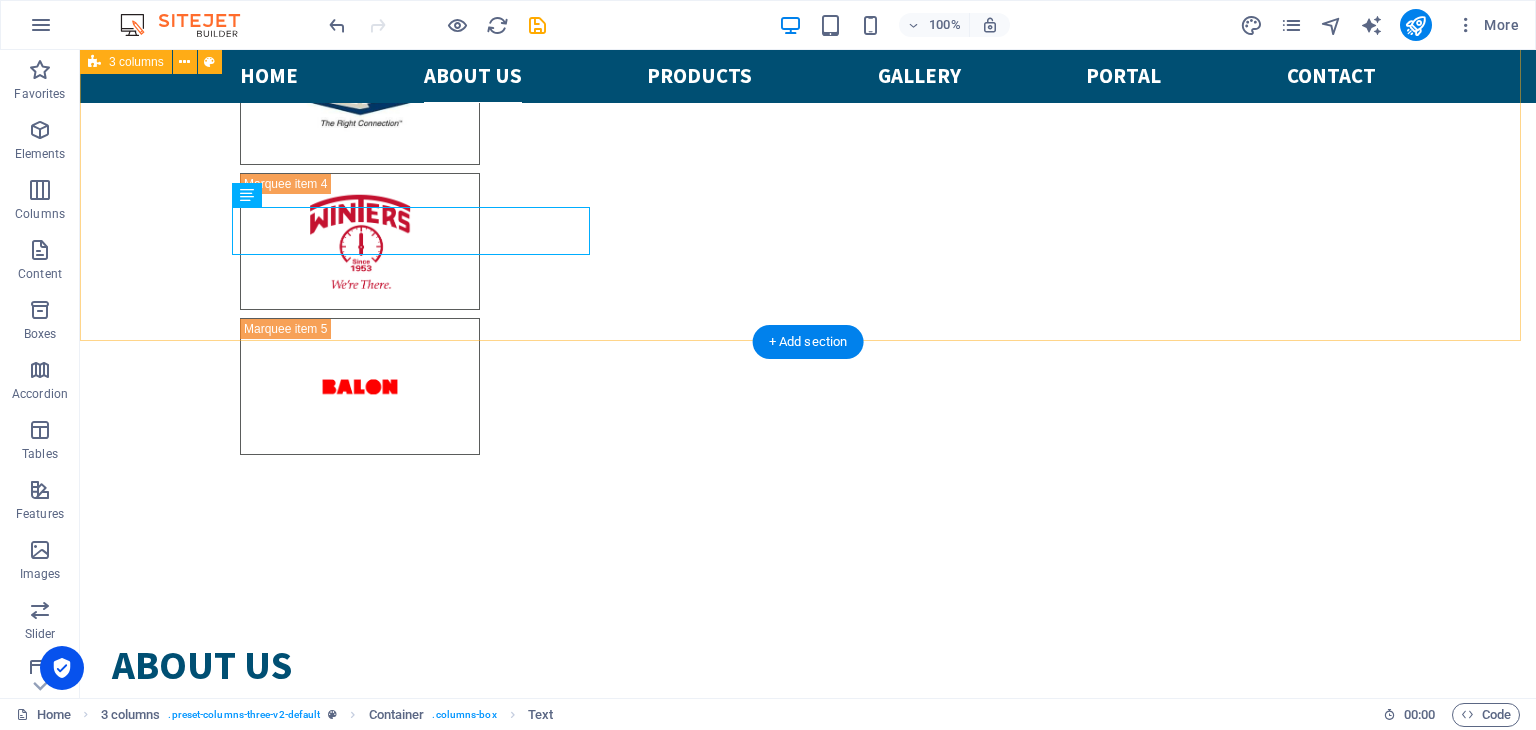click on "Our mission Explore creative, reliable engineering solutions tailored to industry needs Our vision Operate with the highest ethical standards across all business practices our core values Foster a safe, honest, and collaborative work environment" at bounding box center [808, 3458] 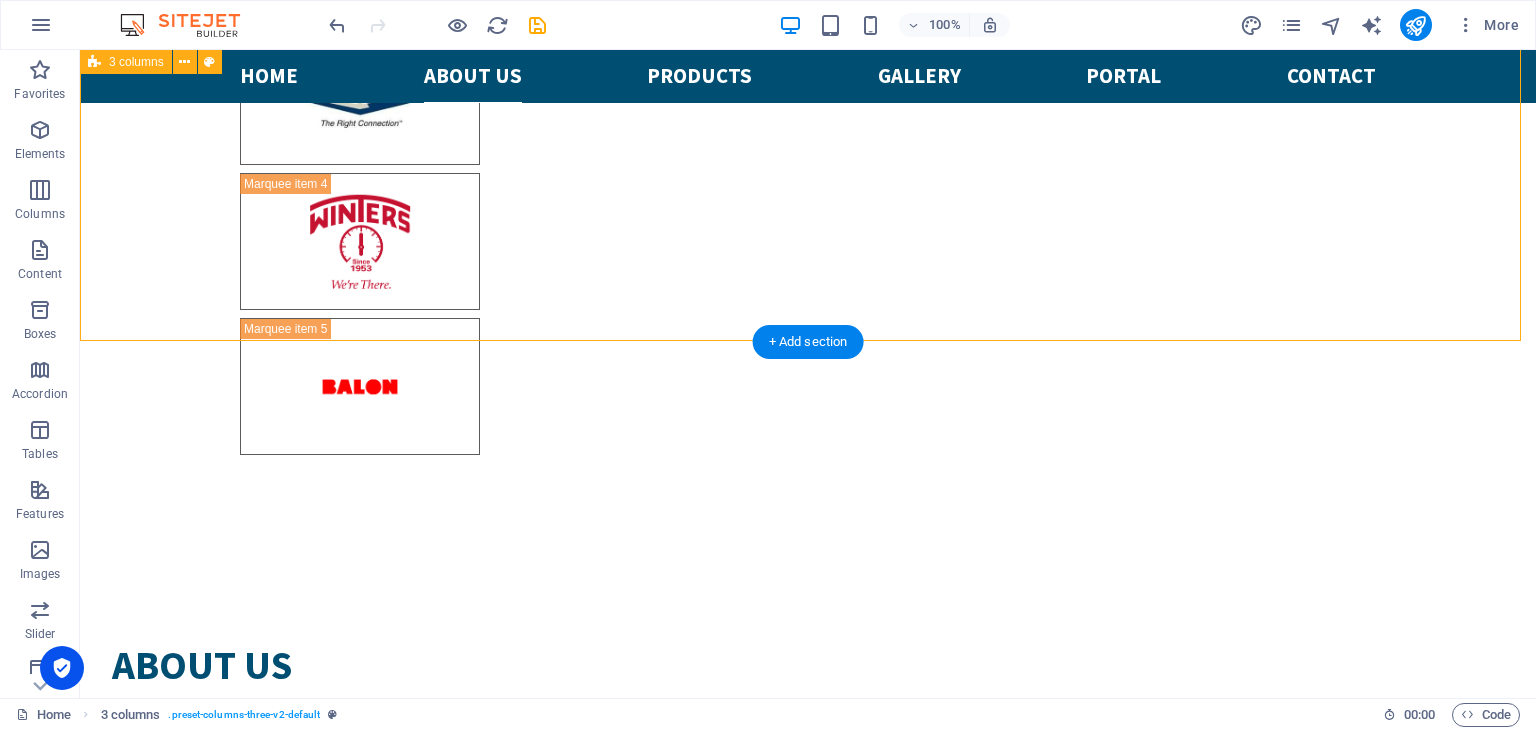 click on "Our mission Explore creative, reliable engineering solutions tailored to industry needs Our vision Operate with the highest ethical standards across all business practices our core values Foster a safe, honest, and collaborative work environment" at bounding box center [808, 3458] 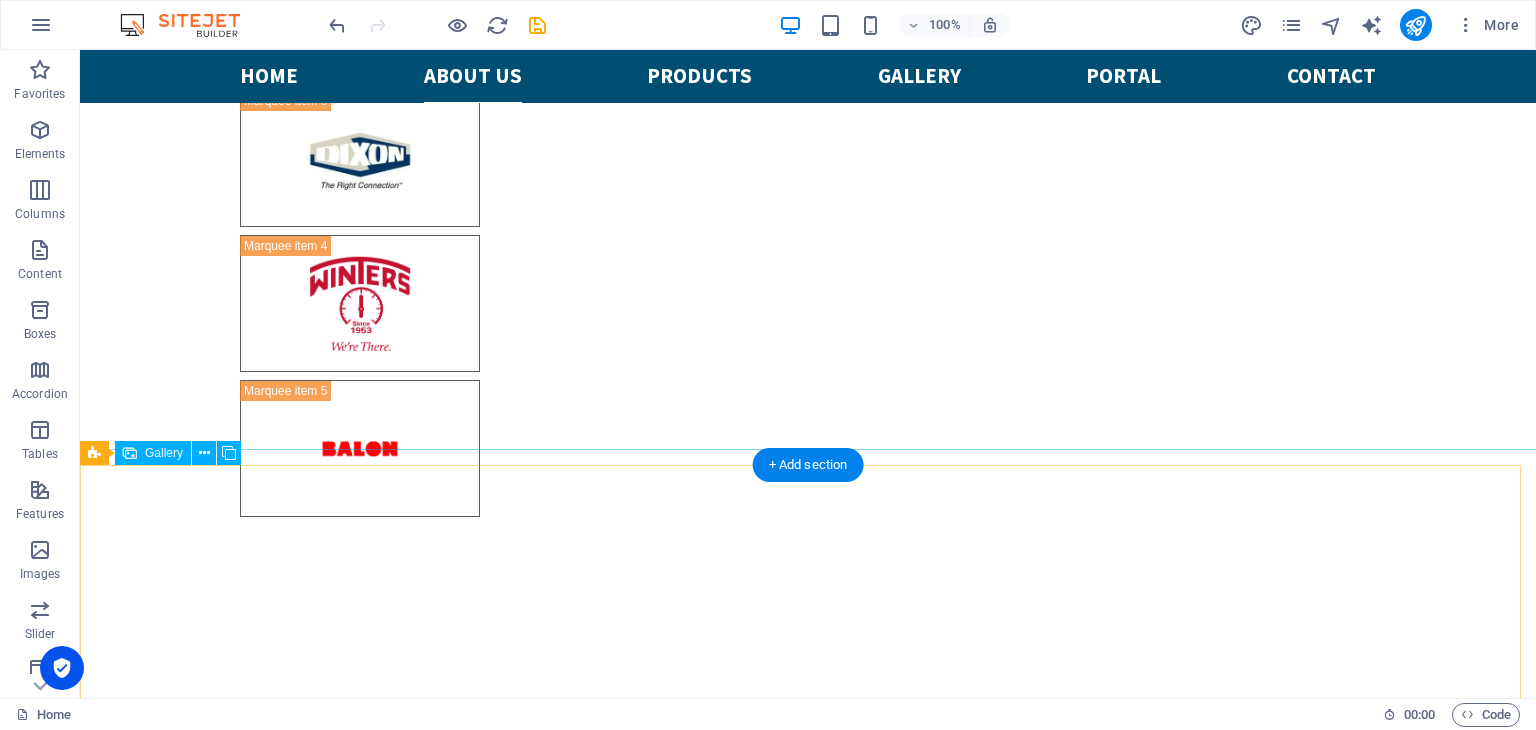 scroll, scrollTop: 2768, scrollLeft: 0, axis: vertical 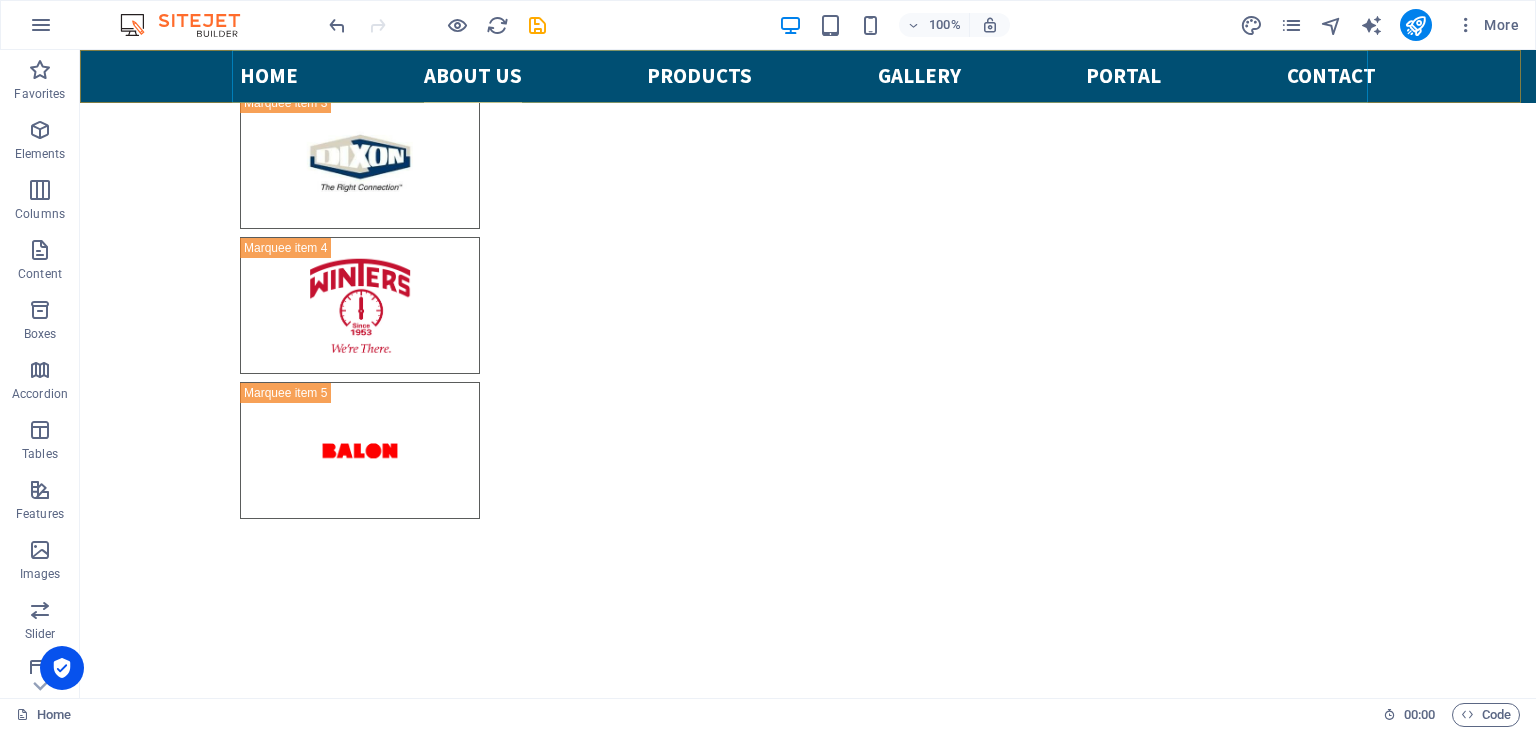 click on "Home About us Products Gallery Portal Contact" at bounding box center (808, 76) 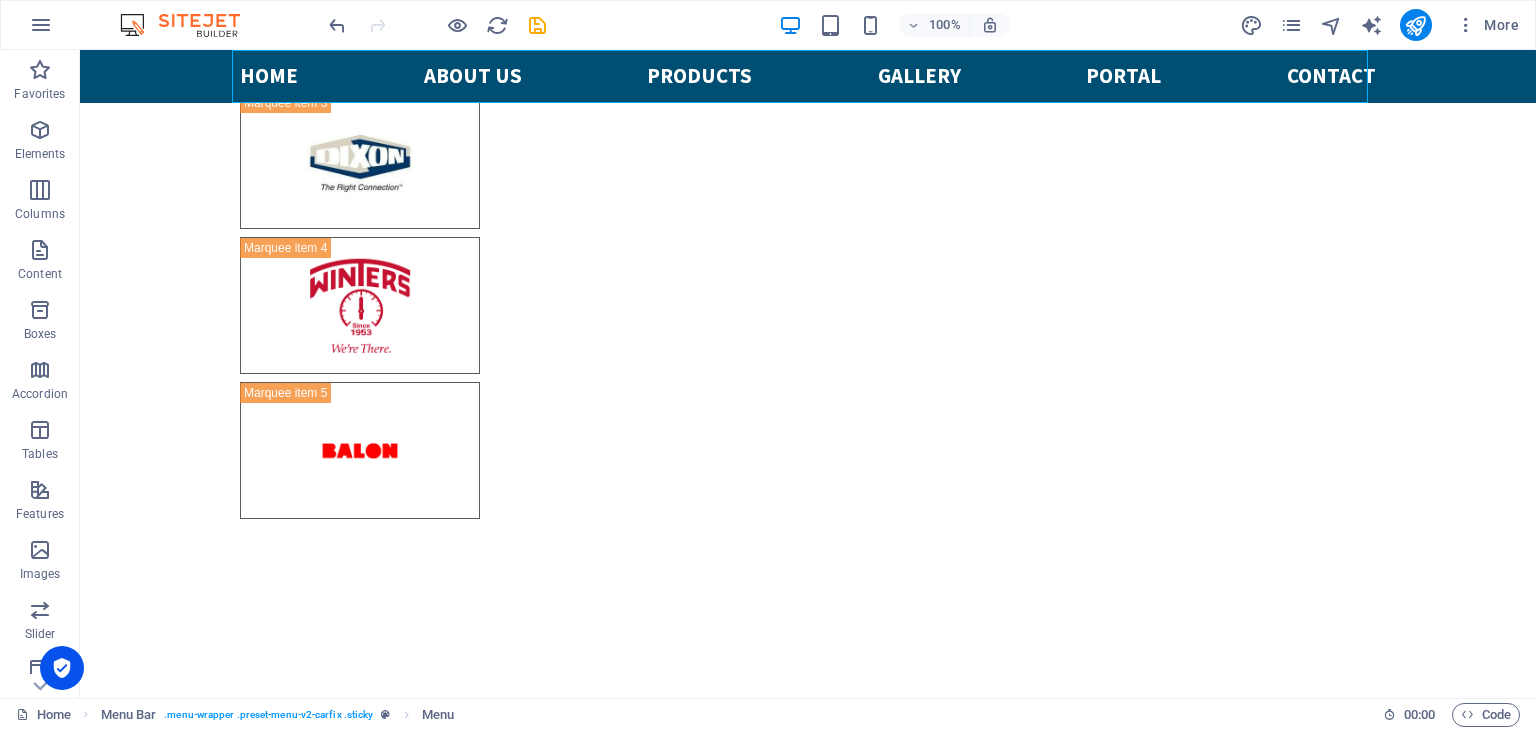click on "Home About us Products Gallery Portal Contact" at bounding box center (808, 76) 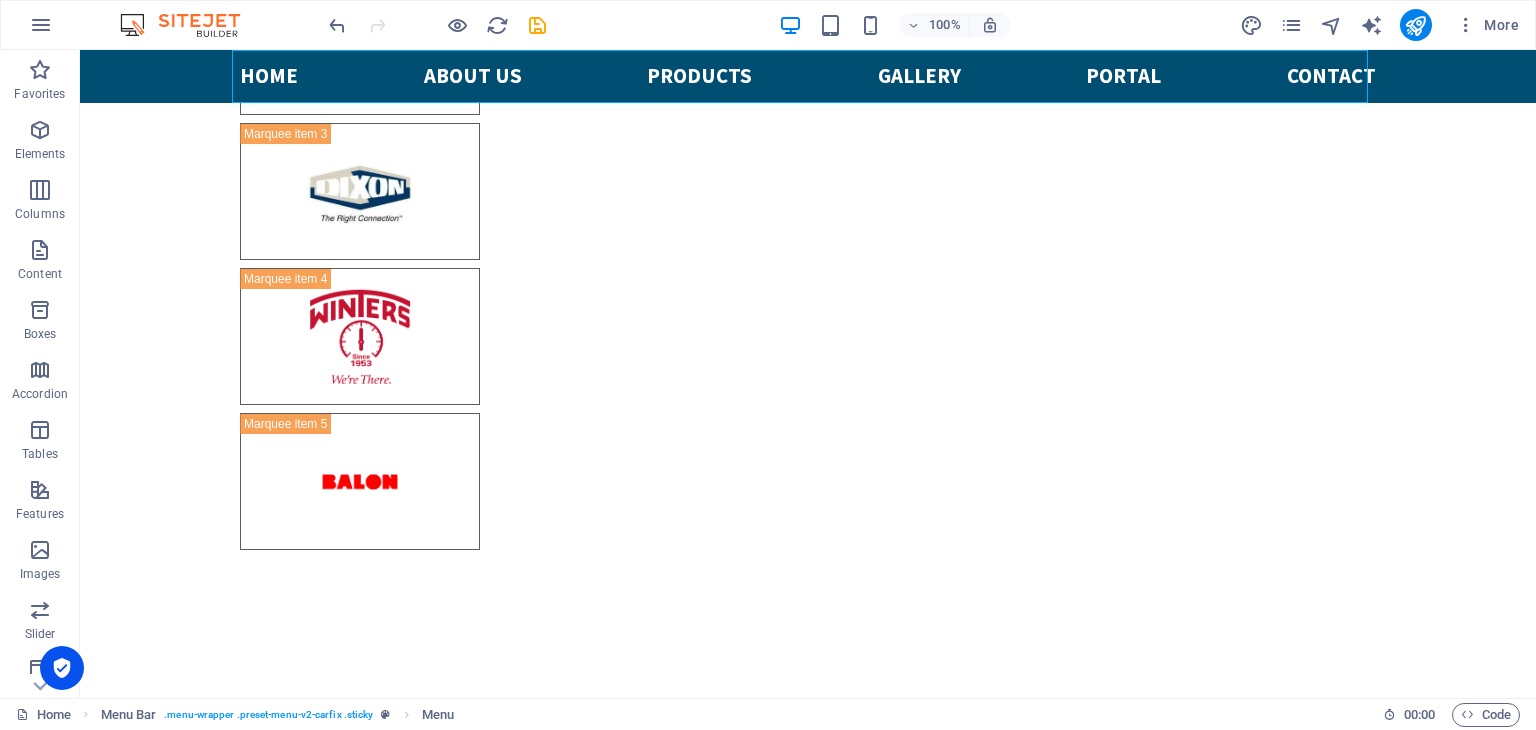 select 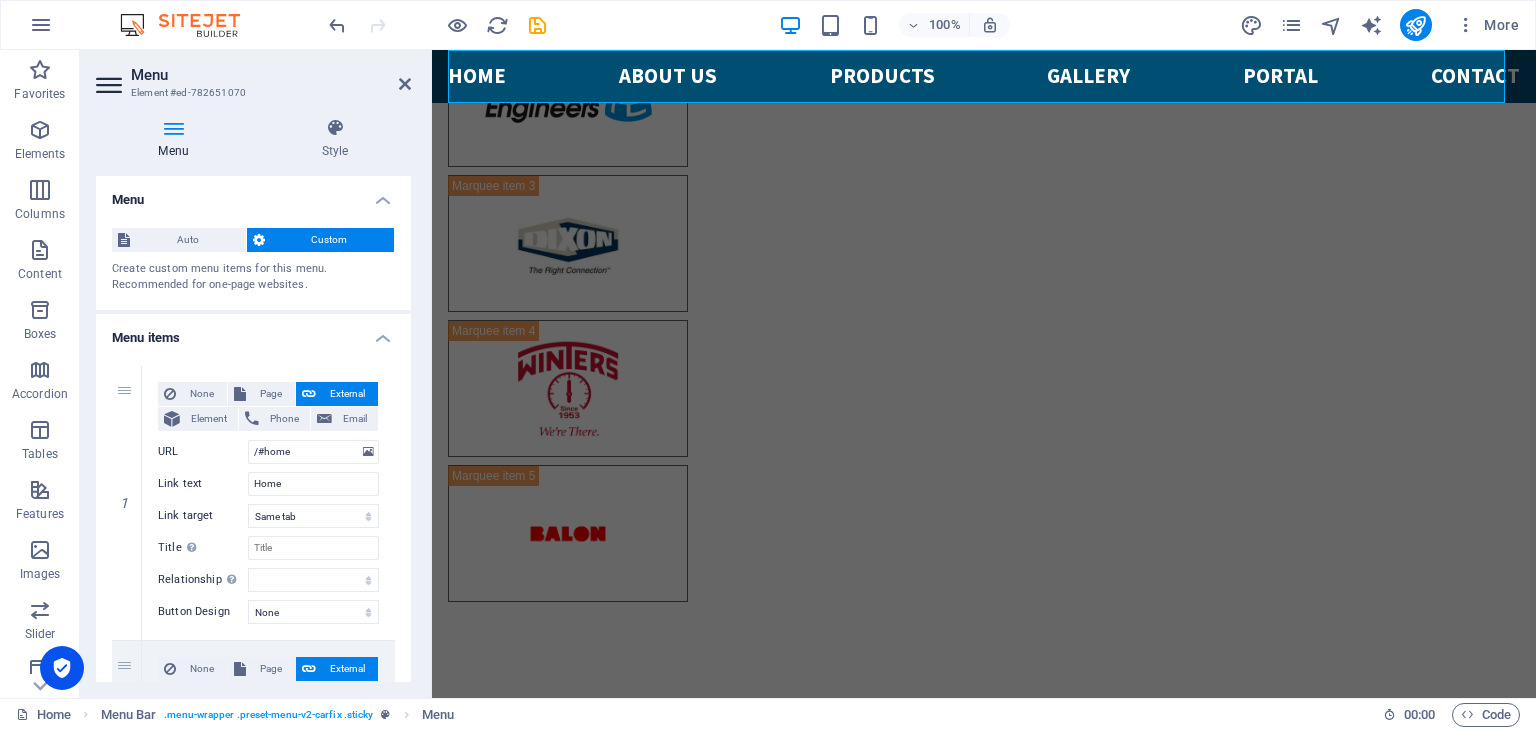 scroll, scrollTop: 2913, scrollLeft: 0, axis: vertical 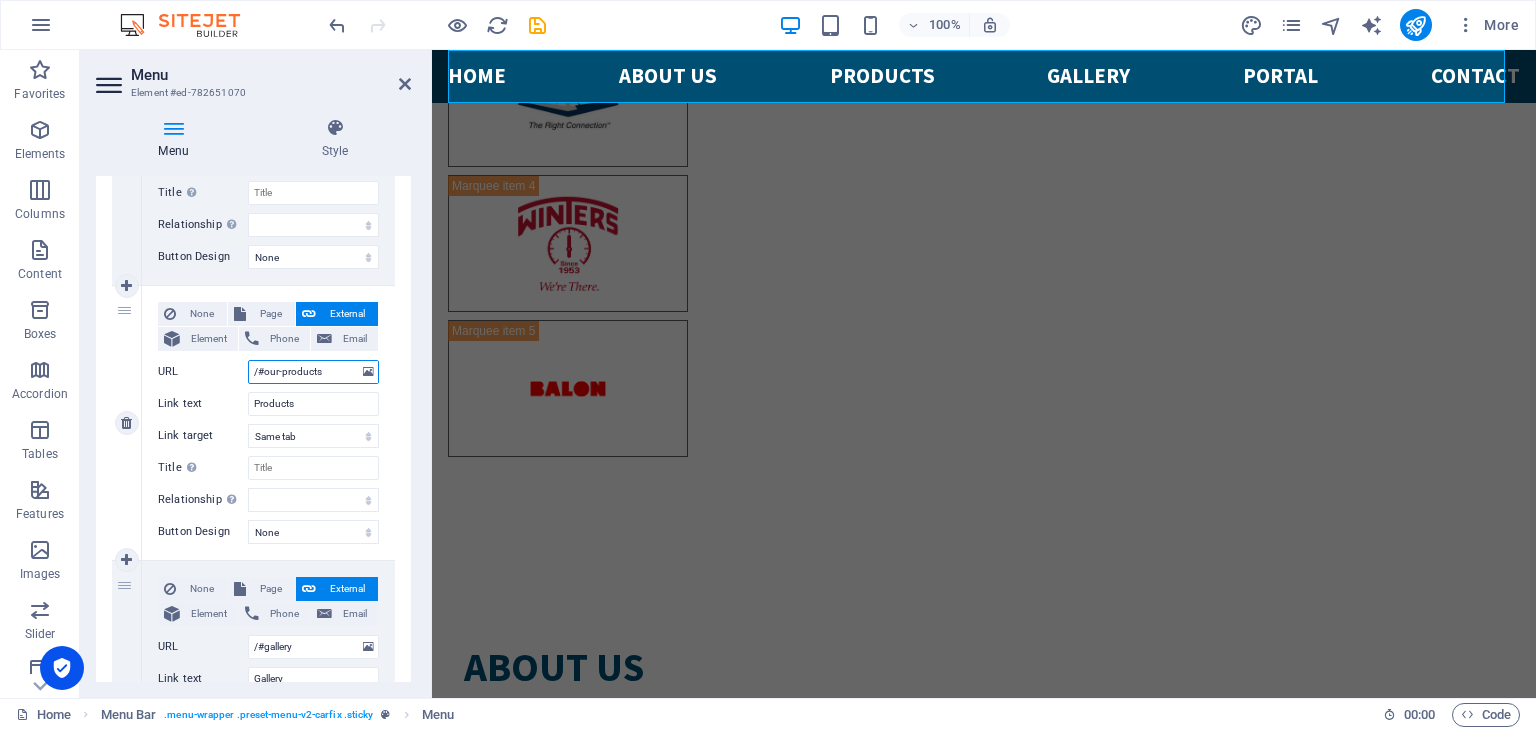 click on "/#our-products" at bounding box center [313, 372] 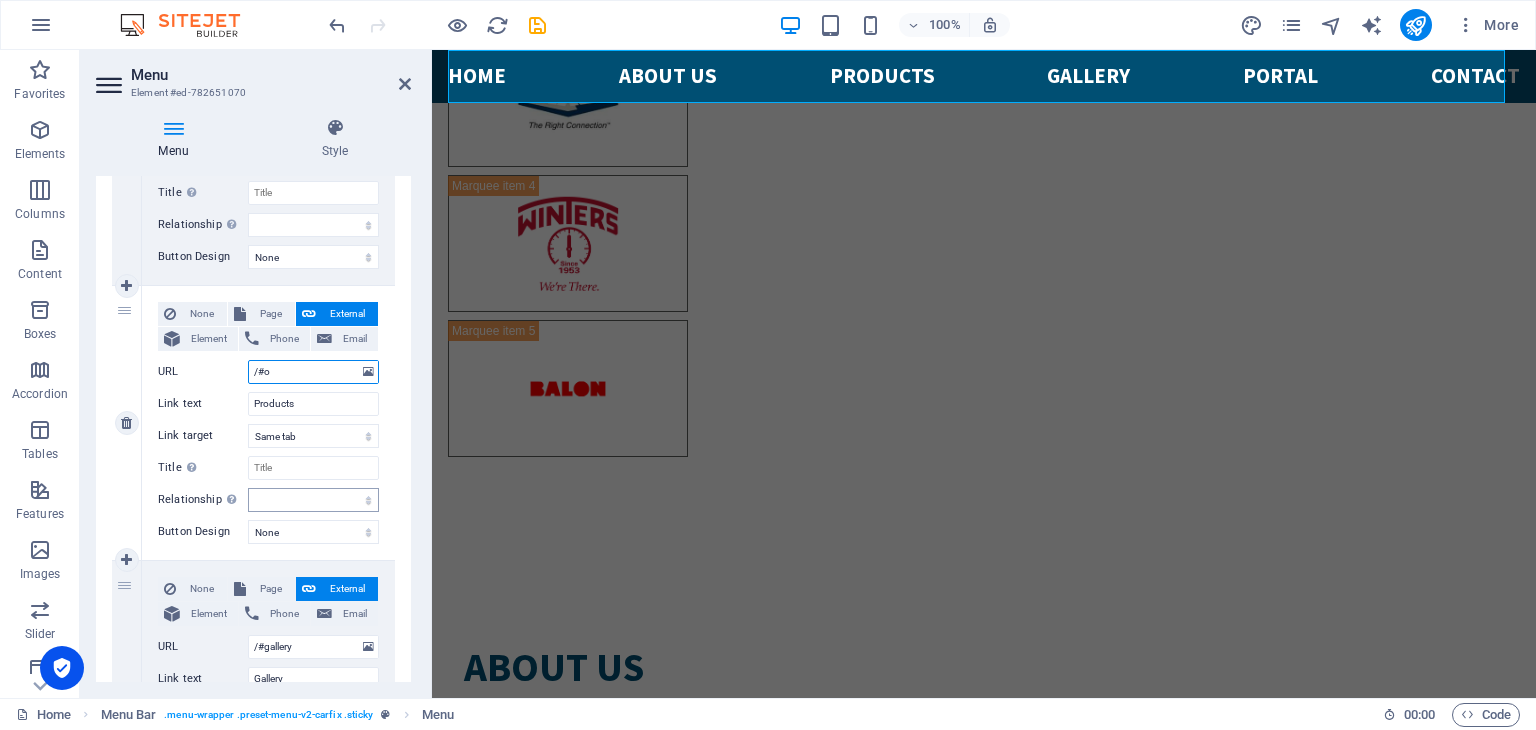 type on "/#" 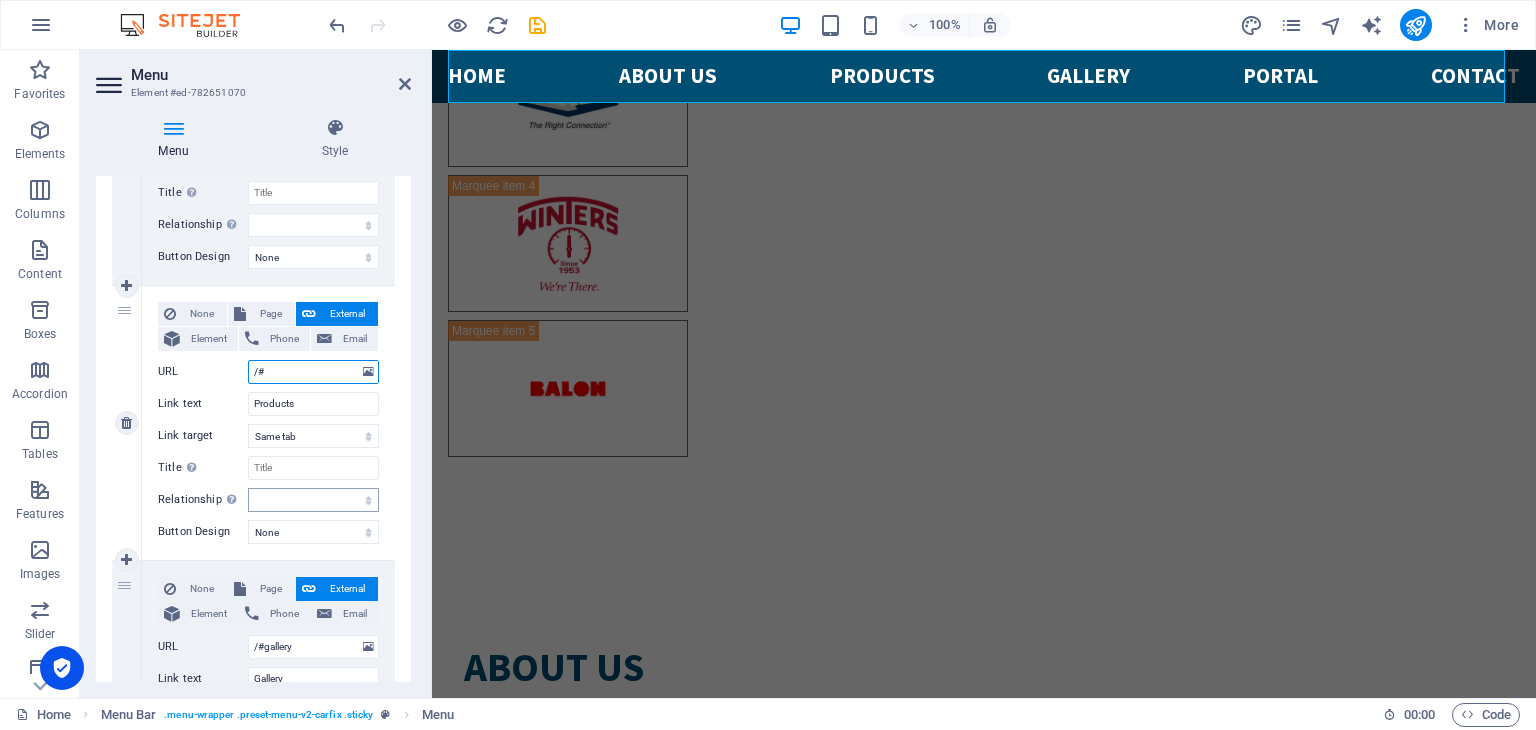 select 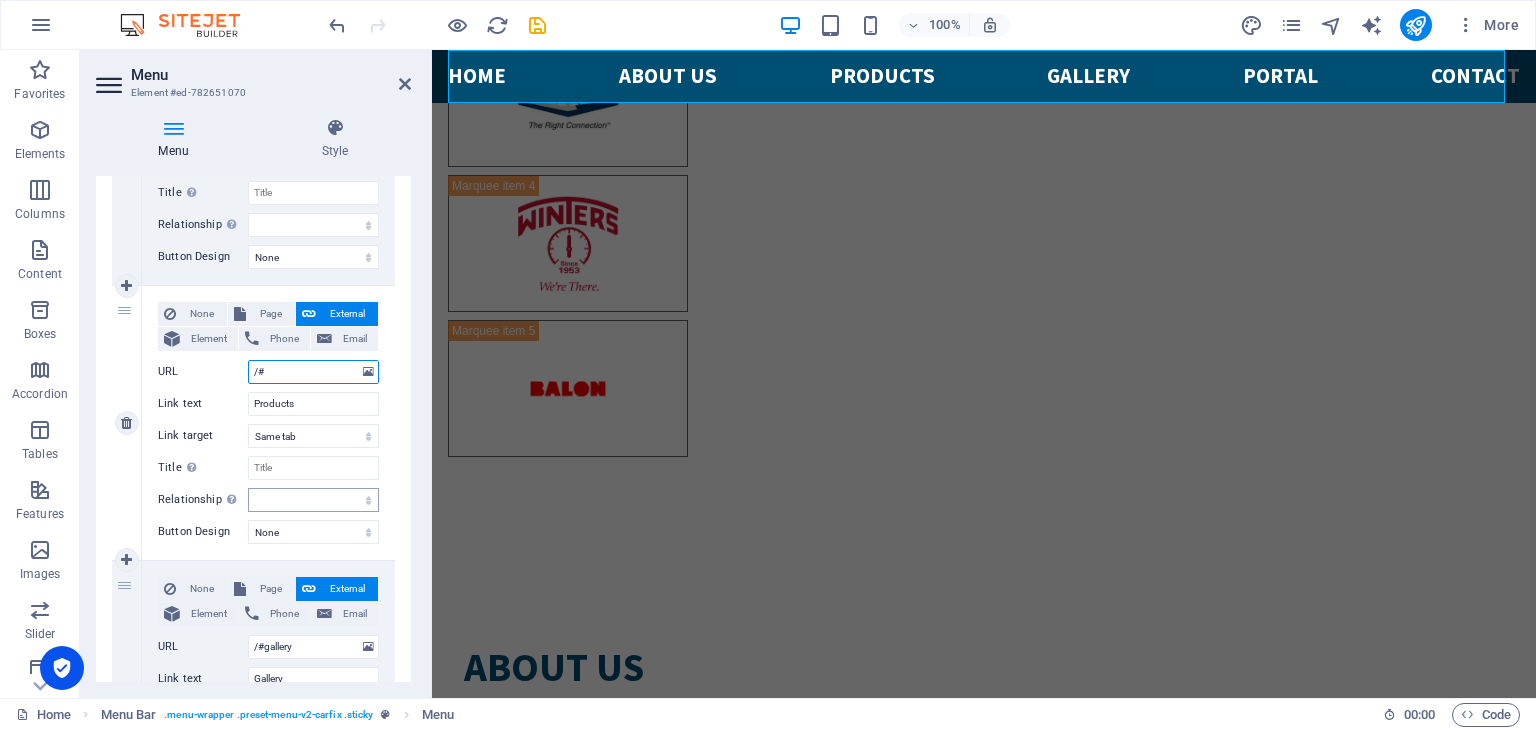 type on "/#p" 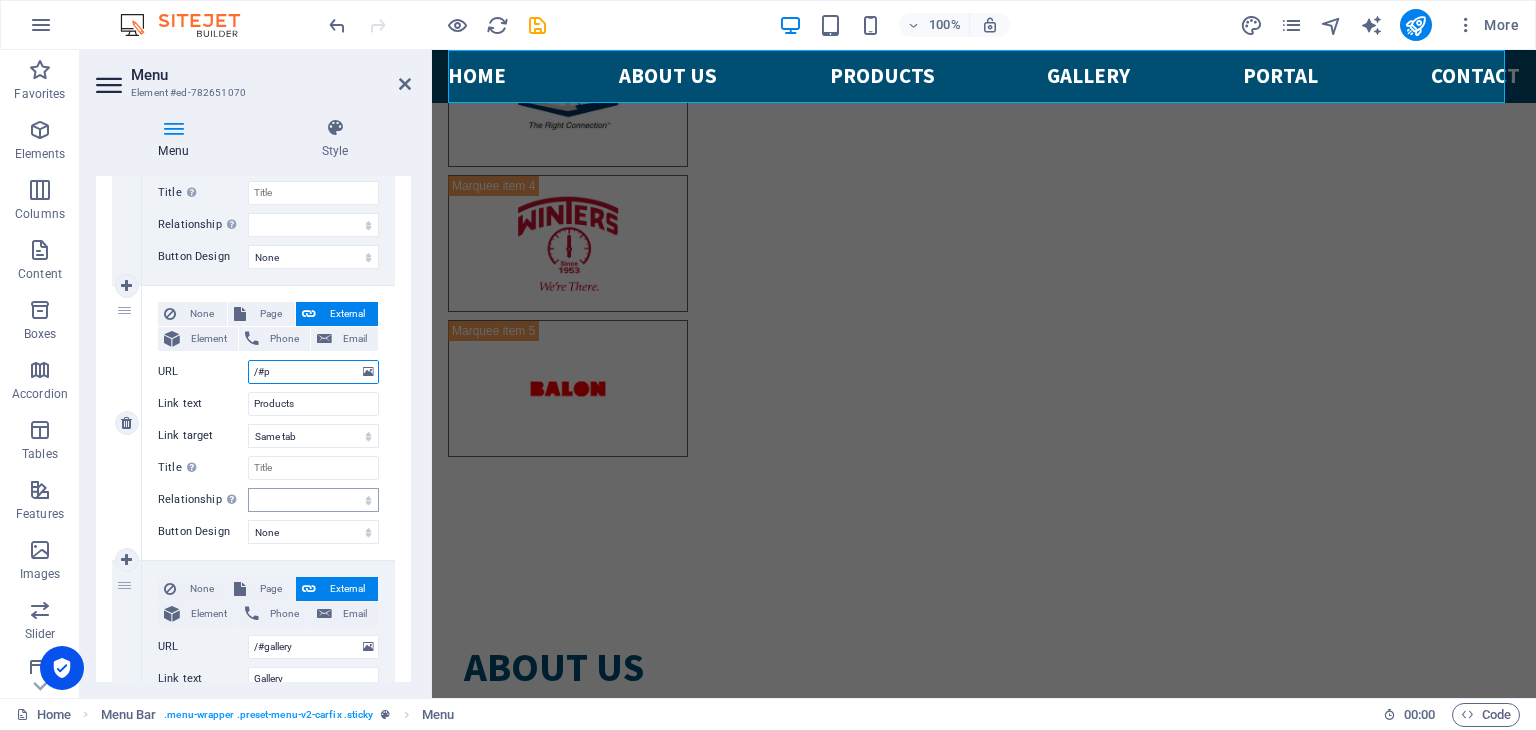 select 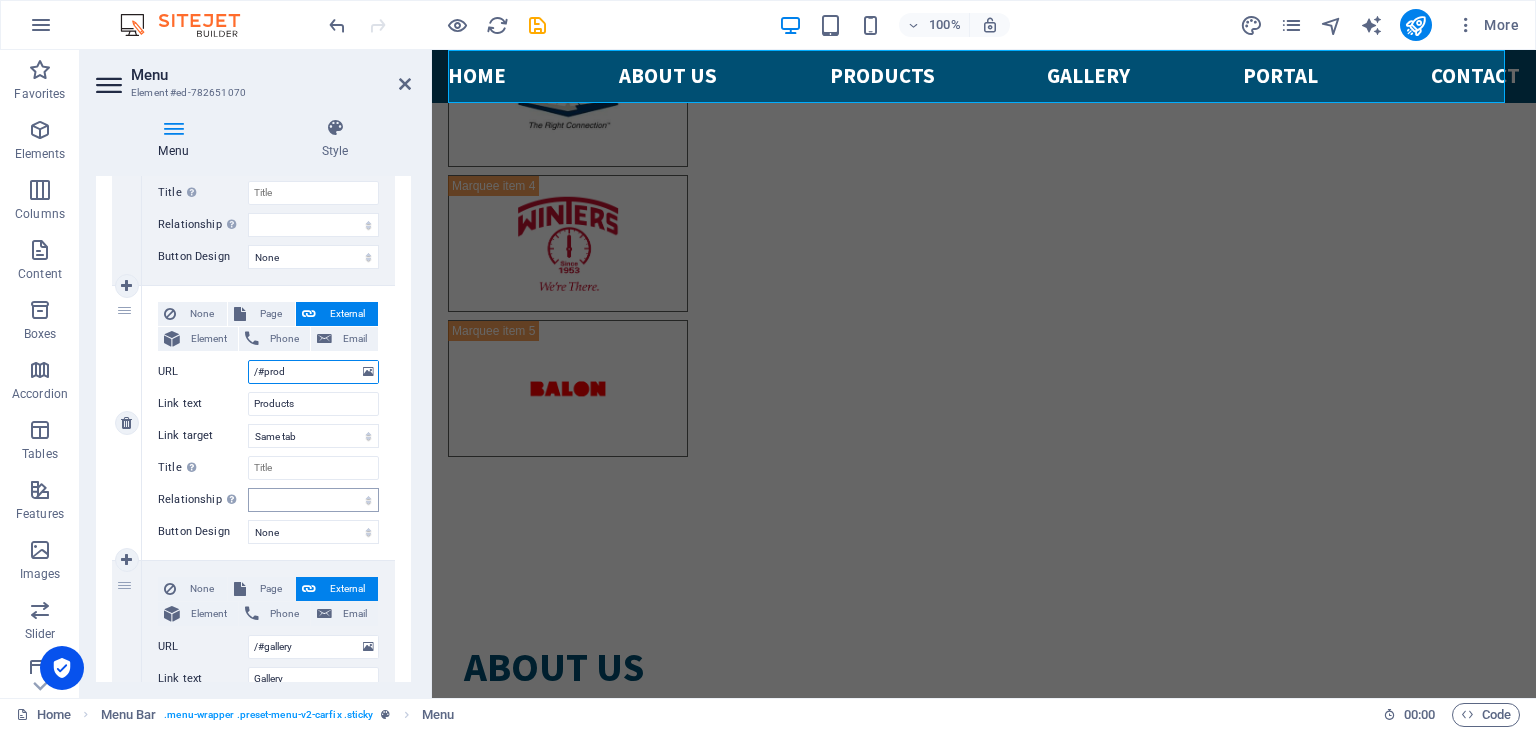 type on "/#produ" 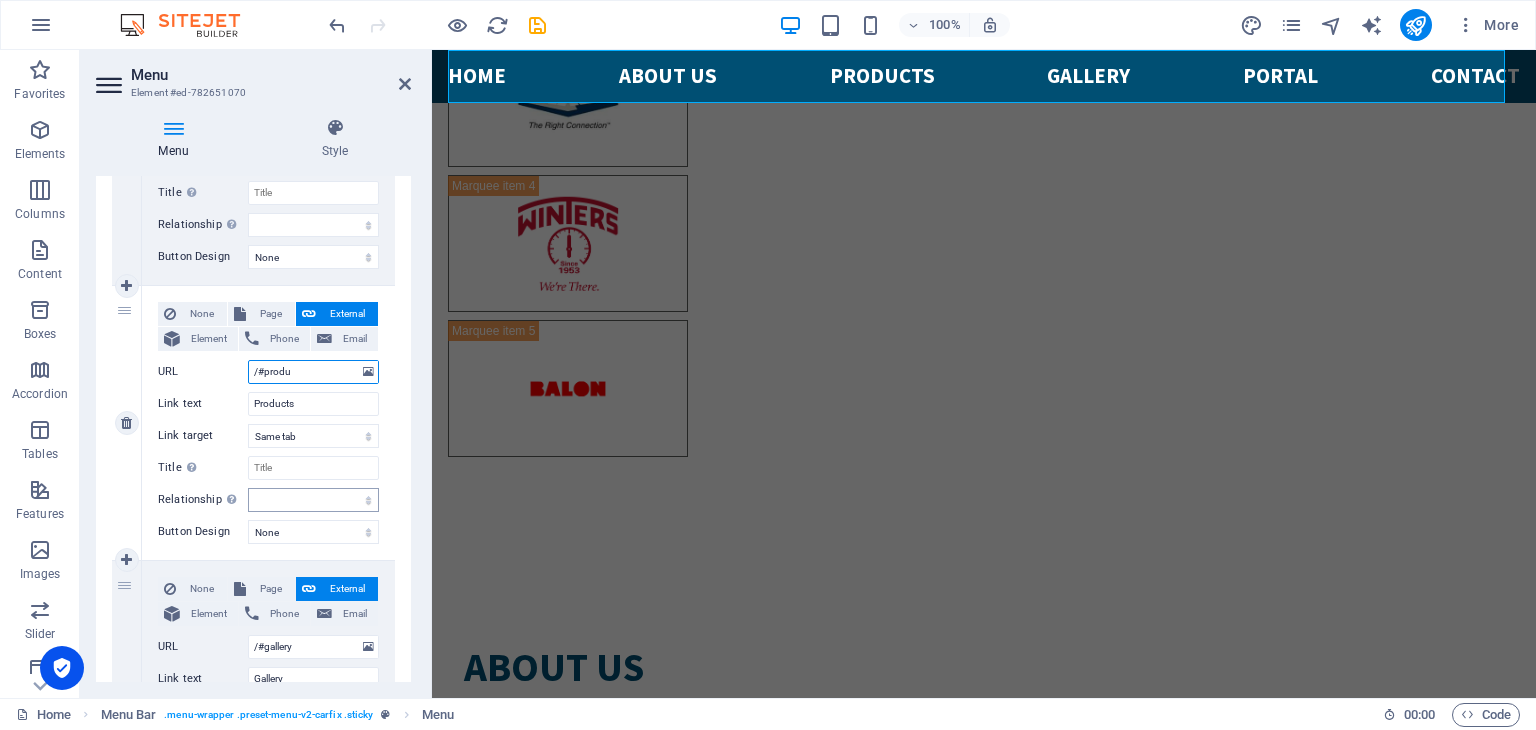 select 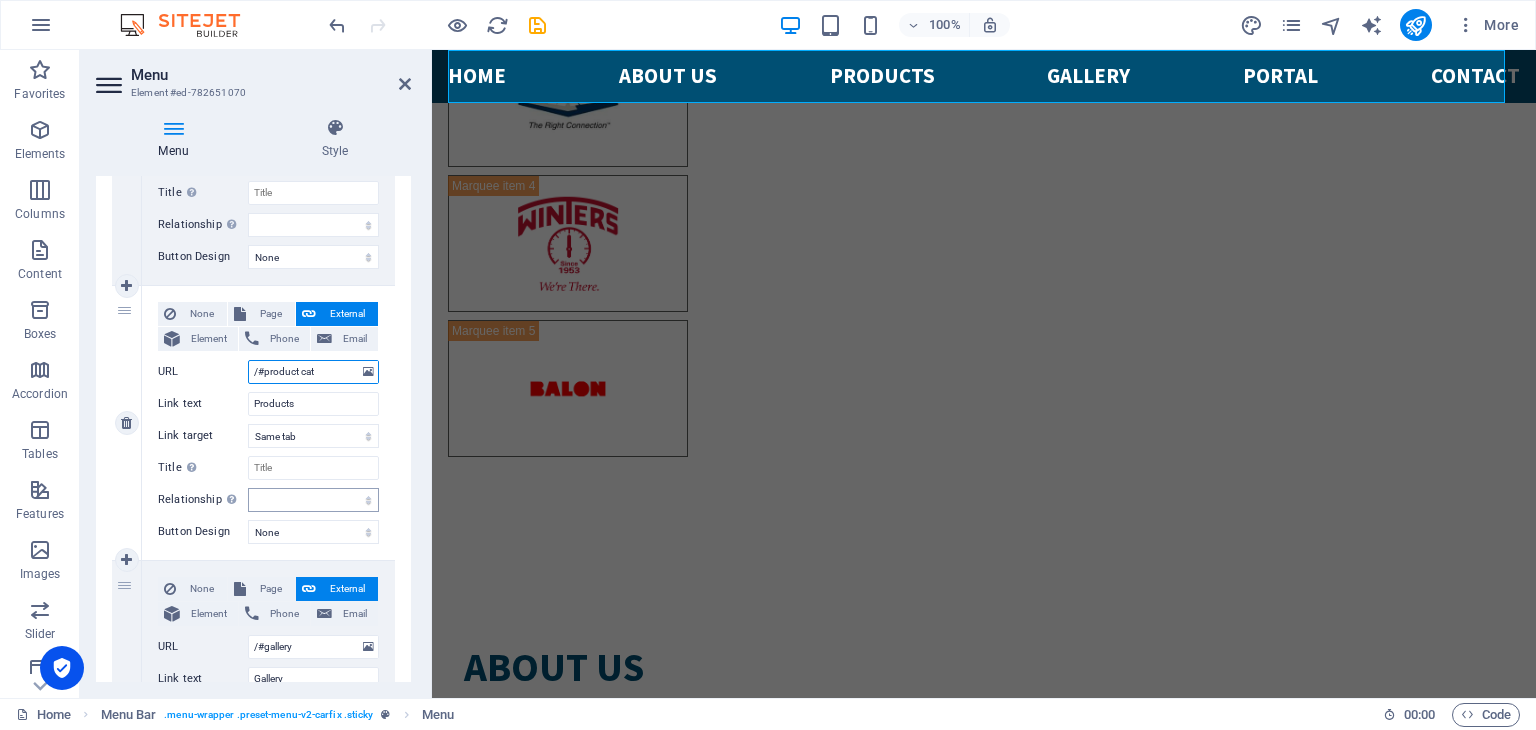 type on "/#product cate" 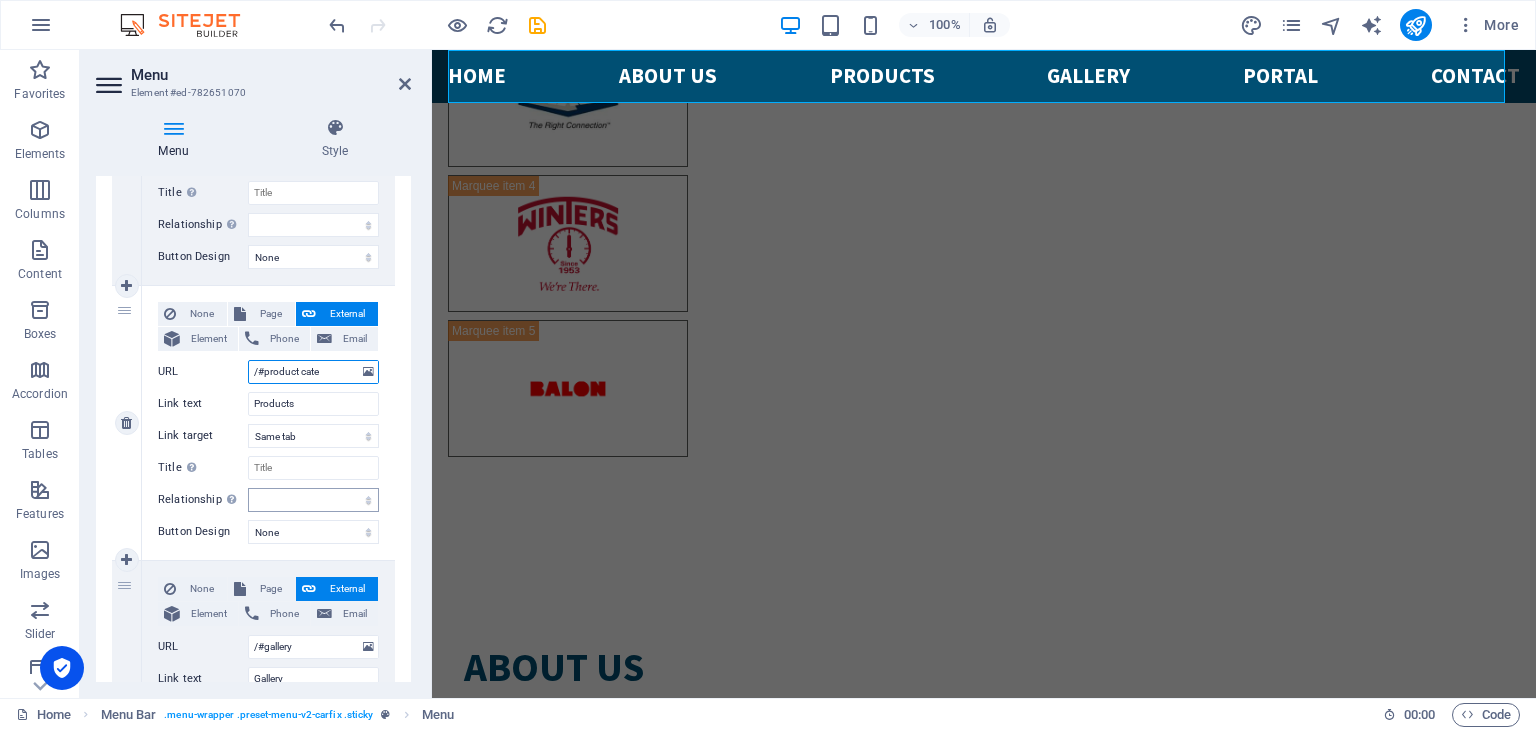 select 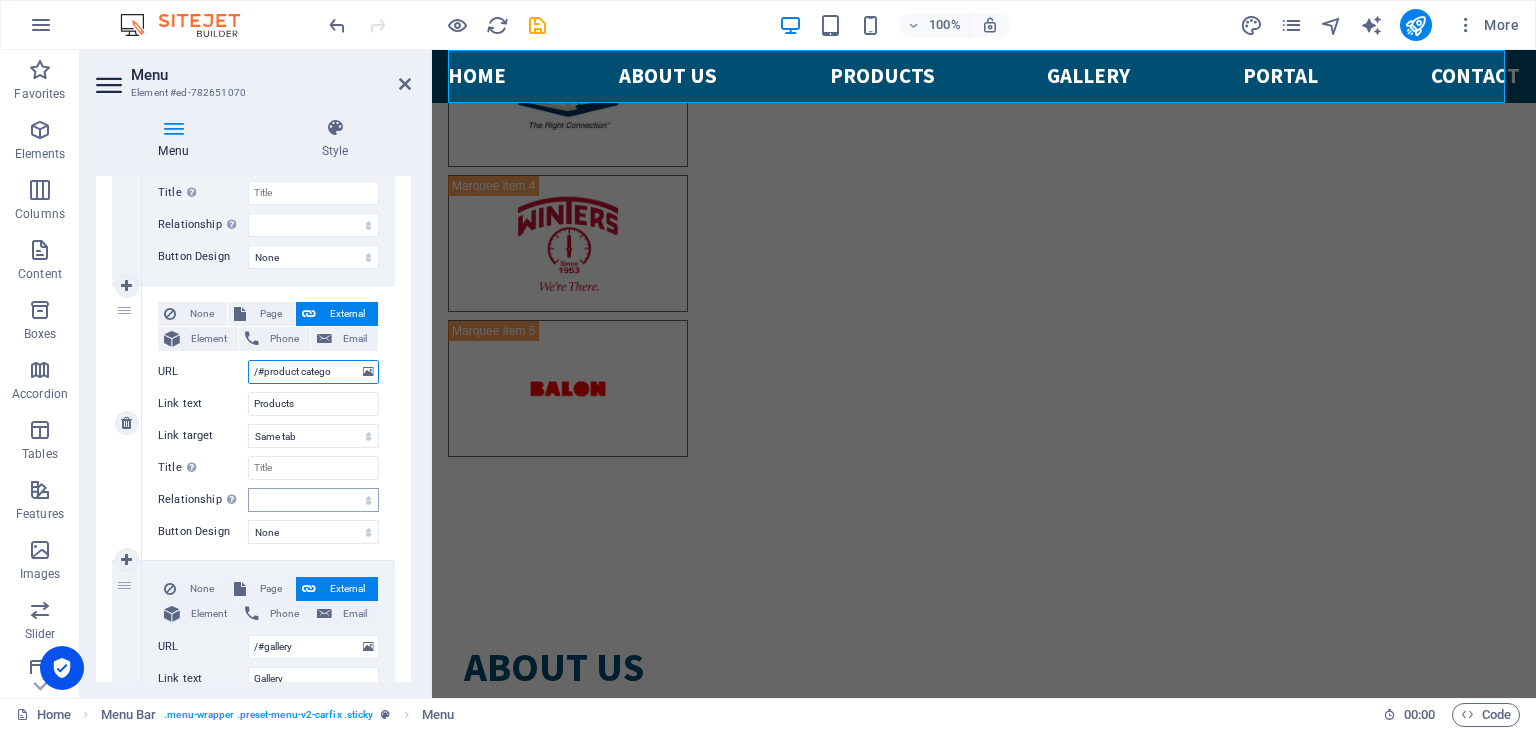 type on "/#product categor" 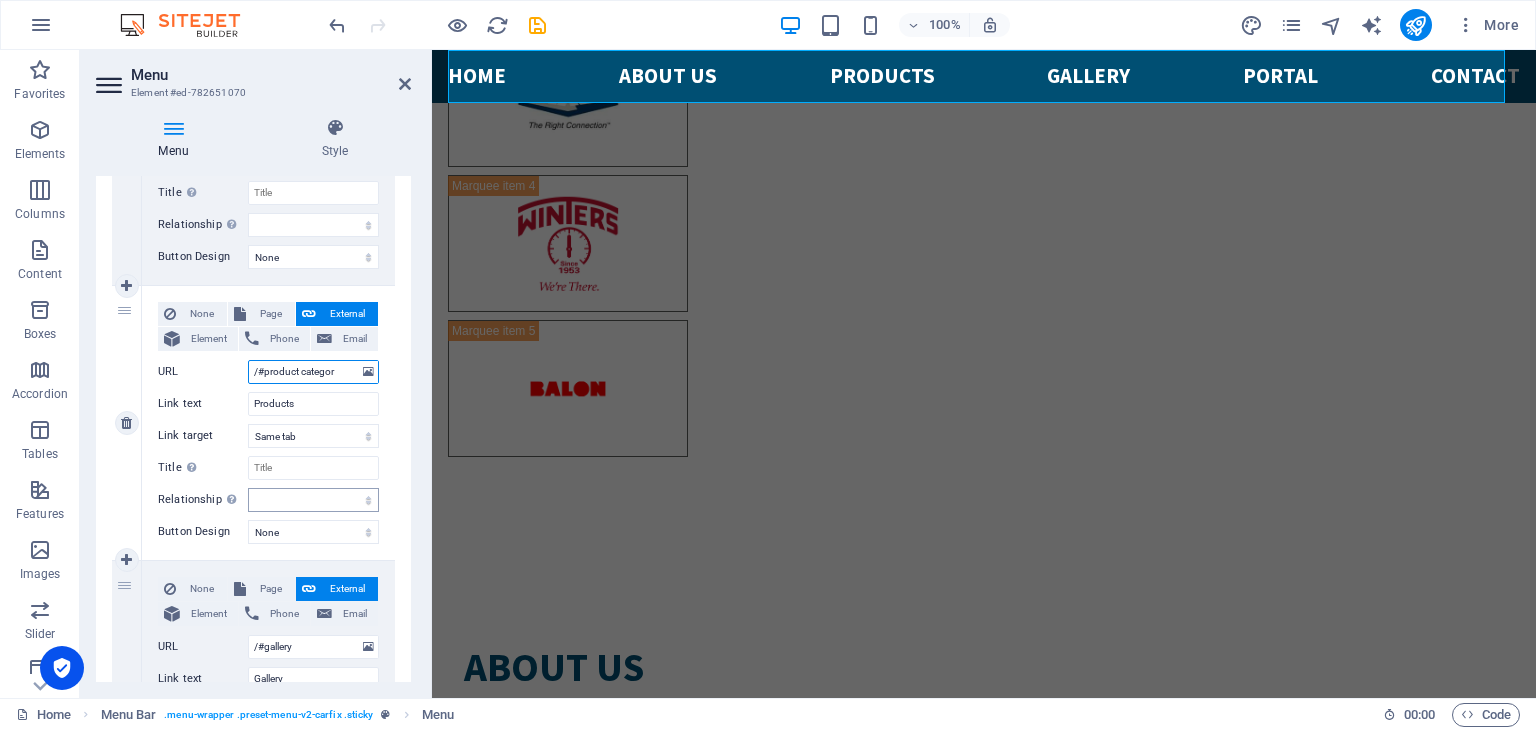 select 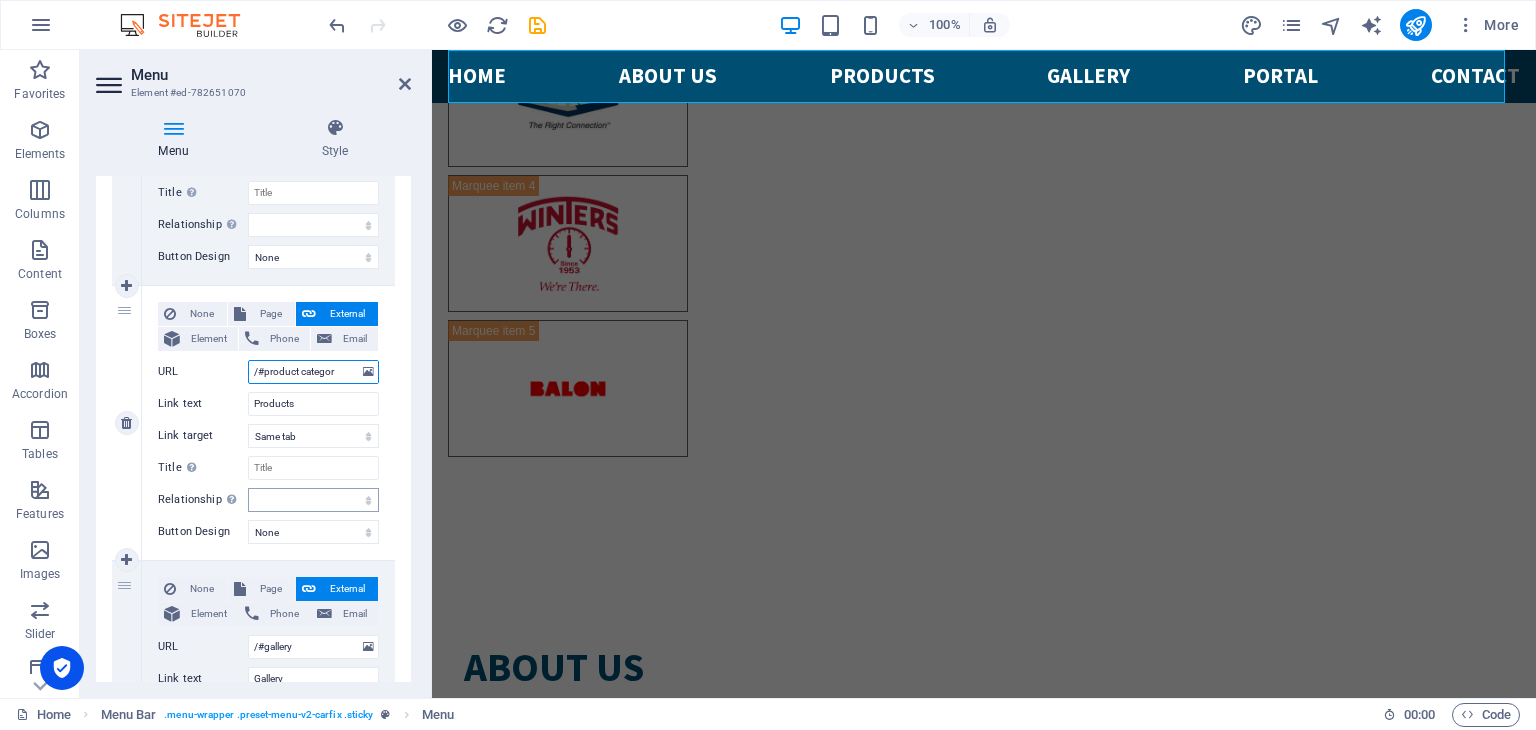 type on "/#product category" 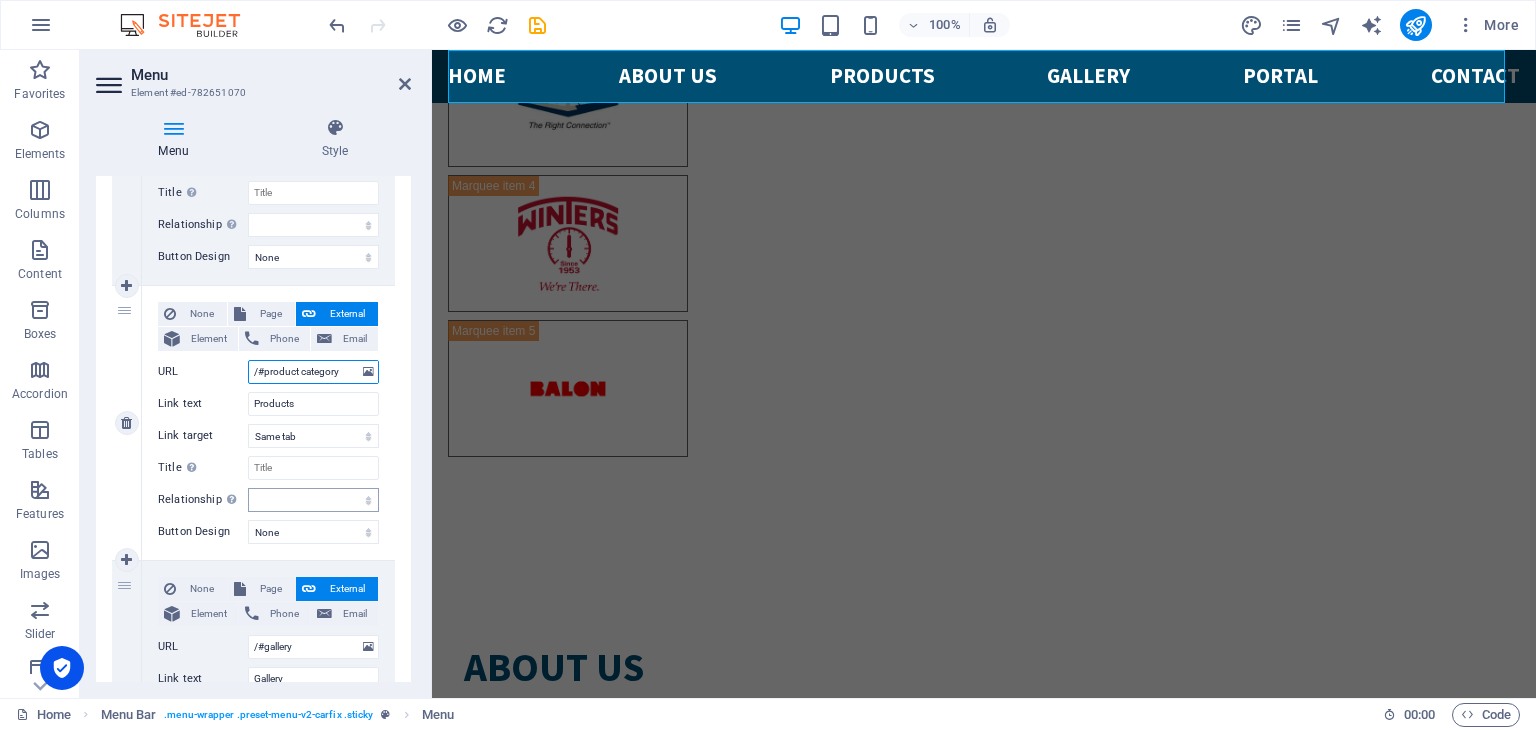 select 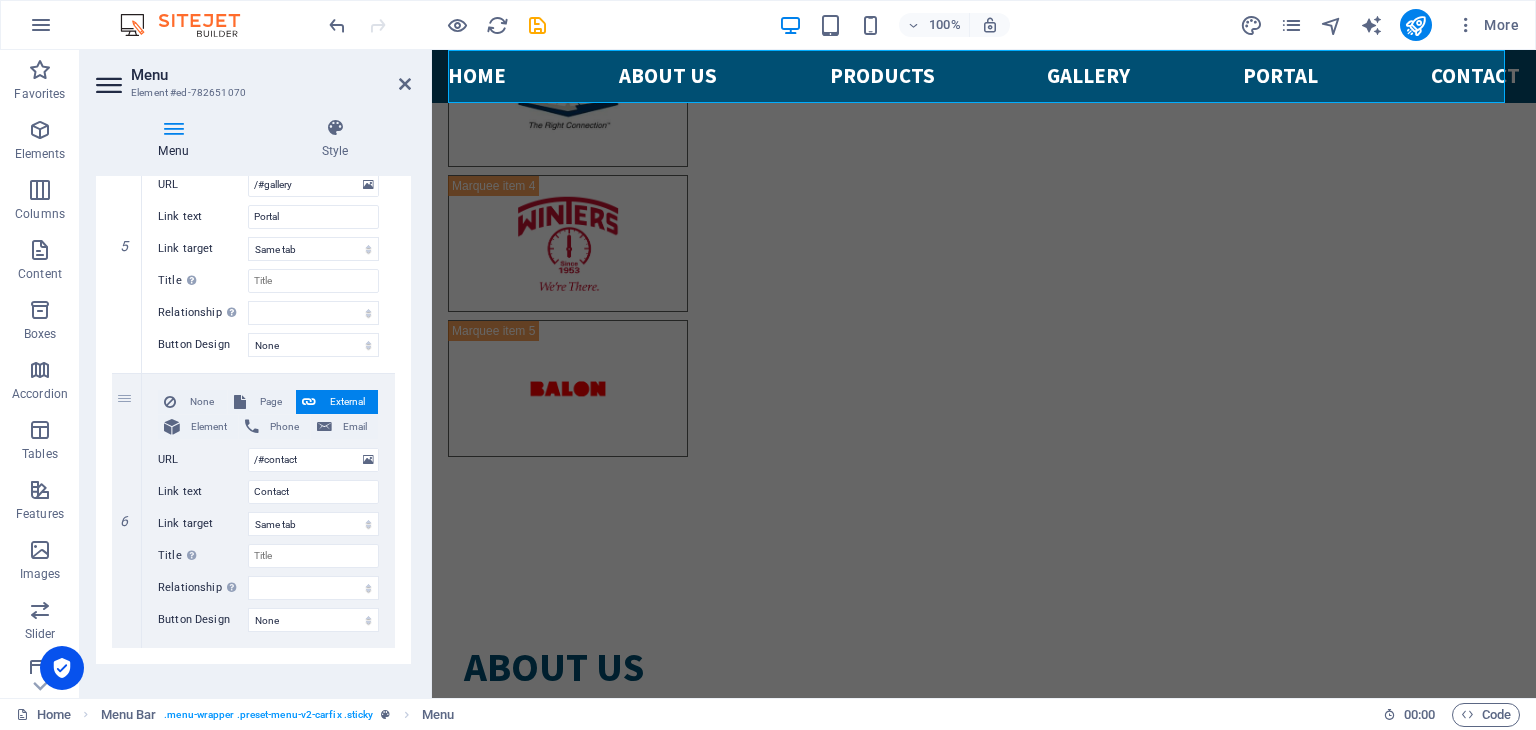 scroll, scrollTop: 1388, scrollLeft: 0, axis: vertical 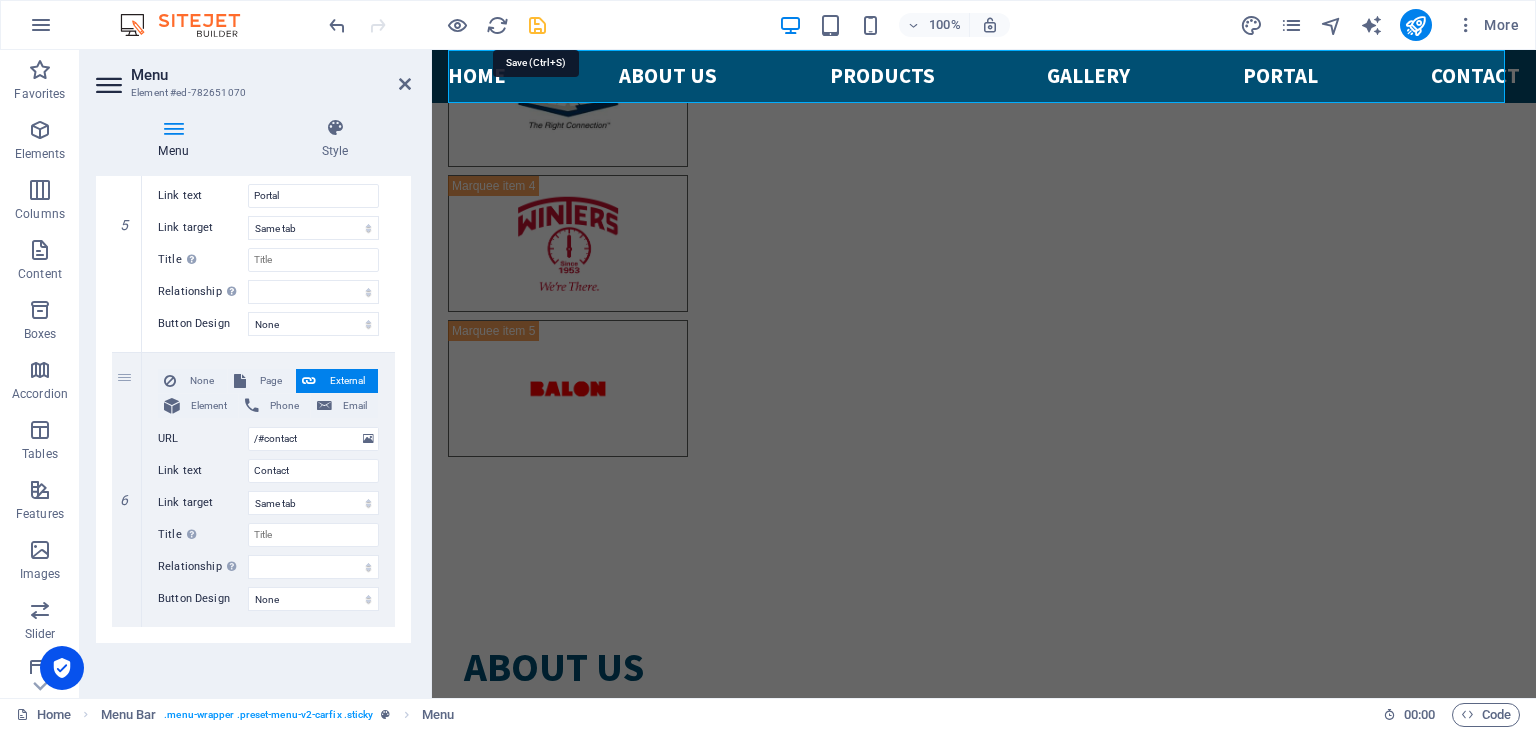 type on "/#product category" 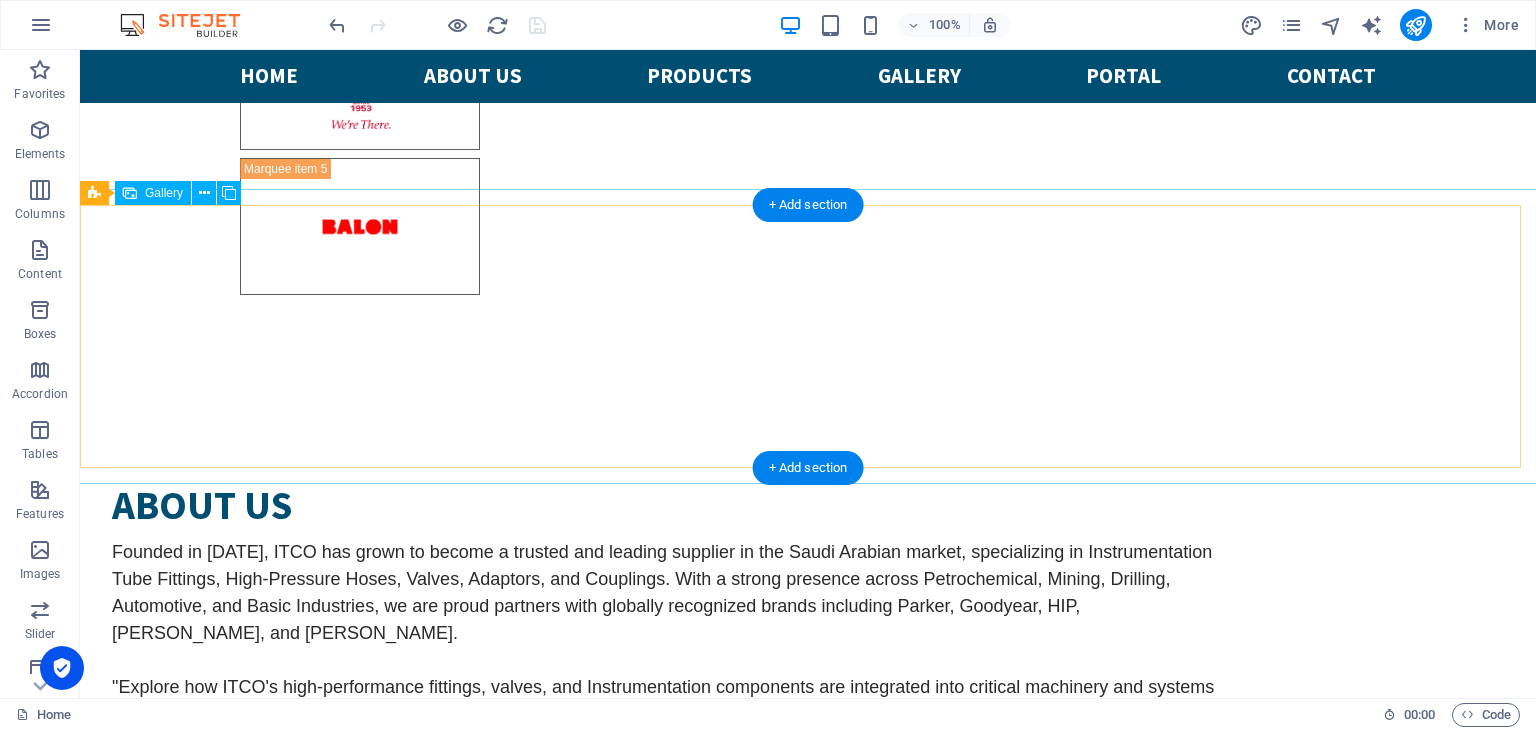 scroll, scrollTop: 2991, scrollLeft: 0, axis: vertical 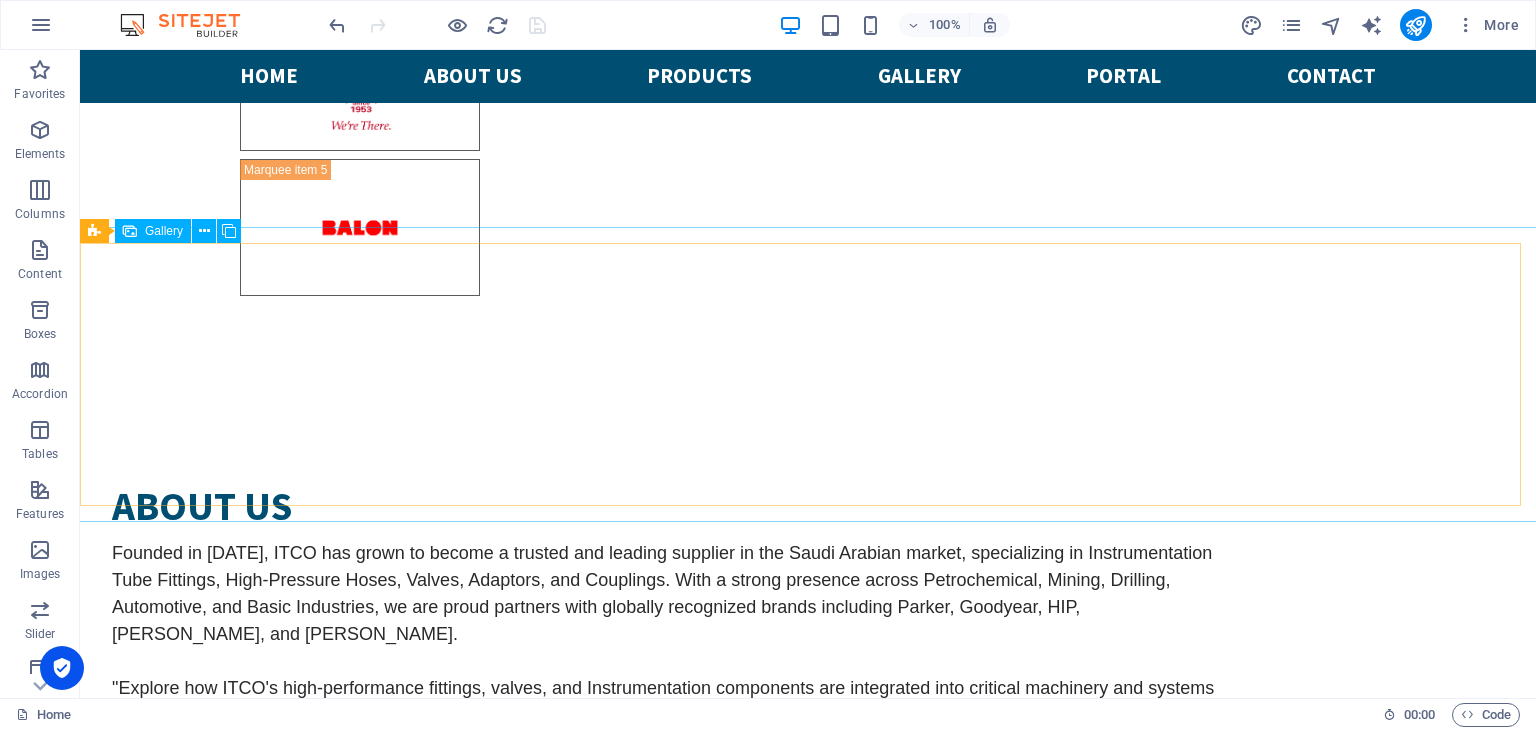 click on "Gallery" at bounding box center (164, 231) 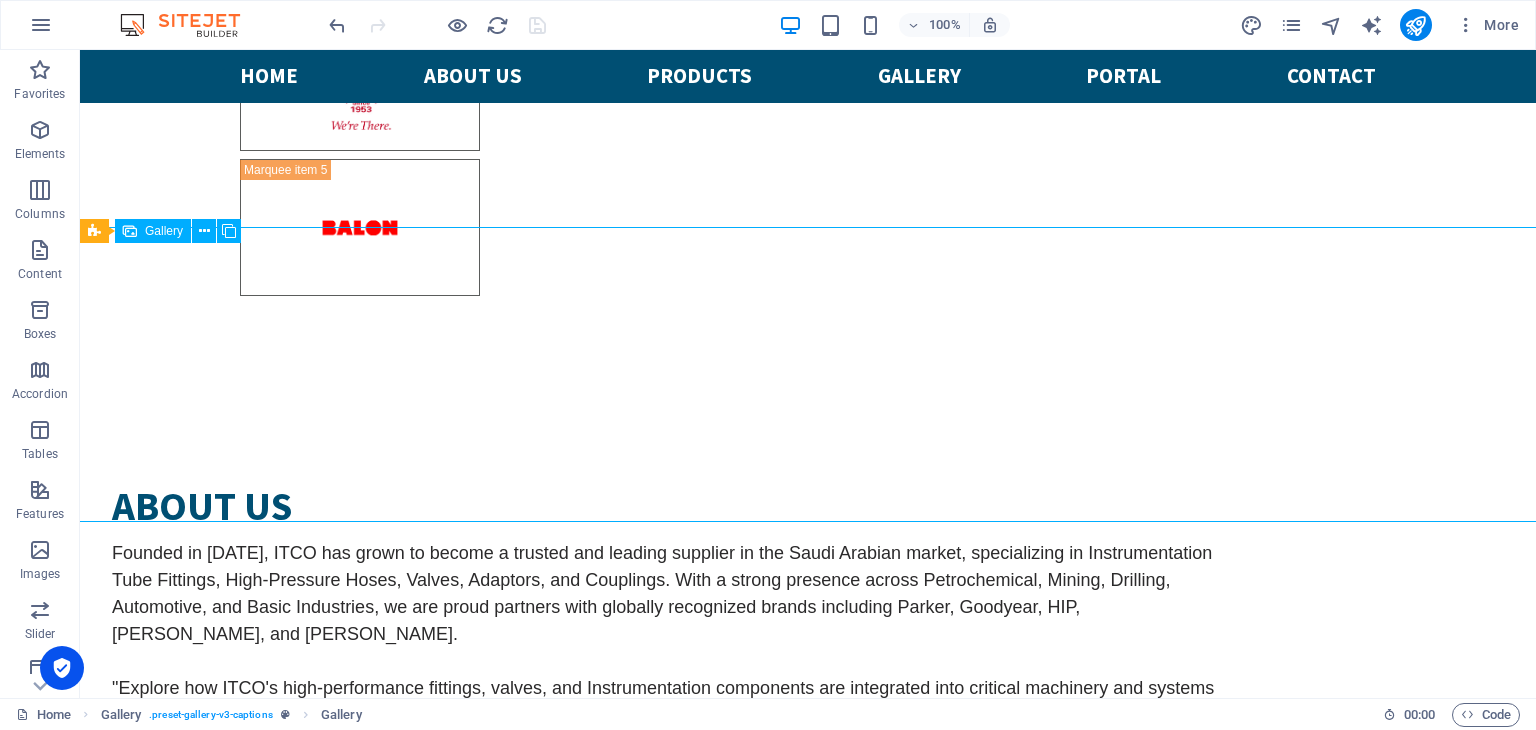 click on "Gallery" at bounding box center (164, 231) 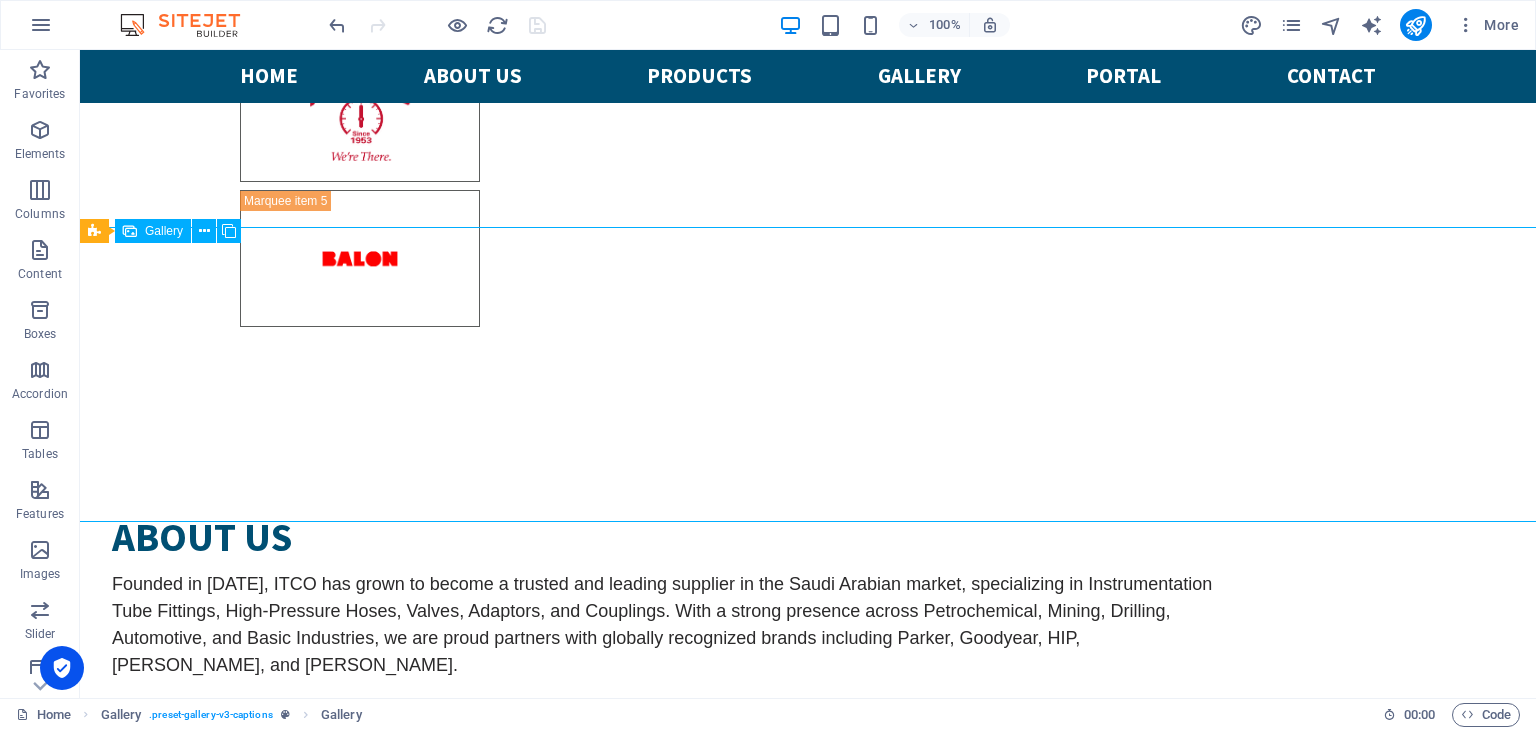 select on "4" 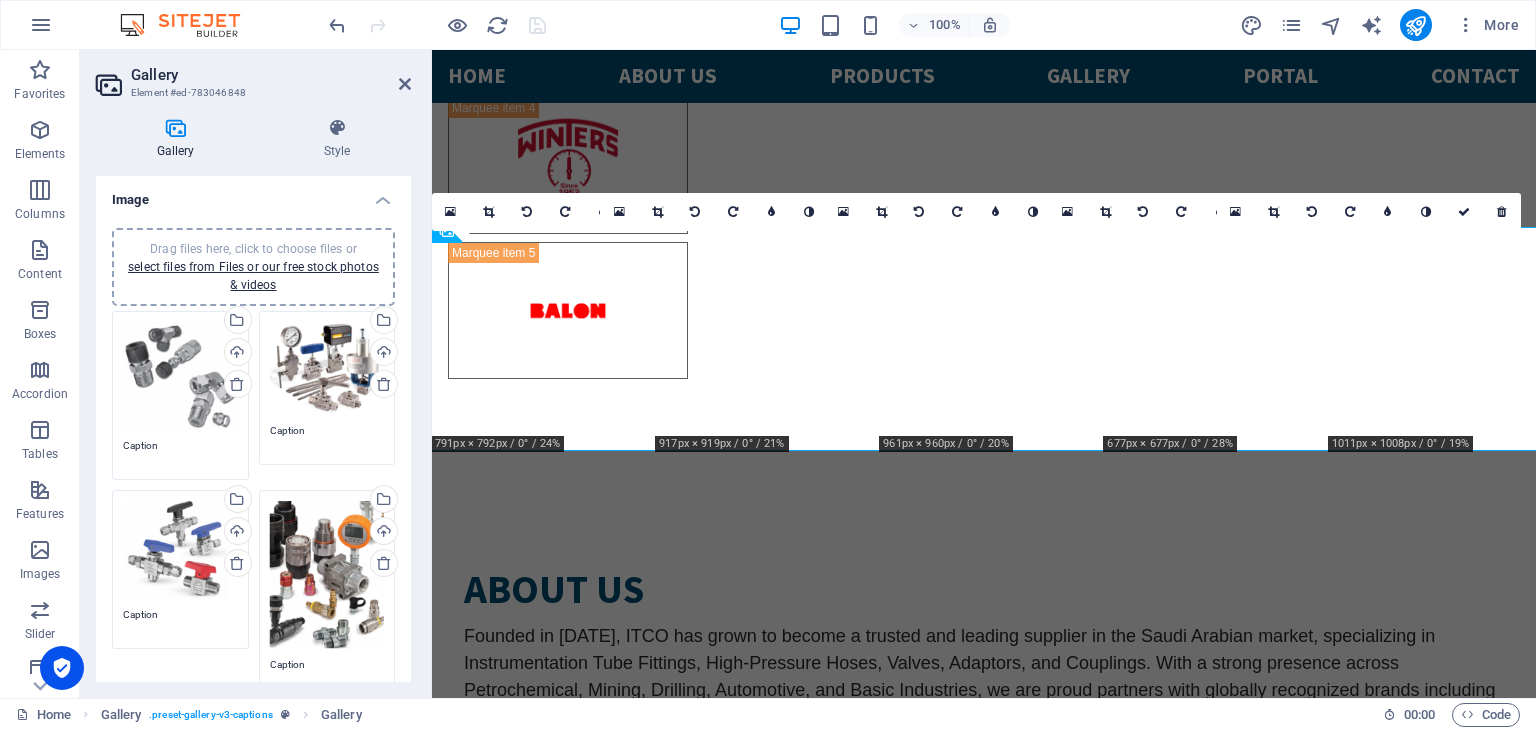 scroll, scrollTop: 3136, scrollLeft: 0, axis: vertical 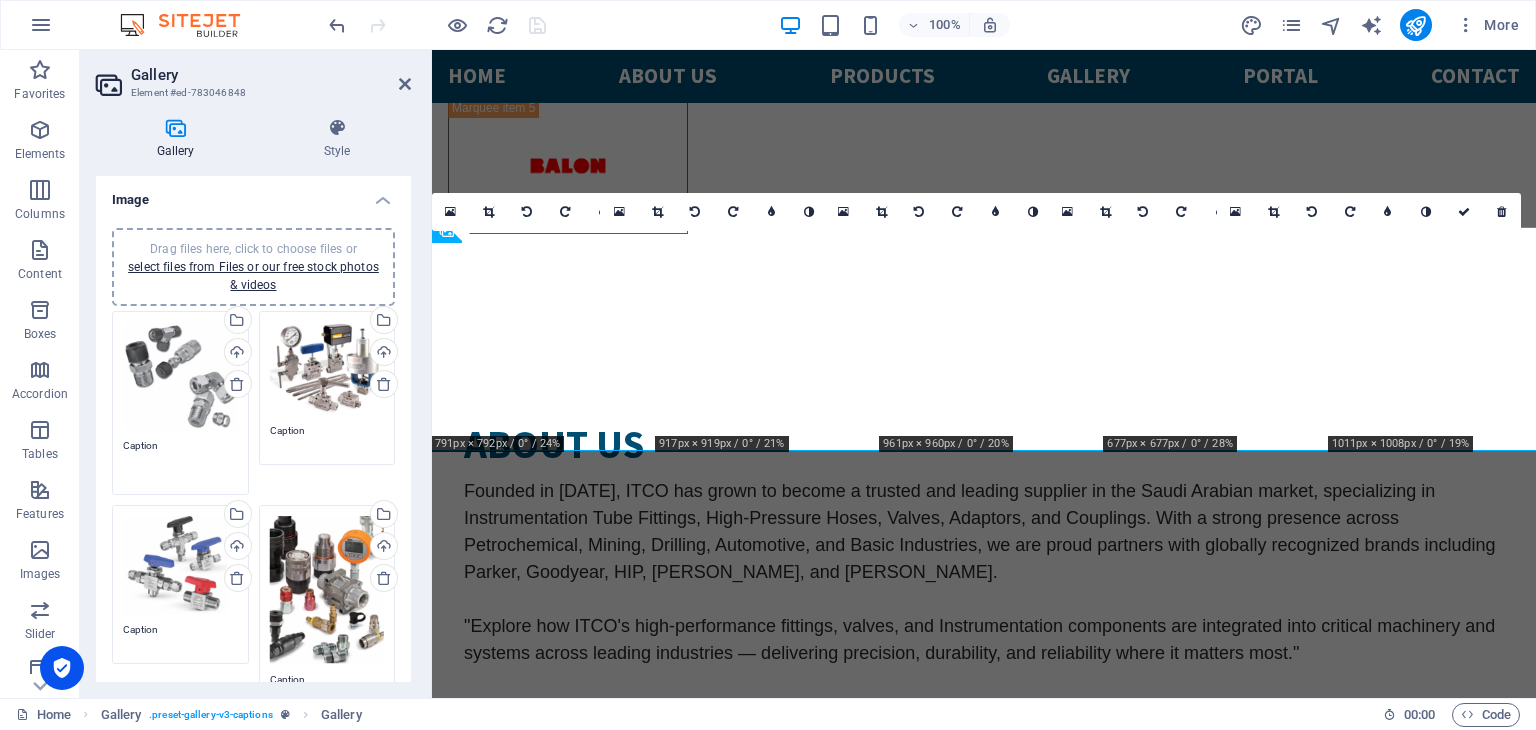 click on "Caption" at bounding box center [180, 460] 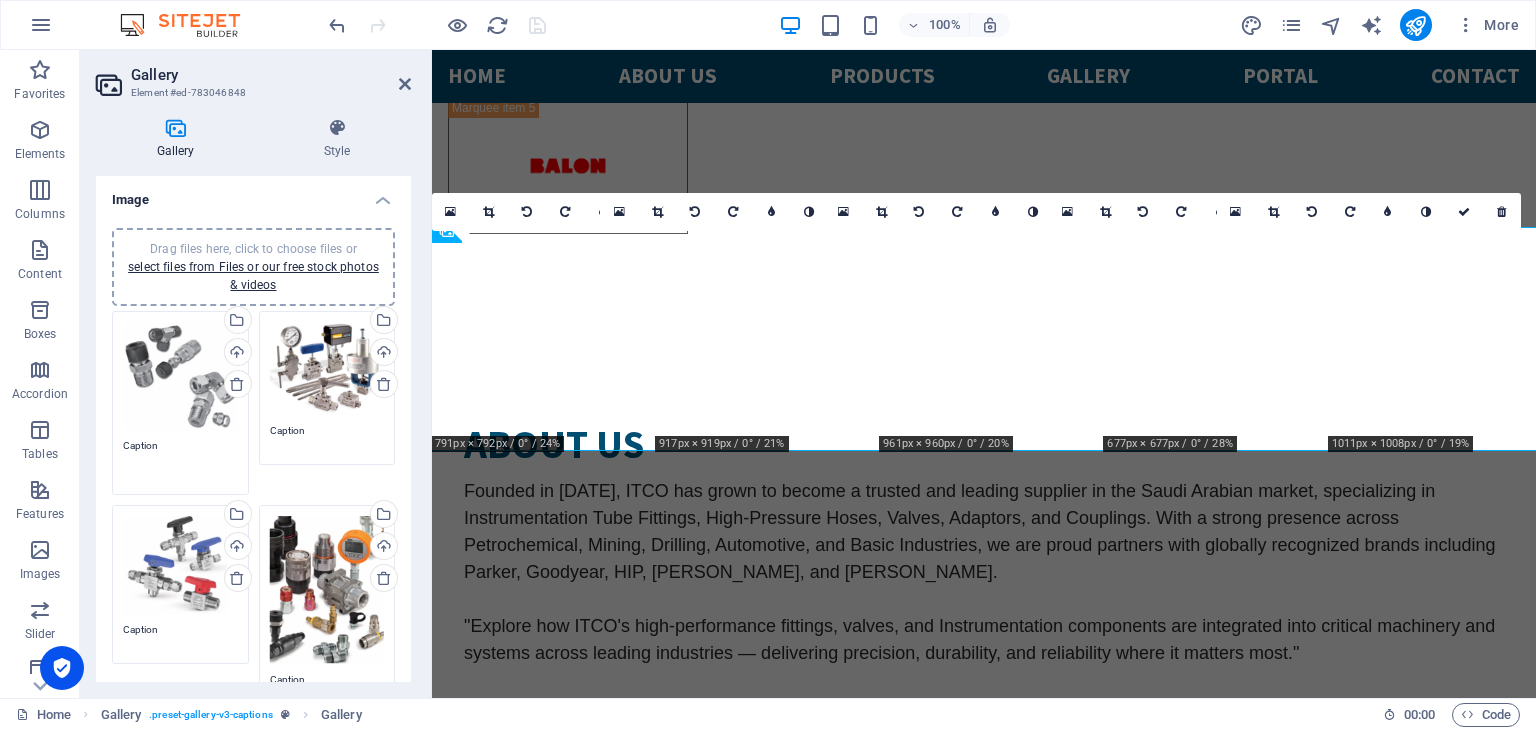 click on "Caption" at bounding box center [180, 460] 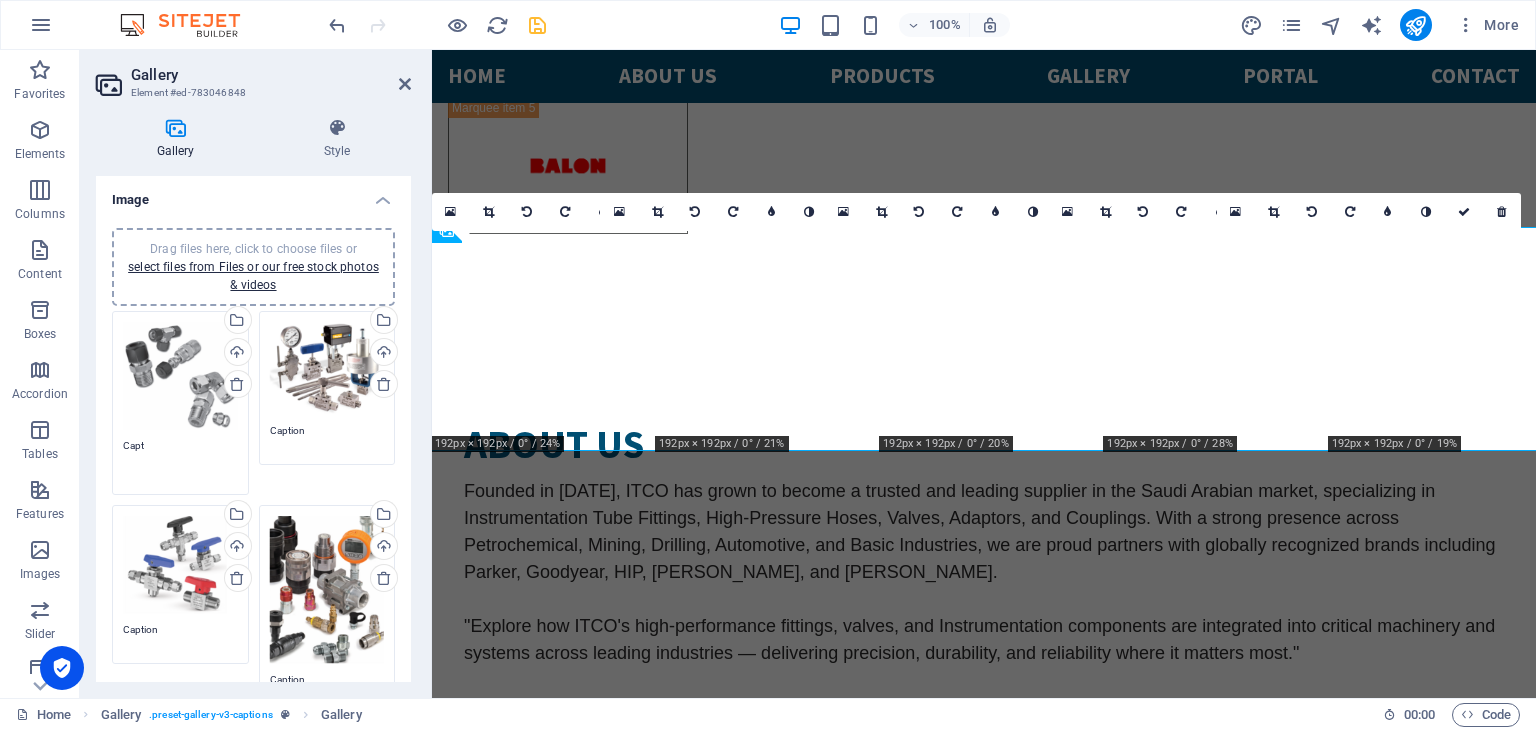 type on "Capt" 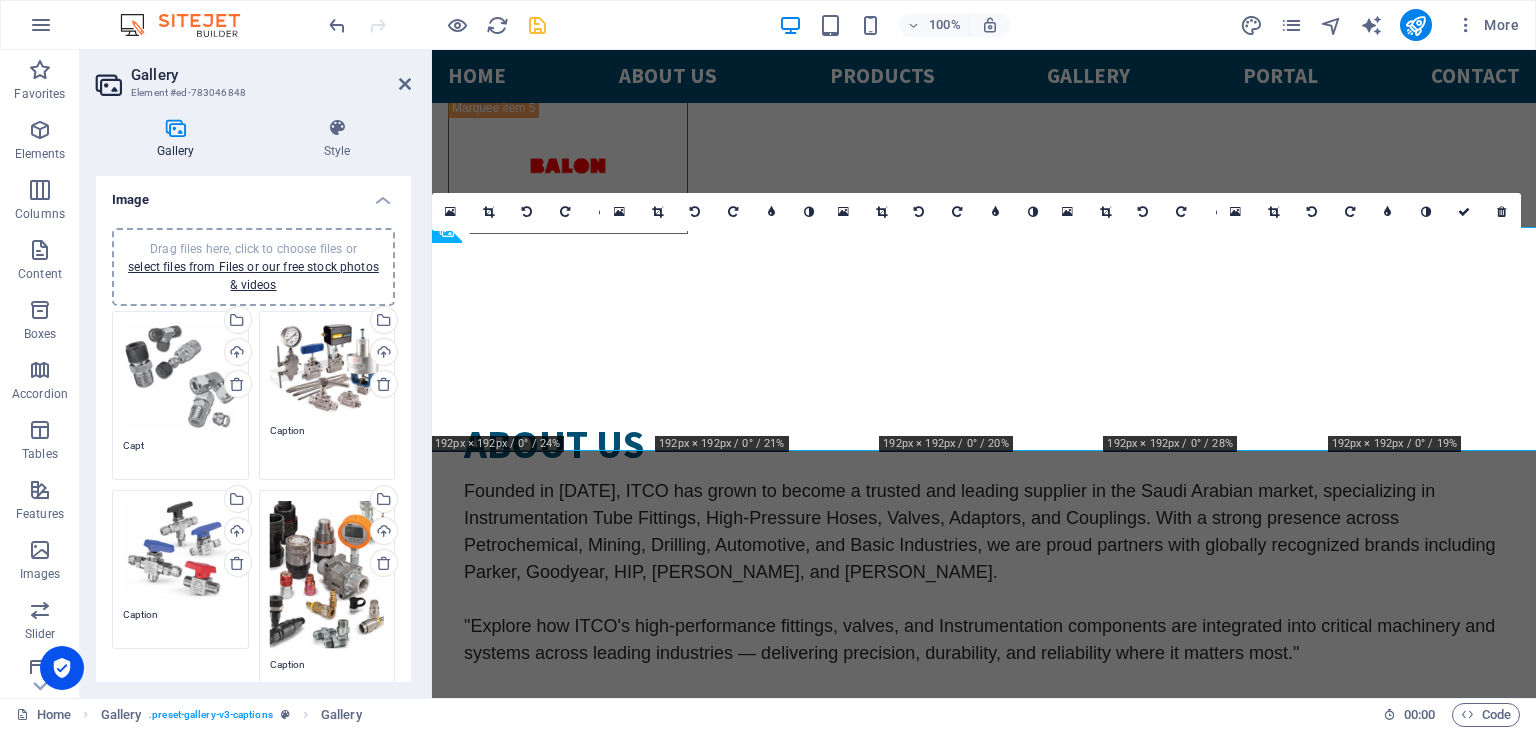 click on "Caption" at bounding box center [327, 445] 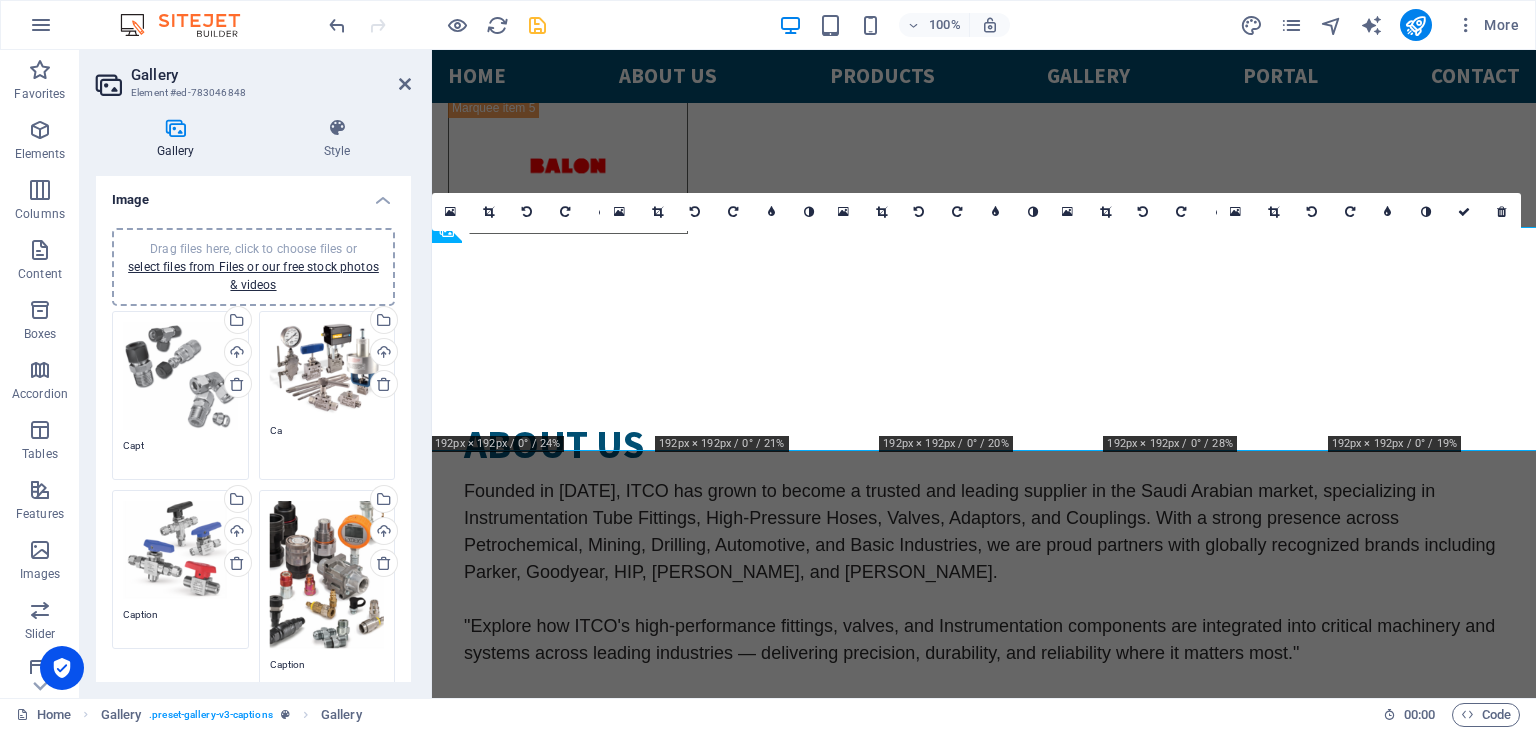 type on "C" 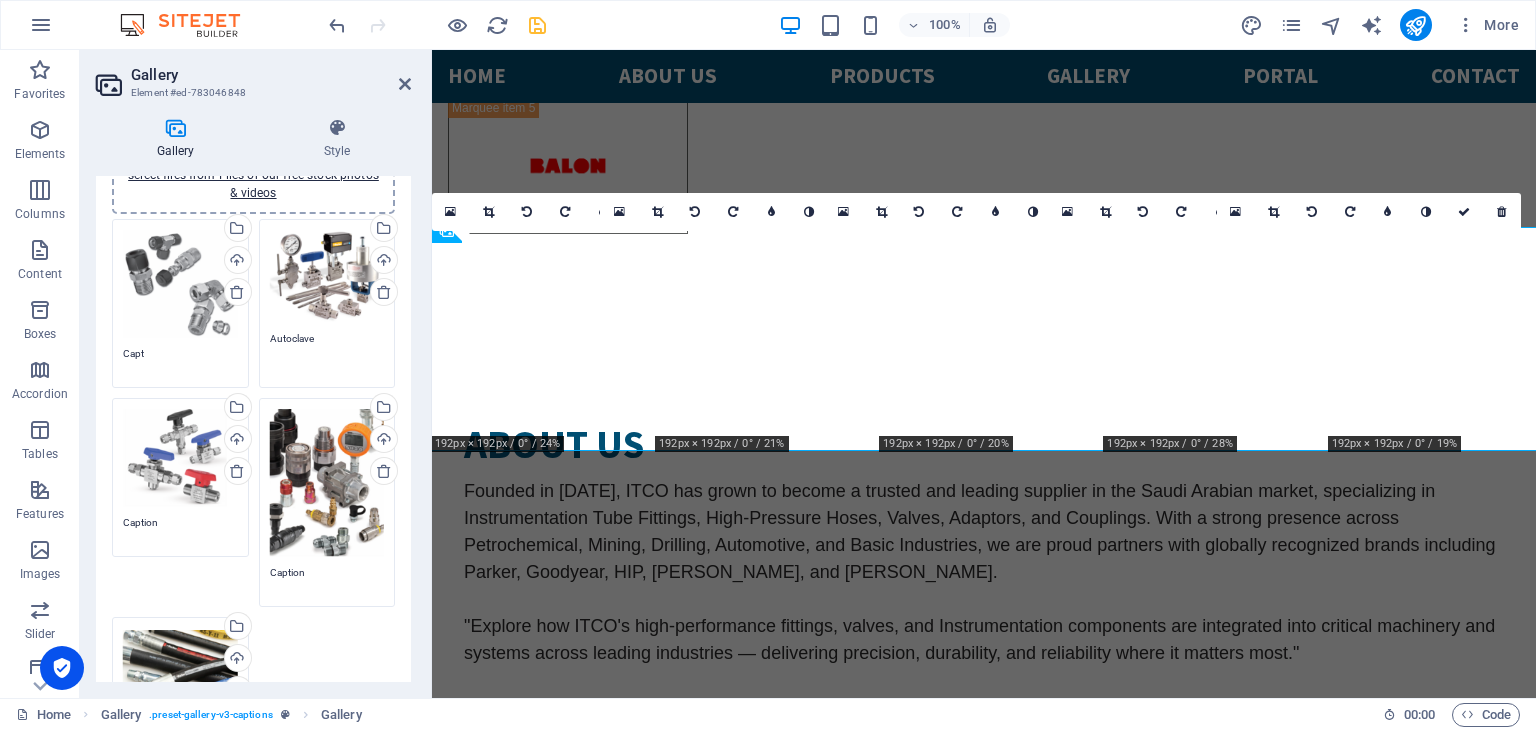 scroll, scrollTop: 95, scrollLeft: 0, axis: vertical 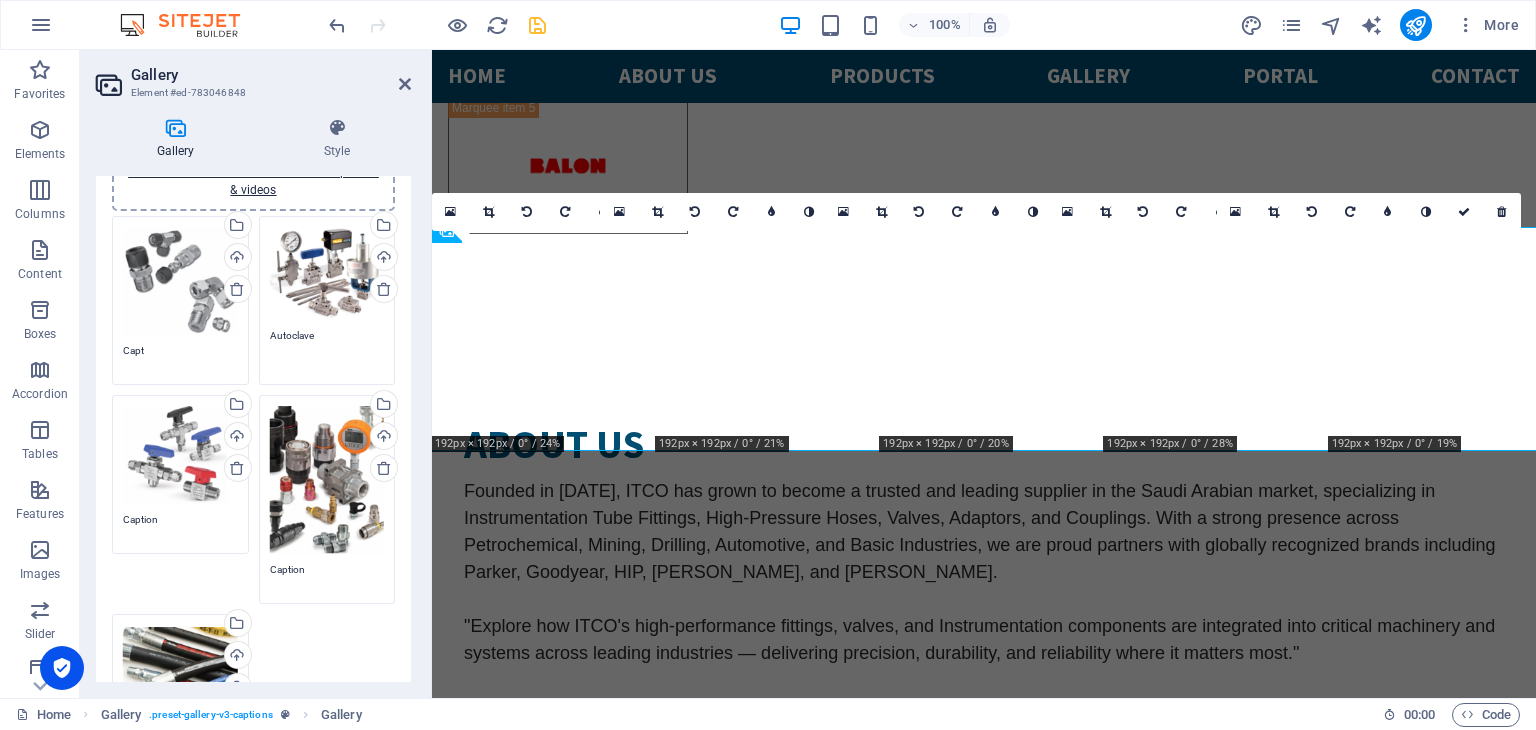 type on "Autoclave" 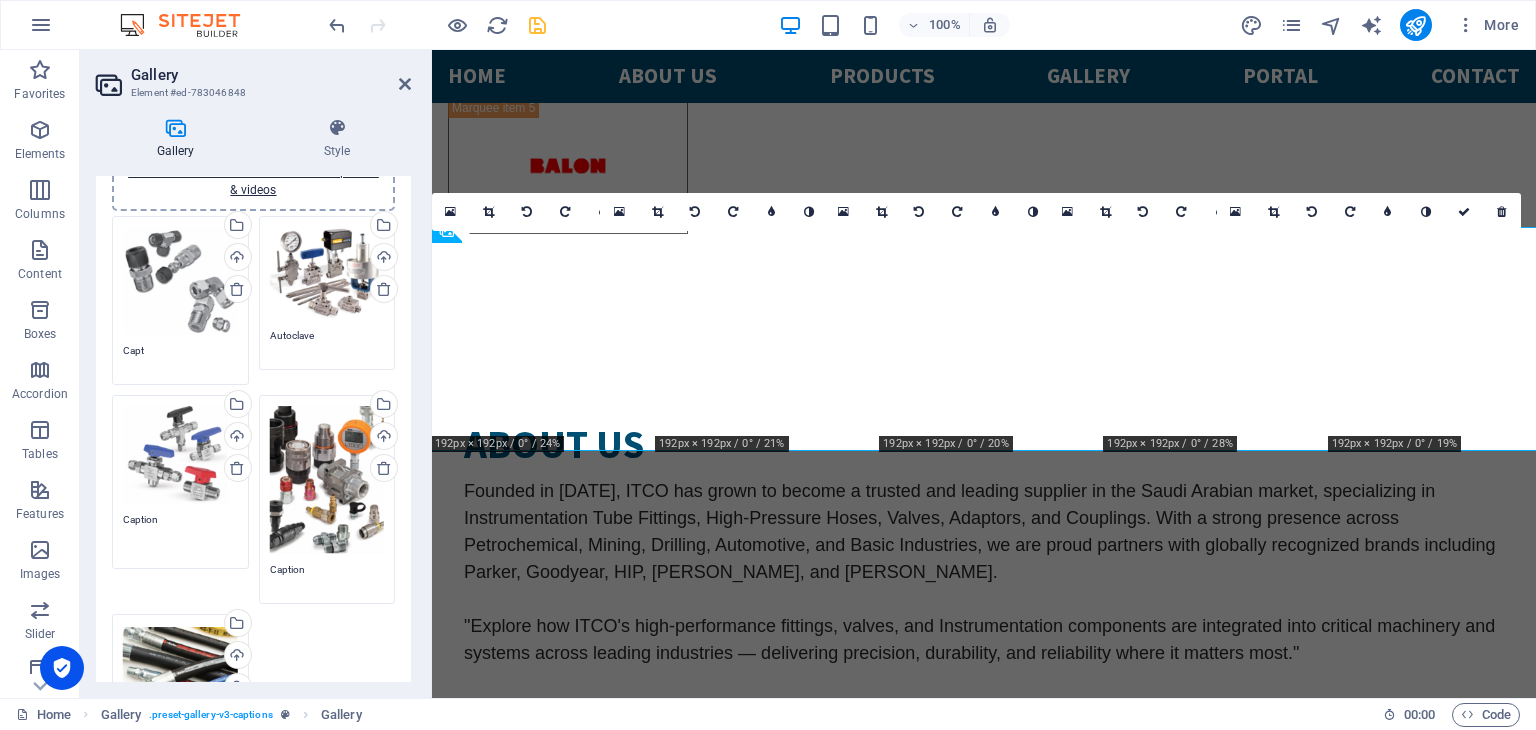 click on "Caption" at bounding box center [180, 534] 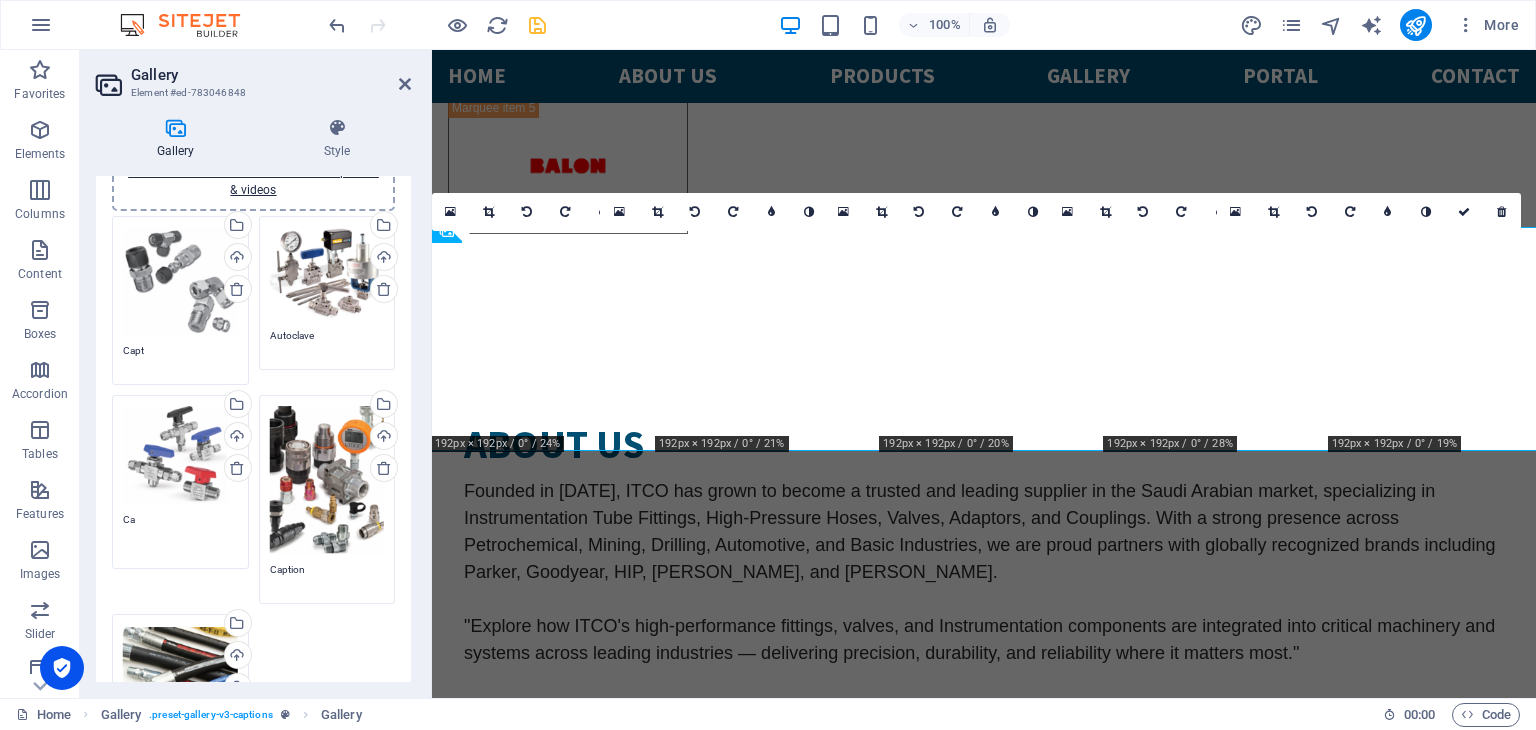 type on "C" 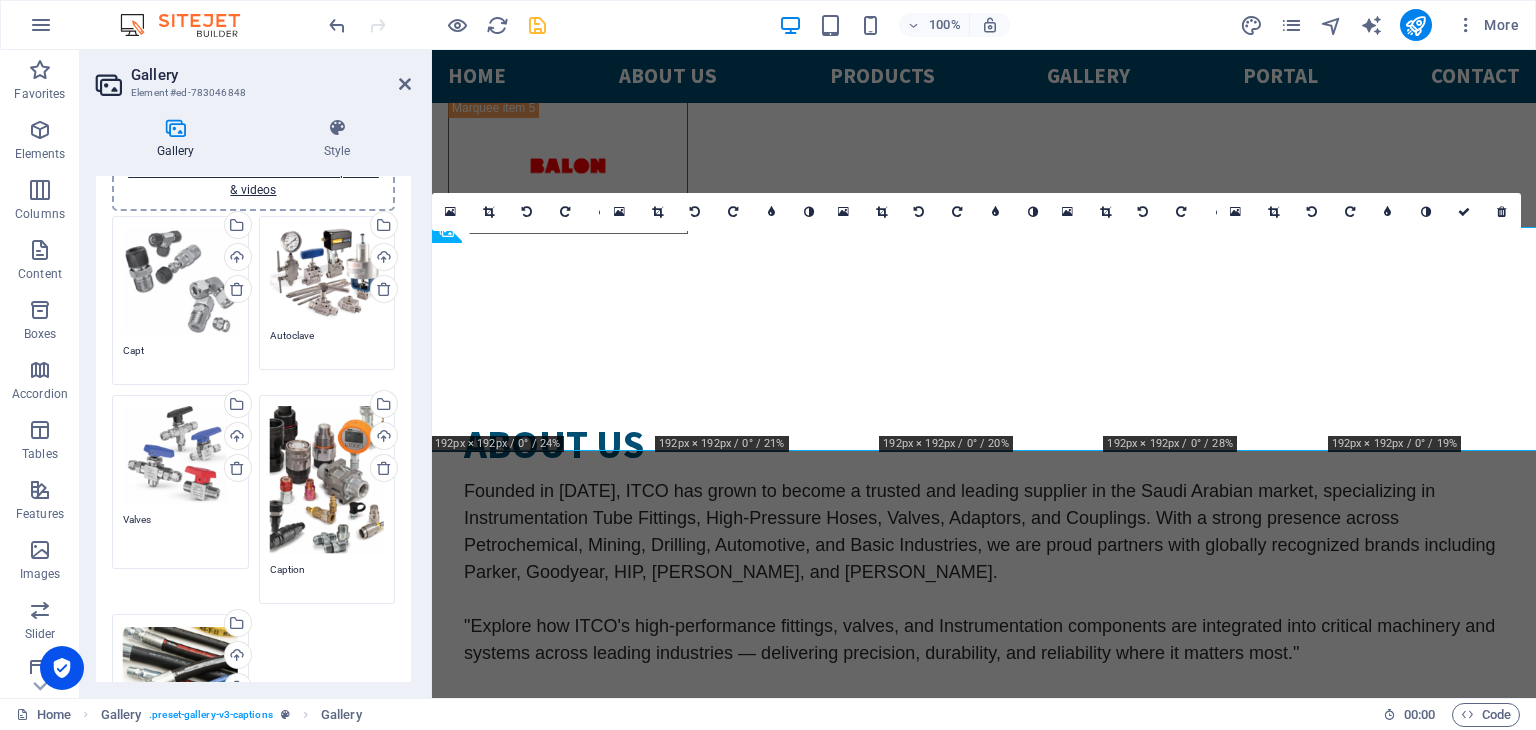 type on "Valves" 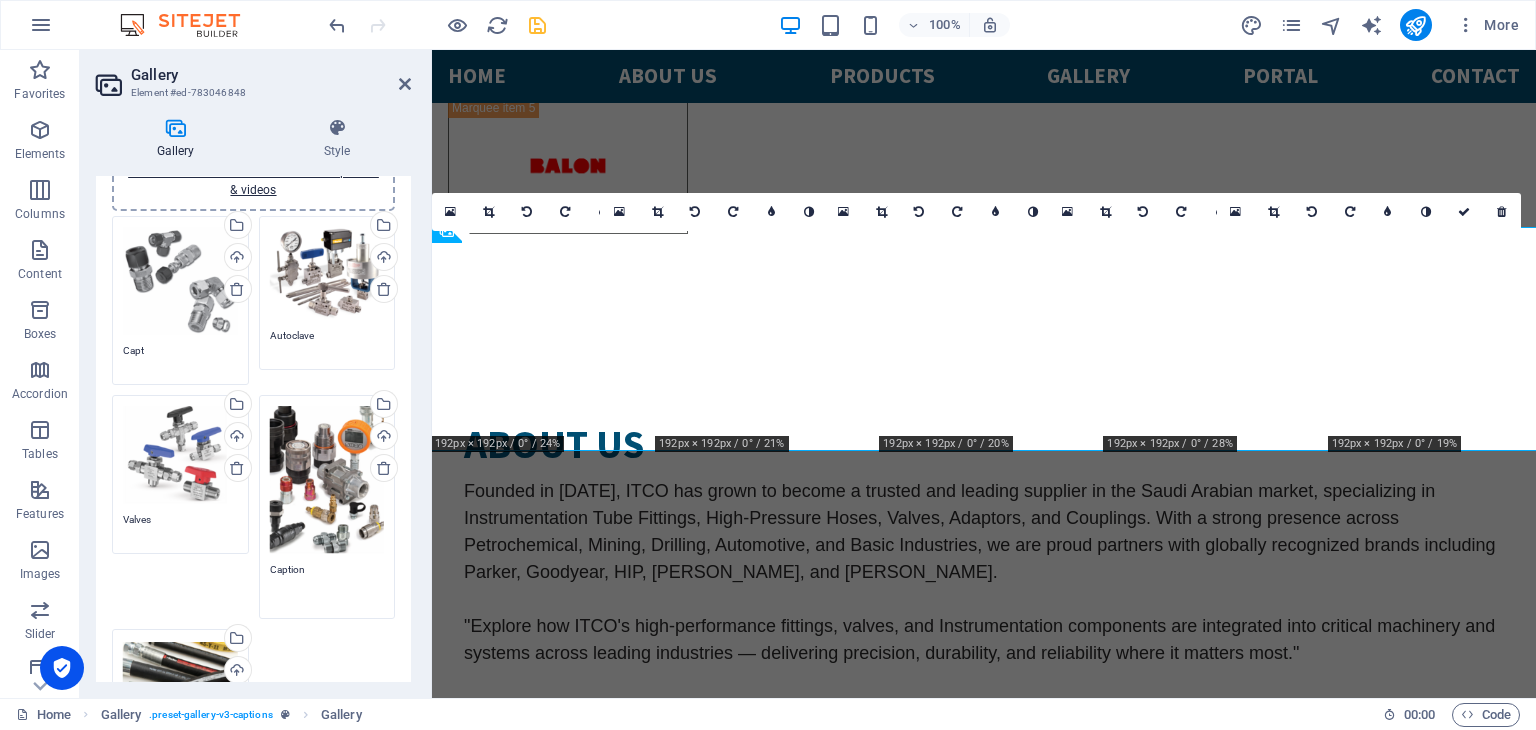 click on "Caption" at bounding box center [327, 584] 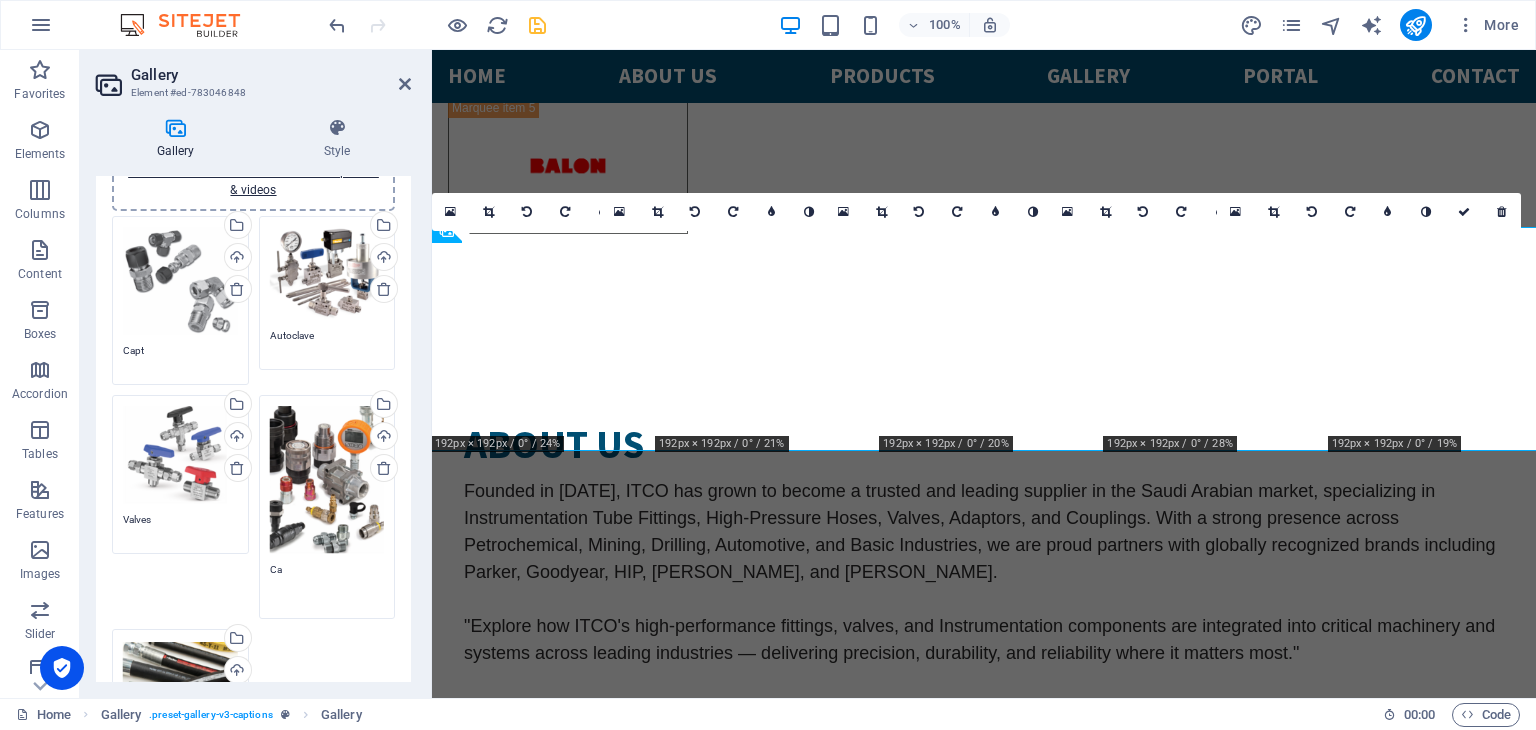 type on "C" 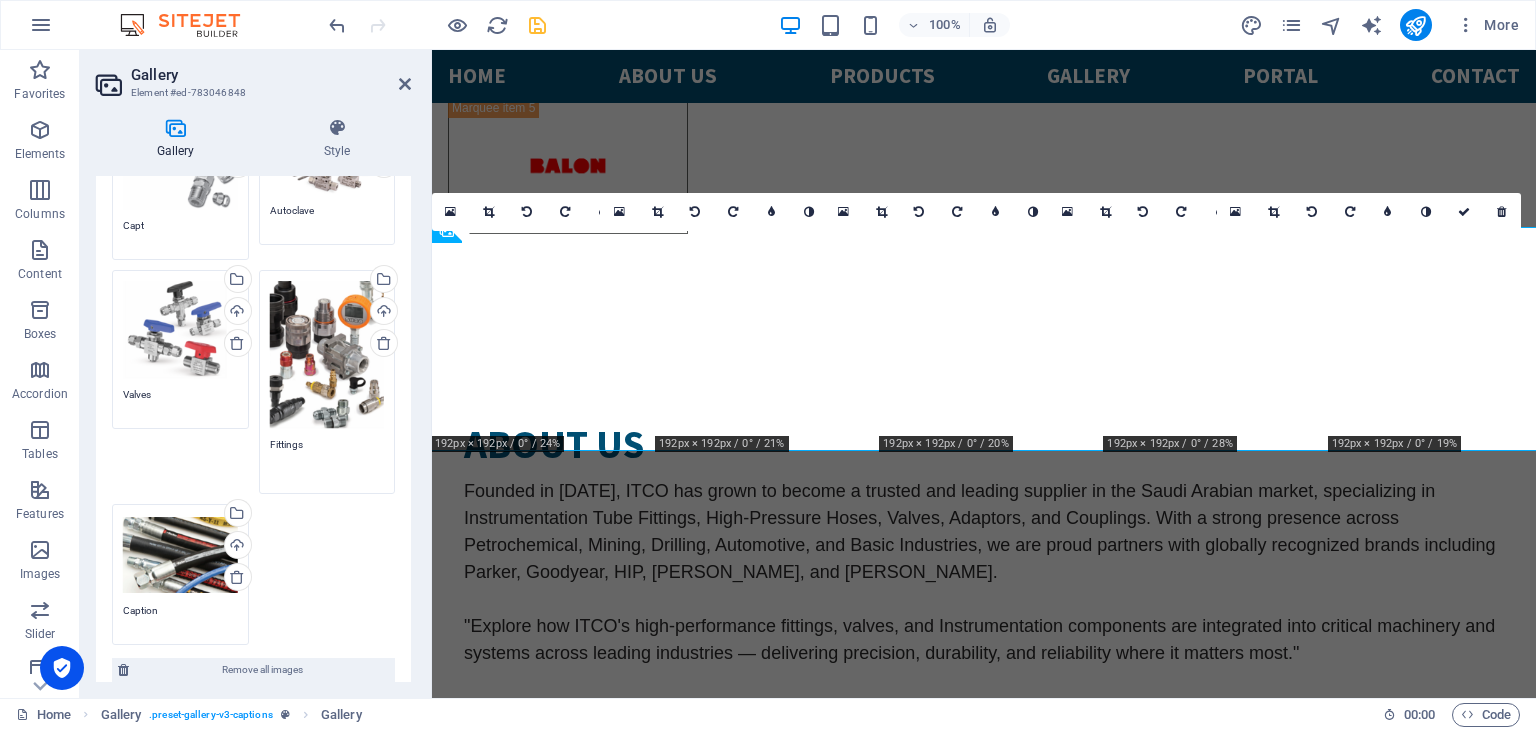 scroll, scrollTop: 223, scrollLeft: 0, axis: vertical 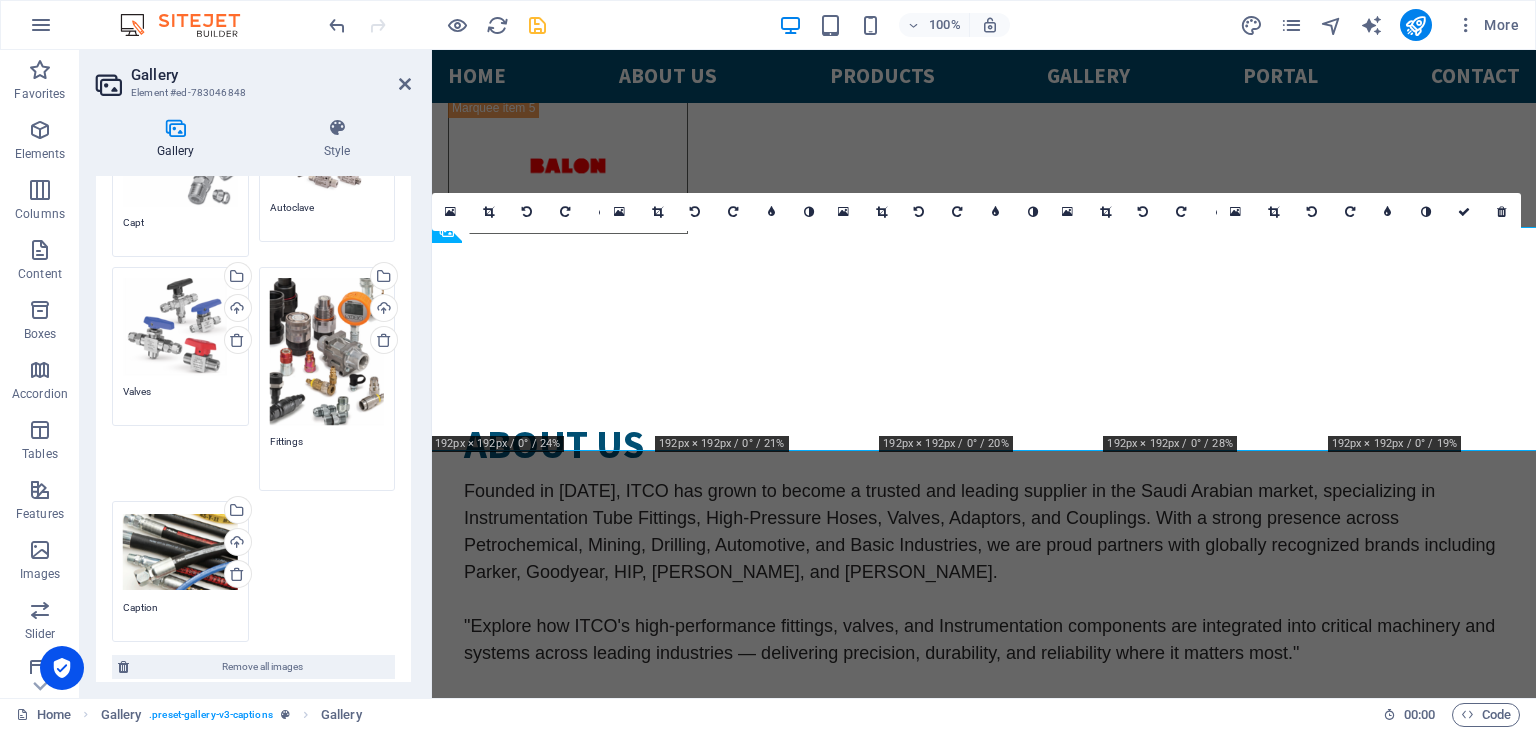 type on "Fittings" 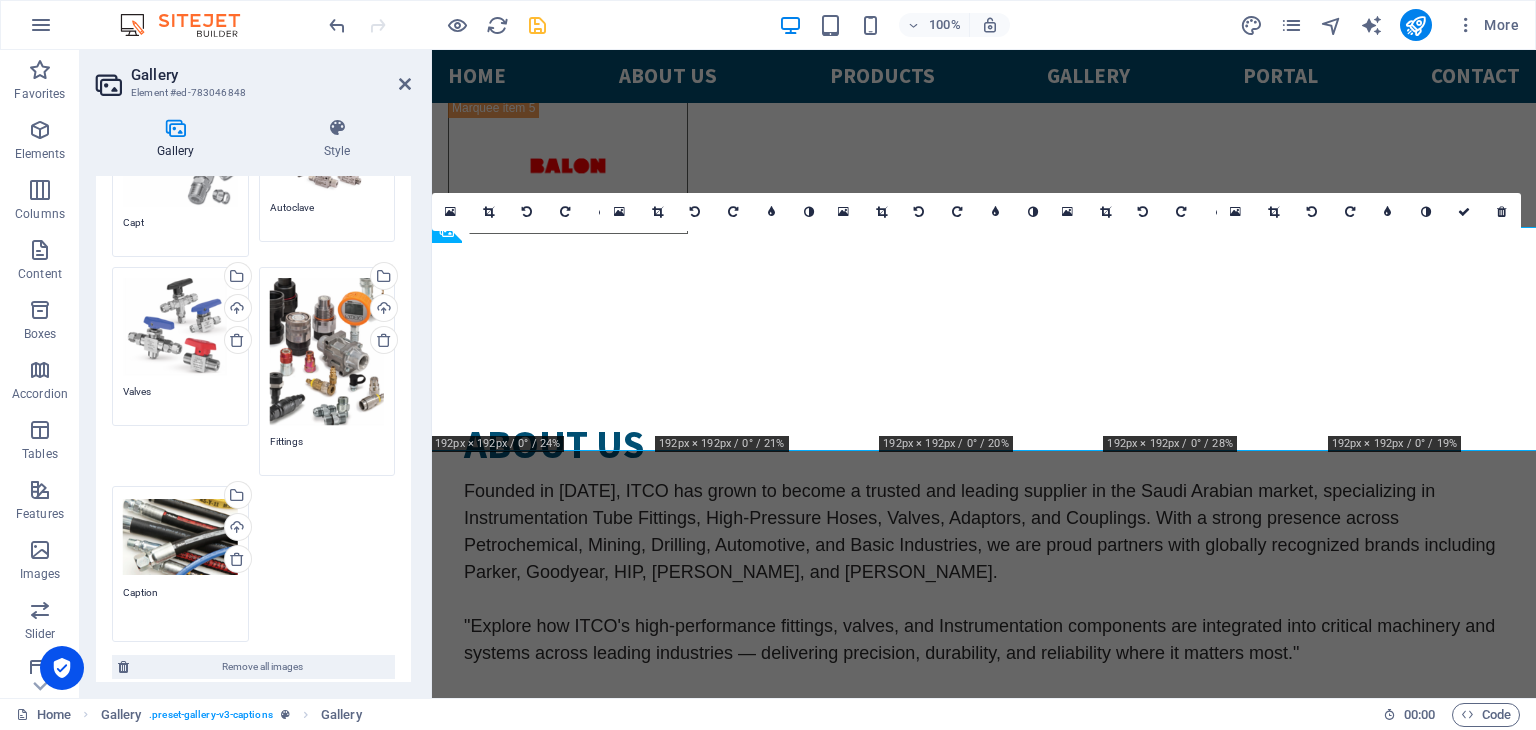click on "Caption" at bounding box center (180, 607) 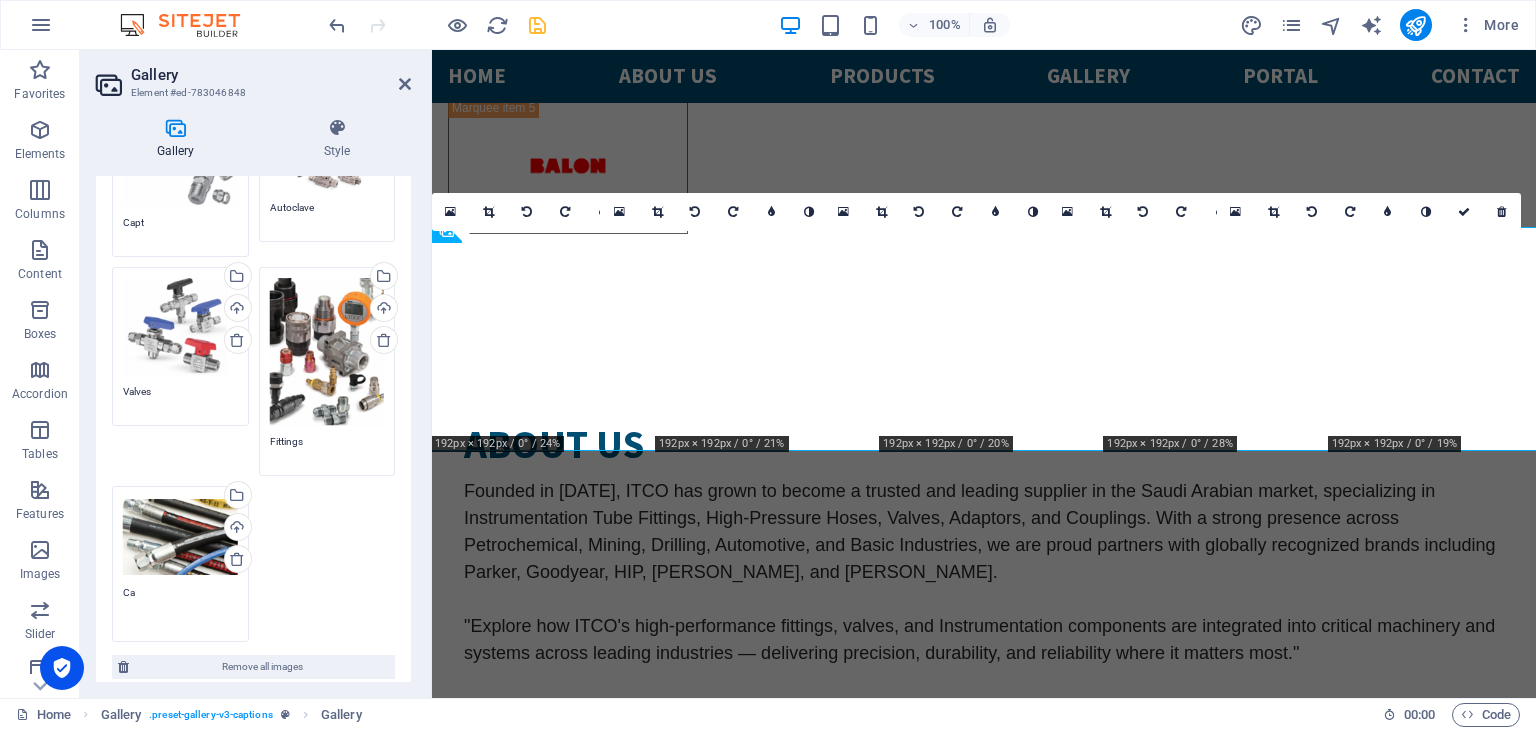 type on "C" 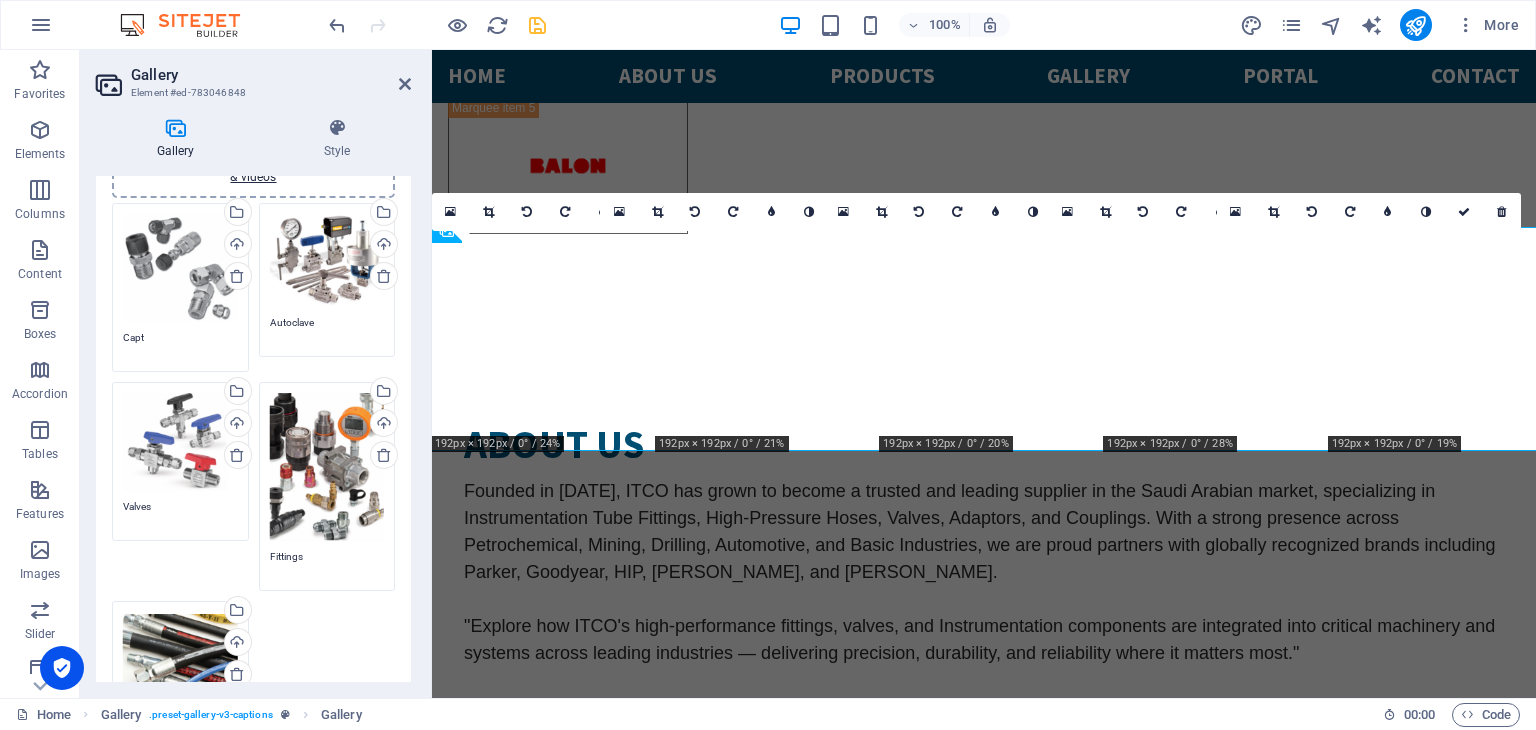 scroll, scrollTop: 107, scrollLeft: 0, axis: vertical 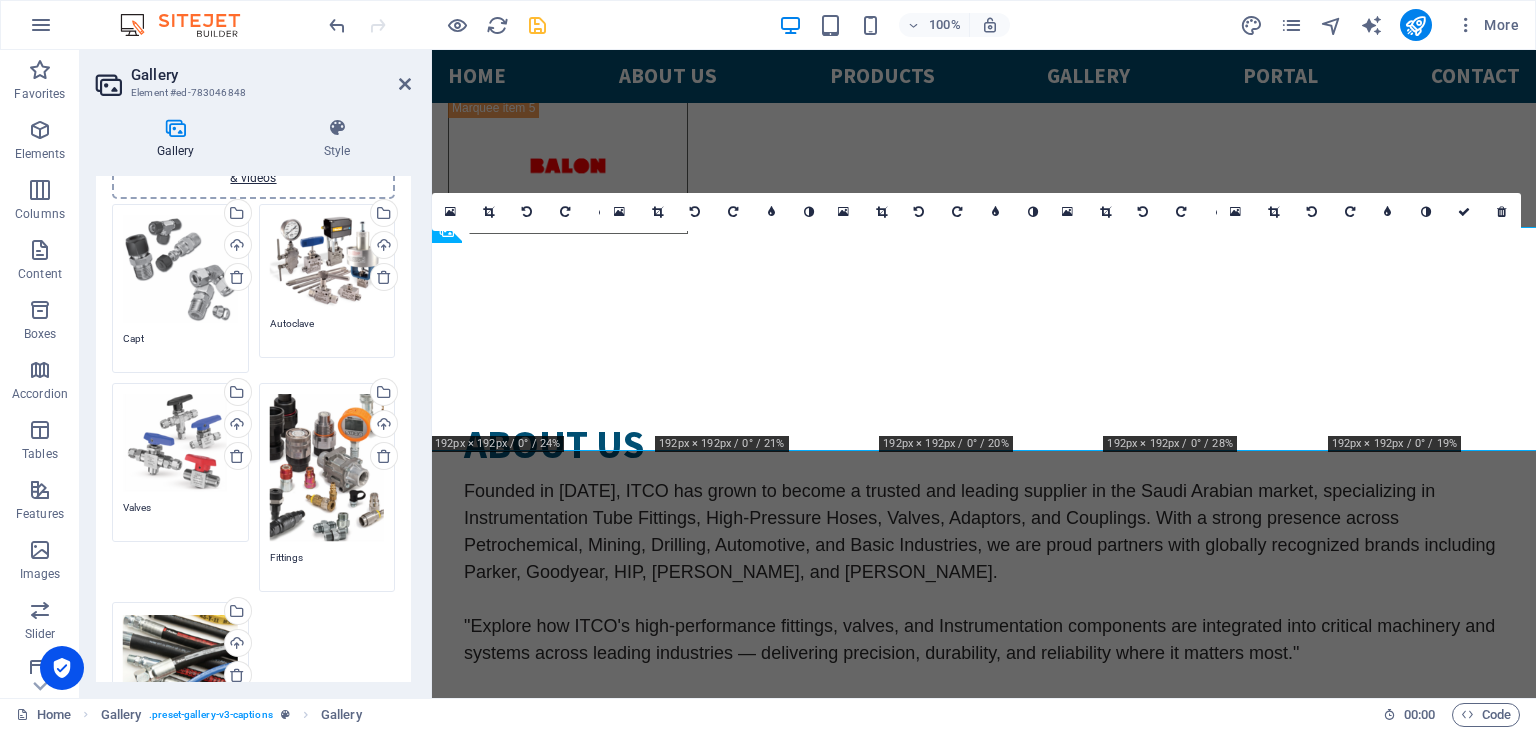type on "Hoses" 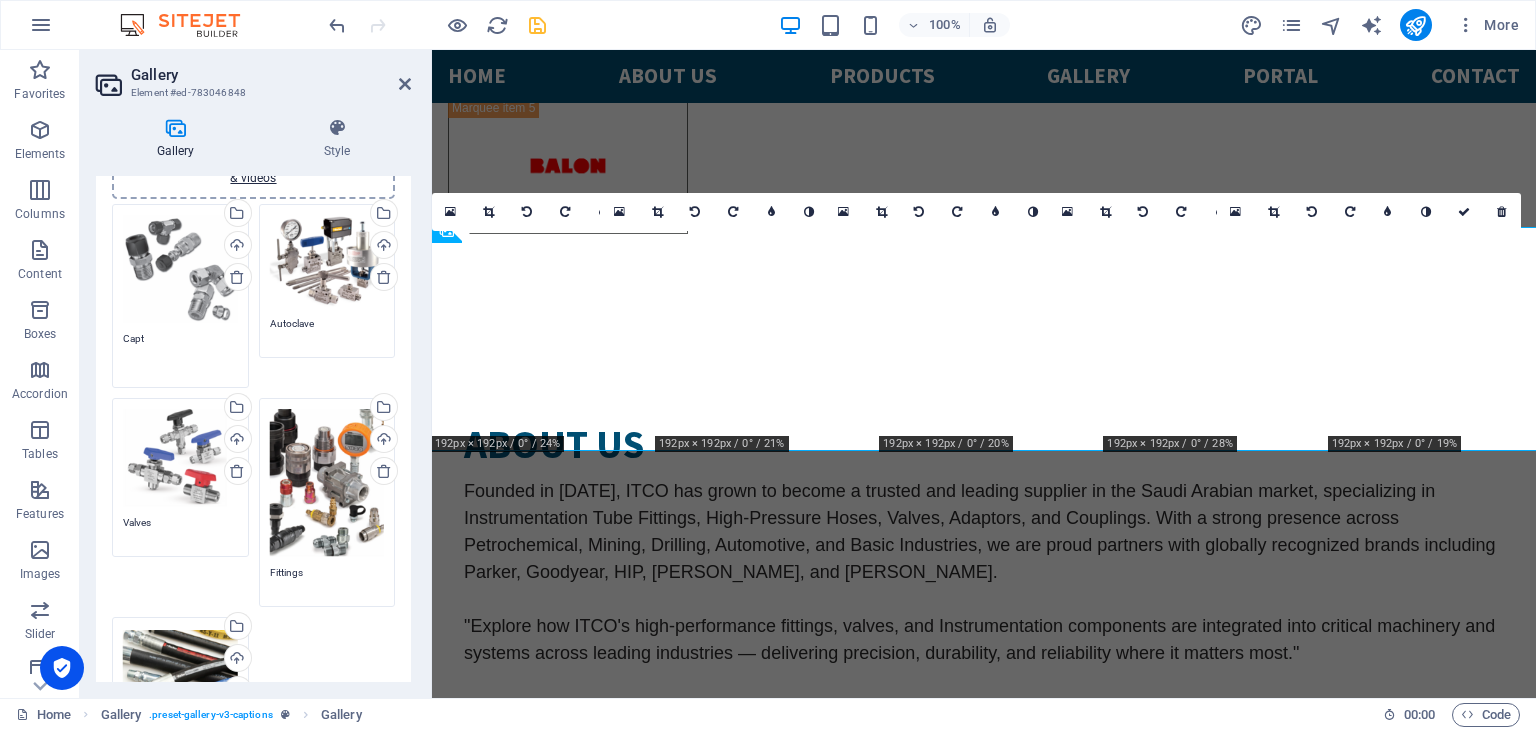 click on "Capt" at bounding box center [180, 353] 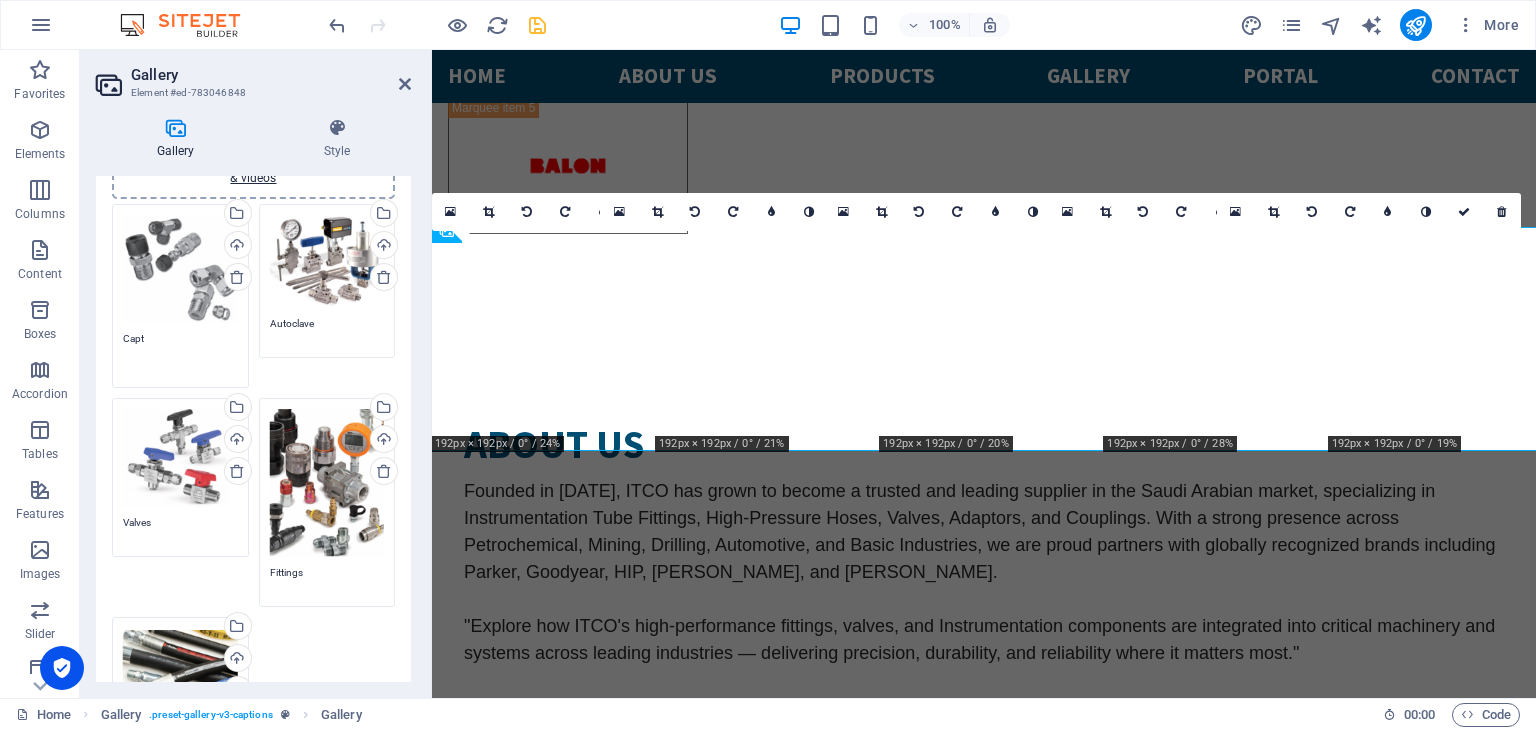 scroll, scrollTop: 51, scrollLeft: 0, axis: vertical 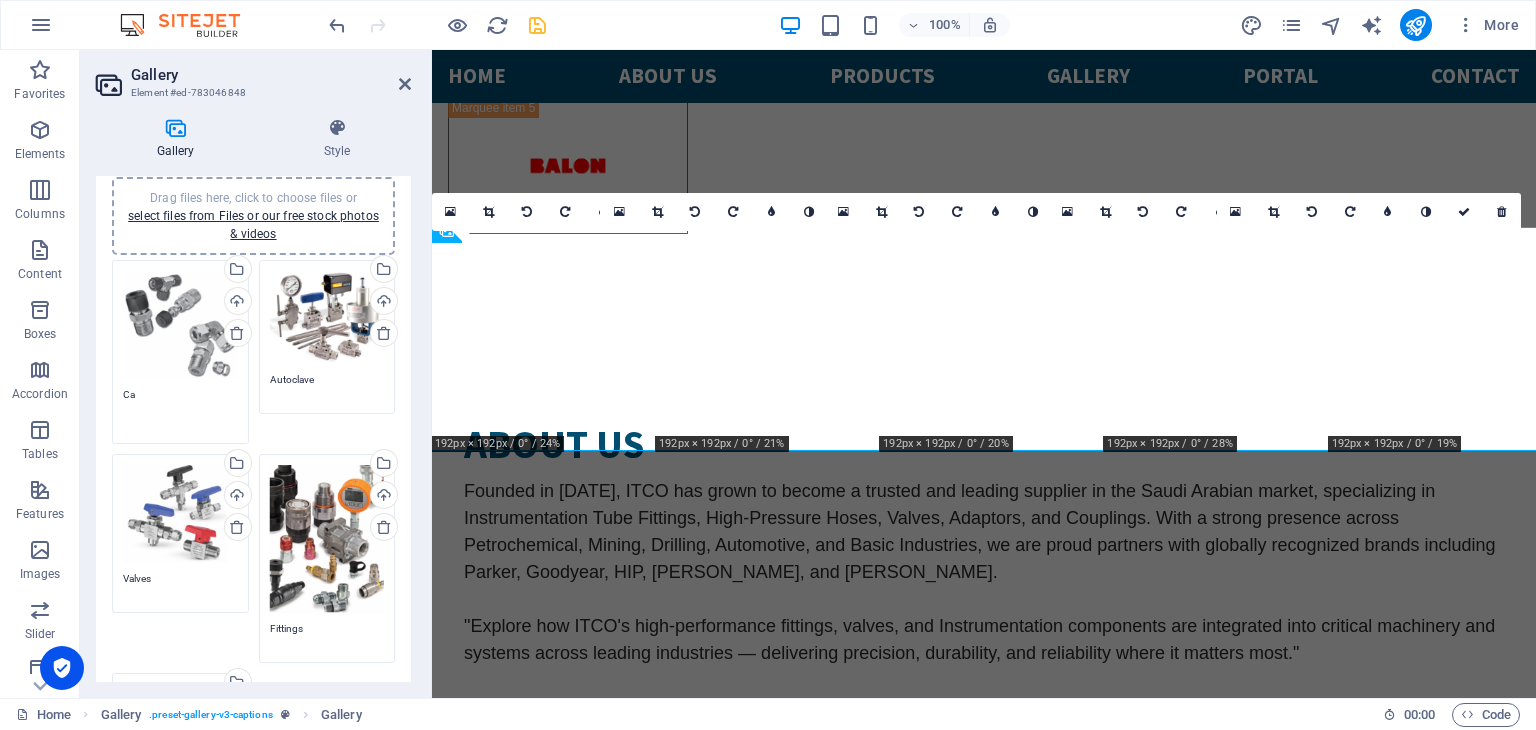 type on "C" 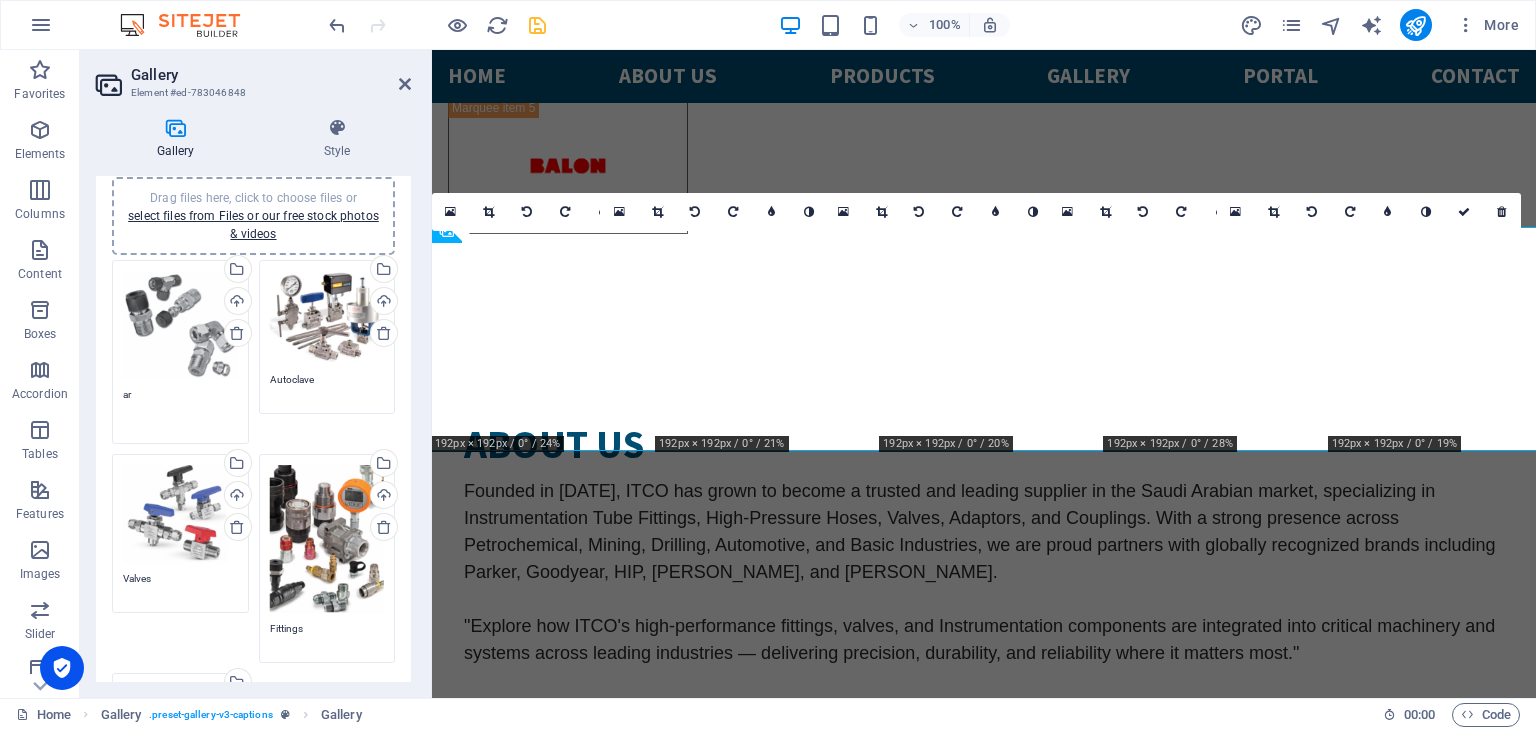 type on "a" 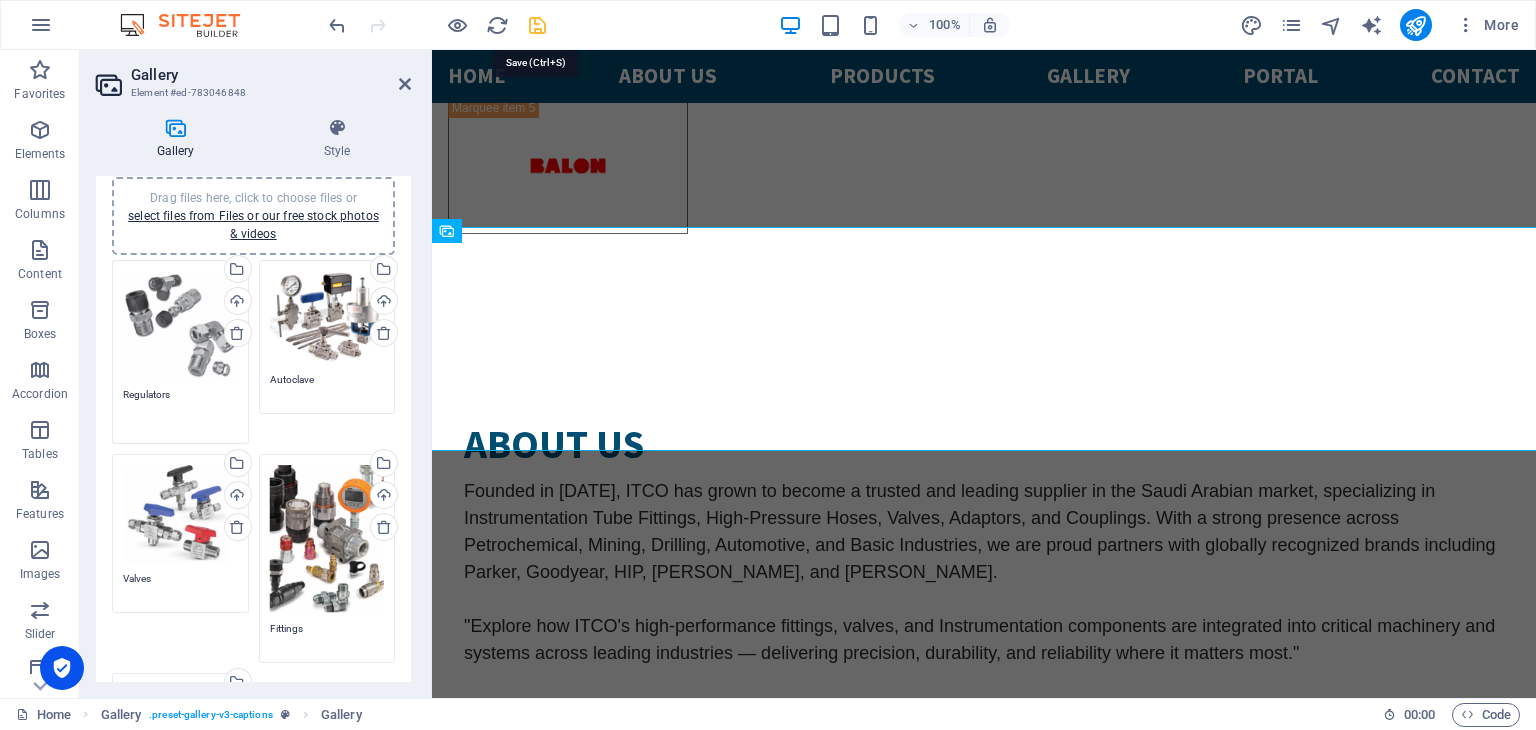 type on "Regulators" 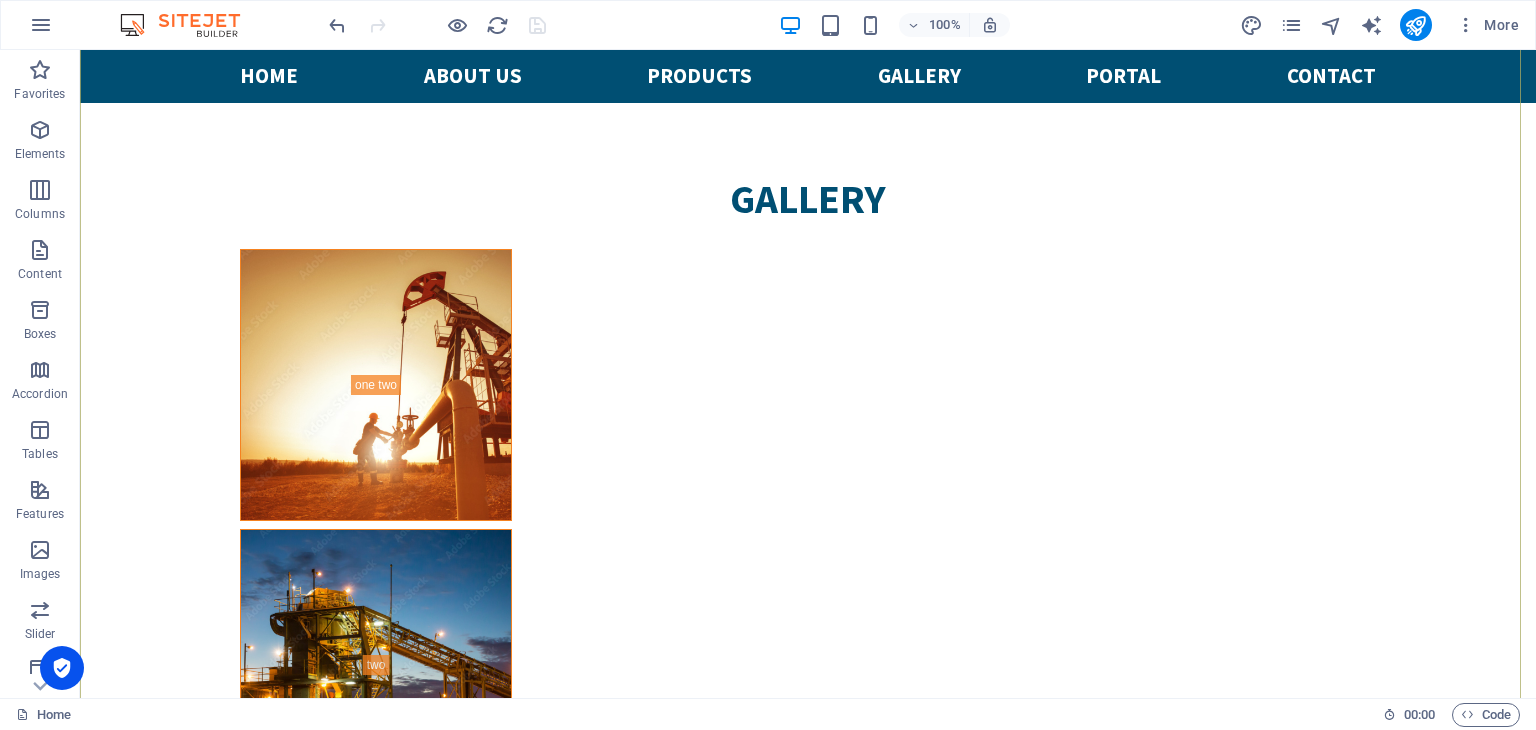 scroll, scrollTop: 7453, scrollLeft: 0, axis: vertical 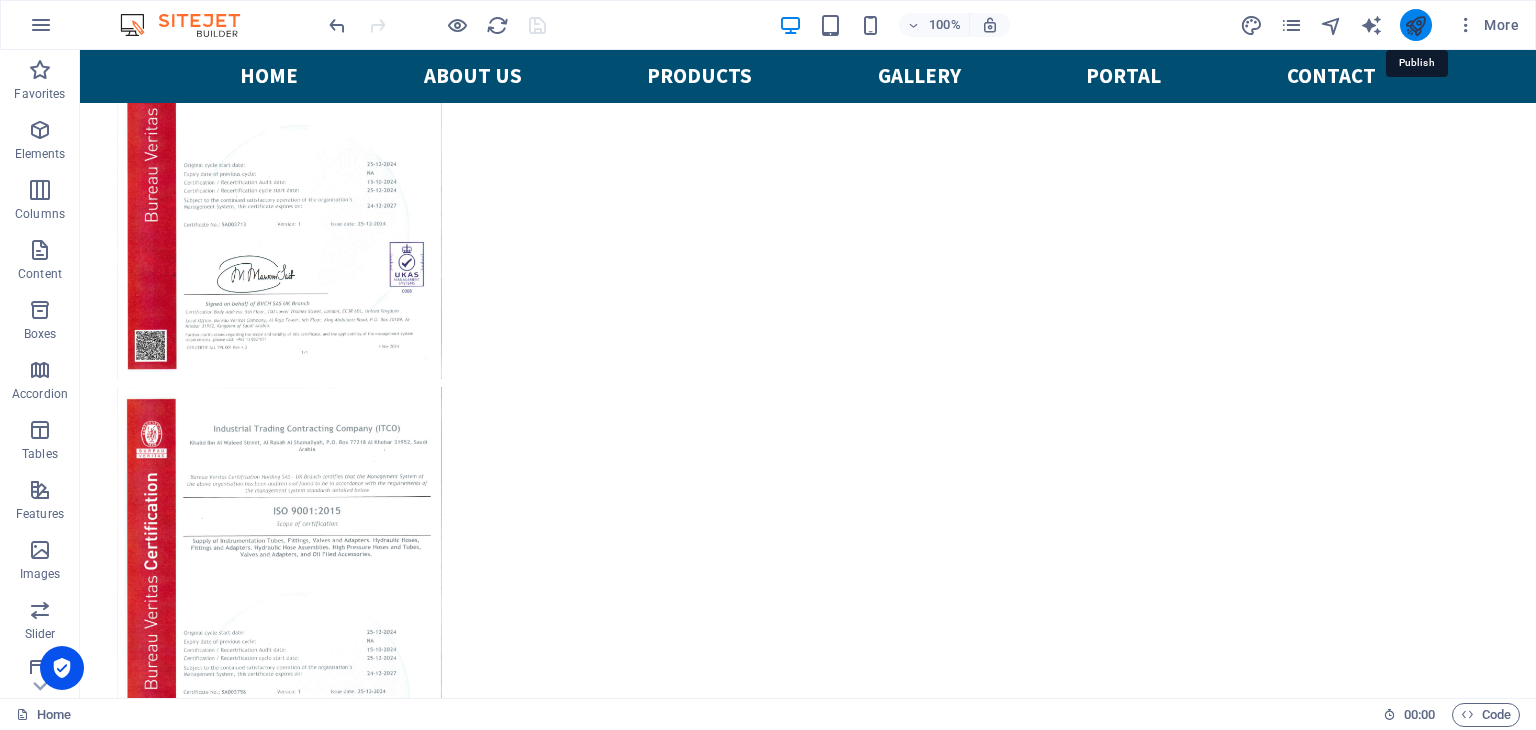 click at bounding box center [1415, 25] 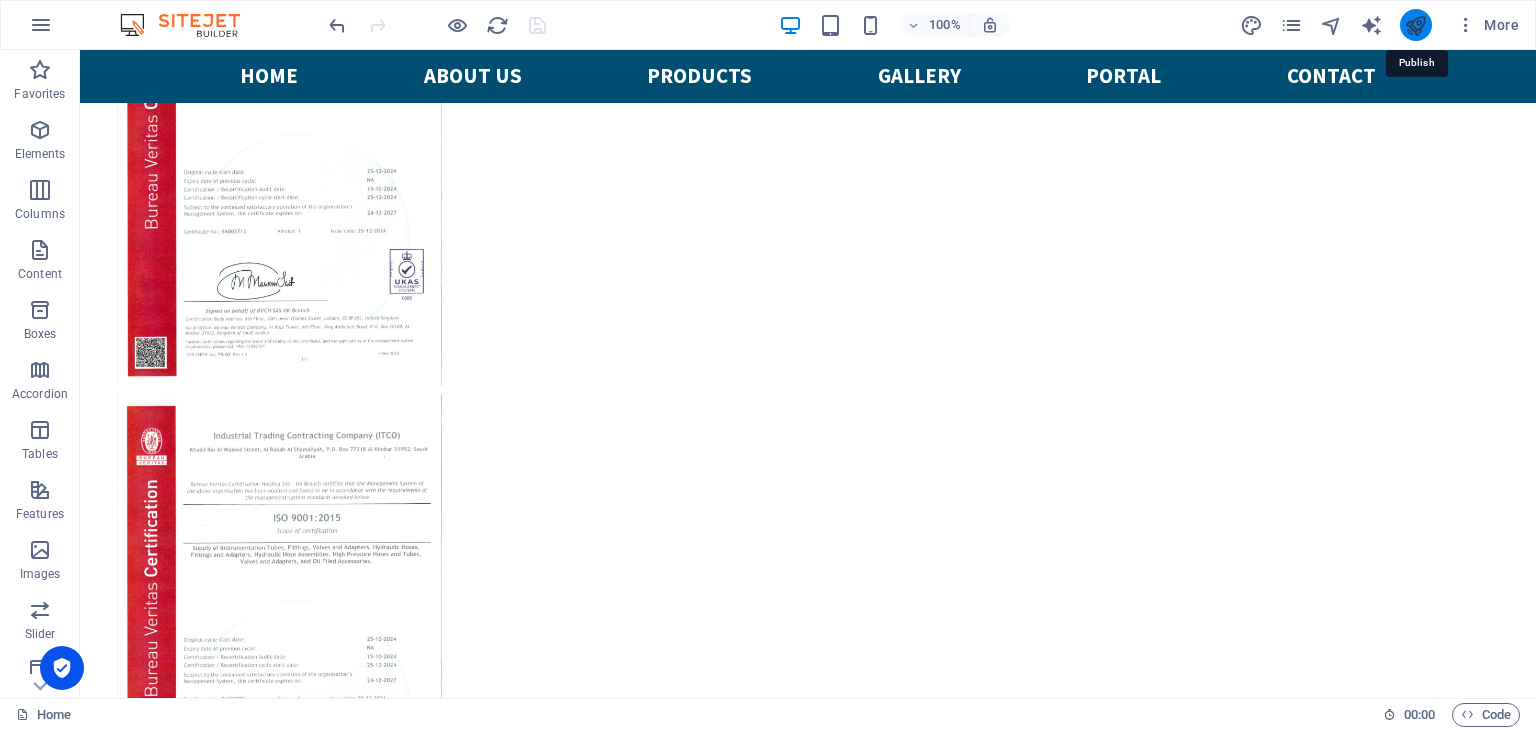 scroll, scrollTop: 4416, scrollLeft: 0, axis: vertical 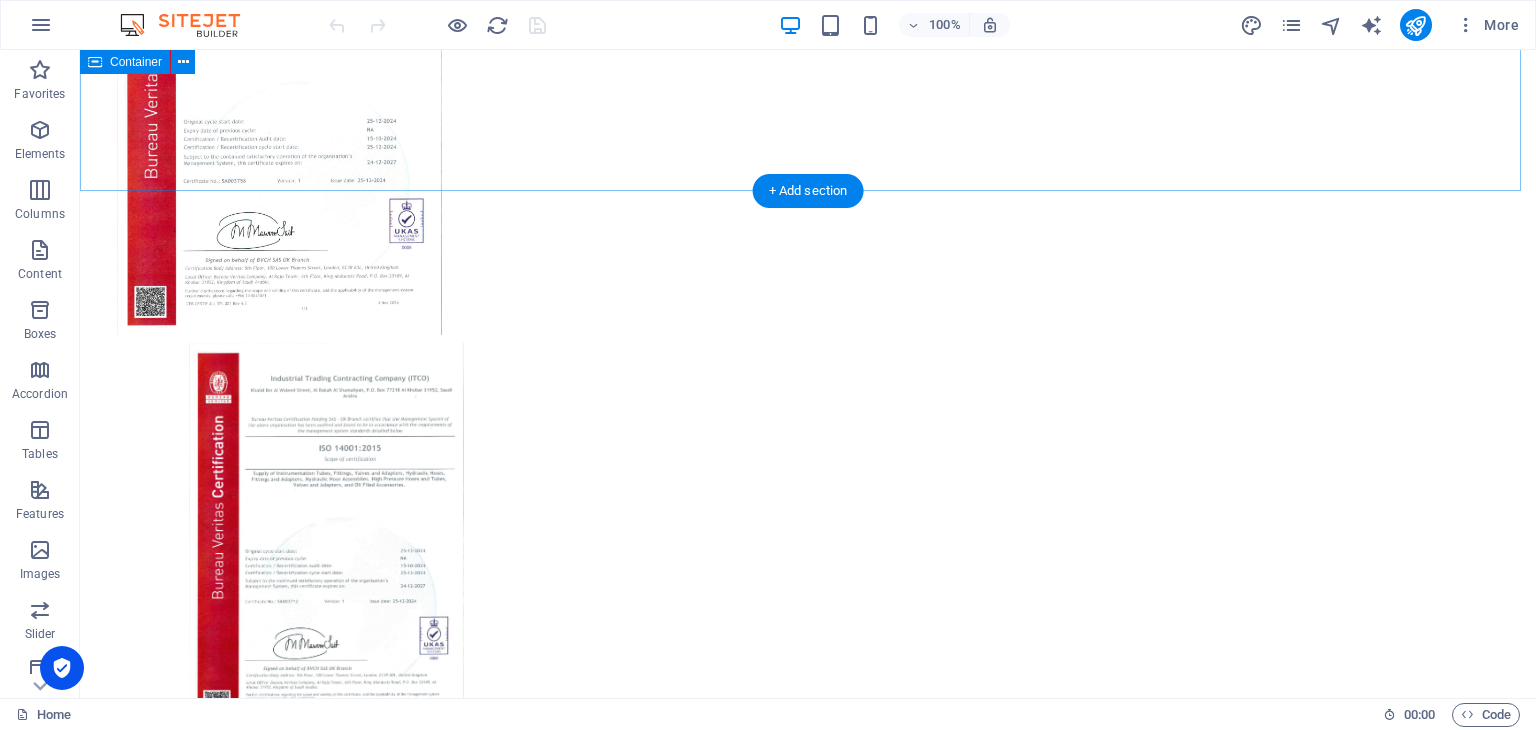 click on "Key facts about our company Our Expert Services – Engineered for Reliability and Efficiency fast shipping We prioritize quick delivery across the Kingdom, with transparent pricing and no hidden charges—getting you the parts and products you need, when you need them, without complications Installation From initial setup to operational readiness, our skilled team handles the full lifecycle of your systems—ensuring proper installation, thorough commissioning, and reliable ongoing maintenance for optimal performance respondent 24*7 Our expert technicians are available around the clock to provide on-site support and emergency services, ensuring minimal downtime and swift resolution of technical issues wherever and whenever they arise Maintenance Customized maintenance schedules designed to proactively detect and resolve issues before they become costly problems—extending equipment life, boosting efficiency, and reducing unexpected downtime." at bounding box center [808, 6418] 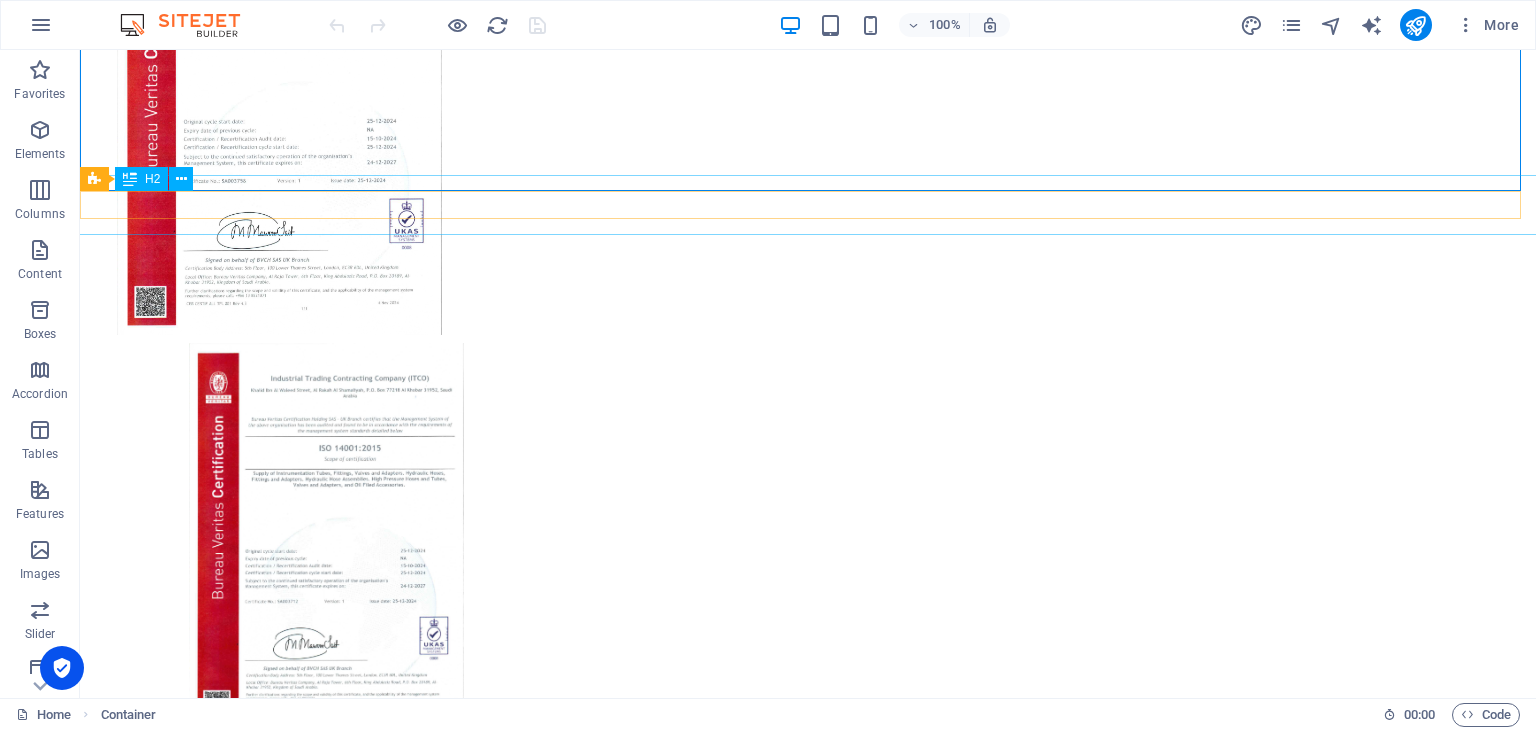 click on "New headline" at bounding box center (808, 7041) 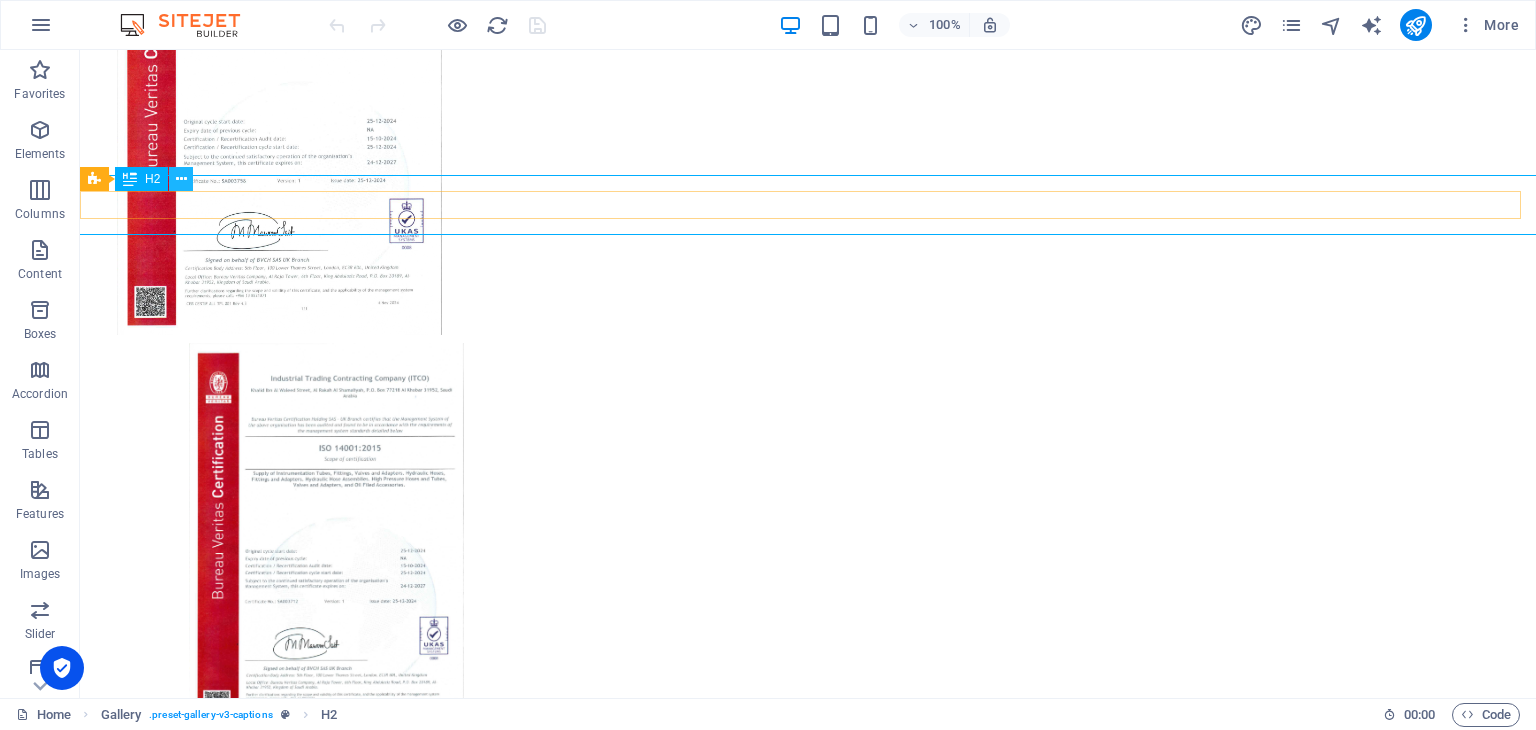 click at bounding box center (181, 179) 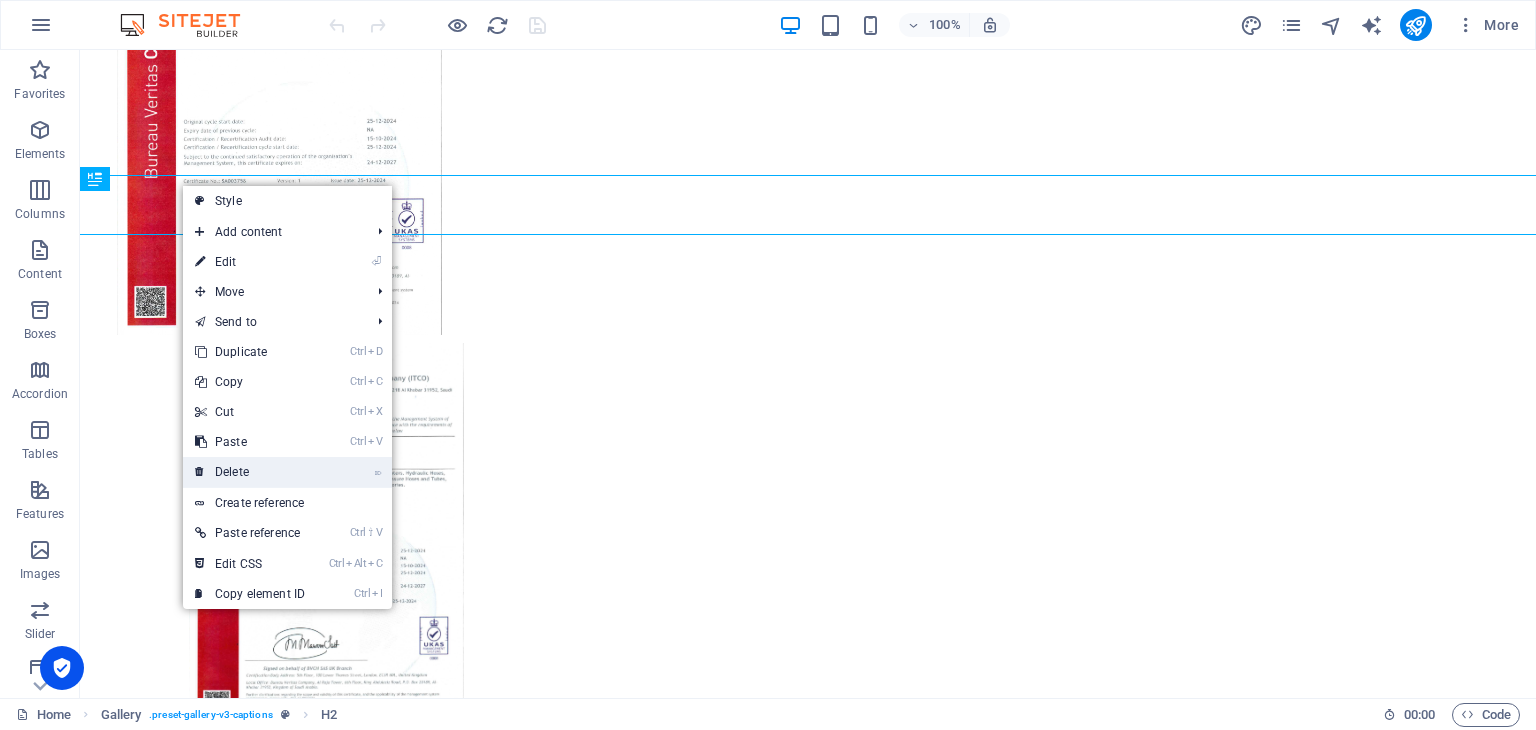 click on "⌦  Delete" at bounding box center (250, 472) 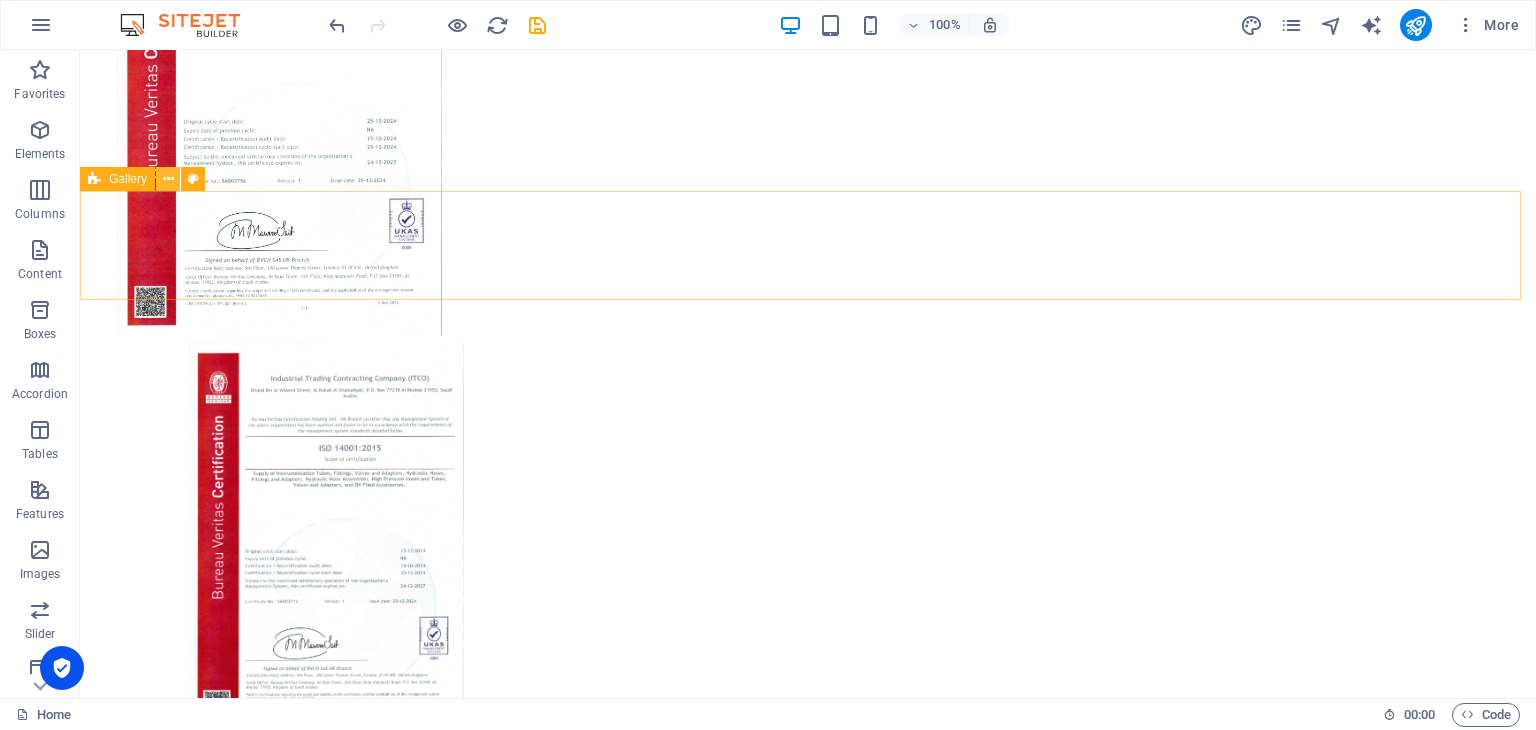 click at bounding box center (168, 179) 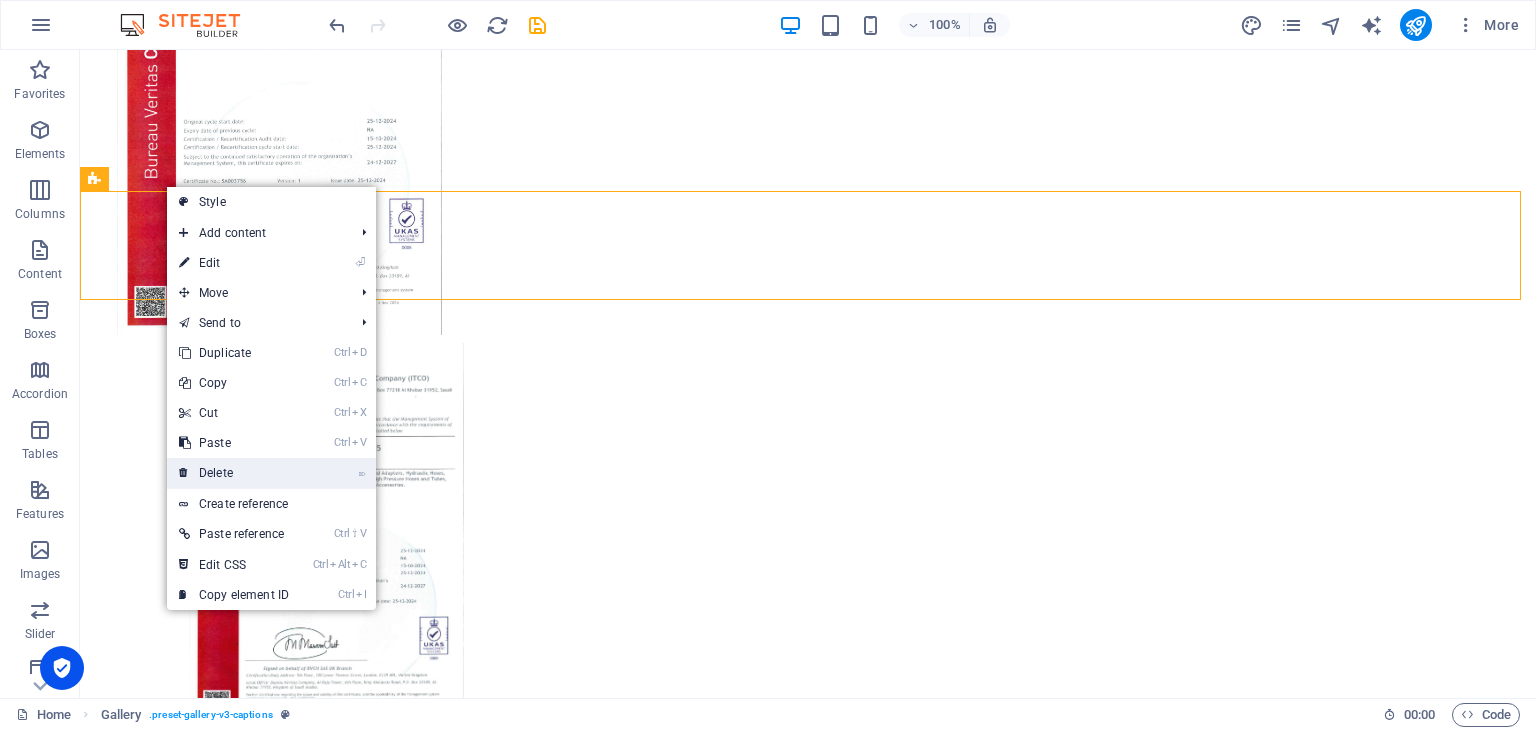 click on "⌦  Delete" at bounding box center [234, 473] 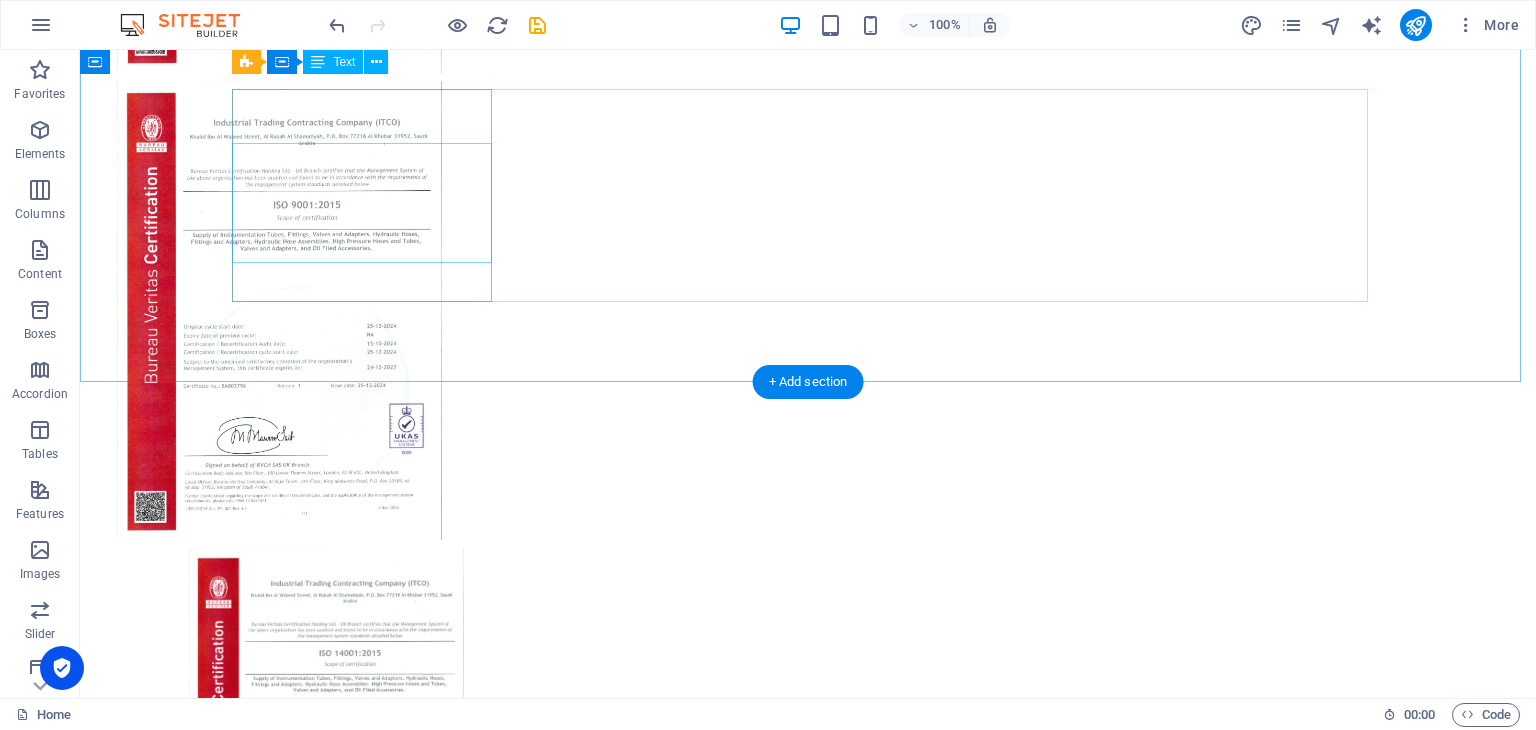scroll, scrollTop: 4696, scrollLeft: 0, axis: vertical 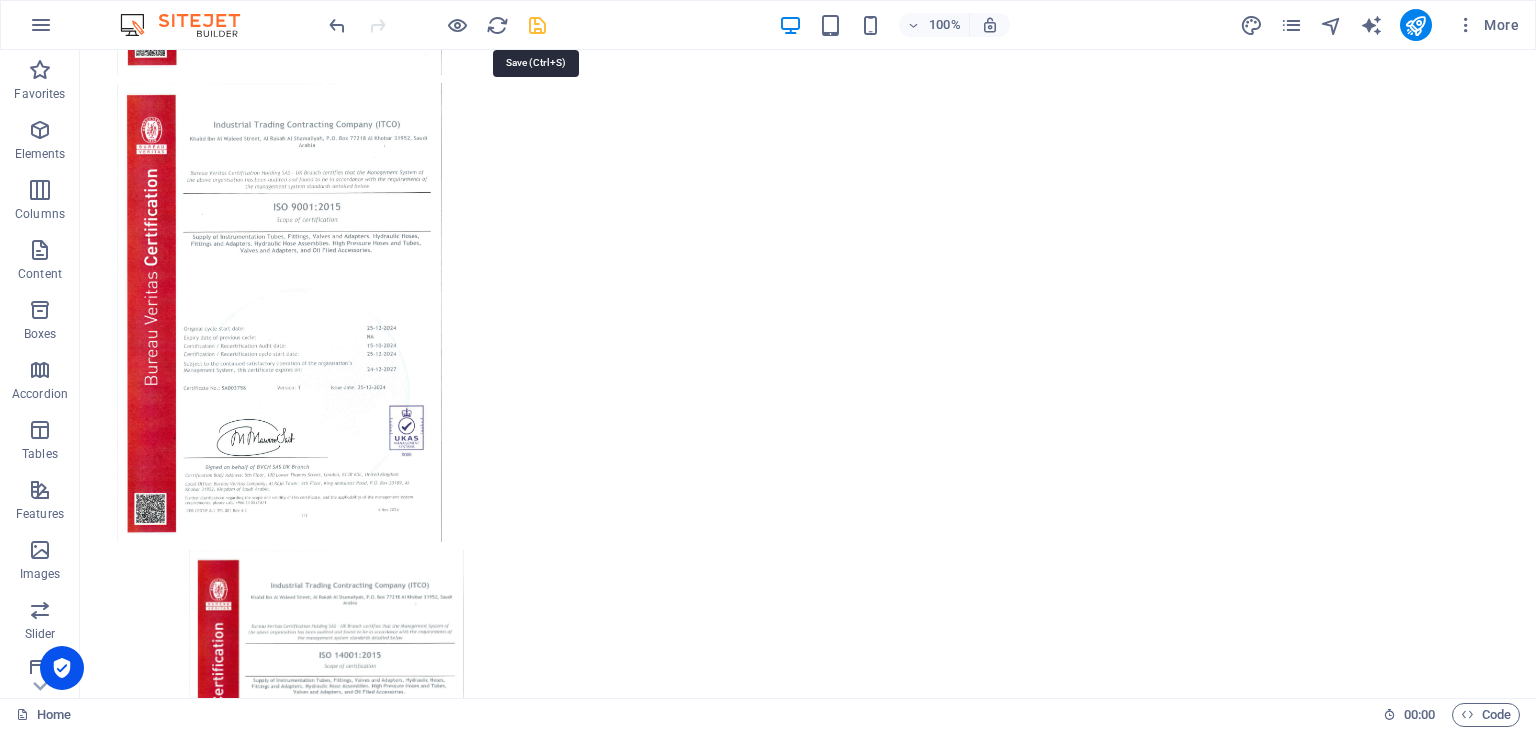 click at bounding box center [537, 25] 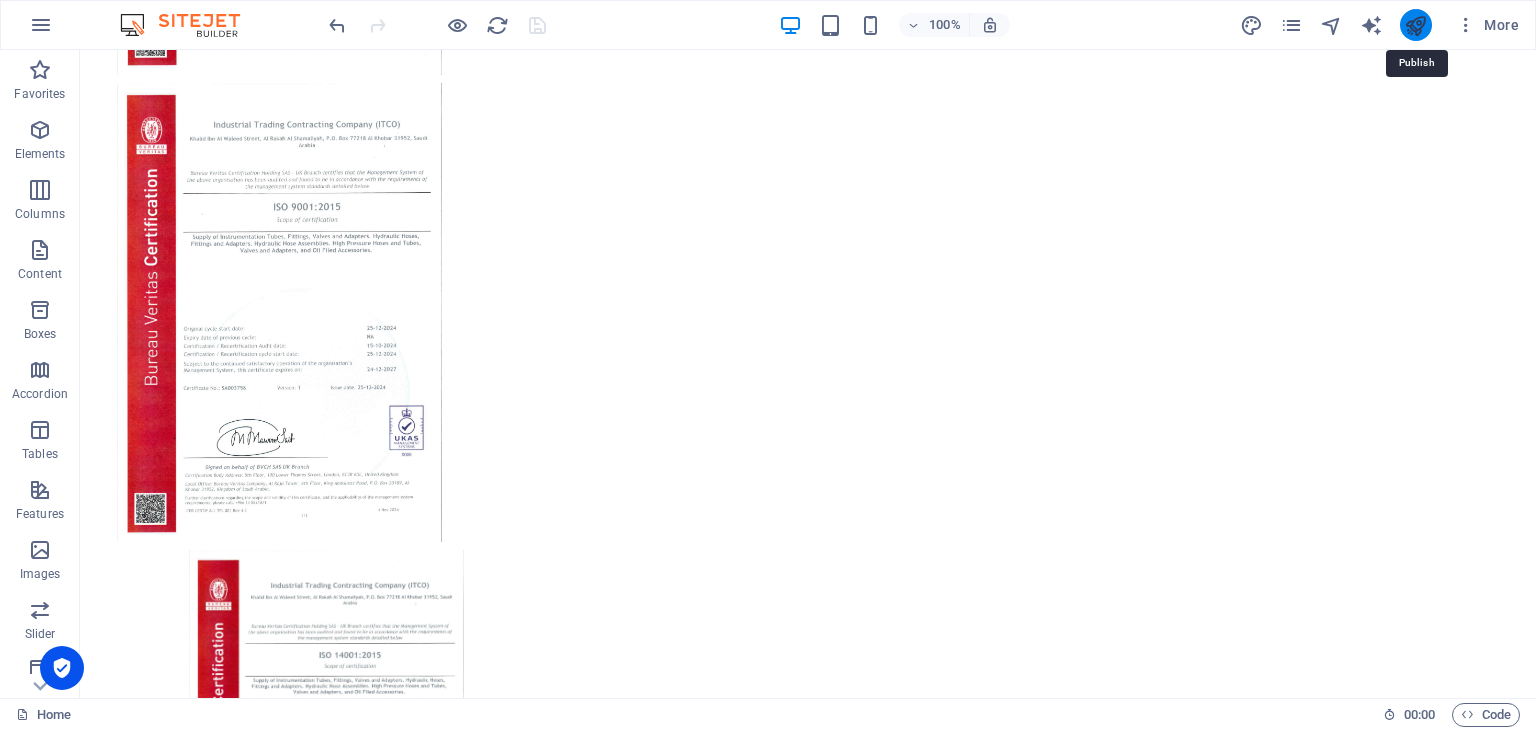 click at bounding box center [1415, 25] 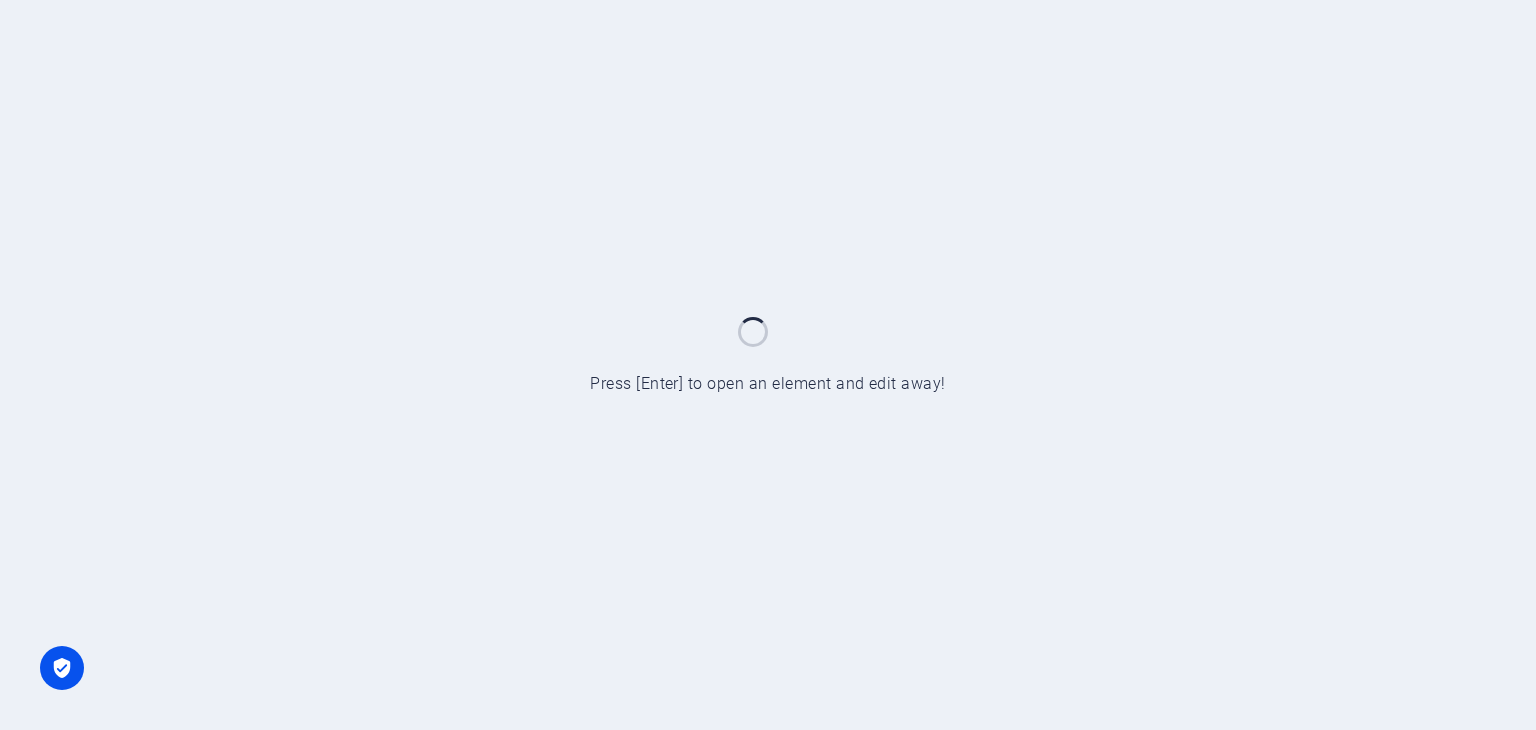scroll, scrollTop: 0, scrollLeft: 0, axis: both 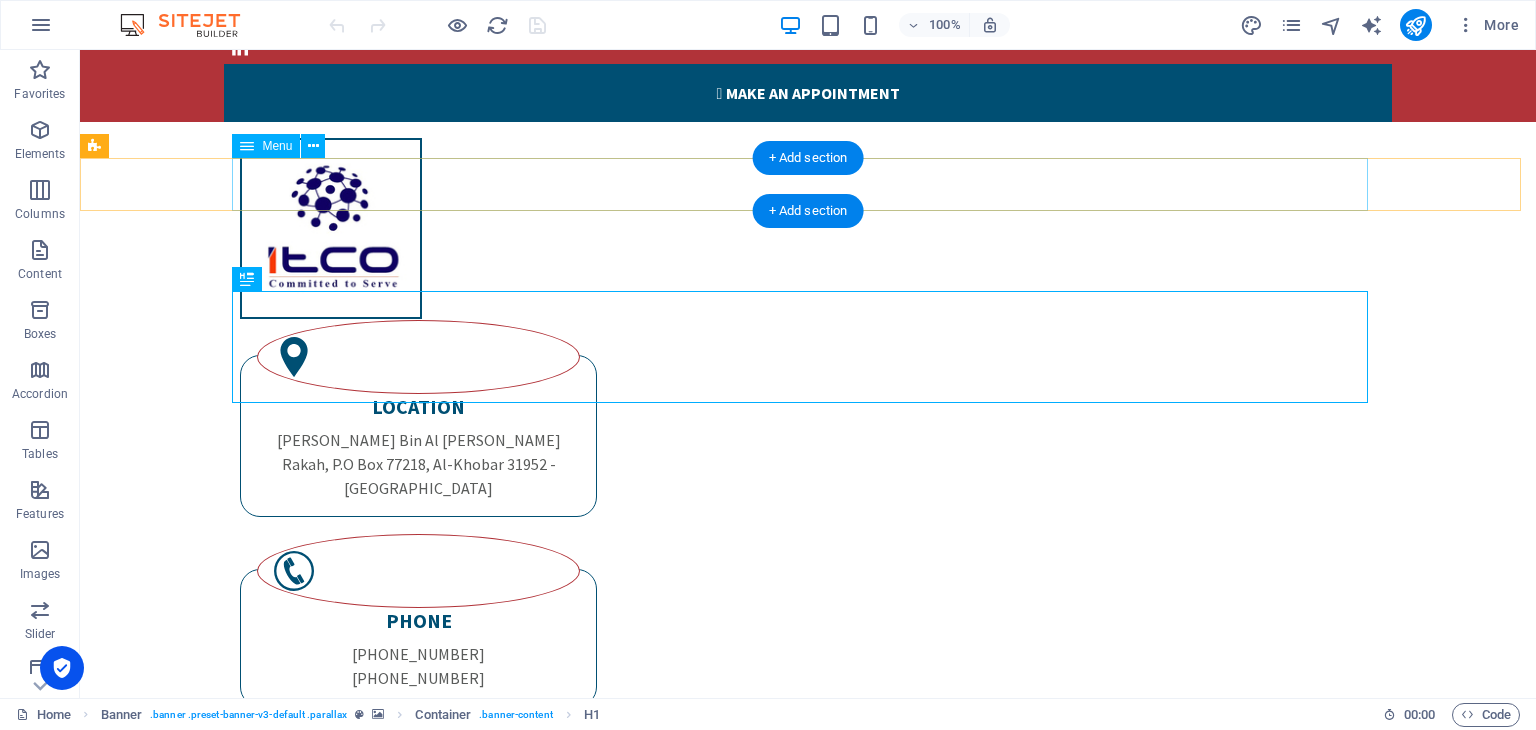 click on "Home About us Products Gallery Portal Contact" at bounding box center [808, 939] 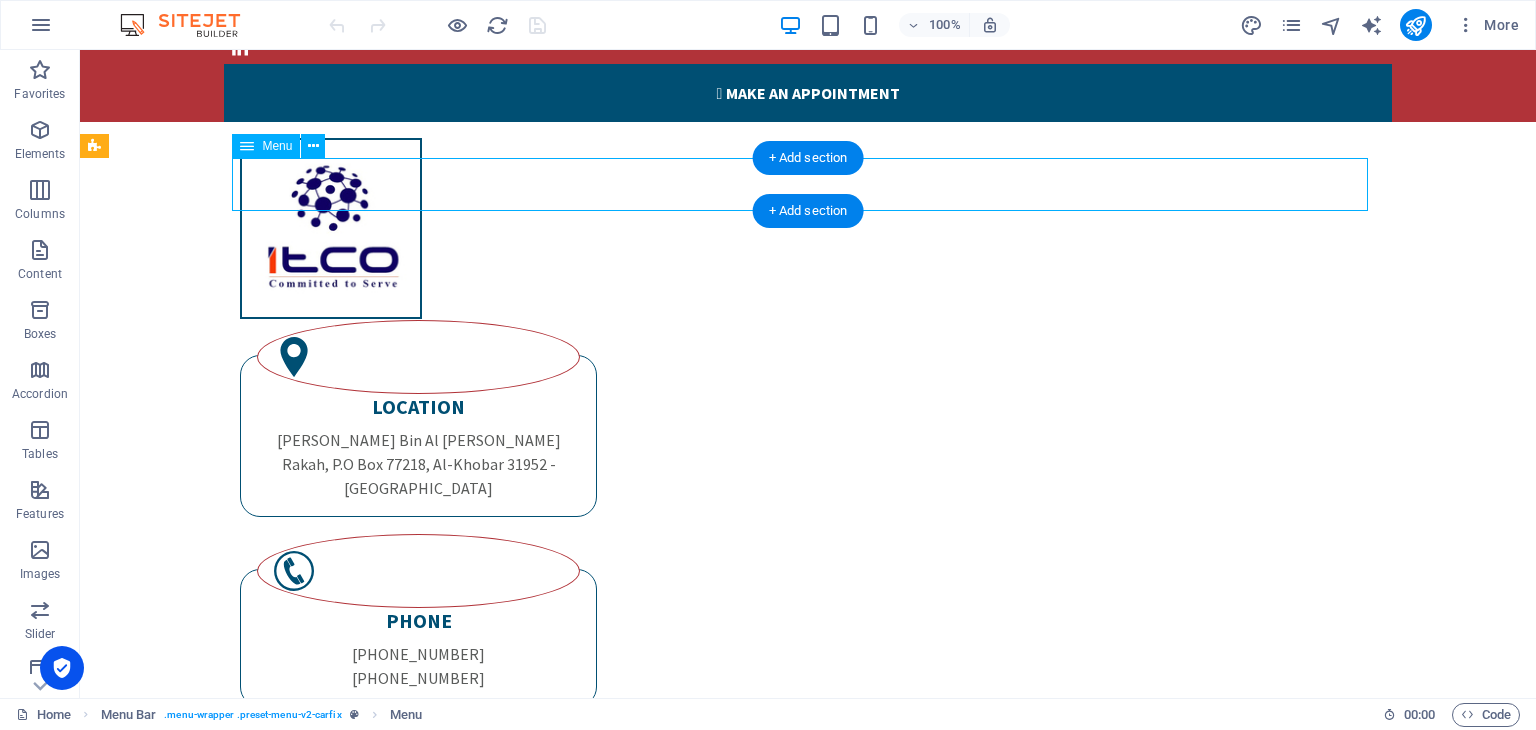click on "Home About us Products Gallery Portal Contact" at bounding box center [808, 939] 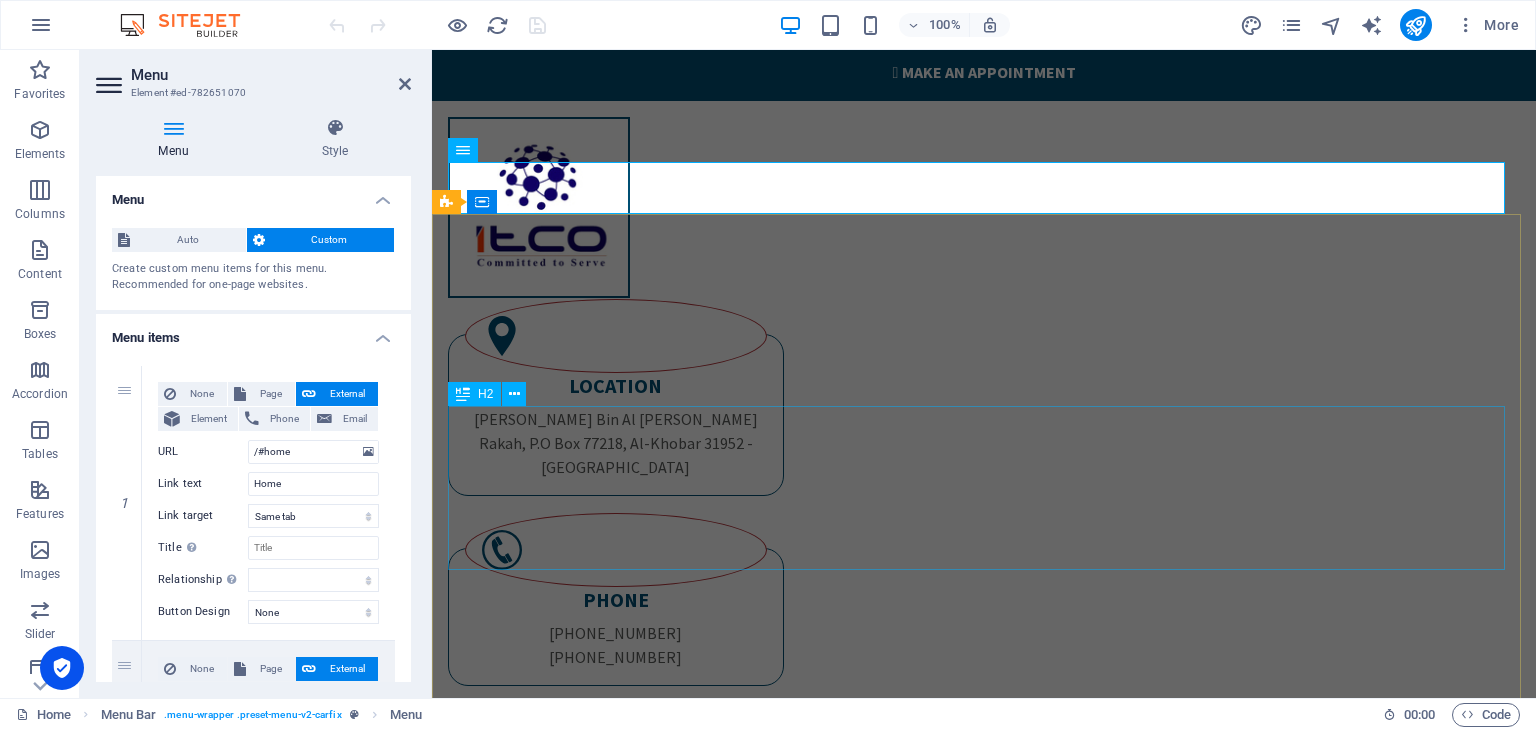scroll, scrollTop: 198, scrollLeft: 0, axis: vertical 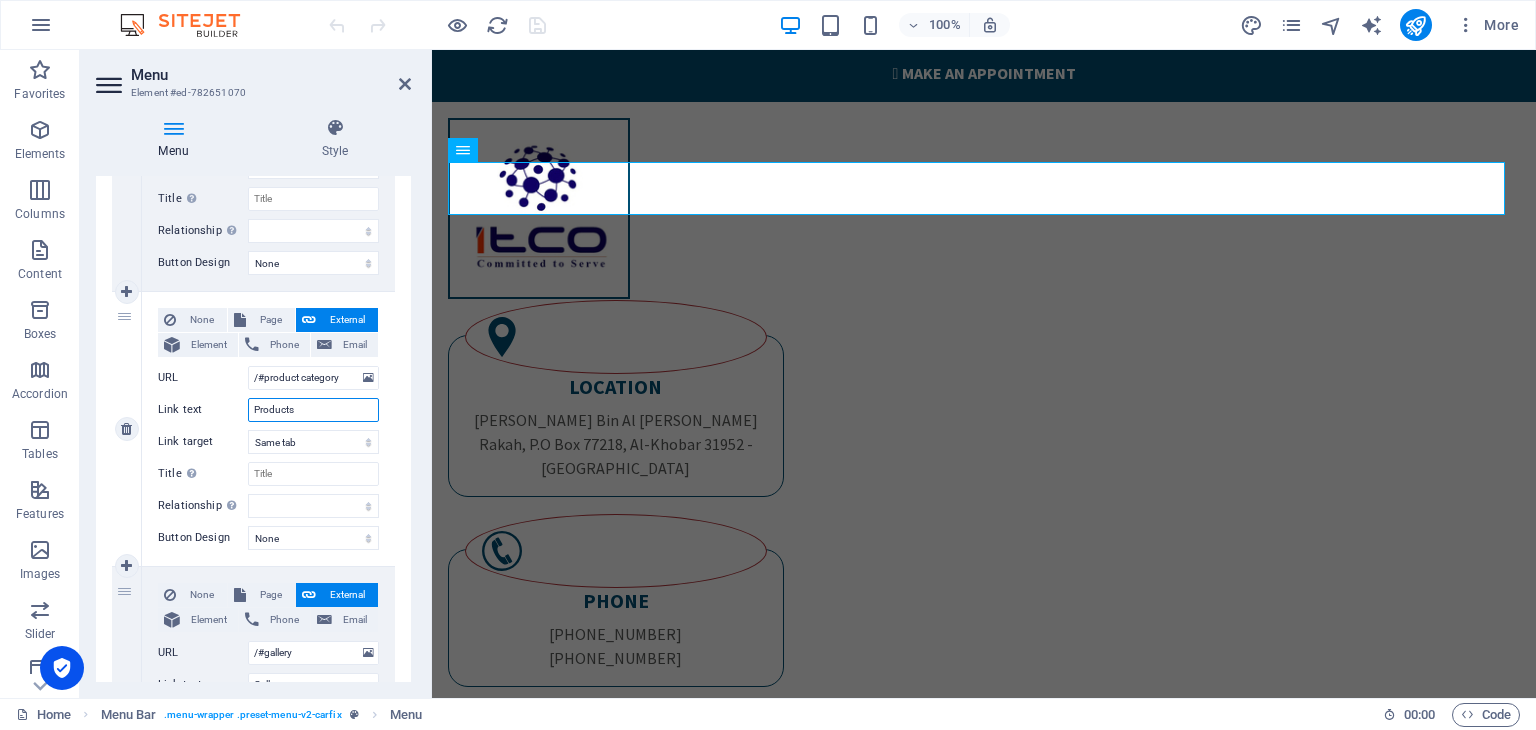 click on "Products" at bounding box center [313, 410] 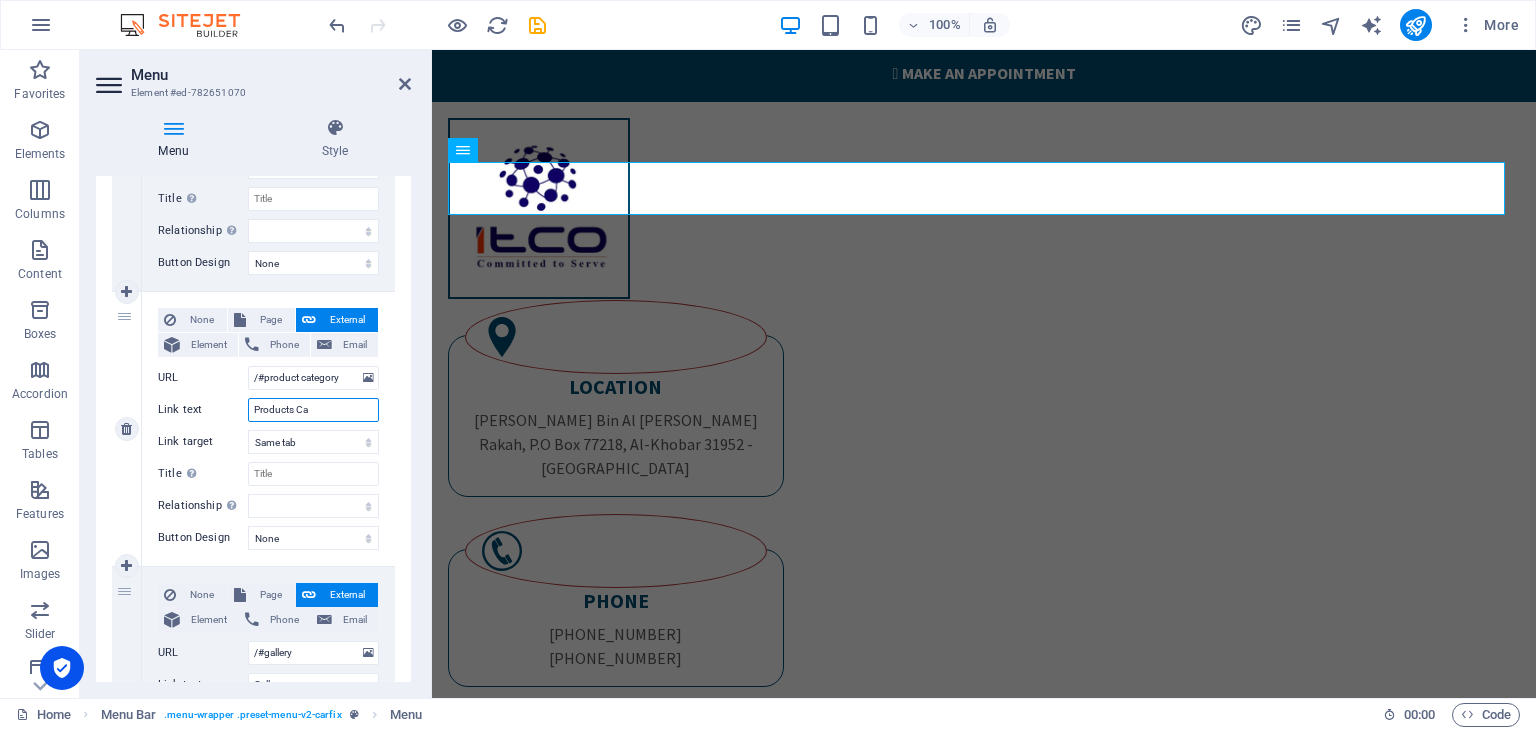 type on "Products Cat" 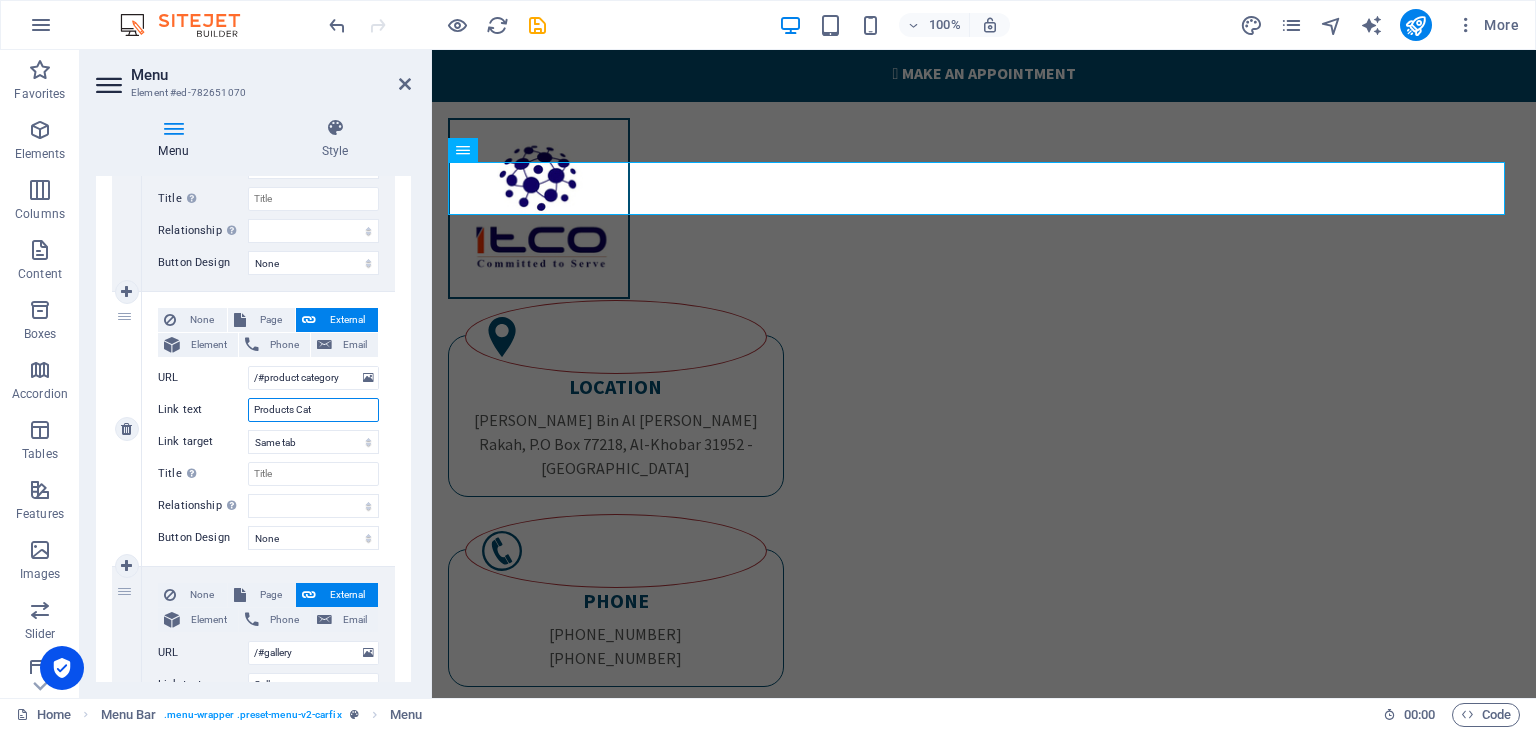 select 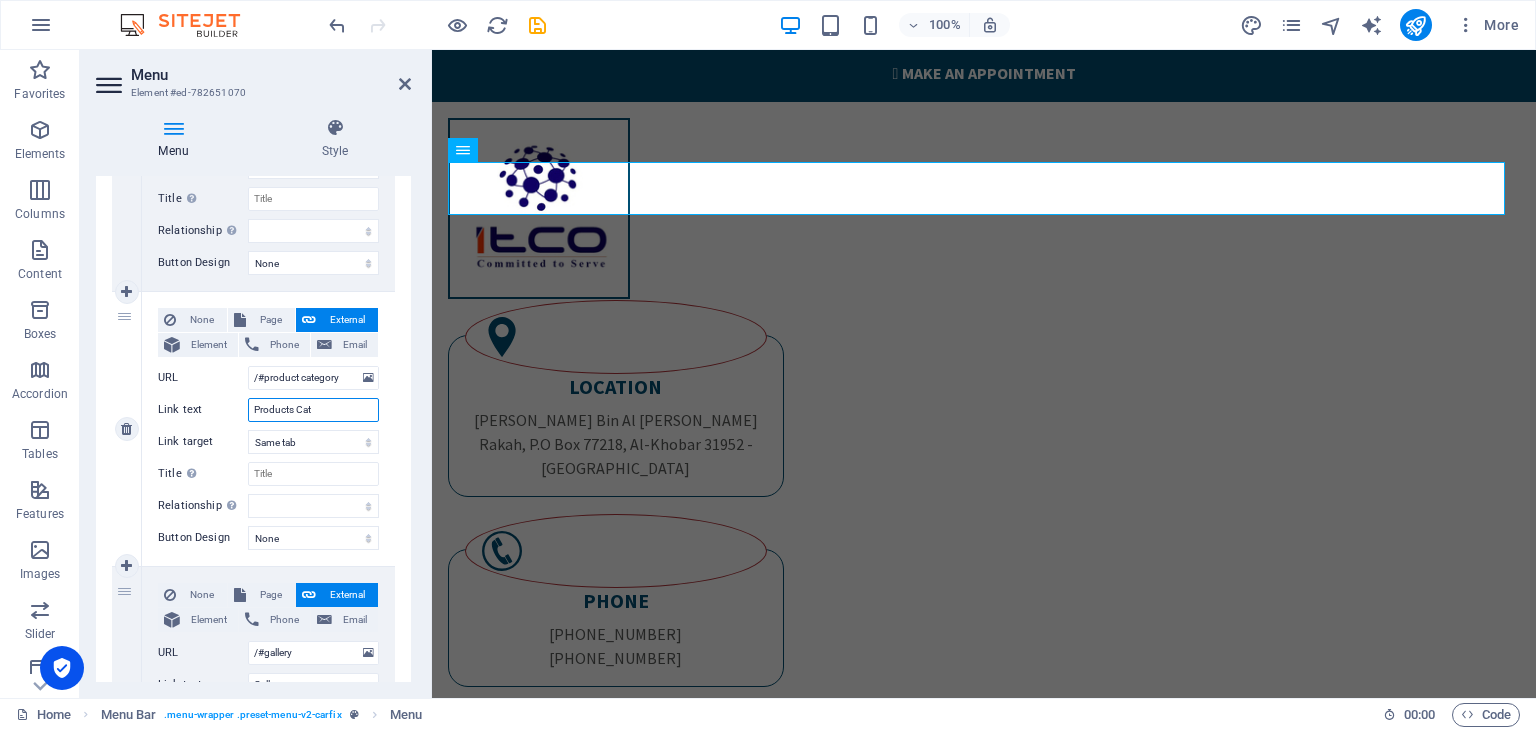 type on "Products Cate" 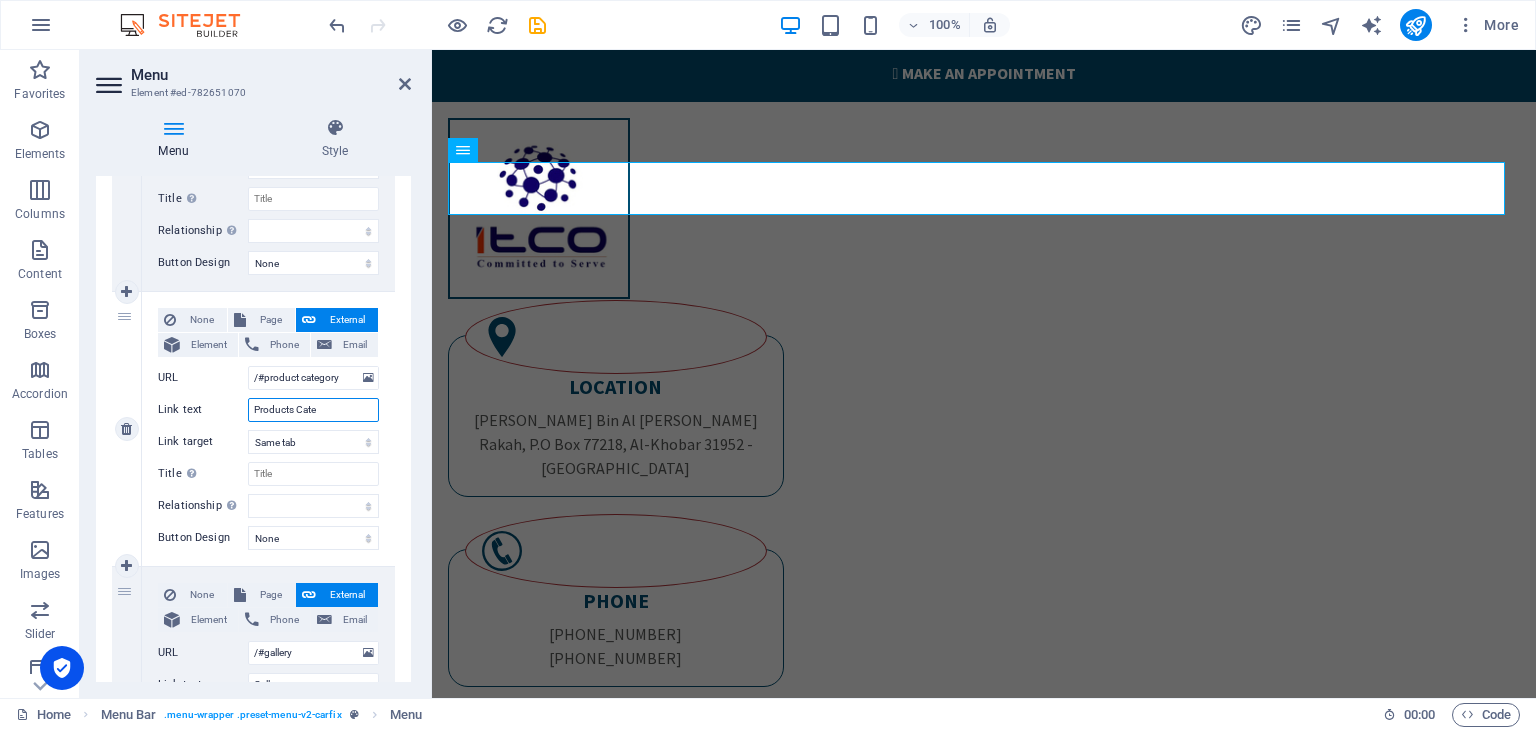 select 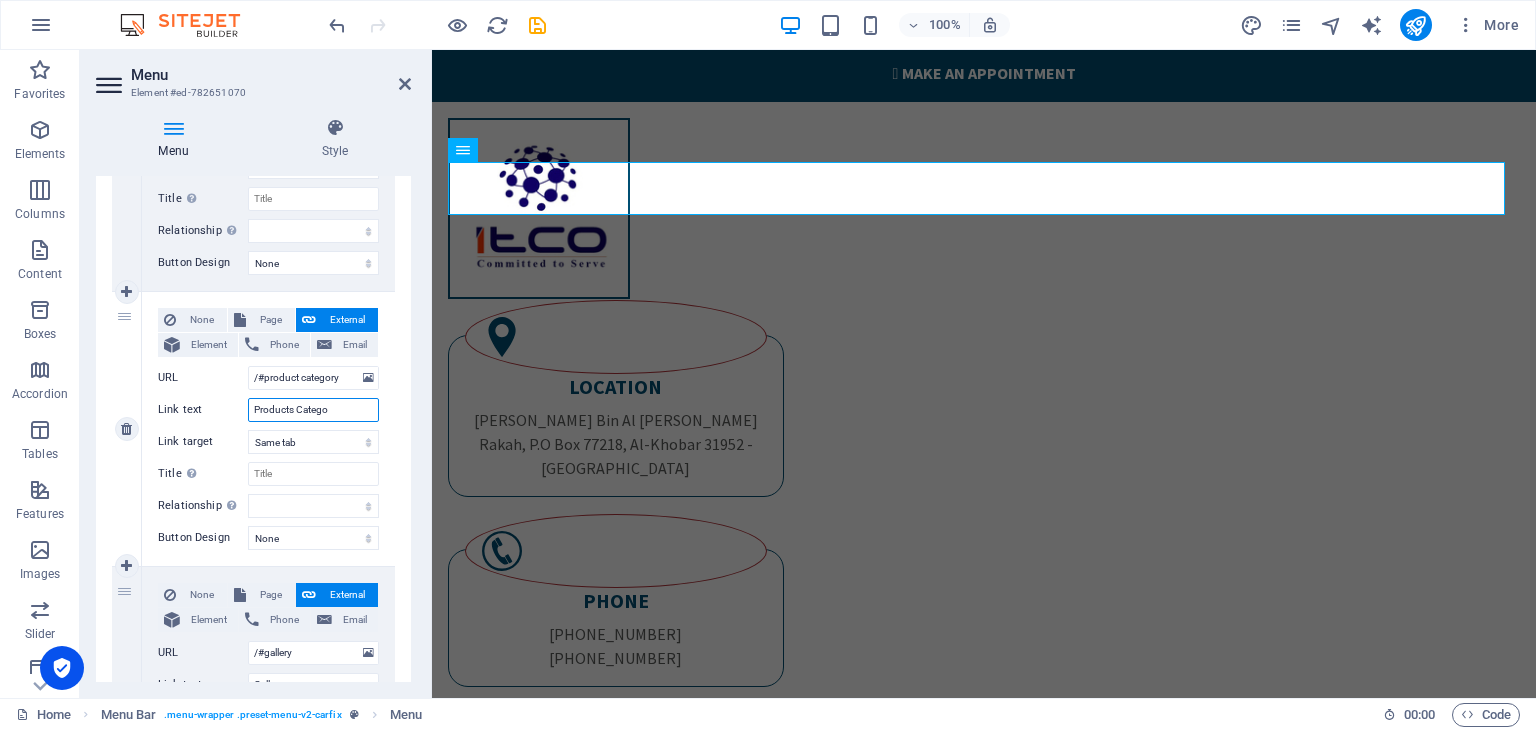 type on "Products Categor" 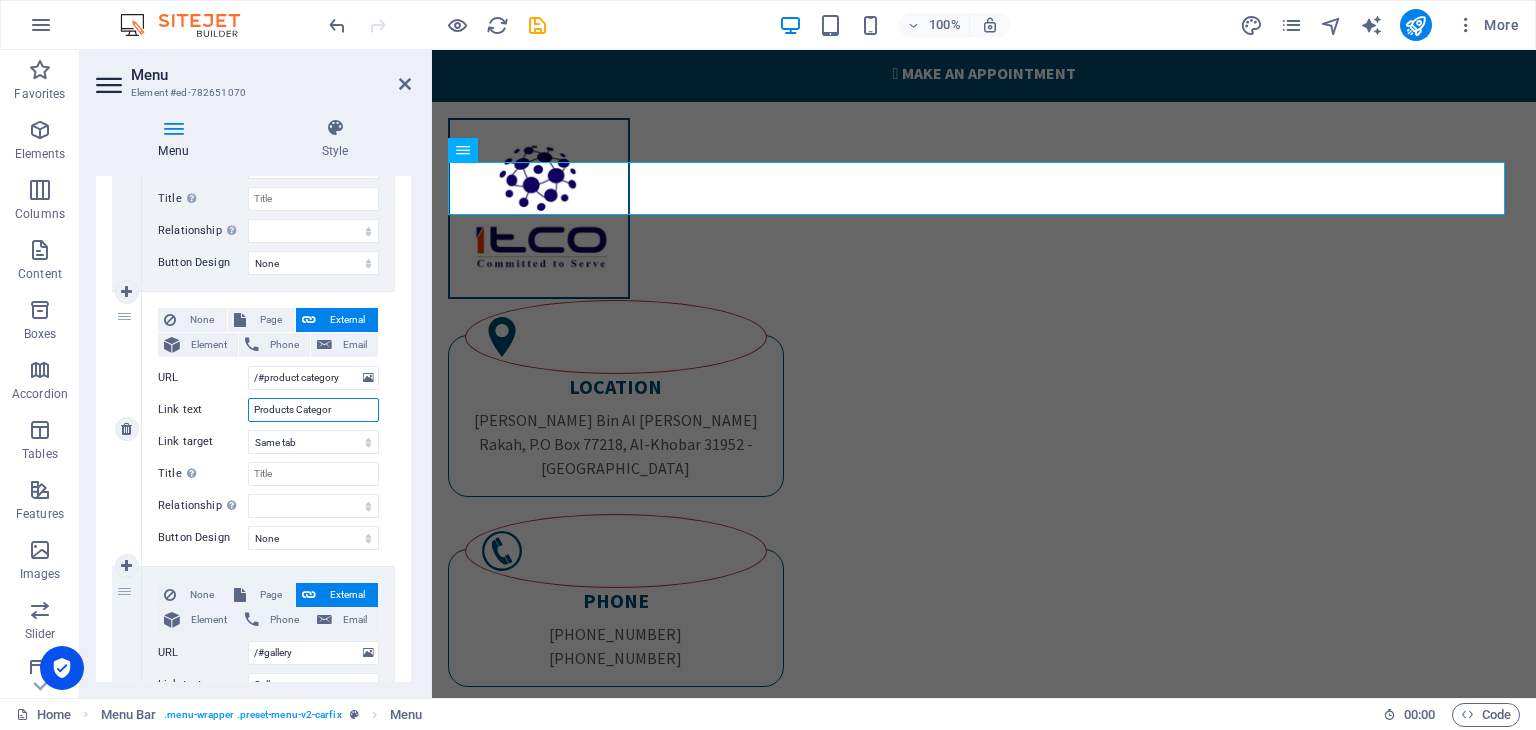select 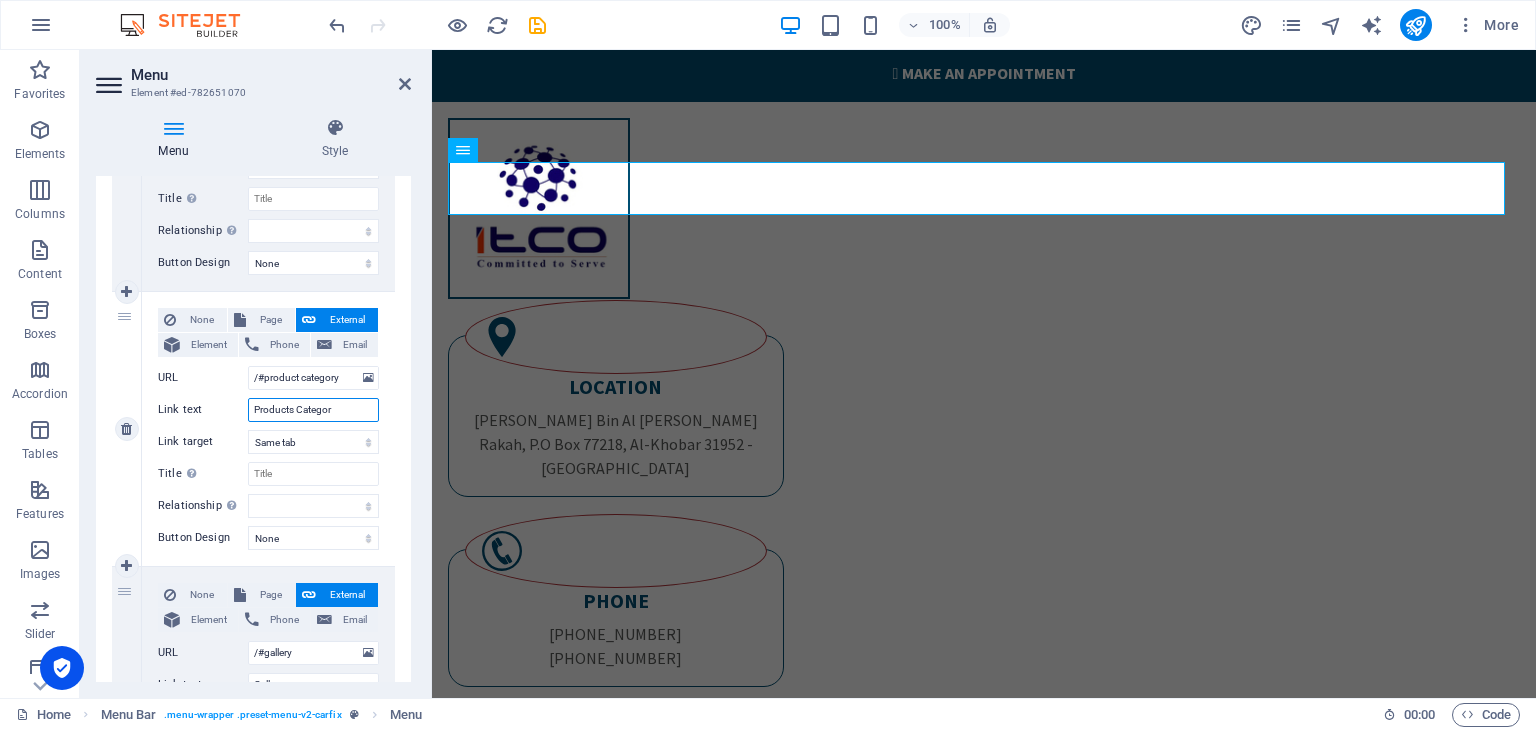 type on "Products Category" 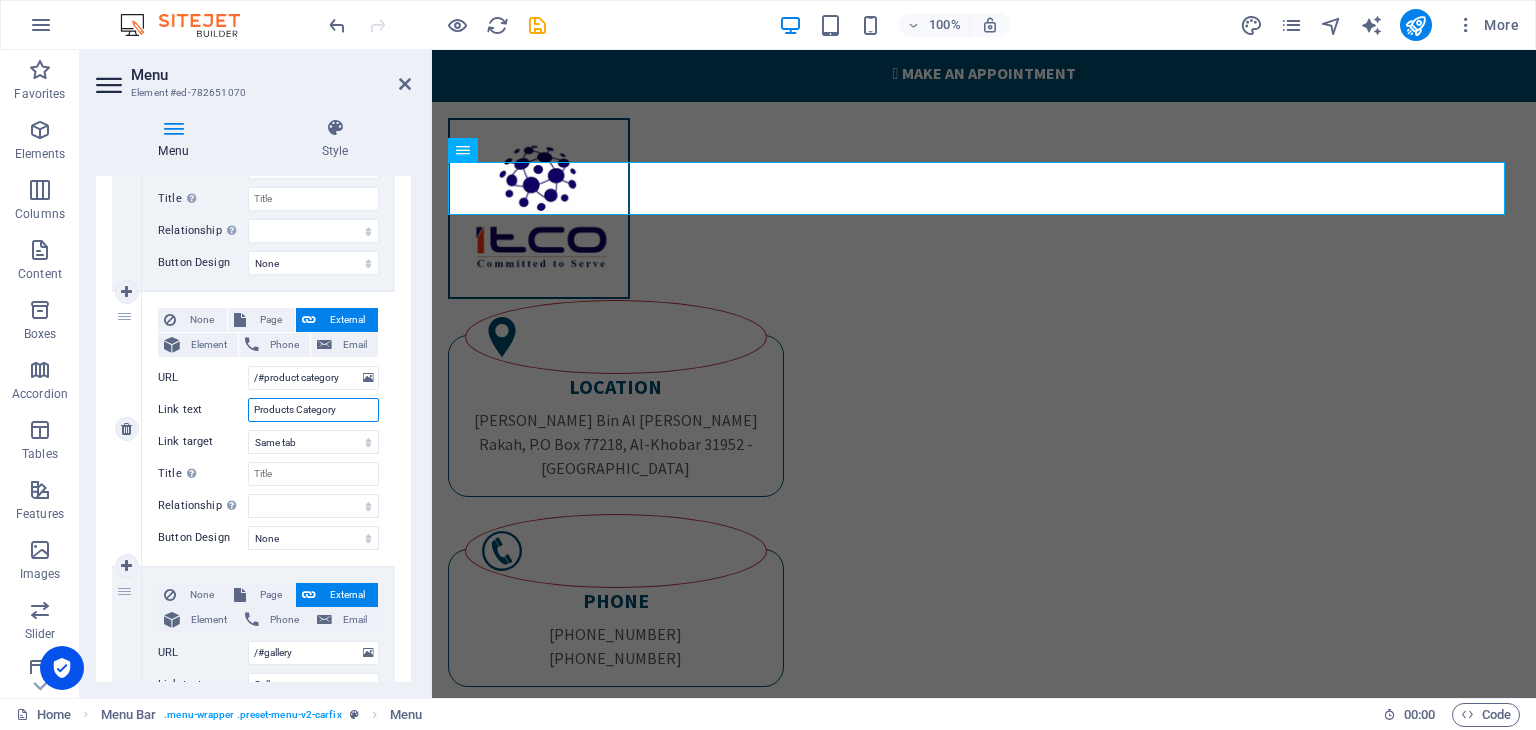 select 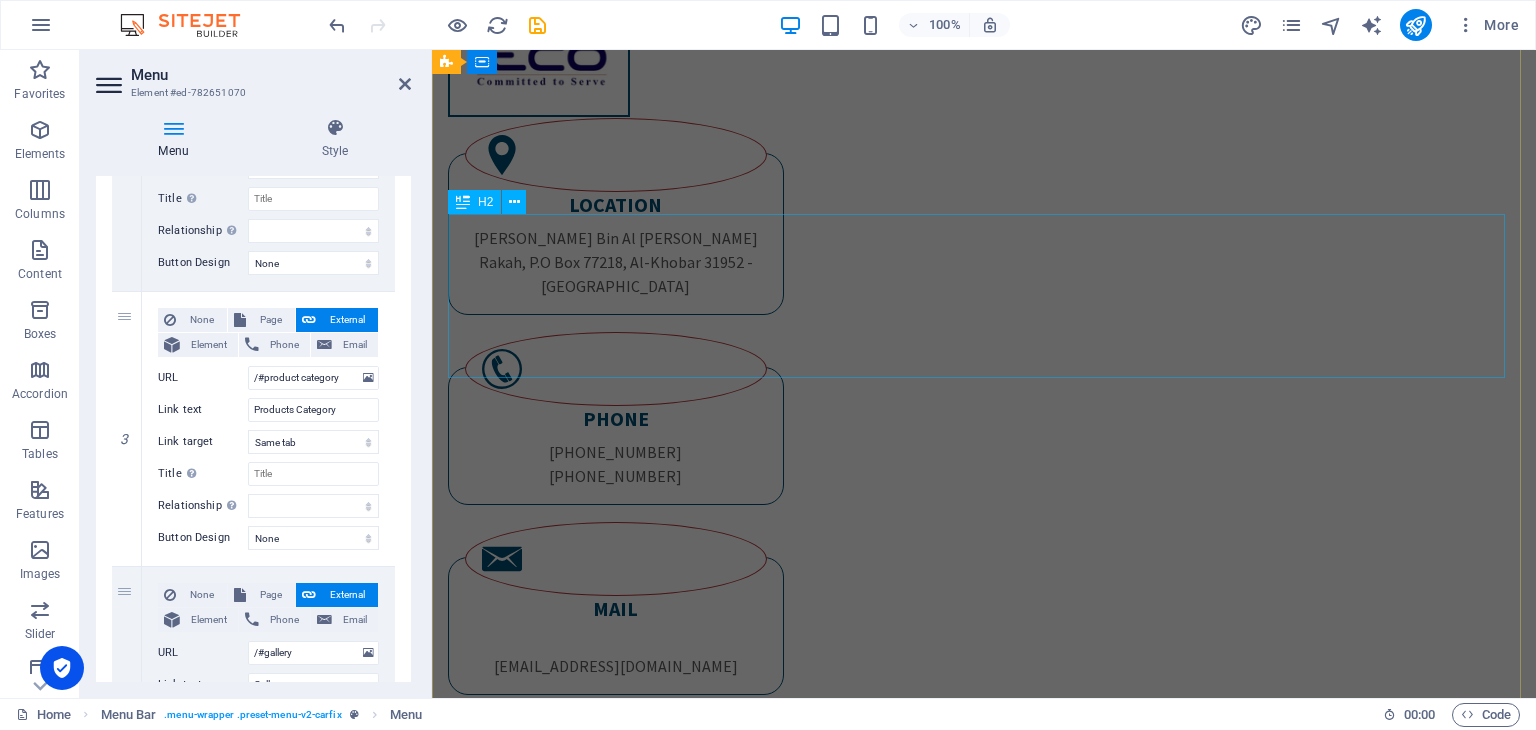 scroll, scrollTop: 375, scrollLeft: 0, axis: vertical 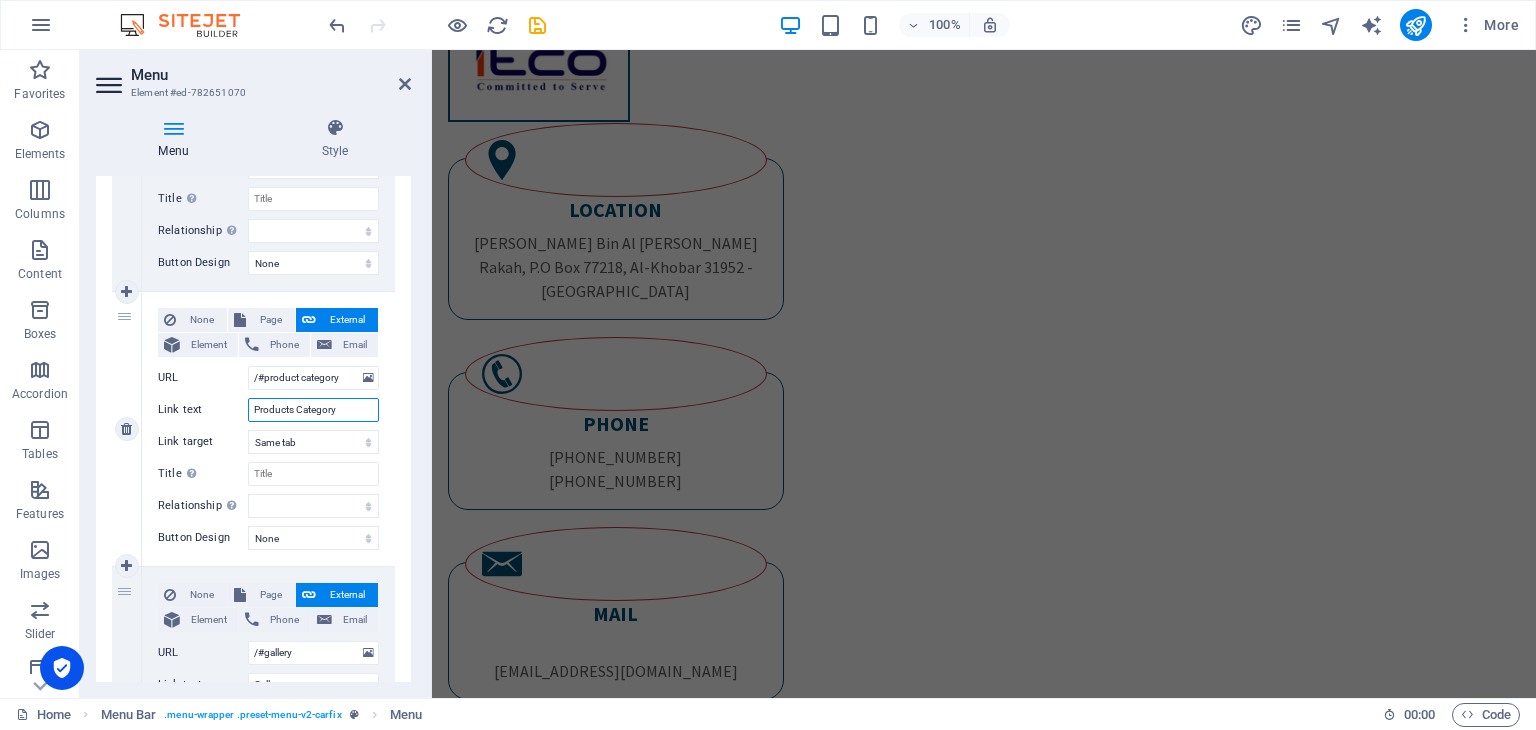 click on "Products Category" at bounding box center (313, 410) 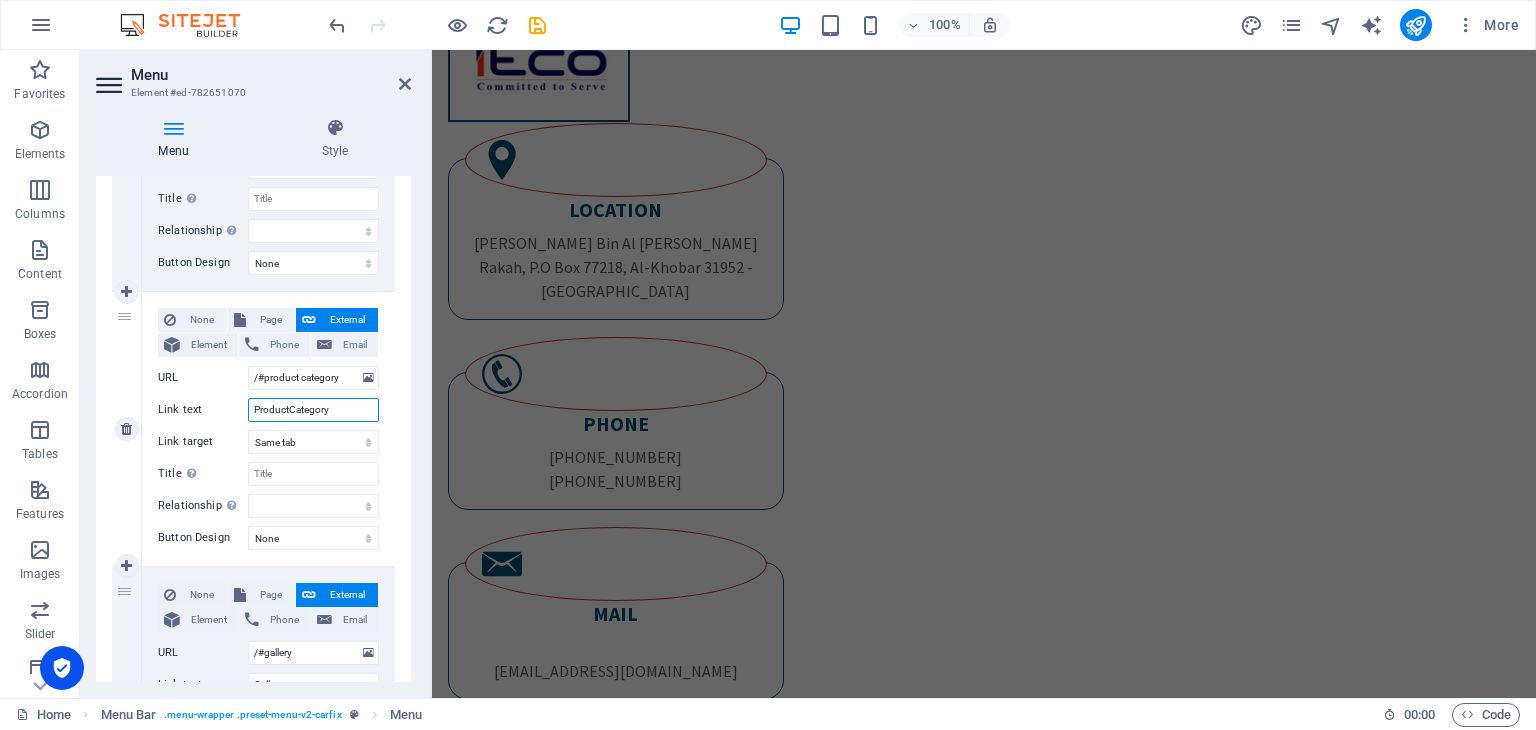 type on "Product Category" 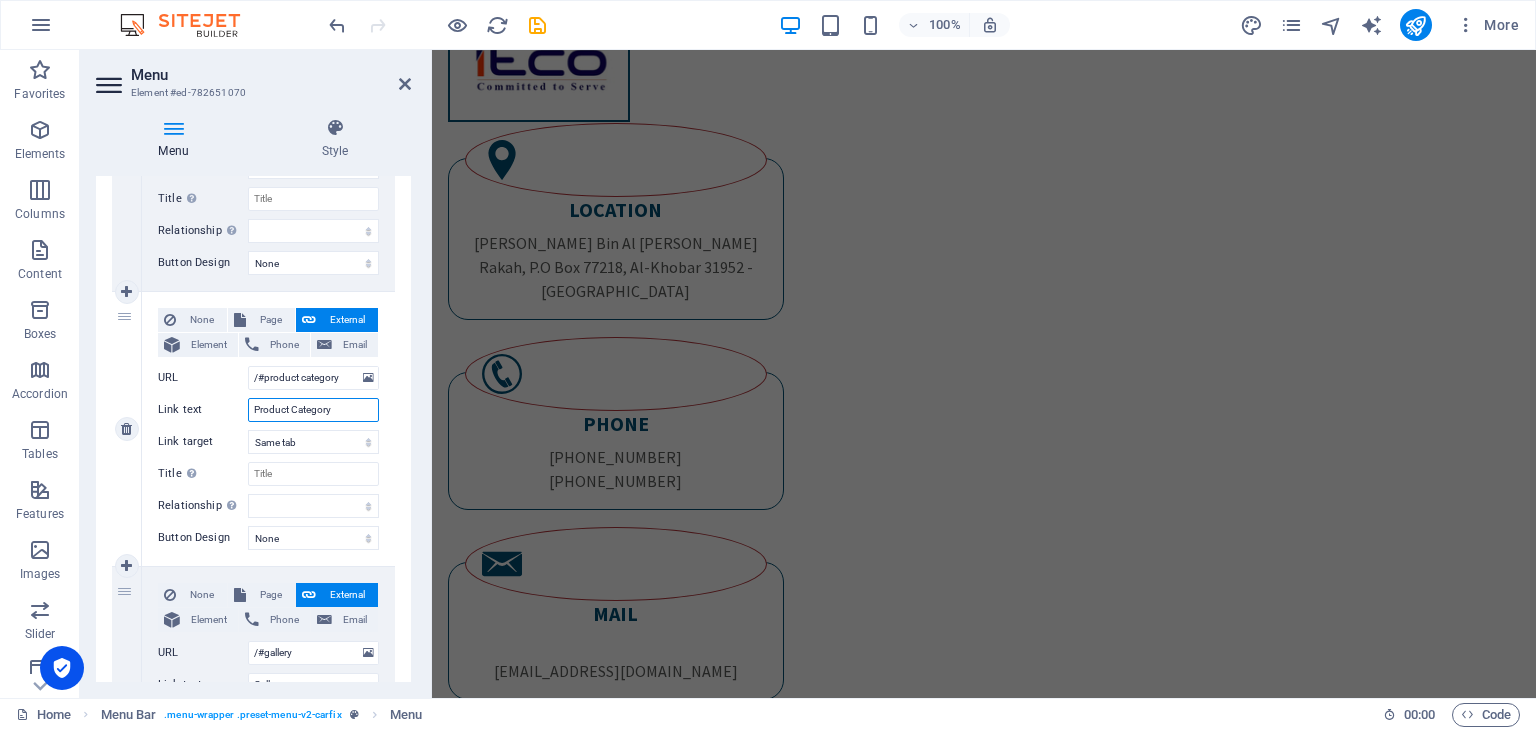 select 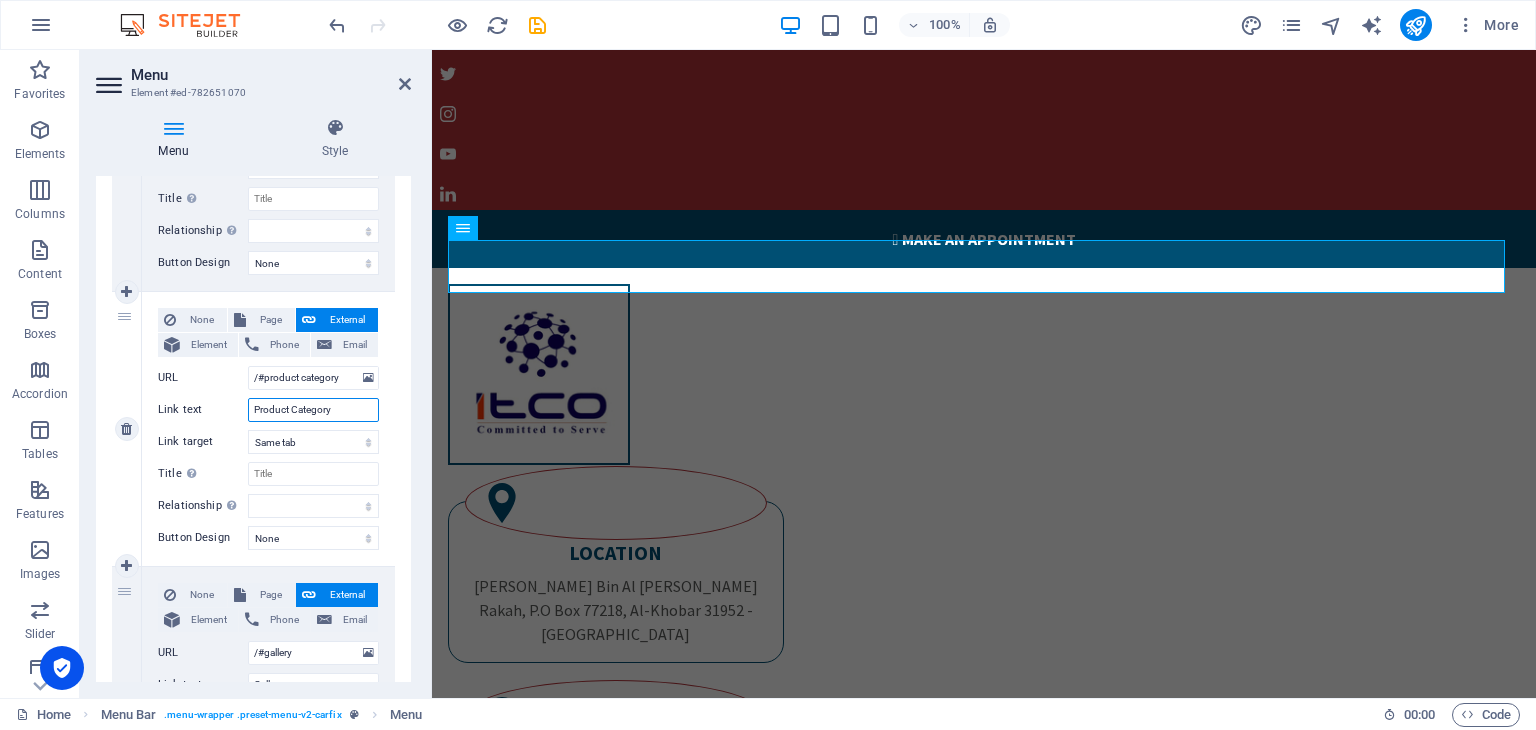 scroll, scrollTop: 13, scrollLeft: 0, axis: vertical 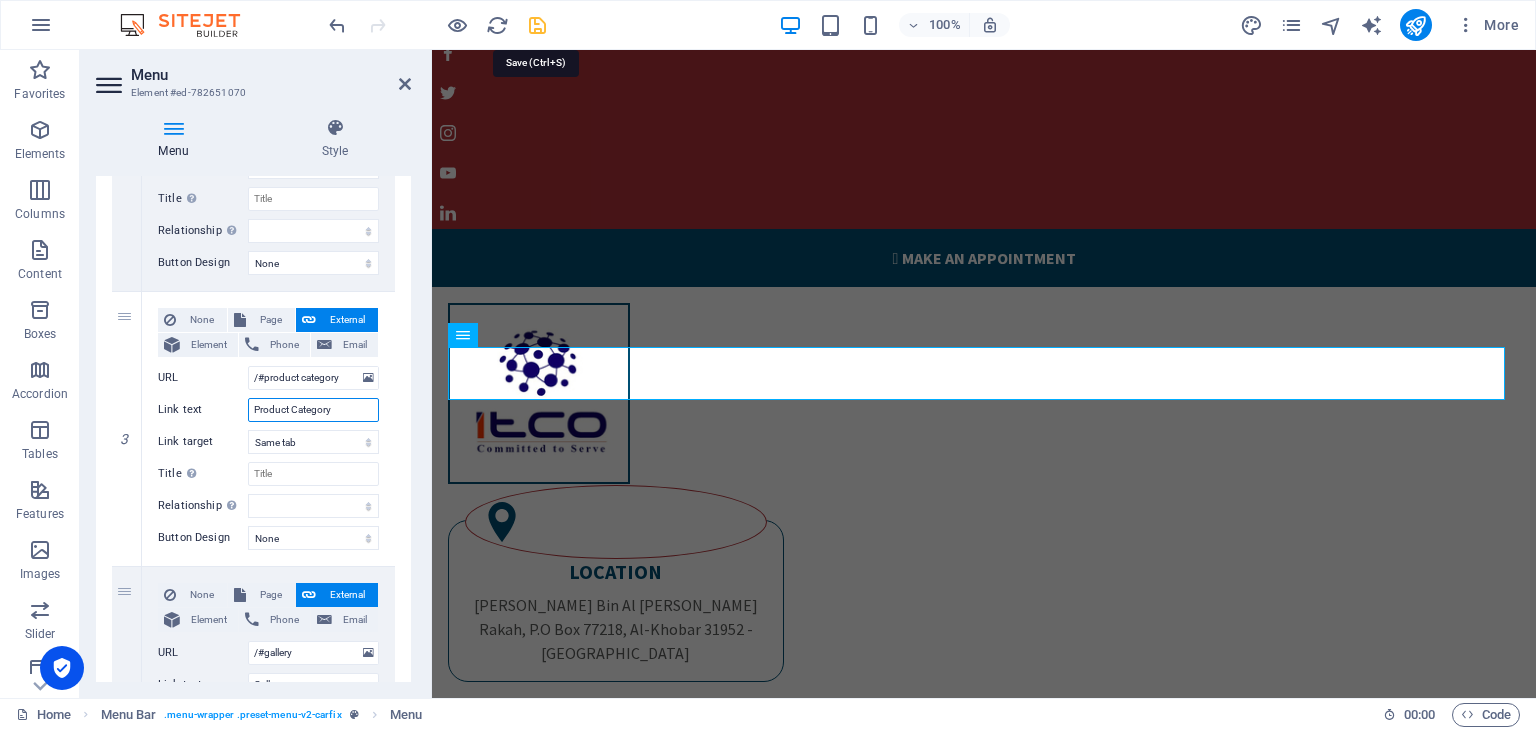 type on "Product Category" 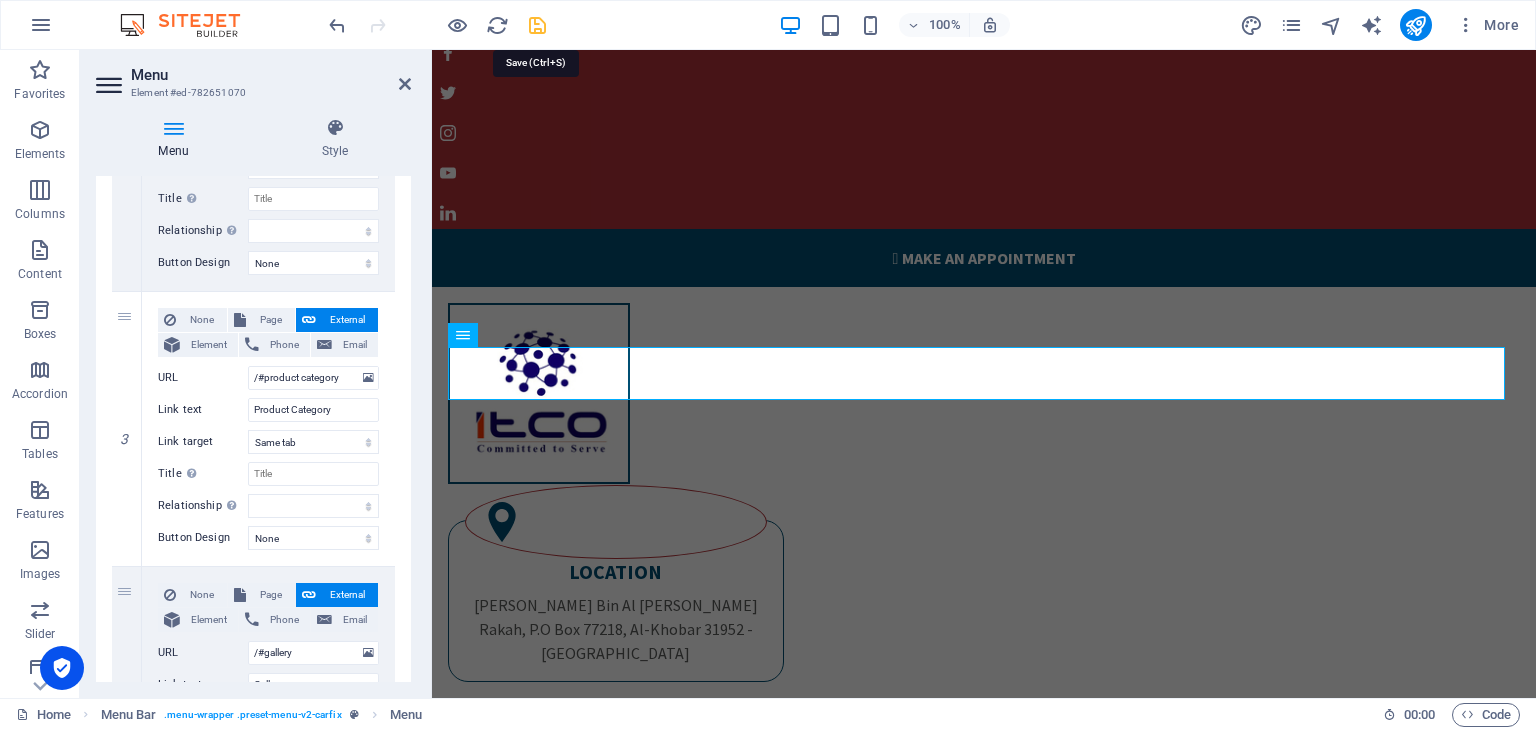 click at bounding box center (537, 25) 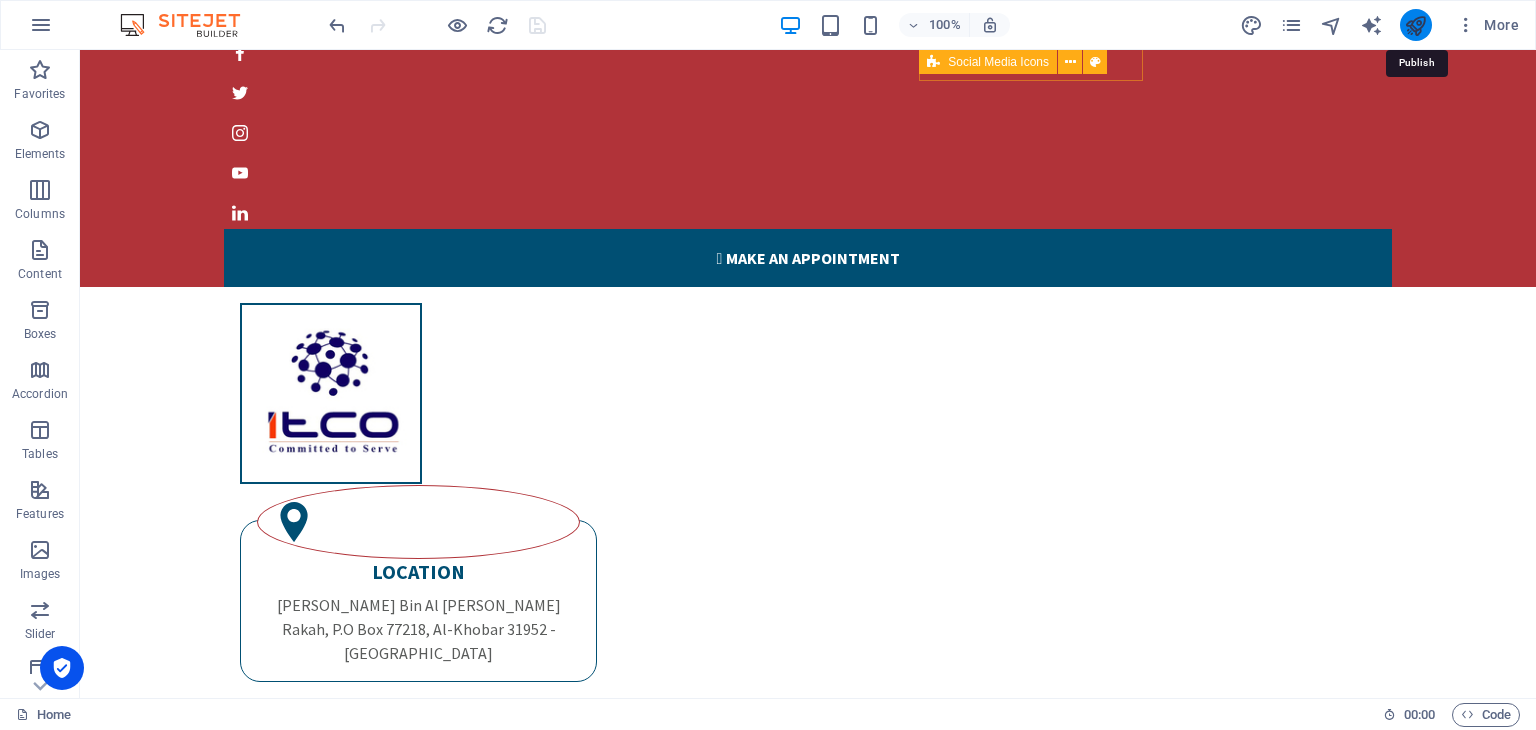 click at bounding box center (1415, 25) 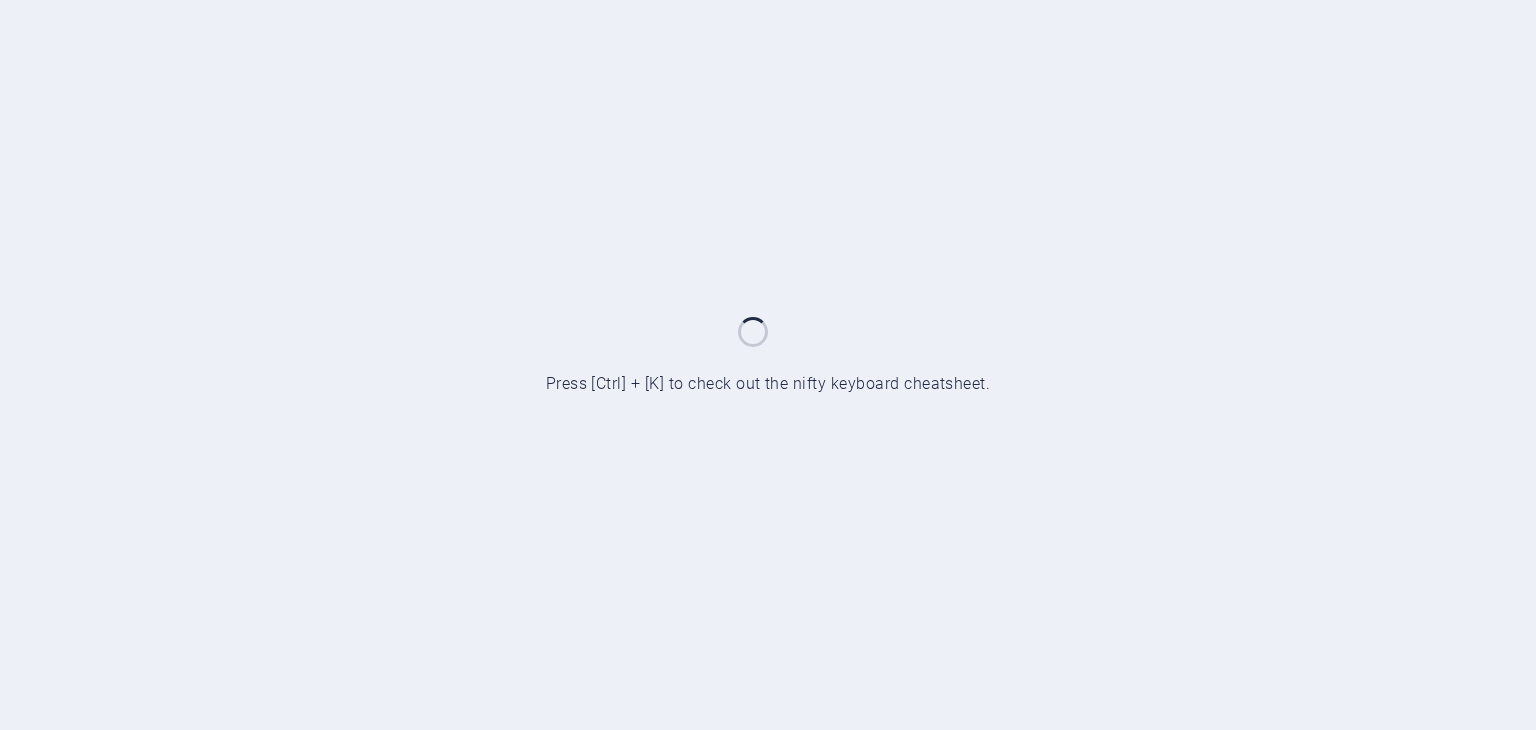 scroll, scrollTop: 0, scrollLeft: 0, axis: both 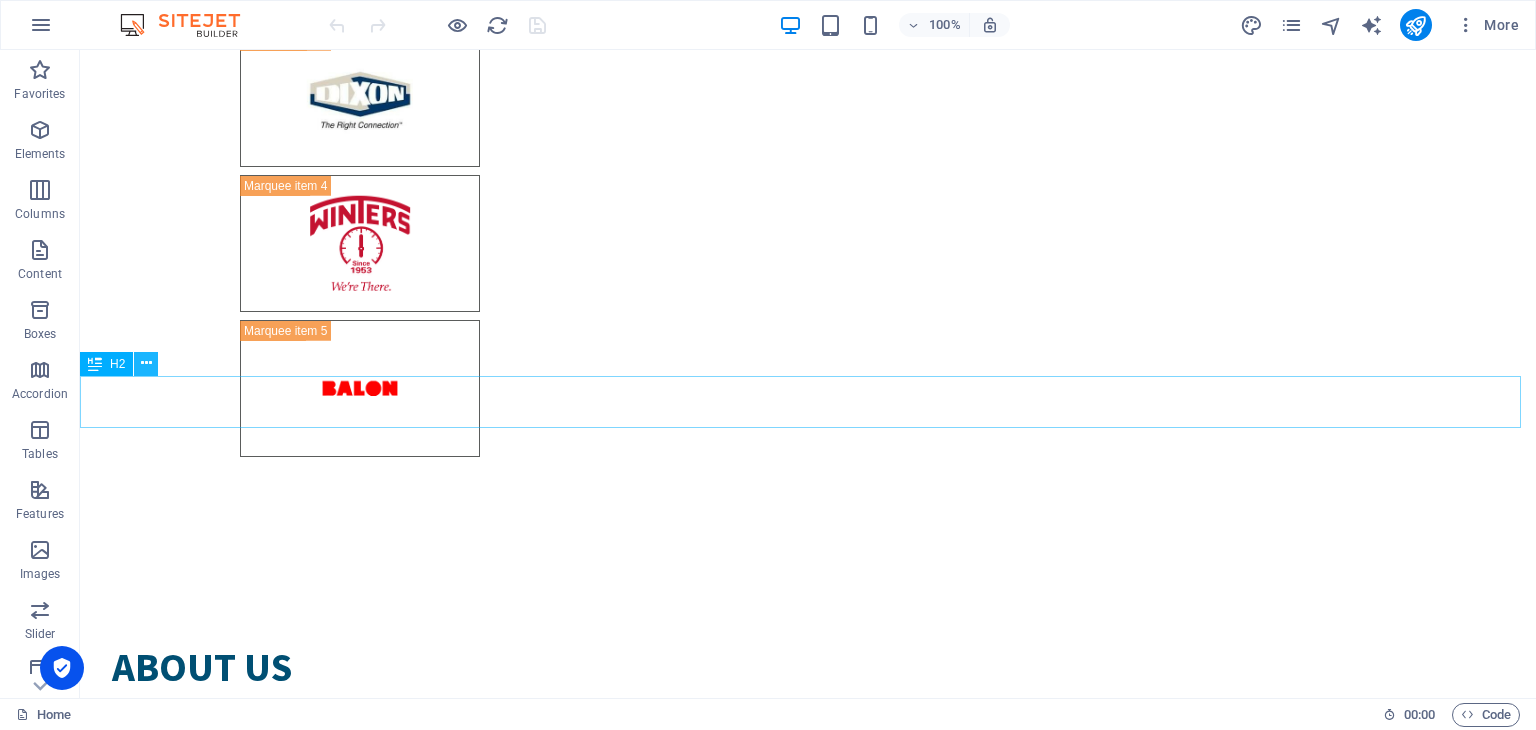 click at bounding box center [146, 363] 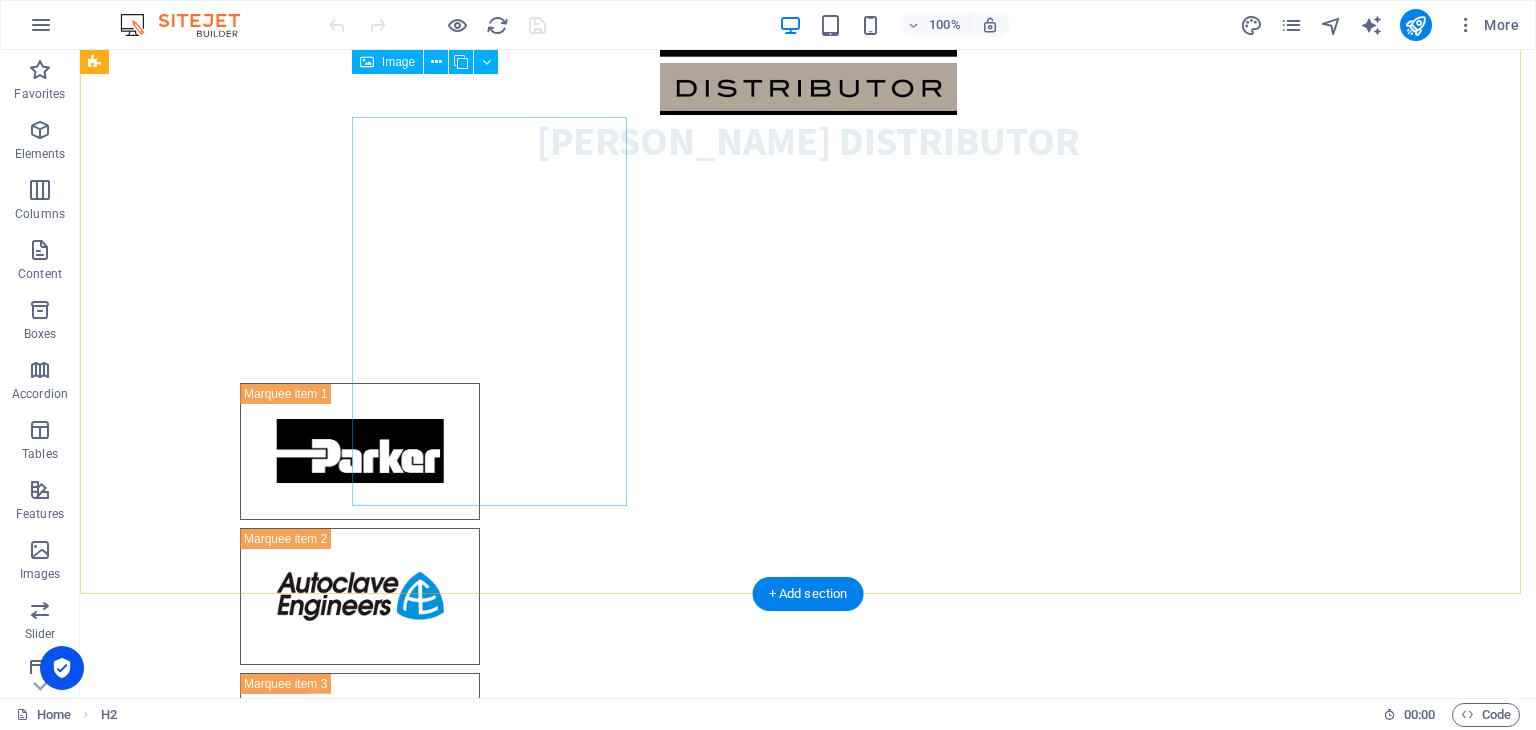 scroll, scrollTop: 2071, scrollLeft: 0, axis: vertical 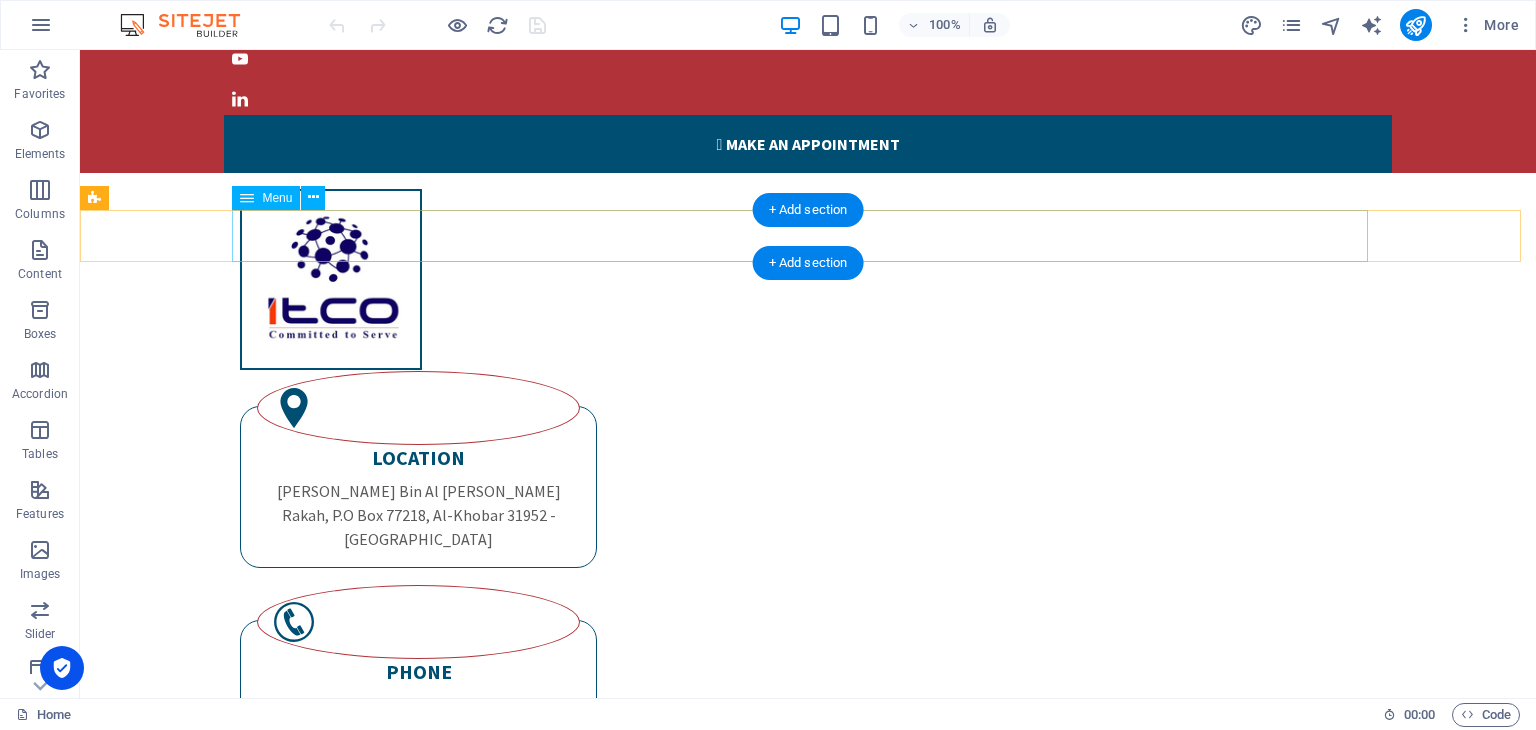 click on "Home About us Product Category Gallery Portal Contact" at bounding box center (808, 990) 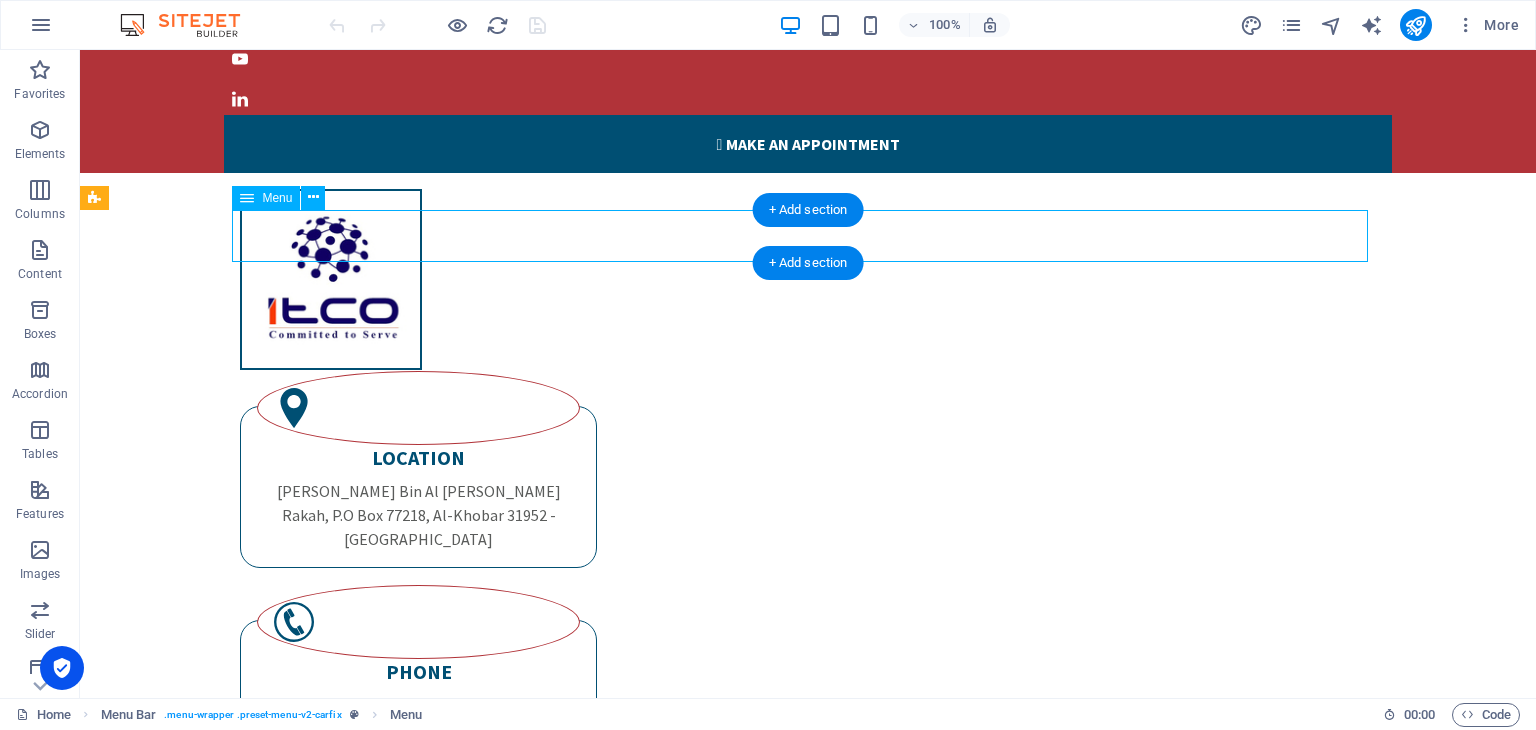 click on "Home About us Product Category Gallery Portal Contact" at bounding box center [808, 990] 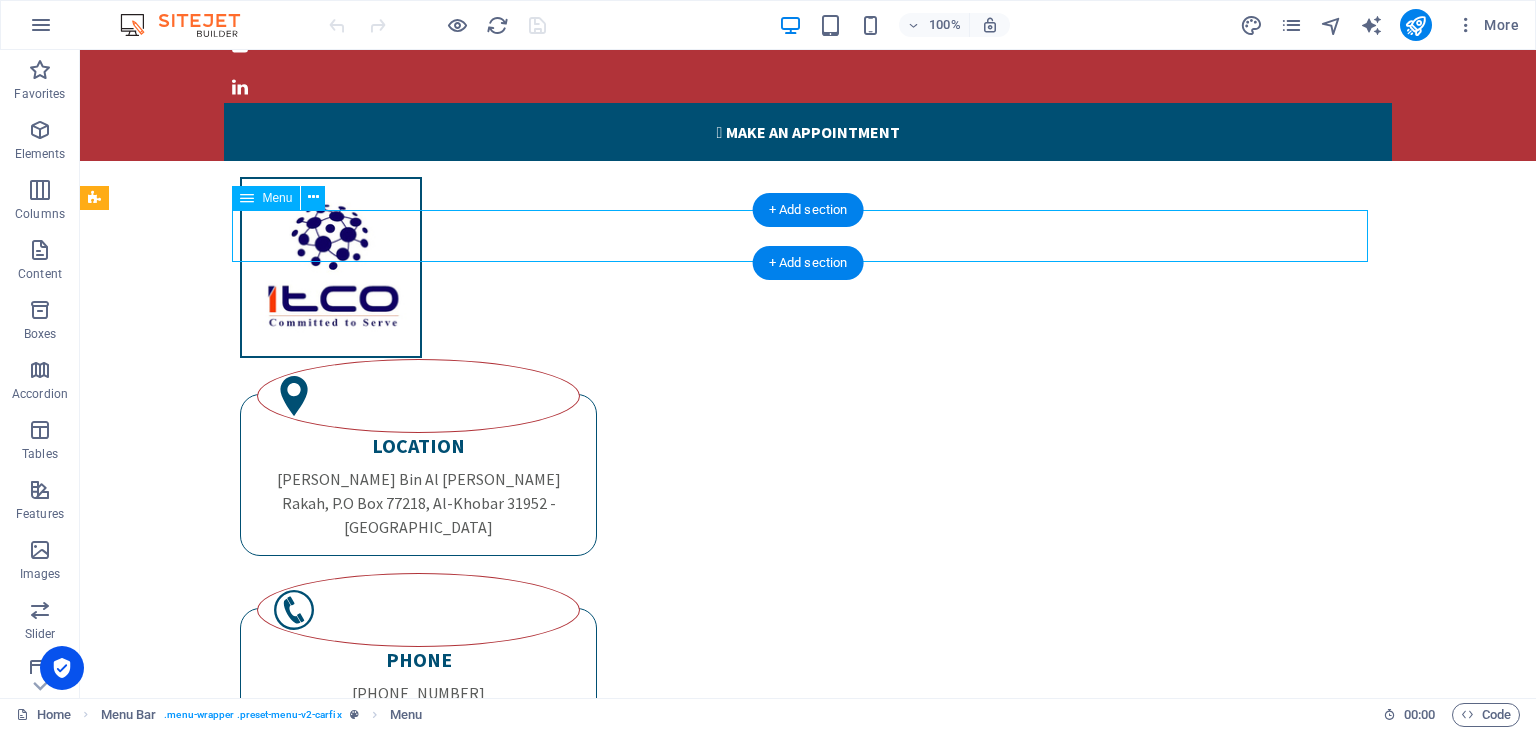 select 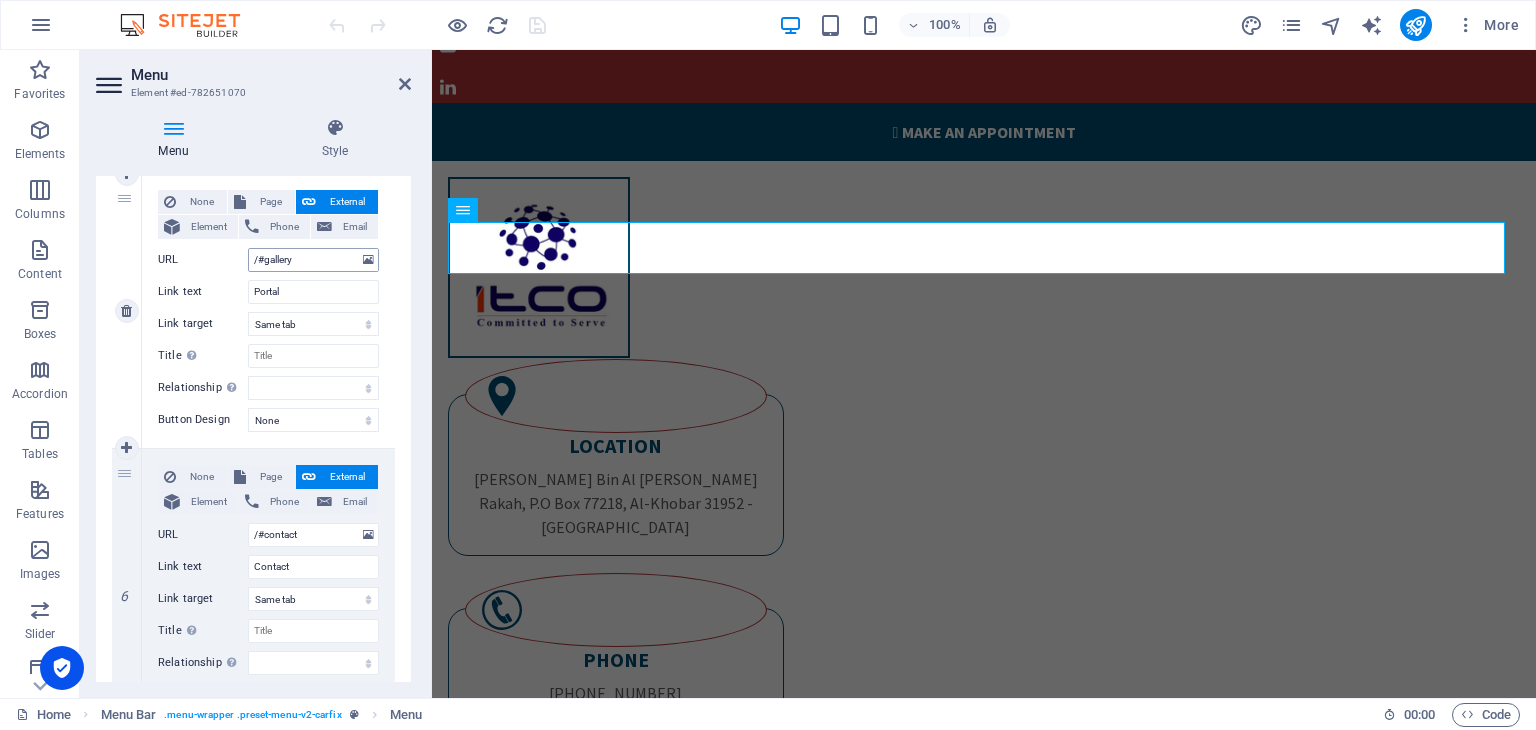 scroll, scrollTop: 1304, scrollLeft: 0, axis: vertical 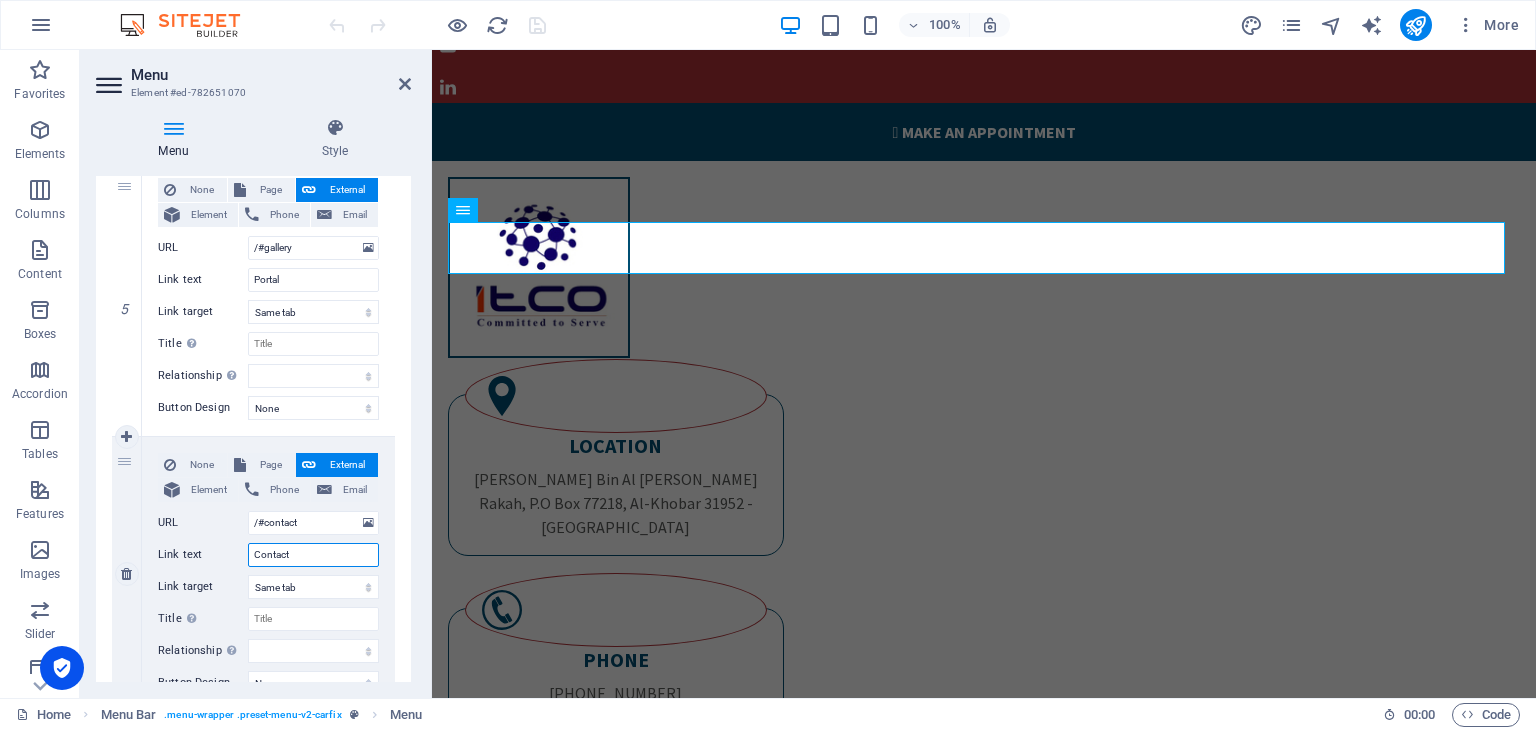 click on "Contact" at bounding box center (313, 555) 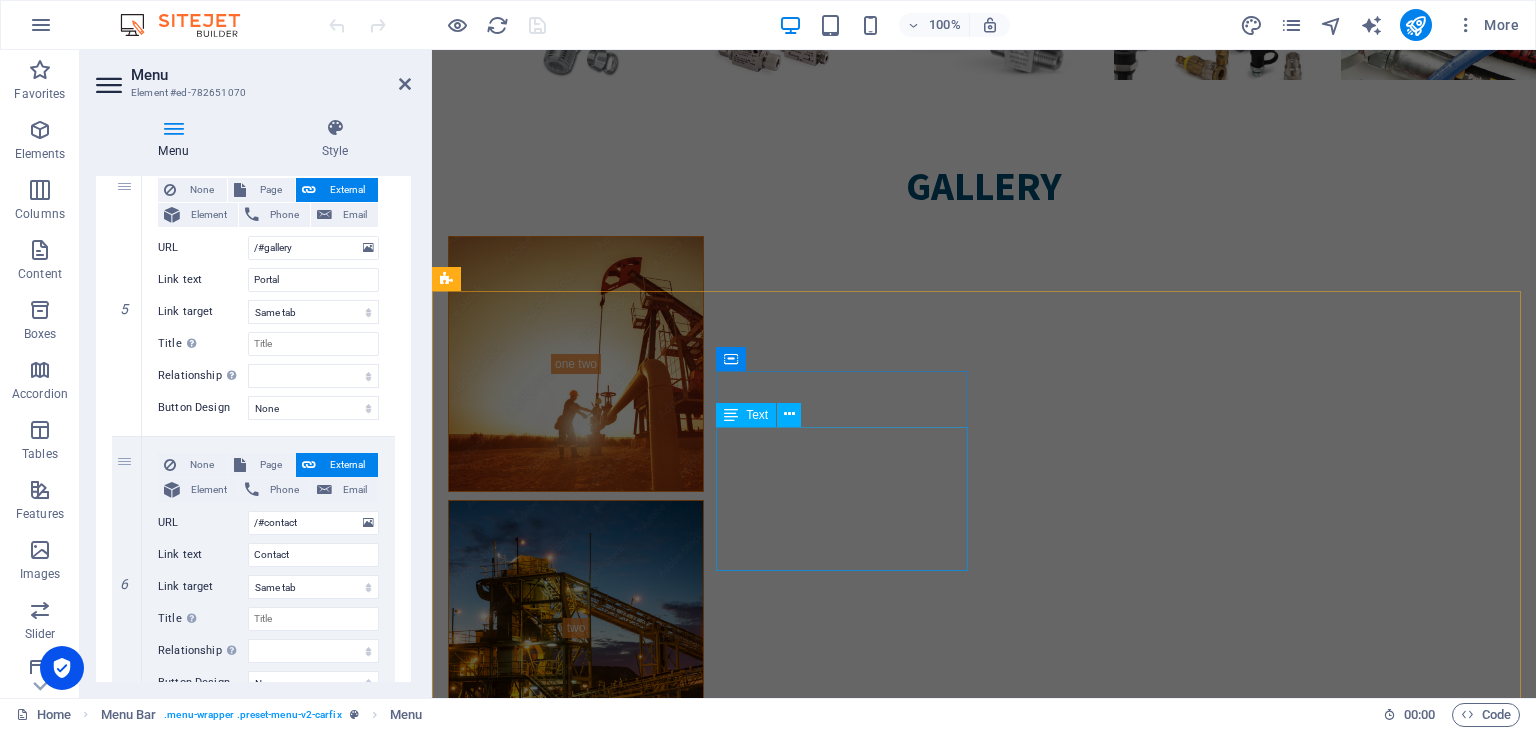 scroll, scrollTop: 7036, scrollLeft: 0, axis: vertical 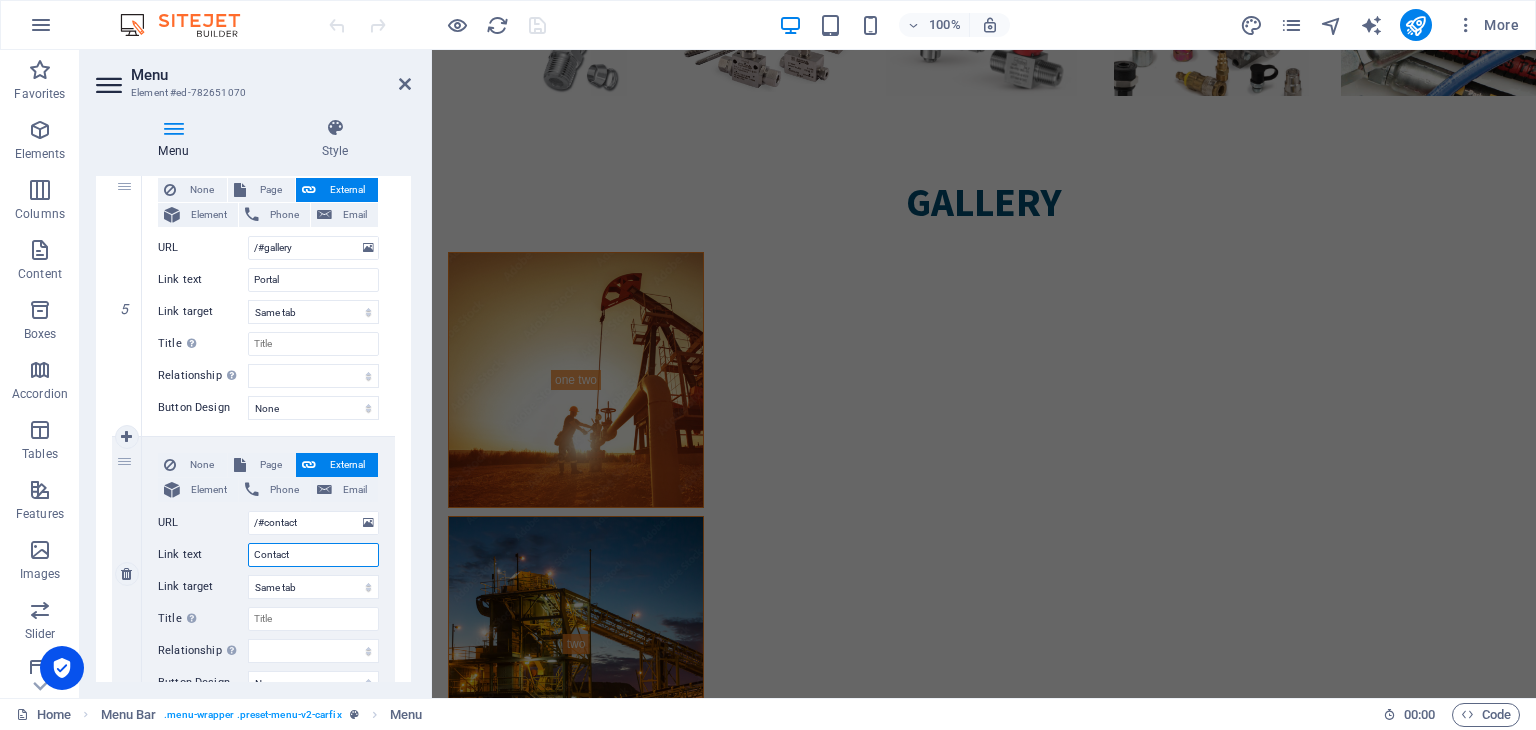 click on "Contact" at bounding box center [313, 555] 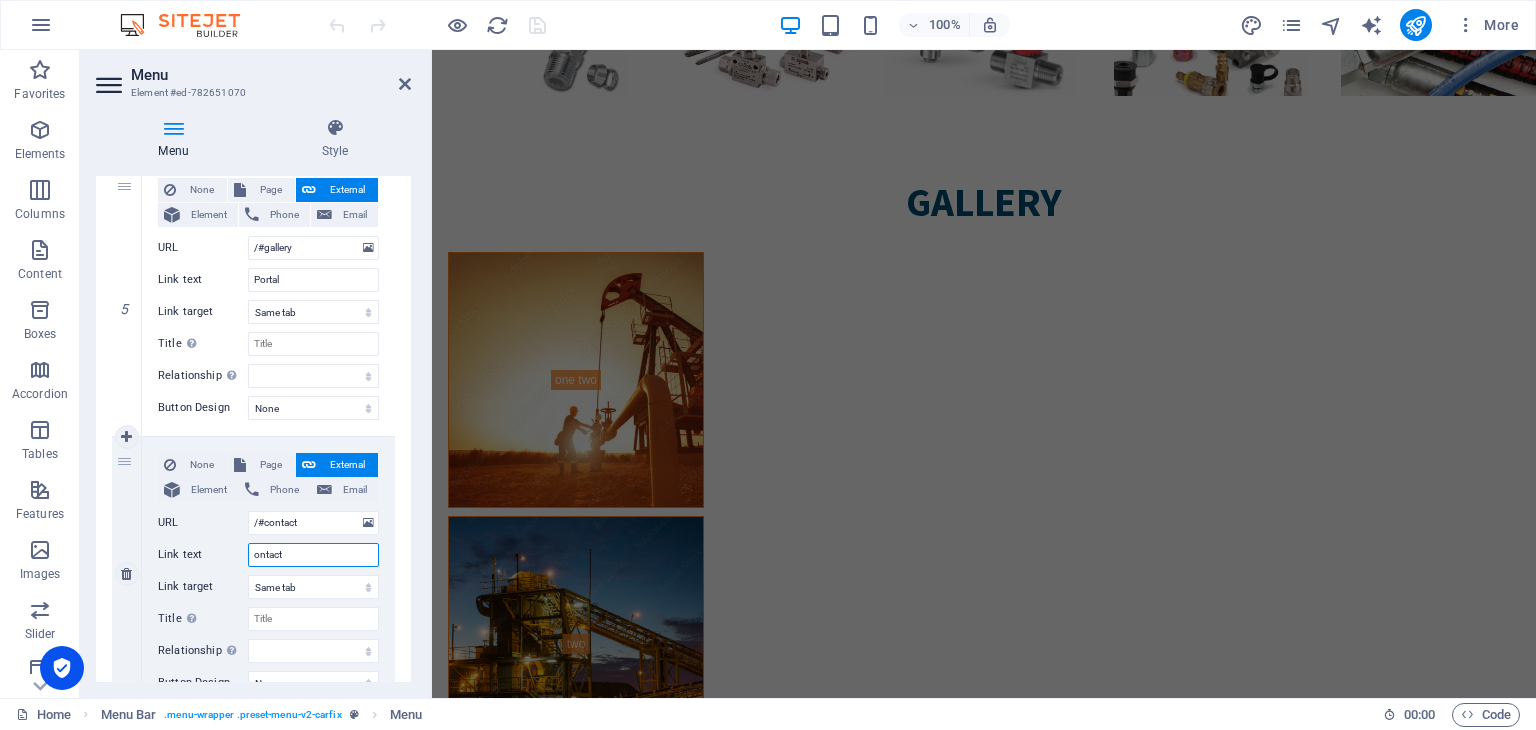 type on "contact" 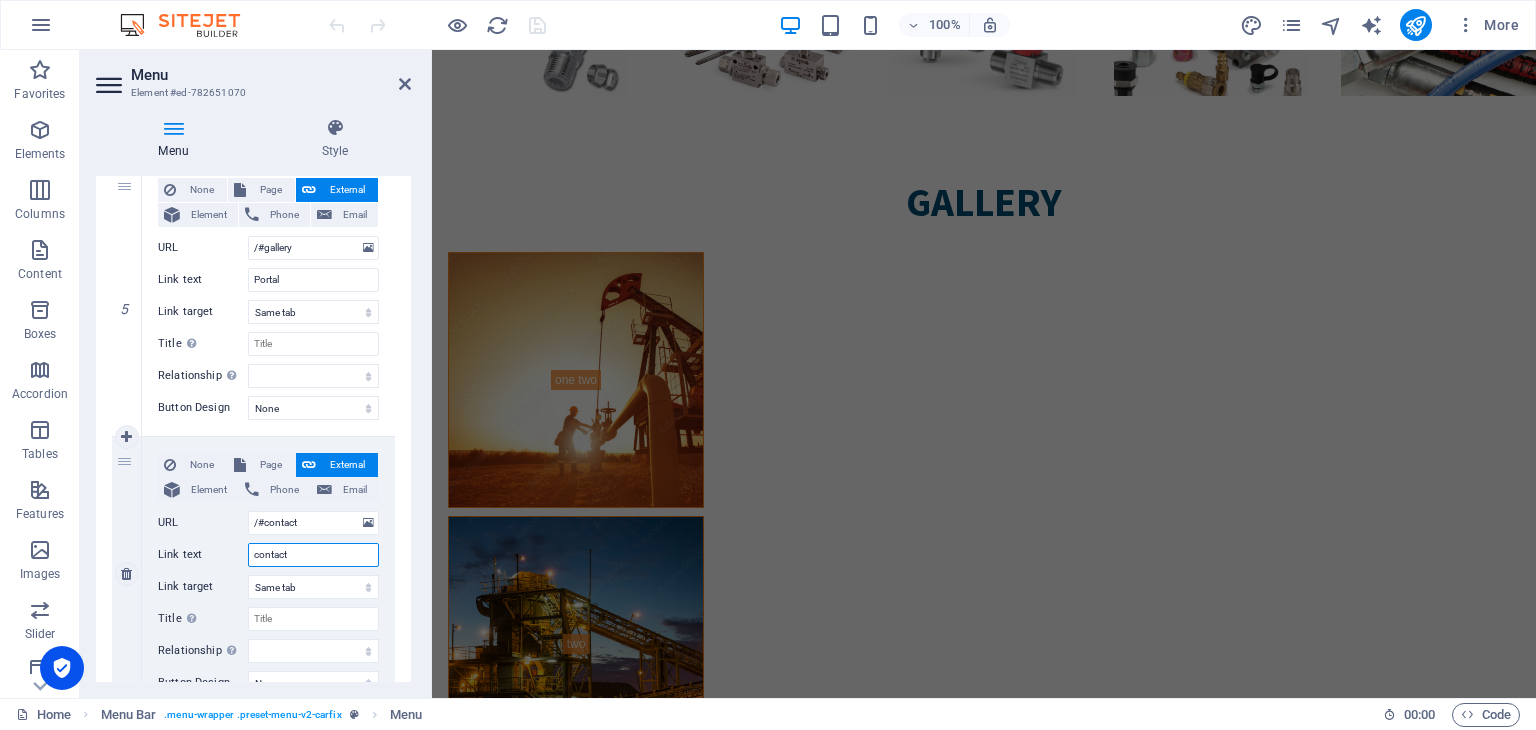 select 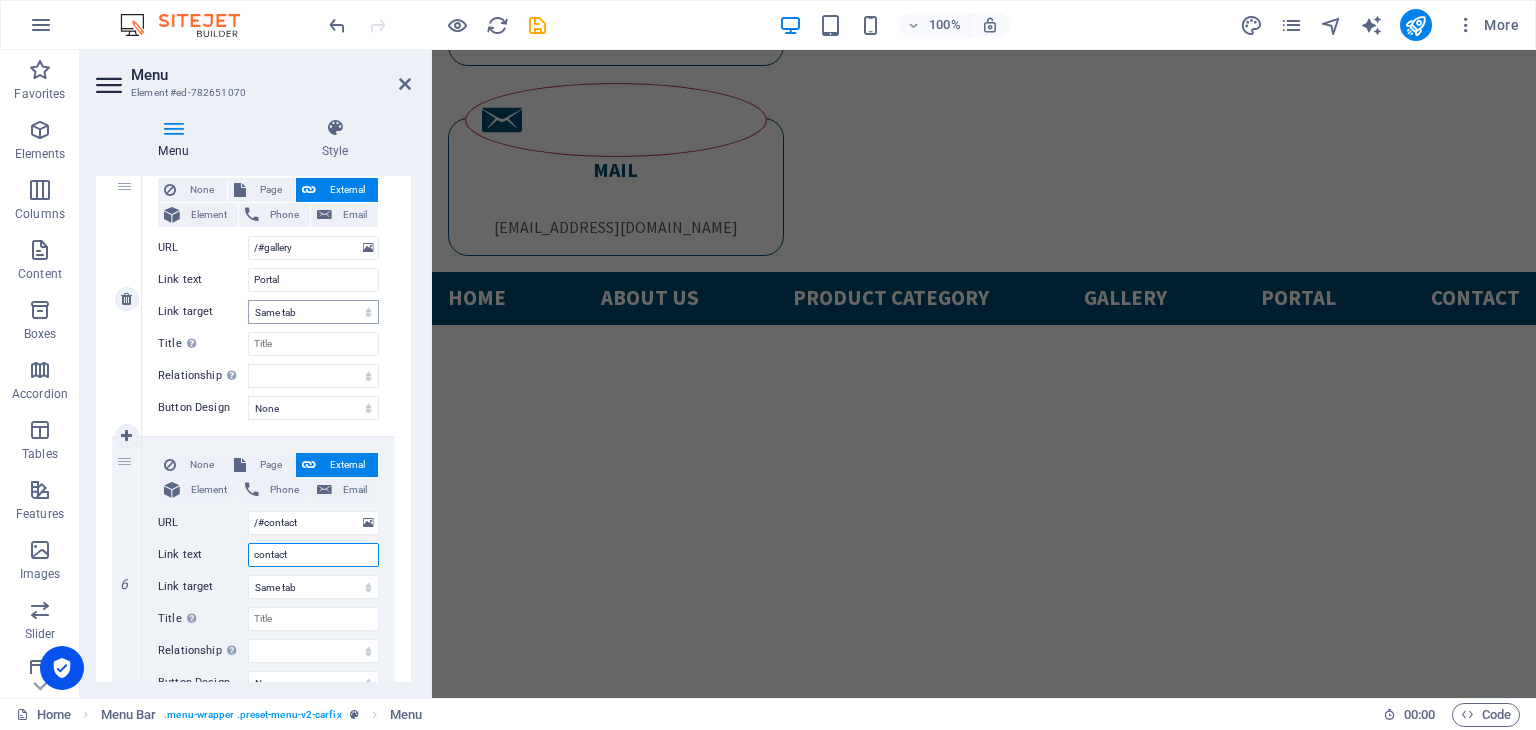 scroll, scrollTop: 13, scrollLeft: 0, axis: vertical 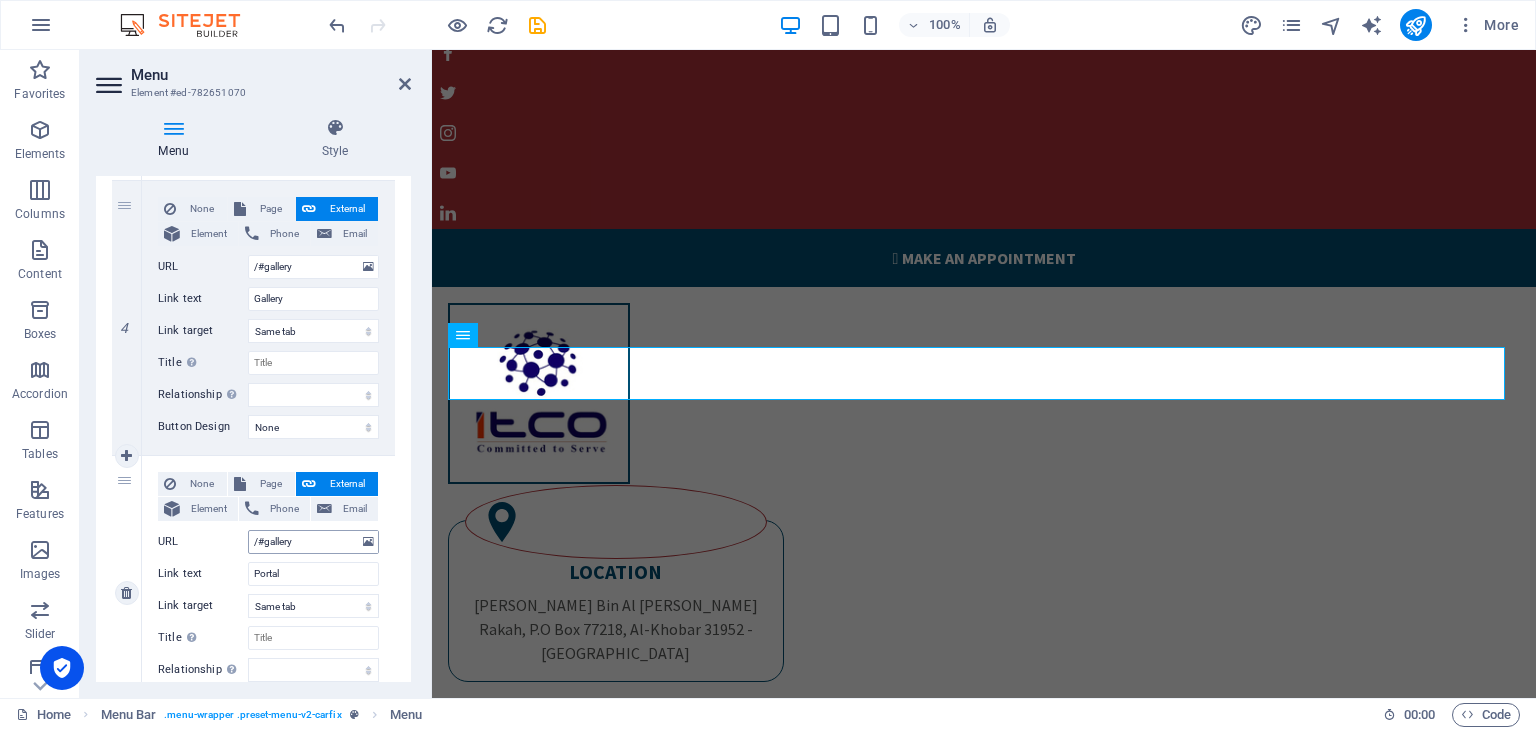 type on "contact" 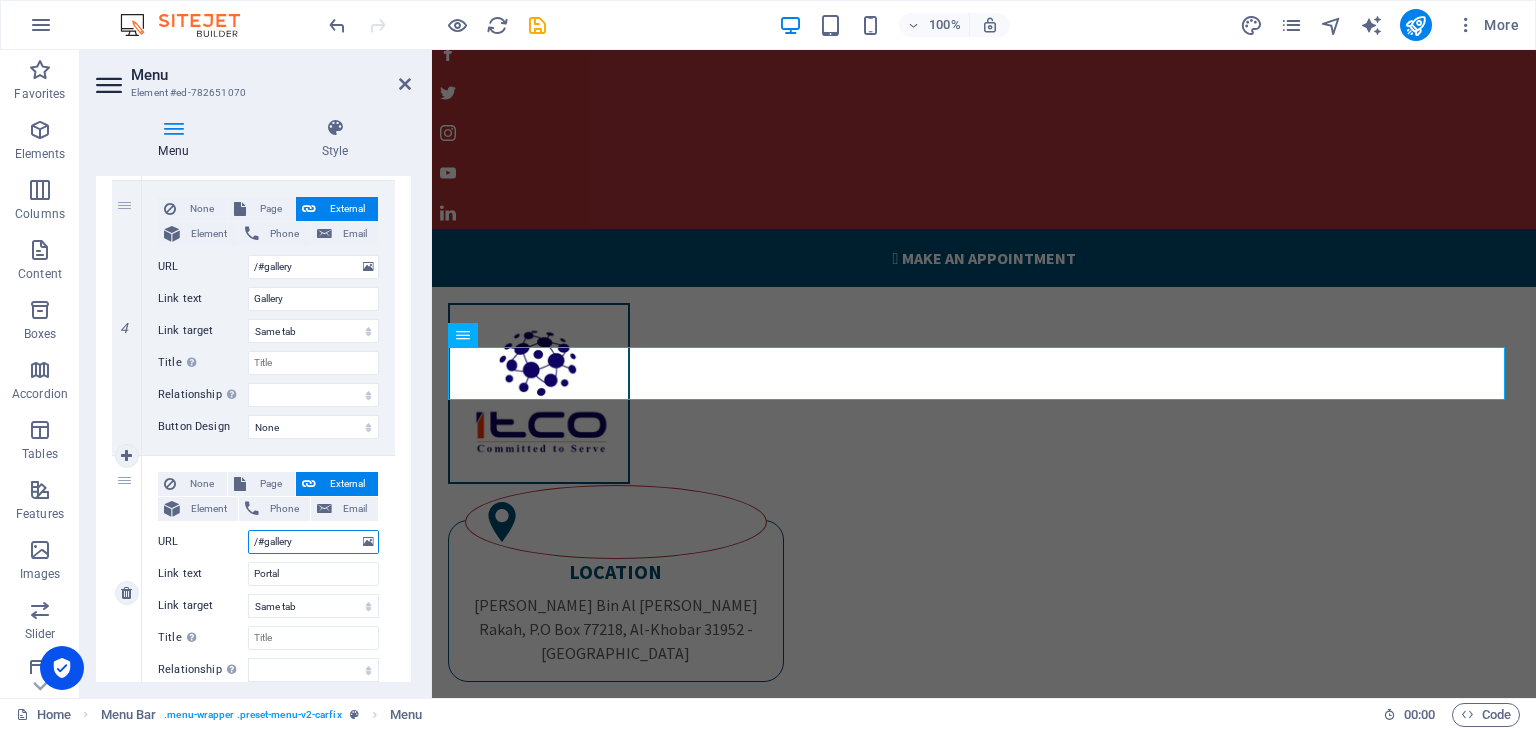 click on "/#gallery" at bounding box center (313, 542) 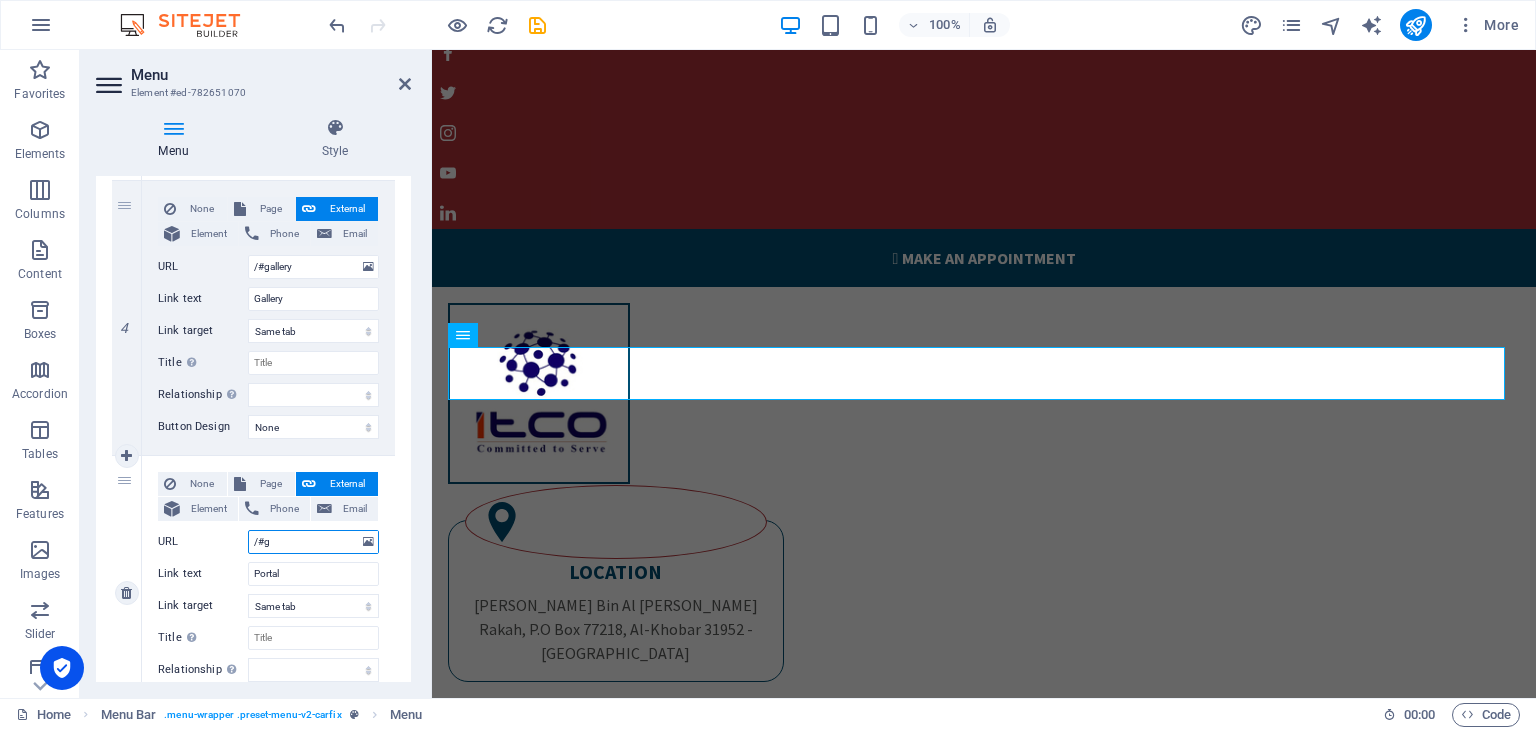 type on "/#" 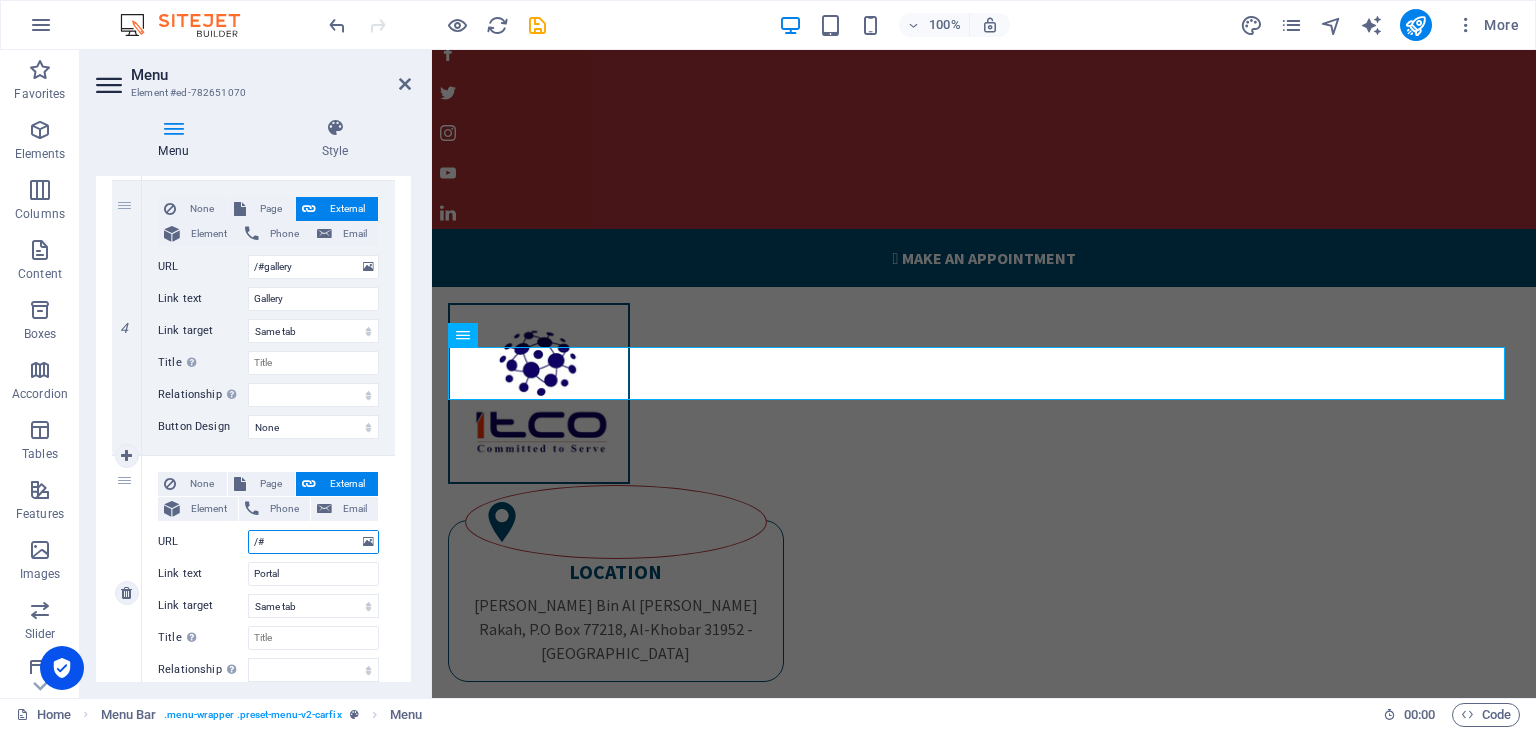 select 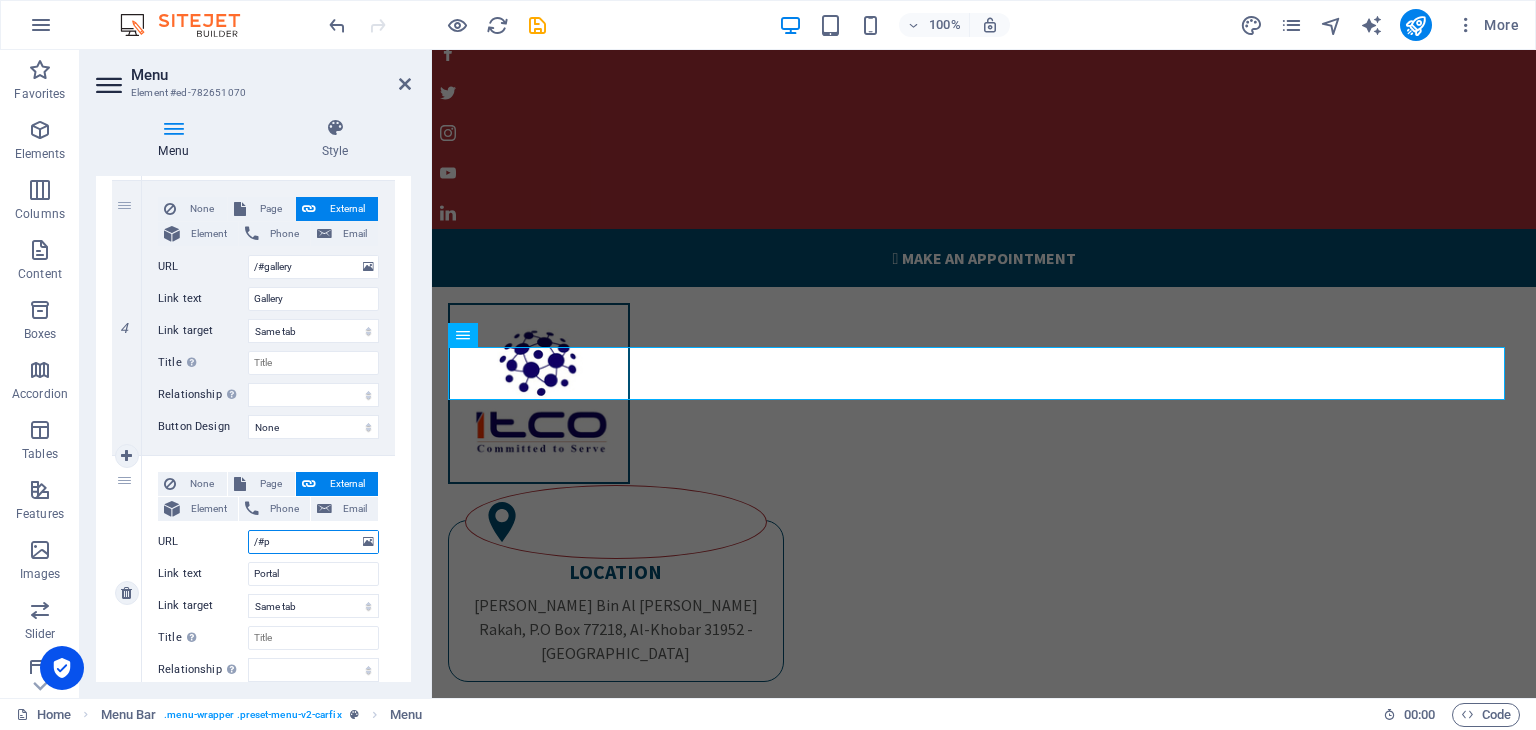 type on "/#pr" 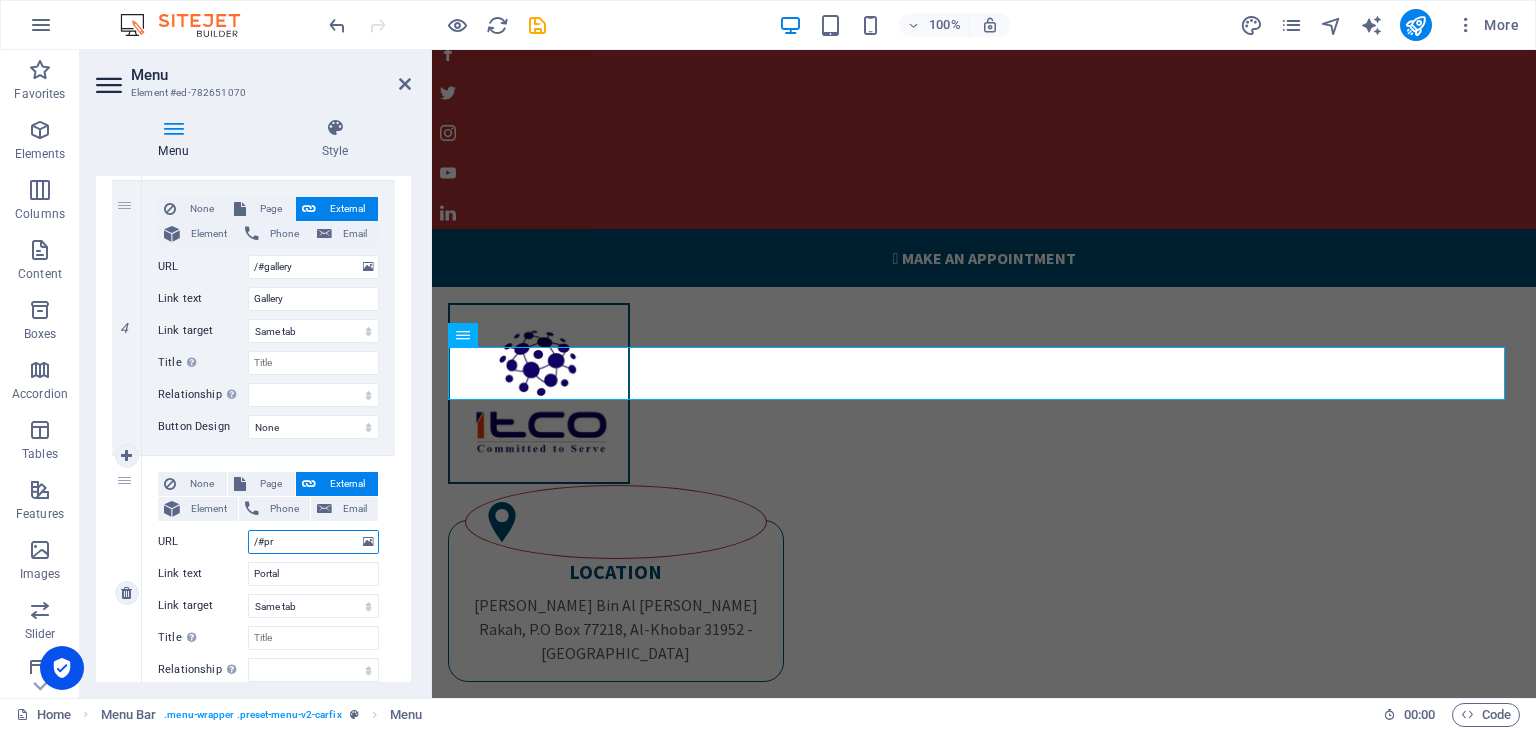 select 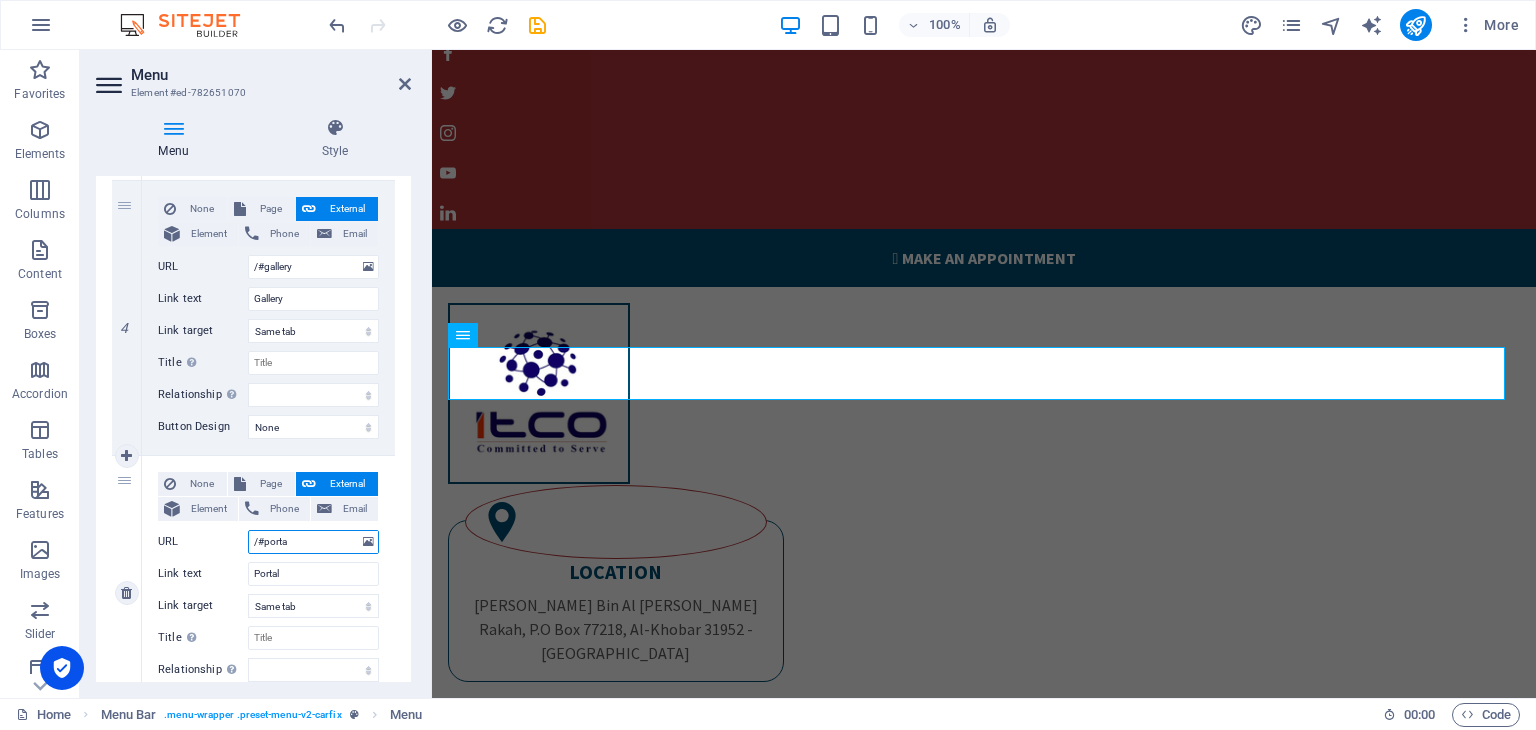 type on "/#portal" 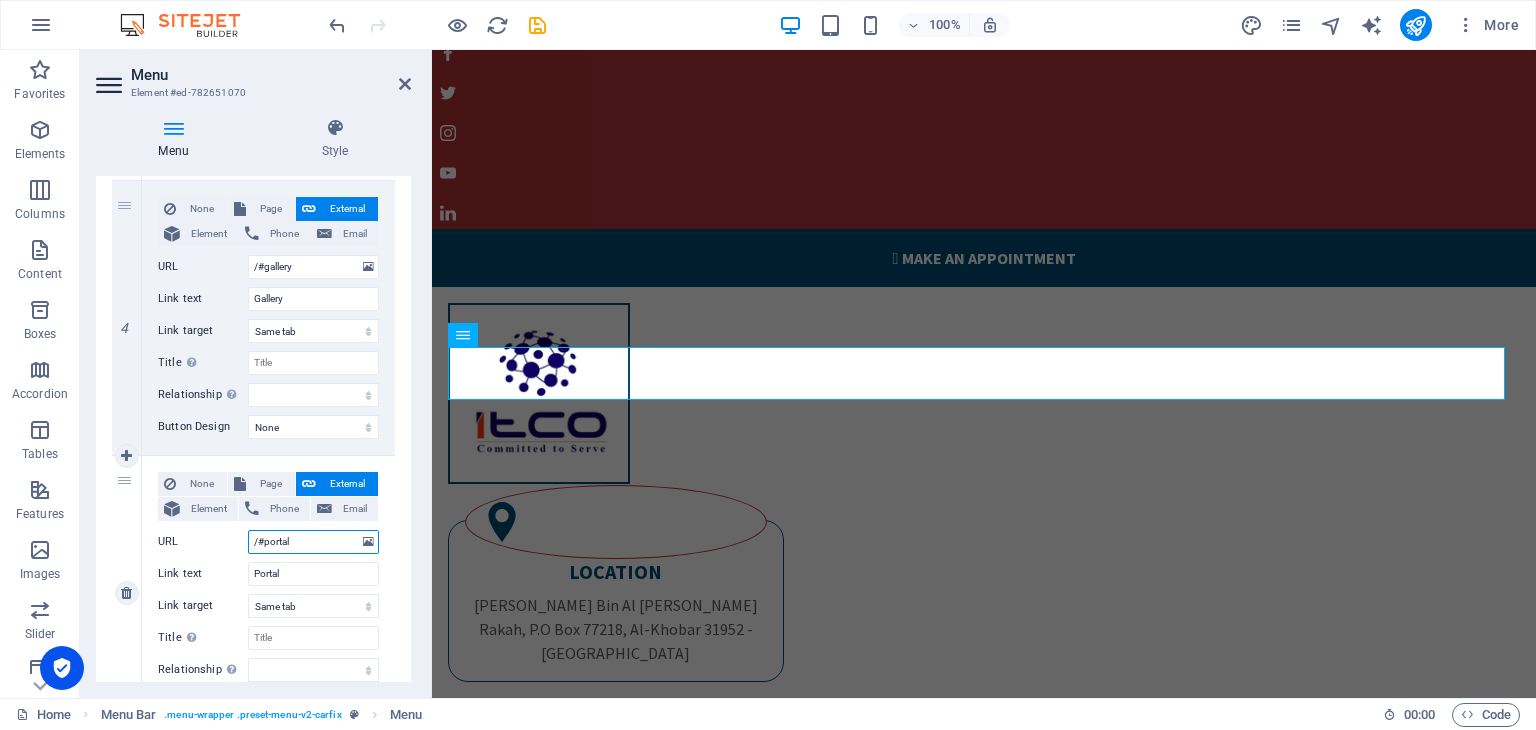 select 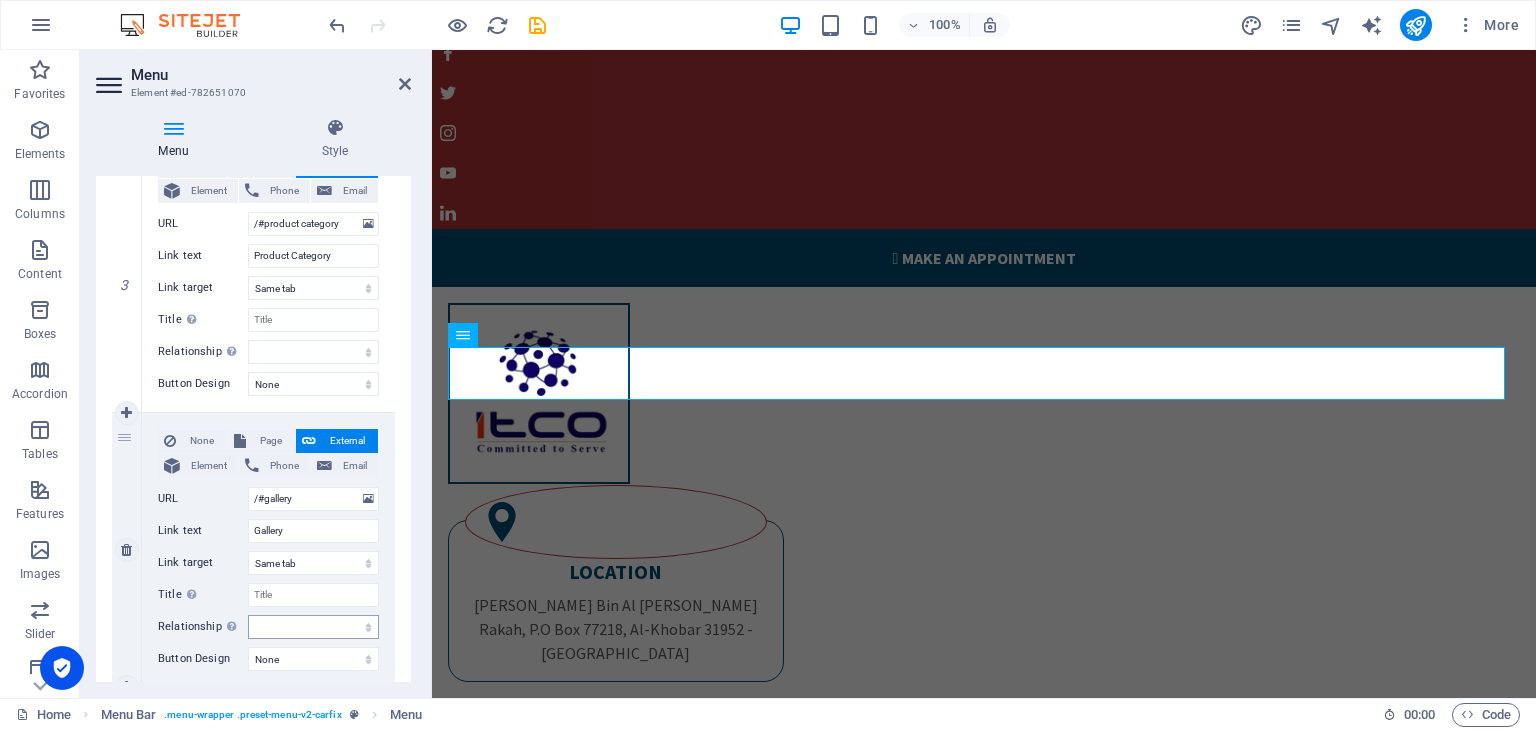 scroll, scrollTop: 750, scrollLeft: 0, axis: vertical 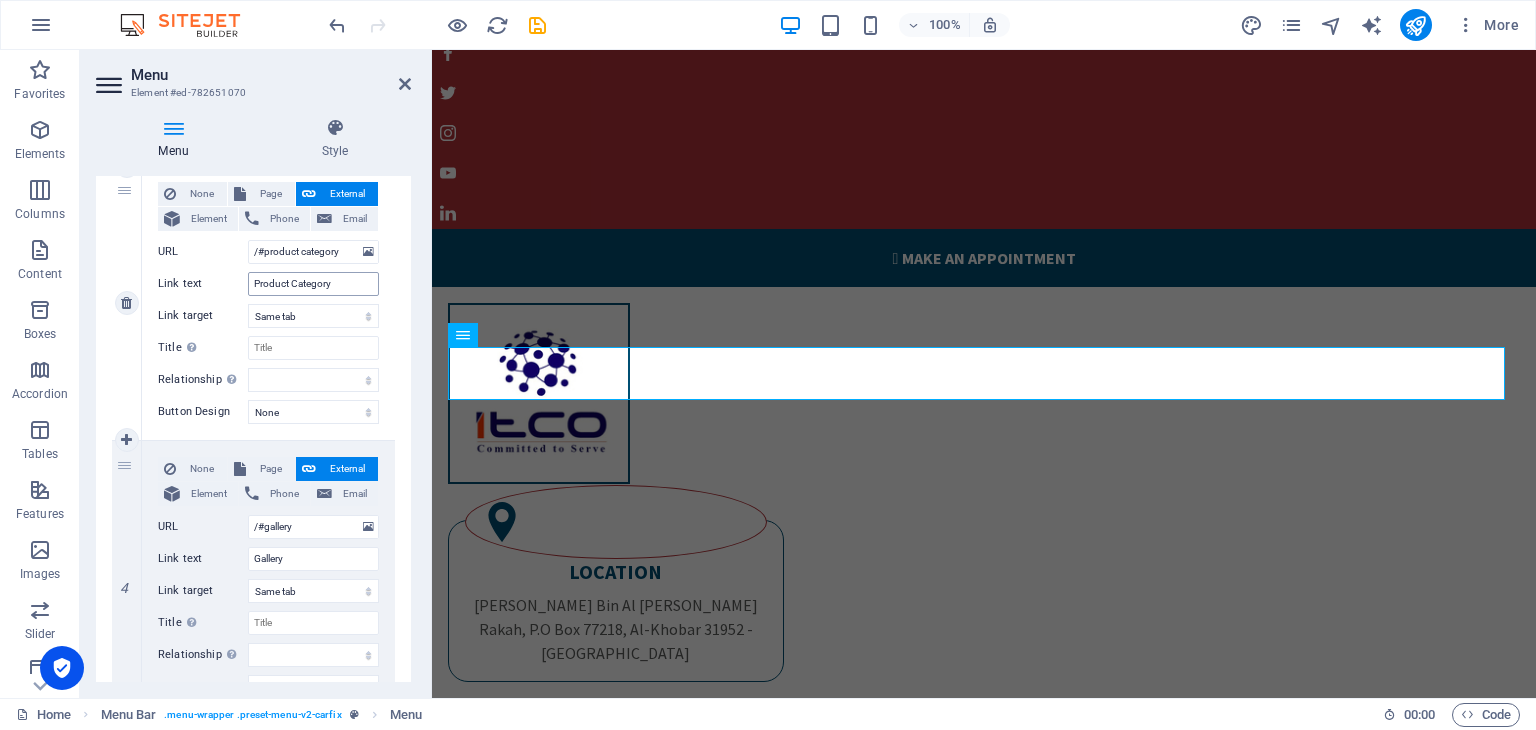 type on "/#portal" 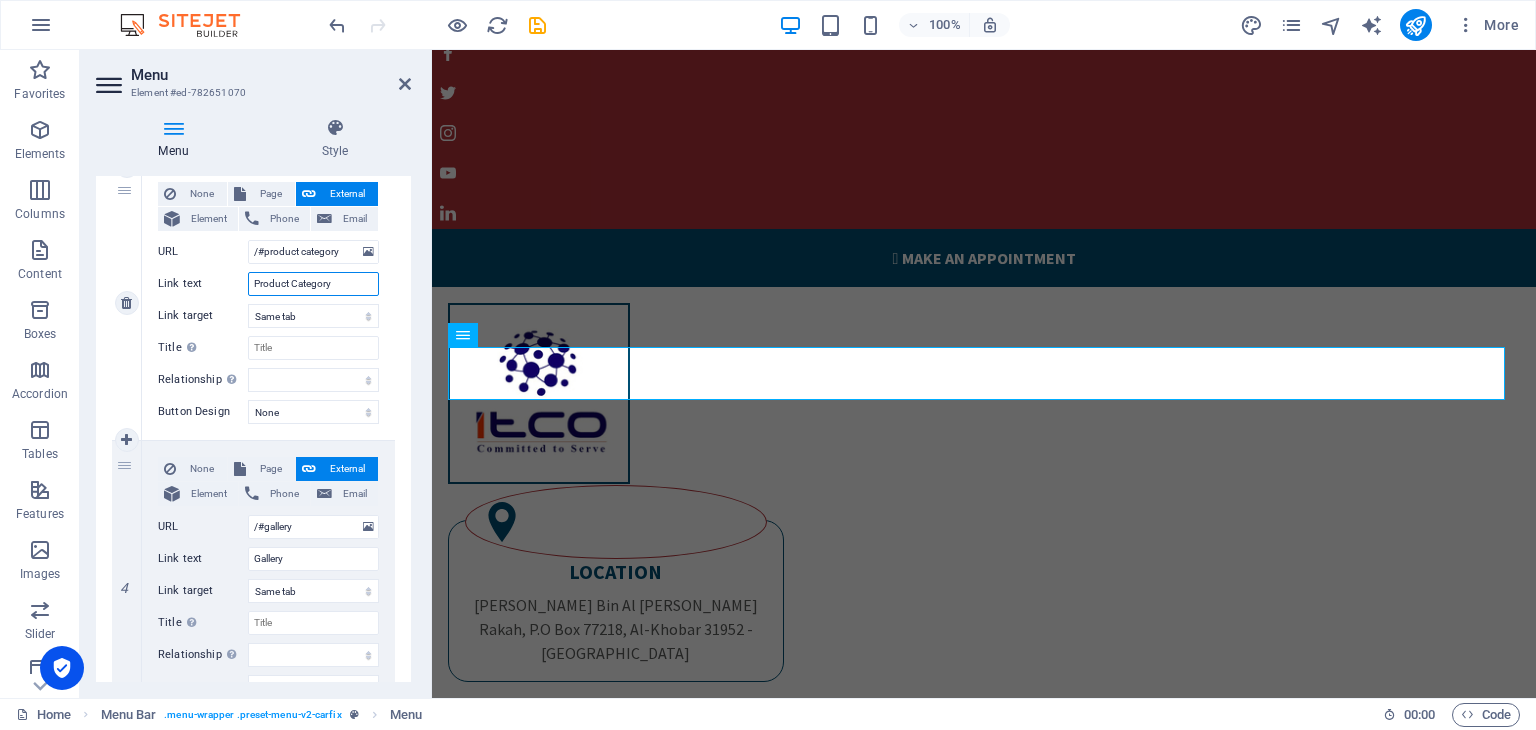 click on "Product Category" at bounding box center [313, 284] 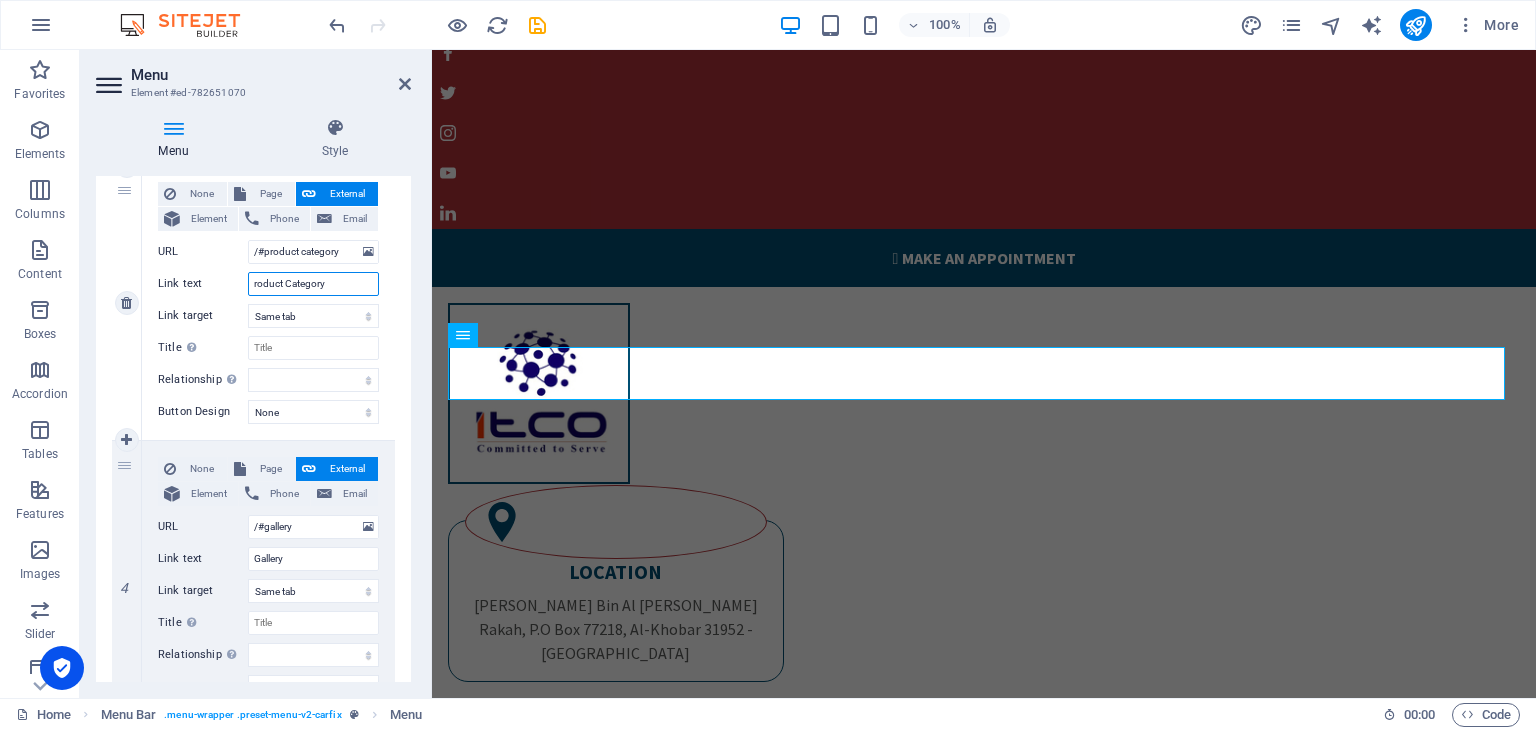 type on "product Category" 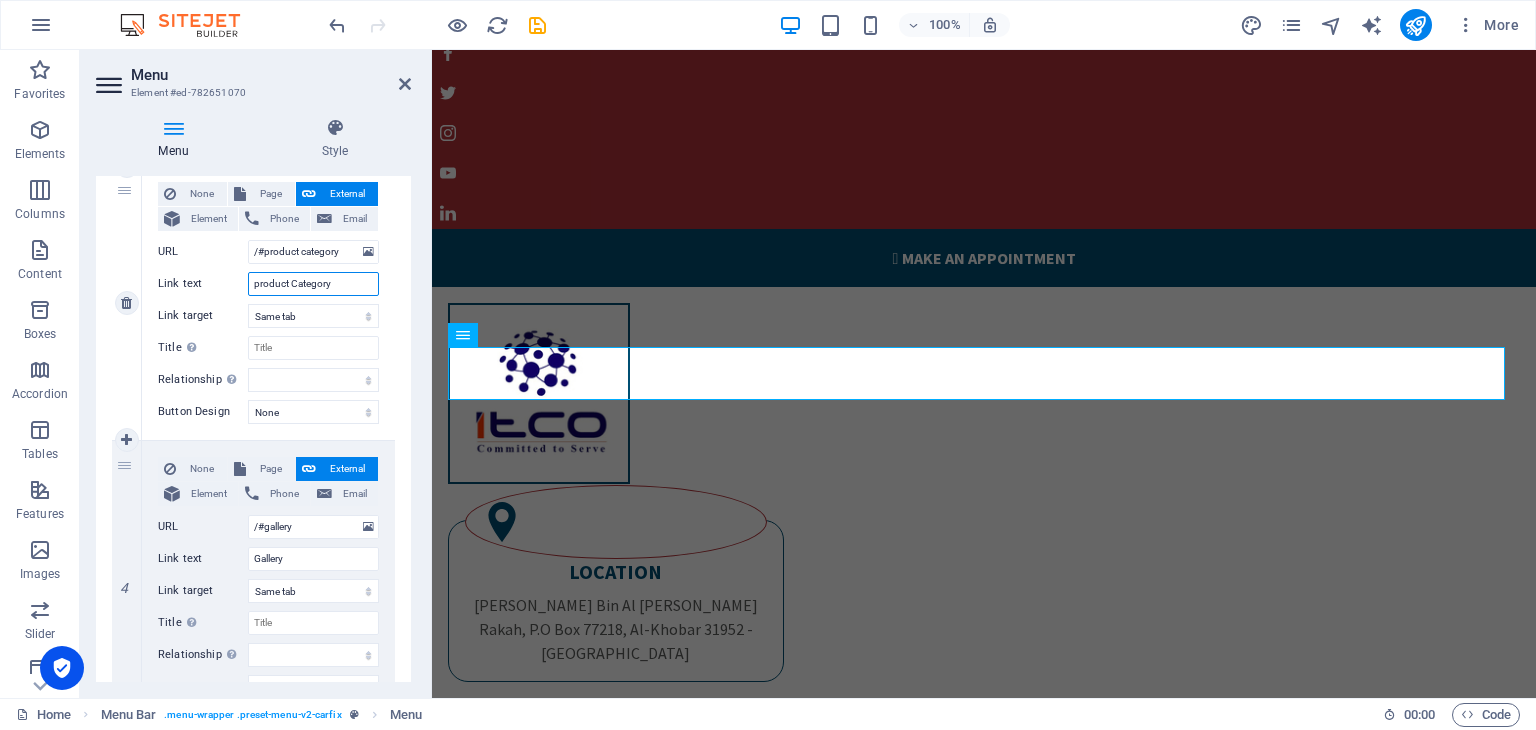 select 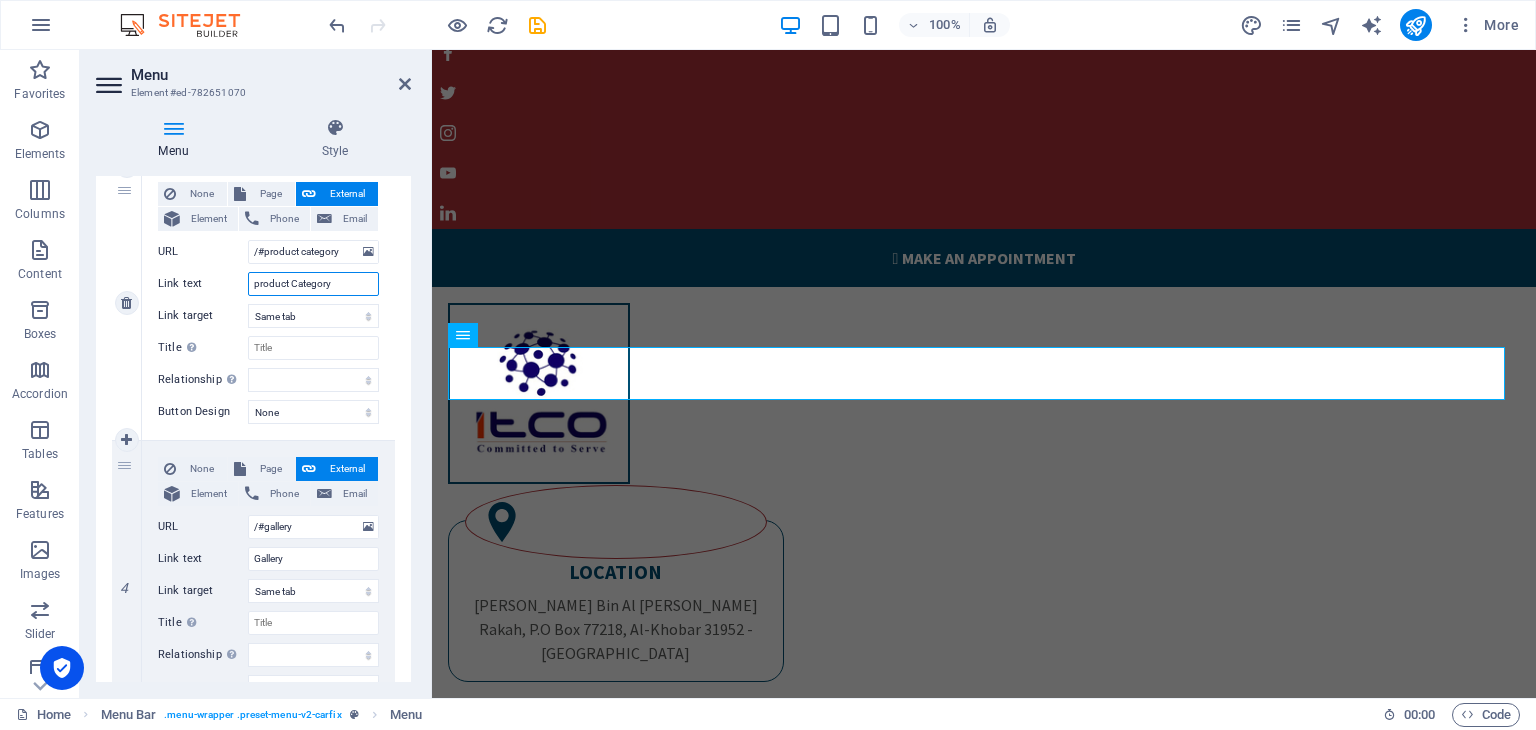 click on "product Category" at bounding box center [313, 284] 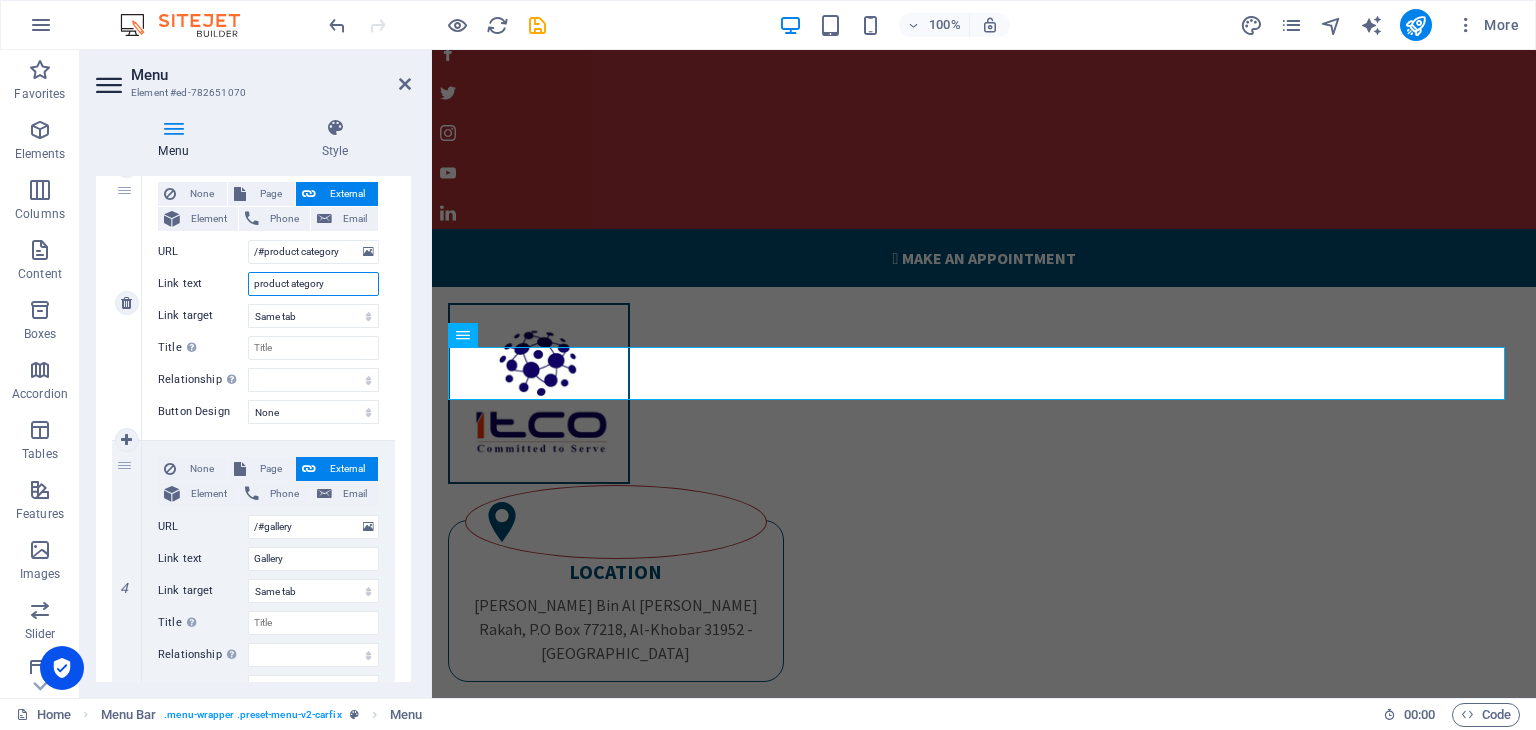 type on "product category" 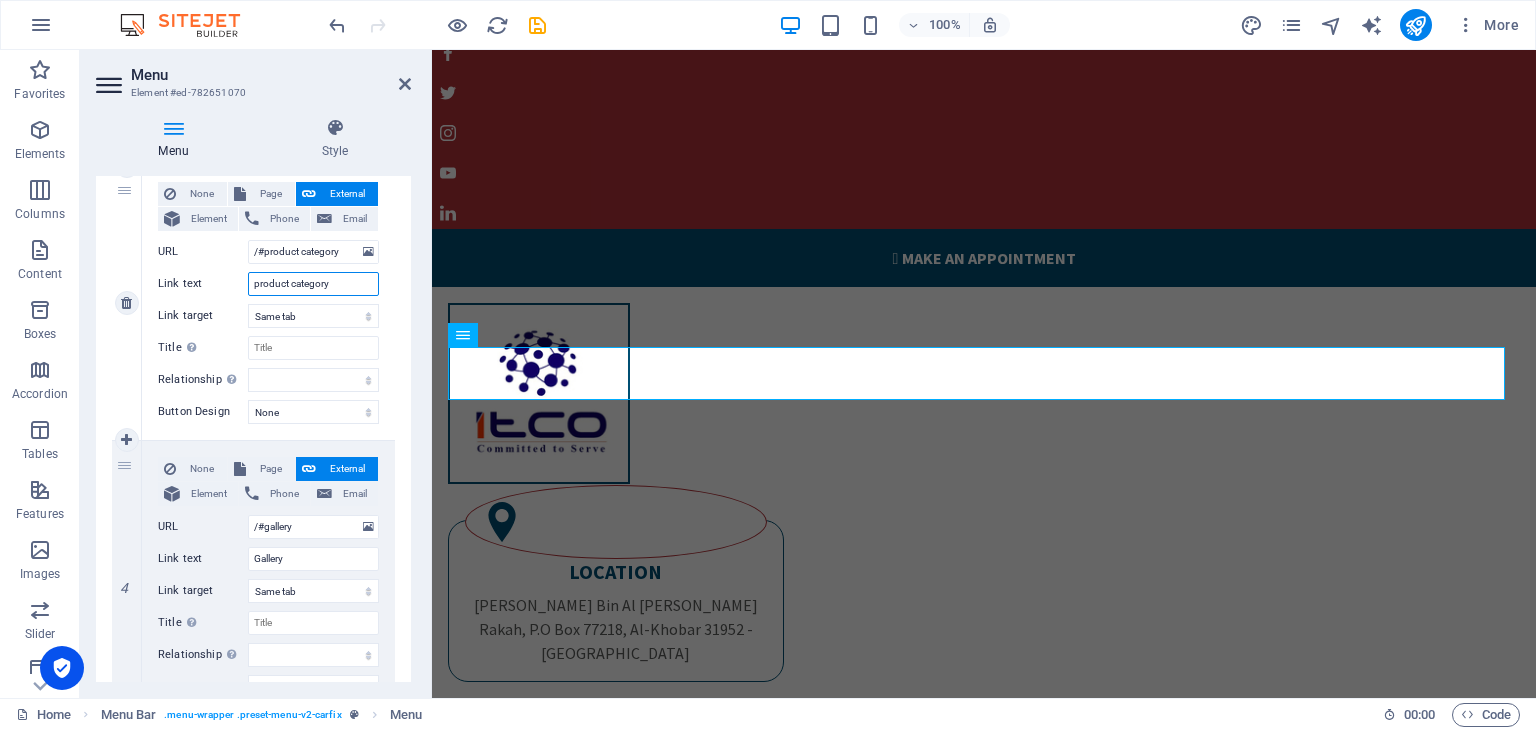 select 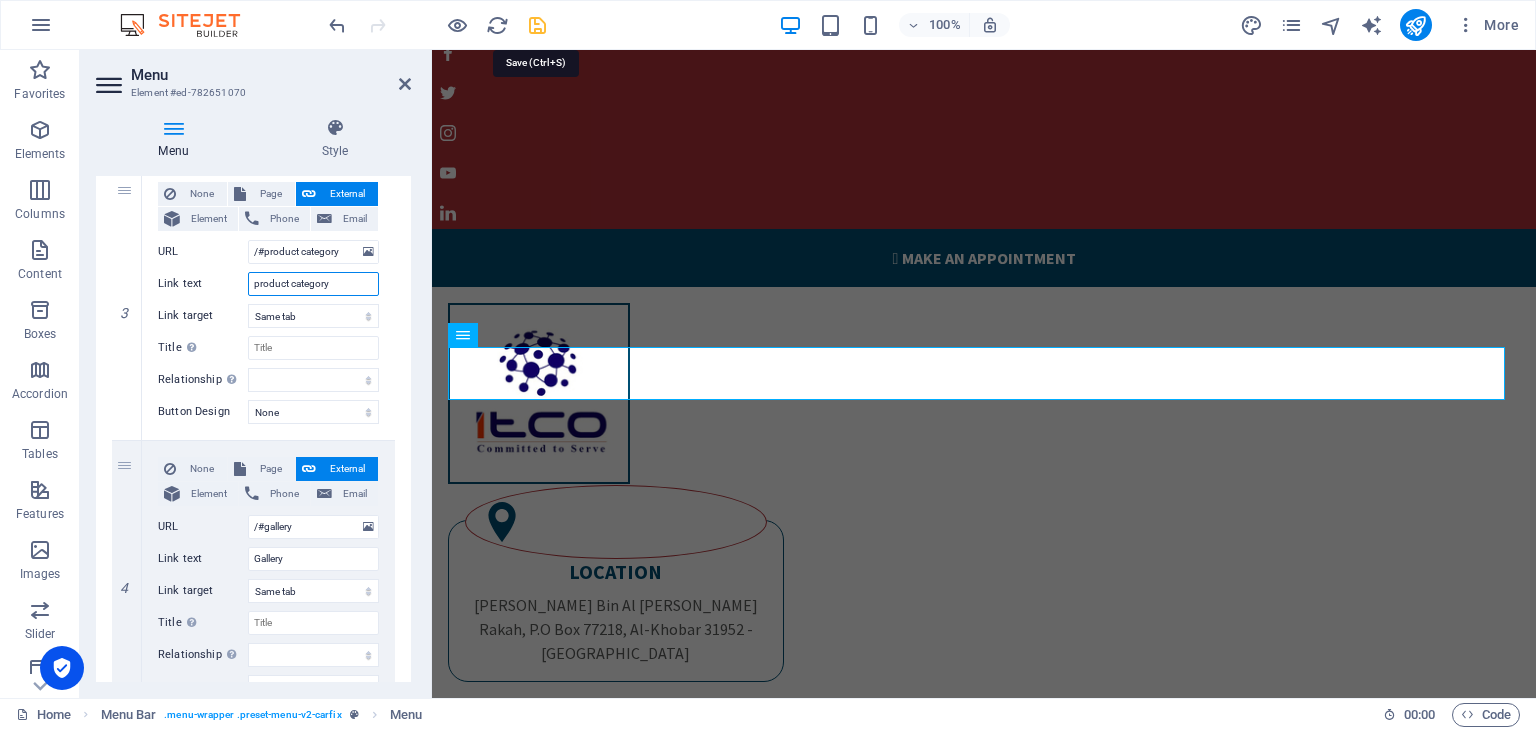 type on "product category" 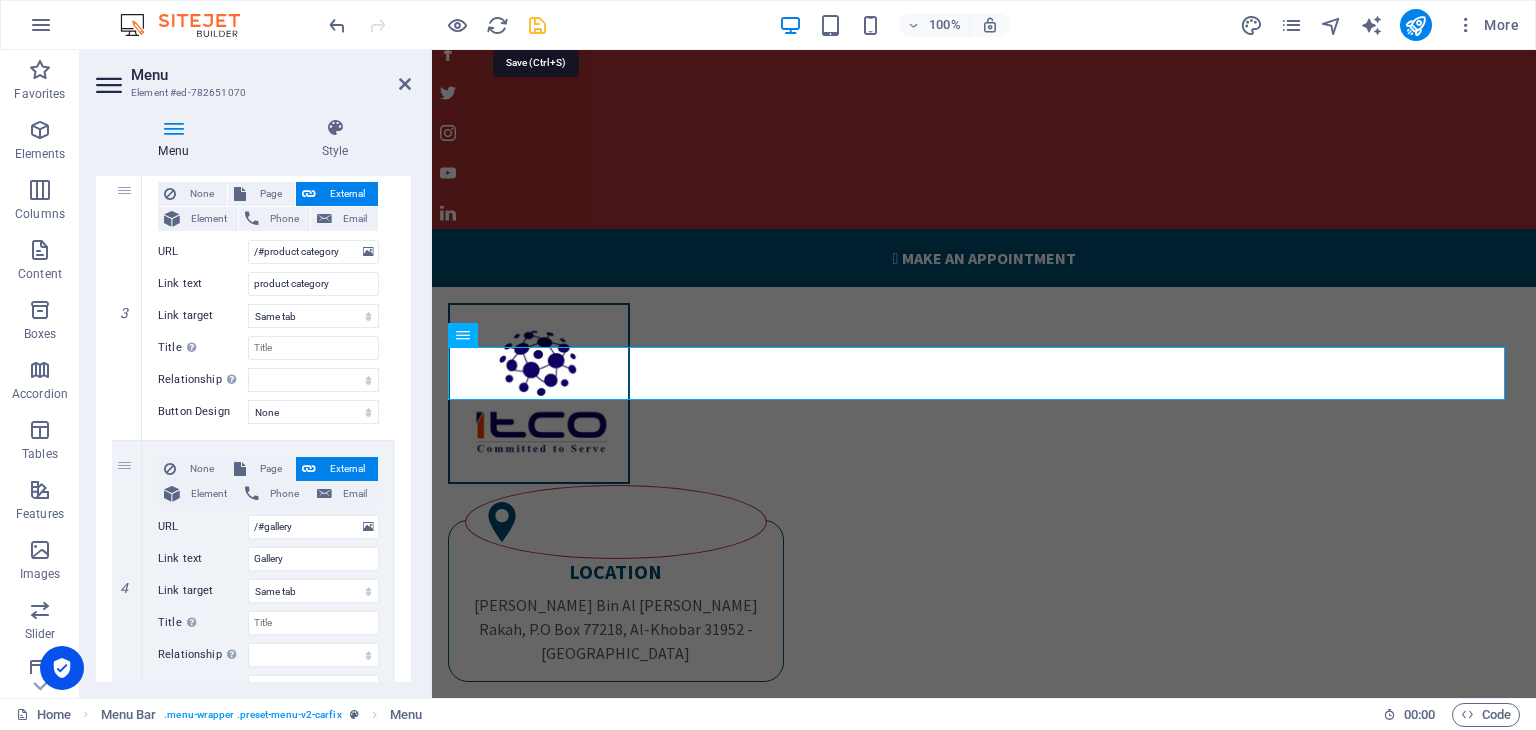 click at bounding box center (537, 25) 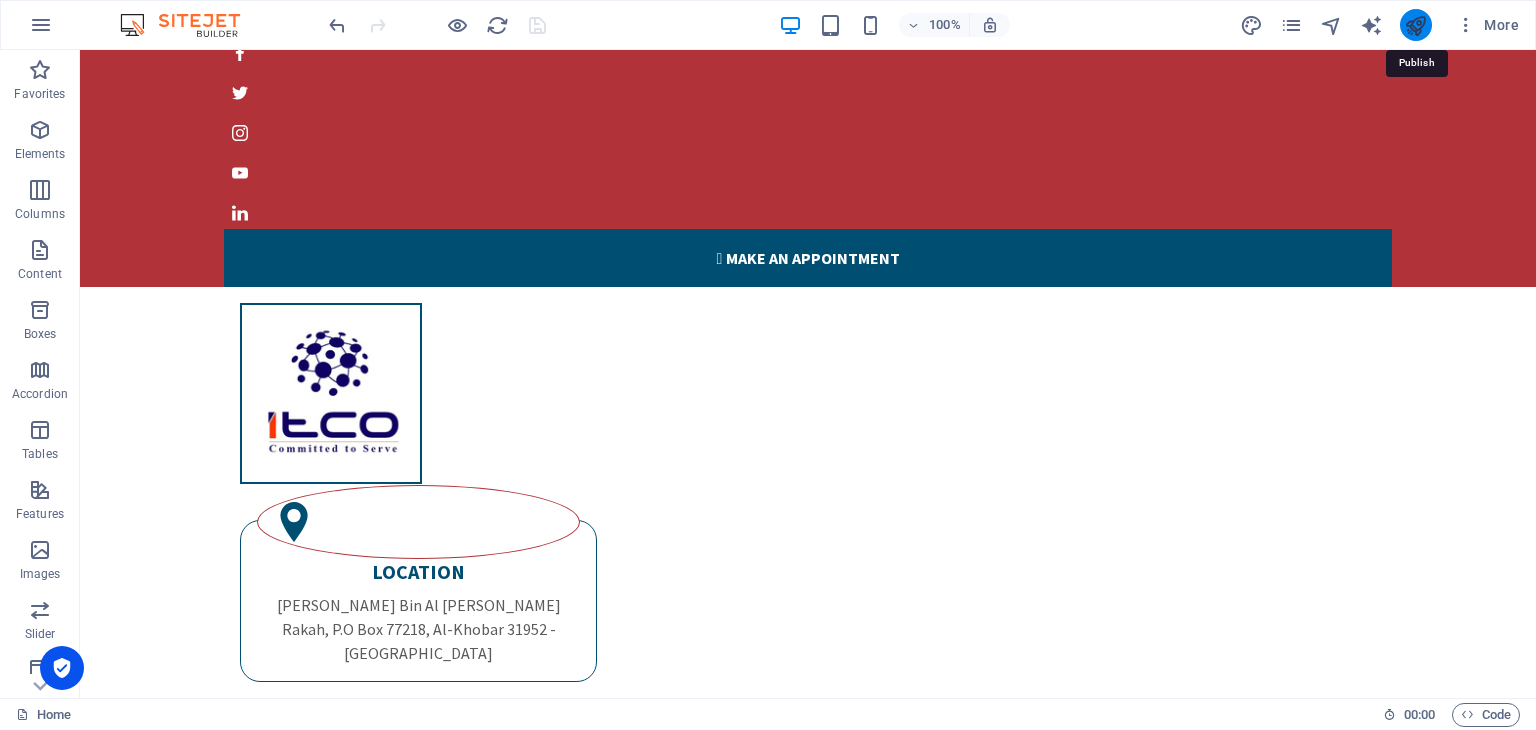 click at bounding box center (1415, 25) 